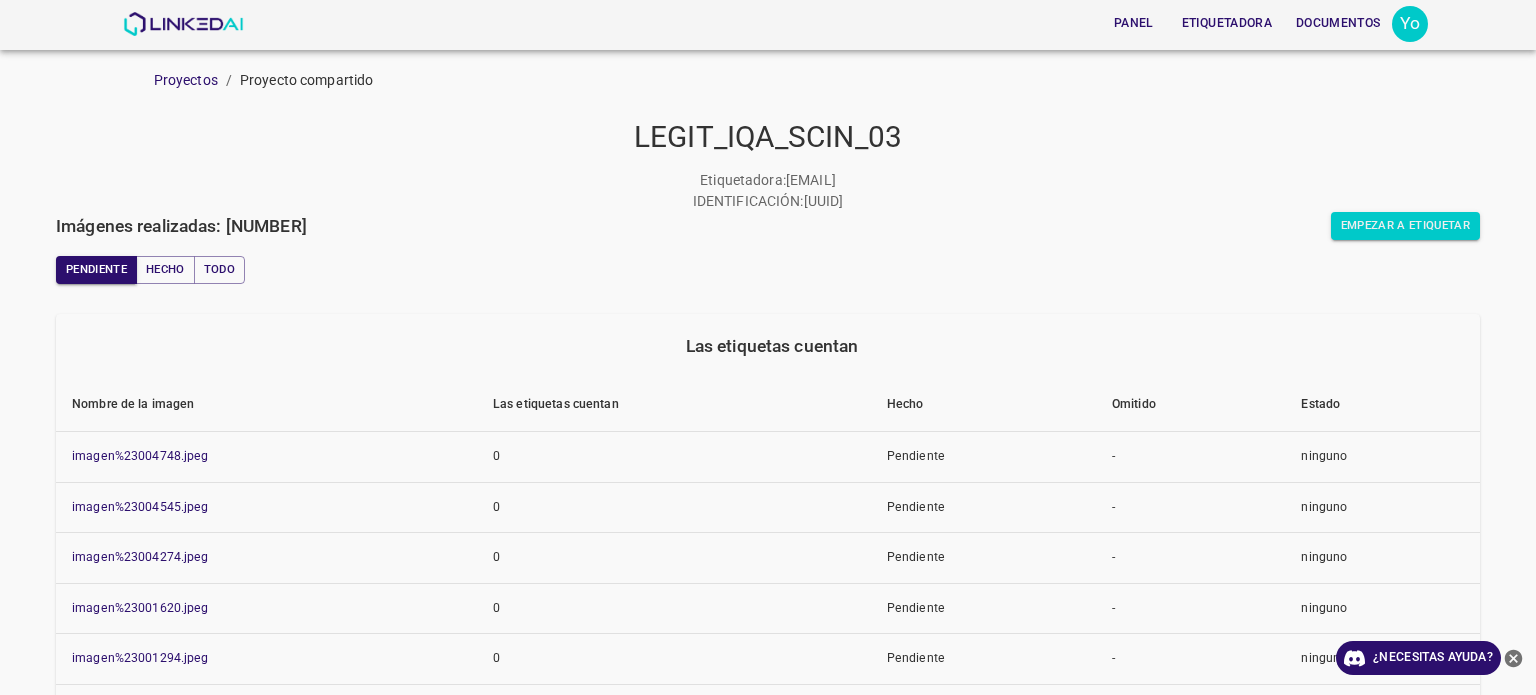 scroll, scrollTop: 0, scrollLeft: 0, axis: both 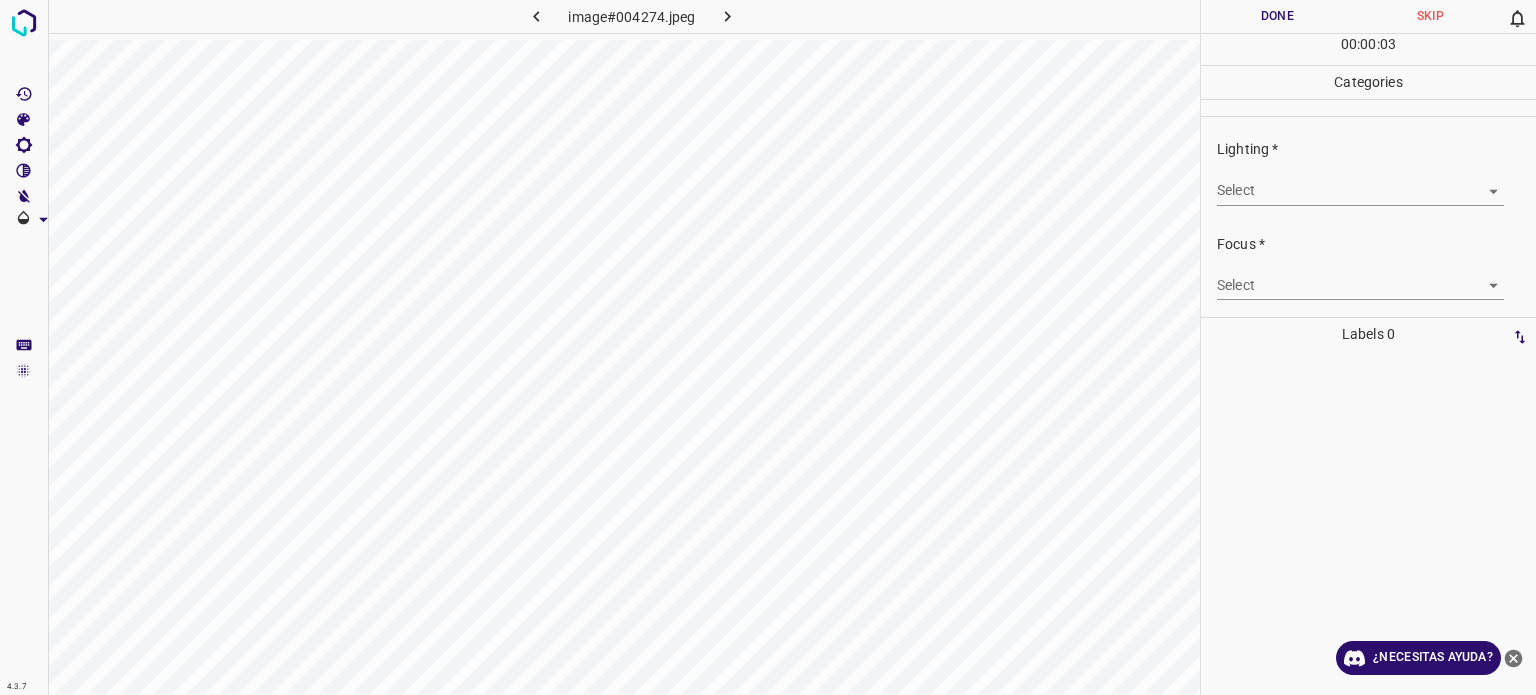 click on "Select ​" at bounding box center [1360, 182] 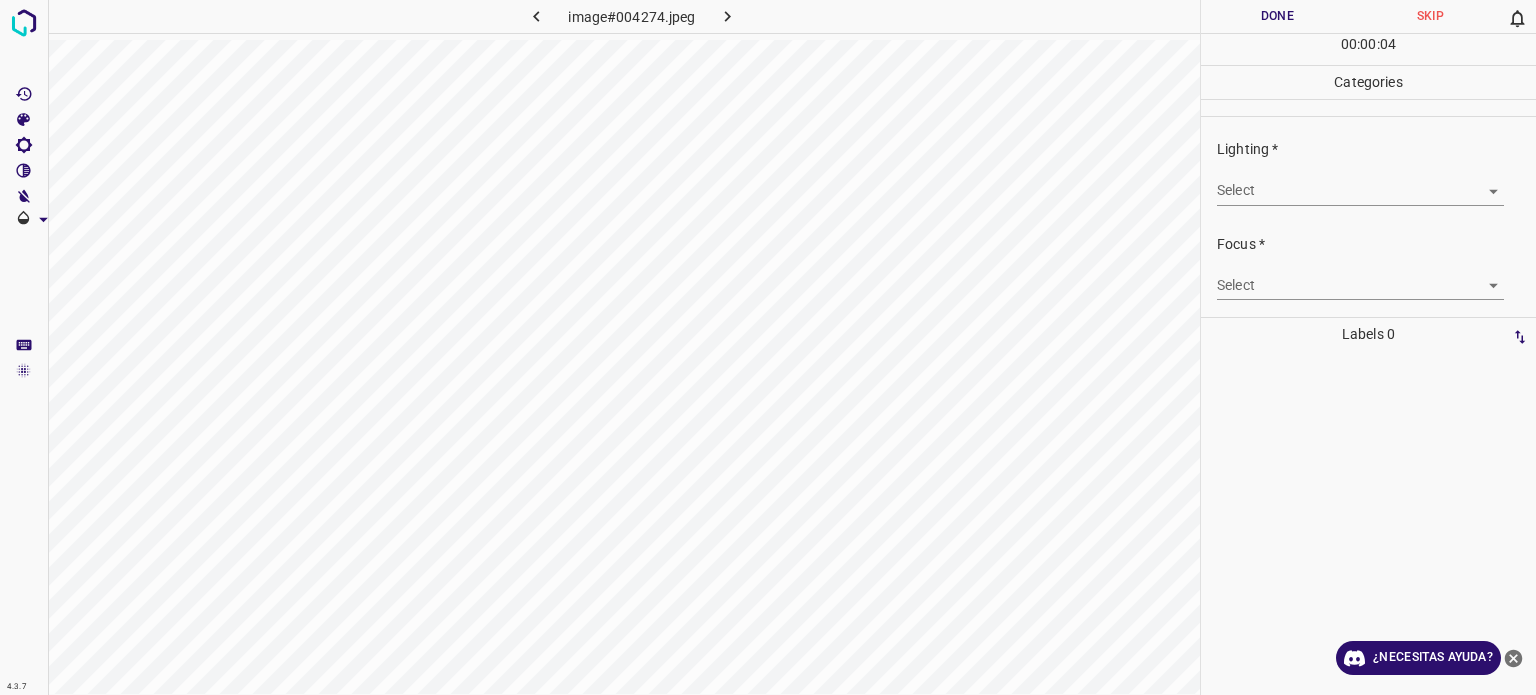 click on "4.3.7 image#004274.jpeg Done Skip 0 00   : 00   : 04   Categories Lighting *  Select ​ Focus *  Select ​ Overall *  Select ​ Labels   0 Categories 1 Lighting 2 Focus 3 Overall Tools Space Change between modes (Draw & Edit) I Auto labeling R Restore zoom M Zoom in N Zoom out Delete Delete selecte label Filters Z Restore filters X Saturation filter C Brightness filter V Contrast filter B Gray scale filter General O Download ¿Necesitas ayuda? Texto original Valora esta traducción Tu opinión servirá para ayudar a mejorar el Traductor de Google - Texto - Esconder - Borrar" at bounding box center [768, 347] 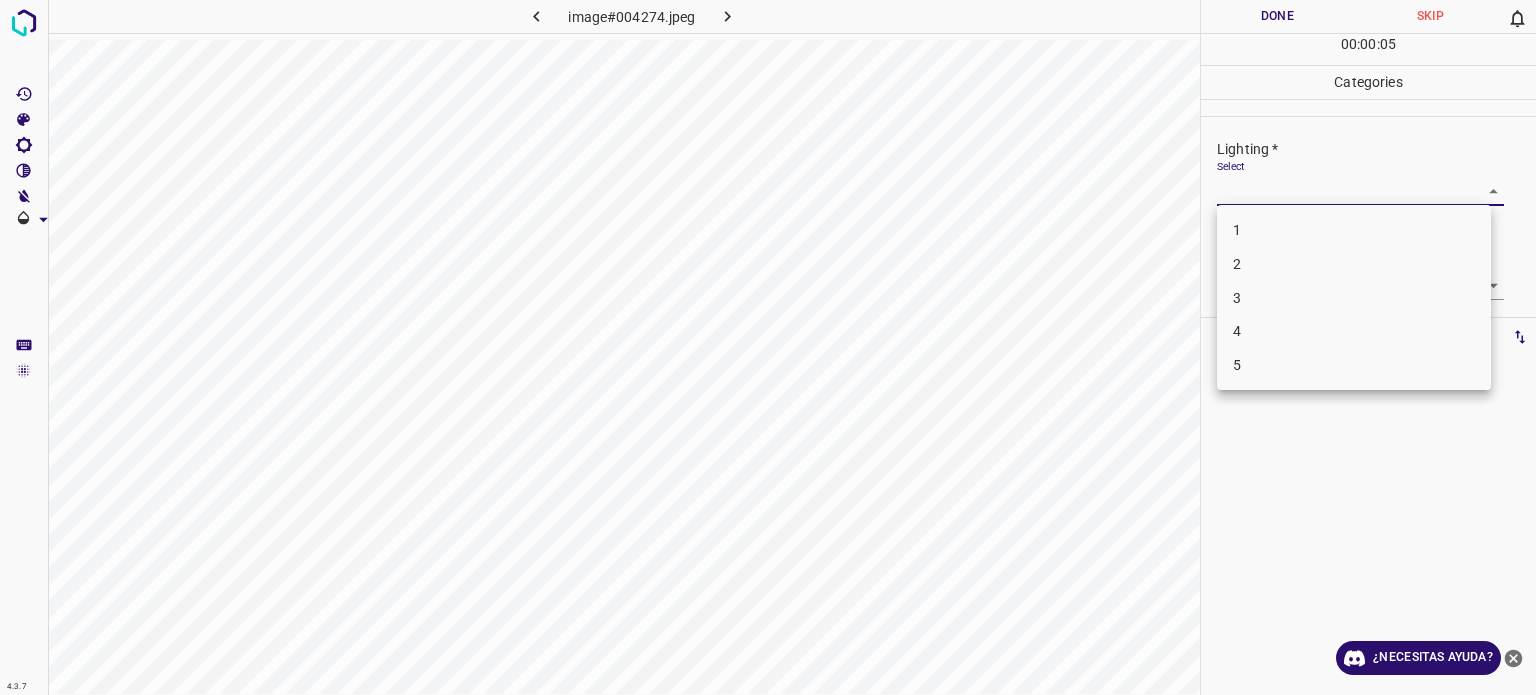 click on "2" at bounding box center (1237, 264) 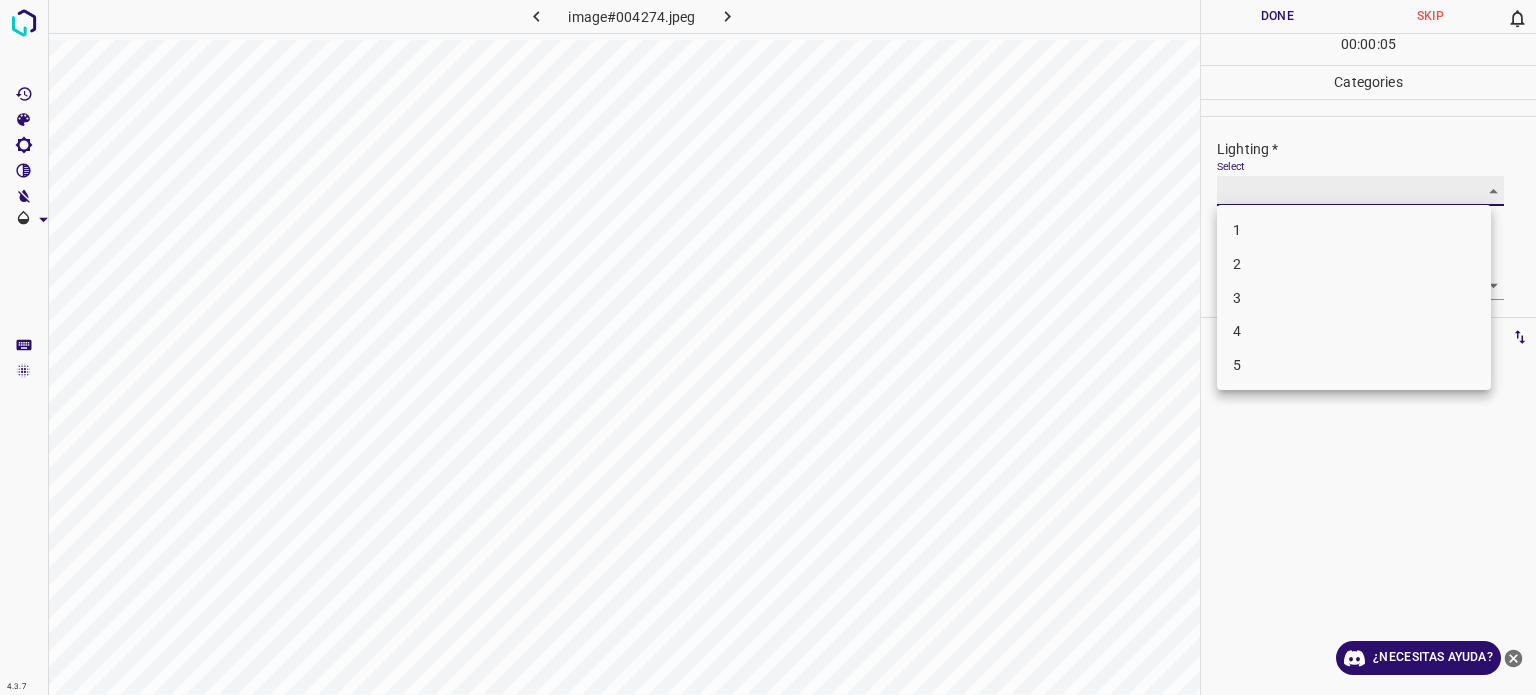 type on "2" 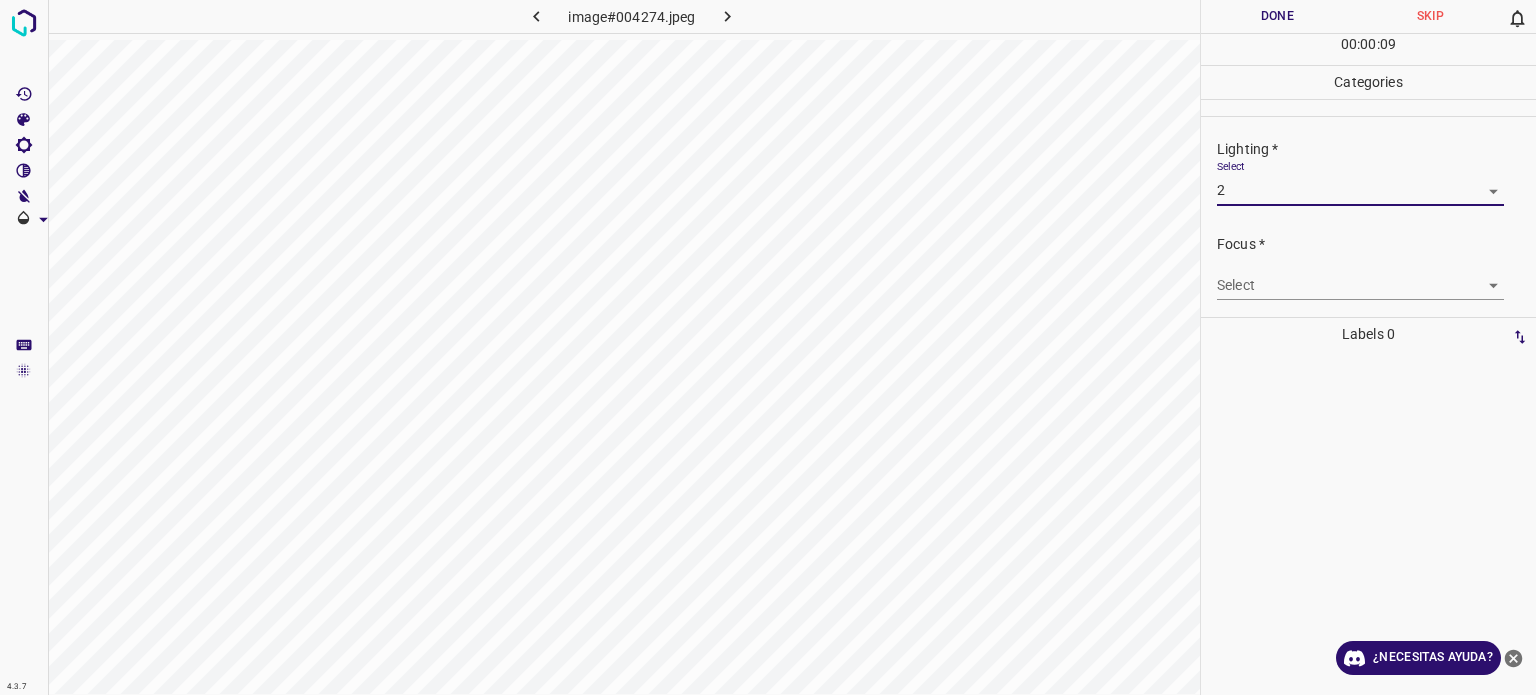 click on "4.3.7 image#004274.jpeg Done Skip 0 00   : 00   : 09   Categories Lighting *  Select 2 2 Focus *  Select ​ Overall *  Select ​ Labels   0 Categories 1 Lighting 2 Focus 3 Overall Tools Space Change between modes (Draw & Edit) I Auto labeling R Restore zoom M Zoom in N Zoom out Delete Delete selecte label Filters Z Restore filters X Saturation filter C Brightness filter V Contrast filter B Gray scale filter General O Download ¿Necesitas ayuda? Texto original Valora esta traducción Tu opinión servirá para ayudar a mejorar el Traductor de Google - Texto - Esconder - Borrar" at bounding box center (768, 347) 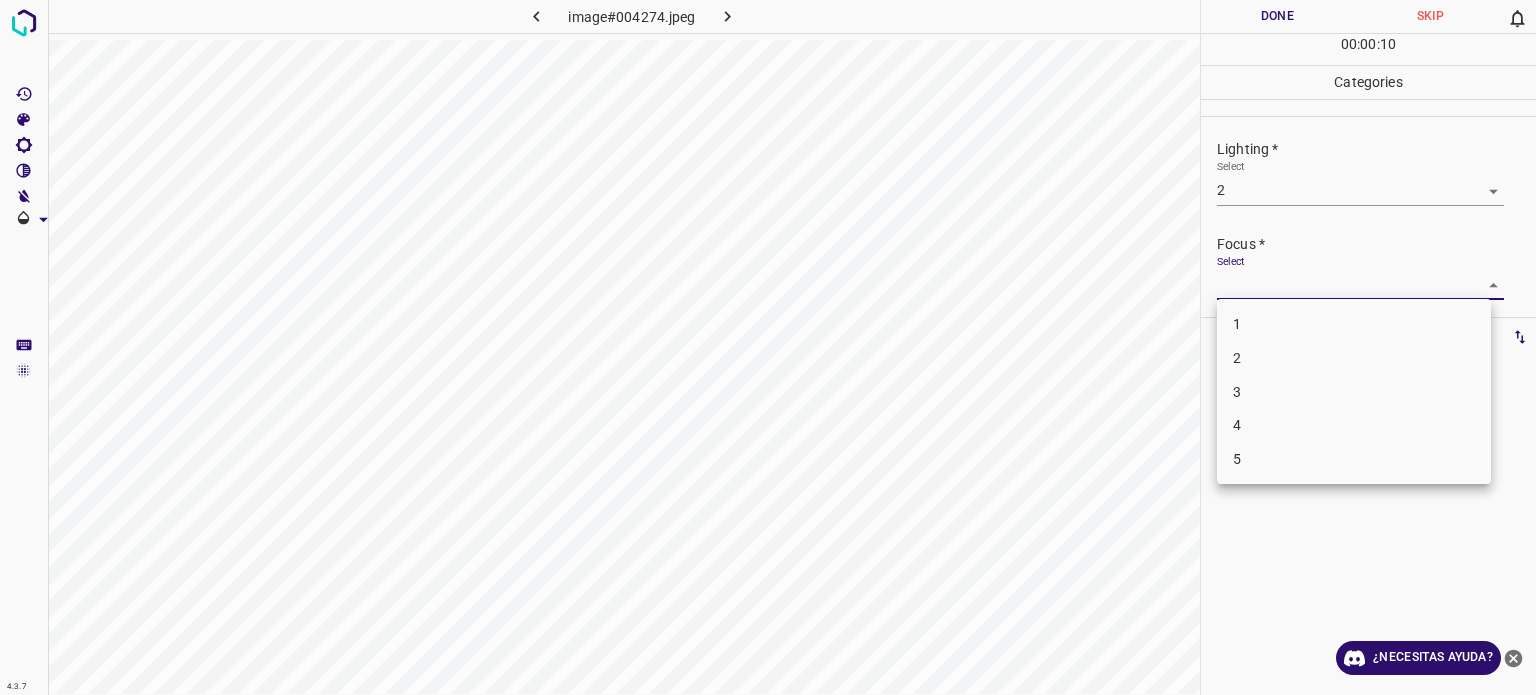 click on "2" at bounding box center [1237, 358] 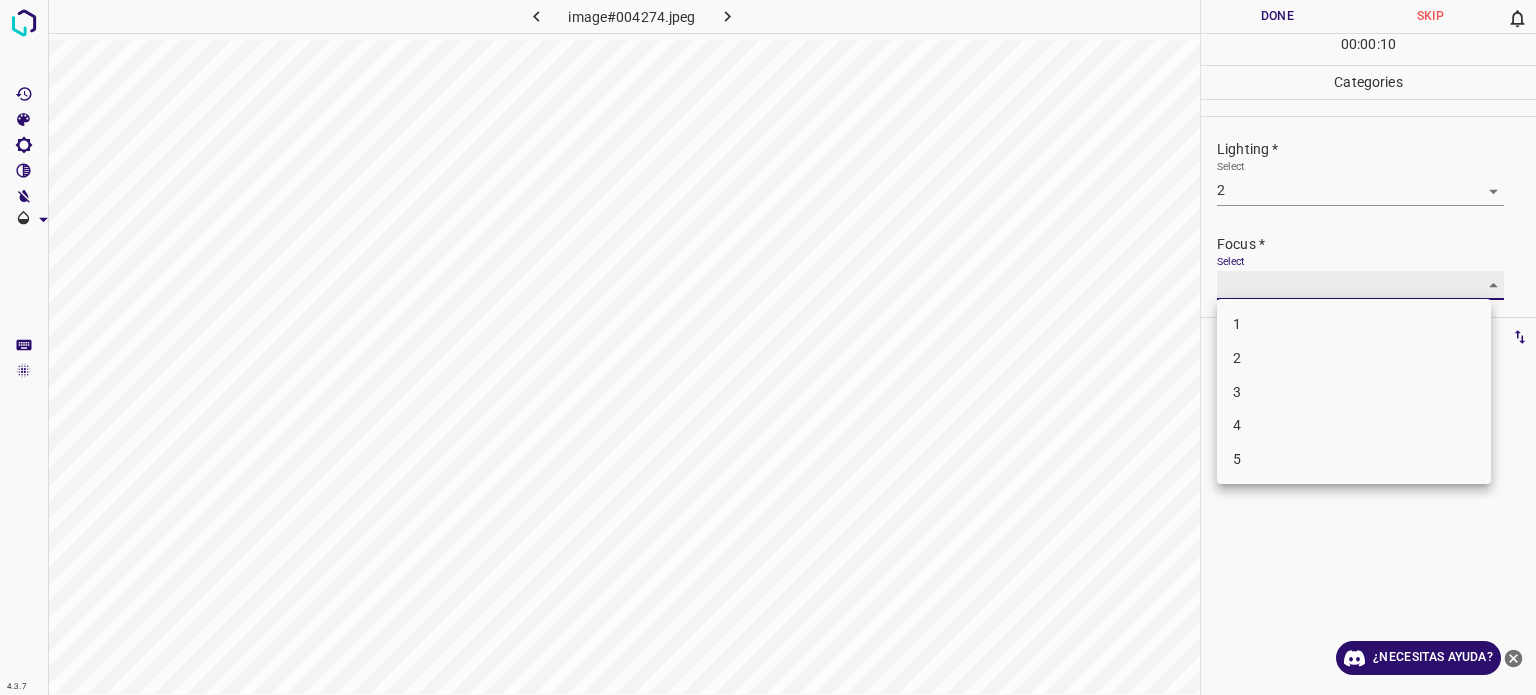 type on "2" 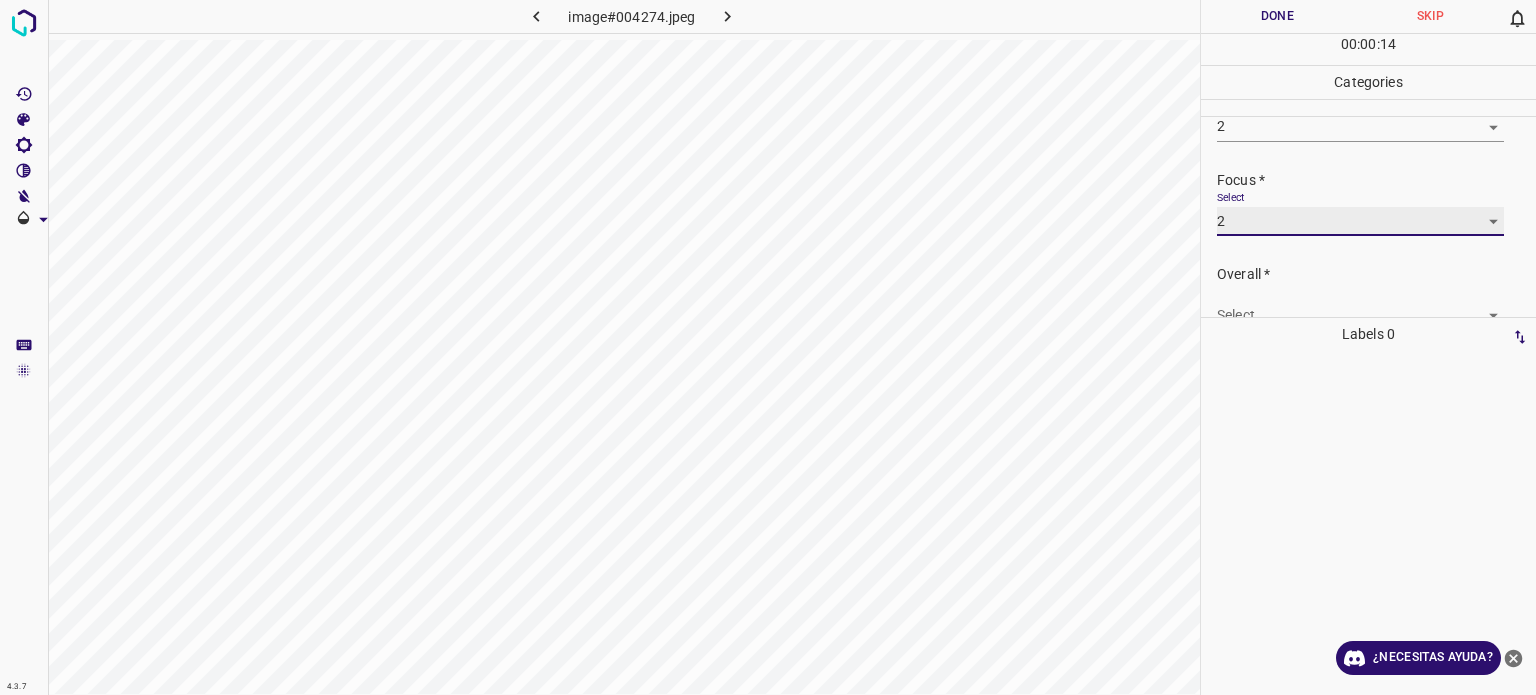 scroll, scrollTop: 98, scrollLeft: 0, axis: vertical 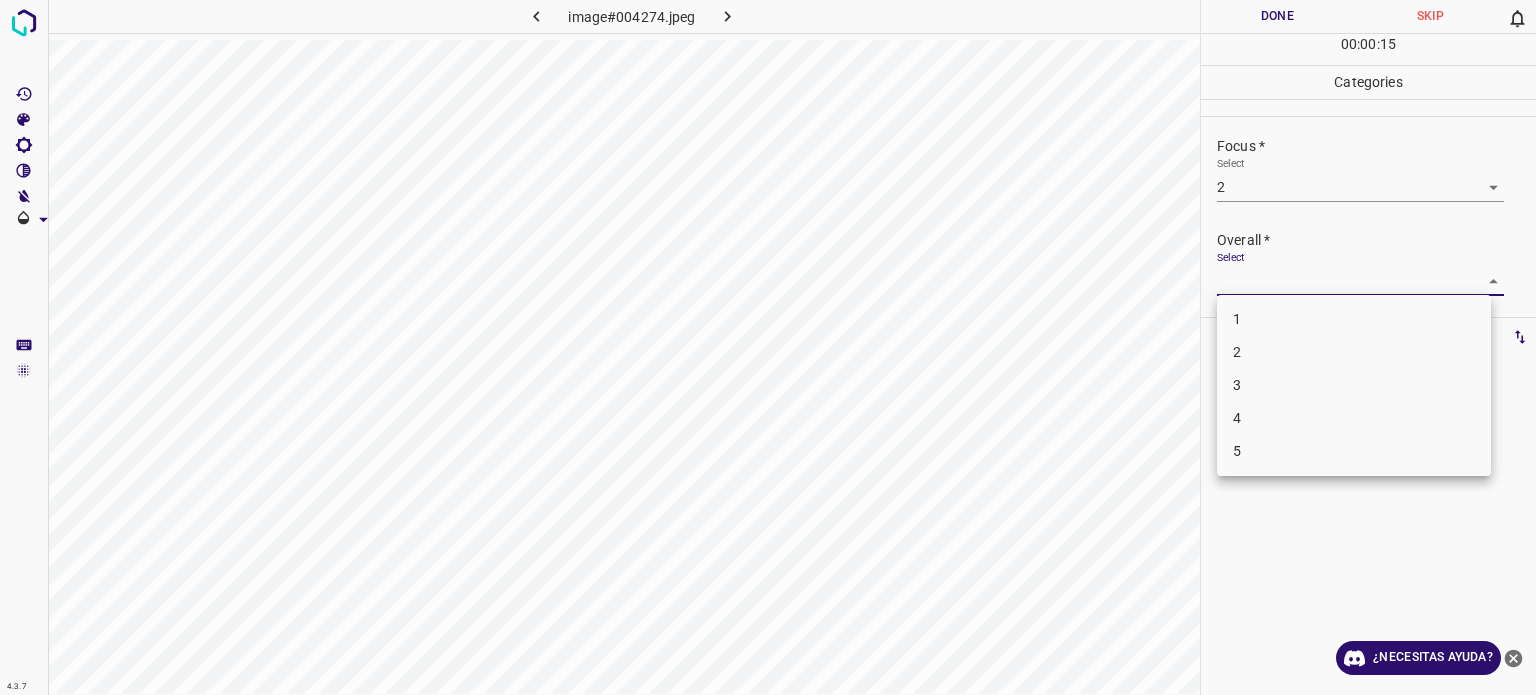 click on "4.3.7 image#004274.jpeg Done Skip 0 00   : 00   : 15   Categories Lighting *  Select 2 2 Focus *  Select 2 2 Overall *  Select ​ Labels   0 Categories 1 Lighting 2 Focus 3 Overall Tools Space Change between modes (Draw & Edit) I Auto labeling R Restore zoom M Zoom in N Zoom out Delete Delete selecte label Filters Z Restore filters X Saturation filter C Brightness filter V Contrast filter B Gray scale filter General O Download ¿Necesitas ayuda? Texto original Valora esta traducción Tu opinión servirá para ayudar a mejorar el Traductor de Google - Texto - Esconder - Borrar 1 2 3 4 5" at bounding box center [768, 347] 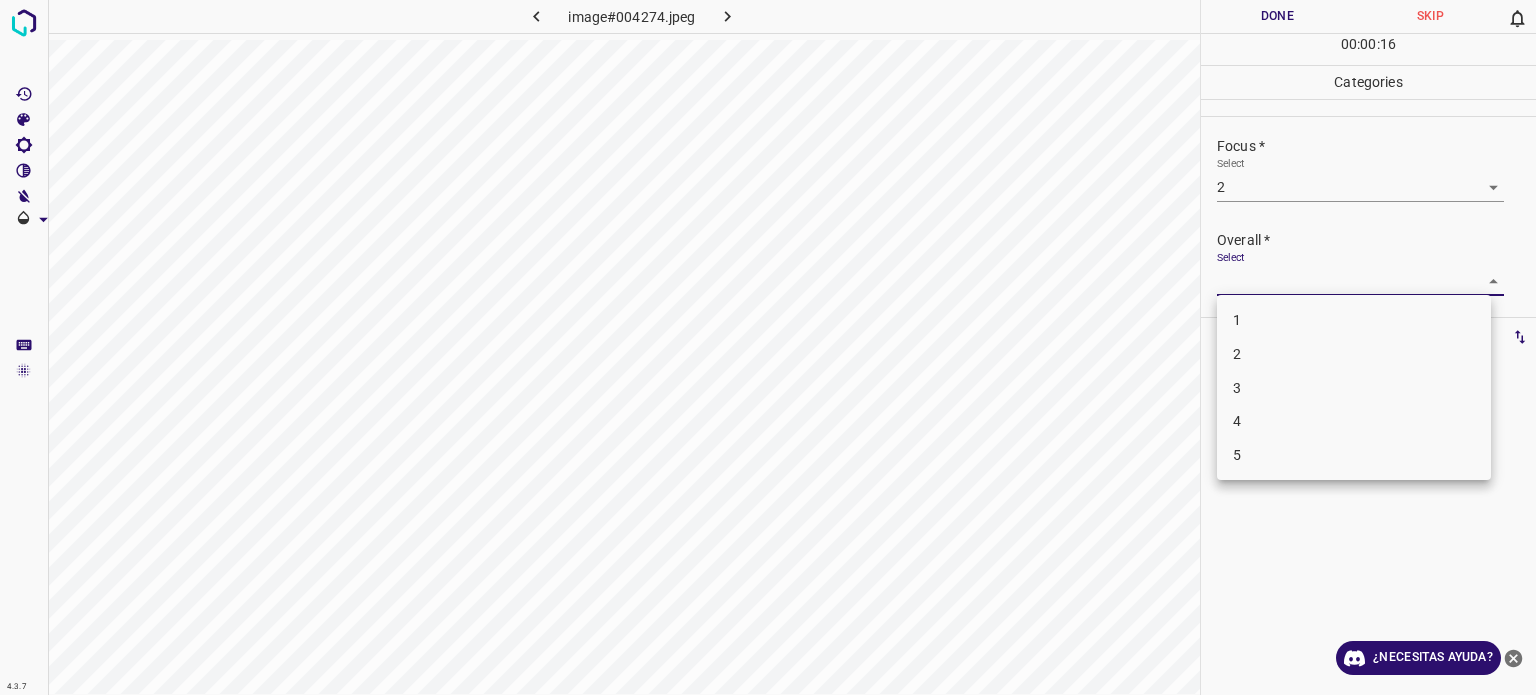 click on "2" at bounding box center [1237, 354] 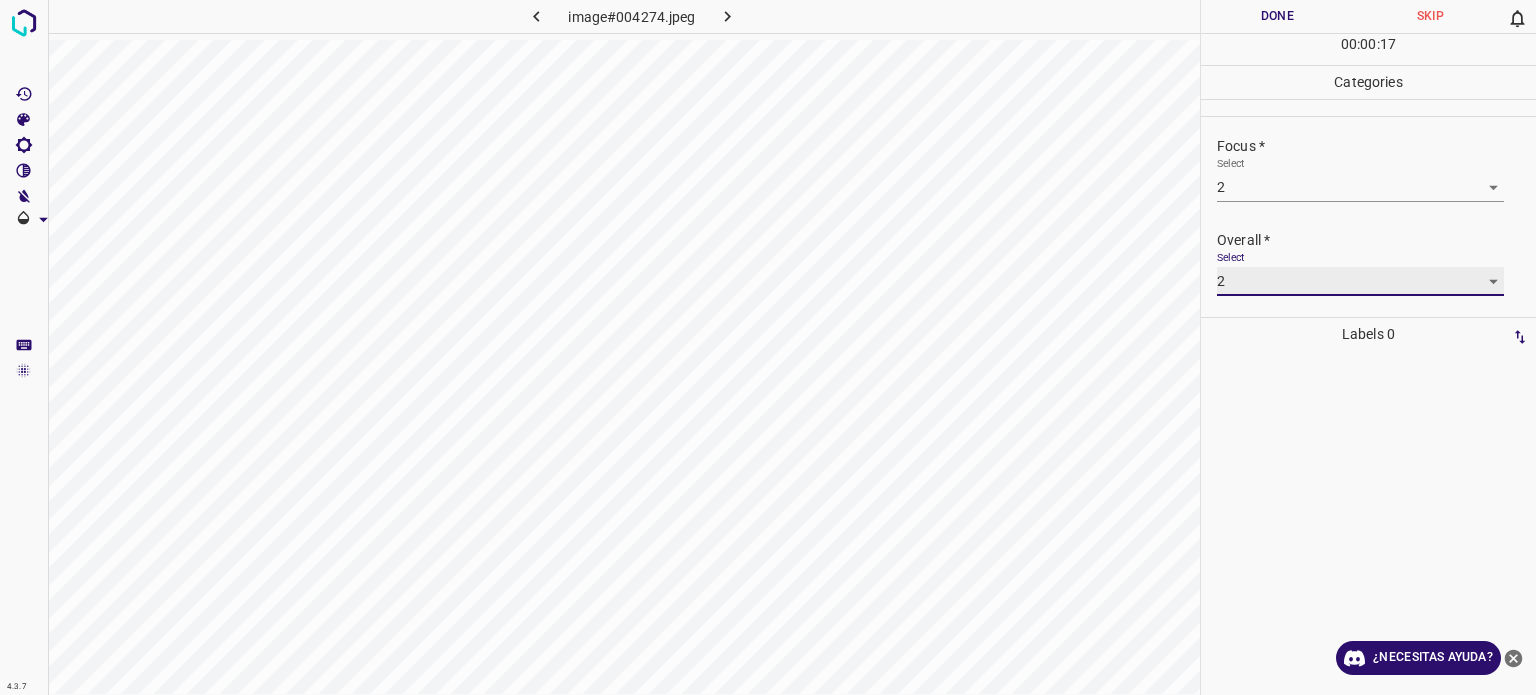 type on "2" 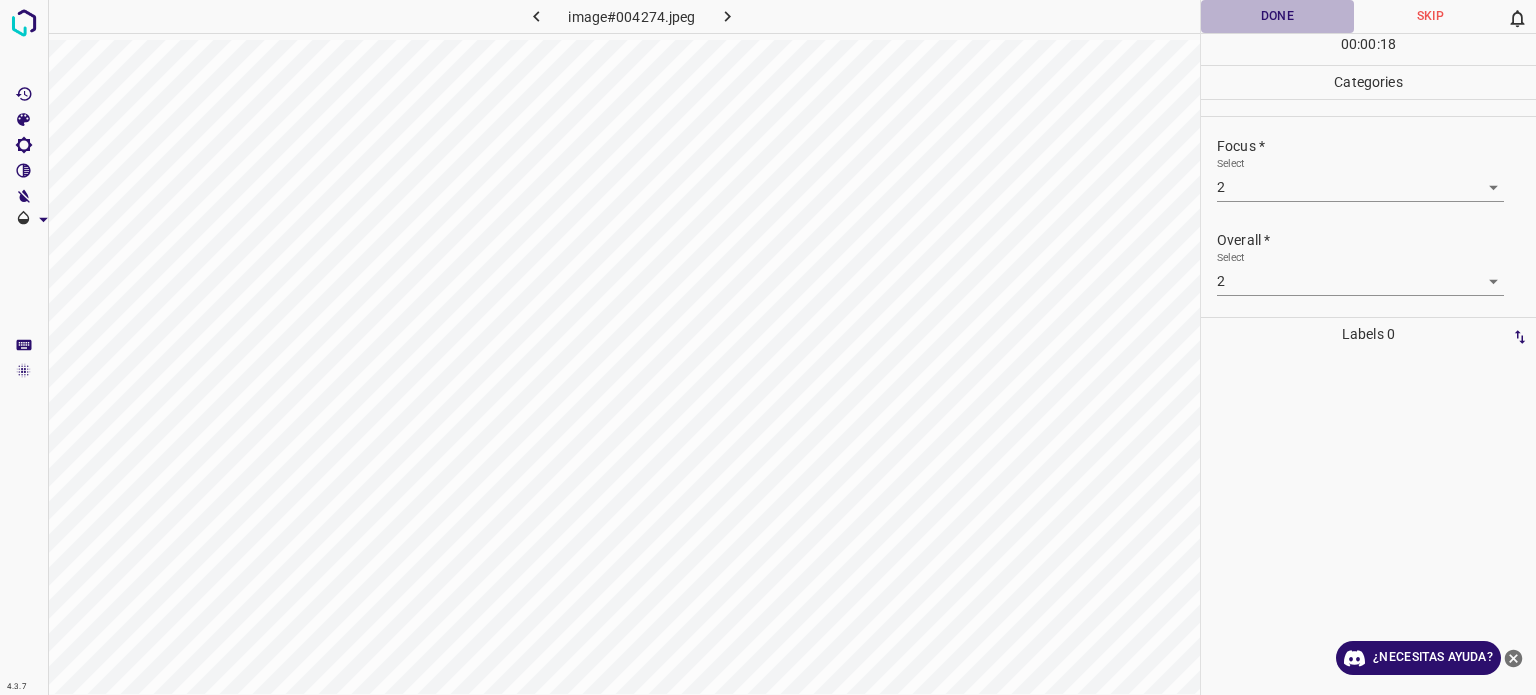 click on "Done" at bounding box center (1277, 16) 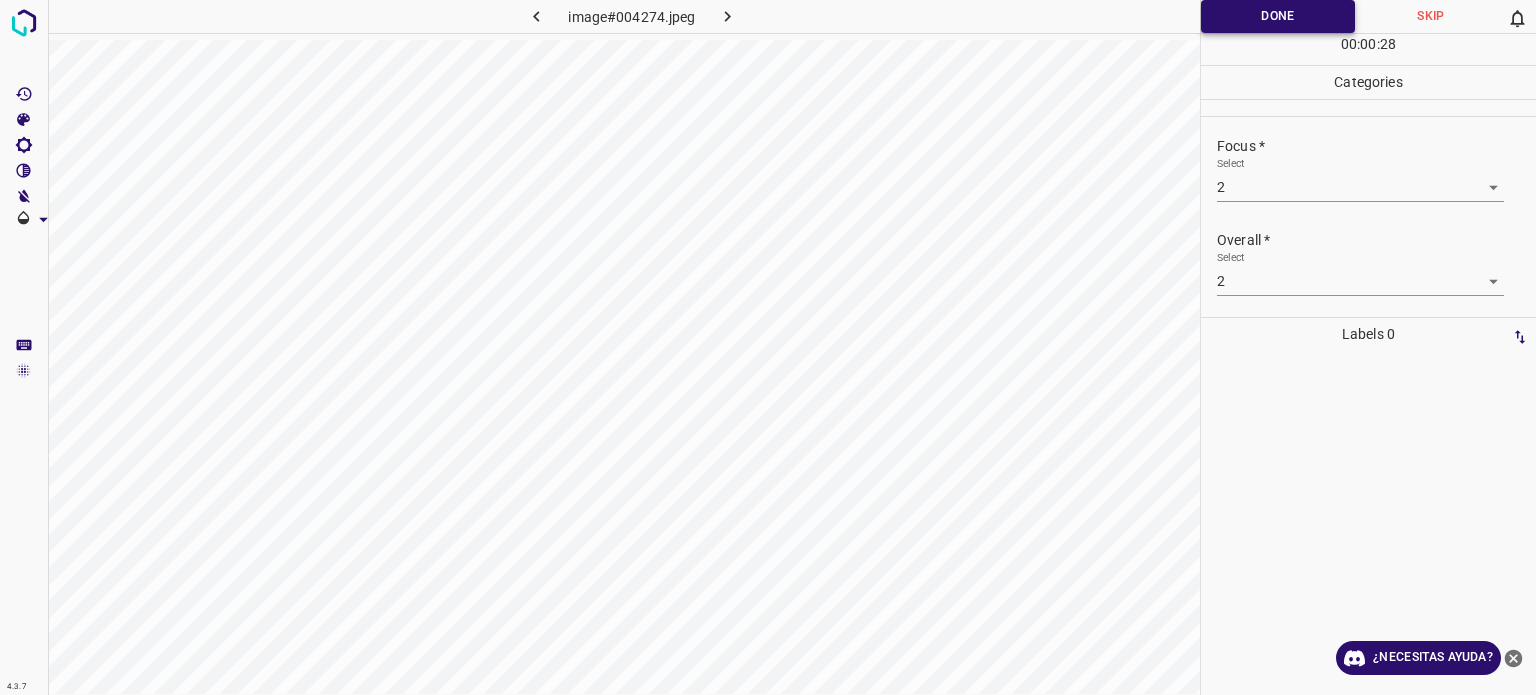 click on "Done" at bounding box center [1278, 16] 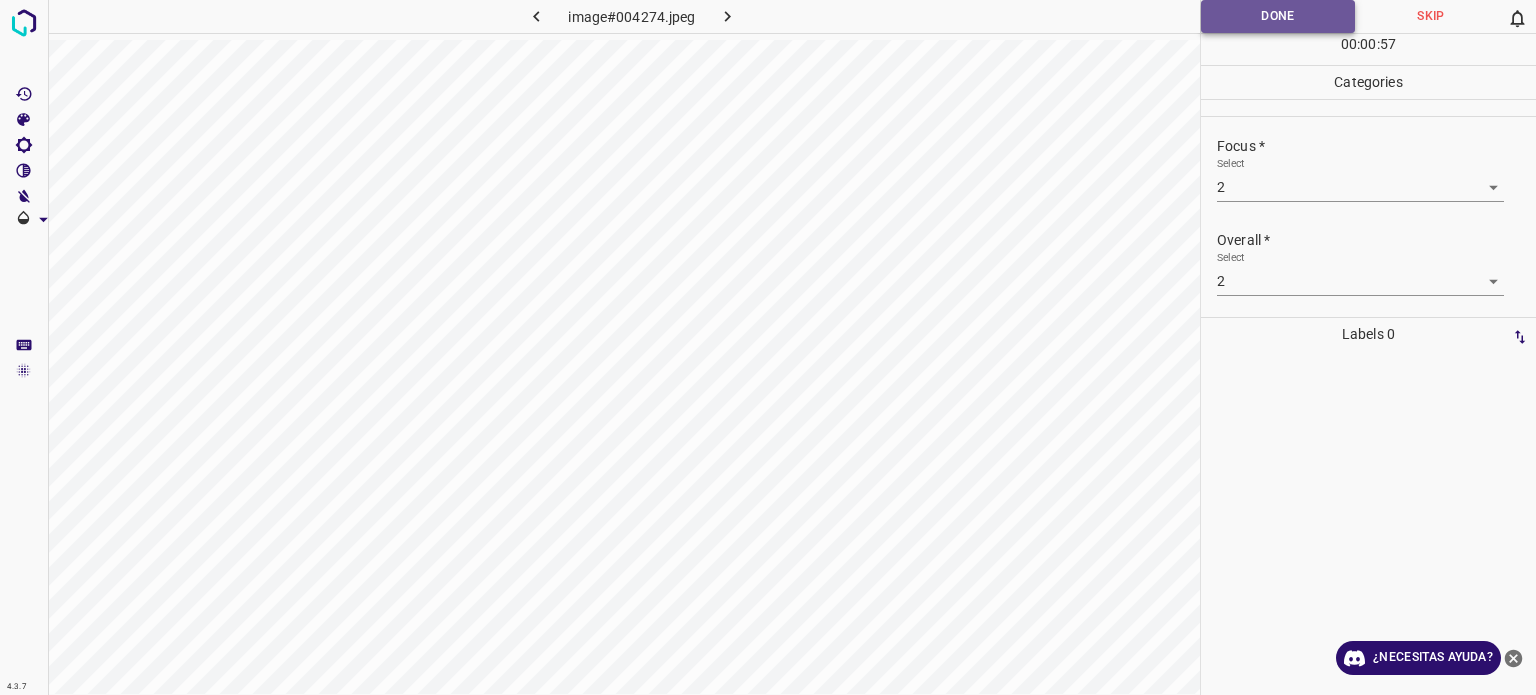 drag, startPoint x: 1276, startPoint y: 25, endPoint x: 1208, endPoint y: 23, distance: 68.0294 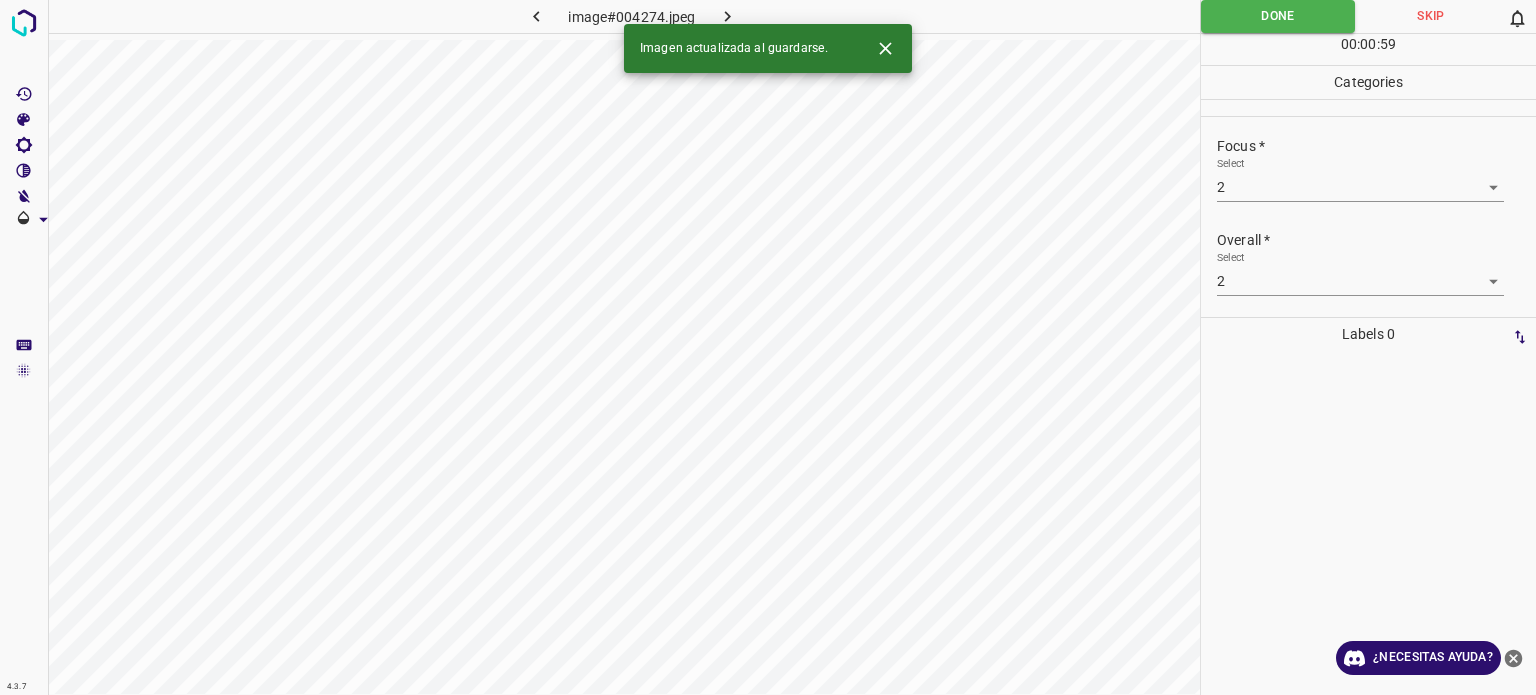 click 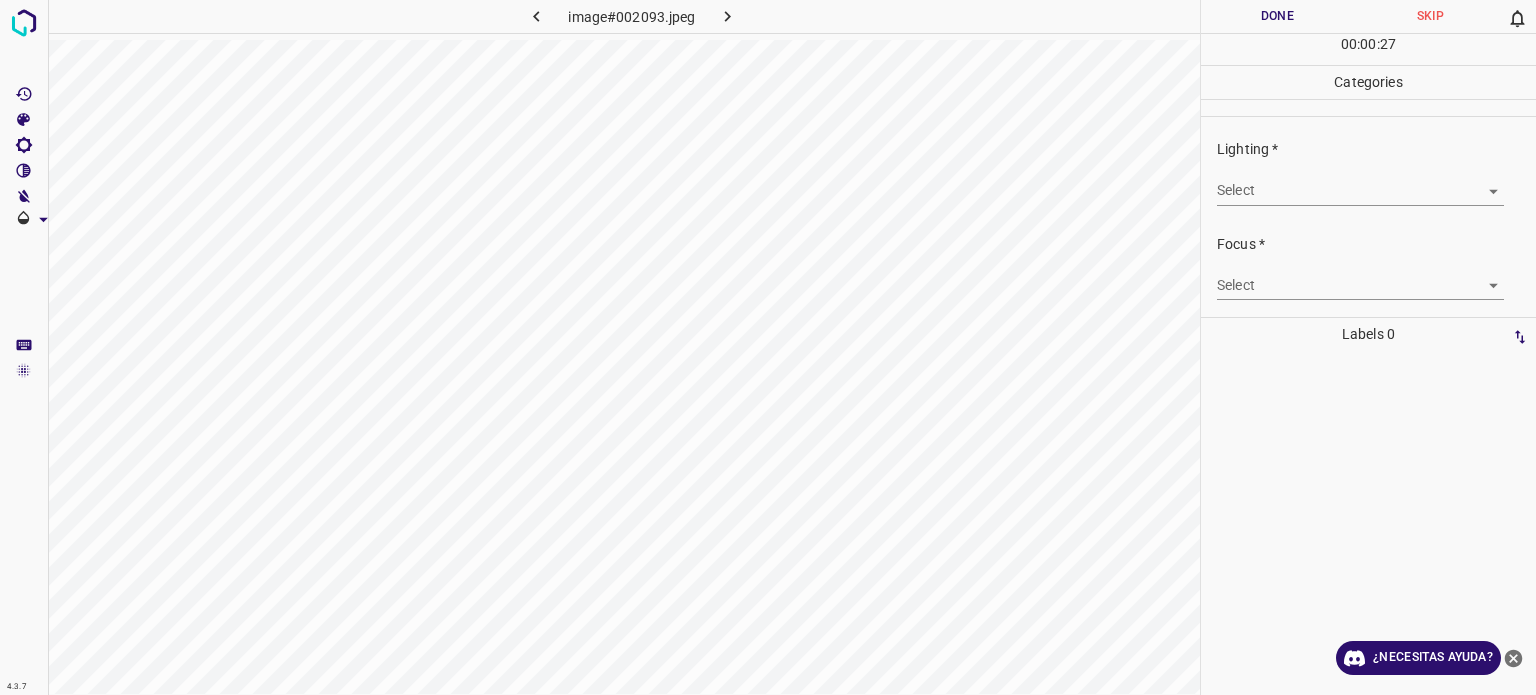 click on "4.3.7 image#002093.jpeg Done Skip 0 00   : 00   : 27   Categories Lighting *  Select ​ Focus *  Select ​ Overall *  Select ​ Labels   0 Categories 1 Lighting 2 Focus 3 Overall Tools Space Change between modes (Draw & Edit) I Auto labeling R Restore zoom M Zoom in N Zoom out Delete Delete selecte label Filters Z Restore filters X Saturation filter C Brightness filter V Contrast filter B Gray scale filter General O Download ¿Necesitas ayuda? Texto original Valora esta traducción Tu opinión servirá para ayudar a mejorar el Traductor de Google - Texto - Esconder - Borrar" at bounding box center [768, 347] 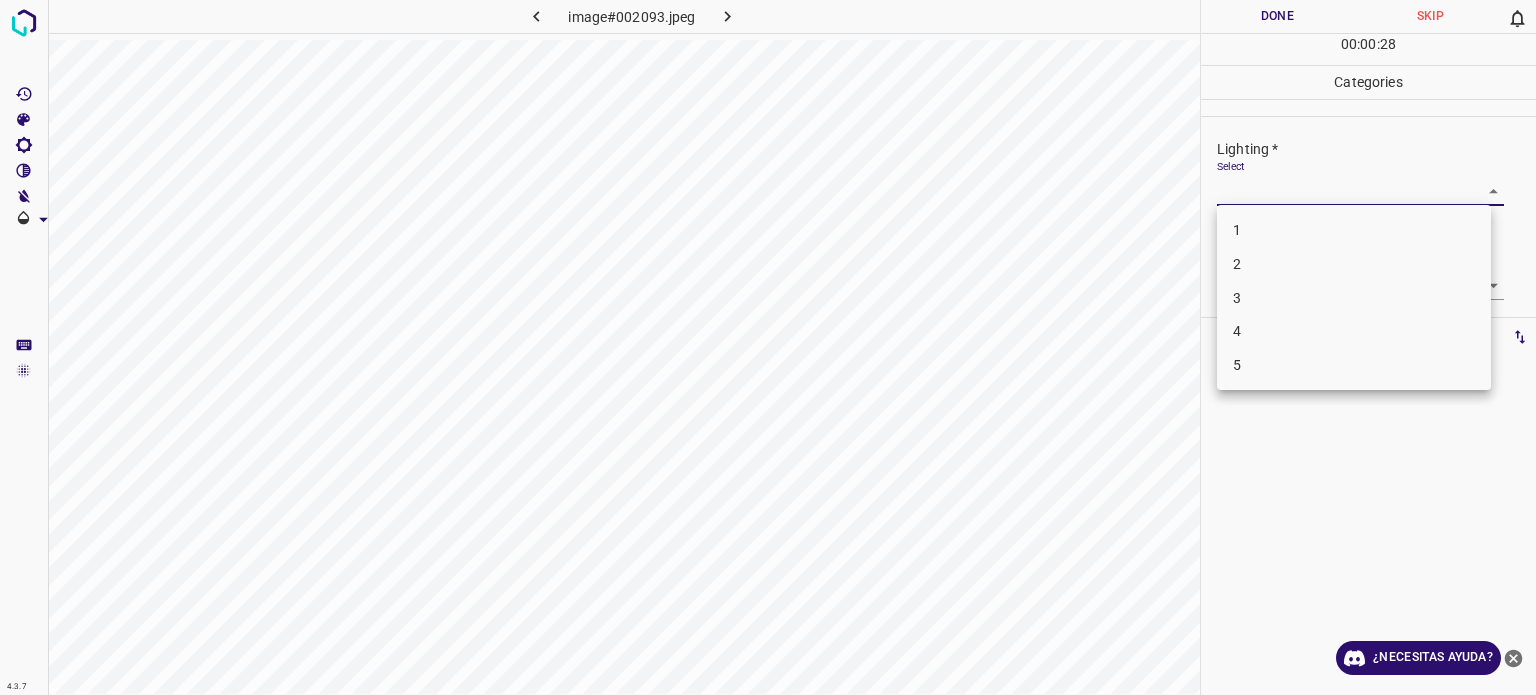 click on "3" at bounding box center [1354, 298] 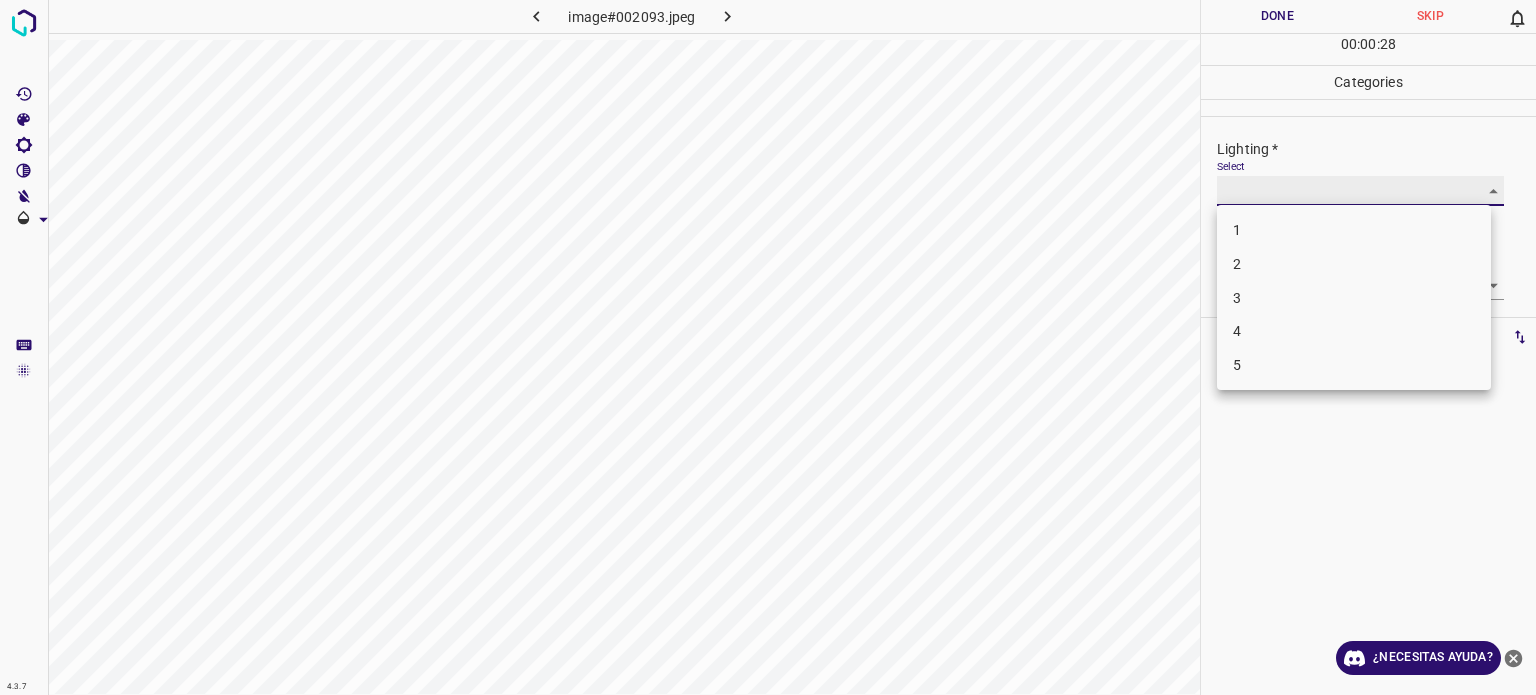 type on "3" 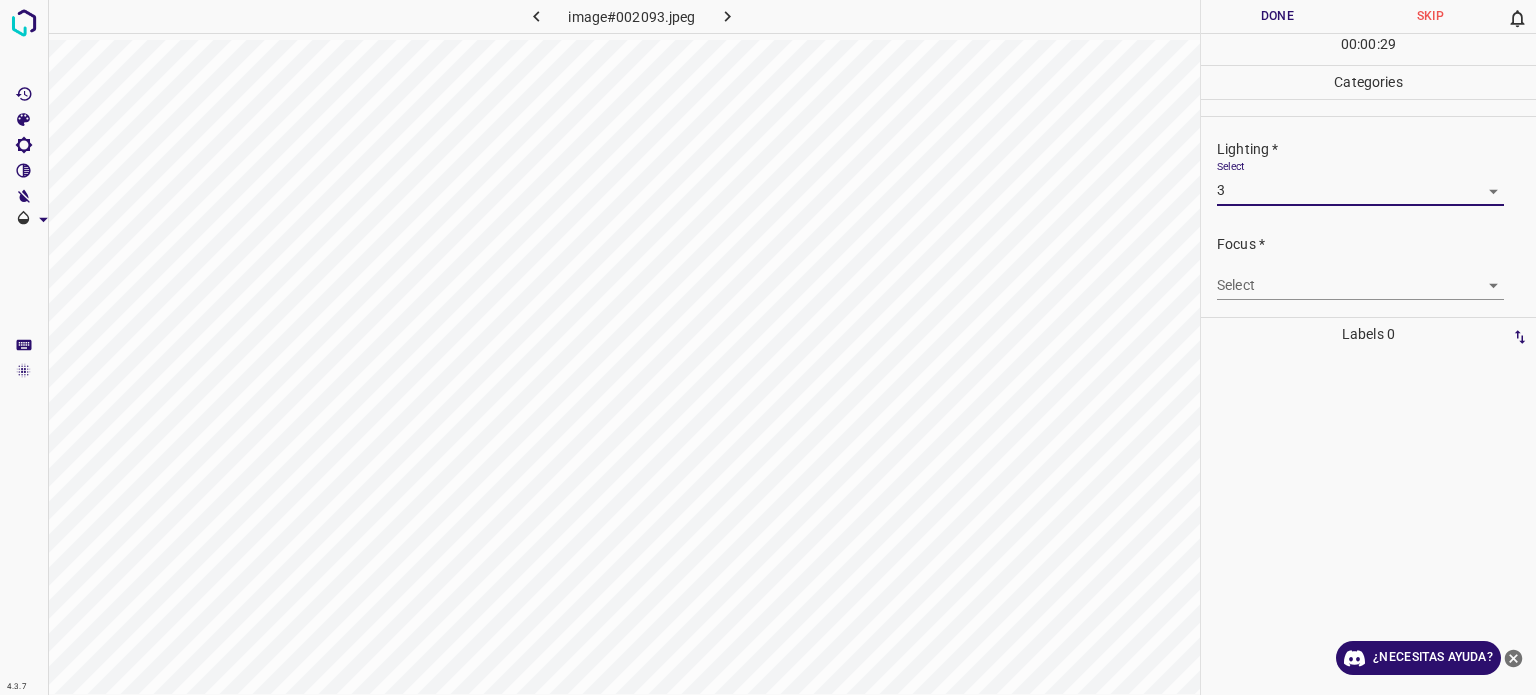 click on "4.3.7 image#002093.jpeg Done Skip 0 00   : 00   : 29   Categories Lighting *  Select 3 3 Focus *  Select ​ Overall *  Select ​ Labels   0 Categories 1 Lighting 2 Focus 3 Overall Tools Space Change between modes (Draw & Edit) I Auto labeling R Restore zoom M Zoom in N Zoom out Delete Delete selecte label Filters Z Restore filters X Saturation filter C Brightness filter V Contrast filter B Gray scale filter General O Download ¿Necesitas ayuda? Texto original Valora esta traducción Tu opinión servirá para ayudar a mejorar el Traductor de Google - Texto - Esconder - Borrar" at bounding box center (768, 347) 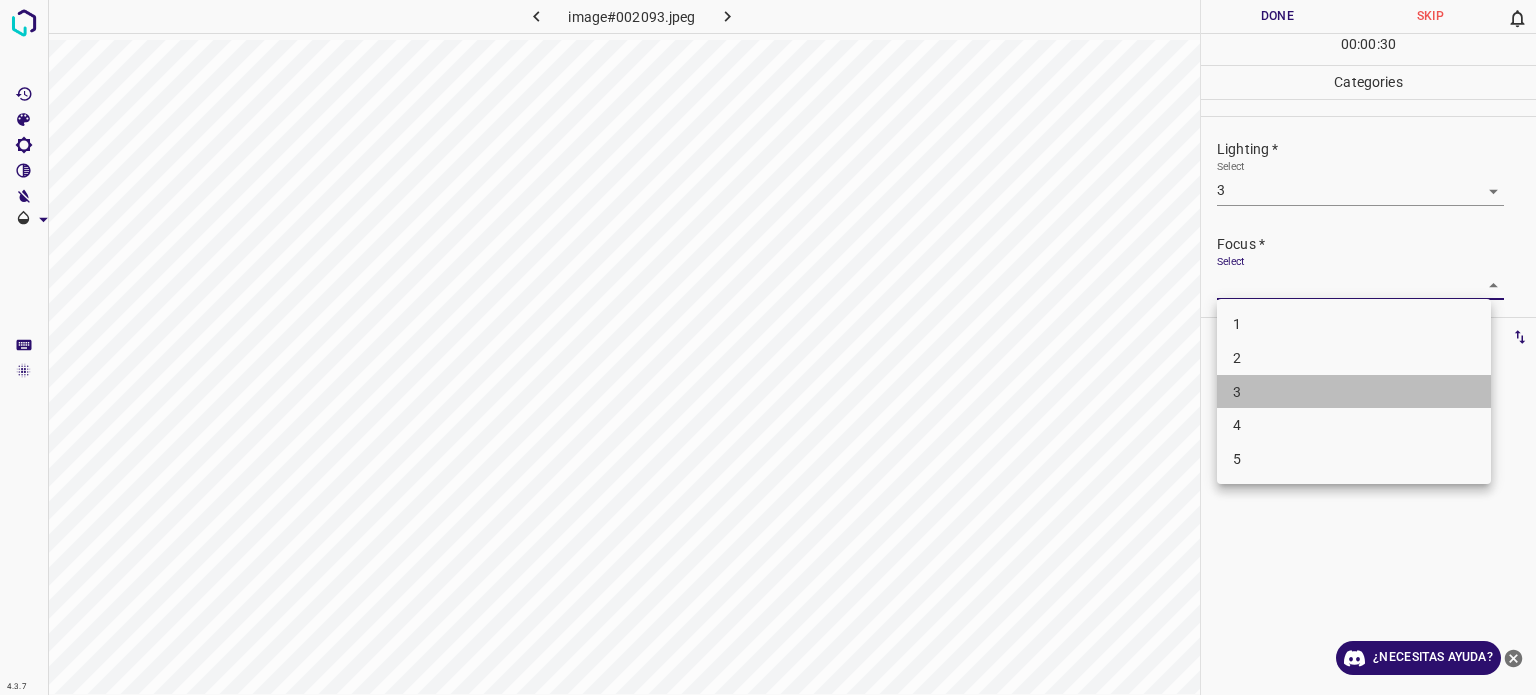 click on "3" at bounding box center (1354, 392) 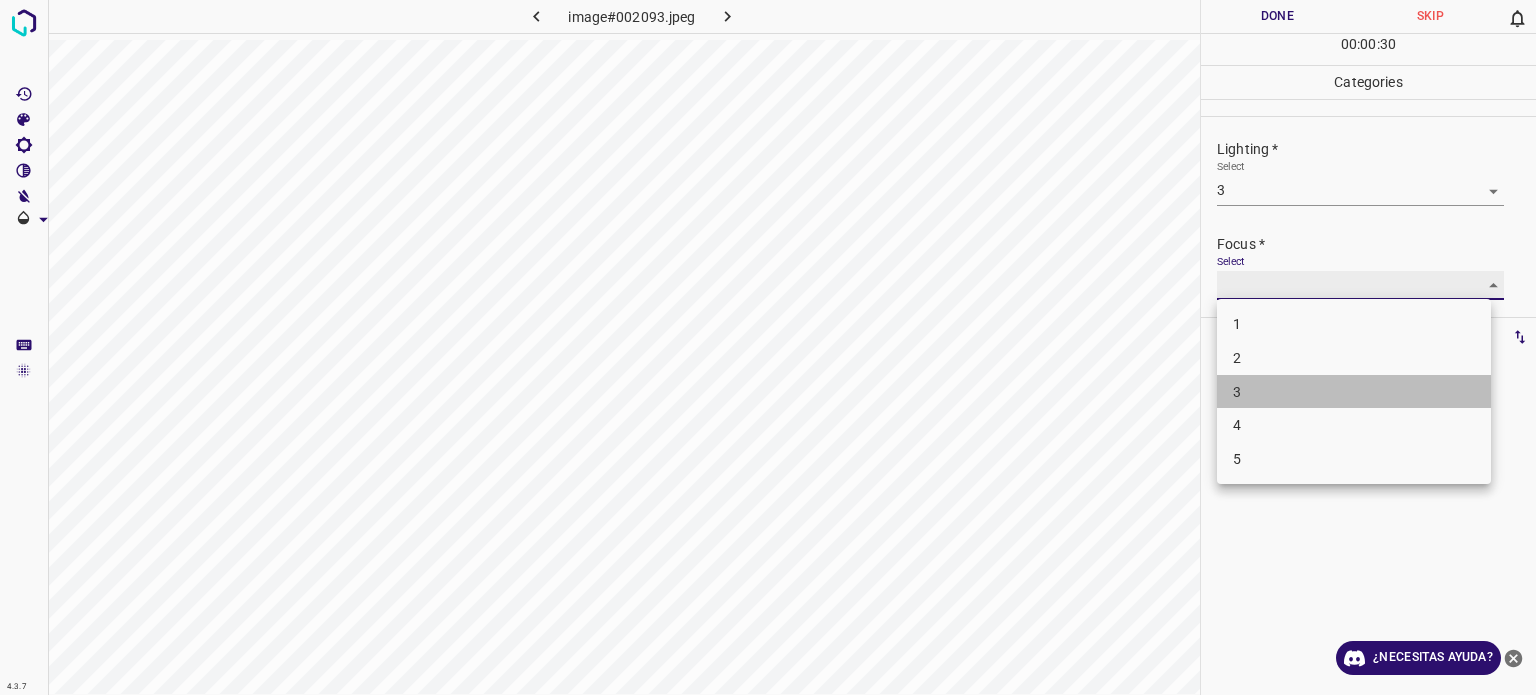 type on "3" 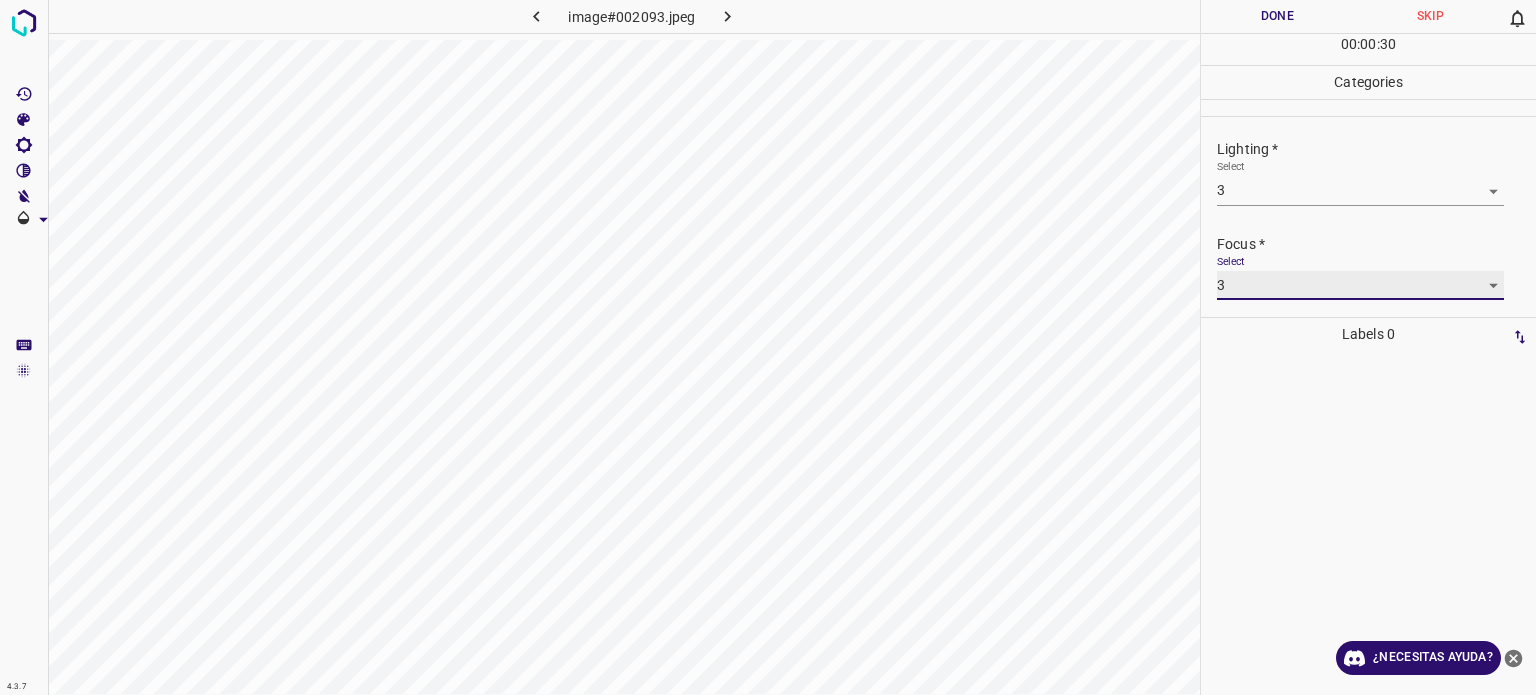 scroll, scrollTop: 98, scrollLeft: 0, axis: vertical 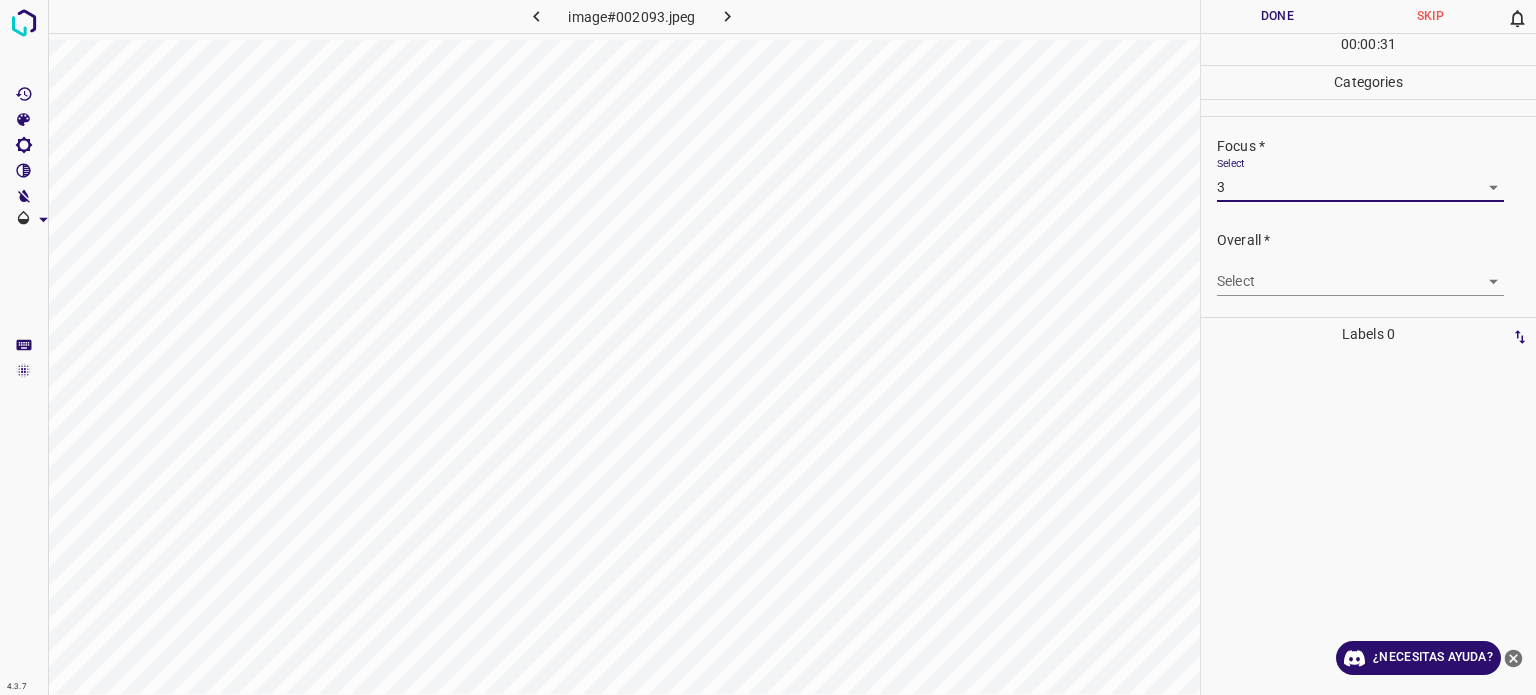 click on "4.3.7 image#002093.jpeg Done Skip 0 00   : 00   : 31   Categories Lighting *  Select 3 3 Focus *  Select 3 3 Overall *  Select ​ Labels   0 Categories 1 Lighting 2 Focus 3 Overall Tools Space Change between modes (Draw & Edit) I Auto labeling R Restore zoom M Zoom in N Zoom out Delete Delete selecte label Filters Z Restore filters X Saturation filter C Brightness filter V Contrast filter B Gray scale filter General O Download ¿Necesitas ayuda? Texto original Valora esta traducción Tu opinión servirá para ayudar a mejorar el Traductor de Google - Texto - Esconder - Borrar" at bounding box center [768, 347] 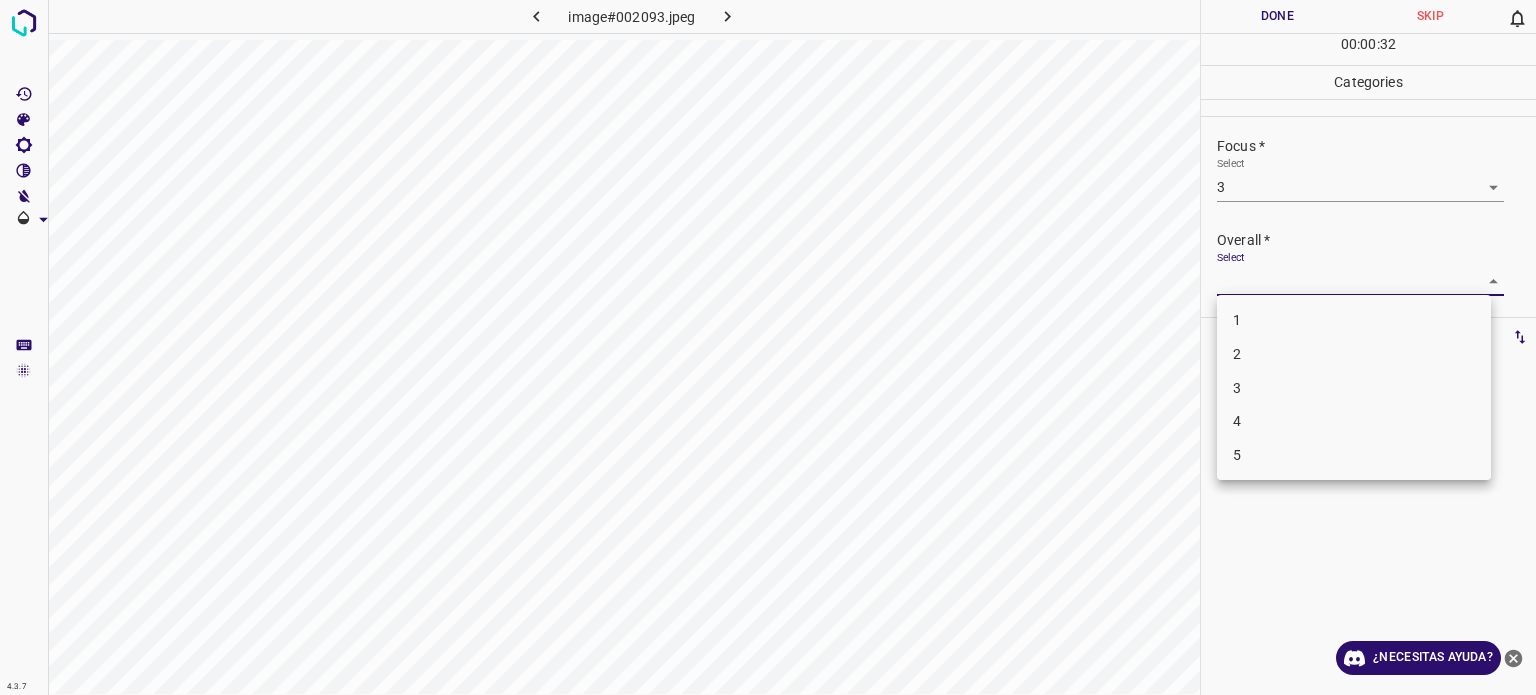 click on "3" at bounding box center (1237, 388) 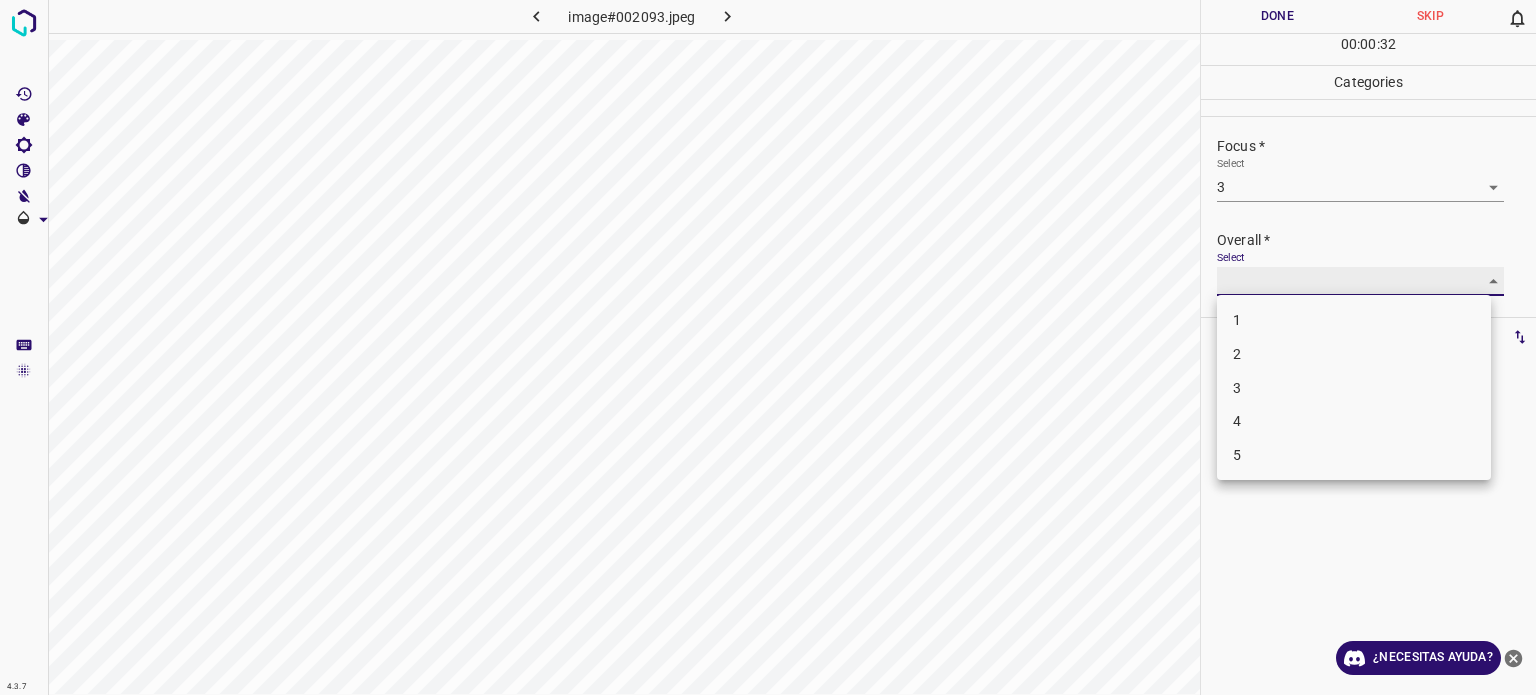 type on "3" 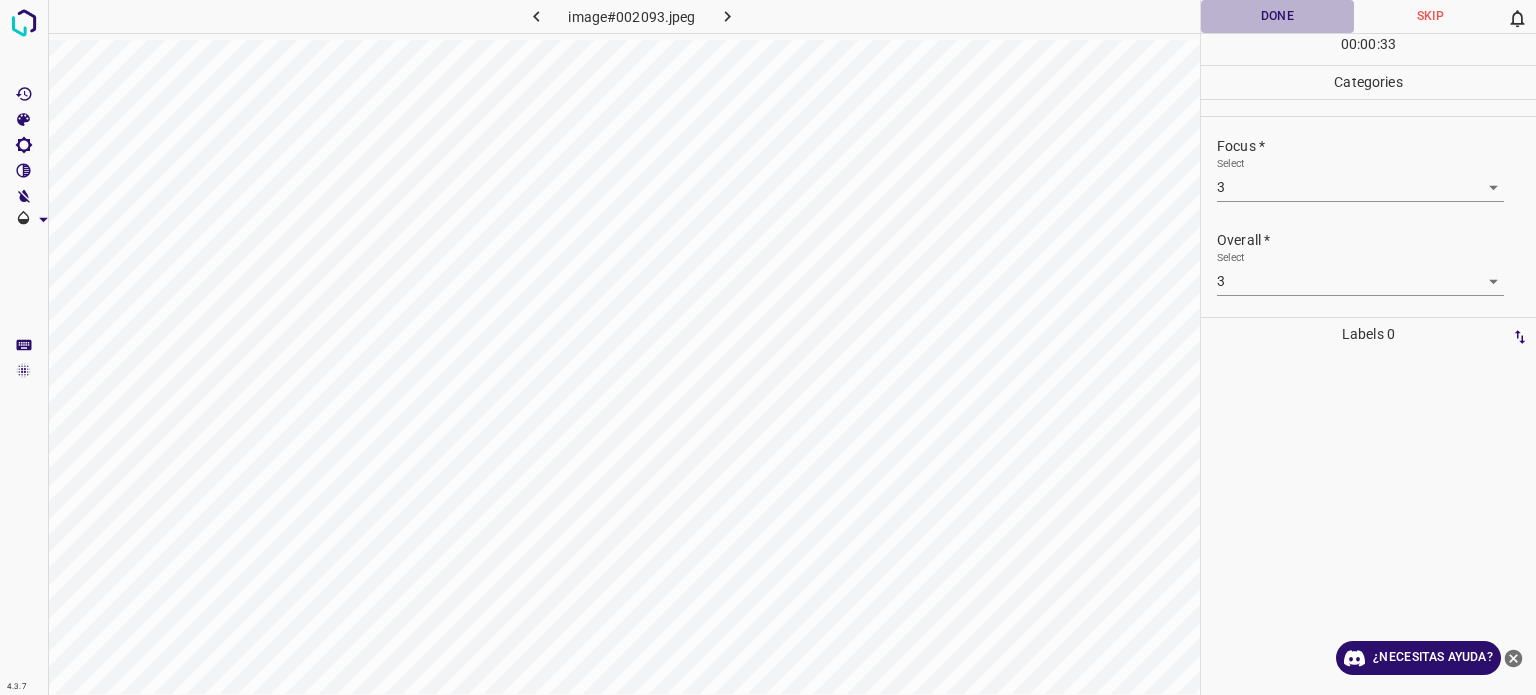 click on "Done" at bounding box center (1277, 16) 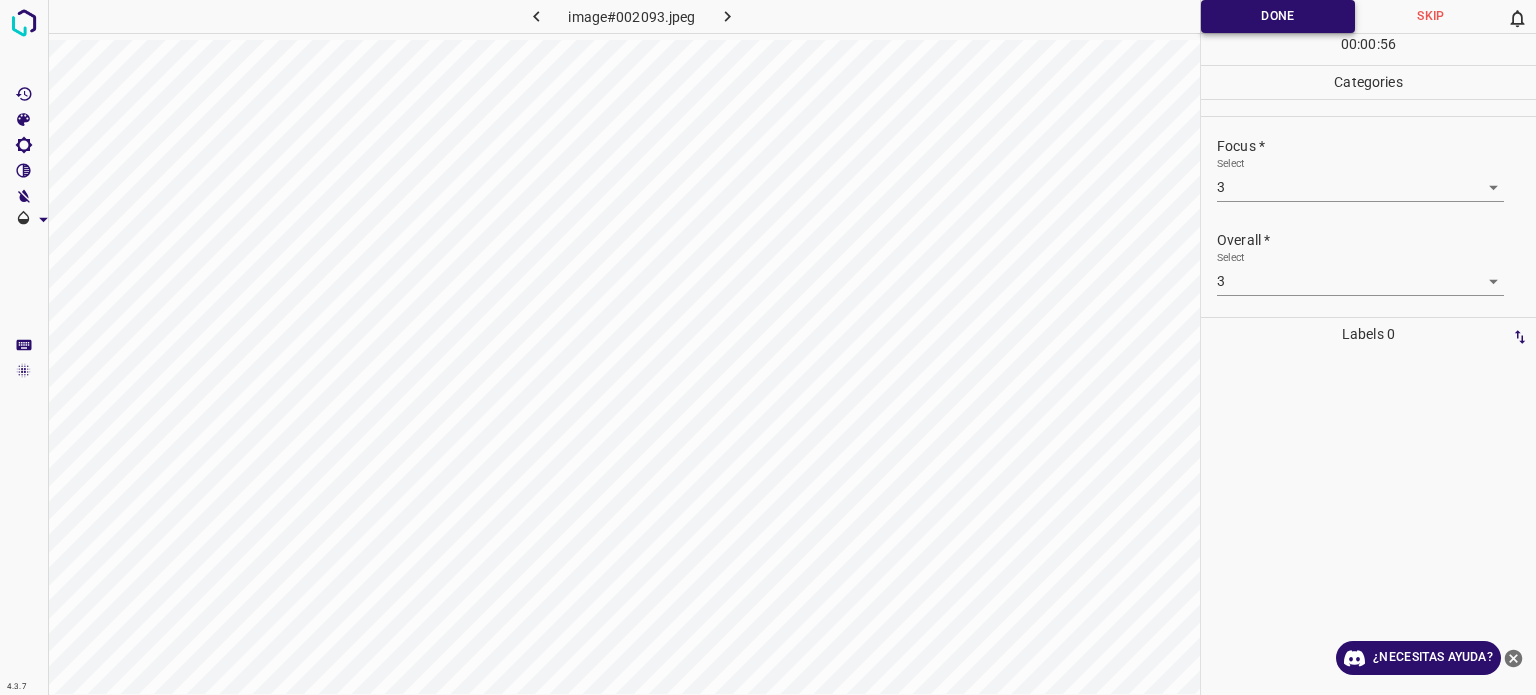 click on "Done" at bounding box center [1278, 16] 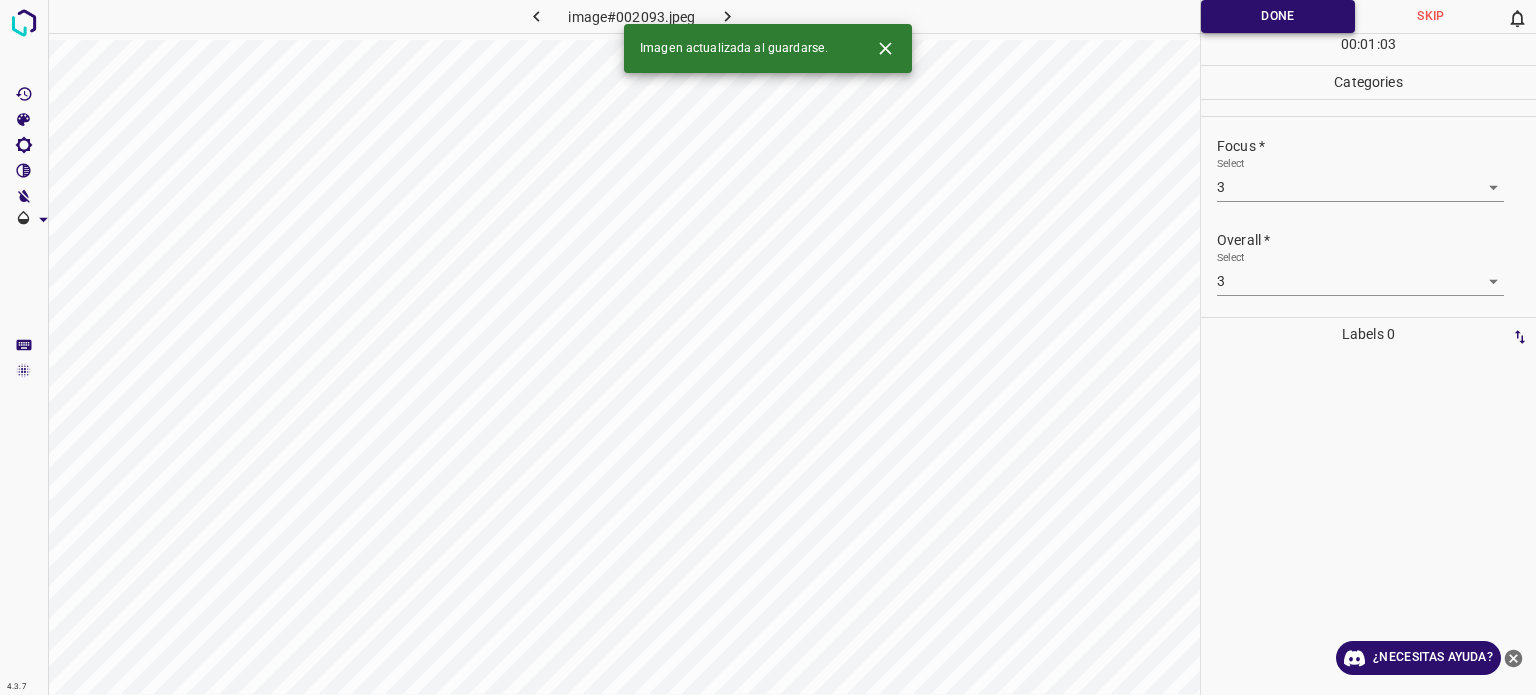 click on "Done" at bounding box center (1278, 16) 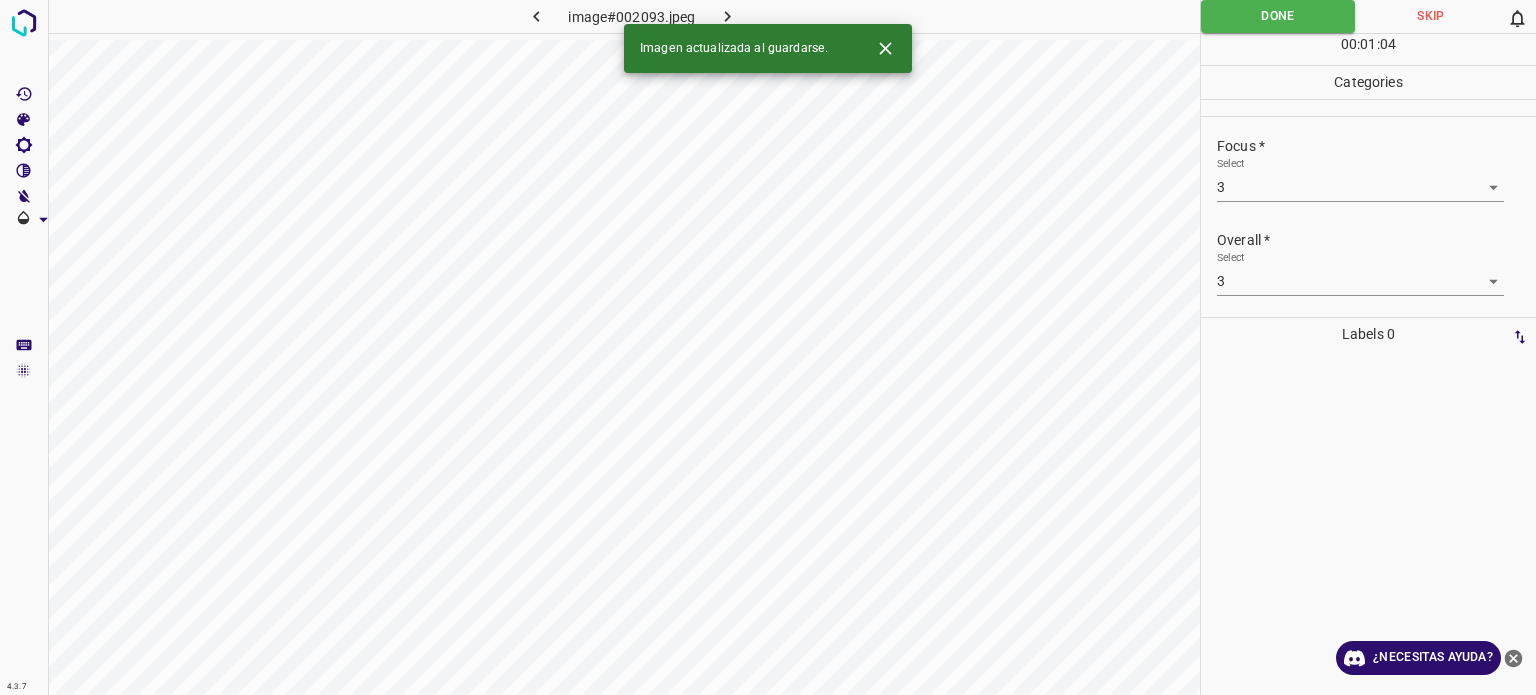 click 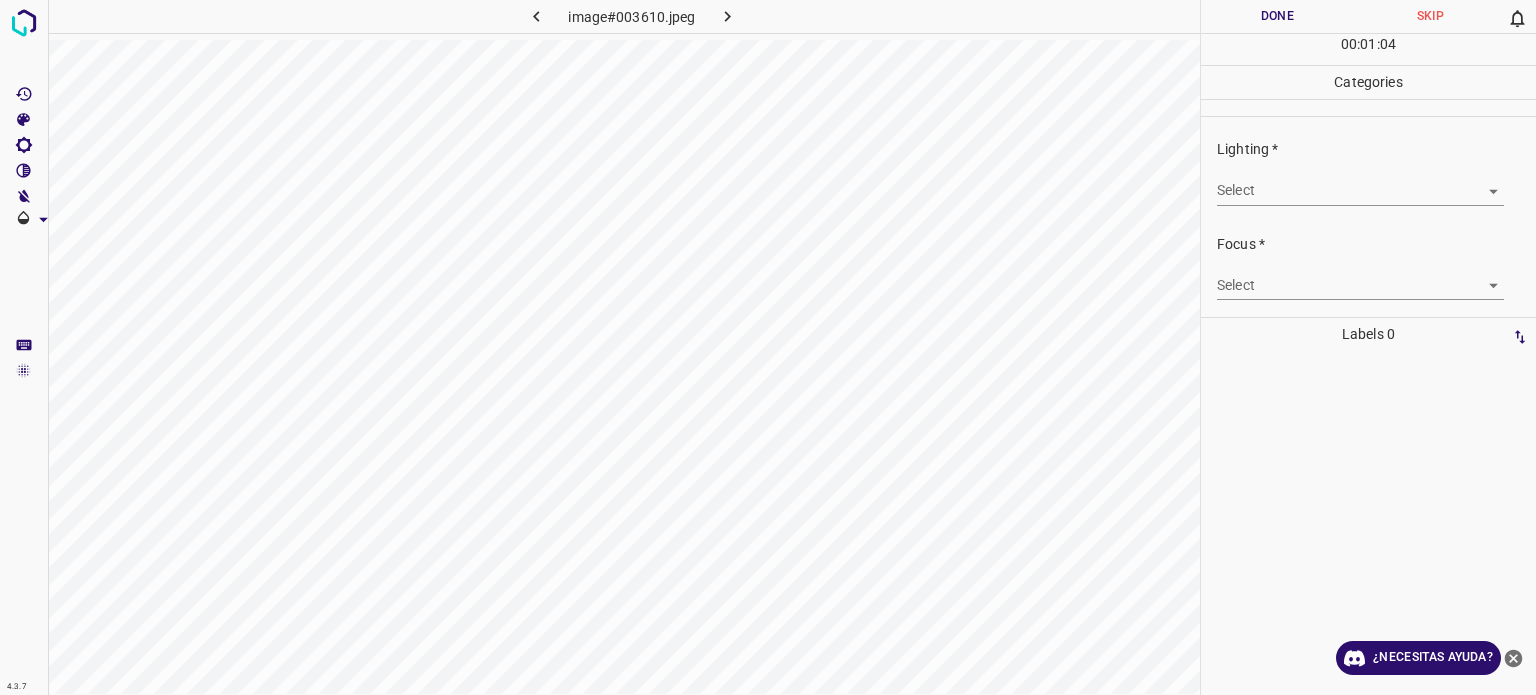 click on "4.3.7 image#003610.jpeg Done Skip 0 00   : 01   : 04   Categories Lighting *  Select ​ Focus *  Select ​ Overall *  Select ​ Labels   0 Categories 1 Lighting 2 Focus 3 Overall Tools Space Change between modes (Draw & Edit) I Auto labeling R Restore zoom M Zoom in N Zoom out Delete Delete selecte label Filters Z Restore filters X Saturation filter C Brightness filter V Contrast filter B Gray scale filter General O Download ¿Necesitas ayuda? Texto original Valora esta traducción Tu opinión servirá para ayudar a mejorar el Traductor de Google - Texto - Esconder - Borrar" at bounding box center (768, 347) 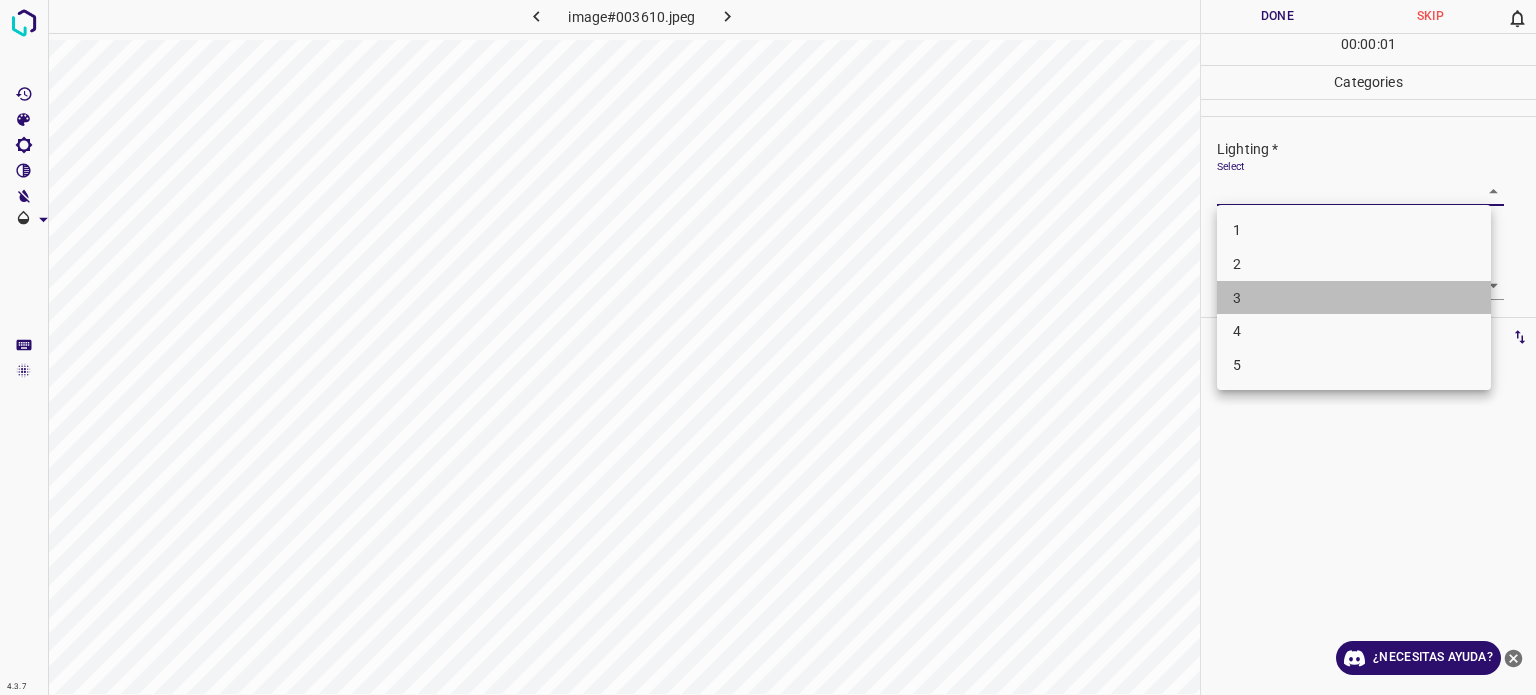 drag, startPoint x: 1252, startPoint y: 294, endPoint x: 1240, endPoint y: 278, distance: 20 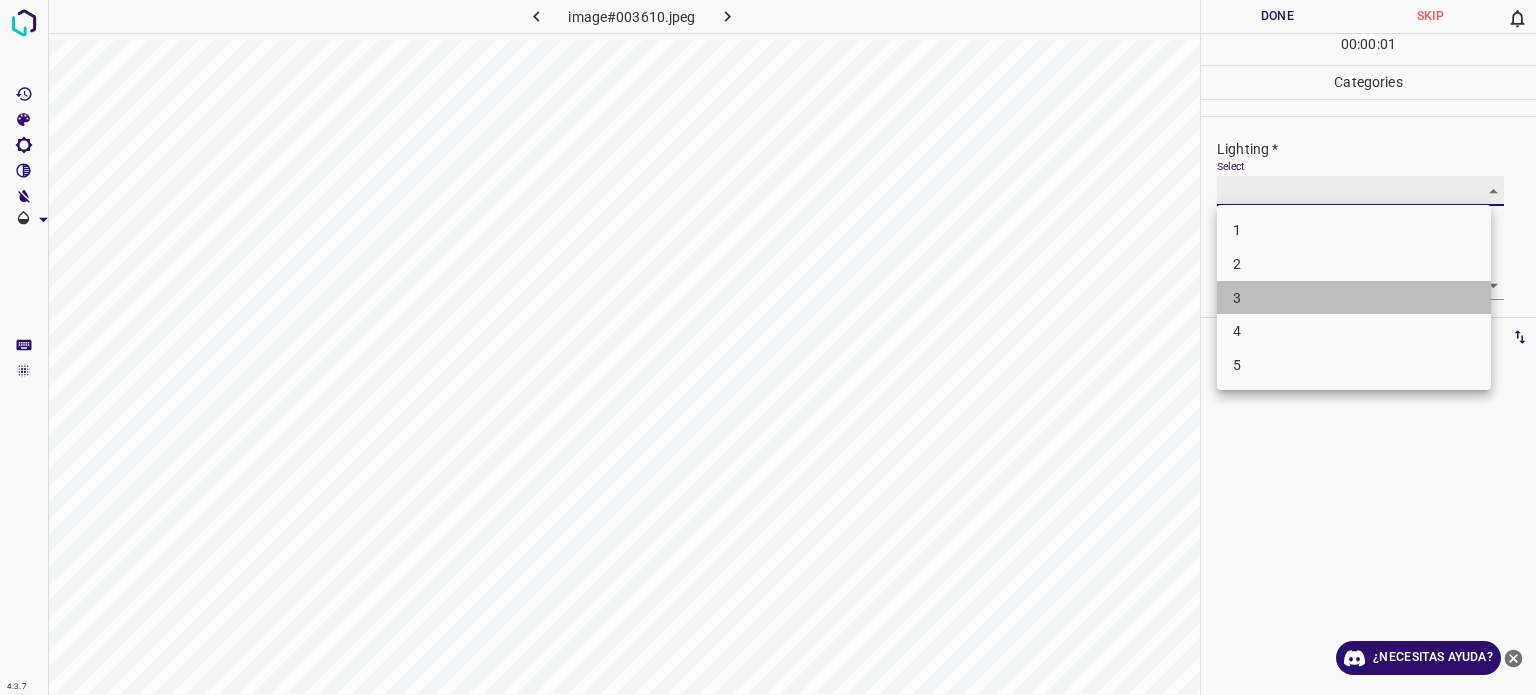 type on "3" 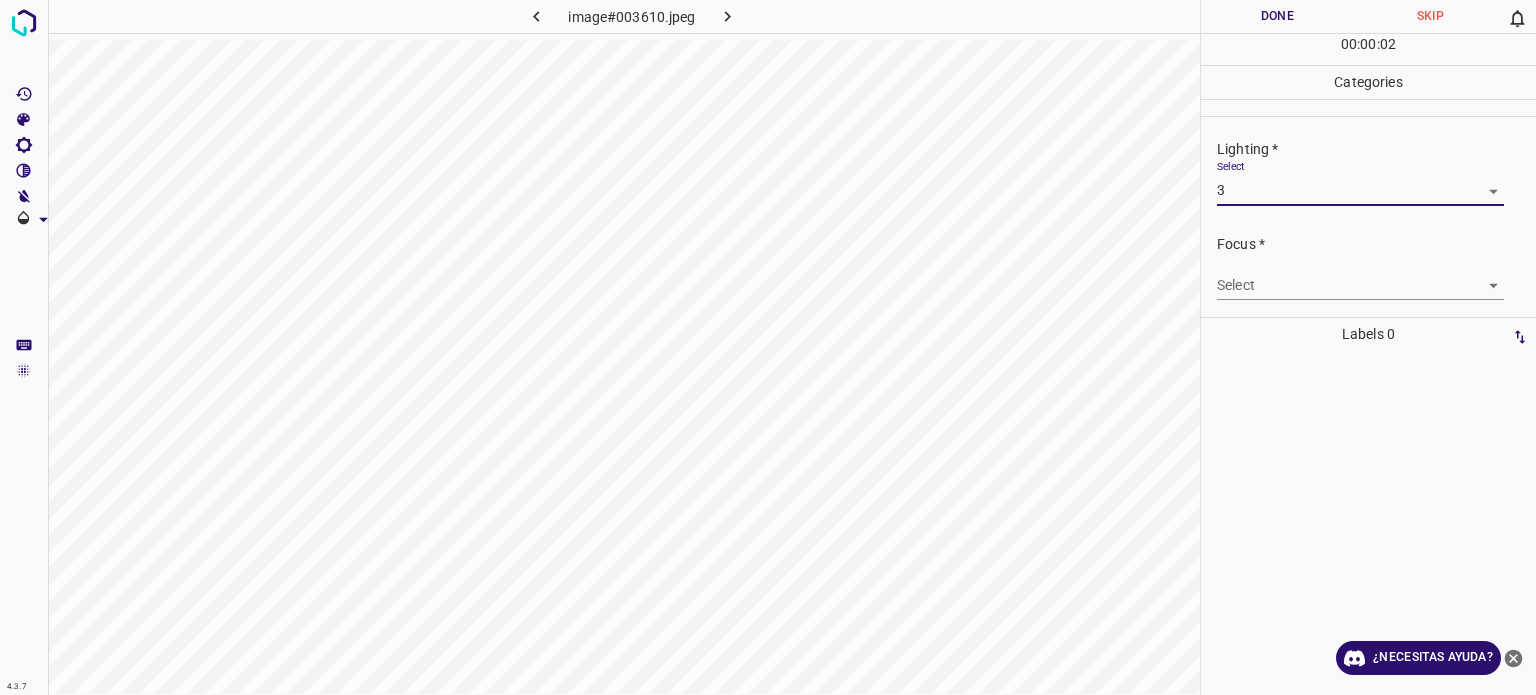 click on "4.3.7 image#003610.jpeg Done Skip 0 00 : 00 : 02 Categories Lighting * Select 3 3 Focus * Select ​ Overall * Select ​ Labels 0 Categories 1 Lighting 2 Focus 3 Overall Tools Space Change between modes (Draw & Edit) I Auto labeling R Restore zoom M Zoom in N Zoom out Delete Delete selecte label Filters Z Restore filters X Saturation filter C Brightness filter V Contrast filter B Gray scale filter General O Download ¿Necesitas ayuda? Texto original Valora esta traducción Tu opinión servirá para ayudar a mejorar el Traductor de Google - Texto - Esconder - Borrar" at bounding box center [768, 347] 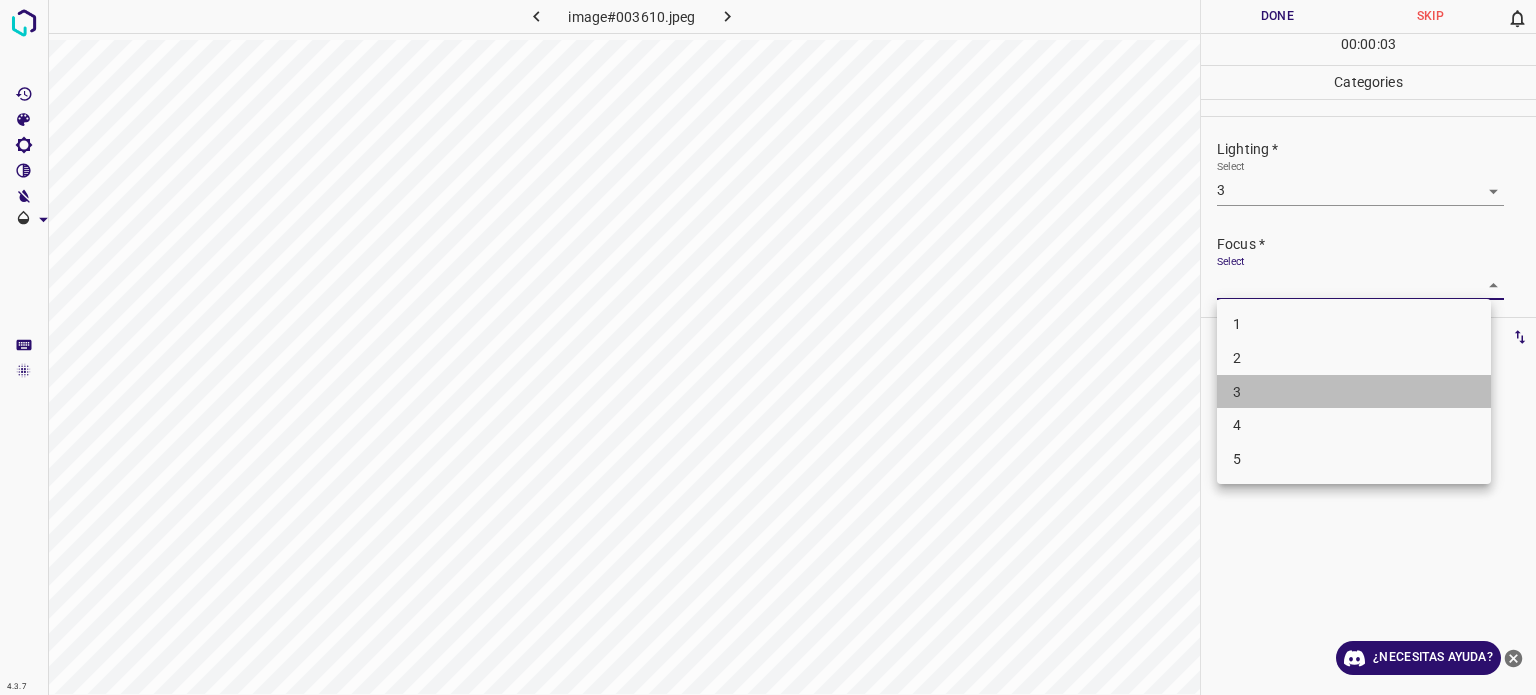 click on "3" at bounding box center (1237, 391) 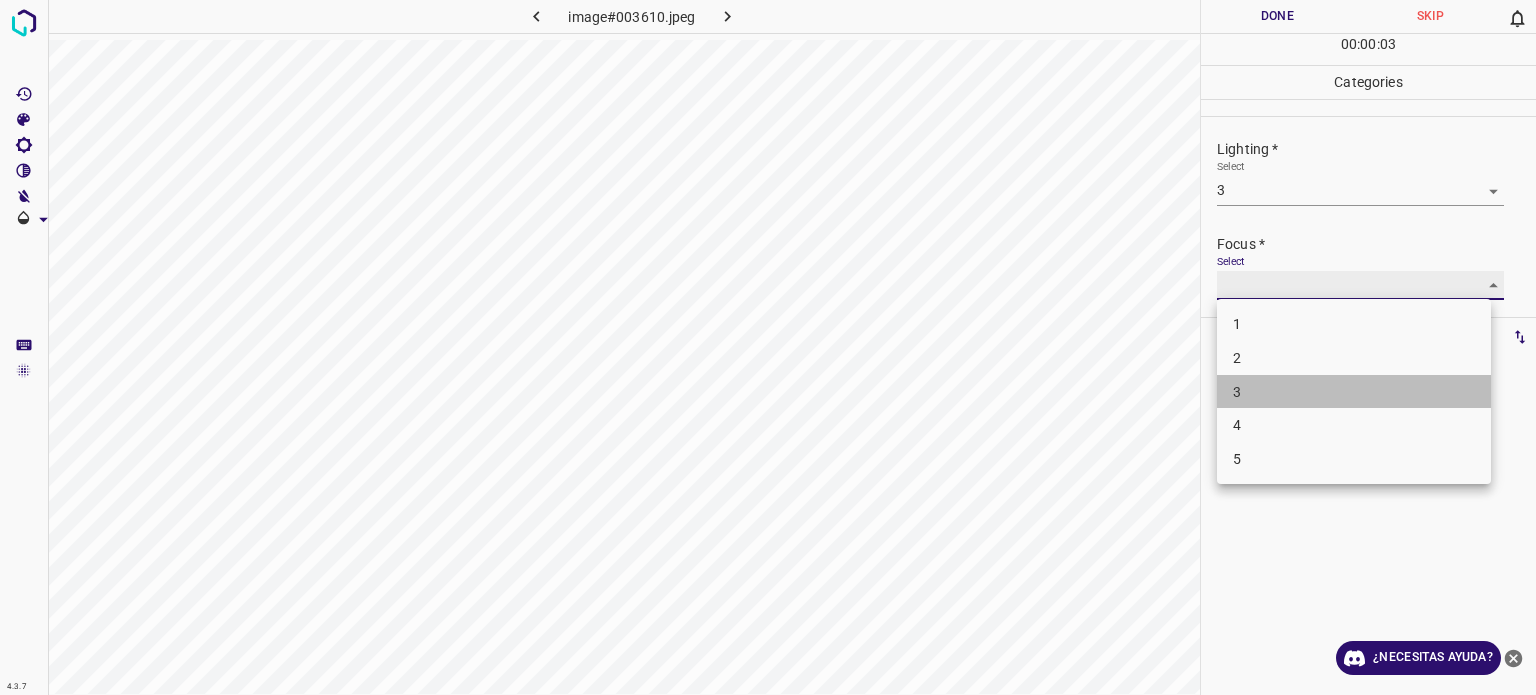 type on "3" 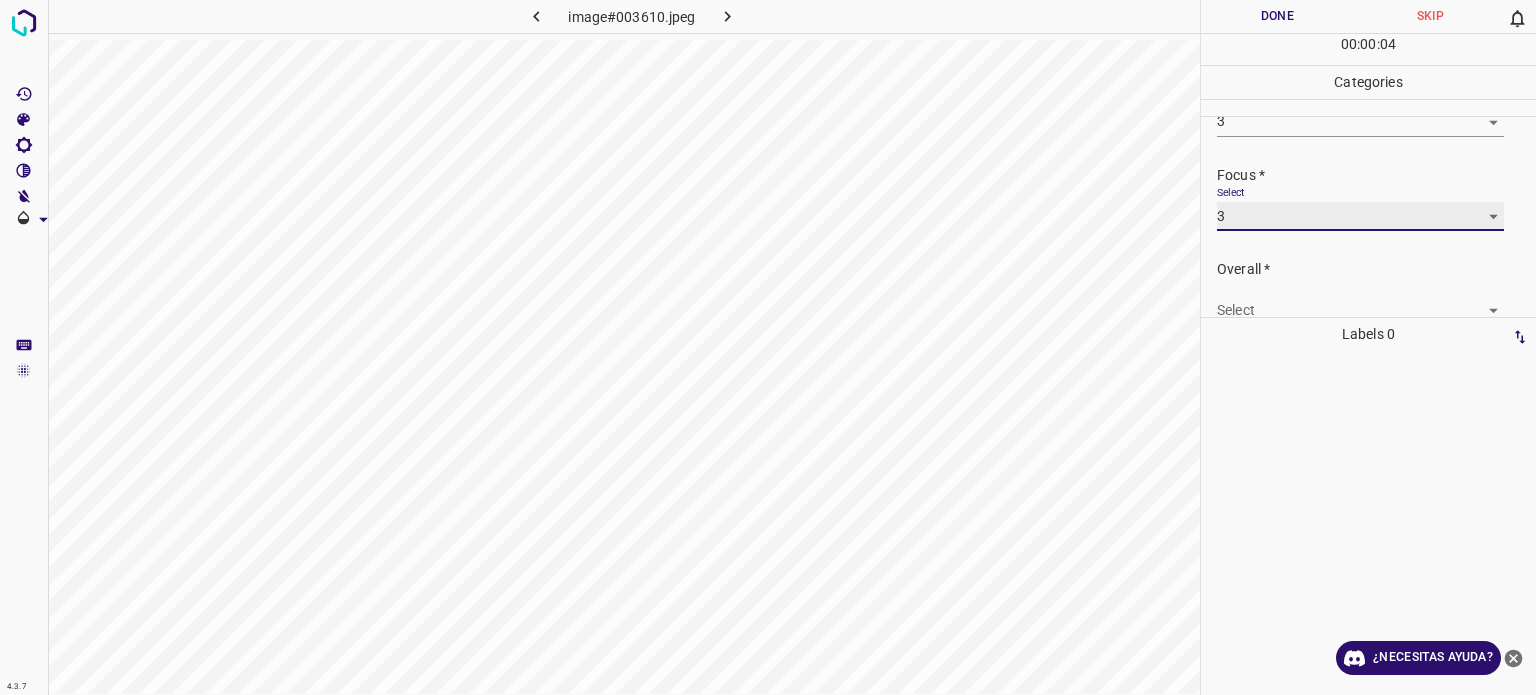 scroll, scrollTop: 98, scrollLeft: 0, axis: vertical 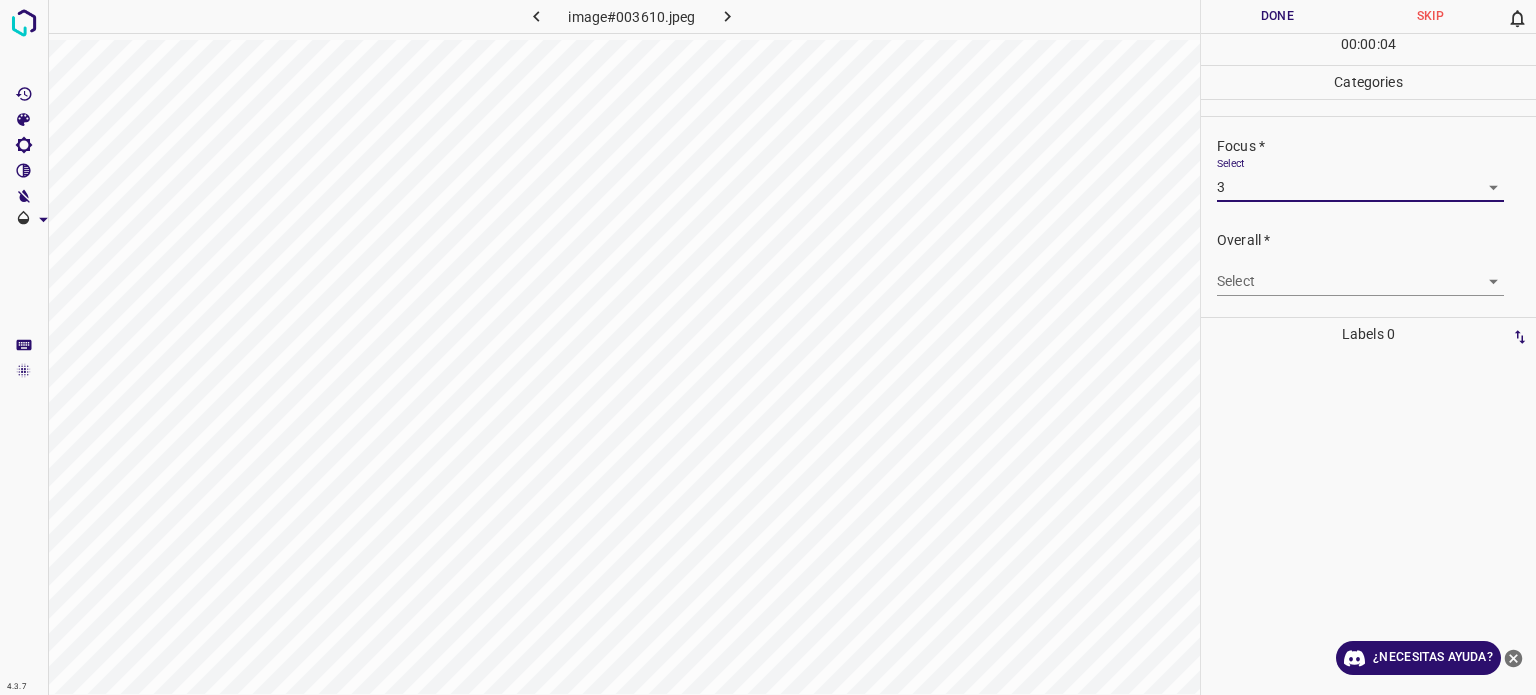 click on "4.3.7 image#003610.jpeg Done Skip 0 00   : 00   : 04   Categories Lighting *  Select 3 3 Focus *  Select 3 3 Overall *  Select ​ Labels   0 Categories 1 Lighting 2 Focus 3 Overall Tools Space Change between modes (Draw & Edit) I Auto labeling R Restore zoom M Zoom in N Zoom out Delete Delete selecte label Filters Z Restore filters X Saturation filter C Brightness filter V Contrast filter B Gray scale filter General O Download ¿Necesitas ayuda? Texto original Valora esta traducción Tu opinión servirá para ayudar a mejorar el Traductor de Google - Texto - Esconder - Borrar" at bounding box center (768, 347) 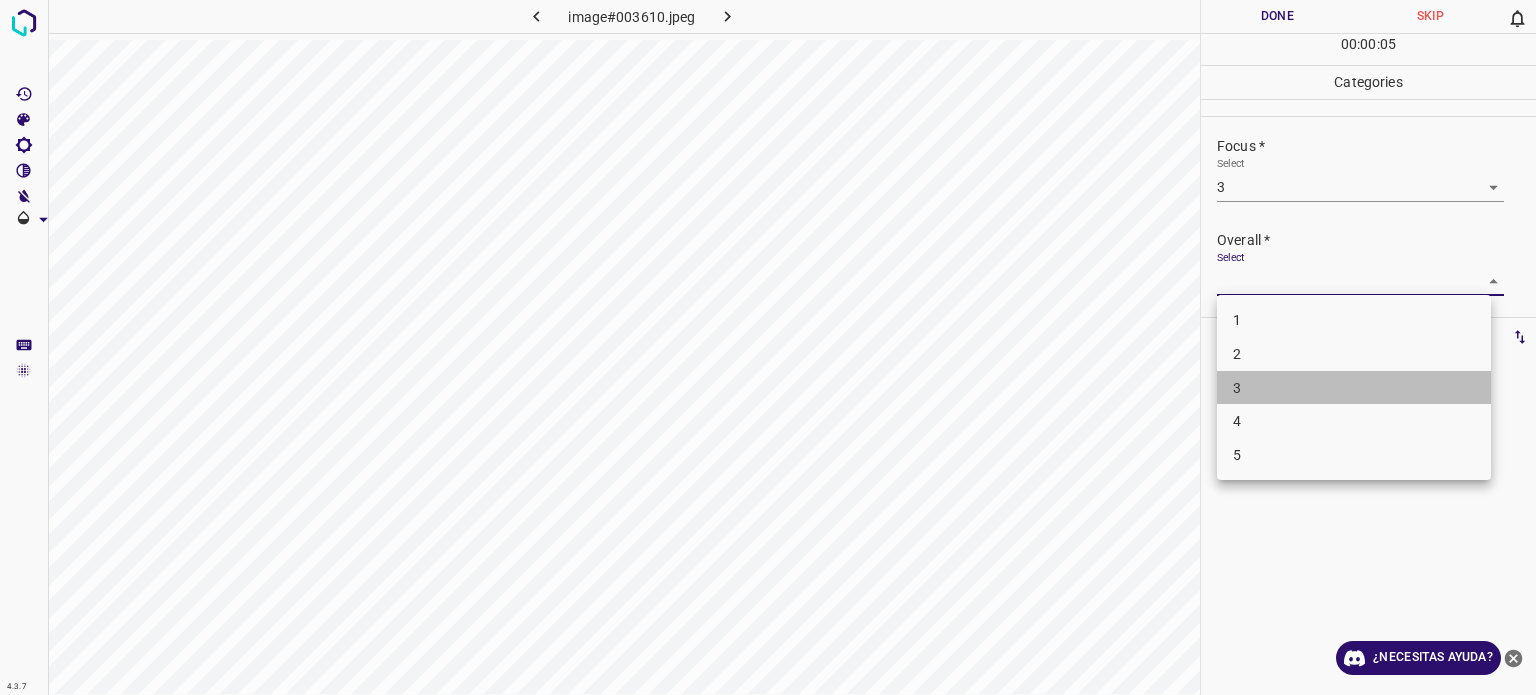 click on "3" at bounding box center [1354, 388] 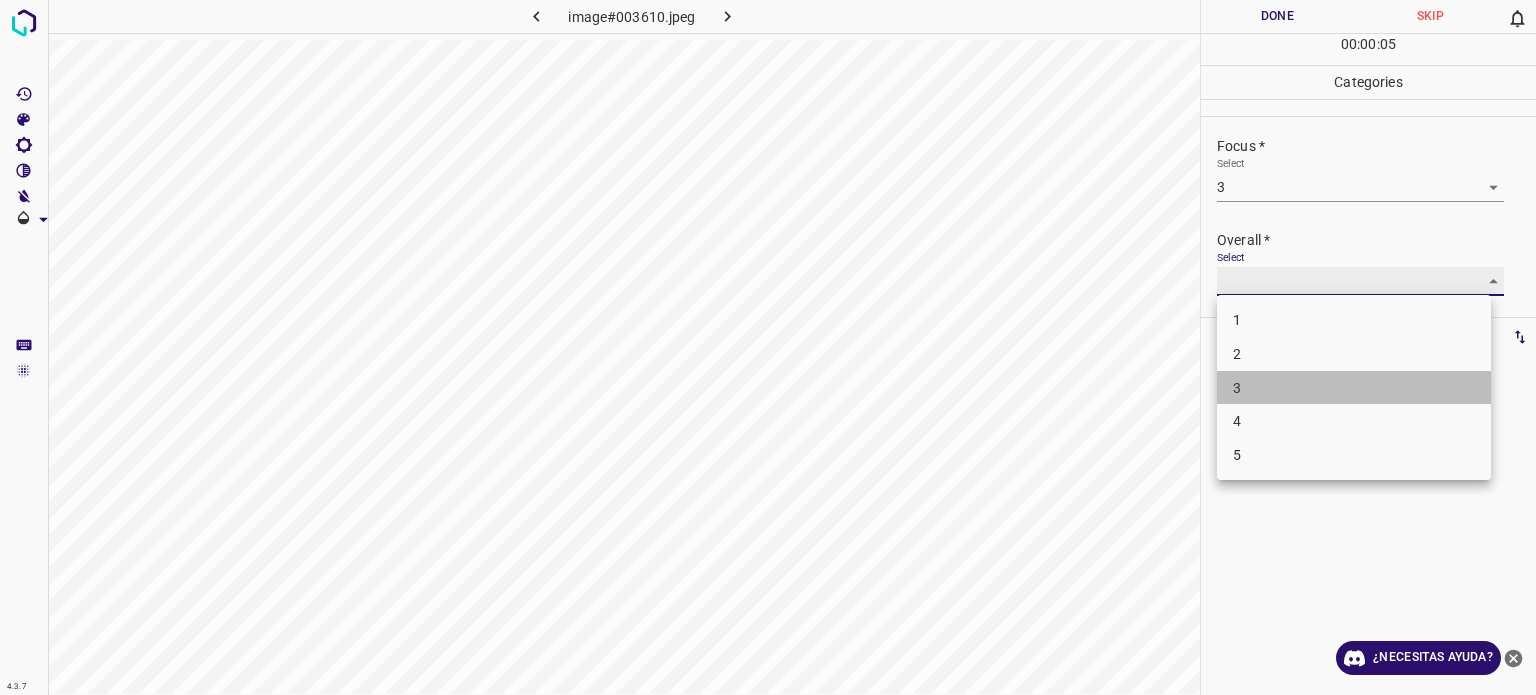 type on "3" 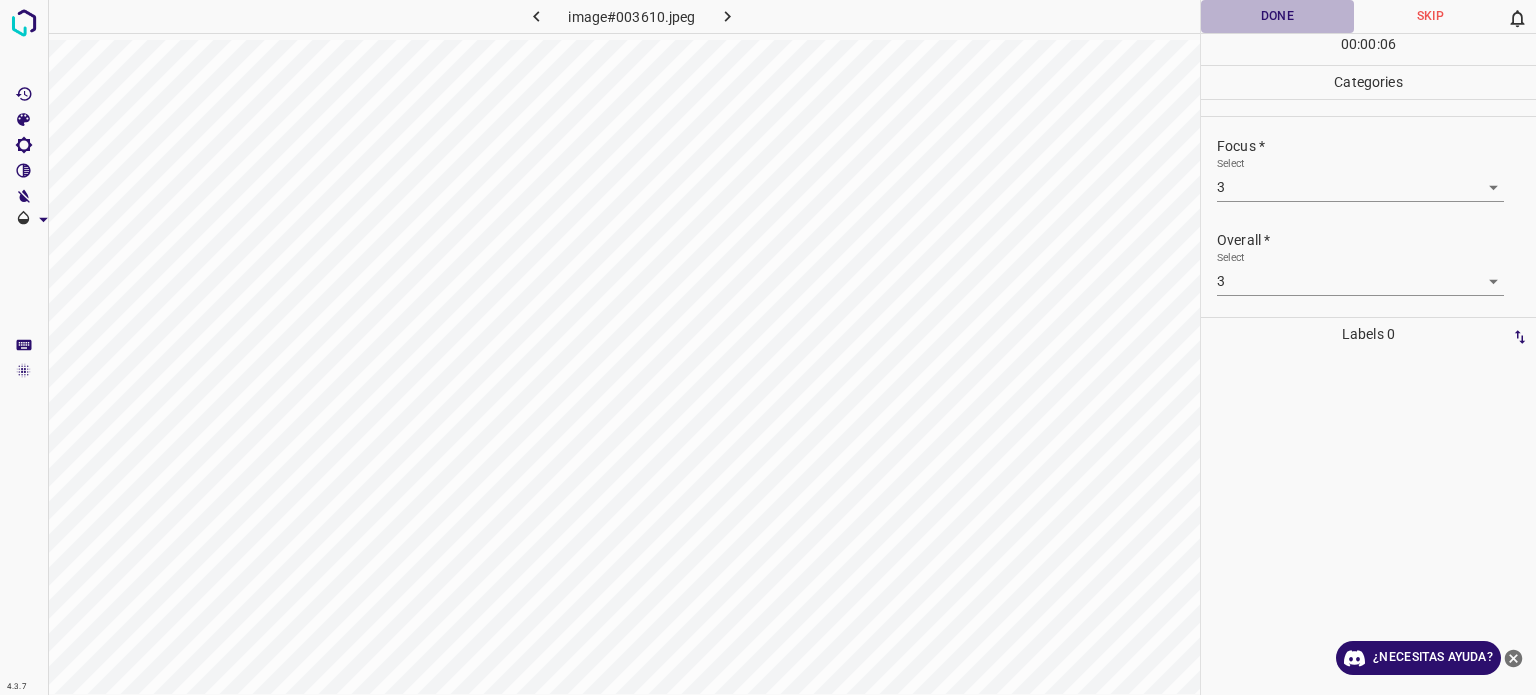 click on "Done" at bounding box center (1277, 16) 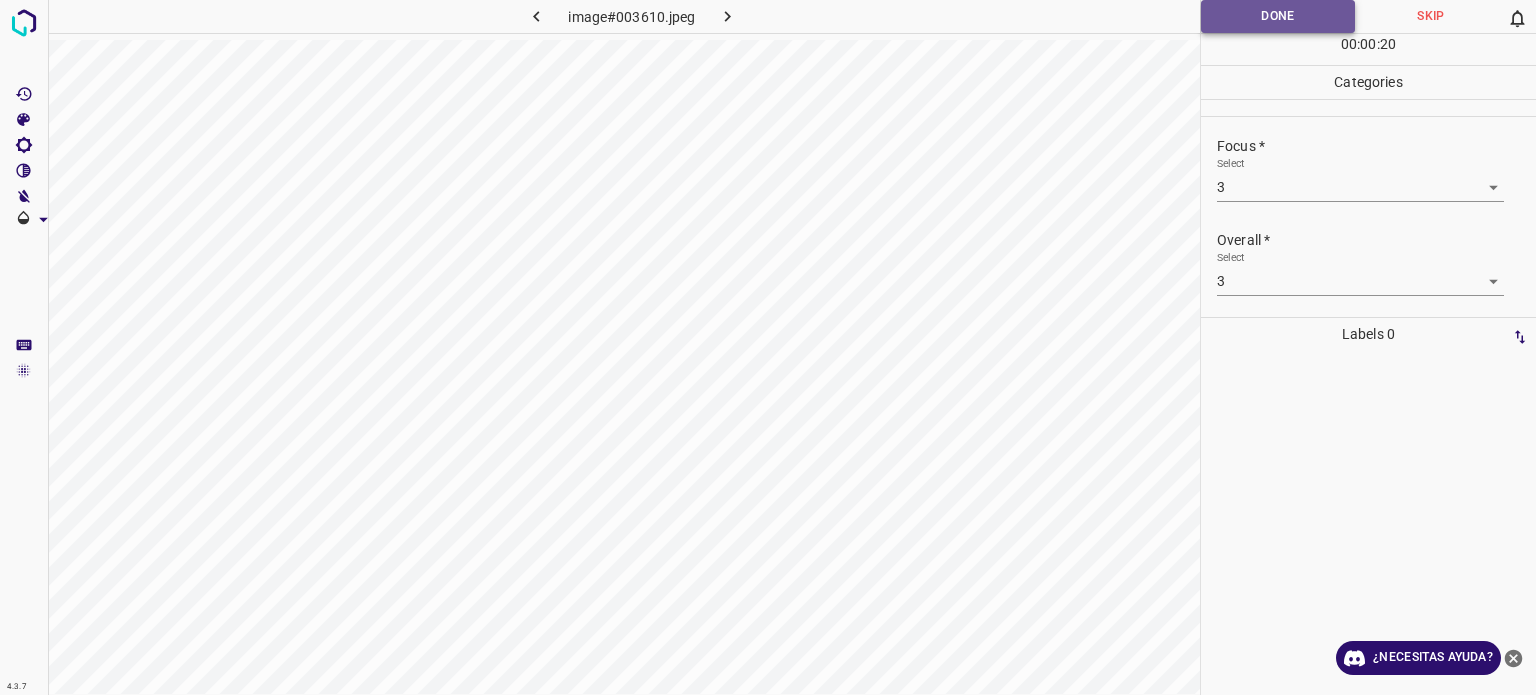 click on "Done" at bounding box center (1278, 16) 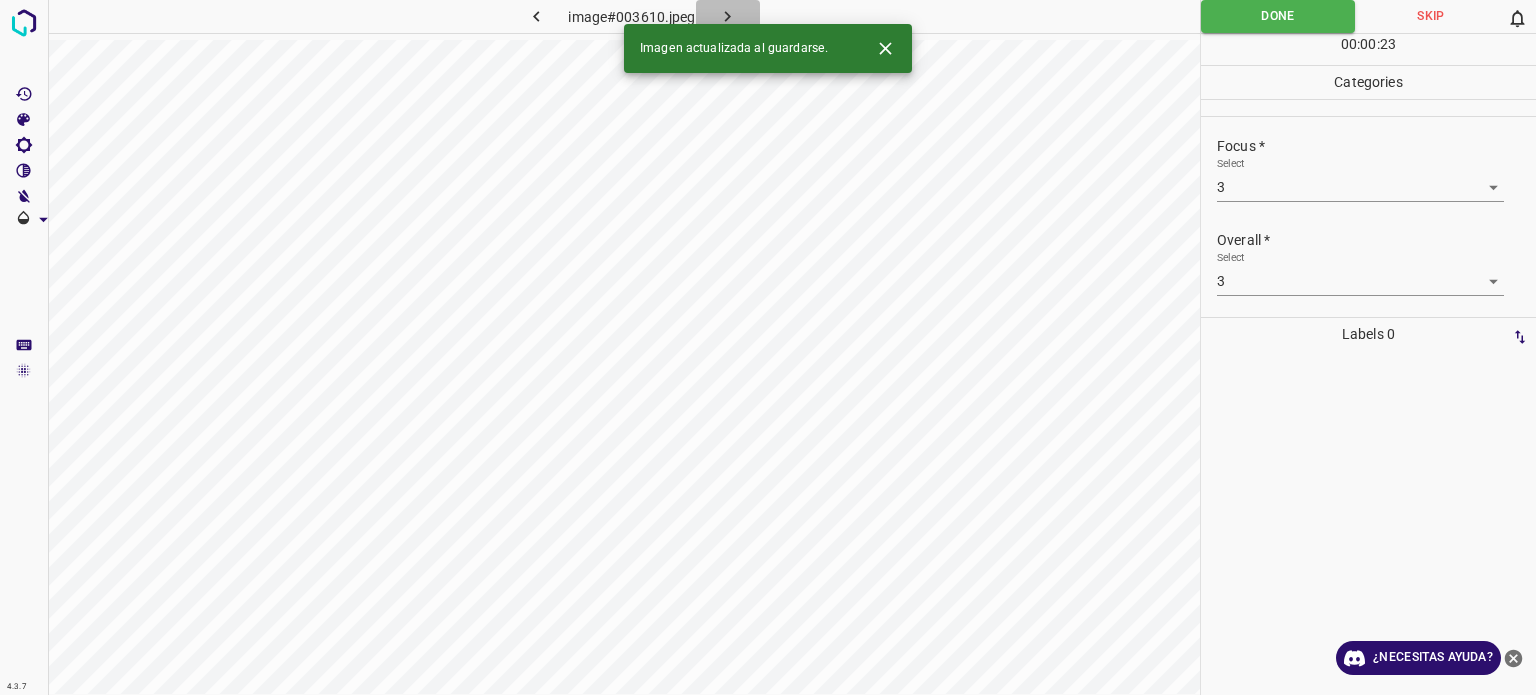 click 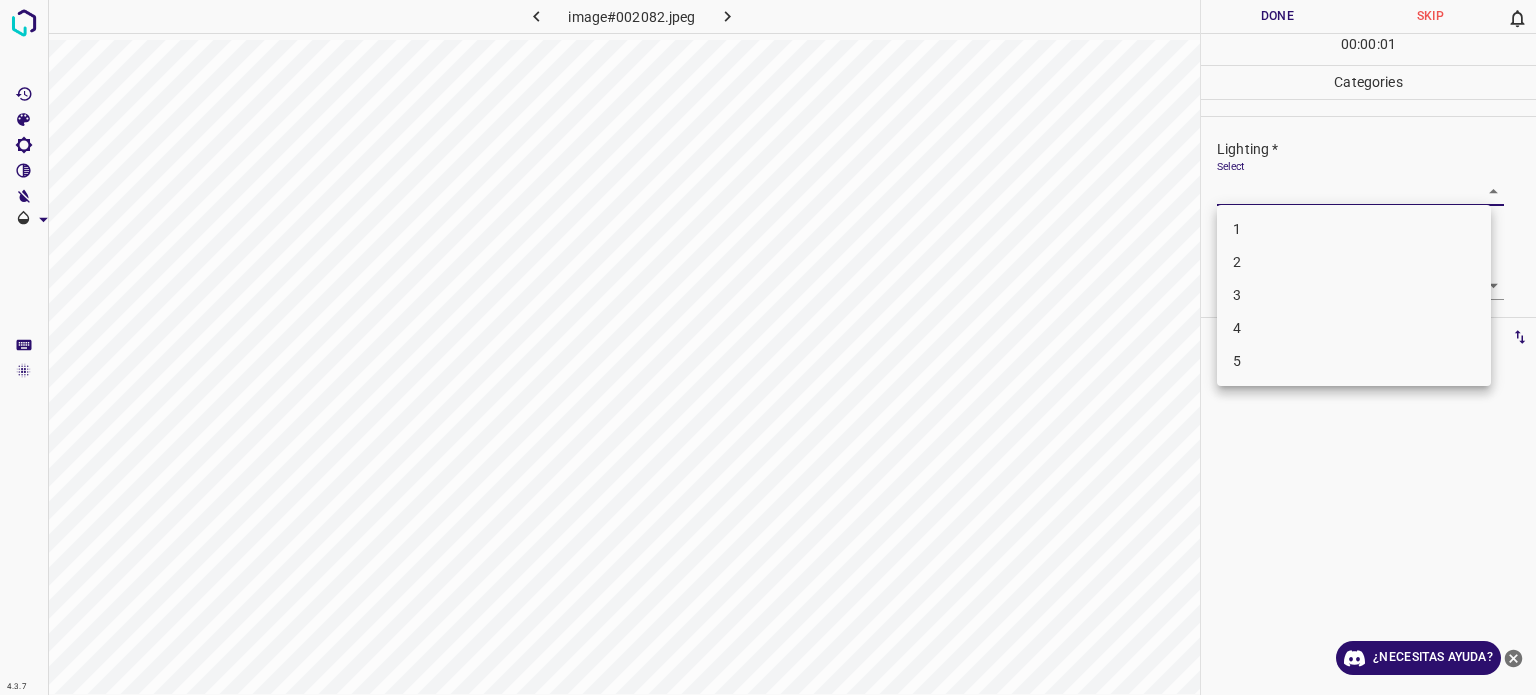 click on "4.3.7 image#002082.jpeg Done Skip 0 00   : 00   : 01   Categories Lighting *  Select ​ Focus *  Select ​ Overall *  Select ​ Labels   0 Categories 1 Lighting 2 Focus 3 Overall Tools Space Change between modes (Draw & Edit) I Auto labeling R Restore zoom M Zoom in N Zoom out Delete Delete selecte label Filters Z Restore filters X Saturation filter C Brightness filter V Contrast filter B Gray scale filter General O Download ¿Necesitas ayuda? Texto original Valora esta traducción Tu opinión servirá para ayudar a mejorar el Traductor de Google - Texto - Esconder - Borrar 1 2 3 4 5" at bounding box center [768, 347] 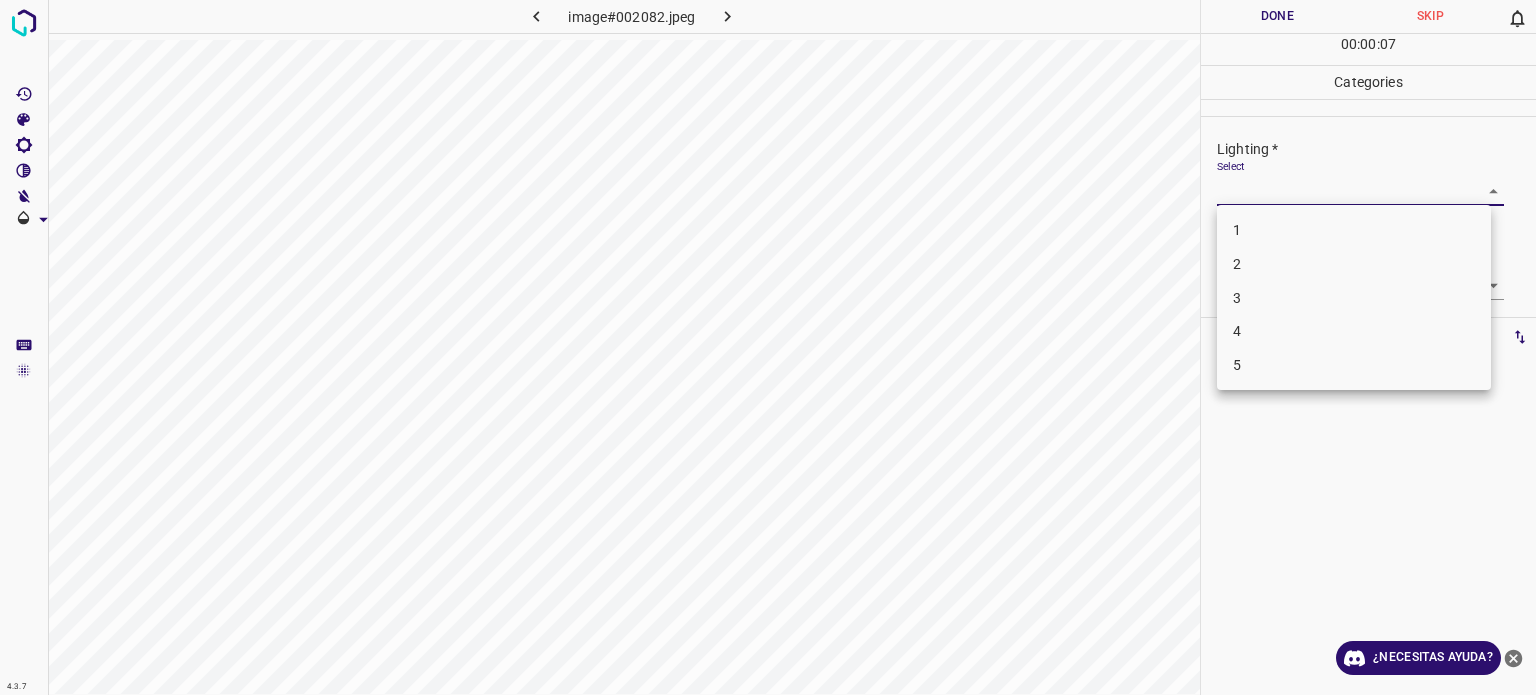 click on "3" at bounding box center (1354, 298) 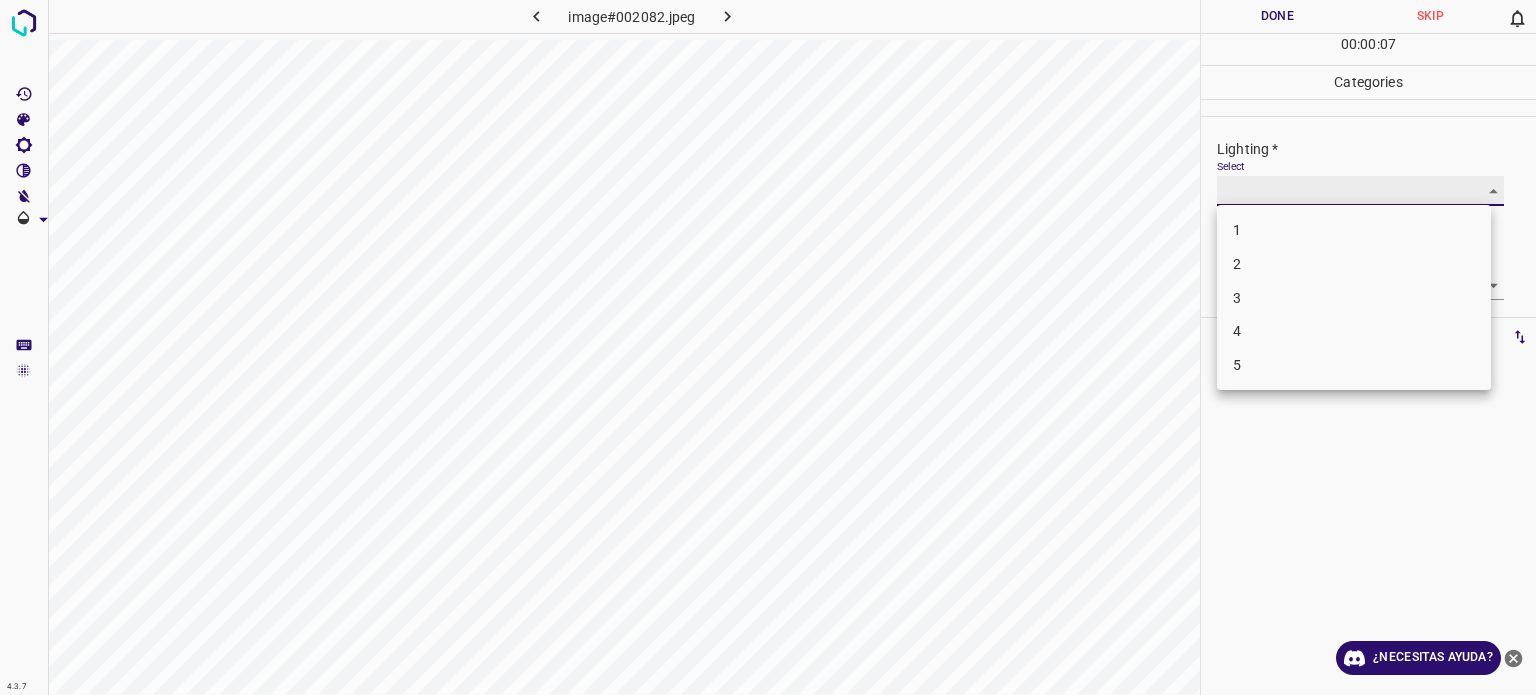 type on "3" 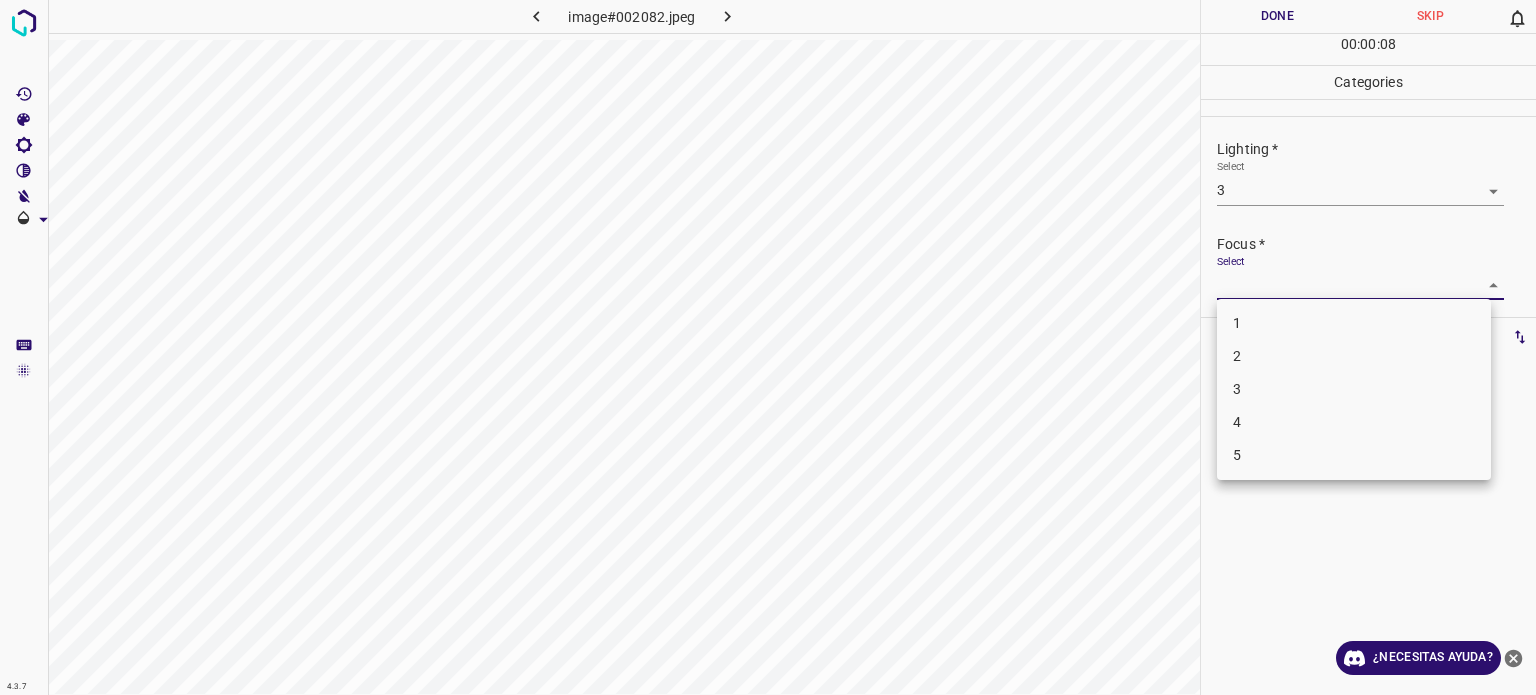 click on "4.3.7 image#002082.jpeg Done Skip 0 00   : 00   : 08   Categories Lighting *  Select 3 3 Focus *  Select ​ Overall *  Select ​ Labels   0 Categories 1 Lighting 2 Focus 3 Overall Tools Space Change between modes (Draw & Edit) I Auto labeling R Restore zoom M Zoom in N Zoom out Delete Delete selecte label Filters Z Restore filters X Saturation filter C Brightness filter V Contrast filter B Gray scale filter General O Download ¿Necesitas ayuda? Texto original Valora esta traducción Tu opinión servirá para ayudar a mejorar el Traductor de Google - Texto - Esconder - Borrar 1 2 3 4 5" at bounding box center (768, 347) 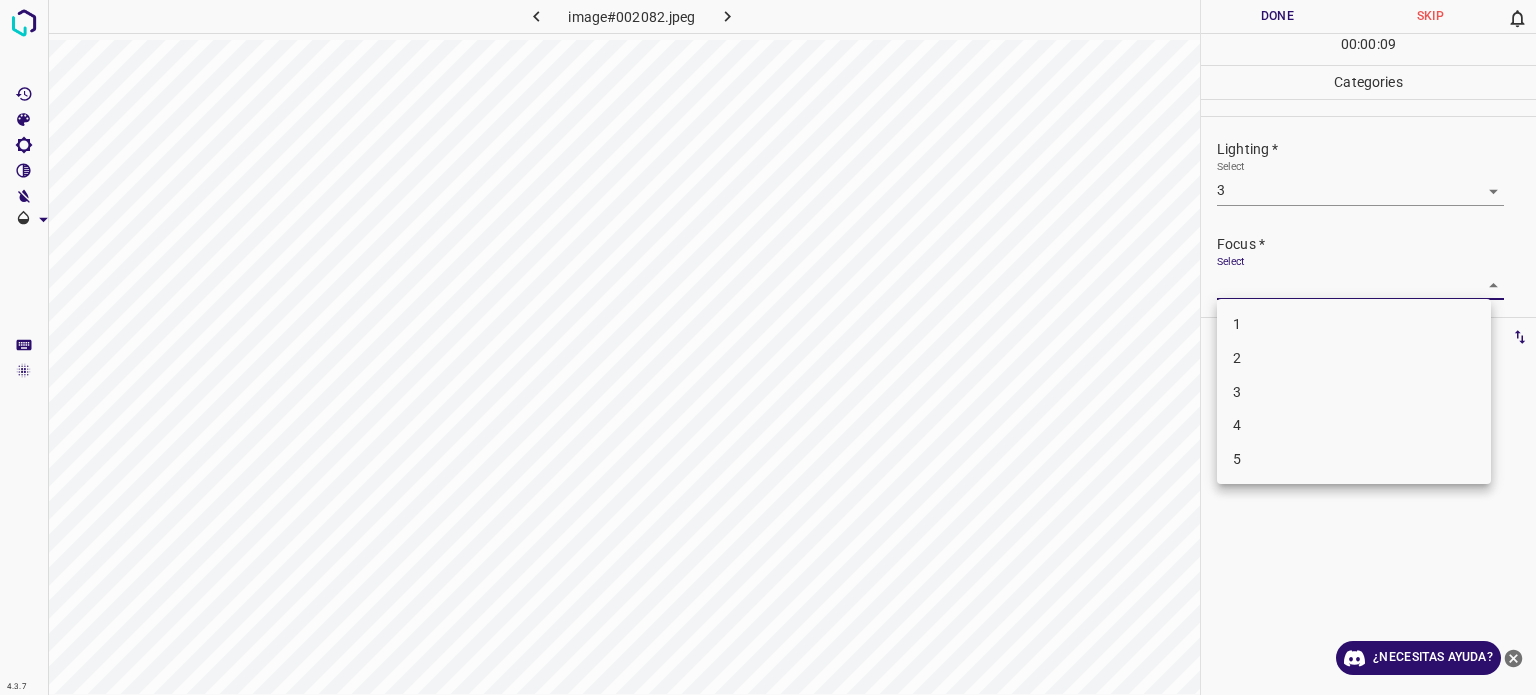 click on "3" at bounding box center [1354, 392] 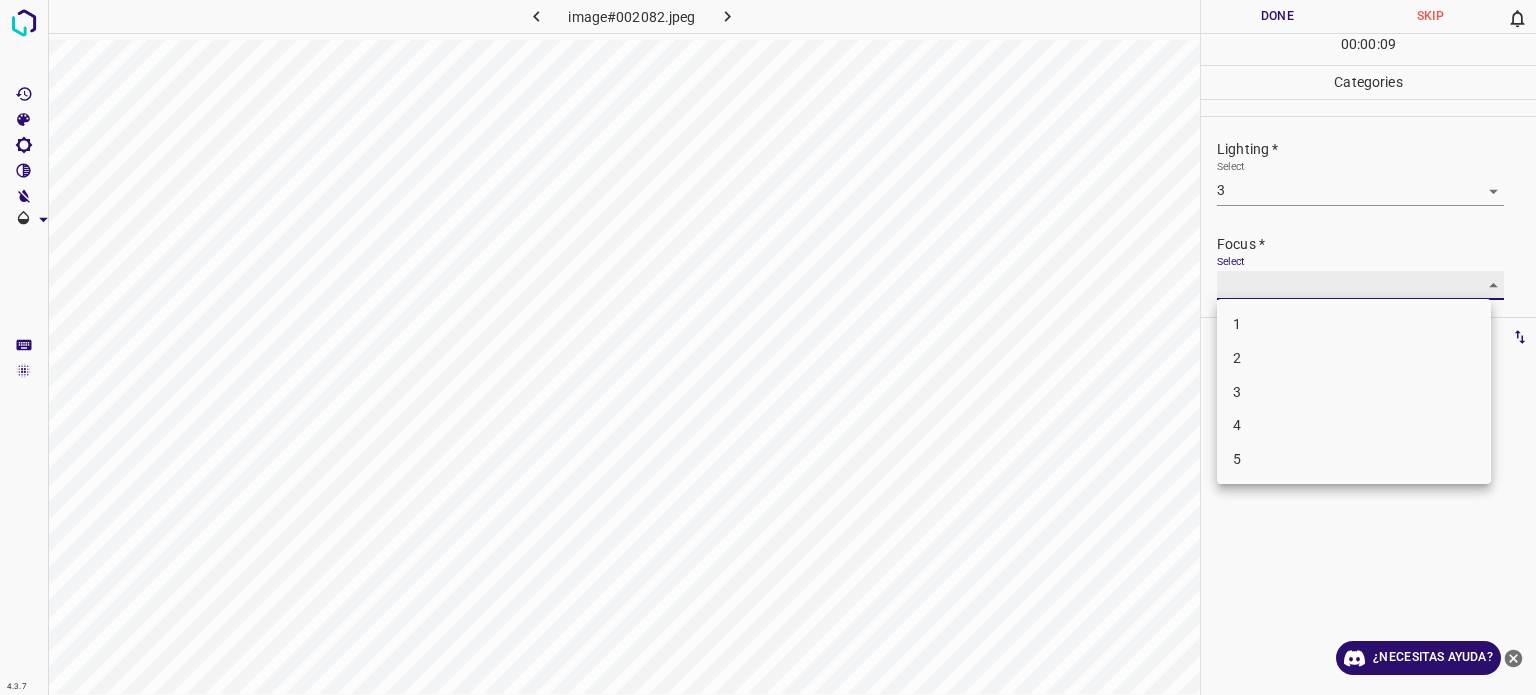 type on "3" 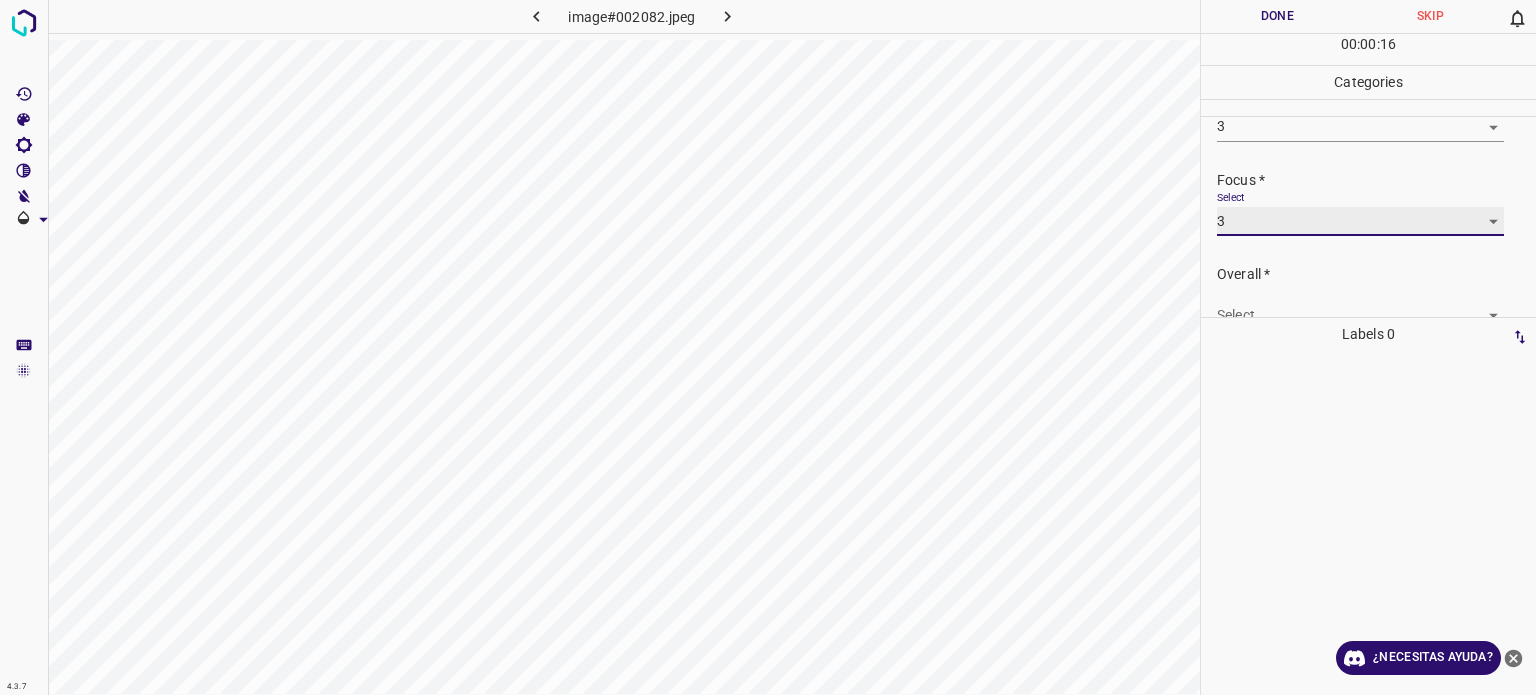 scroll, scrollTop: 98, scrollLeft: 0, axis: vertical 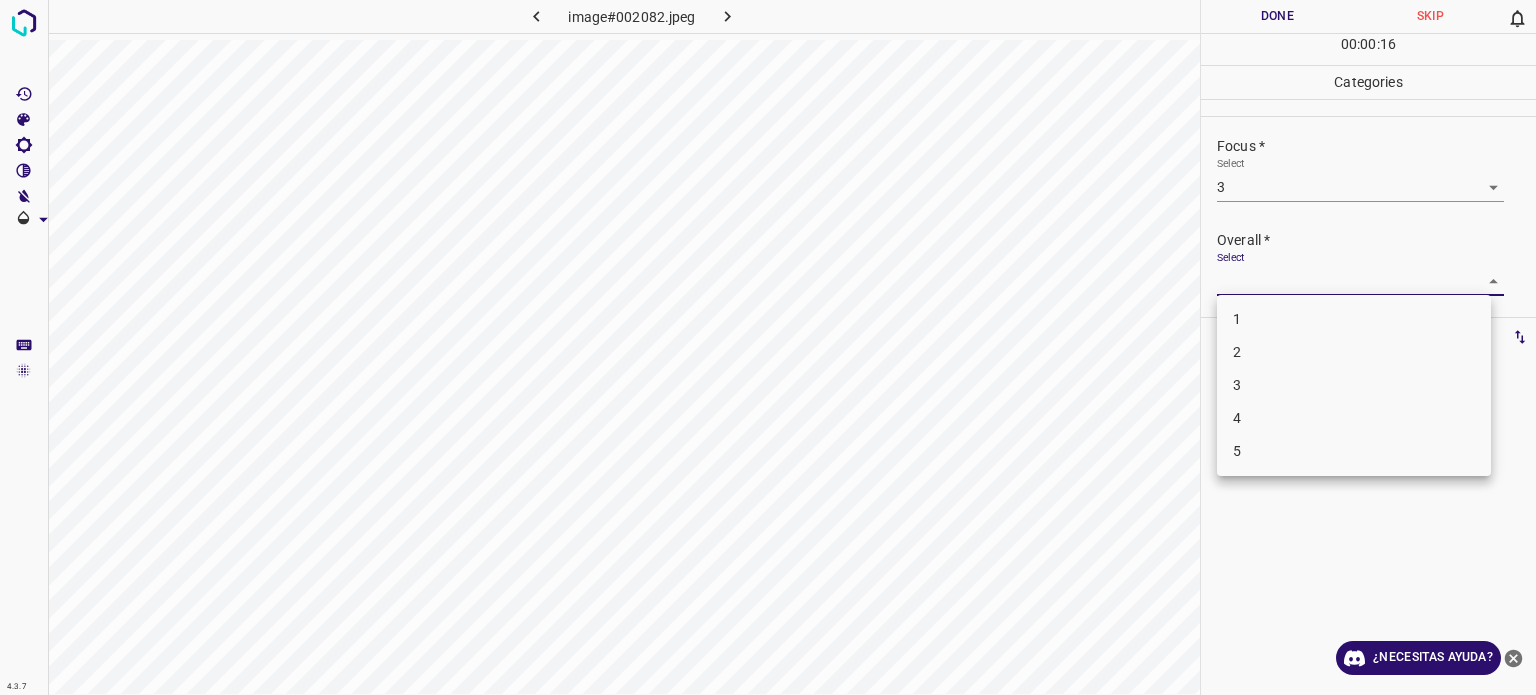 click on "4.3.7 image#002082.jpeg Done Skip 0 00   : 00   : 16   Categories Lighting *  Select 3 3 Focus *  Select 3 3 Overall *  Select ​ Labels   0 Categories 1 Lighting 2 Focus 3 Overall Tools Space Change between modes (Draw & Edit) I Auto labeling R Restore zoom M Zoom in N Zoom out Delete Delete selecte label Filters Z Restore filters X Saturation filter C Brightness filter V Contrast filter B Gray scale filter General O Download ¿Necesitas ayuda? Texto original Valora esta traducción Tu opinión servirá para ayudar a mejorar el Traductor de Google - Texto - Esconder - Borrar 1 2 3 4 5" at bounding box center [768, 347] 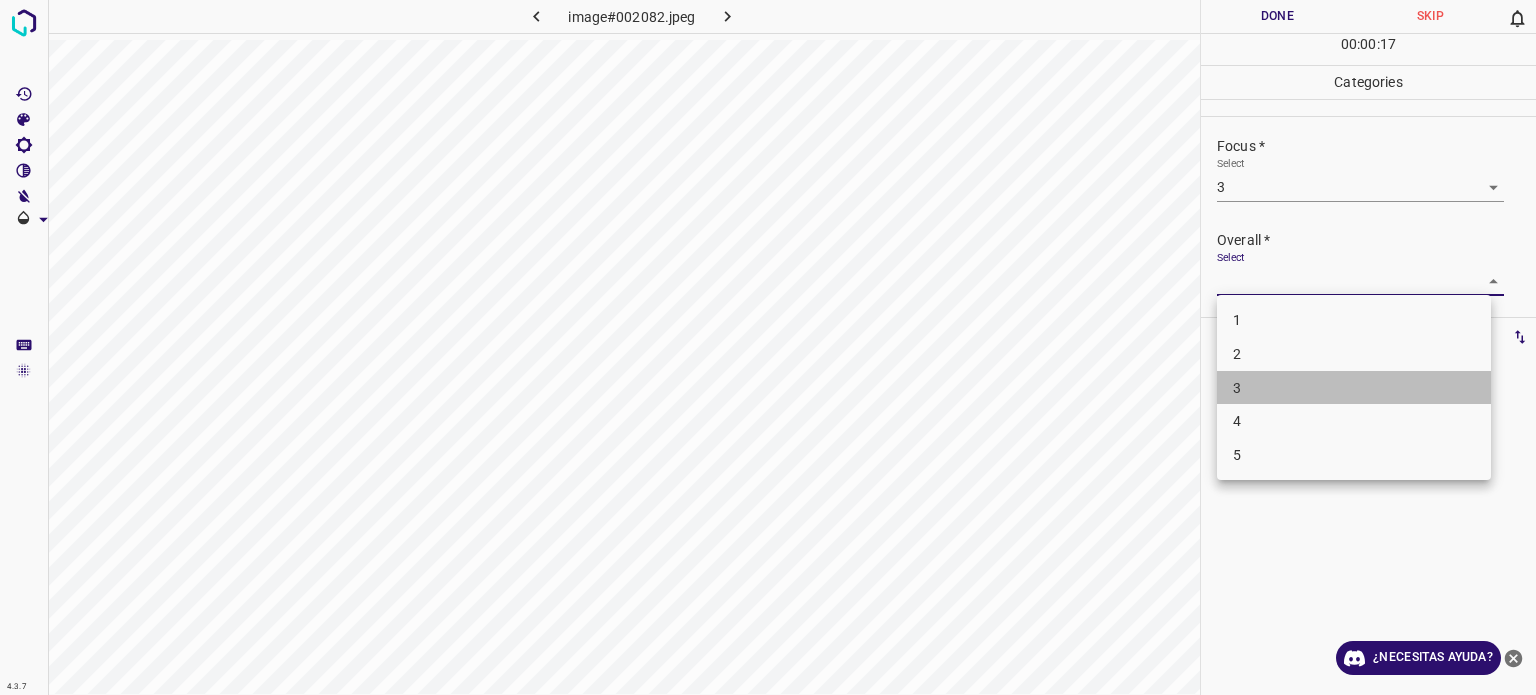 click on "3" at bounding box center [1354, 388] 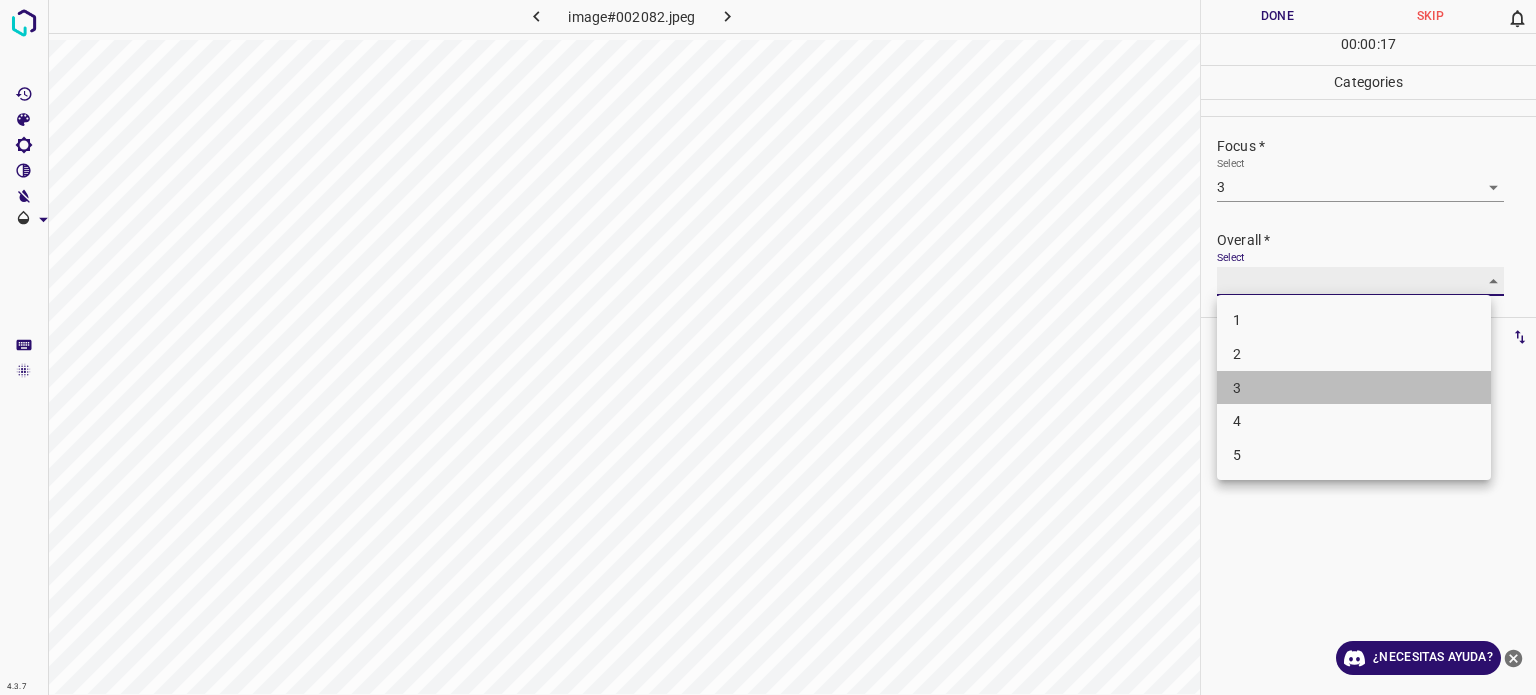 type on "3" 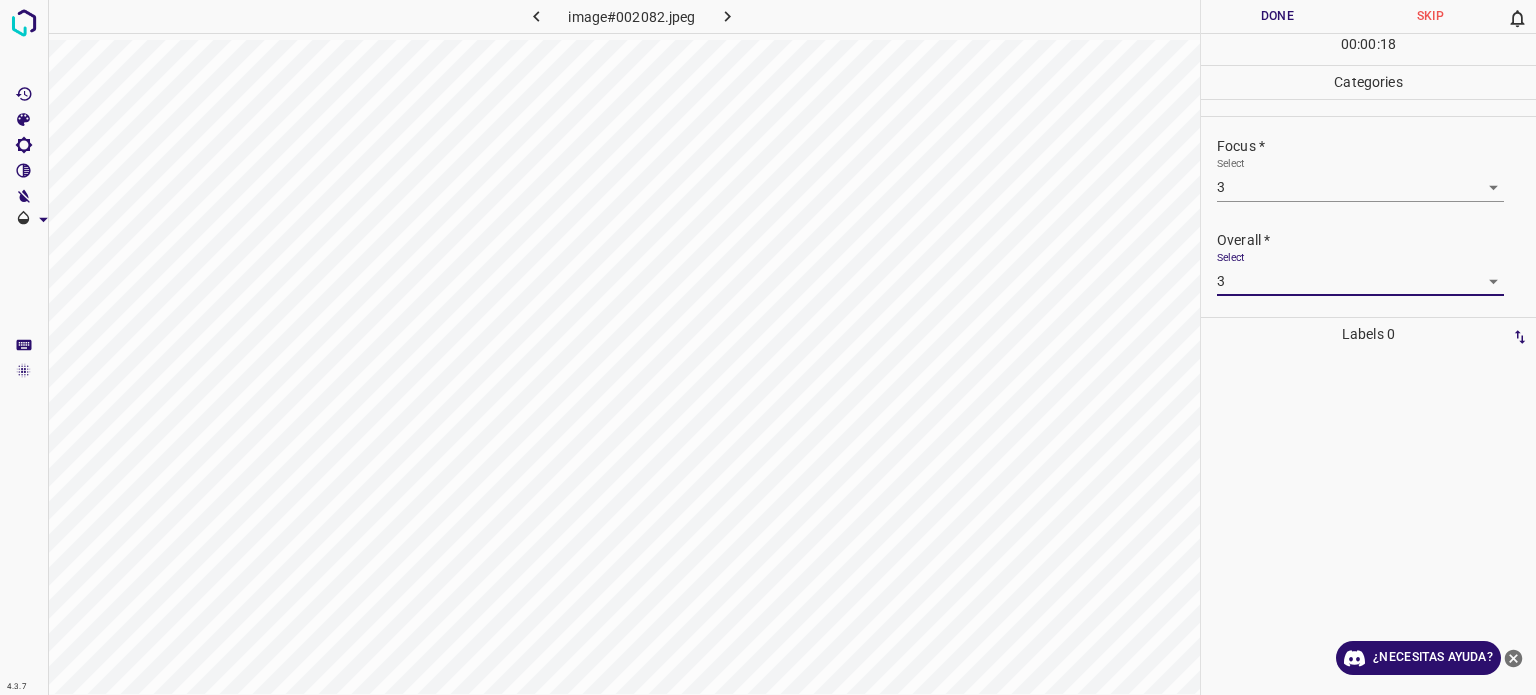 click on "Done" at bounding box center [1277, 16] 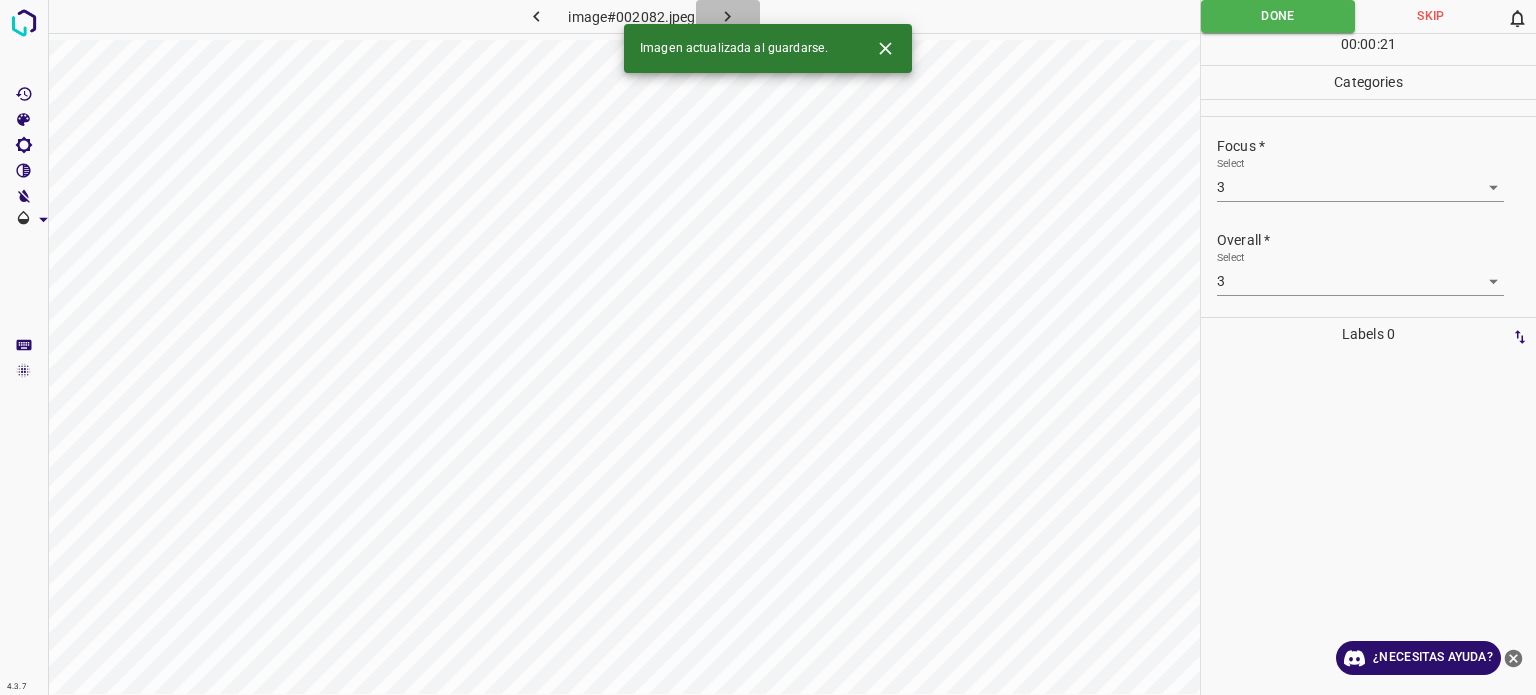 click 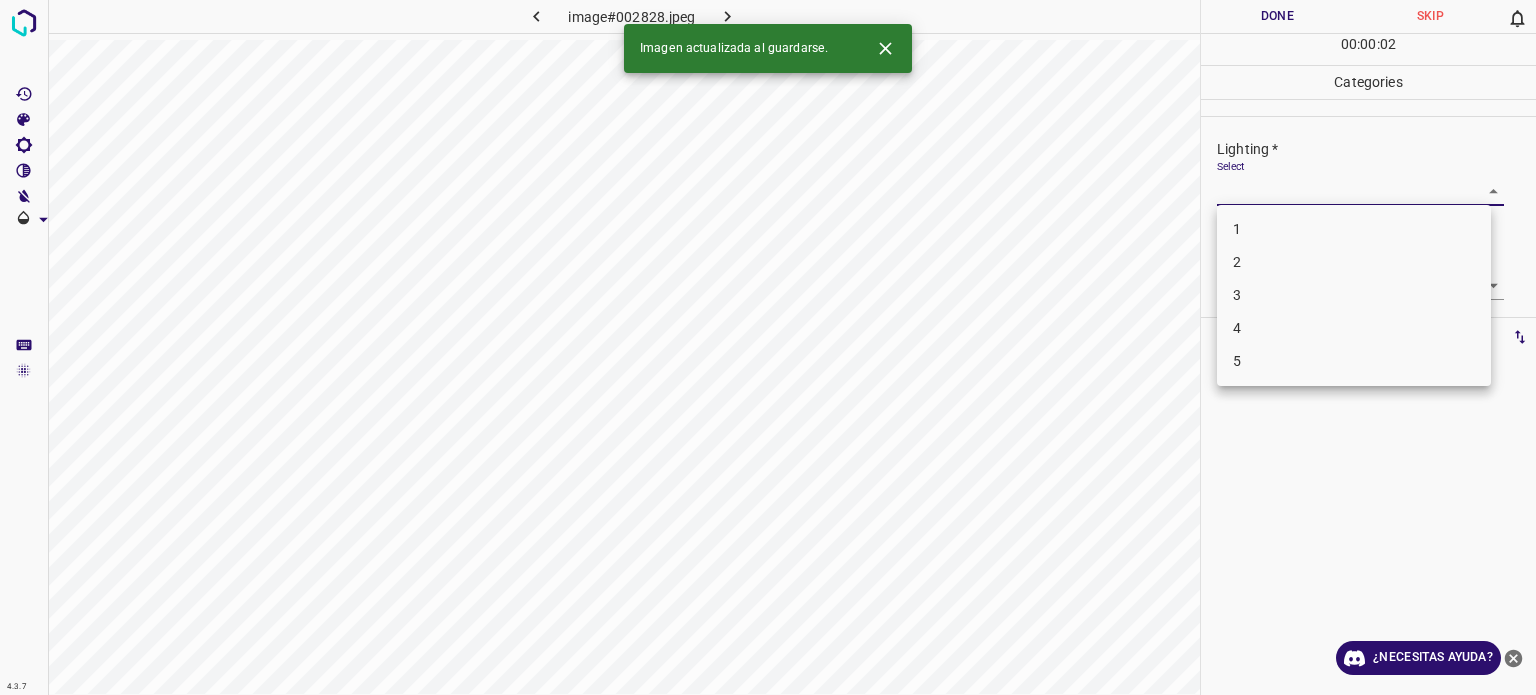 click on "4.3.7 image#002828.jpeg Done Skip 0 00   : 00   : 02   Categories Lighting *  Select ​ Focus *  Select ​ Overall *  Select ​ Labels   0 Categories 1 Lighting 2 Focus 3 Overall Tools Space Change between modes (Draw & Edit) I Auto labeling R Restore zoom M Zoom in N Zoom out Delete Delete selecte label Filters Z Restore filters X Saturation filter C Brightness filter V Contrast filter B Gray scale filter General O Download Imagen actualizada al guardarse. ¿Necesitas ayuda? Texto original Valora esta traducción Tu opinión servirá para ayudar a mejorar el Traductor de Google - Texto - Esconder - Borrar 1 2 3 4 5" at bounding box center [768, 347] 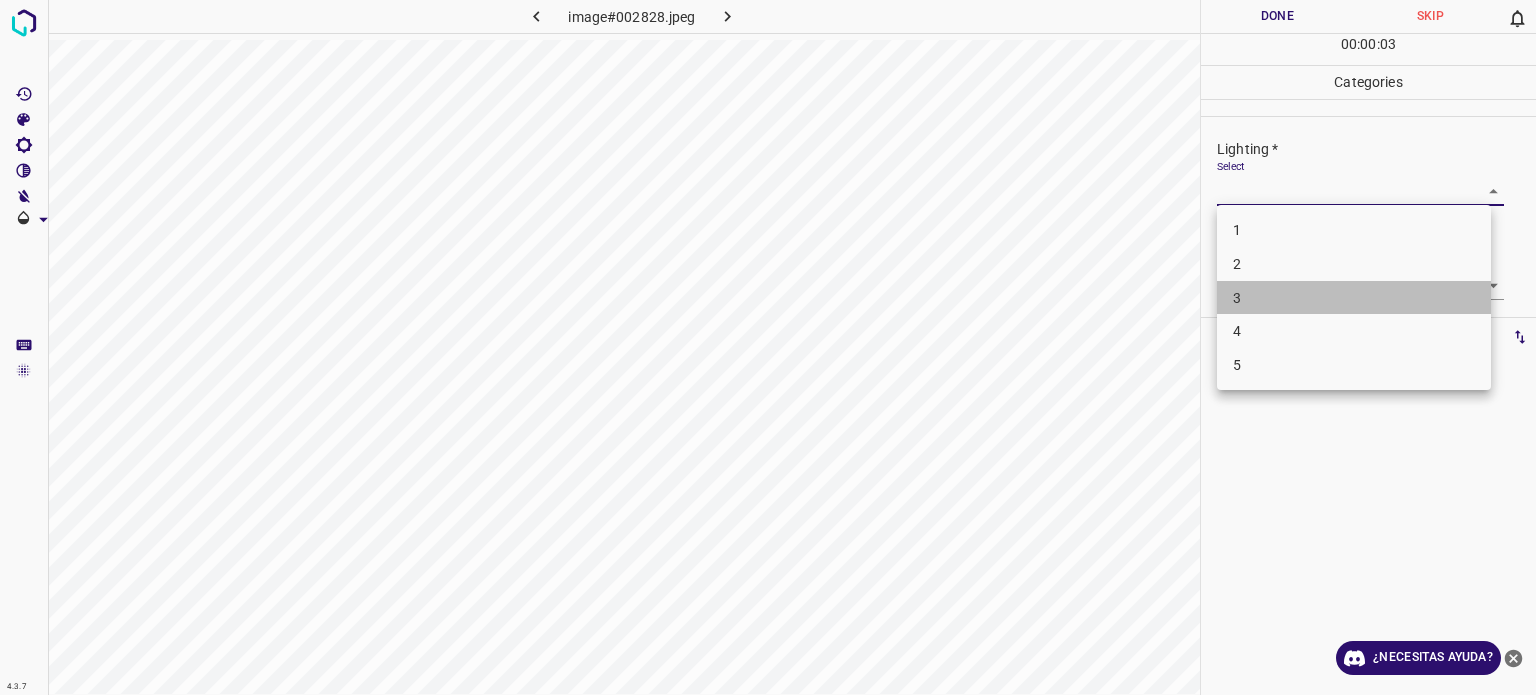 click on "3" at bounding box center [1237, 297] 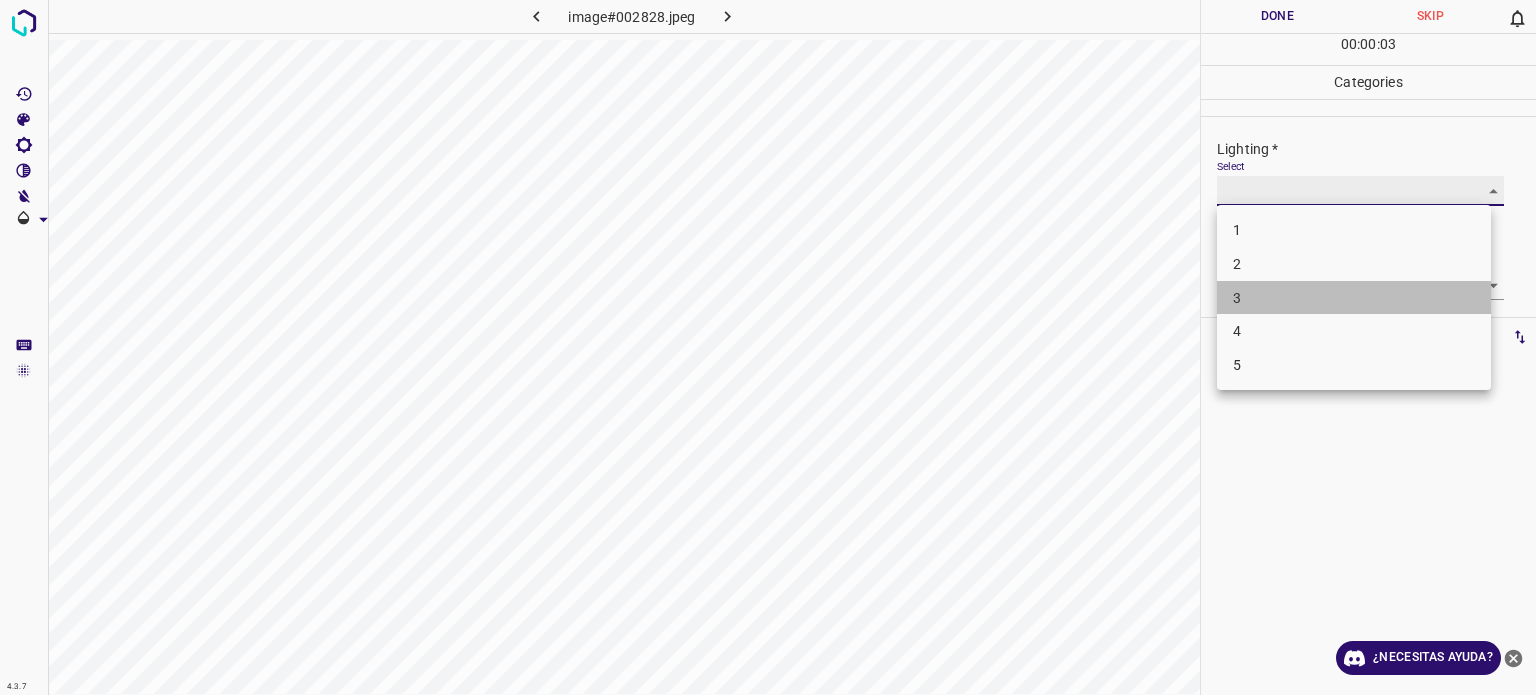 type on "3" 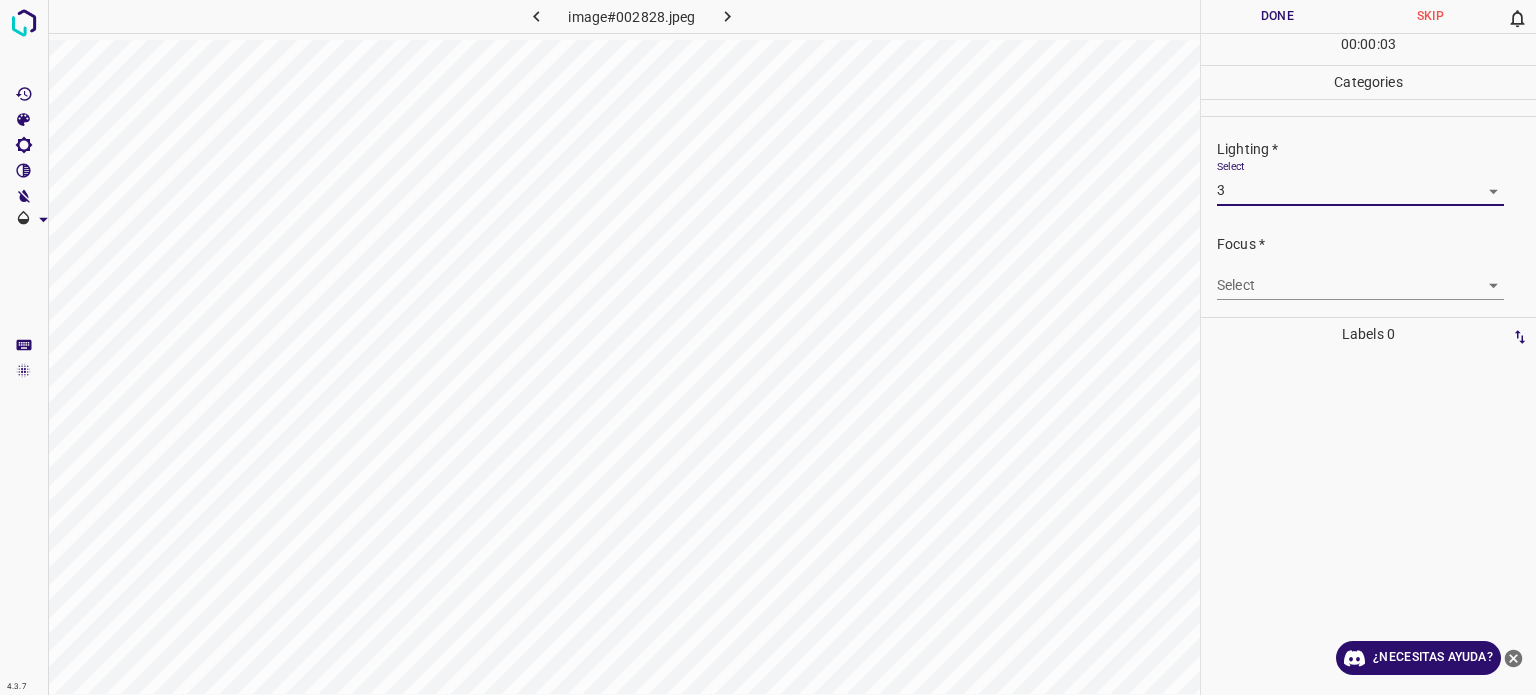 click on "4.3.7 image#002828.jpeg Done Skip 0 00   : 00   : 03   Categories Lighting *  Select 3 3 Focus *  Select ​ Overall *  Select ​ Labels   0 Categories 1 Lighting 2 Focus 3 Overall Tools Space Change between modes (Draw & Edit) I Auto labeling R Restore zoom M Zoom in N Zoom out Delete Delete selecte label Filters Z Restore filters X Saturation filter C Brightness filter V Contrast filter B Gray scale filter General O Download ¿Necesitas ayuda? Texto original Valora esta traducción Tu opinión servirá para ayudar a mejorar el Traductor de Google - Texto - Esconder - Borrar" at bounding box center (768, 347) 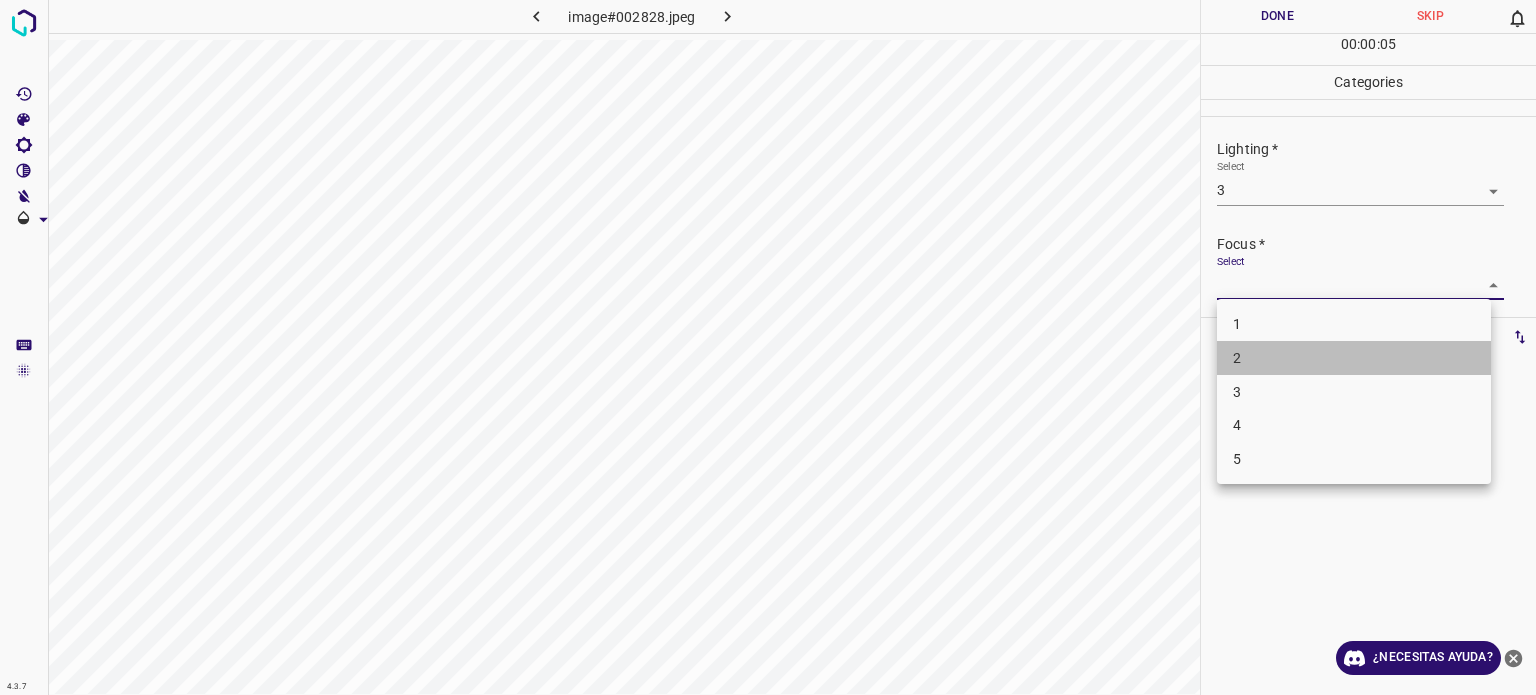 drag, startPoint x: 1237, startPoint y: 364, endPoint x: 1248, endPoint y: 301, distance: 63.953106 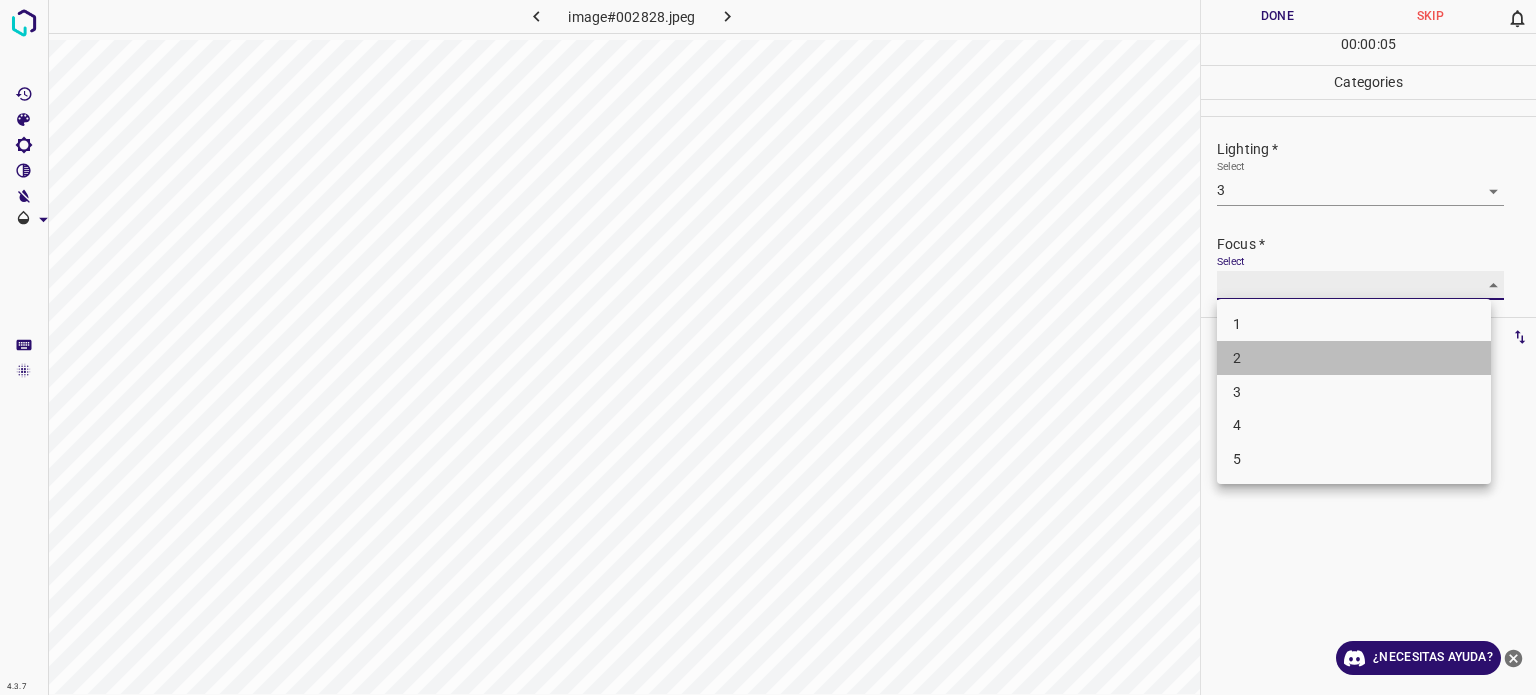 type on "2" 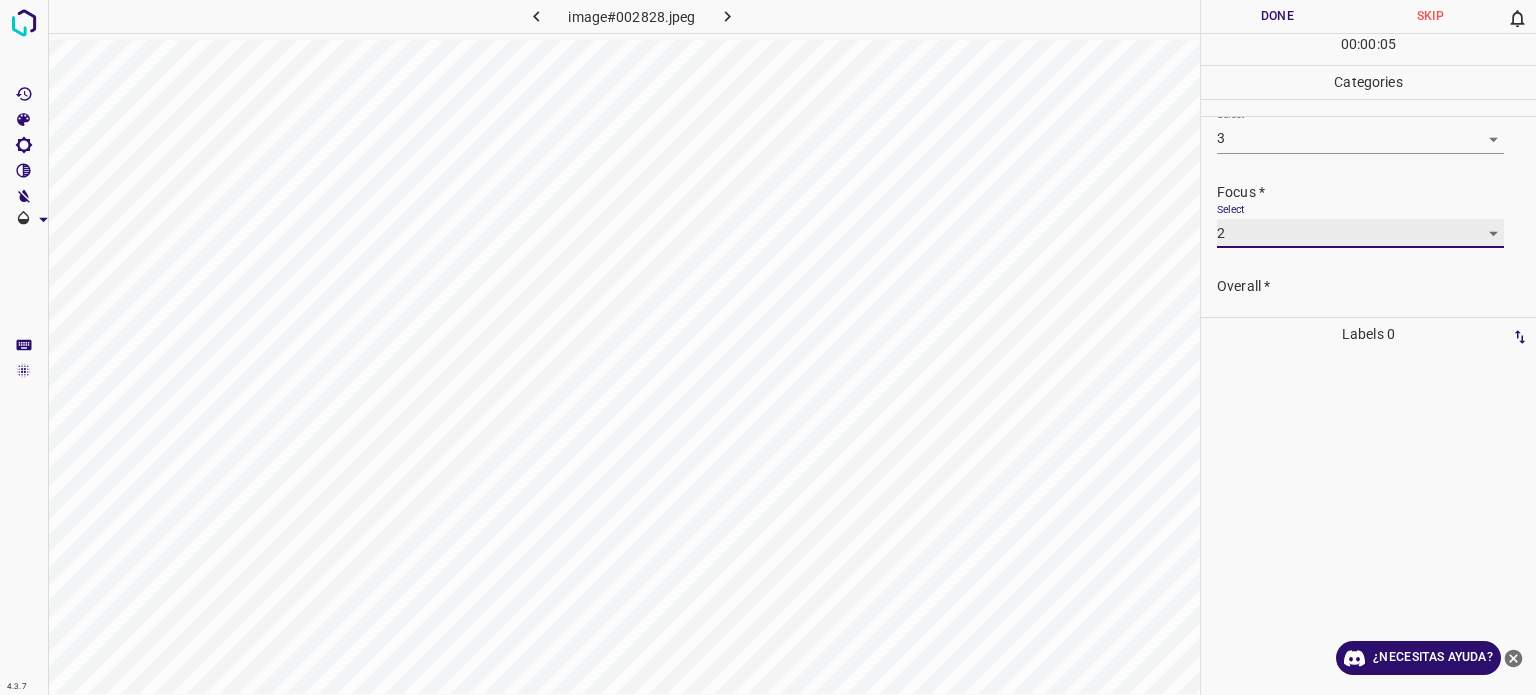 scroll, scrollTop: 98, scrollLeft: 0, axis: vertical 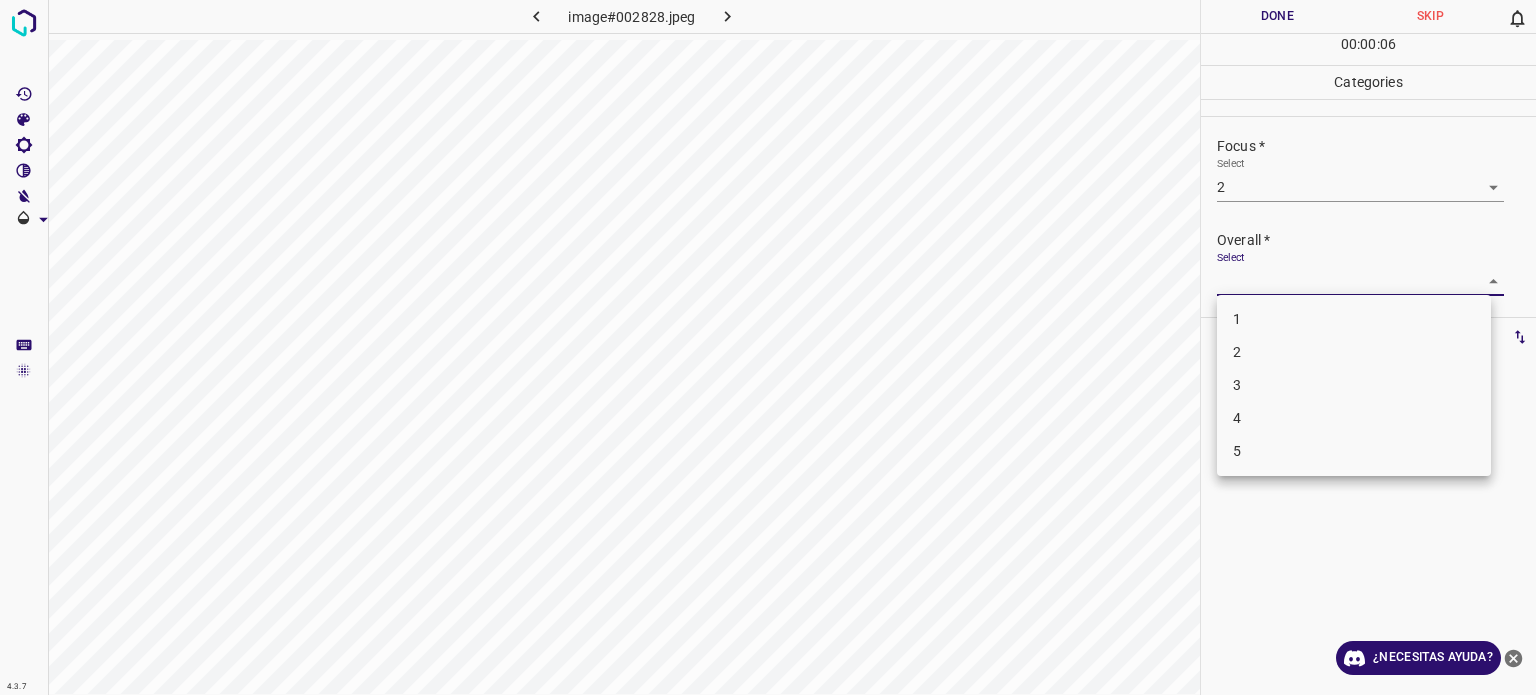 click on "4.3.7 image#002828.jpeg Done Skip 0 00   : 00   : 06   Categories Lighting *  Select 3 3 Focus *  Select 2 2 Overall *  Select ​ Labels   0 Categories 1 Lighting 2 Focus 3 Overall Tools Space Change between modes (Draw & Edit) I Auto labeling R Restore zoom M Zoom in N Zoom out Delete Delete selecte label Filters Z Restore filters X Saturation filter C Brightness filter V Contrast filter B Gray scale filter General O Download ¿Necesitas ayuda? Texto original Valora esta traducción Tu opinión servirá para ayudar a mejorar el Traductor de Google - Texto - Esconder - Borrar 1 2 3 4 5" at bounding box center (768, 347) 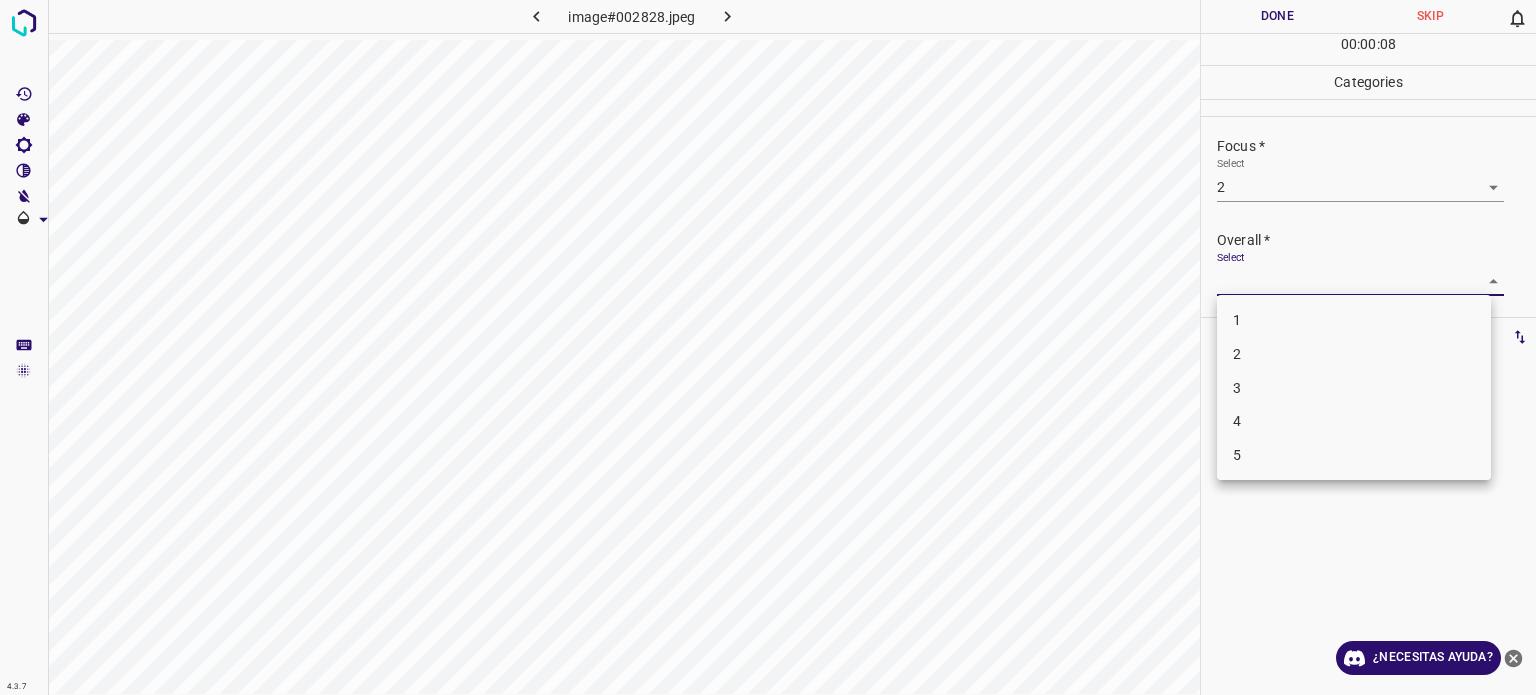 click on "2" at bounding box center [1354, 354] 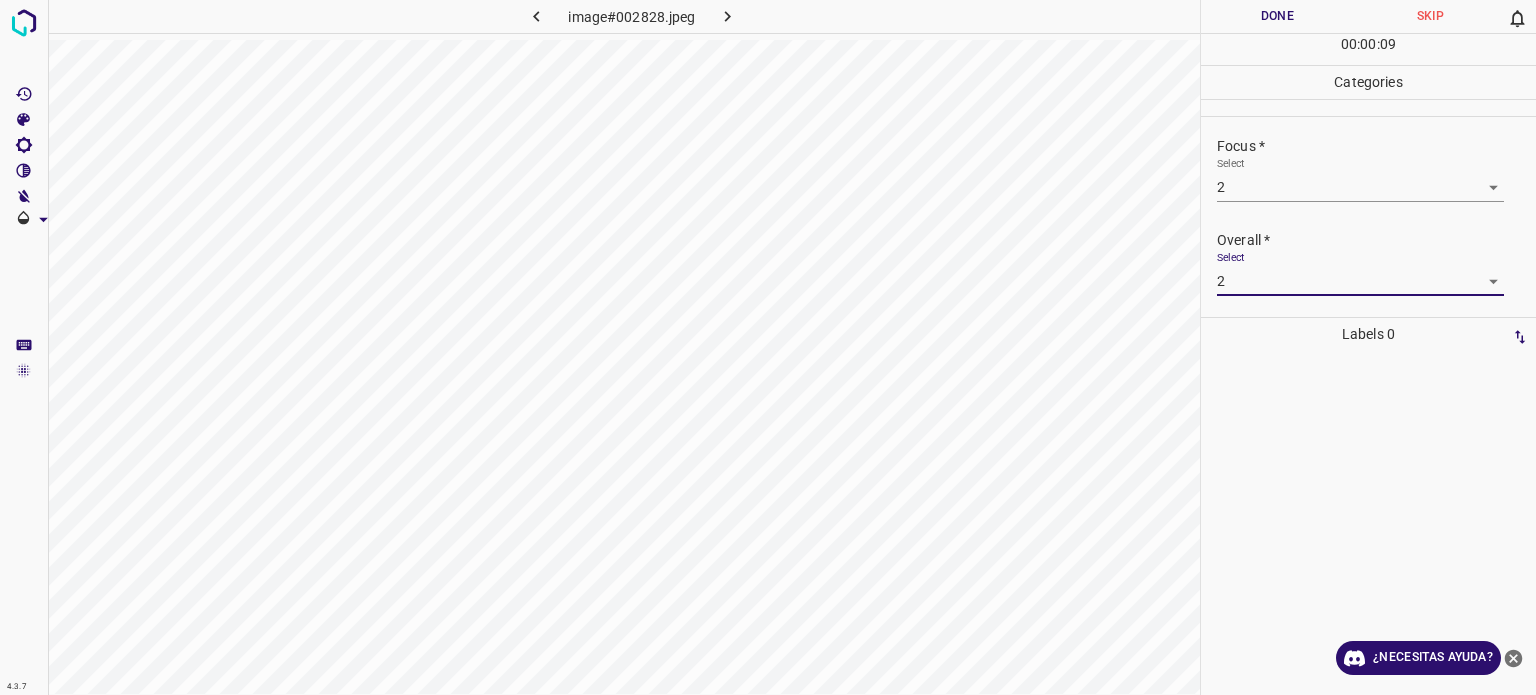 click on "4.3.7 image#002828.jpeg Done Skip 0 00   : 00   : 09   Categories Lighting *  Select 3 3 Focus *  Select 2 2 Overall *  Select 2 2 Labels   0 Categories 1 Lighting 2 Focus 3 Overall Tools Space Change between modes (Draw & Edit) I Auto labeling R Restore zoom M Zoom in N Zoom out Delete Delete selecte label Filters Z Restore filters X Saturation filter C Brightness filter V Contrast filter B Gray scale filter General O Download ¿Necesitas ayuda? Texto original Valora esta traducción Tu opinión servirá para ayudar a mejorar el Traductor de Google - Texto - Esconder - Borrar" at bounding box center (768, 347) 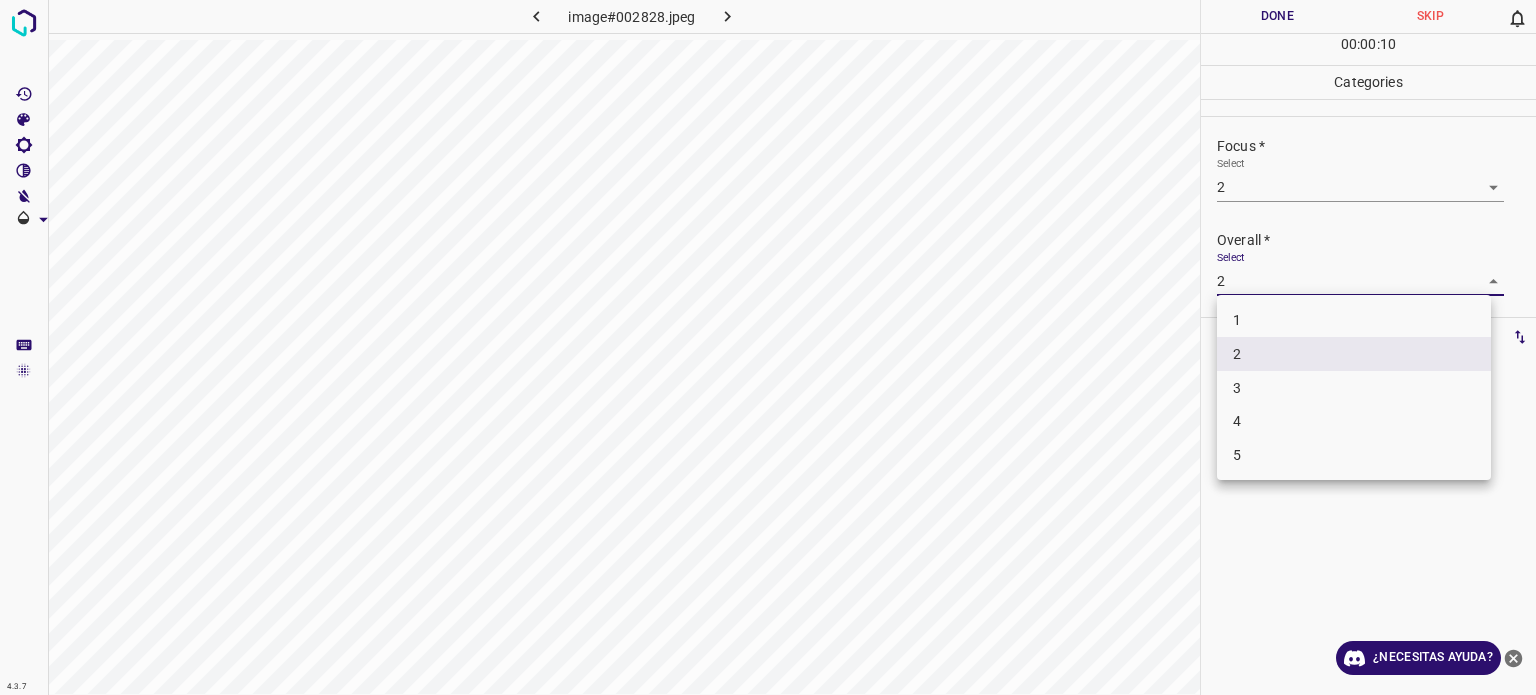 click on "3" at bounding box center [1354, 388] 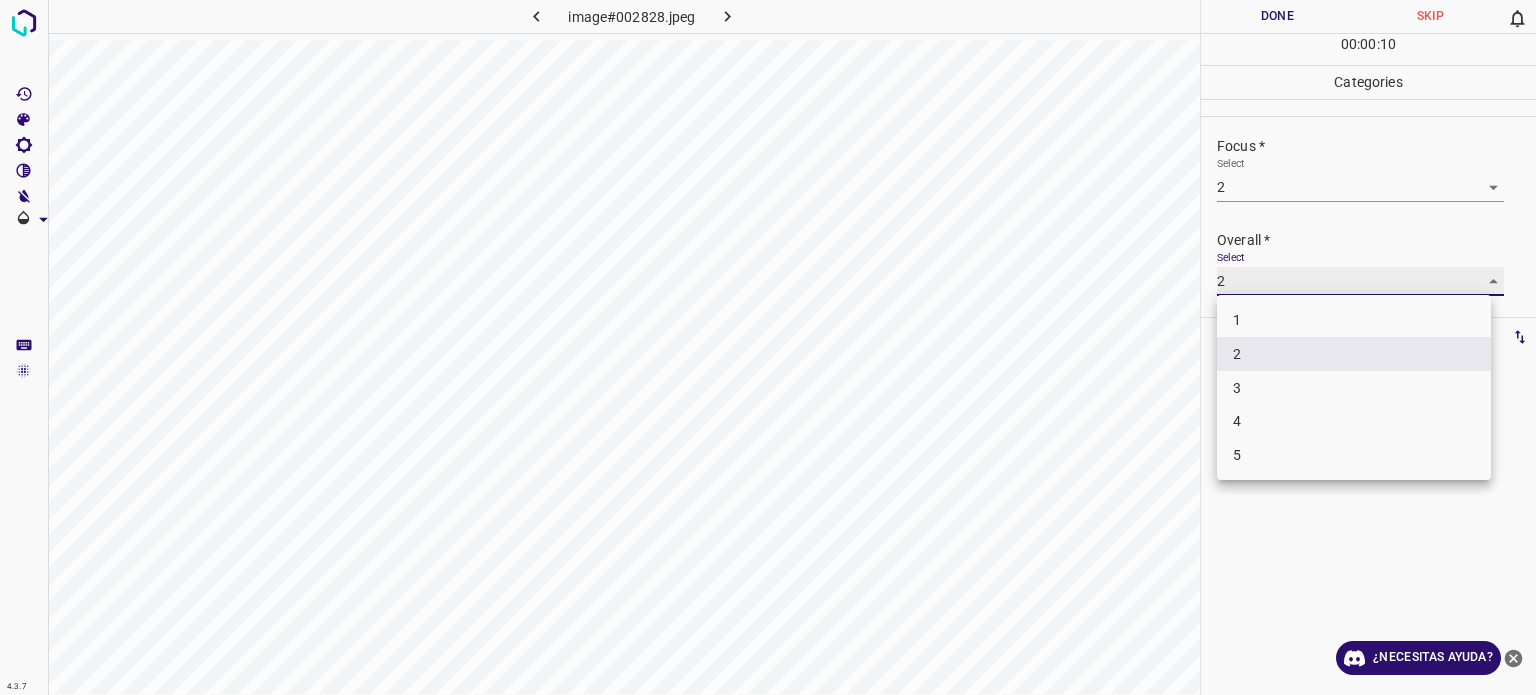 type on "3" 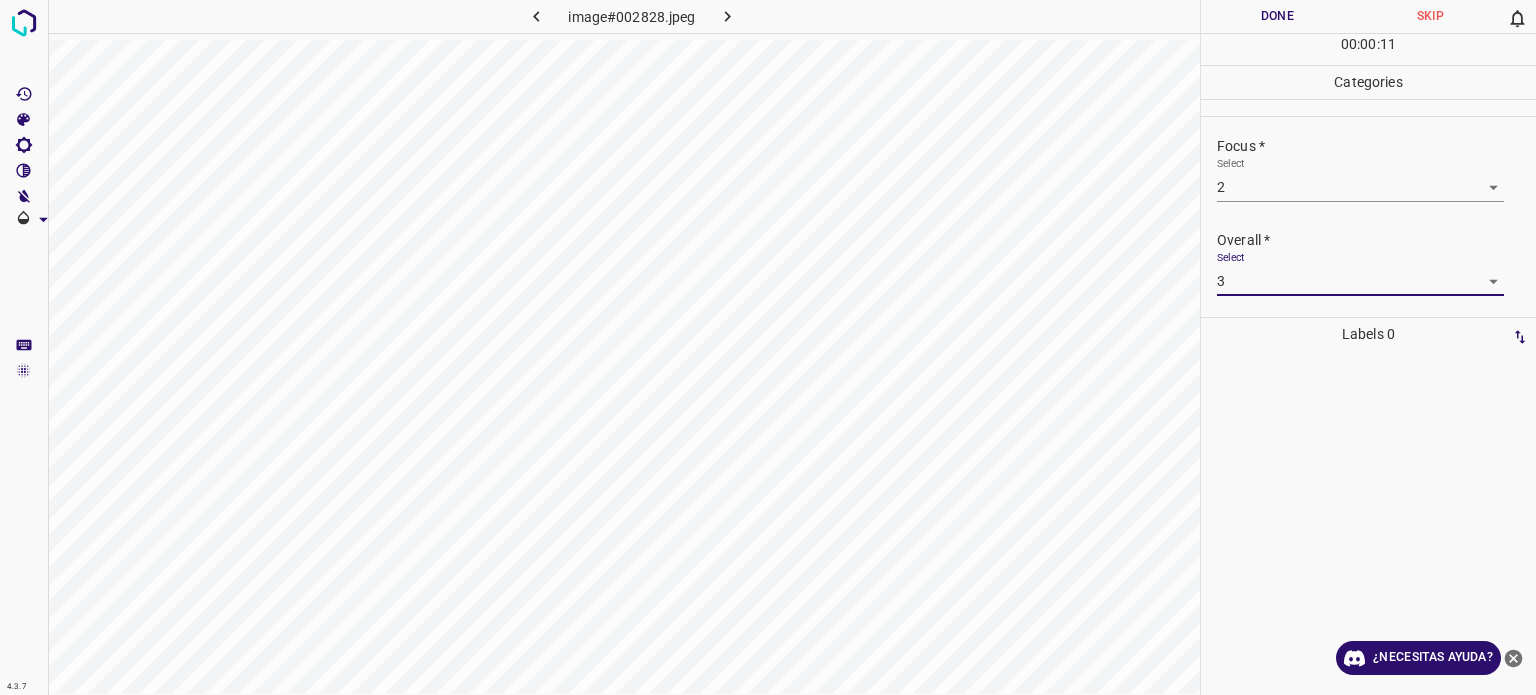 click on "Done" at bounding box center (1277, 16) 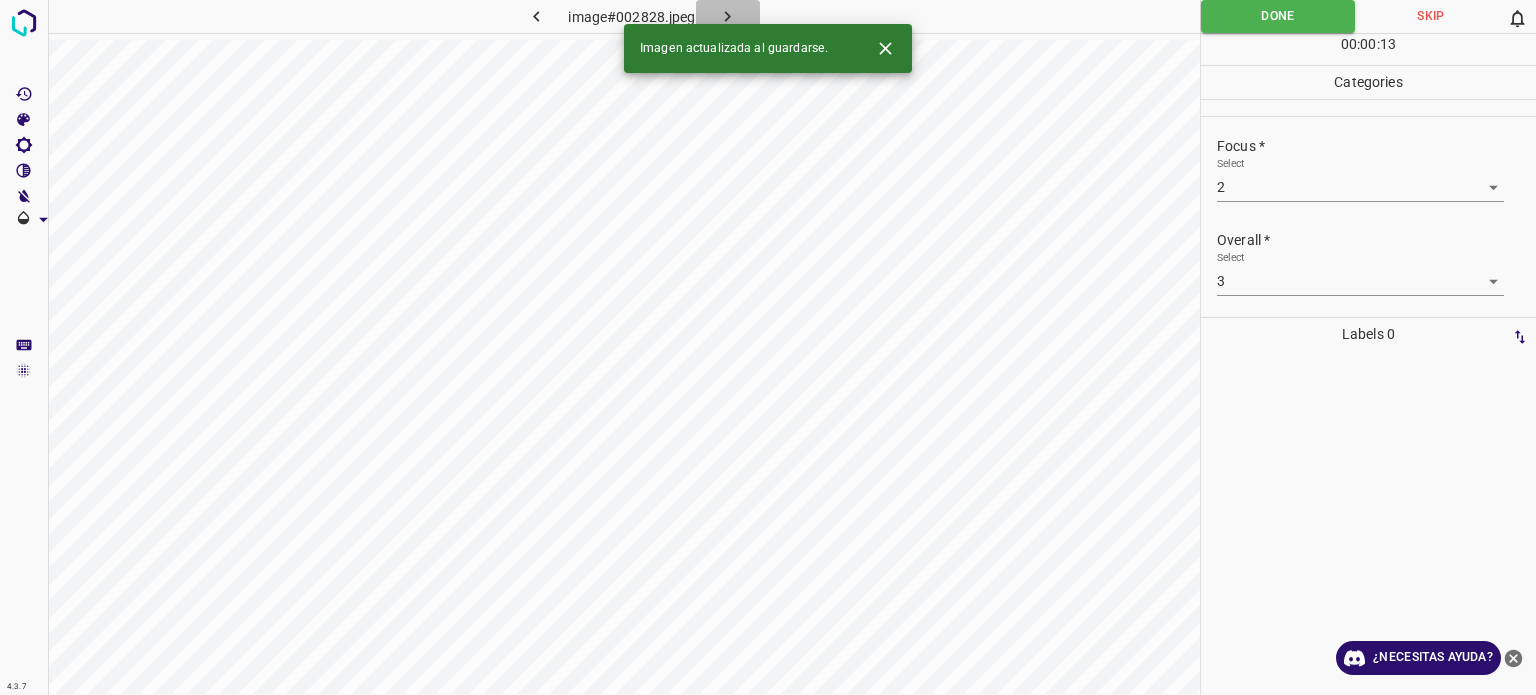 click 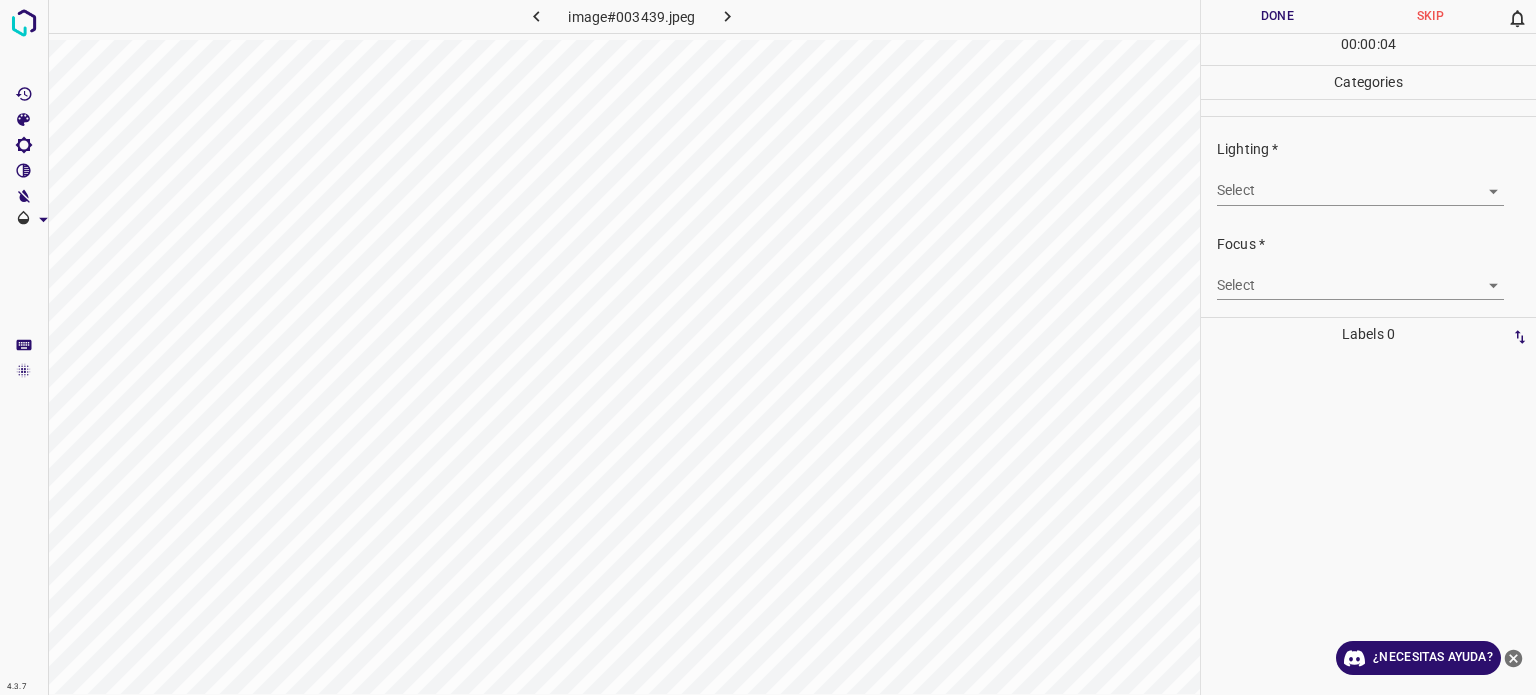 click on "4.3.7 image#003439.jpeg Done Skip 0 00   : 00   : 04   Categories Lighting *  Select ​ Focus *  Select ​ Overall *  Select ​ Labels   0 Categories 1 Lighting 2 Focus 3 Overall Tools Space Change between modes (Draw & Edit) I Auto labeling R Restore zoom M Zoom in N Zoom out Delete Delete selecte label Filters Z Restore filters X Saturation filter C Brightness filter V Contrast filter B Gray scale filter General O Download ¿Necesitas ayuda? Texto original Valora esta traducción Tu opinión servirá para ayudar a mejorar el Traductor de Google - Texto - Esconder - Borrar" at bounding box center [768, 347] 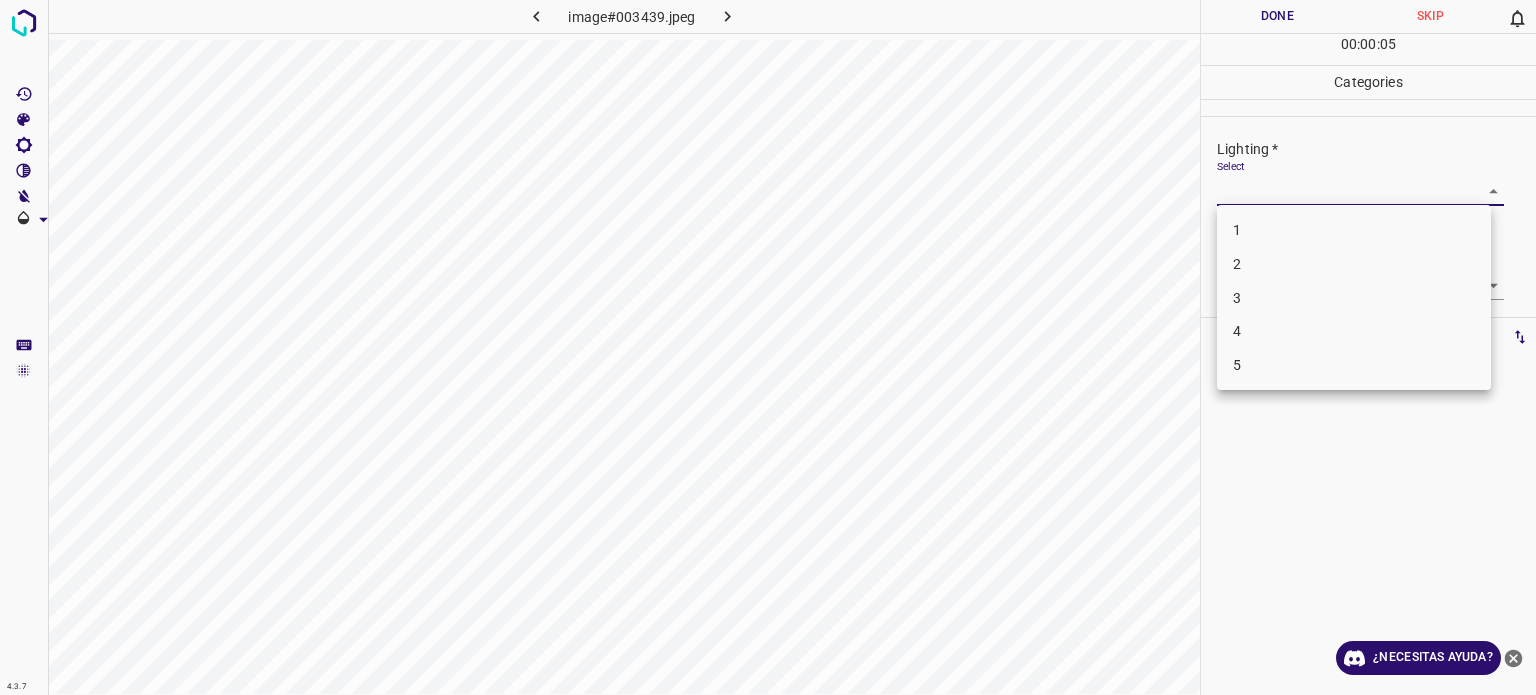 click on "3" at bounding box center (1354, 298) 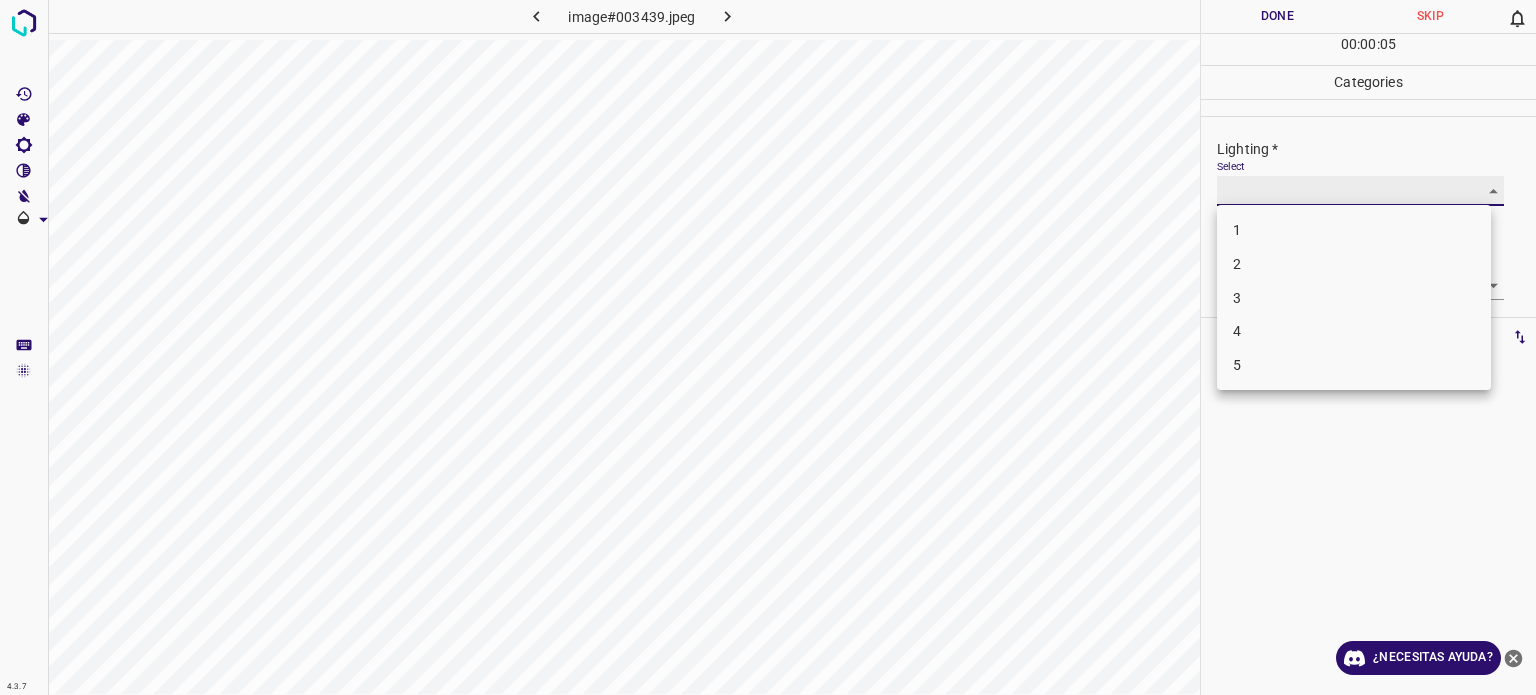 type on "3" 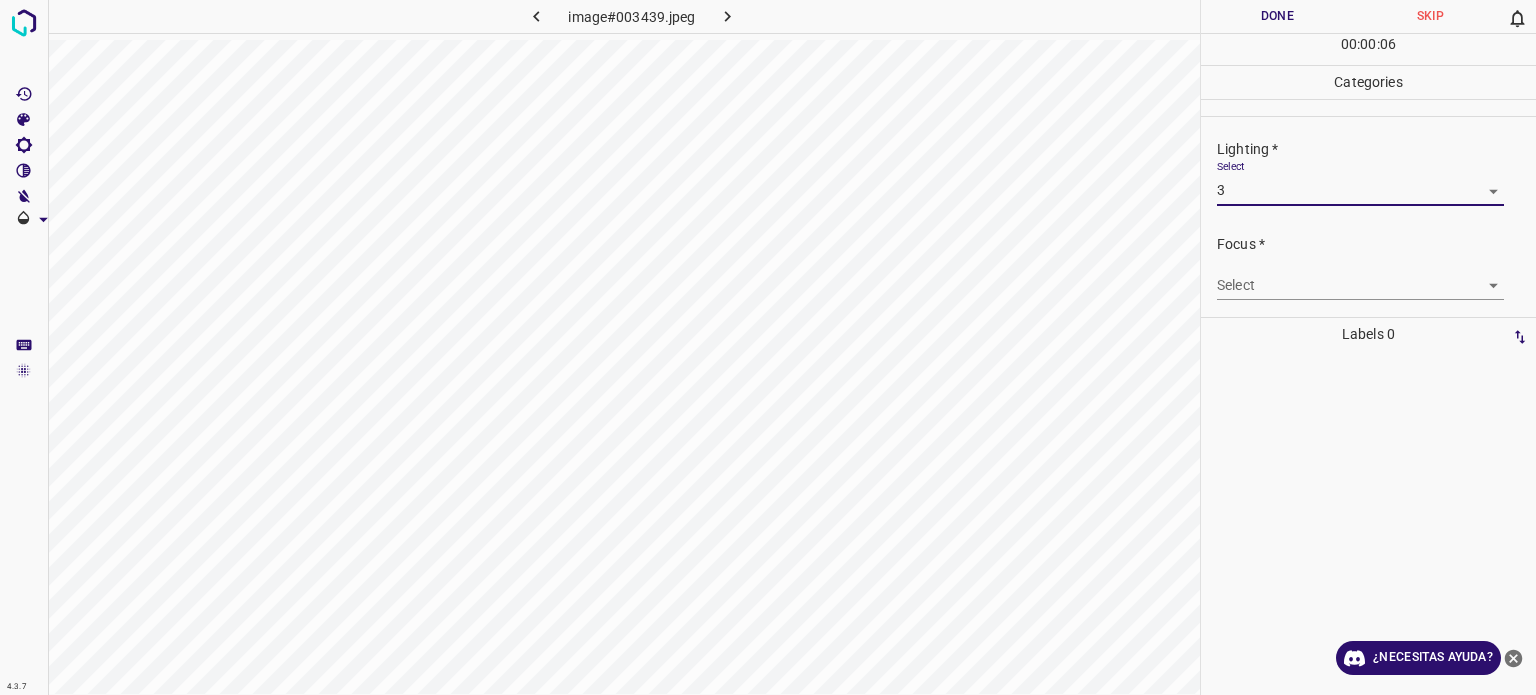 click on "Select ​" at bounding box center [1360, 277] 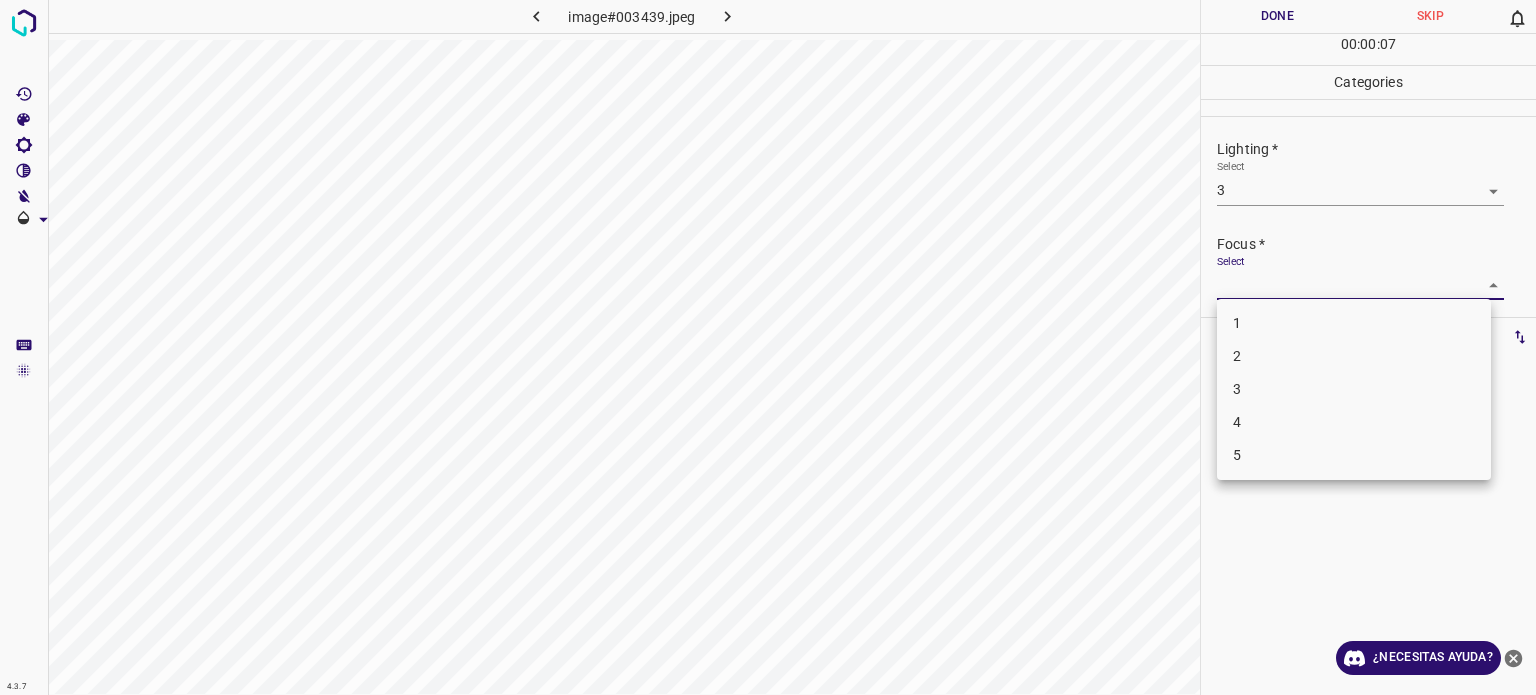 click on "4.3.7 image#003439.jpeg Done Skip 0 00 : 00 : 07 Categories Lighting * Select 3 3 Focus * Select ​ Overall * Select ​ Labels 0 Categories 1 Lighting 2 Focus 3 Overall Tools Space Change between modes (Draw & Edit) I Auto labeling R Restore zoom M Zoom in N Zoom out Delete Delete selecte label Filters Z Restore filters X Saturation filter C Brightness filter V Contrast filter B Gray scale filter General O Download ¿Necesitas ayuda? Texto original Valora esta traducción Tu opinión servirá para ayudar a mejorar el Traductor de Google - Texto - Esconder - Borrar 1 2 3 4 5" at bounding box center [768, 347] 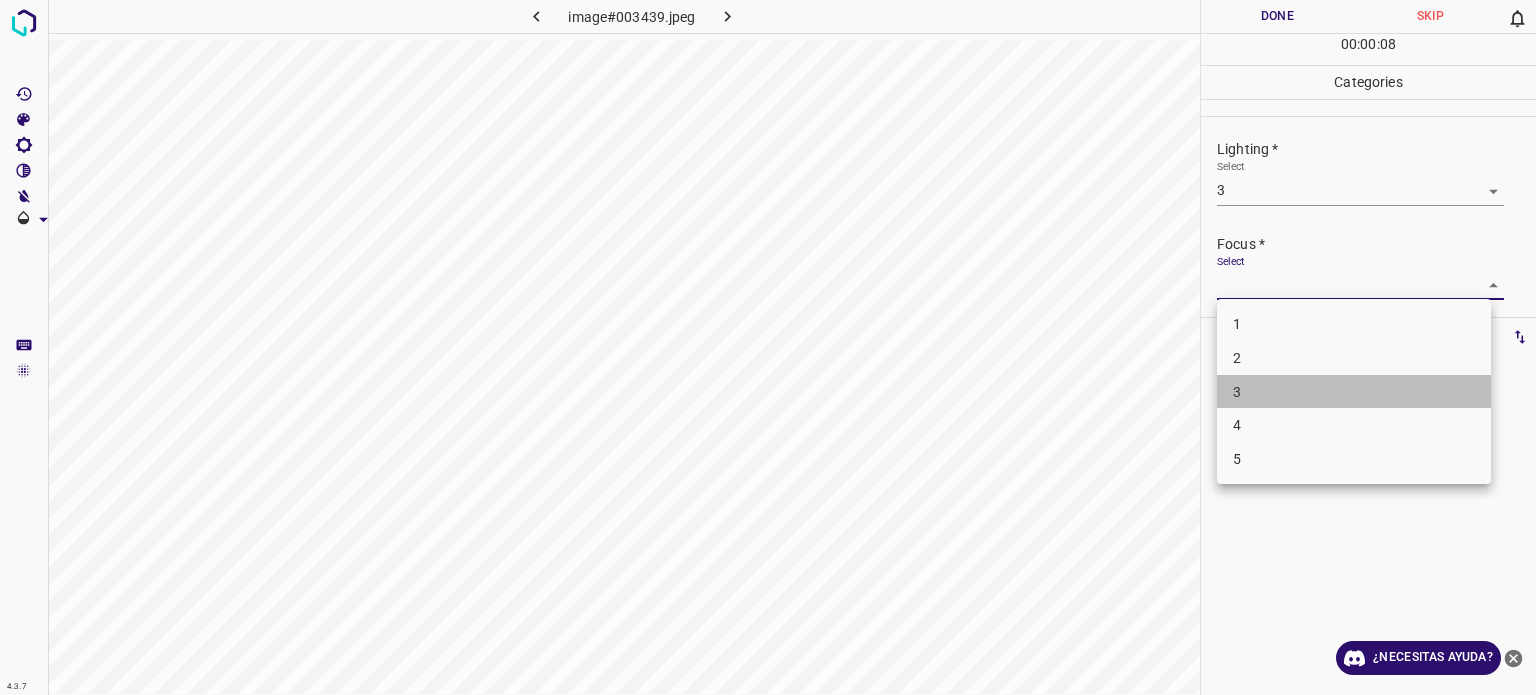 click on "3" at bounding box center (1237, 391) 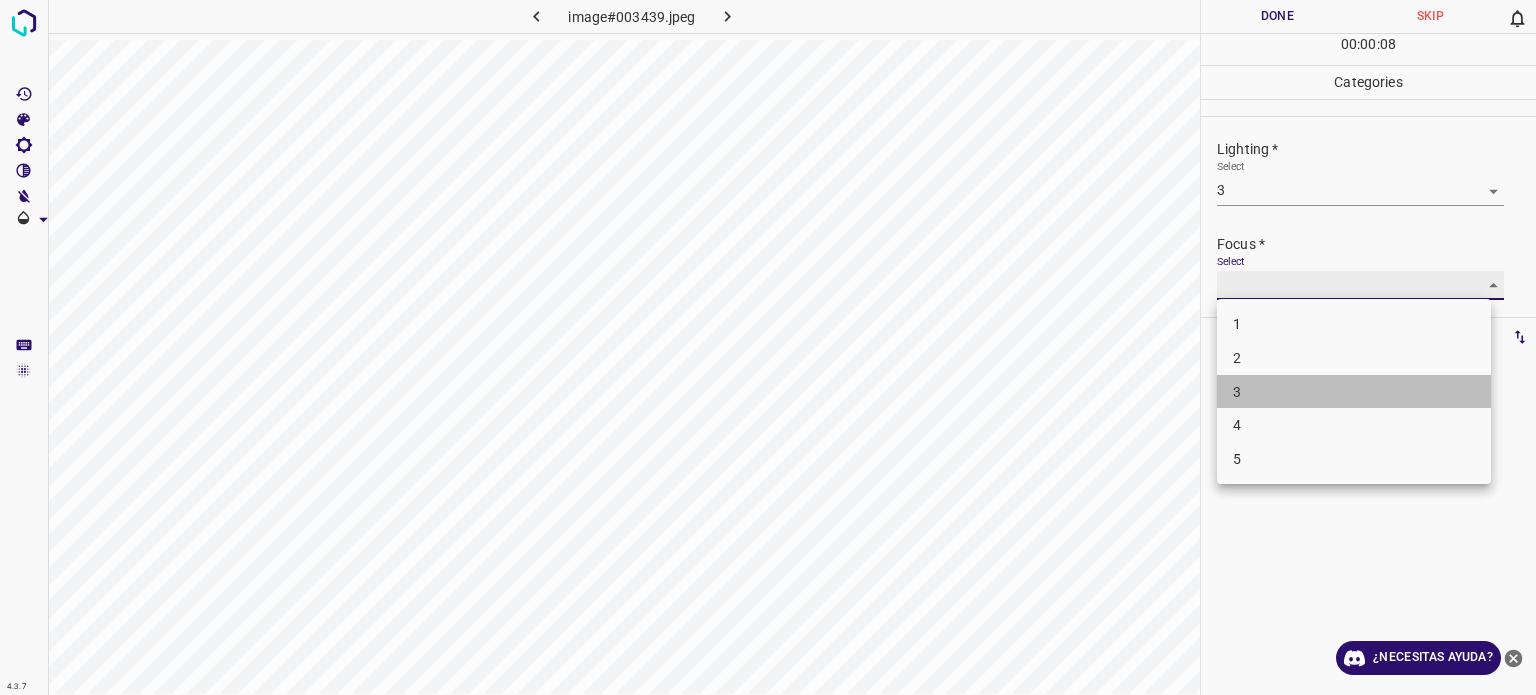 type on "3" 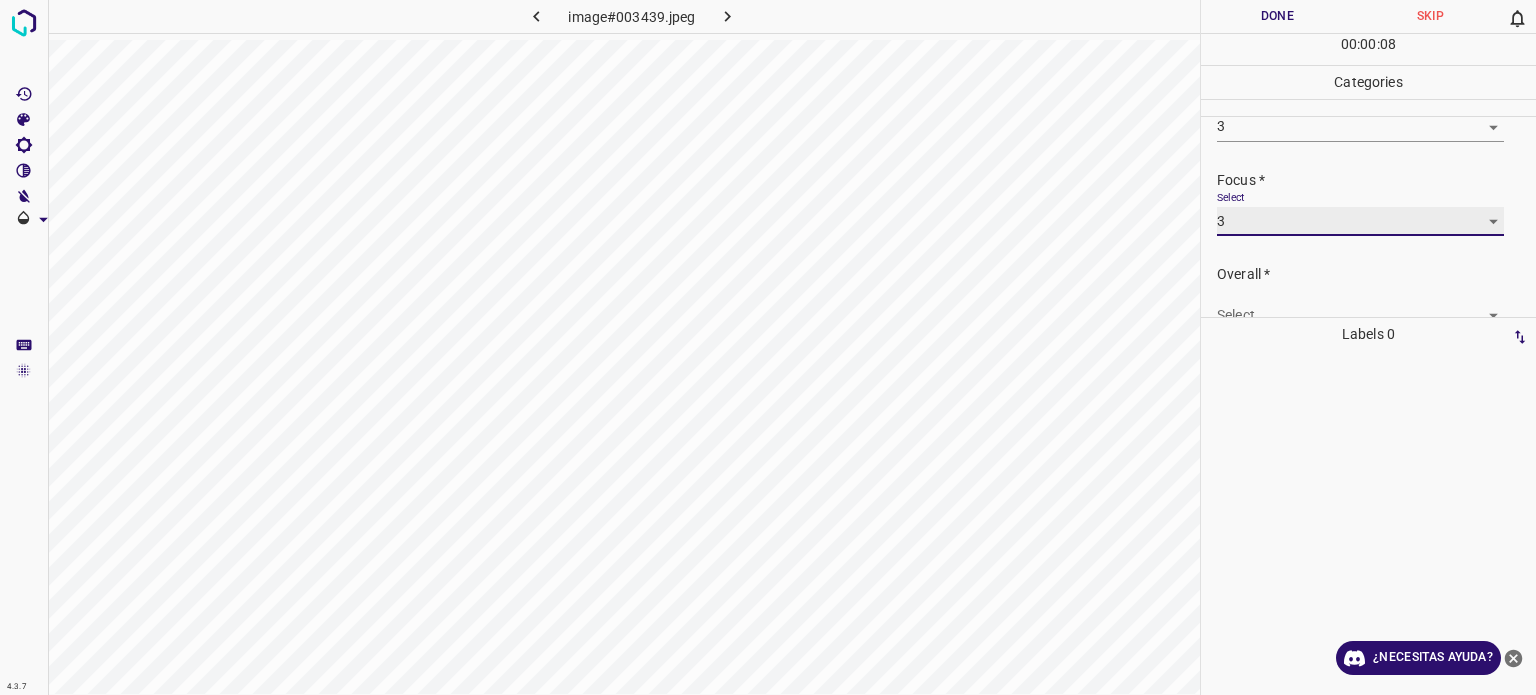 scroll, scrollTop: 98, scrollLeft: 0, axis: vertical 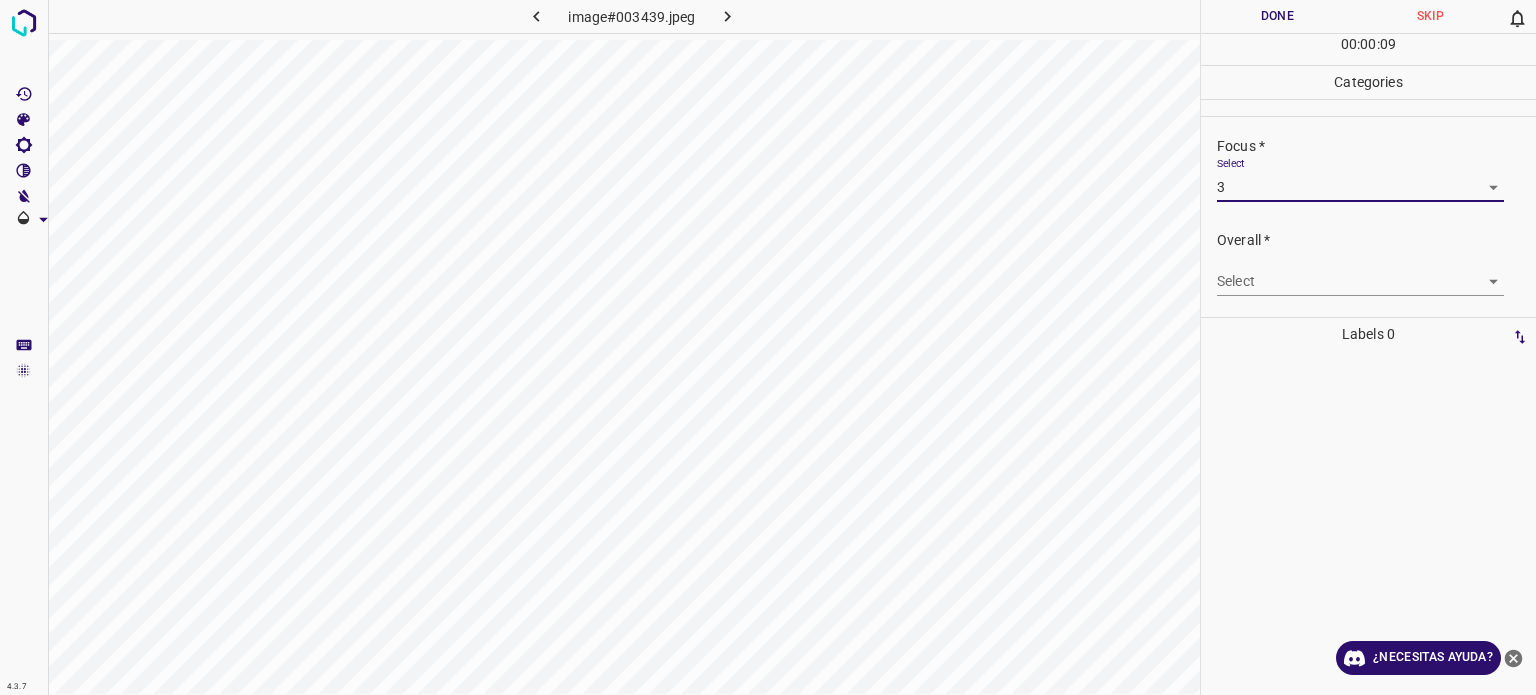 click on "4.3.7 image#003439.jpeg Done Skip 0 00   : 00   : 09   Categories Lighting *  Select 3 3 Focus *  Select 3 3 Overall *  Select ​ Labels   0 Categories 1 Lighting 2 Focus 3 Overall Tools Space Change between modes (Draw & Edit) I Auto labeling R Restore zoom M Zoom in N Zoom out Delete Delete selecte label Filters Z Restore filters X Saturation filter C Brightness filter V Contrast filter B Gray scale filter General O Download ¿Necesitas ayuda? Texto original Valora esta traducción Tu opinión servirá para ayudar a mejorar el Traductor de Google - Texto - Esconder - Borrar" at bounding box center [768, 347] 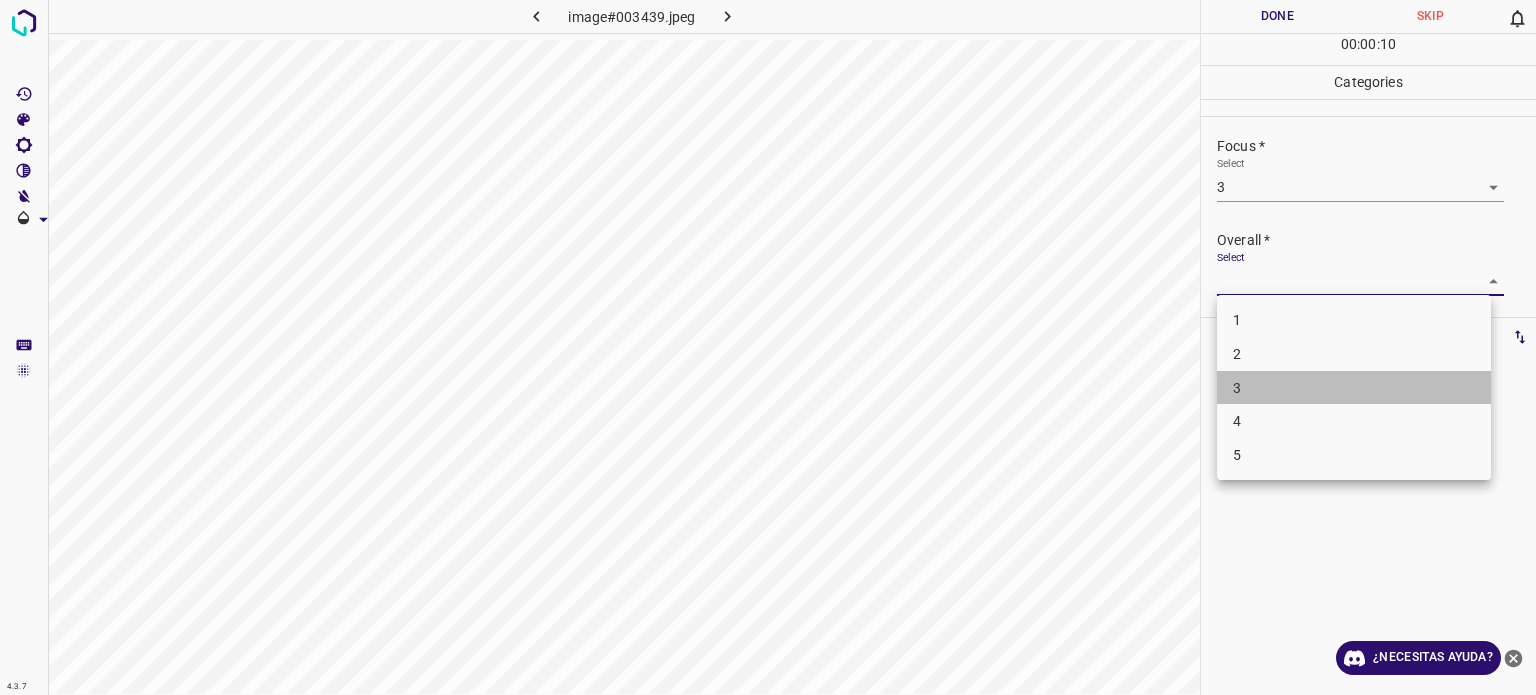 click on "3" at bounding box center (1237, 387) 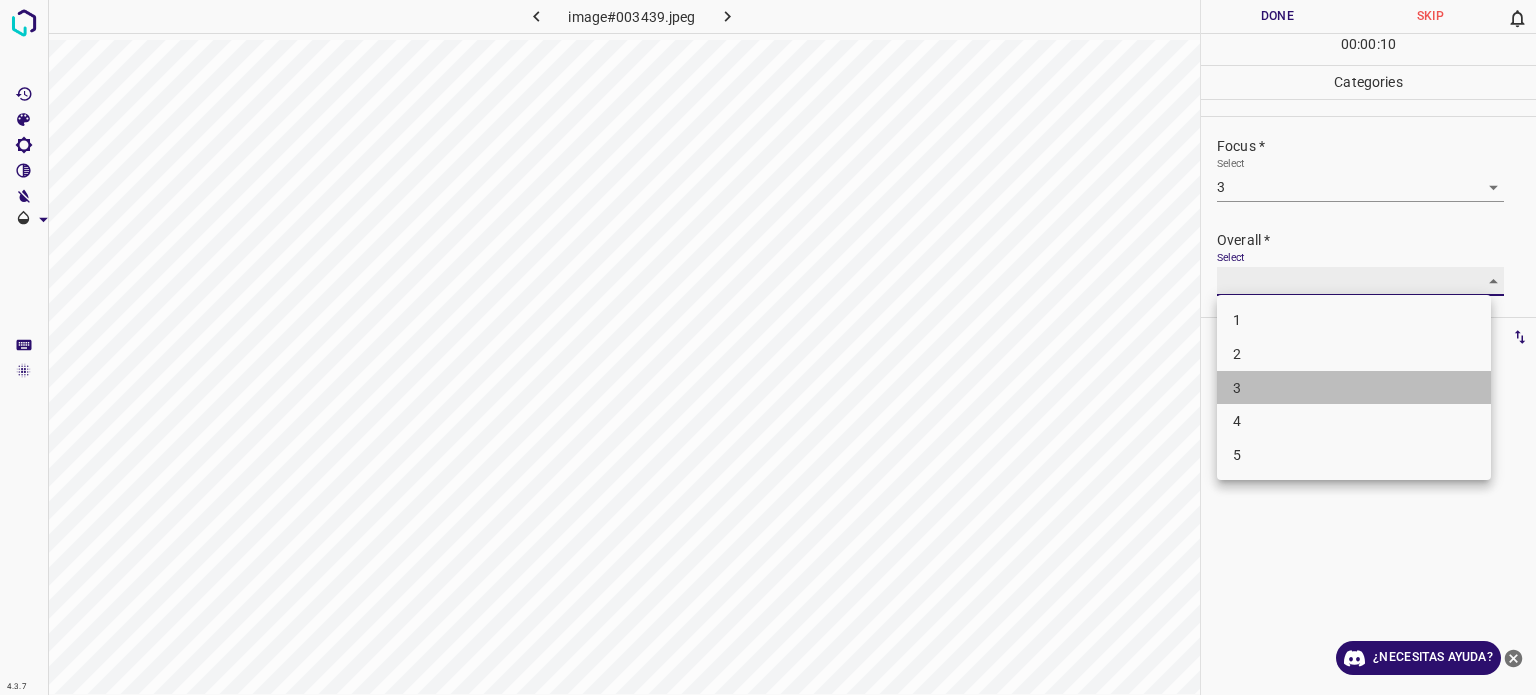 type on "3" 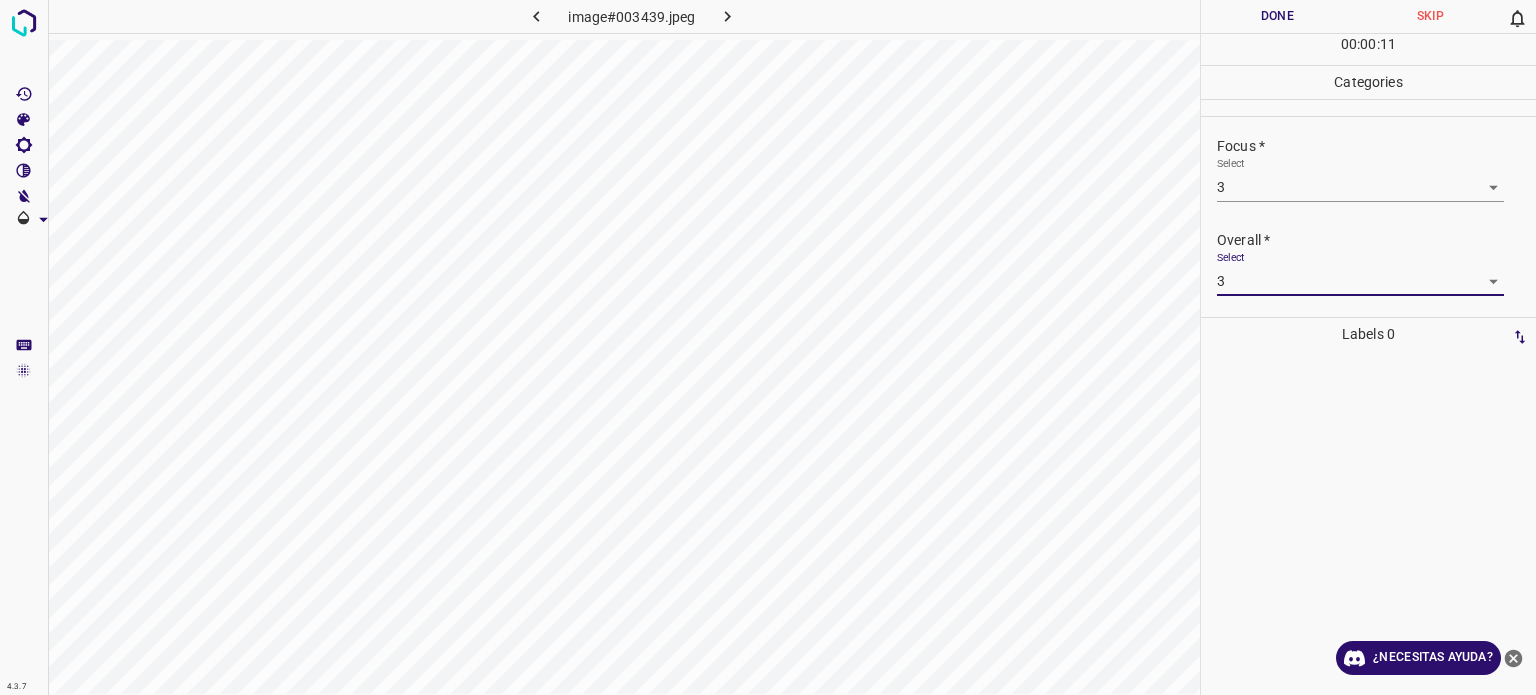 click on "Done" at bounding box center [1277, 16] 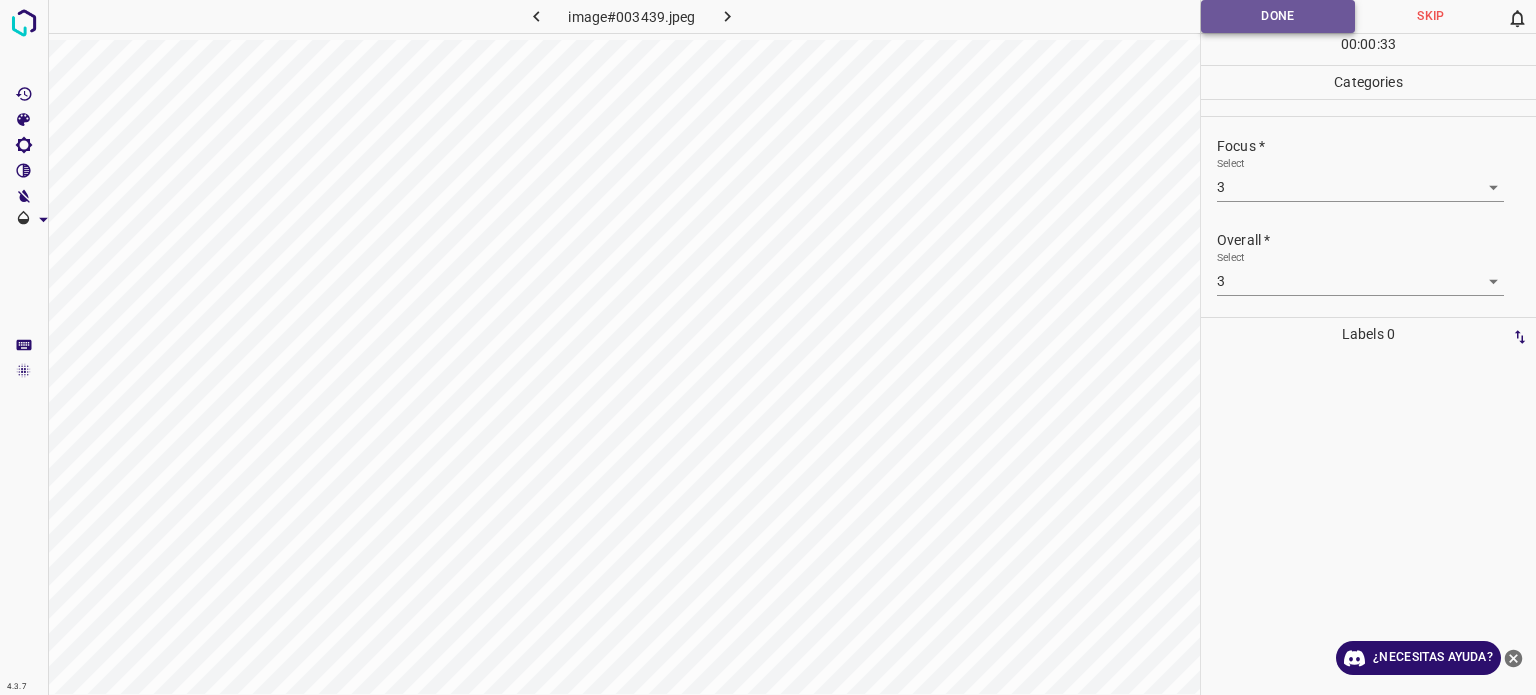 click on "Done" at bounding box center [1278, 16] 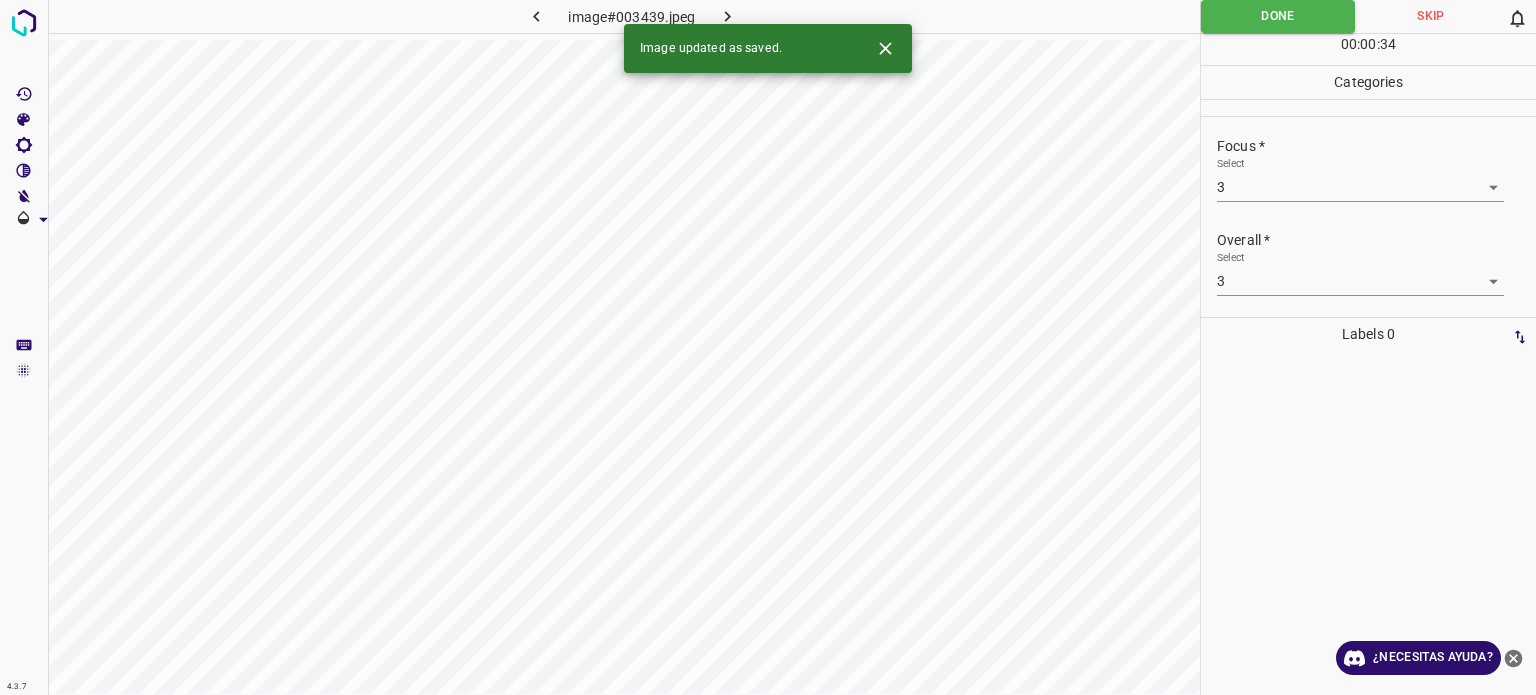 click at bounding box center [728, 16] 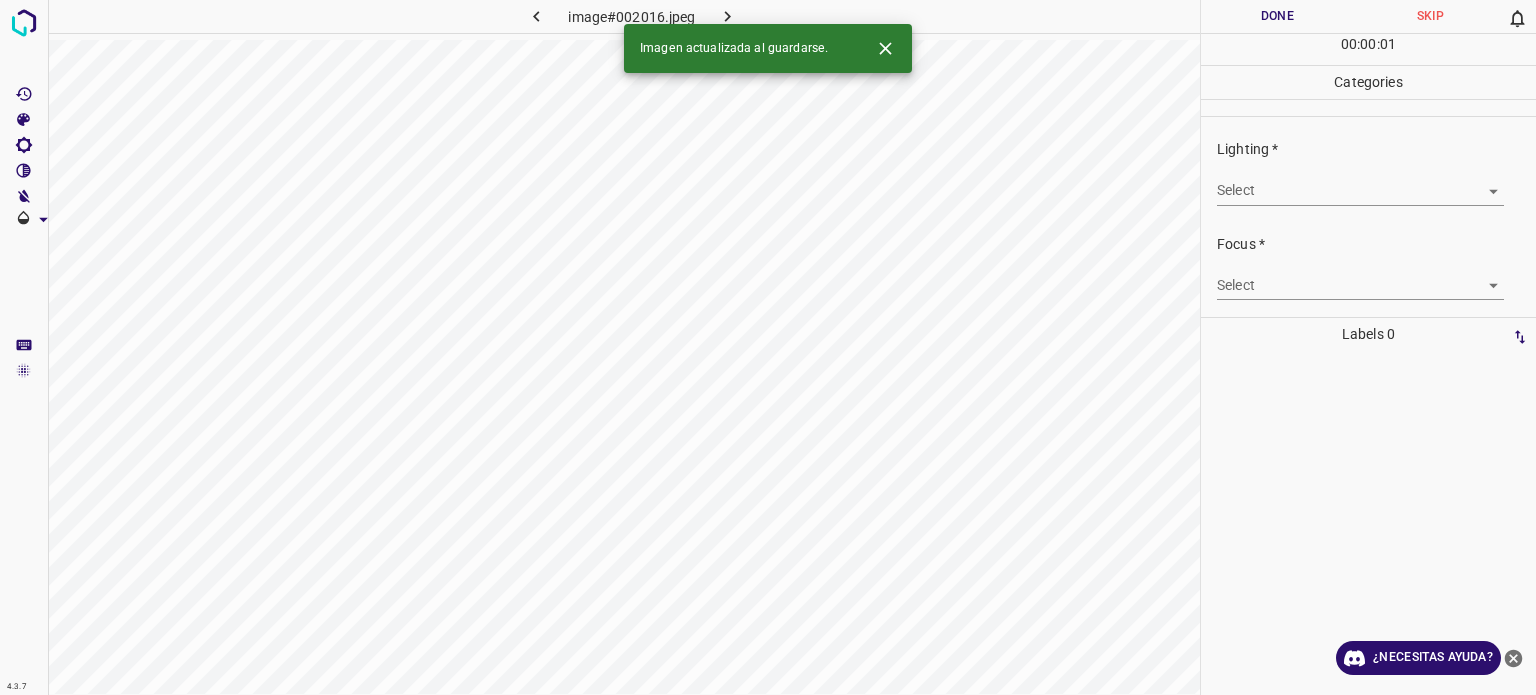 click on "4.3.7 image#002016.jpeg Done Skip 0 00   : 00   : 01   Categories Lighting *  Select ​ Focus *  Select ​ Overall *  Select ​ Labels   0 Categories 1 Lighting 2 Focus 3 Overall Tools Space Change between modes (Draw & Edit) I Auto labeling R Restore zoom M Zoom in N Zoom out Delete Delete selecte label Filters Z Restore filters X Saturation filter C Brightness filter V Contrast filter B Gray scale filter General O Download Imagen actualizada al guardarse. ¿Necesitas ayuda? Texto original Valora esta traducción Tu opinión servirá para ayudar a mejorar el Traductor de Google - Texto - Esconder - Borrar" at bounding box center [768, 347] 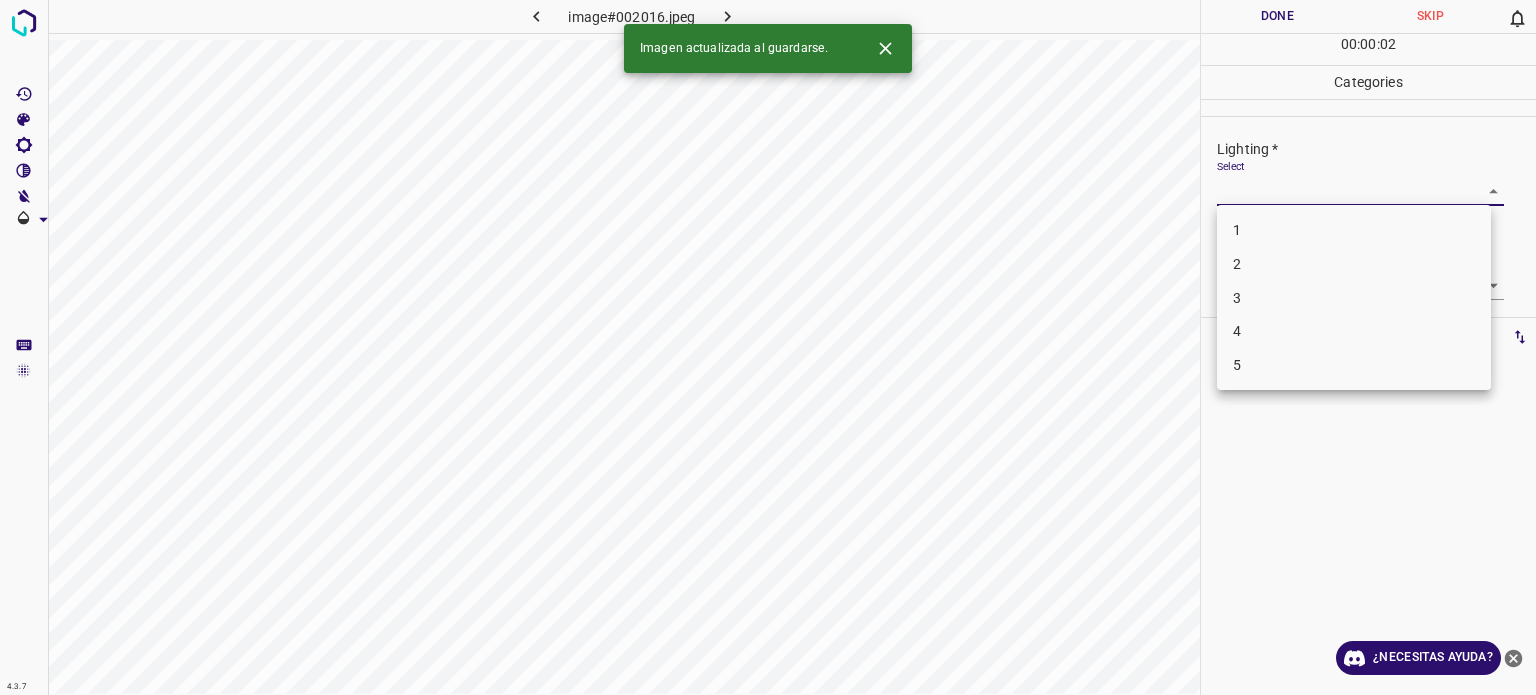 click on "2" at bounding box center [1237, 264] 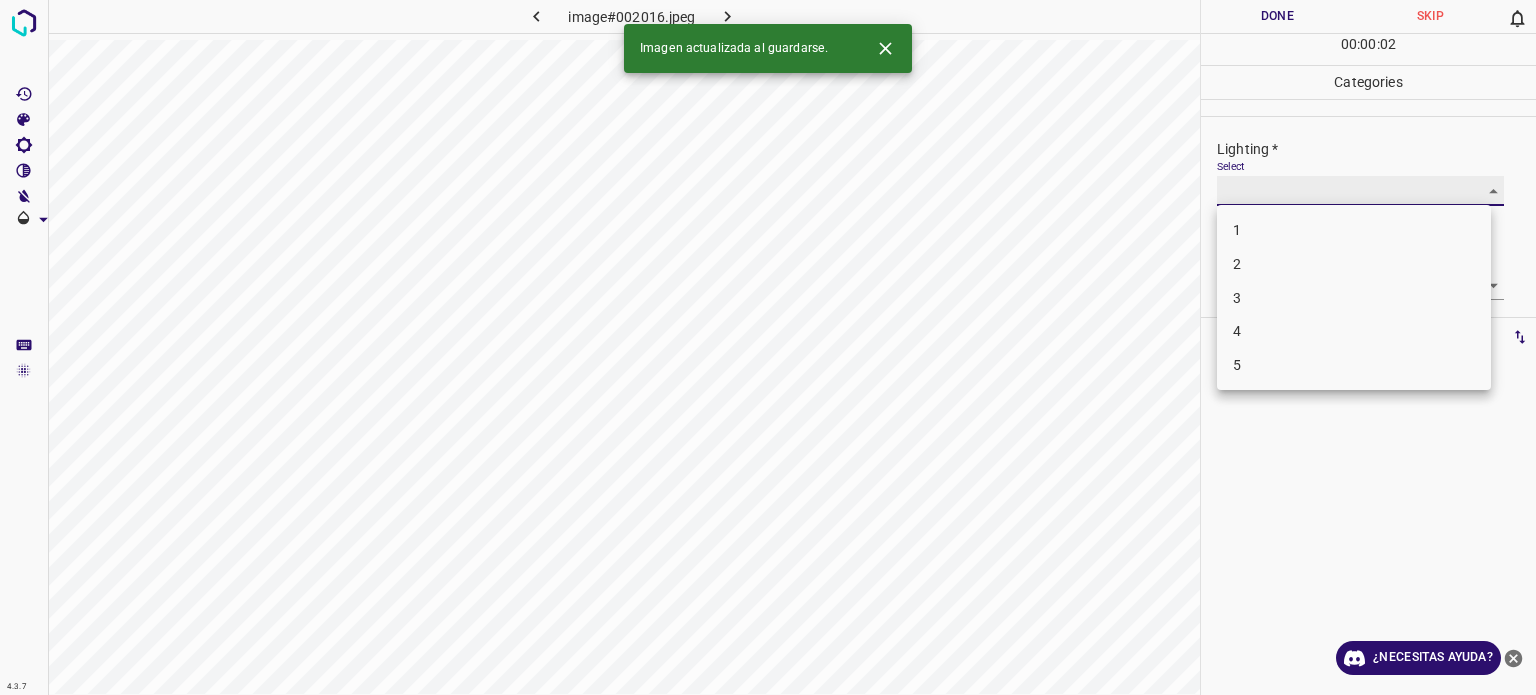 type on "2" 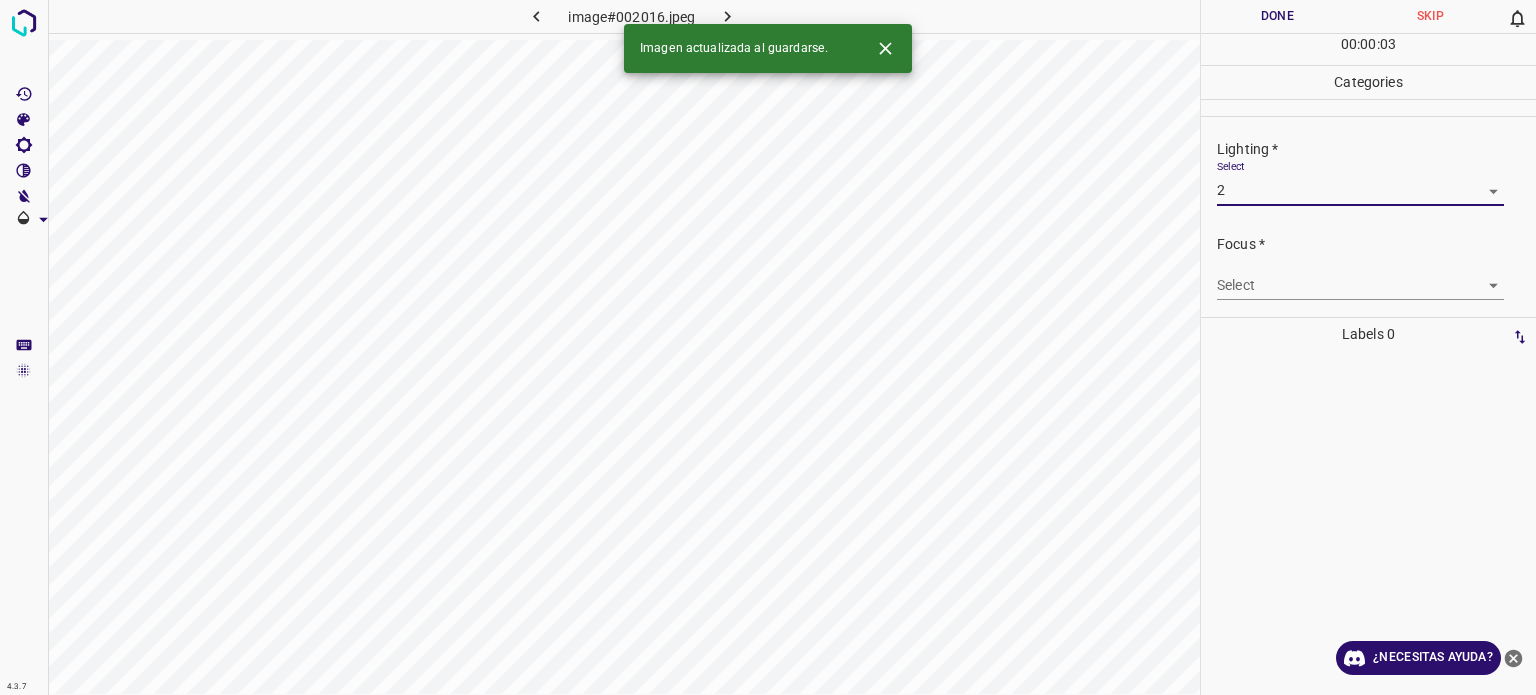 click on "4.3.7 image#002016.jpeg Done Skip 0 00   : 00   : 03   Categories Lighting *  Select 2 2 Focus *  Select ​ Overall *  Select ​ Labels   0 Categories 1 Lighting 2 Focus 3 Overall Tools Space Change between modes (Draw & Edit) I Auto labeling R Restore zoom M Zoom in N Zoom out Delete Delete selecte label Filters Z Restore filters X Saturation filter C Brightness filter V Contrast filter B Gray scale filter General O Download Imagen actualizada al guardarse. ¿Necesitas ayuda? Texto original Valora esta traducción Tu opinión servirá para ayudar a mejorar el Traductor de Google - Texto - Esconder - Borrar" at bounding box center [768, 347] 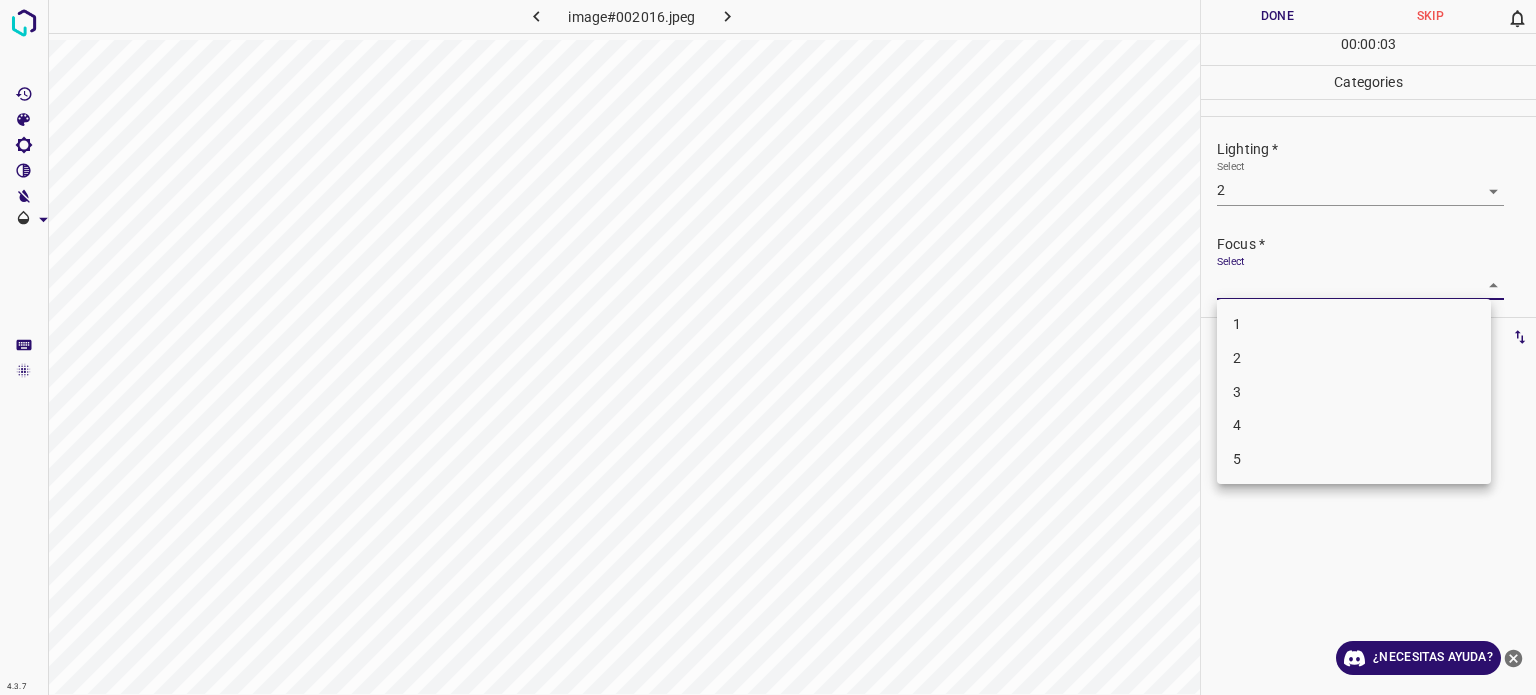 click on "2" at bounding box center (1354, 358) 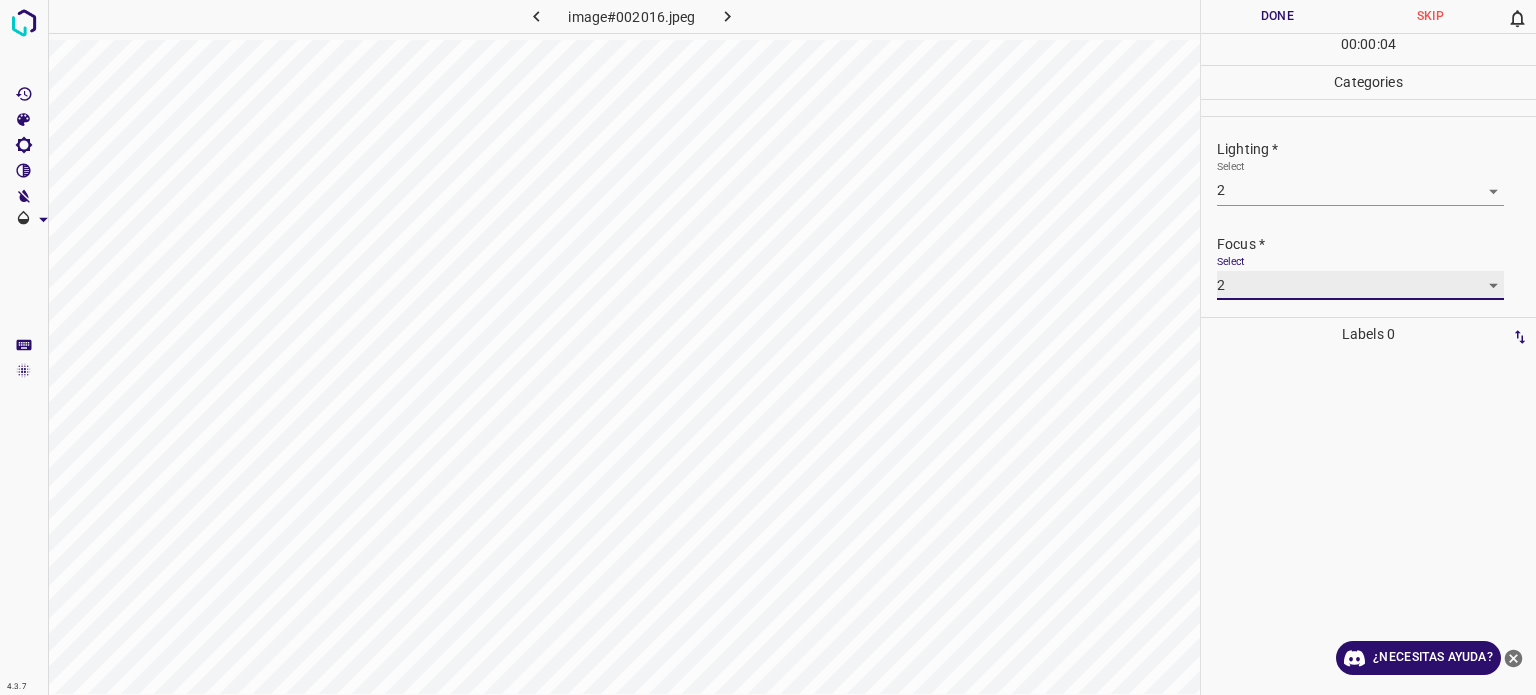 type on "2" 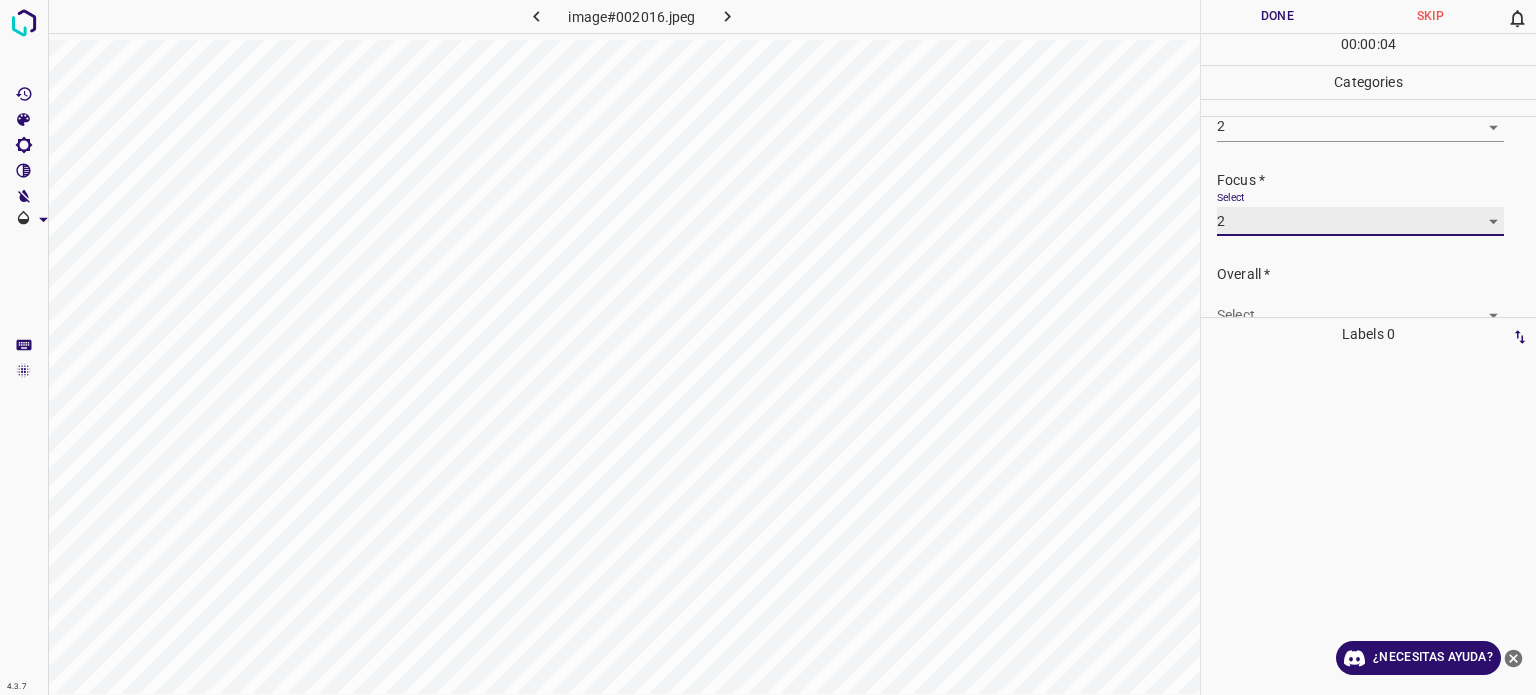 scroll, scrollTop: 98, scrollLeft: 0, axis: vertical 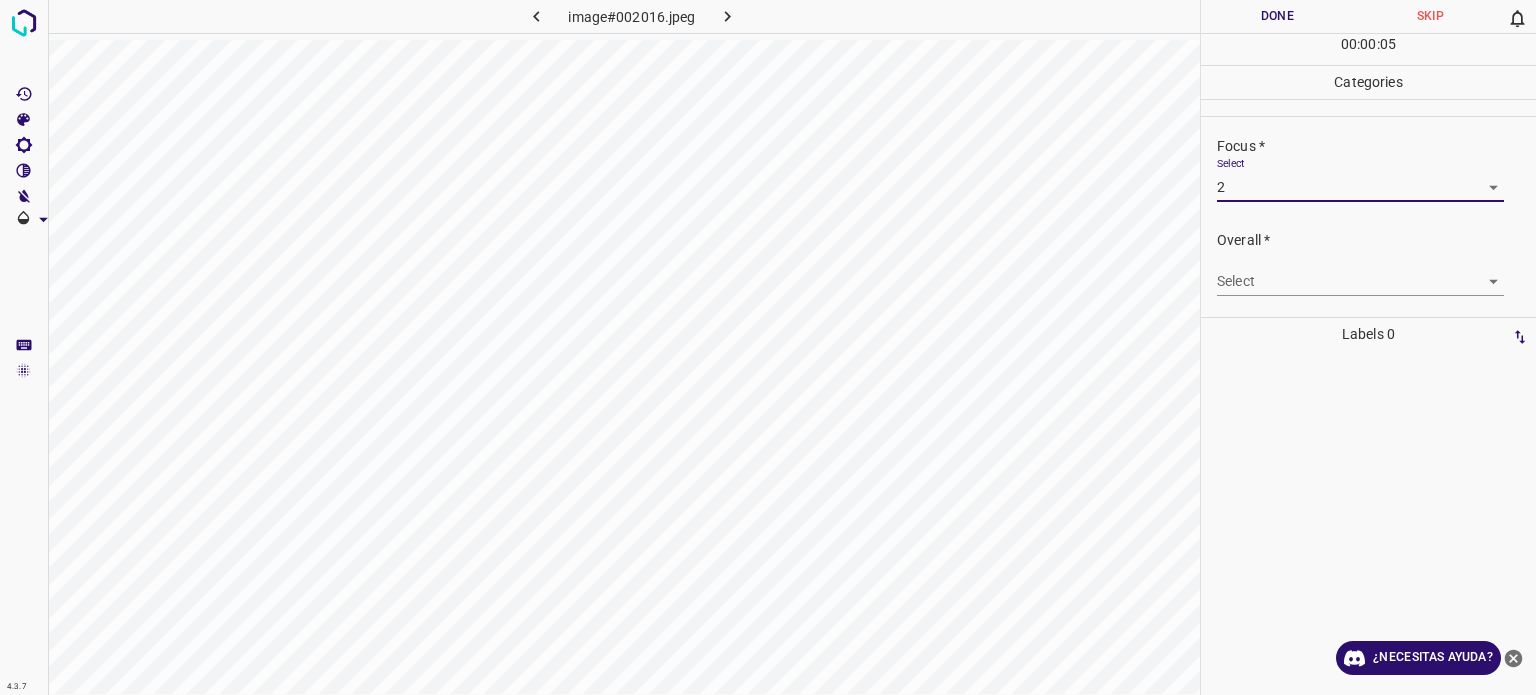 click on "4.3.7 image#002016.jpeg Done Skip 0 00   : 00   : 05   Categories Lighting *  Select 2 2 Focus *  Select 2 2 Overall *  Select ​ Labels   0 Categories 1 Lighting 2 Focus 3 Overall Tools Space Change between modes (Draw & Edit) I Auto labeling R Restore zoom M Zoom in N Zoom out Delete Delete selecte label Filters Z Restore filters X Saturation filter C Brightness filter V Contrast filter B Gray scale filter General O Download ¿Necesitas ayuda? Texto original Valora esta traducción Tu opinión servirá para ayudar a mejorar el Traductor de Google - Texto - Esconder - Borrar" at bounding box center (768, 347) 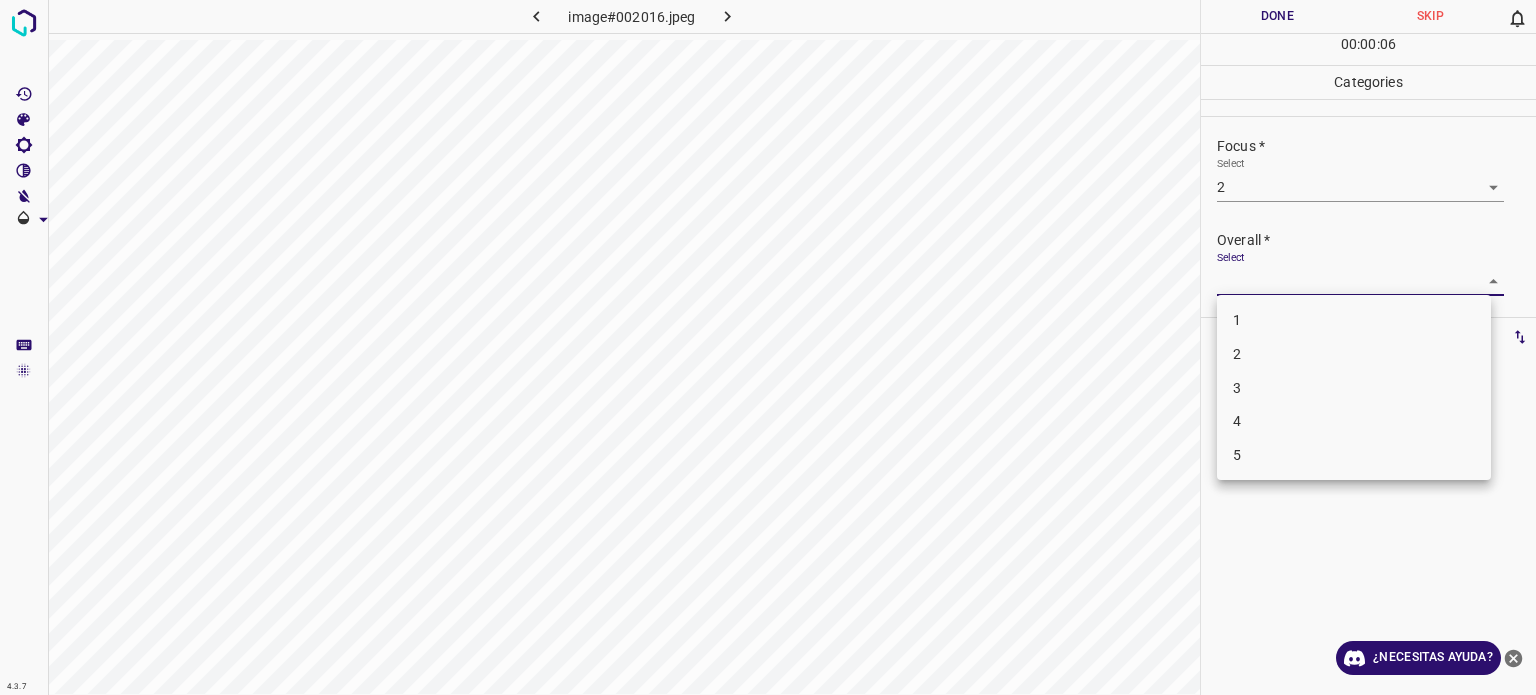 click on "2" at bounding box center [1237, 354] 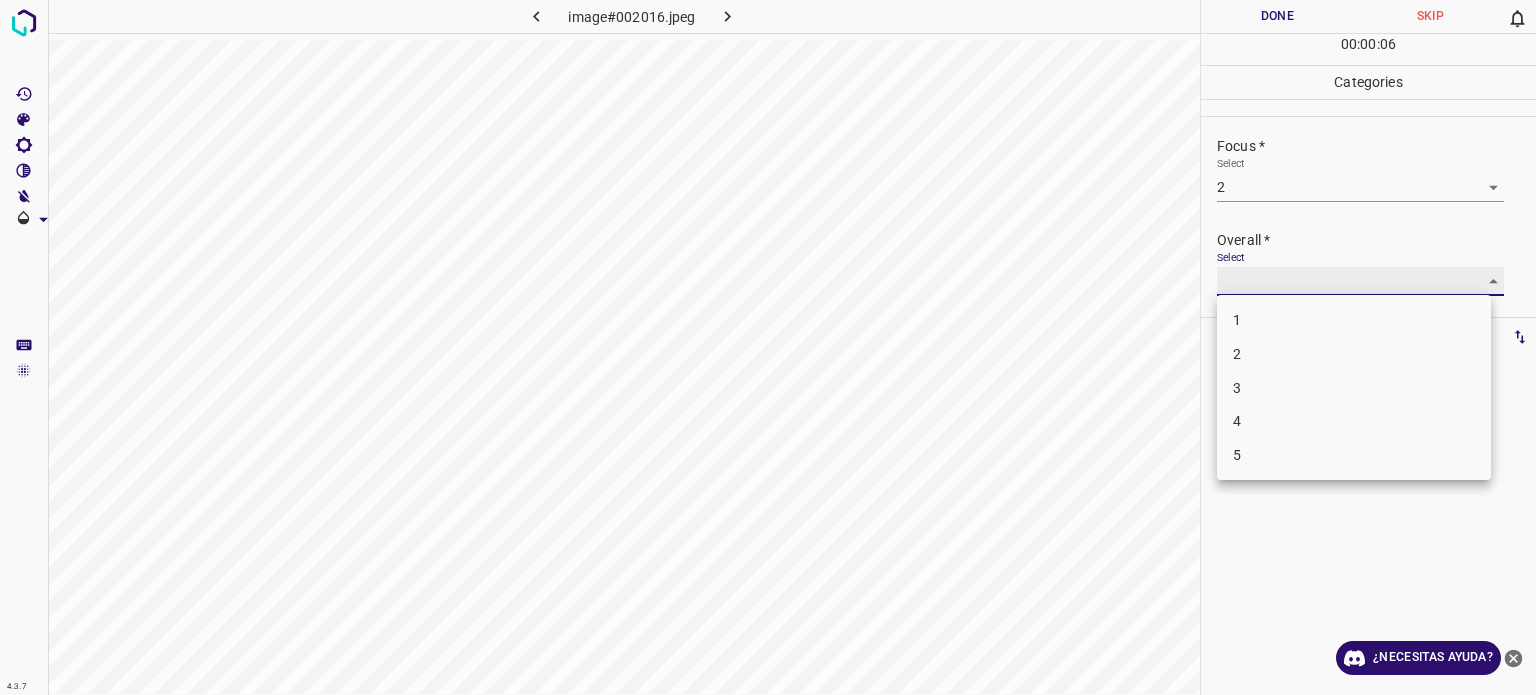 type on "2" 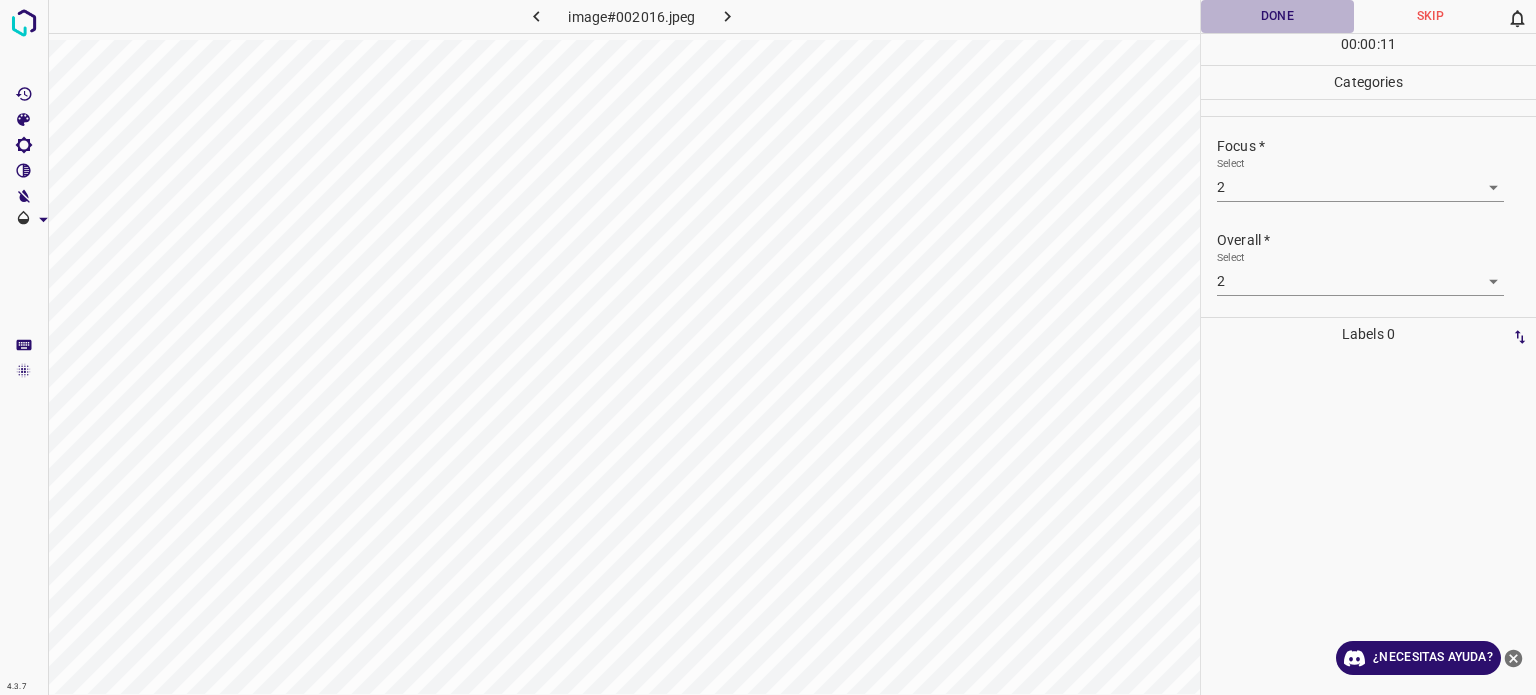 click on "Done" at bounding box center [1277, 16] 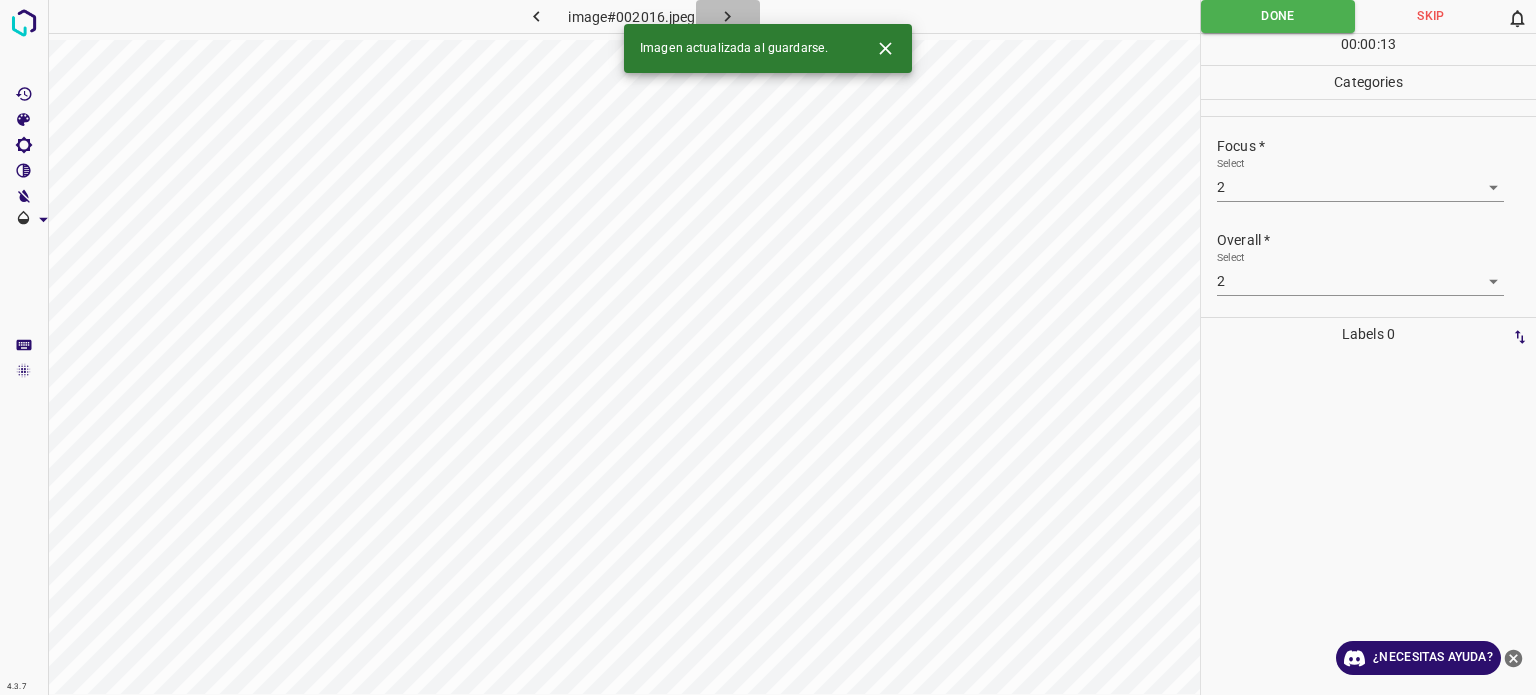 click 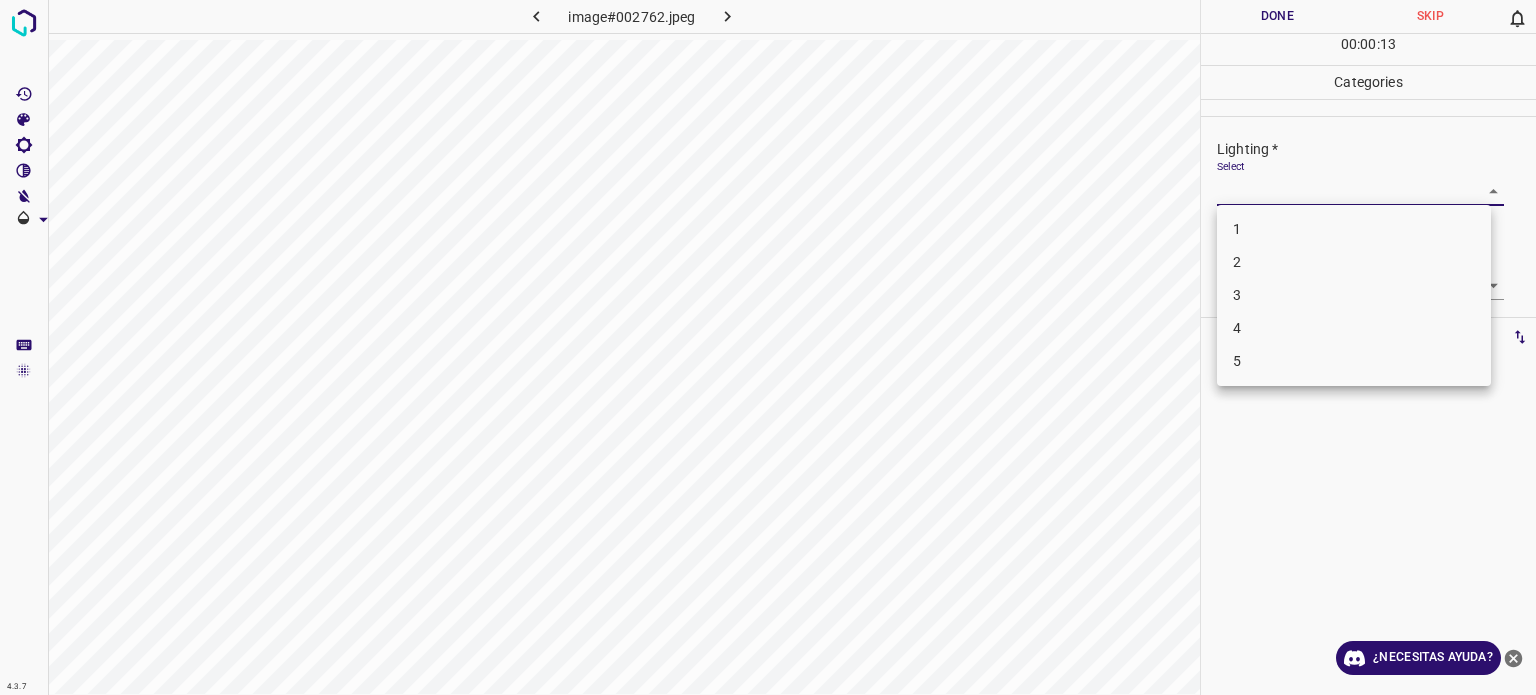 click on "4.3.7 image#002762.jpeg Done Skip 0 00   : 00   : 13   Categories Lighting *  Select ​ Focus *  Select ​ Overall *  Select ​ Labels   0 Categories 1 Lighting 2 Focus 3 Overall Tools Space Change between modes (Draw & Edit) I Auto labeling R Restore zoom M Zoom in N Zoom out Delete Delete selecte label Filters Z Restore filters X Saturation filter C Brightness filter V Contrast filter B Gray scale filter General O Download ¿Necesitas ayuda? Texto original Valora esta traducción Tu opinión servirá para ayudar a mejorar el Traductor de Google - Texto - Esconder - Borrar 1 2 3 4 5" at bounding box center [768, 347] 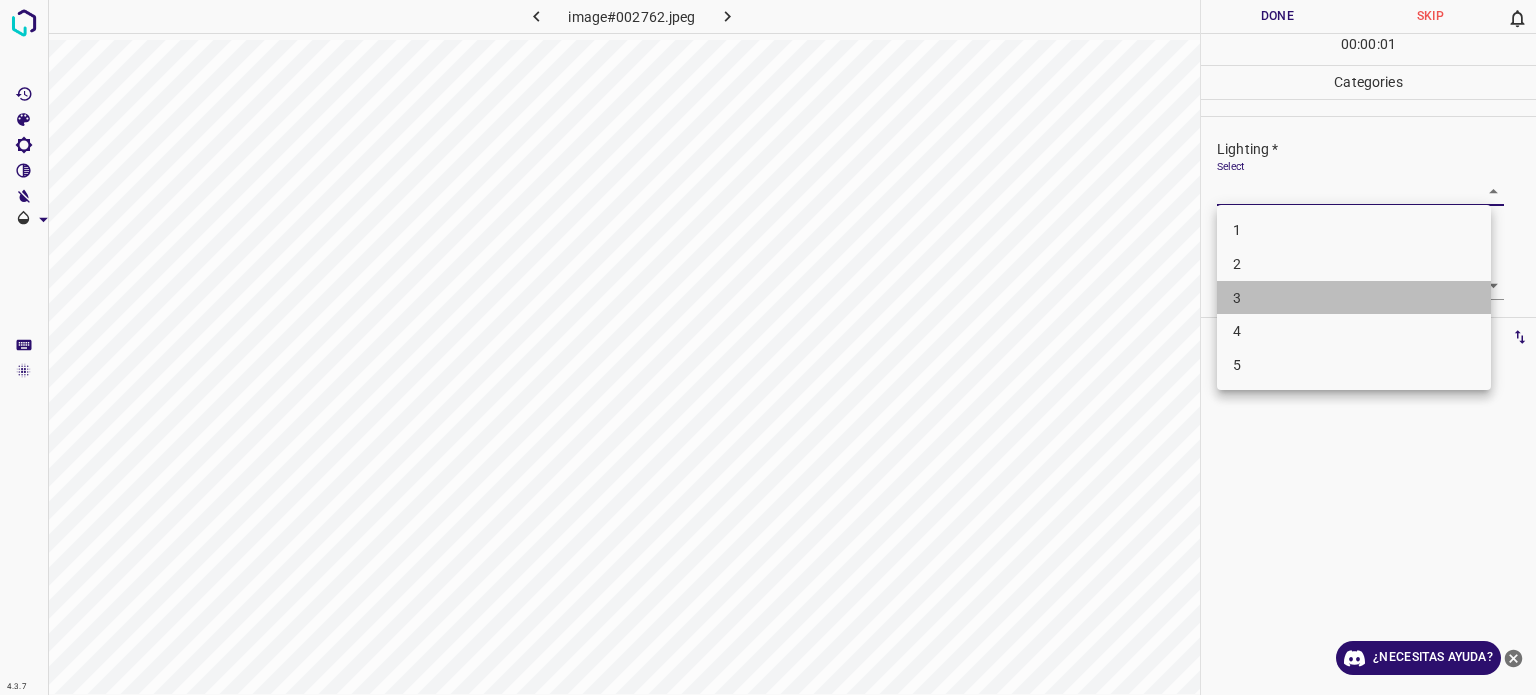 click on "3" at bounding box center (1237, 297) 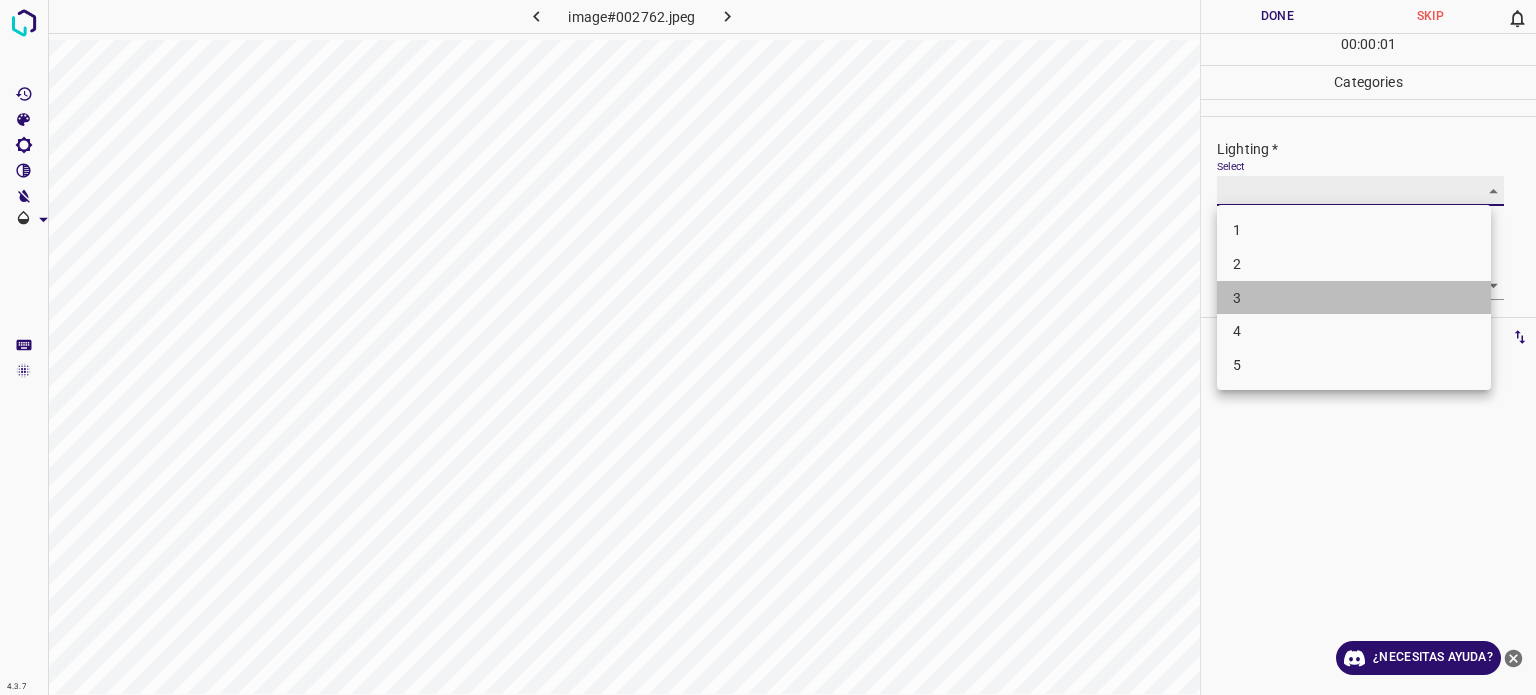 type on "3" 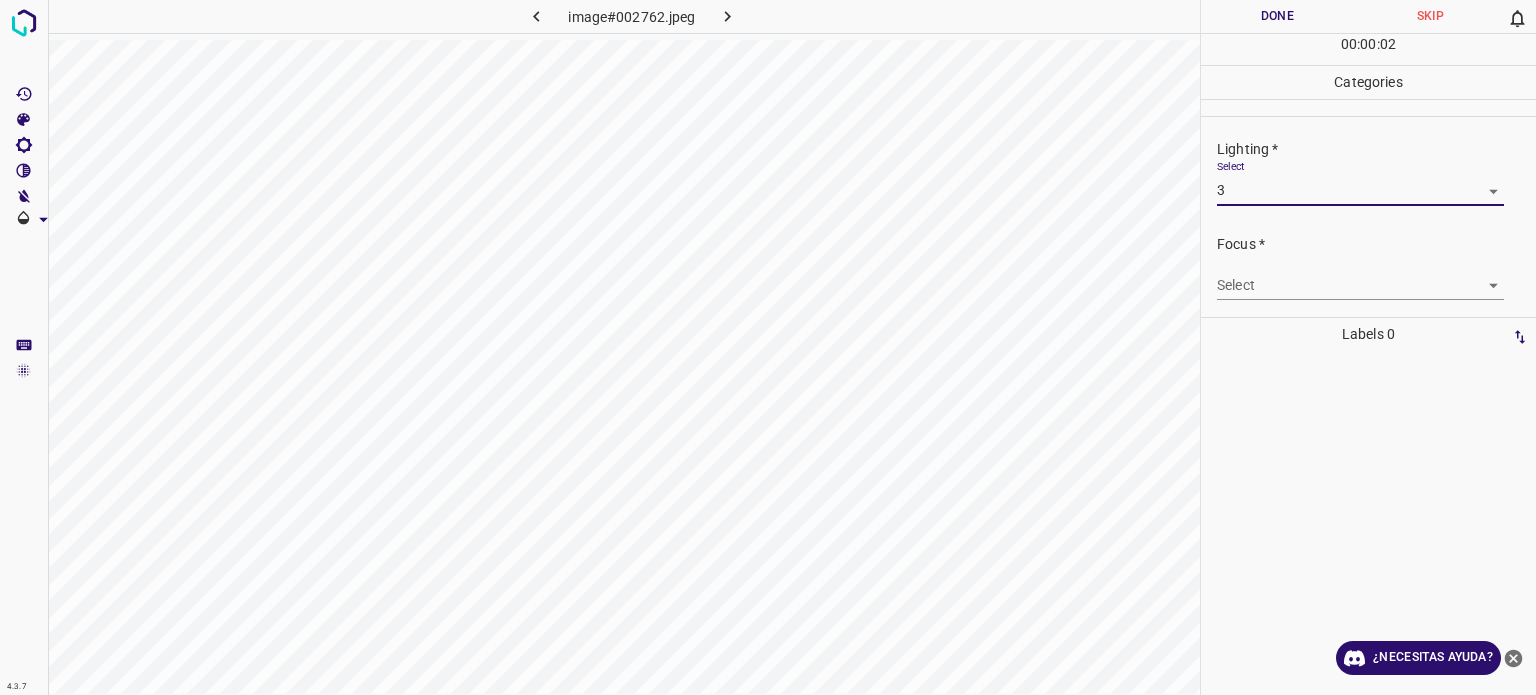 click on "4.3.7 image#002762.jpeg Done Skip 0 00   : 00   : 02   Categories Lighting *  Select 3 3 Focus *  Select ​ Overall *  Select ​ Labels   0 Categories 1 Lighting 2 Focus 3 Overall Tools Space Change between modes (Draw & Edit) I Auto labeling R Restore zoom M Zoom in N Zoom out Delete Delete selecte label Filters Z Restore filters X Saturation filter C Brightness filter V Contrast filter B Gray scale filter General O Download ¿Necesitas ayuda? Texto original Valora esta traducción Tu opinión servirá para ayudar a mejorar el Traductor de Google - Texto - Esconder - Borrar" at bounding box center [768, 347] 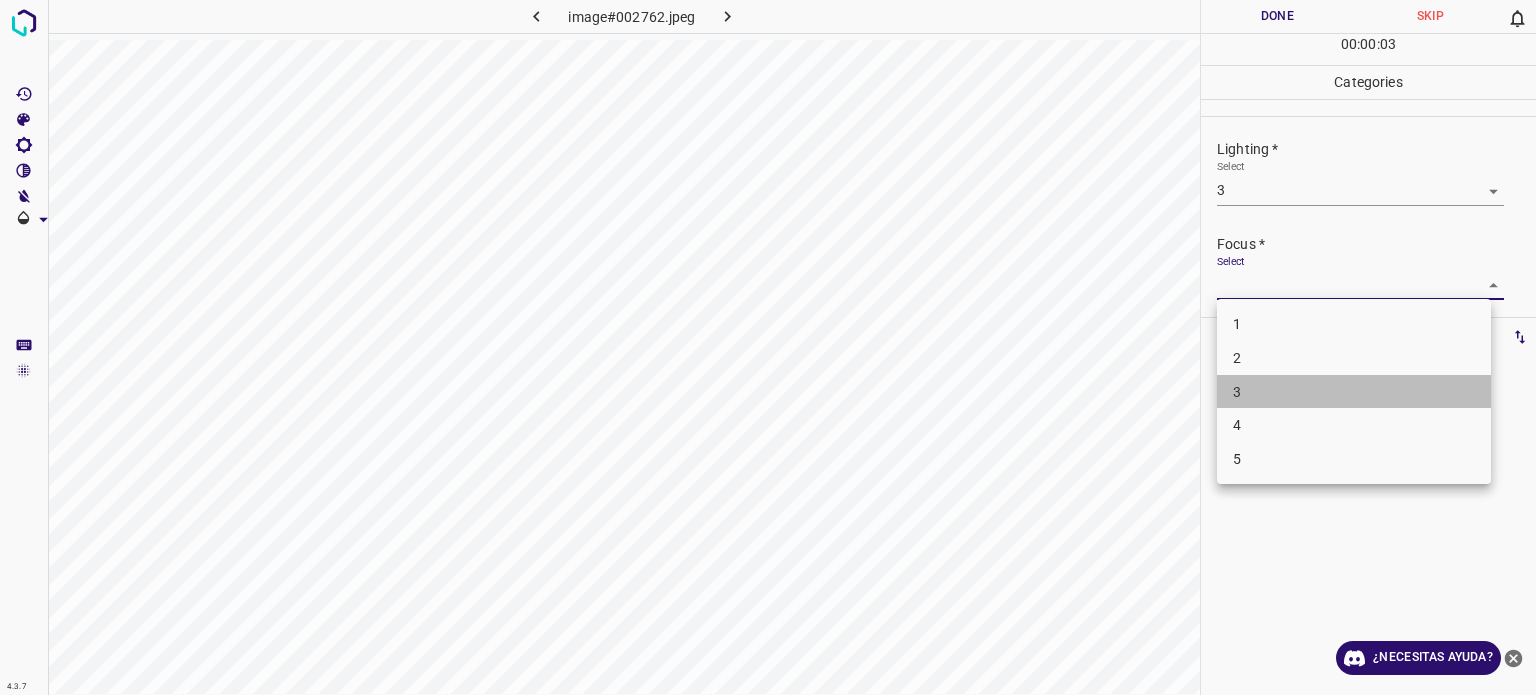 click on "3" at bounding box center [1354, 392] 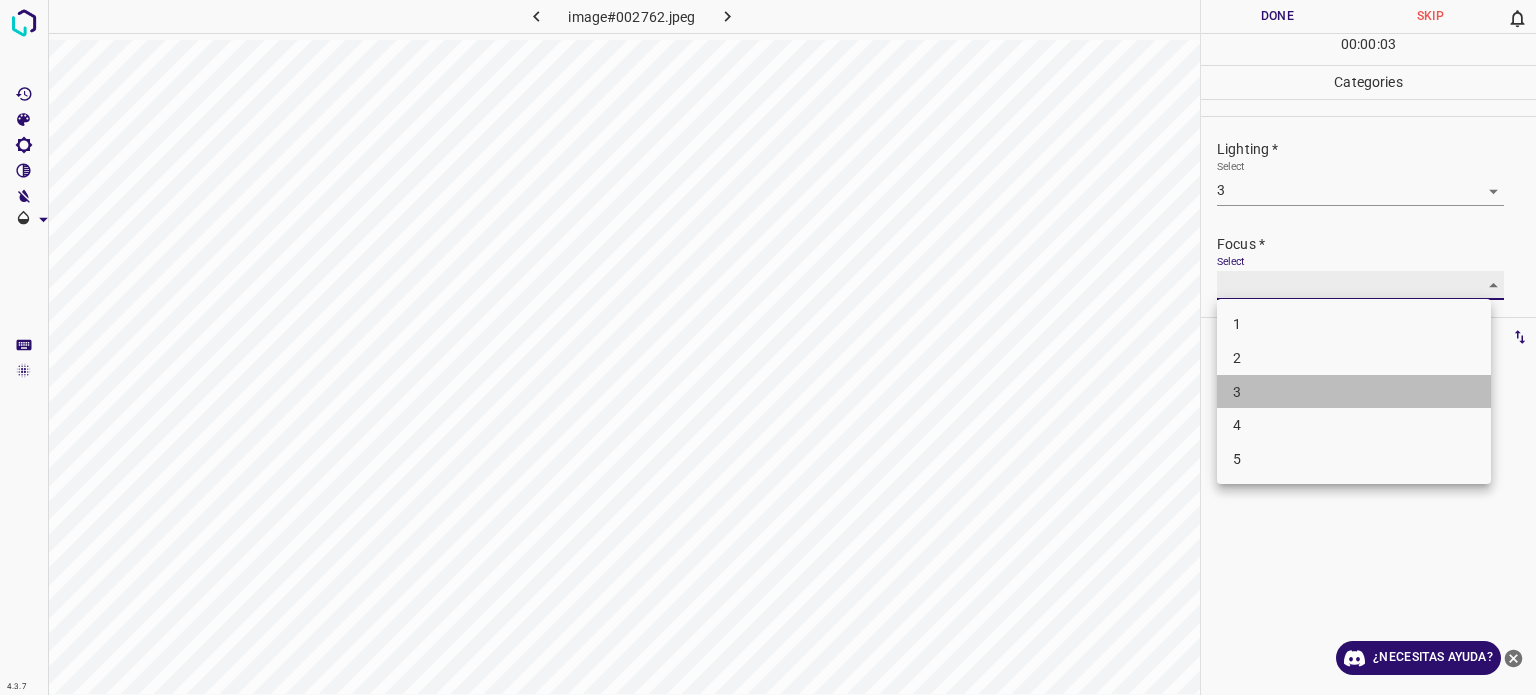 type on "3" 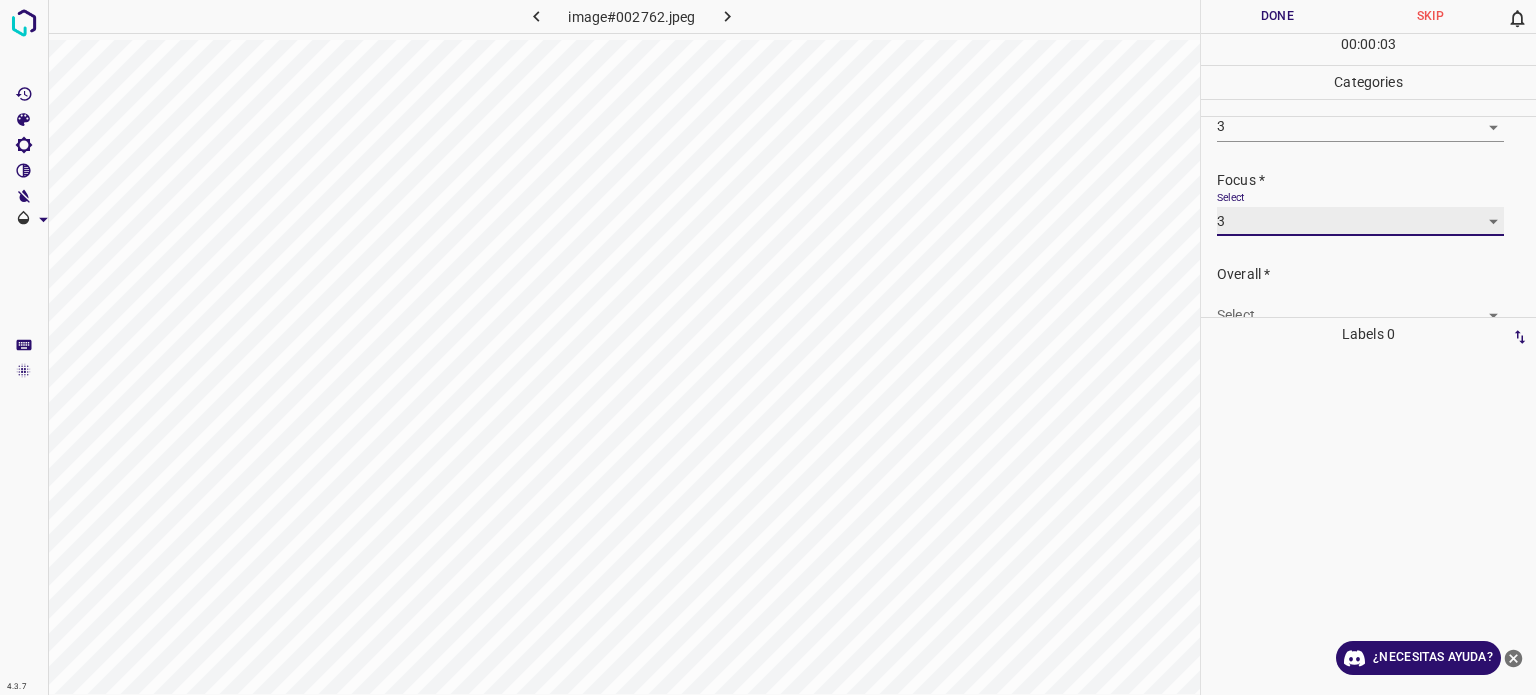 scroll, scrollTop: 98, scrollLeft: 0, axis: vertical 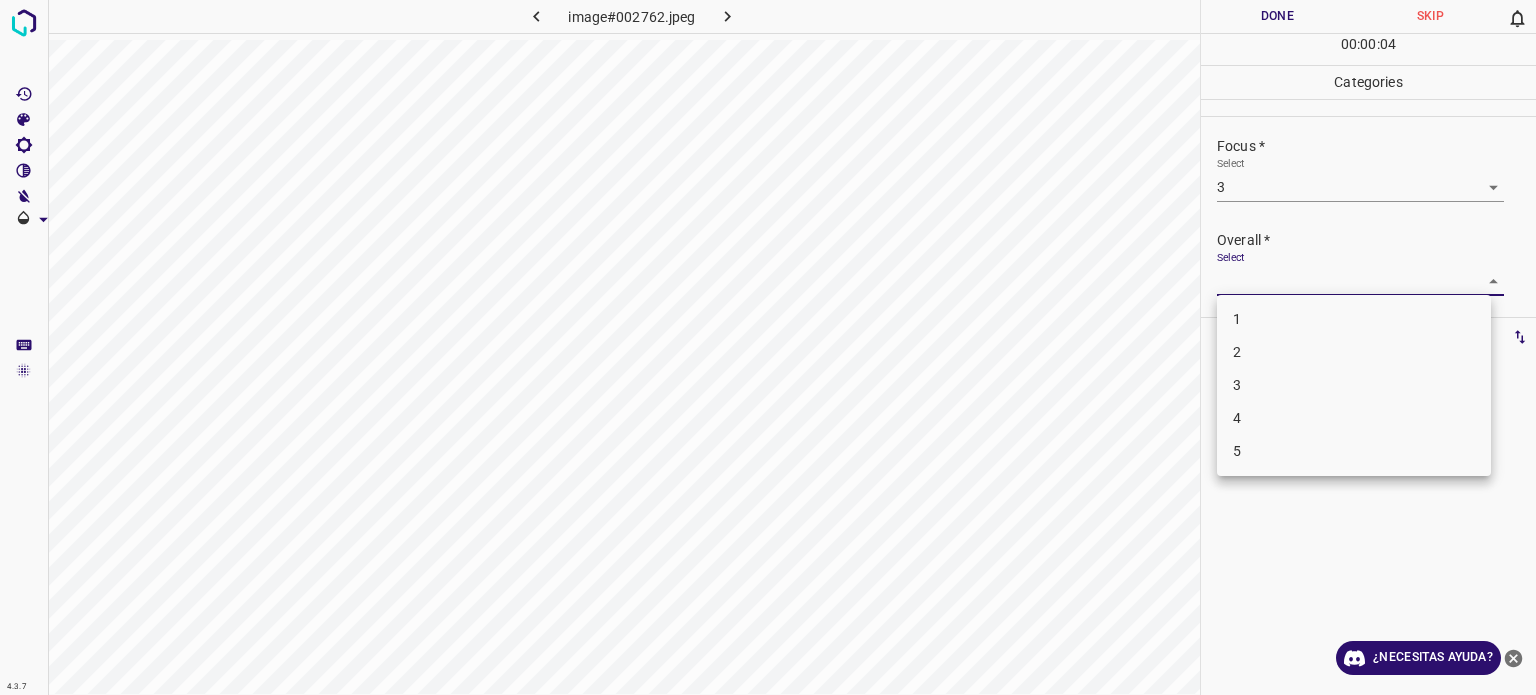 click on "4.3.7 image#002762.jpeg Done Skip 0 00   : 00   : 04   Categories Lighting *  Select 3 3 Focus *  Select 3 3 Overall *  Select ​ Labels   0 Categories 1 Lighting 2 Focus 3 Overall Tools Space Change between modes (Draw & Edit) I Auto labeling R Restore zoom M Zoom in N Zoom out Delete Delete selecte label Filters Z Restore filters X Saturation filter C Brightness filter V Contrast filter B Gray scale filter General O Download ¿Necesitas ayuda? Texto original Valora esta traducción Tu opinión servirá para ayudar a mejorar el Traductor de Google - Texto - Esconder - Borrar 1 2 3 4 5" at bounding box center (768, 347) 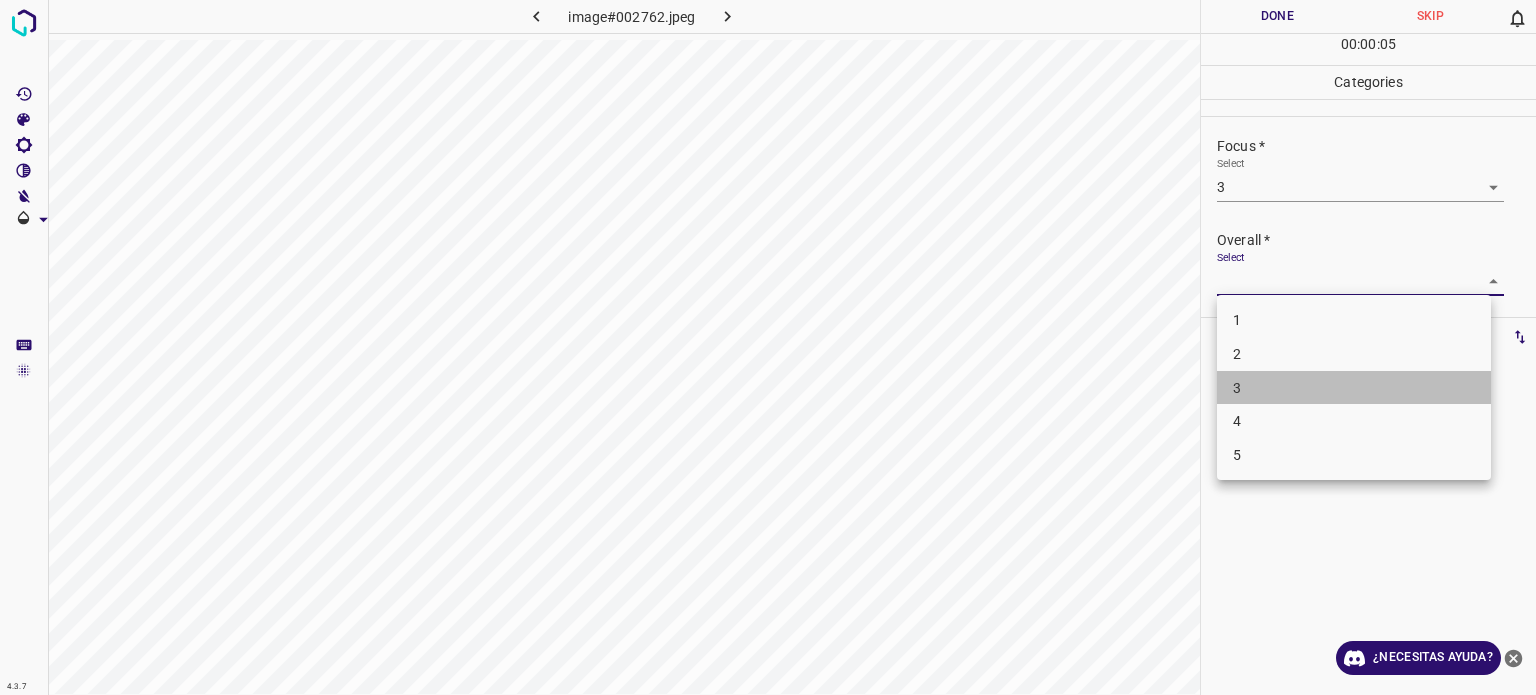 click on "3" at bounding box center [1354, 388] 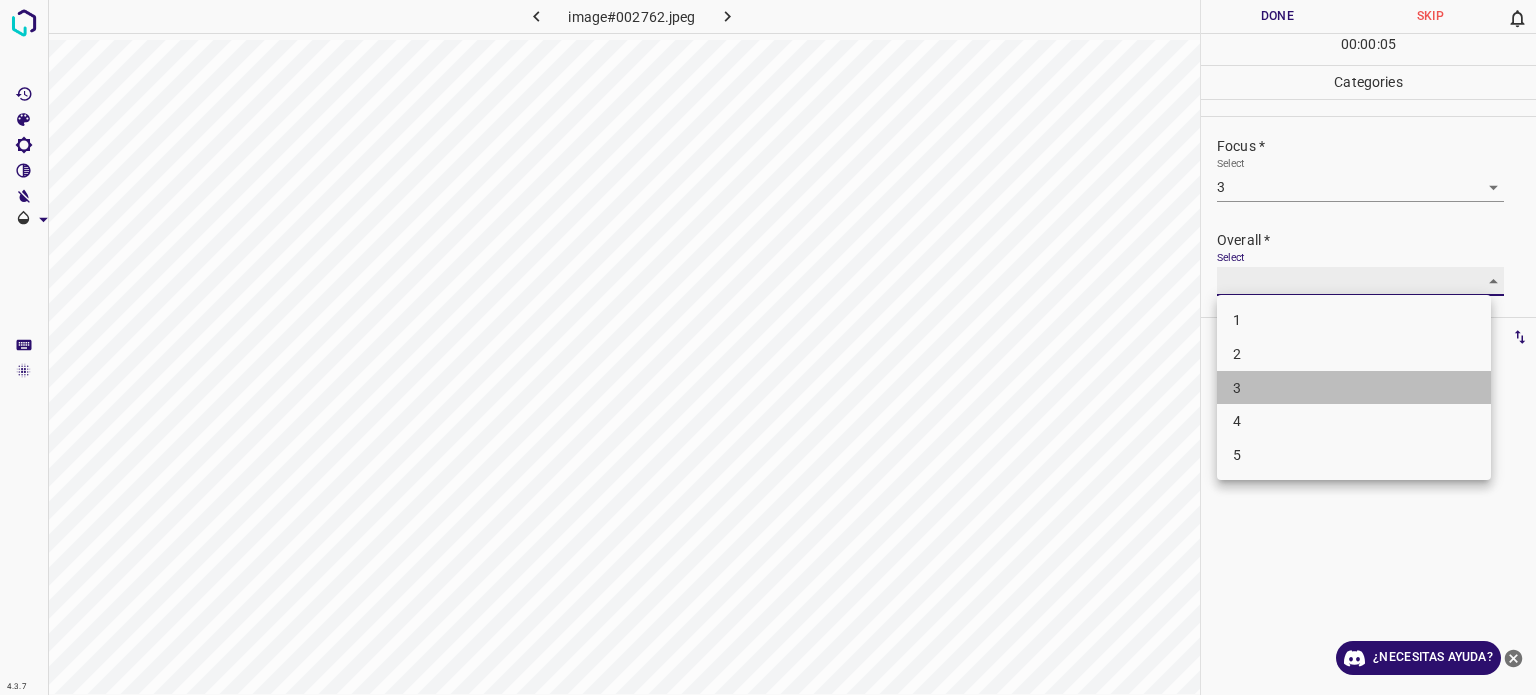 type on "3" 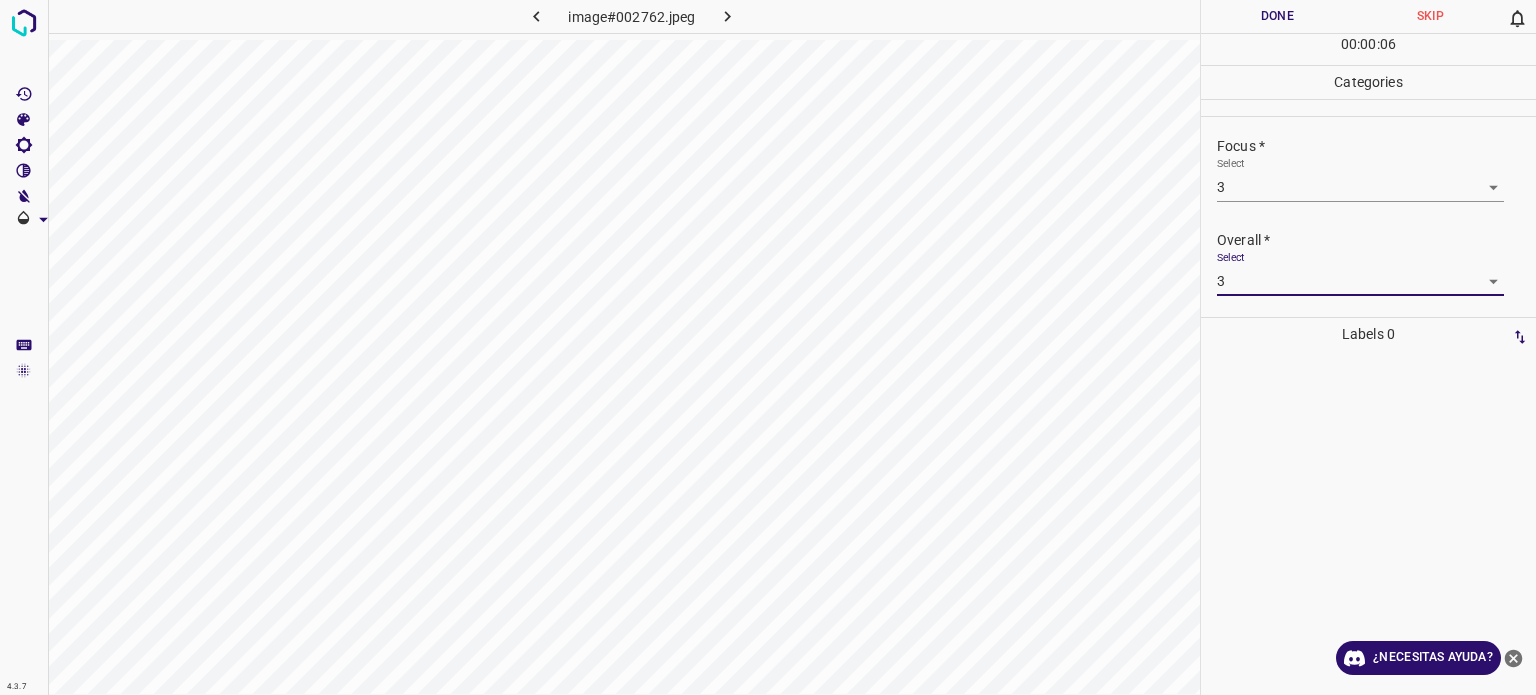 click on "Done" at bounding box center (1277, 16) 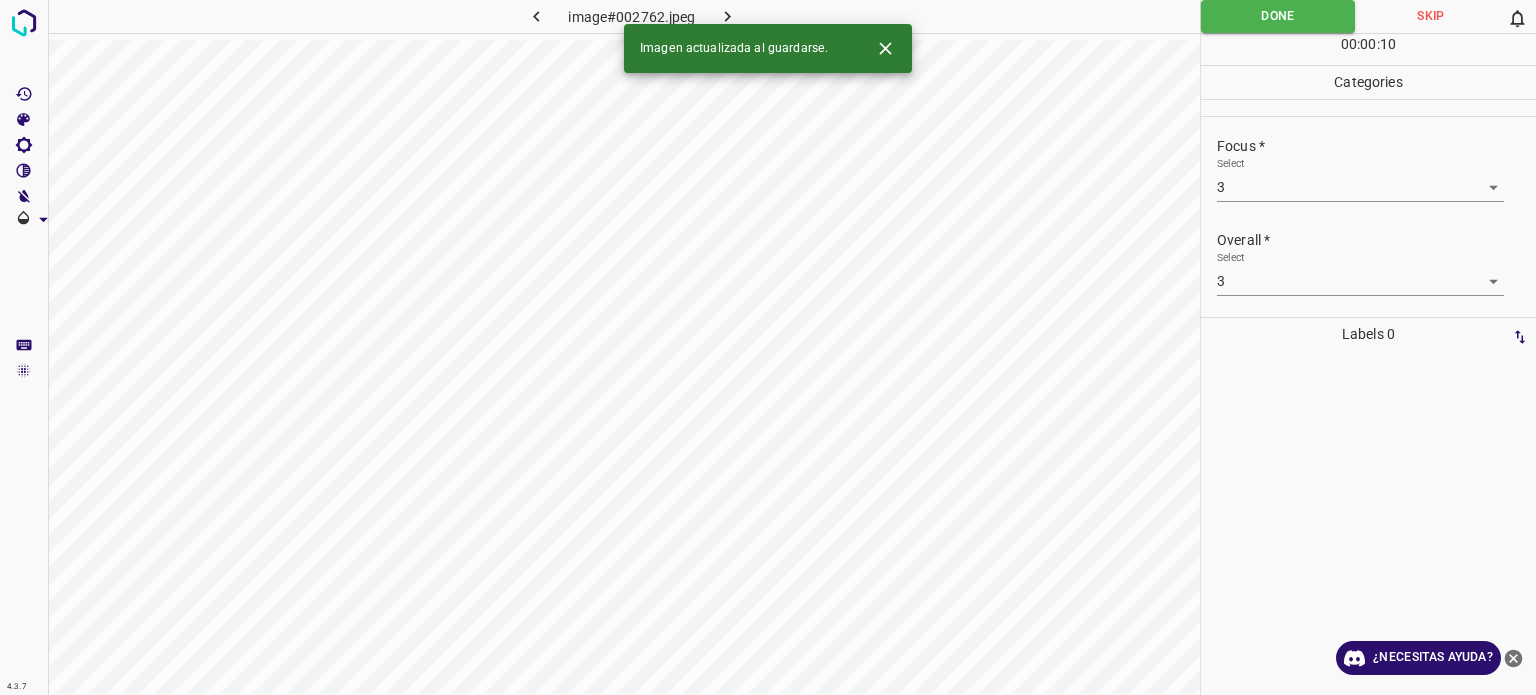click 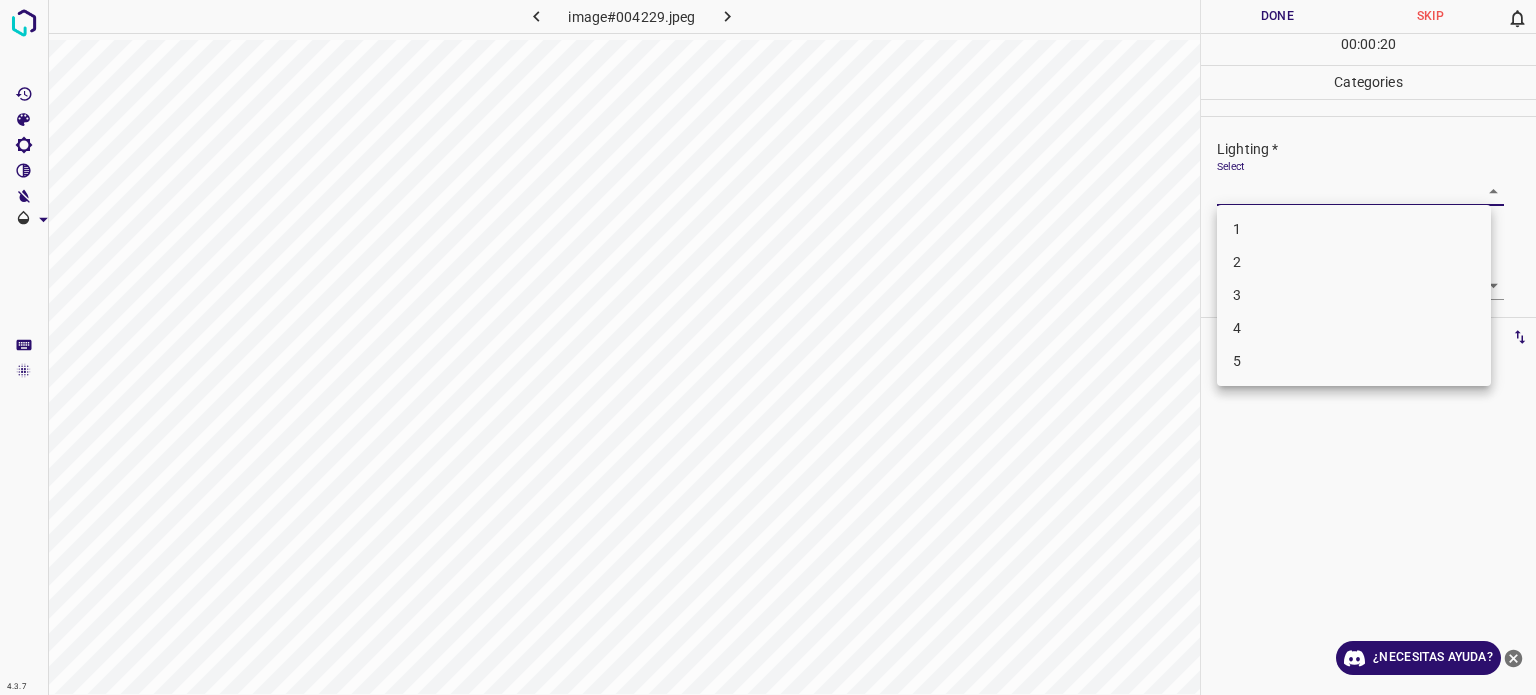 click on "4.3.7 image#004229.jpeg Done Skip 0 00   : 00   : 20   Categories Lighting *  Select ​ Focus *  Select ​ Overall *  Select ​ Labels   0 Categories 1 Lighting 2 Focus 3 Overall Tools Space Change between modes (Draw & Edit) I Auto labeling R Restore zoom M Zoom in N Zoom out Delete Delete selecte label Filters Z Restore filters X Saturation filter C Brightness filter V Contrast filter B Gray scale filter General O Download ¿Necesitas ayuda? Texto original Valora esta traducción Tu opinión servirá para ayudar a mejorar el Traductor de Google - Texto - Esconder - Borrar 1 2 3 4 5" at bounding box center [768, 347] 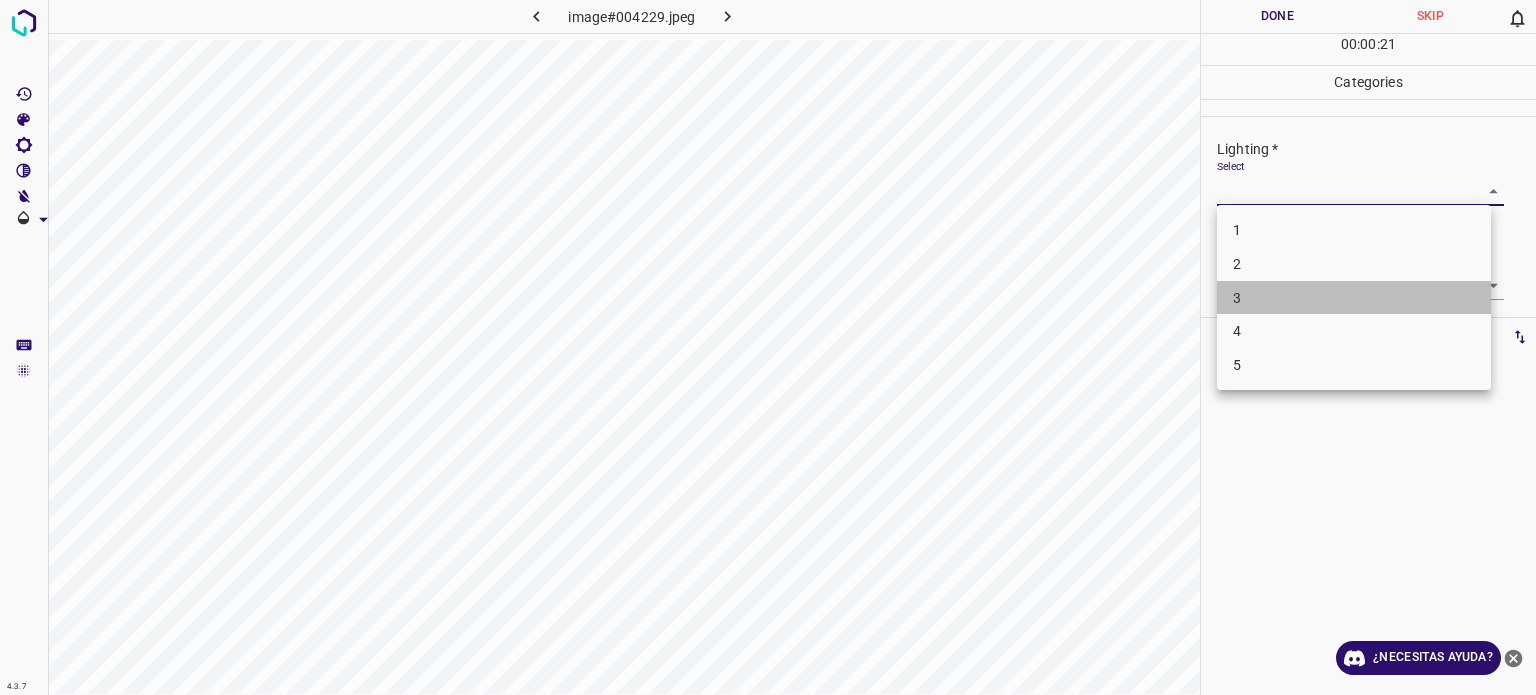 click on "3" at bounding box center [1237, 297] 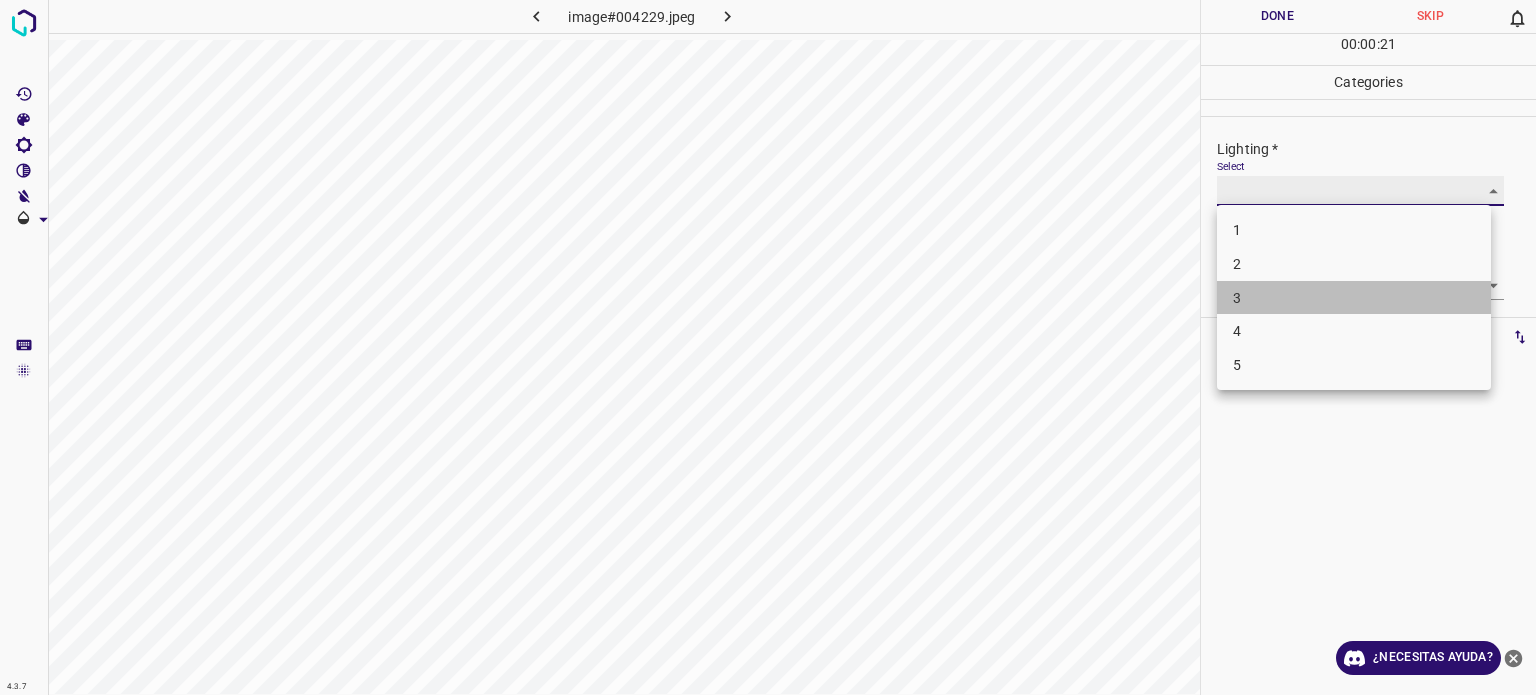 type on "3" 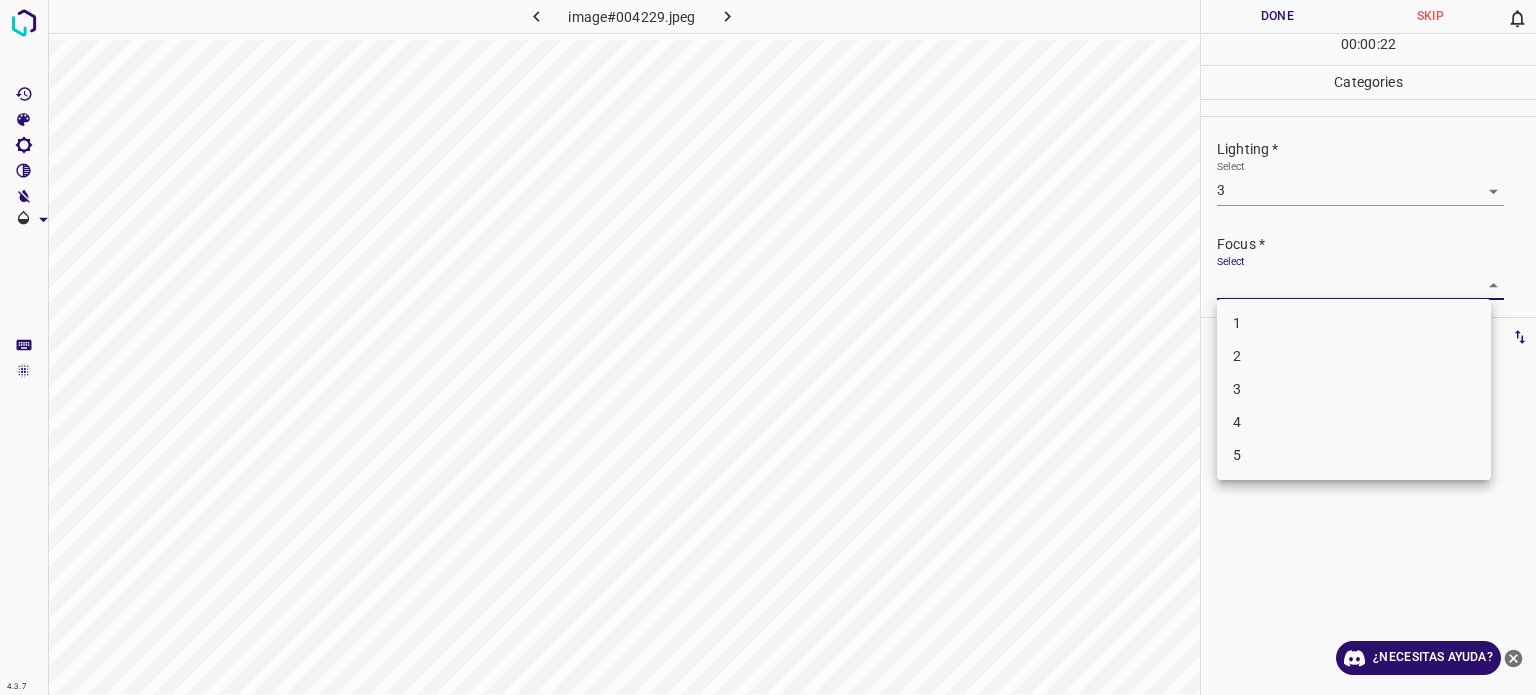 click on "4.3.7 image#004229.jpeg Done Skip 0 00   : 00   : 22   Categories Lighting *  Select 3 3 Focus *  Select ​ Overall *  Select ​ Labels   0 Categories 1 Lighting 2 Focus 3 Overall Tools Space Change between modes (Draw & Edit) I Auto labeling R Restore zoom M Zoom in N Zoom out Delete Delete selecte label Filters Z Restore filters X Saturation filter C Brightness filter V Contrast filter B Gray scale filter General O Download ¿Necesitas ayuda? Texto original Valora esta traducción Tu opinión servirá para ayudar a mejorar el Traductor de Google - Texto - Esconder - Borrar 1 2 3 4 5" at bounding box center (768, 347) 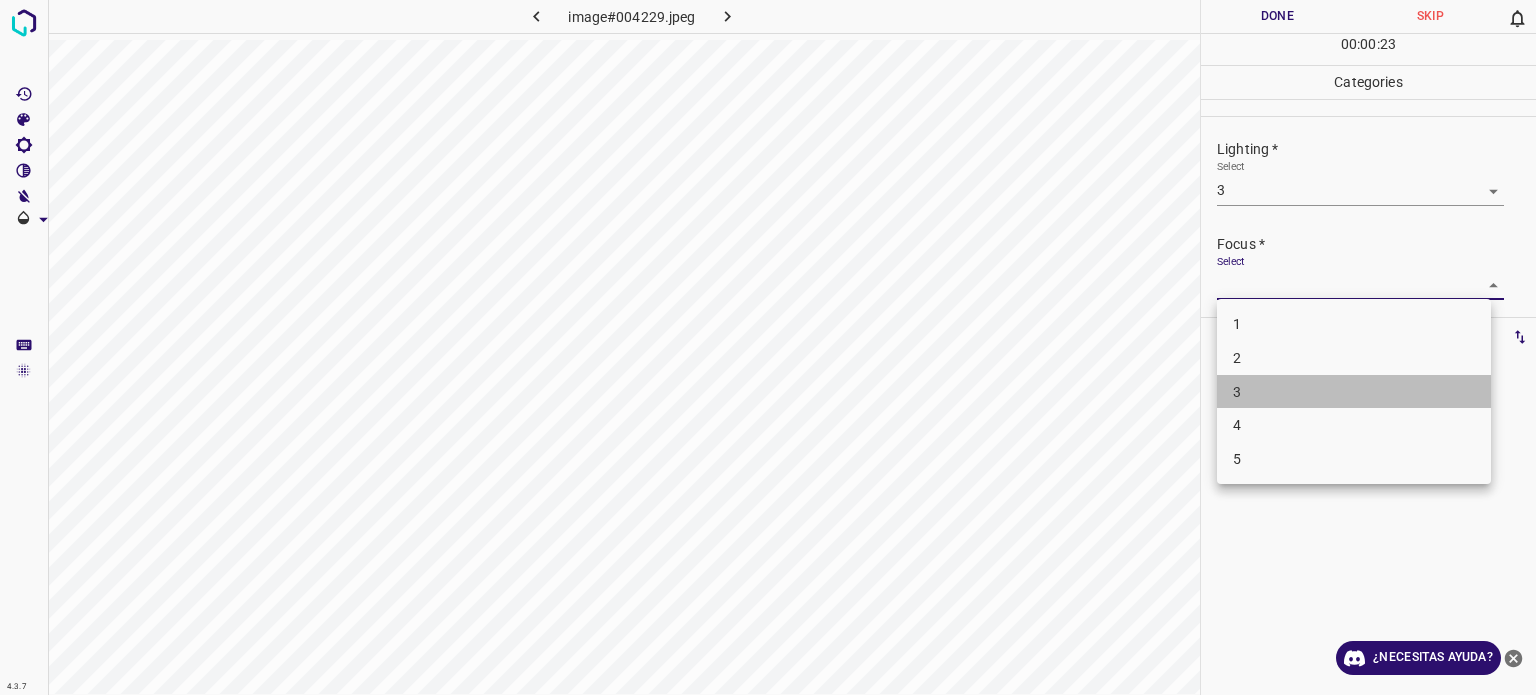 click on "3" at bounding box center (1237, 391) 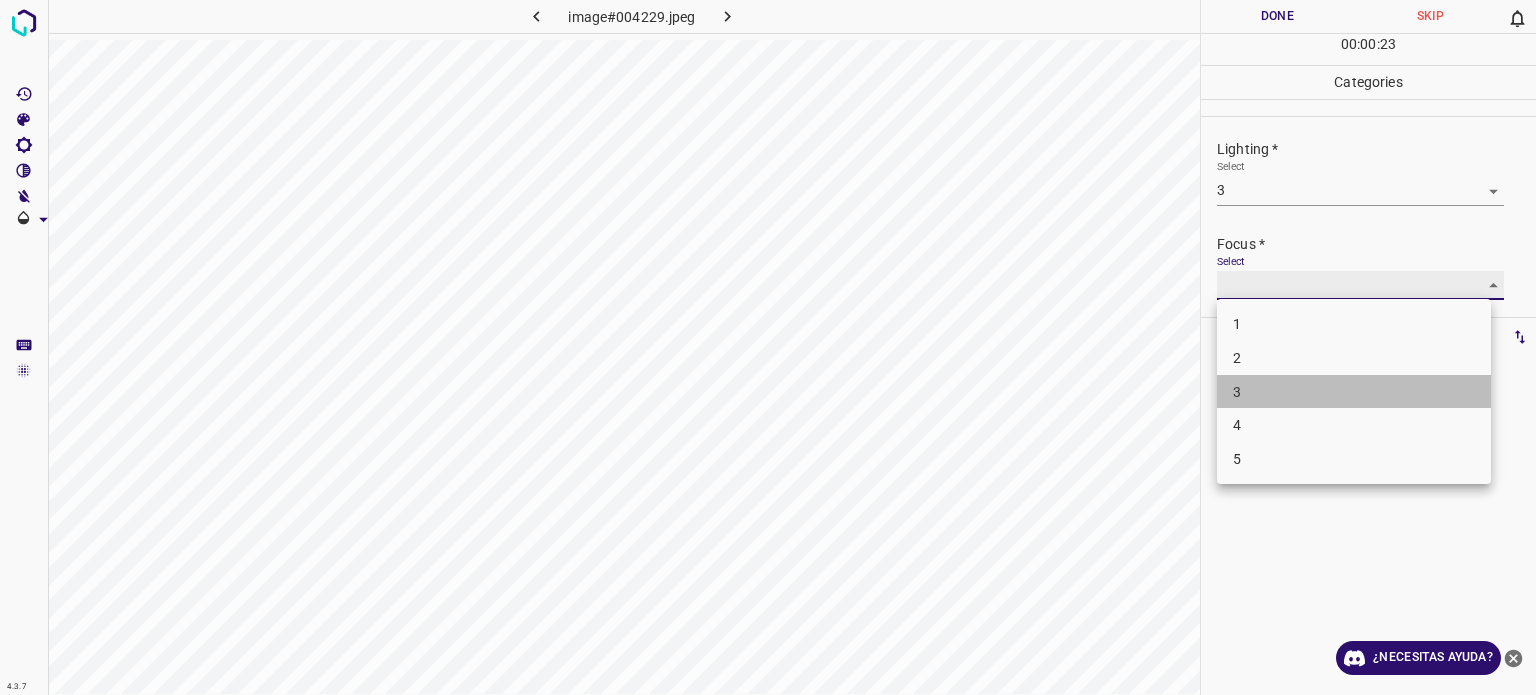 type on "3" 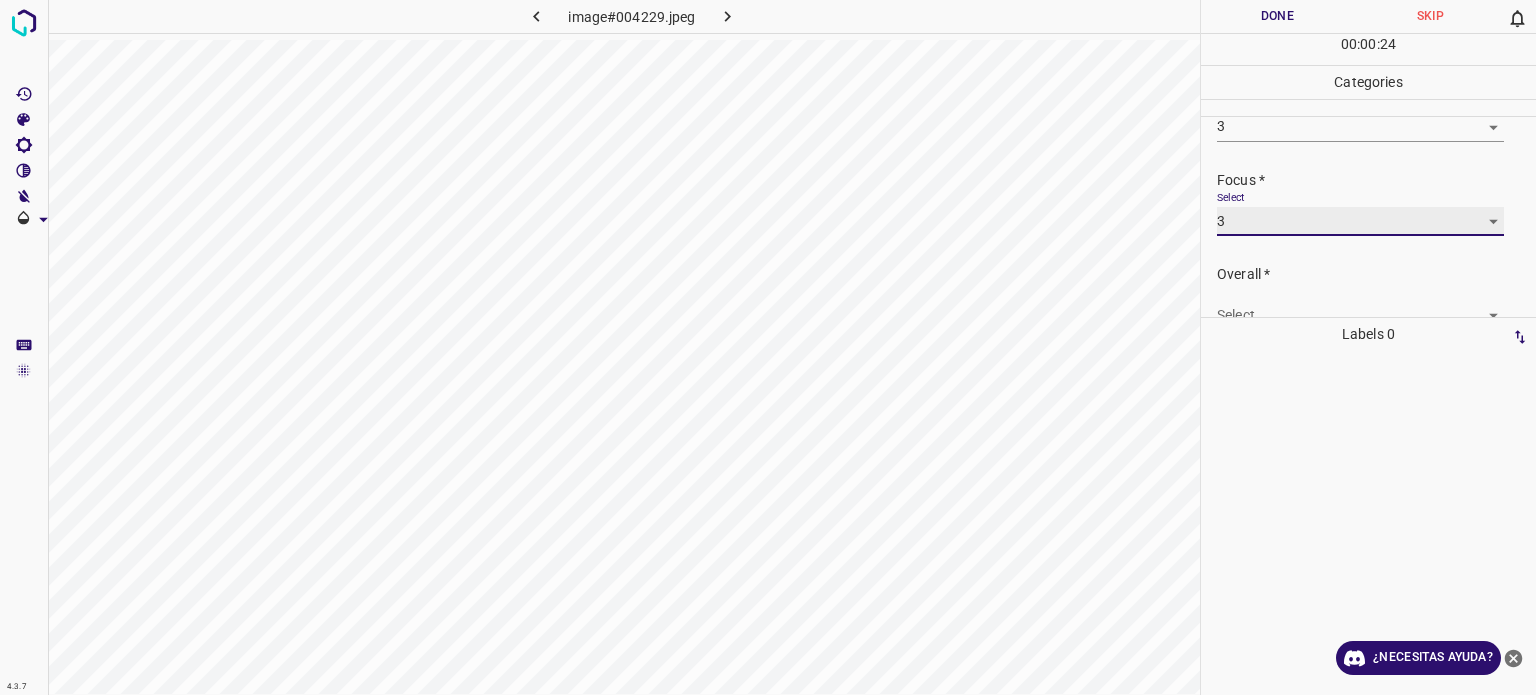 scroll, scrollTop: 98, scrollLeft: 0, axis: vertical 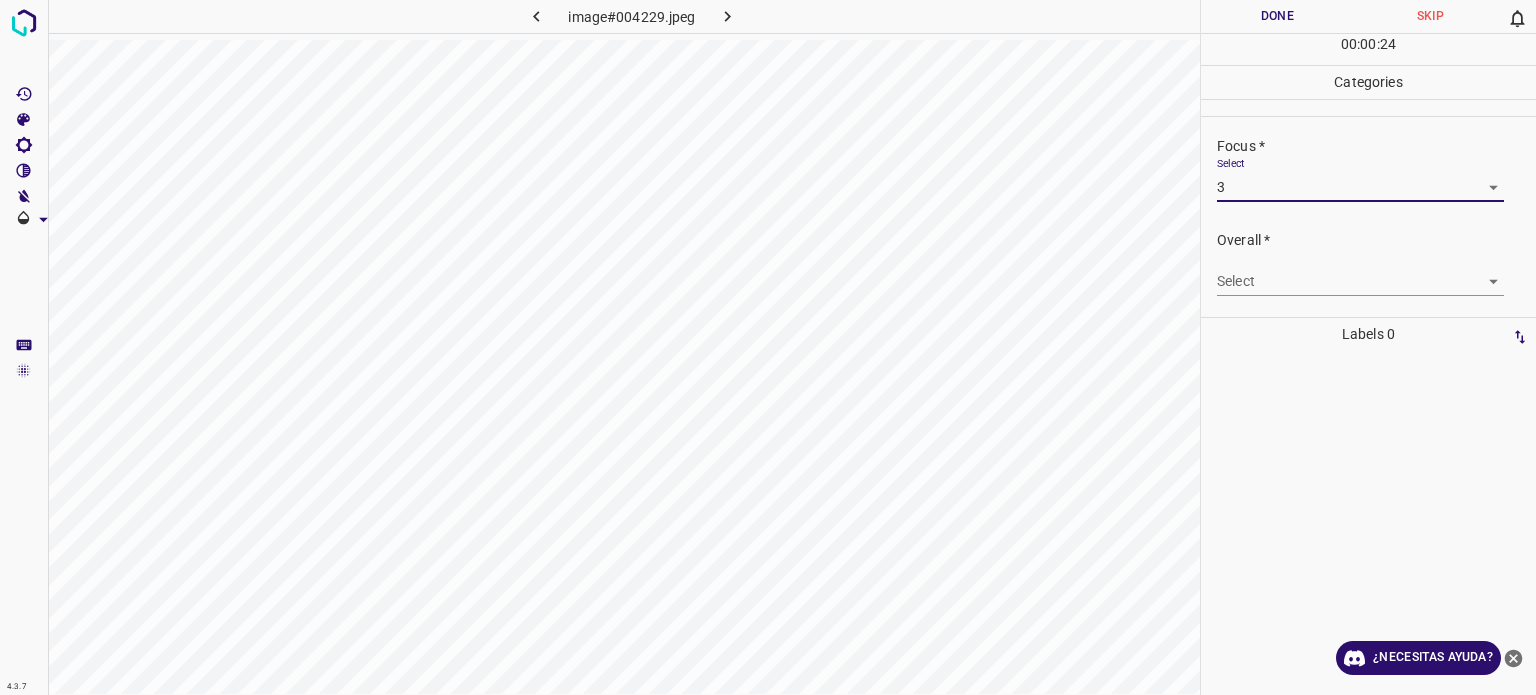 click on "4.3.7 image#004229.jpeg Done Skip 0 00   : 00   : 24   Categories Lighting *  Select 3 3 Focus *  Select 3 3 Overall *  Select ​ Labels   0 Categories 1 Lighting 2 Focus 3 Overall Tools Space Change between modes (Draw & Edit) I Auto labeling R Restore zoom M Zoom in N Zoom out Delete Delete selecte label Filters Z Restore filters X Saturation filter C Brightness filter V Contrast filter B Gray scale filter General O Download ¿Necesitas ayuda? Texto original Valora esta traducción Tu opinión servirá para ayudar a mejorar el Traductor de Google - Texto - Esconder - Borrar" at bounding box center [768, 347] 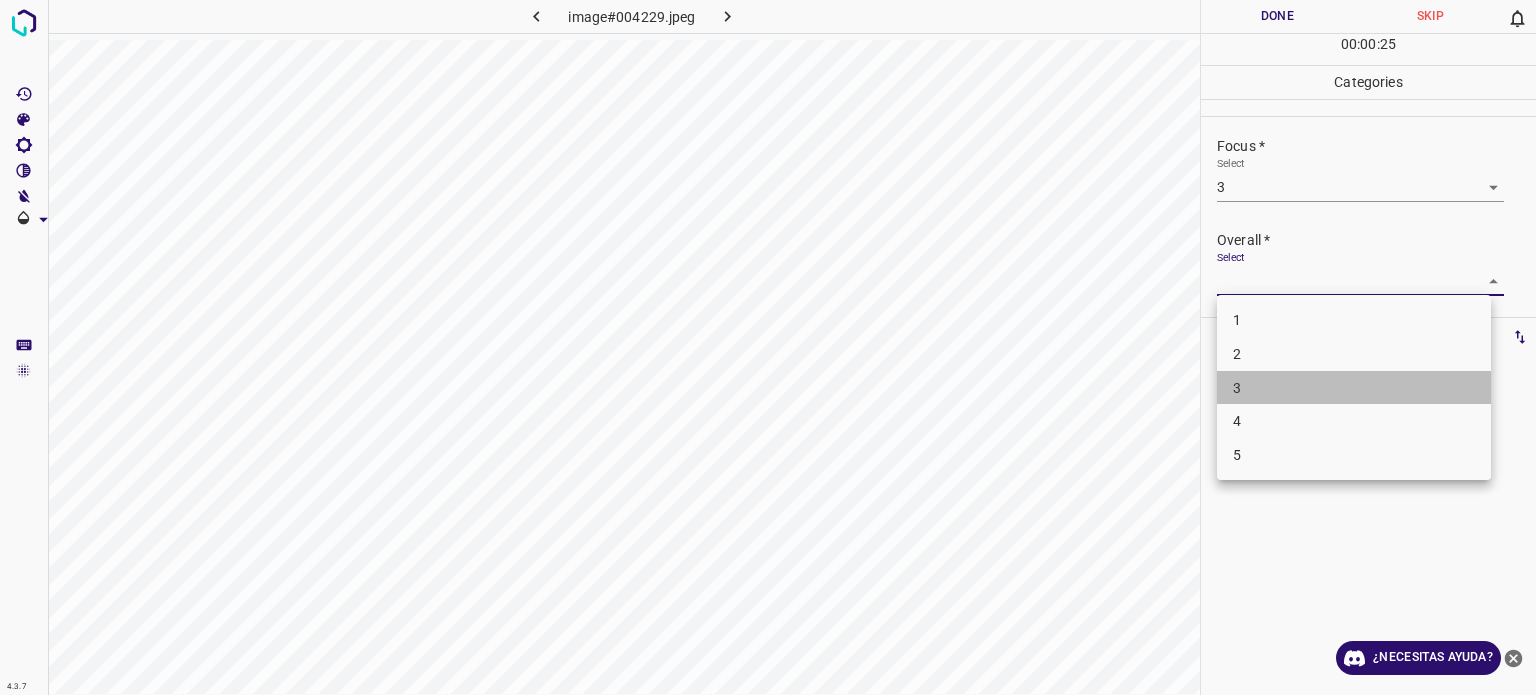 click on "3" at bounding box center [1237, 387] 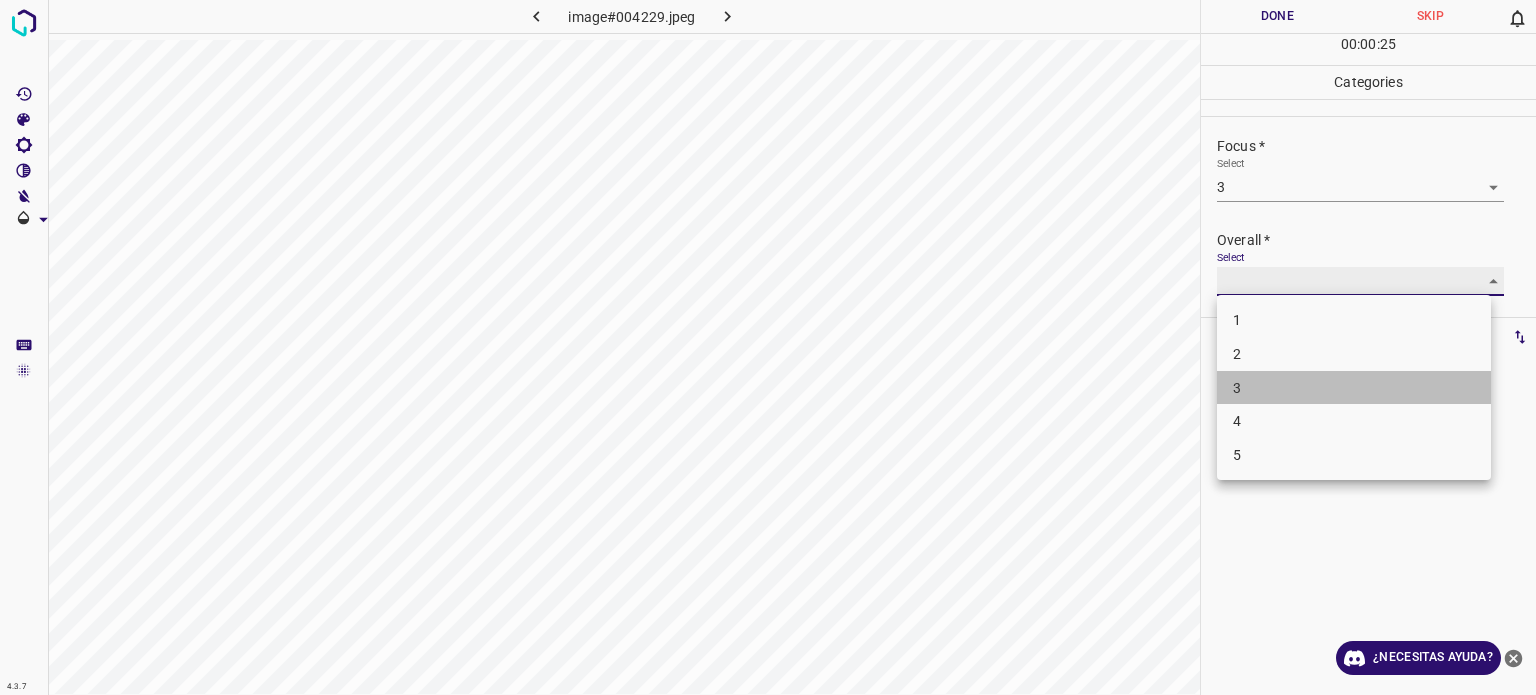 type on "3" 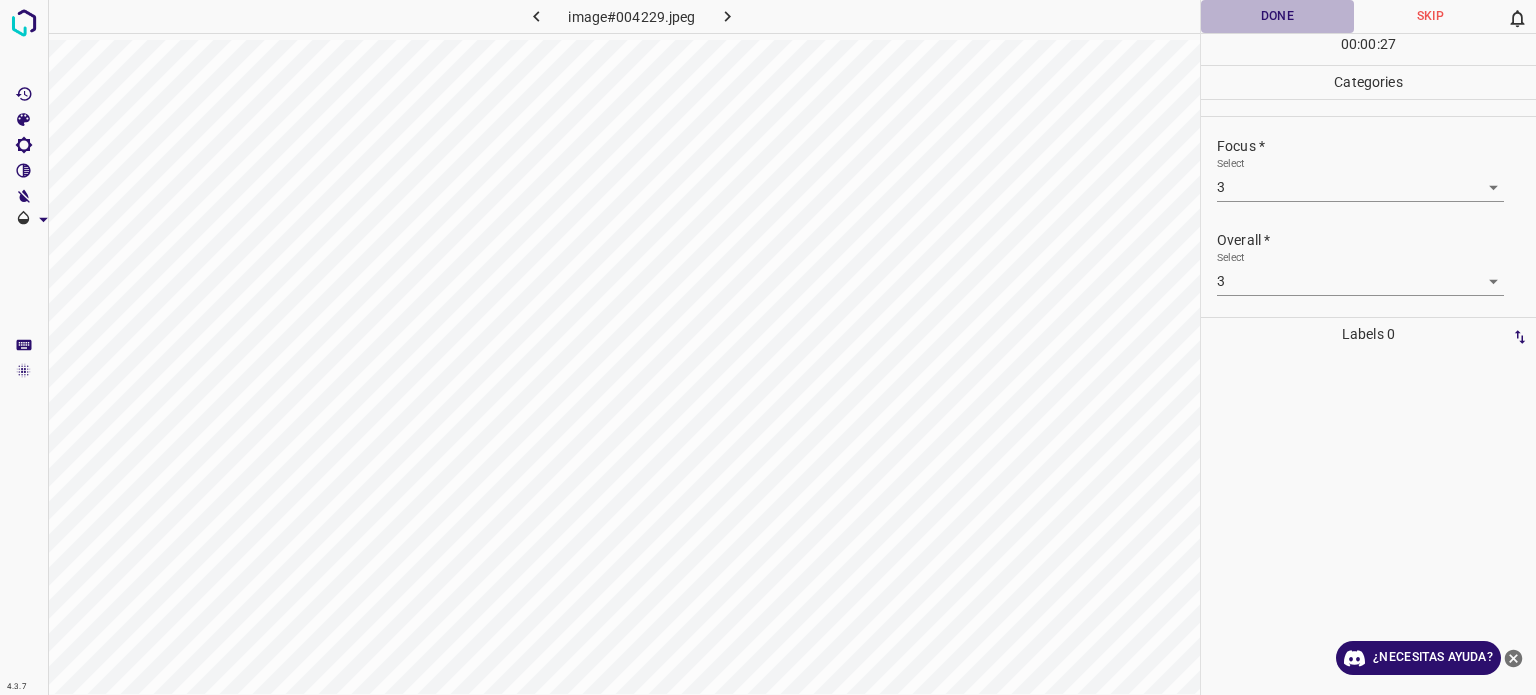 click on "Done" at bounding box center (1277, 16) 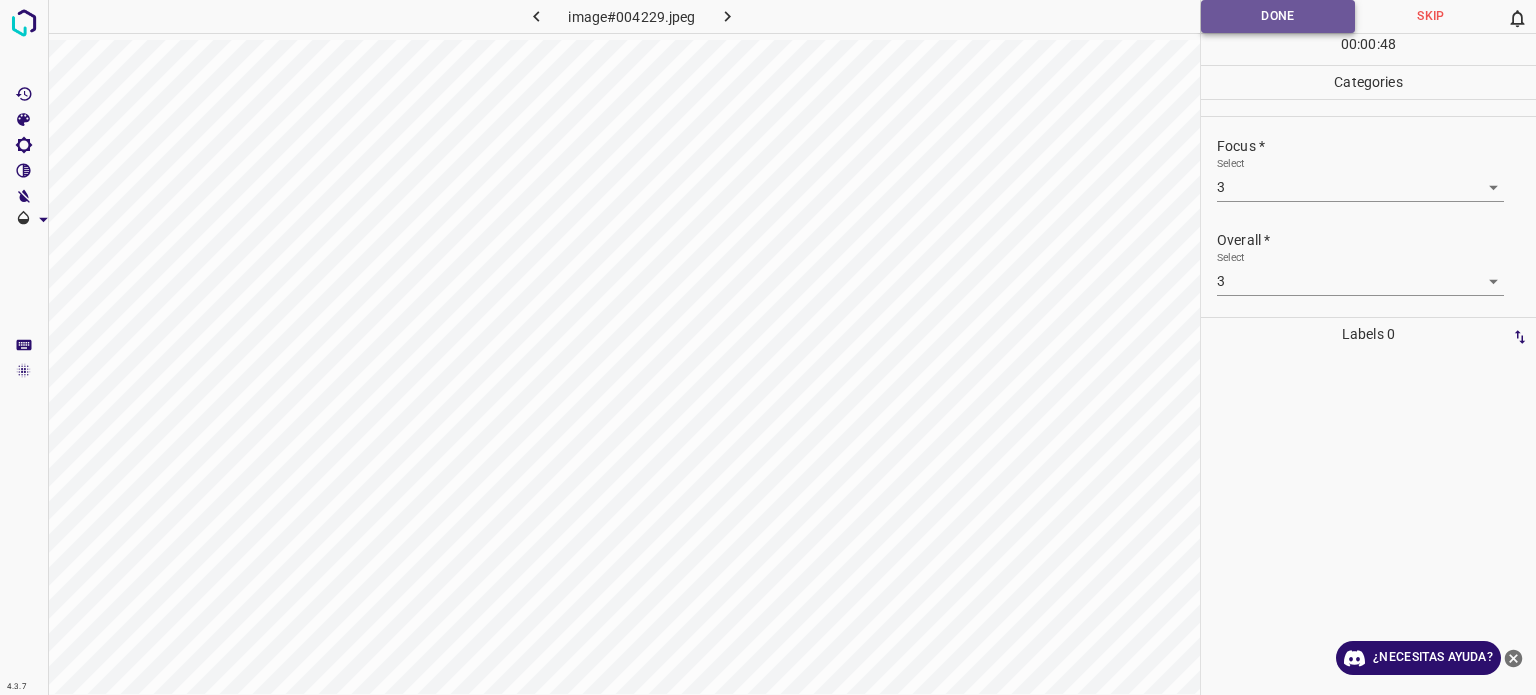 click on "Done" at bounding box center (1278, 16) 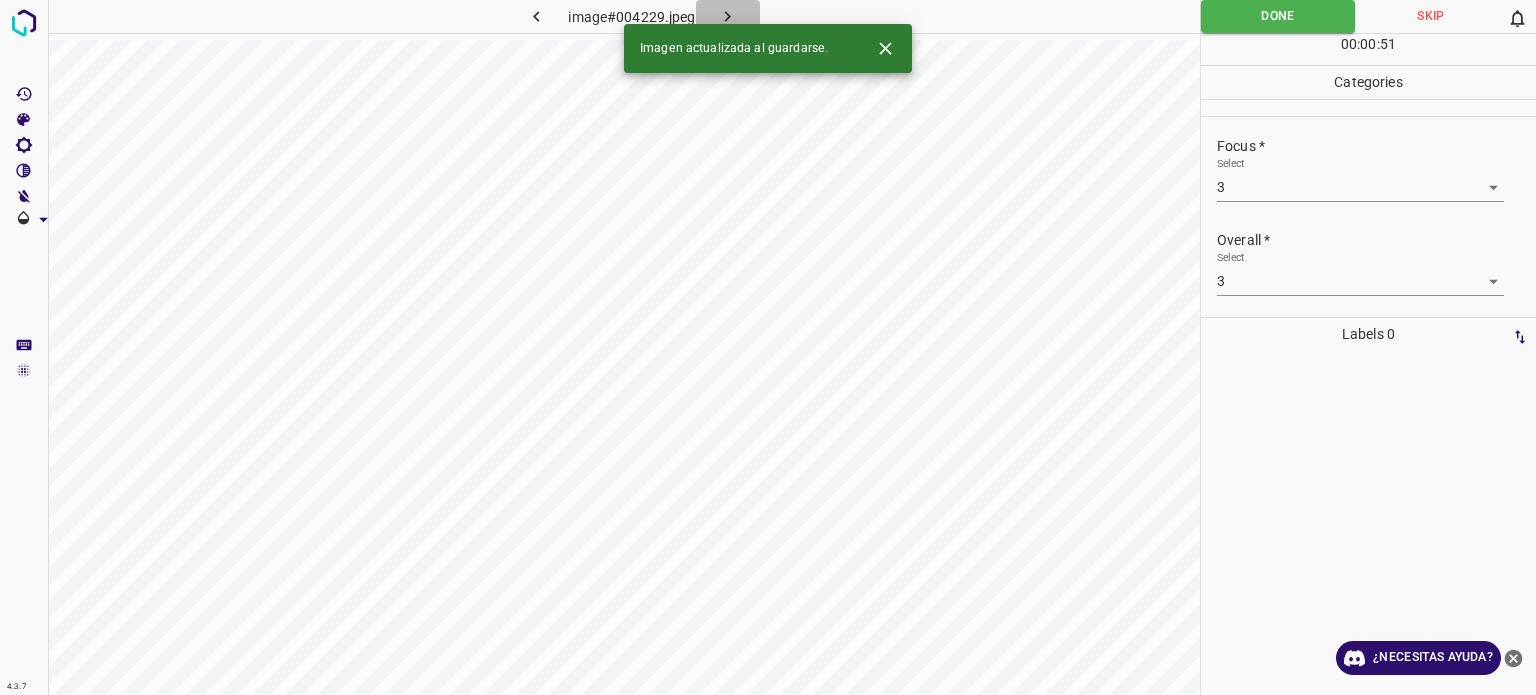 click 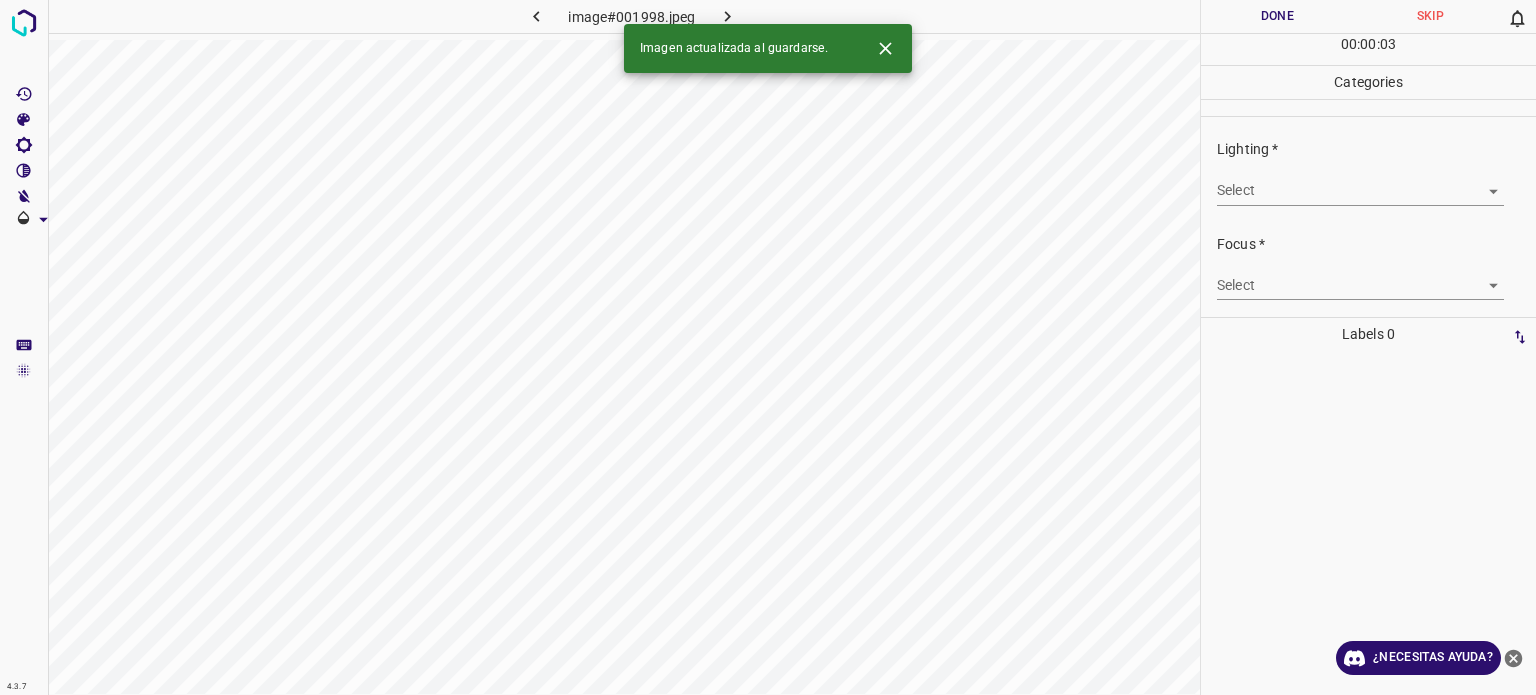 click on "4.3.7 image#001998.jpeg Done Skip 0 00   : 00   : 03   Categories Lighting *  Select ​ Focus *  Select ​ Overall *  Select ​ Labels   0 Categories 1 Lighting 2 Focus 3 Overall Tools Space Change between modes (Draw & Edit) I Auto labeling R Restore zoom M Zoom in N Zoom out Delete Delete selecte label Filters Z Restore filters X Saturation filter C Brightness filter V Contrast filter B Gray scale filter General O Download Imagen actualizada al guardarse. ¿Necesitas ayuda? Texto original Valora esta traducción Tu opinión servirá para ayudar a mejorar el Traductor de Google - Texto - Esconder - Borrar" at bounding box center [768, 347] 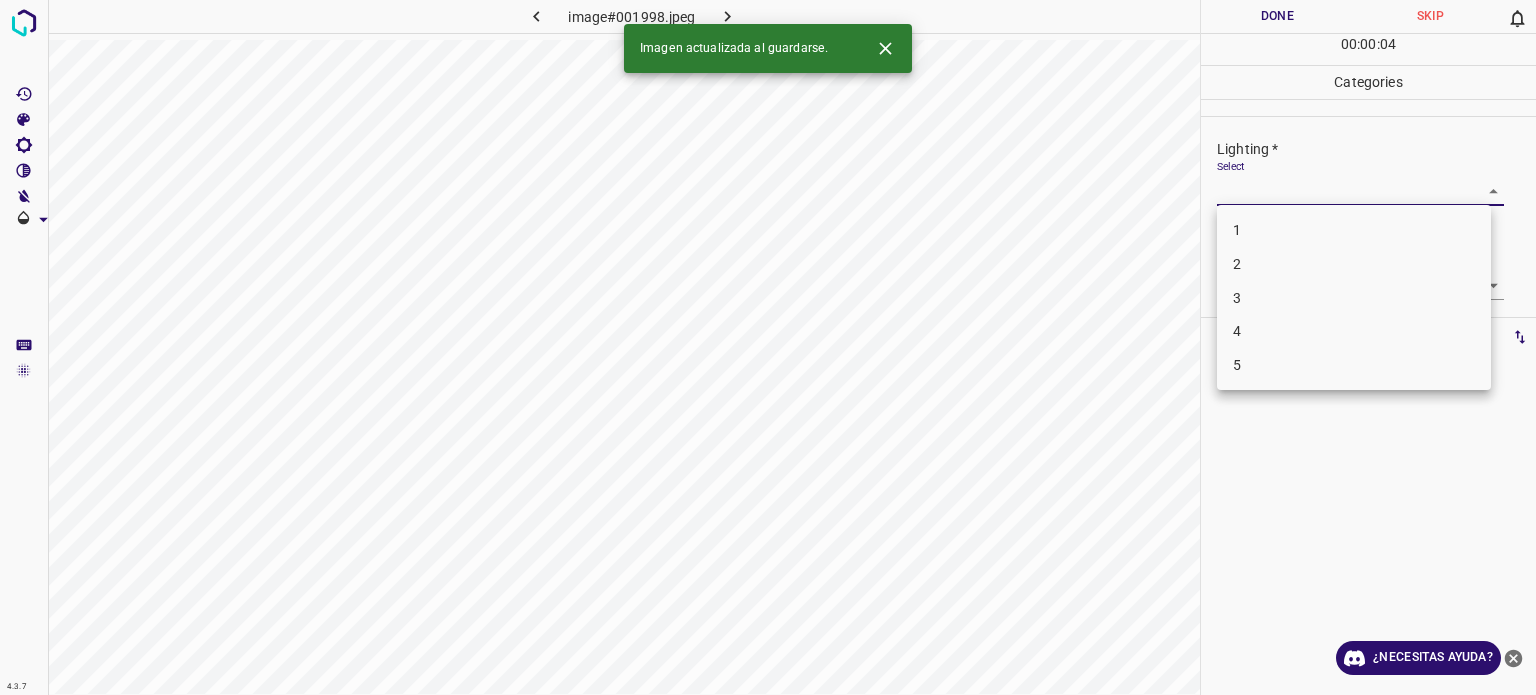 click on "3" at bounding box center (1237, 297) 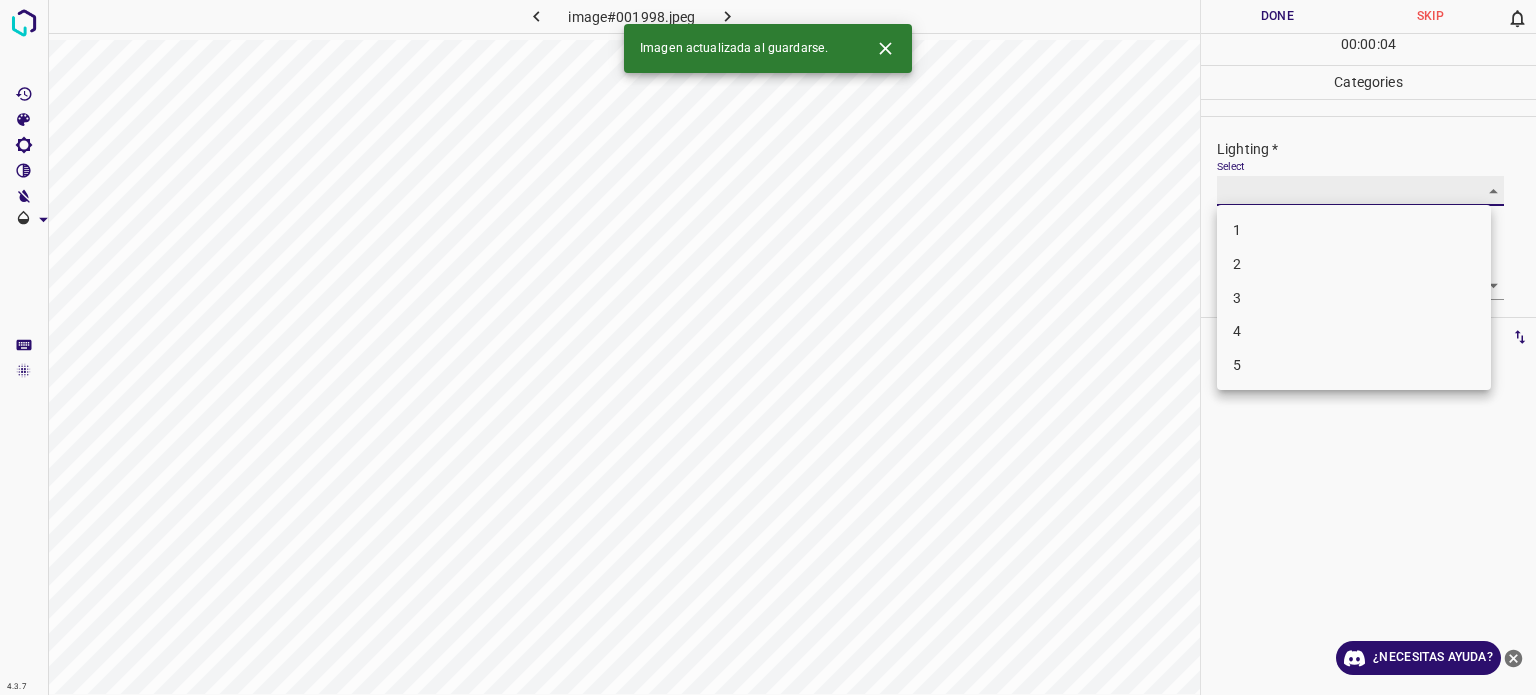 type on "3" 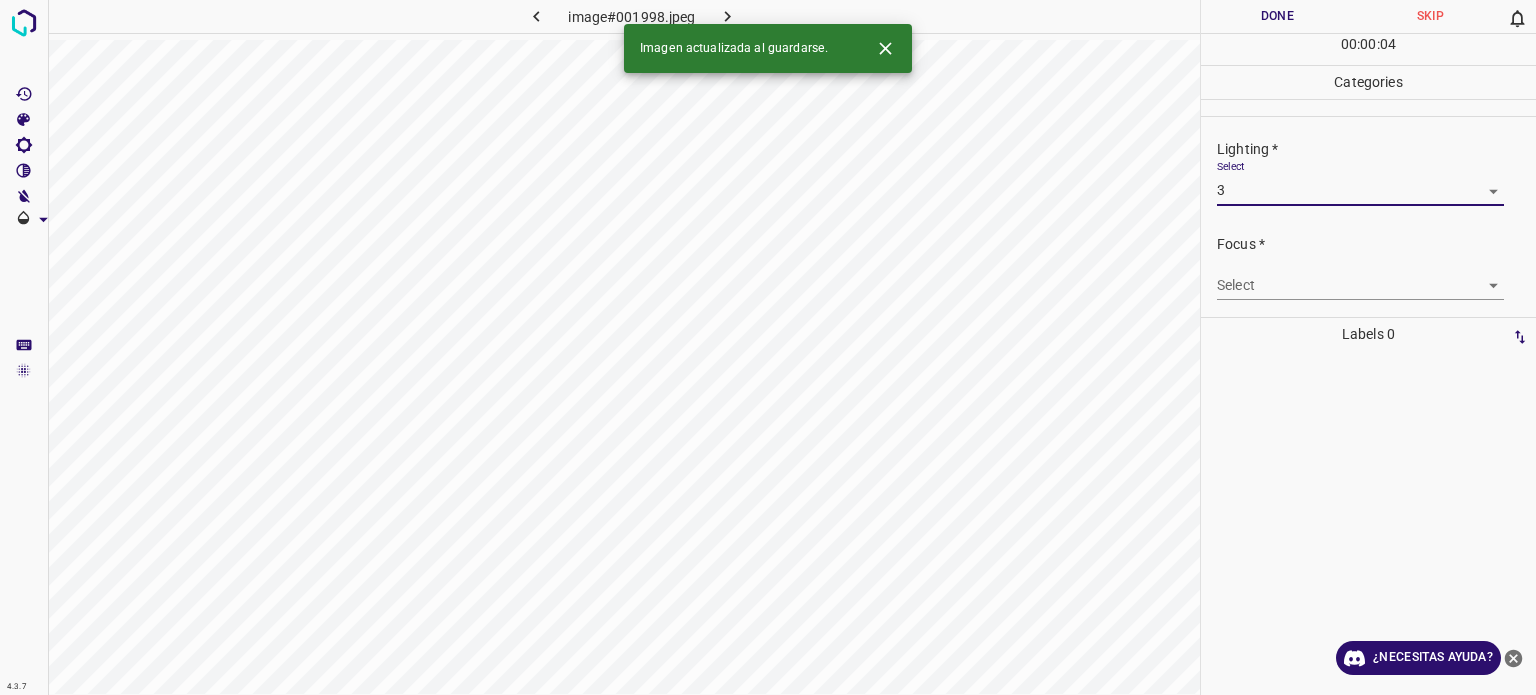 click on "4.3.7 image#001998.jpeg Done Skip 0 00   : 00   : 04   Categories Lighting *  Select 3 3 Focus *  Select ​ Overall *  Select ​ Labels   0 Categories 1 Lighting 2 Focus 3 Overall Tools Space Change between modes (Draw & Edit) I Auto labeling R Restore zoom M Zoom in N Zoom out Delete Delete selecte label Filters Z Restore filters X Saturation filter C Brightness filter V Contrast filter B Gray scale filter General O Download Imagen actualizada al guardarse. ¿Necesitas ayuda? Texto original Valora esta traducción Tu opinión servirá para ayudar a mejorar el Traductor de Google - Texto - Esconder - Borrar" at bounding box center (768, 347) 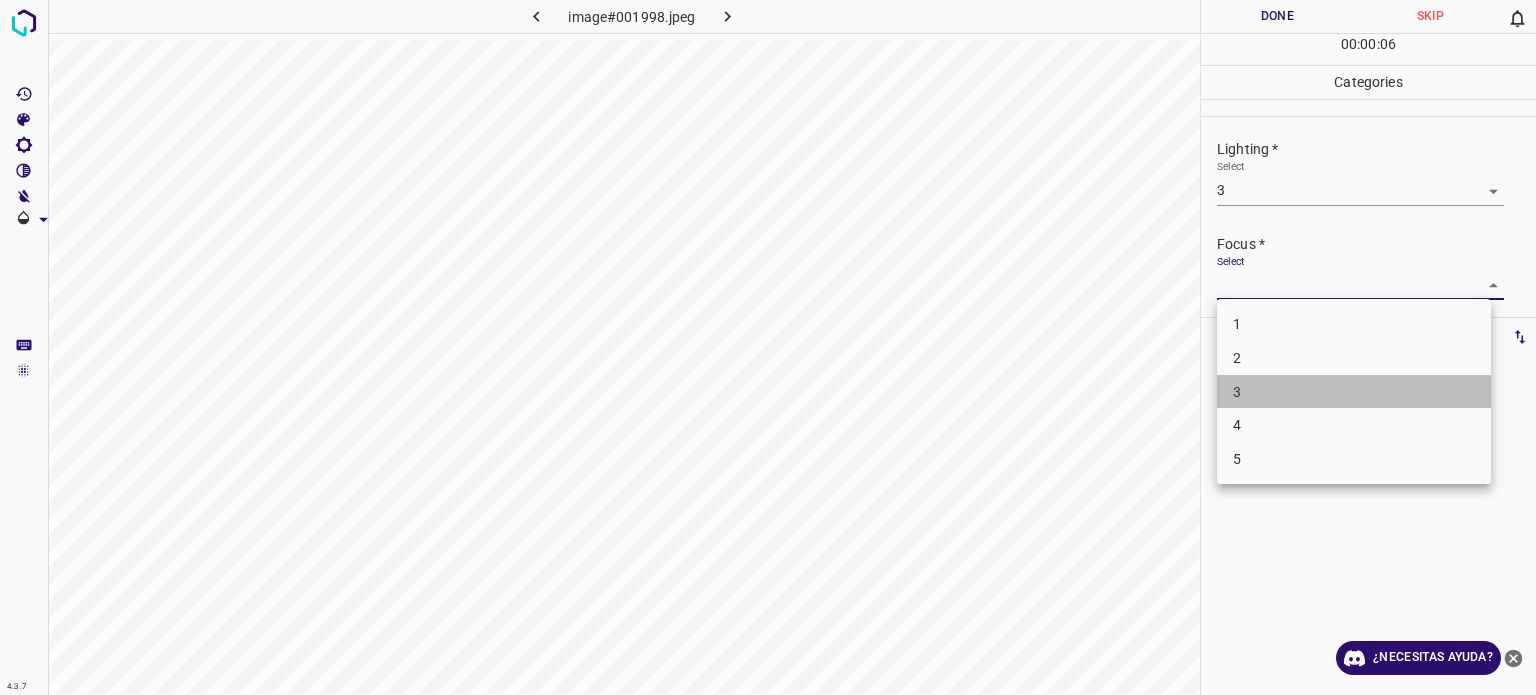 click on "3" at bounding box center (1354, 392) 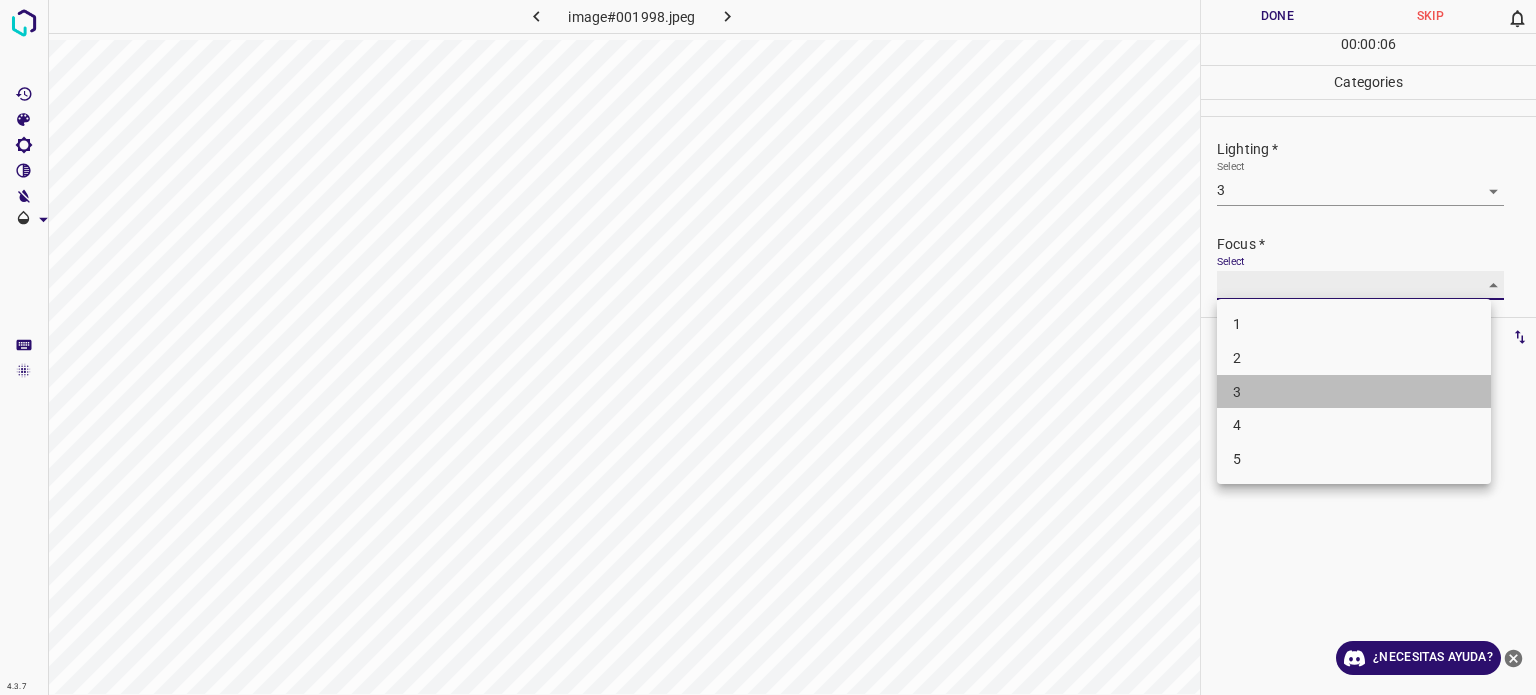 type on "3" 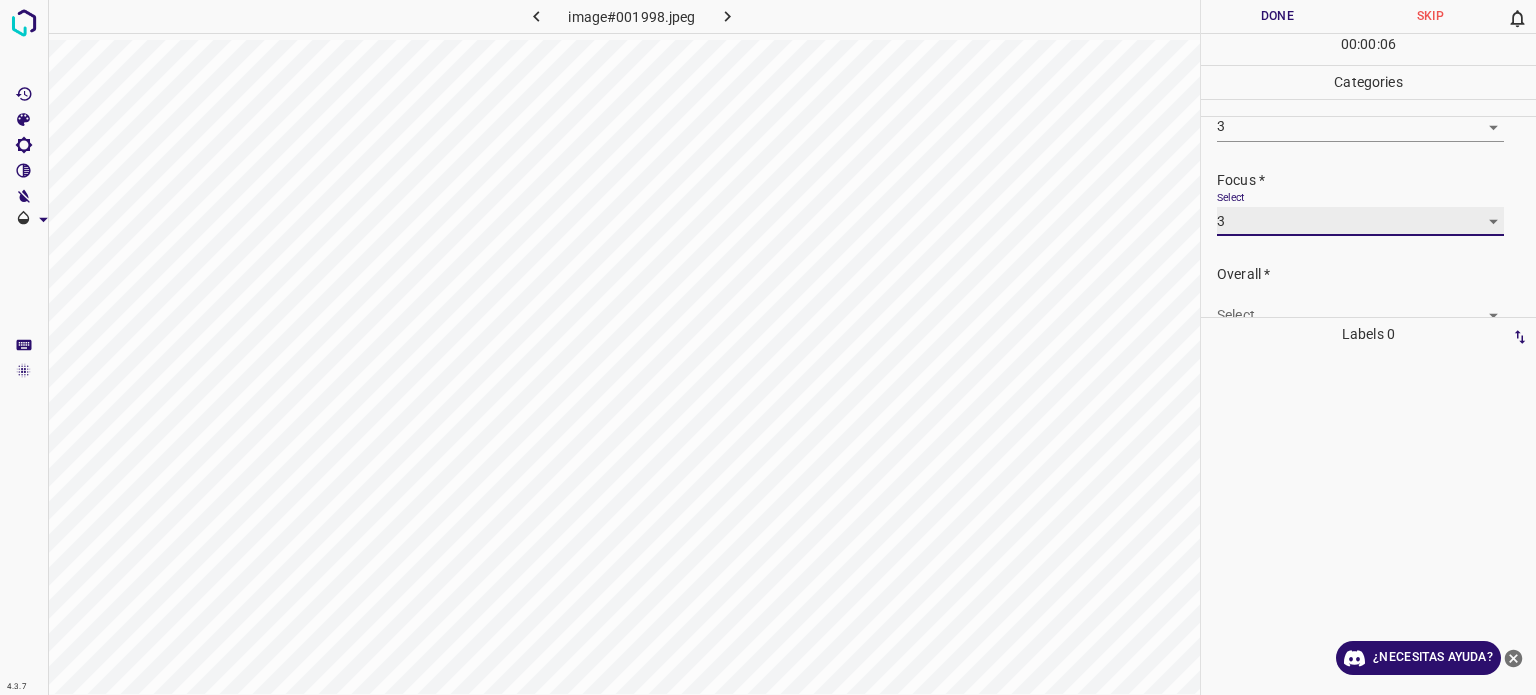 scroll, scrollTop: 98, scrollLeft: 0, axis: vertical 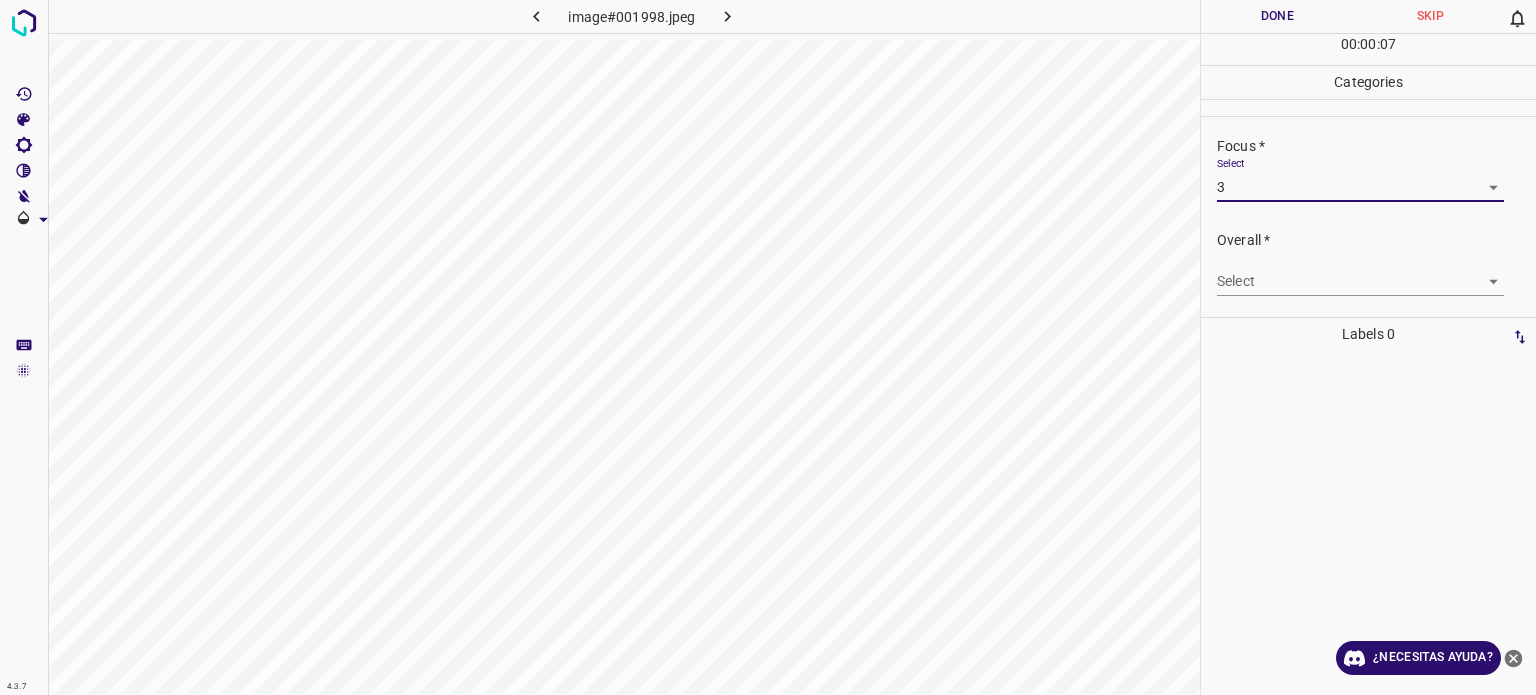 click on "4.3.7 image#001998.jpeg Done Skip 0 00   : 00   : 07   Categories Lighting *  Select 3 3 Focus *  Select 3 3 Overall *  Select ​ Labels   0 Categories 1 Lighting 2 Focus 3 Overall Tools Space Change between modes (Draw & Edit) I Auto labeling R Restore zoom M Zoom in N Zoom out Delete Delete selecte label Filters Z Restore filters X Saturation filter C Brightness filter V Contrast filter B Gray scale filter General O Download ¿Necesitas ayuda? Texto original Valora esta traducción Tu opinión servirá para ayudar a mejorar el Traductor de Google - Texto - Esconder - Borrar" at bounding box center (768, 347) 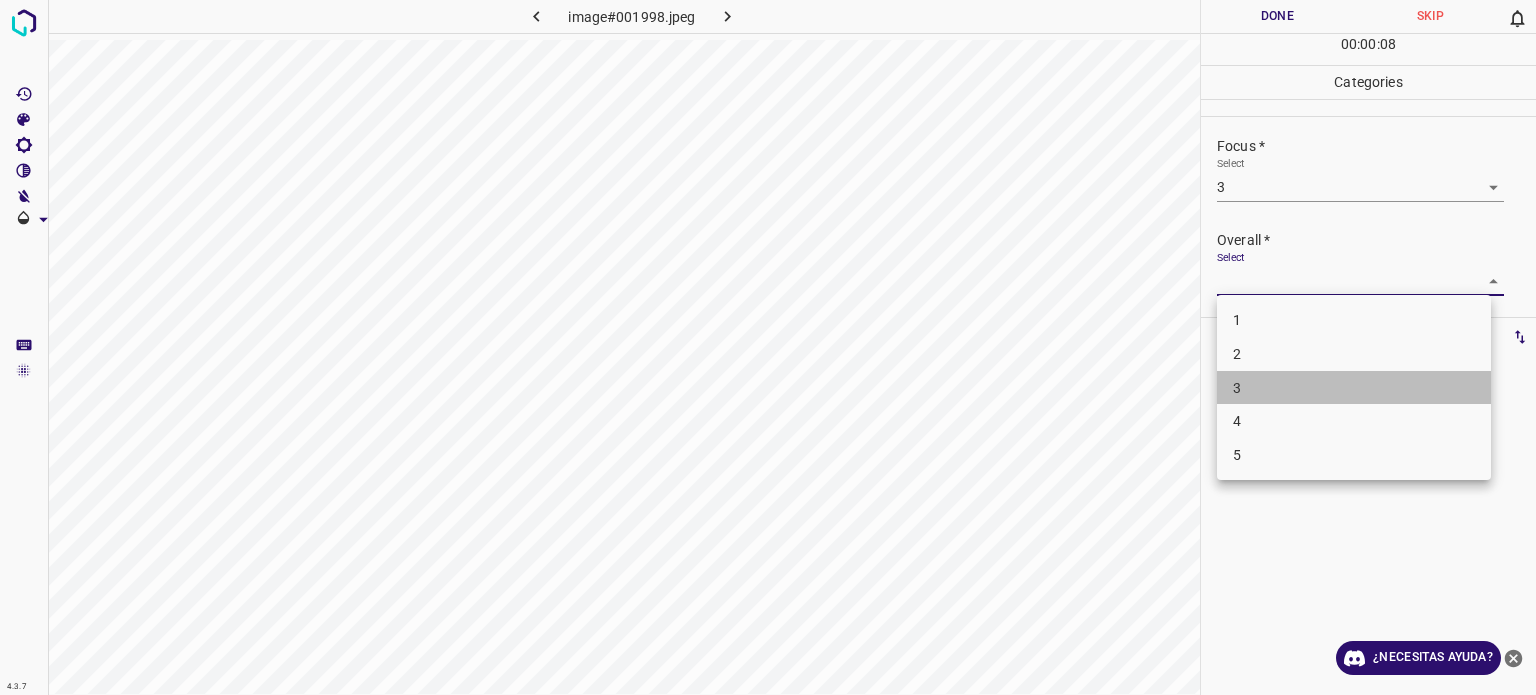 click on "3" at bounding box center [1354, 388] 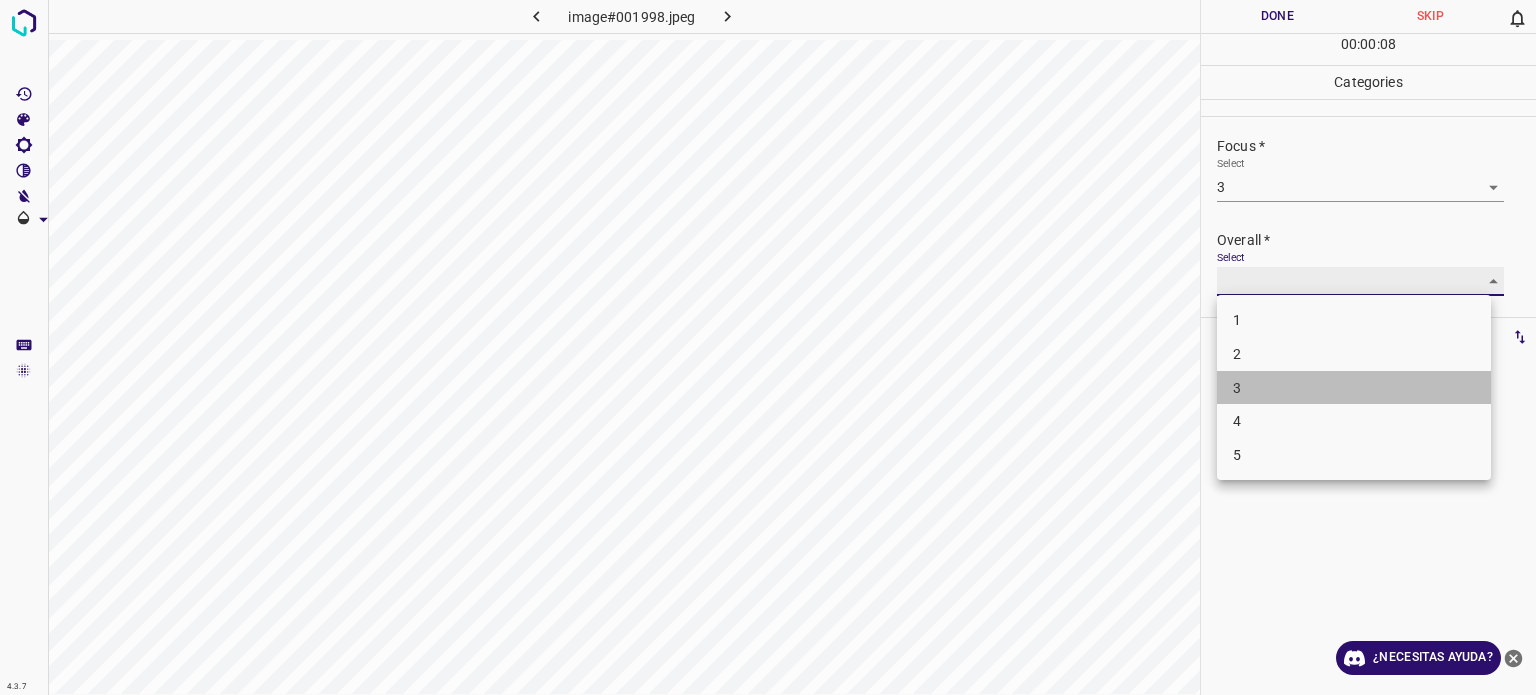 type on "3" 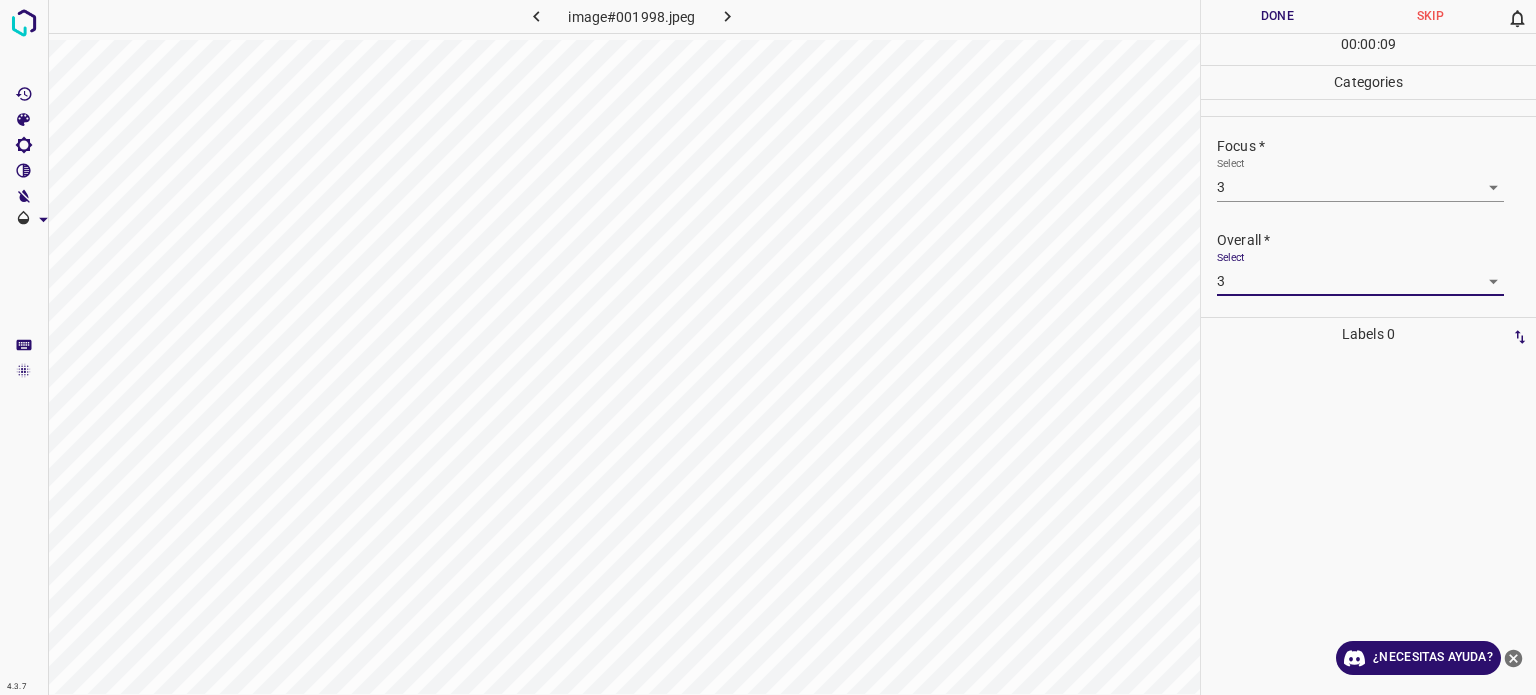 click on "Done" at bounding box center (1277, 16) 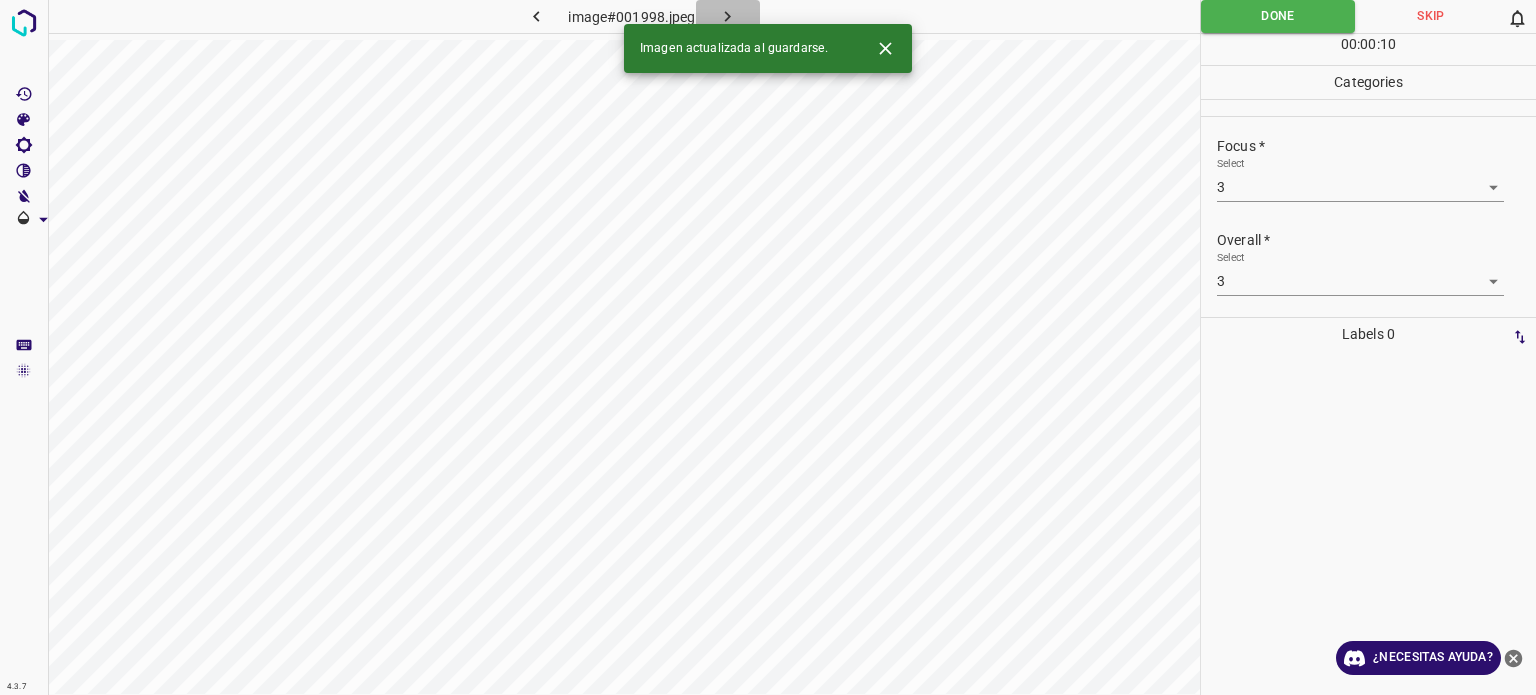 click 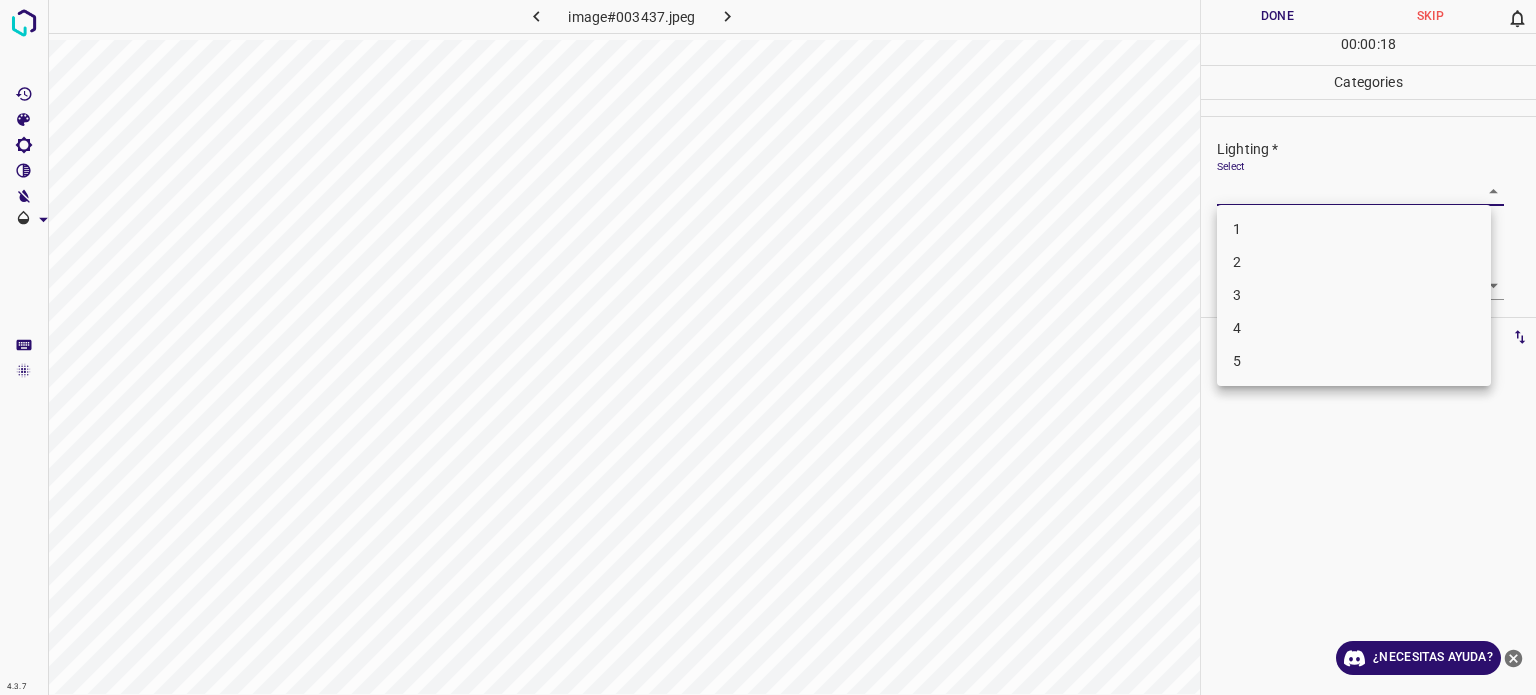 click on "4.3.7 image#003437.jpeg Done Skip 0 00   : 00   : 18   Categories Lighting *  Select ​ Focus *  Select ​ Overall *  Select ​ Labels   0 Categories 1 Lighting 2 Focus 3 Overall Tools Space Change between modes (Draw & Edit) I Auto labeling R Restore zoom M Zoom in N Zoom out Delete Delete selecte label Filters Z Restore filters X Saturation filter C Brightness filter V Contrast filter B Gray scale filter General O Download ¿Necesitas ayuda? Texto original Valora esta traducción Tu opinión servirá para ayudar a mejorar el Traductor de Google - Texto - Esconder - Borrar 1 2 3 4 5" at bounding box center [768, 347] 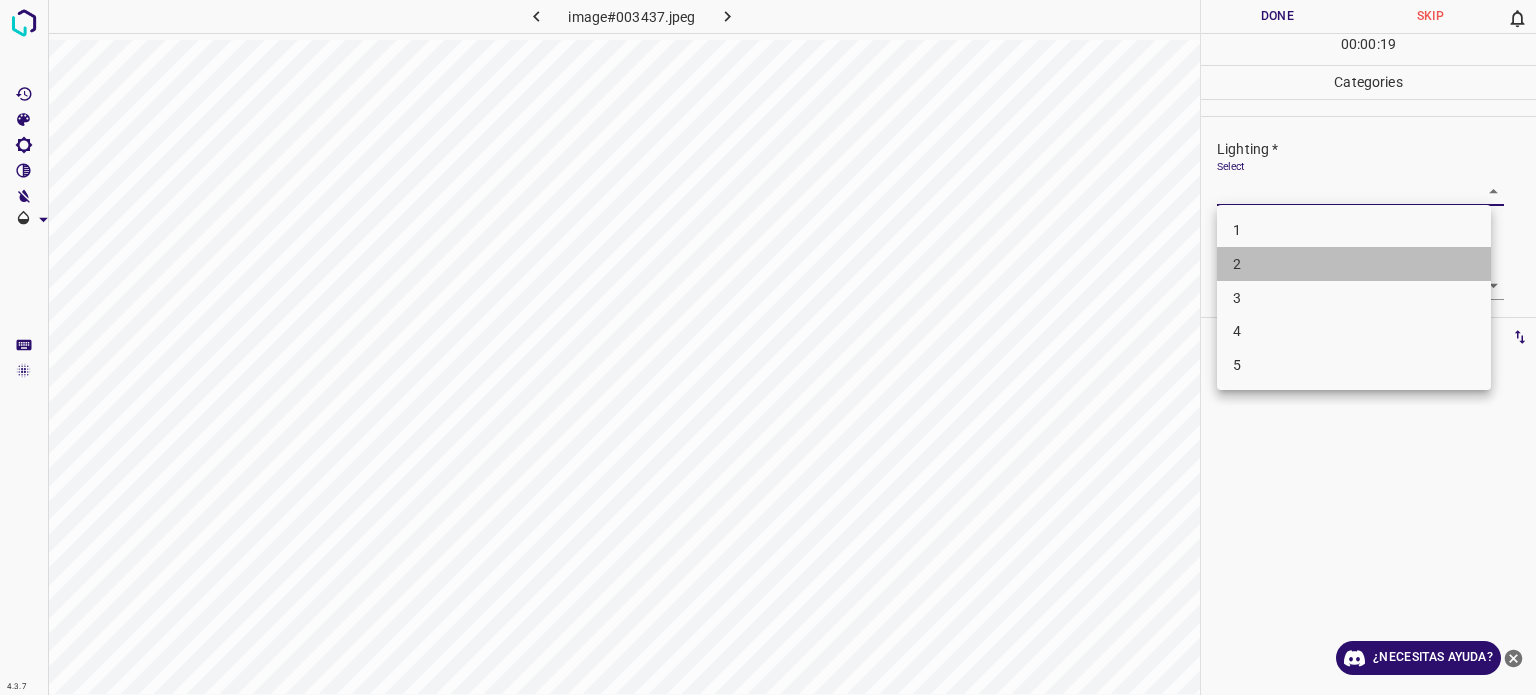 click on "2" at bounding box center (1237, 264) 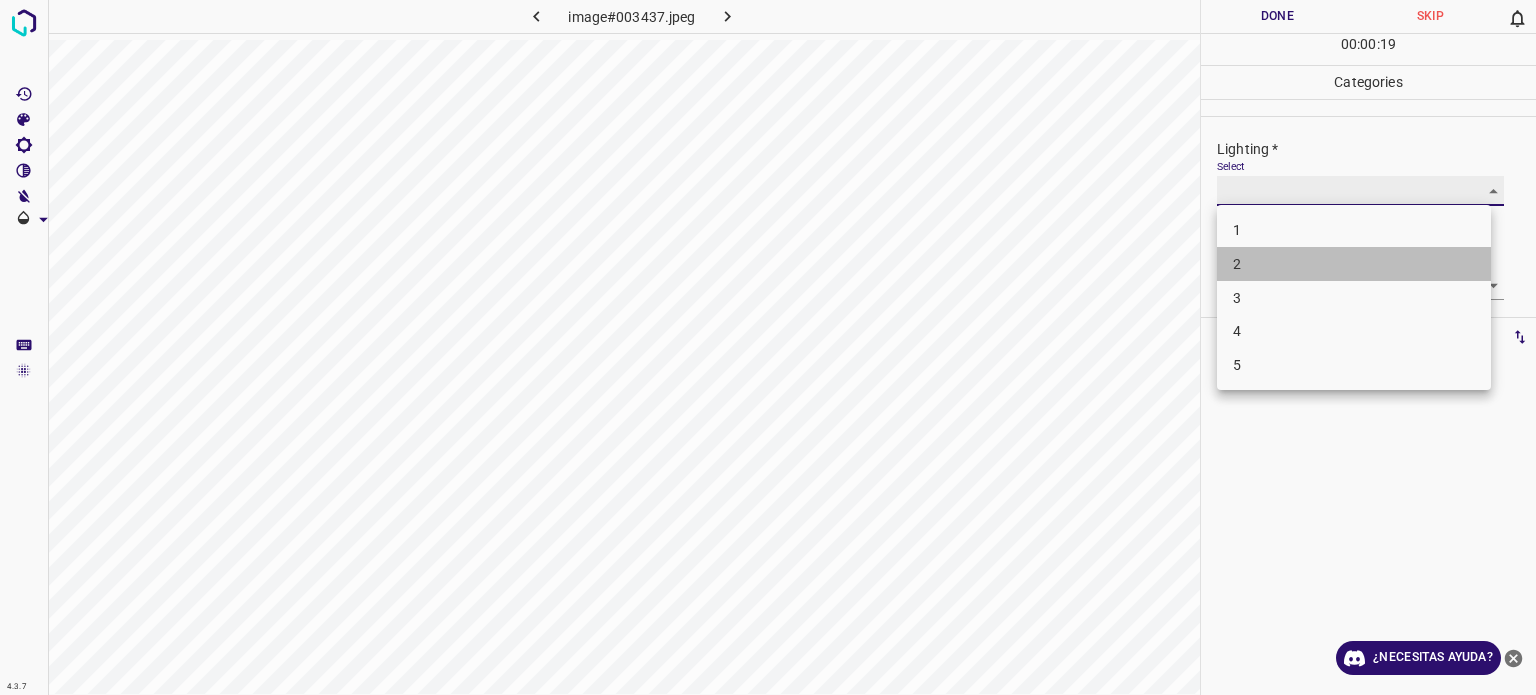 type on "2" 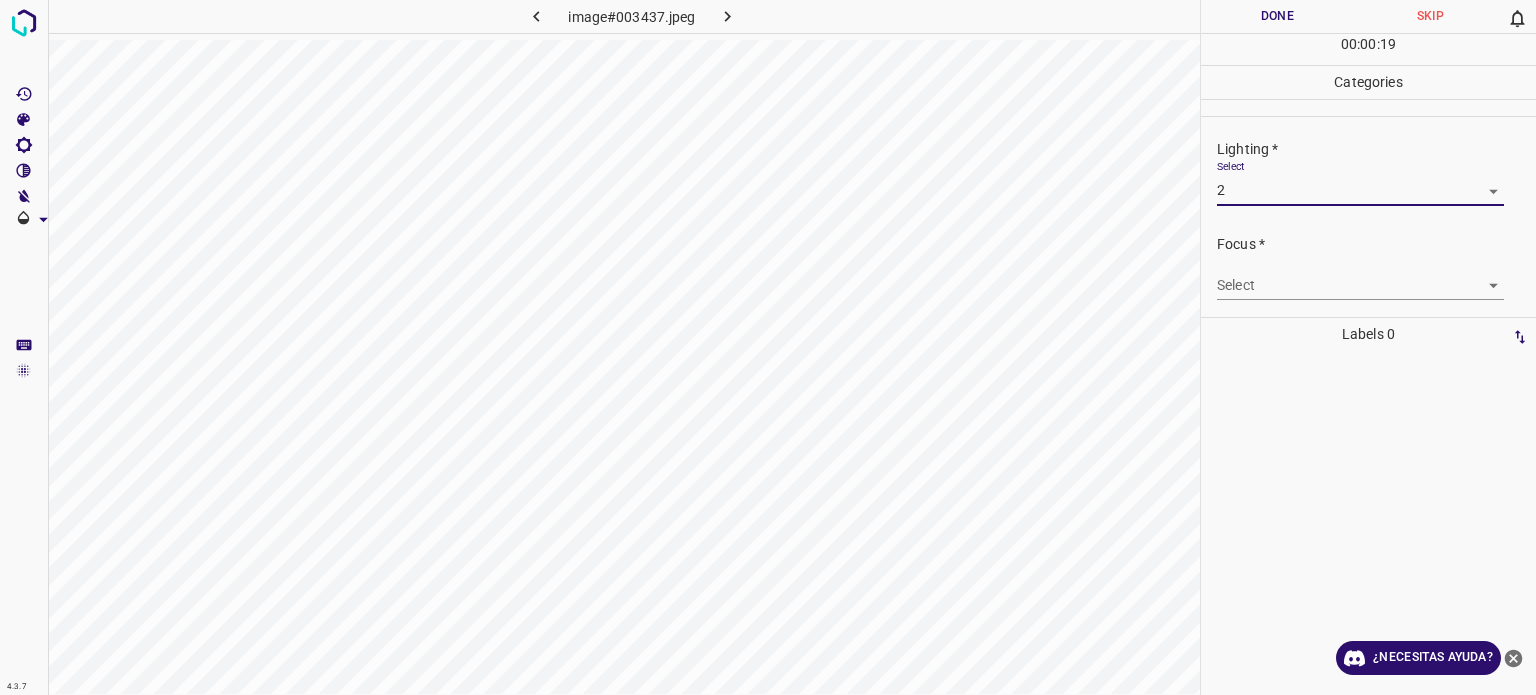 click on "4.3.7 image#003437.jpeg Done Skip 0 00   : 00   : 19   Categories Lighting *  Select 2 2 Focus *  Select ​ Overall *  Select ​ Labels   0 Categories 1 Lighting 2 Focus 3 Overall Tools Space Change between modes (Draw & Edit) I Auto labeling R Restore zoom M Zoom in N Zoom out Delete Delete selecte label Filters Z Restore filters X Saturation filter C Brightness filter V Contrast filter B Gray scale filter General O Download ¿Necesitas ayuda? Texto original Valora esta traducción Tu opinión servirá para ayudar a mejorar el Traductor de Google - Texto - Esconder - Borrar" at bounding box center [768, 347] 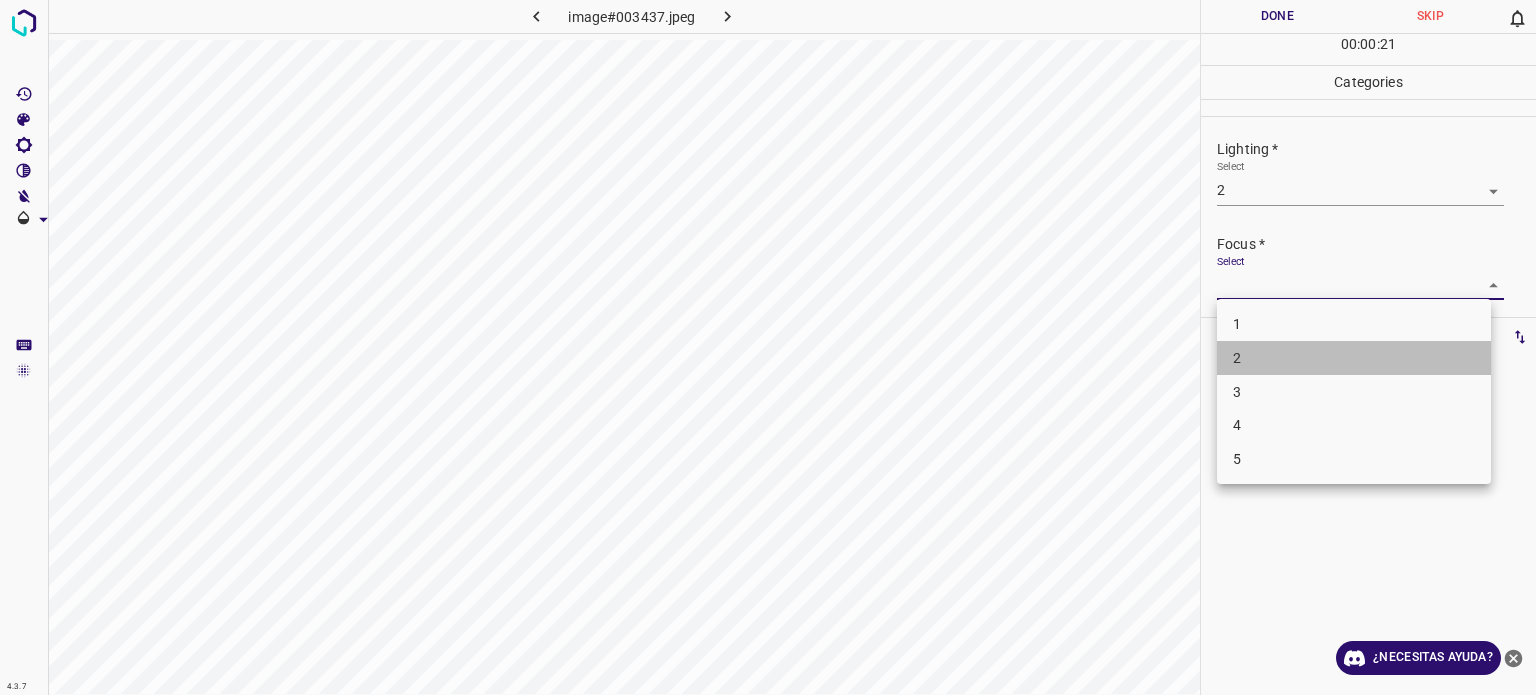 click on "2" at bounding box center (1237, 358) 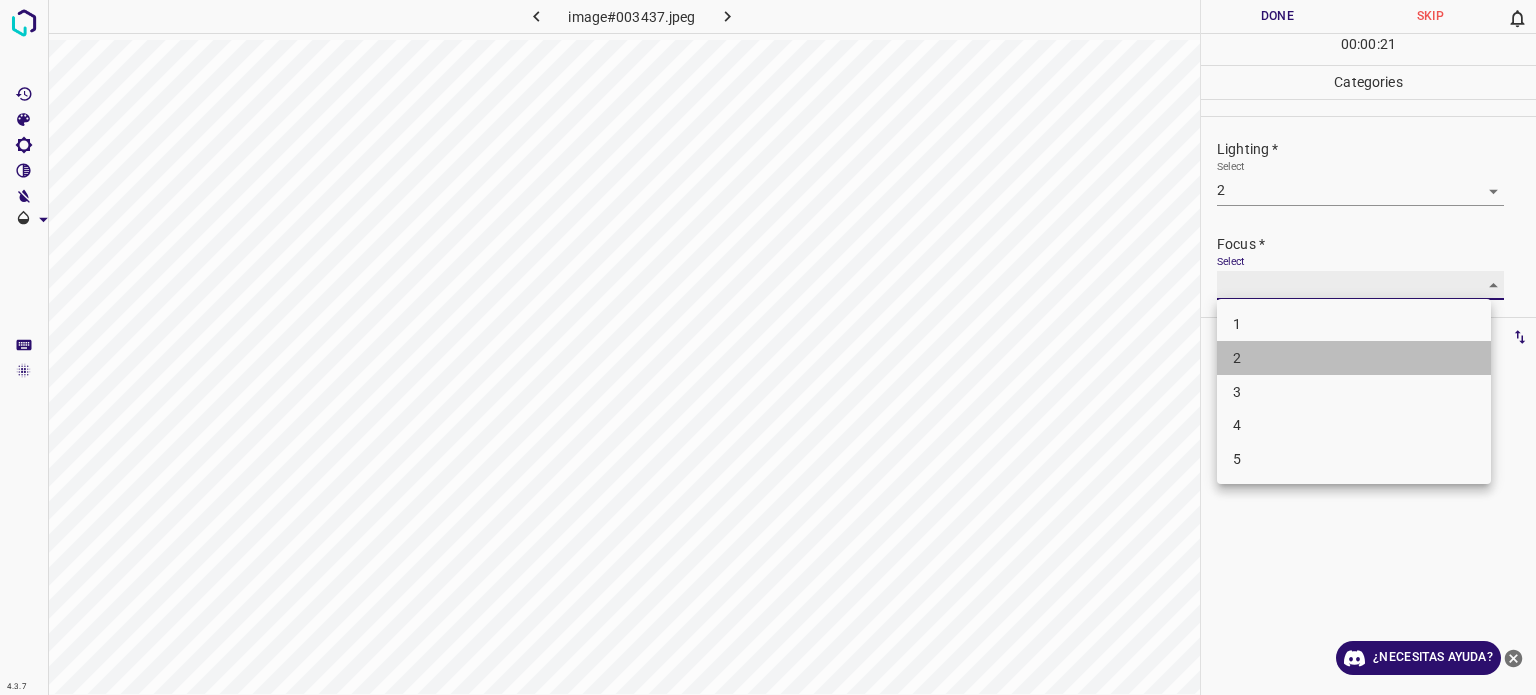 type on "2" 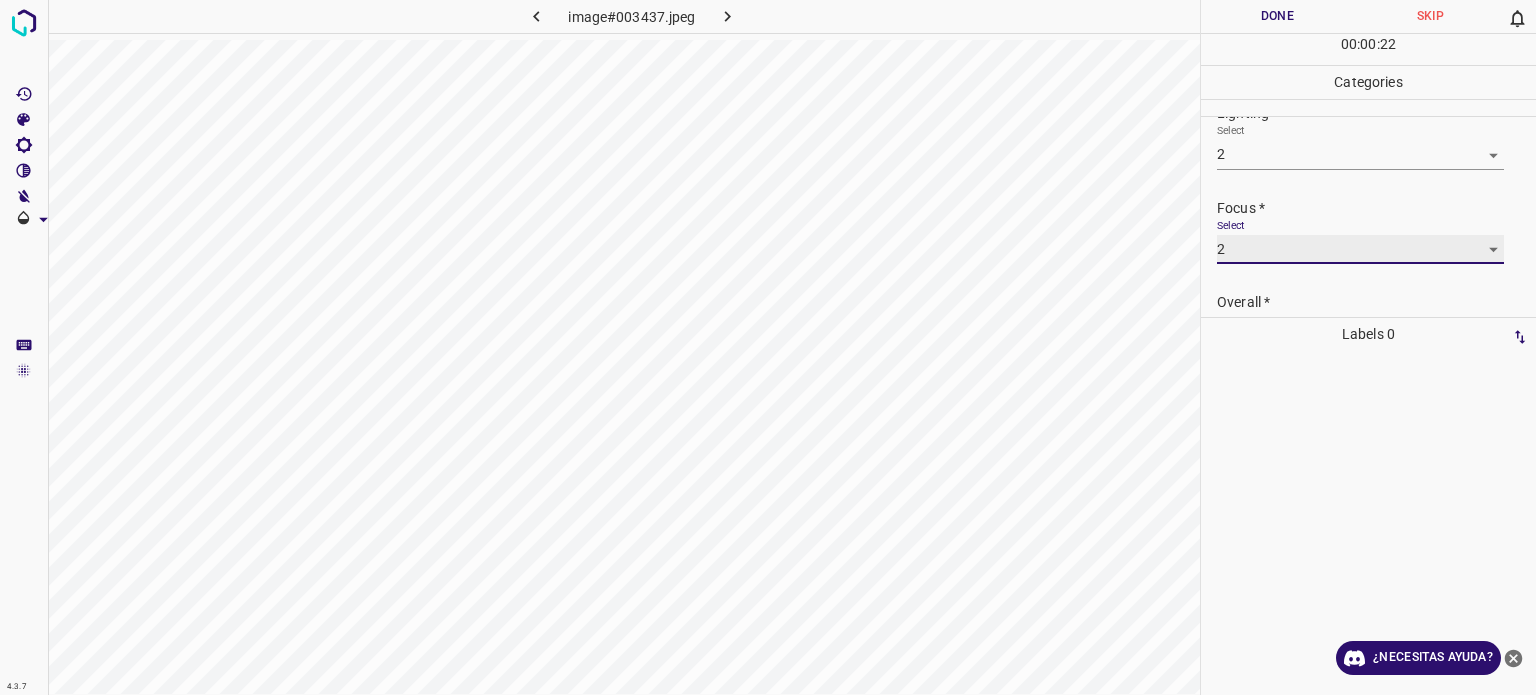 scroll, scrollTop: 98, scrollLeft: 0, axis: vertical 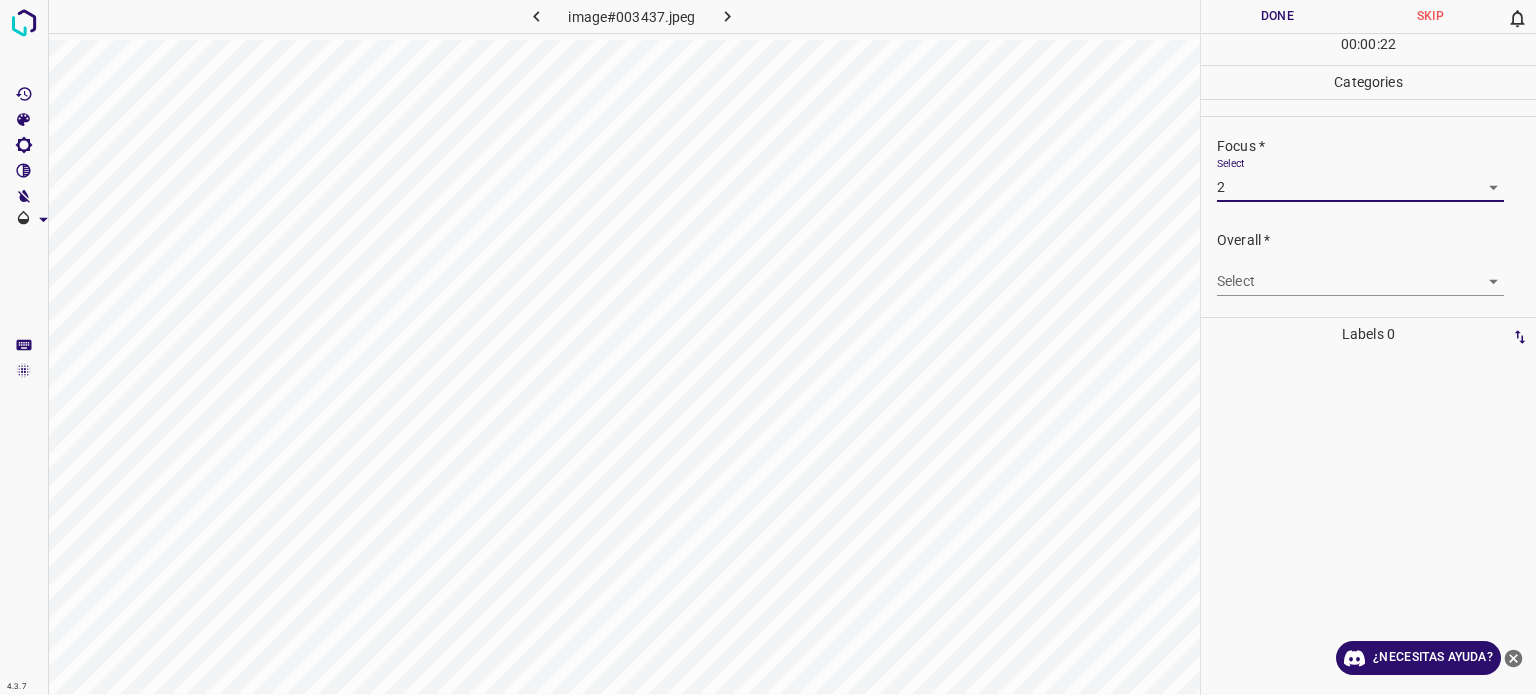 click on "4.3.7 image#003437.jpeg Done Skip 0 00   : 00   : 22   Categories Lighting *  Select 2 2 Focus *  Select 2 2 Overall *  Select ​ Labels   0 Categories 1 Lighting 2 Focus 3 Overall Tools Space Change between modes (Draw & Edit) I Auto labeling R Restore zoom M Zoom in N Zoom out Delete Delete selecte label Filters Z Restore filters X Saturation filter C Brightness filter V Contrast filter B Gray scale filter General O Download ¿Necesitas ayuda? Texto original Valora esta traducción Tu opinión servirá para ayudar a mejorar el Traductor de Google - Texto - Esconder - Borrar" at bounding box center [768, 347] 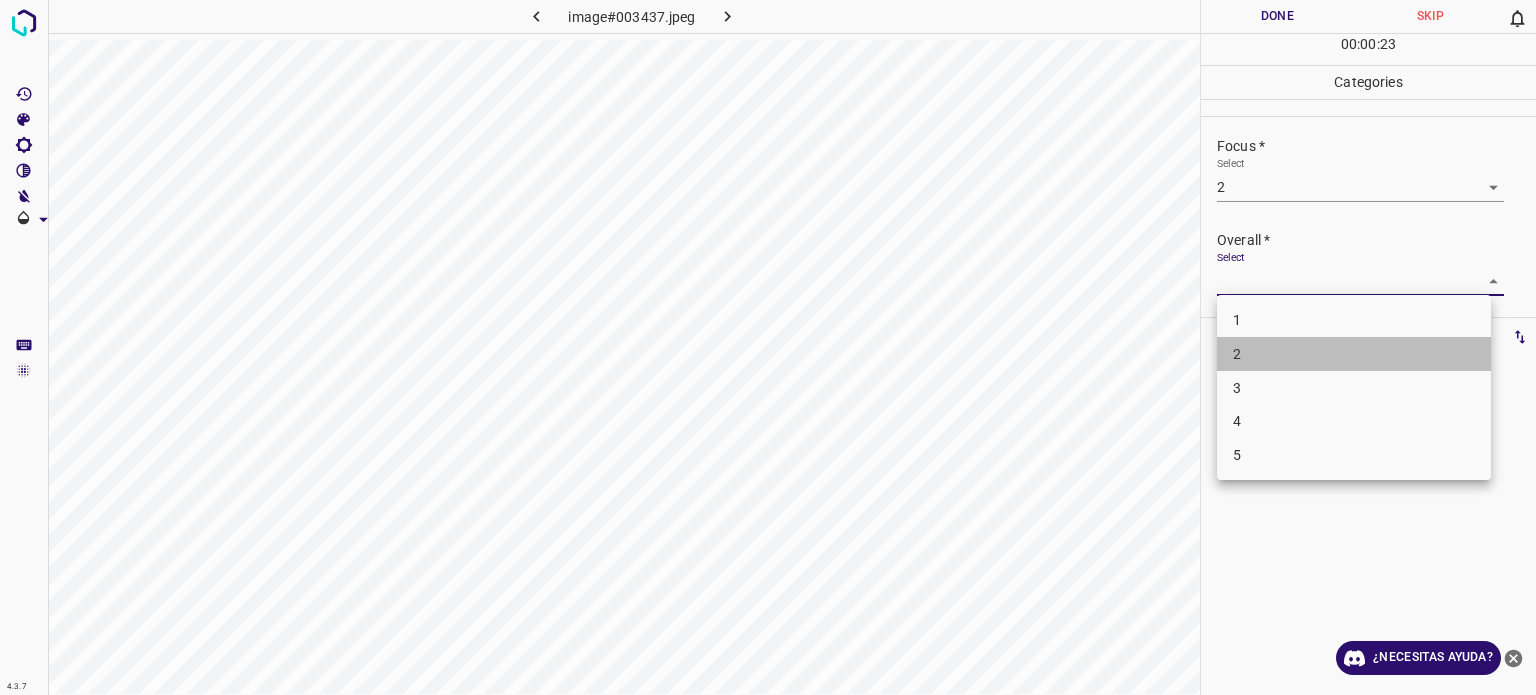 click on "2" at bounding box center [1354, 354] 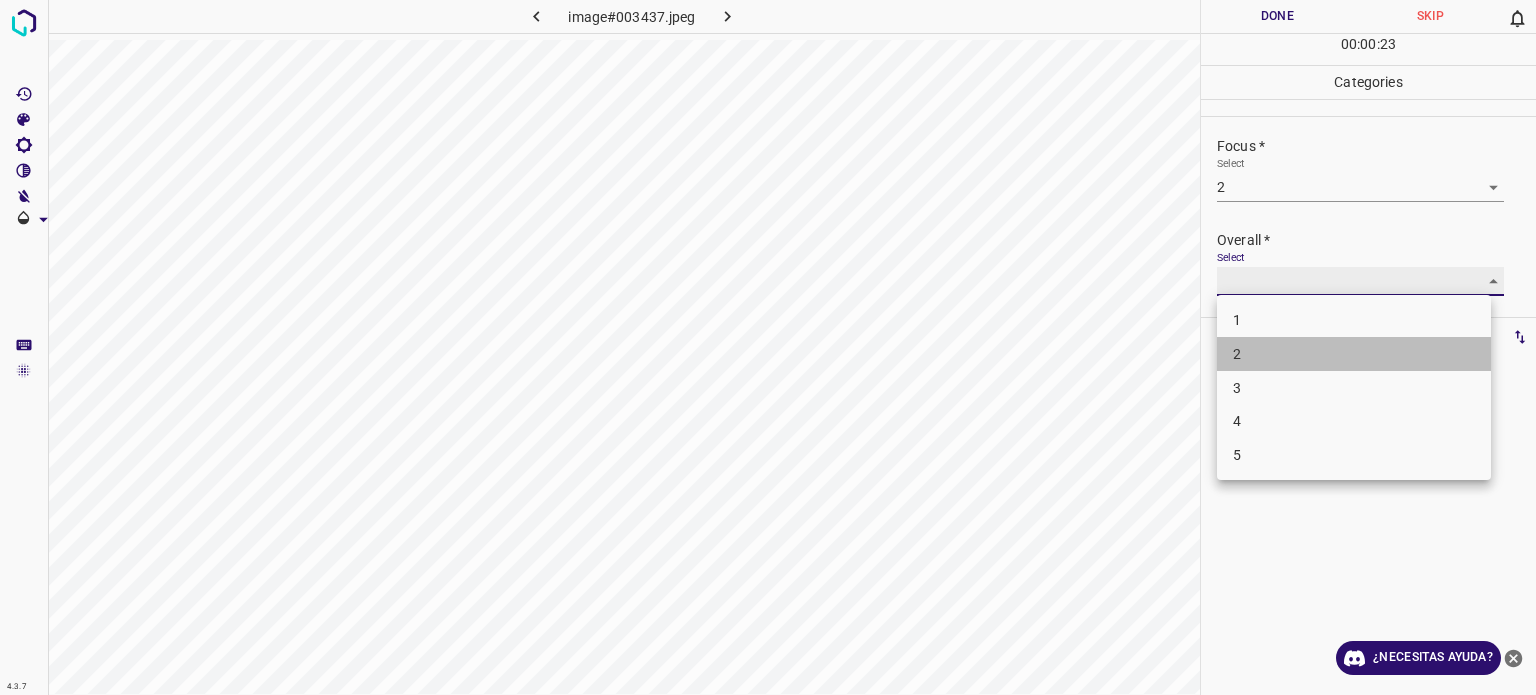type on "2" 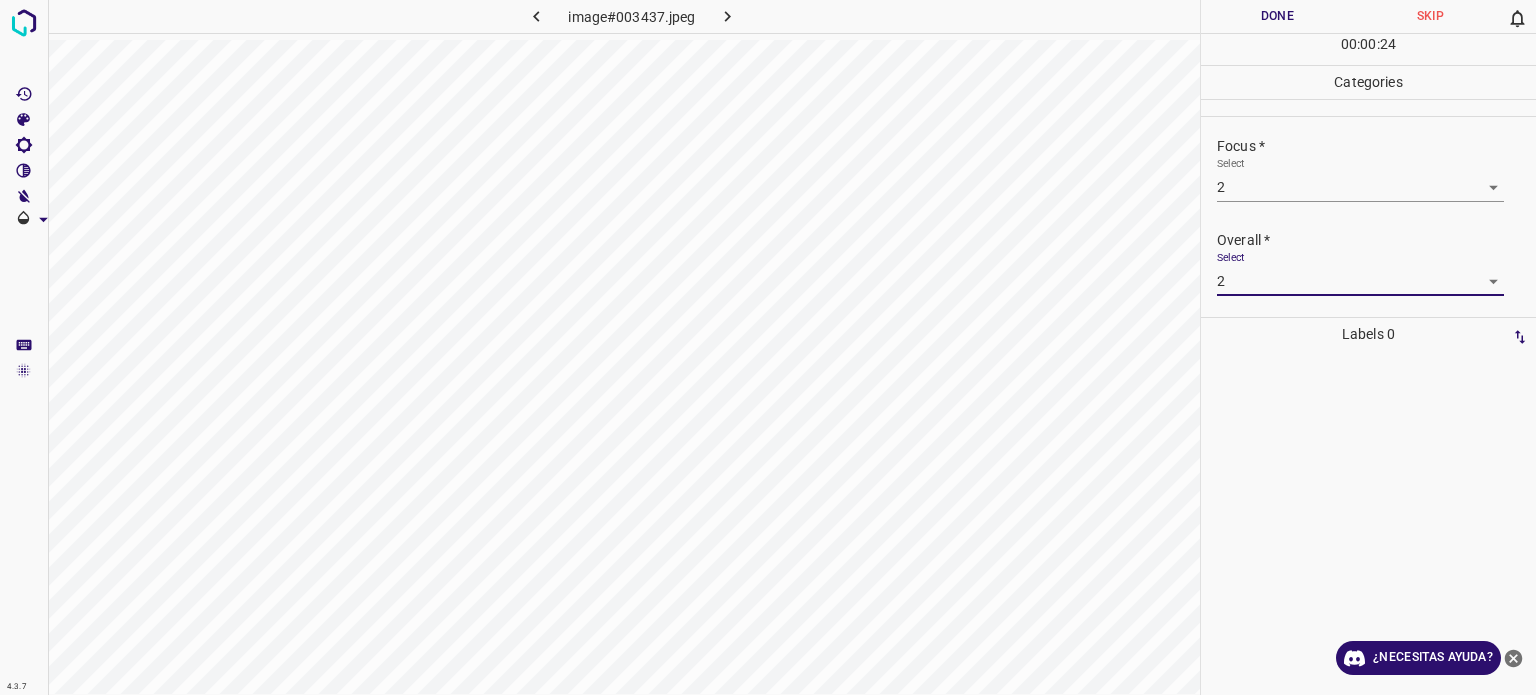 click on "Done" at bounding box center [1277, 16] 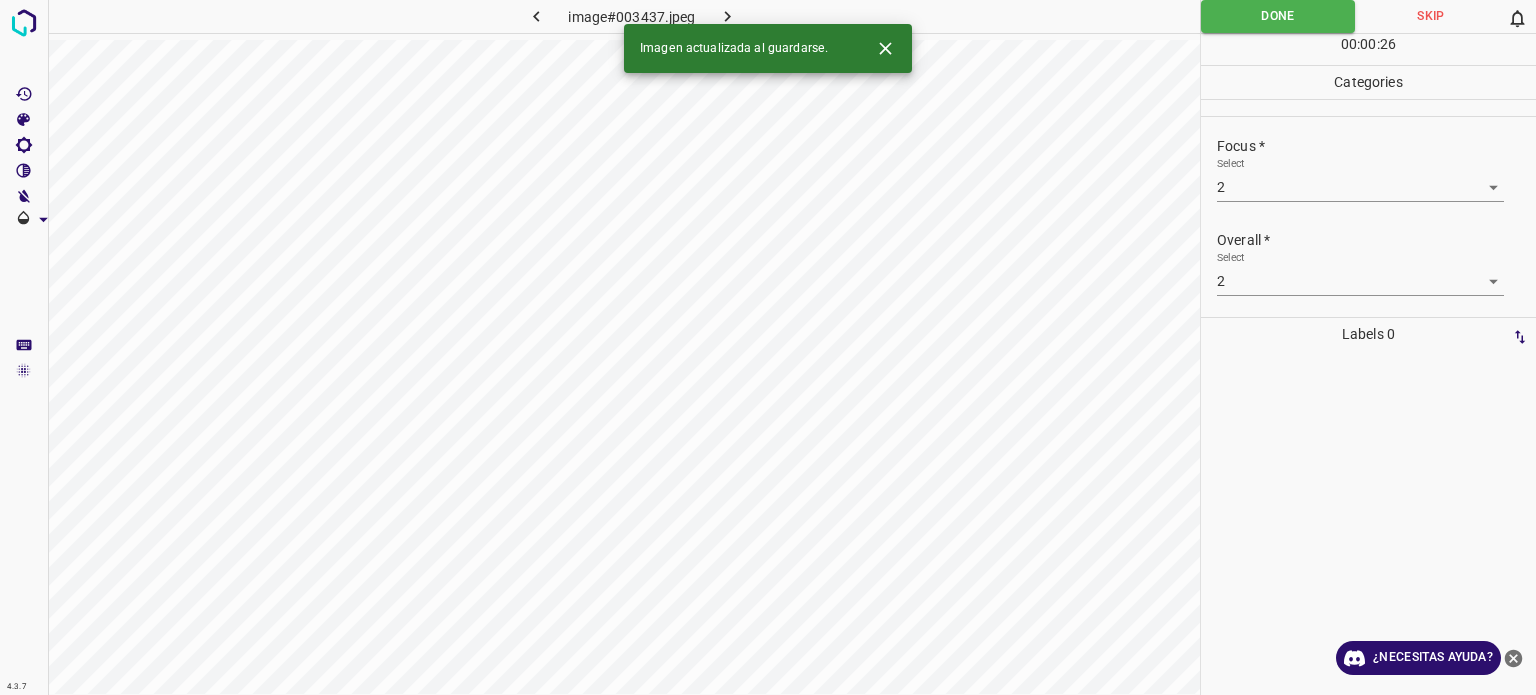 click 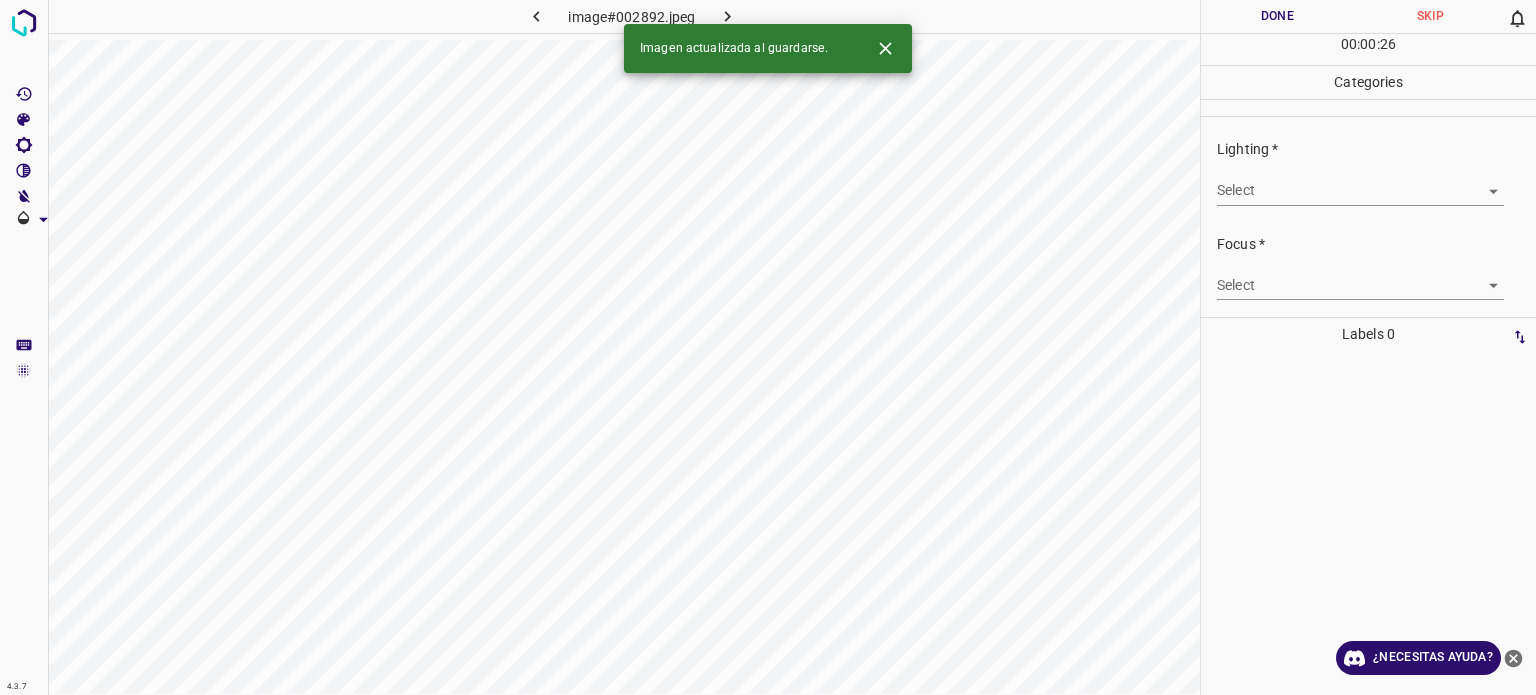 click on "4.3.7 image#002892.jpeg Done Skip 0 00   : 00   : 26   Categories Lighting *  Select ​ Focus *  Select ​ Overall *  Select ​ Labels   0 Categories 1 Lighting 2 Focus 3 Overall Tools Space Change between modes (Draw & Edit) I Auto labeling R Restore zoom M Zoom in N Zoom out Delete Delete selecte label Filters Z Restore filters X Saturation filter C Brightness filter V Contrast filter B Gray scale filter General O Download Imagen actualizada al guardarse. ¿Necesitas ayuda? Texto original Valora esta traducción Tu opinión servirá para ayudar a mejorar el Traductor de Google - Texto - Esconder - Borrar" at bounding box center (768, 347) 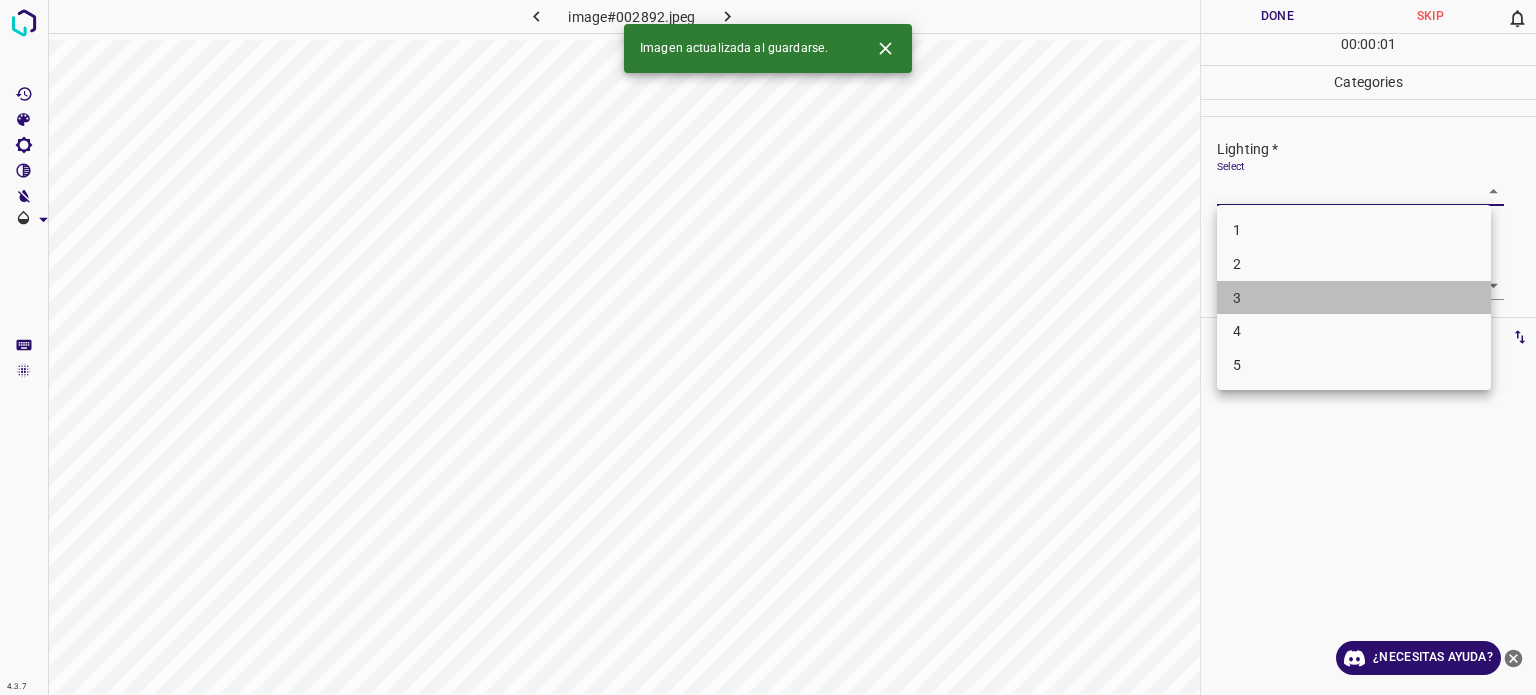 click on "3" at bounding box center [1237, 297] 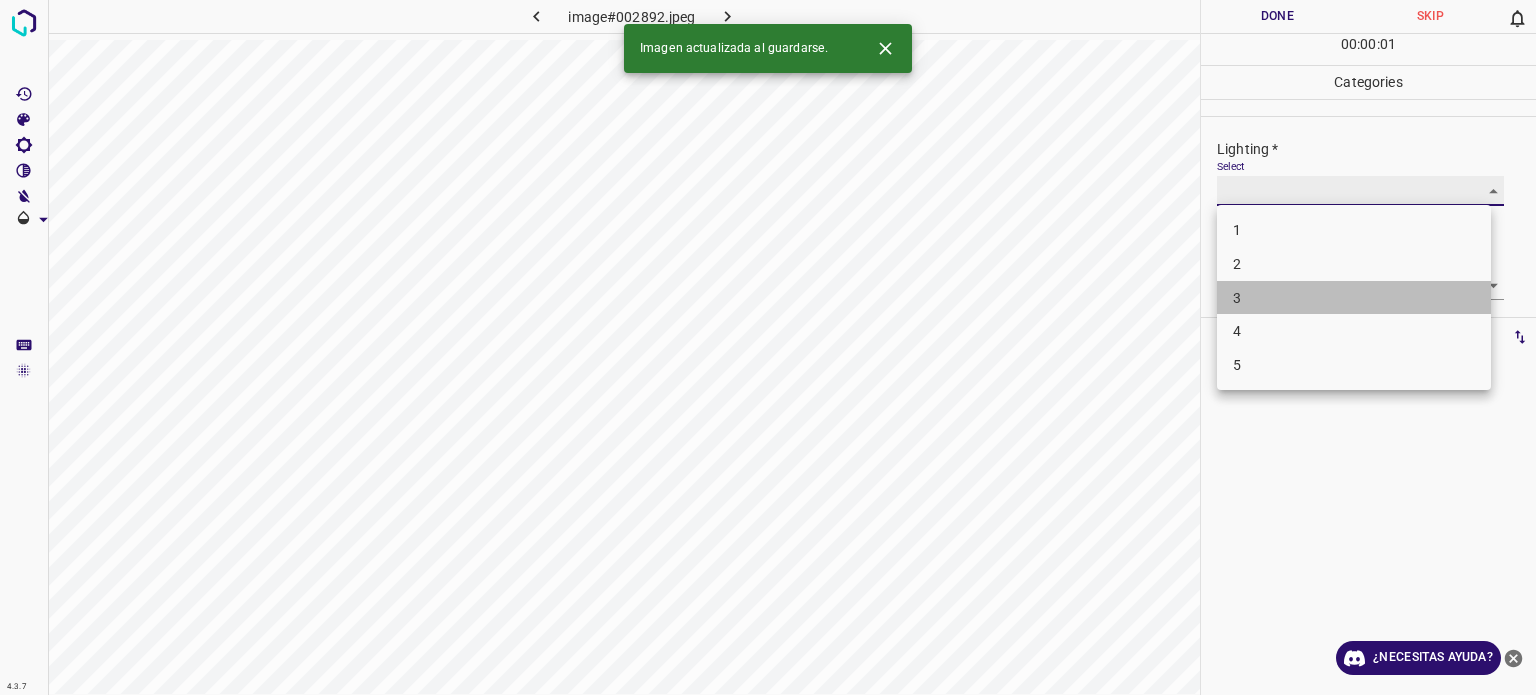 type on "3" 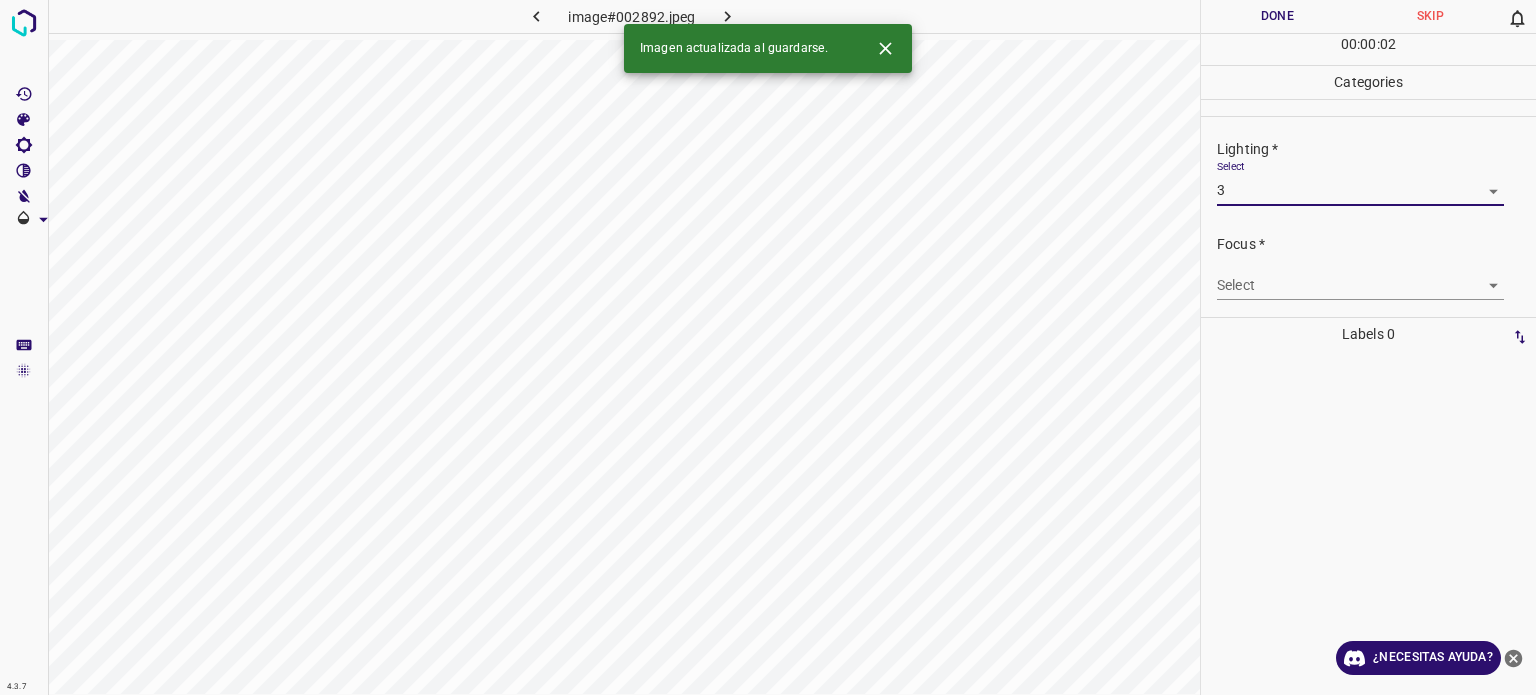 click on "4.3.7 image#002892.jpeg Done Skip 0 00   : 00   : 02   Categories Lighting *  Select 3 3 Focus *  Select ​ Overall *  Select ​ Labels   0 Categories 1 Lighting 2 Focus 3 Overall Tools Space Change between modes (Draw & Edit) I Auto labeling R Restore zoom M Zoom in N Zoom out Delete Delete selecte label Filters Z Restore filters X Saturation filter C Brightness filter V Contrast filter B Gray scale filter General O Download Imagen actualizada al guardarse. ¿Necesitas ayuda? Texto original Valora esta traducción Tu opinión servirá para ayudar a mejorar el Traductor de Google - Texto - Esconder - Borrar" at bounding box center [768, 347] 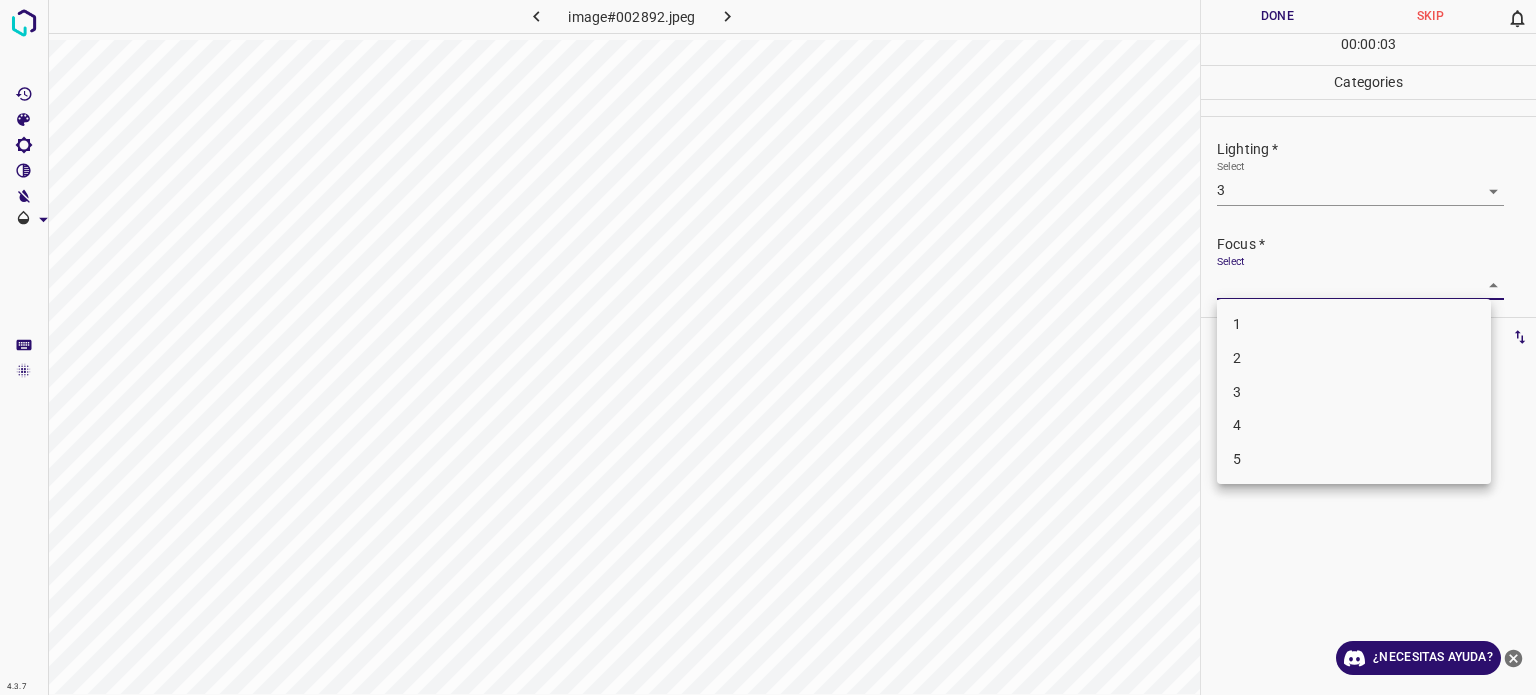 click on "3" at bounding box center [1354, 392] 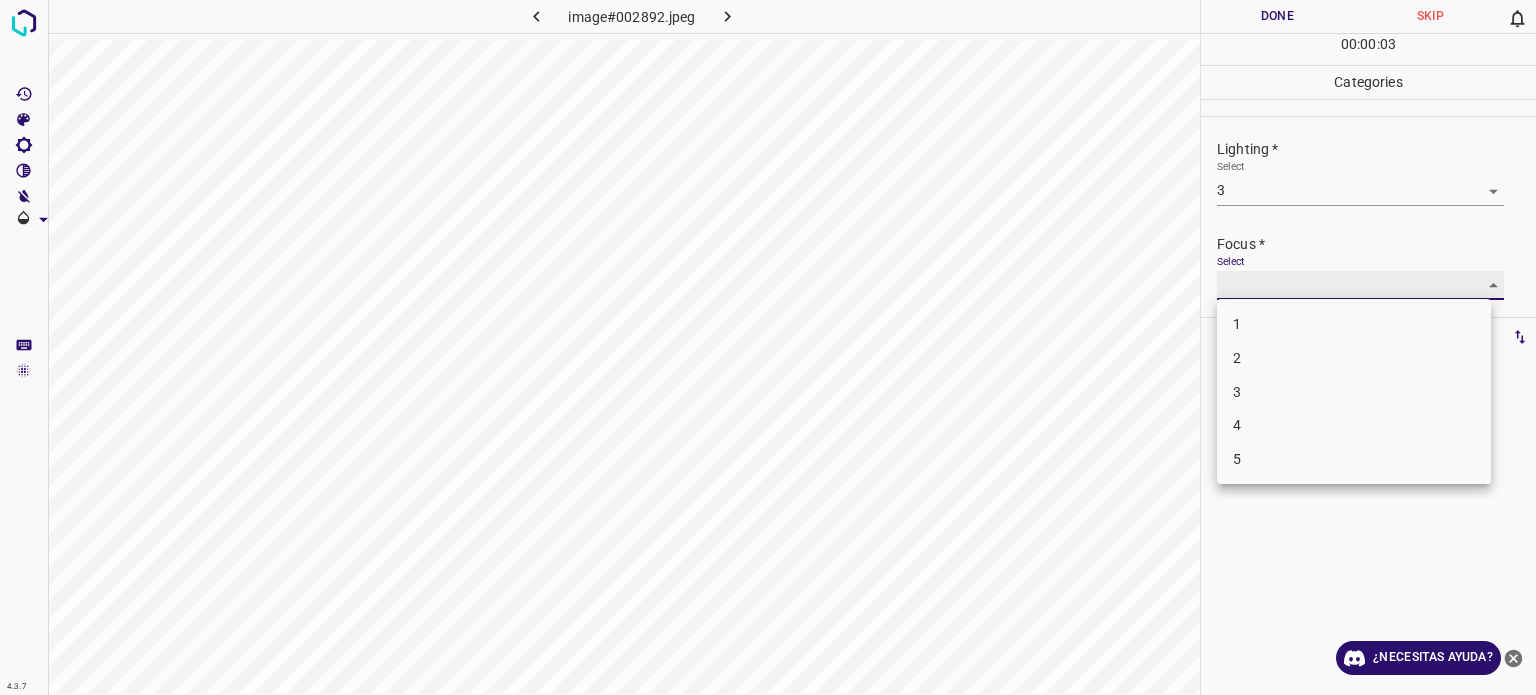 type on "3" 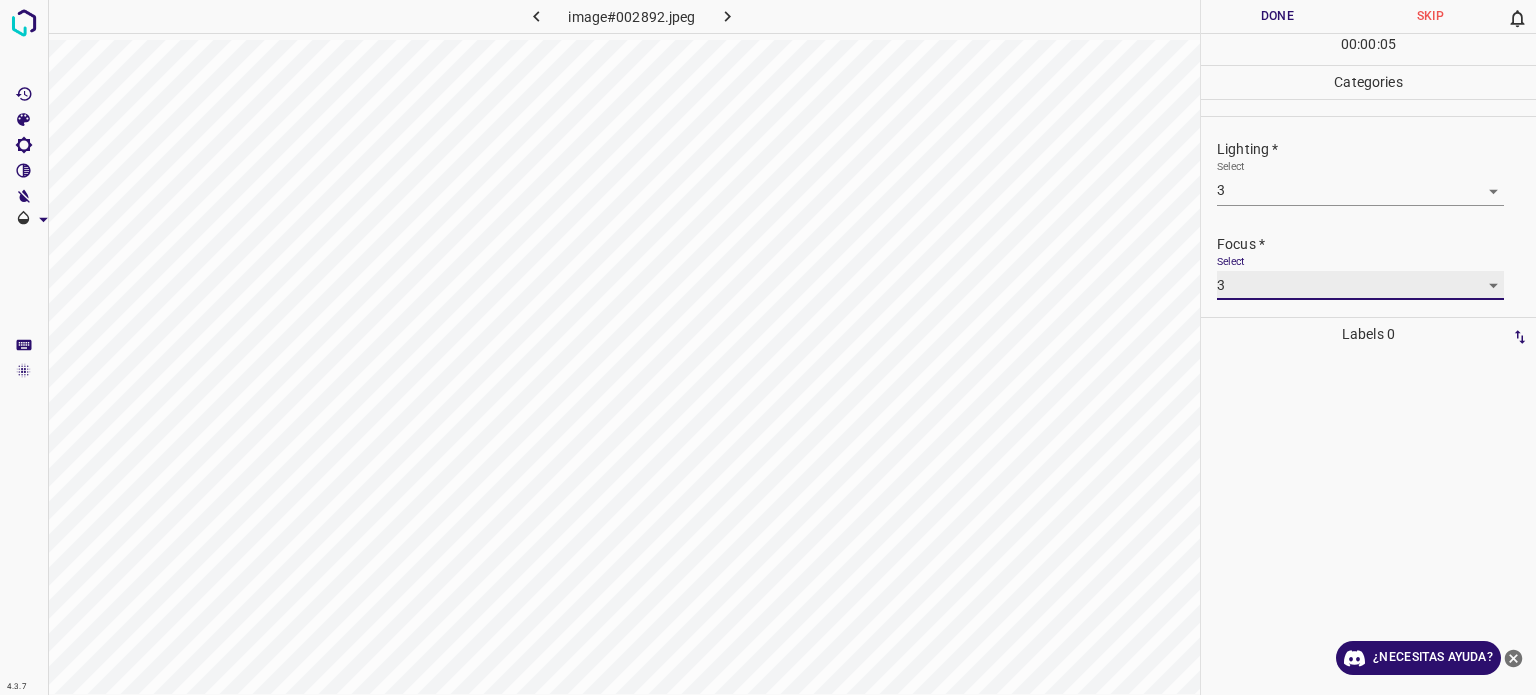 scroll, scrollTop: 98, scrollLeft: 0, axis: vertical 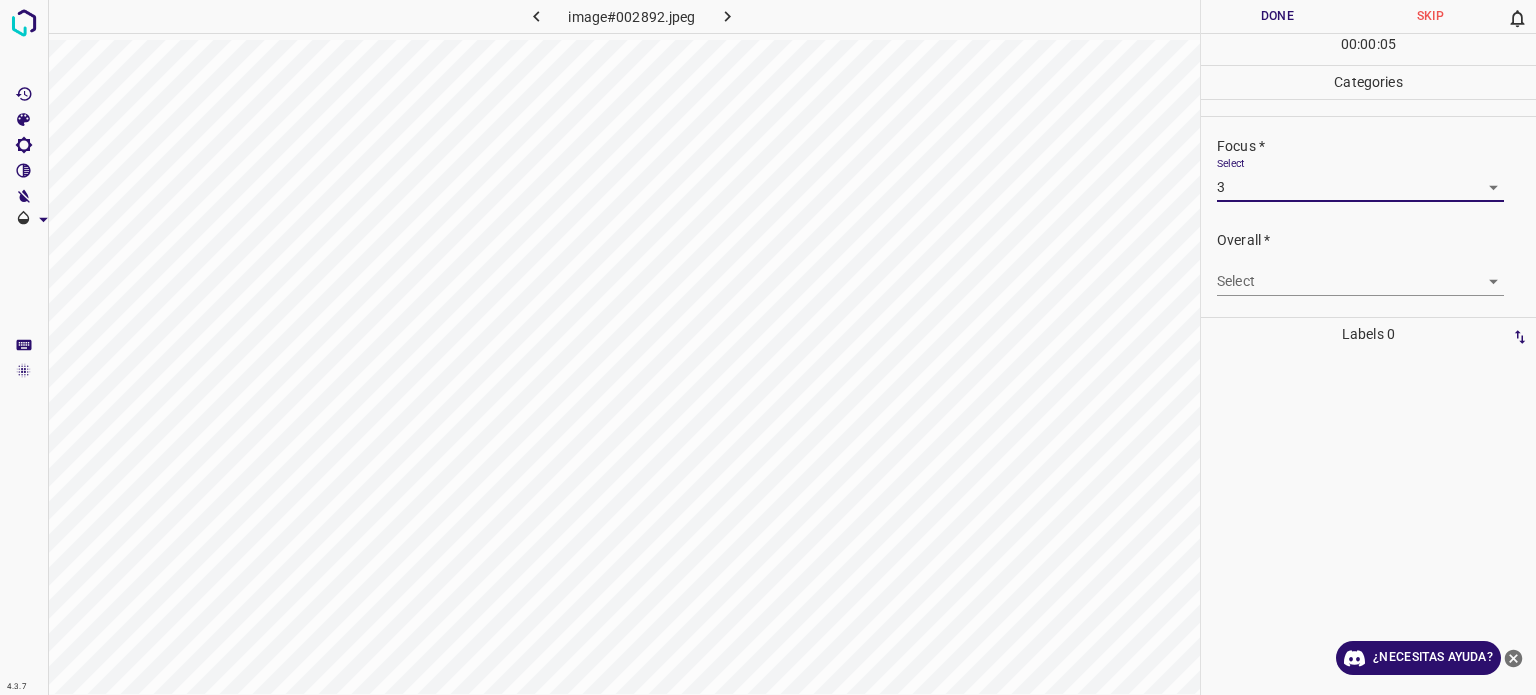 click on "4.3.7 image#002892.jpeg Done Skip 0 00   : 00   : 05   Categories Lighting *  Select 3 3 Focus *  Select 3 3 Overall *  Select ​ Labels   0 Categories 1 Lighting 2 Focus 3 Overall Tools Space Change between modes (Draw & Edit) I Auto labeling R Restore zoom M Zoom in N Zoom out Delete Delete selecte label Filters Z Restore filters X Saturation filter C Brightness filter V Contrast filter B Gray scale filter General O Download ¿Necesitas ayuda? Texto original Valora esta traducción Tu opinión servirá para ayudar a mejorar el Traductor de Google - Texto - Esconder - Borrar" at bounding box center [768, 347] 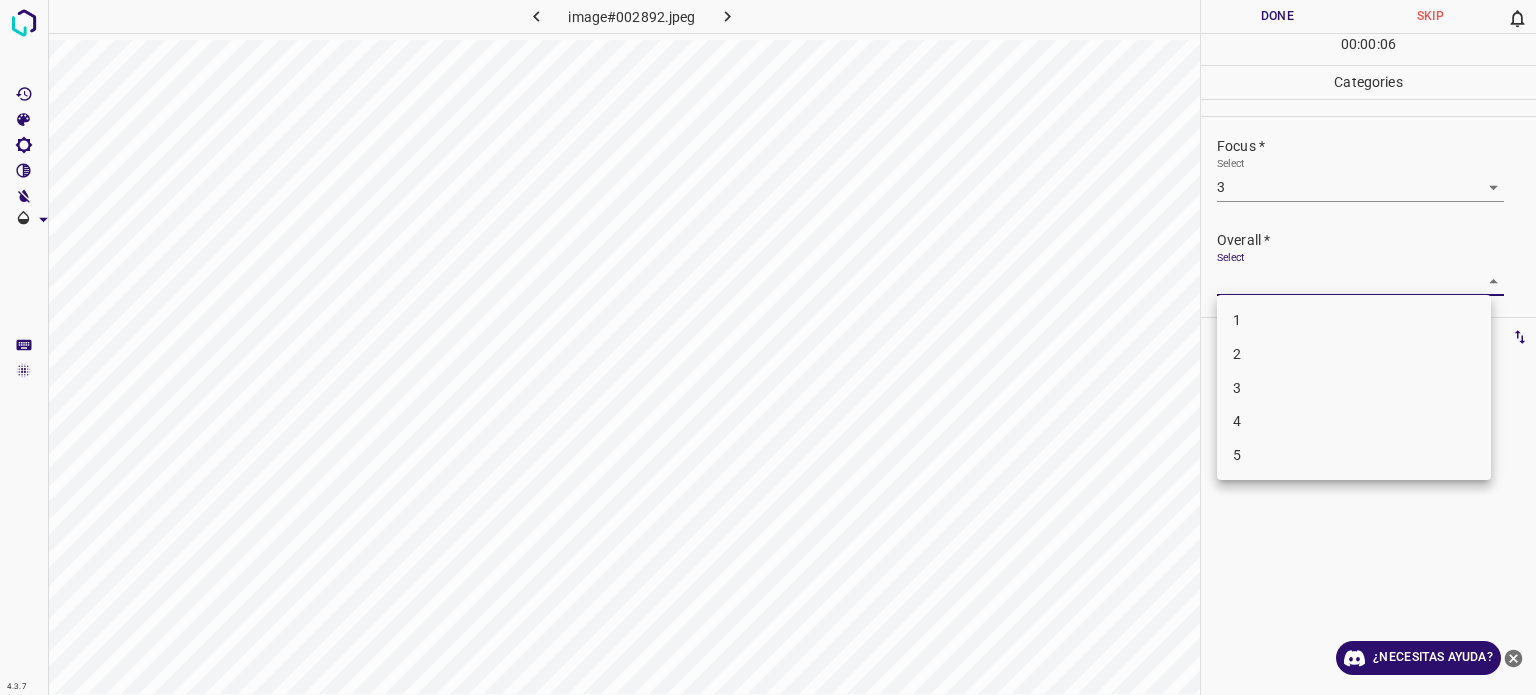 click on "3" at bounding box center [1354, 388] 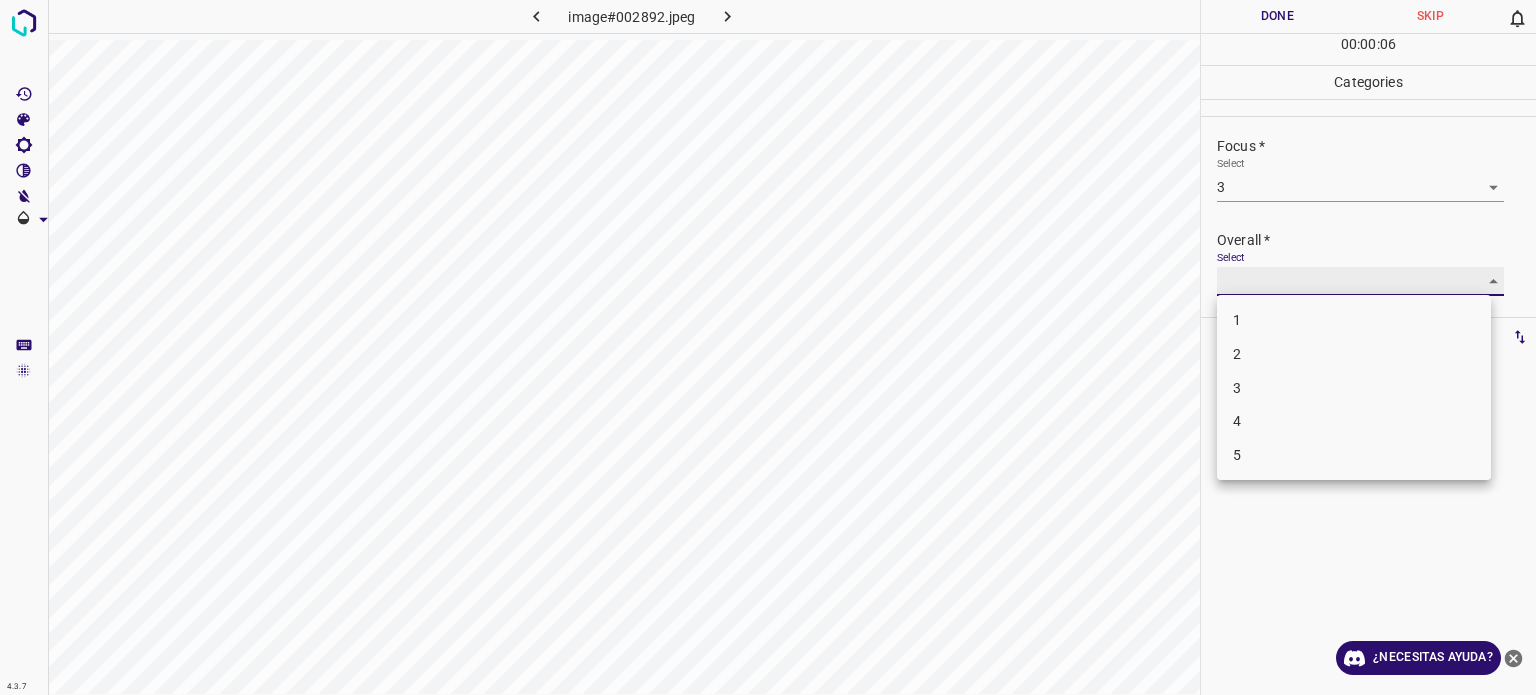 type on "3" 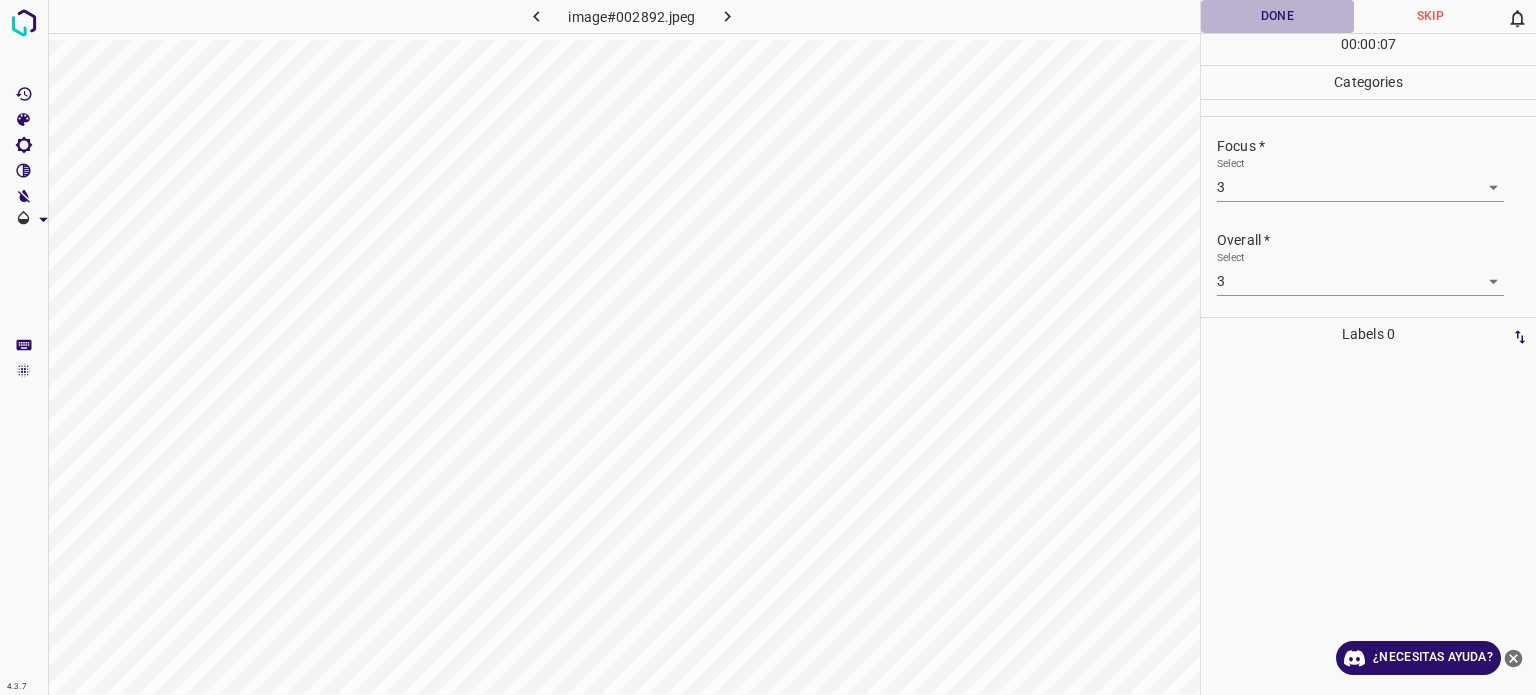 click on "Done" at bounding box center [1277, 16] 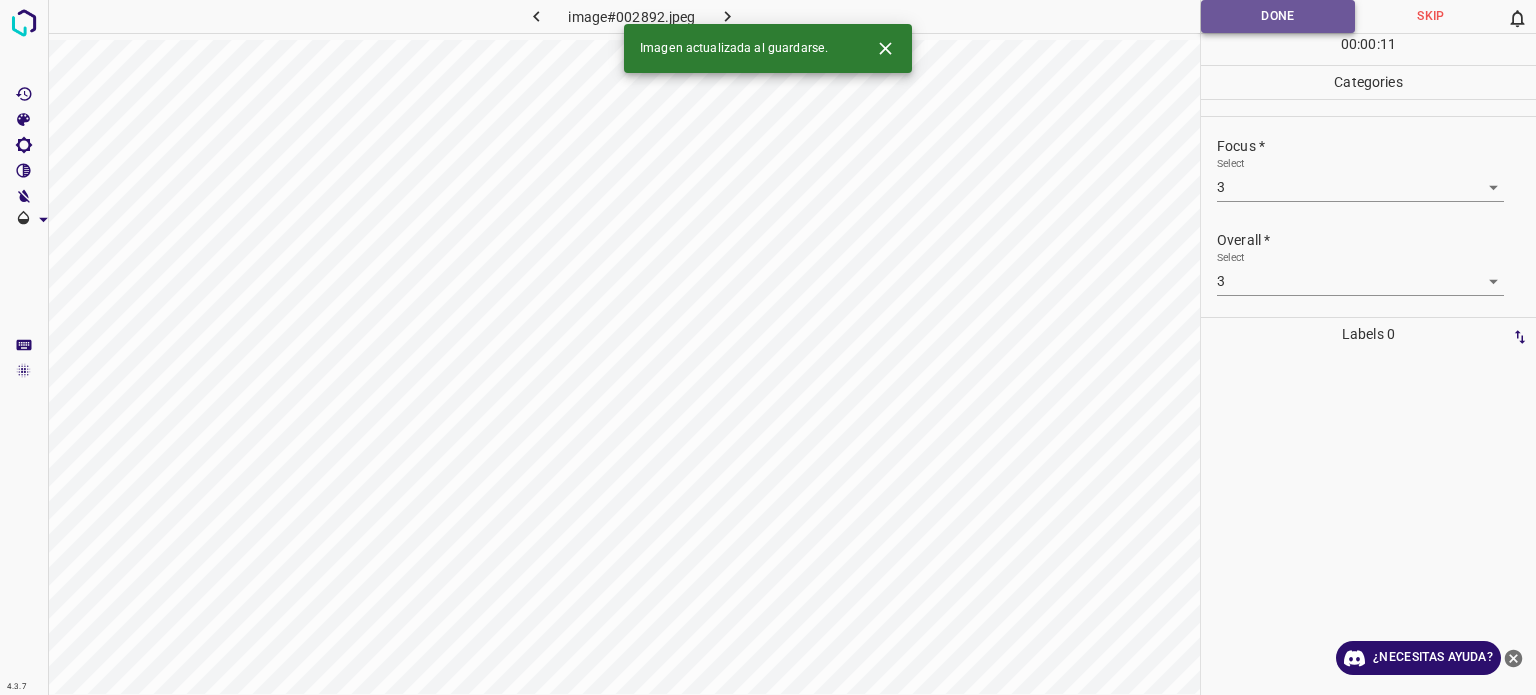 click on "Done" at bounding box center [1278, 16] 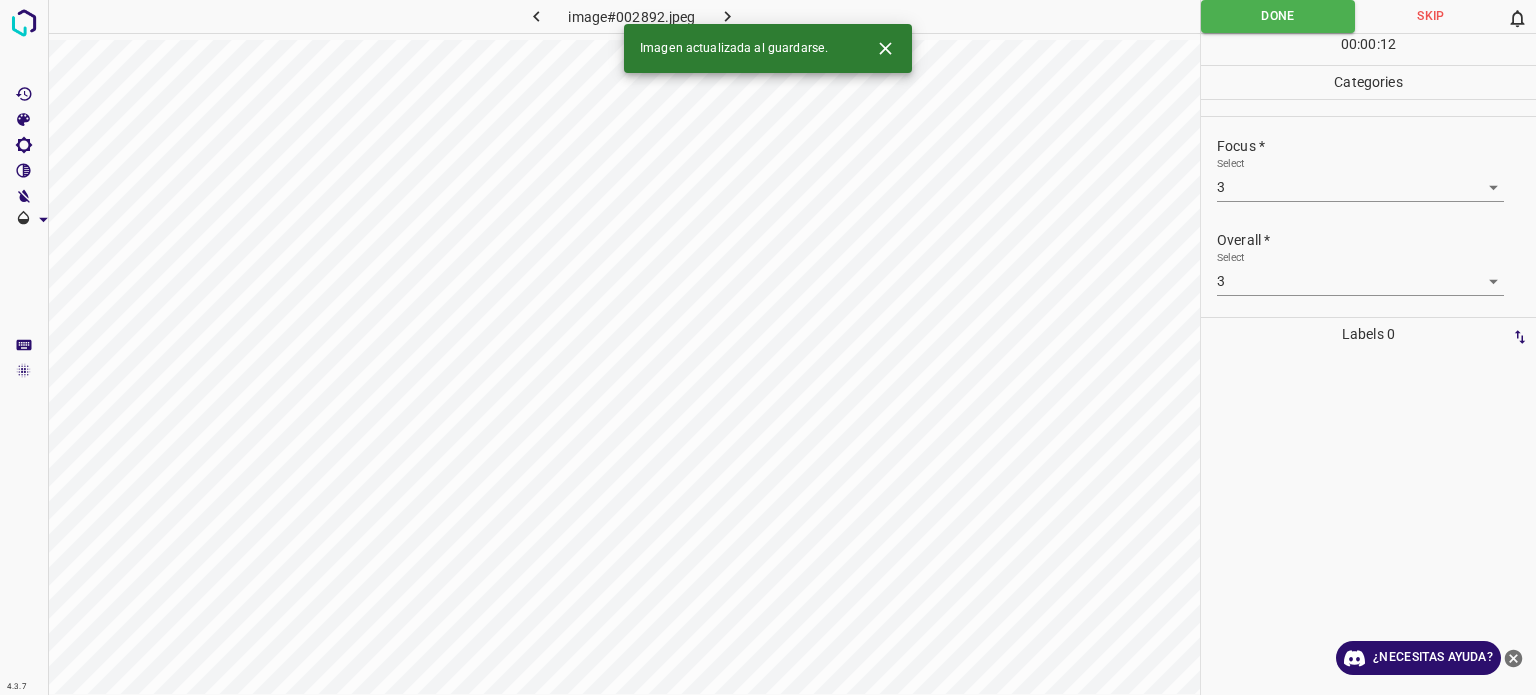 click 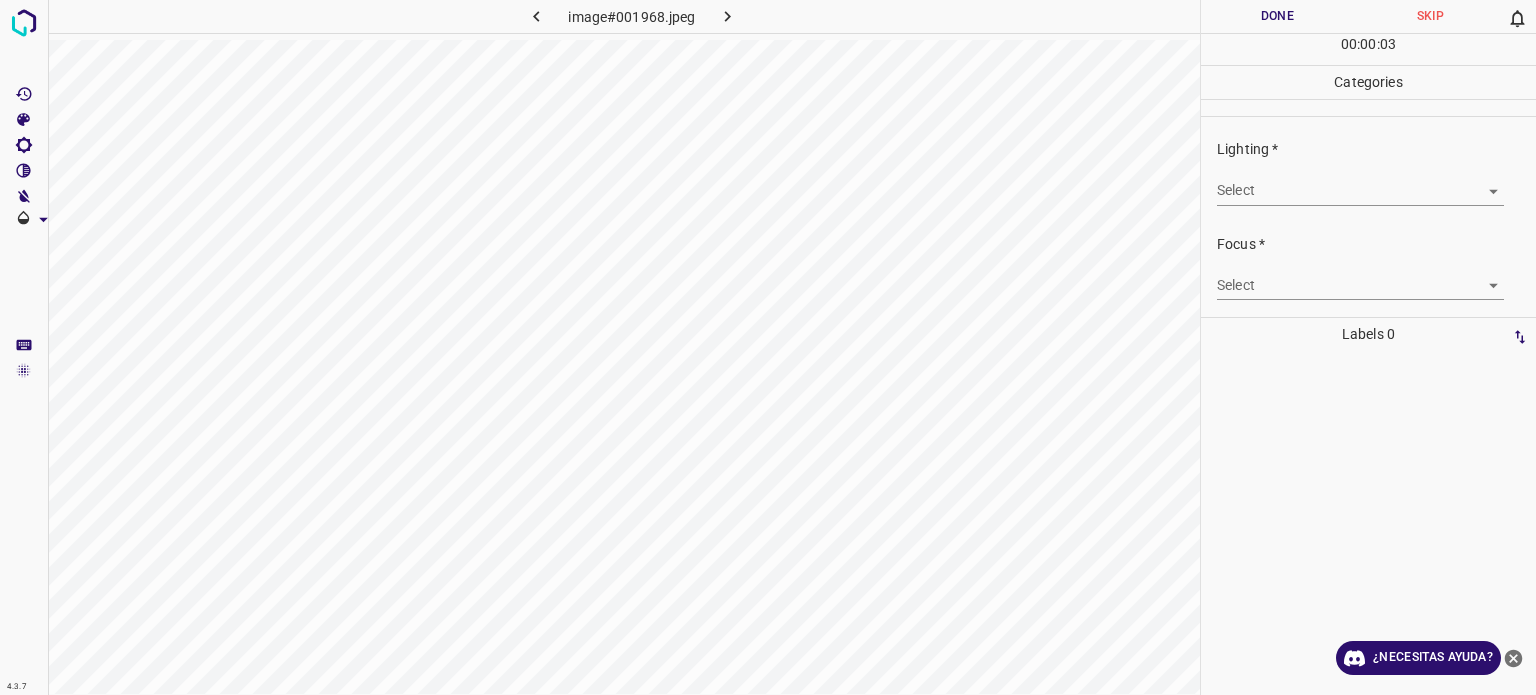 click on "4.3.7 image#001968.jpeg Done Skip 0 00 : 00 : 03 Categories Lighting * Select ​ Focus * Select ​ Overall * Select ​ Labels 0 Categories 1 Lighting 2 Focus 3 Overall Tools Space Change between modes (Draw & Edit) I Auto labeling R Restore zoom M Zoom in N Zoom out Delete Delete selecte label Filters Z Restore filters X Saturation filter C Brightness filter V Contrast filter B Gray scale filter General O Download ¿Necesitas ayuda? Texto original Valora esta traducción Tu opinión servirá para ayudar a mejorar el Traductor de Google - Texto - Esconder - Borrar" at bounding box center [768, 347] 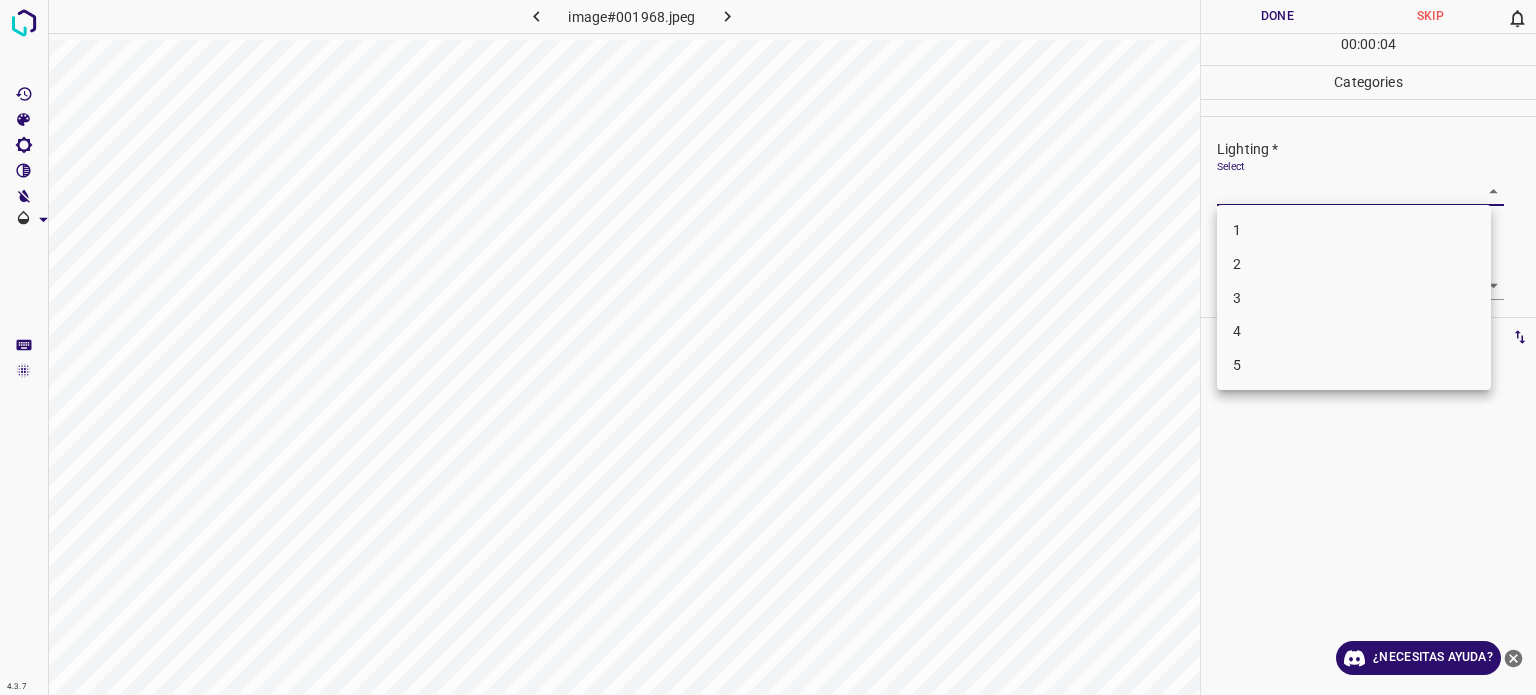 click on "3" at bounding box center (1354, 298) 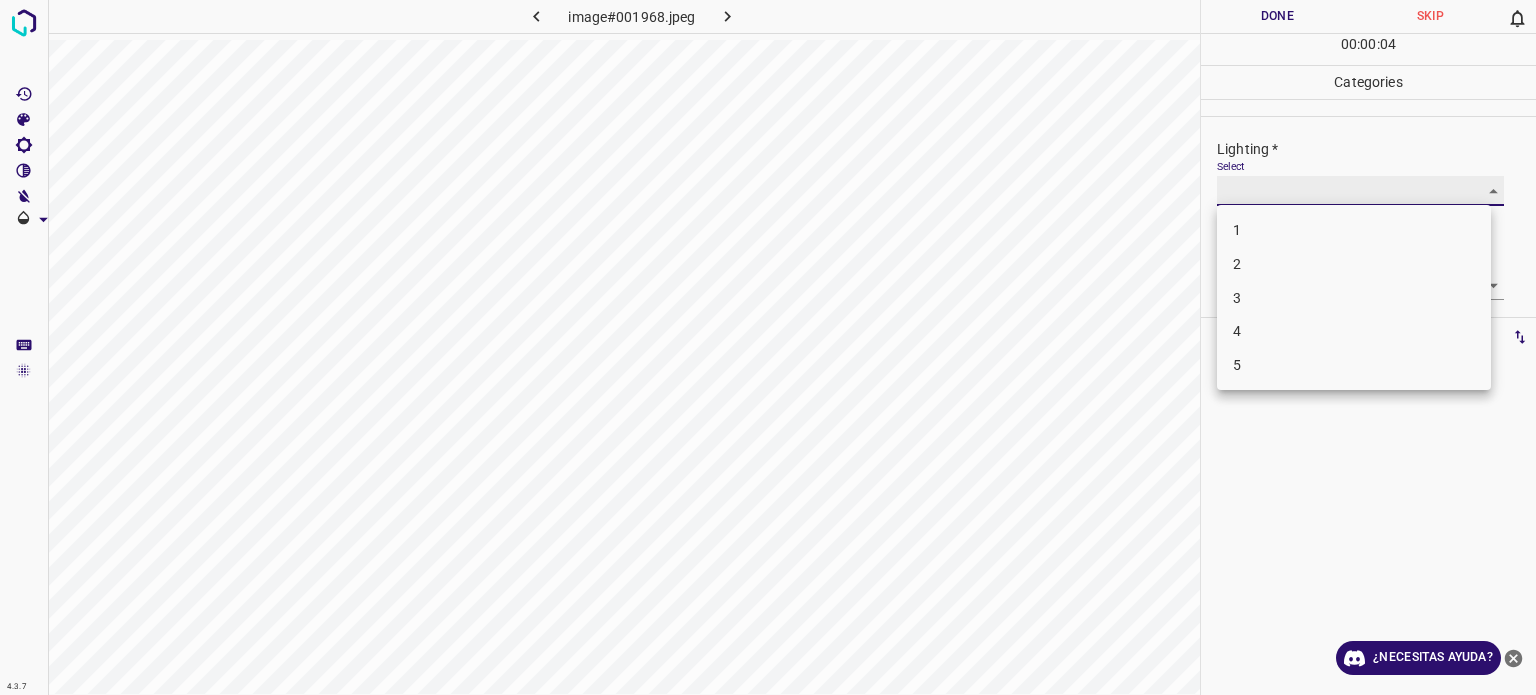 type on "3" 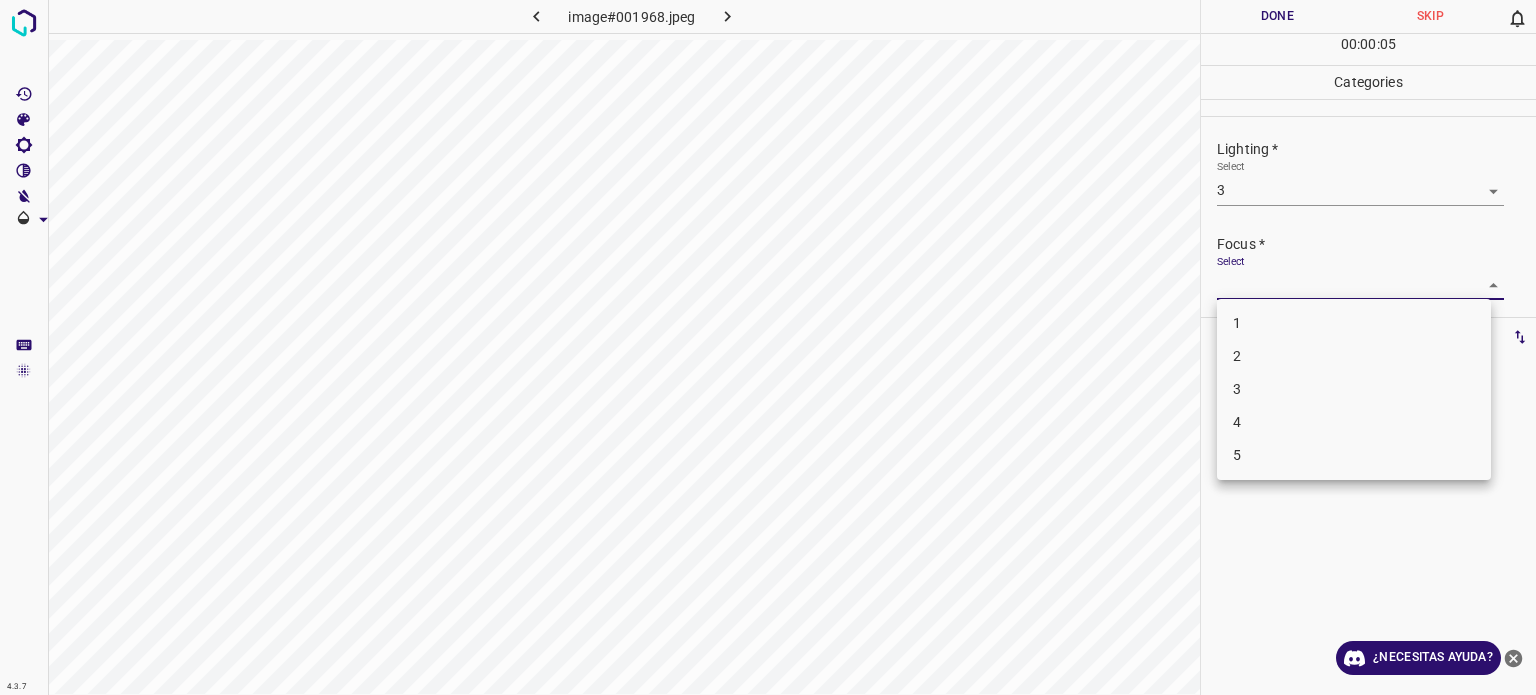 click on "4.3.7 image#001968.jpeg Done Skip 0 00   : 00   : 05   Categories Lighting *  Select 3 3 Focus *  Select ​ Overall *  Select ​ Labels   0 Categories 1 Lighting 2 Focus 3 Overall Tools Space Change between modes (Draw & Edit) I Auto labeling R Restore zoom M Zoom in N Zoom out Delete Delete selecte label Filters Z Restore filters X Saturation filter C Brightness filter V Contrast filter B Gray scale filter General O Download ¿Necesitas ayuda? Texto original Valora esta traducción Tu opinión servirá para ayudar a mejorar el Traductor de Google - Texto - Esconder - Borrar 1 2 3 4 5" at bounding box center (768, 347) 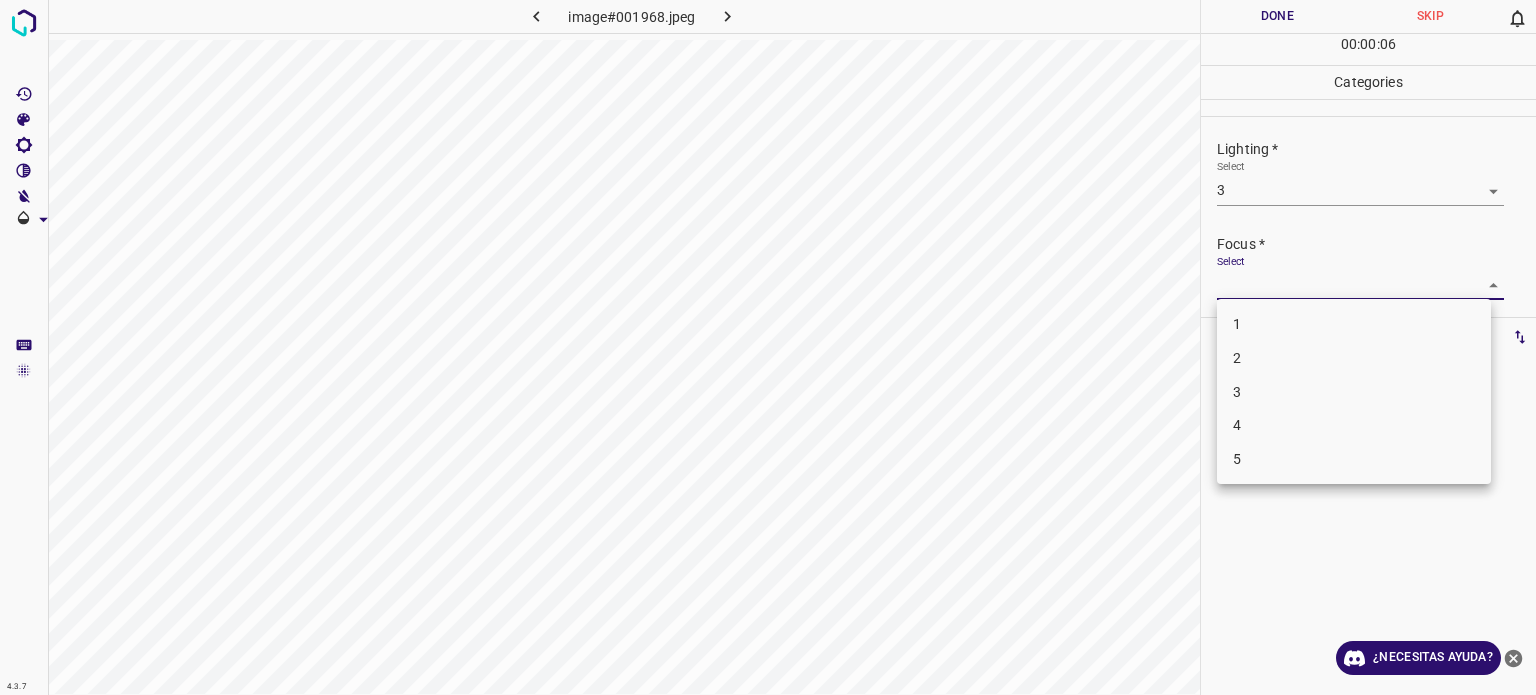 click on "3" at bounding box center (1354, 392) 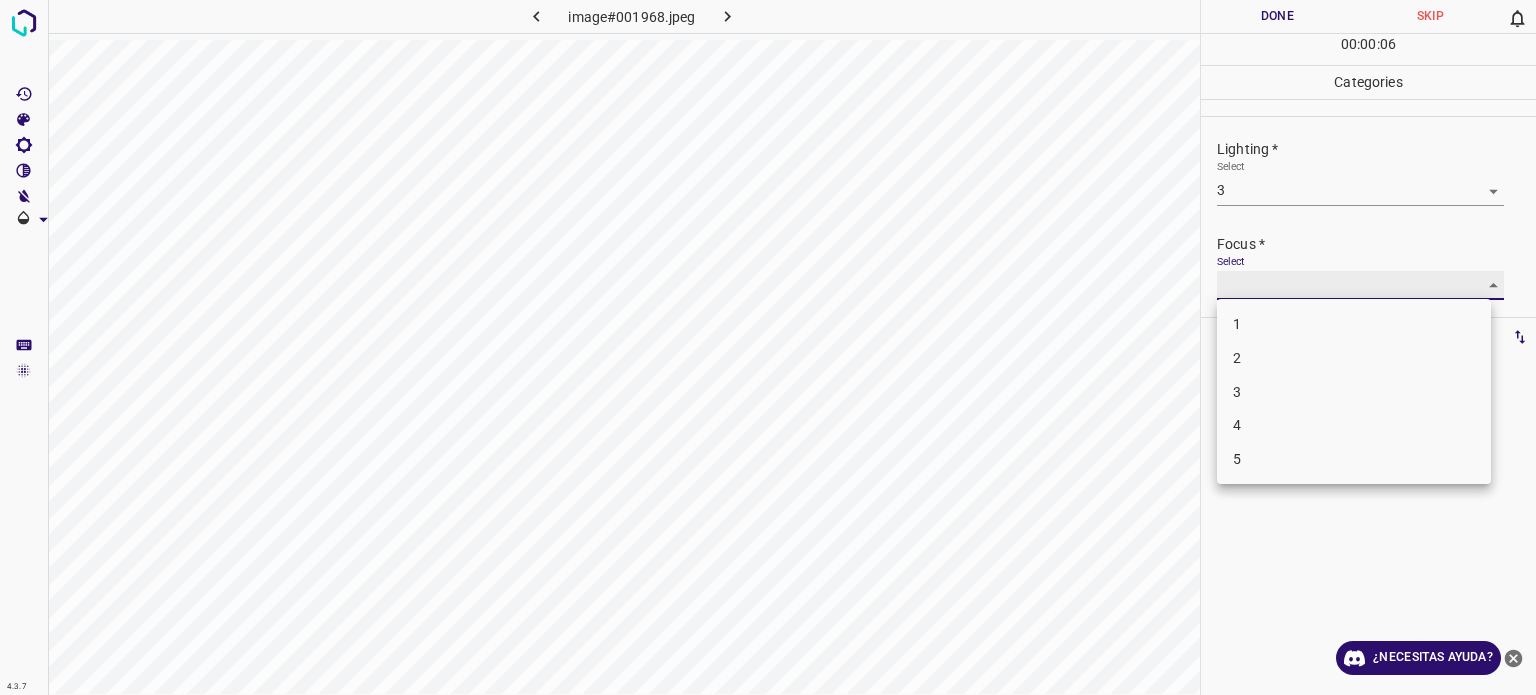 type on "3" 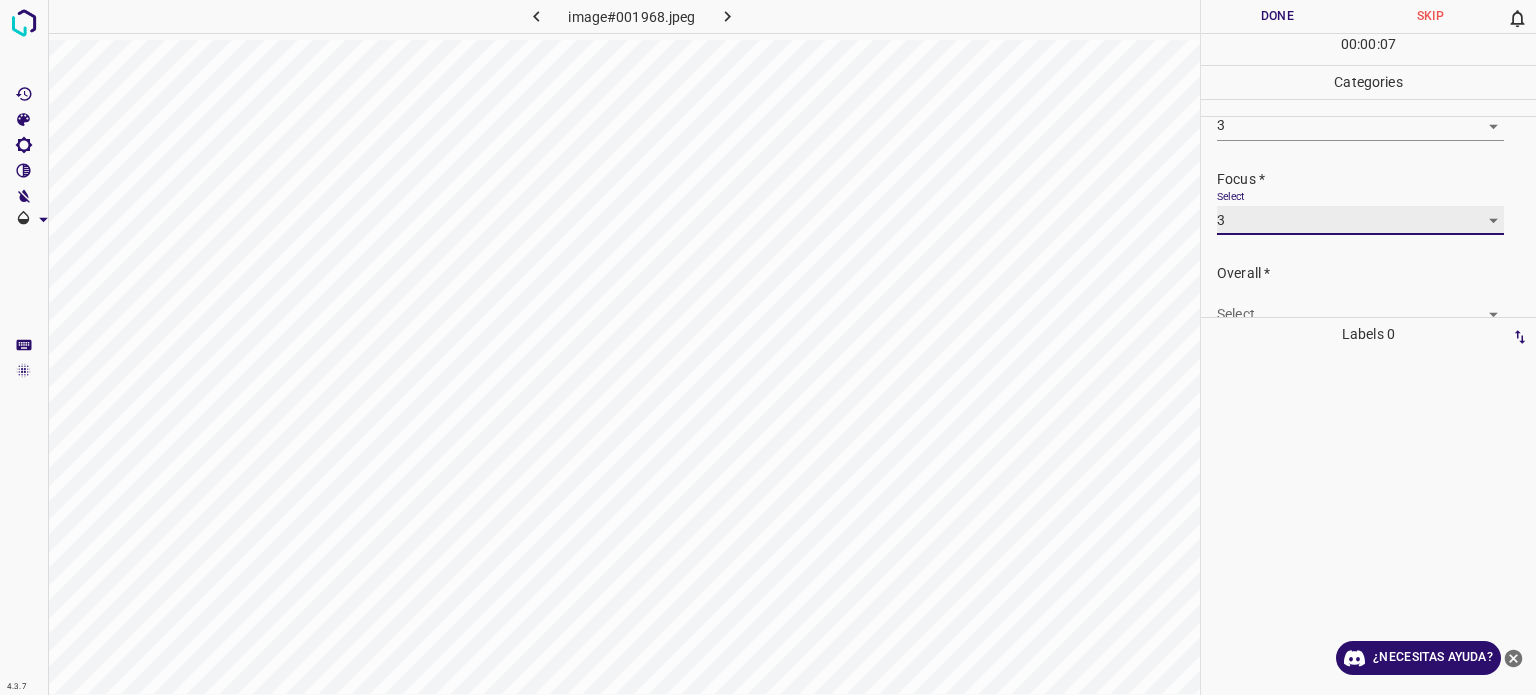 scroll, scrollTop: 98, scrollLeft: 0, axis: vertical 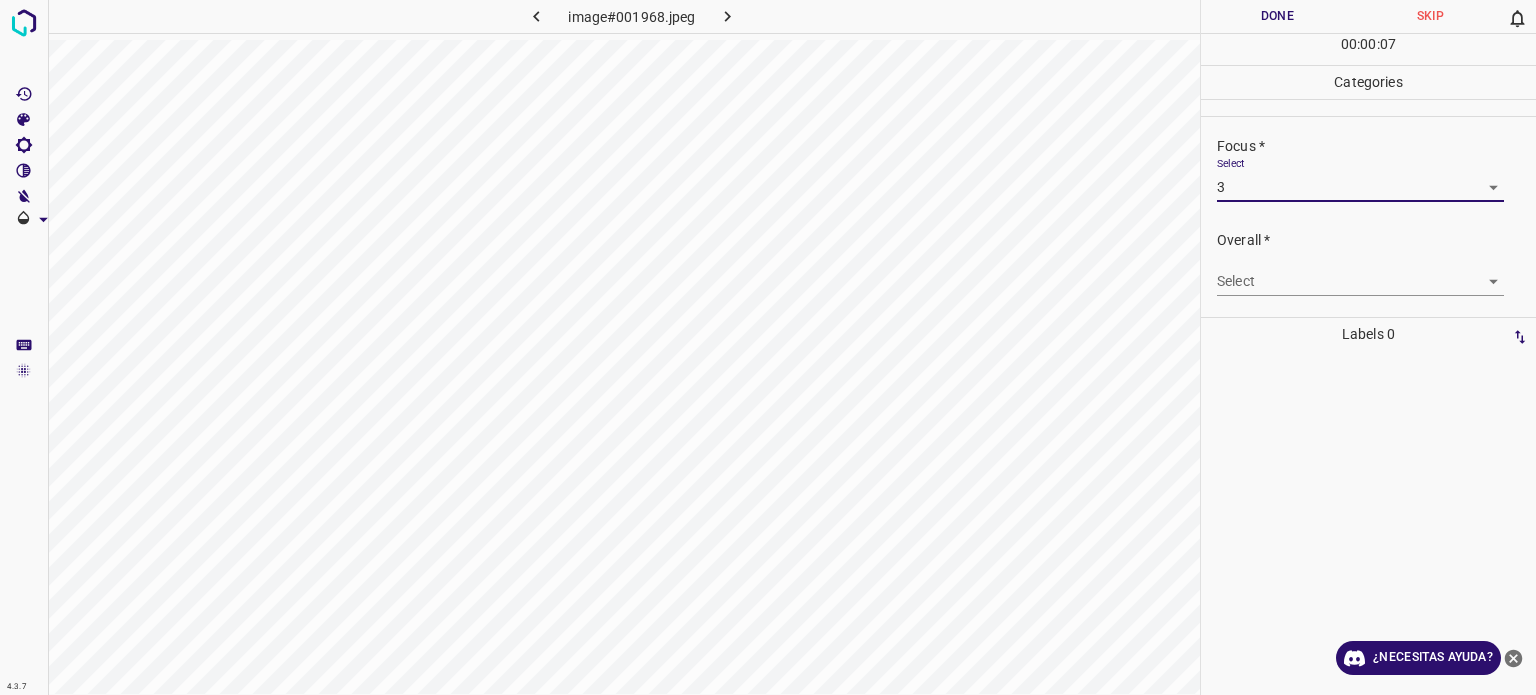 click on "4.3.7 image#001968.jpeg Done Skip 0 00   : 00   : 07   Categories Lighting *  Select 3 3 Focus *  Select 3 3 Overall *  Select ​ Labels   0 Categories 1 Lighting 2 Focus 3 Overall Tools Space Change between modes (Draw & Edit) I Auto labeling R Restore zoom M Zoom in N Zoom out Delete Delete selecte label Filters Z Restore filters X Saturation filter C Brightness filter V Contrast filter B Gray scale filter General O Download ¿Necesitas ayuda? Texto original Valora esta traducción Tu opinión servirá para ayudar a mejorar el Traductor de Google - Texto - Esconder - Borrar" at bounding box center (768, 347) 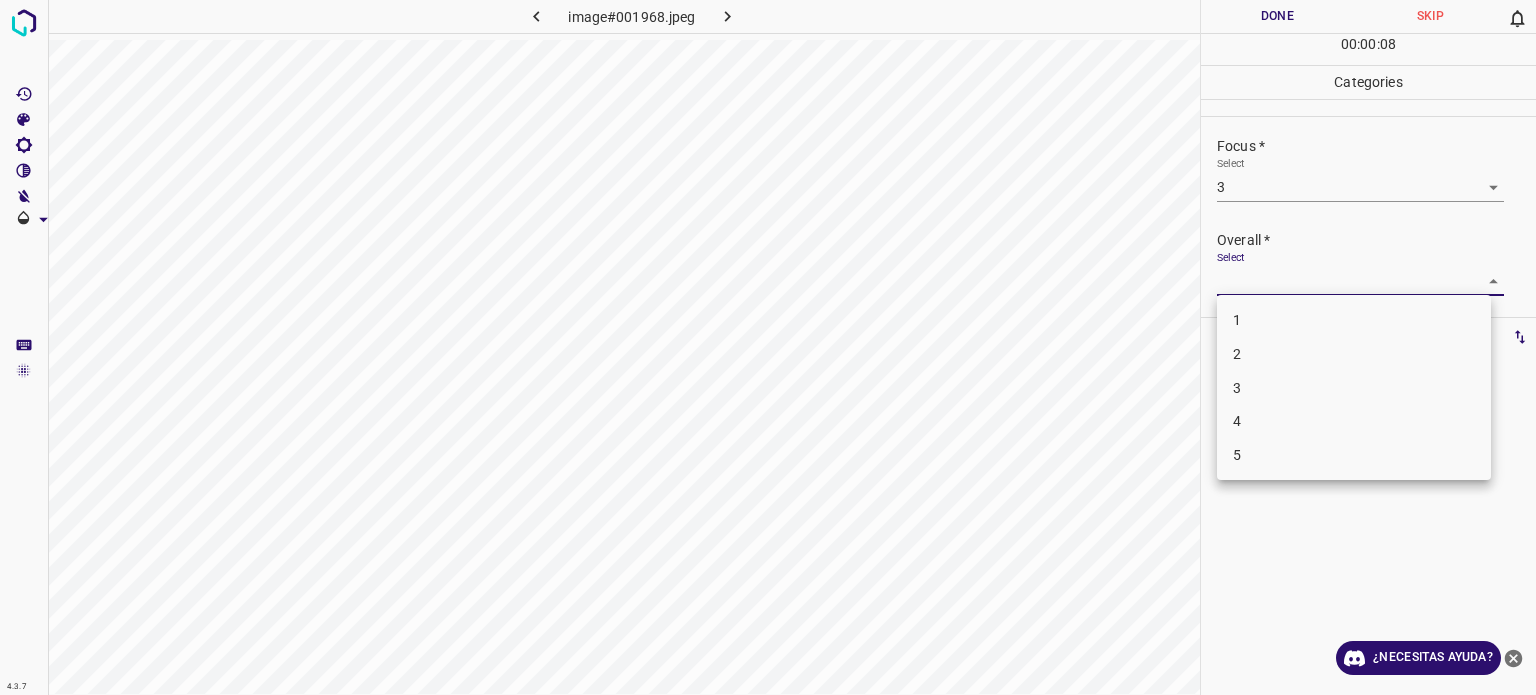 click on "3" at bounding box center (1237, 387) 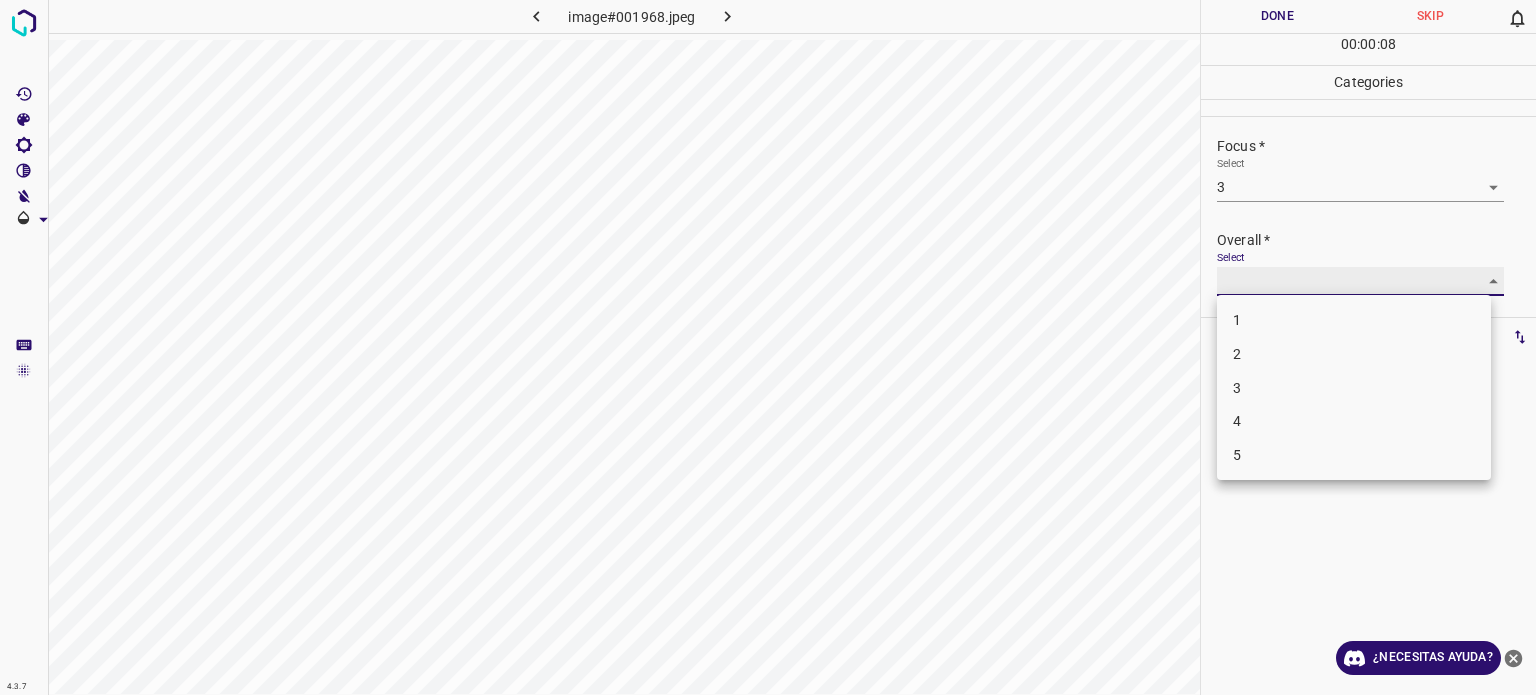 type on "3" 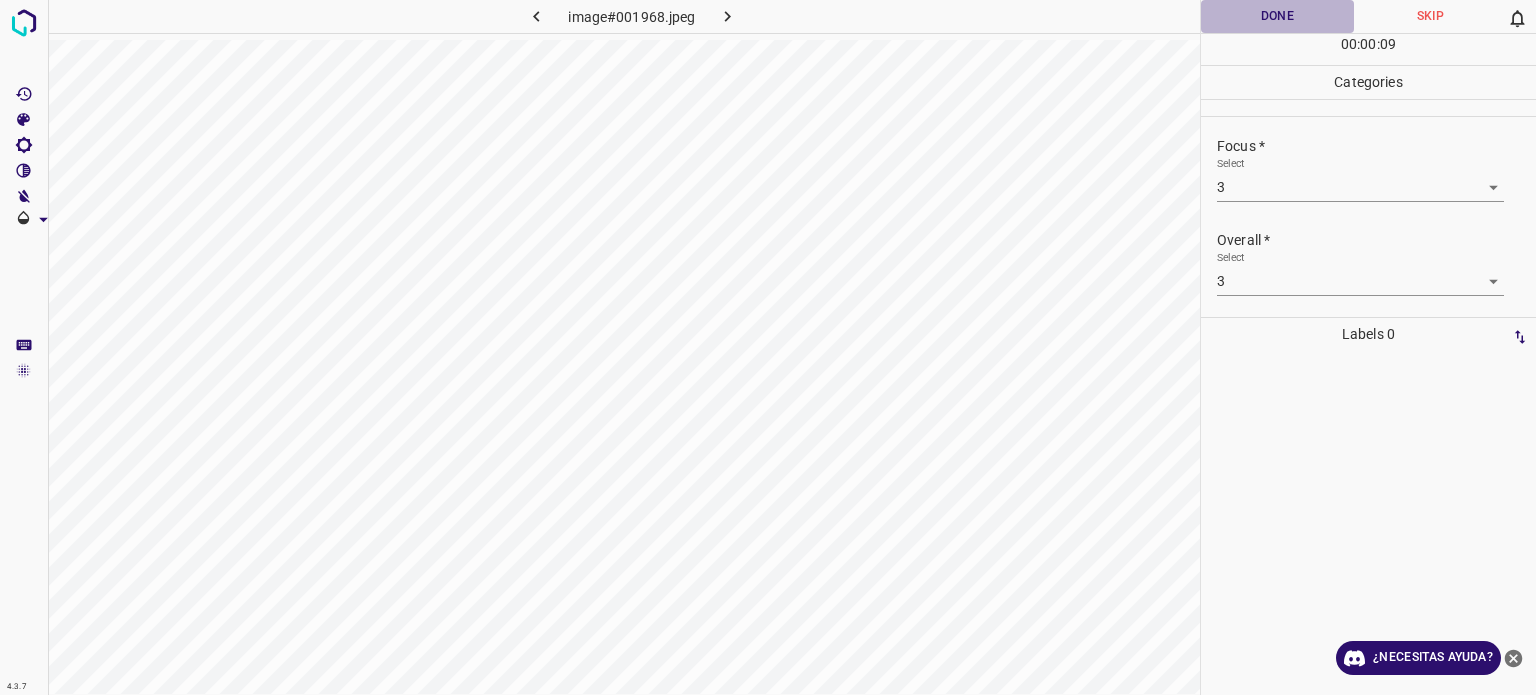 click on "Done" at bounding box center [1277, 16] 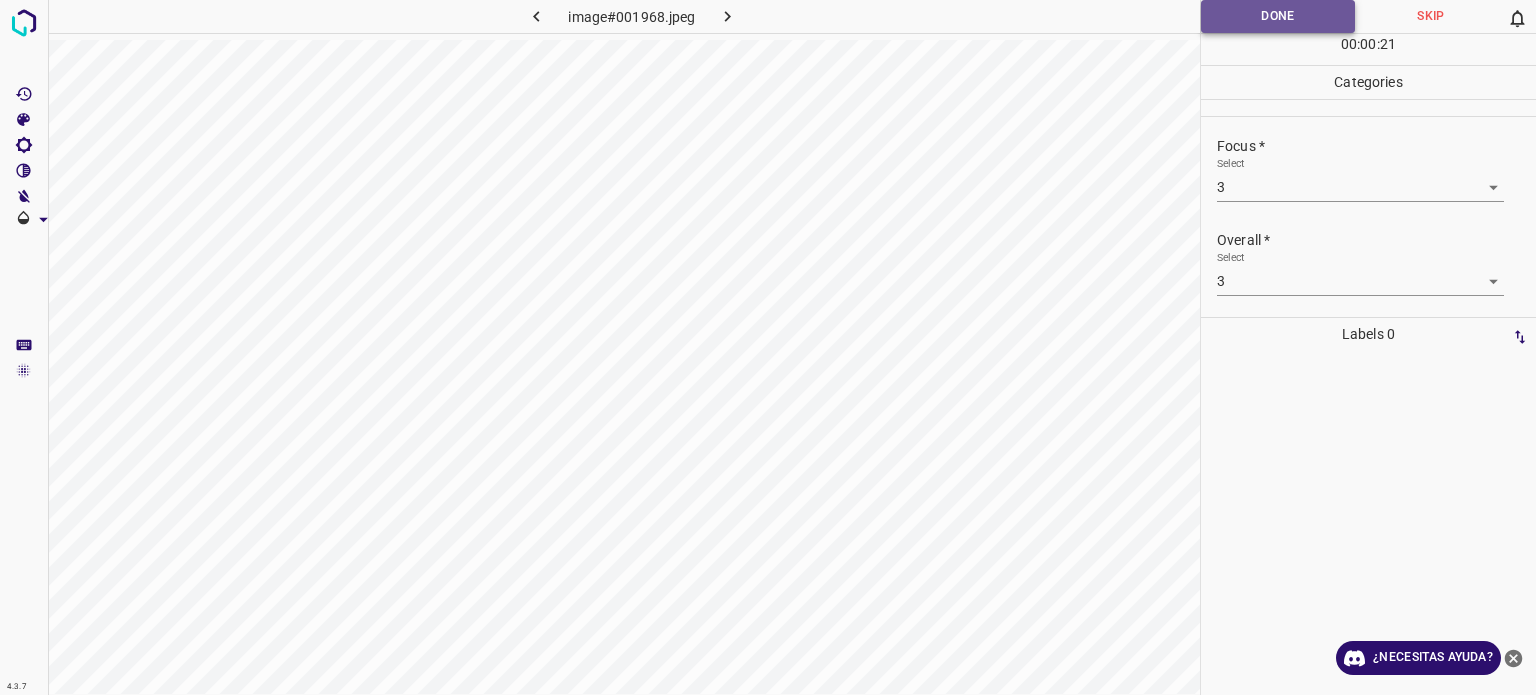 click on "Done" at bounding box center (1278, 16) 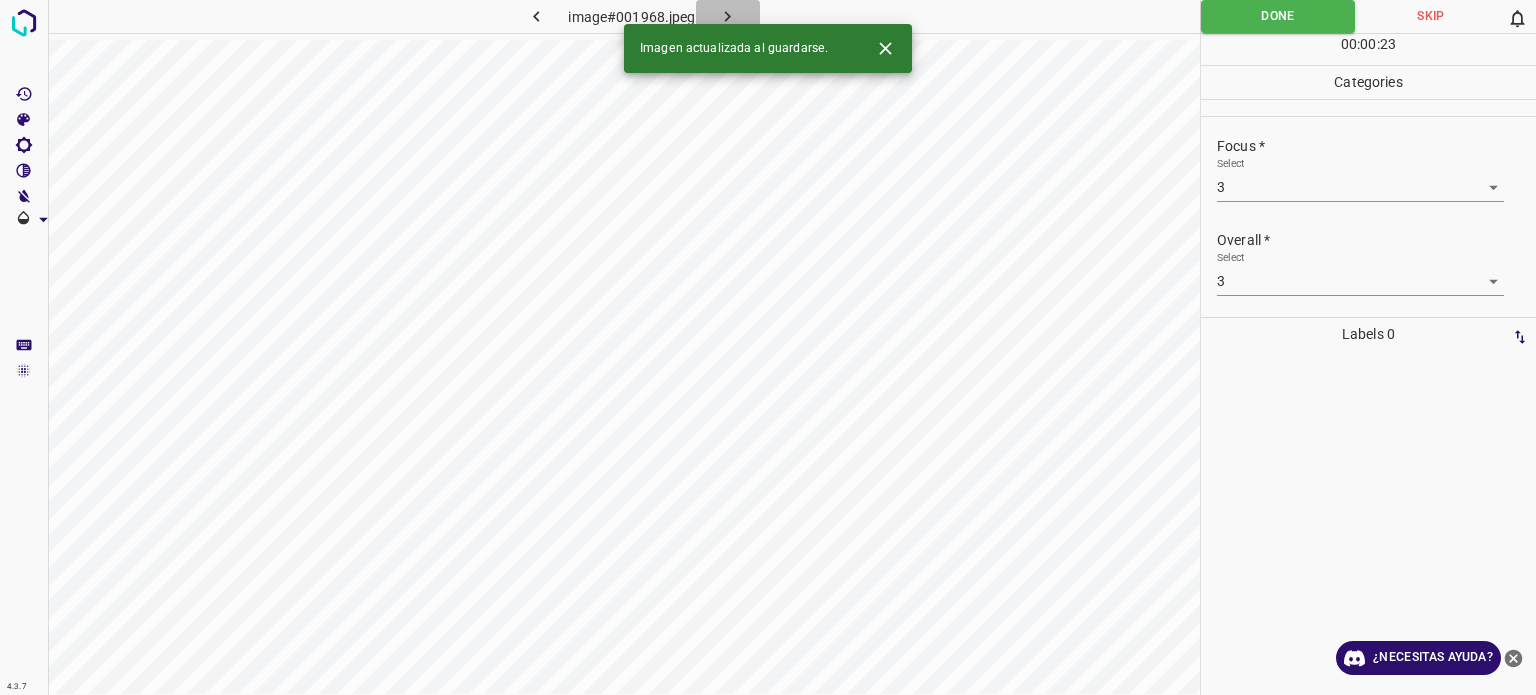click 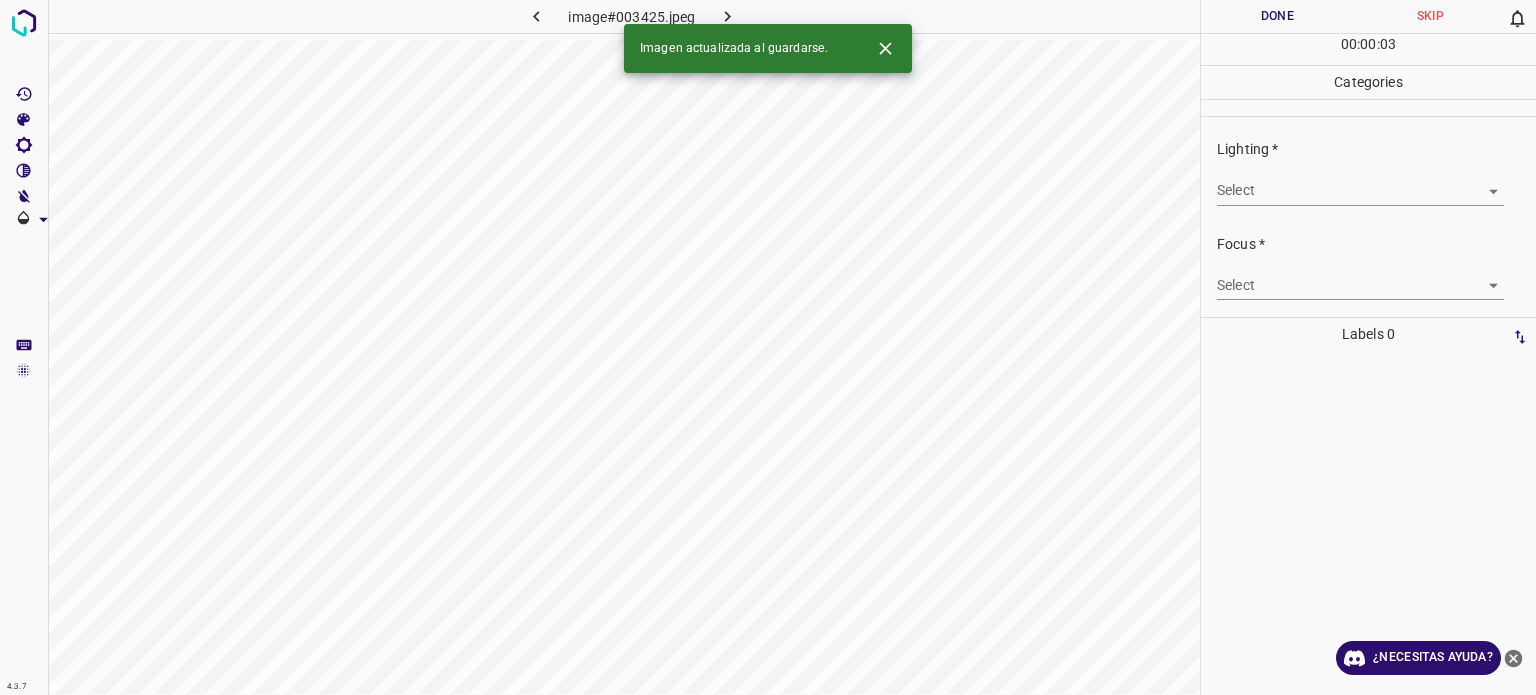 click 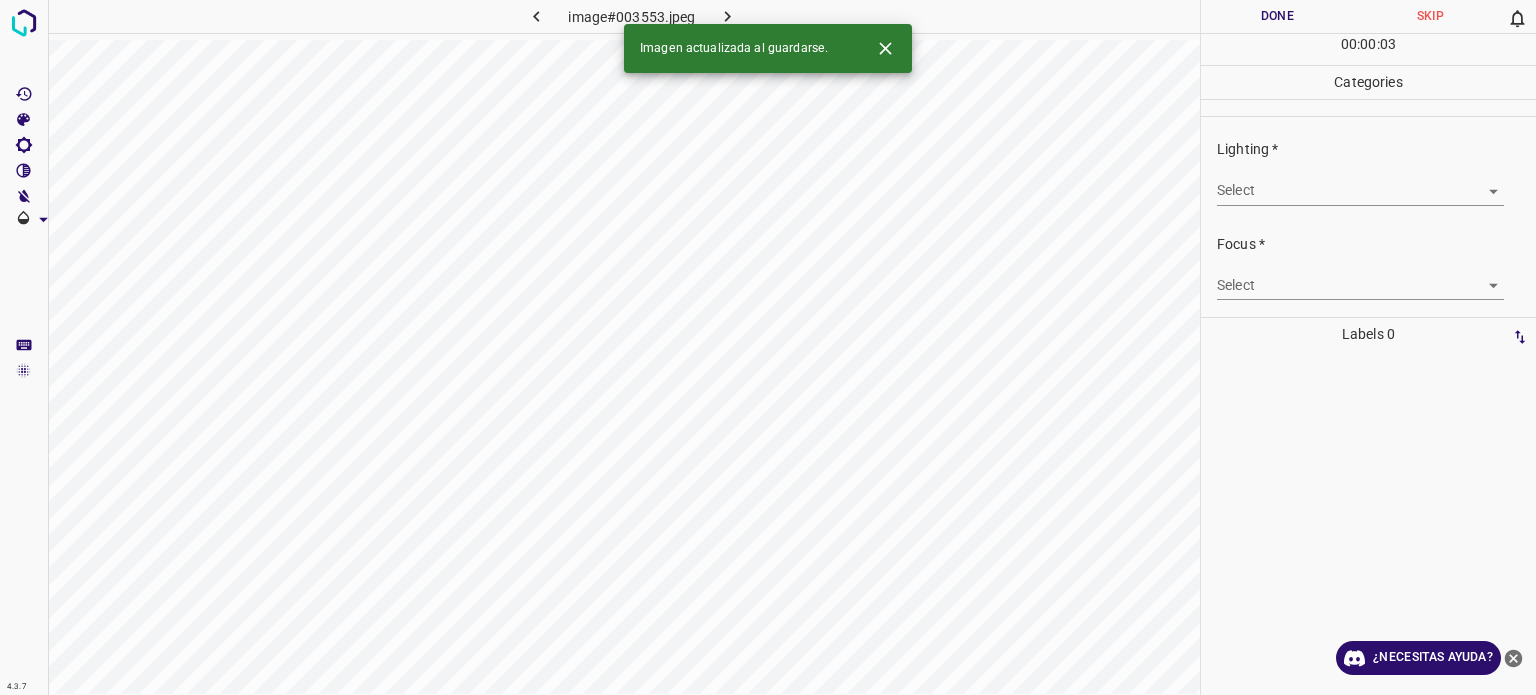 click on "4.3.7 image#003553.jpeg Done Skip 0 00   : 00   : 03   Categories Lighting *  Select ​ Focus *  Select ​ Overall *  Select ​ Labels   0 Categories 1 Lighting 2 Focus 3 Overall Tools Space Change between modes (Draw & Edit) I Auto labeling R Restore zoom M Zoom in N Zoom out Delete Delete selecte label Filters Z Restore filters X Saturation filter C Brightness filter V Contrast filter B Gray scale filter General O Download Imagen actualizada al guardarse. ¿Necesitas ayuda? Texto original Valora esta traducción Tu opinión servirá para ayudar a mejorar el Traductor de Google - Texto - Esconder - Borrar" at bounding box center [768, 347] 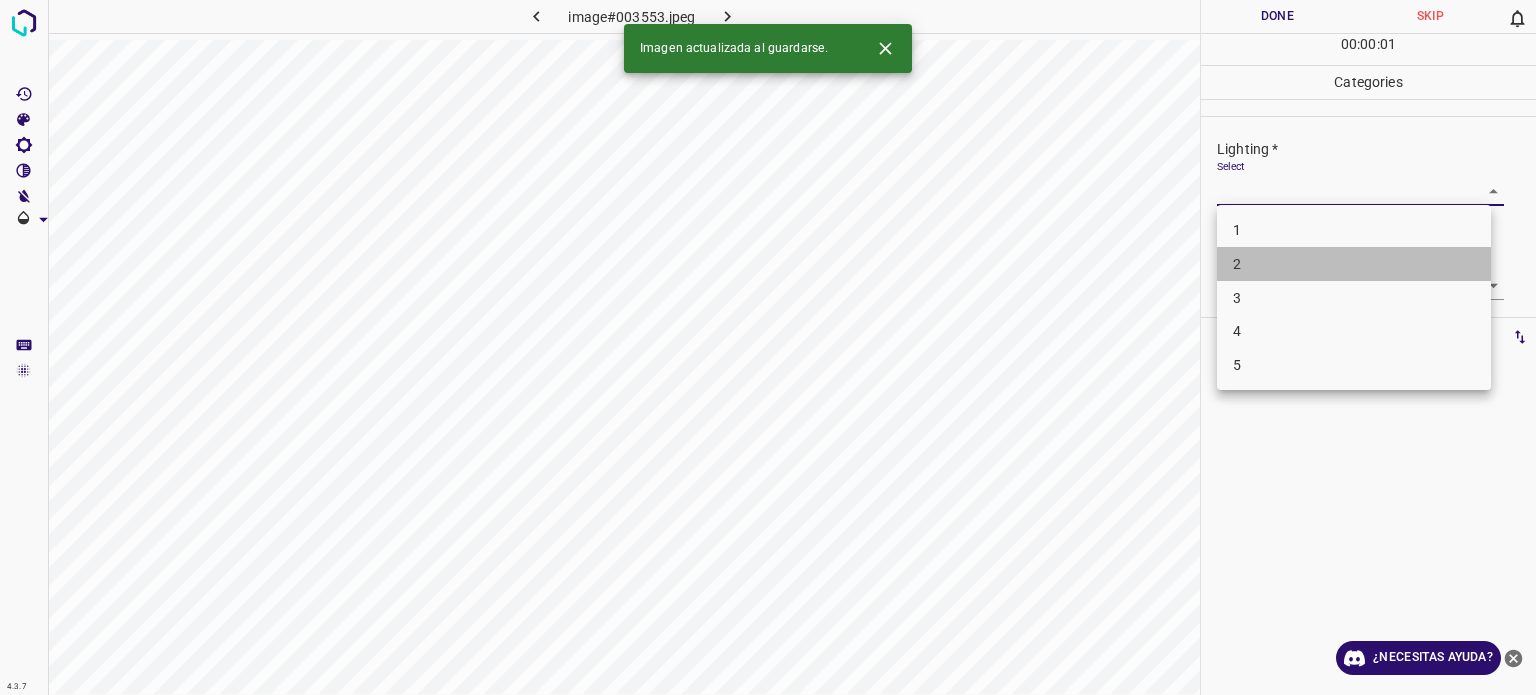 click on "2" at bounding box center [1354, 264] 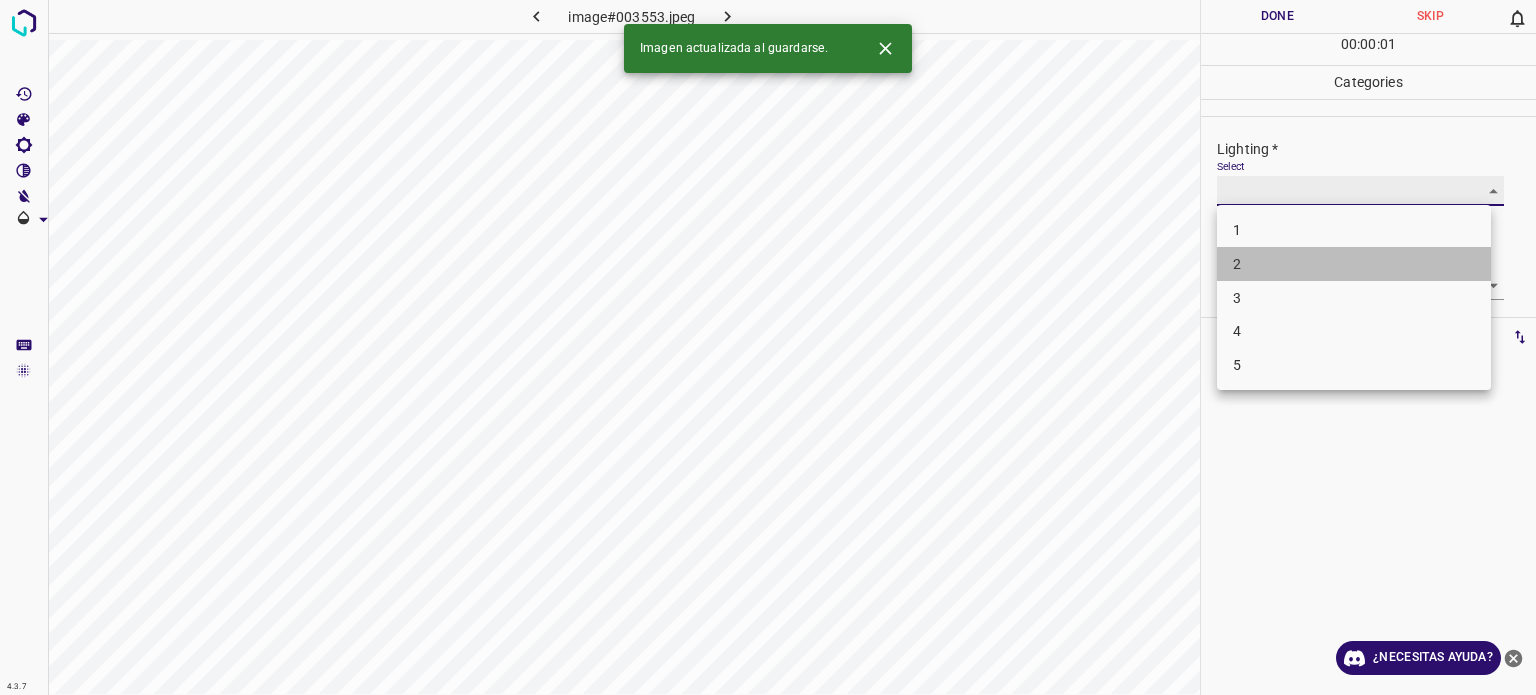 type on "2" 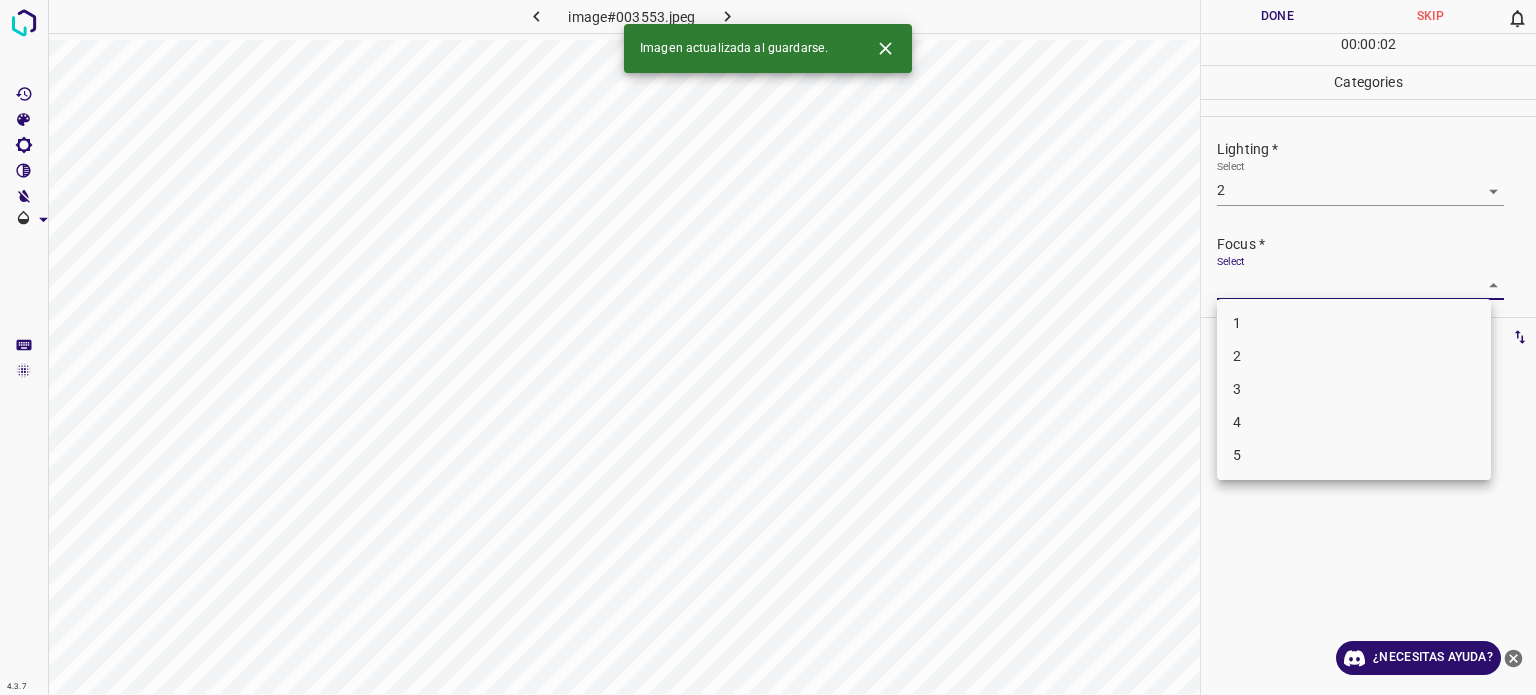 click on "4.3.7 image#003553.jpeg Done Skip 0 00   : 00   : 02   Categories Lighting *  Select 2 2 Focus *  Select ​ Overall *  Select ​ Labels   0 Categories 1 Lighting 2 Focus 3 Overall Tools Space Change between modes (Draw & Edit) I Auto labeling R Restore zoom M Zoom in N Zoom out Delete Delete selecte label Filters Z Restore filters X Saturation filter C Brightness filter V Contrast filter B Gray scale filter General O Download Imagen actualizada al guardarse. ¿Necesitas ayuda? Texto original Valora esta traducción Tu opinión servirá para ayudar a mejorar el Traductor de Google - Texto - Esconder - Borrar 1 2 3 4 5" at bounding box center (768, 347) 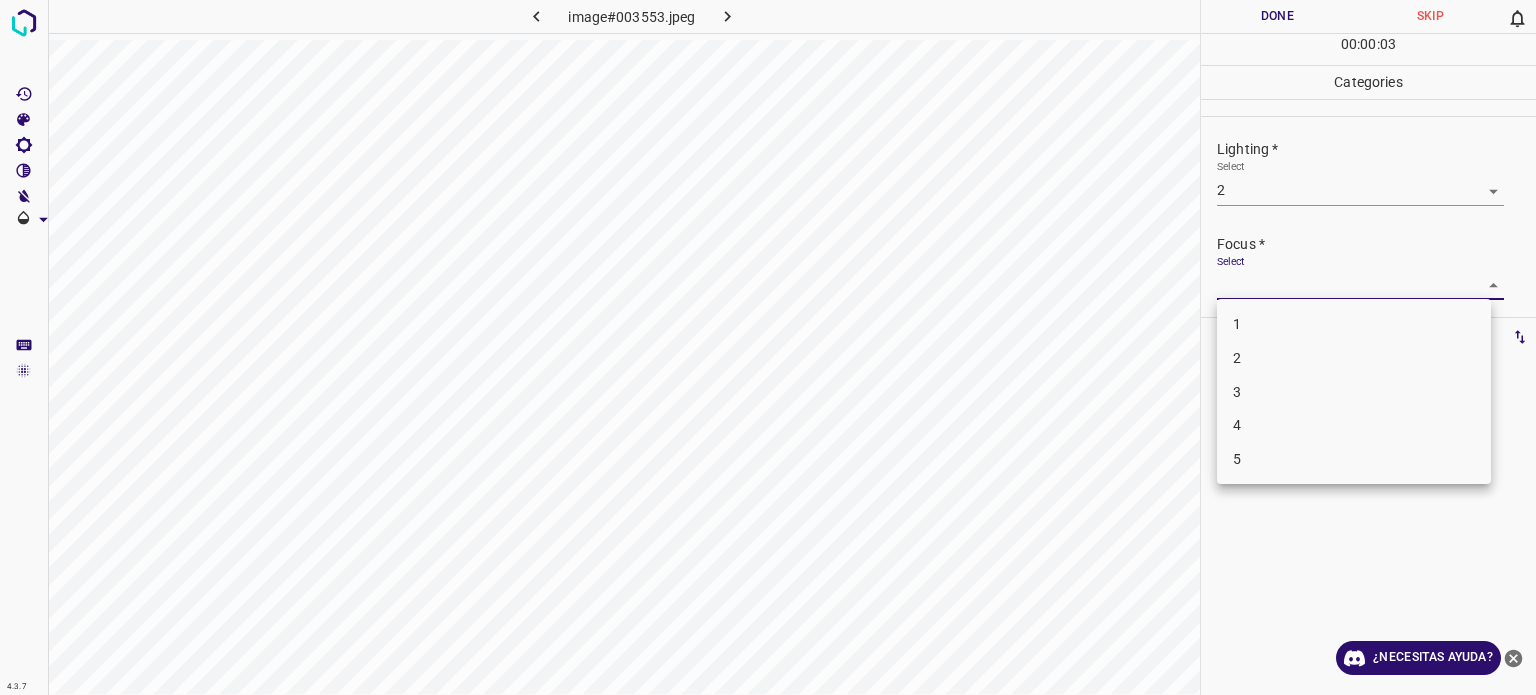 drag, startPoint x: 1254, startPoint y: 357, endPoint x: 1246, endPoint y: 347, distance: 12.806249 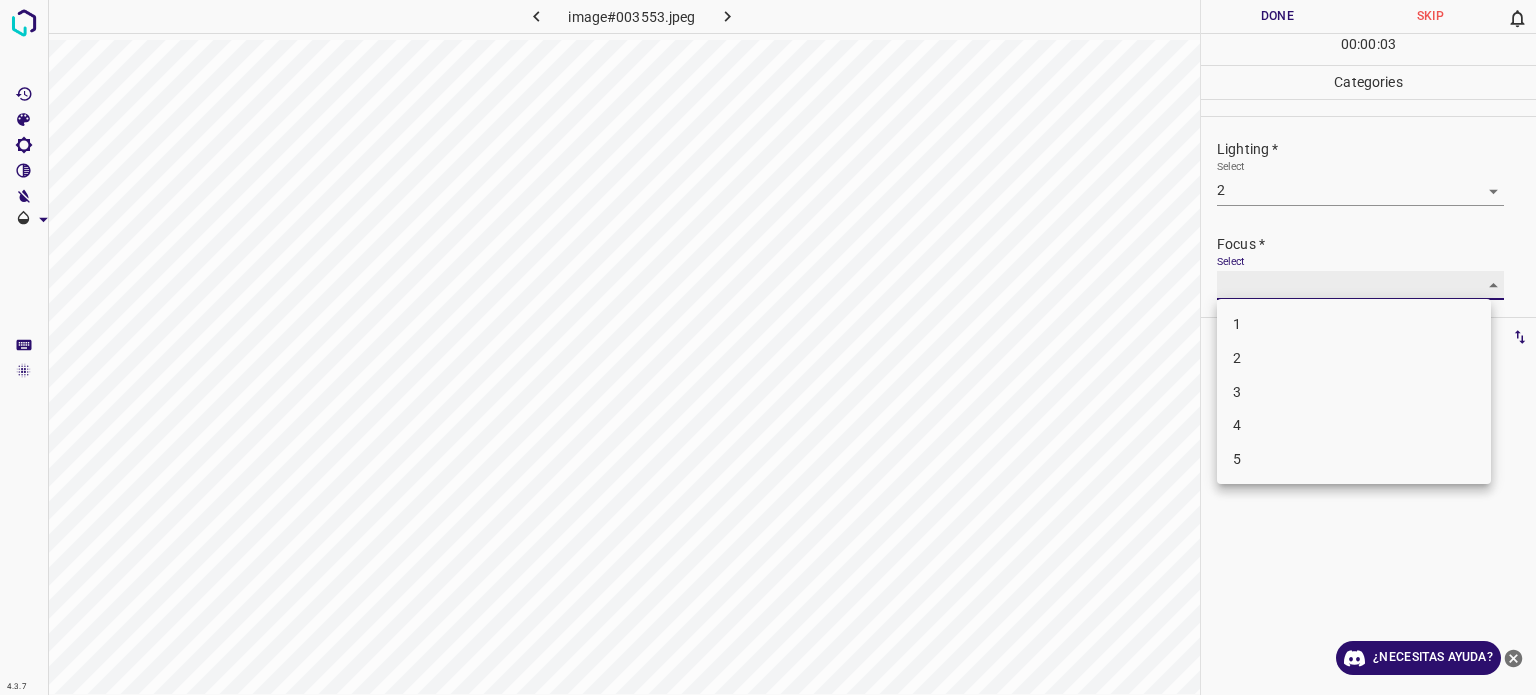 type on "2" 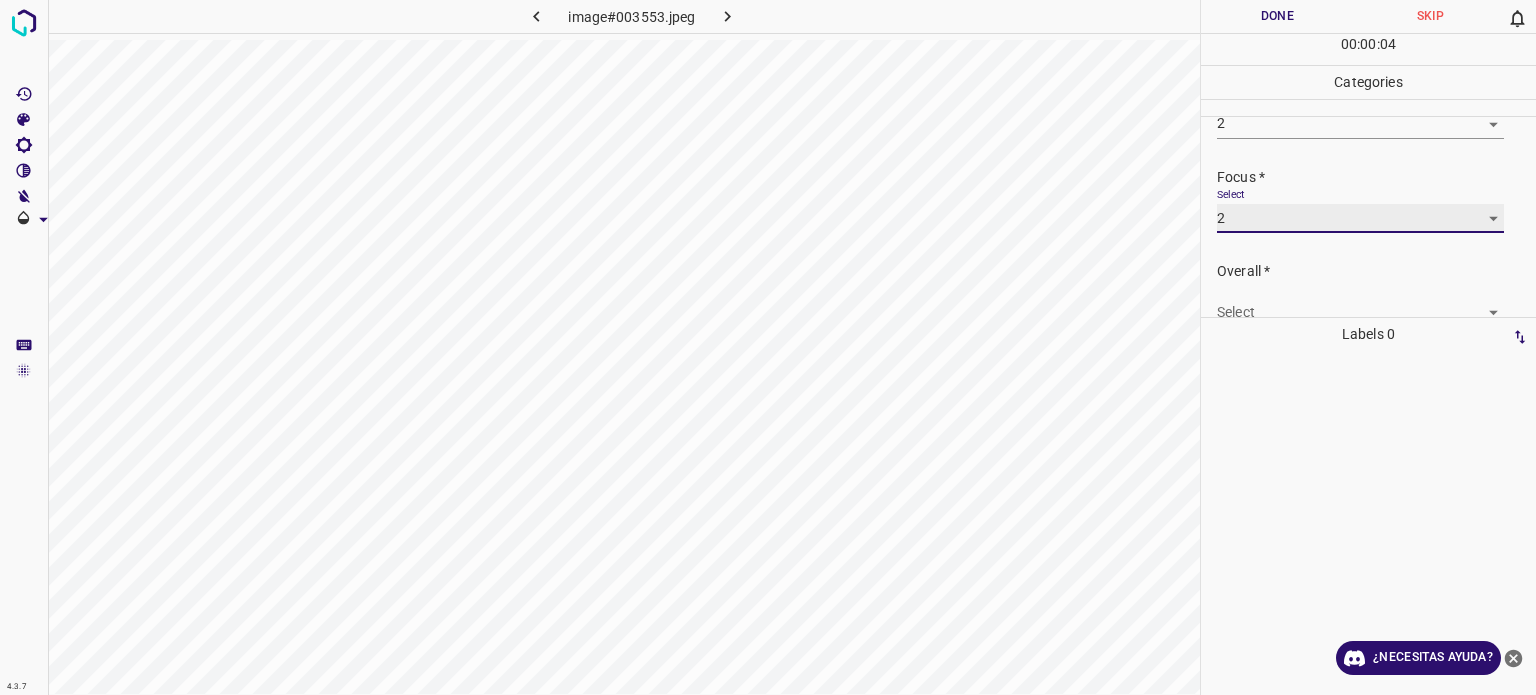 scroll, scrollTop: 98, scrollLeft: 0, axis: vertical 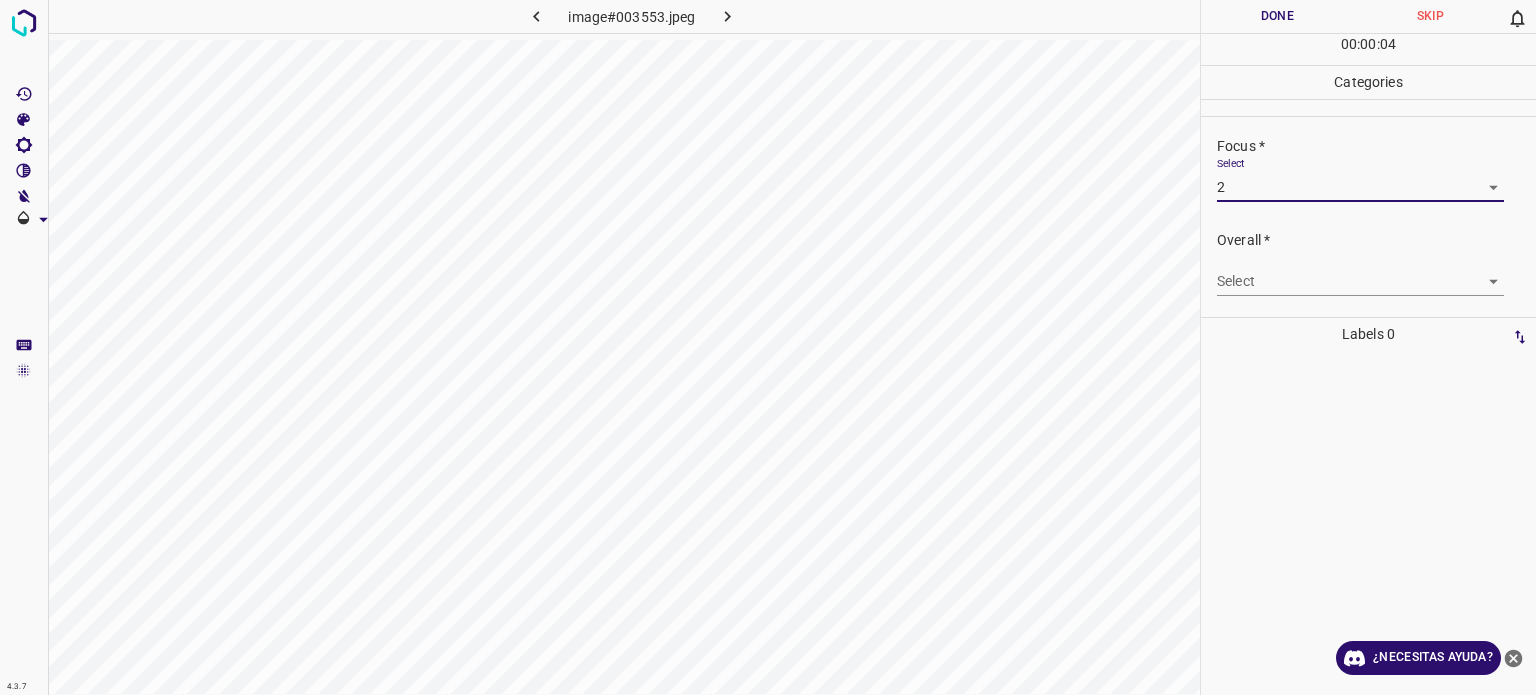click on "4.3.7 image#003553.jpeg Done Skip 0 00   : 00   : 04   Categories Lighting *  Select 2 2 Focus *  Select 2 2 Overall *  Select ​ Labels   0 Categories 1 Lighting 2 Focus 3 Overall Tools Space Change between modes (Draw & Edit) I Auto labeling R Restore zoom M Zoom in N Zoom out Delete Delete selecte label Filters Z Restore filters X Saturation filter C Brightness filter V Contrast filter B Gray scale filter General O Download ¿Necesitas ayuda? Texto original Valora esta traducción Tu opinión servirá para ayudar a mejorar el Traductor de Google - Texto - Esconder - Borrar" at bounding box center (768, 347) 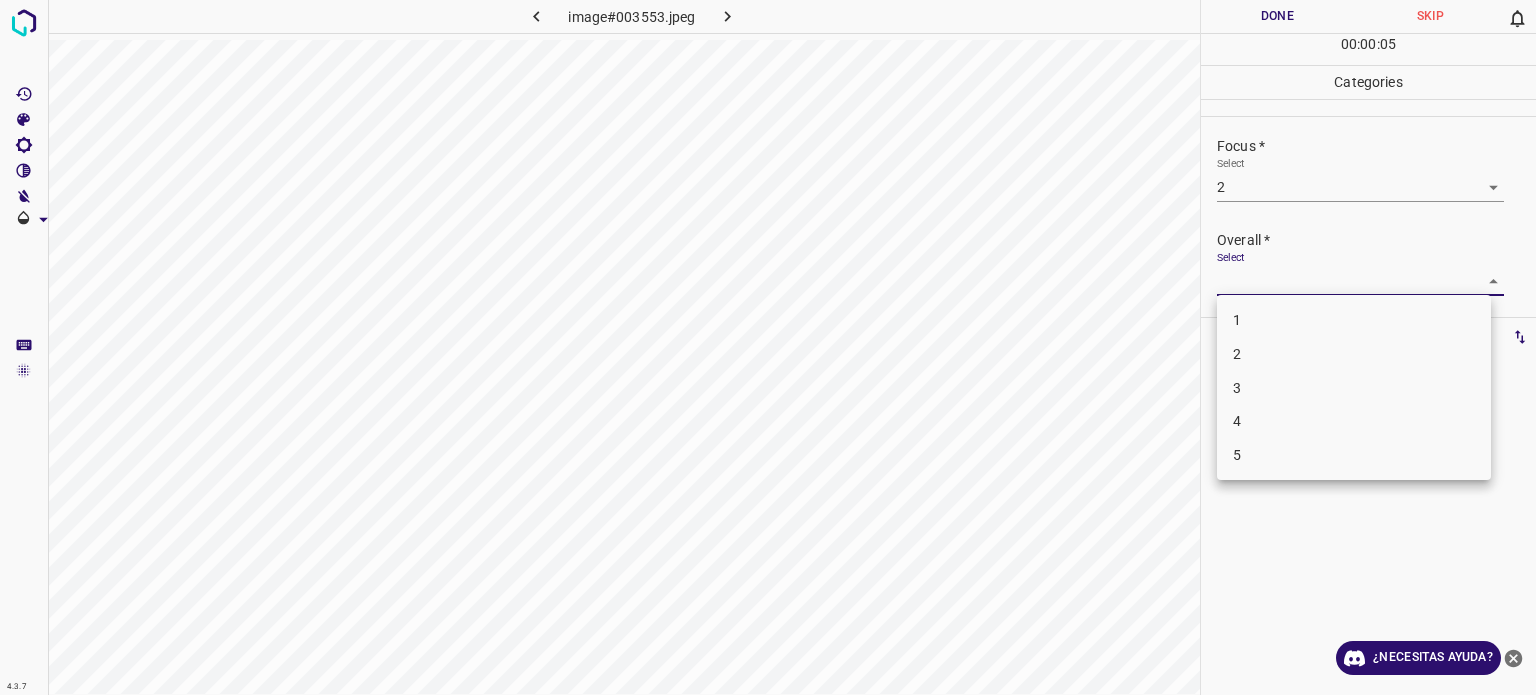 click on "2" at bounding box center [1354, 354] 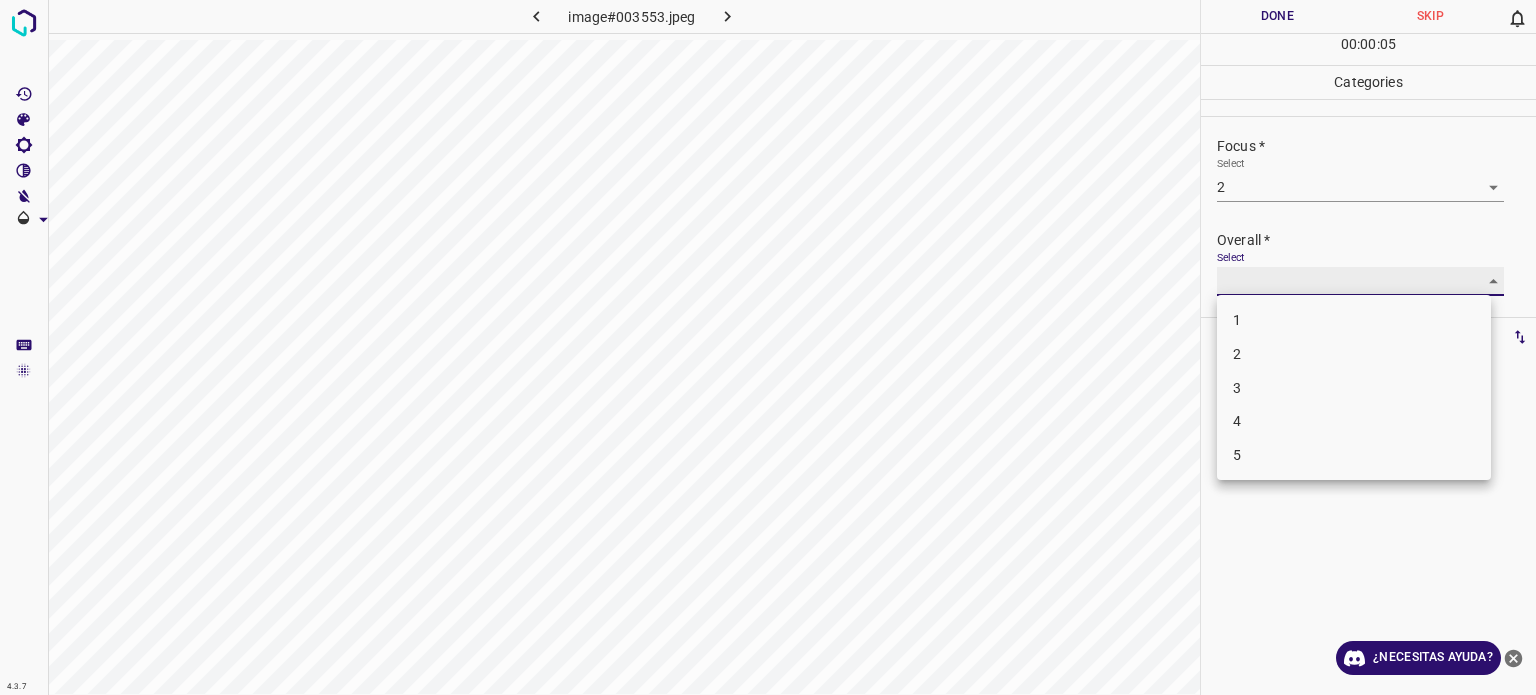 type on "2" 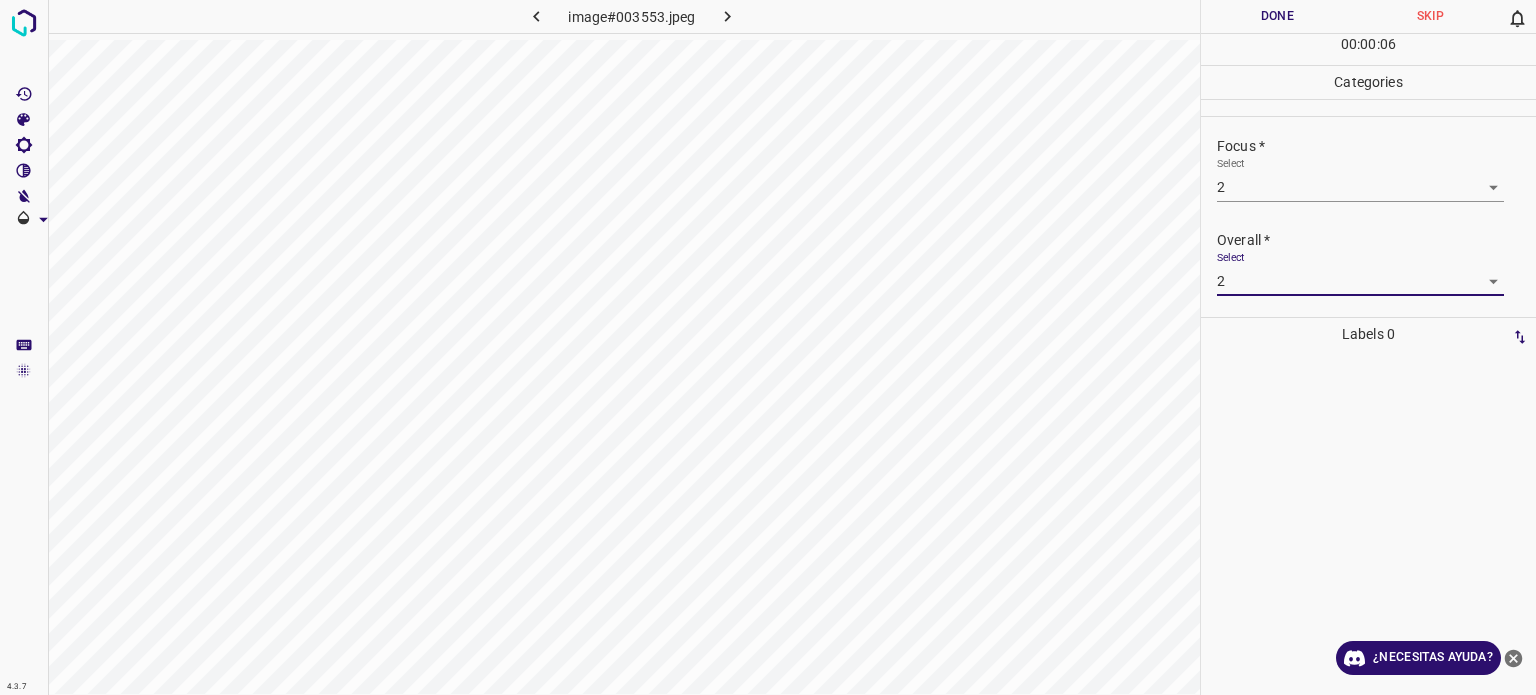 click on "Done" at bounding box center (1277, 16) 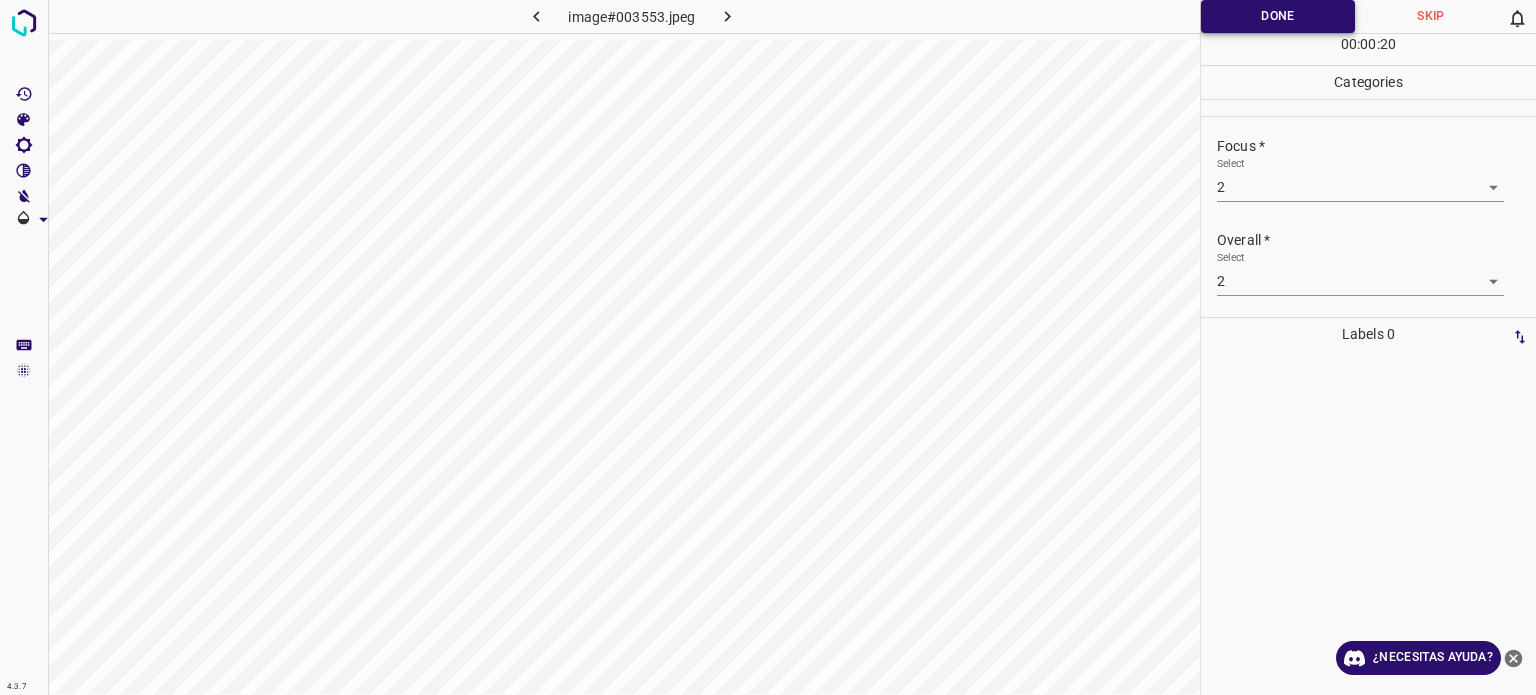 click on "Done" at bounding box center (1278, 16) 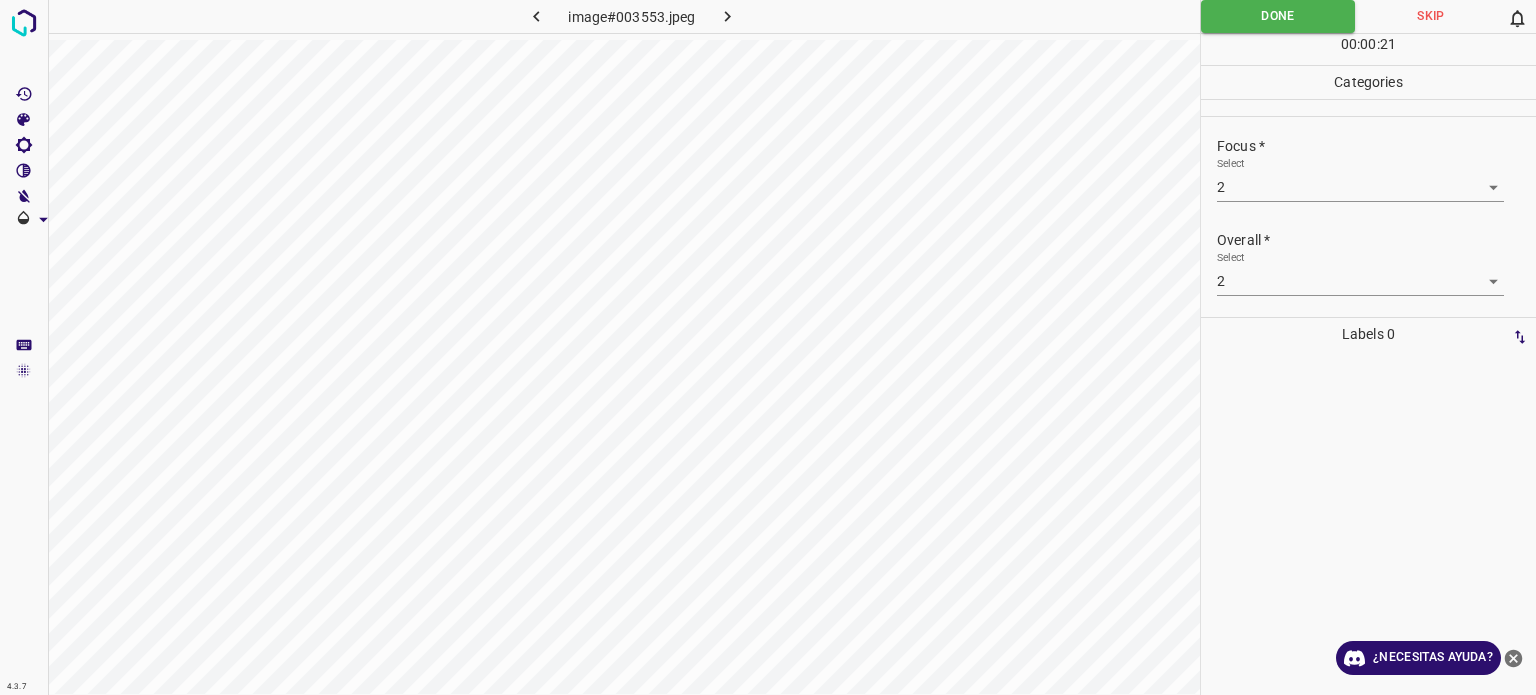 click 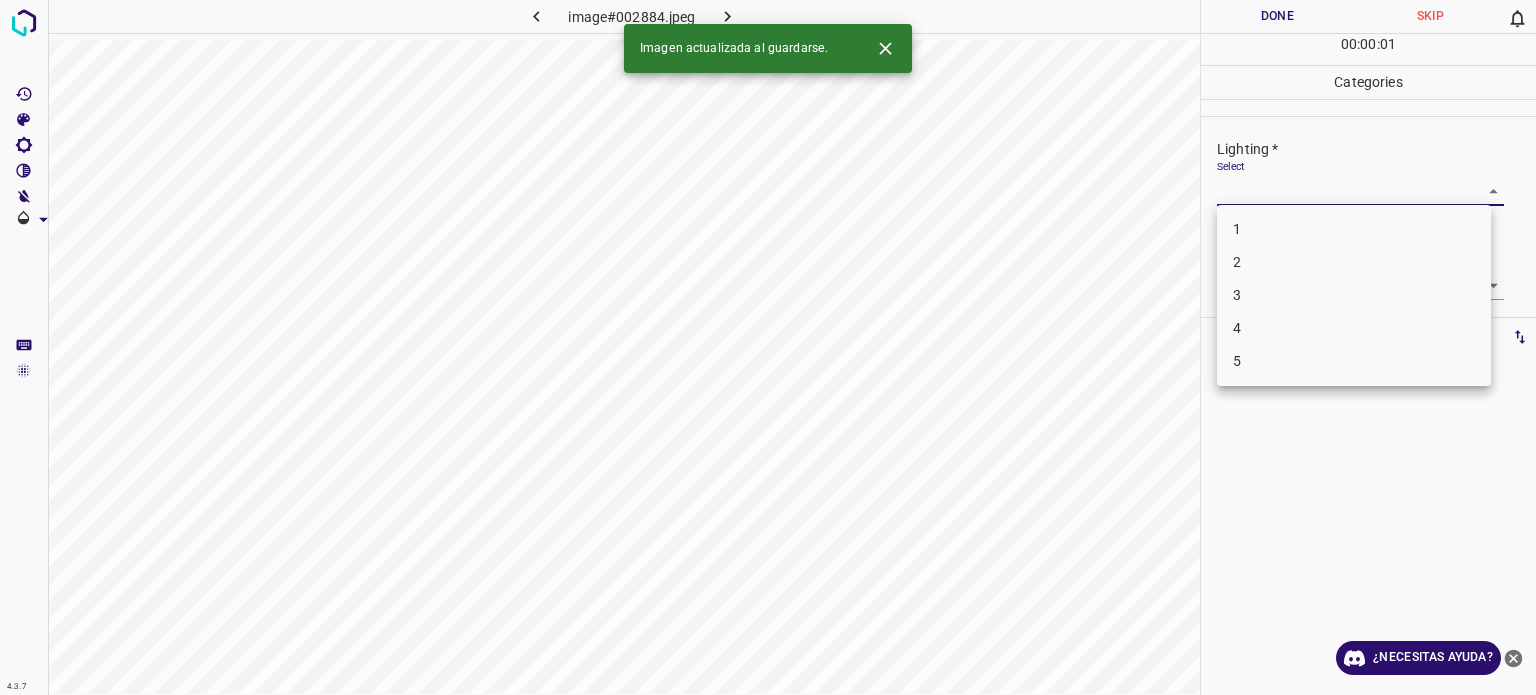 click on "4.3.7 image#002884.jpeg Done Skip 0 00   : 00   : 01   Categories Lighting *  Select ​ Focus *  Select ​ Overall *  Select ​ Labels   0 Categories 1 Lighting 2 Focus 3 Overall Tools Space Change between modes (Draw & Edit) I Auto labeling R Restore zoom M Zoom in N Zoom out Delete Delete selecte label Filters Z Restore filters X Saturation filter C Brightness filter V Contrast filter B Gray scale filter General O Download Imagen actualizada al guardarse. ¿Necesitas ayuda? Texto original Valora esta traducción Tu opinión servirá para ayudar a mejorar el Traductor de Google - Texto - Esconder - Borrar 1 2 3 4 5" at bounding box center (768, 347) 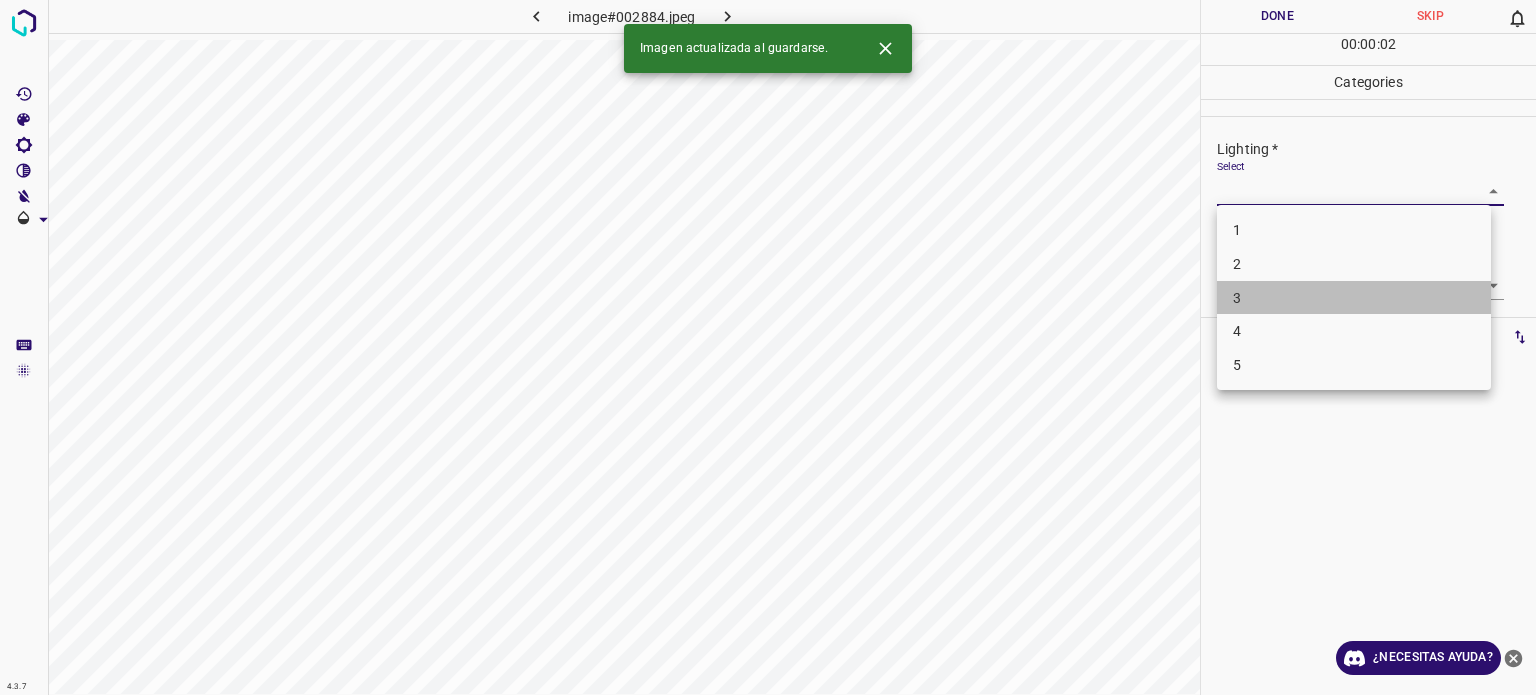 click on "3" at bounding box center (1354, 298) 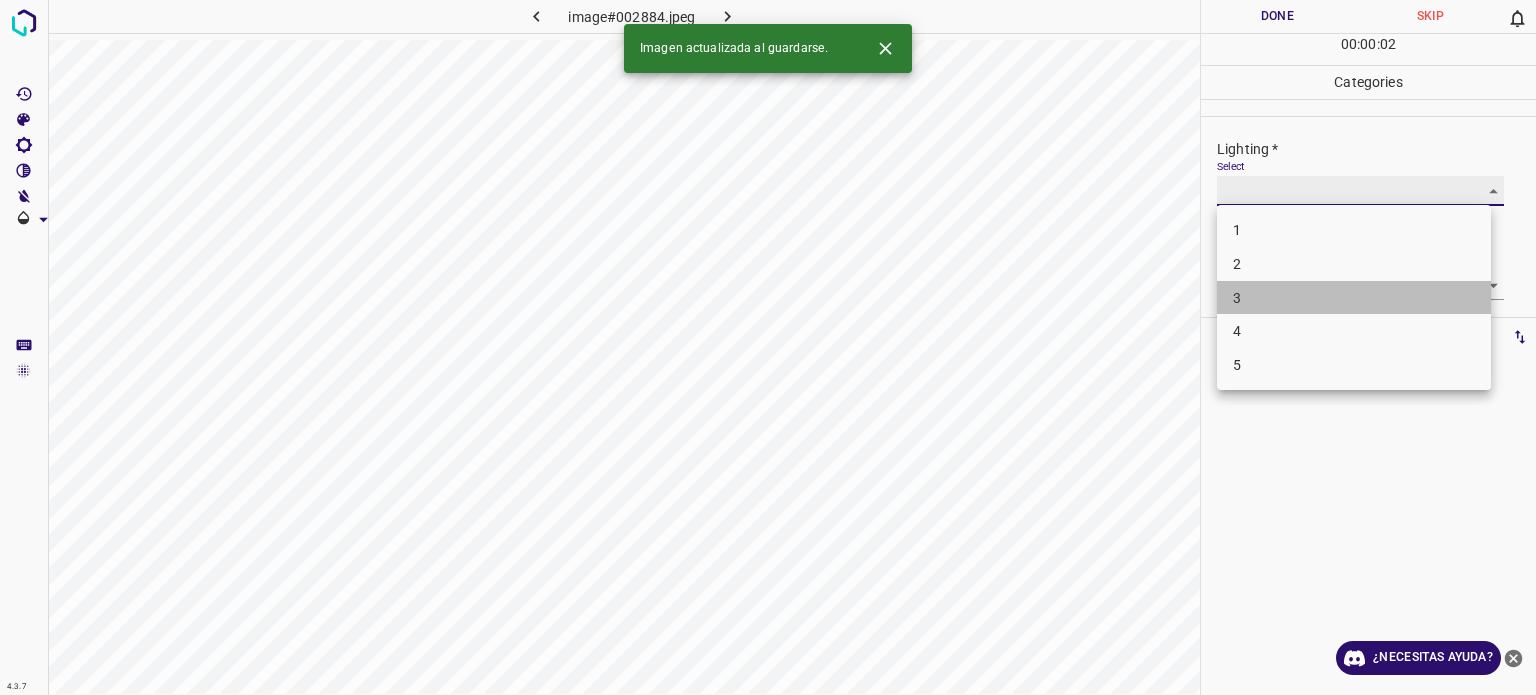 type on "3" 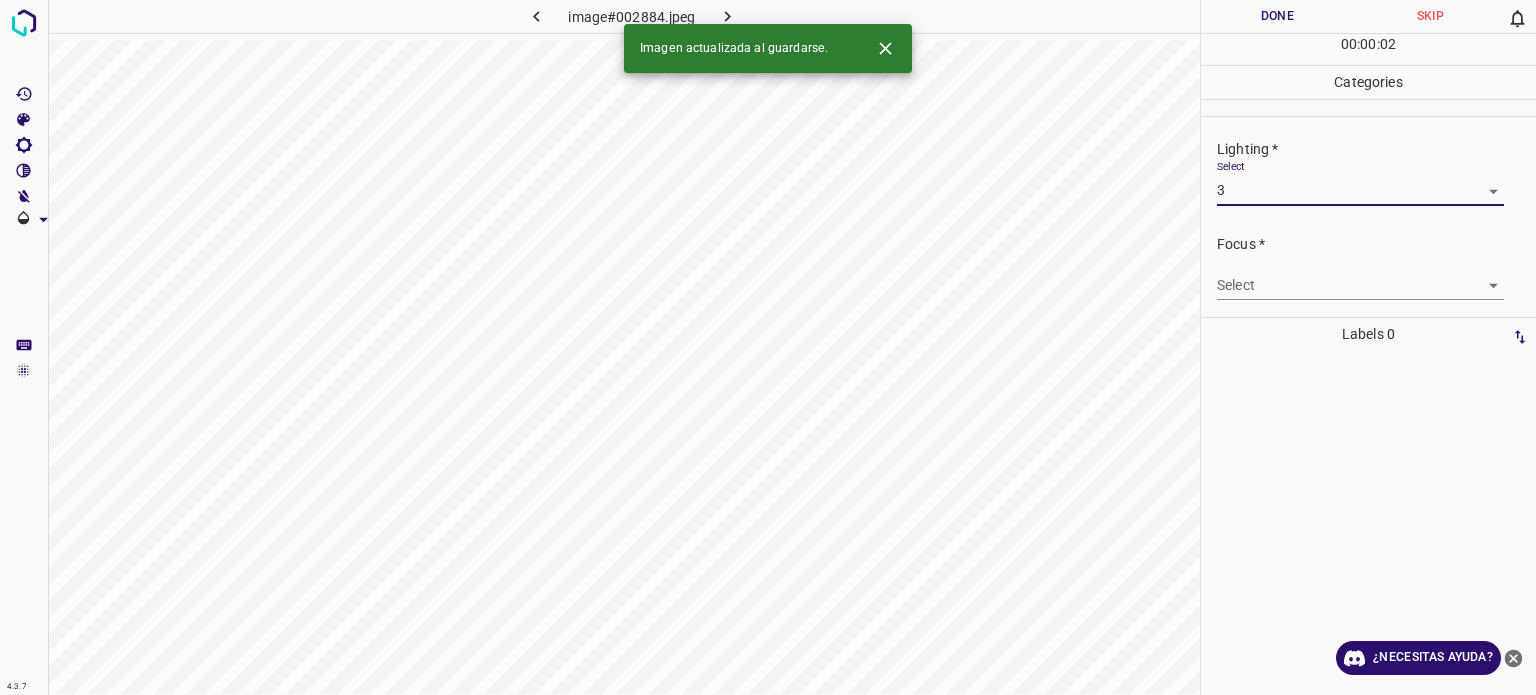 click on "4.3.7 image#002884.jpeg Done Skip 0 00   : 00   : 02   Categories Lighting *  Select 3 3 Focus *  Select ​ Overall *  Select ​ Labels   0 Categories 1 Lighting 2 Focus 3 Overall Tools Space Change between modes (Draw & Edit) I Auto labeling R Restore zoom M Zoom in N Zoom out Delete Delete selecte label Filters Z Restore filters X Saturation filter C Brightness filter V Contrast filter B Gray scale filter General O Download Imagen actualizada al guardarse. ¿Necesitas ayuda? Texto original Valora esta traducción Tu opinión servirá para ayudar a mejorar el Traductor de Google - Texto - Esconder - Borrar" at bounding box center (768, 347) 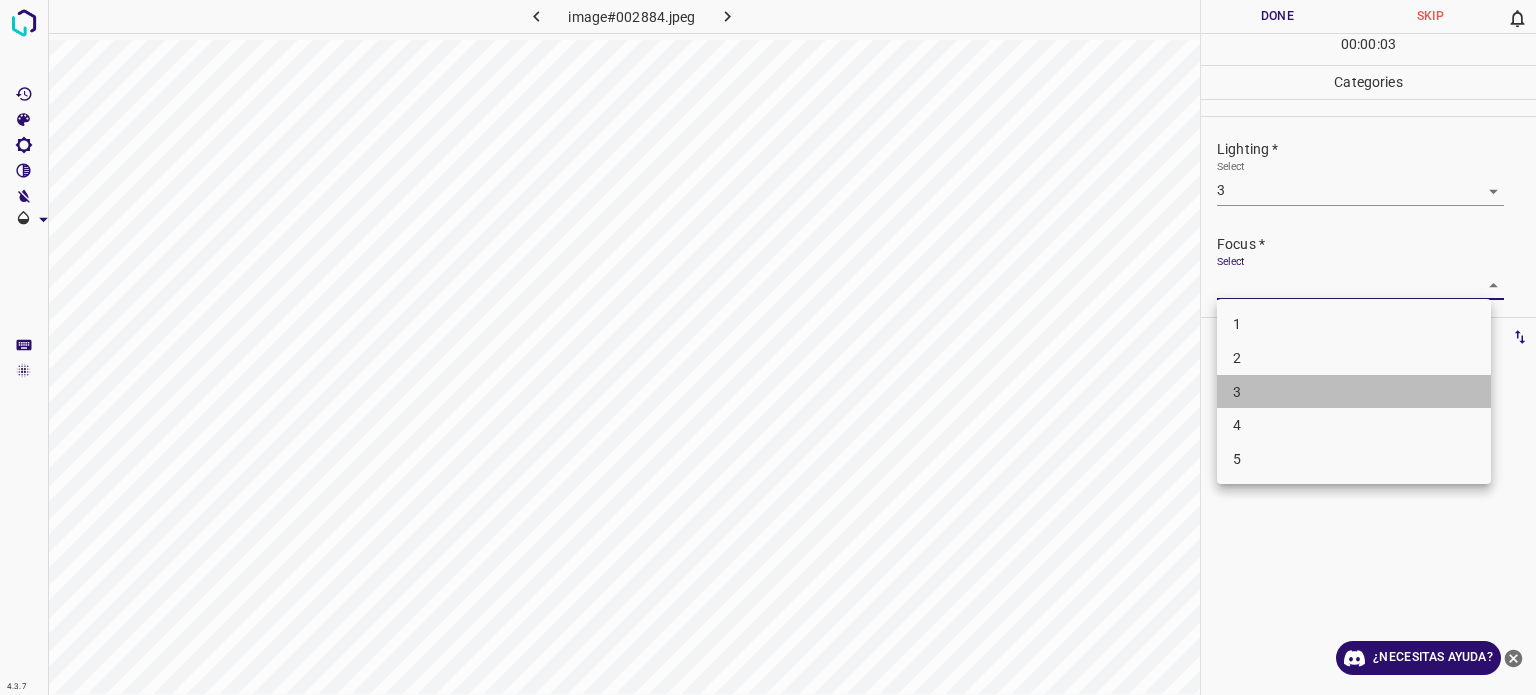 click on "3" at bounding box center (1237, 391) 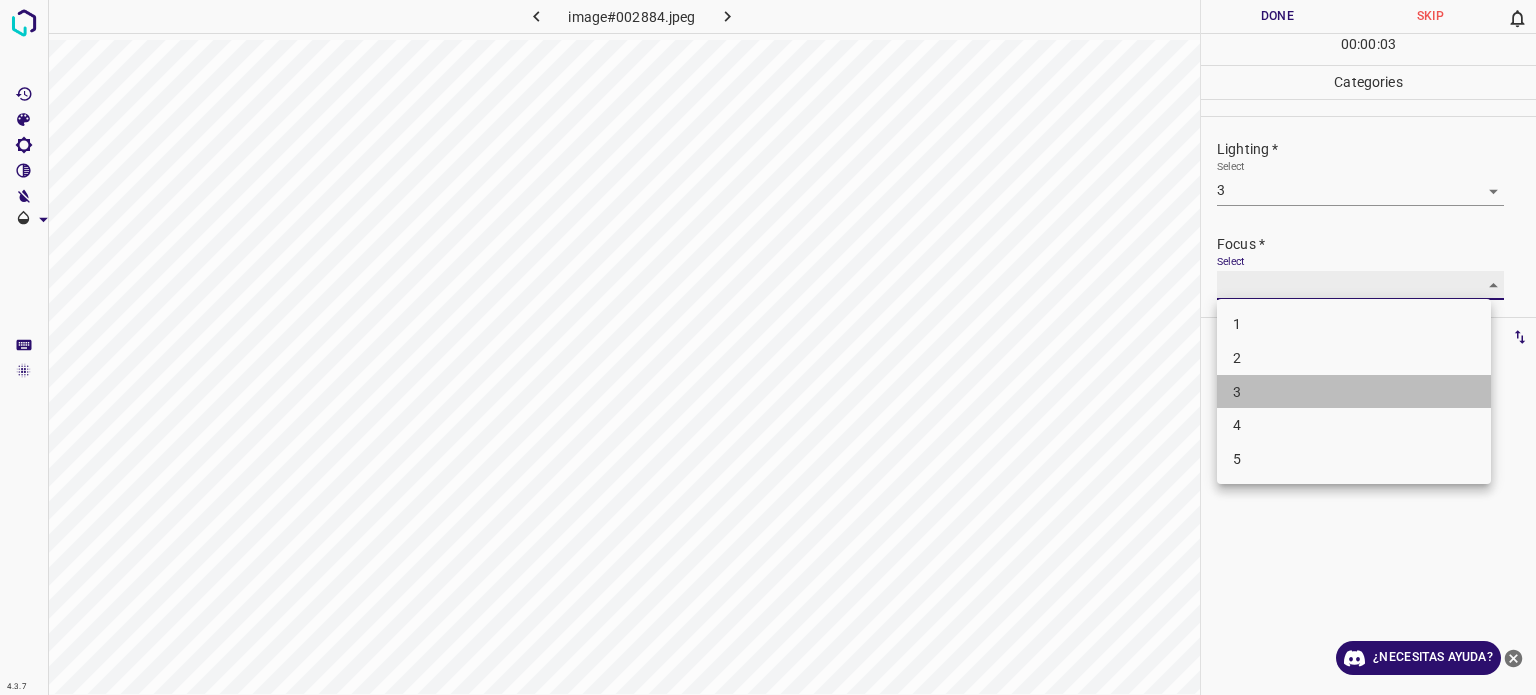 type on "3" 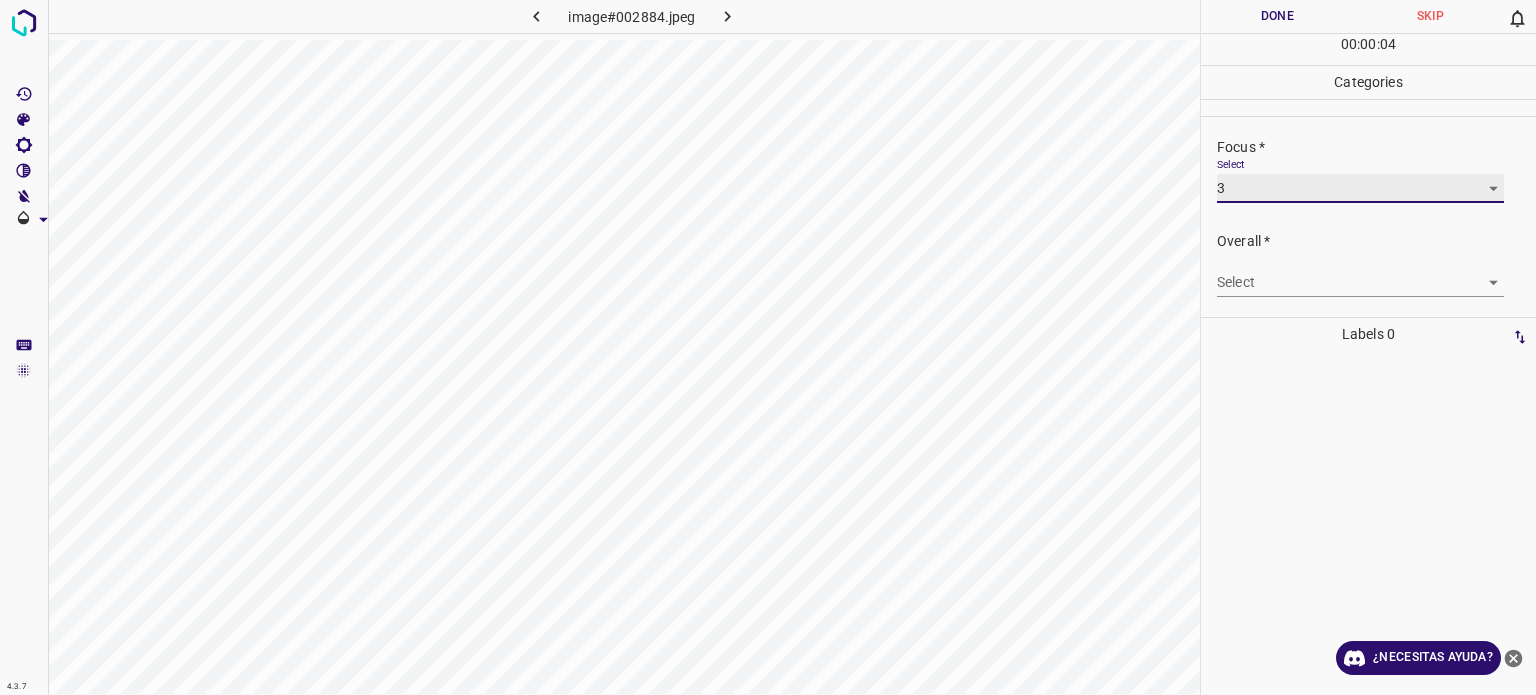 scroll, scrollTop: 98, scrollLeft: 0, axis: vertical 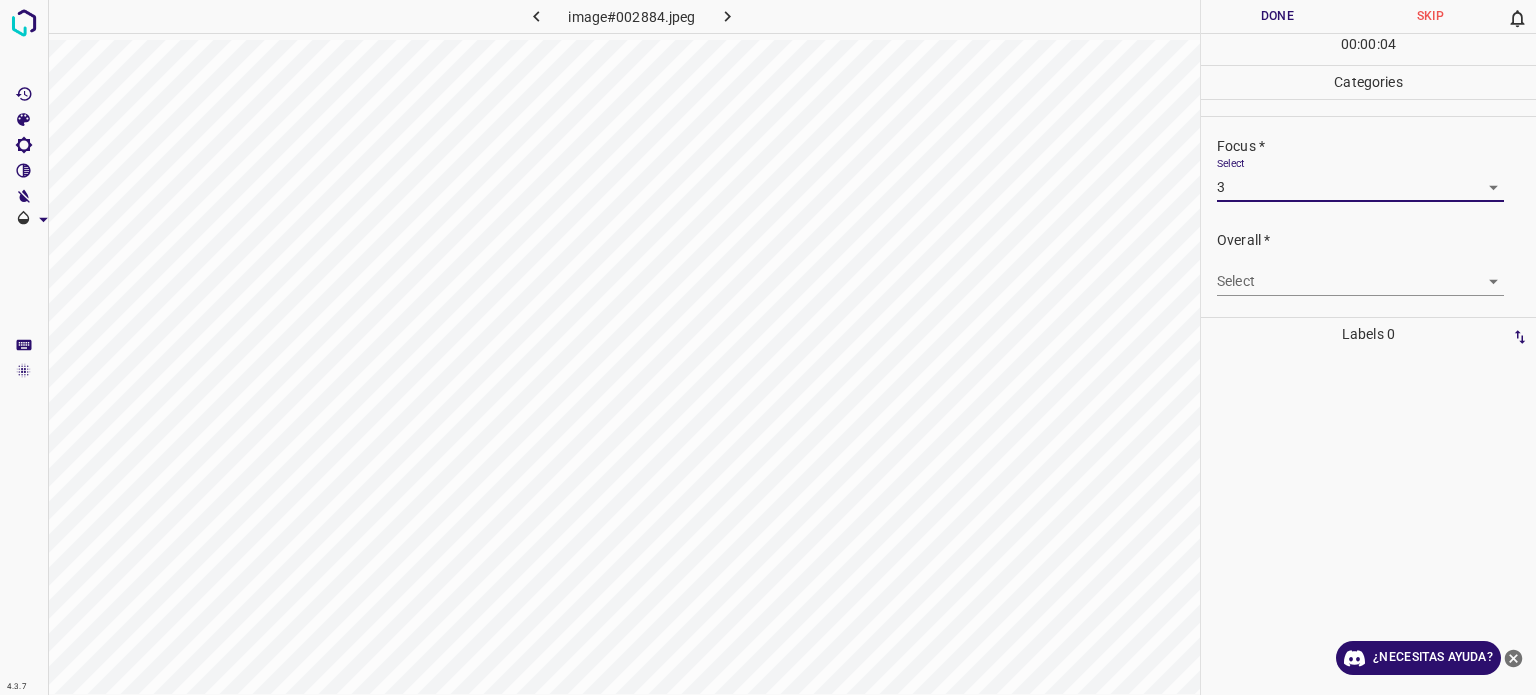 click on "4.3.7 image#002884.jpeg Done Skip 0 00   : 00   : 04   Categories Lighting *  Select 3 3 Focus *  Select 3 3 Overall *  Select ​ Labels   0 Categories 1 Lighting 2 Focus 3 Overall Tools Space Change between modes (Draw & Edit) I Auto labeling R Restore zoom M Zoom in N Zoom out Delete Delete selecte label Filters Z Restore filters X Saturation filter C Brightness filter V Contrast filter B Gray scale filter General O Download ¿Necesitas ayuda? Texto original Valora esta traducción Tu opinión servirá para ayudar a mejorar el Traductor de Google - Texto - Esconder - Borrar" at bounding box center (768, 347) 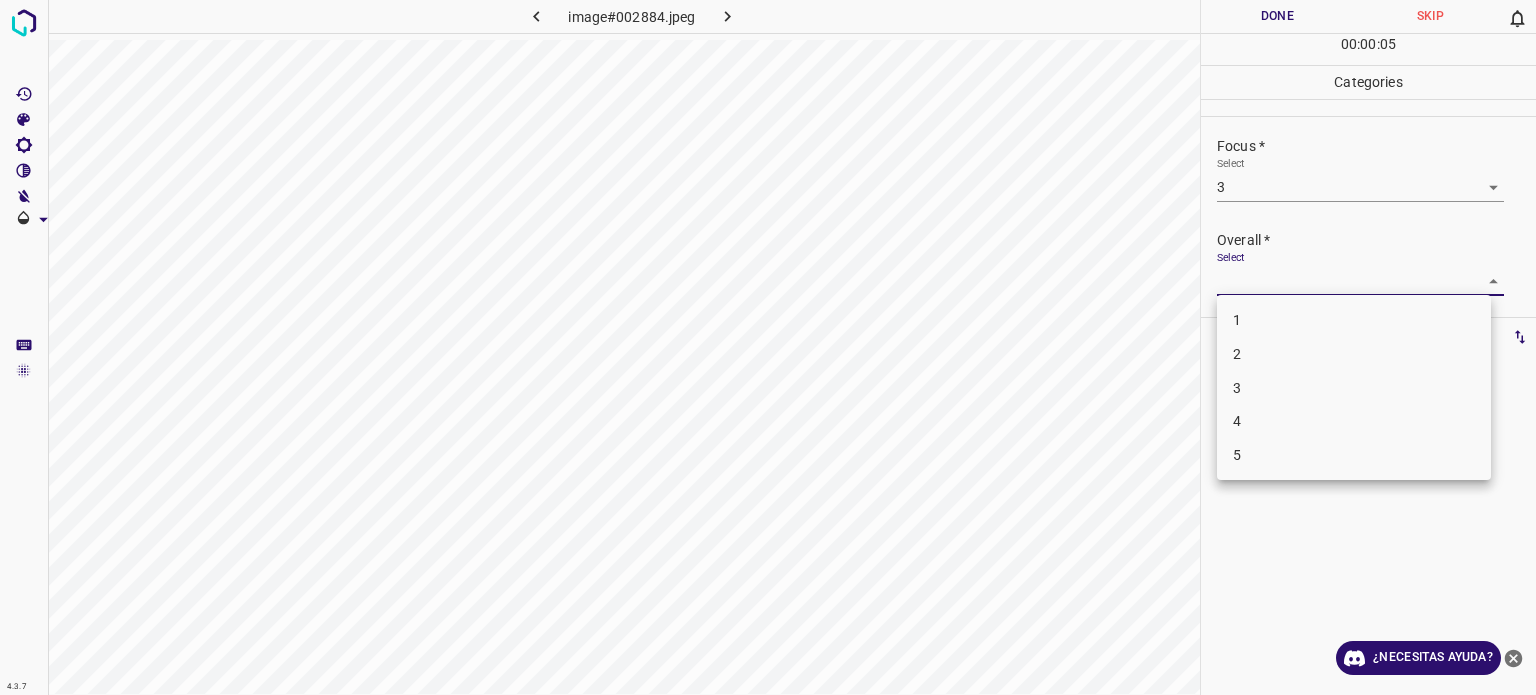 click on "2" at bounding box center [1354, 354] 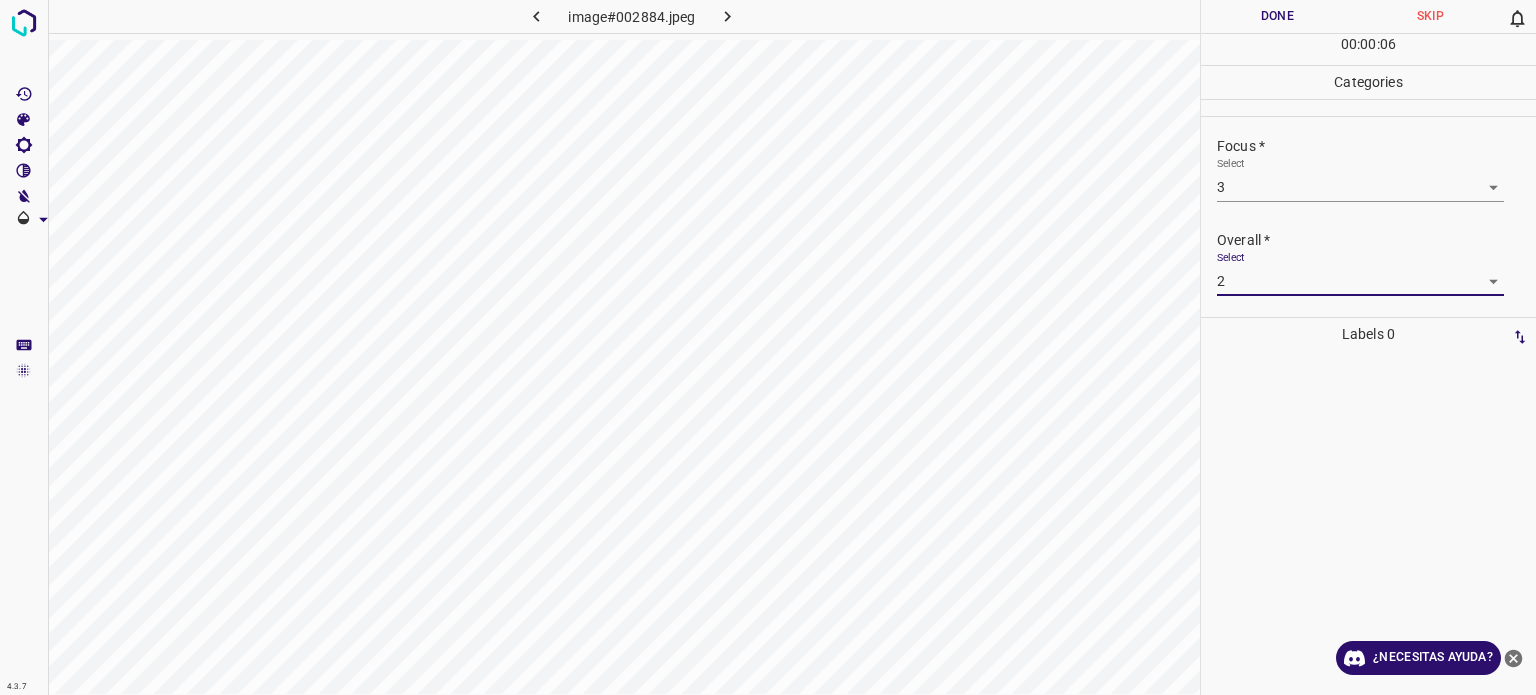 click on "4.3.7 image#002884.jpeg Done Skip 0 00   : 00   : 06   Categories Lighting *  Select 3 3 Focus *  Select 3 3 Overall *  Select 2 2 Labels   0 Categories 1 Lighting 2 Focus 3 Overall Tools Space Change between modes (Draw & Edit) I Auto labeling R Restore zoom M Zoom in N Zoom out Delete Delete selecte label Filters Z Restore filters X Saturation filter C Brightness filter V Contrast filter B Gray scale filter General O Download ¿Necesitas ayuda? Texto original Valora esta traducción Tu opinión servirá para ayudar a mejorar el Traductor de Google - Texto - Esconder - Borrar" at bounding box center (768, 347) 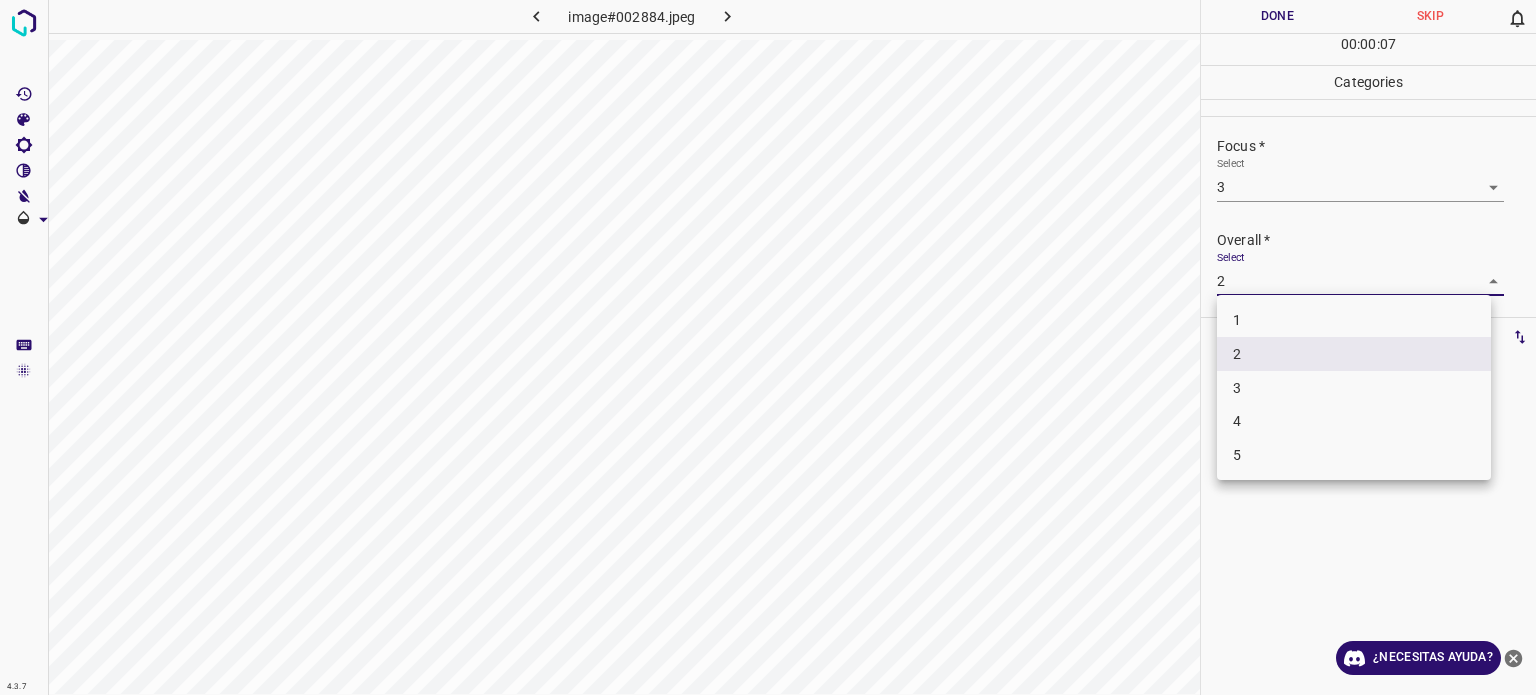 click on "3" at bounding box center (1354, 388) 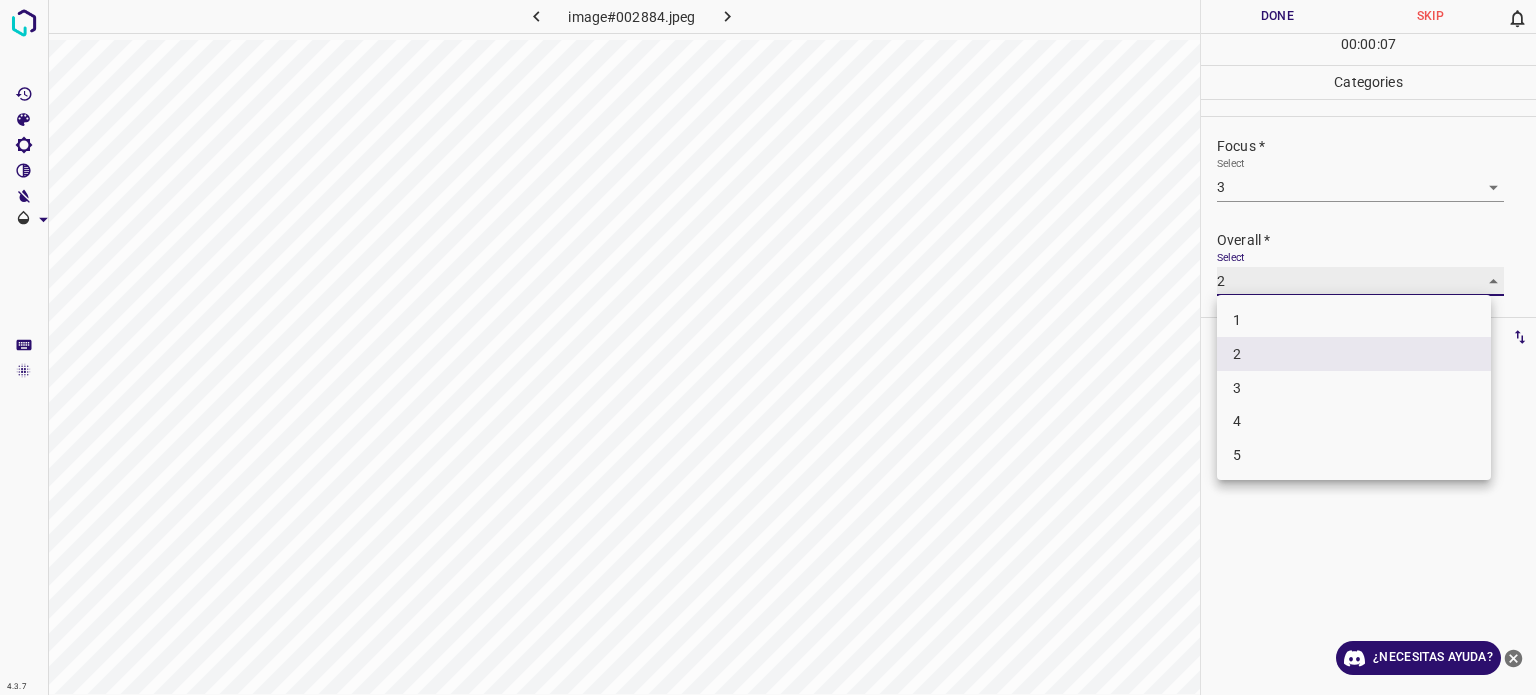 type on "3" 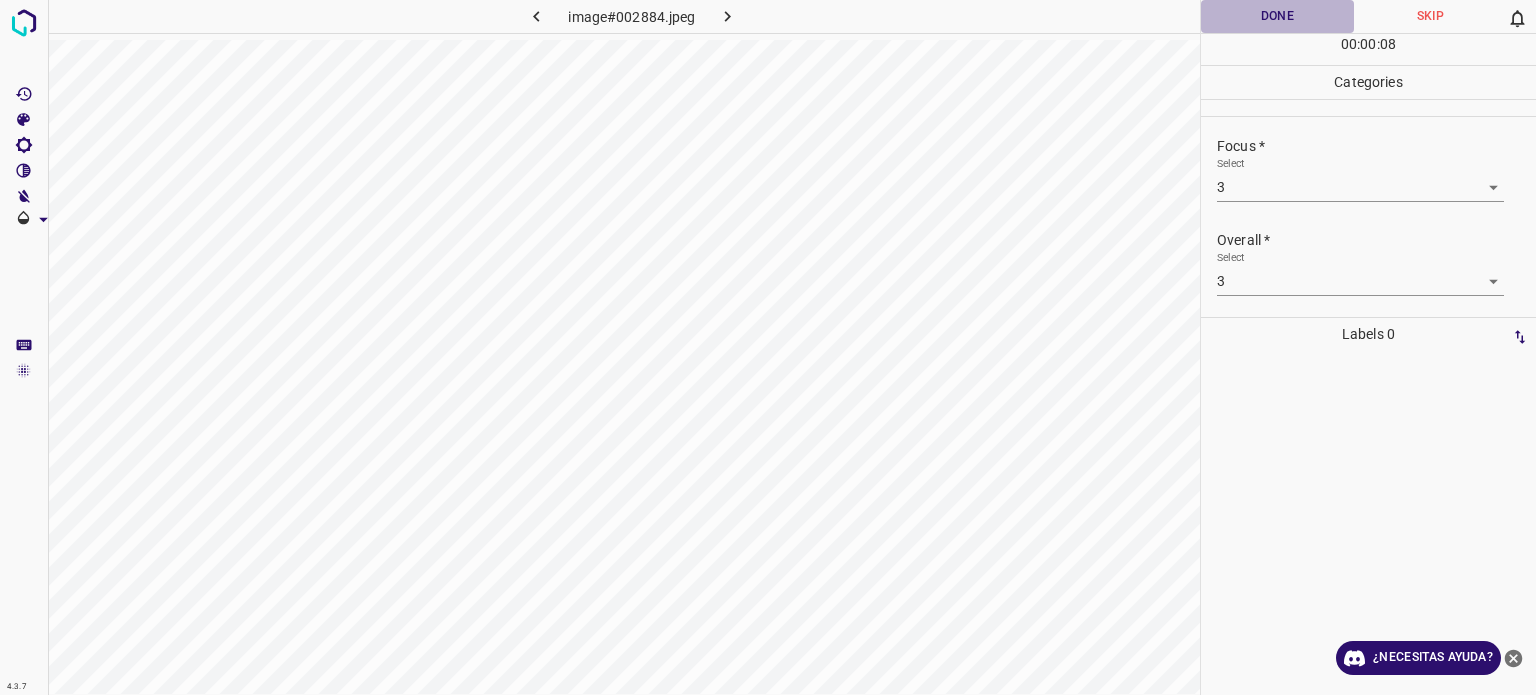 click on "Done" at bounding box center (1277, 16) 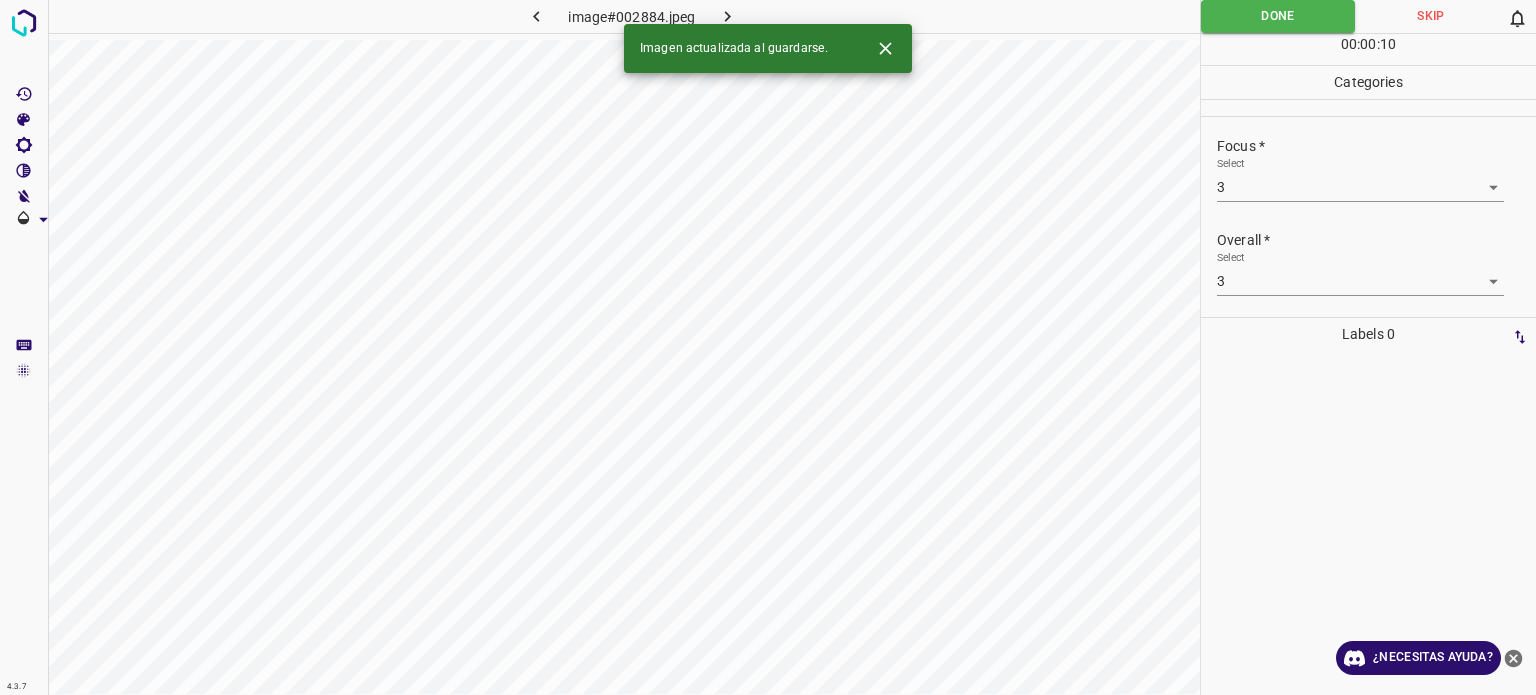click 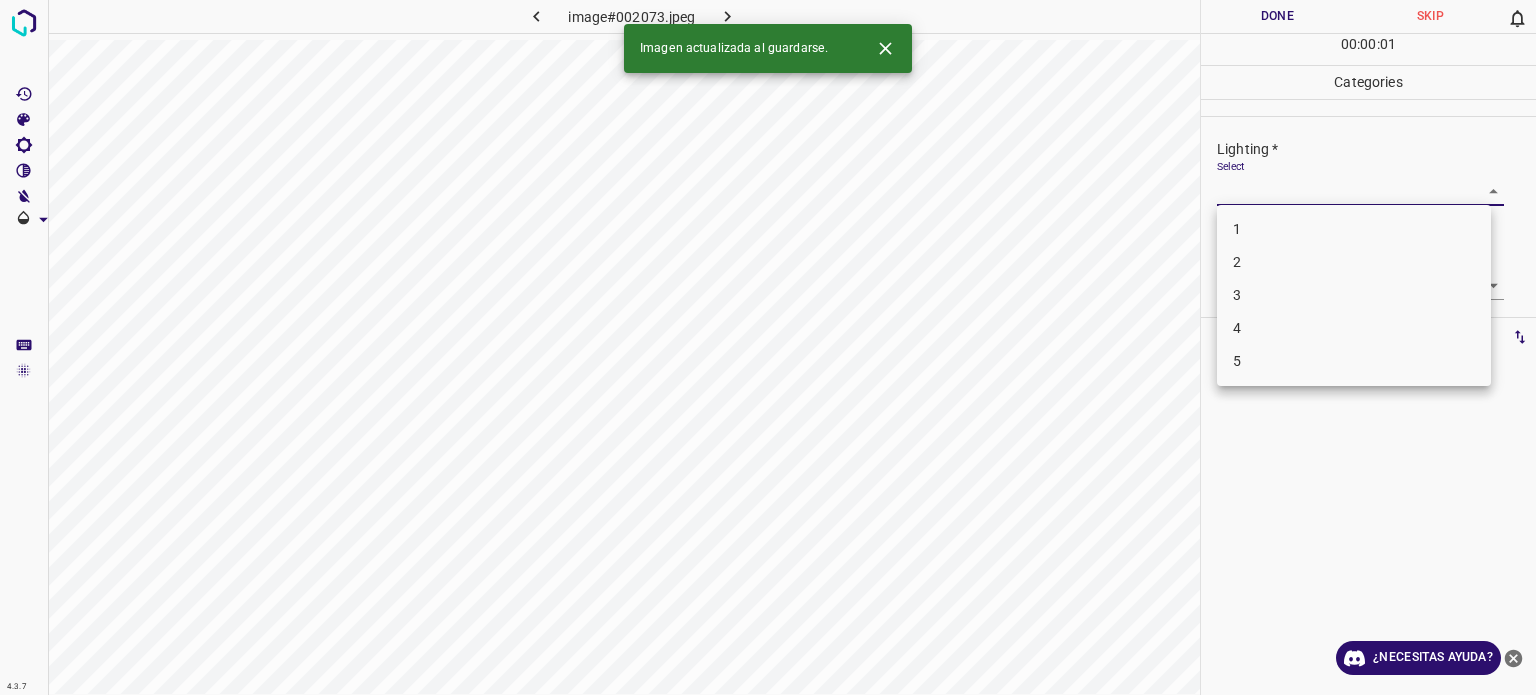 click on "4.3.7 image#002073.jpeg Done Skip 0 00 : 00 : 01 Categories Lighting * Select ​ Focus * Select ​ Overall * Select ​ Labels 0 Categories 1 Lighting 2 Focus 3 Overall Tools Space Change between modes (Draw & Edit) I Auto labeling R Restore zoom M Zoom in N Zoom out Delete Delete selecte label Filters Z Restore filters X Saturation filter C Brightness filter V Contrast filter B Gray scale filter General O Download Imagen actualizada al guardarse. ¿Necesitas ayuda? Texto original Valora esta traducción Tu opinión servirá para ayudar a mejorar el Traductor de Google - Texto - Esconder - Borrar 1 2 3 4 5" at bounding box center [768, 347] 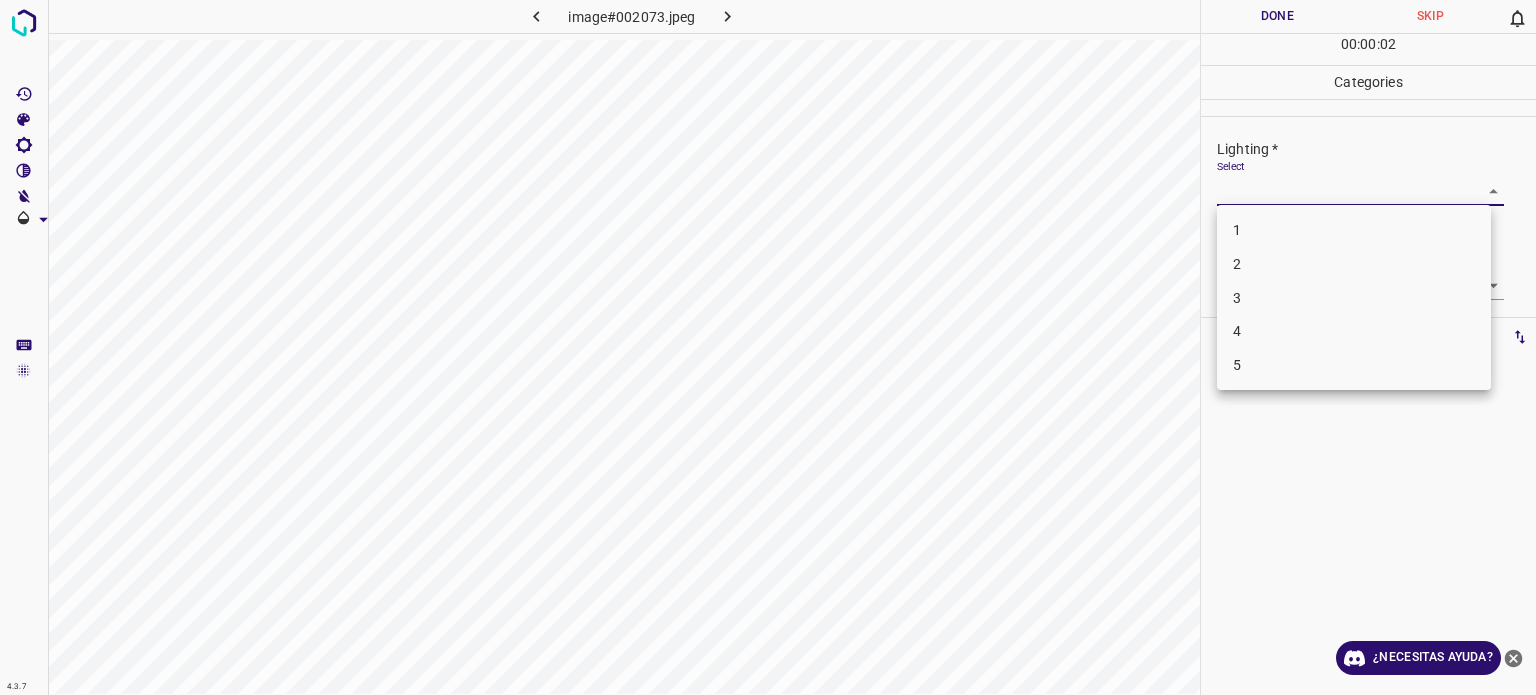 click on "3" at bounding box center [1237, 297] 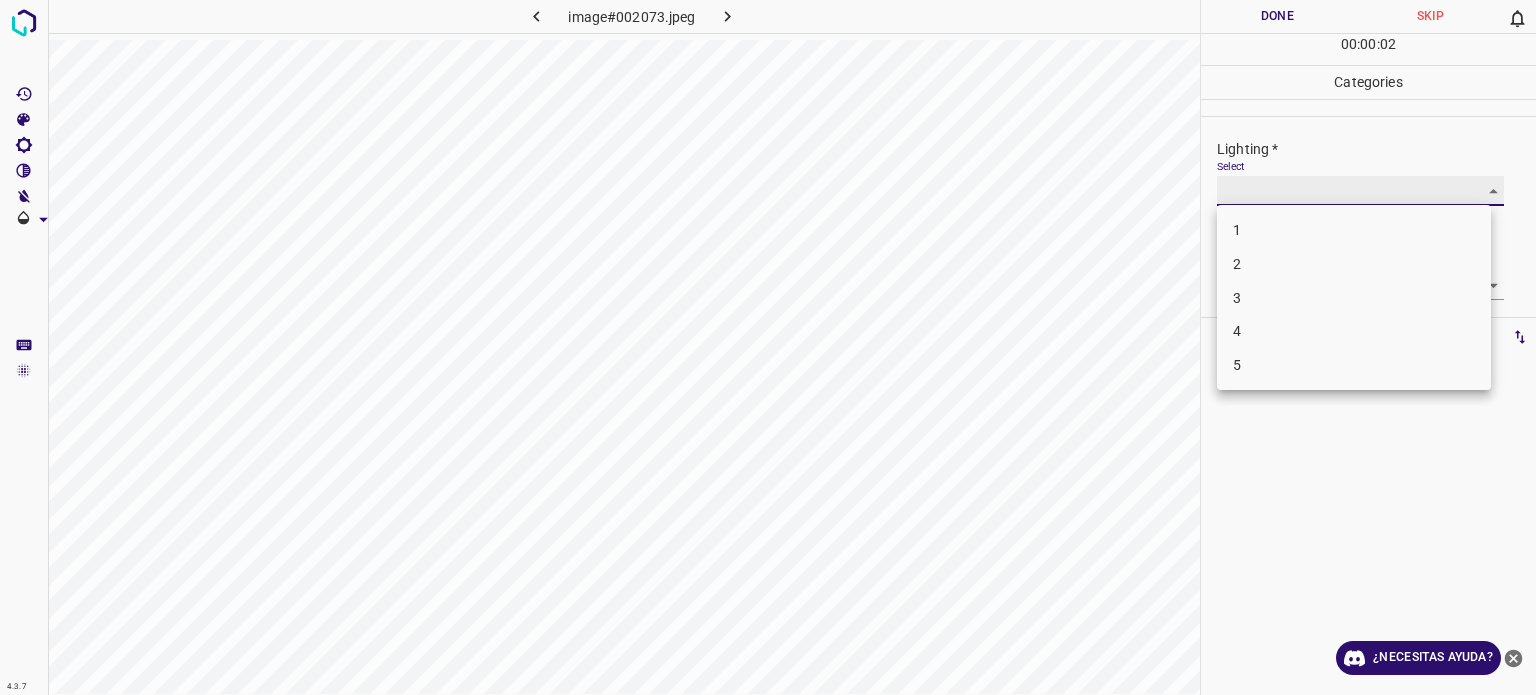 type on "3" 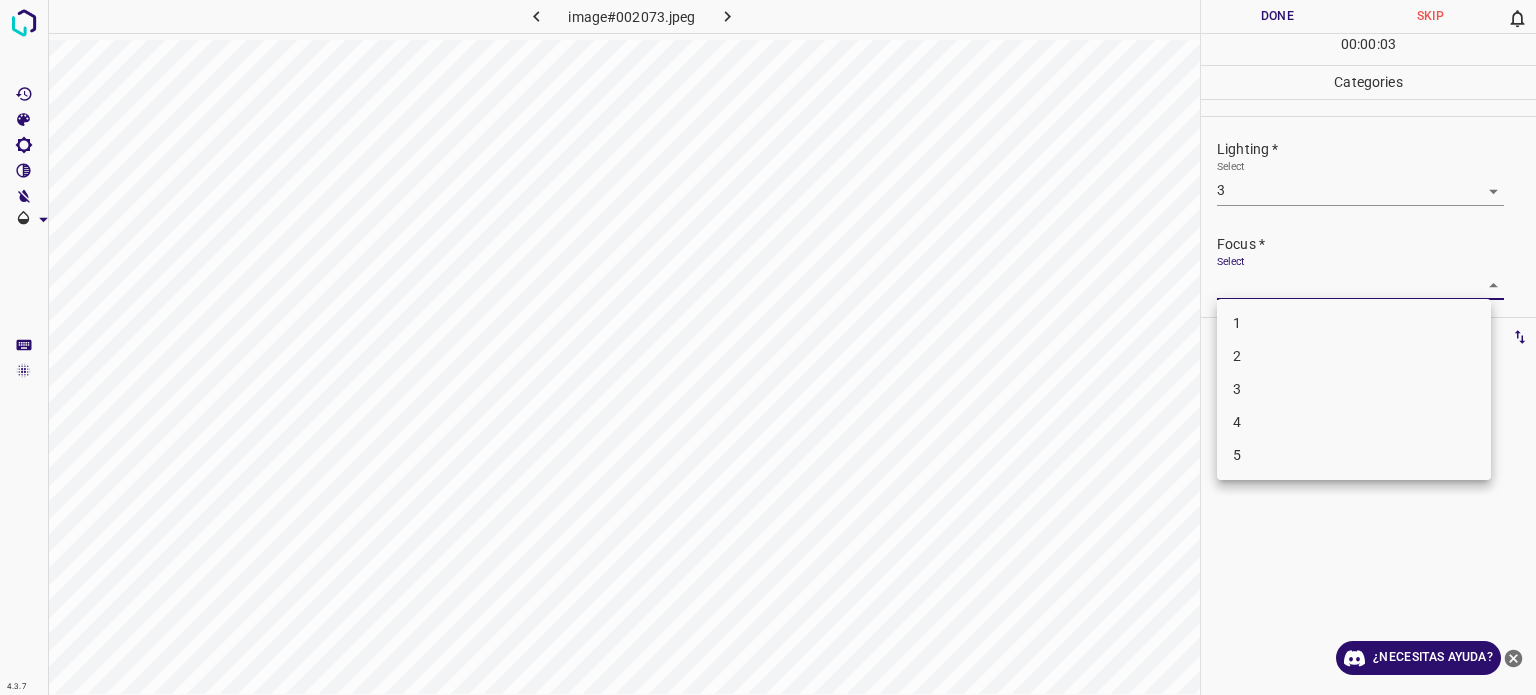 click on "4.3.7 image#002073.jpeg Done Skip 0 00 : 00 : 03 Categories Lighting * Select 3 3 Focus * Select ​ Overall * Select ​ Labels 0 Categories 1 Lighting 2 Focus 3 Overall Tools Space Change between modes (Draw & Edit) I Auto labeling R Restore zoom M Zoom in N Zoom out Delete Delete selecte label Filters Z Restore filters X Saturation filter C Brightness filter V Contrast filter B Gray scale filter General O Download ¿Necesitas ayuda? Texto original Valora esta traducción Tu opinión servirá para ayudar a mejorar el Traductor de Google - Texto - Esconder - Borrar 1 2 3 4 5" at bounding box center (768, 347) 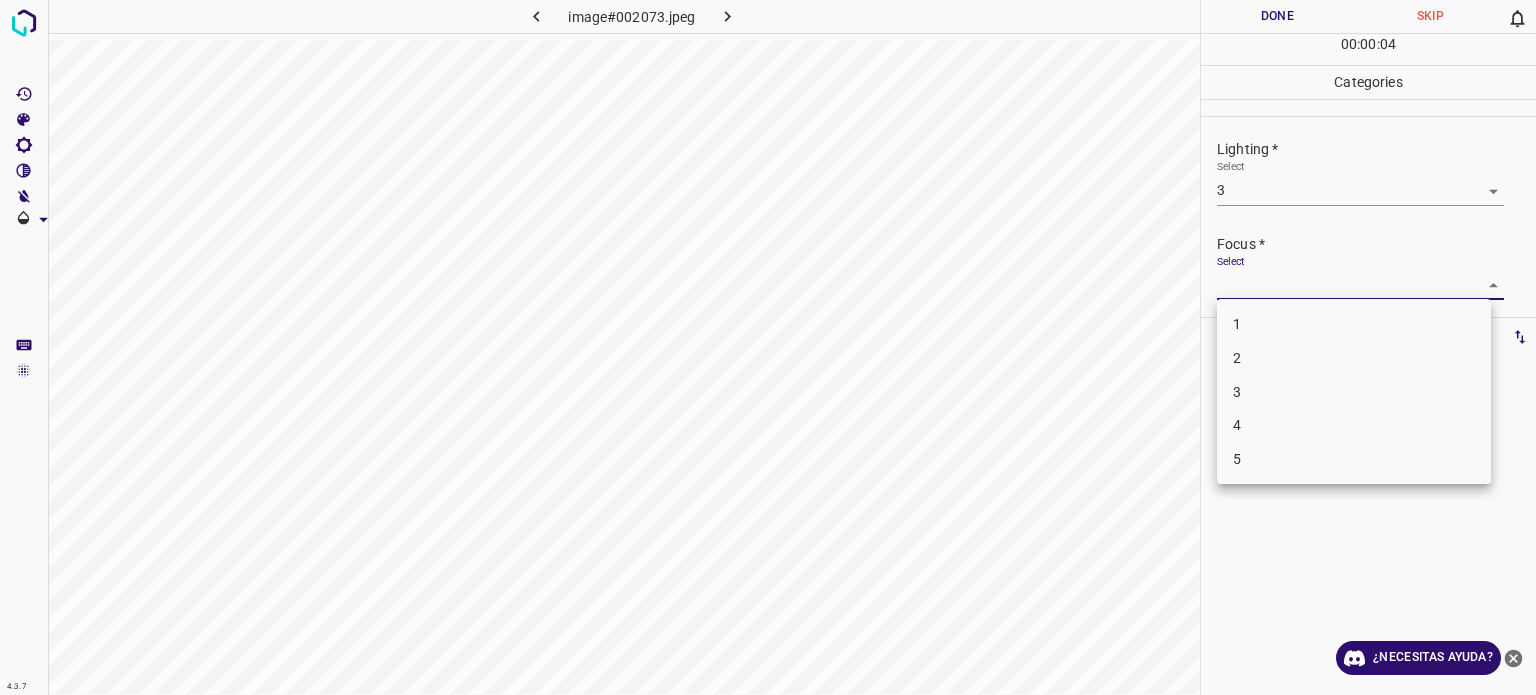 click on "3" at bounding box center [1237, 391] 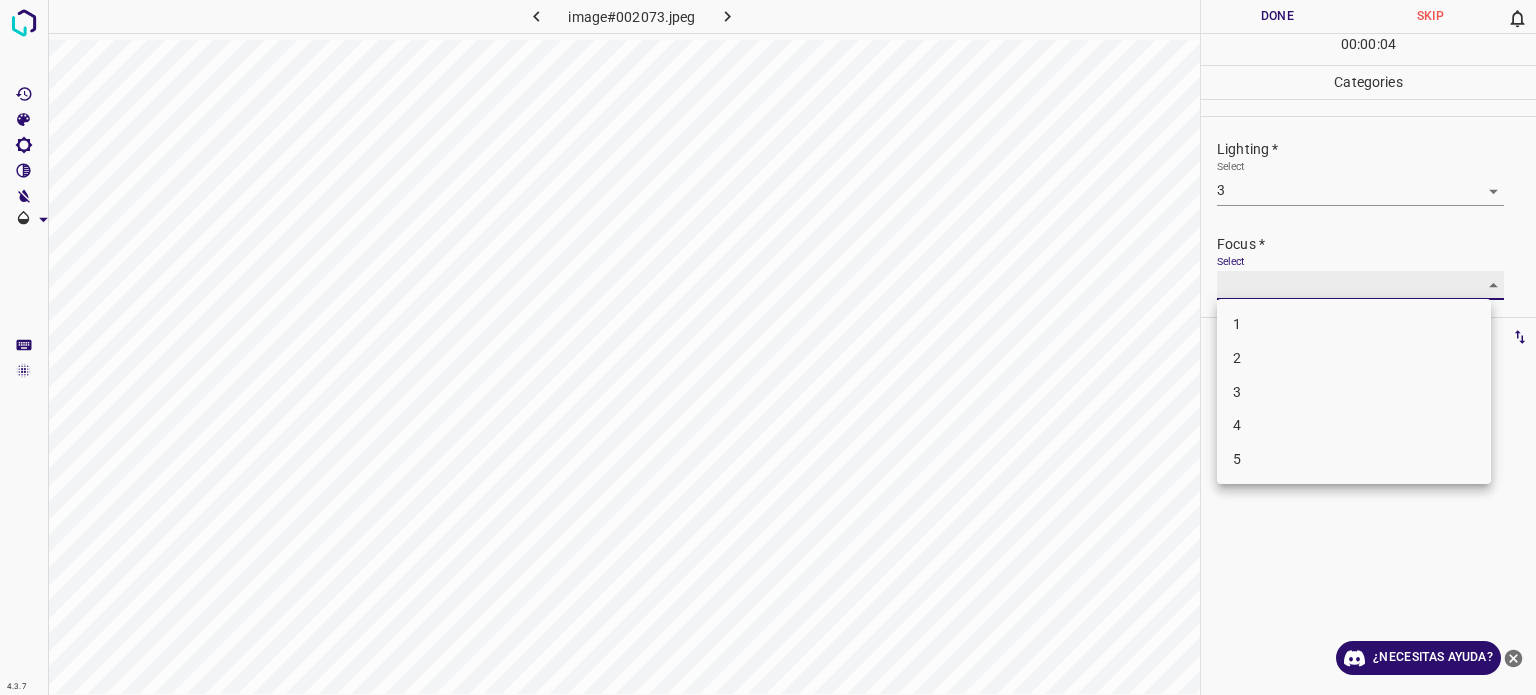 type on "3" 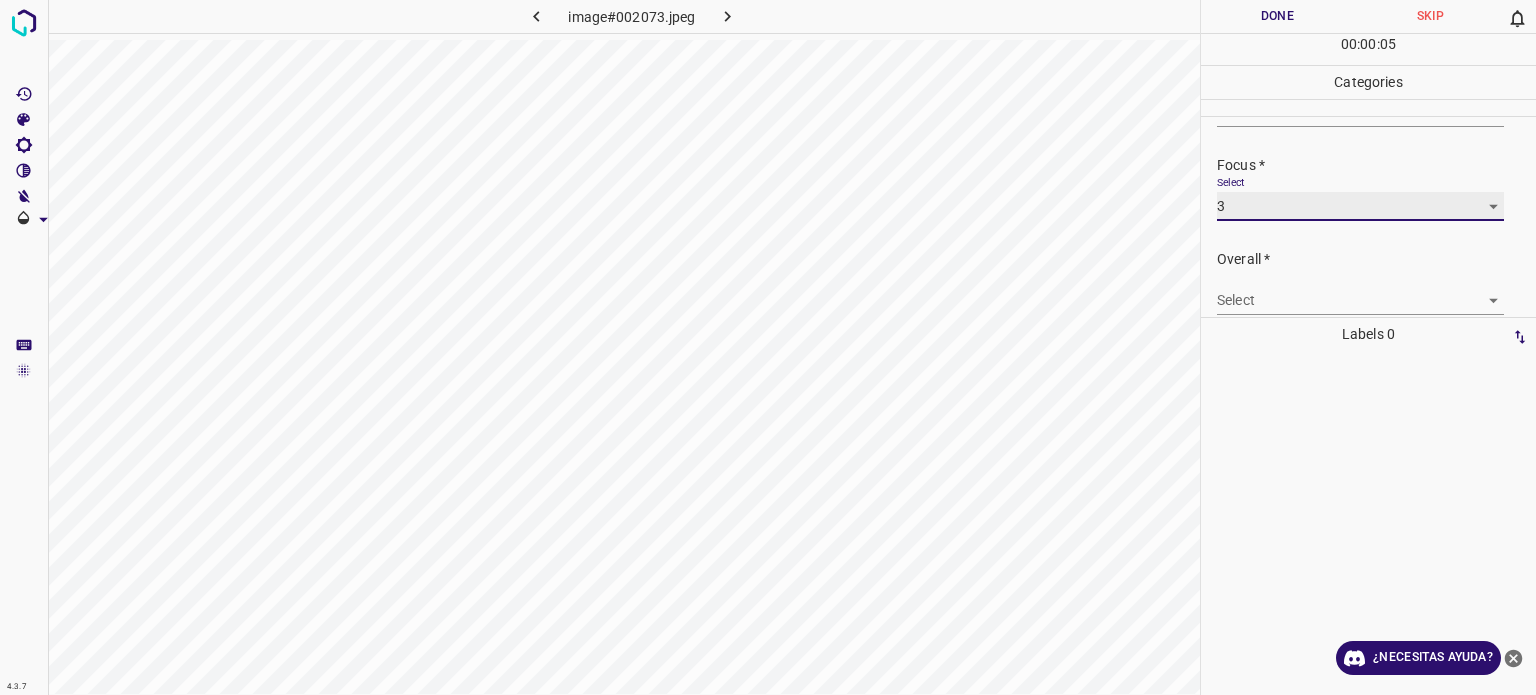 scroll, scrollTop: 98, scrollLeft: 0, axis: vertical 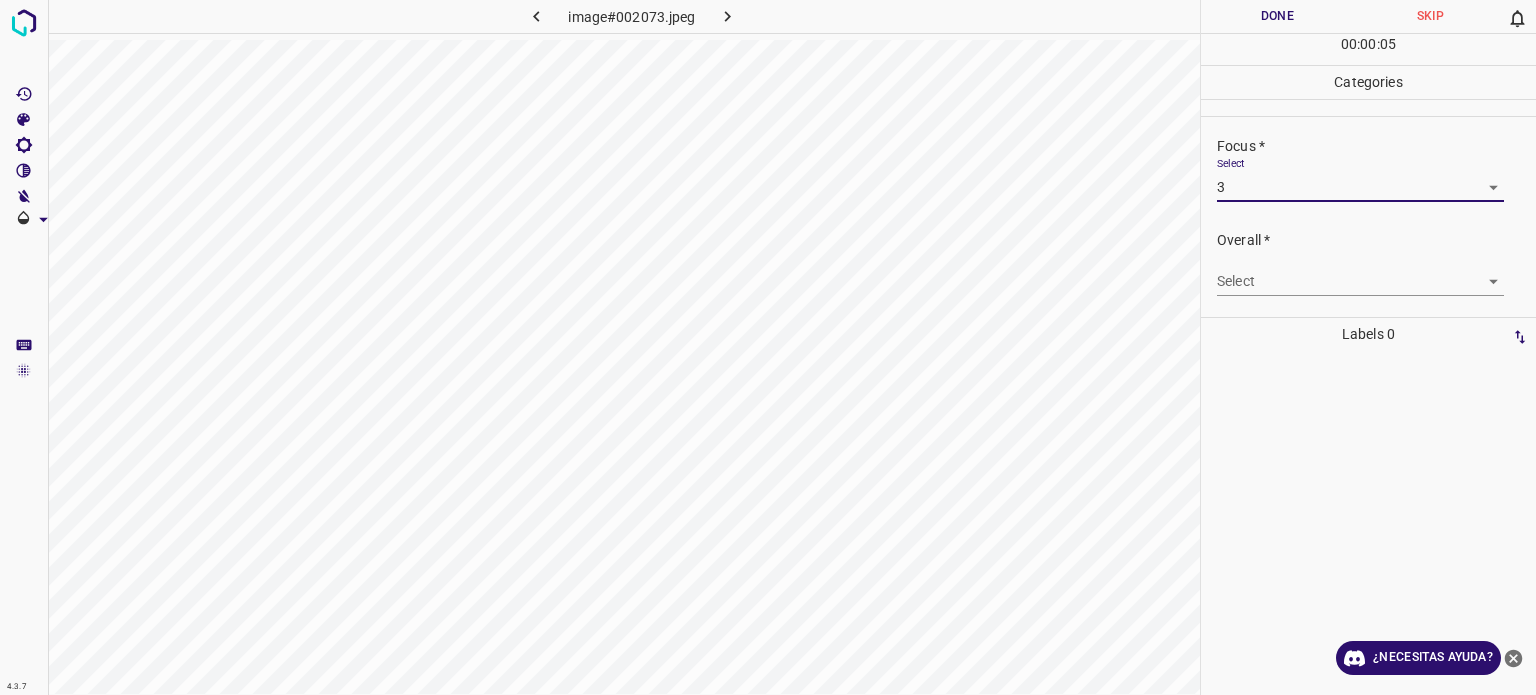 click on "4.3.7 image#002073.jpeg Done Skip 0 00   : 00   : 05   Categories Lighting *  Select 3 3 Focus *  Select 3 3 Overall *  Select ​ Labels   0 Categories 1 Lighting 2 Focus 3 Overall Tools Space Change between modes (Draw & Edit) I Auto labeling R Restore zoom M Zoom in N Zoom out Delete Delete selecte label Filters Z Restore filters X Saturation filter C Brightness filter V Contrast filter B Gray scale filter General O Download ¿Necesitas ayuda? Texto original Valora esta traducción Tu opinión servirá para ayudar a mejorar el Traductor de Google - Texto - Esconder - Borrar" at bounding box center [768, 347] 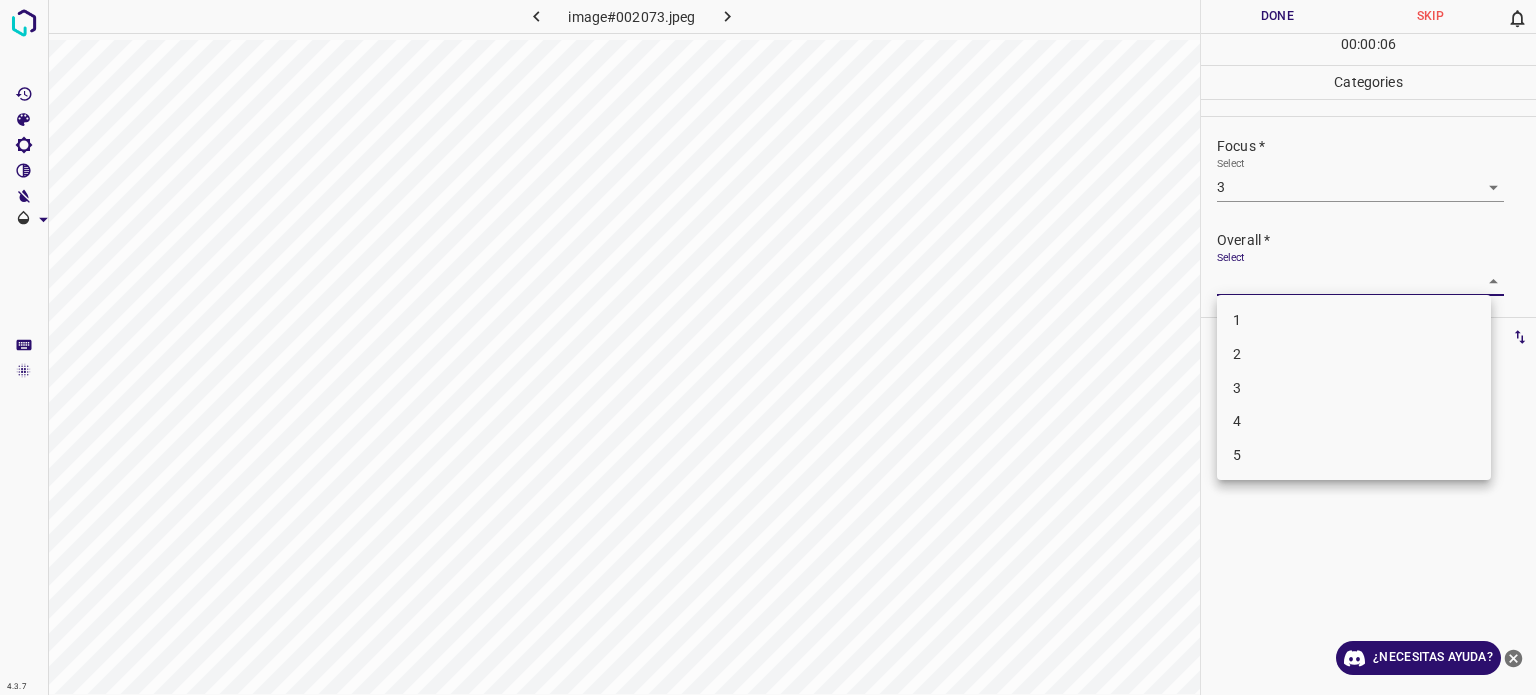 click on "3" at bounding box center [1237, 388] 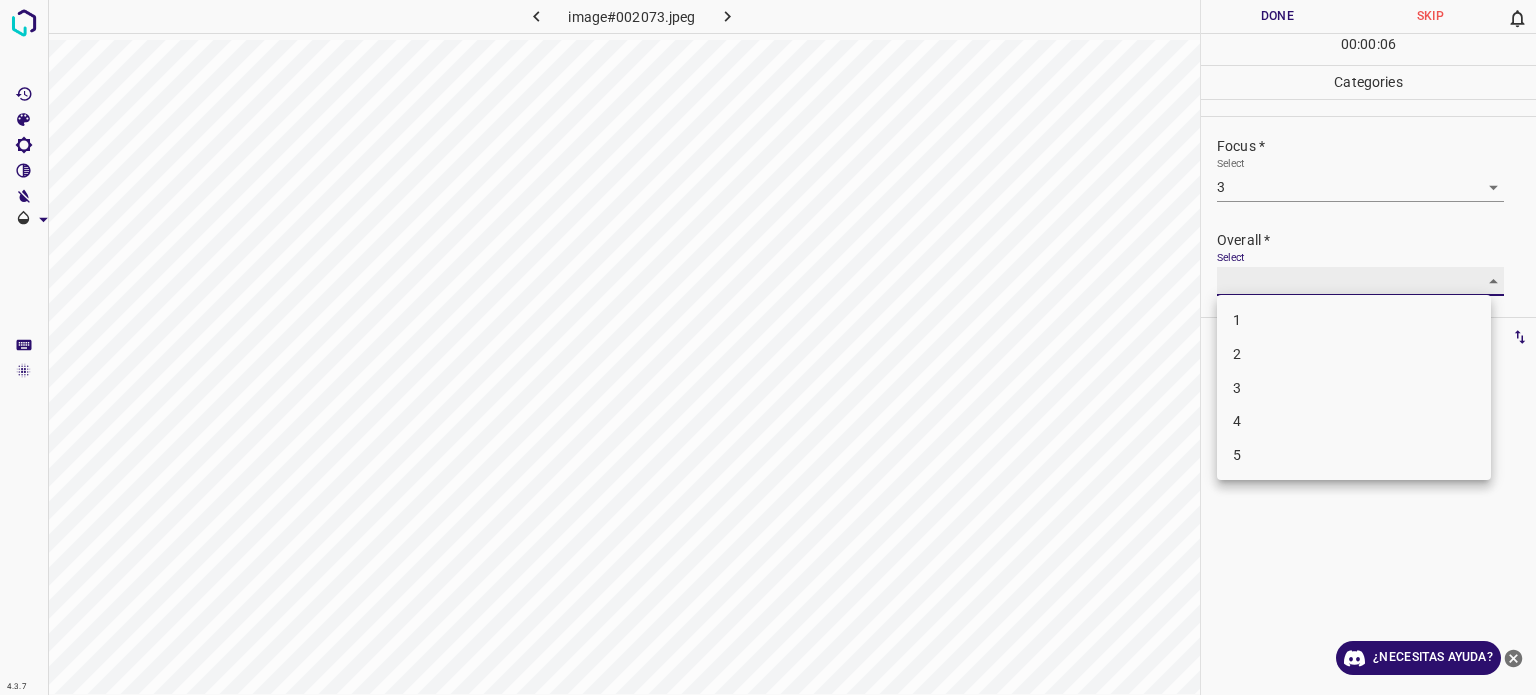 type on "3" 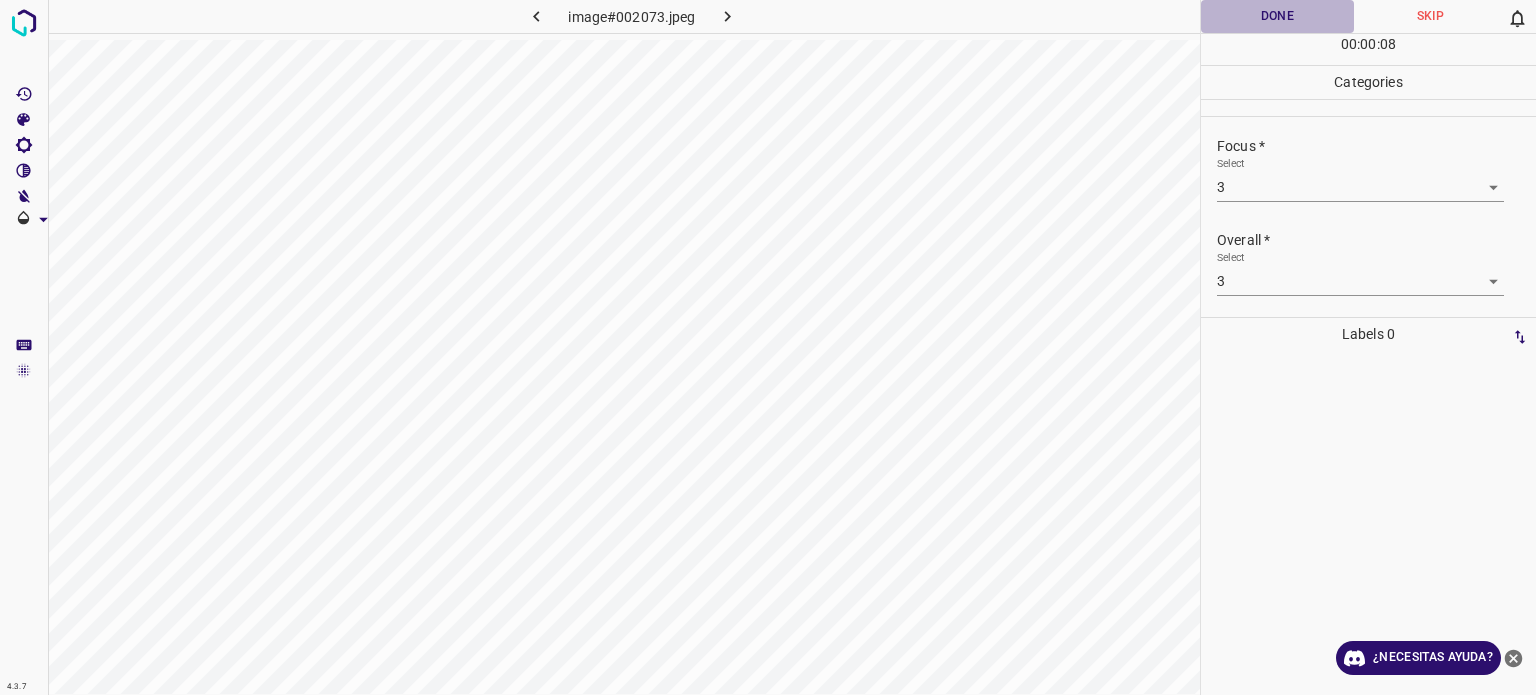 click on "Done" at bounding box center (1277, 16) 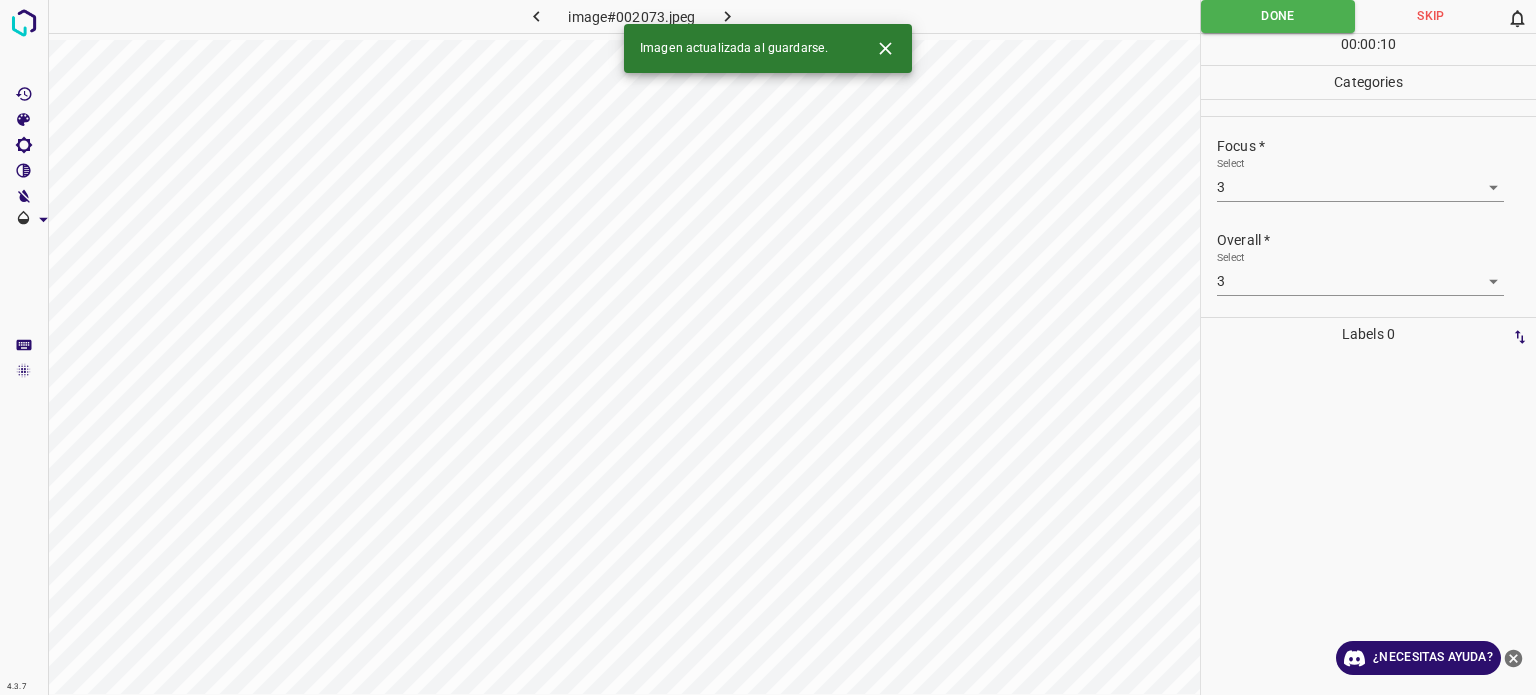 click 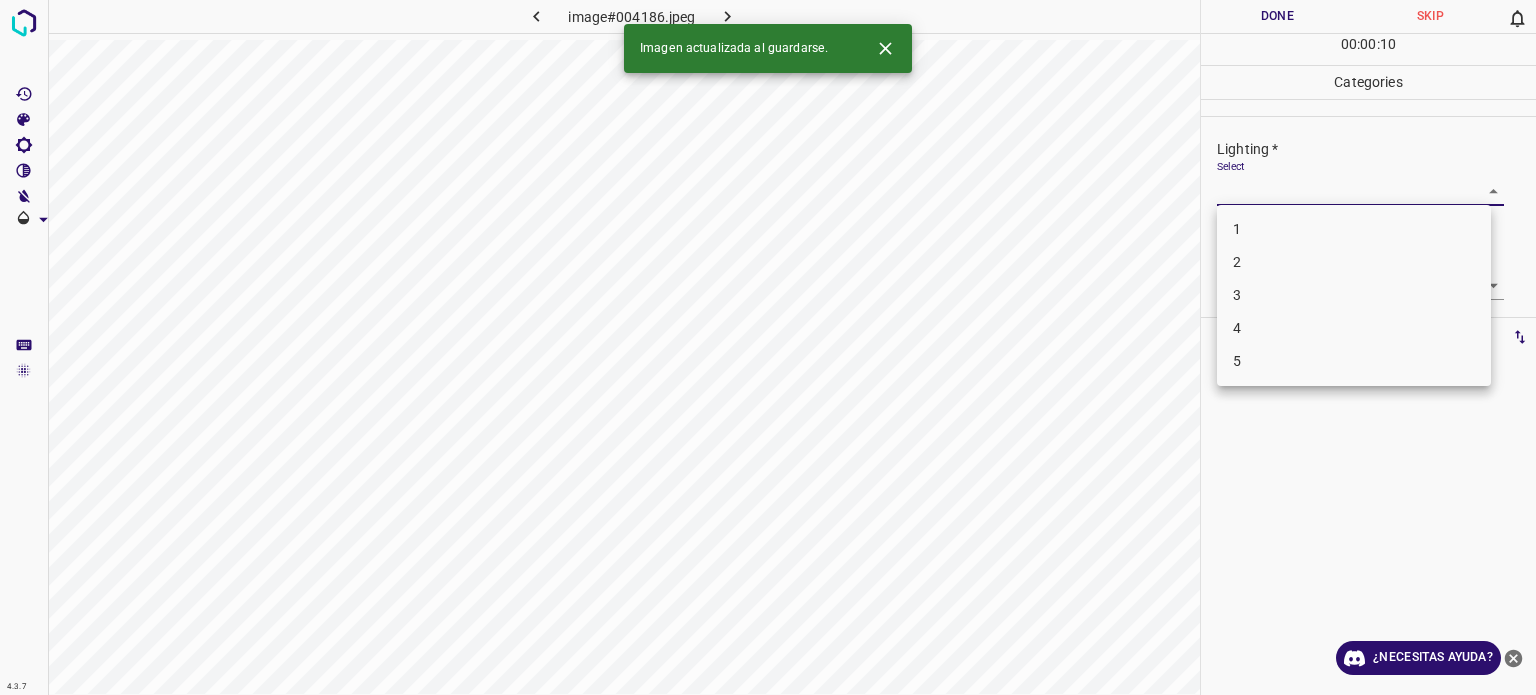 click on "4.3.7 image#004186.jpeg Done Skip 0 00   : 00   : 10   Categories Lighting *  Select ​ Focus *  Select ​ Overall *  Select ​ Labels   0 Categories 1 Lighting 2 Focus 3 Overall Tools Space Change between modes (Draw & Edit) I Auto labeling R Restore zoom M Zoom in N Zoom out Delete Delete selecte label Filters Z Restore filters X Saturation filter C Brightness filter V Contrast filter B Gray scale filter General O Download Imagen actualizada al guardarse. ¿Necesitas ayuda? Texto original Valora esta traducción Tu opinión servirá para ayudar a mejorar el Traductor de Google - Texto - Esconder - Borrar 1 2 3 4 5" at bounding box center (768, 347) 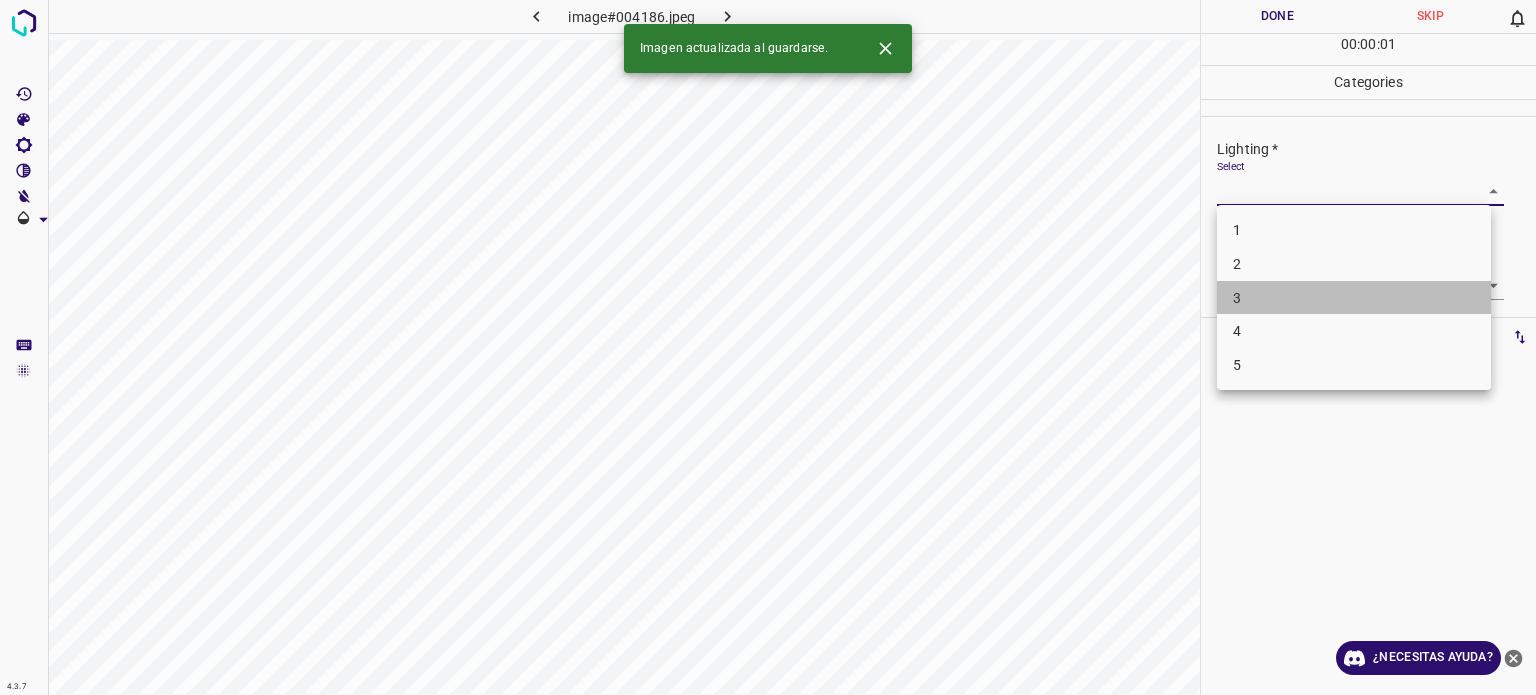 click on "3" at bounding box center (1354, 298) 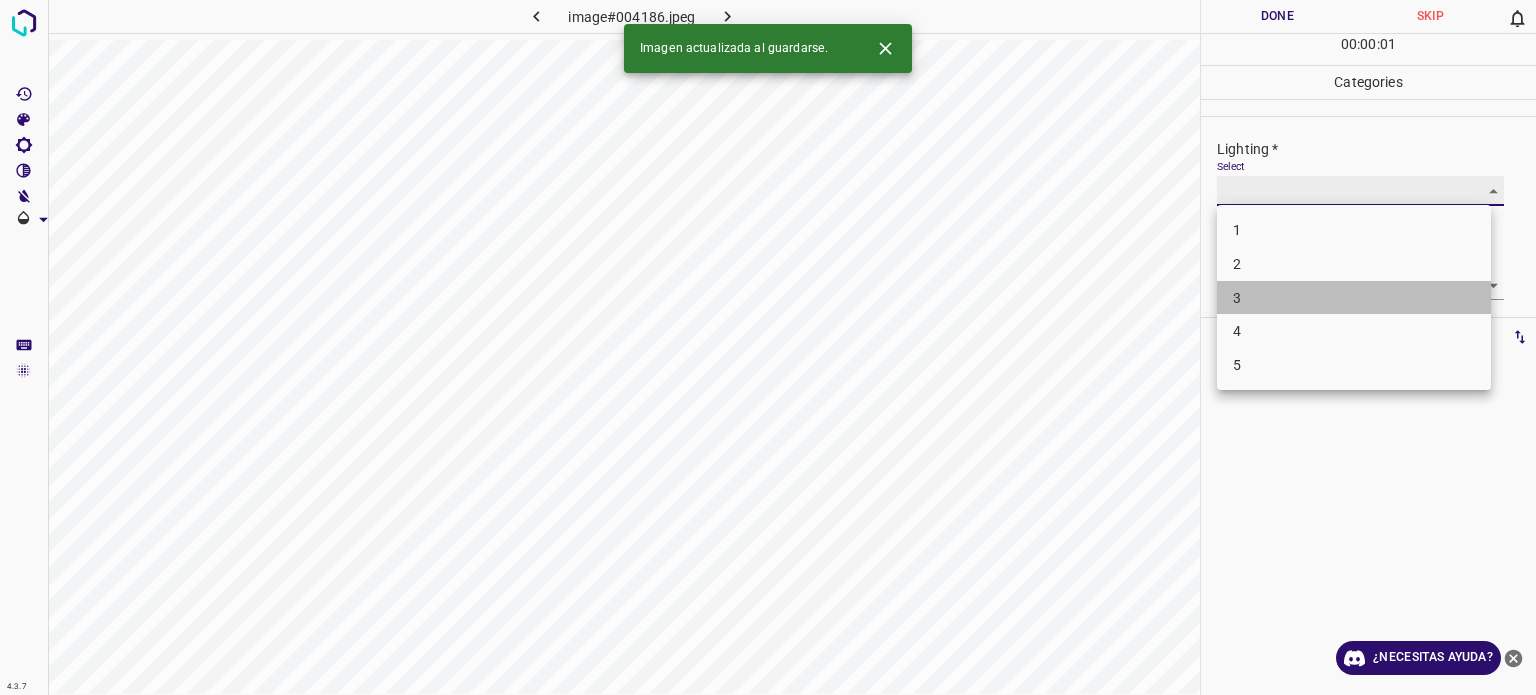 type on "3" 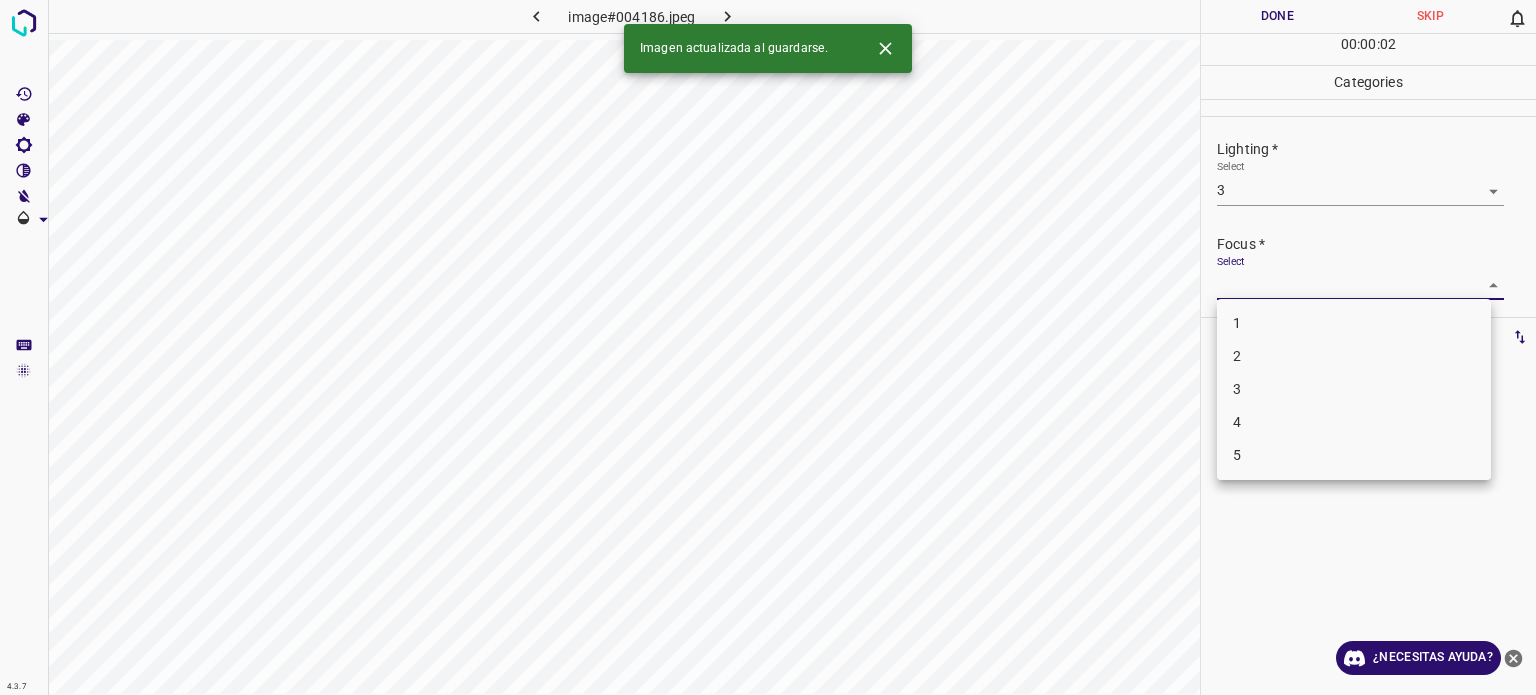 click on "4.3.7 image#004186.jpeg Done Skip 0 00   : 00   : 02   Categories Lighting *  Select 3 3 Focus *  Select ​ Overall *  Select ​ Labels   0 Categories 1 Lighting 2 Focus 3 Overall Tools Space Change between modes (Draw & Edit) I Auto labeling R Restore zoom M Zoom in N Zoom out Delete Delete selecte label Filters Z Restore filters X Saturation filter C Brightness filter V Contrast filter B Gray scale filter General O Download Imagen actualizada al guardarse. ¿Necesitas ayuda? Texto original Valora esta traducción Tu opinión servirá para ayudar a mejorar el Traductor de Google - Texto - Esconder - Borrar 1 2 3 4 5" at bounding box center [768, 347] 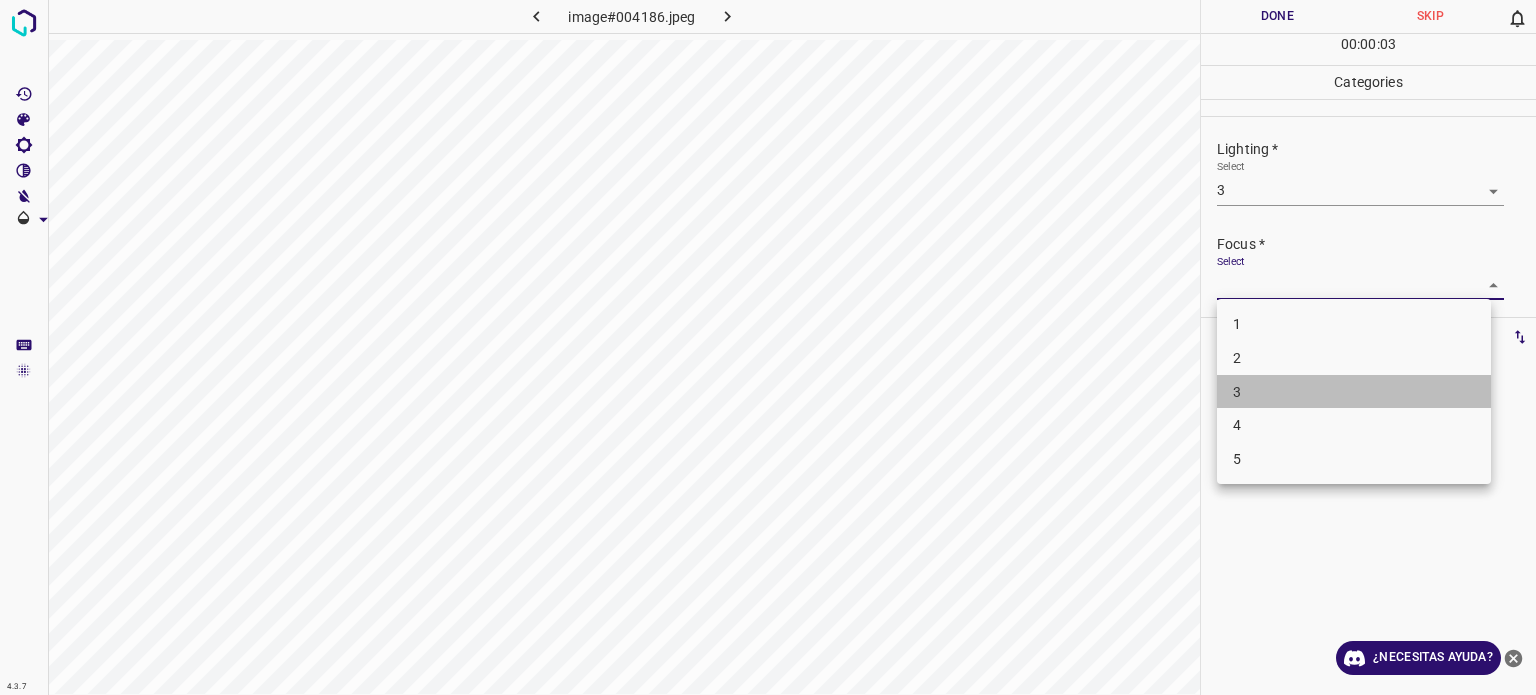 click on "3" at bounding box center [1354, 392] 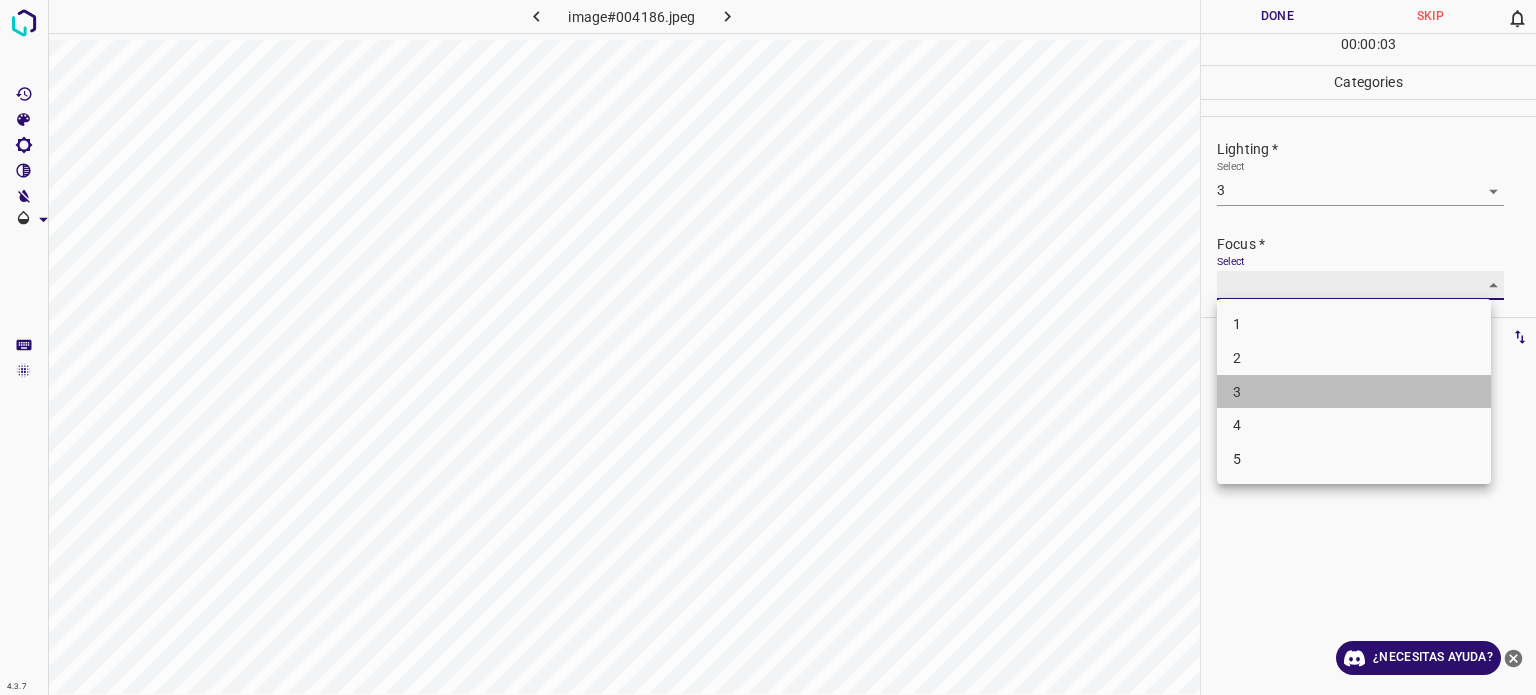 type on "3" 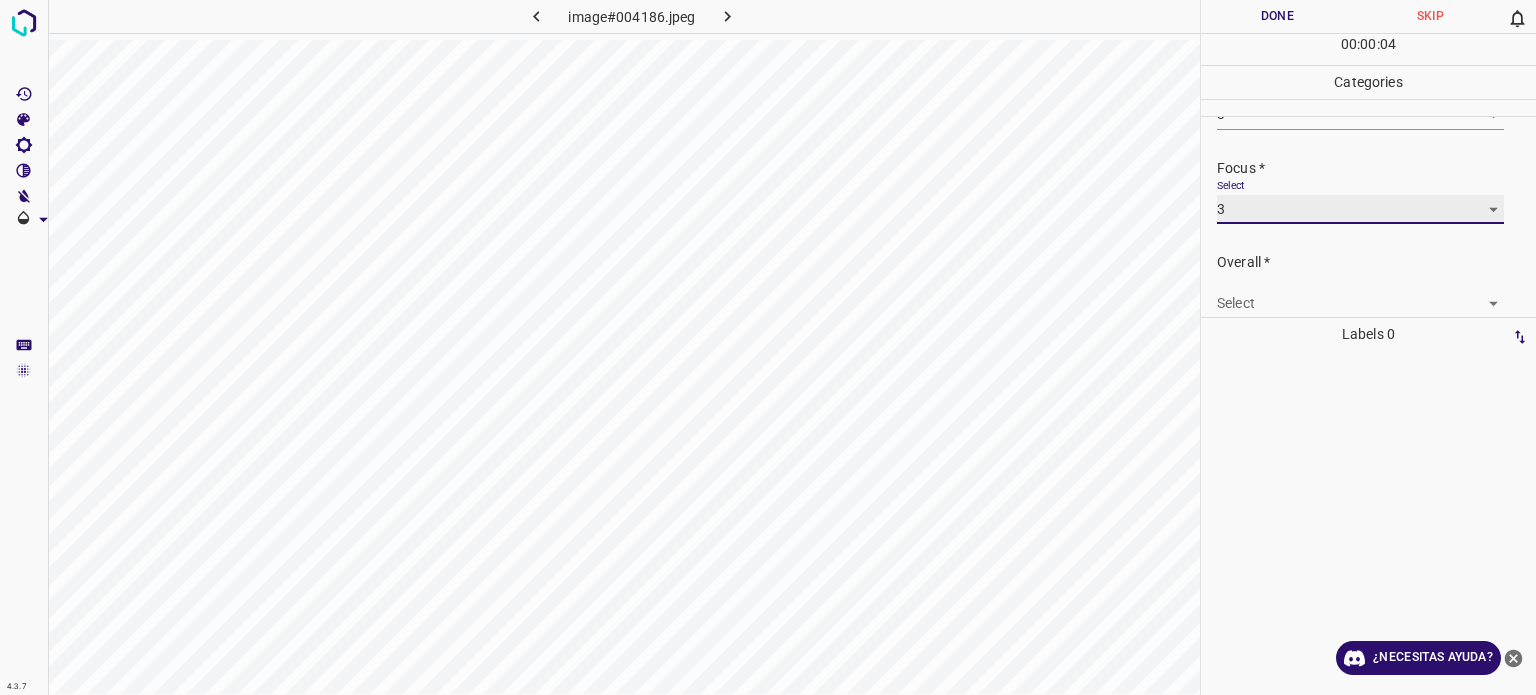 scroll, scrollTop: 98, scrollLeft: 0, axis: vertical 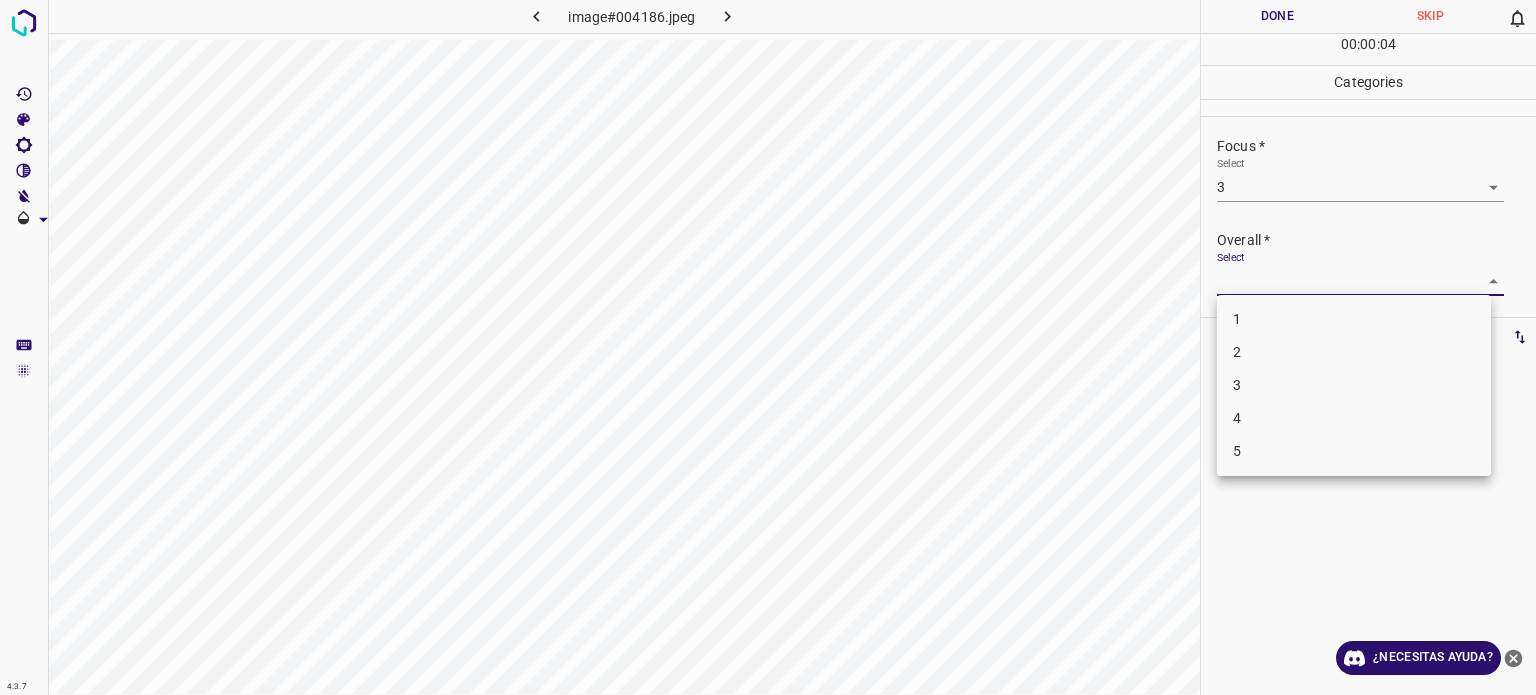 click on "4.3.7 image#004186.jpeg Done Skip 0 00 : 00 : 04 Categories Lighting * Select 3 3 Focus * Select 3 3 Overall * Select ​ Labels 0 Categories 1 Lighting 2 Focus 3 Overall Tools Space Change between modes (Draw & Edit) I Auto labeling R Restore zoom M Zoom in N Zoom out Delete Delete selecte label Filters Z Restore filters X Saturation filter C Brightness filter V Contrast filter B Gray scale filter General O Download ¿Necesitas ayuda? Texto original Valora esta traducción Tu opinión servirá para ayudar a mejorar el Traductor de Google - Texto - Esconder - Borrar 1 2 3 4 5" at bounding box center [768, 347] 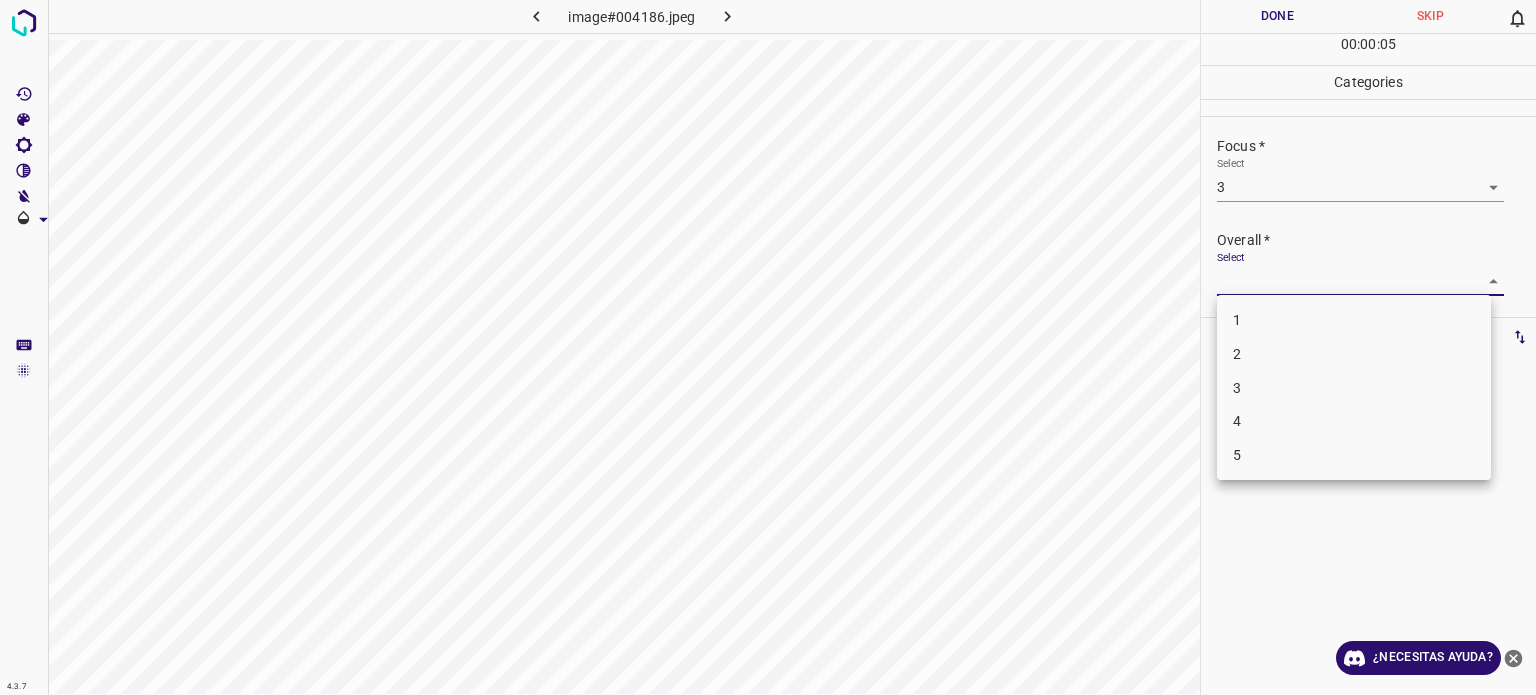 click on "3" at bounding box center [1354, 388] 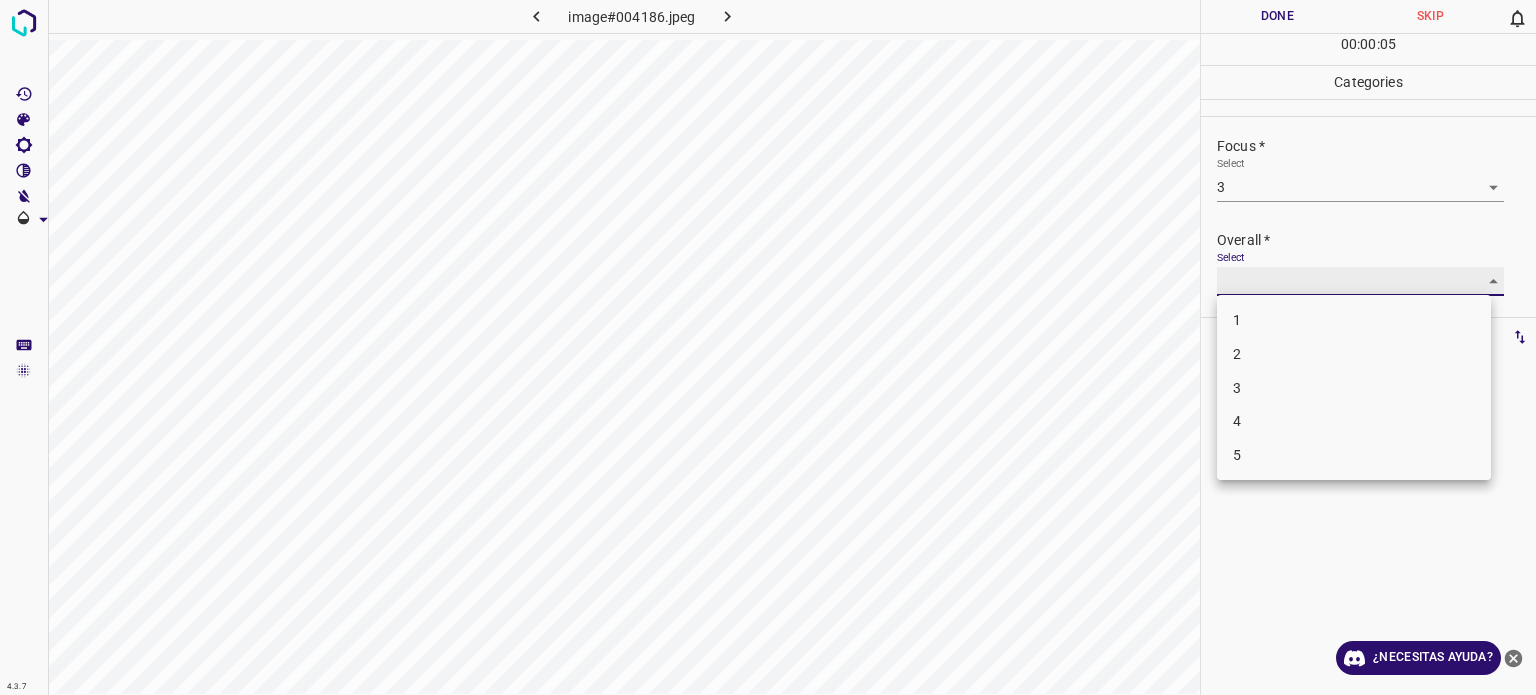 type on "3" 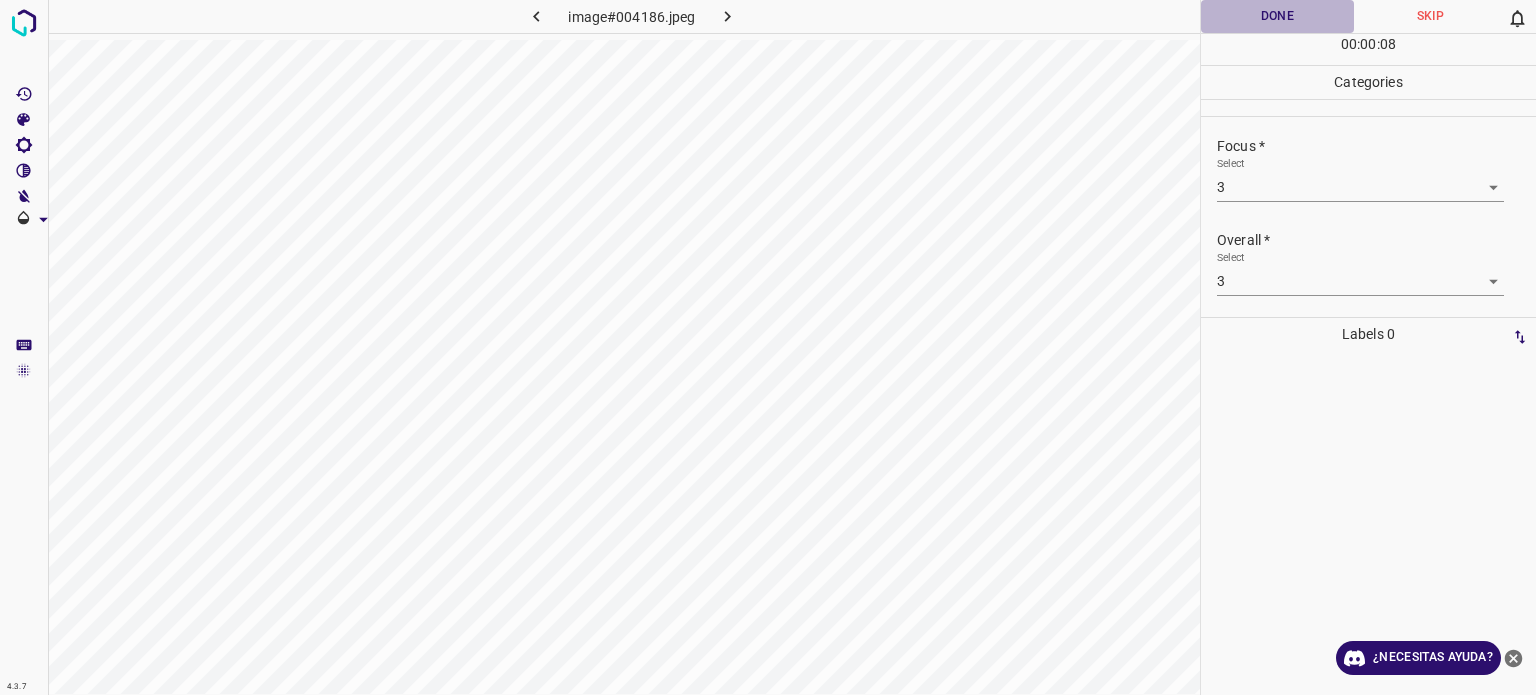 click on "Done" at bounding box center [1277, 16] 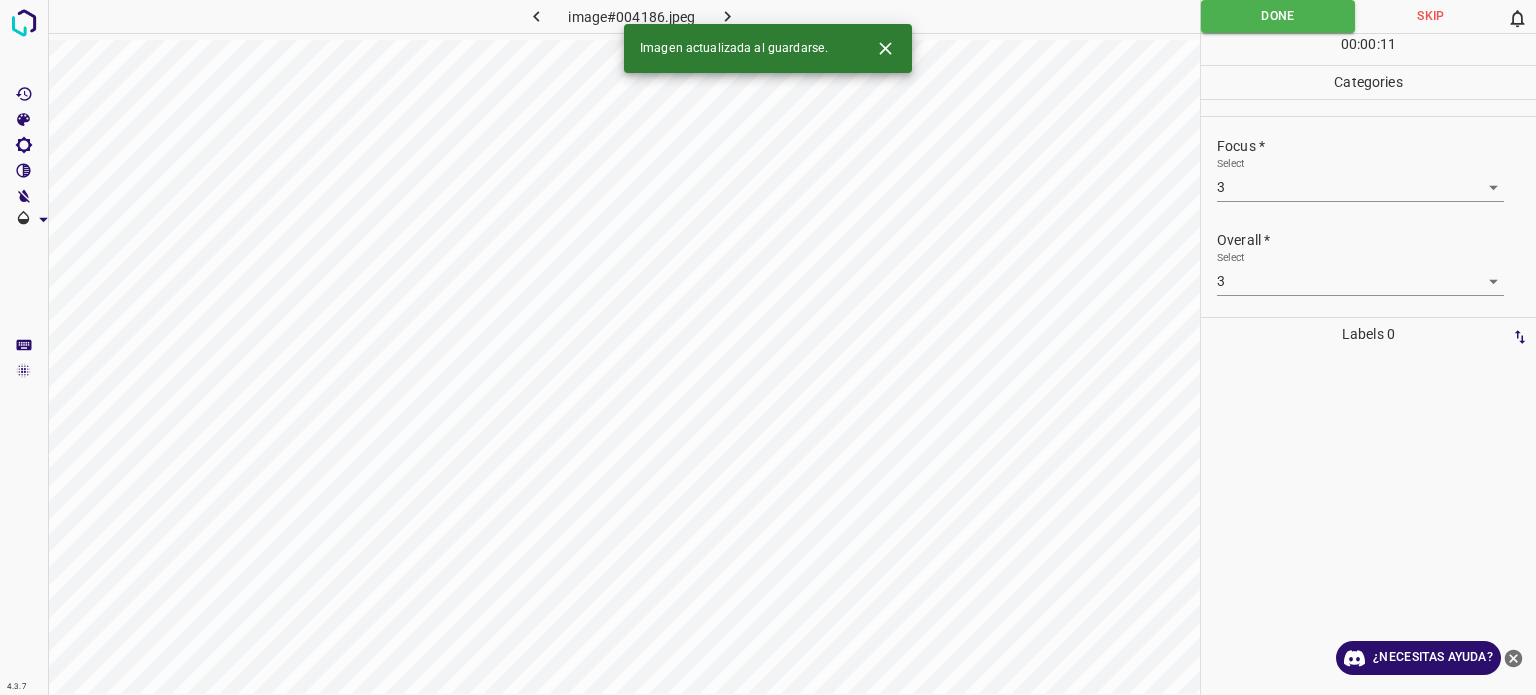 click 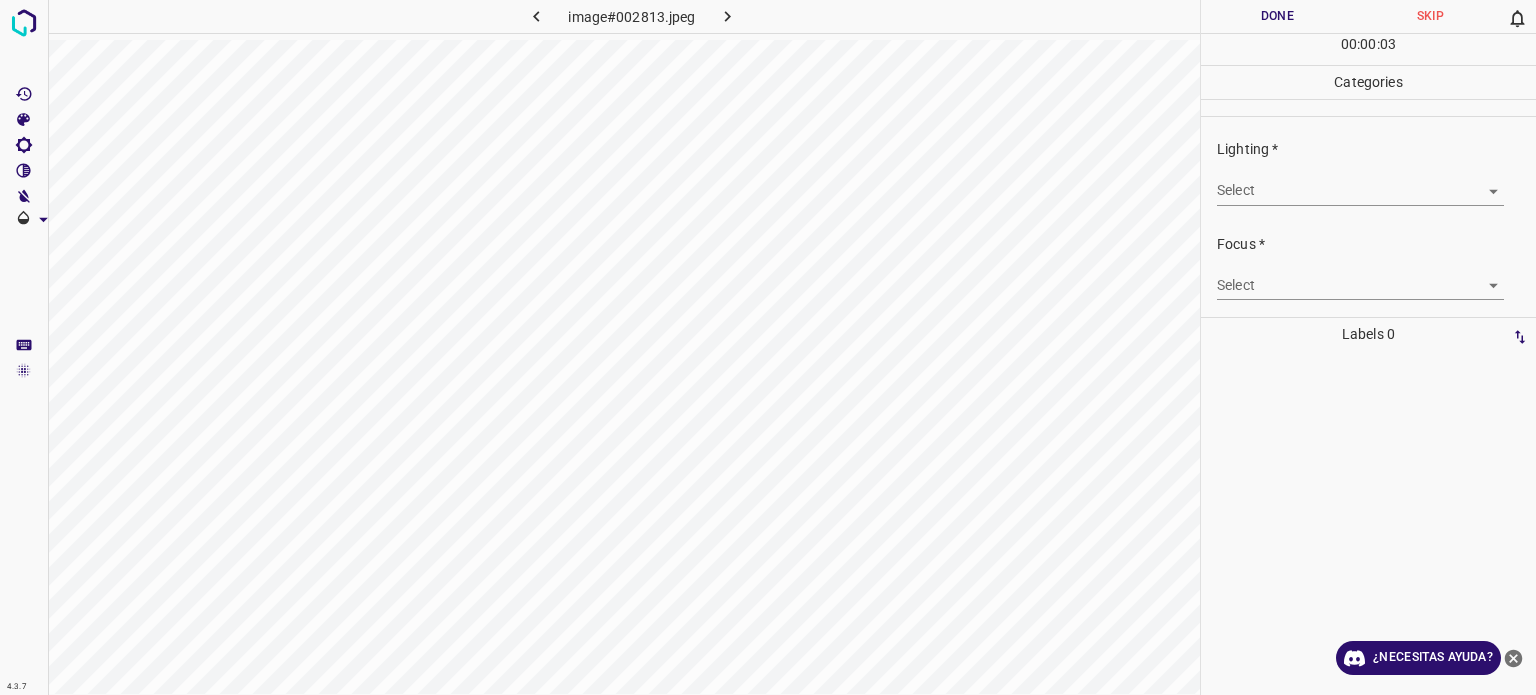 click on "4.3.7 image#002813.jpeg Done Skip 0 00   : 00   : 03   Categories Lighting *  Select ​ Focus *  Select ​ Overall *  Select ​ Labels   0 Categories 1 Lighting 2 Focus 3 Overall Tools Space Change between modes (Draw & Edit) I Auto labeling R Restore zoom M Zoom in N Zoom out Delete Delete selecte label Filters Z Restore filters X Saturation filter C Brightness filter V Contrast filter B Gray scale filter General O Download ¿Necesitas ayuda? Texto original Valora esta traducción Tu opinión servirá para ayudar a mejorar el Traductor de Google - Texto - Esconder - Borrar" at bounding box center [768, 347] 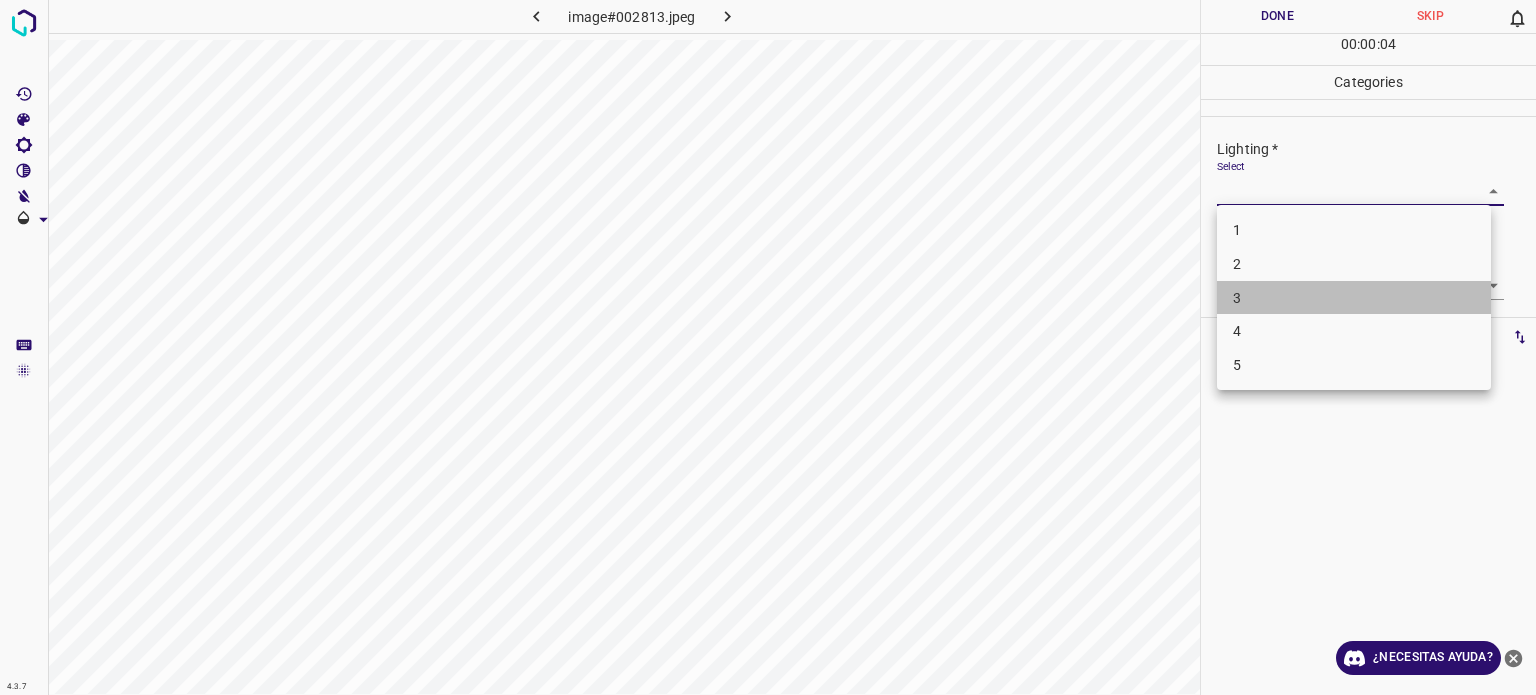 click on "3" at bounding box center [1237, 297] 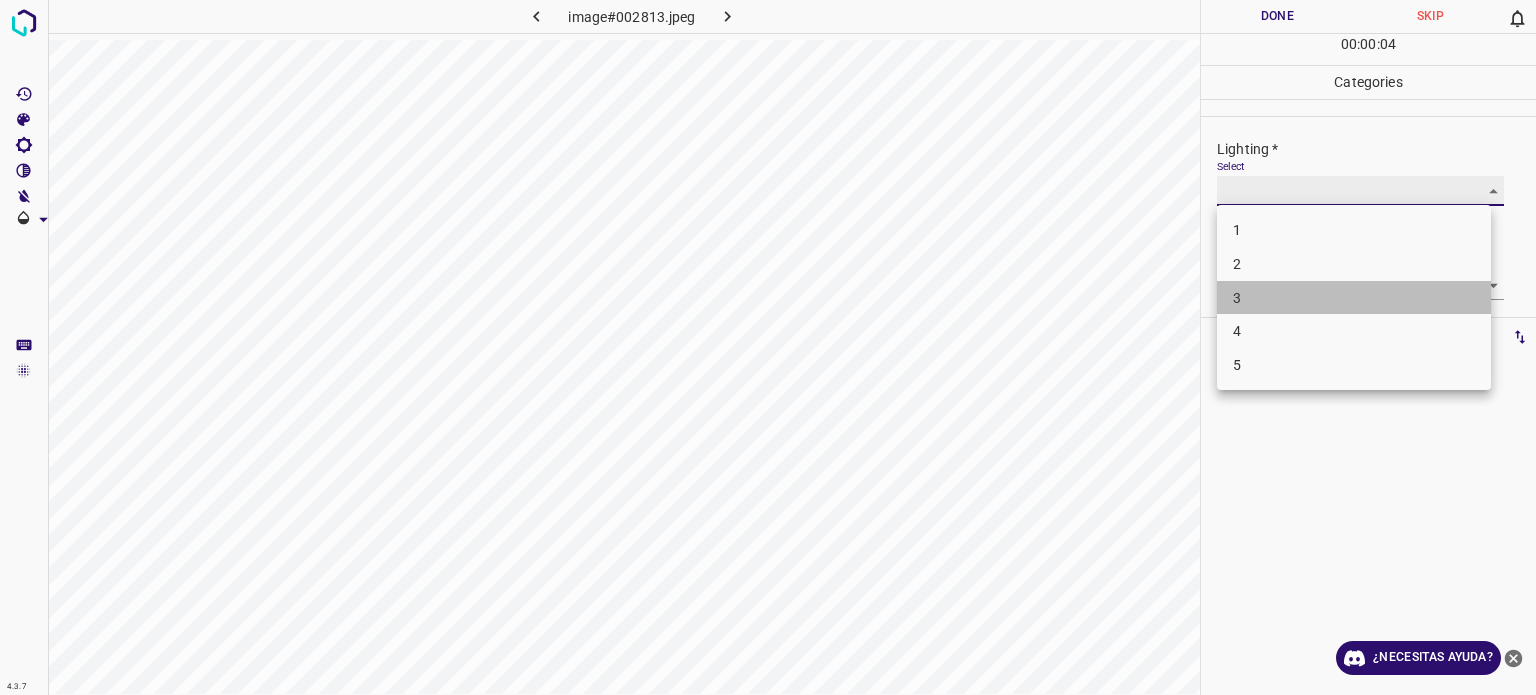 type on "3" 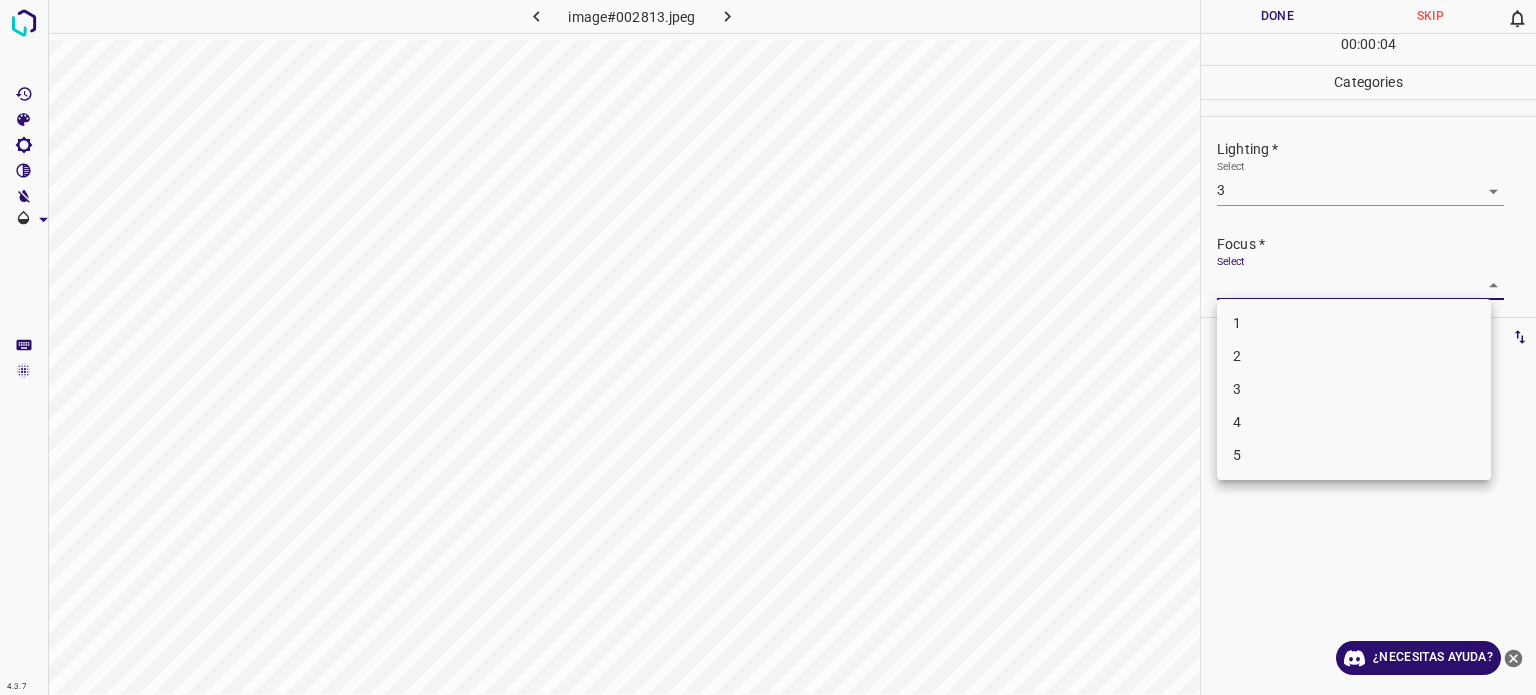 click on "4.3.7 image#002813.jpeg Done Skip 0 00 : 00 : 04 Categories Lighting * Select 3 3 Focus * Select ​ Overall * Select ​ Labels 0 Categories 1 Lighting 2 Focus 3 Overall Tools Space Change between modes (Draw & Edit) I Auto labeling R Restore zoom M Zoom in N Zoom out Delete Delete selecte label Filters Z Restore filters X Saturation filter C Brightness filter V Contrast filter B Gray scale filter General O Download ¿Necesitas ayuda? Texto original Valora esta traducción Tu opinión servirá para ayudar a mejorar el Traductor de Google - Texto - Esconder - Borrar 1 2 3 4 5" at bounding box center (768, 347) 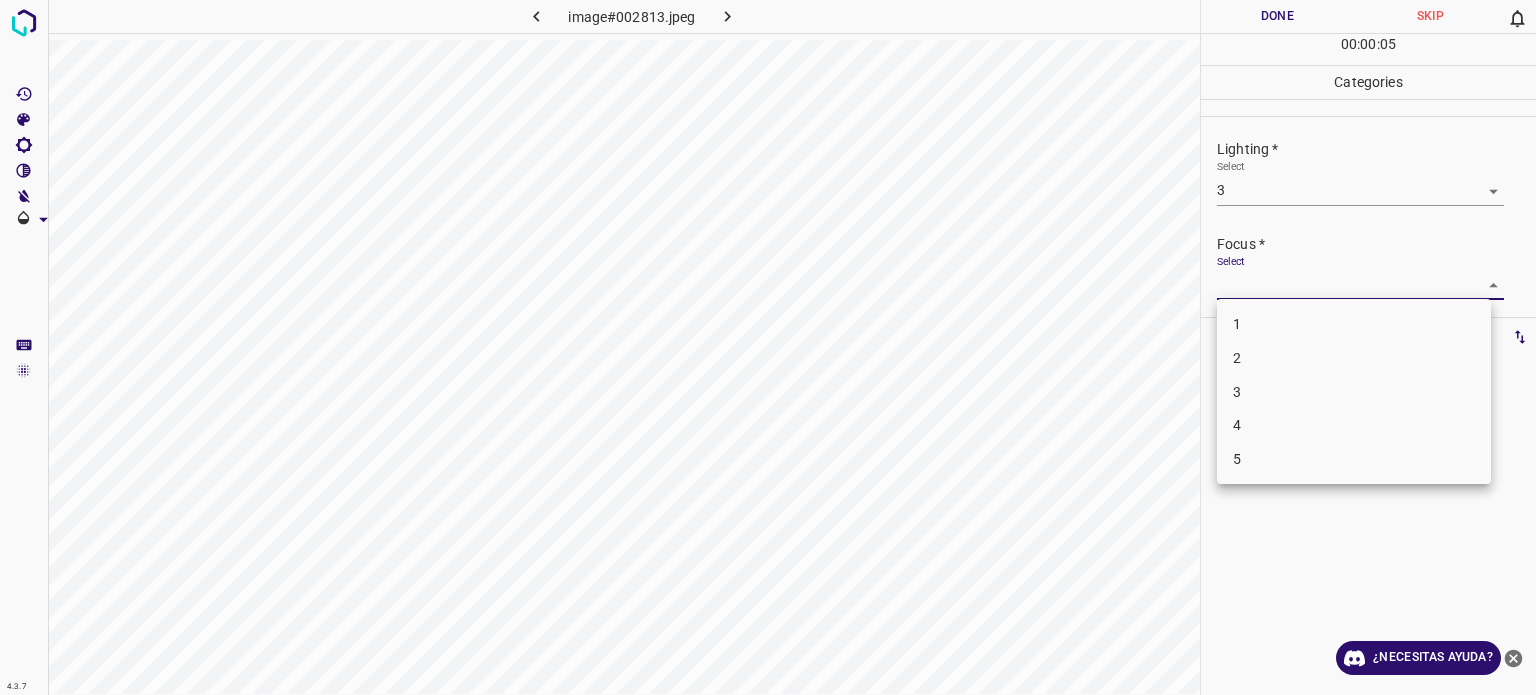 click on "3" at bounding box center [1354, 392] 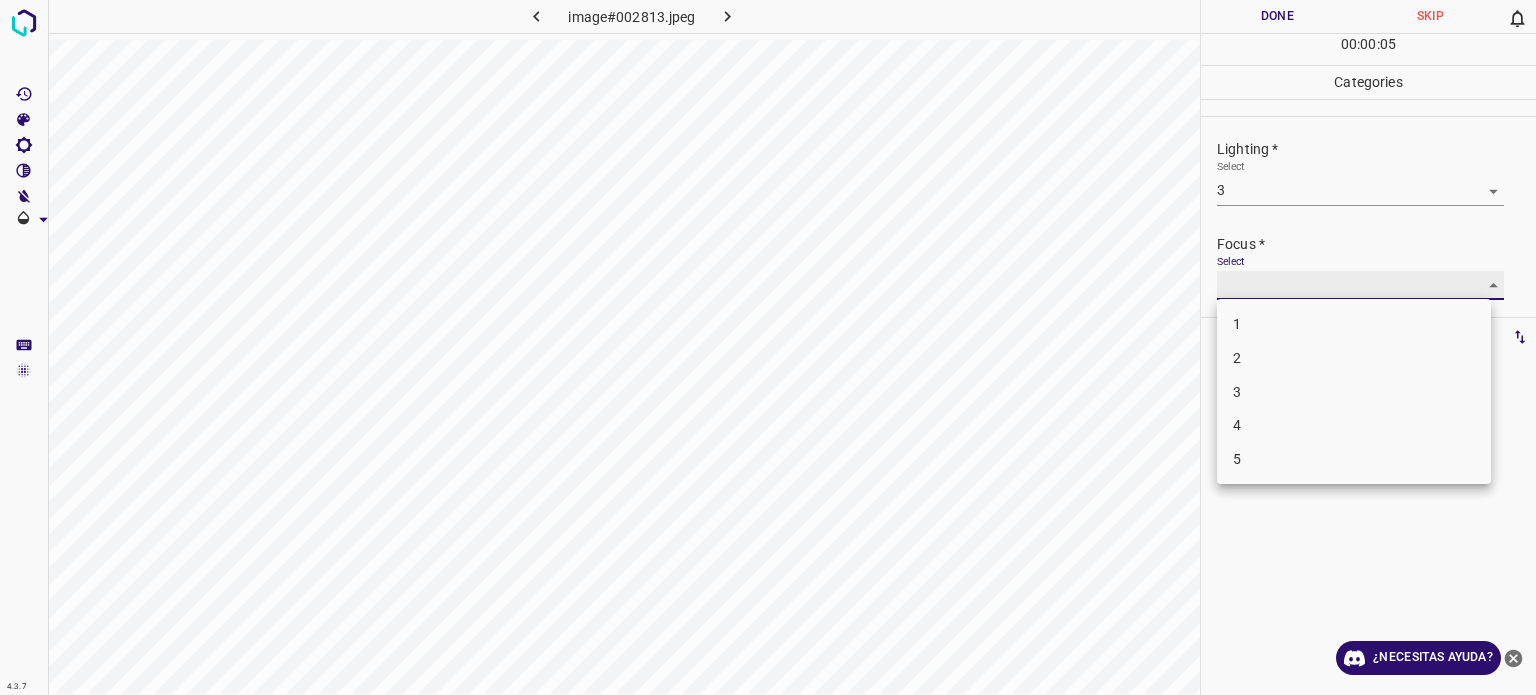 type on "3" 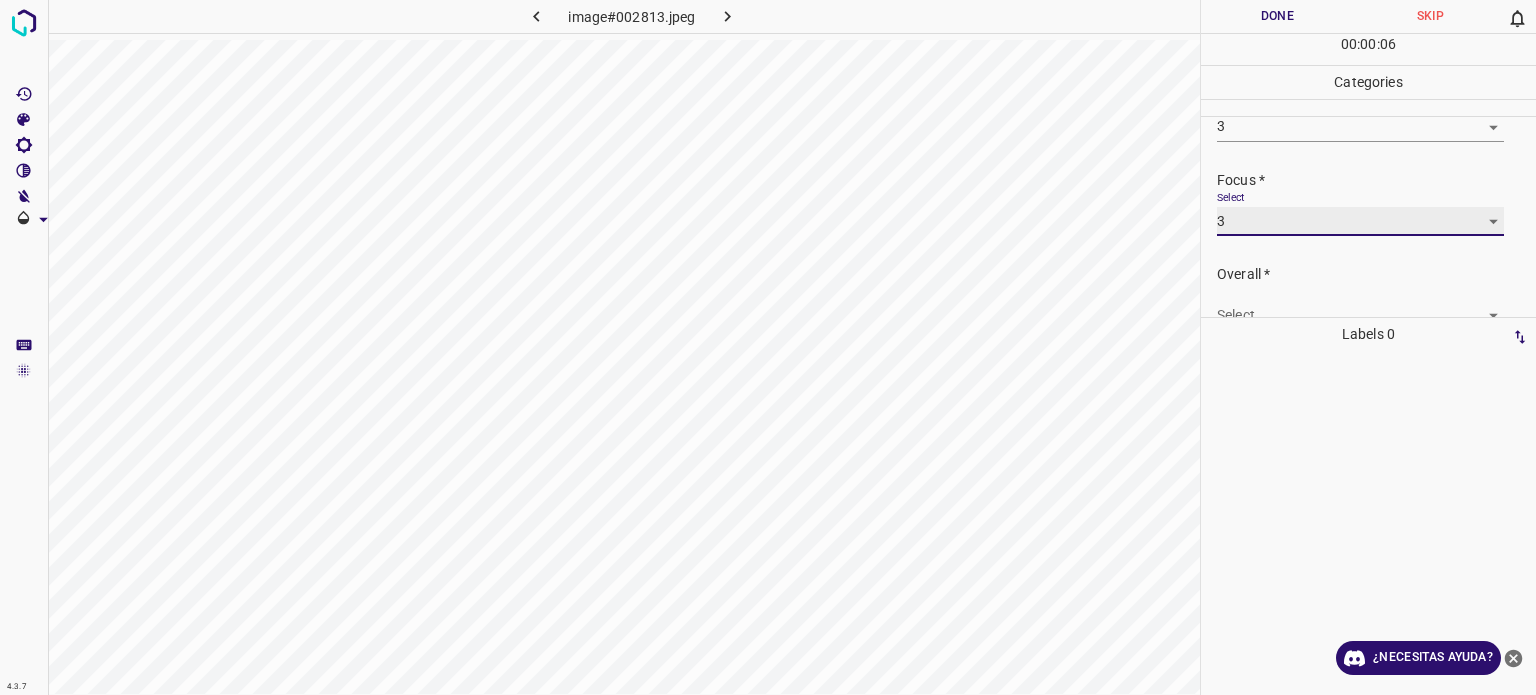 scroll, scrollTop: 98, scrollLeft: 0, axis: vertical 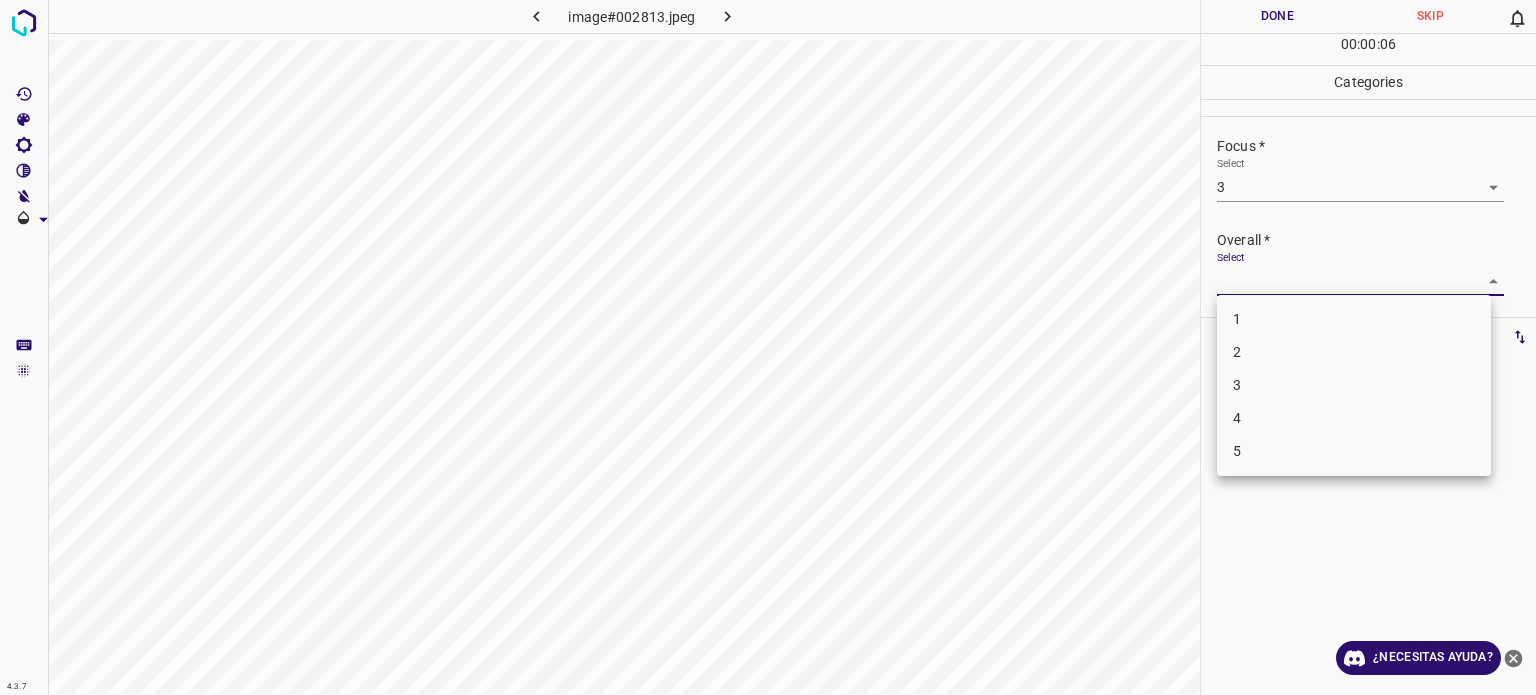 click on "4.3.7 image#002813.jpeg Done Skip 0 00   : 00   : 06   Categories Lighting *  Select 3 3 Focus *  Select 3 3 Overall *  Select ​ Labels   0 Categories 1 Lighting 2 Focus 3 Overall Tools Space Change between modes (Draw & Edit) I Auto labeling R Restore zoom M Zoom in N Zoom out Delete Delete selecte label Filters Z Restore filters X Saturation filter C Brightness filter V Contrast filter B Gray scale filter General O Download ¿Necesitas ayuda? Texto original Valora esta traducción Tu opinión servirá para ayudar a mejorar el Traductor de Google - Texto - Esconder - Borrar 1 2 3 4 5" at bounding box center [768, 347] 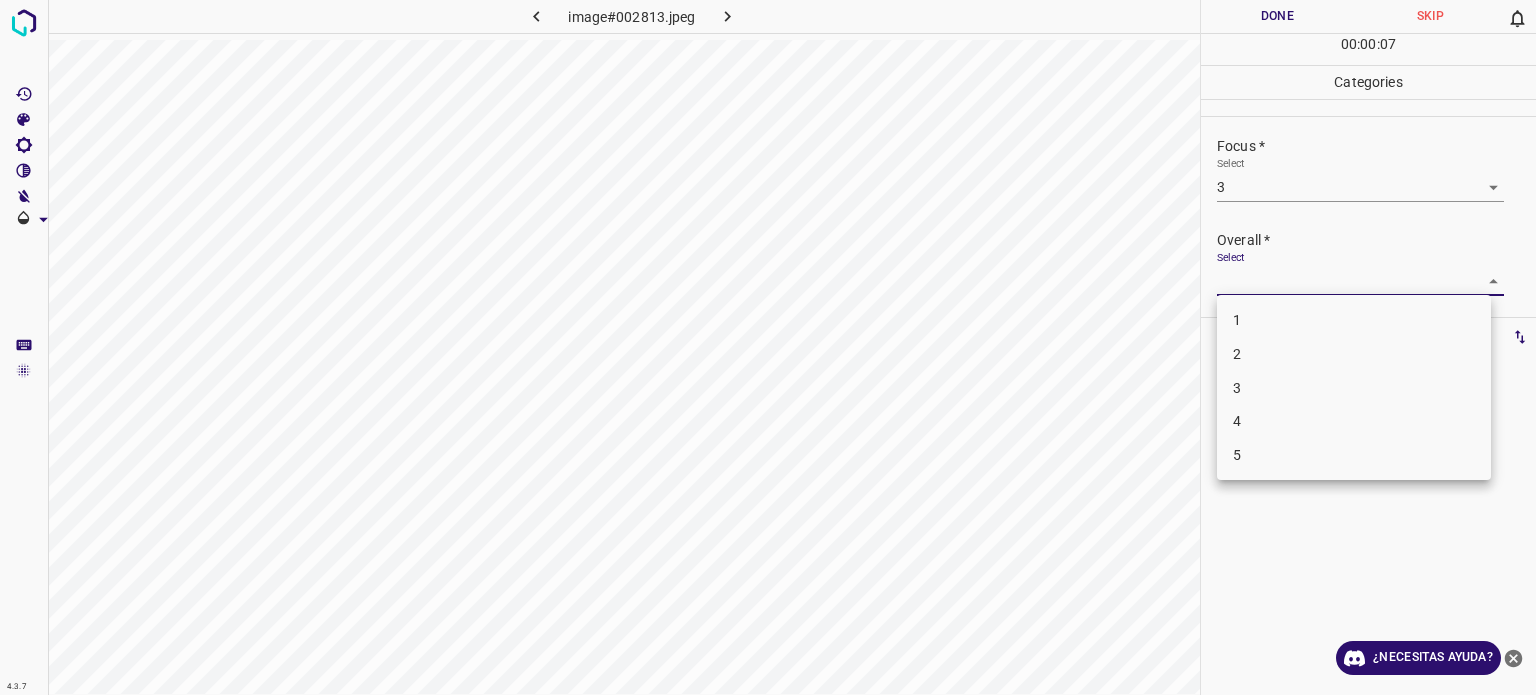 click on "3" at bounding box center (1354, 388) 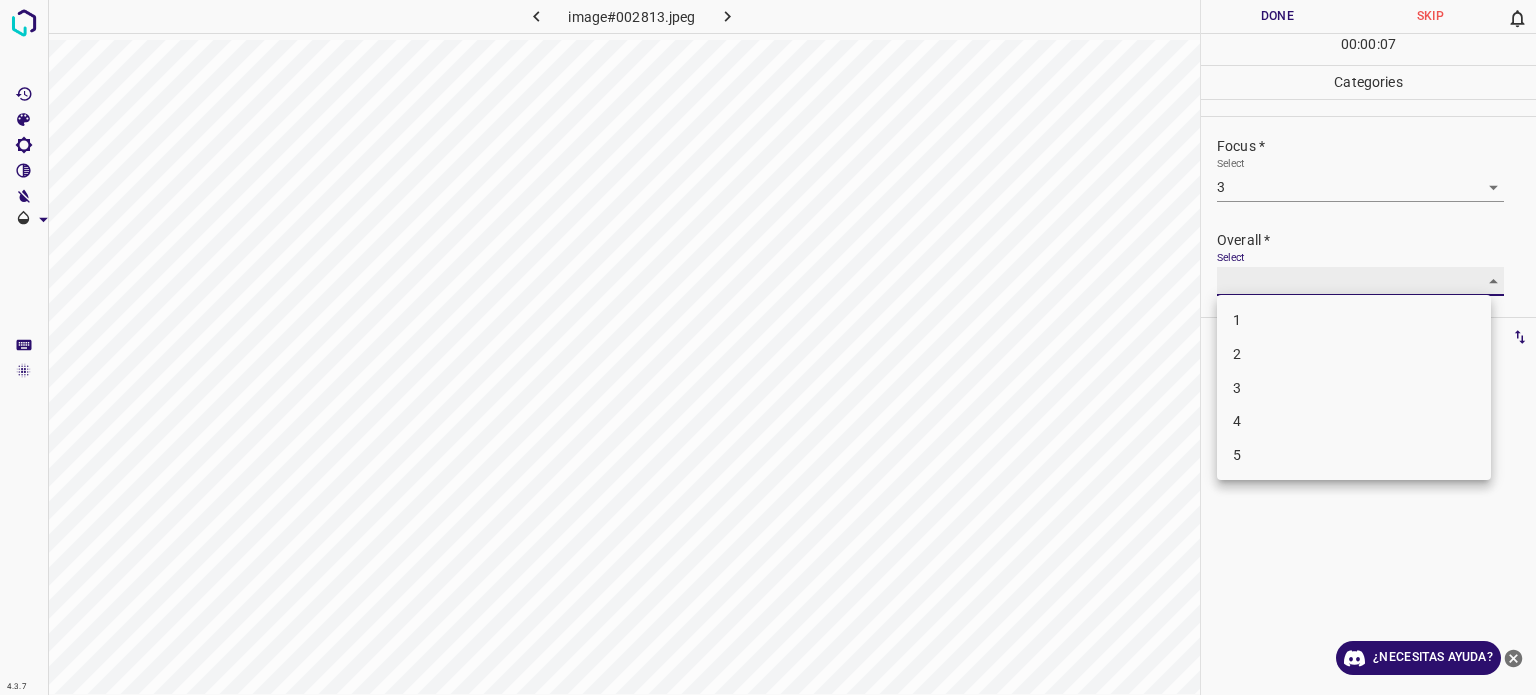 type on "3" 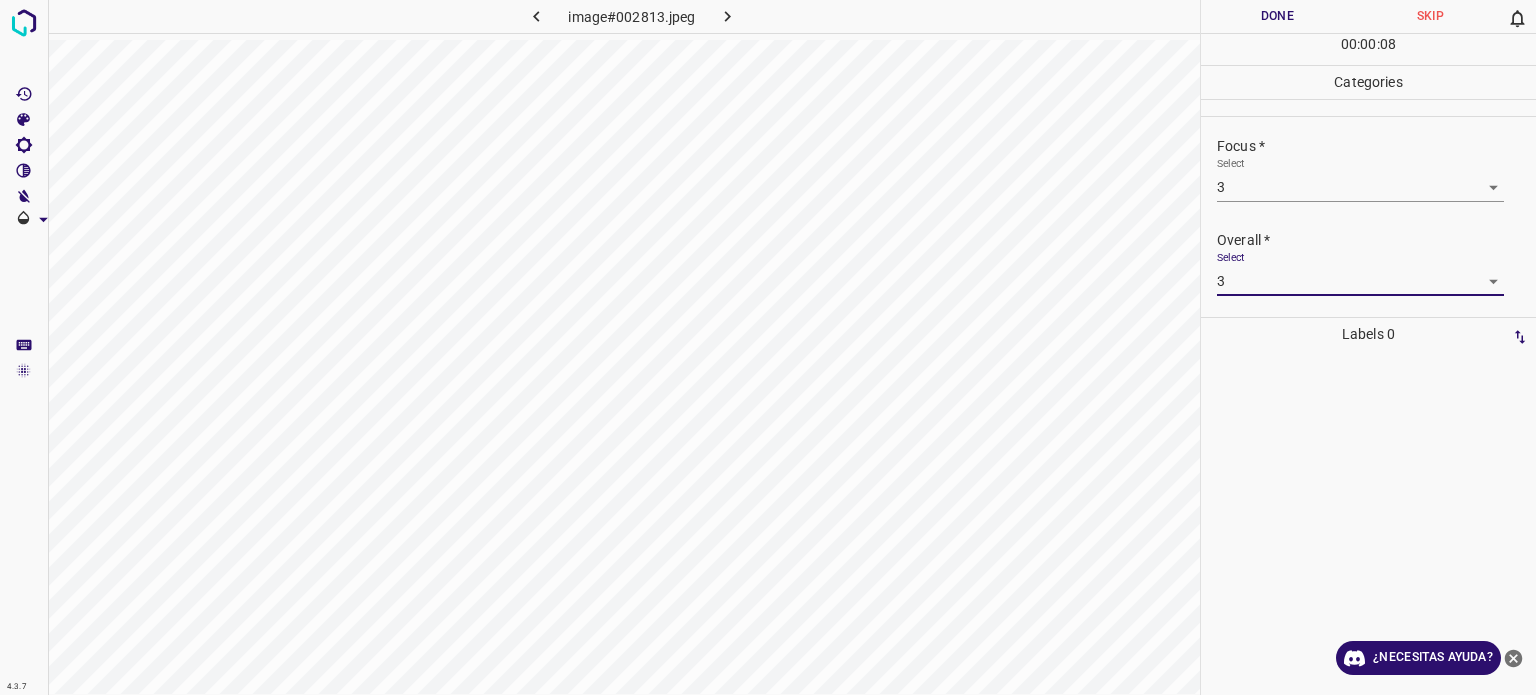 click on "Done" at bounding box center [1277, 16] 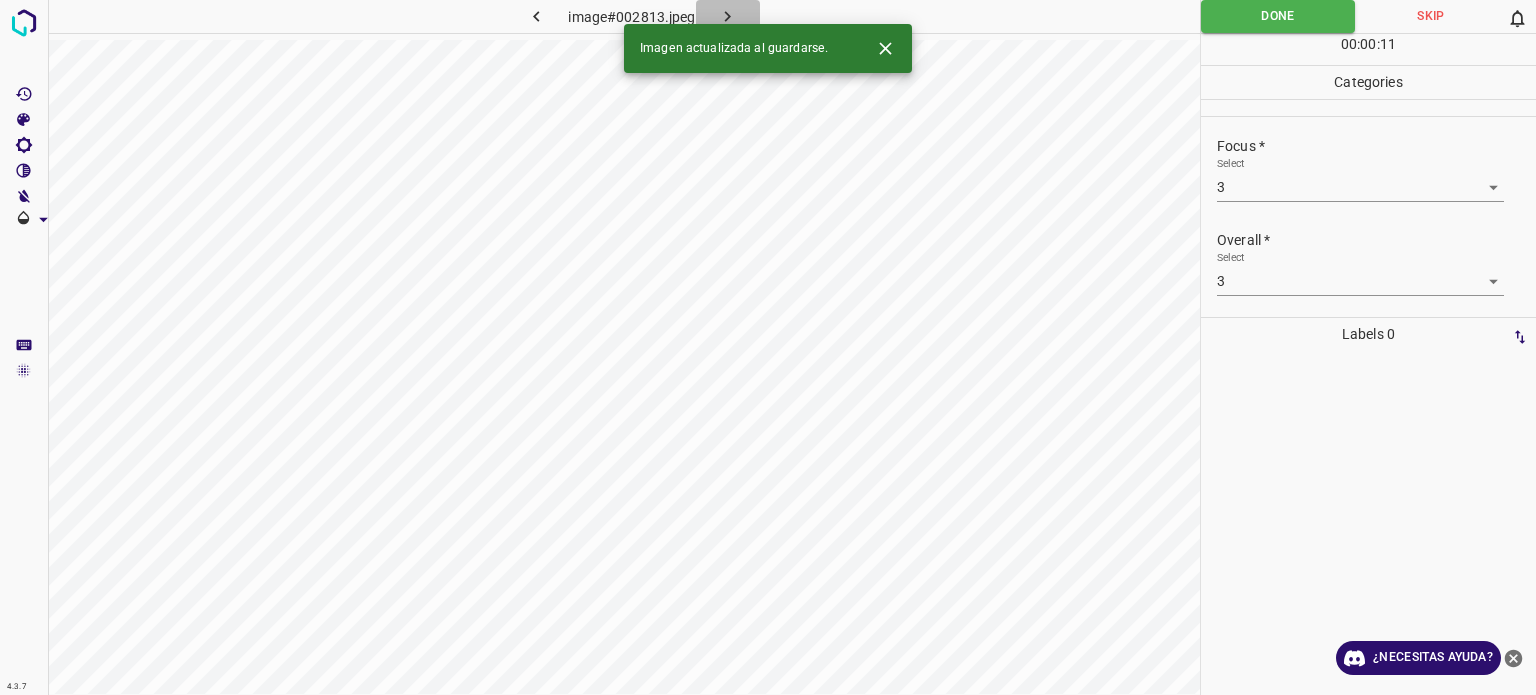 click 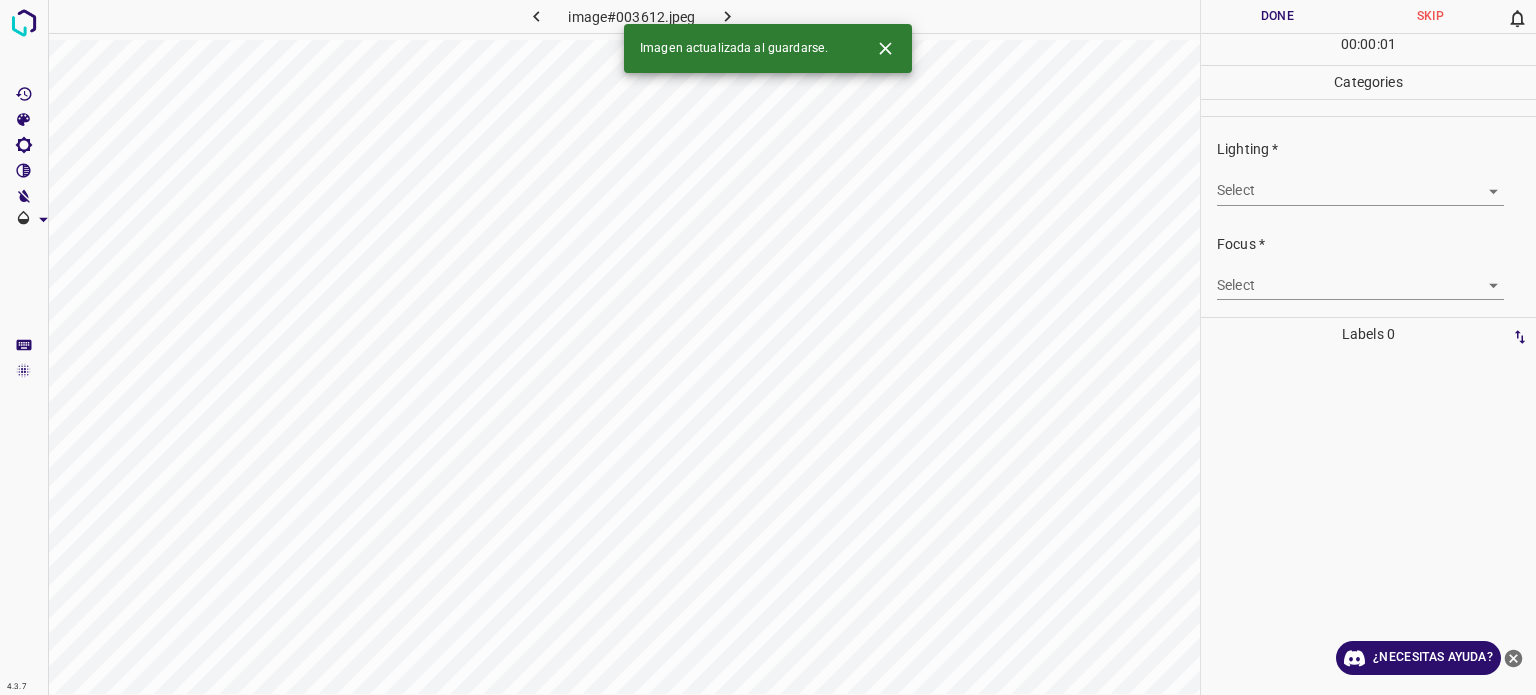 click on "4.3.7 image#003612.jpeg Done Skip 0 00 : 00 : 01 Categories Lighting * Select ​ Focus * Select ​ Overall * Select ​ Labels 0 Categories 1 Lighting 2 Focus 3 Overall Tools Space Change between modes (Draw & Edit) I Auto labeling R Restore zoom M Zoom in N Zoom out Delete Delete selecte label Filters Z Restore filters X Saturation filter C Brightness filter V Contrast filter B Gray scale filter General O Download Imagen actualizada al guardarse. ¿Necesitas ayuda? Texto original Valora esta traducción Tu opinión servirá para ayudar a mejorar el Traductor de Google - Texto - Esconder - Borrar" at bounding box center [768, 347] 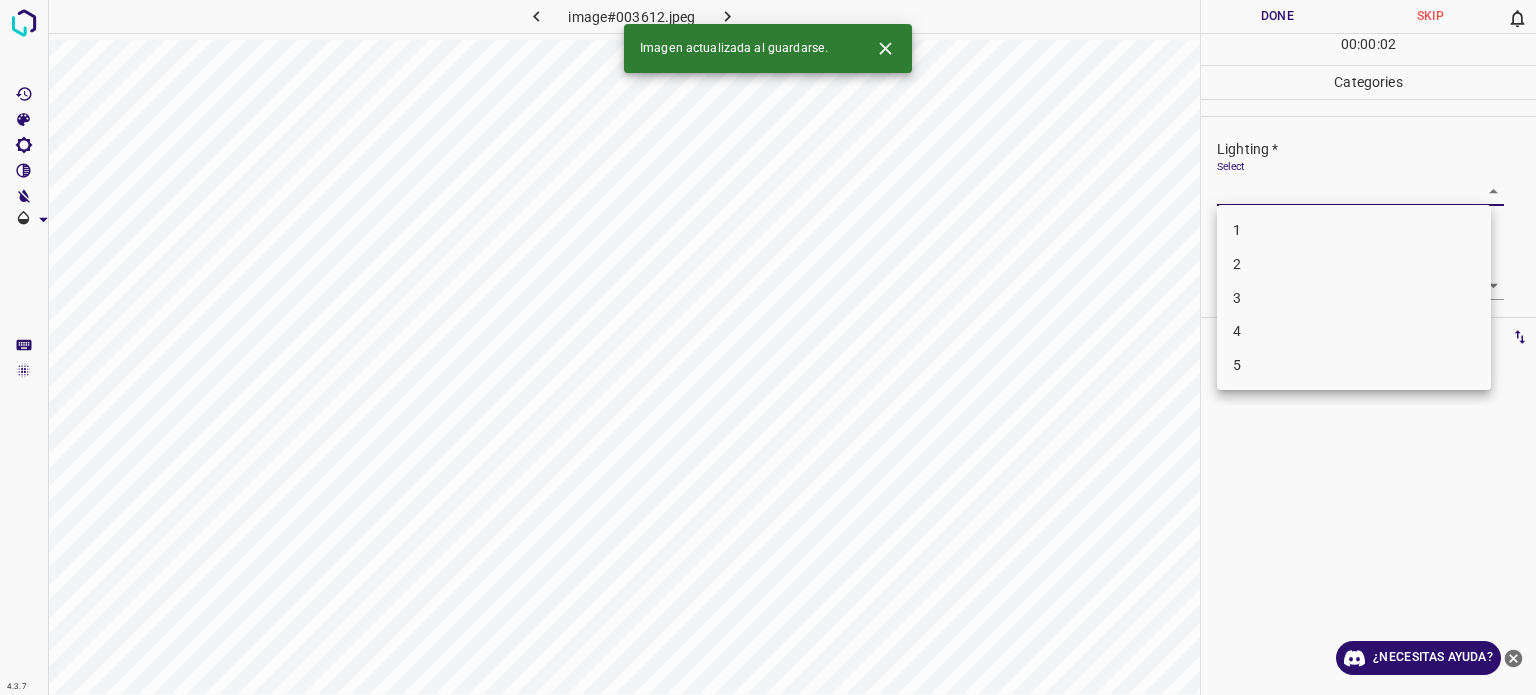 click on "3" at bounding box center (1237, 297) 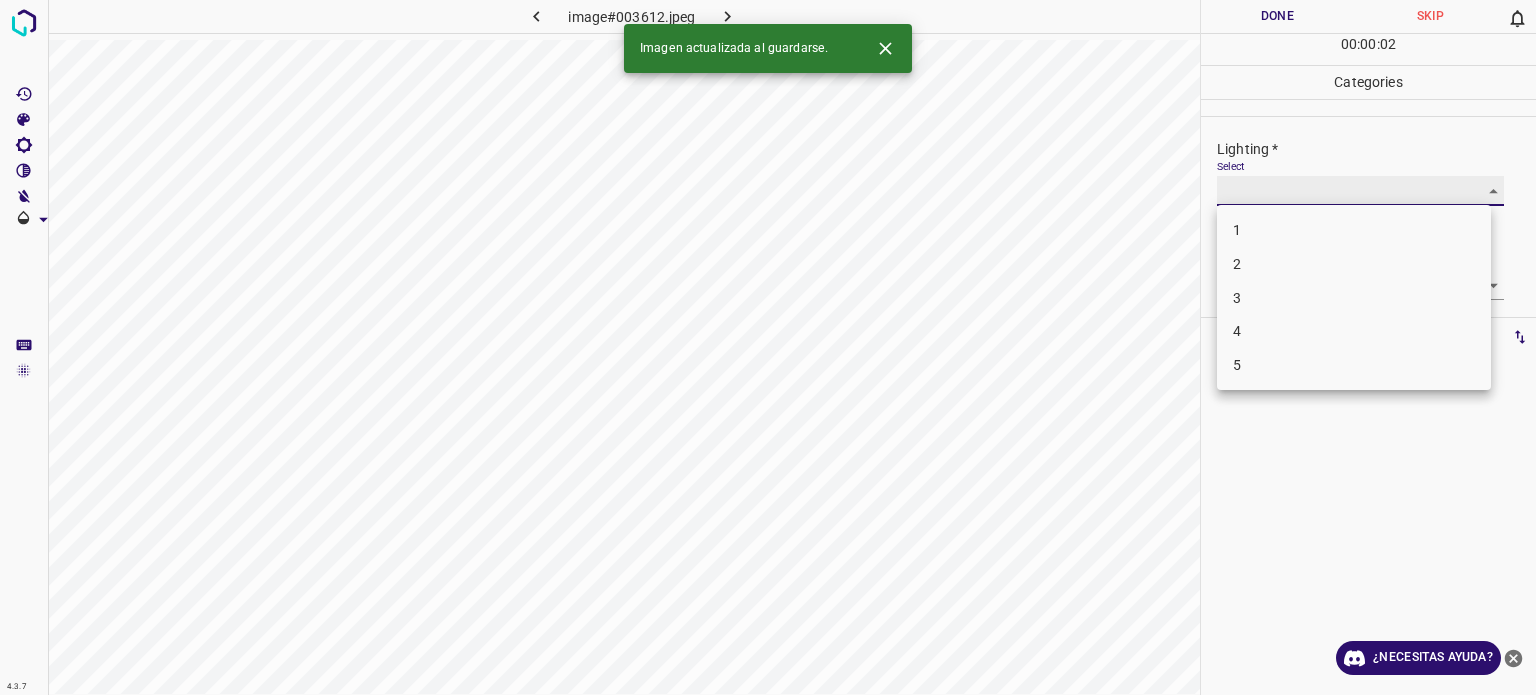 type on "3" 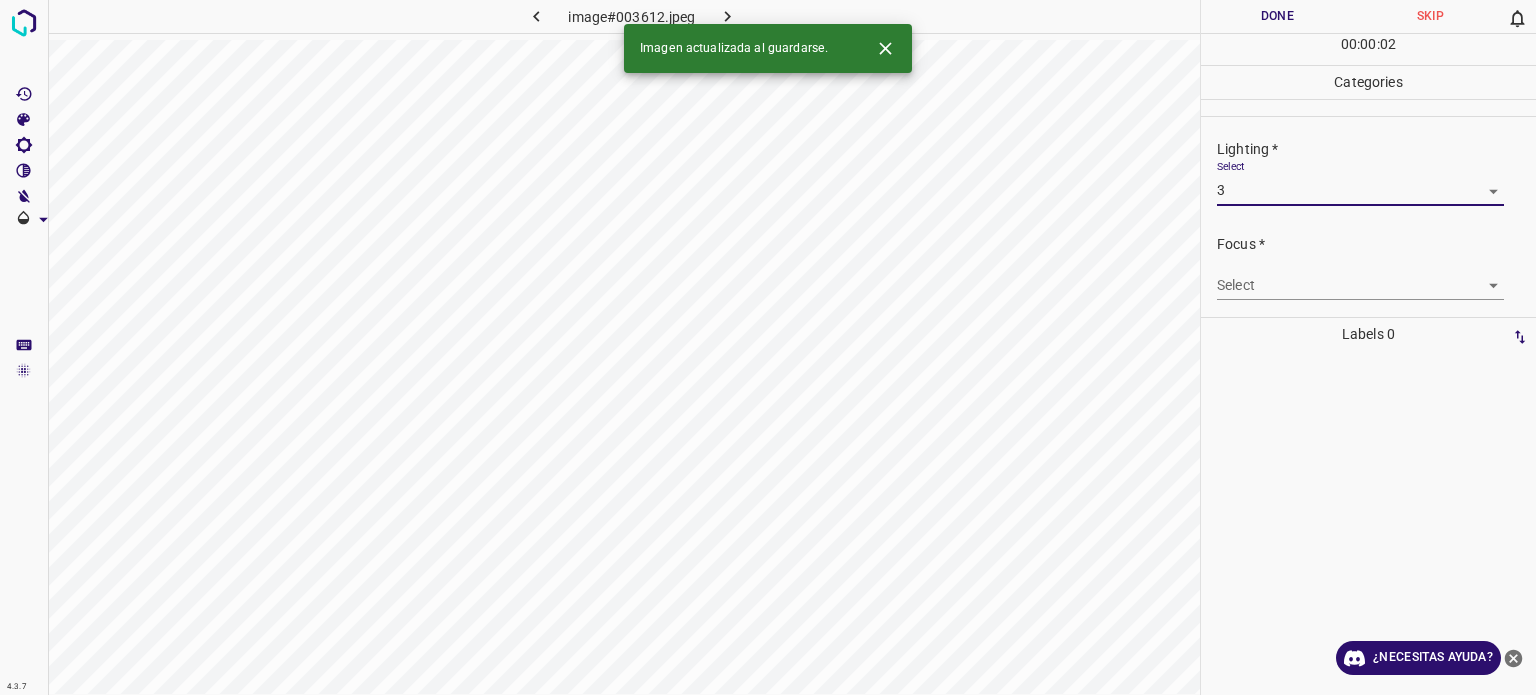 click on "4.3.7 image#003612.jpeg Done Skip 0 00   : 00   : 02   Categories Lighting *  Select 3 3 Focus *  Select ​ Overall *  Select ​ Labels   0 Categories 1 Lighting 2 Focus 3 Overall Tools Space Change between modes (Draw & Edit) I Auto labeling R Restore zoom M Zoom in N Zoom out Delete Delete selecte label Filters Z Restore filters X Saturation filter C Brightness filter V Contrast filter B Gray scale filter General O Download Imagen actualizada al guardarse. ¿Necesitas ayuda? Texto original Valora esta traducción Tu opinión servirá para ayudar a mejorar el Traductor de Google - Texto - Esconder - Borrar" at bounding box center (768, 347) 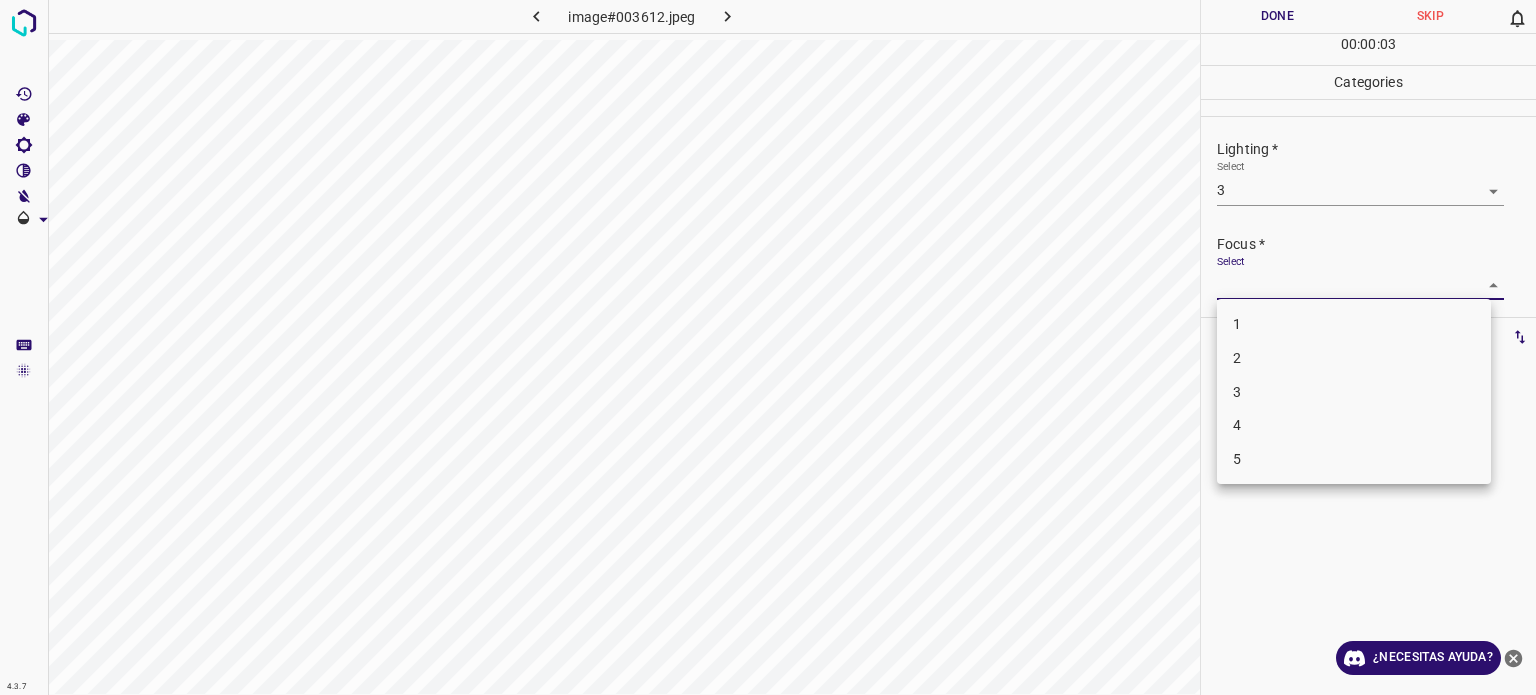 click on "3" at bounding box center (1354, 392) 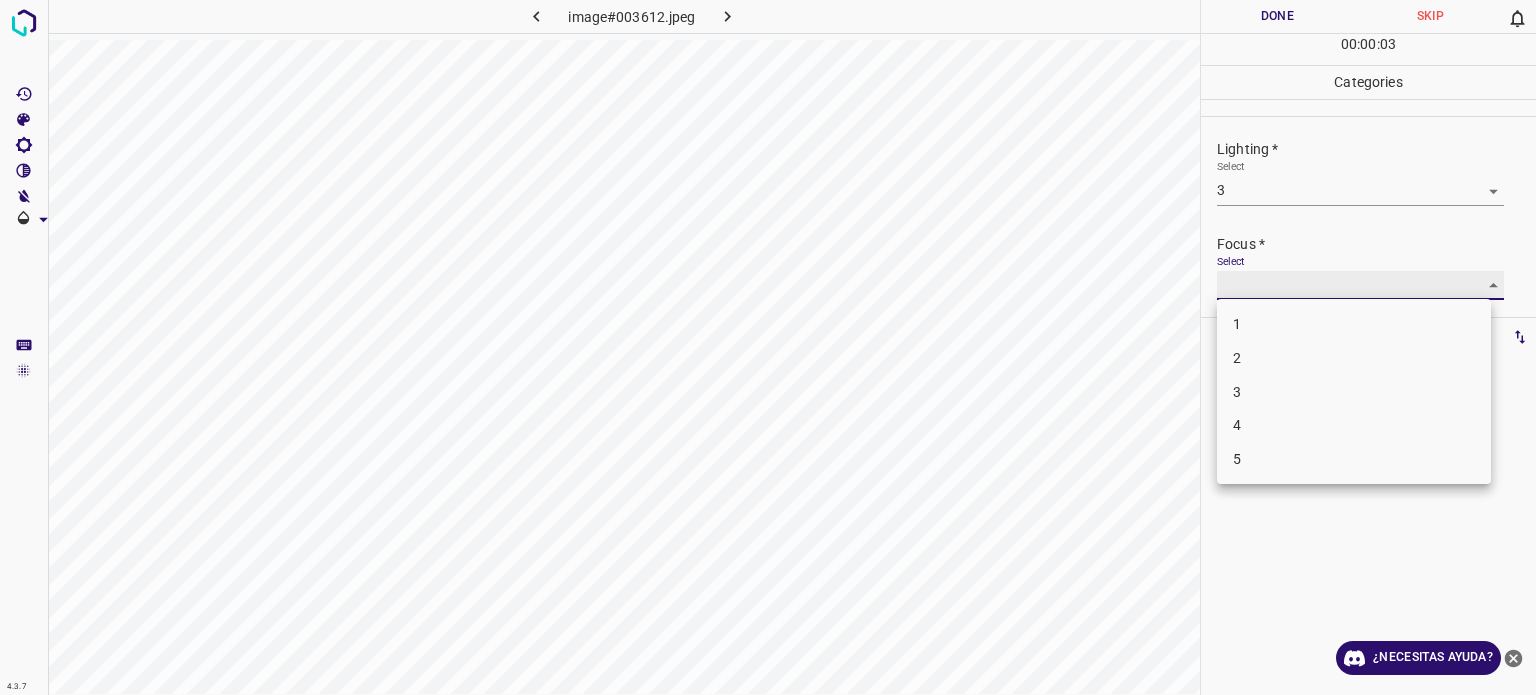 type on "3" 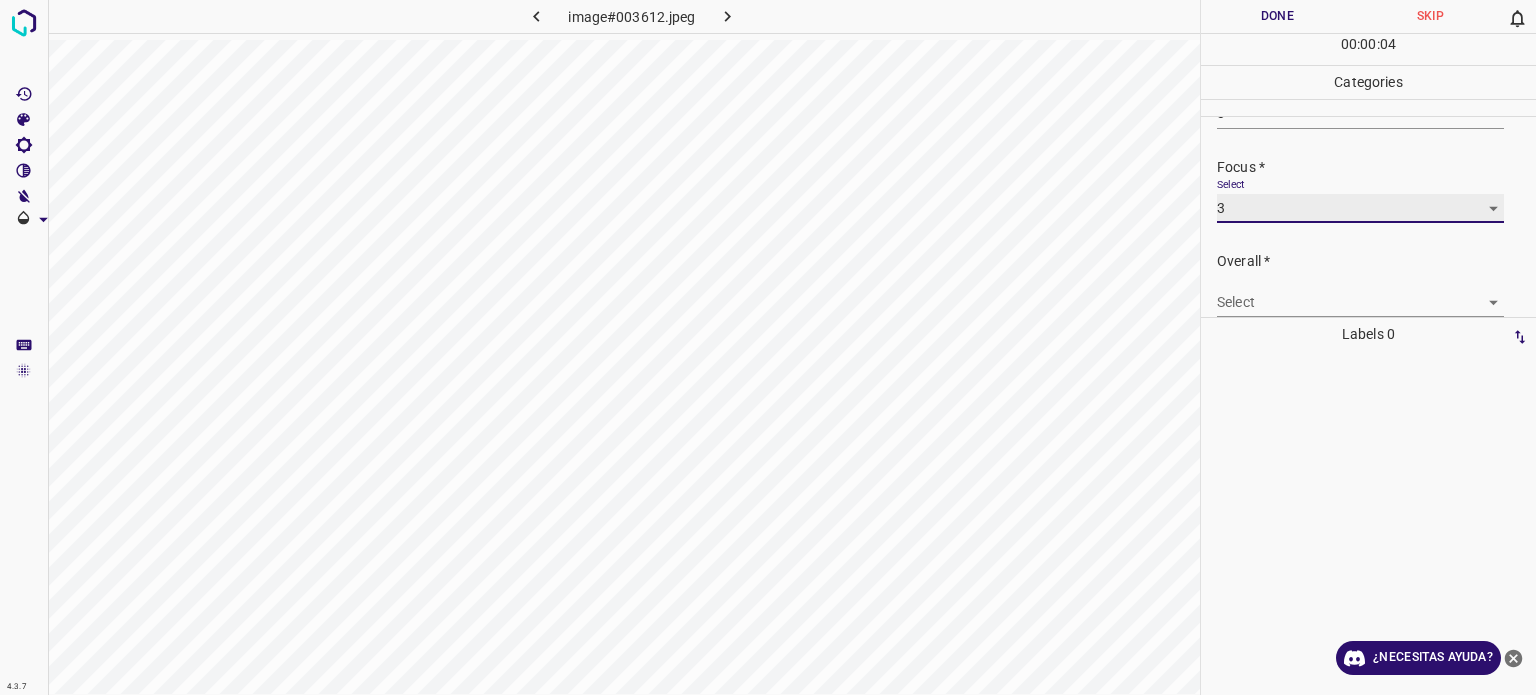 scroll, scrollTop: 98, scrollLeft: 0, axis: vertical 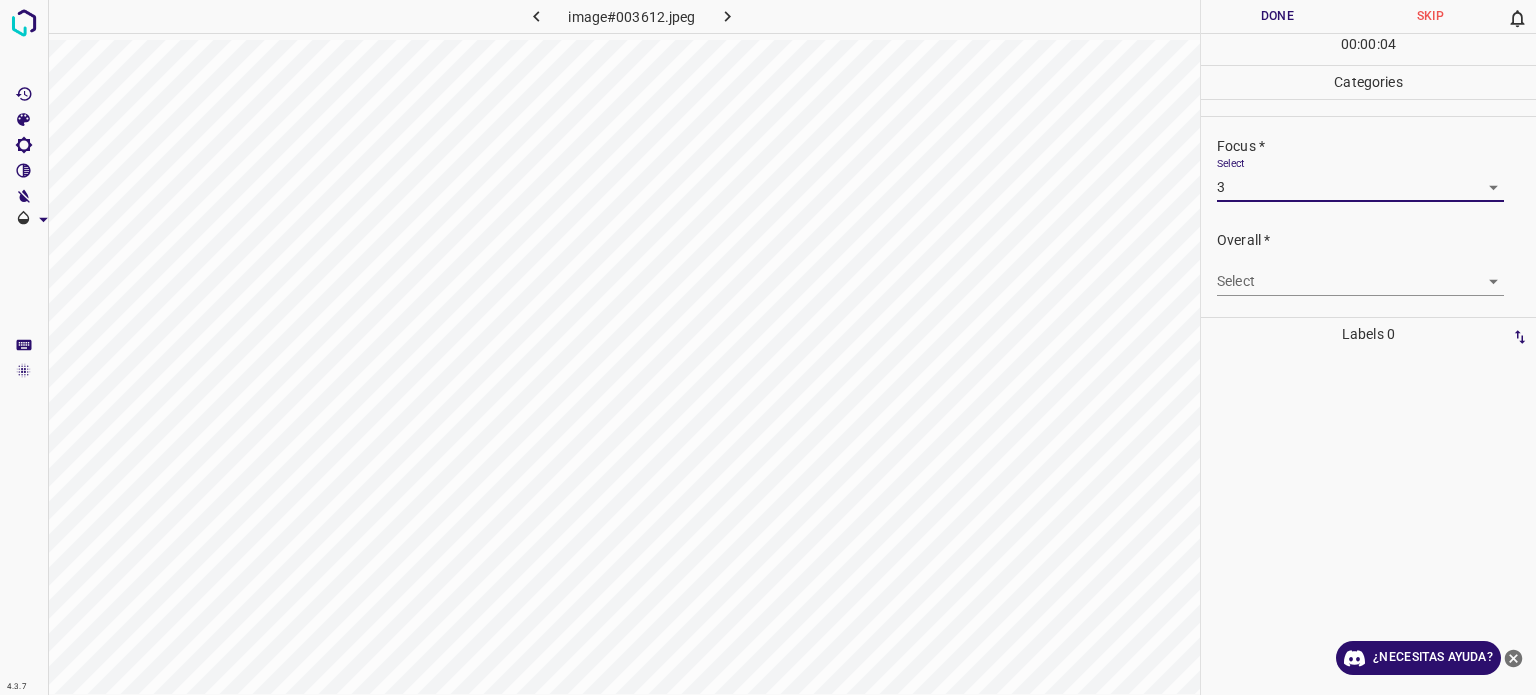 click on "4.3.7 image#003612.jpeg Done Skip 0 00   : 00   : 04   Categories Lighting *  Select 3 3 Focus *  Select 3 3 Overall *  Select ​ Labels   0 Categories 1 Lighting 2 Focus 3 Overall Tools Space Change between modes (Draw & Edit) I Auto labeling R Restore zoom M Zoom in N Zoom out Delete Delete selecte label Filters Z Restore filters X Saturation filter C Brightness filter V Contrast filter B Gray scale filter General O Download ¿Necesitas ayuda? Texto original Valora esta traducción Tu opinión servirá para ayudar a mejorar el Traductor de Google - Texto - Esconder - Borrar" at bounding box center [768, 347] 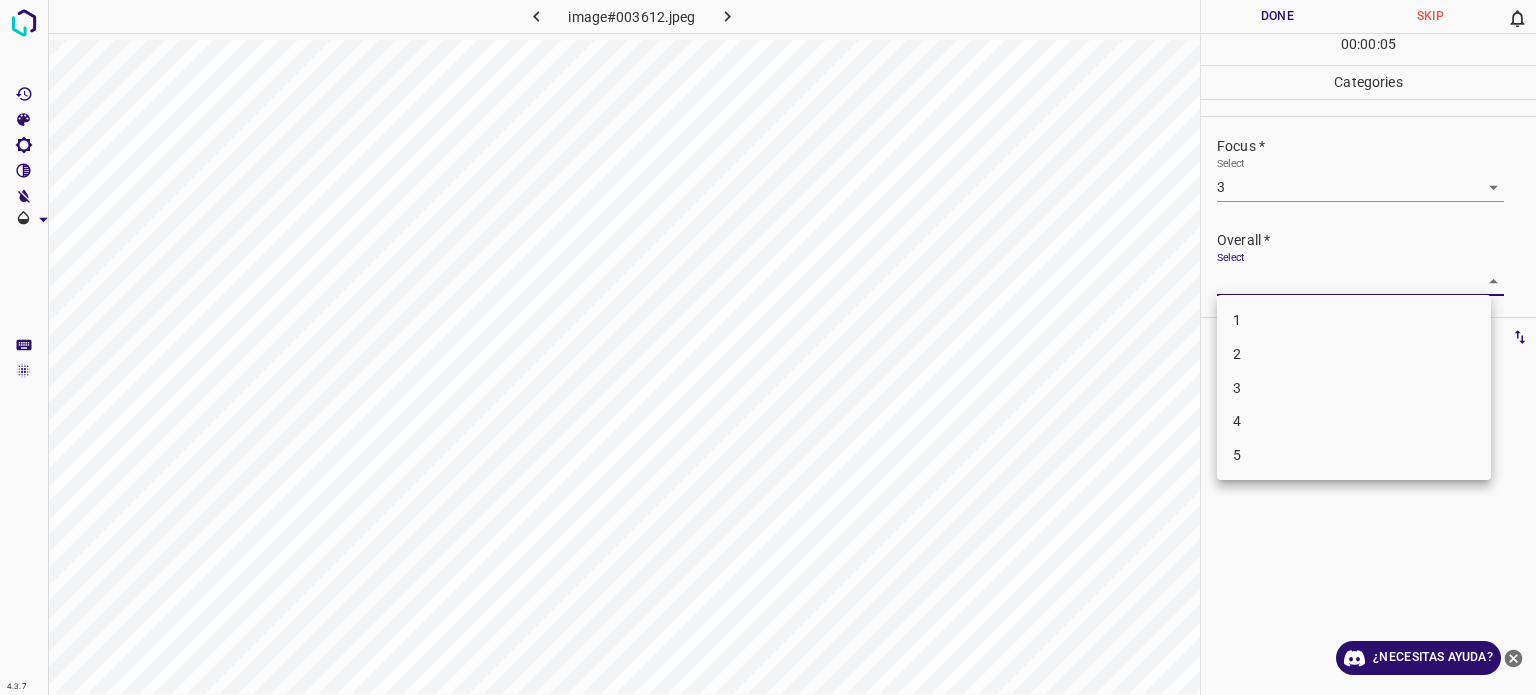 click on "3" at bounding box center [1354, 388] 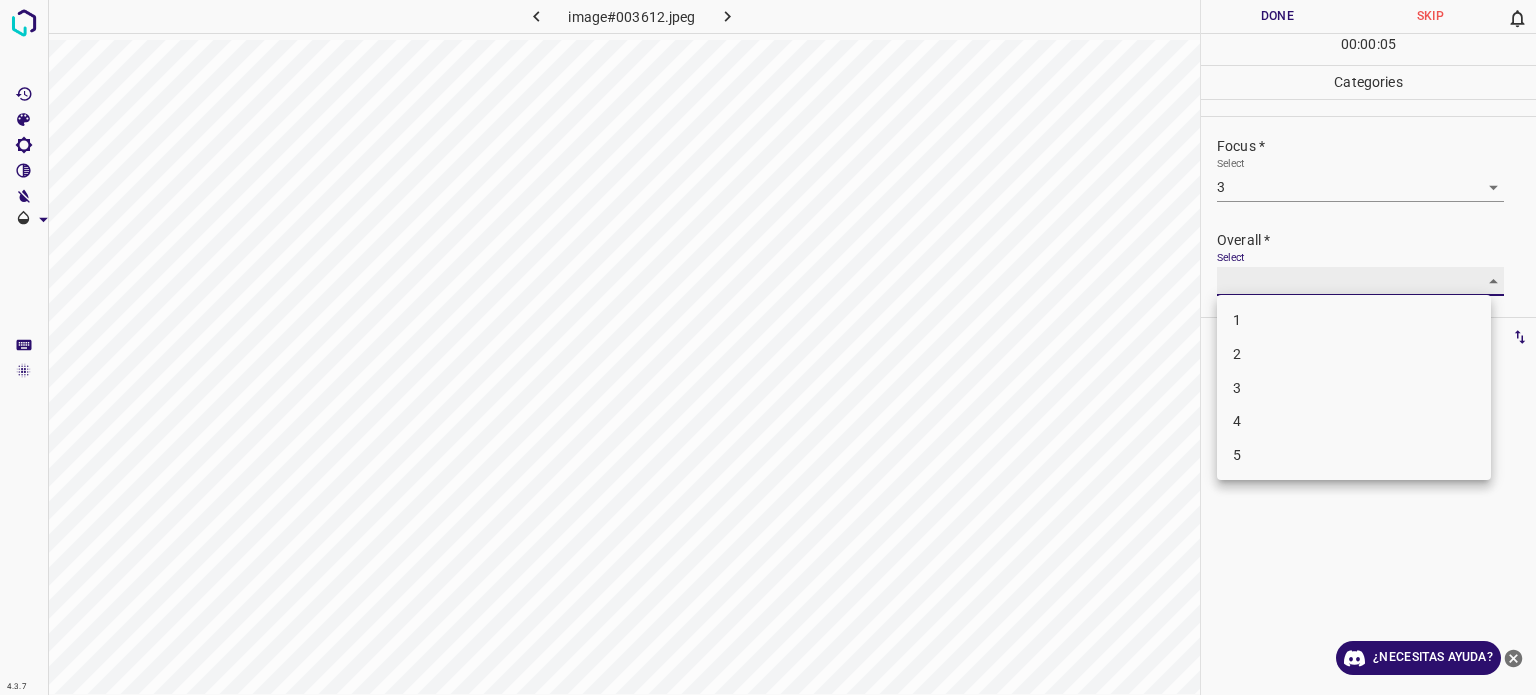 type on "3" 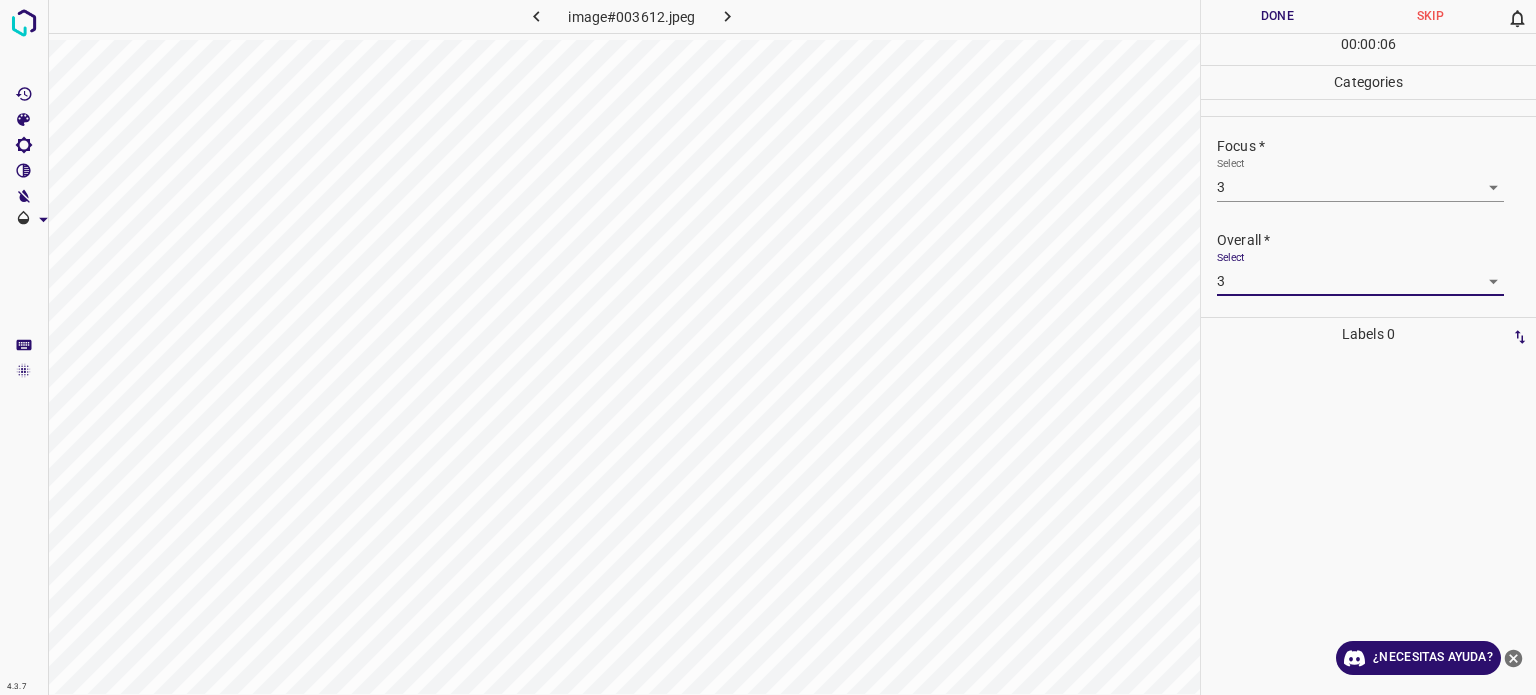 click on "Done" at bounding box center (1277, 16) 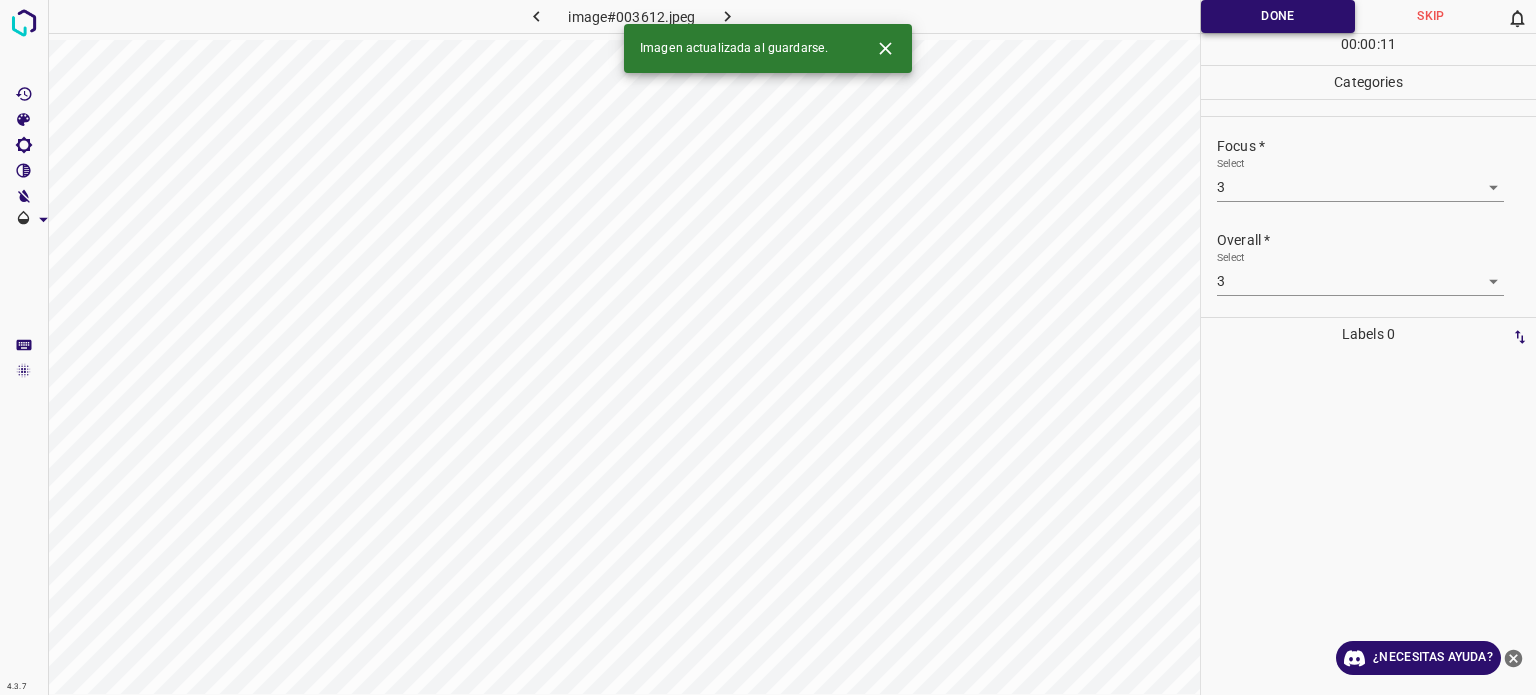 click on "Done" at bounding box center (1278, 16) 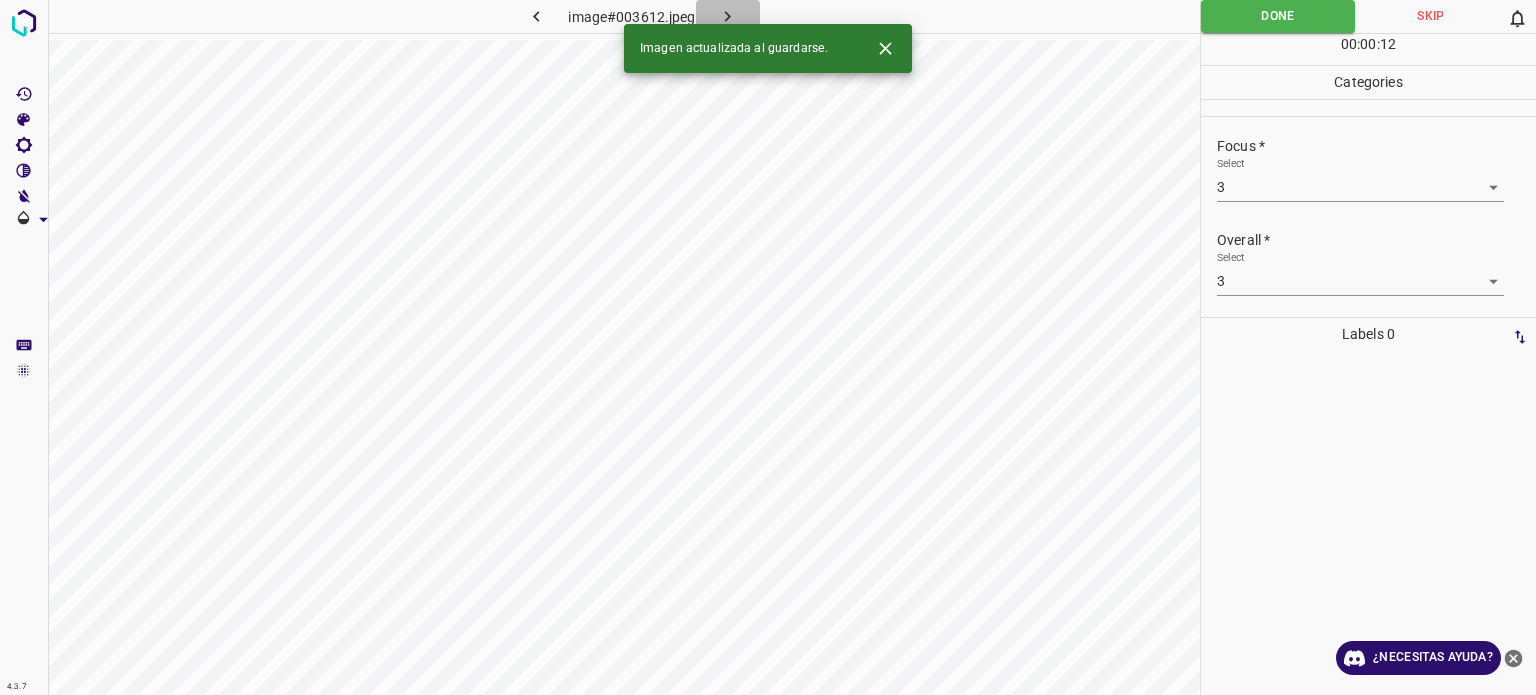 click 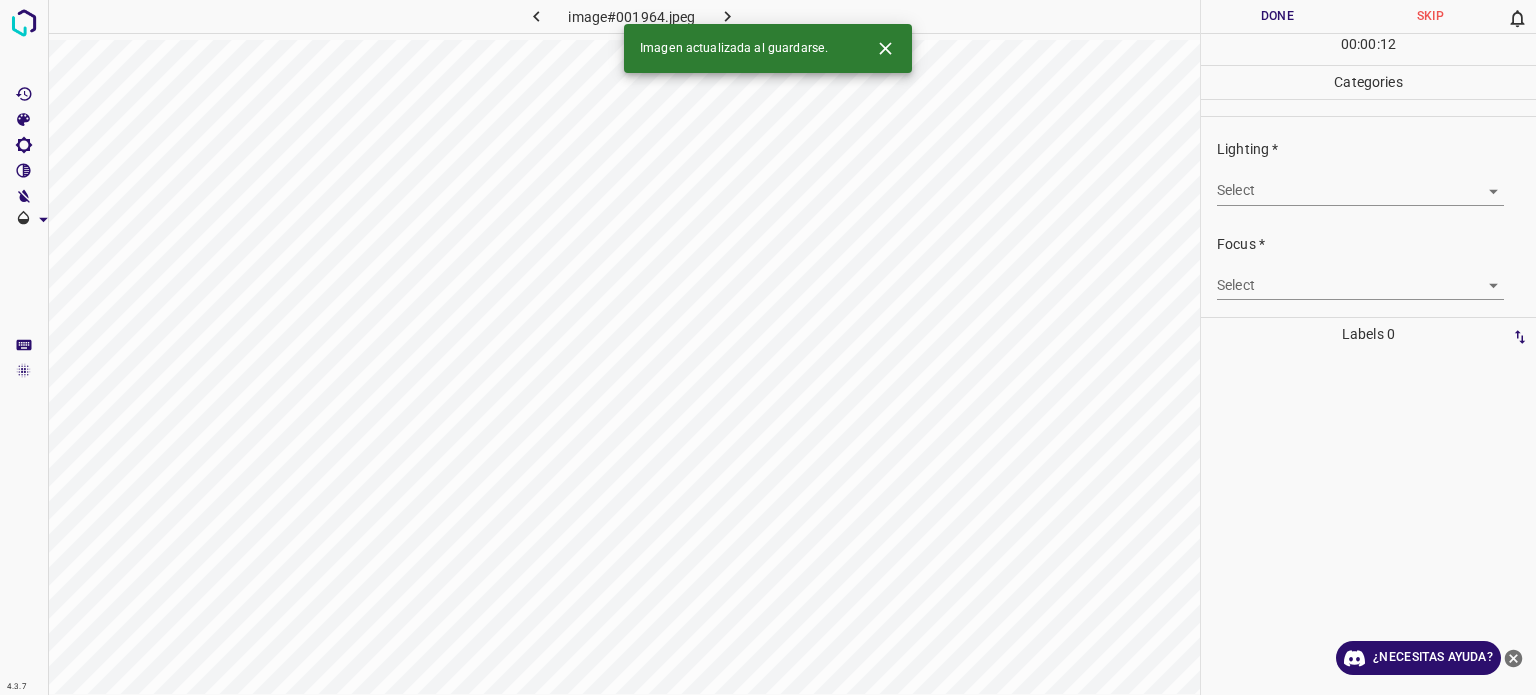 click on "4.3.7 image#001964.jpeg Done Skip 0 00   : 00   : 12   Categories Lighting *  Select ​ Focus *  Select ​ Overall *  Select ​ Labels   0 Categories 1 Lighting 2 Focus 3 Overall Tools Space Change between modes (Draw & Edit) I Auto labeling R Restore zoom M Zoom in N Zoom out Delete Delete selecte label Filters Z Restore filters X Saturation filter C Brightness filter V Contrast filter B Gray scale filter General O Download Imagen actualizada al guardarse. ¿Necesitas ayuda? Texto original Valora esta traducción Tu opinión servirá para ayudar a mejorar el Traductor de Google - Texto - Esconder - Borrar" at bounding box center (768, 347) 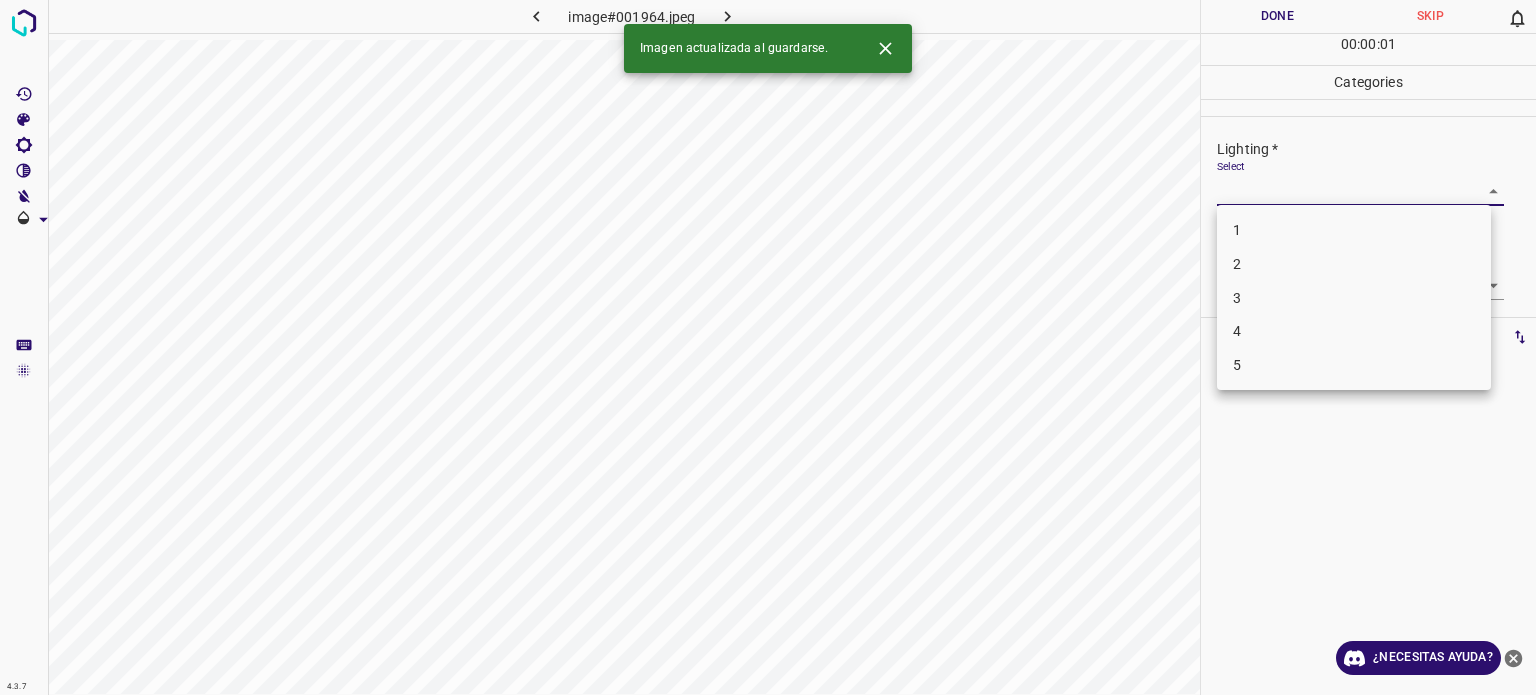 click on "3" at bounding box center (1354, 298) 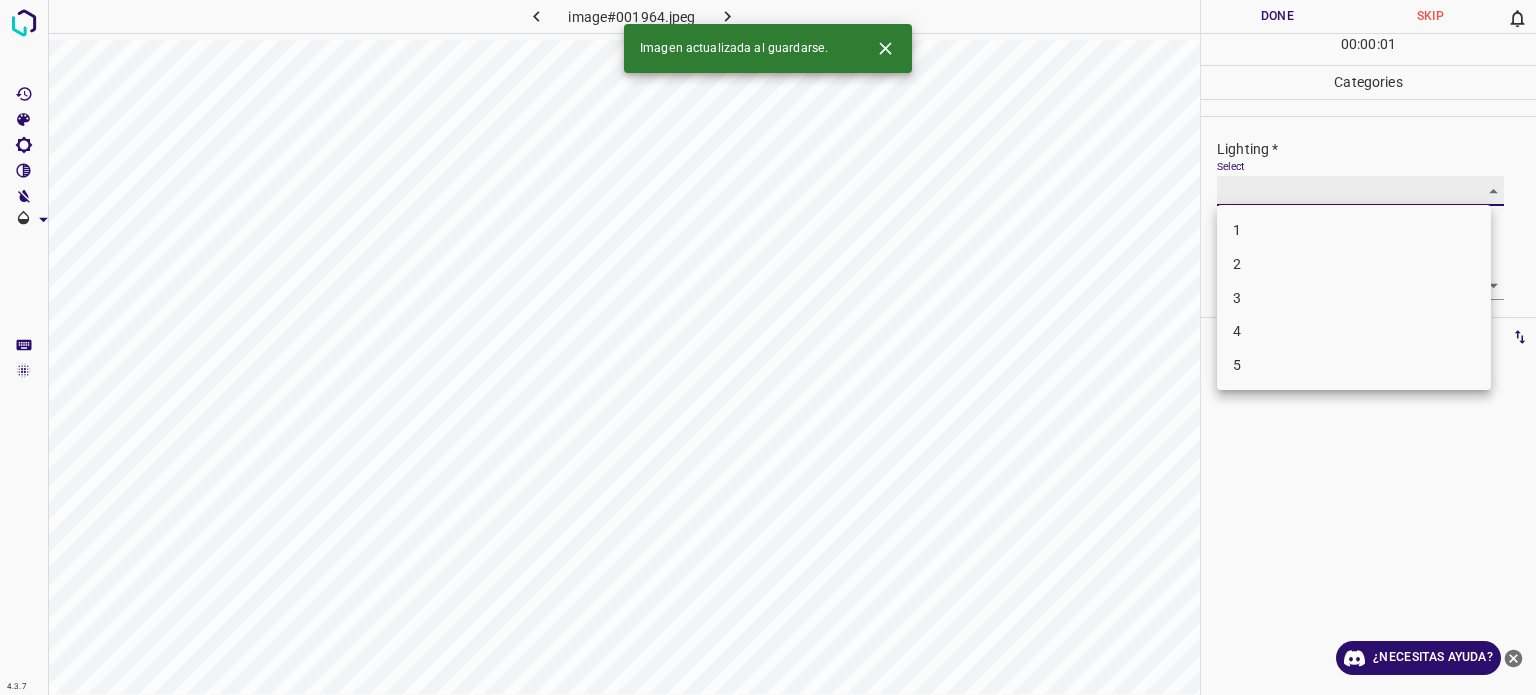 type on "3" 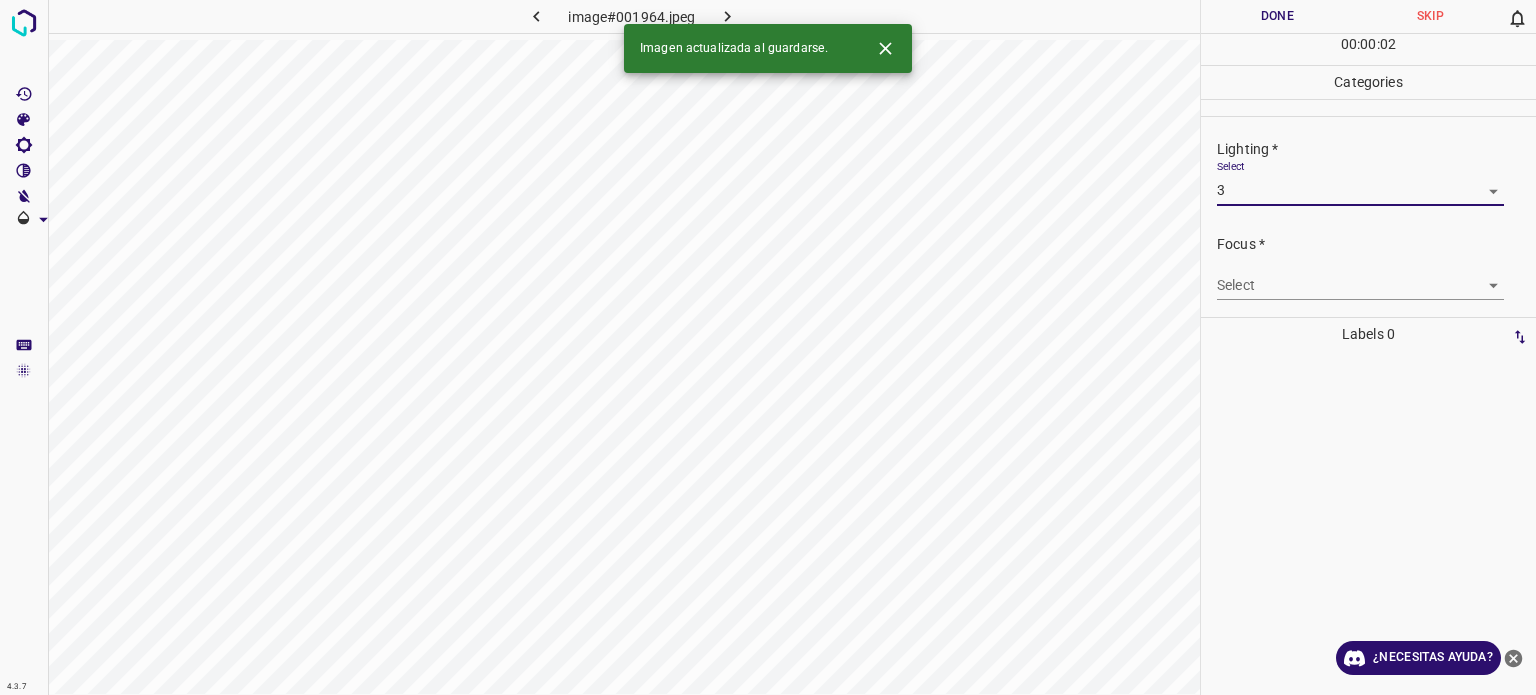 click on "4.3.7 image#001964.jpeg Done Skip 0 00   : 00   : 02   Categories Lighting *  Select 3 3 Focus *  Select ​ Overall *  Select ​ Labels   0 Categories 1 Lighting 2 Focus 3 Overall Tools Space Change between modes (Draw & Edit) I Auto labeling R Restore zoom M Zoom in N Zoom out Delete Delete selecte label Filters Z Restore filters X Saturation filter C Brightness filter V Contrast filter B Gray scale filter General O Download Imagen actualizada al guardarse. ¿Necesitas ayuda? Texto original Valora esta traducción Tu opinión servirá para ayudar a mejorar el Traductor de Google - Texto - Esconder - Borrar" at bounding box center [768, 347] 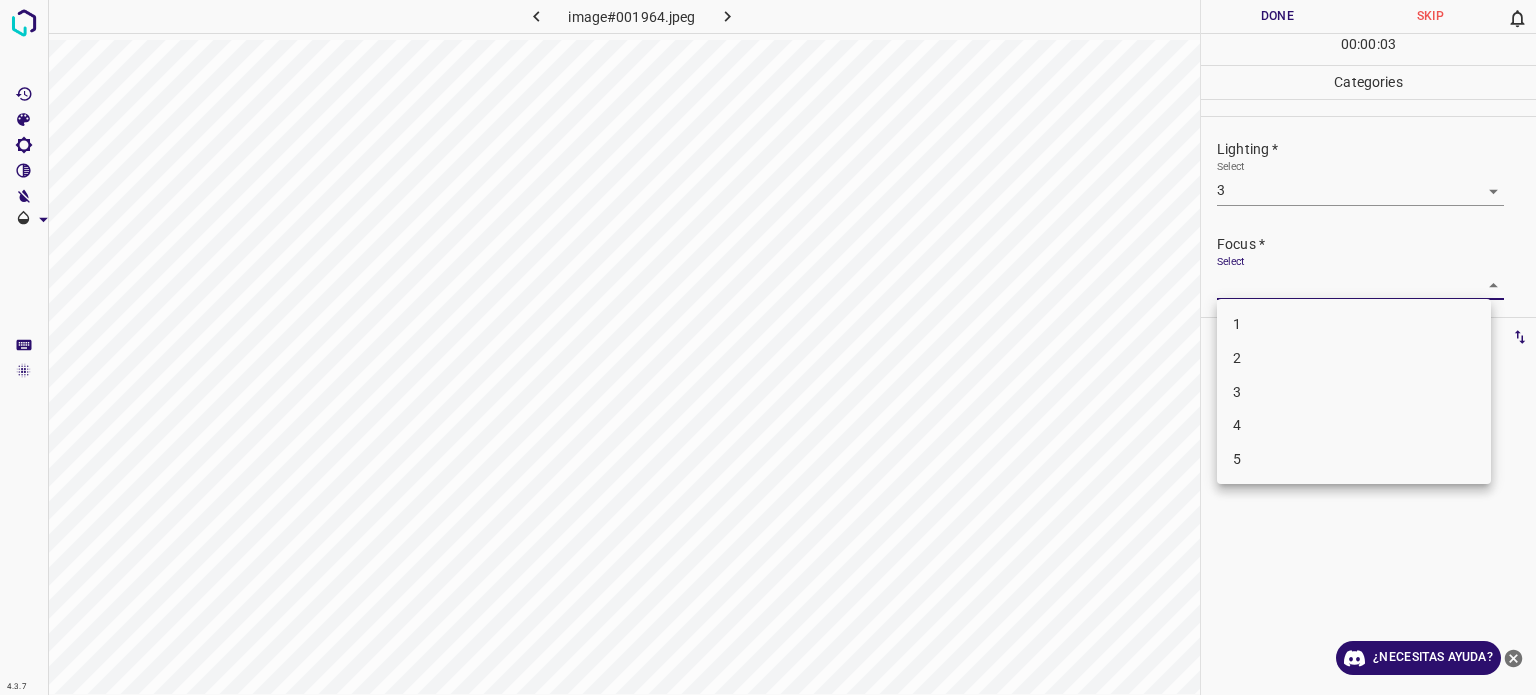 click on "3" at bounding box center (1237, 391) 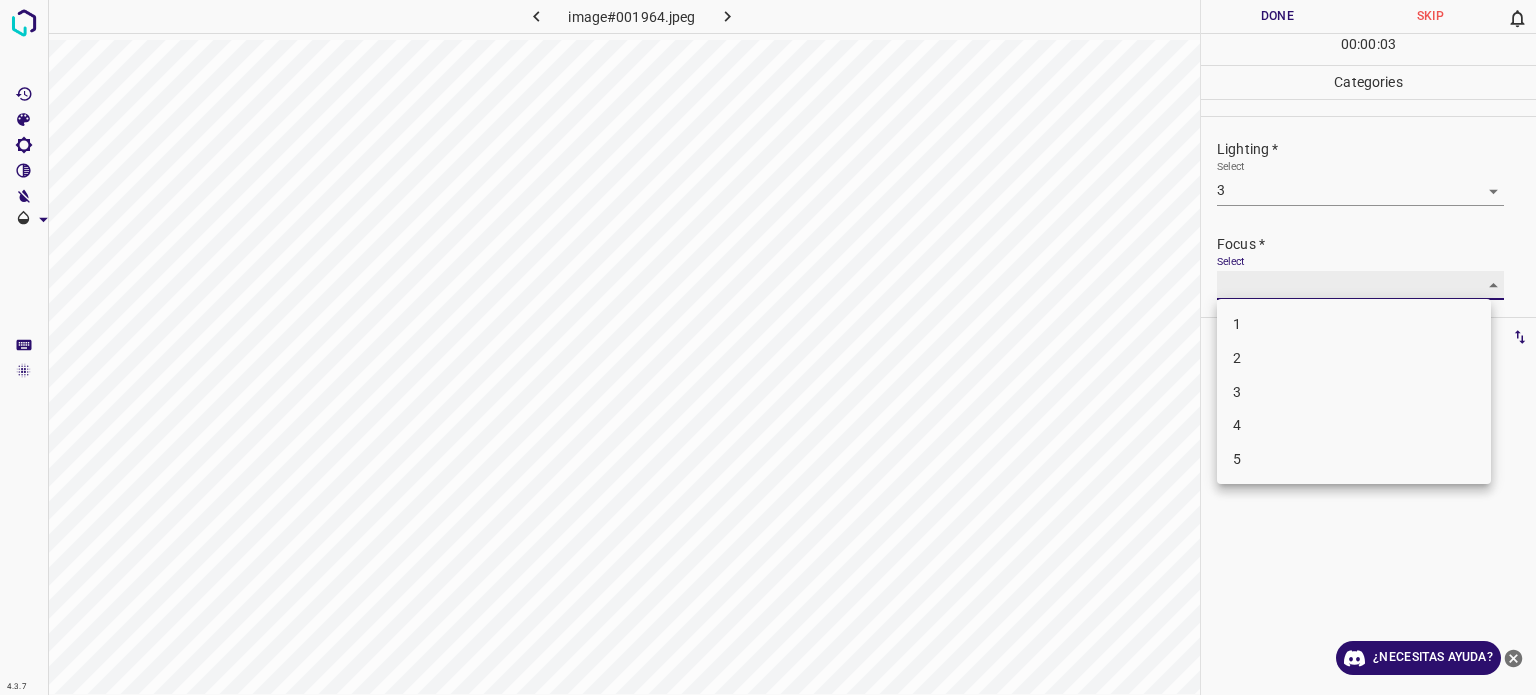 type on "3" 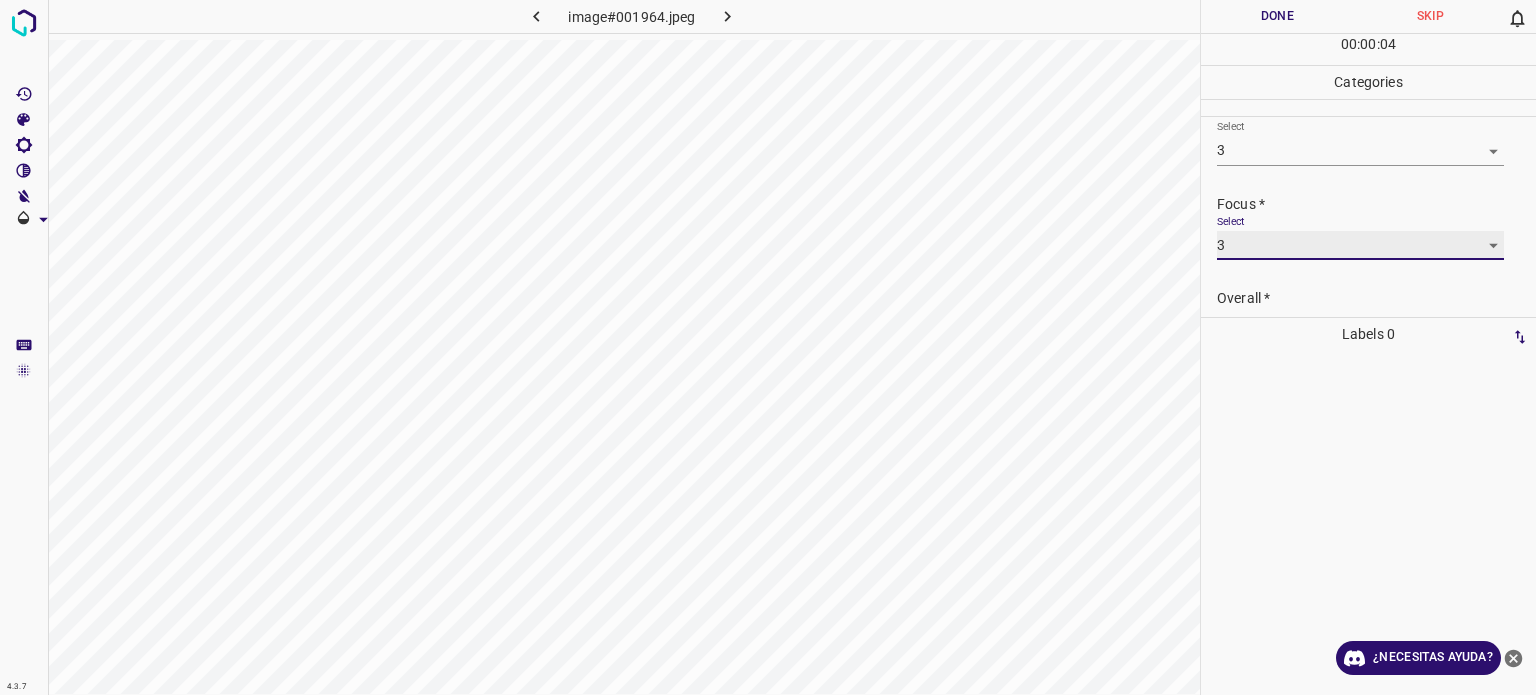 scroll, scrollTop: 98, scrollLeft: 0, axis: vertical 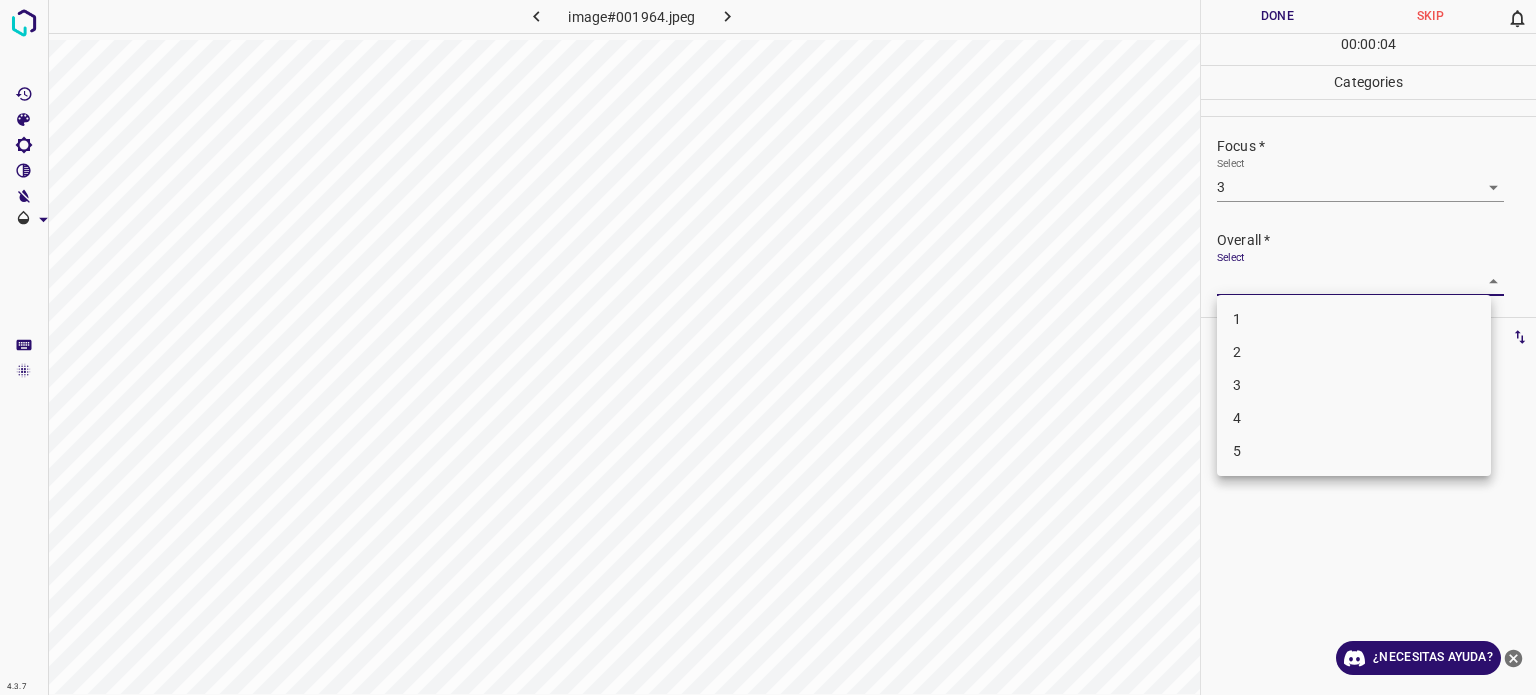 click on "4.3.7 image#001964.jpeg Done Skip 0 00   : 00   : 04   Categories Lighting *  Select 3 3 Focus *  Select 3 3 Overall *  Select ​ Labels   0 Categories 1 Lighting 2 Focus 3 Overall Tools Space Change between modes (Draw & Edit) I Auto labeling R Restore zoom M Zoom in N Zoom out Delete Delete selecte label Filters Z Restore filters X Saturation filter C Brightness filter V Contrast filter B Gray scale filter General O Download ¿Necesitas ayuda? Texto original Valora esta traducción Tu opinión servirá para ayudar a mejorar el Traductor de Google - Texto - Esconder - Borrar 1 2 3 4 5" at bounding box center [768, 347] 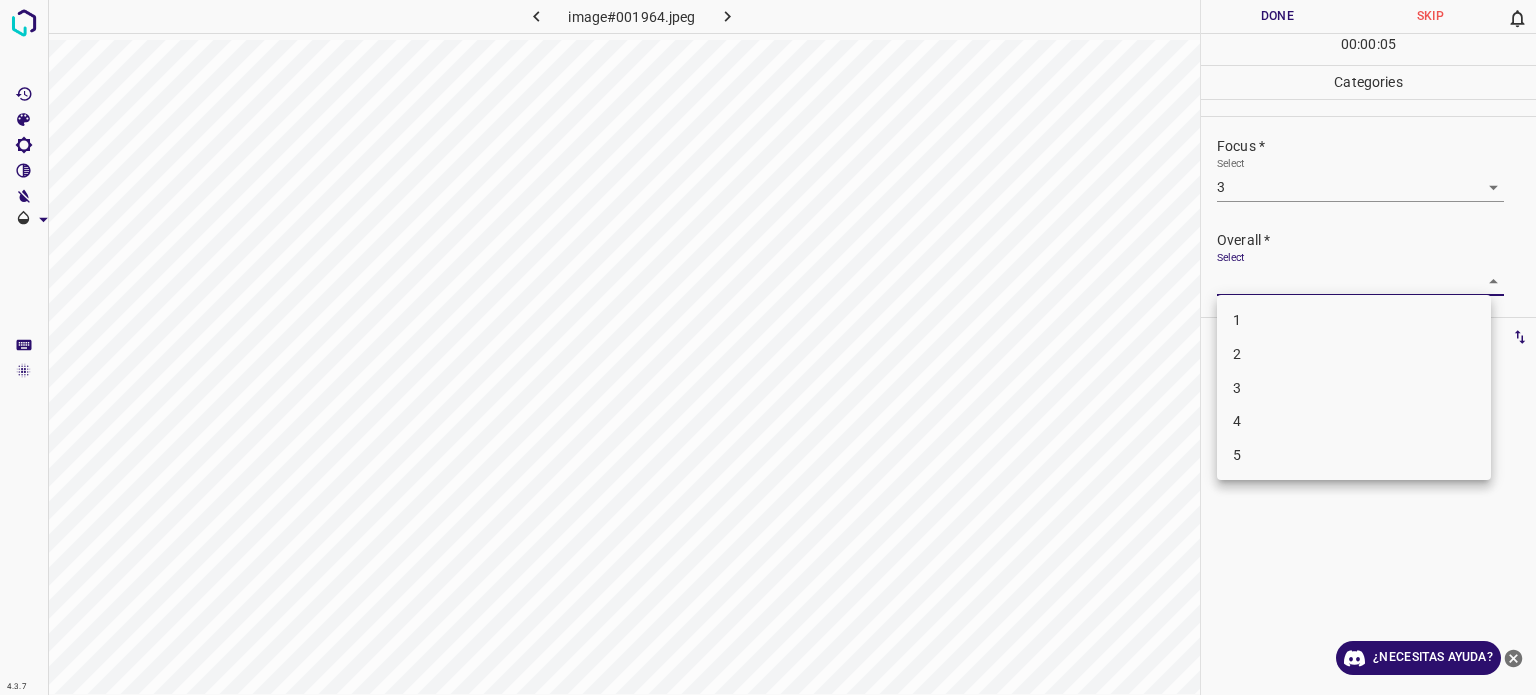 click on "3" at bounding box center (1354, 388) 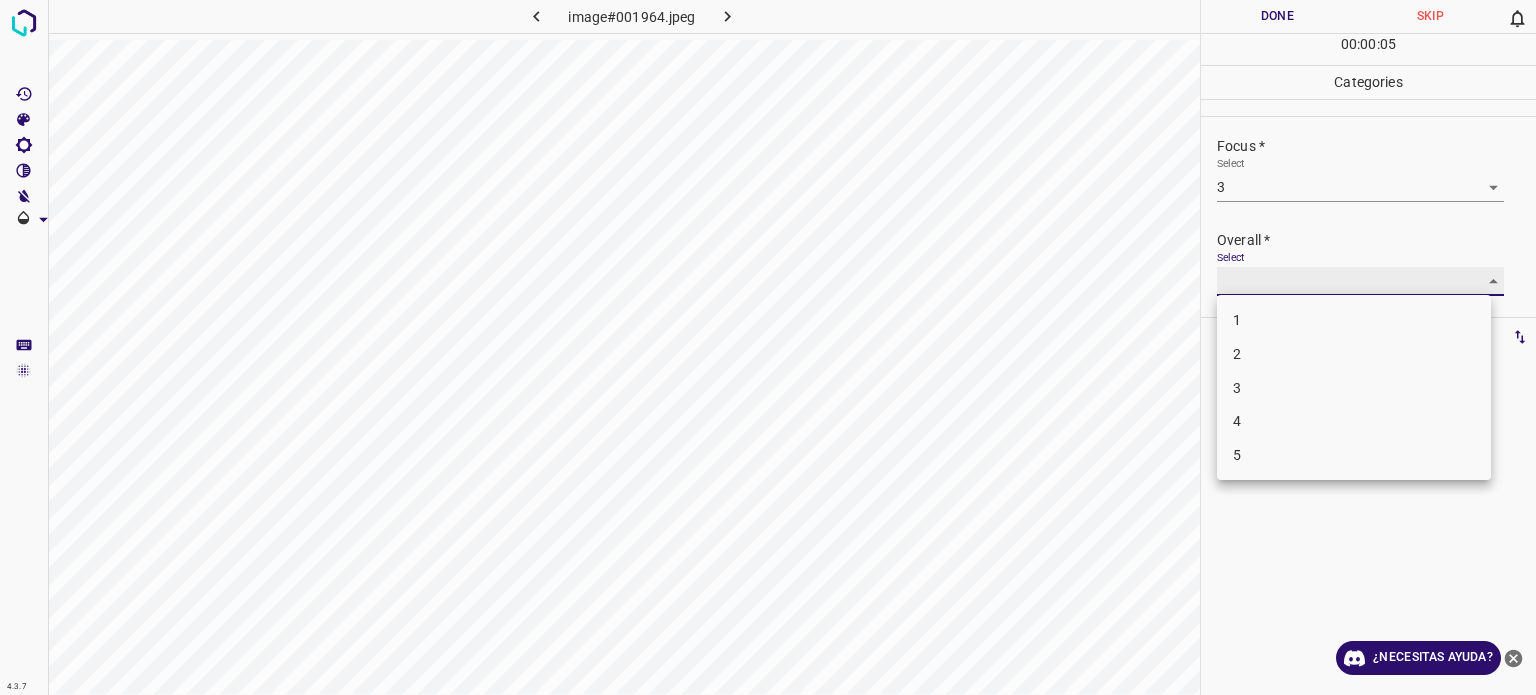 type on "3" 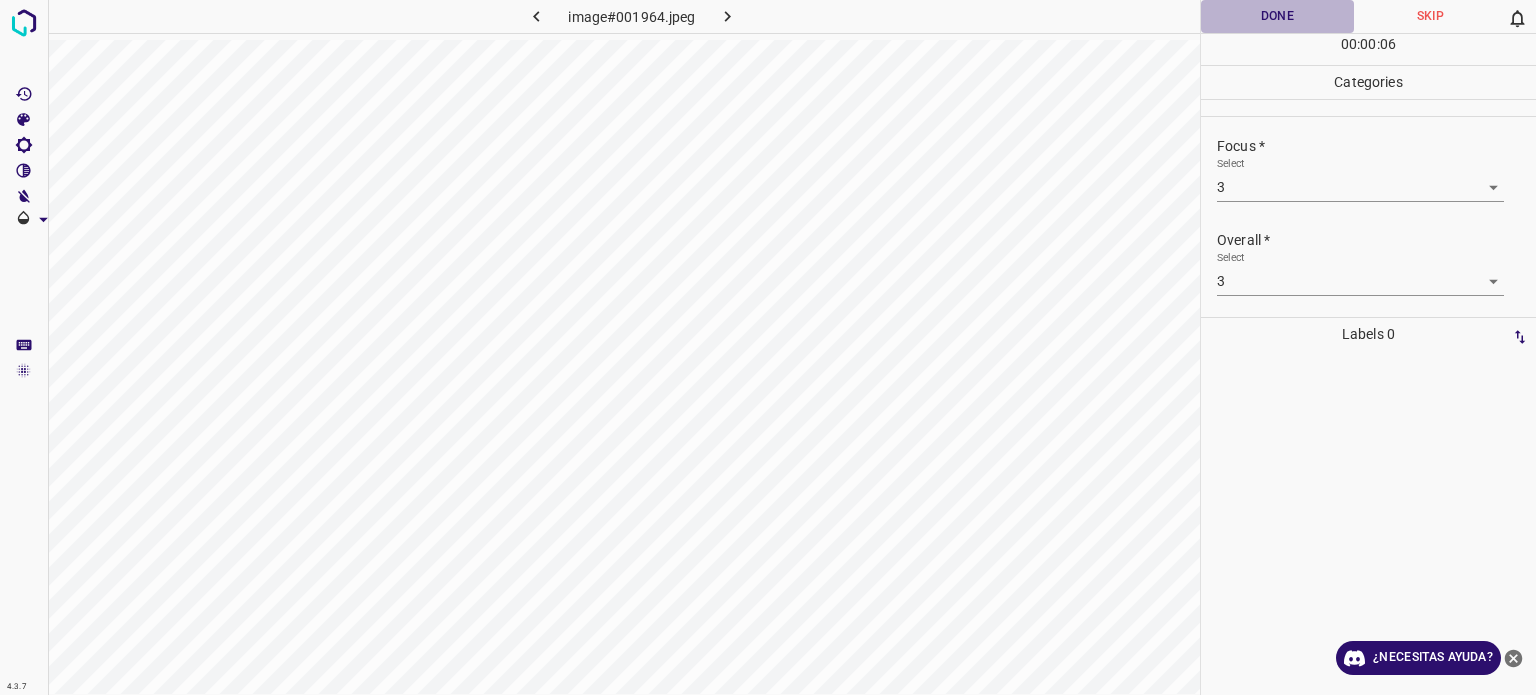 click on "Done" at bounding box center (1277, 16) 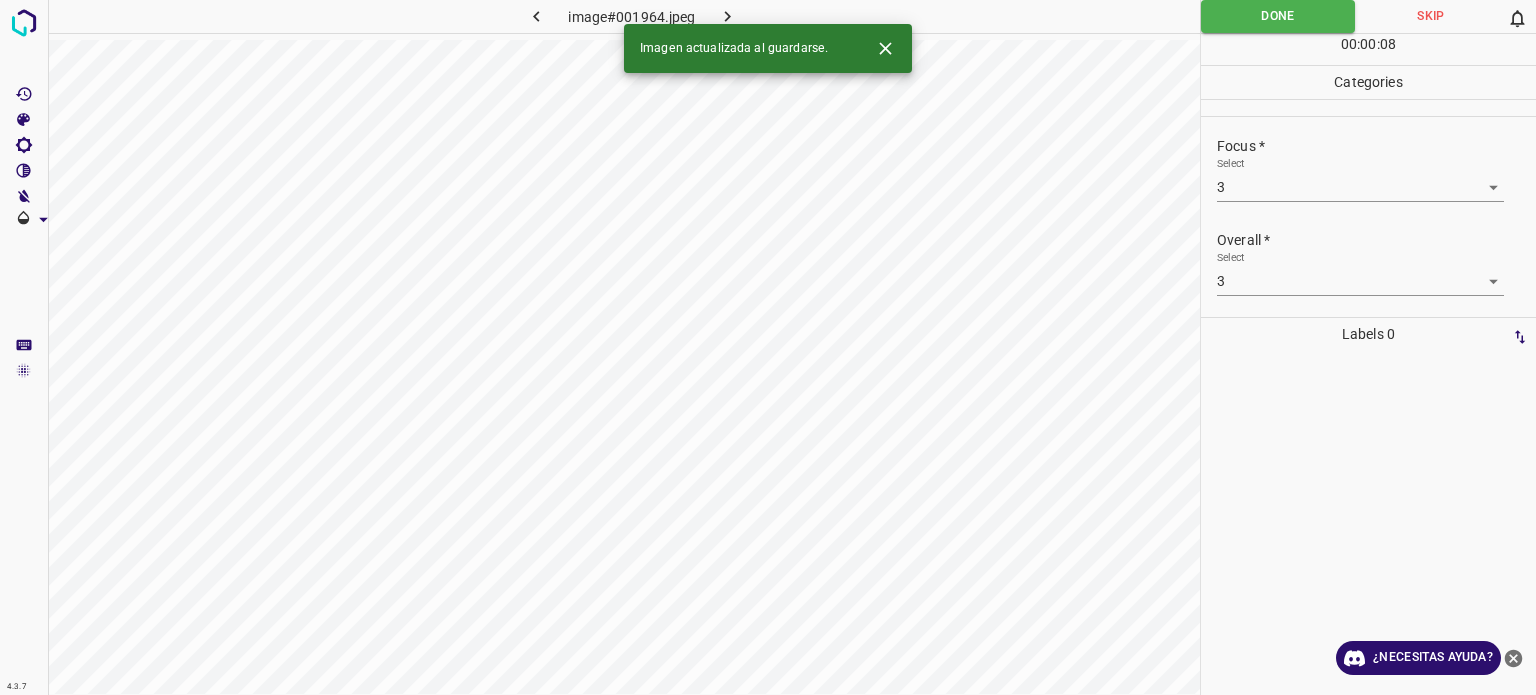 click 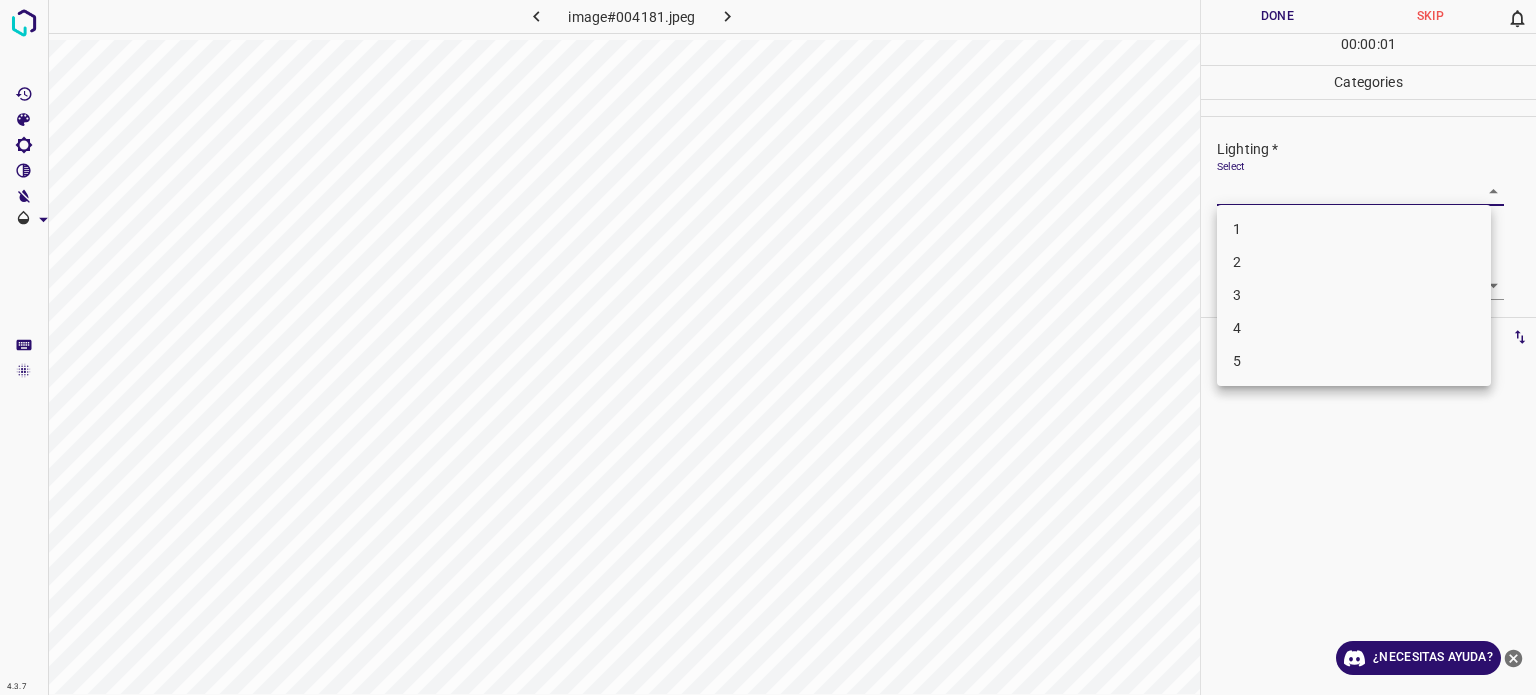 click on "4.3.7 image#004181.jpeg Done Skip 0 00   : 00   : 01   Categories Lighting *  Select ​ Focus *  Select ​ Overall *  Select ​ Labels   0 Categories 1 Lighting 2 Focus 3 Overall Tools Space Change between modes (Draw & Edit) I Auto labeling R Restore zoom M Zoom in N Zoom out Delete Delete selecte label Filters Z Restore filters X Saturation filter C Brightness filter V Contrast filter B Gray scale filter General O Download ¿Necesitas ayuda? Texto original Valora esta traducción Tu opinión servirá para ayudar a mejorar el Traductor de Google - Texto - Esconder - Borrar 1 2 3 4 5" at bounding box center (768, 347) 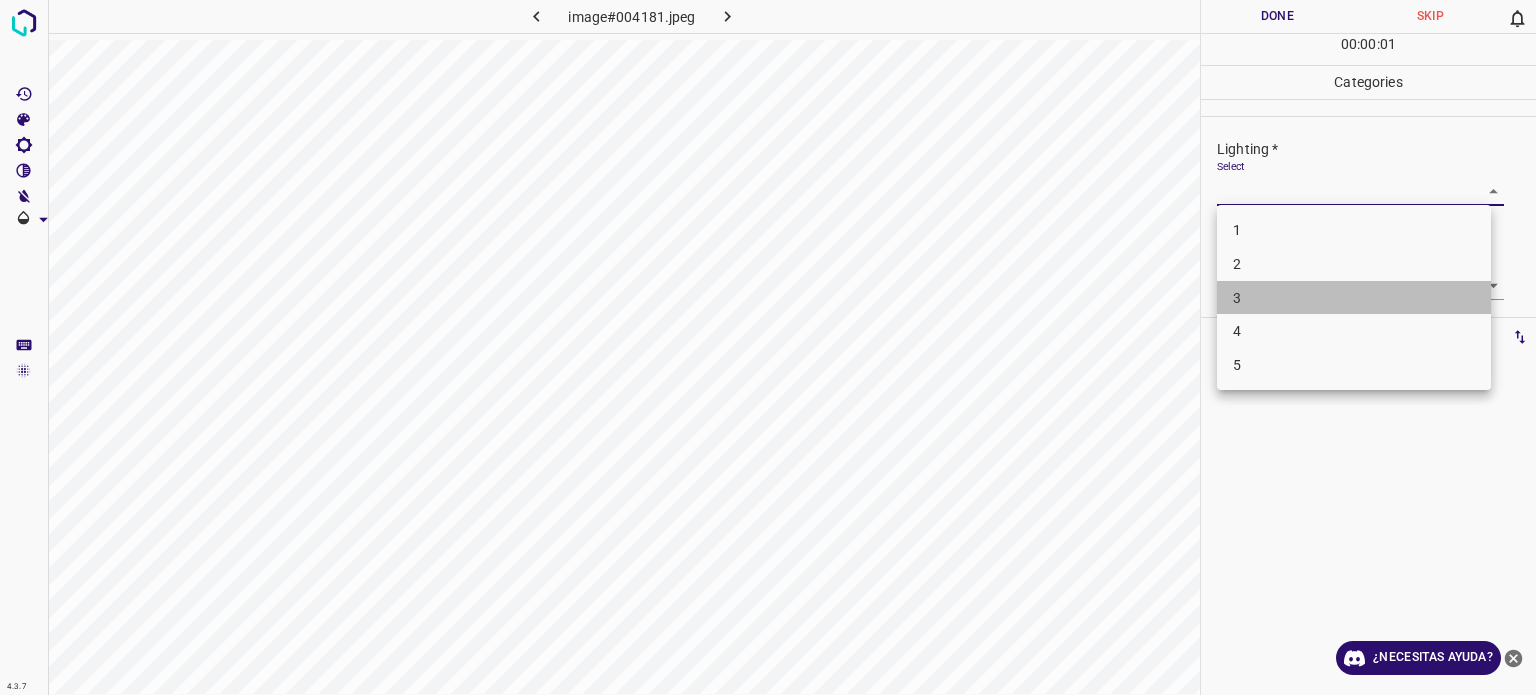 click on "3" at bounding box center (1354, 298) 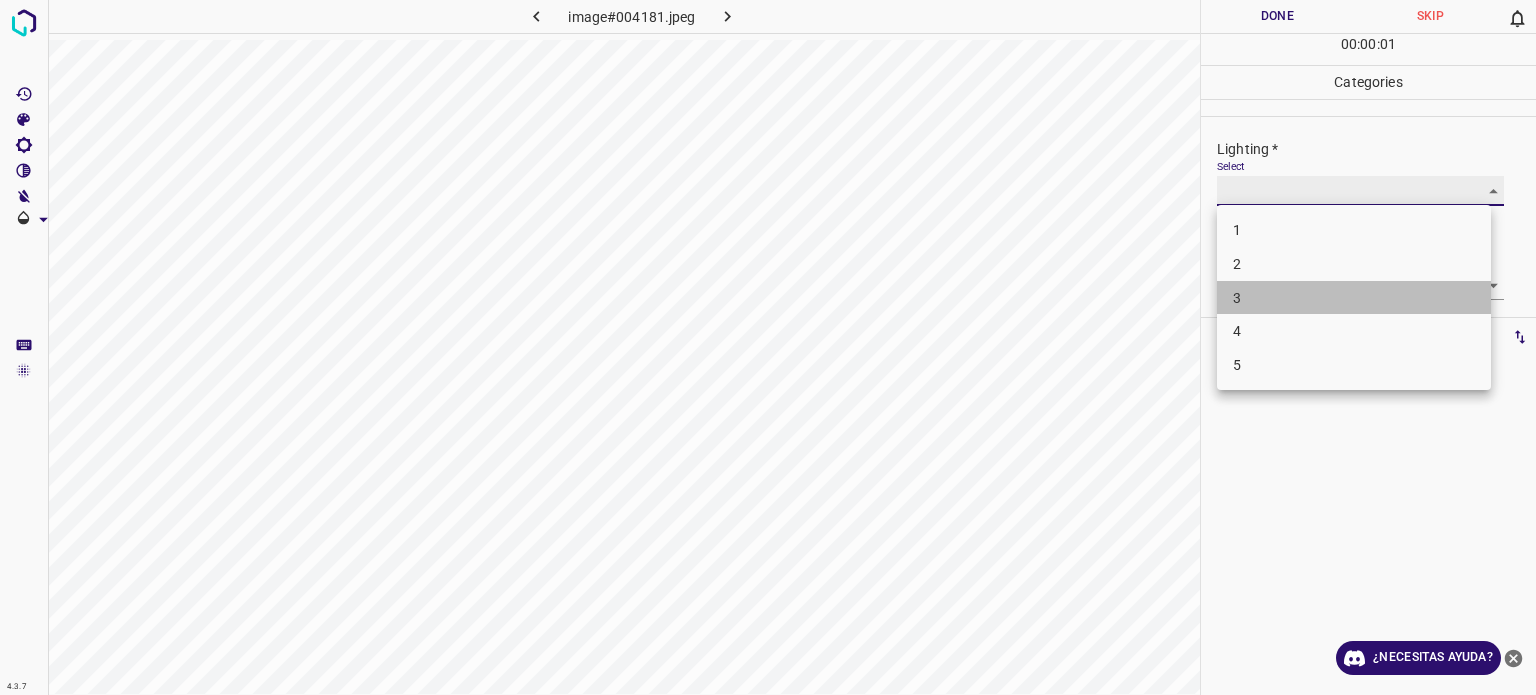 type on "3" 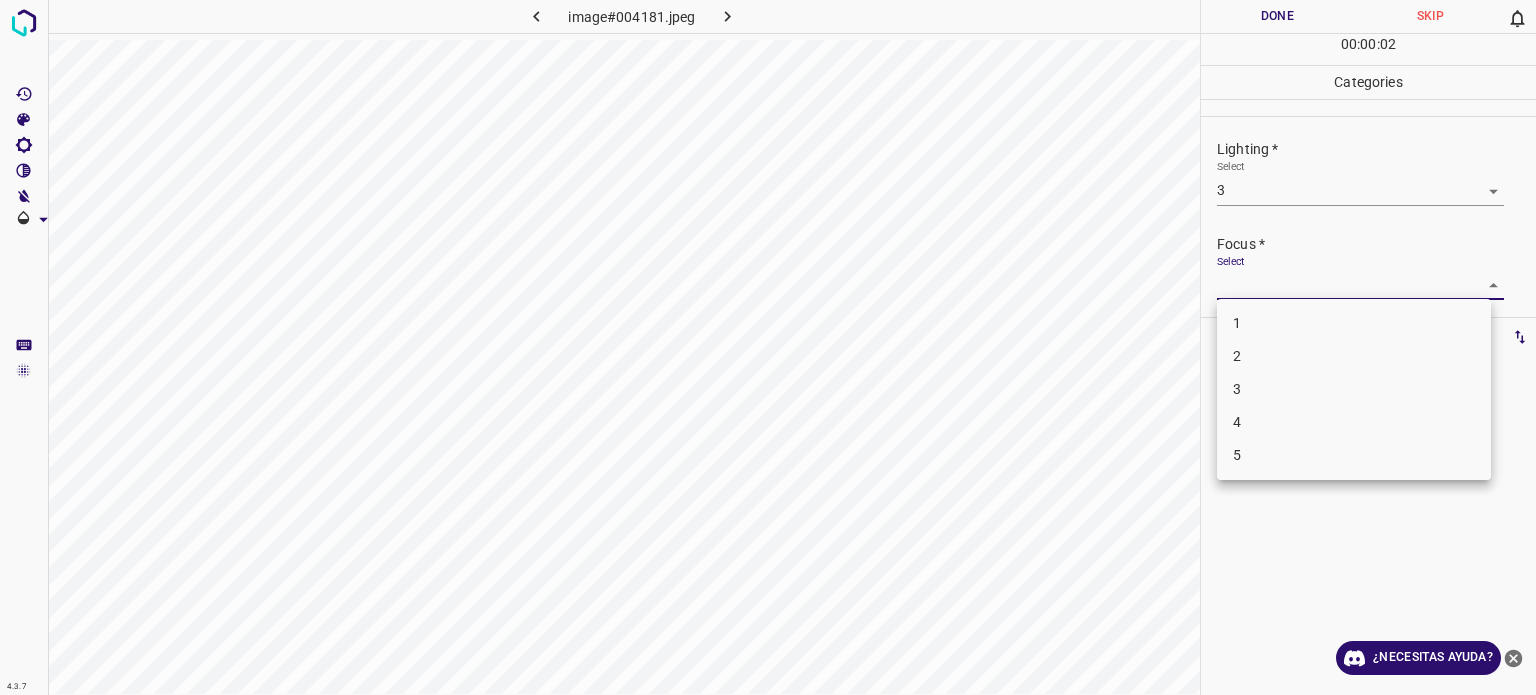 click on "4.3.7 image#004181.jpeg Done Skip 0 00   : 00   : 02   Categories Lighting *  Select 3 3 Focus *  Select ​ Overall *  Select ​ Labels   0 Categories 1 Lighting 2 Focus 3 Overall Tools Space Change between modes (Draw & Edit) I Auto labeling R Restore zoom M Zoom in N Zoom out Delete Delete selecte label Filters Z Restore filters X Saturation filter C Brightness filter V Contrast filter B Gray scale filter General O Download ¿Necesitas ayuda? Texto original Valora esta traducción Tu opinión servirá para ayudar a mejorar el Traductor de Google - Texto - Esconder - Borrar 1 2 3 4 5" at bounding box center (768, 347) 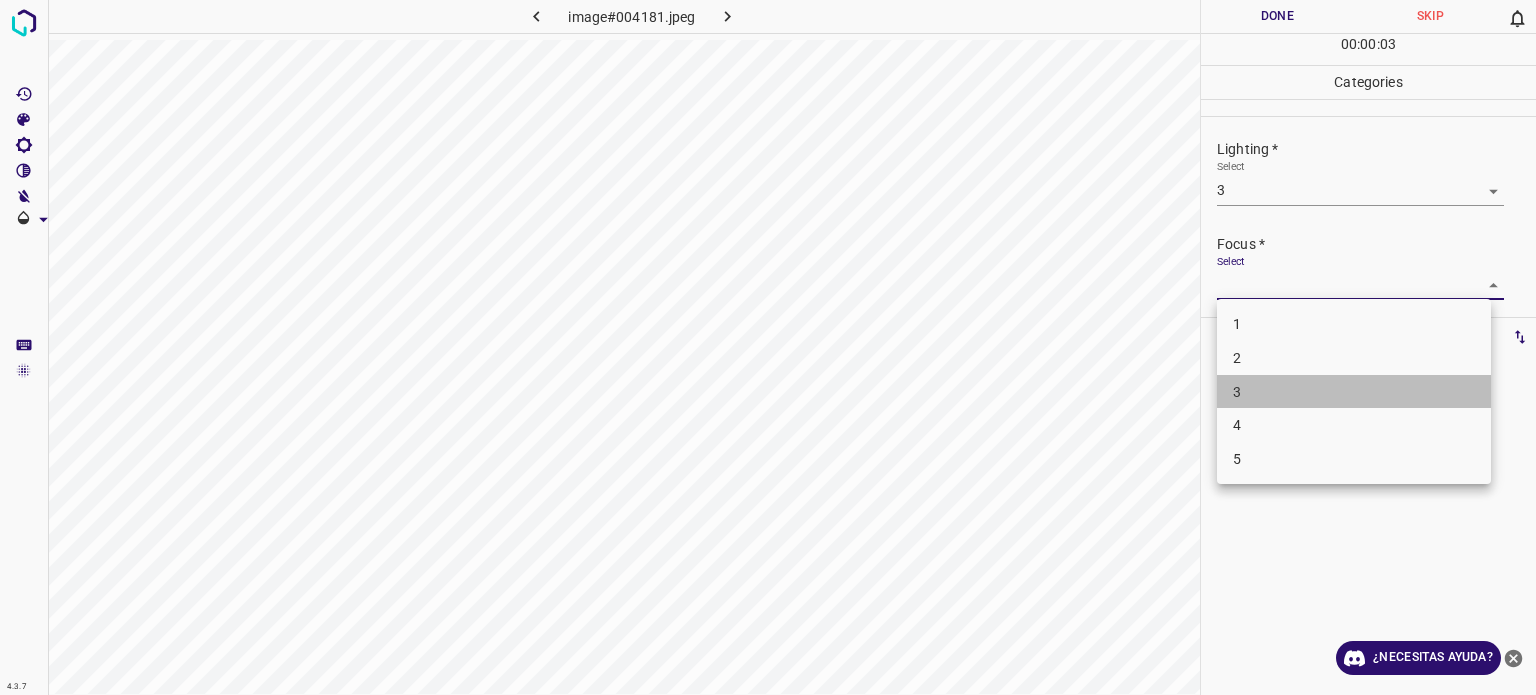 click on "3" at bounding box center [1237, 391] 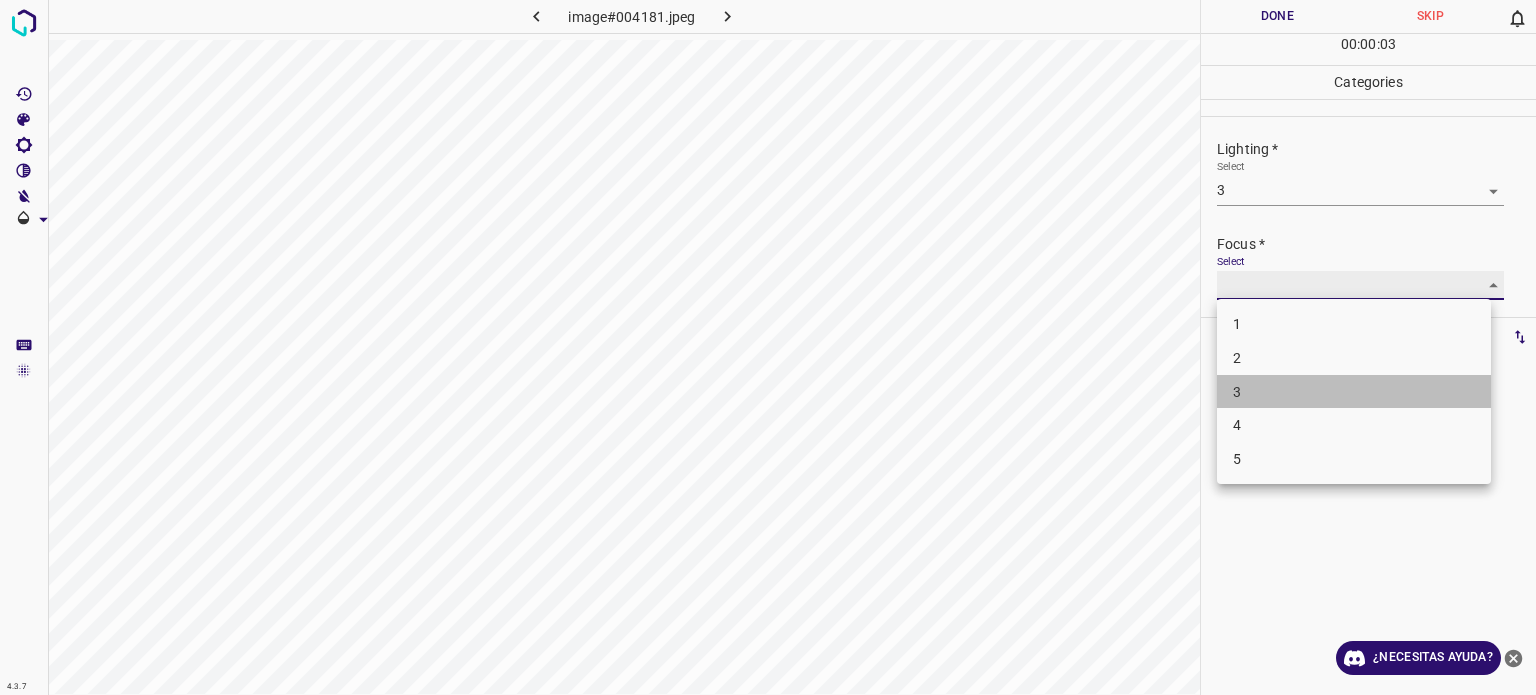 type on "3" 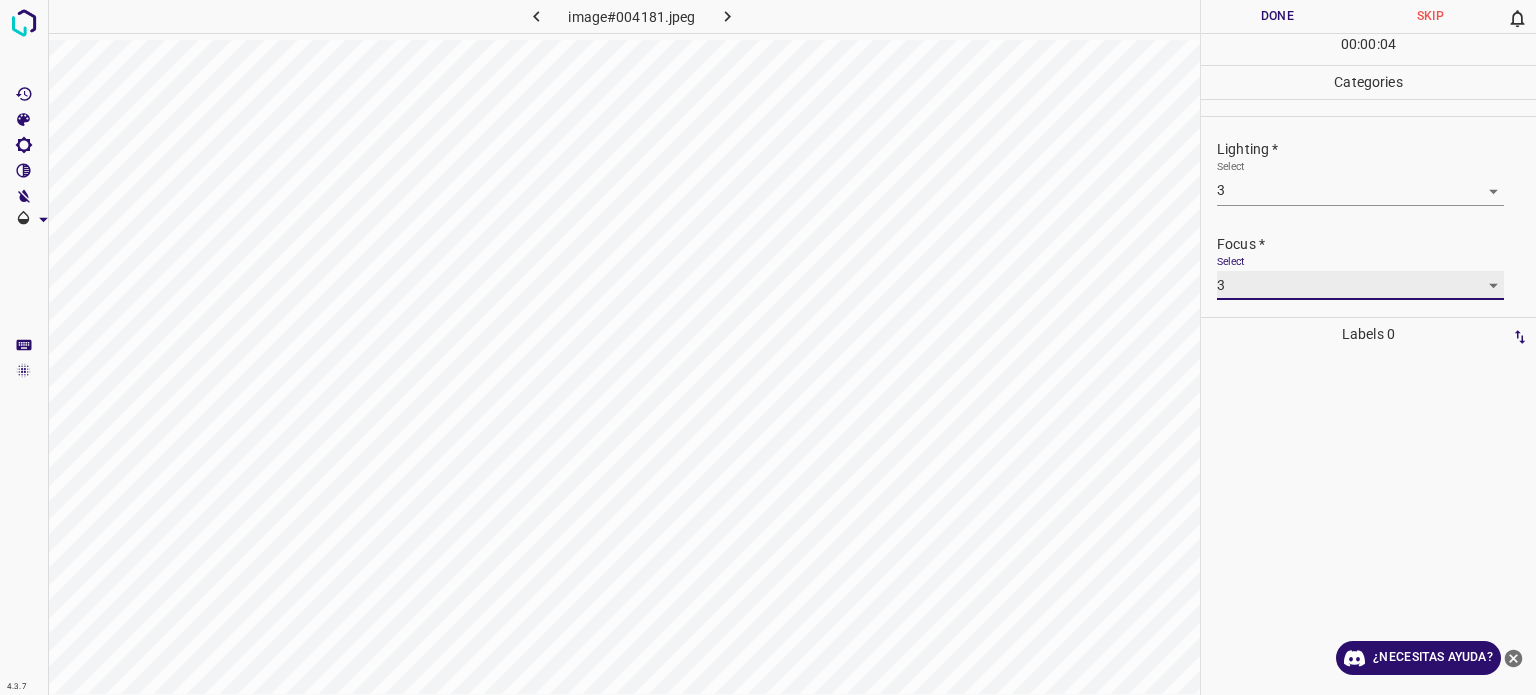 scroll, scrollTop: 98, scrollLeft: 0, axis: vertical 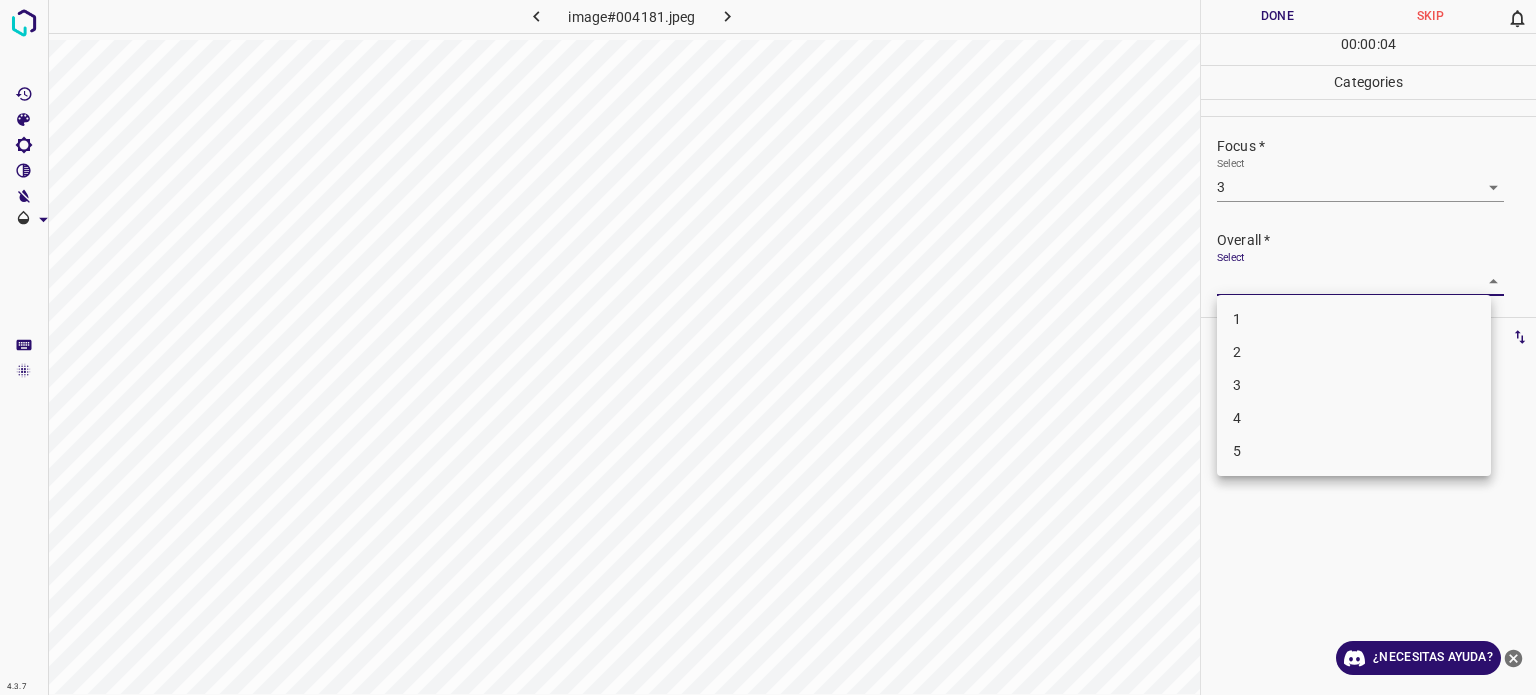 click on "4.3.7 image#004181.jpeg Done Skip 0 00   : 00   : 04   Categories Lighting *  Select 3 3 Focus *  Select 3 3 Overall *  Select ​ Labels   0 Categories 1 Lighting 2 Focus 3 Overall Tools Space Change between modes (Draw & Edit) I Auto labeling R Restore zoom M Zoom in N Zoom out Delete Delete selecte label Filters Z Restore filters X Saturation filter C Brightness filter V Contrast filter B Gray scale filter General O Download ¿Necesitas ayuda? Texto original Valora esta traducción Tu opinión servirá para ayudar a mejorar el Traductor de Google - Texto - Esconder - Borrar 1 2 3 4 5" at bounding box center (768, 347) 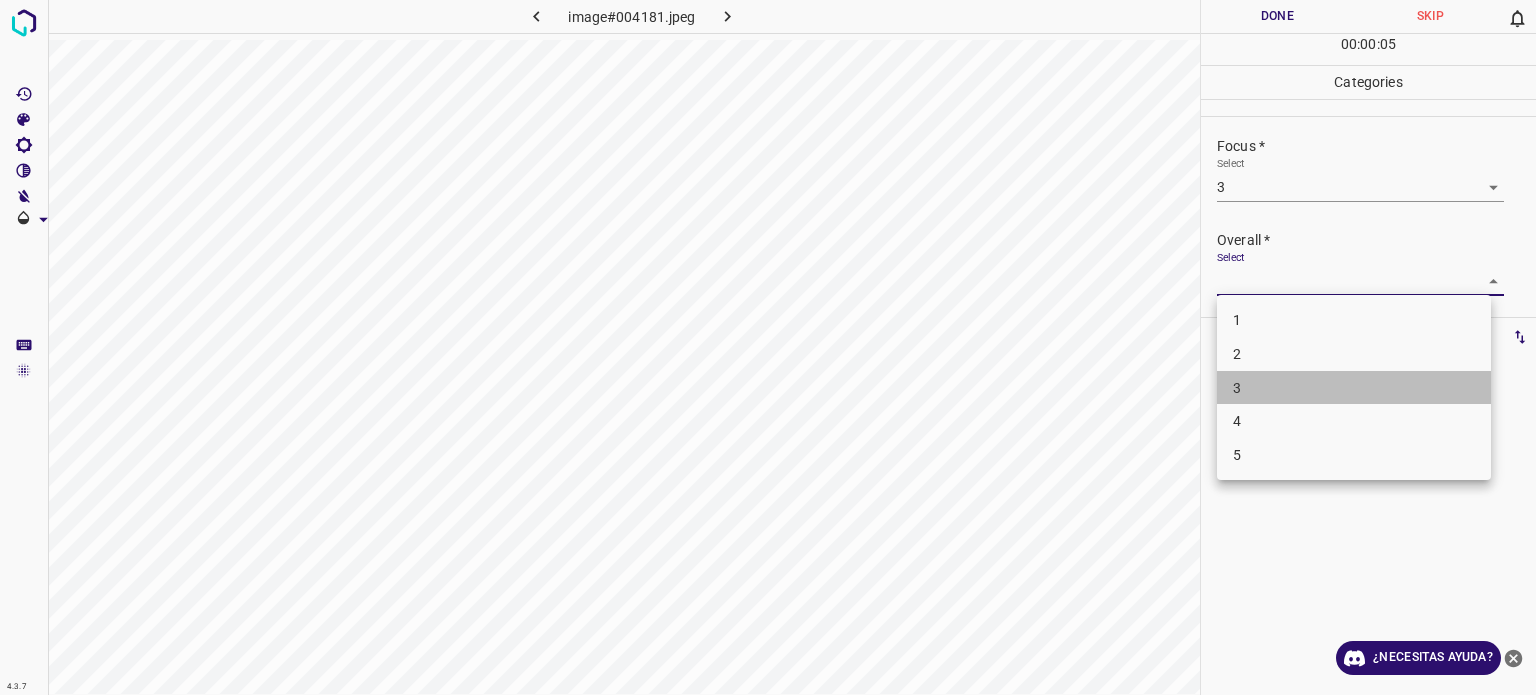 drag, startPoint x: 1245, startPoint y: 373, endPoint x: 1220, endPoint y: 347, distance: 36.069378 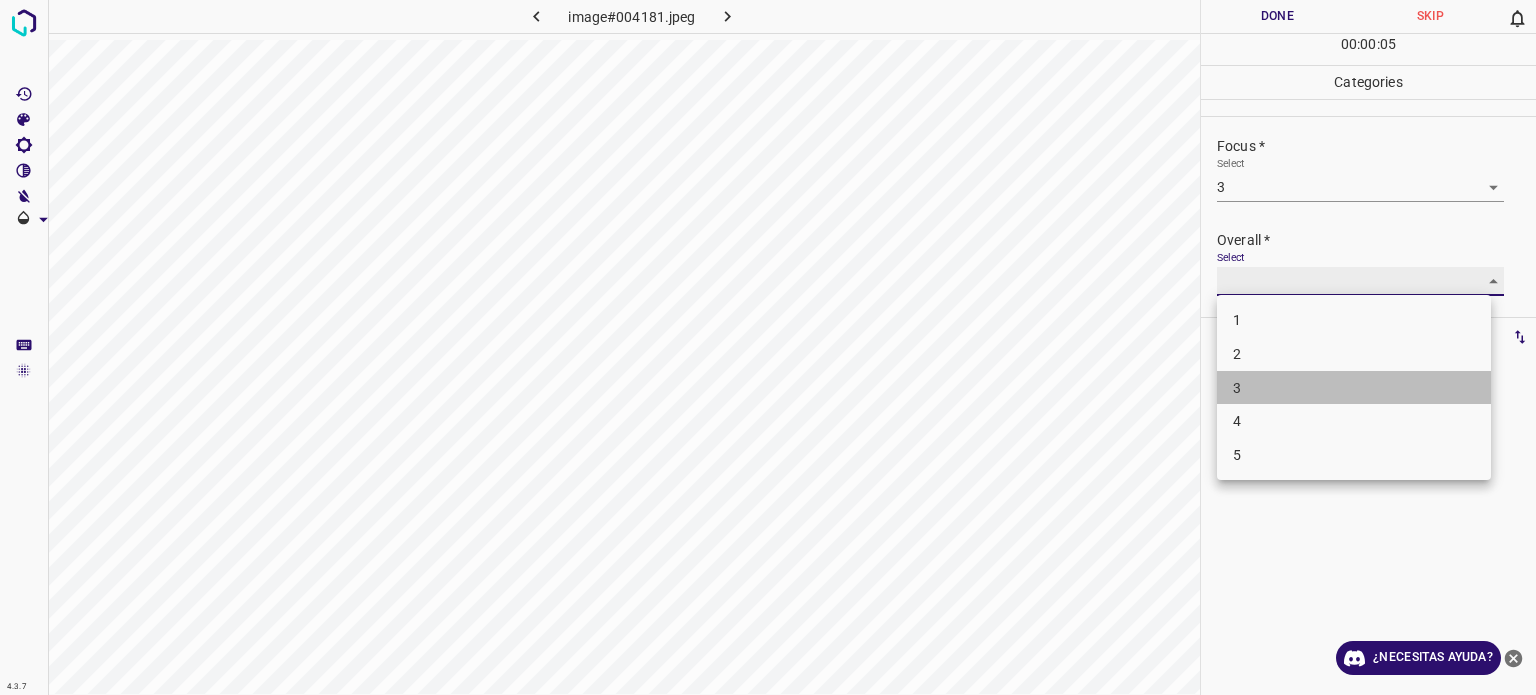 type on "3" 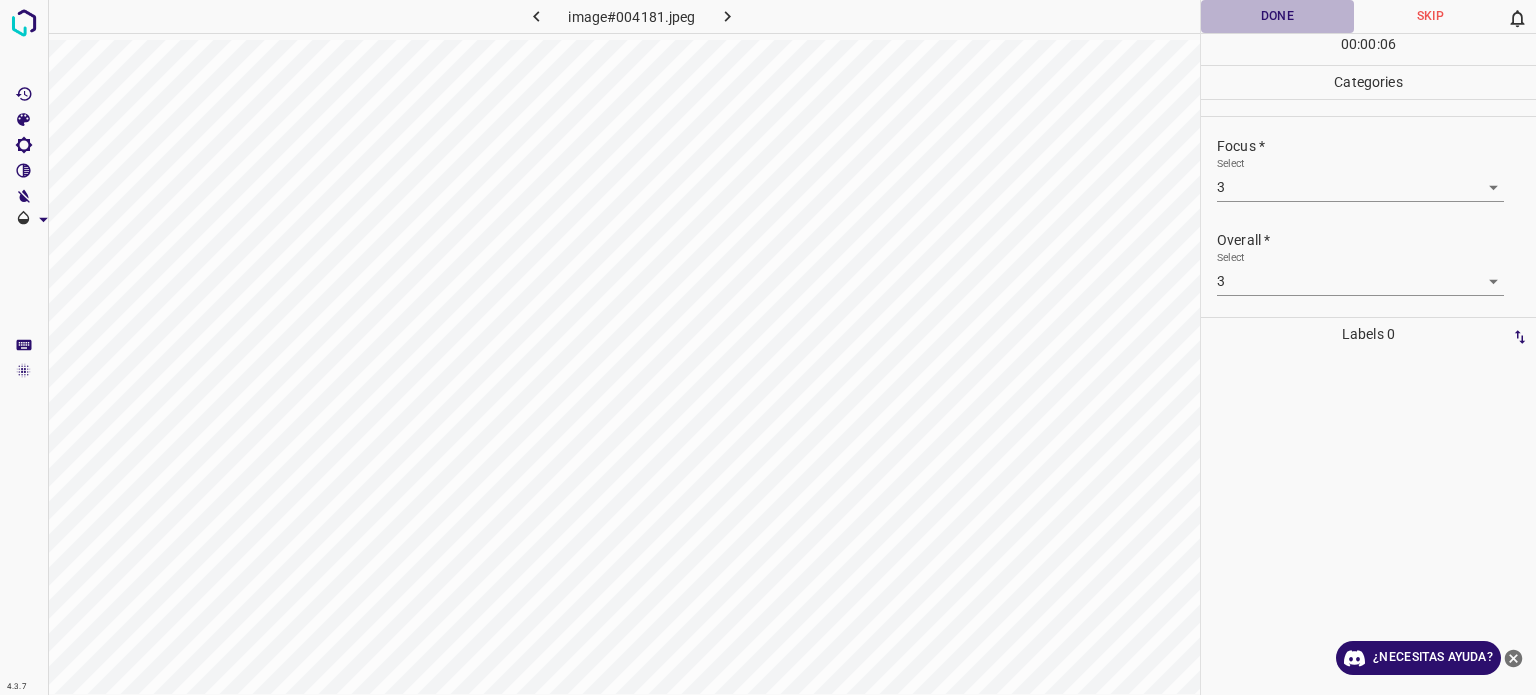 click on "Done" at bounding box center [1277, 16] 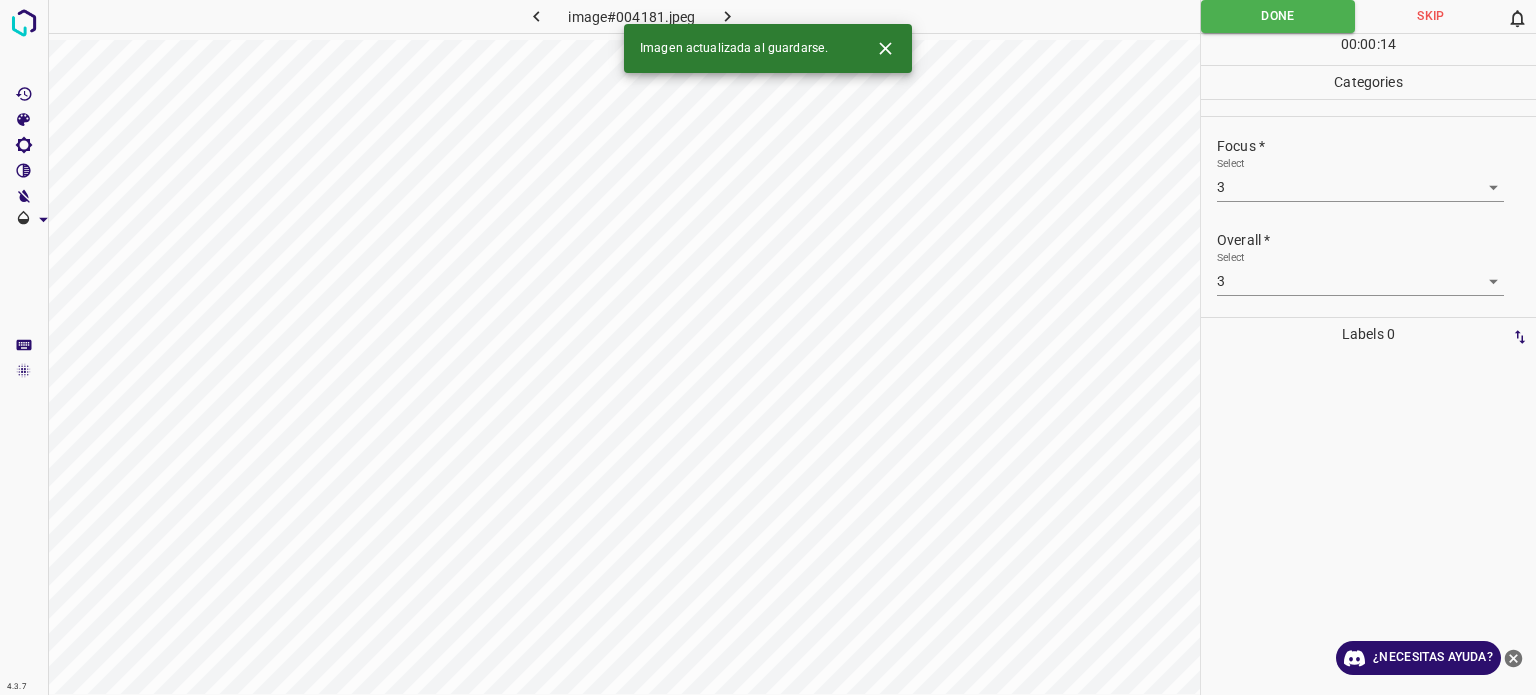 click 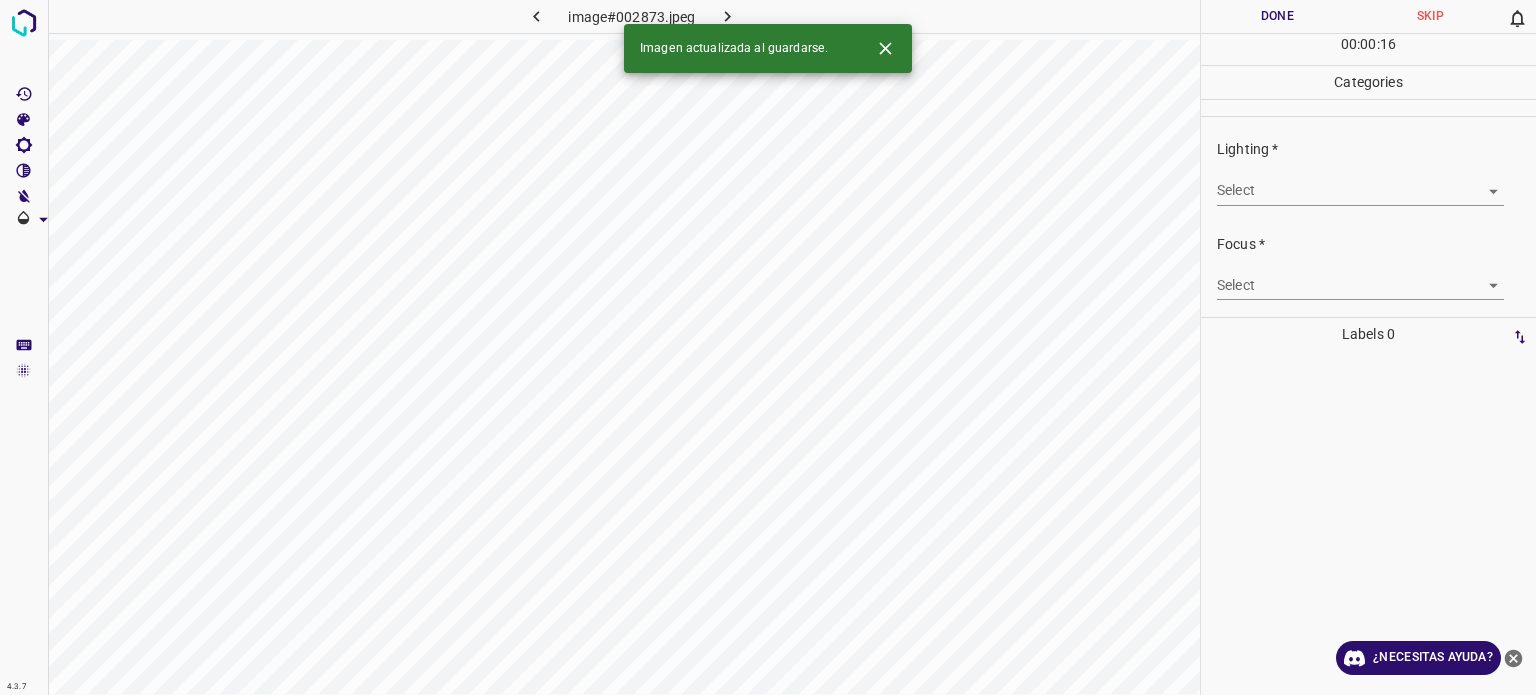 click on "4.3.7 image#002873.jpeg Done Skip 0 00   : 00   : 16   Categories Lighting *  Select ​ Focus *  Select ​ Overall *  Select ​ Labels   0 Categories 1 Lighting 2 Focus 3 Overall Tools Space Change between modes (Draw & Edit) I Auto labeling R Restore zoom M Zoom in N Zoom out Delete Delete selecte label Filters Z Restore filters X Saturation filter C Brightness filter V Contrast filter B Gray scale filter General O Download Imagen actualizada al guardarse. ¿Necesitas ayuda? Texto original Valora esta traducción Tu opinión servirá para ayudar a mejorar el Traductor de Google - Texto - Esconder - Borrar" at bounding box center (768, 347) 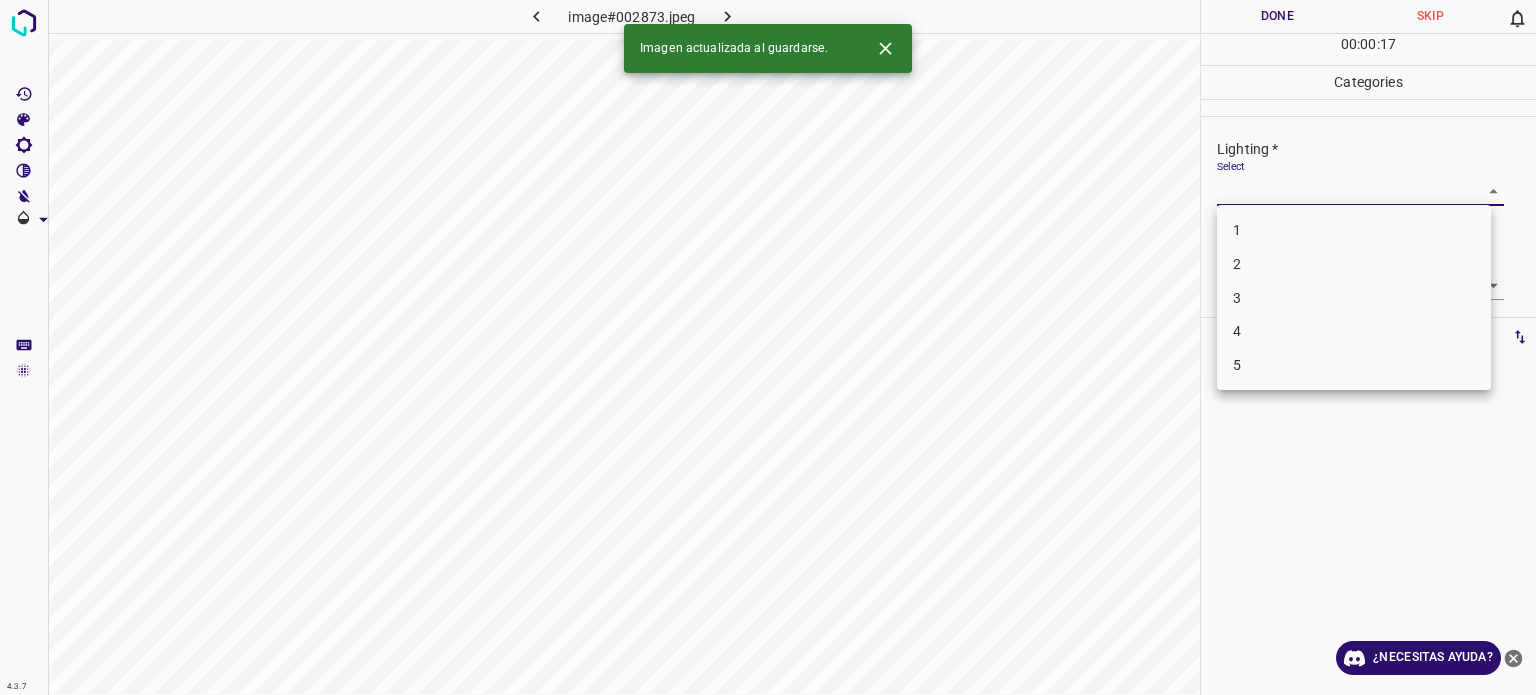 click on "3" at bounding box center (1237, 297) 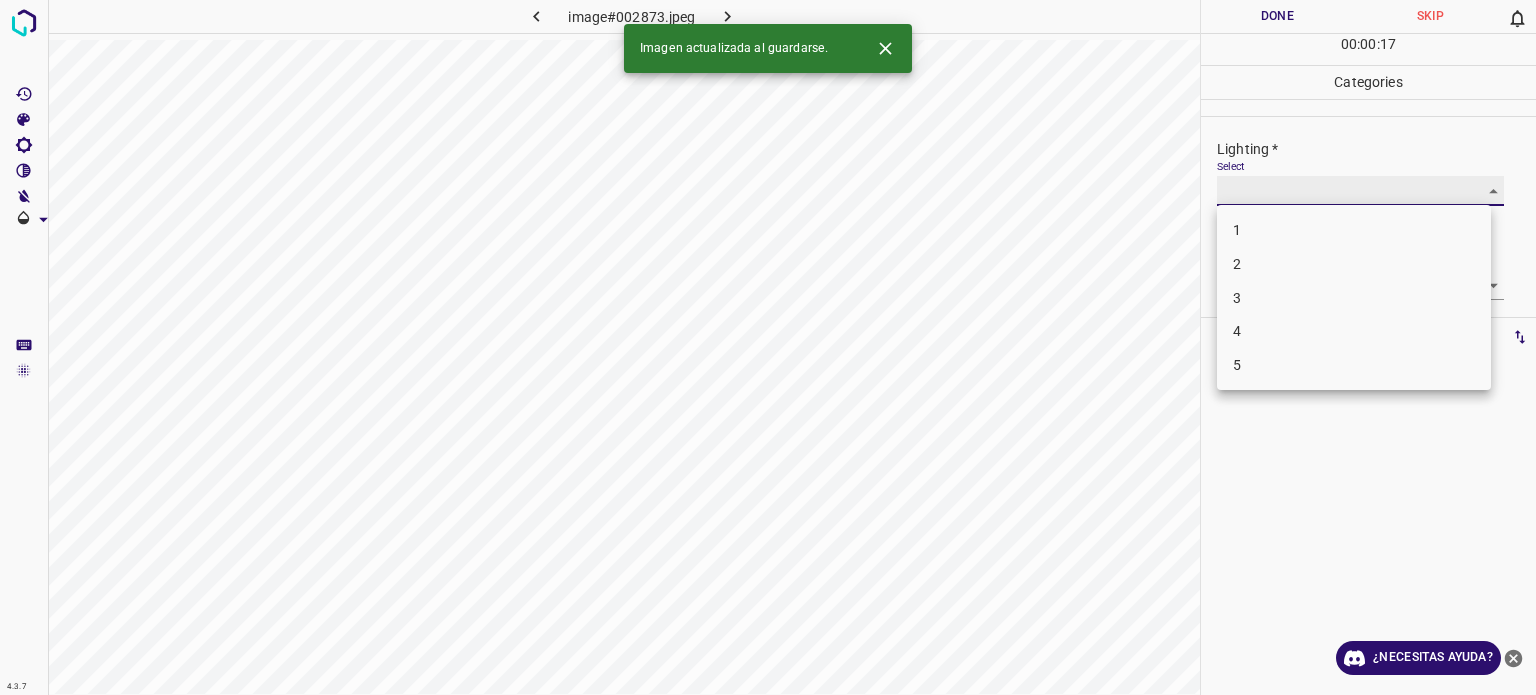 type on "3" 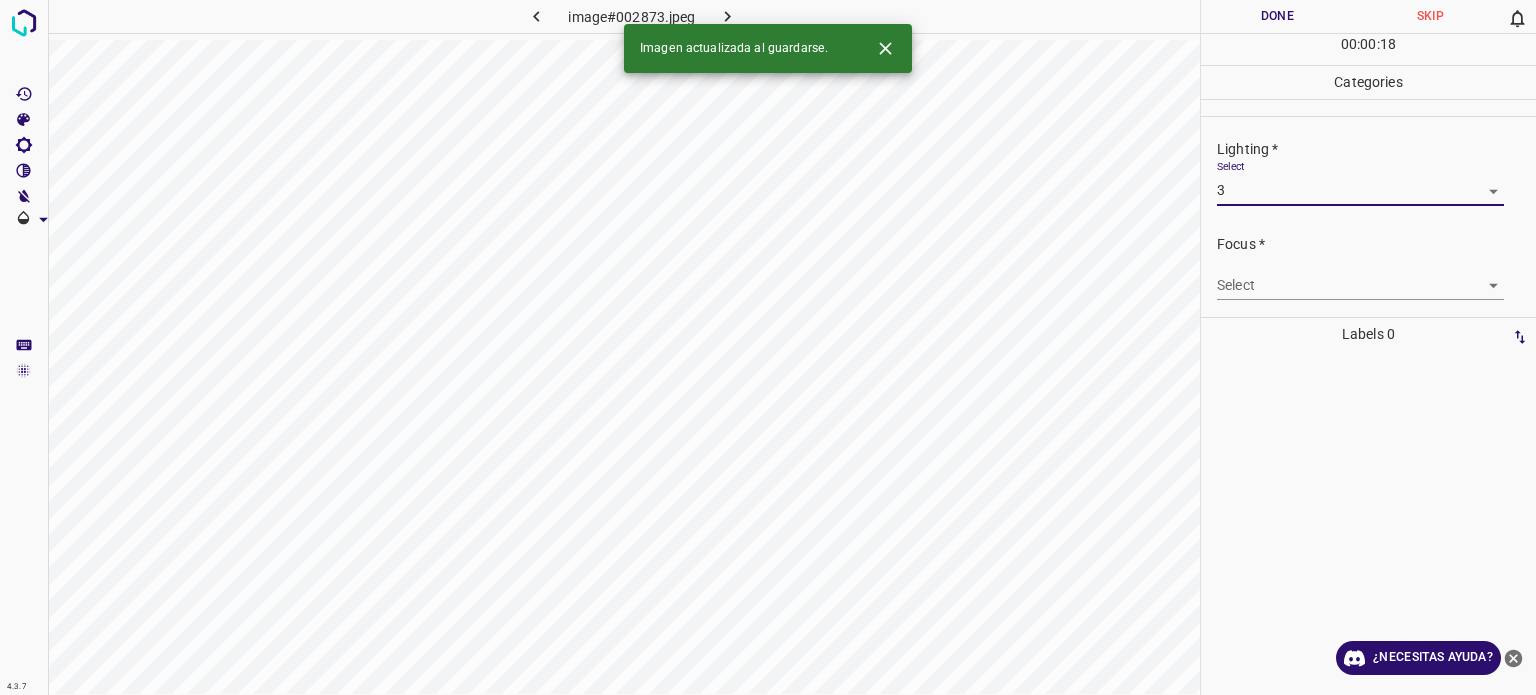 click on "4.3.7 image#002873.jpeg Done Skip 0 00   : 00   : 18   Categories Lighting *  Select 3 3 Focus *  Select ​ Overall *  Select ​ Labels   0 Categories 1 Lighting 2 Focus 3 Overall Tools Space Change between modes (Draw & Edit) I Auto labeling R Restore zoom M Zoom in N Zoom out Delete Delete selecte label Filters Z Restore filters X Saturation filter C Brightness filter V Contrast filter B Gray scale filter General O Download Imagen actualizada al guardarse. ¿Necesitas ayuda? Texto original Valora esta traducción Tu opinión servirá para ayudar a mejorar el Traductor de Google - Texto - Esconder - Borrar" at bounding box center (768, 347) 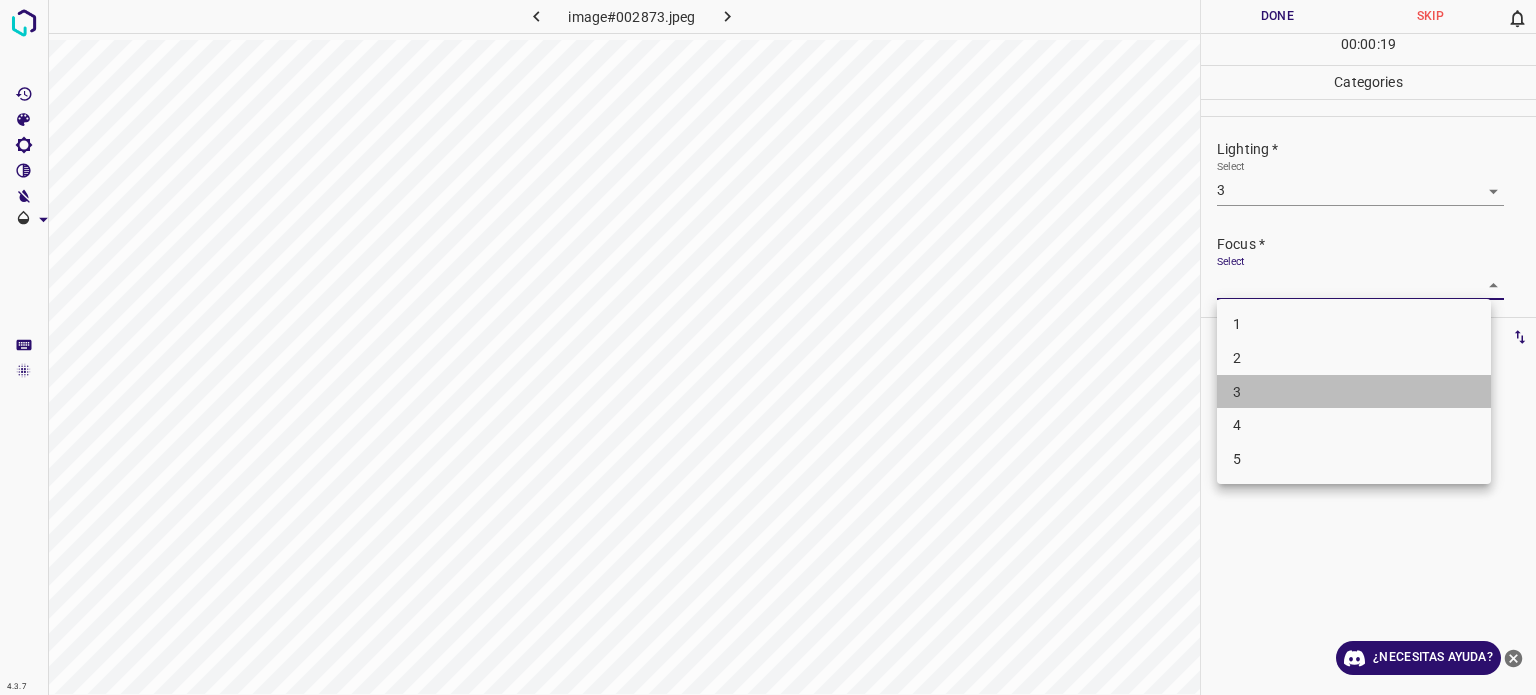 click on "3" at bounding box center (1354, 392) 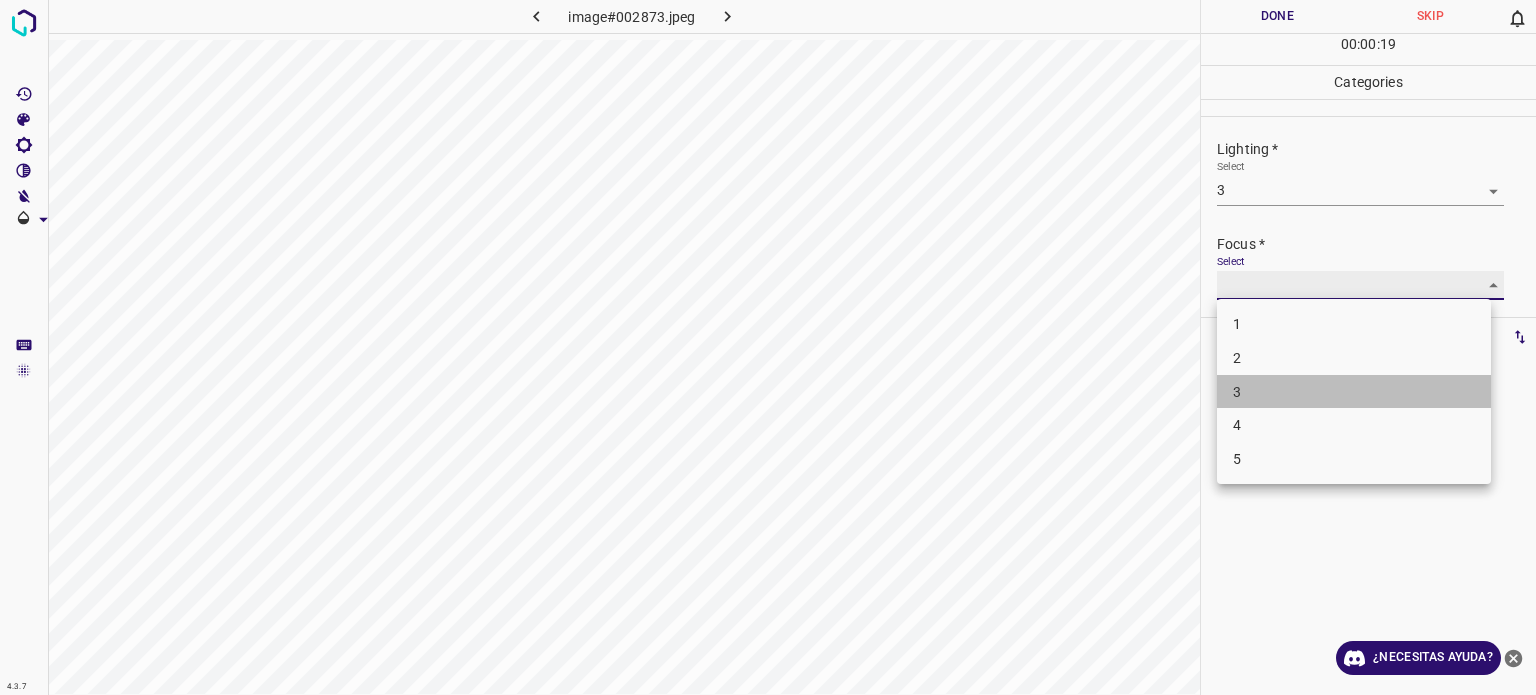type on "3" 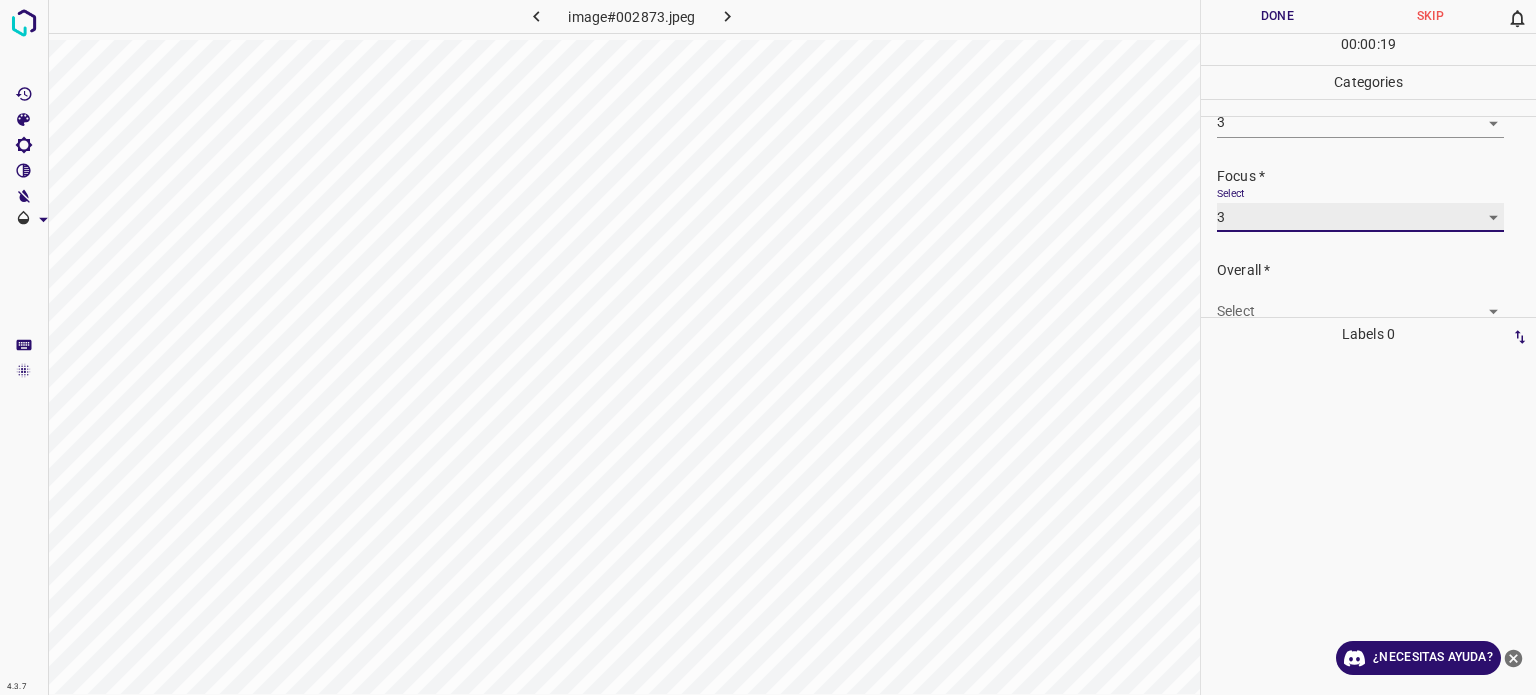 scroll, scrollTop: 98, scrollLeft: 0, axis: vertical 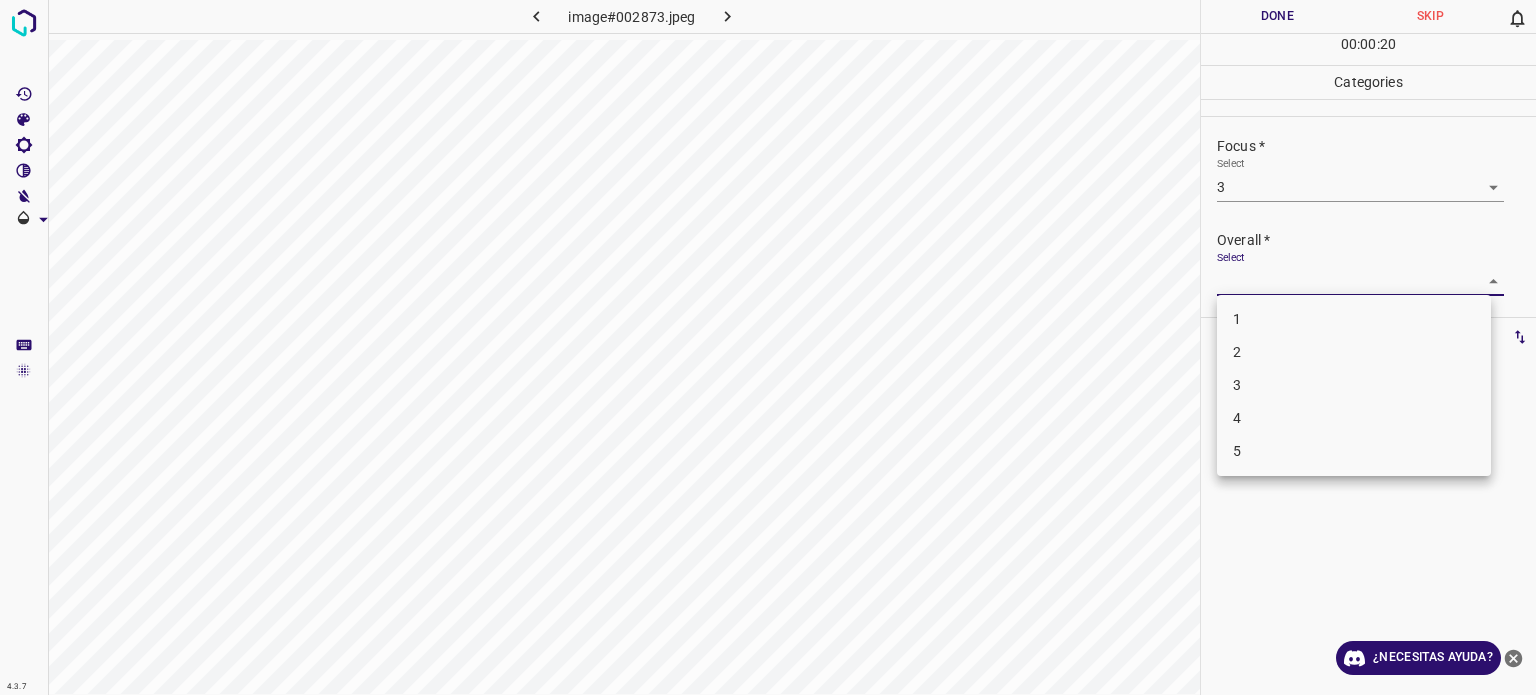 click on "4.3.7 image#002873.jpeg Done Skip 0 00   : 00   : 20   Categories Lighting *  Select 3 3 Focus *  Select 3 3 Overall *  Select ​ Labels   0 Categories 1 Lighting 2 Focus 3 Overall Tools Space Change between modes (Draw & Edit) I Auto labeling R Restore zoom M Zoom in N Zoom out Delete Delete selecte label Filters Z Restore filters X Saturation filter C Brightness filter V Contrast filter B Gray scale filter General O Download ¿Necesitas ayuda? Texto original Valora esta traducción Tu opinión servirá para ayudar a mejorar el Traductor de Google - Texto - Esconder - Borrar 1 2 3 4 5" at bounding box center (768, 347) 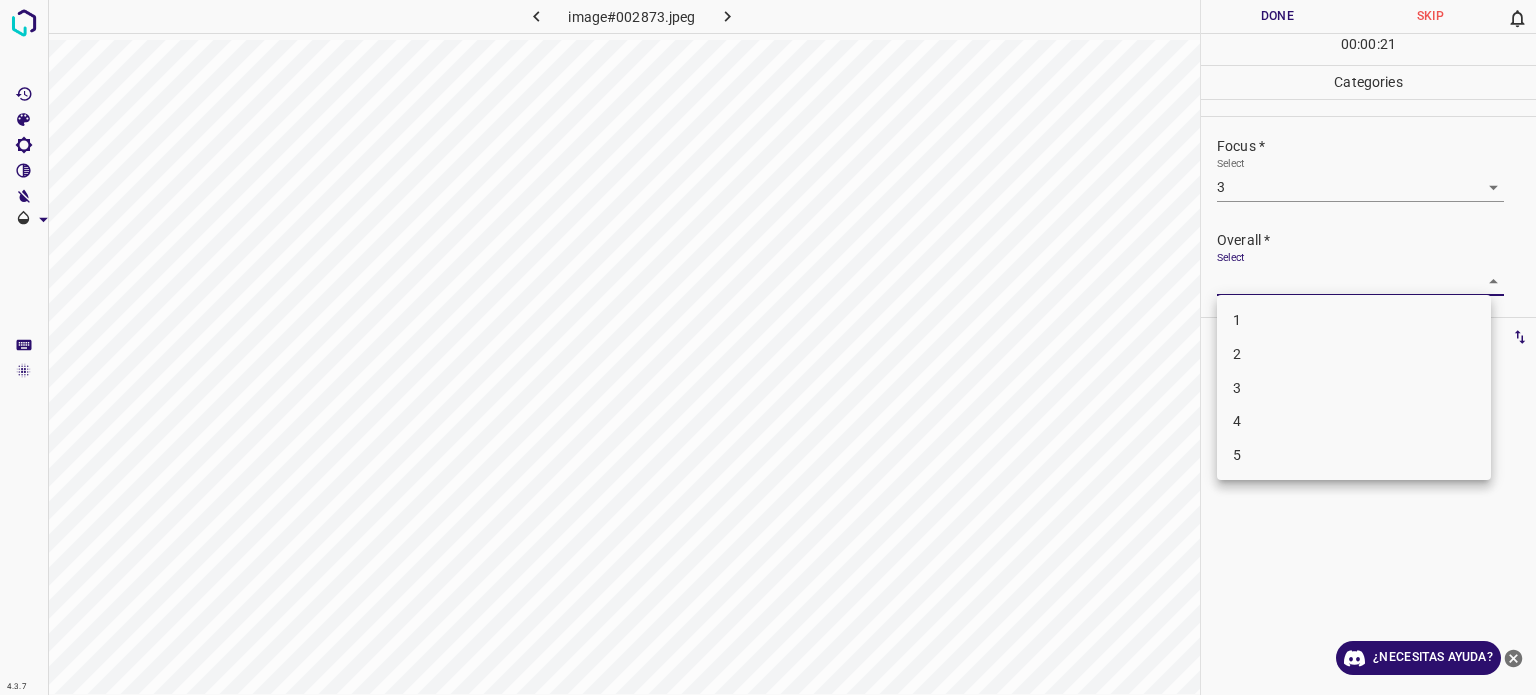 click on "3" at bounding box center [1354, 388] 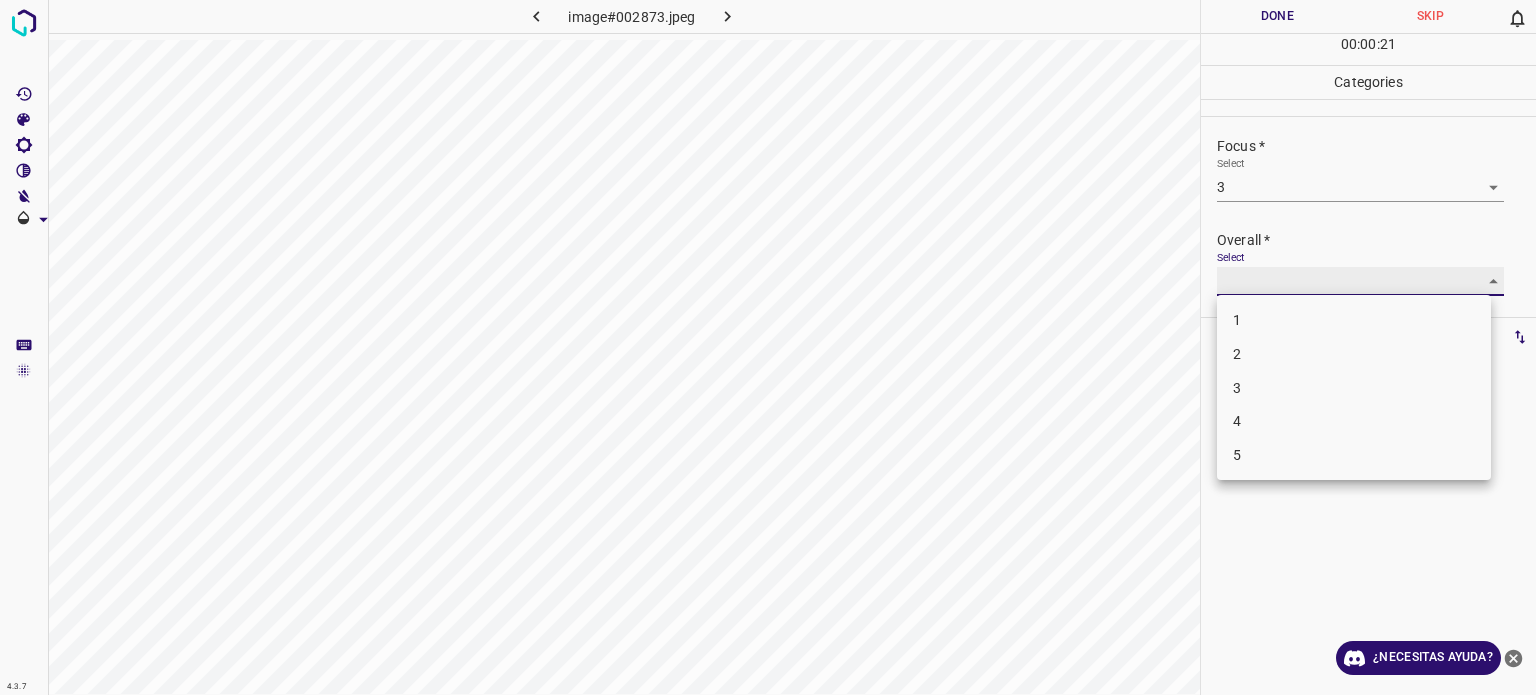 type on "3" 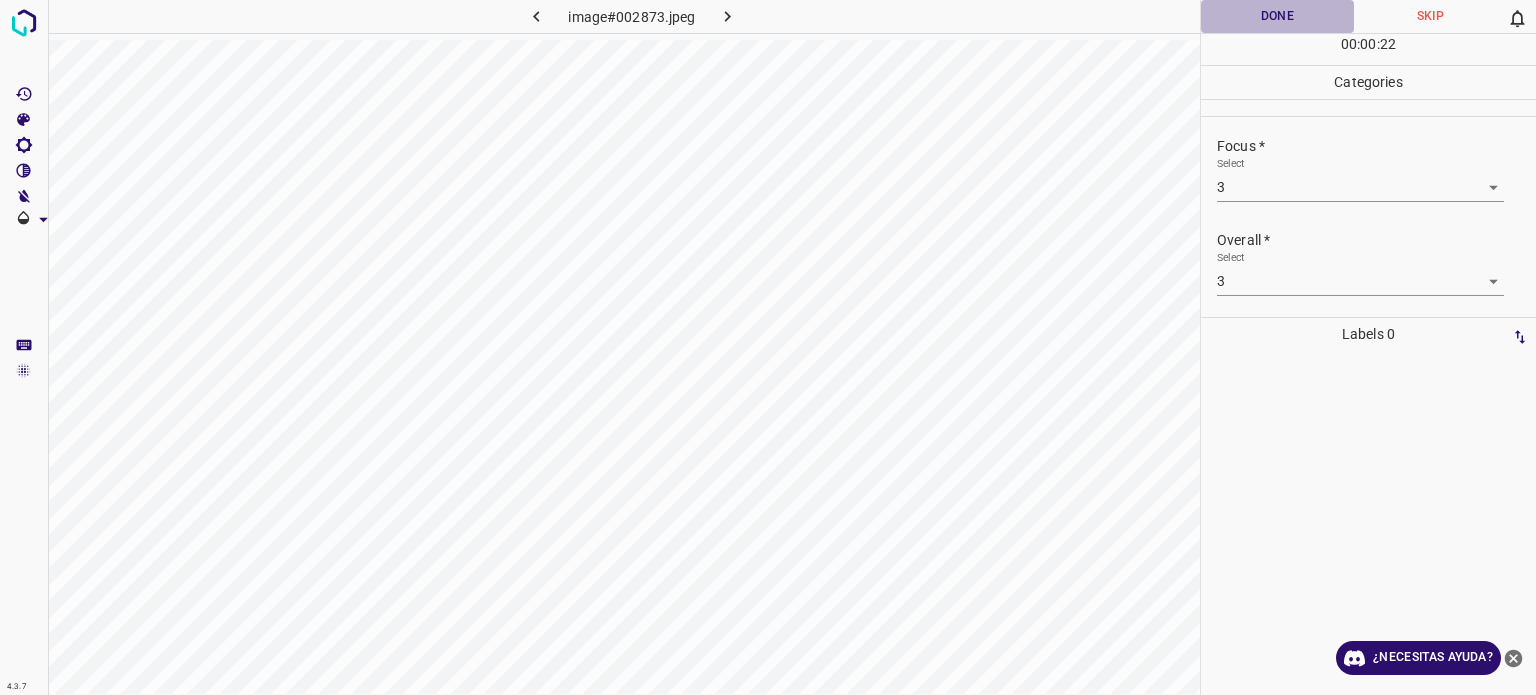 click on "Done" at bounding box center [1277, 16] 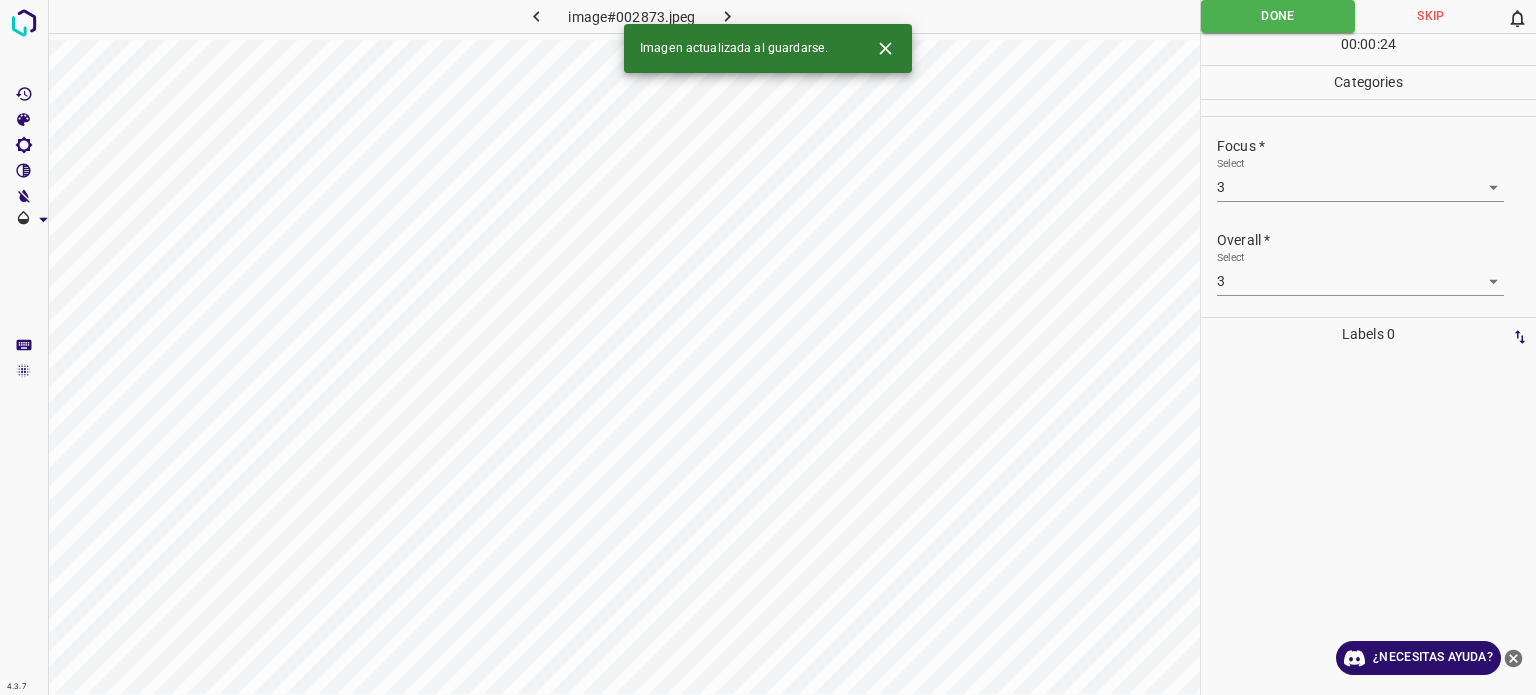 click at bounding box center [728, 16] 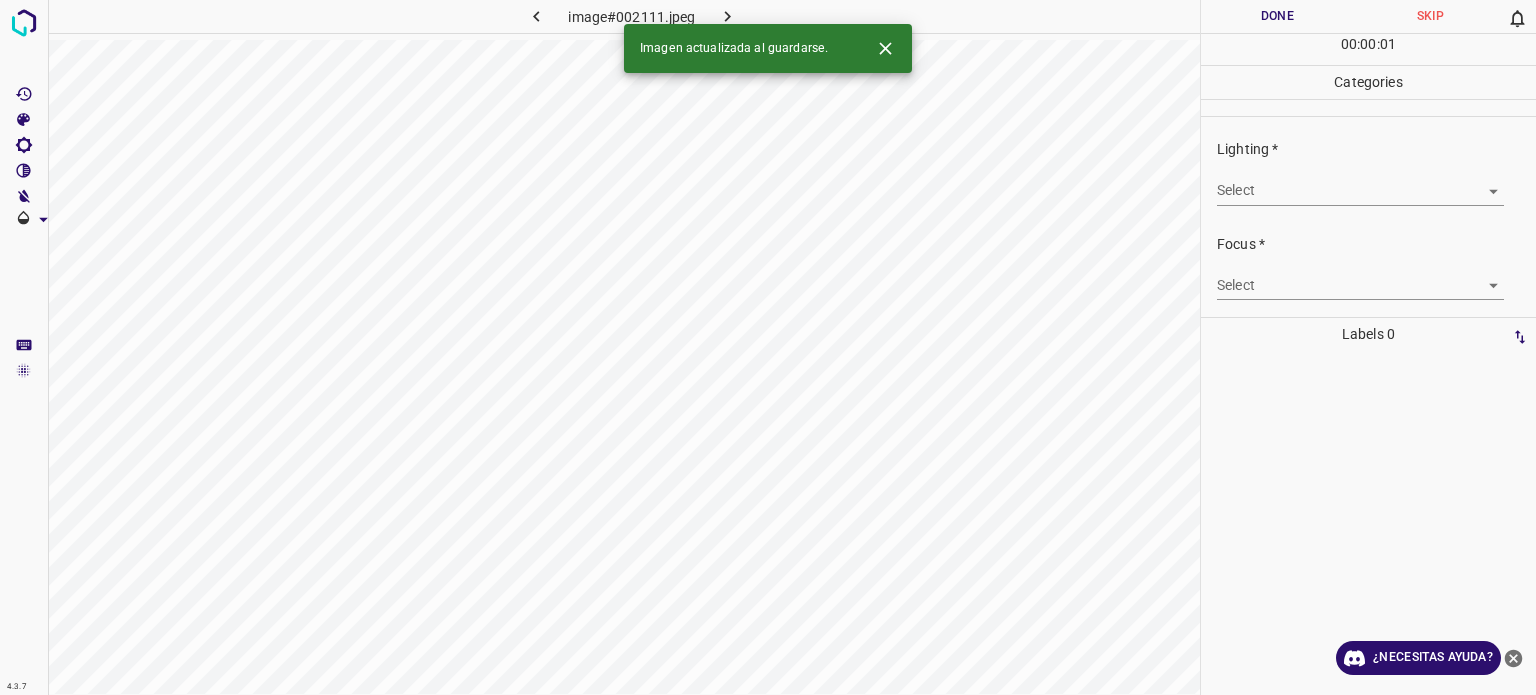 click on "4.3.7 image#002111.jpeg Done Skip 0 00 : 00 : 01 Categories Lighting * Select ​ Focus * Select ​ Overall * Select ​ Labels 0 Categories 1 Lighting 2 Focus 3 Overall Tools Space Change between modes (Draw & Edit) I Auto labeling R Restore zoom M Zoom in N Zoom out Delete Delete selecte label Filters Z Restore filters X Saturation filter C Brightness filter V Contrast filter B Gray scale filter General O Download Imagen actualizada al guardarse. ¿Necesitas ayuda? Texto original Valora esta traducción Tu opinión servirá para ayudar a mejorar el Traductor de Google - Texto - Esconder - Borrar" at bounding box center [768, 347] 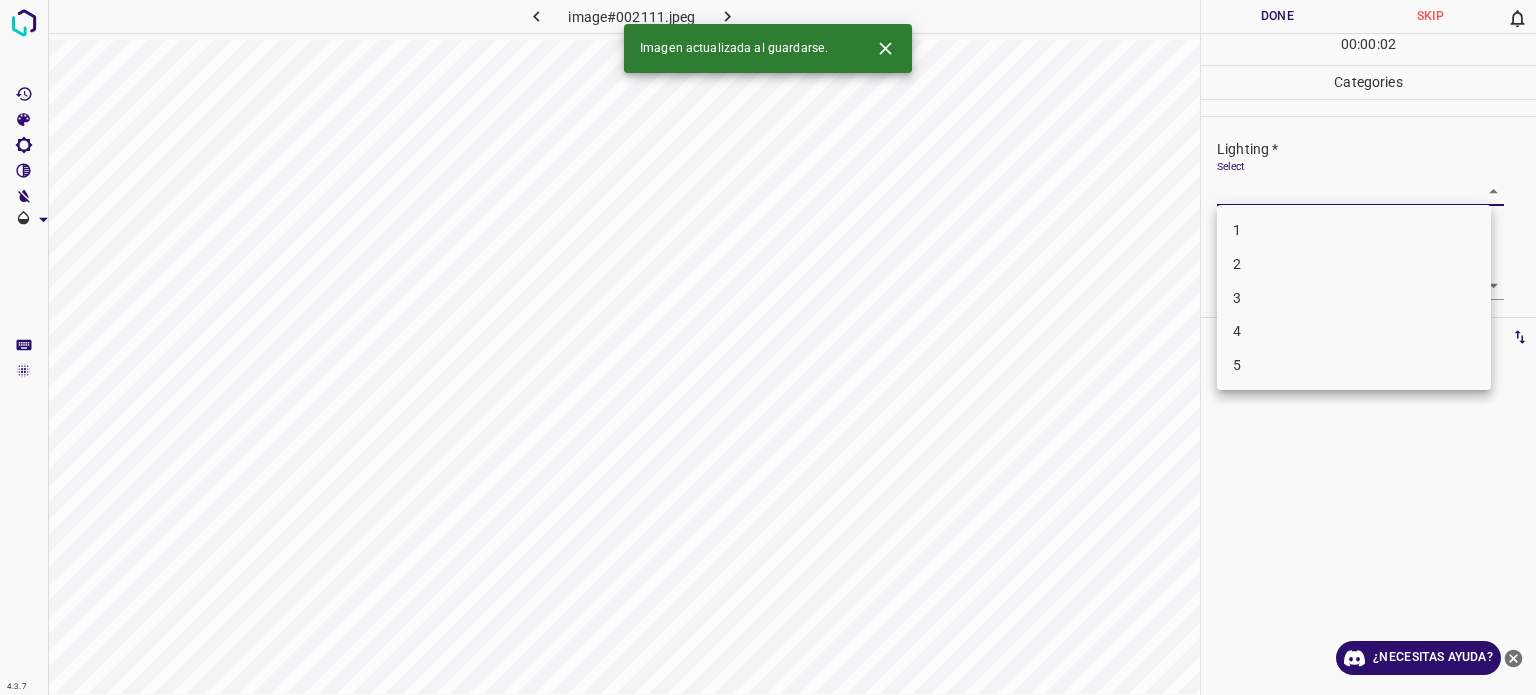click on "3" at bounding box center (1354, 298) 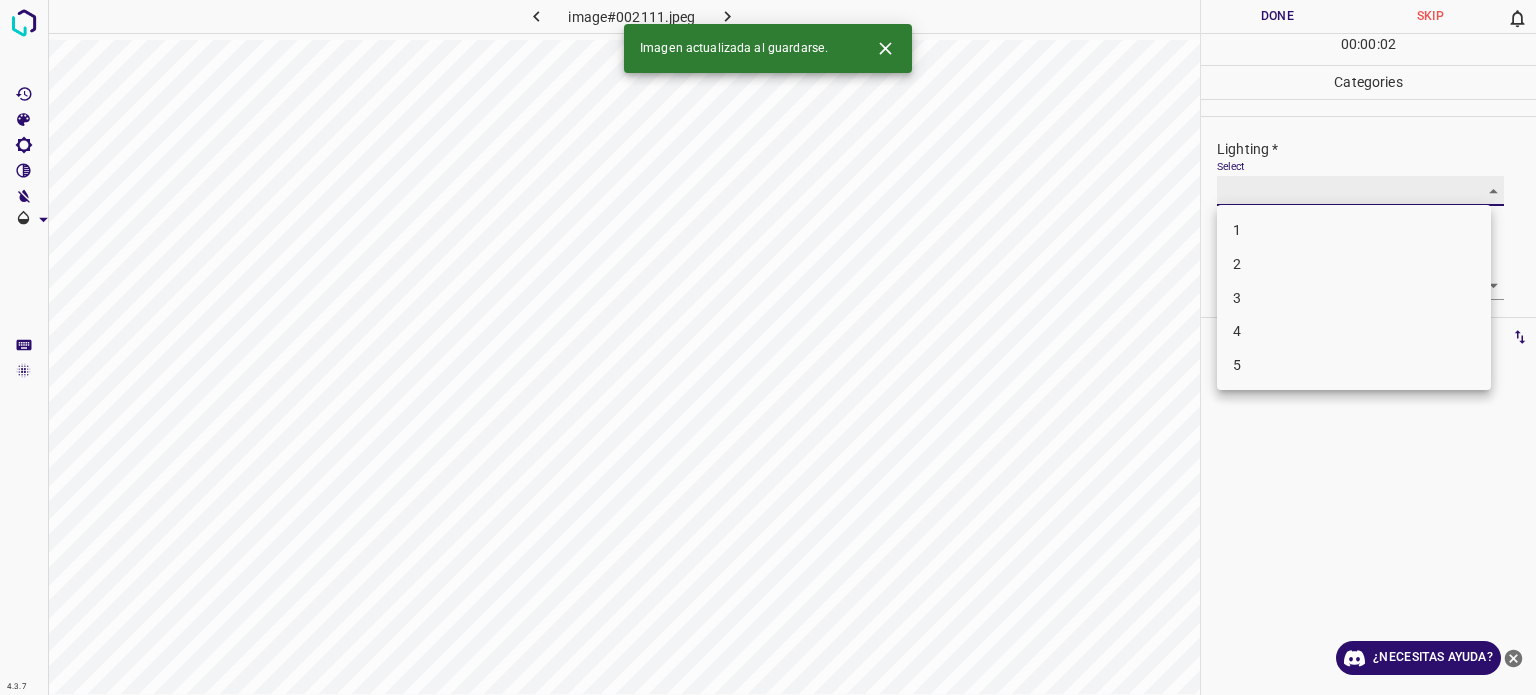 type on "3" 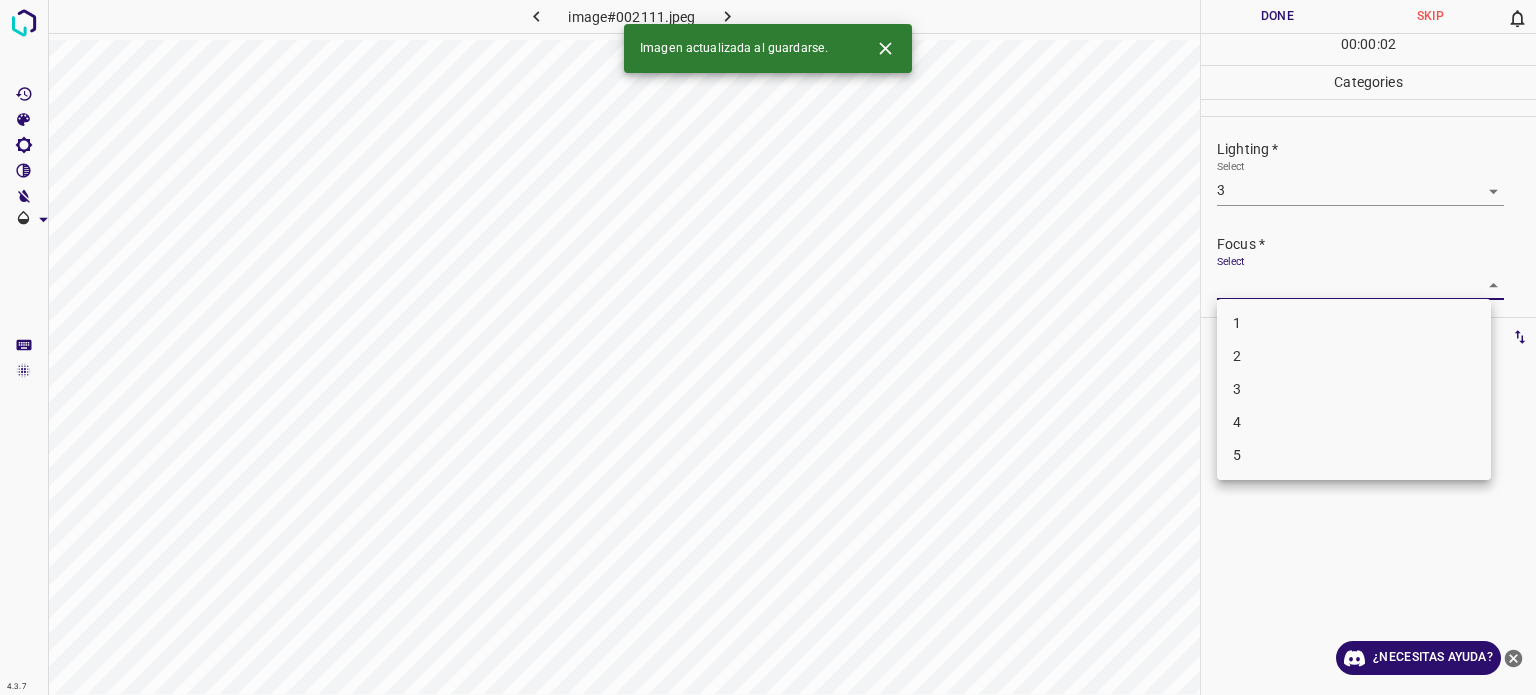 click on "4.3.7 image#002111.jpeg Done Skip 0 00   : 00   : 02   Categories Lighting *  Select 3 3 Focus *  Select ​ Overall *  Select ​ Labels   0 Categories 1 Lighting 2 Focus 3 Overall Tools Space Change between modes (Draw & Edit) I Auto labeling R Restore zoom M Zoom in N Zoom out Delete Delete selecte label Filters Z Restore filters X Saturation filter C Brightness filter V Contrast filter B Gray scale filter General O Download Imagen actualizada al guardarse. ¿Necesitas ayuda? Texto original Valora esta traducción Tu opinión servirá para ayudar a mejorar el Traductor de Google - Texto - Esconder - Borrar 1 2 3 4 5" at bounding box center (768, 347) 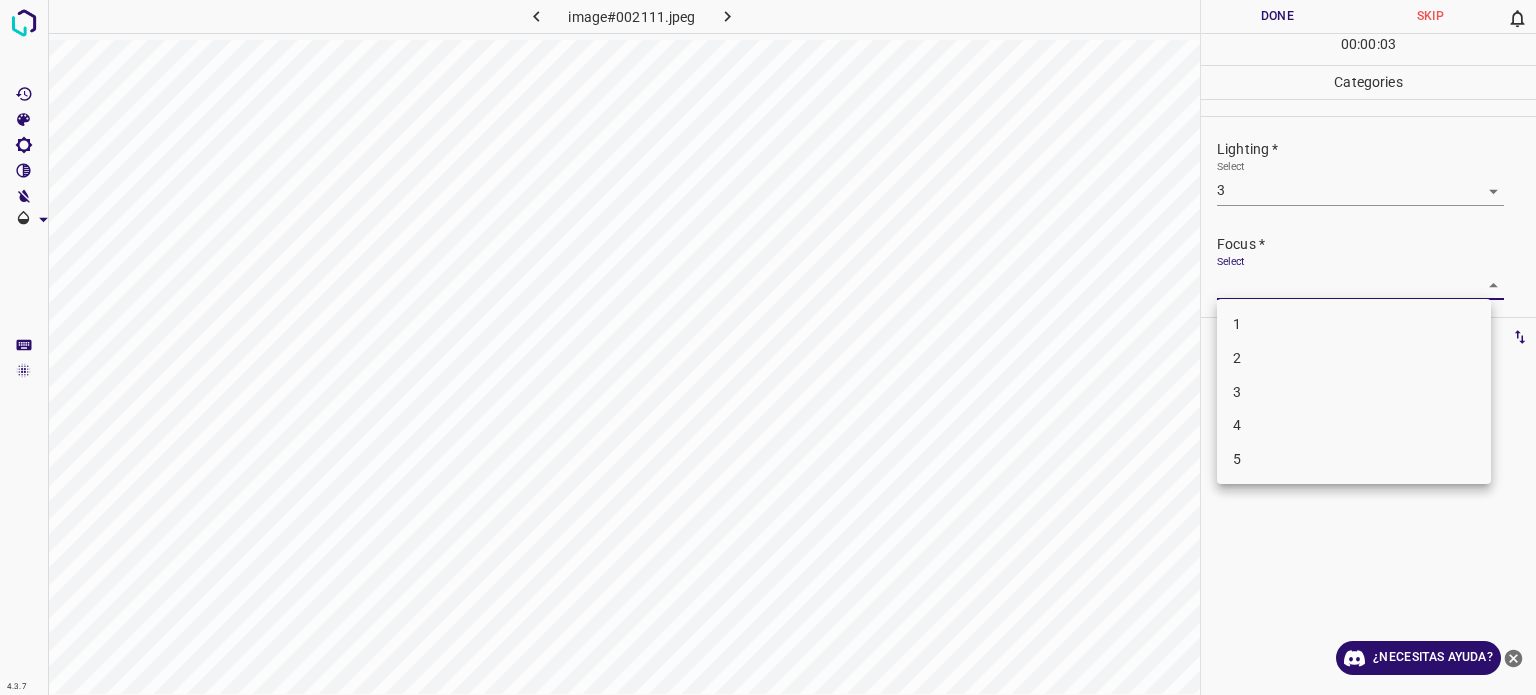 click on "3" at bounding box center [1354, 392] 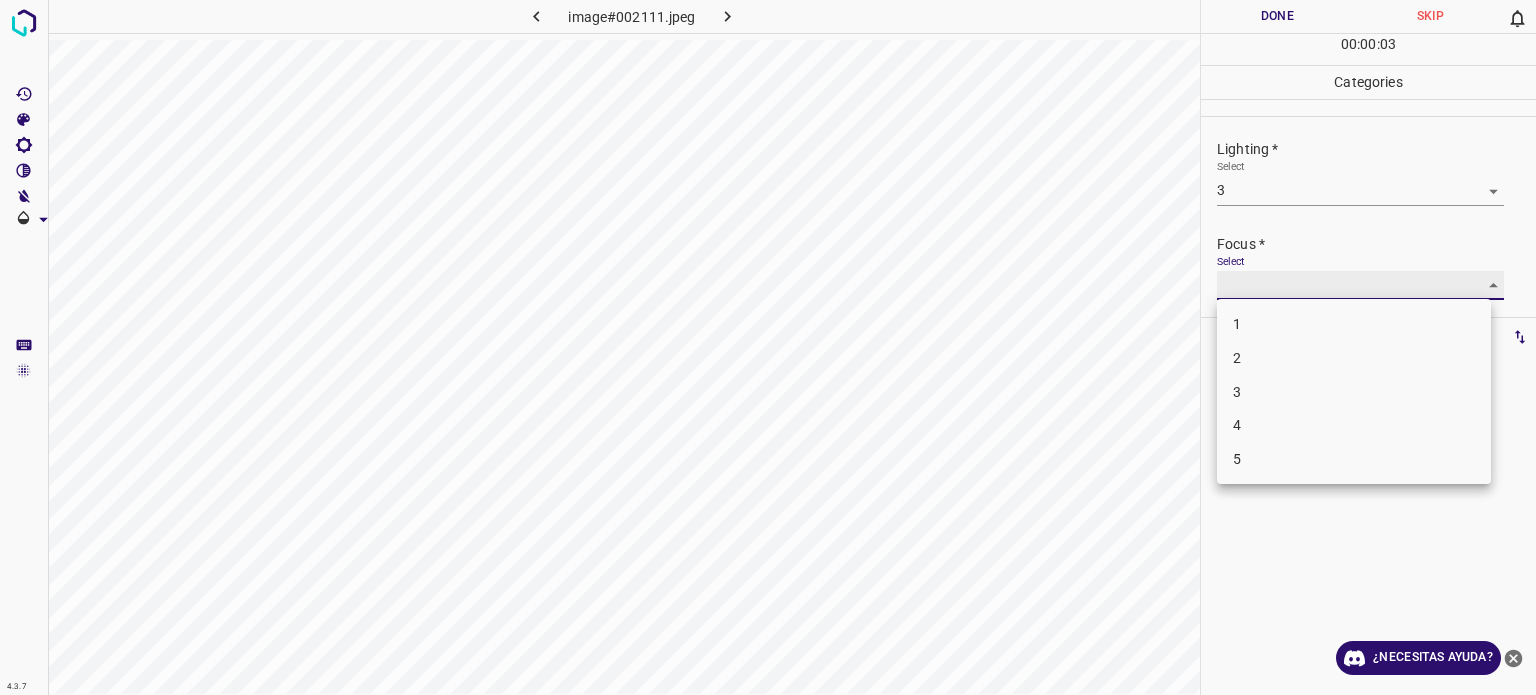 type on "3" 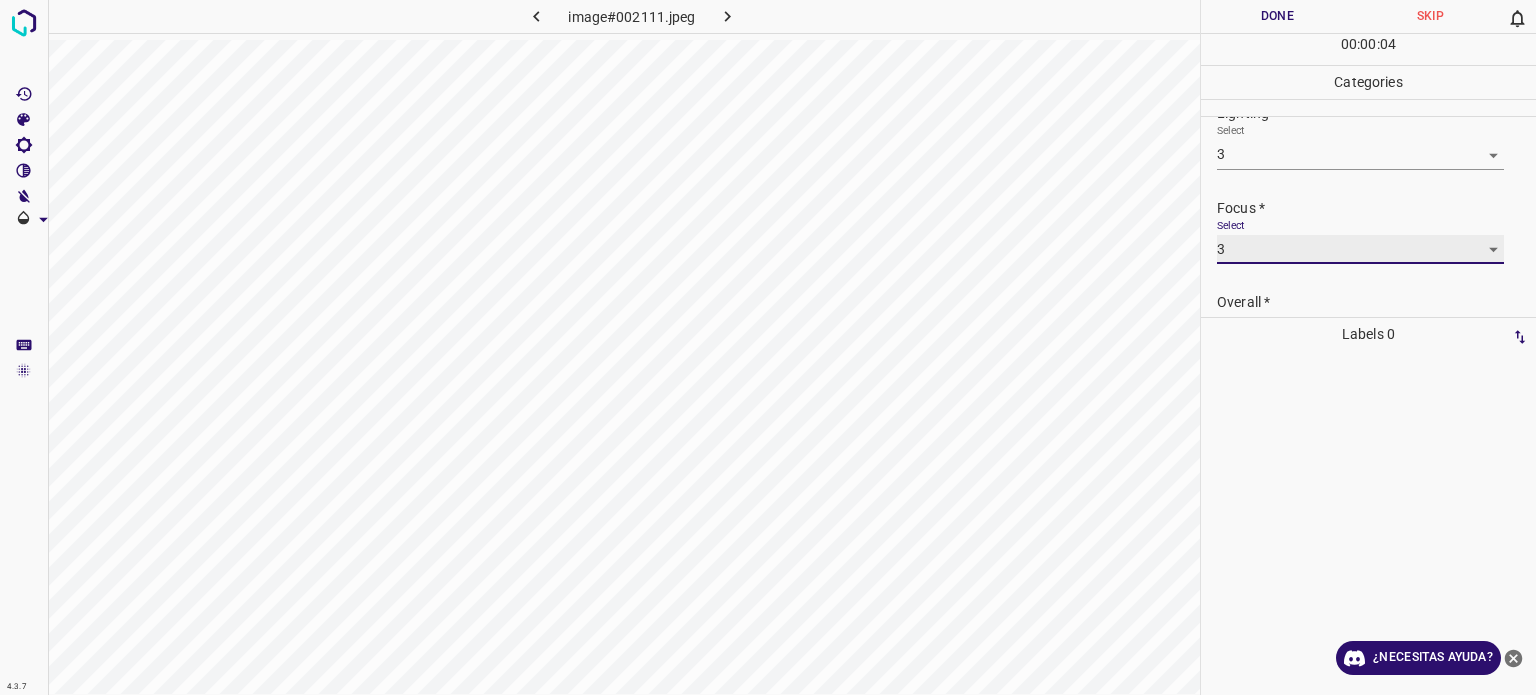 scroll, scrollTop: 98, scrollLeft: 0, axis: vertical 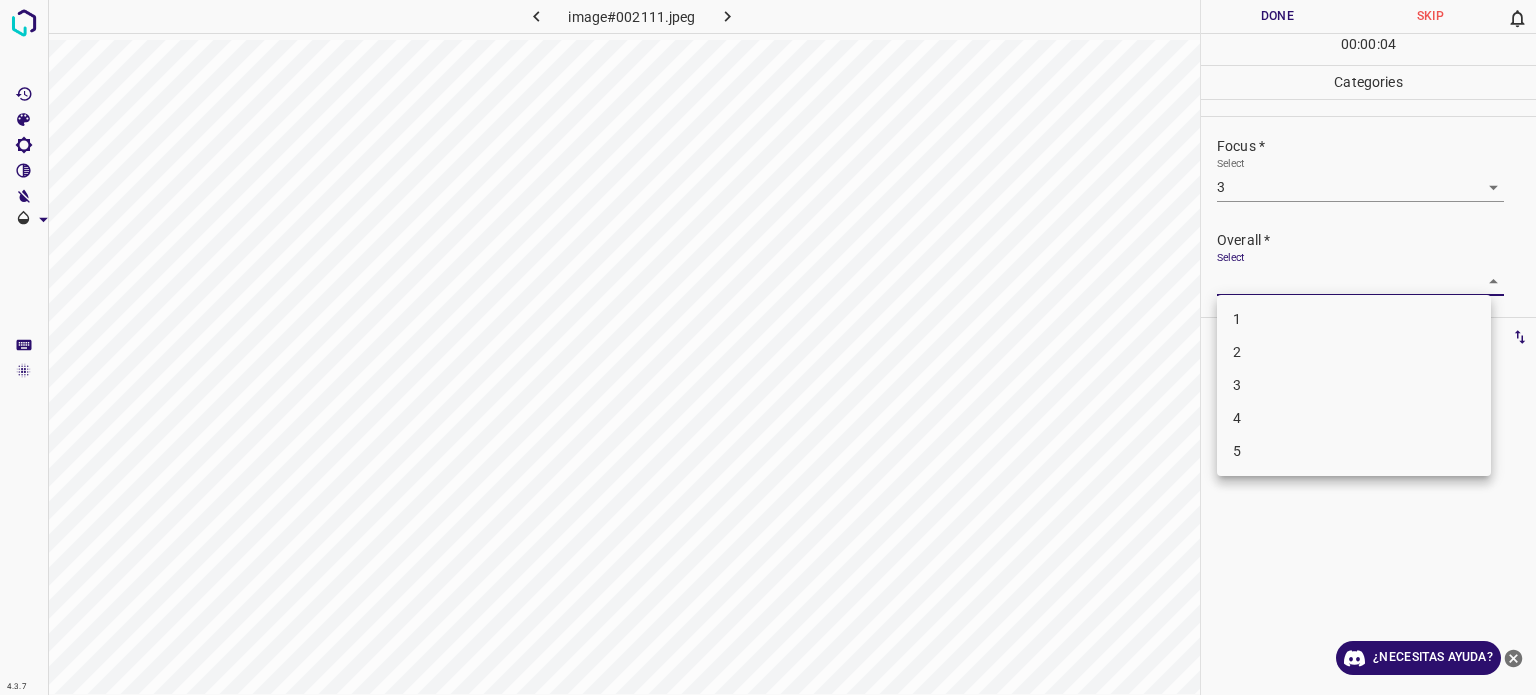 click on "4.3.7 image#002111.jpeg Done Skip 0 00   : 00   : 04   Categories Lighting *  Select 3 3 Focus *  Select 3 3 Overall *  Select ​ Labels   0 Categories 1 Lighting 2 Focus 3 Overall Tools Space Change between modes (Draw & Edit) I Auto labeling R Restore zoom M Zoom in N Zoom out Delete Delete selecte label Filters Z Restore filters X Saturation filter C Brightness filter V Contrast filter B Gray scale filter General O Download ¿Necesitas ayuda? Texto original Valora esta traducción Tu opinión servirá para ayudar a mejorar el Traductor de Google - Texto - Esconder - Borrar 1 2 3 4 5" at bounding box center (768, 347) 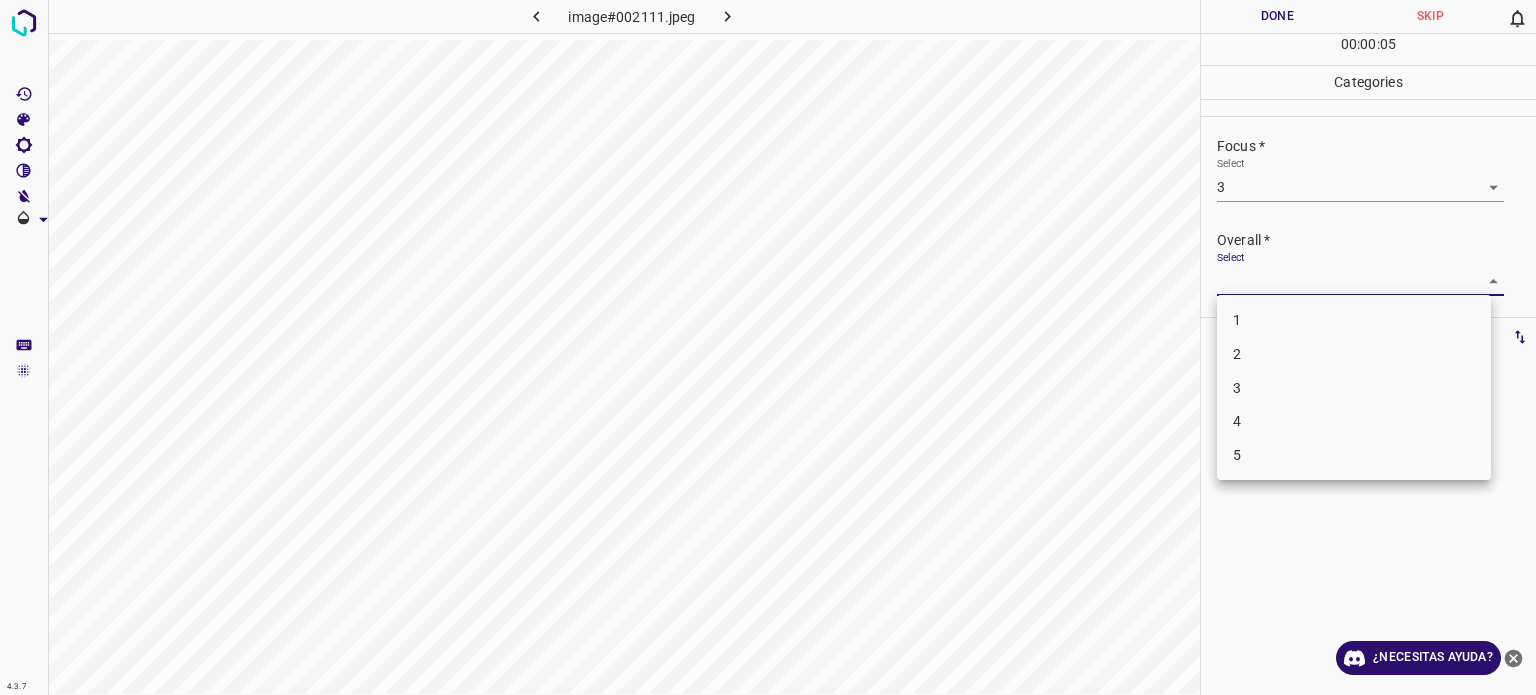click on "3" at bounding box center (1237, 387) 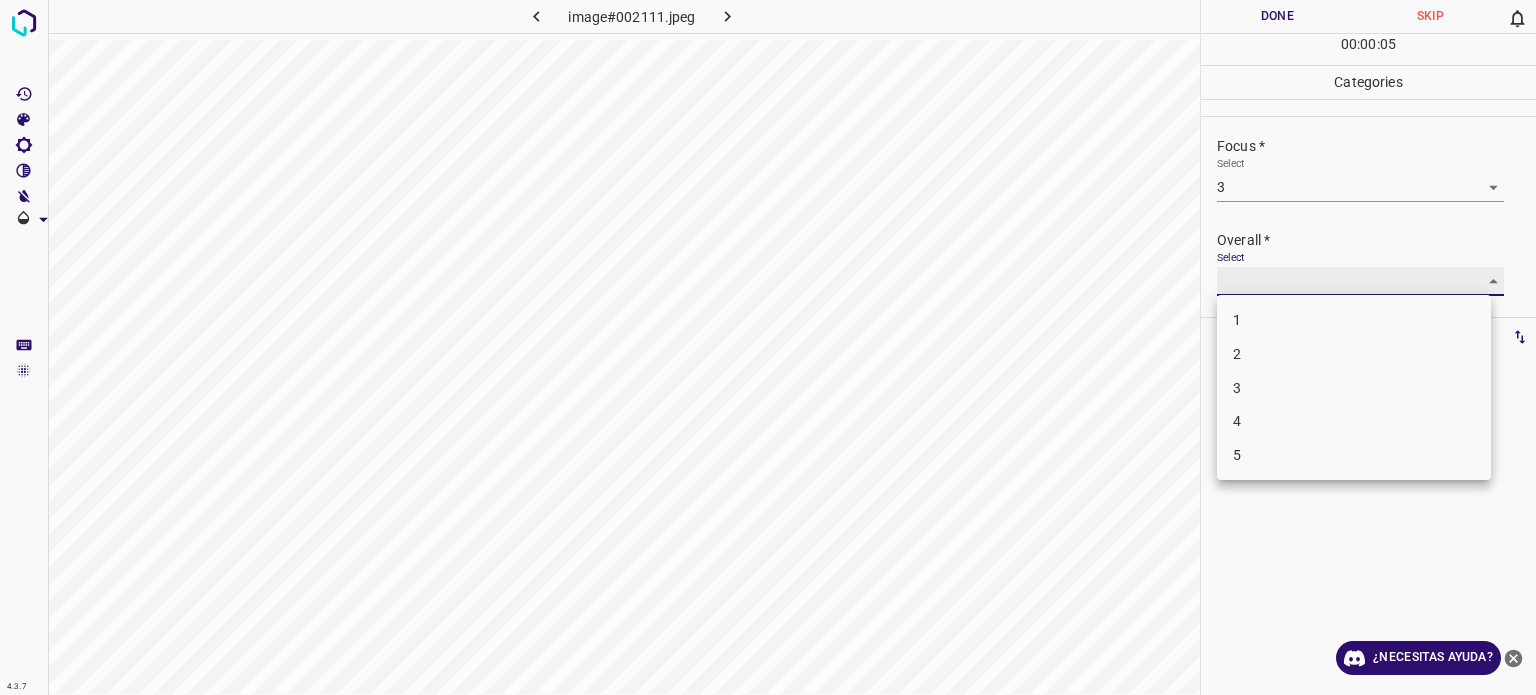 type on "3" 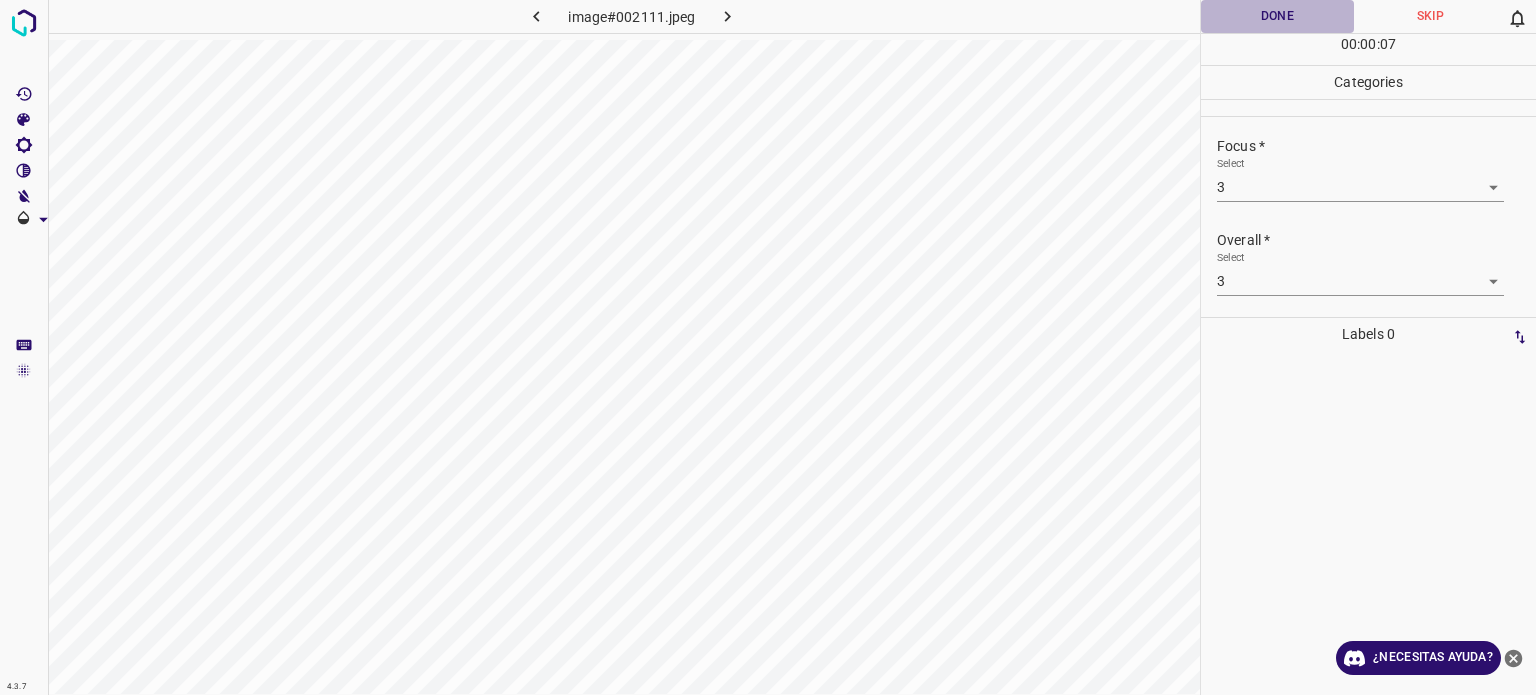 click on "Done" at bounding box center [1277, 16] 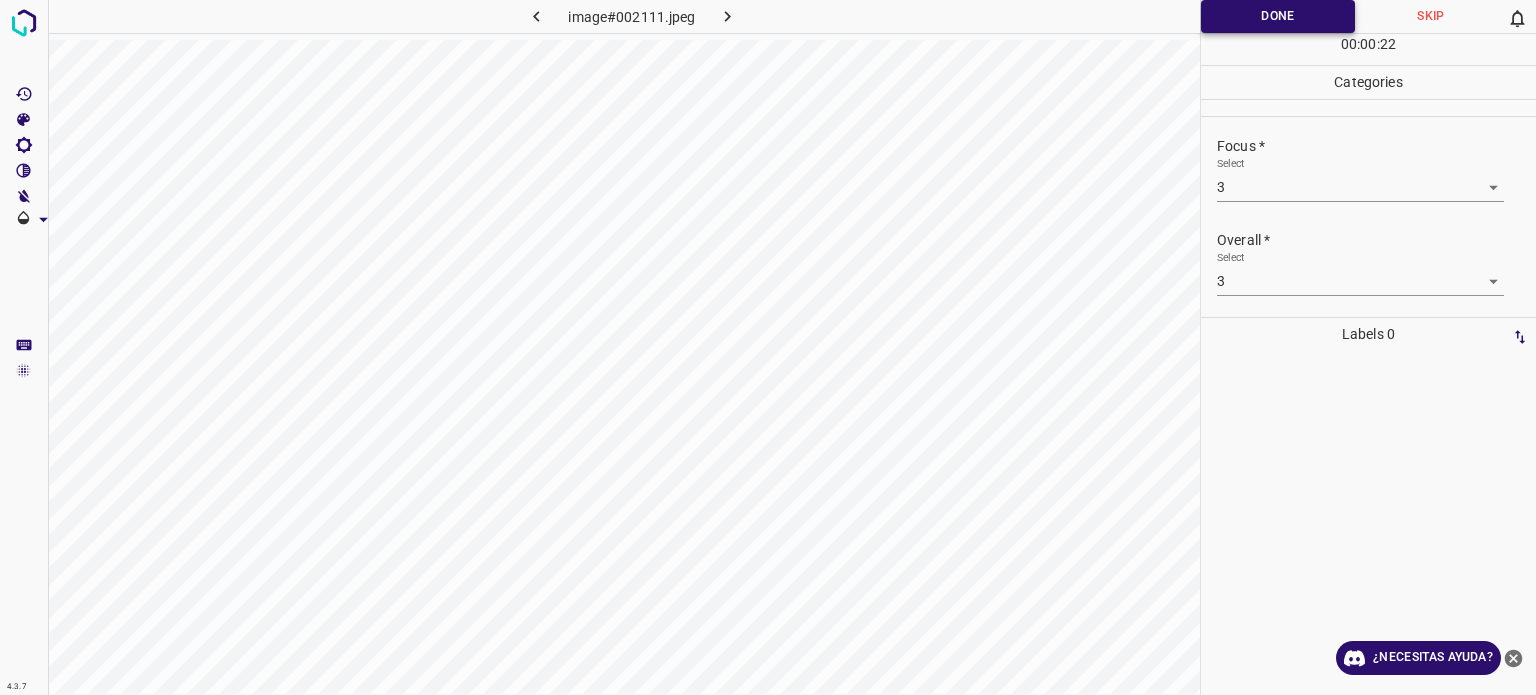 click on "Done" at bounding box center (1278, 16) 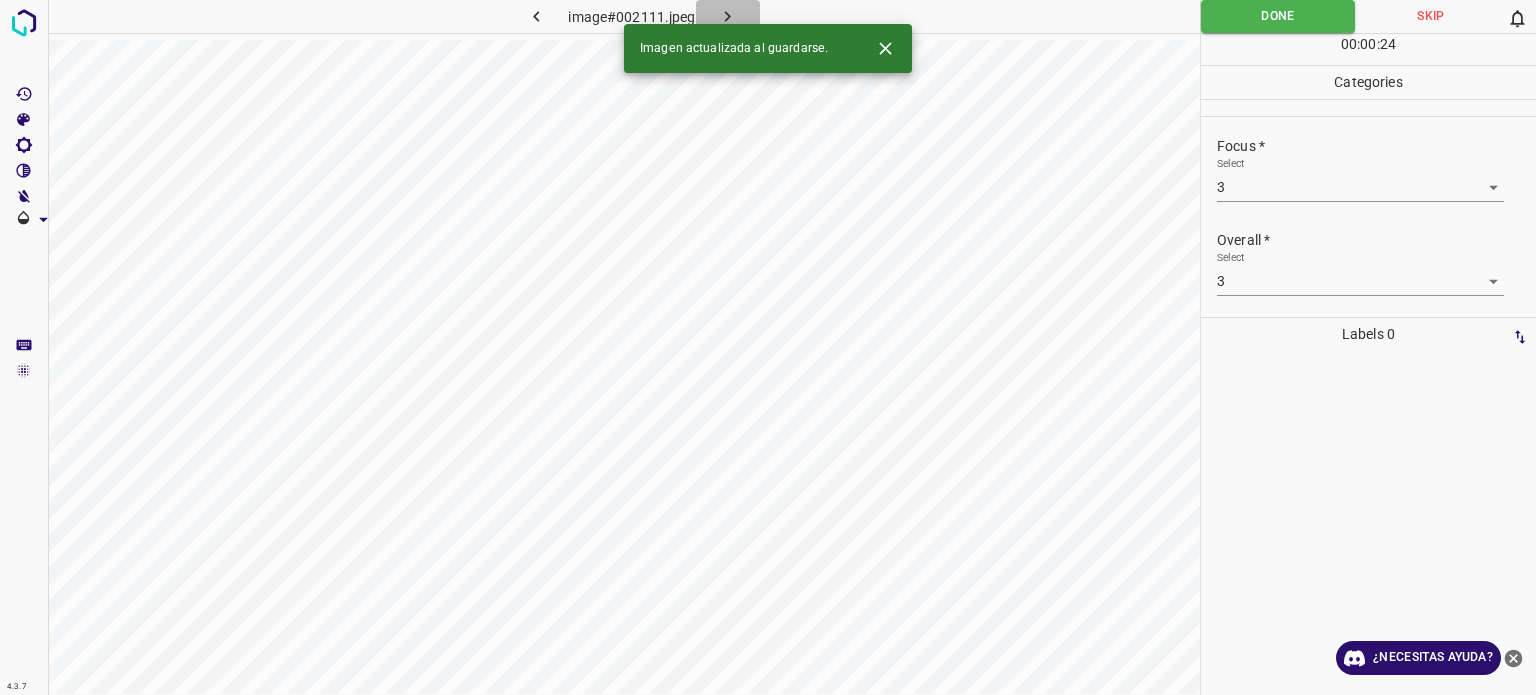 click 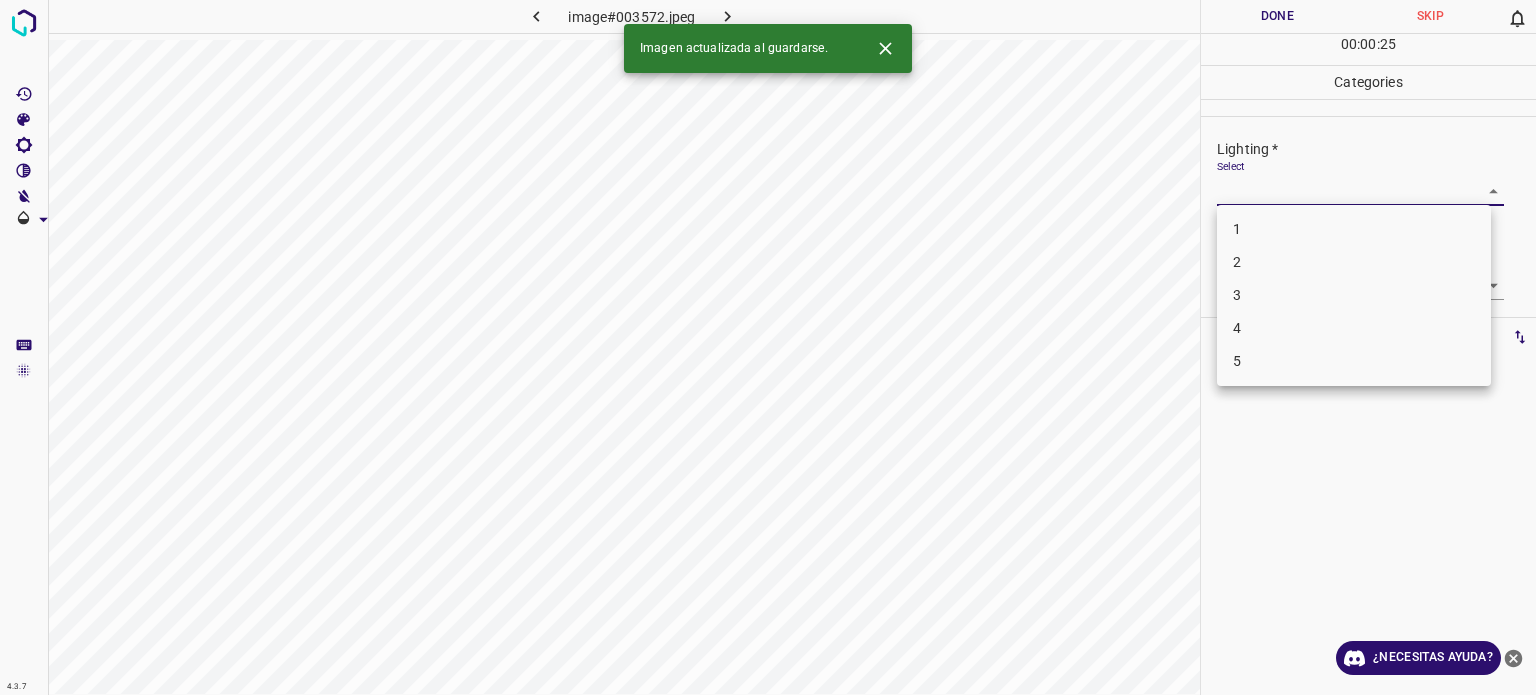 click on "4.3.7 image#003572.jpeg Done Skip 0 00   : 00   : 25   Categories Lighting *  Select ​ Focus *  Select ​ Overall *  Select ​ Labels   0 Categories 1 Lighting 2 Focus 3 Overall Tools Space Change between modes (Draw & Edit) I Auto labeling R Restore zoom M Zoom in N Zoom out Delete Delete selecte label Filters Z Restore filters X Saturation filter C Brightness filter V Contrast filter B Gray scale filter General O Download Imagen actualizada al guardarse. ¿Necesitas ayuda? Texto original Valora esta traducción Tu opinión servirá para ayudar a mejorar el Traductor de Google - Texto - Esconder - Borrar 1 2 3 4 5" at bounding box center [768, 347] 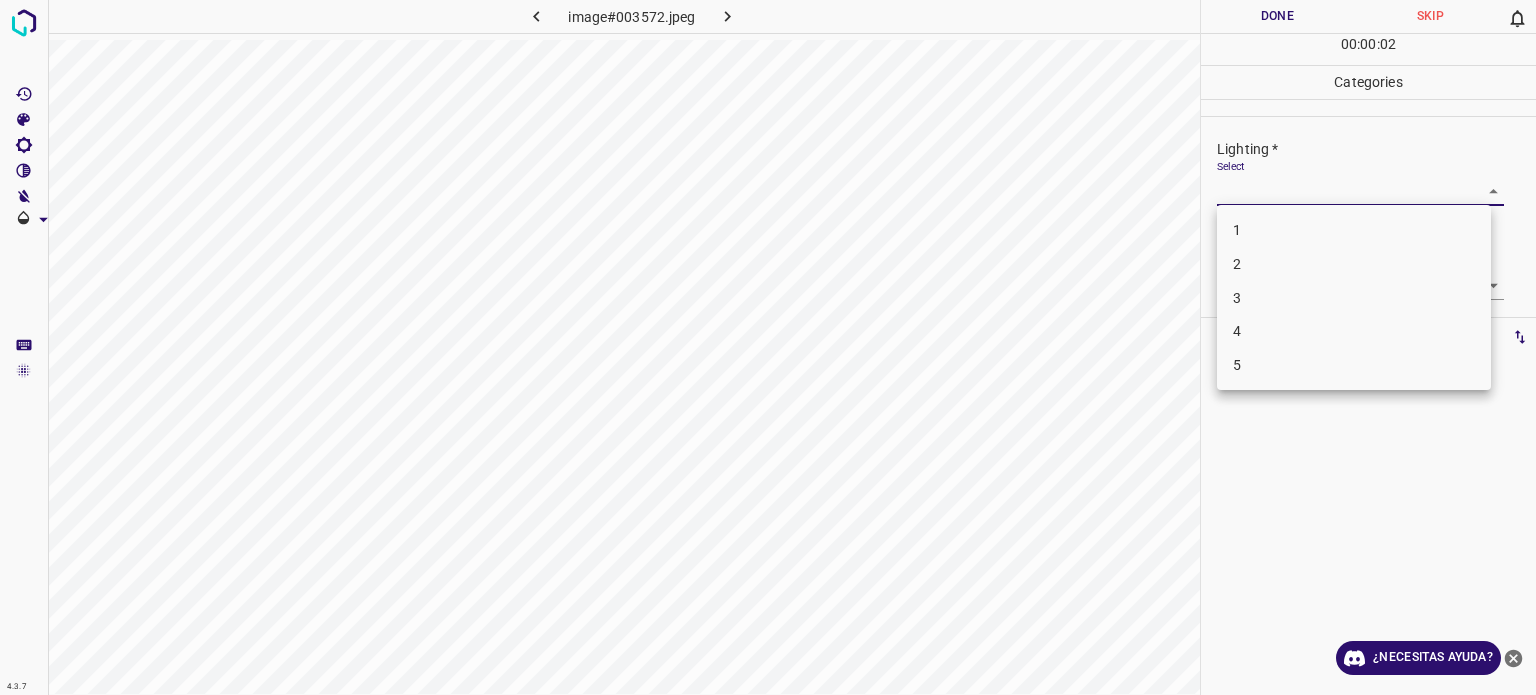click on "2" at bounding box center (1237, 264) 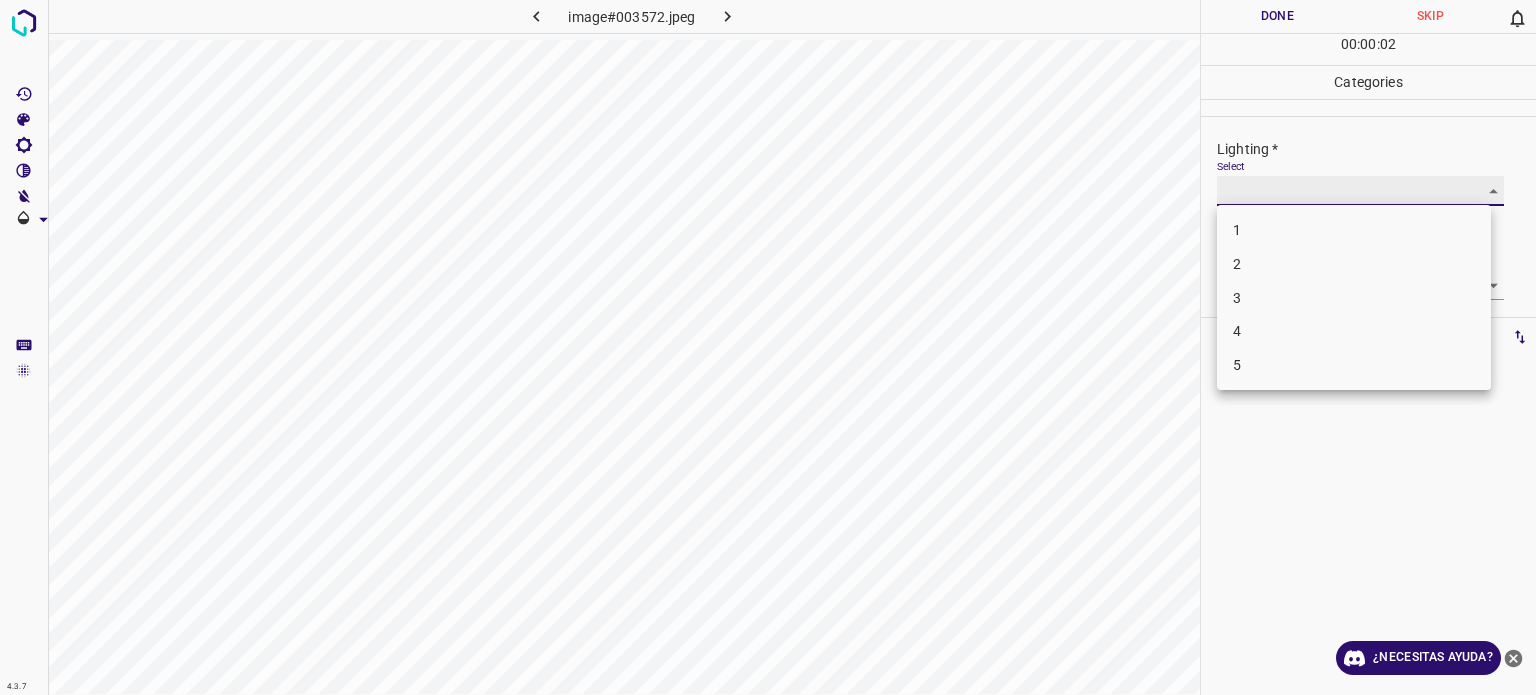 type on "2" 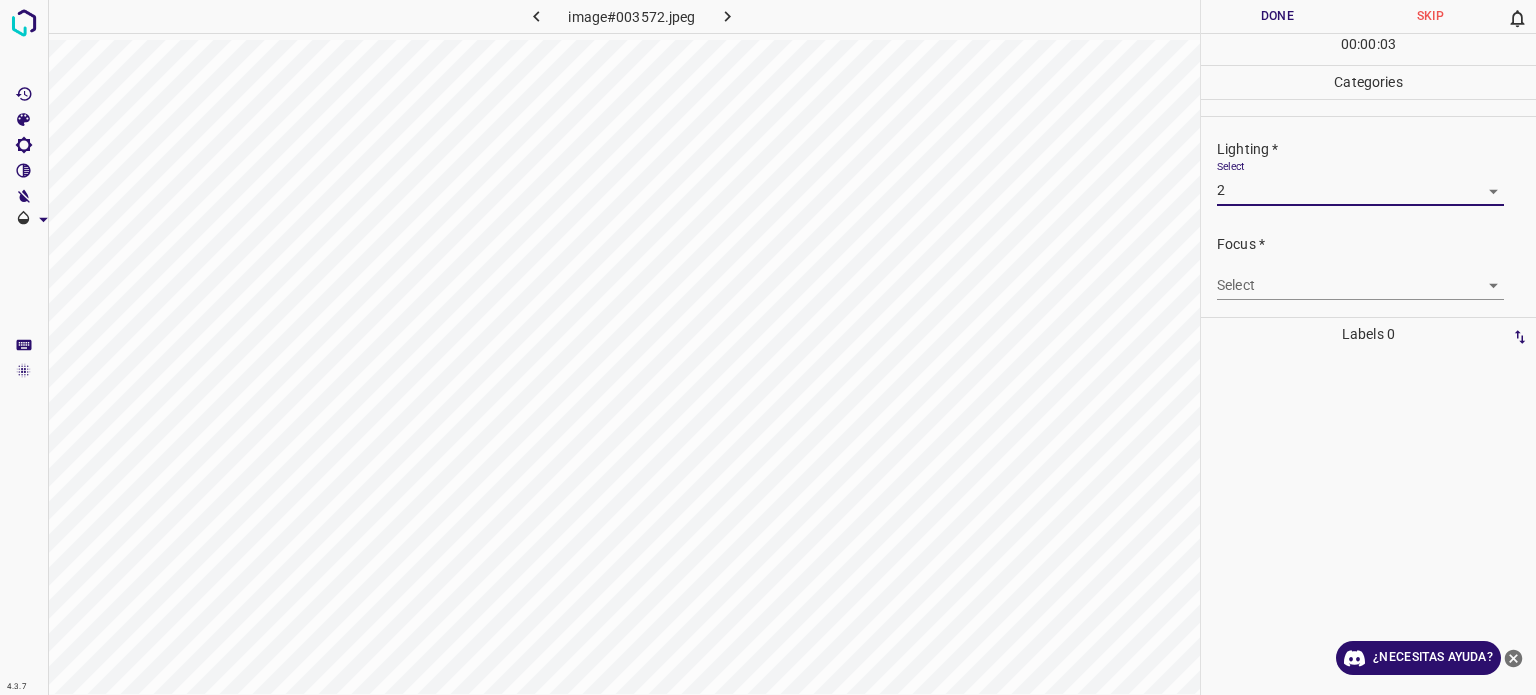 click on "4.3.7 image#003572.jpeg Done Skip 0 00 : 00 : 03 Categories Lighting * Select 2 2 Focus * Select ​ Overall * Select ​ Labels 0 Categories 1 Lighting 2 Focus 3 Overall Tools Space Change between modes (Draw & Edit) I Auto labeling R Restore zoom M Zoom in N Zoom out Delete Delete selecte label Filters Z Restore filters X Saturation filter C Brightness filter V Contrast filter B Gray scale filter General O Download ¿Necesitas ayuda? Texto original Valora esta traducción Tu opinión servirá para ayudar a mejorar el Traductor de Google - Texto - Esconder - Borrar" at bounding box center [768, 347] 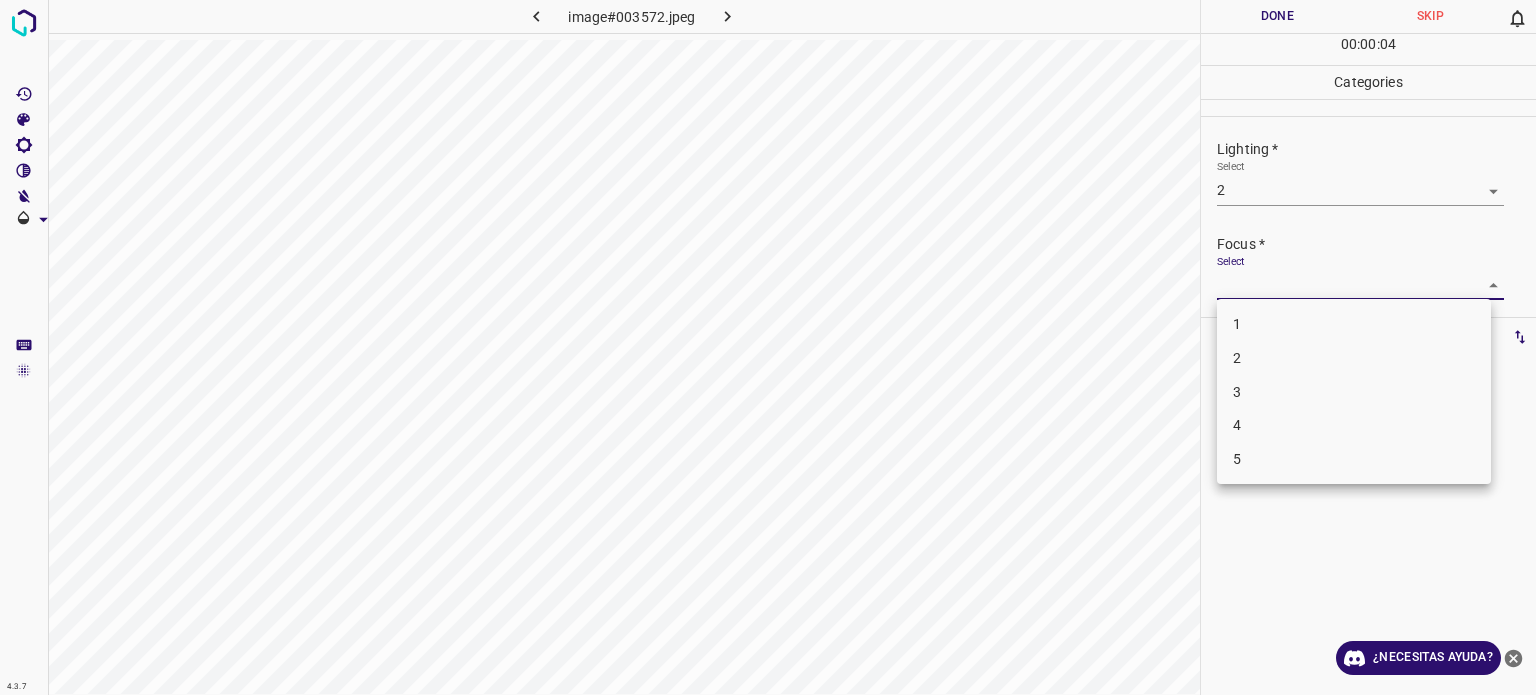 click on "2" at bounding box center (1354, 358) 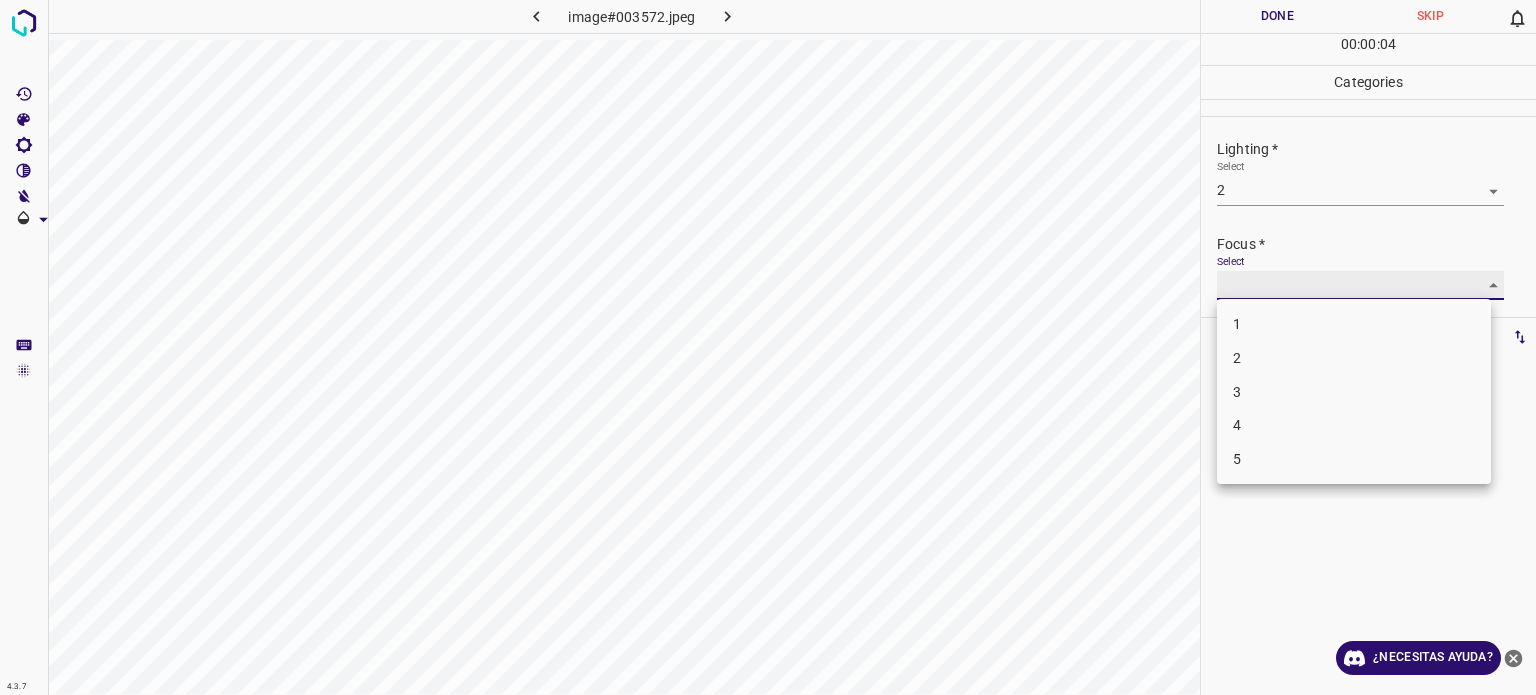 type on "2" 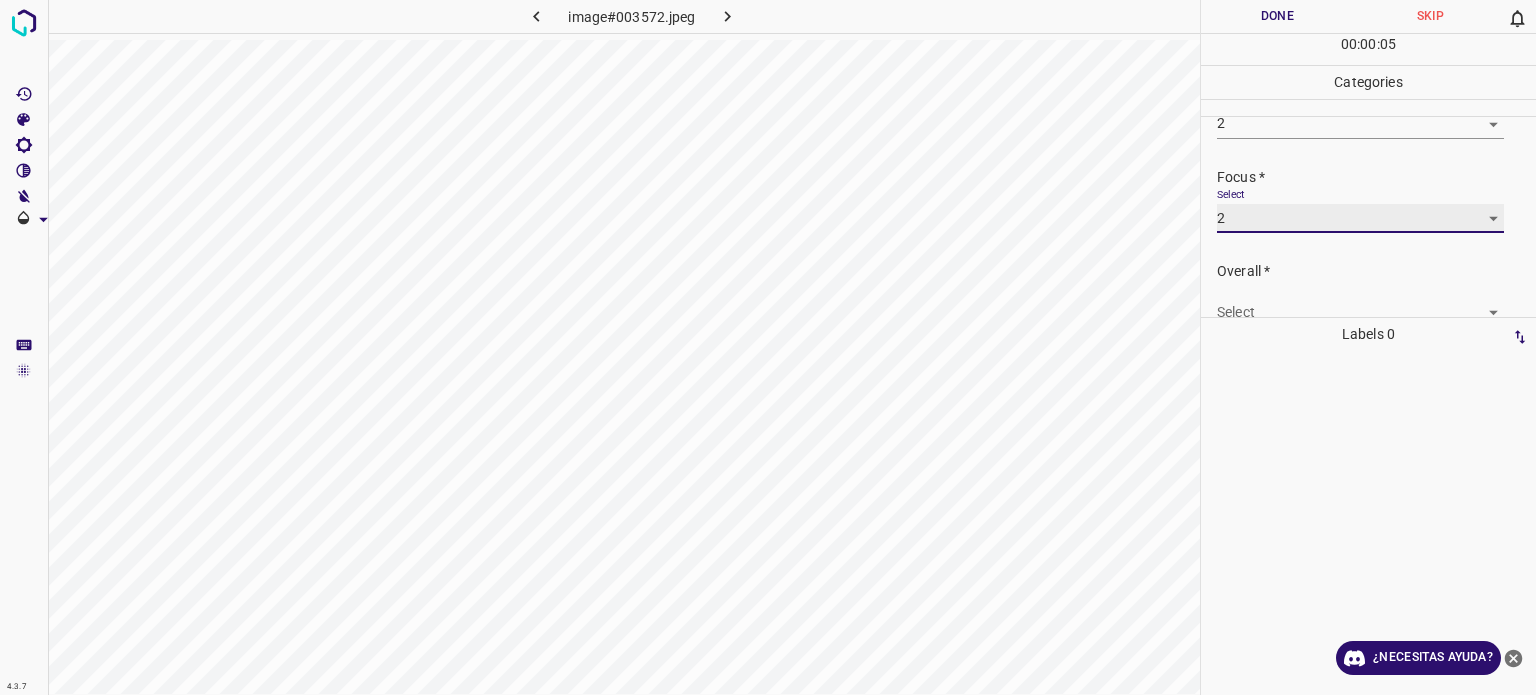 scroll, scrollTop: 98, scrollLeft: 0, axis: vertical 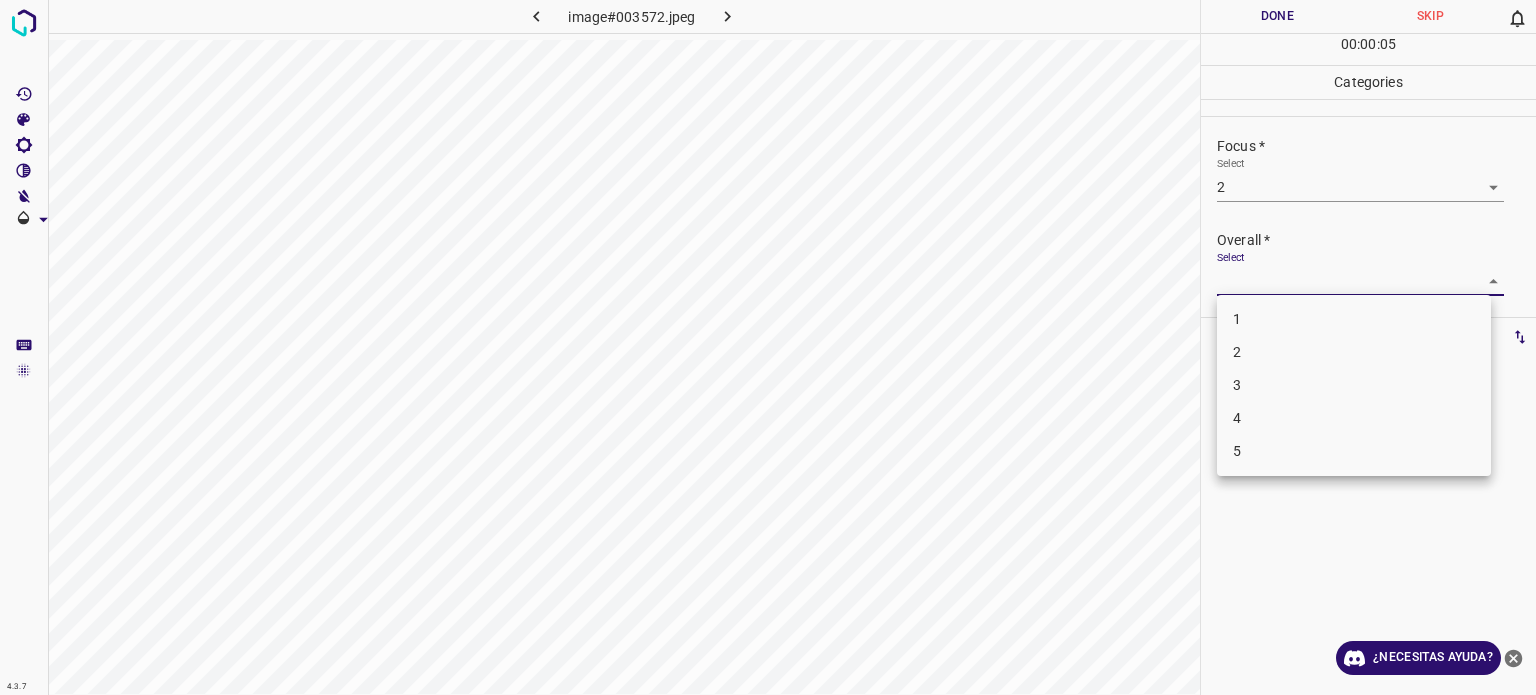 click on "4.3.7 image#003572.jpeg Done Skip 0 00   : 00   : 05   Categories Lighting *  Select 2 2 Focus *  Select 2 2 Overall *  Select ​ Labels   0 Categories 1 Lighting 2 Focus 3 Overall Tools Space Change between modes (Draw & Edit) I Auto labeling R Restore zoom M Zoom in N Zoom out Delete Delete selecte label Filters Z Restore filters X Saturation filter C Brightness filter V Contrast filter B Gray scale filter General O Download ¿Necesitas ayuda? Texto original Valora esta traducción Tu opinión servirá para ayudar a mejorar el Traductor de Google - Texto - Esconder - Borrar 1 2 3 4 5" at bounding box center (768, 347) 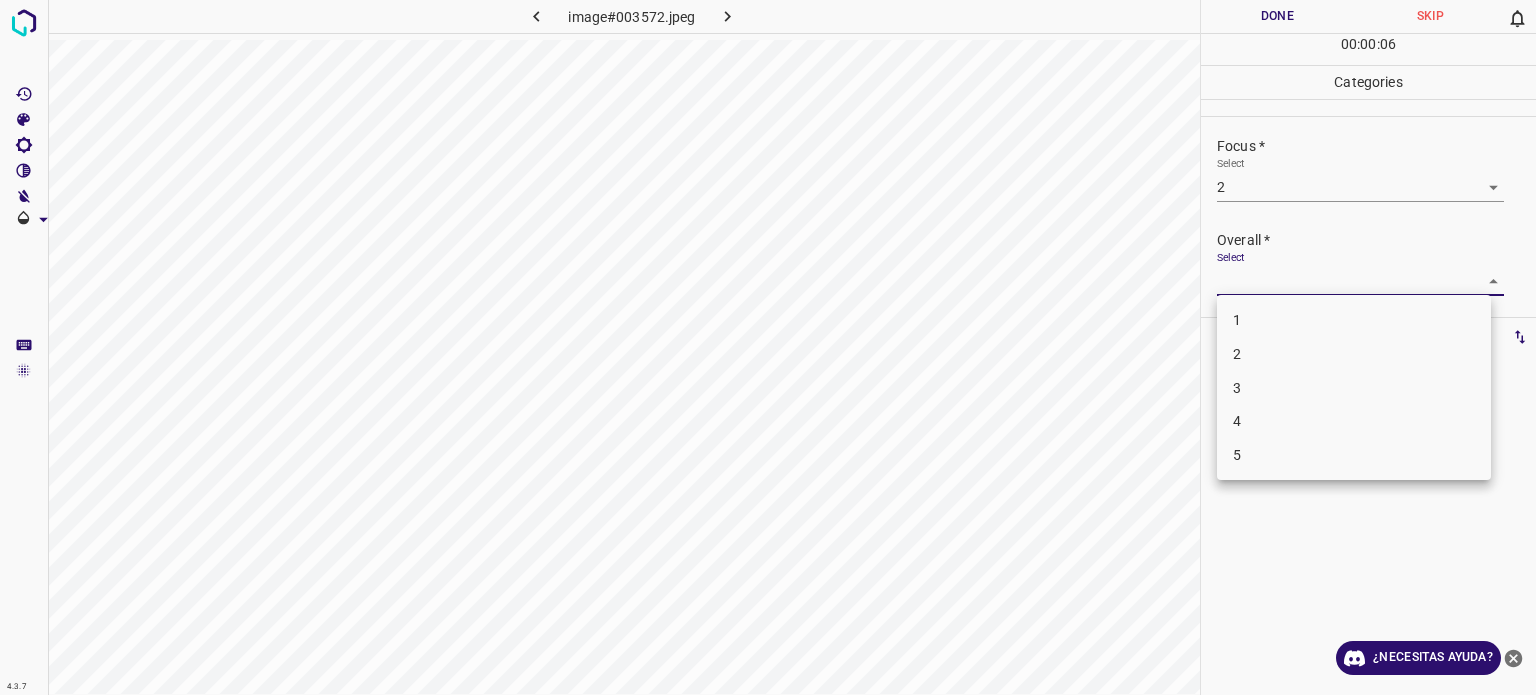 click on "2" at bounding box center [1354, 354] 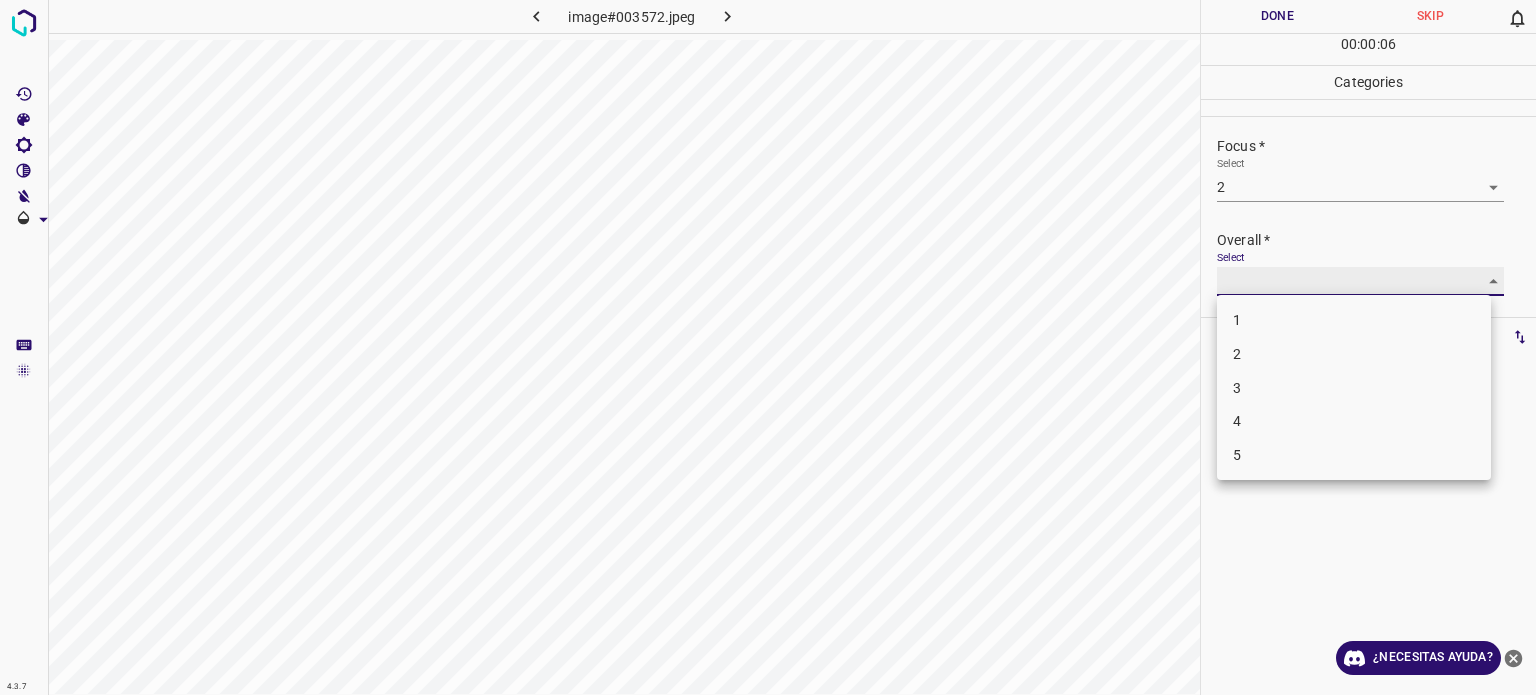 type on "2" 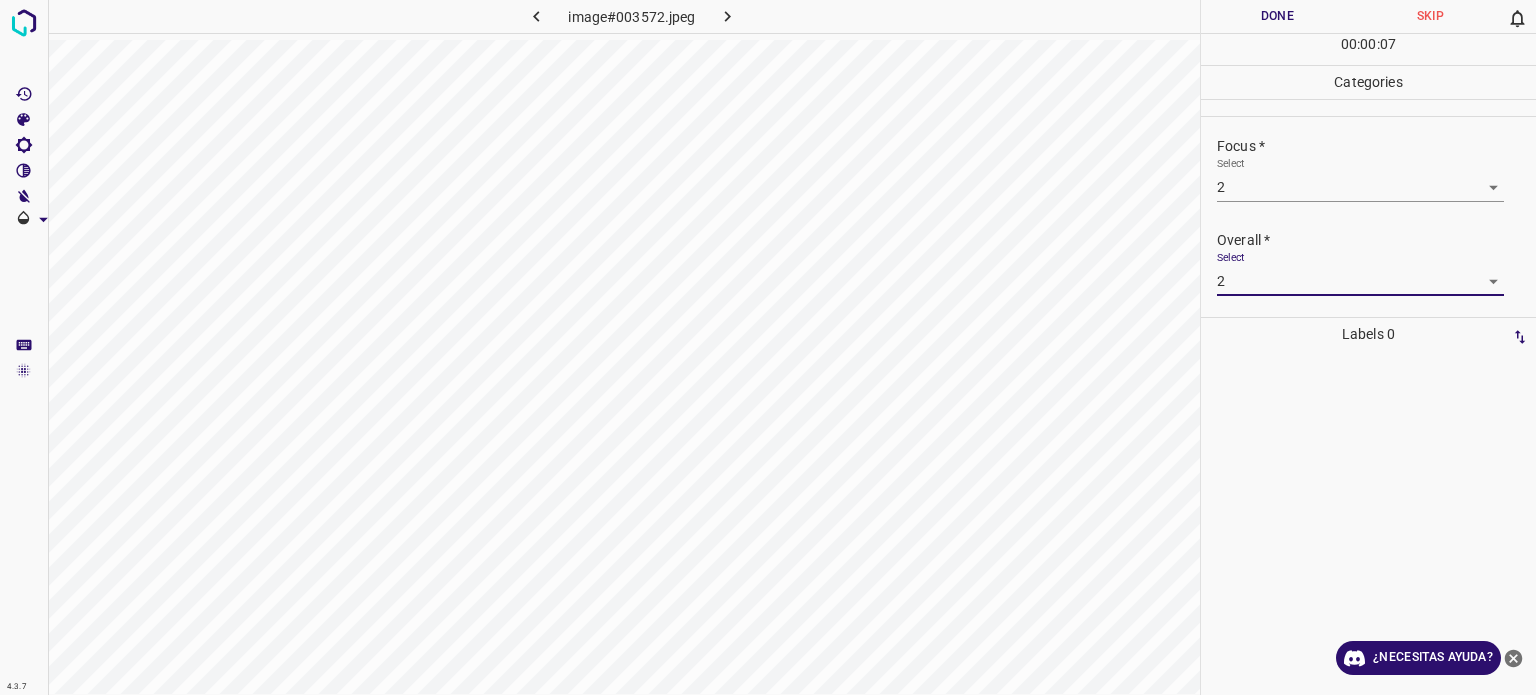 click on "Done" at bounding box center [1277, 16] 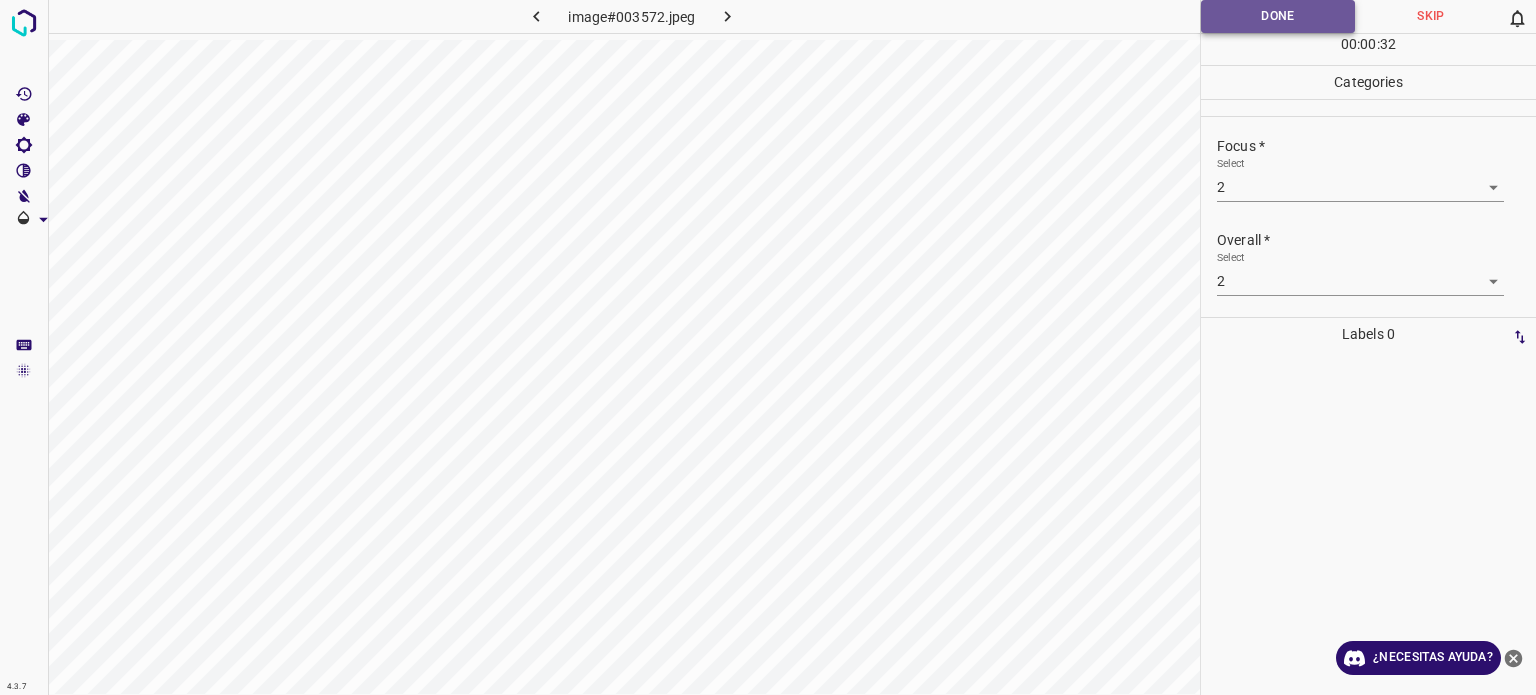 click on "Done" at bounding box center (1278, 16) 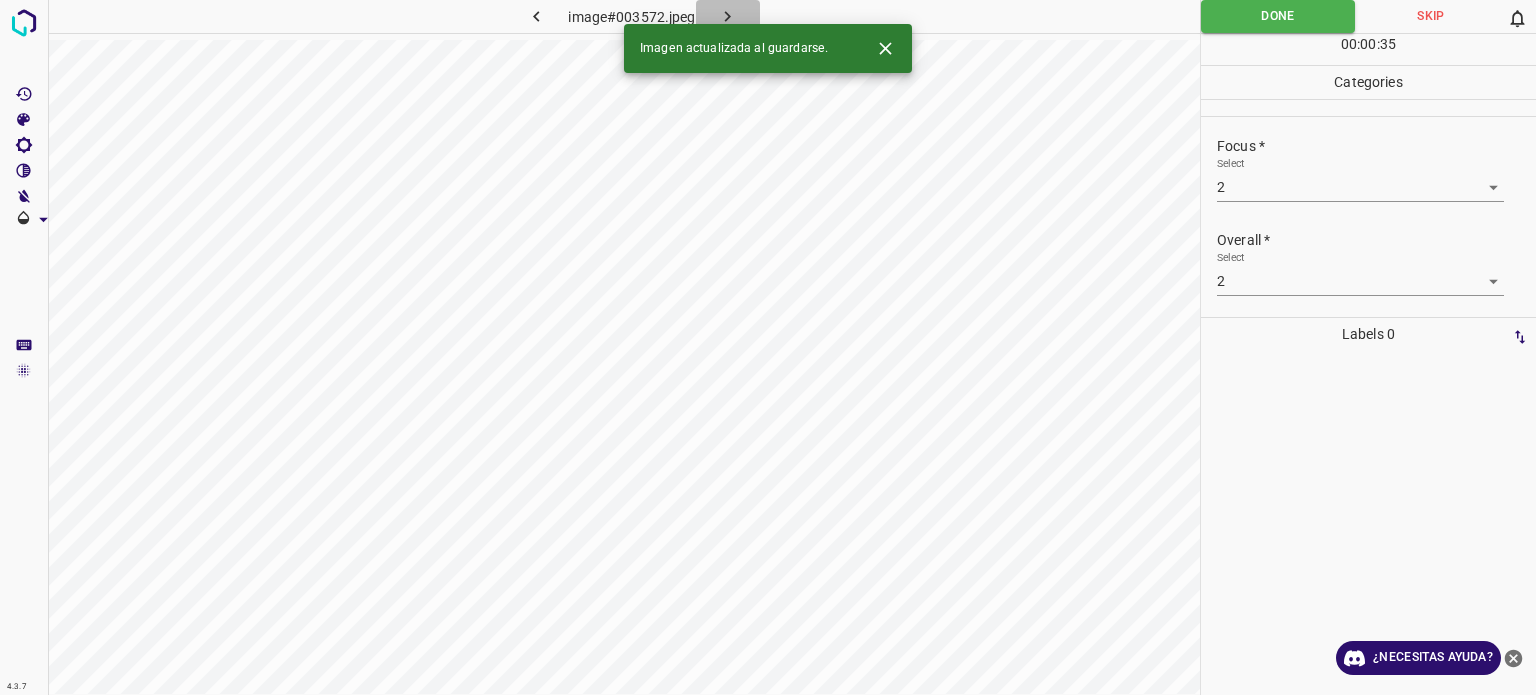 click 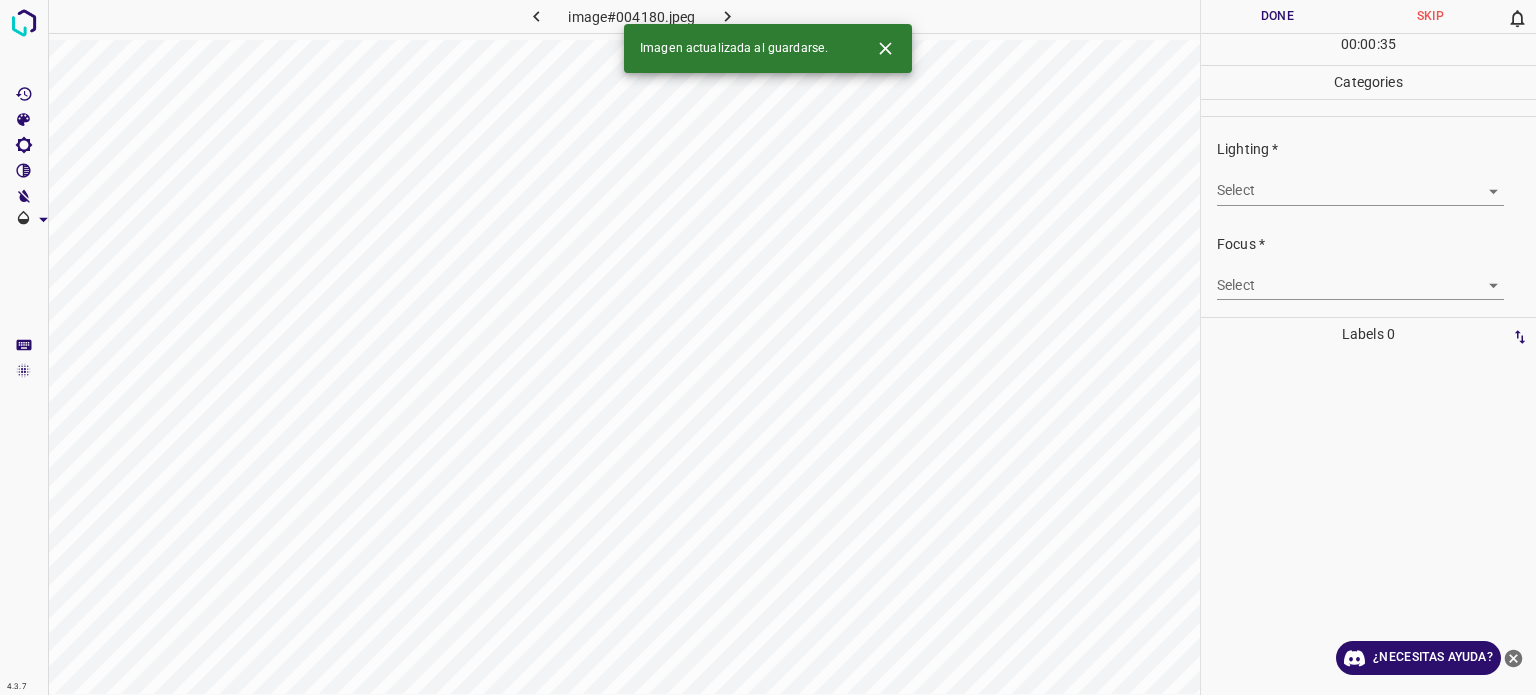 click on "4.3.7 image#004180.jpeg Done Skip 0 00   : 00   : 35   Categories Lighting *  Select ​ Focus *  Select ​ Overall *  Select ​ Labels   0 Categories 1 Lighting 2 Focus 3 Overall Tools Space Change between modes (Draw & Edit) I Auto labeling R Restore zoom M Zoom in N Zoom out Delete Delete selecte label Filters Z Restore filters X Saturation filter C Brightness filter V Contrast filter B Gray scale filter General O Download Imagen actualizada al guardarse. ¿Necesitas ayuda? Texto original Valora esta traducción Tu opinión servirá para ayudar a mejorar el Traductor de Google - Texto - Esconder - Borrar" at bounding box center [768, 347] 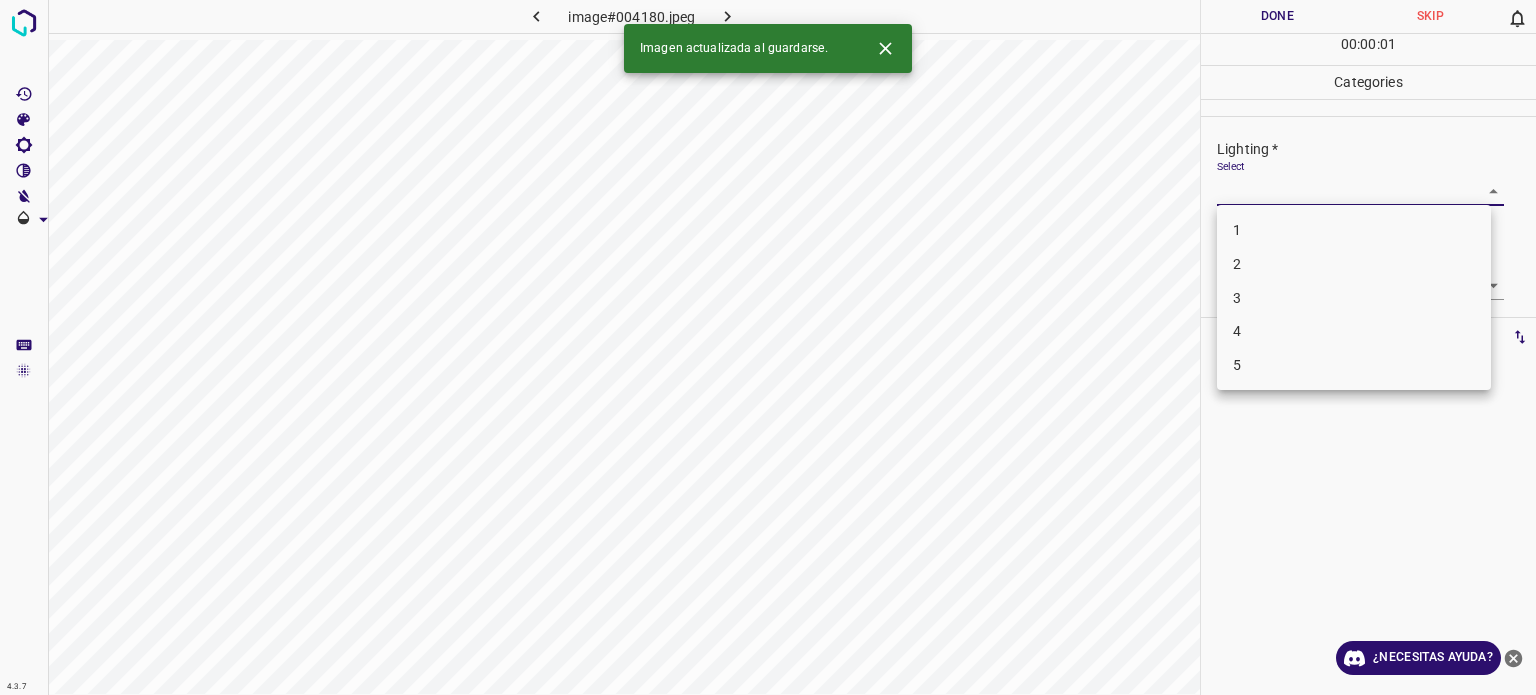 drag, startPoint x: 1247, startPoint y: 299, endPoint x: 1237, endPoint y: 294, distance: 11.18034 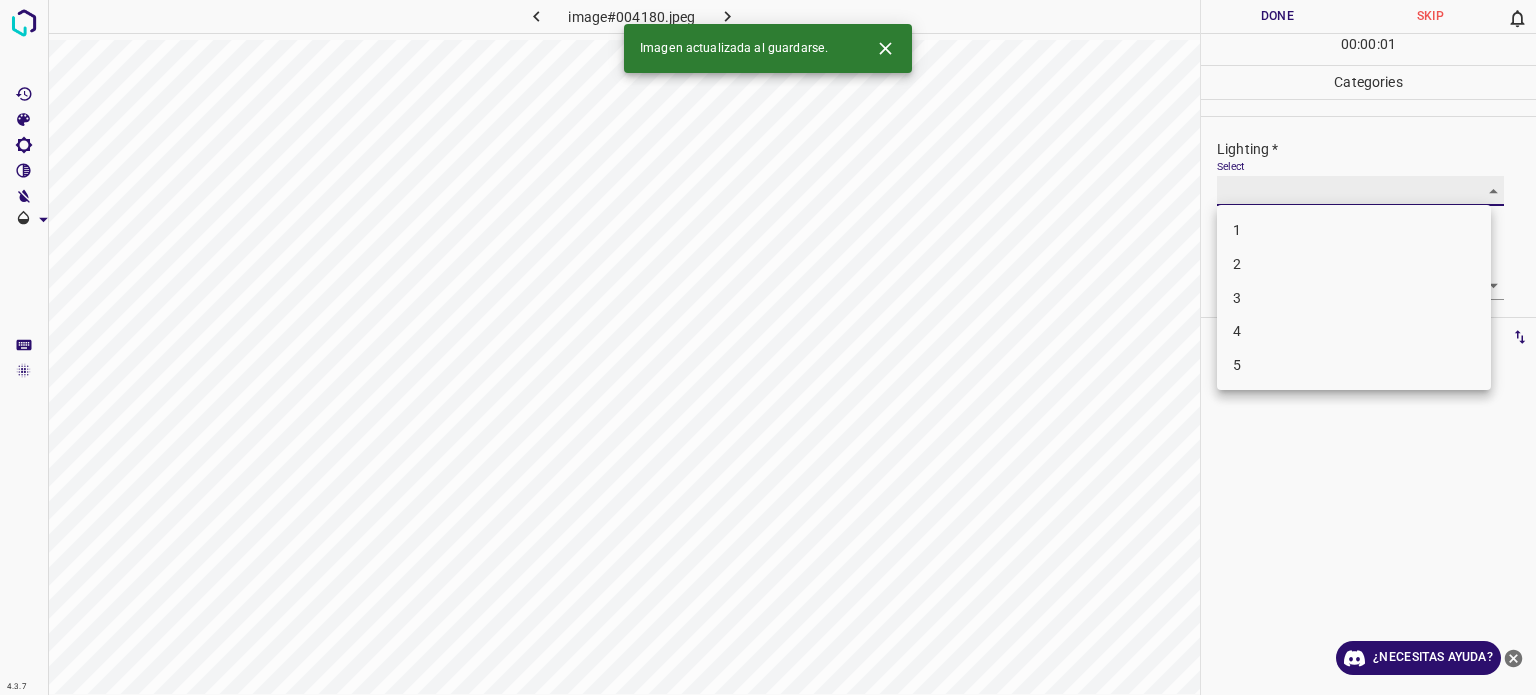type on "3" 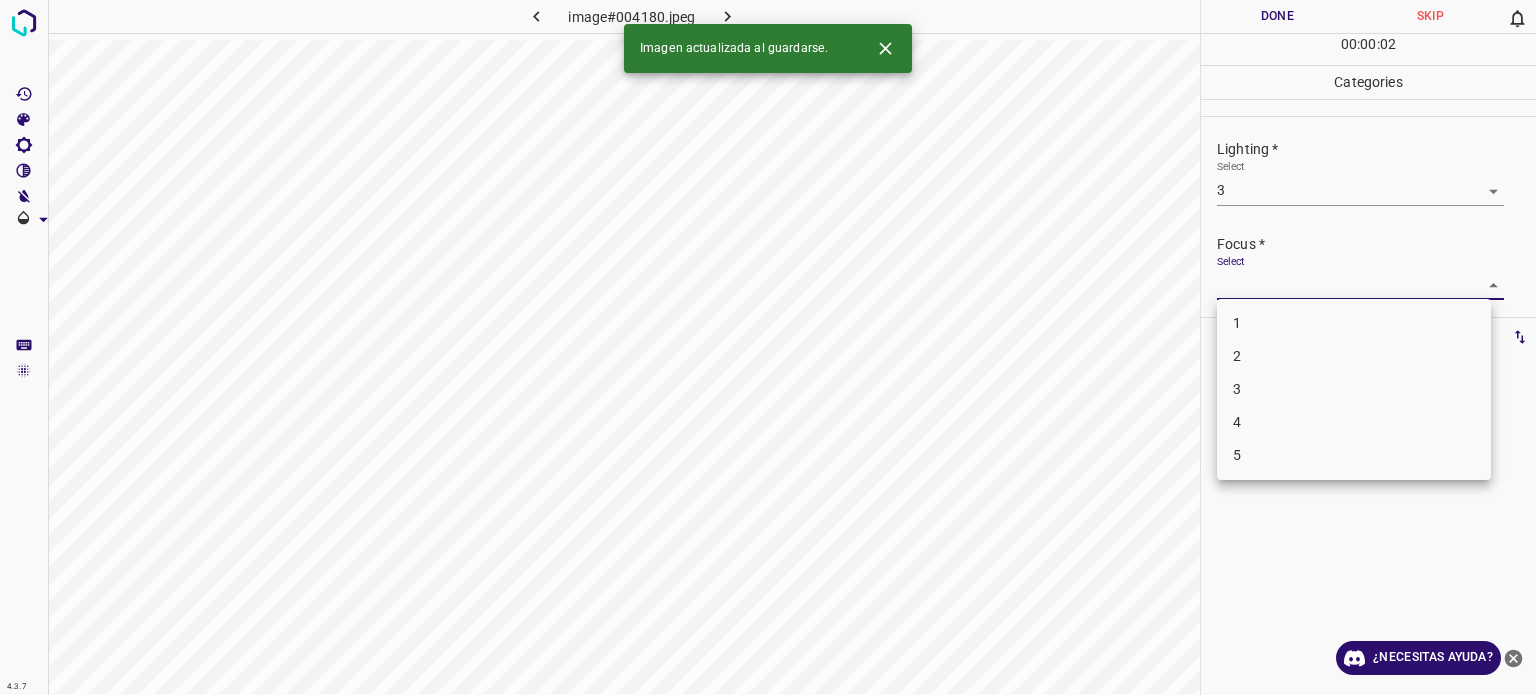 click on "4.3.7 image#004180.jpeg Done Skip 0 00 : 00 : 02 Categories Lighting * Select 3 3 Focus * Select ​ Overall * Select ​ Labels 0 Categories 1 Lighting 2 Focus 3 Overall Tools Space Change between modes (Draw & Edit) I Auto labeling R Restore zoom M Zoom in N Zoom out Delete Delete selecte label Filters Z Restore filters X Saturation filter C Brightness filter V Contrast filter B Gray scale filter General O Download Imagen actualizada al guardarse. ¿Necesitas ayuda? Texto original Valora esta traducción Tu opinión servirá para ayudar a mejorar el Traductor de Google - Texto - Esconder - Borrar 1 2 3 4 5" at bounding box center (768, 347) 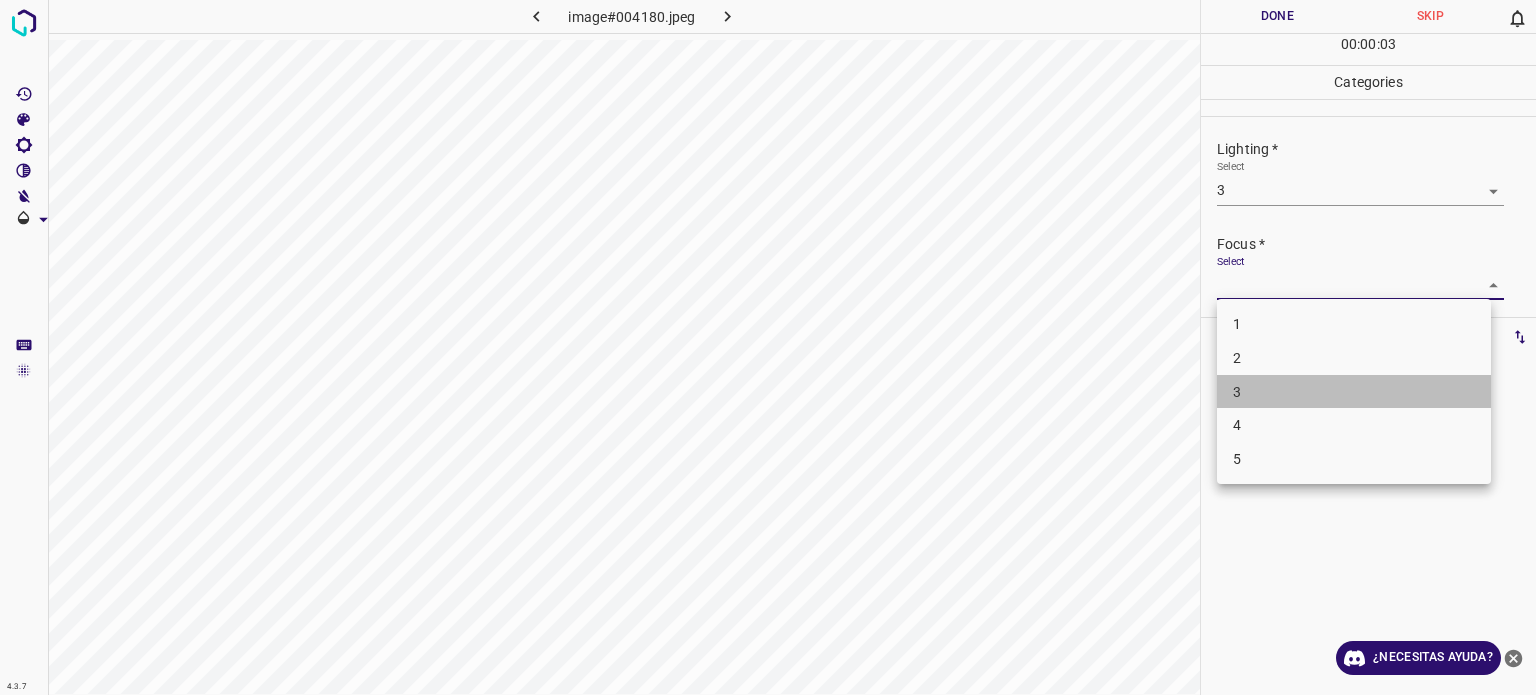 click on "3" at bounding box center [1237, 391] 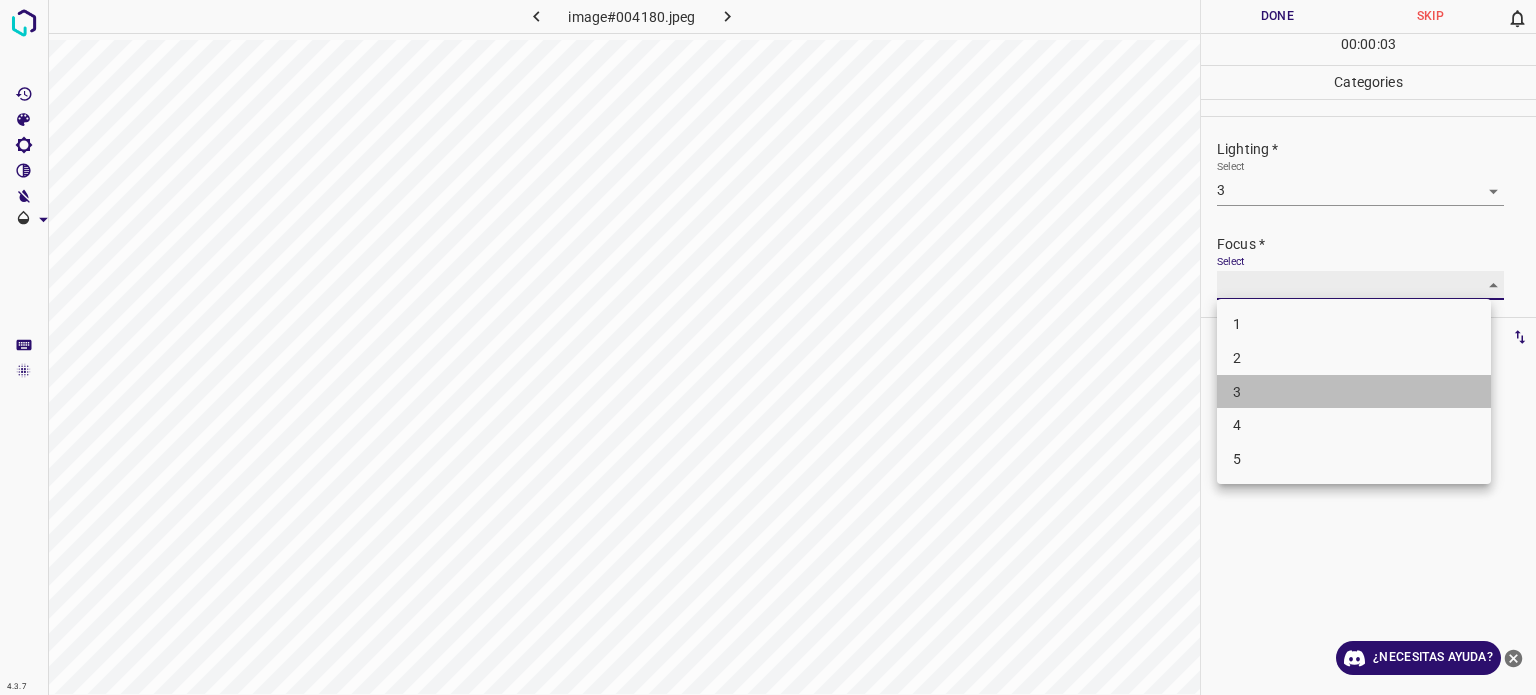 type on "3" 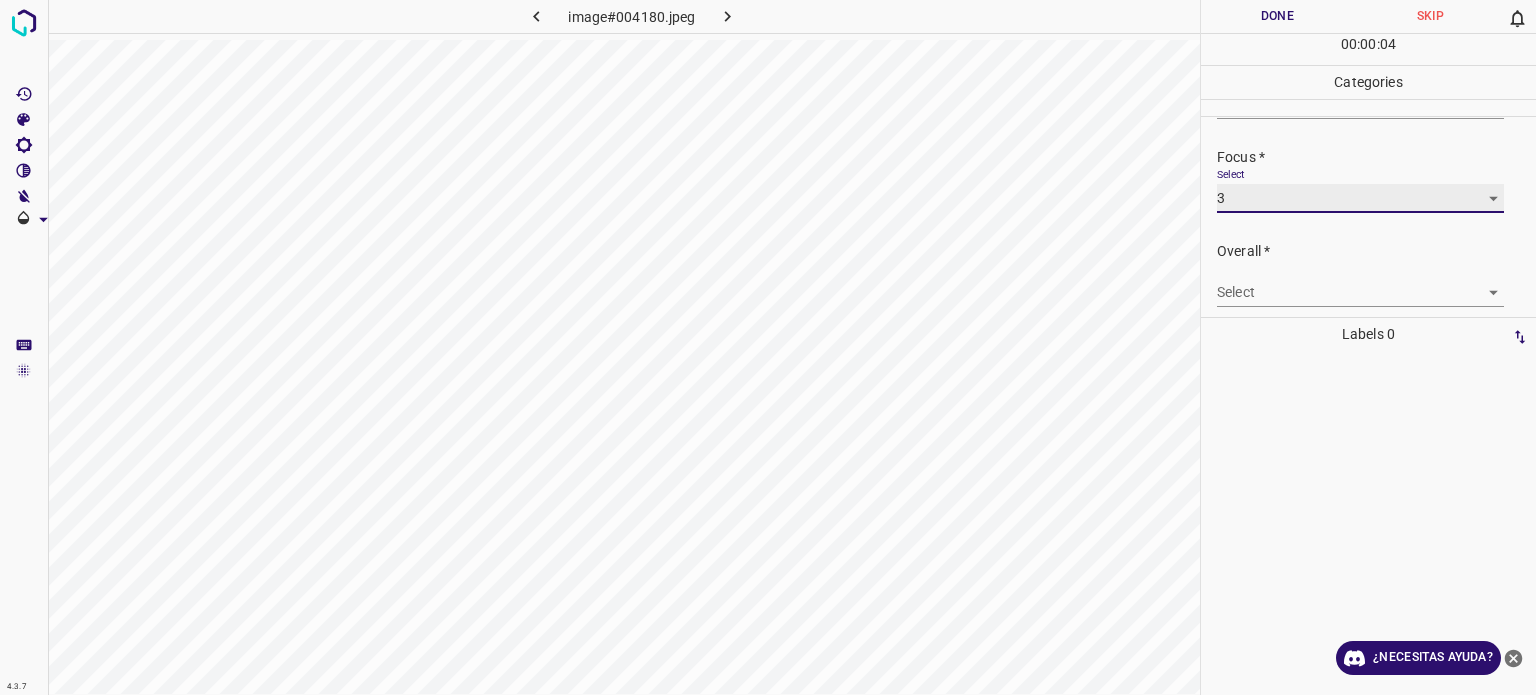 scroll, scrollTop: 98, scrollLeft: 0, axis: vertical 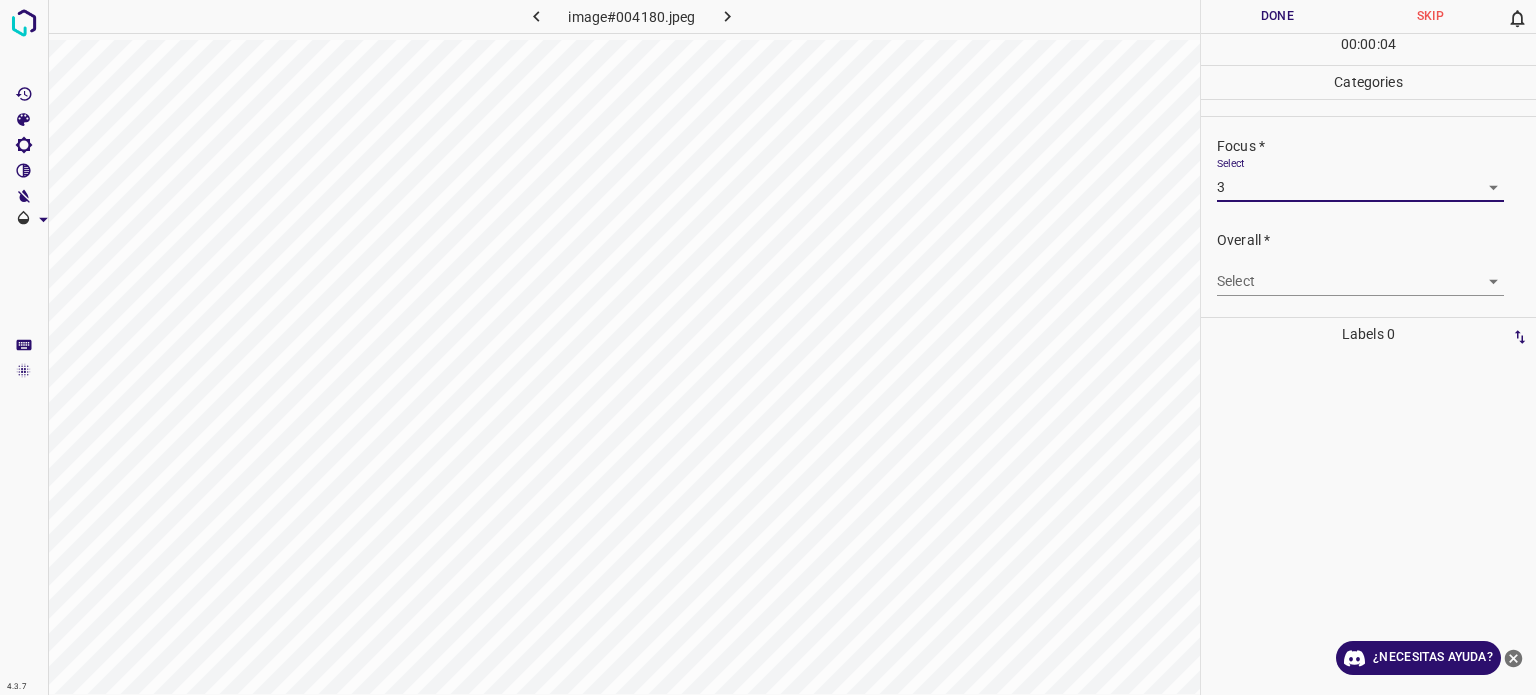 click on "4.3.7 image#004180.jpeg Done Skip 0 00   : 00   : 04   Categories Lighting *  Select 3 3 Focus *  Select 3 3 Overall *  Select ​ Labels   0 Categories 1 Lighting 2 Focus 3 Overall Tools Space Change between modes (Draw & Edit) I Auto labeling R Restore zoom M Zoom in N Zoom out Delete Delete selecte label Filters Z Restore filters X Saturation filter C Brightness filter V Contrast filter B Gray scale filter General O Download ¿Necesitas ayuda? Texto original Valora esta traducción Tu opinión servirá para ayudar a mejorar el Traductor de Google - Texto - Esconder - Borrar" at bounding box center (768, 347) 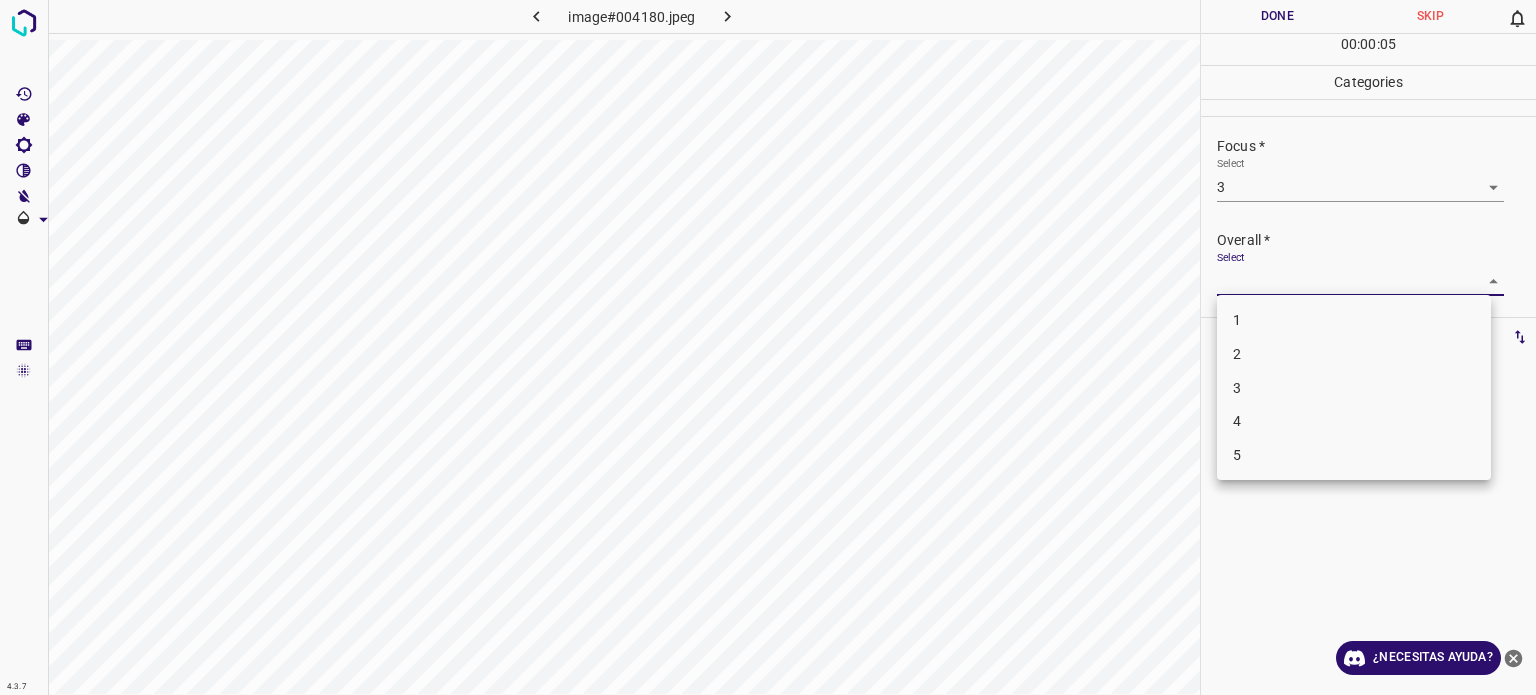 click on "3" at bounding box center [1354, 388] 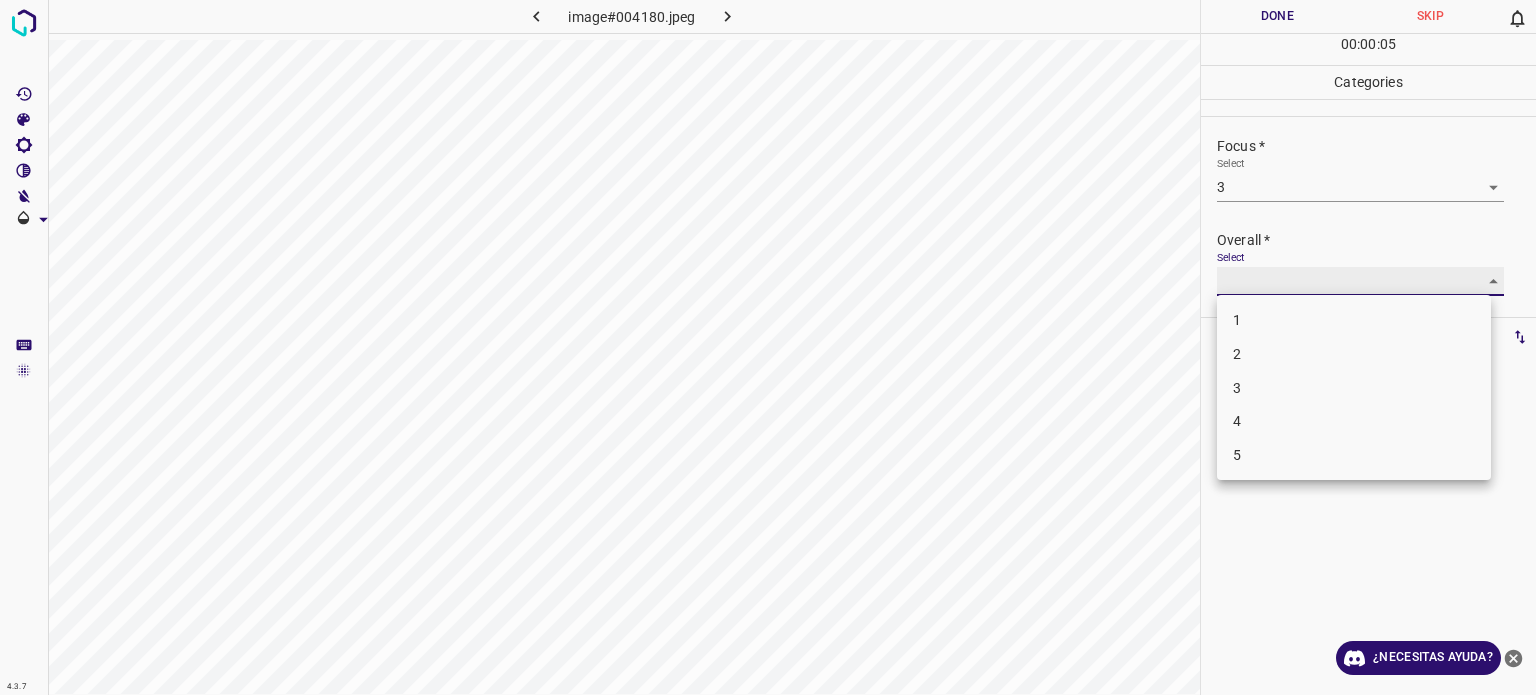 type on "3" 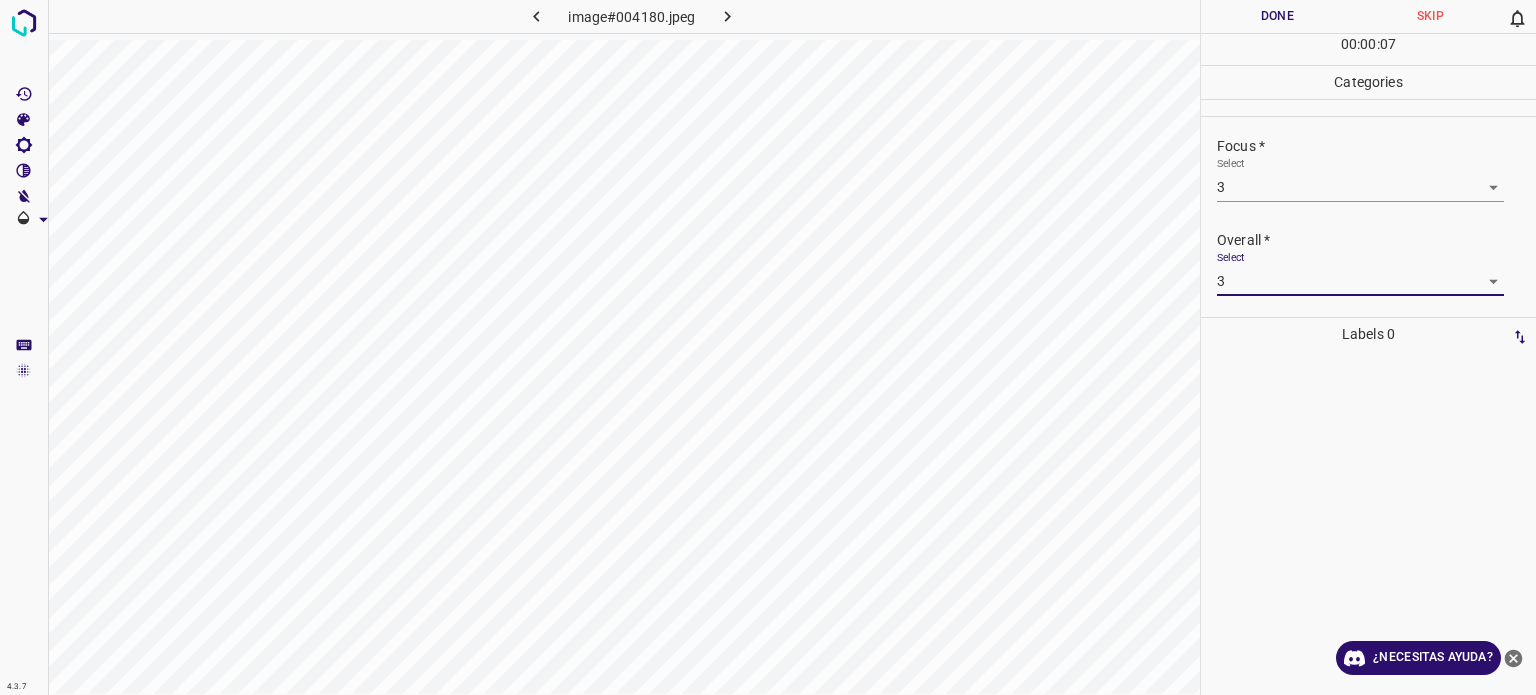 click on "Done" at bounding box center (1277, 16) 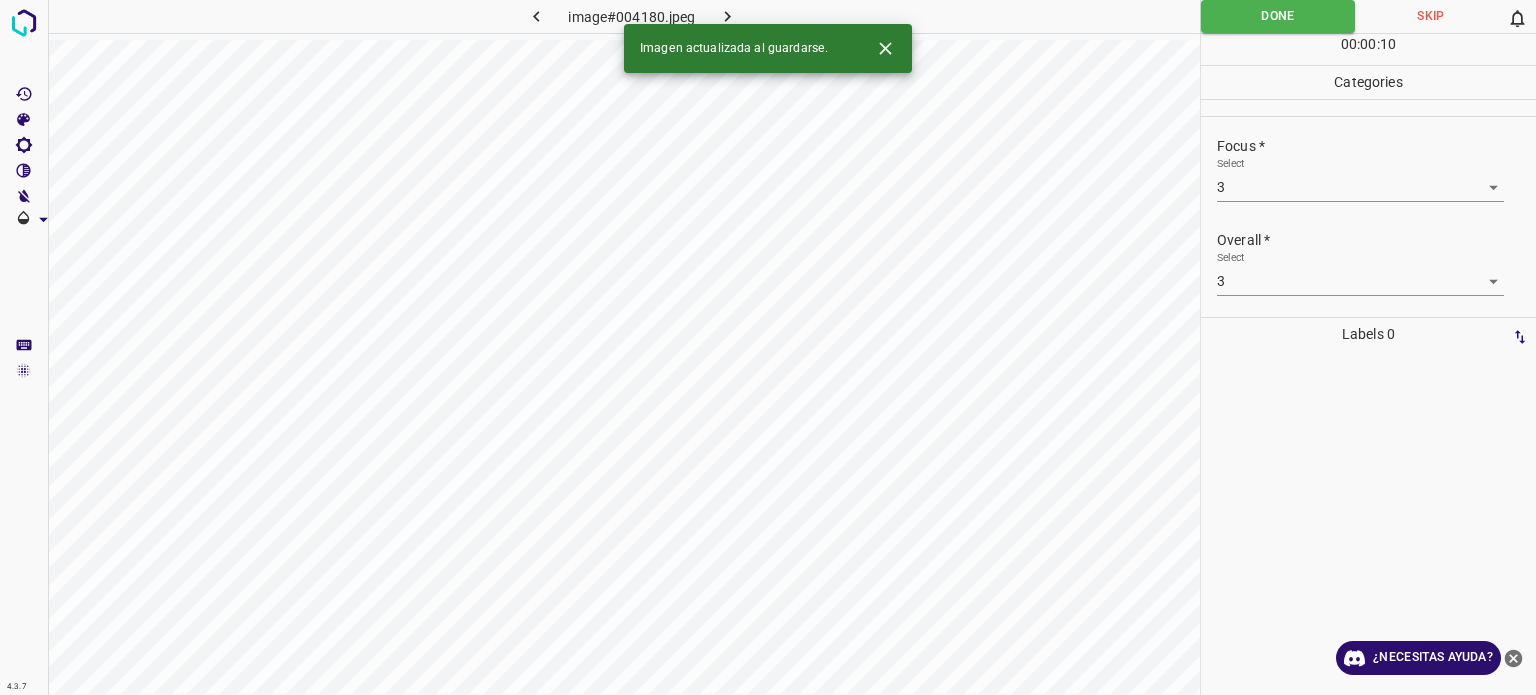 click 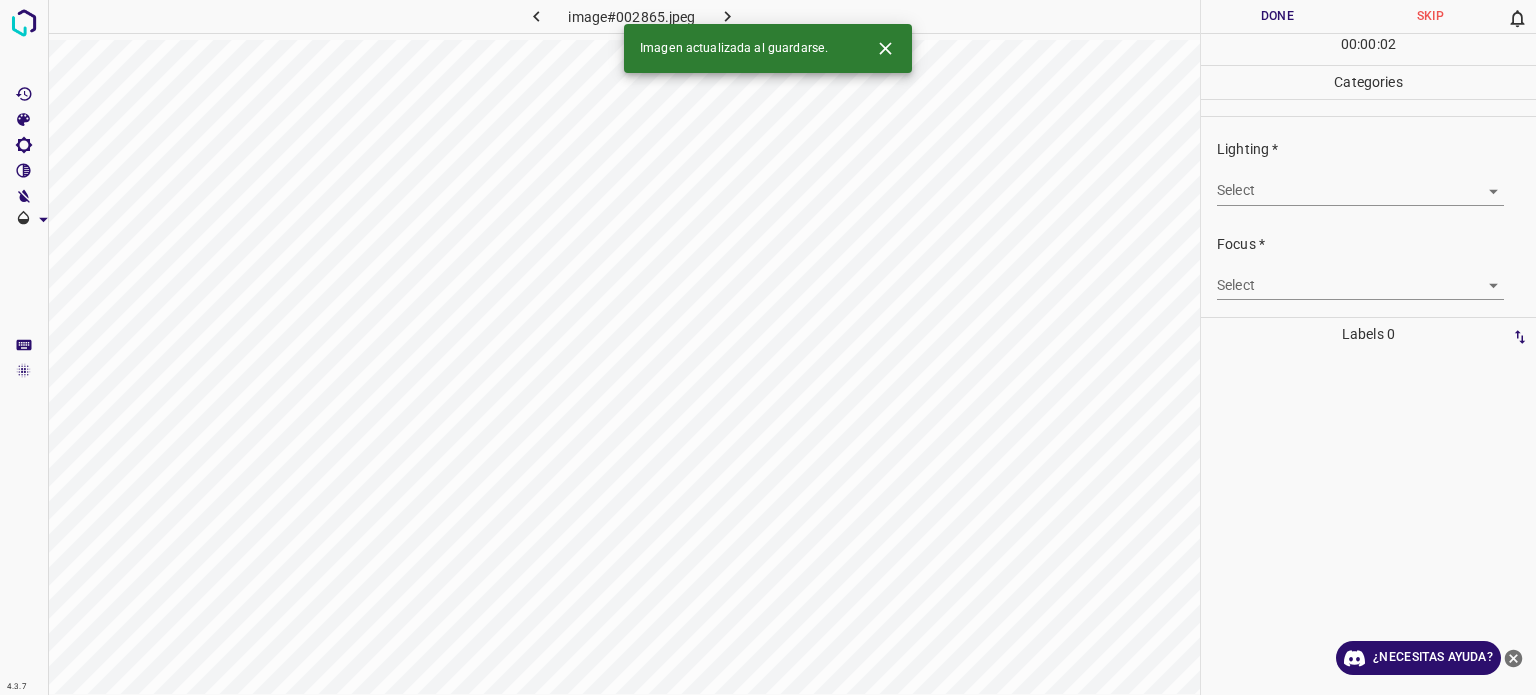click on "4.3.7 image#002865.jpeg Done Skip 0 00   : 00   : 02   Categories Lighting *  Select ​ Focus *  Select ​ Overall *  Select ​ Labels   0 Categories 1 Lighting 2 Focus 3 Overall Tools Space Change between modes (Draw & Edit) I Auto labeling R Restore zoom M Zoom in N Zoom out Delete Delete selecte label Filters Z Restore filters X Saturation filter C Brightness filter V Contrast filter B Gray scale filter General O Download Imagen actualizada al guardarse. ¿Necesitas ayuda? Texto original Valora esta traducción Tu opinión servirá para ayudar a mejorar el Traductor de Google - Texto - Esconder - Borrar" at bounding box center (768, 347) 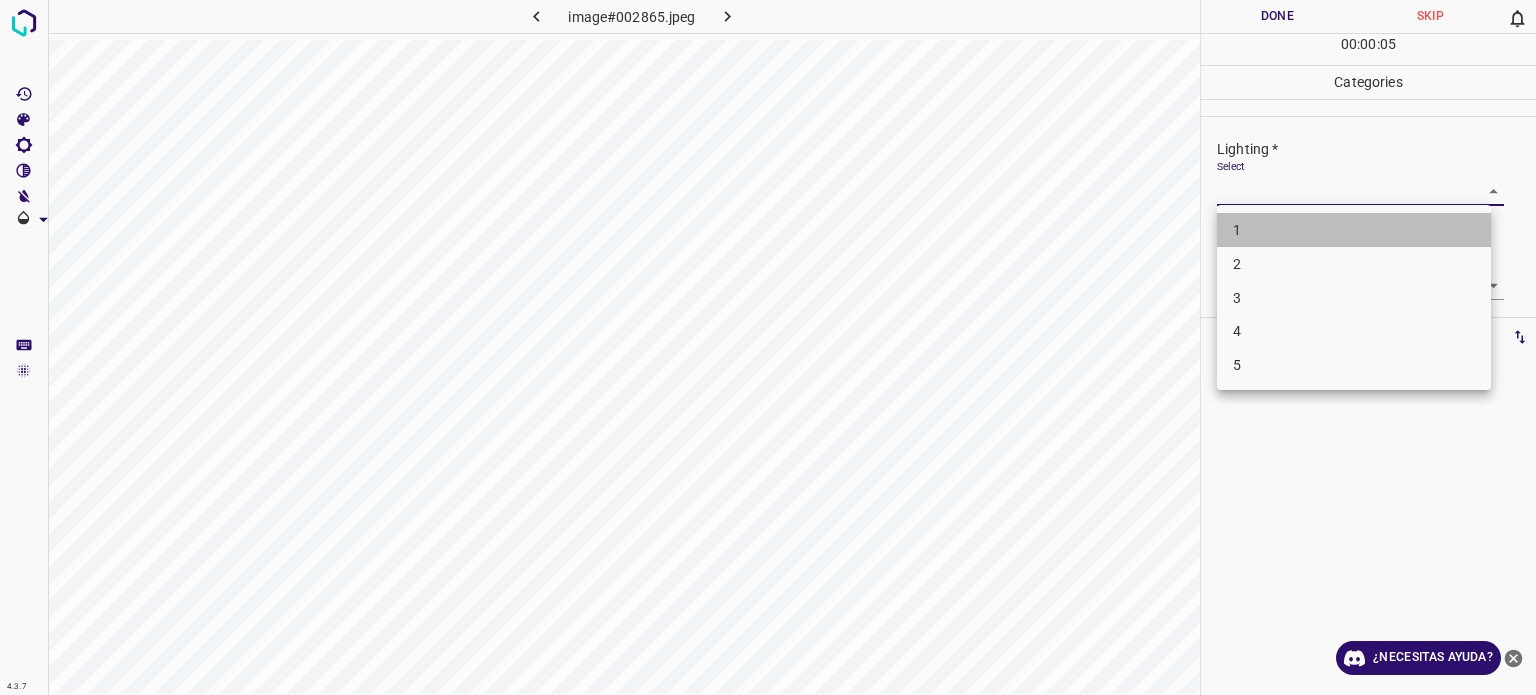 click on "1" at bounding box center [1354, 230] 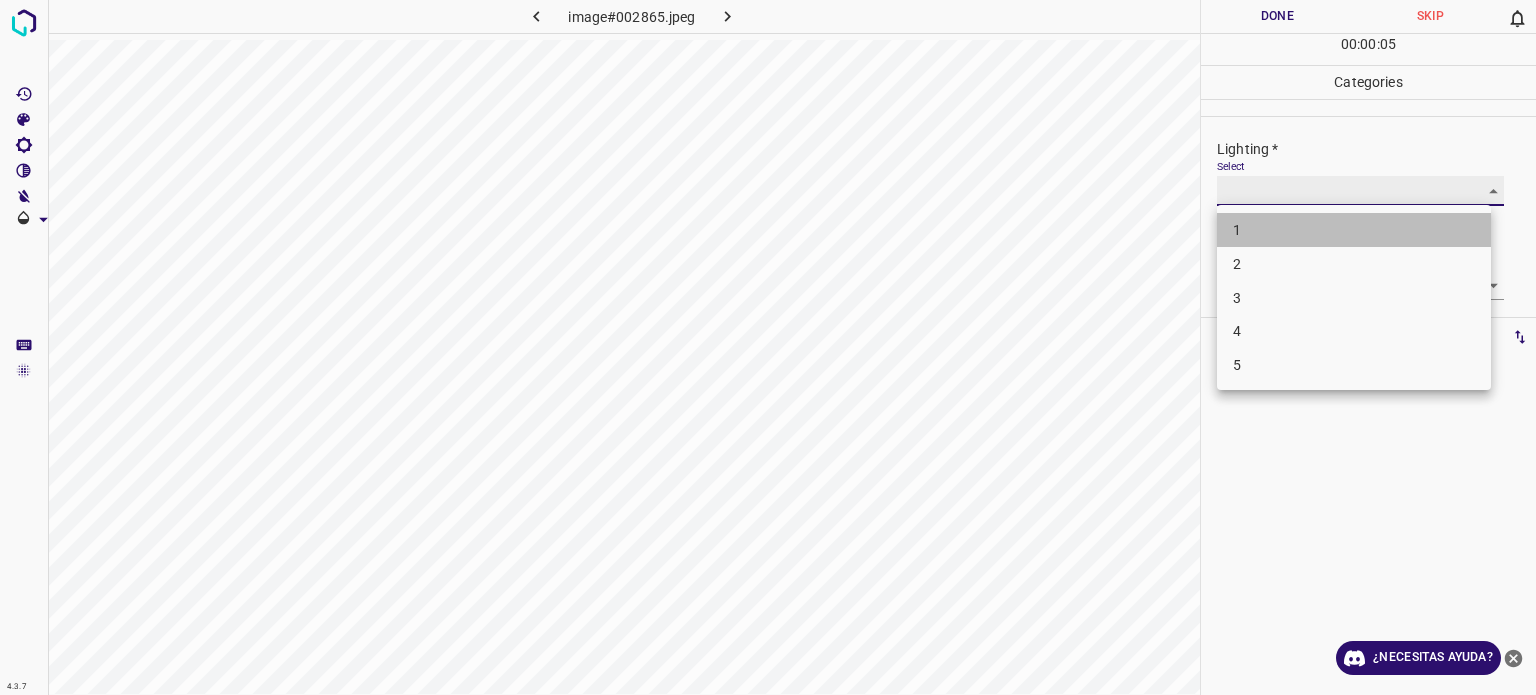 type on "1" 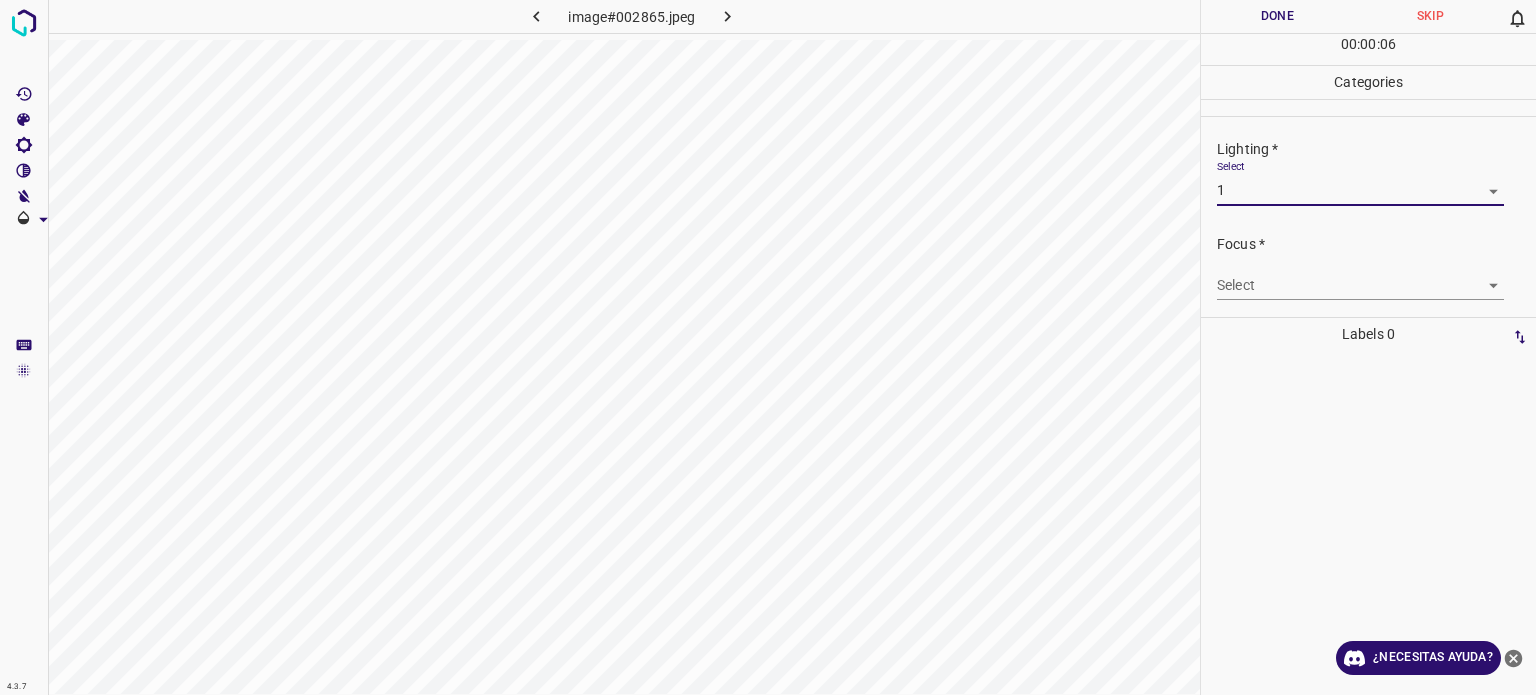 click on "4.3.7 image#002865.jpeg Done Skip 0 00   : 00   : 06   Categories Lighting *  Select 1 1 Focus *  Select ​ Overall *  Select ​ Labels   0 Categories 1 Lighting 2 Focus 3 Overall Tools Space Change between modes (Draw & Edit) I Auto labeling R Restore zoom M Zoom in N Zoom out Delete Delete selecte label Filters Z Restore filters X Saturation filter C Brightness filter V Contrast filter B Gray scale filter General O Download ¿Necesitas ayuda? Texto original Valora esta traducción Tu opinión servirá para ayudar a mejorar el Traductor de Google - Texto - Esconder - Borrar" at bounding box center (768, 347) 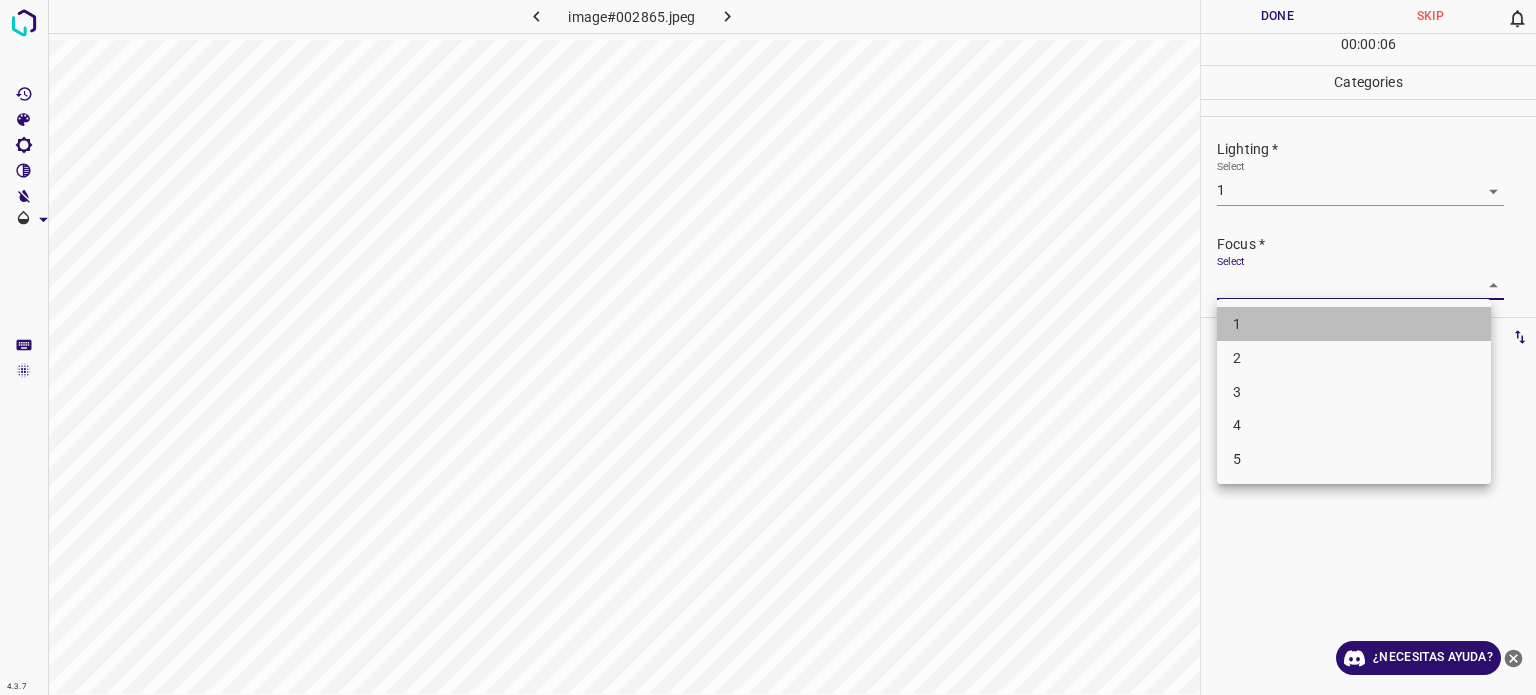 click on "1" at bounding box center (1354, 324) 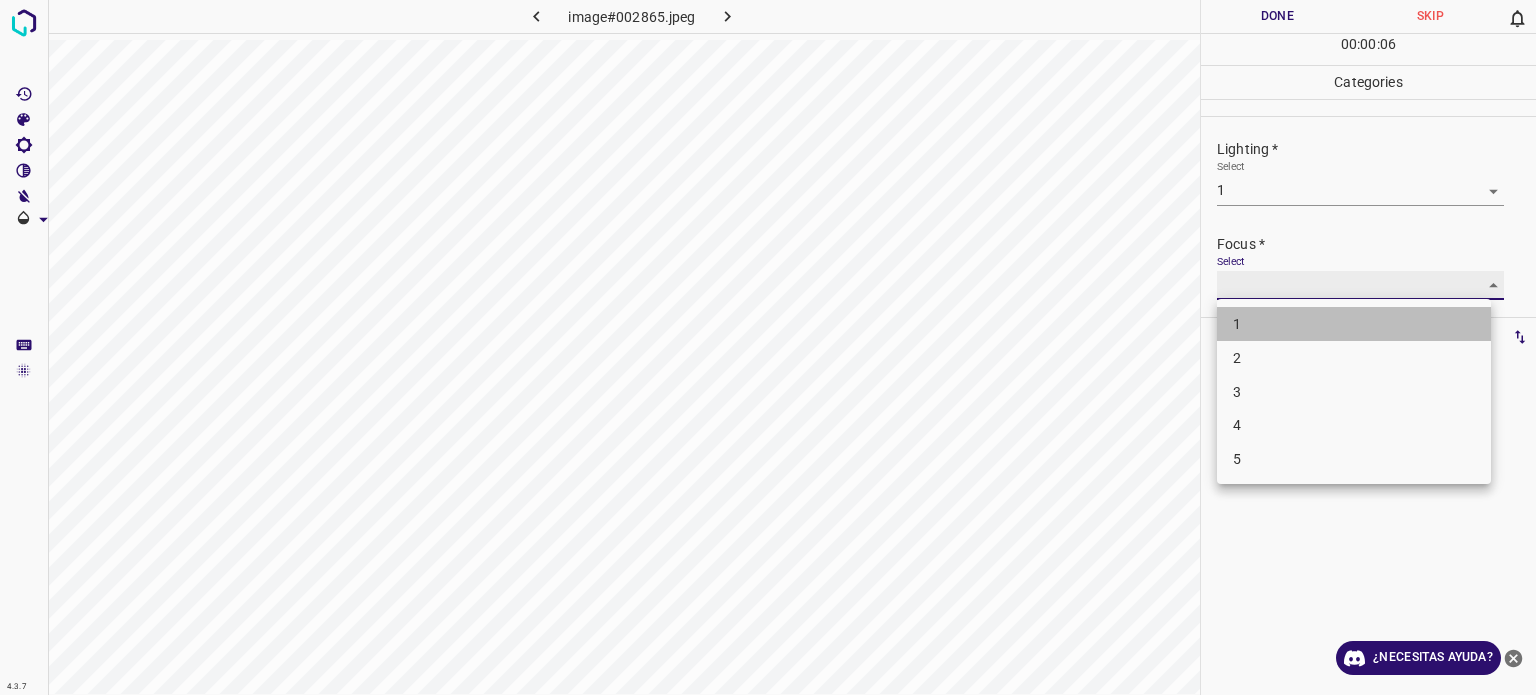 type on "1" 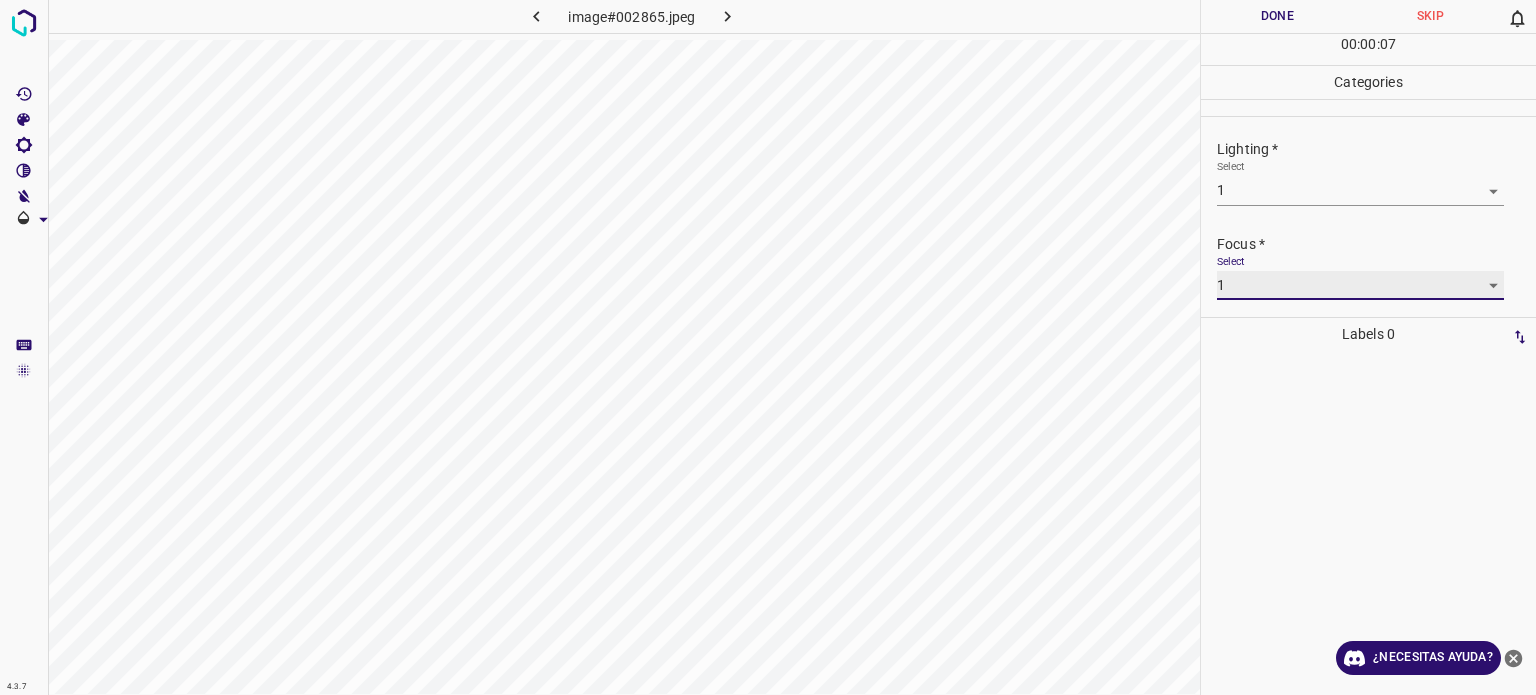 scroll, scrollTop: 98, scrollLeft: 0, axis: vertical 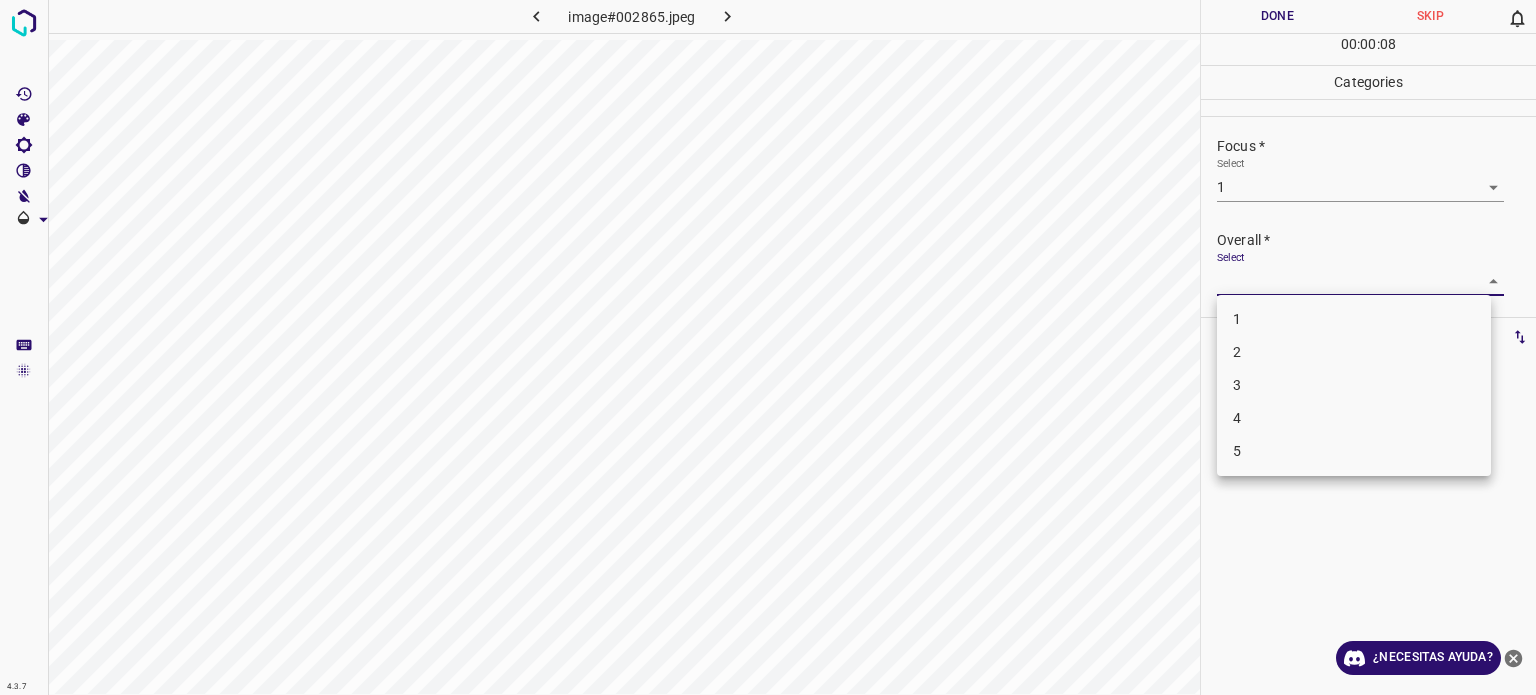 click on "4.3.7 image#002865.jpeg Done Skip 0 00   : 00   : 08   Categories Lighting *  Select 1 1 Focus *  Select 1 1 Overall *  Select ​ Labels   0 Categories 1 Lighting 2 Focus 3 Overall Tools Space Change between modes (Draw & Edit) I Auto labeling R Restore zoom M Zoom in N Zoom out Delete Delete selecte label Filters Z Restore filters X Saturation filter C Brightness filter V Contrast filter B Gray scale filter General O Download ¿Necesitas ayuda? Texto original Valora esta traducción Tu opinión servirá para ayudar a mejorar el Traductor de Google - Texto - Esconder - Borrar 1 2 3 4 5" at bounding box center (768, 347) 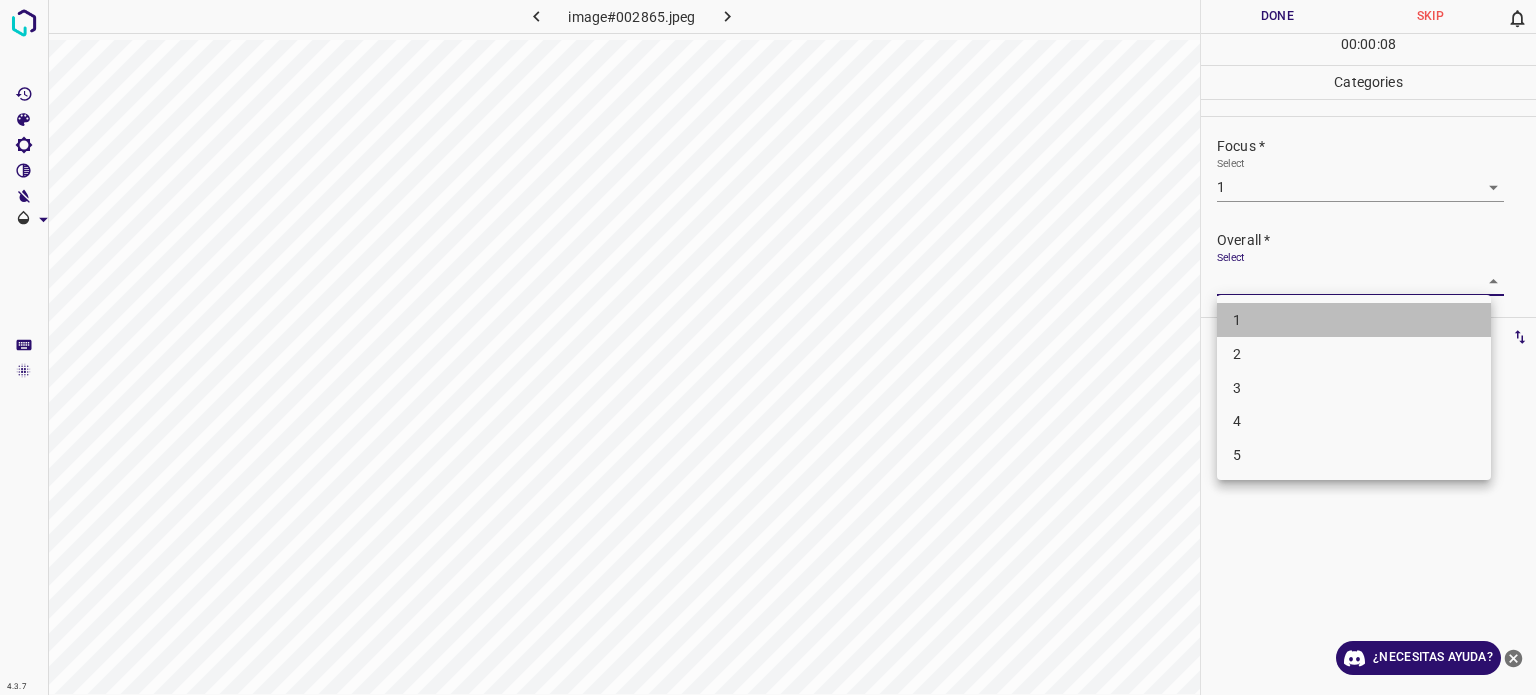 click on "1" at bounding box center (1354, 320) 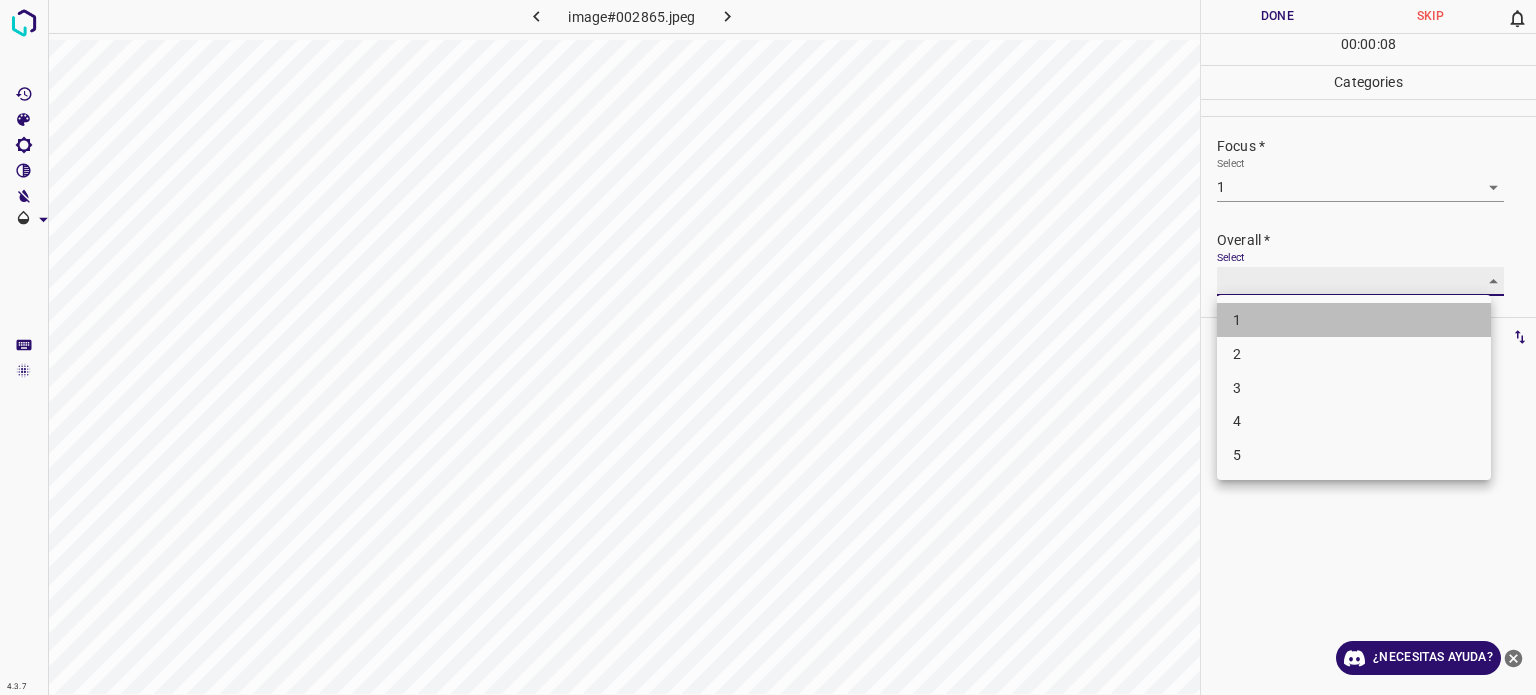 type on "1" 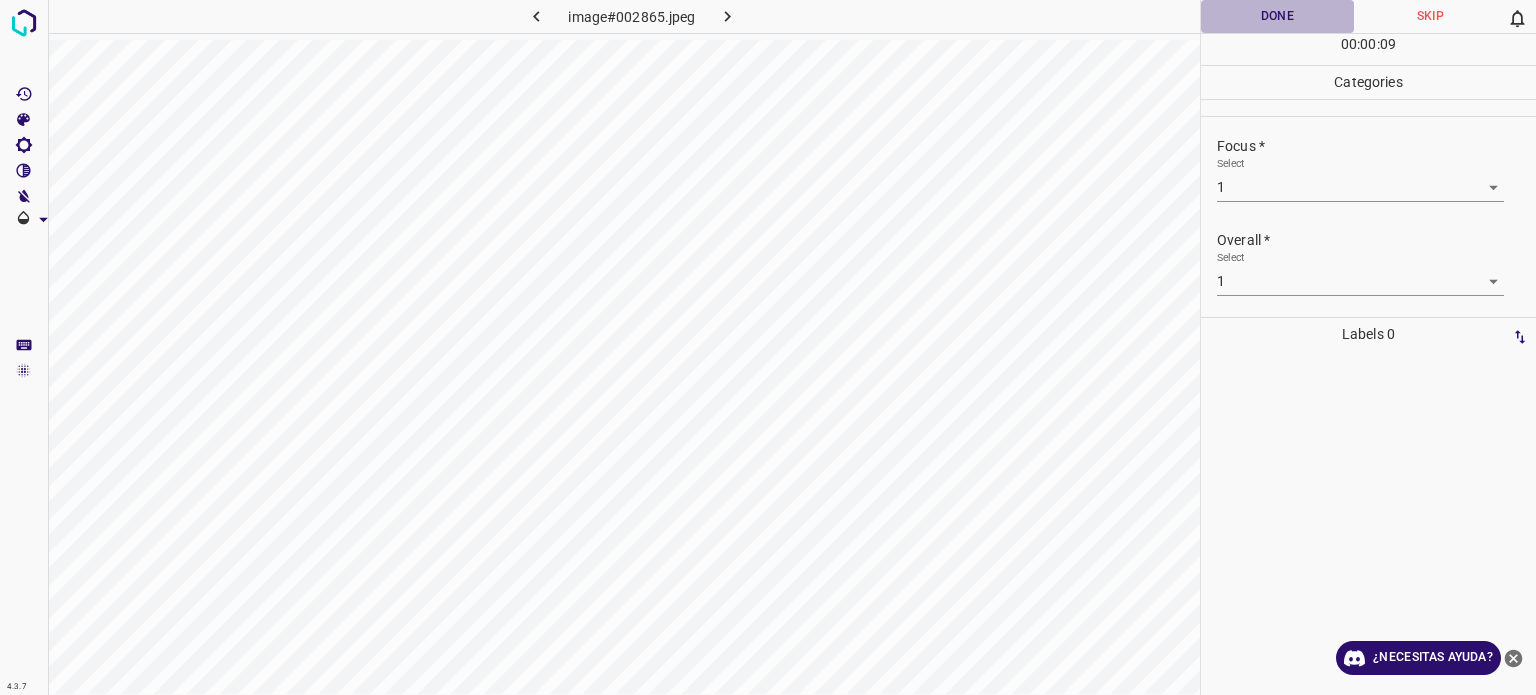 click on "Done" at bounding box center (1277, 16) 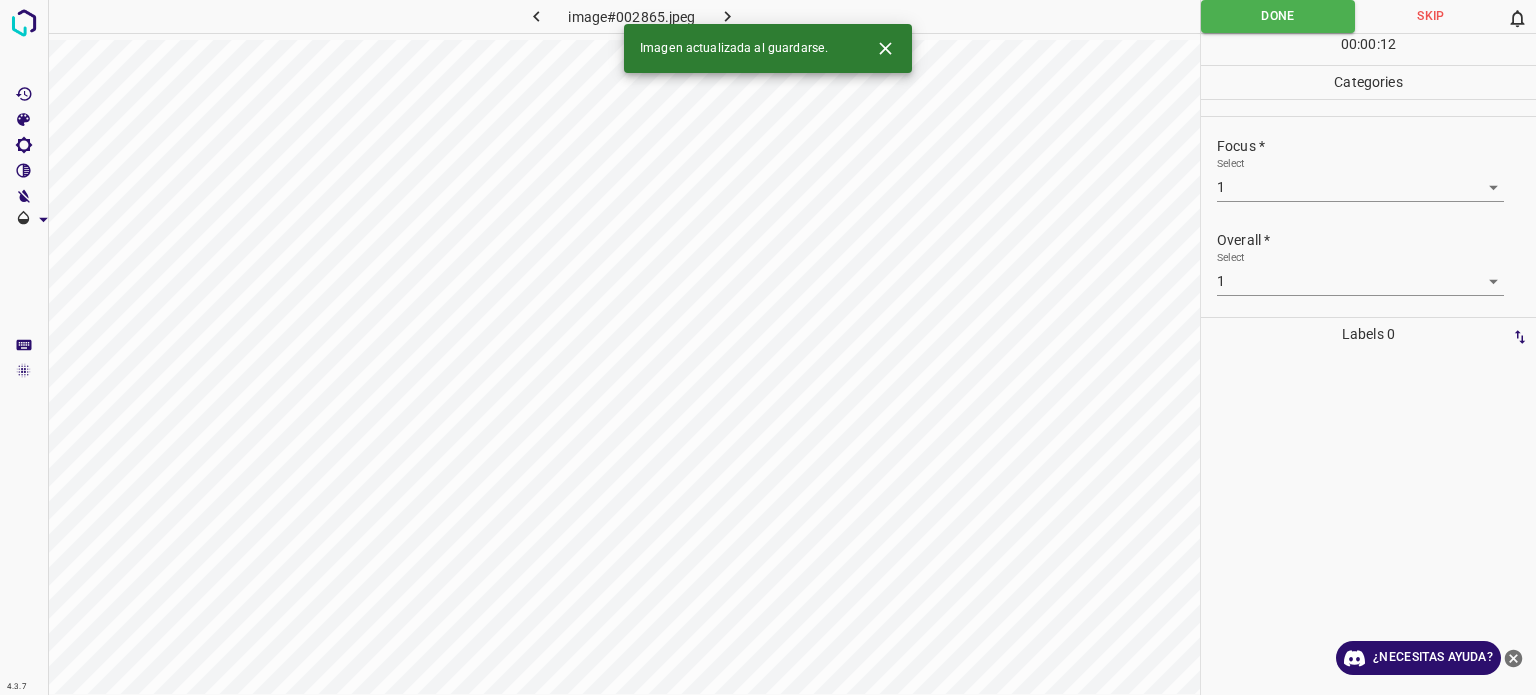 click 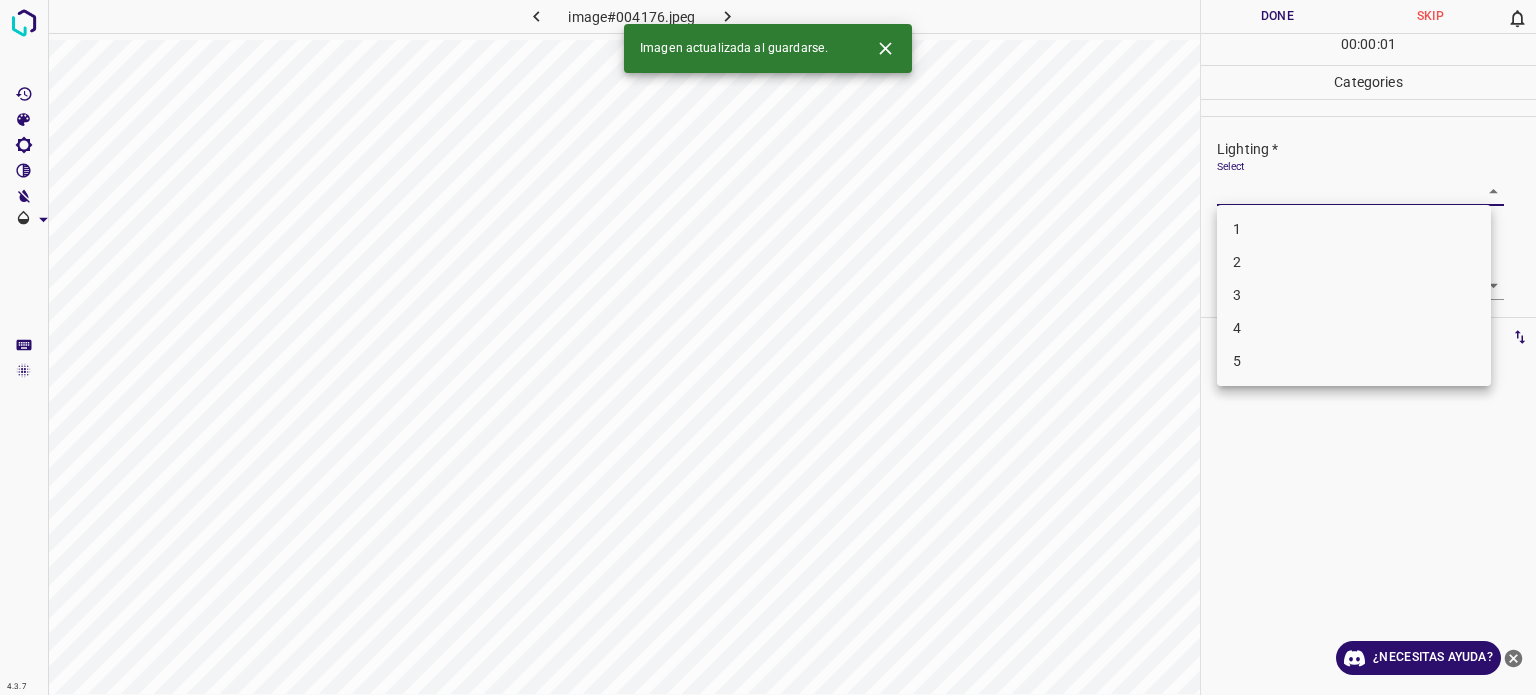click on "4.3.7 image#004176.jpeg Done Skip 0 00   : 00   : 01   Categories Lighting *  Select ​ Focus *  Select ​ Overall *  Select ​ Labels   0 Categories 1 Lighting 2 Focus 3 Overall Tools Space Change between modes (Draw & Edit) I Auto labeling R Restore zoom M Zoom in N Zoom out Delete Delete selecte label Filters Z Restore filters X Saturation filter C Brightness filter V Contrast filter B Gray scale filter General O Download Imagen actualizada al guardarse. ¿Necesitas ayuda? Texto original Valora esta traducción Tu opinión servirá para ayudar a mejorar el Traductor de Google - Texto - Esconder - Borrar 1 2 3 4 5" at bounding box center (768, 347) 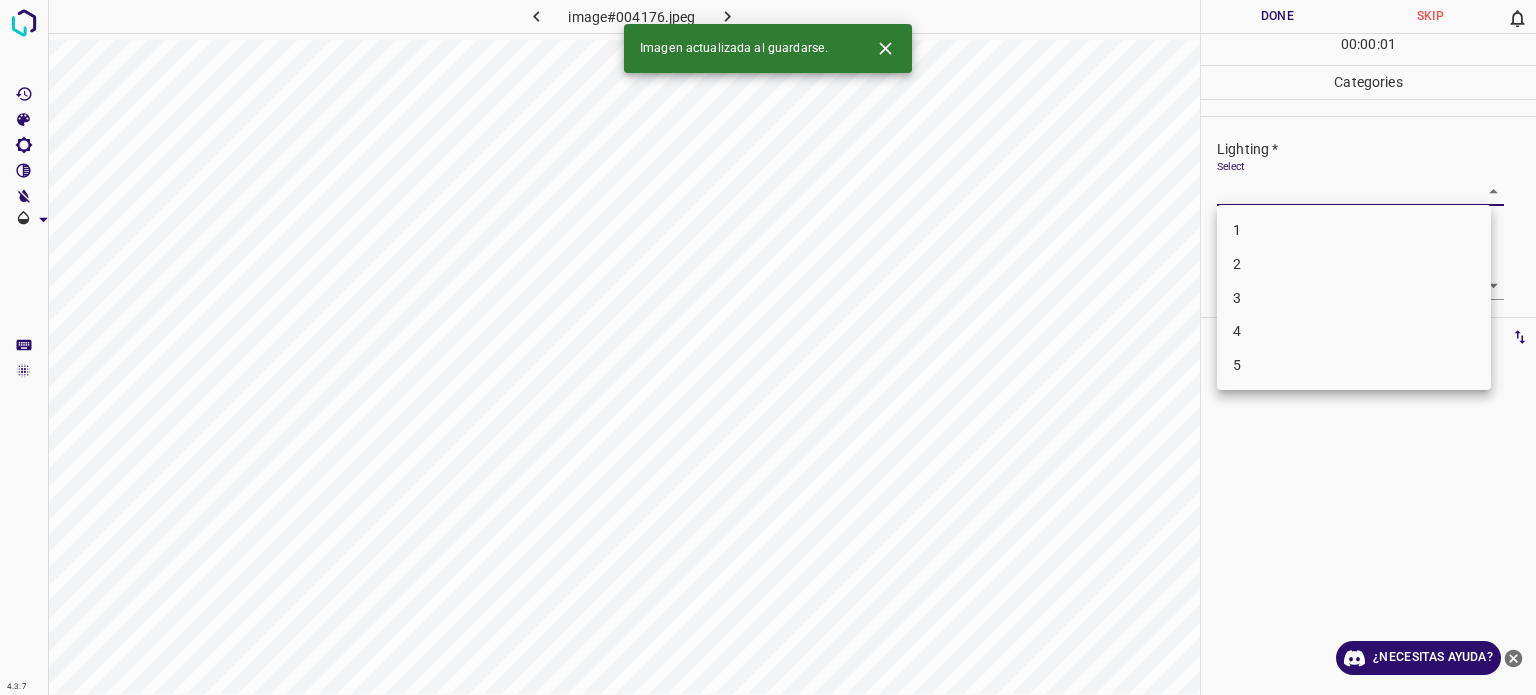 click on "3" at bounding box center (1237, 297) 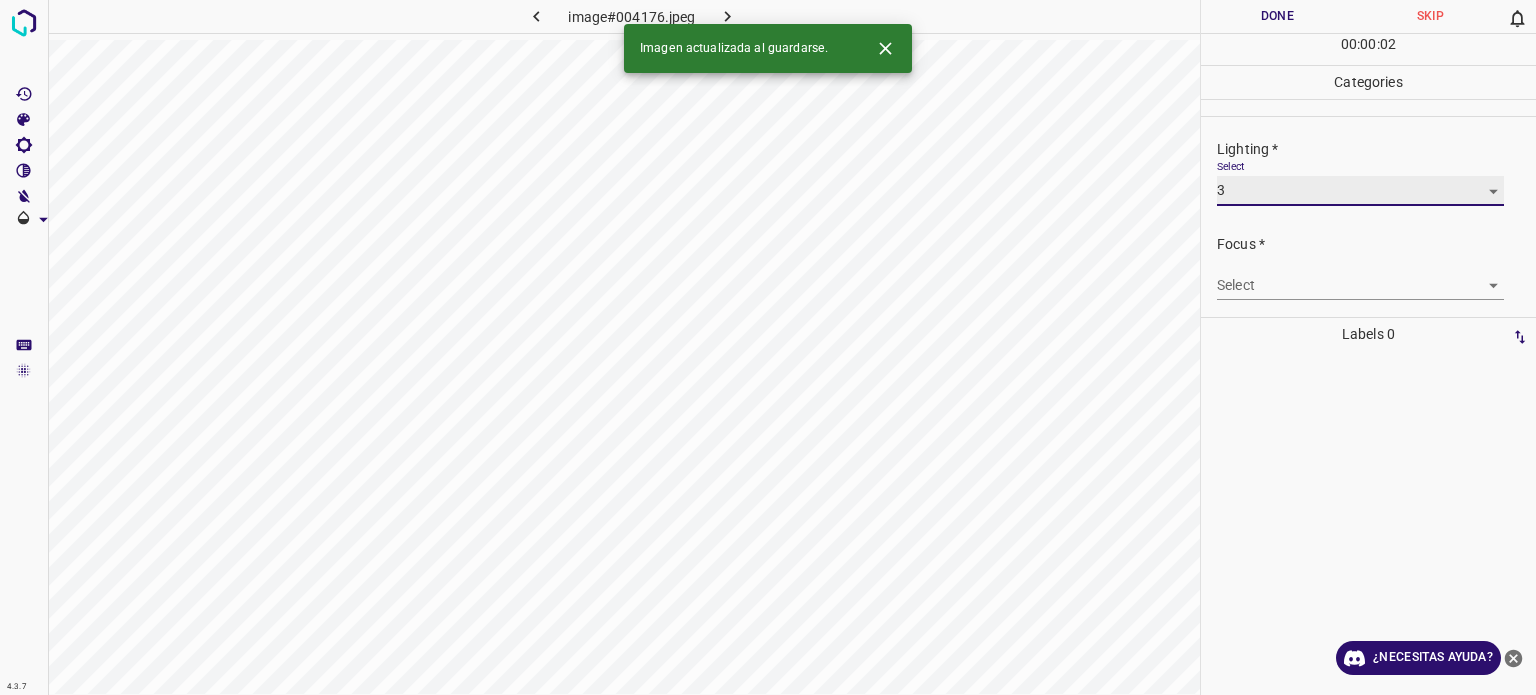 type on "3" 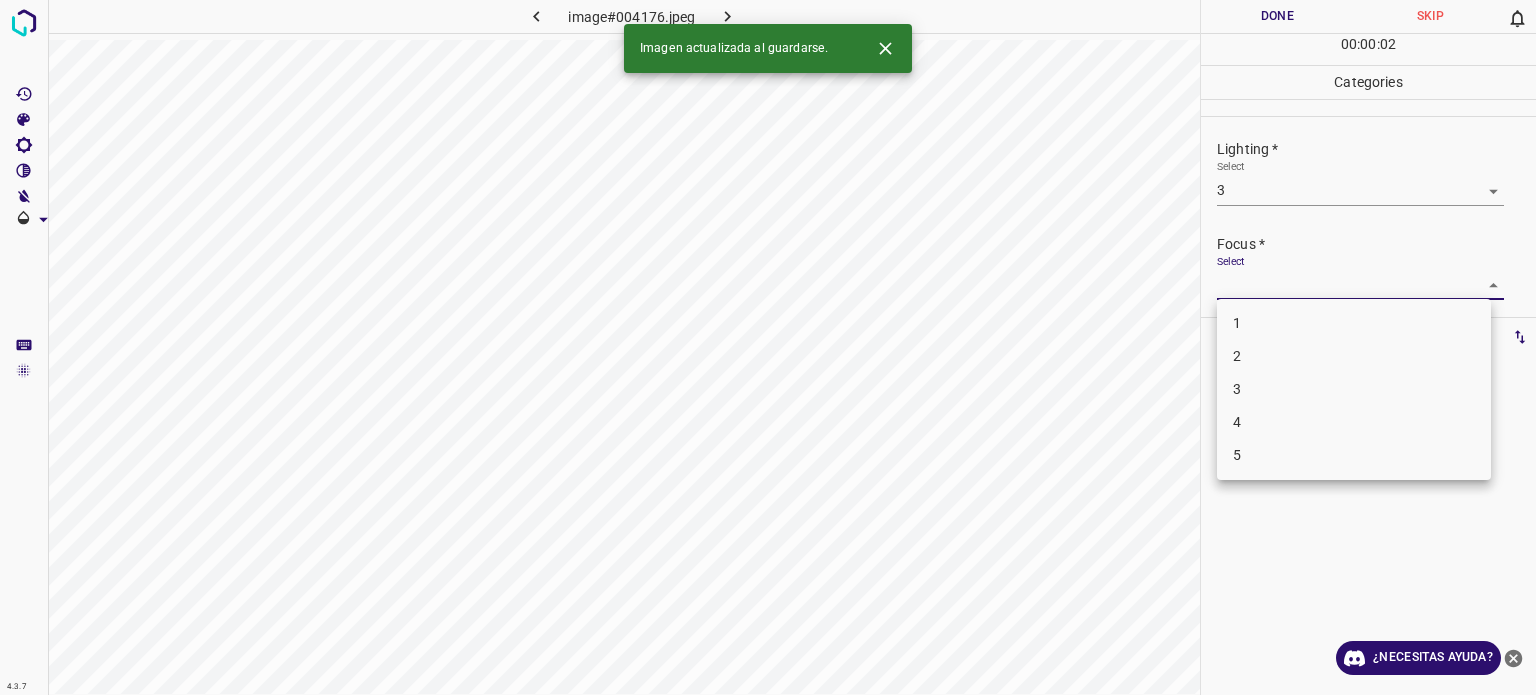 click on "4.3.7 image#004176.jpeg Done Skip 0 00   : 00   : 02   Categories Lighting *  Select 3 3 Focus *  Select ​ Overall *  Select ​ Labels   0 Categories 1 Lighting 2 Focus 3 Overall Tools Space Change between modes (Draw & Edit) I Auto labeling R Restore zoom M Zoom in N Zoom out Delete Delete selecte label Filters Z Restore filters X Saturation filter C Brightness filter V Contrast filter B Gray scale filter General O Download Imagen actualizada al guardarse. ¿Necesitas ayuda? Texto original Valora esta traducción Tu opinión servirá para ayudar a mejorar el Traductor de Google - Texto - Esconder - Borrar 1 2 3 4 5" at bounding box center (768, 347) 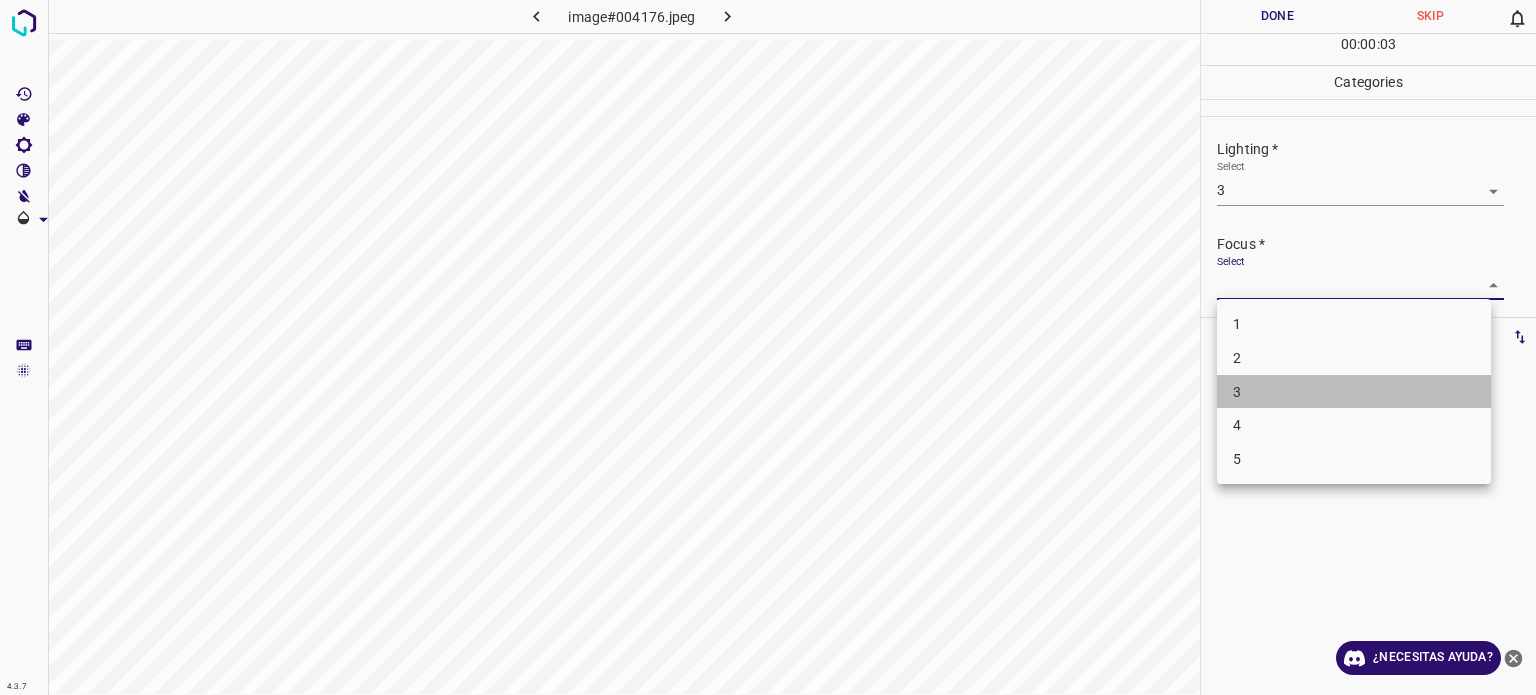 click on "3" at bounding box center (1354, 392) 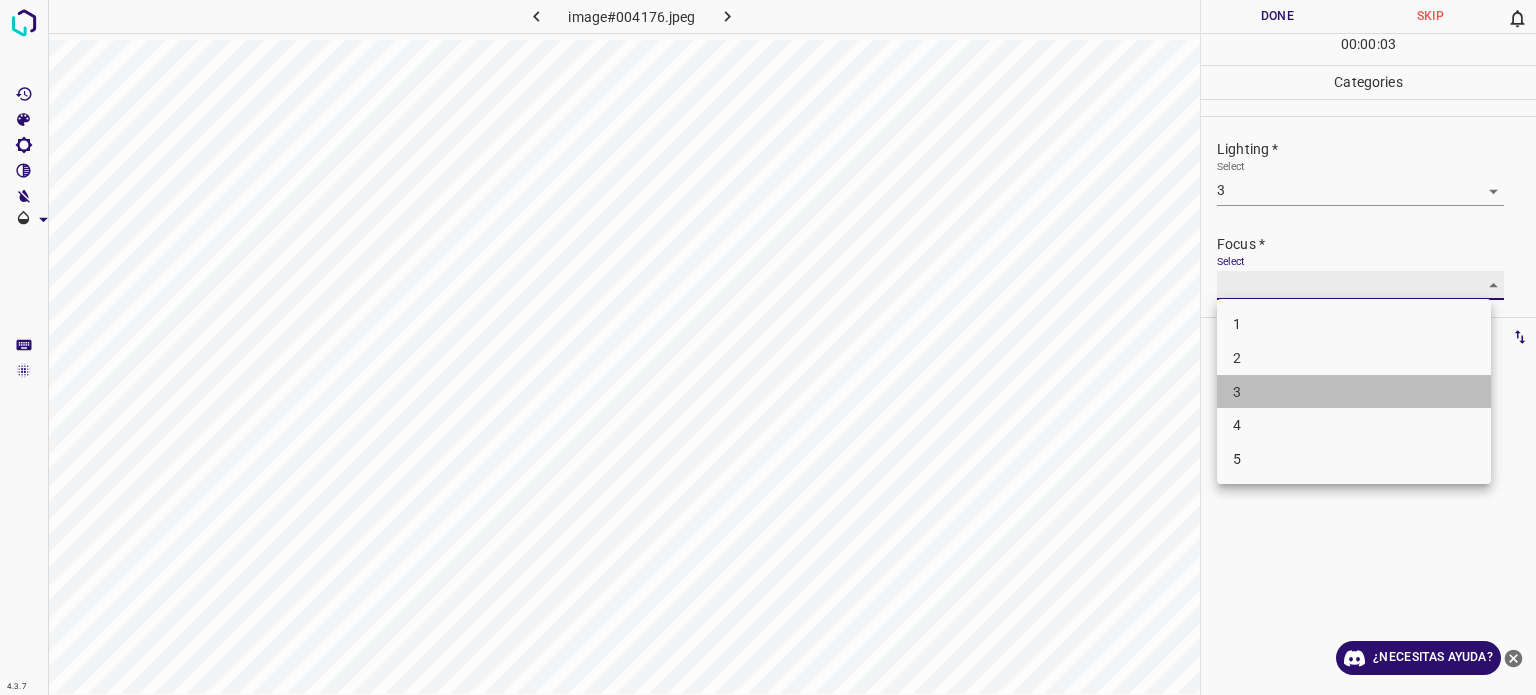 type on "3" 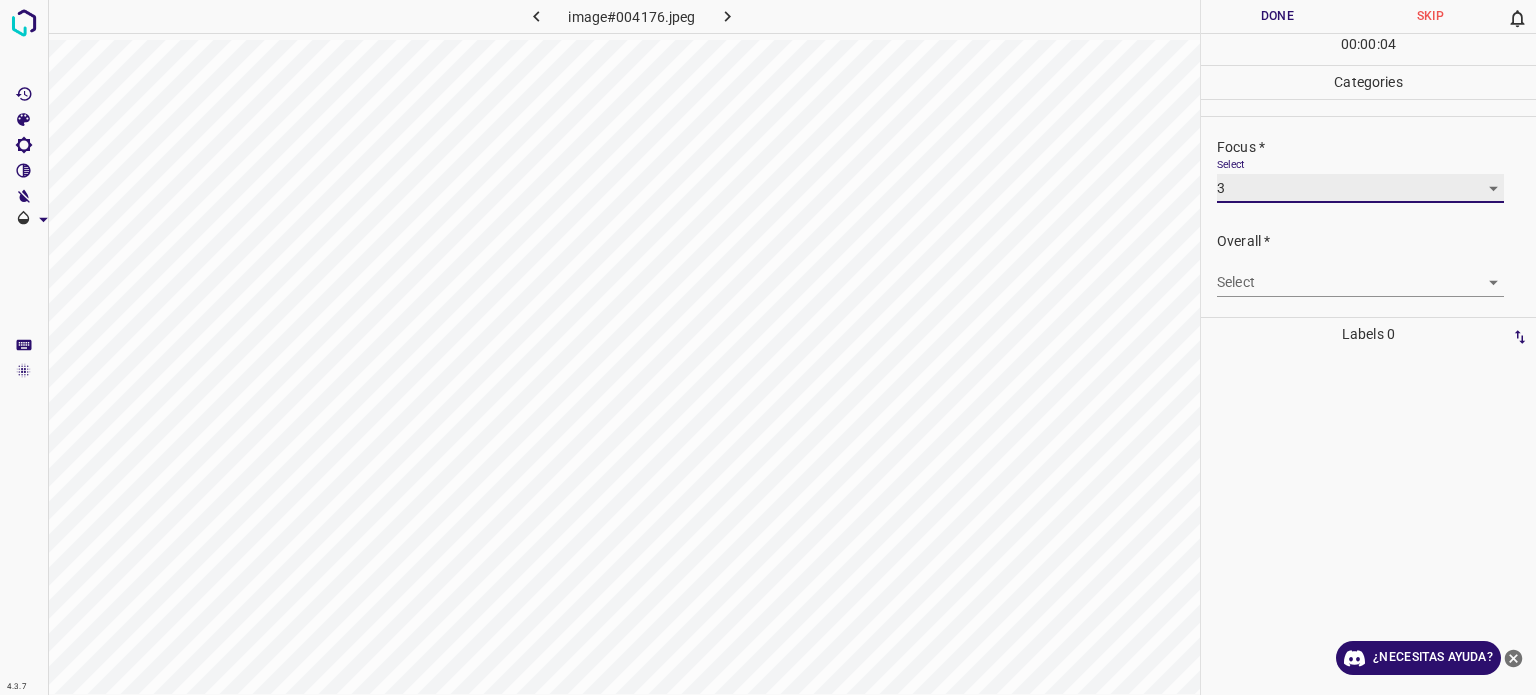 scroll, scrollTop: 98, scrollLeft: 0, axis: vertical 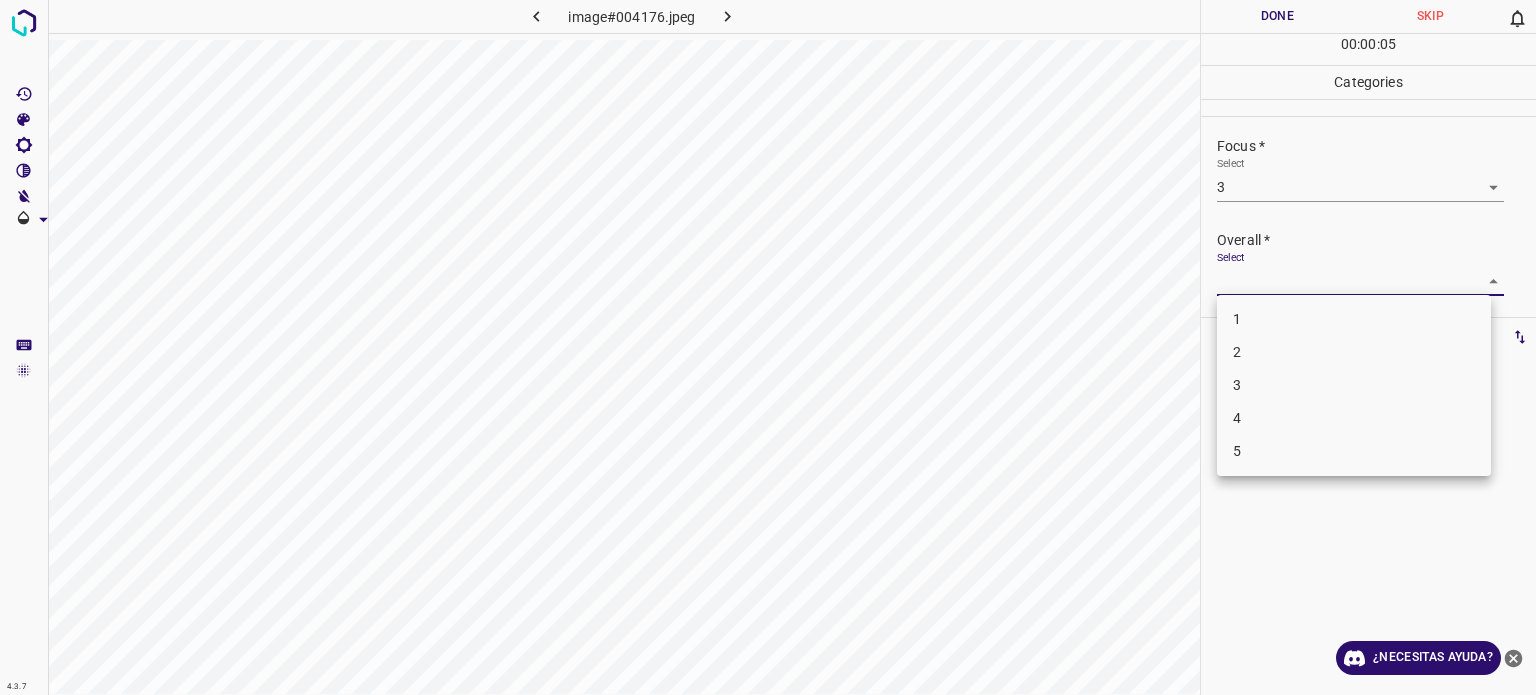 click on "4.3.7 image#004176.jpeg Done Skip 0 00 : 00 : 05 Categories Lighting * Select 3 3 Focus * Select 3 3 Overall * Select ​ Labels 0 Categories 1 Lighting 2 Focus 3 Overall Tools Space Change between modes (Draw & Edit) I Auto labeling R Restore zoom M Zoom in N Zoom out Delete Delete selecte label Filters Z Restore filters X Saturation filter C Brightness filter V Contrast filter B Gray scale filter General O Download ¿Necesitas ayuda? Texto original Valora esta traducción Tu opinión servirá para ayudar a mejorar el Traductor de Google - Texto - Esconder - Borrar 1 2 3 4 5" at bounding box center [768, 347] 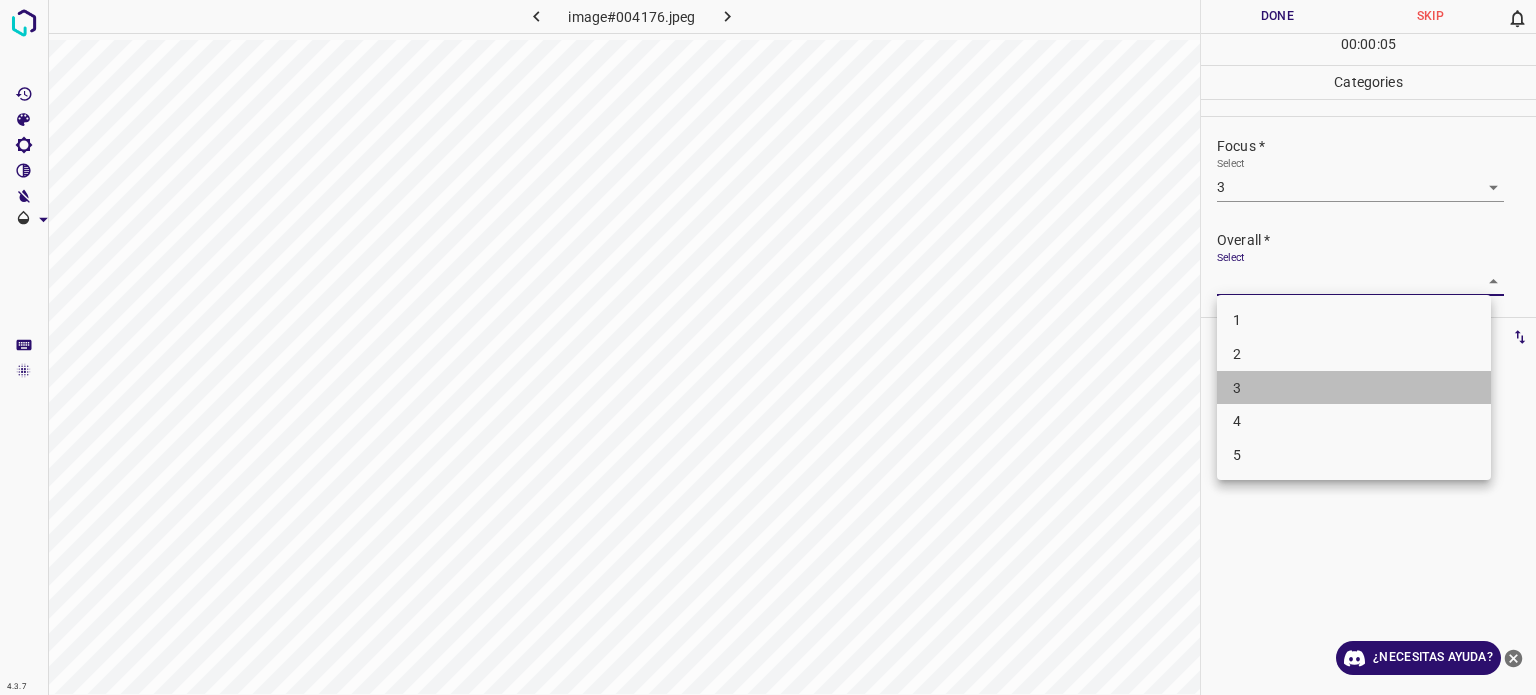 click on "3" at bounding box center [1237, 387] 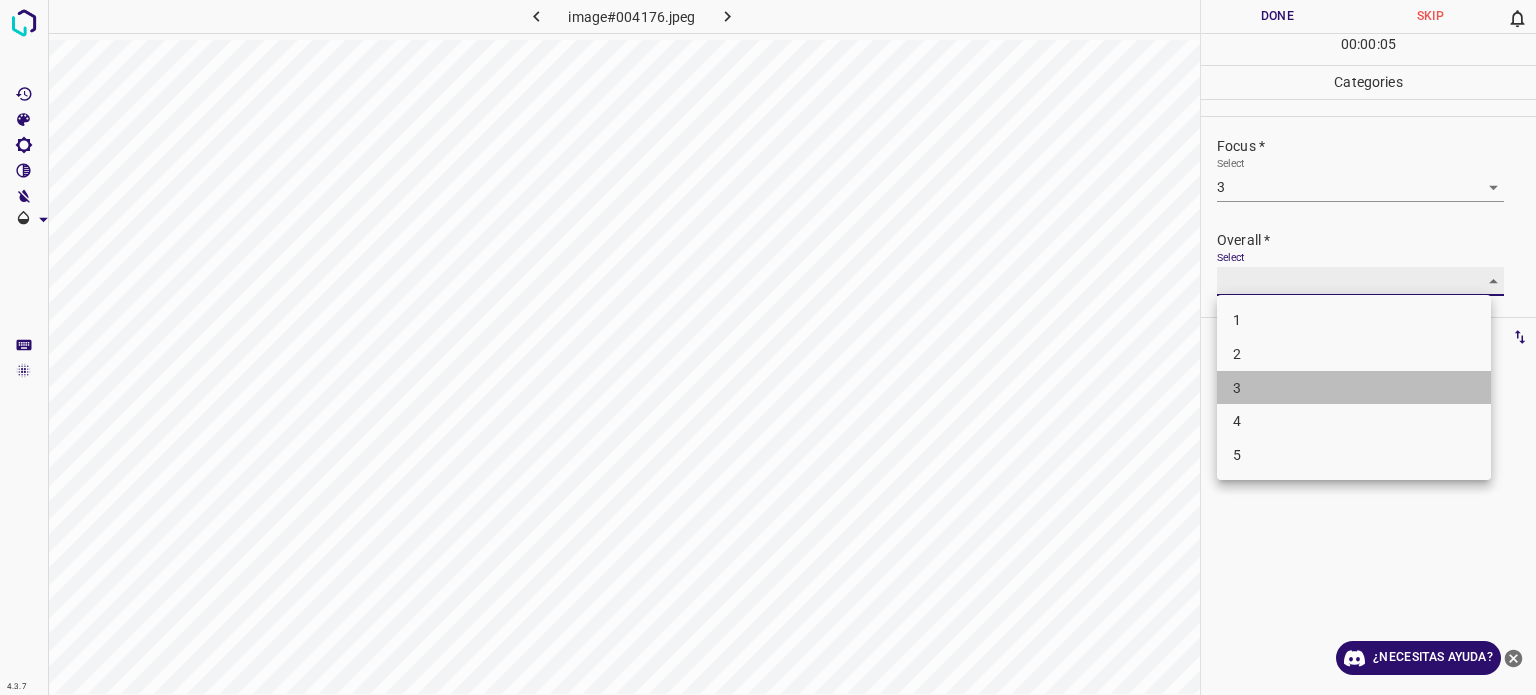 type on "3" 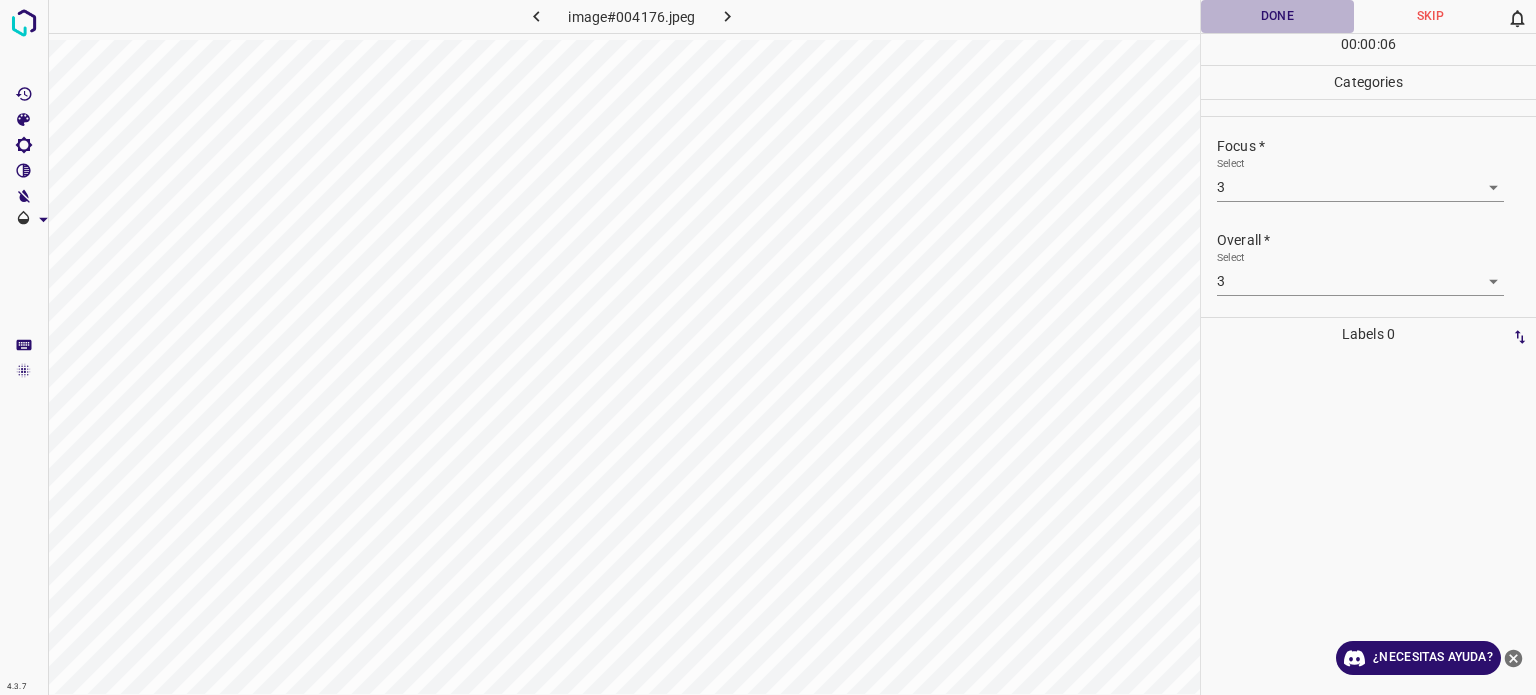 click on "Done" at bounding box center (1277, 16) 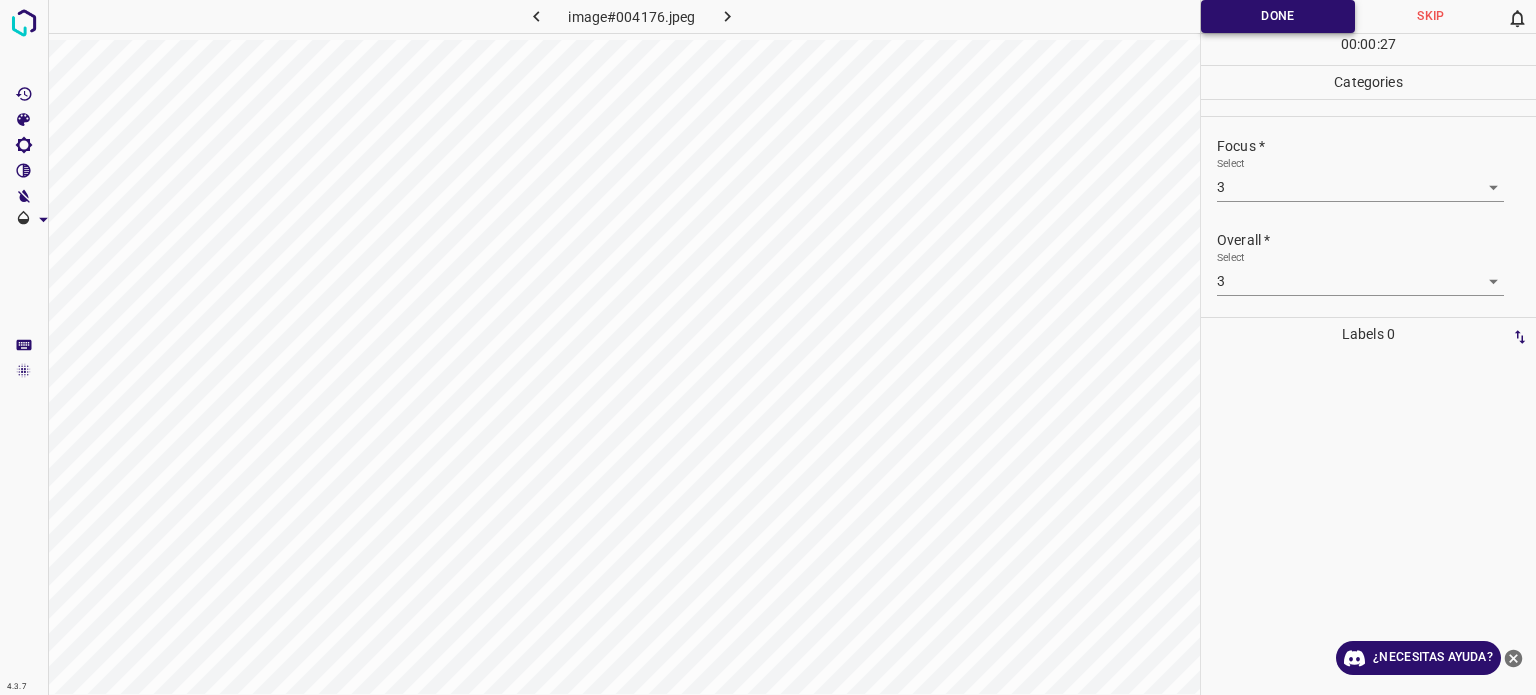 click on "Done" at bounding box center [1278, 16] 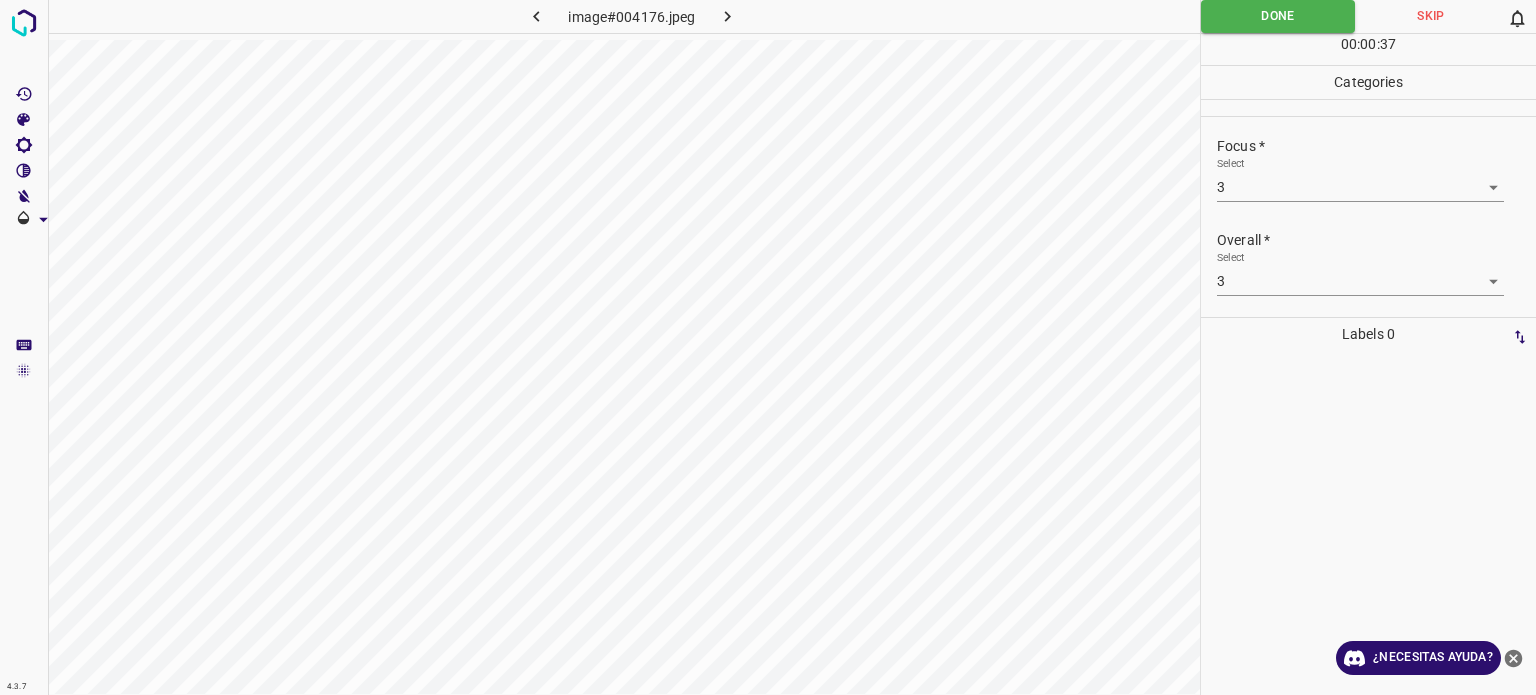click 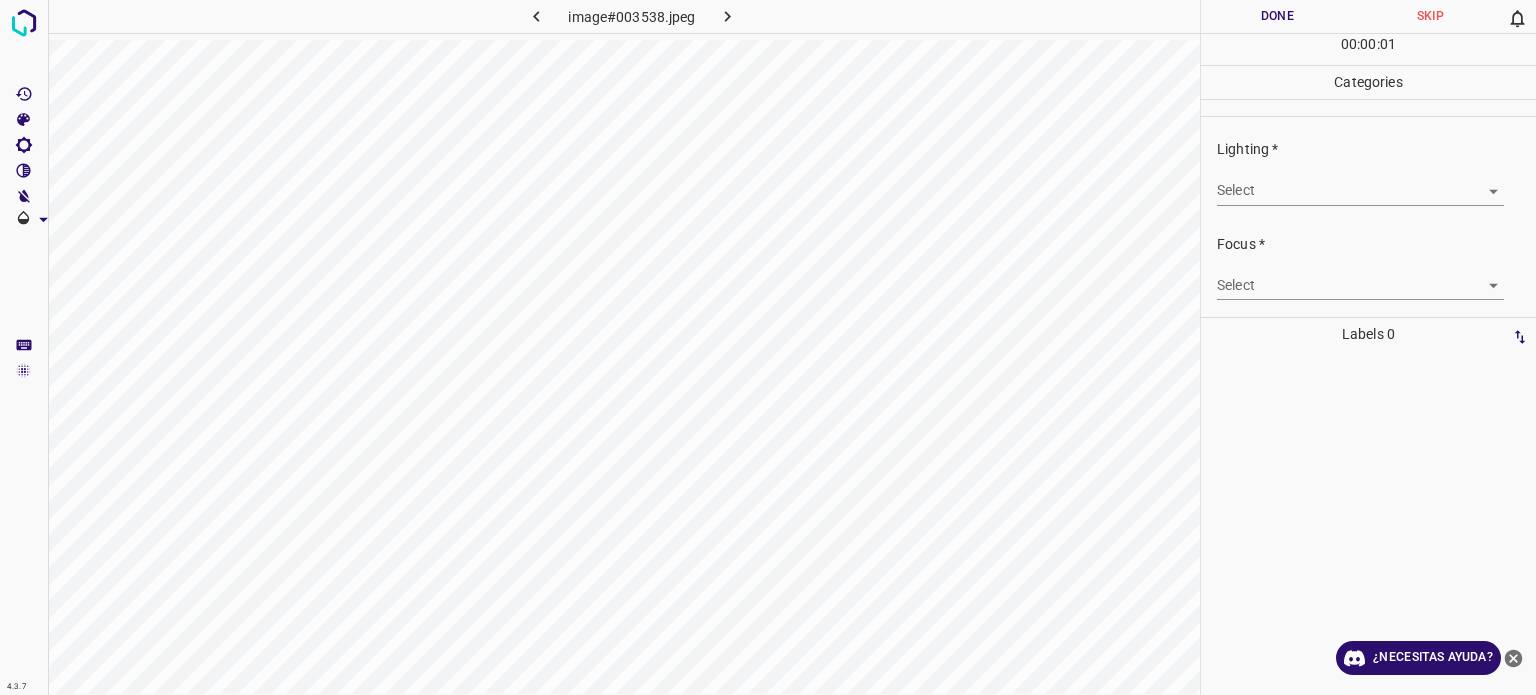 click on "4.3.7 image#003538.jpeg Done Skip 0 00   : 00   : 01   Categories Lighting *  Select ​ Focus *  Select ​ Overall *  Select ​ Labels   0 Categories 1 Lighting 2 Focus 3 Overall Tools Space Change between modes (Draw & Edit) I Auto labeling R Restore zoom M Zoom in N Zoom out Delete Delete selecte label Filters Z Restore filters X Saturation filter C Brightness filter V Contrast filter B Gray scale filter General O Download ¿Necesitas ayuda? Texto original Valora esta traducción Tu opinión servirá para ayudar a mejorar el Traductor de Google - Texto - Esconder - Borrar" at bounding box center (768, 347) 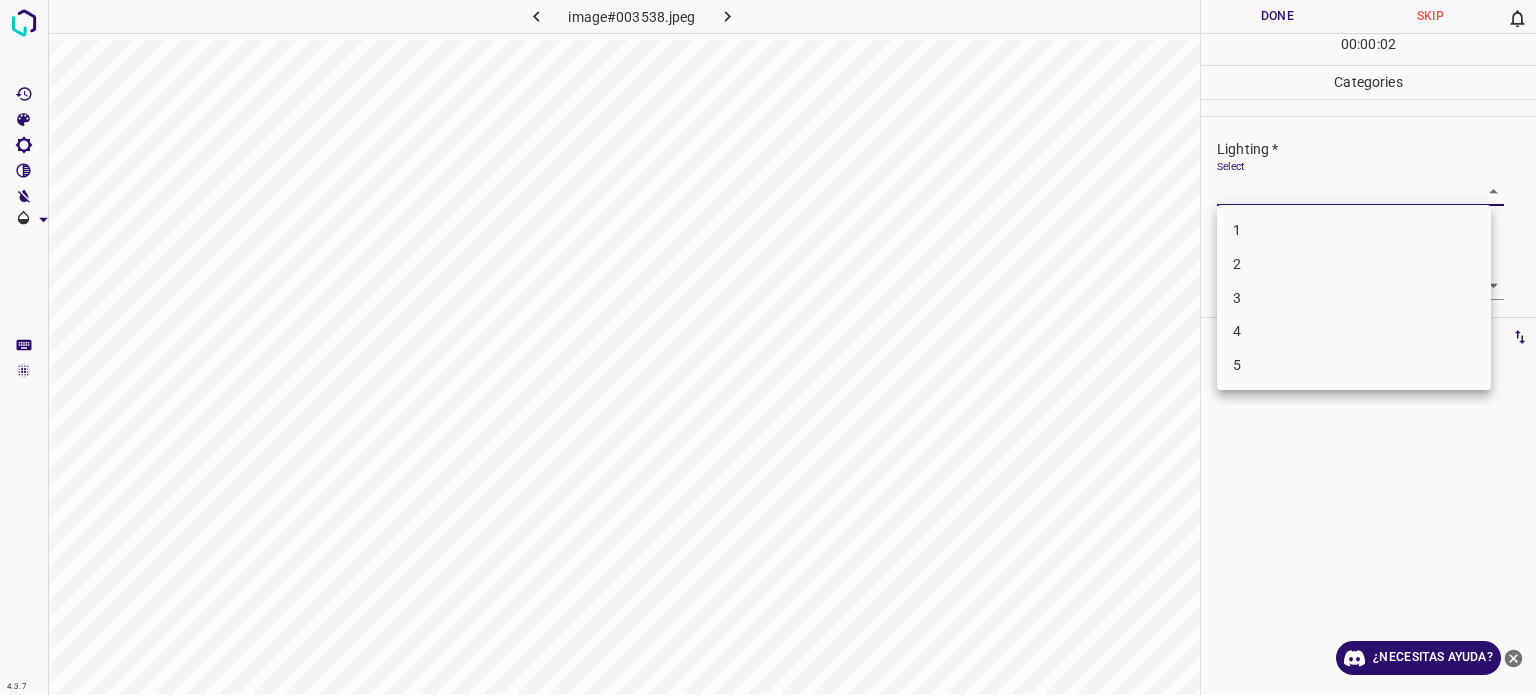 click on "5" at bounding box center [1354, 365] 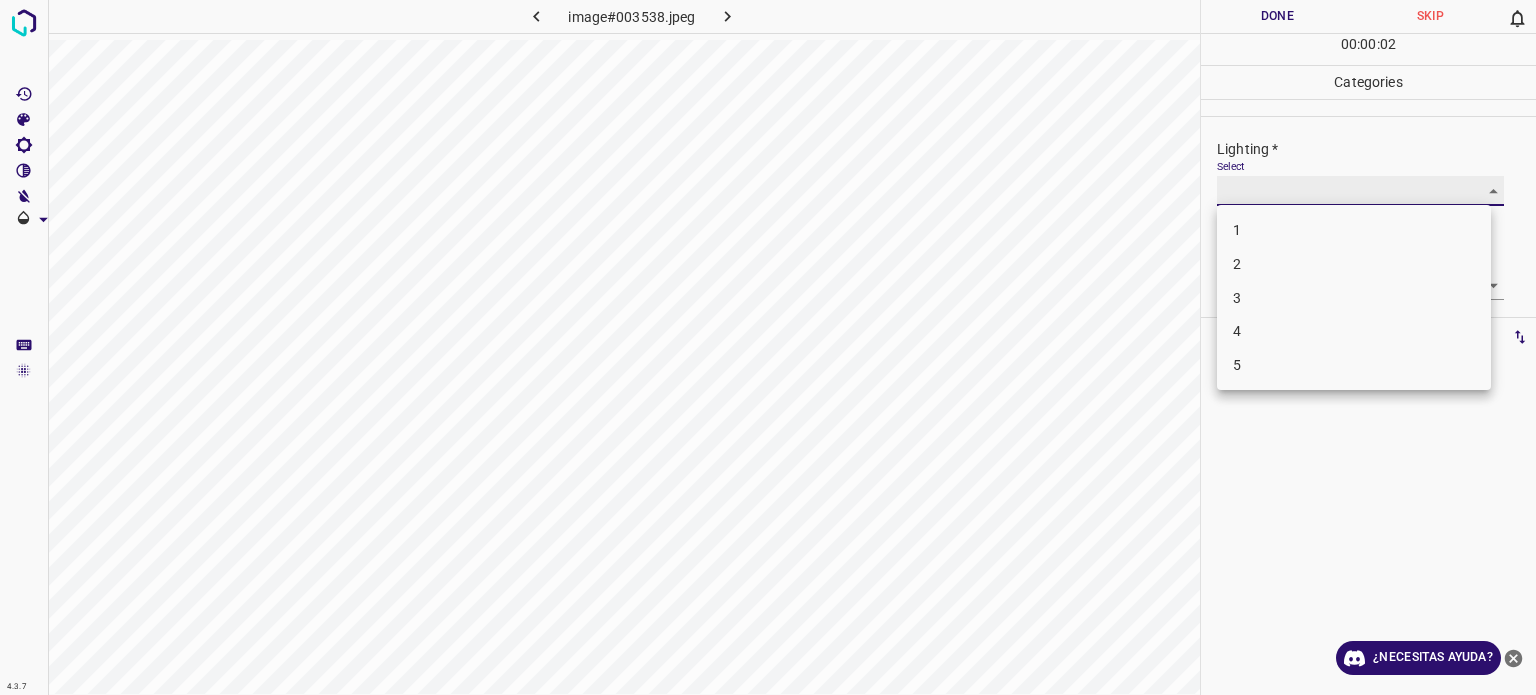 type on "5" 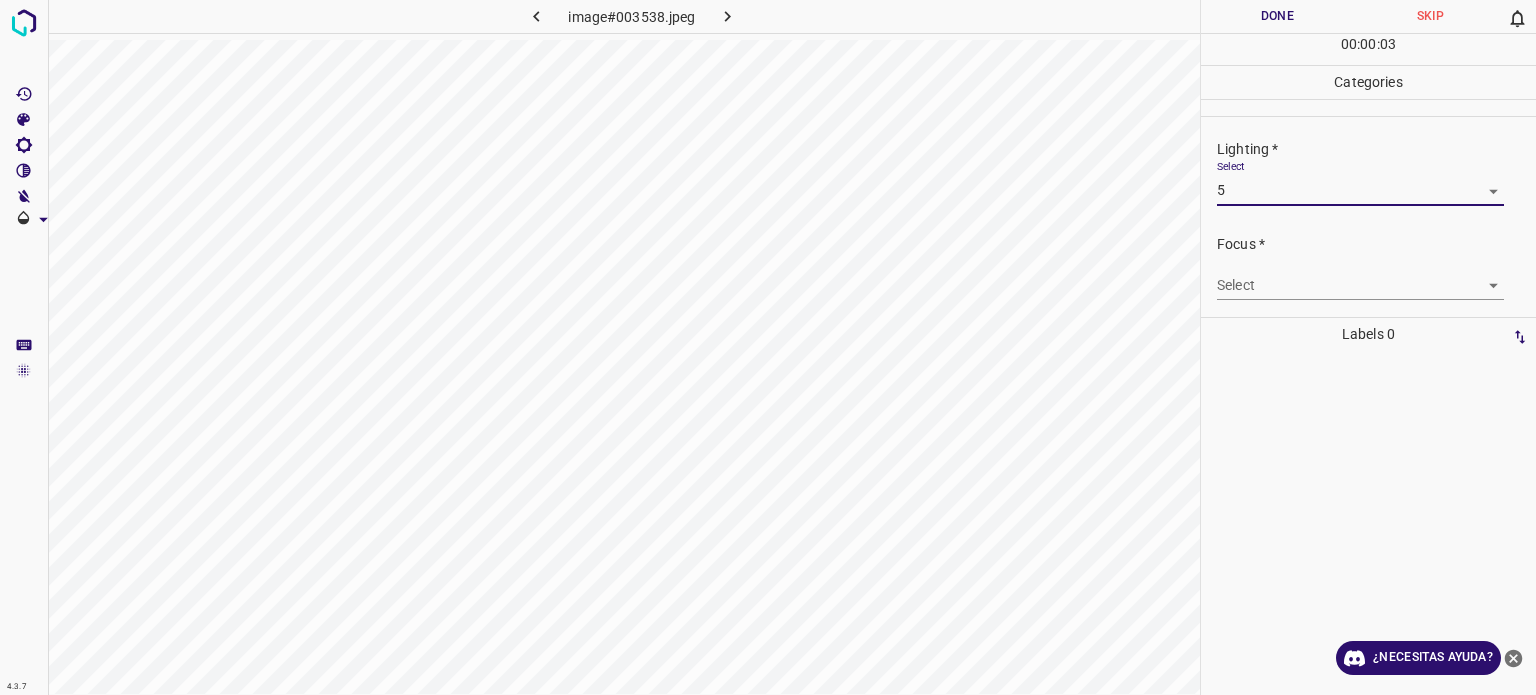 click on "4.3.7 image#003538.jpeg Done Skip 0 00   : 00   : 03   Categories Lighting *  Select 5 5 Focus *  Select ​ Overall *  Select ​ Labels   0 Categories 1 Lighting 2 Focus 3 Overall Tools Space Change between modes (Draw & Edit) I Auto labeling R Restore zoom M Zoom in N Zoom out Delete Delete selecte label Filters Z Restore filters X Saturation filter C Brightness filter V Contrast filter B Gray scale filter General O Download ¿Necesitas ayuda? Texto original Valora esta traducción Tu opinión servirá para ayudar a mejorar el Traductor de Google - Texto - Esconder - Borrar" at bounding box center (768, 347) 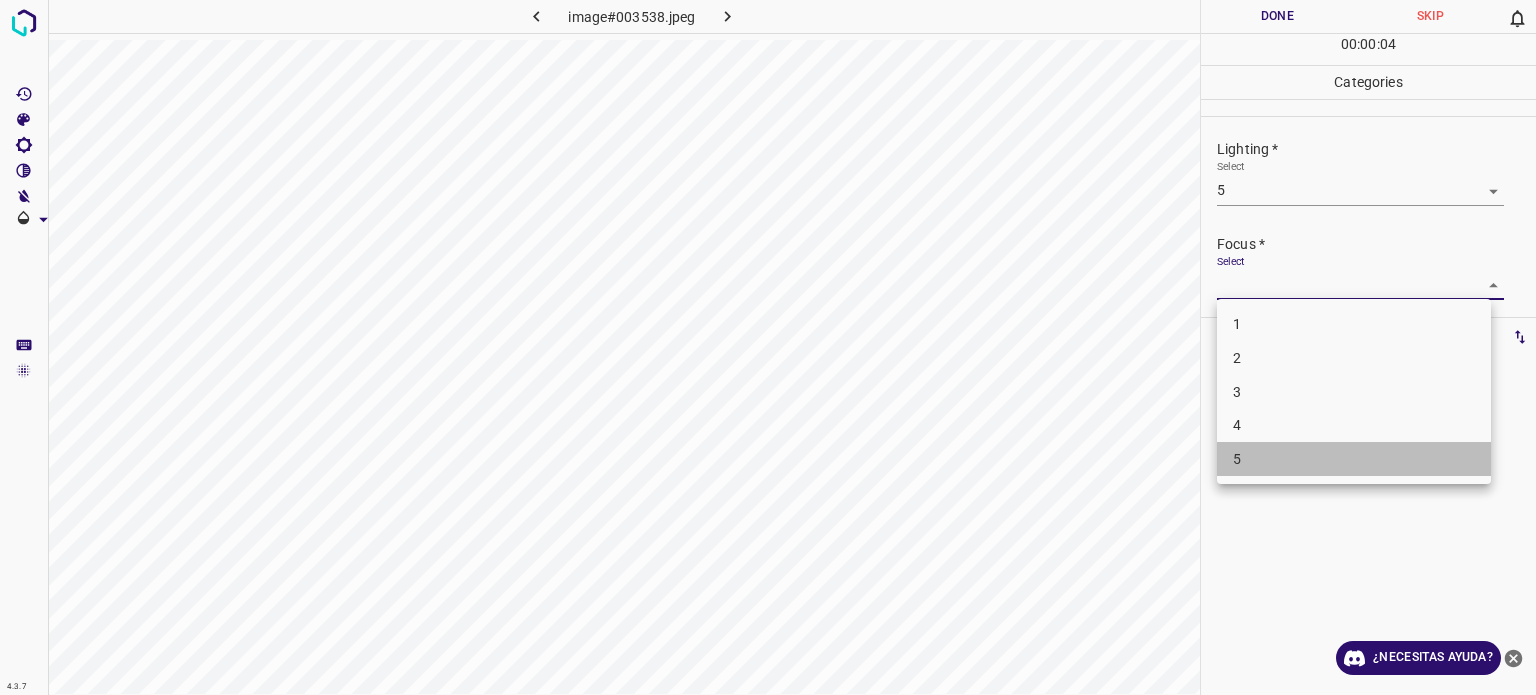 click on "5" at bounding box center (1354, 459) 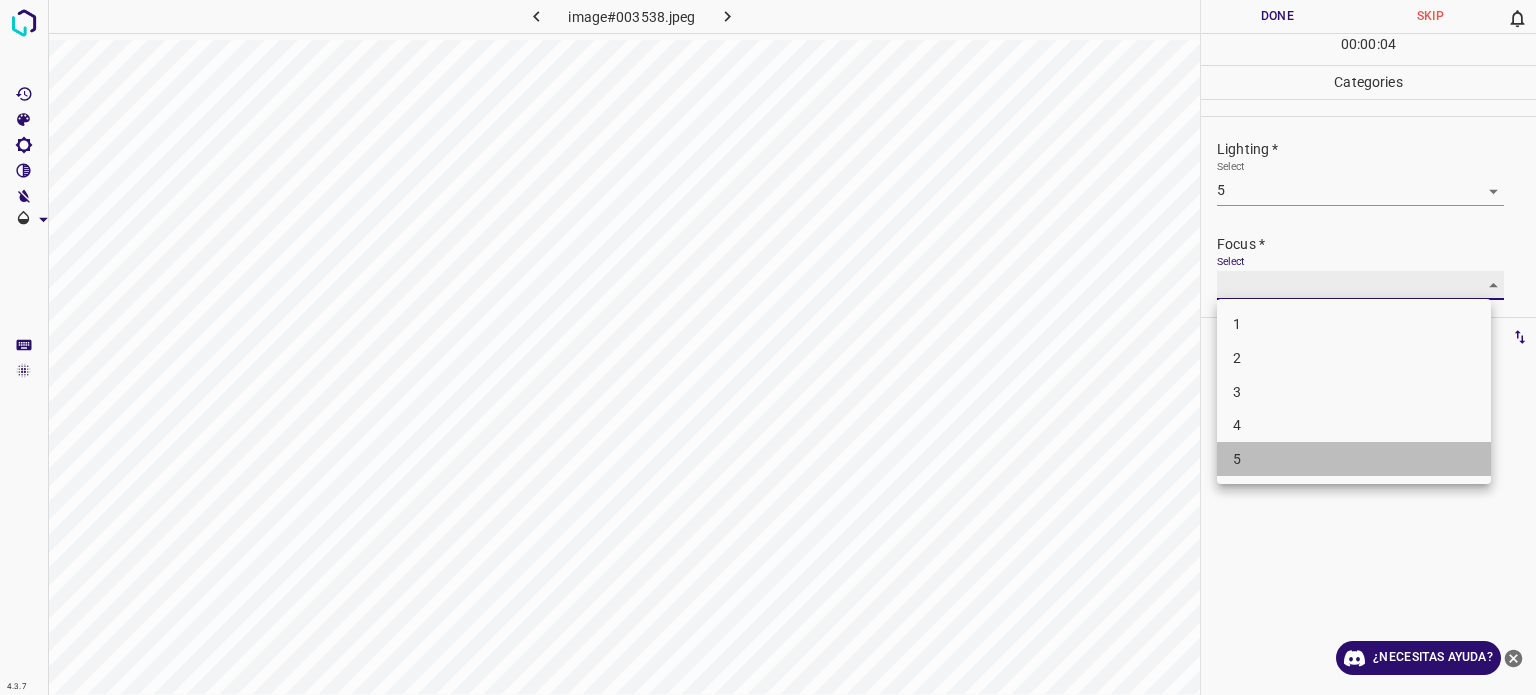 type on "5" 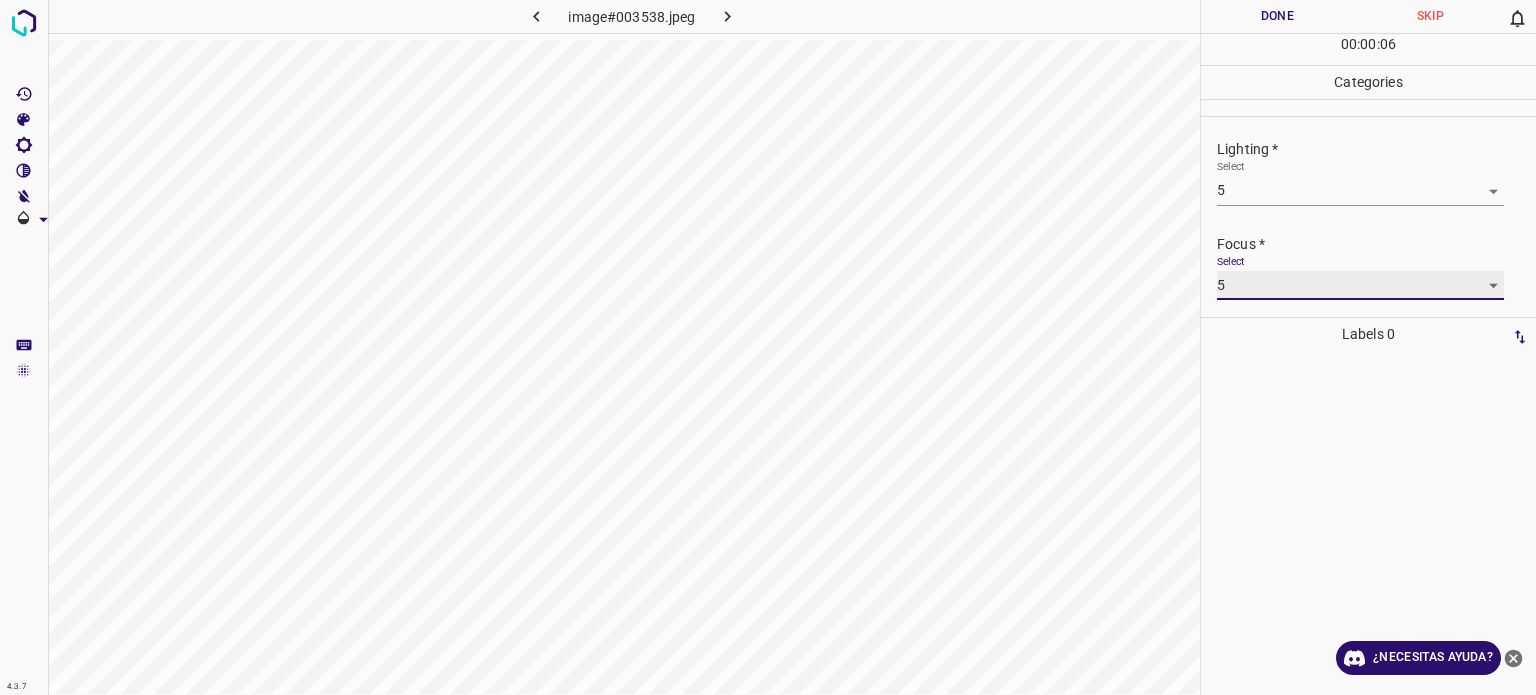 scroll, scrollTop: 98, scrollLeft: 0, axis: vertical 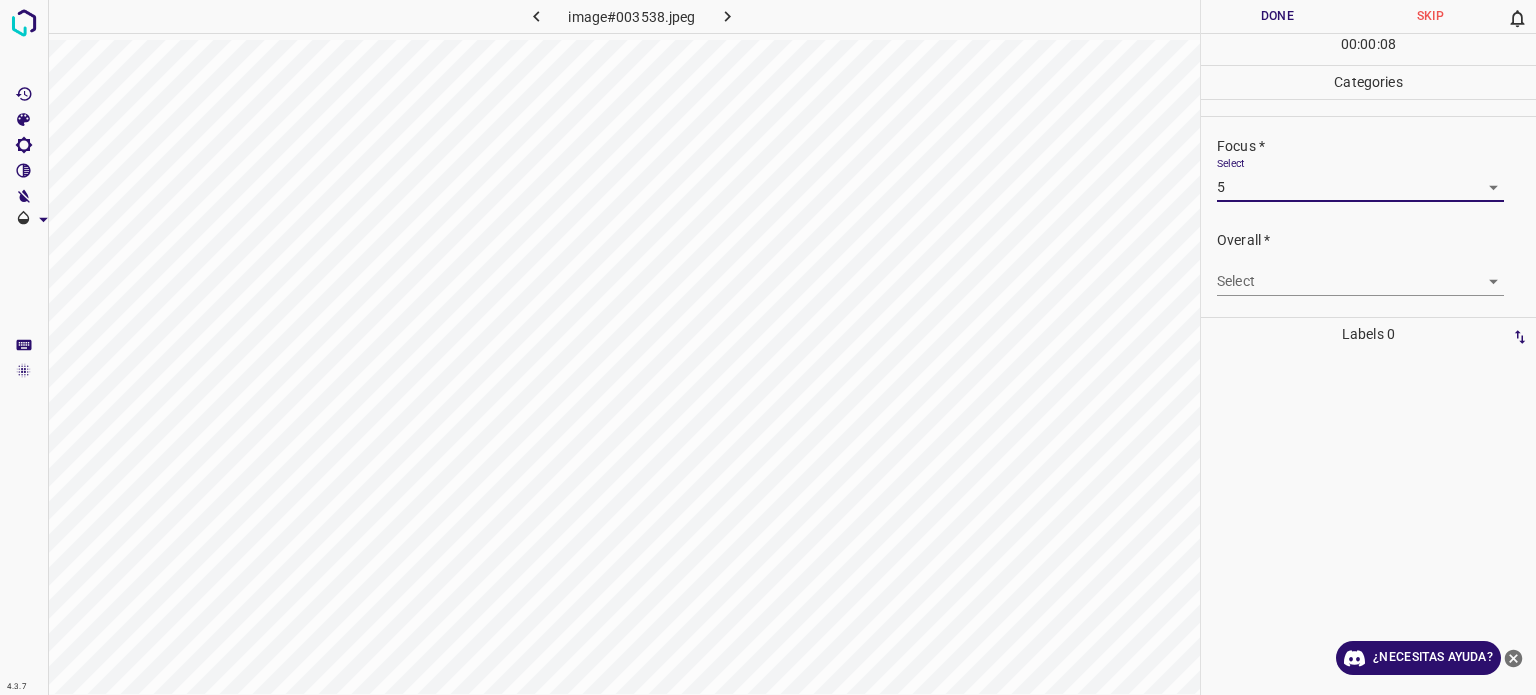 click on "4.3.7 image#003538.jpeg Done Skip 0 00   : 00   : 08   Categories Lighting *  Select 5 5 Focus *  Select 5 5 Overall *  Select ​ Labels   0 Categories 1 Lighting 2 Focus 3 Overall Tools Space Change between modes (Draw & Edit) I Auto labeling R Restore zoom M Zoom in N Zoom out Delete Delete selecte label Filters Z Restore filters X Saturation filter C Brightness filter V Contrast filter B Gray scale filter General O Download ¿Necesitas ayuda? Texto original Valora esta traducción Tu opinión servirá para ayudar a mejorar el Traductor de Google - Texto - Esconder - Borrar" at bounding box center (768, 347) 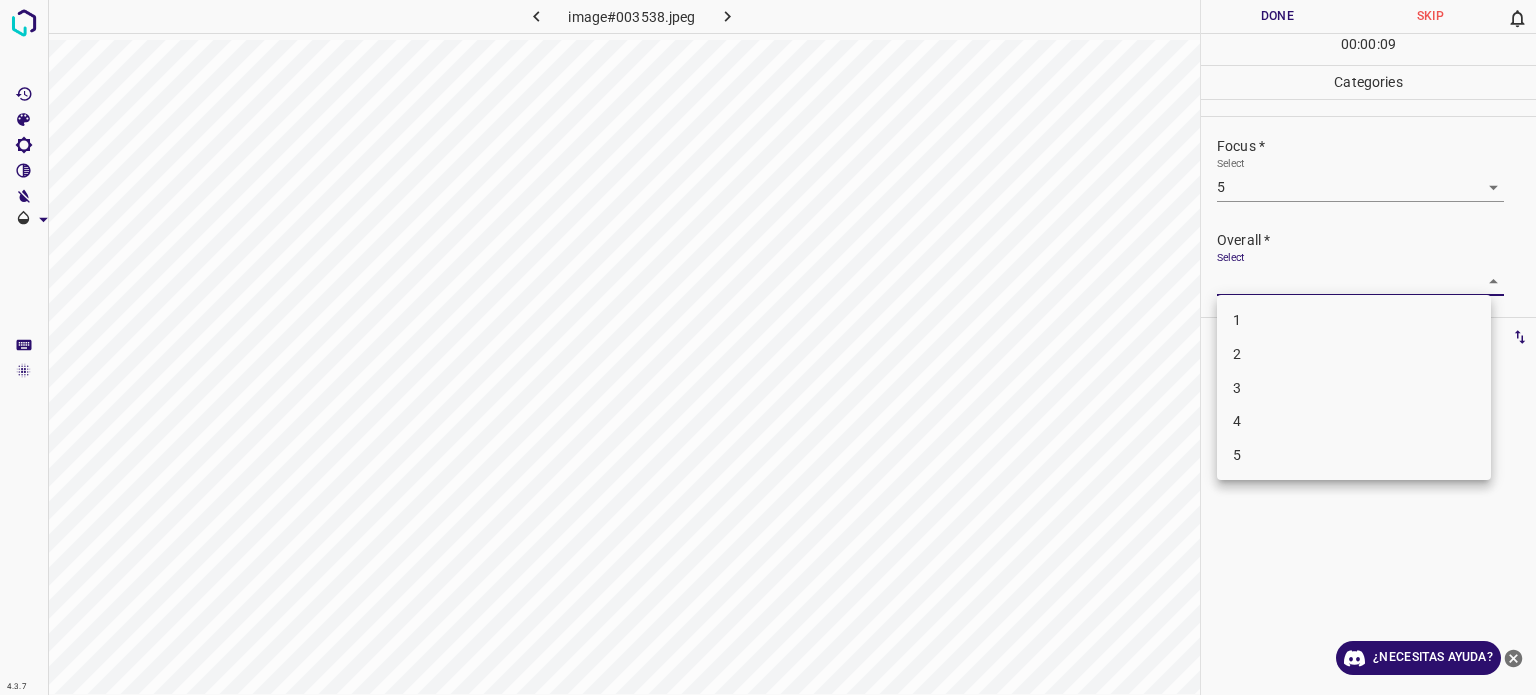 click on "5" at bounding box center (1354, 455) 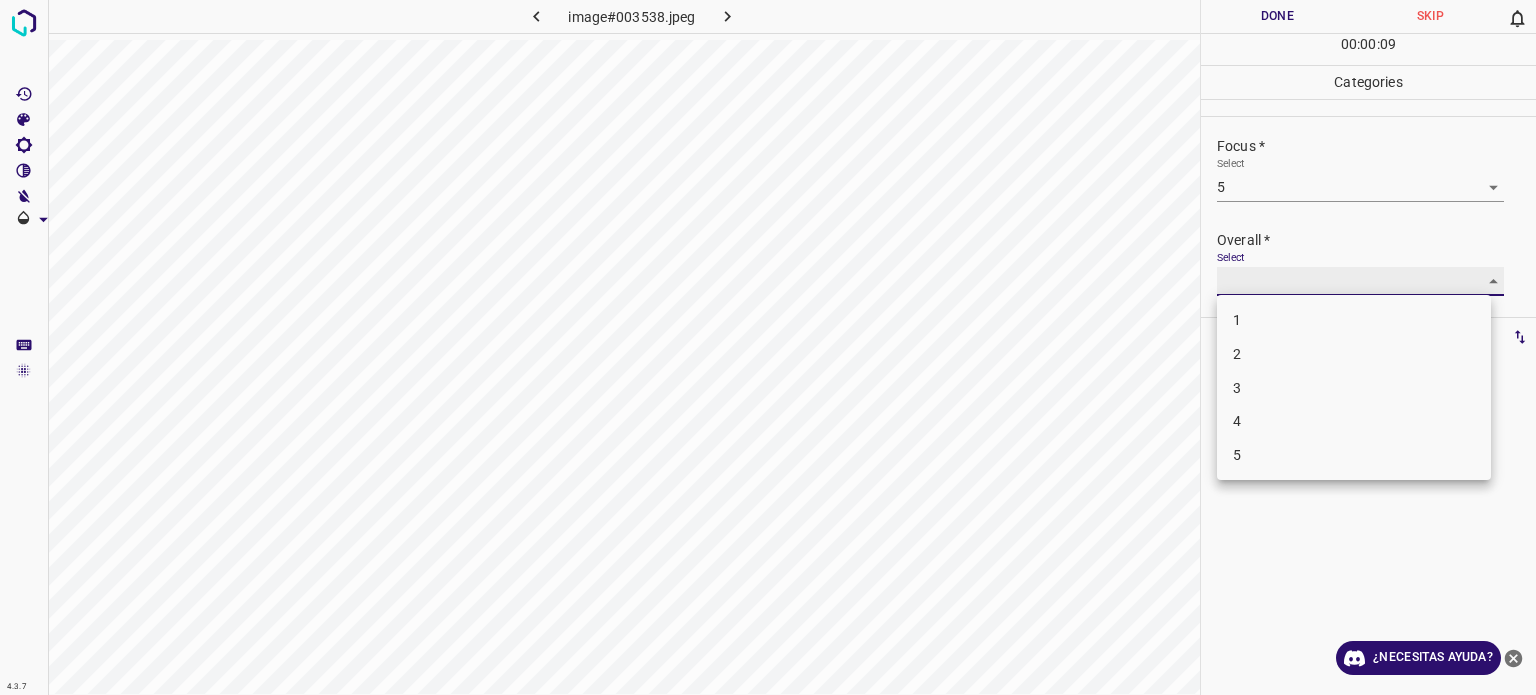 type on "5" 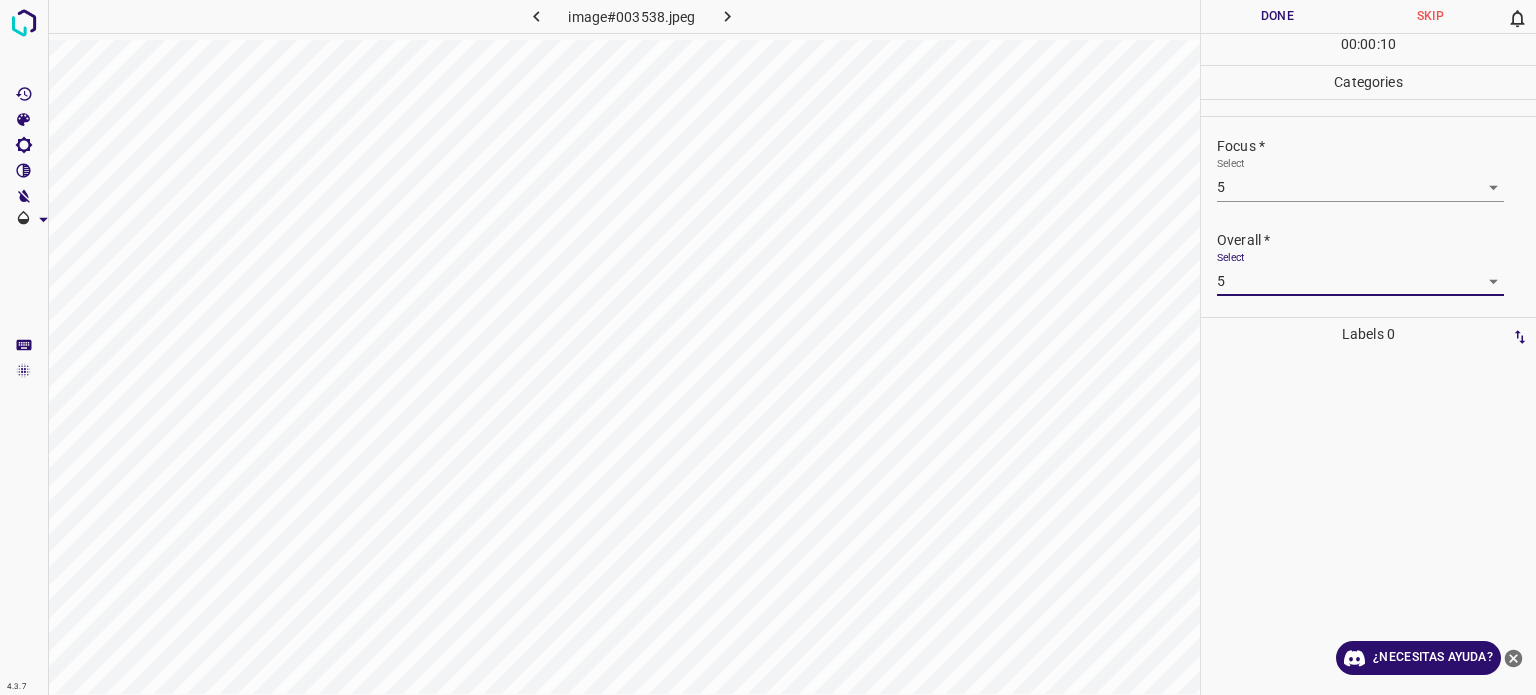 click on "Done" at bounding box center (1277, 16) 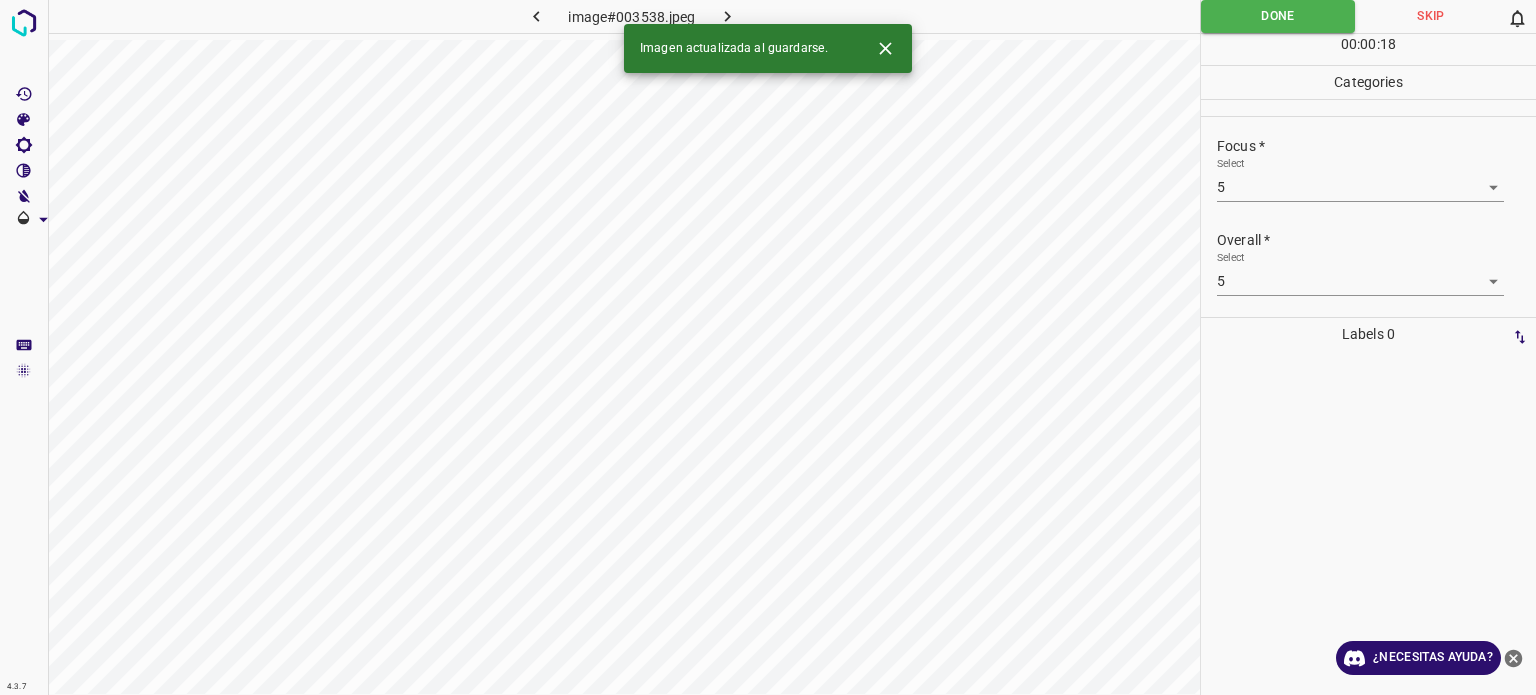 click 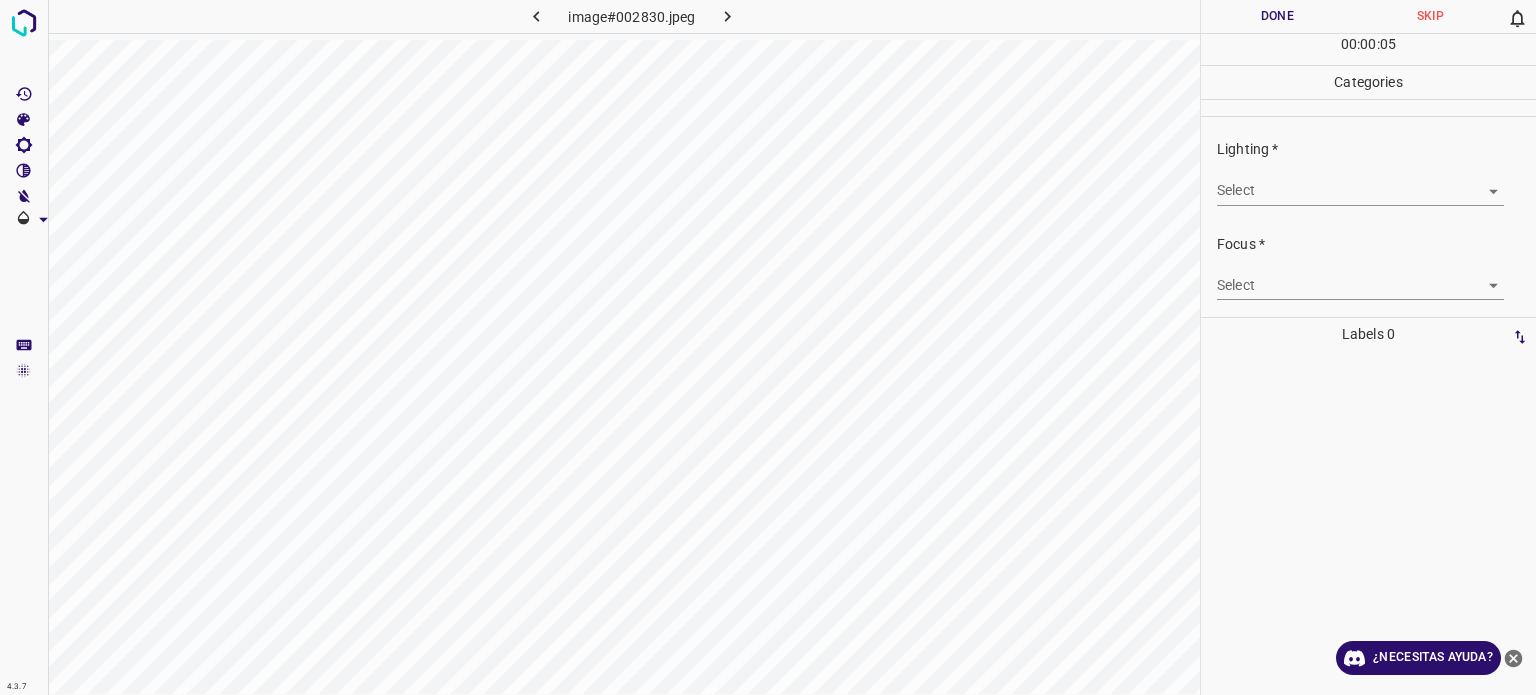 click on "4.3.7 image#002830.jpeg Done Skip 0 00   : 00   : 05   Categories Lighting *  Select ​ Focus *  Select ​ Overall *  Select ​ Labels   0 Categories 1 Lighting 2 Focus 3 Overall Tools Space Change between modes (Draw & Edit) I Auto labeling R Restore zoom M Zoom in N Zoom out Delete Delete selecte label Filters Z Restore filters X Saturation filter C Brightness filter V Contrast filter B Gray scale filter General O Download ¿Necesitas ayuda? Texto original Valora esta traducción Tu opinión servirá para ayudar a mejorar el Traductor de Google - Texto - Esconder - Borrar" at bounding box center (768, 347) 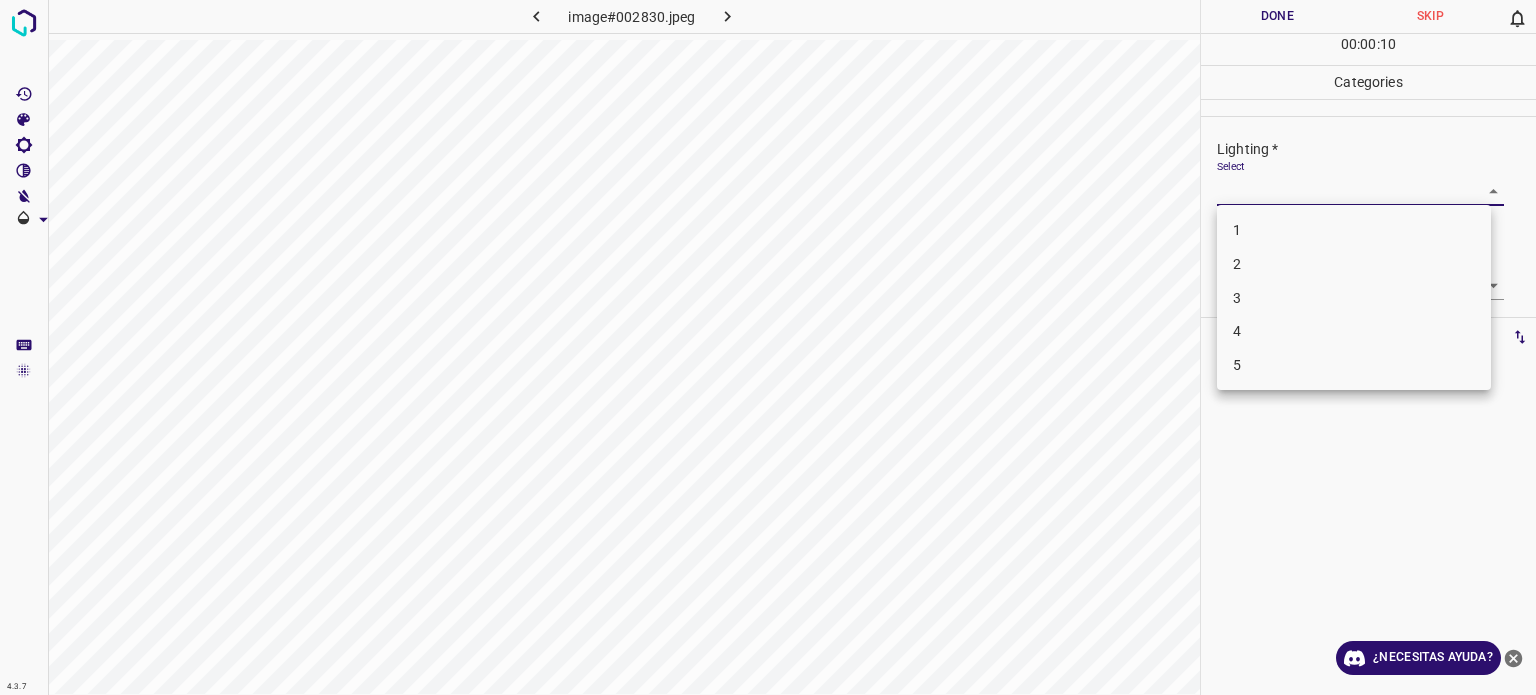 click on "2" at bounding box center [1237, 264] 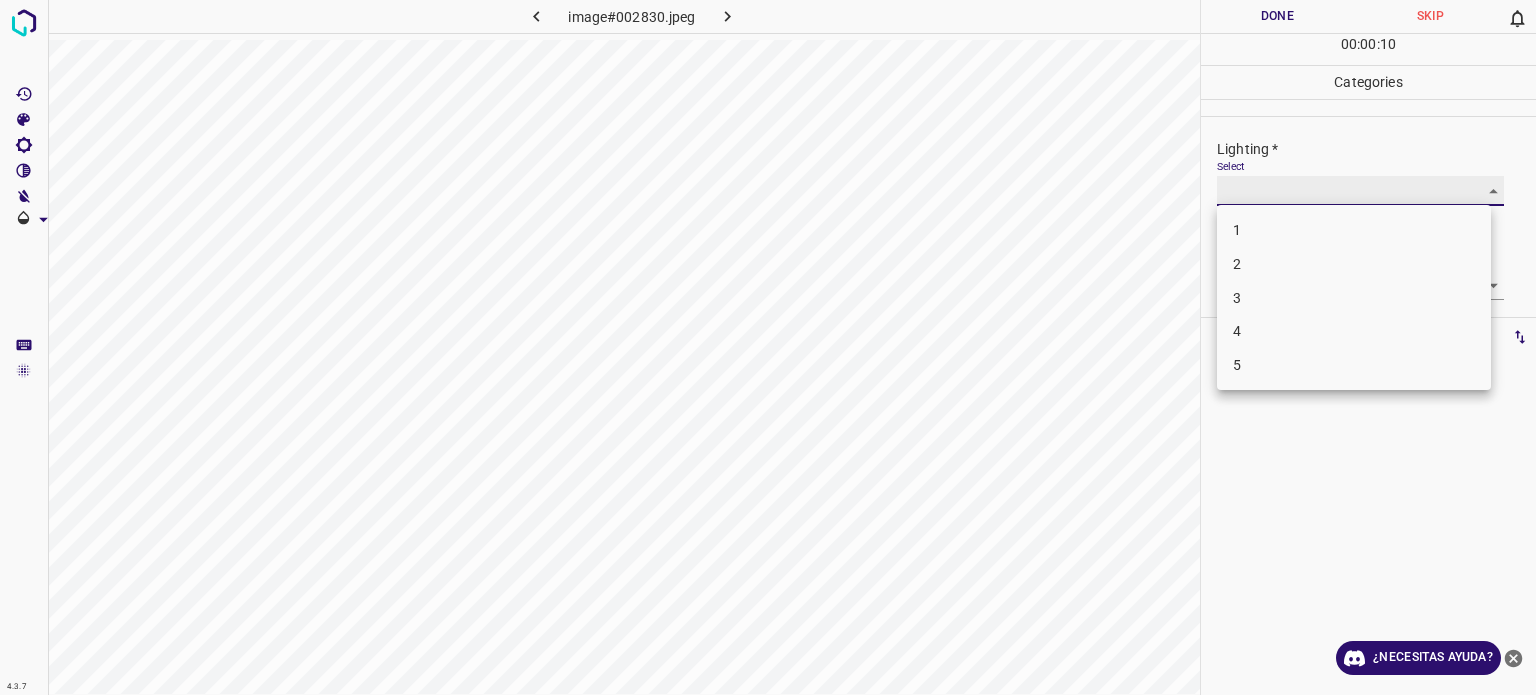type on "2" 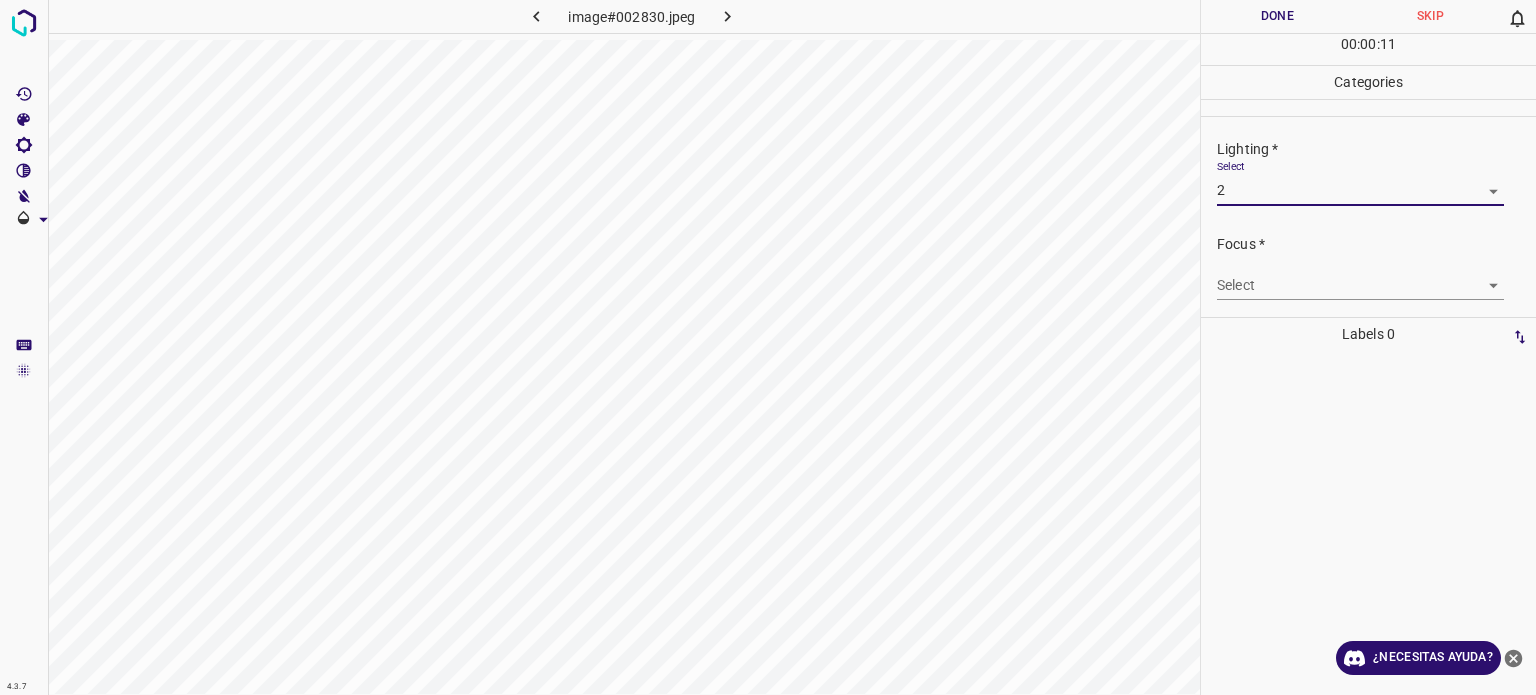 click on "4.3.7 image#002830.jpeg Done Skip 0 00   : 00   : 11   Categories Lighting *  Select 2 2 Focus *  Select ​ Overall *  Select ​ Labels   0 Categories 1 Lighting 2 Focus 3 Overall Tools Space Change between modes (Draw & Edit) I Auto labeling R Restore zoom M Zoom in N Zoom out Delete Delete selecte label Filters Z Restore filters X Saturation filter C Brightness filter V Contrast filter B Gray scale filter General O Download ¿Necesitas ayuda? Texto original Valora esta traducción Tu opinión servirá para ayudar a mejorar el Traductor de Google - Texto - Esconder - Borrar" at bounding box center [768, 347] 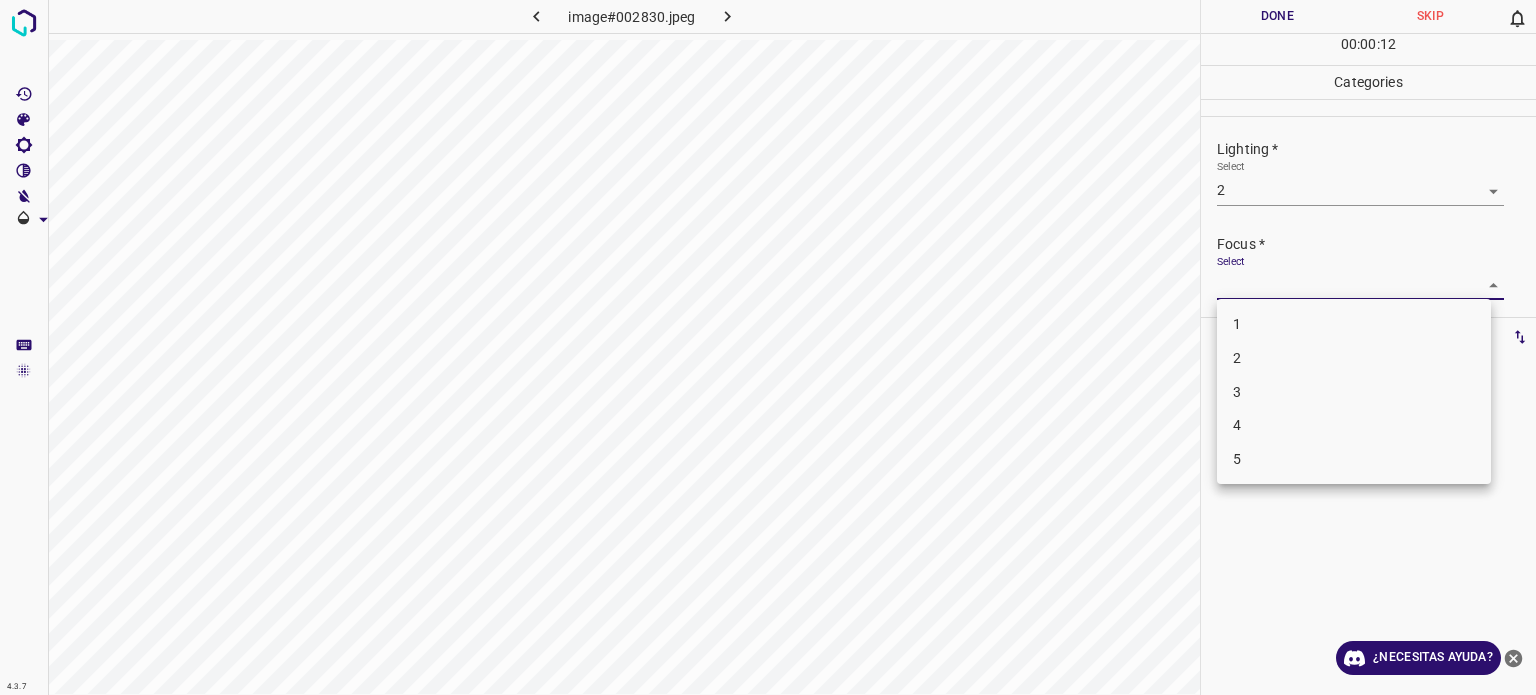 click on "2" at bounding box center [1237, 358] 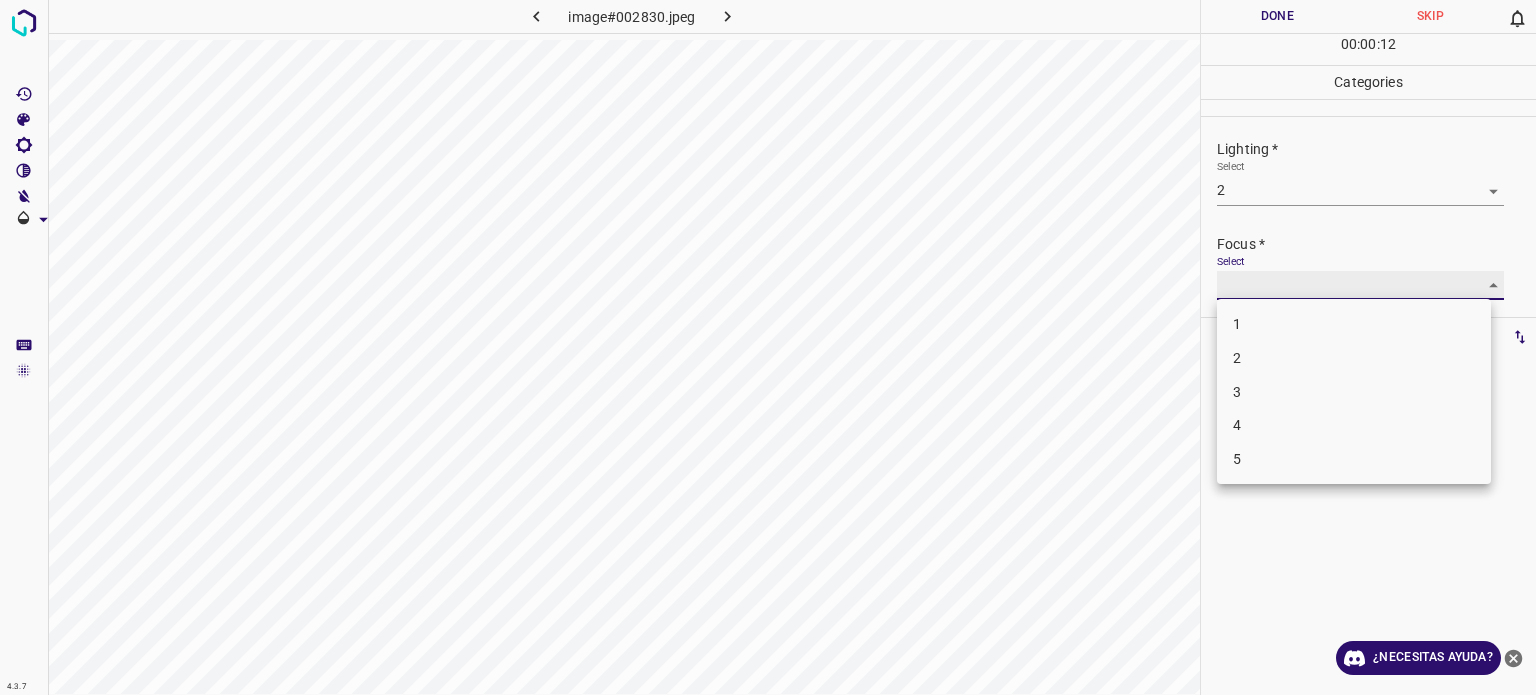 type on "2" 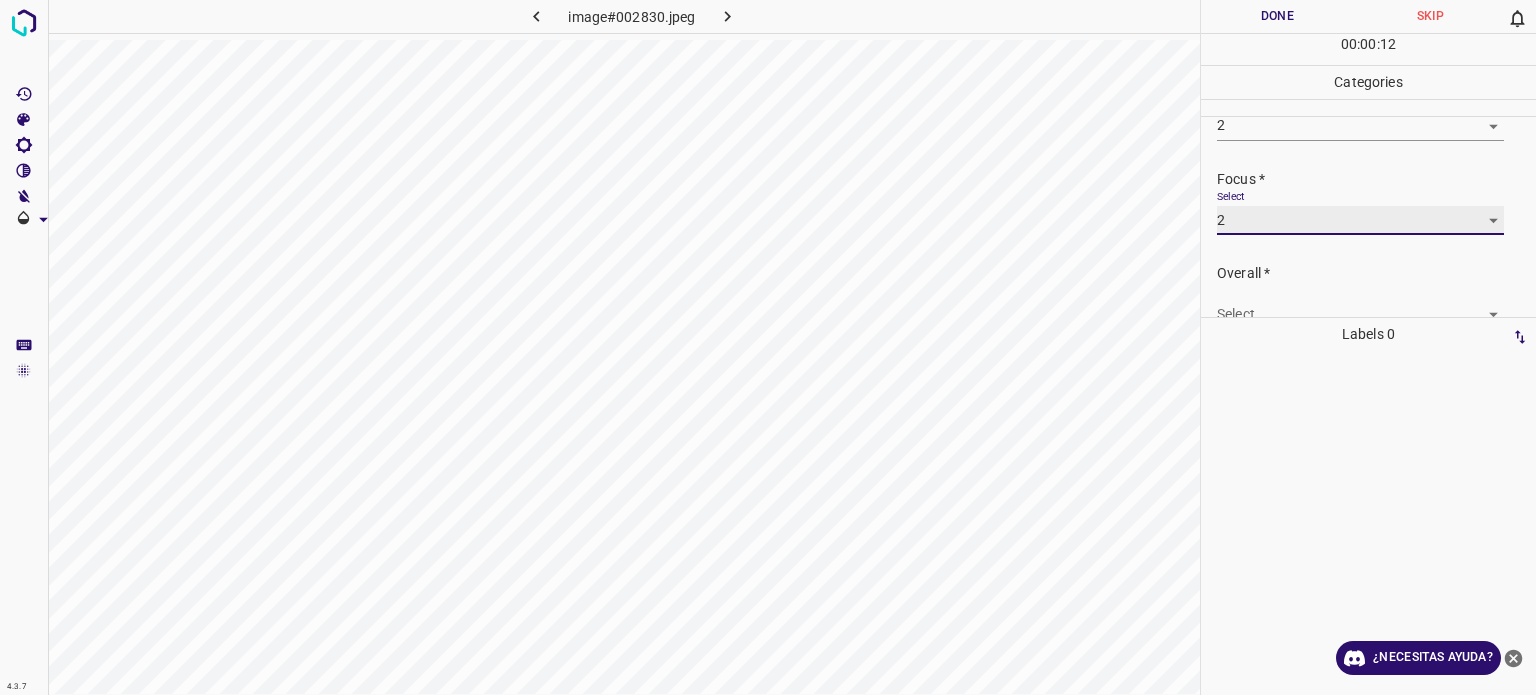 scroll, scrollTop: 98, scrollLeft: 0, axis: vertical 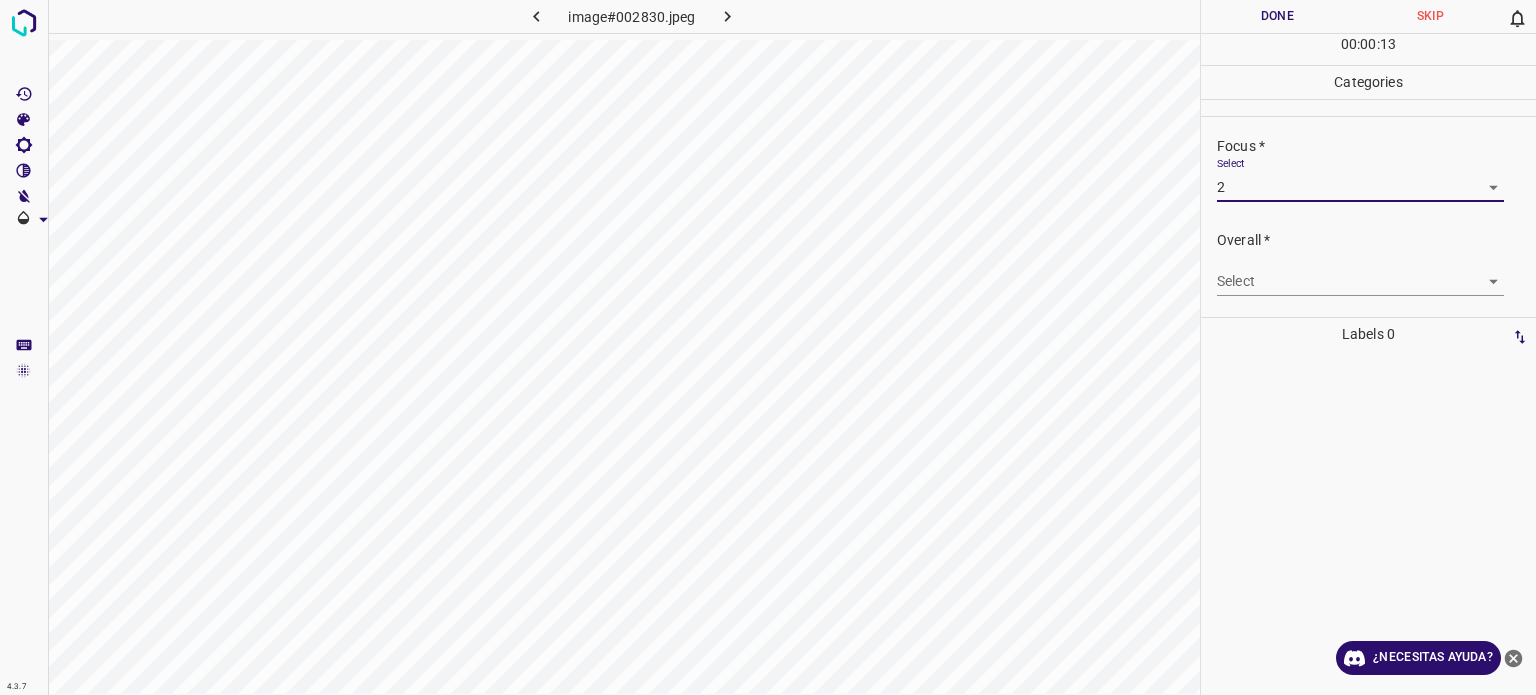 click on "4.3.7 image#002830.jpeg Done Skip 0 00   : 00   : 13   Categories Lighting *  Select 2 2 Focus *  Select 2 2 Overall *  Select ​ Labels   0 Categories 1 Lighting 2 Focus 3 Overall Tools Space Change between modes (Draw & Edit) I Auto labeling R Restore zoom M Zoom in N Zoom out Delete Delete selecte label Filters Z Restore filters X Saturation filter C Brightness filter V Contrast filter B Gray scale filter General O Download ¿Necesitas ayuda? Texto original Valora esta traducción Tu opinión servirá para ayudar a mejorar el Traductor de Google - Texto - Esconder - Borrar" at bounding box center [768, 347] 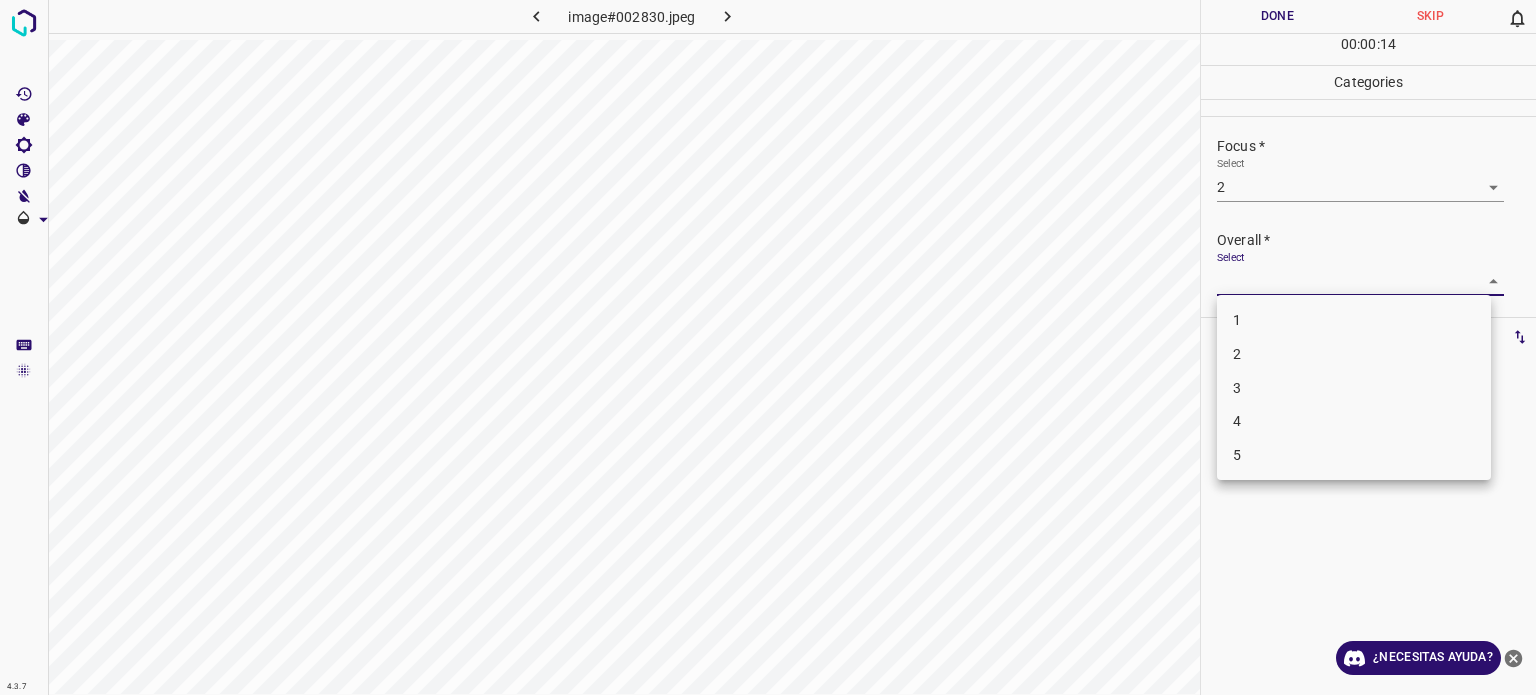 click on "2" at bounding box center (1354, 354) 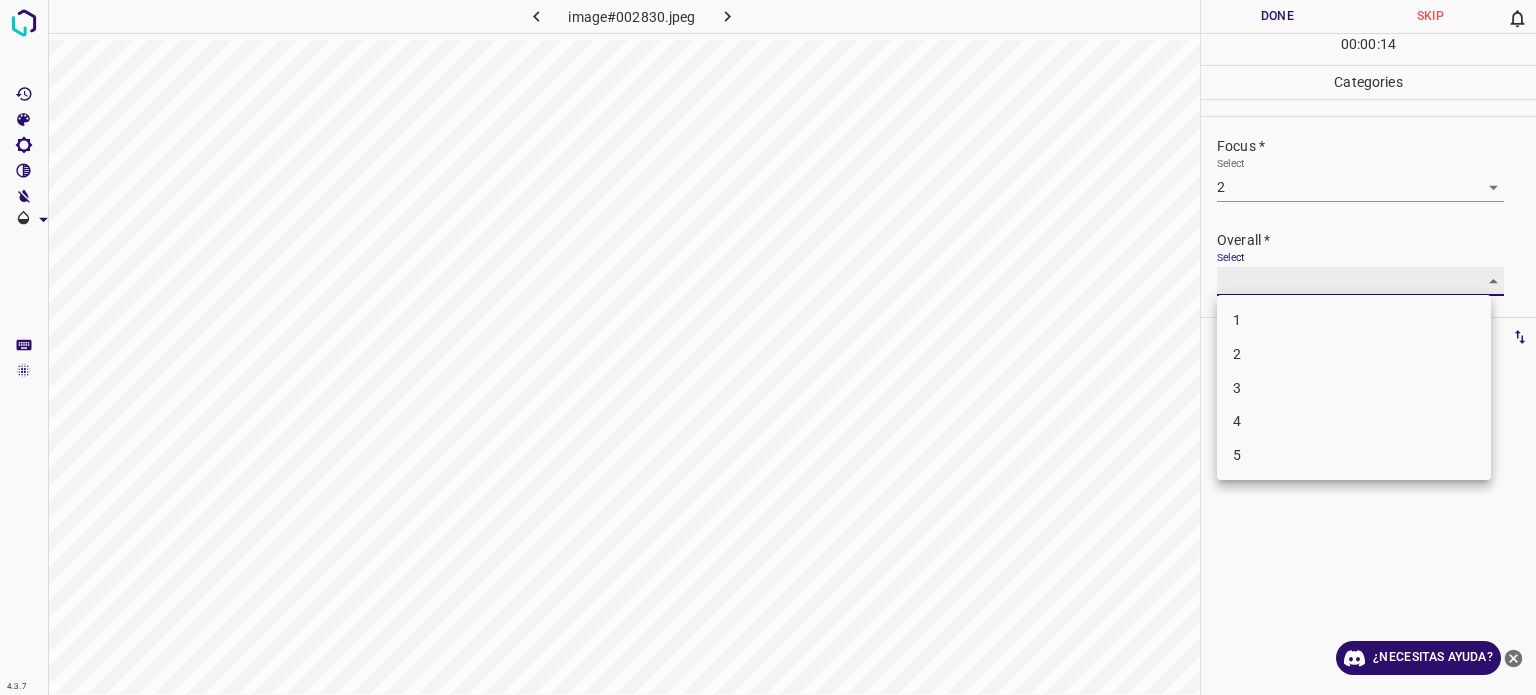 type on "2" 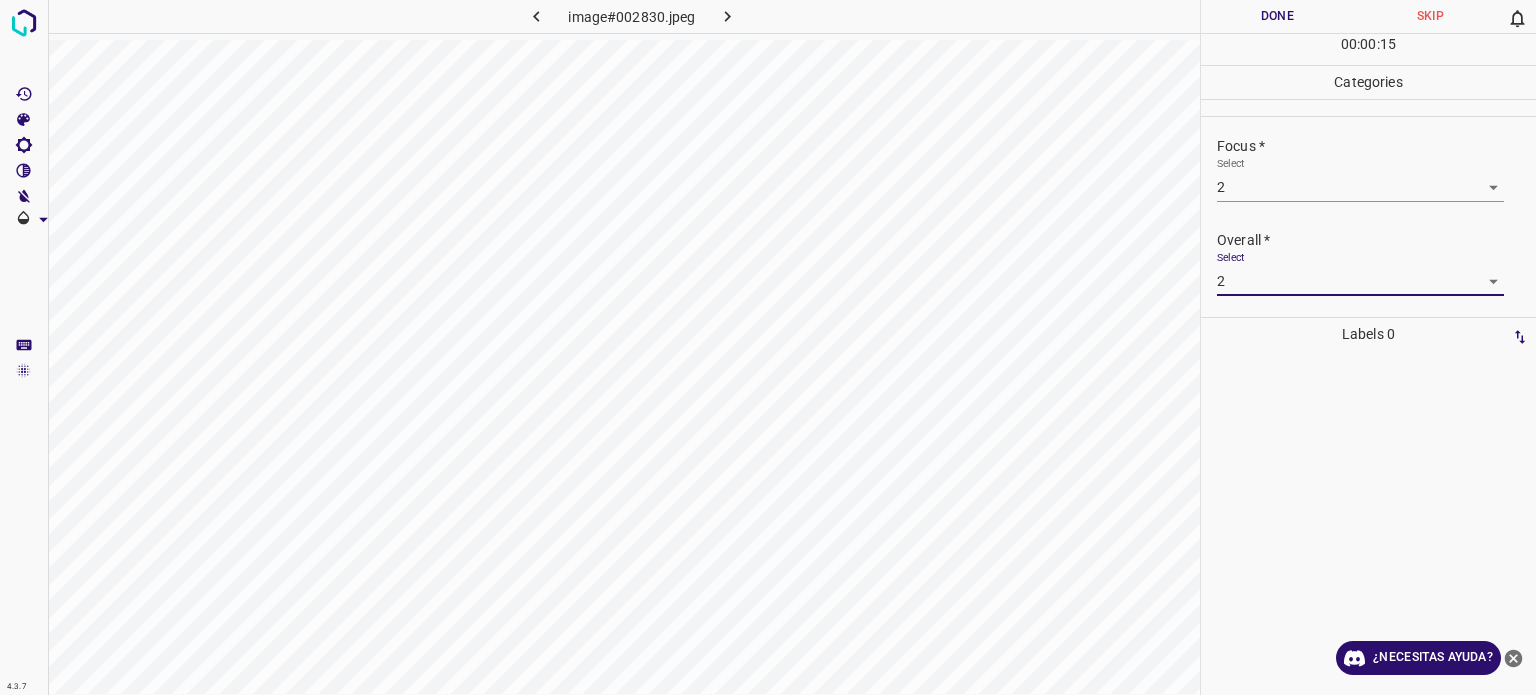 click on "Done" at bounding box center (1277, 16) 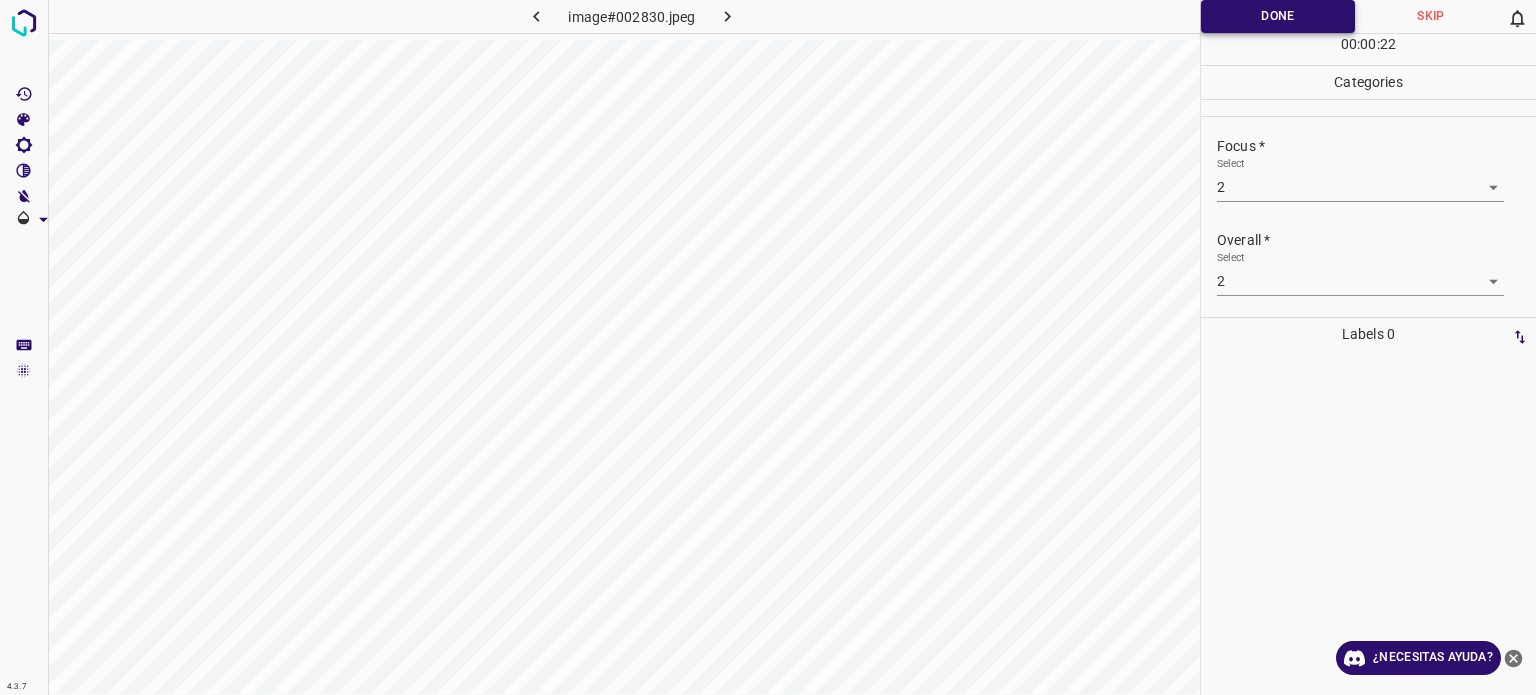 click on "Done" at bounding box center (1278, 16) 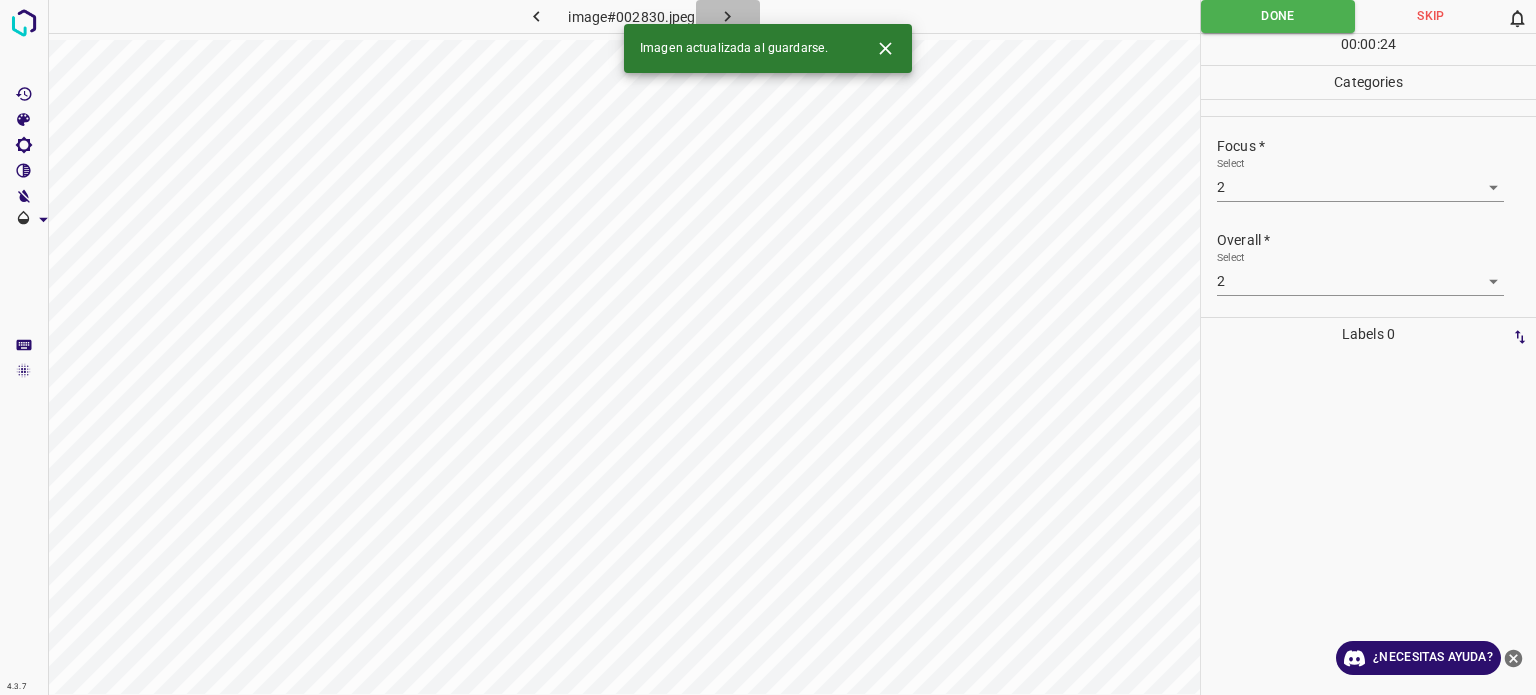 click 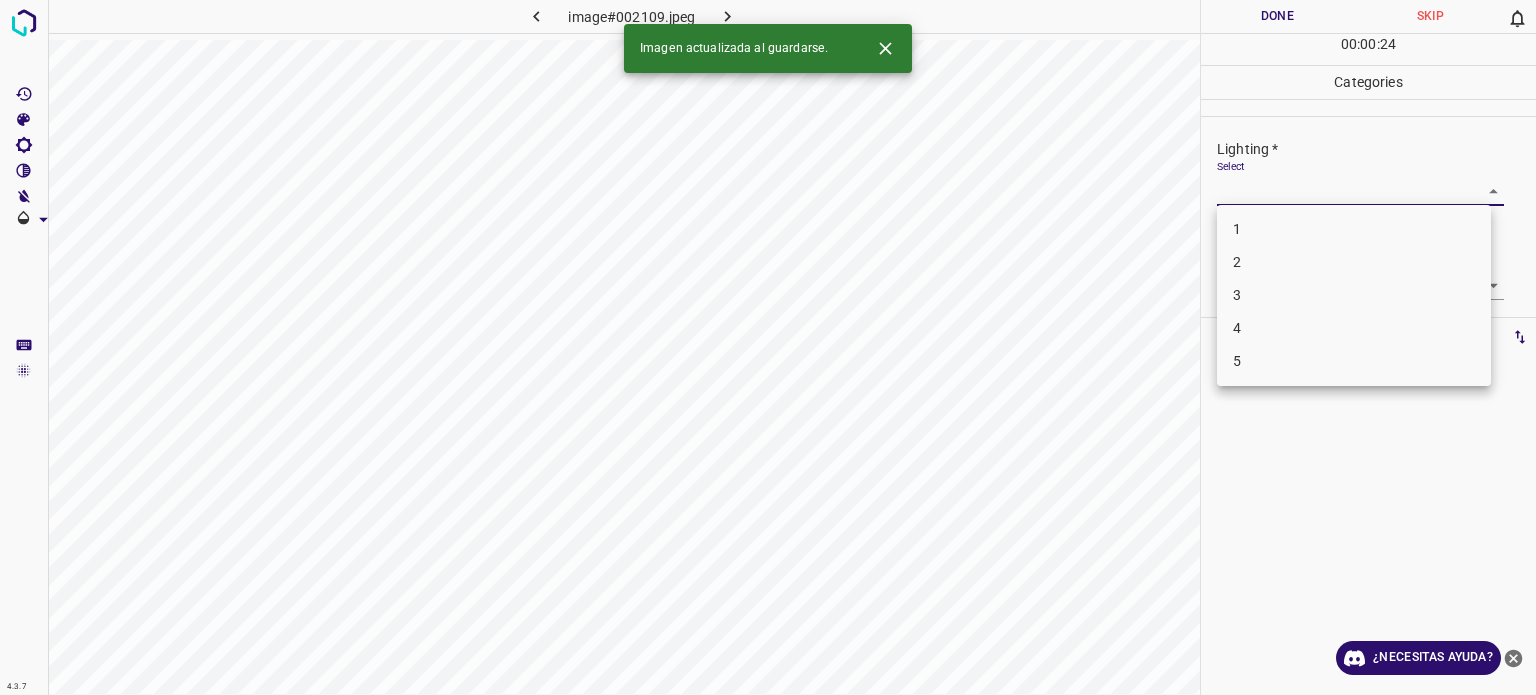 click on "4.3.7 image#002109.jpeg Done Skip 0 00   : 00   : 24   Categories Lighting *  Select ​ Focus *  Select ​ Overall *  Select ​ Labels   0 Categories 1 Lighting 2 Focus 3 Overall Tools Space Change between modes (Draw & Edit) I Auto labeling R Restore zoom M Zoom in N Zoom out Delete Delete selecte label Filters Z Restore filters X Saturation filter C Brightness filter V Contrast filter B Gray scale filter General O Download Imagen actualizada al guardarse. ¿Necesitas ayuda? Texto original Valora esta traducción Tu opinión servirá para ayudar a mejorar el Traductor de Google - Texto - Esconder - Borrar 1 2 3 4 5" at bounding box center (768, 347) 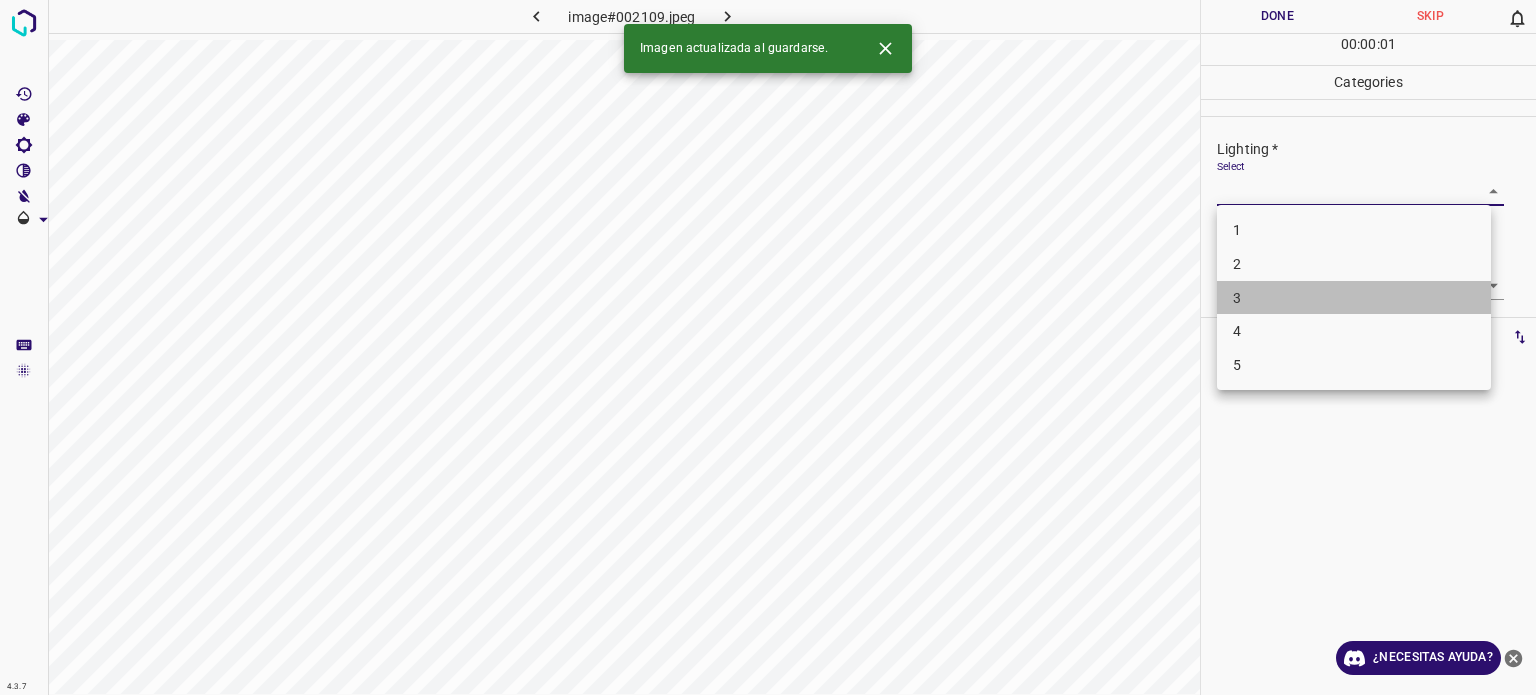 click on "3" at bounding box center [1237, 297] 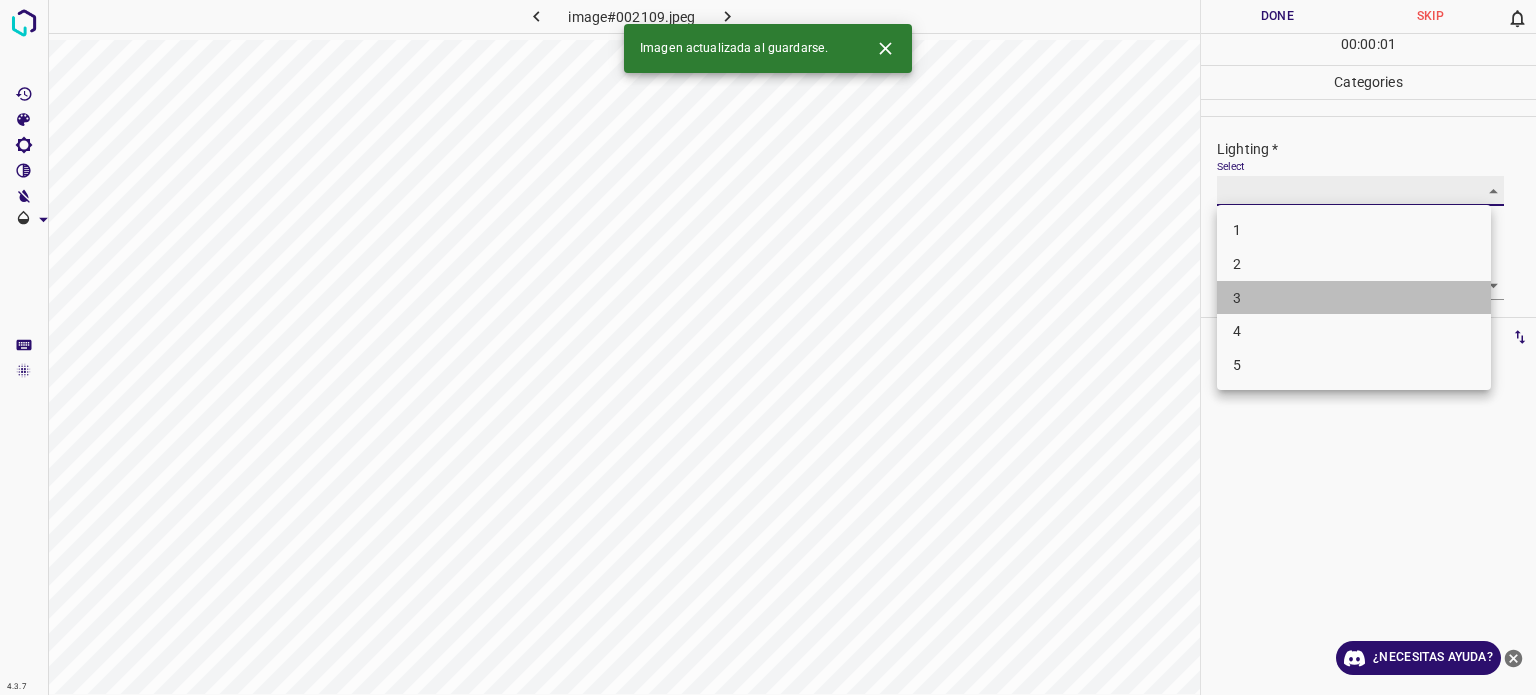 type on "3" 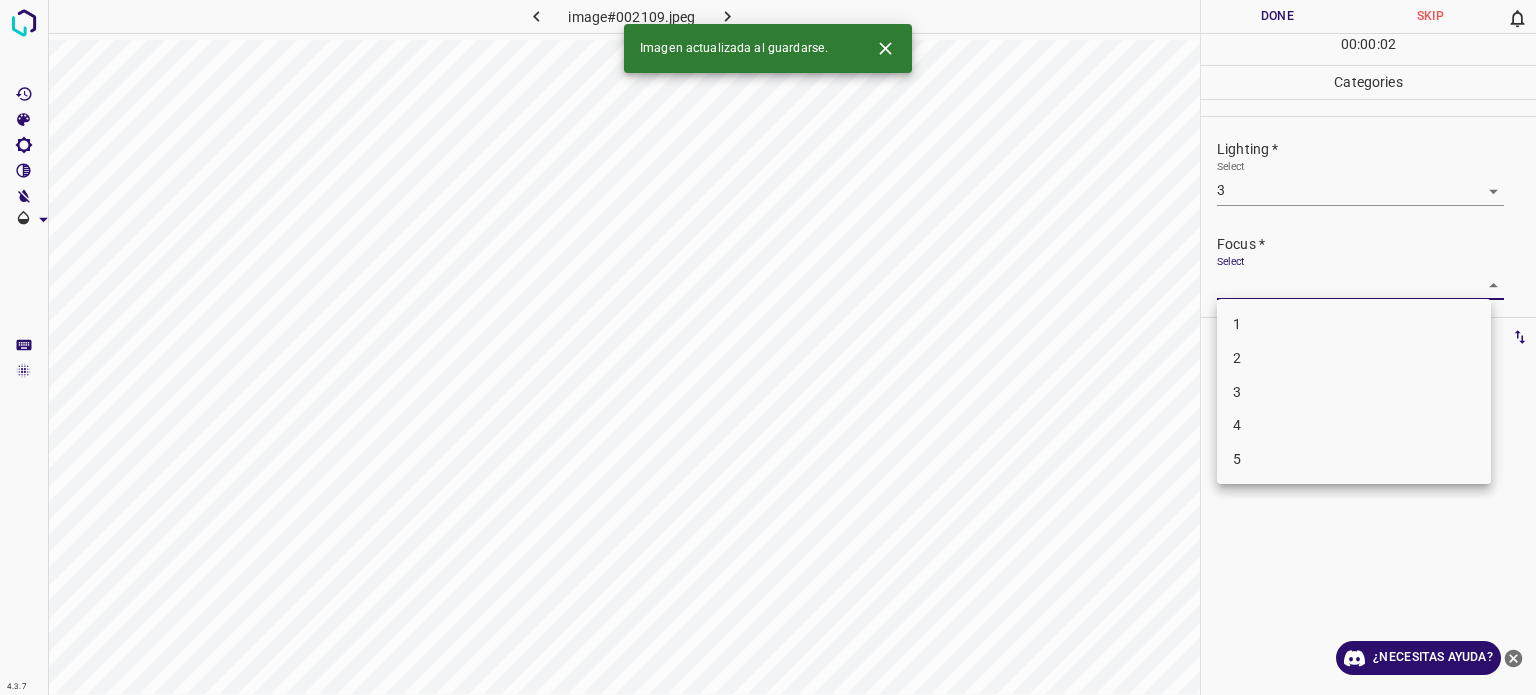 click on "4.3.7 image#002109.jpeg Done Skip 0 00   : 00   : 02   Categories Lighting *  Select 3 3 Focus *  Select ​ Overall *  Select ​ Labels   0 Categories 1 Lighting 2 Focus 3 Overall Tools Space Change between modes (Draw & Edit) I Auto labeling R Restore zoom M Zoom in N Zoom out Delete Delete selecte label Filters Z Restore filters X Saturation filter C Brightness filter V Contrast filter B Gray scale filter General O Download Imagen actualizada al guardarse. ¿Necesitas ayuda? Texto original Valora esta traducción Tu opinión servirá para ayudar a mejorar el Traductor de Google - Texto - Esconder - Borrar 1 2 3 4 5" at bounding box center (768, 347) 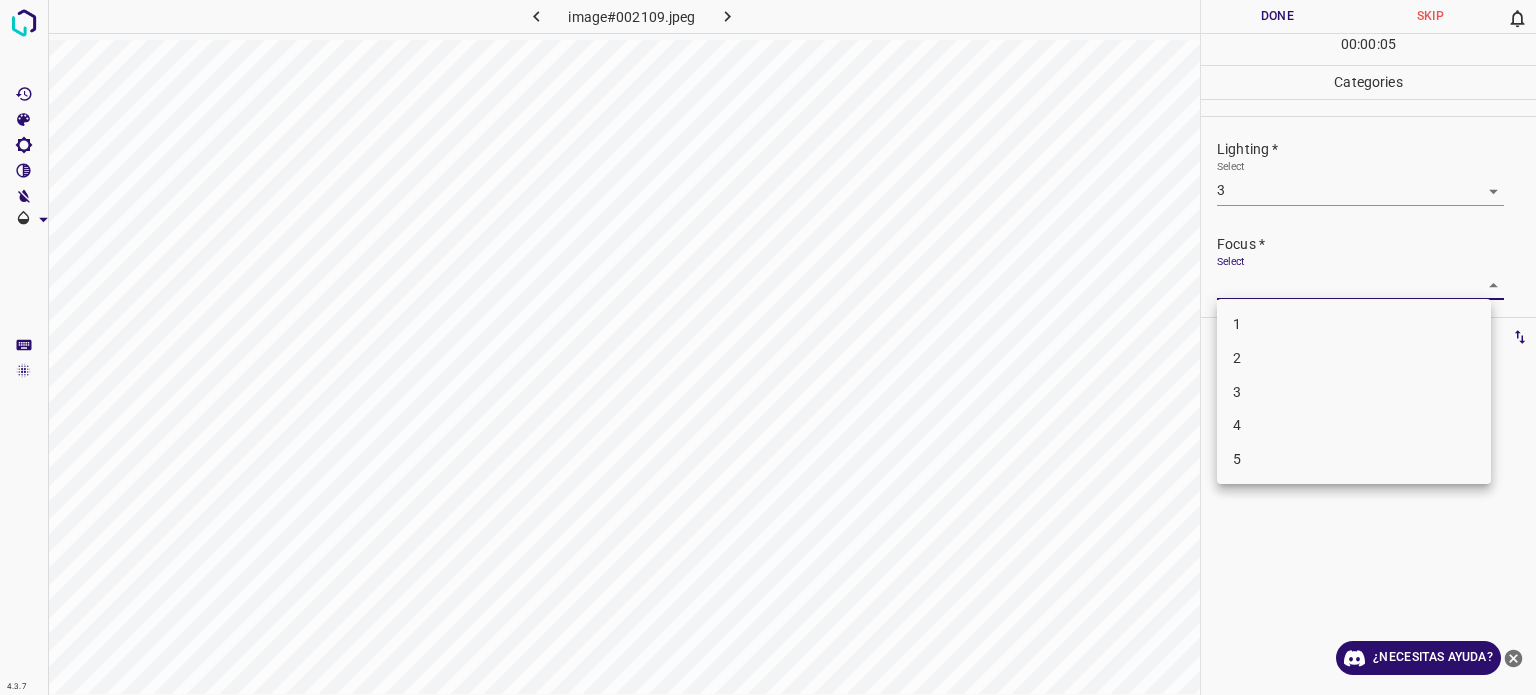 click on "3" at bounding box center (1354, 392) 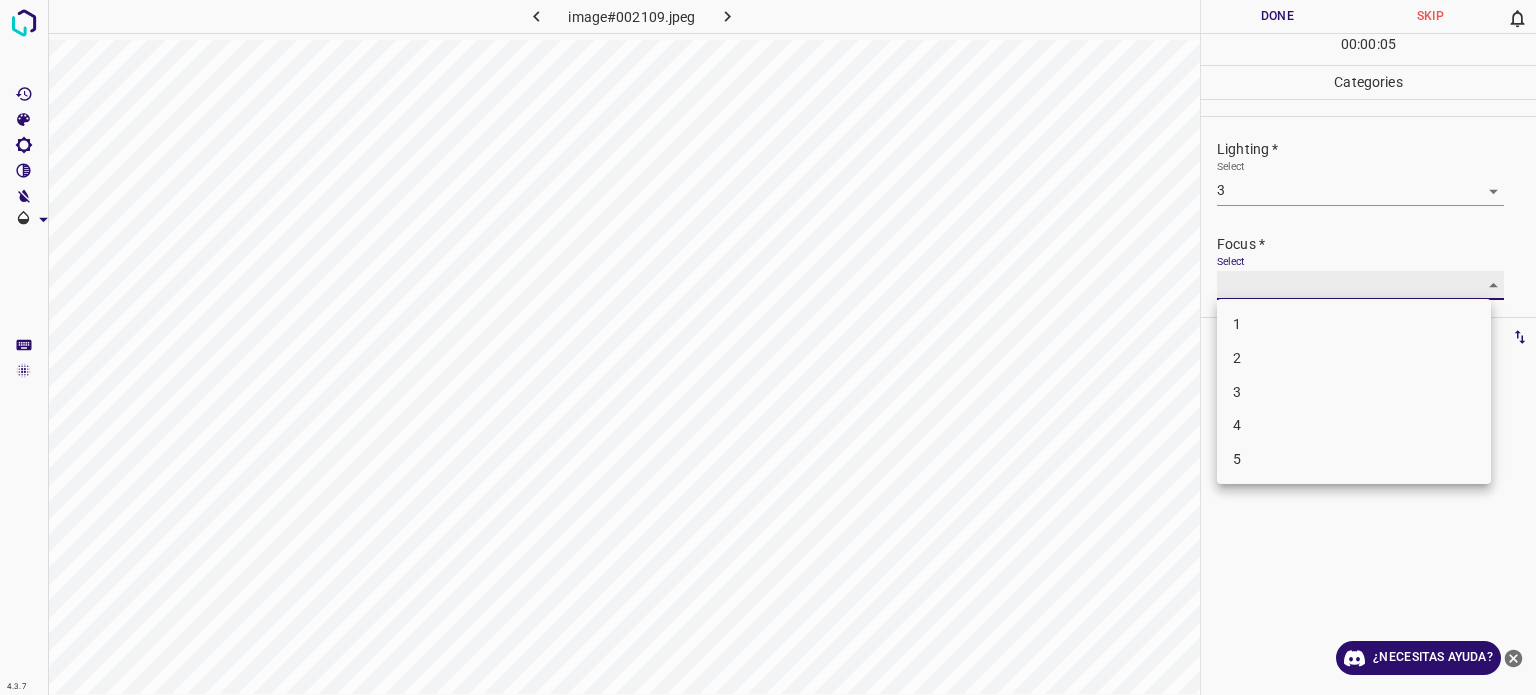 type on "3" 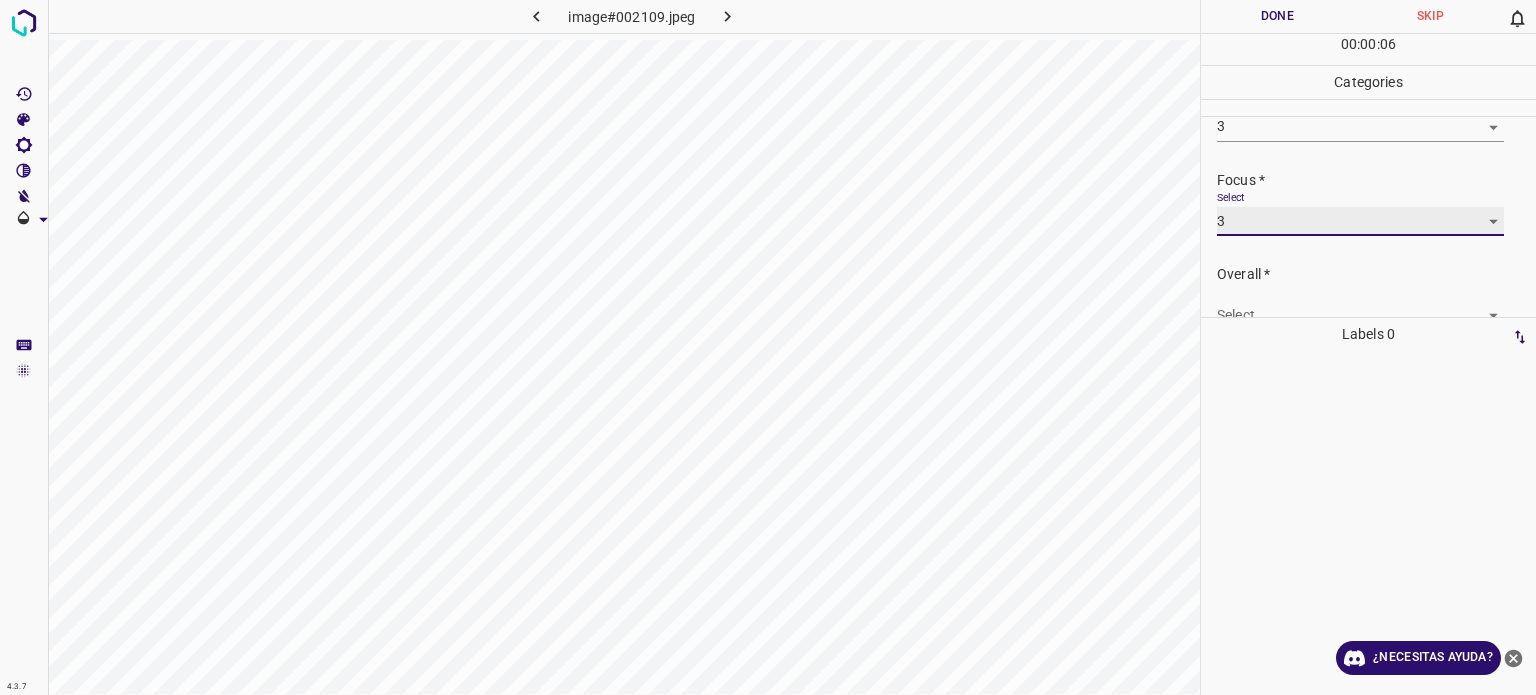 scroll, scrollTop: 98, scrollLeft: 0, axis: vertical 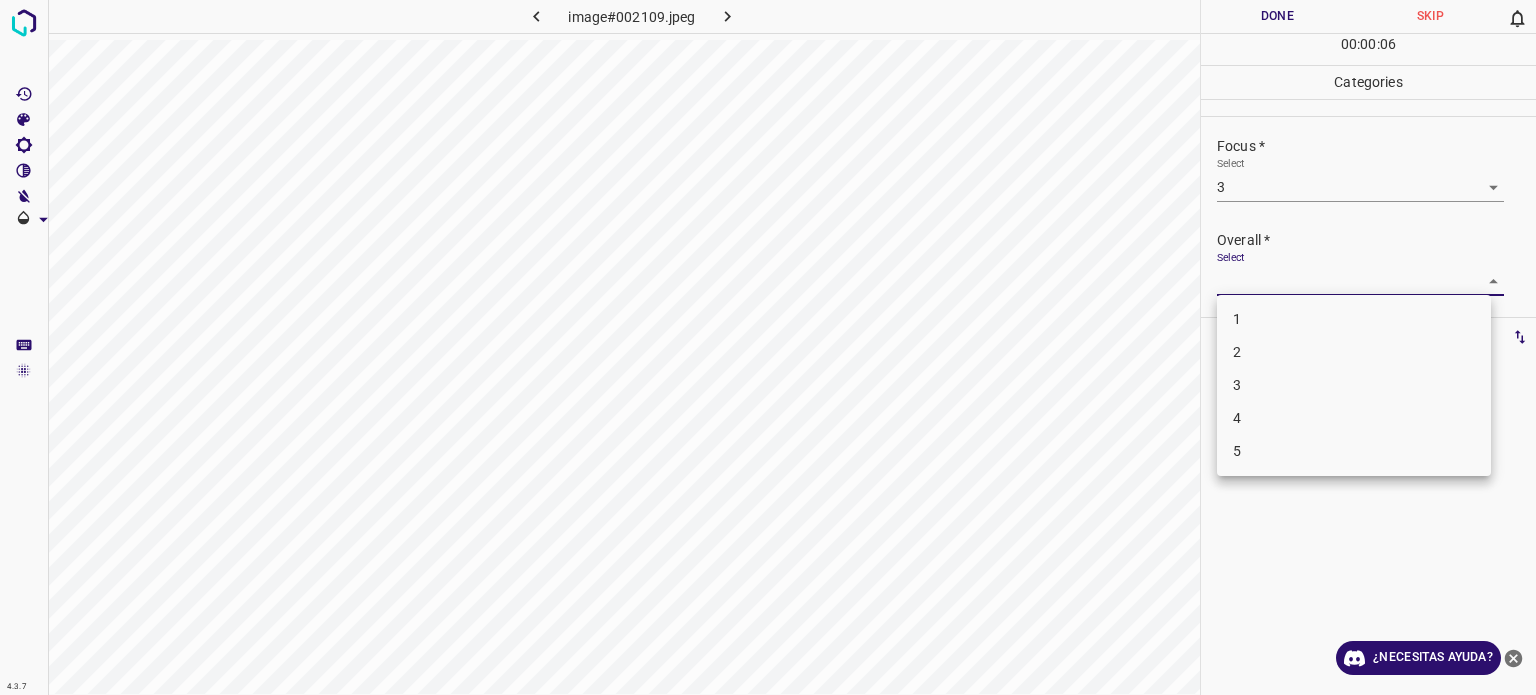 click on "4.3.7 image#002109.jpeg Done Skip 0 00   : 00   : 06   Categories Lighting *  Select 3 3 Focus *  Select 3 3 Overall *  Select ​ Labels   0 Categories 1 Lighting 2 Focus 3 Overall Tools Space Change between modes (Draw & Edit) I Auto labeling R Restore zoom M Zoom in N Zoom out Delete Delete selecte label Filters Z Restore filters X Saturation filter C Brightness filter V Contrast filter B Gray scale filter General O Download ¿Necesitas ayuda? Texto original Valora esta traducción Tu opinión servirá para ayudar a mejorar el Traductor de Google - Texto - Esconder - Borrar 1 2 3 4 5" at bounding box center [768, 347] 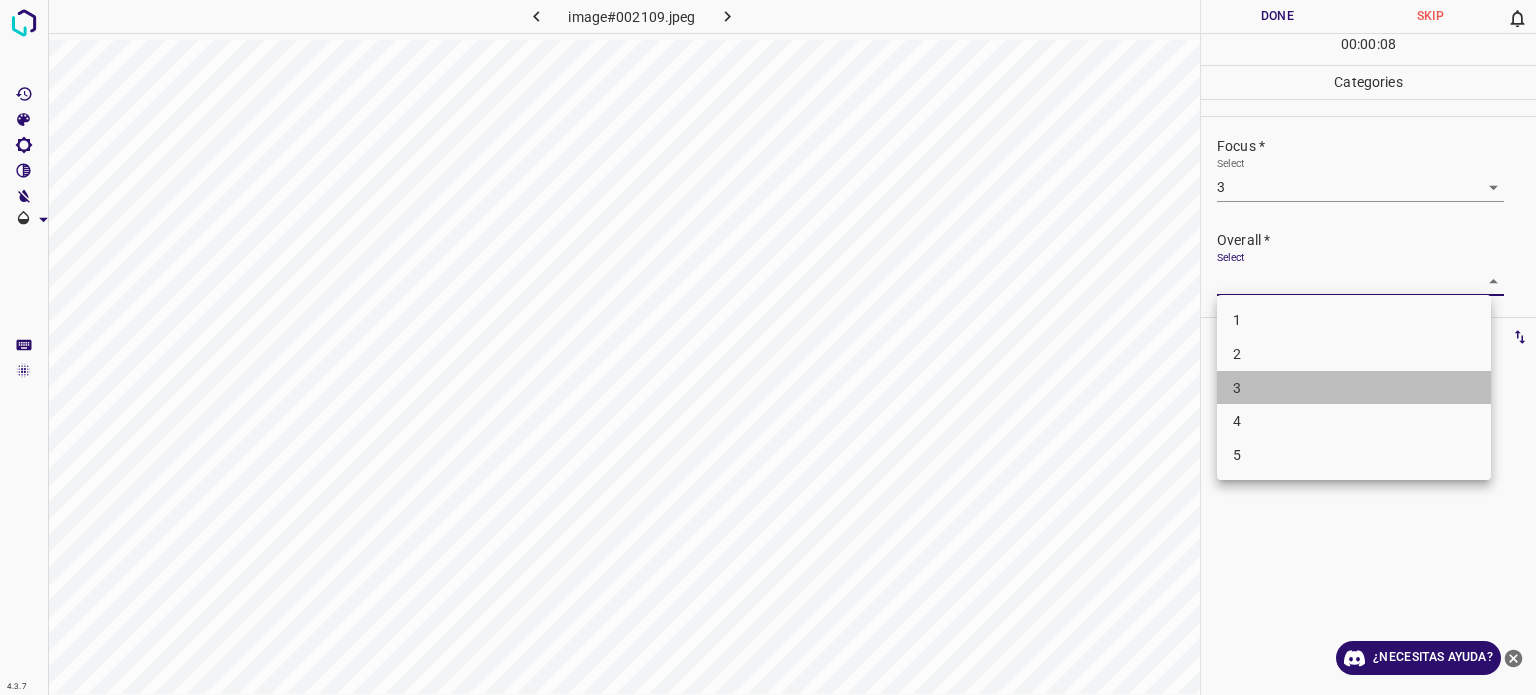 drag, startPoint x: 1247, startPoint y: 388, endPoint x: 1244, endPoint y: 347, distance: 41.109608 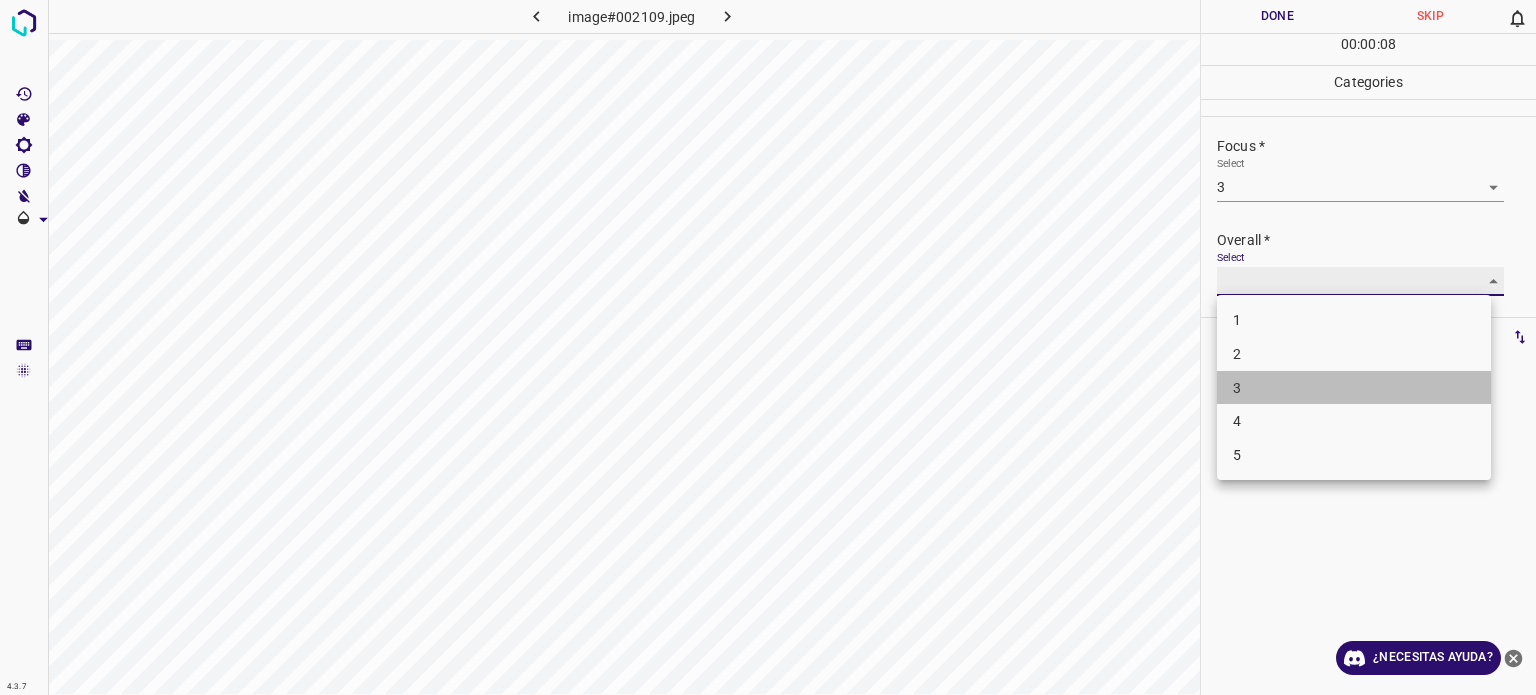 type on "3" 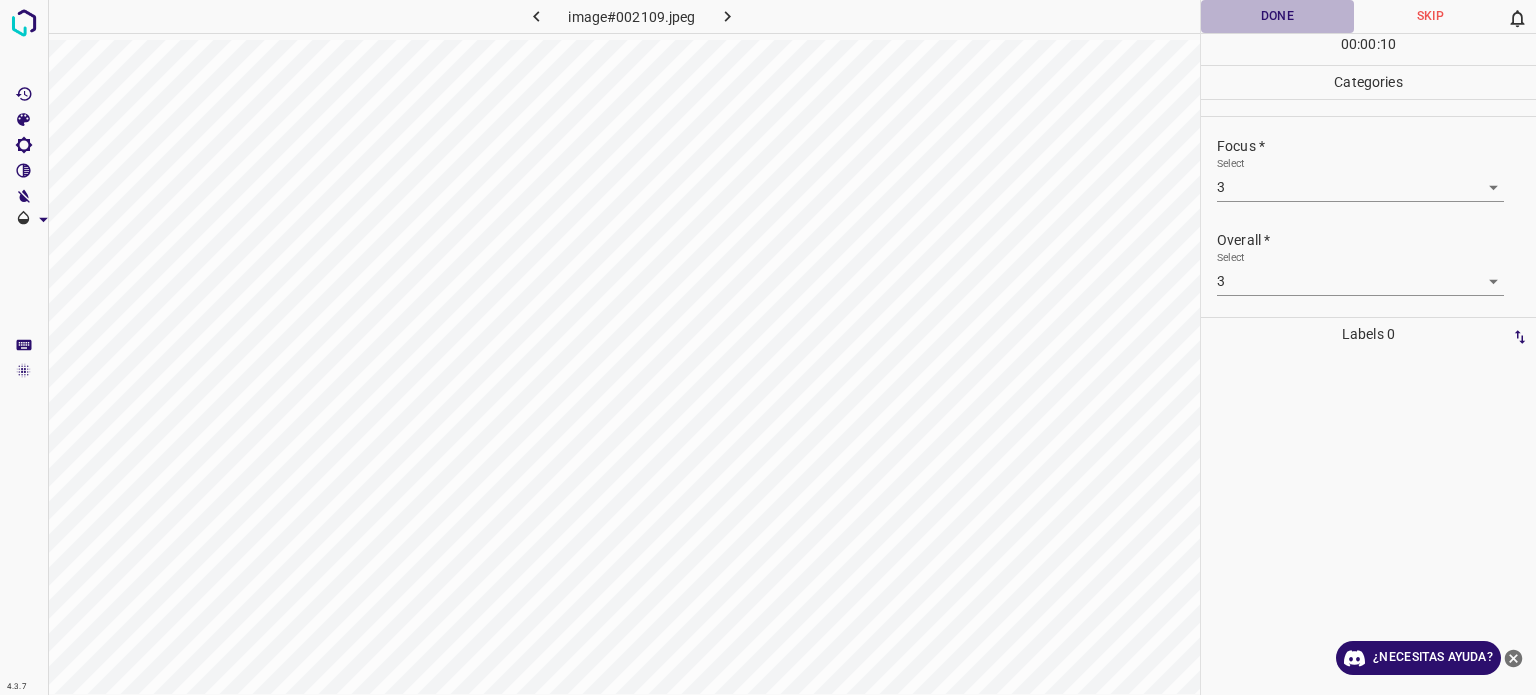 click on "Done" at bounding box center [1277, 16] 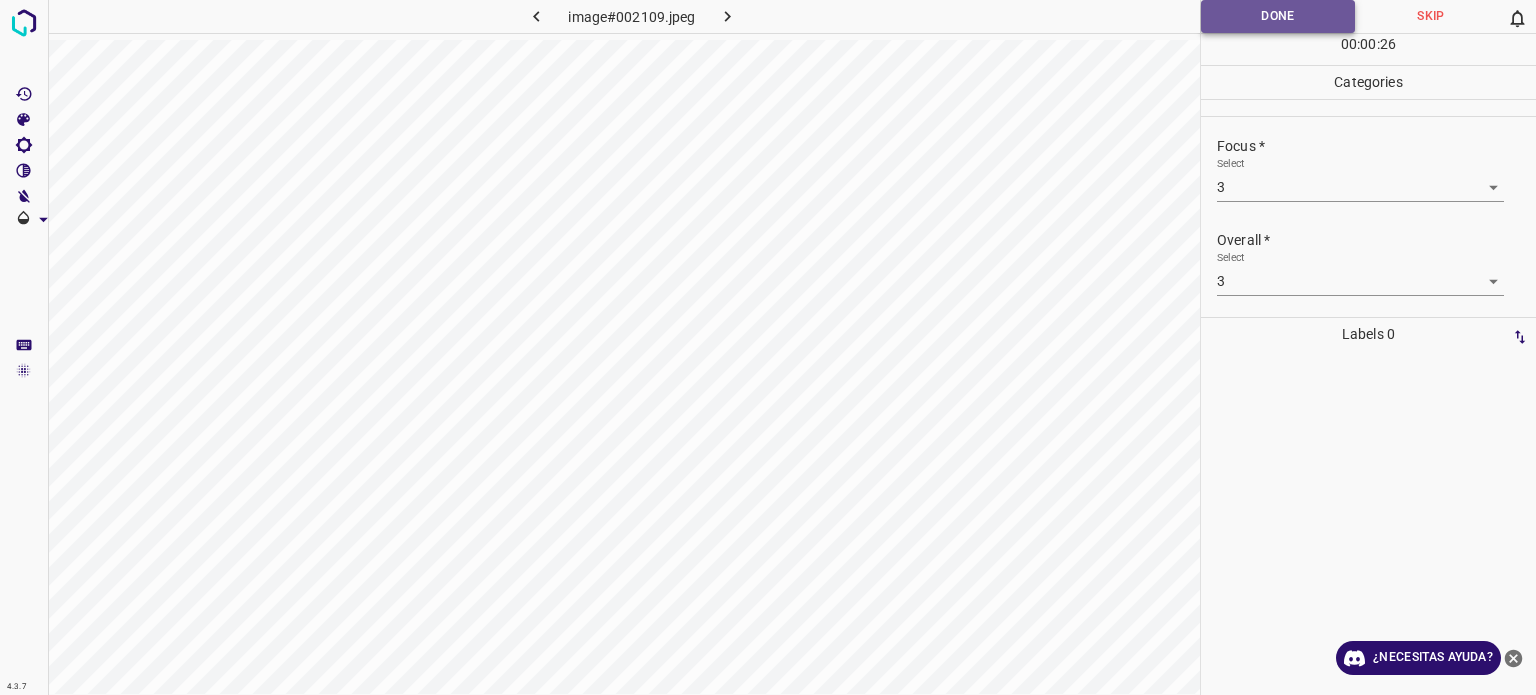 drag, startPoint x: 1228, startPoint y: 21, endPoint x: 1232, endPoint y: 11, distance: 10.770329 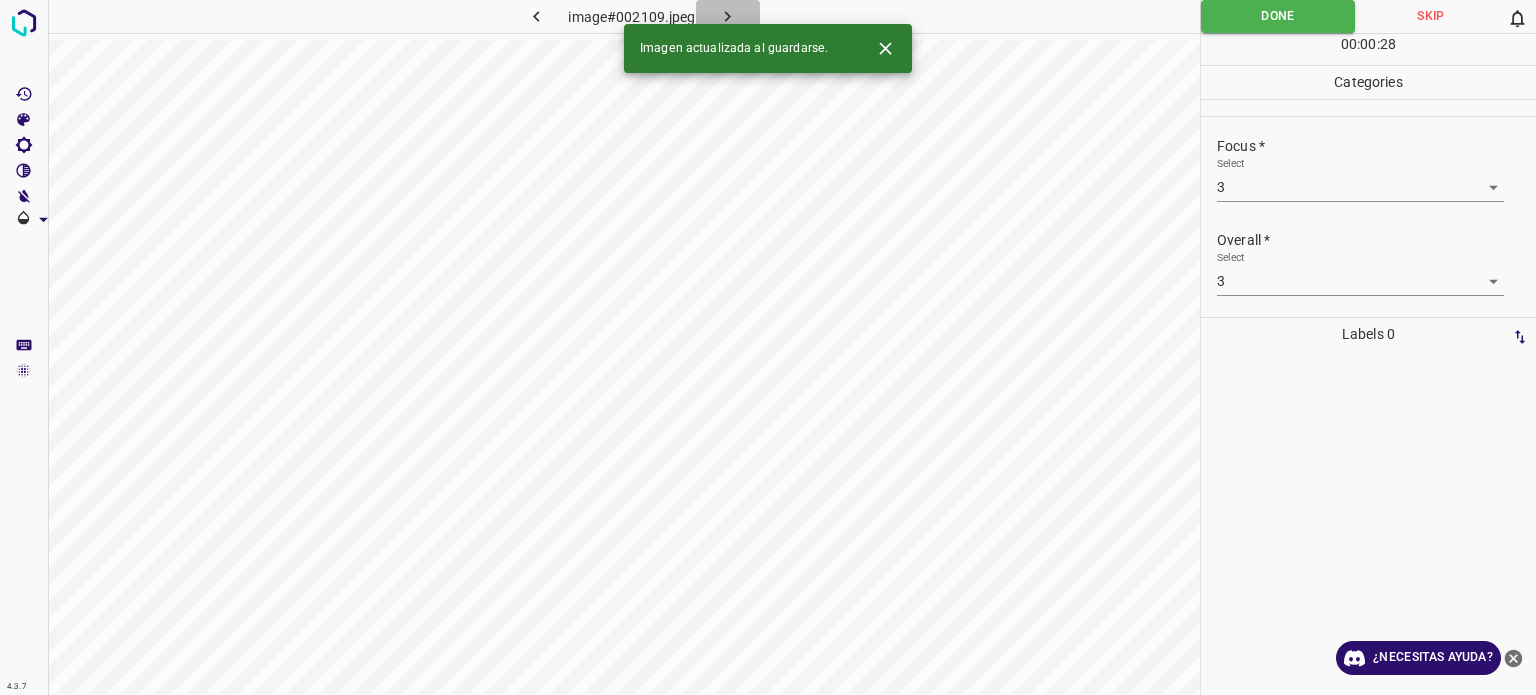 click 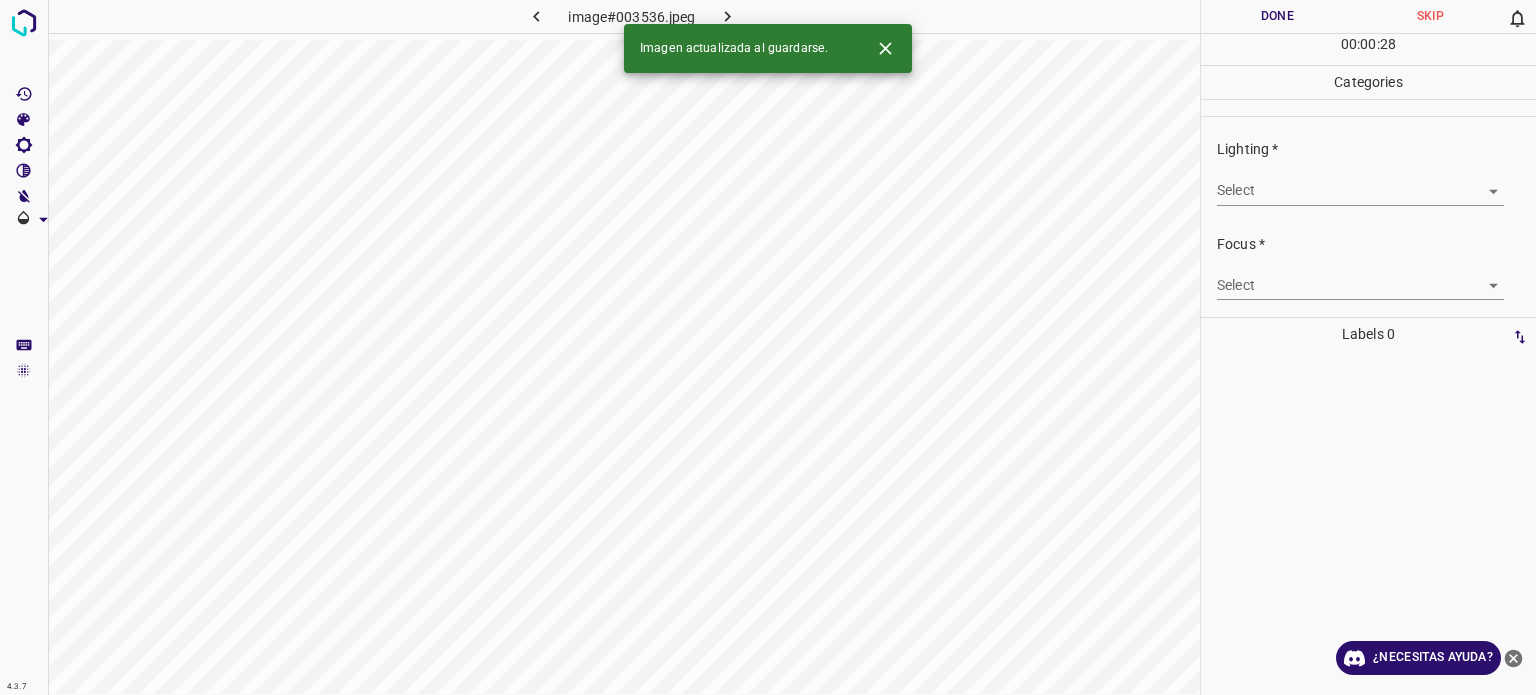 click on "4.3.7 image#003536.jpeg Done Skip 0 00   : 00   : 28   Categories Lighting *  Select ​ Focus *  Select ​ Overall *  Select ​ Labels   0 Categories 1 Lighting 2 Focus 3 Overall Tools Space Change between modes (Draw & Edit) I Auto labeling R Restore zoom M Zoom in N Zoom out Delete Delete selecte label Filters Z Restore filters X Saturation filter C Brightness filter V Contrast filter B Gray scale filter General O Download Imagen actualizada al guardarse. ¿Necesitas ayuda? Texto original Valora esta traducción Tu opinión servirá para ayudar a mejorar el Traductor de Google - Texto - Esconder - Borrar" at bounding box center (768, 347) 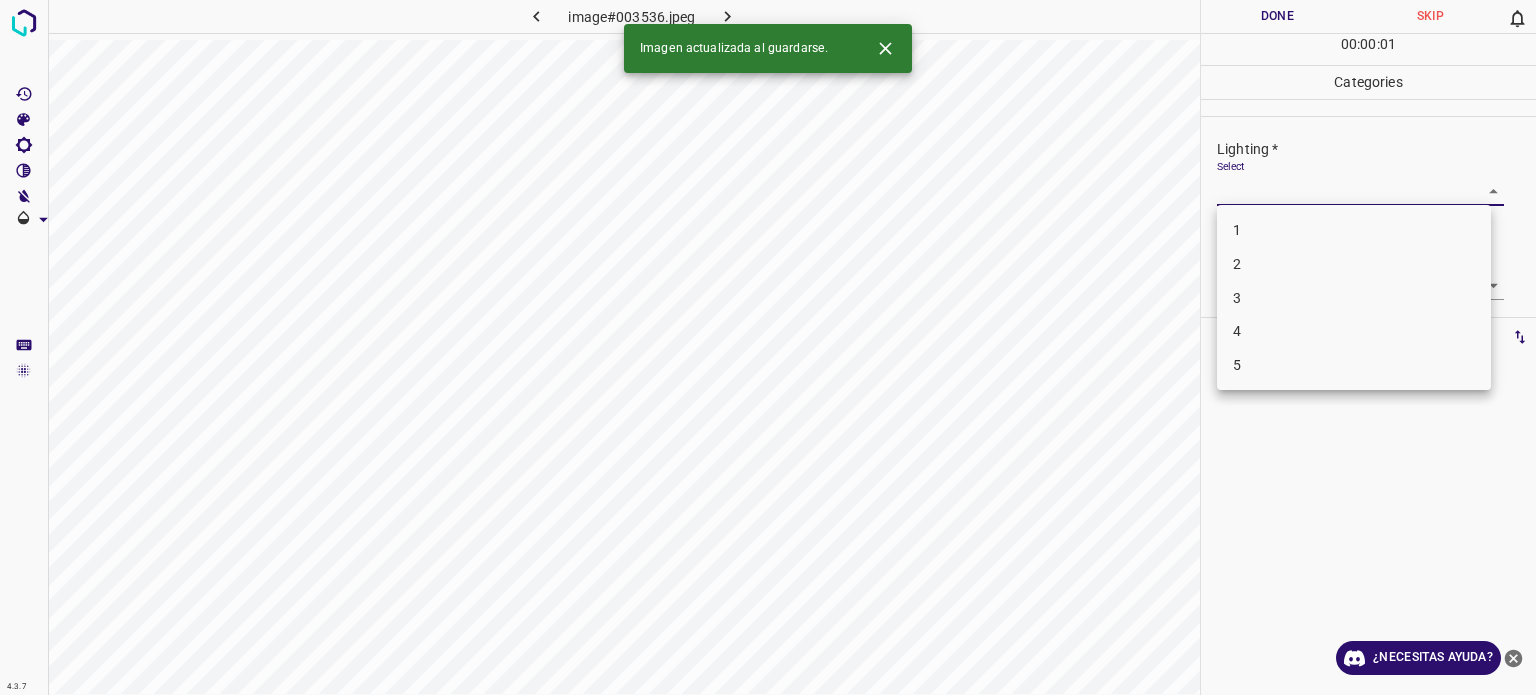 click on "3" at bounding box center (1354, 298) 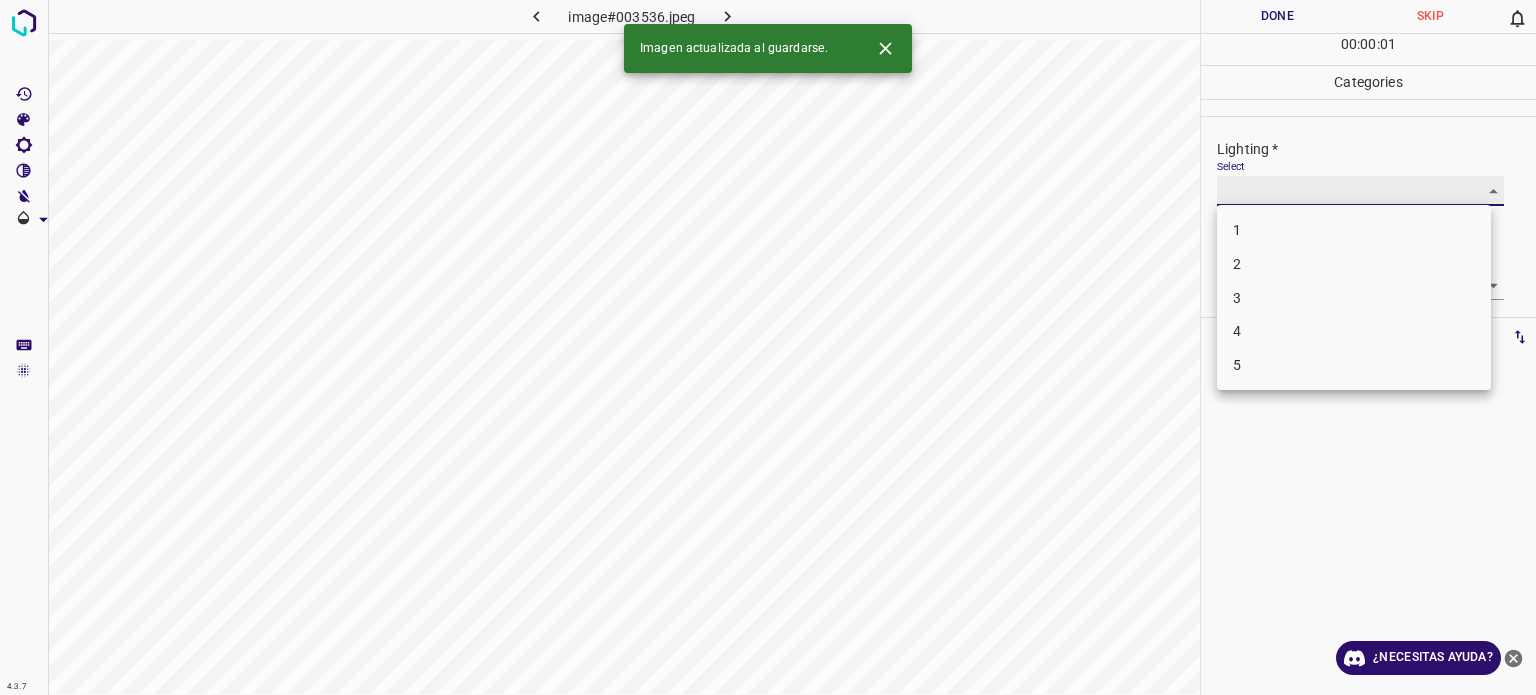 type on "3" 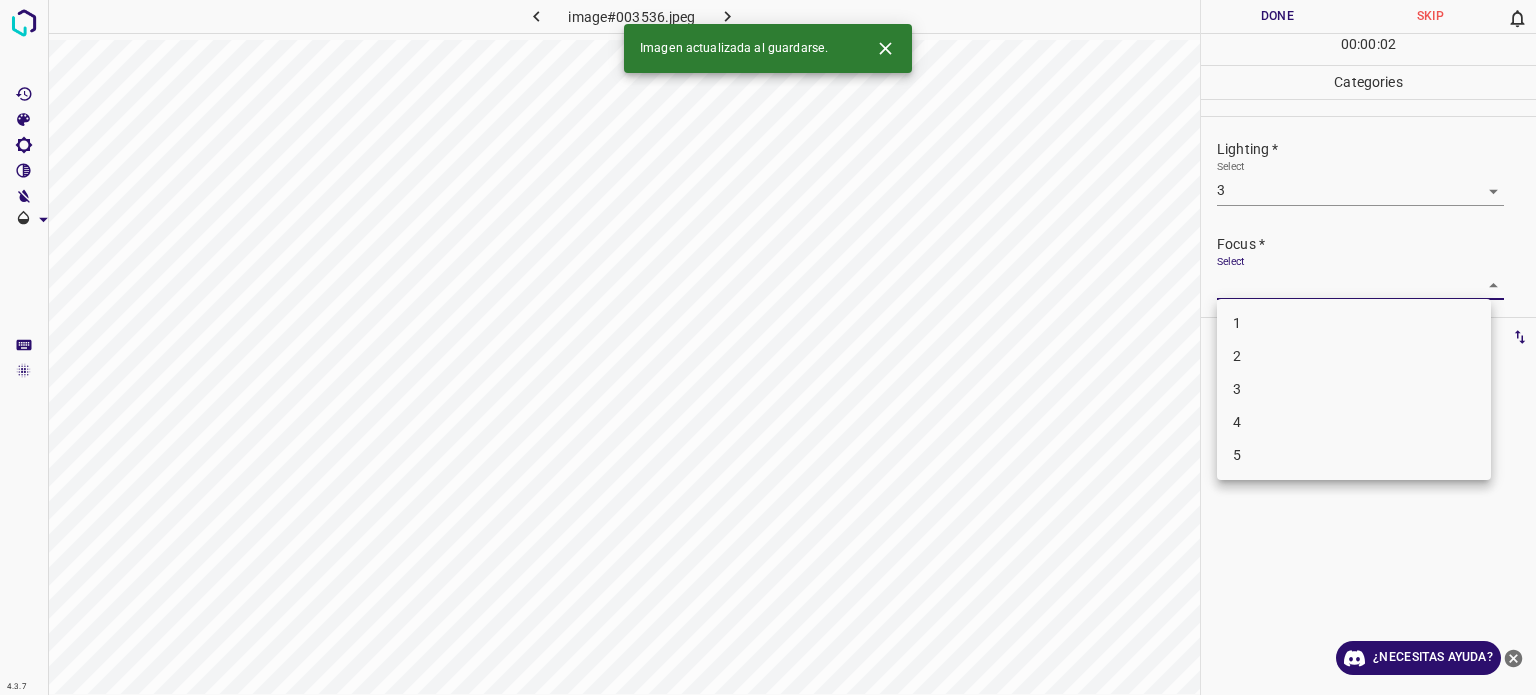 click on "4.3.7 image#003536.jpeg Done Skip 0 00 : 00 : 02 Categories Lighting * Select 3 3 Focus * Select ​ Overall * Select ​ Labels 0 Categories 1 Lighting 2 Focus 3 Overall Tools Space Change between modes (Draw & Edit) I Auto labeling R Restore zoom M Zoom in N Zoom out Delete Delete selecte label Filters Z Restore filters X Saturation filter C Brightness filter V Contrast filter B Gray scale filter General O Download Imagen actualizada al guardarse. ¿Necesitas ayuda? Texto original Valora esta traducción Tu opinión servirá para ayudar a mejorar el Traductor de Google - Texto - Esconder - Borrar 1 2 3 4 5" at bounding box center (768, 347) 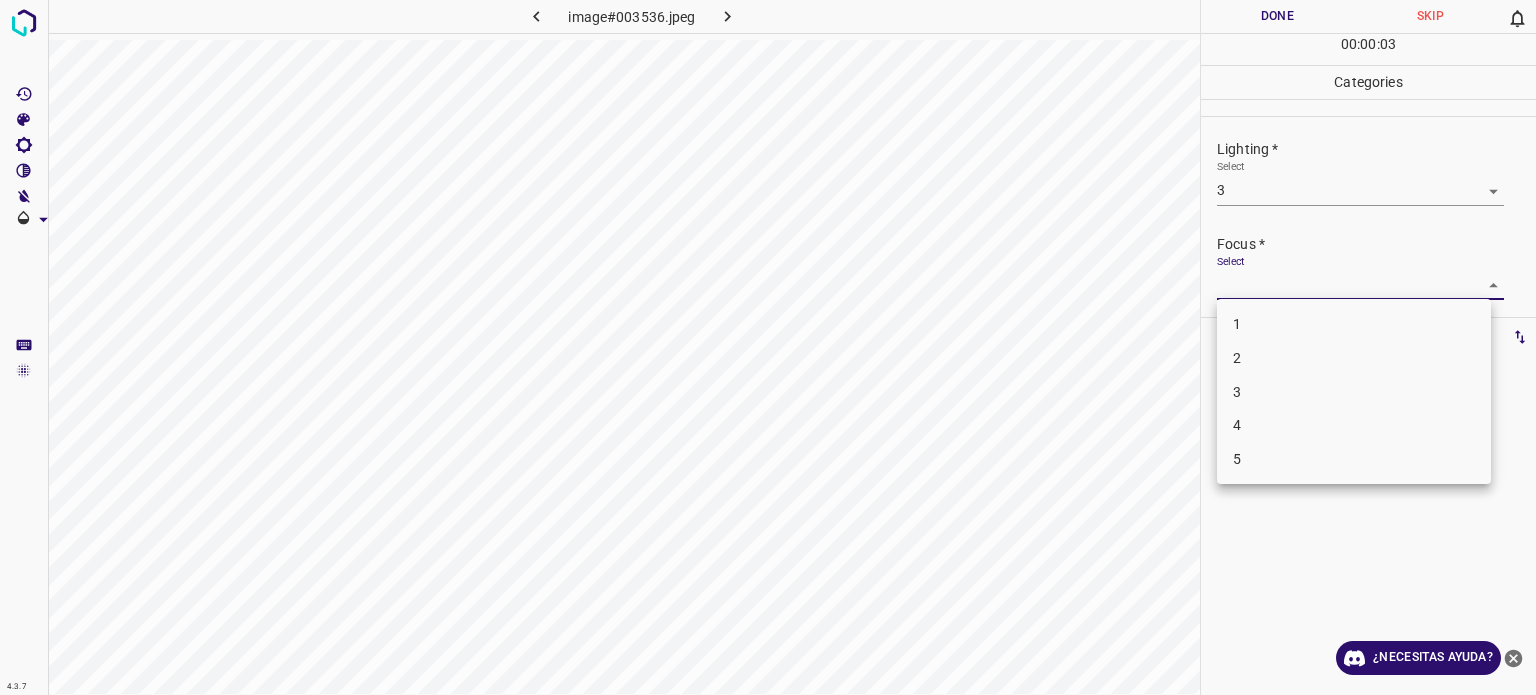 click on "3" at bounding box center [1354, 392] 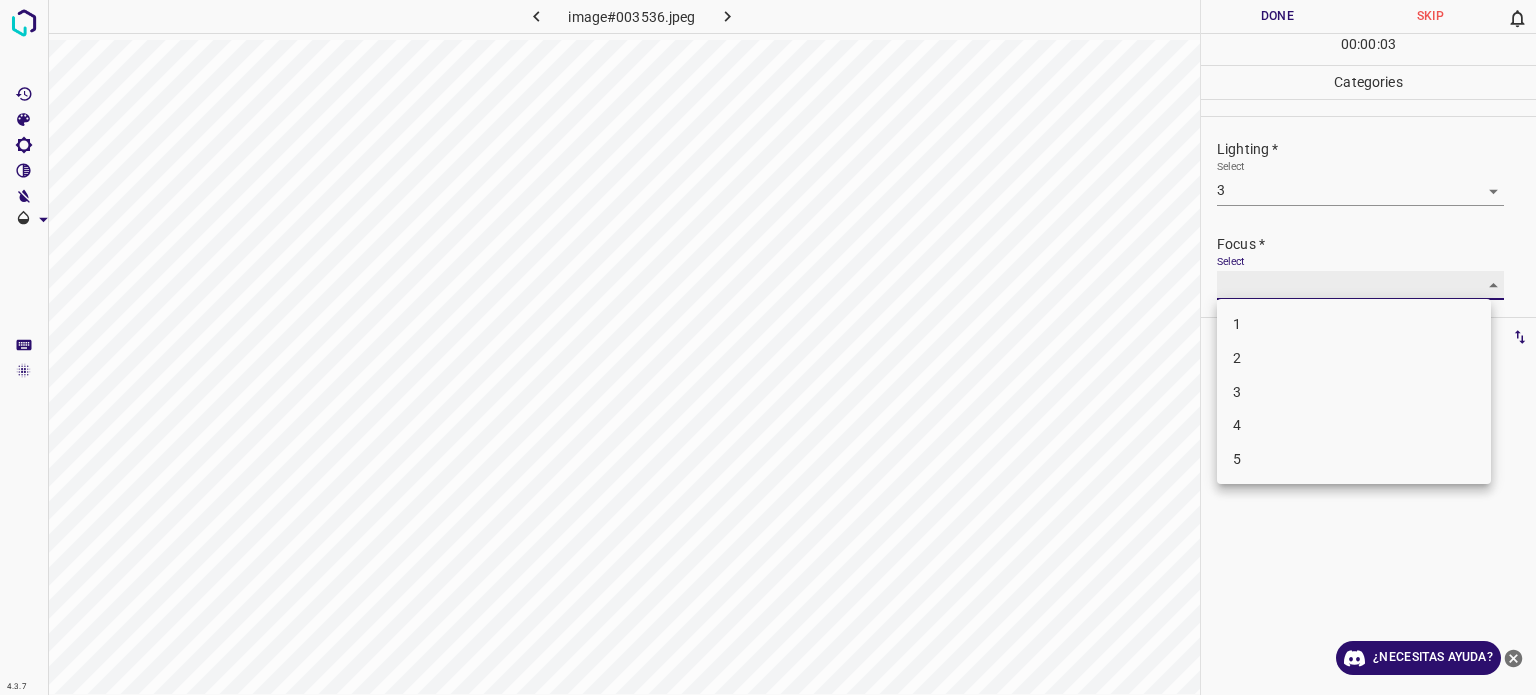 type on "3" 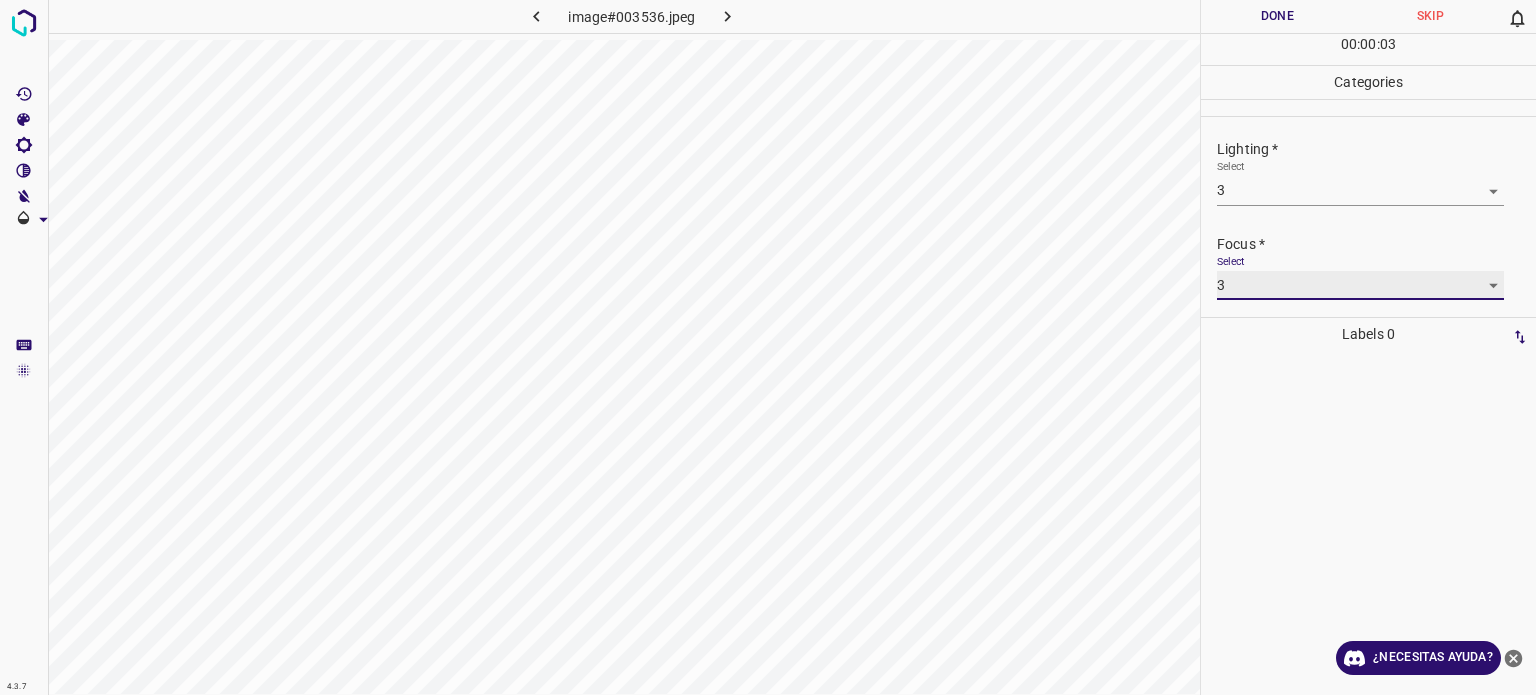 scroll, scrollTop: 98, scrollLeft: 0, axis: vertical 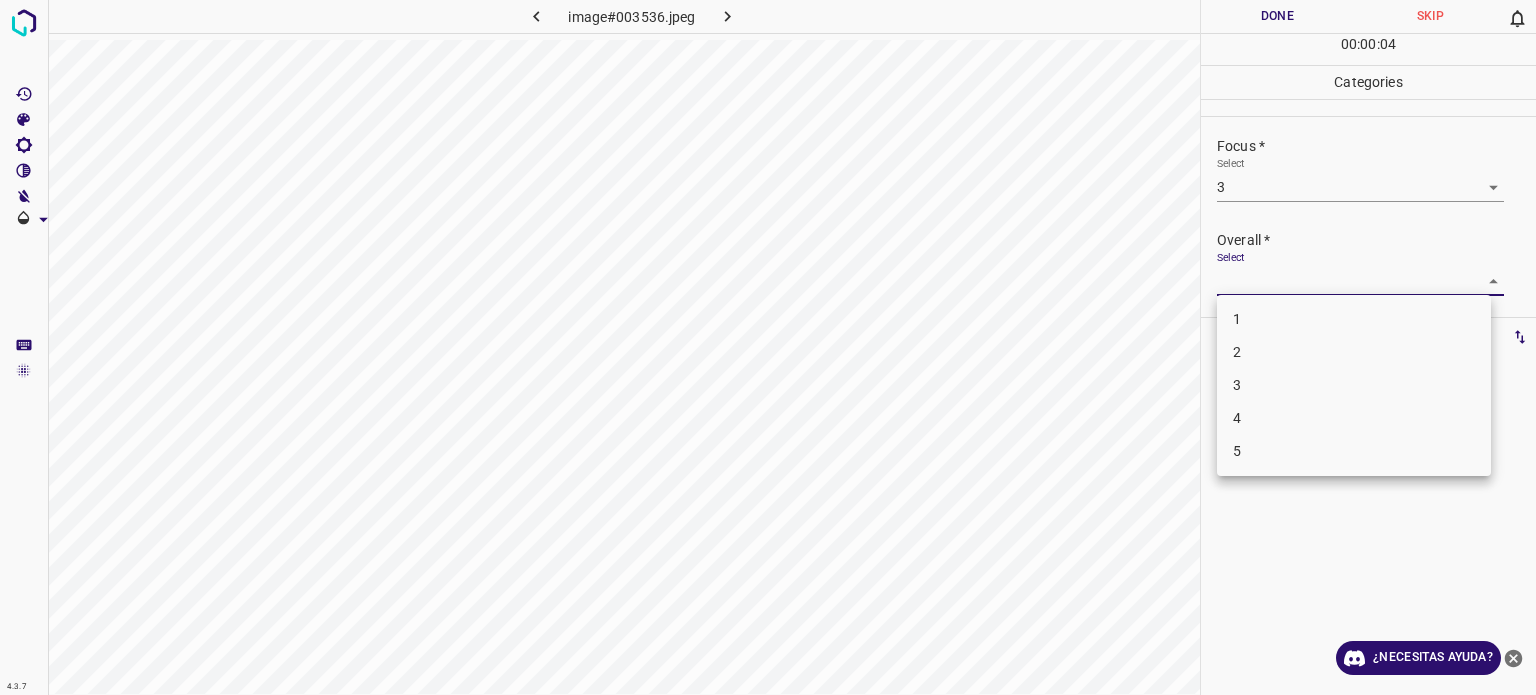 click on "4.3.7 image#003536.jpeg Done Skip 0 00   : 00   : 04   Categories Lighting *  Select 3 3 Focus *  Select 3 3 Overall *  Select ​ Labels   0 Categories 1 Lighting 2 Focus 3 Overall Tools Space Change between modes (Draw & Edit) I Auto labeling R Restore zoom M Zoom in N Zoom out Delete Delete selecte label Filters Z Restore filters X Saturation filter C Brightness filter V Contrast filter B Gray scale filter General O Download ¿Necesitas ayuda? Texto original Valora esta traducción Tu opinión servirá para ayudar a mejorar el Traductor de Google - Texto - Esconder - Borrar 1 2 3 4 5" at bounding box center [768, 347] 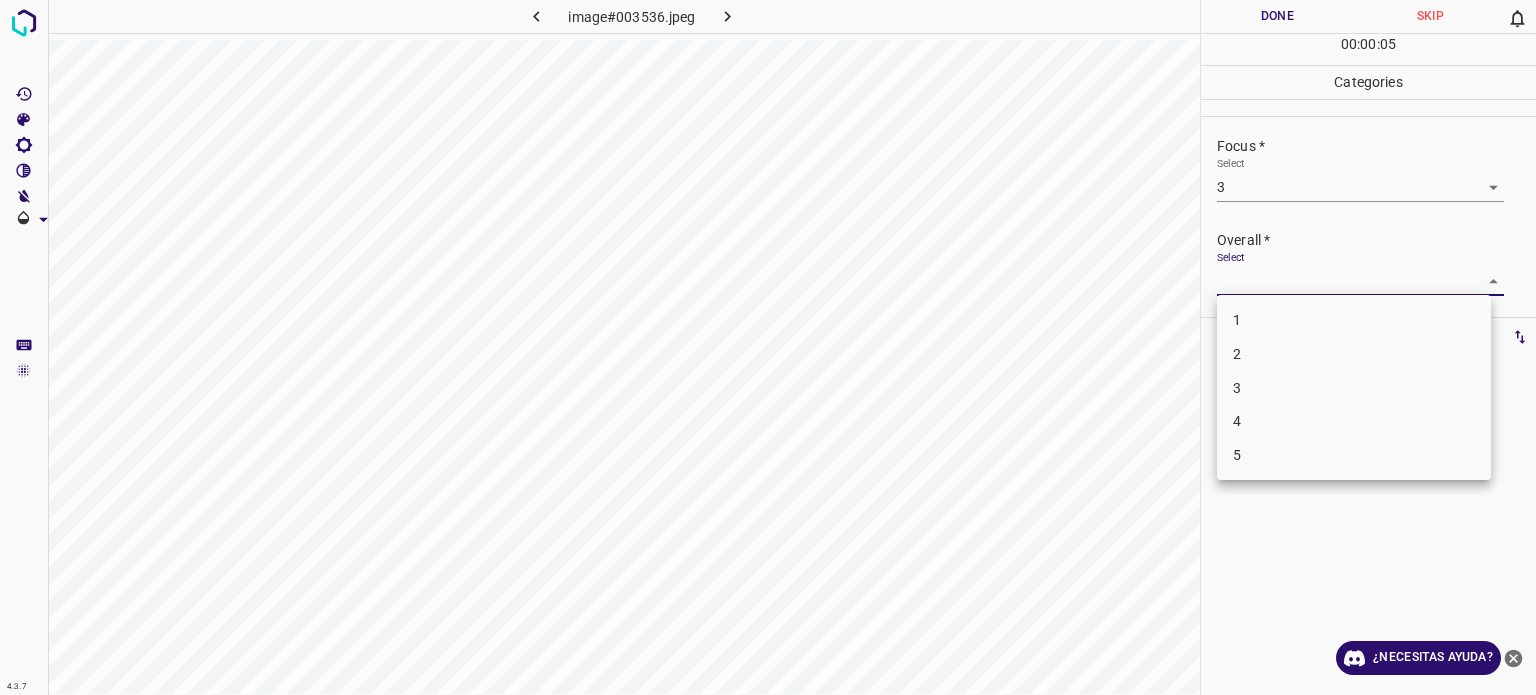 click on "3" at bounding box center [1354, 388] 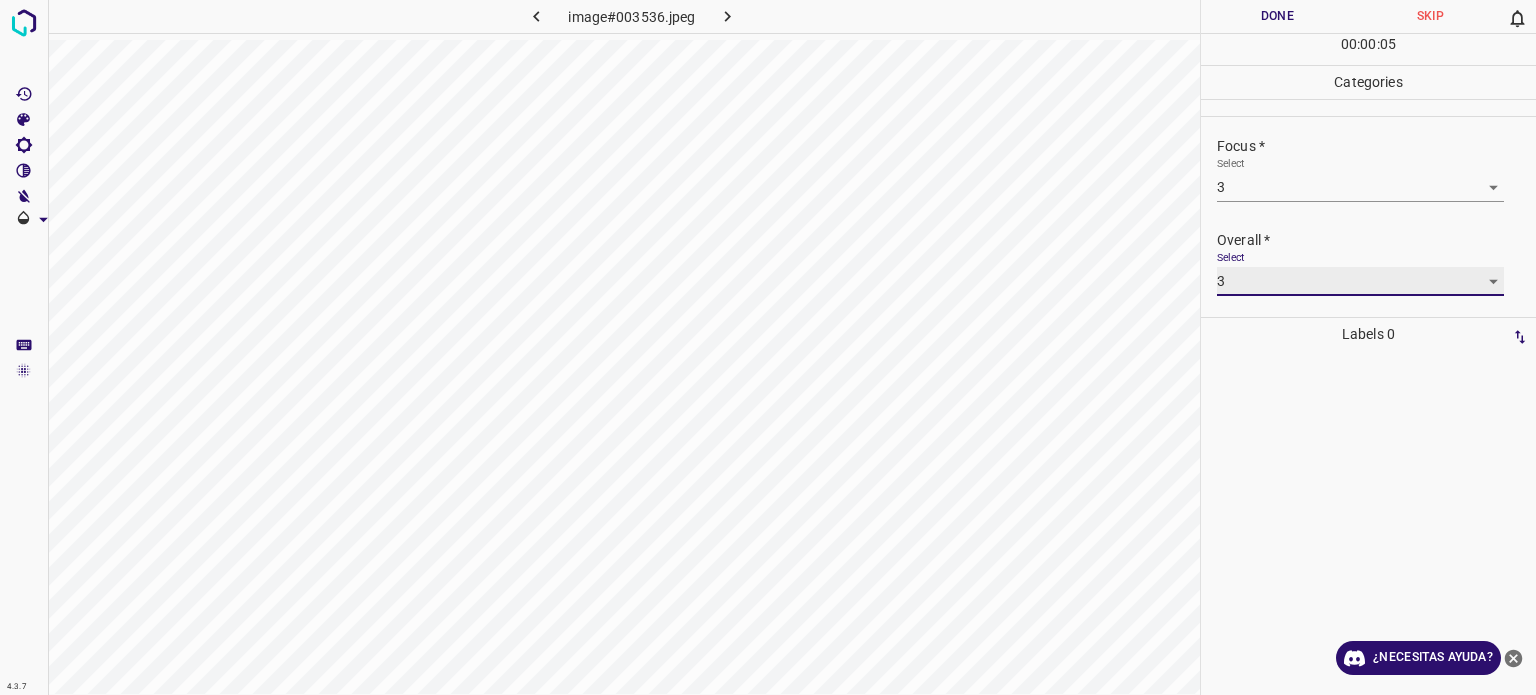 type on "3" 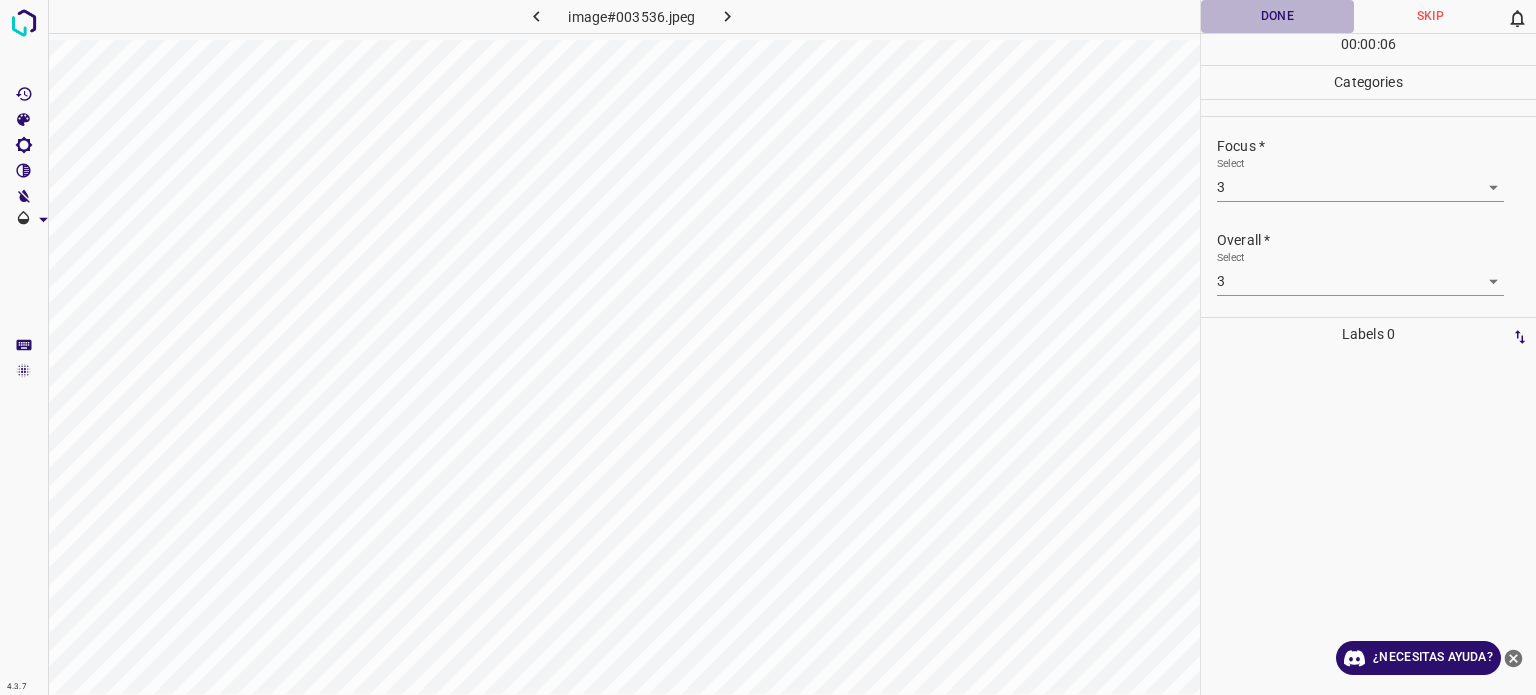 click on "Done" at bounding box center (1277, 16) 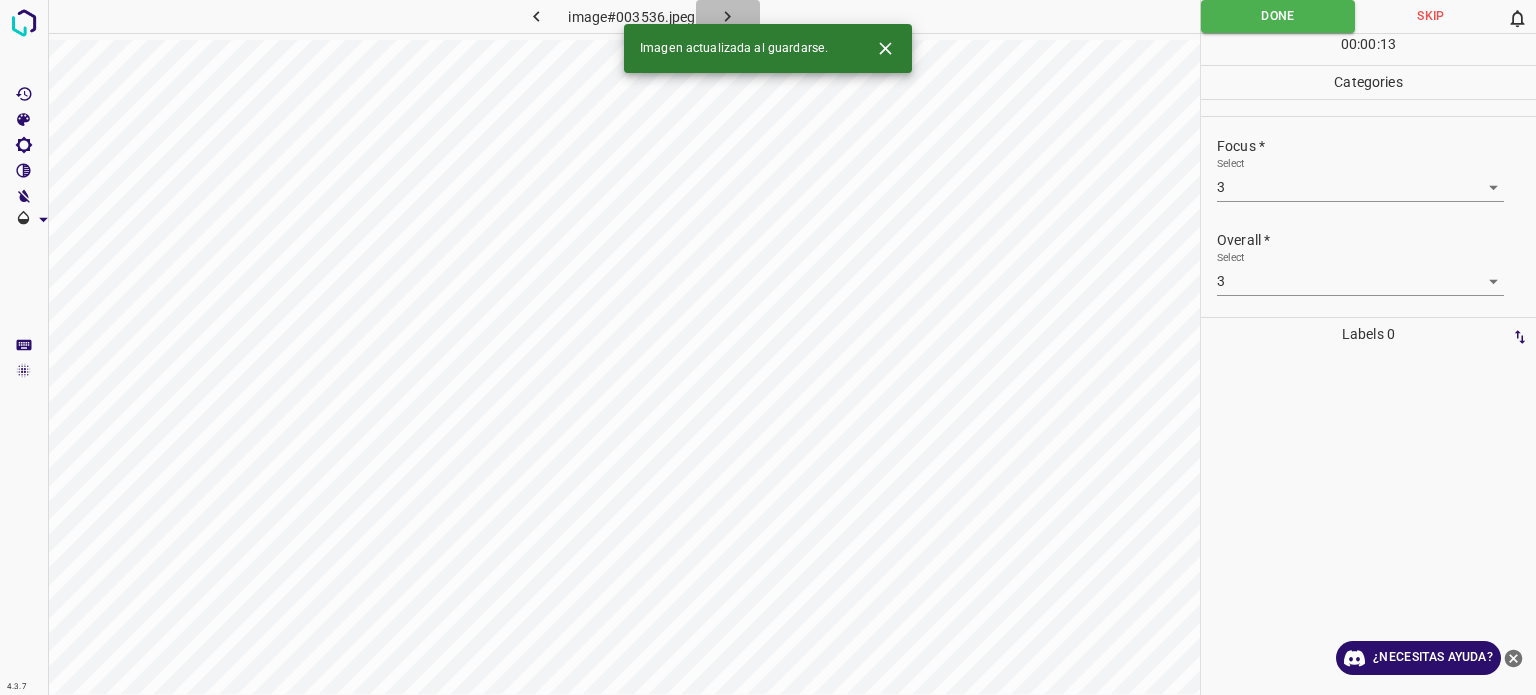 click 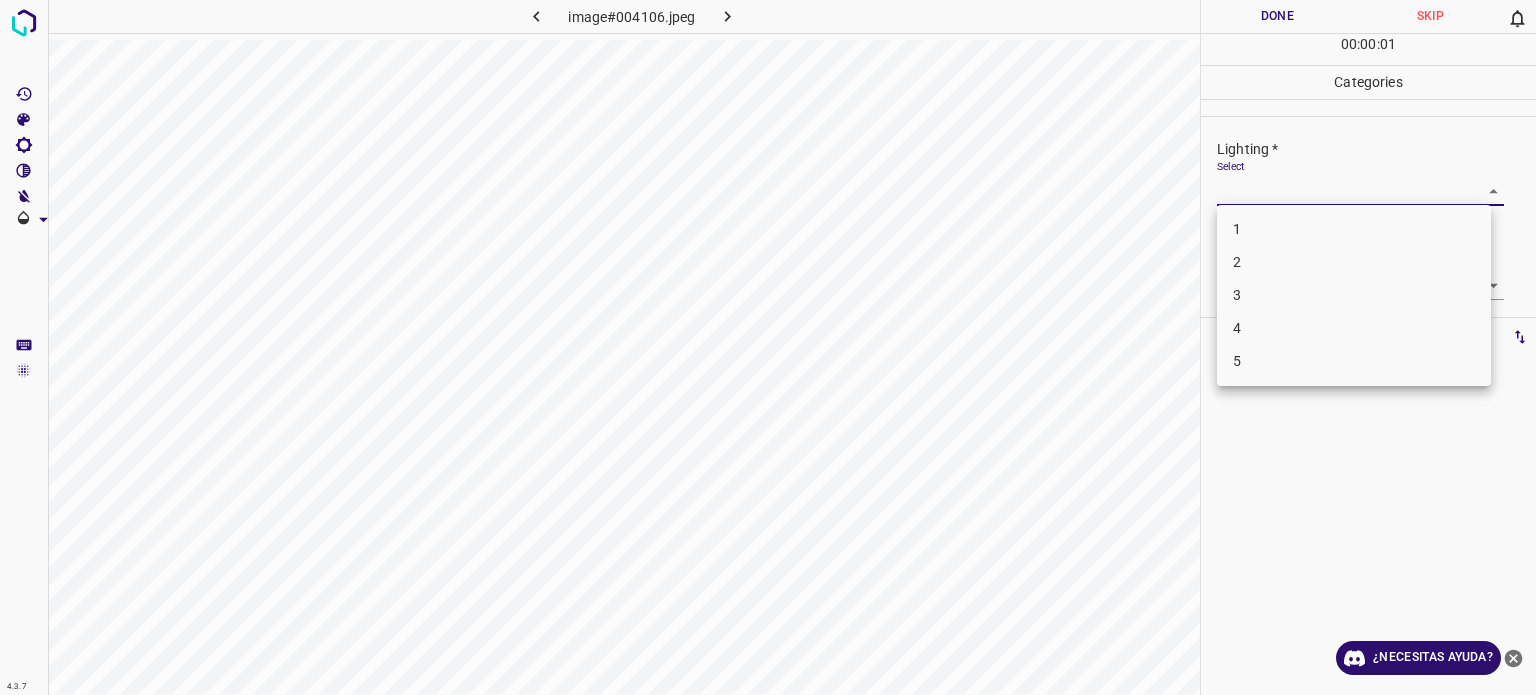 drag, startPoint x: 1278, startPoint y: 191, endPoint x: 1272, endPoint y: 229, distance: 38.470768 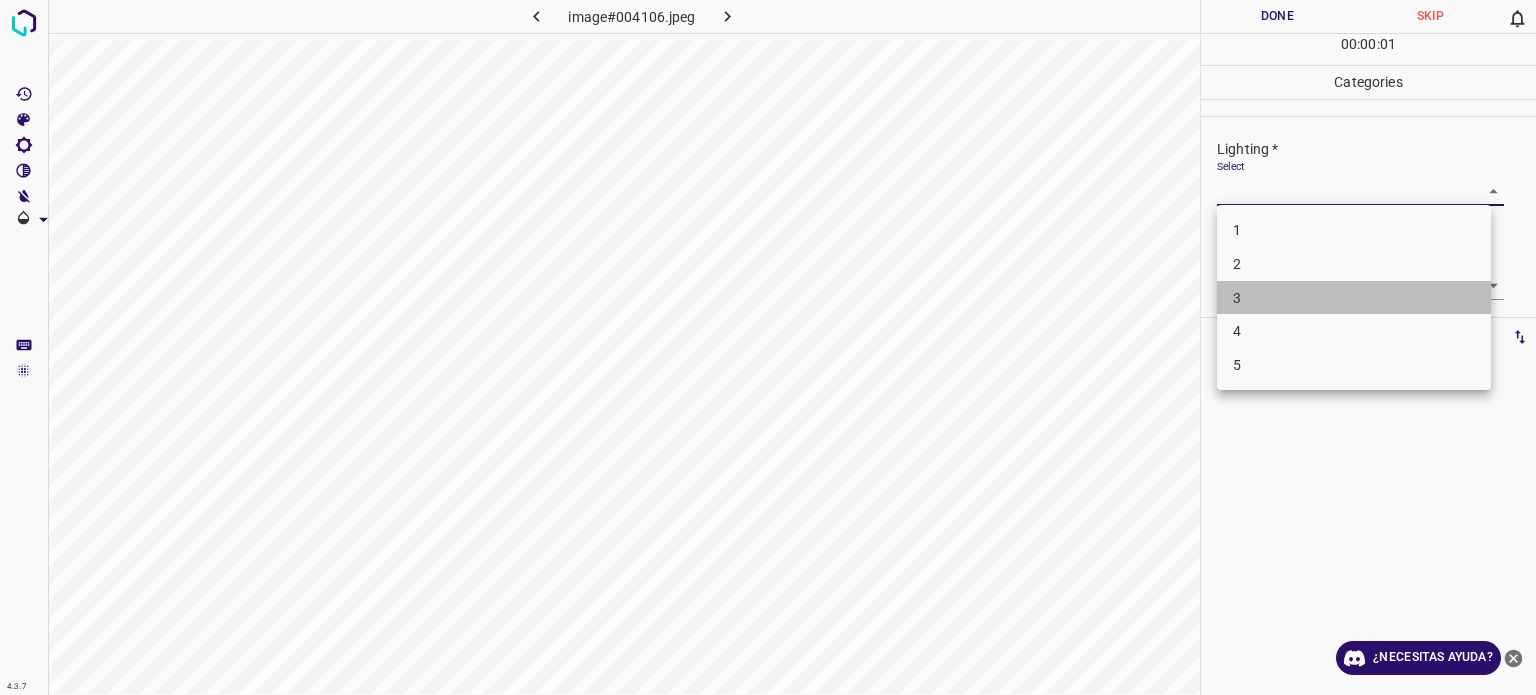 click on "3" at bounding box center [1354, 298] 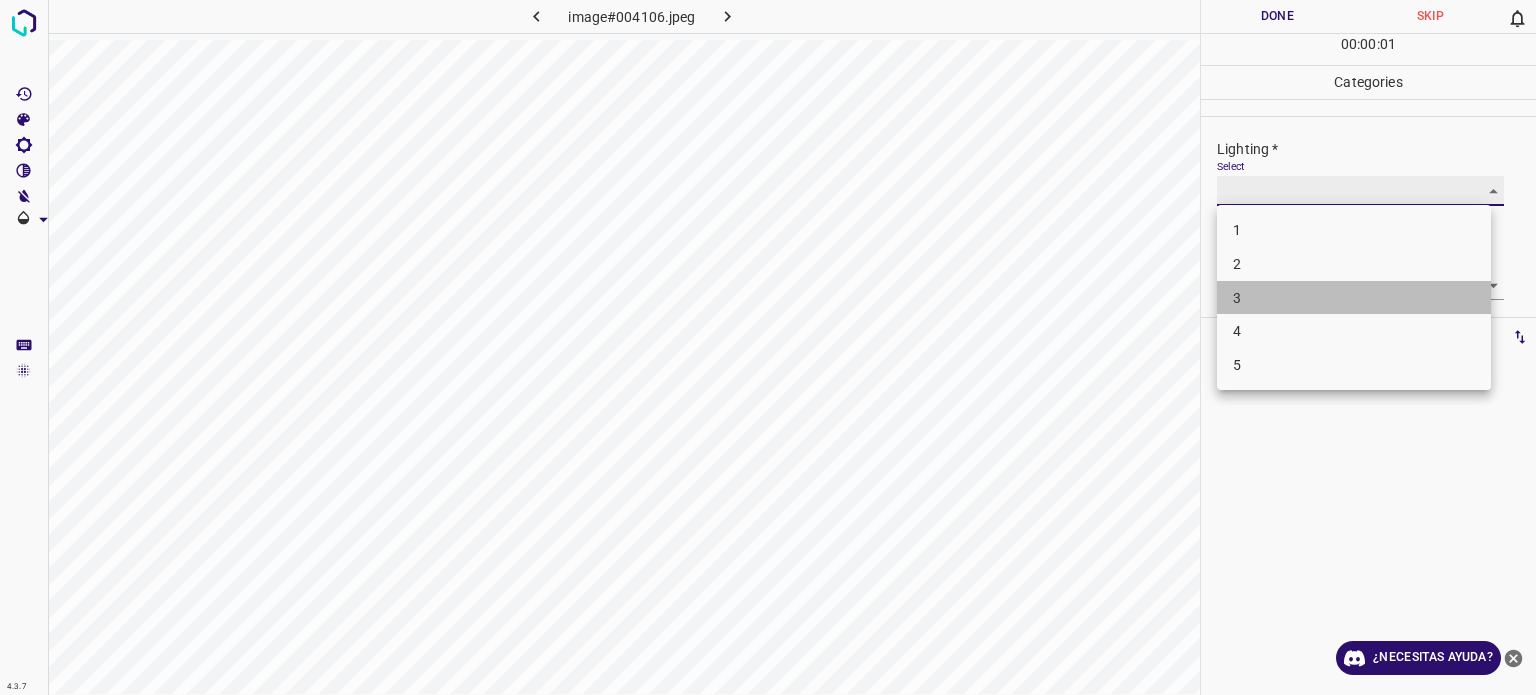 type on "3" 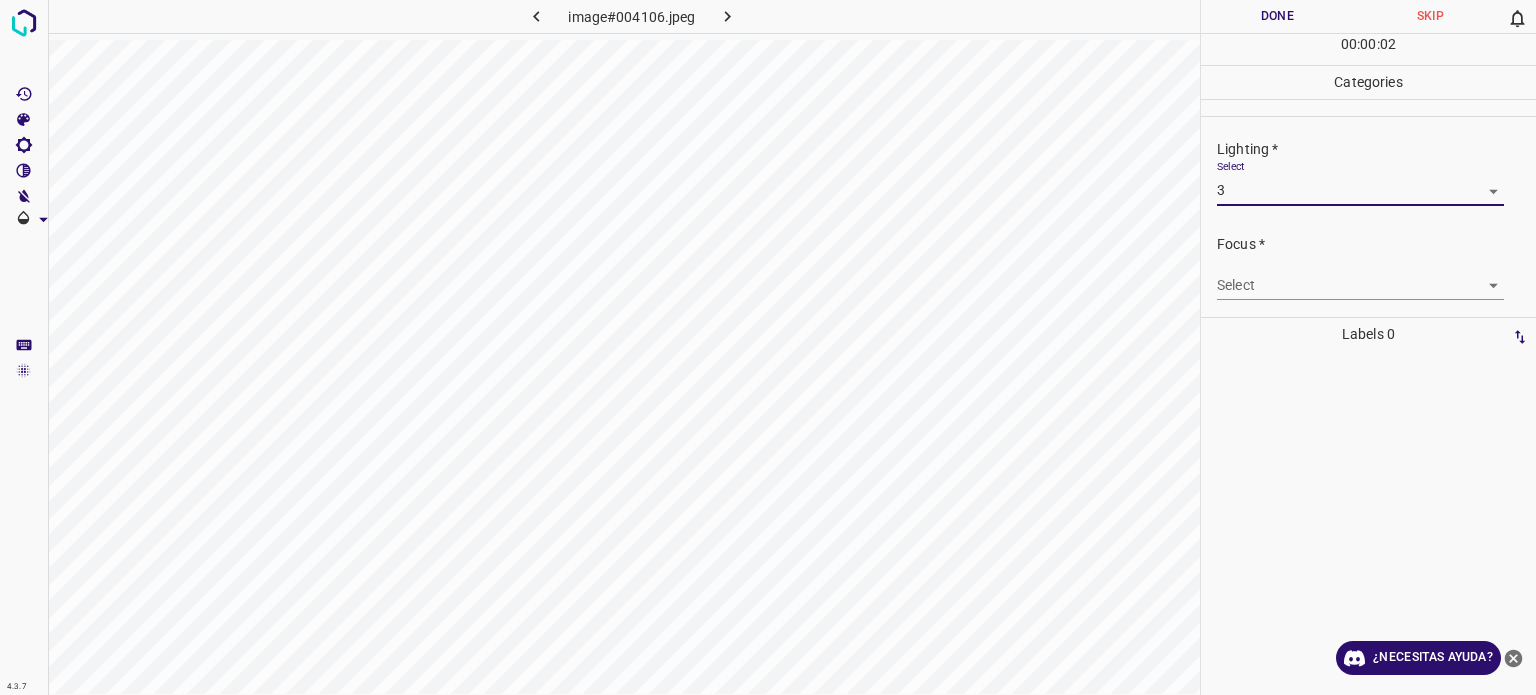 click on "4.3.7 image#004106.jpeg Done Skip 0 00   : 00   : 02   Categories Lighting *  Select 3 3 Focus *  Select ​ Overall *  Select ​ Labels   0 Categories 1 Lighting 2 Focus 3 Overall Tools Space Change between modes (Draw & Edit) I Auto labeling R Restore zoom M Zoom in N Zoom out Delete Delete selecte label Filters Z Restore filters X Saturation filter C Brightness filter V Contrast filter B Gray scale filter General O Download ¿Necesitas ayuda? Texto original Valora esta traducción Tu opinión servirá para ayudar a mejorar el Traductor de Google - Texto - Esconder - Borrar" at bounding box center [768, 347] 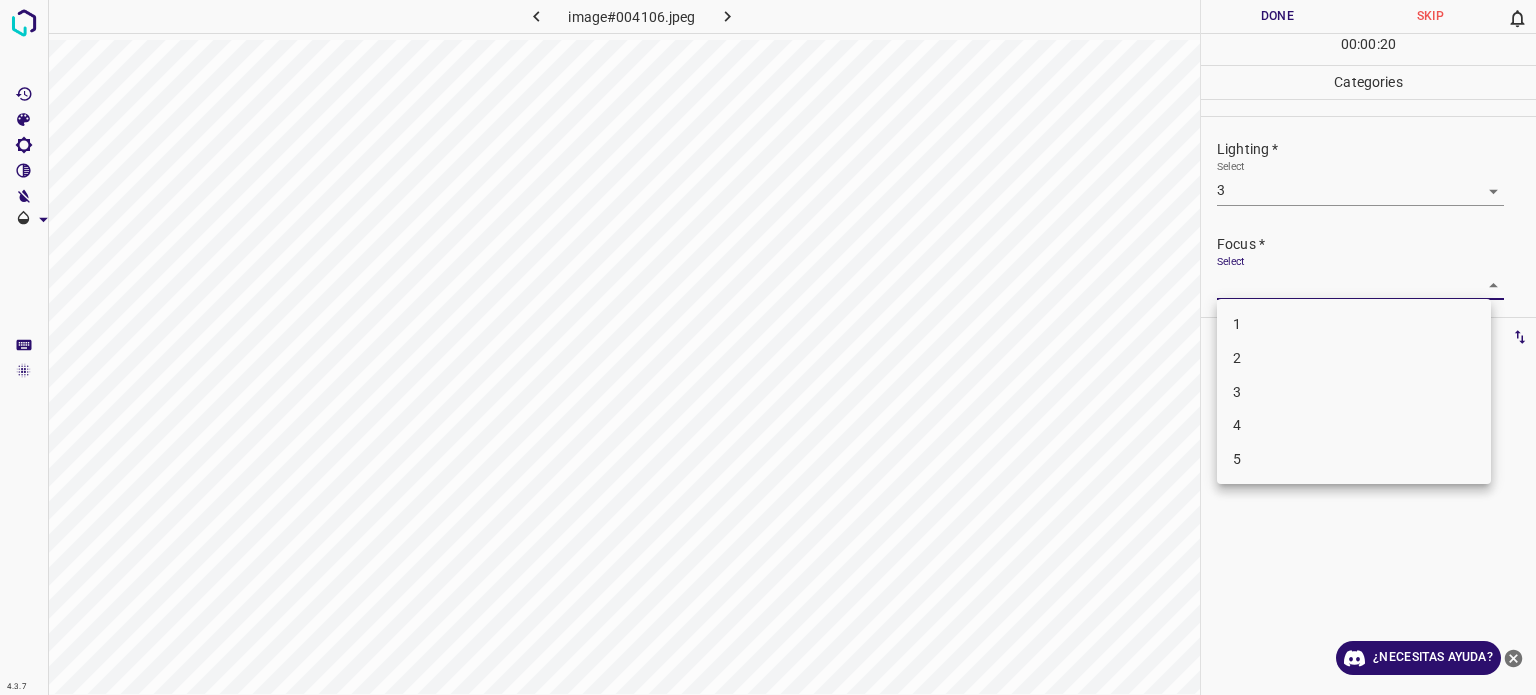 click on "3" at bounding box center (1354, 392) 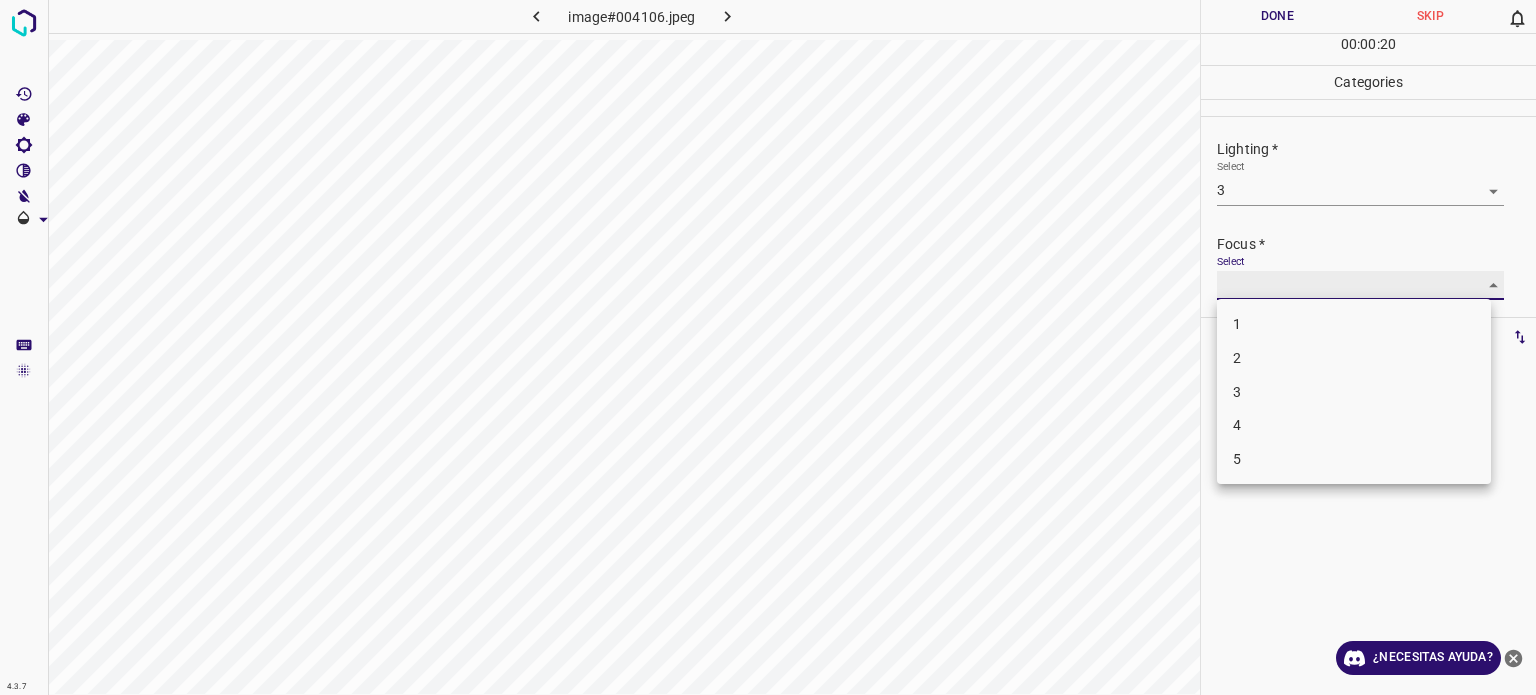 type on "3" 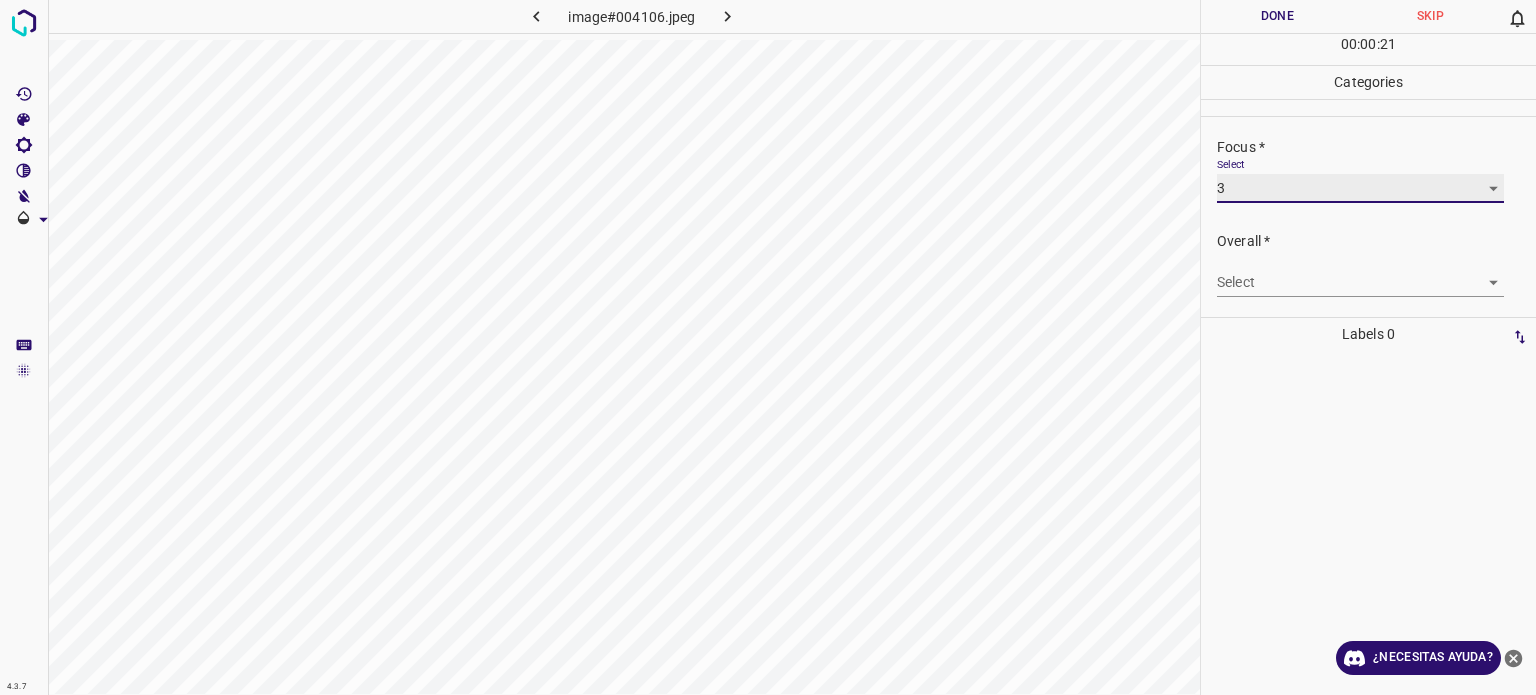 scroll, scrollTop: 98, scrollLeft: 0, axis: vertical 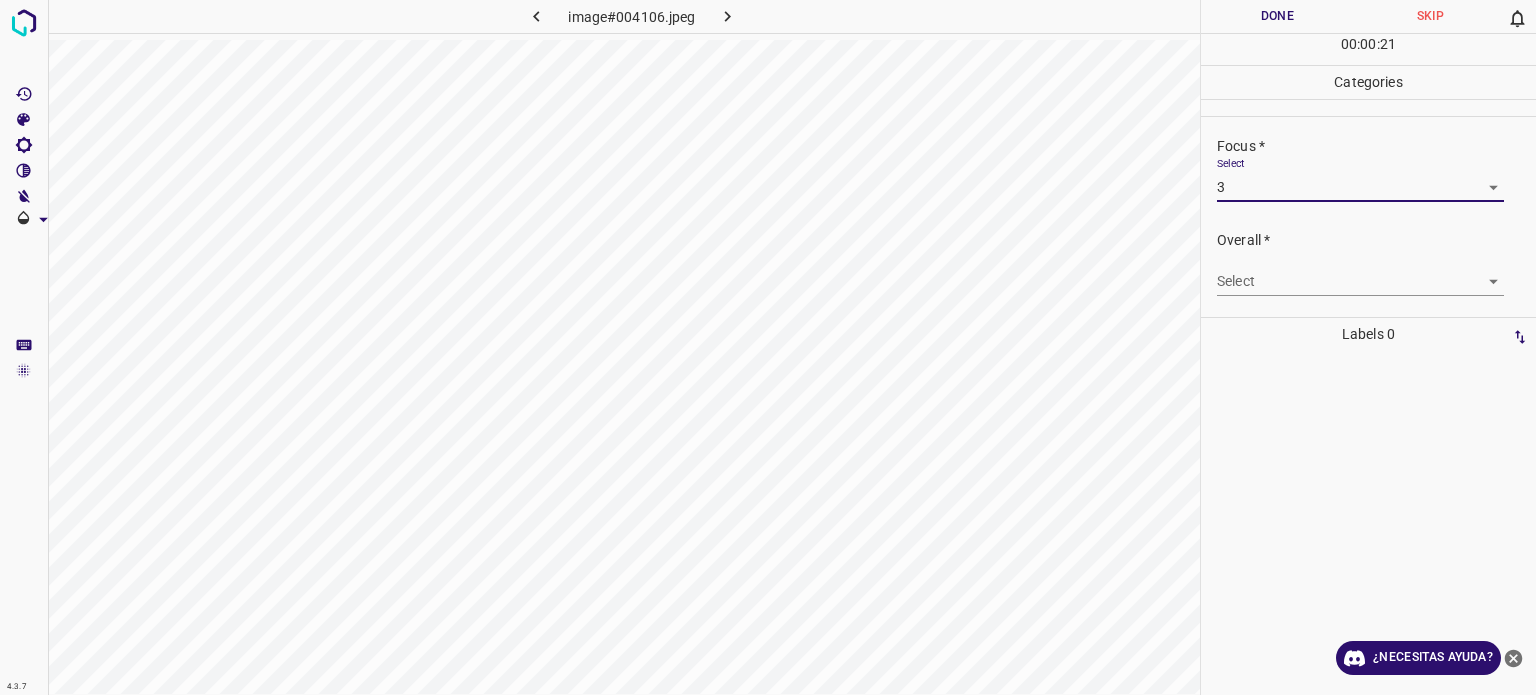 click on "4.3.7 image#004106.jpeg Done Skip 0 00   : 00   : 21   Categories Lighting *  Select 3 3 Focus *  Select 3 3 Overall *  Select ​ Labels   0 Categories 1 Lighting 2 Focus 3 Overall Tools Space Change between modes (Draw & Edit) I Auto labeling R Restore zoom M Zoom in N Zoom out Delete Delete selecte label Filters Z Restore filters X Saturation filter C Brightness filter V Contrast filter B Gray scale filter General O Download ¿Necesitas ayuda? Texto original Valora esta traducción Tu opinión servirá para ayudar a mejorar el Traductor de Google - Texto - Esconder - Borrar" at bounding box center (768, 347) 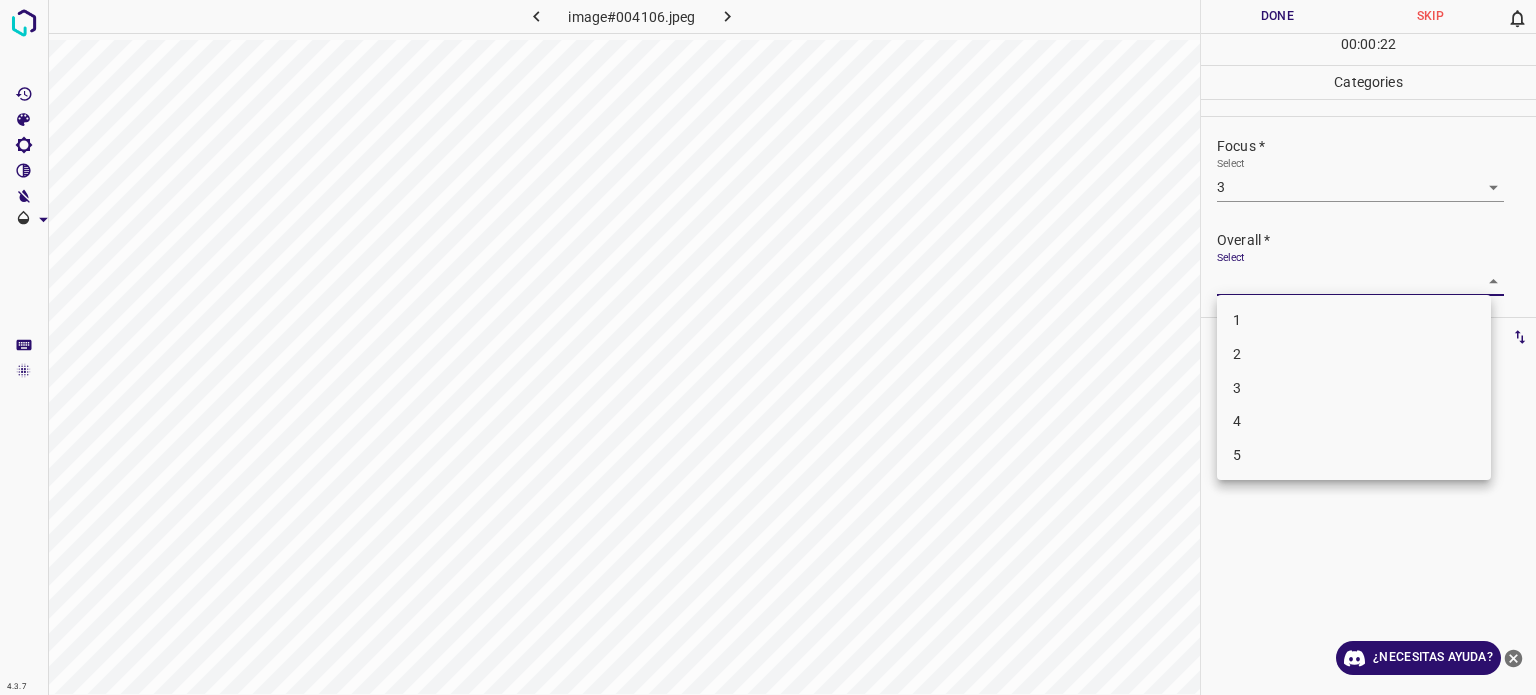 drag, startPoint x: 1245, startPoint y: 385, endPoint x: 1254, endPoint y: 338, distance: 47.853943 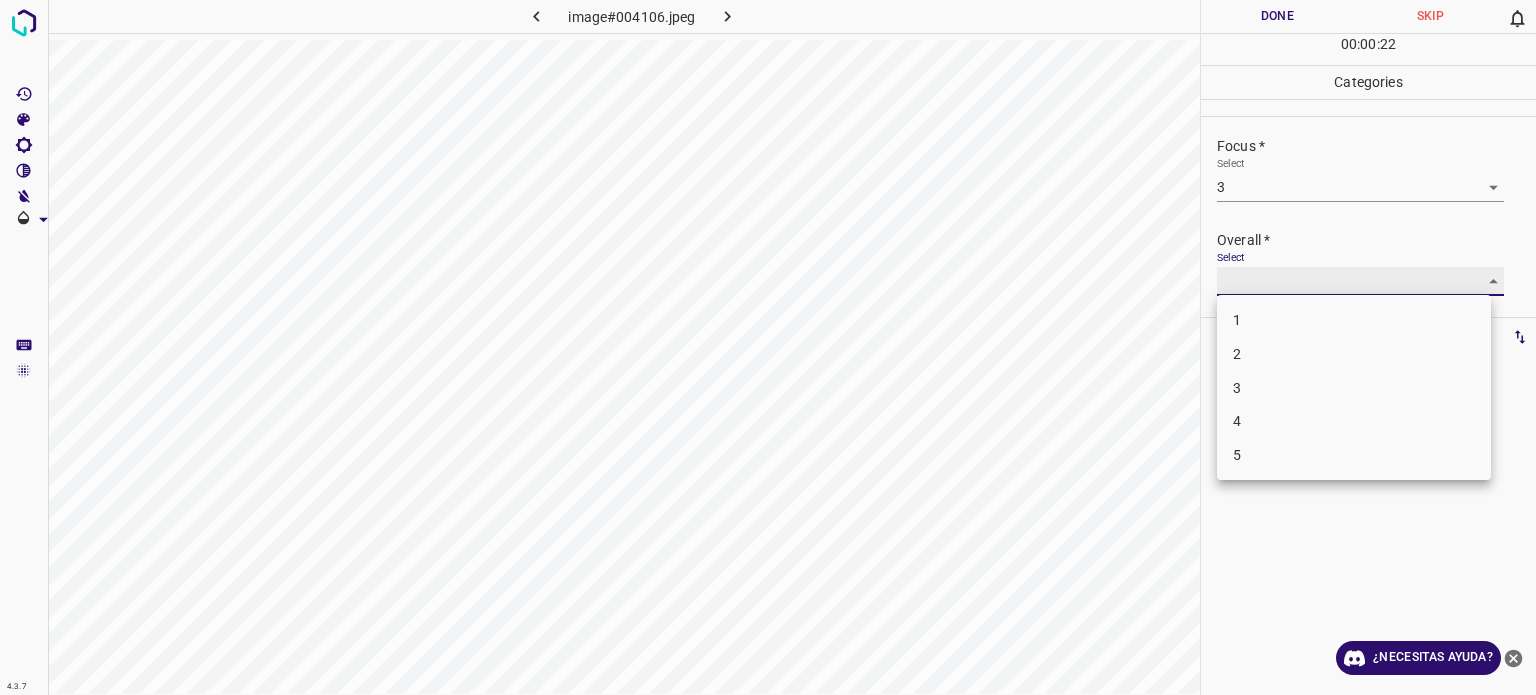 type on "3" 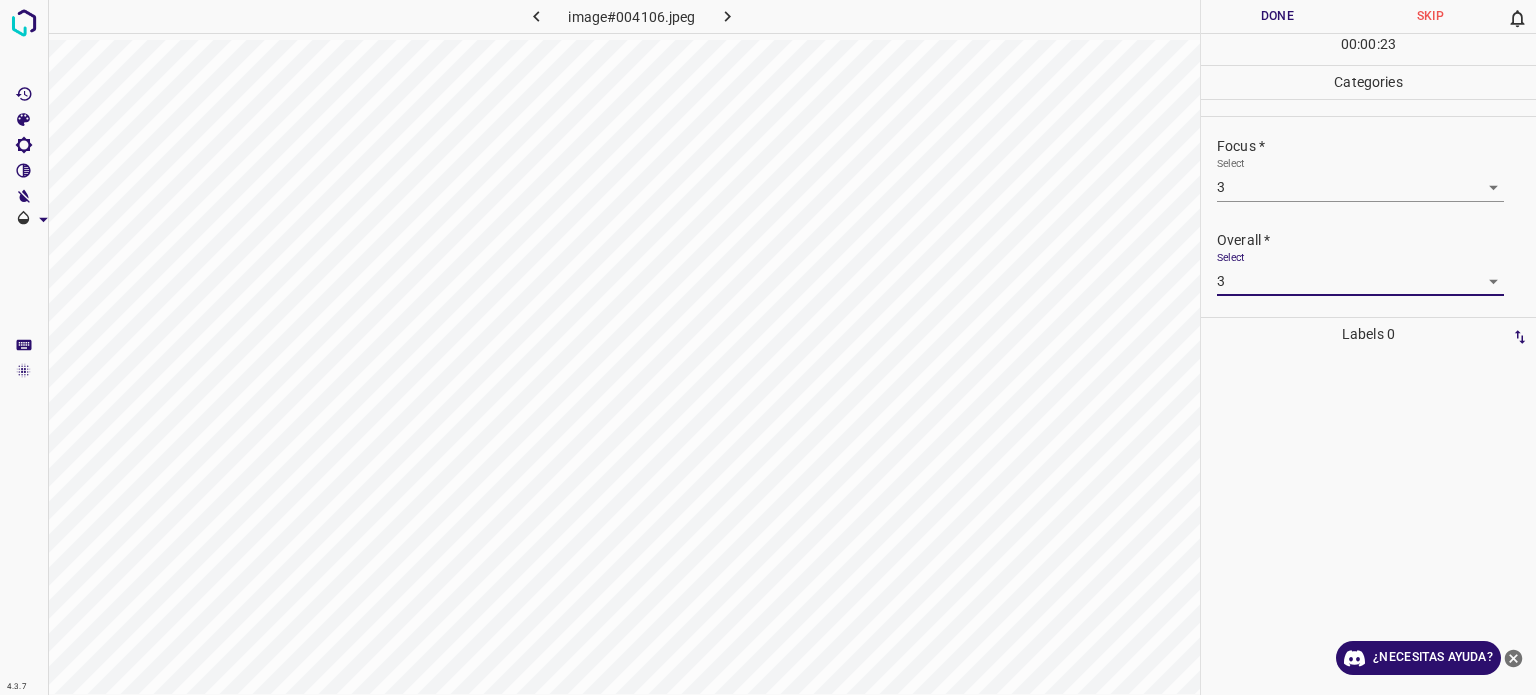 click on "Done" at bounding box center (1277, 16) 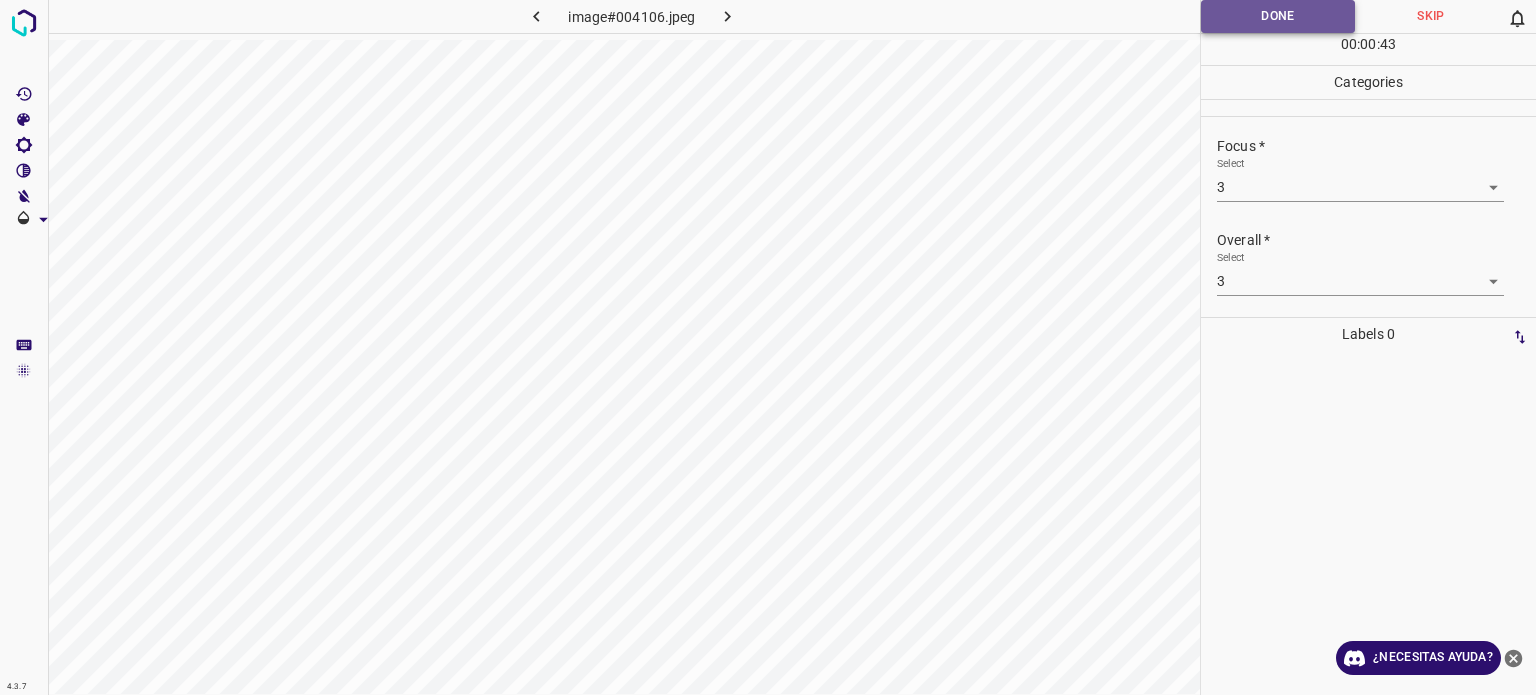 click on "Done" at bounding box center (1278, 16) 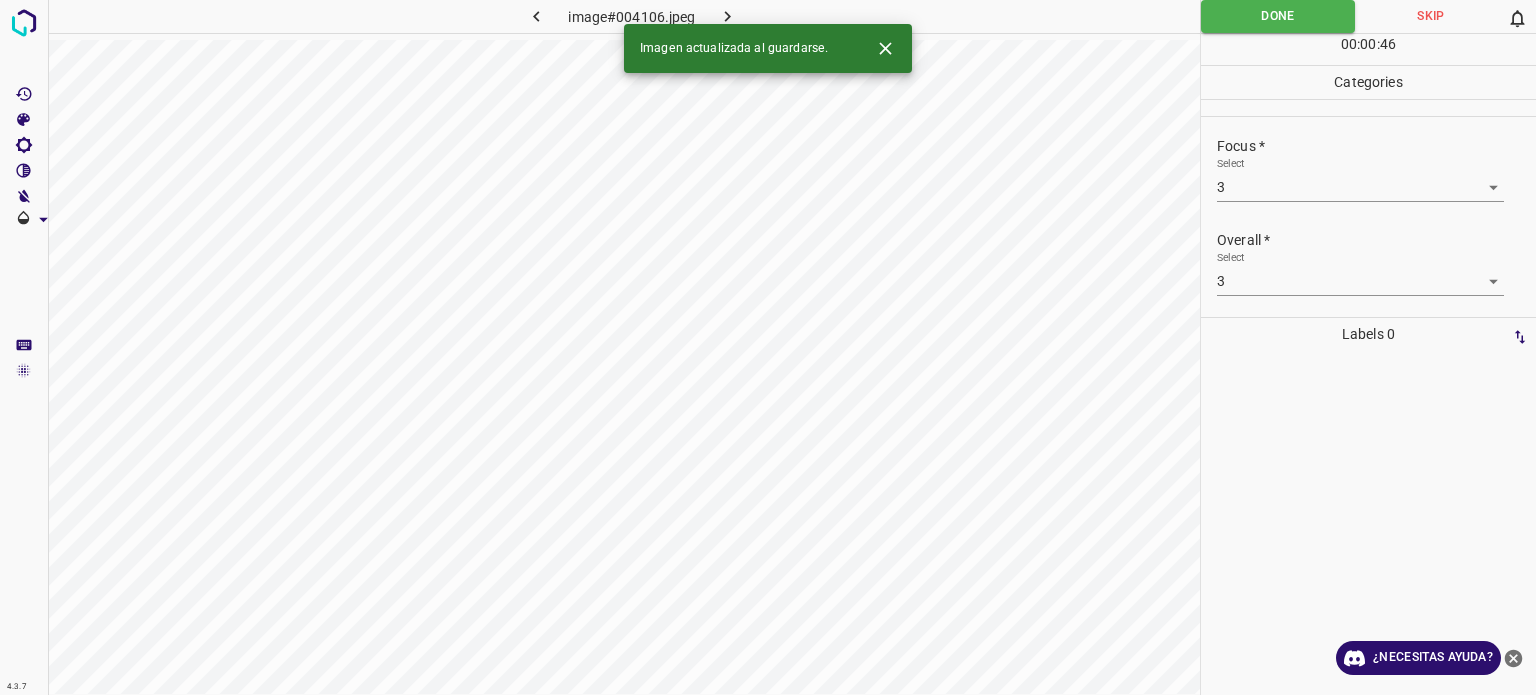 click 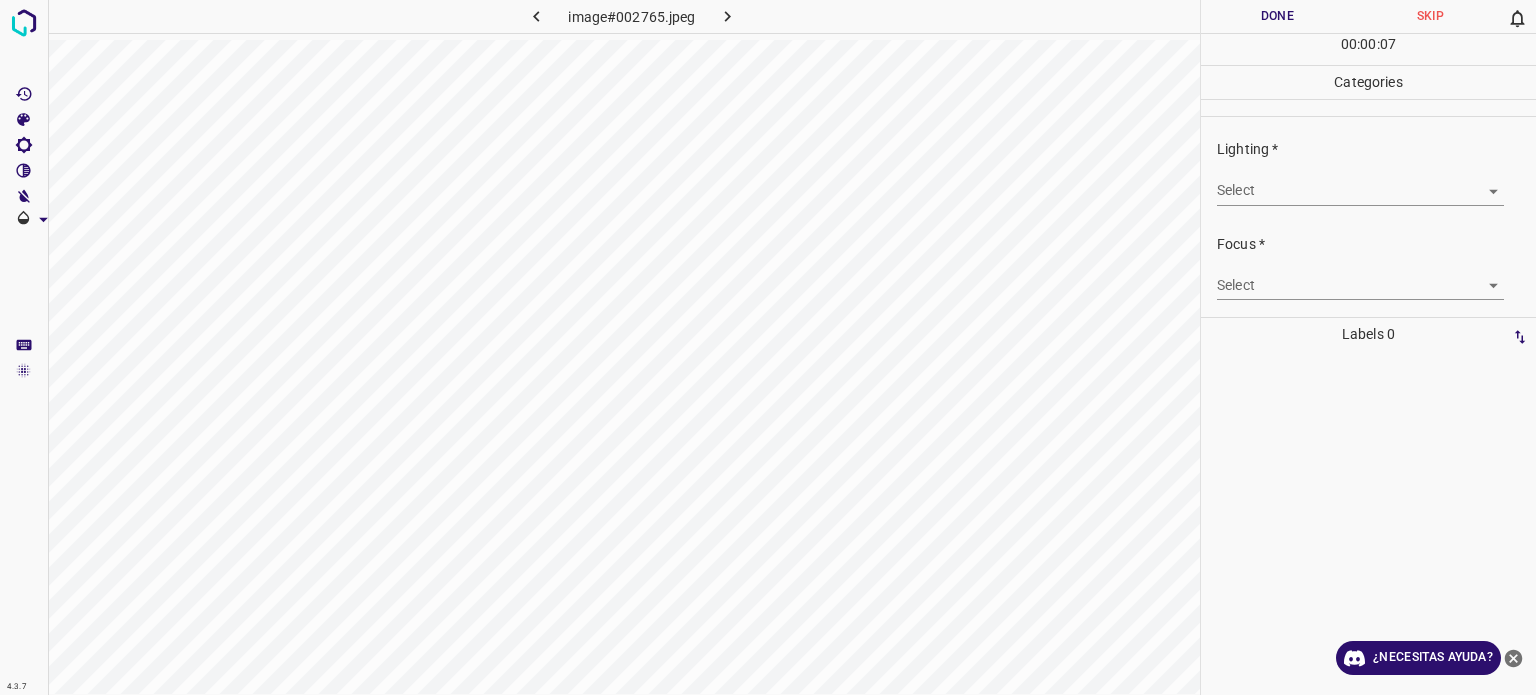 click on "4.3.7 image#002765.jpeg Done Skip 0 00   : 00   : 07   Categories Lighting *  Select ​ Focus *  Select ​ Overall *  Select ​ Labels   0 Categories 1 Lighting 2 Focus 3 Overall Tools Space Change between modes (Draw & Edit) I Auto labeling R Restore zoom M Zoom in N Zoom out Delete Delete selecte label Filters Z Restore filters X Saturation filter C Brightness filter V Contrast filter B Gray scale filter General O Download ¿Necesitas ayuda? Texto original Valora esta traducción Tu opinión servirá para ayudar a mejorar el Traductor de Google - Texto - Esconder - Borrar" at bounding box center (768, 347) 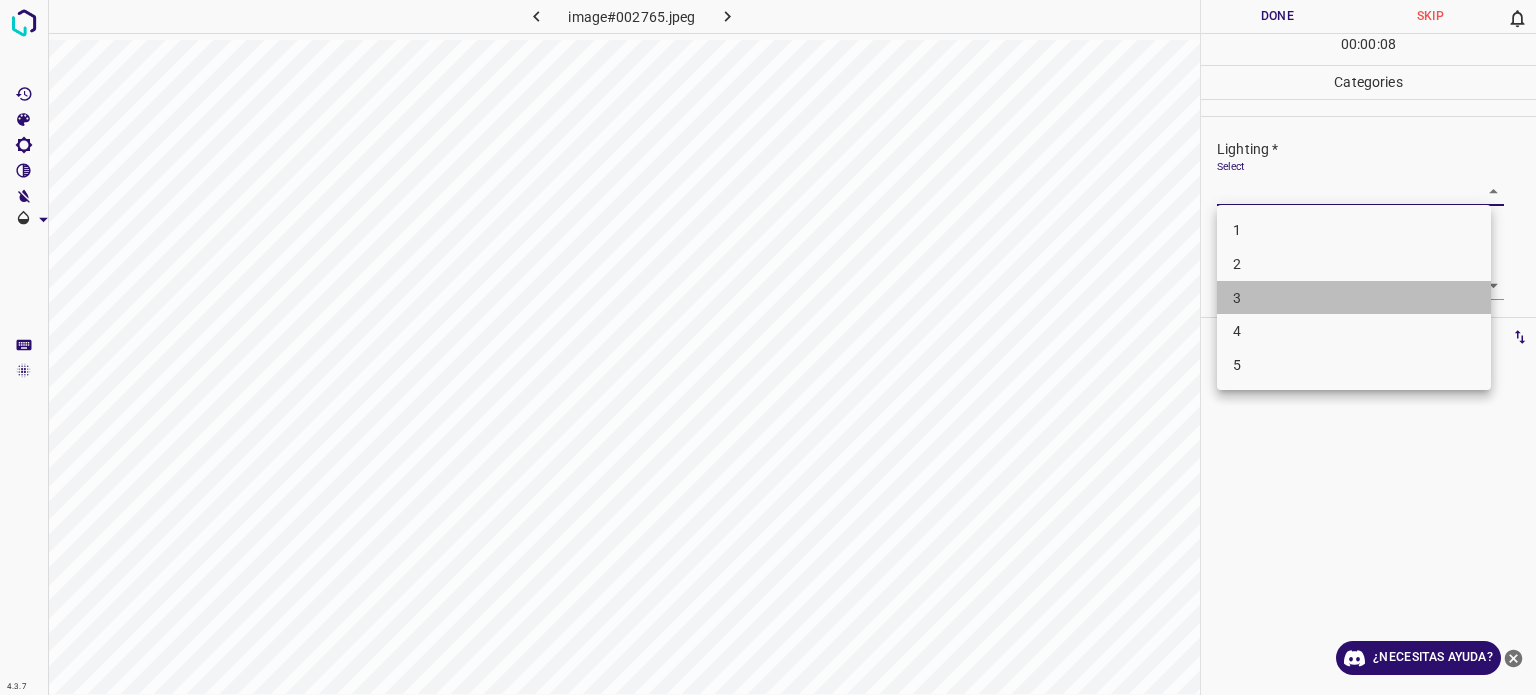 click on "3" at bounding box center (1237, 297) 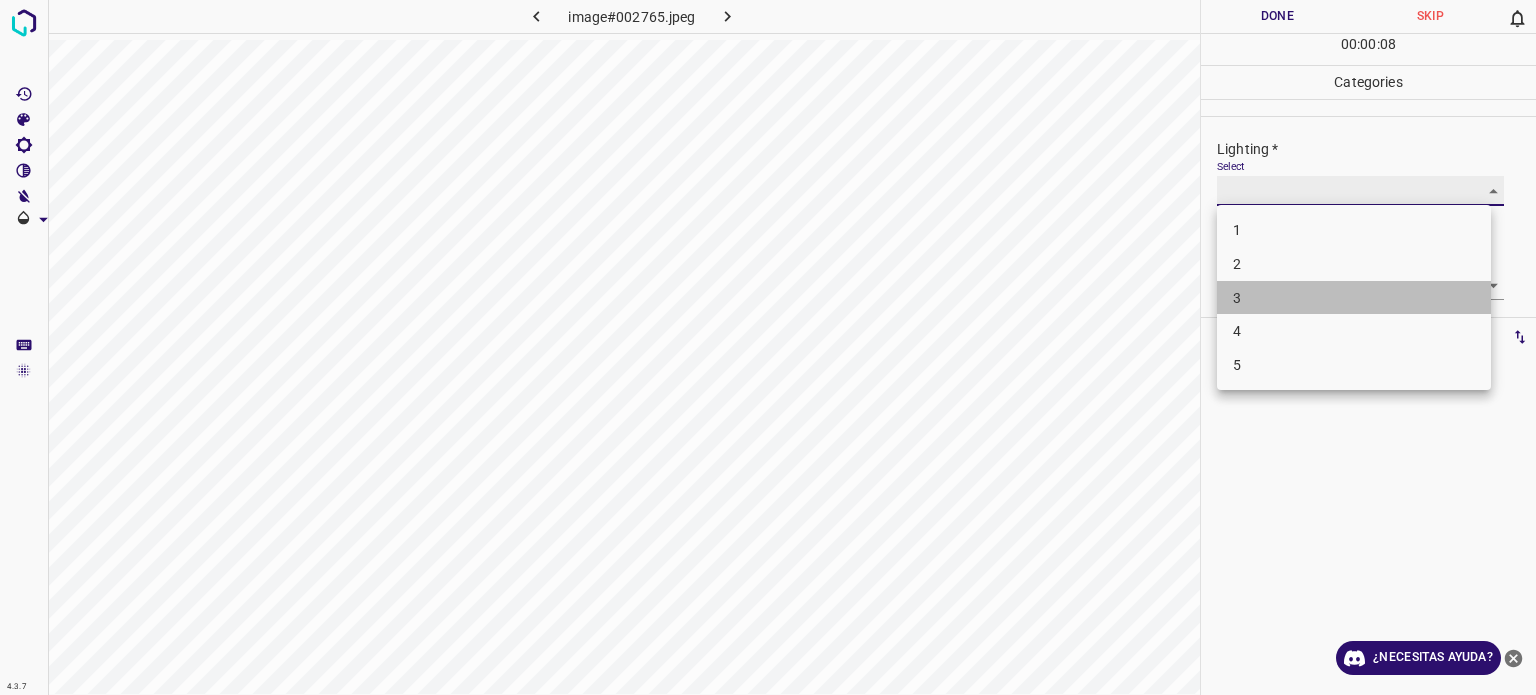 type on "3" 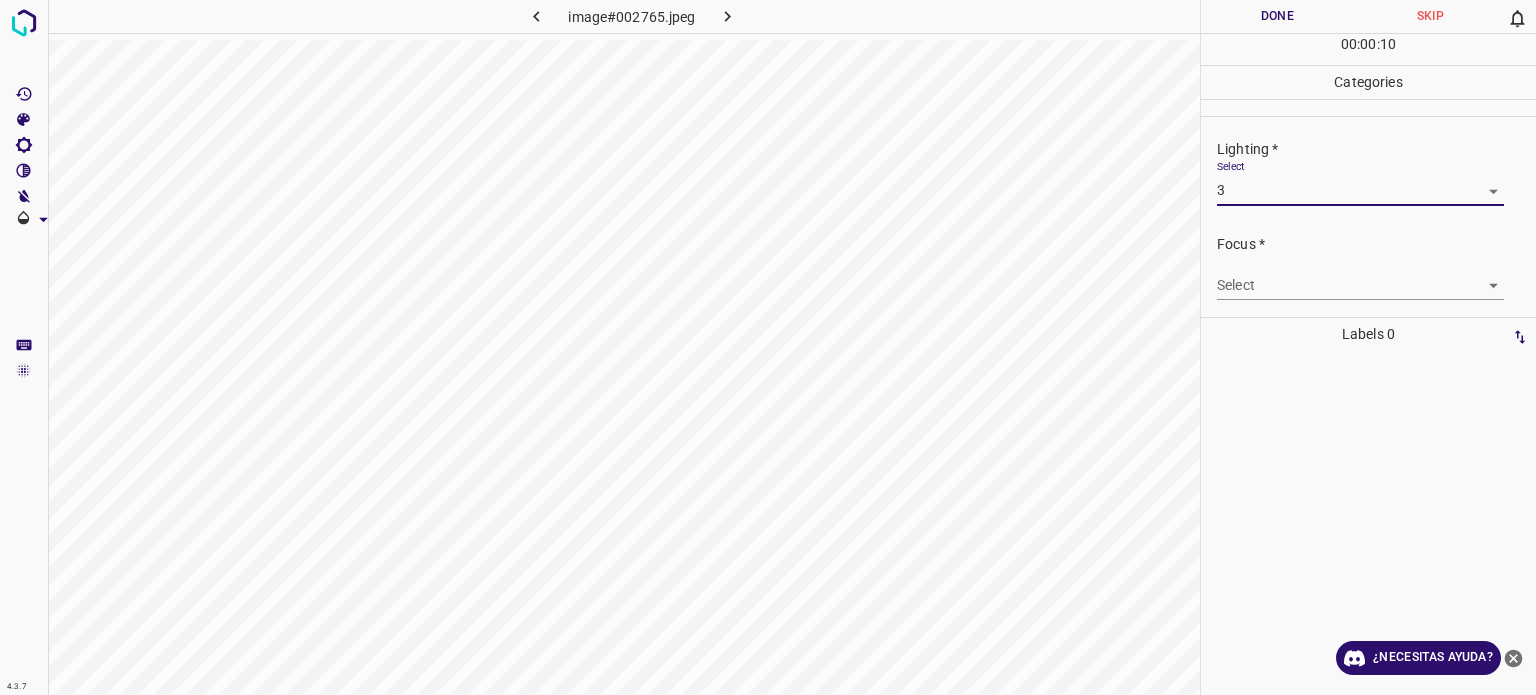 click on "4.3.7 image#002765.jpeg Done Skip 0 00   : 00   : 10   Categories Lighting *  Select 3 3 Focus *  Select ​ Overall *  Select ​ Labels   0 Categories 1 Lighting 2 Focus 3 Overall Tools Space Change between modes (Draw & Edit) I Auto labeling R Restore zoom M Zoom in N Zoom out Delete Delete selecte label Filters Z Restore filters X Saturation filter C Brightness filter V Contrast filter B Gray scale filter General O Download ¿Necesitas ayuda? Texto original Valora esta traducción Tu opinión servirá para ayudar a mejorar el Traductor de Google - Texto - Esconder - Borrar" at bounding box center [768, 347] 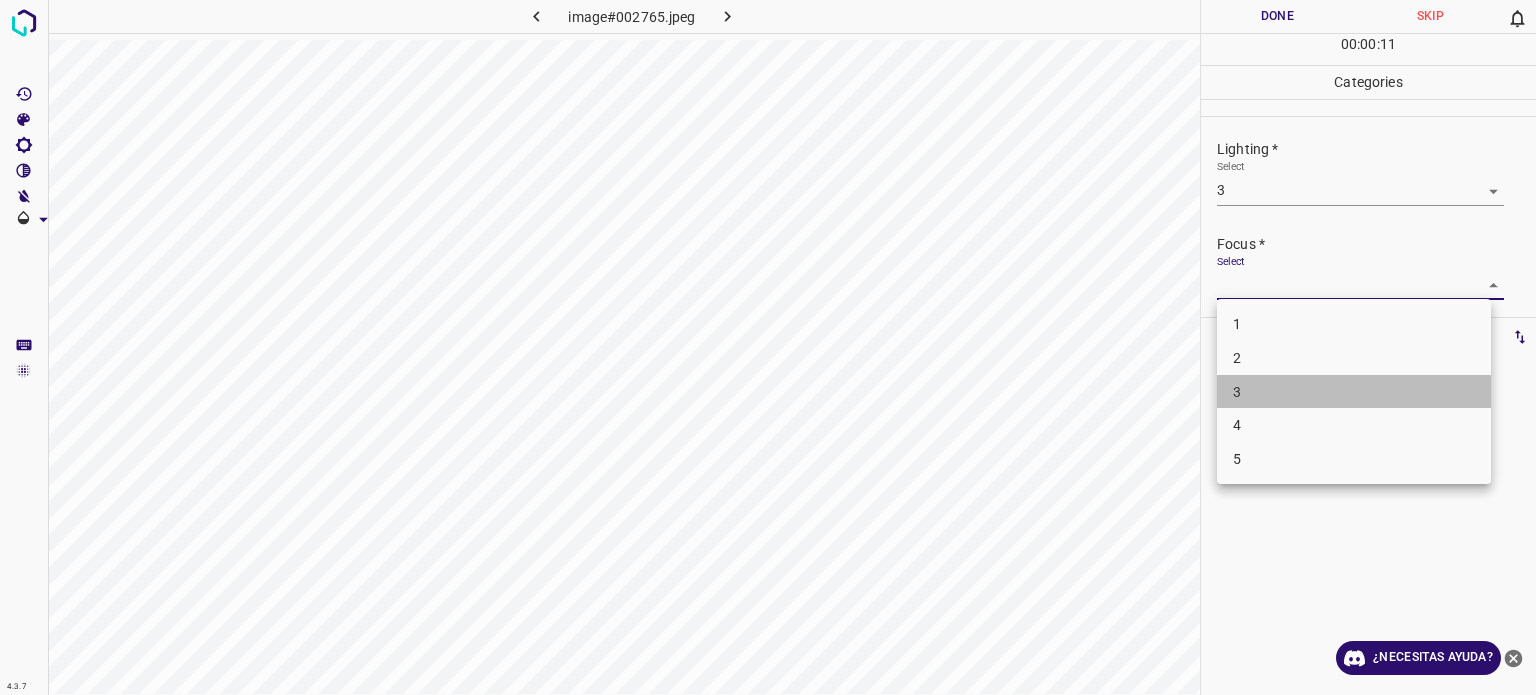 click on "3" at bounding box center [1237, 391] 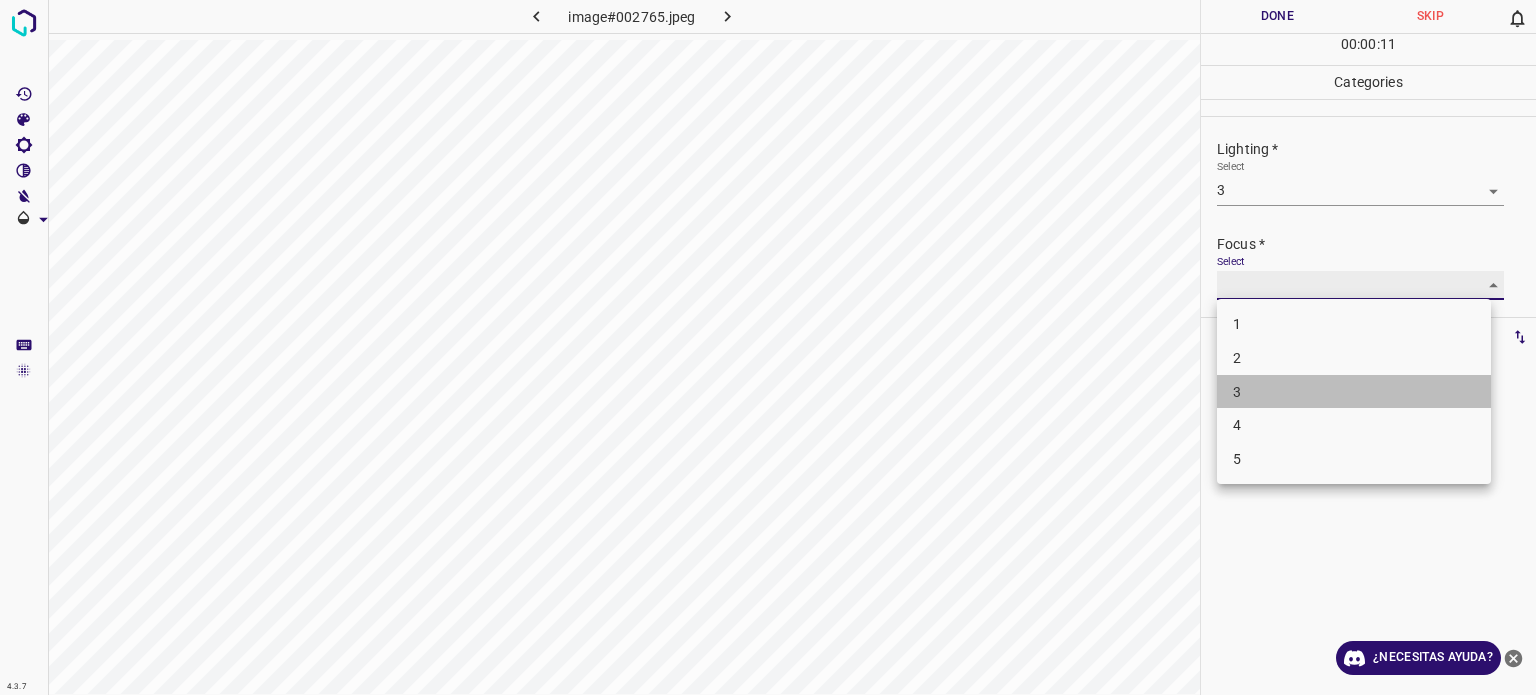 type on "3" 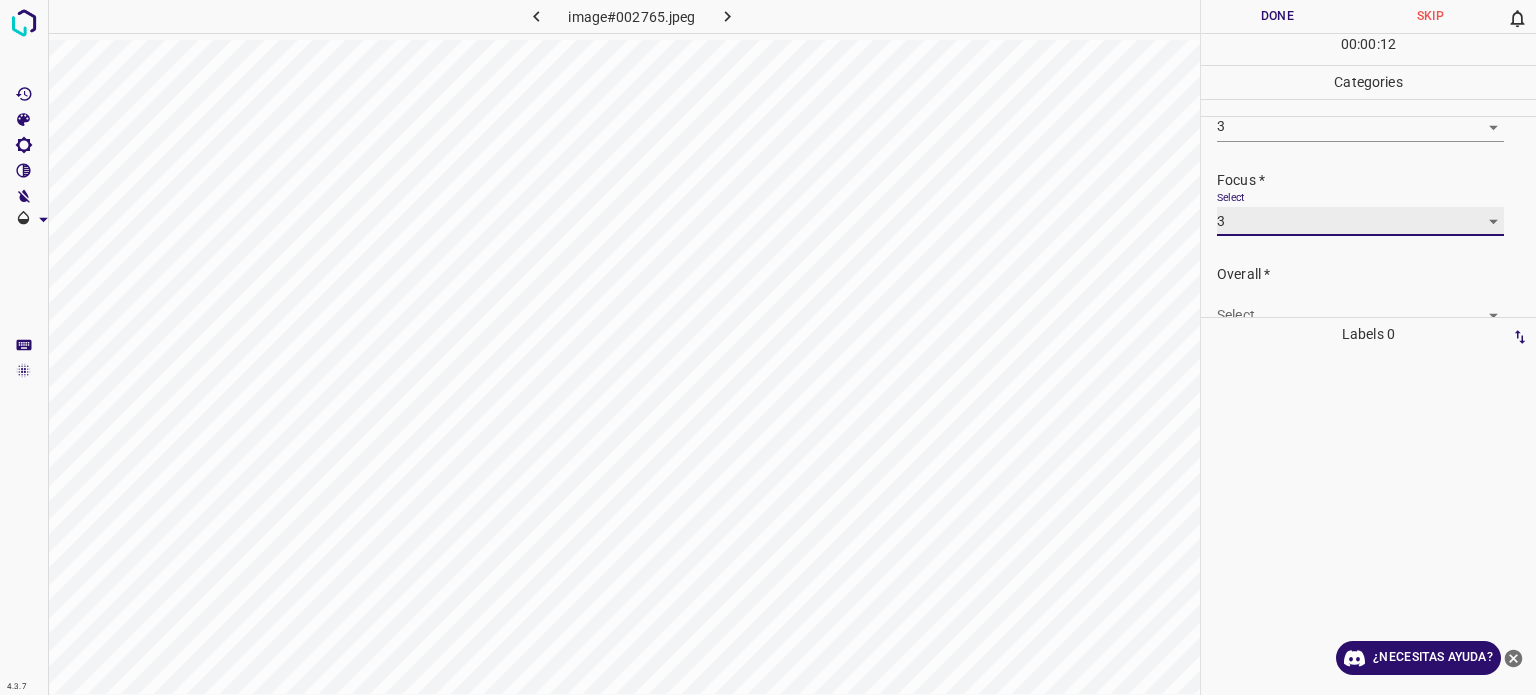 scroll, scrollTop: 98, scrollLeft: 0, axis: vertical 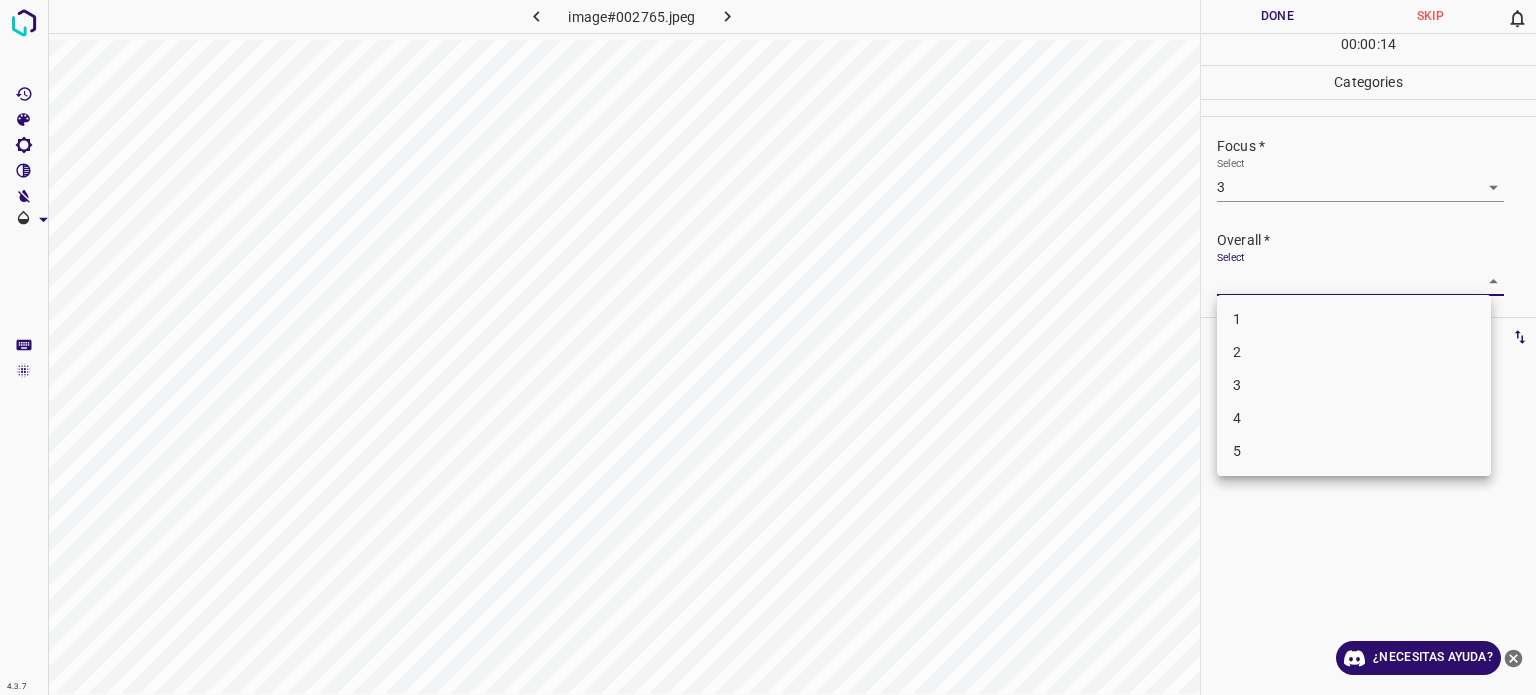 click on "4.3.7 image#002765.jpeg Done Skip 0 00   : 00   : 14   Categories Lighting *  Select 3 3 Focus *  Select 3 3 Overall *  Select ​ Labels   0 Categories 1 Lighting 2 Focus 3 Overall Tools Space Change between modes (Draw & Edit) I Auto labeling R Restore zoom M Zoom in N Zoom out Delete Delete selecte label Filters Z Restore filters X Saturation filter C Brightness filter V Contrast filter B Gray scale filter General O Download ¿Necesitas ayuda? Texto original Valora esta traducción Tu opinión servirá para ayudar a mejorar el Traductor de Google - Texto - Esconder - Borrar 1 2 3 4 5" at bounding box center [768, 347] 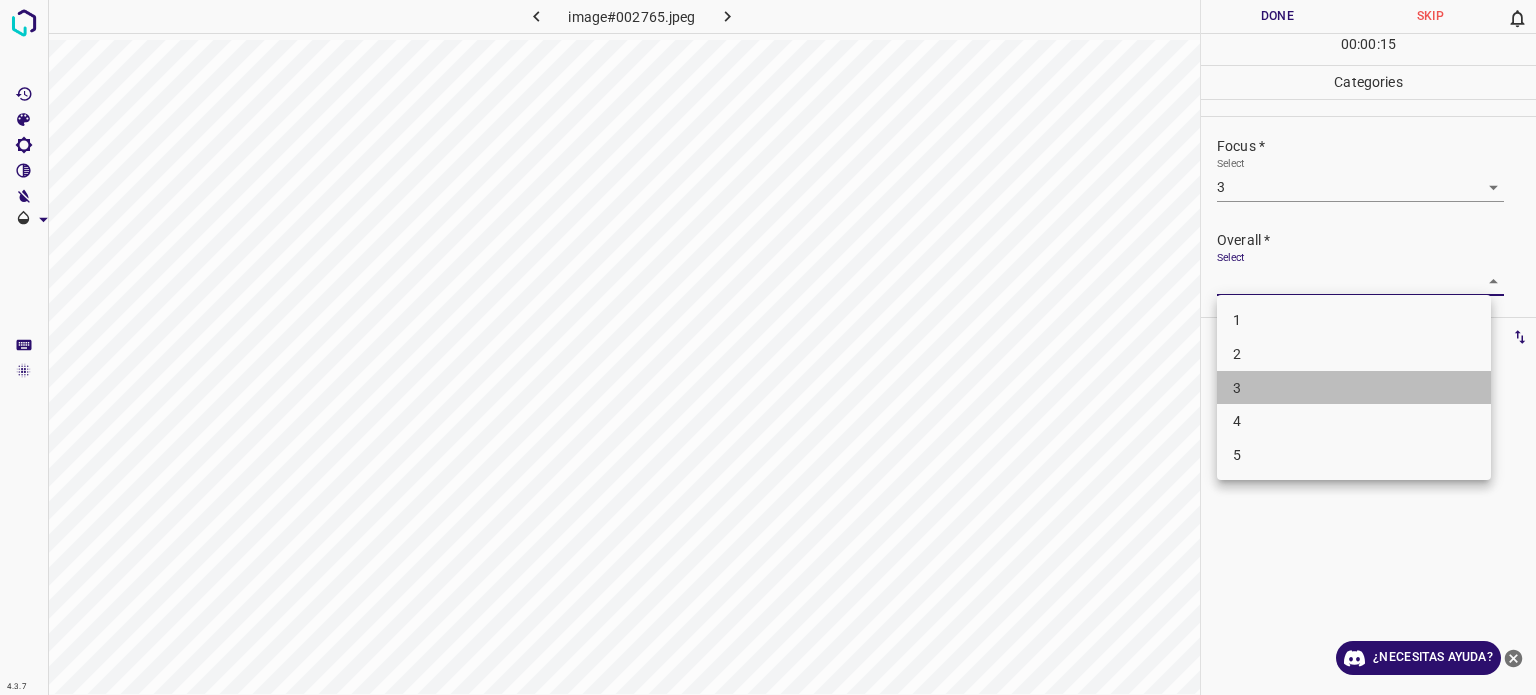 drag, startPoint x: 1235, startPoint y: 387, endPoint x: 1226, endPoint y: 327, distance: 60.671246 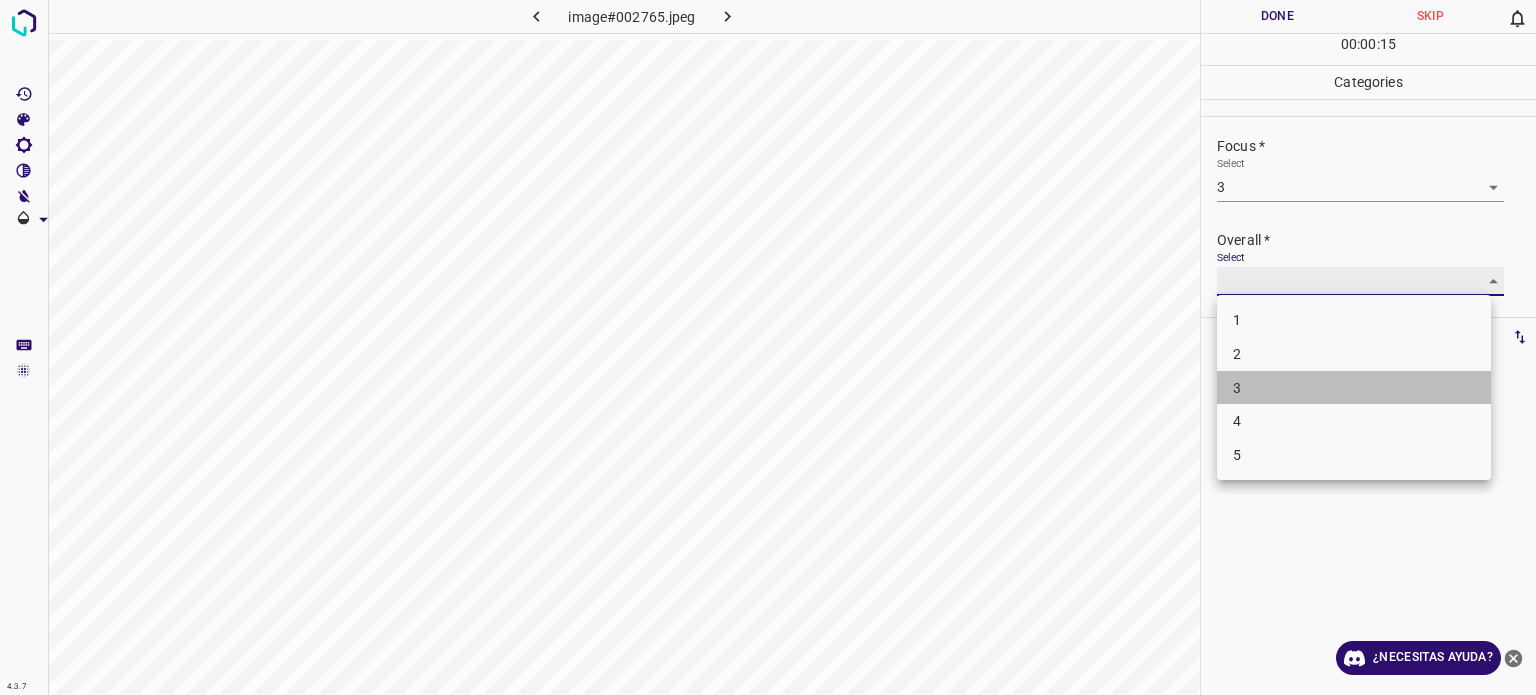 type on "3" 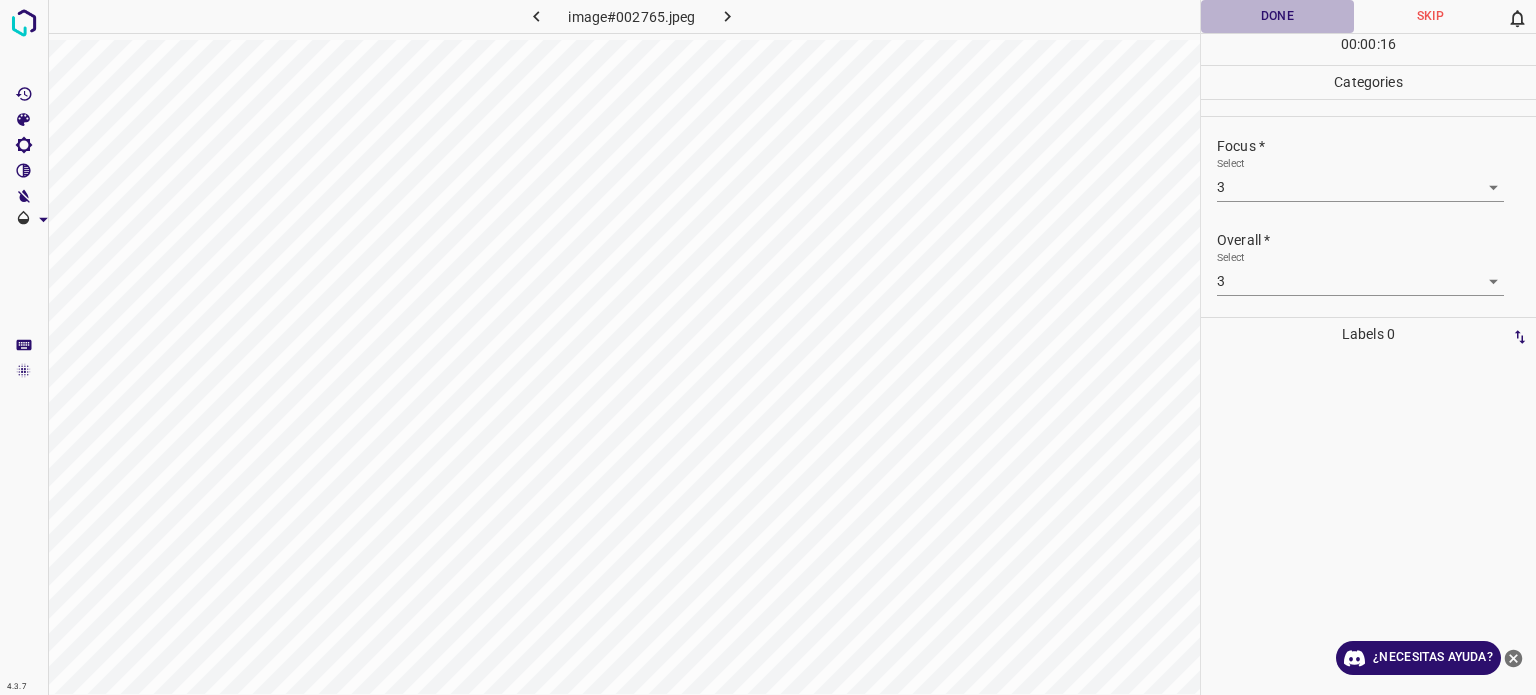 click on "Done" at bounding box center [1277, 16] 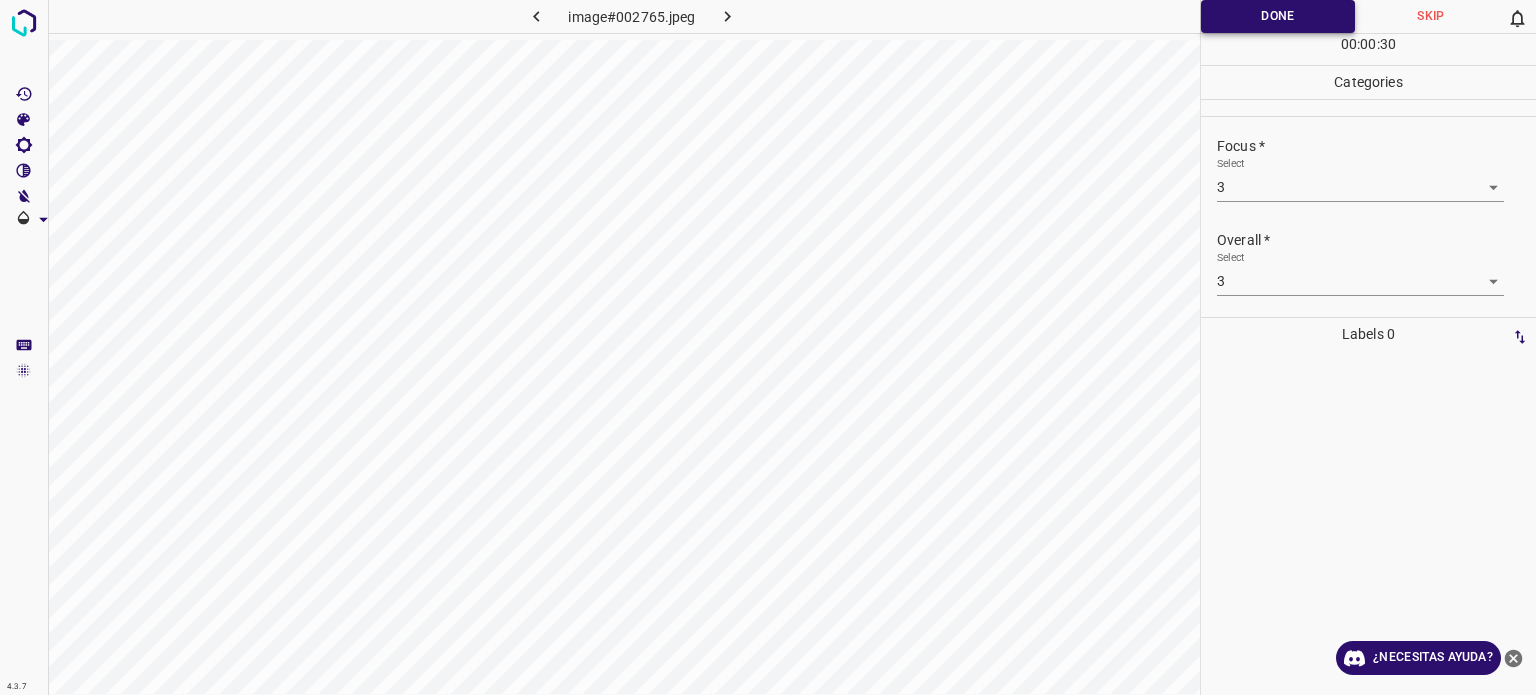 click on "Done" at bounding box center (1278, 16) 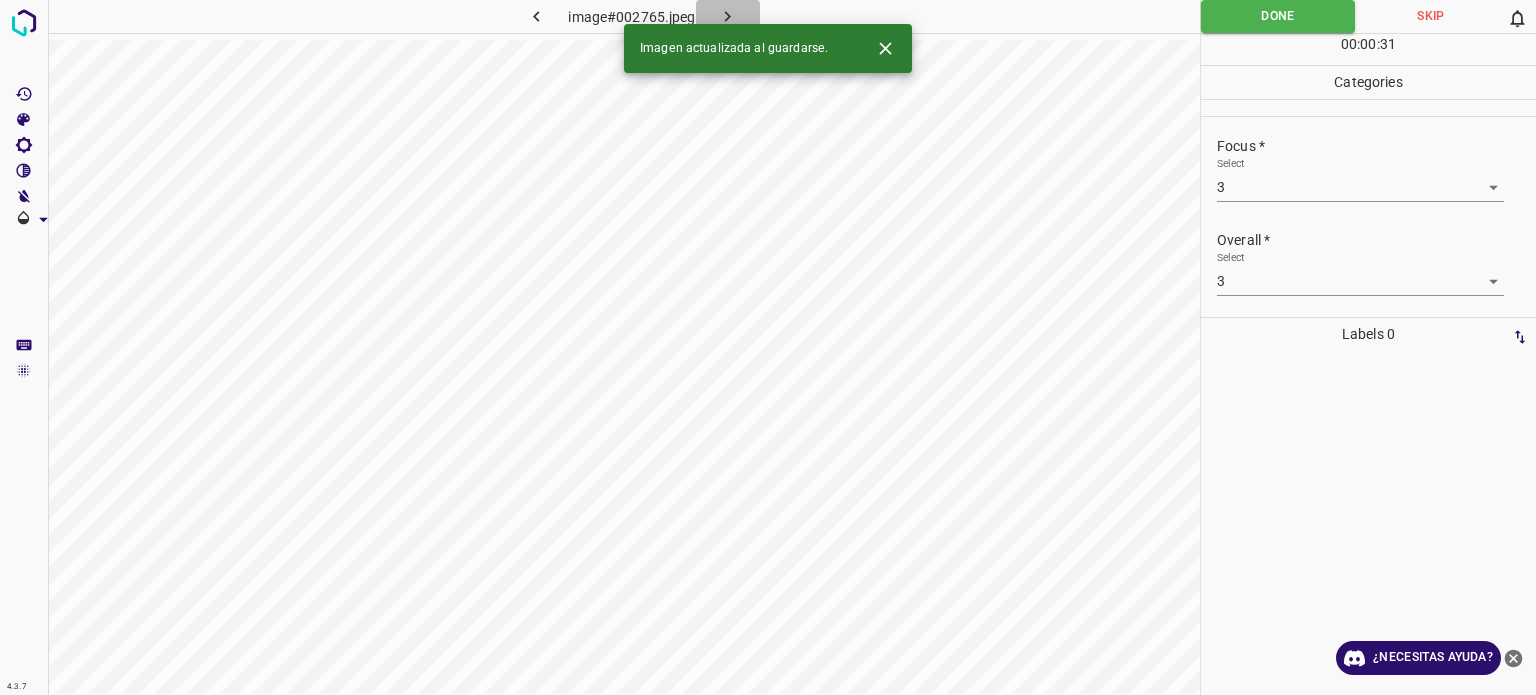 click 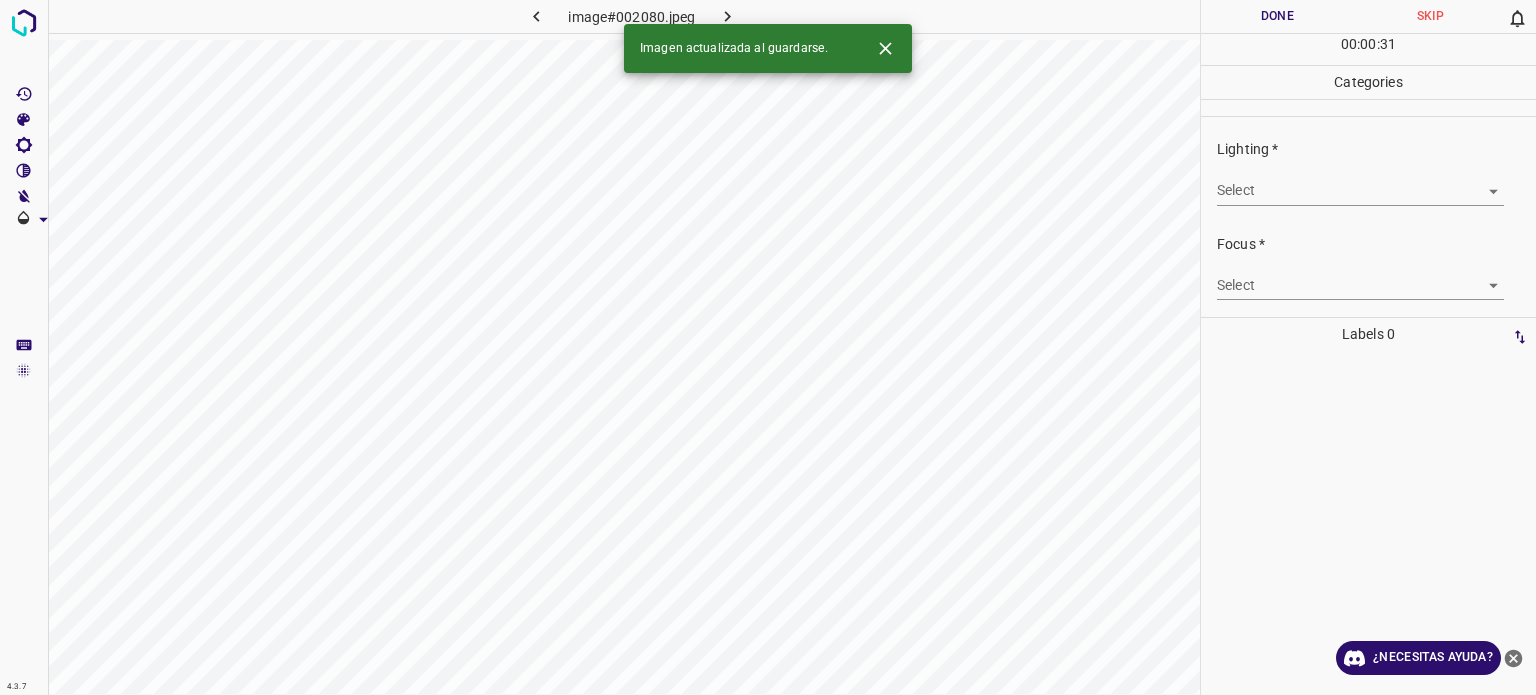 click on "4.3.7 image#002080.jpeg Done Skip 0 00   : 00   : 31   Categories Lighting *  Select ​ Focus *  Select ​ Overall *  Select ​ Labels   0 Categories 1 Lighting 2 Focus 3 Overall Tools Space Change between modes (Draw & Edit) I Auto labeling R Restore zoom M Zoom in N Zoom out Delete Delete selecte label Filters Z Restore filters X Saturation filter C Brightness filter V Contrast filter B Gray scale filter General O Download Imagen actualizada al guardarse. ¿Necesitas ayuda? Texto original Valora esta traducción Tu opinión servirá para ayudar a mejorar el Traductor de Google - Texto - Esconder - Borrar" at bounding box center [768, 347] 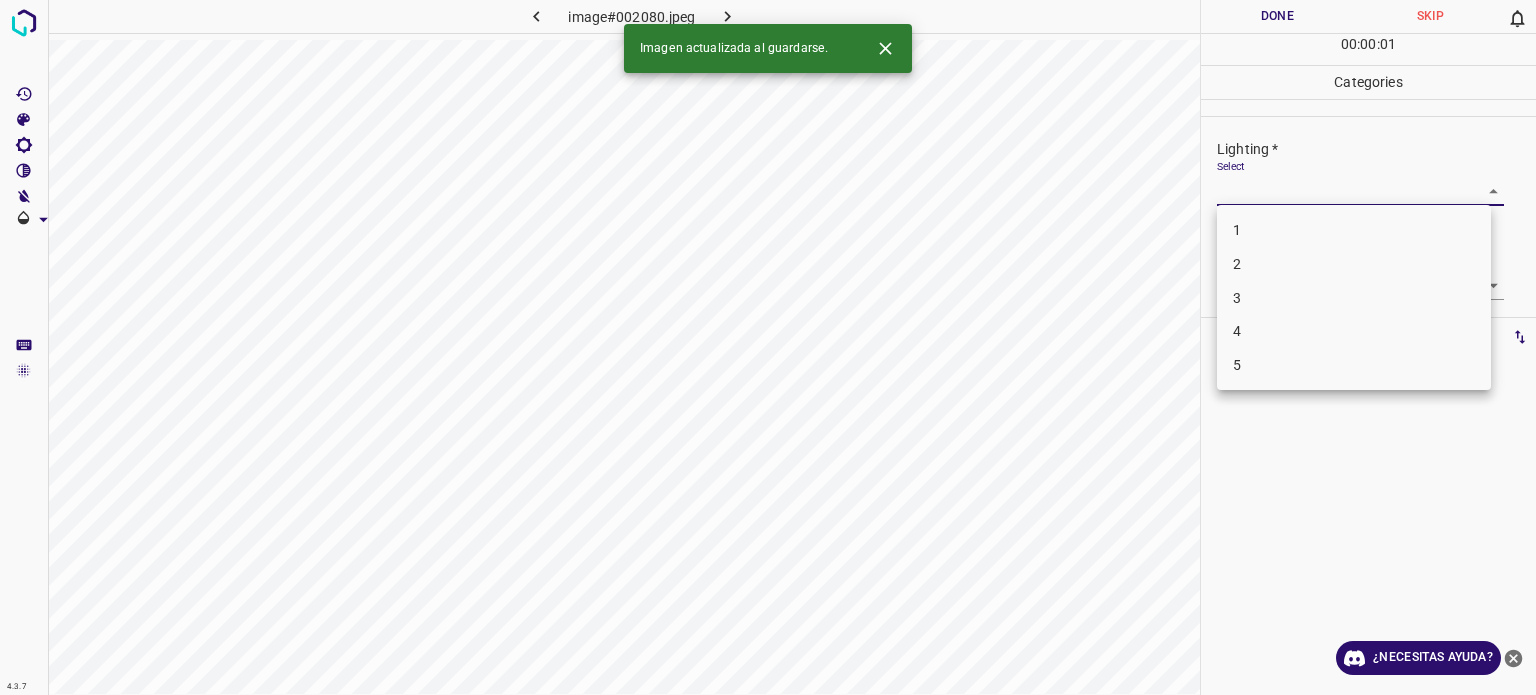 click on "3" at bounding box center [1237, 297] 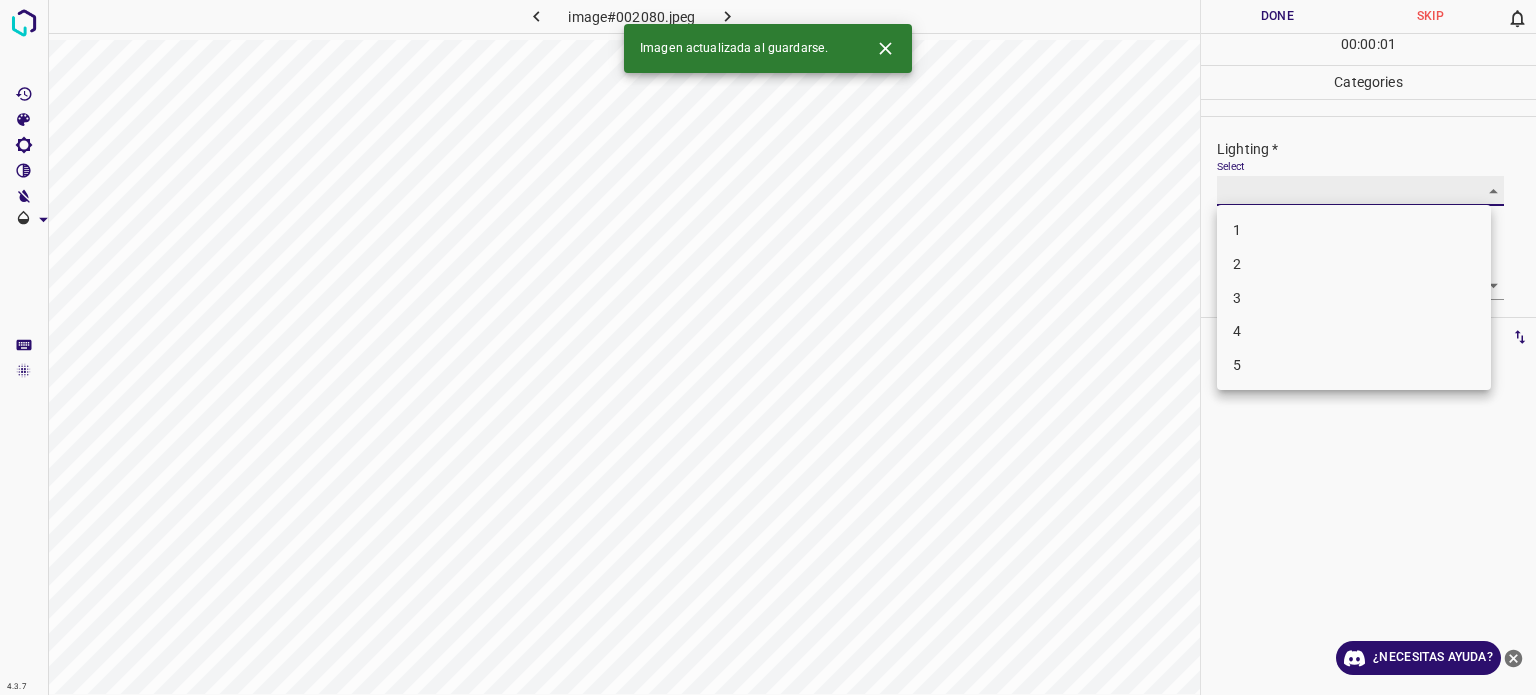 type on "3" 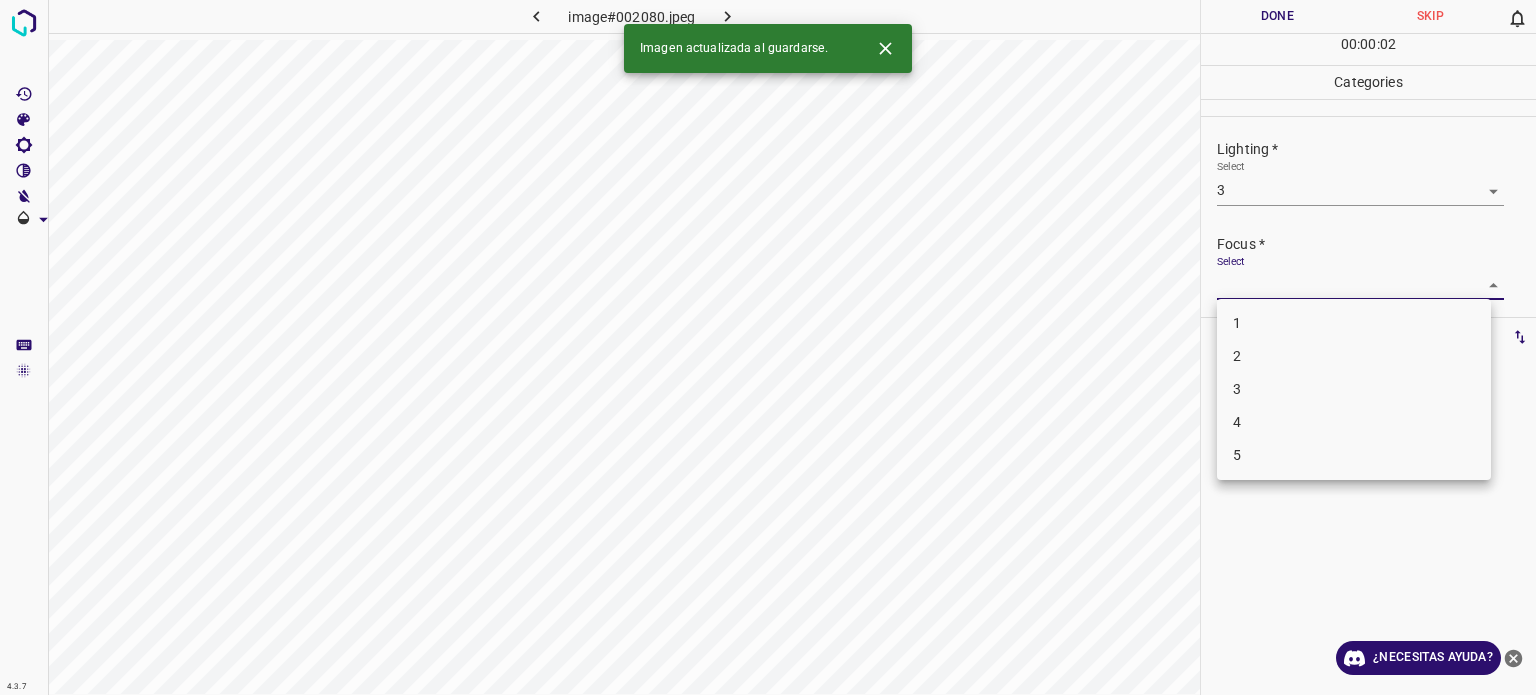 click on "4.3.7 image#002080.jpeg Done Skip 0 00   : 00   : 02   Categories Lighting *  Select 3 3 Focus *  Select ​ Overall *  Select ​ Labels   0 Categories 1 Lighting 2 Focus 3 Overall Tools Space Change between modes (Draw & Edit) I Auto labeling R Restore zoom M Zoom in N Zoom out Delete Delete selecte label Filters Z Restore filters X Saturation filter C Brightness filter V Contrast filter B Gray scale filter General O Download Imagen actualizada al guardarse. ¿Necesitas ayuda? Texto original Valora esta traducción Tu opinión servirá para ayudar a mejorar el Traductor de Google - Texto - Esconder - Borrar 1 2 3 4 5" at bounding box center (768, 347) 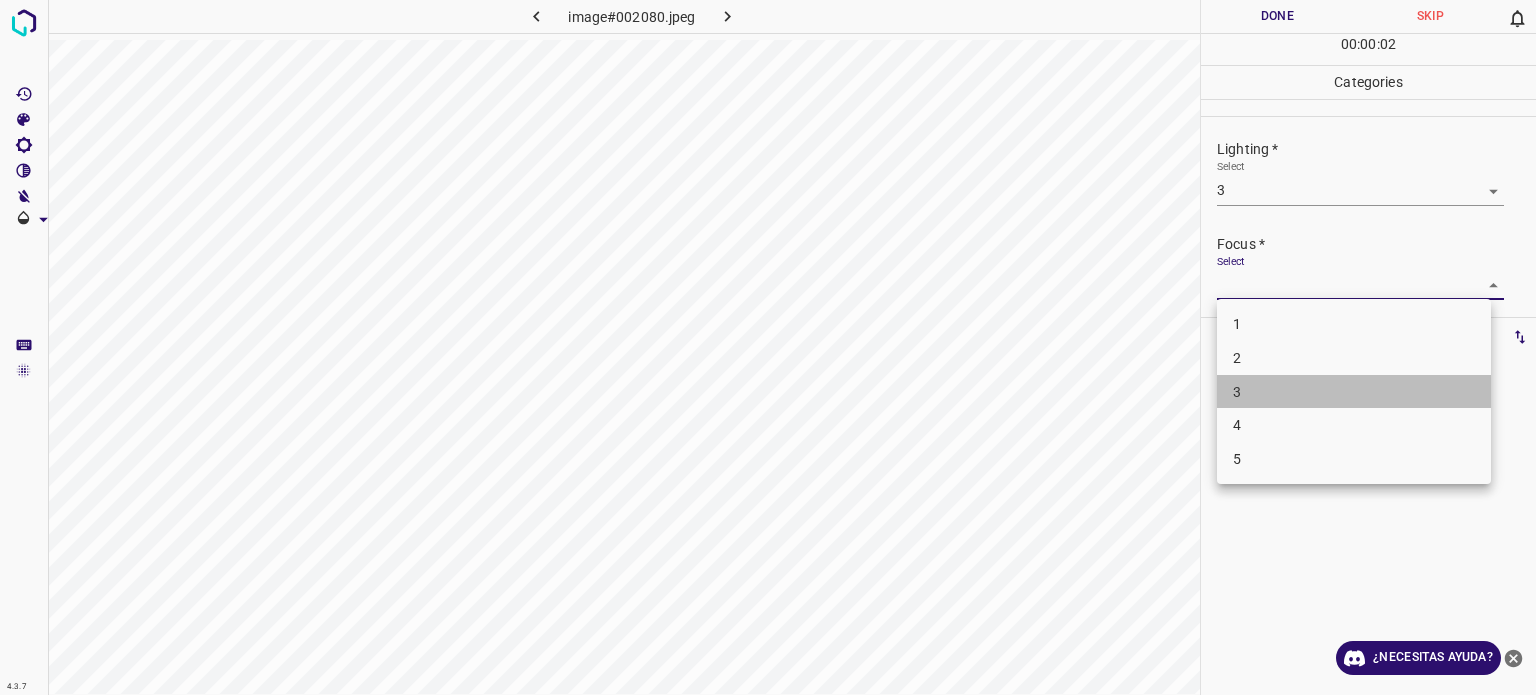 click on "3" at bounding box center [1354, 392] 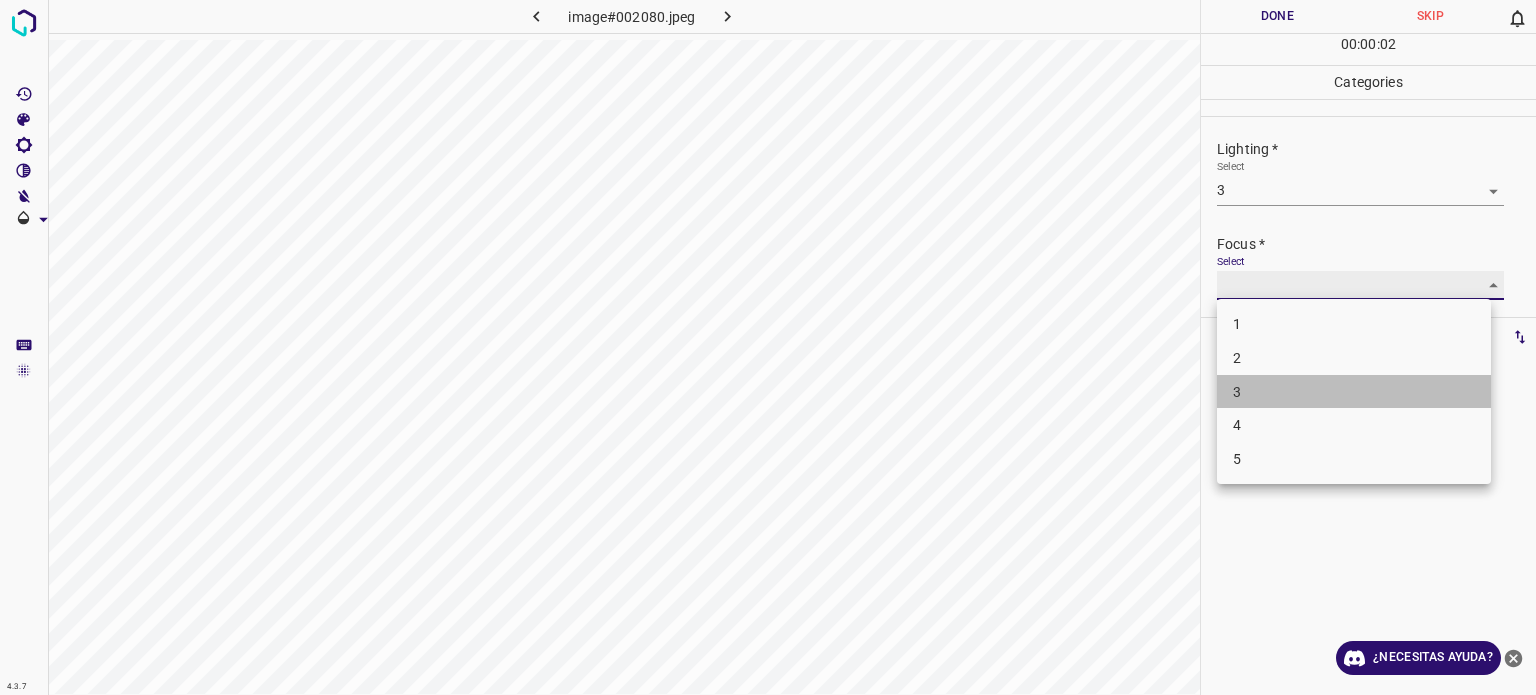 type on "3" 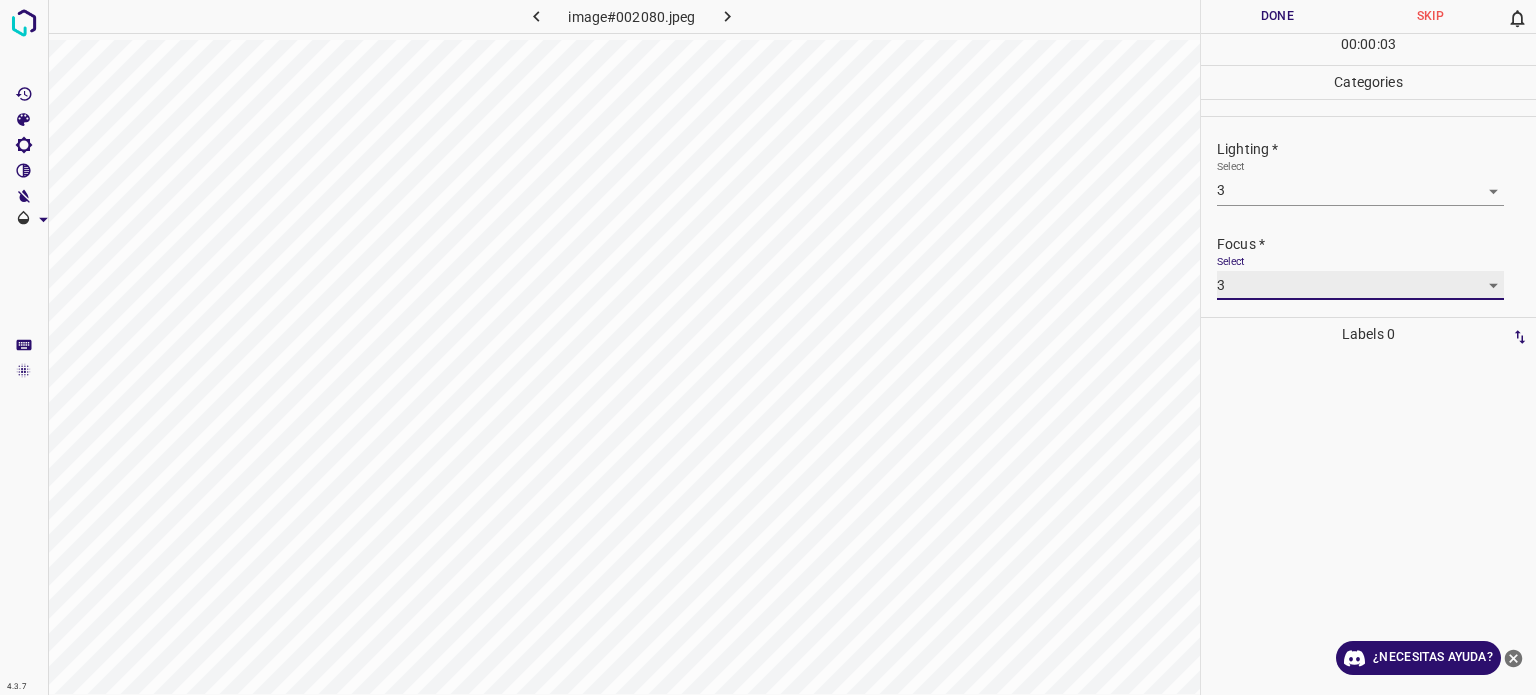 scroll, scrollTop: 98, scrollLeft: 0, axis: vertical 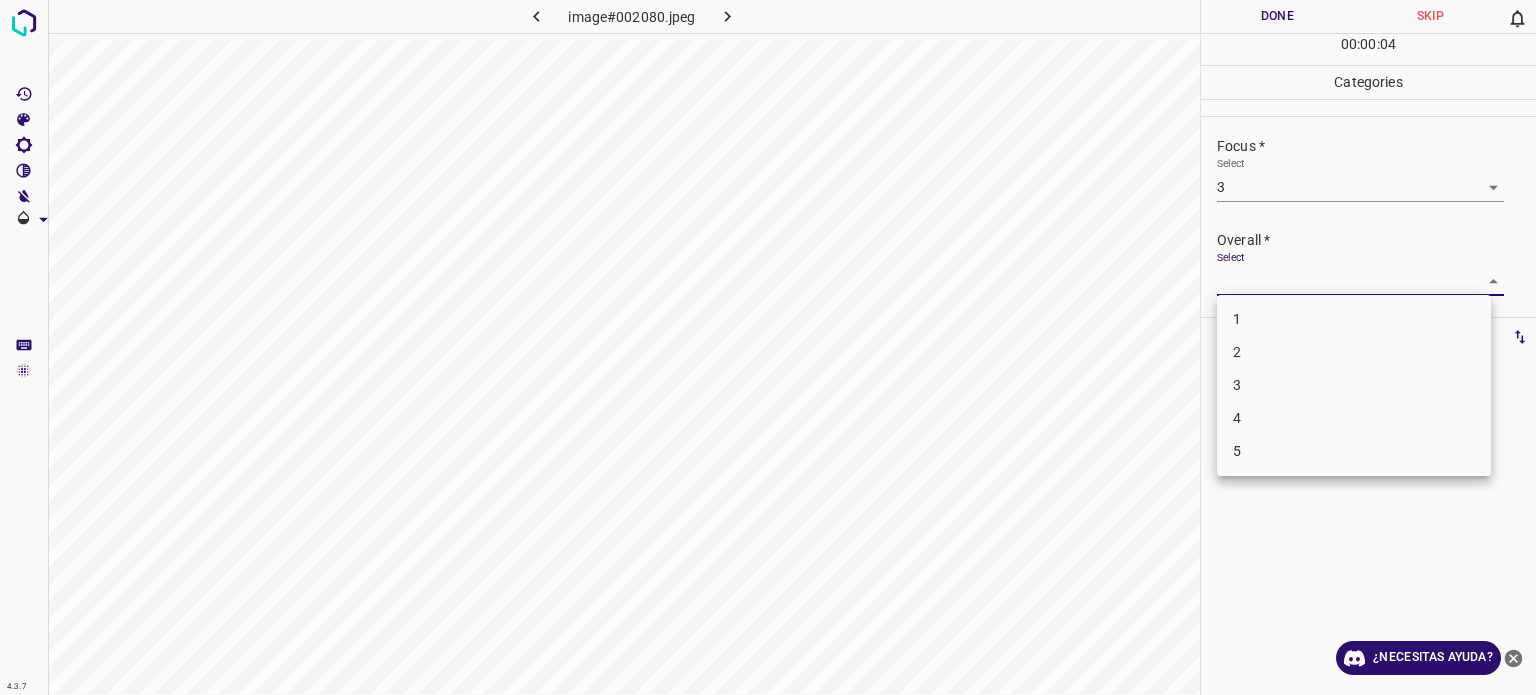 click on "4.3.7 image#002080.jpeg Done Skip 0 00   : 00   : 04   Categories Lighting *  Select 3 3 Focus *  Select 3 3 Overall *  Select ​ Labels   0 Categories 1 Lighting 2 Focus 3 Overall Tools Space Change between modes (Draw & Edit) I Auto labeling R Restore zoom M Zoom in N Zoom out Delete Delete selecte label Filters Z Restore filters X Saturation filter C Brightness filter V Contrast filter B Gray scale filter General O Download ¿Necesitas ayuda? Texto original Valora esta traducción Tu opinión servirá para ayudar a mejorar el Traductor de Google - Texto - Esconder - Borrar 1 2 3 4 5" at bounding box center [768, 347] 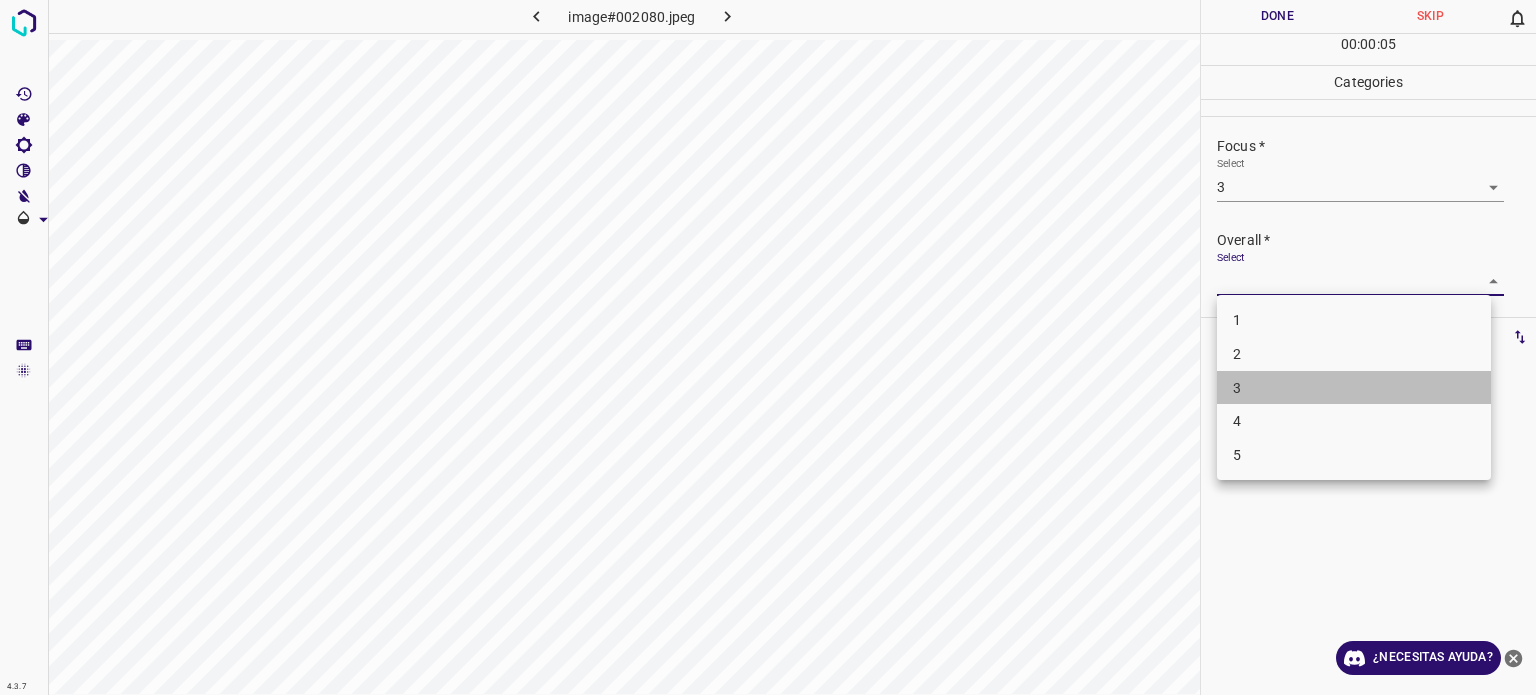 click on "3" at bounding box center (1354, 388) 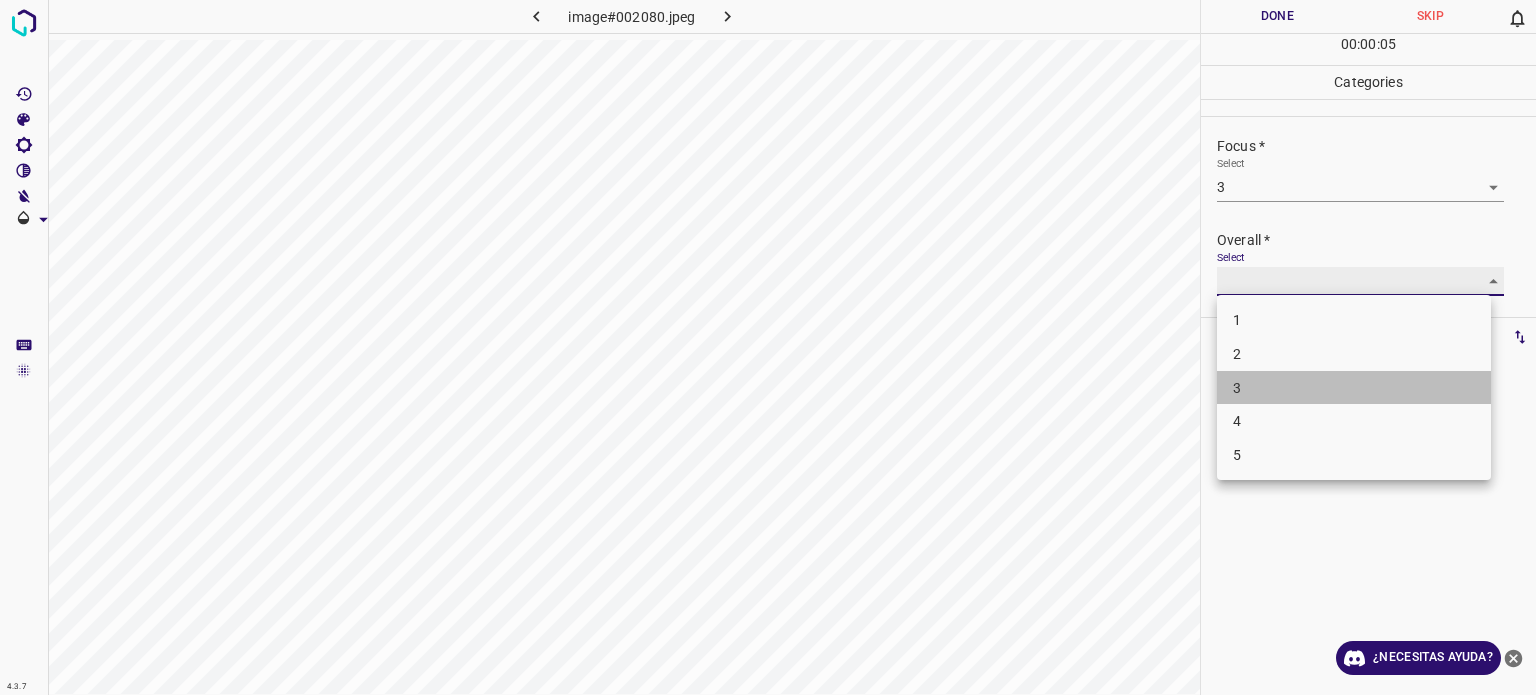 type on "3" 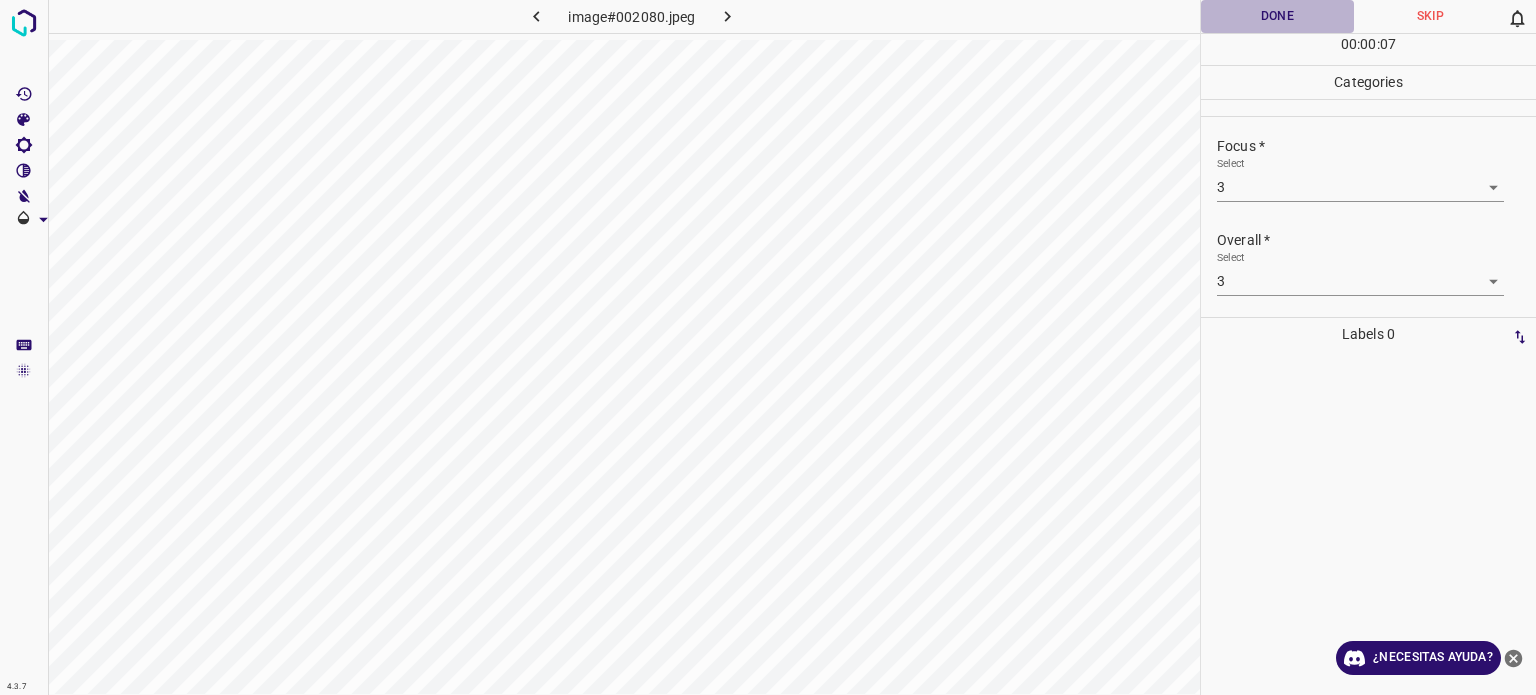 click on "Done" at bounding box center [1277, 16] 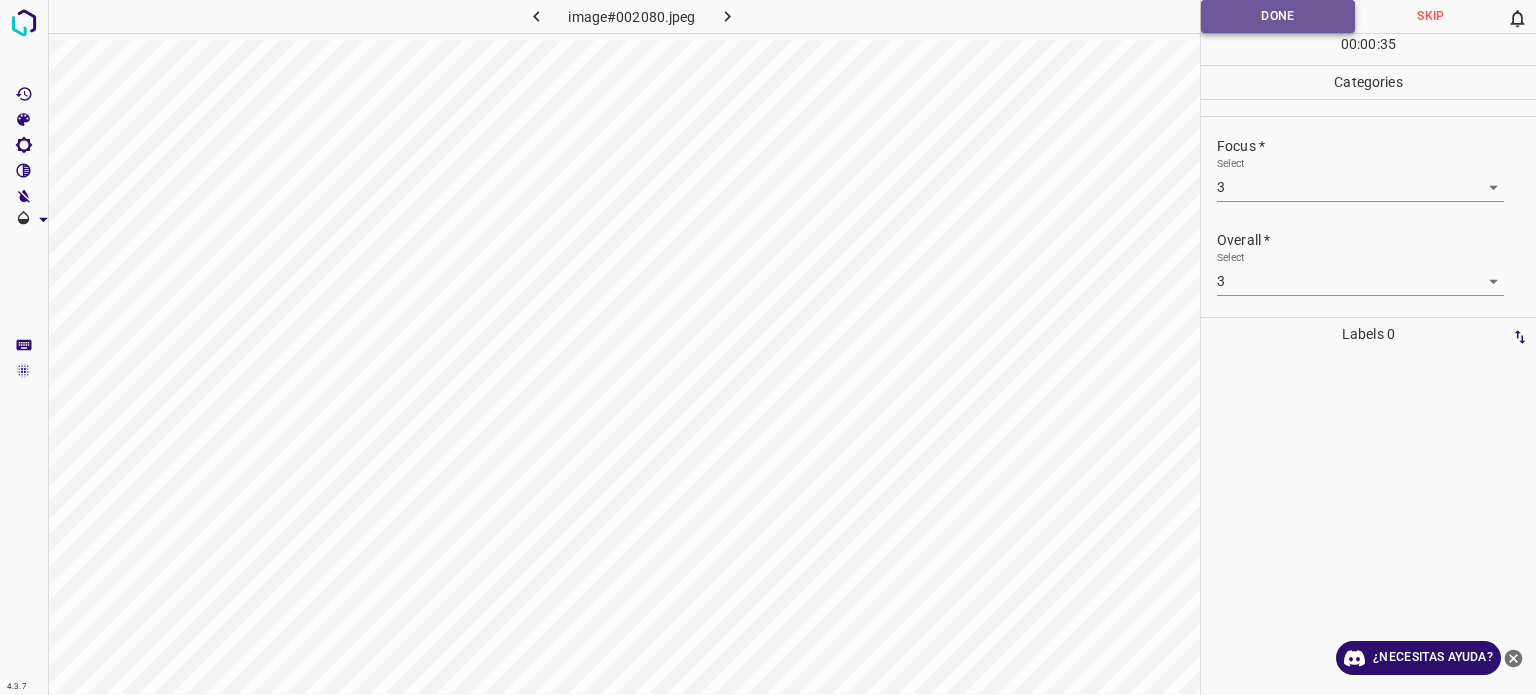 click on "Done" at bounding box center [1278, 16] 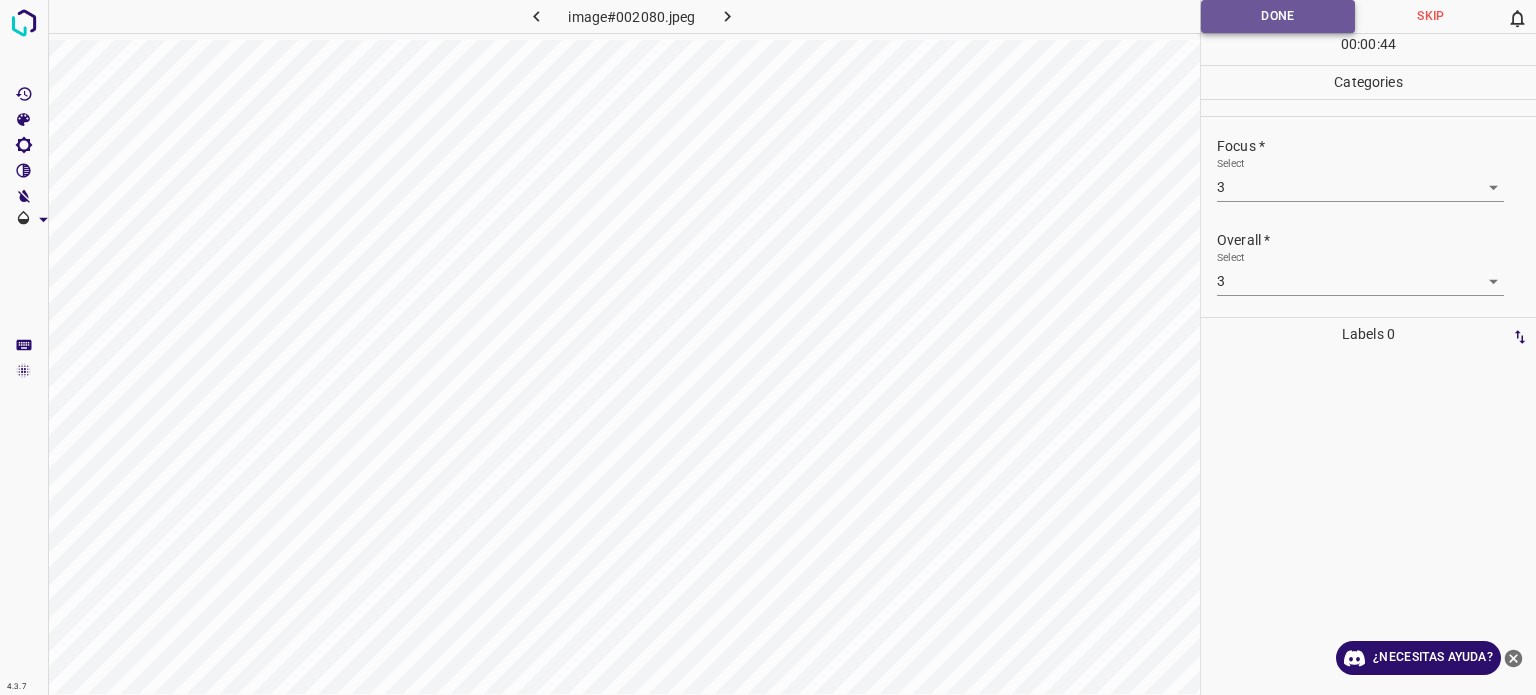 click on "Done" at bounding box center [1278, 16] 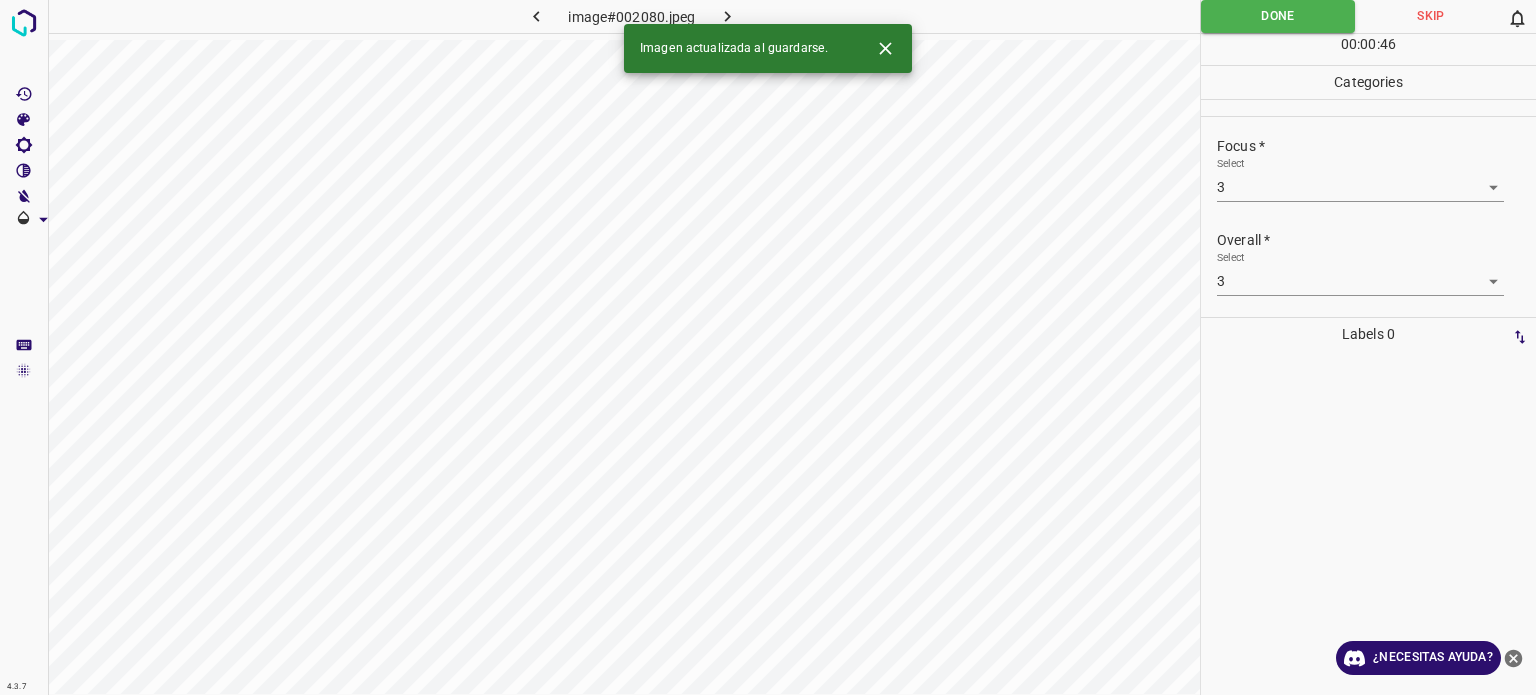 click 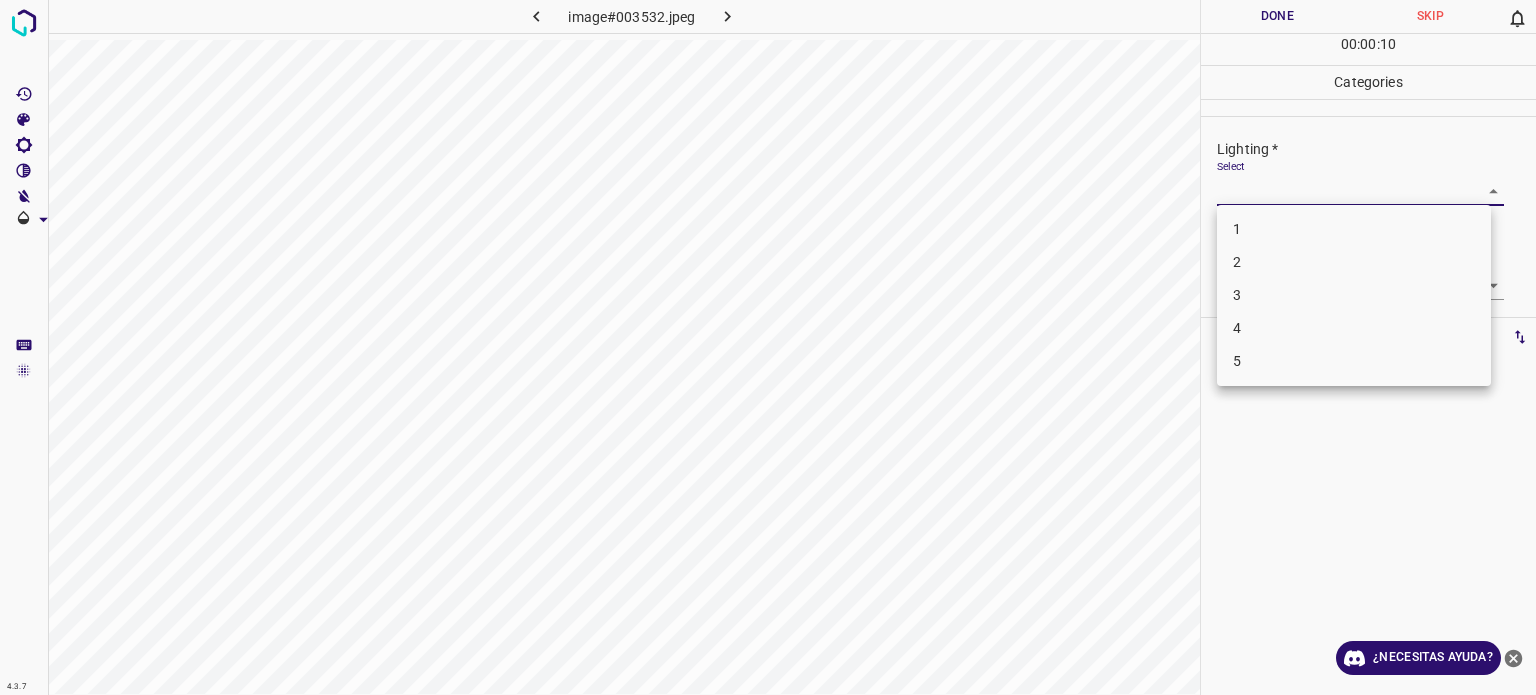 click on "4.3.7 image#003532.jpeg Done Skip 0 00   : 00   : 10   Categories Lighting *  Select ​ Focus *  Select ​ Overall *  Select ​ Labels   0 Categories 1 Lighting 2 Focus 3 Overall Tools Space Change between modes (Draw & Edit) I Auto labeling R Restore zoom M Zoom in N Zoom out Delete Delete selecte label Filters Z Restore filters X Saturation filter C Brightness filter V Contrast filter B Gray scale filter General O Download ¿Necesitas ayuda? Texto original Valora esta traducción Tu opinión servirá para ayudar a mejorar el Traductor de Google - Texto - Esconder - Borrar 1 2 3 4 5" at bounding box center [768, 347] 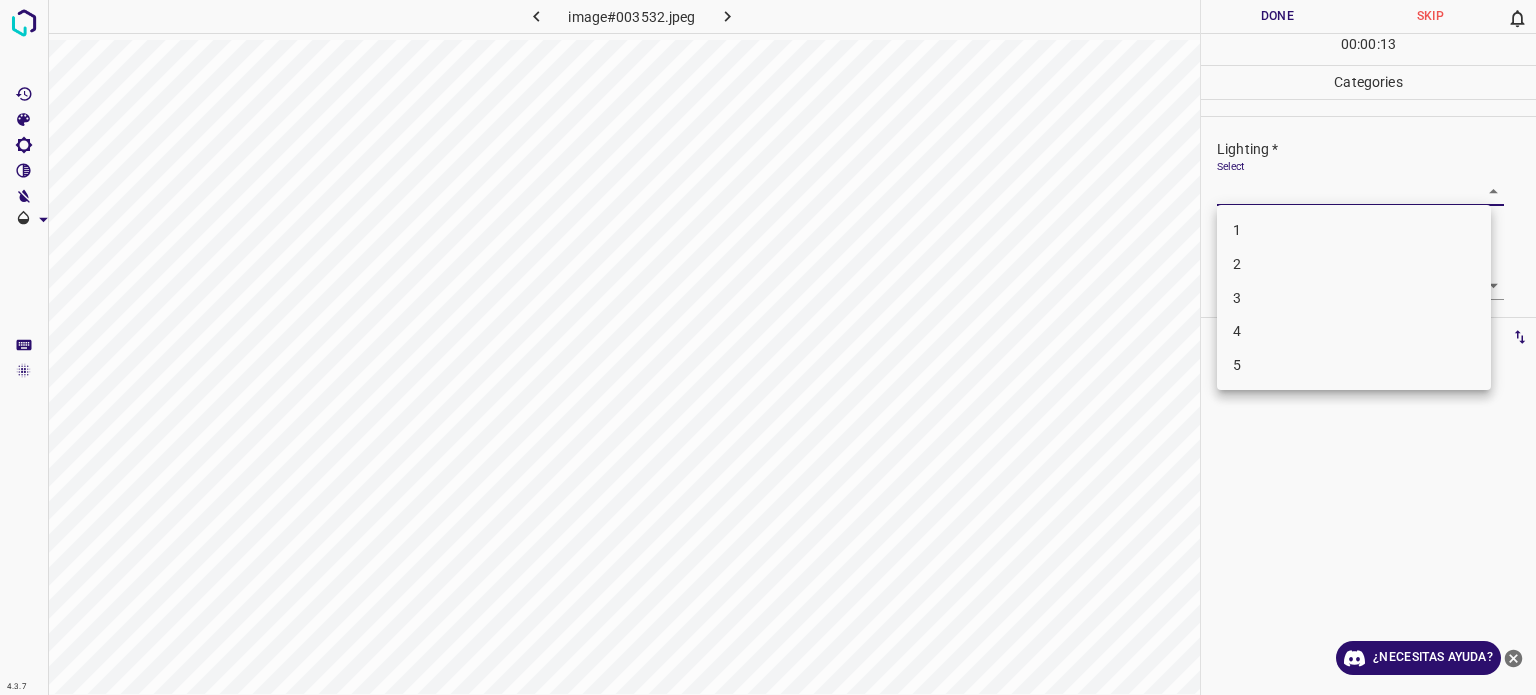 click on "3" at bounding box center [1237, 297] 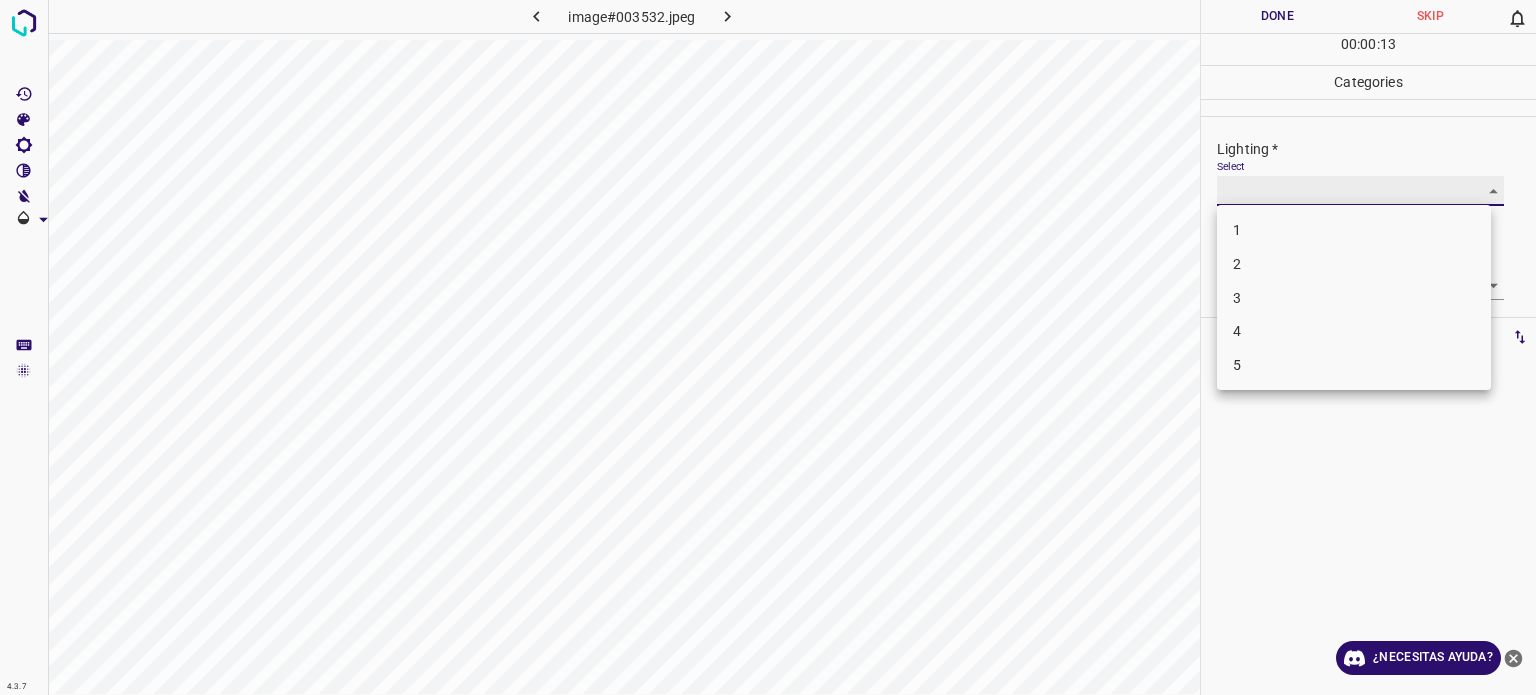 type on "3" 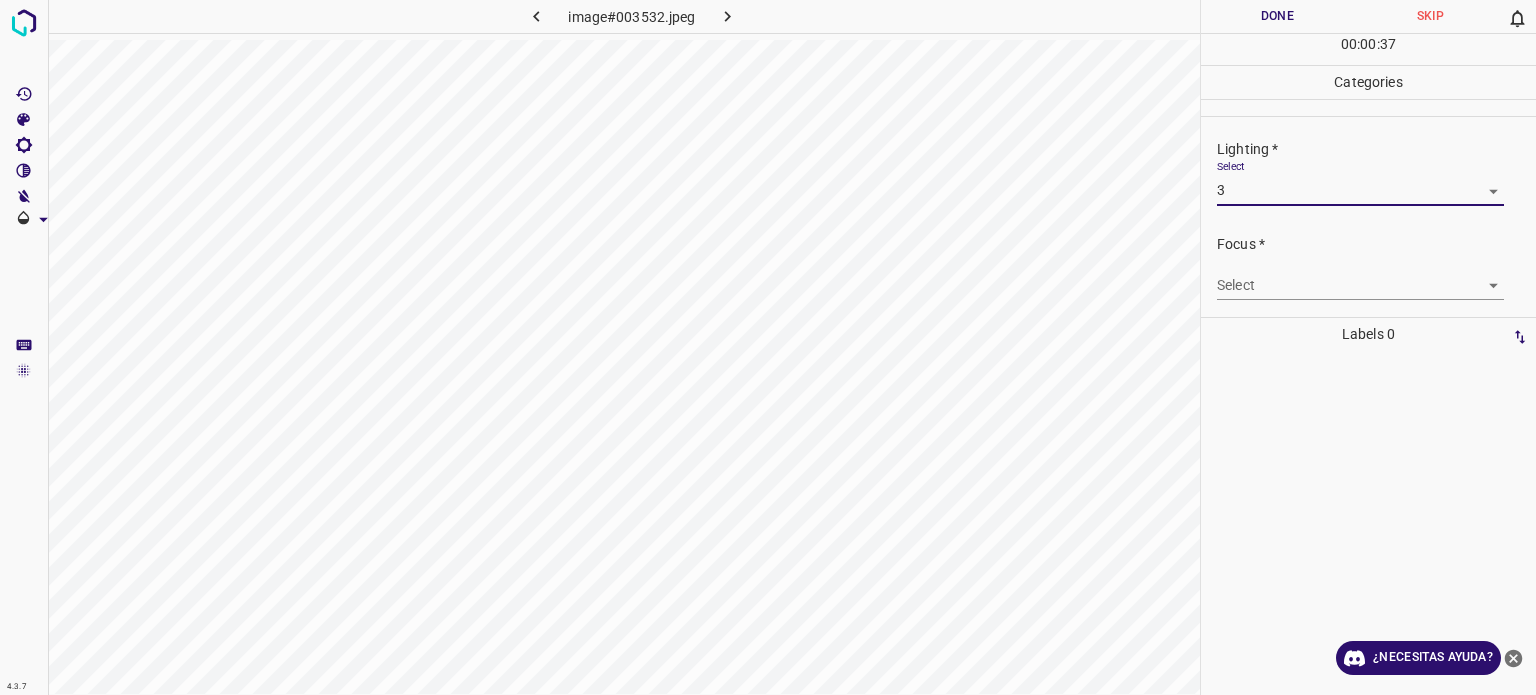 click on "4.3.7 image#003532.jpeg Done Skip 0 00   : 00   : 37   Categories Lighting *  Select 3 3 Focus *  Select ​ Overall *  Select ​ Labels   0 Categories 1 Lighting 2 Focus 3 Overall Tools Space Change between modes (Draw & Edit) I Auto labeling R Restore zoom M Zoom in N Zoom out Delete Delete selecte label Filters Z Restore filters X Saturation filter C Brightness filter V Contrast filter B Gray scale filter General O Download ¿Necesitas ayuda? Texto original Valora esta traducción Tu opinión servirá para ayudar a mejorar el Traductor de Google - Texto - Esconder - Borrar" at bounding box center (768, 347) 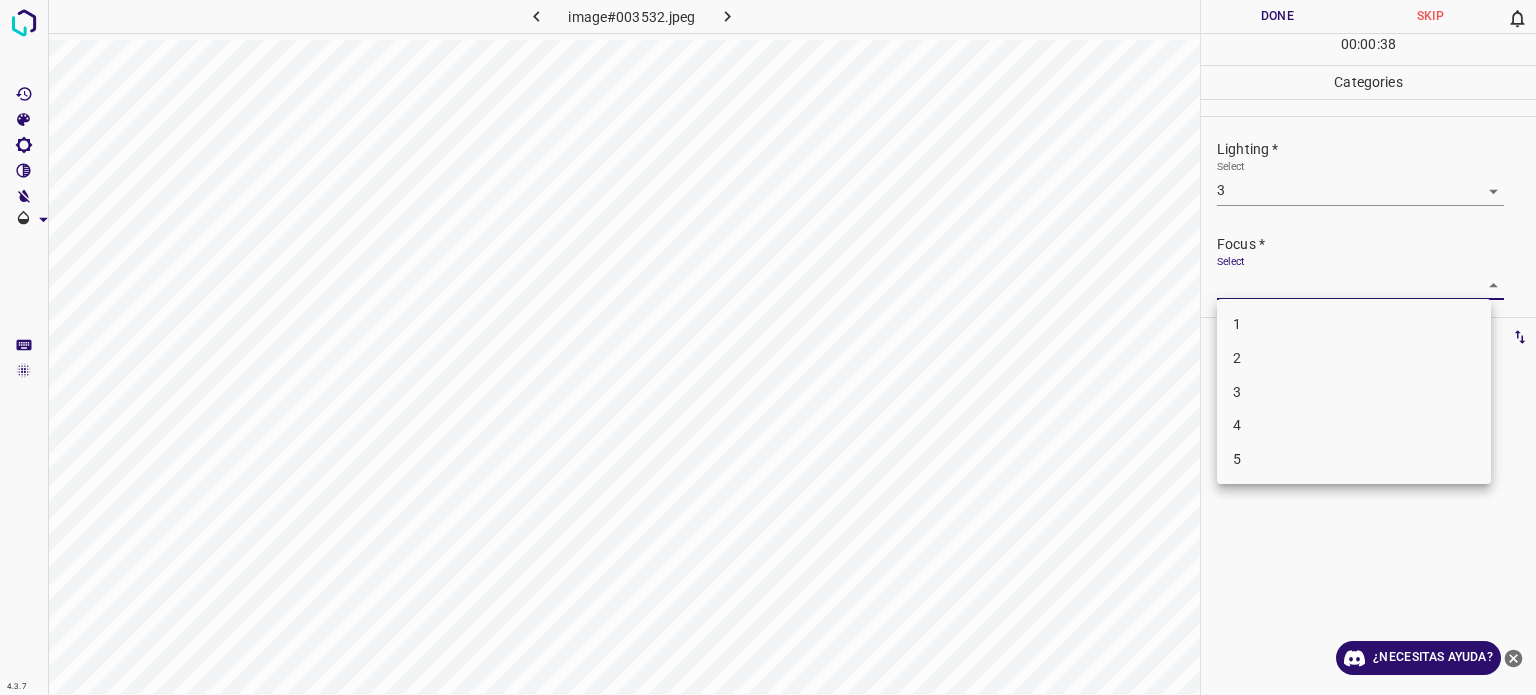 click on "3" at bounding box center (1237, 391) 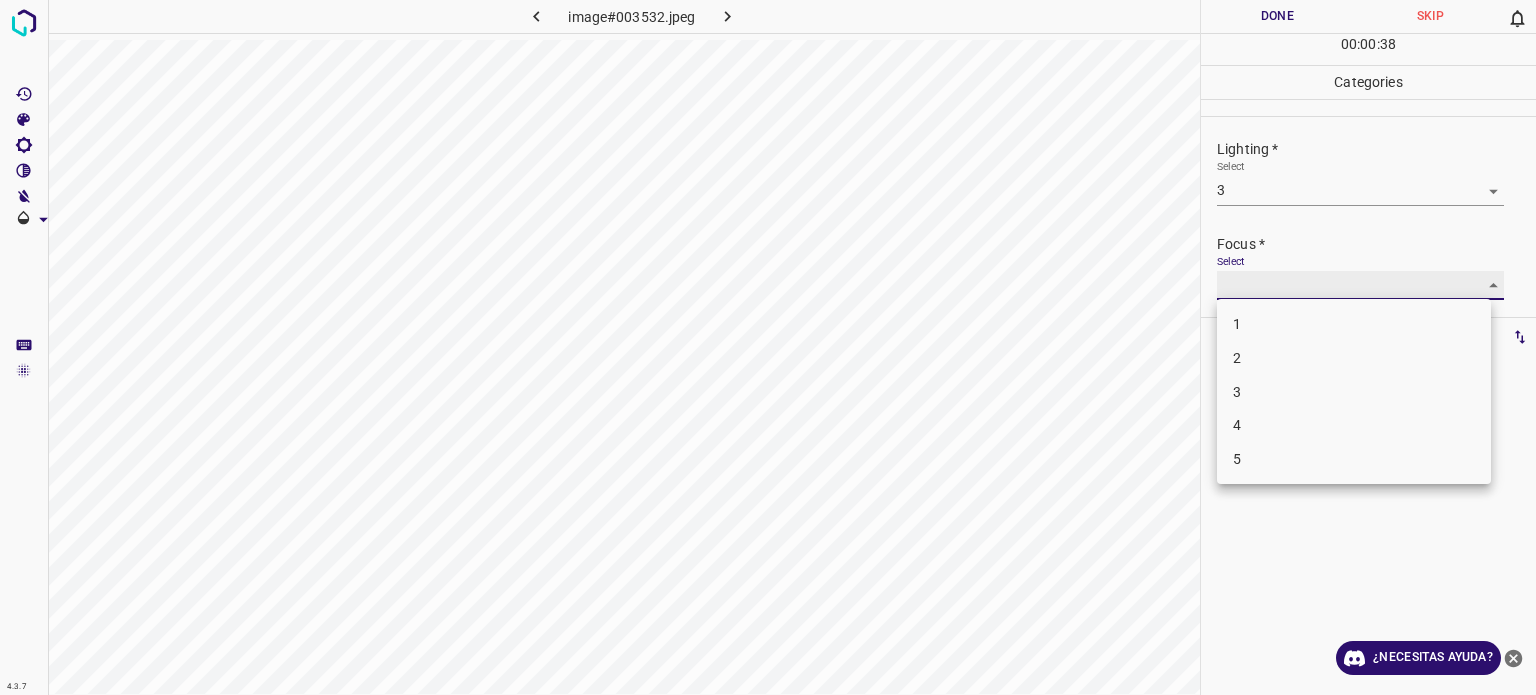type on "3" 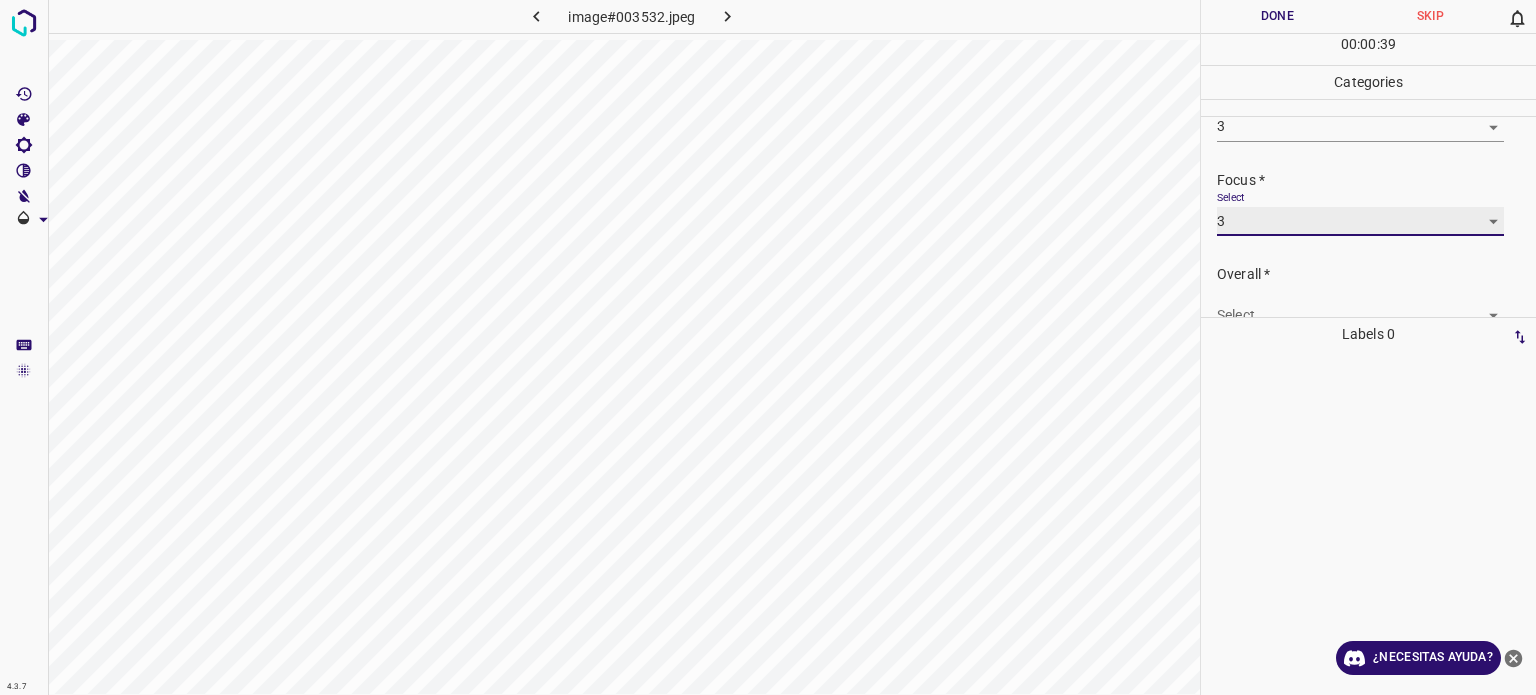 scroll, scrollTop: 98, scrollLeft: 0, axis: vertical 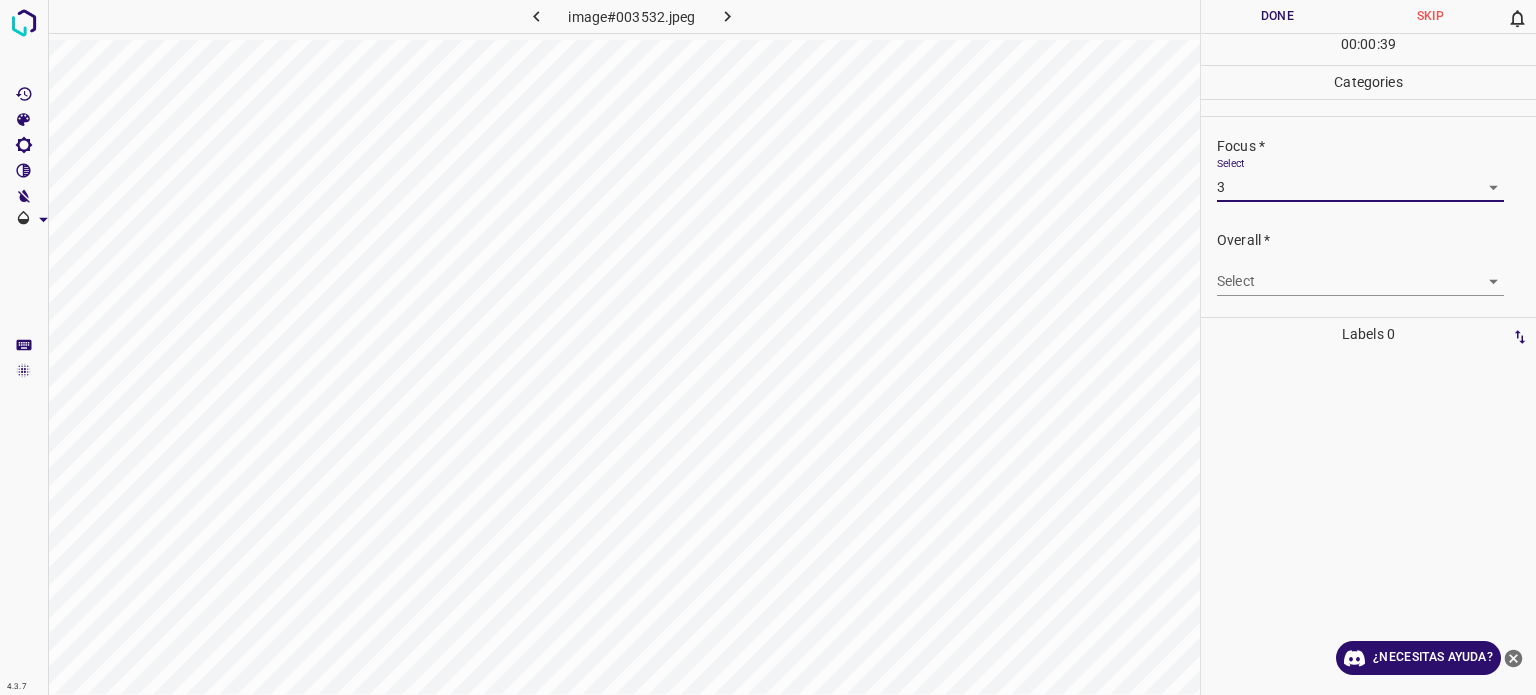click on "4.3.7 image#003532.jpeg Done Skip 0 00   : 00   : 39   Categories Lighting *  Select 3 3 Focus *  Select 3 3 Overall *  Select ​ Labels   0 Categories 1 Lighting 2 Focus 3 Overall Tools Space Change between modes (Draw & Edit) I Auto labeling R Restore zoom M Zoom in N Zoom out Delete Delete selecte label Filters Z Restore filters X Saturation filter C Brightness filter V Contrast filter B Gray scale filter General O Download ¿Necesitas ayuda? Texto original Valora esta traducción Tu opinión servirá para ayudar a mejorar el Traductor de Google - Texto - Esconder - Borrar" at bounding box center [768, 347] 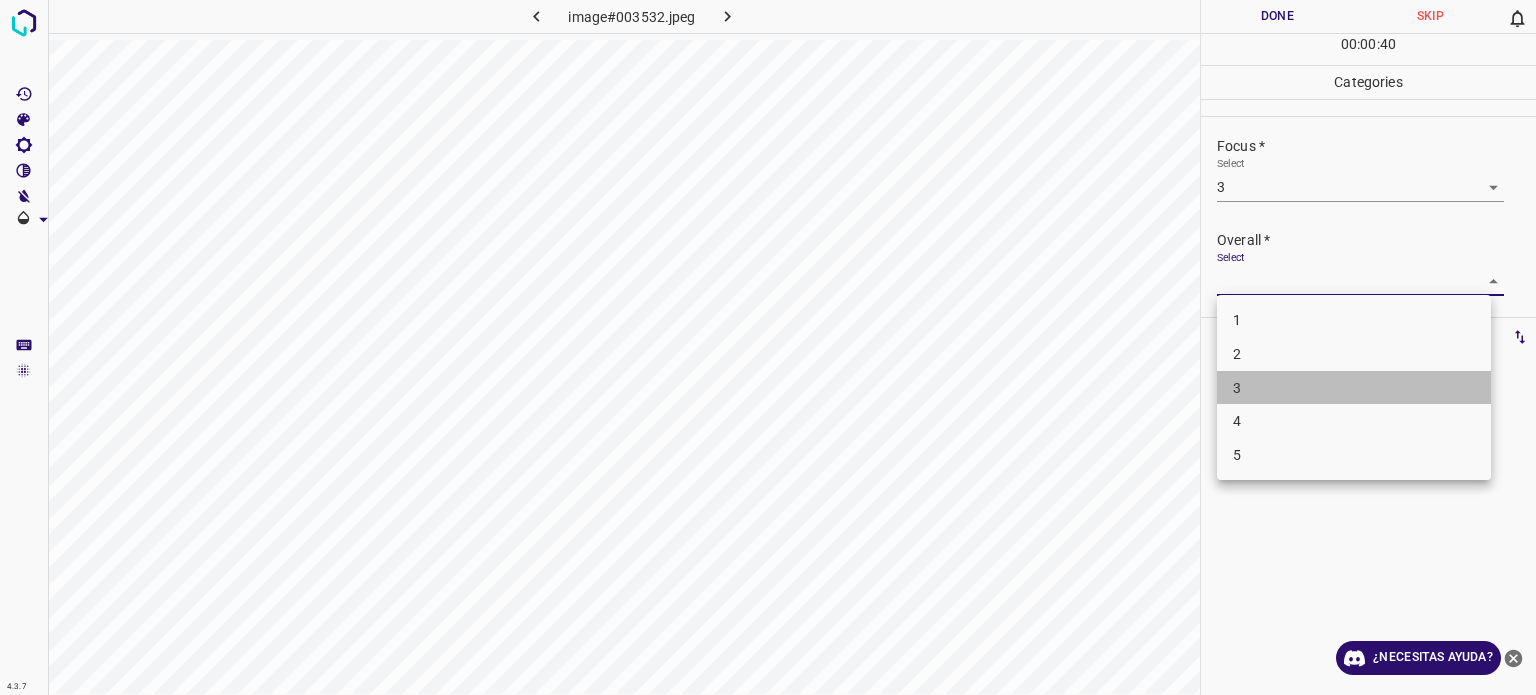 click on "3" at bounding box center (1354, 388) 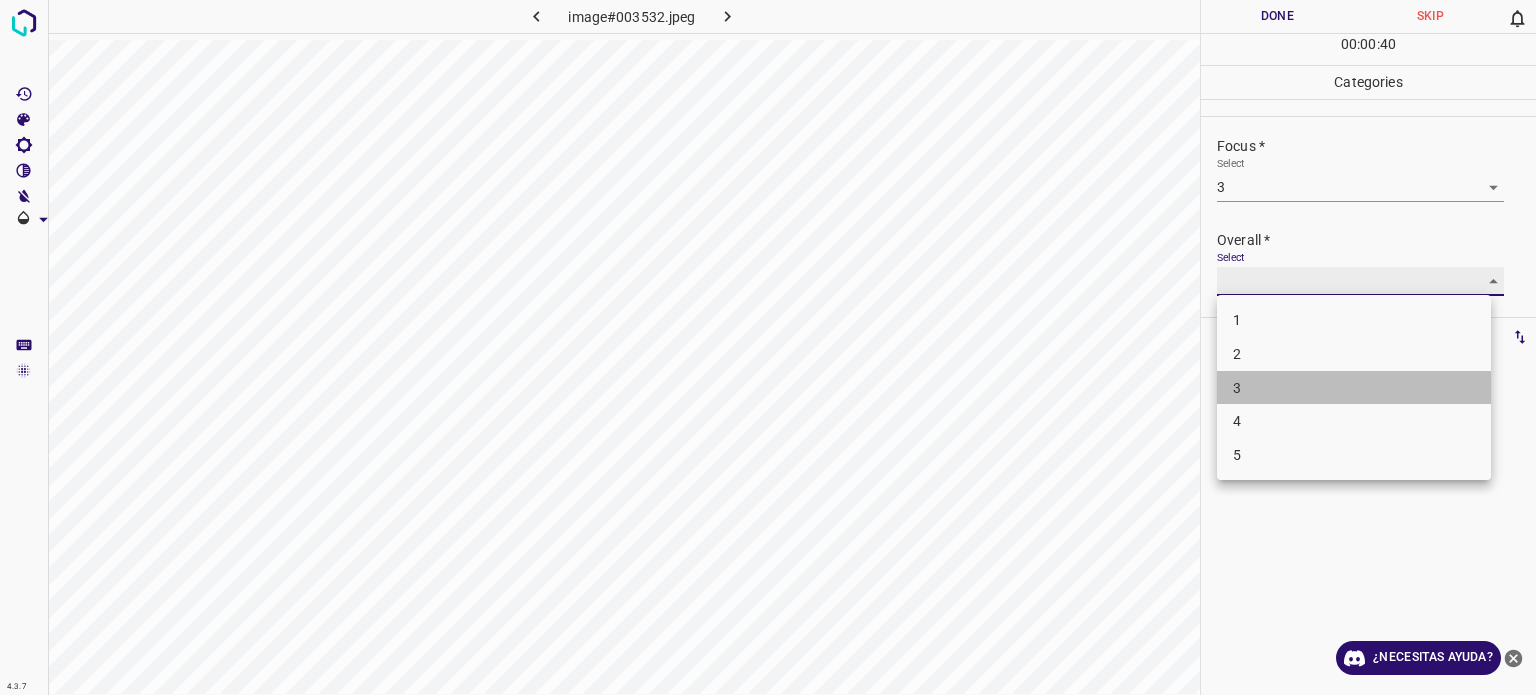 type on "3" 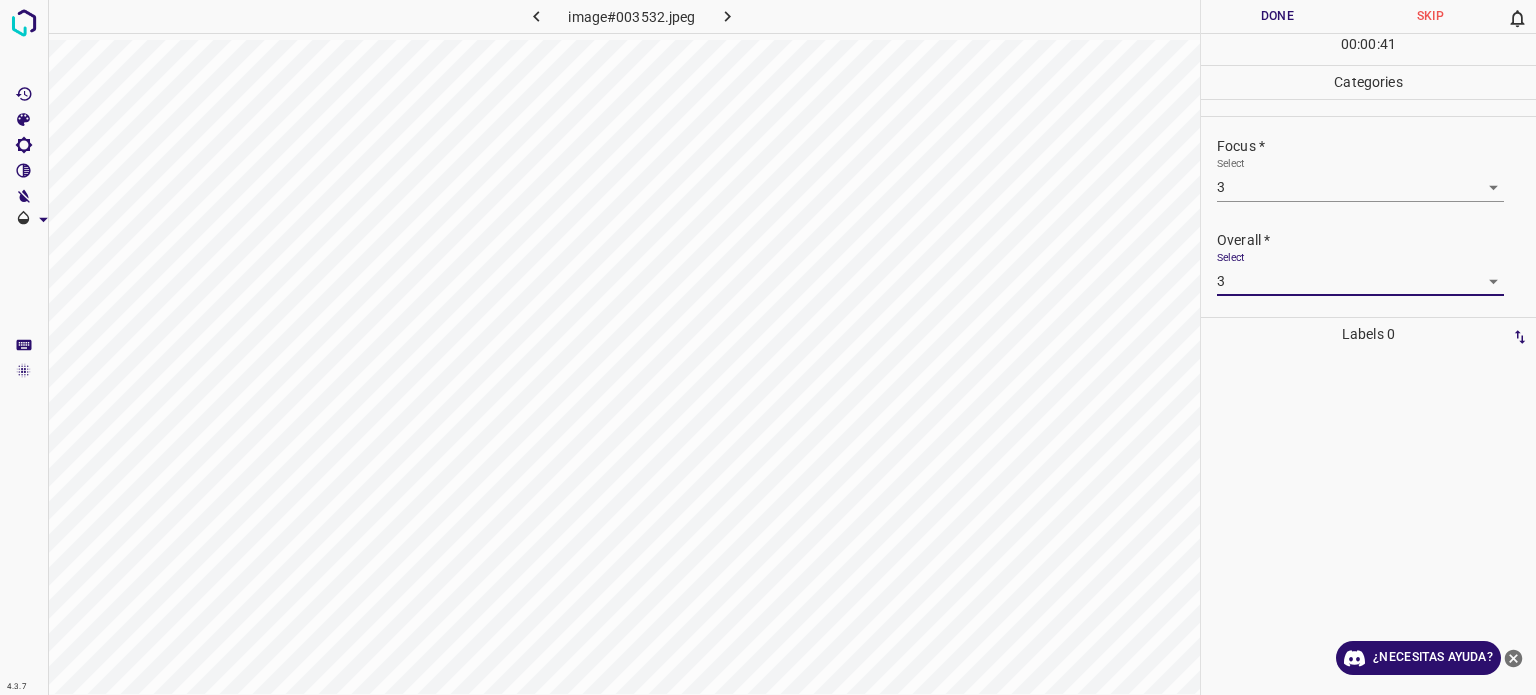 click on "Done" at bounding box center [1277, 16] 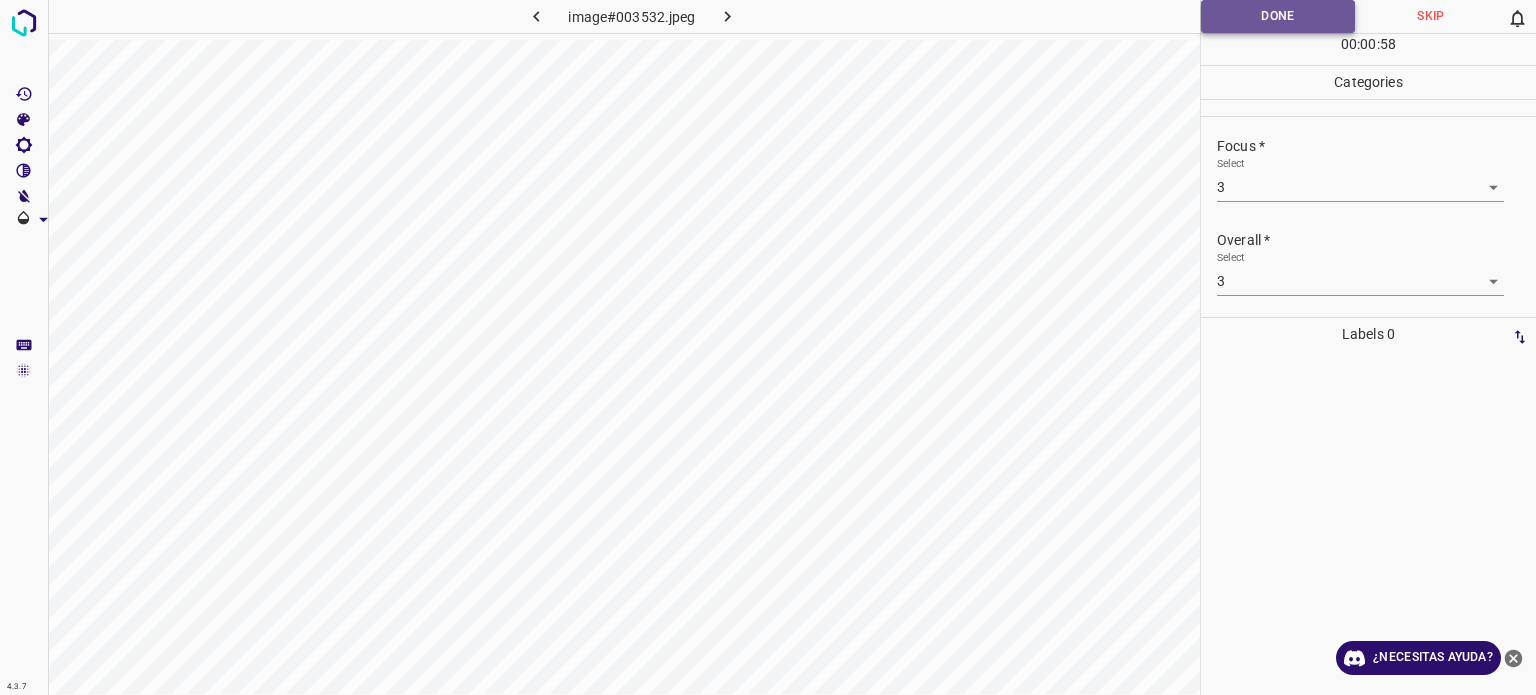 click on "Done" at bounding box center [1278, 16] 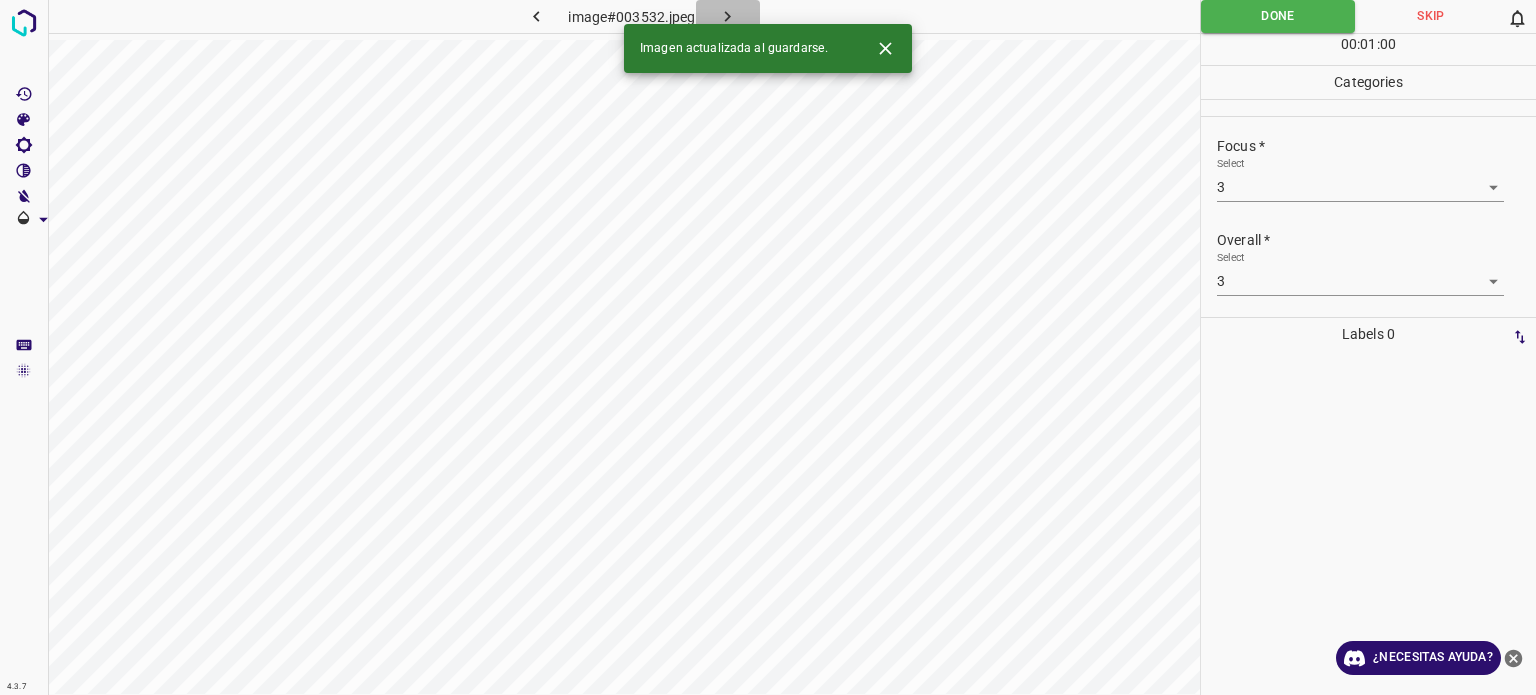 click 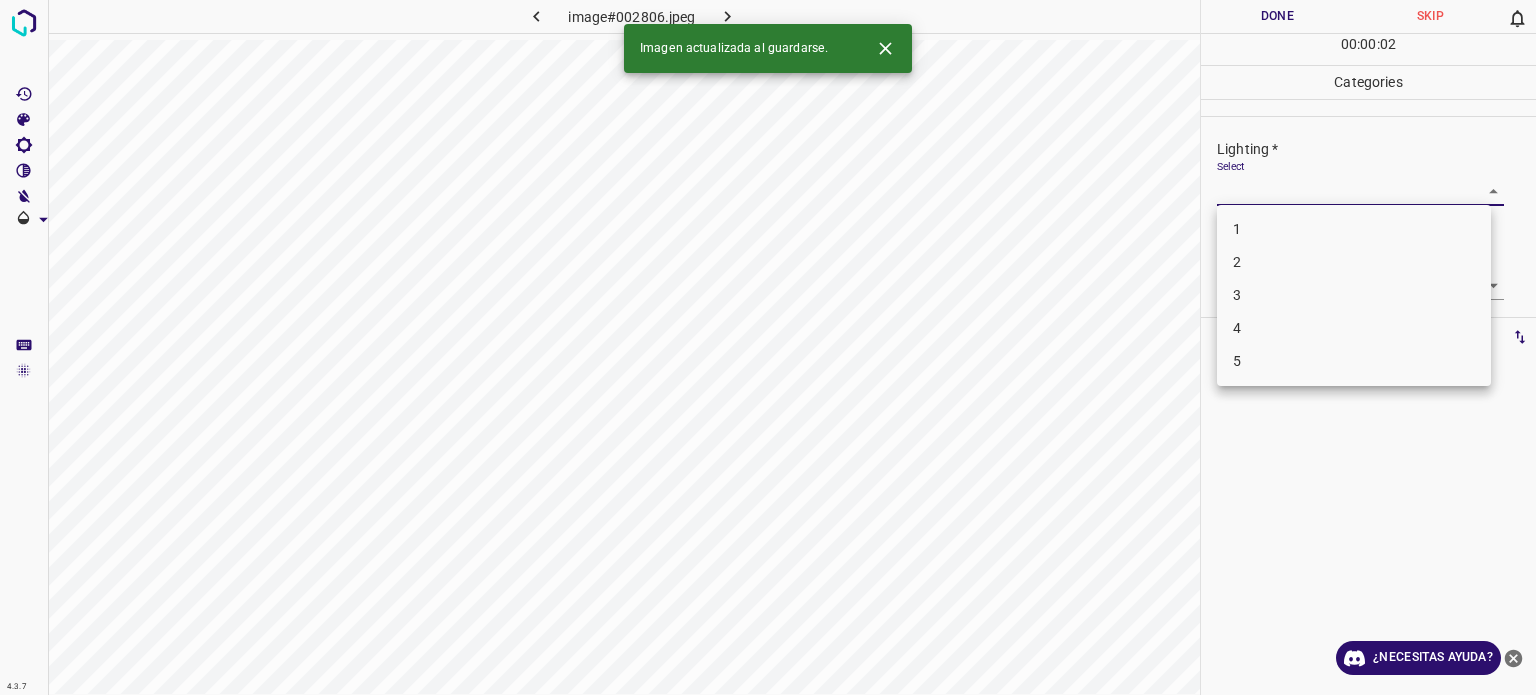 click on "4.3.7 image#002806.jpeg Done Skip 0 00 : 00 : 02 Categories Lighting * Select ​ Focus * Select ​ Overall * Select ​ Labels 0 Categories 1 Lighting 2 Focus 3 Overall Tools Space Change between modes (Draw & Edit) I Auto labeling R Restore zoom M Zoom in N Zoom out Delete Delete selecte label Filters Z Restore filters X Saturation filter C Brightness filter V Contrast filter B Gray scale filter General O Download Imagen actualizada al guardarse. ¿Necesitas ayuda? Texto original Valora esta traducción Tu opinión servirá para ayudar a mejorar el Traductor de Google - Texto - Esconder - Borrar 1 2 3 4 5" at bounding box center [768, 347] 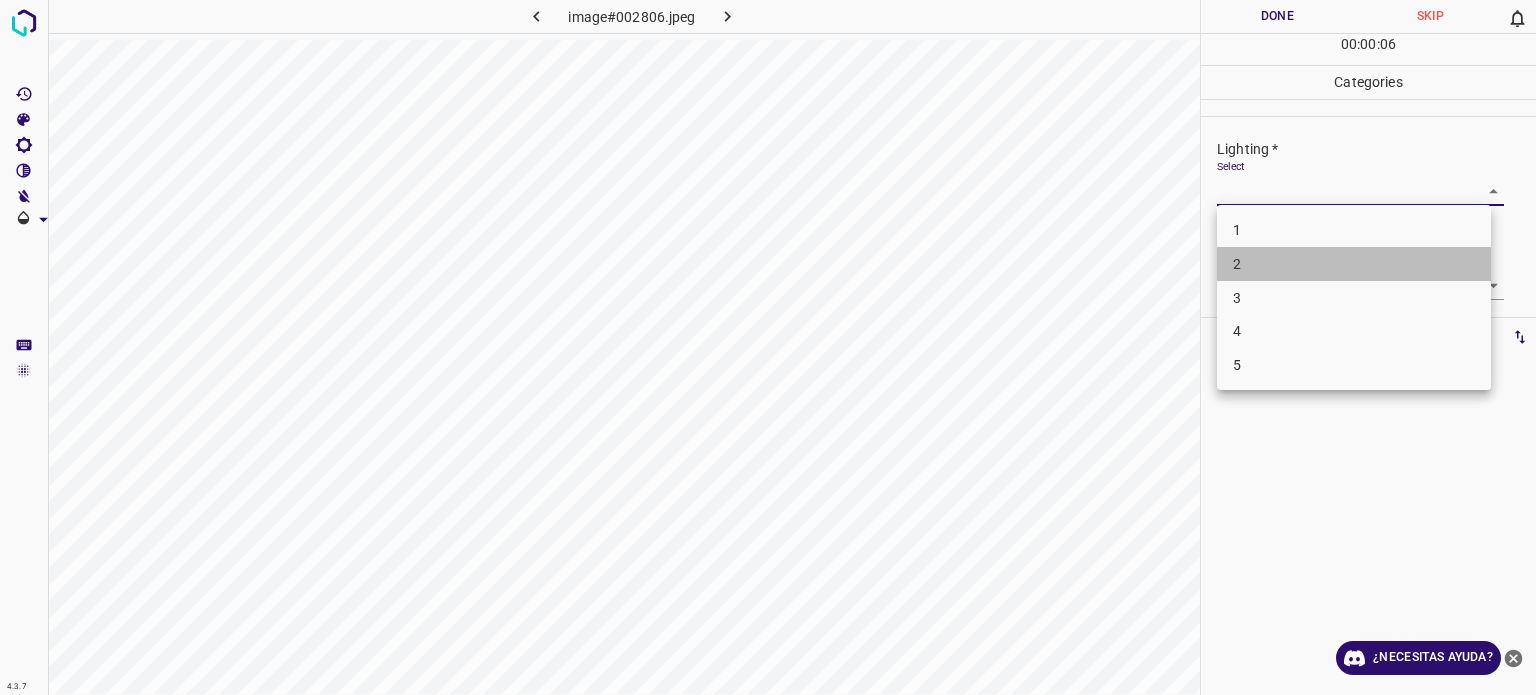 click on "2" at bounding box center [1237, 264] 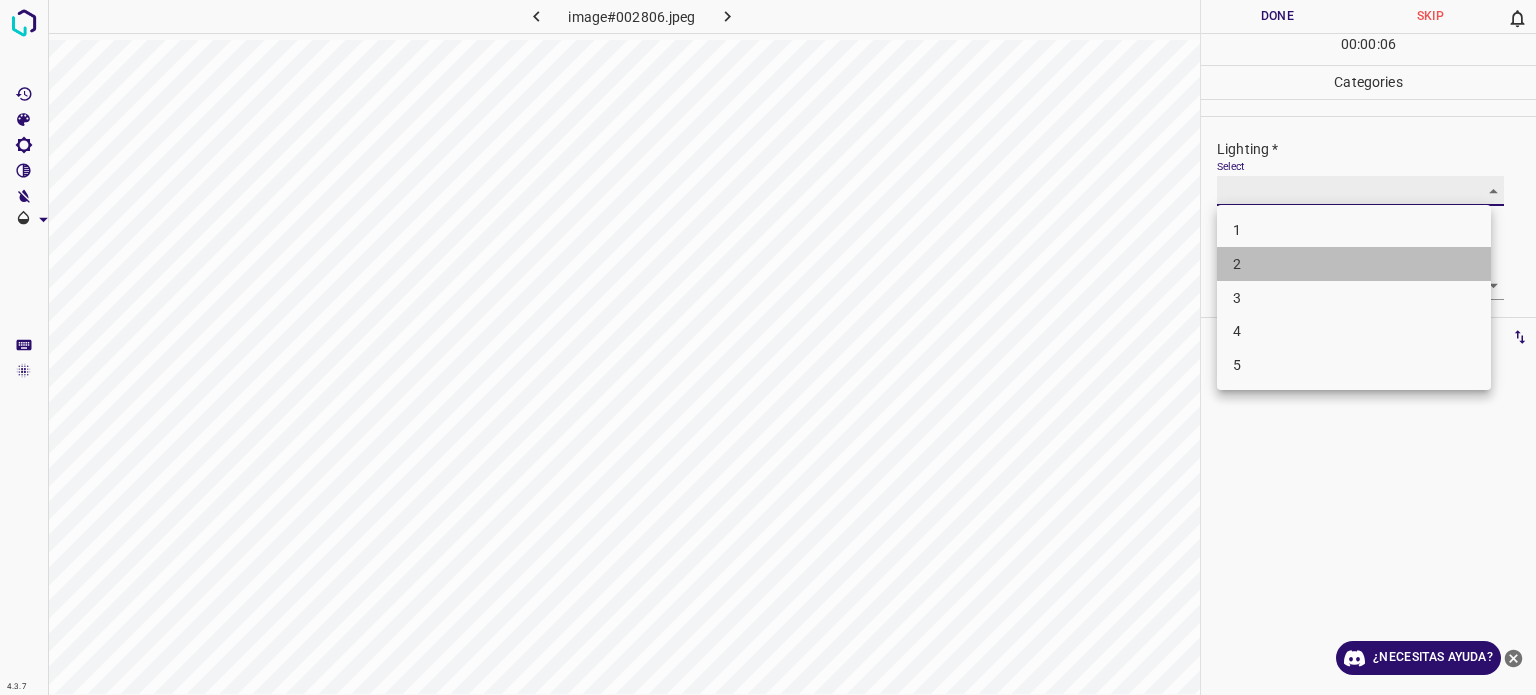 type on "2" 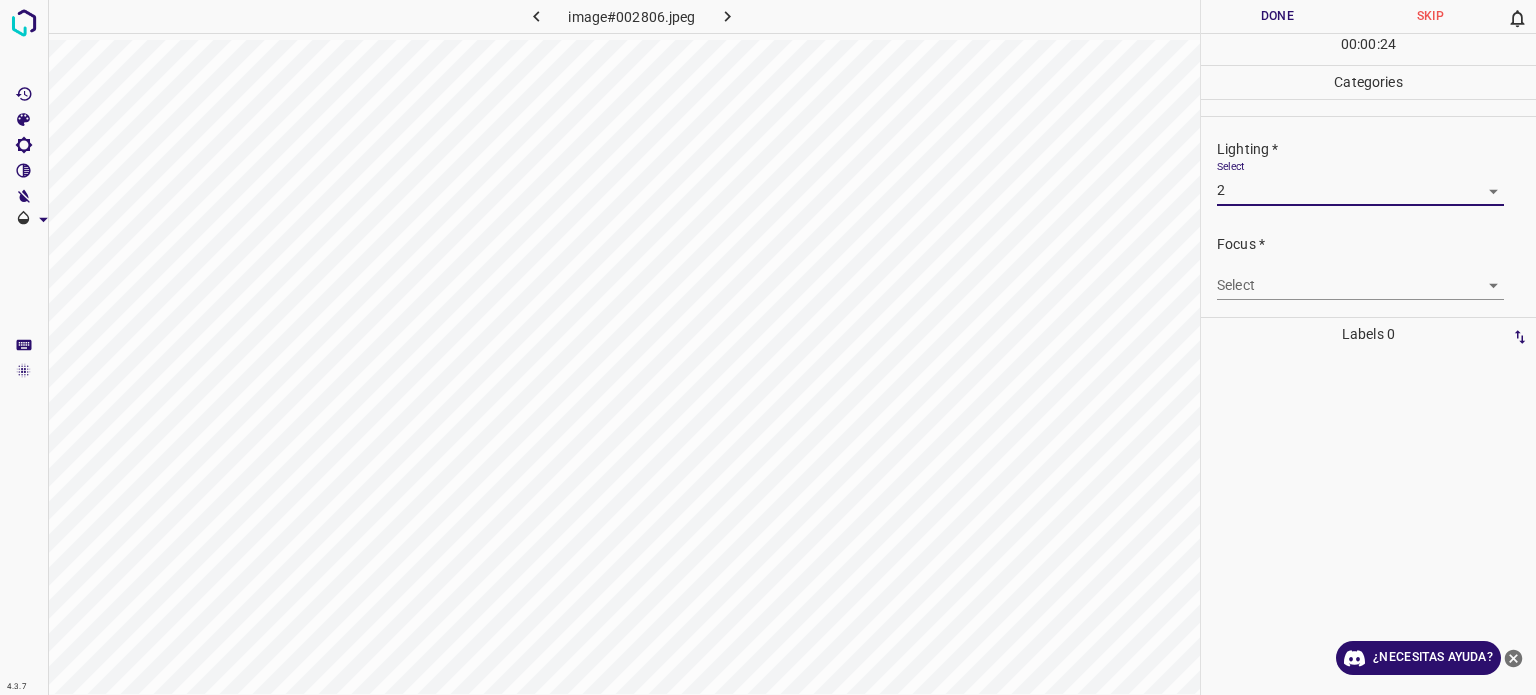 click on "4.3.7 image#002806.jpeg Done Skip 0 00   : 00   : 24   Categories Lighting *  Select 2 2 Focus *  Select ​ Overall *  Select ​ Labels   0 Categories 1 Lighting 2 Focus 3 Overall Tools Space Change between modes (Draw & Edit) I Auto labeling R Restore zoom M Zoom in N Zoom out Delete Delete selecte label Filters Z Restore filters X Saturation filter C Brightness filter V Contrast filter B Gray scale filter General O Download ¿Necesitas ayuda? Texto original Valora esta traducción Tu opinión servirá para ayudar a mejorar el Traductor de Google - Texto - Esconder - Borrar" at bounding box center [768, 347] 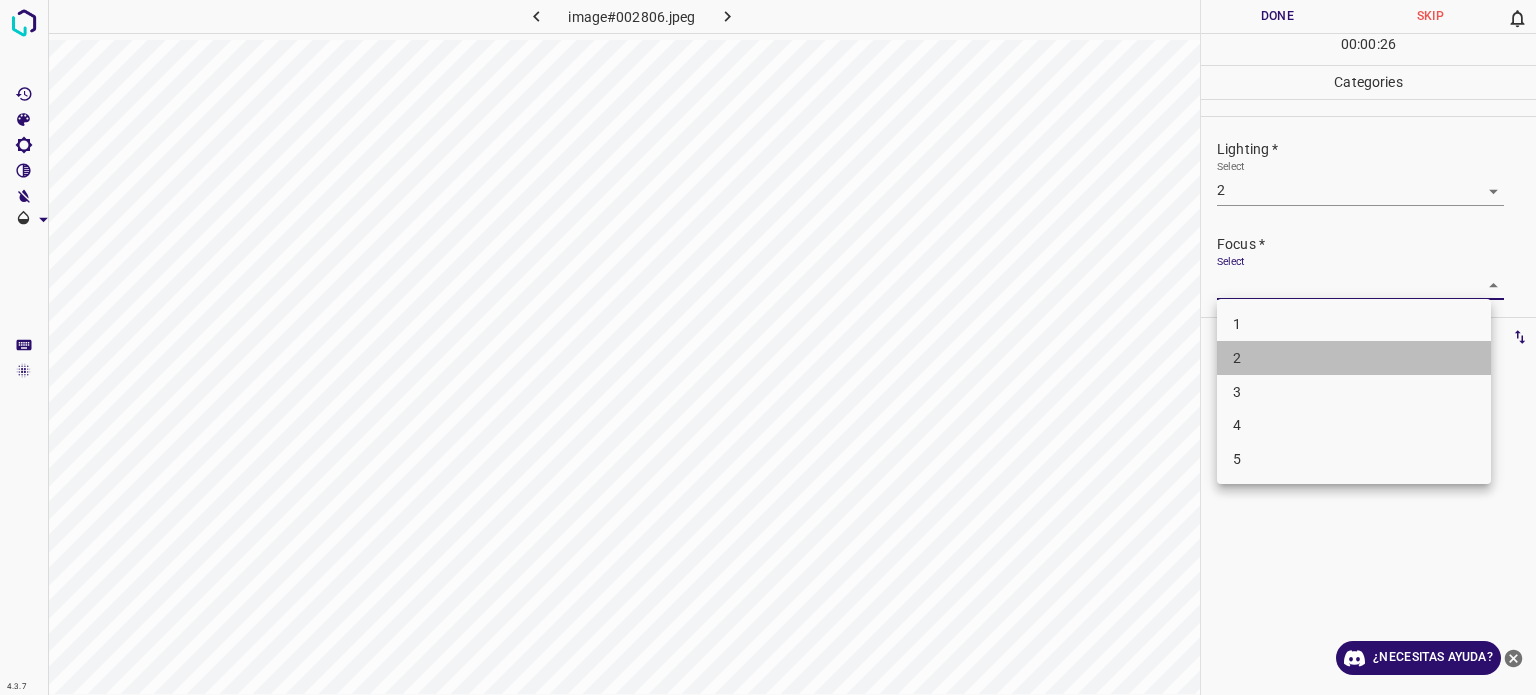 click on "2" at bounding box center (1237, 358) 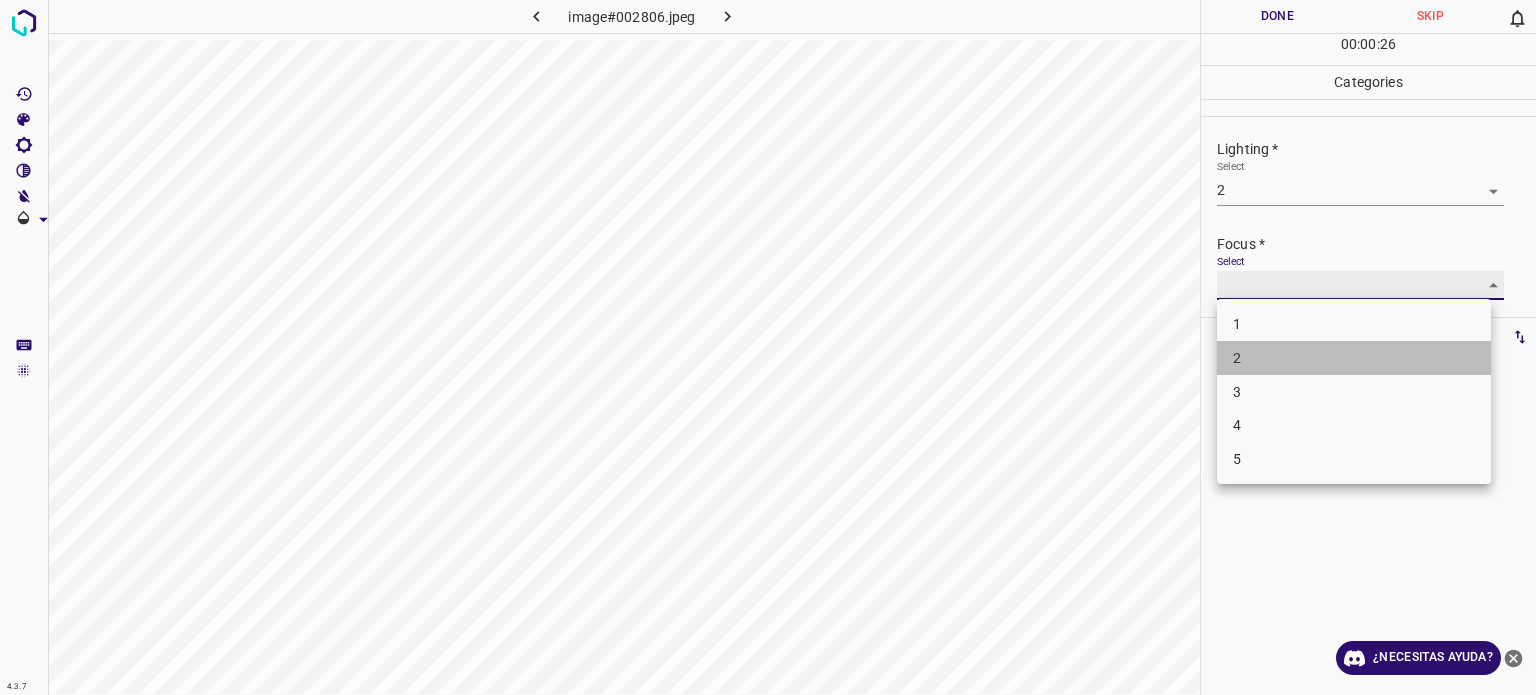 type on "2" 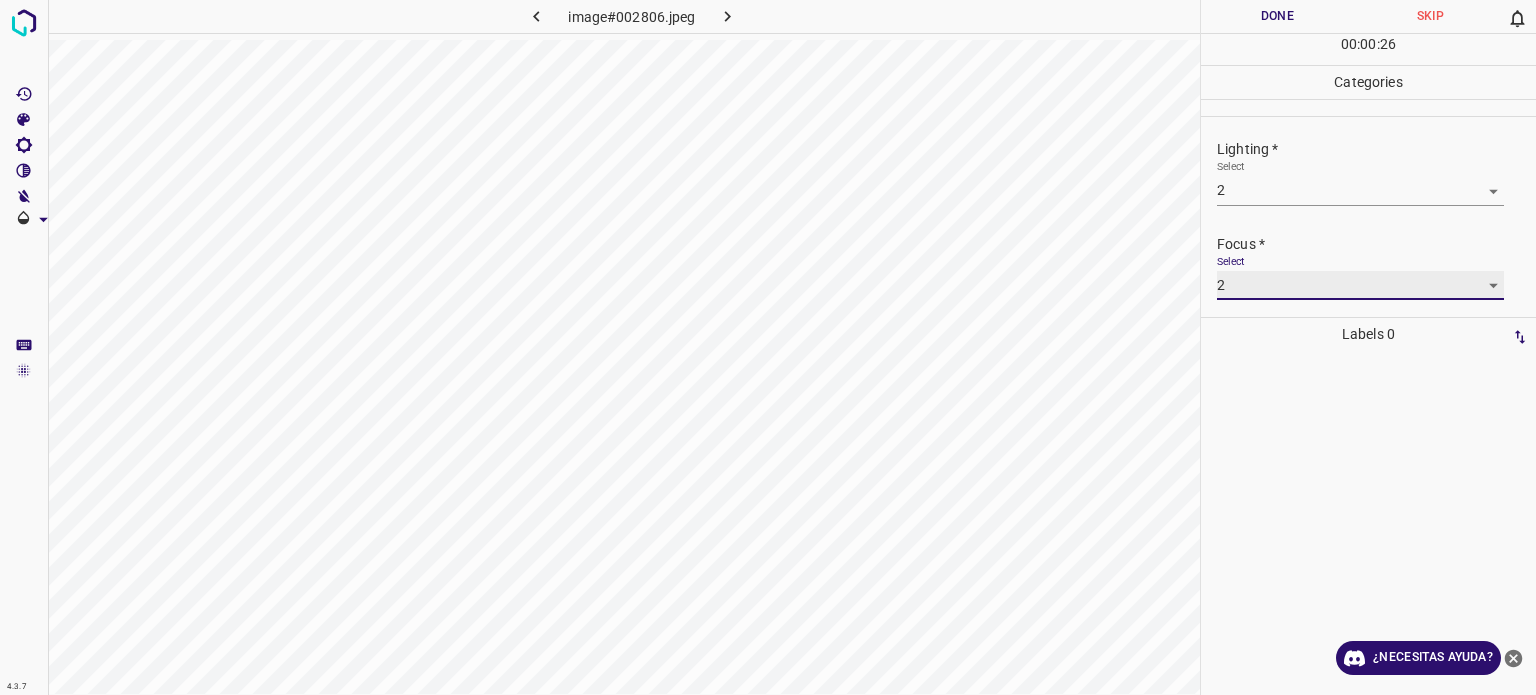 scroll, scrollTop: 98, scrollLeft: 0, axis: vertical 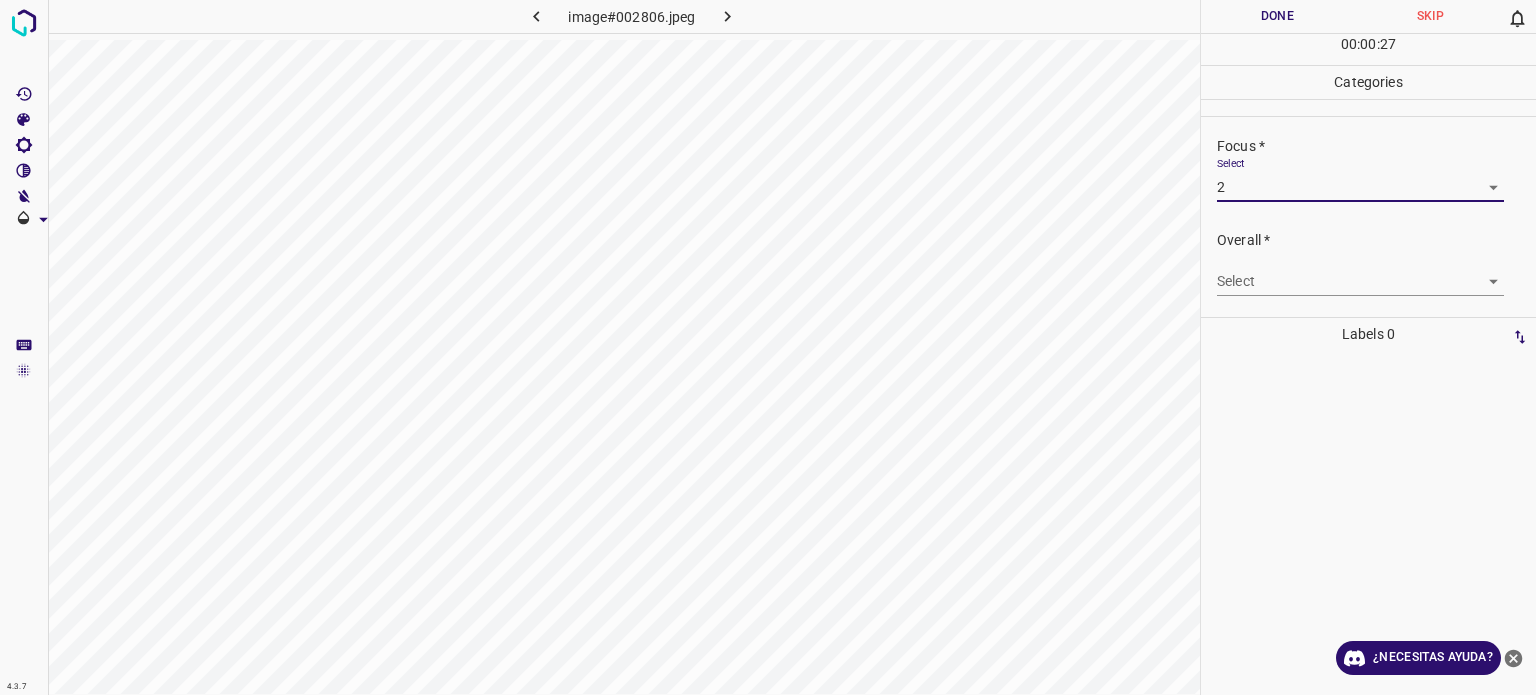 click on "4.3.7 image#002806.jpeg Done Skip 0 00   : 00   : 27   Categories Lighting *  Select 2 2 Focus *  Select 2 2 Overall *  Select ​ Labels   0 Categories 1 Lighting 2 Focus 3 Overall Tools Space Change between modes (Draw & Edit) I Auto labeling R Restore zoom M Zoom in N Zoom out Delete Delete selecte label Filters Z Restore filters X Saturation filter C Brightness filter V Contrast filter B Gray scale filter General O Download ¿Necesitas ayuda? Texto original Valora esta traducción Tu opinión servirá para ayudar a mejorar el Traductor de Google - Texto - Esconder - Borrar" at bounding box center [768, 347] 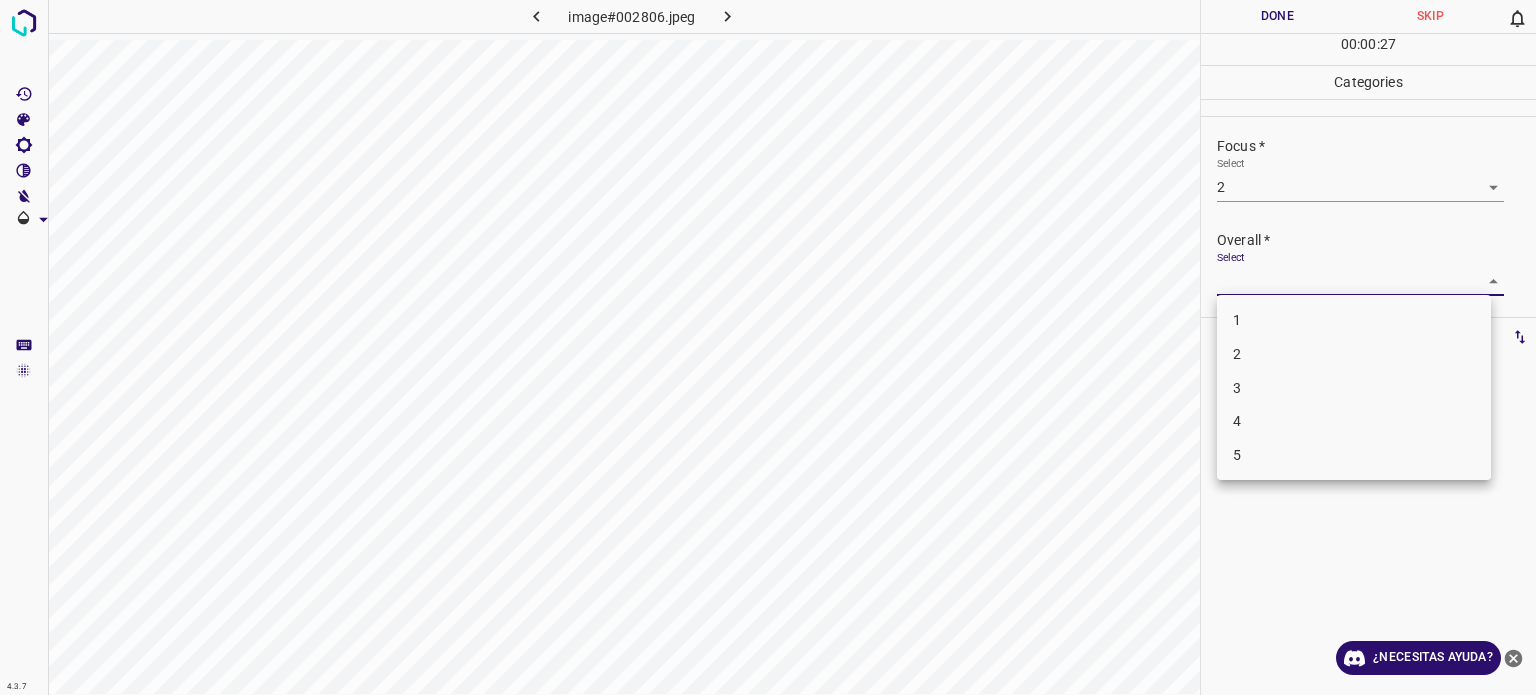 click on "2" at bounding box center (1354, 354) 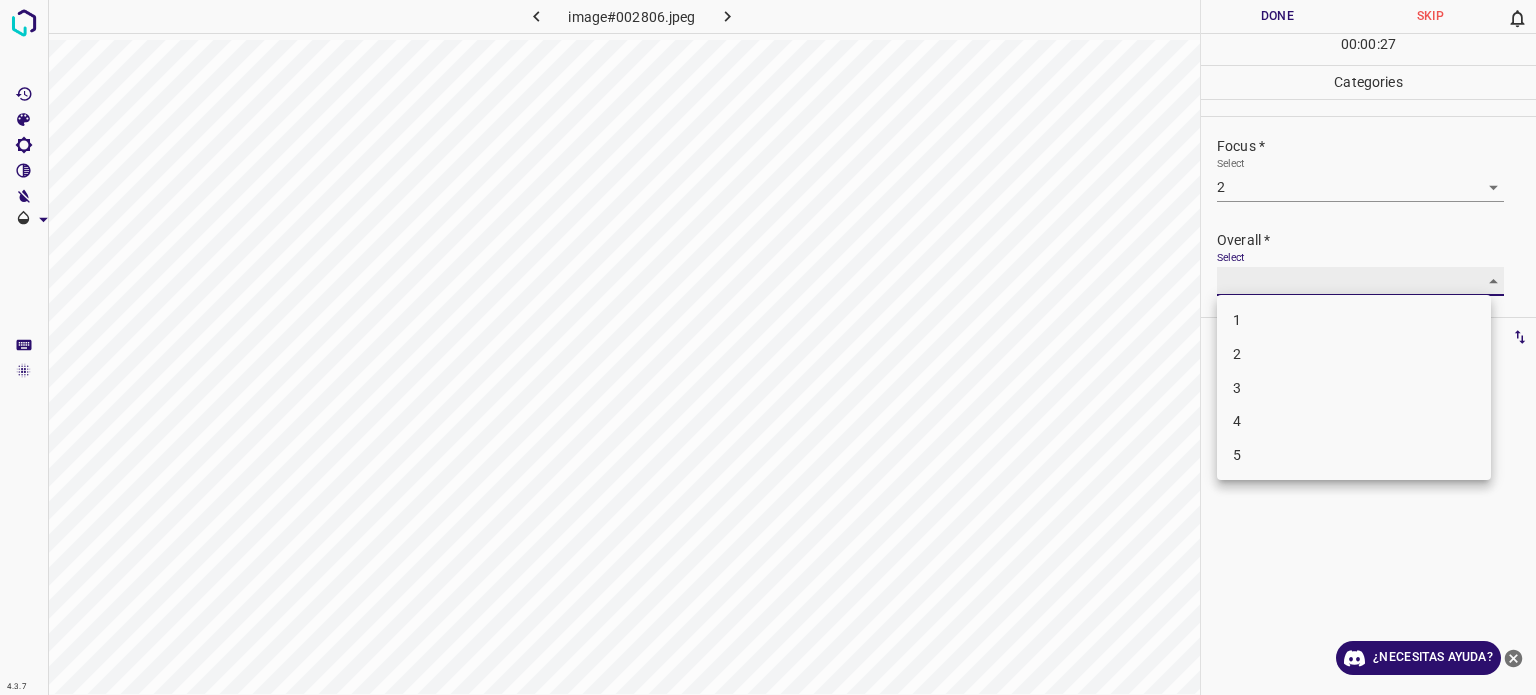 type on "2" 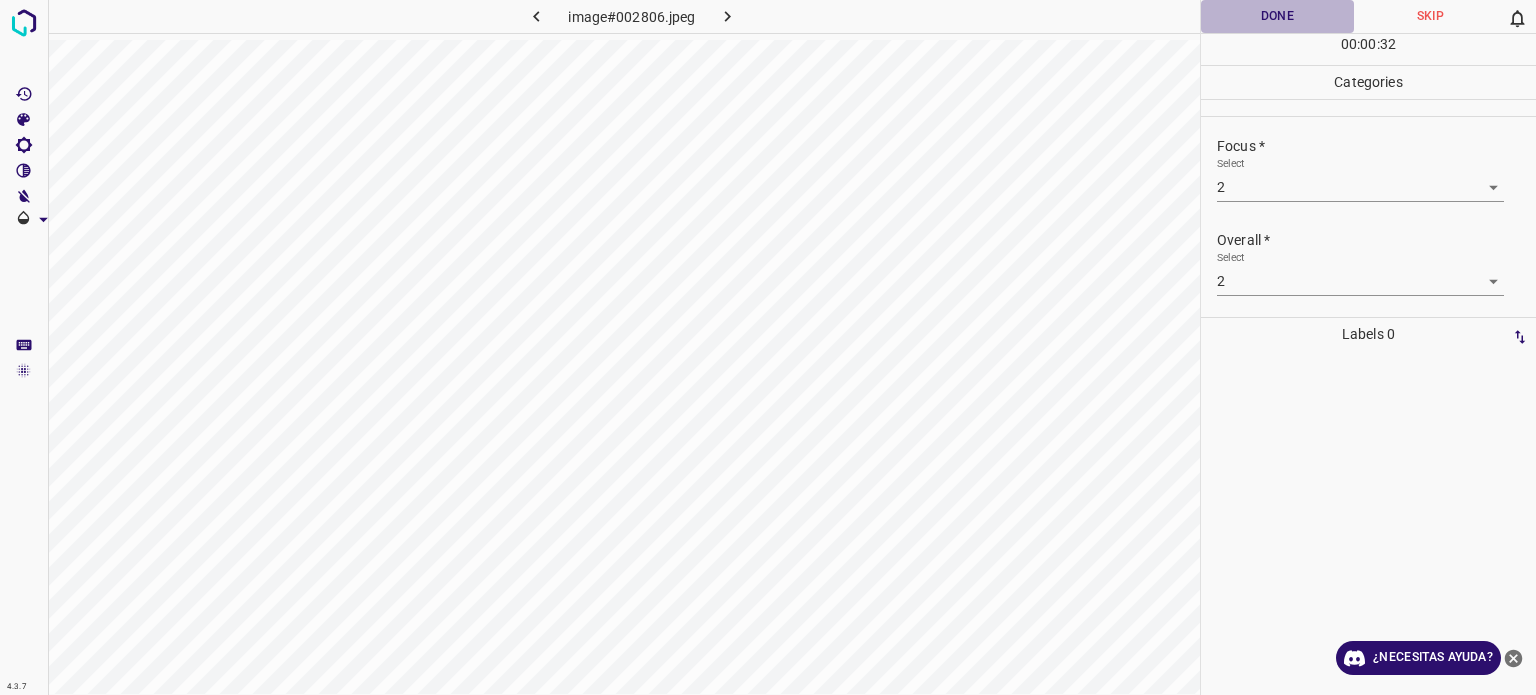 click on "Done" at bounding box center (1277, 16) 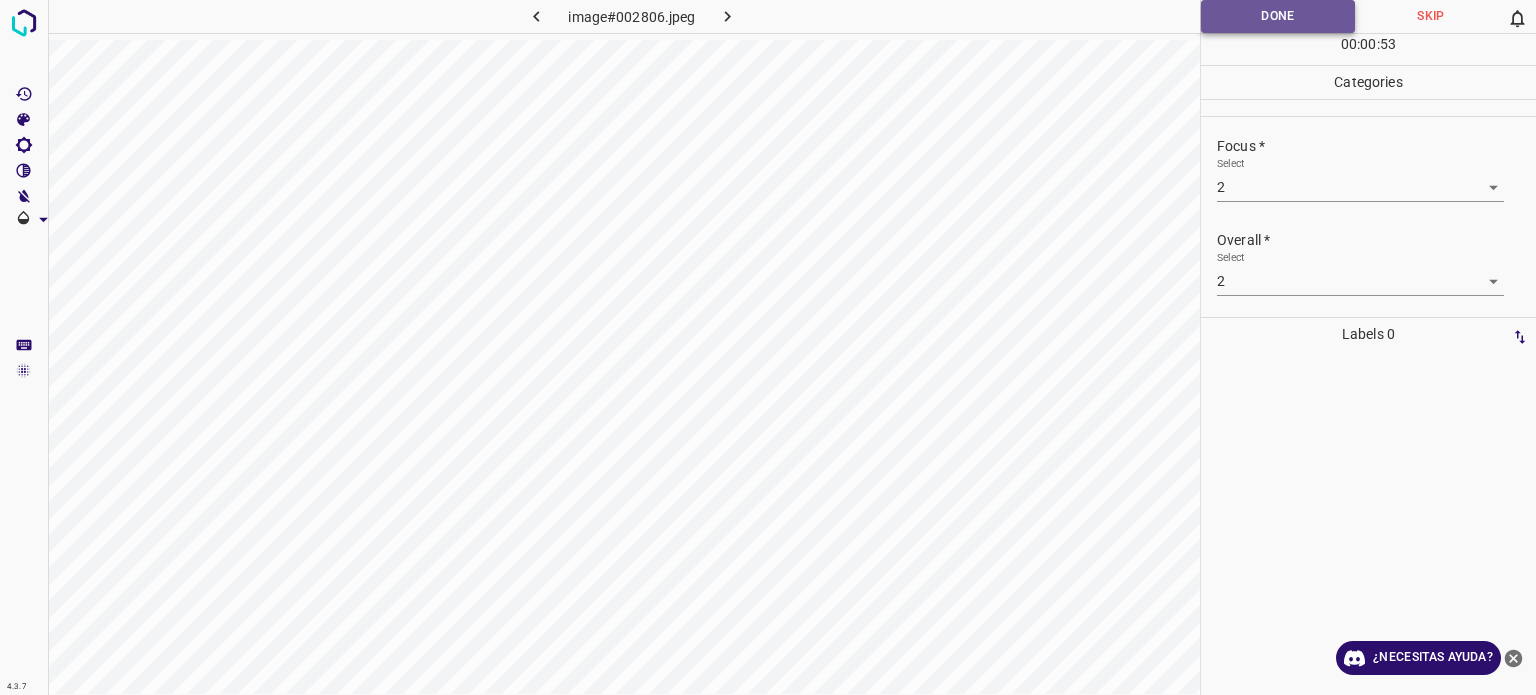 click on "Done" at bounding box center (1278, 16) 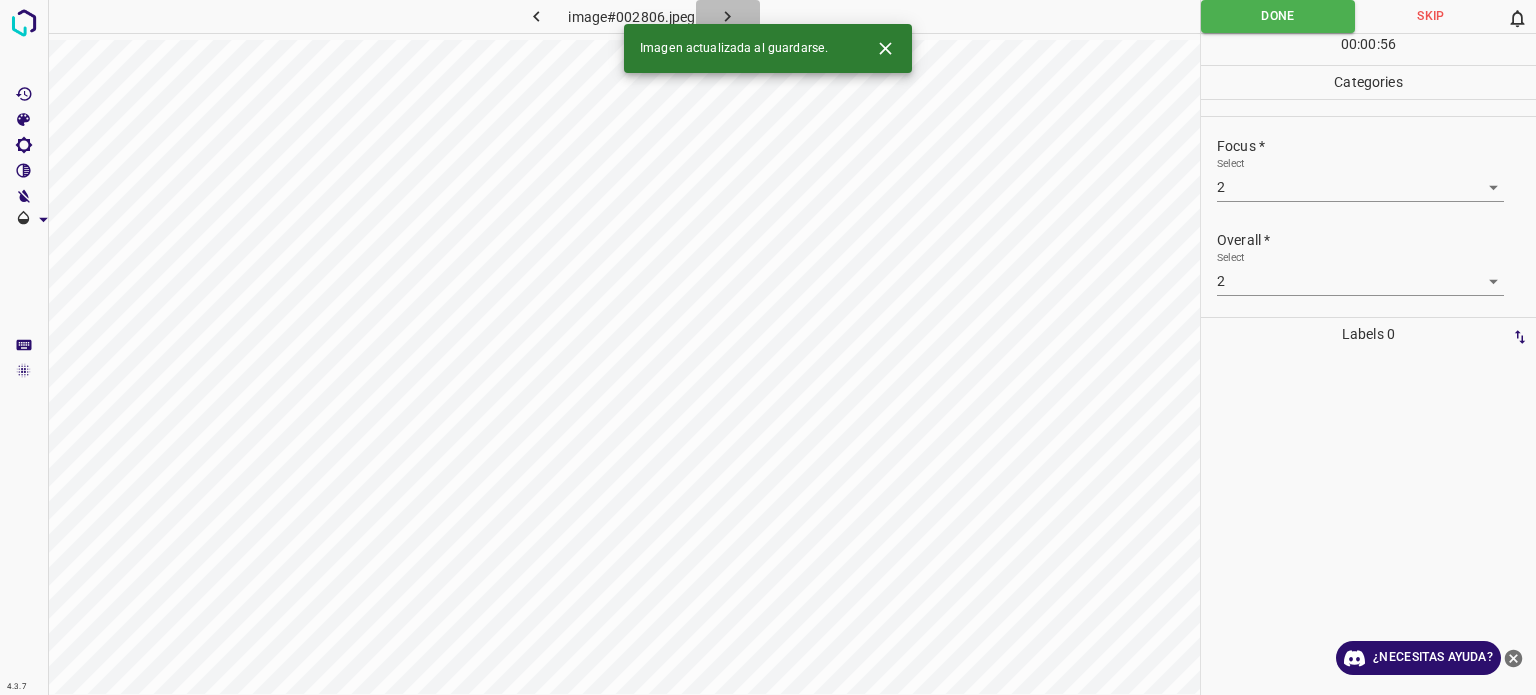 click 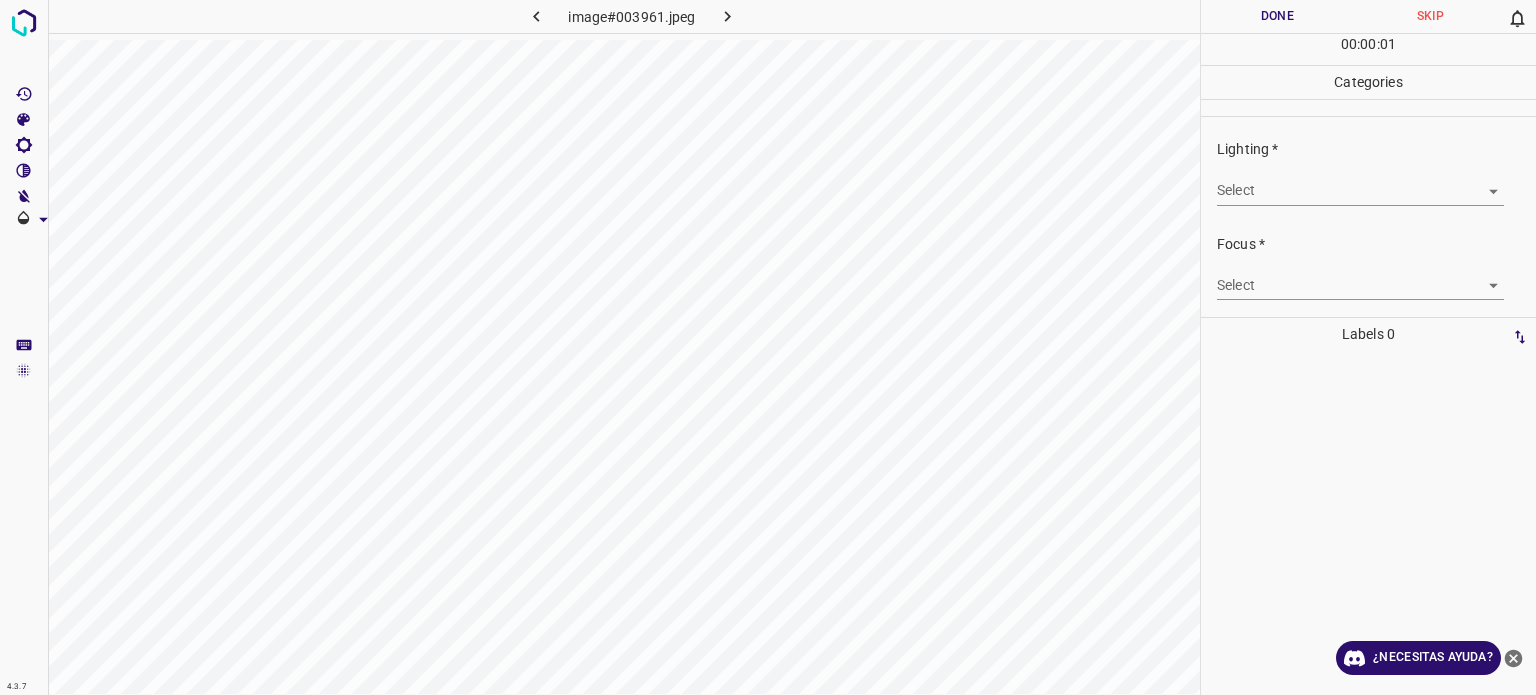 click on "4.3.7 image#003961.jpeg Done Skip 0 00   : 00   : 01   Categories Lighting *  Select ​ Focus *  Select ​ Overall *  Select ​ Labels   0 Categories 1 Lighting 2 Focus 3 Overall Tools Space Change between modes (Draw & Edit) I Auto labeling R Restore zoom M Zoom in N Zoom out Delete Delete selecte label Filters Z Restore filters X Saturation filter C Brightness filter V Contrast filter B Gray scale filter General O Download ¿Necesitas ayuda? Texto original Valora esta traducción Tu opinión servirá para ayudar a mejorar el Traductor de Google - Texto - Esconder - Borrar" at bounding box center (768, 347) 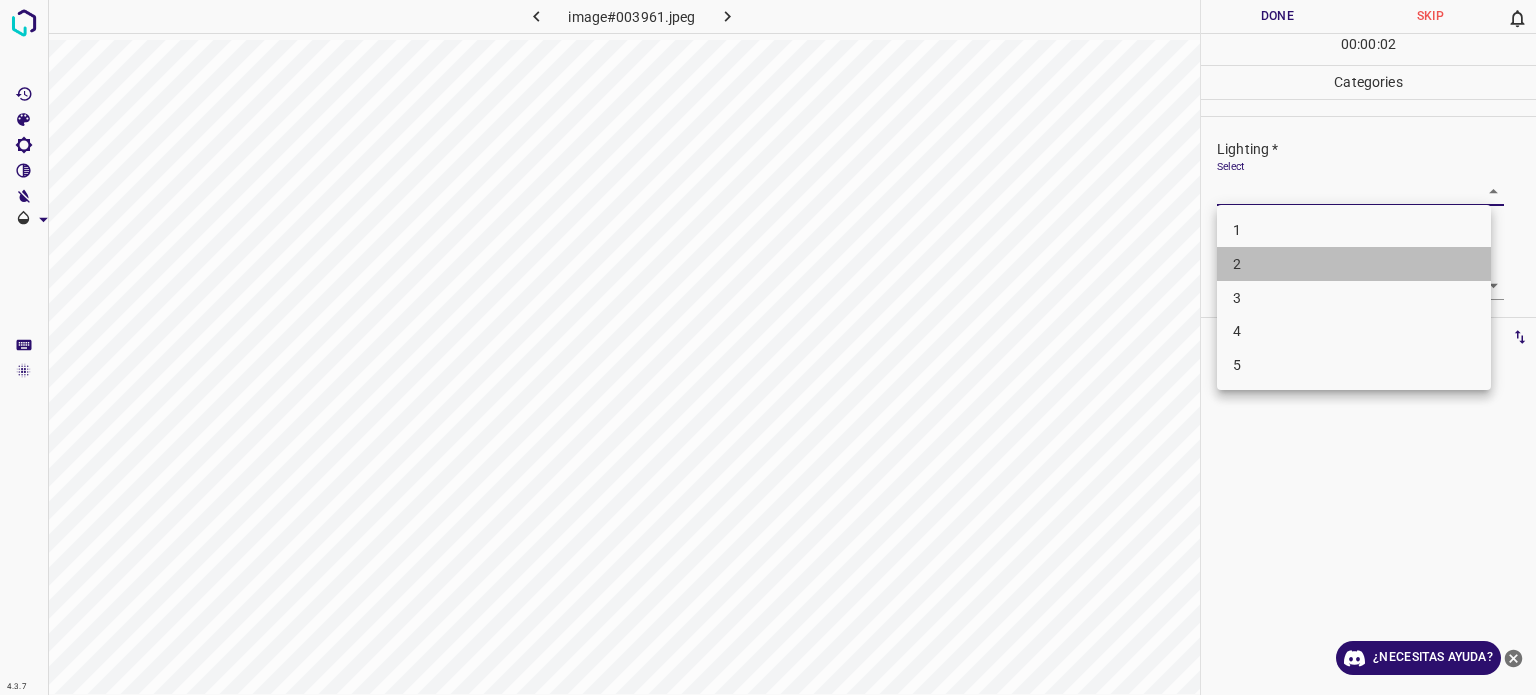 click on "2" at bounding box center (1237, 264) 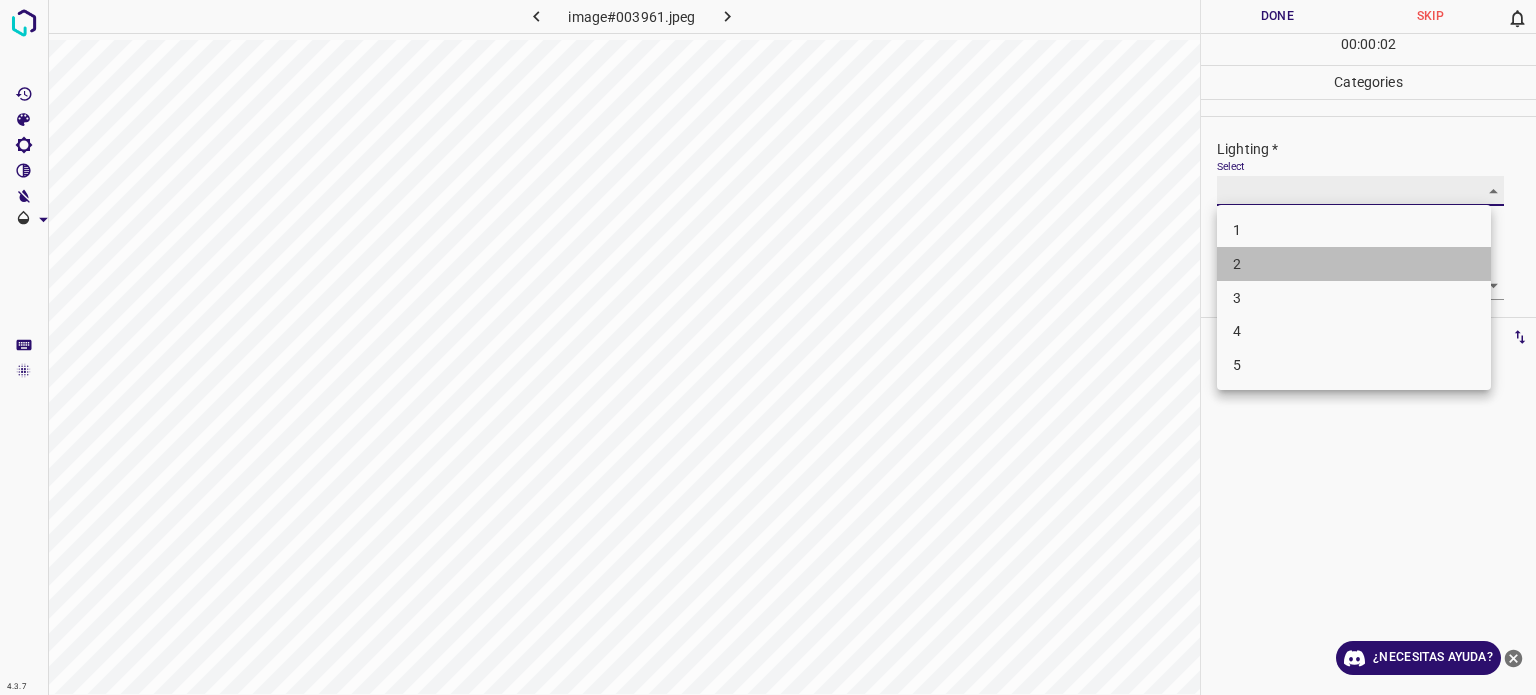type on "2" 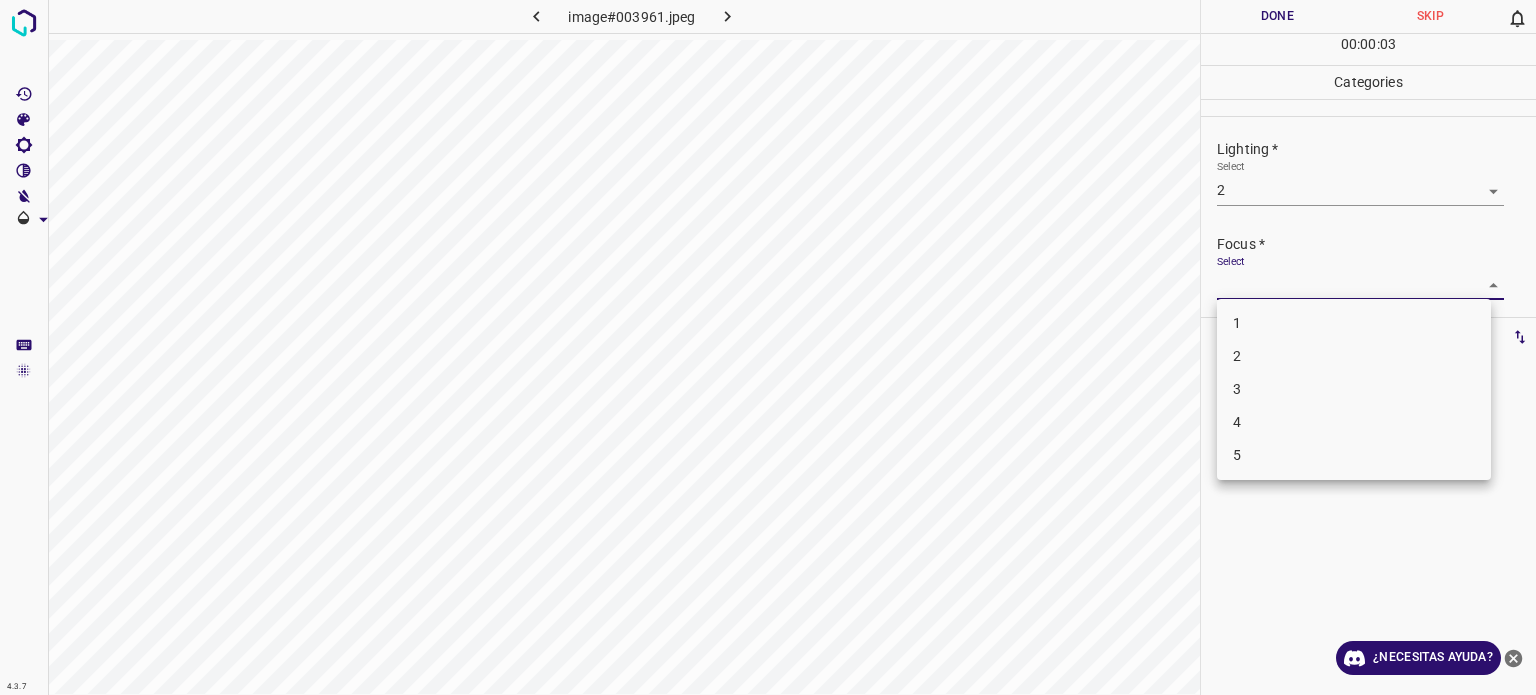 click on "4.3.7 image#003961.jpeg Done Skip 0 00   : 00   : 03   Categories Lighting *  Select 2 2 Focus *  Select ​ Overall *  Select ​ Labels   0 Categories 1 Lighting 2 Focus 3 Overall Tools Space Change between modes (Draw & Edit) I Auto labeling R Restore zoom M Zoom in N Zoom out Delete Delete selecte label Filters Z Restore filters X Saturation filter C Brightness filter V Contrast filter B Gray scale filter General O Download ¿Necesitas ayuda? Texto original Valora esta traducción Tu opinión servirá para ayudar a mejorar el Traductor de Google - Texto - Esconder - Borrar 1 2 3 4 5" at bounding box center (768, 347) 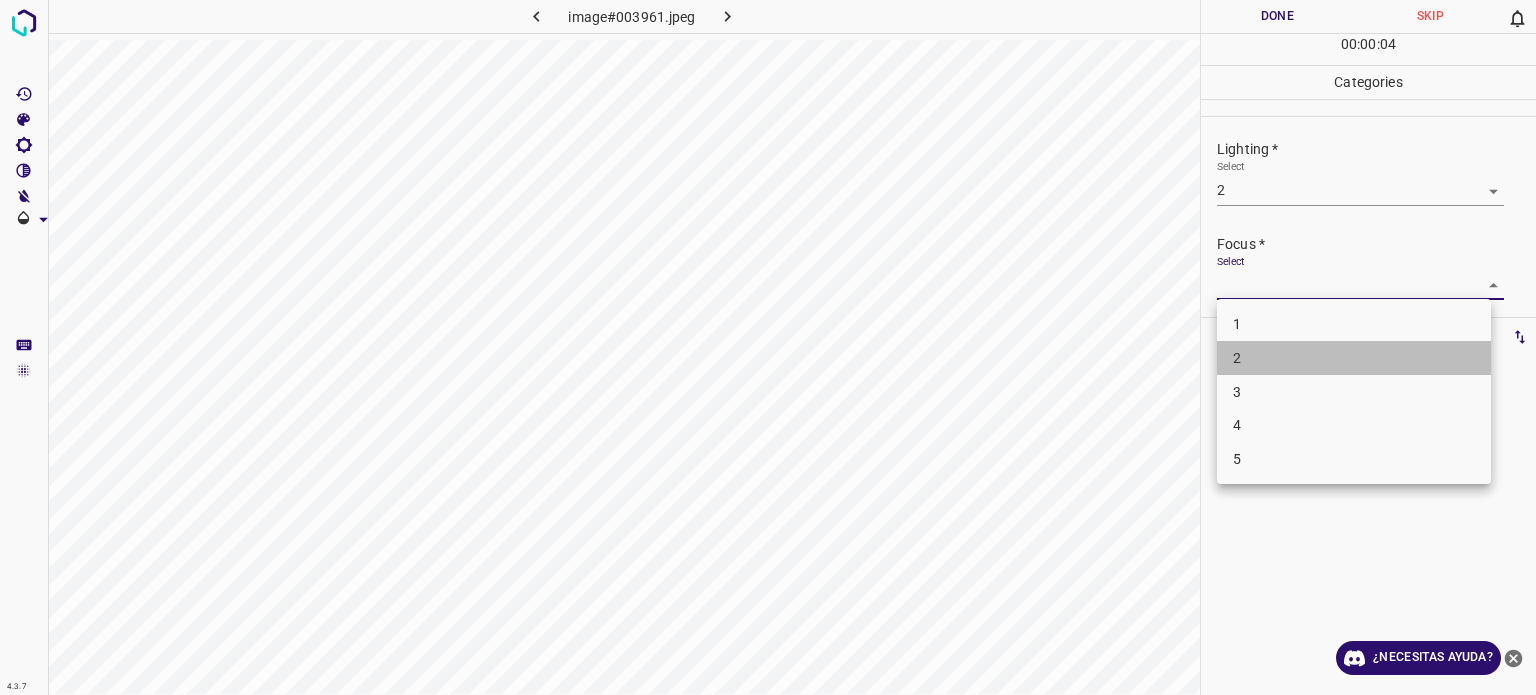 click on "2" at bounding box center (1354, 358) 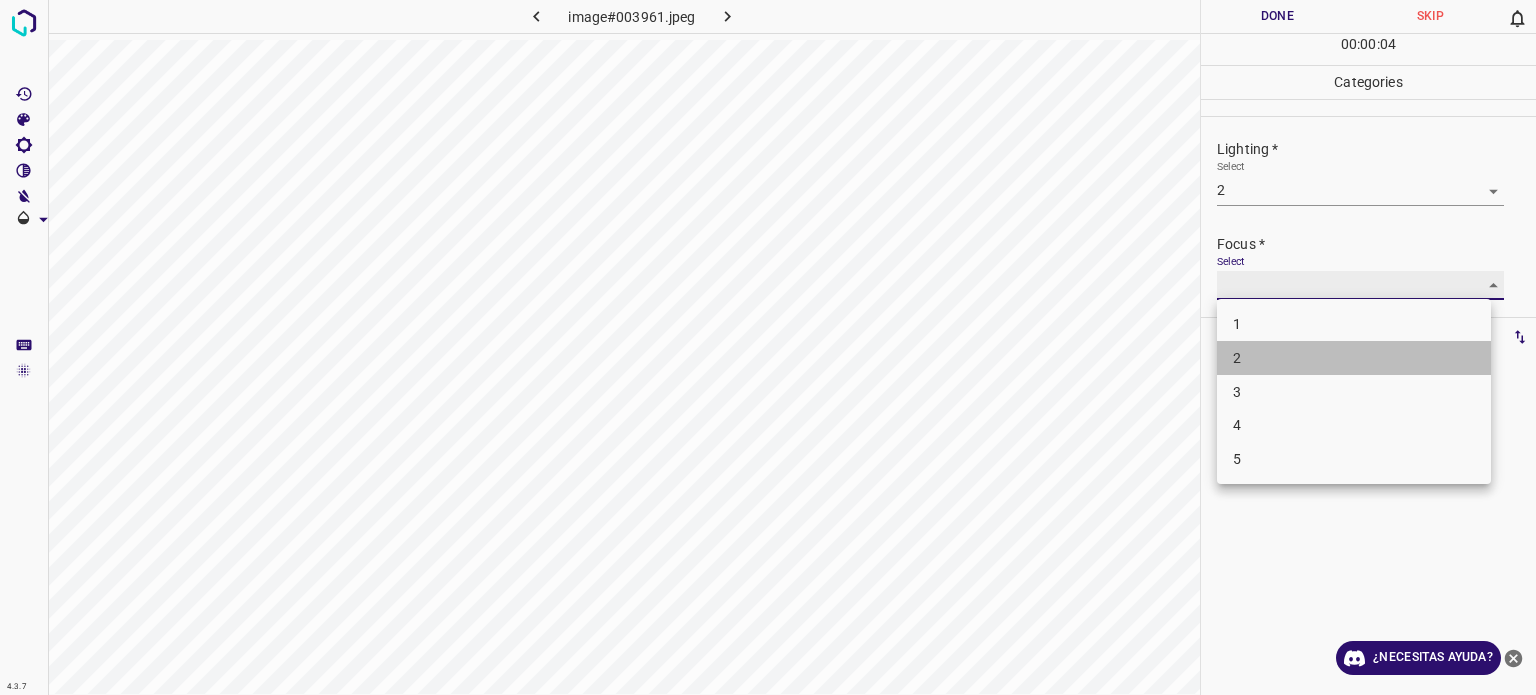 type on "2" 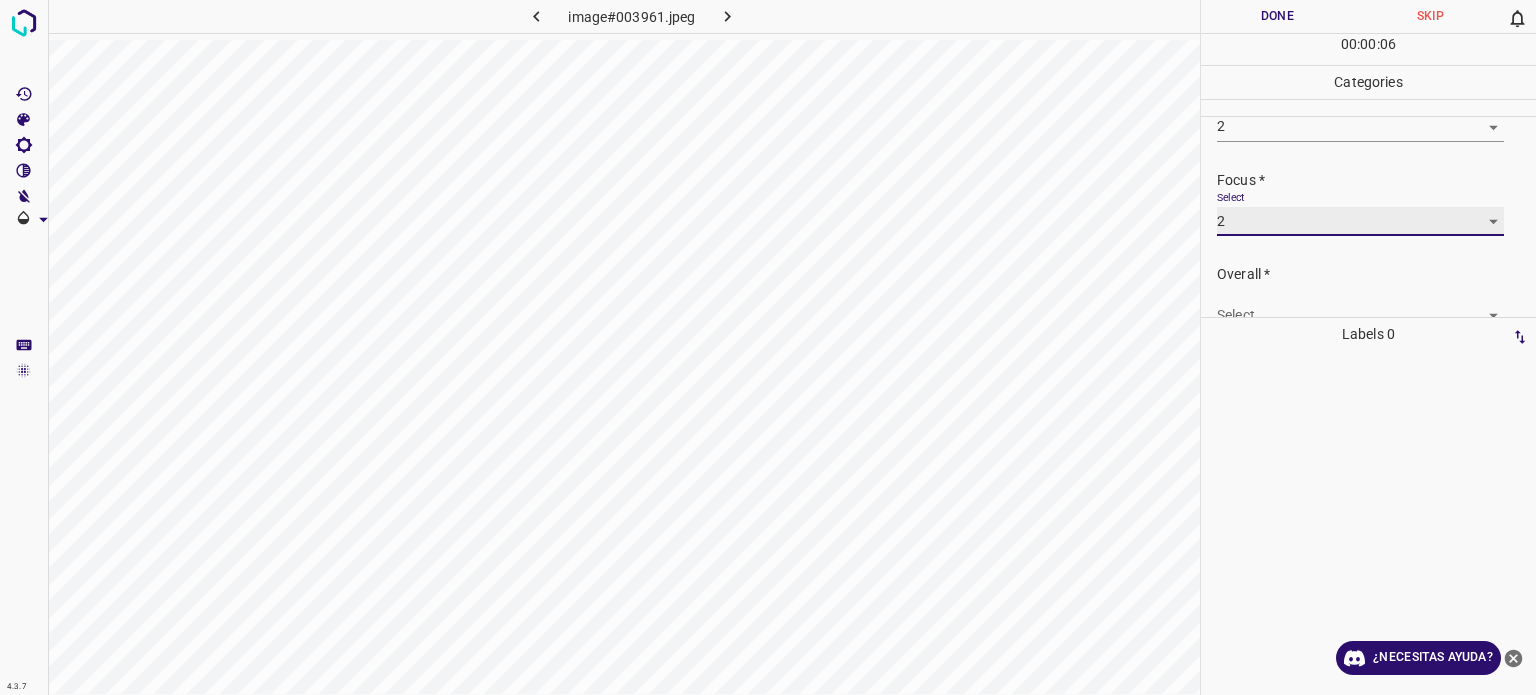 scroll, scrollTop: 98, scrollLeft: 0, axis: vertical 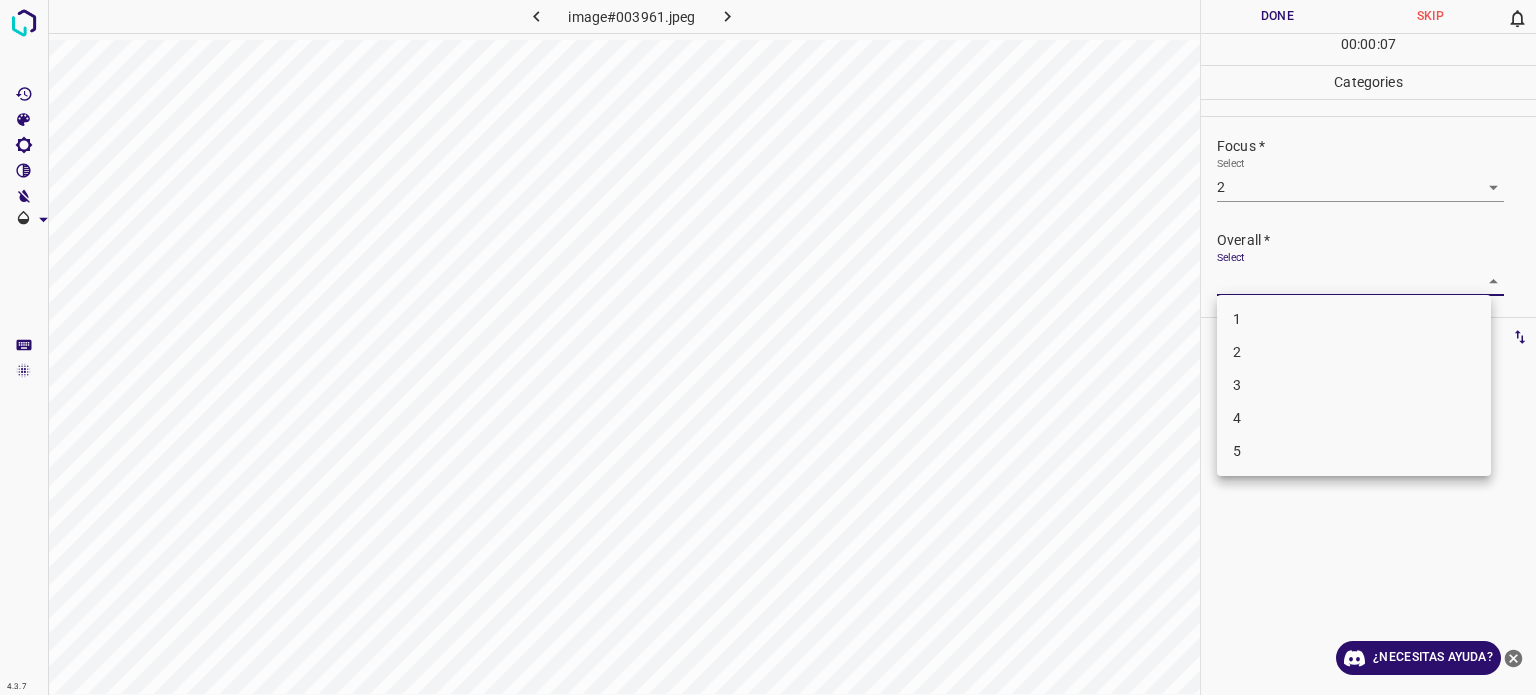 click on "4.3.7 image#003961.jpeg Done Skip 0 00 : 00 : 07 Categories Lighting * Select 2 2 Focus * Select 2 2 Overall * Select ​ Labels 0 Categories 1 Lighting 2 Focus 3 Overall Tools Space Change between modes (Draw & Edit) I Auto labeling R Restore zoom M Zoom in N Zoom out Delete Delete selecte label Filters Z Restore filters X Saturation filter C Brightness filter V Contrast filter B Gray scale filter General O Download ¿Necesitas ayuda? Texto original Valora esta traducción Tu opinión servirá para ayudar a mejorar el Traductor de Google - Texto - Esconder - Borrar 1 2 3 4 5" at bounding box center [768, 347] 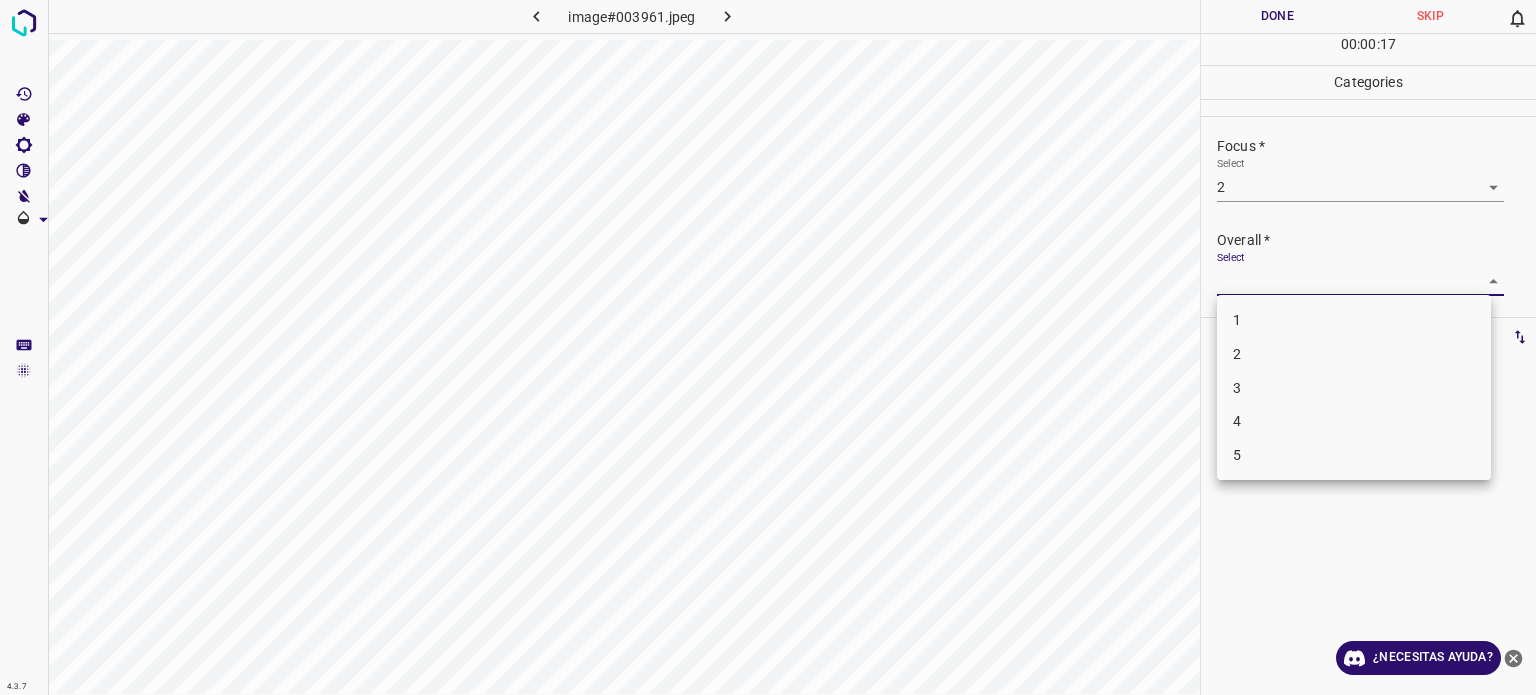 click on "2" at bounding box center [1354, 354] 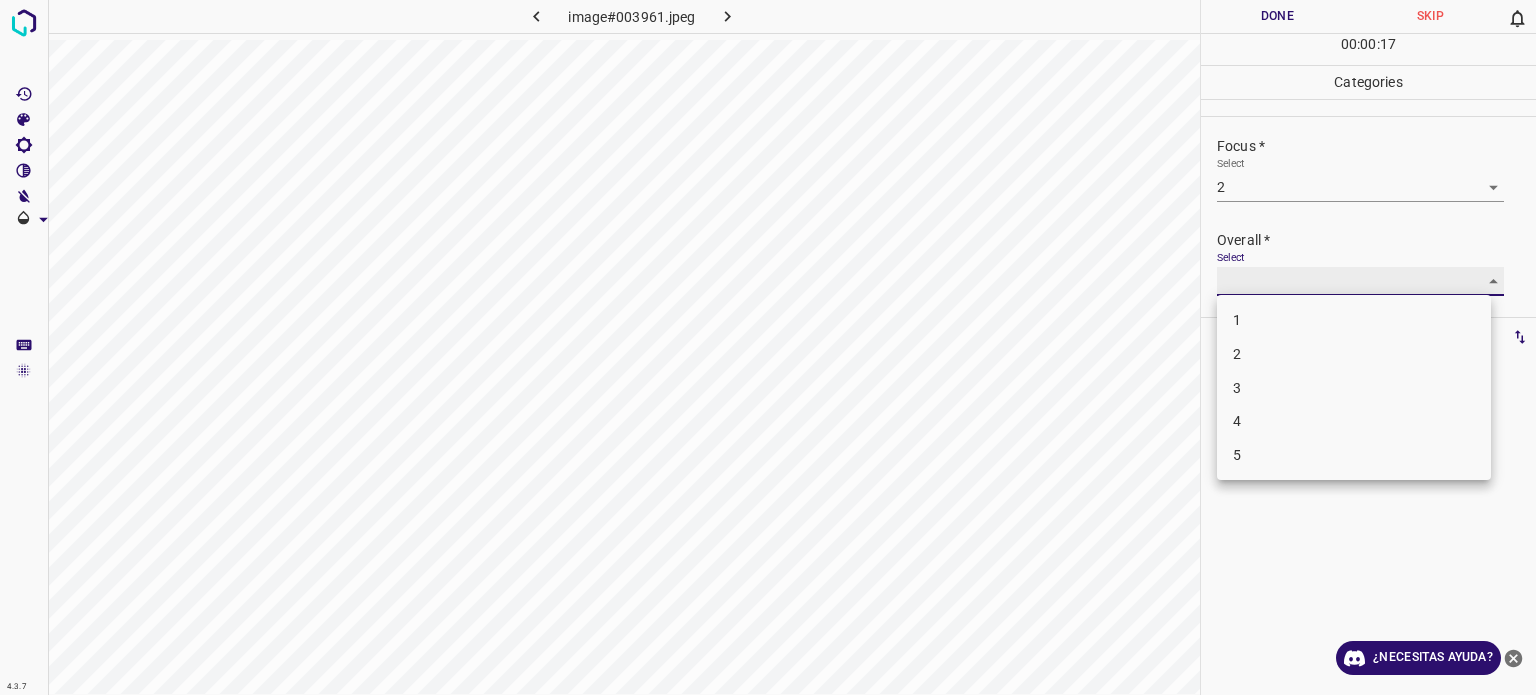 type on "2" 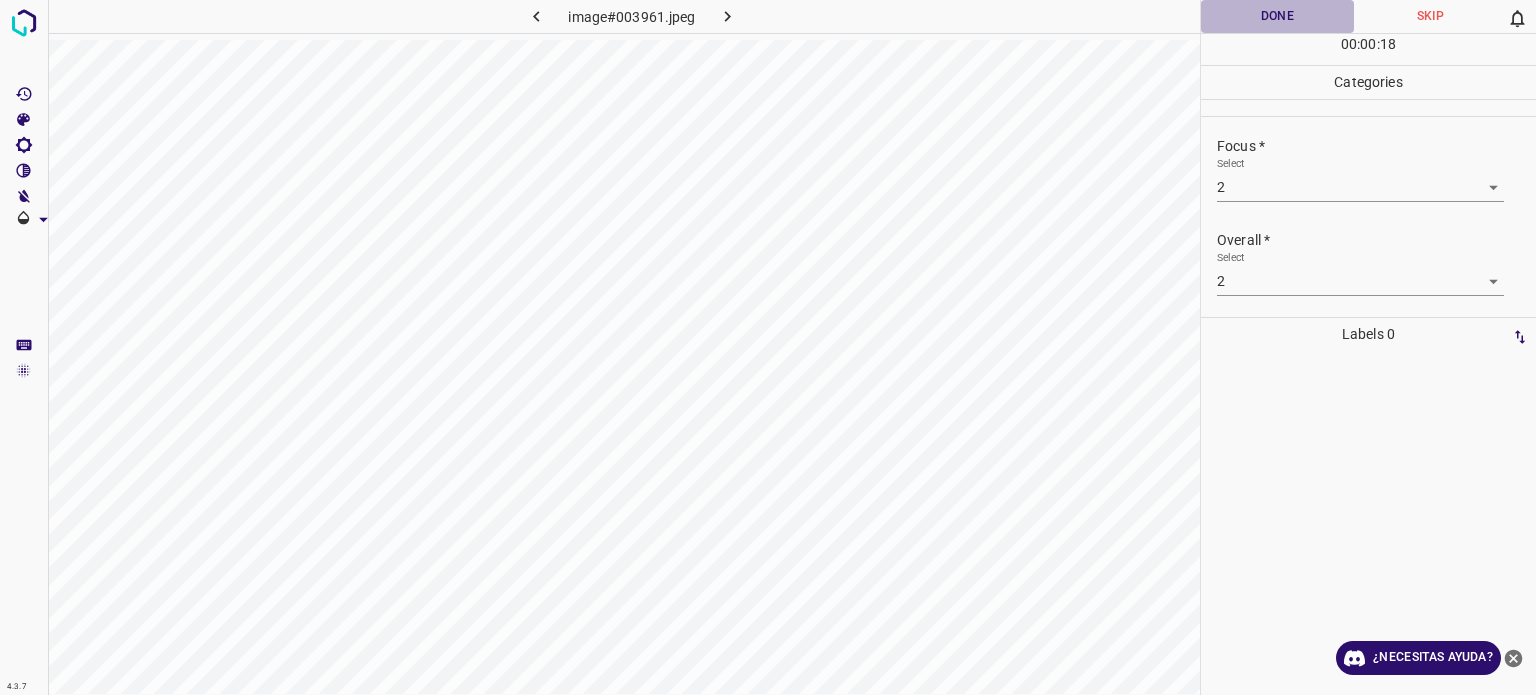 click on "Done" at bounding box center (1277, 16) 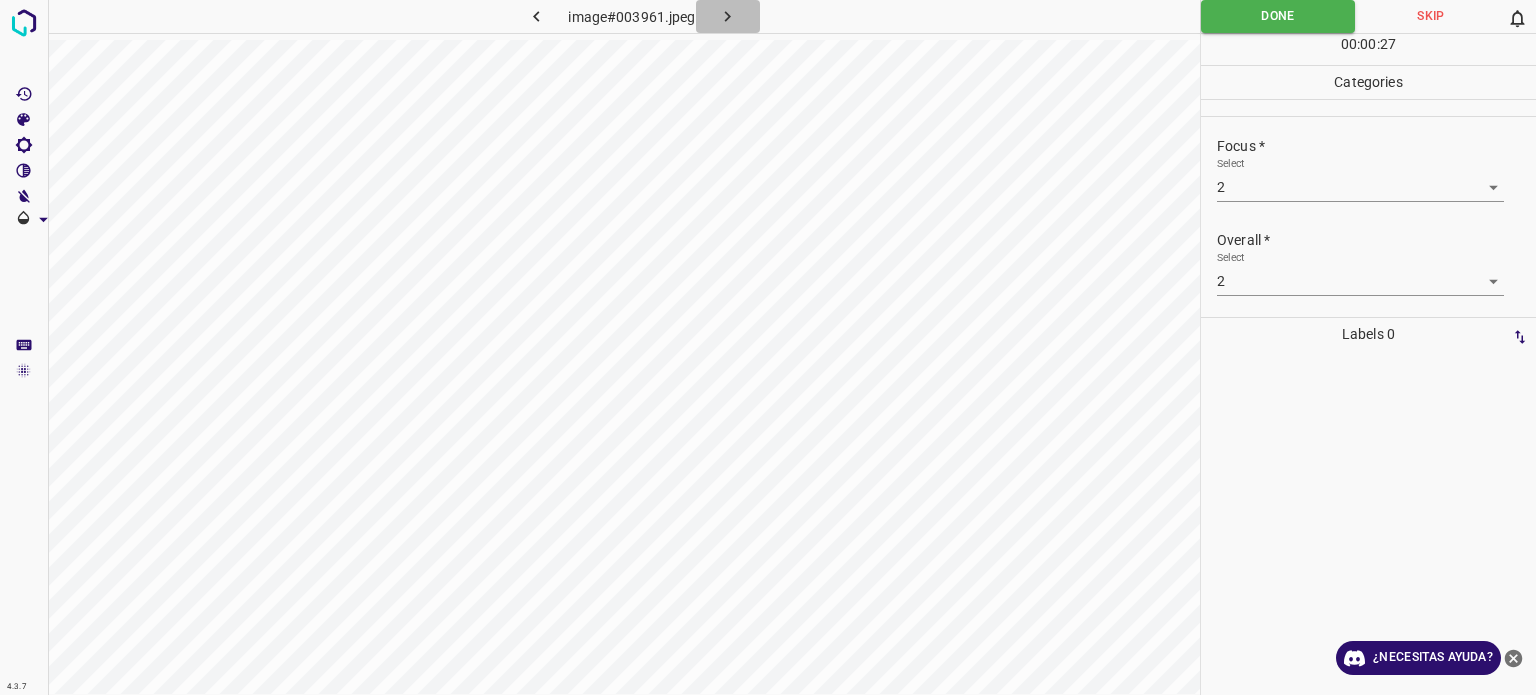 click 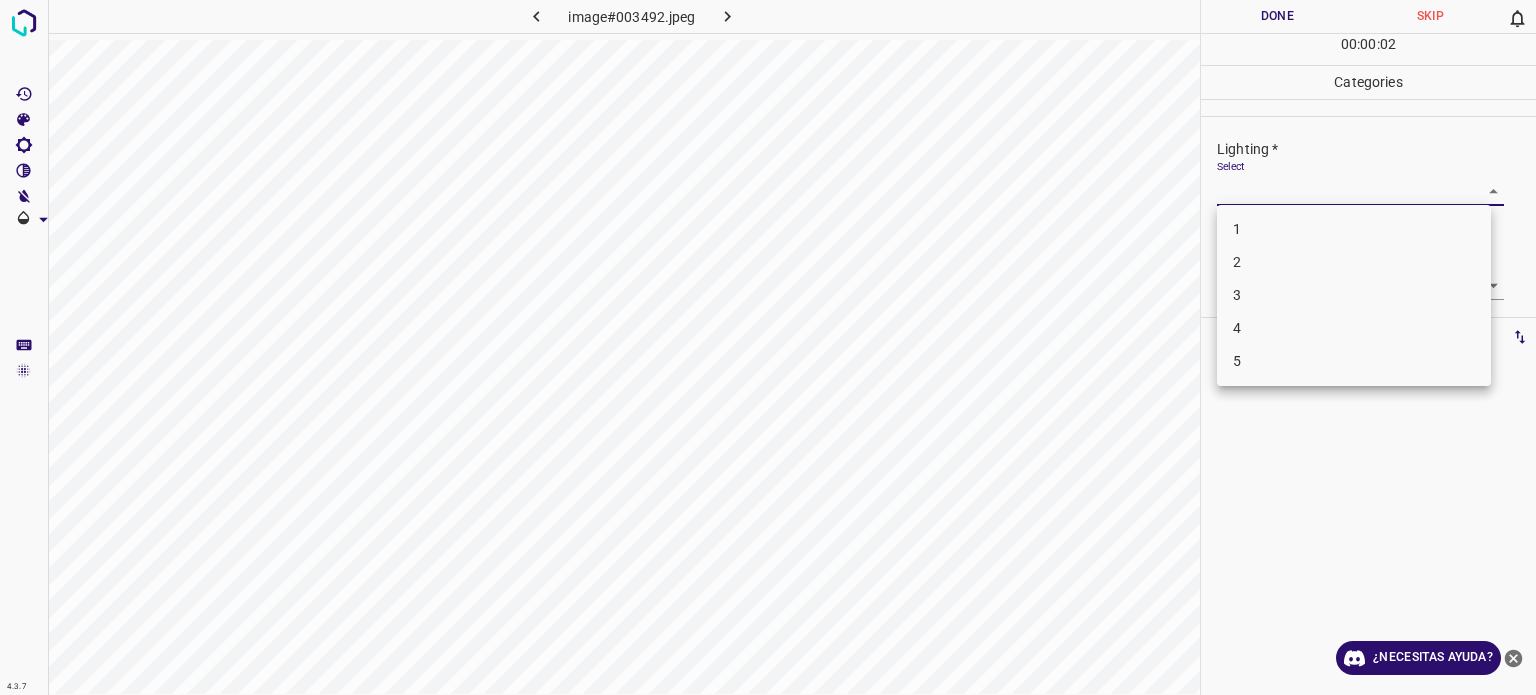click on "4.3.7 image#003492.jpeg Done Skip 0 00   : 00   : 02   Categories Lighting *  Select ​ Focus *  Select ​ Overall *  Select ​ Labels   0 Categories 1 Lighting 2 Focus 3 Overall Tools Space Change between modes (Draw & Edit) I Auto labeling R Restore zoom M Zoom in N Zoom out Delete Delete selecte label Filters Z Restore filters X Saturation filter C Brightness filter V Contrast filter B Gray scale filter General O Download ¿Necesitas ayuda? Texto original Valora esta traducción Tu opinión servirá para ayudar a mejorar el Traductor de Google - Texto - Esconder - Borrar 1 2 3 4 5" at bounding box center (768, 347) 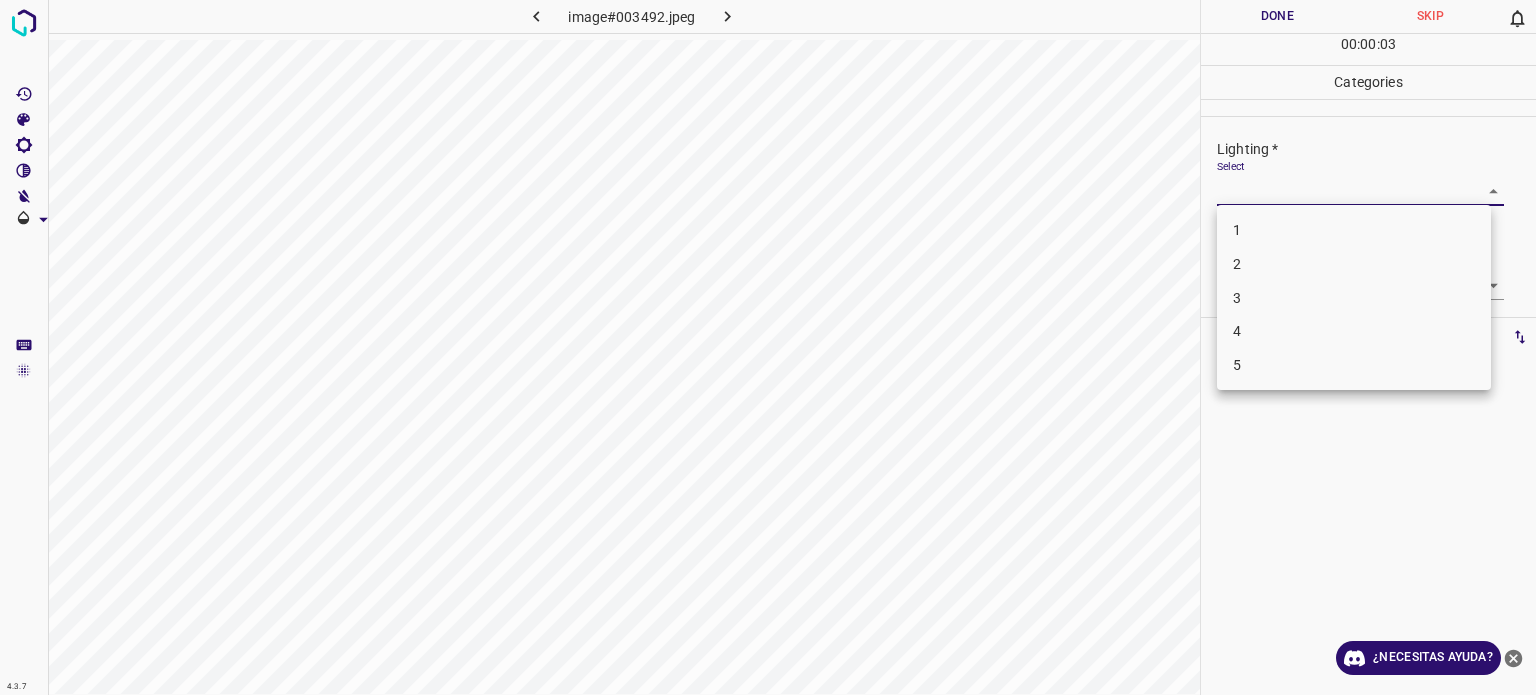 click on "3" at bounding box center (1237, 297) 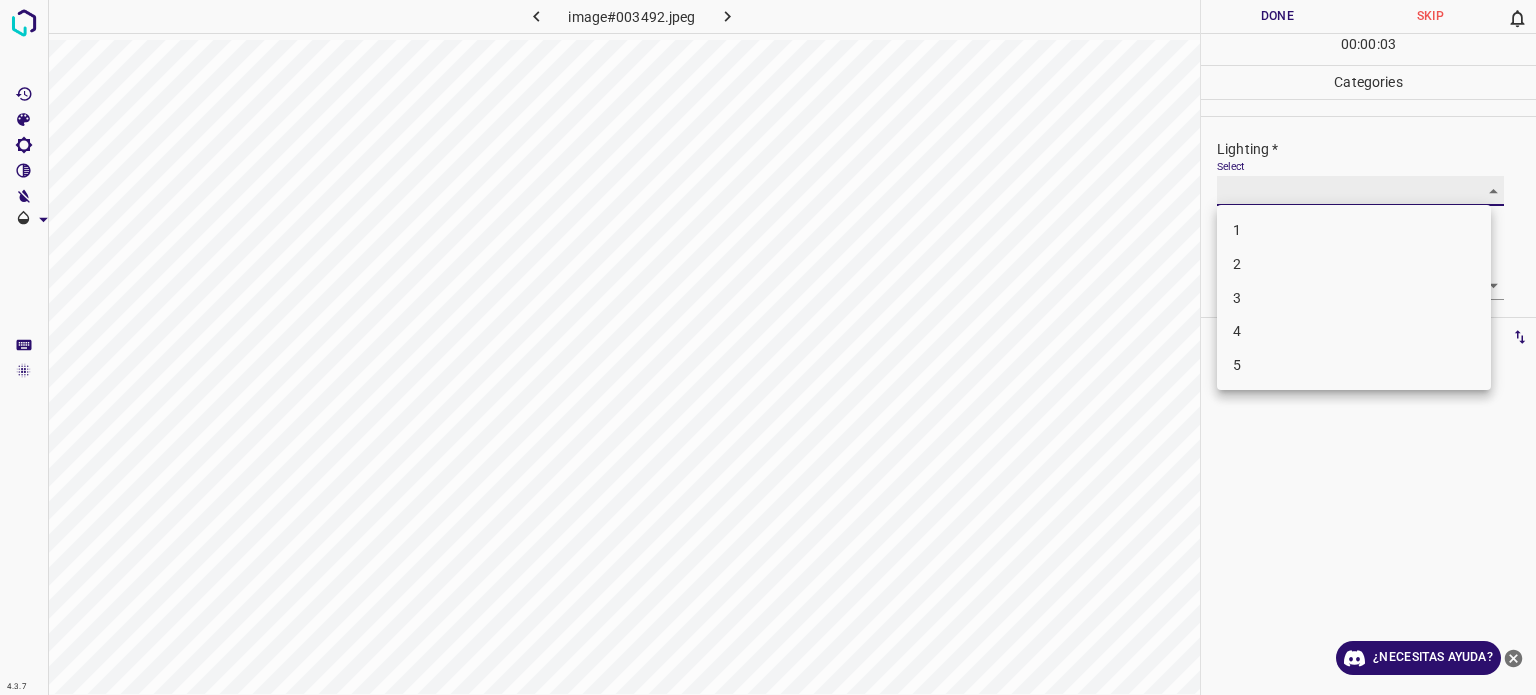 type on "3" 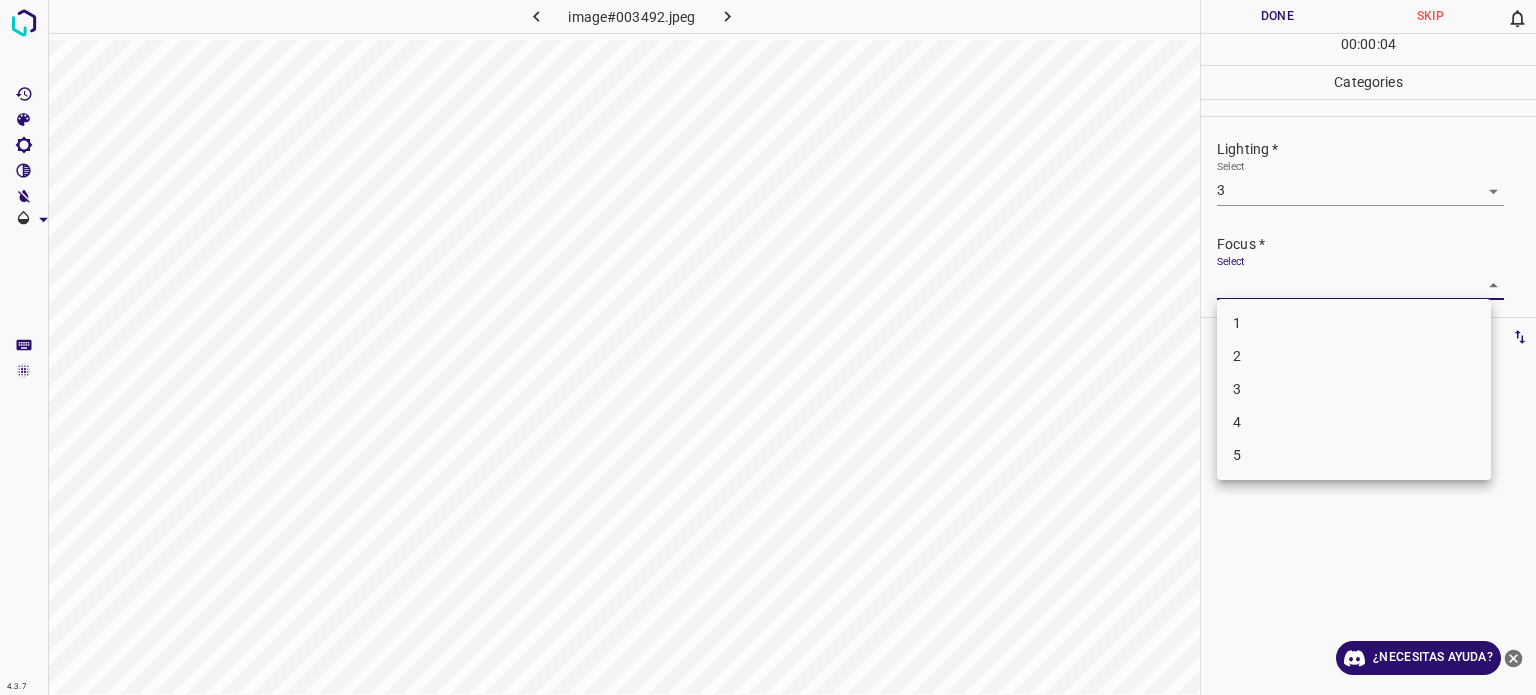 click on "4.3.7 image#003492.jpeg Done Skip 0 00   : 00   : 04   Categories Lighting *  Select 3 3 Focus *  Select ​ Overall *  Select ​ Labels   0 Categories 1 Lighting 2 Focus 3 Overall Tools Space Change between modes (Draw & Edit) I Auto labeling R Restore zoom M Zoom in N Zoom out Delete Delete selecte label Filters Z Restore filters X Saturation filter C Brightness filter V Contrast filter B Gray scale filter General O Download ¿Necesitas ayuda? Texto original Valora esta traducción Tu opinión servirá para ayudar a mejorar el Traductor de Google - Texto - Esconder - Borrar 1 2 3 4 5" at bounding box center (768, 347) 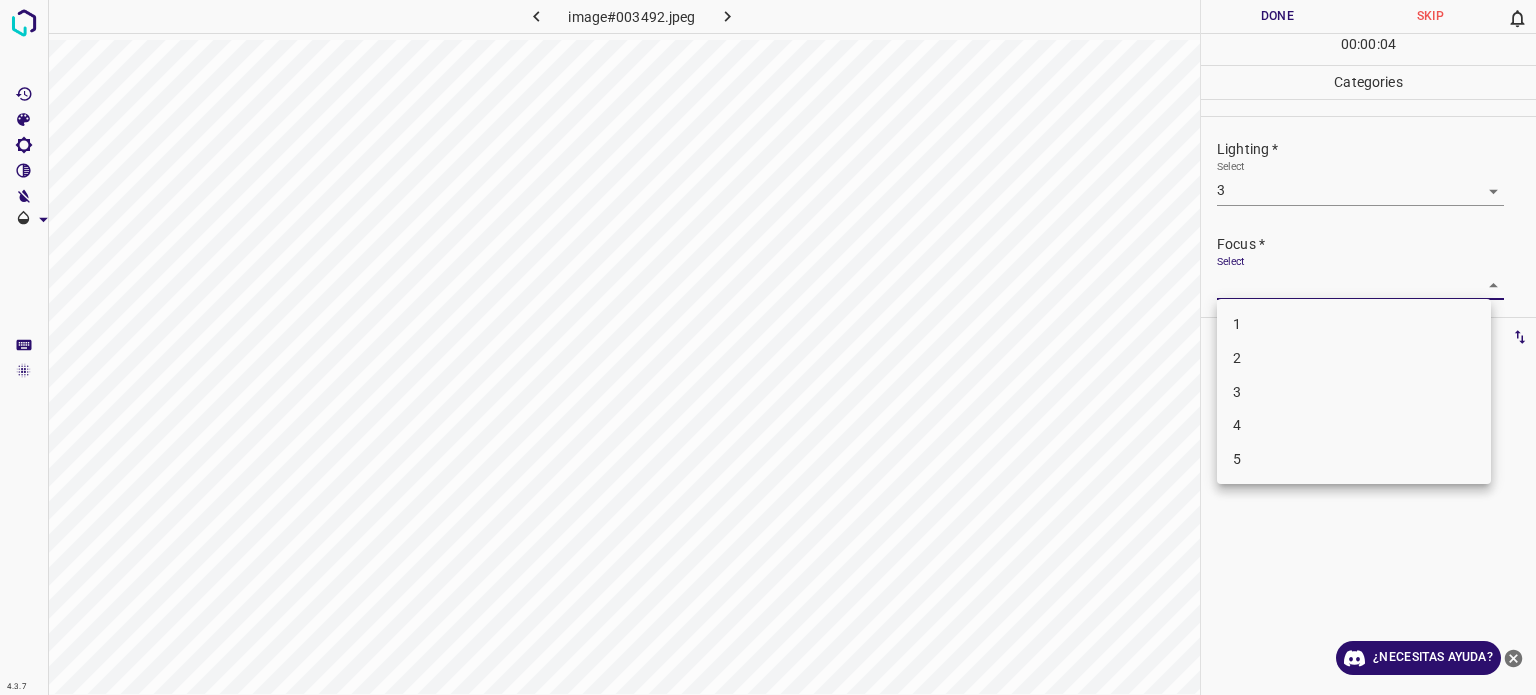 drag, startPoint x: 1240, startPoint y: 389, endPoint x: 1238, endPoint y: 370, distance: 19.104973 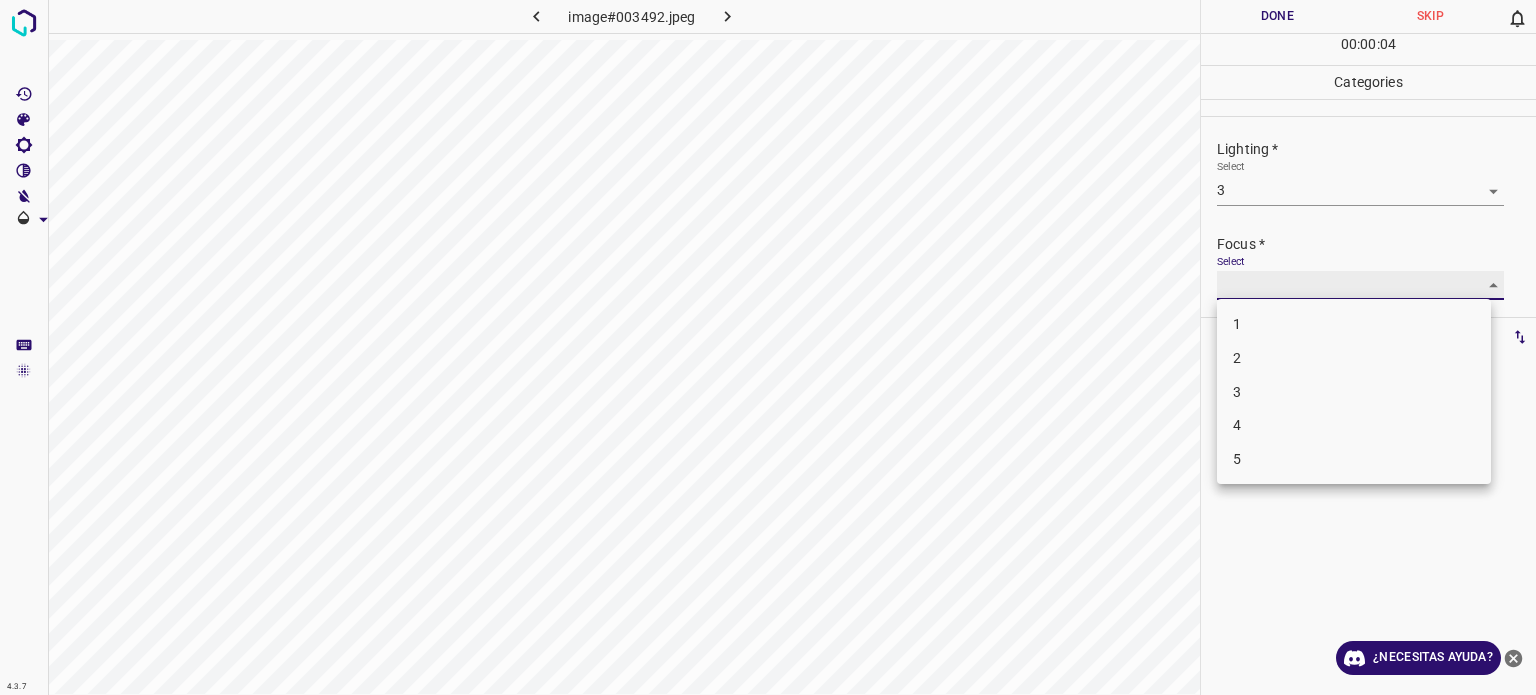 type on "3" 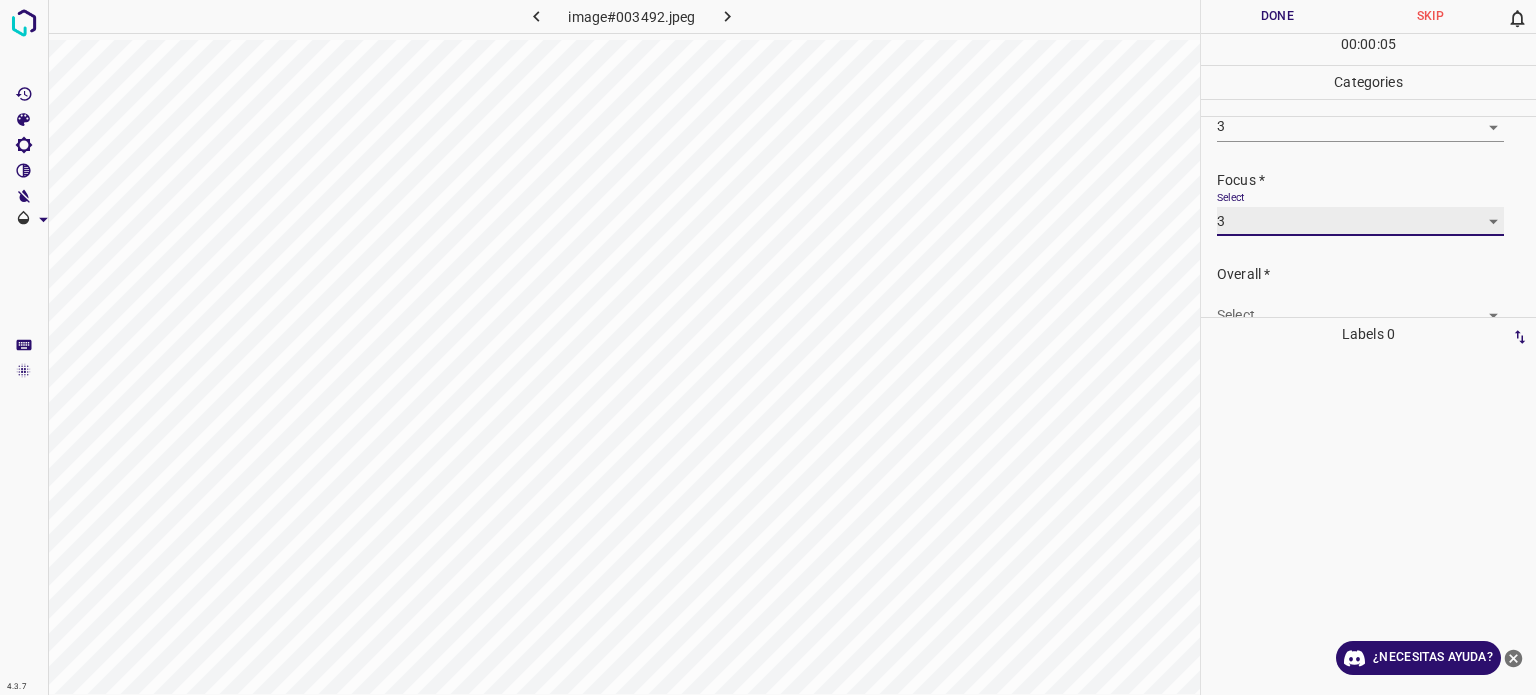 scroll, scrollTop: 98, scrollLeft: 0, axis: vertical 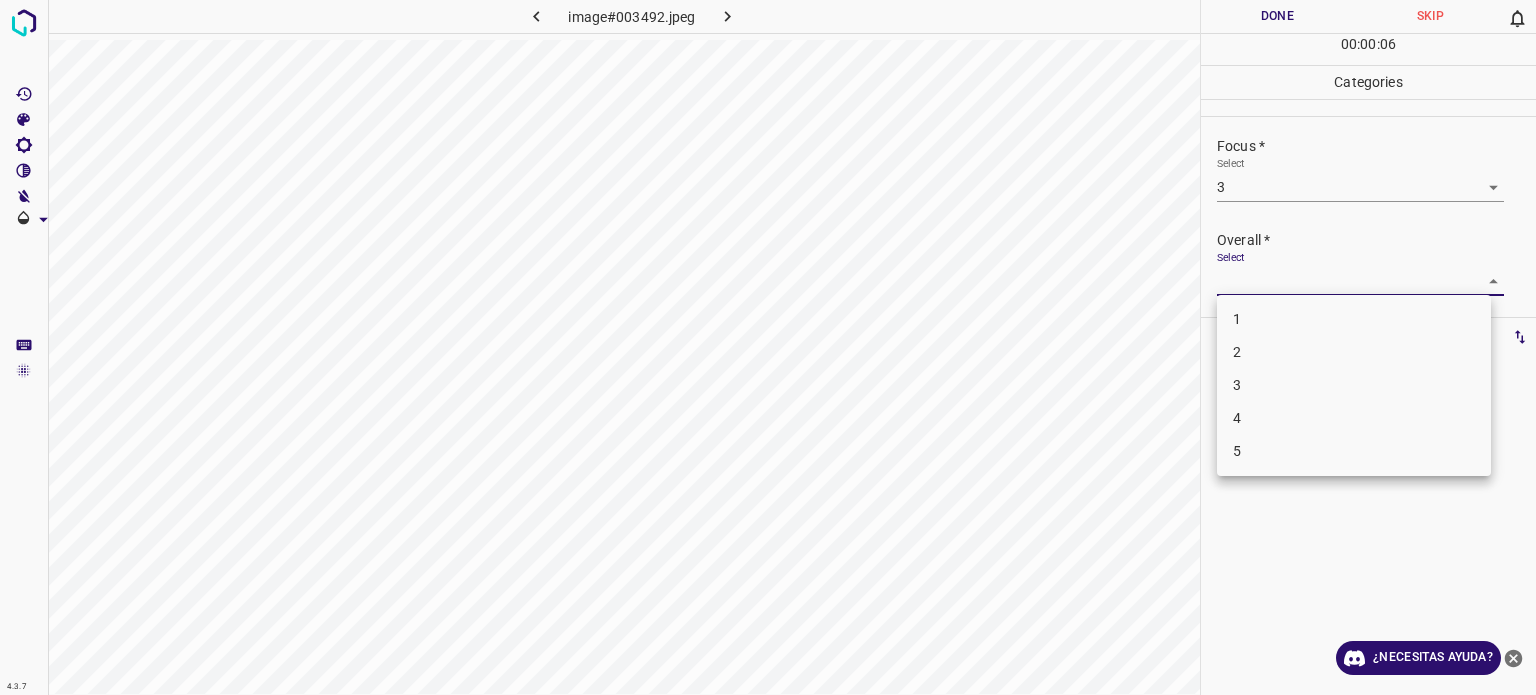 click on "4.3.7 image#003492.jpeg Done Skip 0 00   : 00   : 06   Categories Lighting *  Select 3 3 Focus *  Select 3 3 Overall *  Select ​ Labels   0 Categories 1 Lighting 2 Focus 3 Overall Tools Space Change between modes (Draw & Edit) I Auto labeling R Restore zoom M Zoom in N Zoom out Delete Delete selecte label Filters Z Restore filters X Saturation filter C Brightness filter V Contrast filter B Gray scale filter General O Download ¿Necesitas ayuda? Texto original Valora esta traducción Tu opinión servirá para ayudar a mejorar el Traductor de Google - Texto - Esconder - Borrar 1 2 3 4 5" at bounding box center (768, 347) 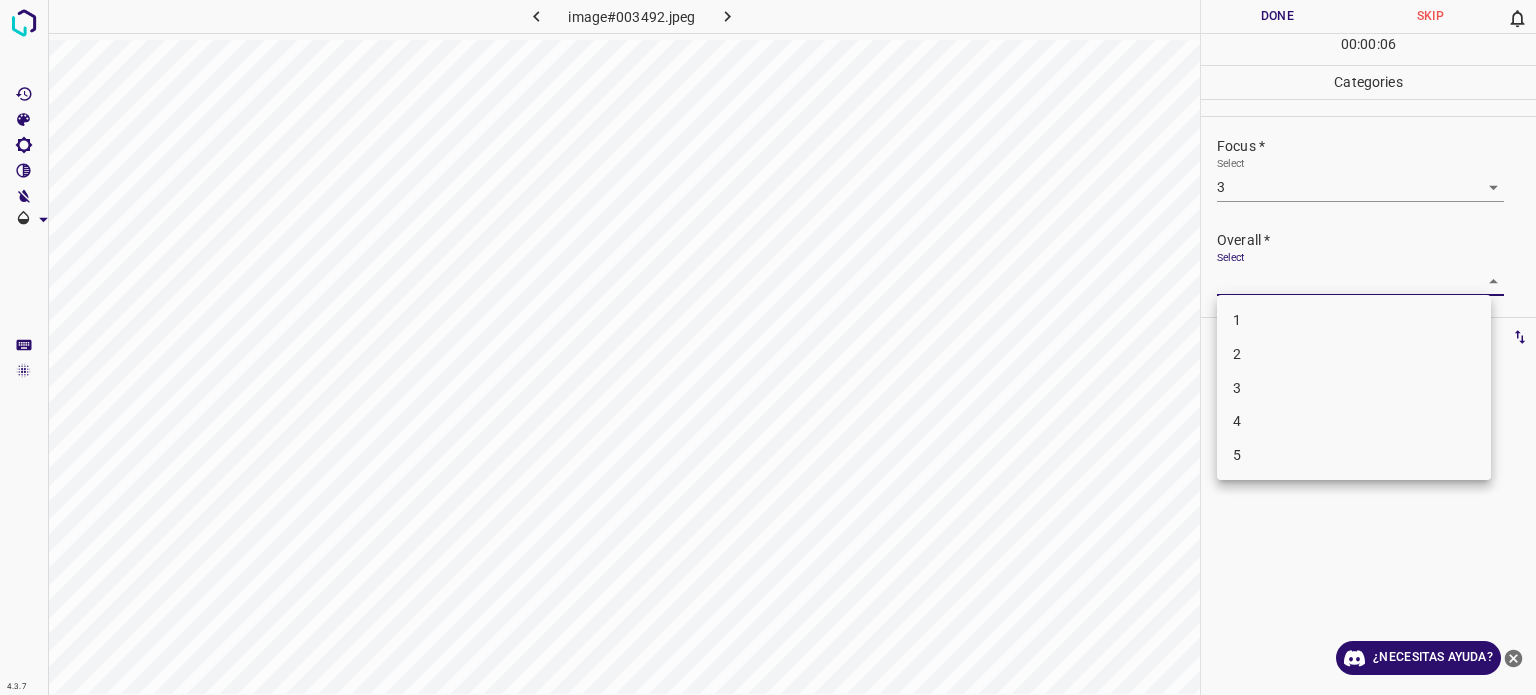 click on "3" at bounding box center [1354, 388] 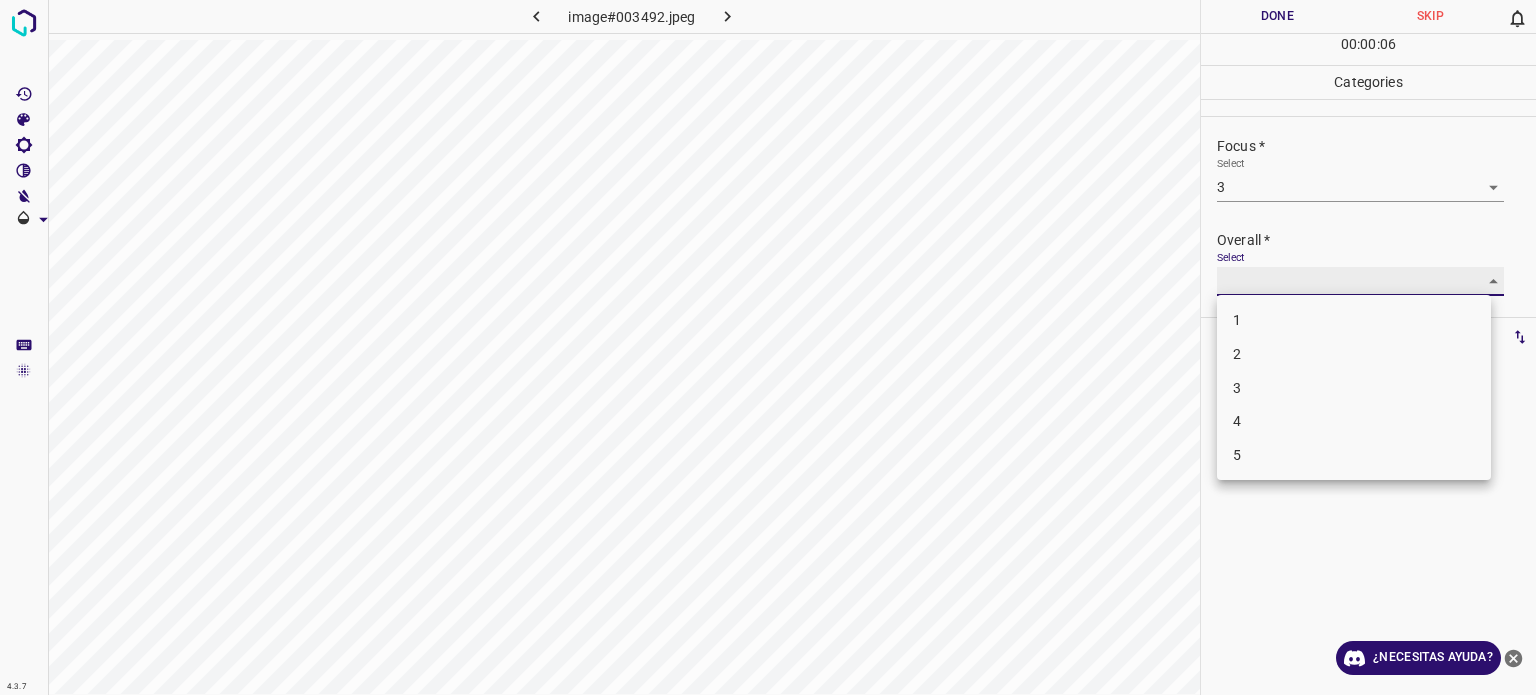 type on "3" 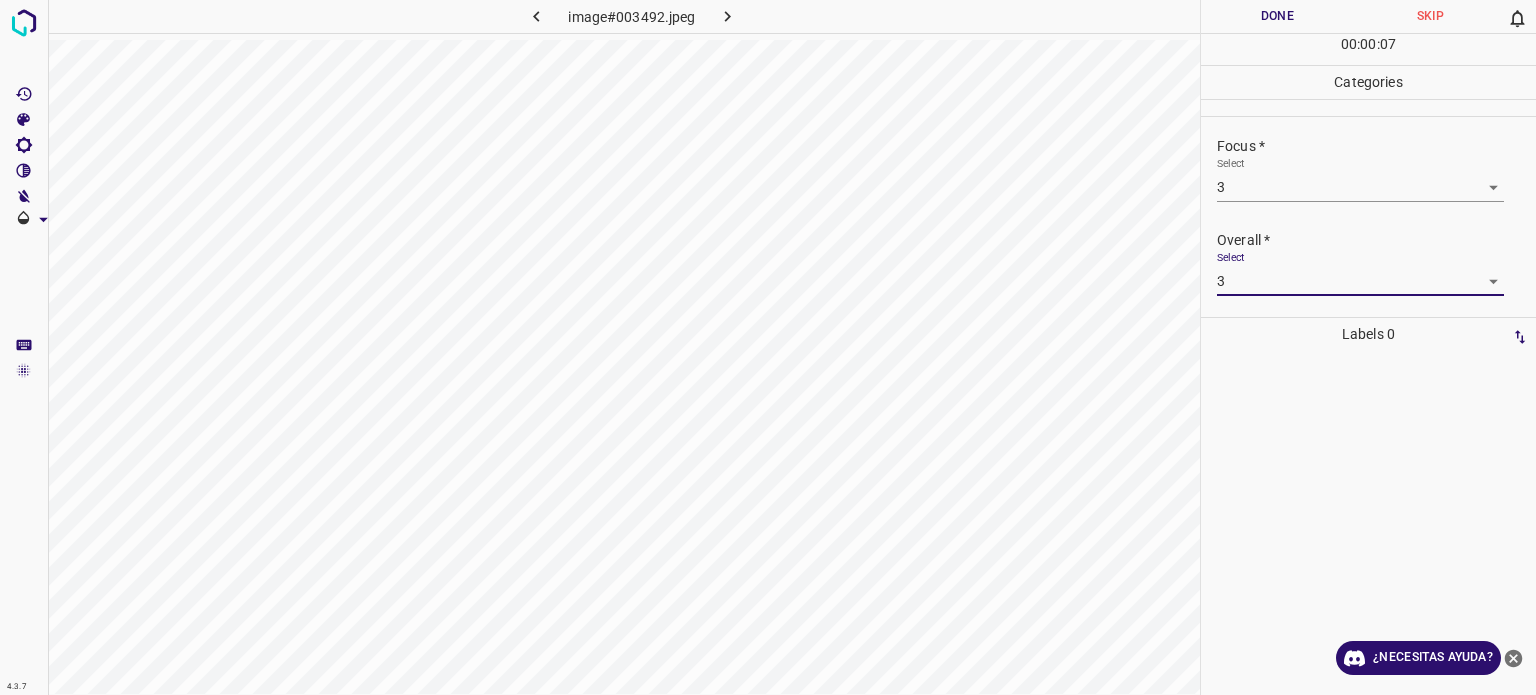 click on "Done" at bounding box center (1277, 16) 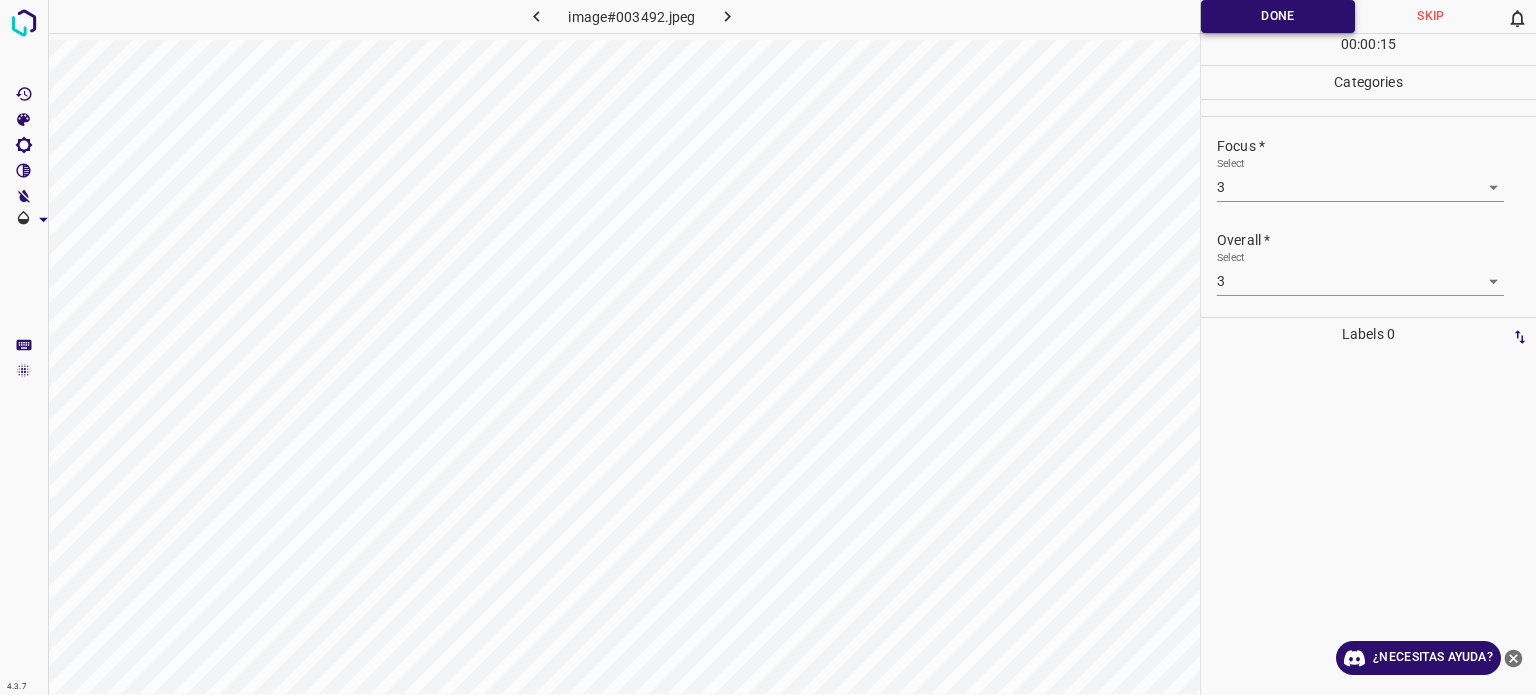 click on "Done" at bounding box center [1278, 16] 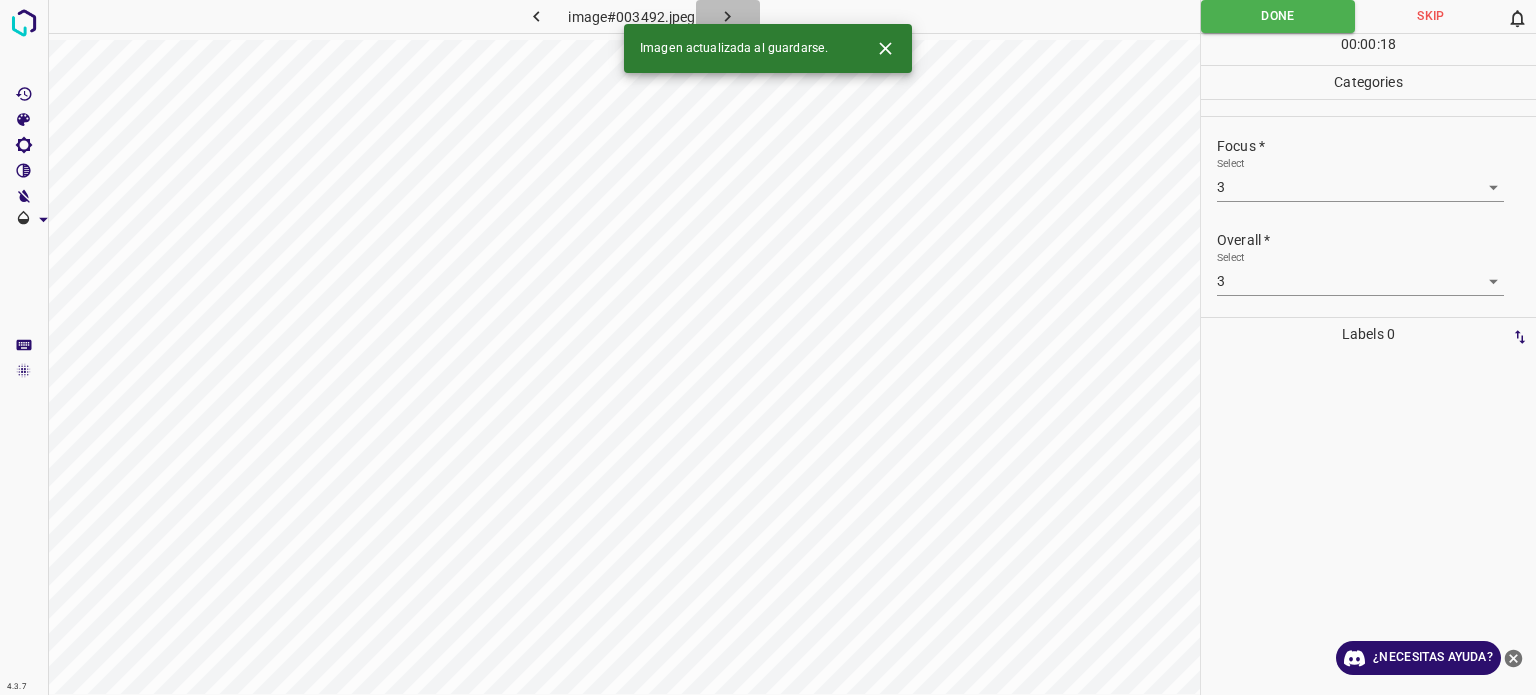 click 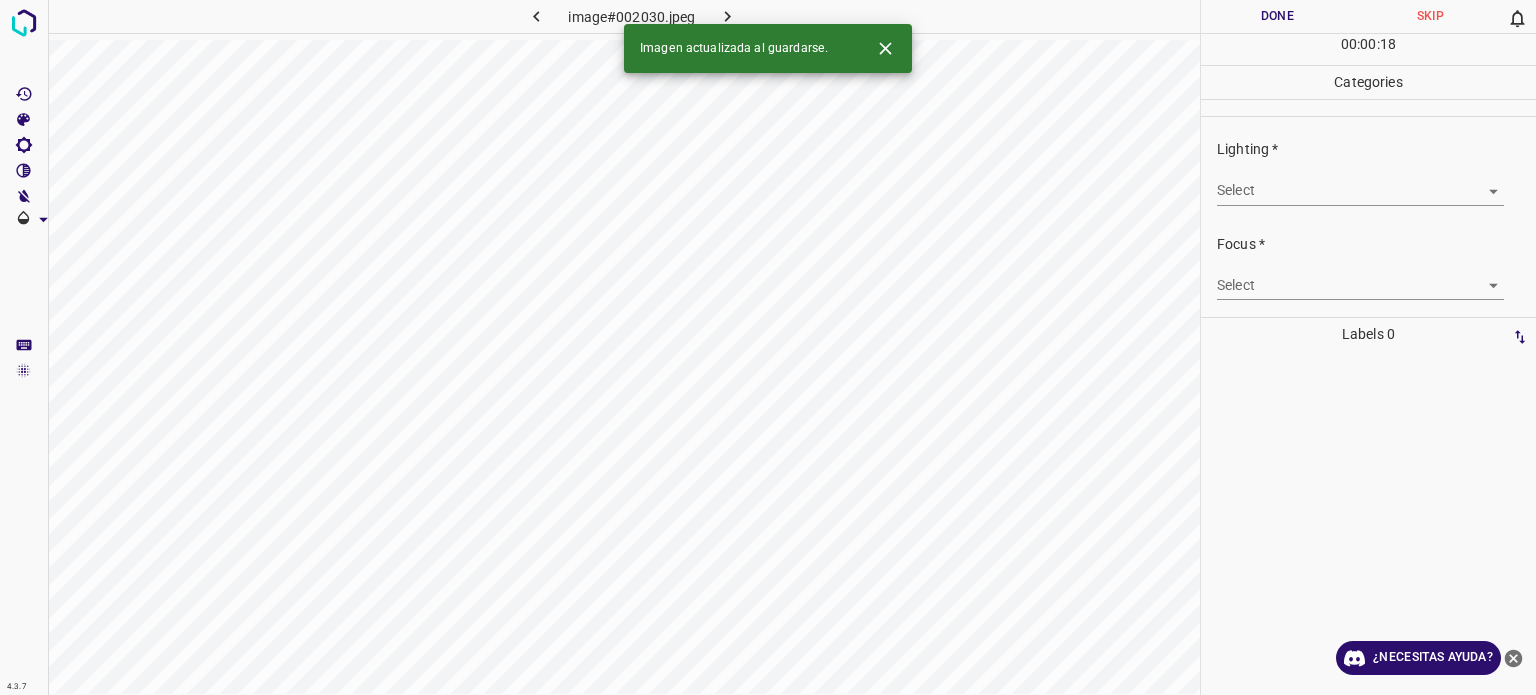 click on "4.3.7 image#002030.jpeg Done Skip 0 00   : 00   : 18   Categories Lighting *  Select ​ Focus *  Select ​ Overall *  Select ​ Labels   0 Categories 1 Lighting 2 Focus 3 Overall Tools Space Change between modes (Draw & Edit) I Auto labeling R Restore zoom M Zoom in N Zoom out Delete Delete selecte label Filters Z Restore filters X Saturation filter C Brightness filter V Contrast filter B Gray scale filter General O Download Imagen actualizada al guardarse. ¿Necesitas ayuda? Texto original Valora esta traducción Tu opinión servirá para ayudar a mejorar el Traductor de Google - Texto - Esconder - Borrar" at bounding box center [768, 347] 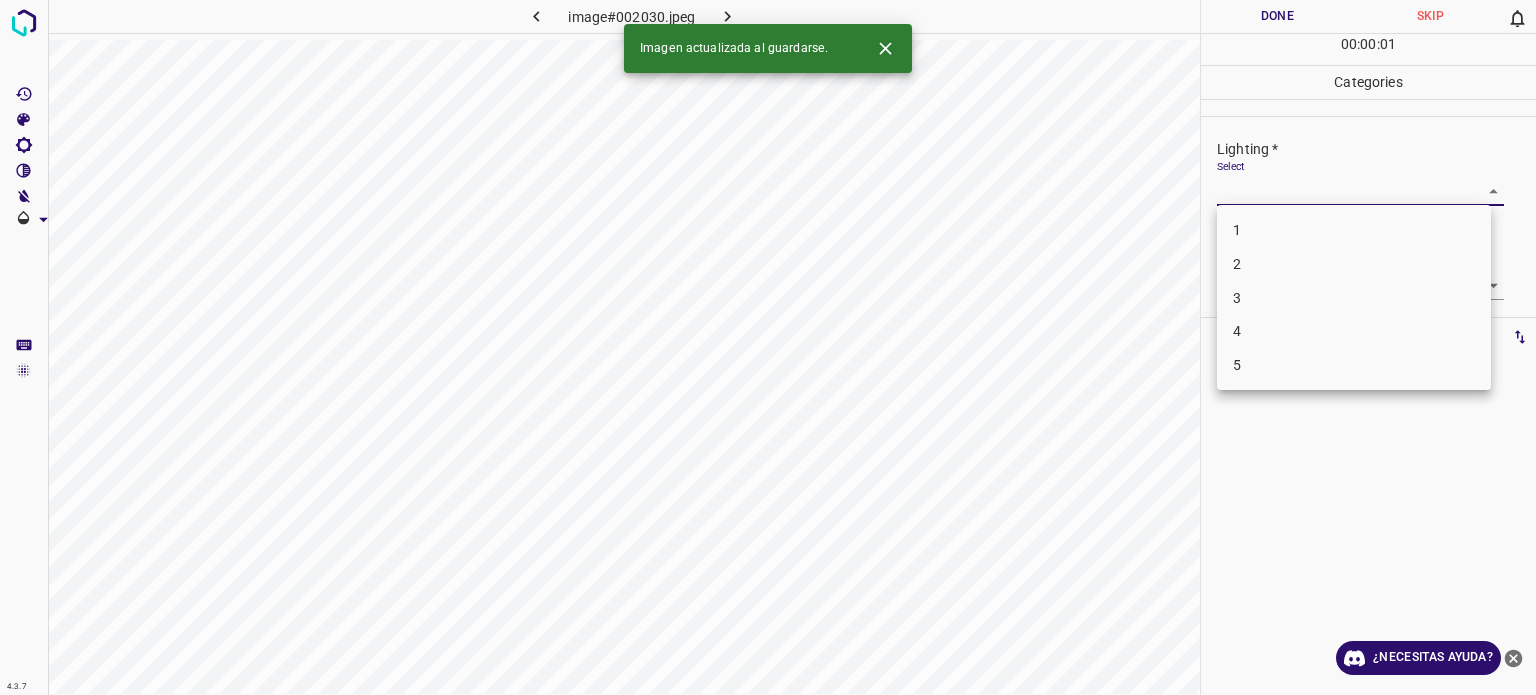 click on "2" at bounding box center [1354, 264] 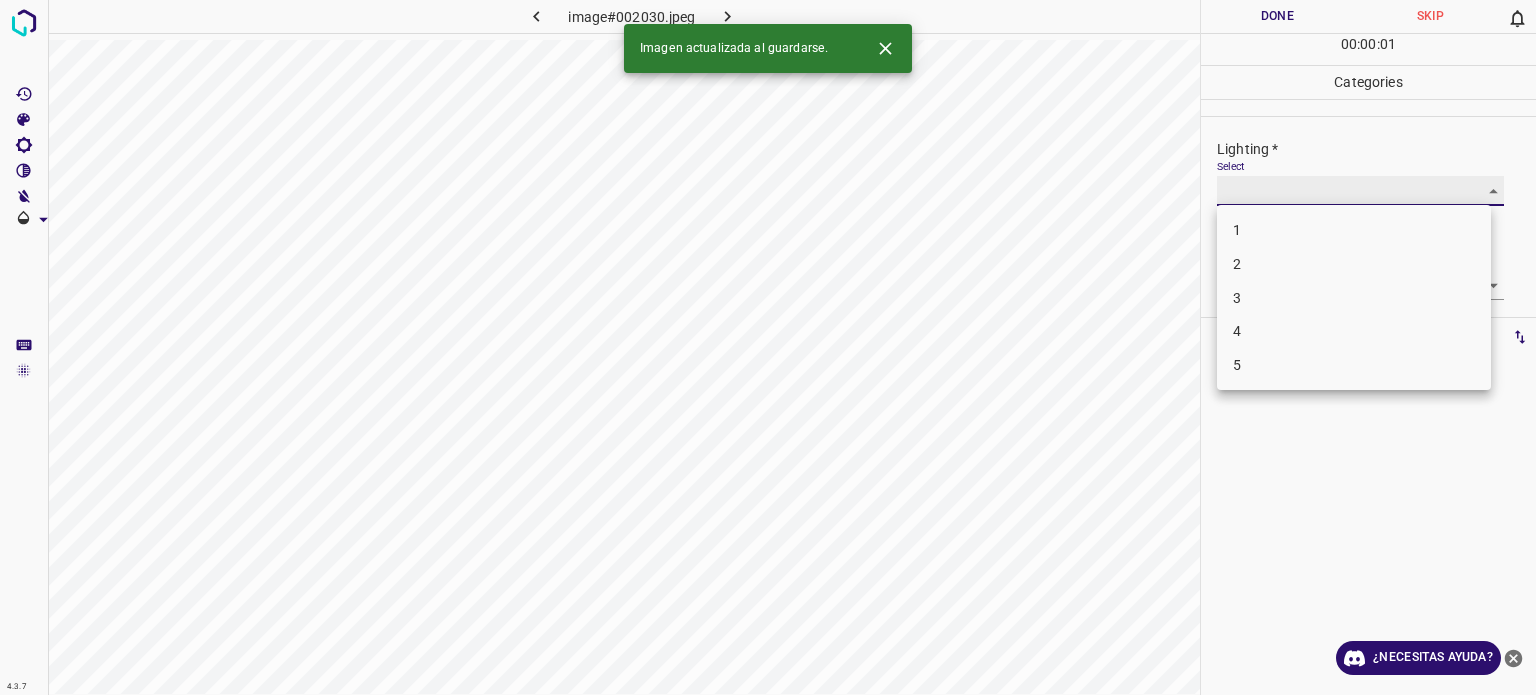 type on "2" 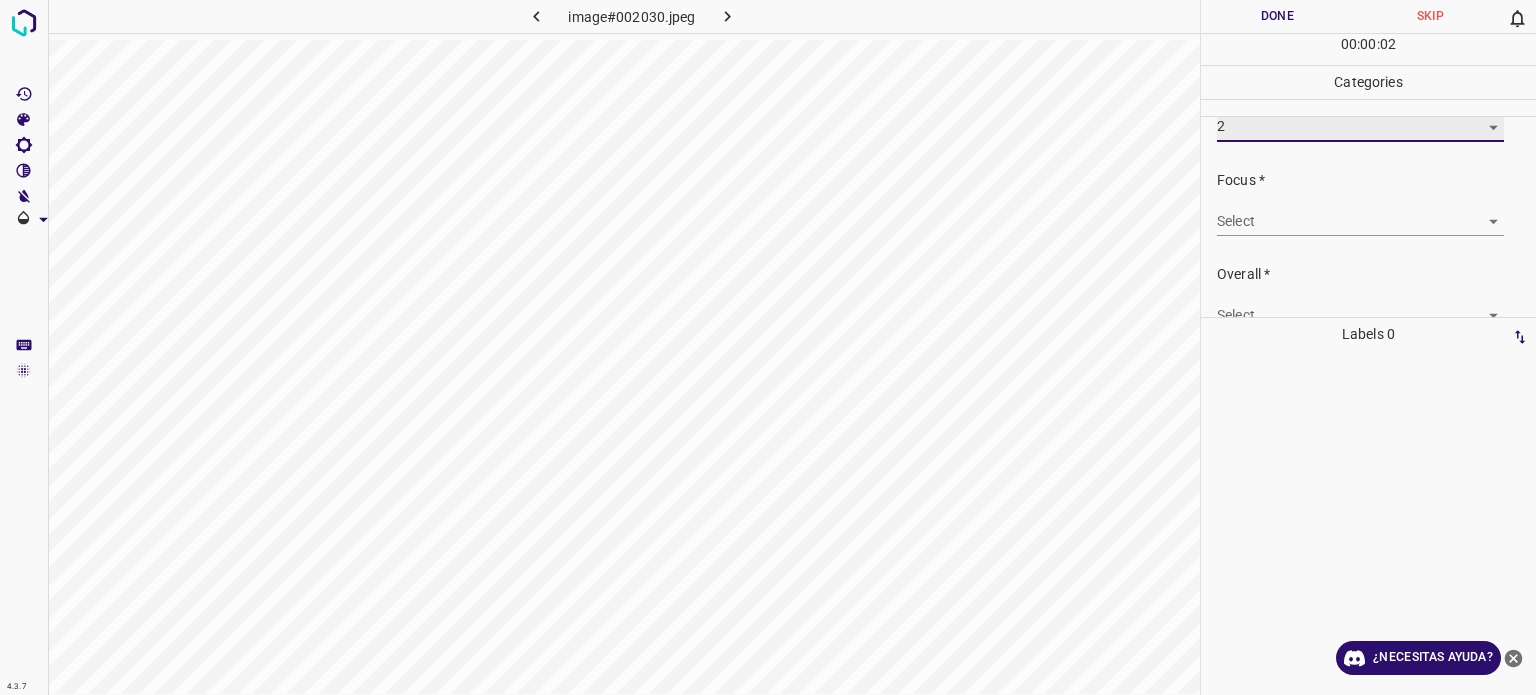 scroll, scrollTop: 98, scrollLeft: 0, axis: vertical 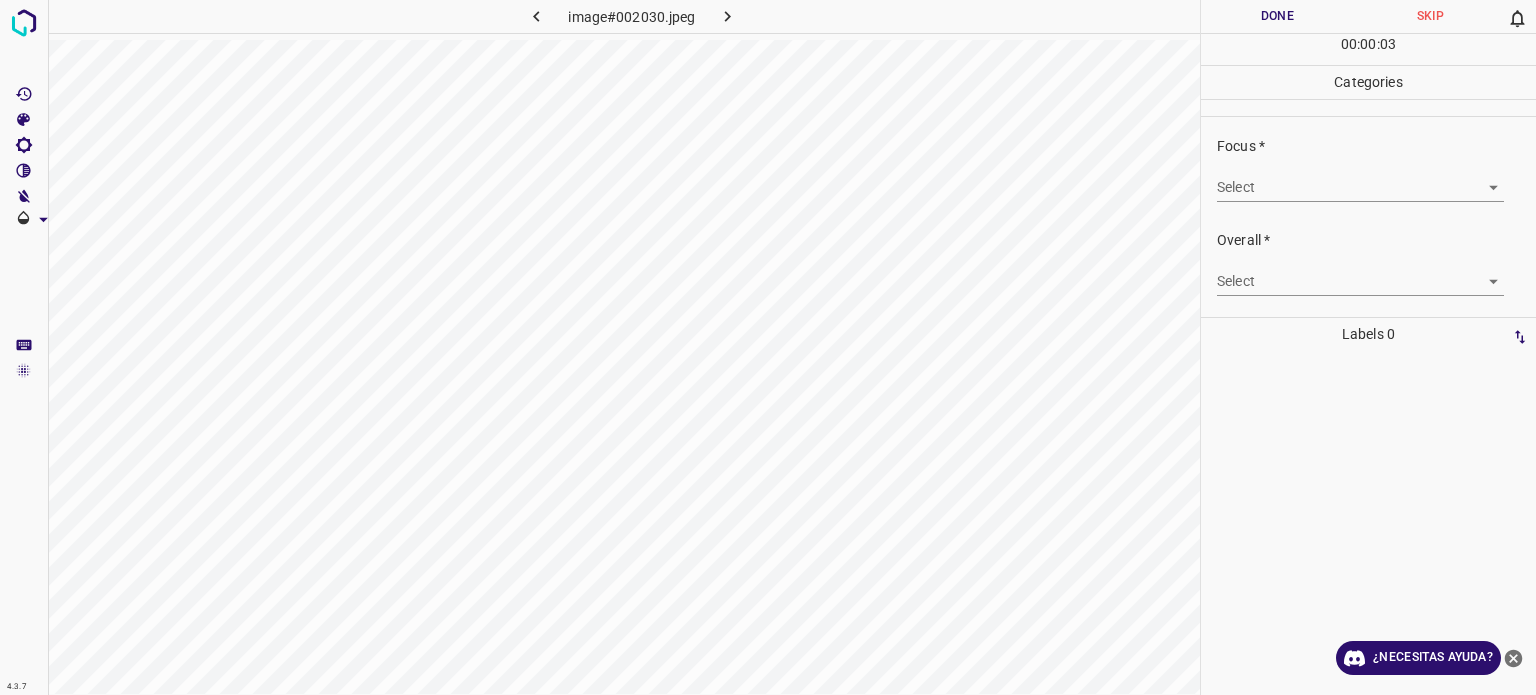 click on "4.3.7 image#002030.jpeg Done Skip 0 00   : 00   : 03   Categories Lighting *  Select 2 2 Focus *  Select ​ Overall *  Select ​ Labels   0 Categories 1 Lighting 2 Focus 3 Overall Tools Space Change between modes (Draw & Edit) I Auto labeling R Restore zoom M Zoom in N Zoom out Delete Delete selecte label Filters Z Restore filters X Saturation filter C Brightness filter V Contrast filter B Gray scale filter General O Download ¿Necesitas ayuda? Texto original Valora esta traducción Tu opinión servirá para ayudar a mejorar el Traductor de Google - Texto - Esconder - Borrar" at bounding box center (768, 347) 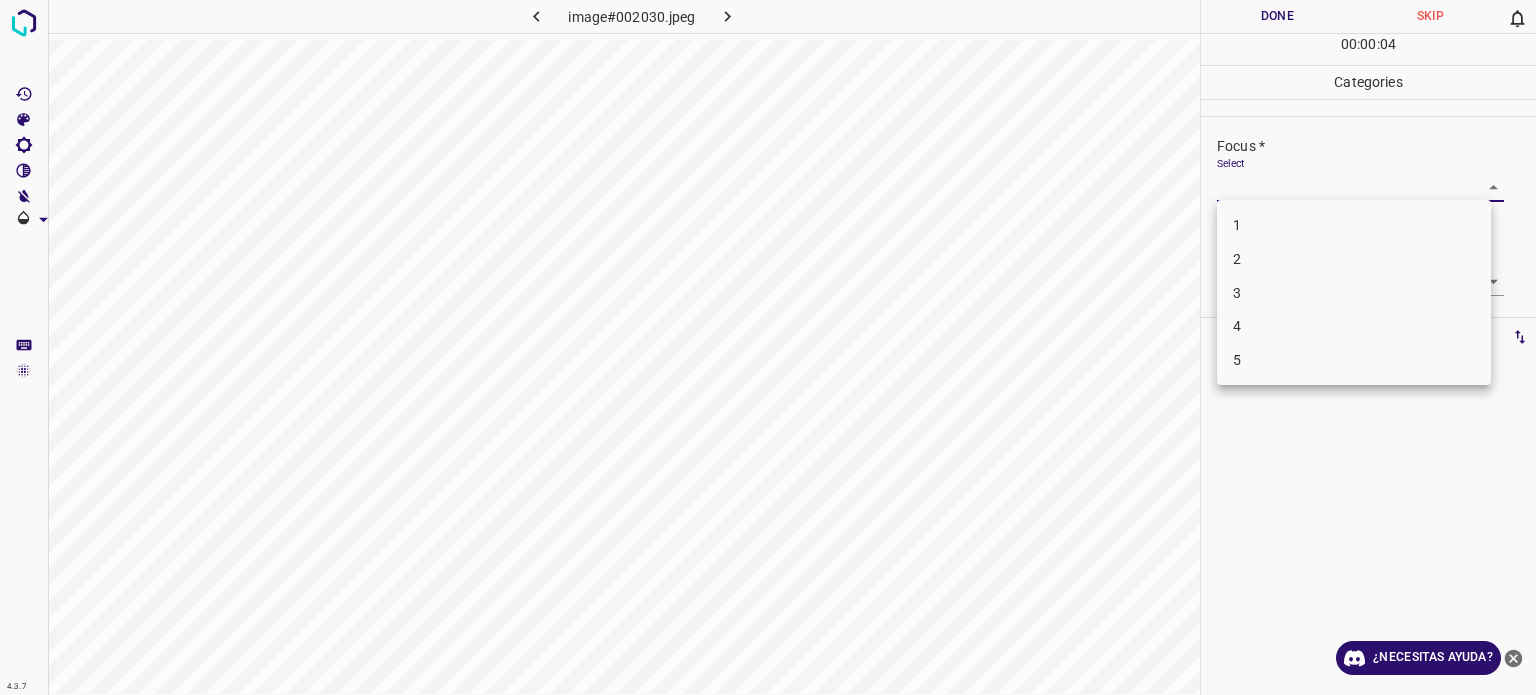 click on "2" at bounding box center [1354, 259] 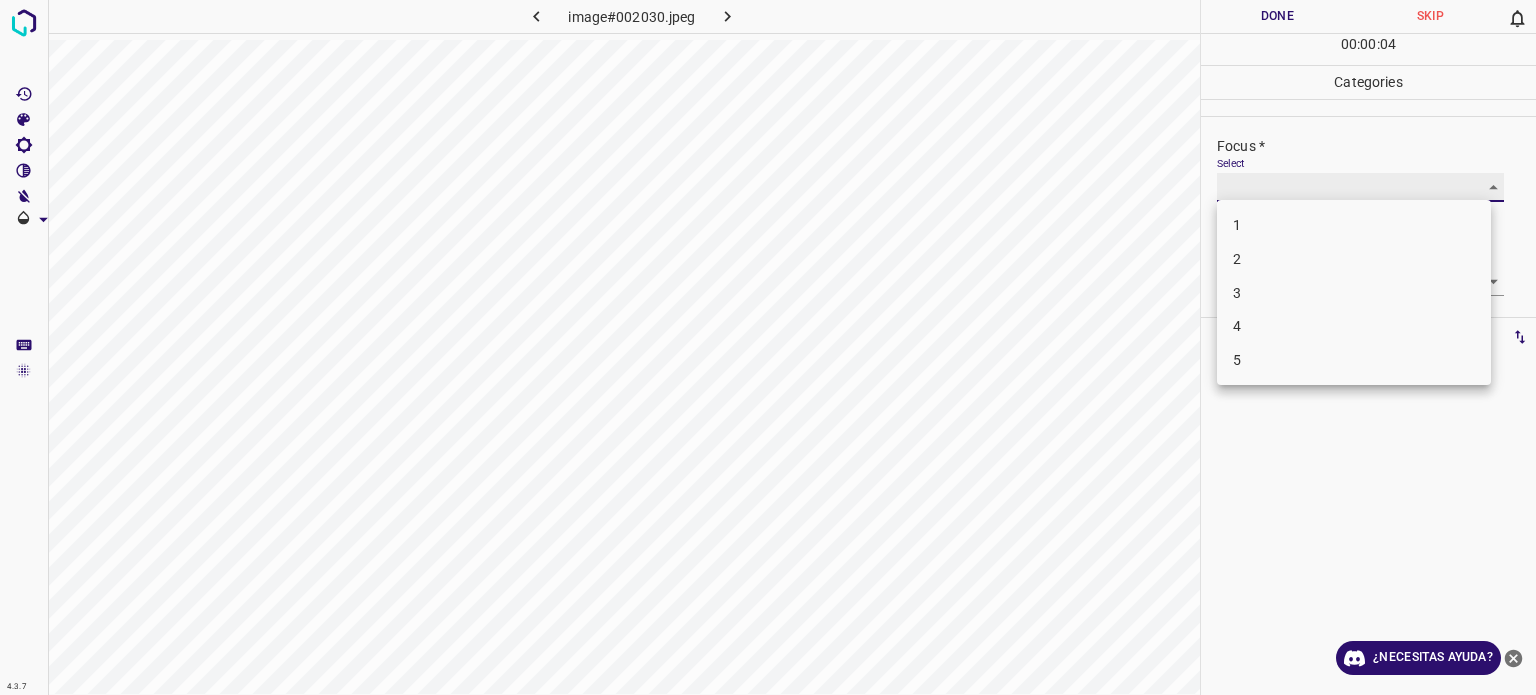 type on "2" 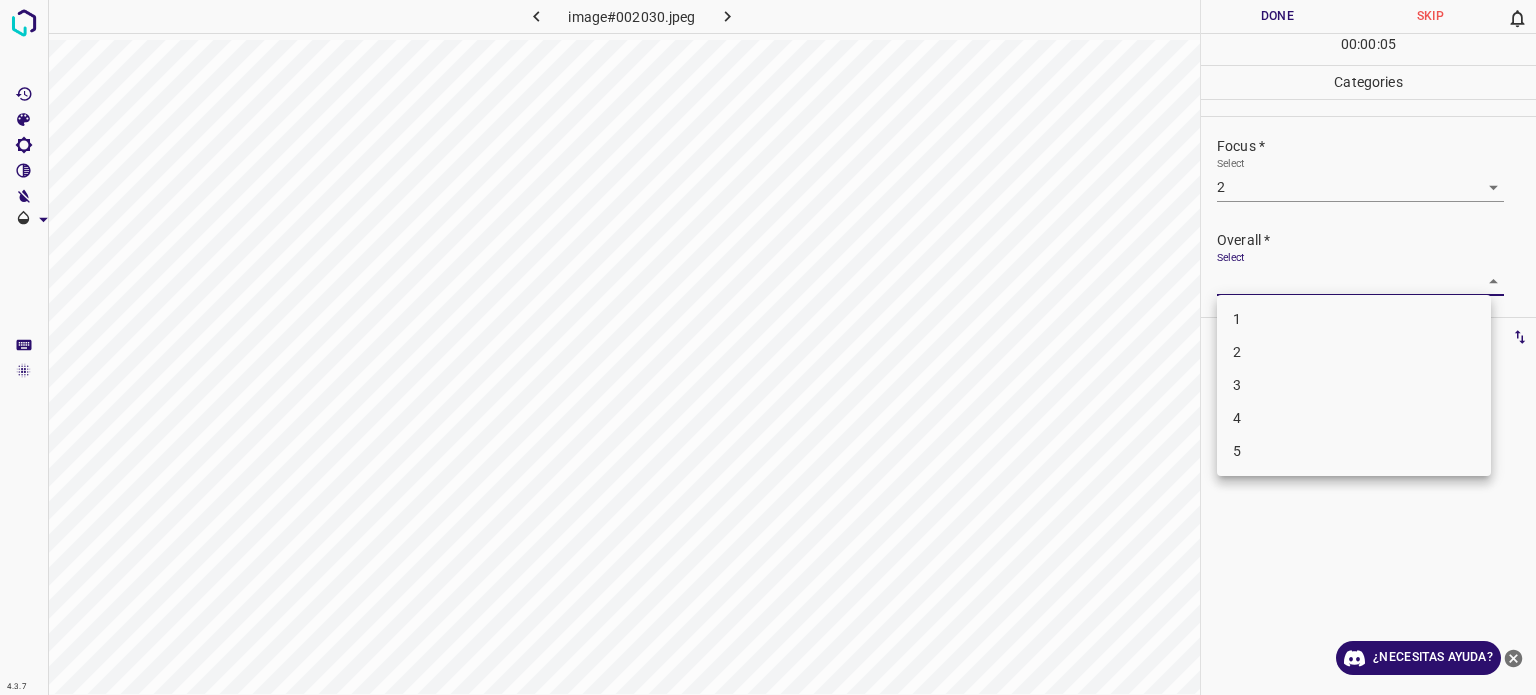 click on "4.3.7 image#002030.jpeg Done Skip 0 00   : 00   : 05   Categories Lighting *  Select 2 2 Focus *  Select 2 2 Overall *  Select ​ Labels   0 Categories 1 Lighting 2 Focus 3 Overall Tools Space Change between modes (Draw & Edit) I Auto labeling R Restore zoom M Zoom in N Zoom out Delete Delete selecte label Filters Z Restore filters X Saturation filter C Brightness filter V Contrast filter B Gray scale filter General O Download ¿Necesitas ayuda? Texto original Valora esta traducción Tu opinión servirá para ayudar a mejorar el Traductor de Google - Texto - Esconder - Borrar 1 2 3 4 5" at bounding box center [768, 347] 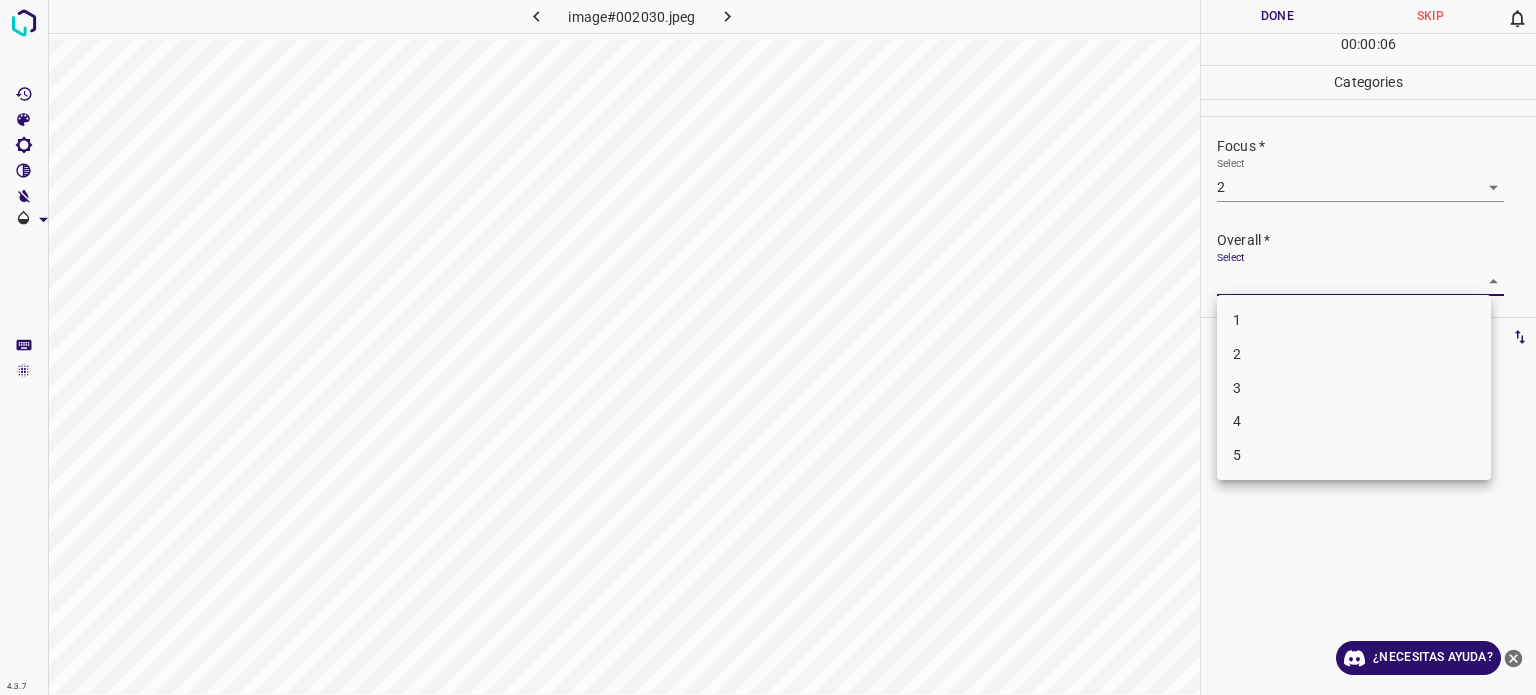 drag, startPoint x: 1244, startPoint y: 355, endPoint x: 1232, endPoint y: 337, distance: 21.633308 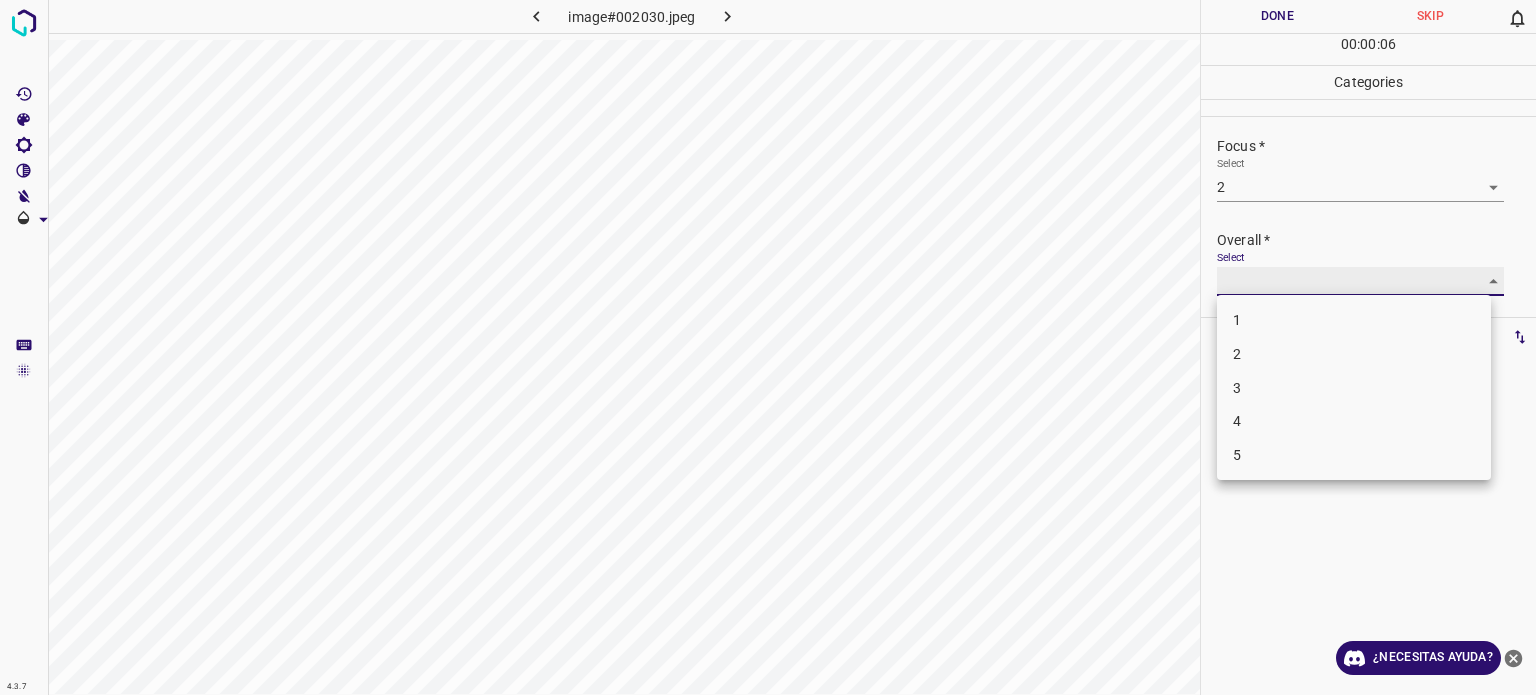 type on "2" 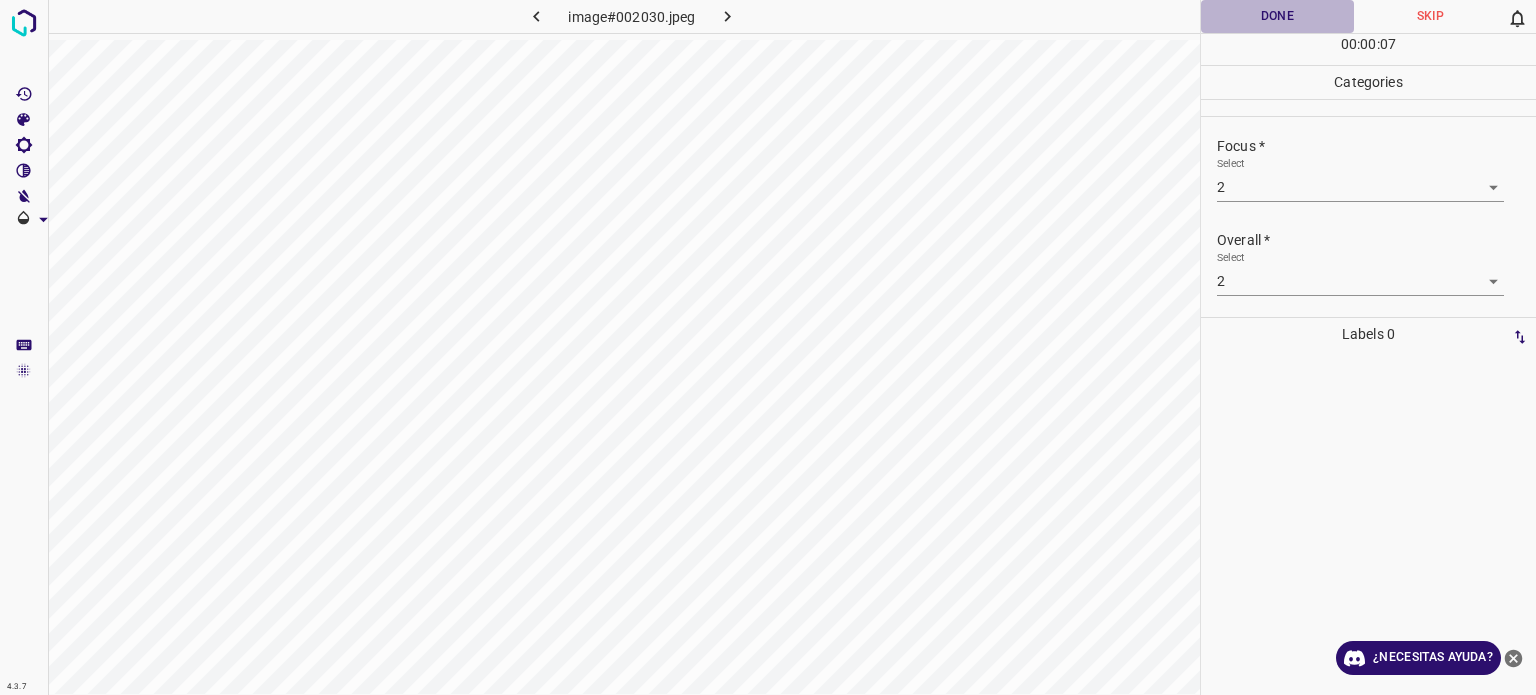 click on "Done" at bounding box center [1277, 16] 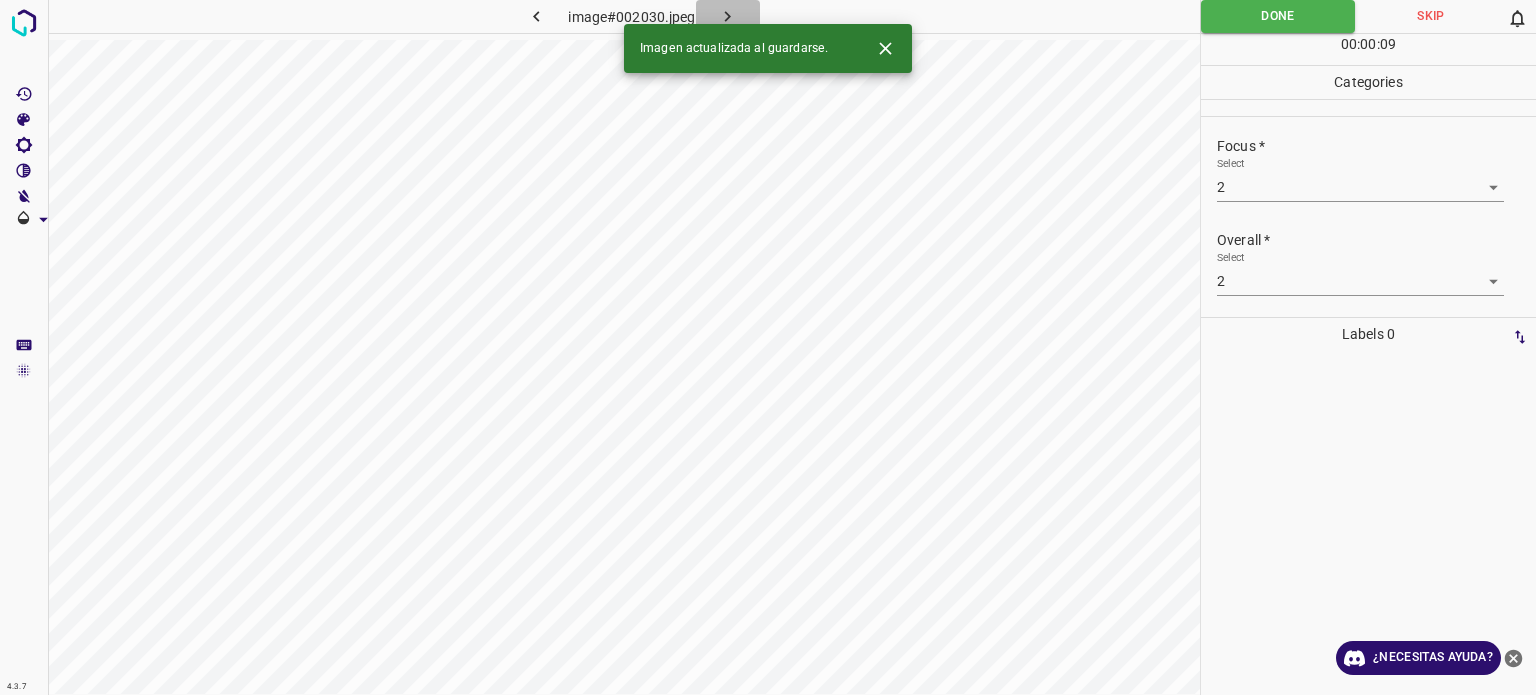 click 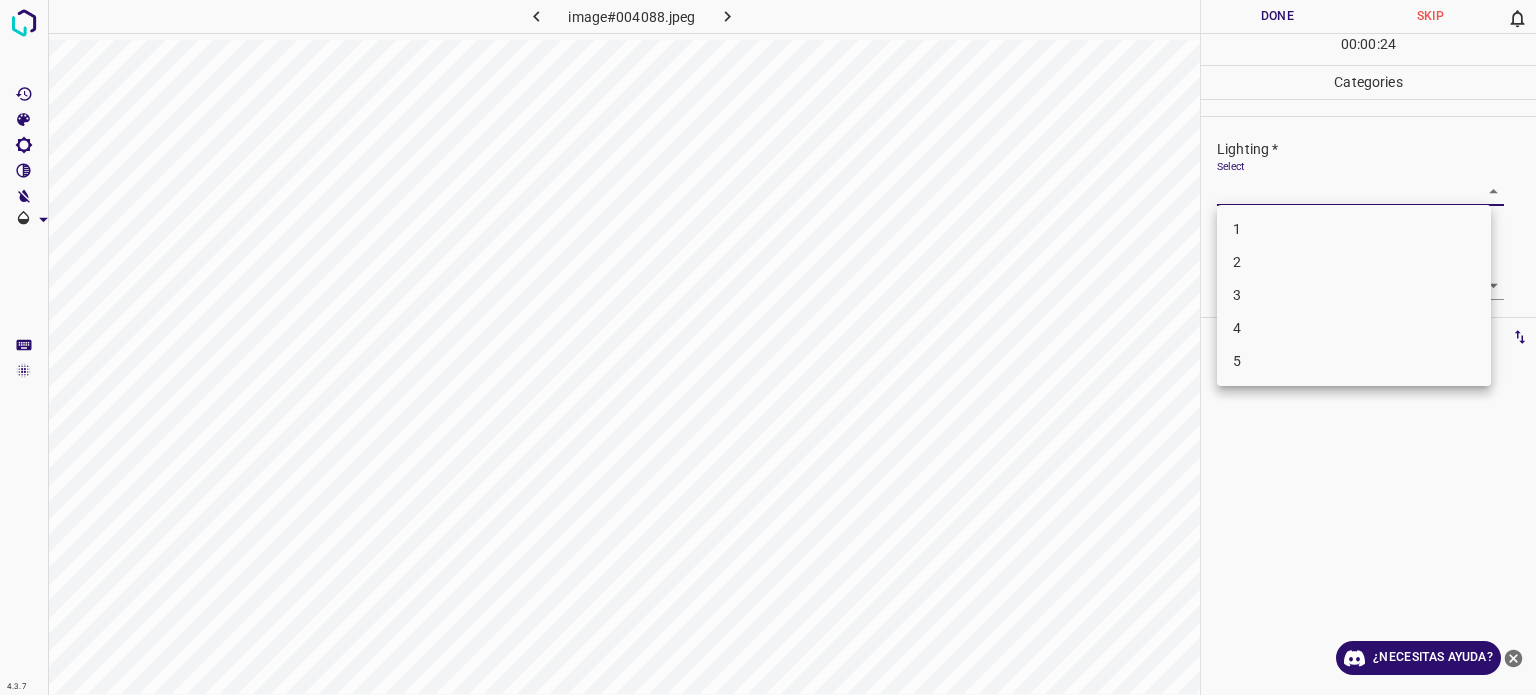 click on "4.3.7 image#004088.jpeg Done Skip 0 00   : 00   : 24   Categories Lighting *  Select ​ Focus *  Select ​ Overall *  Select ​ Labels   0 Categories 1 Lighting 2 Focus 3 Overall Tools Space Change between modes (Draw & Edit) I Auto labeling R Restore zoom M Zoom in N Zoom out Delete Delete selecte label Filters Z Restore filters X Saturation filter C Brightness filter V Contrast filter B Gray scale filter General O Download ¿Necesitas ayuda? Texto original Valora esta traducción Tu opinión servirá para ayudar a mejorar el Traductor de Google - Texto - Esconder - Borrar 1 2 3 4 5" at bounding box center (768, 347) 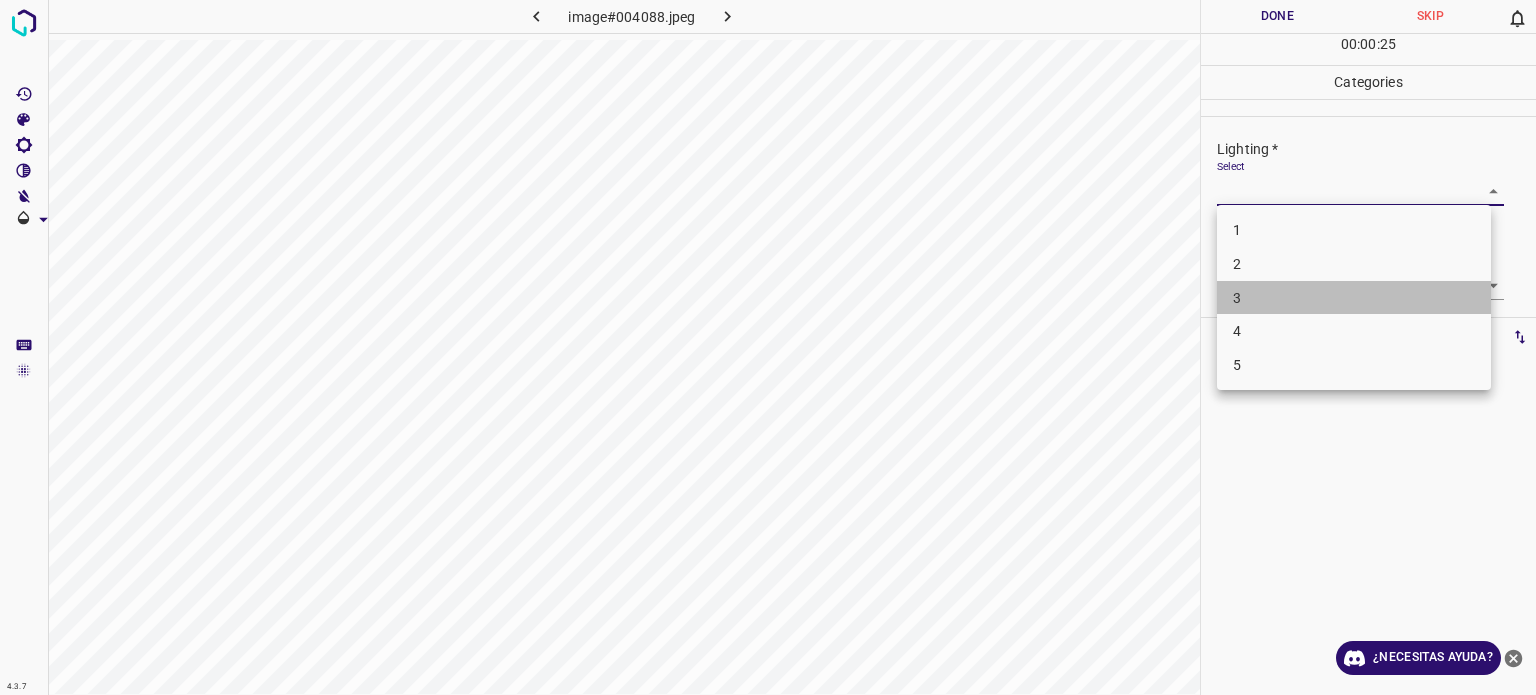 click on "3" at bounding box center [1237, 297] 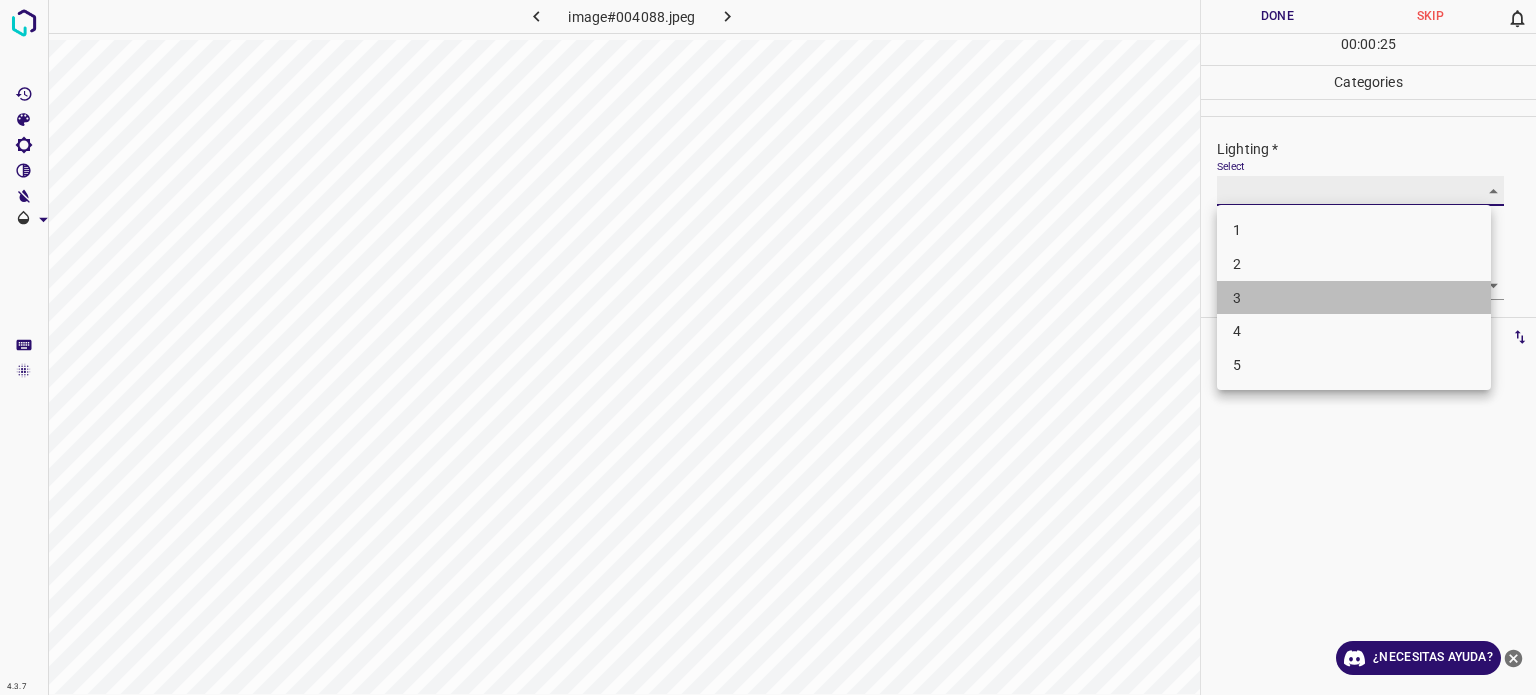 type on "3" 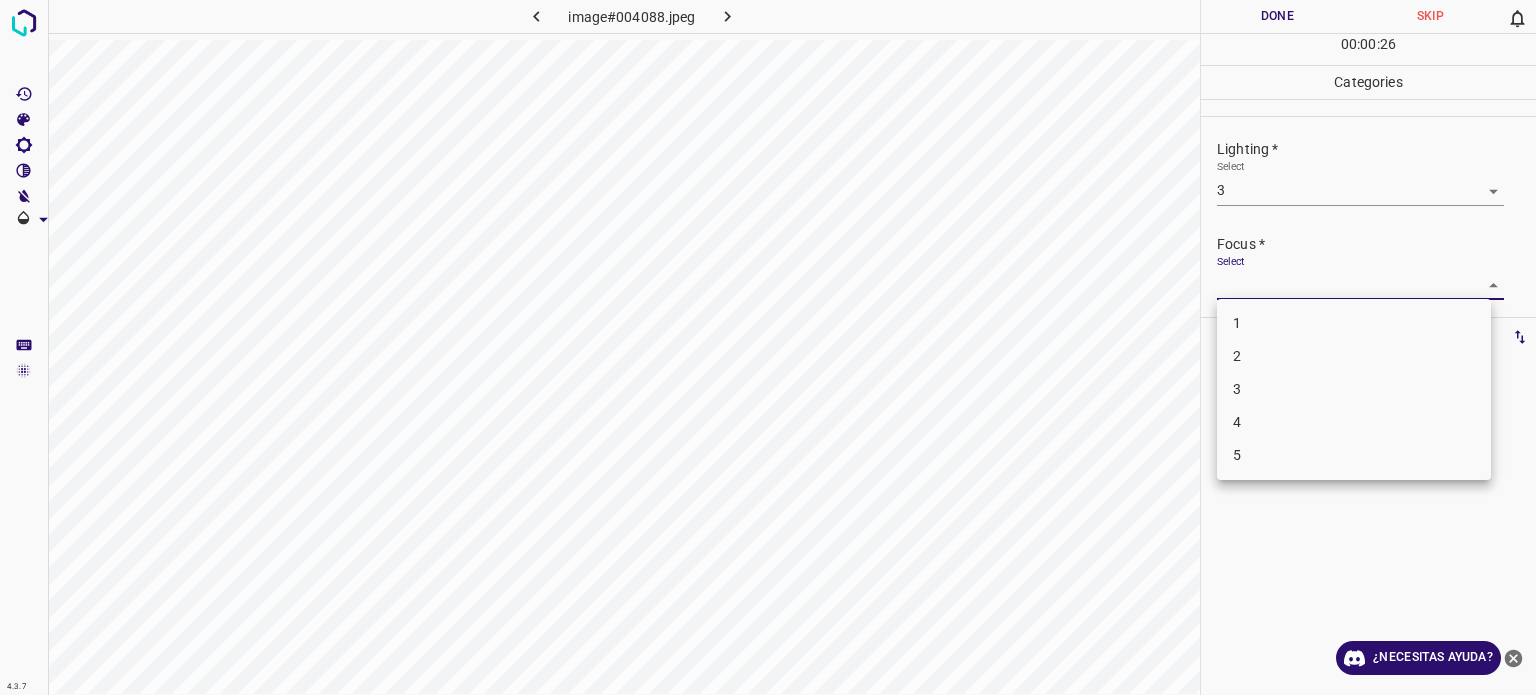 click on "4.3.7 image#004088.jpeg Done Skip 0 00 : 00 : 26 Categories Lighting * Select 3 3 Focus * Select ​ Overall * Select ​ Labels 0 Categories 1 Lighting 2 Focus 3 Overall Tools Space Change between modes (Draw & Edit) I Auto labeling R Restore zoom M Zoom in N Zoom out Delete Delete selecte label Filters Z Restore filters X Saturation filter C Brightness filter V Contrast filter B Gray scale filter General O Download ¿Necesitas ayuda? Texto original Valora esta traducción Tu opinión servirá para ayudar a mejorar el Traductor de Google - Texto - Esconder - Borrar 1 2 3 4 5" at bounding box center [768, 347] 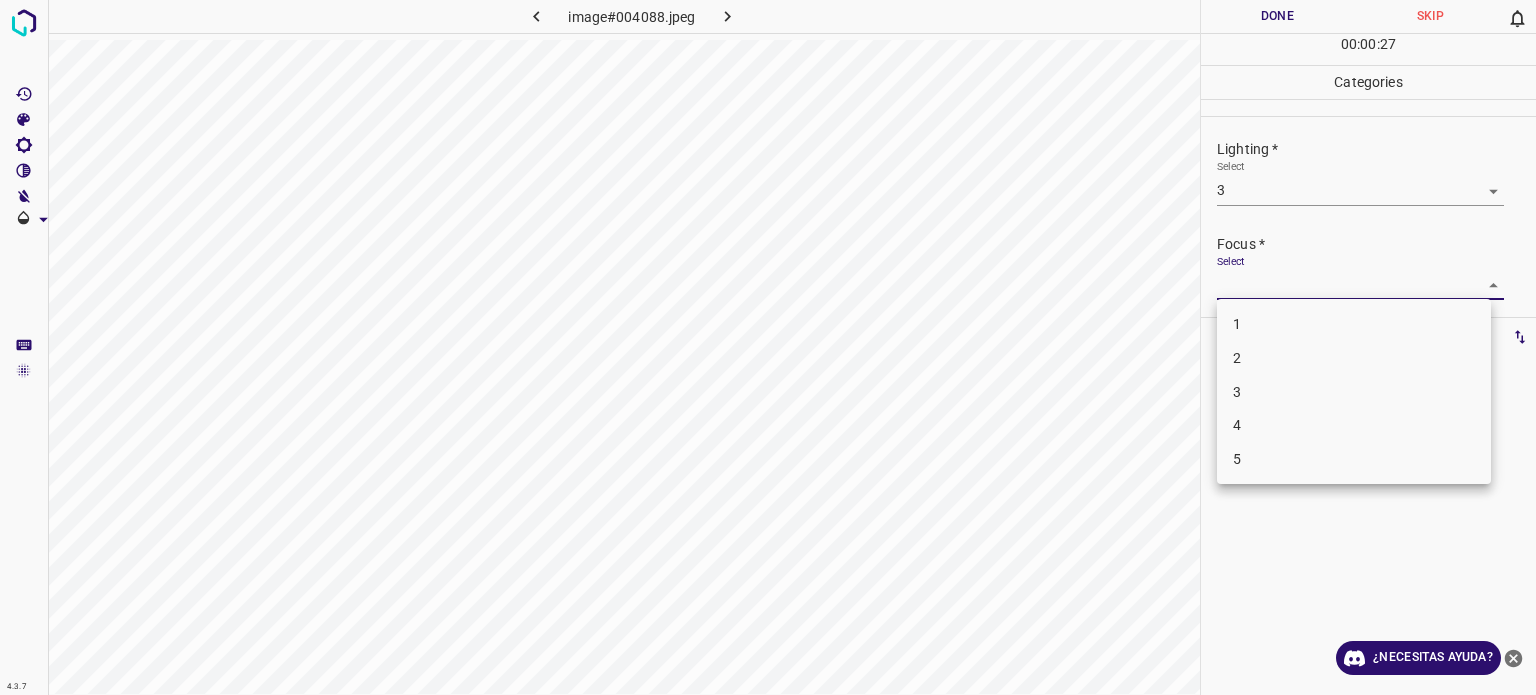 click on "3" at bounding box center (1237, 391) 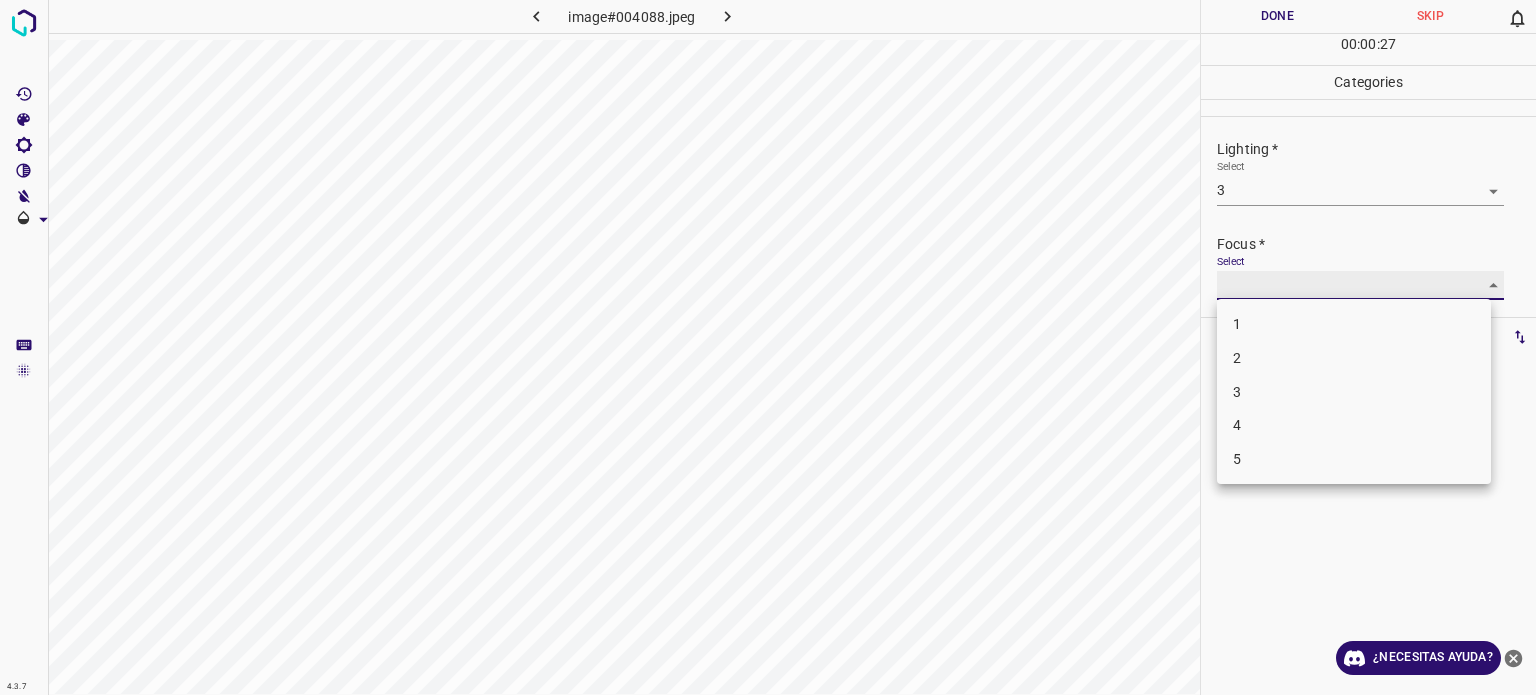 type on "3" 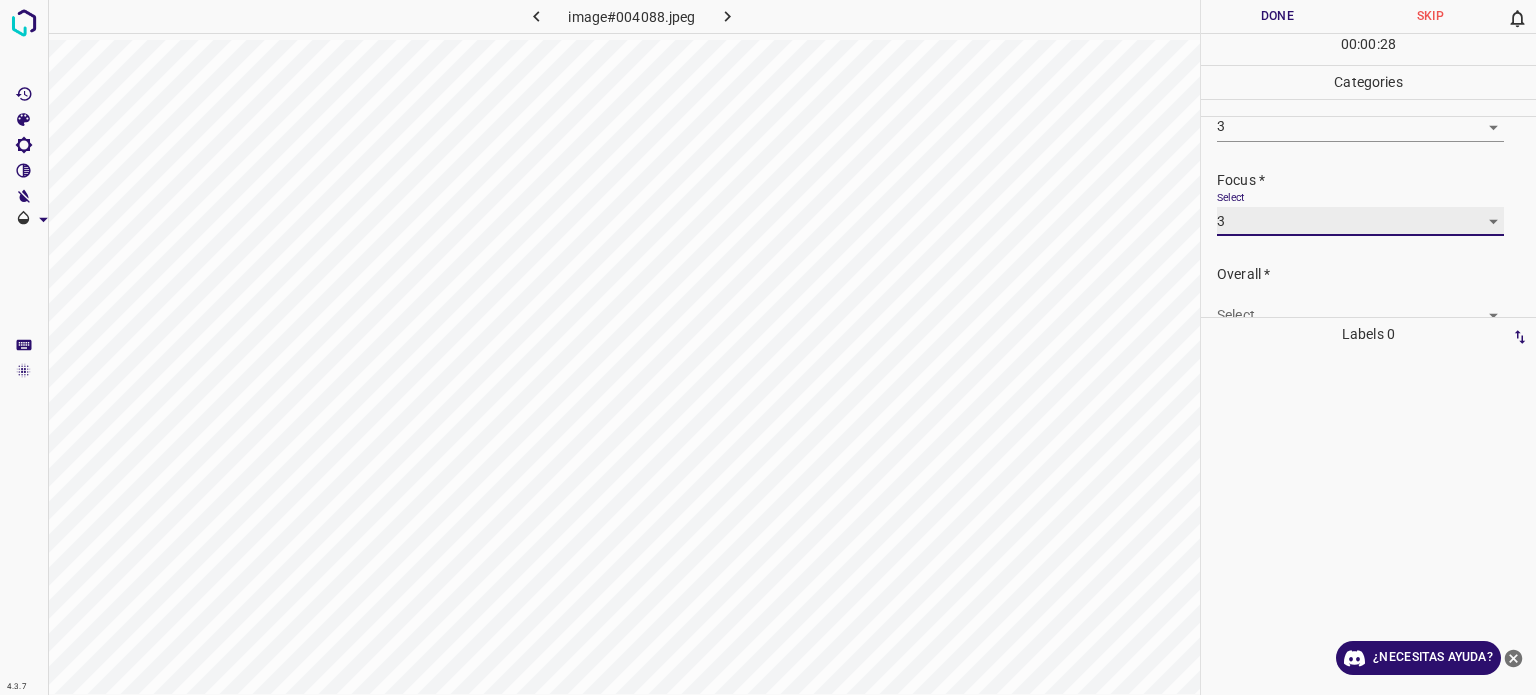 scroll, scrollTop: 98, scrollLeft: 0, axis: vertical 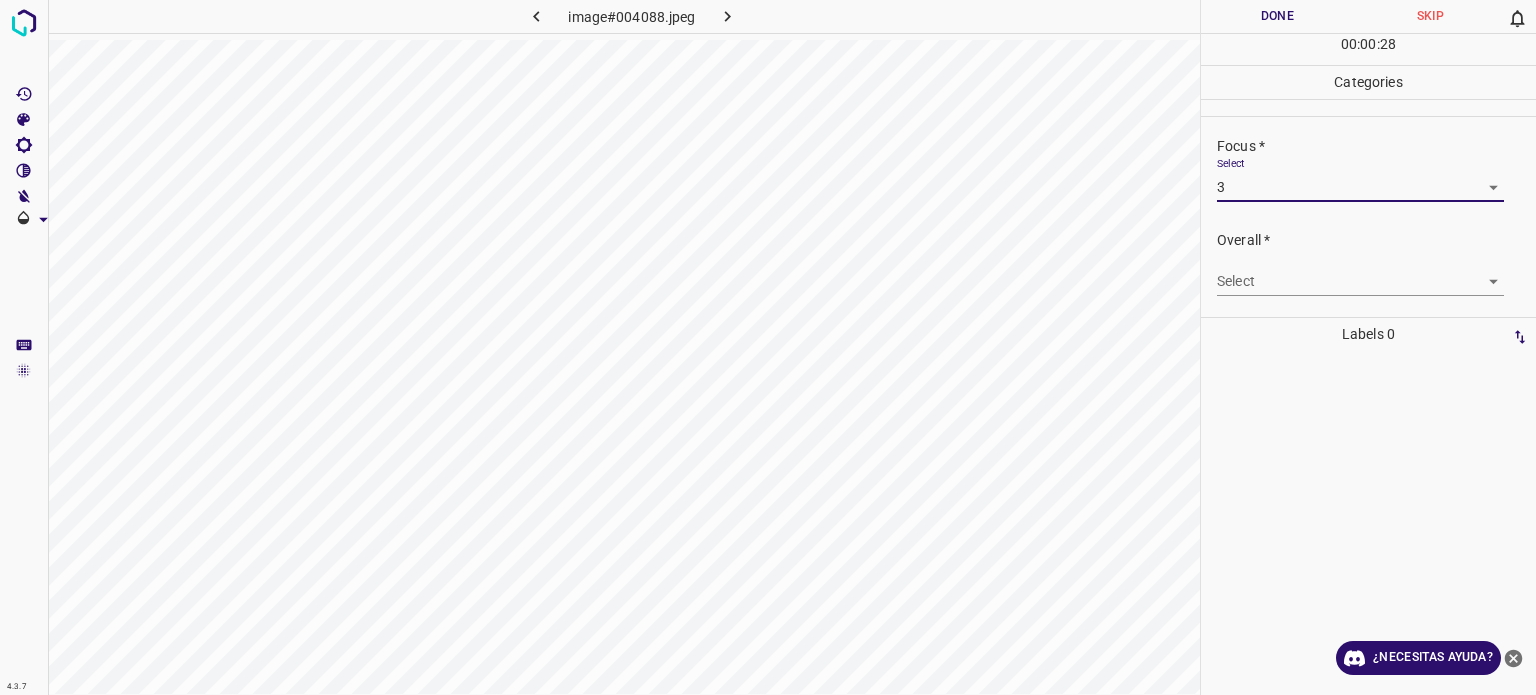 click on "Overall *  Select ​" at bounding box center [1368, 263] 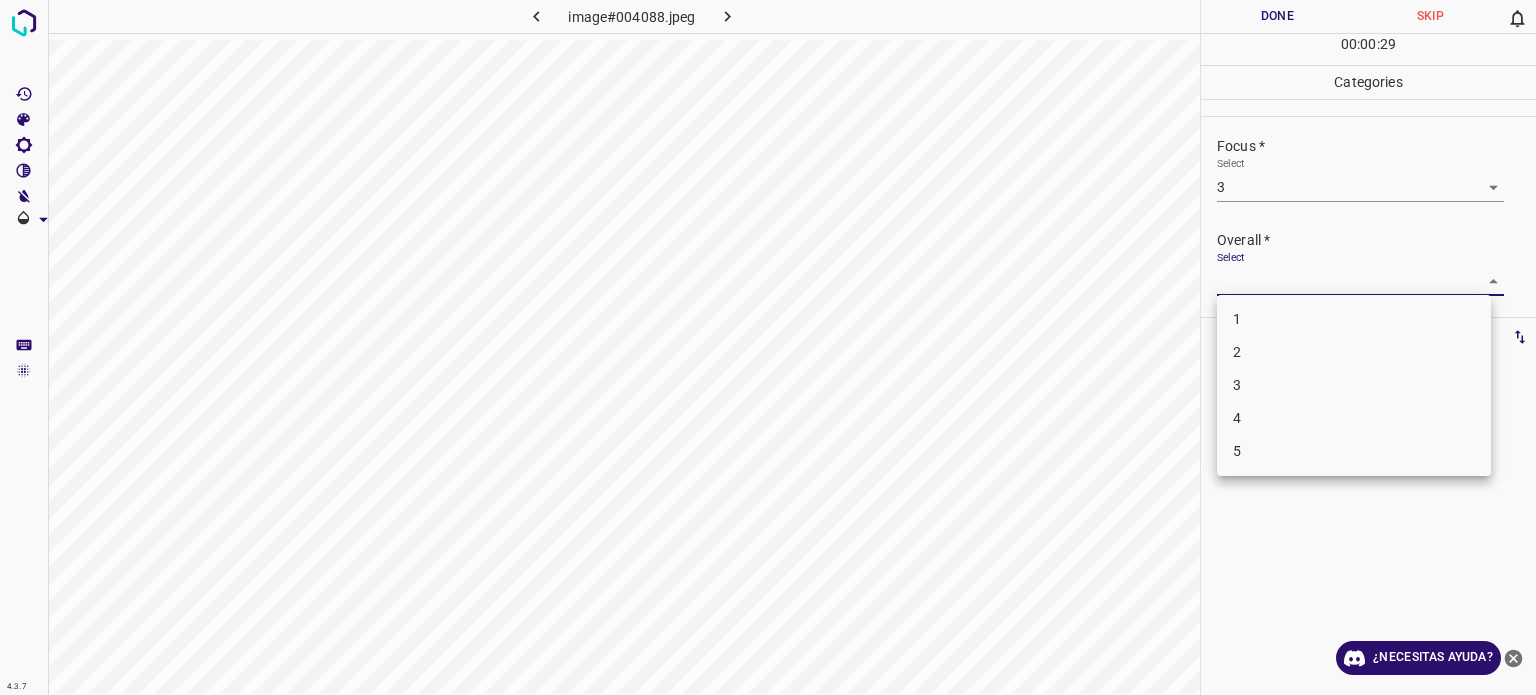 click on "4.3.7 image#004088.jpeg Done Skip 0 00   : 00   : 29   Categories Lighting *  Select 3 3 Focus *  Select 3 3 Overall *  Select ​ Labels   0 Categories 1 Lighting 2 Focus 3 Overall Tools Space Change between modes (Draw & Edit) I Auto labeling R Restore zoom M Zoom in N Zoom out Delete Delete selecte label Filters Z Restore filters X Saturation filter C Brightness filter V Contrast filter B Gray scale filter General O Download ¿Necesitas ayuda? Texto original Valora esta traducción Tu opinión servirá para ayudar a mejorar el Traductor de Google - Texto - Esconder - Borrar 1 2 3 4 5" at bounding box center (768, 347) 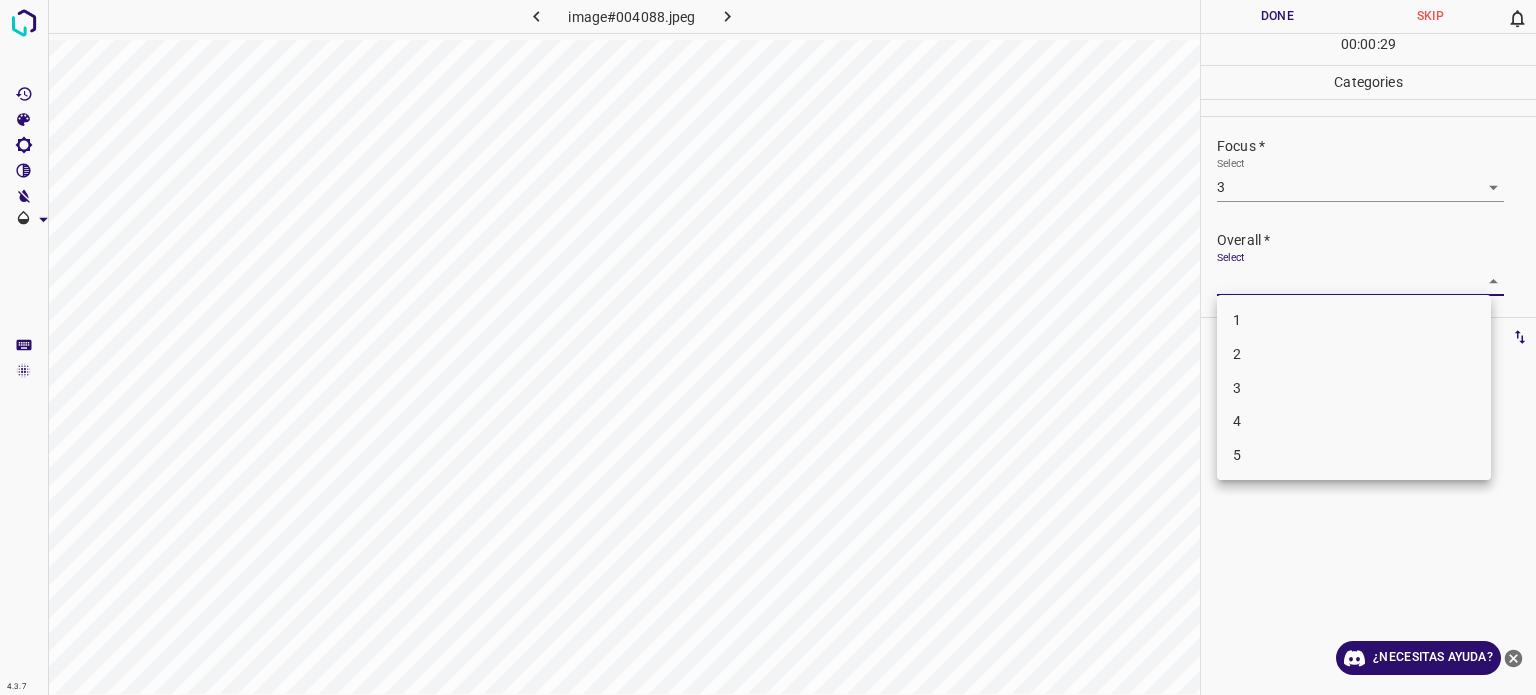 click on "3" at bounding box center (1237, 387) 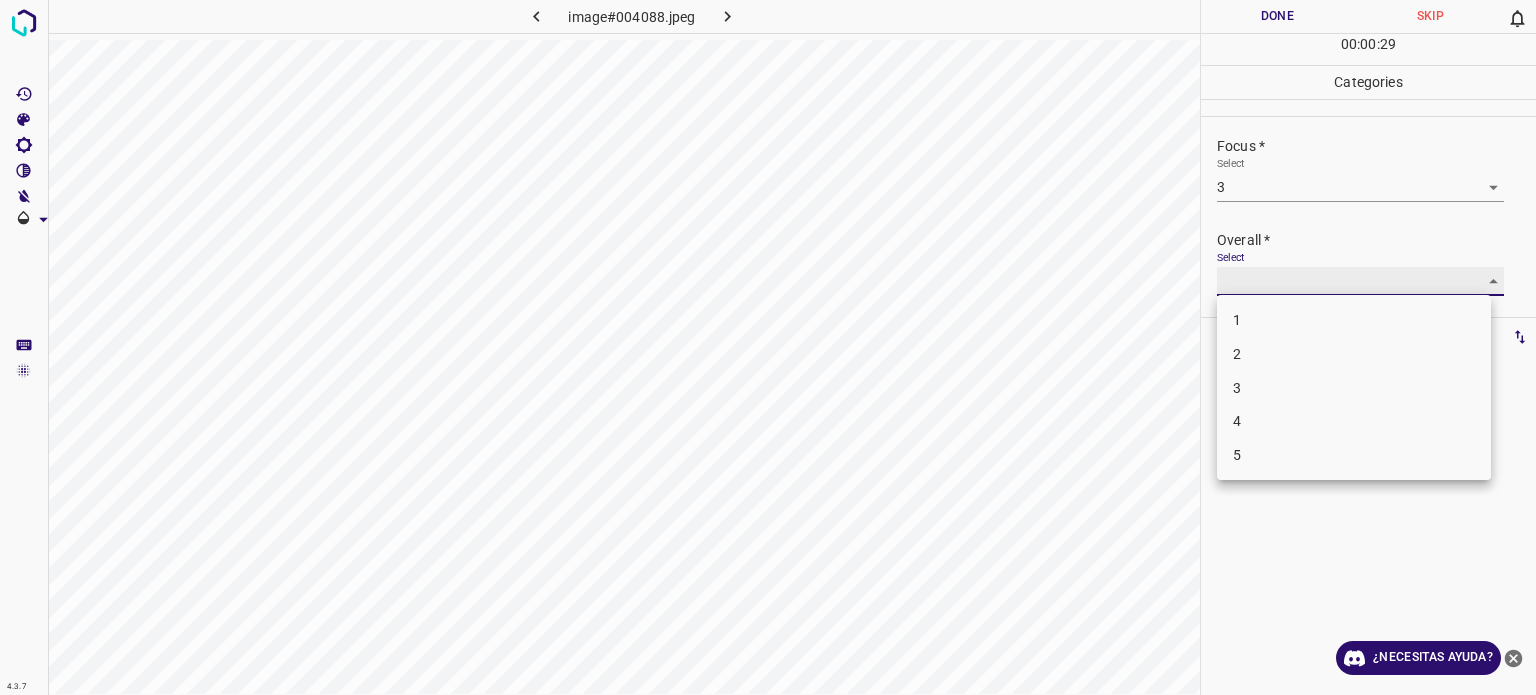 type on "3" 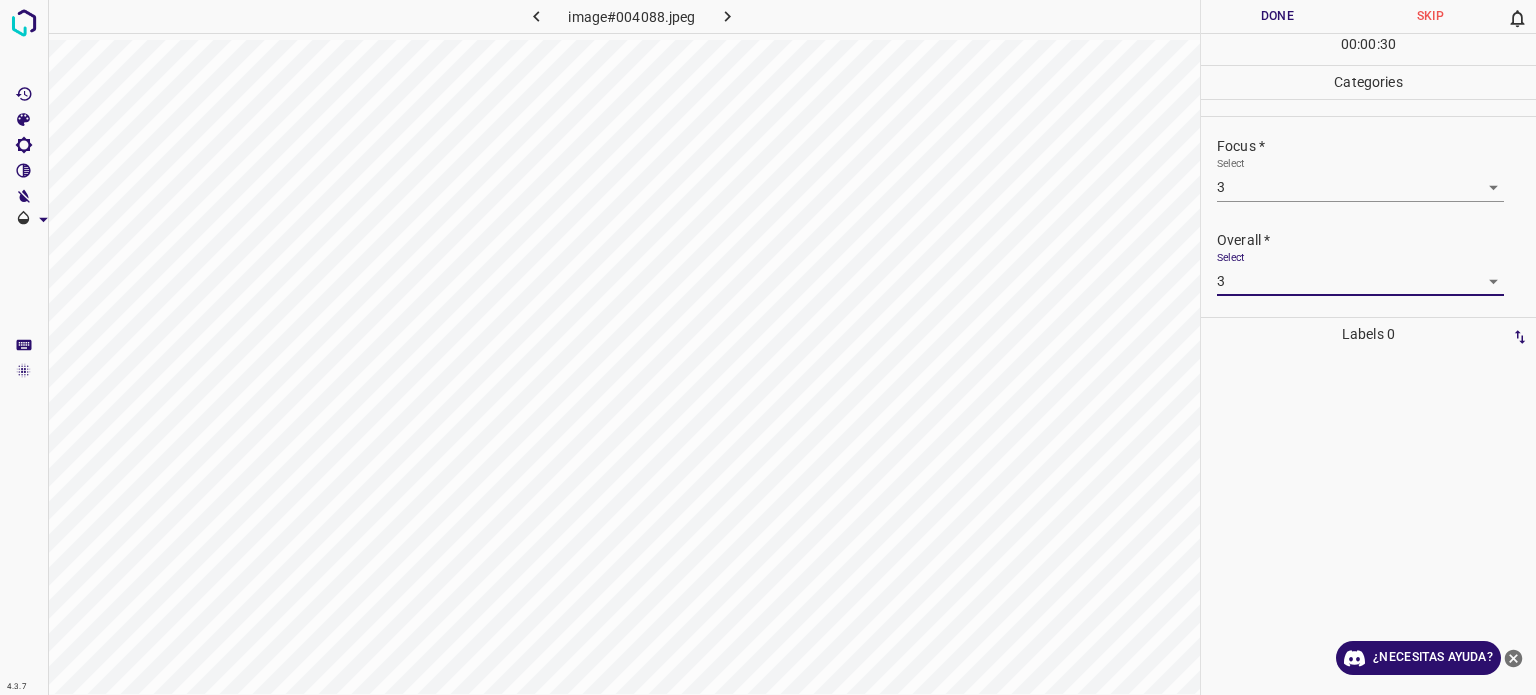 click on "Done" at bounding box center (1277, 16) 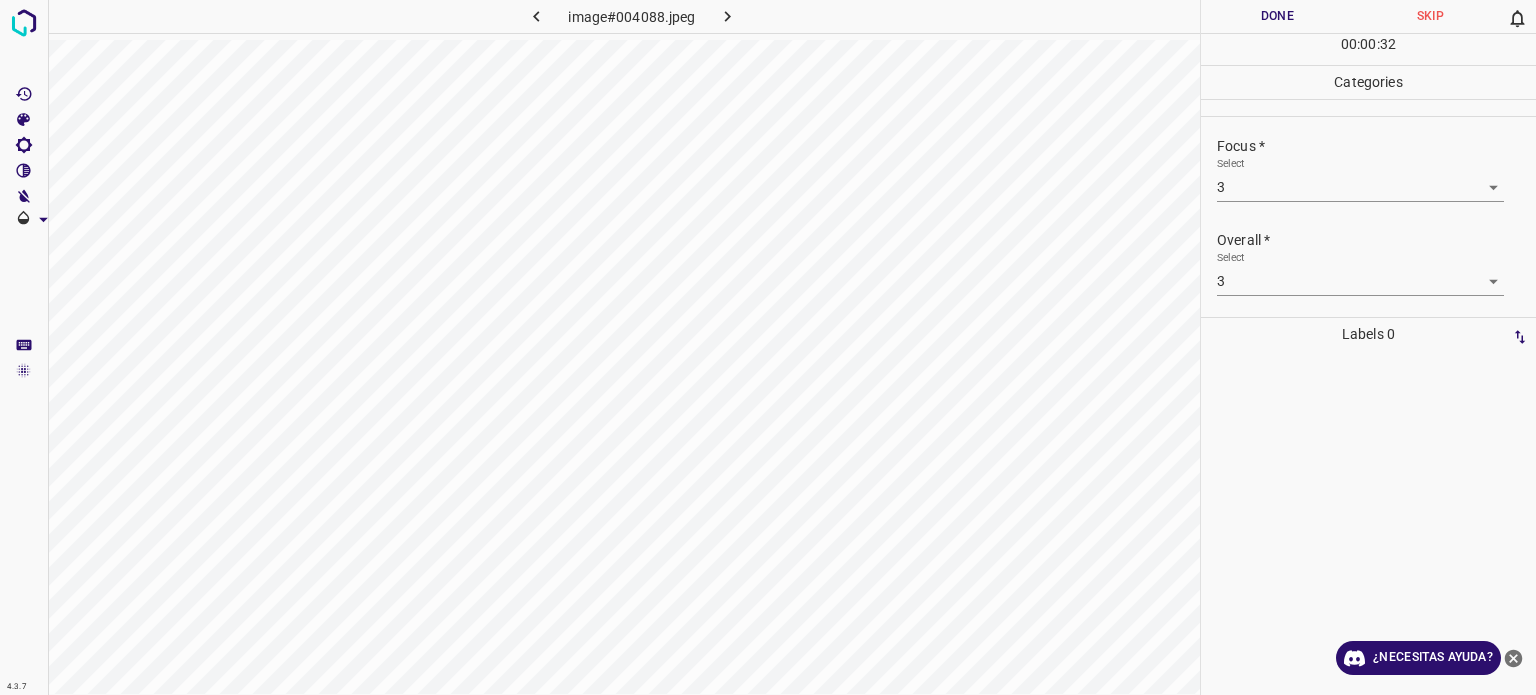 click 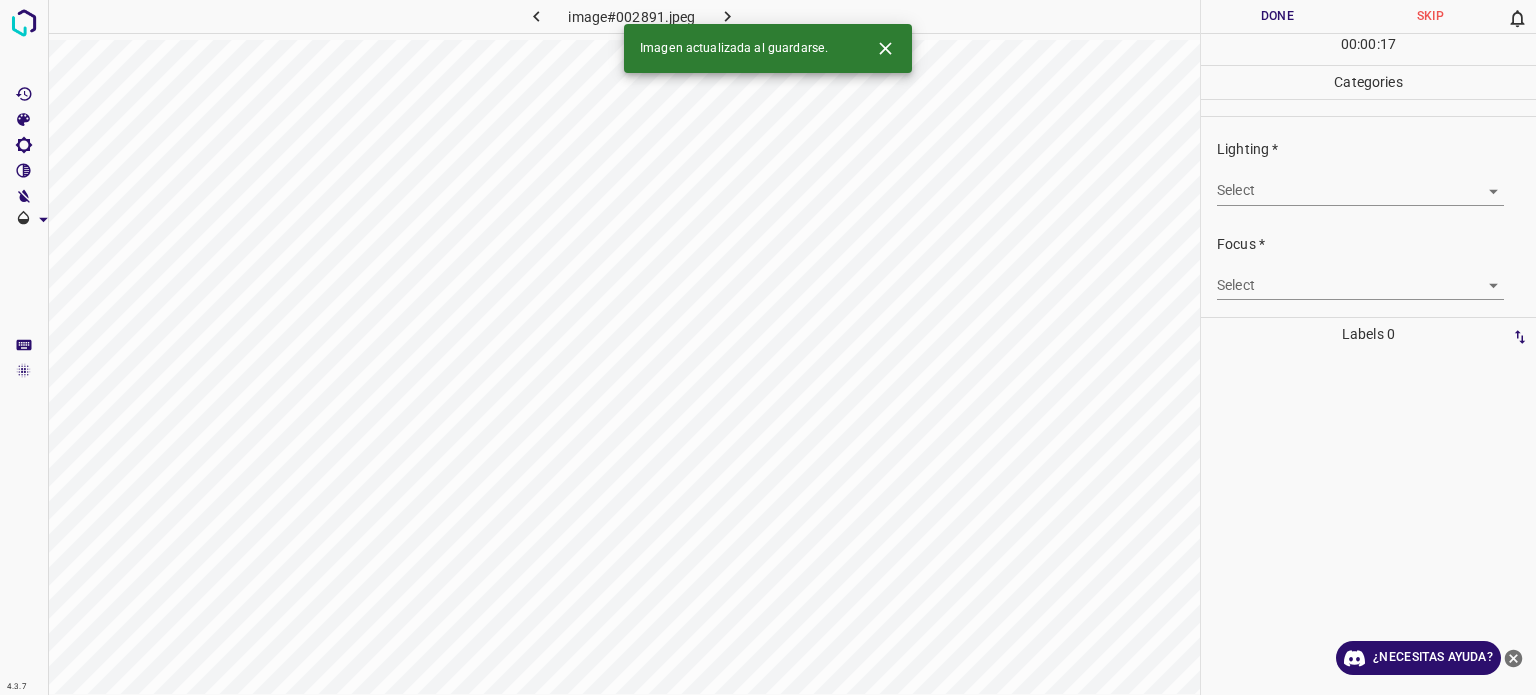 click on "4.3.7 image#002891.jpeg Done Skip 0 00   : 00   : 17   Categories Lighting *  Select ​ Focus *  Select ​ Overall *  Select ​ Labels   0 Categories 1 Lighting 2 Focus 3 Overall Tools Space Change between modes (Draw & Edit) I Auto labeling R Restore zoom M Zoom in N Zoom out Delete Delete selecte label Filters Z Restore filters X Saturation filter C Brightness filter V Contrast filter B Gray scale filter General O Download Imagen actualizada al guardarse. ¿Necesitas ayuda? Texto original Valora esta traducción Tu opinión servirá para ayudar a mejorar el Traductor de Google - Texto - Esconder - Borrar" at bounding box center [768, 347] 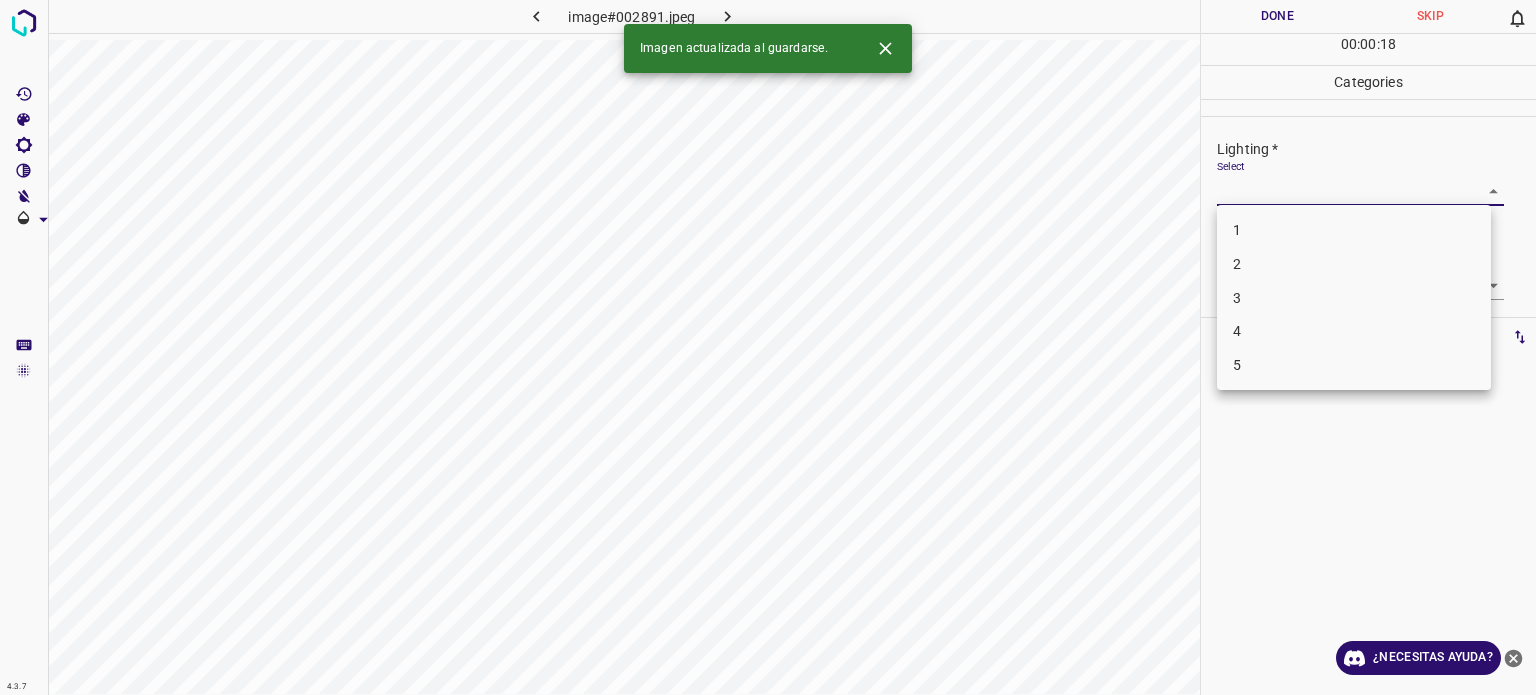 click on "3" at bounding box center (1237, 297) 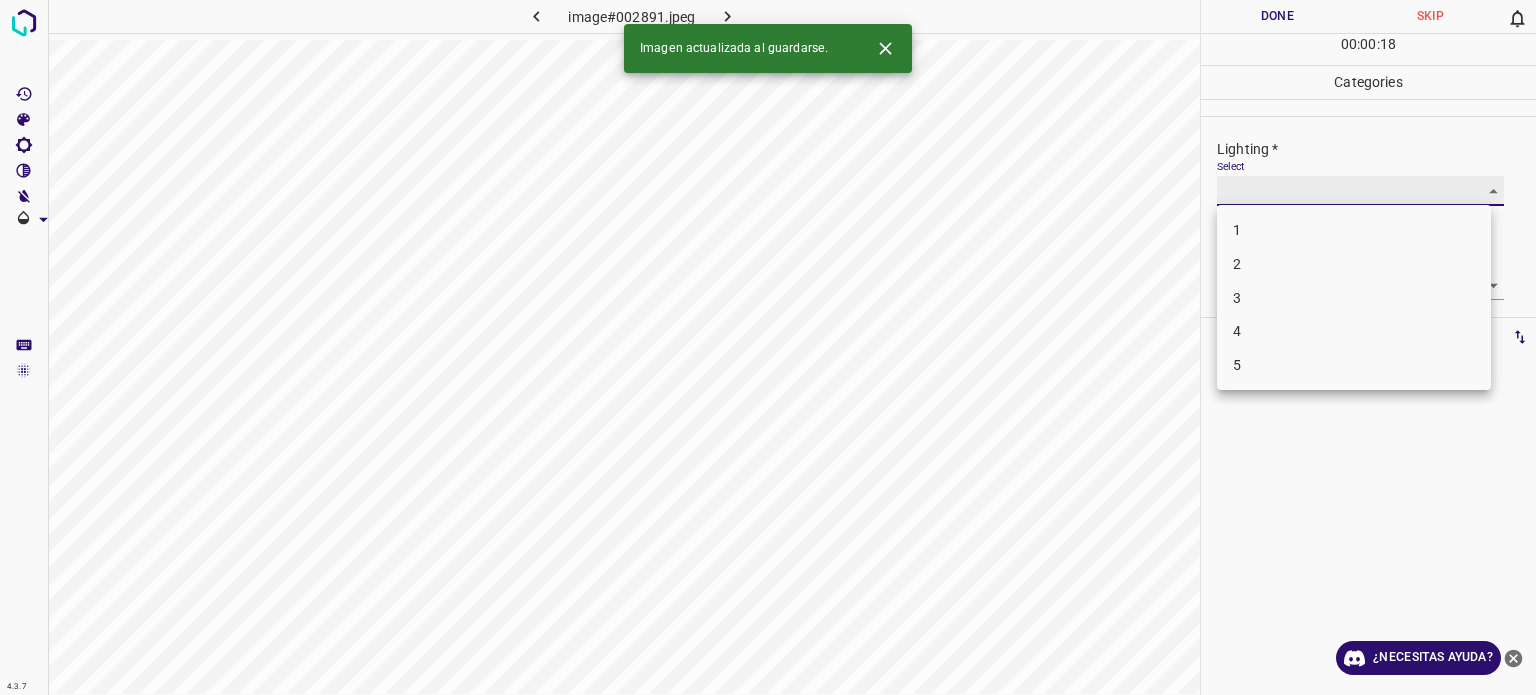 type on "3" 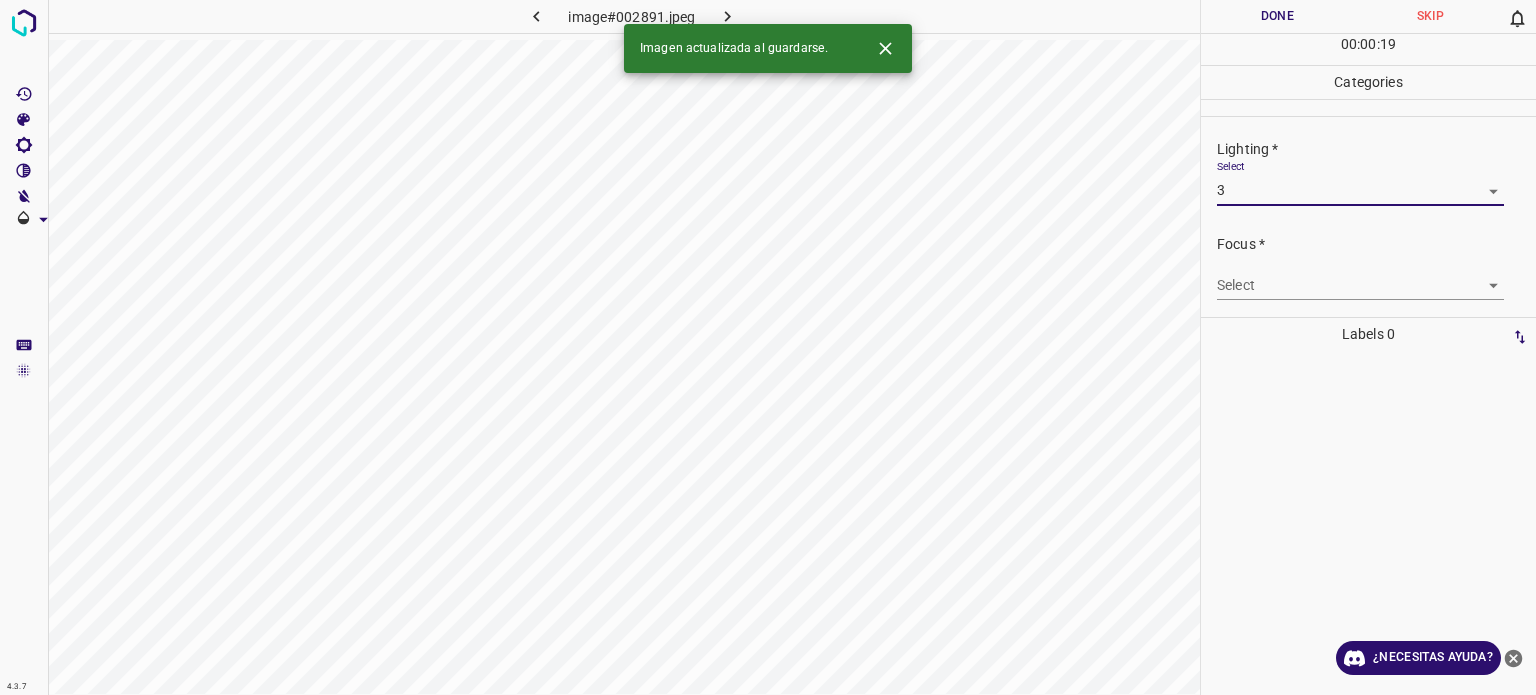 click on "4.3.7 image#002891.jpeg Done Skip 0 00   : 00   : 19   Categories Lighting *  Select 3 3 Focus *  Select ​ Overall *  Select ​ Labels   0 Categories 1 Lighting 2 Focus 3 Overall Tools Space Change between modes (Draw & Edit) I Auto labeling R Restore zoom M Zoom in N Zoom out Delete Delete selecte label Filters Z Restore filters X Saturation filter C Brightness filter V Contrast filter B Gray scale filter General O Download Imagen actualizada al guardarse. ¿Necesitas ayuda? Texto original Valora esta traducción Tu opinión servirá para ayudar a mejorar el Traductor de Google - Texto - Esconder - Borrar" at bounding box center (768, 347) 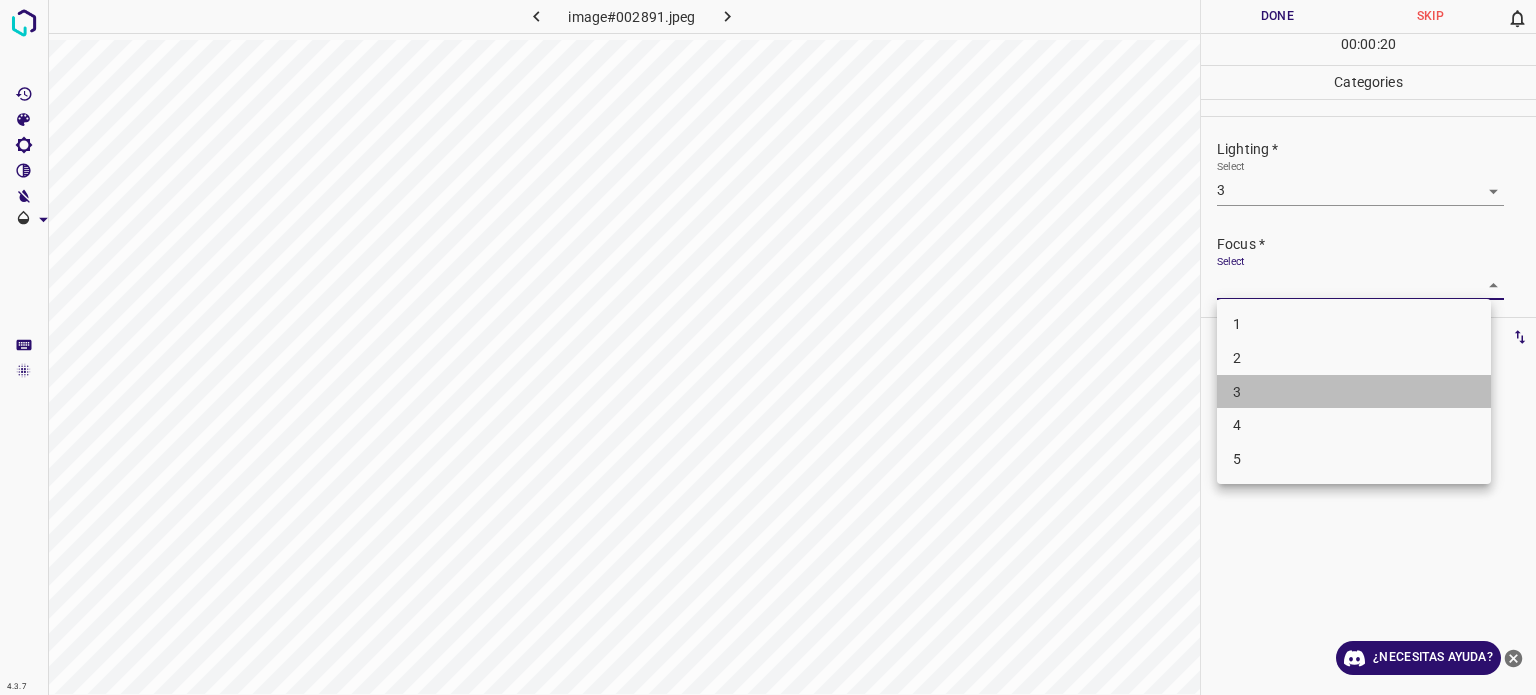 click on "3" at bounding box center [1354, 392] 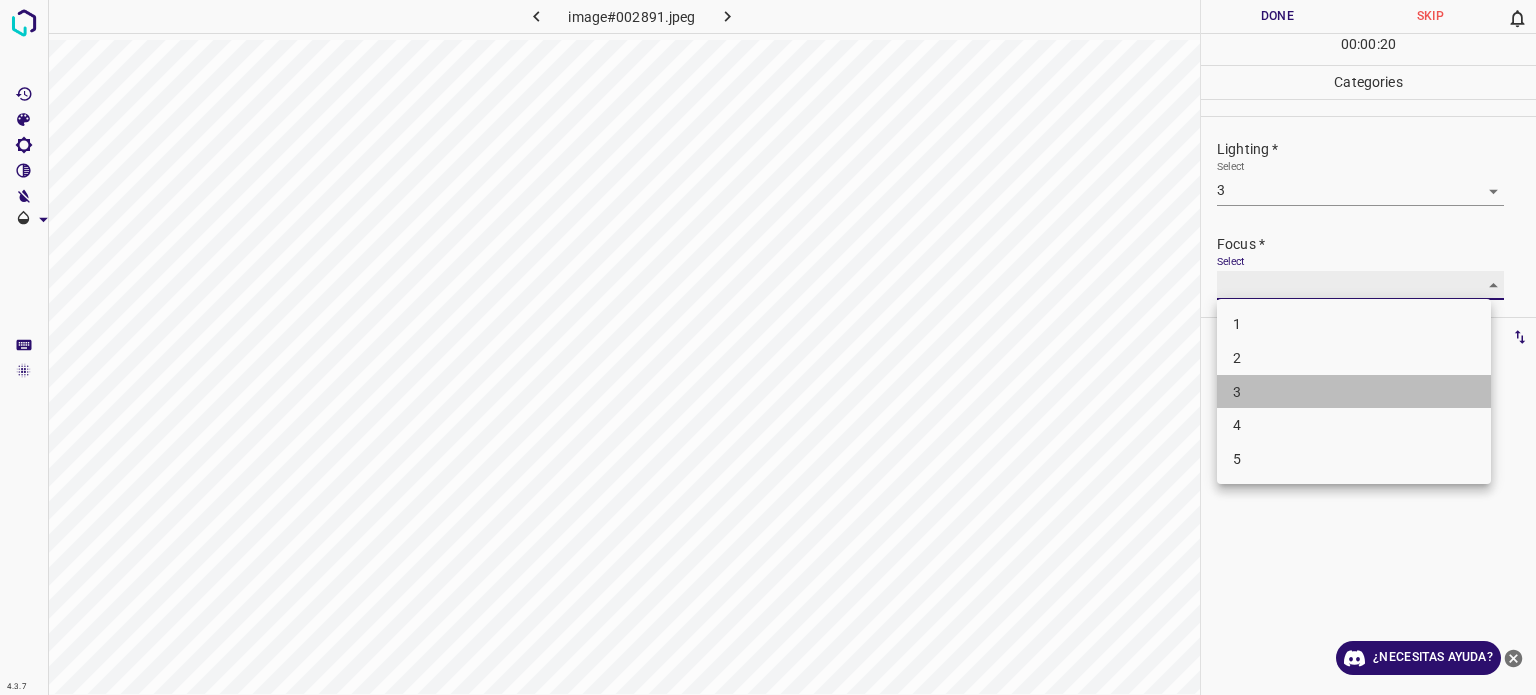 type on "3" 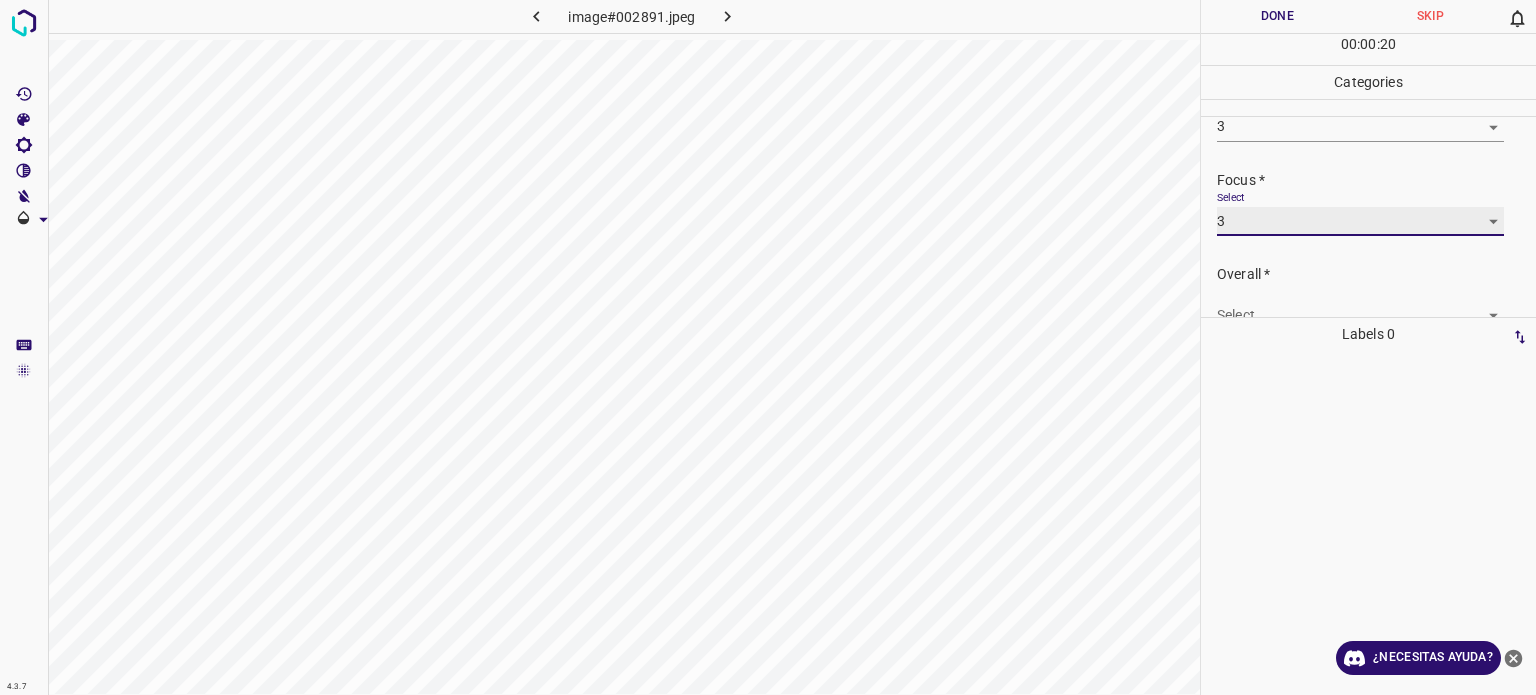 scroll, scrollTop: 98, scrollLeft: 0, axis: vertical 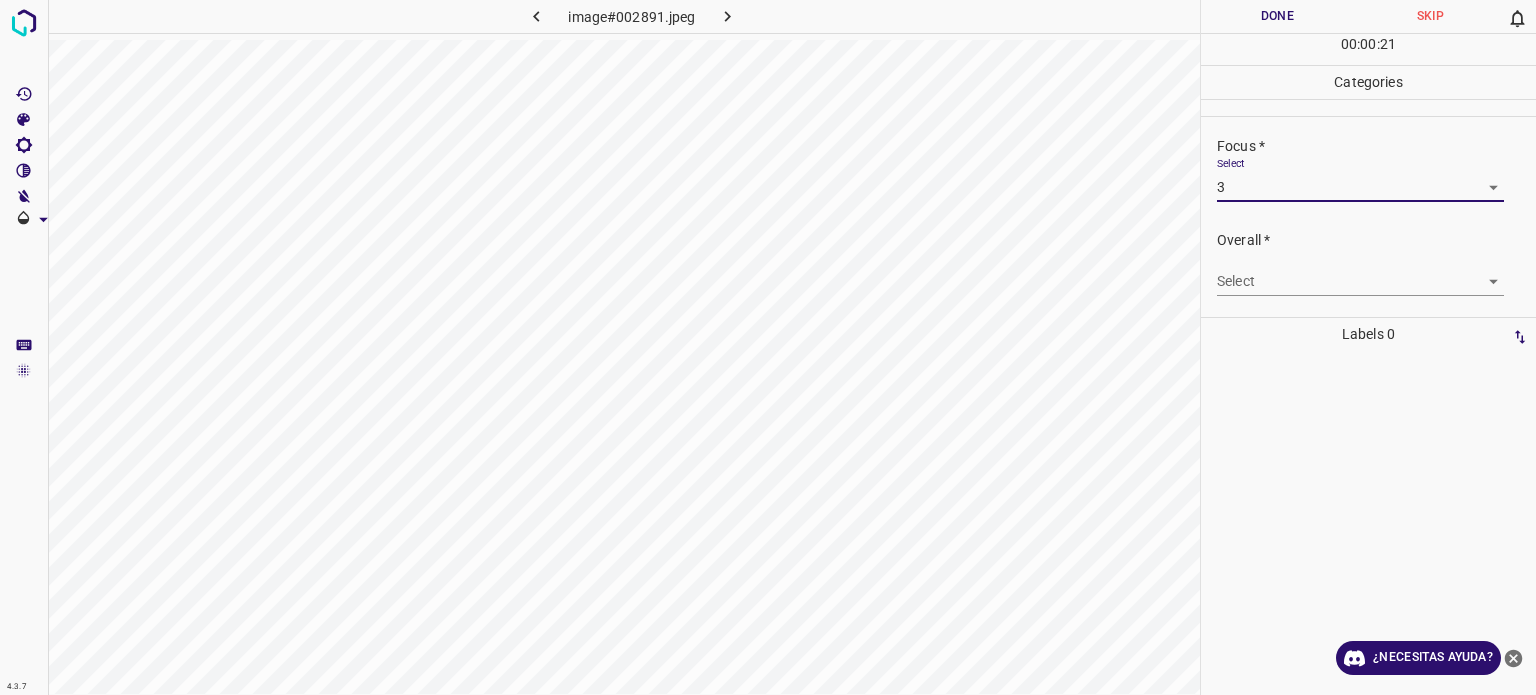 click on "4.3.7 image#002891.jpeg Done Skip 0 00   : 00   : 21   Categories Lighting *  Select 3 3 Focus *  Select 3 3 Overall *  Select ​ Labels   0 Categories 1 Lighting 2 Focus 3 Overall Tools Space Change between modes (Draw & Edit) I Auto labeling R Restore zoom M Zoom in N Zoom out Delete Delete selecte label Filters Z Restore filters X Saturation filter C Brightness filter V Contrast filter B Gray scale filter General O Download ¿Necesitas ayuda? Texto original Valora esta traducción Tu opinión servirá para ayudar a mejorar el Traductor de Google - Texto - Esconder - Borrar" at bounding box center [768, 347] 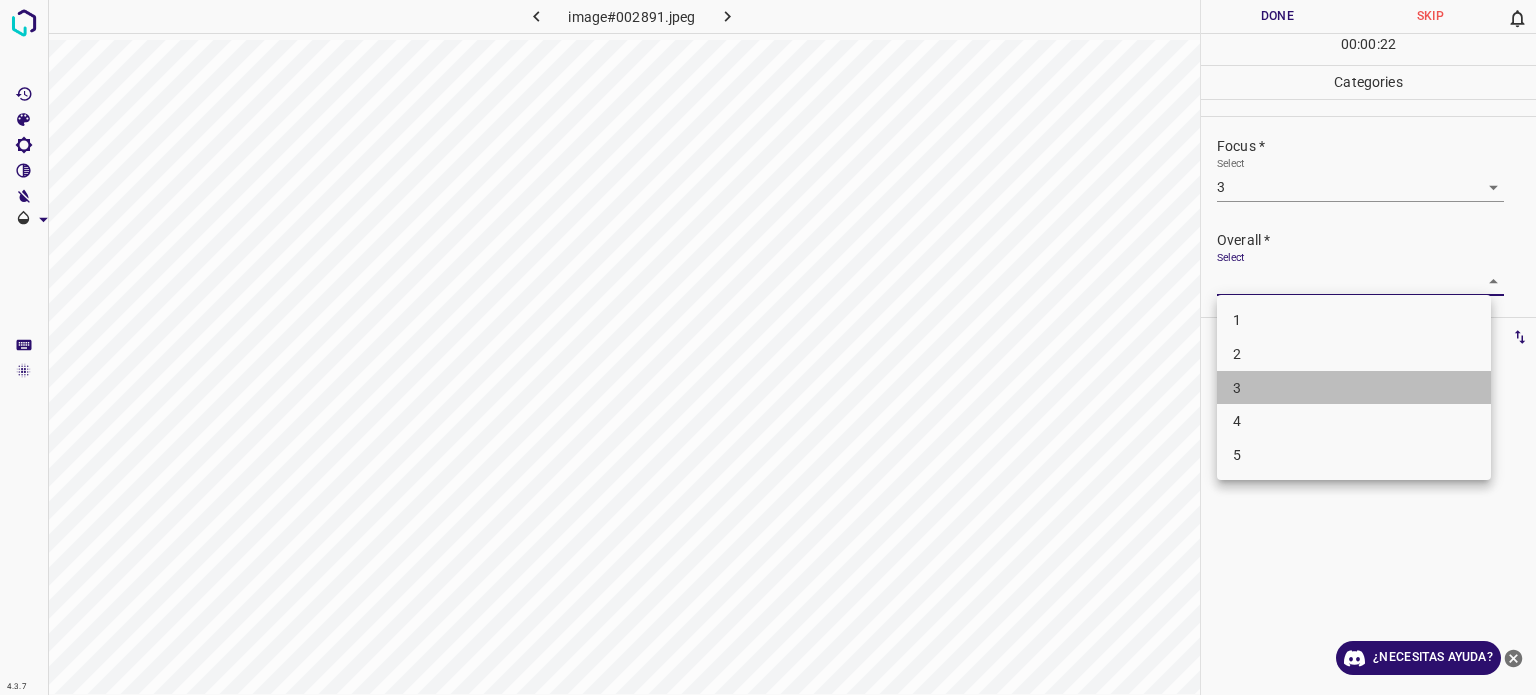 drag, startPoint x: 1243, startPoint y: 383, endPoint x: 1241, endPoint y: 351, distance: 32.06244 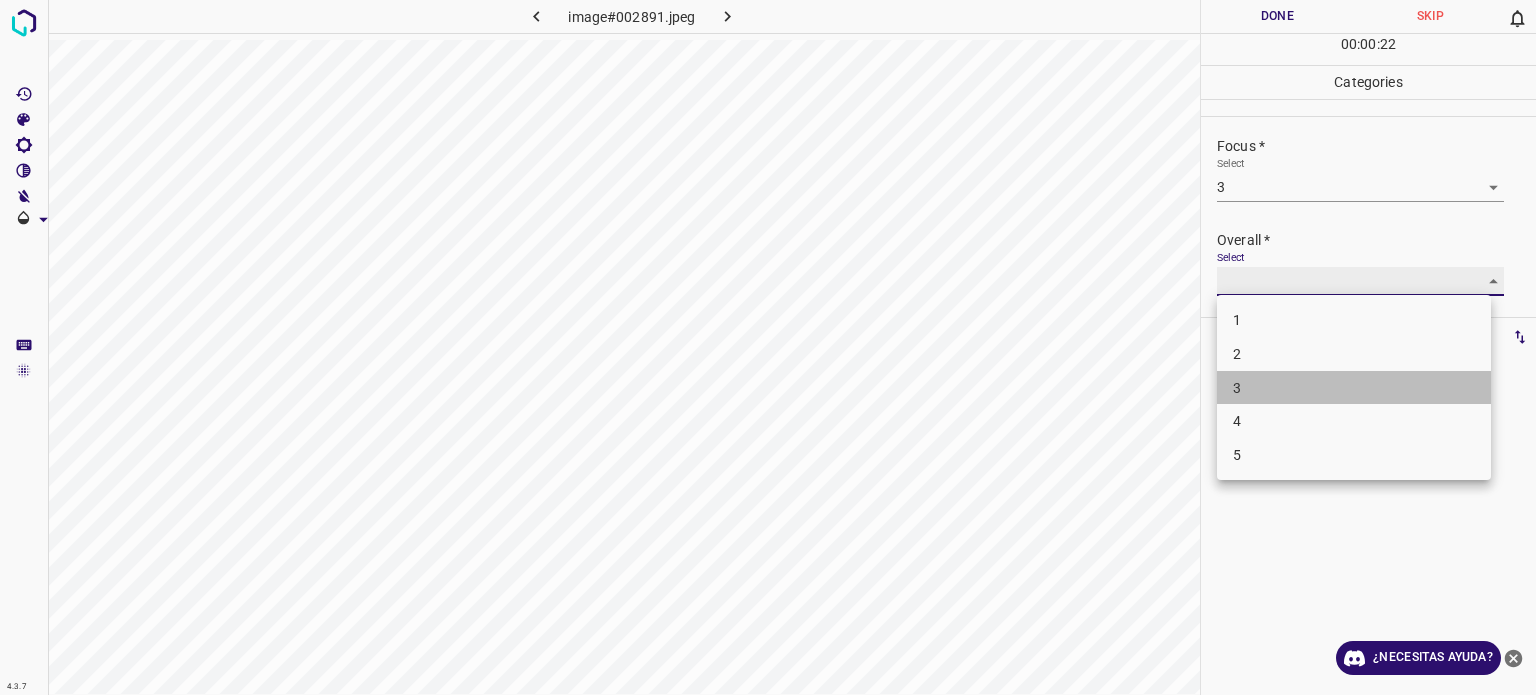 type on "3" 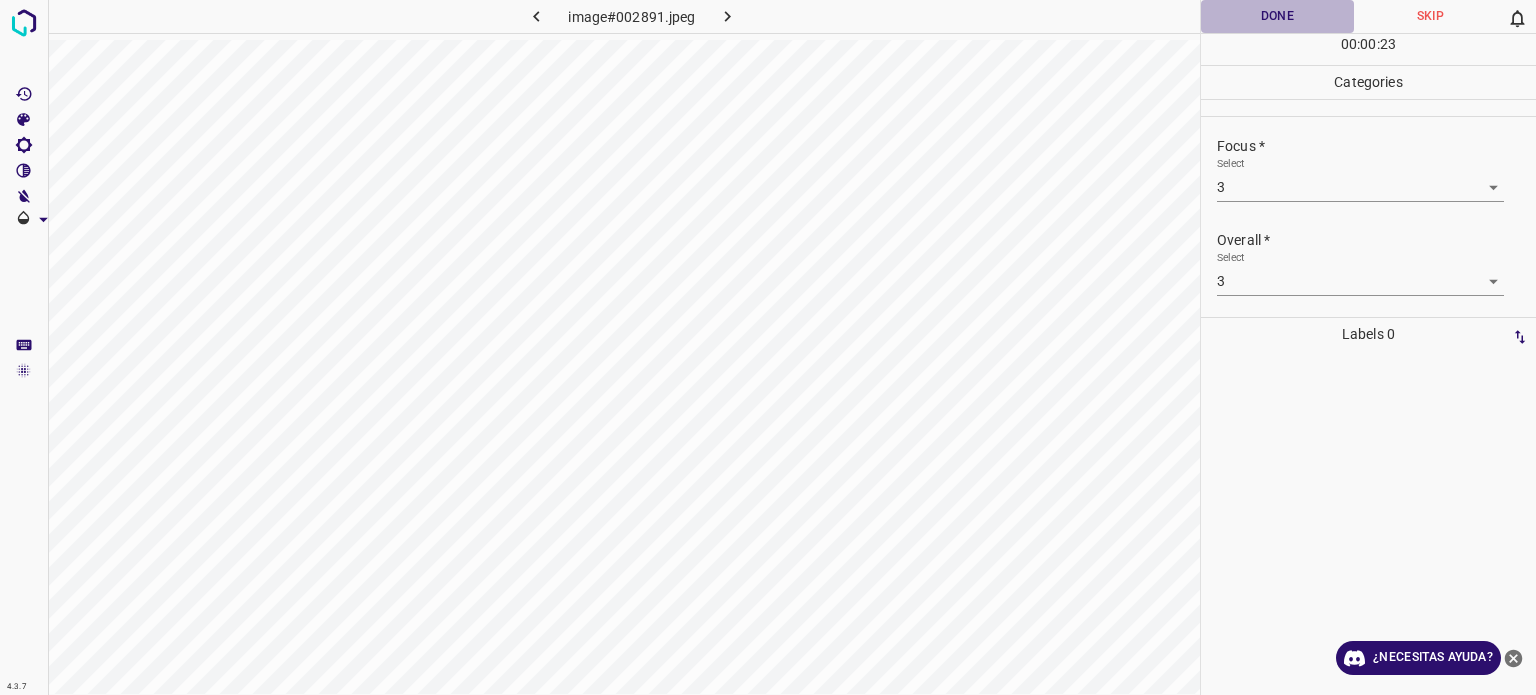 click on "Done" at bounding box center (1277, 16) 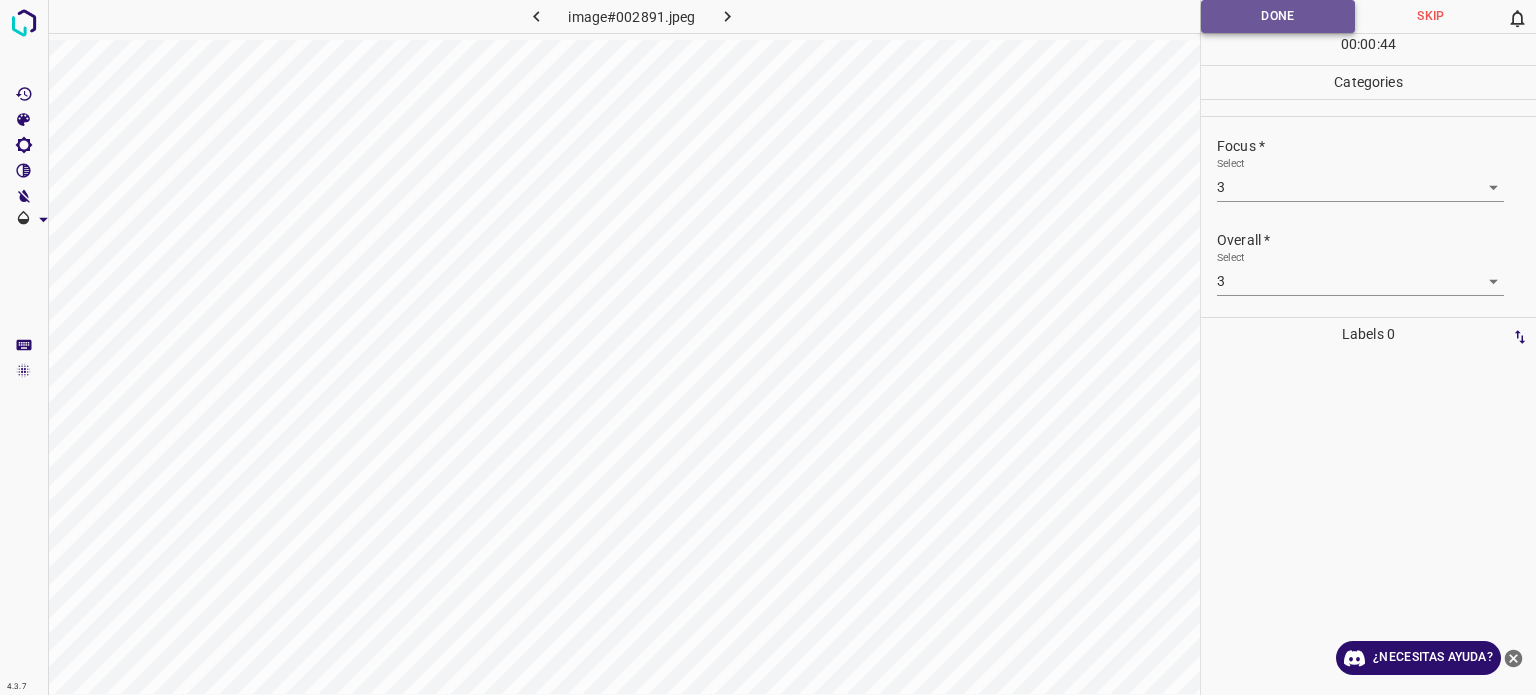 click on "Done" at bounding box center [1278, 16] 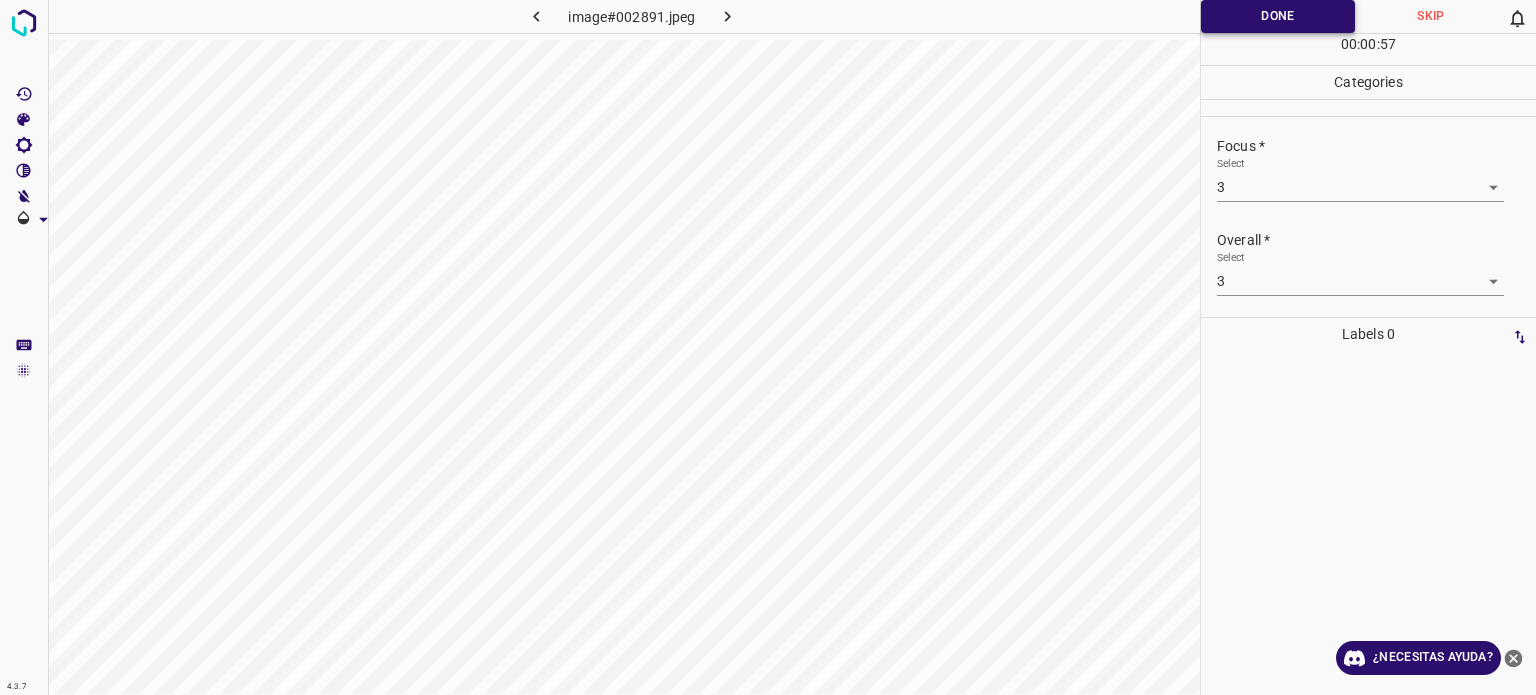 click on "Done" at bounding box center [1278, 16] 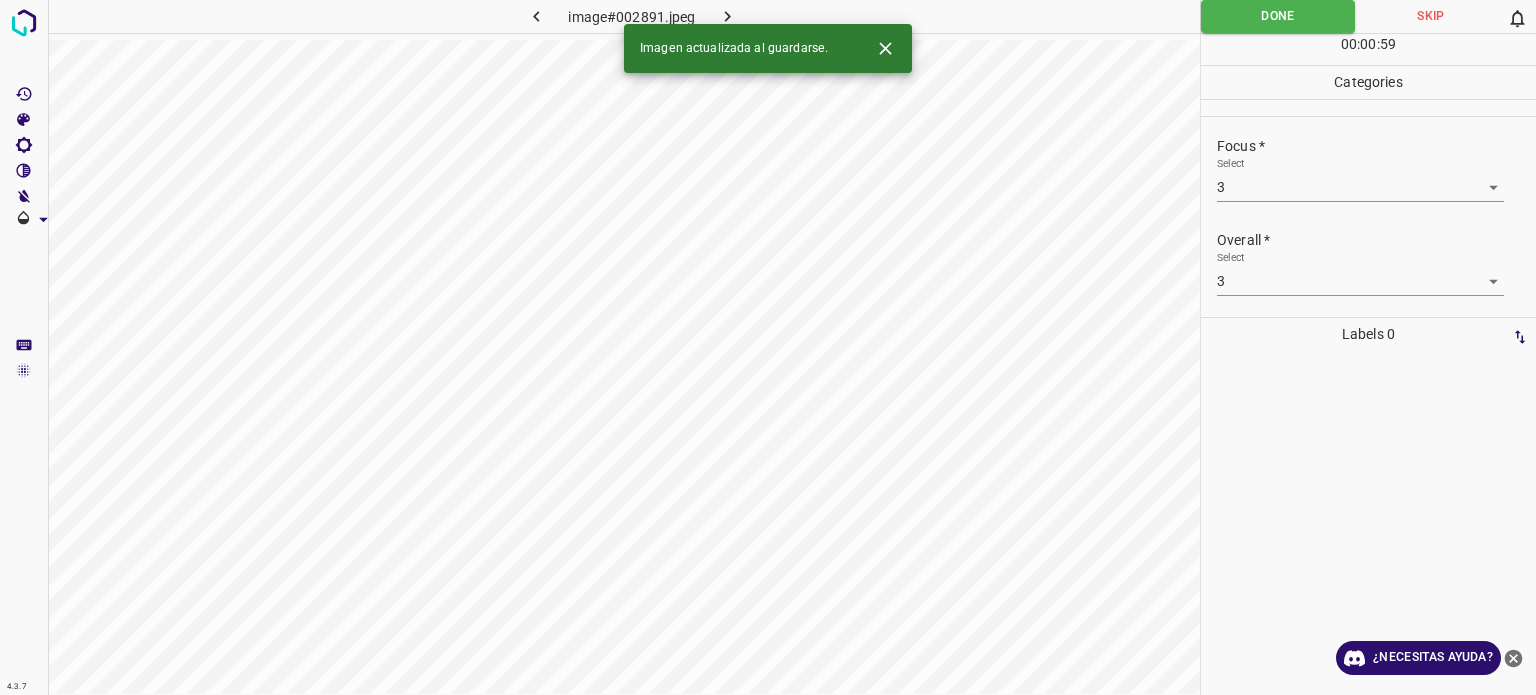 click 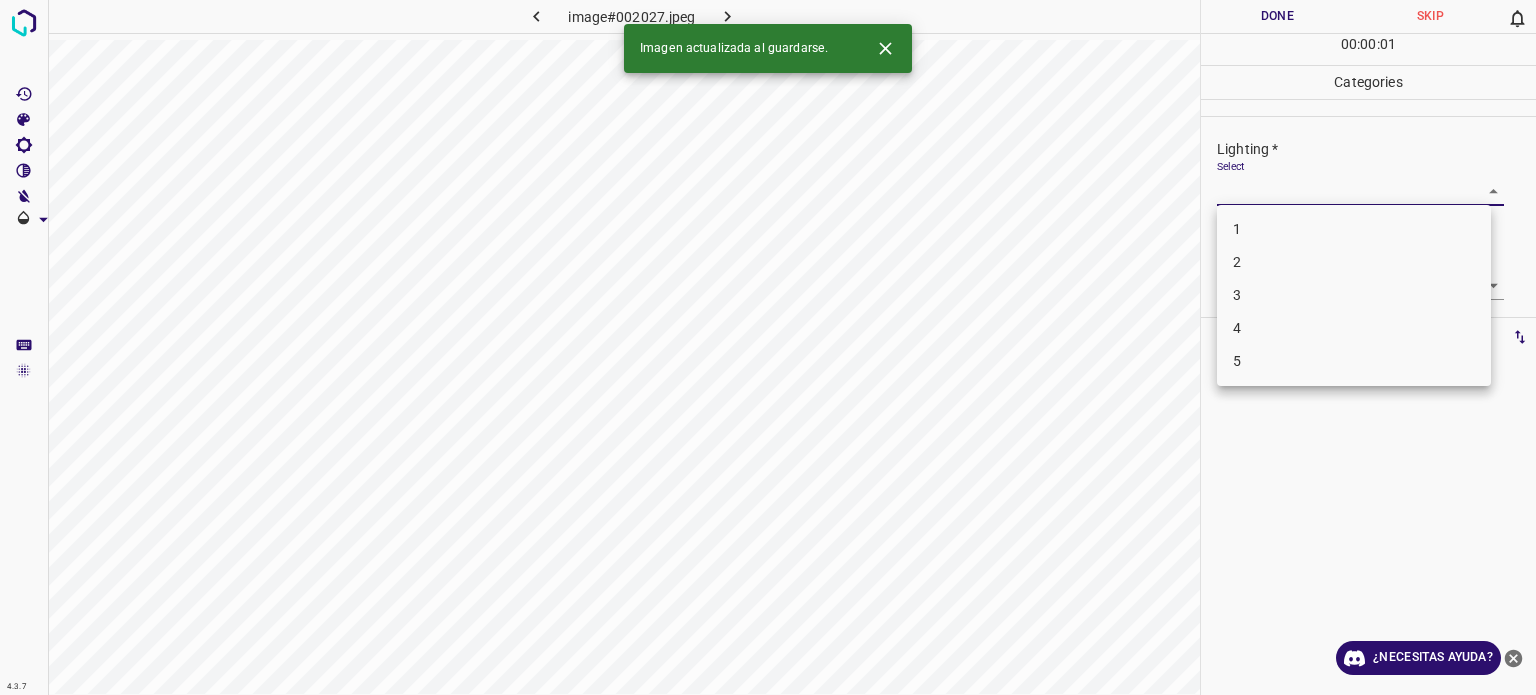 click on "4.3.7 image#002027.jpeg Done Skip 0 00   : 00   : 01   Categories Lighting *  Select ​ Focus *  Select ​ Overall *  Select ​ Labels   0 Categories 1 Lighting 2 Focus 3 Overall Tools Space Change between modes (Draw & Edit) I Auto labeling R Restore zoom M Zoom in N Zoom out Delete Delete selecte label Filters Z Restore filters X Saturation filter C Brightness filter V Contrast filter B Gray scale filter General O Download Imagen actualizada al guardarse. ¿Necesitas ayuda? Texto original Valora esta traducción Tu opinión servirá para ayudar a mejorar el Traductor de Google - Texto - Esconder - Borrar 1 2 3 4 5" at bounding box center [768, 347] 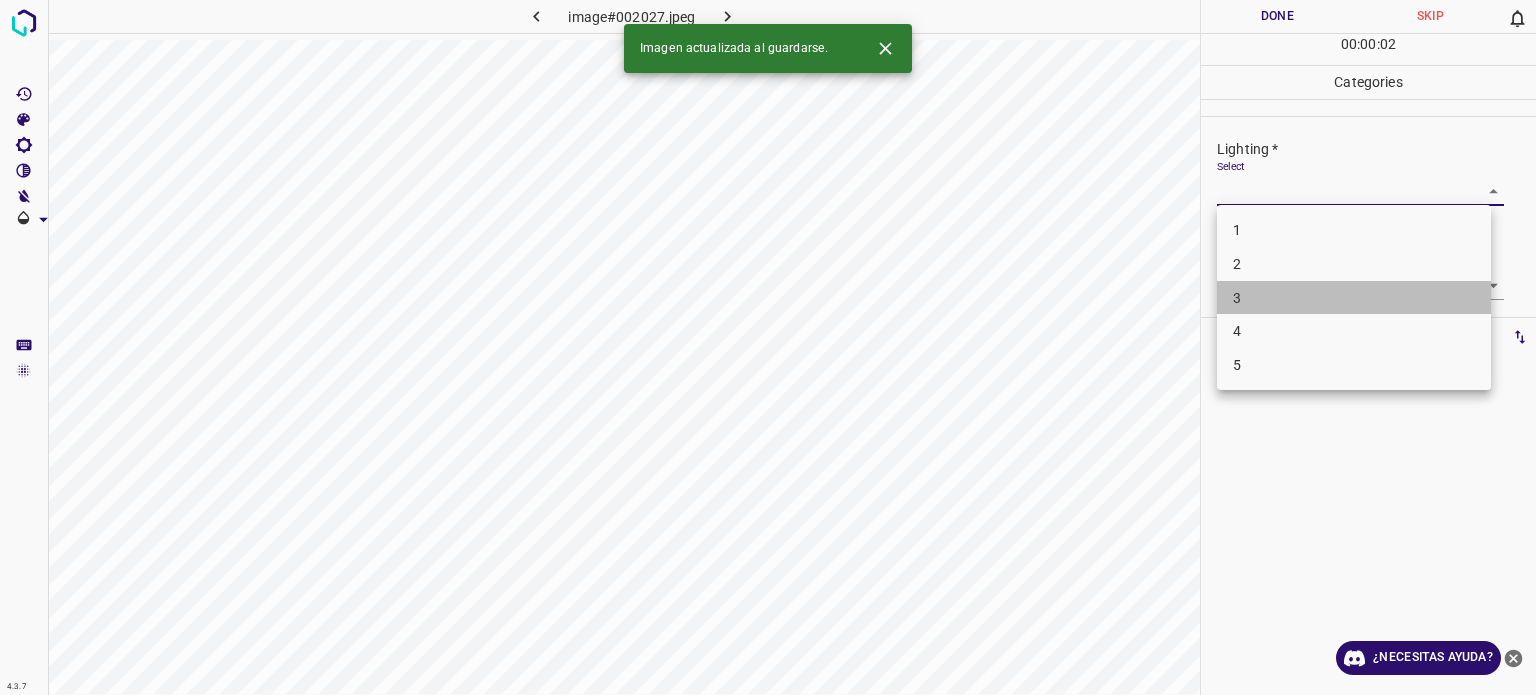 click on "3" at bounding box center [1354, 298] 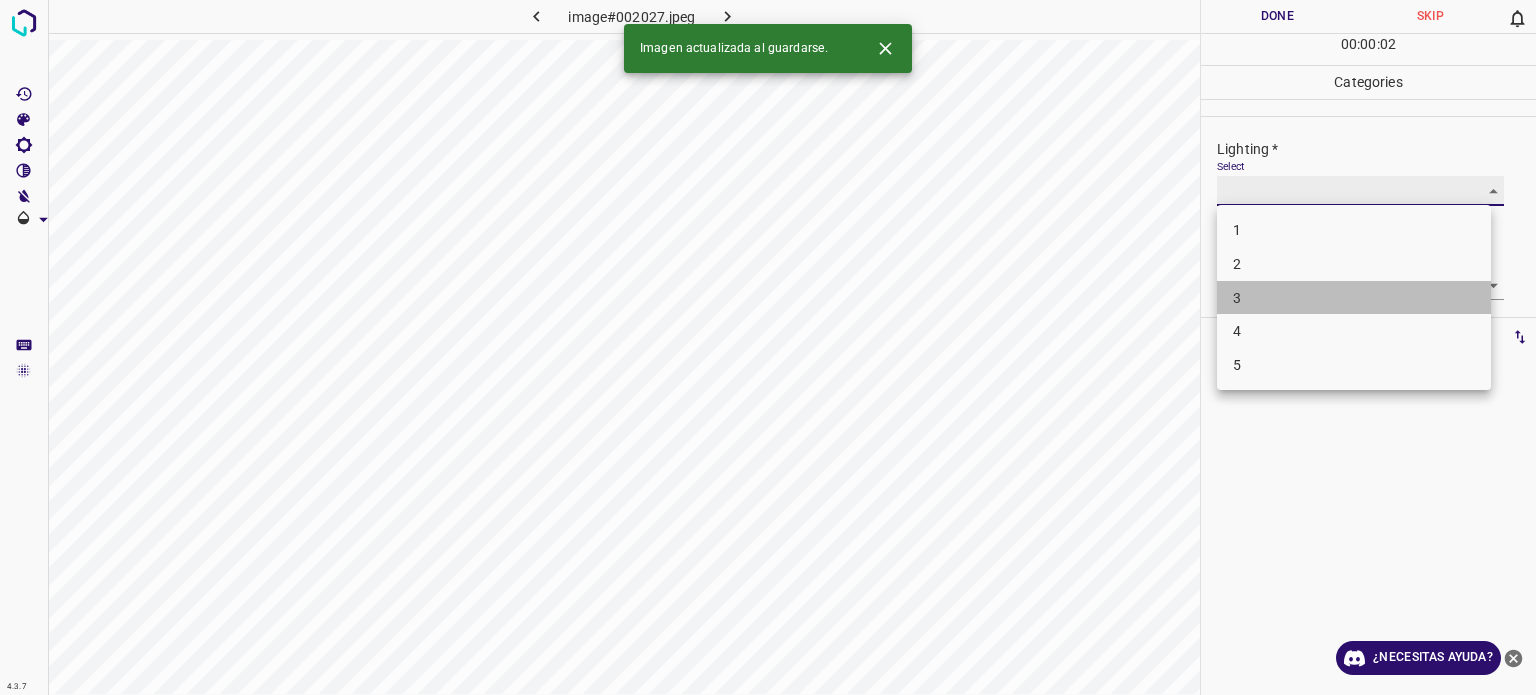 type on "3" 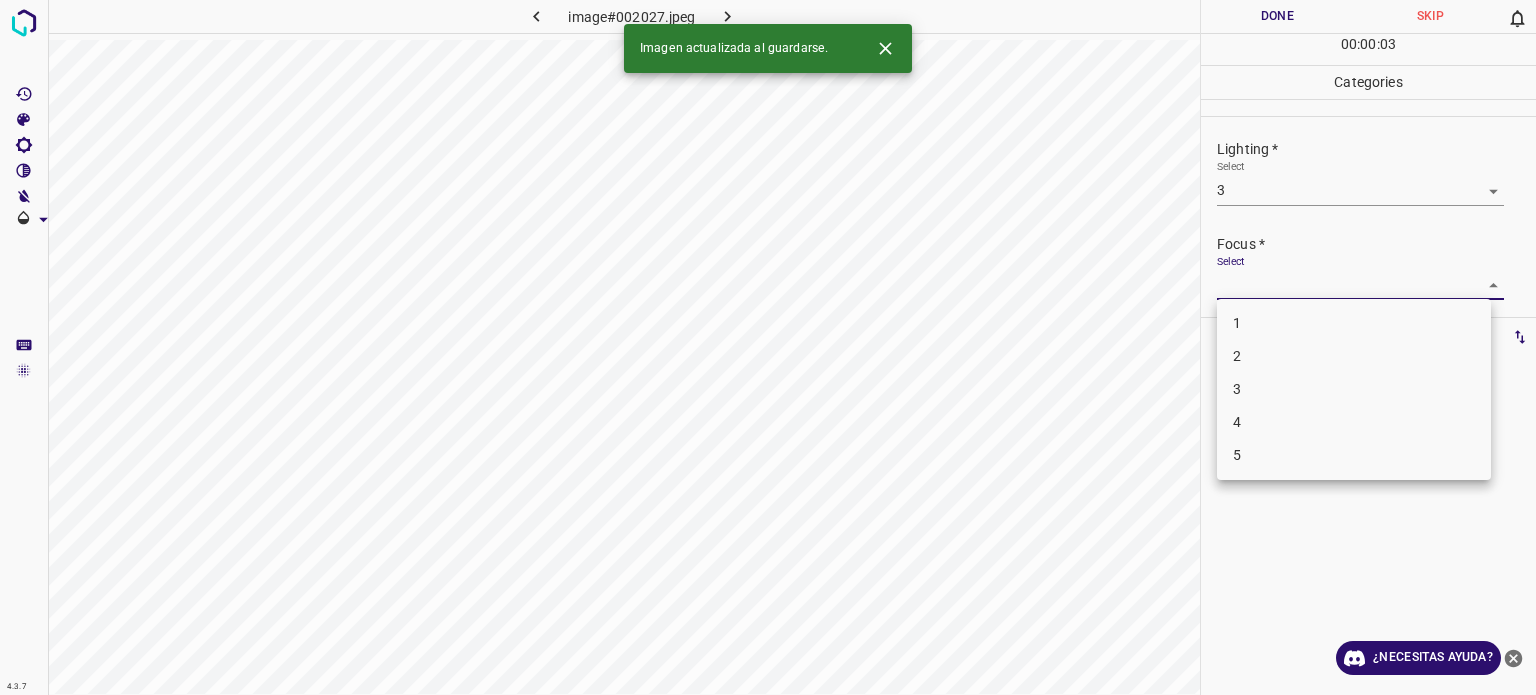 click on "4.3.7 image#002027.jpeg Done Skip 0 00   : 00   : 03   Categories Lighting *  Select 3 3 Focus *  Select ​ Overall *  Select ​ Labels   0 Categories 1 Lighting 2 Focus 3 Overall Tools Space Change between modes (Draw & Edit) I Auto labeling R Restore zoom M Zoom in N Zoom out Delete Delete selecte label Filters Z Restore filters X Saturation filter C Brightness filter V Contrast filter B Gray scale filter General O Download Imagen actualizada al guardarse. ¿Necesitas ayuda? Texto original Valora esta traducción Tu opinión servirá para ayudar a mejorar el Traductor de Google - Texto - Esconder - Borrar 1 2 3 4 5" at bounding box center (768, 347) 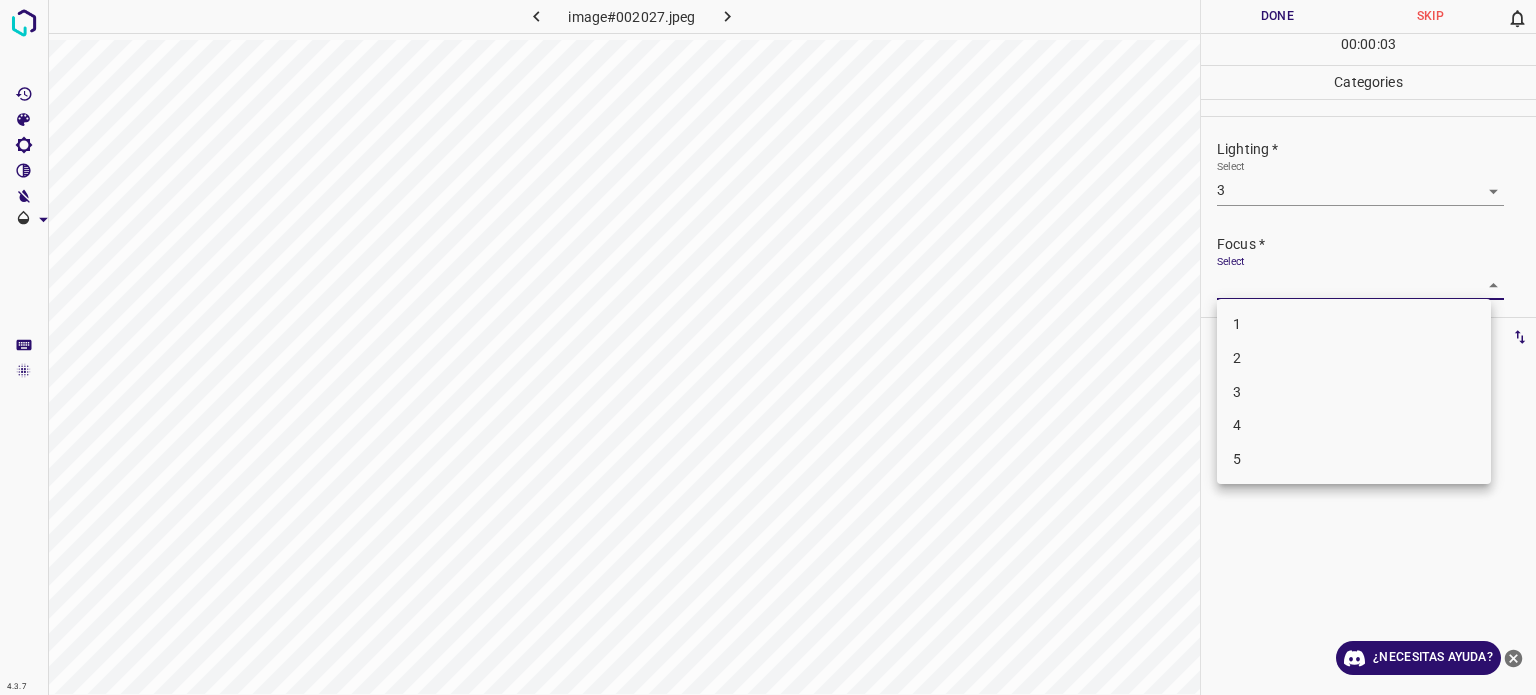 click on "3" at bounding box center [1354, 392] 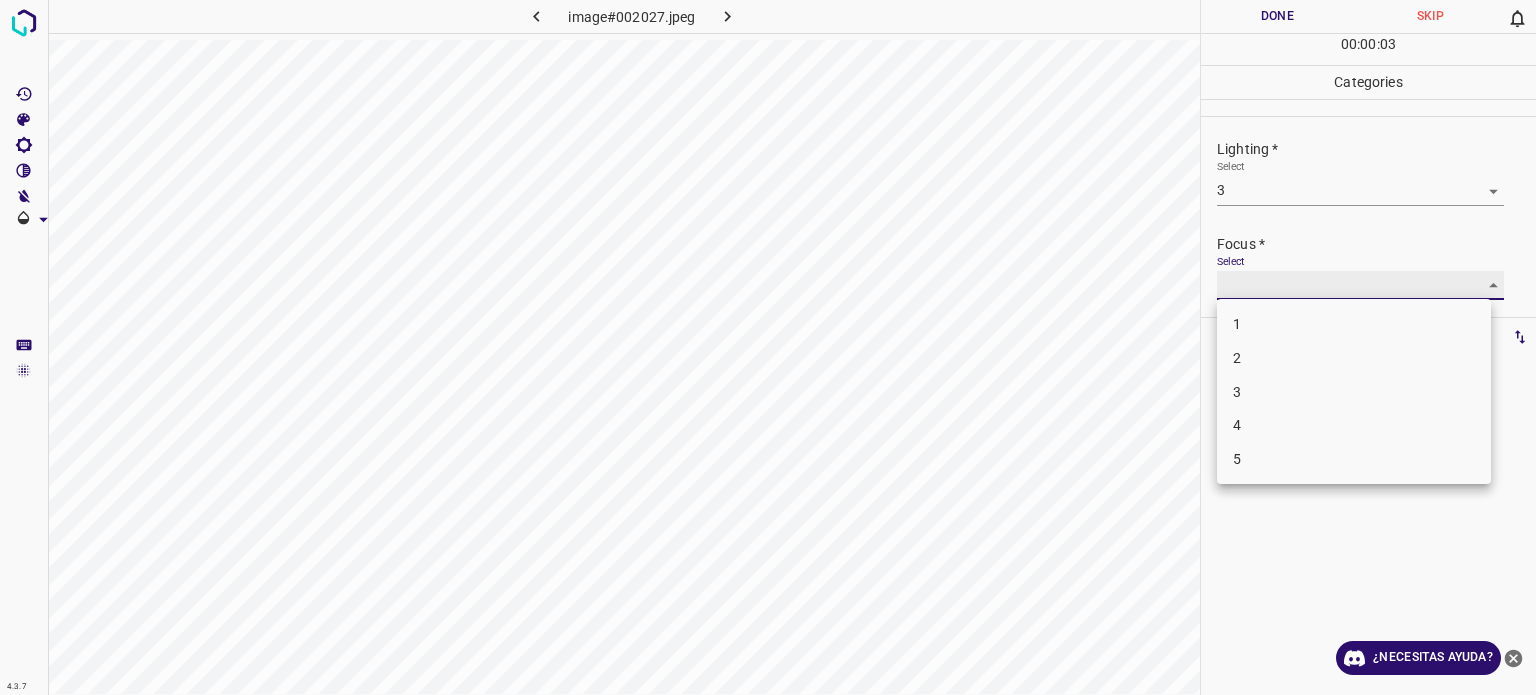 type on "3" 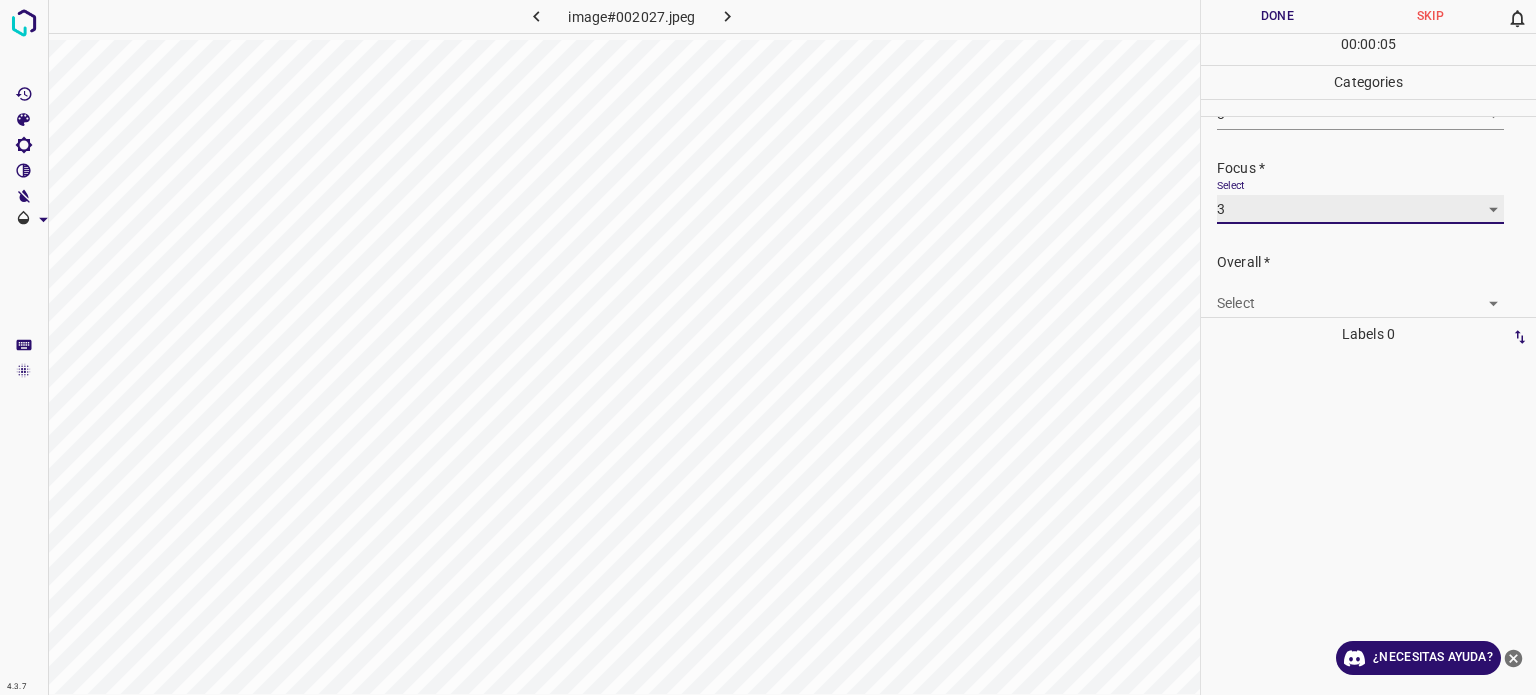 scroll, scrollTop: 98, scrollLeft: 0, axis: vertical 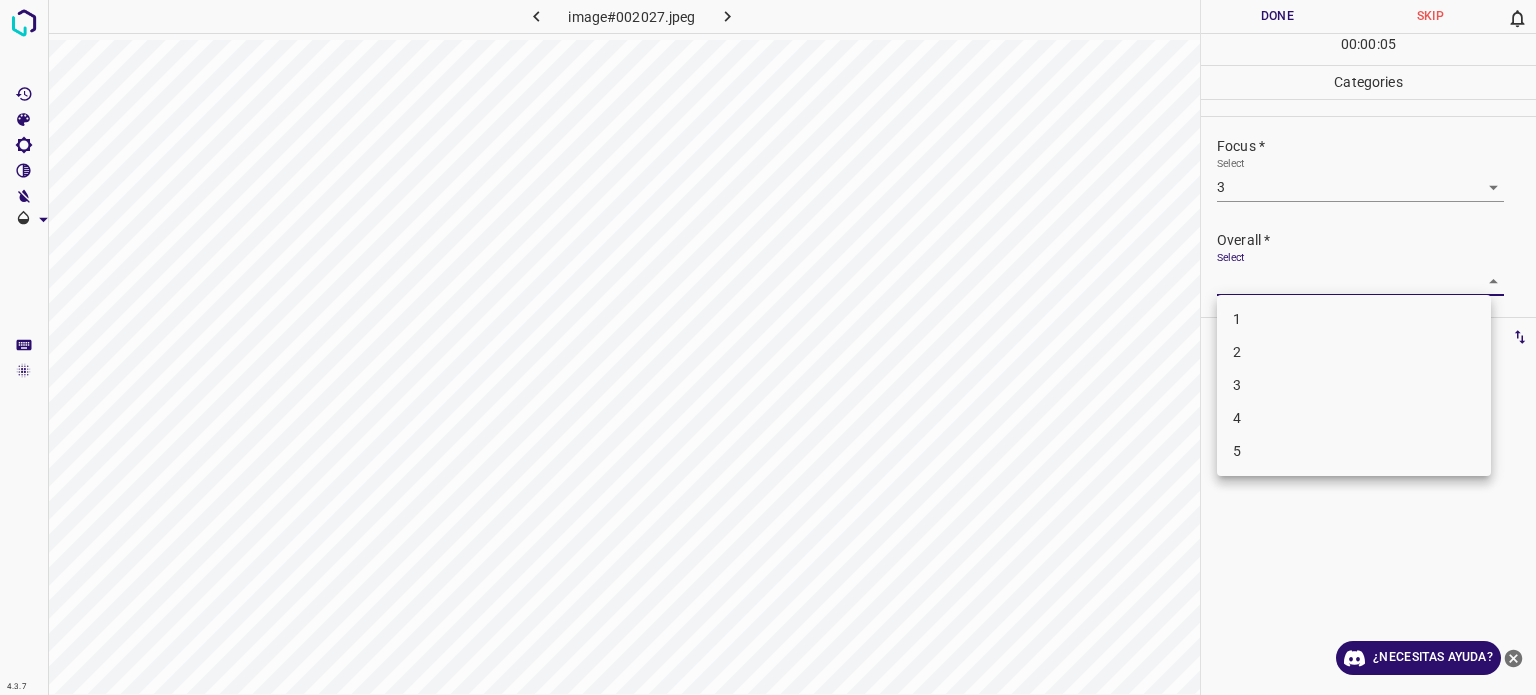 click on "4.3.7 image#002027.jpeg Done Skip 0 00   : 00   : 05   Categories Lighting *  Select 3 3 Focus *  Select 3 3 Overall *  Select ​ Labels   0 Categories 1 Lighting 2 Focus 3 Overall Tools Space Change between modes (Draw & Edit) I Auto labeling R Restore zoom M Zoom in N Zoom out Delete Delete selecte label Filters Z Restore filters X Saturation filter C Brightness filter V Contrast filter B Gray scale filter General O Download ¿Necesitas ayuda? Texto original Valora esta traducción Tu opinión servirá para ayudar a mejorar el Traductor de Google - Texto - Esconder - Borrar 1 2 3 4 5" at bounding box center (768, 347) 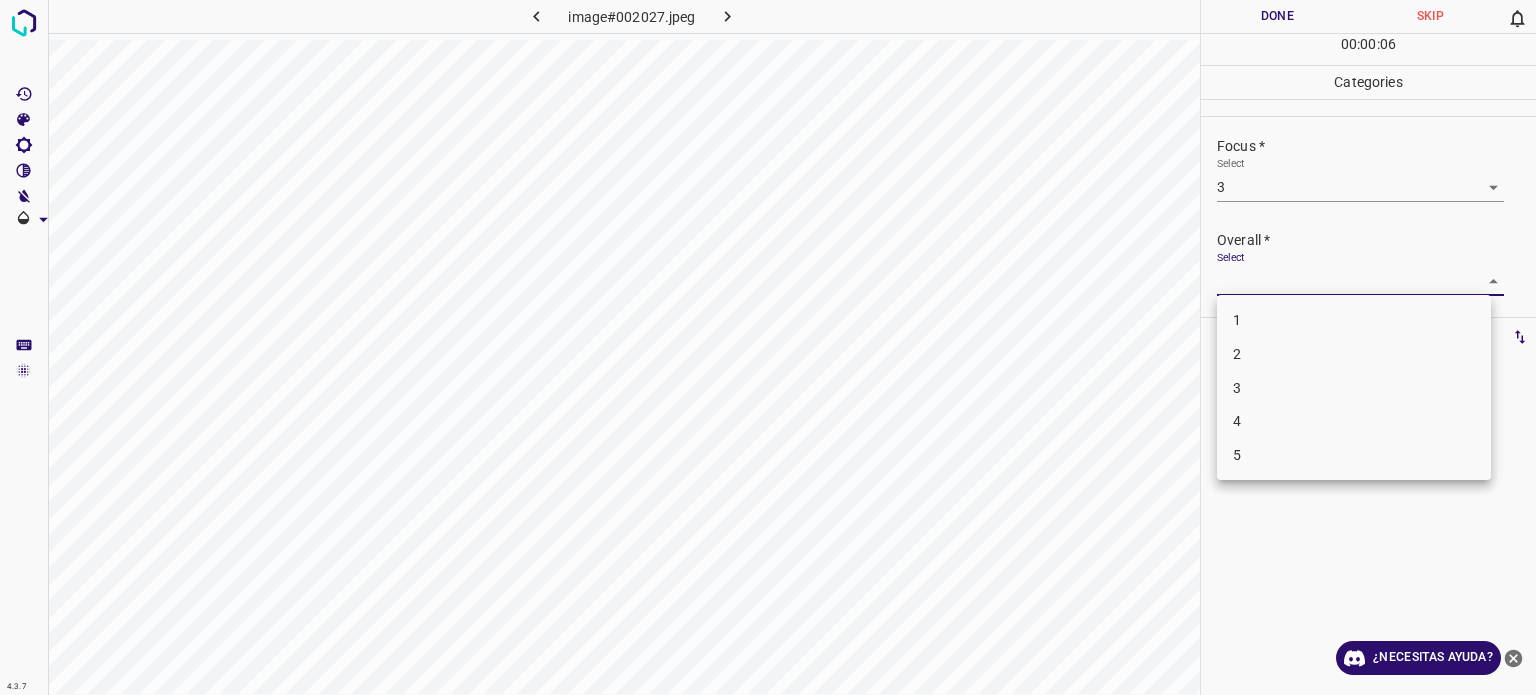 click on "3" at bounding box center [1354, 388] 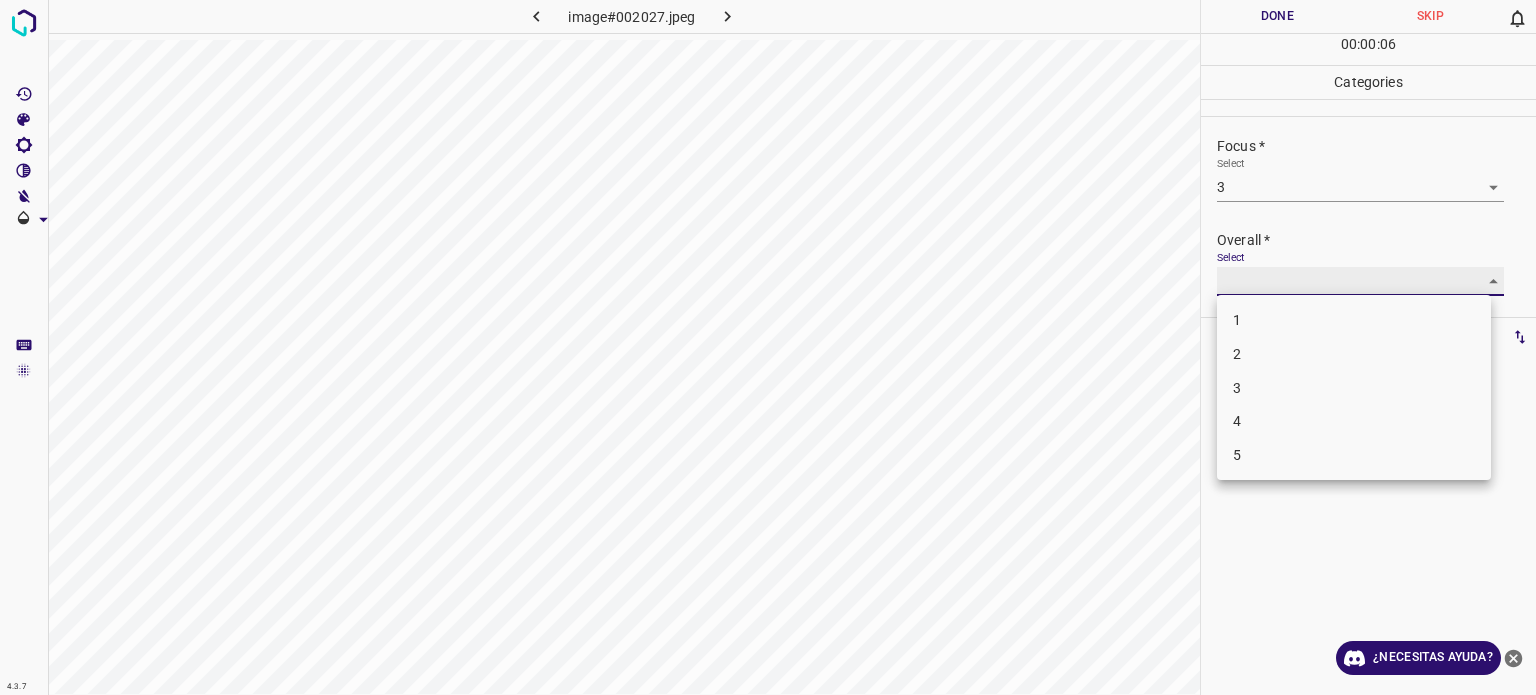 type on "3" 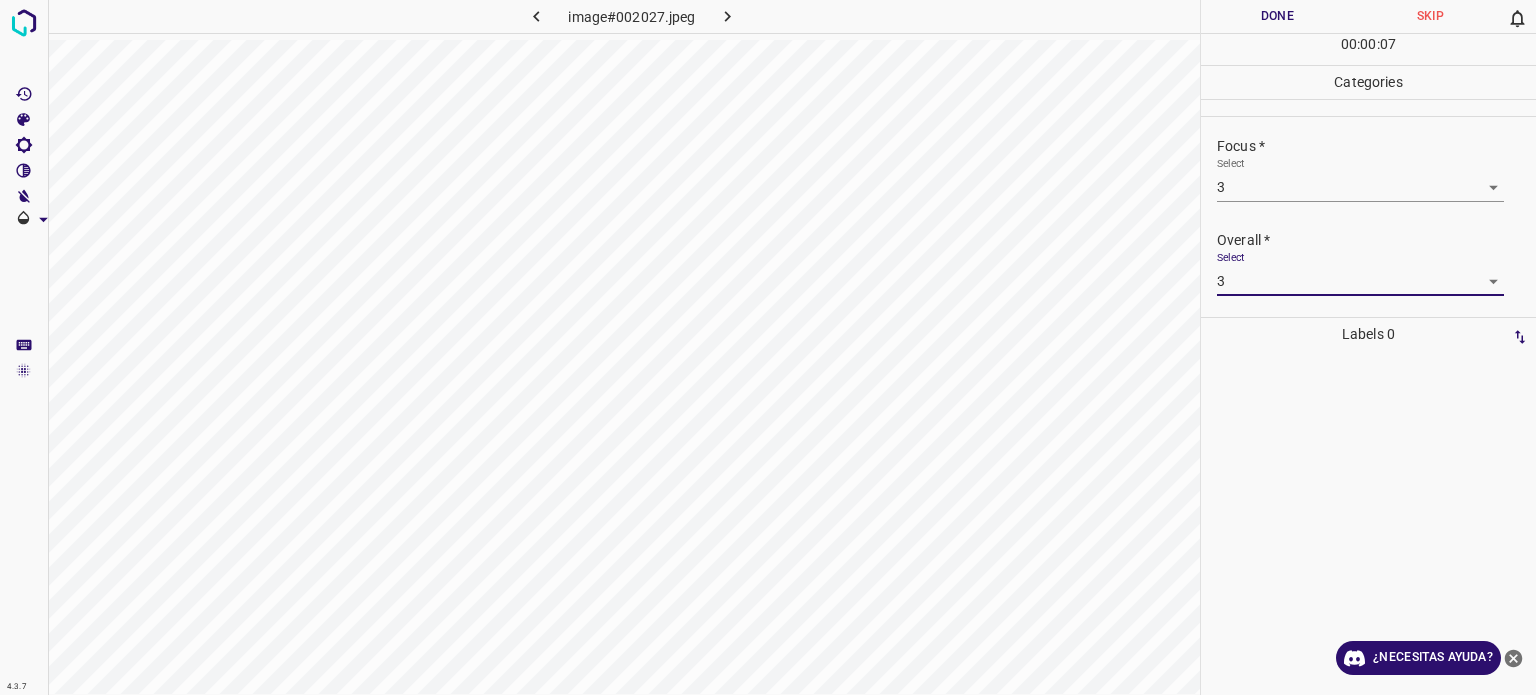 click on "Done" at bounding box center (1277, 16) 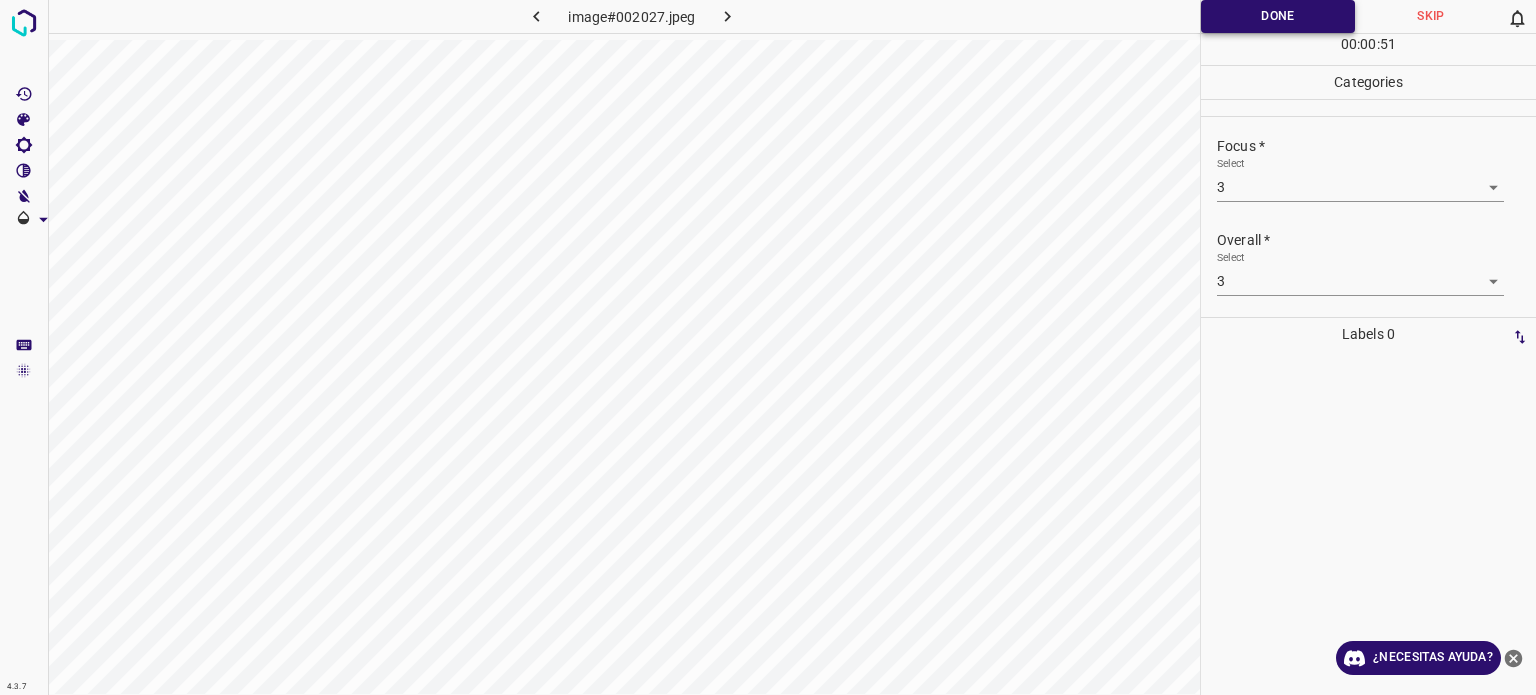 click on "Done" at bounding box center [1278, 16] 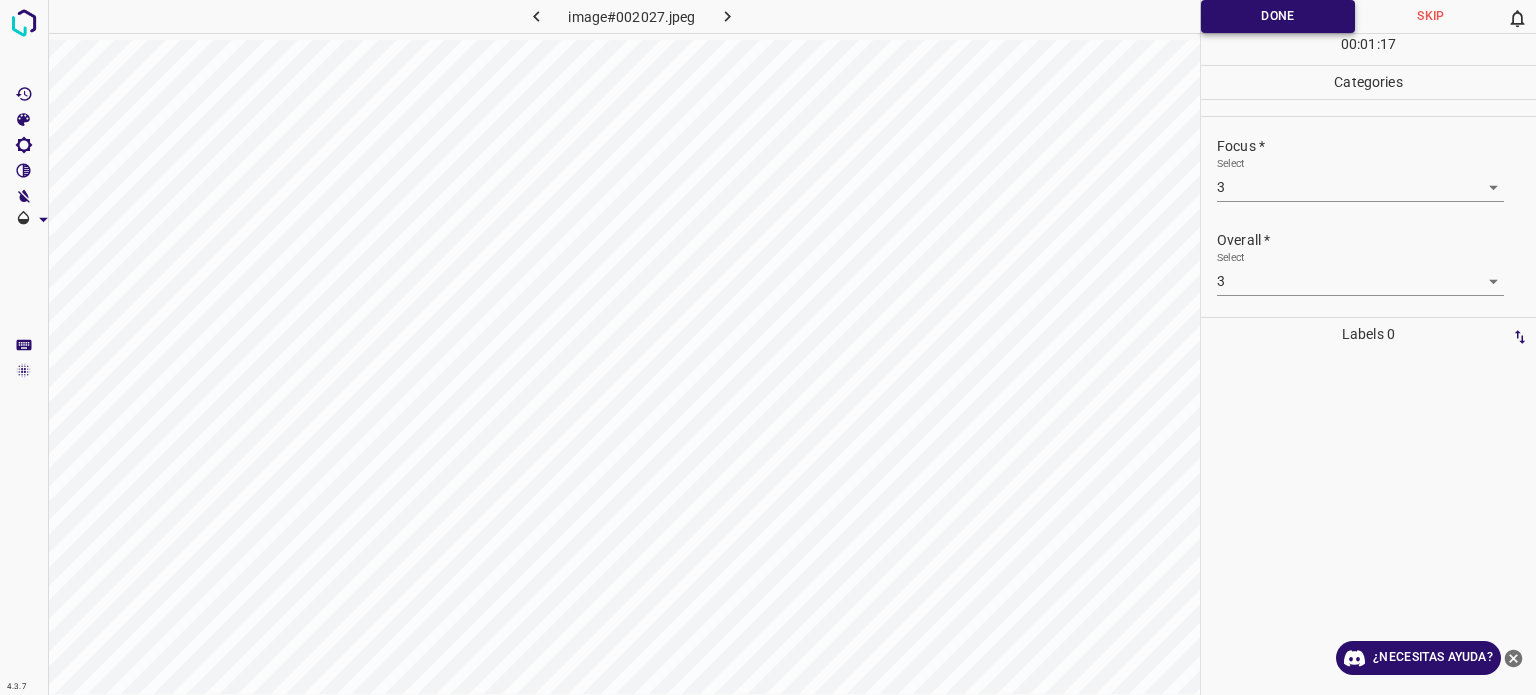 click on "Done" at bounding box center [1278, 16] 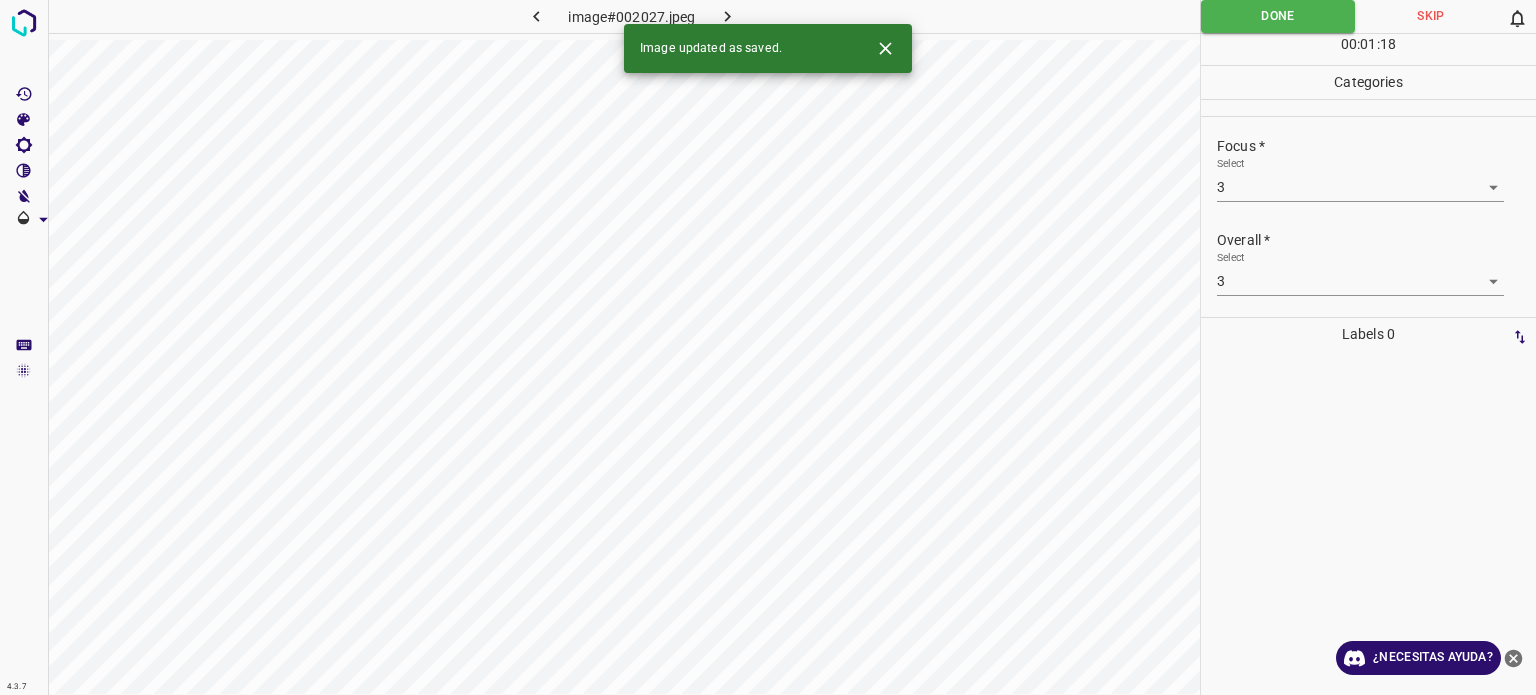 click 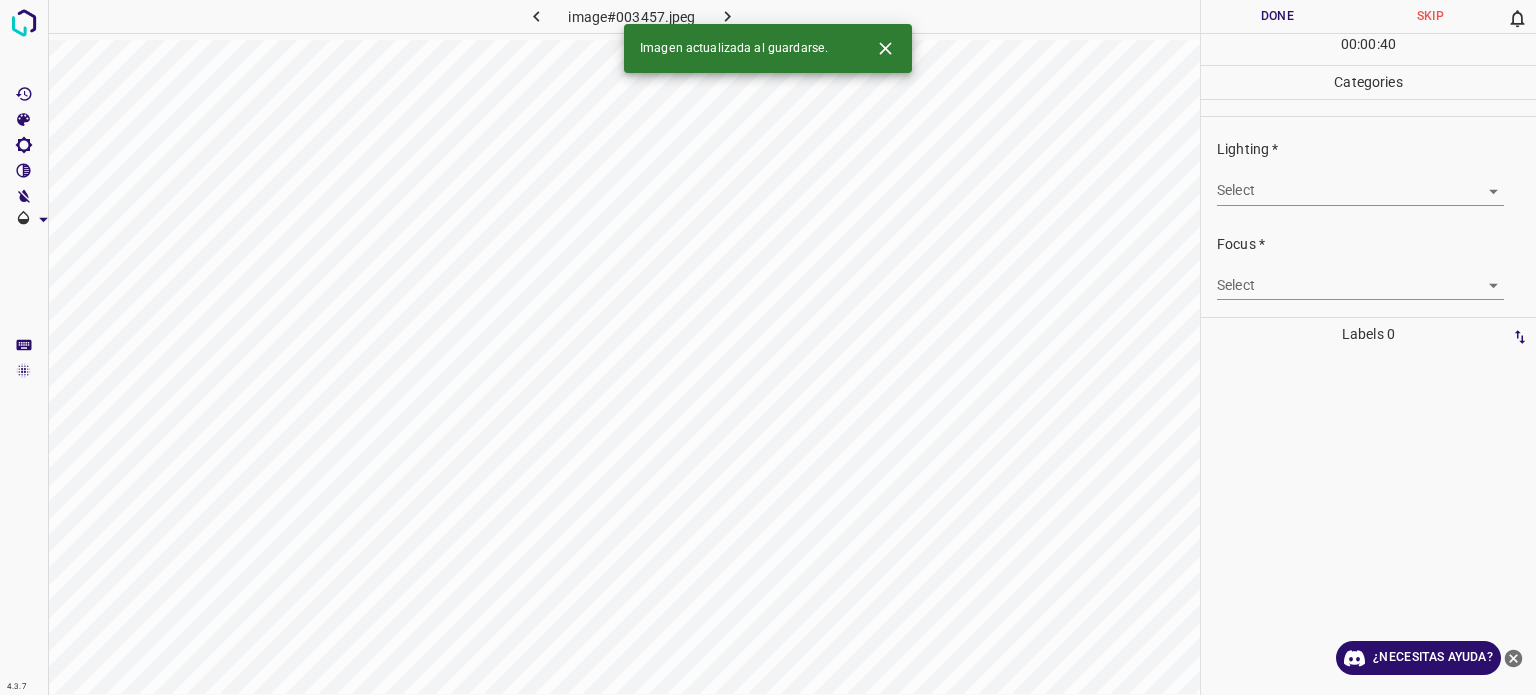 click on "4.3.7 image#003457.jpeg Done Skip 0 00   : 00   : 40   Categories Lighting *  Select ​ Focus *  Select ​ Overall *  Select ​ Labels   0 Categories 1 Lighting 2 Focus 3 Overall Tools Space Change between modes (Draw & Edit) I Auto labeling R Restore zoom M Zoom in N Zoom out Delete Delete selecte label Filters Z Restore filters X Saturation filter C Brightness filter V Contrast filter B Gray scale filter General O Download Imagen actualizada al guardarse. ¿Necesitas ayuda? Texto original Valora esta traducción Tu opinión servirá para ayudar a mejorar el Traductor de Google - Texto - Esconder - Borrar" at bounding box center (768, 347) 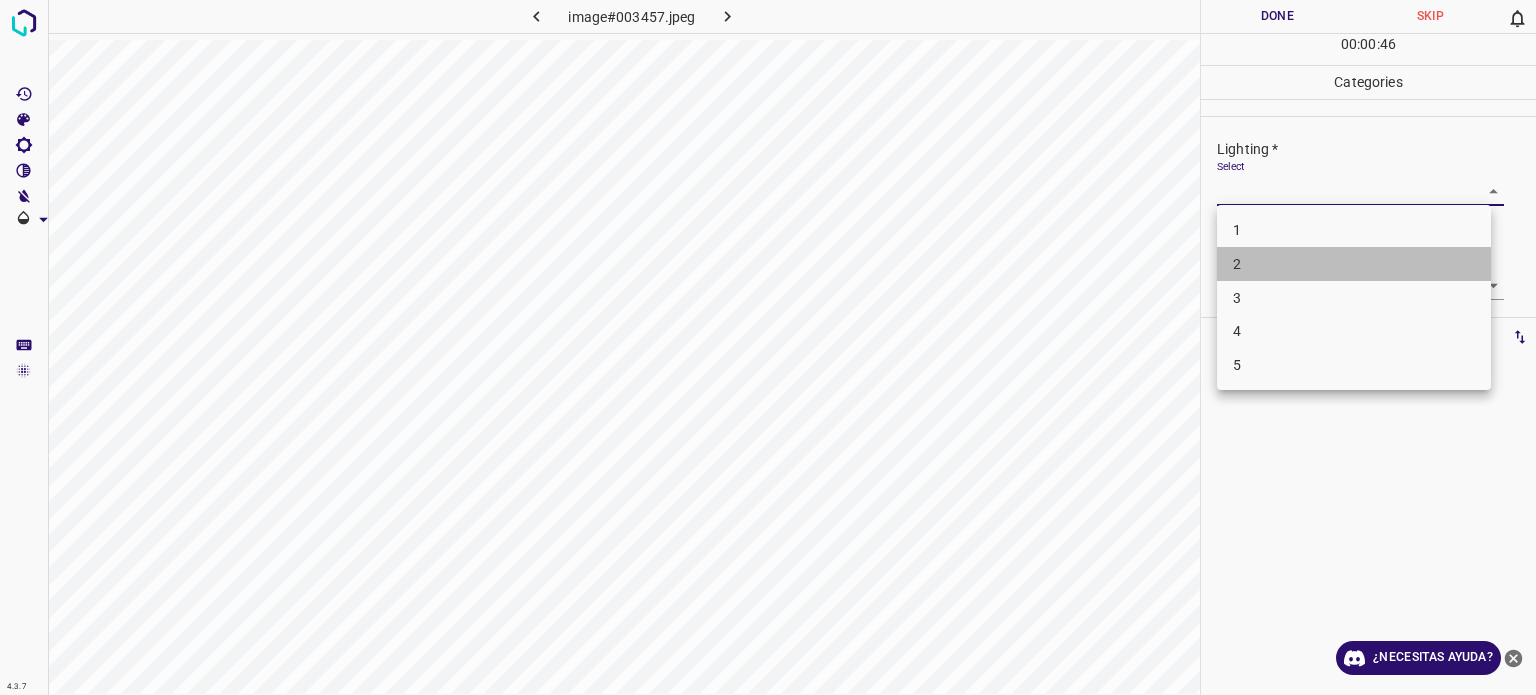 click on "2" at bounding box center [1354, 264] 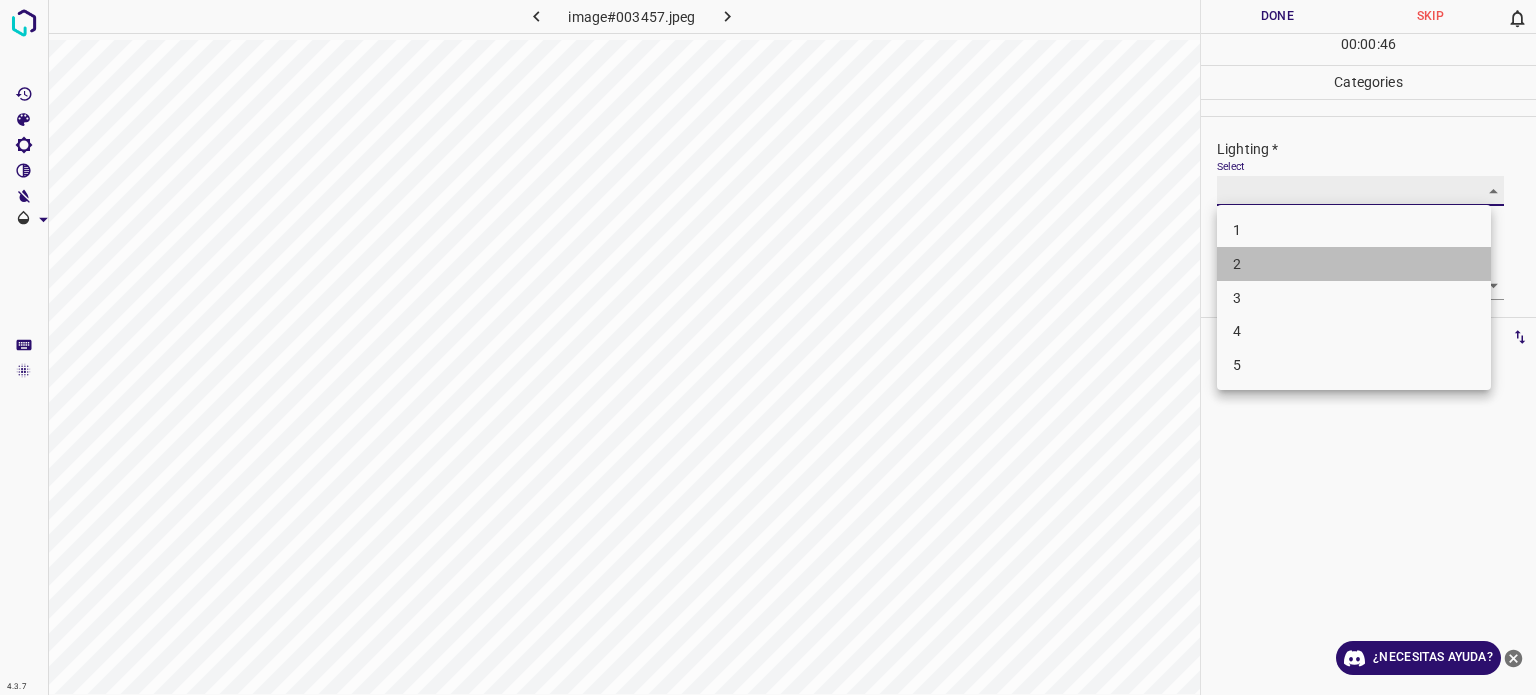 type on "2" 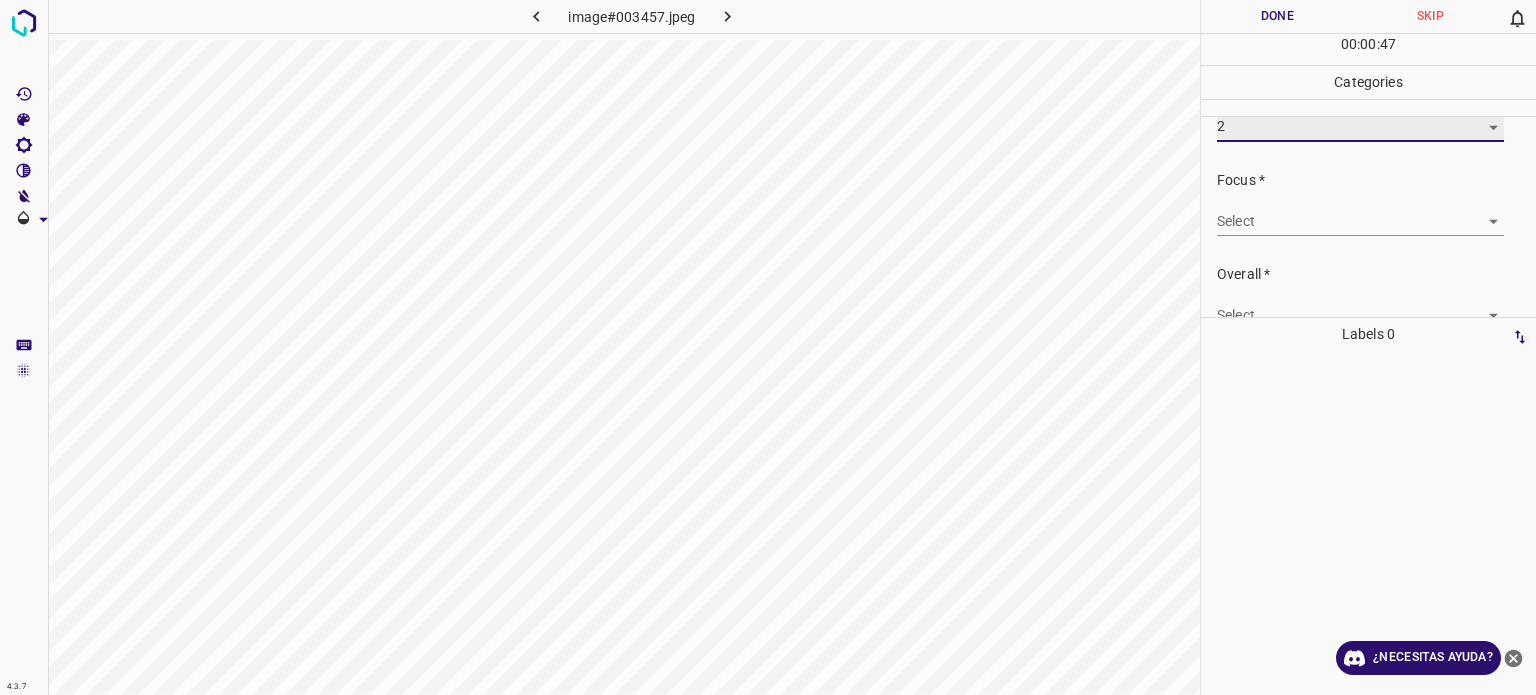 scroll, scrollTop: 98, scrollLeft: 0, axis: vertical 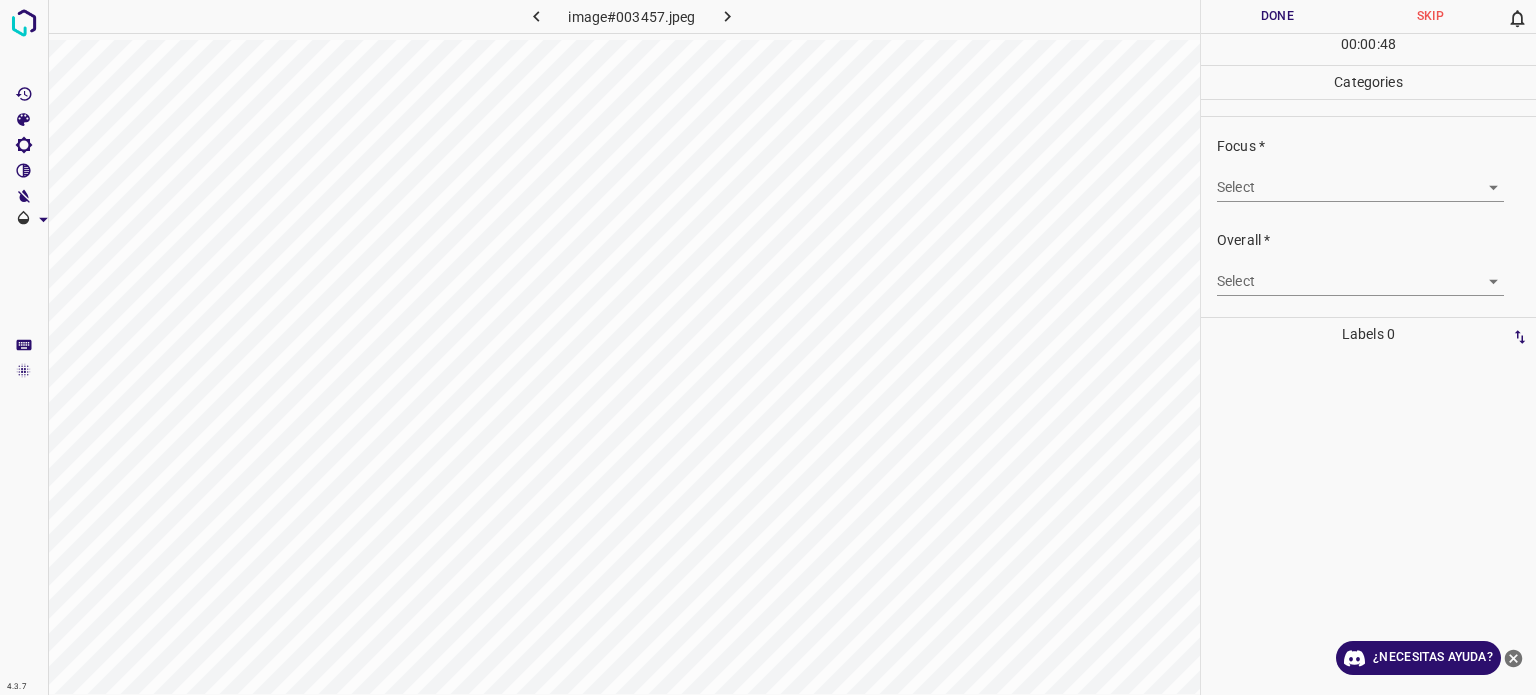 click on "4.3.7 image#003457.jpeg Done Skip 0 00   : 00   : 48   Categories Lighting *  Select 2 2 Focus *  Select ​ Overall *  Select ​ Labels   0 Categories 1 Lighting 2 Focus 3 Overall Tools Space Change between modes (Draw & Edit) I Auto labeling R Restore zoom M Zoom in N Zoom out Delete Delete selecte label Filters Z Restore filters X Saturation filter C Brightness filter V Contrast filter B Gray scale filter General O Download ¿Necesitas ayuda? Texto original Valora esta traducción Tu opinión servirá para ayudar a mejorar el Traductor de Google - Texto - Esconder - Borrar" at bounding box center [768, 347] 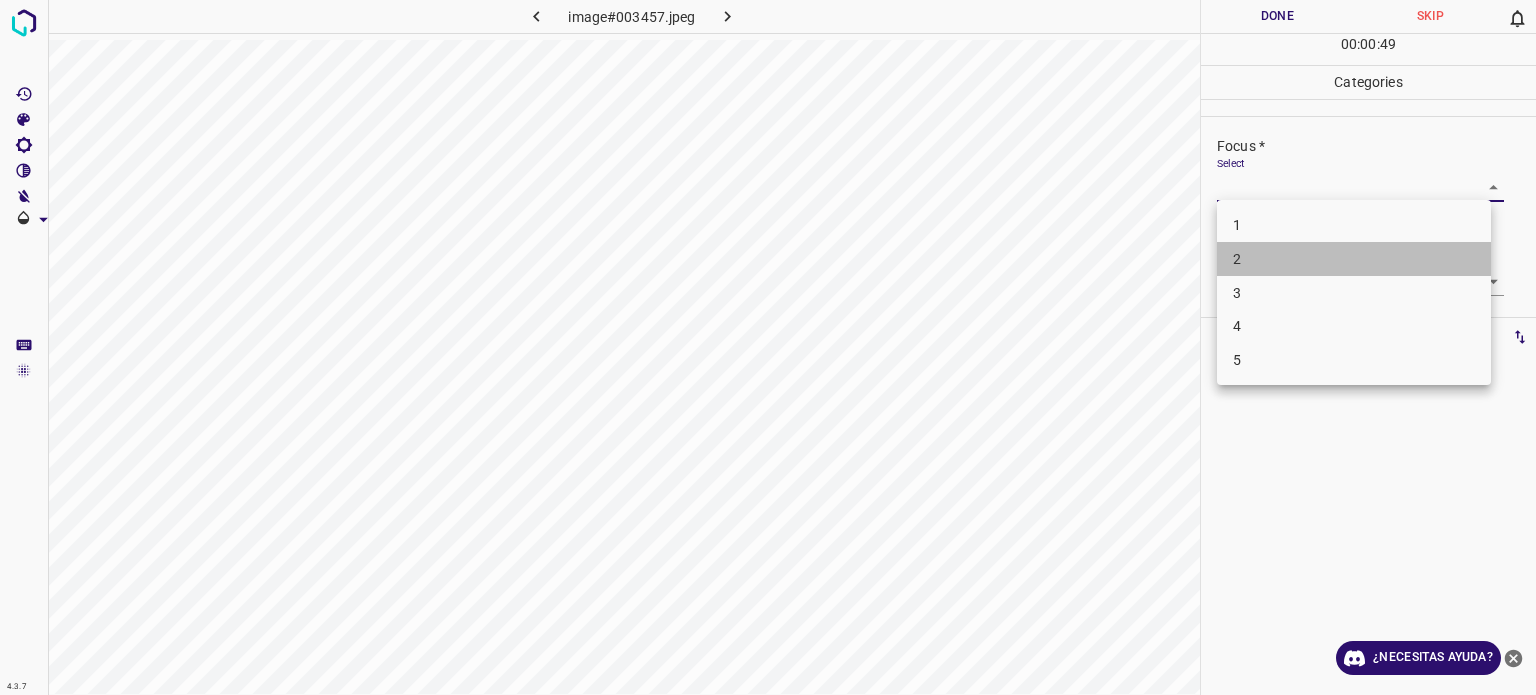 click on "2" at bounding box center [1237, 259] 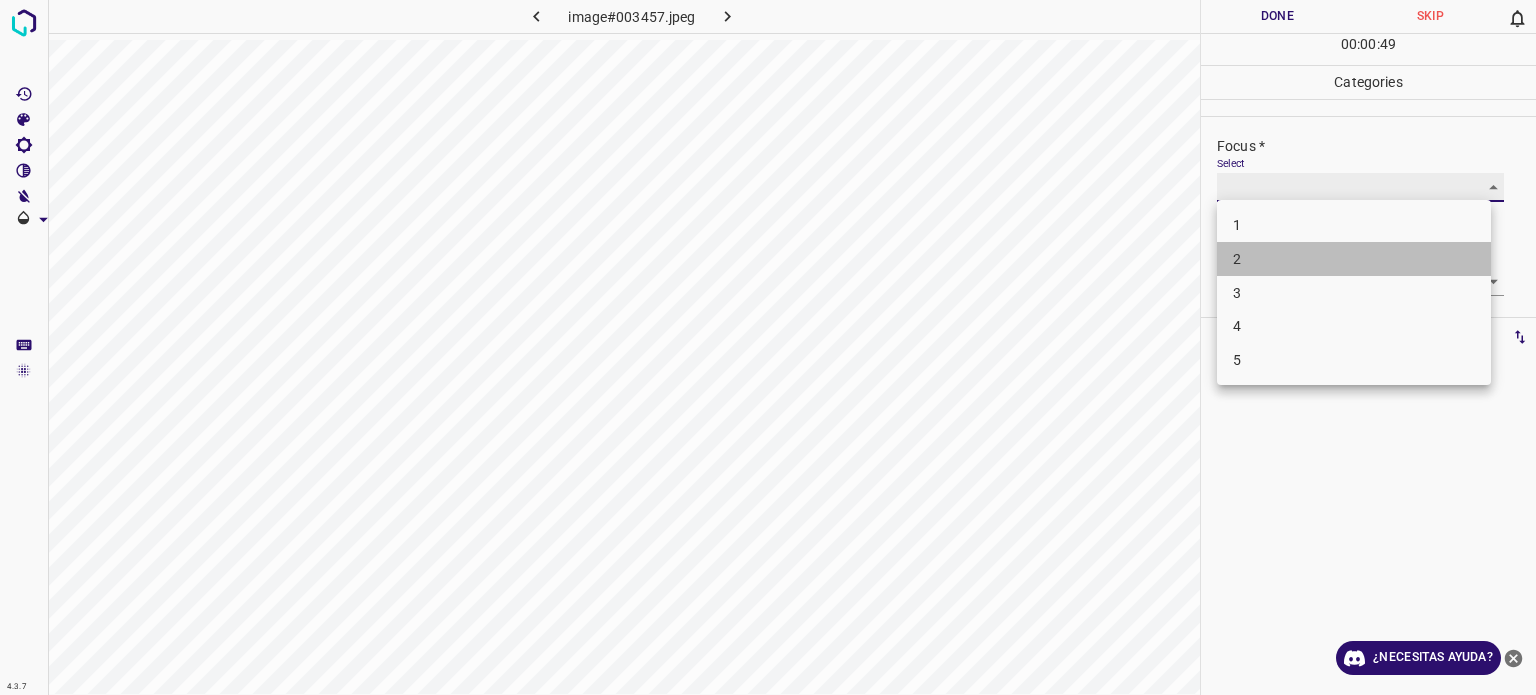 type on "2" 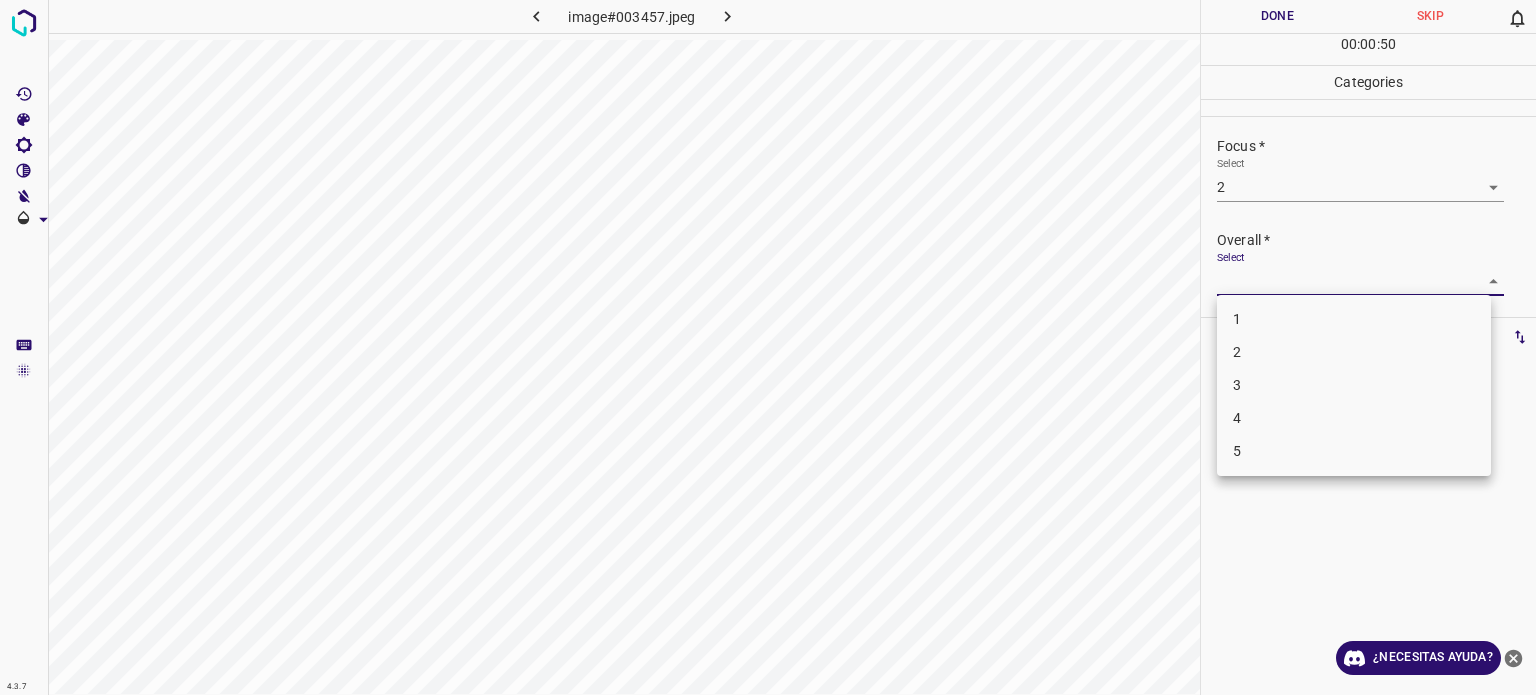 click on "4.3.7 image#003457.jpeg Done Skip 0 00 : 00 : 50 Categories Lighting * Select 2 2 Focus * Select 2 2 Overall * Select ​ Labels 0 Categories 1 Lighting 2 Focus 3 Overall Tools Space Change between modes (Draw & Edit) I Auto labeling R Restore zoom M Zoom in N Zoom out Delete Delete selecte label Filters Z Restore filters X Saturation filter C Brightness filter V Contrast filter B Gray scale filter General O Download ¿Necesitas ayuda? Texto original Valora esta traducción Tu opinión servirá para ayudar a mejorar el Traductor de Google - Texto - Esconder - Borrar 1 2 3 4 5" at bounding box center [768, 347] 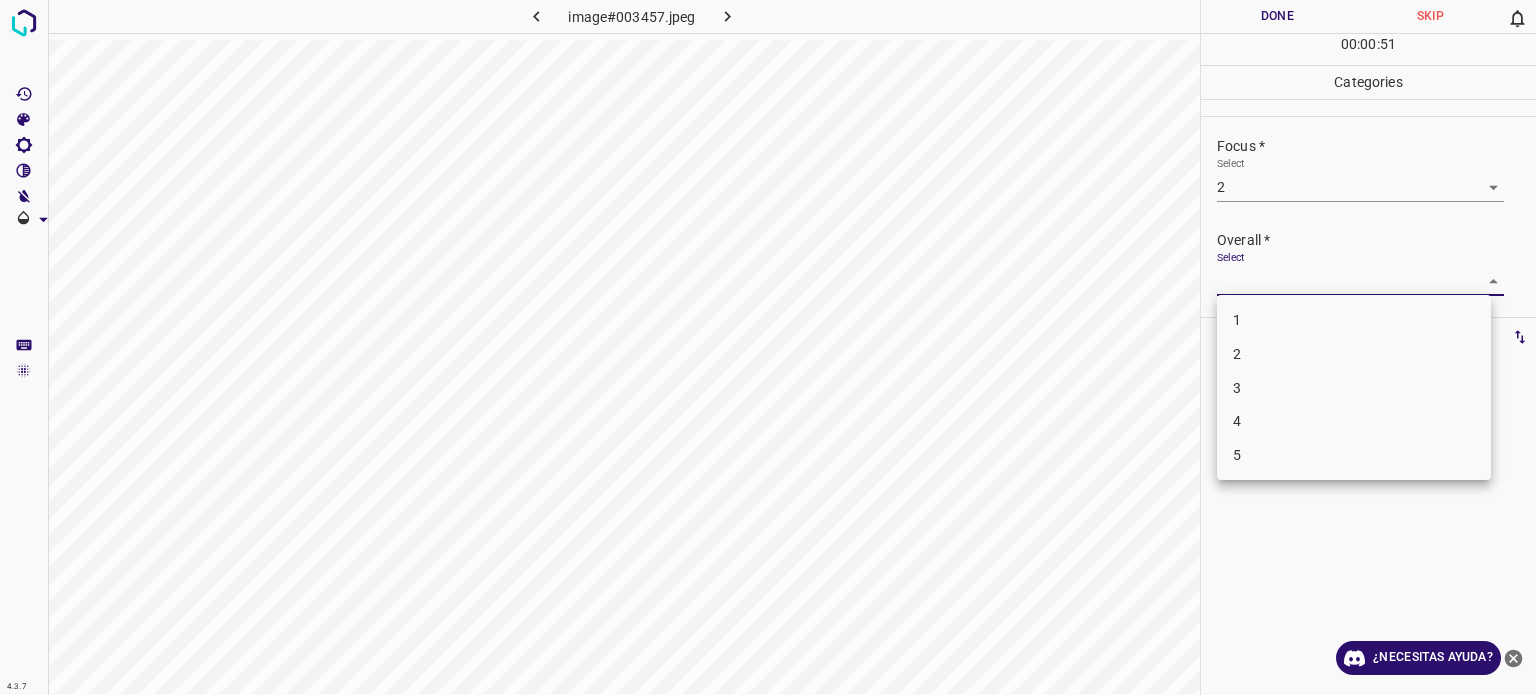drag, startPoint x: 1236, startPoint y: 359, endPoint x: 1233, endPoint y: 319, distance: 40.112343 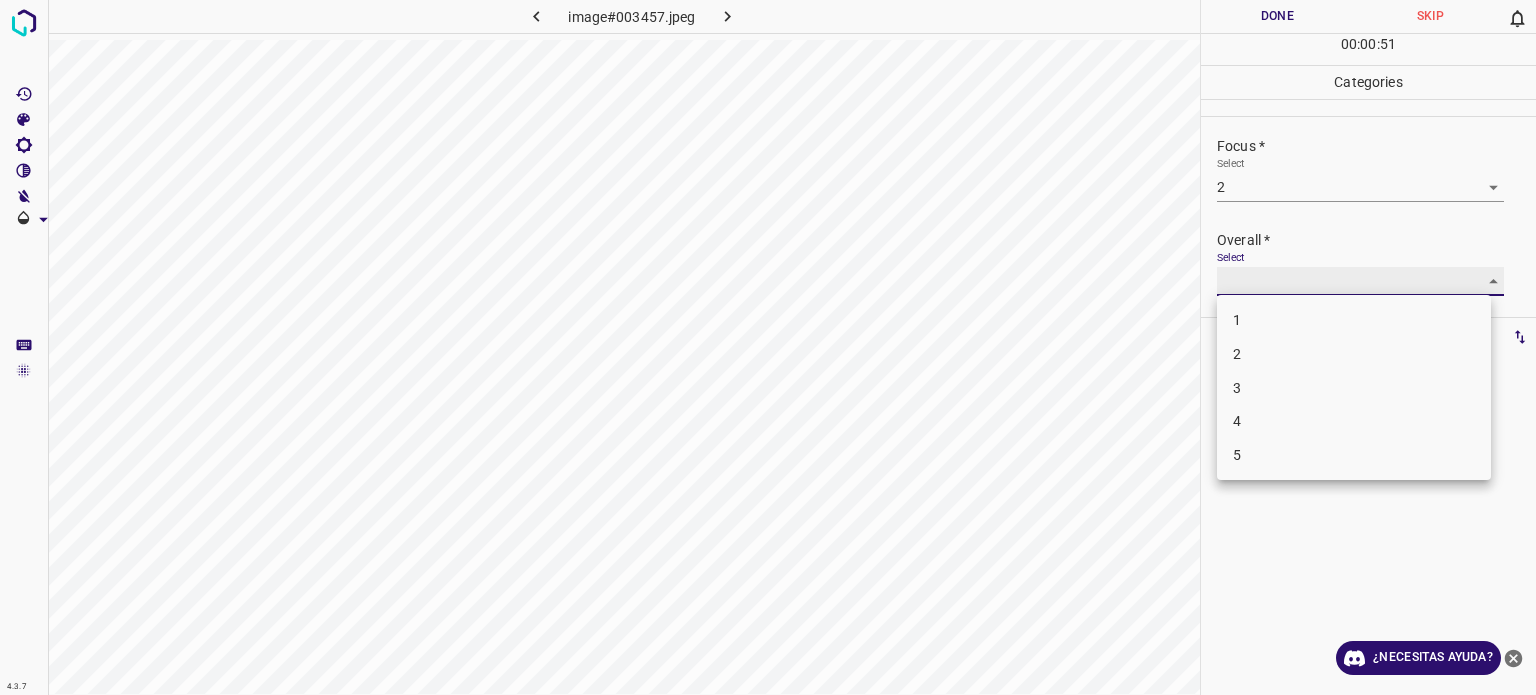 type on "2" 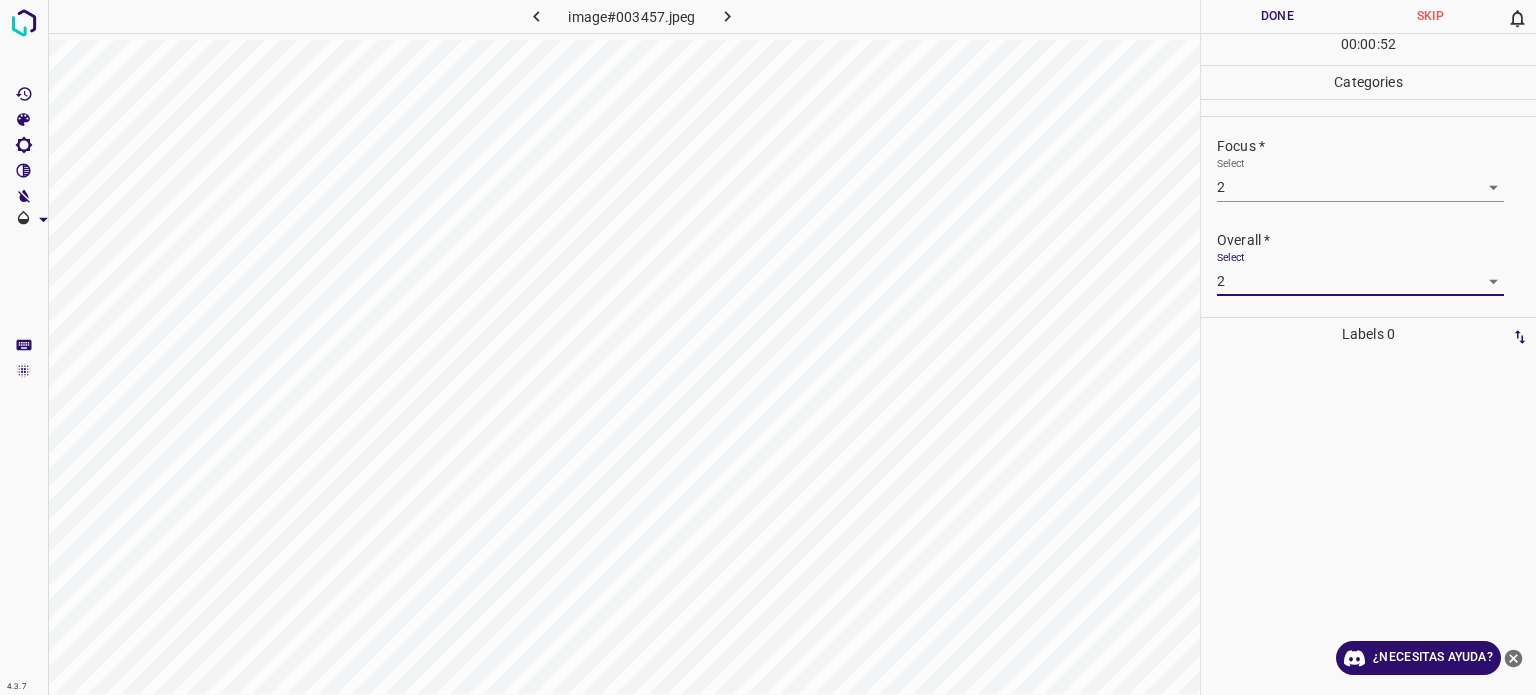 click on "Done" at bounding box center [1277, 16] 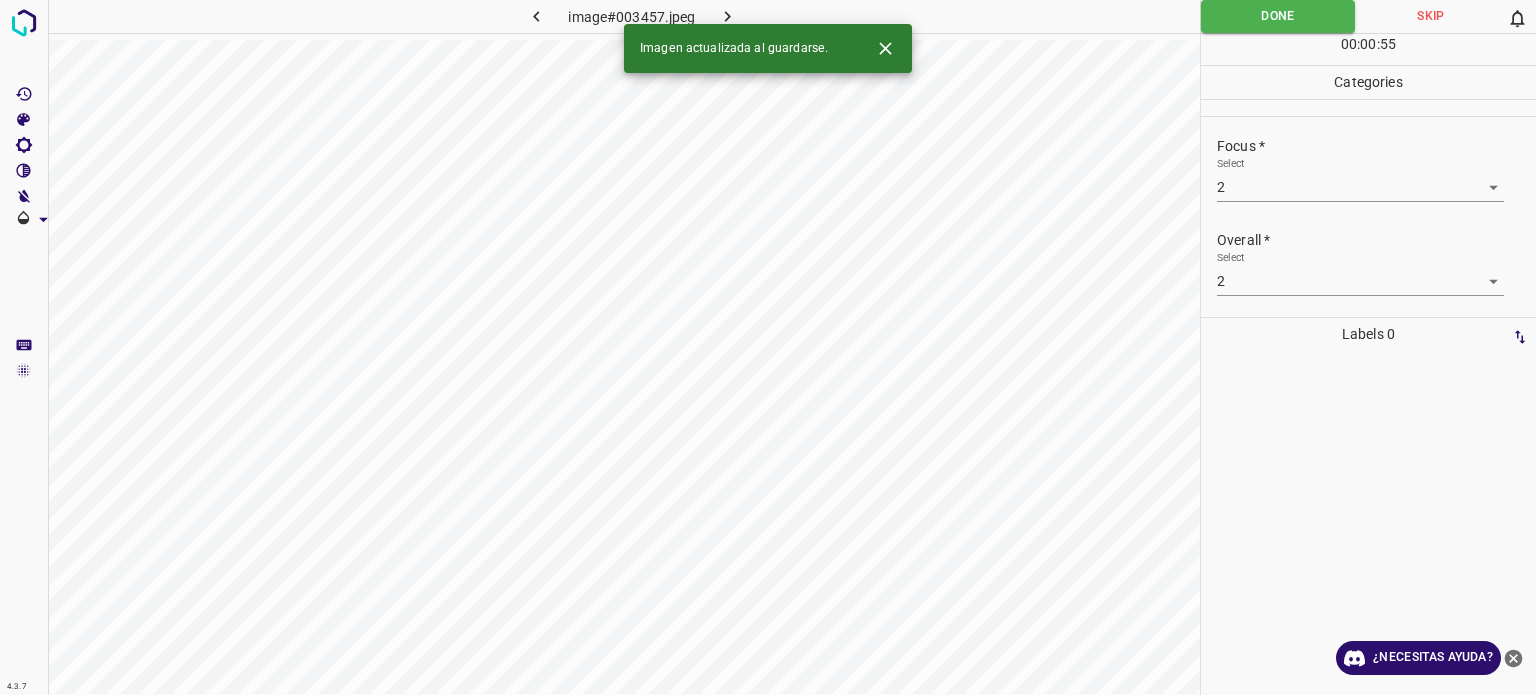 click 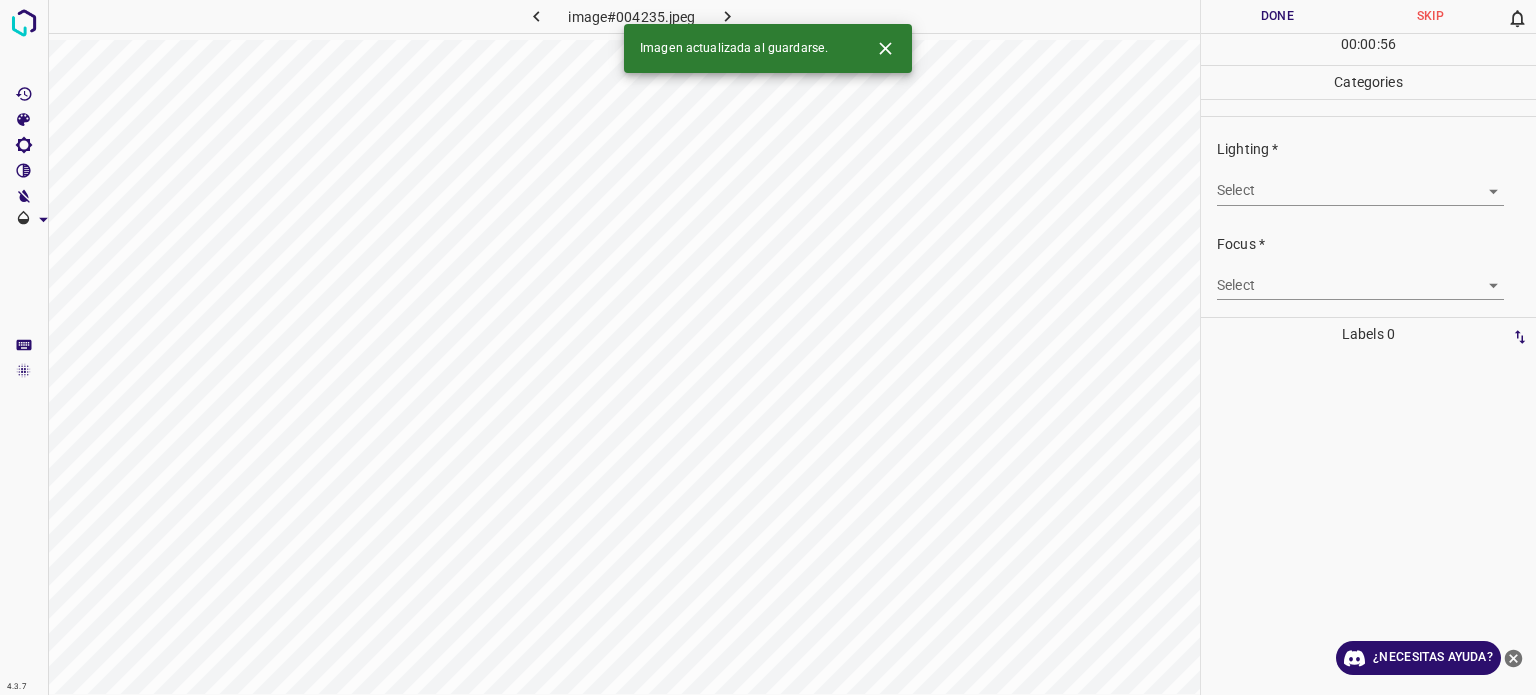 click on "4.3.7 image#004235.jpeg Done Skip 0 00   : 00   : 56   Categories Lighting *  Select ​ Focus *  Select ​ Overall *  Select ​ Labels   0 Categories 1 Lighting 2 Focus 3 Overall Tools Space Change between modes (Draw & Edit) I Auto labeling R Restore zoom M Zoom in N Zoom out Delete Delete selecte label Filters Z Restore filters X Saturation filter C Brightness filter V Contrast filter B Gray scale filter General O Download Imagen actualizada al guardarse. ¿Necesitas ayuda? Texto original Valora esta traducción Tu opinión servirá para ayudar a mejorar el Traductor de Google - Texto - Esconder - Borrar" at bounding box center [768, 347] 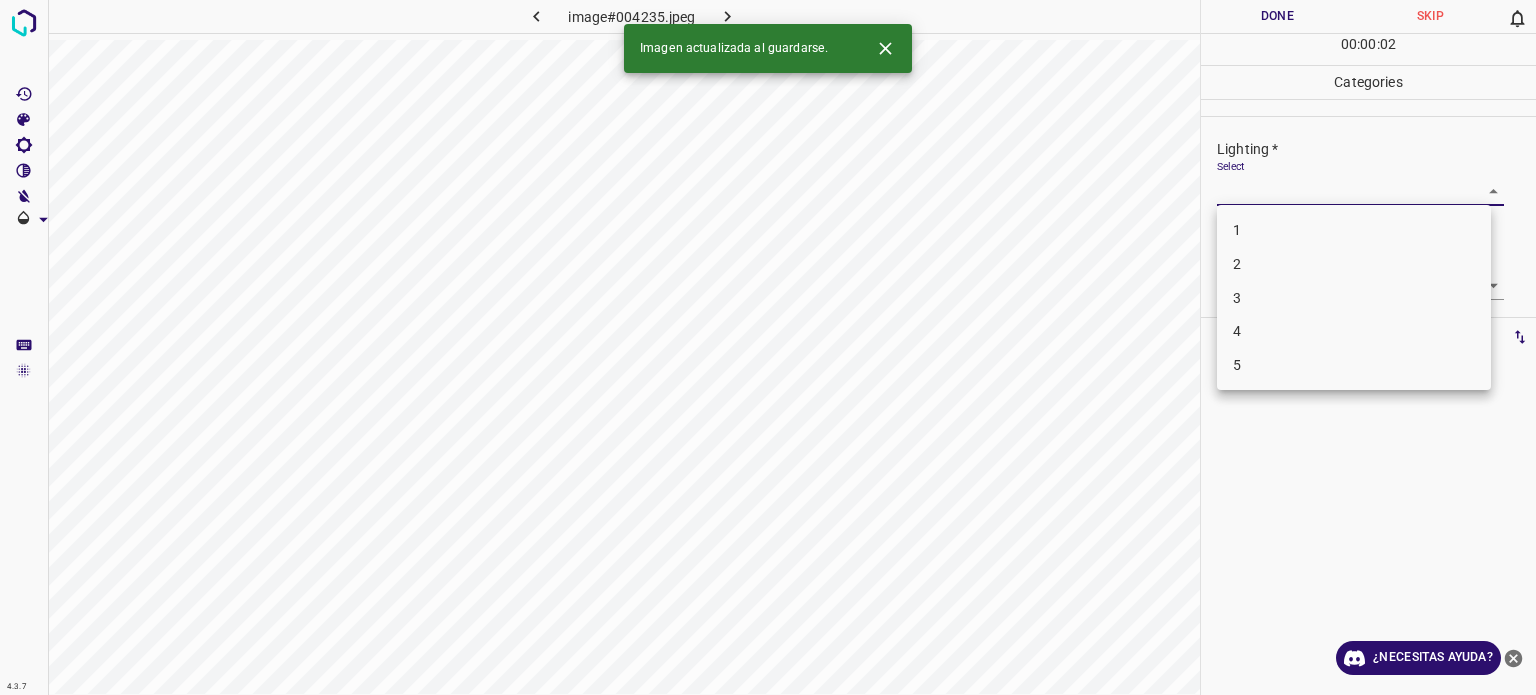 click on "2" at bounding box center (1354, 264) 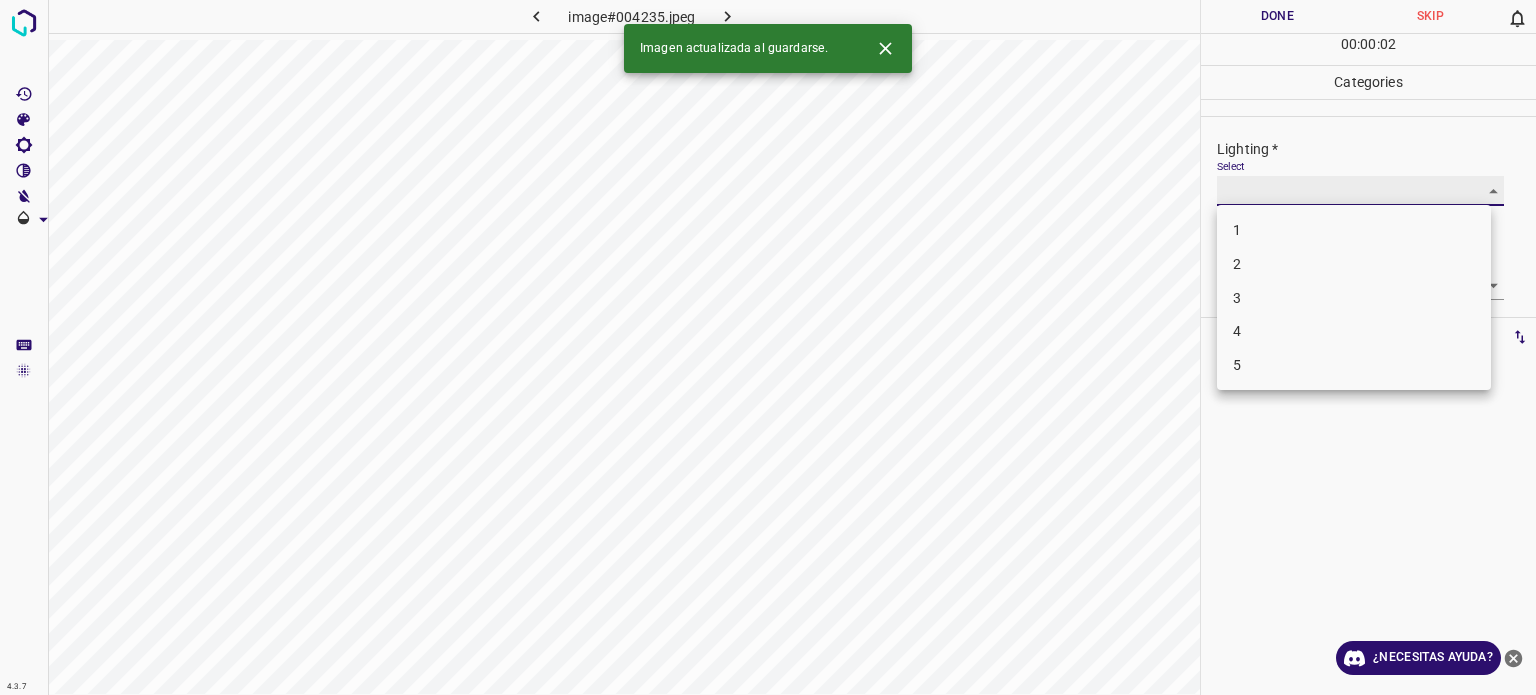 type on "2" 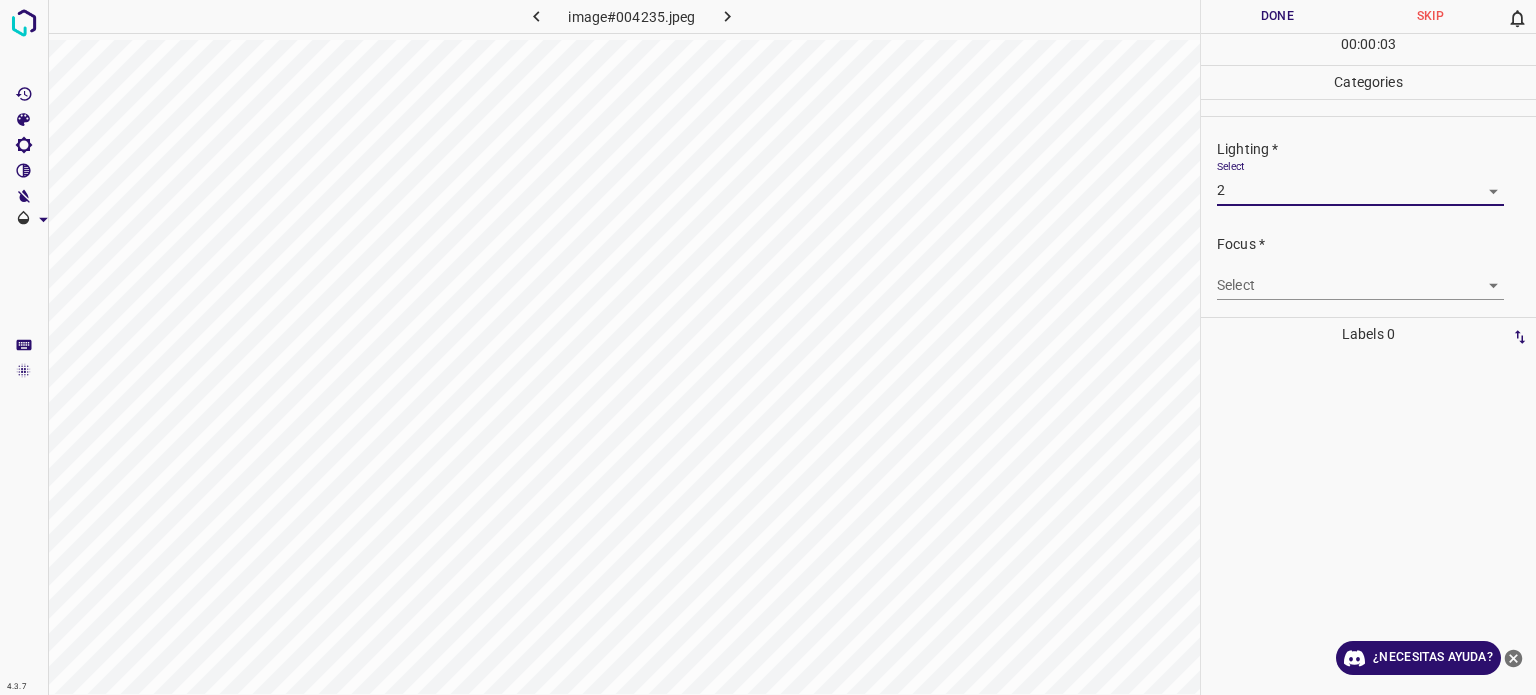 click on "4.3.7 image#004235.jpeg Done Skip 0 00   : 00   : 03   Categories Lighting *  Select 2 2 Focus *  Select ​ Overall *  Select ​ Labels   0 Categories 1 Lighting 2 Focus 3 Overall Tools Space Change between modes (Draw & Edit) I Auto labeling R Restore zoom M Zoom in N Zoom out Delete Delete selecte label Filters Z Restore filters X Saturation filter C Brightness filter V Contrast filter B Gray scale filter General O Download ¿Necesitas ayuda? Texto original Valora esta traducción Tu opinión servirá para ayudar a mejorar el Traductor de Google - Texto - Esconder - Borrar" at bounding box center (768, 347) 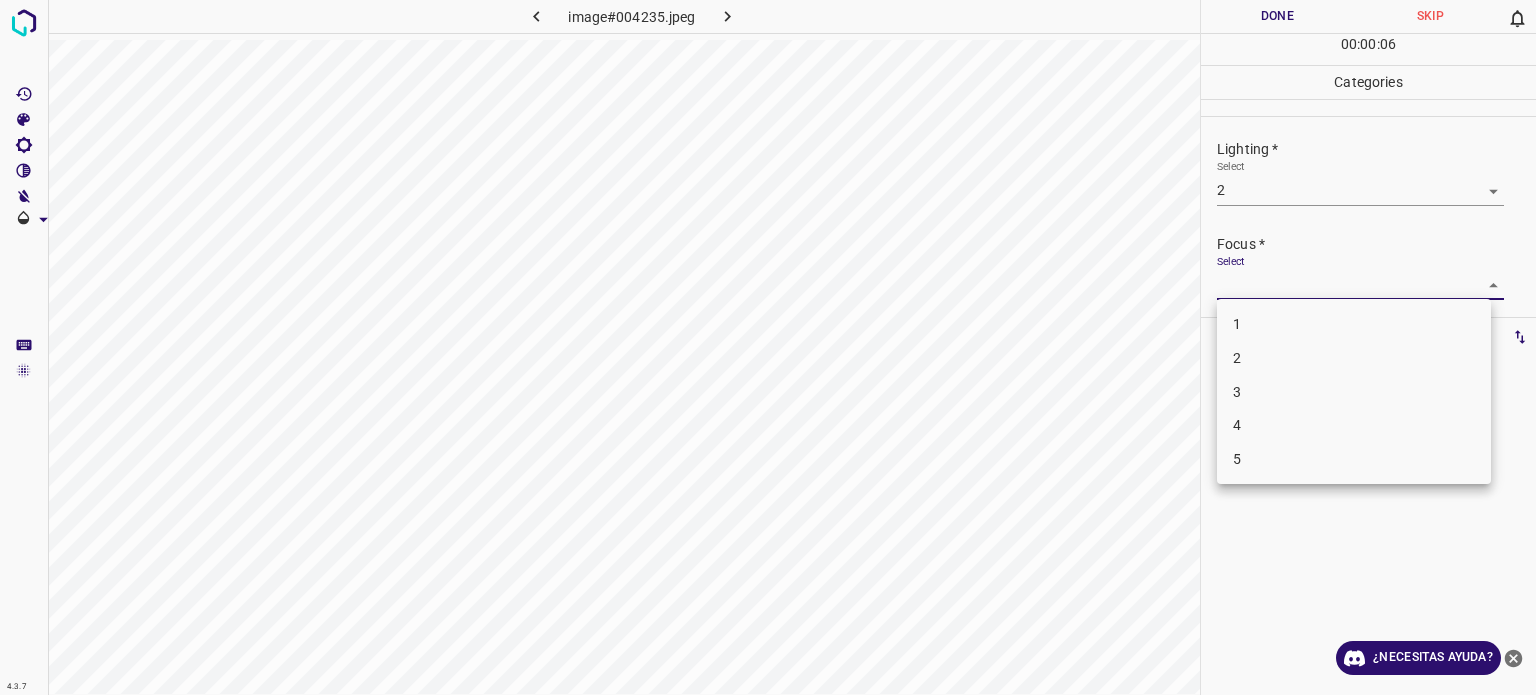click on "2" at bounding box center (1354, 358) 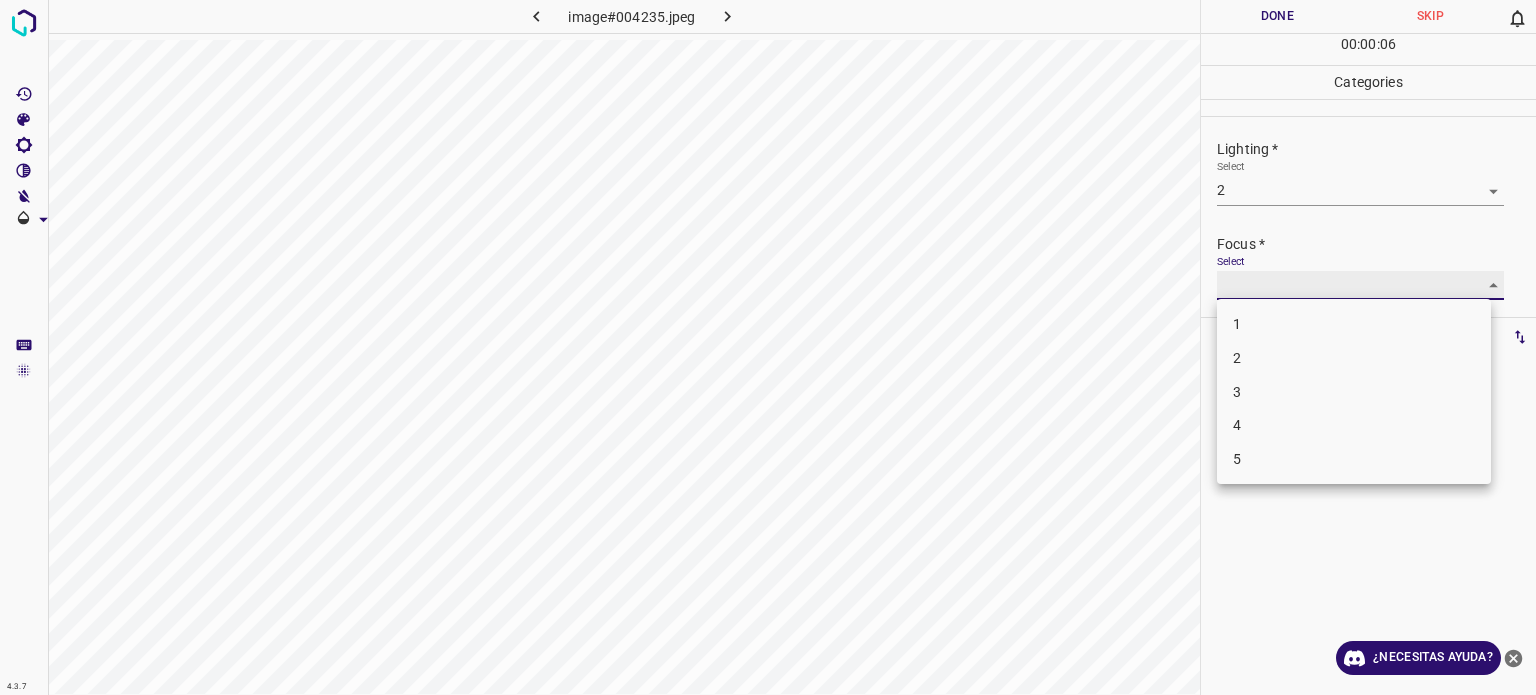 type on "2" 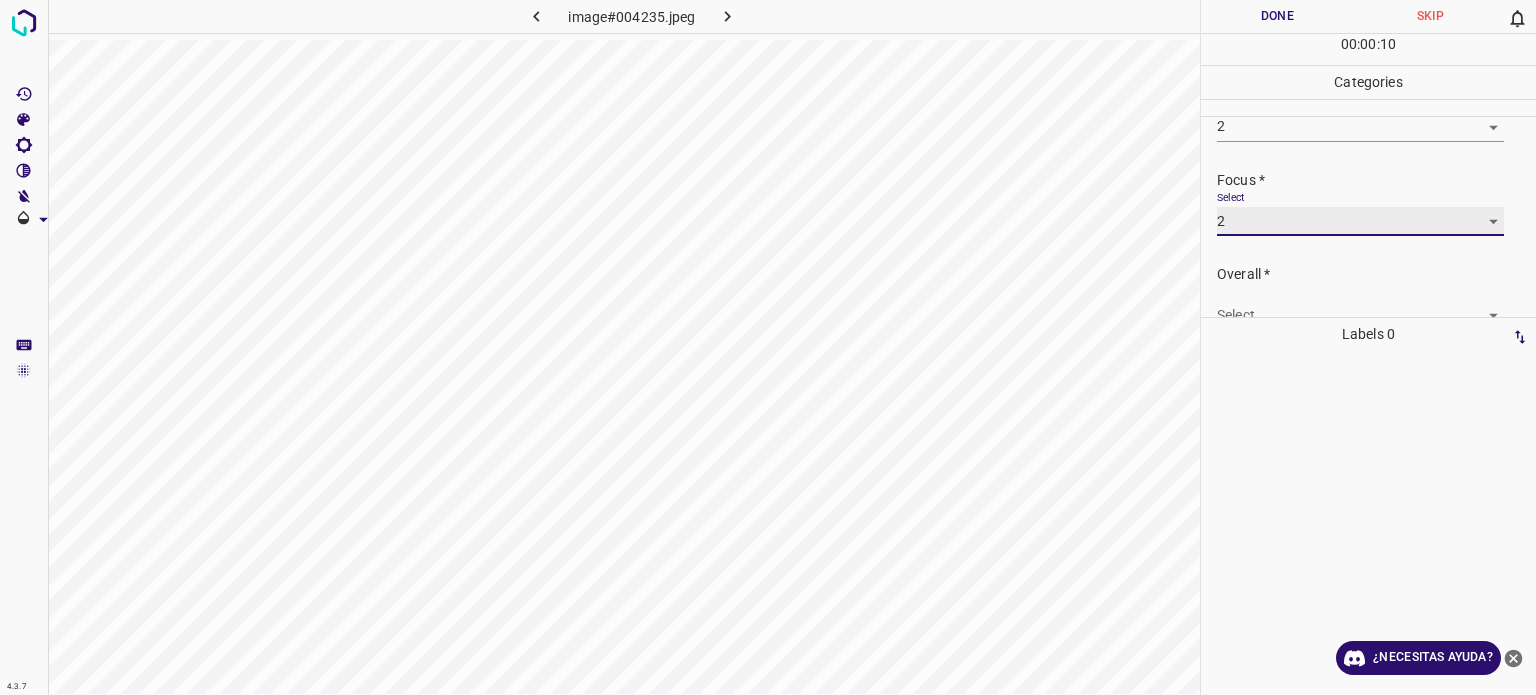 scroll, scrollTop: 98, scrollLeft: 0, axis: vertical 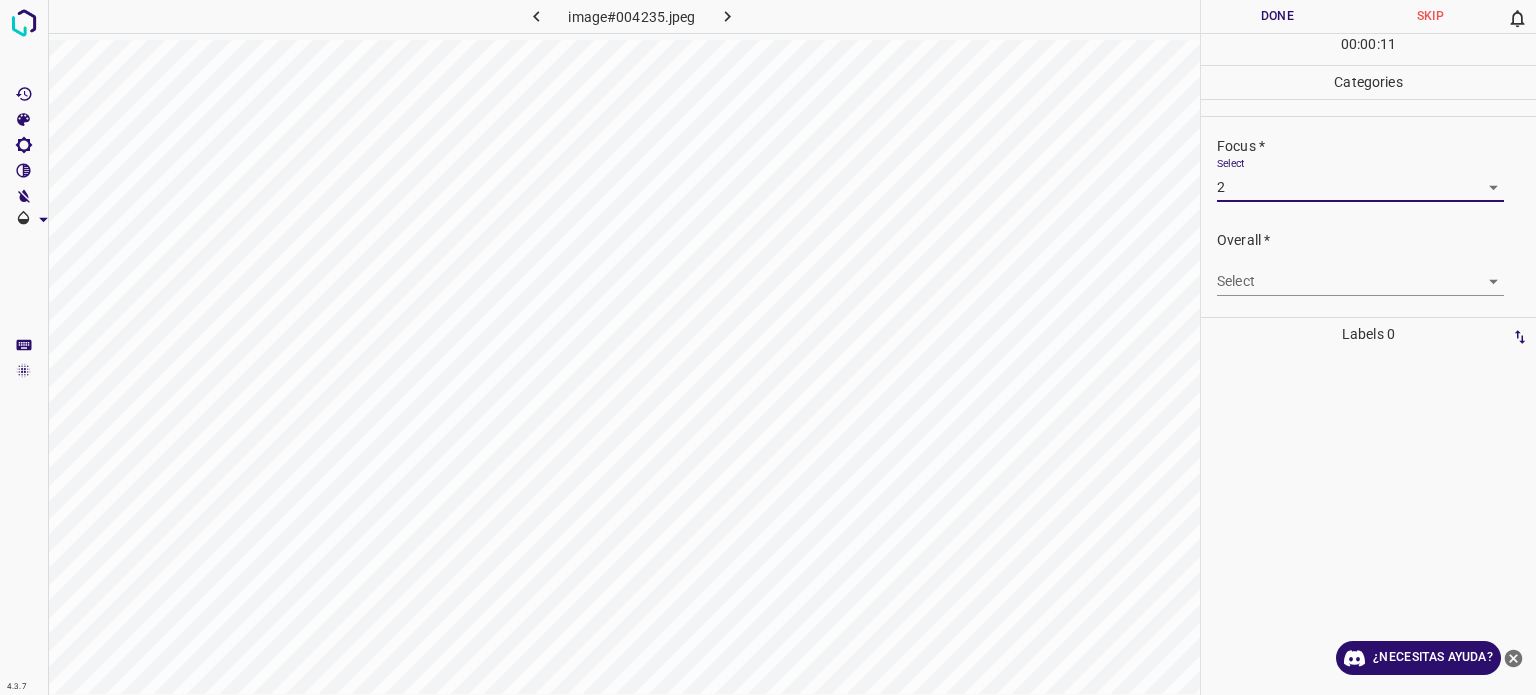 click on "4.3.7 image#004235.jpeg Done Skip 0 00   : 00   : 11   Categories Lighting *  Select 2 2 Focus *  Select 2 2 Overall *  Select ​ Labels   0 Categories 1 Lighting 2 Focus 3 Overall Tools Space Change between modes (Draw & Edit) I Auto labeling R Restore zoom M Zoom in N Zoom out Delete Delete selecte label Filters Z Restore filters X Saturation filter C Brightness filter V Contrast filter B Gray scale filter General O Download ¿Necesitas ayuda? Texto original Valora esta traducción Tu opinión servirá para ayudar a mejorar el Traductor de Google - Texto - Esconder - Borrar" at bounding box center [768, 347] 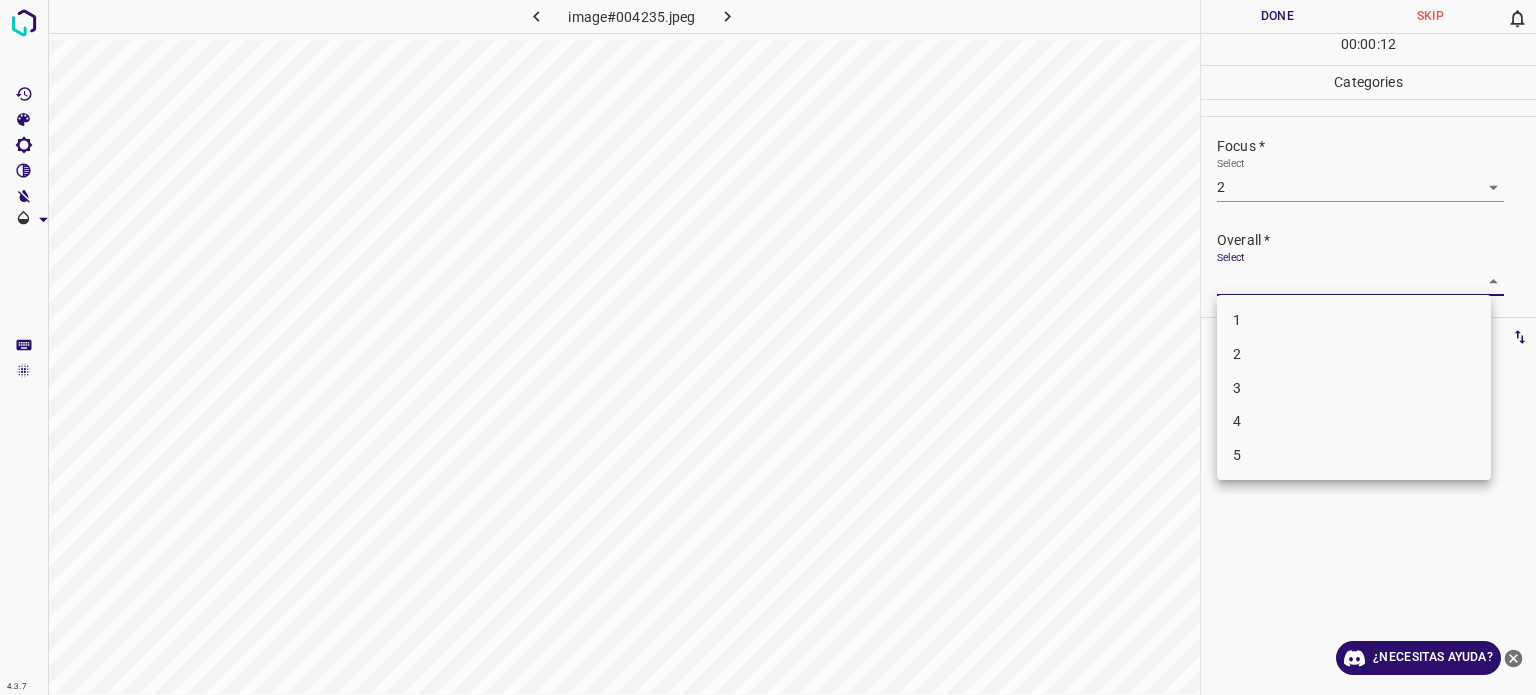 click on "2" at bounding box center [1237, 354] 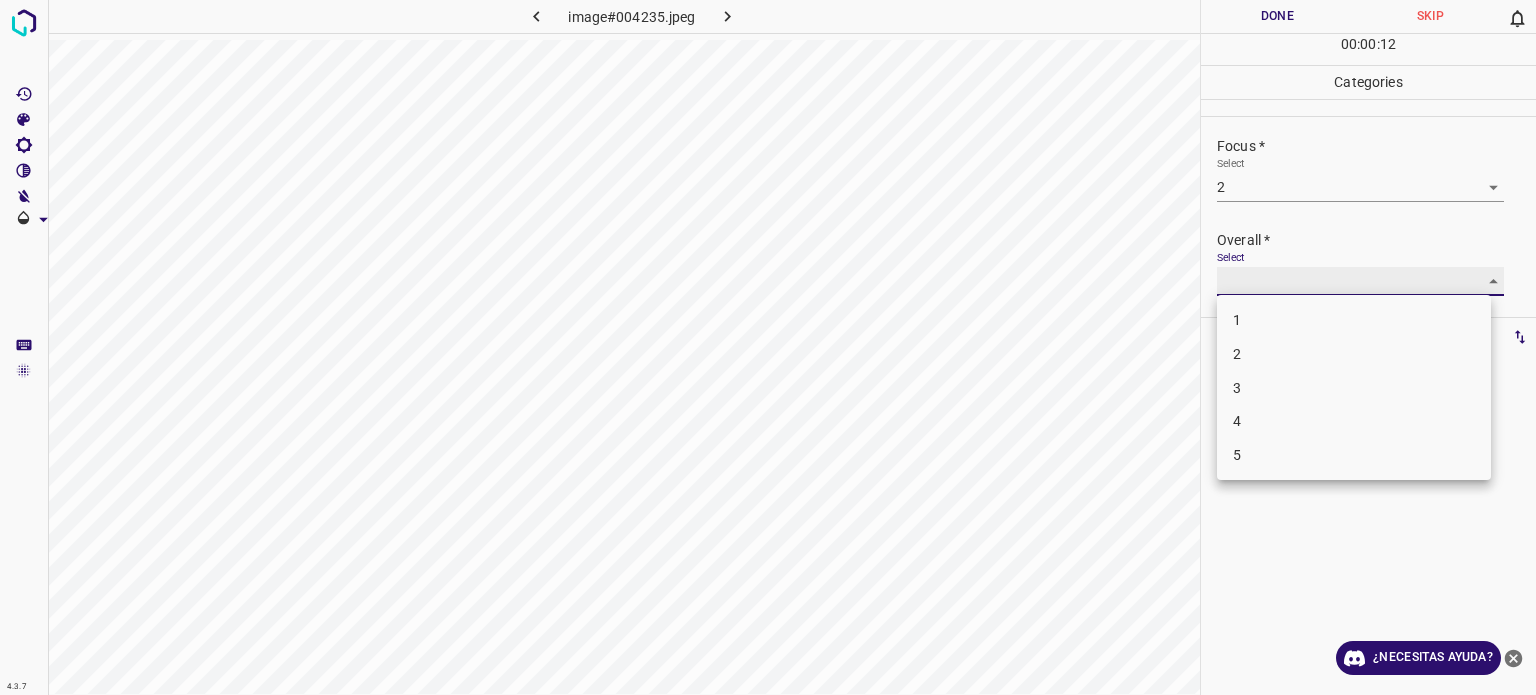 type on "2" 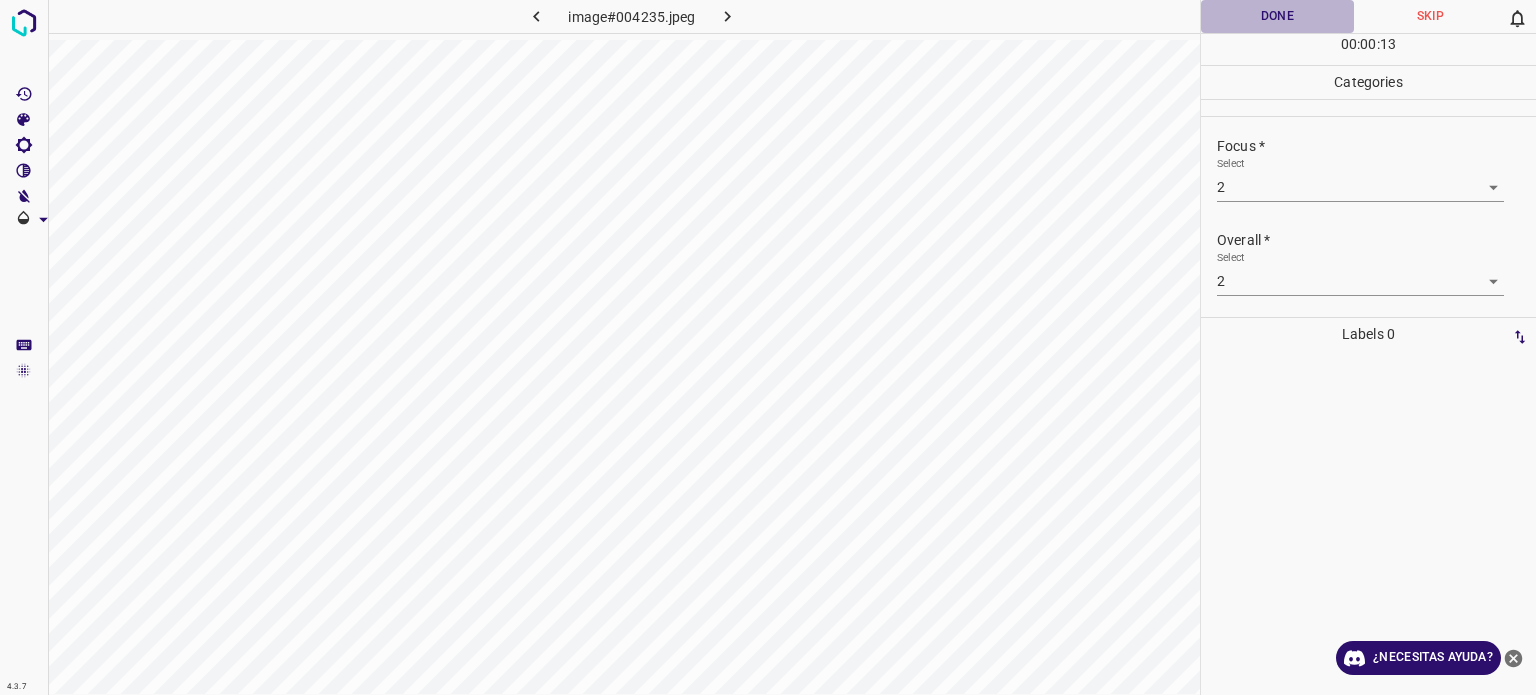 click on "Done" at bounding box center [1277, 16] 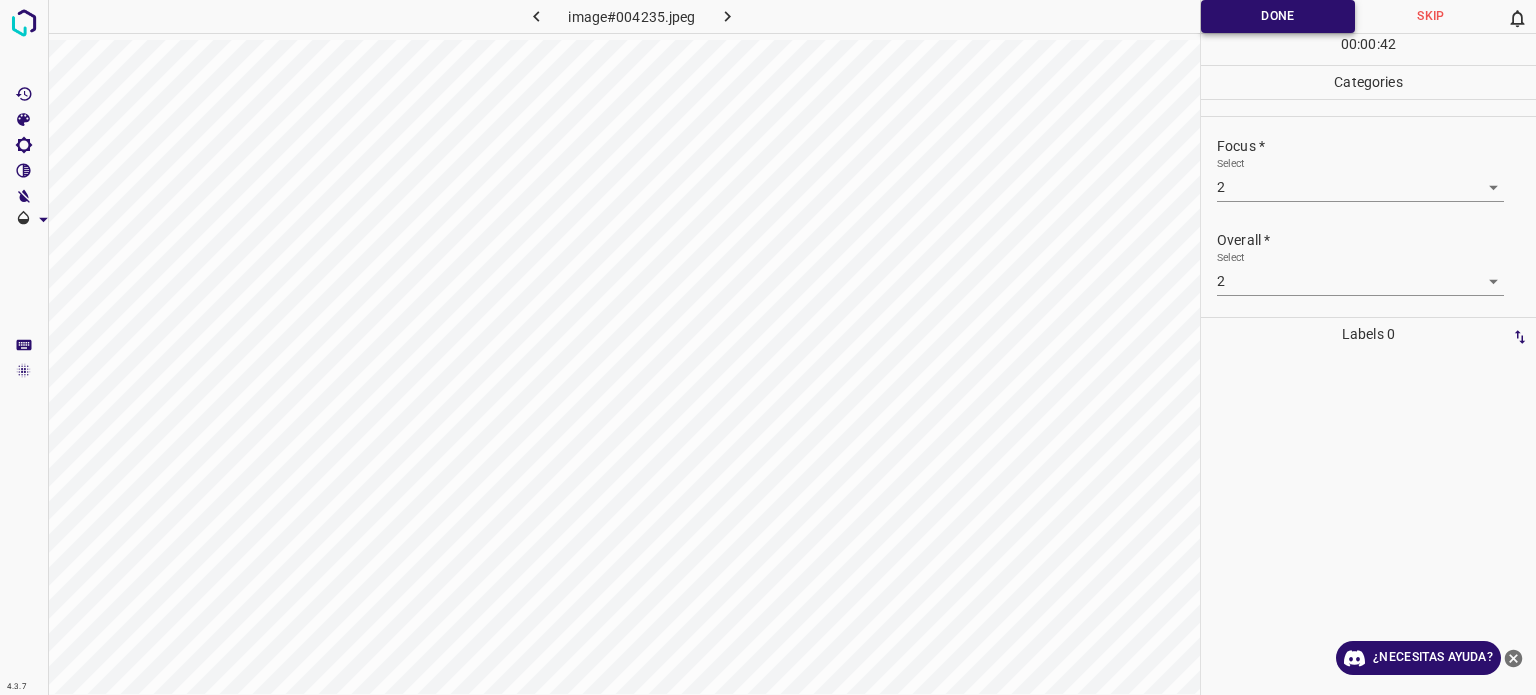 click on "Done" at bounding box center (1278, 16) 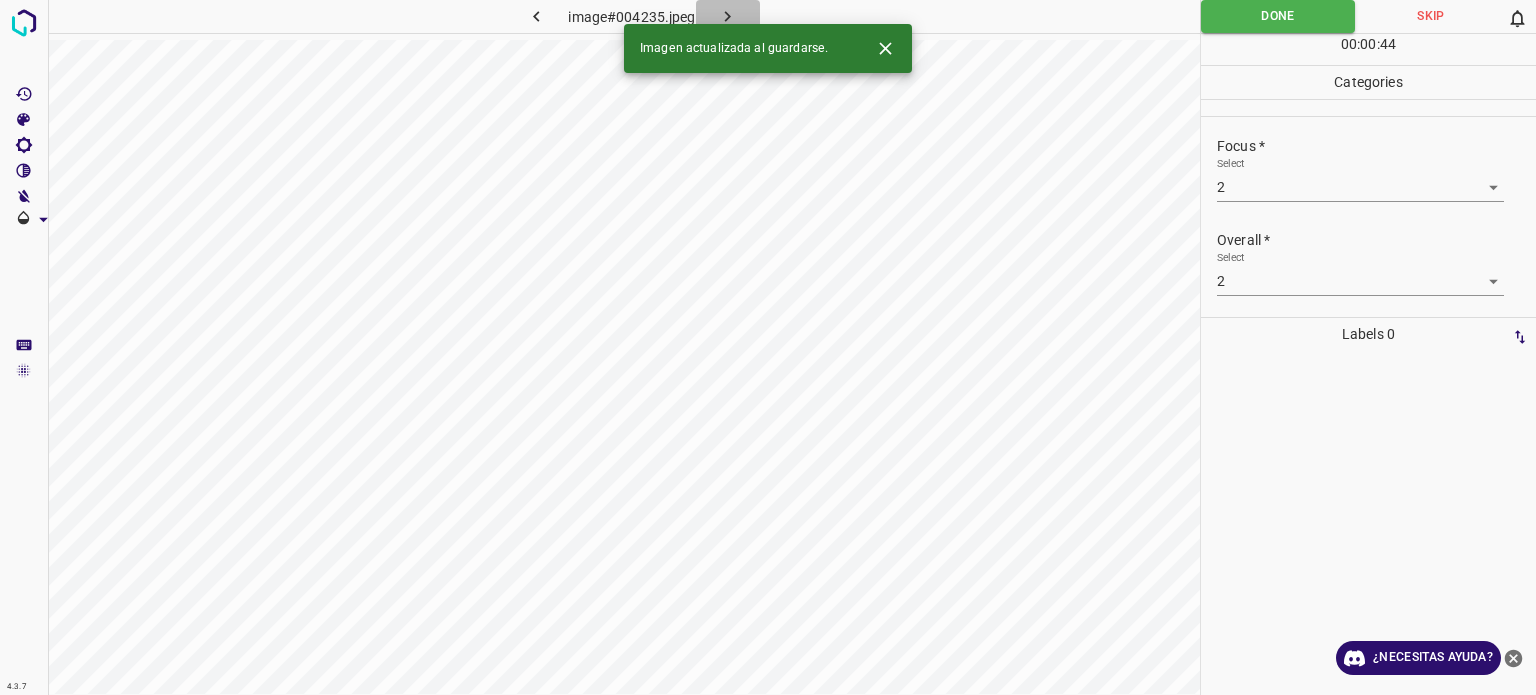 click 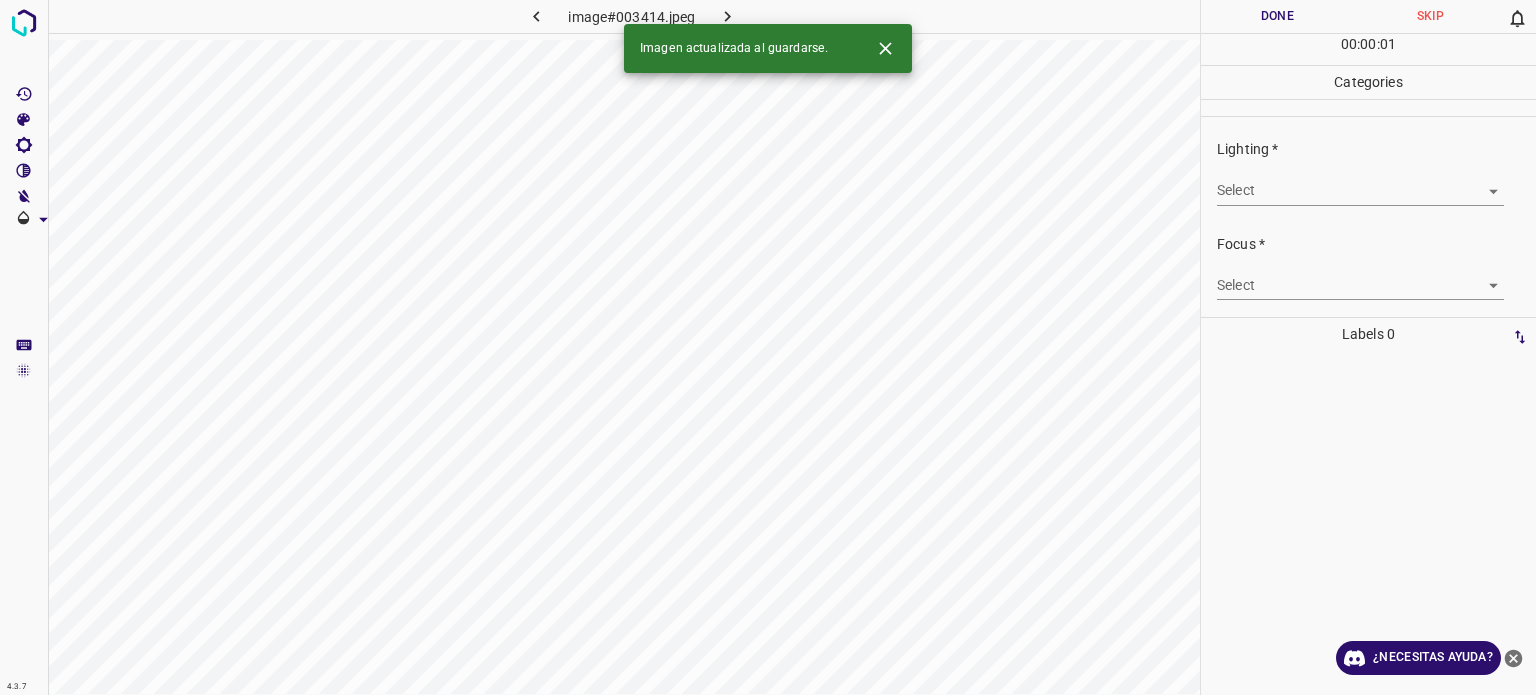 click on "4.3.7 image#003414.jpeg Done Skip 0 00   : 00   : 01   Categories Lighting *  Select ​ Focus *  Select ​ Overall *  Select ​ Labels   0 Categories 1 Lighting 2 Focus 3 Overall Tools Space Change between modes (Draw & Edit) I Auto labeling R Restore zoom M Zoom in N Zoom out Delete Delete selecte label Filters Z Restore filters X Saturation filter C Brightness filter V Contrast filter B Gray scale filter General O Download Imagen actualizada al guardarse. ¿Necesitas ayuda? Texto original Valora esta traducción Tu opinión servirá para ayudar a mejorar el Traductor de Google - Texto - Esconder - Borrar" at bounding box center [768, 347] 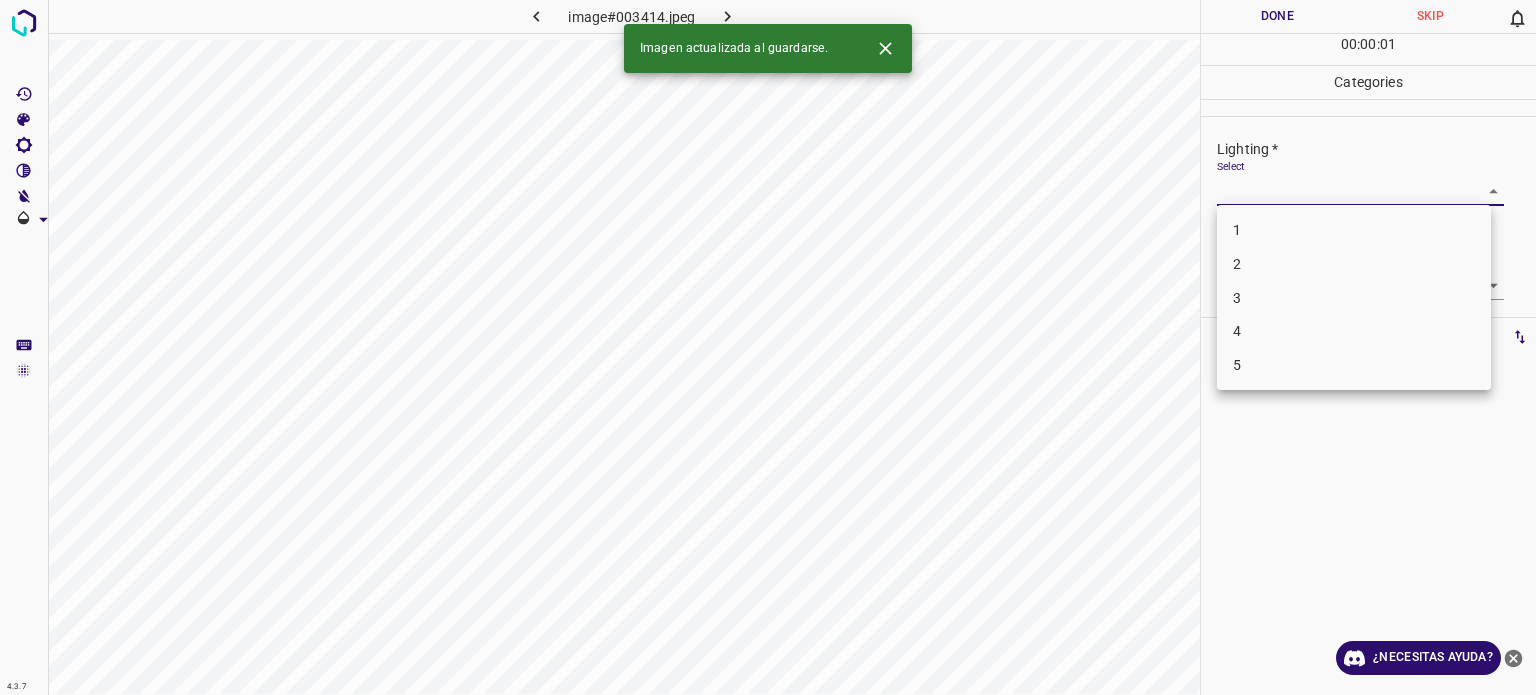 drag, startPoint x: 1249, startPoint y: 295, endPoint x: 1232, endPoint y: 287, distance: 18.788294 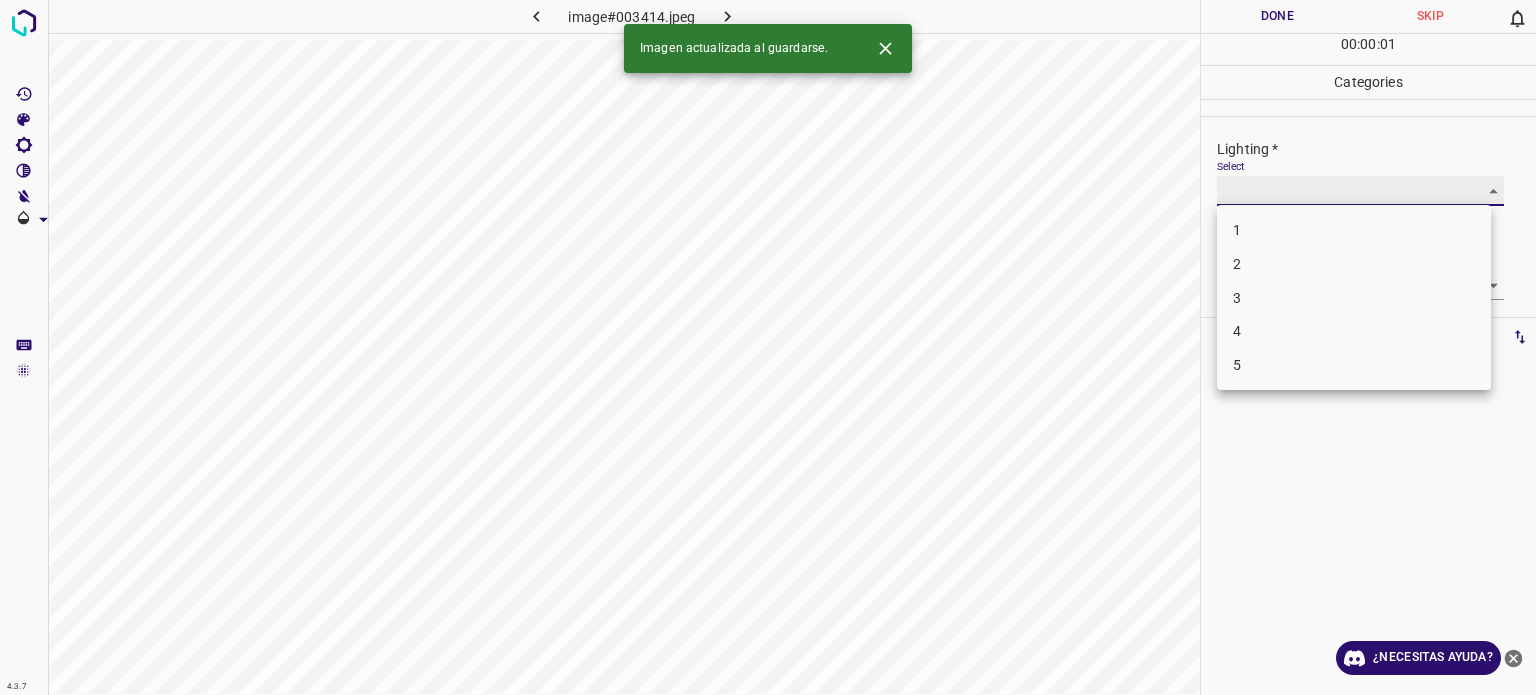 type on "3" 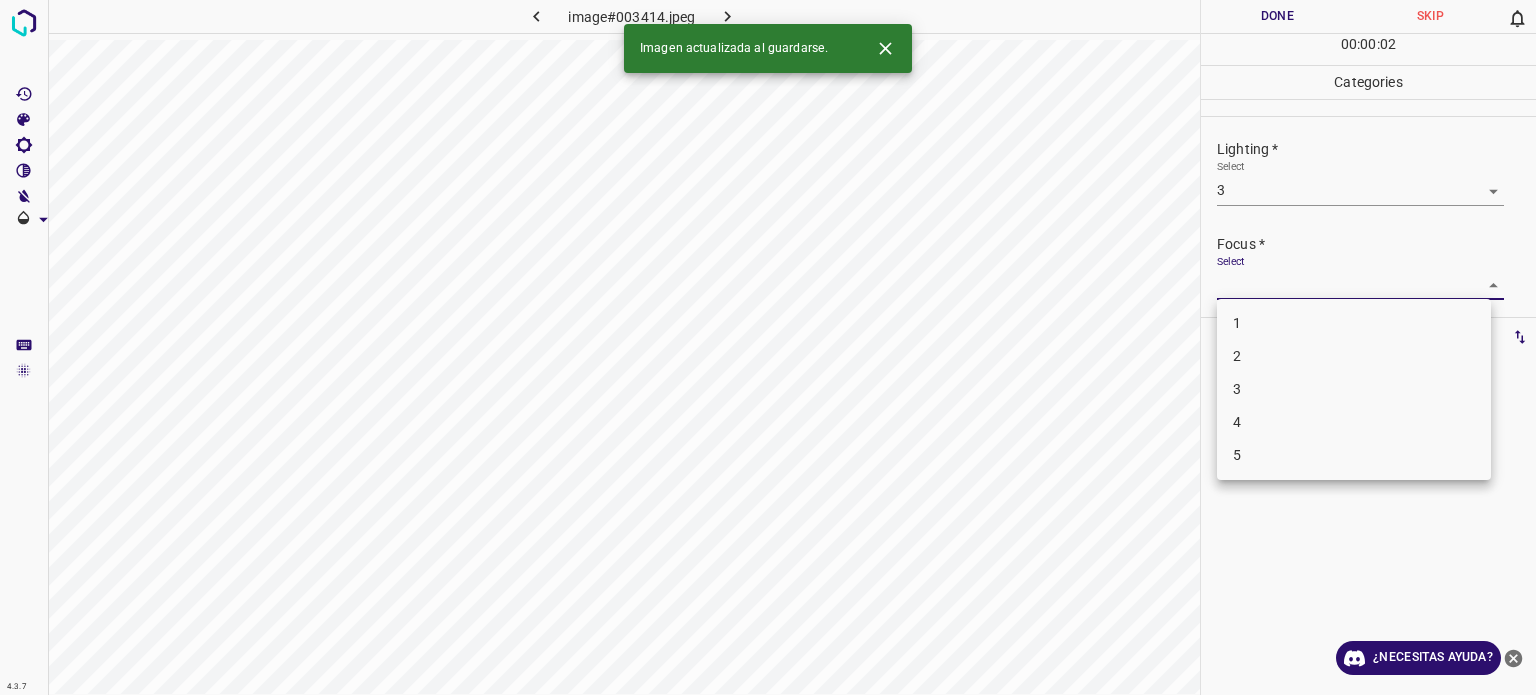click on "4.3.7 image#003414.jpeg Done Skip 0 00   : 00   : 02   Categories Lighting *  Select 3 3 Focus *  Select ​ Overall *  Select ​ Labels   0 Categories 1 Lighting 2 Focus 3 Overall Tools Space Change between modes (Draw & Edit) I Auto labeling R Restore zoom M Zoom in N Zoom out Delete Delete selecte label Filters Z Restore filters X Saturation filter C Brightness filter V Contrast filter B Gray scale filter General O Download Imagen actualizada al guardarse. ¿Necesitas ayuda? Texto original Valora esta traducción Tu opinión servirá para ayudar a mejorar el Traductor de Google - Texto - Esconder - Borrar 1 2 3 4 5" at bounding box center [768, 347] 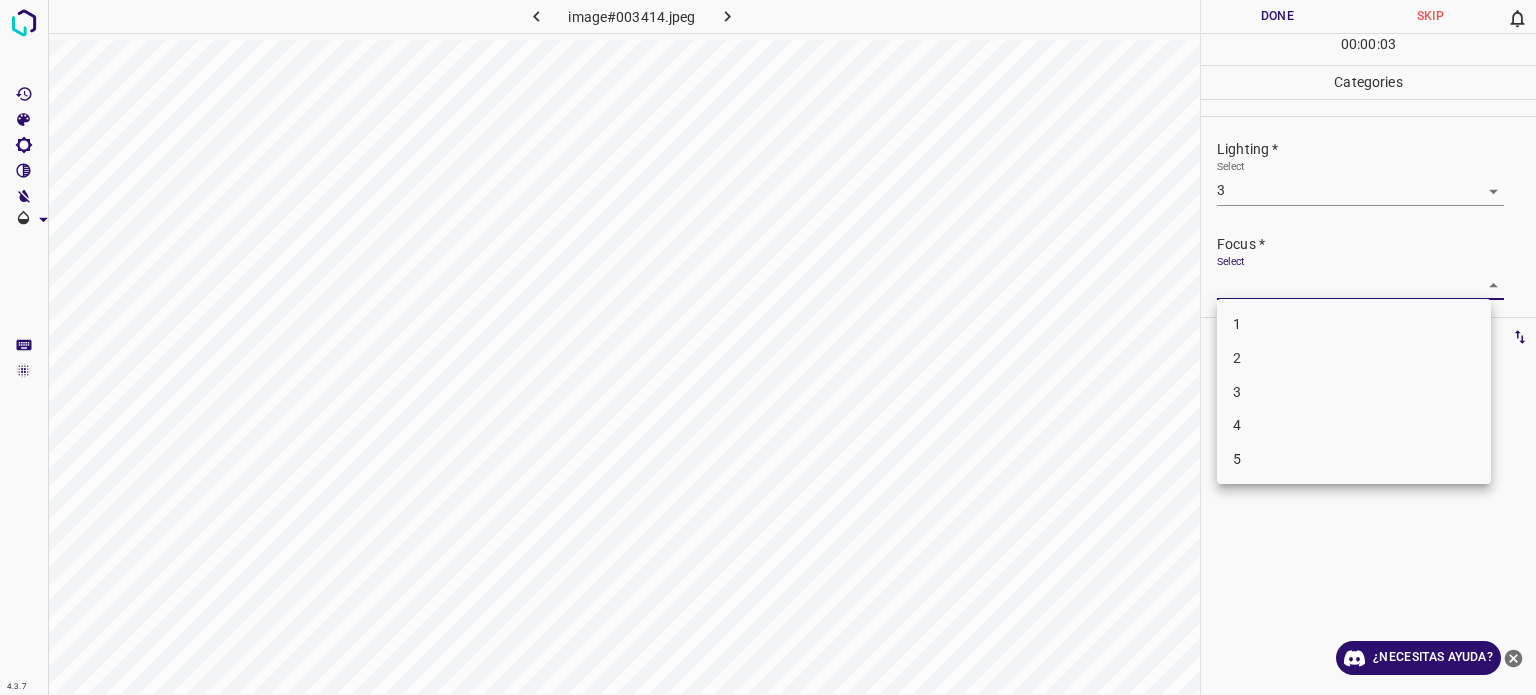 click on "3" at bounding box center [1354, 392] 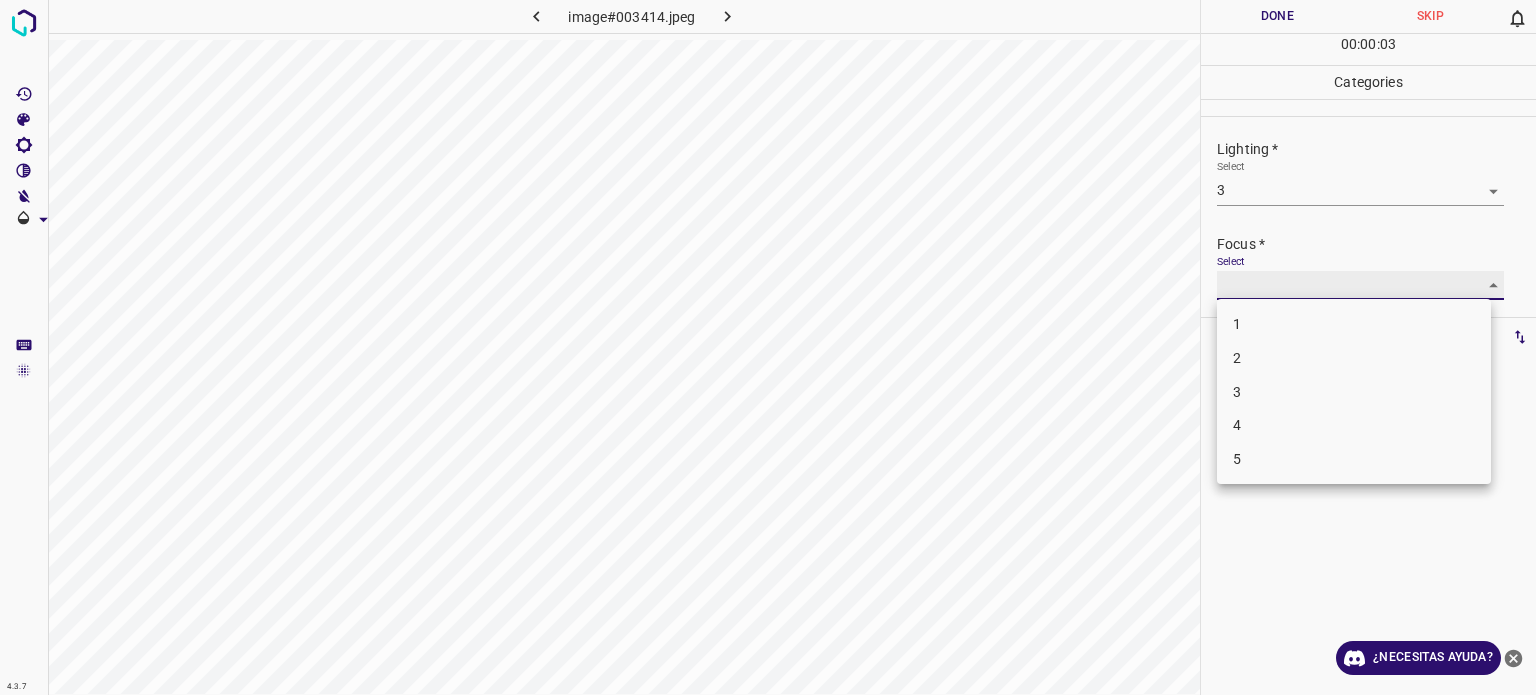 type on "3" 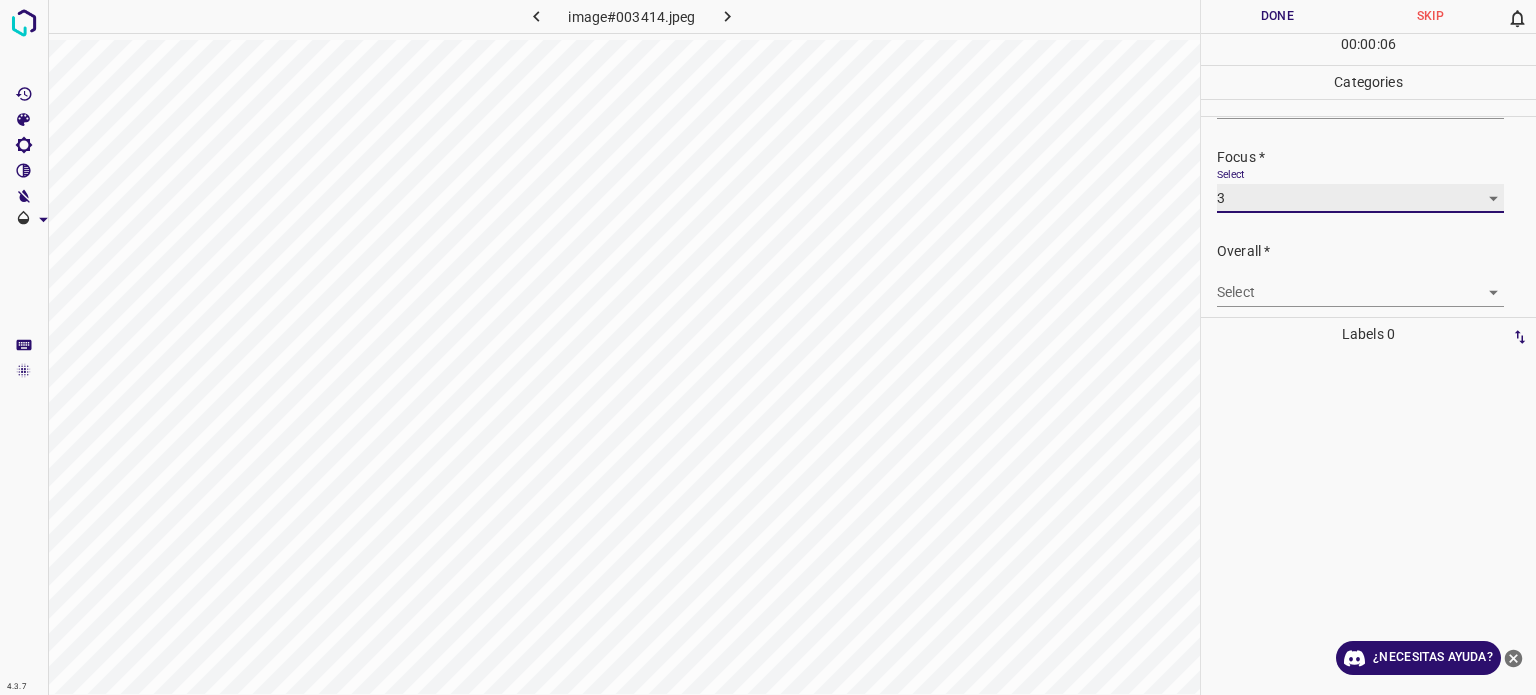 scroll, scrollTop: 98, scrollLeft: 0, axis: vertical 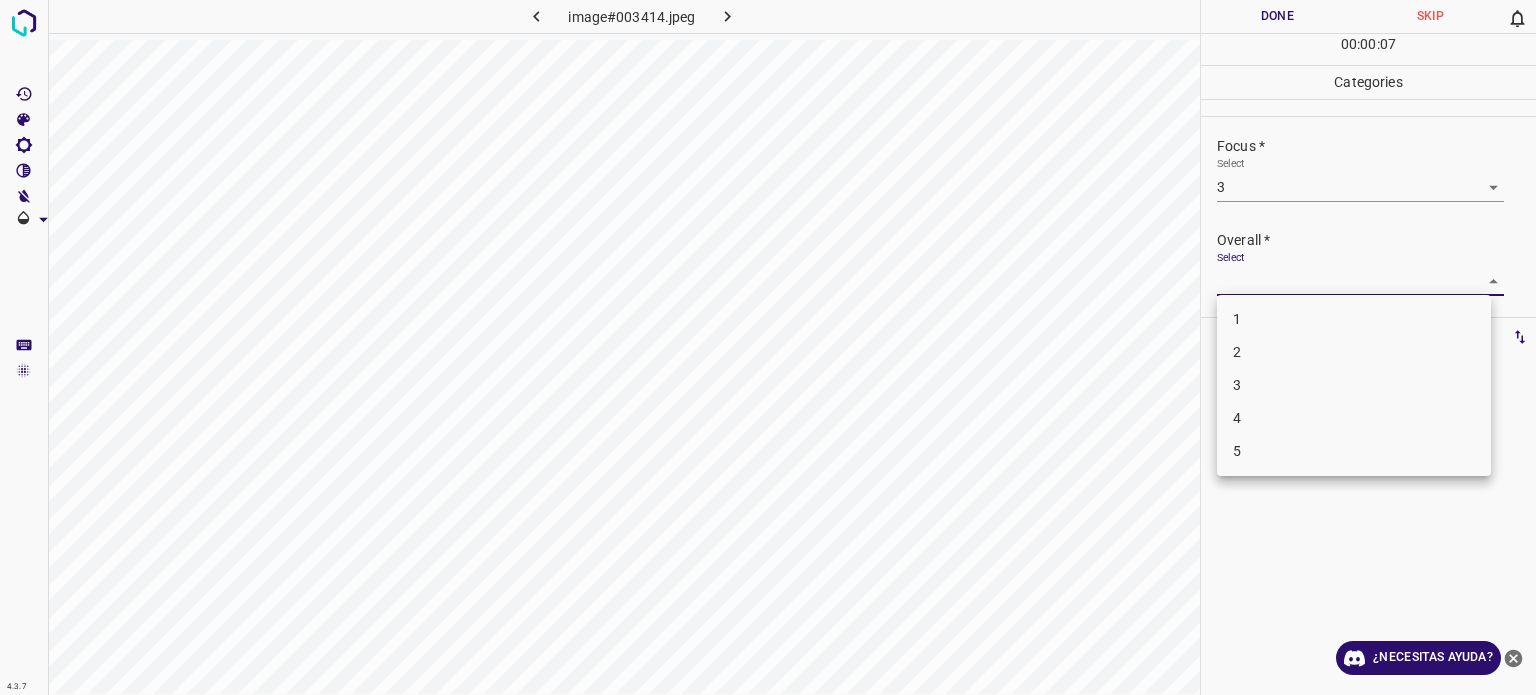 drag, startPoint x: 1236, startPoint y: 282, endPoint x: 1245, endPoint y: 332, distance: 50.803543 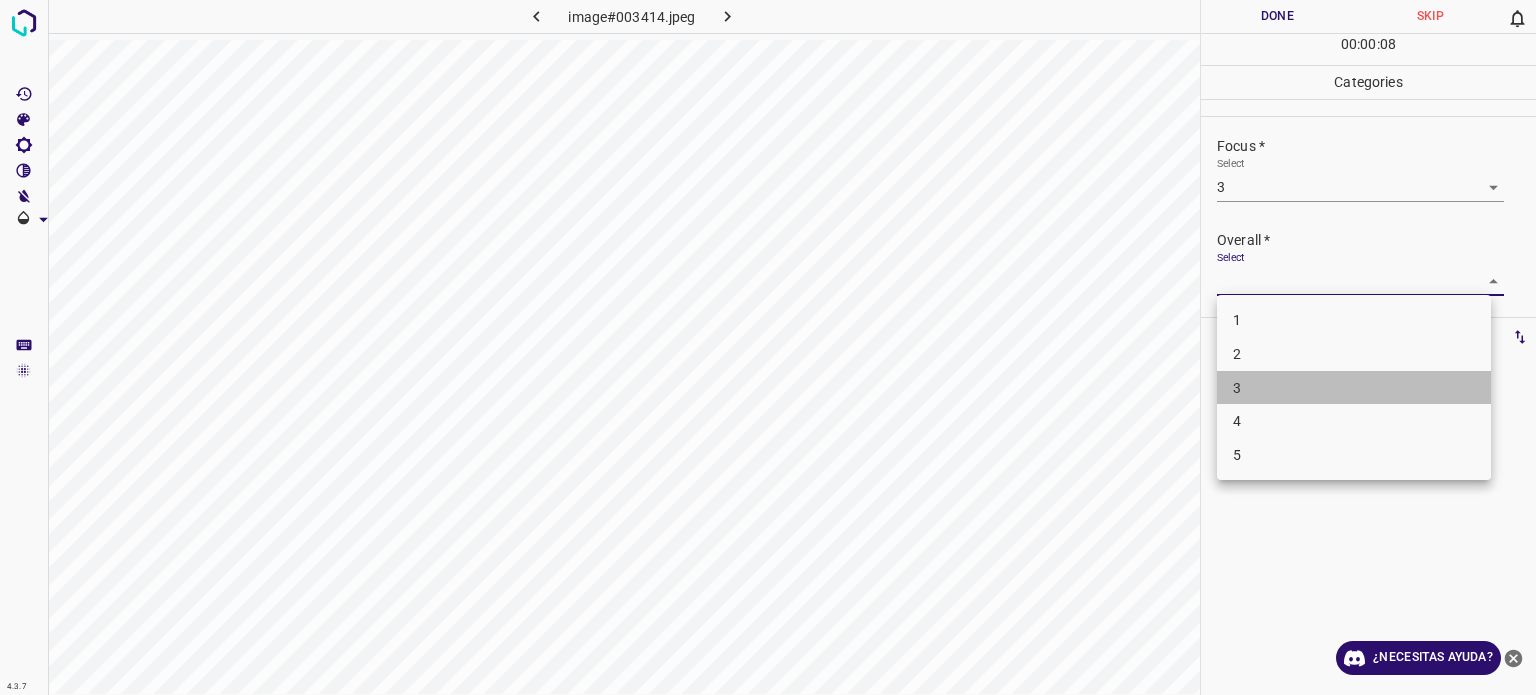 click on "3" at bounding box center (1237, 387) 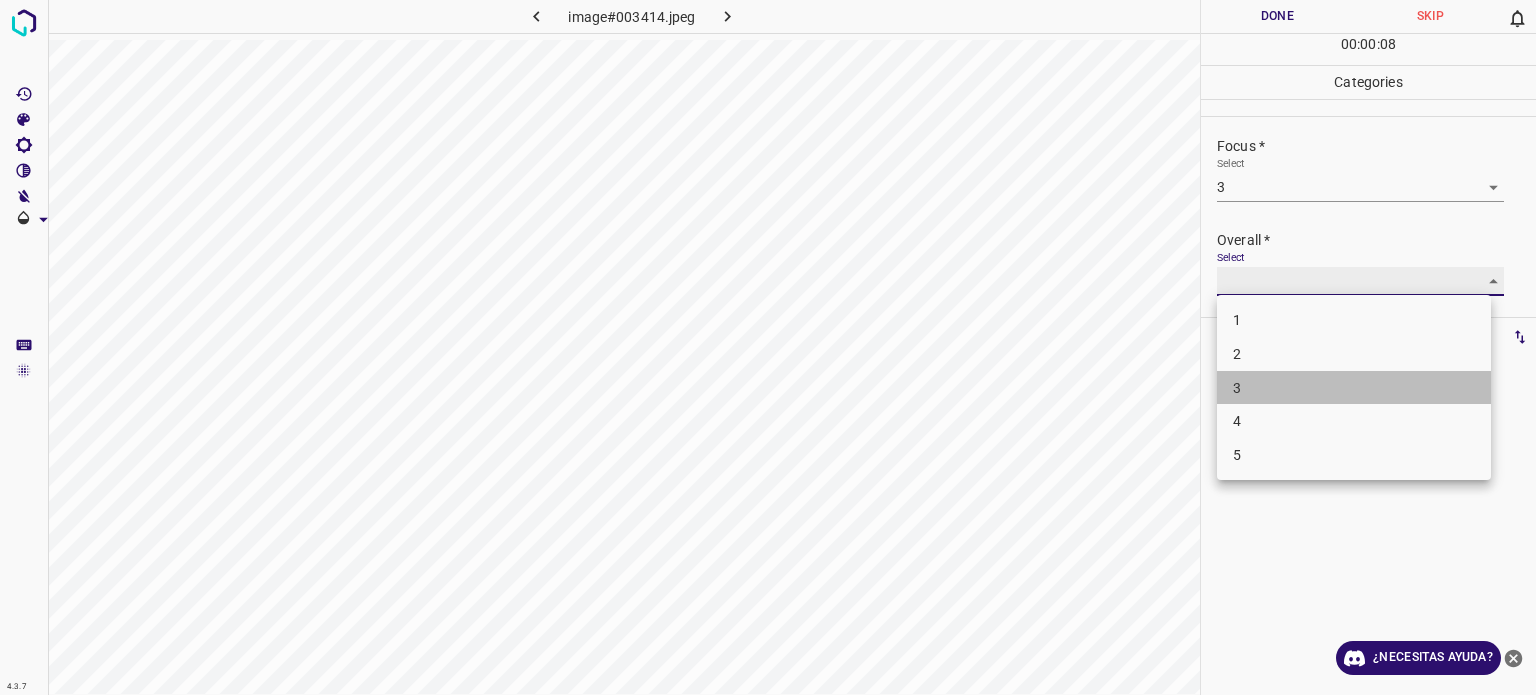 type on "3" 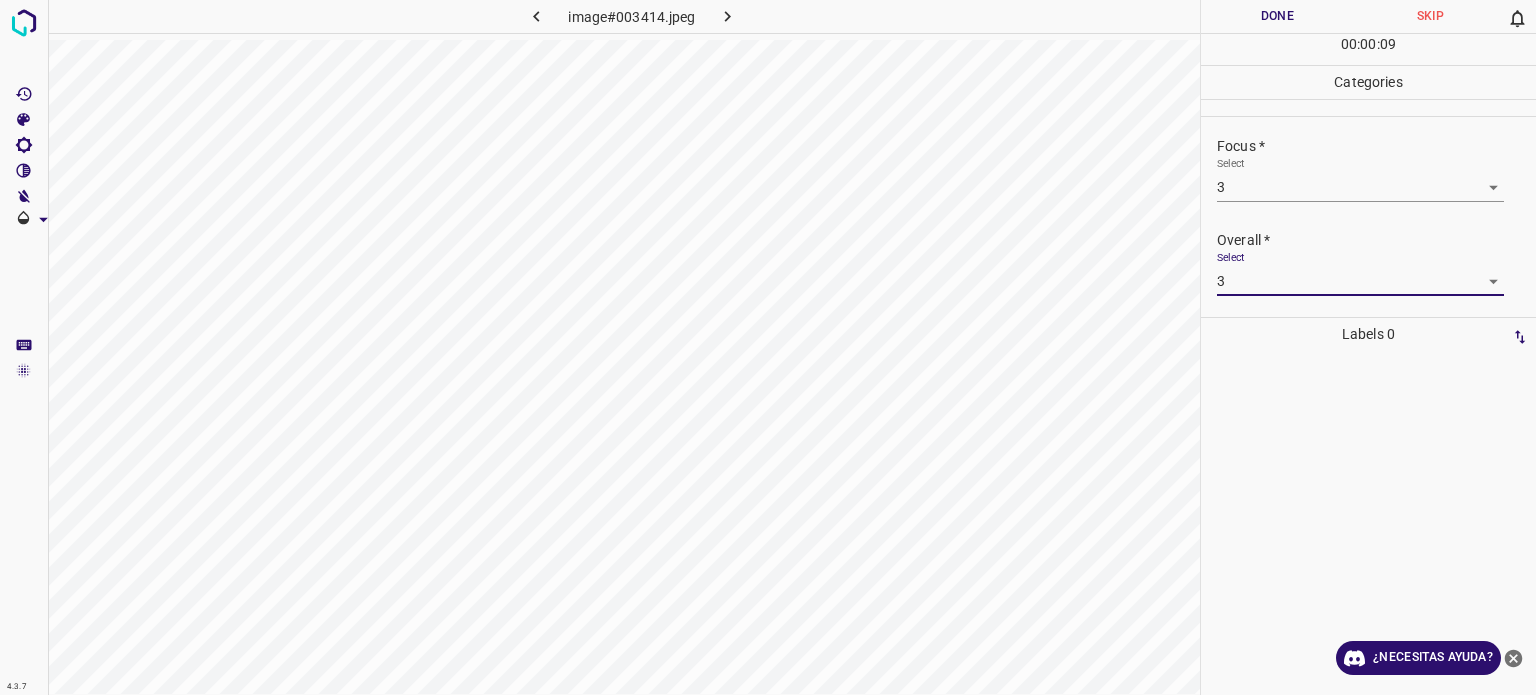 click on "Done" at bounding box center (1277, 16) 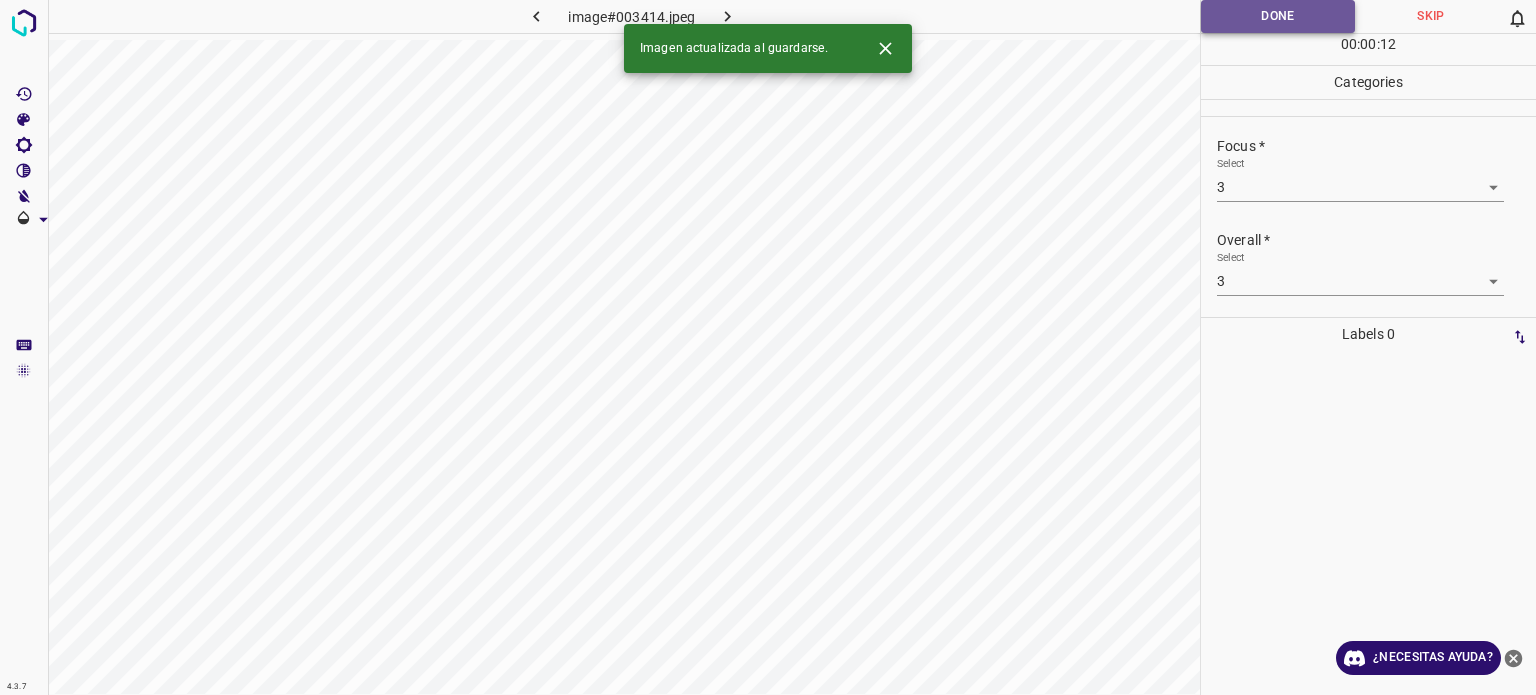 click on "Done" at bounding box center (1278, 16) 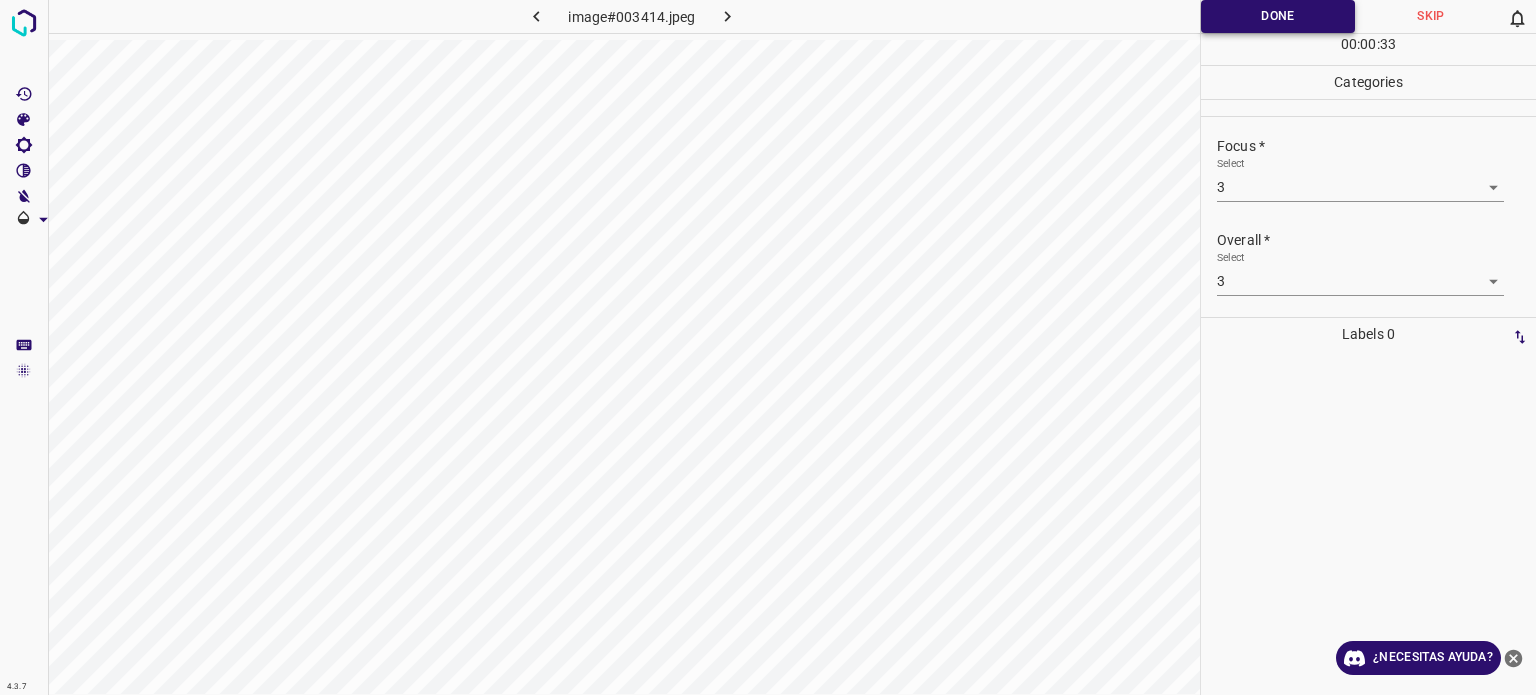 click on "Done" at bounding box center (1278, 16) 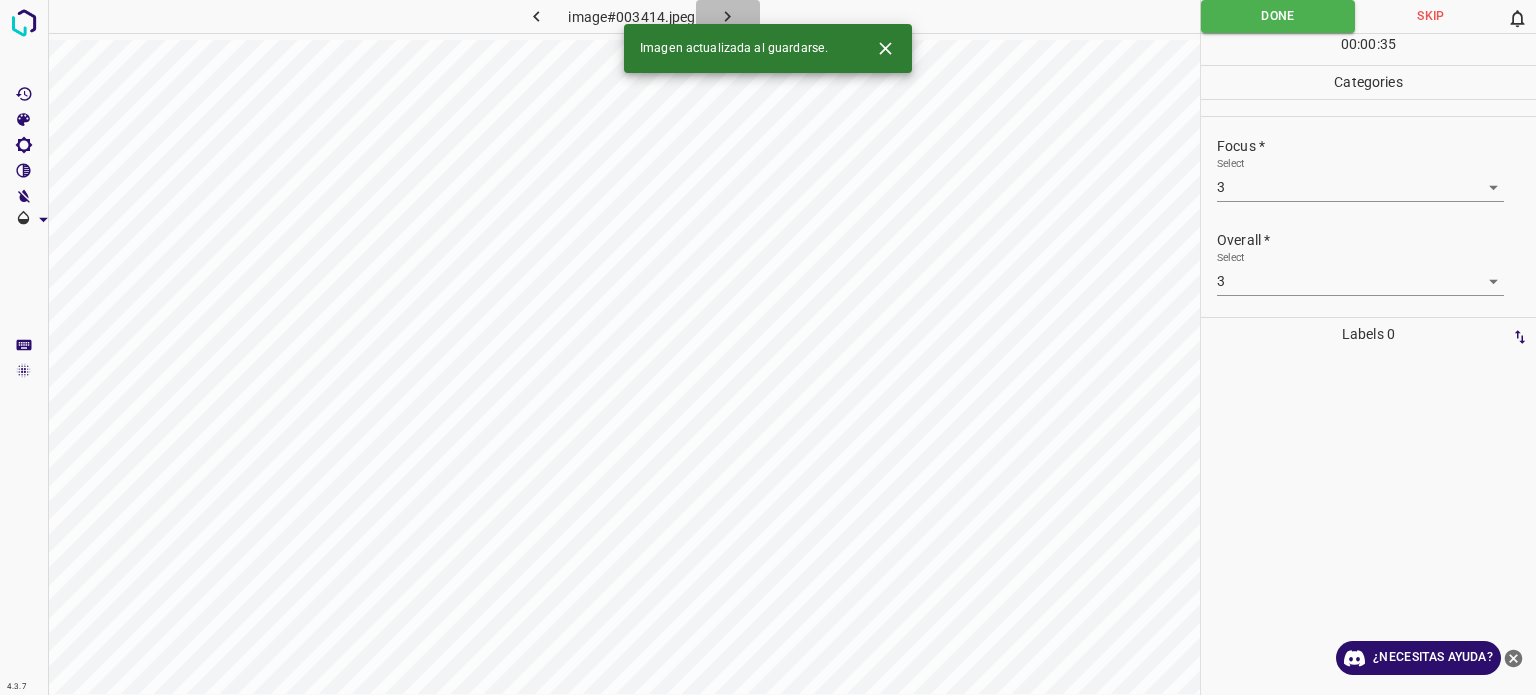 click 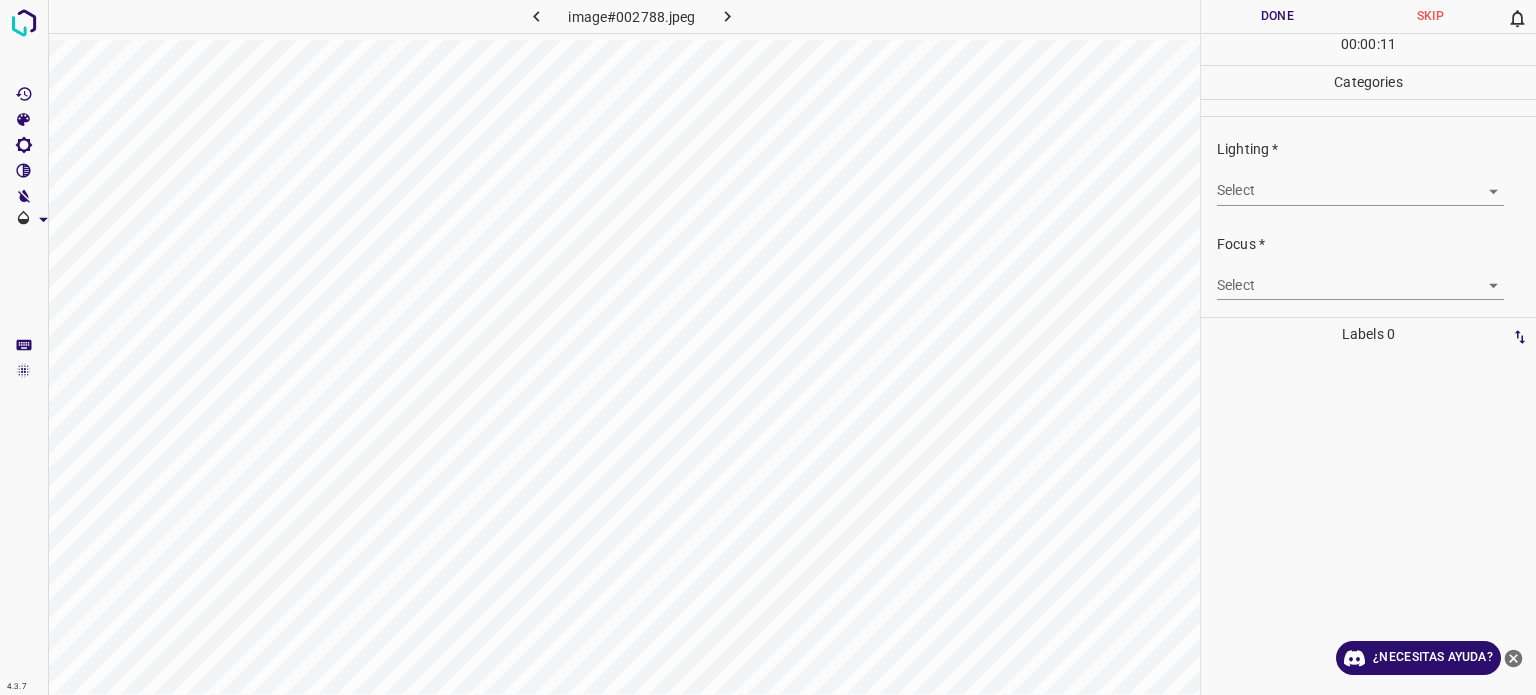 click on "4.3.7 image#002788.jpeg Done Skip 0 00   : 00   : 11   Categories Lighting *  Select ​ Focus *  Select ​ Overall *  Select ​ Labels   0 Categories 1 Lighting 2 Focus 3 Overall Tools Space Change between modes (Draw & Edit) I Auto labeling R Restore zoom M Zoom in N Zoom out Delete Delete selecte label Filters Z Restore filters X Saturation filter C Brightness filter V Contrast filter B Gray scale filter General O Download ¿Necesitas ayuda? Texto original Valora esta traducción Tu opinión servirá para ayudar a mejorar el Traductor de Google - Texto - Esconder - Borrar" at bounding box center (768, 347) 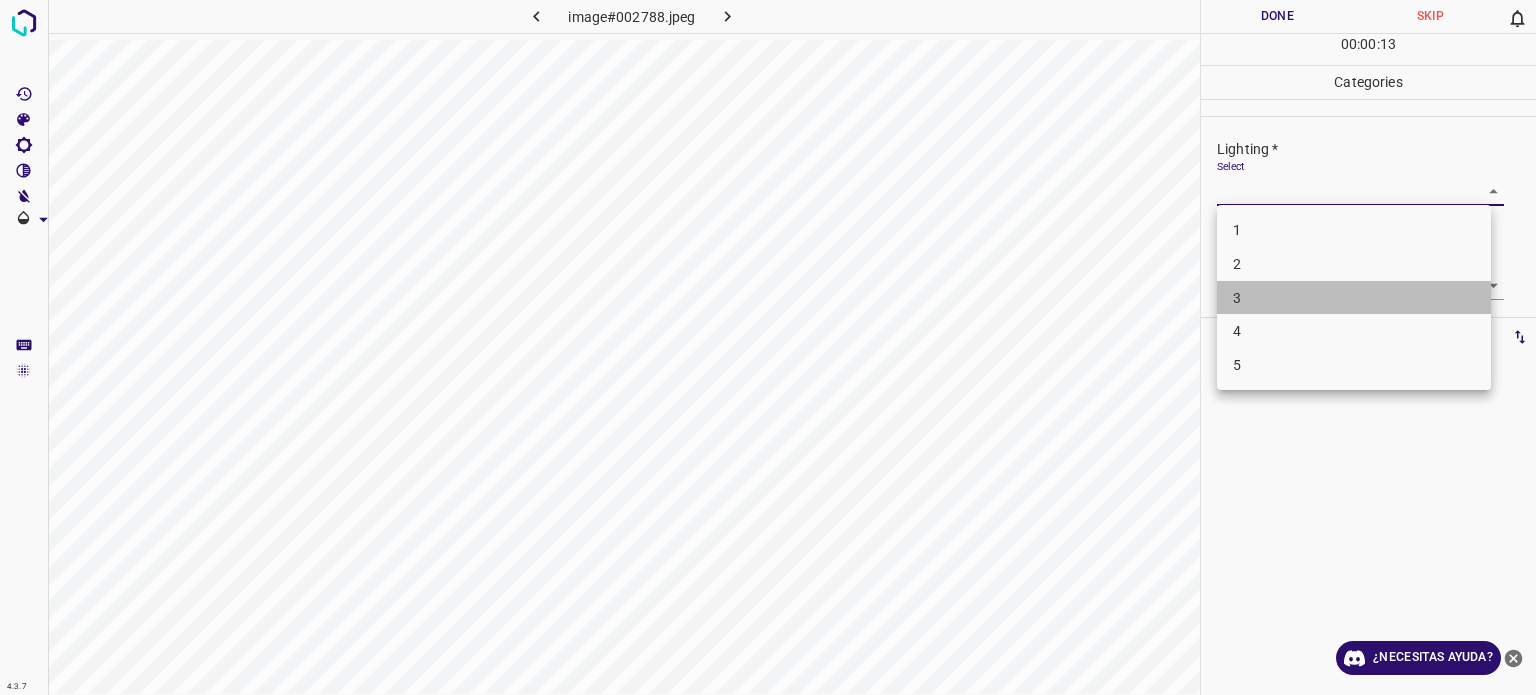 click on "3" at bounding box center [1237, 297] 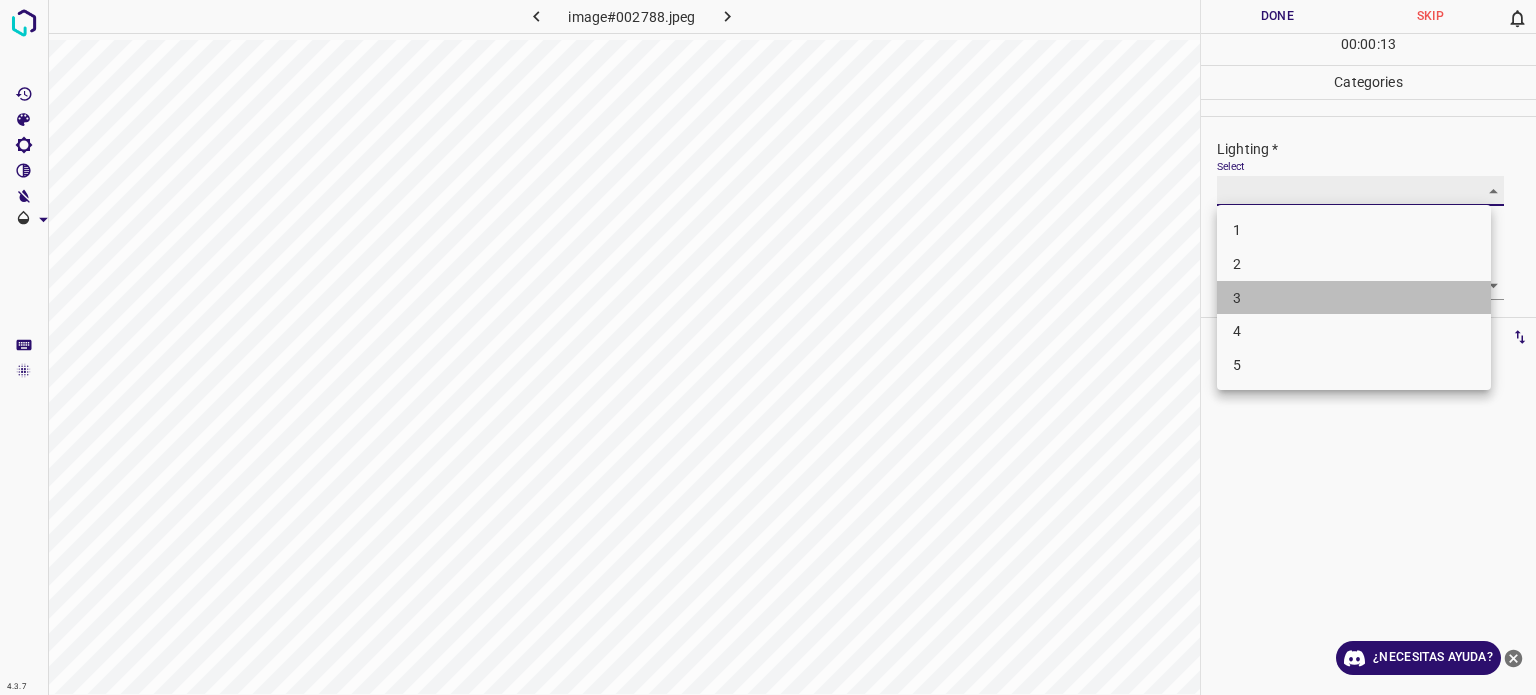 type on "3" 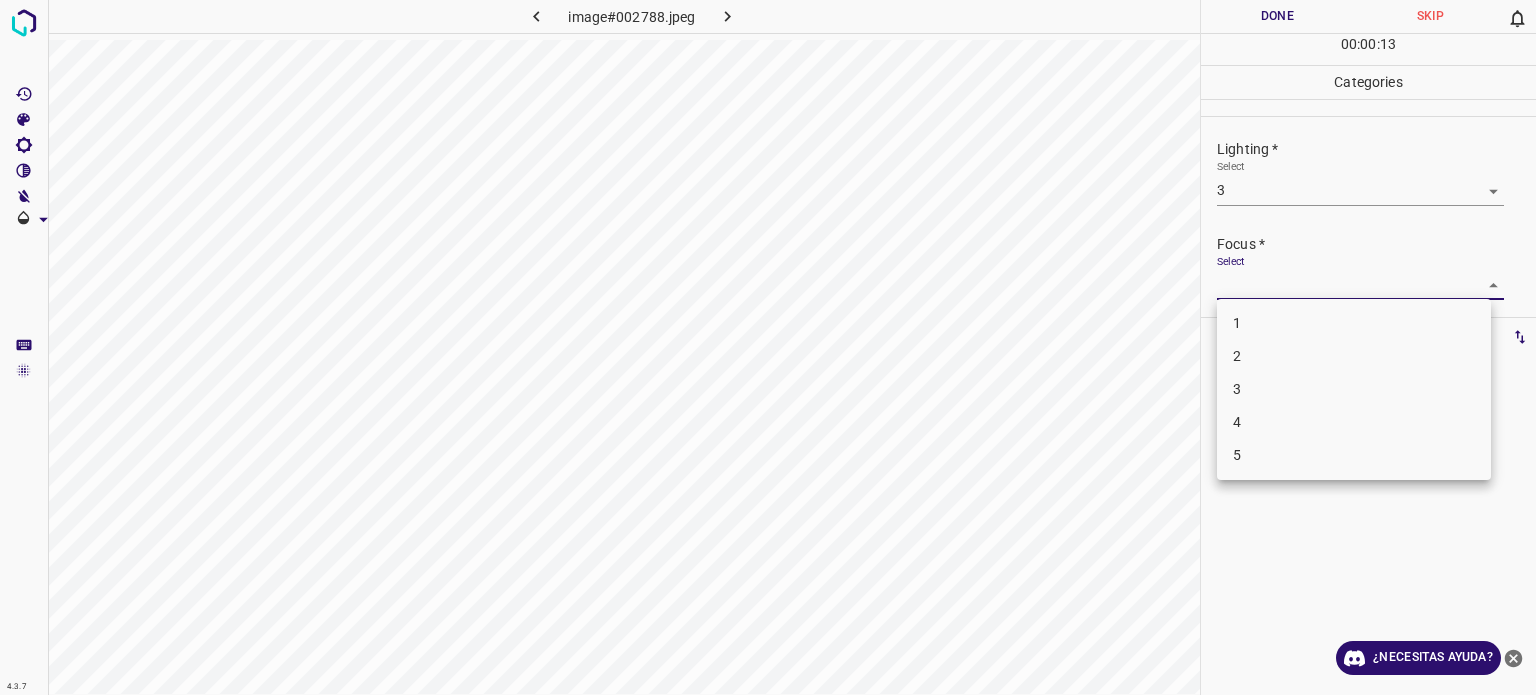 click on "4.3.7 image#002788.jpeg Done Skip 0 00   : 00   : 13   Categories Lighting *  Select 3 3 Focus *  Select ​ Overall *  Select ​ Labels   0 Categories 1 Lighting 2 Focus 3 Overall Tools Space Change between modes (Draw & Edit) I Auto labeling R Restore zoom M Zoom in N Zoom out Delete Delete selecte label Filters Z Restore filters X Saturation filter C Brightness filter V Contrast filter B Gray scale filter General O Download ¿Necesitas ayuda? Texto original Valora esta traducción Tu opinión servirá para ayudar a mejorar el Traductor de Google - Texto - Esconder - Borrar 1 2 3 4 5" at bounding box center [768, 347] 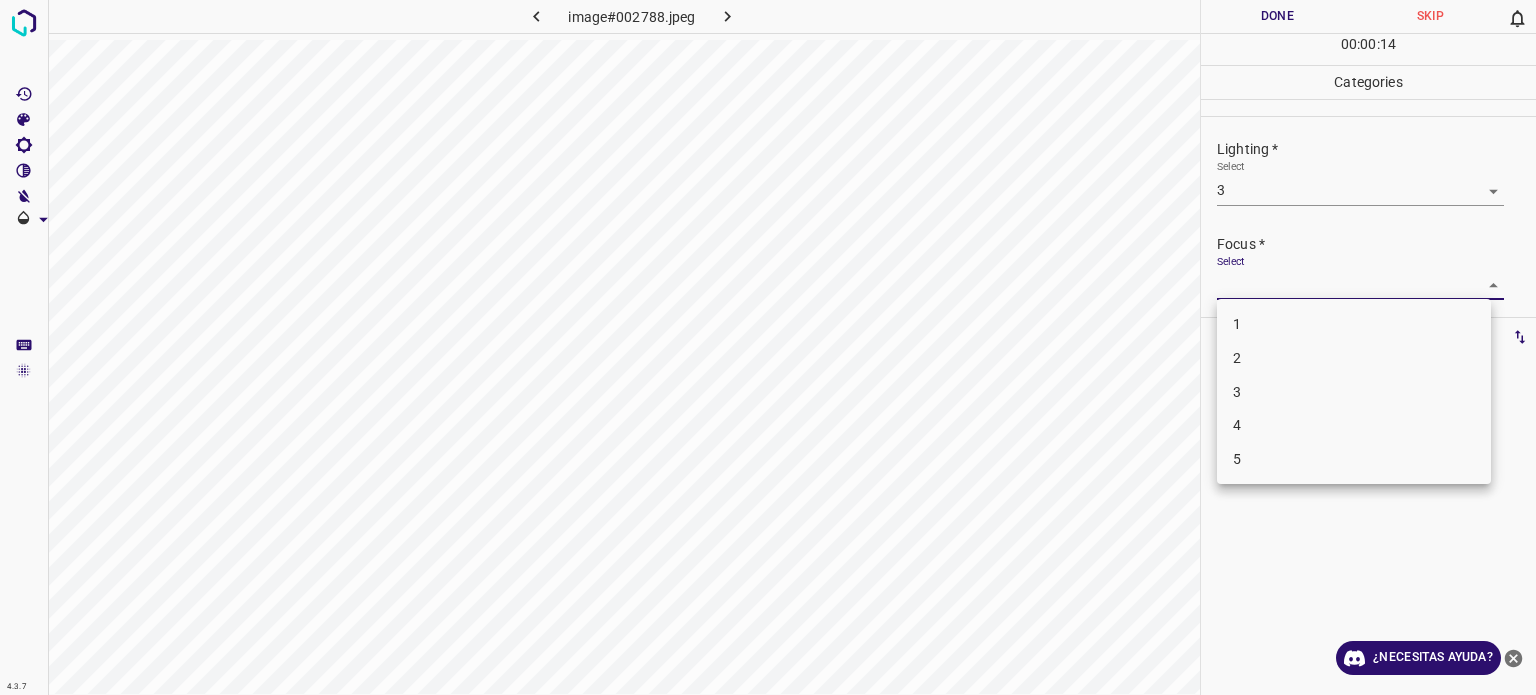 click on "3" at bounding box center [1237, 391] 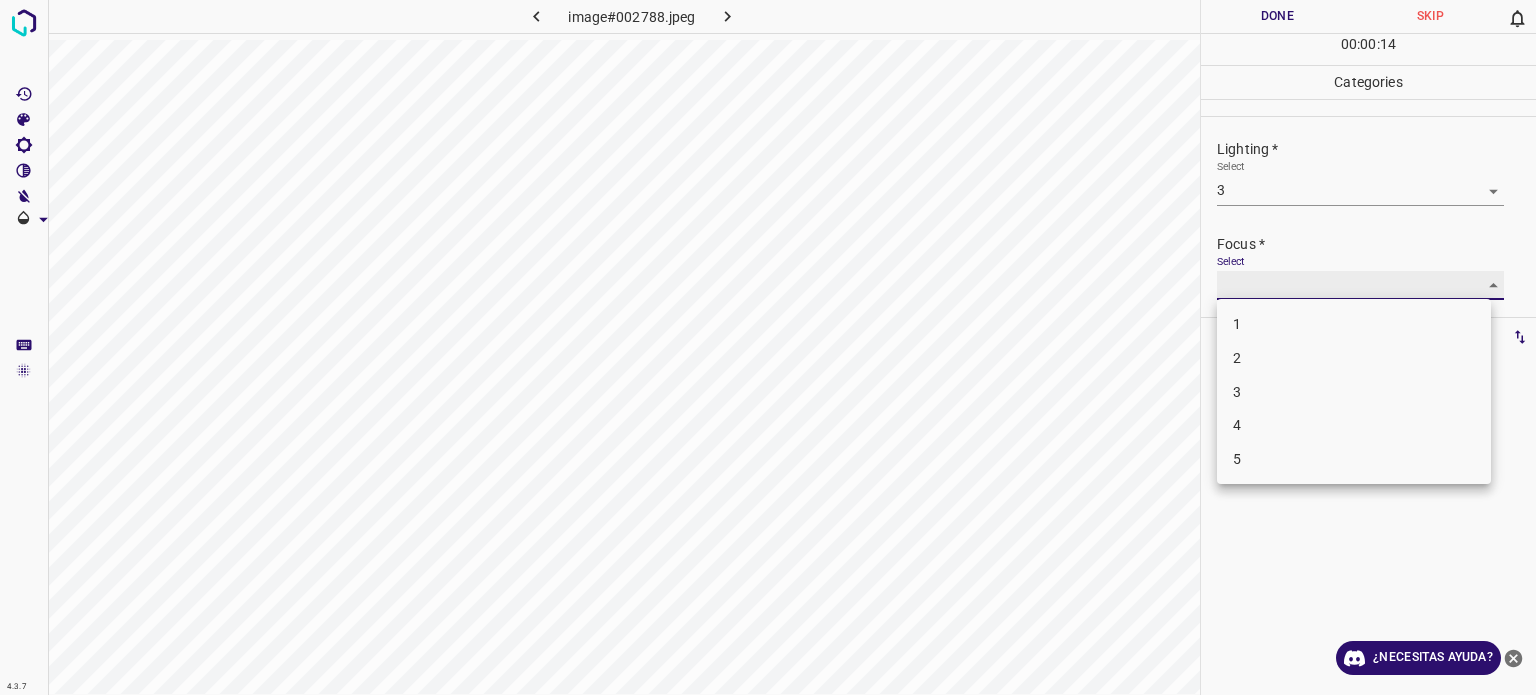 type on "3" 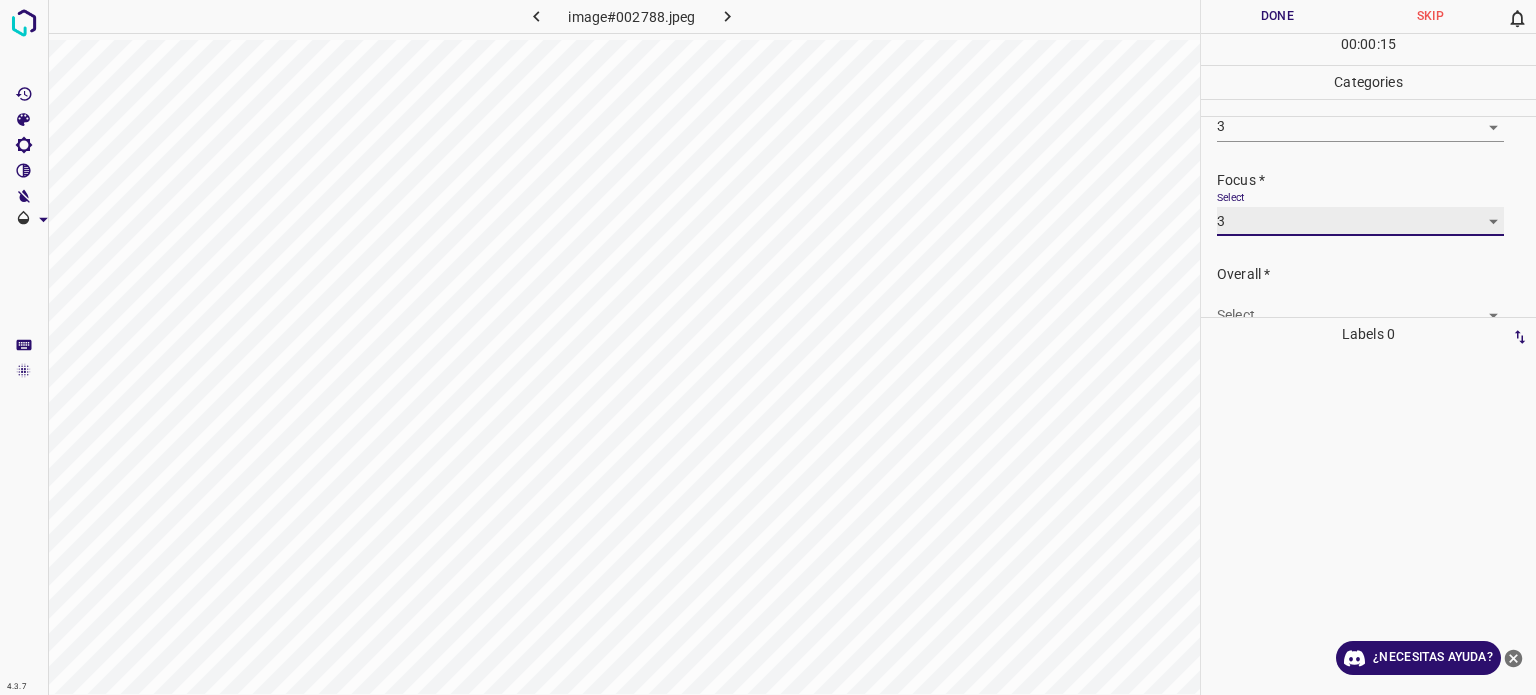 scroll, scrollTop: 98, scrollLeft: 0, axis: vertical 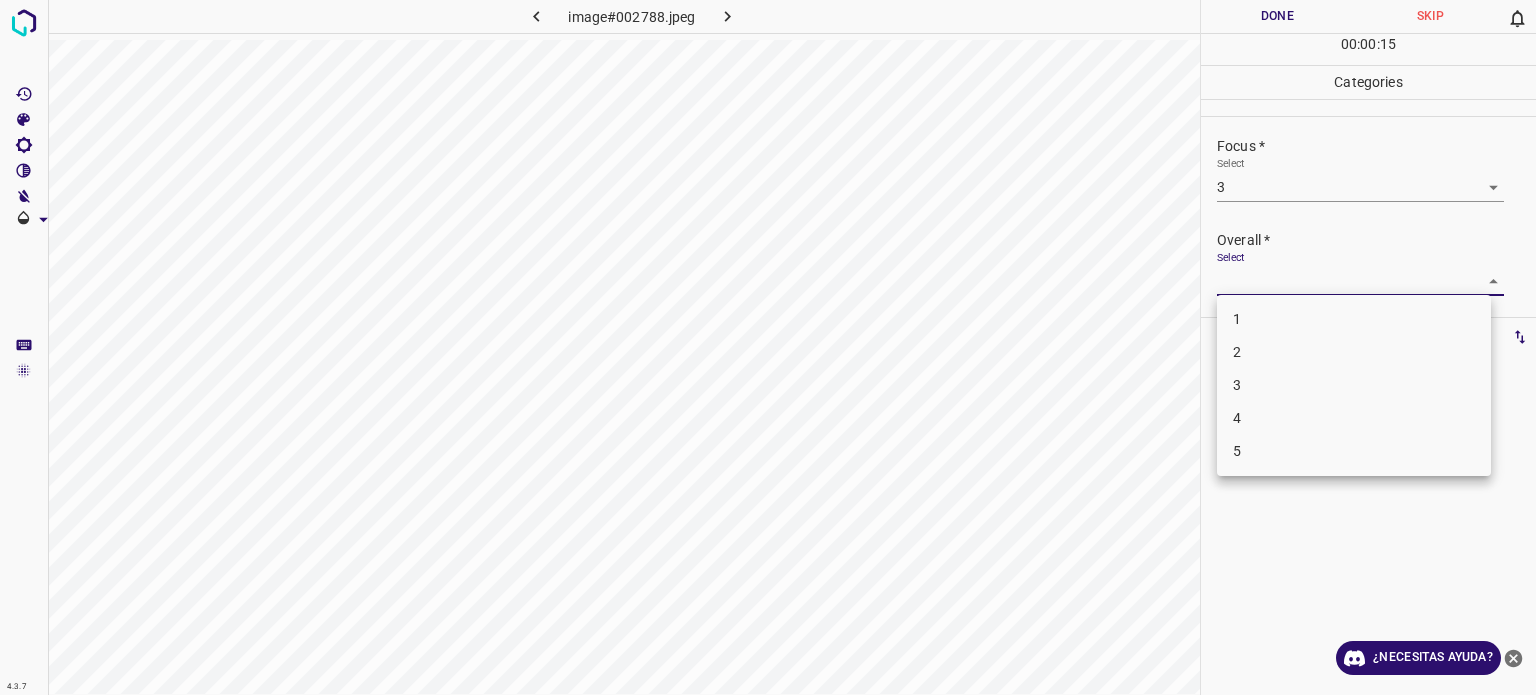 click on "4.3.7 image#002788.jpeg Done Skip 0 00   : 00   : 15   Categories Lighting *  Select 3 3 Focus *  Select 3 3 Overall *  Select ​ Labels   0 Categories 1 Lighting 2 Focus 3 Overall Tools Space Change between modes (Draw & Edit) I Auto labeling R Restore zoom M Zoom in N Zoom out Delete Delete selecte label Filters Z Restore filters X Saturation filter C Brightness filter V Contrast filter B Gray scale filter General O Download ¿Necesitas ayuda? Texto original Valora esta traducción Tu opinión servirá para ayudar a mejorar el Traductor de Google - Texto - Esconder - Borrar 1 2 3 4 5" at bounding box center [768, 347] 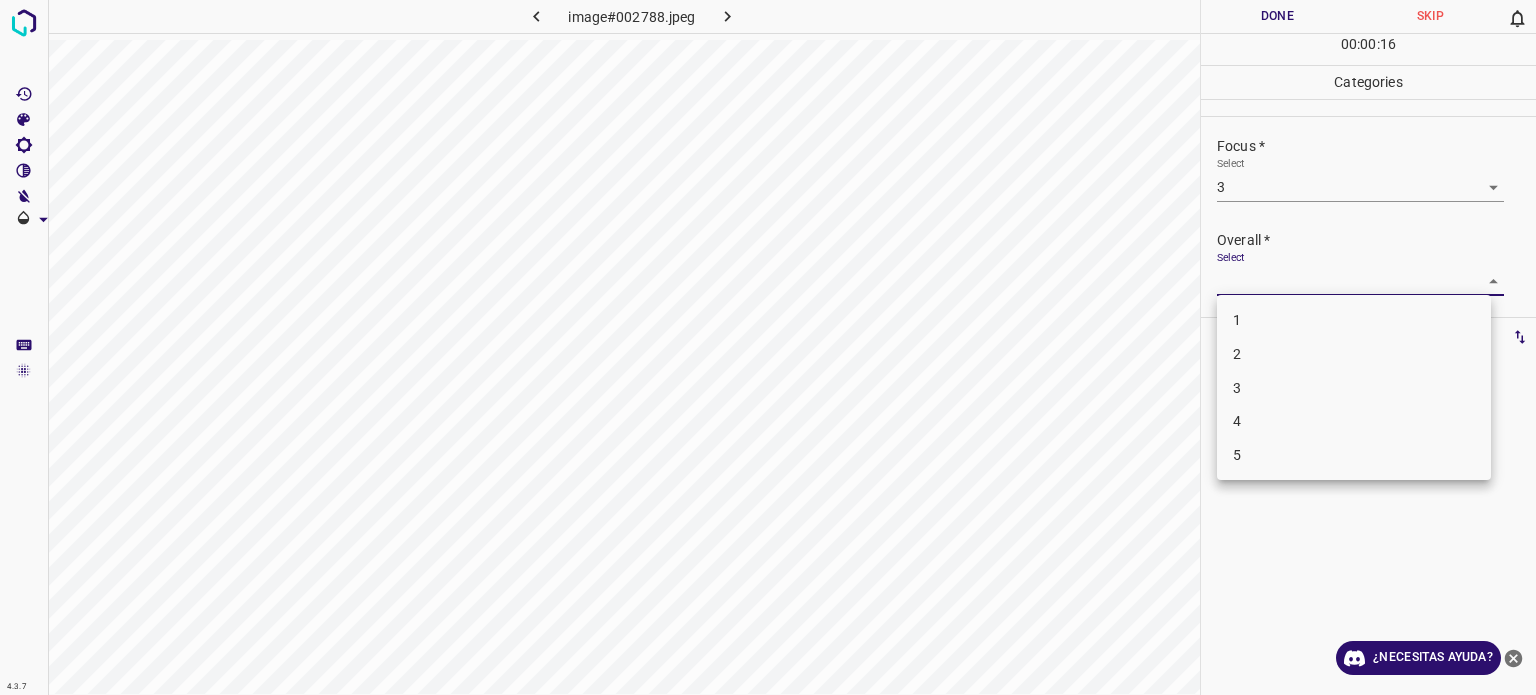 click on "3" at bounding box center (1237, 387) 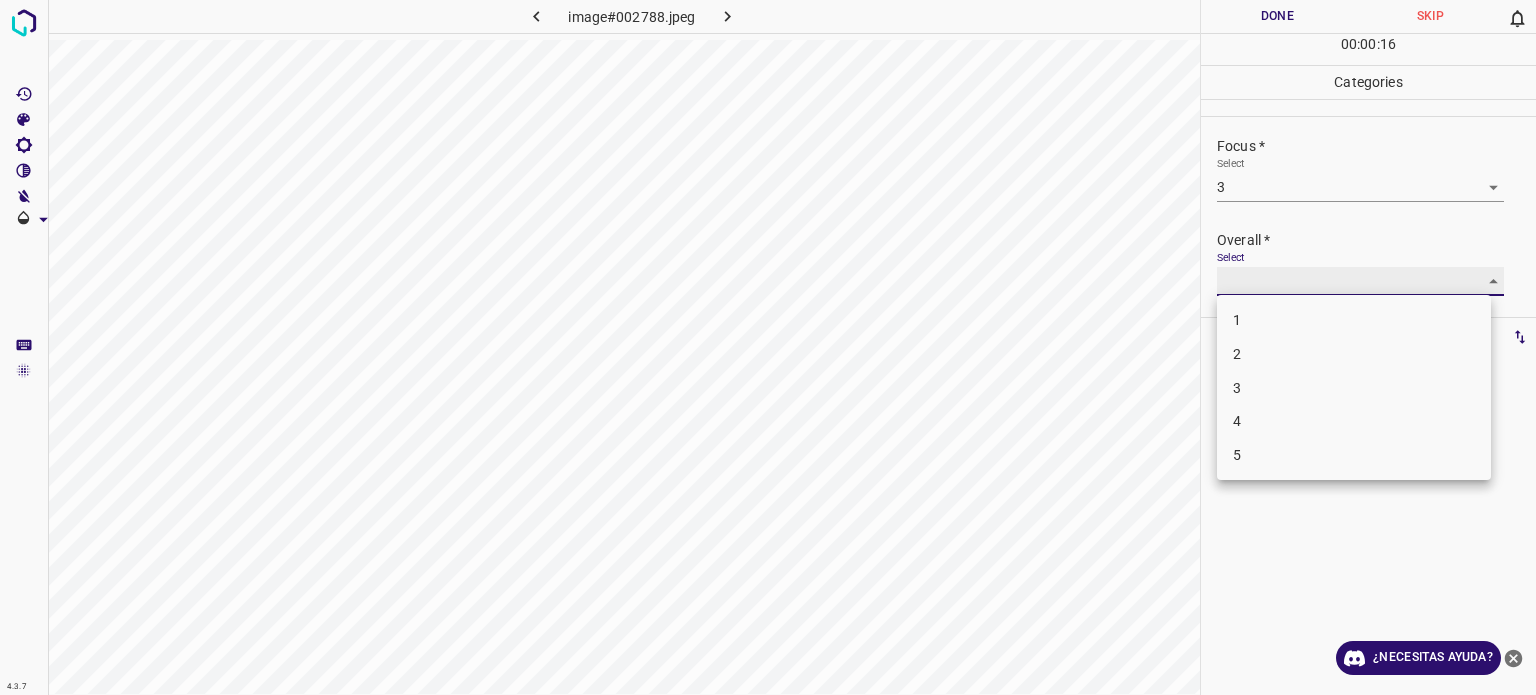 type on "3" 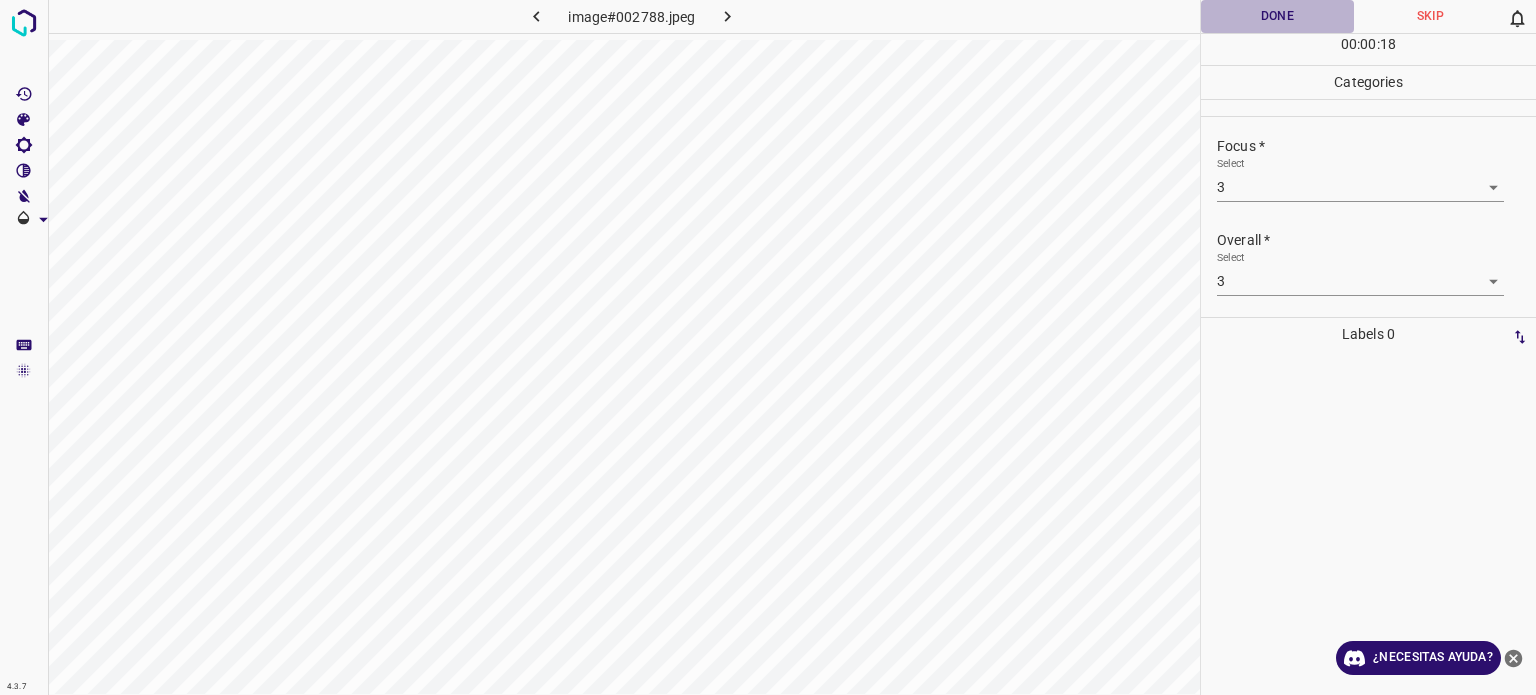 click on "Done" at bounding box center (1277, 16) 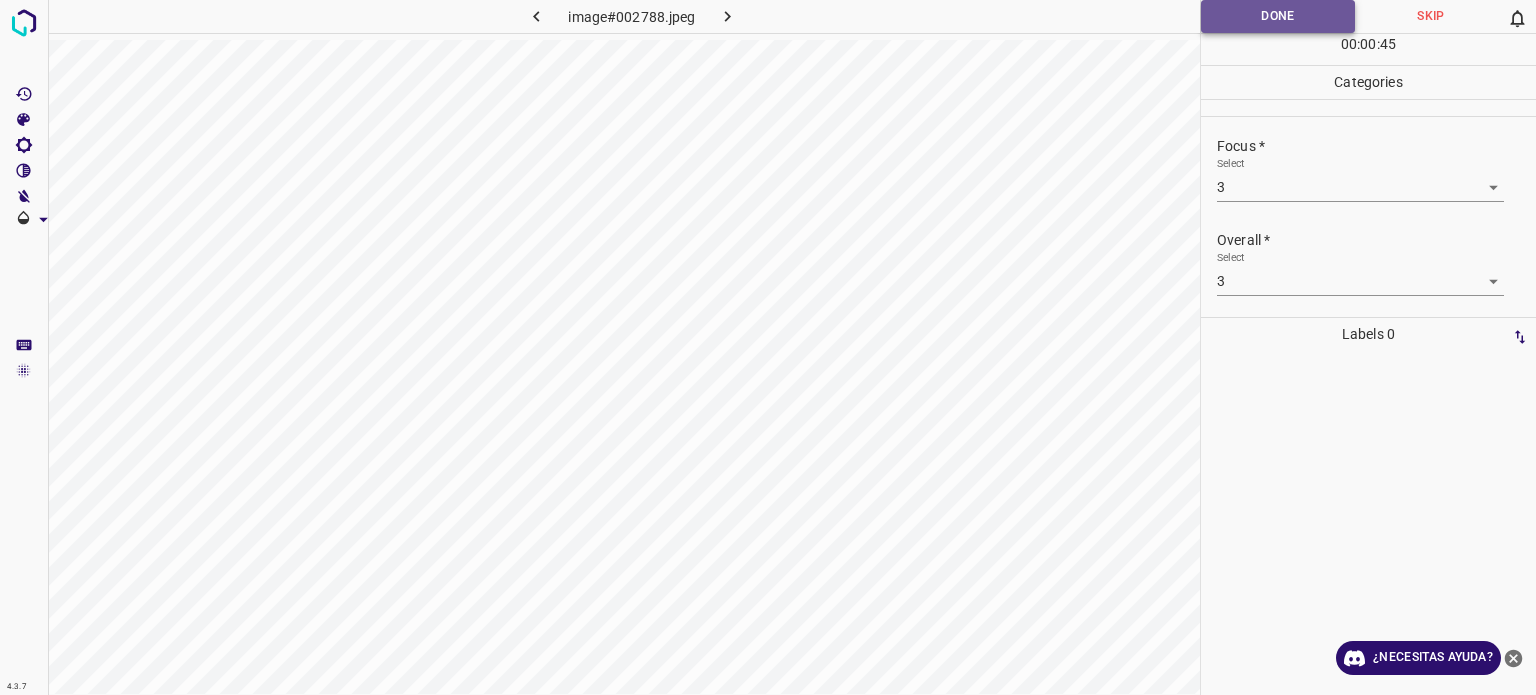 click on "Done" at bounding box center [1278, 16] 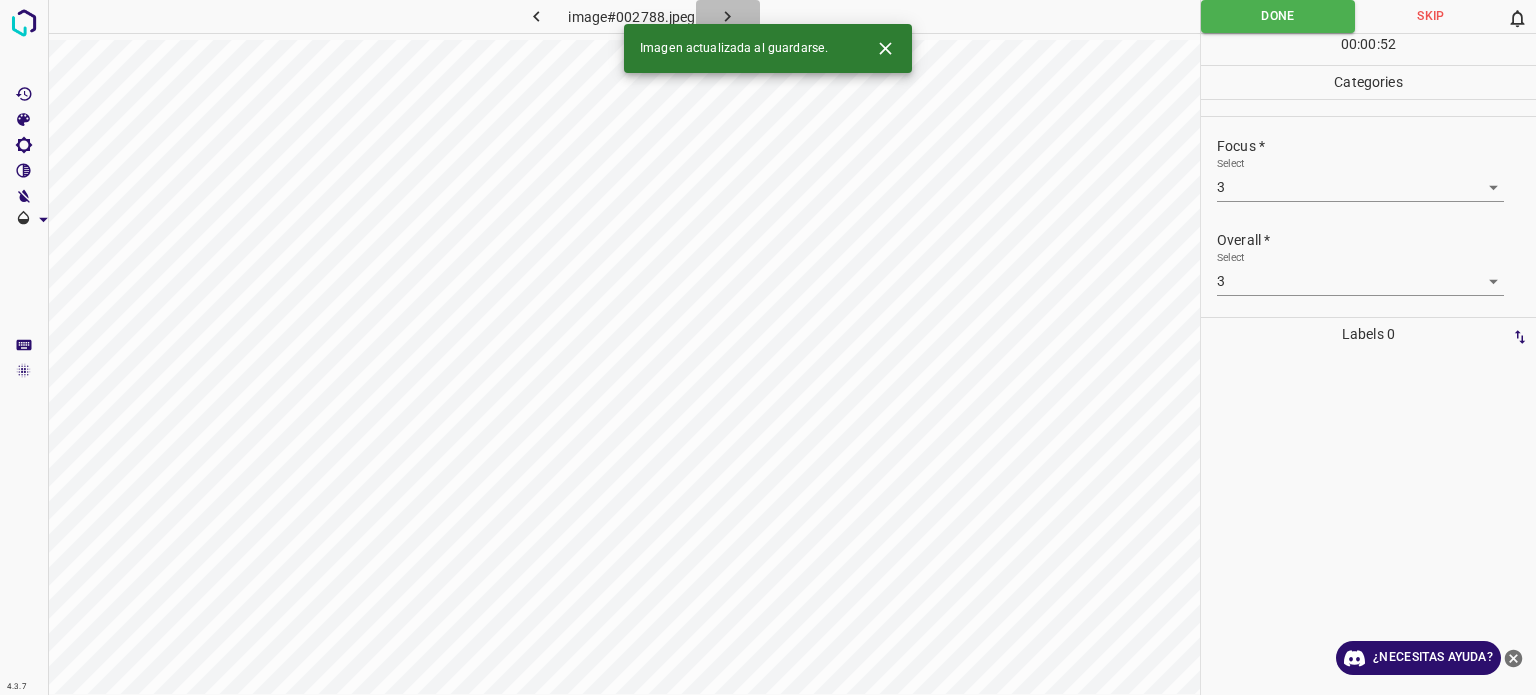 click 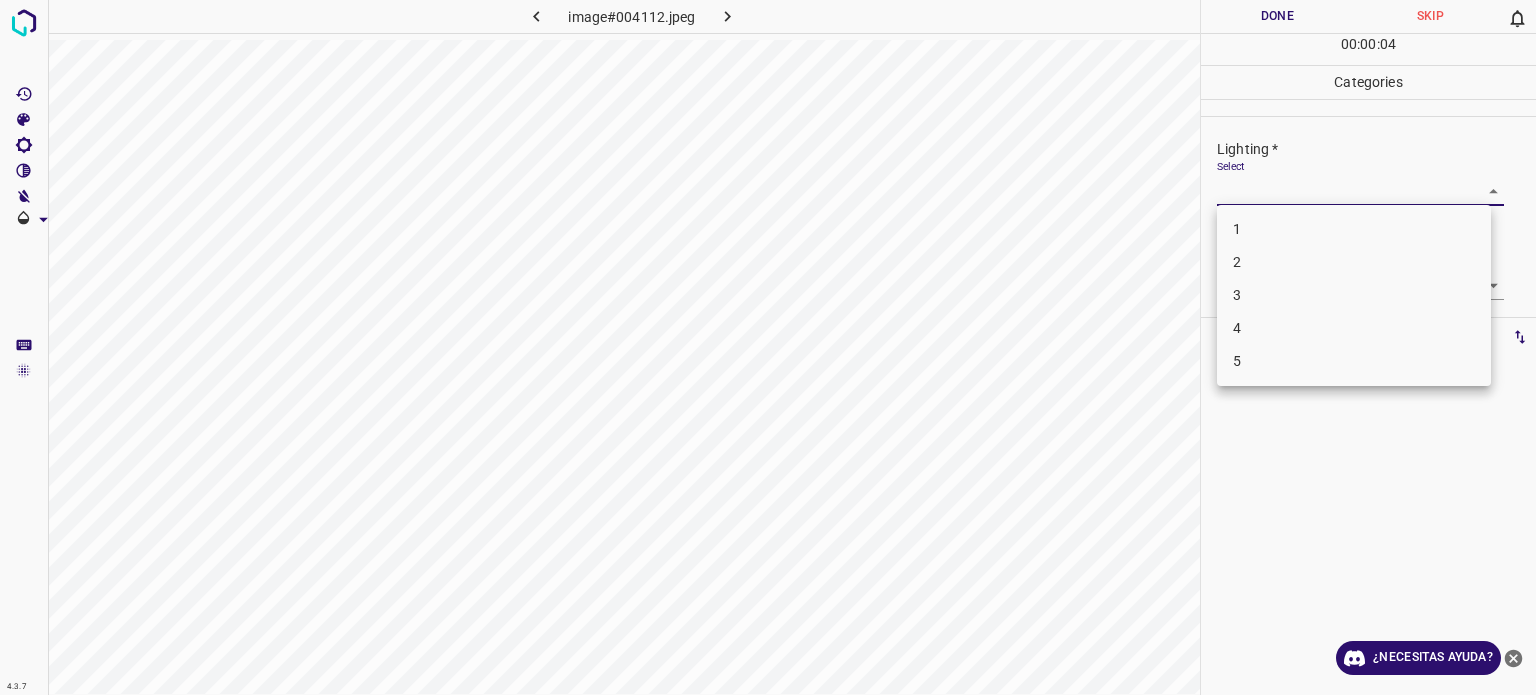 click on "4.3.7 image#004112.jpeg Done Skip 0 00   : 00   : 04   Categories Lighting *  Select ​ Focus *  Select ​ Overall *  Select ​ Labels   0 Categories 1 Lighting 2 Focus 3 Overall Tools Space Change between modes (Draw & Edit) I Auto labeling R Restore zoom M Zoom in N Zoom out Delete Delete selecte label Filters Z Restore filters X Saturation filter C Brightness filter V Contrast filter B Gray scale filter General O Download ¿Necesitas ayuda? Texto original Valora esta traducción Tu opinión servirá para ayudar a mejorar el Traductor de Google - Texto - Esconder - Borrar 1 2 3 4 5" at bounding box center [768, 347] 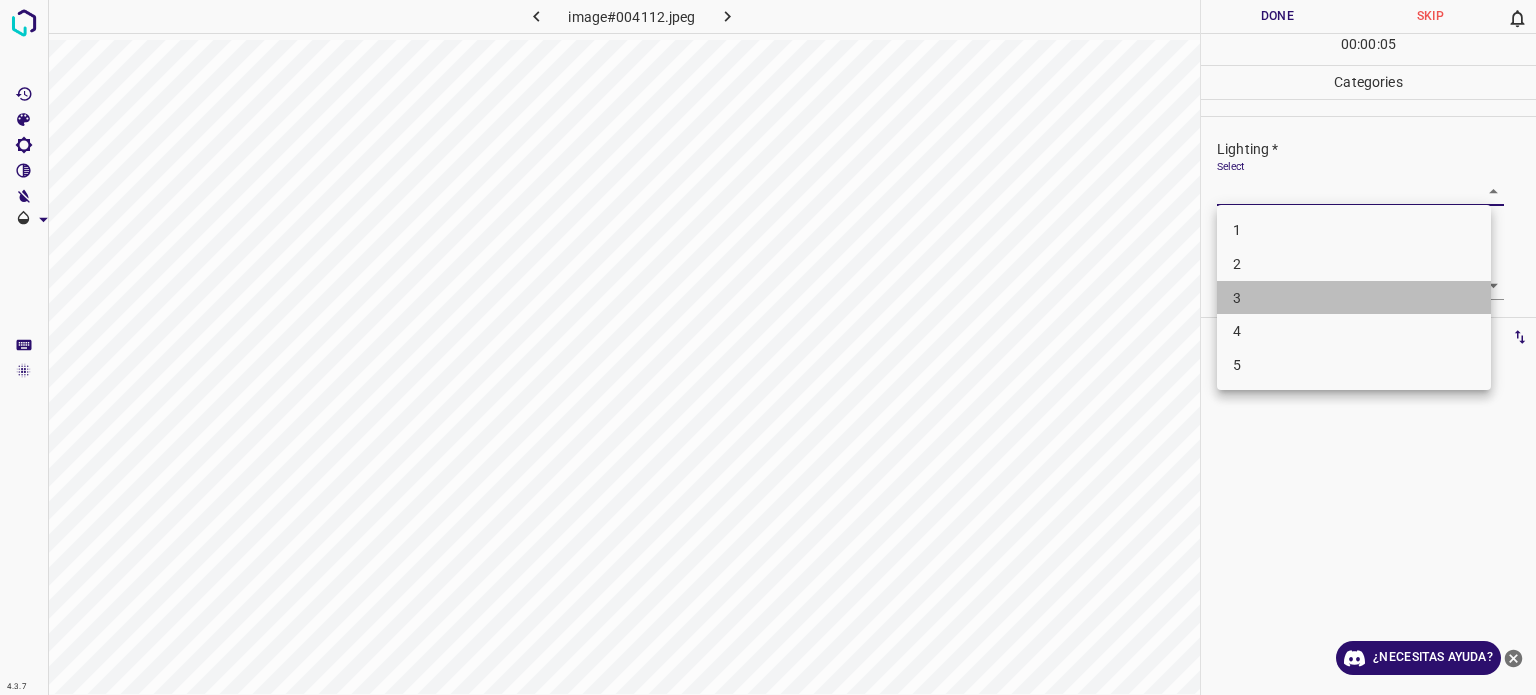 click on "3" at bounding box center [1354, 298] 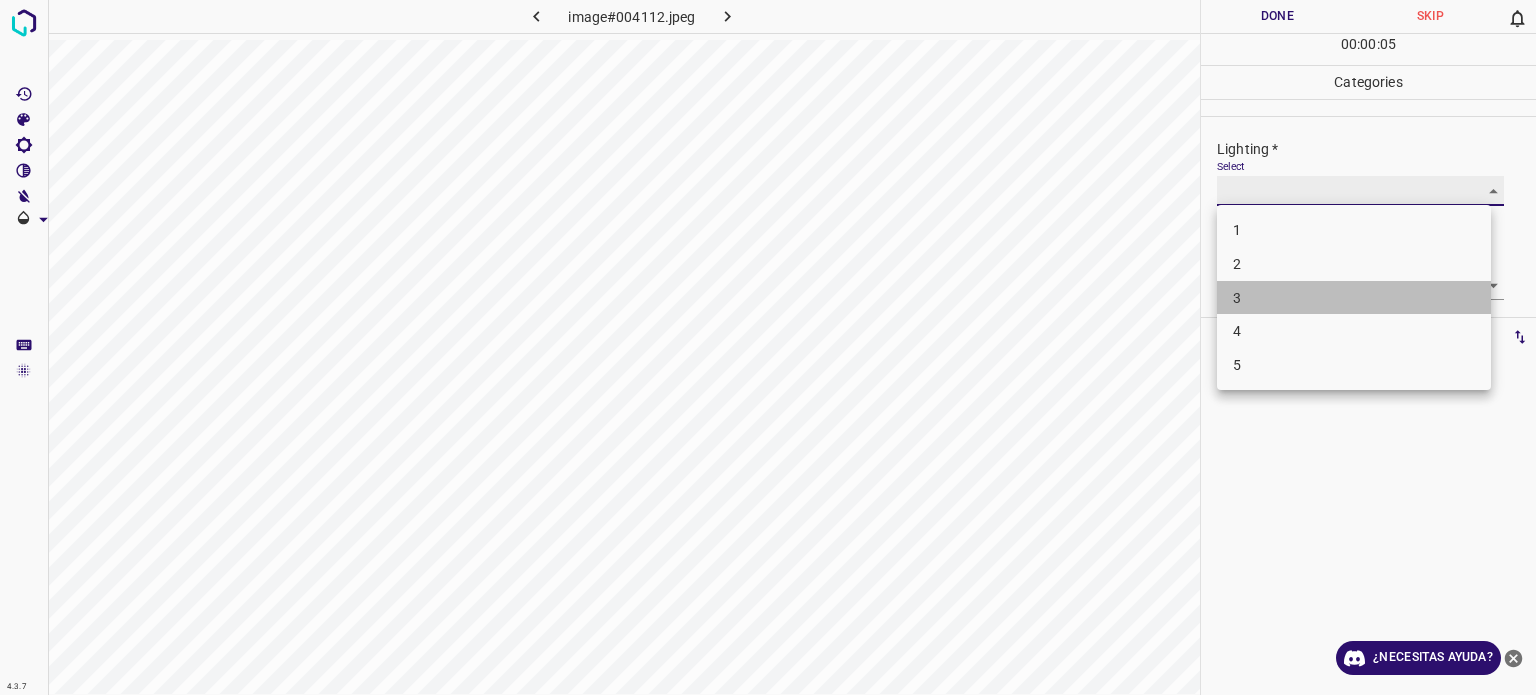type on "3" 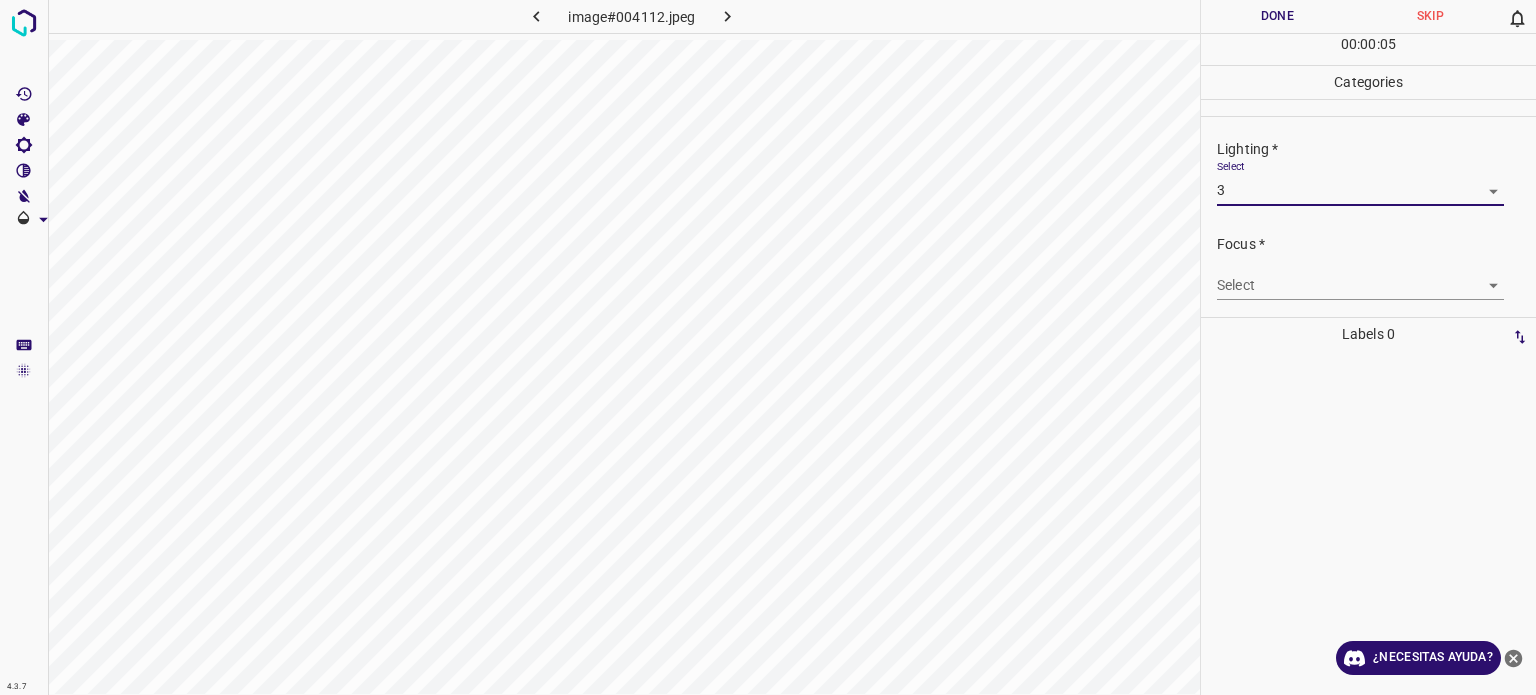 click on "4.3.7 image#004112.jpeg Done Skip 0 00   : 00   : 05   Categories Lighting *  Select 3 3 Focus *  Select ​ Overall *  Select ​ Labels   0 Categories 1 Lighting 2 Focus 3 Overall Tools Space Change between modes (Draw & Edit) I Auto labeling R Restore zoom M Zoom in N Zoom out Delete Delete selecte label Filters Z Restore filters X Saturation filter C Brightness filter V Contrast filter B Gray scale filter General O Download ¿Necesitas ayuda? Texto original Valora esta traducción Tu opinión servirá para ayudar a mejorar el Traductor de Google - Texto - Esconder - Borrar" at bounding box center [768, 347] 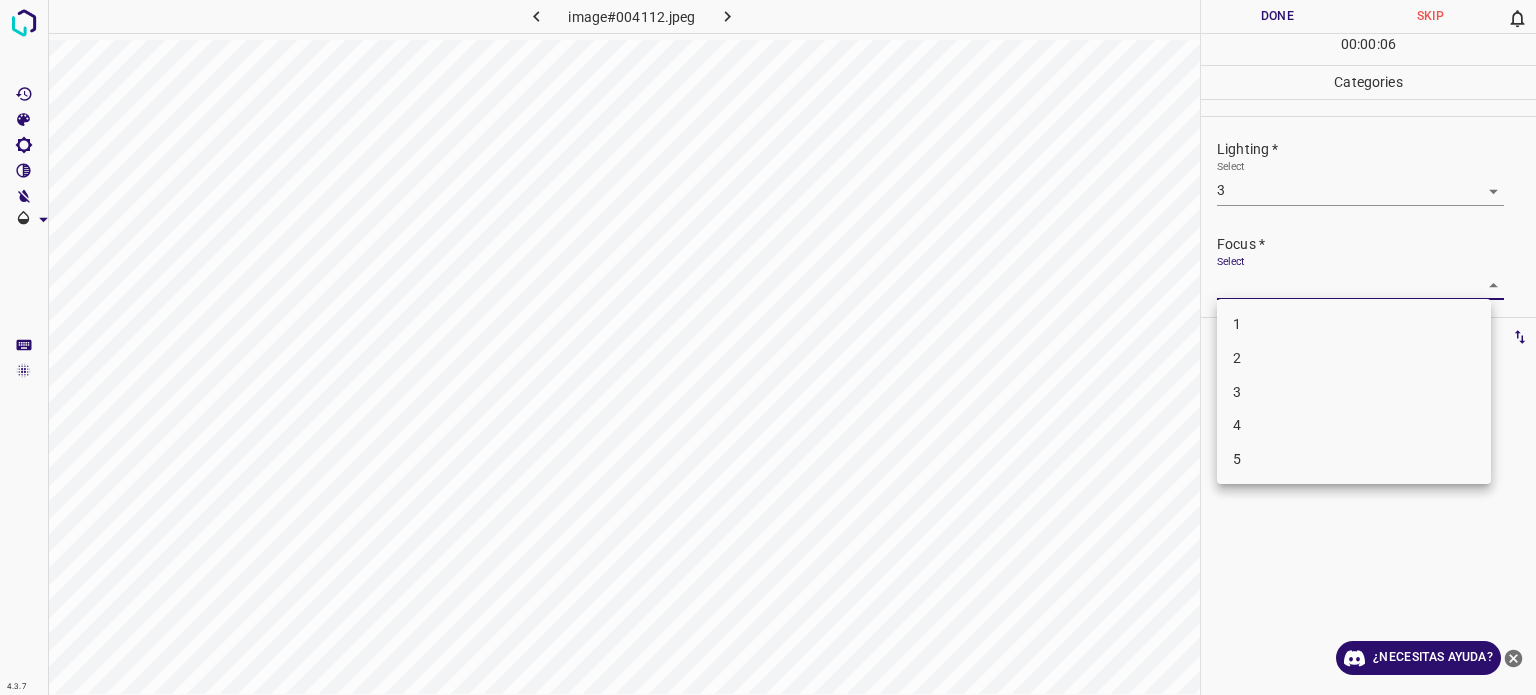 click on "3" at bounding box center [1237, 391] 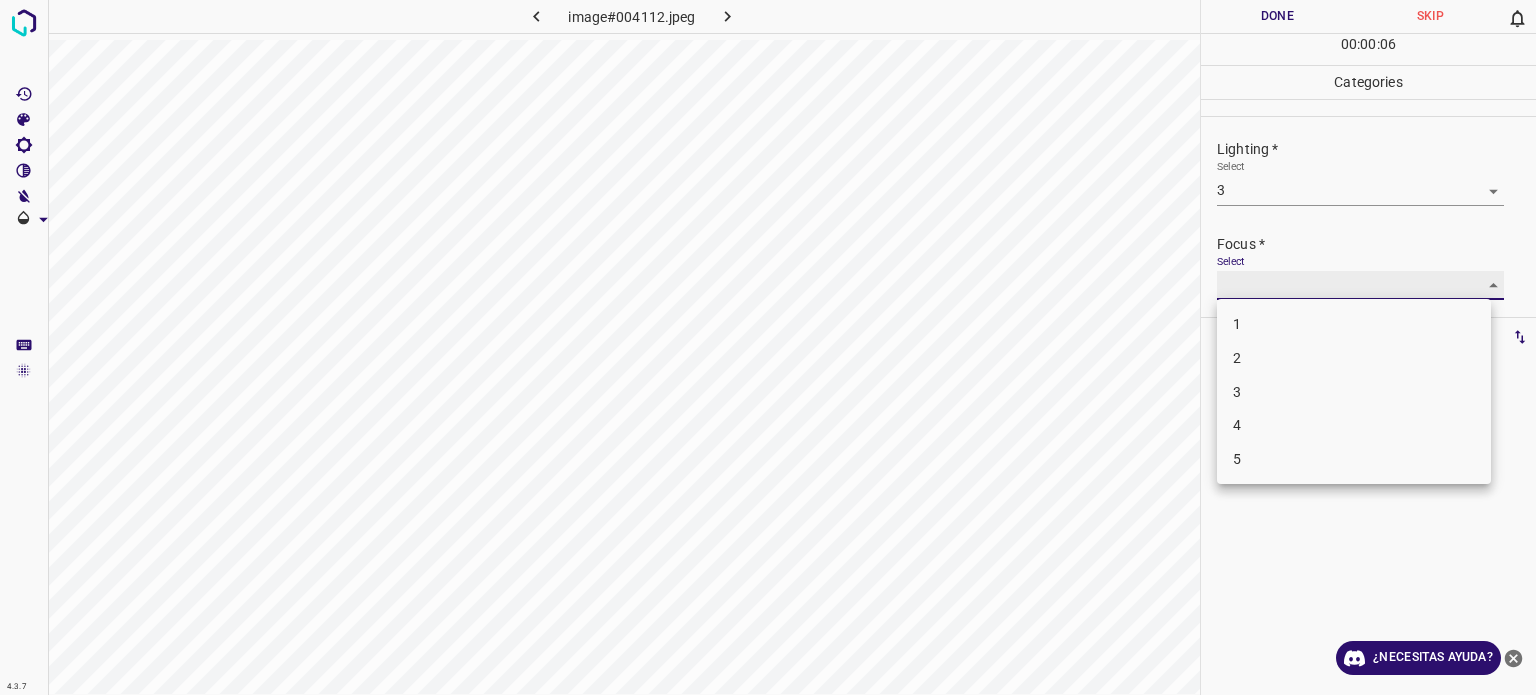 type on "3" 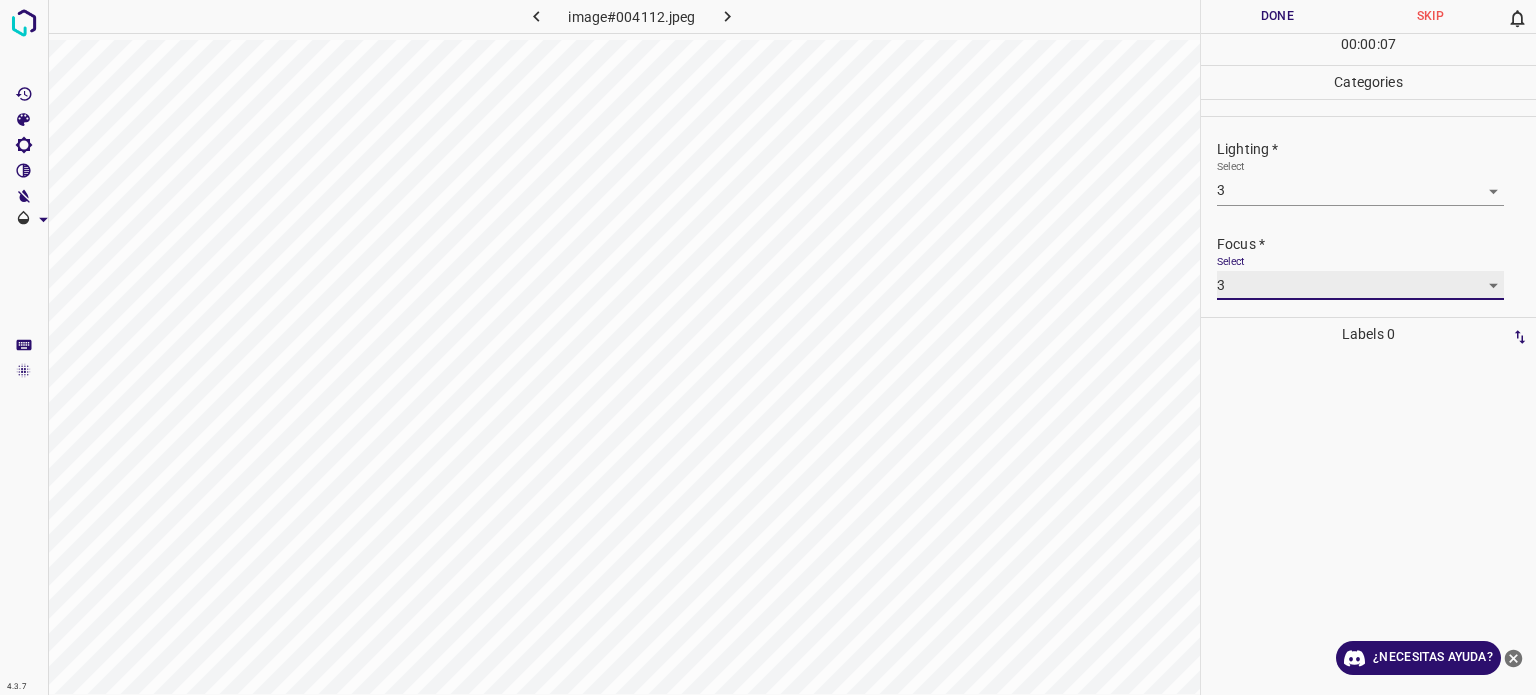 scroll, scrollTop: 98, scrollLeft: 0, axis: vertical 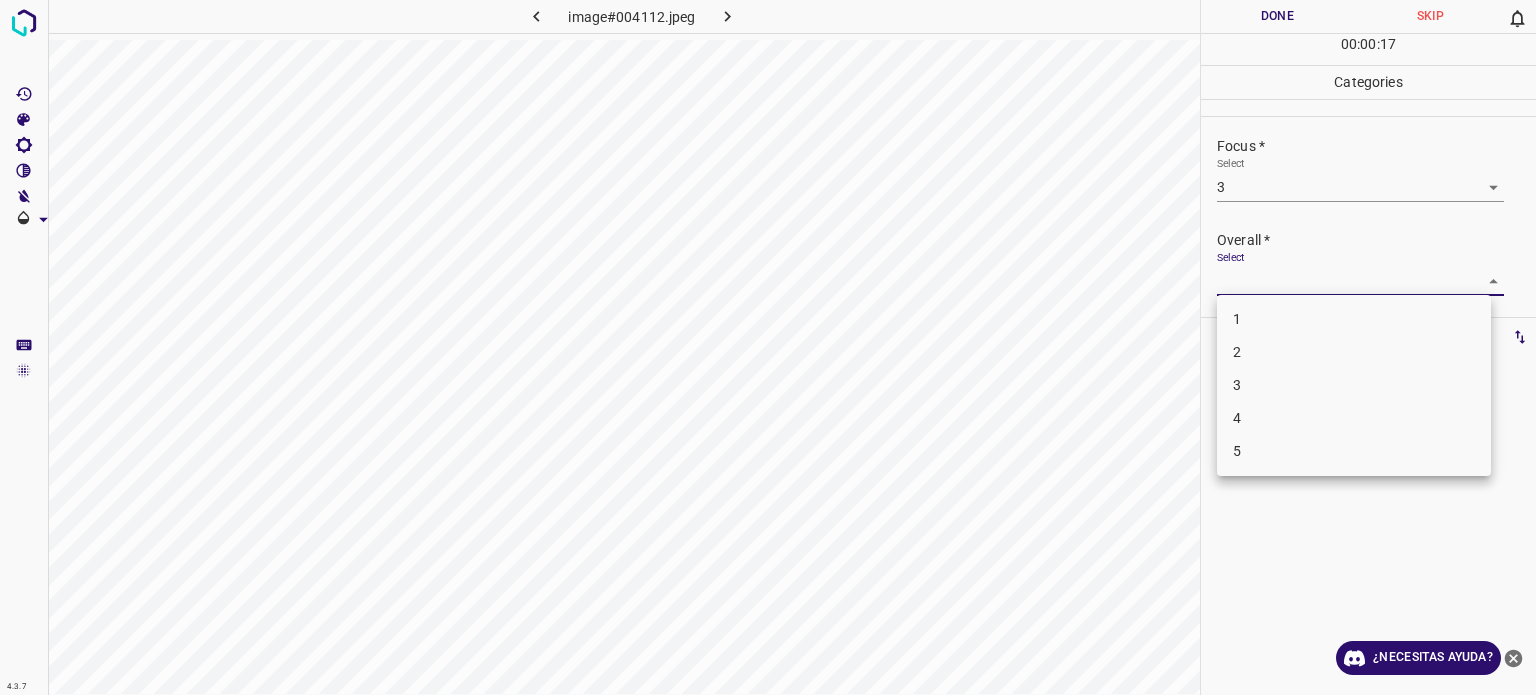 click on "4.3.7 image#004112.jpeg Done Skip 0 00   : 00   : 17   Categories Lighting *  Select 3 3 Focus *  Select 3 3 Overall *  Select ​ Labels   0 Categories 1 Lighting 2 Focus 3 Overall Tools Space Change between modes (Draw & Edit) I Auto labeling R Restore zoom M Zoom in N Zoom out Delete Delete selecte label Filters Z Restore filters X Saturation filter C Brightness filter V Contrast filter B Gray scale filter General O Download ¿Necesitas ayuda? Texto original Valora esta traducción Tu opinión servirá para ayudar a mejorar el Traductor de Google - Texto - Esconder - Borrar 1 2 3 4 5" at bounding box center (768, 347) 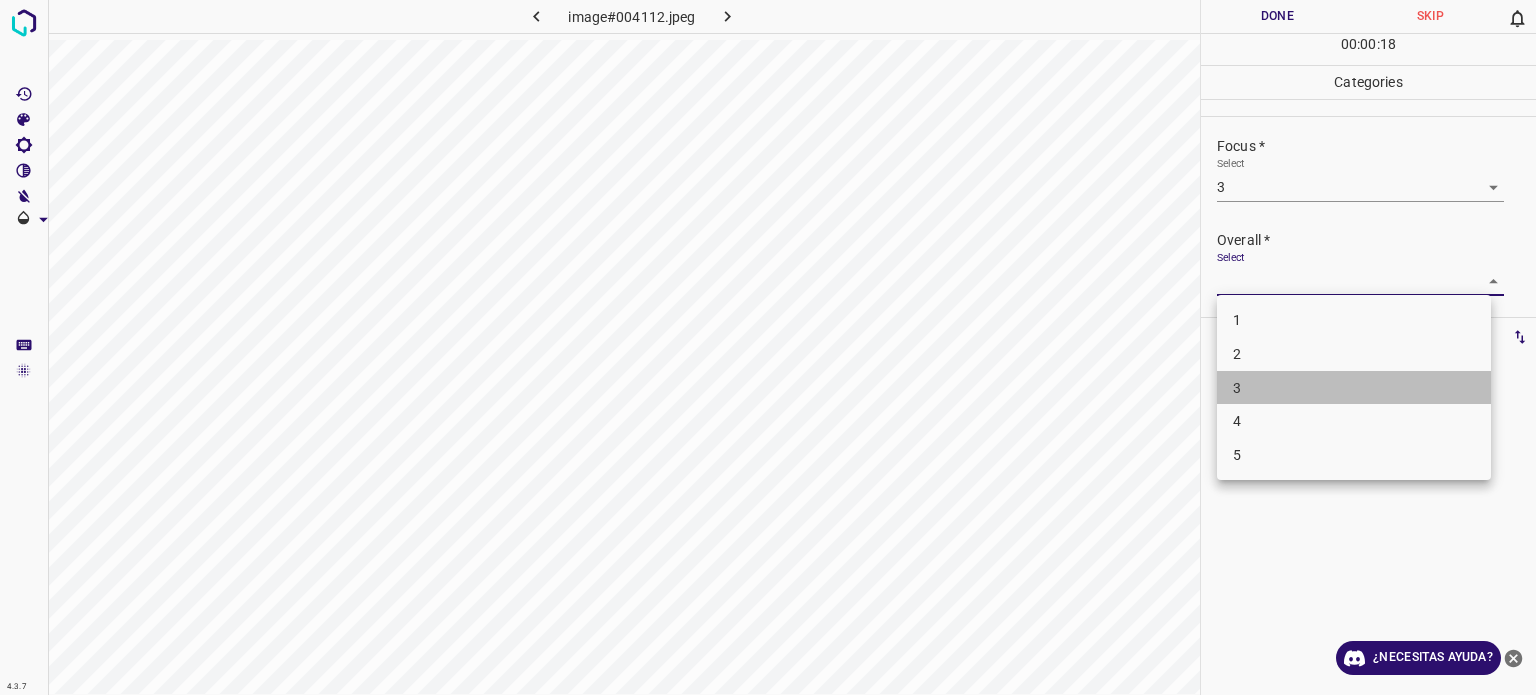 click on "3" at bounding box center [1354, 388] 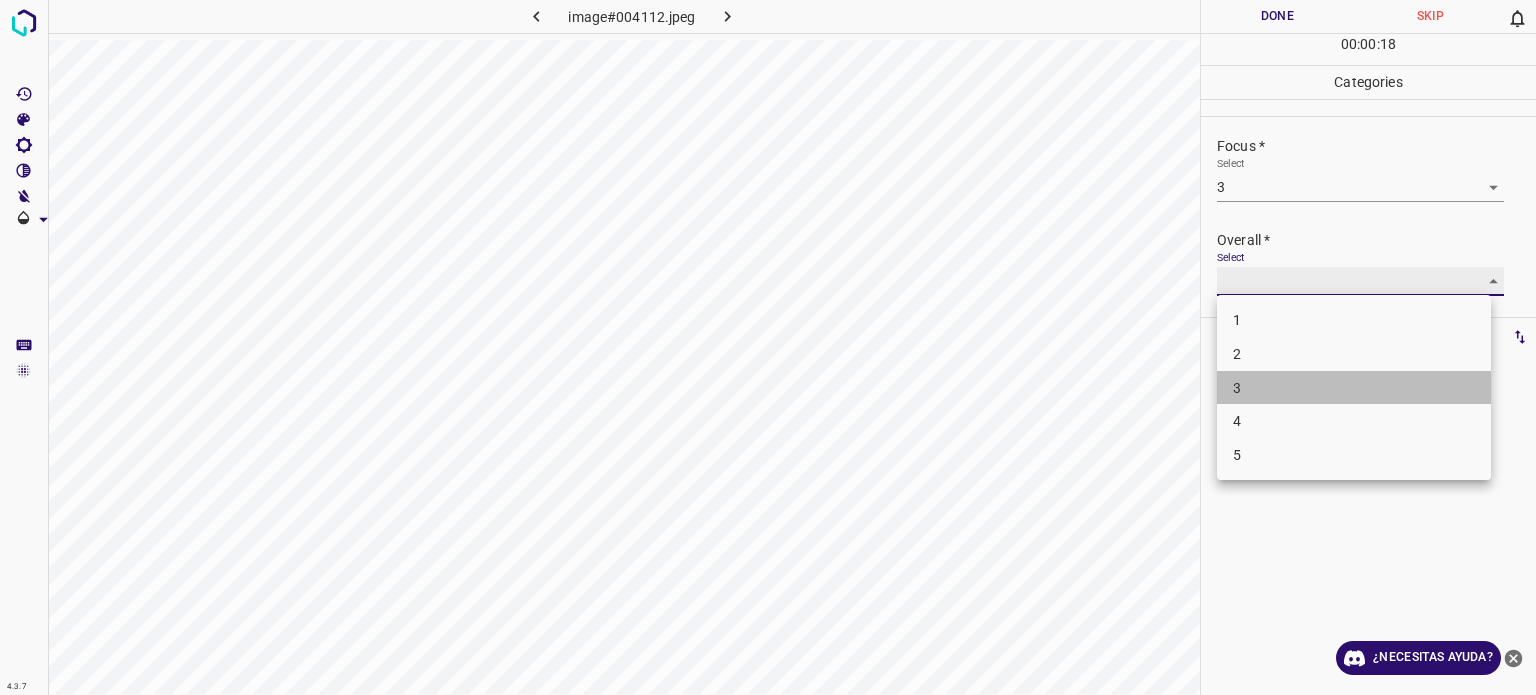type on "3" 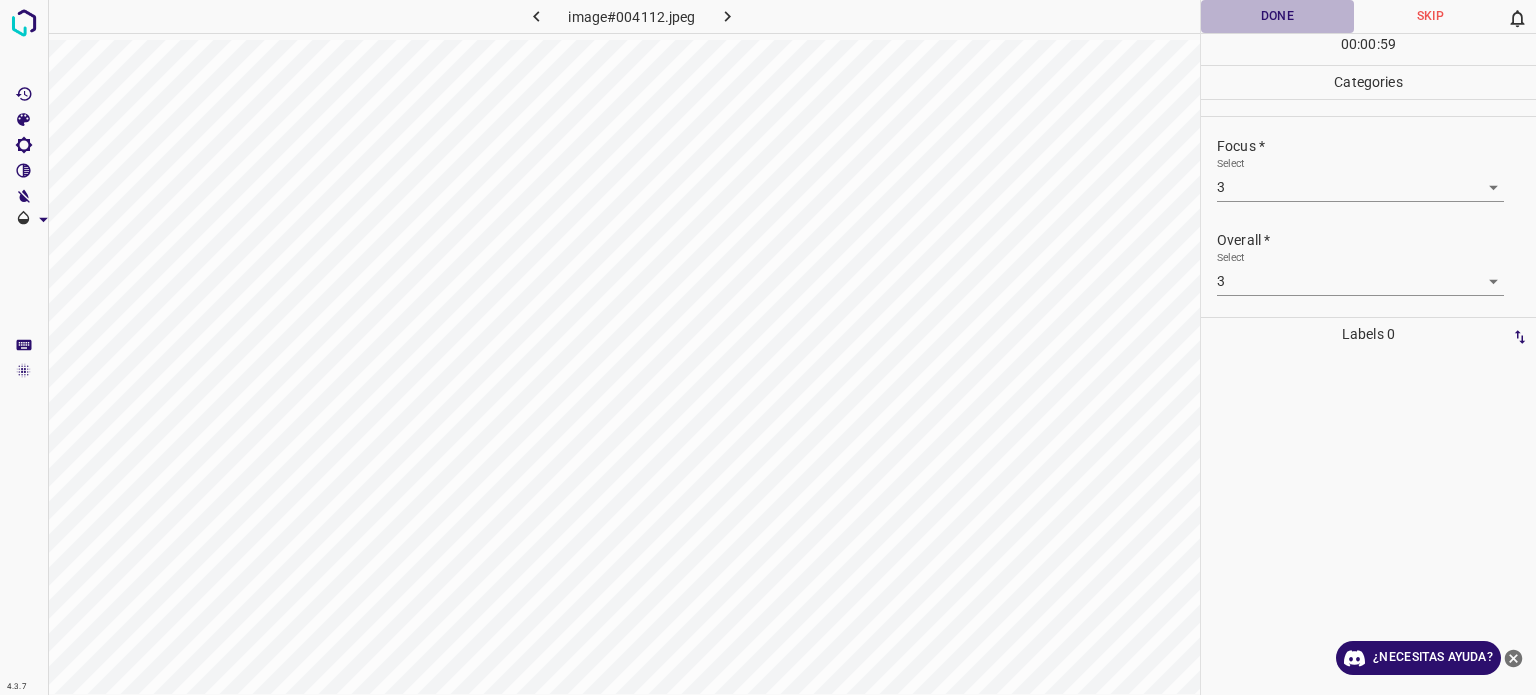click on "Done" at bounding box center (1277, 16) 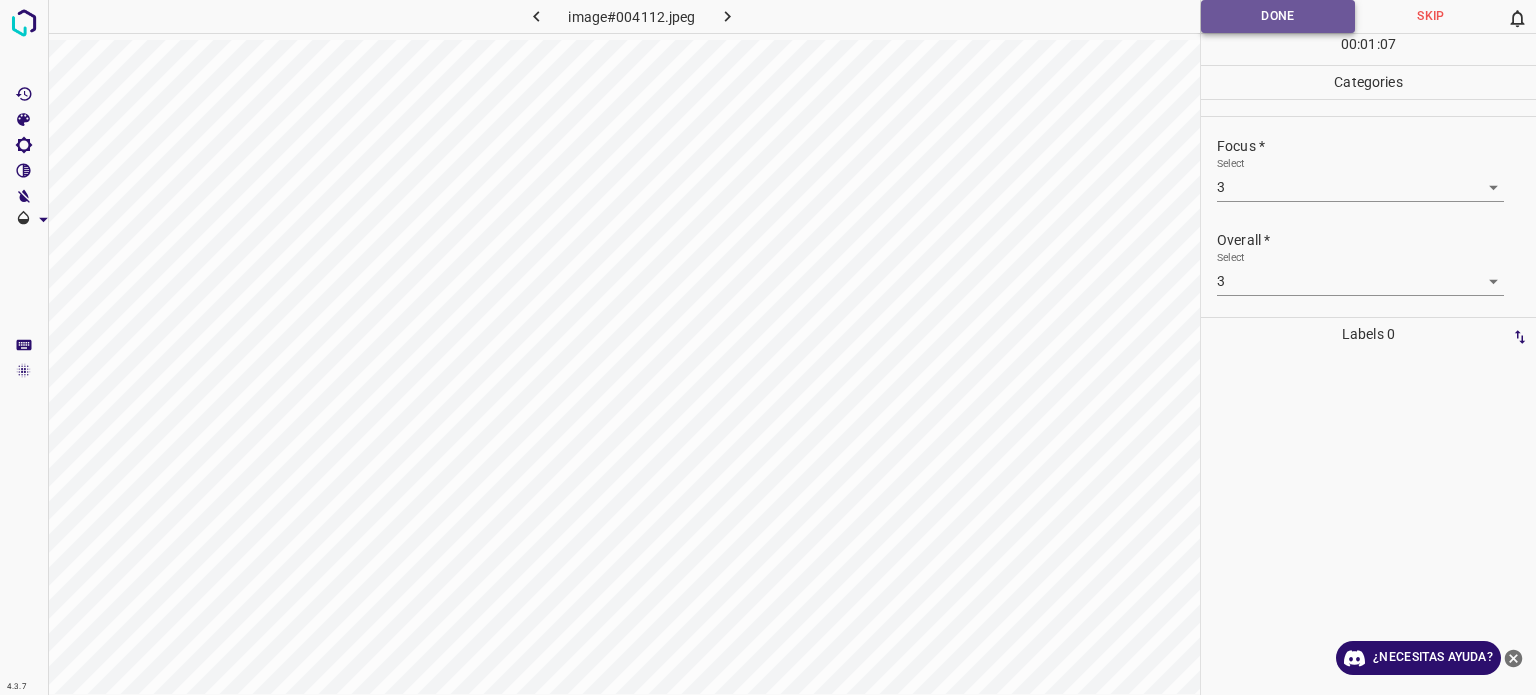 click on "Done" at bounding box center [1278, 16] 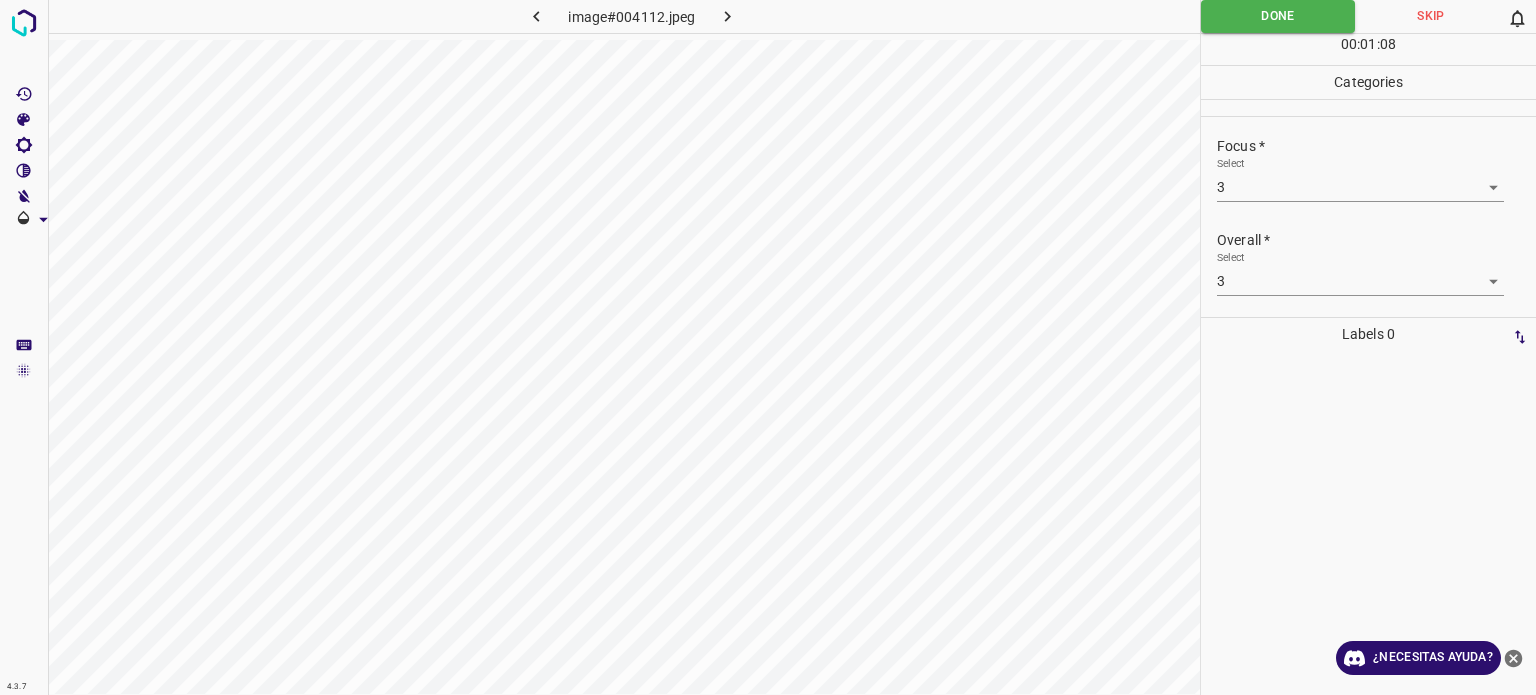 click at bounding box center (728, 16) 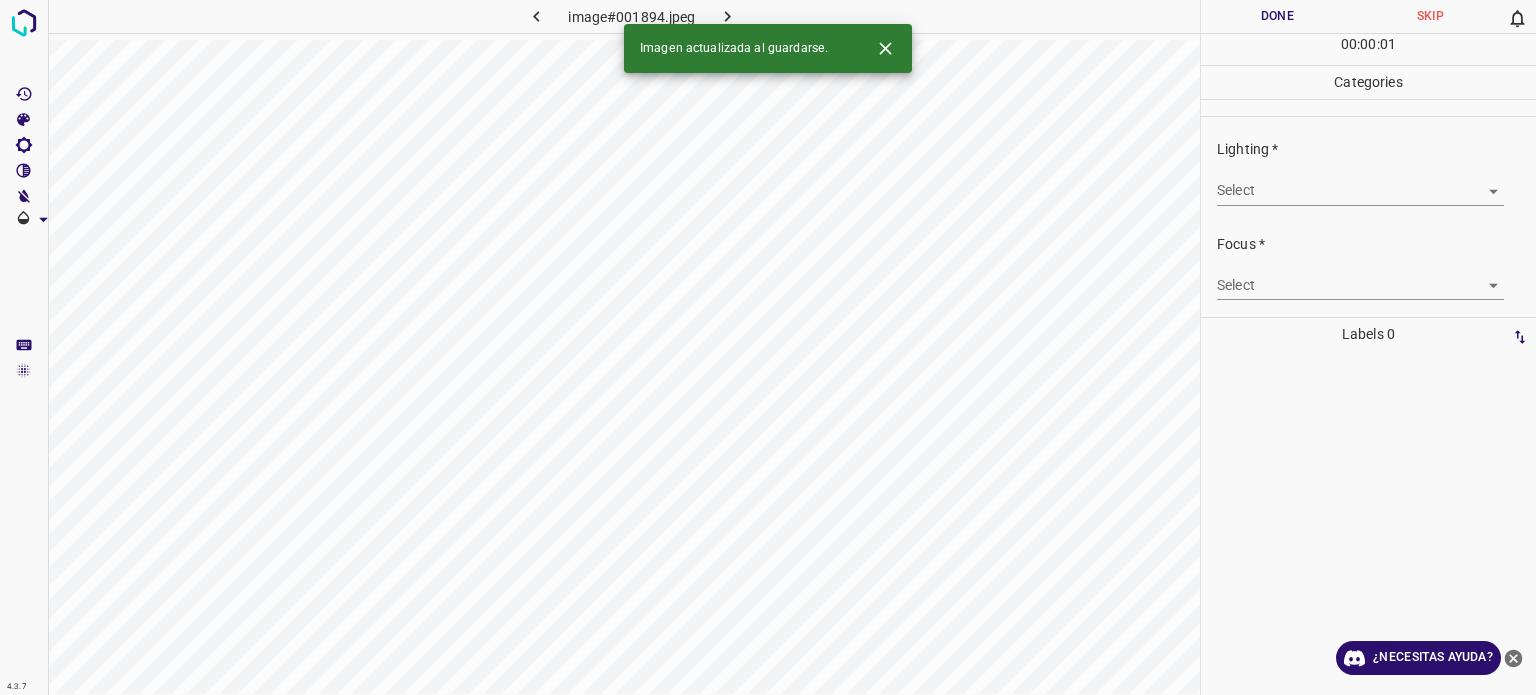 click on "4.3.7 image#001894.jpeg Done Skip 0 00   : 00   : 01   Categories Lighting *  Select ​ Focus *  Select ​ Overall *  Select ​ Labels   0 Categories 1 Lighting 2 Focus 3 Overall Tools Space Change between modes (Draw & Edit) I Auto labeling R Restore zoom M Zoom in N Zoom out Delete Delete selecte label Filters Z Restore filters X Saturation filter C Brightness filter V Contrast filter B Gray scale filter General O Download Imagen actualizada al guardarse. ¿Necesitas ayuda? Texto original Valora esta traducción Tu opinión servirá para ayudar a mejorar el Traductor de Google - Texto - Esconder - Borrar" at bounding box center (768, 347) 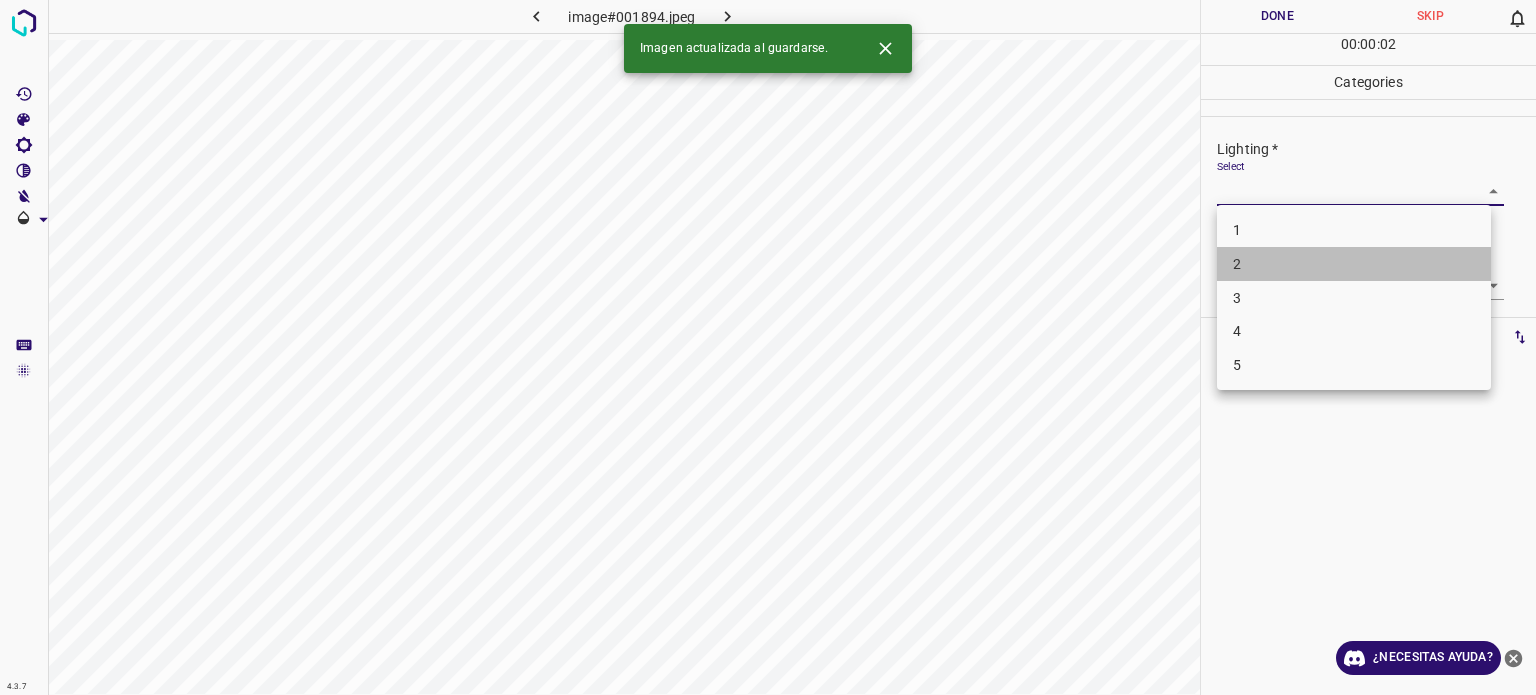 click on "2" at bounding box center [1237, 264] 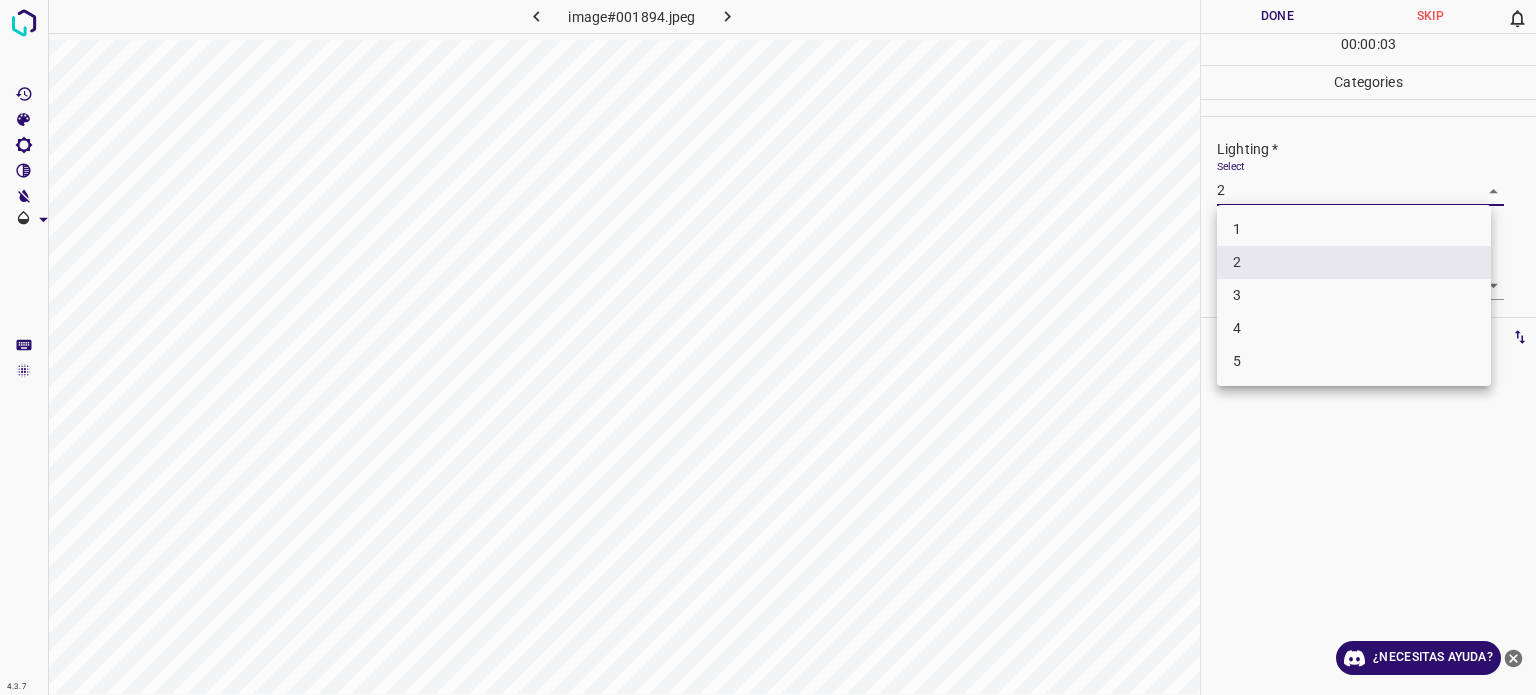 click on "4.3.7 image#001894.jpeg Done Skip 0 00   : 00   : 03   Categories Lighting *  Select 2 2 Focus *  Select ​ Overall *  Select ​ Labels   0 Categories 1 Lighting 2 Focus 3 Overall Tools Space Change between modes (Draw & Edit) I Auto labeling R Restore zoom M Zoom in N Zoom out Delete Delete selecte label Filters Z Restore filters X Saturation filter C Brightness filter V Contrast filter B Gray scale filter General O Download ¿Necesitas ayuda? Texto original Valora esta traducción Tu opinión servirá para ayudar a mejorar el Traductor de Google - Texto - Esconder - Borrar 1 2 3 4 5" at bounding box center [768, 347] 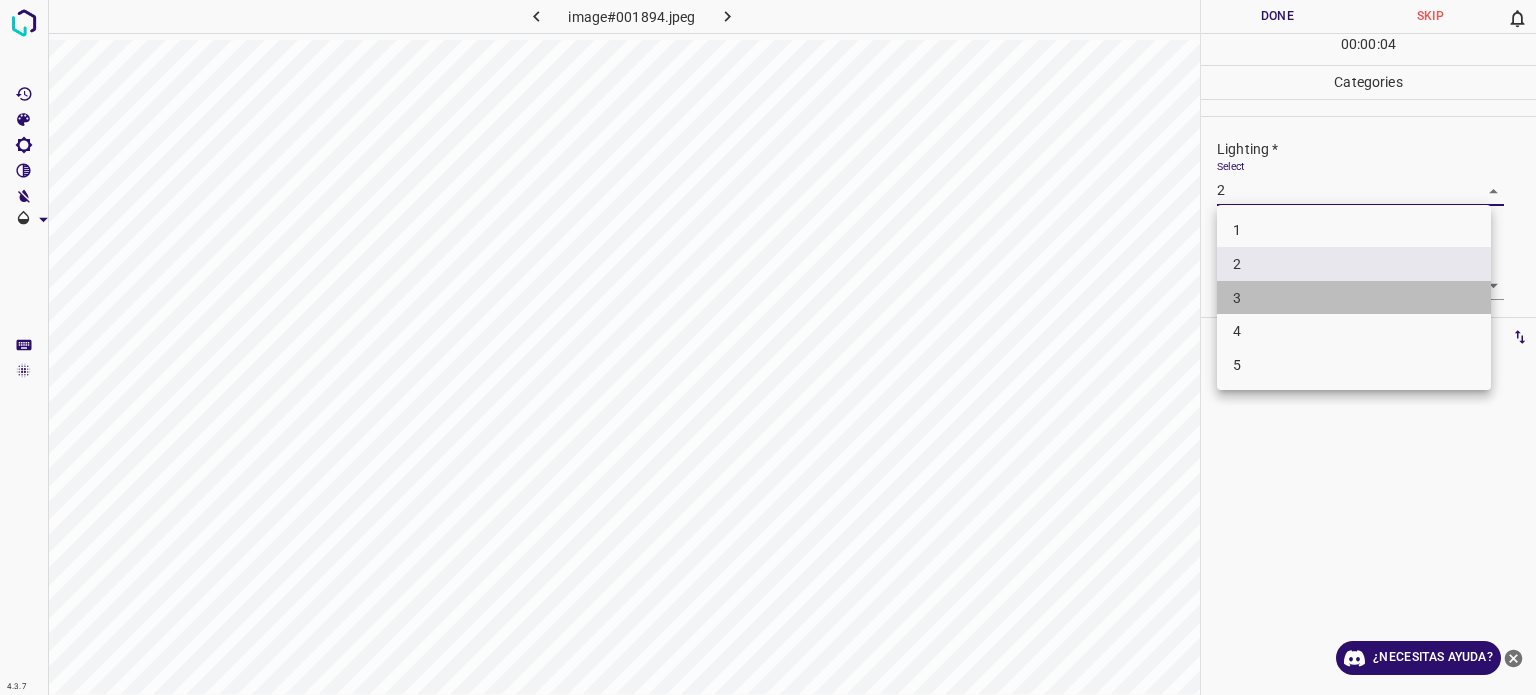 drag, startPoint x: 1237, startPoint y: 303, endPoint x: 1238, endPoint y: 293, distance: 10.049875 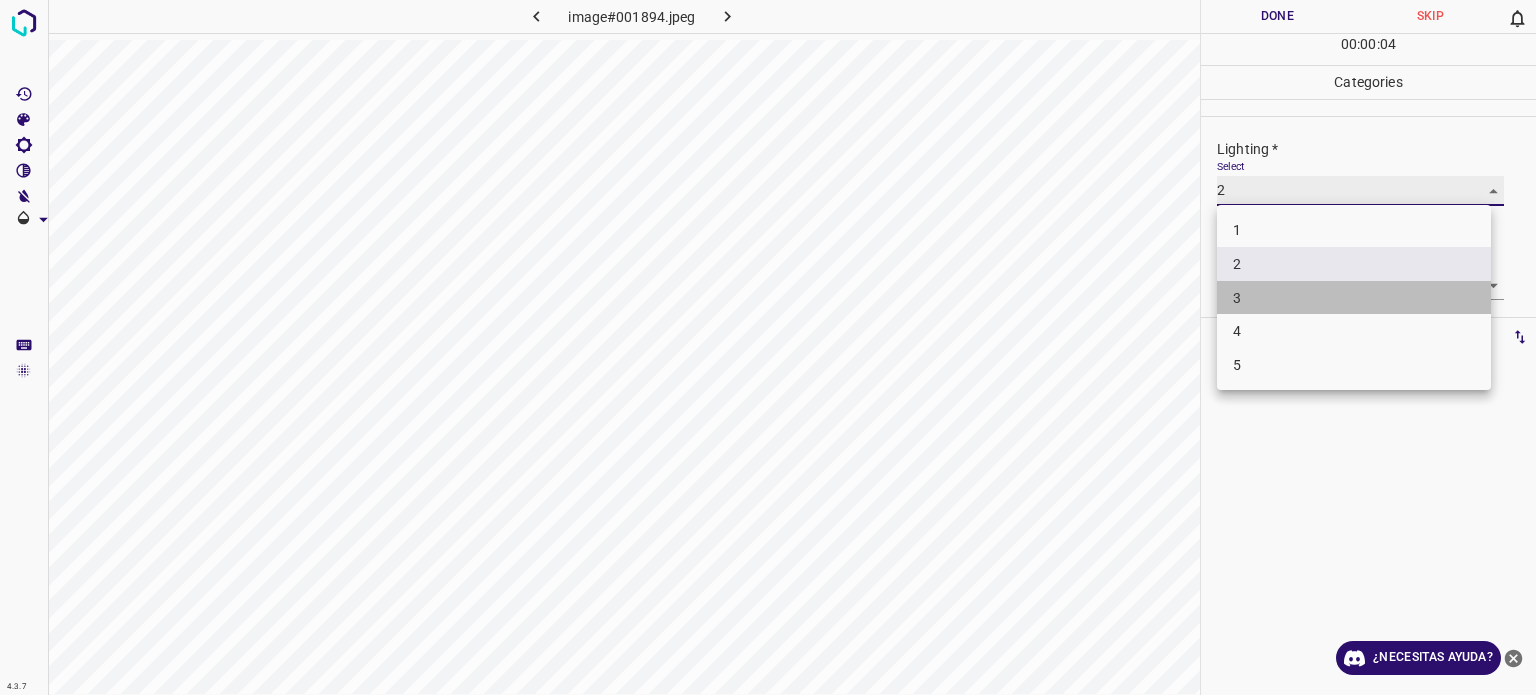 type on "3" 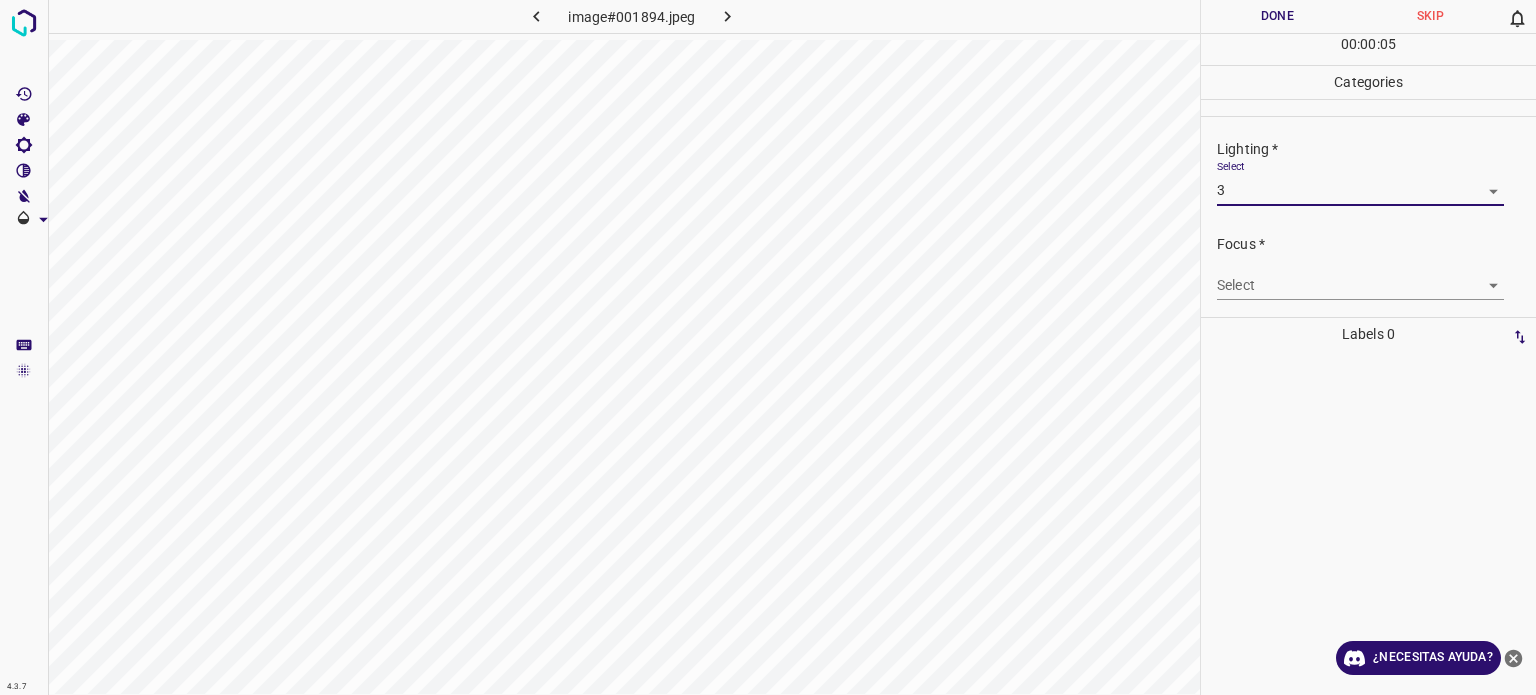 click on "4.3.7 image#001894.jpeg Done Skip 0 00   : 00   : 05   Categories Lighting *  Select 3 3 Focus *  Select ​ Overall *  Select ​ Labels   0 Categories 1 Lighting 2 Focus 3 Overall Tools Space Change between modes (Draw & Edit) I Auto labeling R Restore zoom M Zoom in N Zoom out Delete Delete selecte label Filters Z Restore filters X Saturation filter C Brightness filter V Contrast filter B Gray scale filter General O Download ¿Necesitas ayuda? Texto original Valora esta traducción Tu opinión servirá para ayudar a mejorar el Traductor de Google - Texto - Esconder - Borrar" at bounding box center [768, 347] 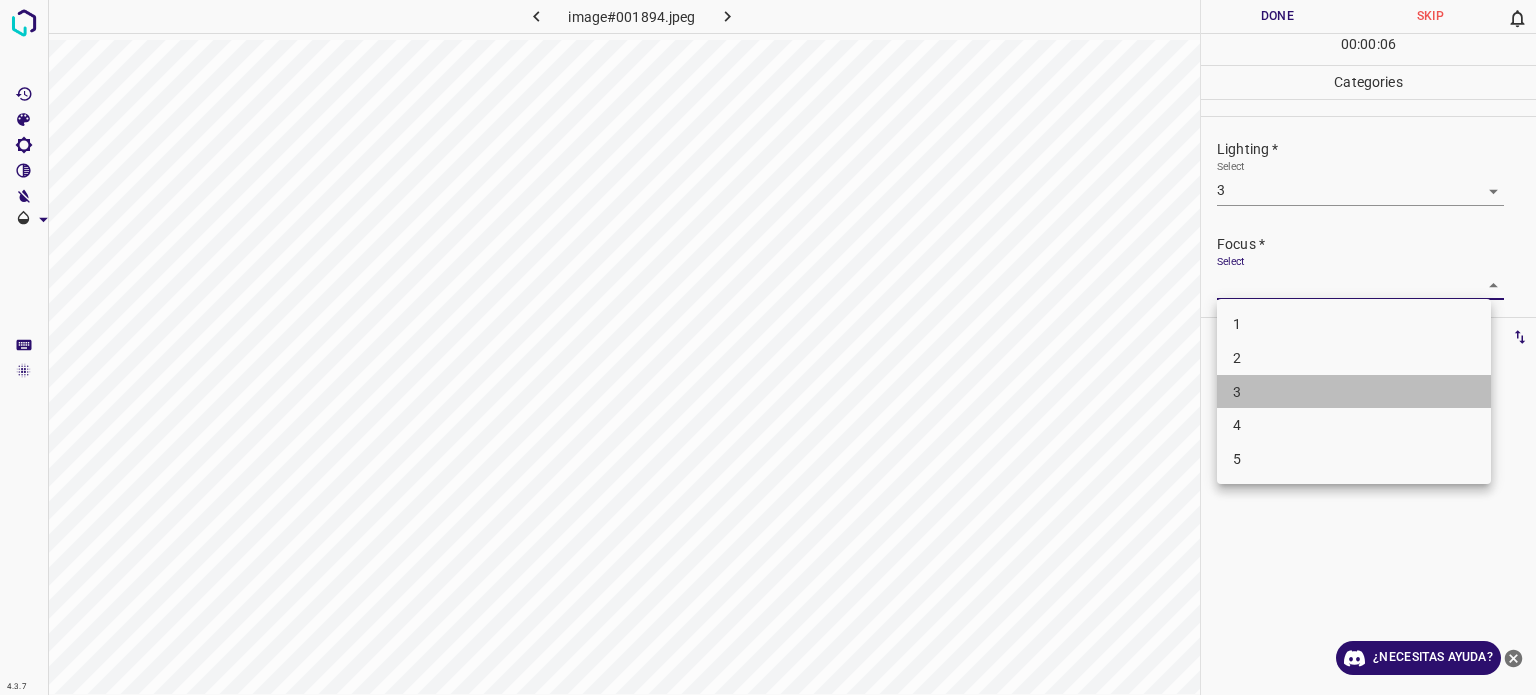 click on "3" at bounding box center [1237, 391] 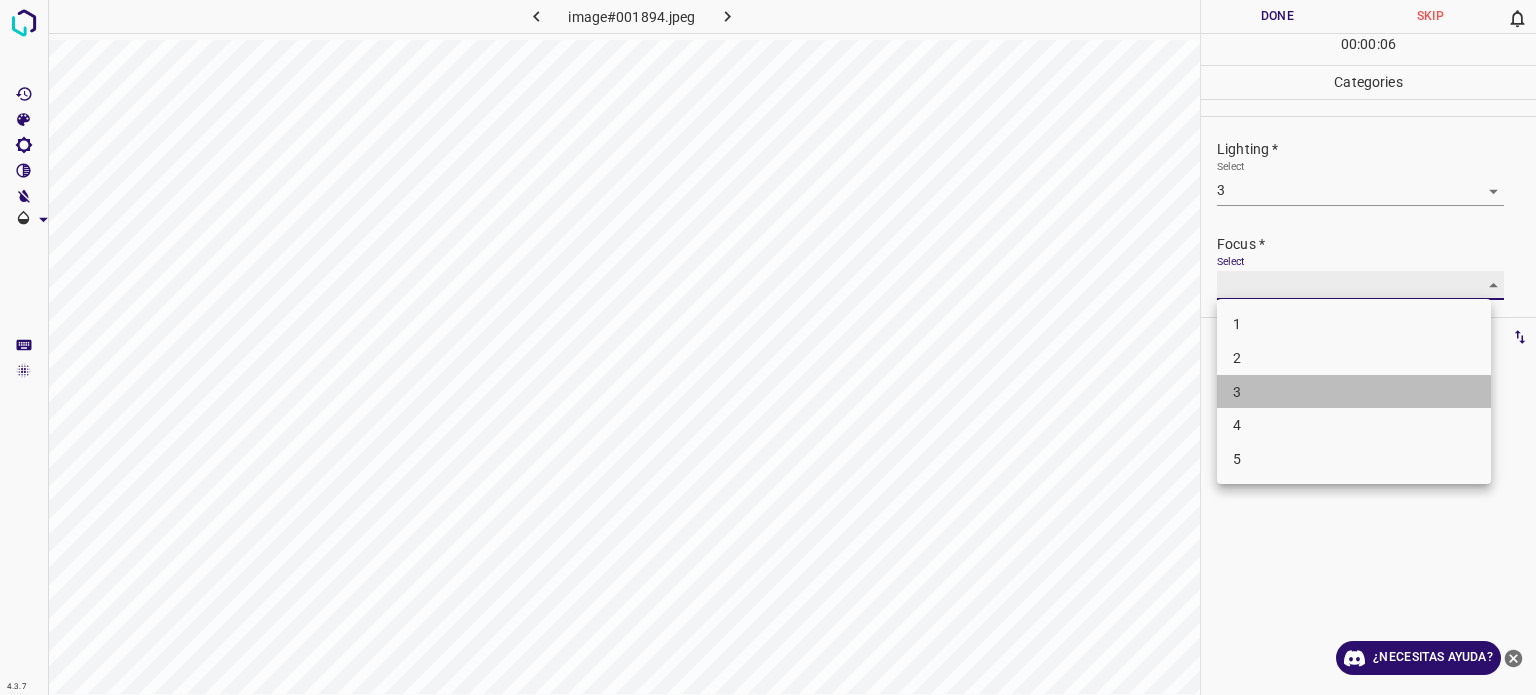 type on "3" 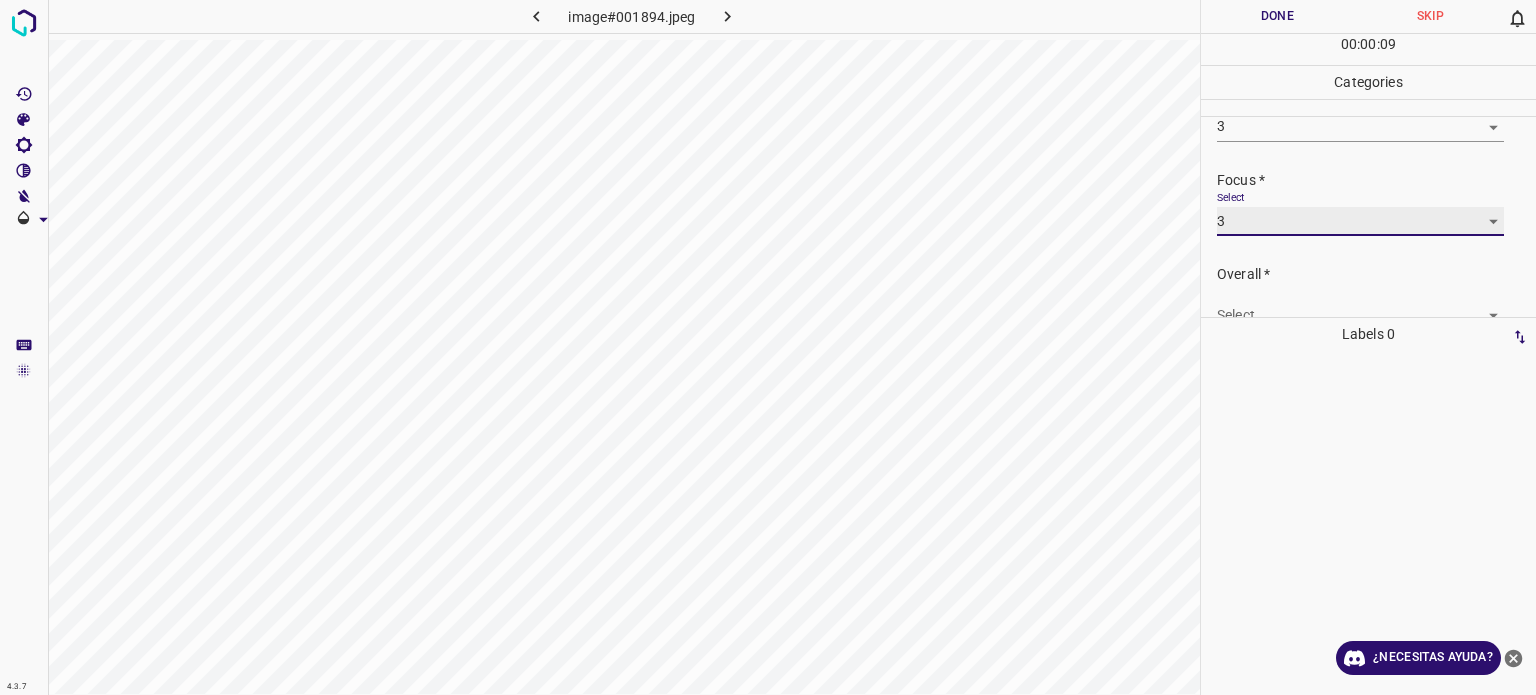 scroll, scrollTop: 98, scrollLeft: 0, axis: vertical 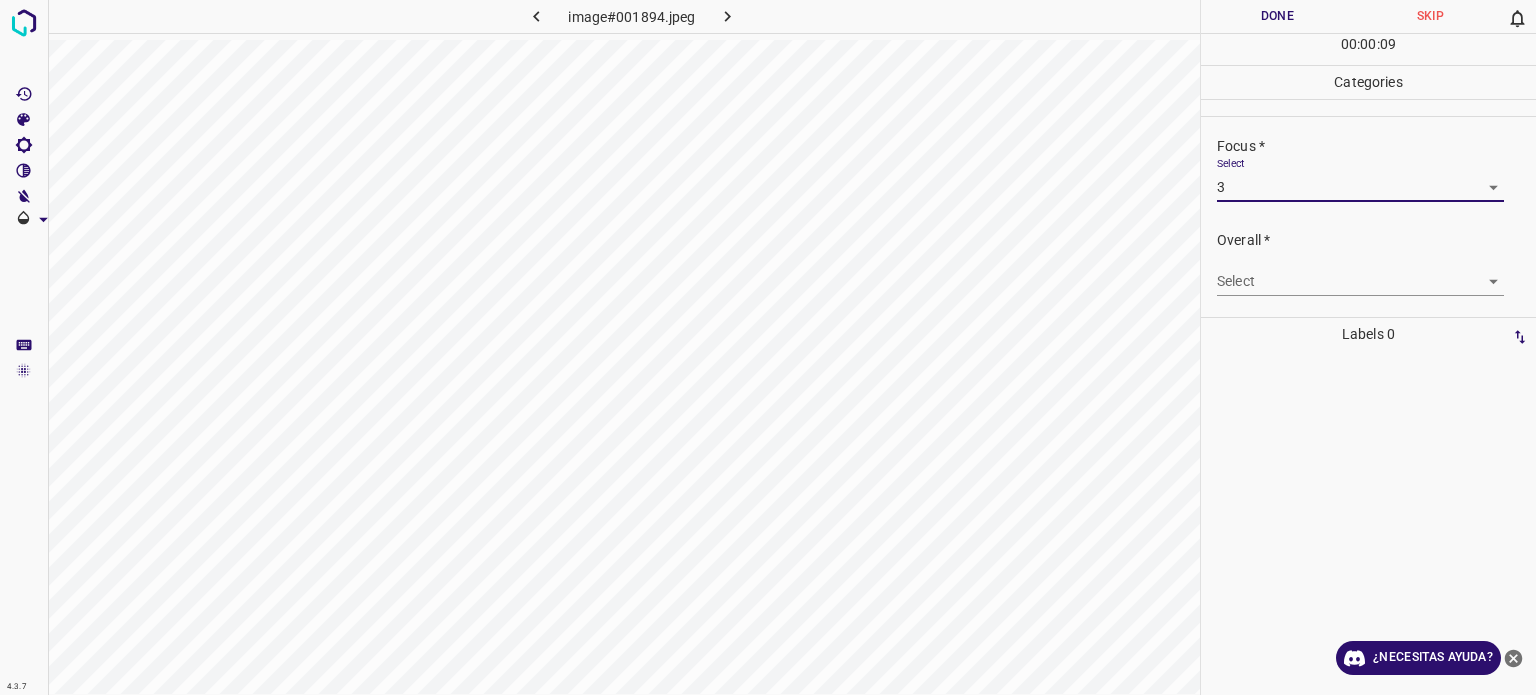 click on "4.3.7 image#001894.jpeg Done Skip 0 00   : 00   : 09   Categories Lighting *  Select 3 3 Focus *  Select 3 3 Overall *  Select ​ Labels   0 Categories 1 Lighting 2 Focus 3 Overall Tools Space Change between modes (Draw & Edit) I Auto labeling R Restore zoom M Zoom in N Zoom out Delete Delete selecte label Filters Z Restore filters X Saturation filter C Brightness filter V Contrast filter B Gray scale filter General O Download ¿Necesitas ayuda? Texto original Valora esta traducción Tu opinión servirá para ayudar a mejorar el Traductor de Google - Texto - Esconder - Borrar" at bounding box center [768, 347] 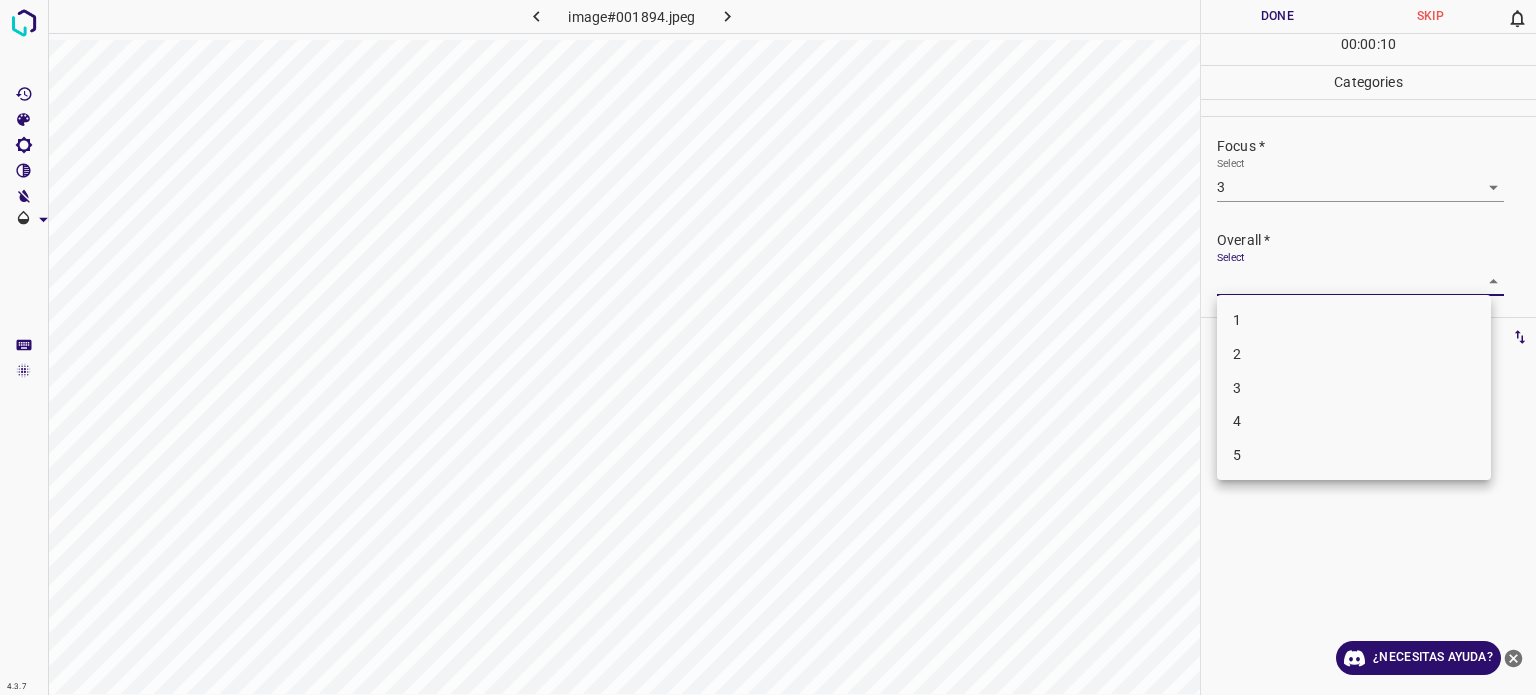 click on "3" at bounding box center [1237, 387] 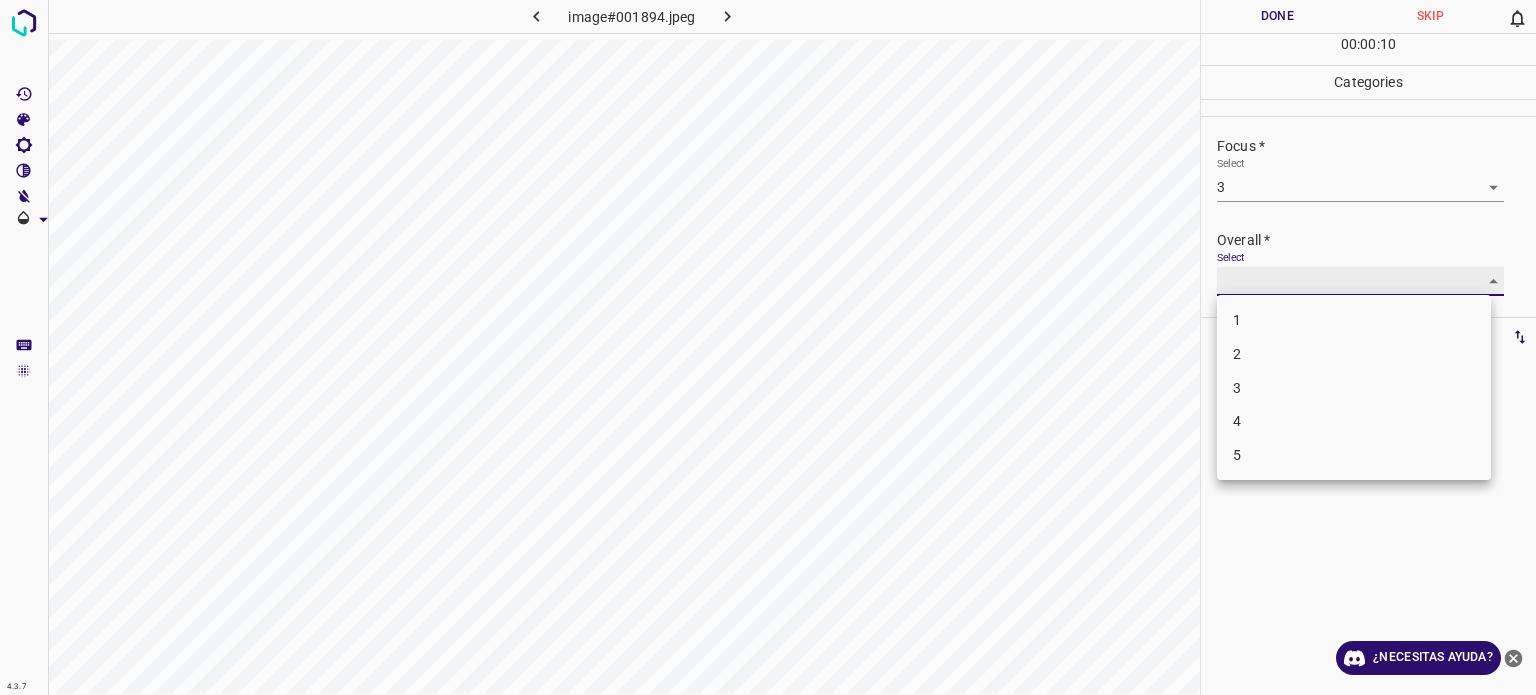 type on "3" 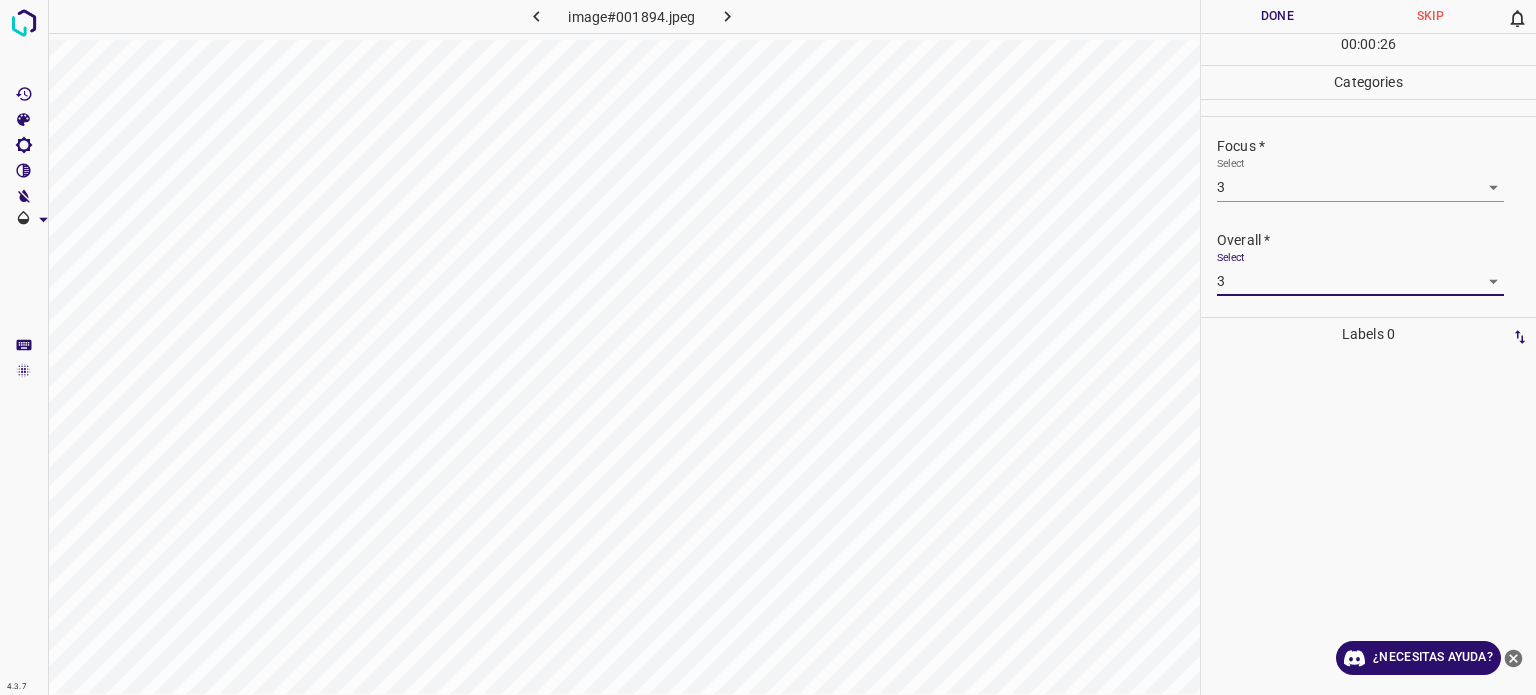 click on "Done" at bounding box center [1277, 16] 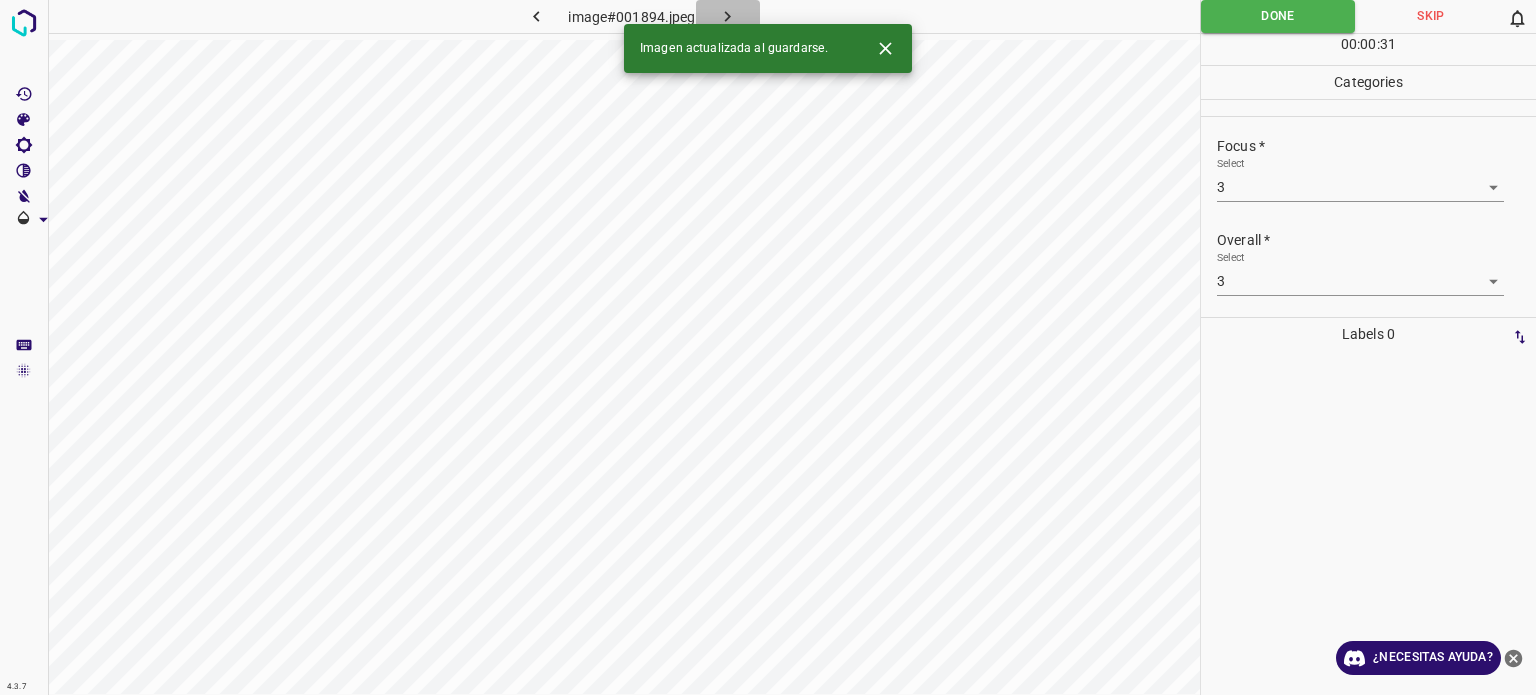 click 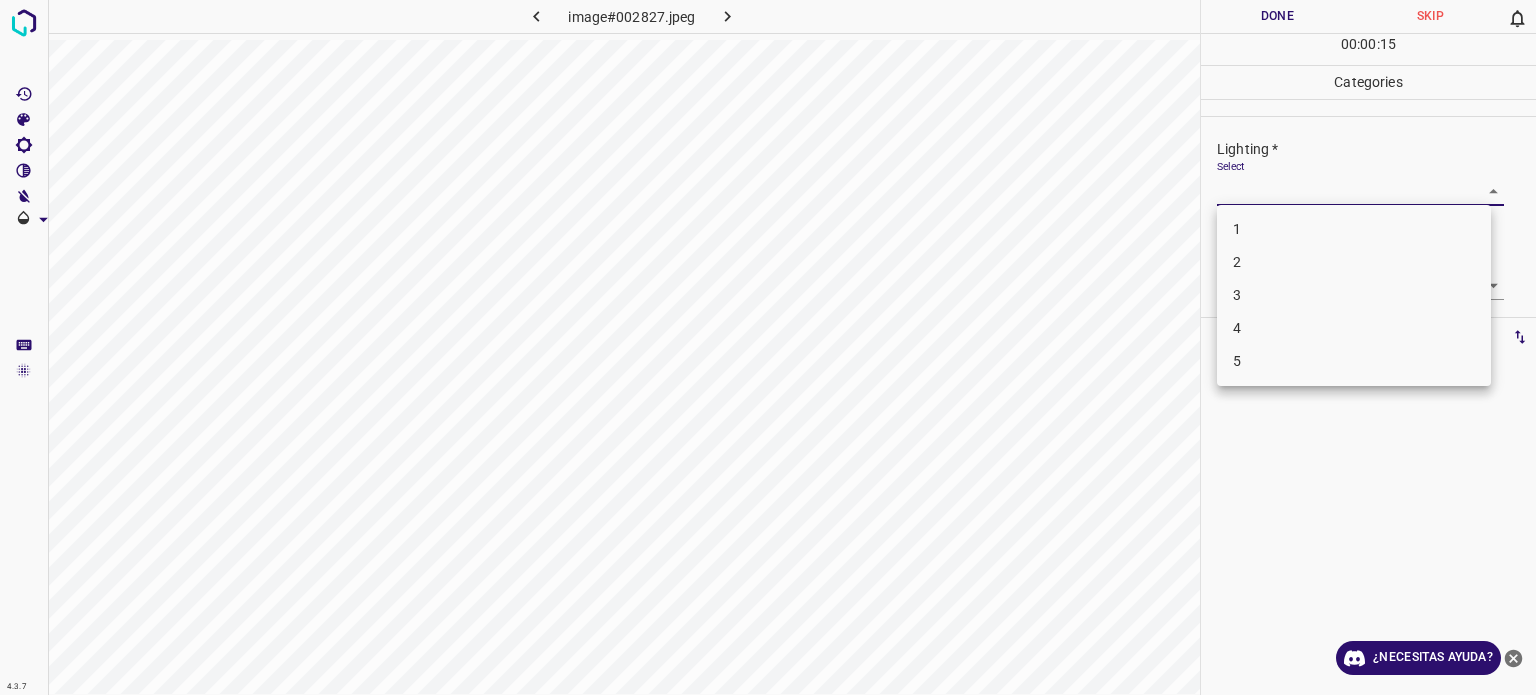 click on "4.3.7 image#002827.jpeg Done Skip 0 00 : 00 : 15 Categories Lighting * Select ​ Focus * Select ​ Overall * Select ​ Labels 0 Categories 1 Lighting 2 Focus 3 Overall Tools Space Change between modes (Draw & Edit) I Auto labeling R Restore zoom M Zoom in N Zoom out Delete Delete selecte label Filters Z Restore filters X Saturation filter C Brightness filter V Contrast filter B Gray scale filter General O Download ¿Necesitas ayuda? Texto original Valora esta traducción Tu opinión servirá para ayudar a mejorar el Traductor de Google - Texto - Esconder - Borrar 1 2 3 4 5" at bounding box center [768, 347] 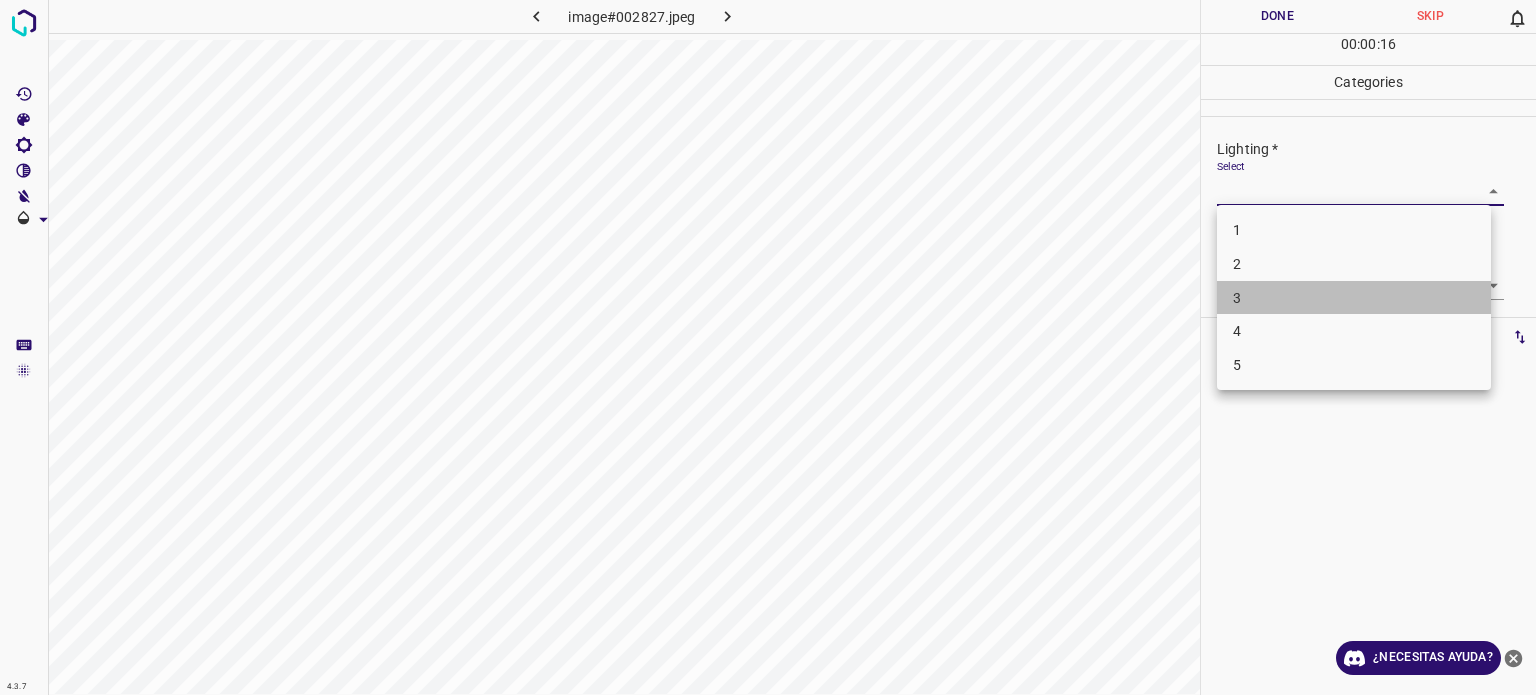 click on "3" at bounding box center [1354, 298] 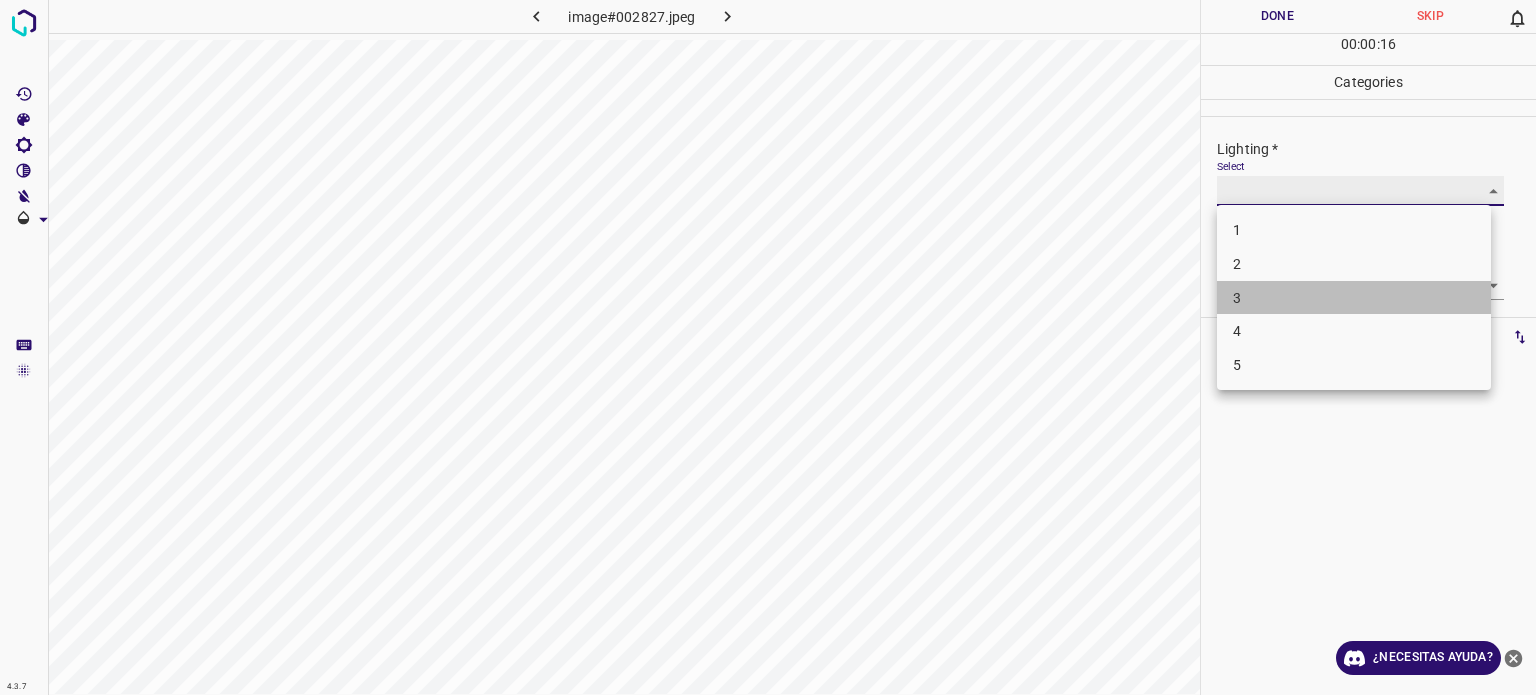 type on "3" 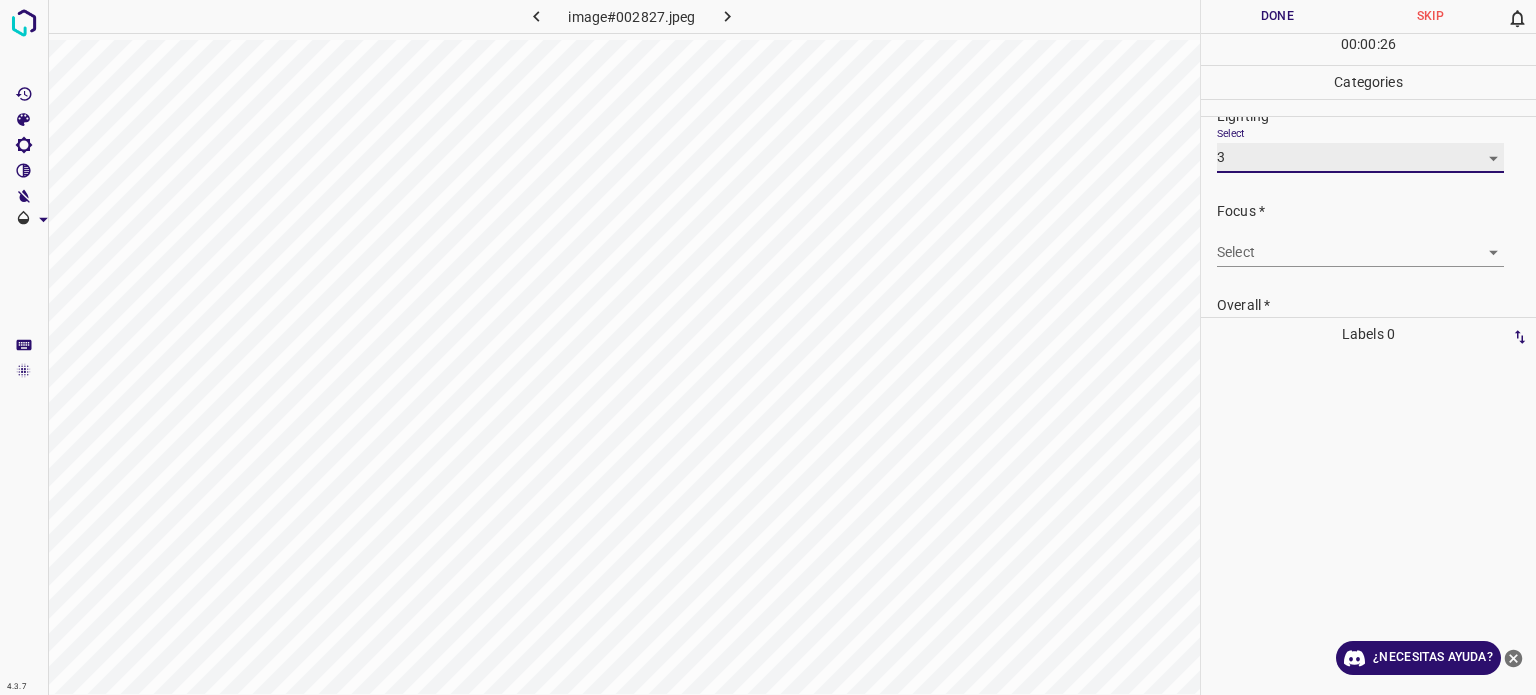 scroll, scrollTop: 0, scrollLeft: 0, axis: both 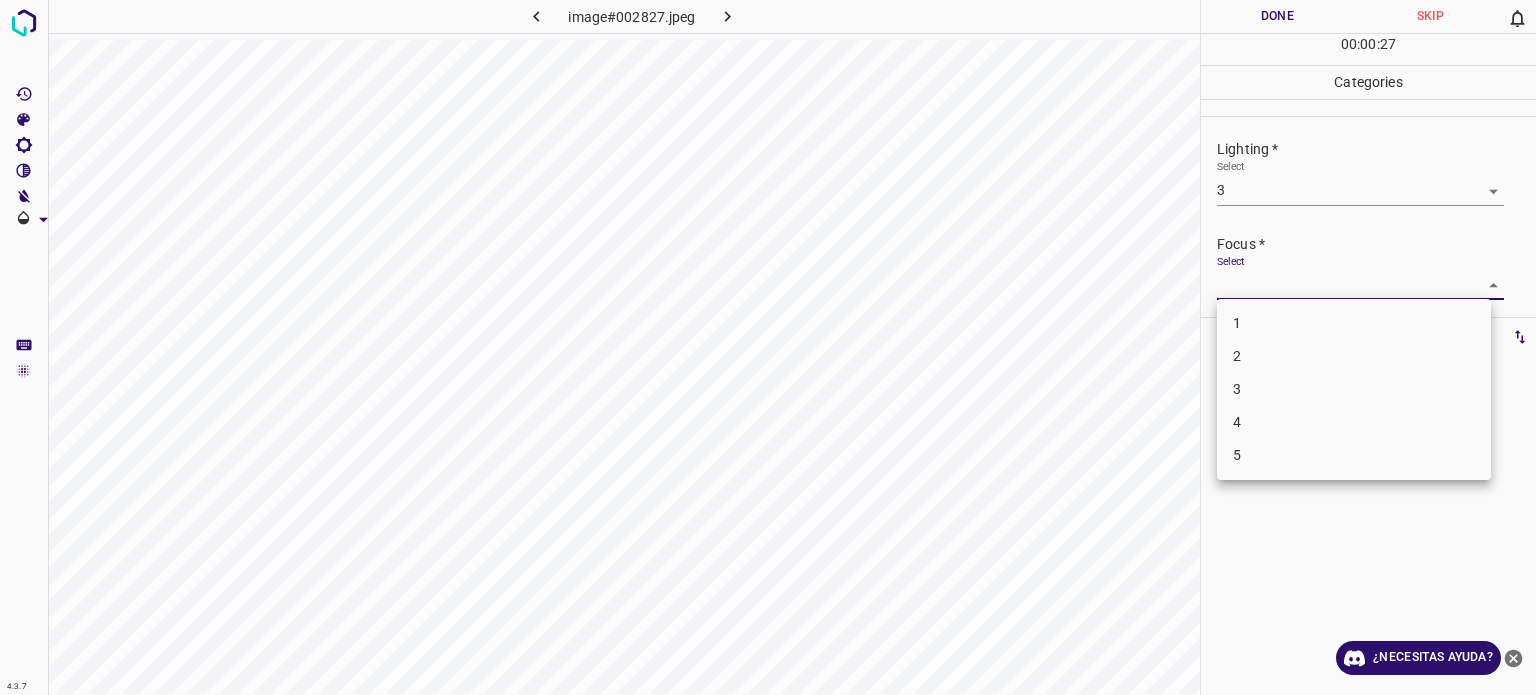 click on "4.3.7 image#002827.jpeg Done Skip 0 00 : 00 : 27 Categories Lighting * Select 3 3 Focus * Select ​ Overall * Select ​ Labels 0 Categories 1 Lighting 2 Focus 3 Overall Tools Space Change between modes (Draw & Edit) I Auto labeling R Restore zoom M Zoom in N Zoom out Delete Delete selecte label Filters Z Restore filters X Saturation filter C Brightness filter V Contrast filter B Gray scale filter General O Download ¿Necesitas ayuda? Texto original Valora esta traducción Tu opinión servirá para ayudar a mejorar el Traductor de Google - Texto - Esconder - Borrar 1 2 3 4 5" at bounding box center [768, 347] 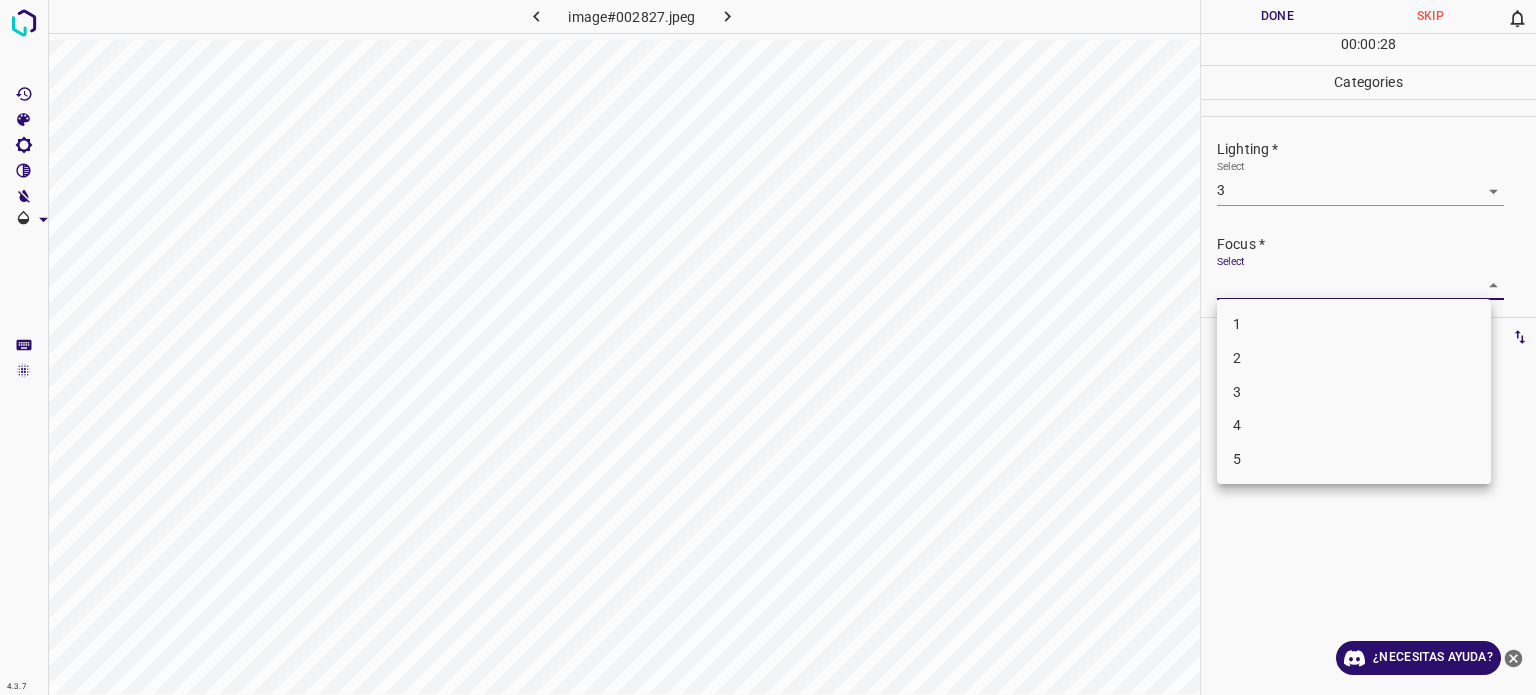 click on "3" at bounding box center [1237, 391] 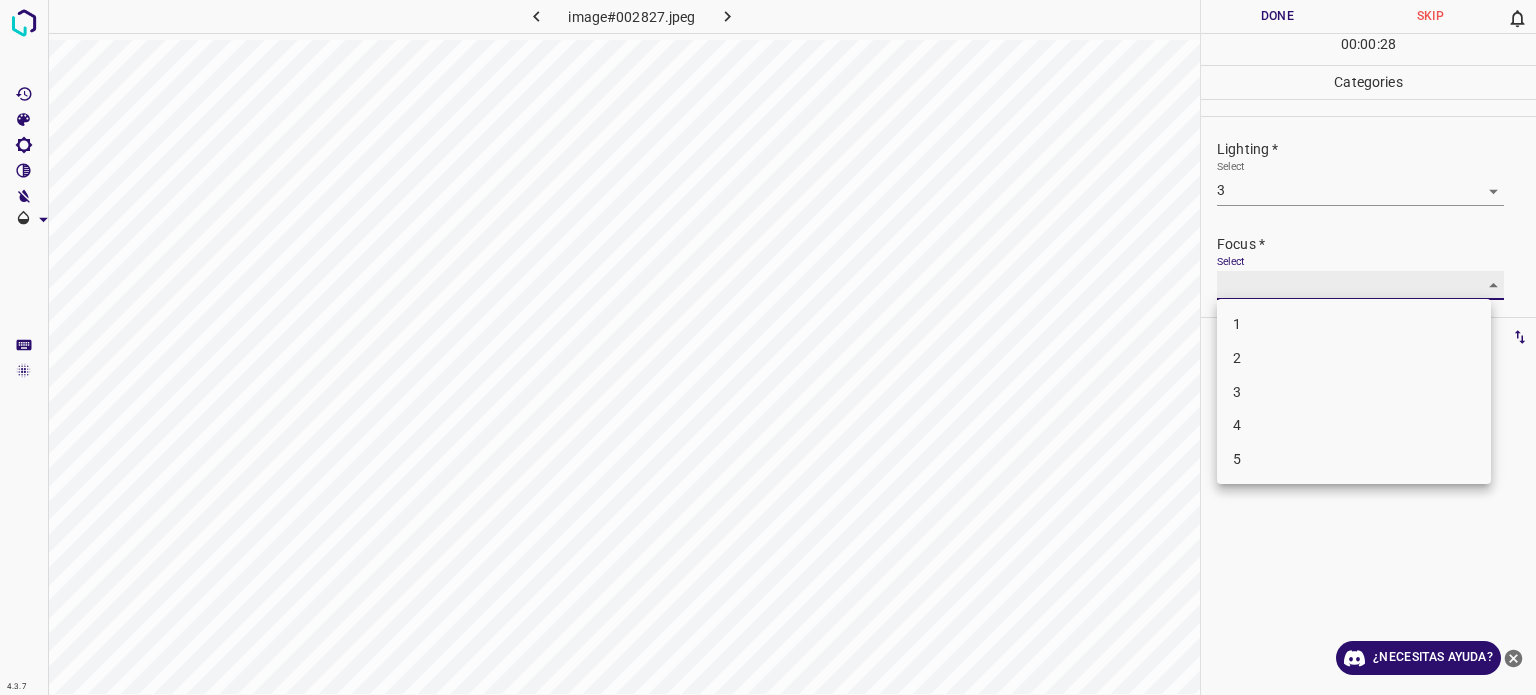 type on "3" 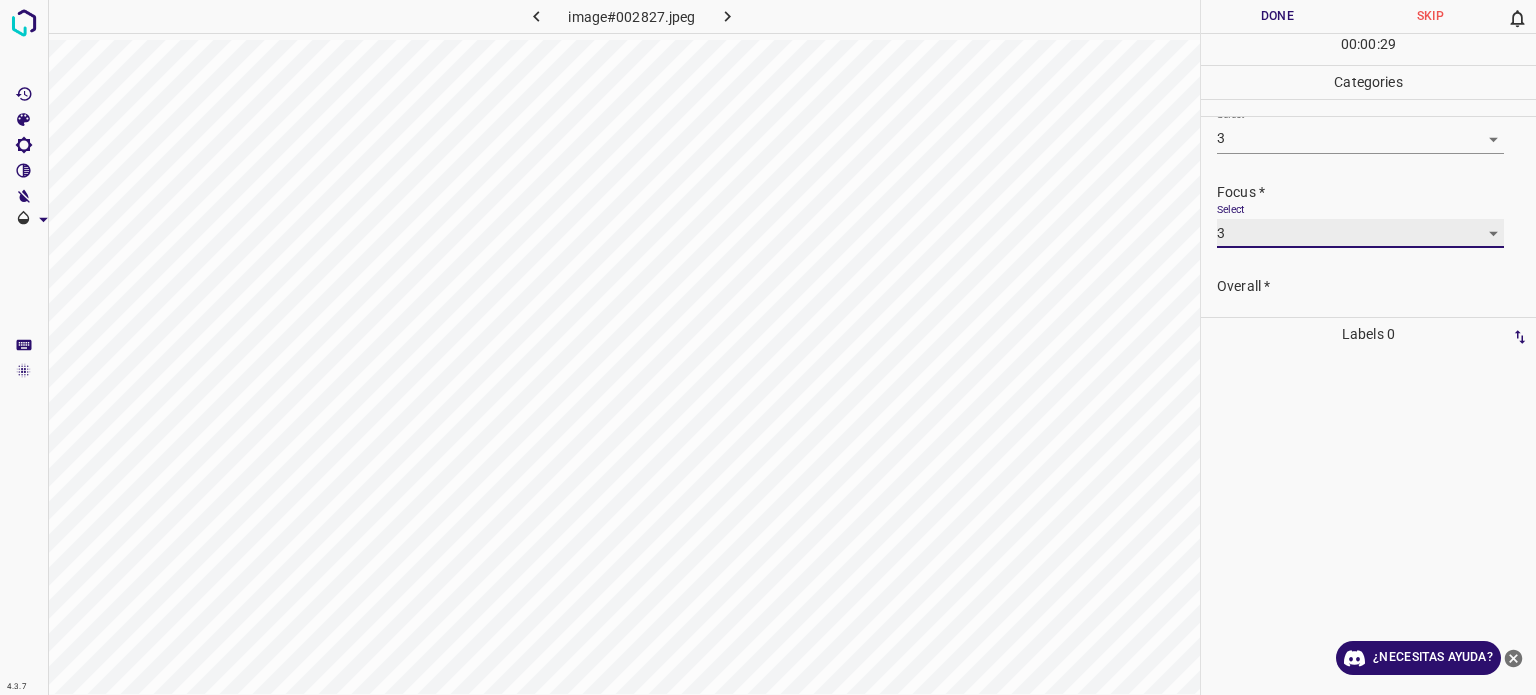 scroll, scrollTop: 98, scrollLeft: 0, axis: vertical 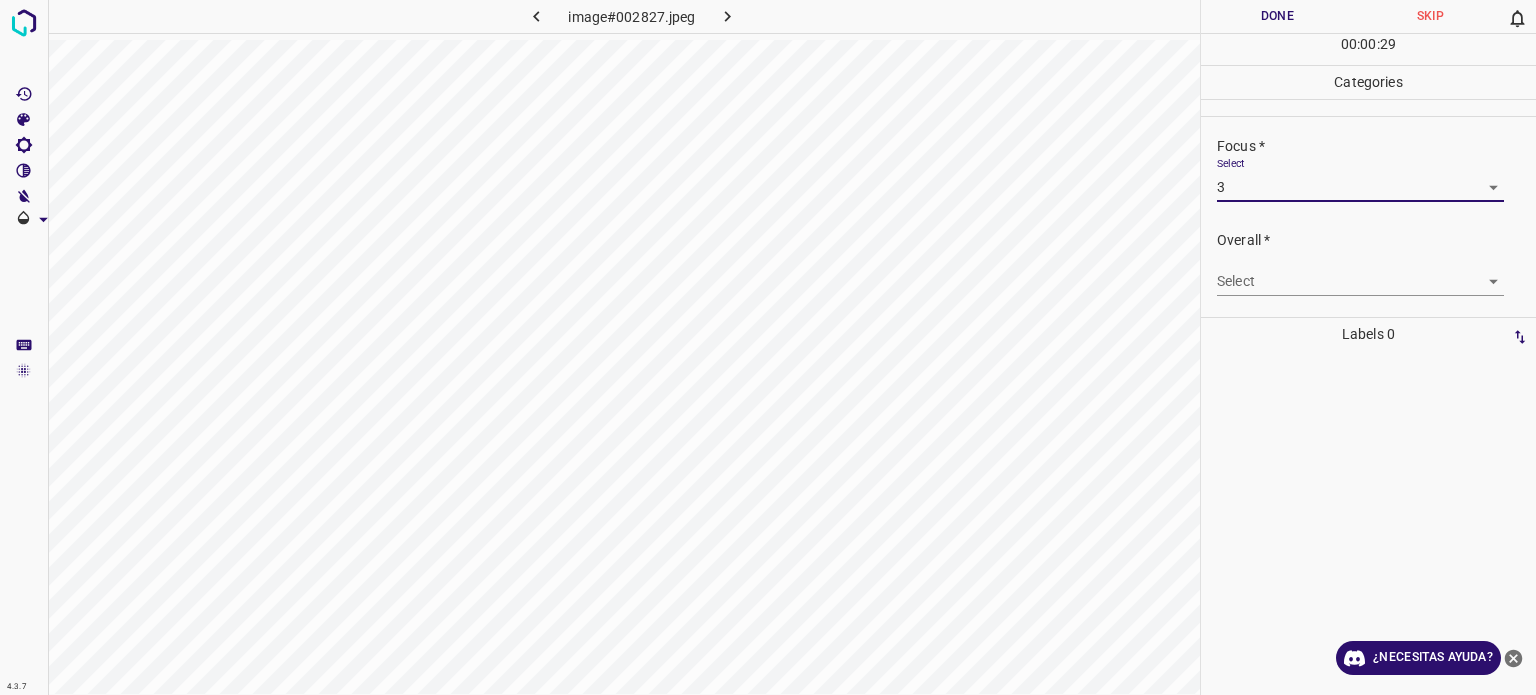 click on "4.3.7 image#002827.jpeg Done Skip 0 00   : 00   : 29   Categories Lighting *  Select 3 3 Focus *  Select 3 3 Overall *  Select ​ Labels   0 Categories 1 Lighting 2 Focus 3 Overall Tools Space Change between modes (Draw & Edit) I Auto labeling R Restore zoom M Zoom in N Zoom out Delete Delete selecte label Filters Z Restore filters X Saturation filter C Brightness filter V Contrast filter B Gray scale filter General O Download ¿Necesitas ayuda? Texto original Valora esta traducción Tu opinión servirá para ayudar a mejorar el Traductor de Google - Texto - Esconder - Borrar" at bounding box center (768, 347) 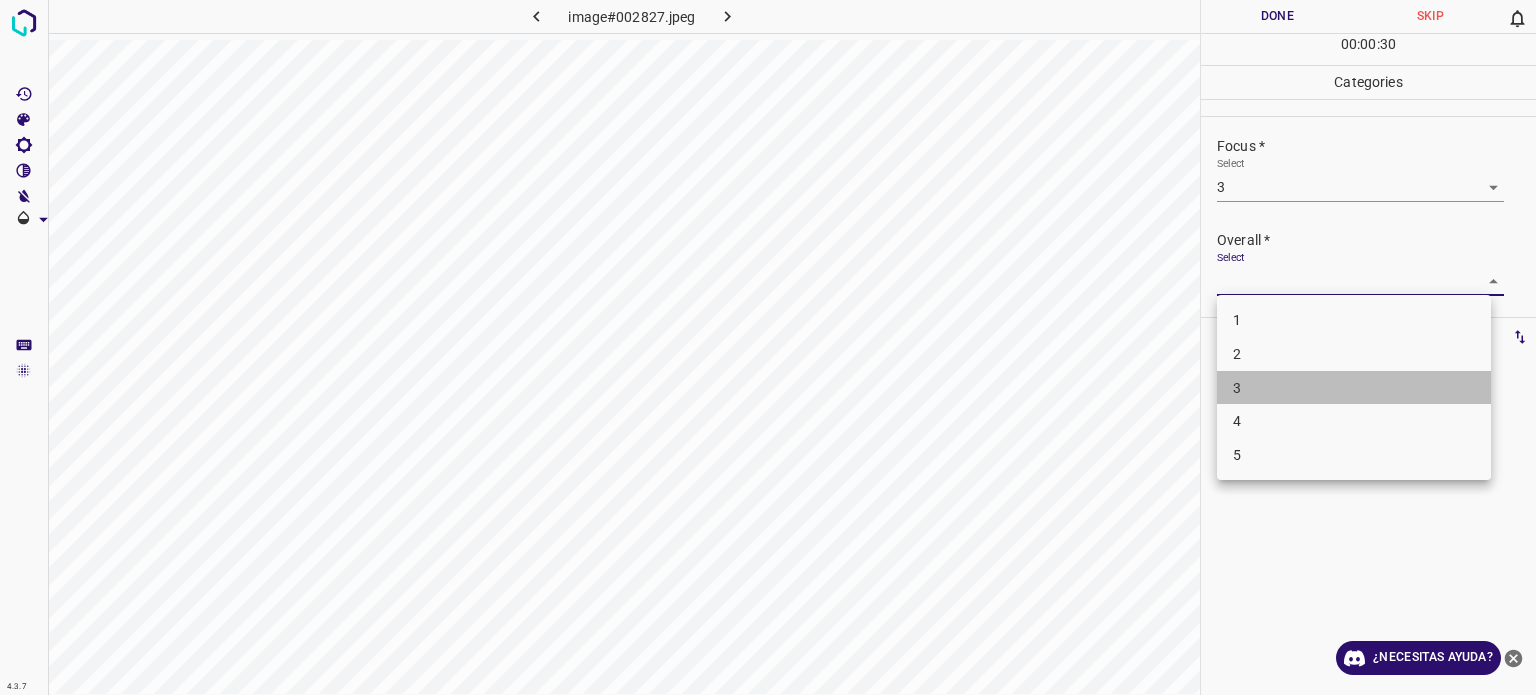 click on "3" at bounding box center (1354, 388) 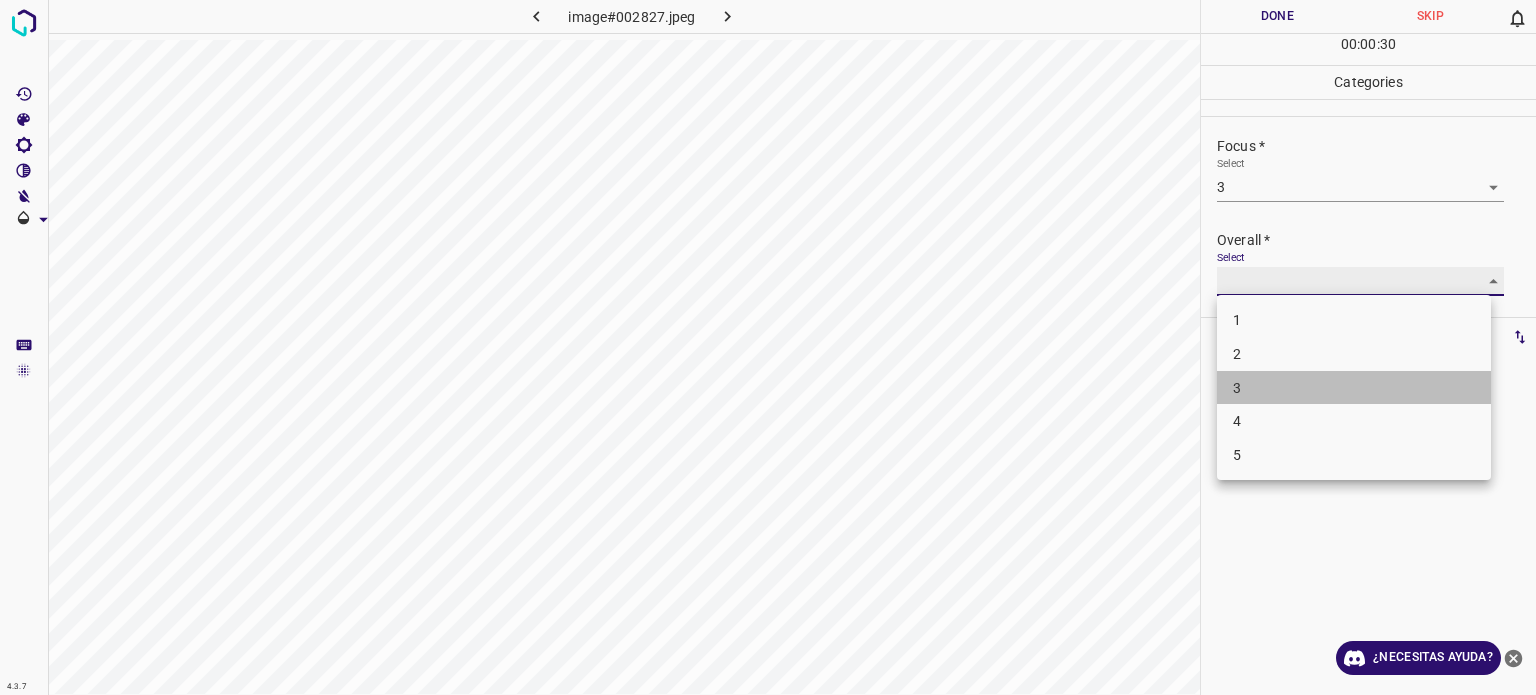 type on "3" 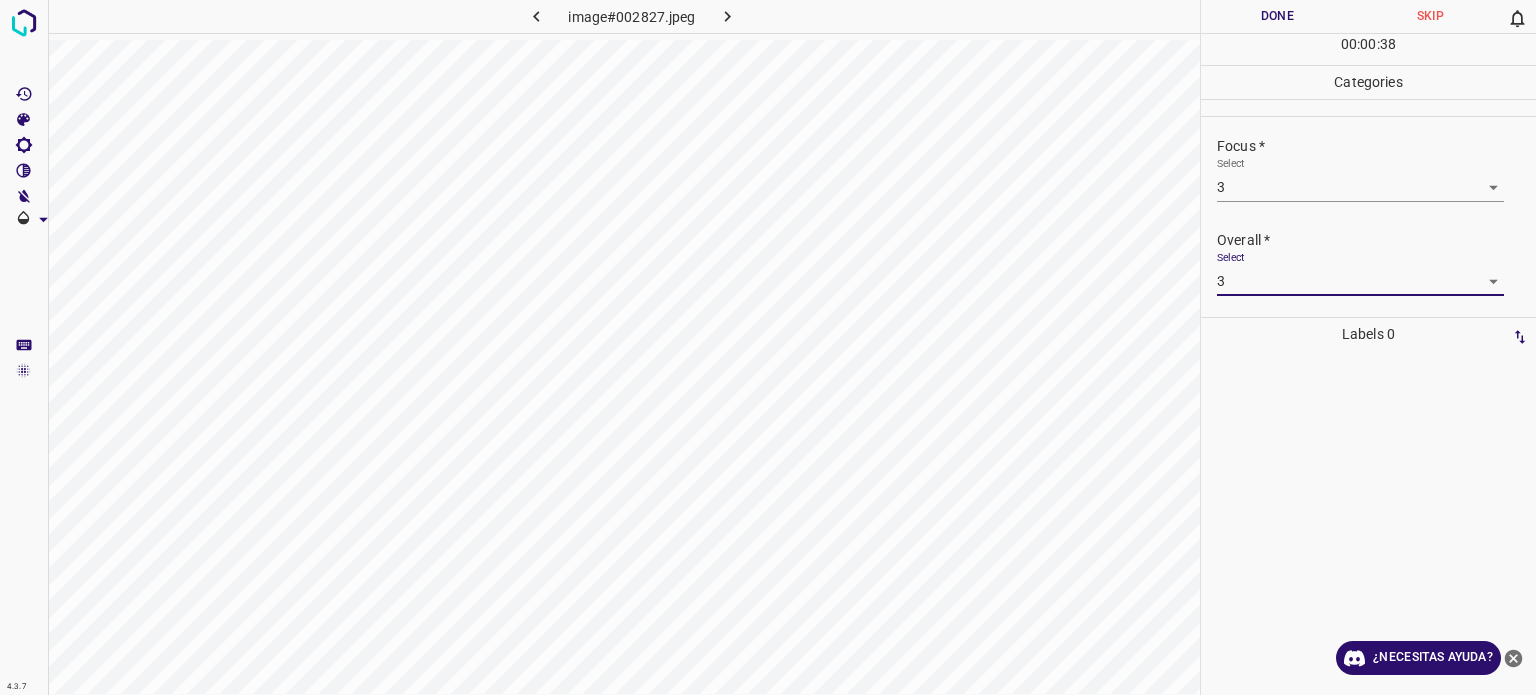 click on "Done" at bounding box center [1277, 16] 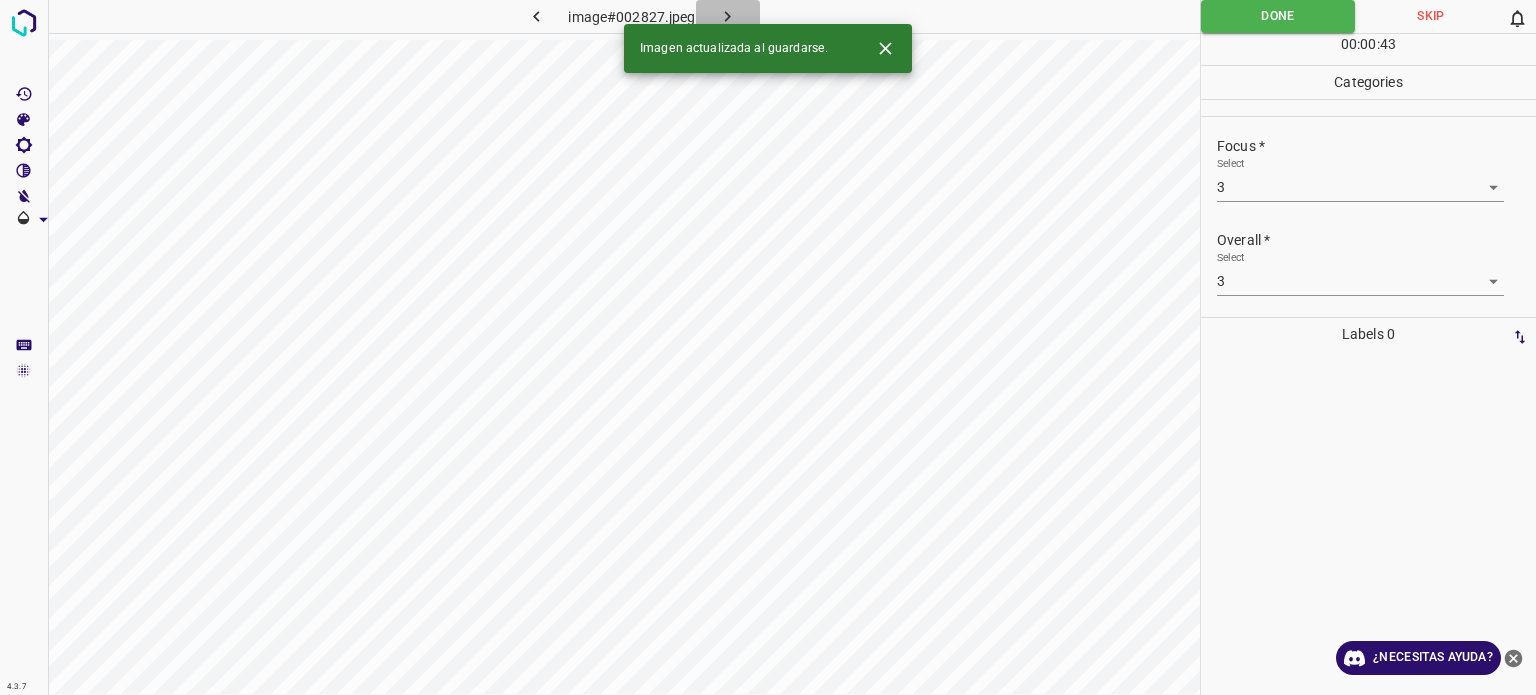 click 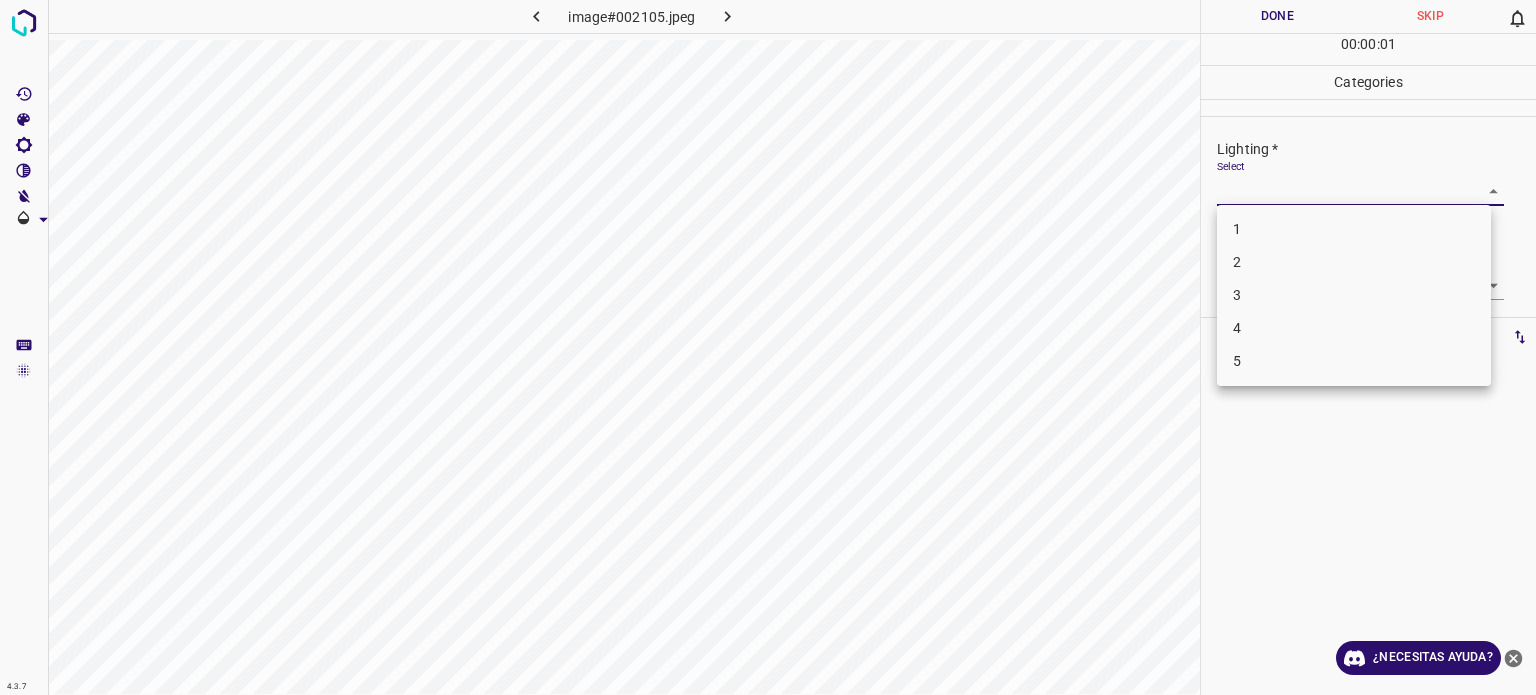click on "4.3.7 image#002105.jpeg Done Skip 0 00   : 00   : 01   Categories Lighting *  Select ​ Focus *  Select ​ Overall *  Select ​ Labels   0 Categories 1 Lighting 2 Focus 3 Overall Tools Space Change between modes (Draw & Edit) I Auto labeling R Restore zoom M Zoom in N Zoom out Delete Delete selecte label Filters Z Restore filters X Saturation filter C Brightness filter V Contrast filter B Gray scale filter General O Download ¿Necesitas ayuda? Texto original Valora esta traducción Tu opinión servirá para ayudar a mejorar el Traductor de Google - Texto - Esconder - Borrar 1 2 3 4 5" at bounding box center (768, 347) 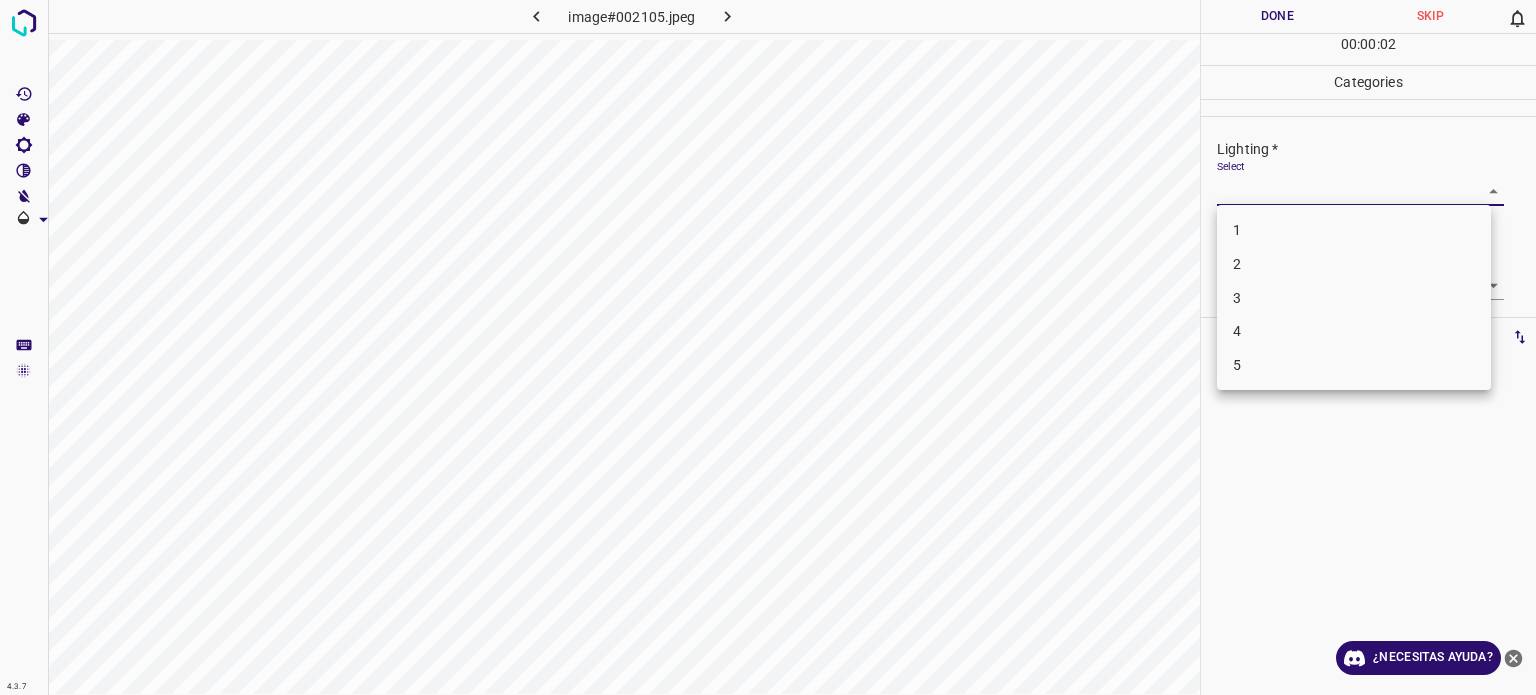 click on "3" at bounding box center [1237, 297] 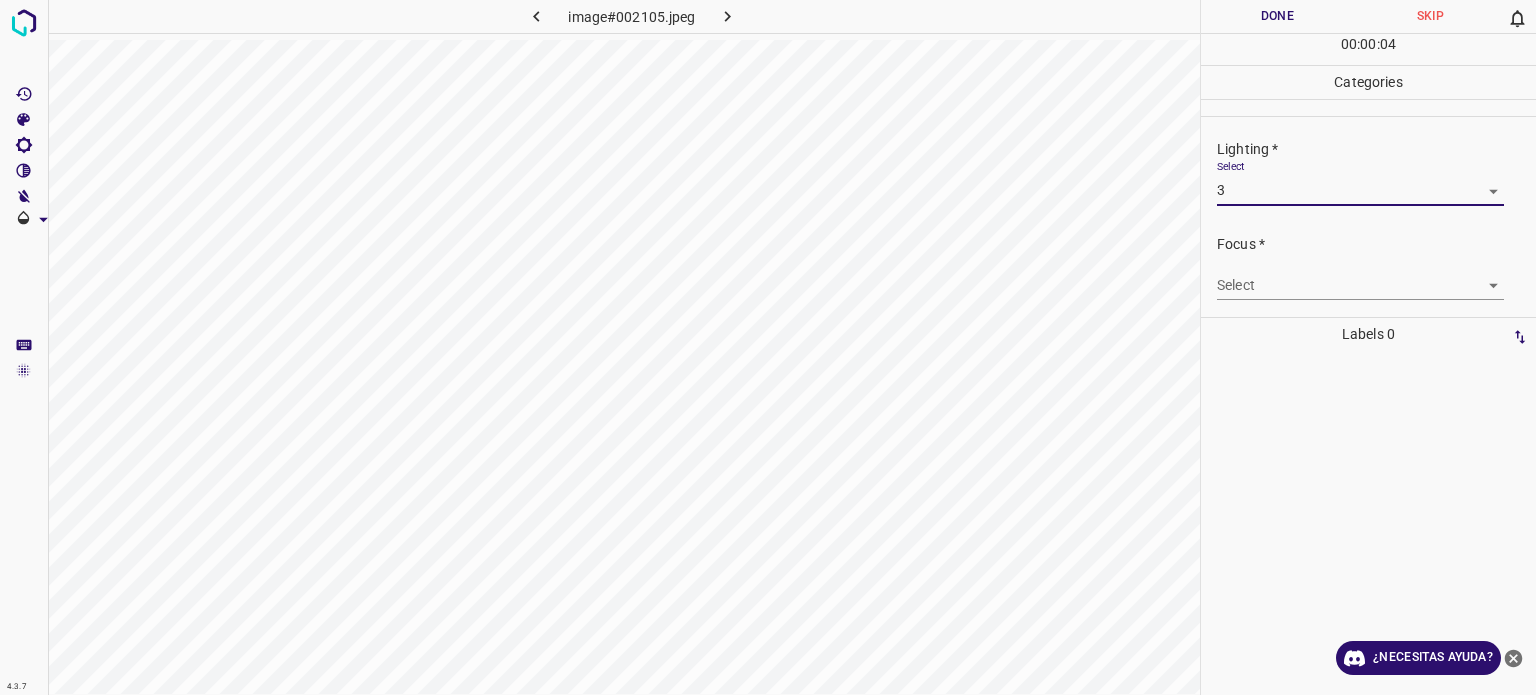 click on "4.3.7 image#002105.jpeg Done Skip 0 00 : 00 : 04 Categories Lighting * Select 3 3 Focus * Select ​ Overall * Select ​ Labels 0 Categories 1 Lighting 2 Focus 3 Overall Tools Space Change between modes (Draw & Edit) I Auto labeling R Restore zoom M Zoom in N Zoom out Delete Delete selecte label Filters Z Restore filters X Saturation filter C Brightness filter V Contrast filter B Gray scale filter General O Download ¿Necesitas ayuda? Texto original Valora esta traducción Tu opinión servirá para ayudar a mejorar el Traductor de Google - Texto - Esconder - Borrar" at bounding box center [768, 347] 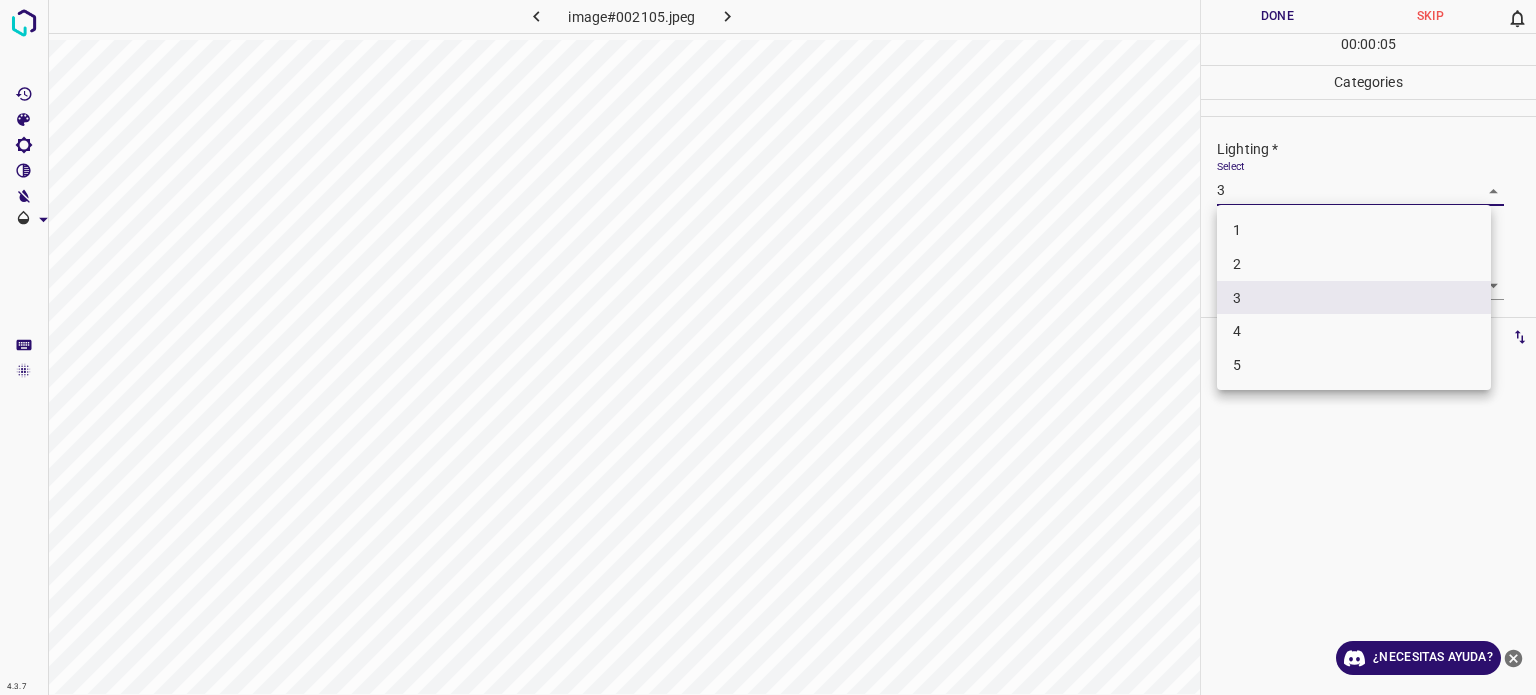 click on "2" at bounding box center (1237, 264) 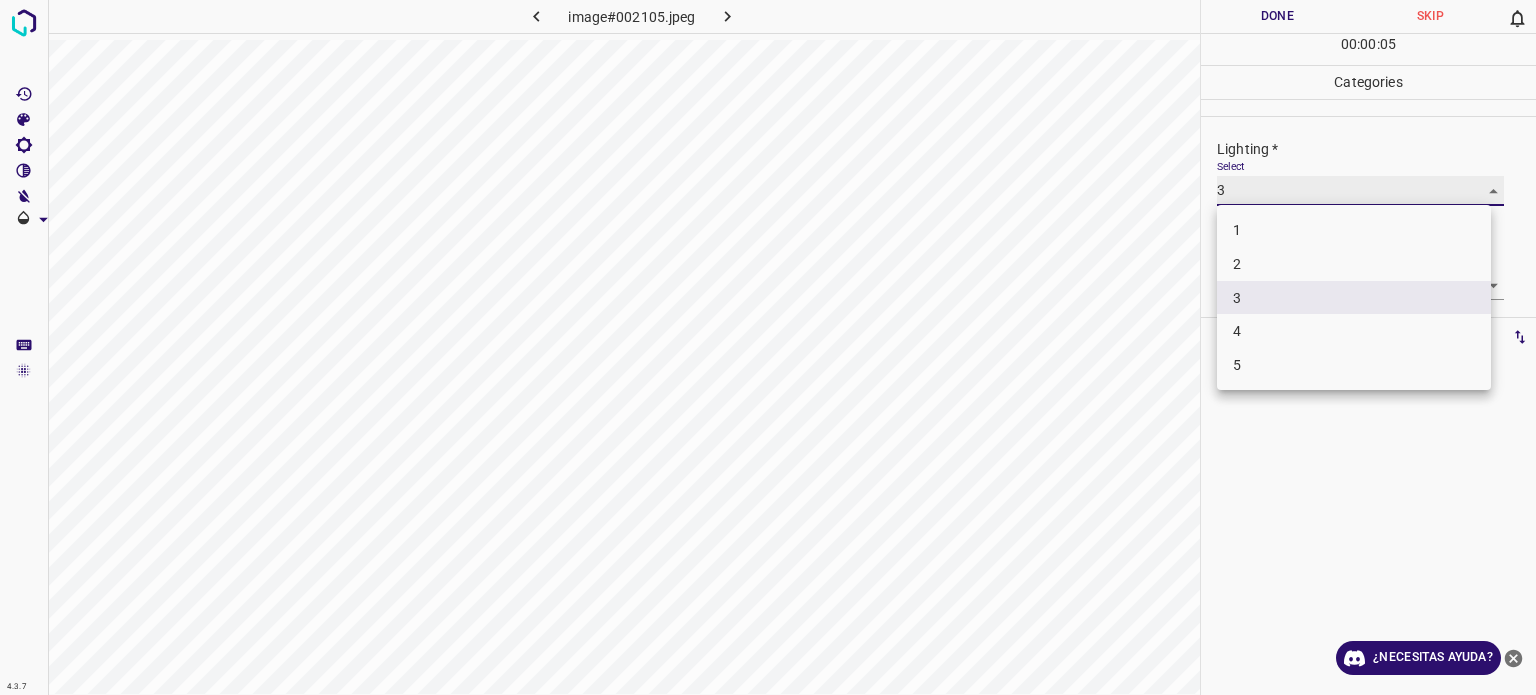 type on "2" 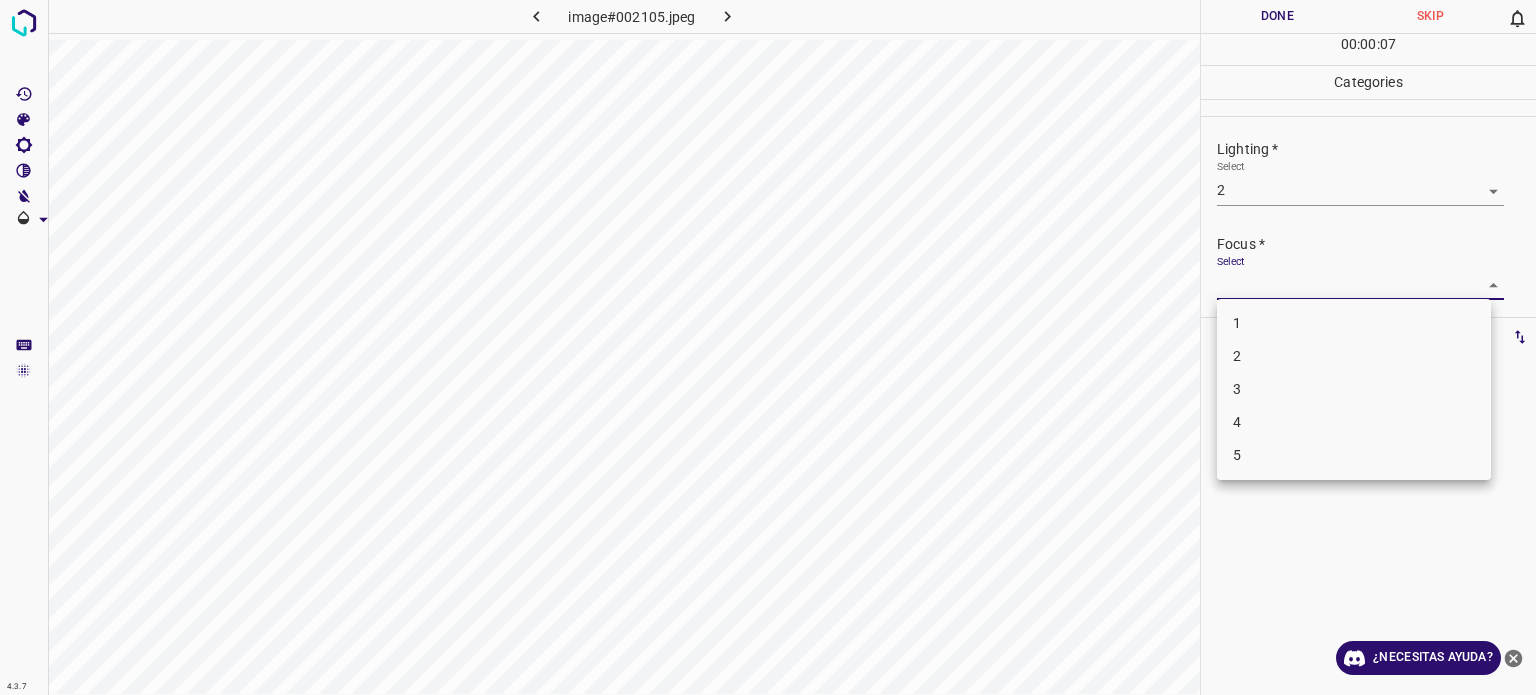 click on "4.3.7 image#002105.jpeg Done Skip 0 00   : 00   : 07   Categories Lighting *  Select 2 2 Focus *  Select ​ Overall *  Select ​ Labels   0 Categories 1 Lighting 2 Focus 3 Overall Tools Space Change between modes (Draw & Edit) I Auto labeling R Restore zoom M Zoom in N Zoom out Delete Delete selecte label Filters Z Restore filters X Saturation filter C Brightness filter V Contrast filter B Gray scale filter General O Download ¿Necesitas ayuda? Texto original Valora esta traducción Tu opinión servirá para ayudar a mejorar el Traductor de Google - Texto - Esconder - Borrar 1 2 3 4 5" at bounding box center (768, 347) 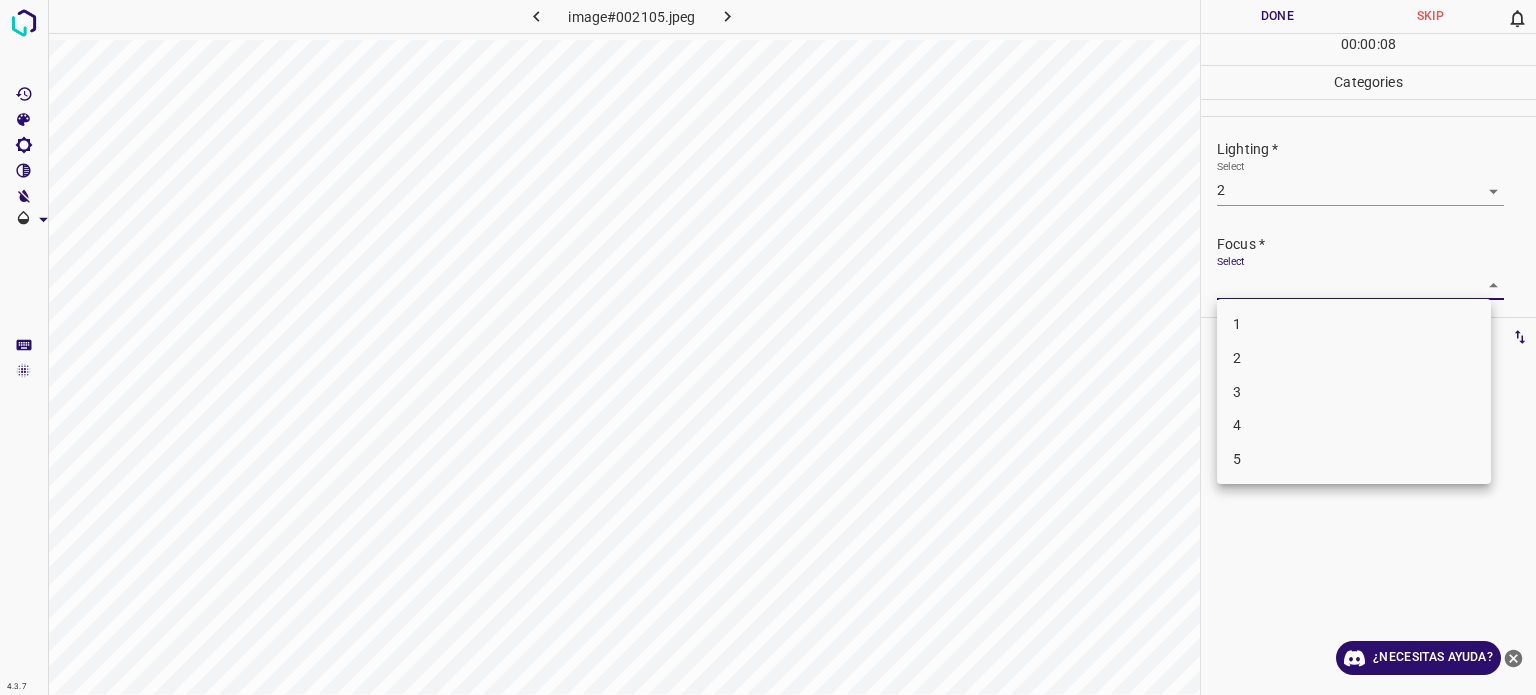 click on "2" at bounding box center (1354, 358) 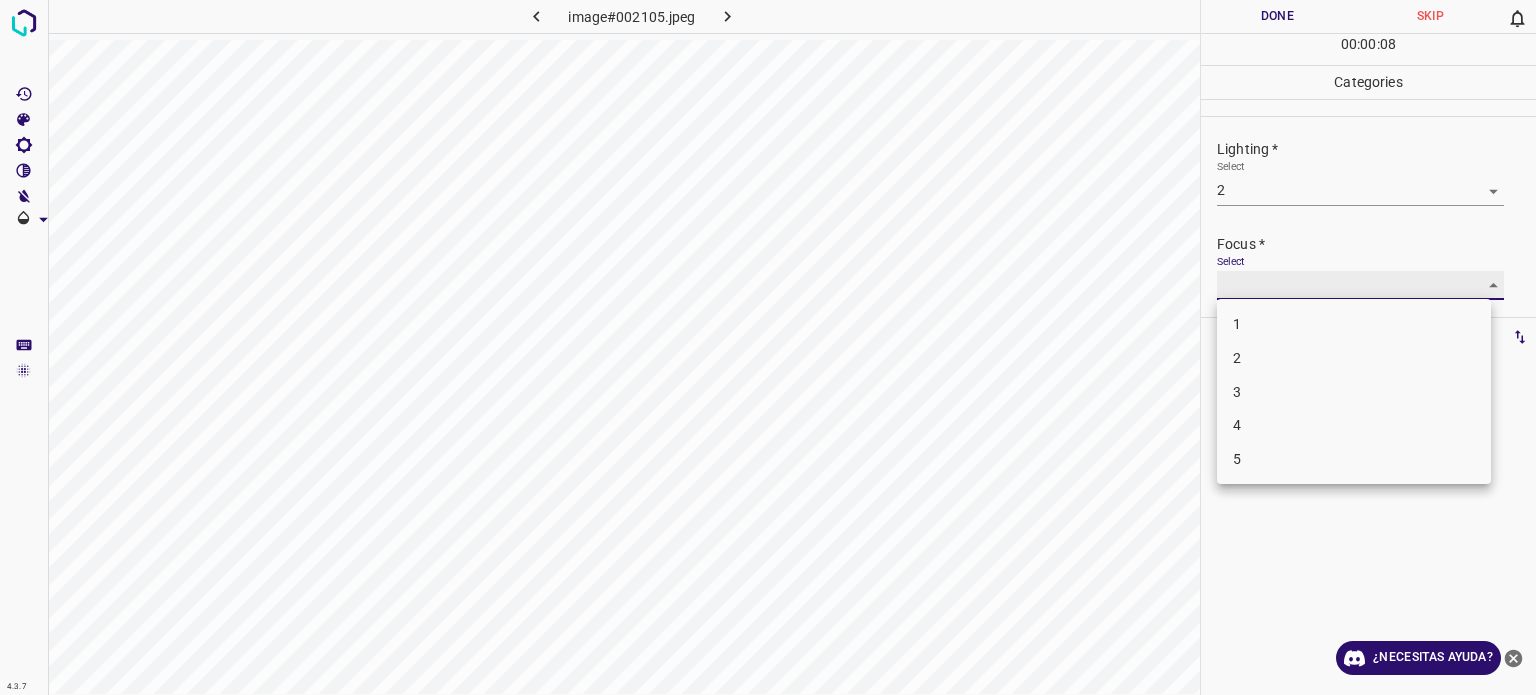type on "2" 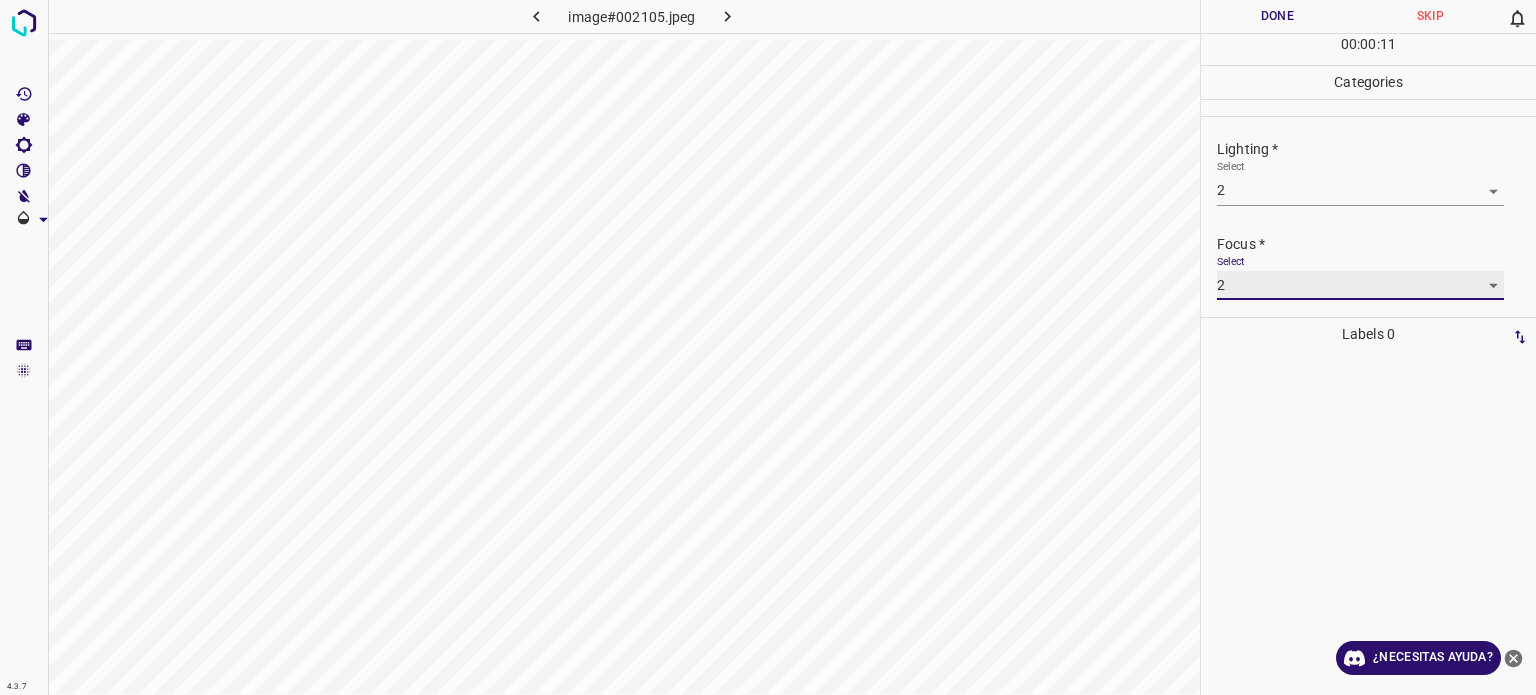 scroll, scrollTop: 98, scrollLeft: 0, axis: vertical 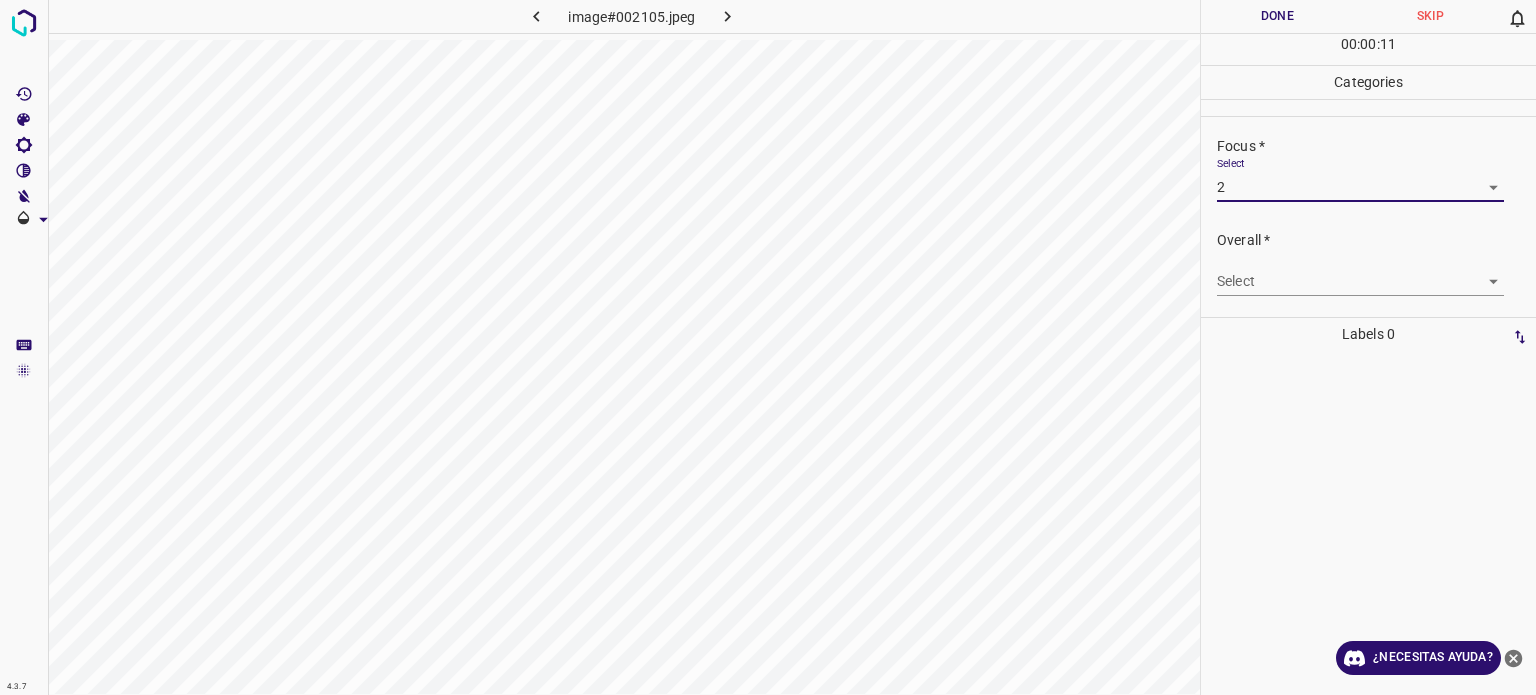 click on "4.3.7 image#002105.jpeg Done Skip 0 00   : 00   : 11   Categories Lighting *  Select 2 2 Focus *  Select 2 2 Overall *  Select ​ Labels   0 Categories 1 Lighting 2 Focus 3 Overall Tools Space Change between modes (Draw & Edit) I Auto labeling R Restore zoom M Zoom in N Zoom out Delete Delete selecte label Filters Z Restore filters X Saturation filter C Brightness filter V Contrast filter B Gray scale filter General O Download ¿Necesitas ayuda? Texto original Valora esta traducción Tu opinión servirá para ayudar a mejorar el Traductor de Google - Texto - Esconder - Borrar" at bounding box center (768, 347) 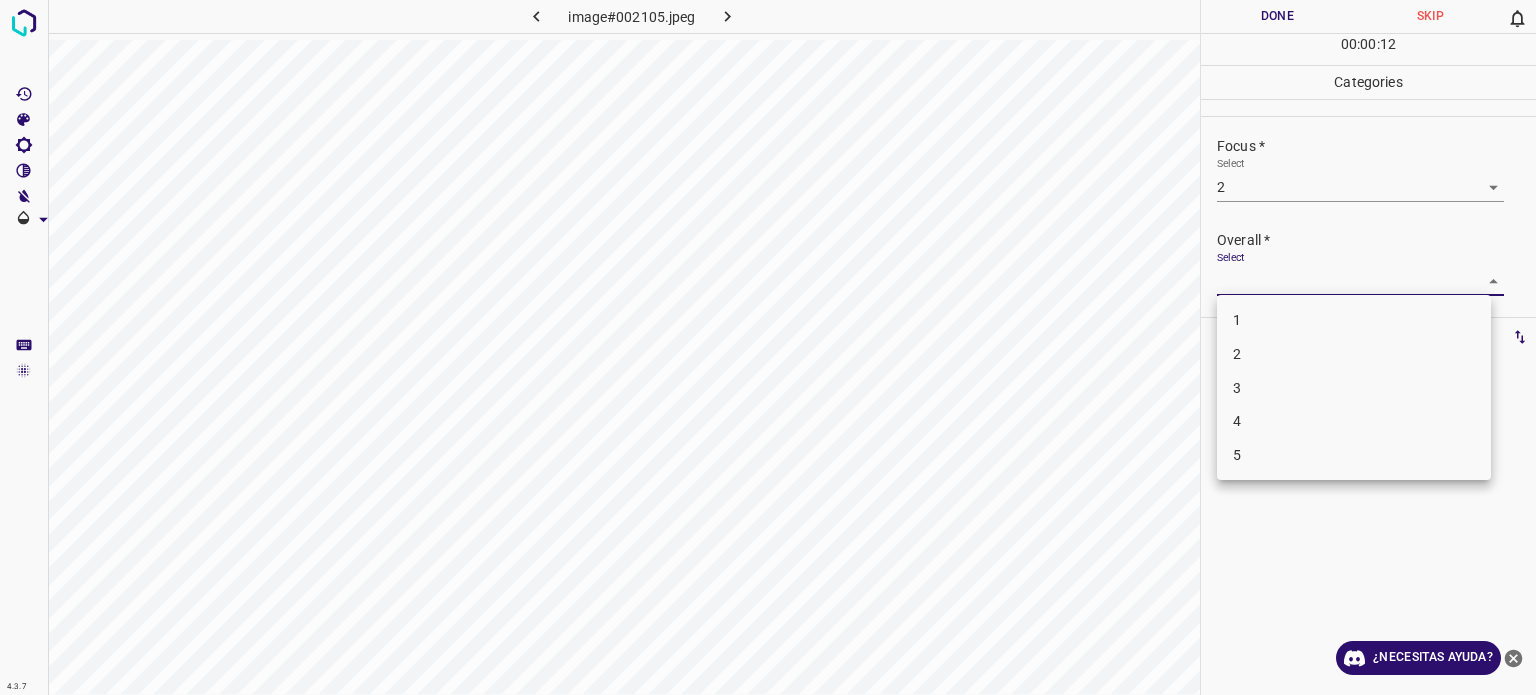 click on "2" at bounding box center (1354, 354) 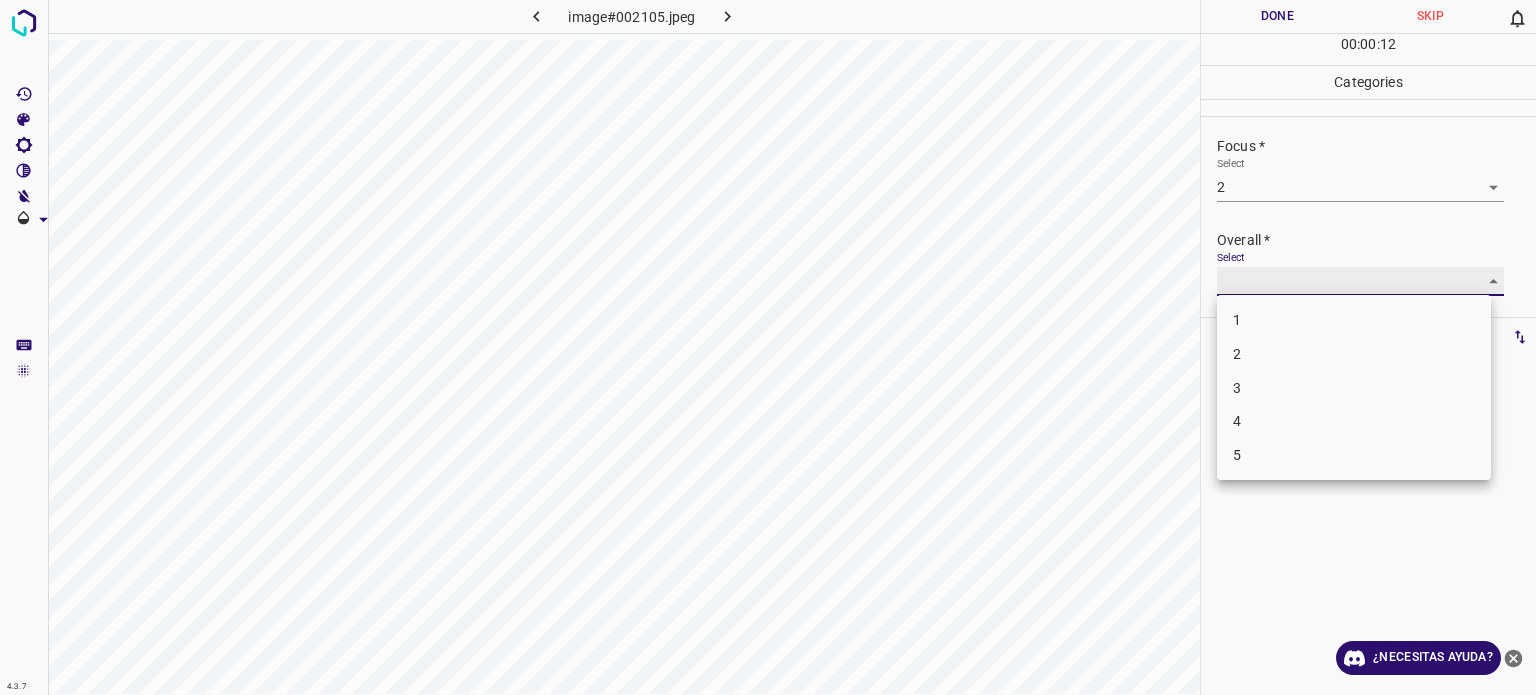 type on "2" 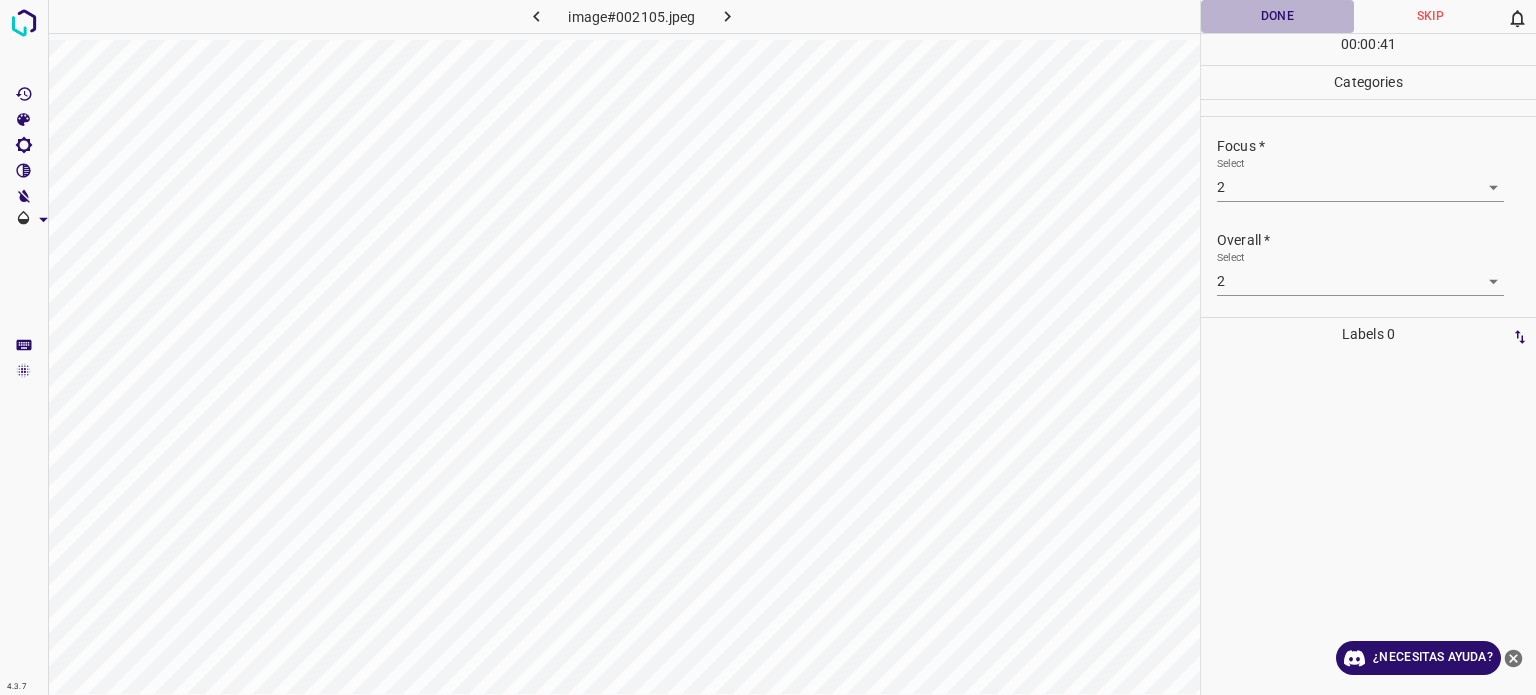 click on "Done" at bounding box center (1277, 16) 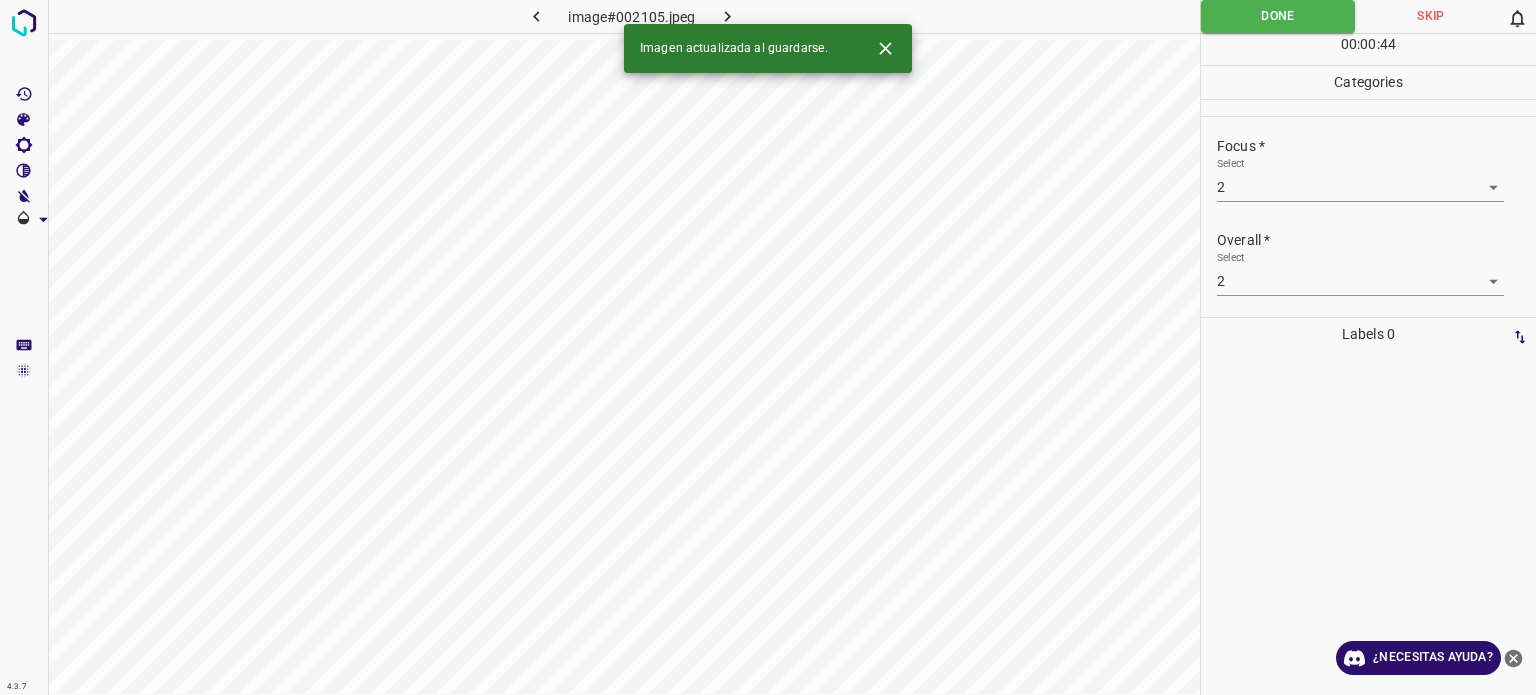 click 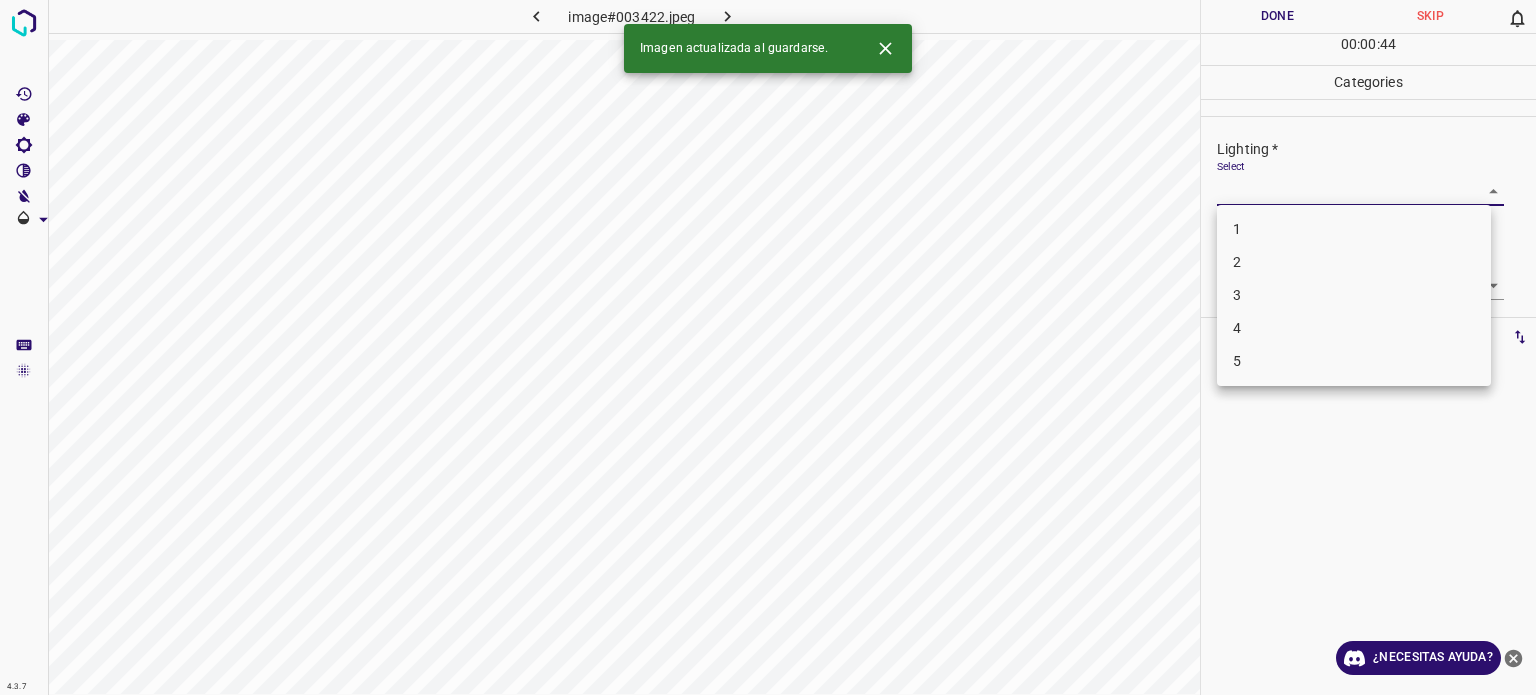 click on "4.3.7 image#003422.jpeg Done Skip 0 00   : 00   : 44   Categories Lighting *  Select ​ Focus *  Select ​ Overall *  Select ​ Labels   0 Categories 1 Lighting 2 Focus 3 Overall Tools Space Change between modes (Draw & Edit) I Auto labeling R Restore zoom M Zoom in N Zoom out Delete Delete selecte label Filters Z Restore filters X Saturation filter C Brightness filter V Contrast filter B Gray scale filter General O Download Imagen actualizada al guardarse. ¿Necesitas ayuda? Texto original Valora esta traducción Tu opinión servirá para ayudar a mejorar el Traductor de Google - Texto - Esconder - Borrar 1 2 3 4 5" at bounding box center (768, 347) 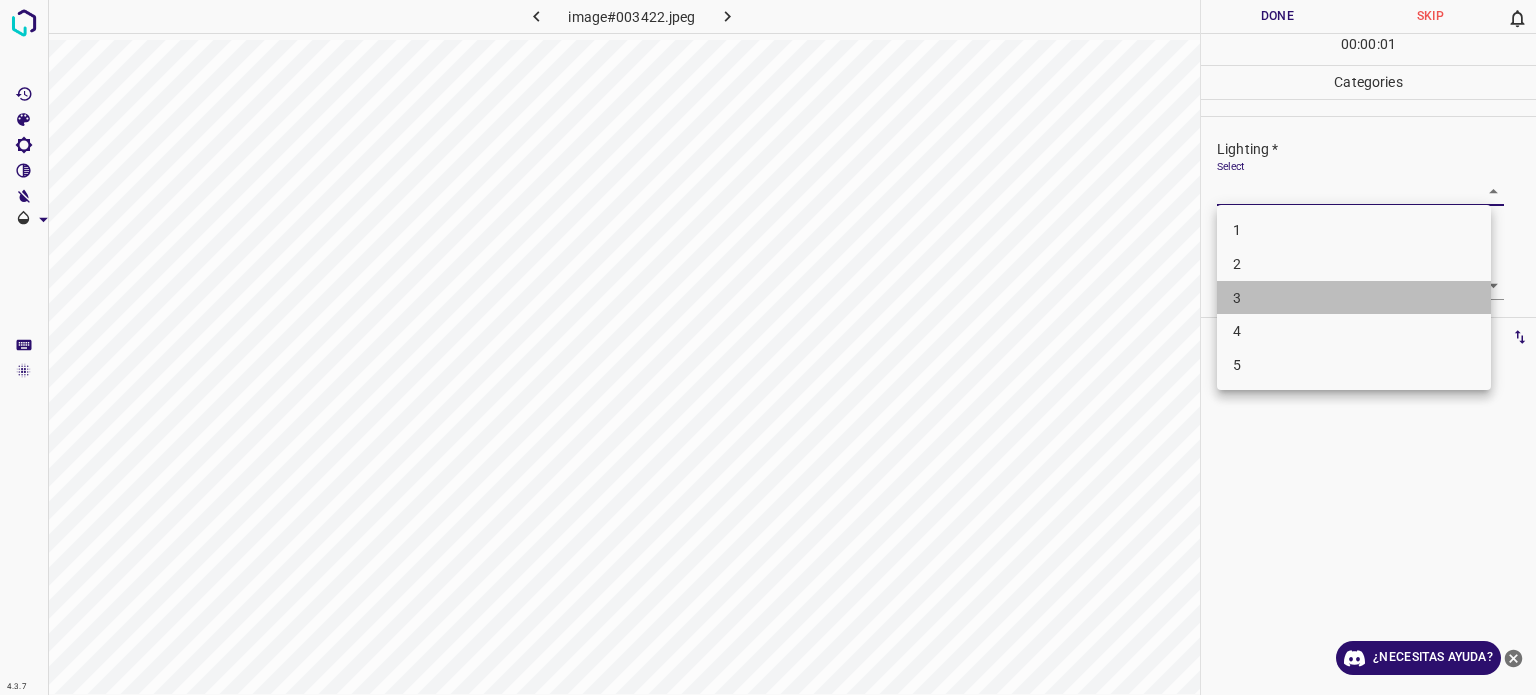 click on "3" at bounding box center [1237, 298] 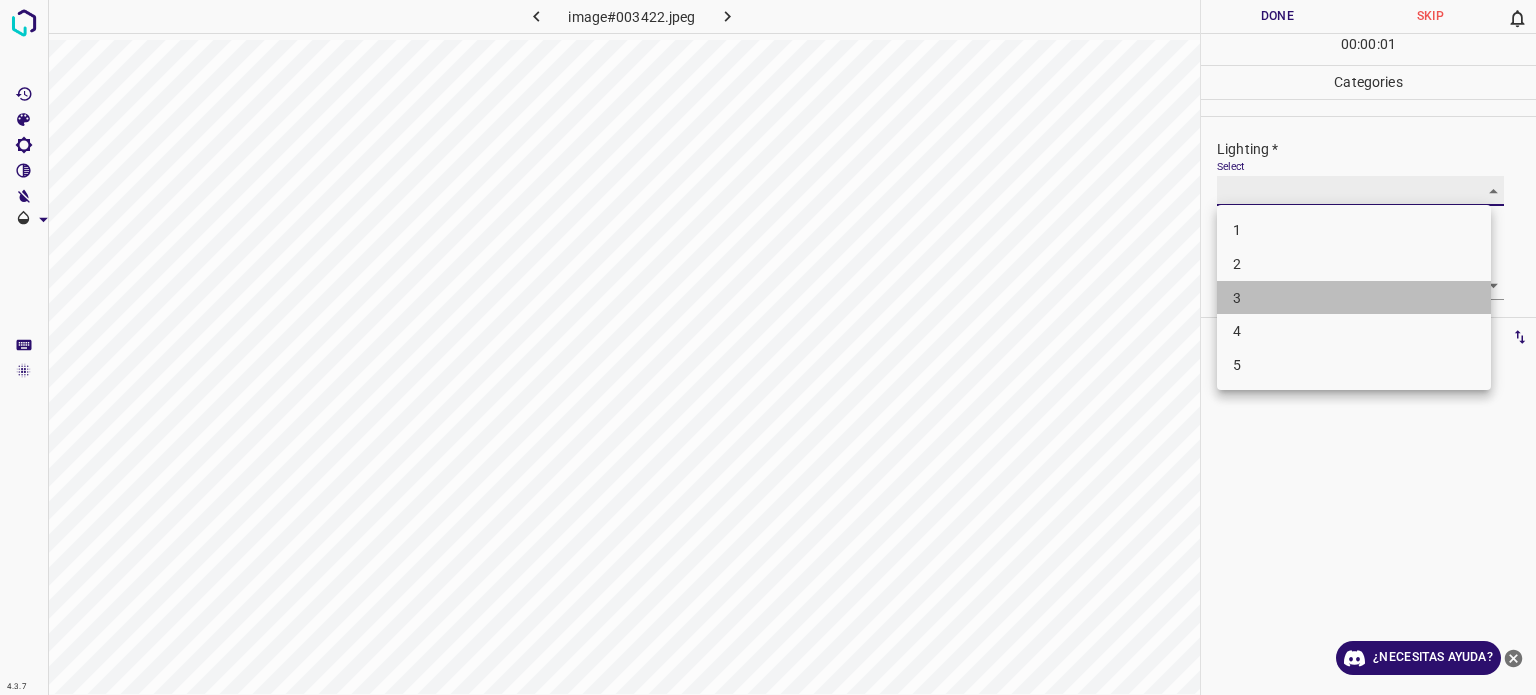 type on "3" 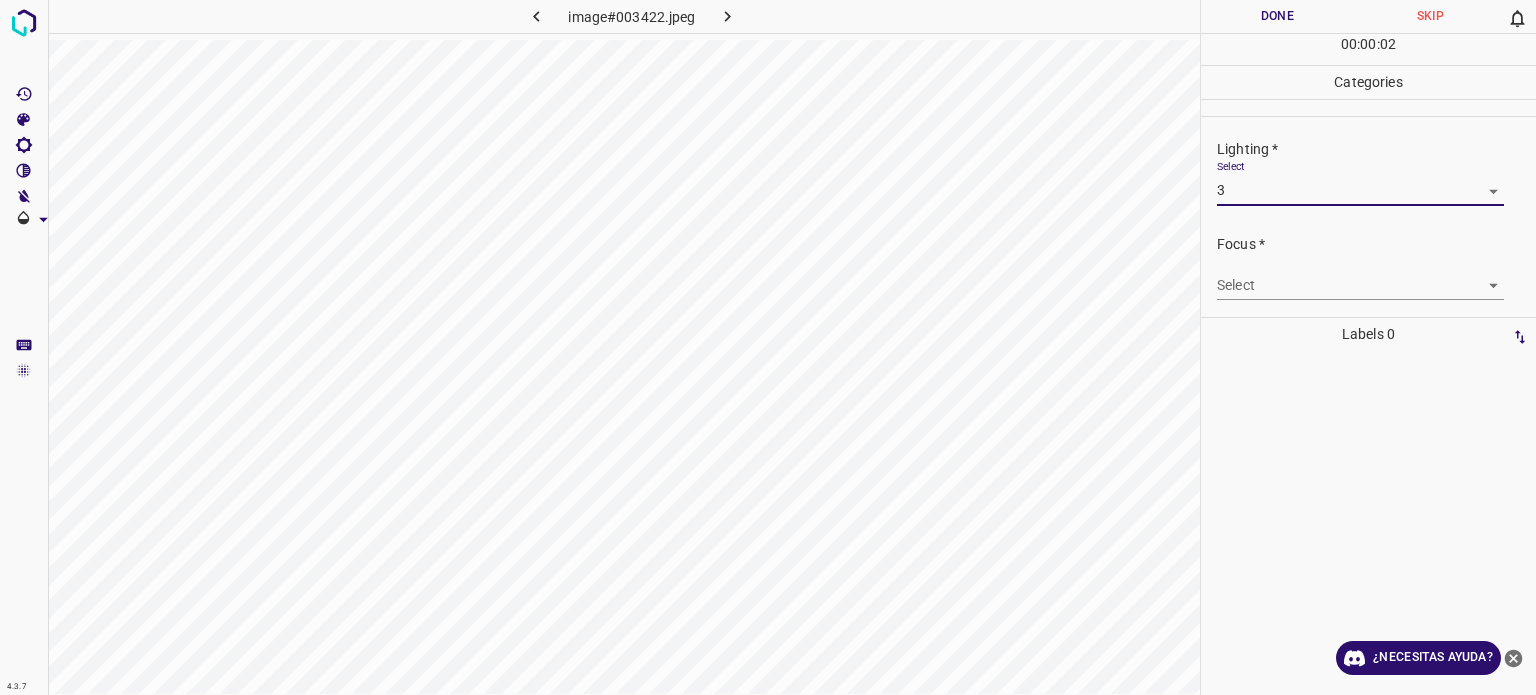 click on "4.3.7 image#003422.jpeg Done Skip 0 00   : 00   : 02   Categories Lighting *  Select 3 3 Focus *  Select ​ Overall *  Select ​ Labels   0 Categories 1 Lighting 2 Focus 3 Overall Tools Space Change between modes (Draw & Edit) I Auto labeling R Restore zoom M Zoom in N Zoom out Delete Delete selecte label Filters Z Restore filters X Saturation filter C Brightness filter V Contrast filter B Gray scale filter General O Download ¿Necesitas ayuda? Texto original Valora esta traducción Tu opinión servirá para ayudar a mejorar el Traductor de Google - Texto - Esconder - Borrar" at bounding box center (768, 347) 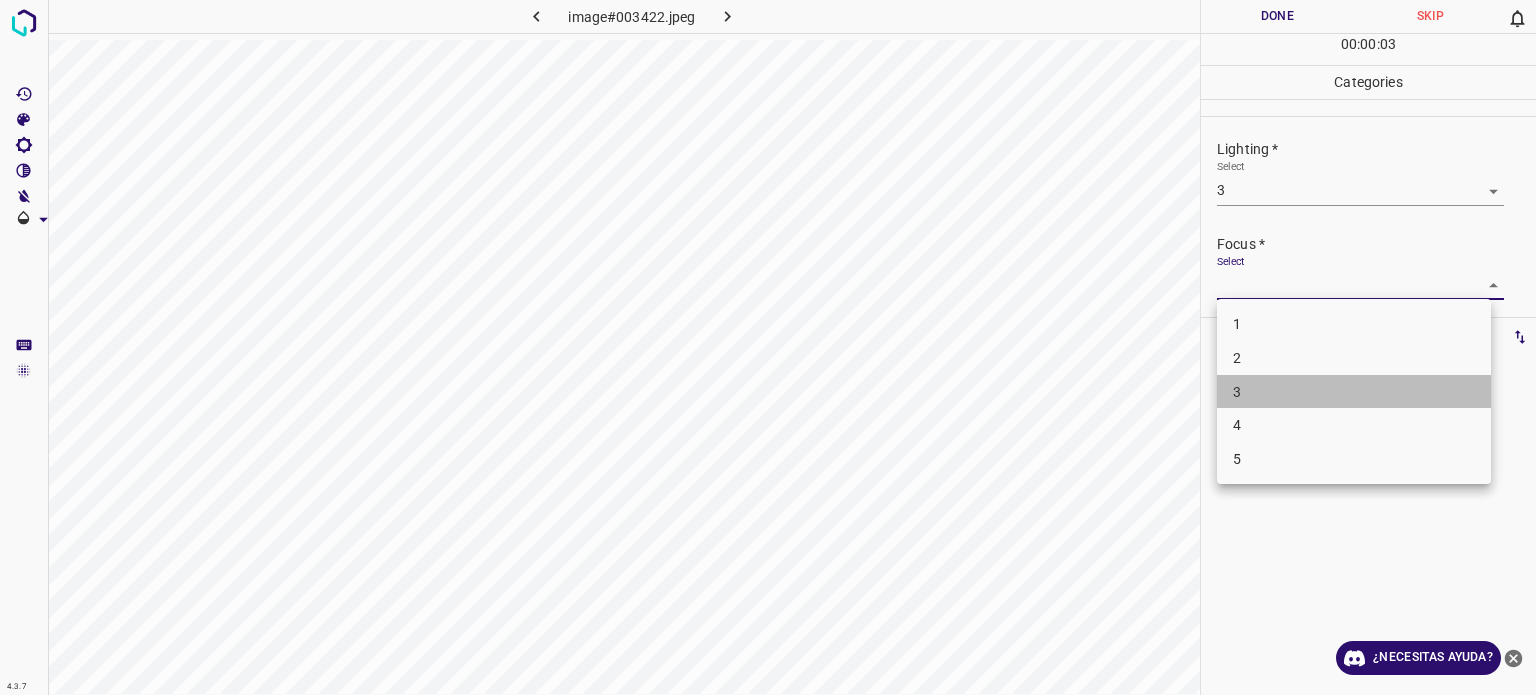 click on "3" at bounding box center (1237, 391) 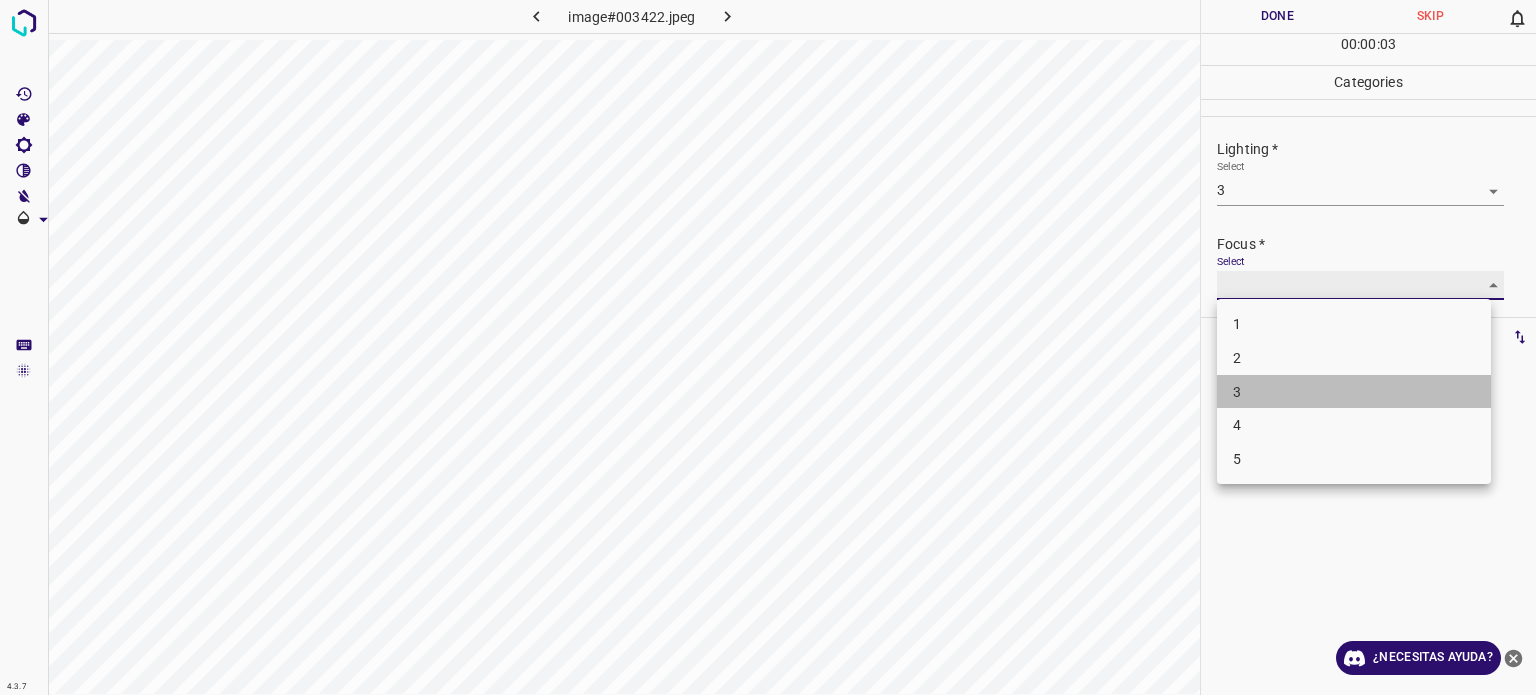 type on "3" 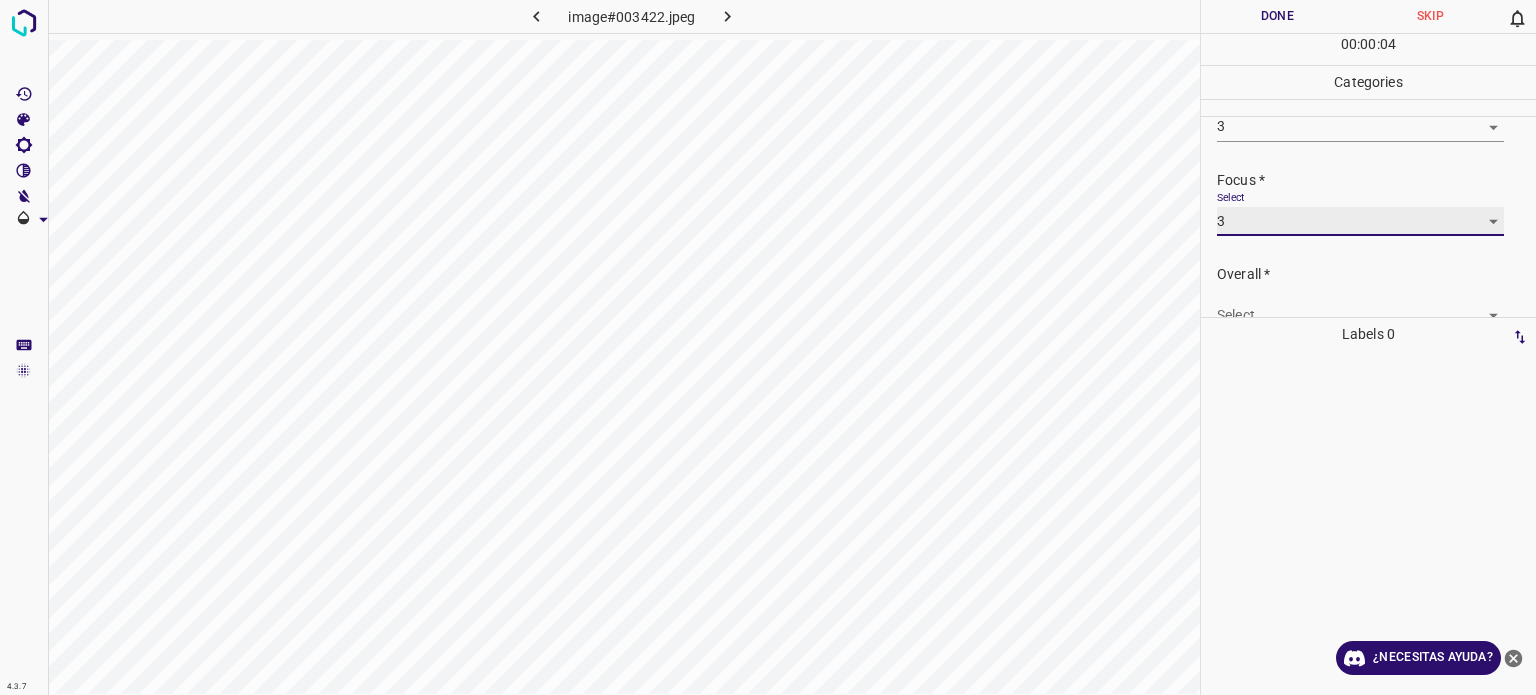 scroll, scrollTop: 98, scrollLeft: 0, axis: vertical 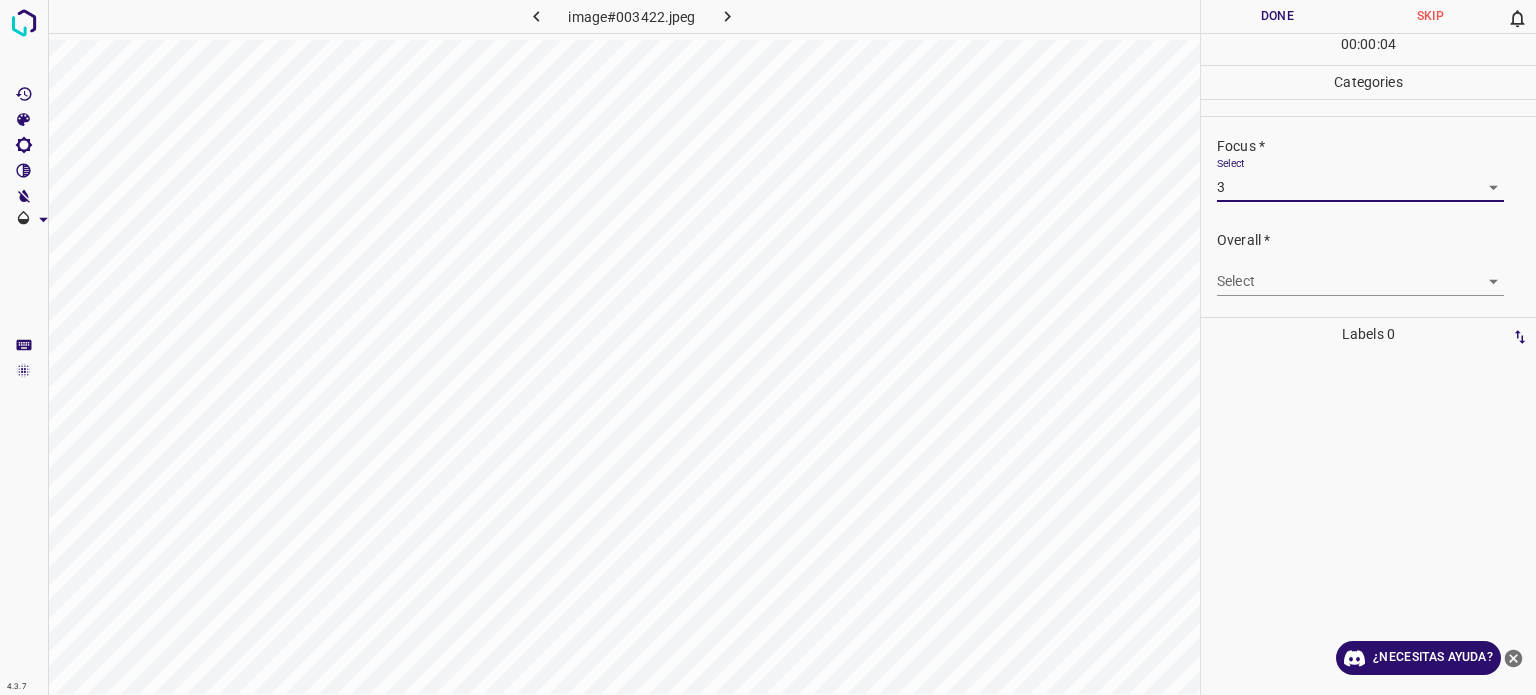 click on "4.3.7 image#003422.jpeg Done Skip 0 00   : 00   : 04   Categories Lighting *  Select 3 3 Focus *  Select 3 3 Overall *  Select ​ Labels   0 Categories 1 Lighting 2 Focus 3 Overall Tools Space Change between modes (Draw & Edit) I Auto labeling R Restore zoom M Zoom in N Zoom out Delete Delete selecte label Filters Z Restore filters X Saturation filter C Brightness filter V Contrast filter B Gray scale filter General O Download ¿Necesitas ayuda? Texto original Valora esta traducción Tu opinión servirá para ayudar a mejorar el Traductor de Google - Texto - Esconder - Borrar" at bounding box center [768, 347] 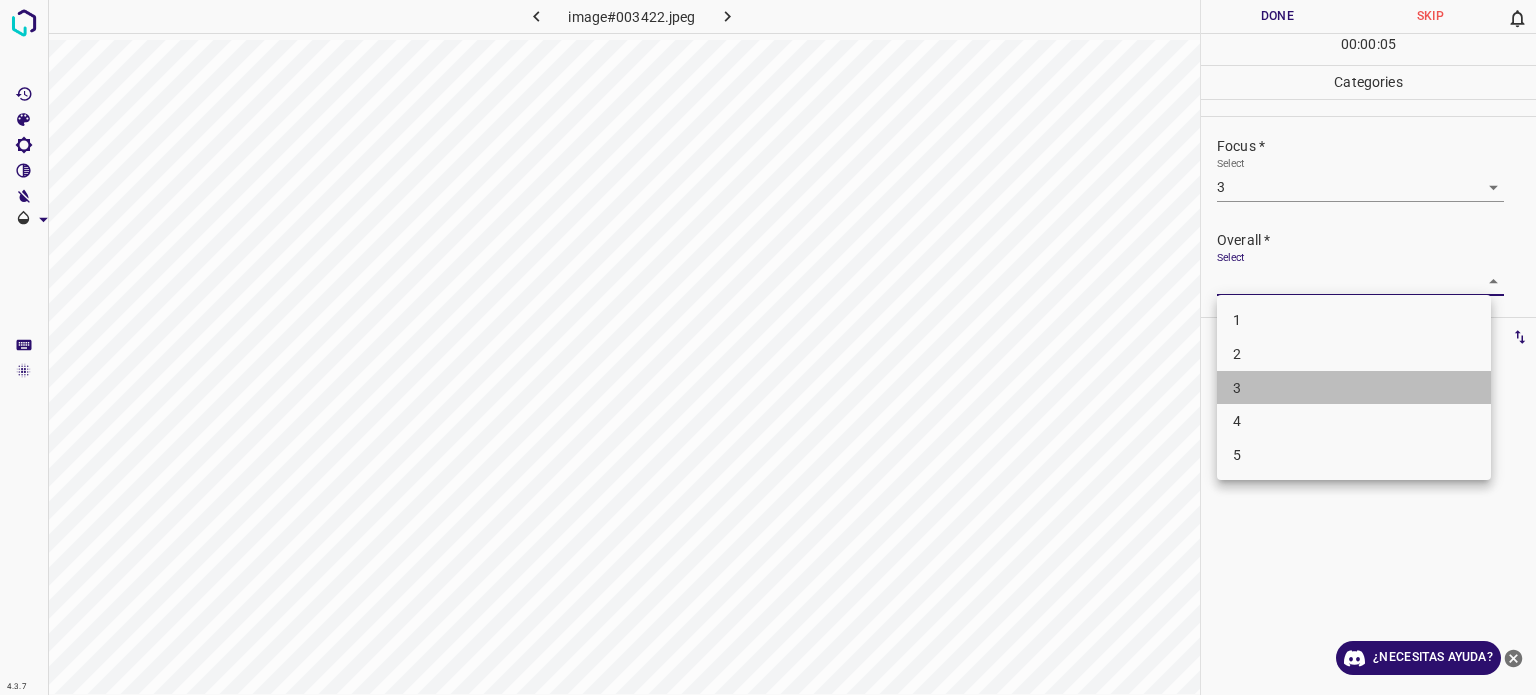 click on "3" at bounding box center (1354, 388) 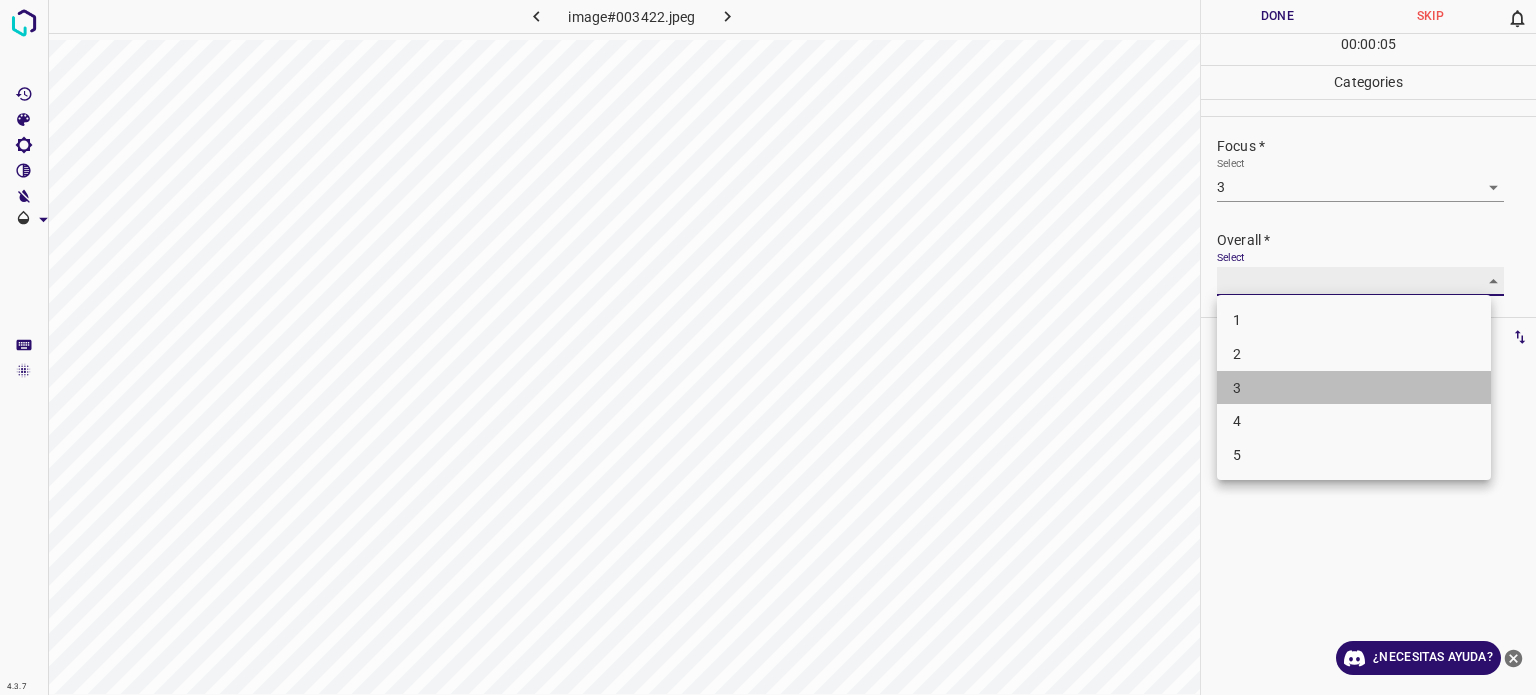 type on "3" 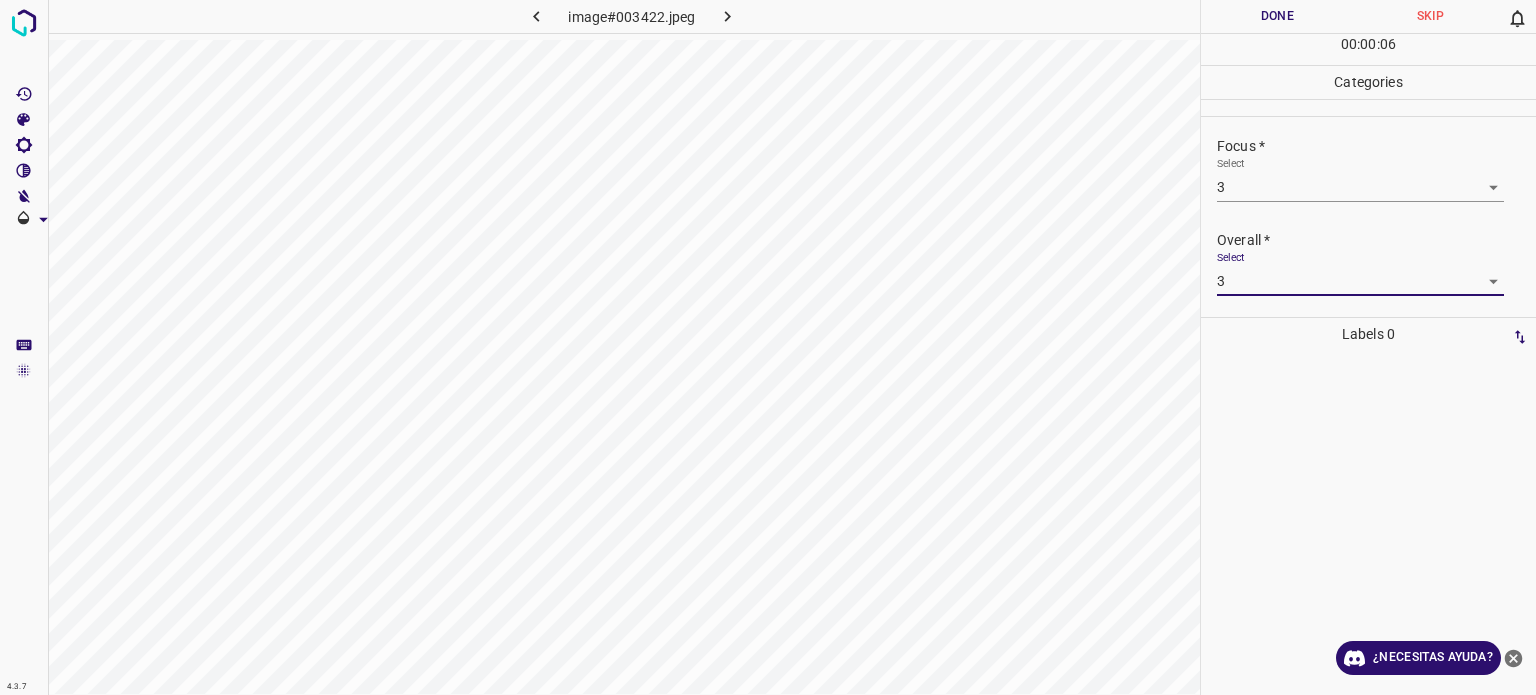 click on "Done" at bounding box center (1277, 16) 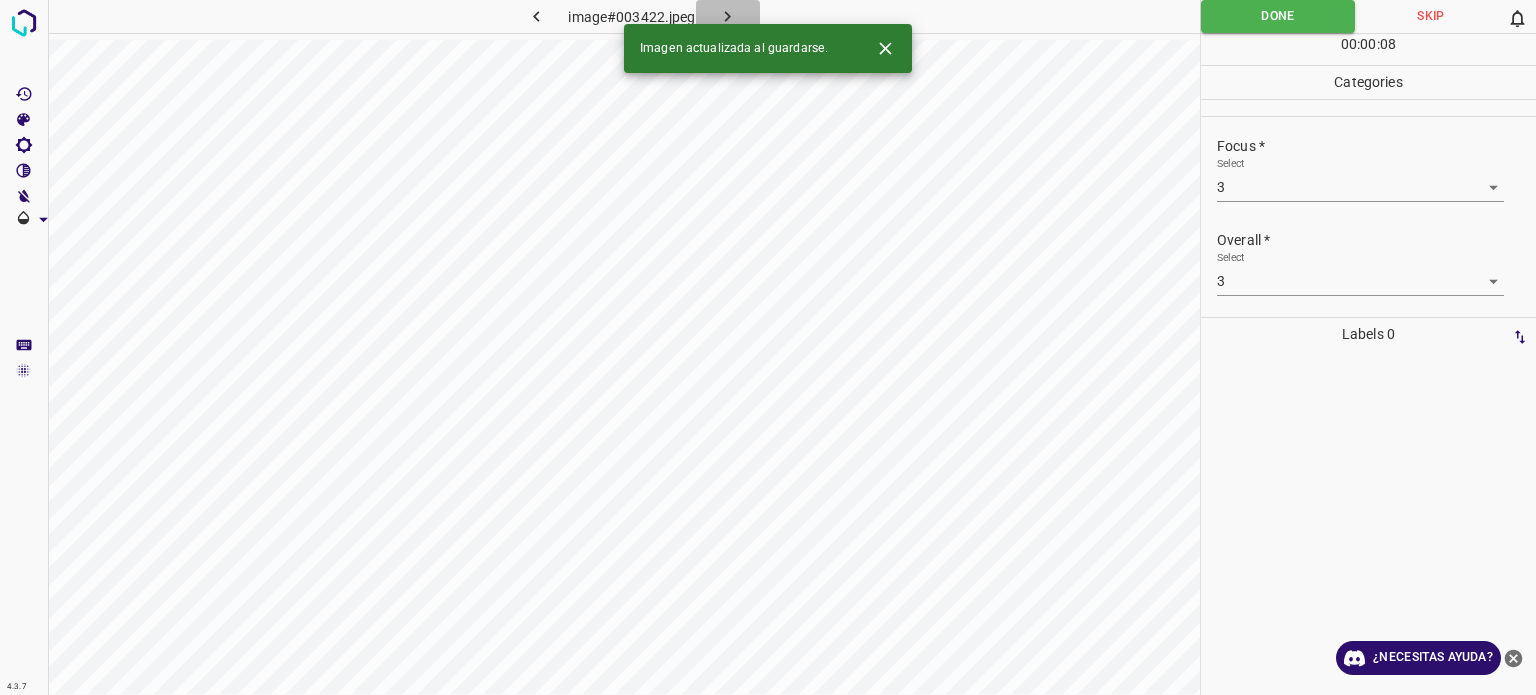 click 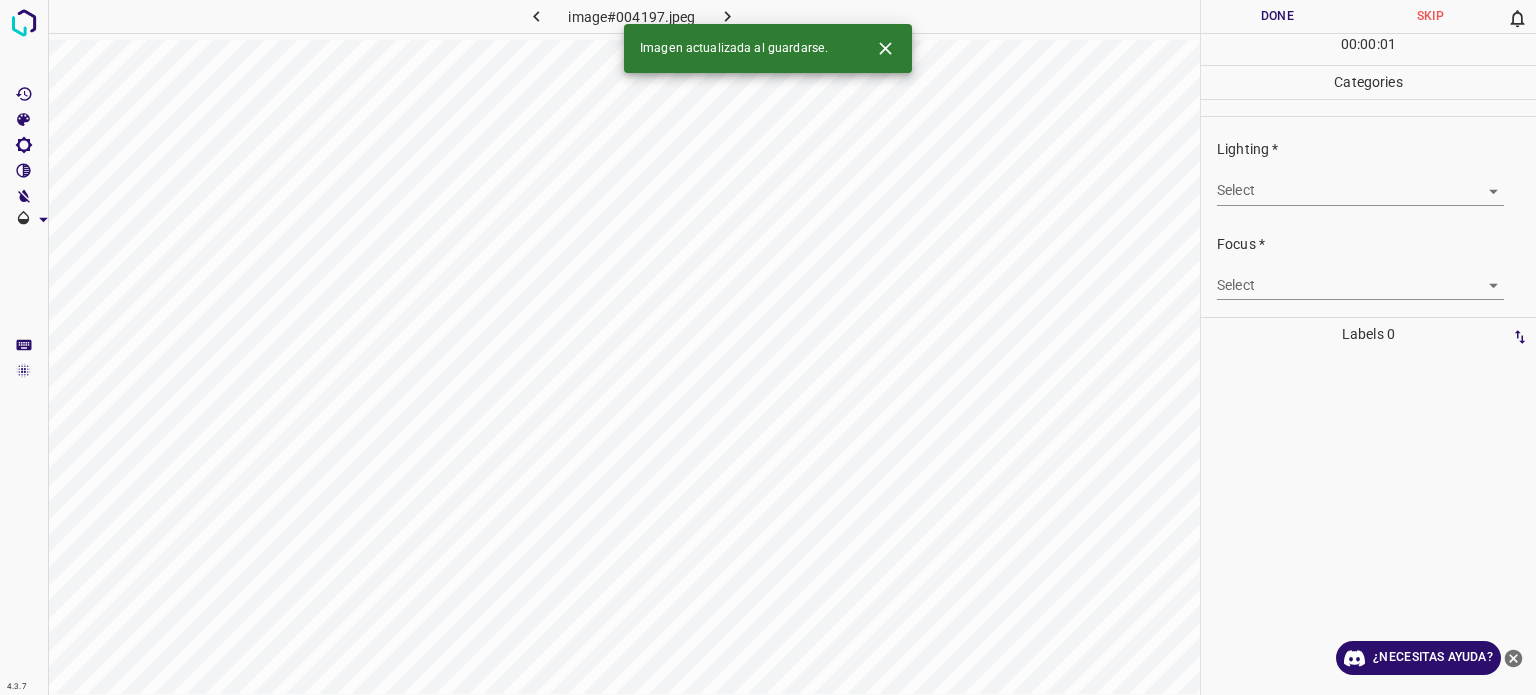 click on "4.3.7 image#004197.jpeg Done Skip 0 00   : 00   : 01   Categories Lighting *  Select ​ Focus *  Select ​ Overall *  Select ​ Labels   0 Categories 1 Lighting 2 Focus 3 Overall Tools Space Change between modes (Draw & Edit) I Auto labeling R Restore zoom M Zoom in N Zoom out Delete Delete selecte label Filters Z Restore filters X Saturation filter C Brightness filter V Contrast filter B Gray scale filter General O Download Imagen actualizada al guardarse. ¿Necesitas ayuda? Texto original Valora esta traducción Tu opinión servirá para ayudar a mejorar el Traductor de Google - Texto - Esconder - Borrar" at bounding box center (768, 347) 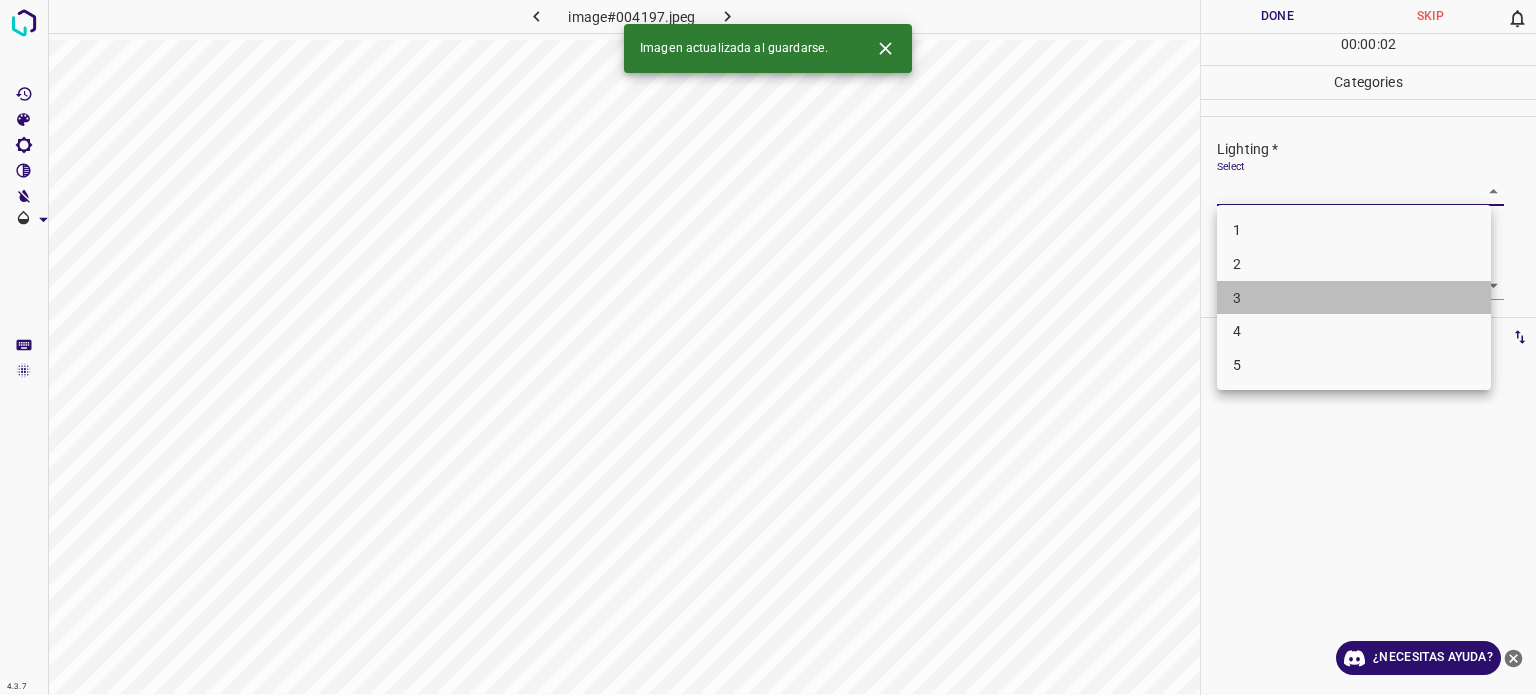 click on "3" at bounding box center (1354, 298) 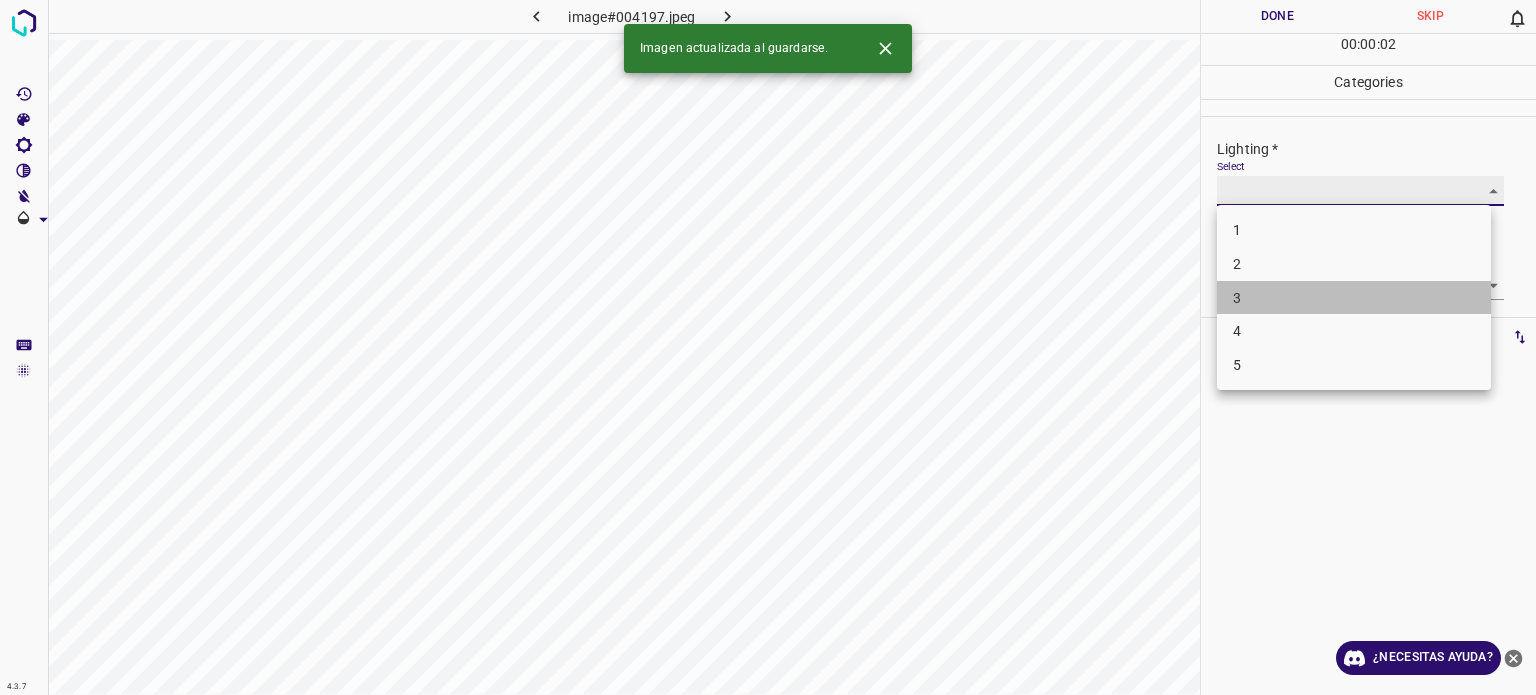 type on "3" 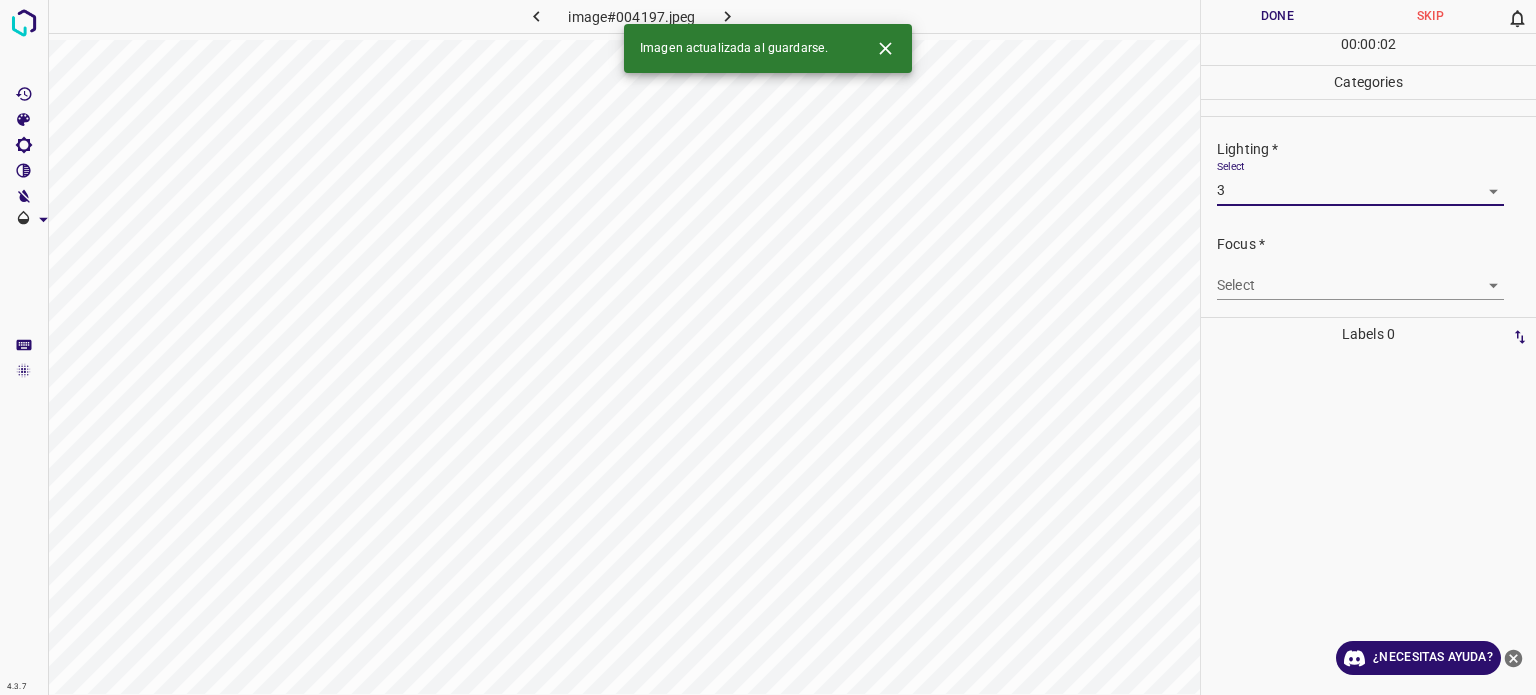 click on "4.3.7 image#004197.jpeg Done Skip 0 00   : 00   : 02   Categories Lighting *  Select 3 3 Focus *  Select ​ Overall *  Select ​ Labels   0 Categories 1 Lighting 2 Focus 3 Overall Tools Space Change between modes (Draw & Edit) I Auto labeling R Restore zoom M Zoom in N Zoom out Delete Delete selecte label Filters Z Restore filters X Saturation filter C Brightness filter V Contrast filter B Gray scale filter General O Download Imagen actualizada al guardarse. ¿Necesitas ayuda? Texto original Valora esta traducción Tu opinión servirá para ayudar a mejorar el Traductor de Google - Texto - Esconder - Borrar" at bounding box center [768, 347] 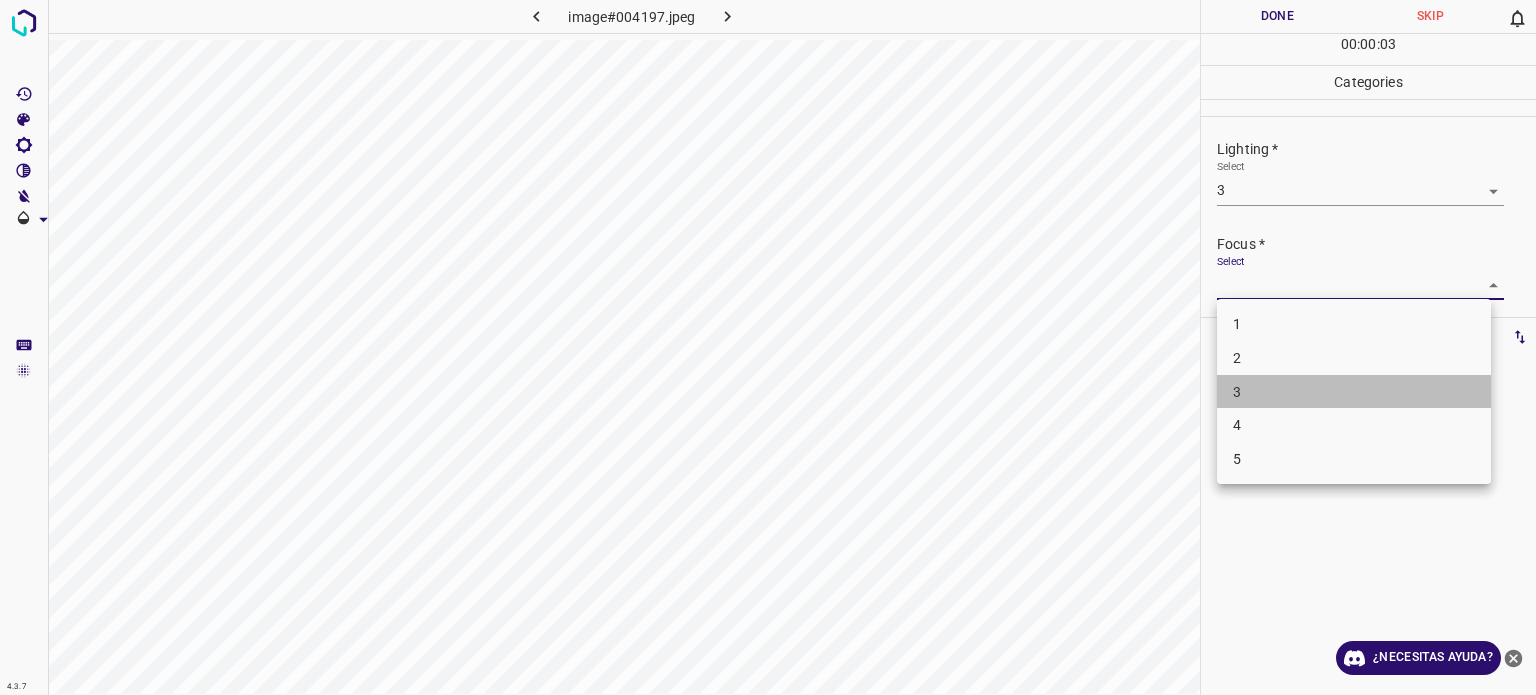 click on "3" at bounding box center (1237, 391) 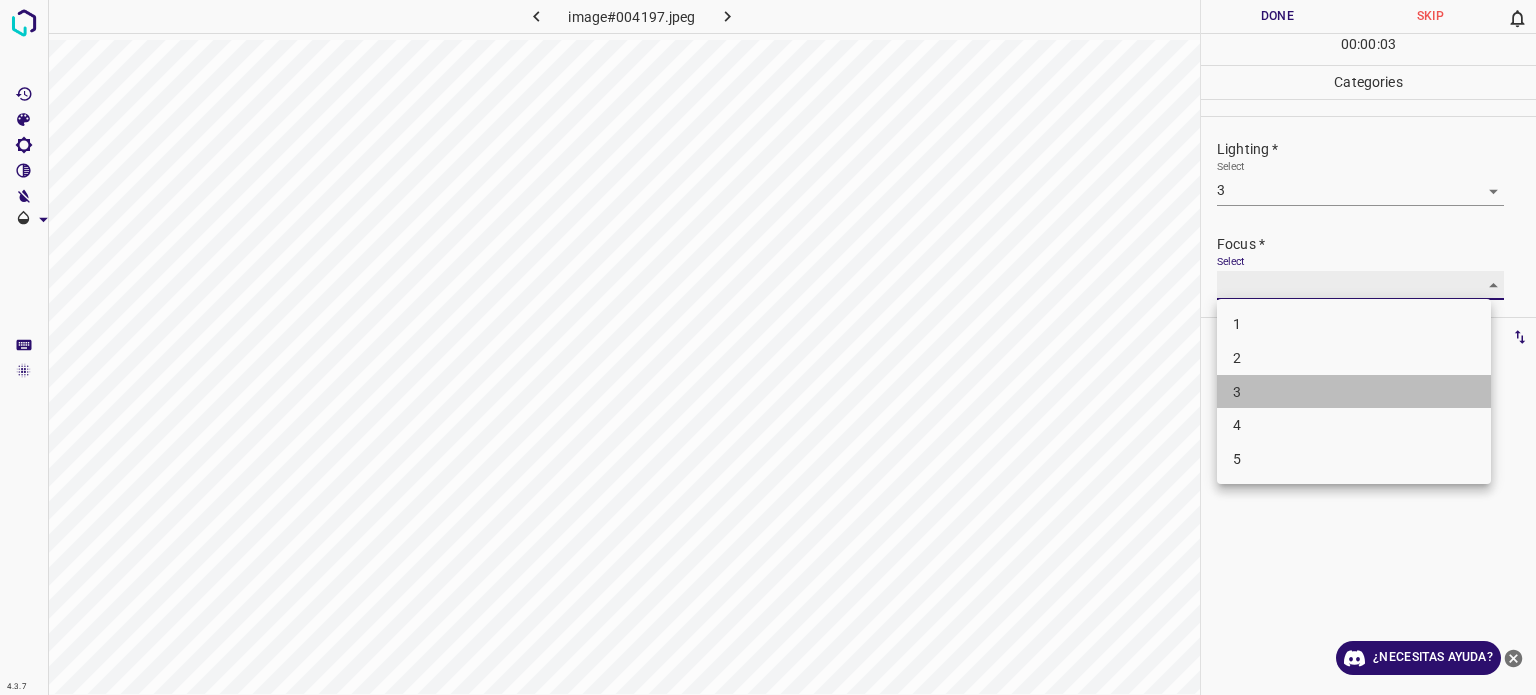 type on "3" 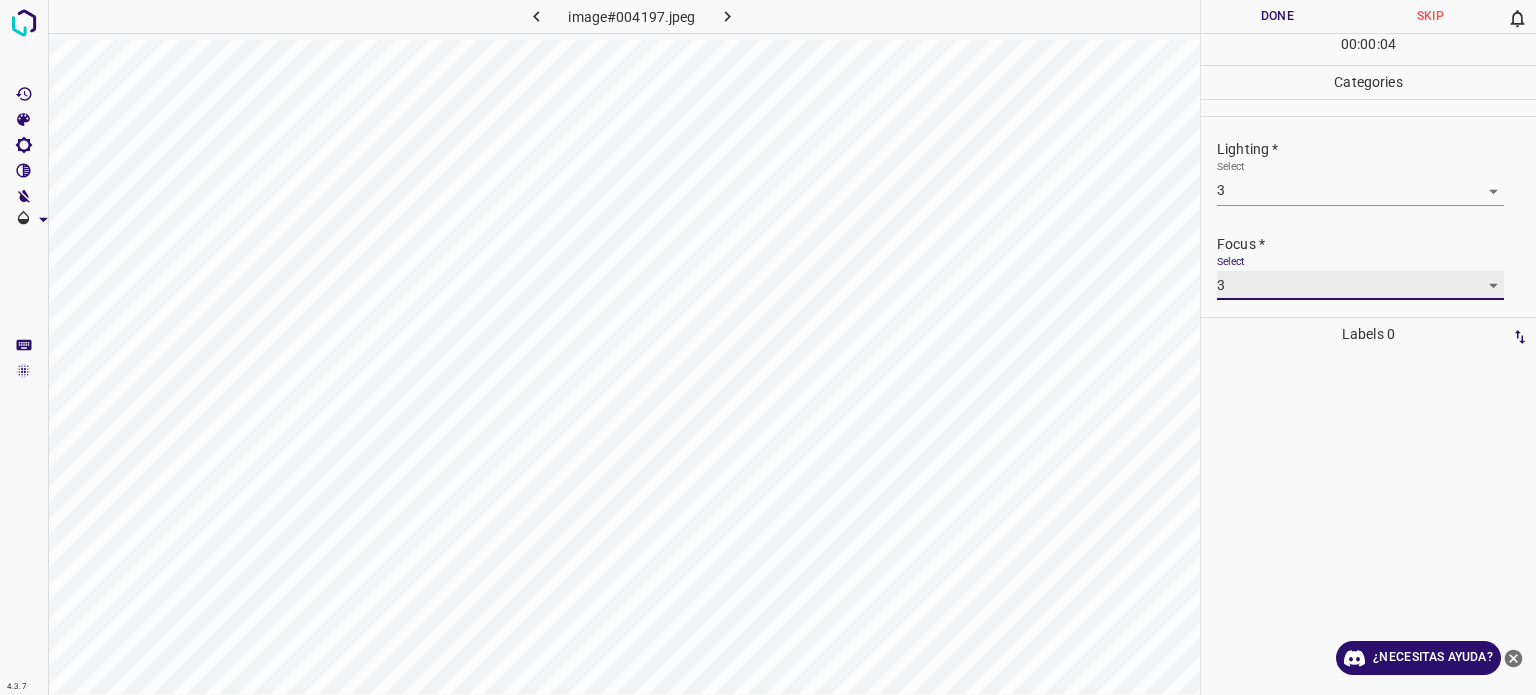 scroll, scrollTop: 98, scrollLeft: 0, axis: vertical 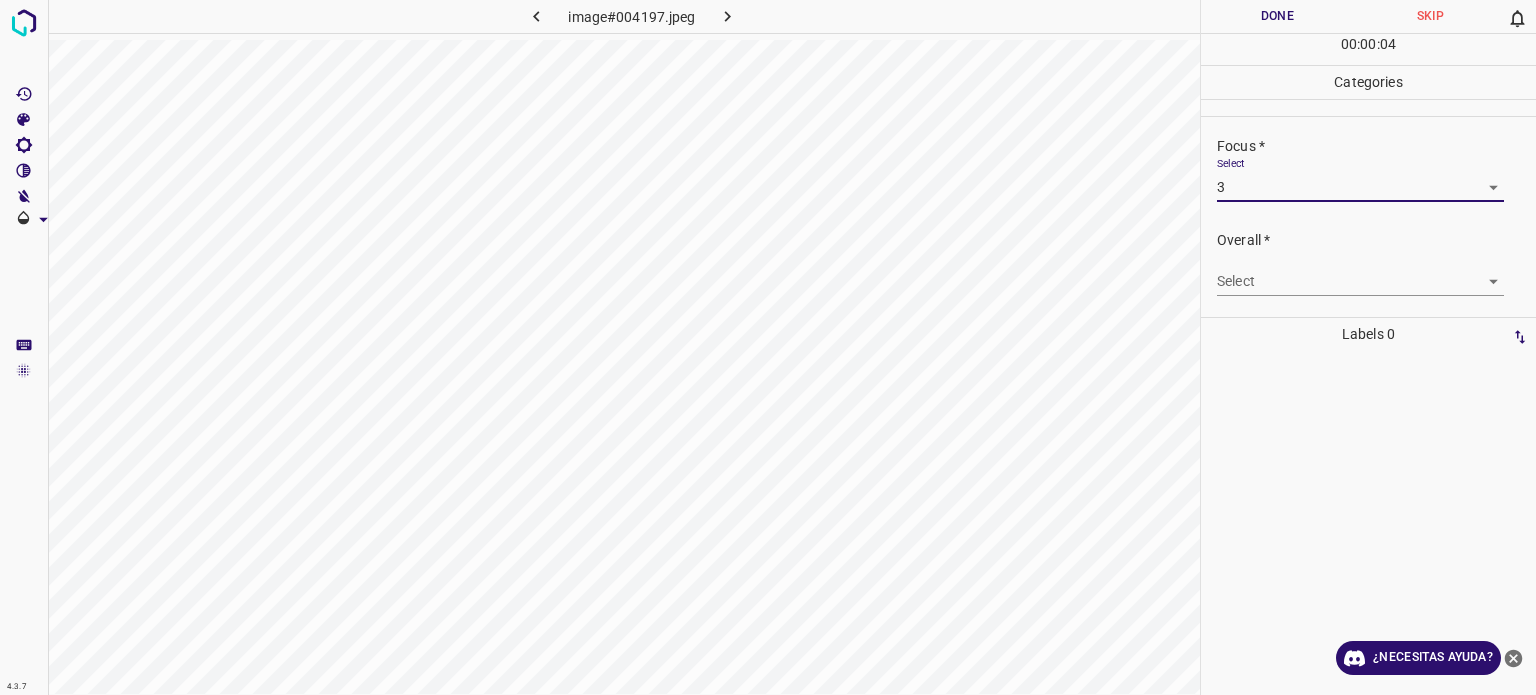 click on "Overall *  Select ​" at bounding box center [1368, 263] 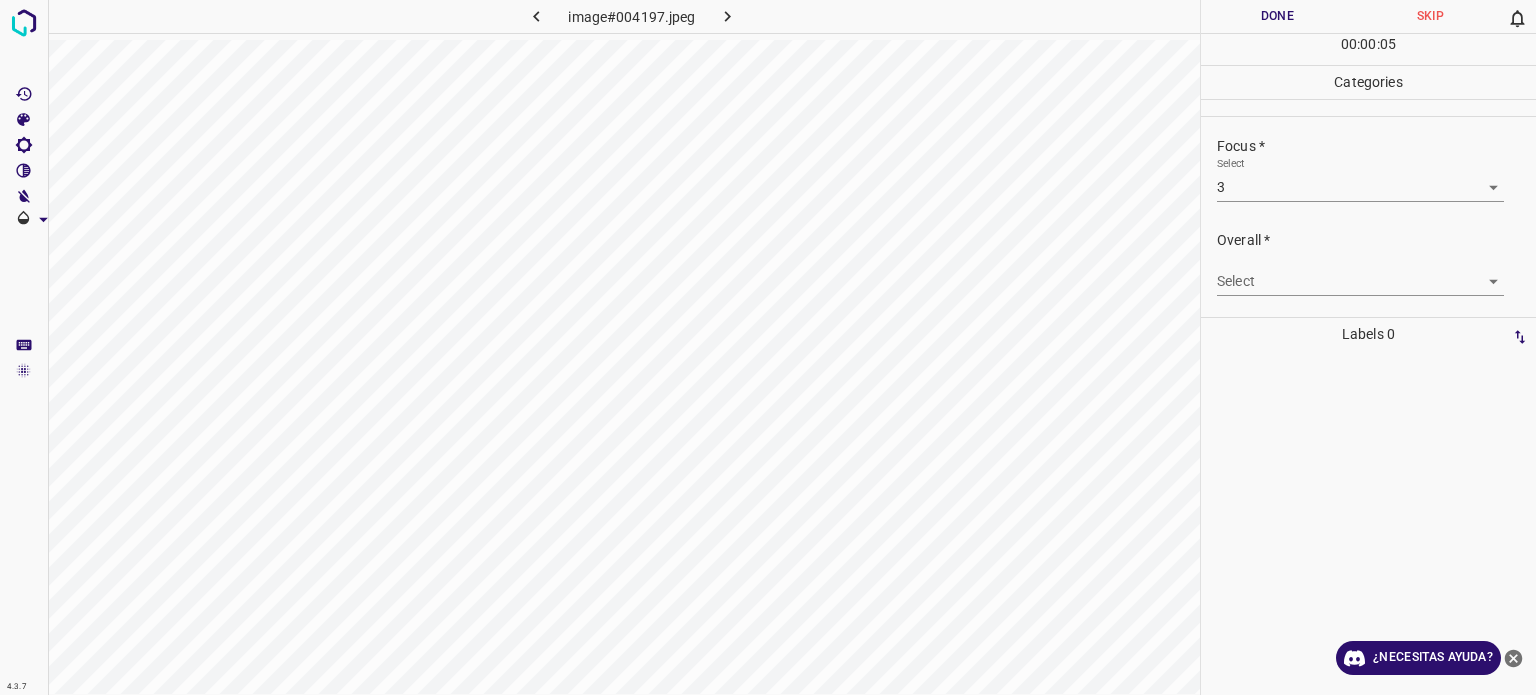 click on "4.3.7 image#004197.jpeg Done Skip 0 00   : 00   : 05   Categories Lighting *  Select 3 3 Focus *  Select 3 3 Overall *  Select ​ Labels   0 Categories 1 Lighting 2 Focus 3 Overall Tools Space Change between modes (Draw & Edit) I Auto labeling R Restore zoom M Zoom in N Zoom out Delete Delete selecte label Filters Z Restore filters X Saturation filter C Brightness filter V Contrast filter B Gray scale filter General O Download ¿Necesitas ayuda? Texto original Valora esta traducción Tu opinión servirá para ayudar a mejorar el Traductor de Google - Texto - Esconder - Borrar" at bounding box center (768, 347) 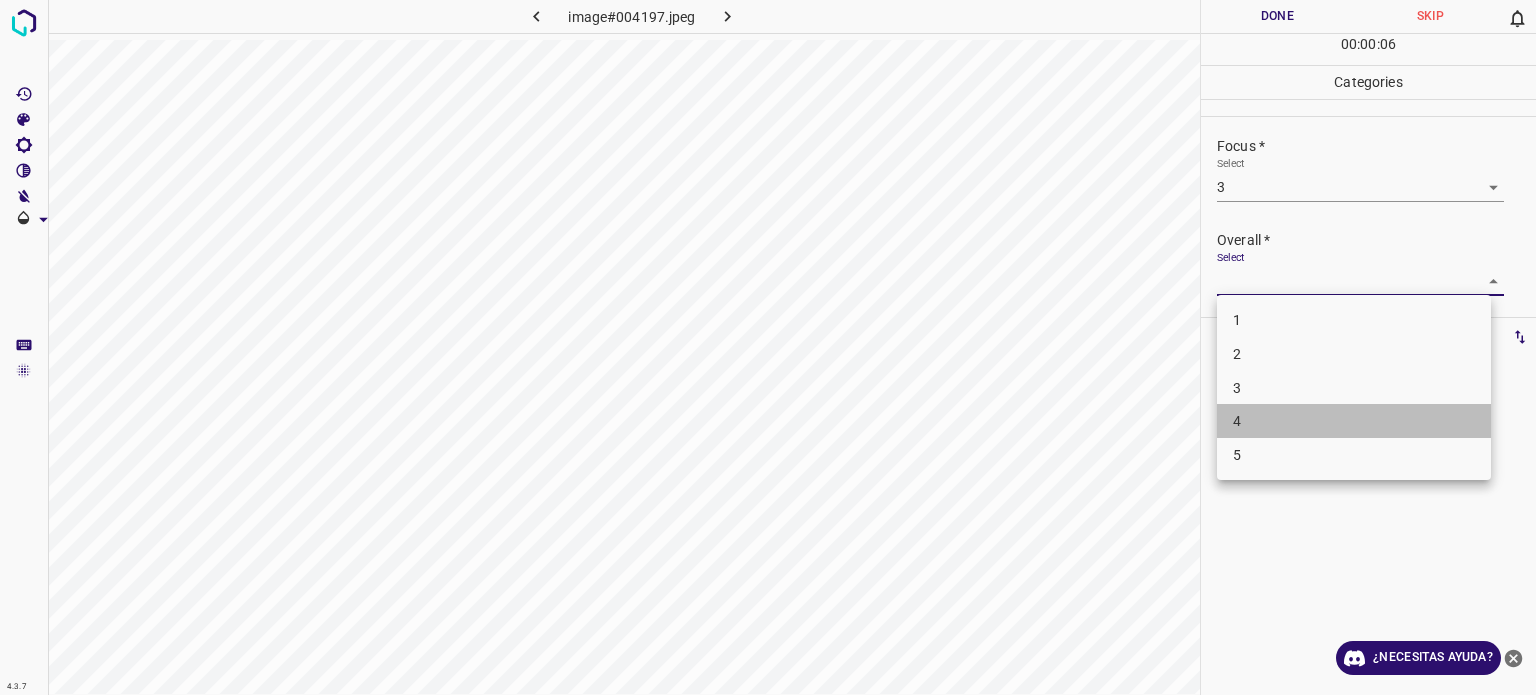 click on "4" at bounding box center (1354, 421) 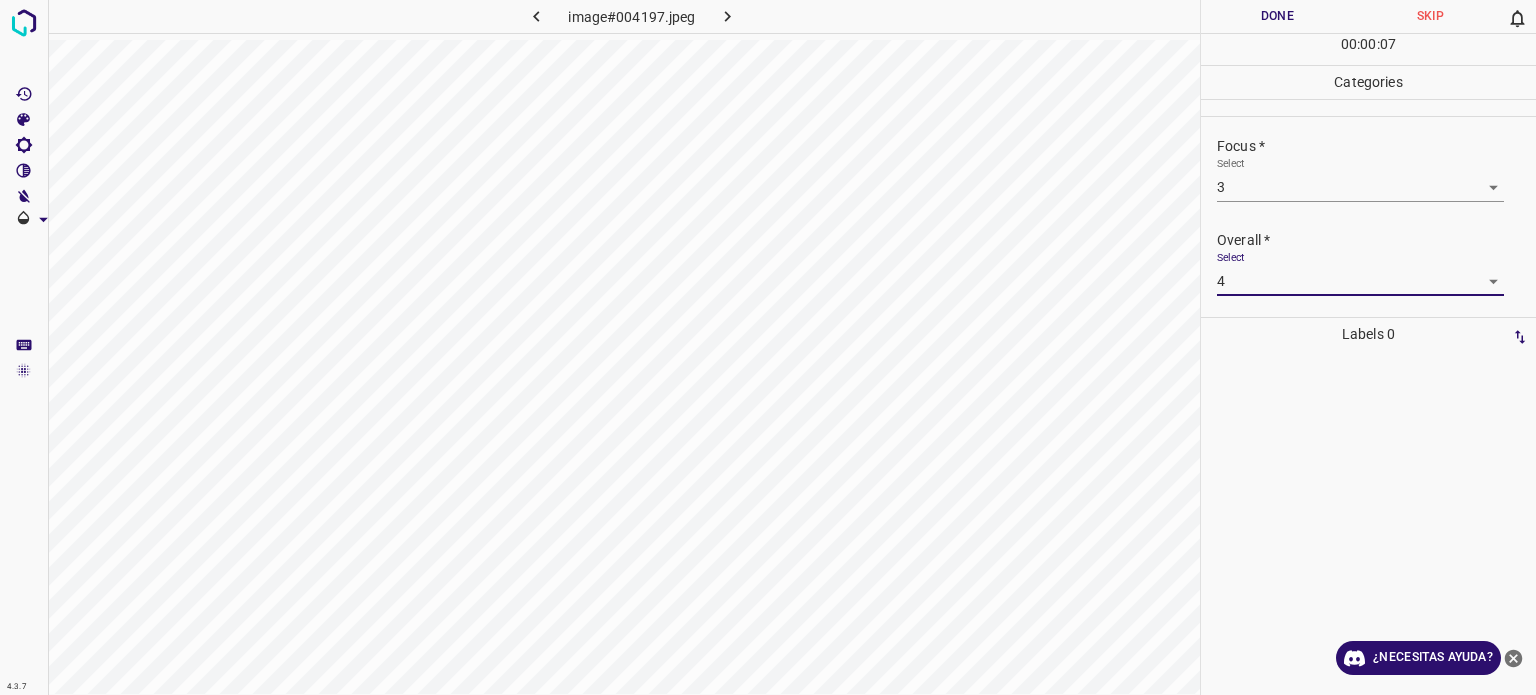 click on "4.3.7 image#004197.jpeg Done Skip 0 00   : 00   : 07   Categories Lighting *  Select 3 3 Focus *  Select 3 3 Overall *  Select 4 4 Labels   0 Categories 1 Lighting 2 Focus 3 Overall Tools Space Change between modes (Draw & Edit) I Auto labeling R Restore zoom M Zoom in N Zoom out Delete Delete selecte label Filters Z Restore filters X Saturation filter C Brightness filter V Contrast filter B Gray scale filter General O Download ¿Necesitas ayuda? Texto original Valora esta traducción Tu opinión servirá para ayudar a mejorar el Traductor de Google - Texto - Esconder - Borrar" at bounding box center [768, 347] 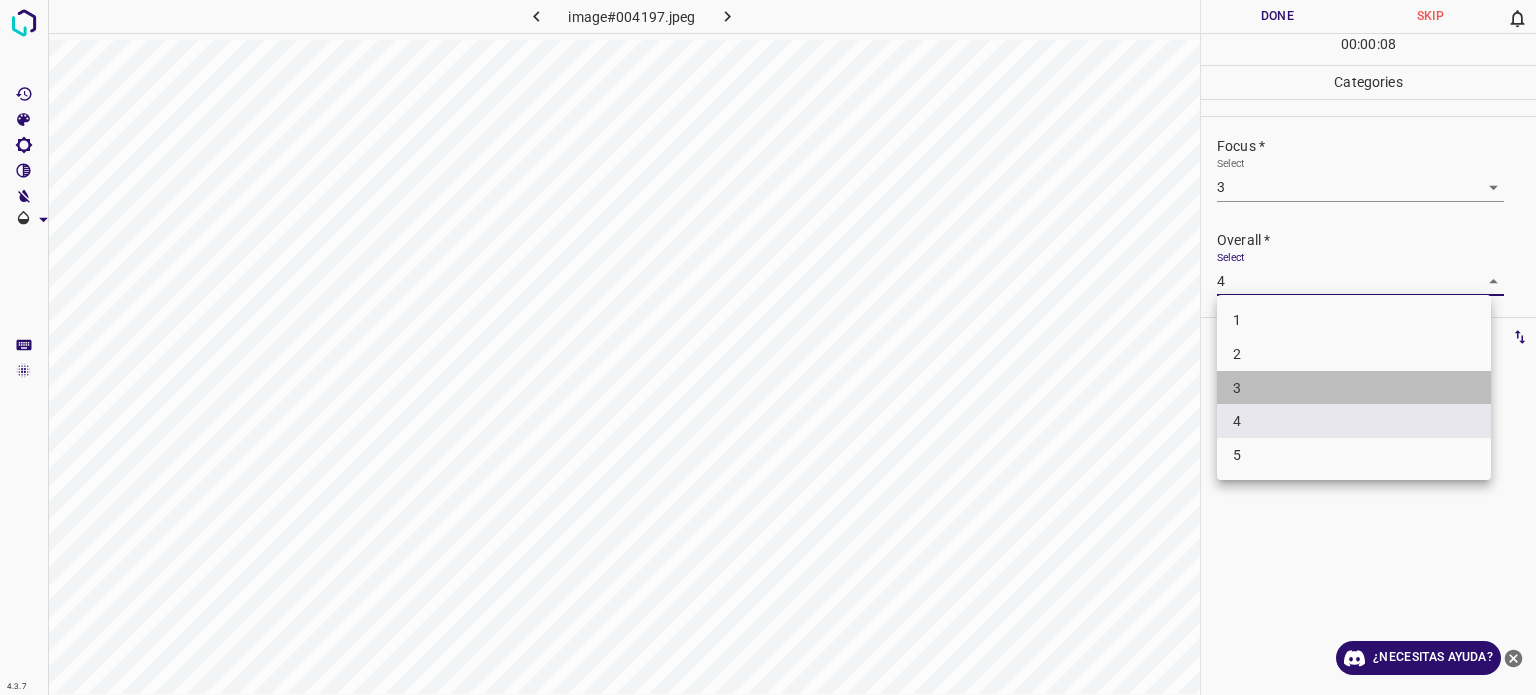 click on "3" at bounding box center (1237, 387) 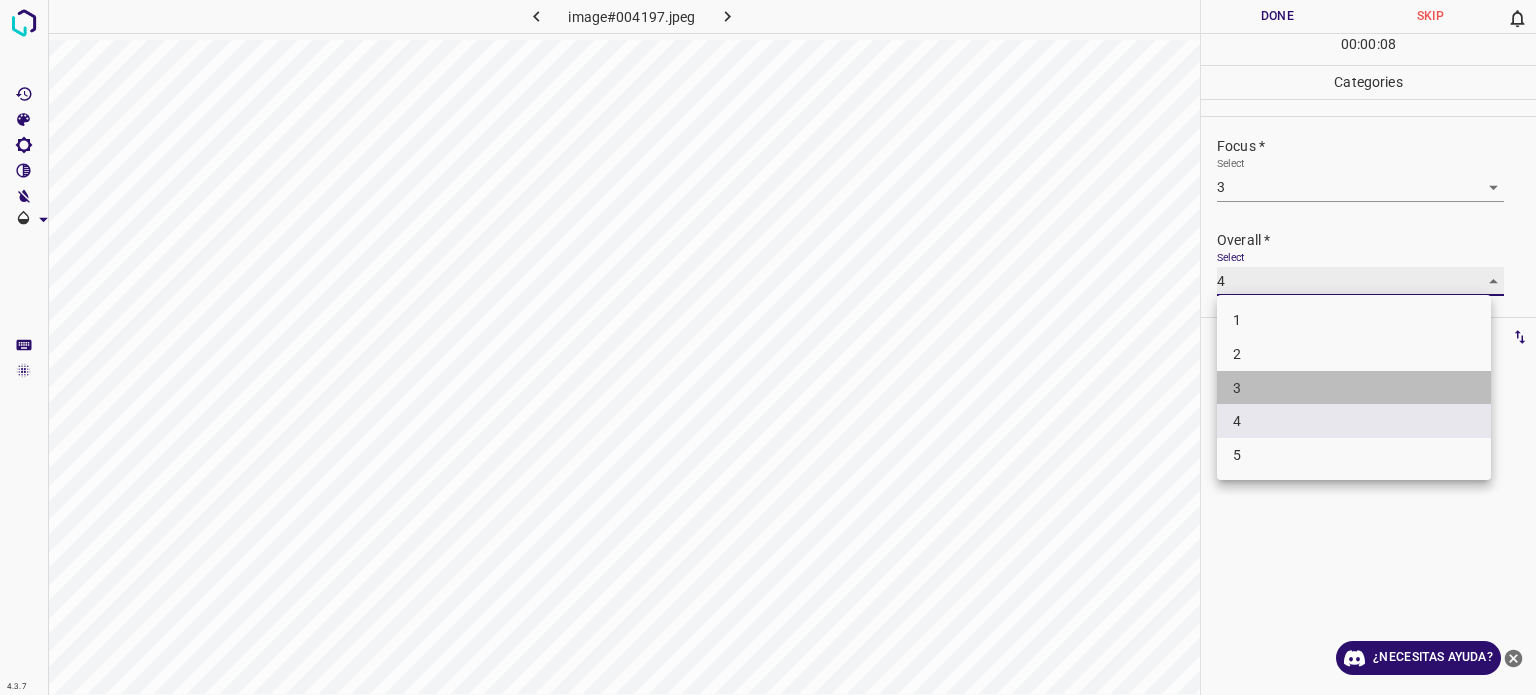 type on "3" 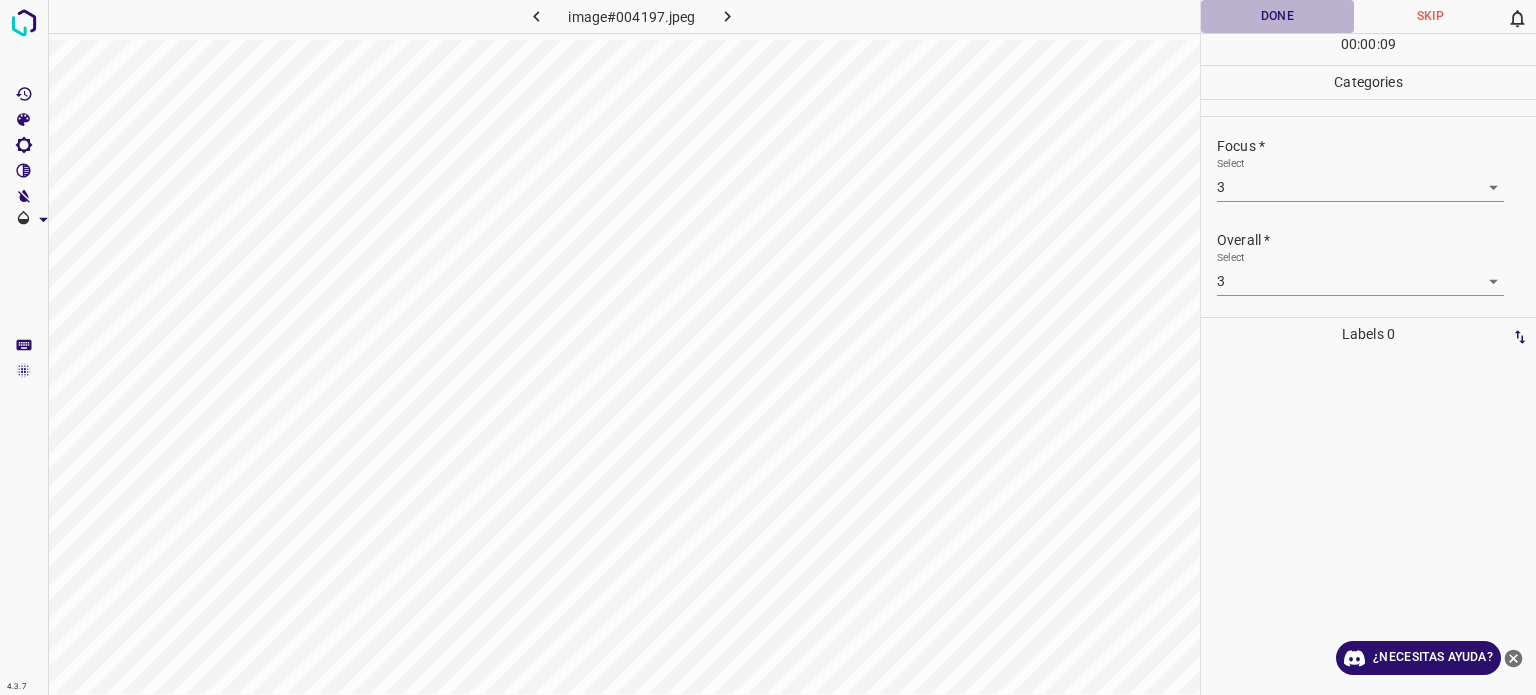 click on "Done" at bounding box center (1277, 16) 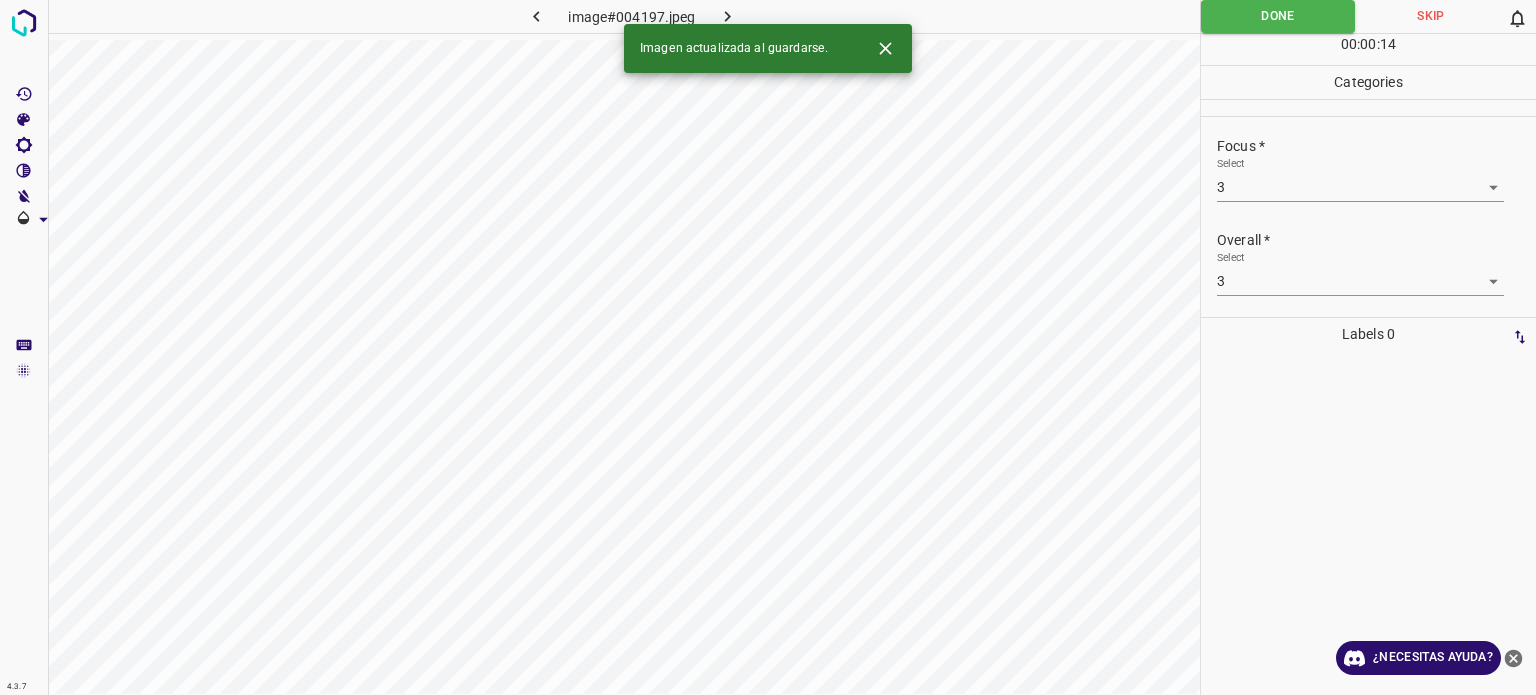 click 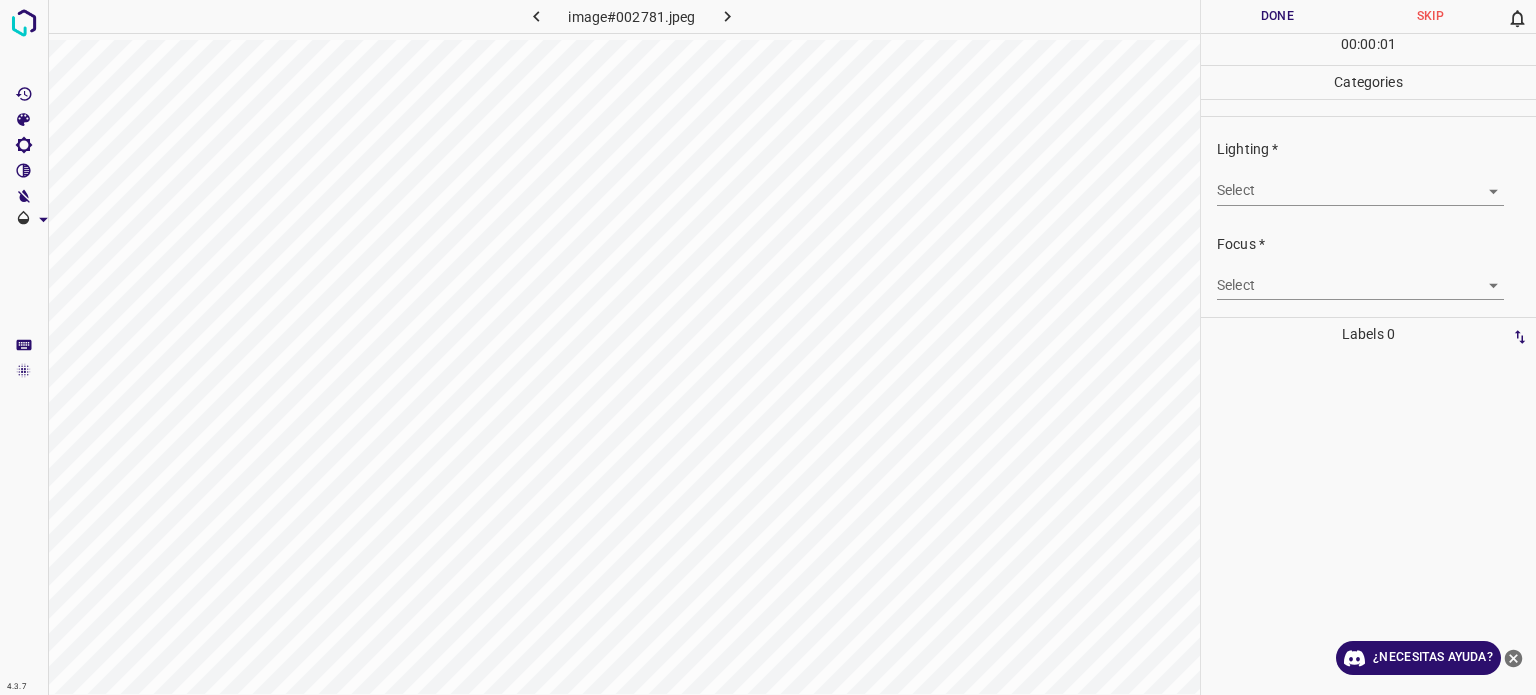 click on "4.3.7 image#002781.jpeg Done Skip 0 00   : 00   : 01   Categories Lighting *  Select ​ Focus *  Select ​ Overall *  Select ​ Labels   0 Categories 1 Lighting 2 Focus 3 Overall Tools Space Change between modes (Draw & Edit) I Auto labeling R Restore zoom M Zoom in N Zoom out Delete Delete selecte label Filters Z Restore filters X Saturation filter C Brightness filter V Contrast filter B Gray scale filter General O Download ¿Necesitas ayuda? Texto original Valora esta traducción Tu opinión servirá para ayudar a mejorar el Traductor de Google - Texto - Esconder - Borrar" at bounding box center (768, 347) 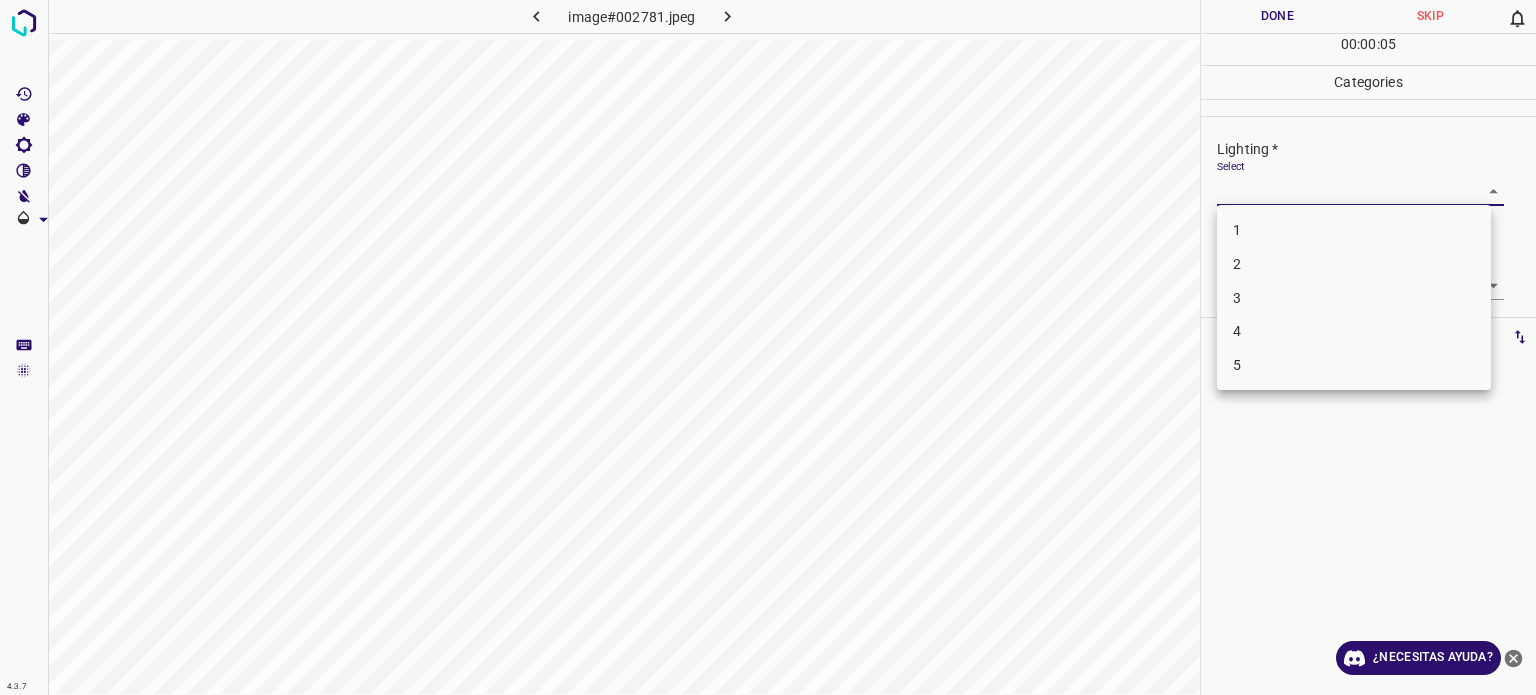click on "2" at bounding box center (1354, 264) 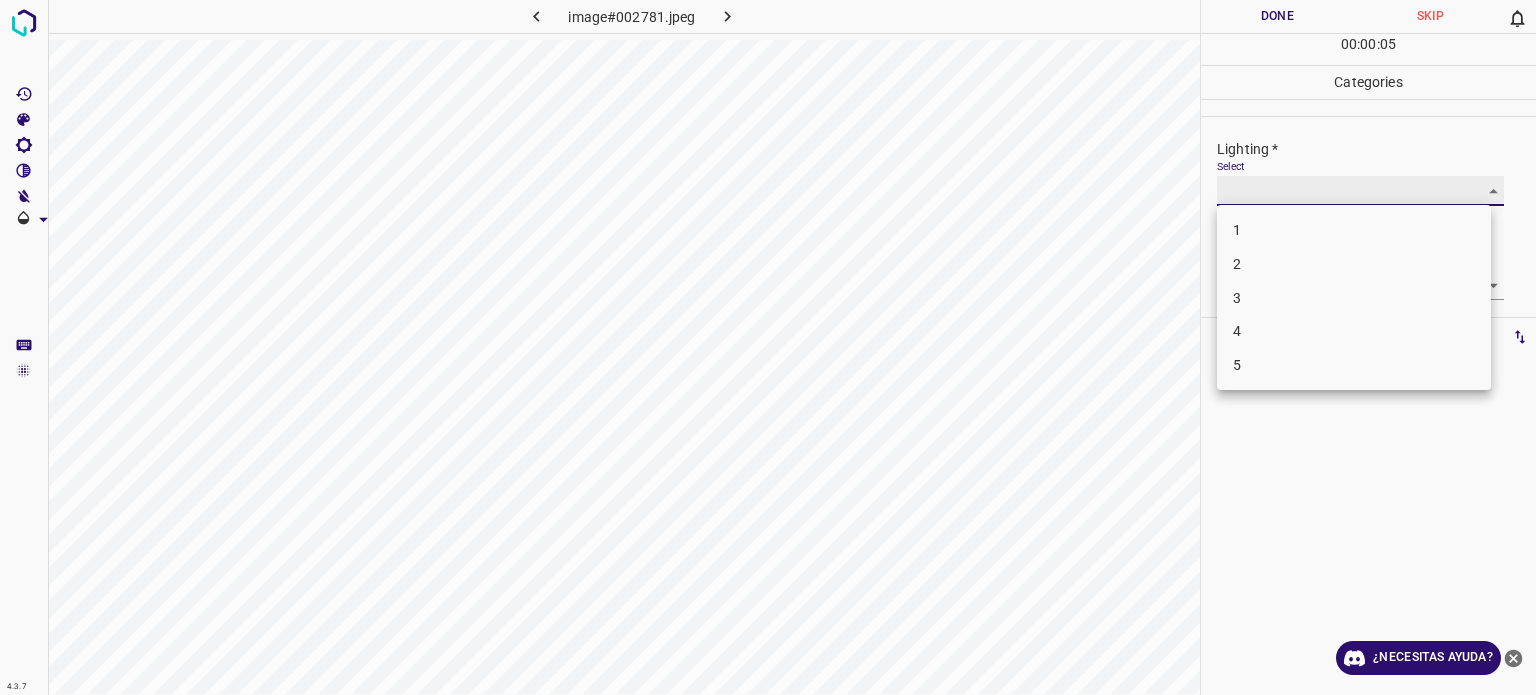 type on "2" 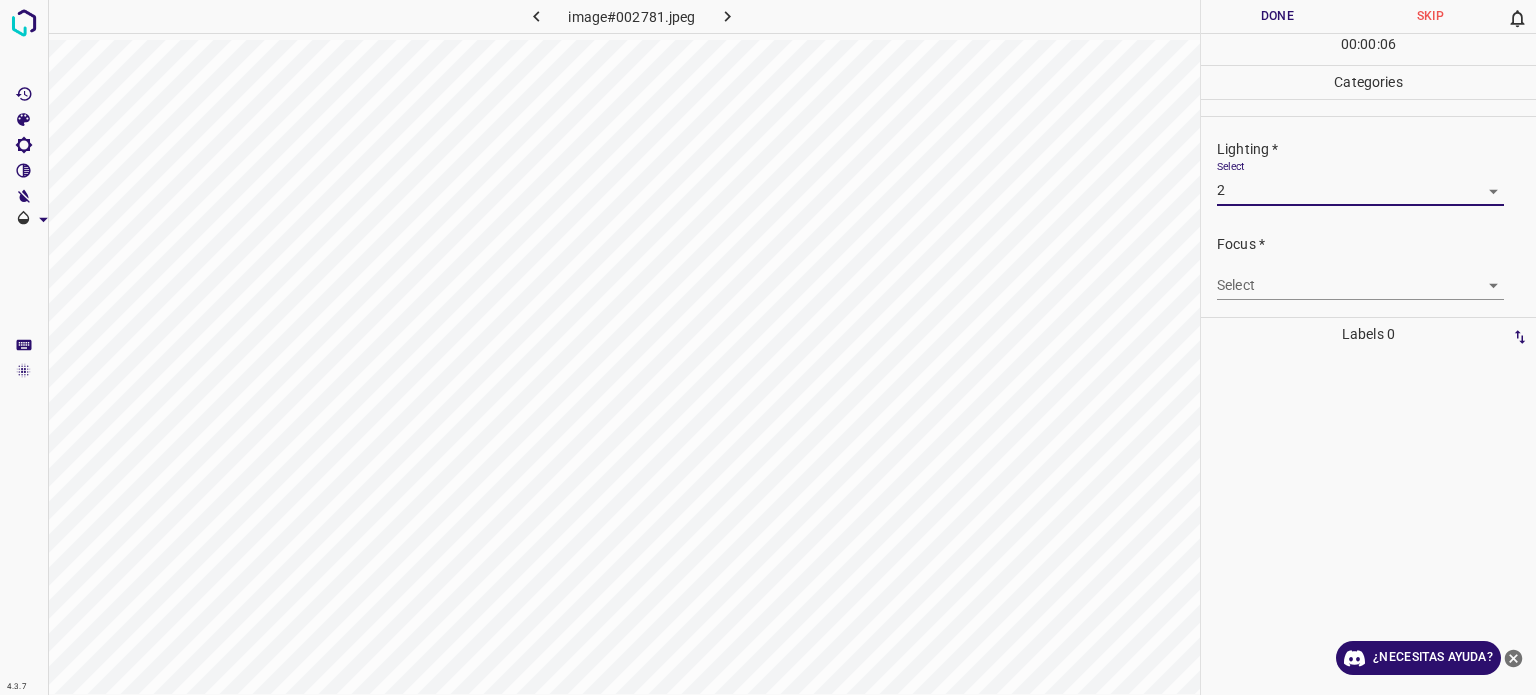 click on "4.3.7 image#002781.jpeg Done Skip 0 00   : 00   : 06   Categories Lighting *  Select 2 2 Focus *  Select ​ Overall *  Select ​ Labels   0 Categories 1 Lighting 2 Focus 3 Overall Tools Space Change between modes (Draw & Edit) I Auto labeling R Restore zoom M Zoom in N Zoom out Delete Delete selecte label Filters Z Restore filters X Saturation filter C Brightness filter V Contrast filter B Gray scale filter General O Download ¿Necesitas ayuda? Texto original Valora esta traducción Tu opinión servirá para ayudar a mejorar el Traductor de Google - Texto - Esconder - Borrar" at bounding box center (768, 347) 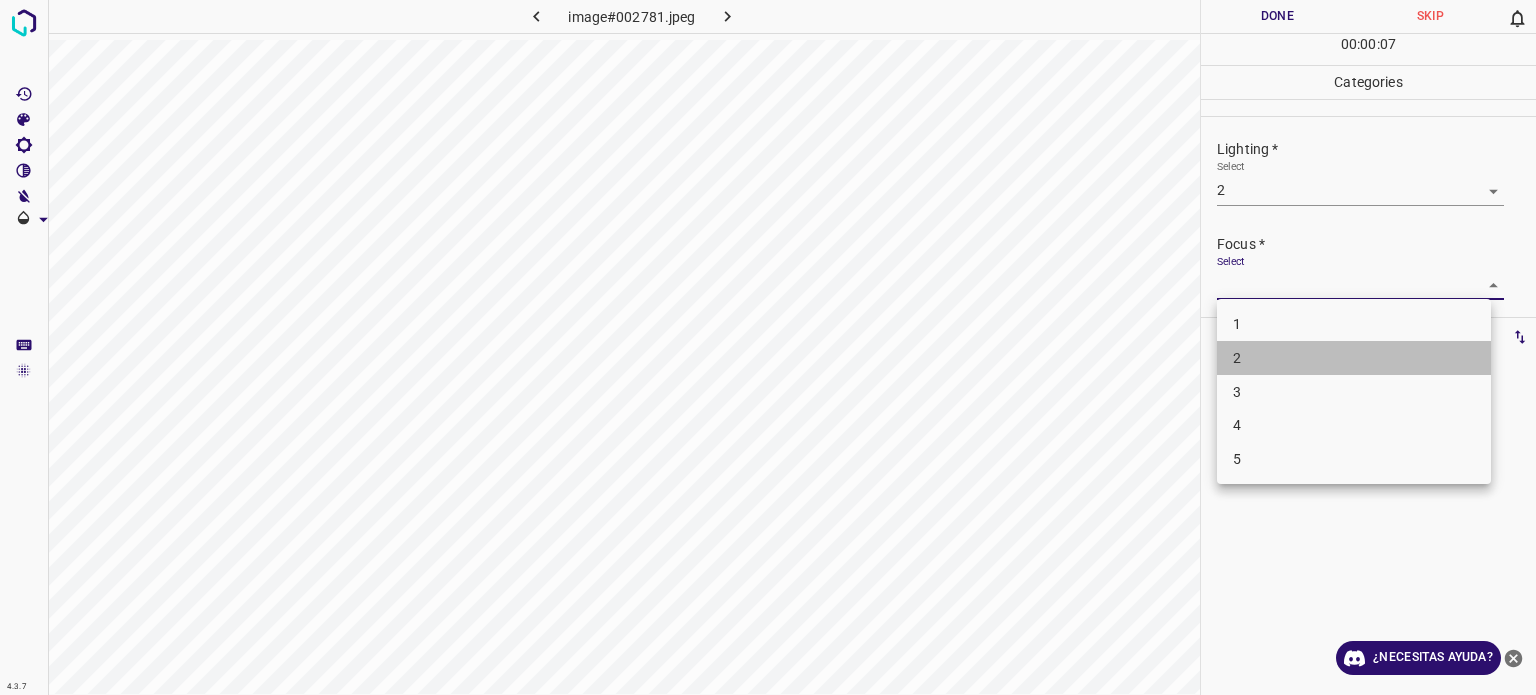 click on "2" at bounding box center (1237, 358) 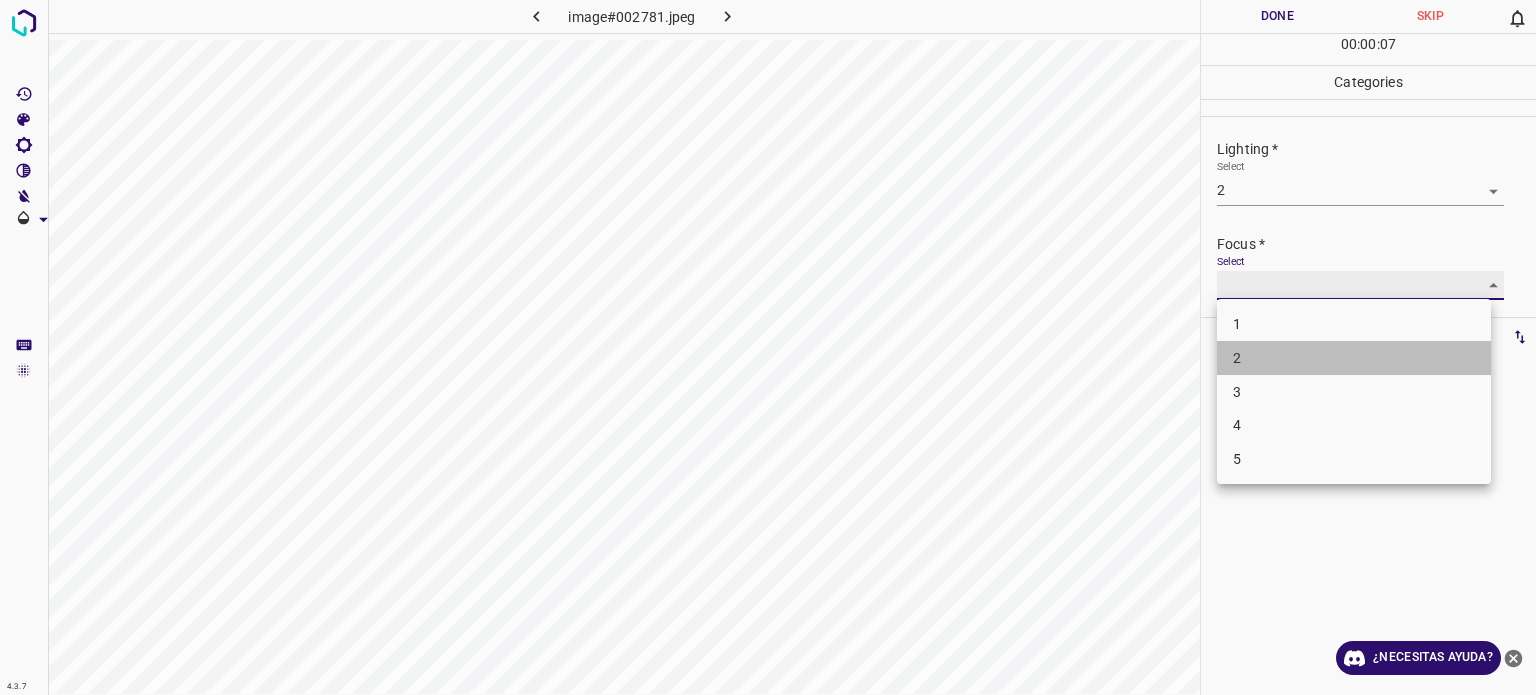 type on "2" 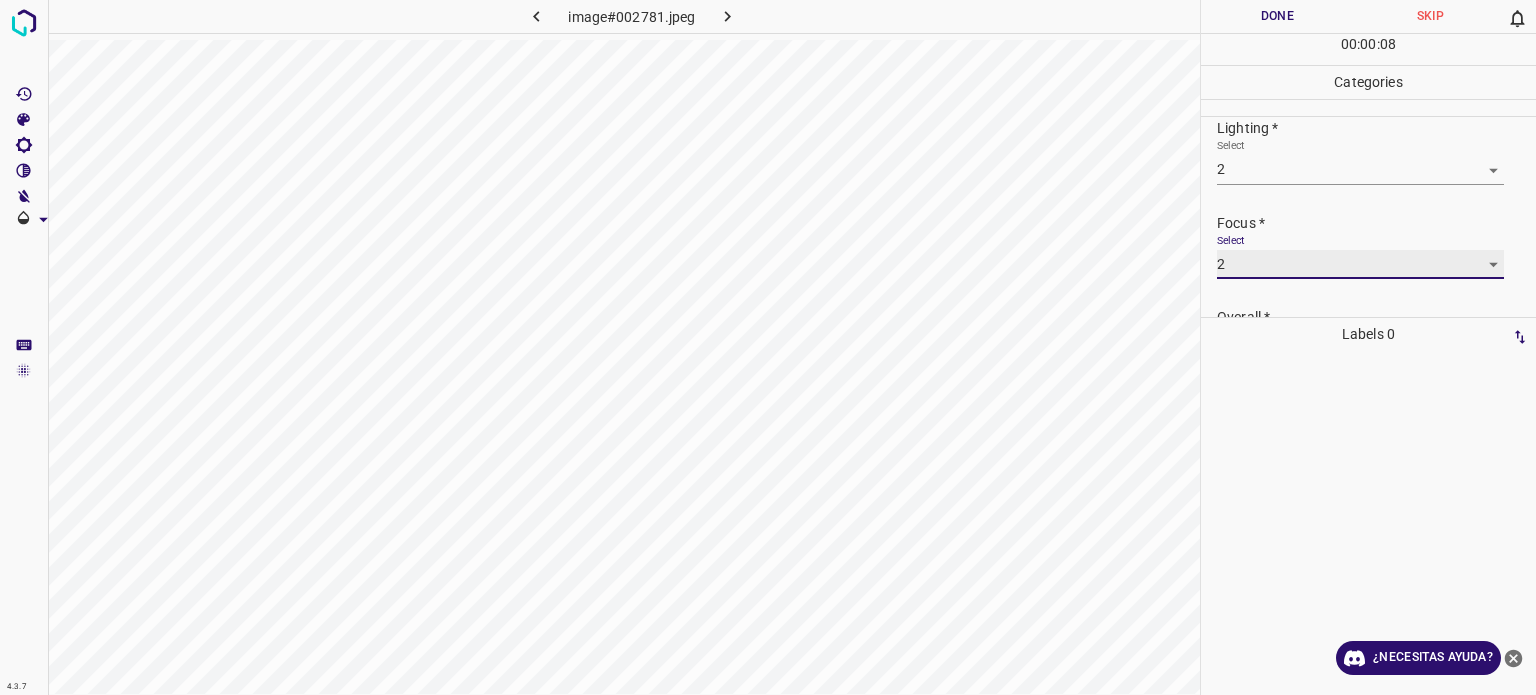 scroll, scrollTop: 0, scrollLeft: 0, axis: both 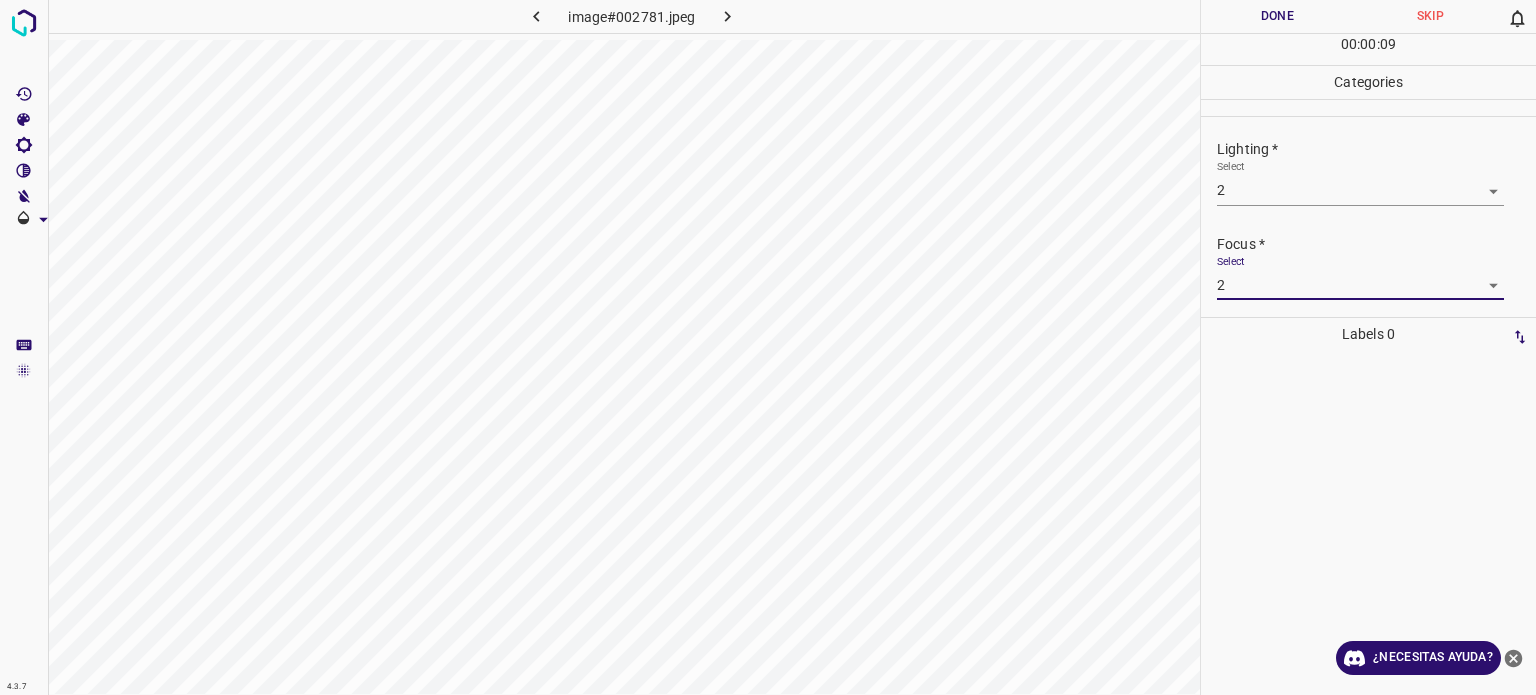 click on "4.3.7 image#002781.jpeg Done Skip 0 00   : 00   : 09   Categories Lighting *  Select 2 2 Focus *  Select 2 2 Overall *  Select ​ Labels   0 Categories 1 Lighting 2 Focus 3 Overall Tools Space Change between modes (Draw & Edit) I Auto labeling R Restore zoom M Zoom in N Zoom out Delete Delete selecte label Filters Z Restore filters X Saturation filter C Brightness filter V Contrast filter B Gray scale filter General O Download ¿Necesitas ayuda? Texto original Valora esta traducción Tu opinión servirá para ayudar a mejorar el Traductor de Google - Texto - Esconder - Borrar" at bounding box center (768, 347) 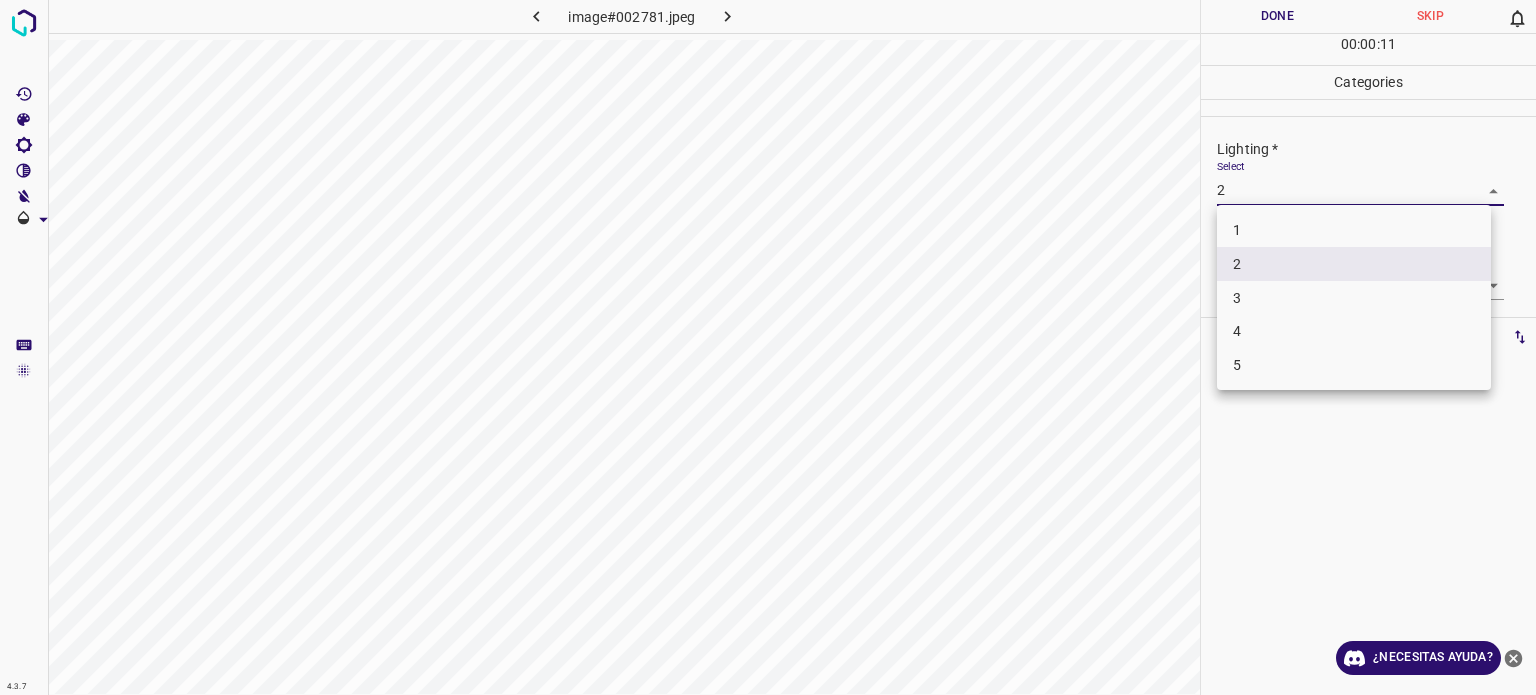 click on "3" at bounding box center [1237, 298] 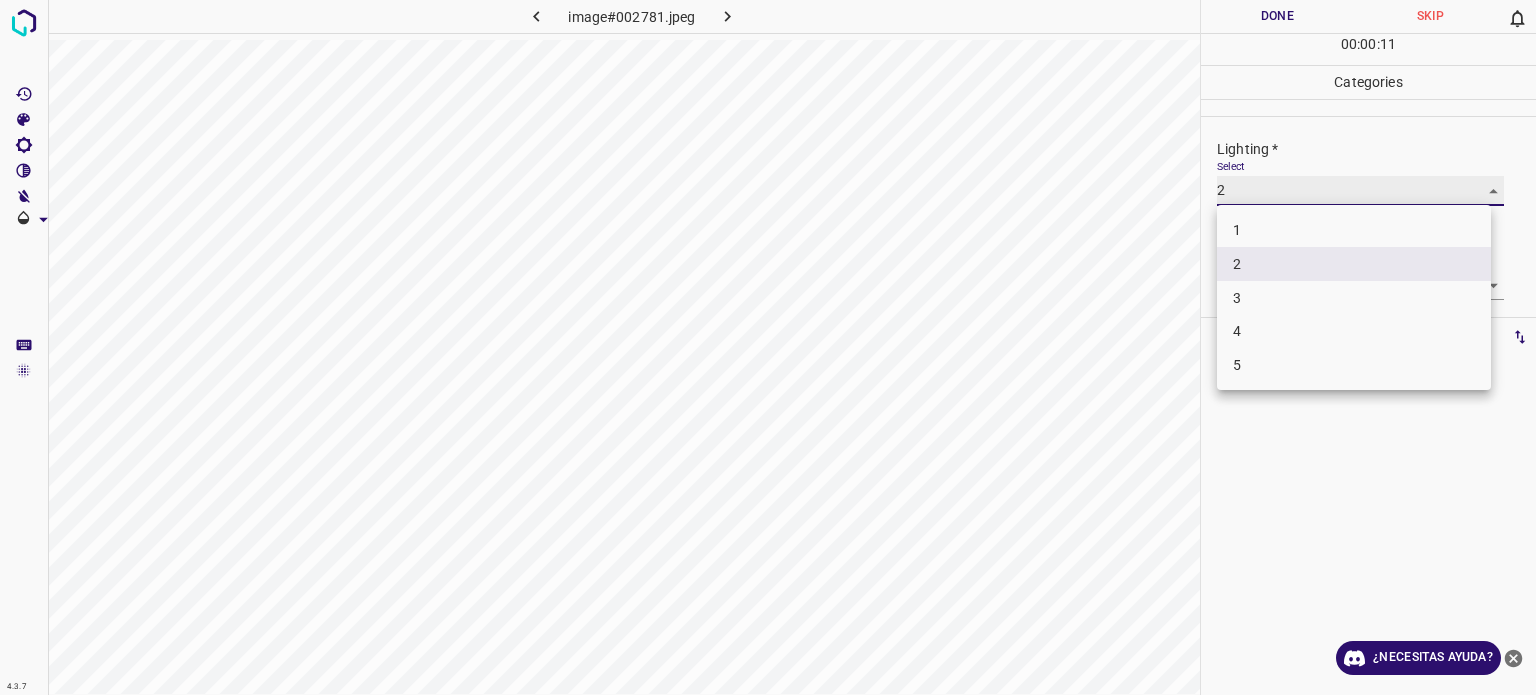 type on "3" 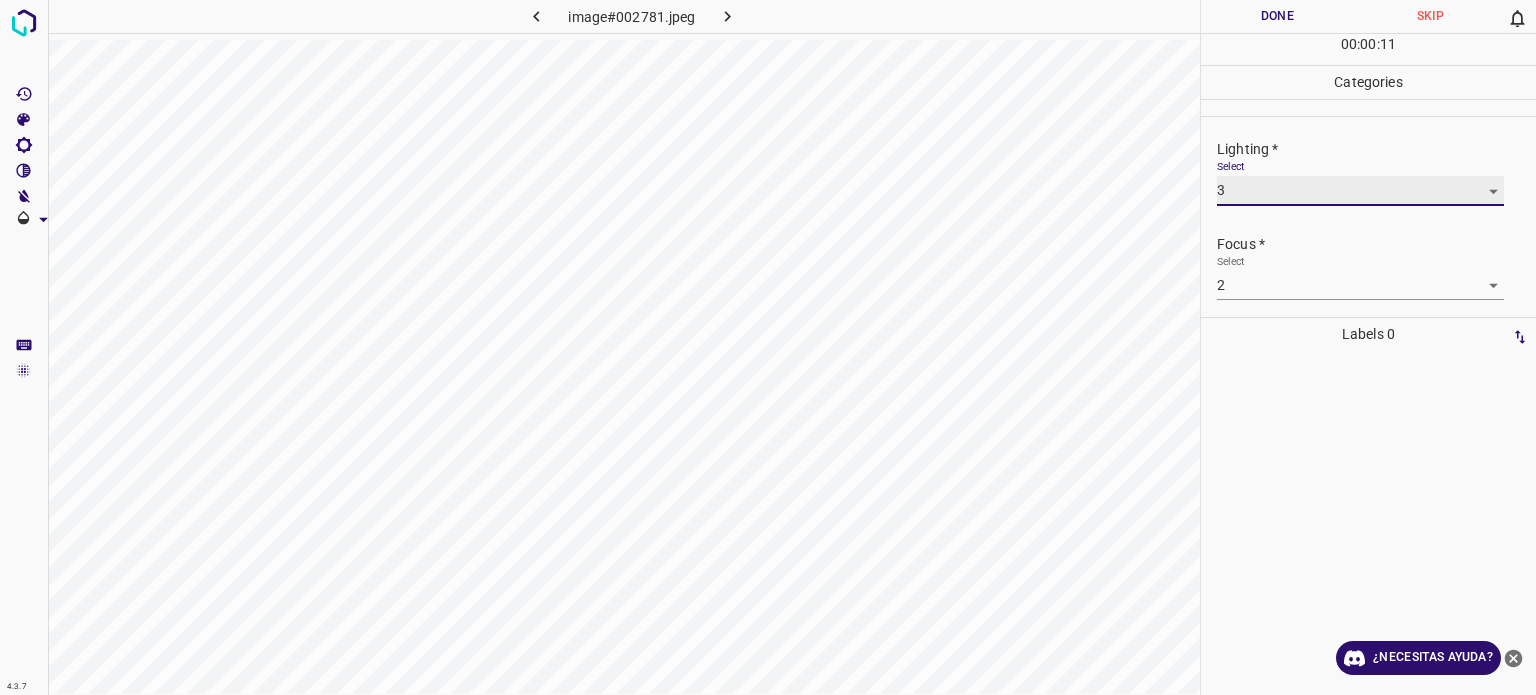 scroll, scrollTop: 98, scrollLeft: 0, axis: vertical 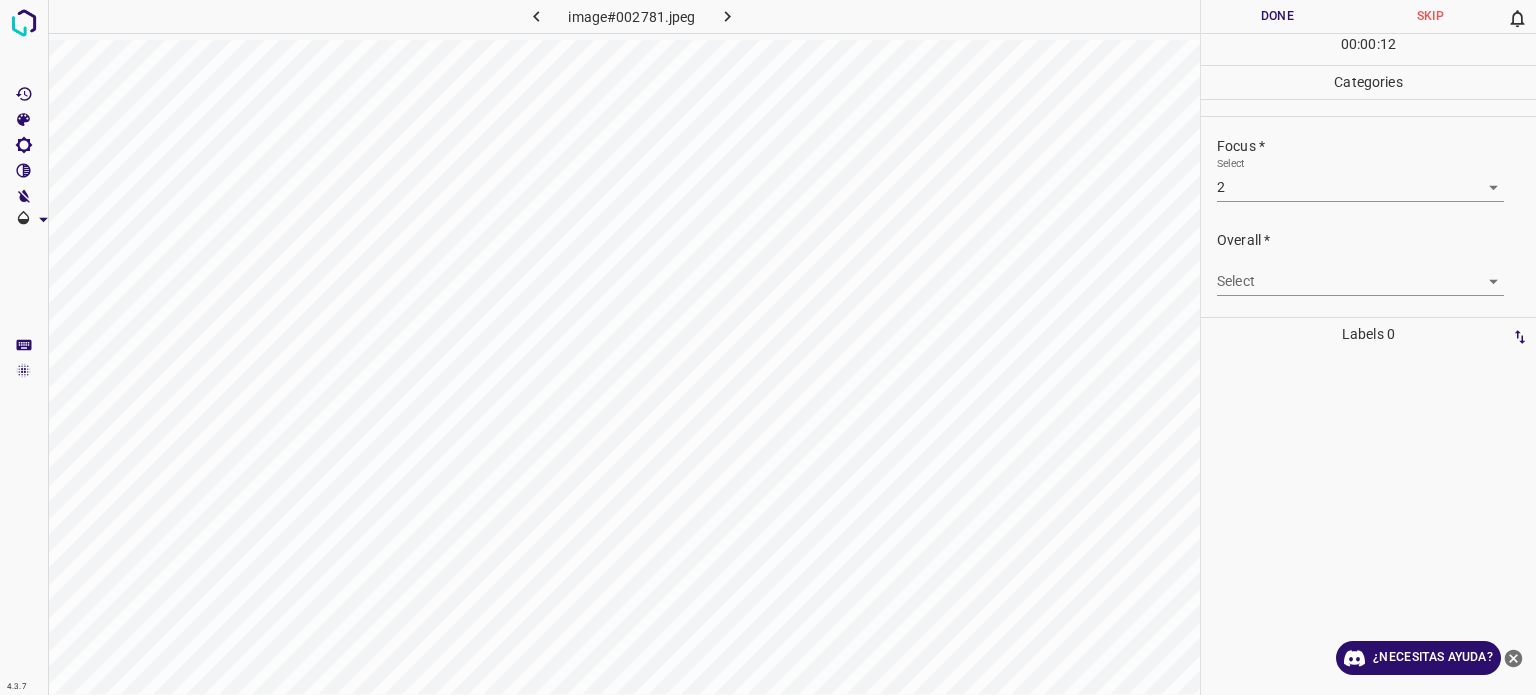 click on "4.3.7 image#002781.jpeg Done Skip 0 00   : 00   : 12   Categories Lighting *  Select 3 3 Focus *  Select 2 2 Overall *  Select ​ Labels   0 Categories 1 Lighting 2 Focus 3 Overall Tools Space Change between modes (Draw & Edit) I Auto labeling R Restore zoom M Zoom in N Zoom out Delete Delete selecte label Filters Z Restore filters X Saturation filter C Brightness filter V Contrast filter B Gray scale filter General O Download ¿Necesitas ayuda? Texto original Valora esta traducción Tu opinión servirá para ayudar a mejorar el Traductor de Google - Texto - Esconder - Borrar" at bounding box center [768, 347] 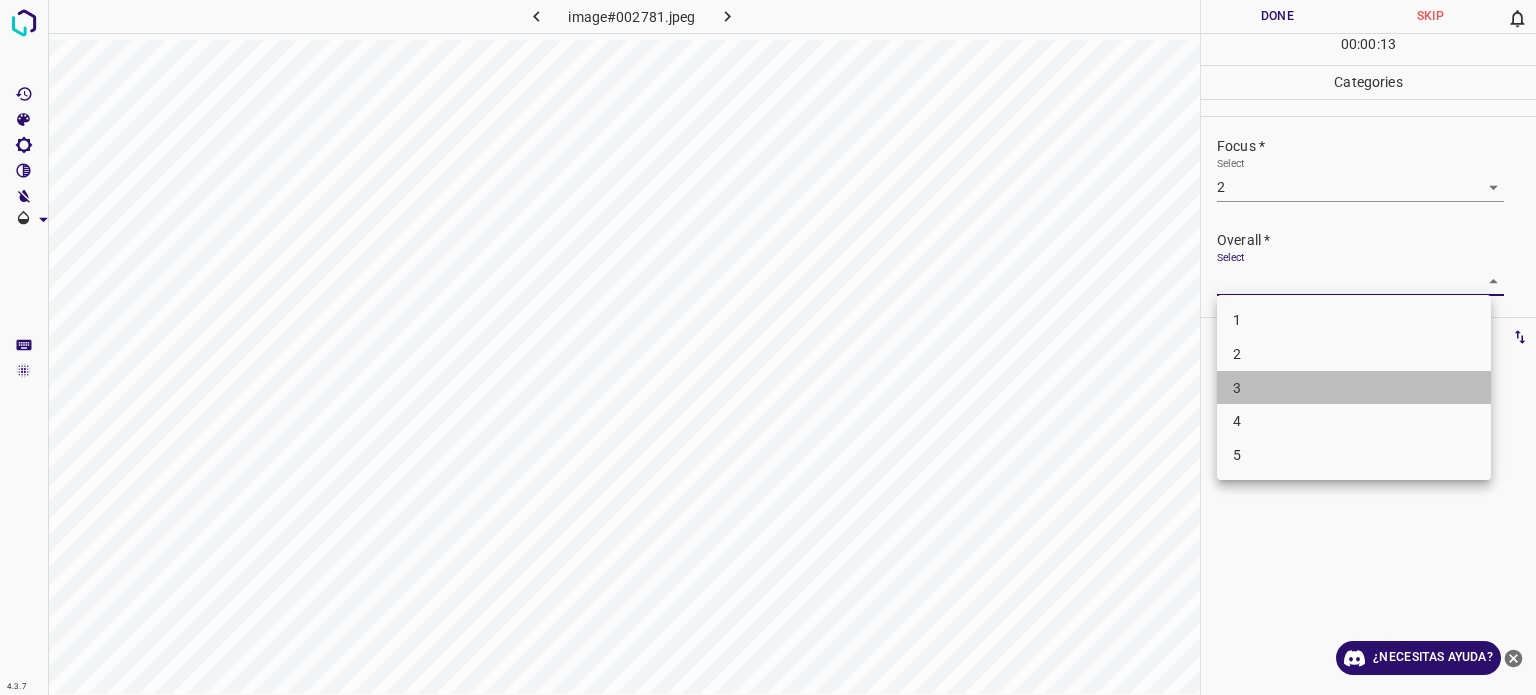 click on "3" at bounding box center (1237, 387) 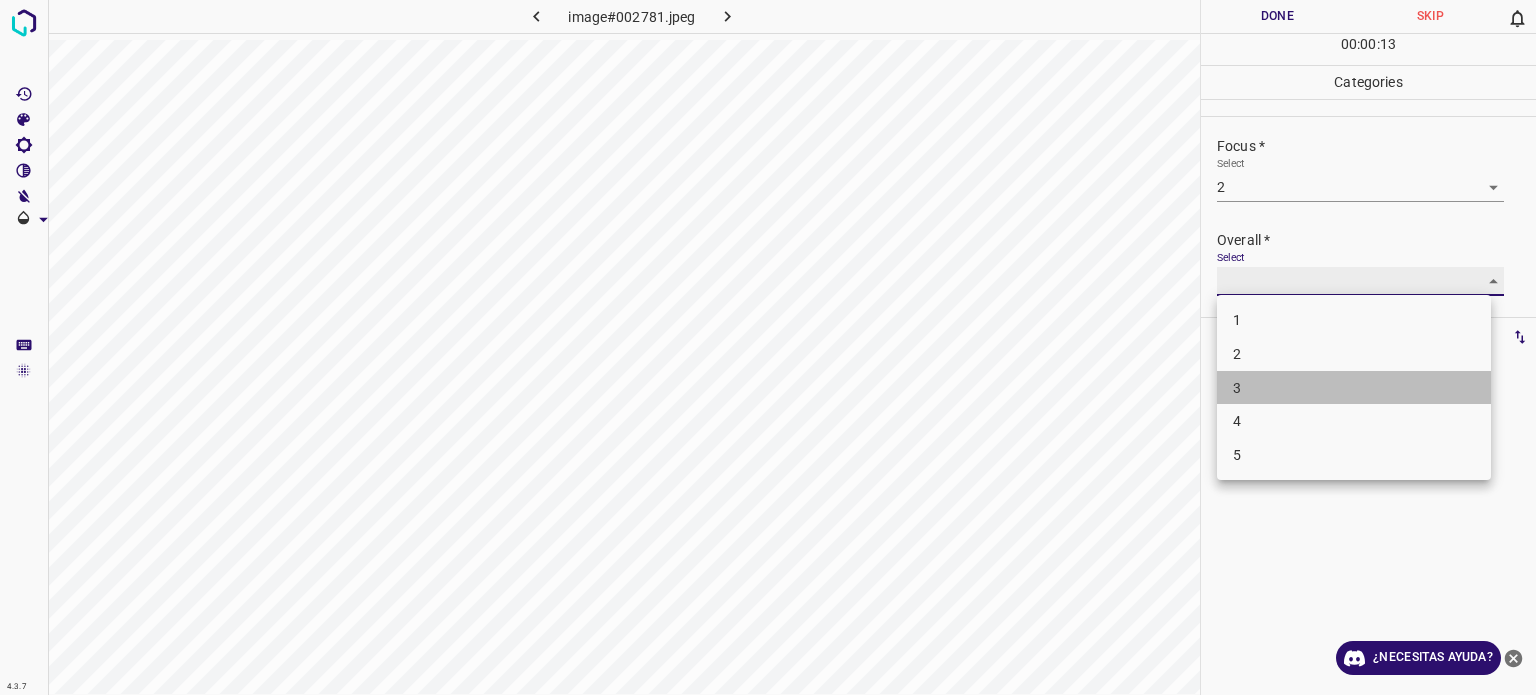 type on "3" 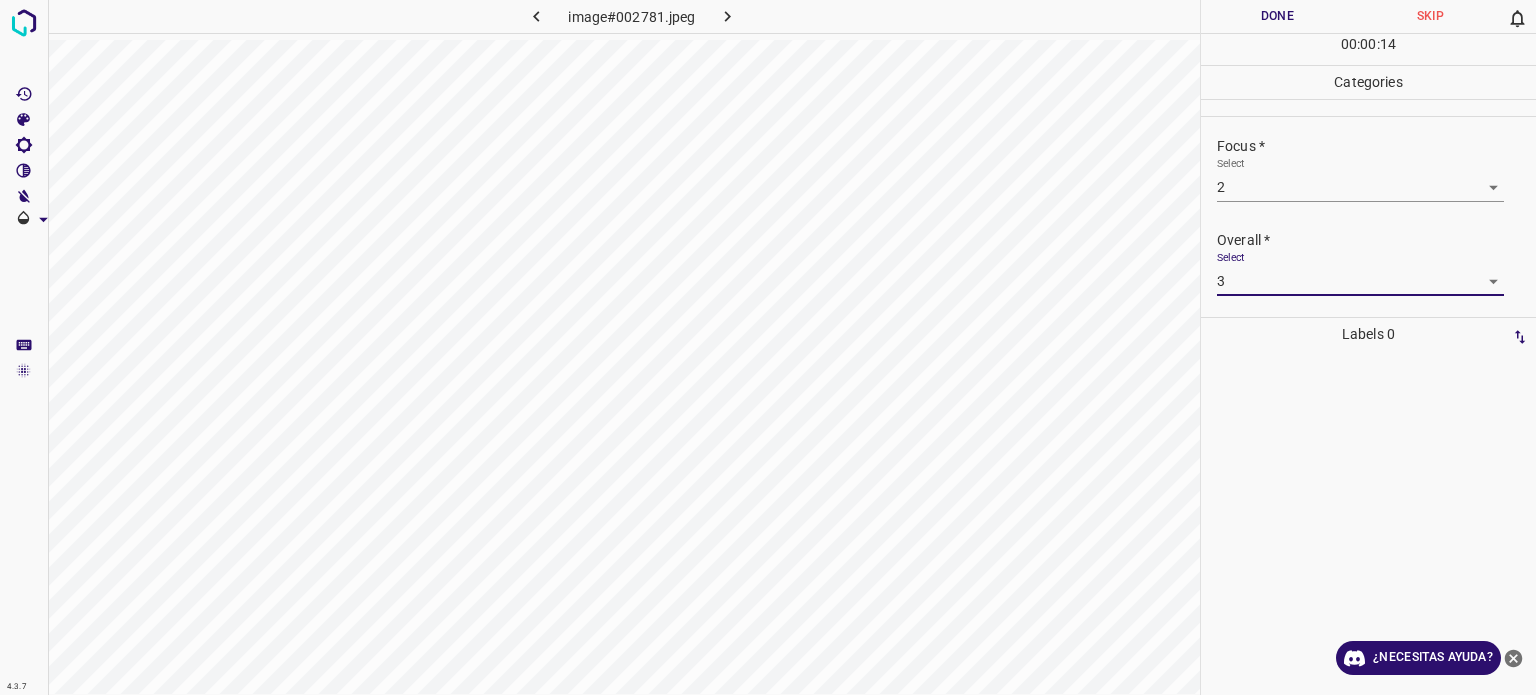 click on "Done" at bounding box center (1277, 16) 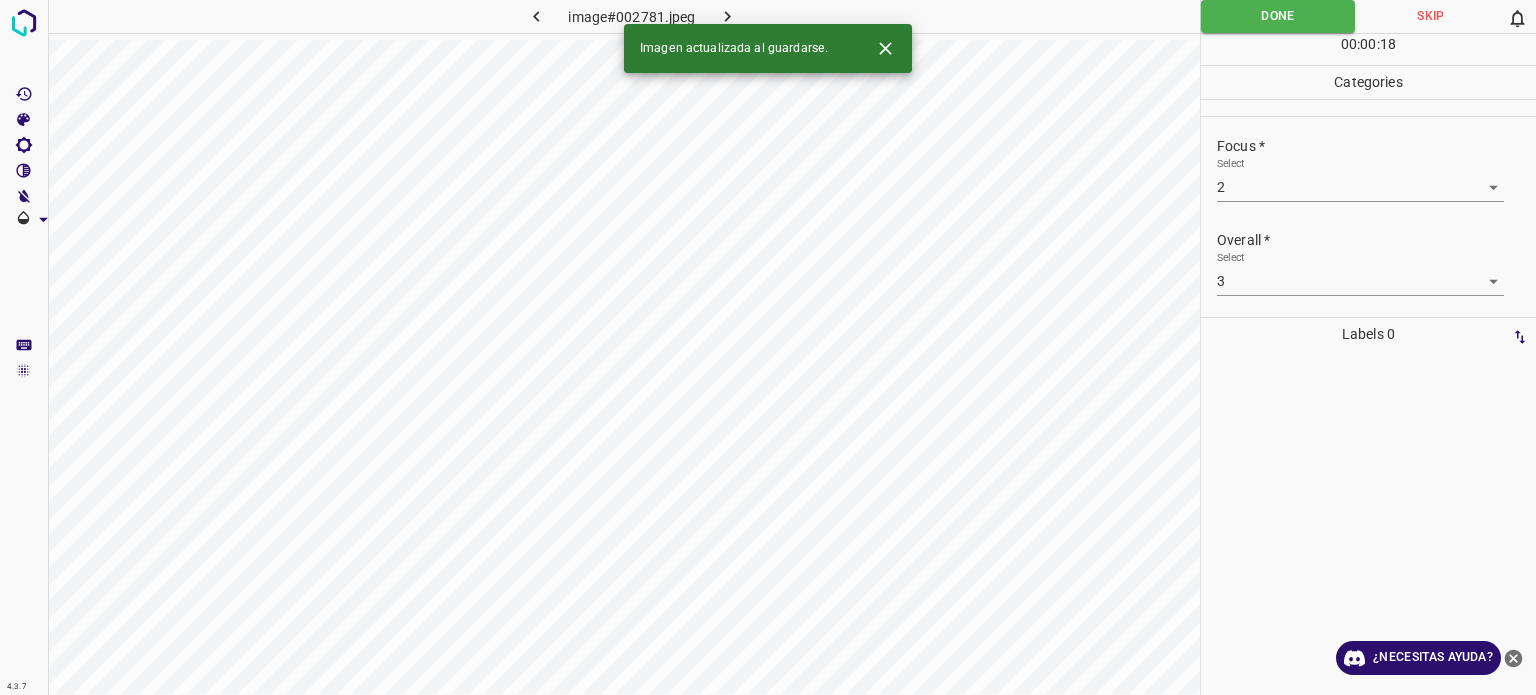 click at bounding box center [728, 16] 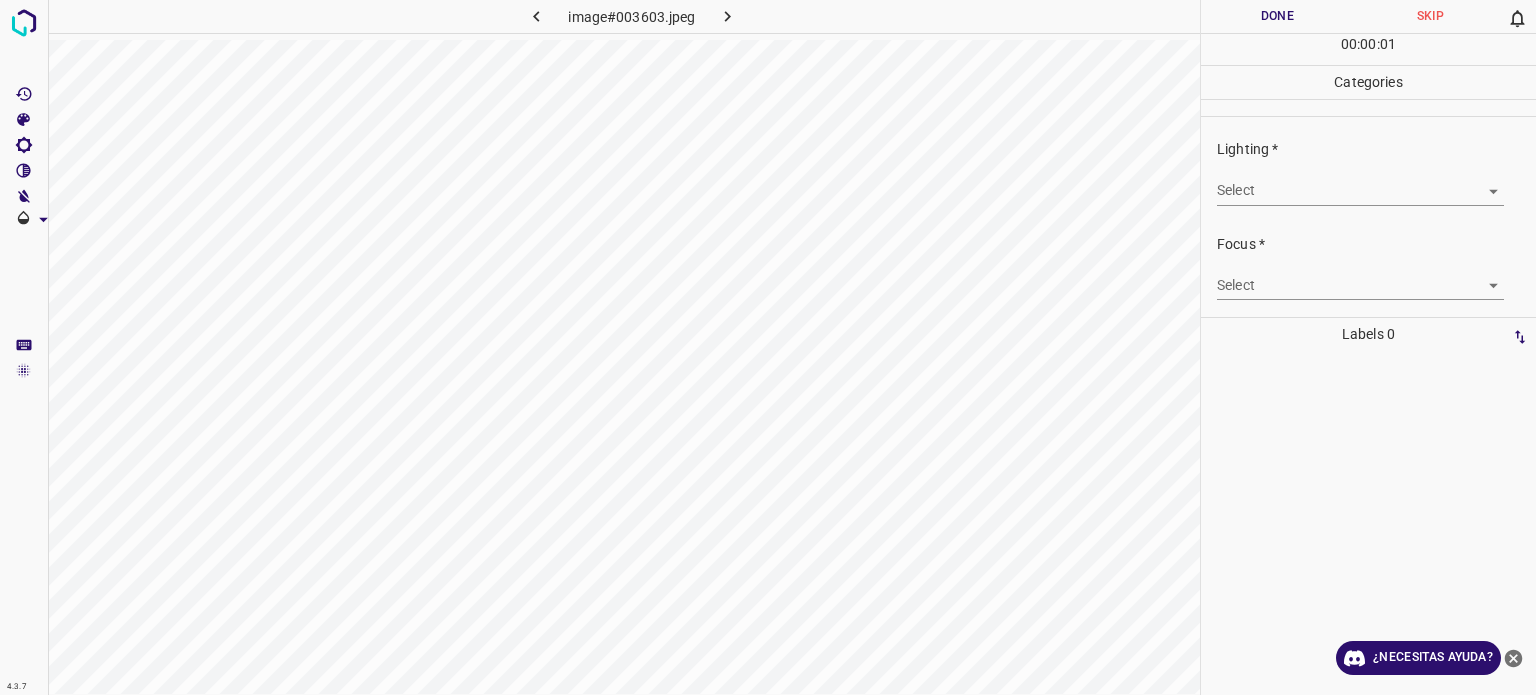 click on "4.3.7 image#003603.jpeg Done Skip 0 00   : 00   : 01   Categories Lighting *  Select ​ Focus *  Select ​ Overall *  Select ​ Labels   0 Categories 1 Lighting 2 Focus 3 Overall Tools Space Change between modes (Draw & Edit) I Auto labeling R Restore zoom M Zoom in N Zoom out Delete Delete selecte label Filters Z Restore filters X Saturation filter C Brightness filter V Contrast filter B Gray scale filter General O Download ¿Necesitas ayuda? Texto original Valora esta traducción Tu opinión servirá para ayudar a mejorar el Traductor de Google - Texto - Esconder - Borrar" at bounding box center [768, 347] 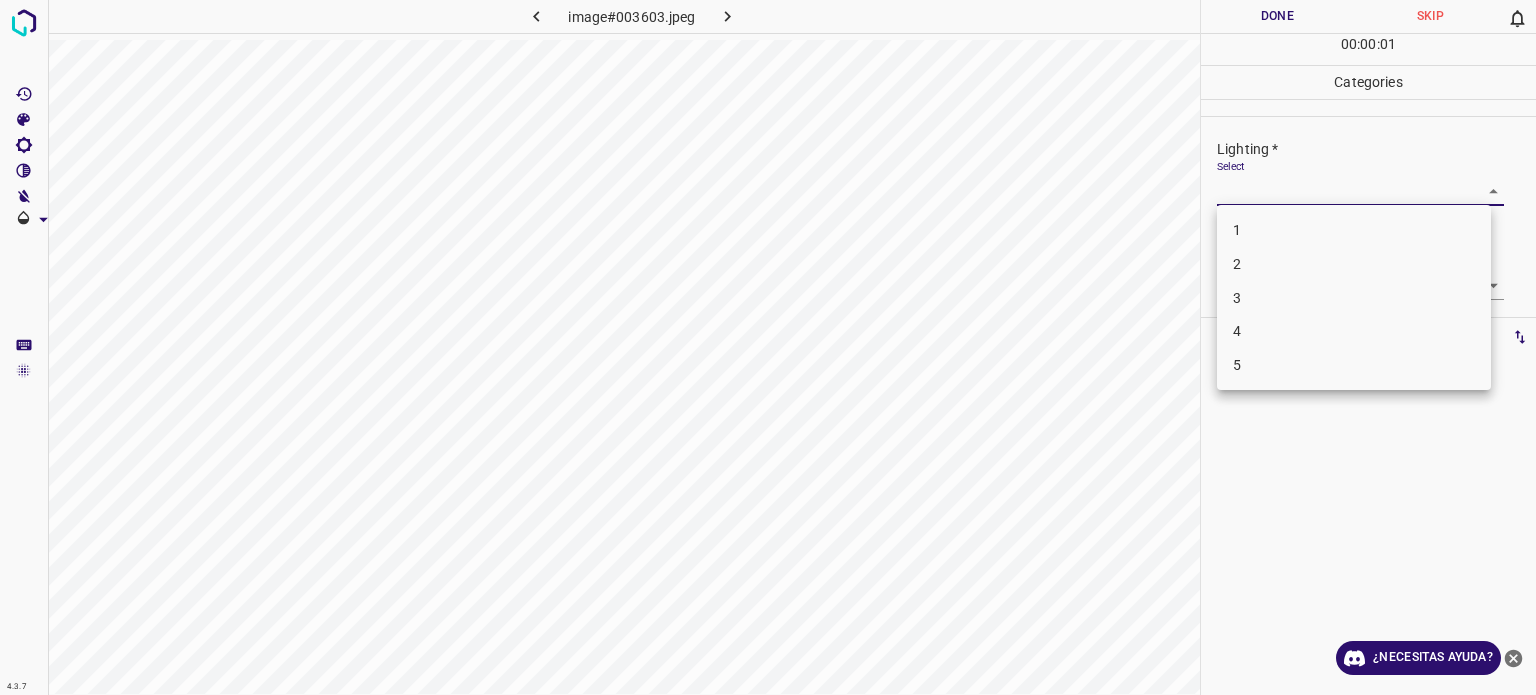 click on "3" at bounding box center [1354, 298] 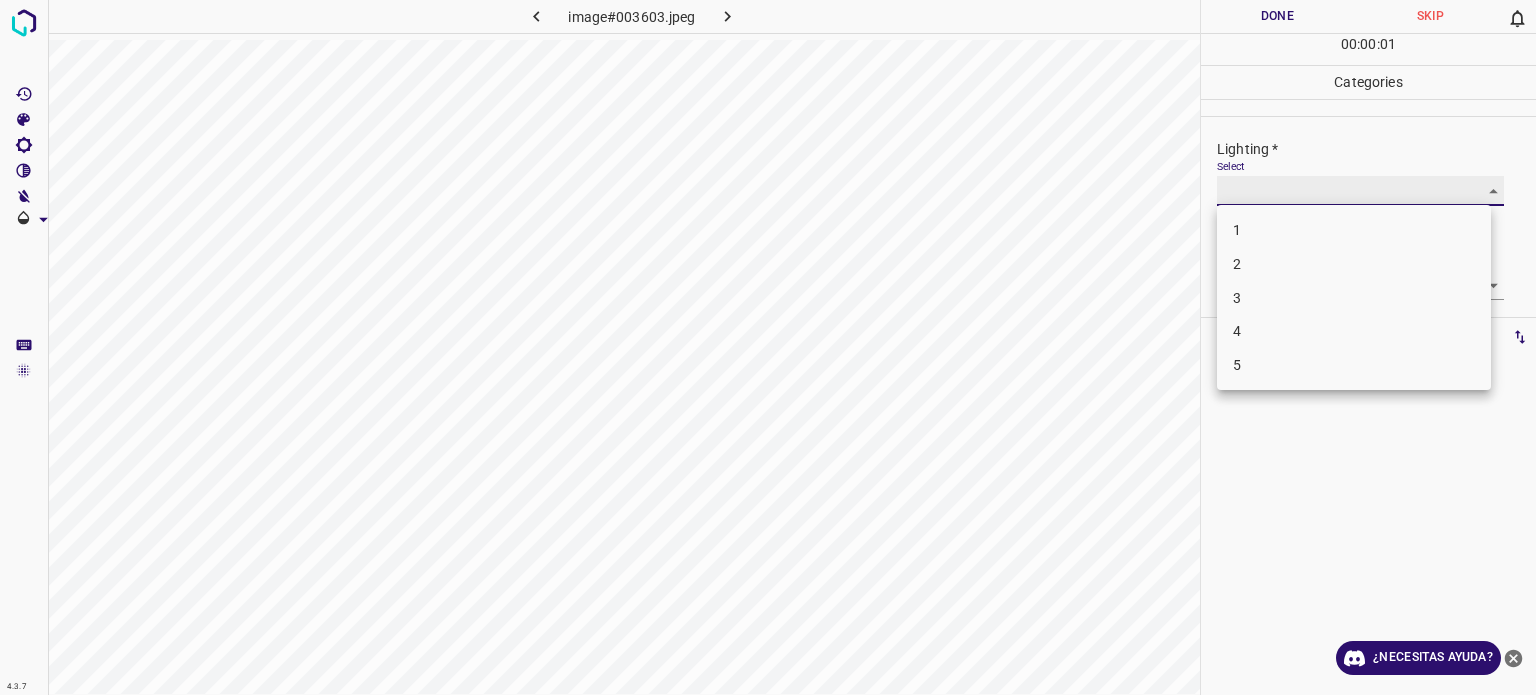 type on "3" 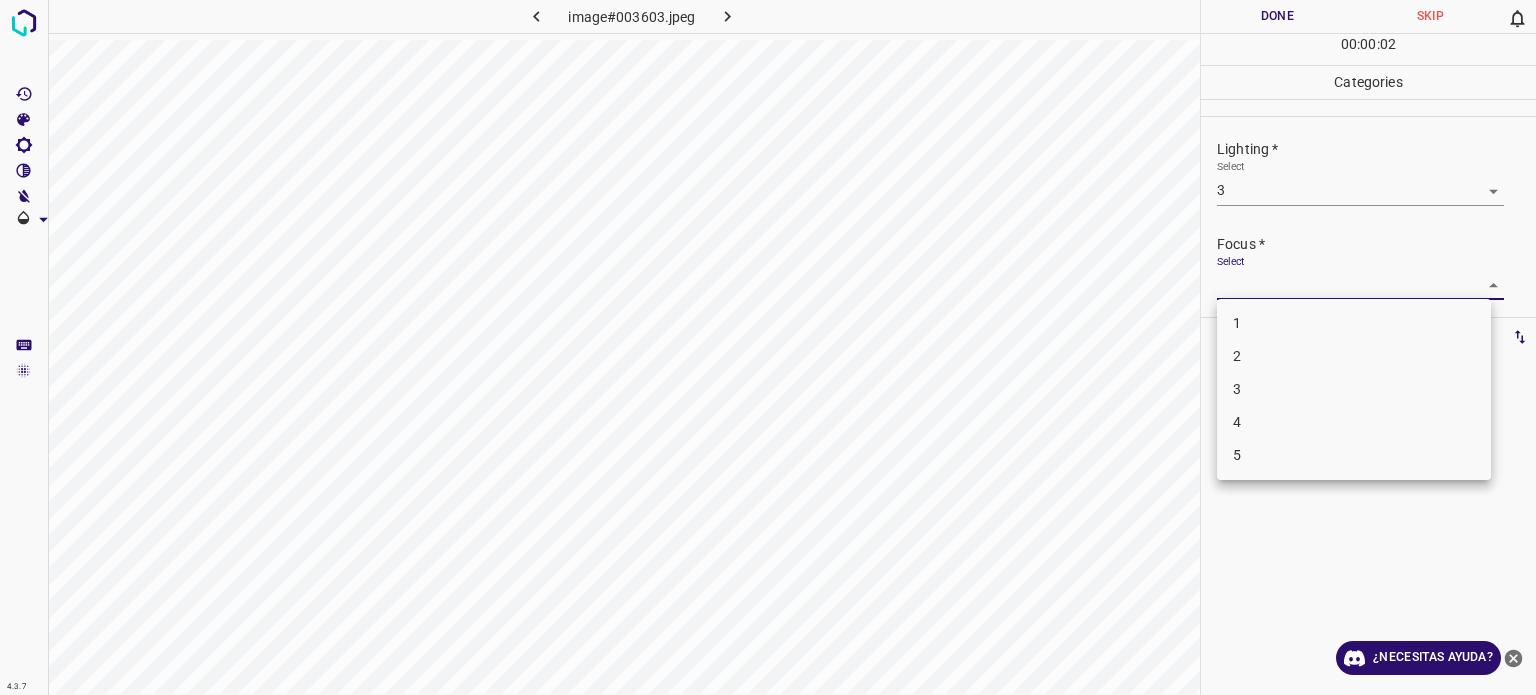 click on "4.3.7 image#003603.jpeg Done Skip 0 00   : 00   : 02   Categories Lighting *  Select 3 3 Focus *  Select ​ Overall *  Select ​ Labels   0 Categories 1 Lighting 2 Focus 3 Overall Tools Space Change between modes (Draw & Edit) I Auto labeling R Restore zoom M Zoom in N Zoom out Delete Delete selecte label Filters Z Restore filters X Saturation filter C Brightness filter V Contrast filter B Gray scale filter General O Download ¿Necesitas ayuda? Texto original Valora esta traducción Tu opinión servirá para ayudar a mejorar el Traductor de Google - Texto - Esconder - Borrar 1 2 3 4 5" at bounding box center (768, 347) 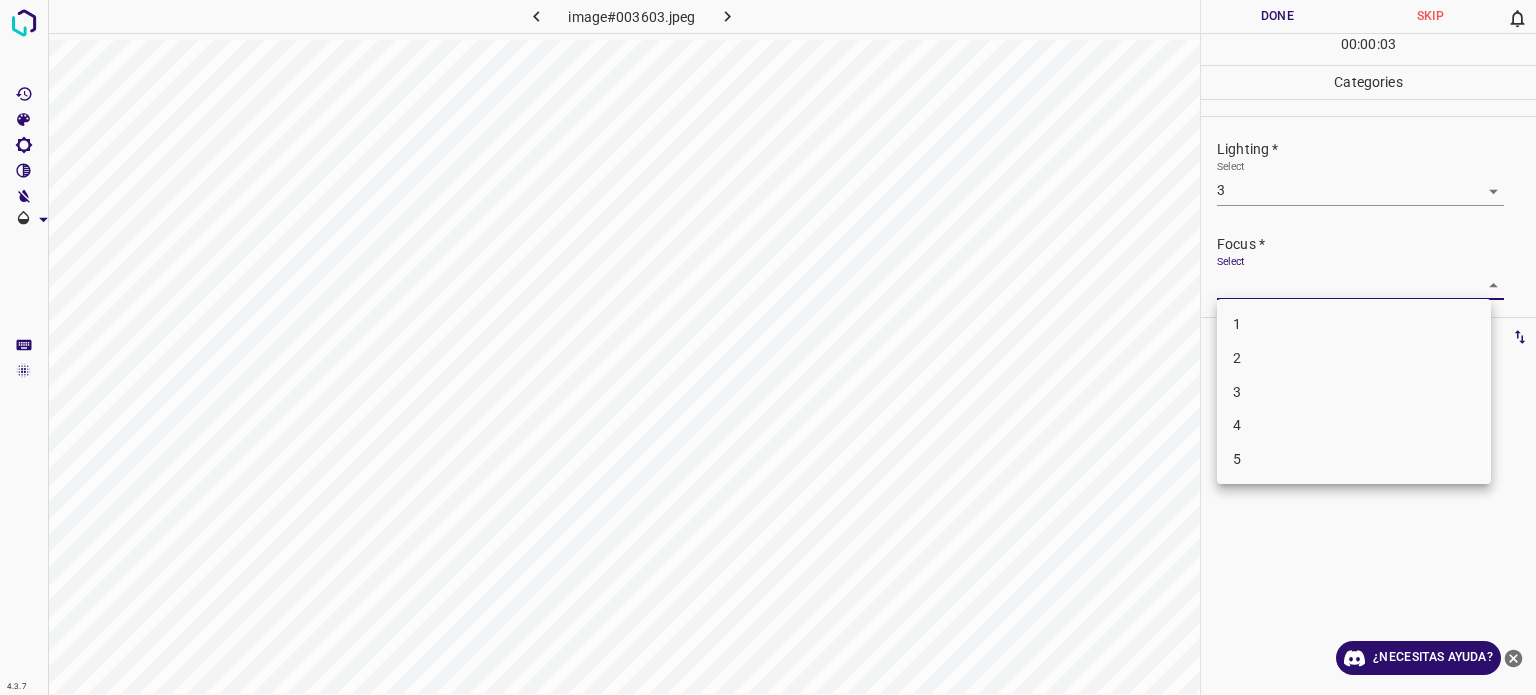 drag, startPoint x: 1241, startPoint y: 395, endPoint x: 1238, endPoint y: 375, distance: 20.22375 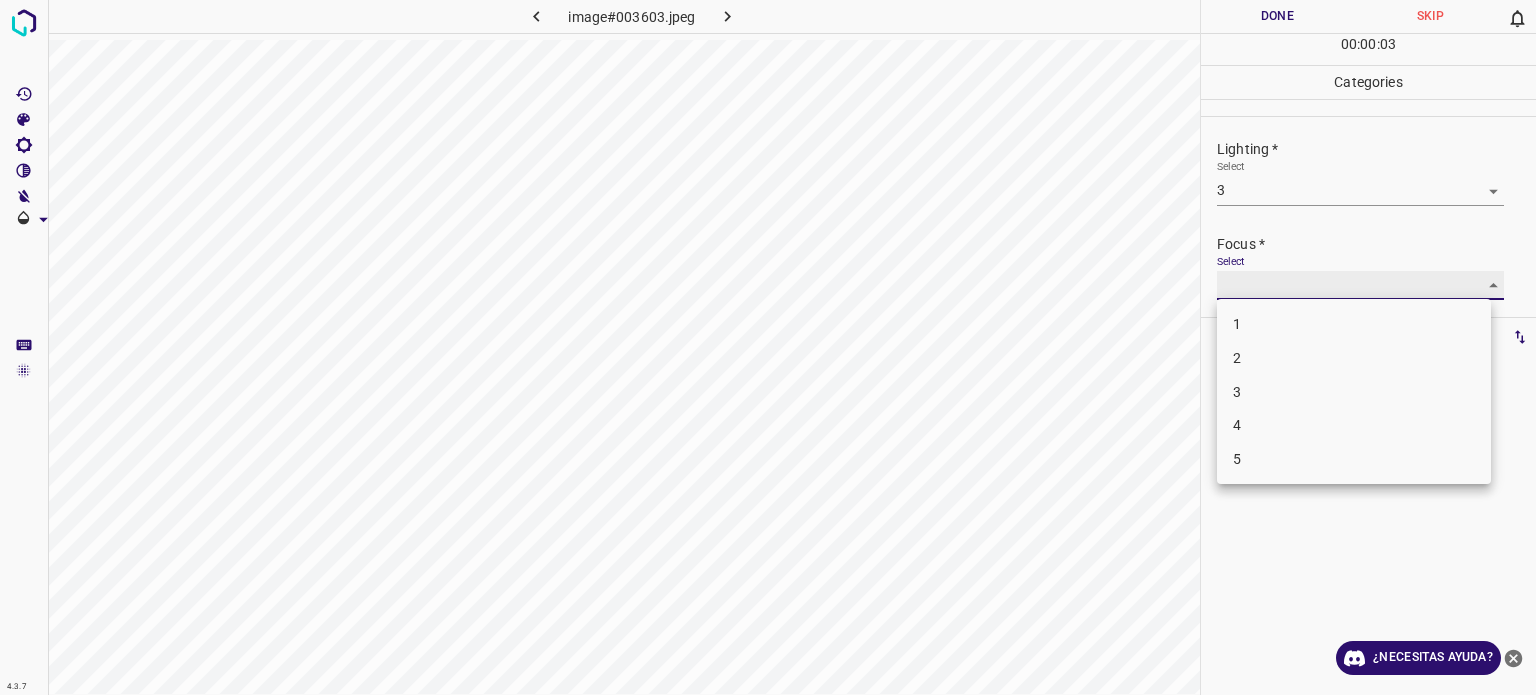 type on "3" 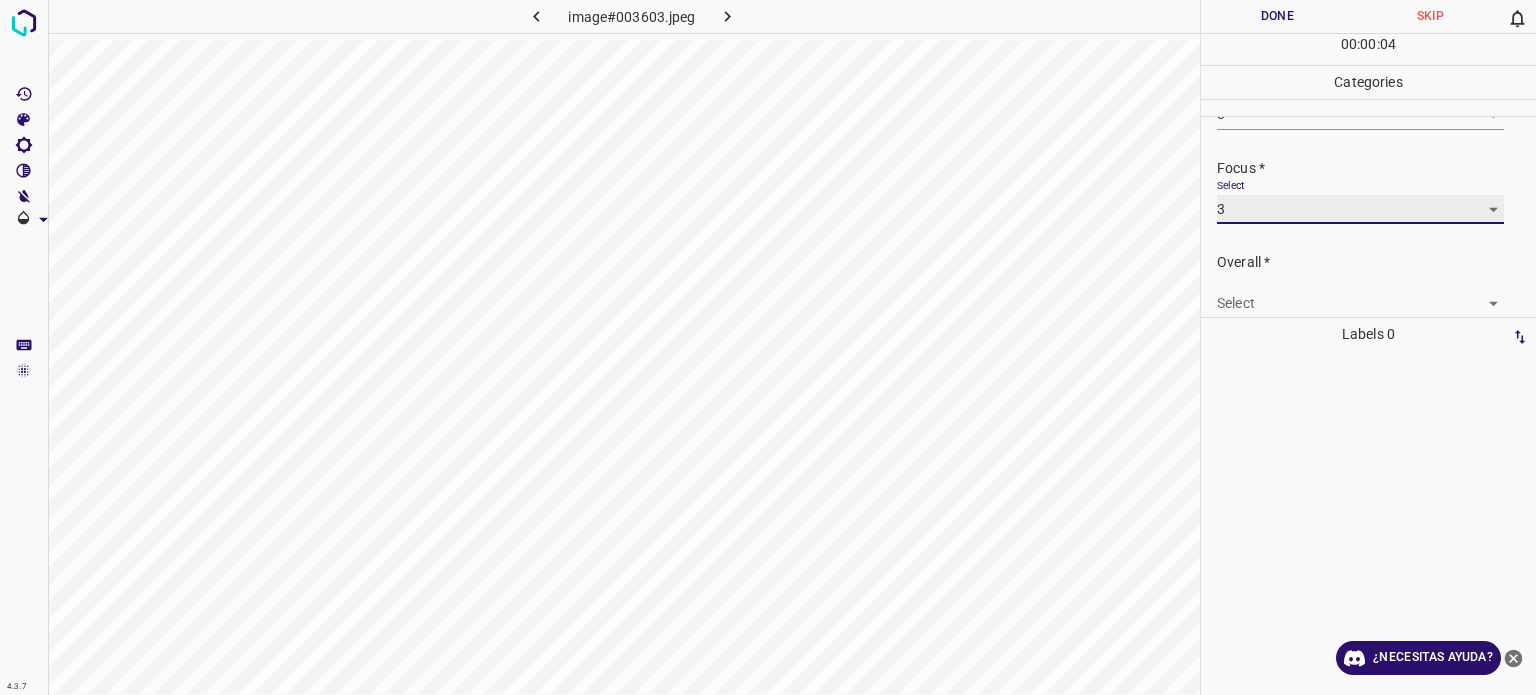 scroll, scrollTop: 98, scrollLeft: 0, axis: vertical 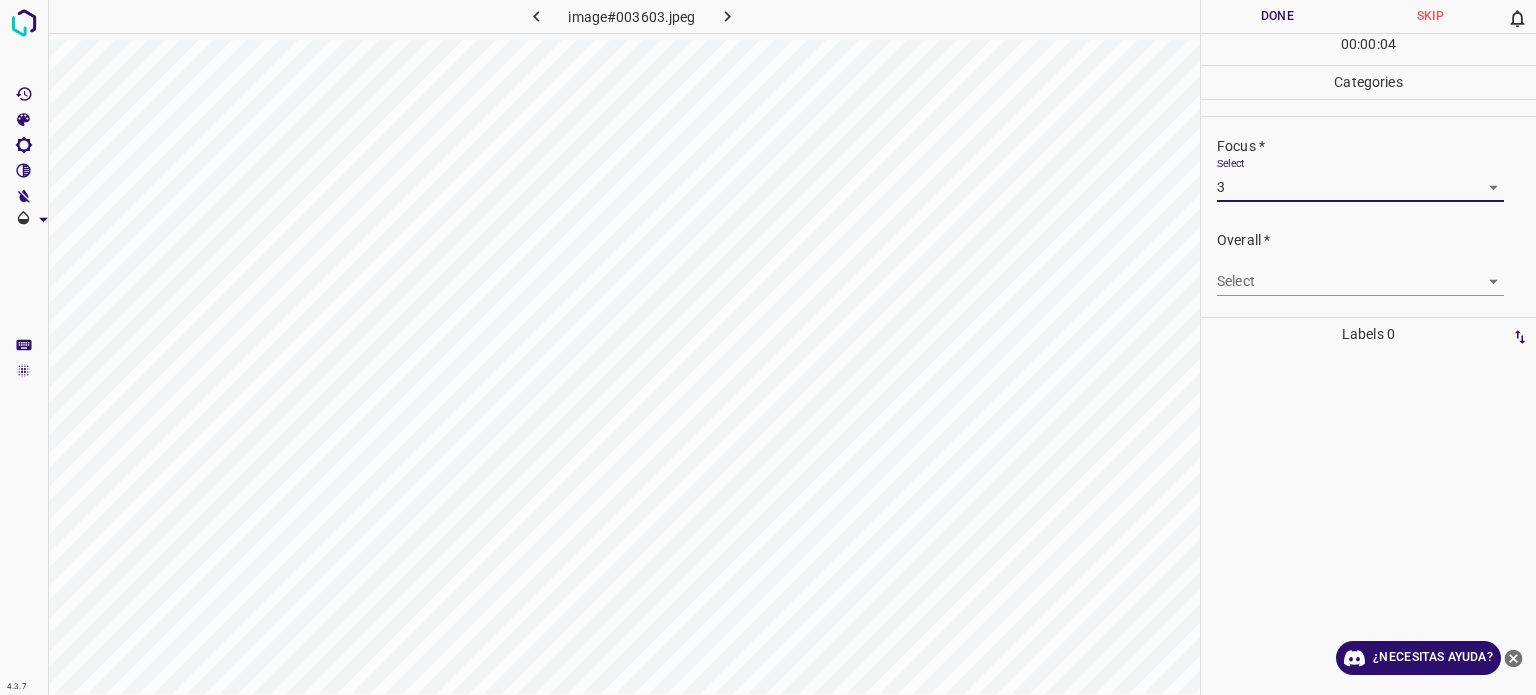 click on "4.3.7 image#003603.jpeg Done Skip 0 00   : 00   : 04   Categories Lighting *  Select 3 3 Focus *  Select 3 3 Overall *  Select ​ Labels   0 Categories 1 Lighting 2 Focus 3 Overall Tools Space Change between modes (Draw & Edit) I Auto labeling R Restore zoom M Zoom in N Zoom out Delete Delete selecte label Filters Z Restore filters X Saturation filter C Brightness filter V Contrast filter B Gray scale filter General O Download ¿Necesitas ayuda? Texto original Valora esta traducción Tu opinión servirá para ayudar a mejorar el Traductor de Google - Texto - Esconder - Borrar" at bounding box center (768, 347) 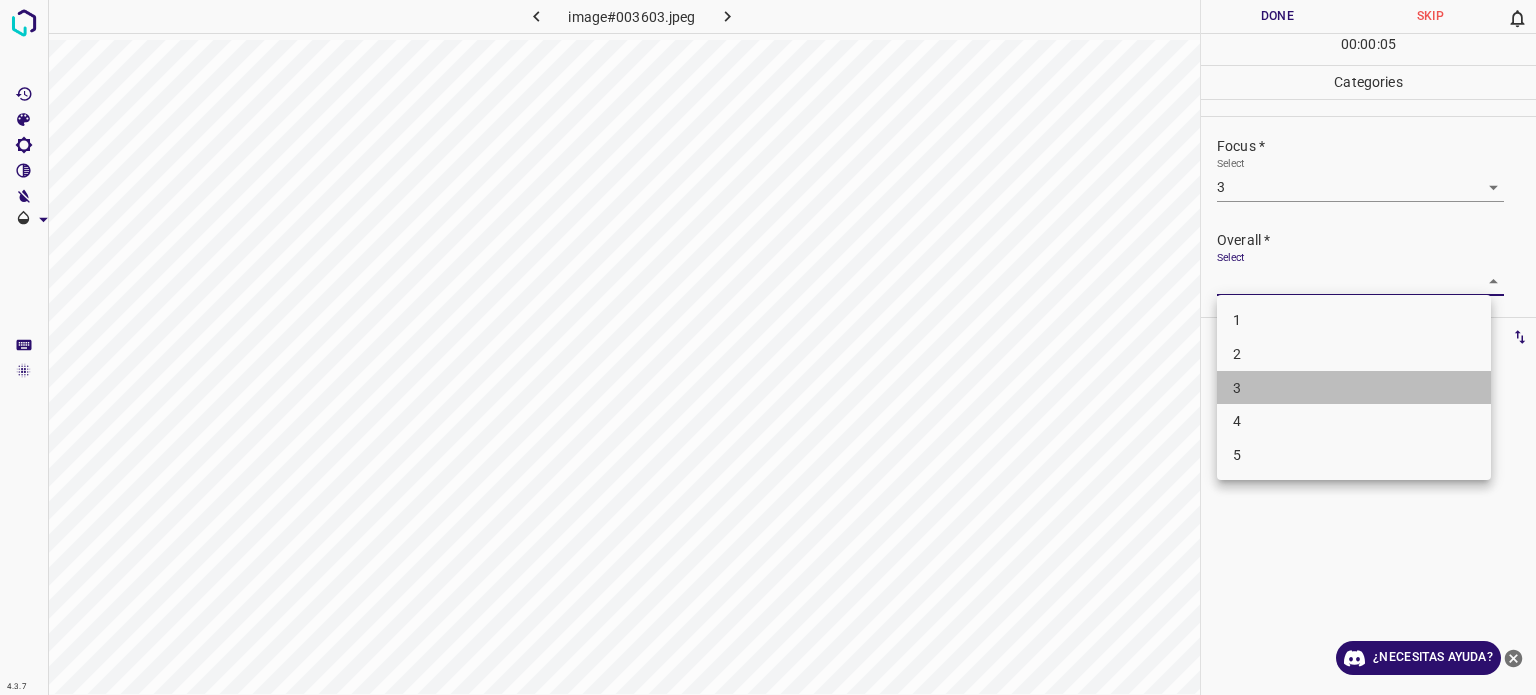 click on "3" at bounding box center (1237, 387) 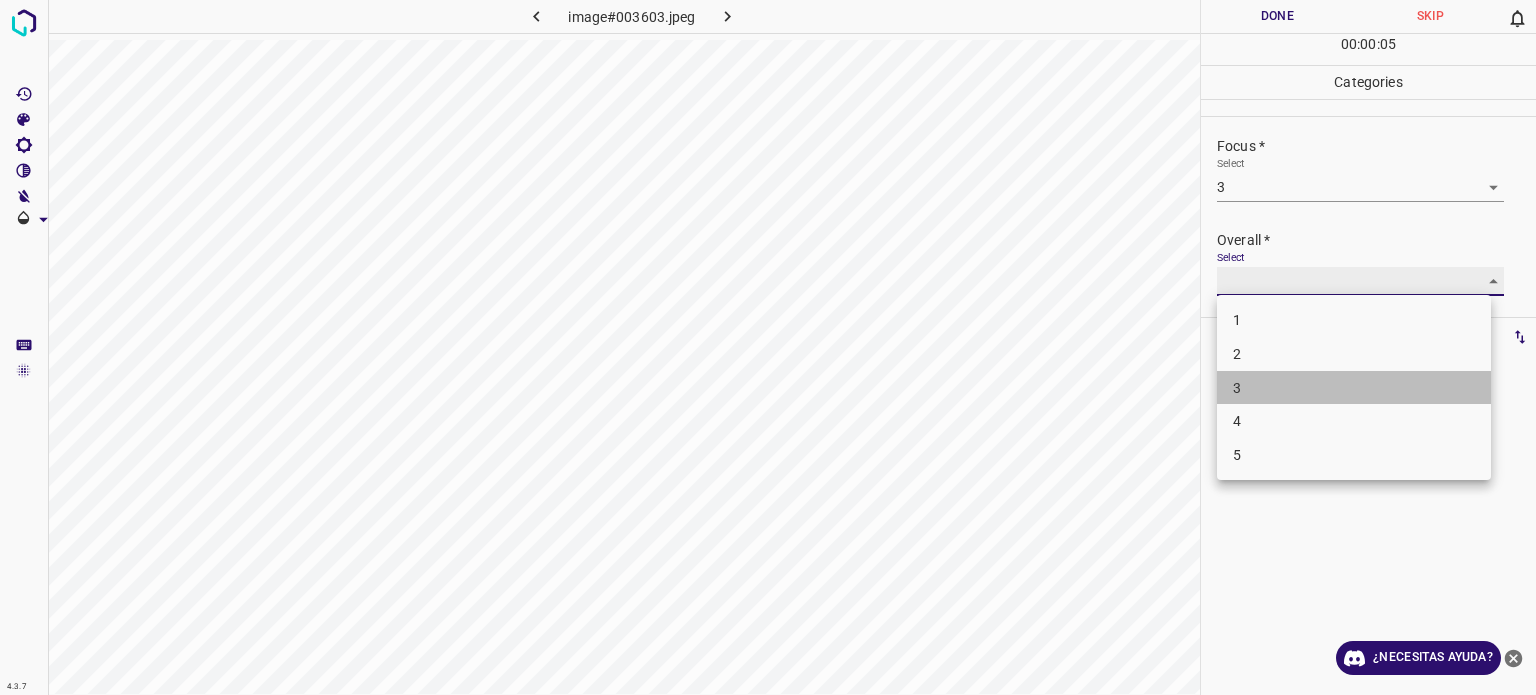 type on "3" 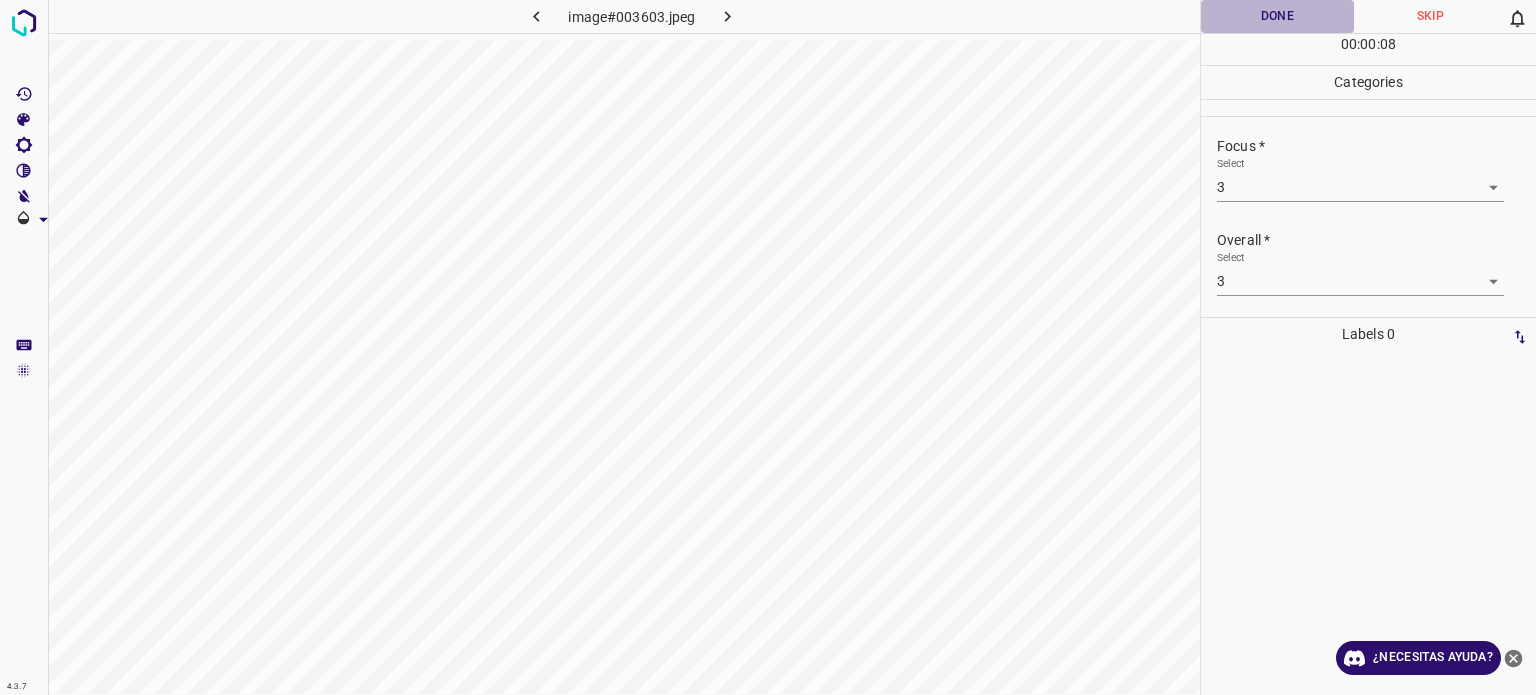 click on "Done" at bounding box center [1277, 16] 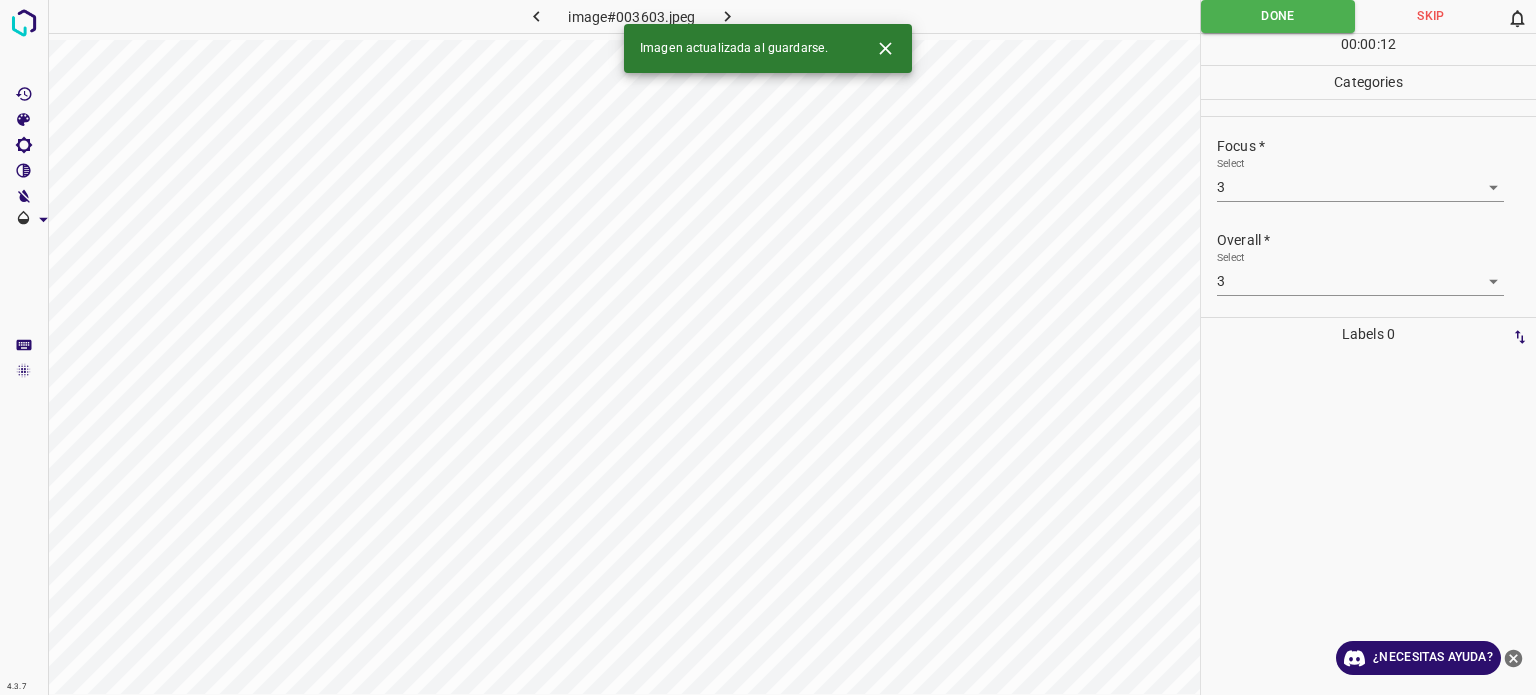 click 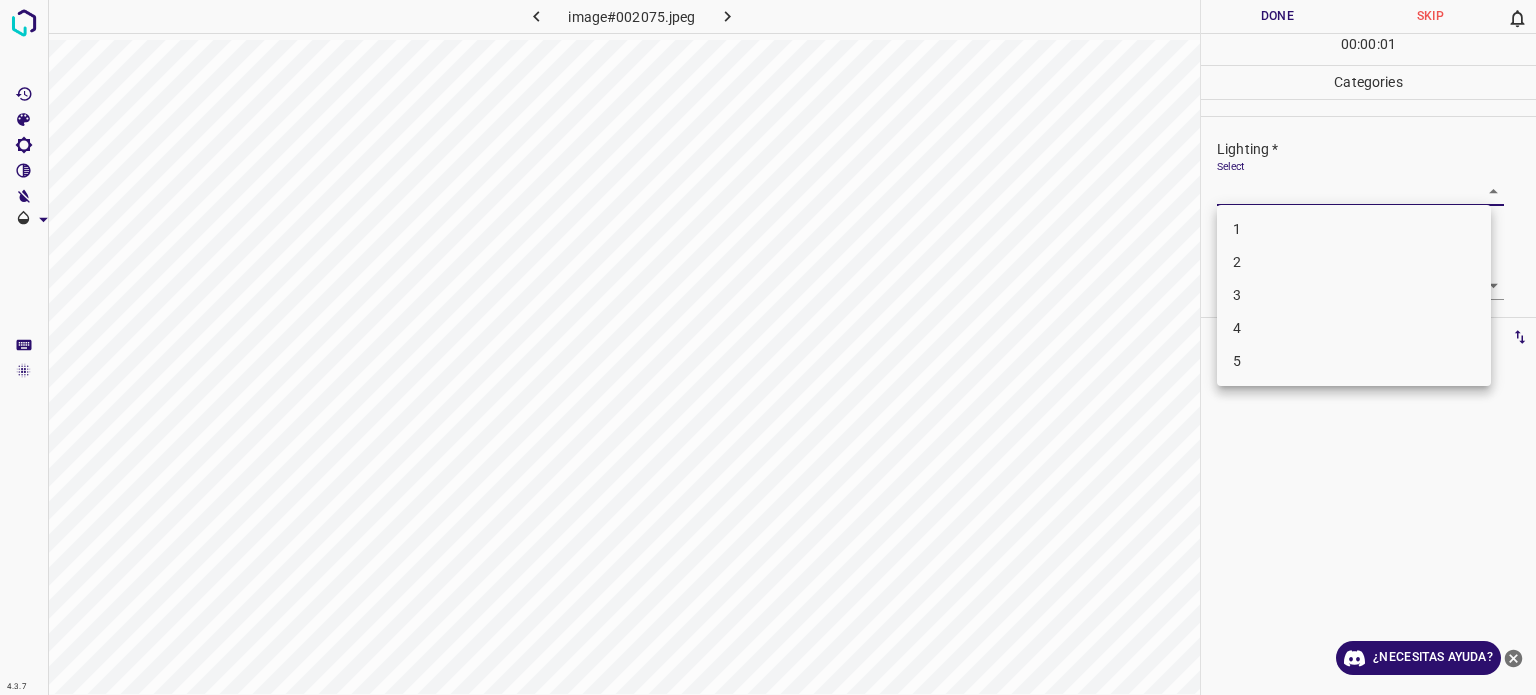 click on "4.3.7 image#002075.jpeg Done Skip 0 00   : 00   : 01   Categories Lighting *  Select ​ Focus *  Select ​ Overall *  Select ​ Labels   0 Categories 1 Lighting 2 Focus 3 Overall Tools Space Change between modes (Draw & Edit) I Auto labeling R Restore zoom M Zoom in N Zoom out Delete Delete selecte label Filters Z Restore filters X Saturation filter C Brightness filter V Contrast filter B Gray scale filter General O Download ¿Necesitas ayuda? Texto original Valora esta traducción Tu opinión servirá para ayudar a mejorar el Traductor de Google - Texto - Esconder - Borrar 1 2 3 4 5" at bounding box center (768, 347) 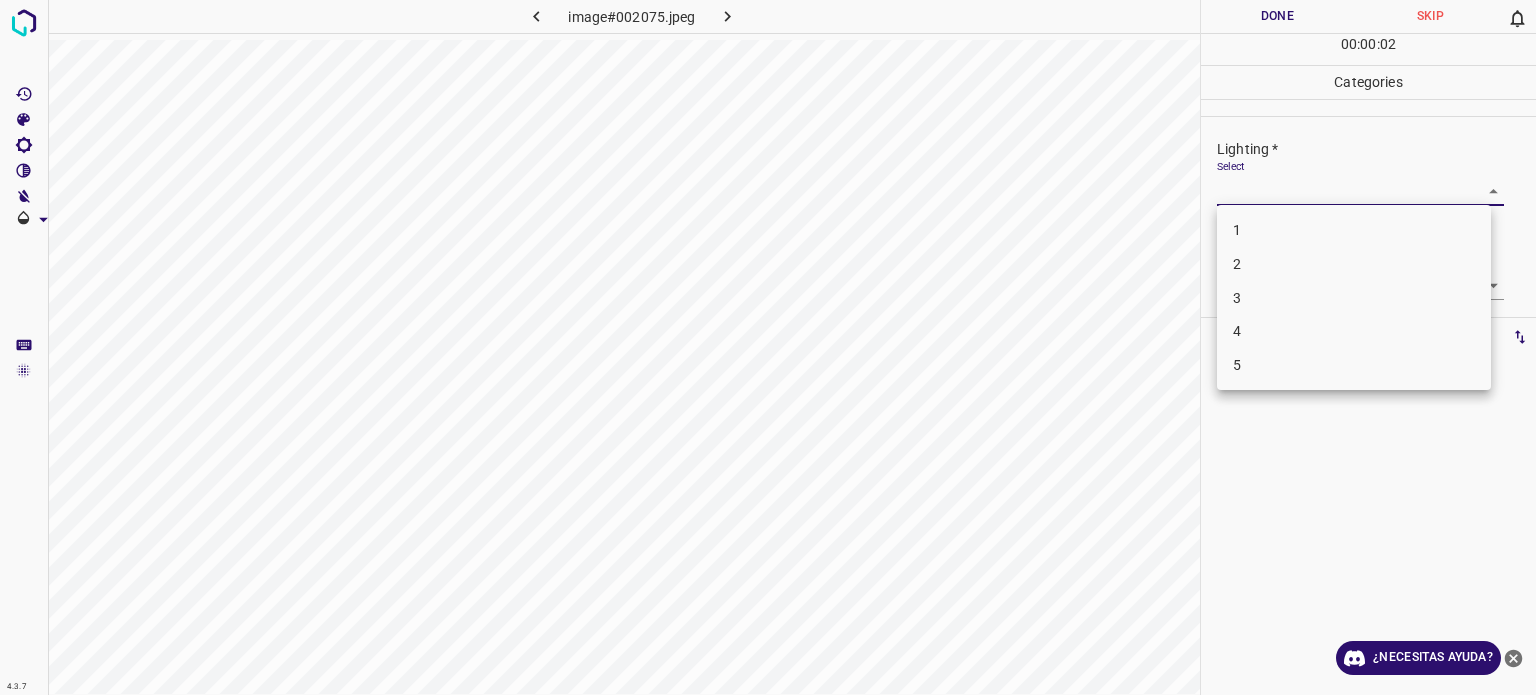 click on "3" at bounding box center [1354, 298] 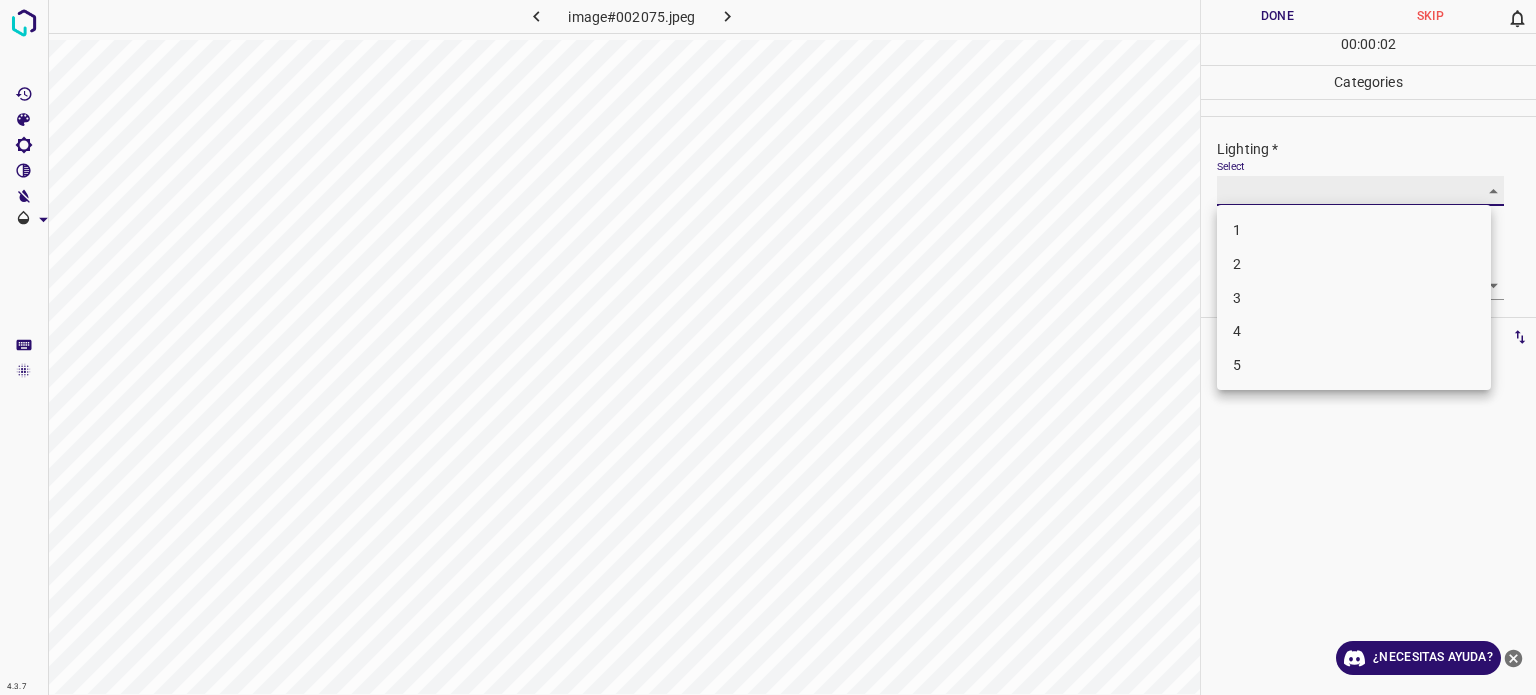 type on "3" 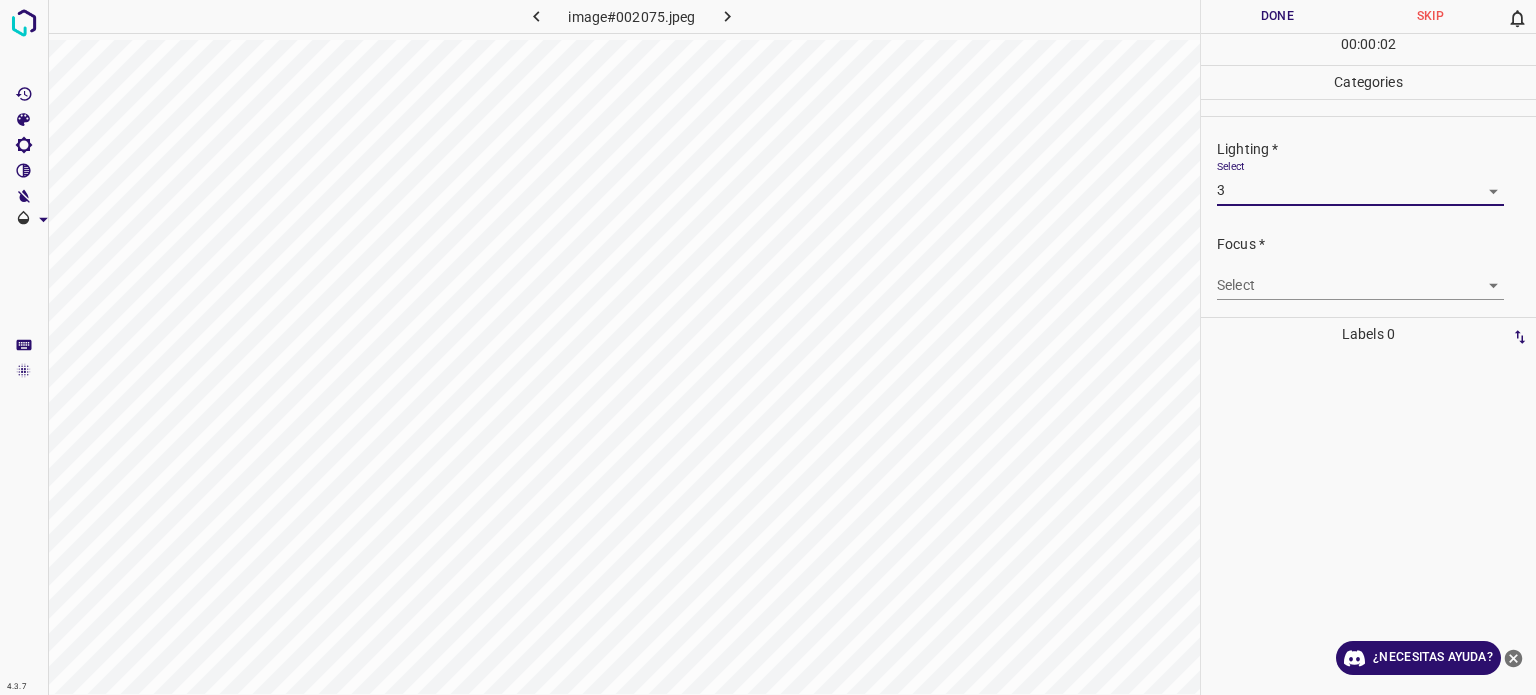 click on "4.3.7 image#002075.jpeg Done Skip 0 00   : 00   : 02   Categories Lighting *  Select 3 3 Focus *  Select ​ Overall *  Select ​ Labels   0 Categories 1 Lighting 2 Focus 3 Overall Tools Space Change between modes (Draw & Edit) I Auto labeling R Restore zoom M Zoom in N Zoom out Delete Delete selecte label Filters Z Restore filters X Saturation filter C Brightness filter V Contrast filter B Gray scale filter General O Download ¿Necesitas ayuda? Texto original Valora esta traducción Tu opinión servirá para ayudar a mejorar el Traductor de Google - Texto - Esconder - Borrar" at bounding box center (768, 347) 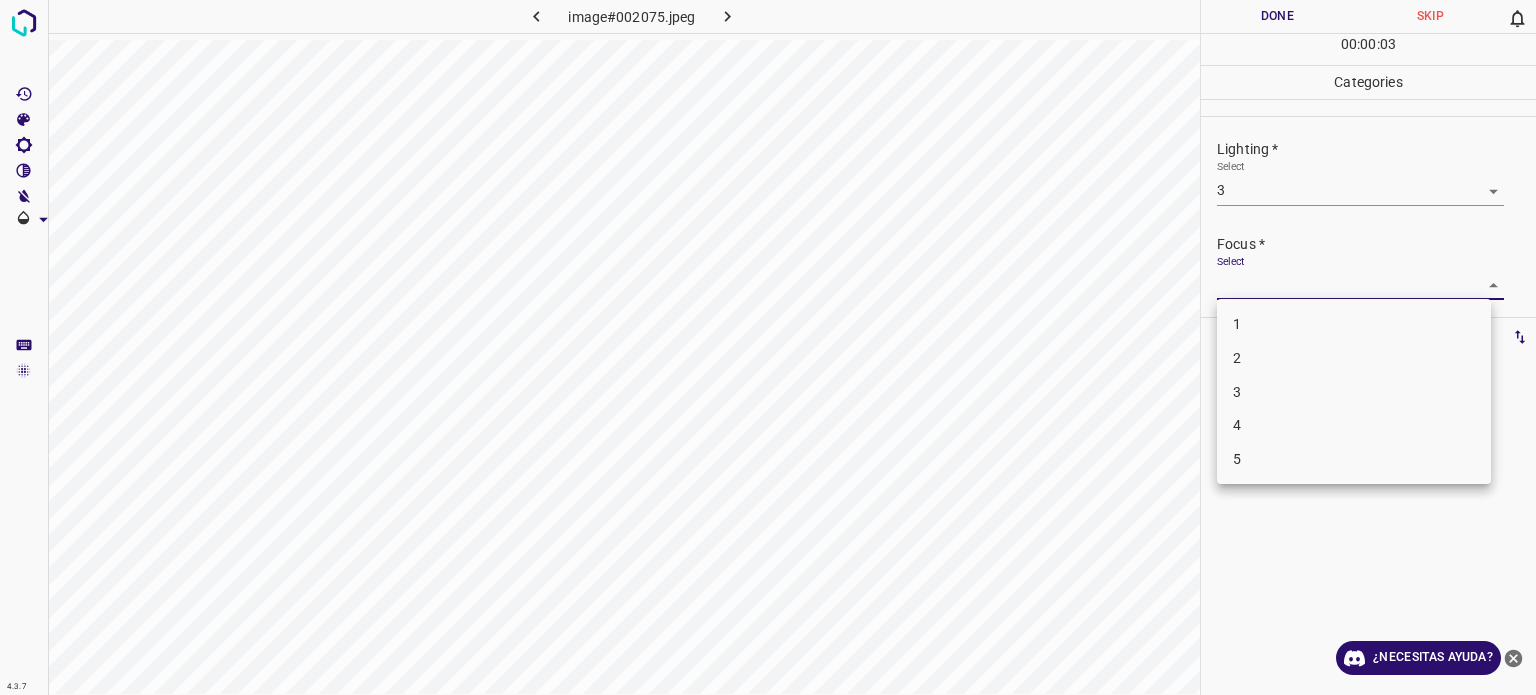 click on "3" at bounding box center (1354, 392) 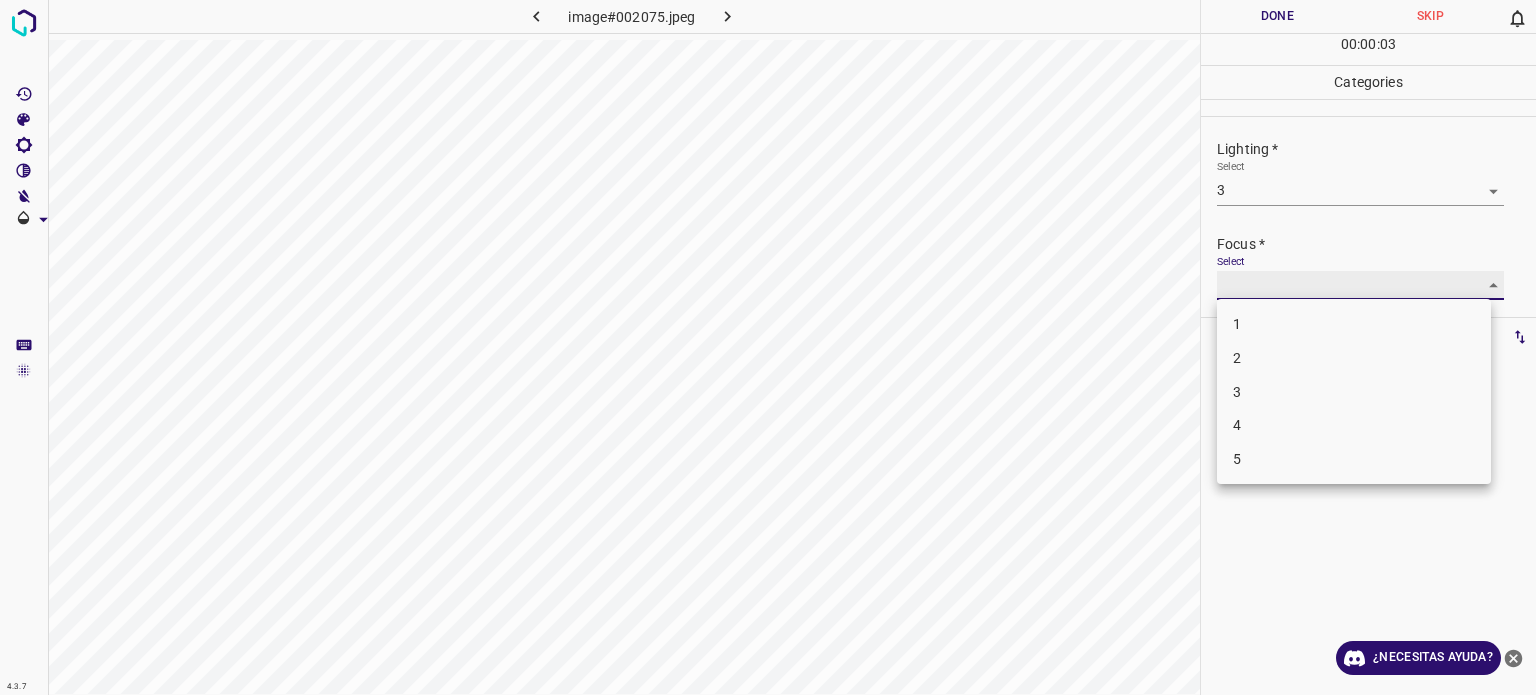 type on "3" 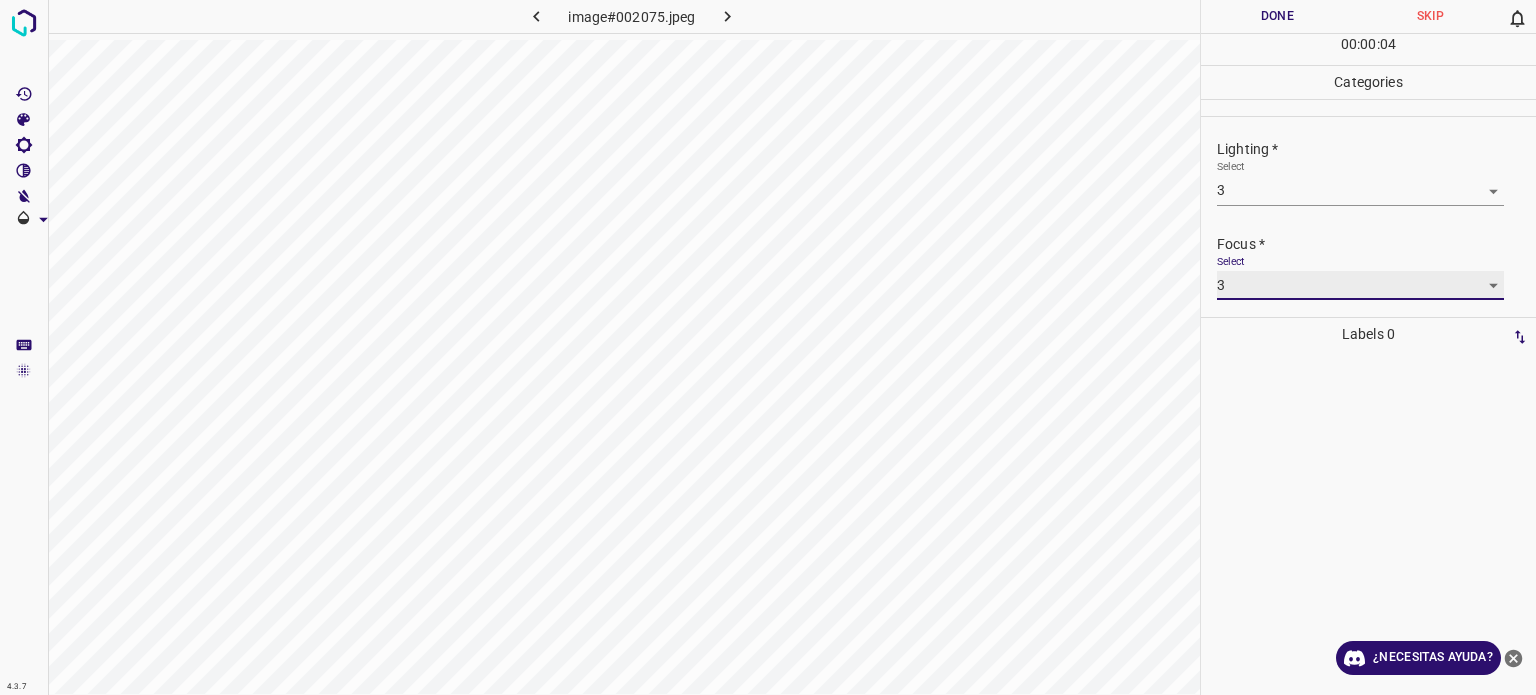 scroll, scrollTop: 98, scrollLeft: 0, axis: vertical 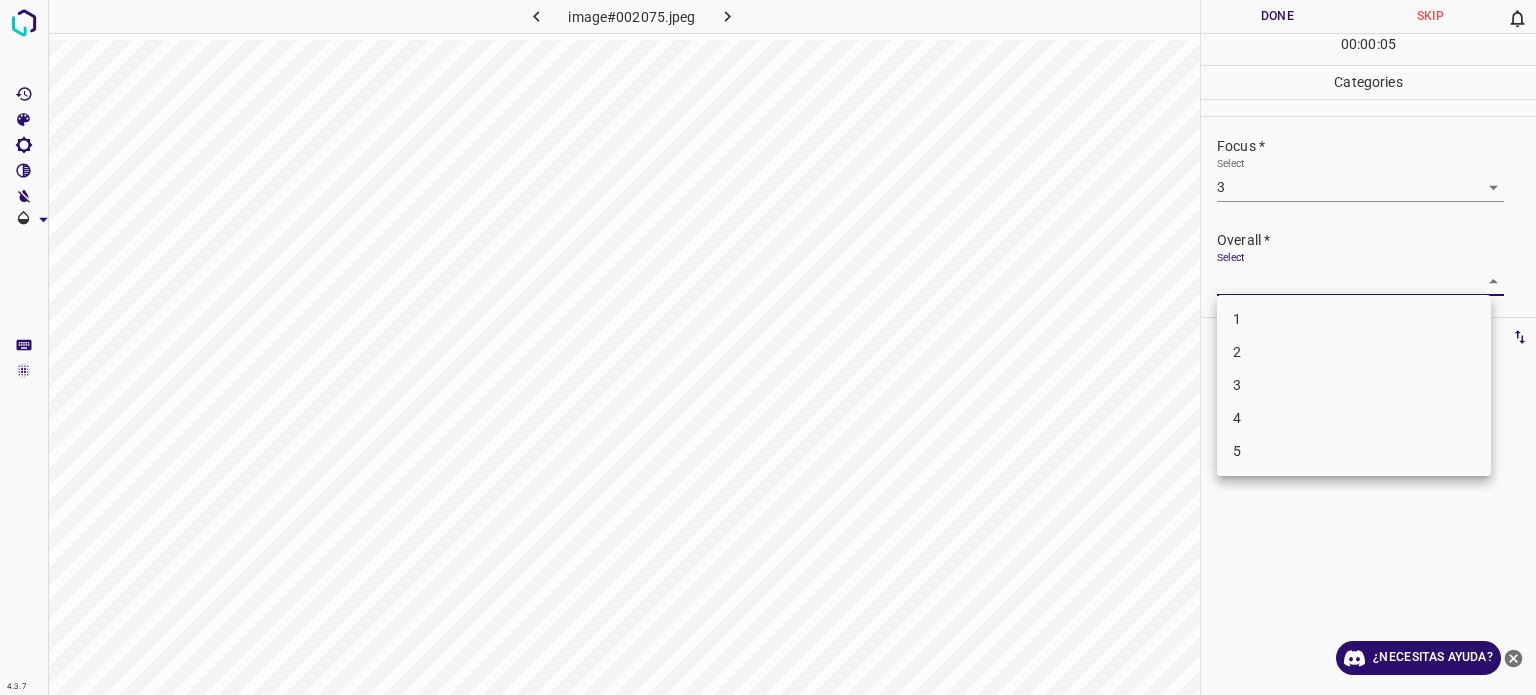 click on "4.3.7 image#002075.jpeg Done Skip 0 00   : 00   : 05   Categories Lighting *  Select 3 3 Focus *  Select 3 3 Overall *  Select ​ Labels   0 Categories 1 Lighting 2 Focus 3 Overall Tools Space Change between modes (Draw & Edit) I Auto labeling R Restore zoom M Zoom in N Zoom out Delete Delete selecte label Filters Z Restore filters X Saturation filter C Brightness filter V Contrast filter B Gray scale filter General O Download ¿Necesitas ayuda? Texto original Valora esta traducción Tu opinión servirá para ayudar a mejorar el Traductor de Google - Texto - Esconder - Borrar 1 2 3 4 5" at bounding box center [768, 347] 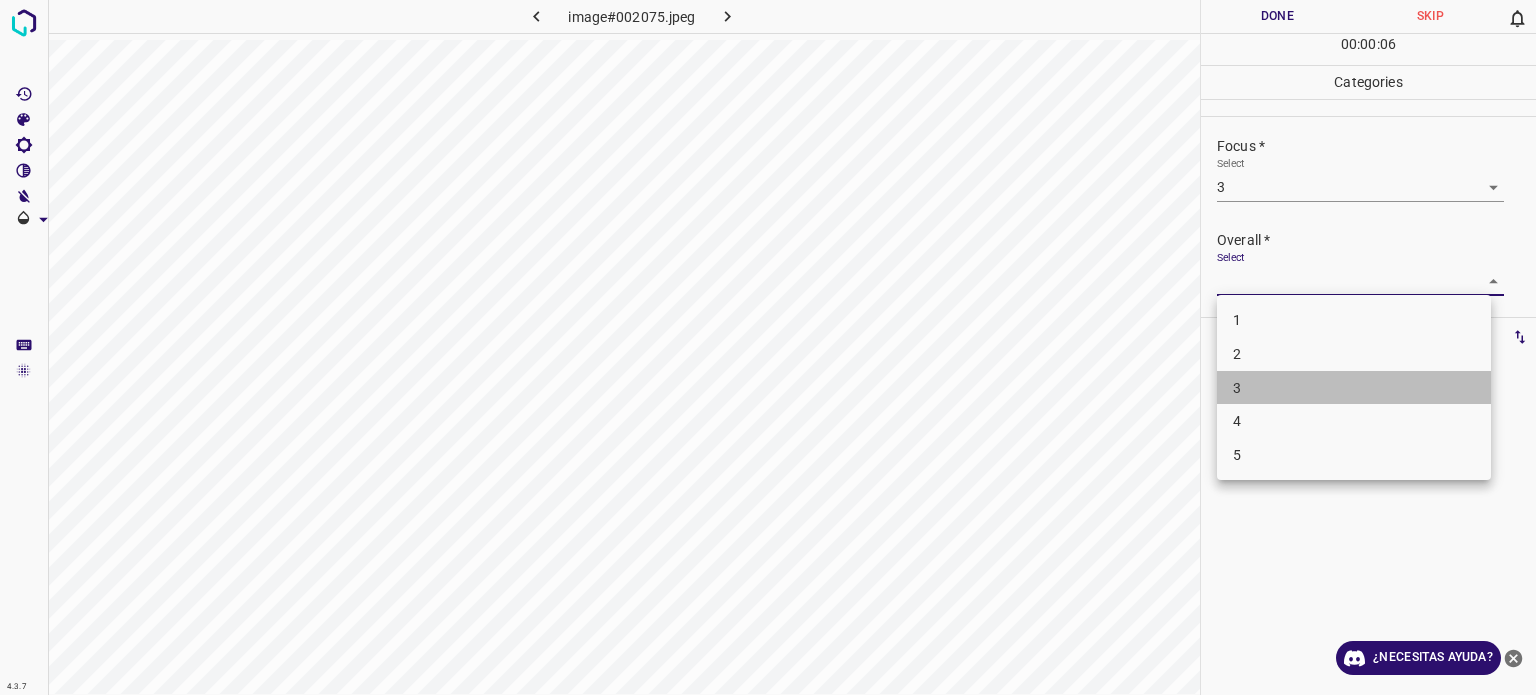 click on "3" at bounding box center [1237, 387] 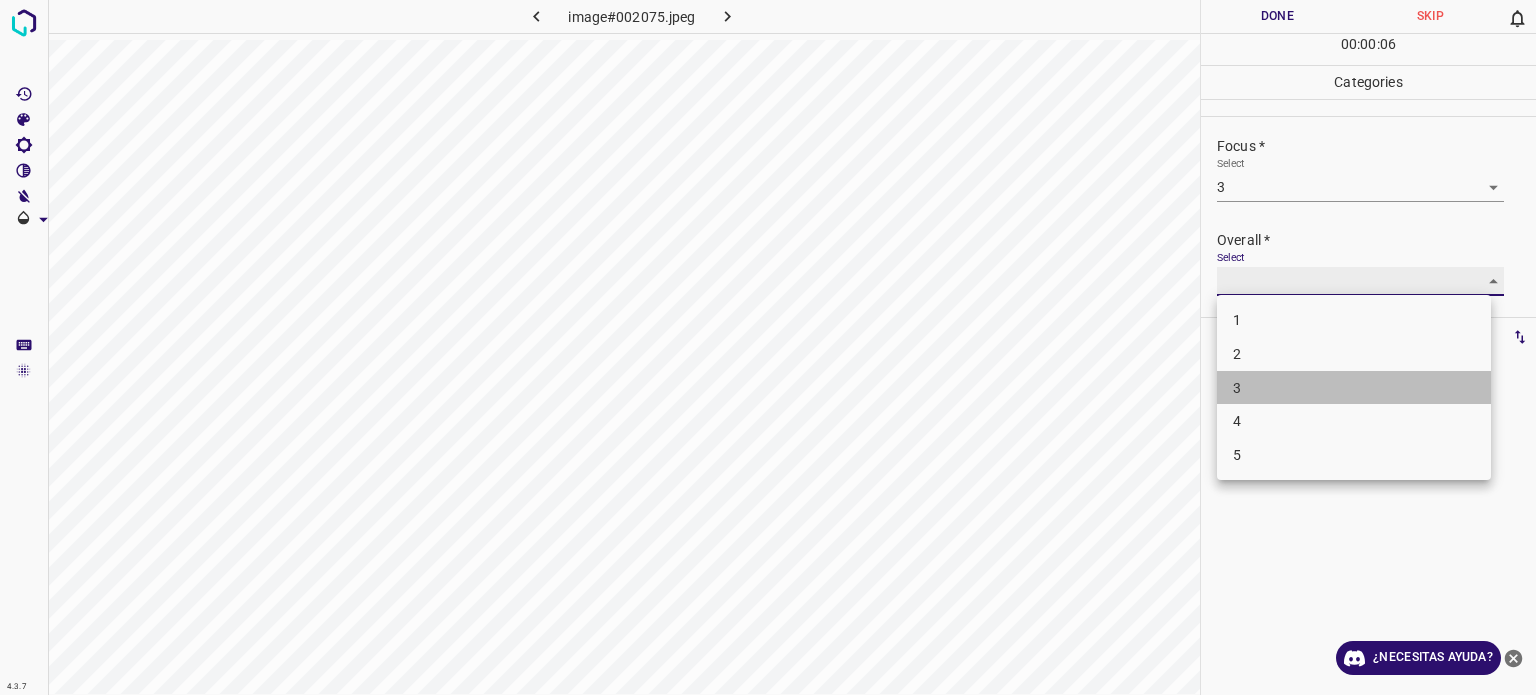 type on "3" 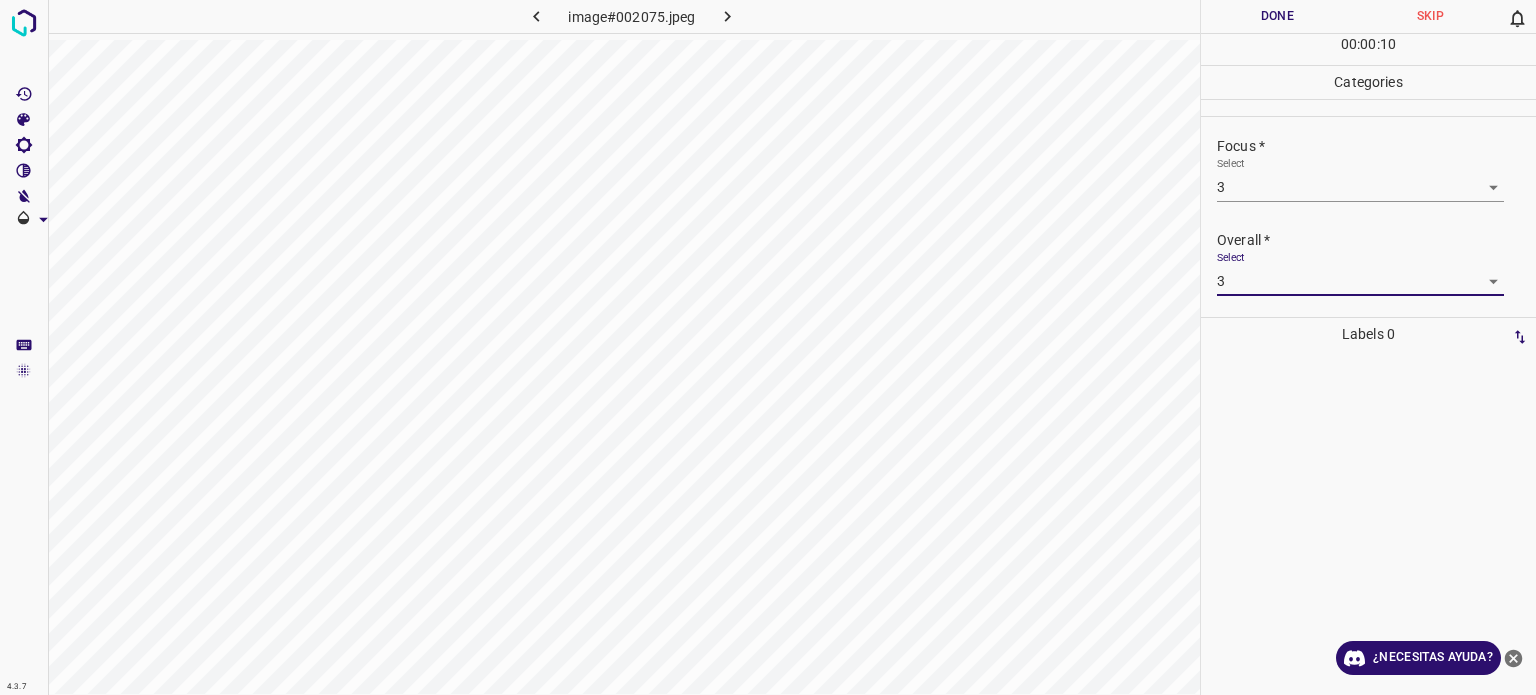 click on "Done" at bounding box center (1277, 16) 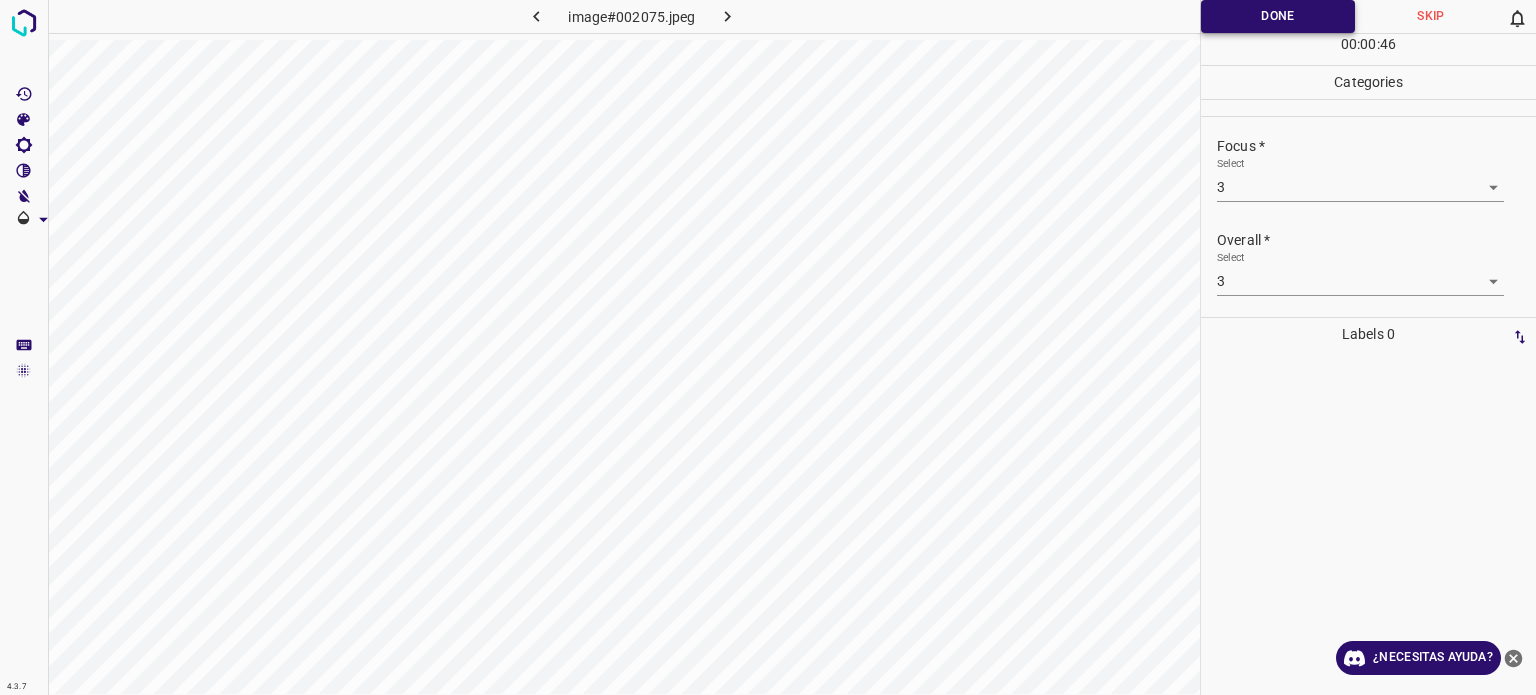 click on "Done" at bounding box center (1278, 16) 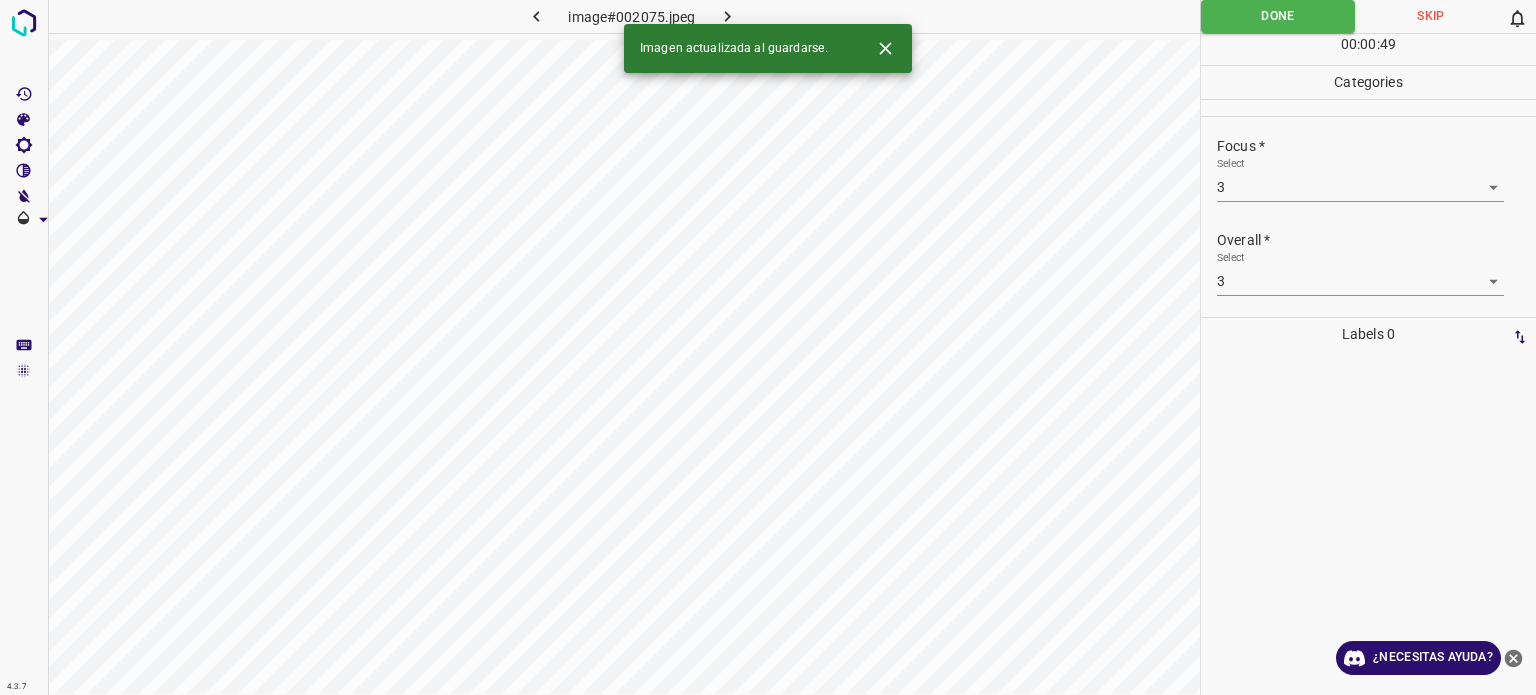 click 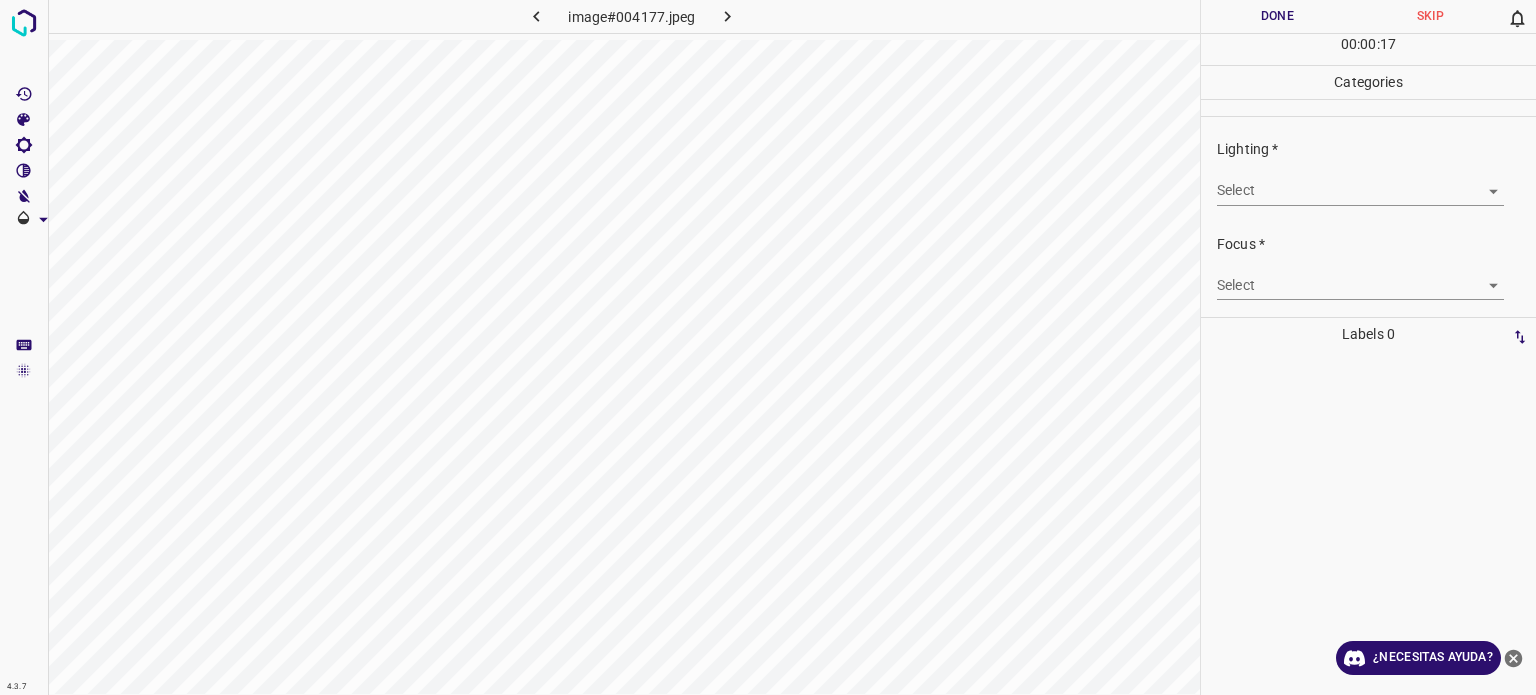 click on "4.3.7 image#004177.jpeg Done Skip 0 00   : 00   : 17   Categories Lighting *  Select ​ Focus *  Select ​ Overall *  Select ​ Labels   0 Categories 1 Lighting 2 Focus 3 Overall Tools Space Change between modes (Draw & Edit) I Auto labeling R Restore zoom M Zoom in N Zoom out Delete Delete selecte label Filters Z Restore filters X Saturation filter C Brightness filter V Contrast filter B Gray scale filter General O Download ¿Necesitas ayuda? Texto original Valora esta traducción Tu opinión servirá para ayudar a mejorar el Traductor de Google - Texto - Esconder - Borrar" at bounding box center [768, 347] 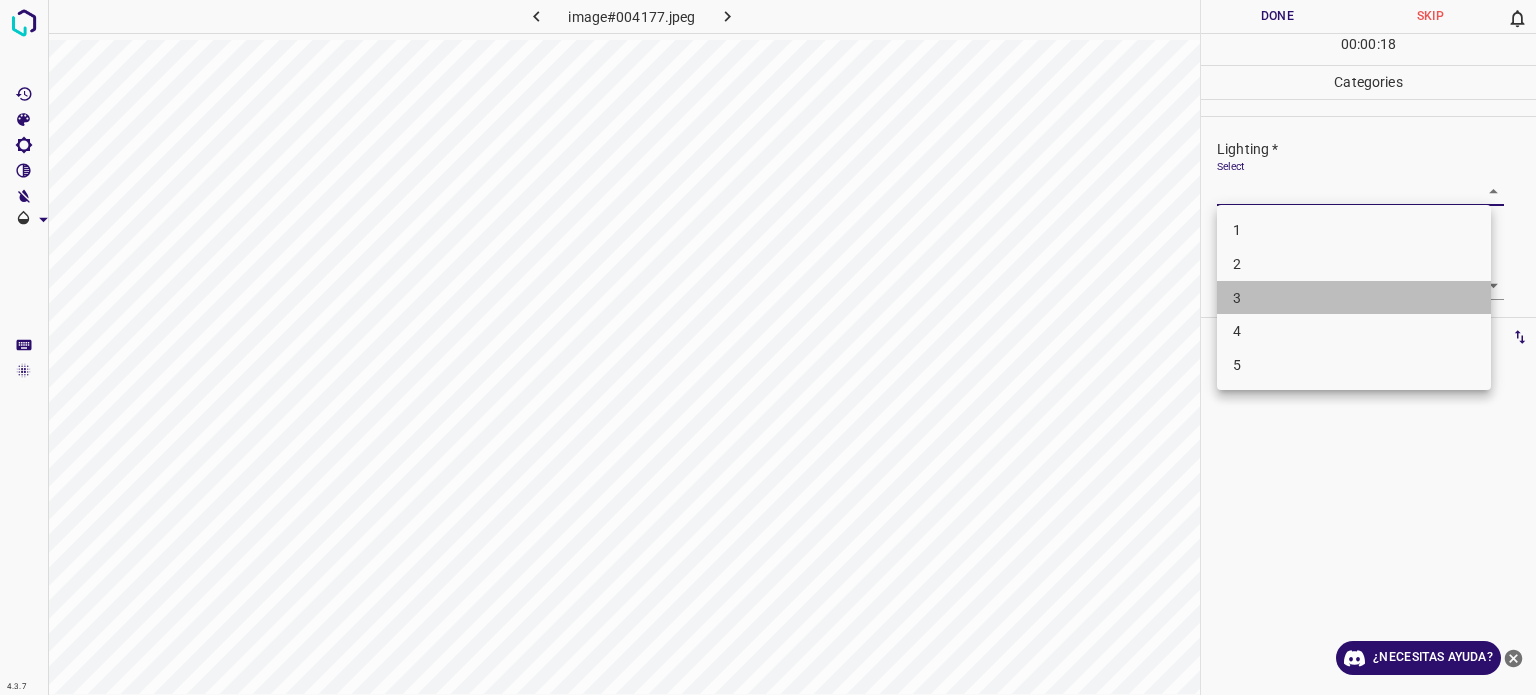 click on "3" at bounding box center [1354, 298] 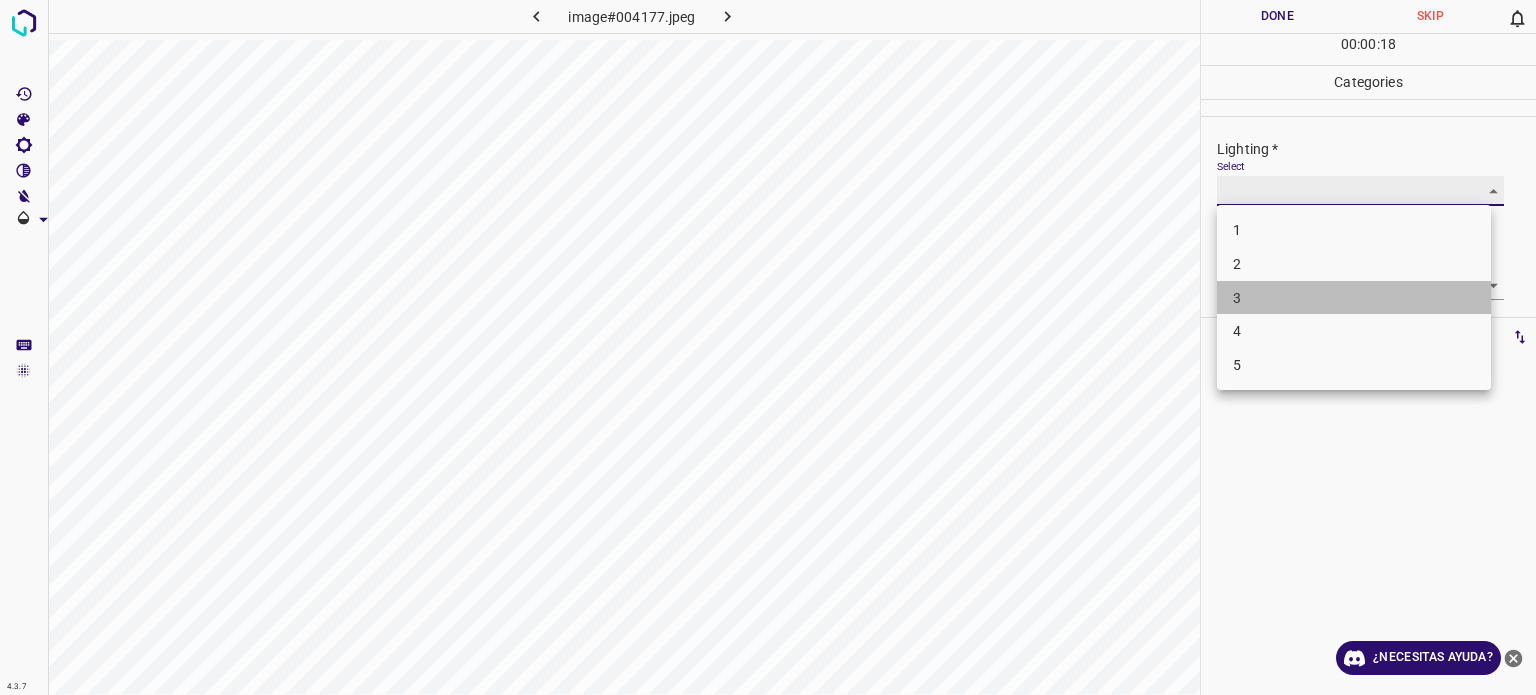 type on "3" 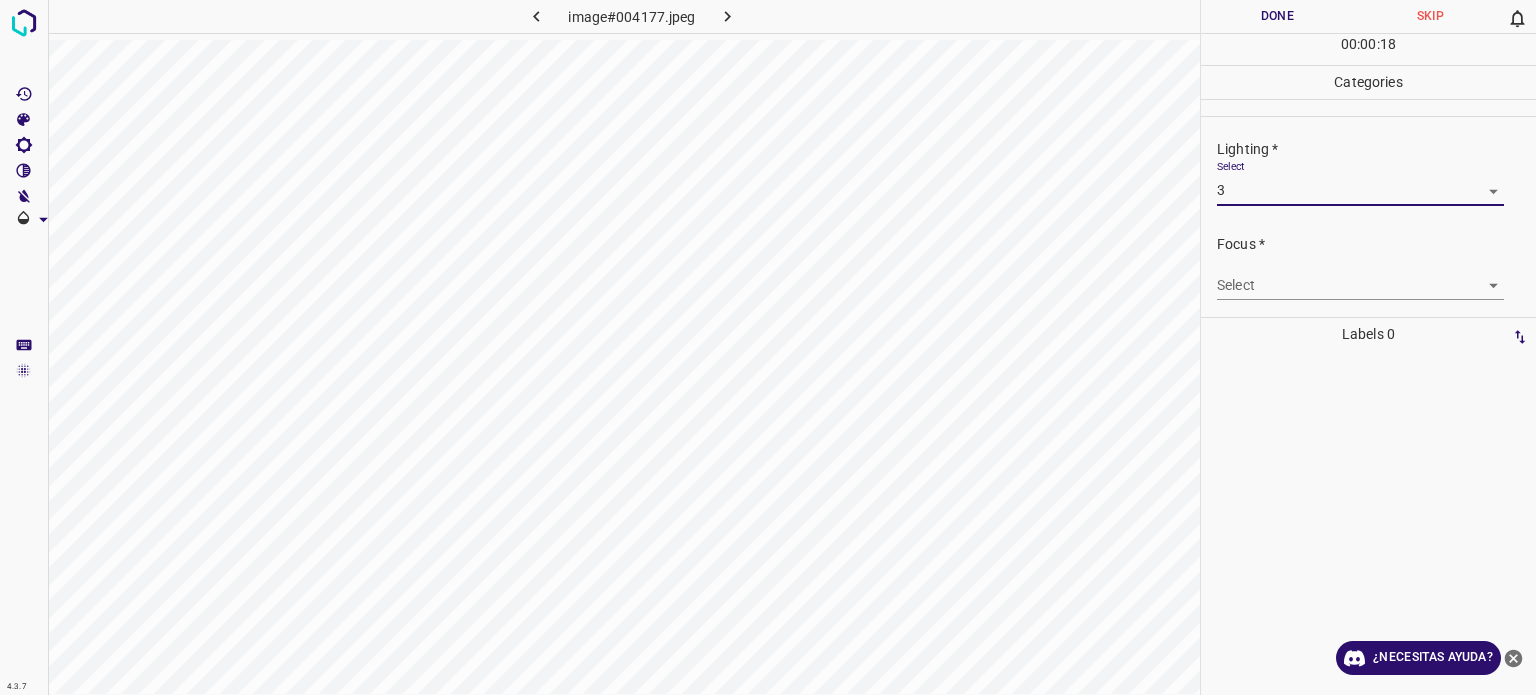 click on "4.3.7 image#004177.jpeg Done Skip 0 00   : 00   : 18   Categories Lighting *  Select 3 3 Focus *  Select ​ Overall *  Select ​ Labels   0 Categories 1 Lighting 2 Focus 3 Overall Tools Space Change between modes (Draw & Edit) I Auto labeling R Restore zoom M Zoom in N Zoom out Delete Delete selecte label Filters Z Restore filters X Saturation filter C Brightness filter V Contrast filter B Gray scale filter General O Download ¿Necesitas ayuda? Texto original Valora esta traducción Tu opinión servirá para ayudar a mejorar el Traductor de Google - Texto - Esconder - Borrar" at bounding box center [768, 347] 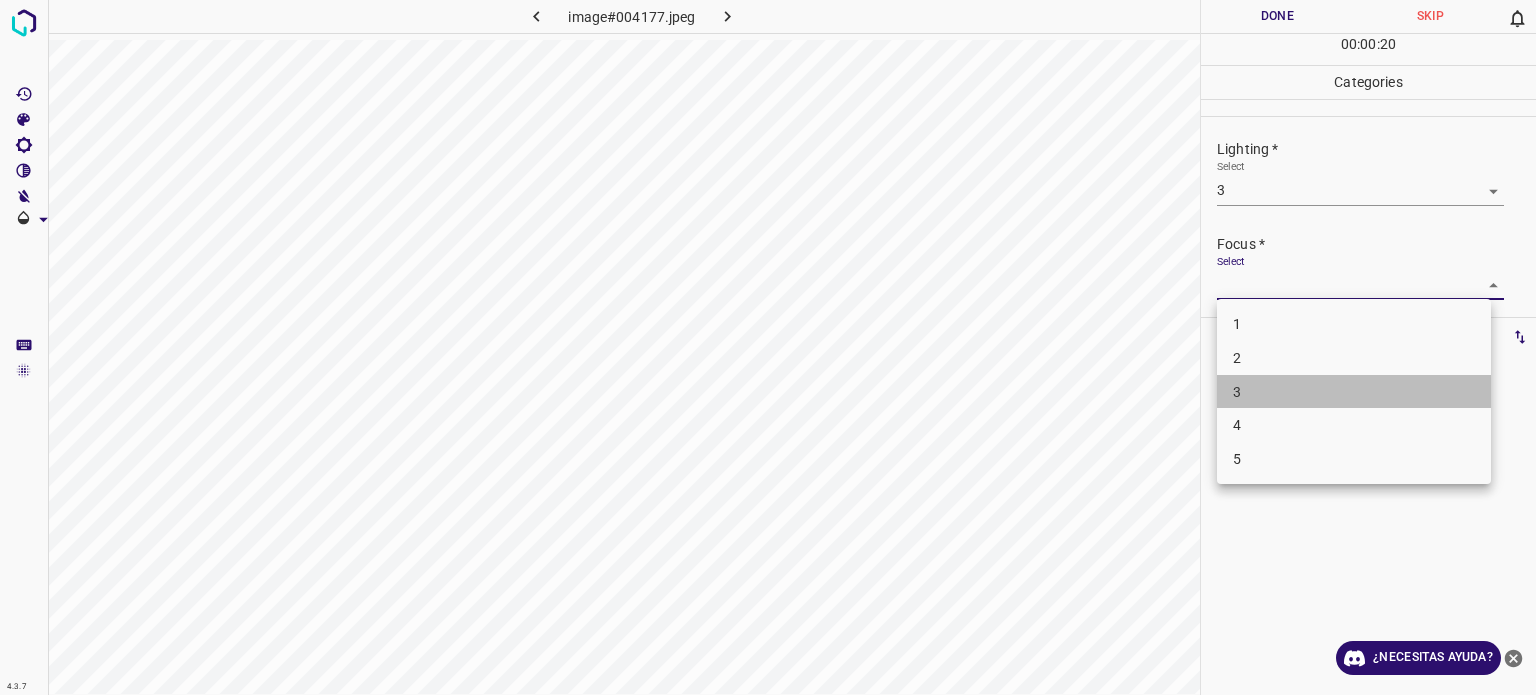 click on "3" at bounding box center [1354, 392] 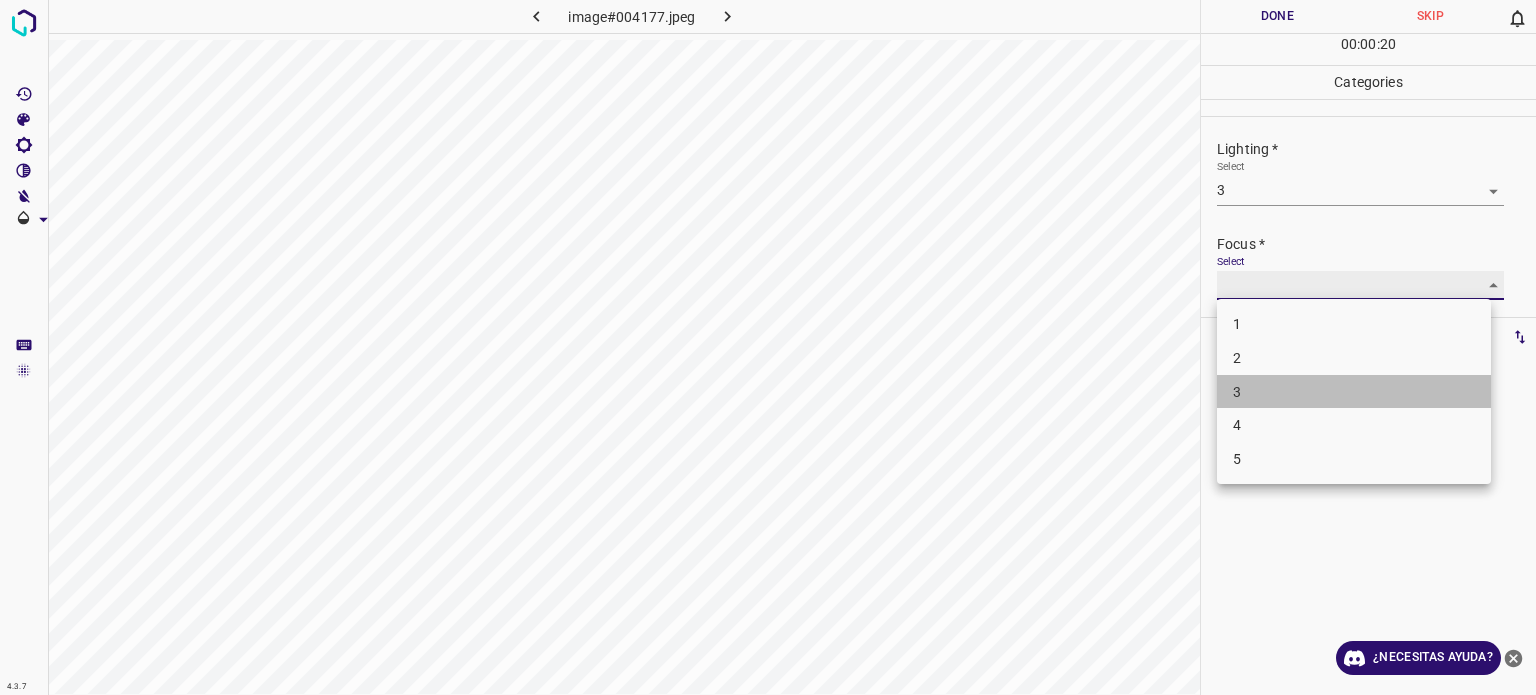 type on "3" 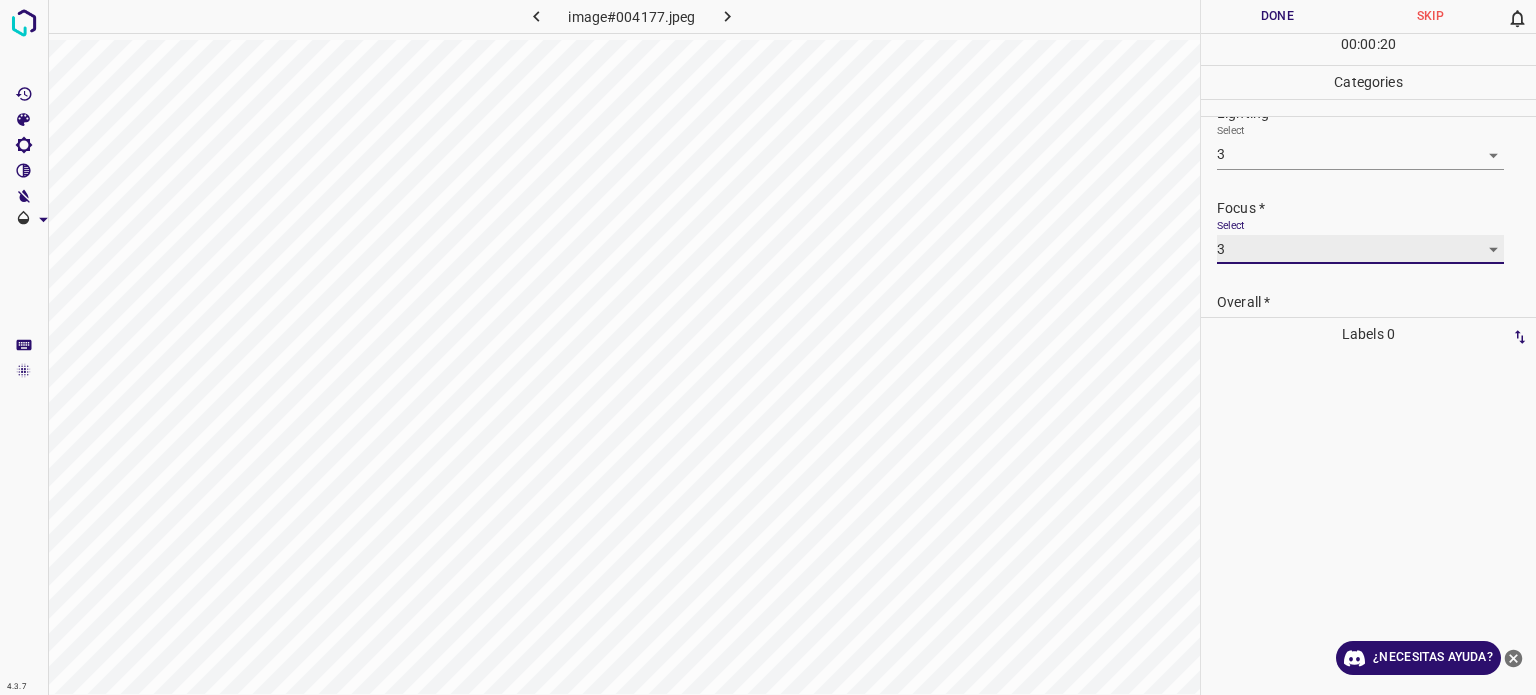 scroll, scrollTop: 98, scrollLeft: 0, axis: vertical 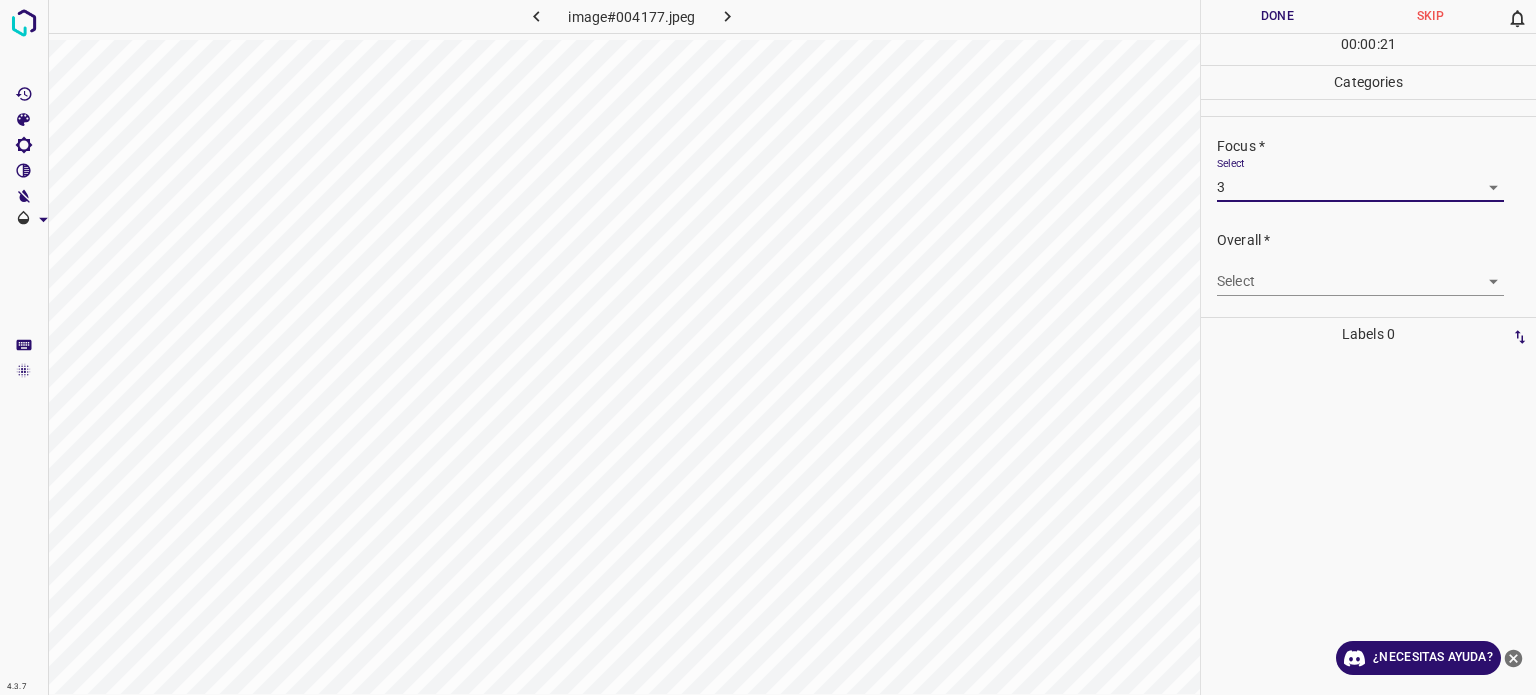 click on "4.3.7 image#004177.jpeg Done Skip 0 00   : 00   : 21   Categories Lighting *  Select 3 3 Focus *  Select 3 3 Overall *  Select ​ Labels   0 Categories 1 Lighting 2 Focus 3 Overall Tools Space Change between modes (Draw & Edit) I Auto labeling R Restore zoom M Zoom in N Zoom out Delete Delete selecte label Filters Z Restore filters X Saturation filter C Brightness filter V Contrast filter B Gray scale filter General O Download ¿Necesitas ayuda? Texto original Valora esta traducción Tu opinión servirá para ayudar a mejorar el Traductor de Google - Texto - Esconder - Borrar" at bounding box center (768, 347) 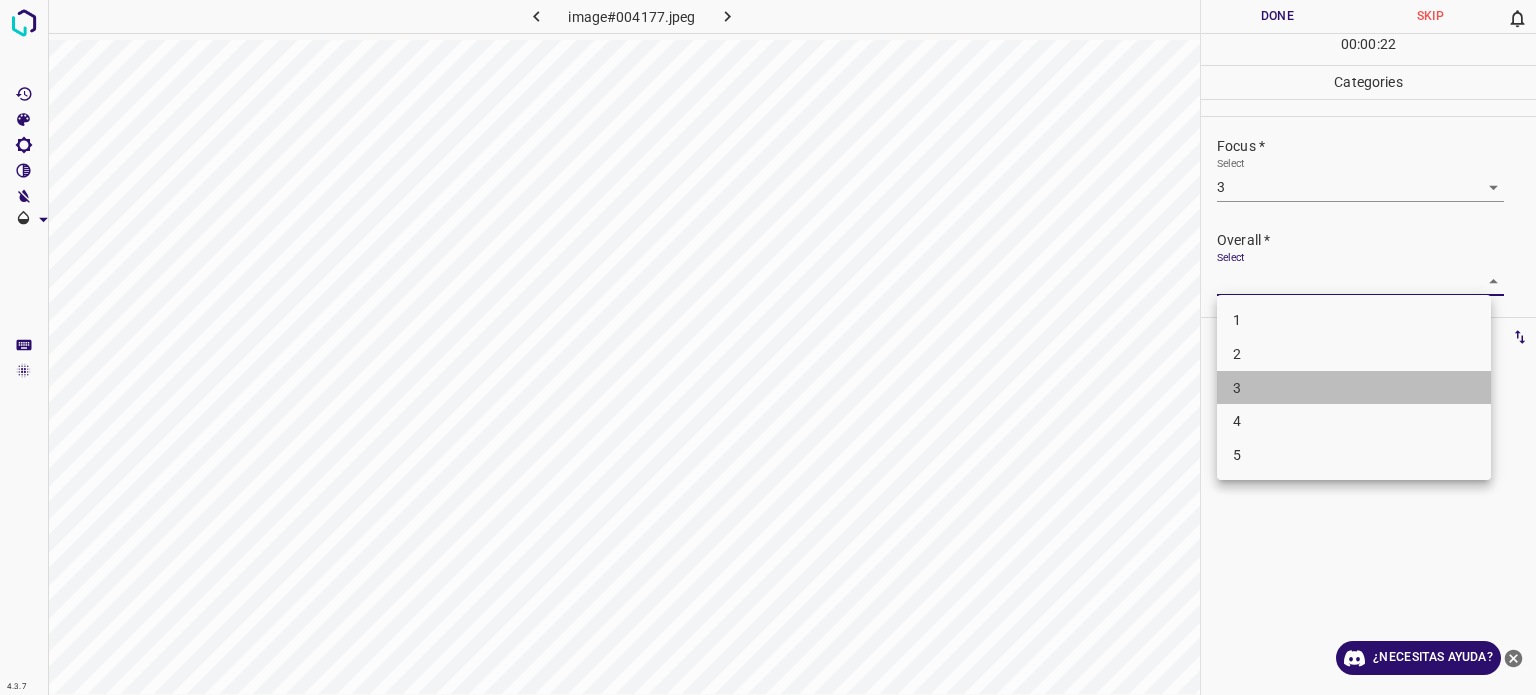 click on "3" at bounding box center (1237, 387) 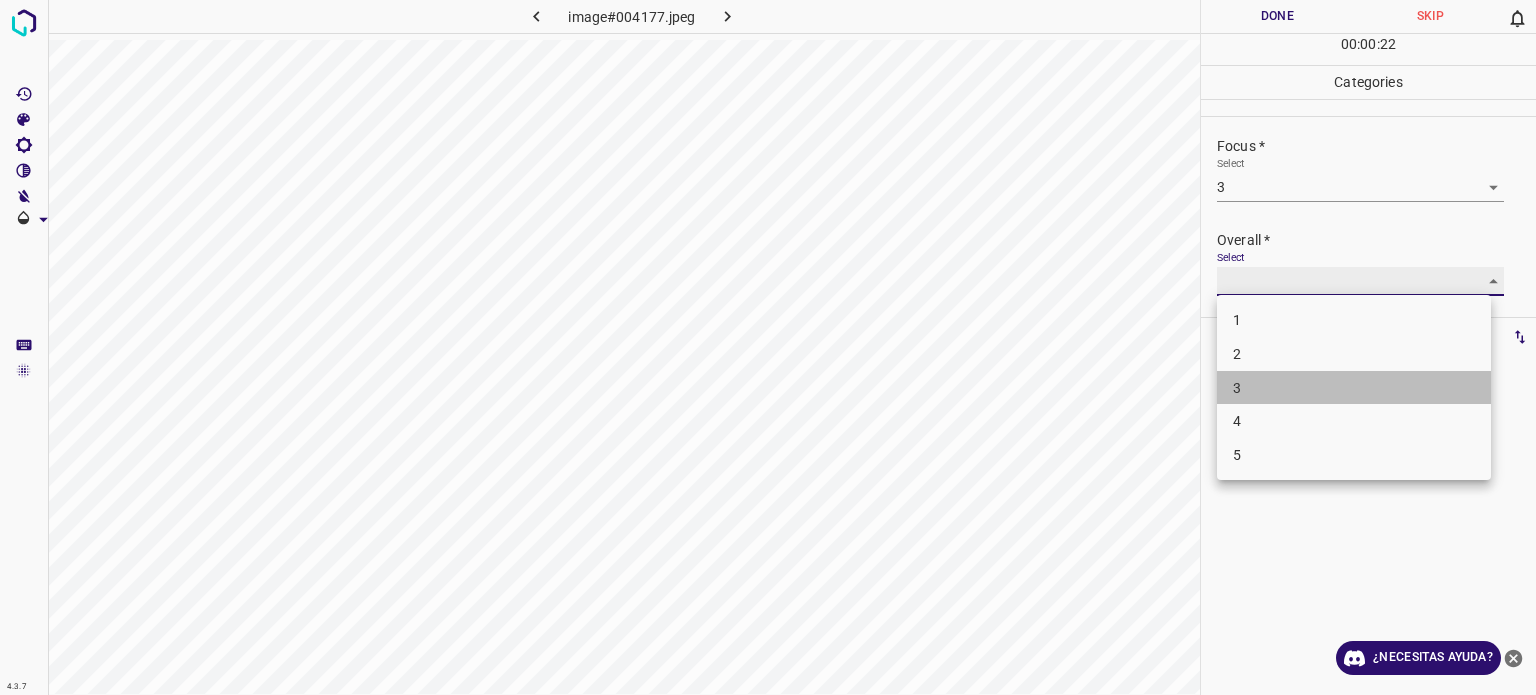 type on "3" 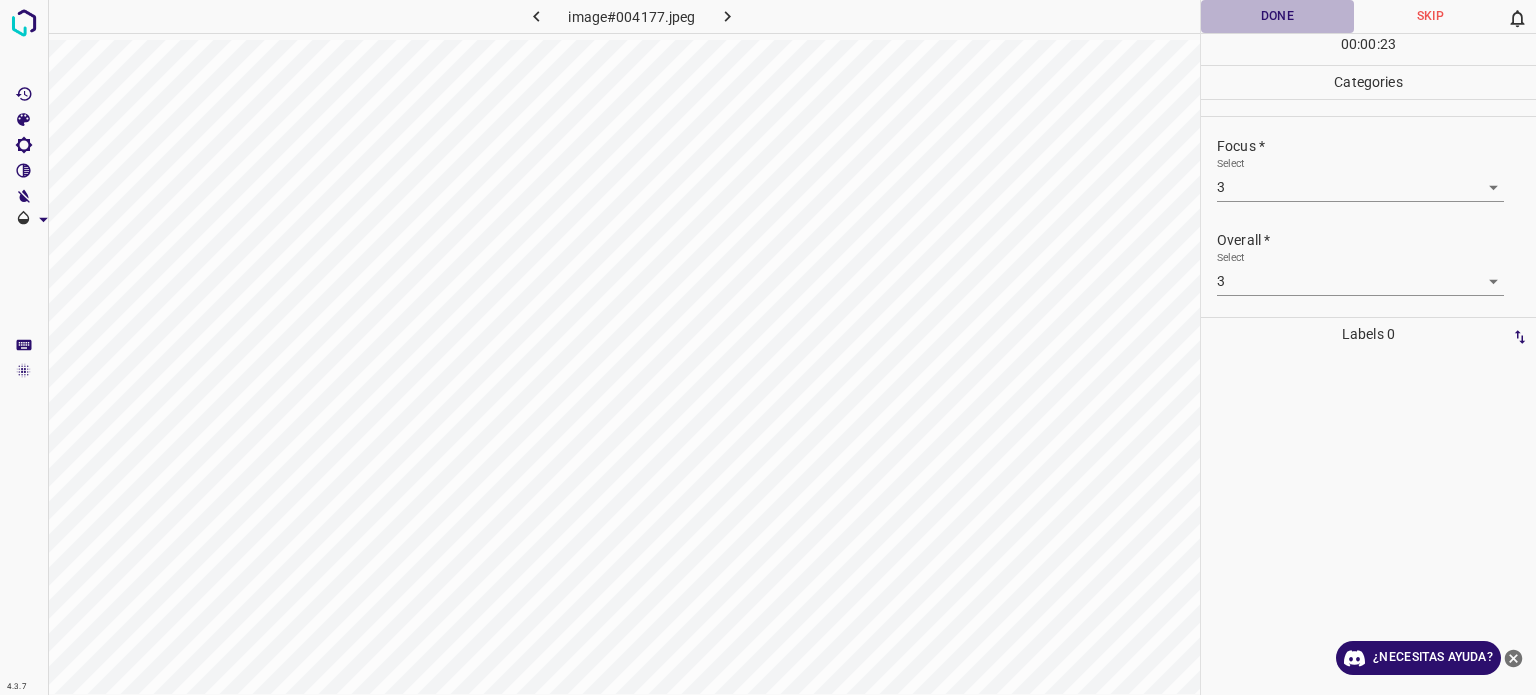 click on "Done" at bounding box center [1277, 16] 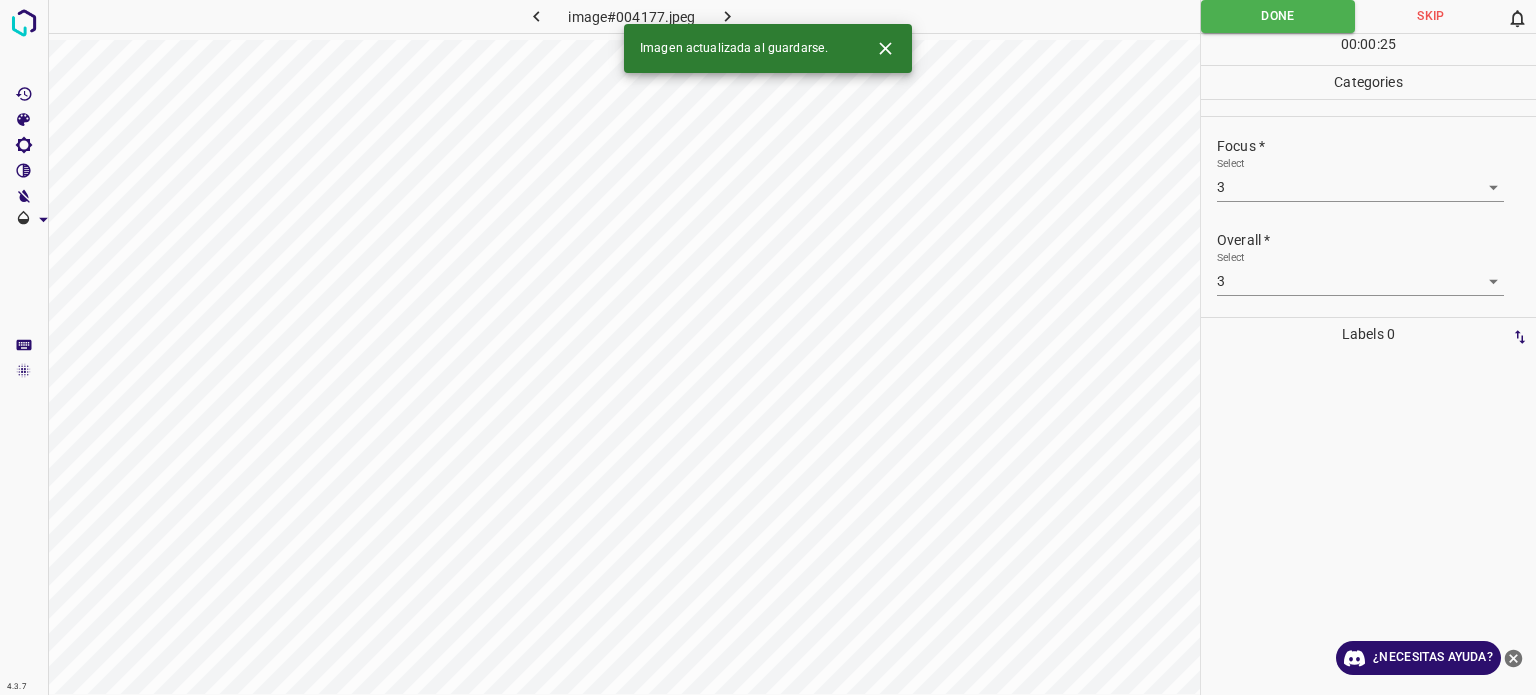 click 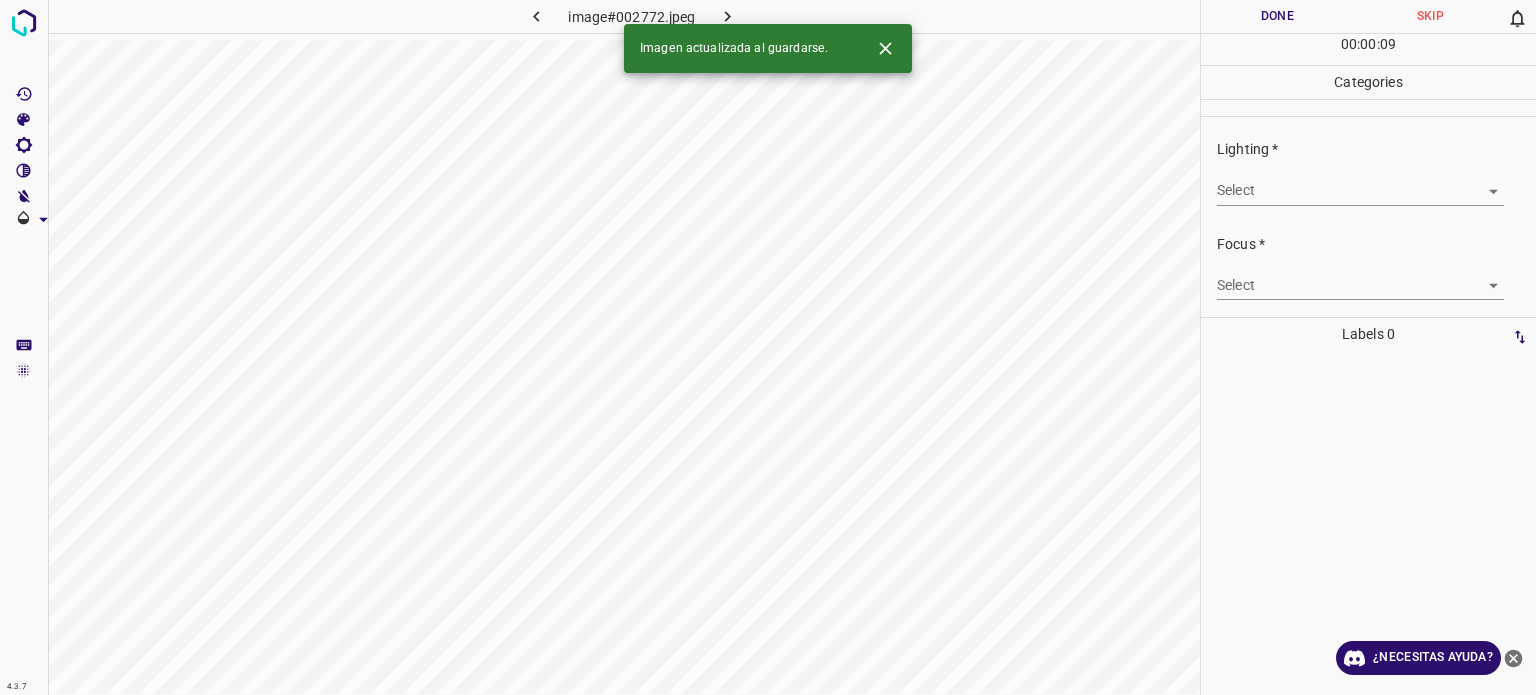 click on "Lighting *  Select ​" at bounding box center (1368, 172) 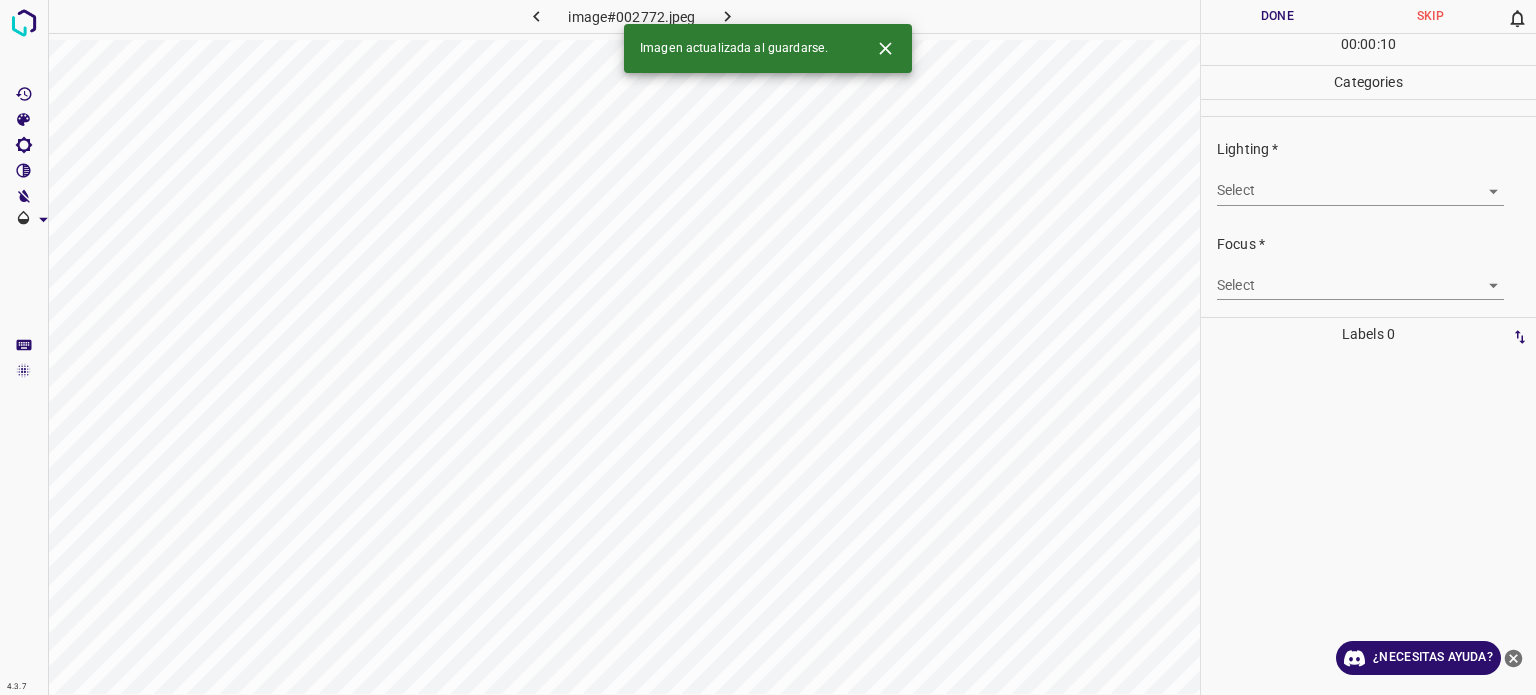 click on "4.3.7 image#002772.jpeg Done Skip 0 00 : 00 : 10 Categories Lighting * Select ​ Focus * Select ​ Overall * Select ​ Labels 0 Categories 1 Lighting 2 Focus 3 Overall Tools Space Change between modes (Draw & Edit) I Auto labeling R Restore zoom M Zoom in N Zoom out Delete Delete selecte label Filters Z Restore filters X Saturation filter C Brightness filter V Contrast filter B Gray scale filter General O Download Imagen actualizada al guardarse. ¿Necesitas ayuda? Texto original Valora esta traducción Tu opinión servirá para ayudar a mejorar el Traductor de Google - Texto - Esconder - Borrar" at bounding box center (768, 347) 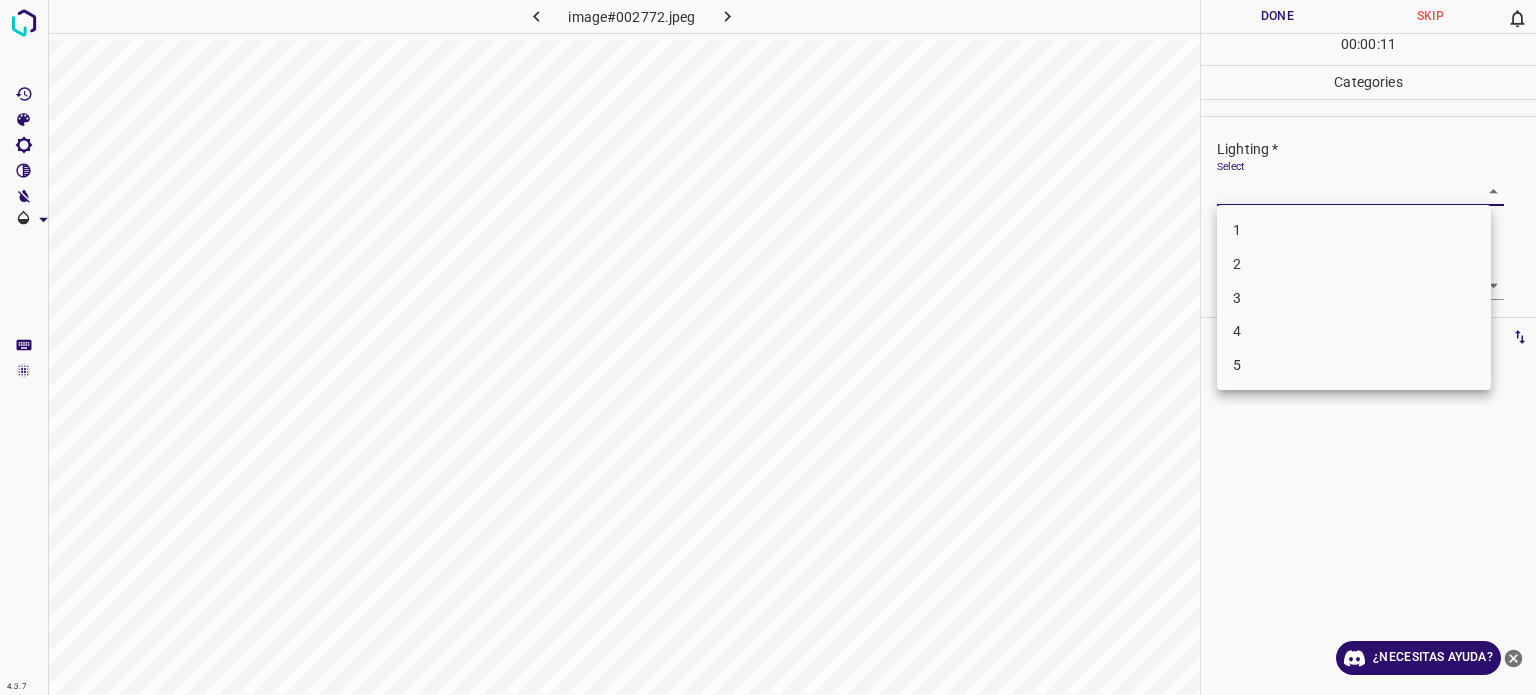 click on "3" at bounding box center [1237, 297] 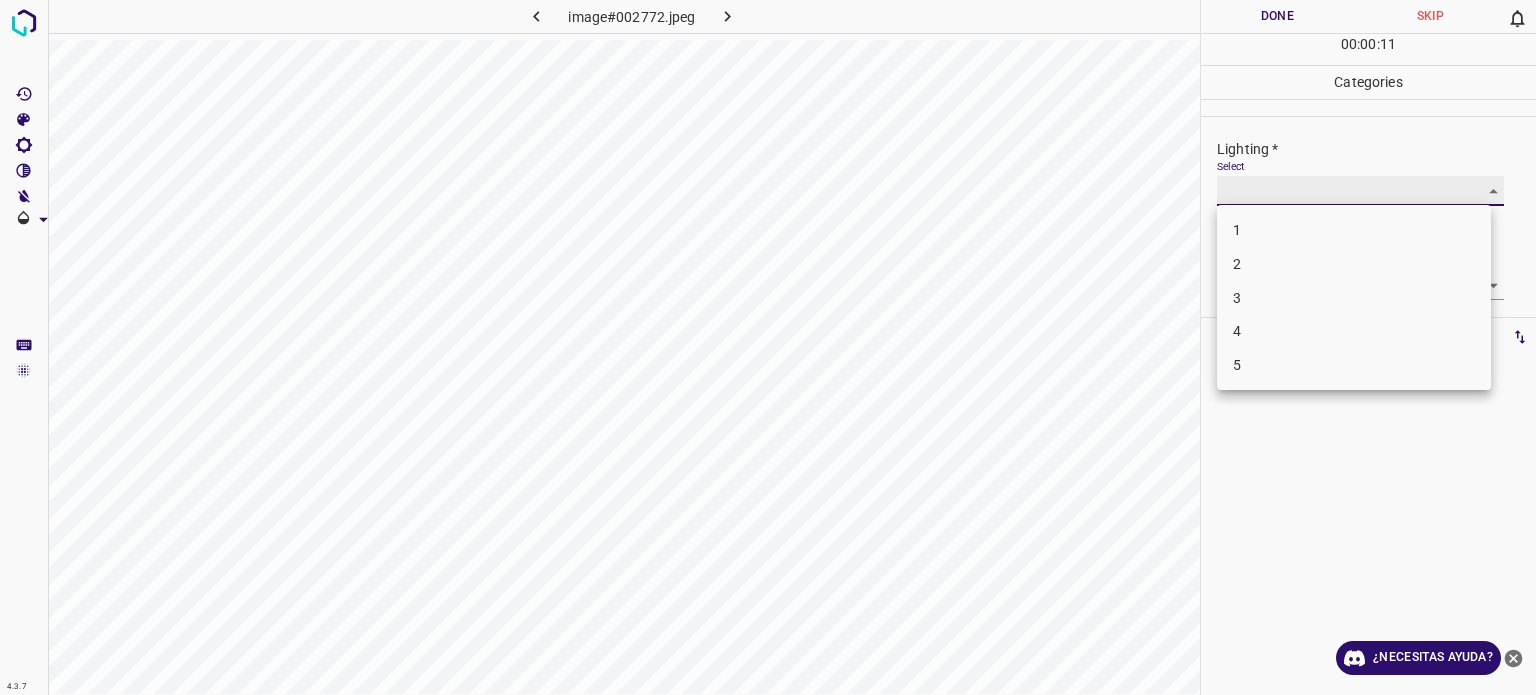 type on "3" 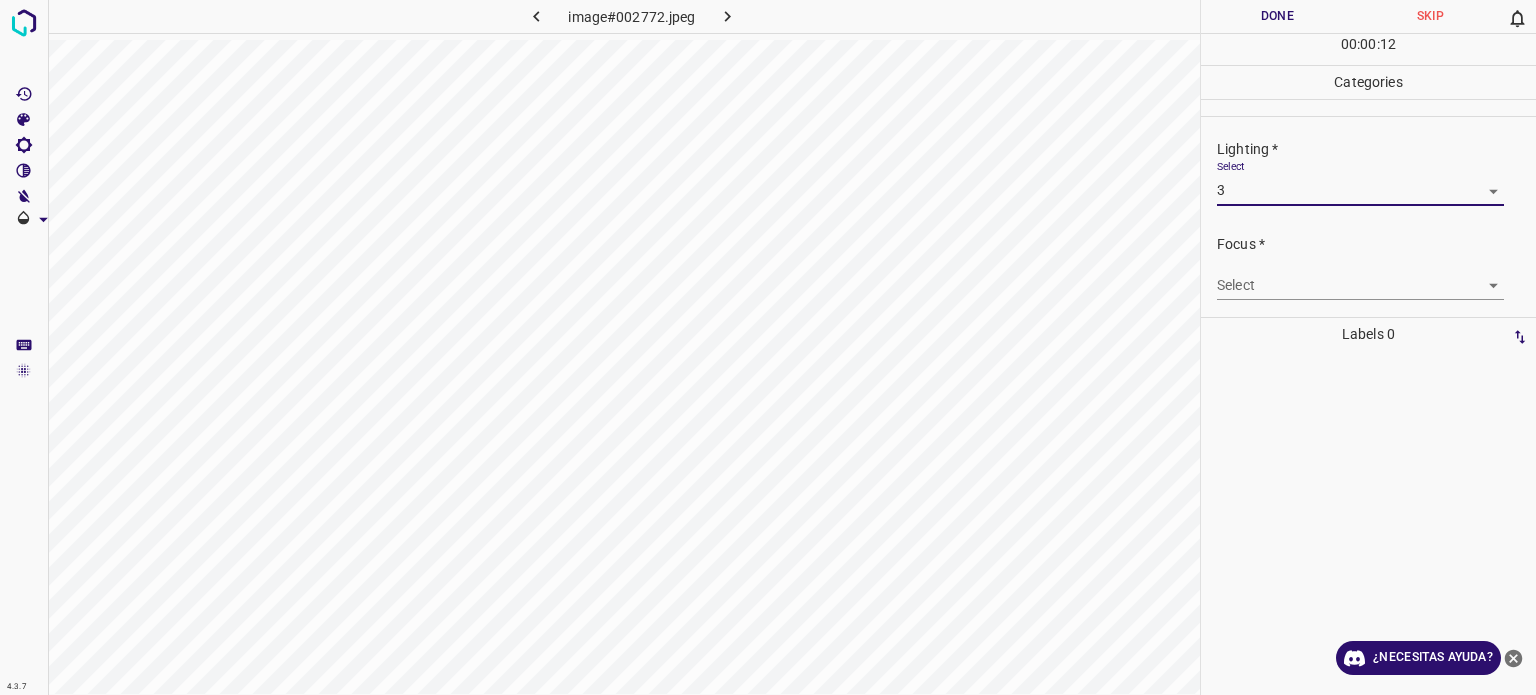 click on "4.3.7 image#002772.jpeg Done Skip 0 00   : 00   : 12   Categories Lighting *  Select 3 3 Focus *  Select ​ Overall *  Select ​ Labels   0 Categories 1 Lighting 2 Focus 3 Overall Tools Space Change between modes (Draw & Edit) I Auto labeling R Restore zoom M Zoom in N Zoom out Delete Delete selecte label Filters Z Restore filters X Saturation filter C Brightness filter V Contrast filter B Gray scale filter General O Download ¿Necesitas ayuda? Texto original Valora esta traducción Tu opinión servirá para ayudar a mejorar el Traductor de Google - Texto - Esconder - Borrar" at bounding box center (768, 347) 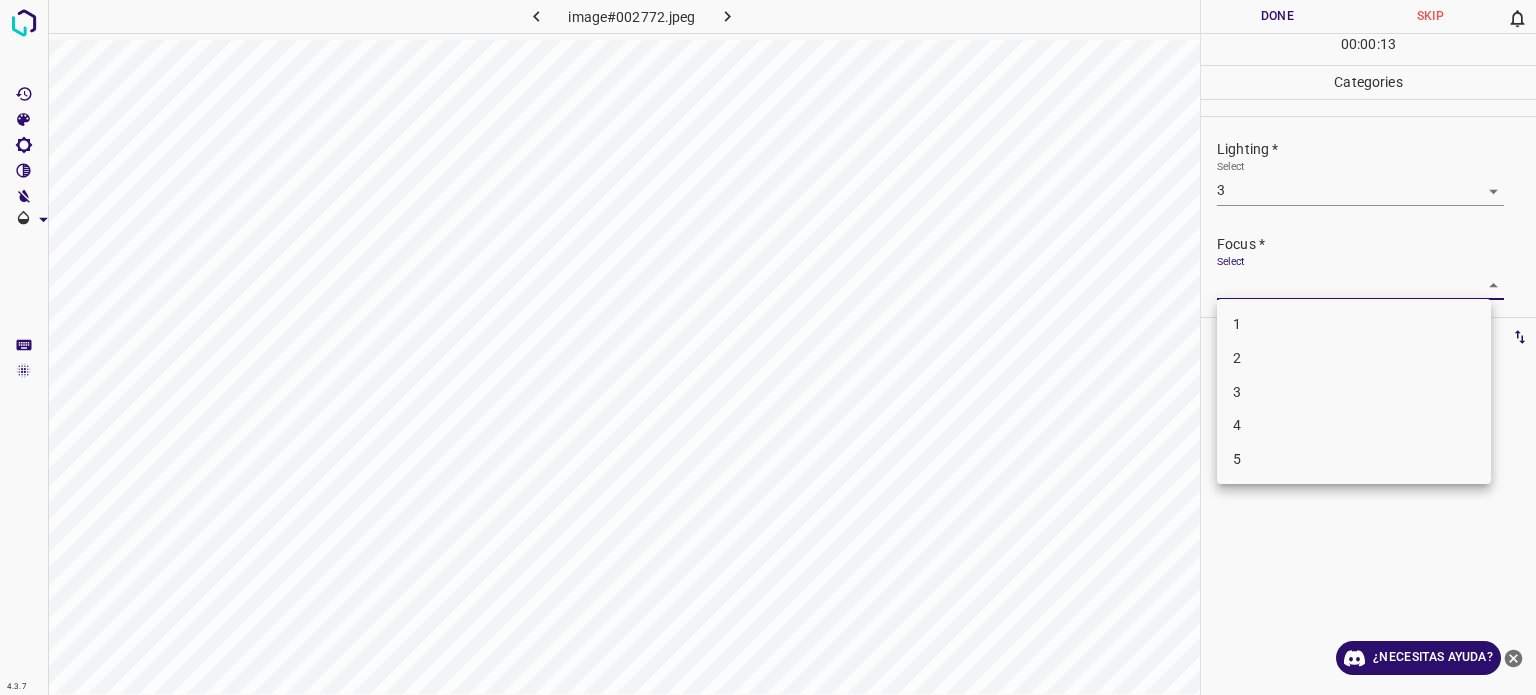 click on "3" at bounding box center [1237, 391] 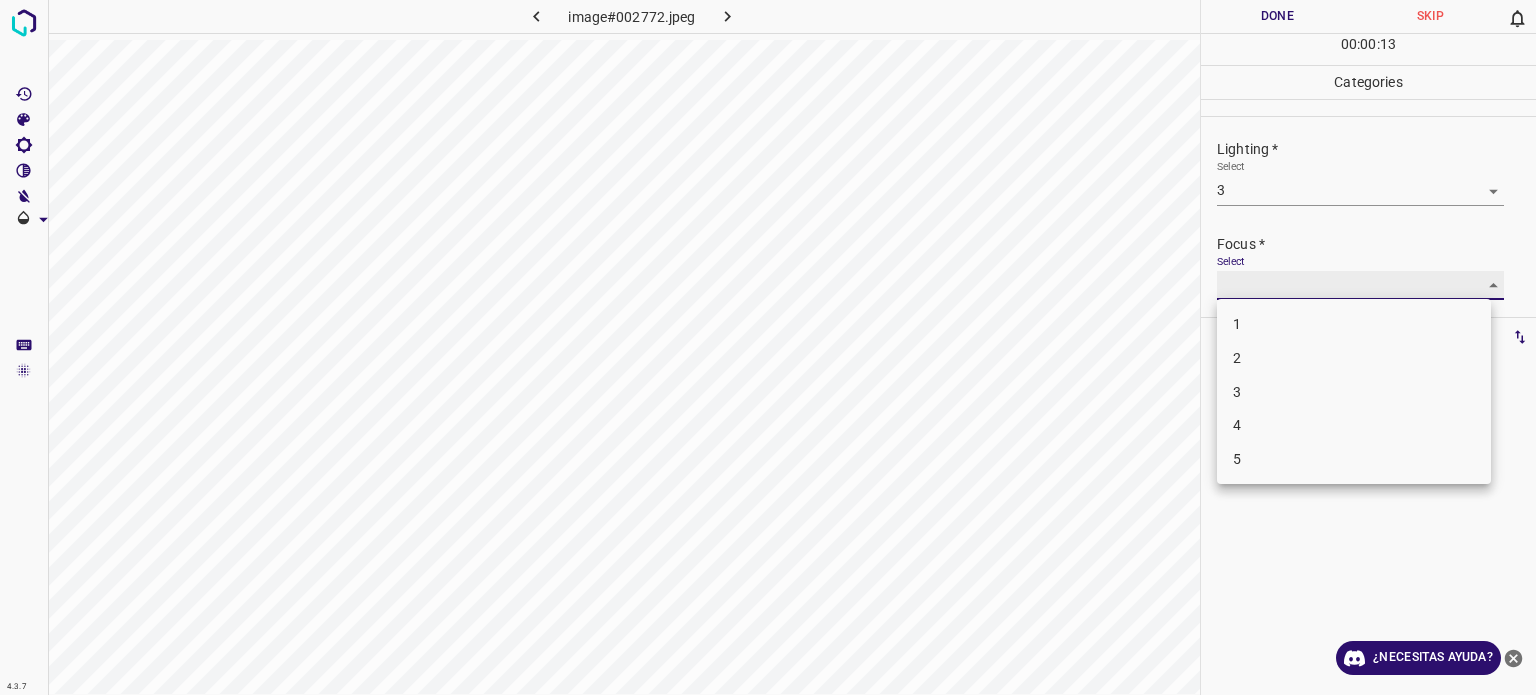 type on "3" 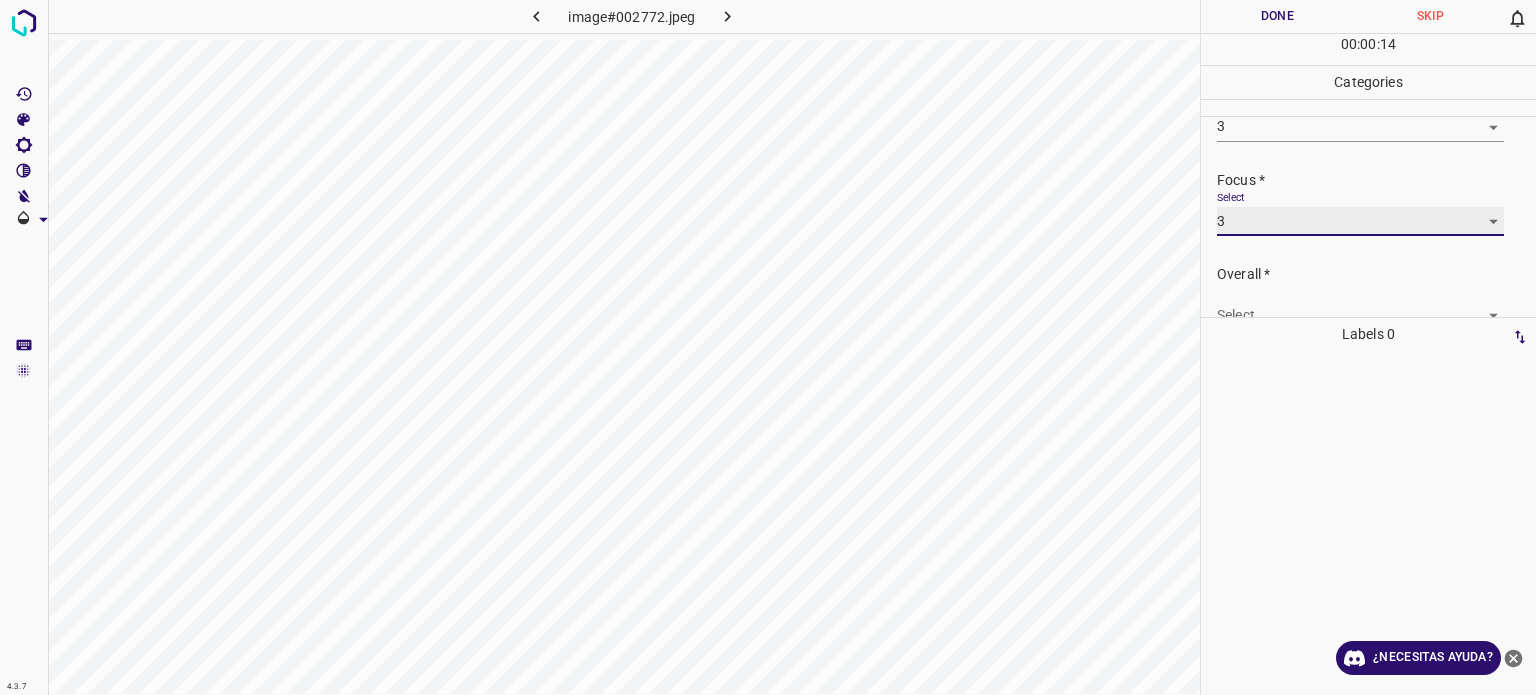 scroll, scrollTop: 98, scrollLeft: 0, axis: vertical 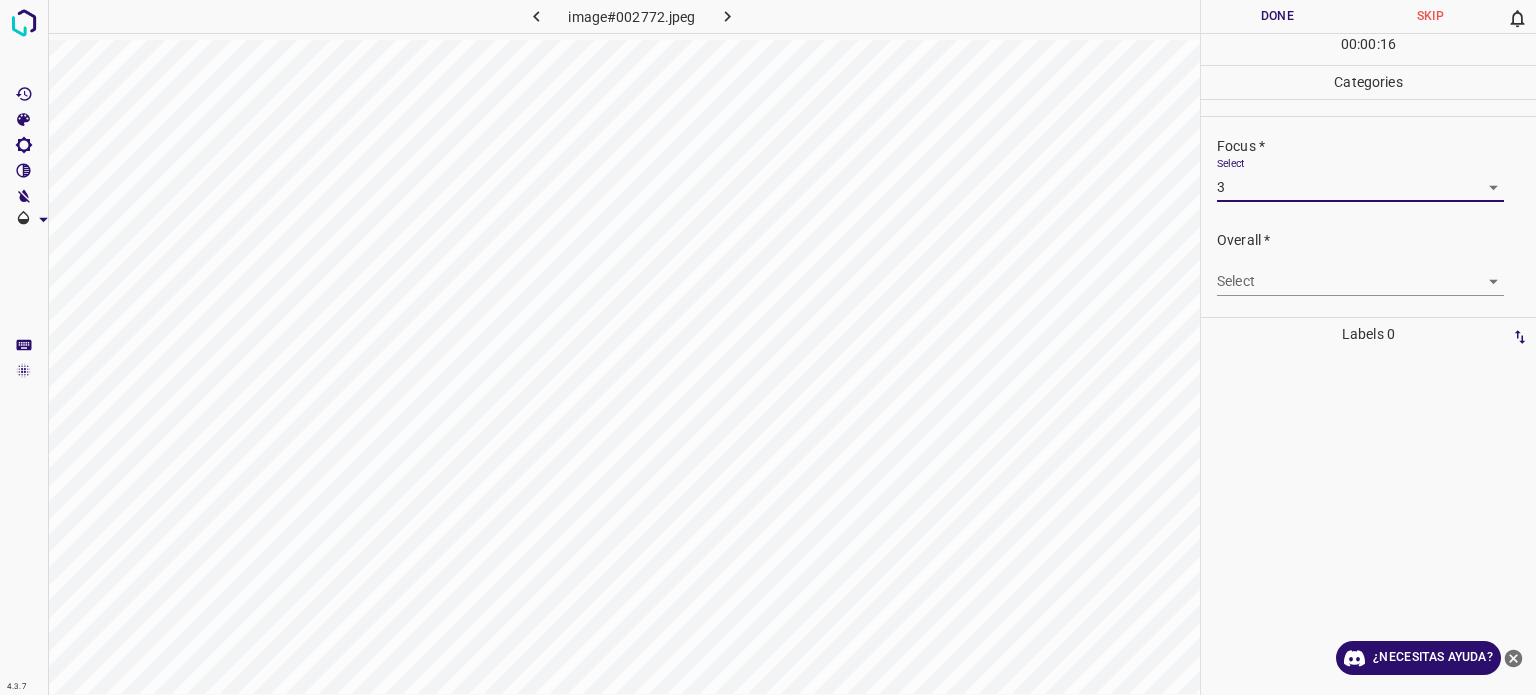 click on "4.3.7 image#002772.jpeg Done Skip 0 00 : 00 : 16 Categories Lighting * Select 3 3 Focus * Select 3 3 Overall * Select ​ Labels 0 Categories 1 Lighting 2 Focus 3 Overall Tools Space Change between modes (Draw & Edit) I Auto labeling R Restore zoom M Zoom in N Zoom out Delete Delete selecte label Filters Z Restore filters X Saturation filter C Brightness filter V Contrast filter B Gray scale filter General O Download ¿Necesitas ayuda? Texto original Valora esta traducción Tu opinión servirá para ayudar a mejorar el Traductor de Google - Texto - Esconder - Borrar" at bounding box center (768, 347) 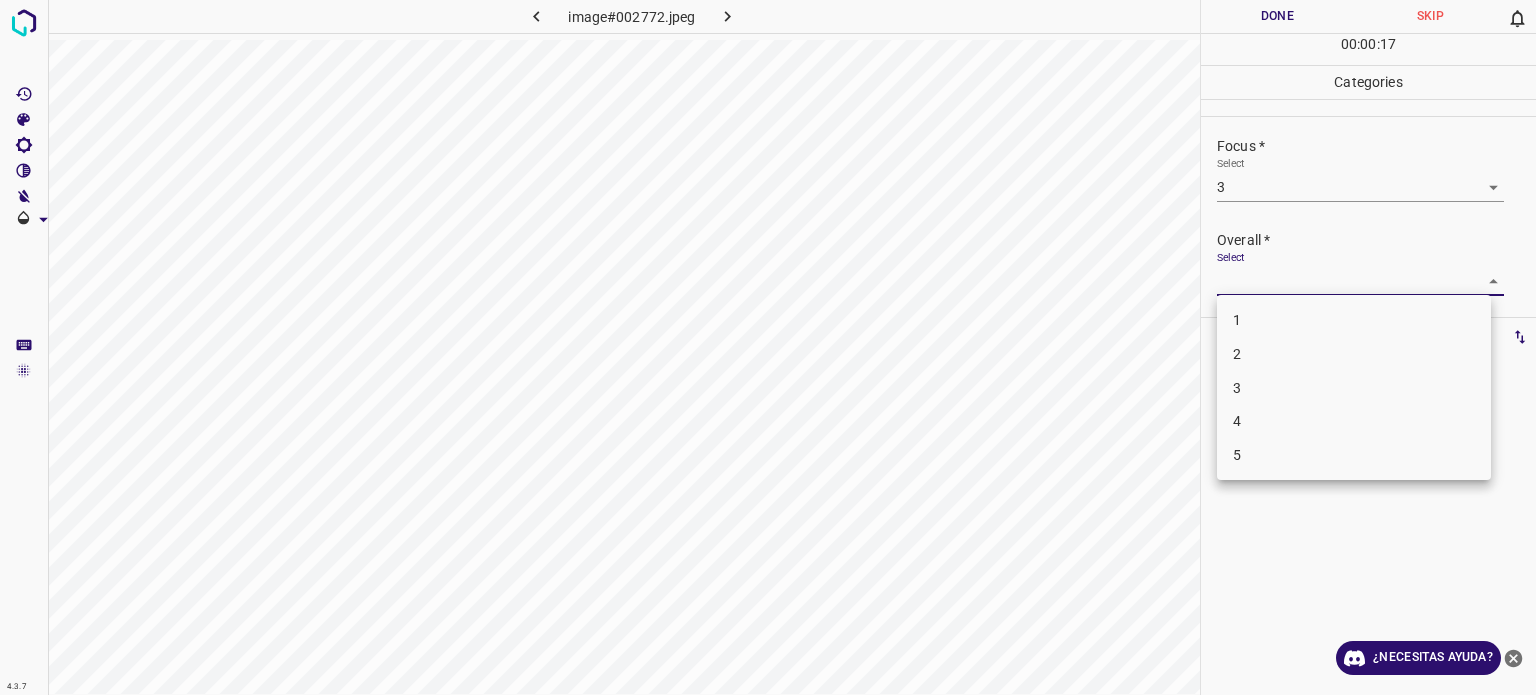 drag, startPoint x: 1235, startPoint y: 379, endPoint x: 1228, endPoint y: 366, distance: 14.764823 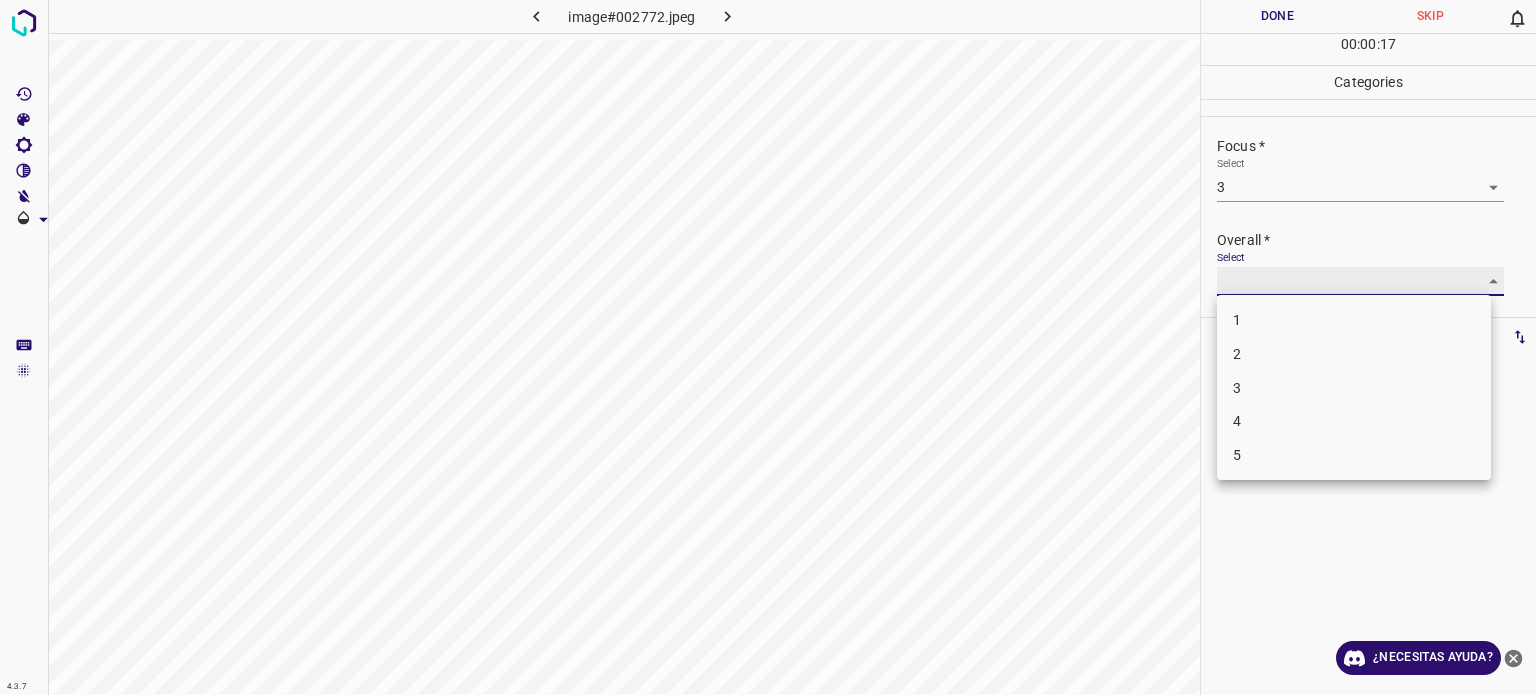 type on "3" 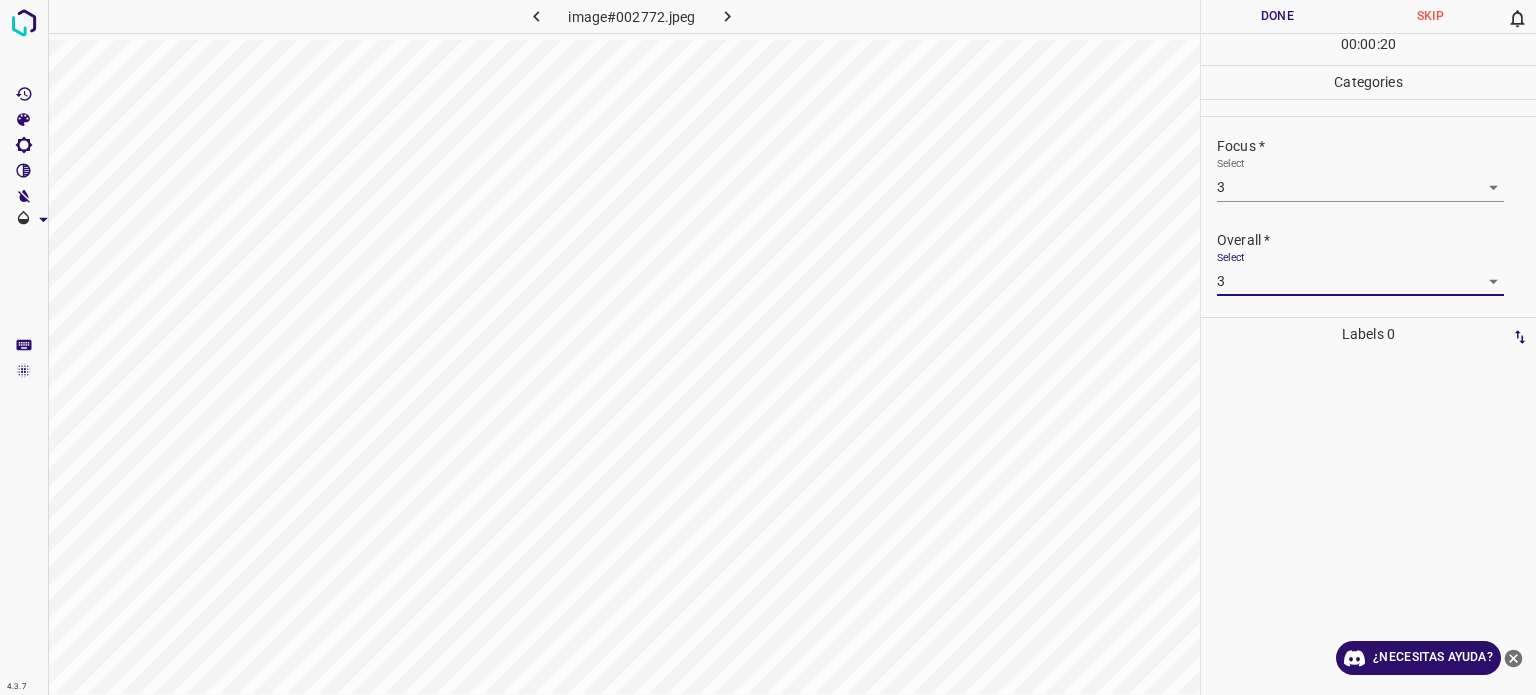 click on "Done" at bounding box center (1277, 16) 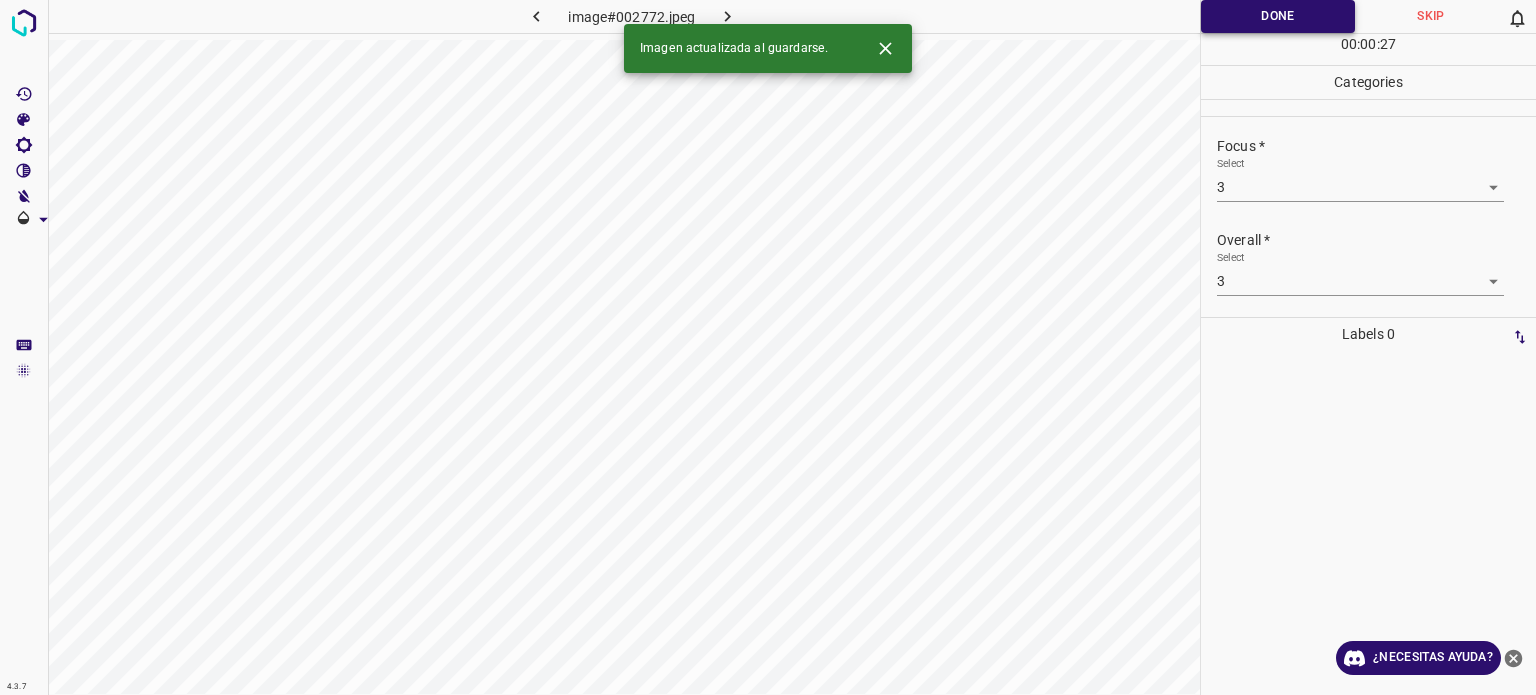 click on "Done" at bounding box center [1278, 16] 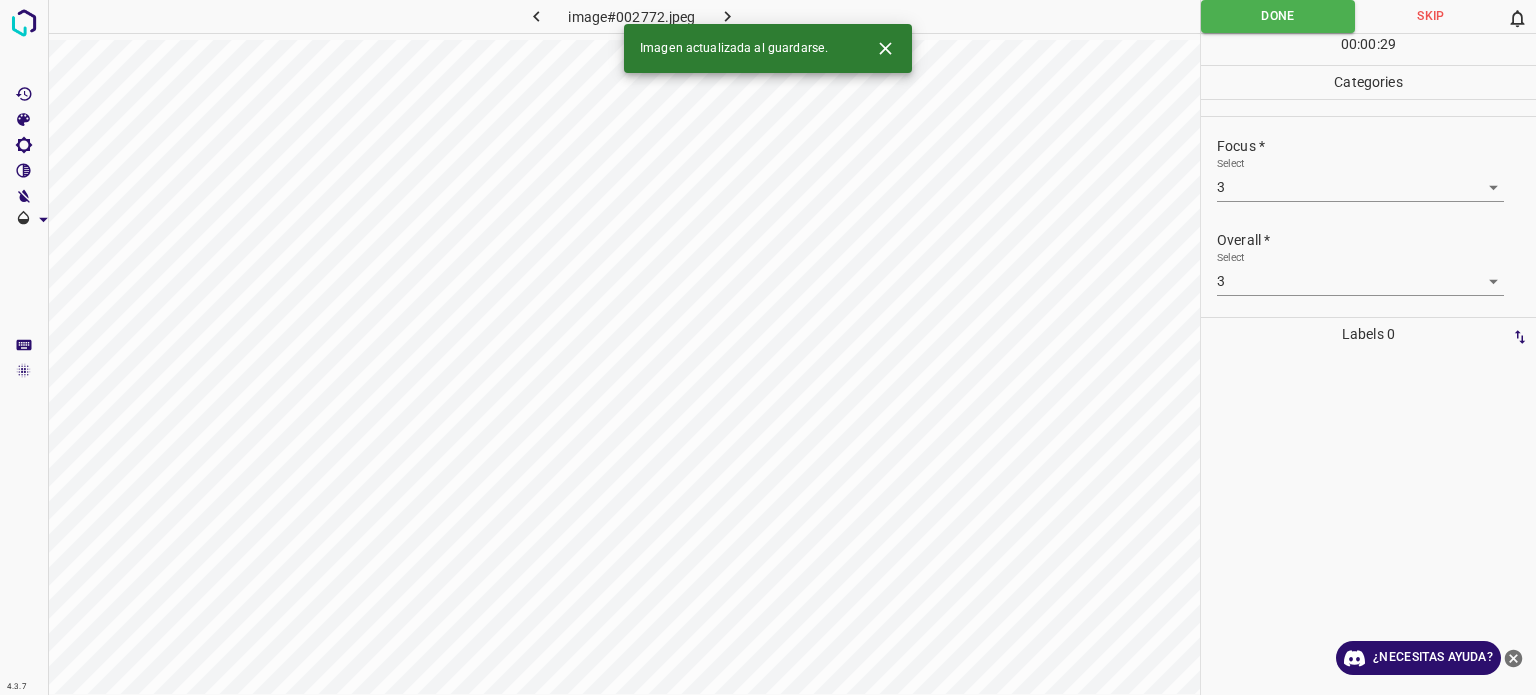 click 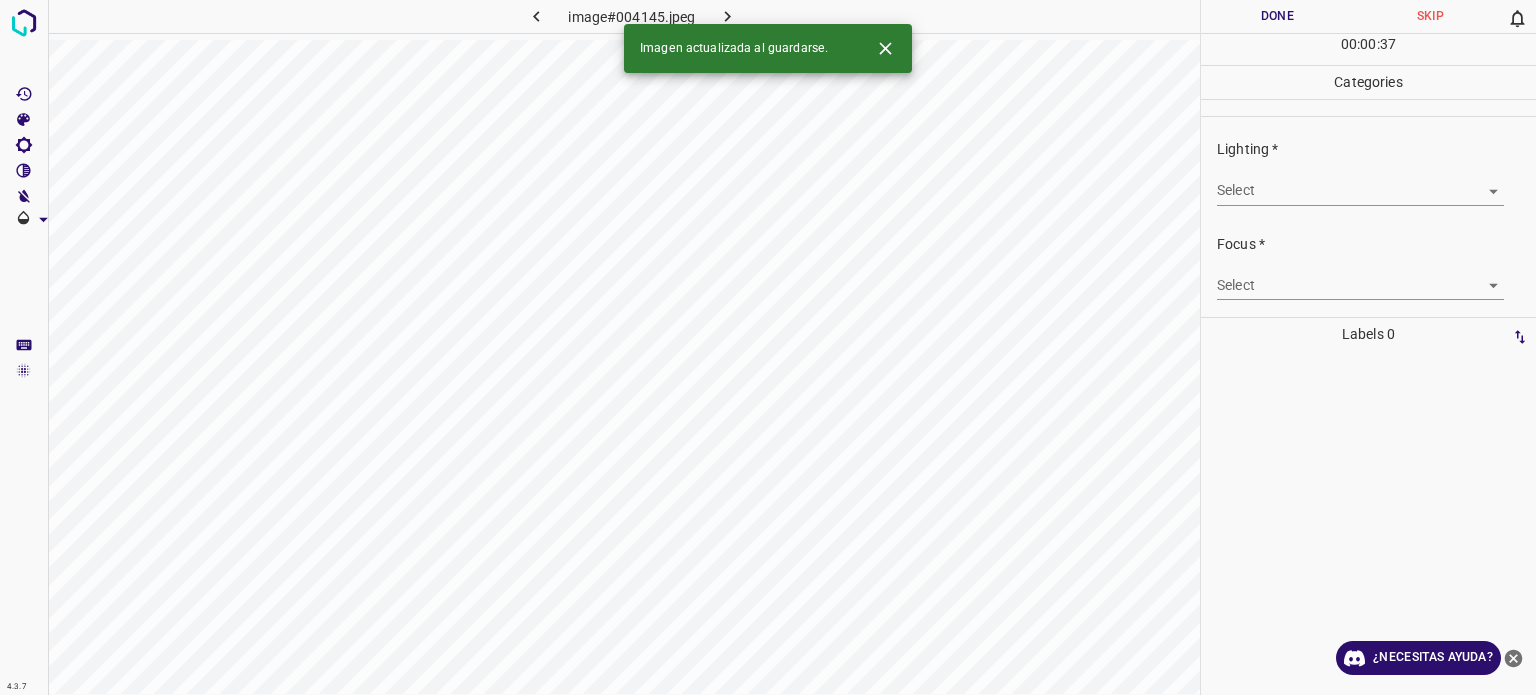 click on "4.3.7 image#004145.jpeg Done Skip 0 00   : 00   : 37   Categories Lighting *  Select ​ Focus *  Select ​ Overall *  Select ​ Labels   0 Categories 1 Lighting 2 Focus 3 Overall Tools Space Change between modes (Draw & Edit) I Auto labeling R Restore zoom M Zoom in N Zoom out Delete Delete selecte label Filters Z Restore filters X Saturation filter C Brightness filter V Contrast filter B Gray scale filter General O Download Imagen actualizada al guardarse. ¿Necesitas ayuda? Texto original Valora esta traducción Tu opinión servirá para ayudar a mejorar el Traductor de Google - Texto - Esconder - Borrar" at bounding box center (768, 347) 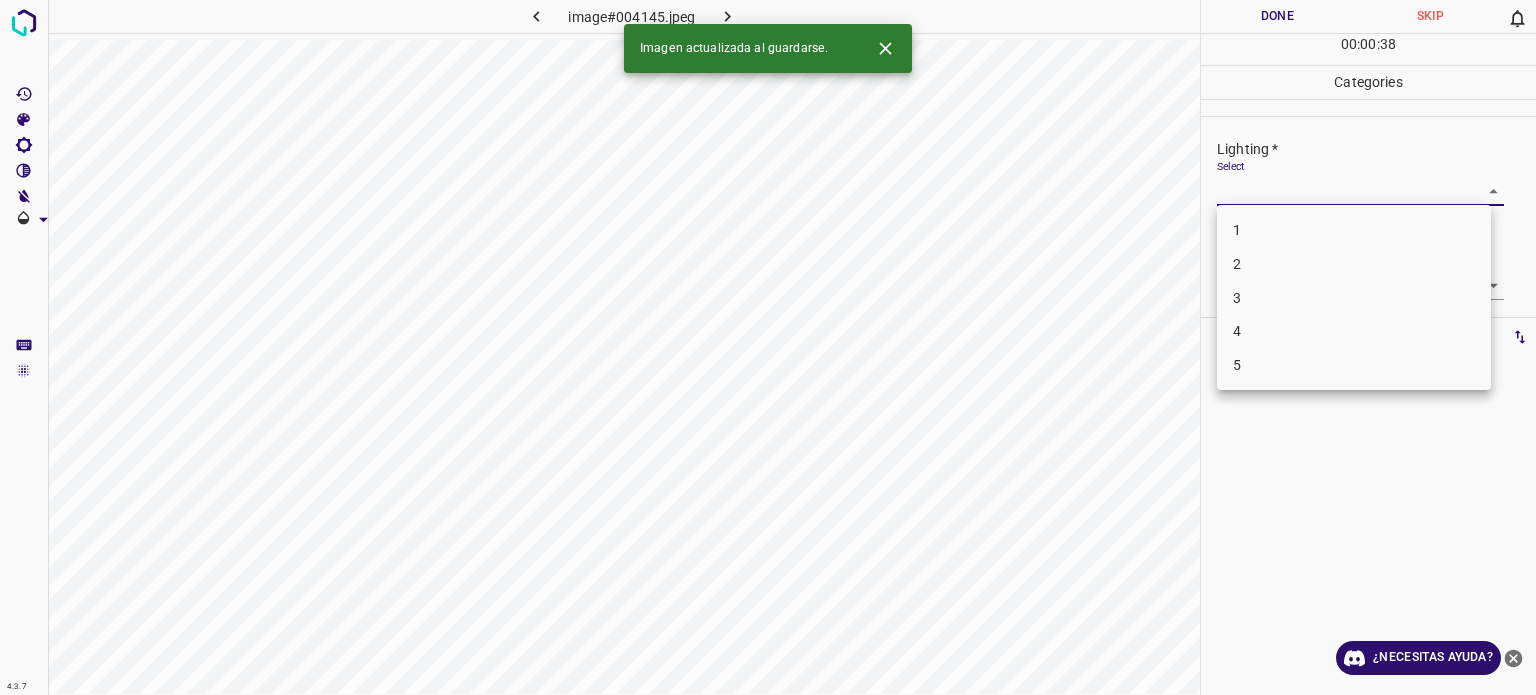 click on "3" at bounding box center [1354, 298] 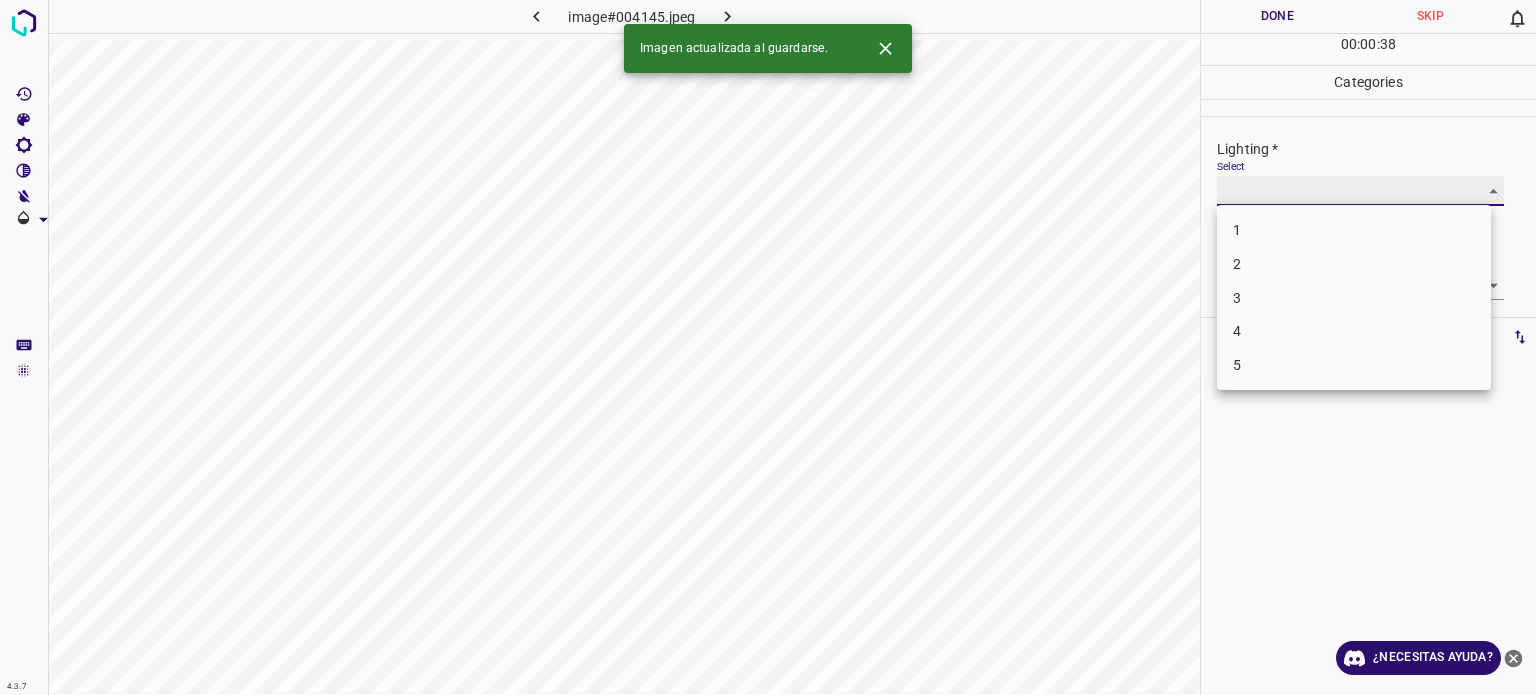 type on "3" 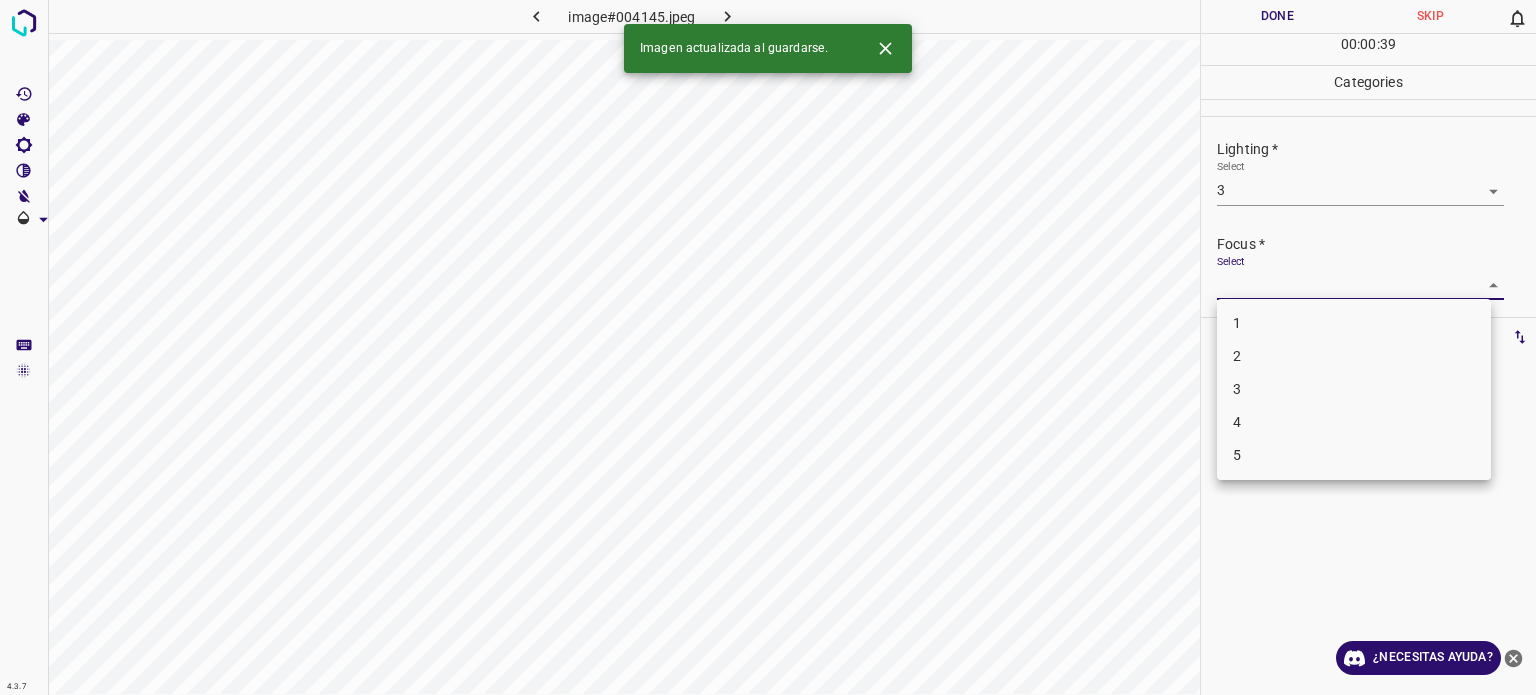 click on "4.3.7 image#004145.jpeg Done Skip 0 00   : 00   : 39   Categories Lighting *  Select 3 3 Focus *  Select ​ Overall *  Select ​ Labels   0 Categories 1 Lighting 2 Focus 3 Overall Tools Space Change between modes (Draw & Edit) I Auto labeling R Restore zoom M Zoom in N Zoom out Delete Delete selecte label Filters Z Restore filters X Saturation filter C Brightness filter V Contrast filter B Gray scale filter General O Download Imagen actualizada al guardarse. ¿Necesitas ayuda? Texto original Valora esta traducción Tu opinión servirá para ayudar a mejorar el Traductor de Google - Texto - Esconder - Borrar 1 2 3 4 5" at bounding box center [768, 347] 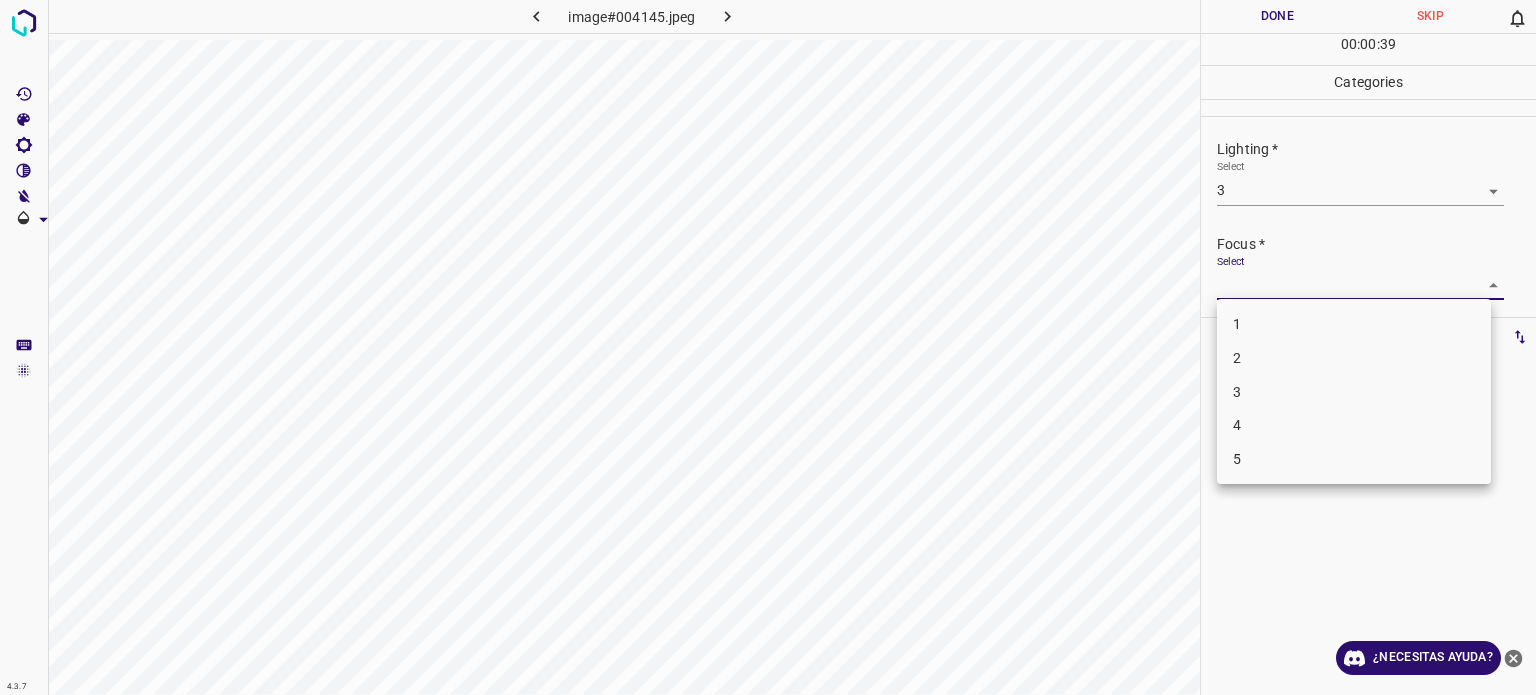 click on "3" at bounding box center (1237, 391) 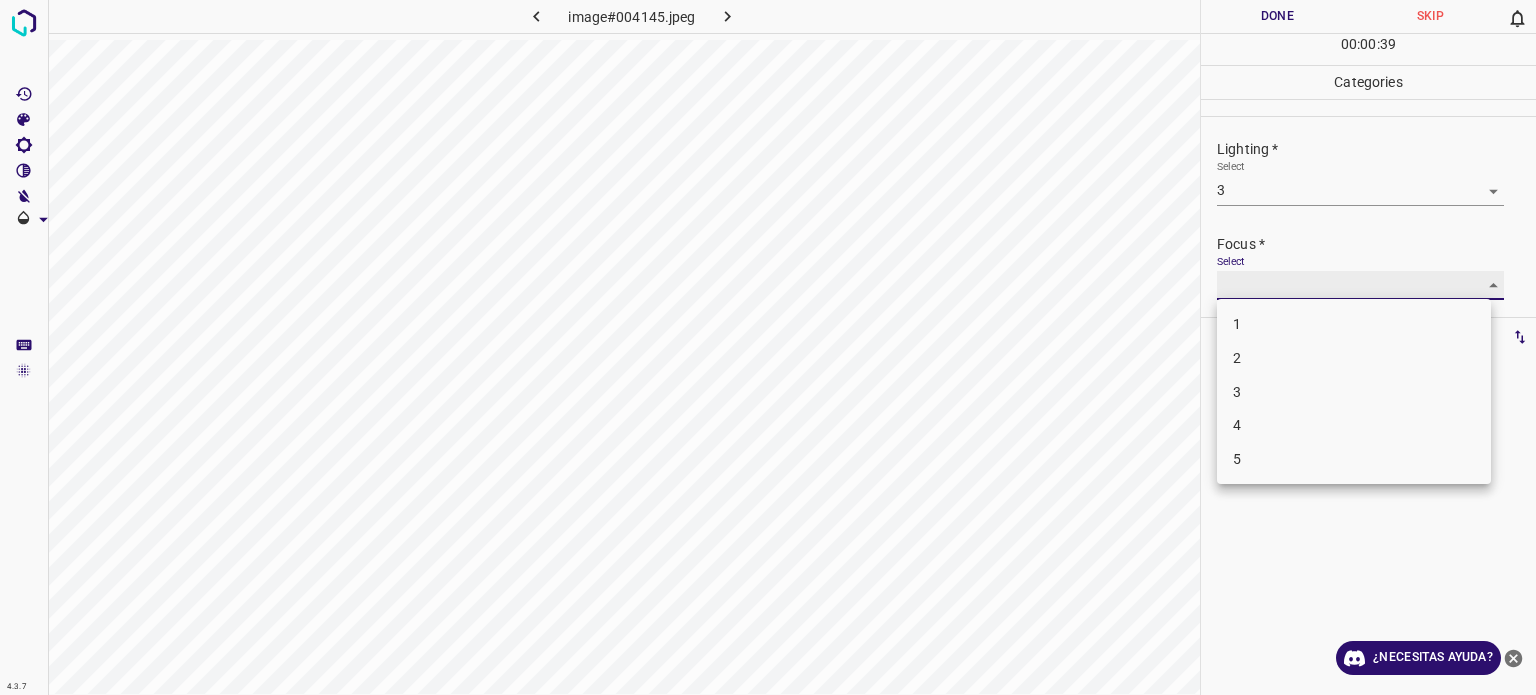 type on "3" 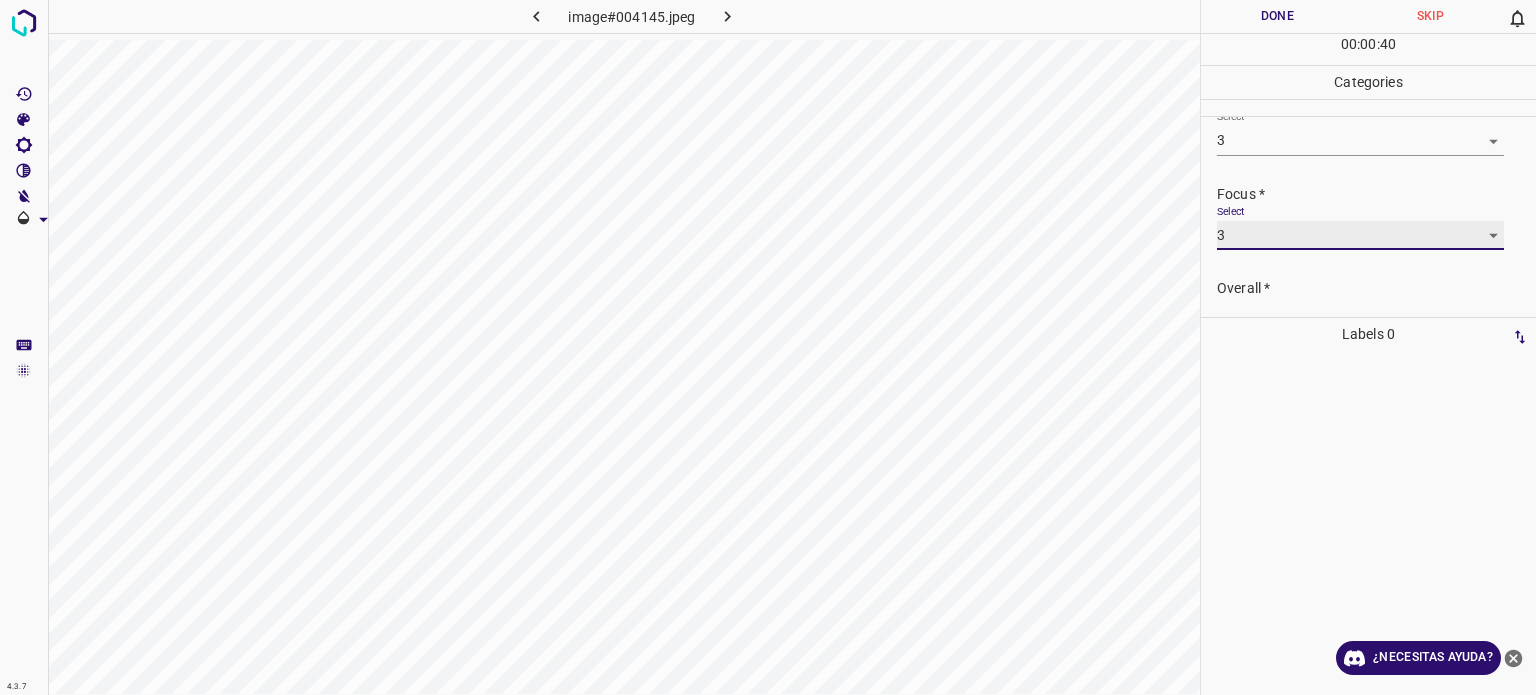 scroll, scrollTop: 98, scrollLeft: 0, axis: vertical 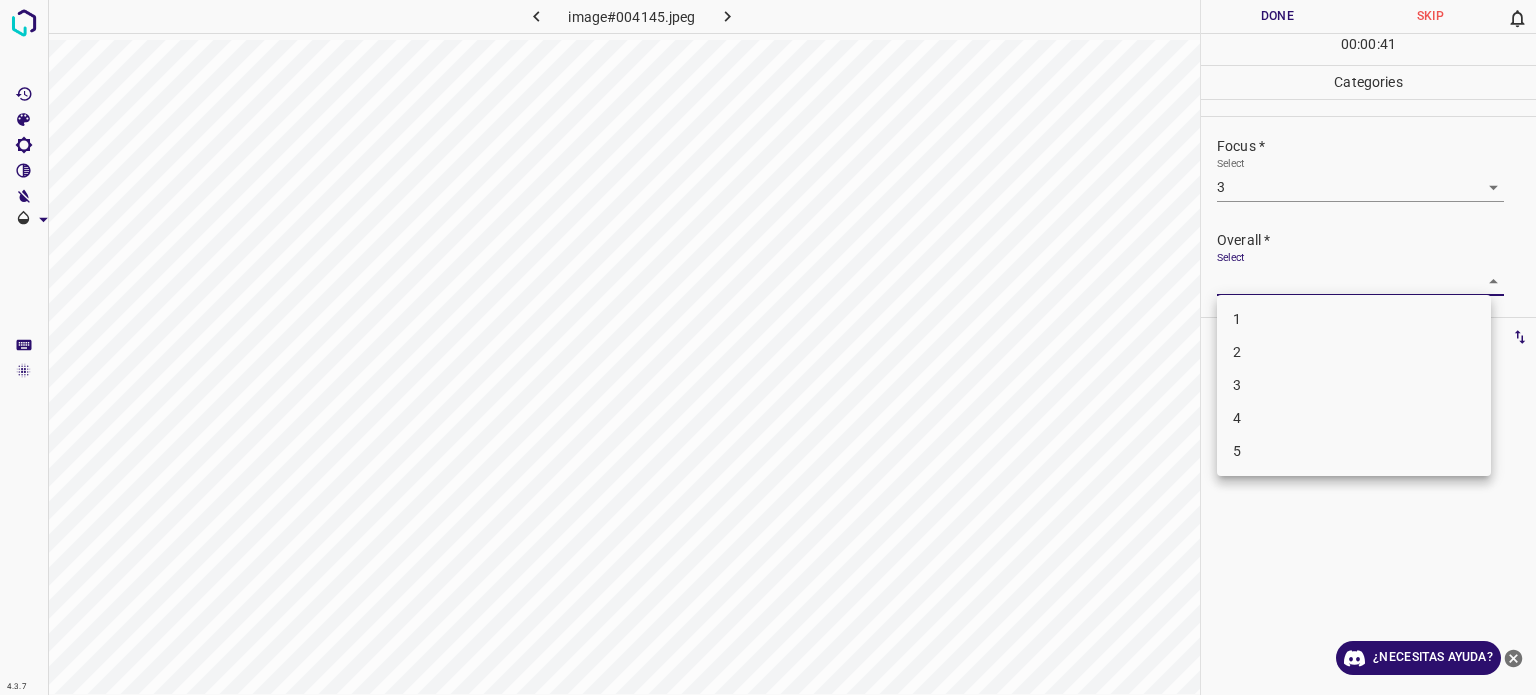 click on "4.3.7 image#004145.jpeg Done Skip 0 00   : 00   : 41   Categories Lighting *  Select 3 3 Focus *  Select 3 3 Overall *  Select ​ Labels   0 Categories 1 Lighting 2 Focus 3 Overall Tools Space Change between modes (Draw & Edit) I Auto labeling R Restore zoom M Zoom in N Zoom out Delete Delete selecte label Filters Z Restore filters X Saturation filter C Brightness filter V Contrast filter B Gray scale filter General O Download ¿Necesitas ayuda? Texto original Valora esta traducción Tu opinión servirá para ayudar a mejorar el Traductor de Google - Texto - Esconder - Borrar 1 2 3 4 5" at bounding box center [768, 347] 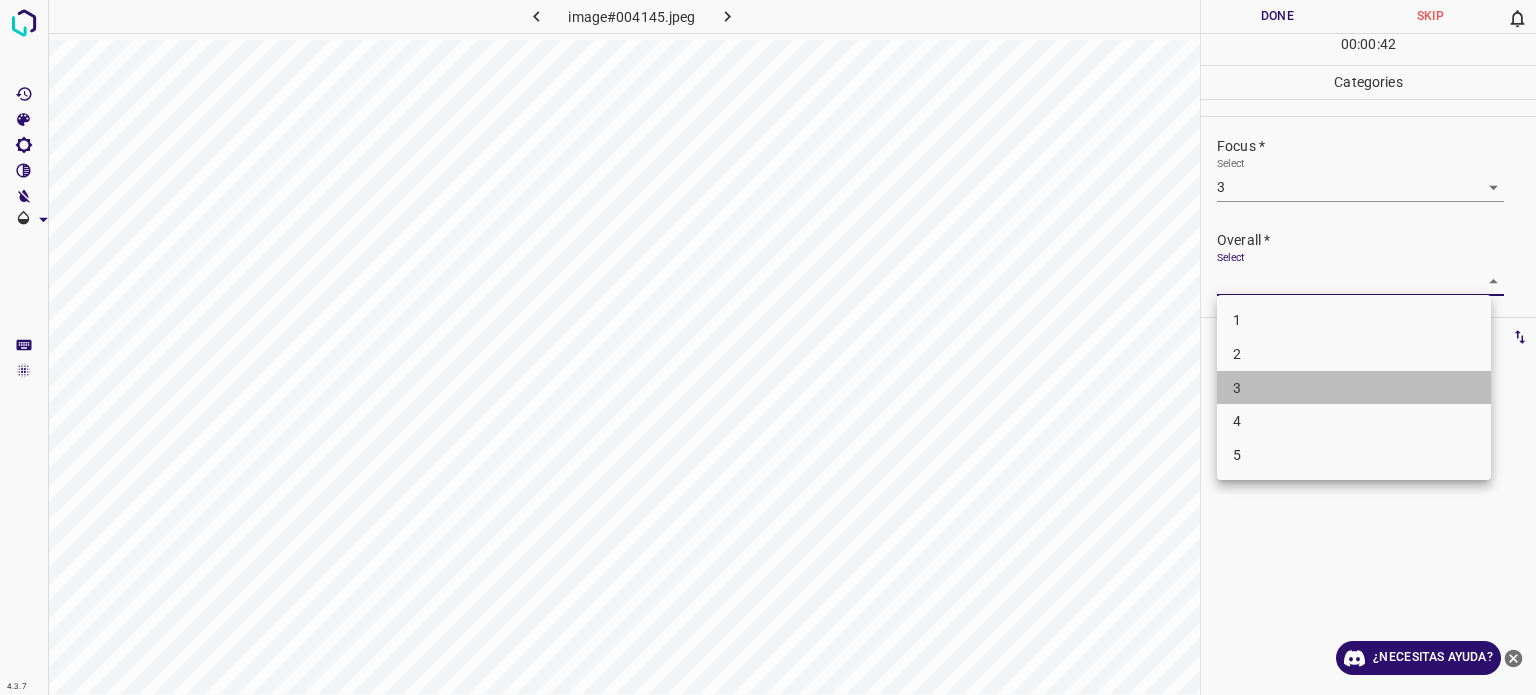 click on "3" at bounding box center (1237, 387) 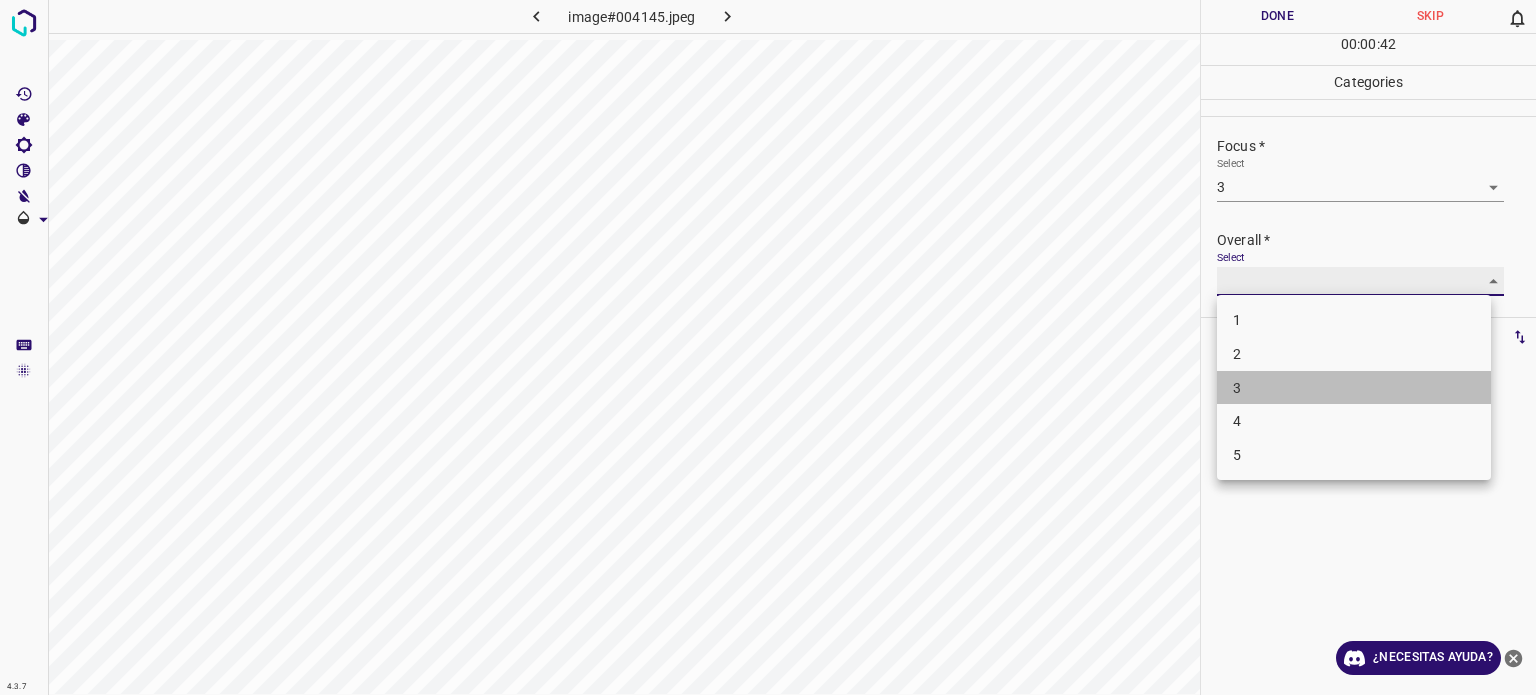 type on "3" 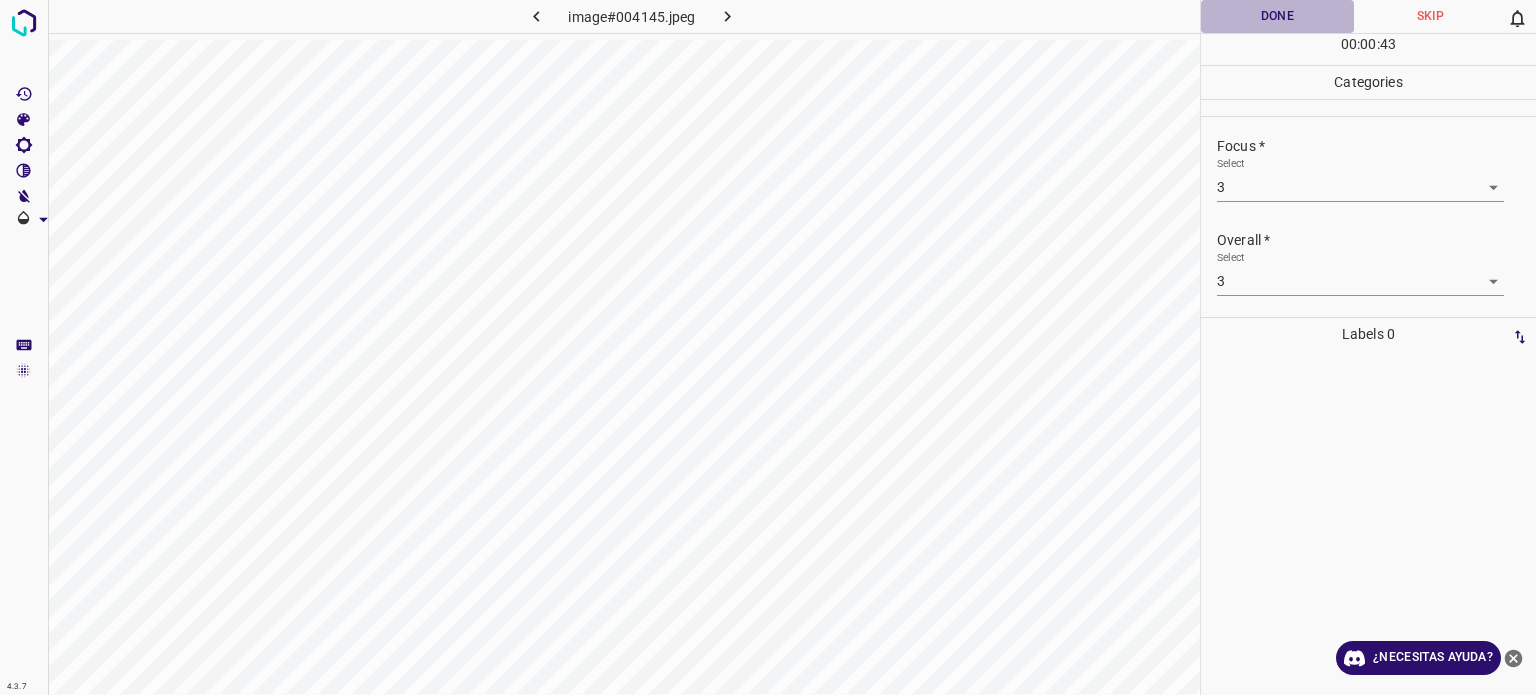 click on "Done" at bounding box center (1277, 16) 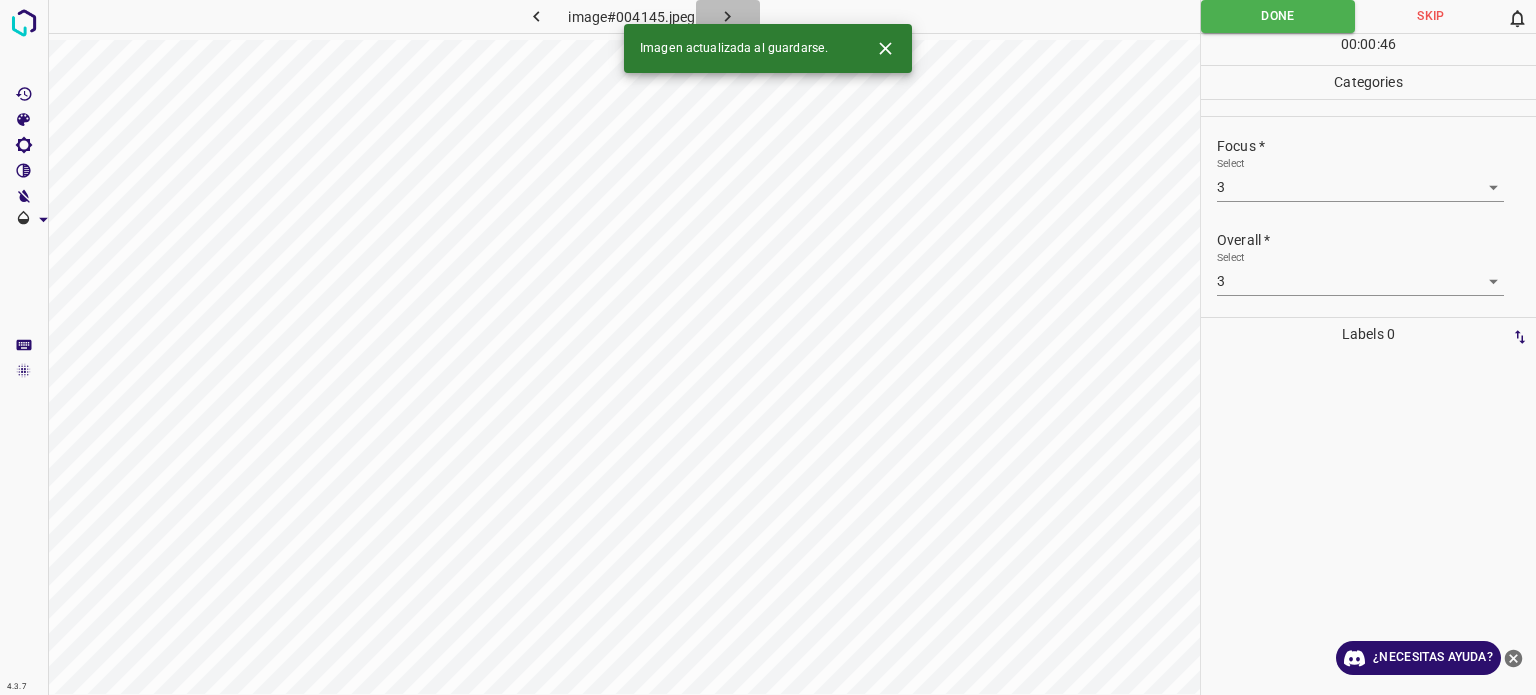 click 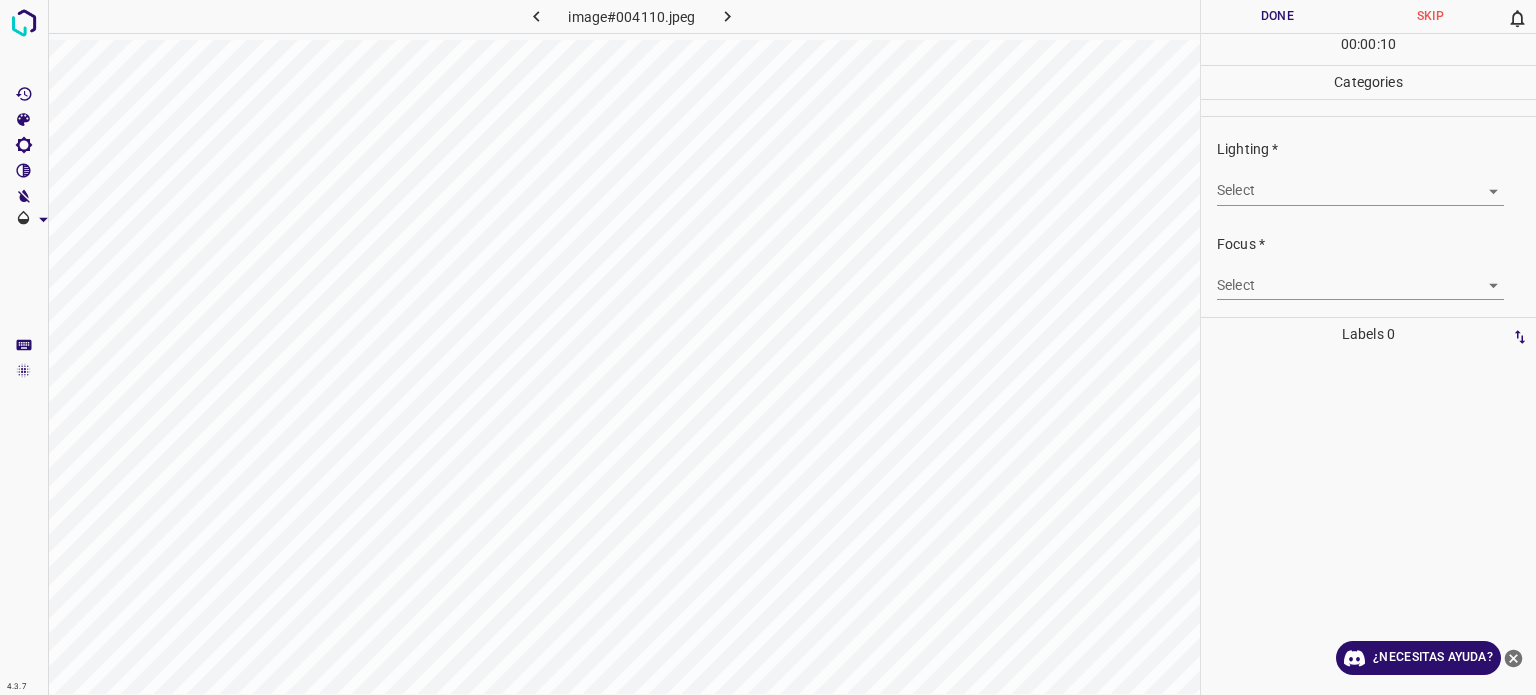 click on "4.3.7 image#004110.jpeg Done Skip 0 00   : 00   : 10   Categories Lighting *  Select ​ Focus *  Select ​ Overall *  Select ​ Labels   0 Categories 1 Lighting 2 Focus 3 Overall Tools Space Change between modes (Draw & Edit) I Auto labeling R Restore zoom M Zoom in N Zoom out Delete Delete selecte label Filters Z Restore filters X Saturation filter C Brightness filter V Contrast filter B Gray scale filter General O Download ¿Necesitas ayuda? Texto original Valora esta traducción Tu opinión servirá para ayudar a mejorar el Traductor de Google - Texto - Esconder - Borrar" at bounding box center (768, 347) 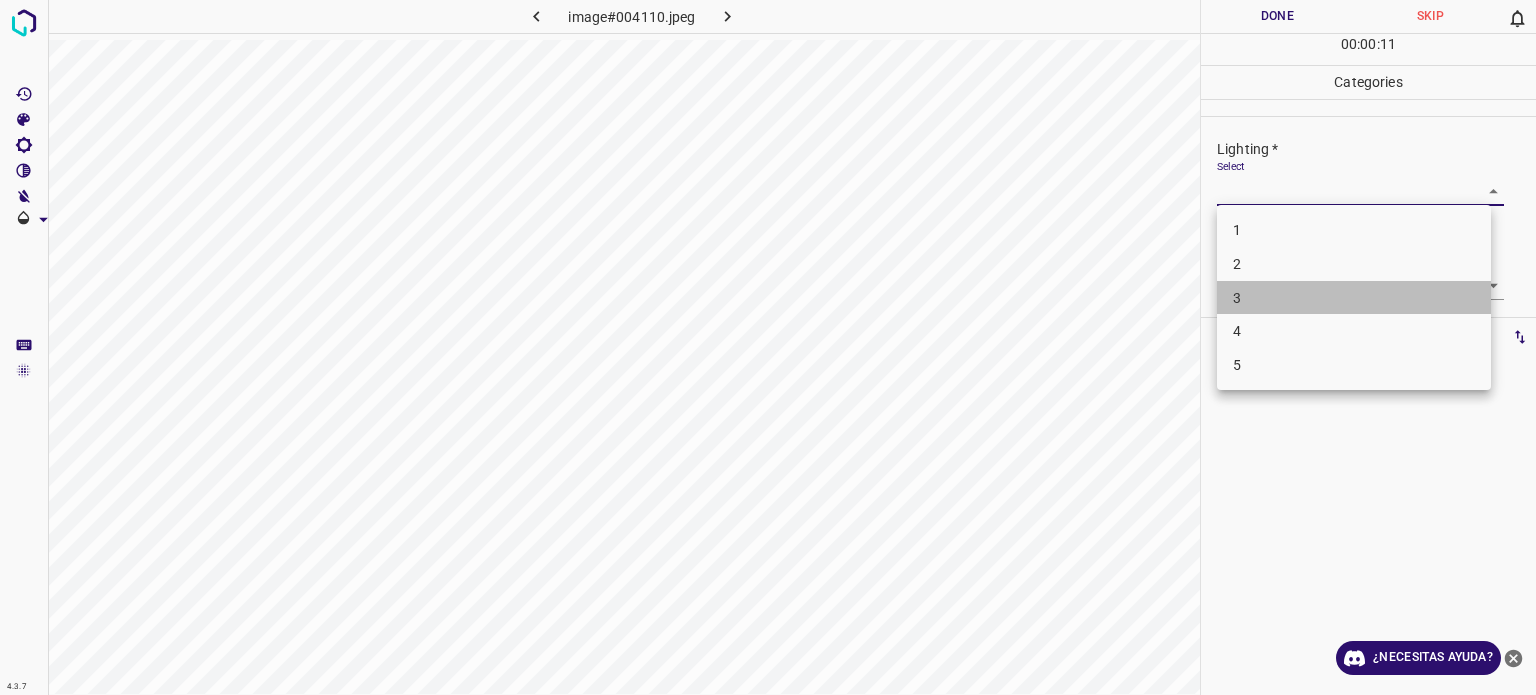 click on "3" at bounding box center [1354, 298] 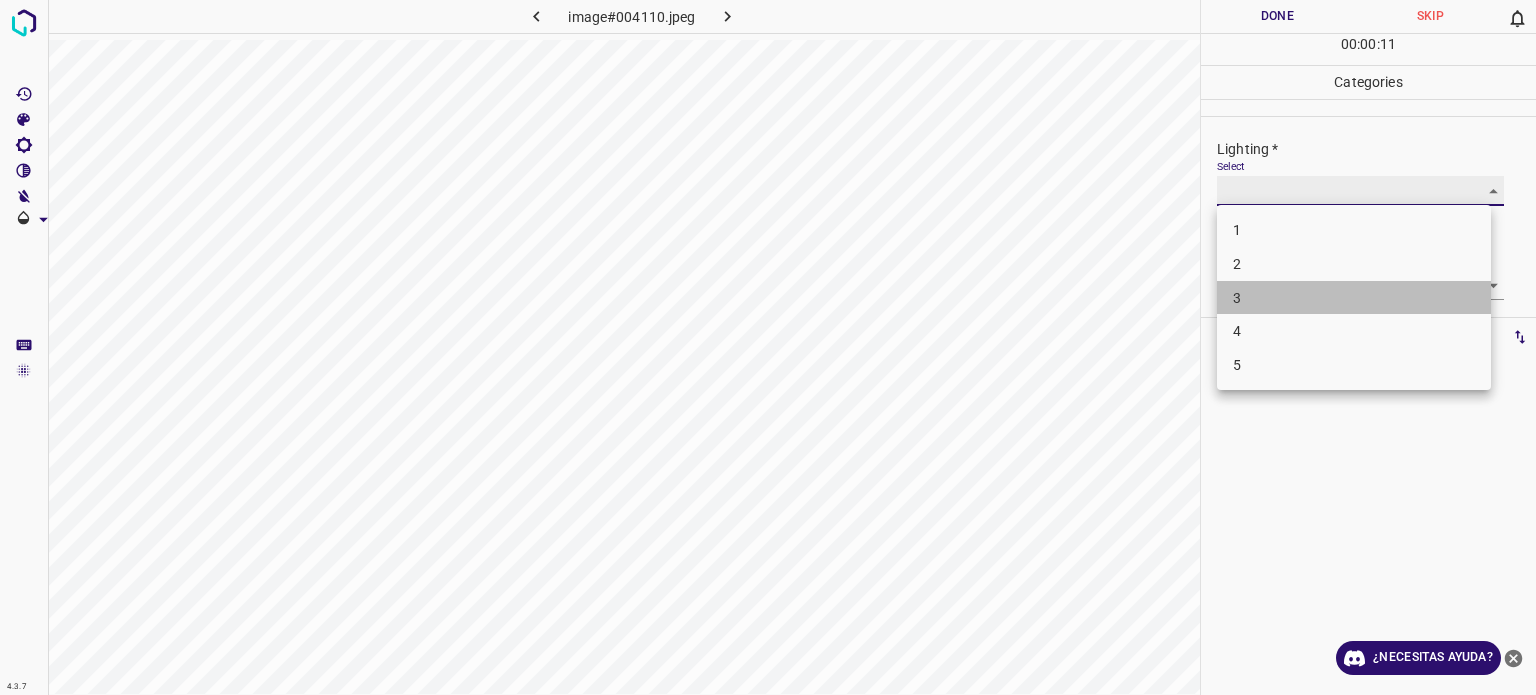 type on "3" 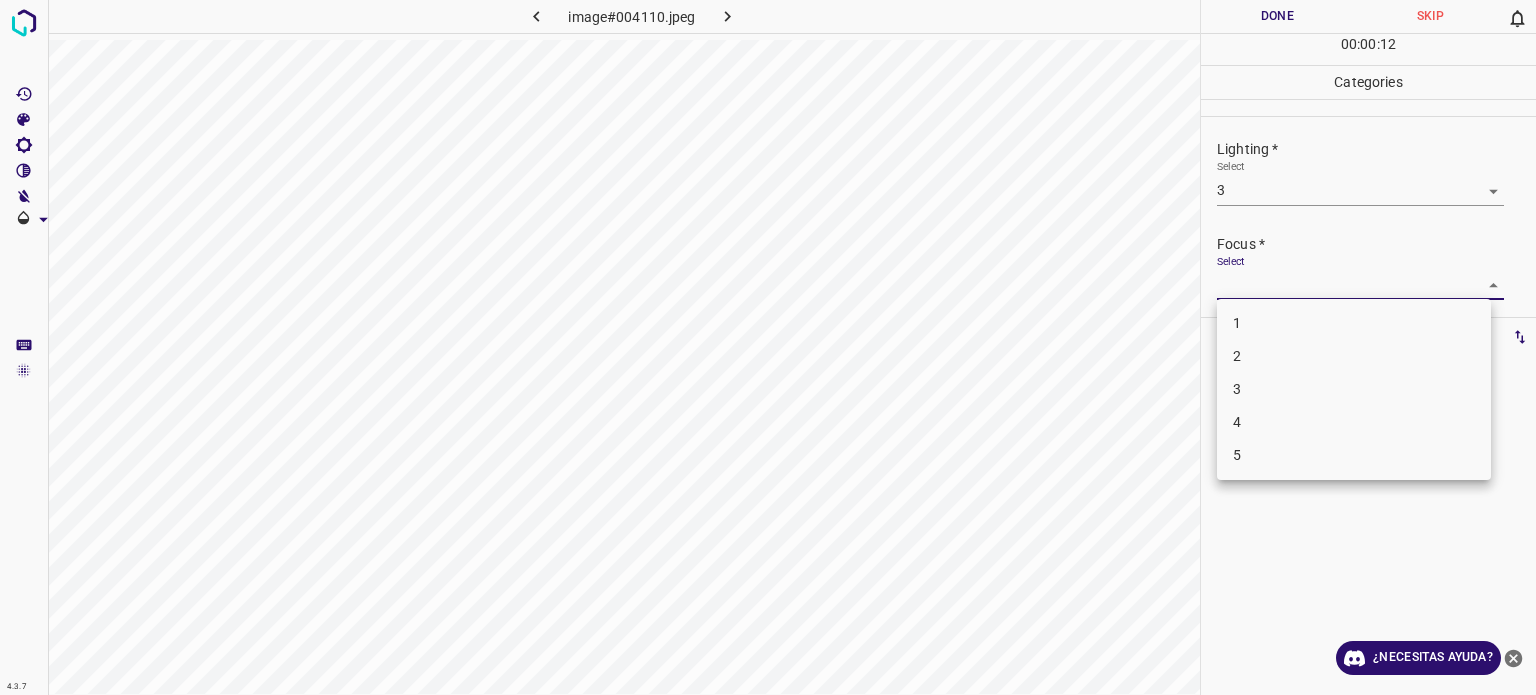 click on "4.3.7 image#004110.jpeg Done Skip 0 00   : 00   : 12   Categories Lighting *  Select 3 3 Focus *  Select ​ Overall *  Select ​ Labels   0 Categories 1 Lighting 2 Focus 3 Overall Tools Space Change between modes (Draw & Edit) I Auto labeling R Restore zoom M Zoom in N Zoom out Delete Delete selecte label Filters Z Restore filters X Saturation filter C Brightness filter V Contrast filter B Gray scale filter General O Download ¿Necesitas ayuda? Texto original Valora esta traducción Tu opinión servirá para ayudar a mejorar el Traductor de Google - Texto - Esconder - Borrar 1 2 3 4 5" at bounding box center (768, 347) 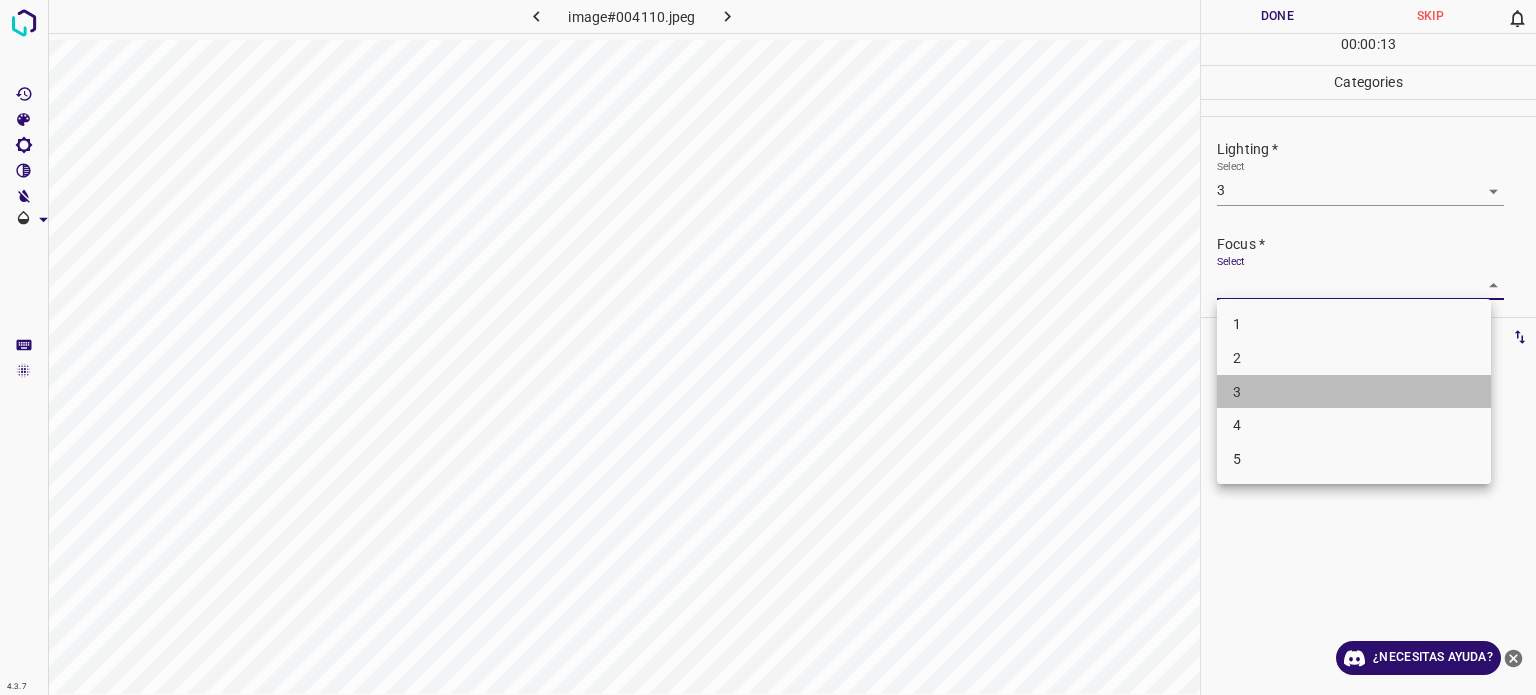 click on "3" at bounding box center [1354, 392] 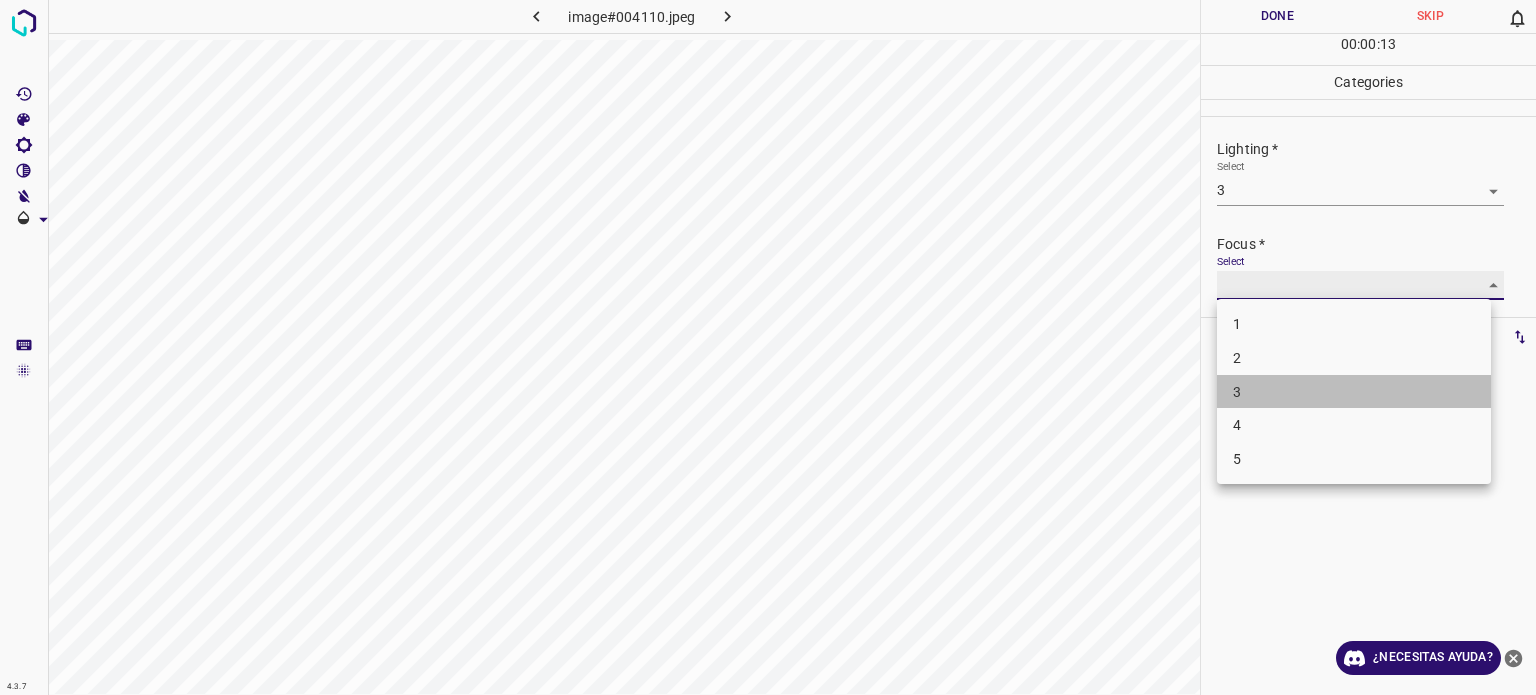 type on "3" 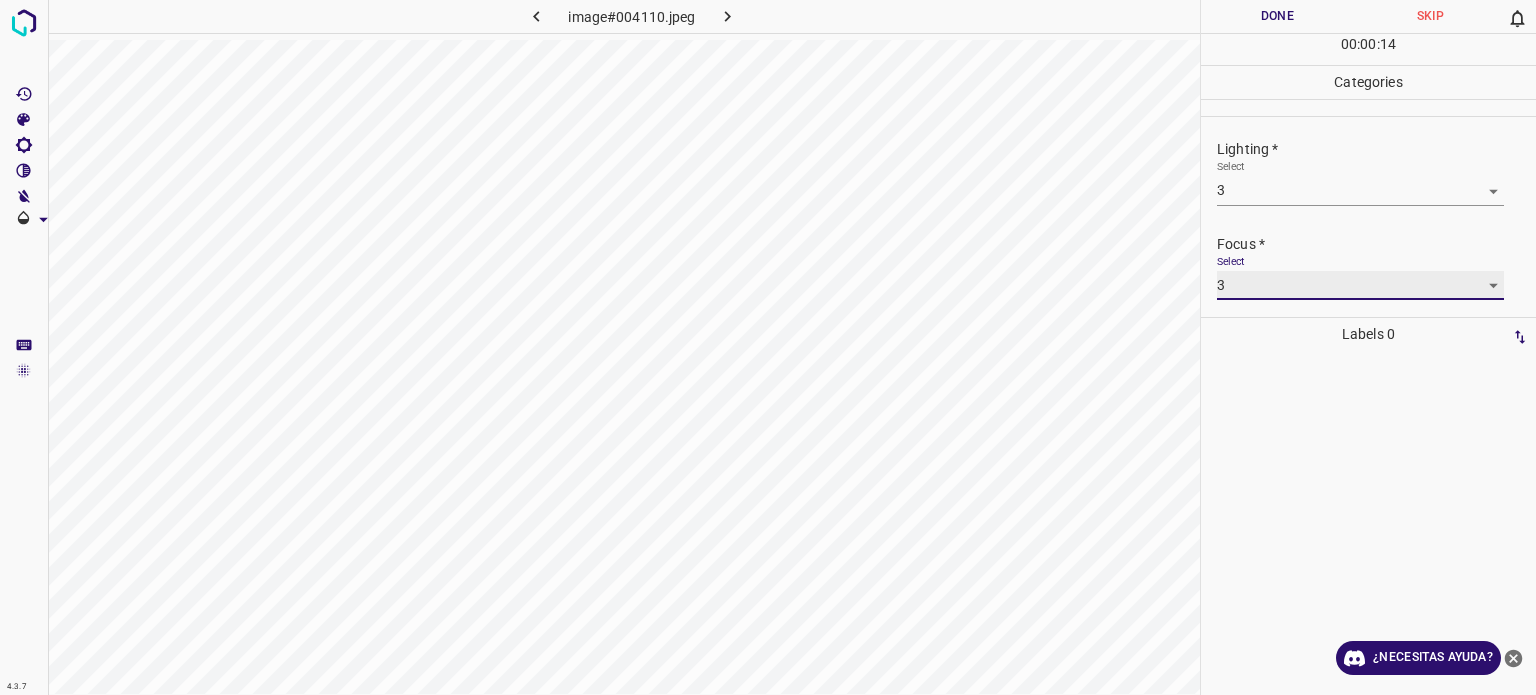 scroll, scrollTop: 98, scrollLeft: 0, axis: vertical 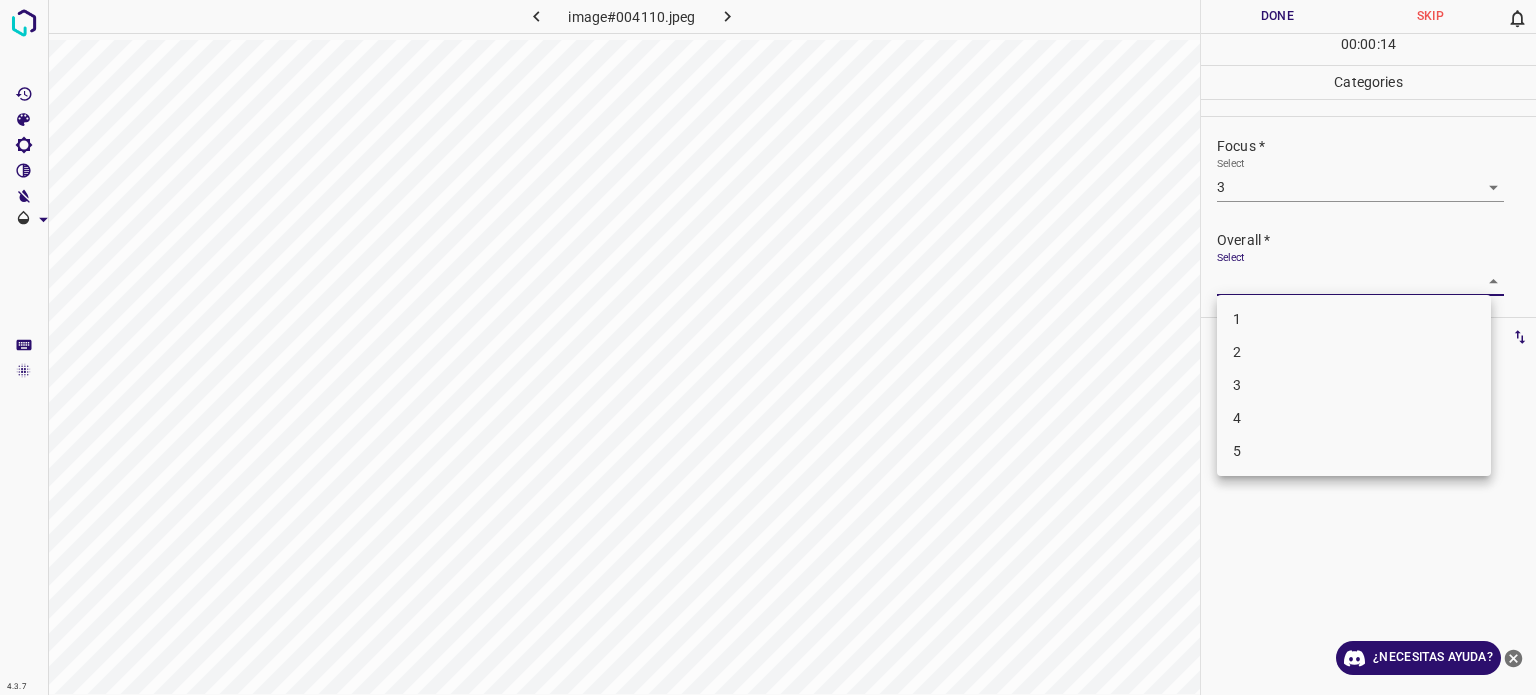 click on "4.3.7 image#004110.jpeg Done Skip 0 00   : 00   : 14   Categories Lighting *  Select 3 3 Focus *  Select 3 3 Overall *  Select ​ Labels   0 Categories 1 Lighting 2 Focus 3 Overall Tools Space Change between modes (Draw & Edit) I Auto labeling R Restore zoom M Zoom in N Zoom out Delete Delete selecte label Filters Z Restore filters X Saturation filter C Brightness filter V Contrast filter B Gray scale filter General O Download ¿Necesitas ayuda? Texto original Valora esta traducción Tu opinión servirá para ayudar a mejorar el Traductor de Google - Texto - Esconder - Borrar 1 2 3 4 5" at bounding box center [768, 347] 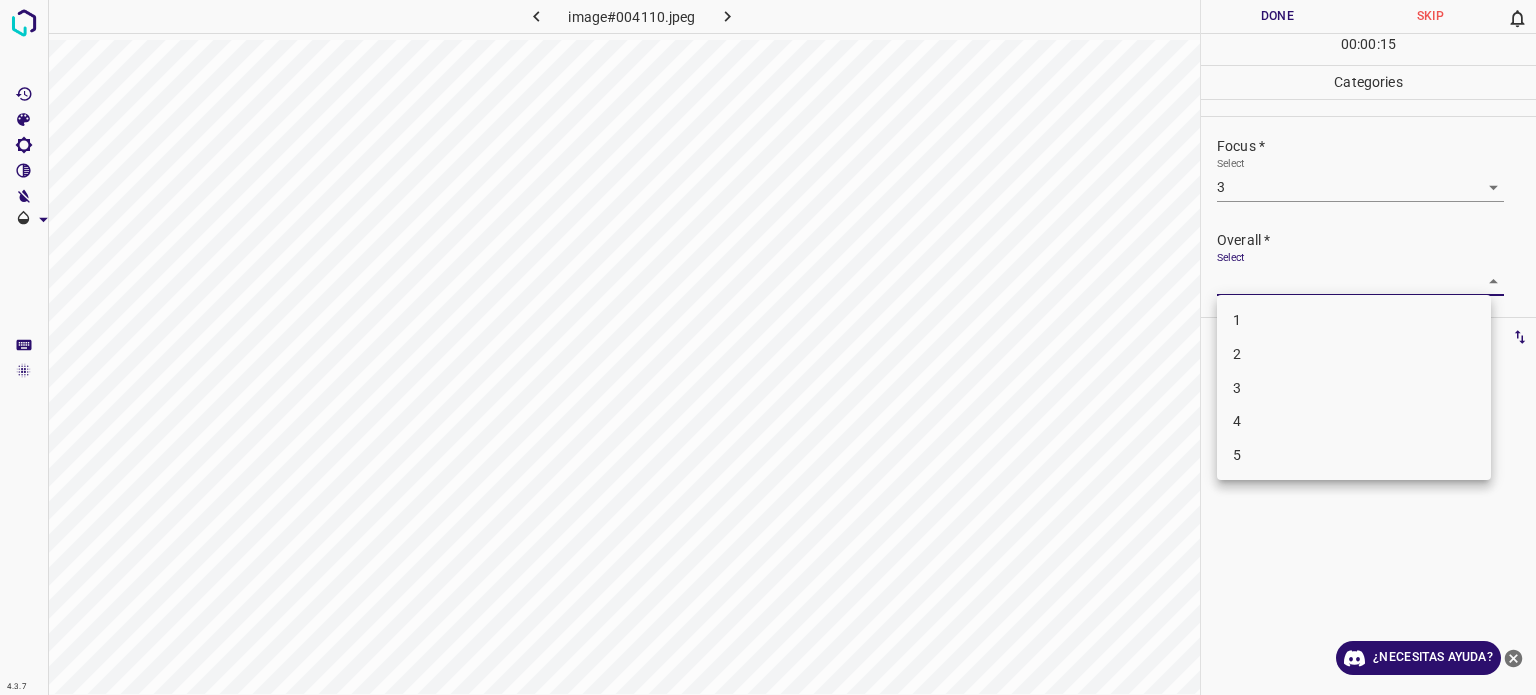 click on "3" at bounding box center (1354, 388) 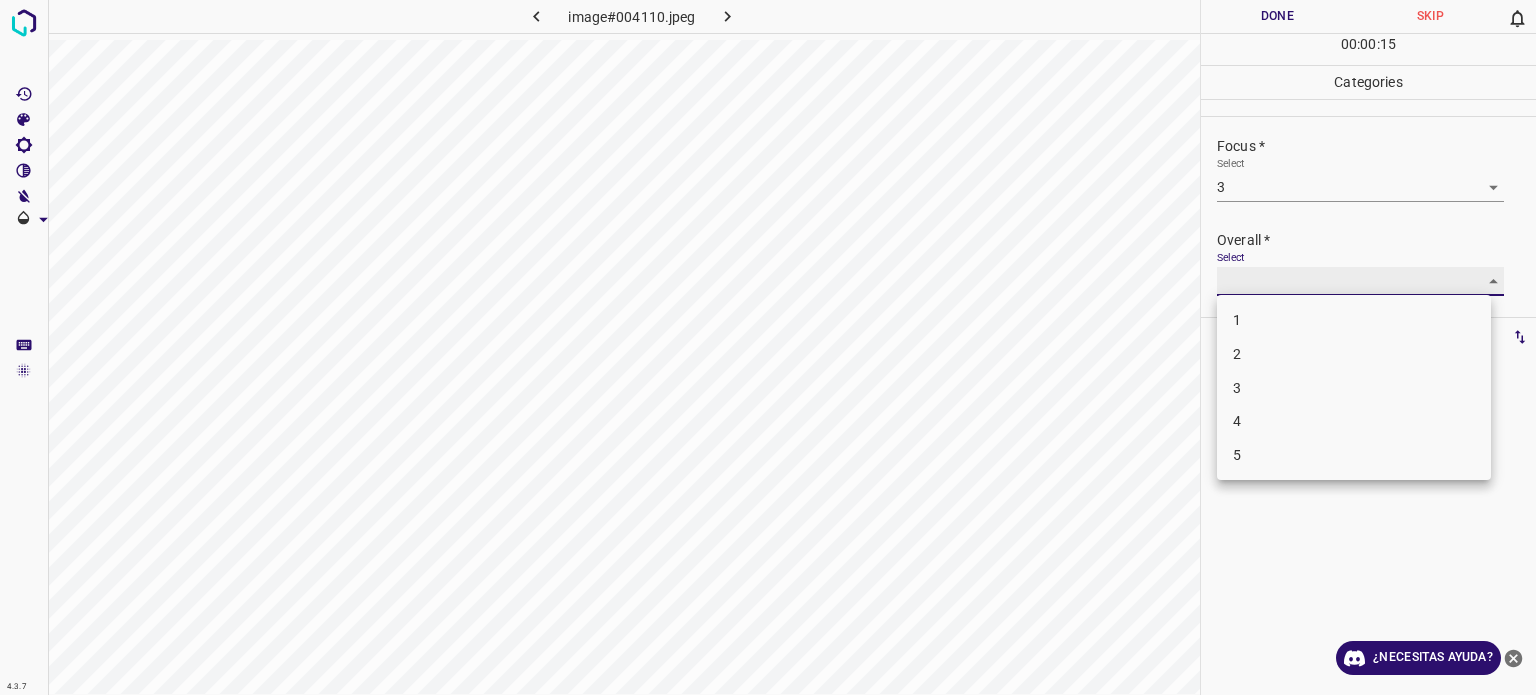type on "3" 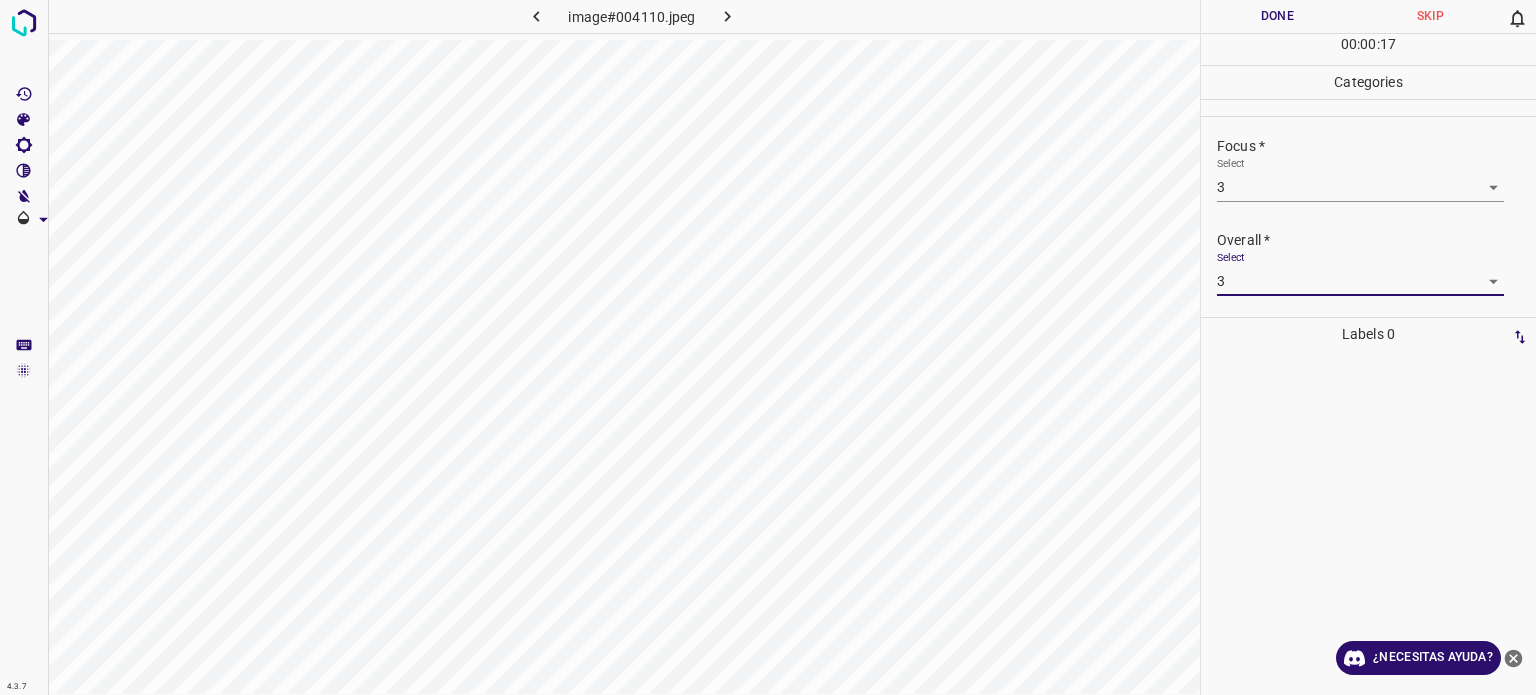 click on "Done" at bounding box center (1277, 16) 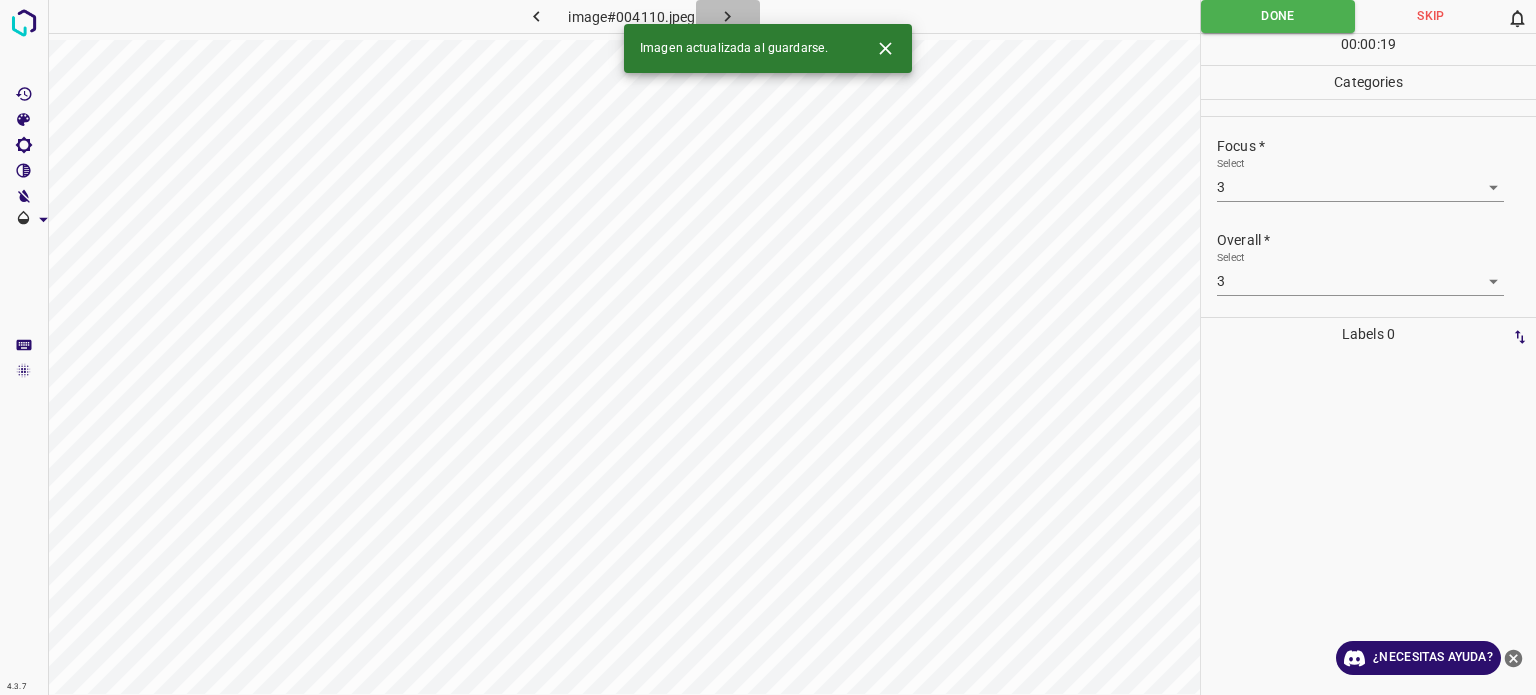 click 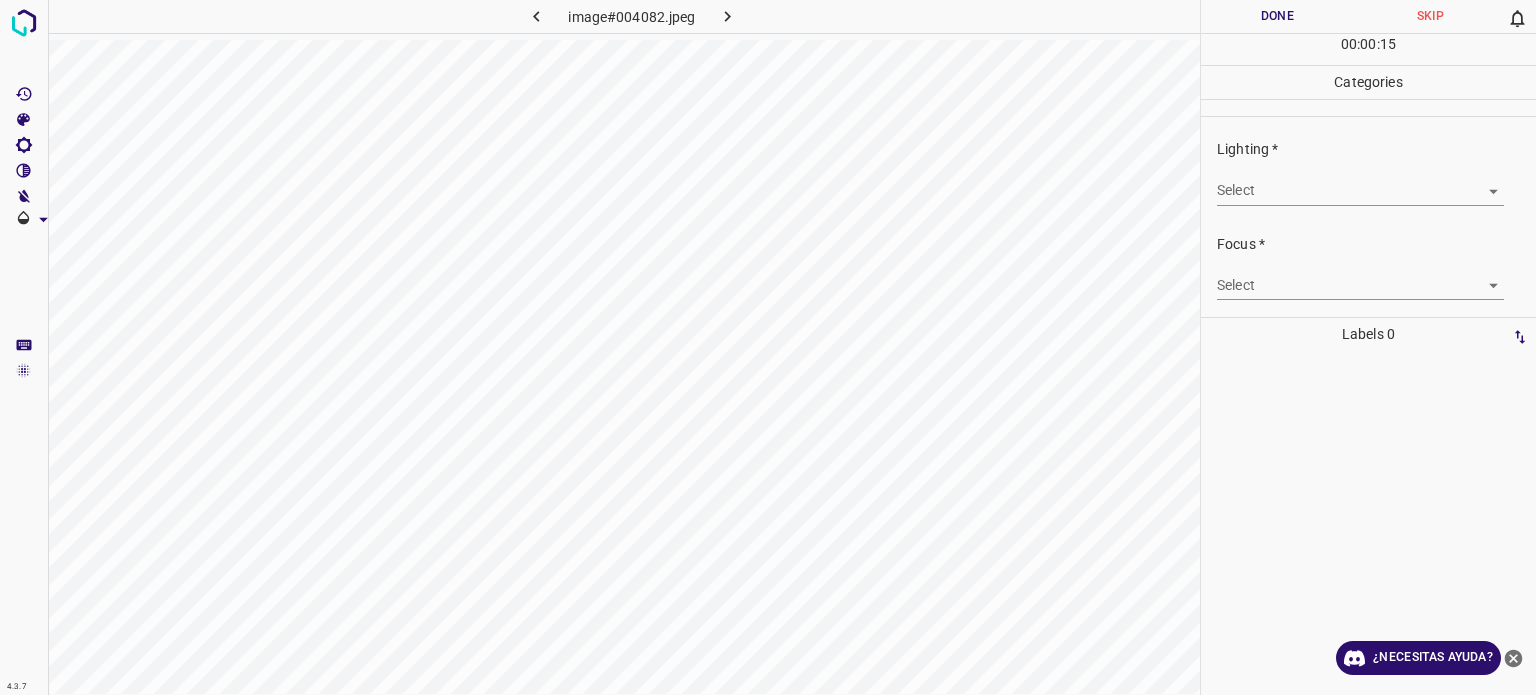 click on "4.3.7 image#004082.jpeg Done Skip 0 00   : 00   : 15   Categories Lighting *  Select ​ Focus *  Select ​ Overall *  Select ​ Labels   0 Categories 1 Lighting 2 Focus 3 Overall Tools Space Change between modes (Draw & Edit) I Auto labeling R Restore zoom M Zoom in N Zoom out Delete Delete selecte label Filters Z Restore filters X Saturation filter C Brightness filter V Contrast filter B Gray scale filter General O Download ¿Necesitas ayuda? Texto original Valora esta traducción Tu opinión servirá para ayudar a mejorar el Traductor de Google - Texto - Esconder - Borrar" at bounding box center [768, 347] 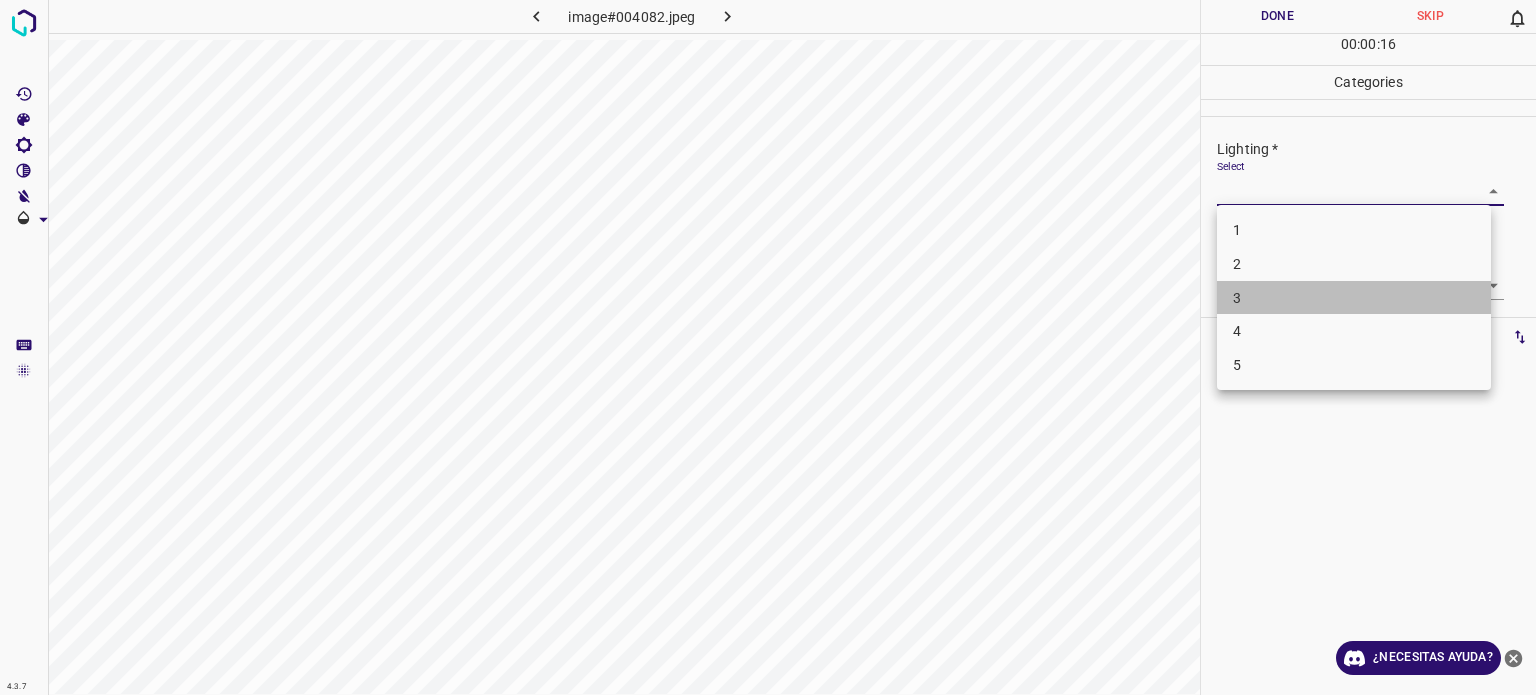 click on "3" at bounding box center [1237, 297] 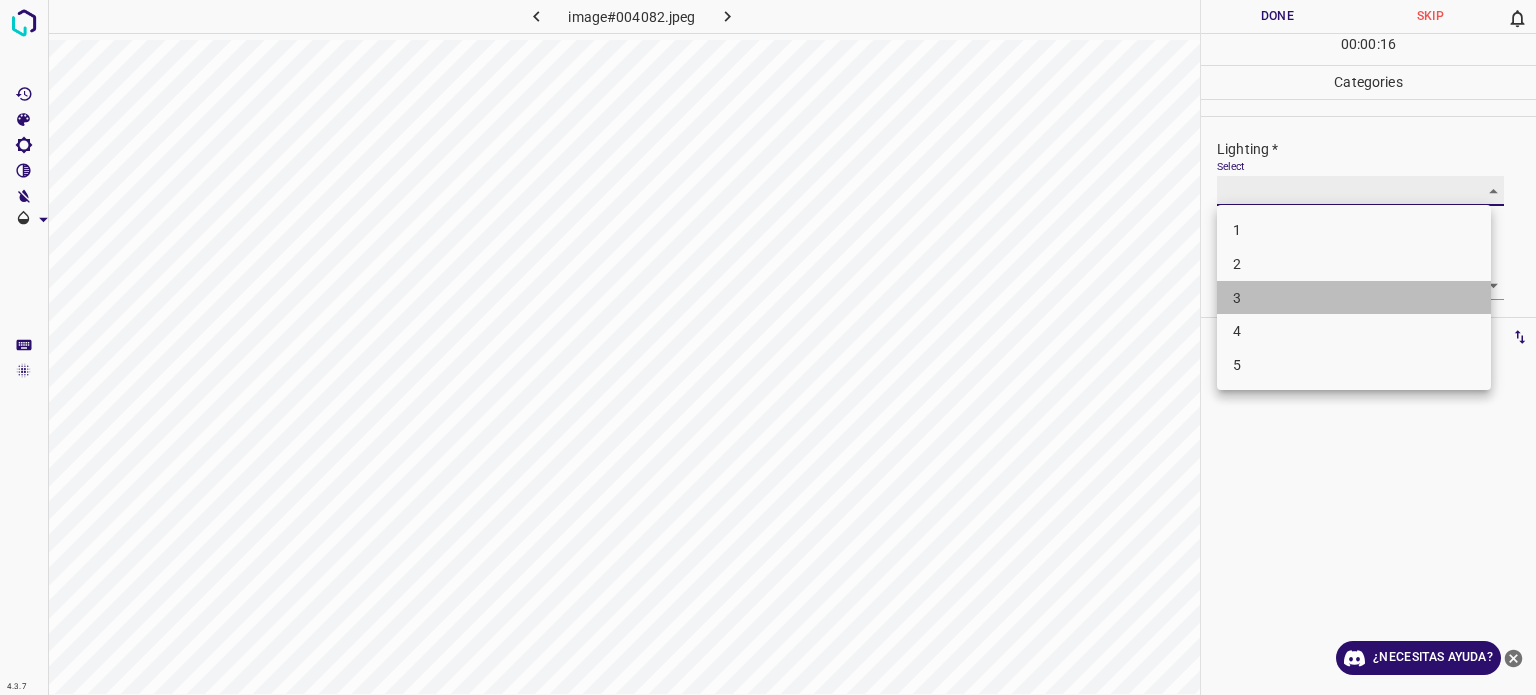 type on "3" 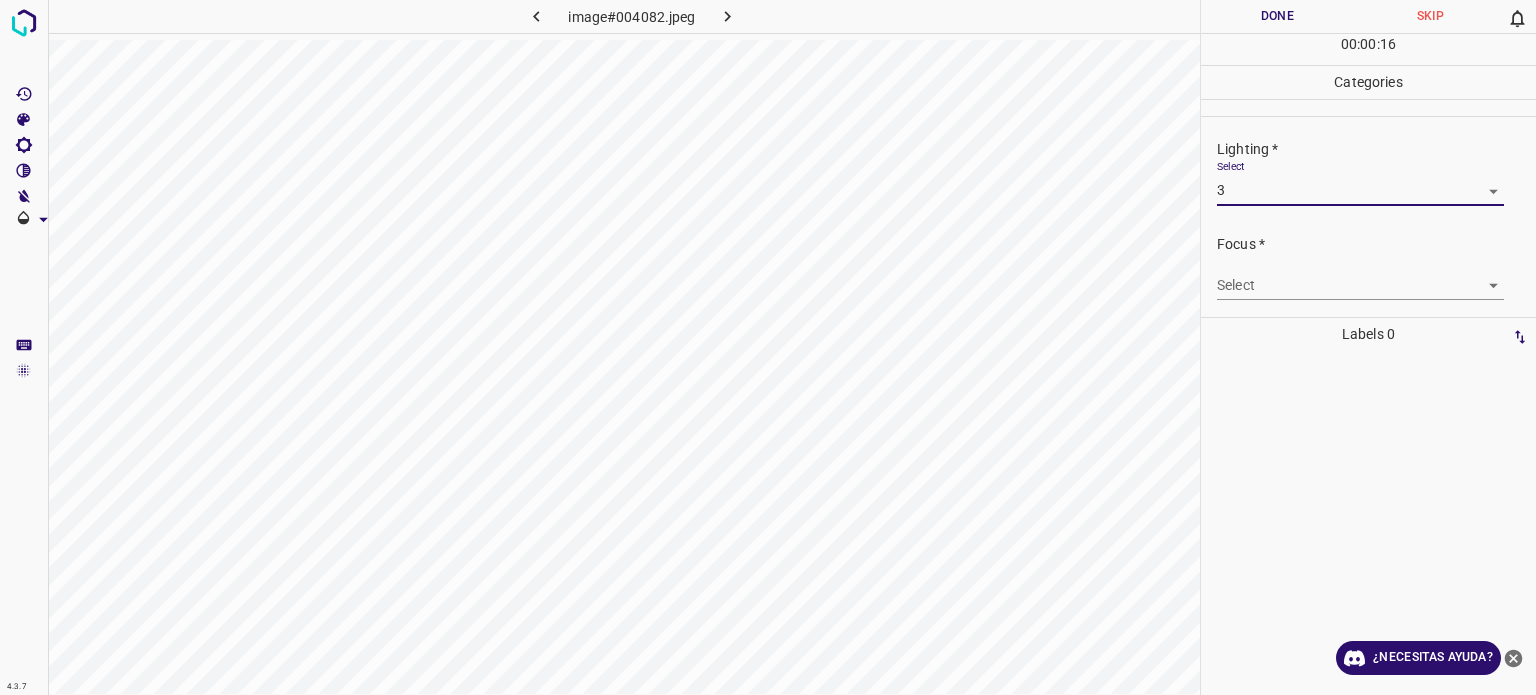 click on "4.3.7 image#004082.jpeg Done Skip 0 00 : 00 : 16 Categories Lighting * Select 3 3 Focus * Select ​ Overall * Select ​ Labels 0 Categories 1 Lighting 2 Focus 3 Overall Tools Space Change between modes (Draw & Edit) I Auto labeling R Restore zoom M Zoom in N Zoom out Delete Delete selecte label Filters Z Restore filters X Saturation filter C Brightness filter V Contrast filter B Gray scale filter General O Download ¿Necesitas ayuda? Texto original Valora esta traducción Tu opinión servirá para ayudar a mejorar el Traductor de Google - Texto - Esconder - Borrar" at bounding box center (768, 347) 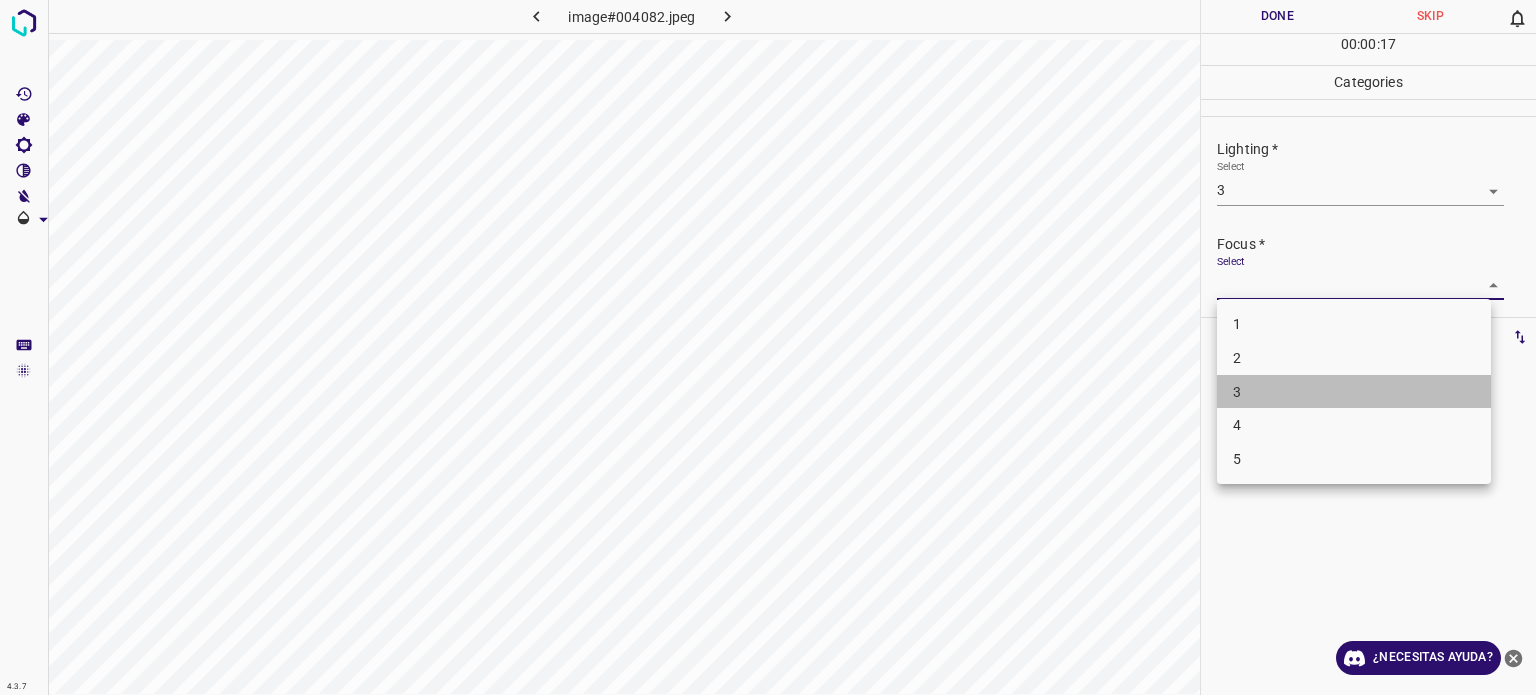click on "3" at bounding box center (1354, 392) 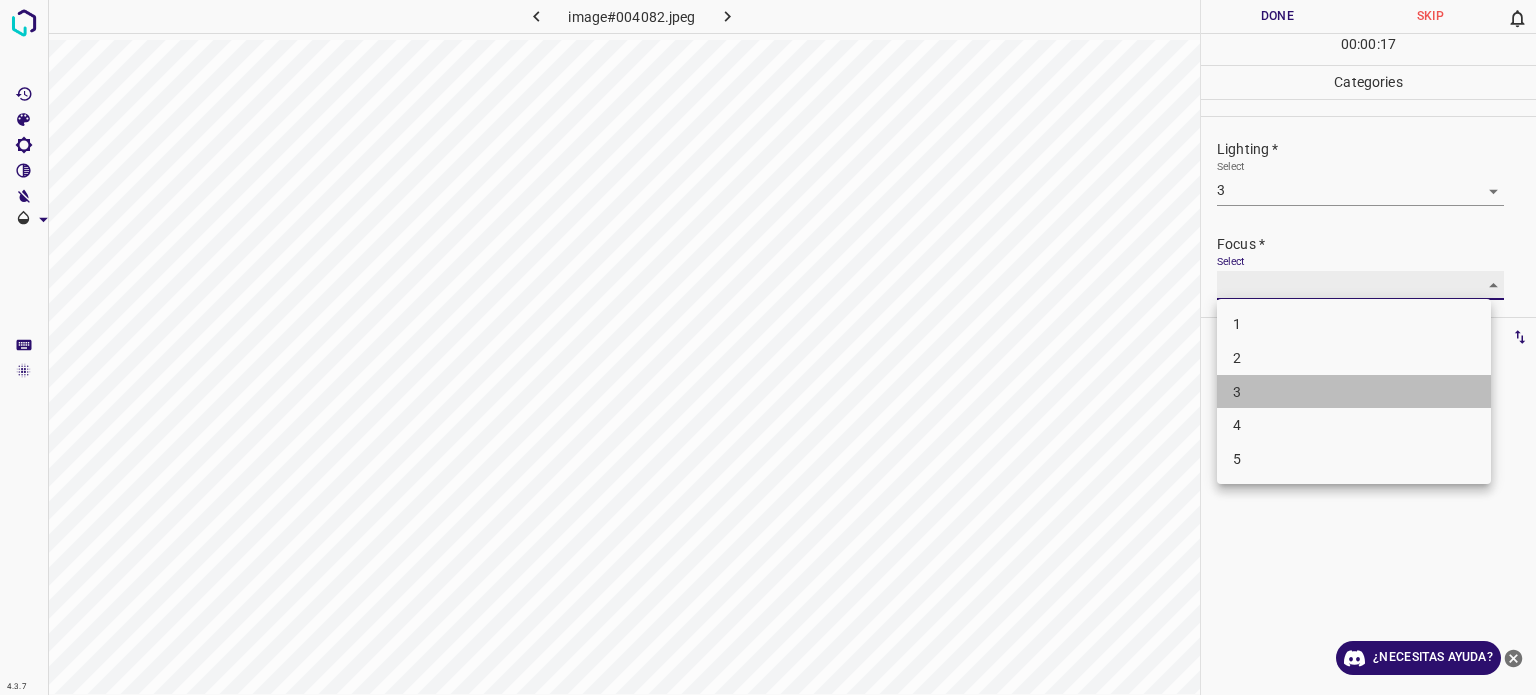 type on "3" 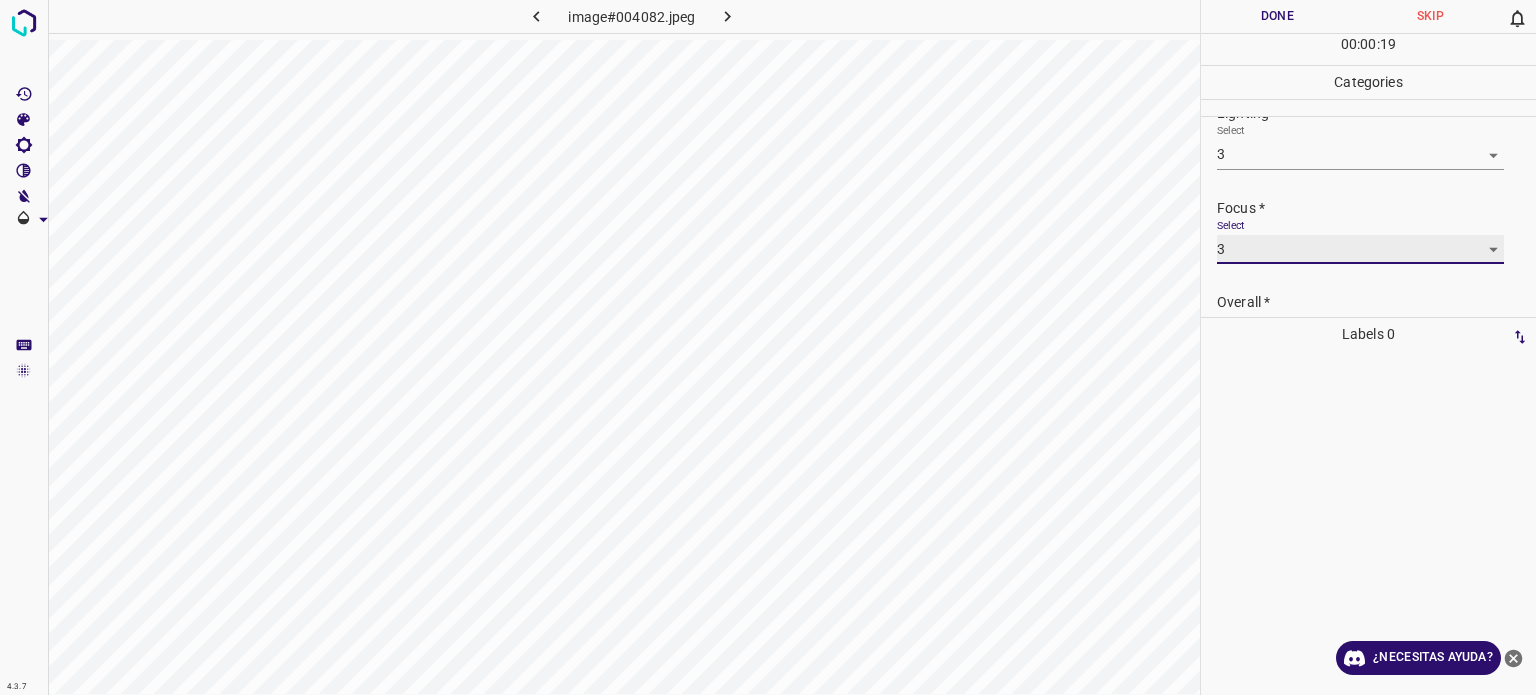 scroll, scrollTop: 98, scrollLeft: 0, axis: vertical 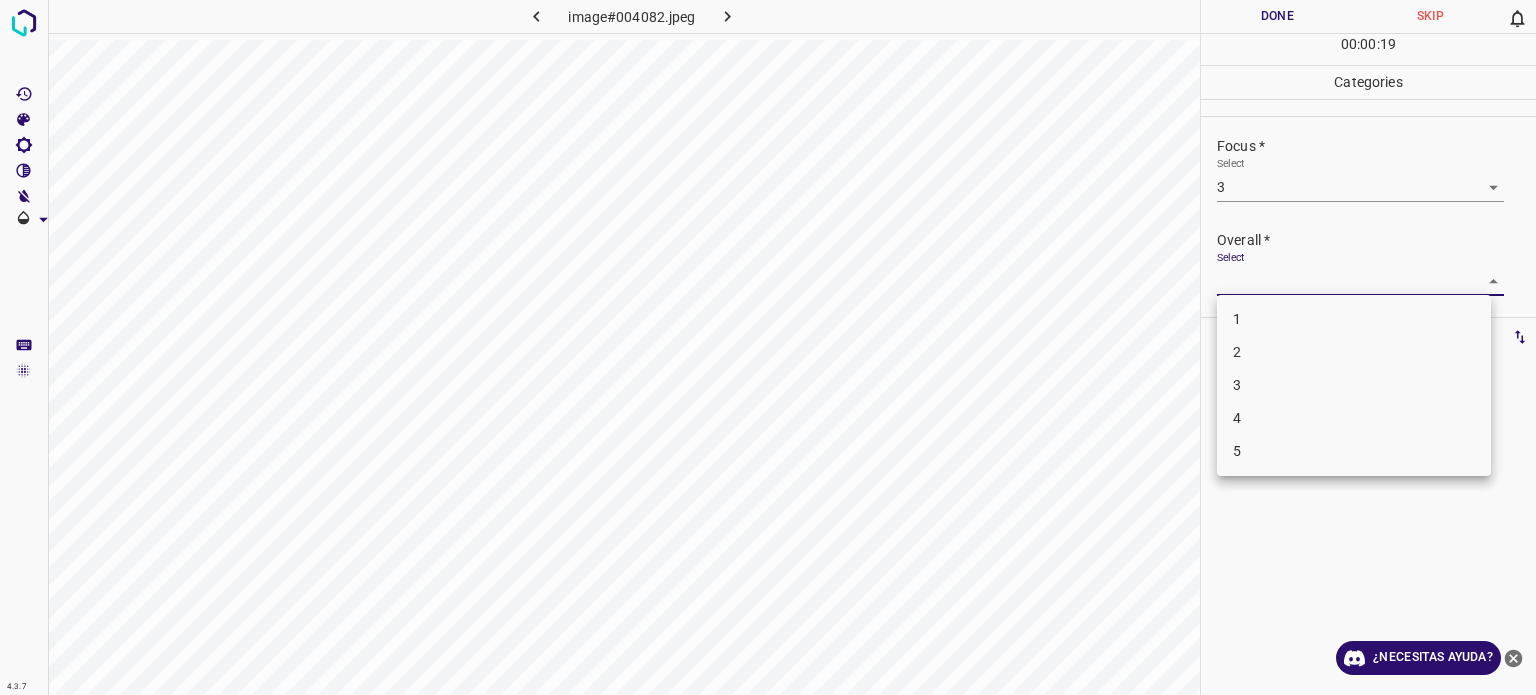 click on "4.3.7 image#004082.jpeg Done Skip 0 00   : 00   : 19   Categories Lighting *  Select 3 3 Focus *  Select 3 3 Overall *  Select ​ Labels   0 Categories 1 Lighting 2 Focus 3 Overall Tools Space Change between modes (Draw & Edit) I Auto labeling R Restore zoom M Zoom in N Zoom out Delete Delete selecte label Filters Z Restore filters X Saturation filter C Brightness filter V Contrast filter B Gray scale filter General O Download ¿Necesitas ayuda? Texto original Valora esta traducción Tu opinión servirá para ayudar a mejorar el Traductor de Google - Texto - Esconder - Borrar 1 2 3 4 5" at bounding box center (768, 347) 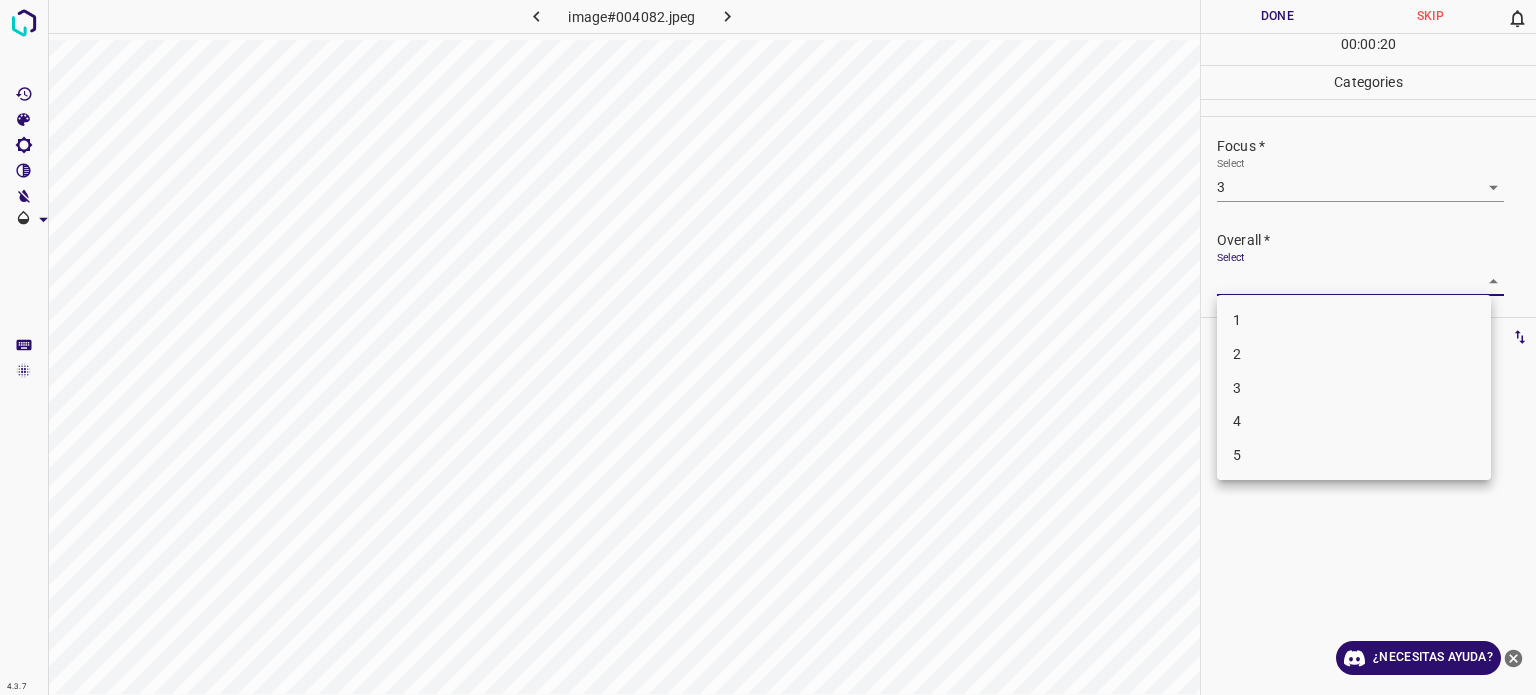 click on "3" at bounding box center (1354, 388) 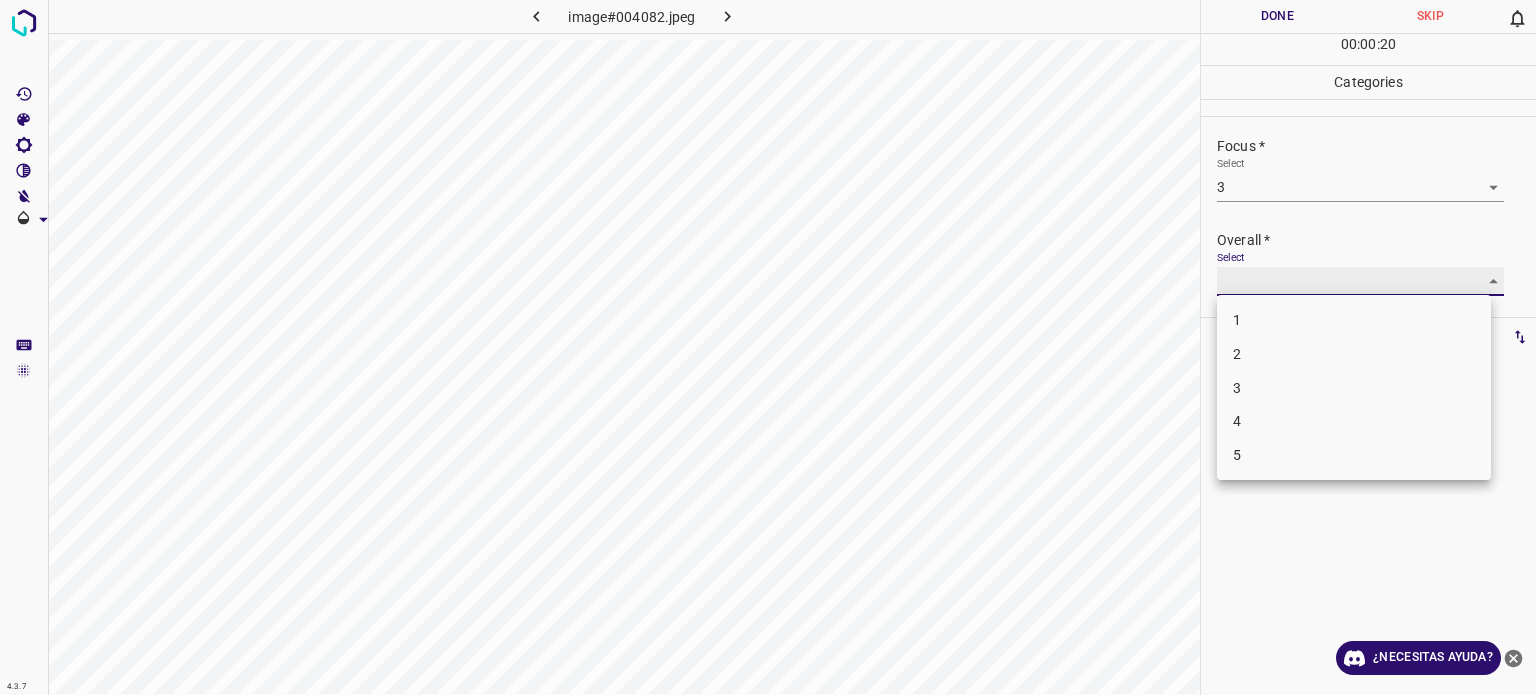 type on "3" 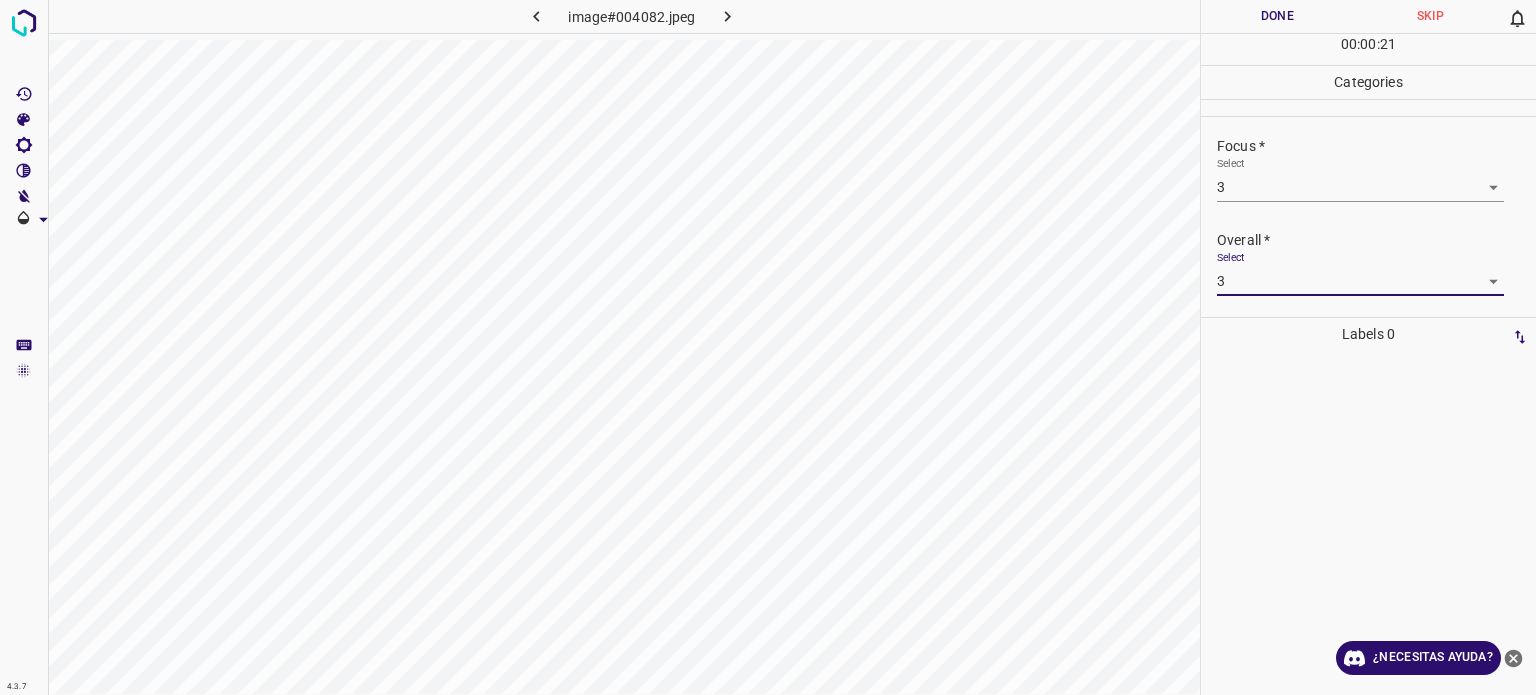 click on "Done" at bounding box center (1277, 16) 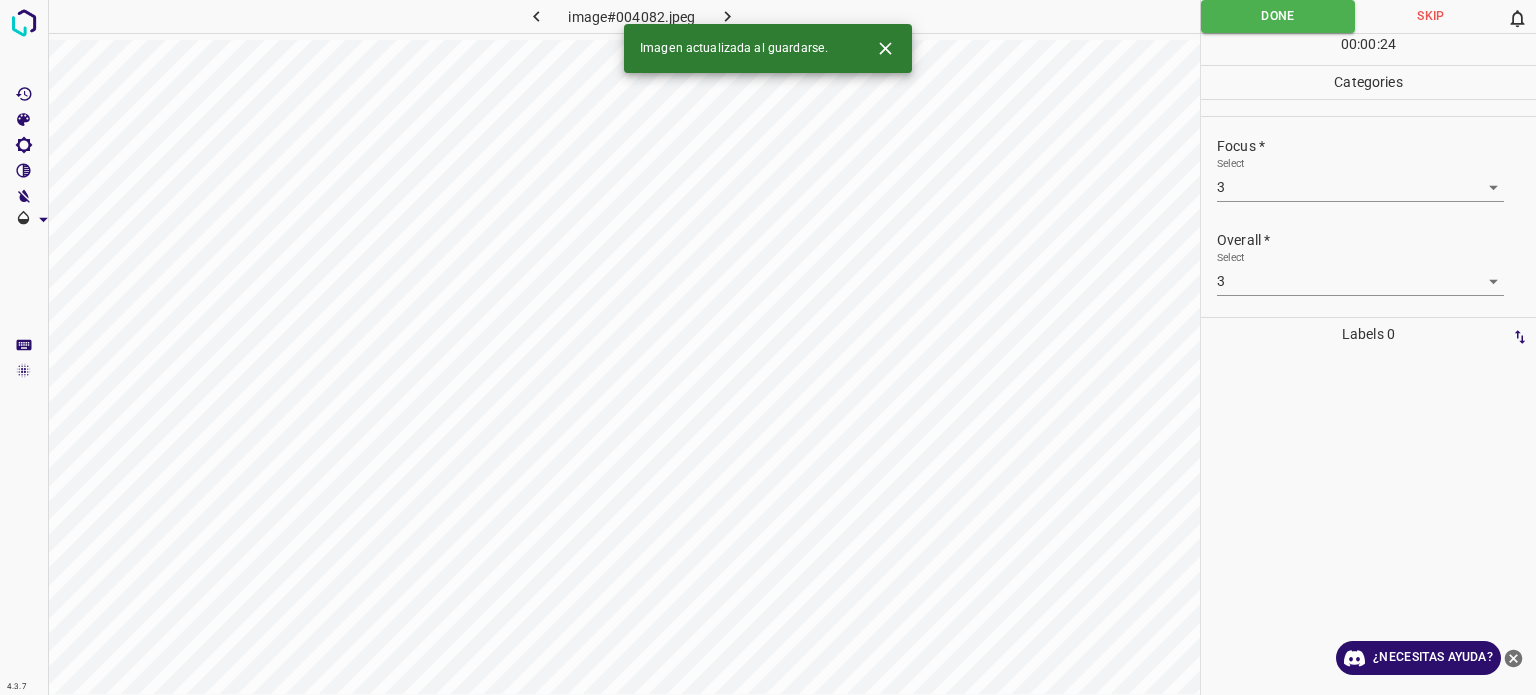 click 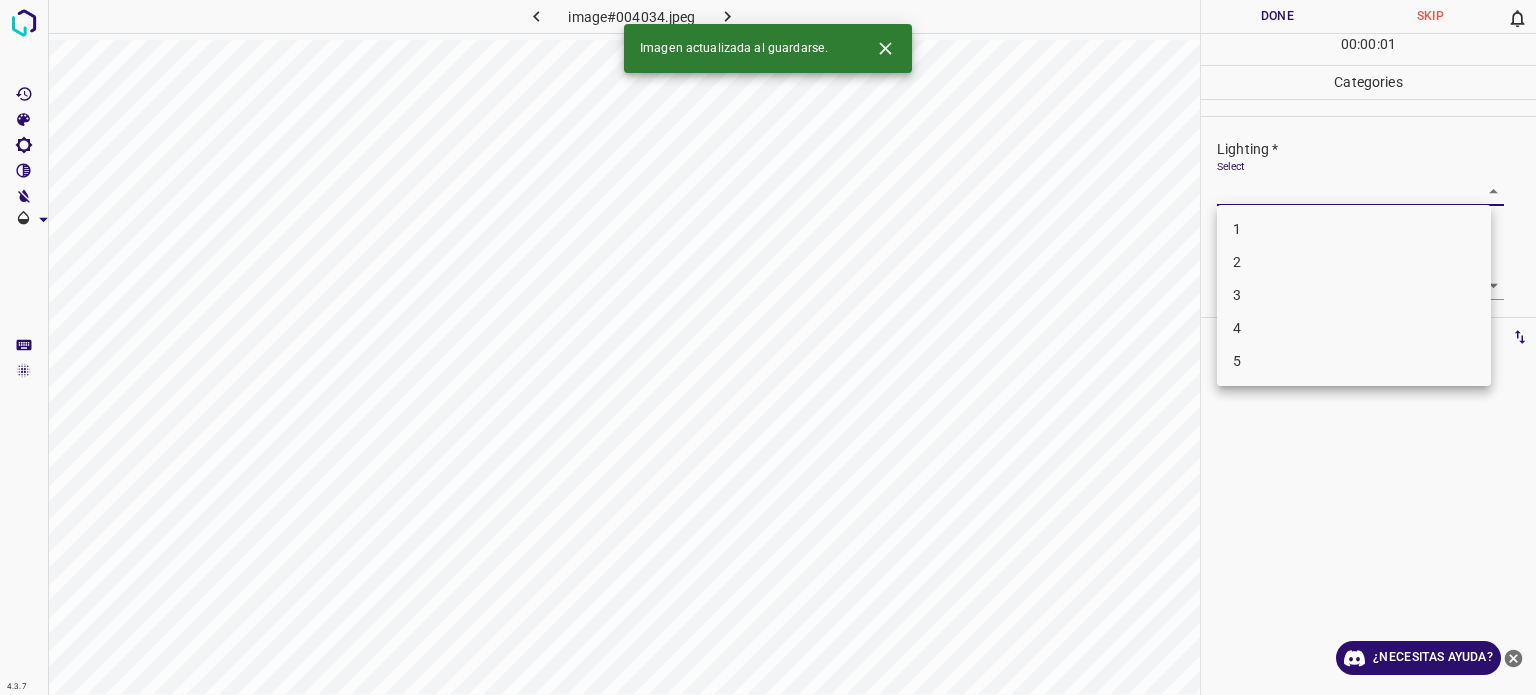 click on "4.3.7 image#004034.jpeg Done Skip 0 00   : 00   : 01   Categories Lighting *  Select ​ Focus *  Select ​ Overall *  Select ​ Labels   0 Categories 1 Lighting 2 Focus 3 Overall Tools Space Change between modes (Draw & Edit) I Auto labeling R Restore zoom M Zoom in N Zoom out Delete Delete selecte label Filters Z Restore filters X Saturation filter C Brightness filter V Contrast filter B Gray scale filter General O Download Imagen actualizada al guardarse. ¿Necesitas ayuda? Texto original Valora esta traducción Tu opinión servirá para ayudar a mejorar el Traductor de Google - Texto - Esconder - Borrar 1 2 3 4 5" at bounding box center [768, 347] 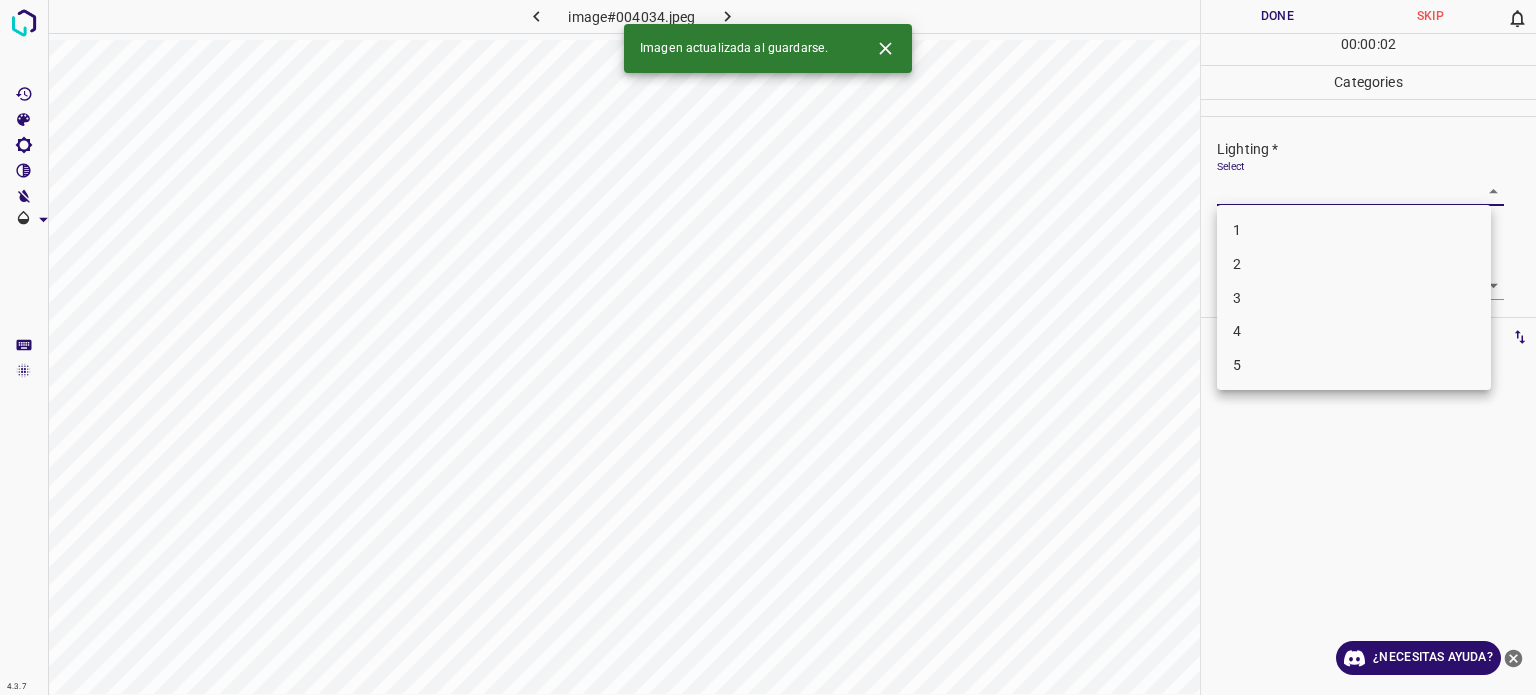 click on "3" at bounding box center [1354, 298] 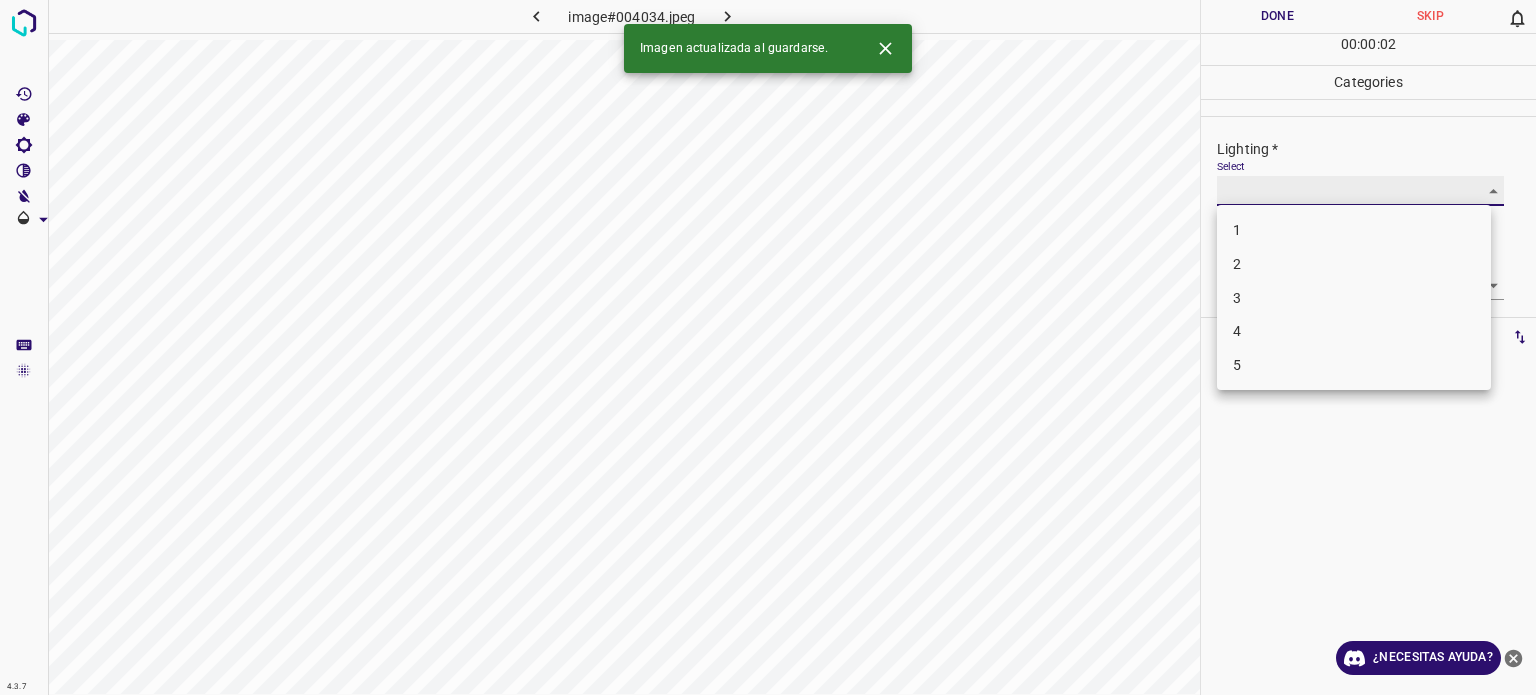 type on "3" 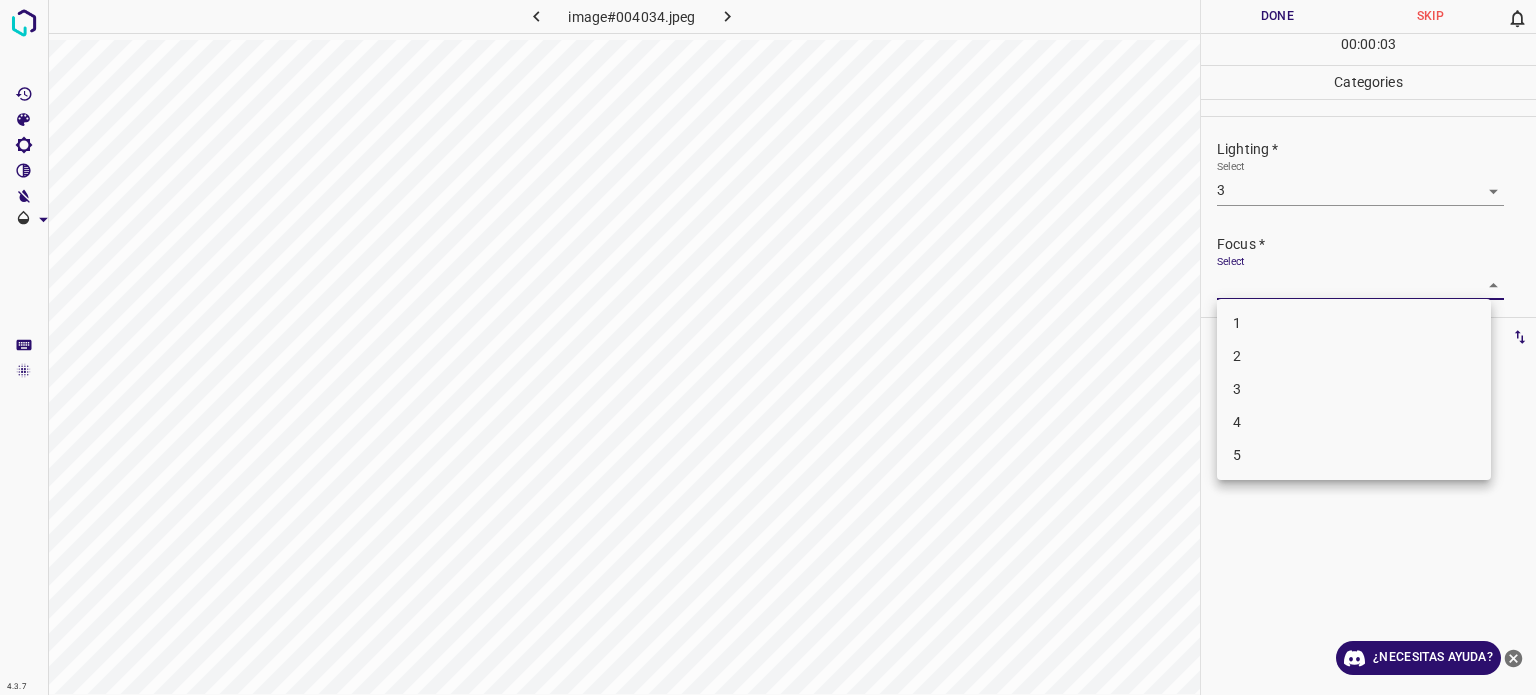 click on "4.3.7 image#004034.jpeg Done Skip 0 00   : 00   : 03   Categories Lighting *  Select 3 3 Focus *  Select 3 3 Overall *  Select ​ Labels   0 Categories 1 Lighting 2 Focus 3 Overall Tools Space Change between modes (Draw & Edit) I Auto labeling R Restore zoom M Zoom in N Zoom out Delete Delete selecte label Filters Z Restore filters X Saturation filter C Brightness filter V Contrast filter B Gray scale filter General O Download ¿Necesitas ayuda? Texto original Valora esta traducción Tu opinión servirá para ayudar a mejorar el Traductor de Google - Texto - Esconder - Borrar 1 2 3 4 5" at bounding box center (768, 347) 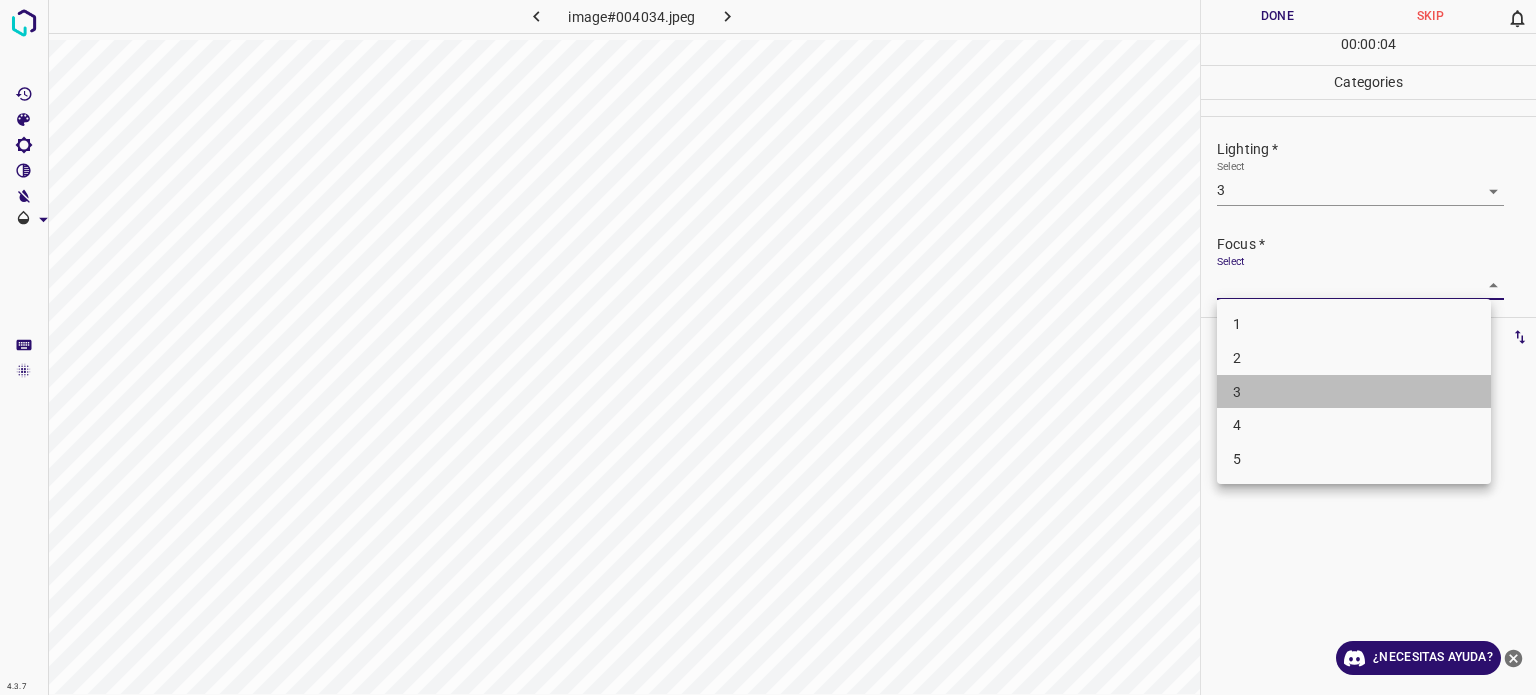 click on "3" at bounding box center [1354, 392] 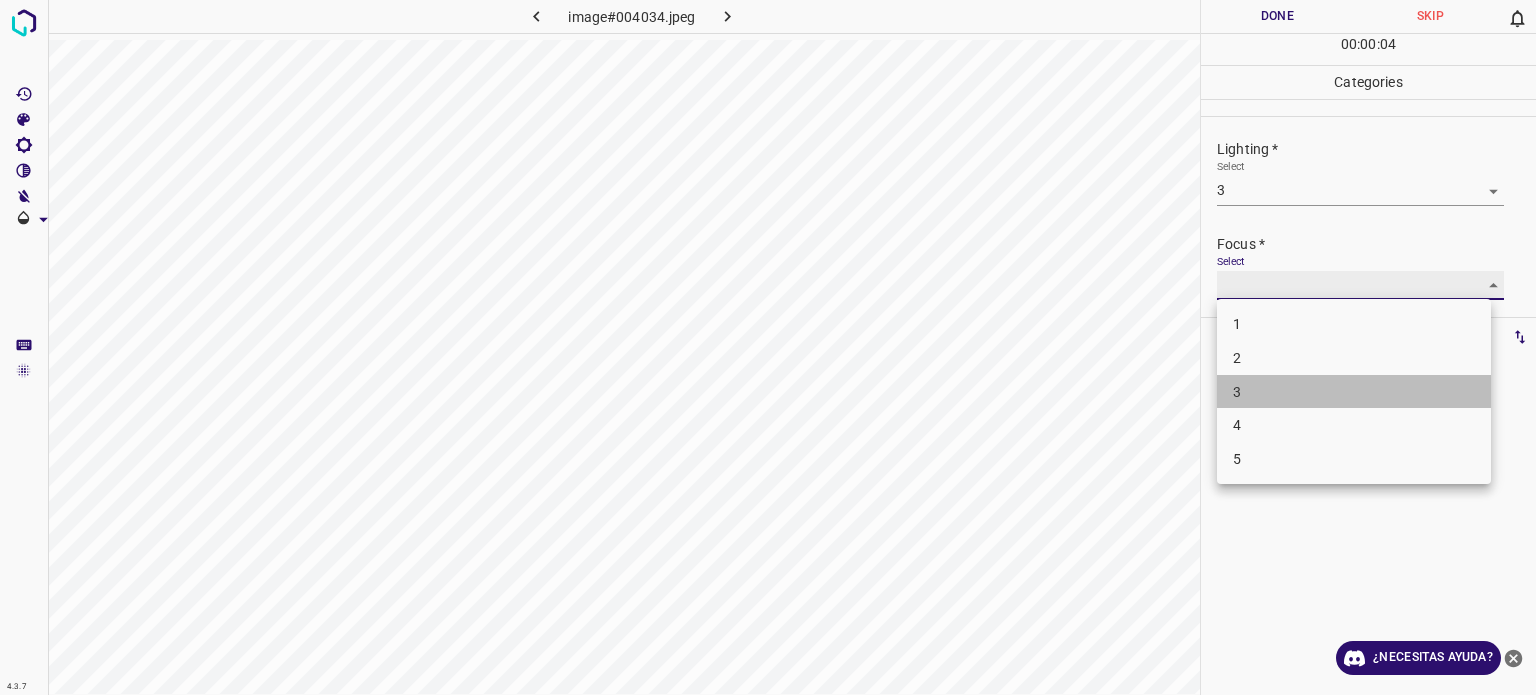 type on "3" 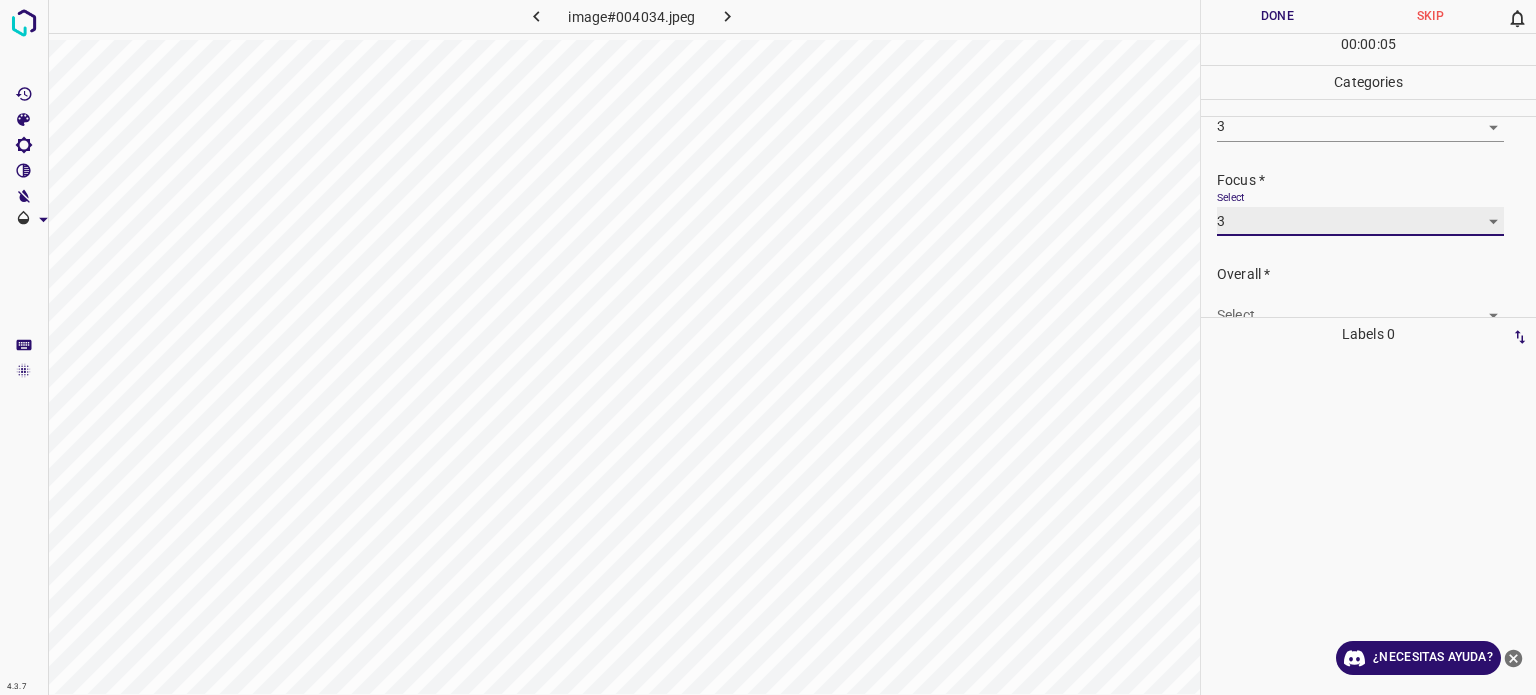 scroll, scrollTop: 98, scrollLeft: 0, axis: vertical 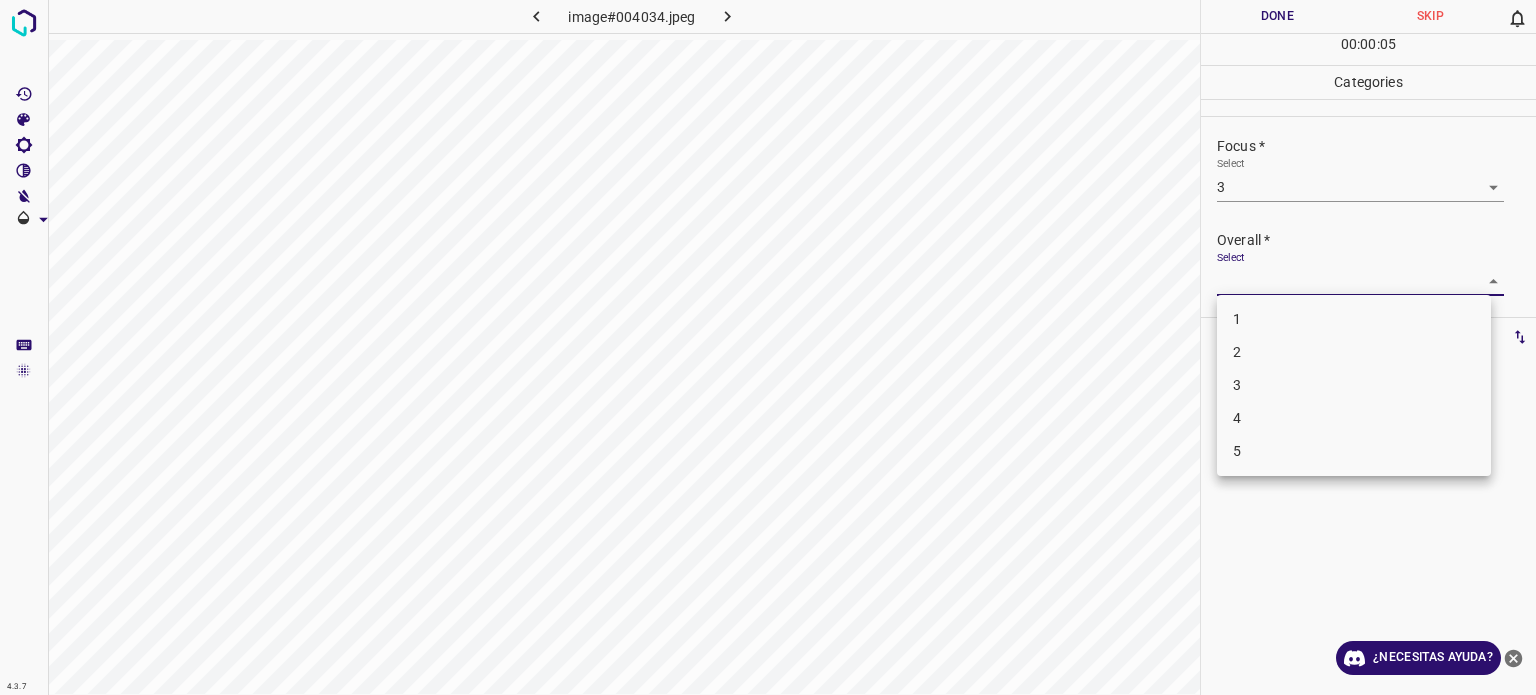 click on "4.3.7 image#004034.jpeg Done Skip 0 00   : 00   : 05   Categories Lighting *  Select 3 3 Focus *  Select 3 3 Overall *  Select ​ Labels   0 Categories 1 Lighting 2 Focus 3 Overall Tools Space Change between modes (Draw & Edit) I Auto labeling R Restore zoom M Zoom in N Zoom out Delete Delete selecte label Filters Z Restore filters X Saturation filter C Brightness filter V Contrast filter B Gray scale filter General O Download ¿Necesitas ayuda? Texto original Valora esta traducción Tu opinión servirá para ayudar a mejorar el Traductor de Google - Texto - Esconder - Borrar 1 2 3 4 5" at bounding box center [768, 347] 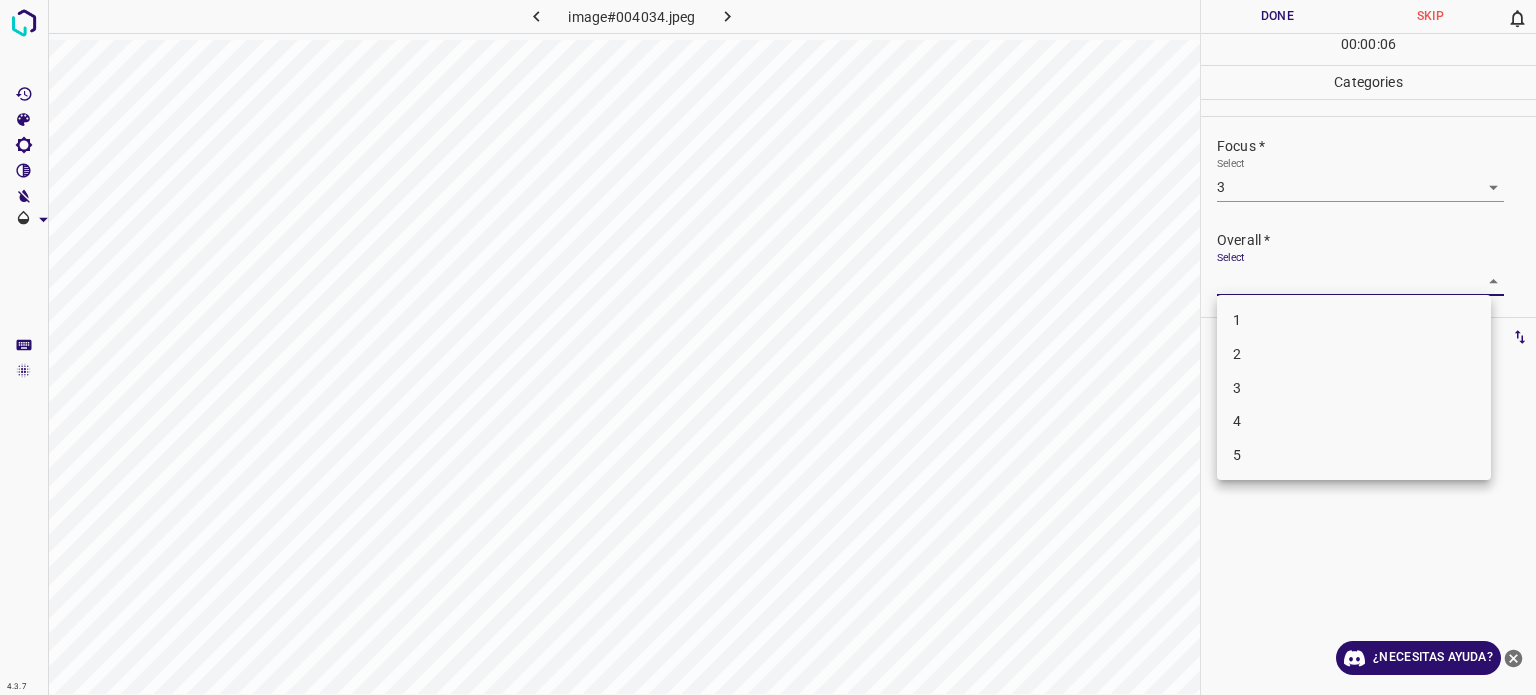 click on "3" at bounding box center (1354, 388) 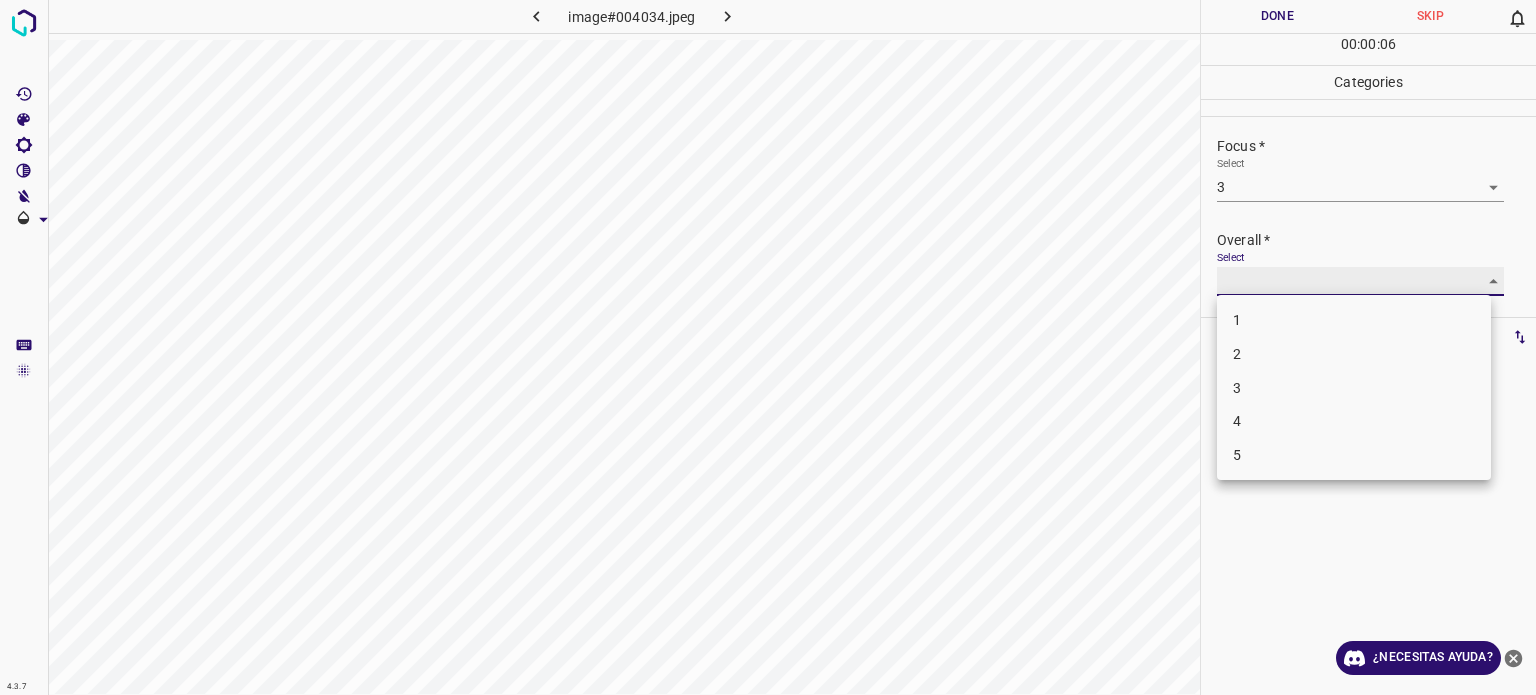 type on "3" 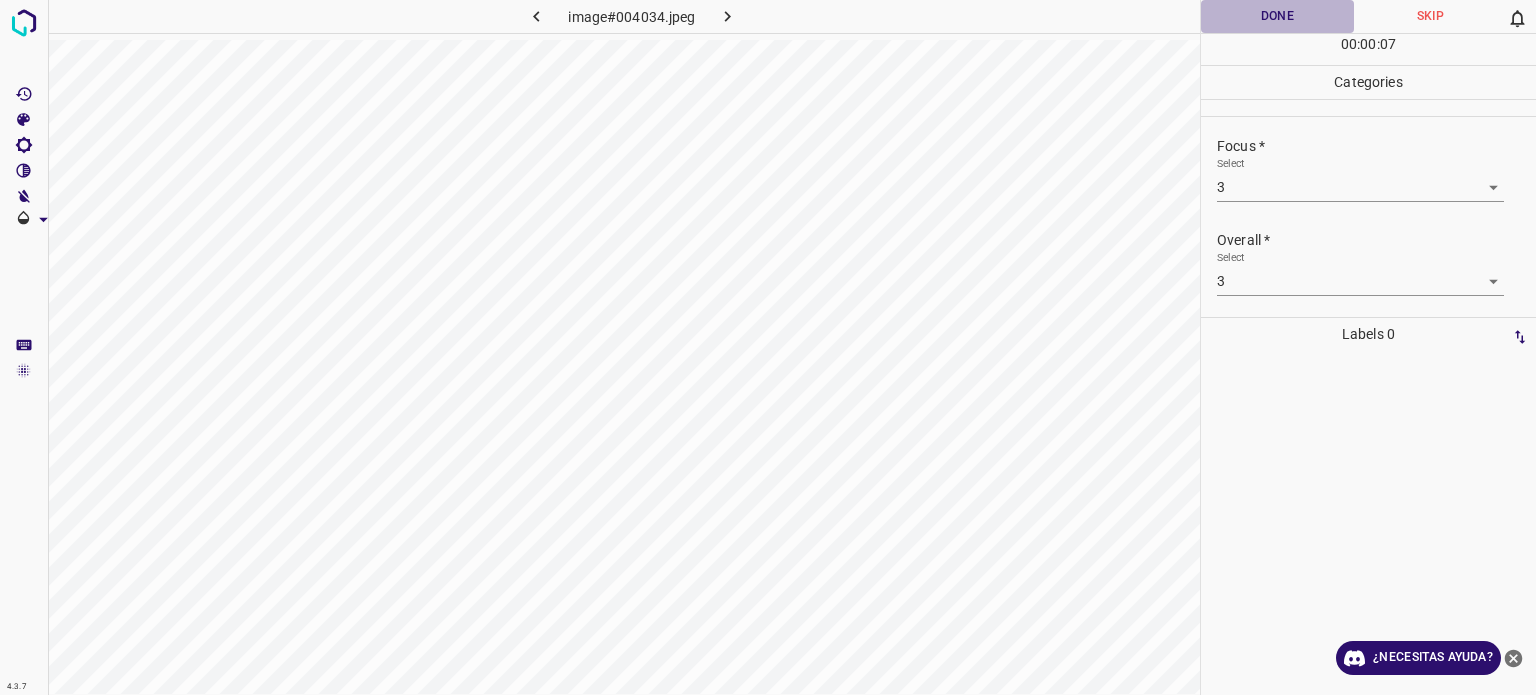 click on "Done" at bounding box center [1277, 16] 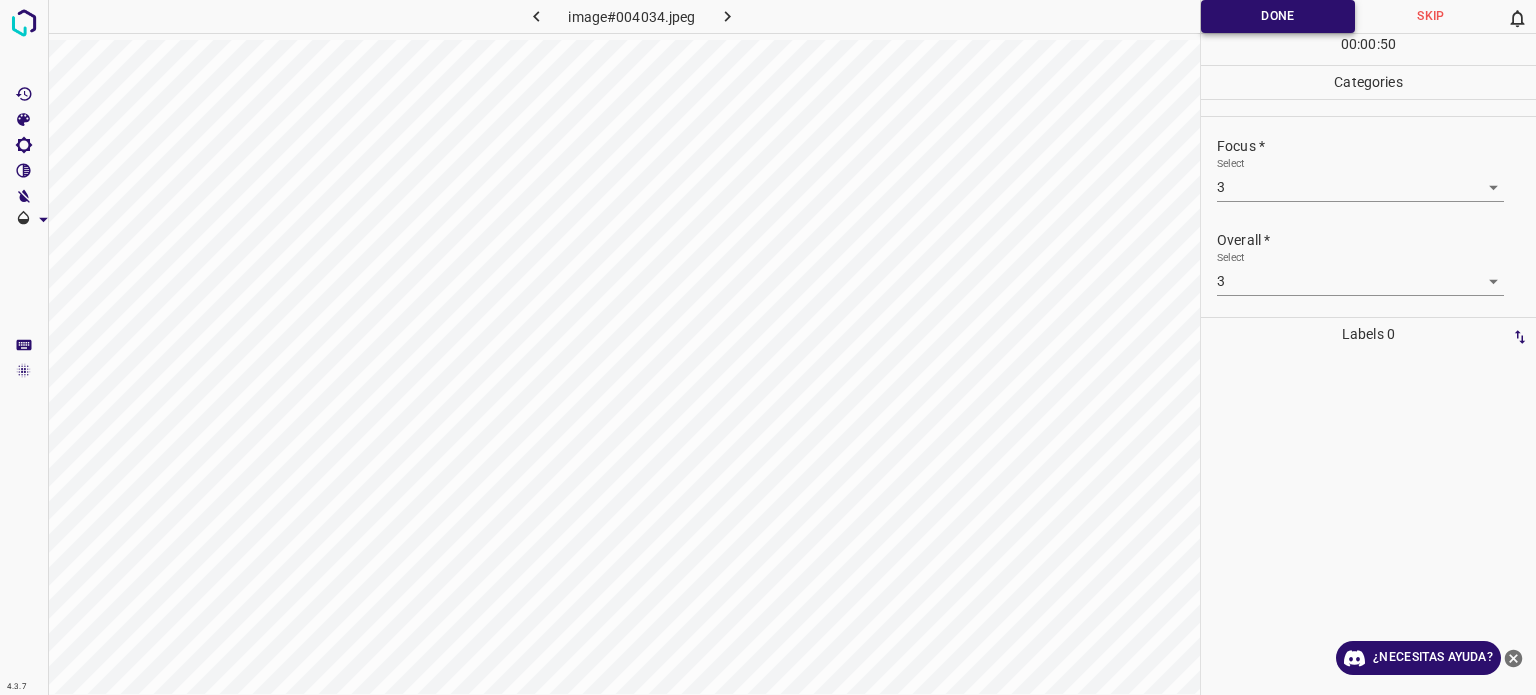 click on "Done" at bounding box center [1278, 16] 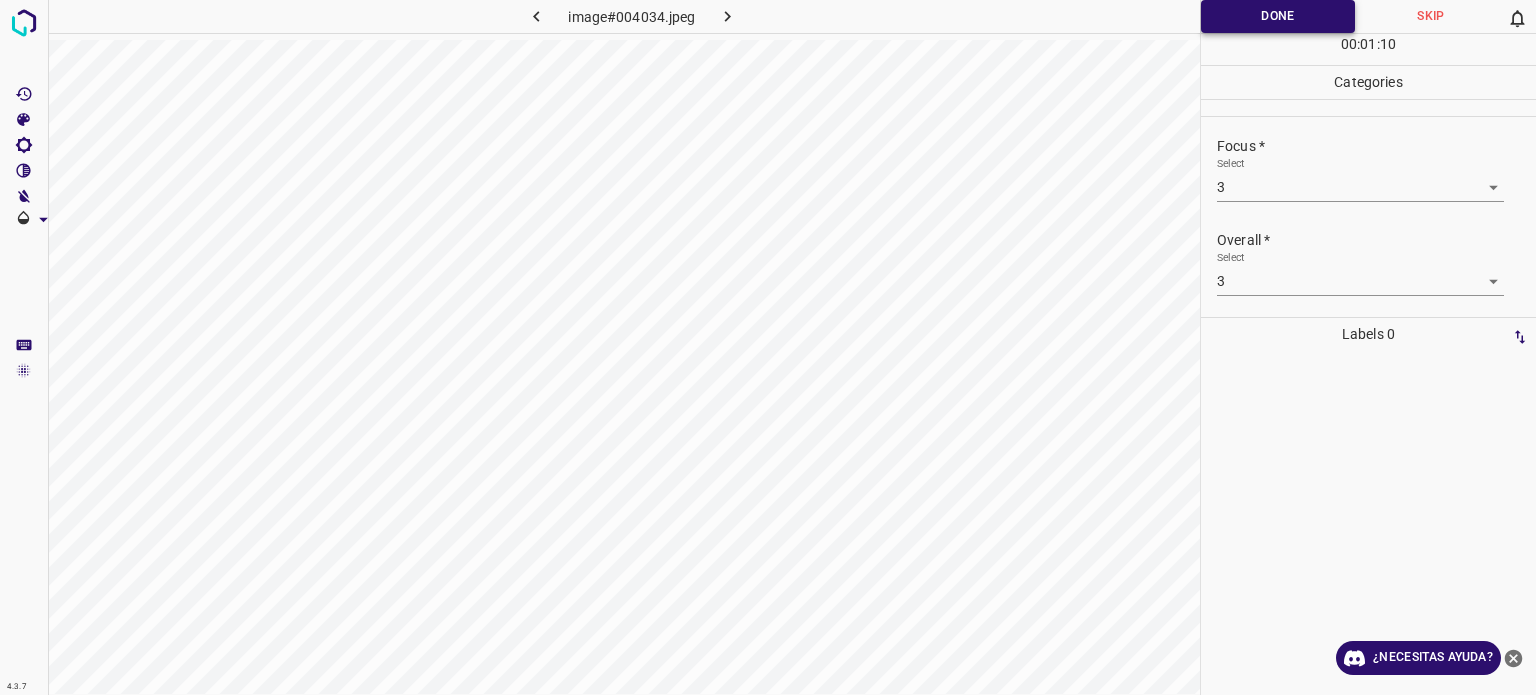 click on "Done" at bounding box center [1278, 16] 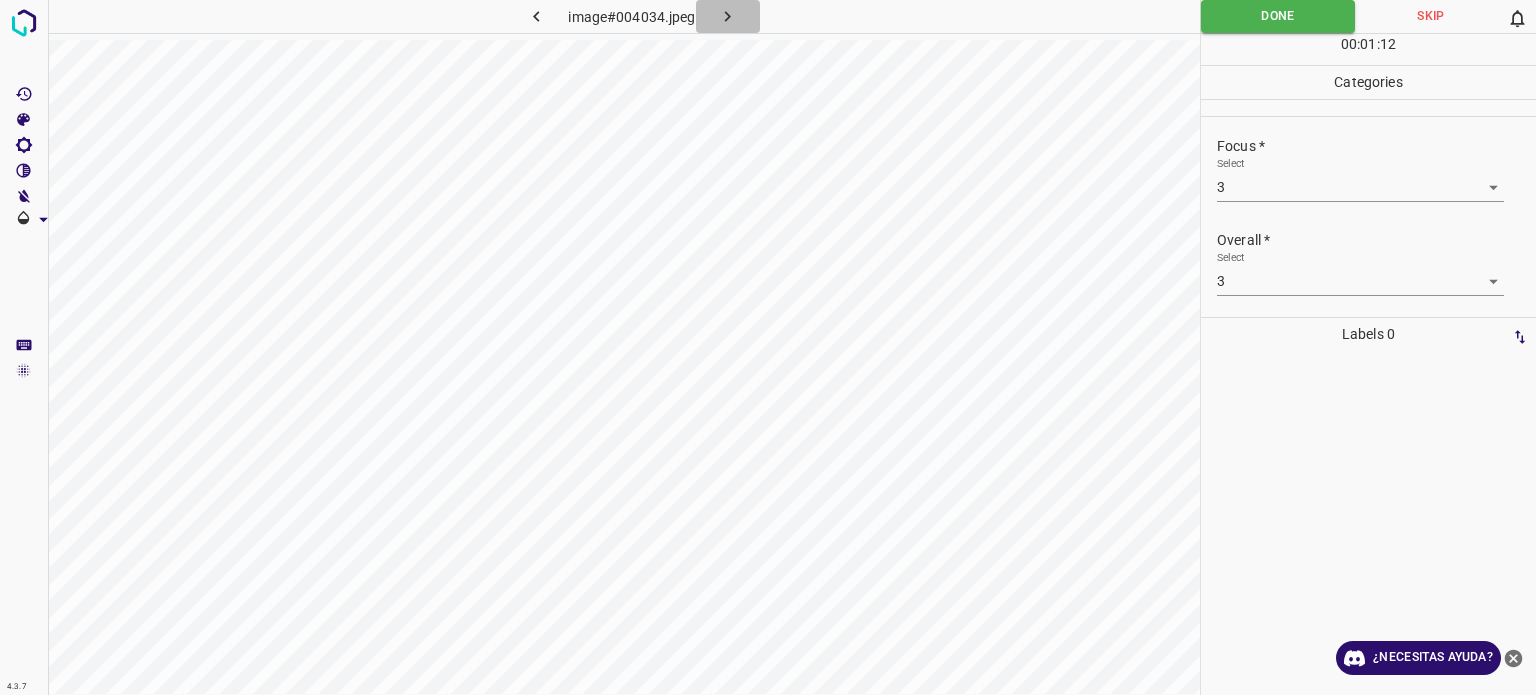 click 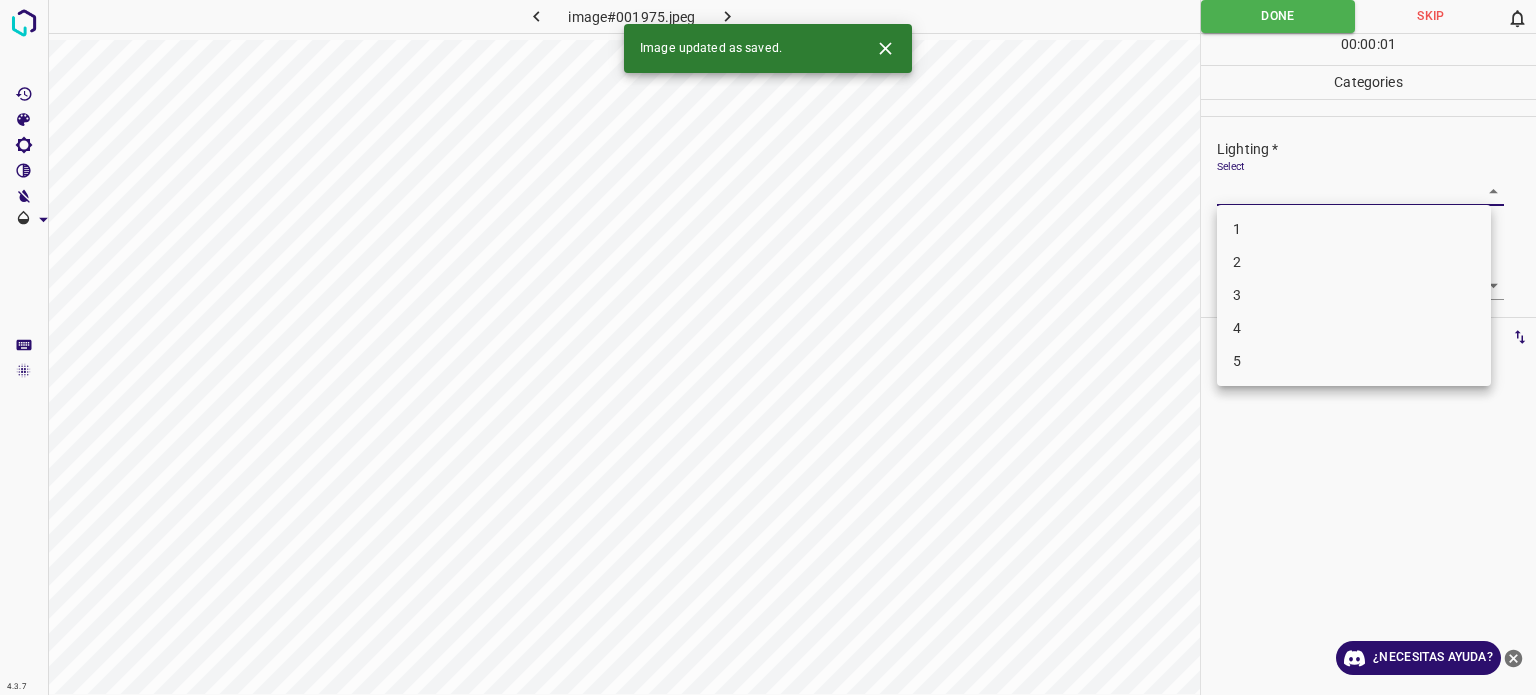 click on "4.3.7 image#001975.jpeg Done Skip 0 00   : 00   : 01   Categories Lighting *  Select ​ Focus *  Select ​ Overall *  Select ​ Labels   0 Categories 1 Lighting 2 Focus 3 Overall Tools Space Change between modes (Draw & Edit) I Auto labeling R Restore zoom M Zoom in N Zoom out Delete Delete selecte label Filters Z Restore filters X Saturation filter C Brightness filter V Contrast filter B Gray scale filter General O Download Image updated as saved. ¿Necesitas ayuda? Texto original Valora esta traducción Tu opinión servirá para ayudar a mejorar el Traductor de Google - Texto - Esconder - Borrar 1 2 3 4 5" at bounding box center [768, 347] 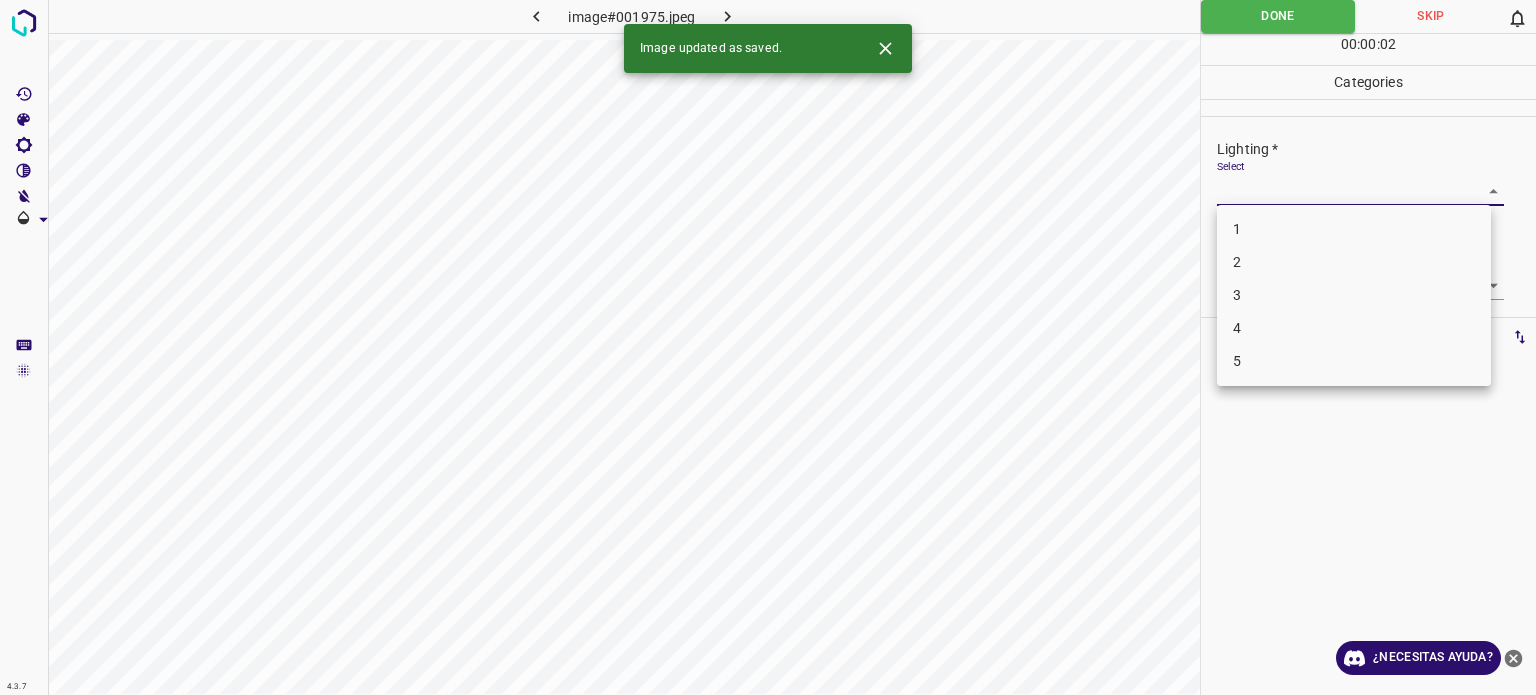 click on "3" at bounding box center (1354, 295) 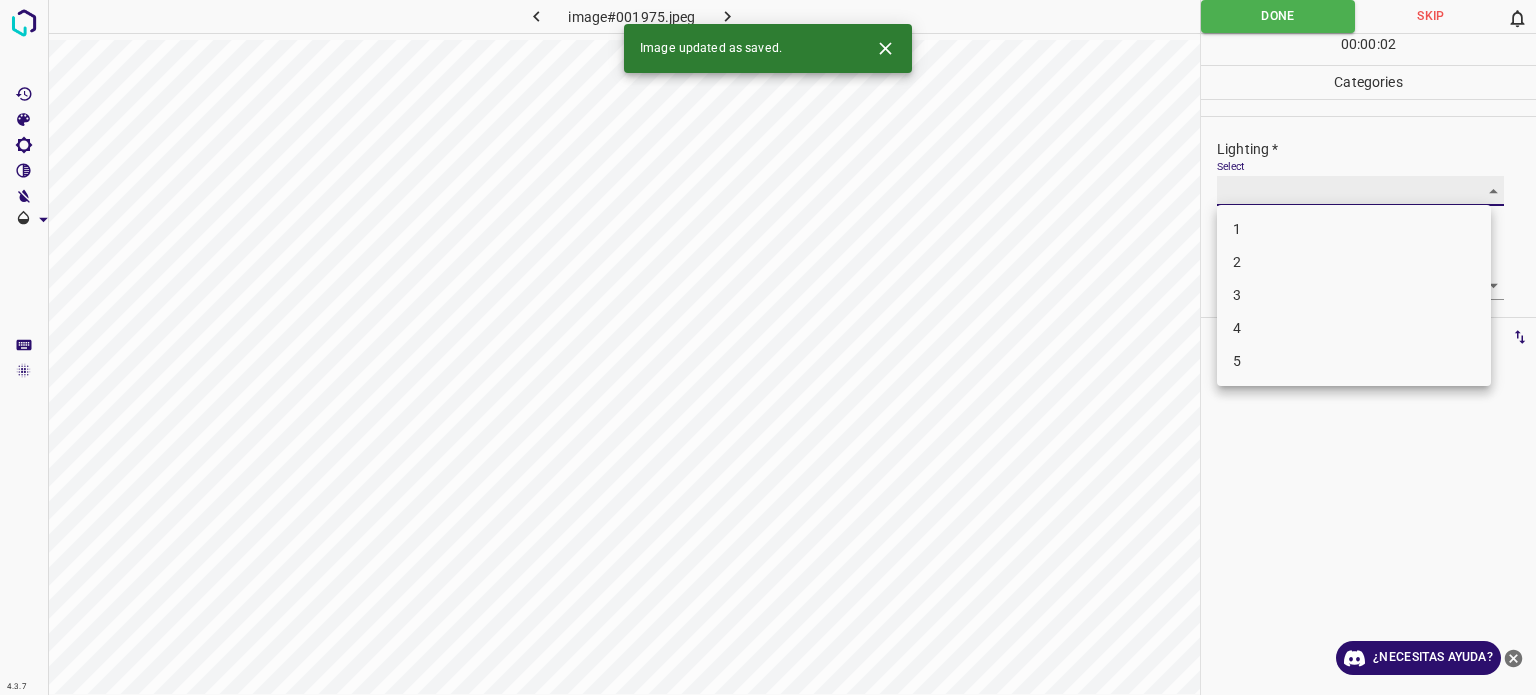type on "3" 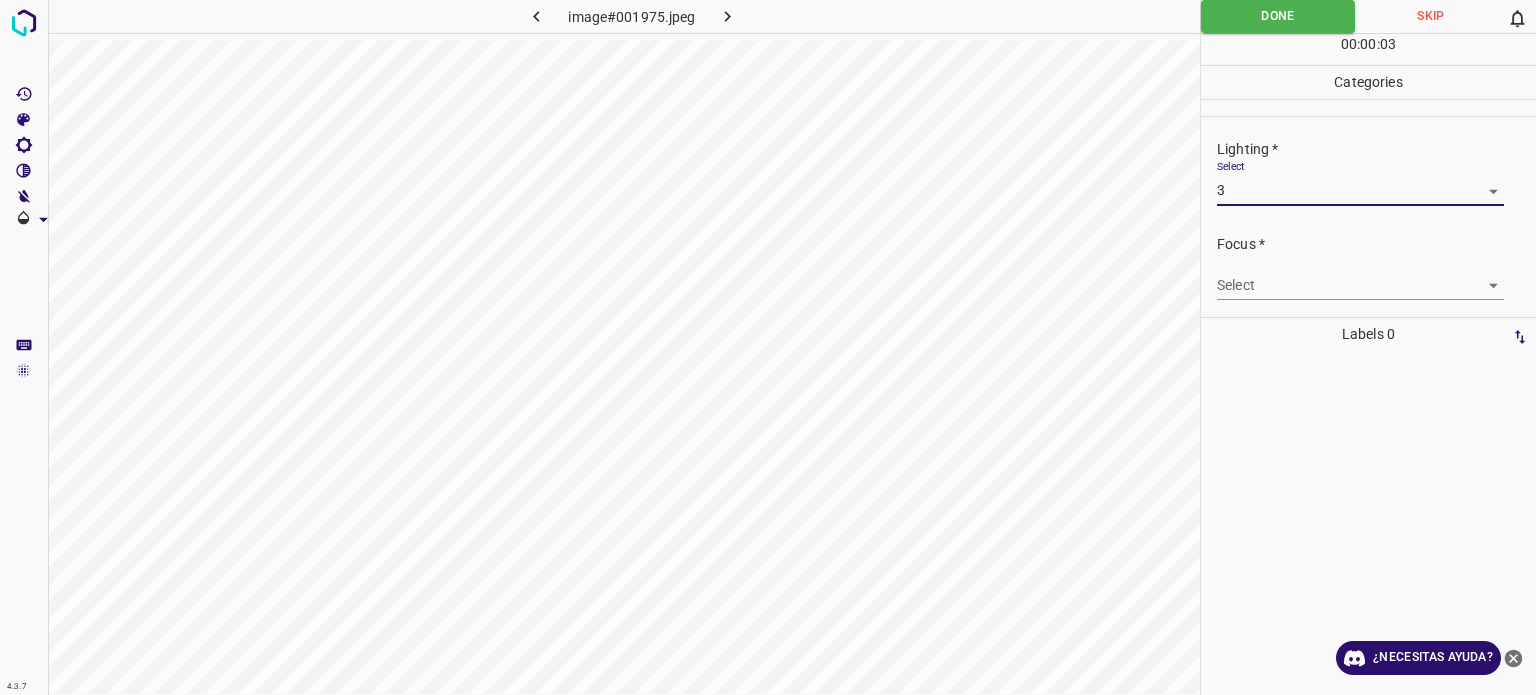 click on "4.3.7 image#001975.jpeg Done Skip 0 00   : 00   : 03   Categories Lighting *  Select 3 3 Focus *  Select ​ Overall *  Select ​ Labels   0 Categories 1 Lighting 2 Focus 3 Overall Tools Space Change between modes (Draw & Edit) I Auto labeling R Restore zoom M Zoom in N Zoom out Delete Delete selecte label Filters Z Restore filters X Saturation filter C Brightness filter V Contrast filter B Gray scale filter General O Download ¿Necesitas ayuda? Texto original Valora esta traducción Tu opinión servirá para ayudar a mejorar el Traductor de Google - Texto - Esconder - Borrar" at bounding box center [768, 347] 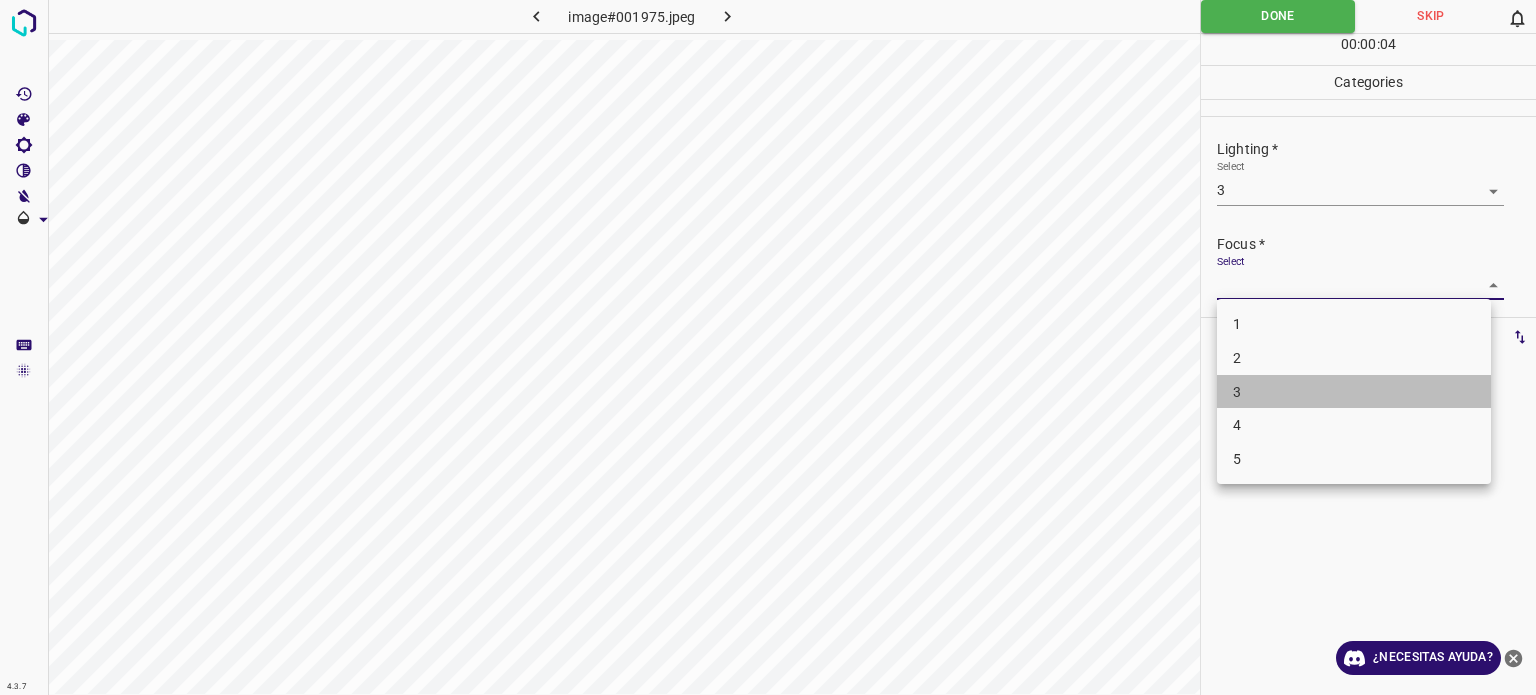 drag, startPoint x: 1236, startPoint y: 391, endPoint x: 1228, endPoint y: 359, distance: 32.984844 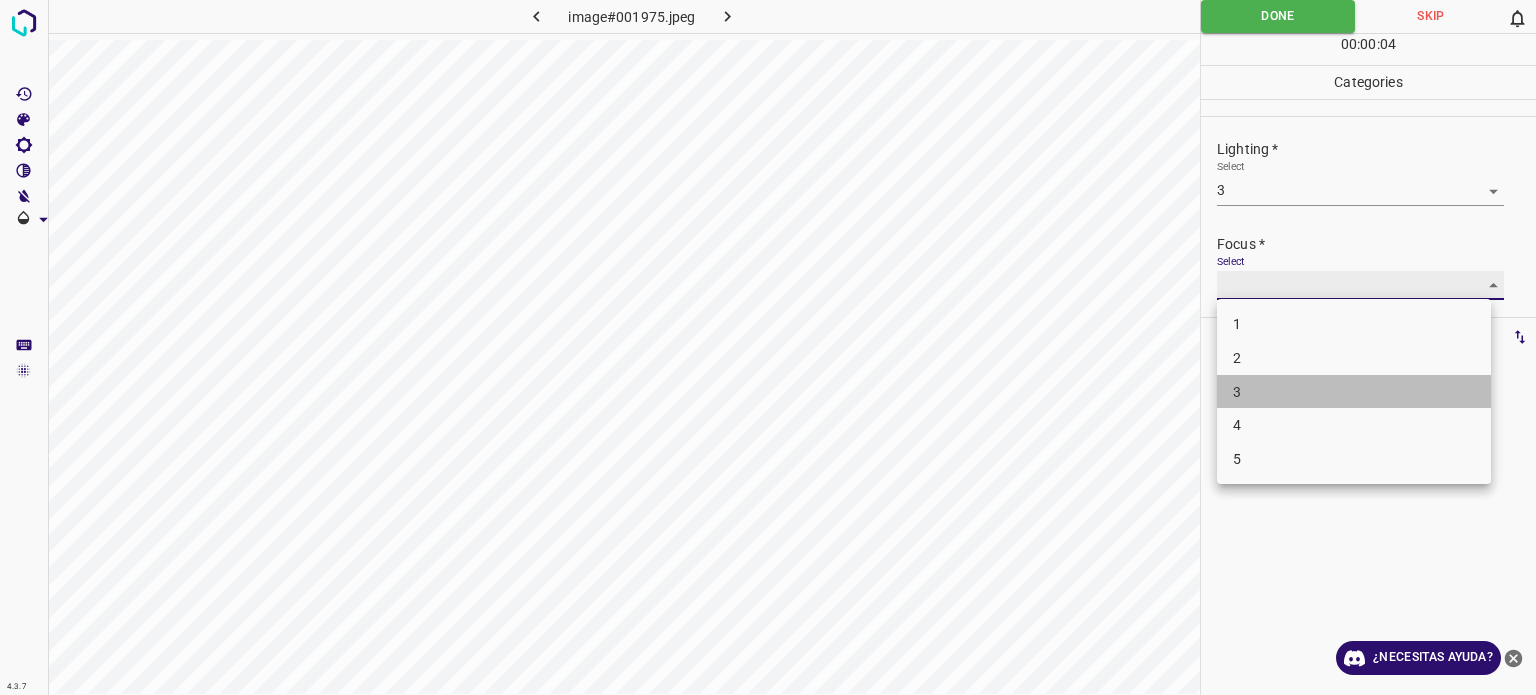 type on "3" 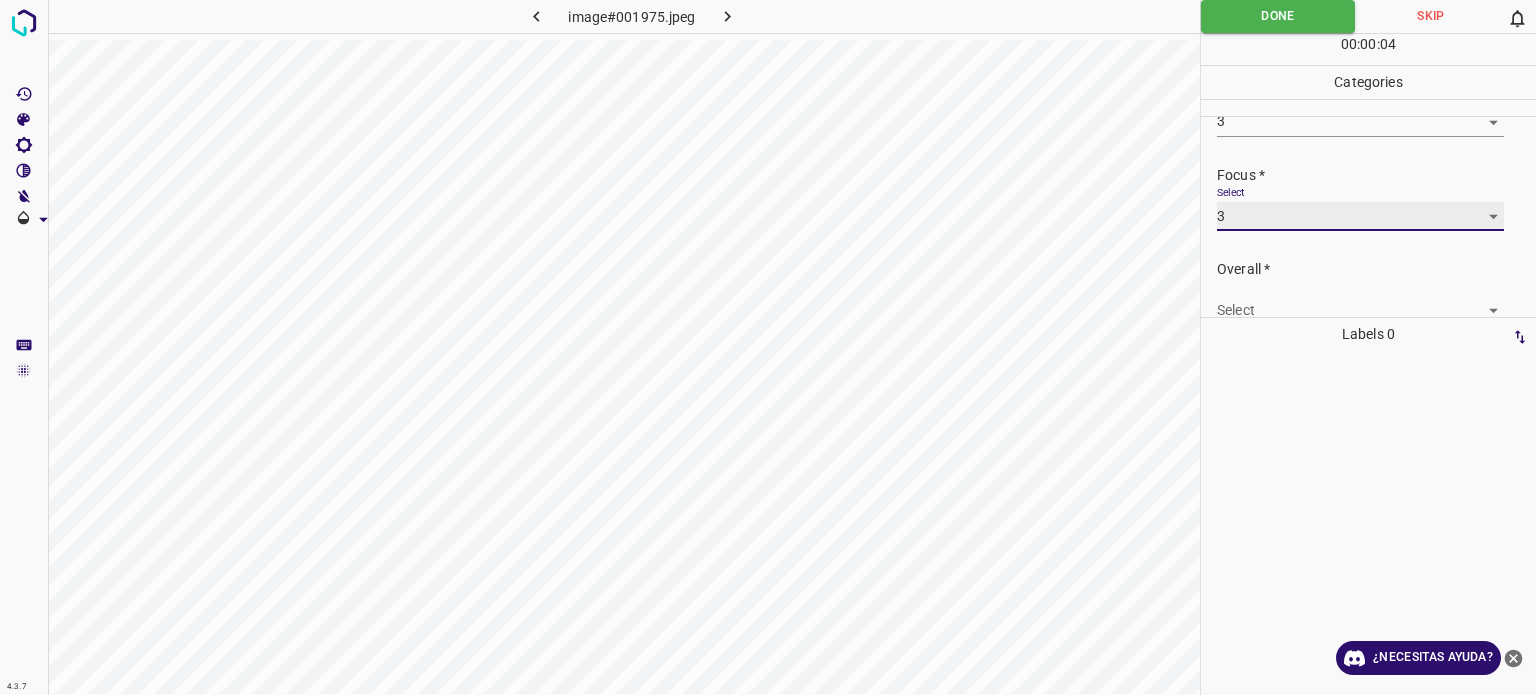 scroll, scrollTop: 98, scrollLeft: 0, axis: vertical 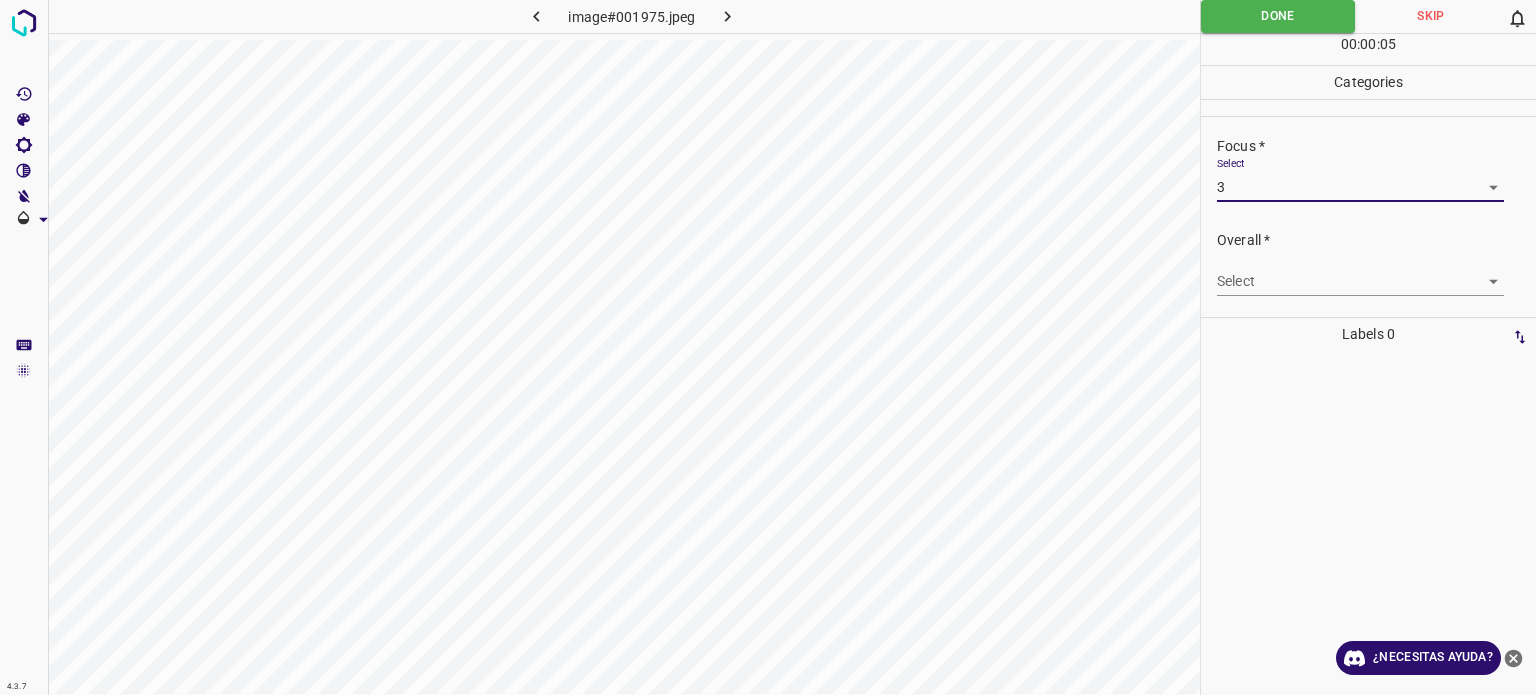 click on "4.3.7 image#001975.jpeg Done Skip 0 00   : 00   : 05   Categories Lighting *  Select 3 3 Focus *  Select 3 3 Overall *  Select ​ Labels   0 Categories 1 Lighting 2 Focus 3 Overall Tools Space Change between modes (Draw & Edit) I Auto labeling R Restore zoom M Zoom in N Zoom out Delete Delete selecte label Filters Z Restore filters X Saturation filter C Brightness filter V Contrast filter B Gray scale filter General O Download ¿Necesitas ayuda? Texto original Valora esta traducción Tu opinión servirá para ayudar a mejorar el Traductor de Google - Texto - Esconder - Borrar" at bounding box center (768, 347) 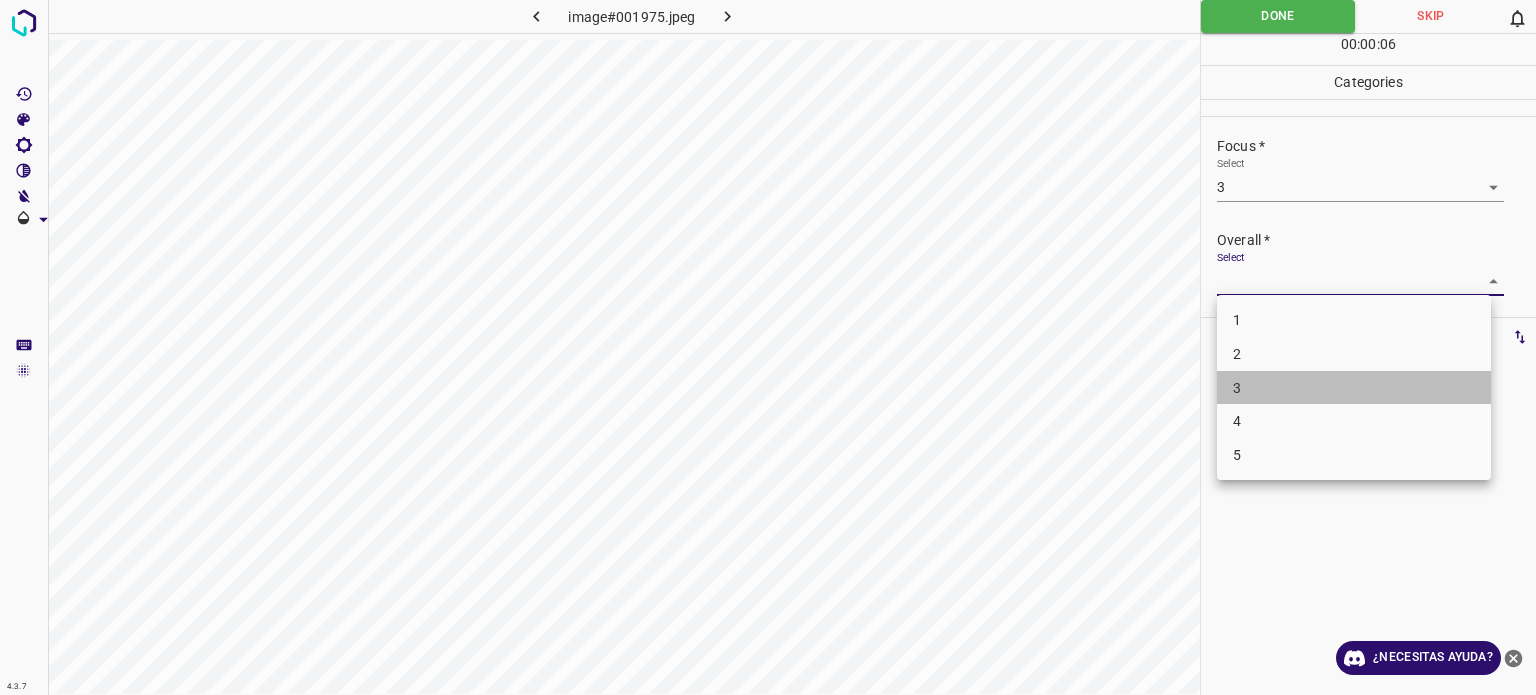 click on "3" at bounding box center (1354, 388) 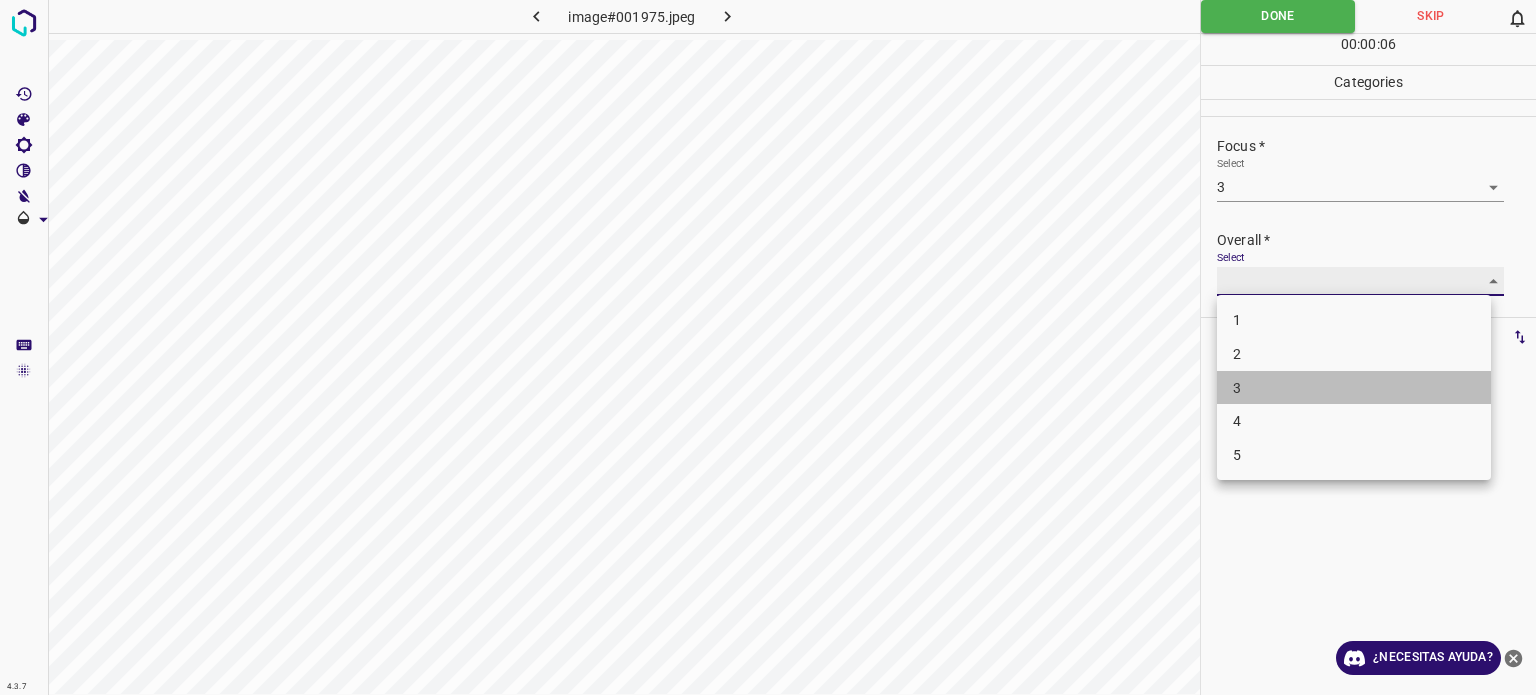type on "3" 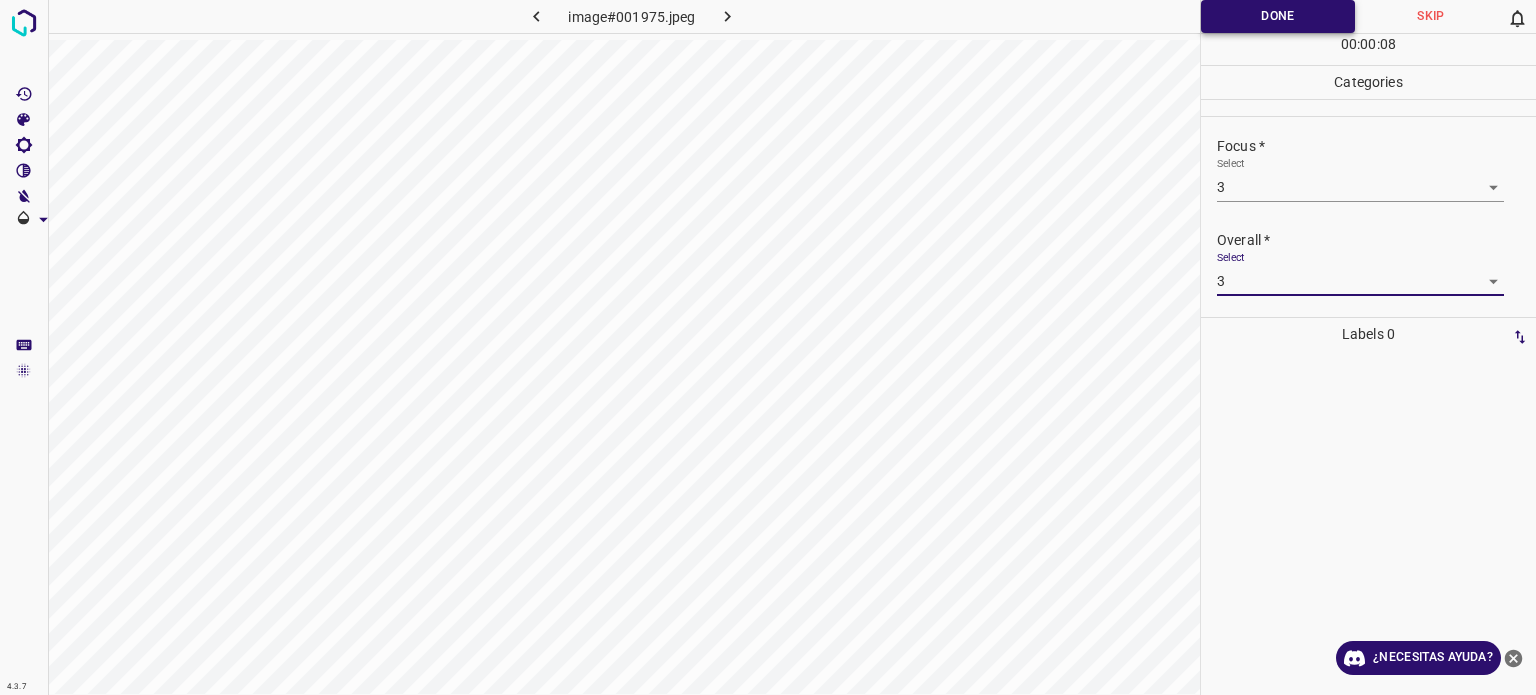 click on "Done" at bounding box center [1278, 16] 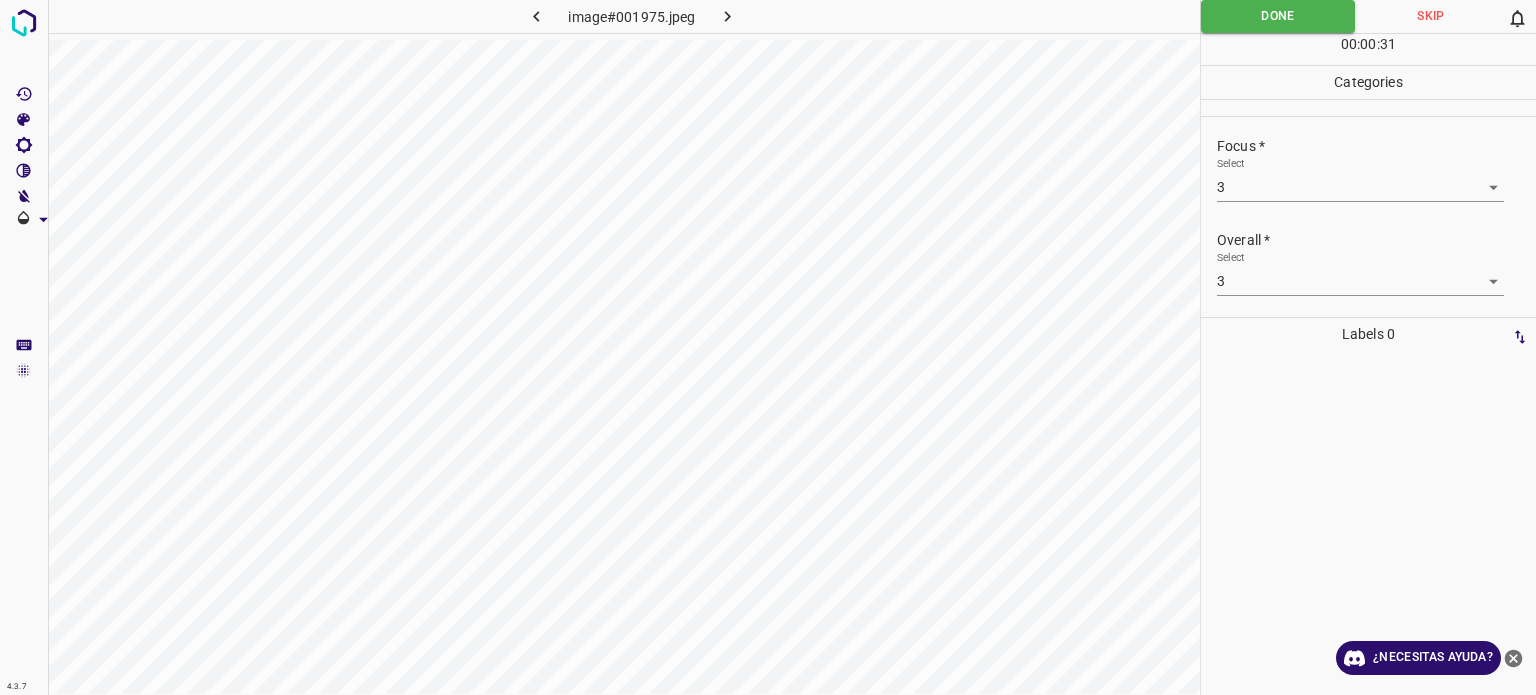 click on "00   : 00   : 31" at bounding box center (1368, 49) 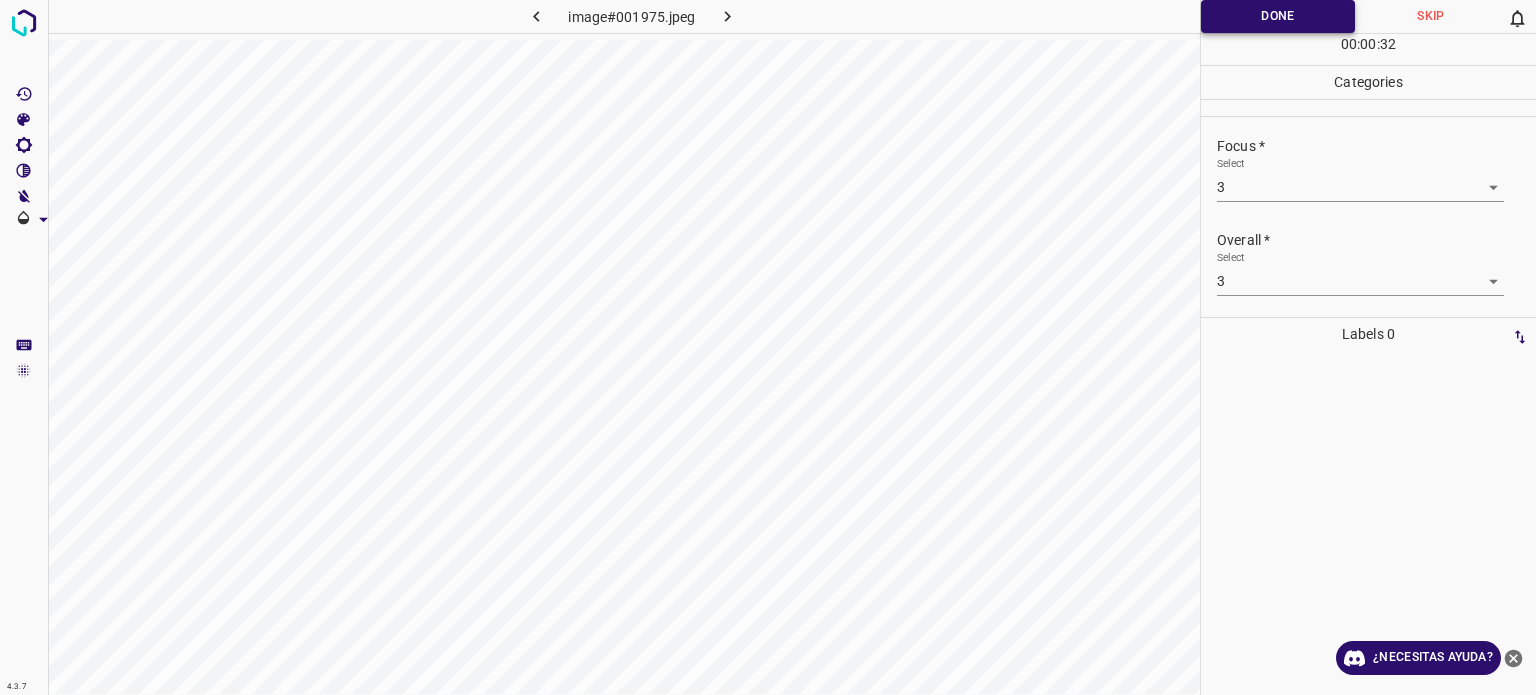 click on "Done" at bounding box center [1278, 16] 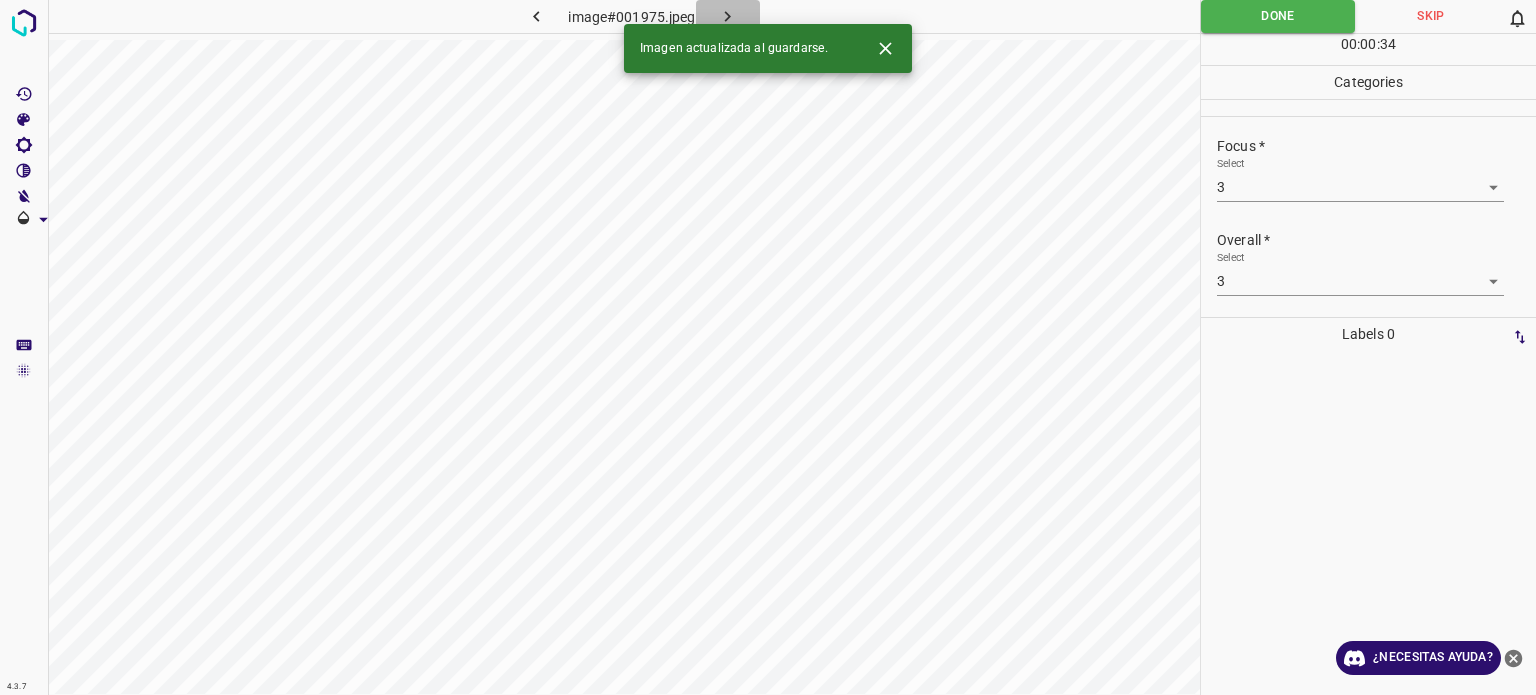 click 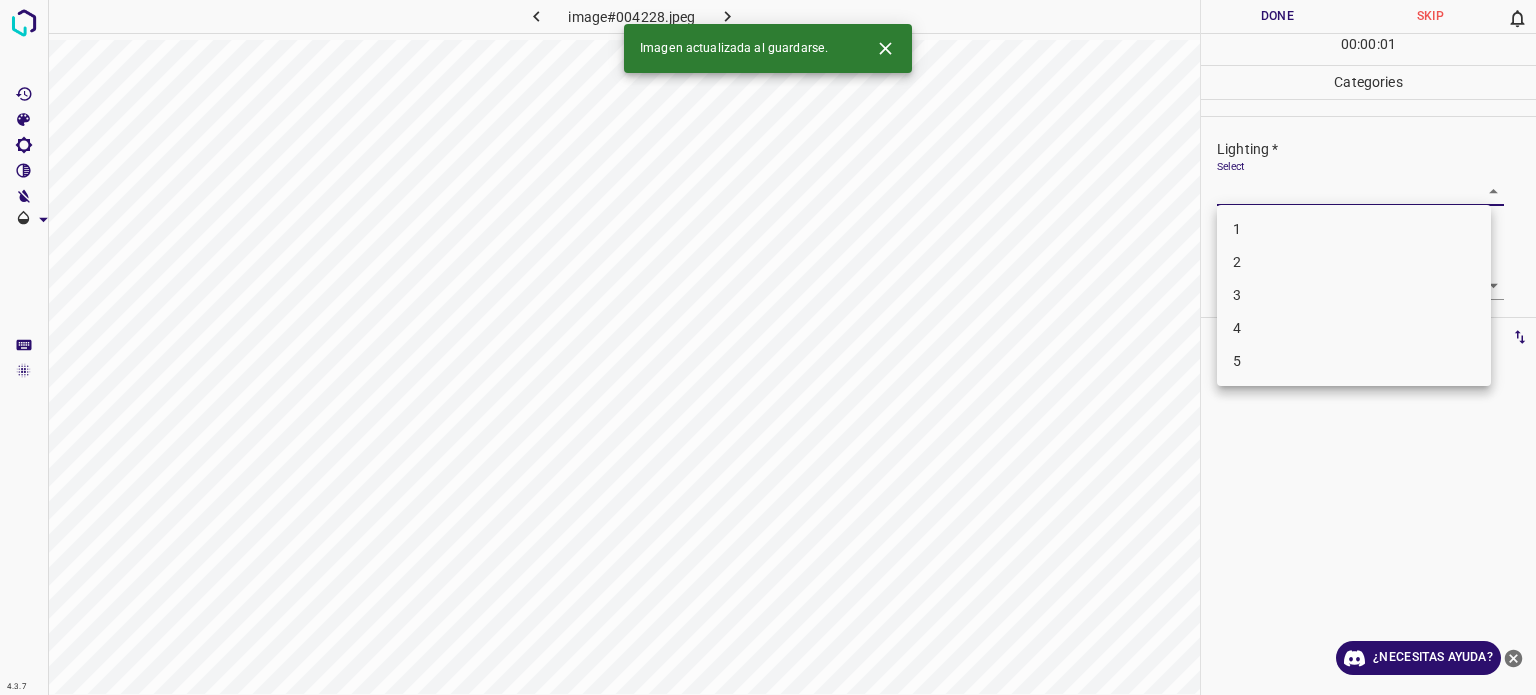 click on "4.3.7 image#004228.jpeg Done Skip 0 00   : 00   : 01   Categories Lighting *  Select ​ Focus *  Select ​ Overall *  Select ​ Labels   0 Categories 1 Lighting 2 Focus 3 Overall Tools Space Change between modes (Draw & Edit) I Auto labeling R Restore zoom M Zoom in N Zoom out Delete Delete selecte label Filters Z Restore filters X Saturation filter C Brightness filter V Contrast filter B Gray scale filter General O Download Imagen actualizada al guardarse. ¿Necesitas ayuda? Texto original Valora esta traducción Tu opinión servirá para ayudar a mejorar el Traductor de Google - Texto - Esconder - Borrar 1 2 3 4 5" at bounding box center [768, 347] 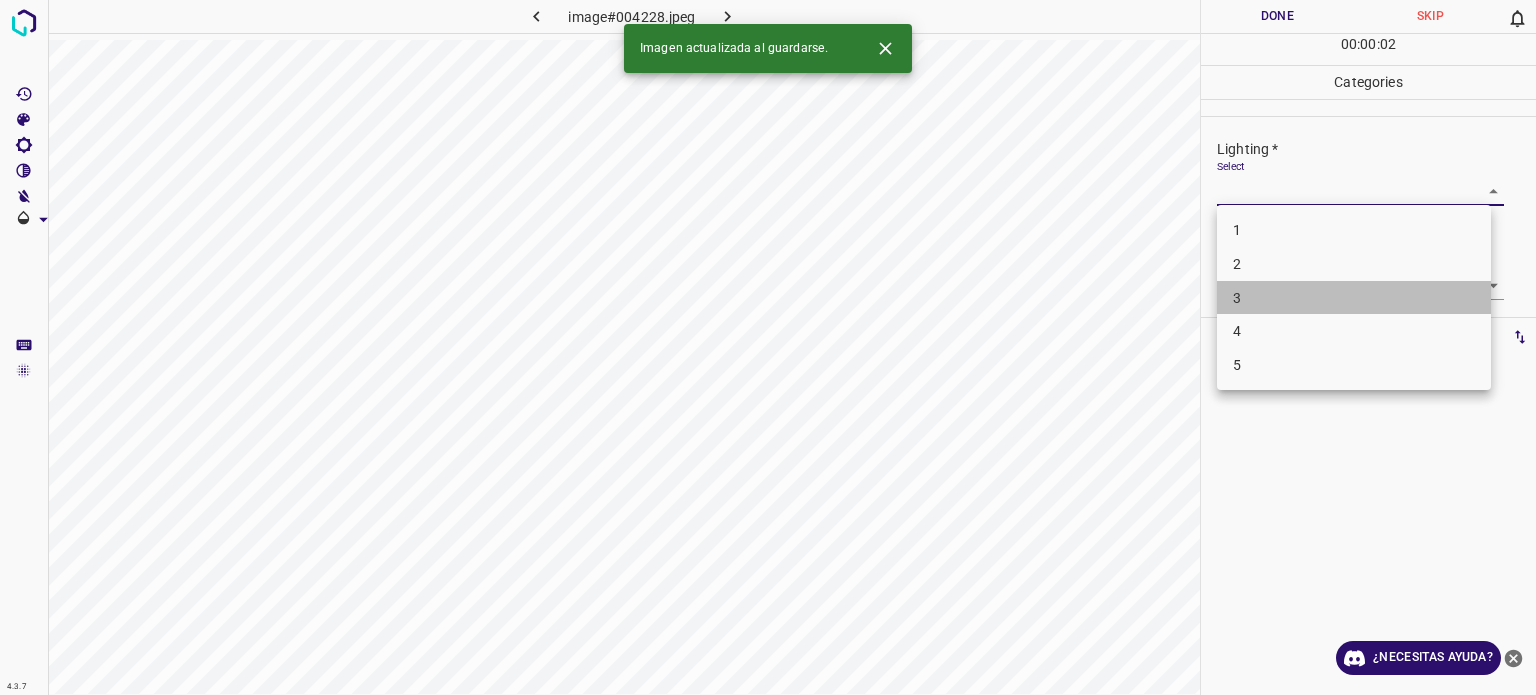 click on "3" at bounding box center (1354, 298) 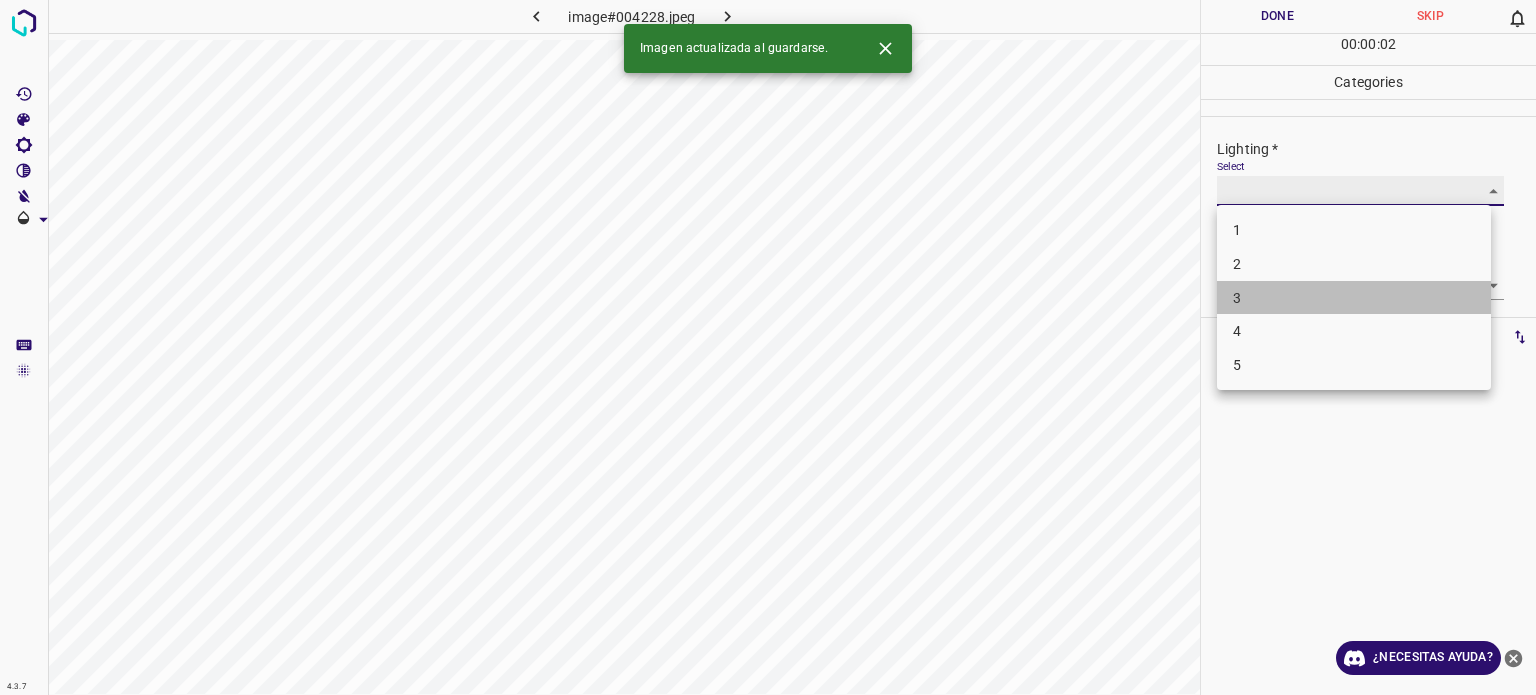 type on "3" 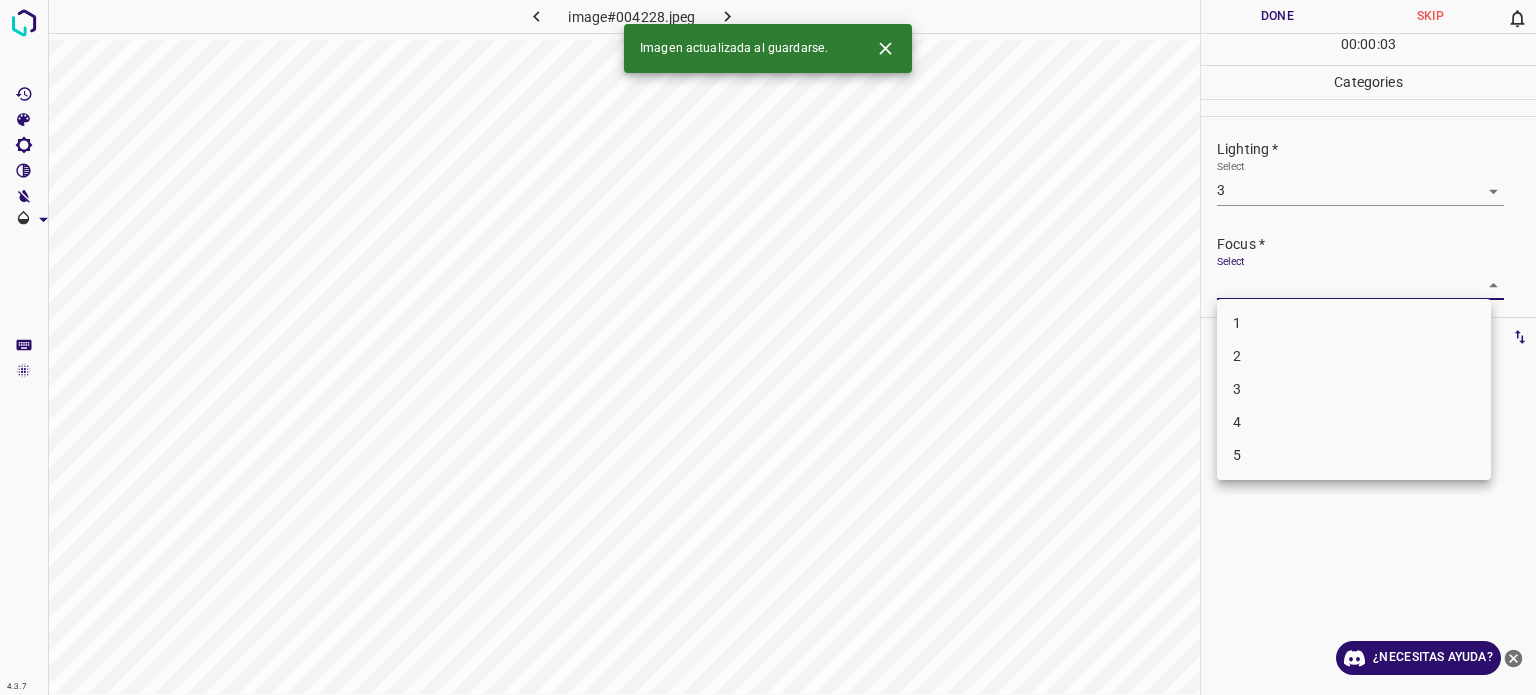 click on "4.3.7 image#004228.jpeg Done Skip 0 00   : 00   : 03   Categories Lighting *  Select 3 3 Focus *  Select ​ Overall *  Select ​ Labels   0 Categories 1 Lighting 2 Focus 3 Overall Tools Space Change between modes (Draw & Edit) I Auto labeling R Restore zoom M Zoom in N Zoom out Delete Delete selecte label Filters Z Restore filters X Saturation filter C Brightness filter V Contrast filter B Gray scale filter General O Download Imagen actualizada al guardarse. ¿Necesitas ayuda? Texto original Valora esta traducción Tu opinión servirá para ayudar a mejorar el Traductor de Google - Texto - Esconder - Borrar 1 2 3 4 5" at bounding box center (768, 347) 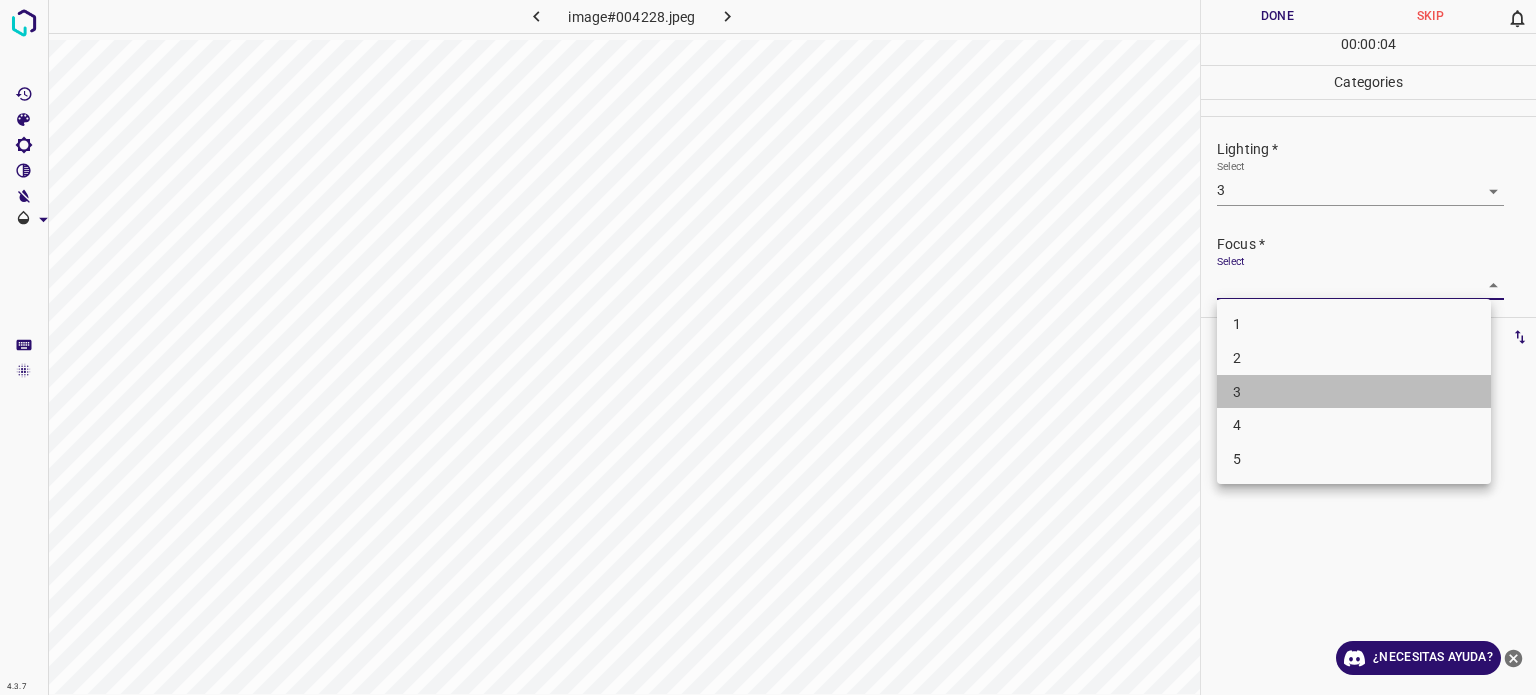 click on "3" at bounding box center (1237, 391) 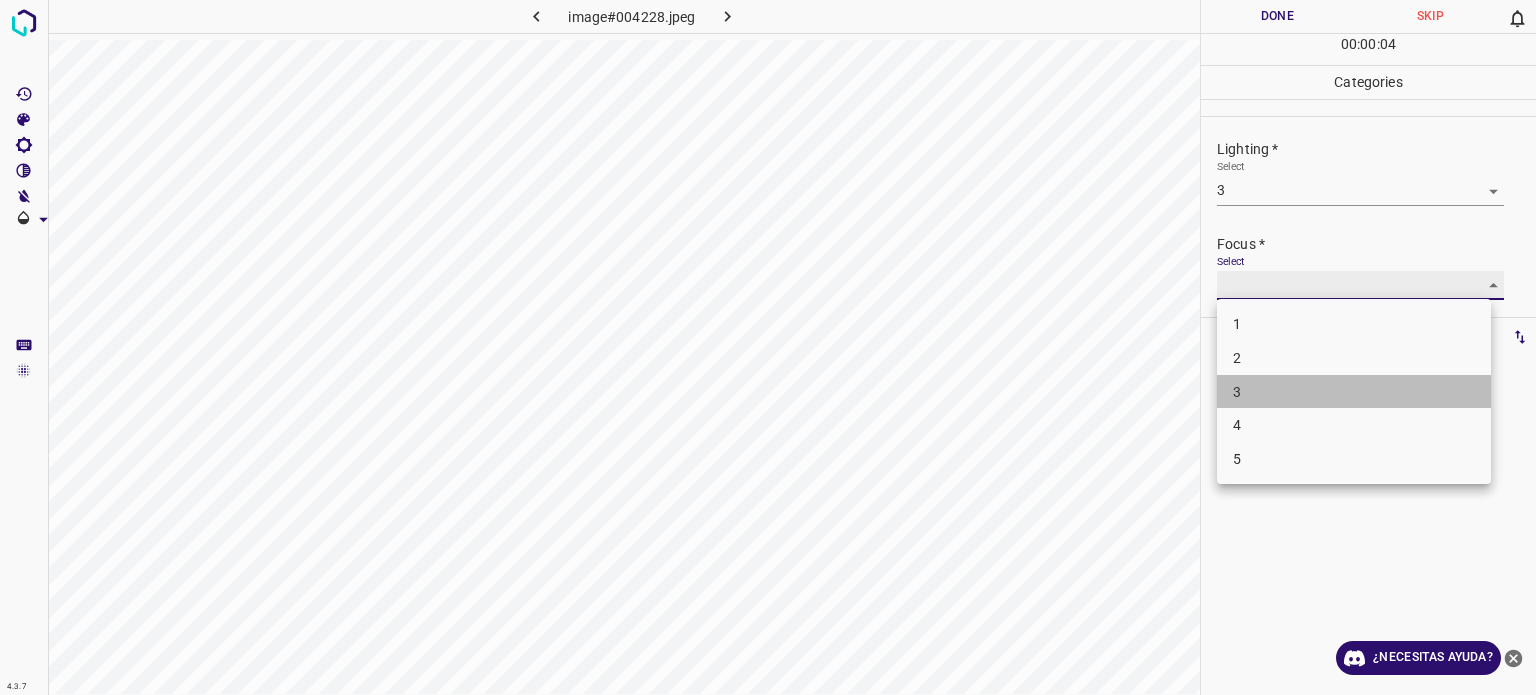 type on "3" 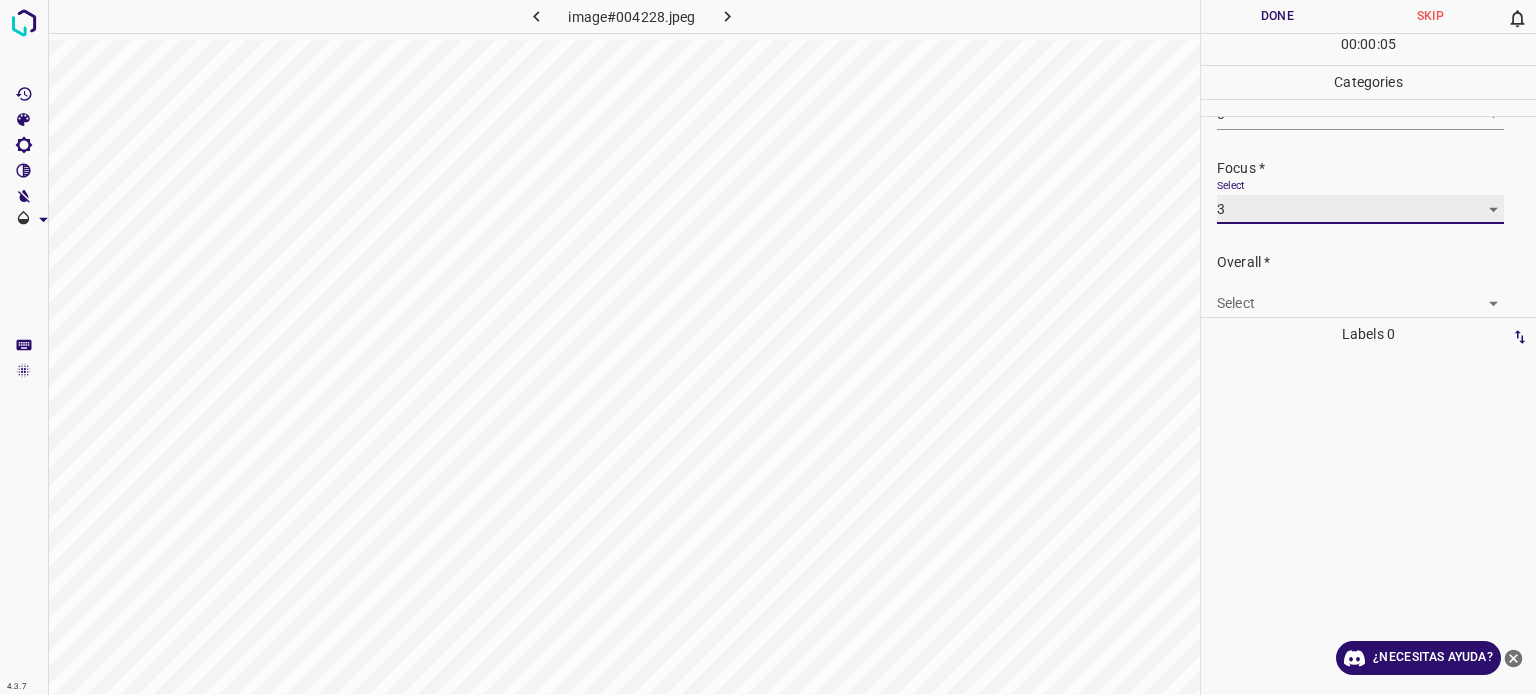 scroll, scrollTop: 98, scrollLeft: 0, axis: vertical 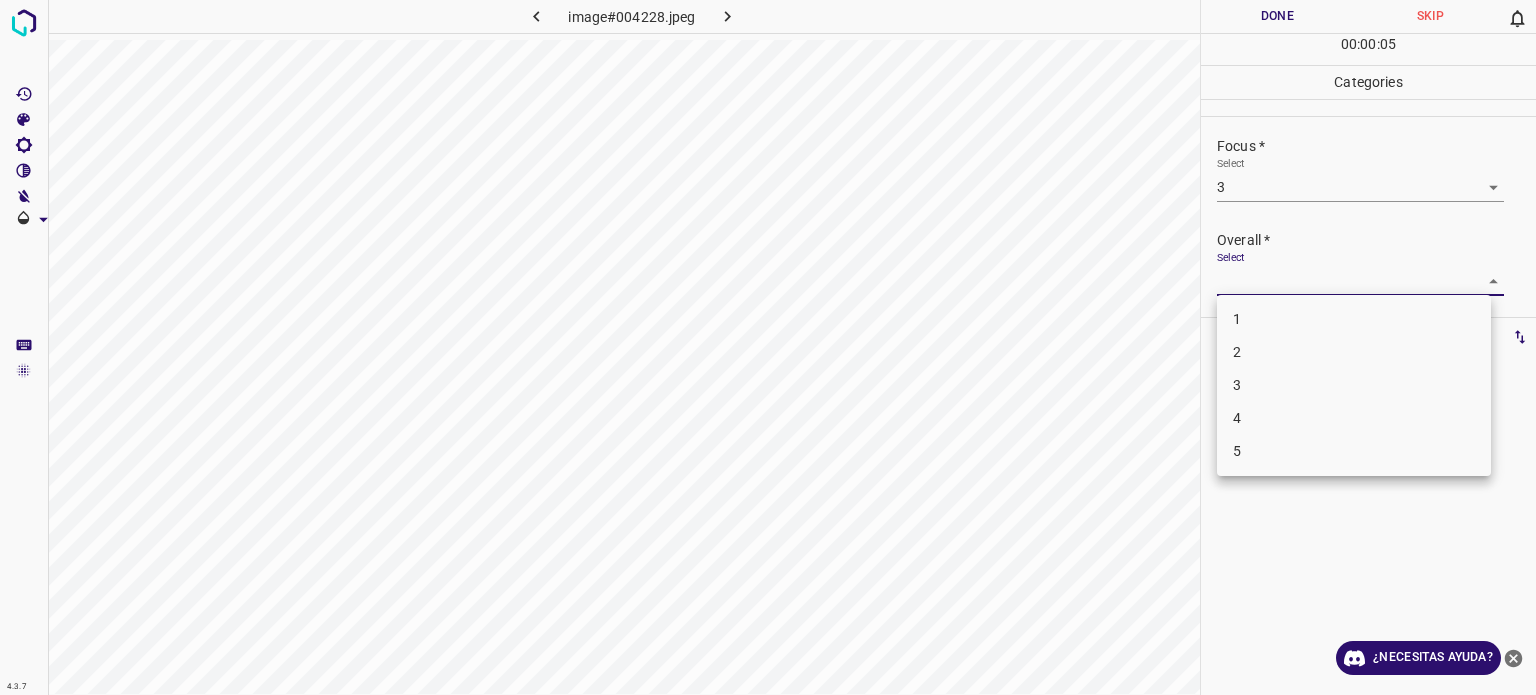 click on "4.3.7 image#004228.jpeg Done Skip 0 00   : 00   : 05   Categories Lighting *  Select 3 3 Focus *  Select 3 3 Overall *  Select ​ Labels   0 Categories 1 Lighting 2 Focus 3 Overall Tools Space Change between modes (Draw & Edit) I Auto labeling R Restore zoom M Zoom in N Zoom out Delete Delete selecte label Filters Z Restore filters X Saturation filter C Brightness filter V Contrast filter B Gray scale filter General O Download ¿Necesitas ayuda? Texto original Valora esta traducción Tu opinión servirá para ayudar a mejorar el Traductor de Google - Texto - Esconder - Borrar 1 2 3 4 5" at bounding box center (768, 347) 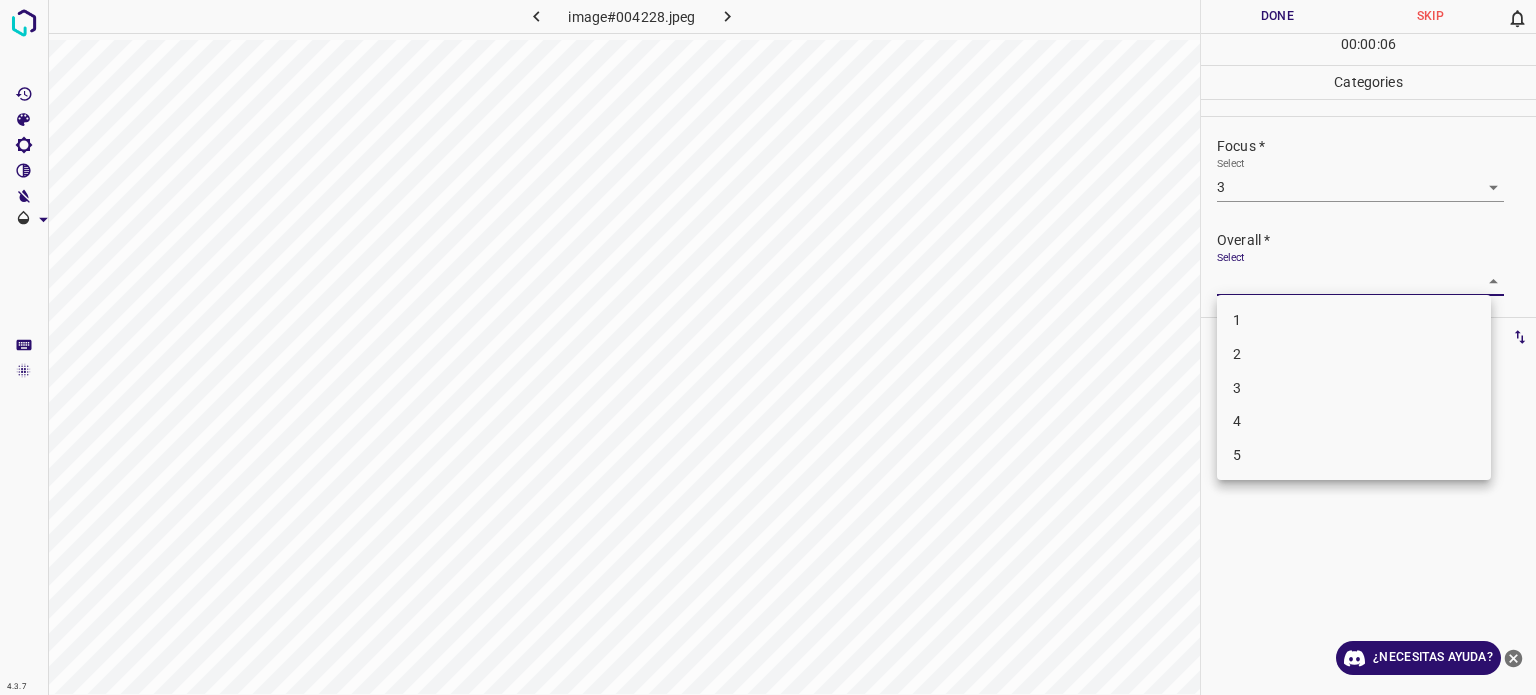 click on "3" at bounding box center [1237, 388] 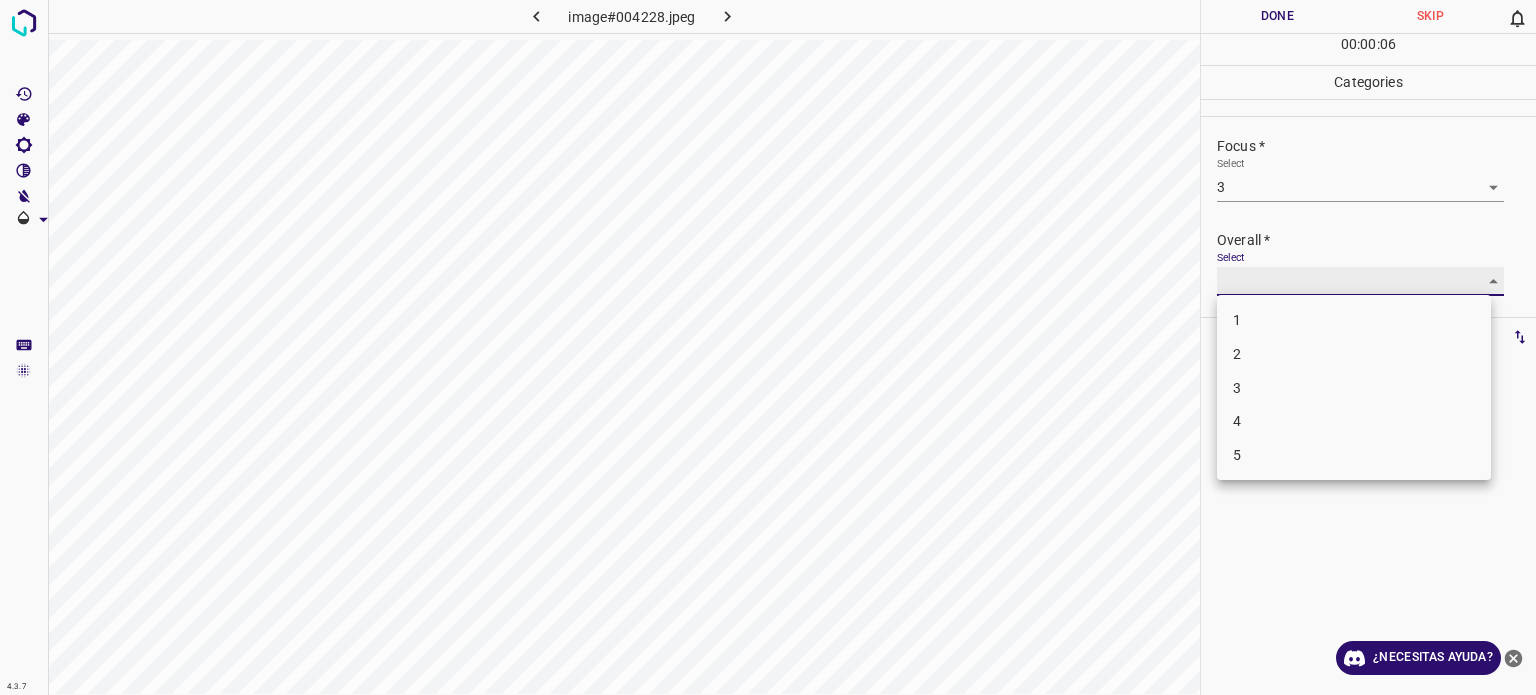 type on "3" 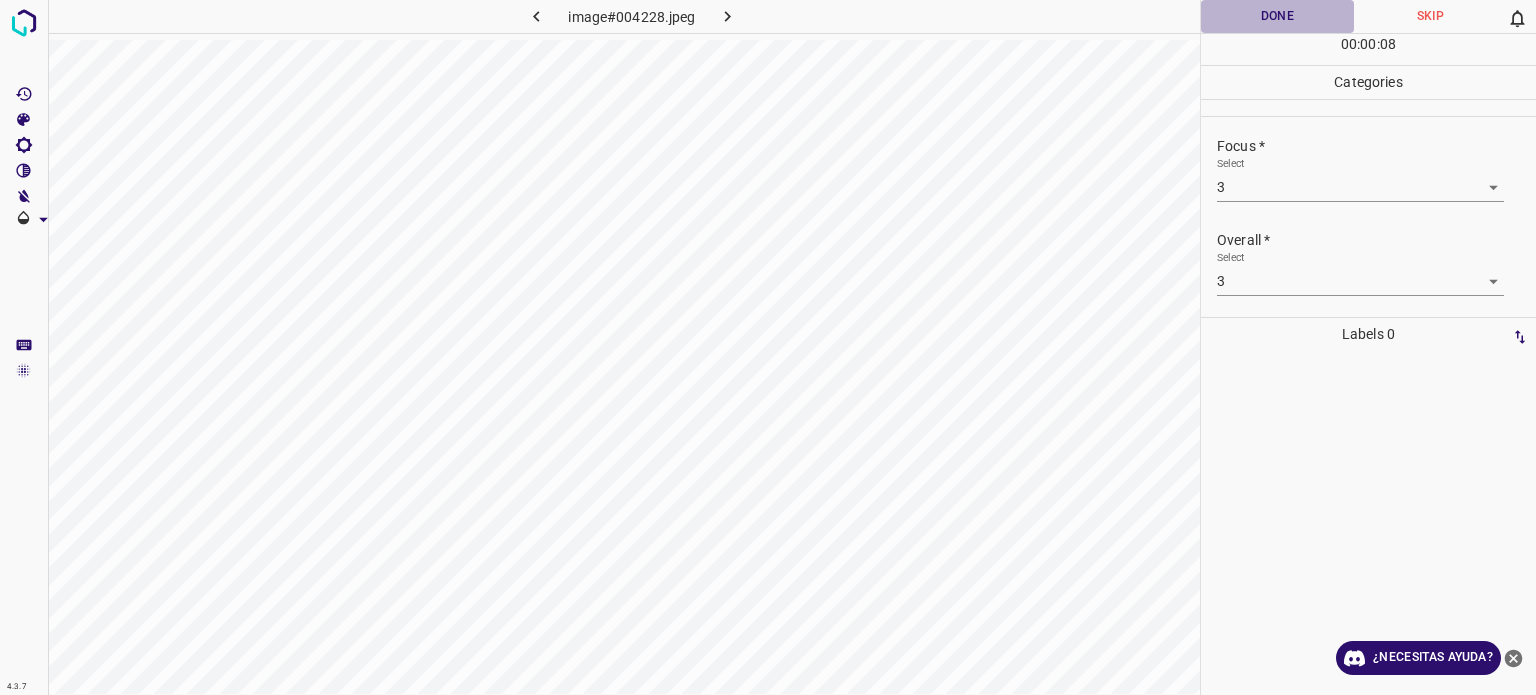 click on "Done" at bounding box center (1277, 16) 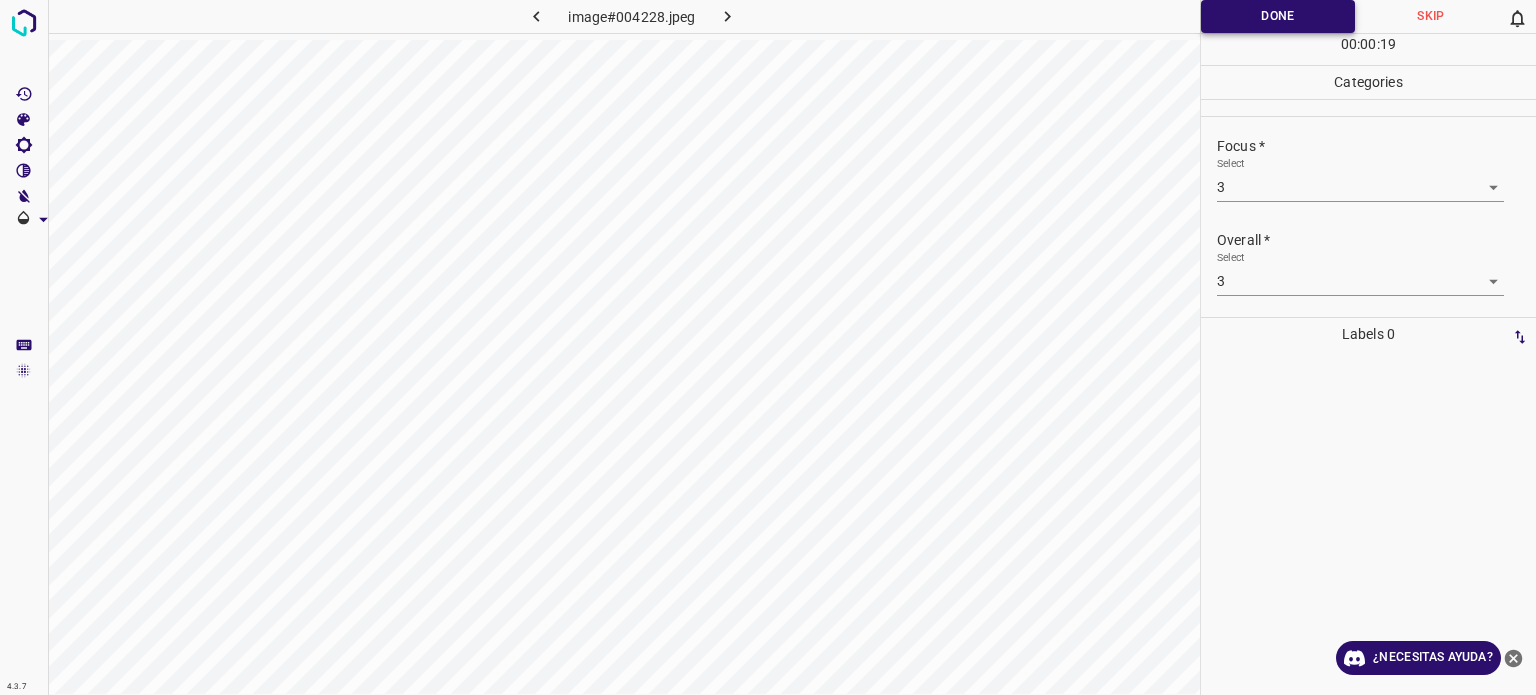 click on "Done" at bounding box center (1278, 16) 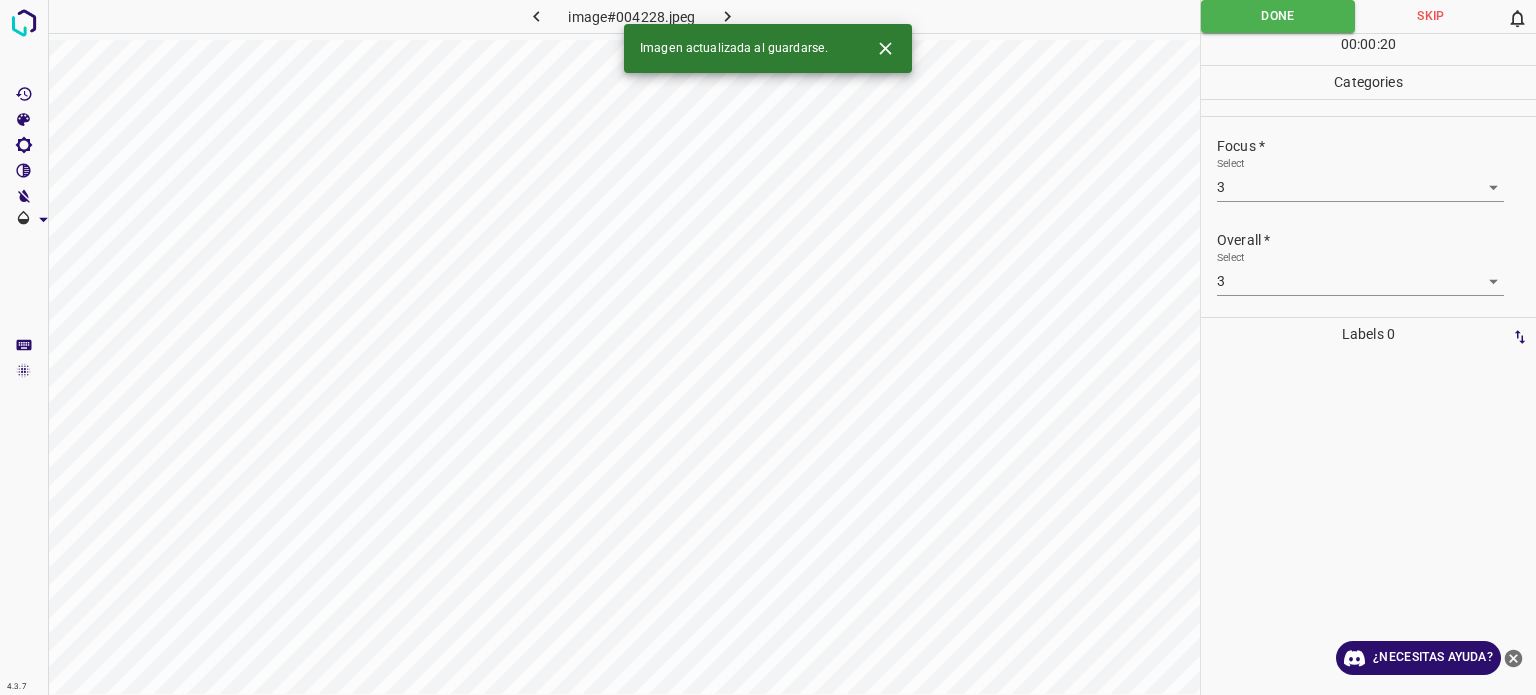 click 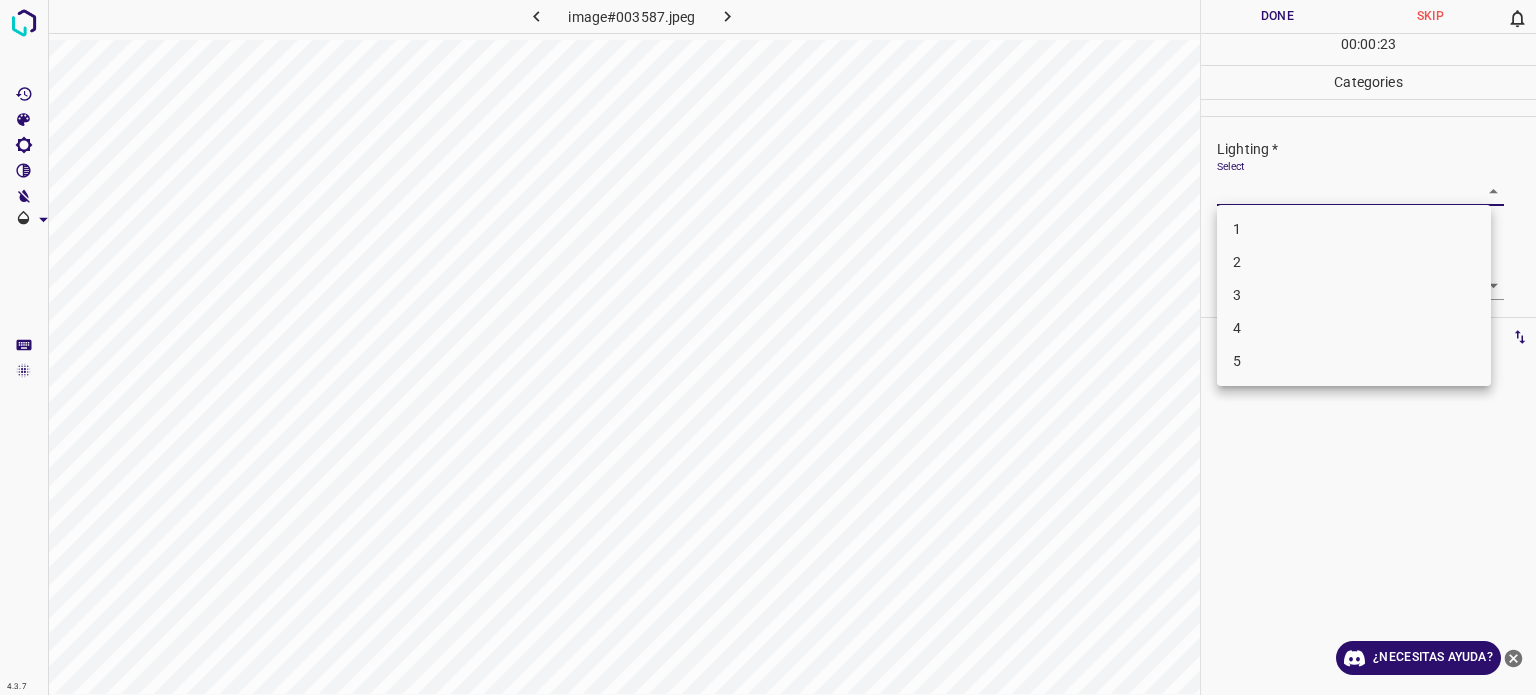 drag, startPoint x: 1281, startPoint y: 193, endPoint x: 1249, endPoint y: 242, distance: 58.5235 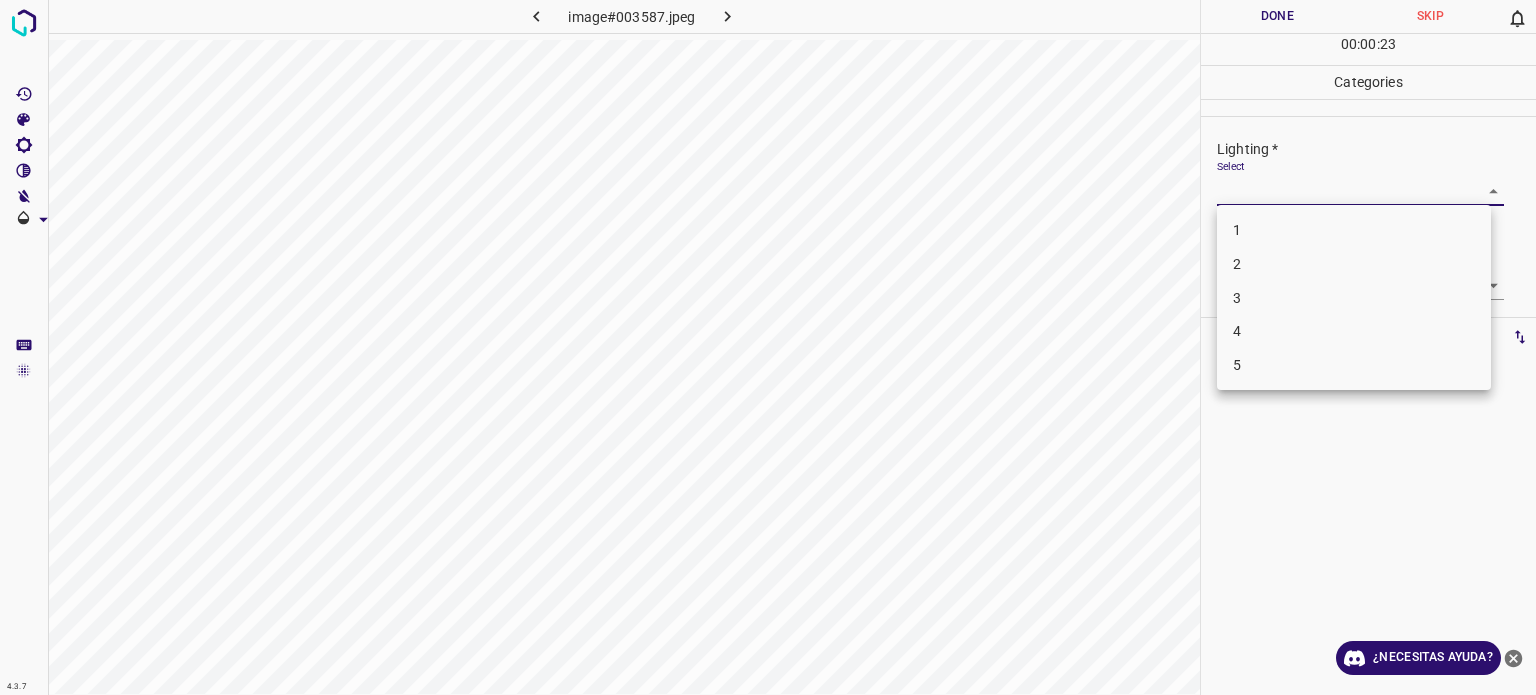 click on "3" at bounding box center [1354, 298] 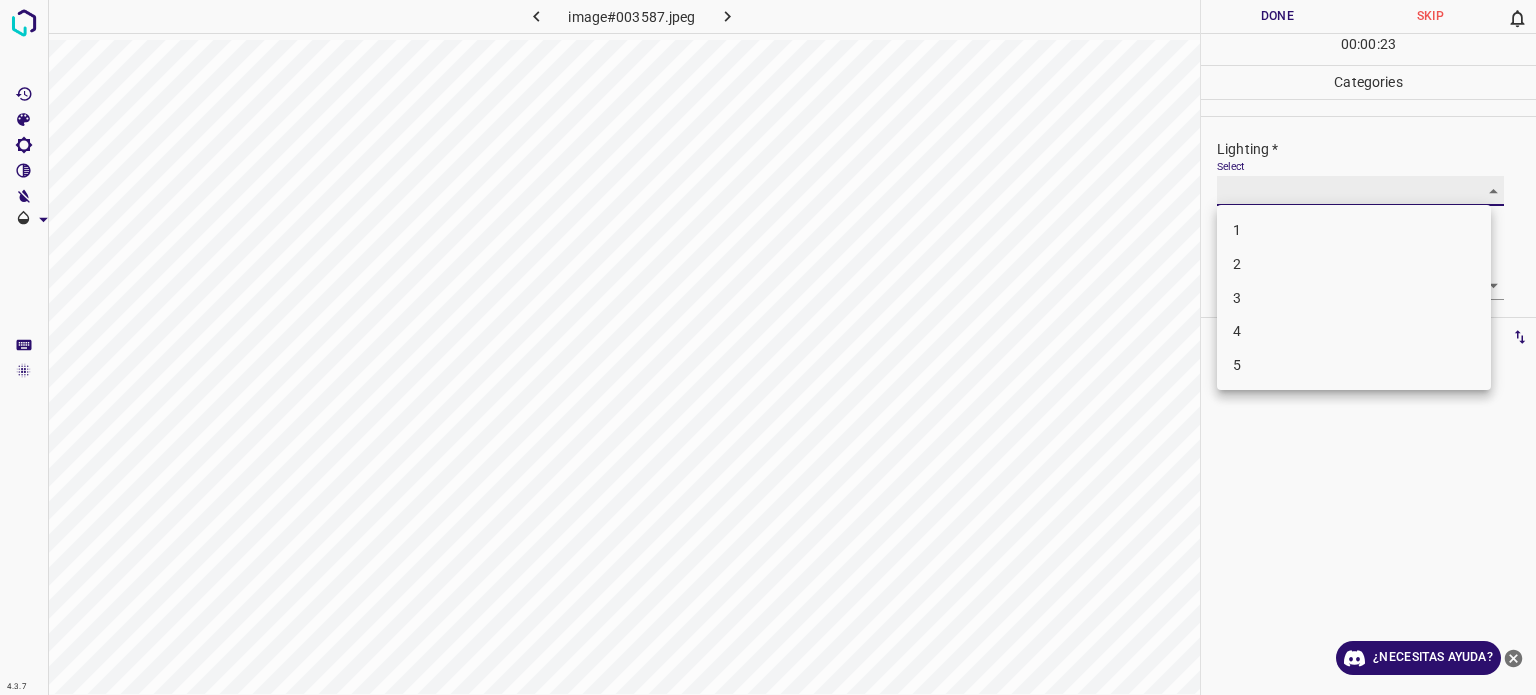 type on "3" 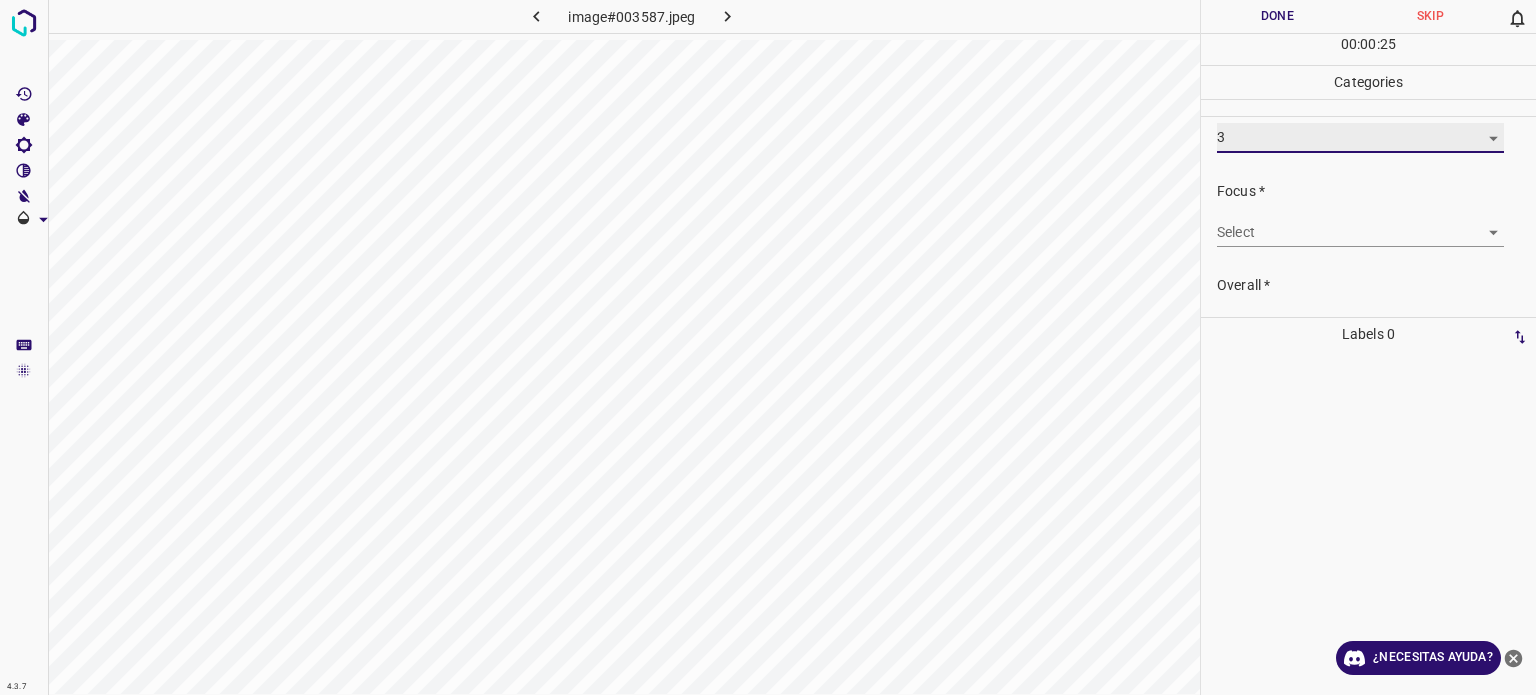 scroll, scrollTop: 98, scrollLeft: 0, axis: vertical 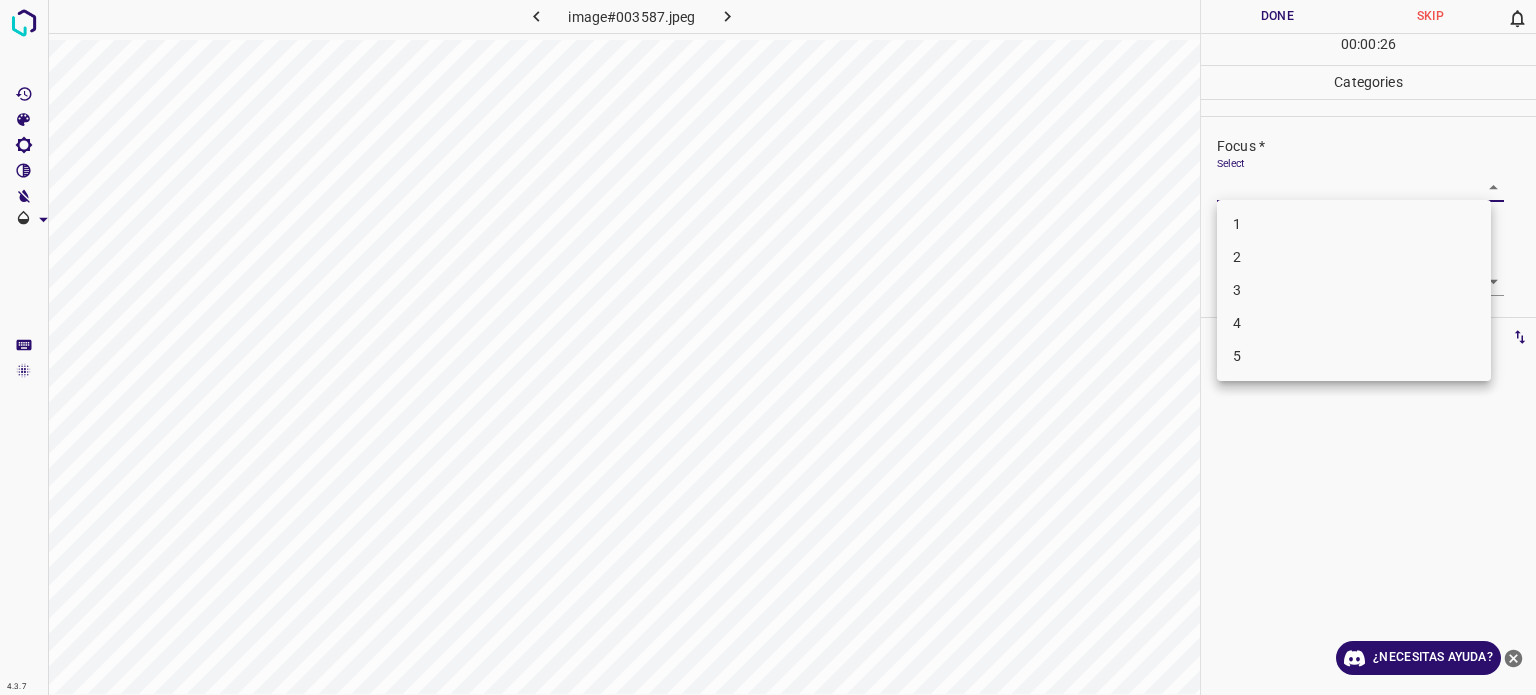 click on "4.3.7 image#003587.jpeg Done Skip 0 00   : 00   : 26   Categories Lighting *  Select 3 3 Focus *  Select ​ Overall *  Select ​ Labels   0 Categories 1 Lighting 2 Focus 3 Overall Tools Space Change between modes (Draw & Edit) I Auto labeling R Restore zoom M Zoom in N Zoom out Delete Delete selecte label Filters Z Restore filters X Saturation filter C Brightness filter V Contrast filter B Gray scale filter General O Download ¿Necesitas ayuda? Texto original Valora esta traducción Tu opinión servirá para ayudar a mejorar el Traductor de Google - Texto - Esconder - Borrar 1 2 3 4 5" at bounding box center [768, 347] 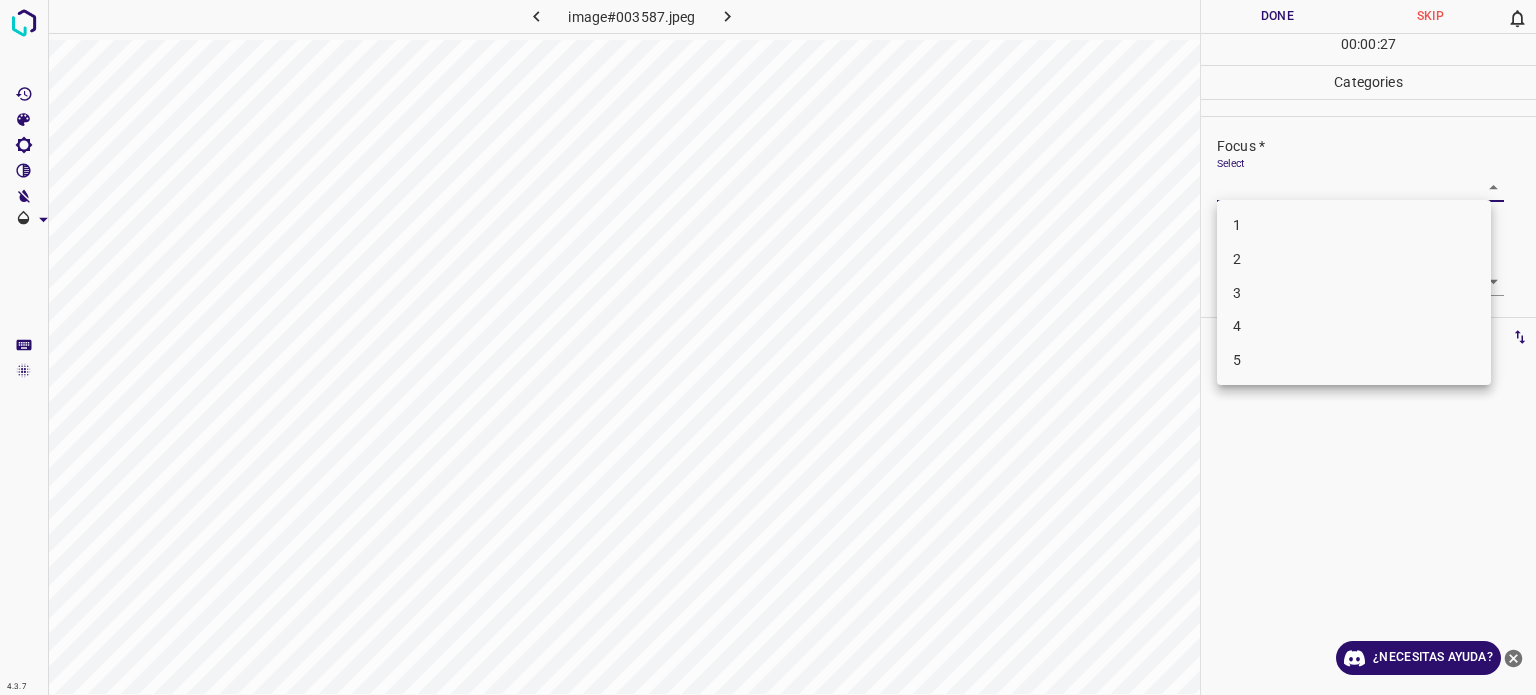 click on "3" at bounding box center [1237, 292] 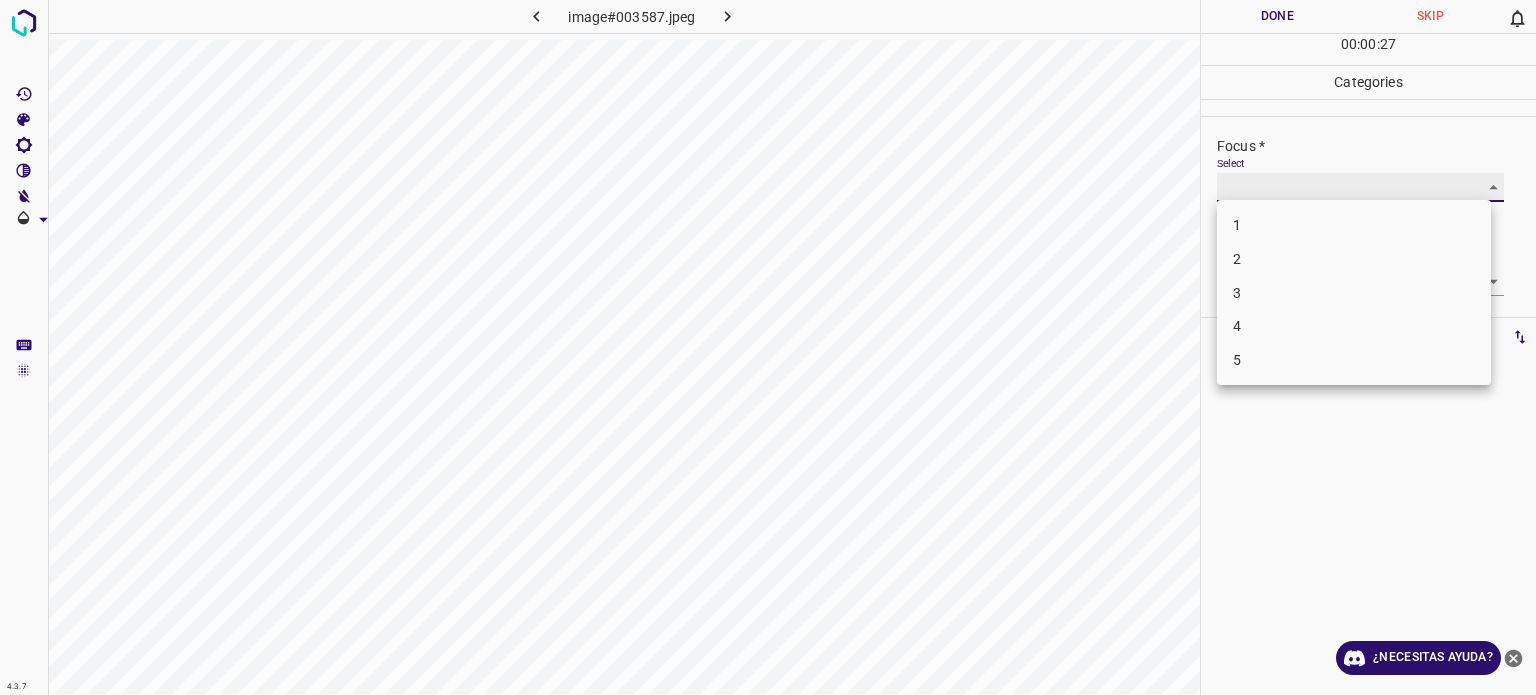 type on "3" 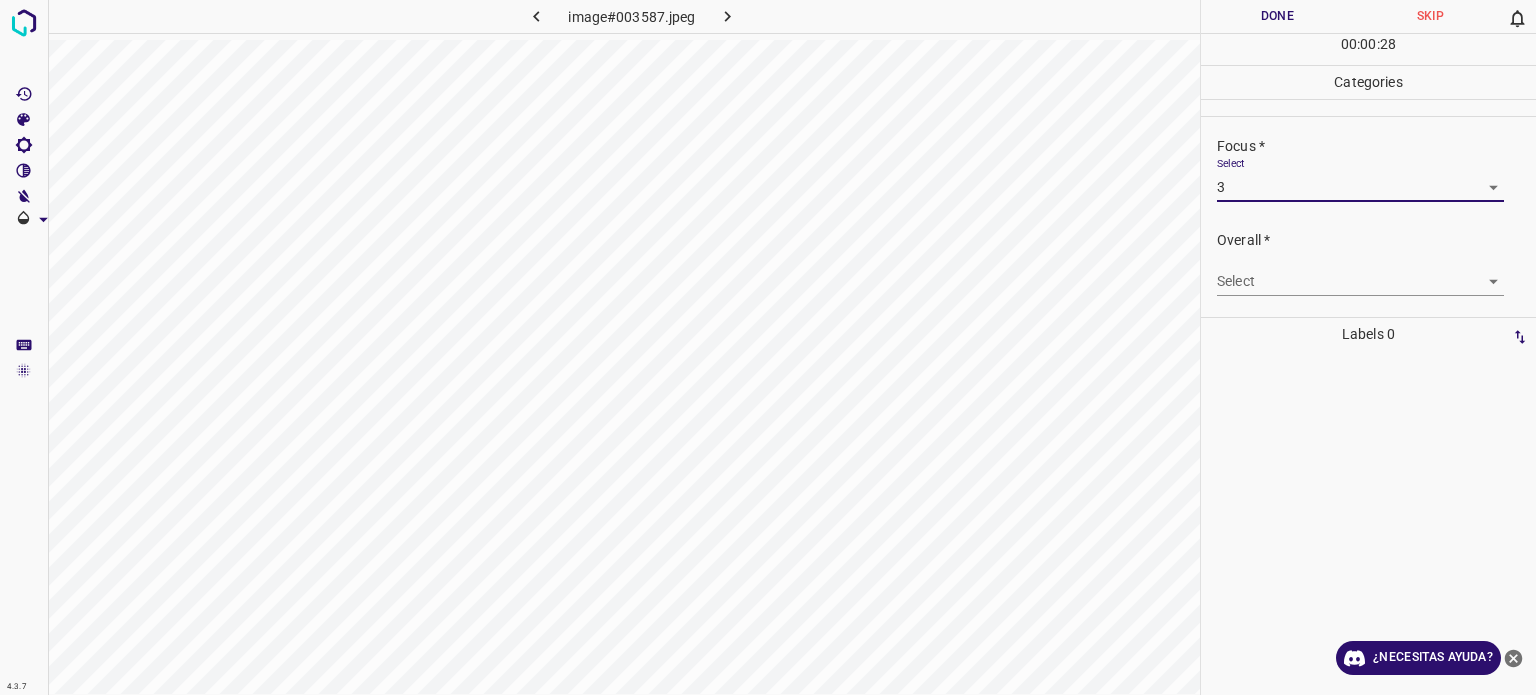 click on "4.3.7 image#003587.jpeg Done Skip 0 00   : 00   : 28   Categories Lighting *  Select 3 3 Focus *  Select 3 3 Overall *  Select ​ Labels   0 Categories 1 Lighting 2 Focus 3 Overall Tools Space Change between modes (Draw & Edit) I Auto labeling R Restore zoom M Zoom in N Zoom out Delete Delete selecte label Filters Z Restore filters X Saturation filter C Brightness filter V Contrast filter B Gray scale filter General O Download ¿Necesitas ayuda? Texto original Valora esta traducción Tu opinión servirá para ayudar a mejorar el Traductor de Google - Texto - Esconder - Borrar" at bounding box center (768, 347) 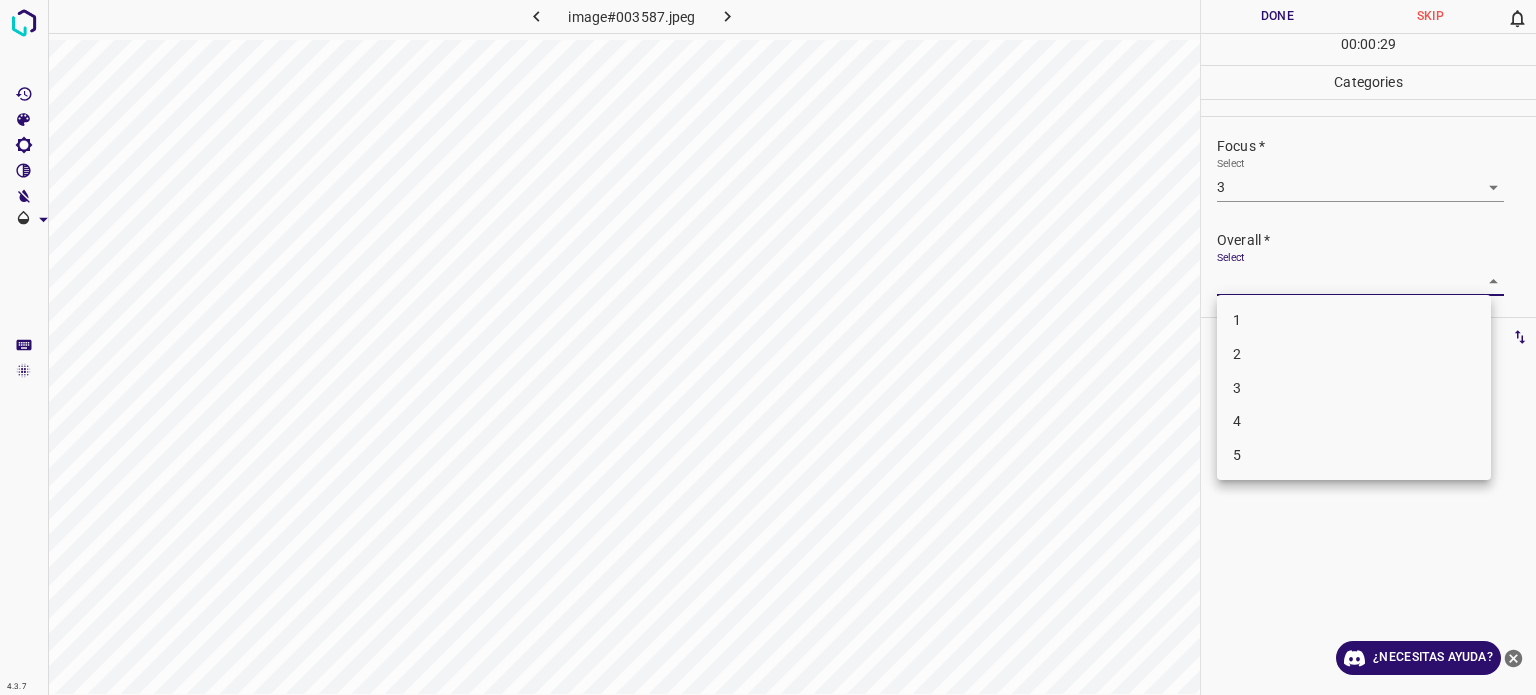 click on "3" at bounding box center [1354, 388] 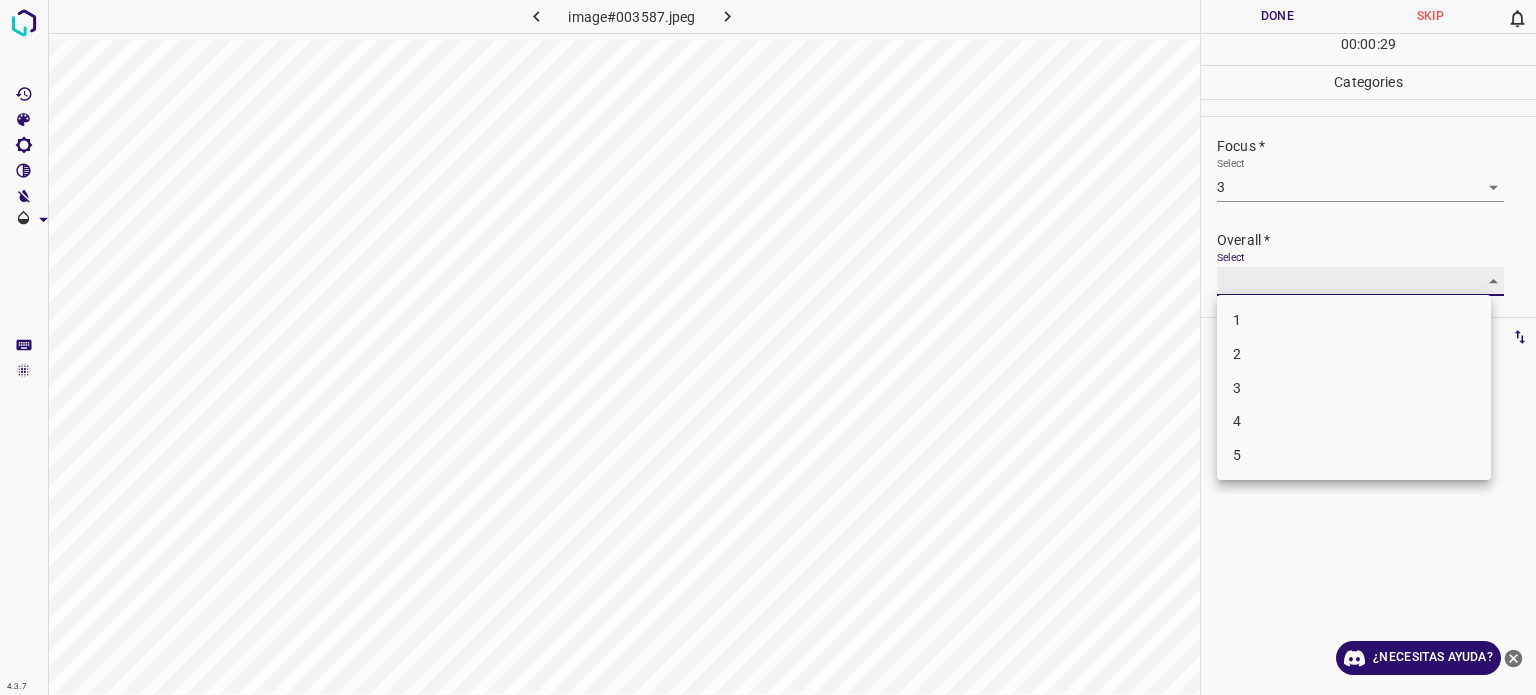 type on "3" 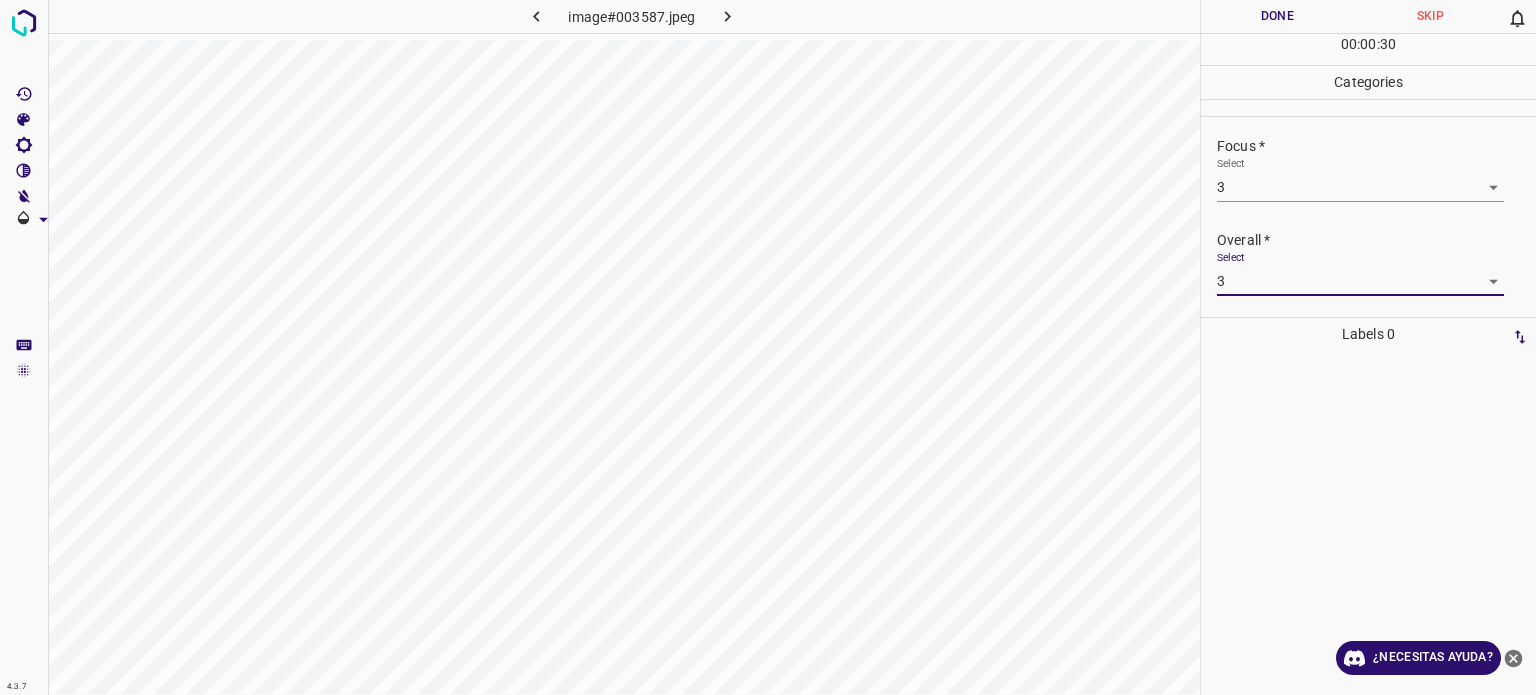 click on "Done" at bounding box center (1277, 16) 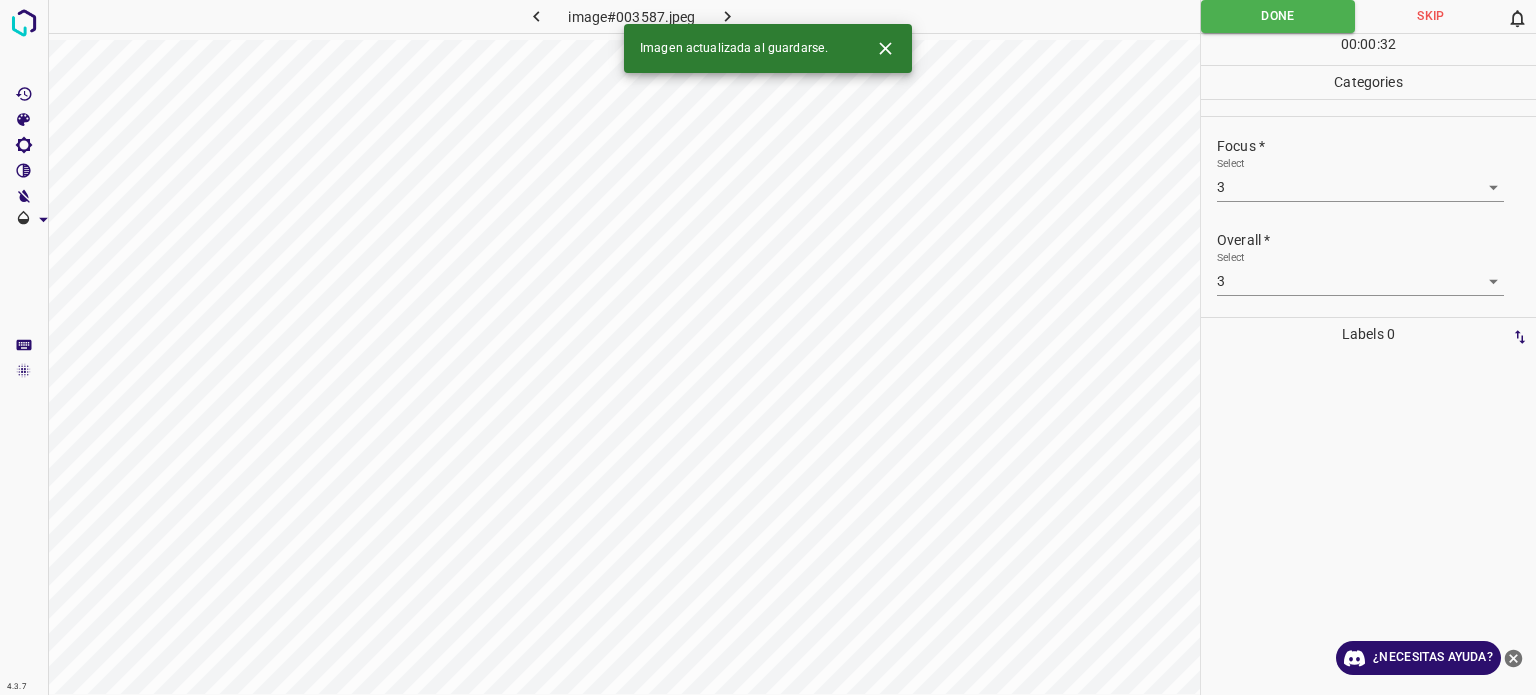 click 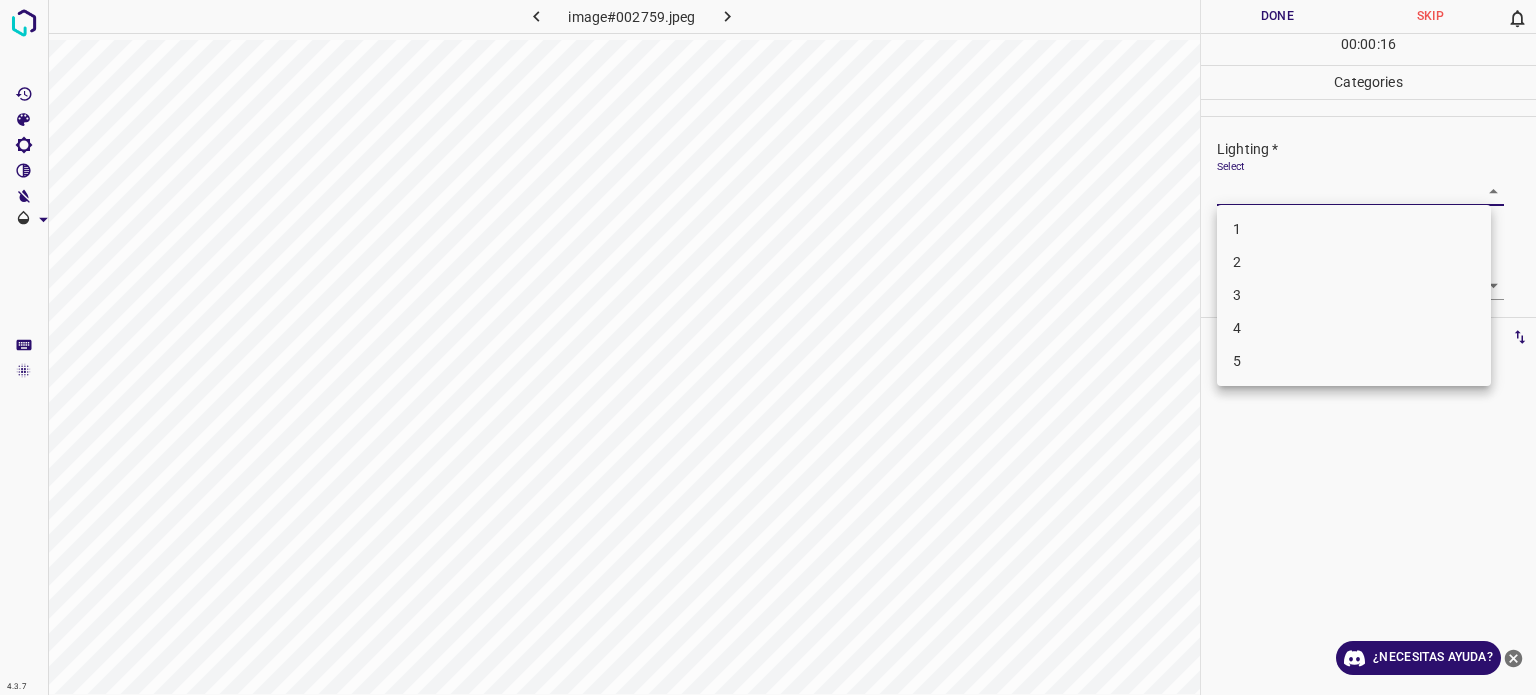 click on "4.3.7 image#002759.jpeg Done Skip 0 00   : 00   : 16   Categories Lighting *  Select ​ Focus *  Select ​ Overall *  Select ​ Labels   0 Categories 1 Lighting 2 Focus 3 Overall Tools Space Change between modes (Draw & Edit) I Auto labeling R Restore zoom M Zoom in N Zoom out Delete Delete selecte label Filters Z Restore filters X Saturation filter C Brightness filter V Contrast filter B Gray scale filter General O Download ¿Necesitas ayuda? Texto original Valora esta traducción Tu opinión servirá para ayudar a mejorar el Traductor de Google - Texto - Esconder - Borrar 1 2 3 4 5" at bounding box center (768, 347) 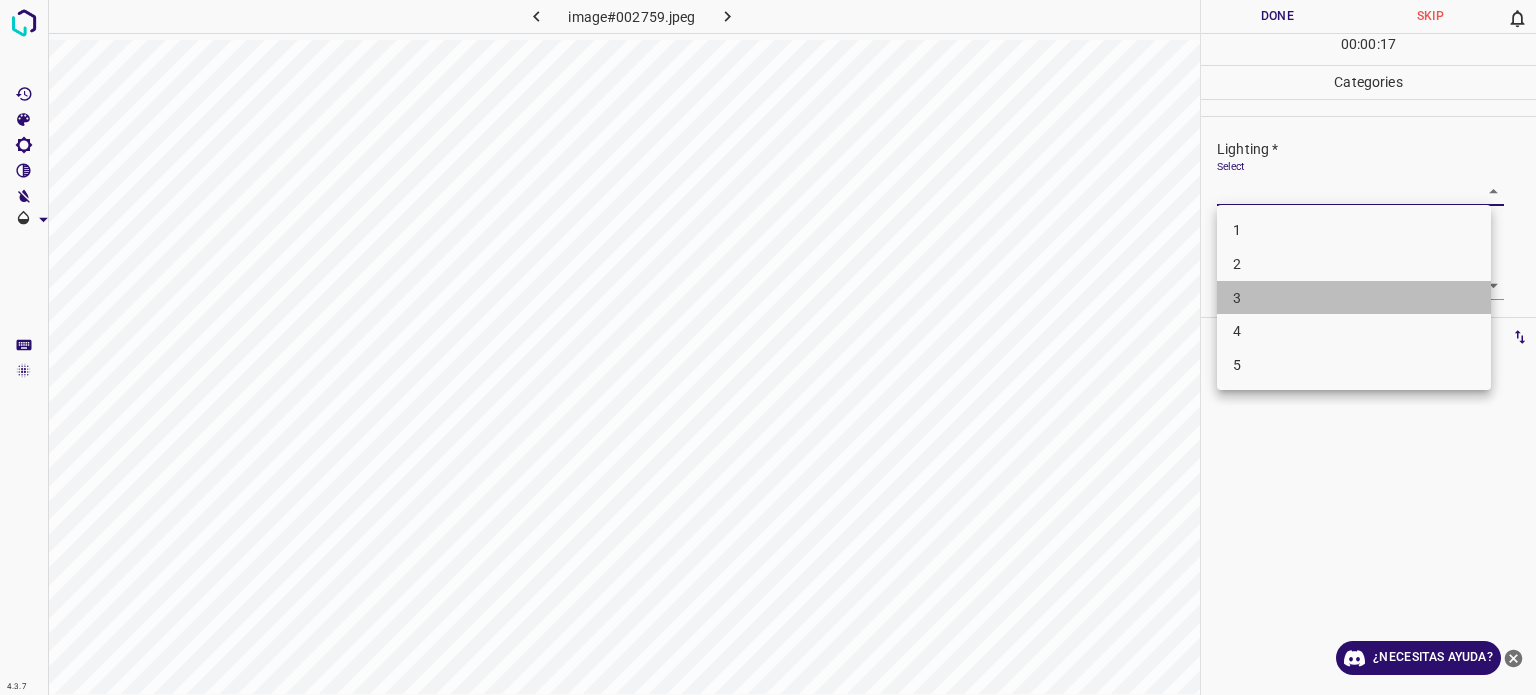 click on "3" at bounding box center (1237, 297) 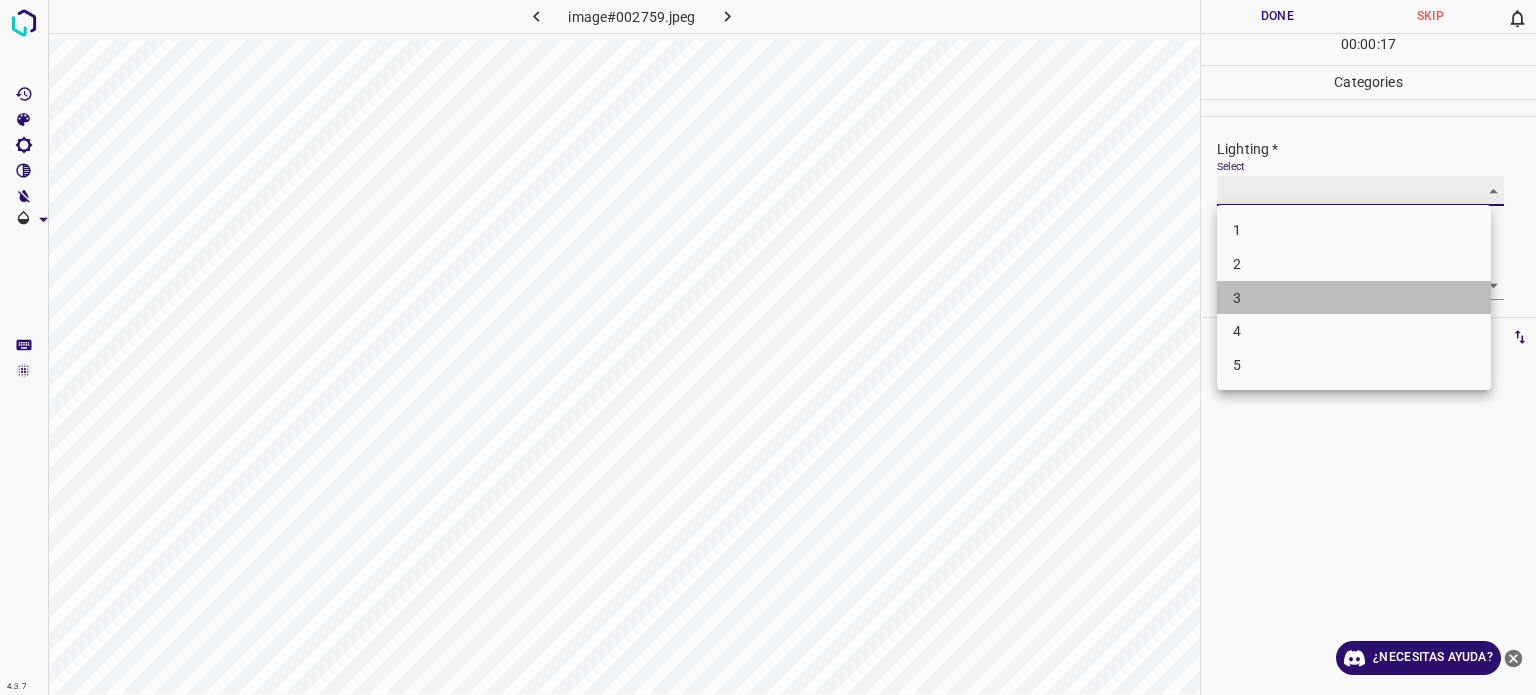 type on "3" 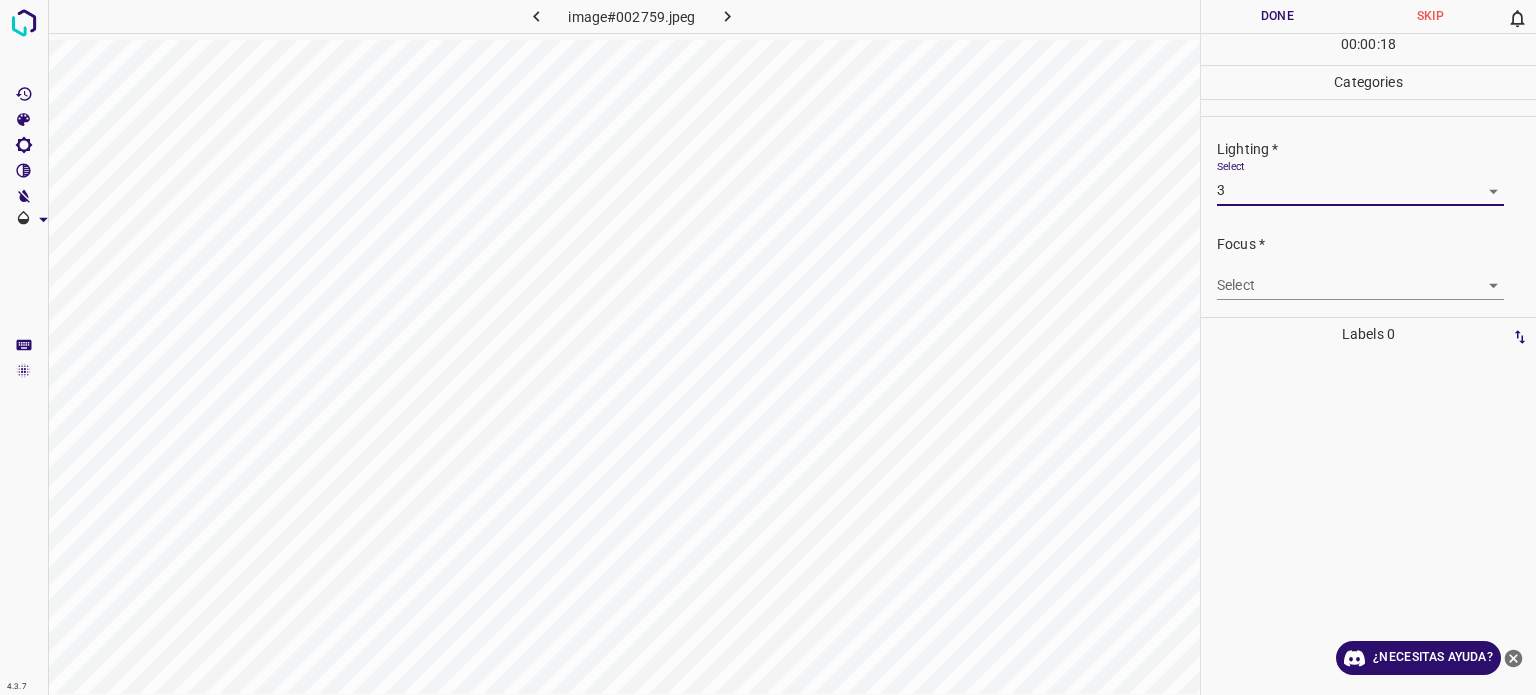 click on "4.3.7 image#002759.jpeg Done Skip 0 00   : 00   : 18   Categories Lighting *  Select 3 3 Focus *  Select ​ Overall *  Select ​ Labels   0 Categories 1 Lighting 2 Focus 3 Overall Tools Space Change between modes (Draw & Edit) I Auto labeling R Restore zoom M Zoom in N Zoom out Delete Delete selecte label Filters Z Restore filters X Saturation filter C Brightness filter V Contrast filter B Gray scale filter General O Download ¿Necesitas ayuda? Texto original Valora esta traducción Tu opinión servirá para ayudar a mejorar el Traductor de Google - Texto - Esconder - Borrar" at bounding box center [768, 347] 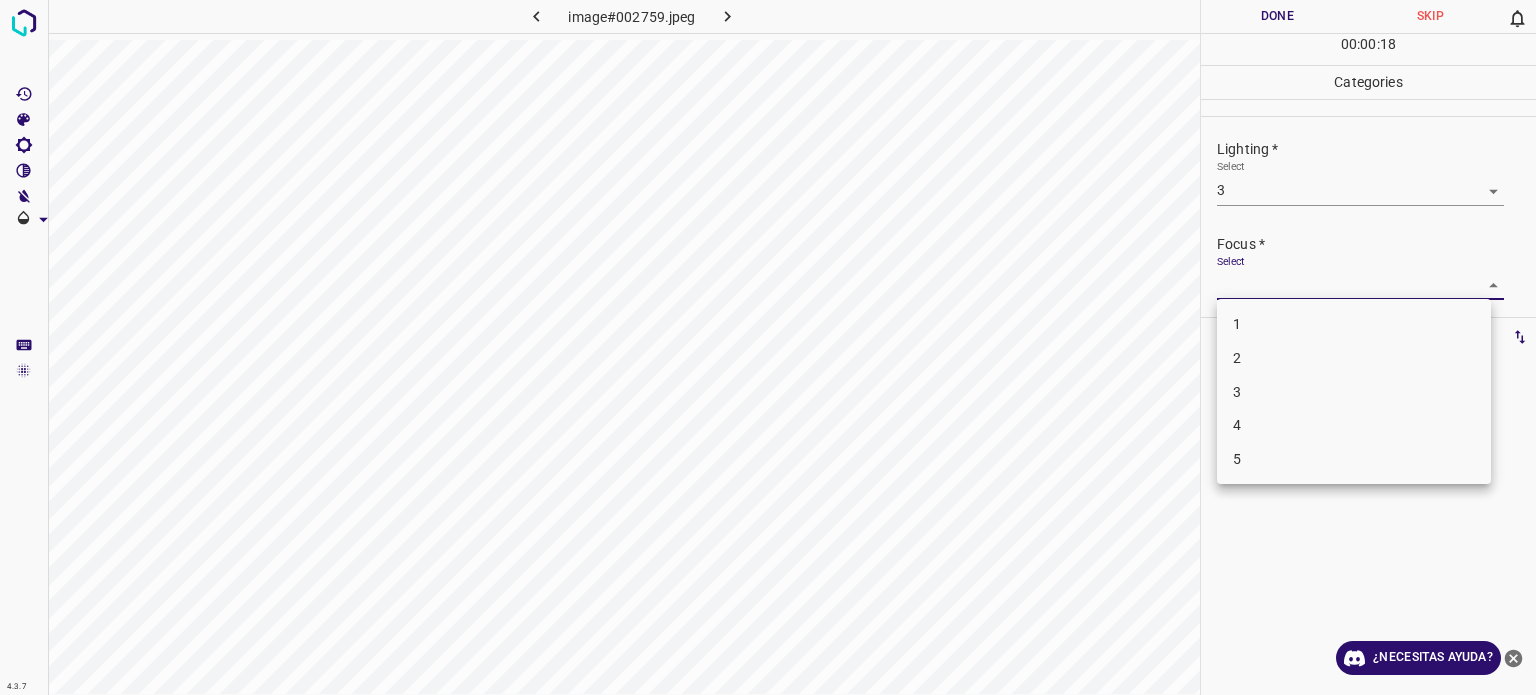 click on "3" at bounding box center (1237, 391) 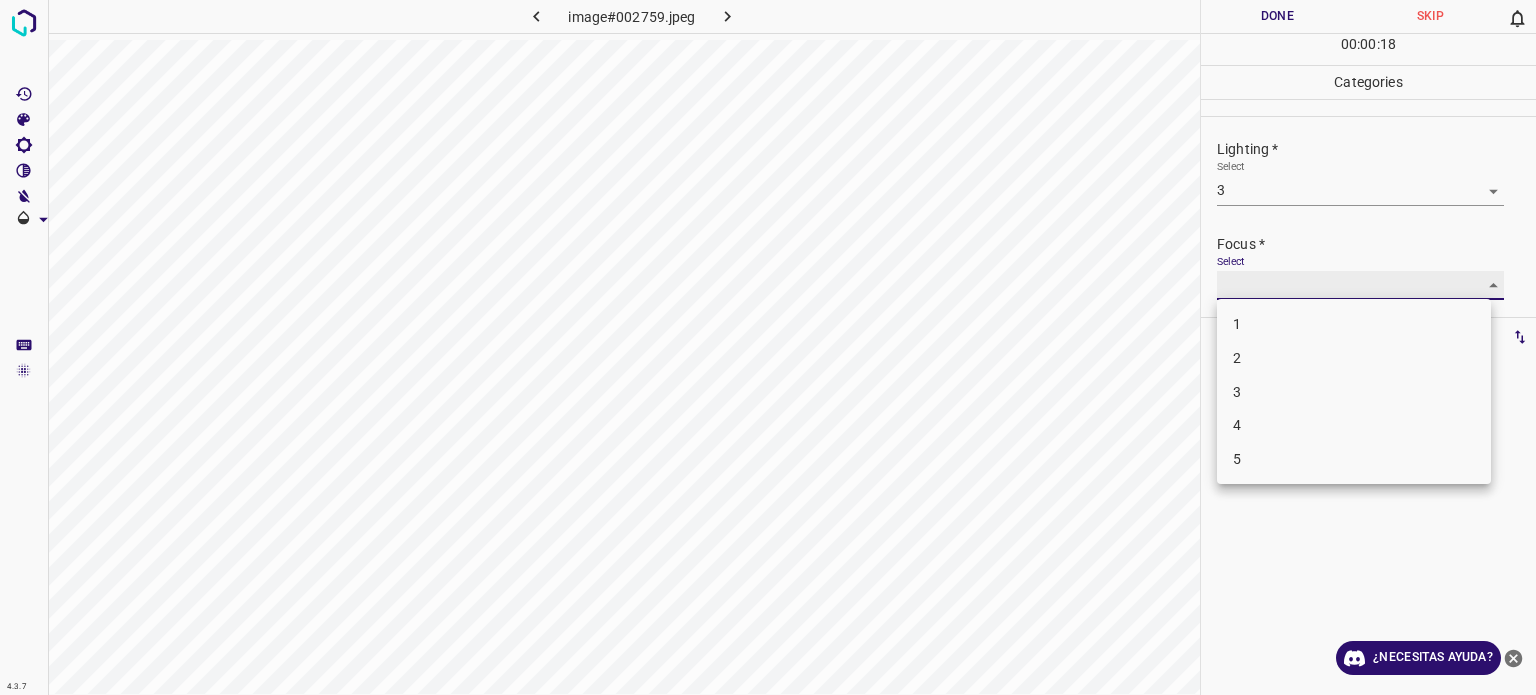 type on "3" 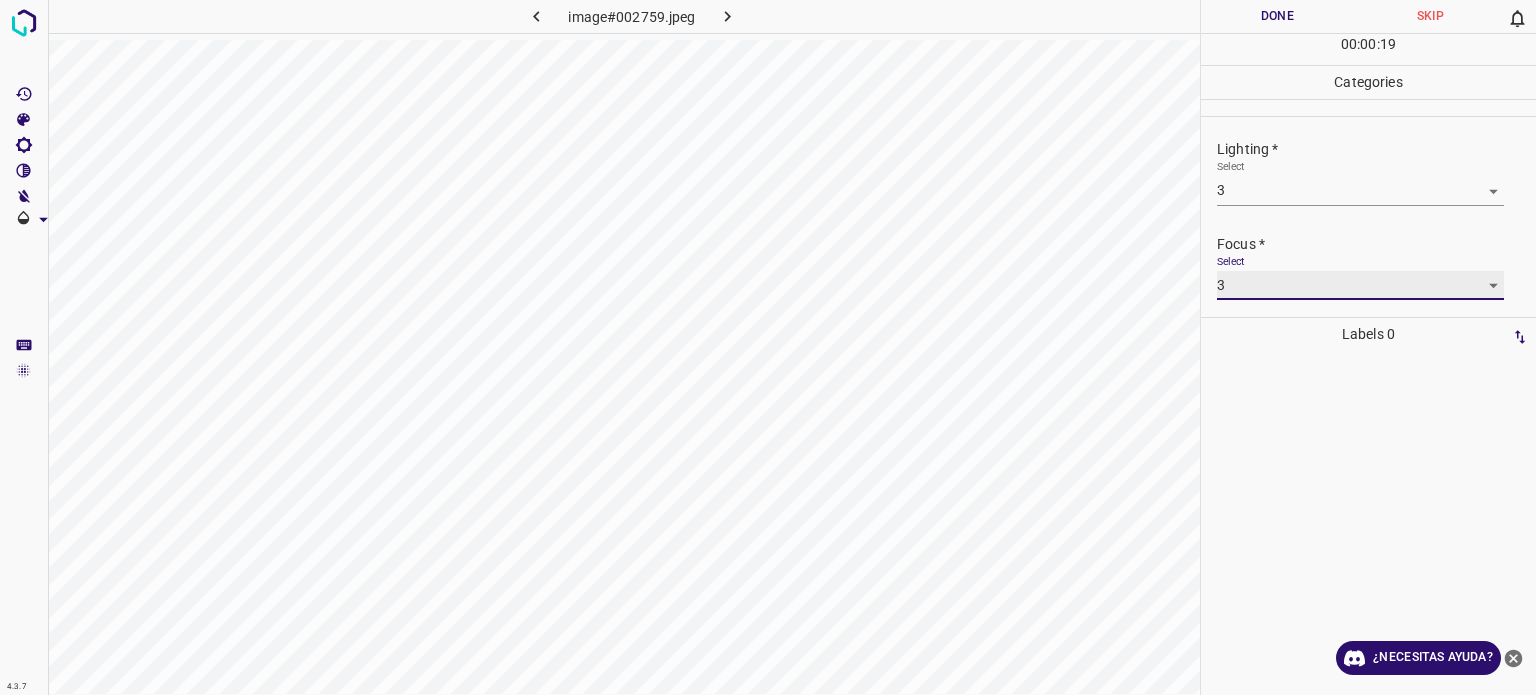 scroll, scrollTop: 98, scrollLeft: 0, axis: vertical 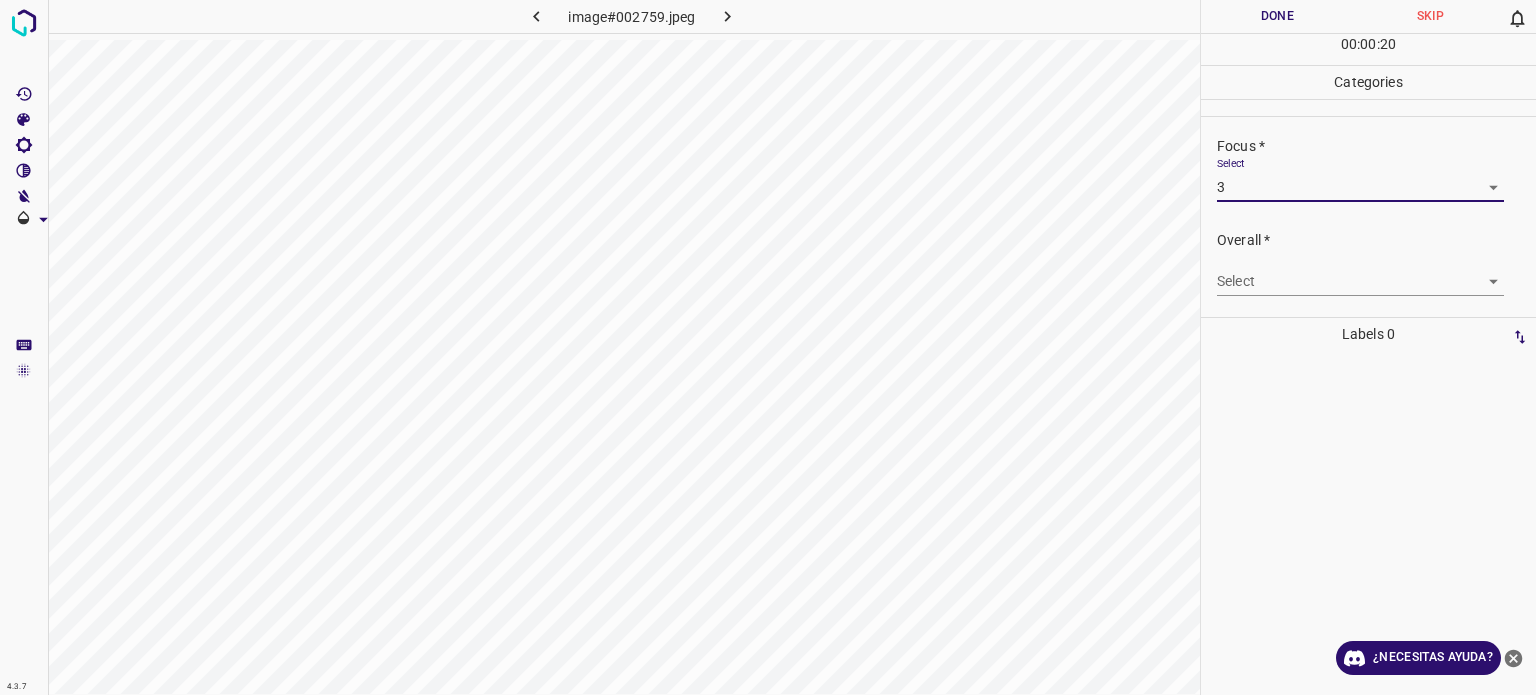 click on "4.3.7 image#002759.jpeg Done Skip 0 00 : 00 : 20 Categories Lighting * Select 3 3 Focus * Select 3 3 Overall * Select ​ Labels 0 Categories 1 Lighting 2 Focus 3 Overall Tools Space Change between modes (Draw & Edit) I Auto labeling R Restore zoom M Zoom in N Zoom out Delete Delete selecte label Filters Z Restore filters X Saturation filter C Brightness filter V Contrast filter B Gray scale filter General O Download ¿Necesitas ayuda? Texto original Valora esta traducción Tu opinión servirá para ayudar a mejorar el Traductor de Google - Texto - Esconder - Borrar" at bounding box center (768, 347) 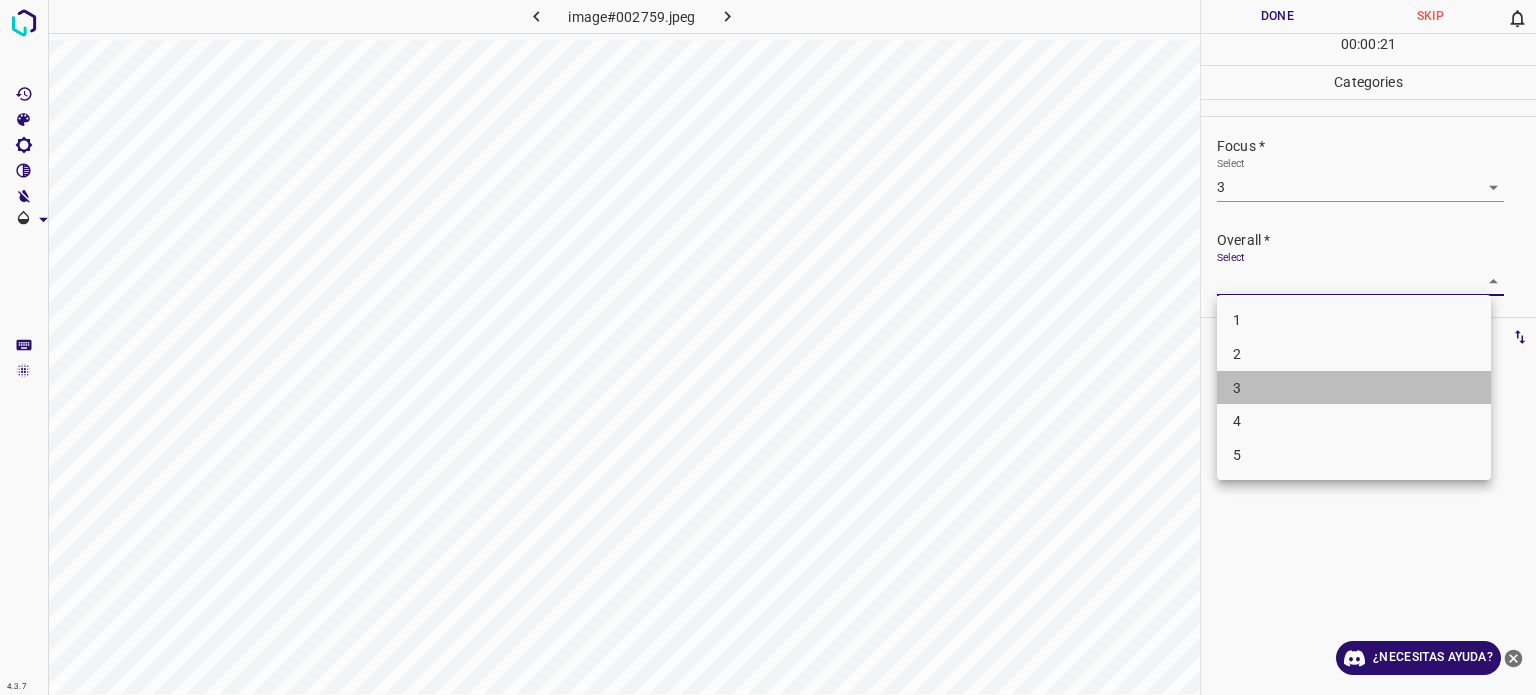 click on "3" at bounding box center [1237, 388] 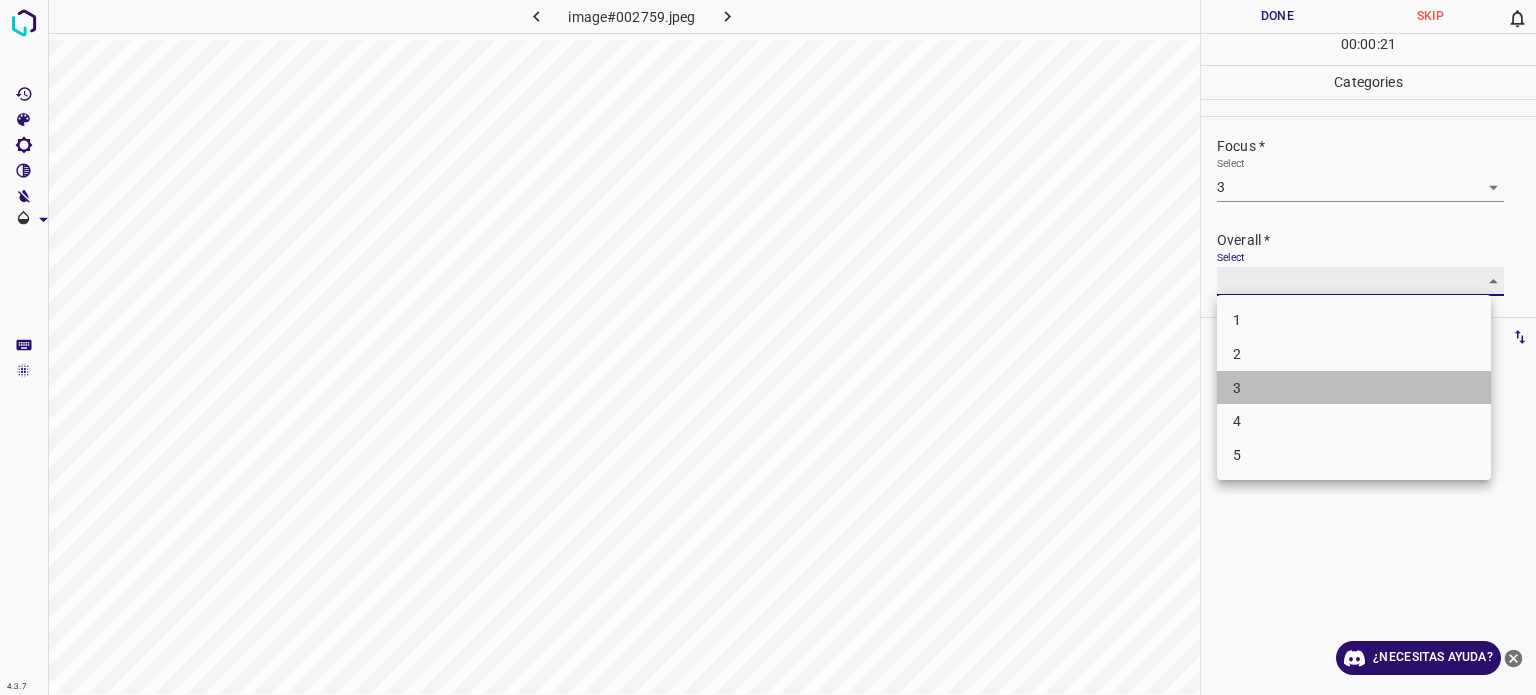 type on "3" 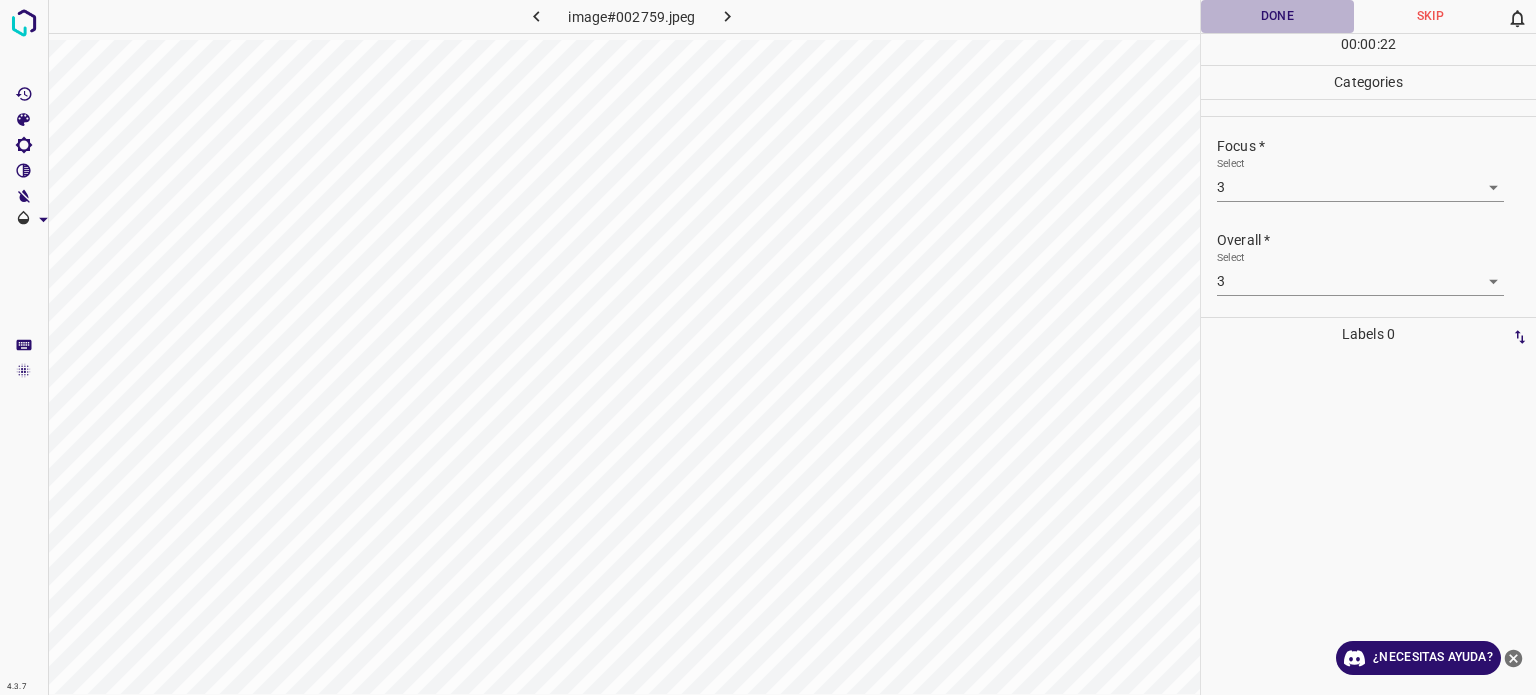 click on "Done" at bounding box center [1277, 16] 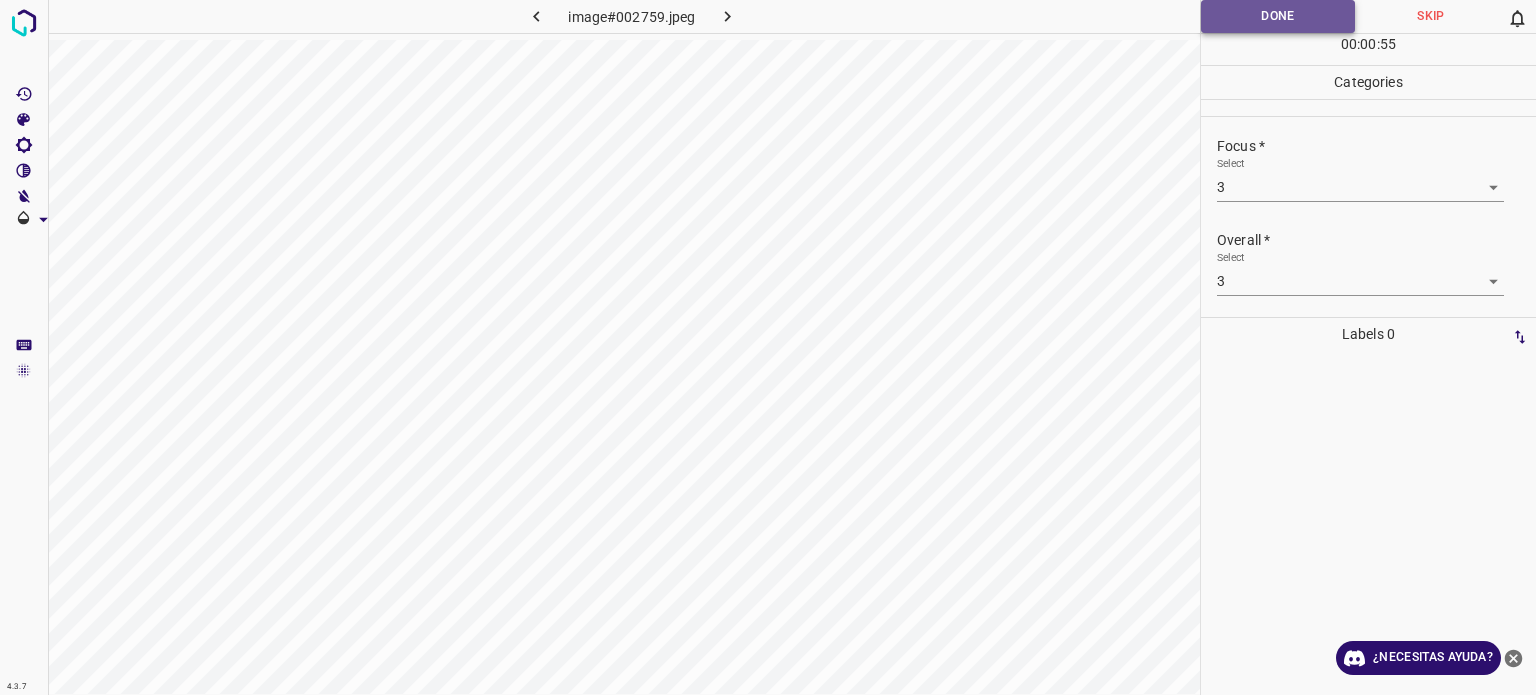 click on "Done" at bounding box center (1278, 16) 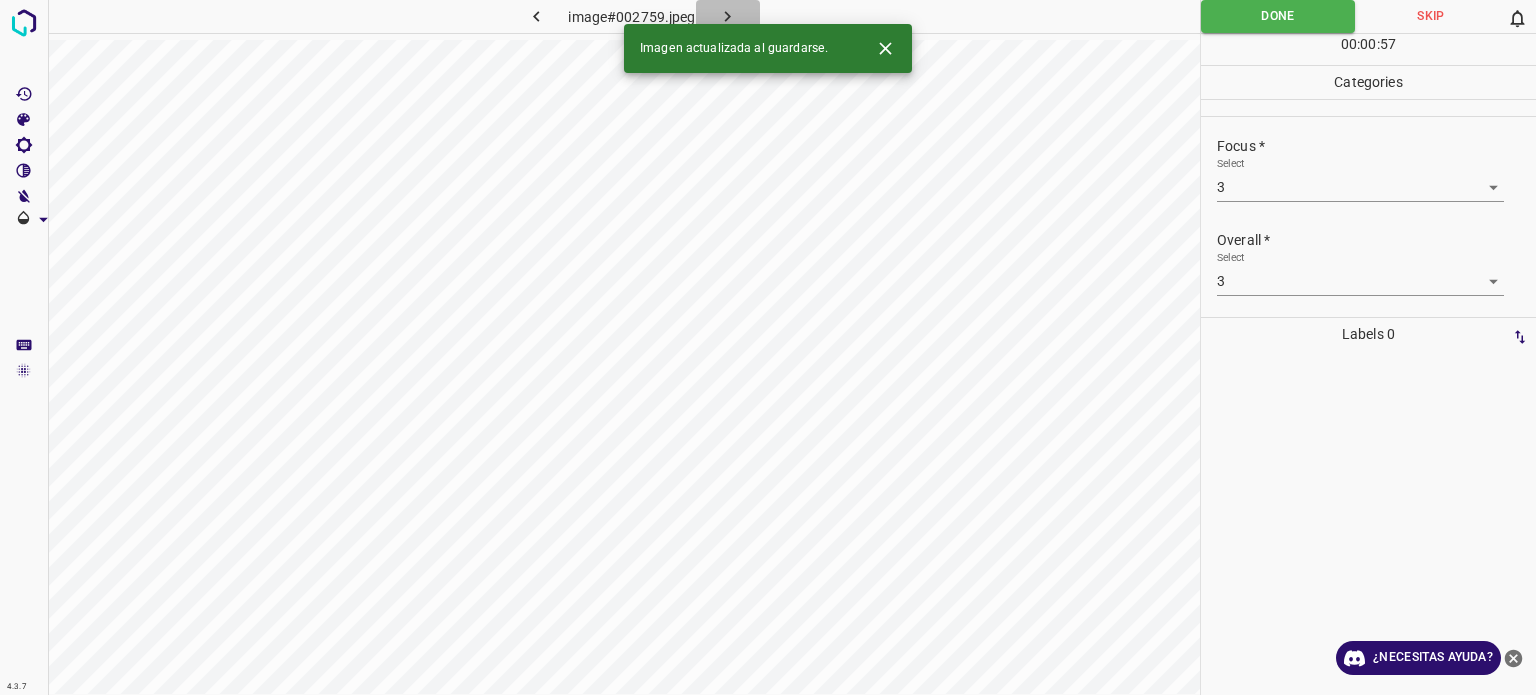 click 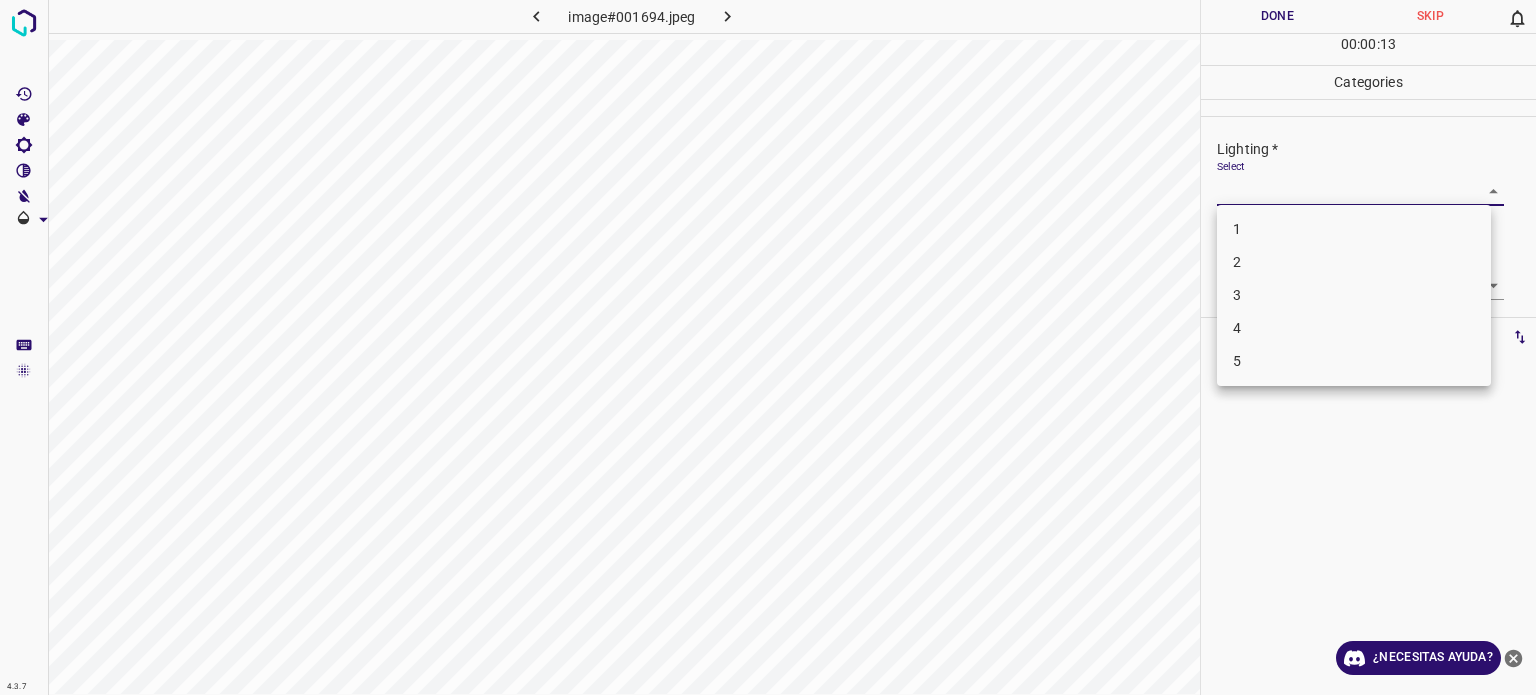 click on "4.3.7 image#001694.jpeg Done Skip 0 00   : 00   : 13   Categories Lighting *  Select ​ Focus *  Select ​ Overall *  Select ​ Labels   0 Categories 1 Lighting 2 Focus 3 Overall Tools Space Change between modes (Draw & Edit) I Auto labeling R Restore zoom M Zoom in N Zoom out Delete Delete selecte label Filters Z Restore filters X Saturation filter C Brightness filter V Contrast filter B Gray scale filter General O Download ¿Necesitas ayuda? Texto original Valora esta traducción Tu opinión servirá para ayudar a mejorar el Traductor de Google - Texto - Esconder - Borrar 1 2 3 4 5" at bounding box center [768, 347] 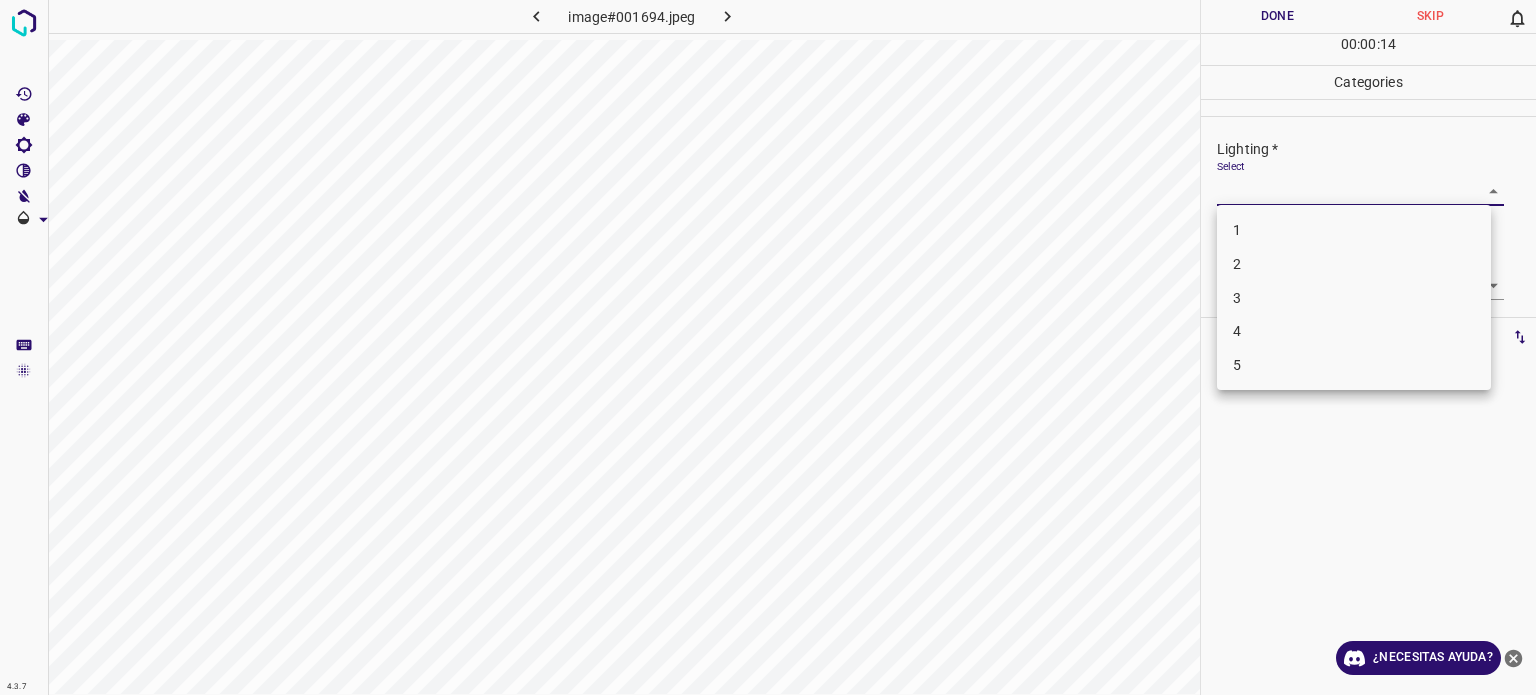 drag, startPoint x: 1238, startPoint y: 263, endPoint x: 1258, endPoint y: 261, distance: 20.09975 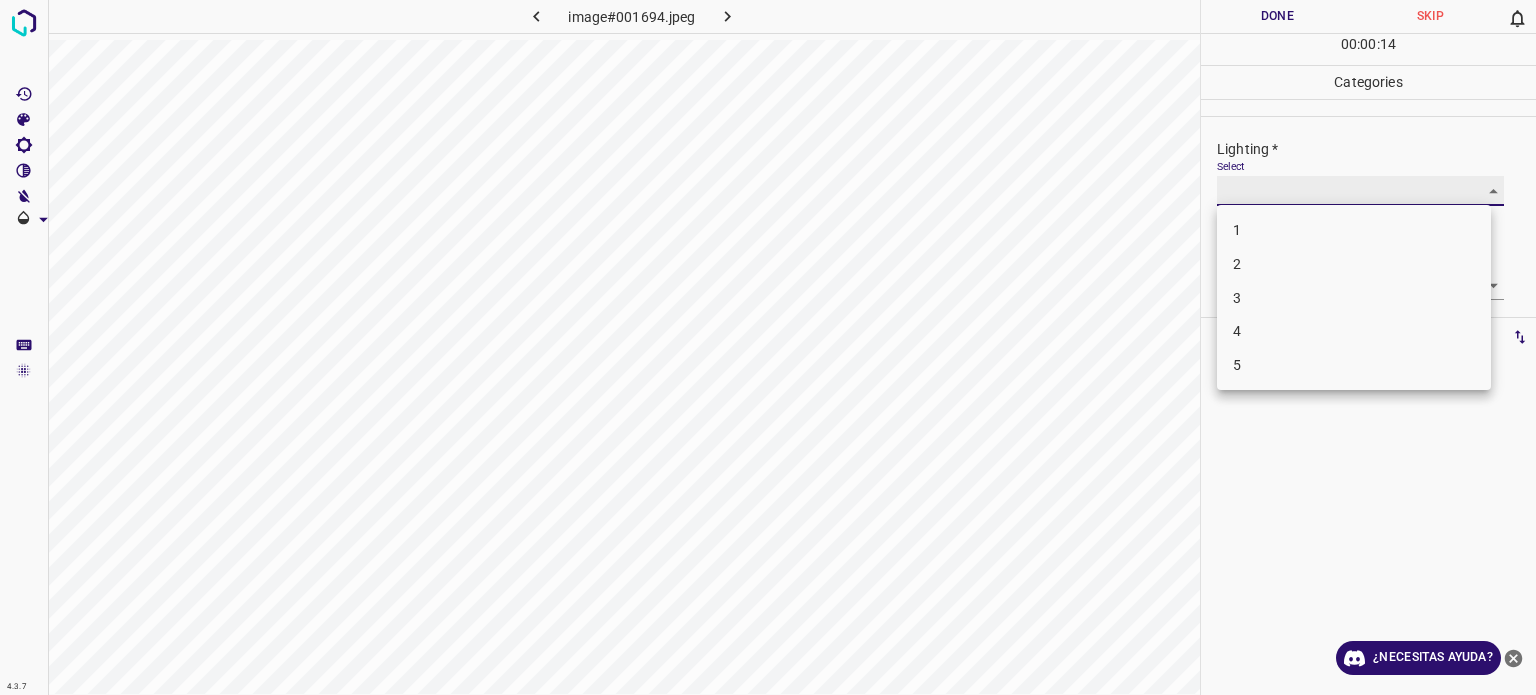 type on "2" 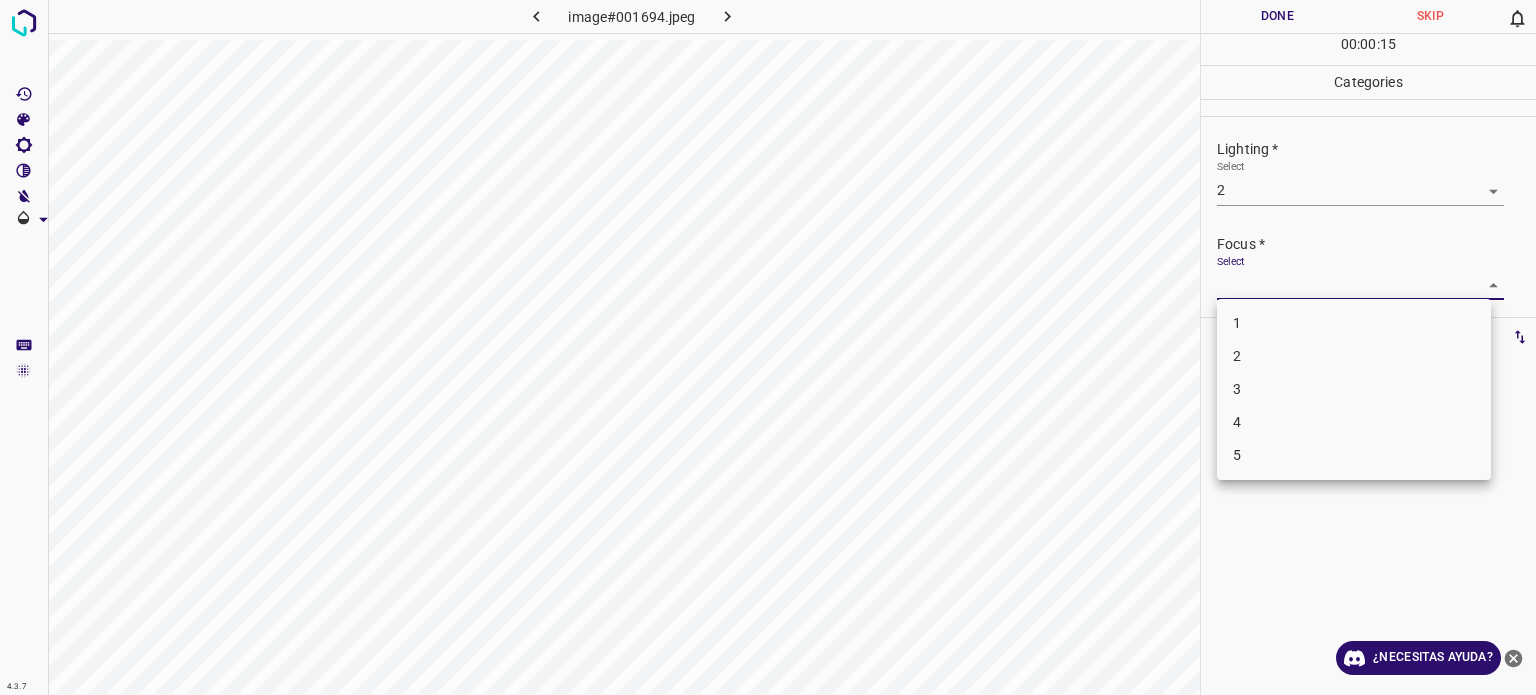 click on "4.3.7 image#001694.jpeg Done Skip 0 00   : 00   : 15   Categories Lighting *  Select 2 2 Focus *  Select ​ Overall *  Select ​ Labels   0 Categories 1 Lighting 2 Focus 3 Overall Tools Space Change between modes (Draw & Edit) I Auto labeling R Restore zoom M Zoom in N Zoom out Delete Delete selecte label Filters Z Restore filters X Saturation filter C Brightness filter V Contrast filter B Gray scale filter General O Download ¿Necesitas ayuda? Texto original Valora esta traducción Tu opinión servirá para ayudar a mejorar el Traductor de Google - Texto - Esconder - Borrar 1 2 3 4 5" at bounding box center (768, 347) 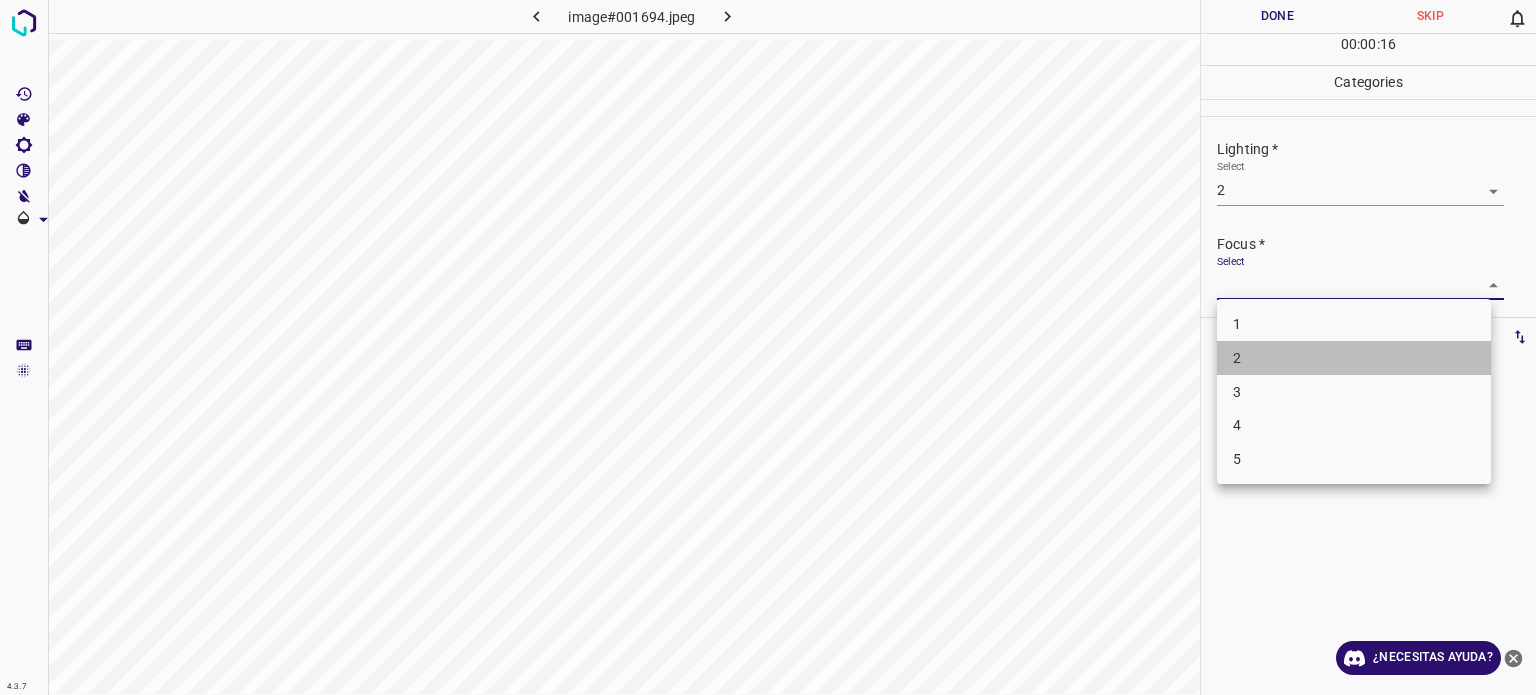 click on "2" at bounding box center (1354, 358) 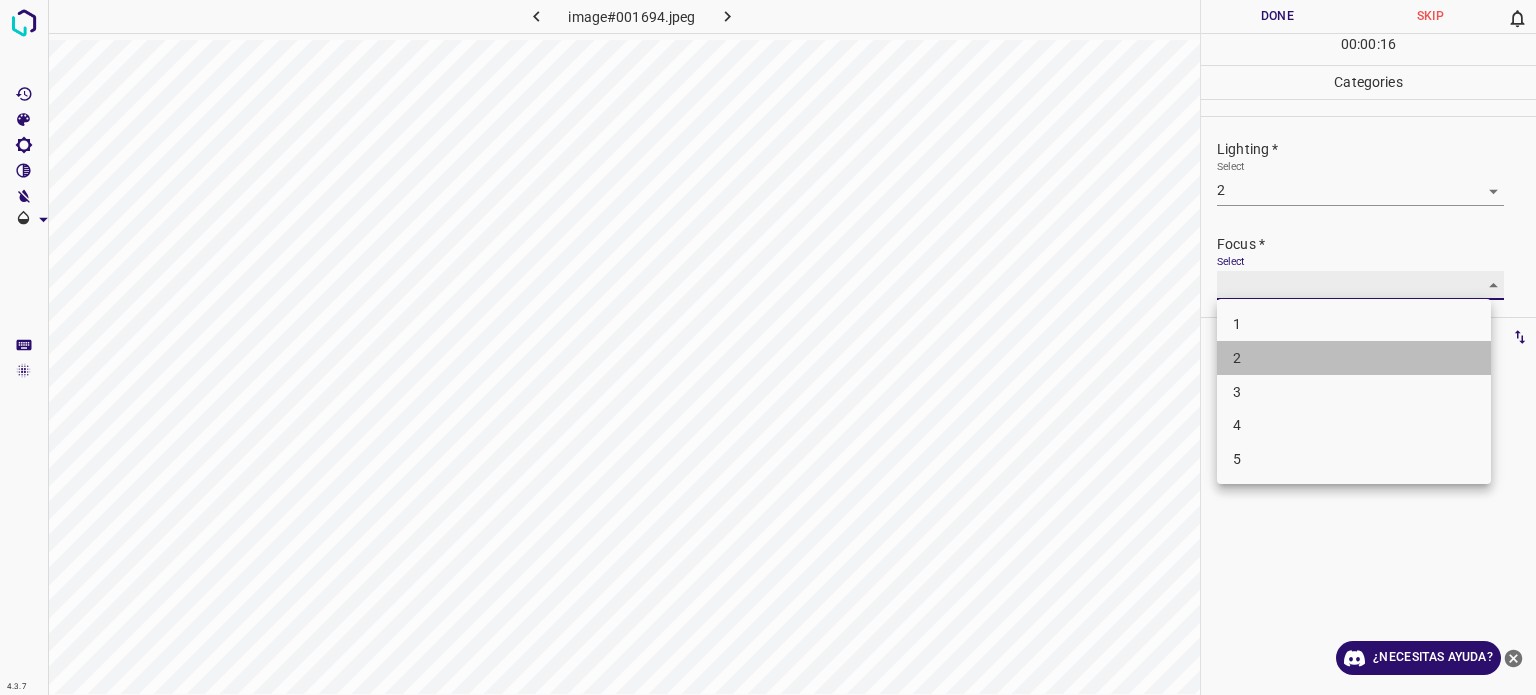 type on "2" 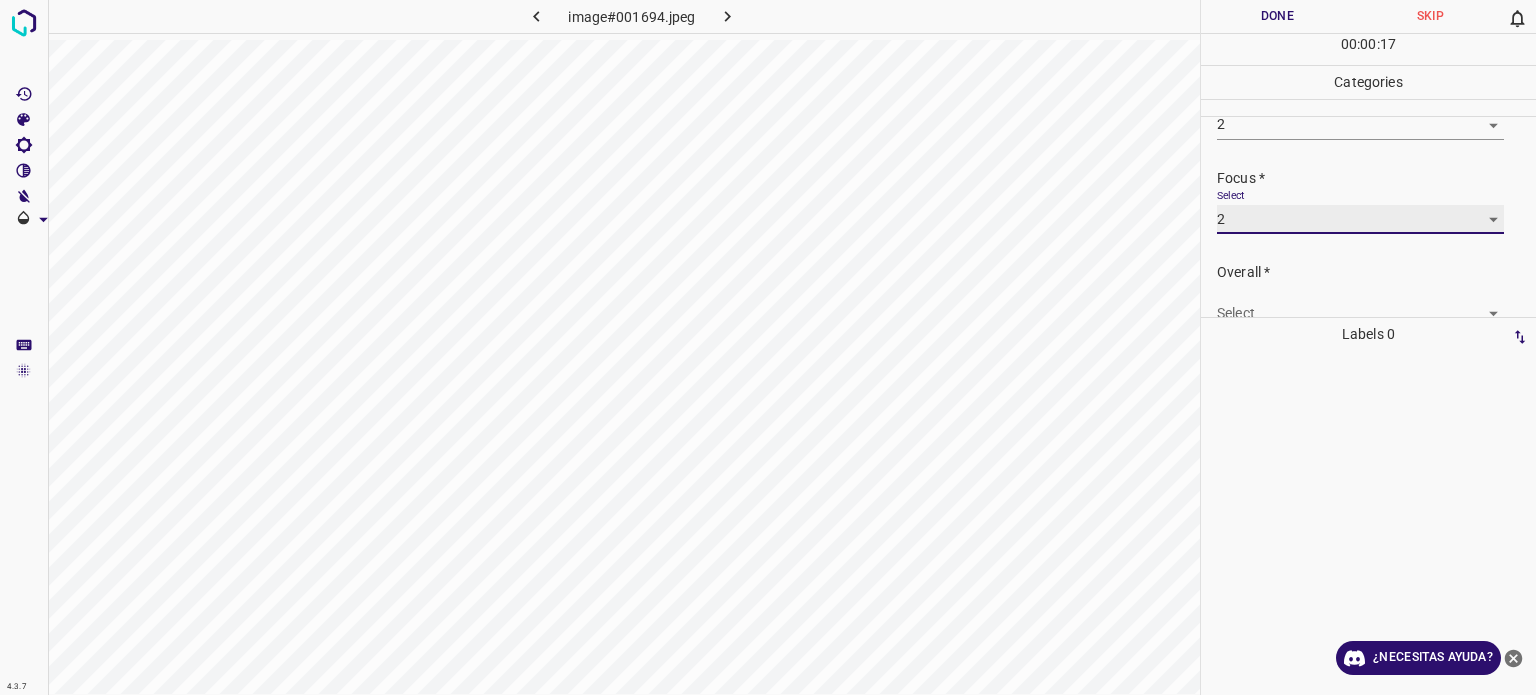 scroll, scrollTop: 98, scrollLeft: 0, axis: vertical 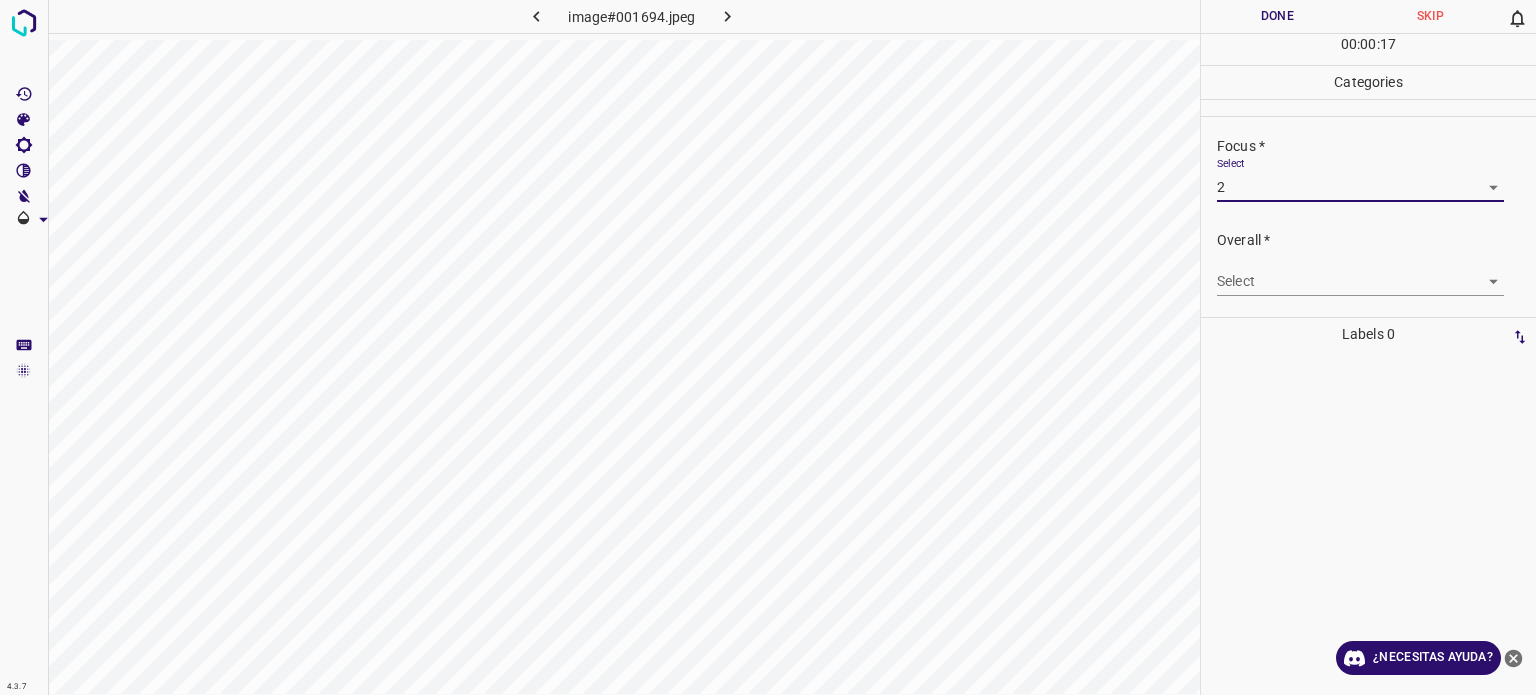 click on "4.3.7 image#001694.jpeg Done Skip 0 00   : 00   : 17   Categories Lighting *  Select 2 2 Focus *  Select 2 2 Overall *  Select ​ Labels   0 Categories 1 Lighting 2 Focus 3 Overall Tools Space Change between modes (Draw & Edit) I Auto labeling R Restore zoom M Zoom in N Zoom out Delete Delete selecte label Filters Z Restore filters X Saturation filter C Brightness filter V Contrast filter B Gray scale filter General O Download ¿Necesitas ayuda? Texto original Valora esta traducción Tu opinión servirá para ayudar a mejorar el Traductor de Google - Texto - Esconder - Borrar" at bounding box center (768, 347) 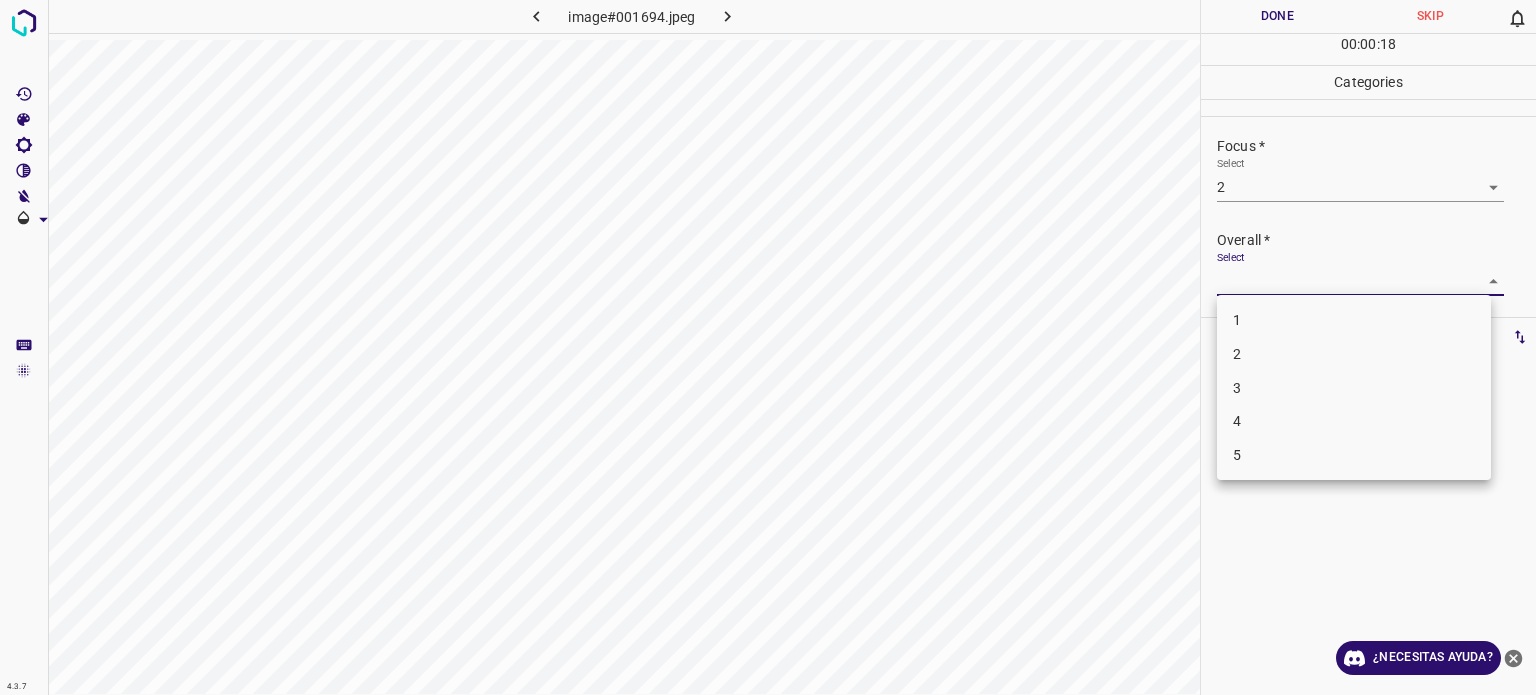 click on "2" at bounding box center (1354, 354) 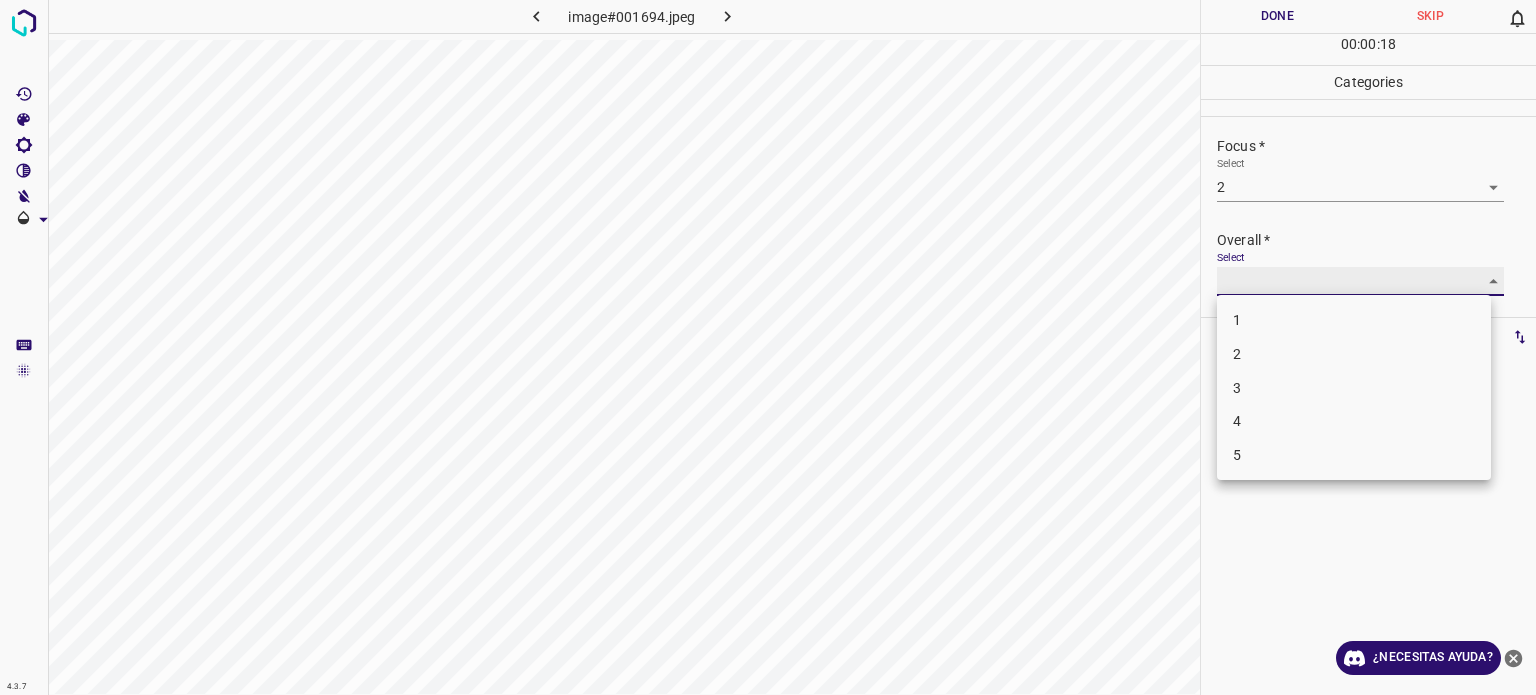 type on "2" 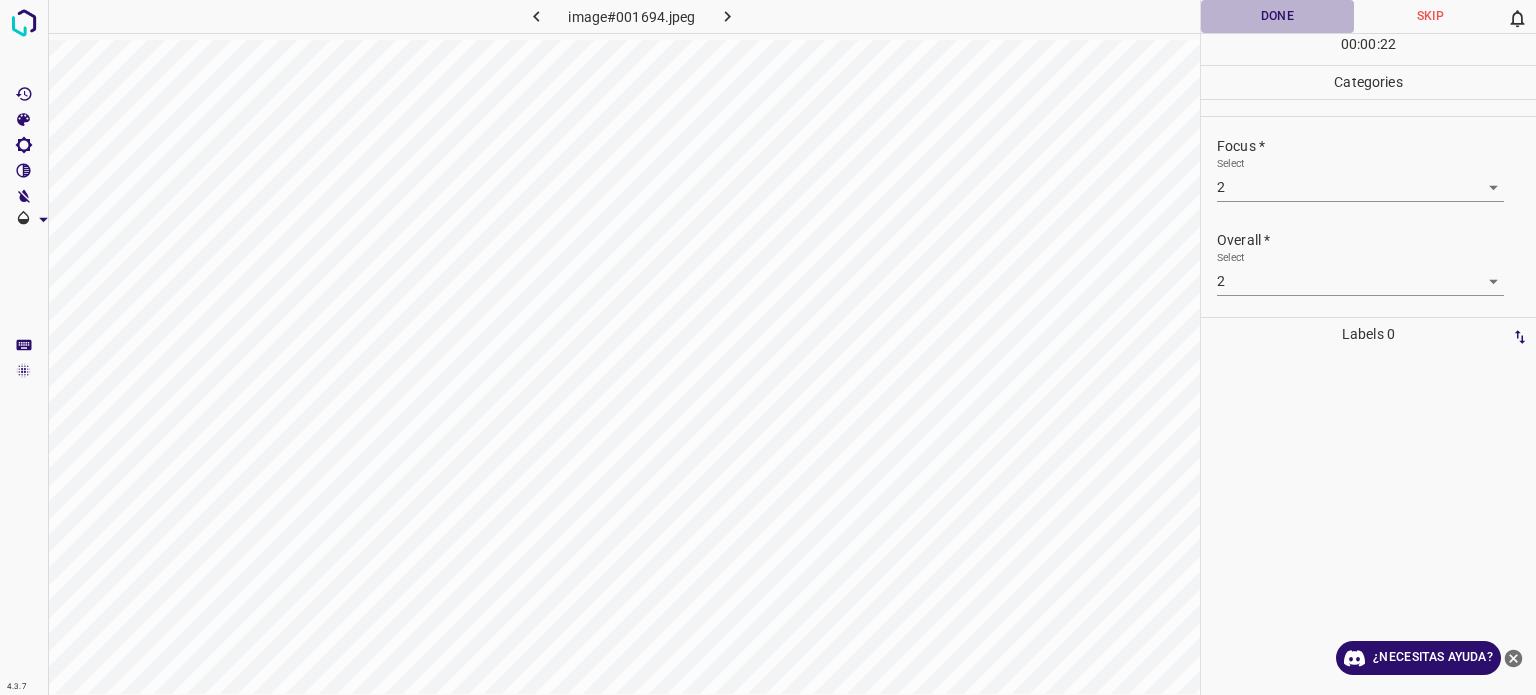 click on "Done" at bounding box center (1277, 16) 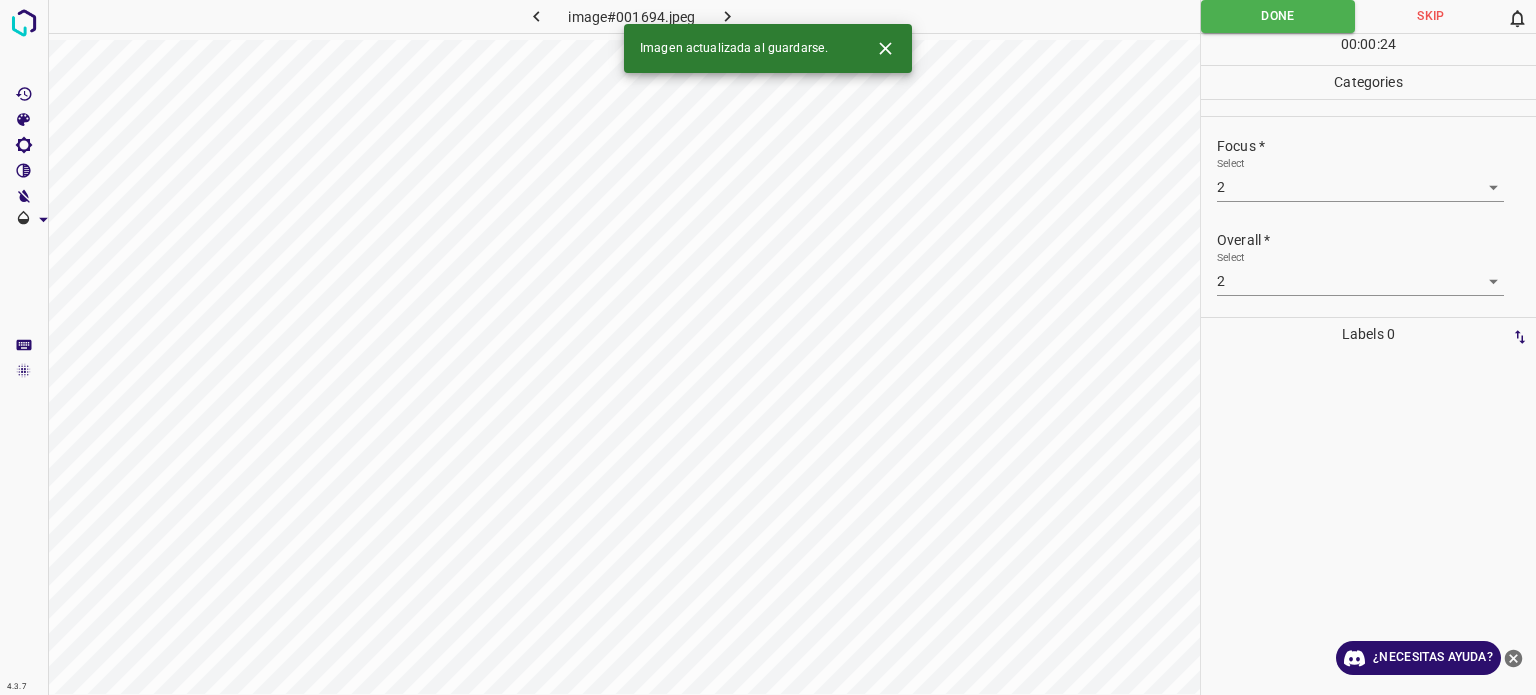 click 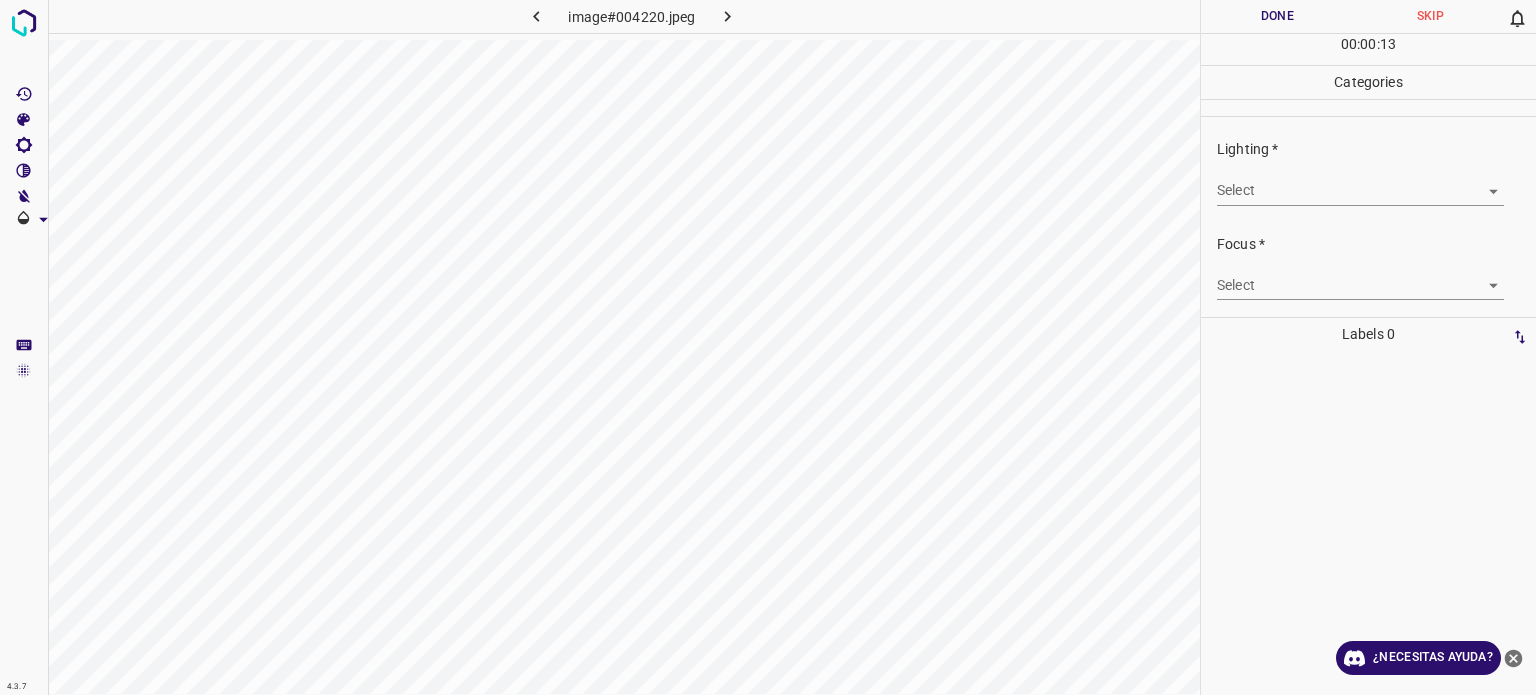 click on "4.3.7 image#004220.jpeg Done Skip 0 00 : 00 : 13 Categories Lighting * Select ​ Focus * Select ​ Overall * Select ​ Labels 0 Categories 1 Lighting 2 Focus 3 Overall Tools Space Change between modes (Draw & Edit) I Auto labeling R Restore zoom M Zoom in N Zoom out Delete Delete selecte label Filters Z Restore filters X Saturation filter C Brightness filter V Contrast filter B Gray scale filter General O Download ¿Necesitas ayuda? Texto original Valora esta traducción Tu opinión servirá para ayudar a mejorar el Traductor de Google - Texto - Esconder - Borrar" at bounding box center [768, 347] 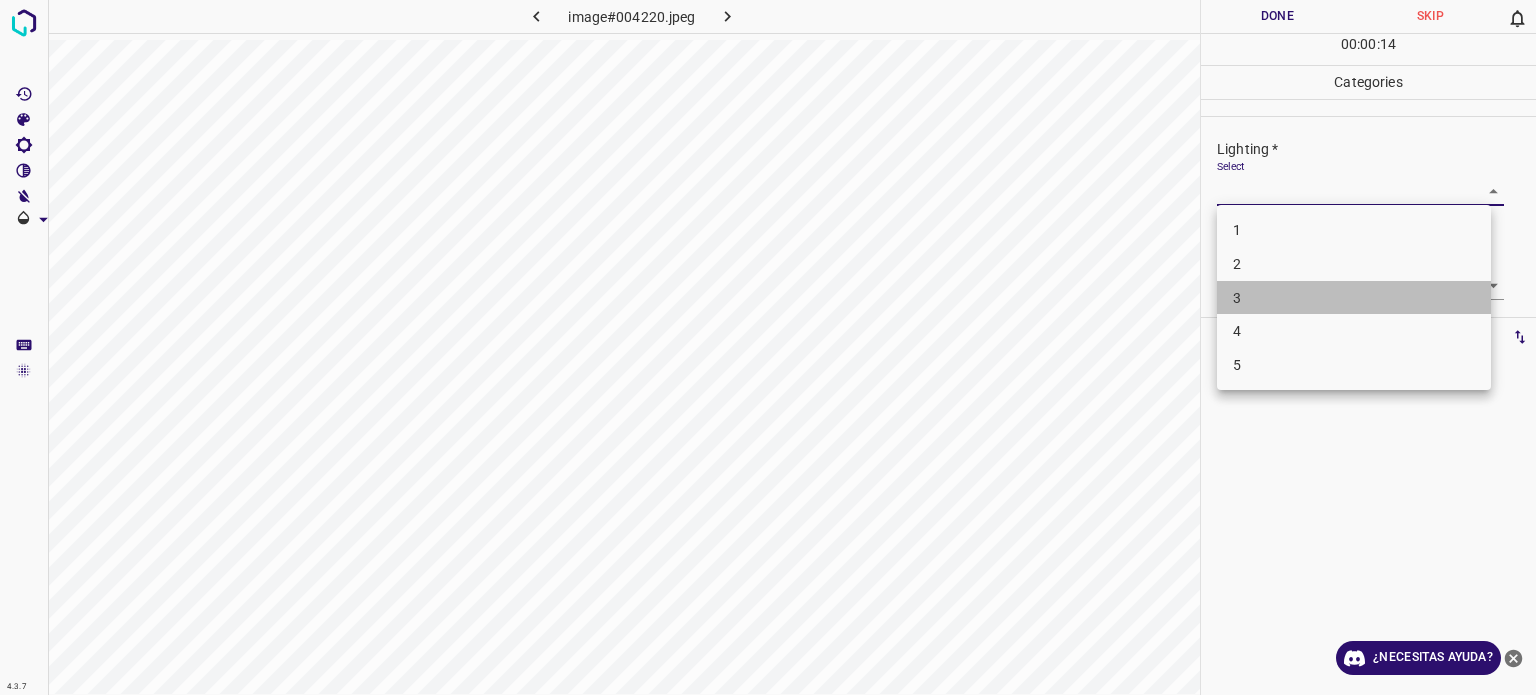 click on "3" at bounding box center [1354, 298] 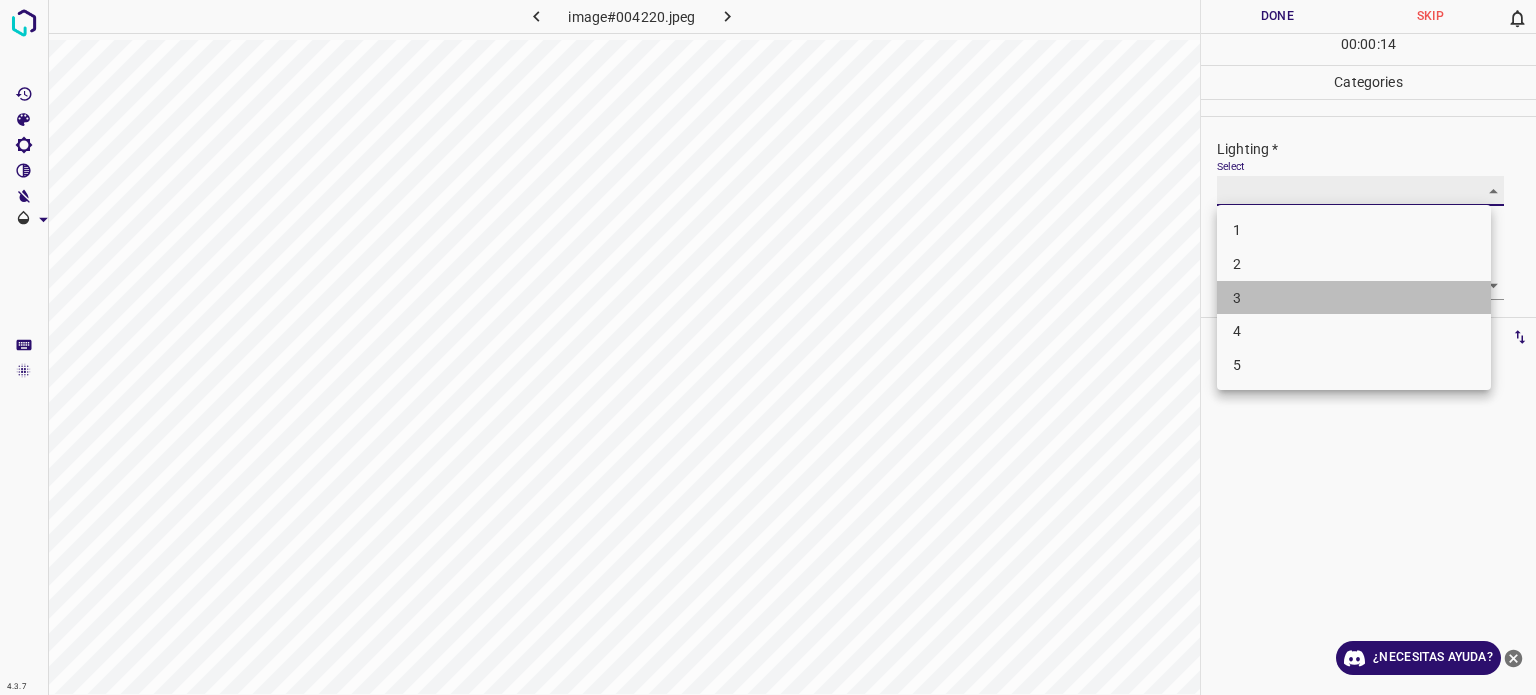 type on "3" 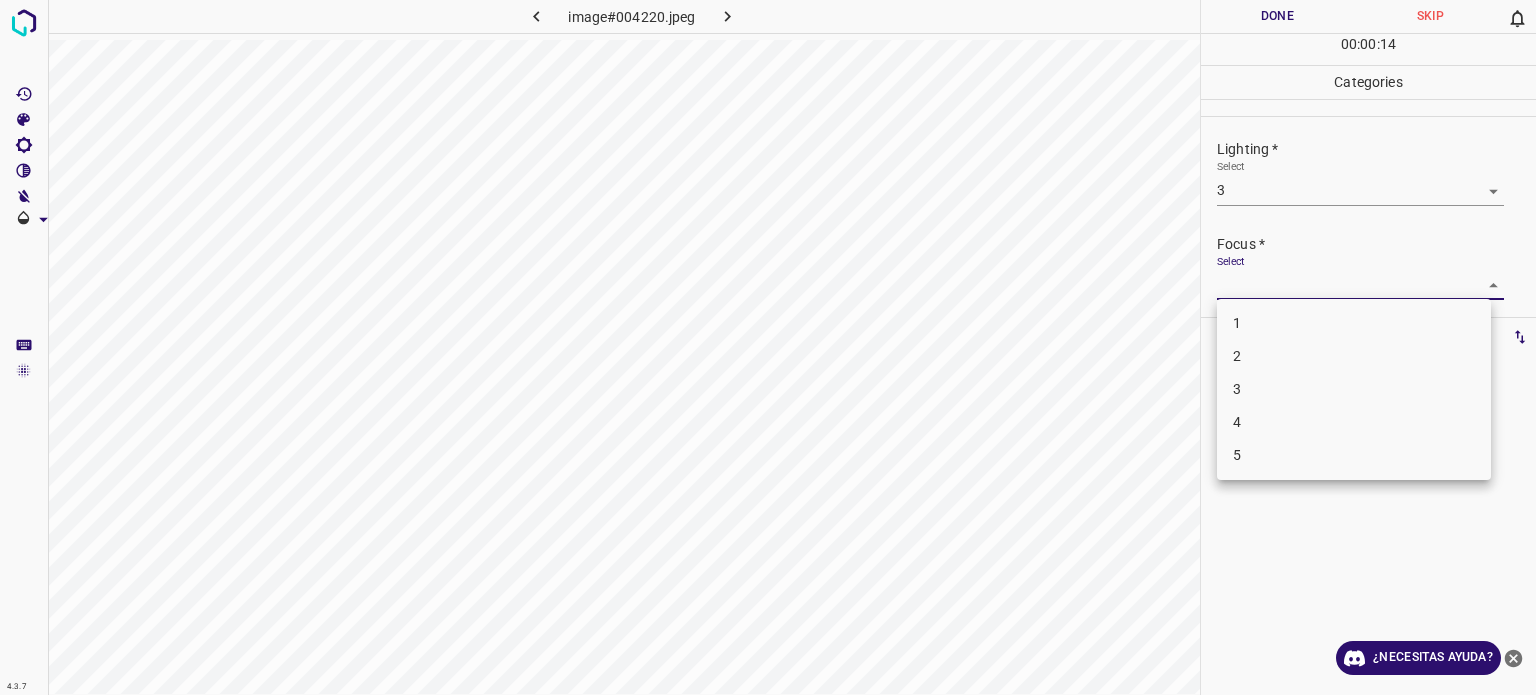 click on "4.3.7 image#004220.jpeg Done Skip 0 00 : 00 : 14 Categories Lighting * Select 3 3 Focus * Select ​ Overall * Select ​ Labels 0 Categories 1 Lighting 2 Focus 3 Overall Tools Space Change between modes (Draw & Edit) I Auto labeling R Restore zoom M Zoom in N Zoom out Delete Delete selecte label Filters Z Restore filters X Saturation filter C Brightness filter V Contrast filter B Gray scale filter General O Download ¿Necesitas ayuda? Texto original Valora esta traducción Tu opinión servirá para ayudar a mejorar el Traductor de Google - Texto - Esconder - Borrar 1 2 3 4 5" at bounding box center (768, 347) 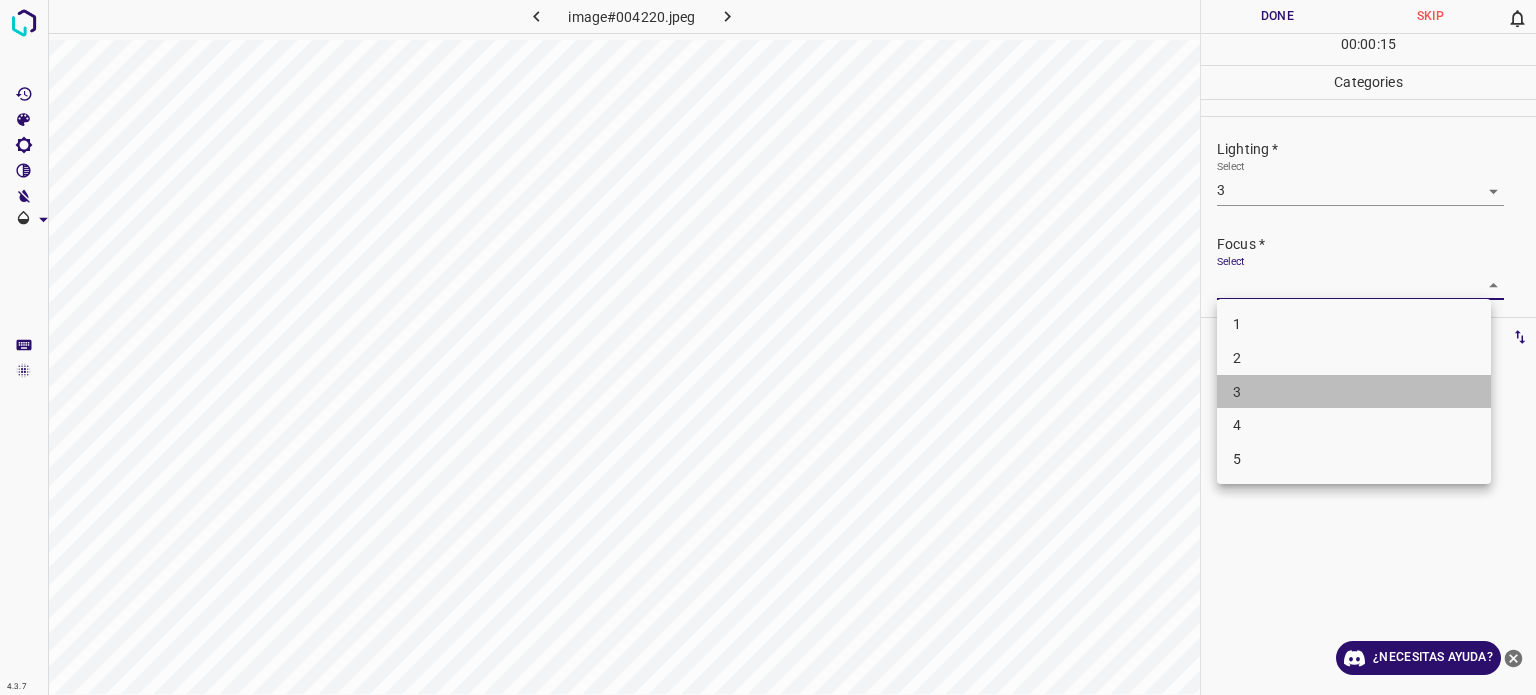 drag, startPoint x: 1234, startPoint y: 384, endPoint x: 1255, endPoint y: 371, distance: 24.698177 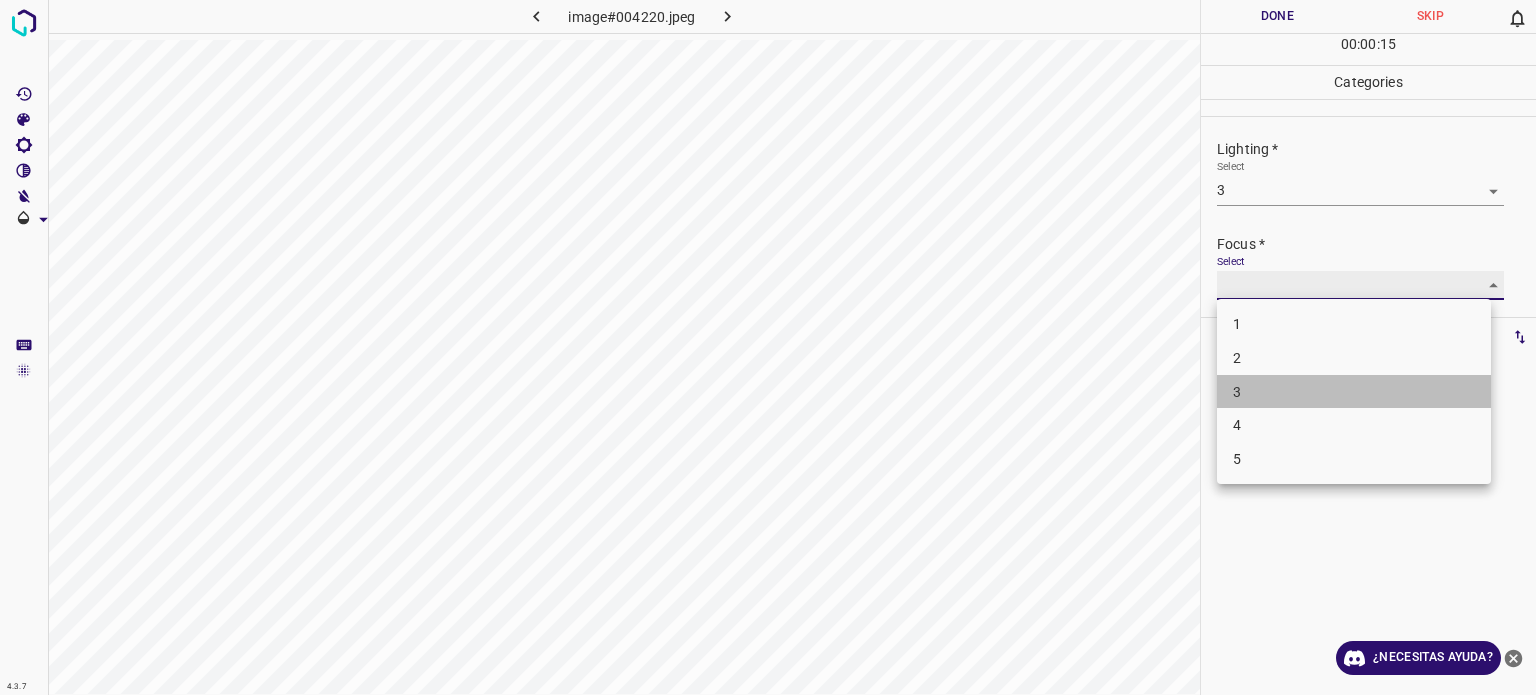 type 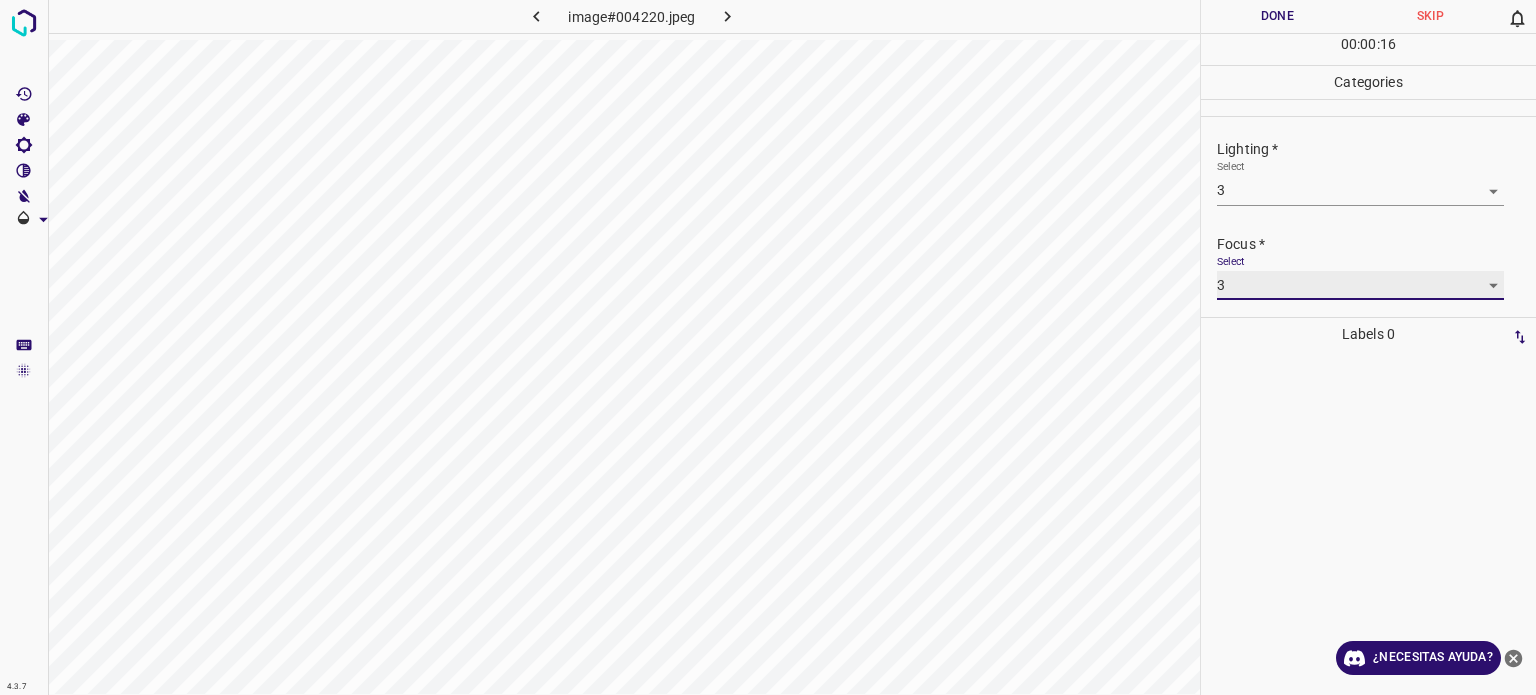 scroll, scrollTop: 98, scrollLeft: 0, axis: vertical 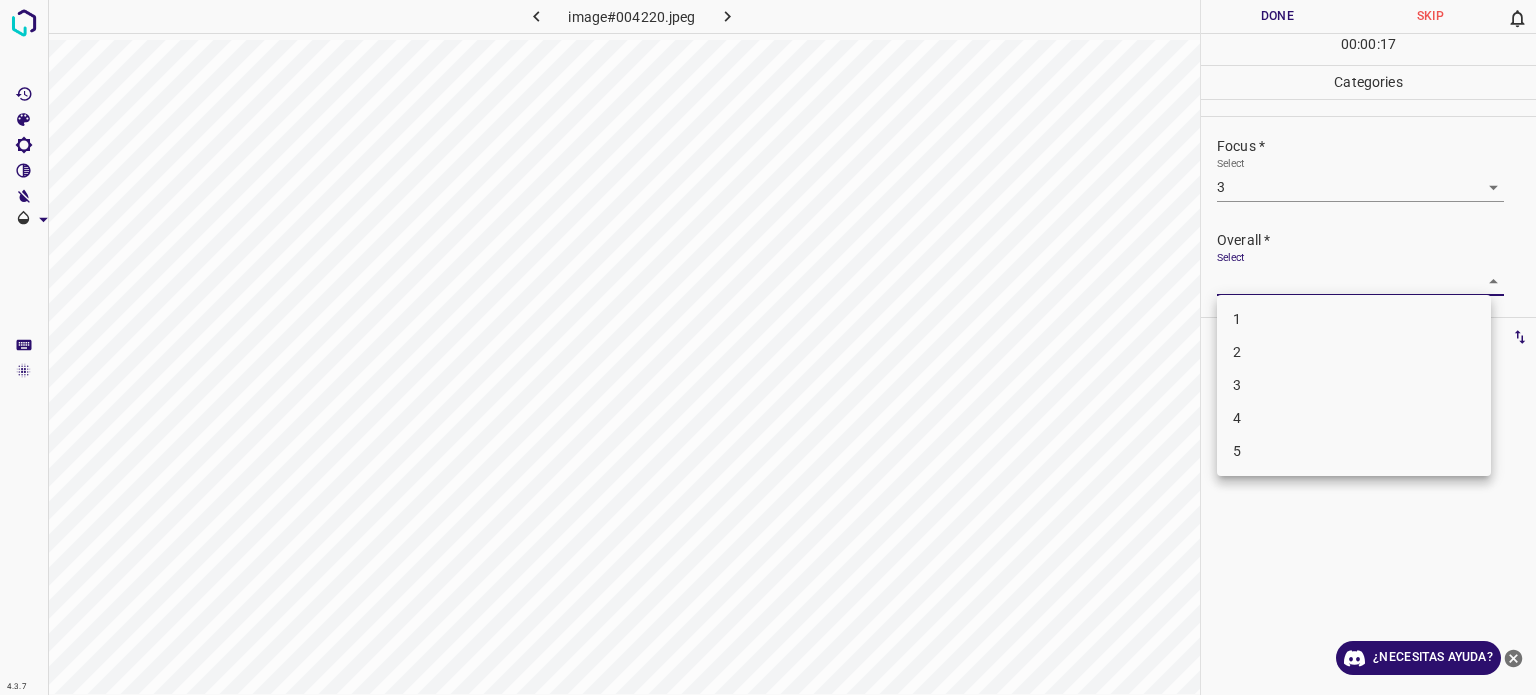 click on "4.3.7 image#004220.jpeg Done Skip 0 00   : 00   : 17   Categories Lighting *  Select 3 3 Focus *  Select 3 3 Overall *  Select ​ Labels   0 Categories 1 Lighting 2 Focus 3 Overall Tools Space Change between modes (Draw & Edit) I Auto labeling R Restore zoom M Zoom in N Zoom out Delete Delete selecte label Filters Z Restore filters X Saturation filter C Brightness filter V Contrast filter B Gray scale filter General O Download ¿Necesitas ayuda? Texto original Valora esta traducción Tu opinión servirá para ayudar a mejorar el Traductor de Google - Texto - Esconder - Borrar 1 2 3 4 5" at bounding box center [768, 347] 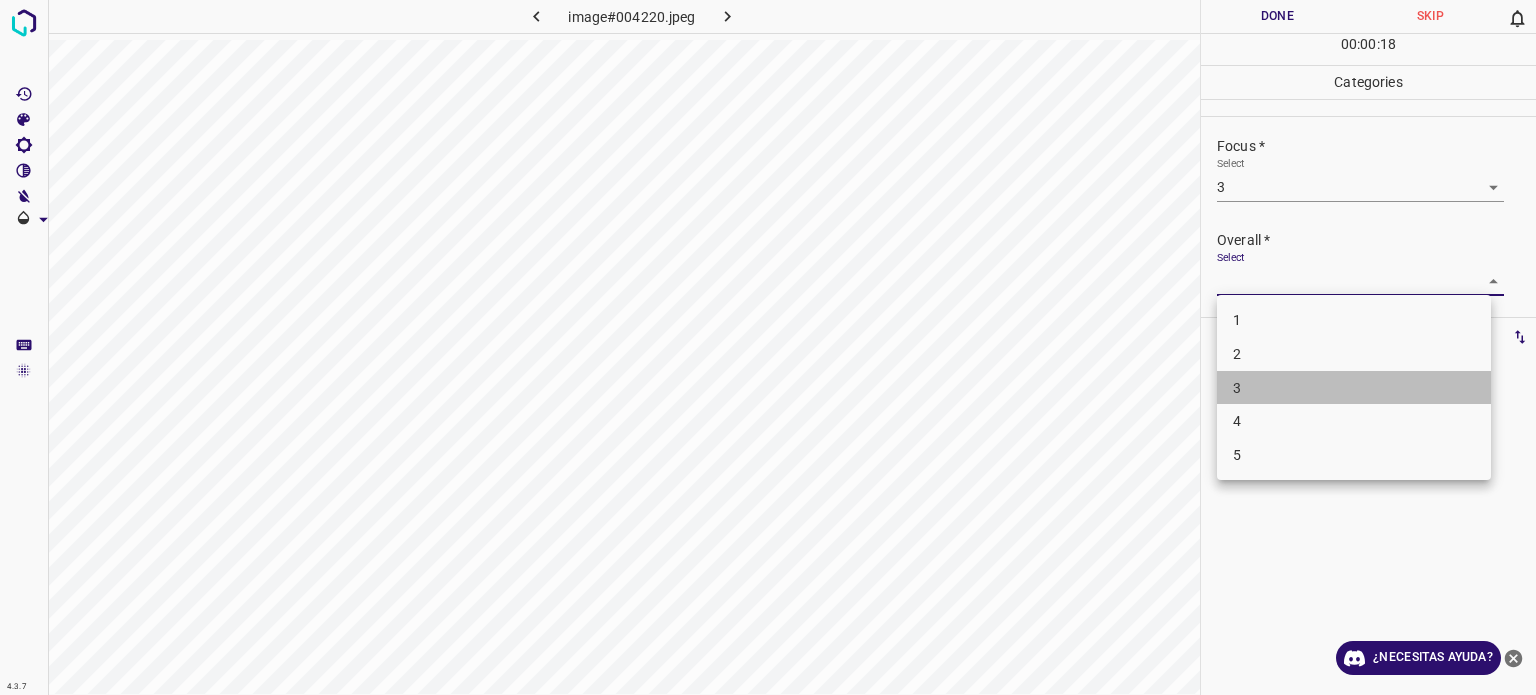 click on "3" at bounding box center [1237, 388] 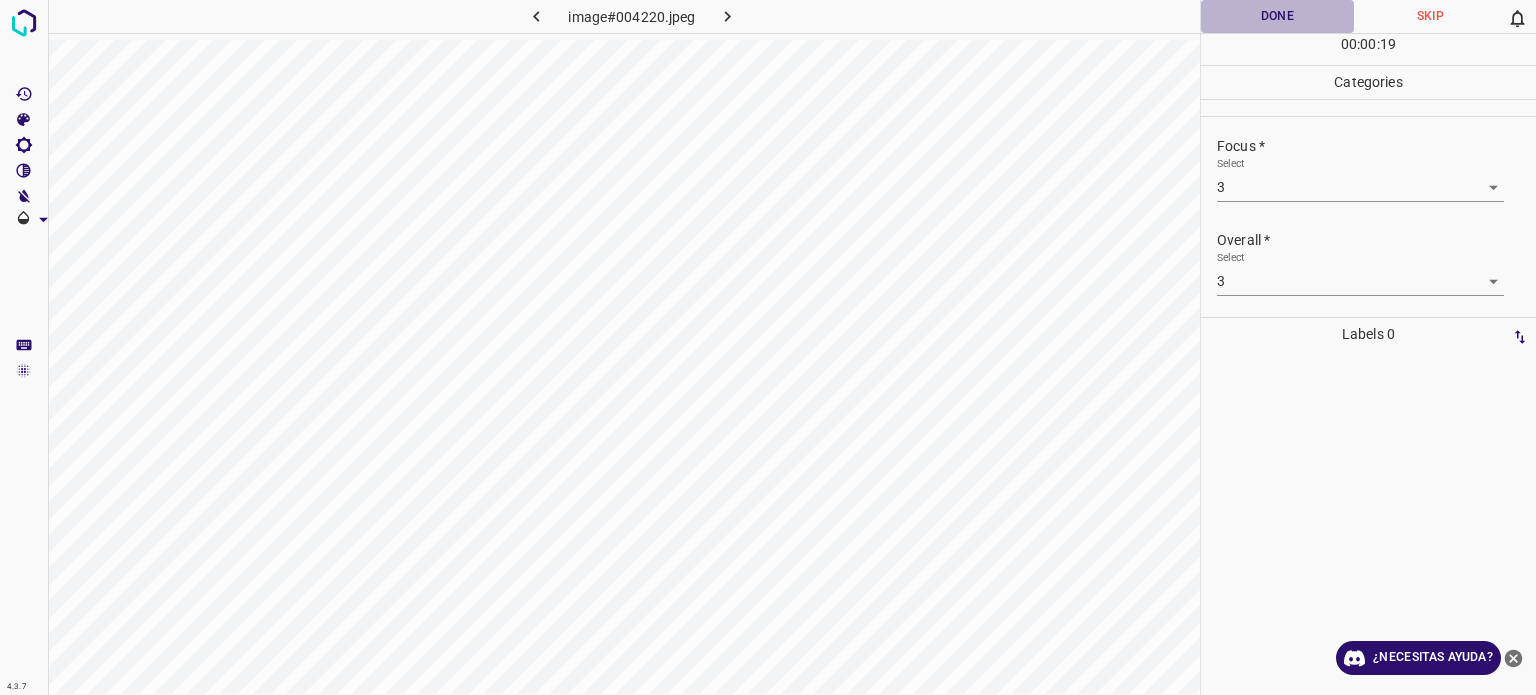 click on "Done" at bounding box center (1277, 16) 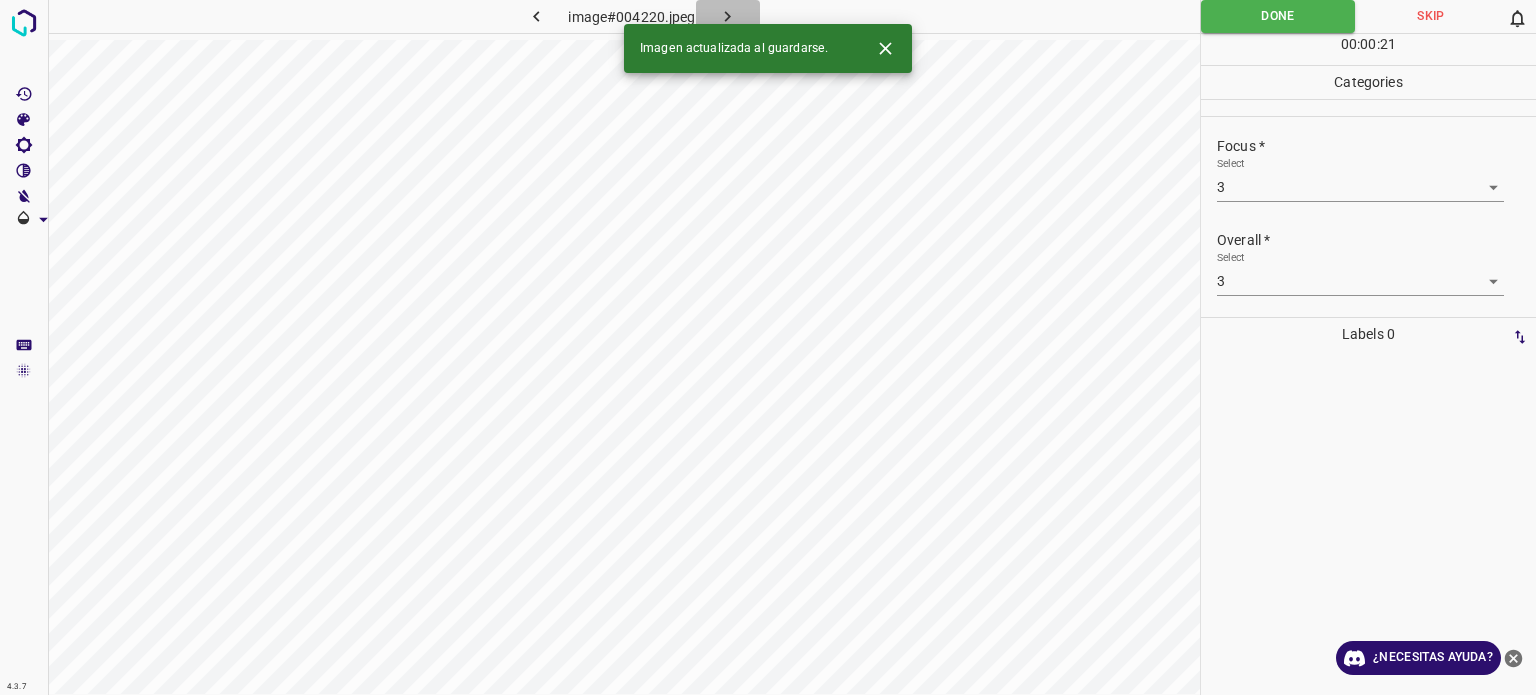 click 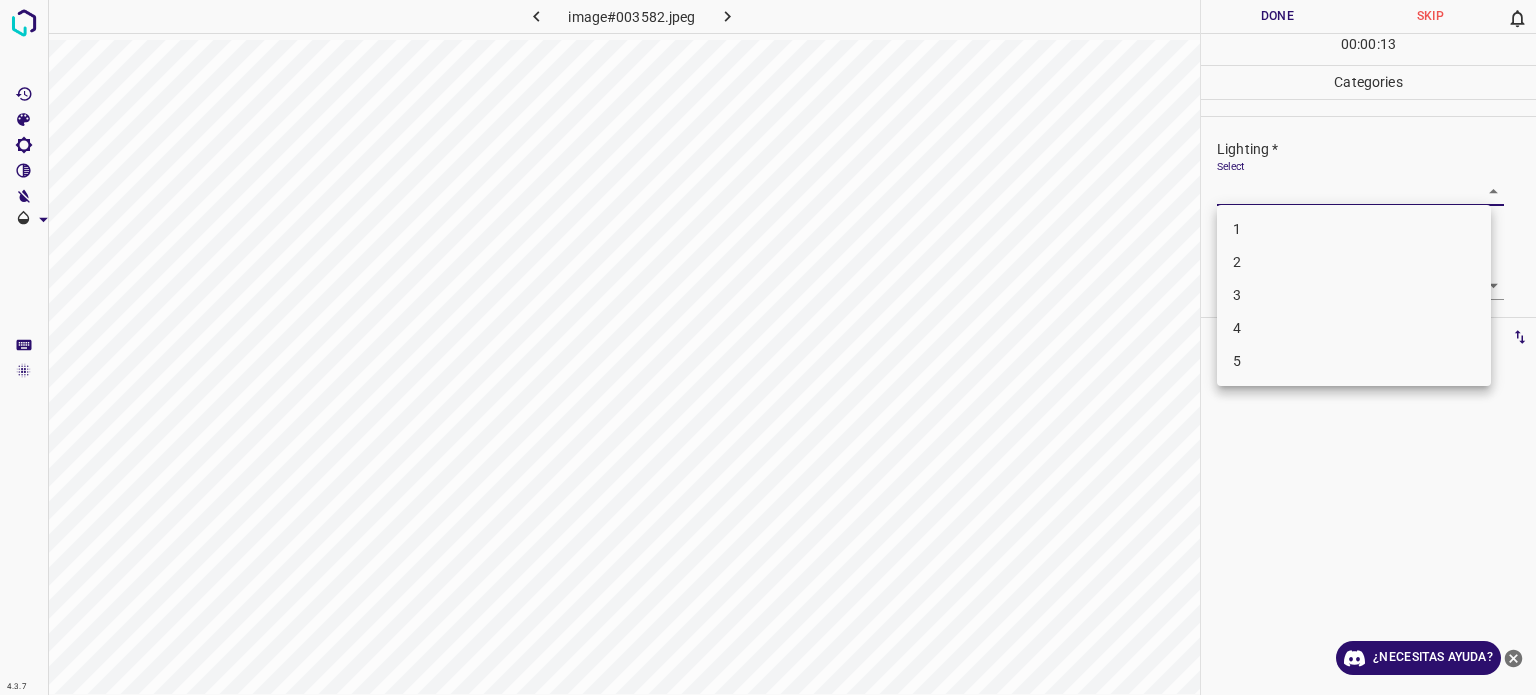 click on "4.3.7 image#003582.jpeg Done Skip 0 00   : 00   : 13   Categories Lighting *  Select ​ Focus *  Select ​ Overall *  Select ​ Labels   0 Categories 1 Lighting 2 Focus 3 Overall Tools Space Change between modes (Draw & Edit) I Auto labeling R Restore zoom M Zoom in N Zoom out Delete Delete selecte label Filters Z Restore filters X Saturation filter C Brightness filter V Contrast filter B Gray scale filter General O Download ¿Necesitas ayuda? Texto original Valora esta traducción Tu opinión servirá para ayudar a mejorar el Traductor de Google - Texto - Esconder - Borrar 1 2 3 4 5" at bounding box center (768, 347) 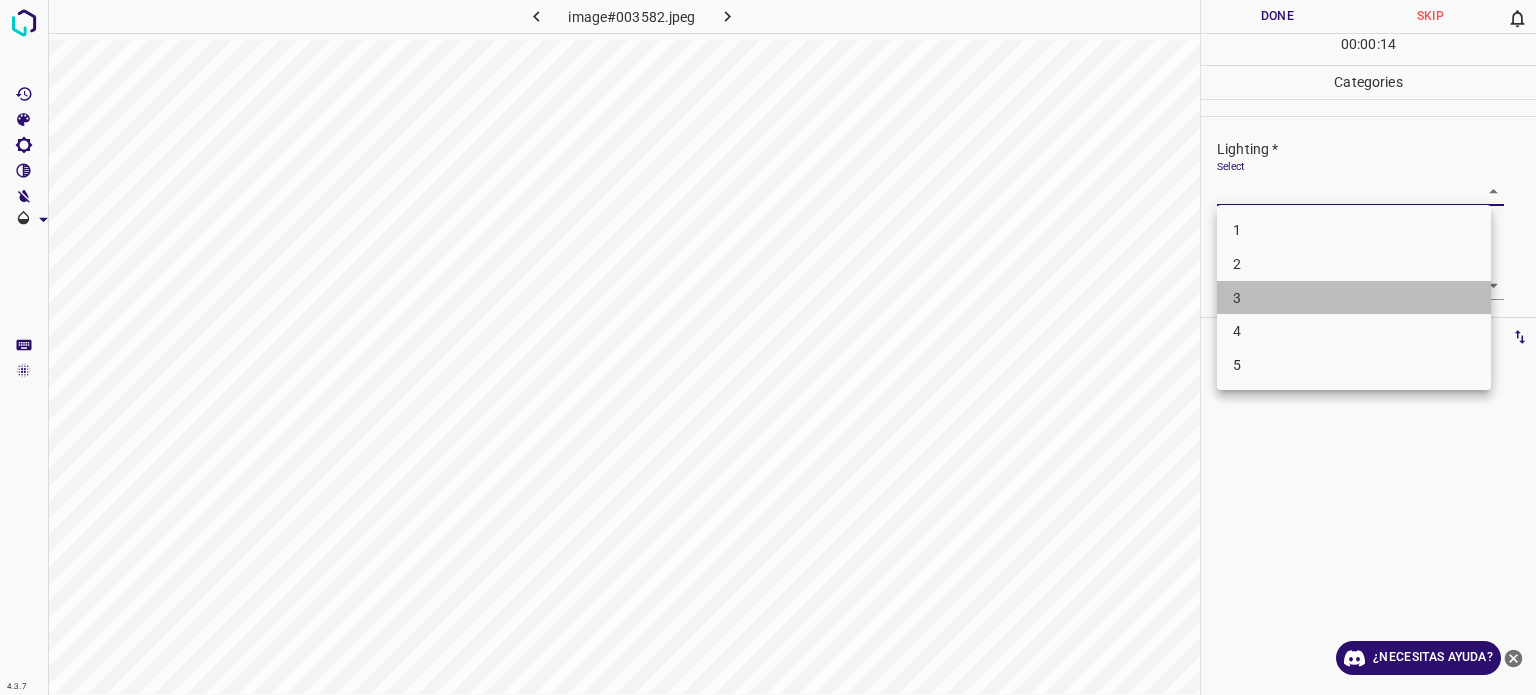 click on "3" at bounding box center (1237, 297) 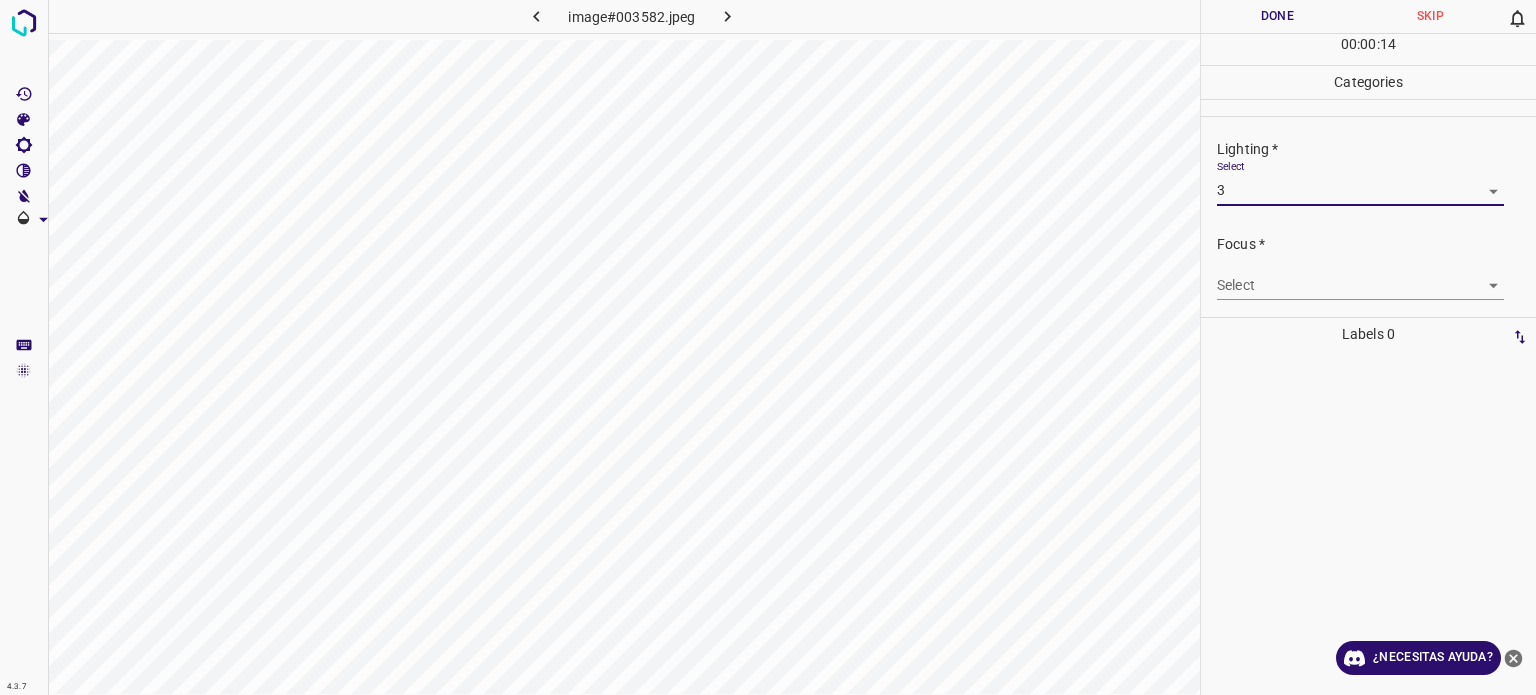 click on "4.3.7 image#003582.jpeg Done Skip 0 00   : 00   : 14   Categories Lighting *  Select 3 3 Focus *  Select ​ Overall *  Select ​ Labels   0 Categories 1 Lighting 2 Focus 3 Overall Tools Space Change between modes (Draw & Edit) I Auto labeling R Restore zoom M Zoom in N Zoom out Delete Delete selecte label Filters Z Restore filters X Saturation filter C Brightness filter V Contrast filter B Gray scale filter General O Download ¿Necesitas ayuda? Texto original Valora esta traducción Tu opinión servirá para ayudar a mejorar el Traductor de Google - Texto - Esconder - Borrar" at bounding box center (768, 347) 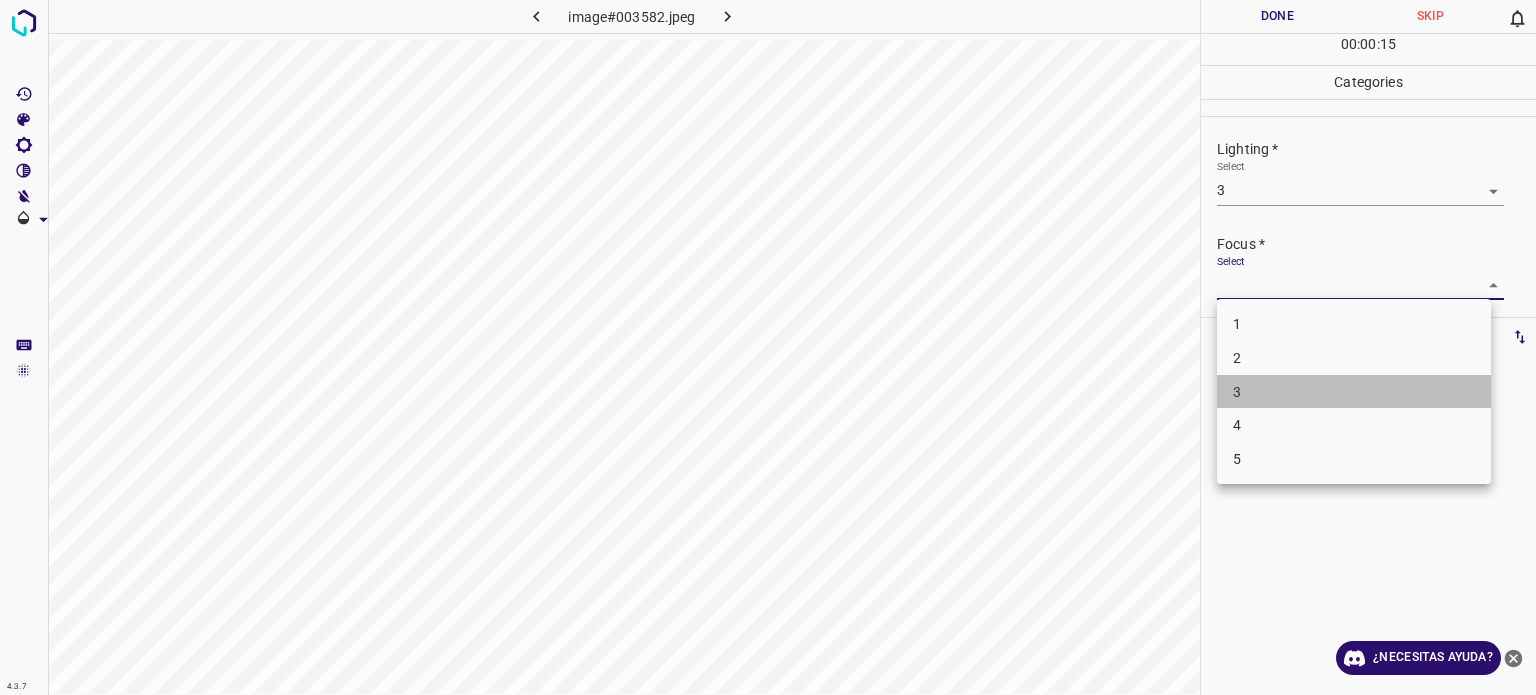 click on "3" at bounding box center [1354, 392] 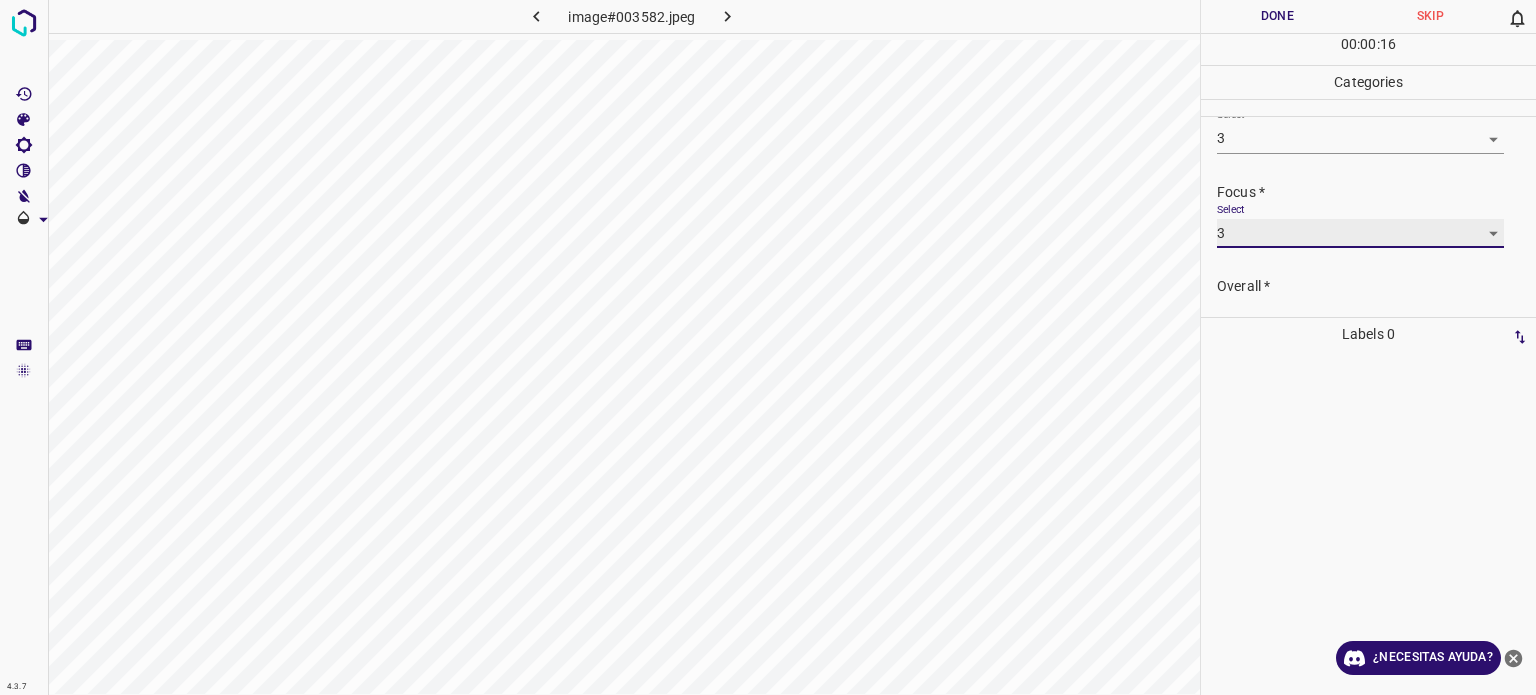scroll, scrollTop: 98, scrollLeft: 0, axis: vertical 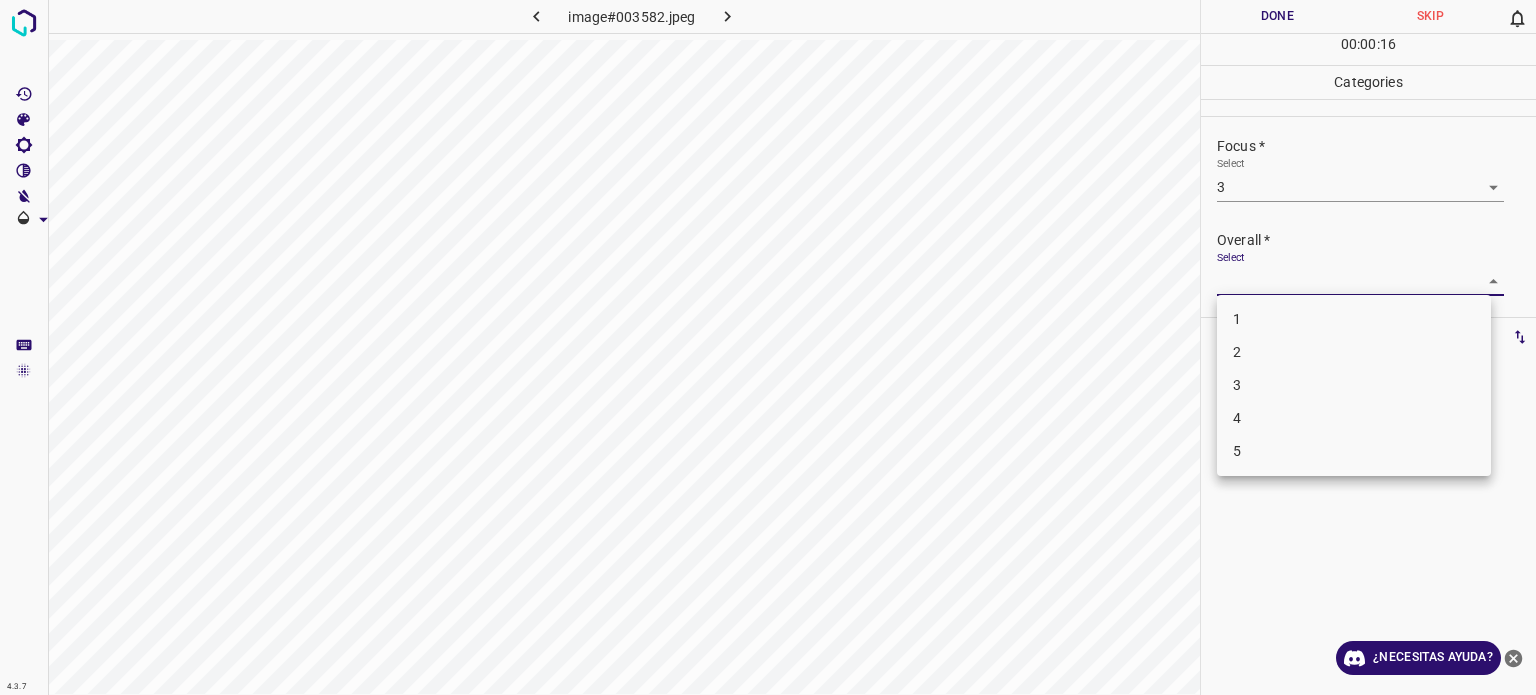 click on "4.3.7 image#003582.jpeg Done Skip 0 00   : 00   : 16   Categories Lighting *  Select 3 3 Focus *  Select 3 3 Overall *  Select ​ Labels   0 Categories 1 Lighting 2 Focus 3 Overall Tools Space Change between modes (Draw & Edit) I Auto labeling R Restore zoom M Zoom in N Zoom out Delete Delete selecte label Filters Z Restore filters X Saturation filter C Brightness filter V Contrast filter B Gray scale filter General O Download ¿Necesitas ayuda? Texto original Valora esta traducción Tu opinión servirá para ayudar a mejorar el Traductor de Google - Texto - Esconder - Borrar 1 2 3 4 5" at bounding box center [768, 347] 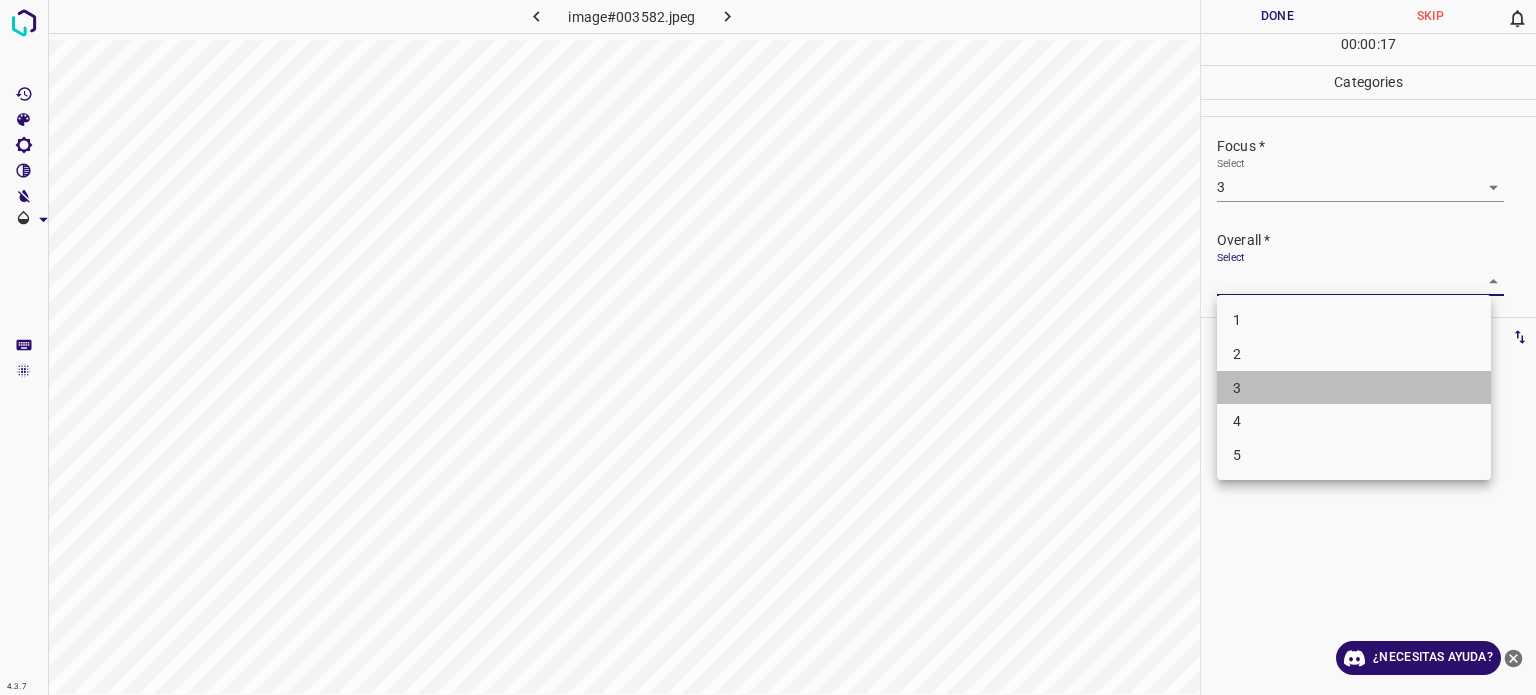 click on "3" at bounding box center [1237, 387] 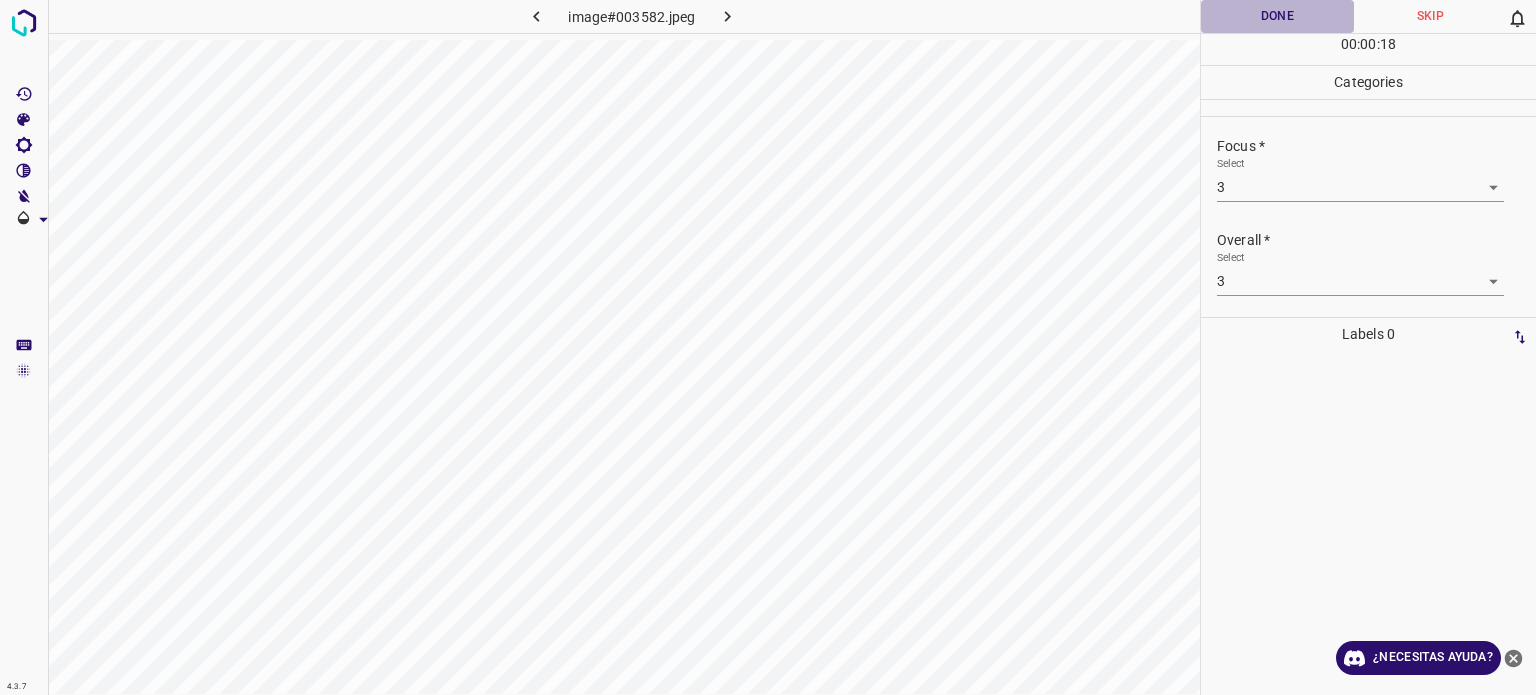 click on "Done" at bounding box center (1277, 16) 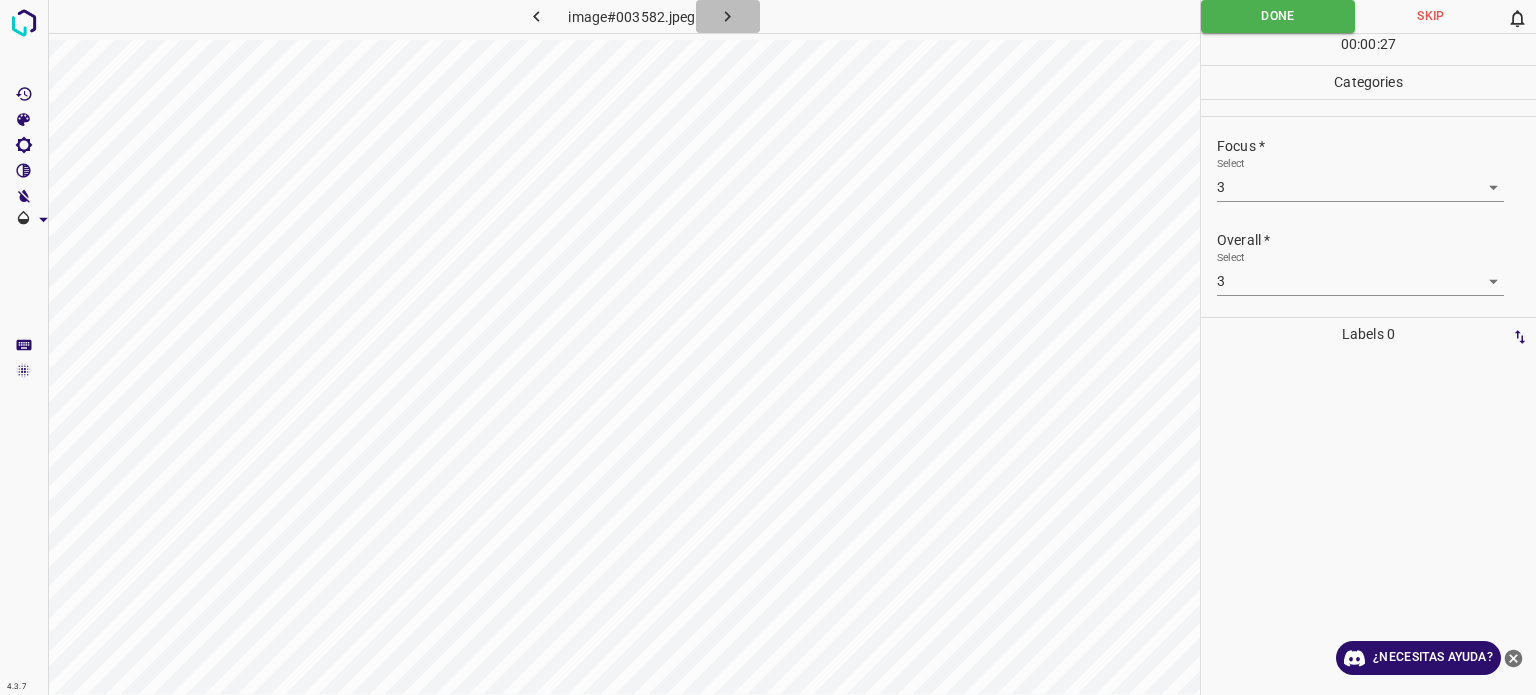 click 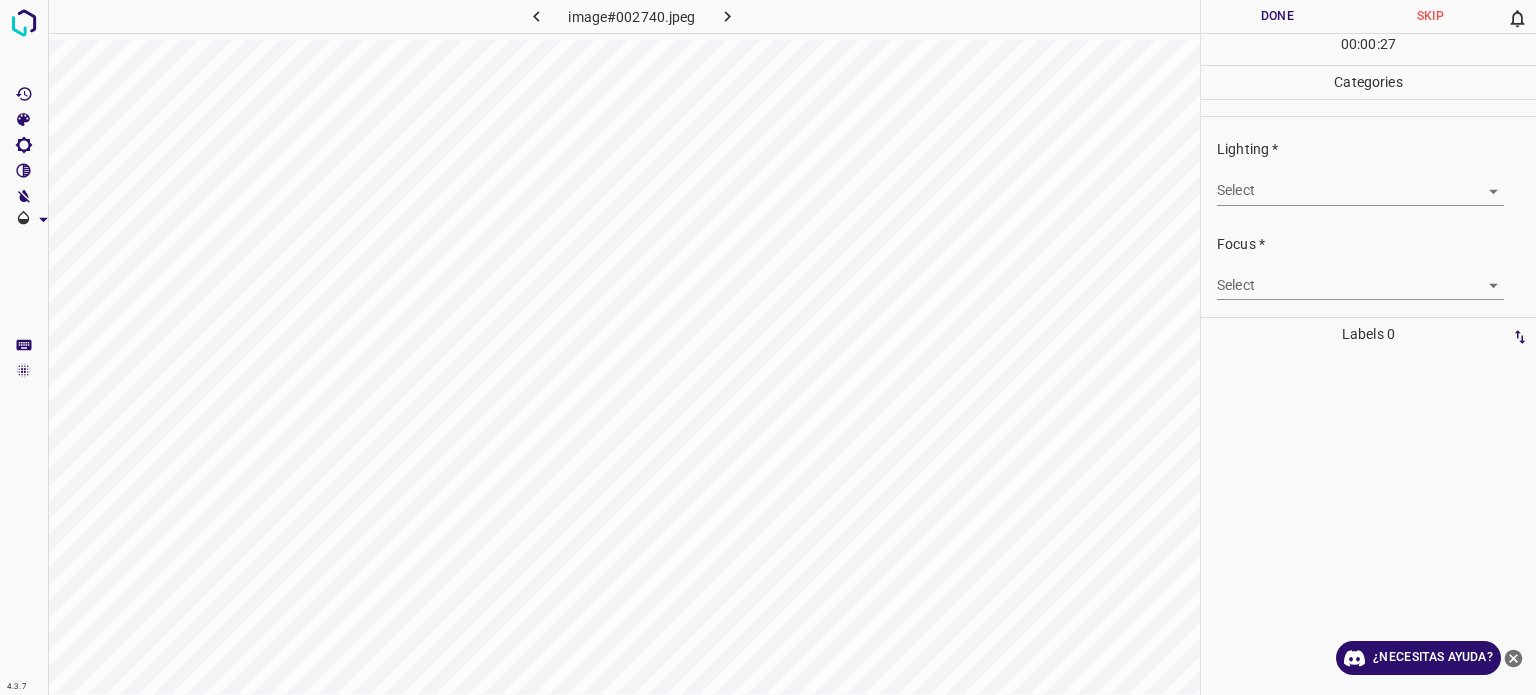 click on "4.3.7 image#002740.jpeg Done Skip 0 00   : 00   : 27   Categories Lighting *  Select ​ Focus *  Select ​ Overall *  Select ​ Labels   0 Categories 1 Lighting 2 Focus 3 Overall Tools Space Change between modes (Draw & Edit) I Auto labeling R Restore zoom M Zoom in N Zoom out Delete Delete selecte label Filters Z Restore filters X Saturation filter C Brightness filter V Contrast filter B Gray scale filter General O Download ¿Necesitas ayuda? Texto original Valora esta traducción Tu opinión servirá para ayudar a mejorar el Traductor de Google - Texto - Esconder - Borrar" at bounding box center (768, 347) 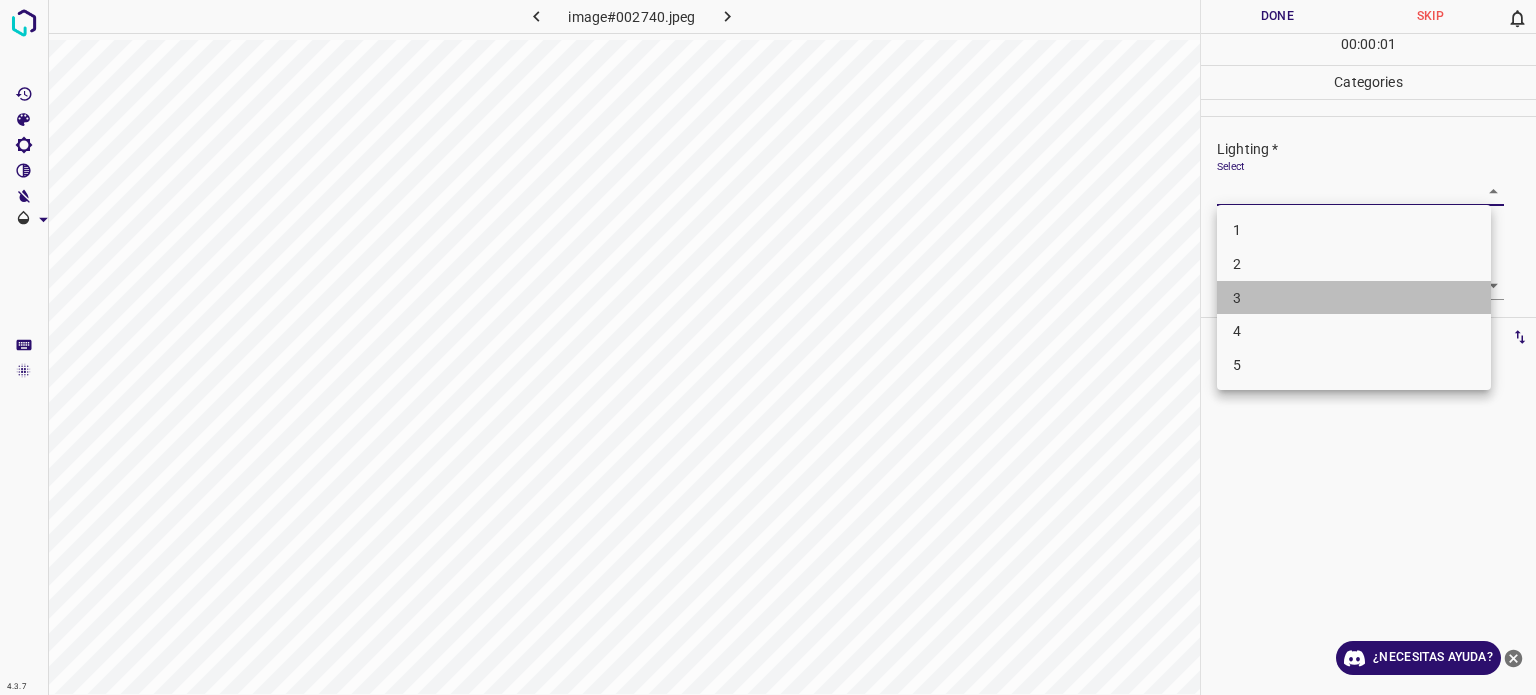 click on "3" at bounding box center (1237, 297) 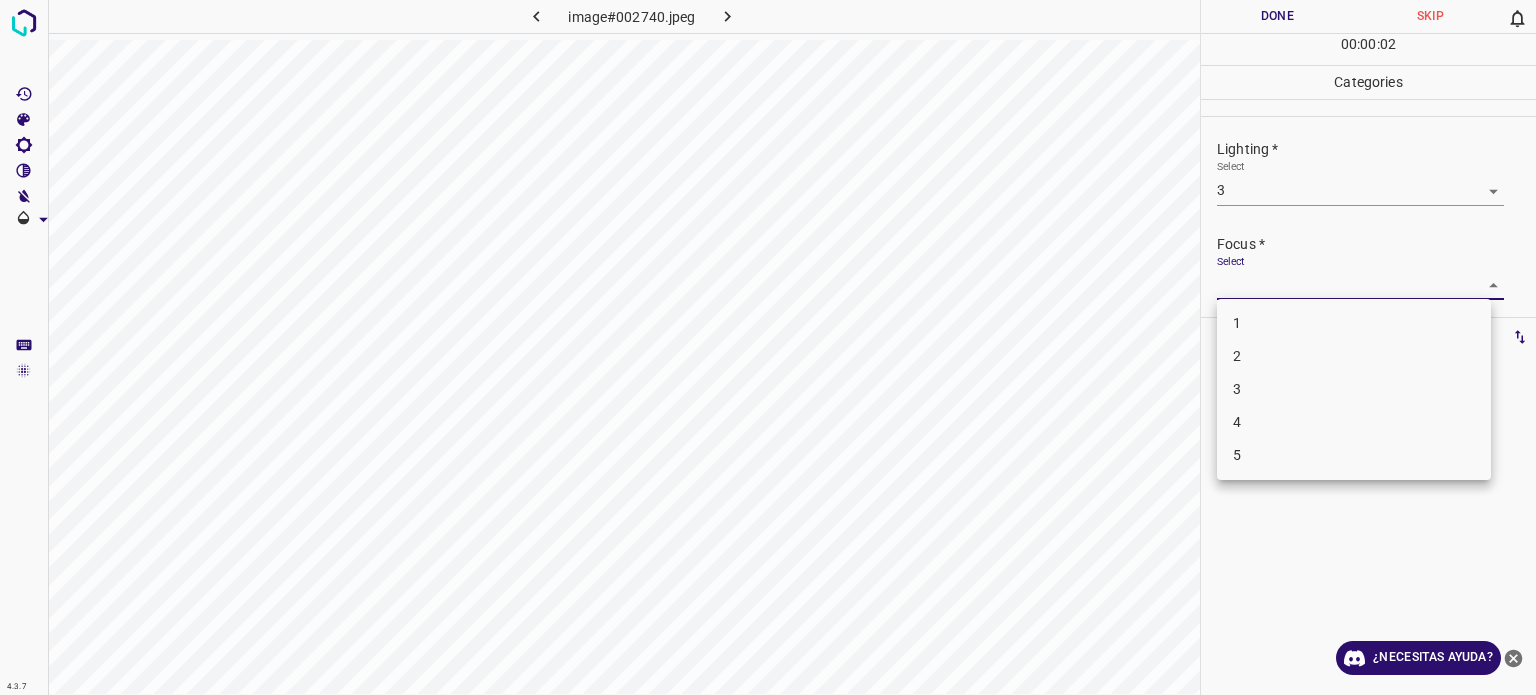 click on "4.3.7 image#002740.jpeg Done Skip 0 00 : 00 : 02 Categories Lighting * Select 3 3 Focus * Select ​ Overall * Select ​ Labels 0 Categories 1 Lighting 2 Focus 3 Overall Tools Space Change between modes (Draw & Edit) I Auto labeling R Restore zoom M Zoom in N Zoom out Delete Delete selecte label Filters Z Restore filters X Saturation filter C Brightness filter V Contrast filter B Gray scale filter General O Download ¿Necesitas ayuda? Texto original Valora esta traducción Tu opinión servirá para ayudar a mejorar el Traductor de Google - Texto - Esconder - Borrar 1 2 3 4 5" at bounding box center (768, 347) 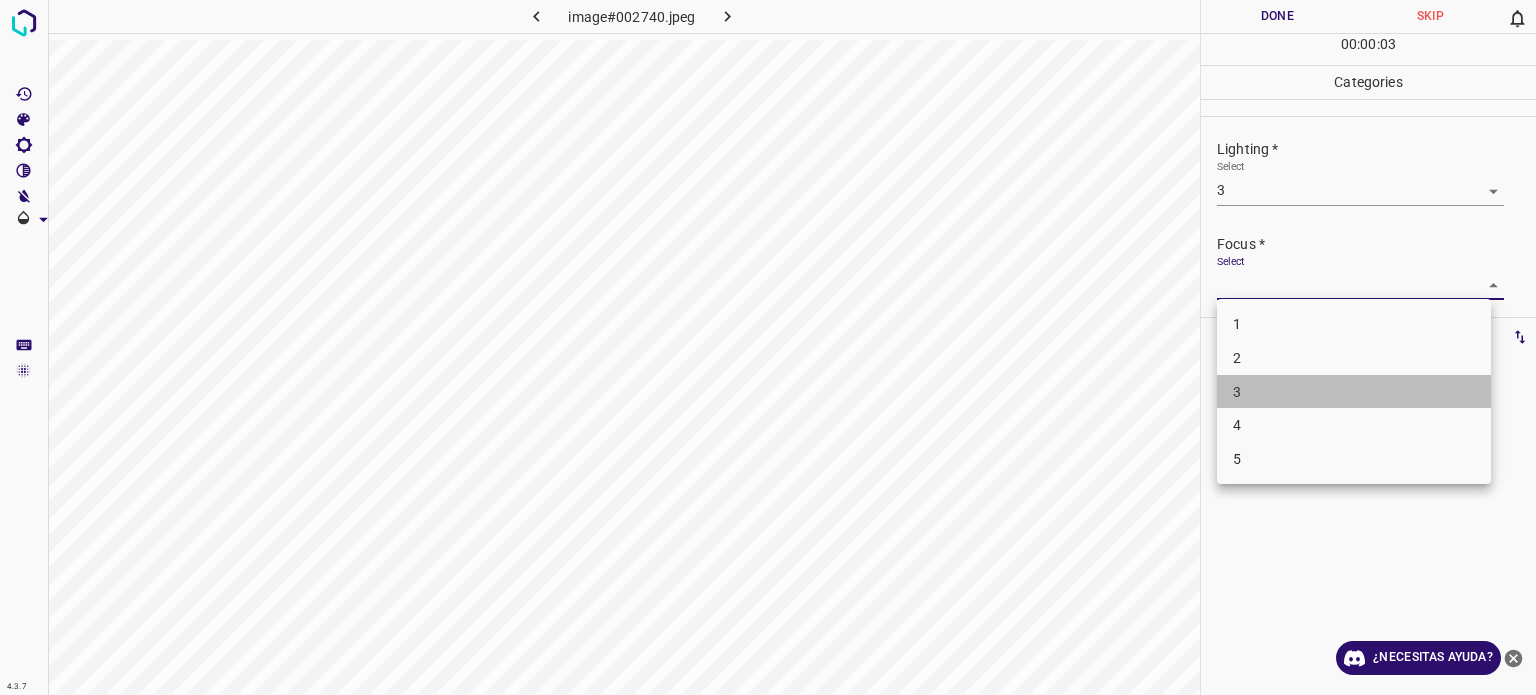 click on "3" at bounding box center (1237, 391) 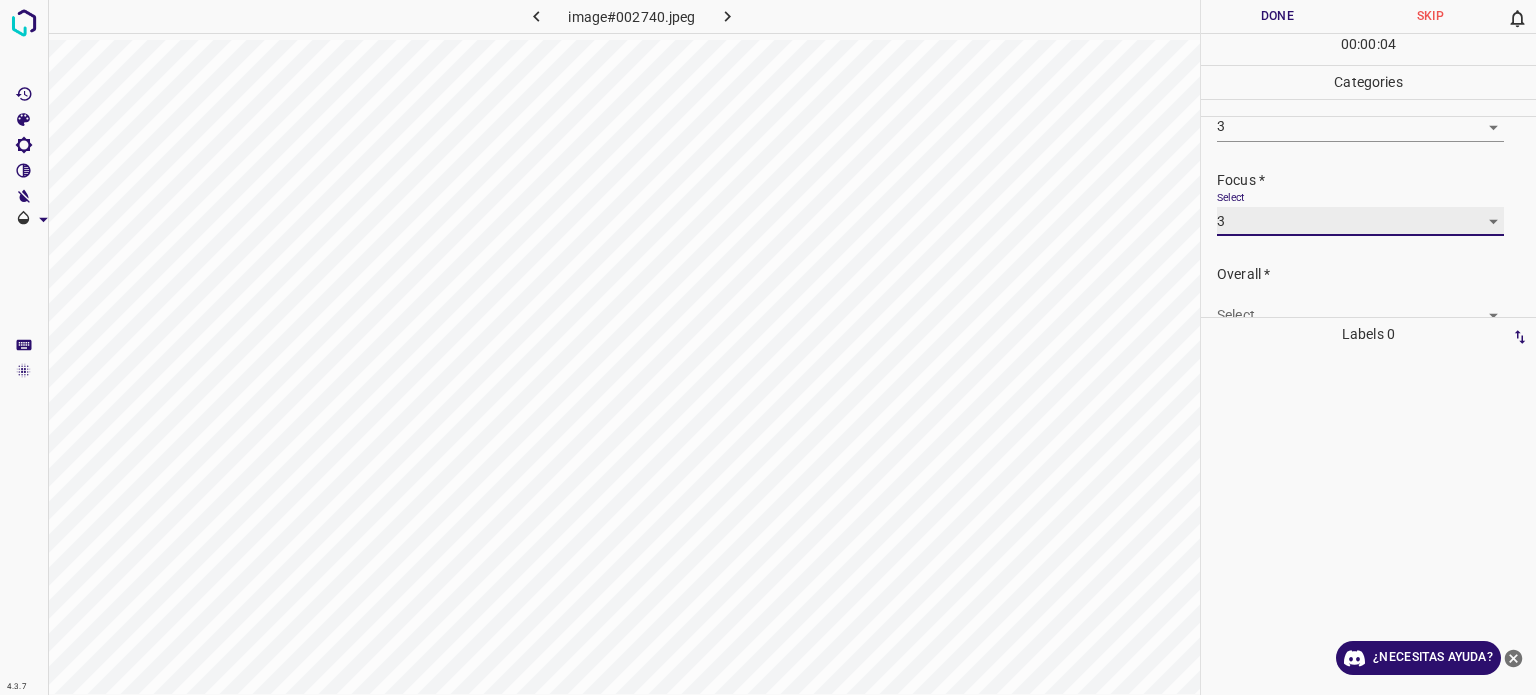 scroll, scrollTop: 98, scrollLeft: 0, axis: vertical 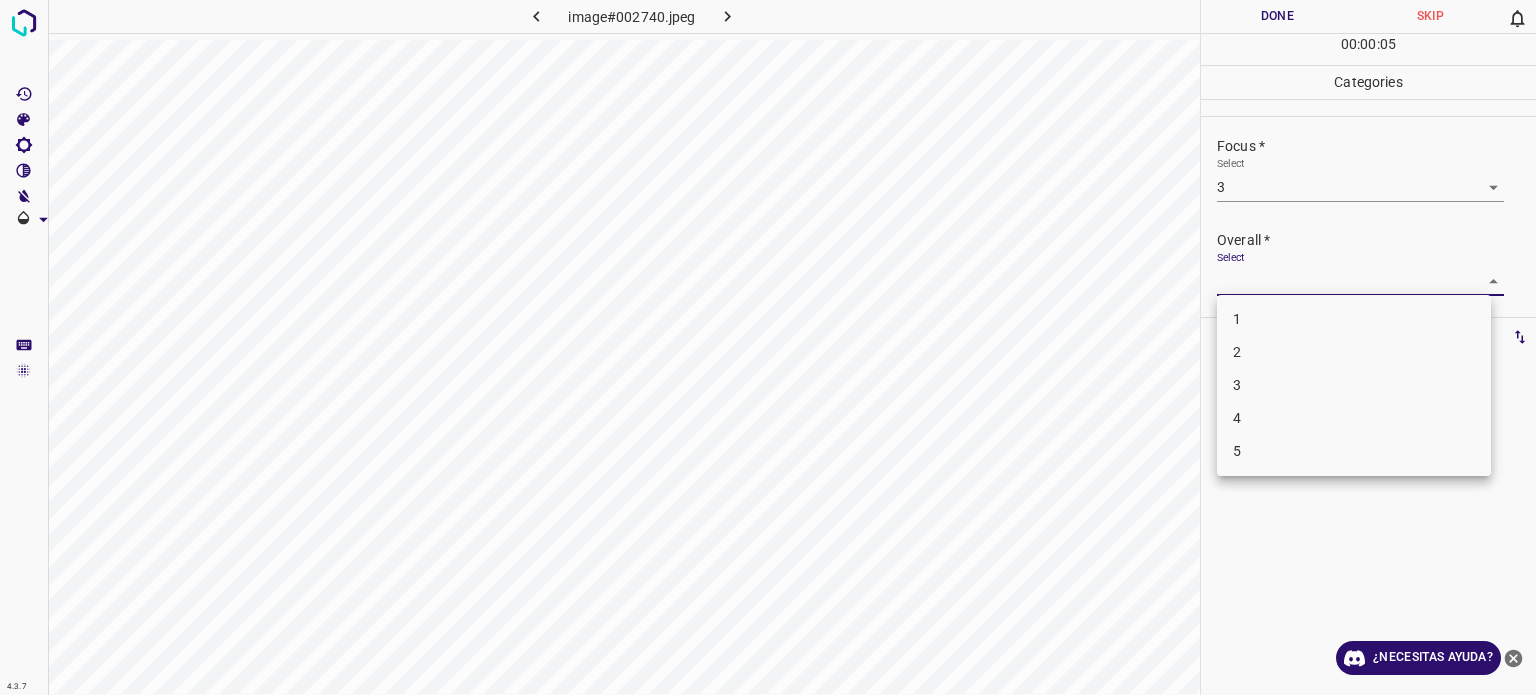 click on "4.3.7 image#002740.jpeg Done Skip 0 00   : 00   : 05   Categories Lighting *  Select 3 3 Focus *  Select 3 3 Overall *  Select ​ Labels   0 Categories 1 Lighting 2 Focus 3 Overall Tools Space Change between modes (Draw & Edit) I Auto labeling R Restore zoom M Zoom in N Zoom out Delete Delete selecte label Filters Z Restore filters X Saturation filter C Brightness filter V Contrast filter B Gray scale filter General O Download ¿Necesitas ayuda? Texto original Valora esta traducción Tu opinión servirá para ayudar a mejorar el Traductor de Google - Texto - Esconder - Borrar 1 2 3 4 5" at bounding box center (768, 347) 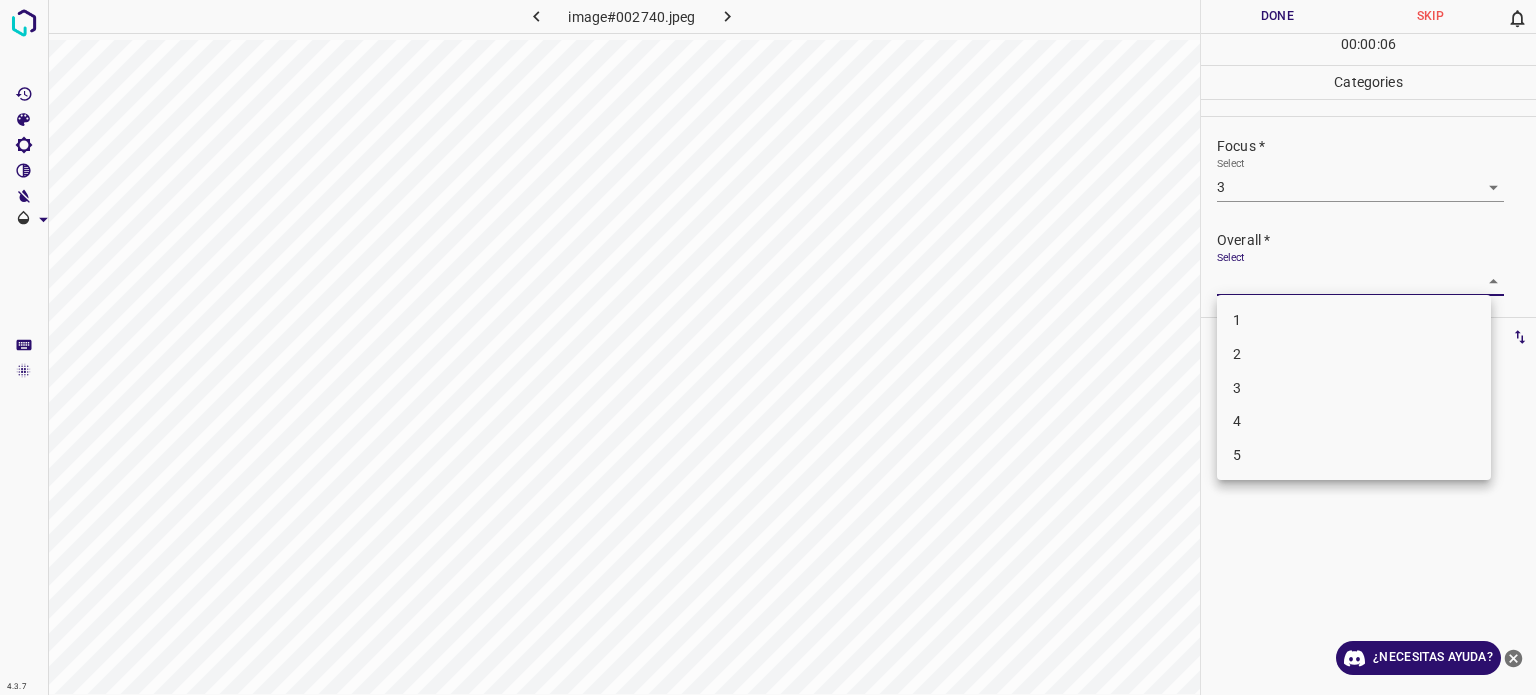 click on "3" at bounding box center [1354, 388] 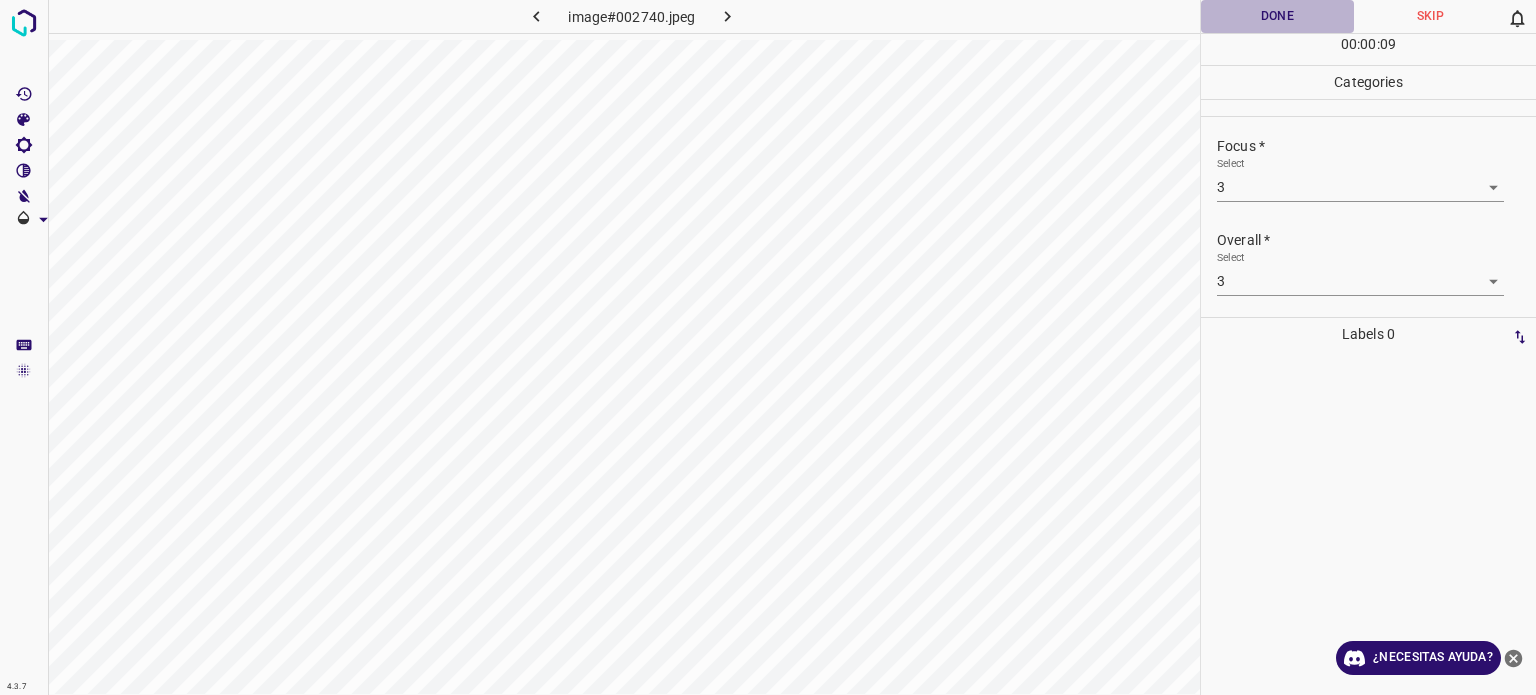 click on "Done" at bounding box center [1277, 16] 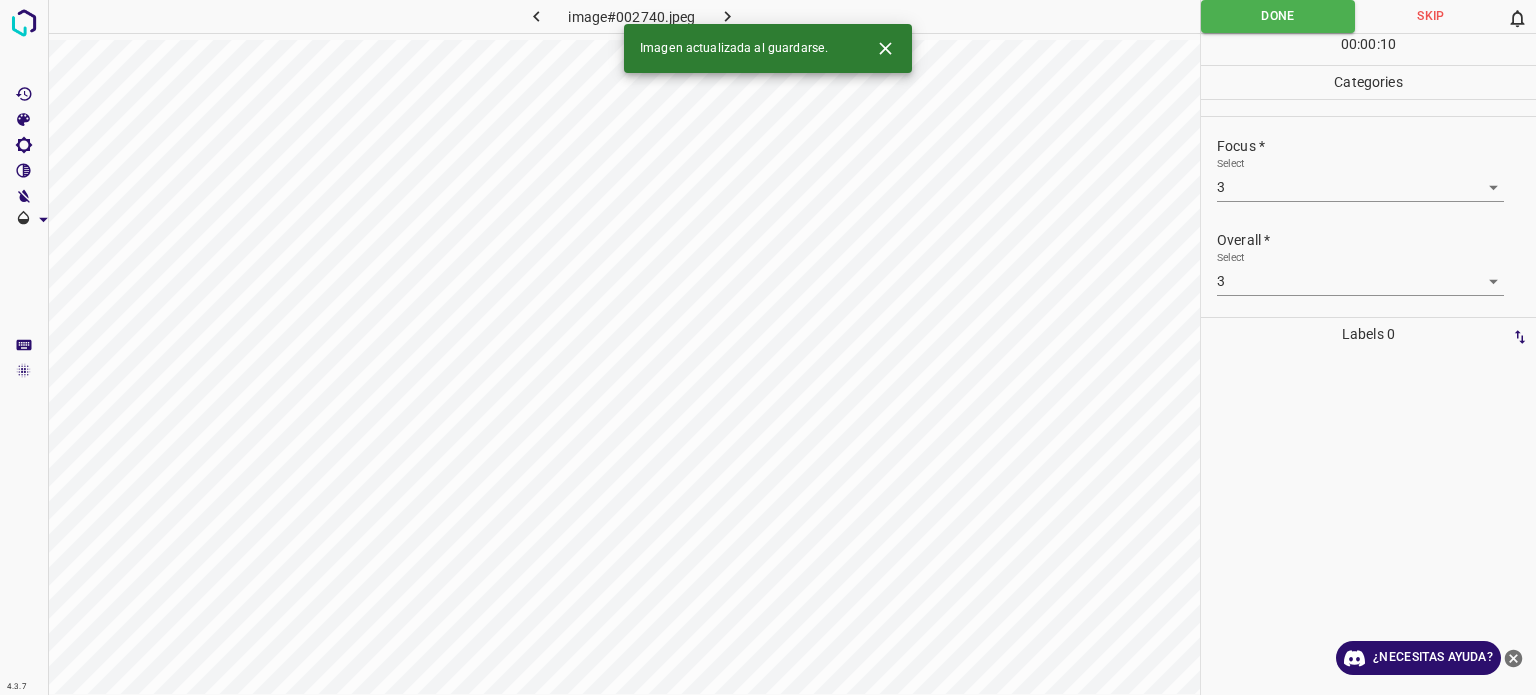 click at bounding box center [728, 16] 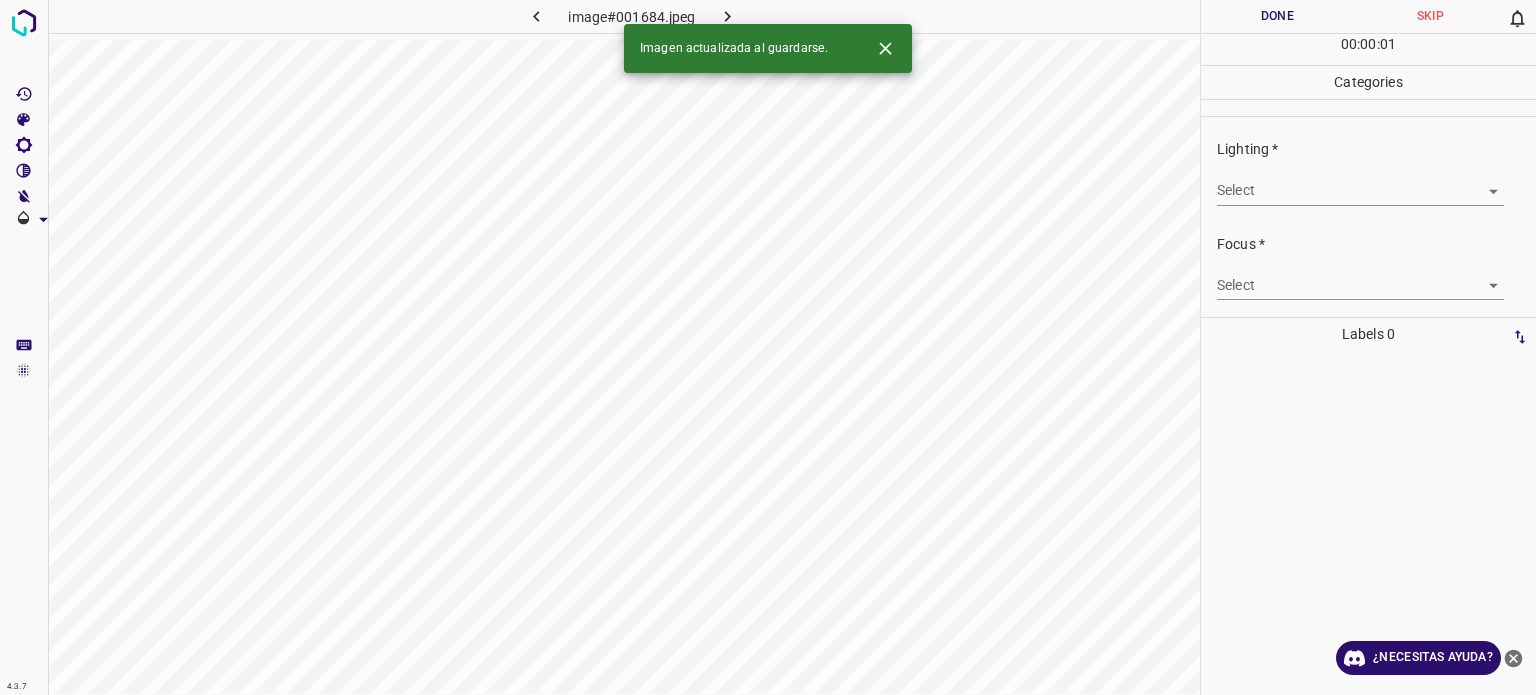 click on "4.3.7 image#001684.jpeg Done Skip 0 00   : 00   : 01   Categories Lighting *  Select ​ Focus *  Select ​ Overall *  Select ​ Labels   0 Categories 1 Lighting 2 Focus 3 Overall Tools Space Change between modes (Draw & Edit) I Auto labeling R Restore zoom M Zoom in N Zoom out Delete Delete selecte label Filters Z Restore filters X Saturation filter C Brightness filter V Contrast filter B Gray scale filter General O Download Imagen actualizada al guardarse. ¿Necesitas ayuda? Texto original Valora esta traducción Tu opinión servirá para ayudar a mejorar el Traductor de Google - Texto - Esconder - Borrar" at bounding box center [768, 347] 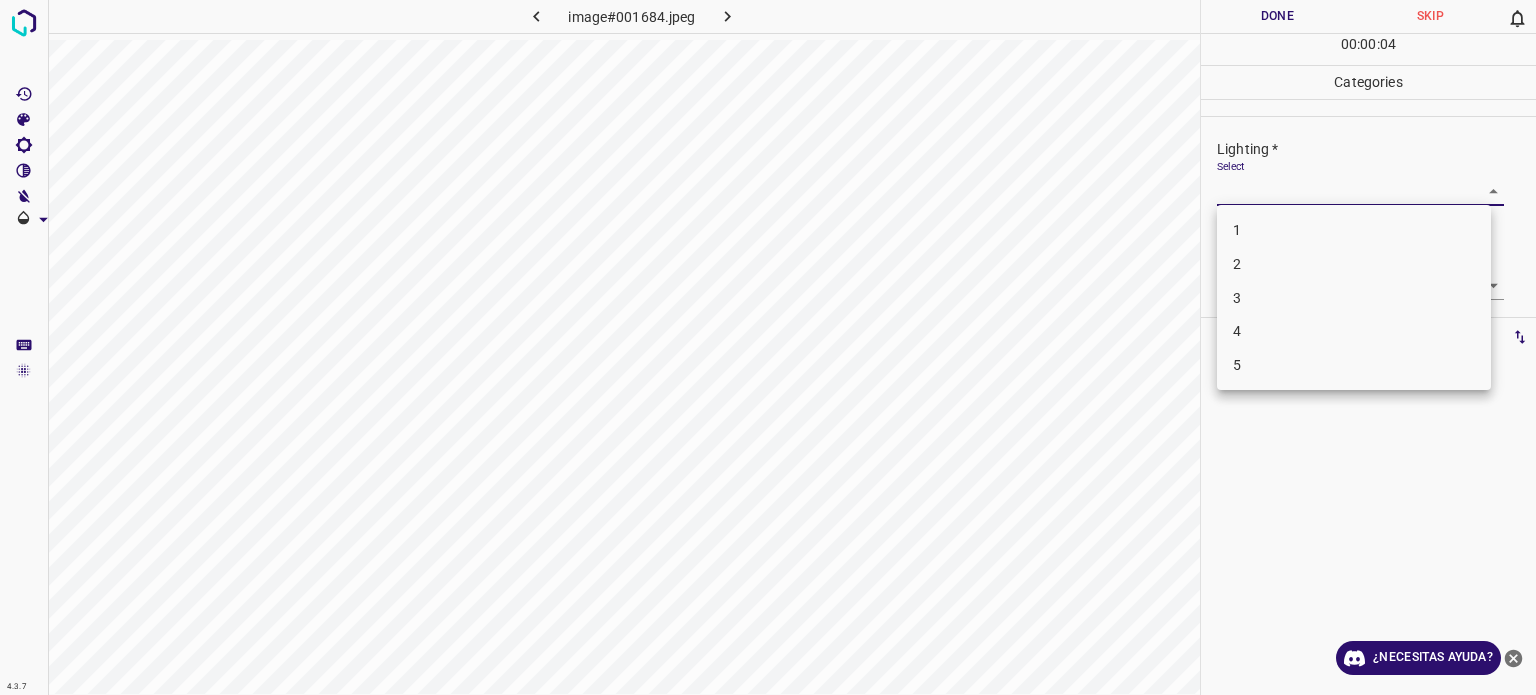 click on "3" at bounding box center [1237, 297] 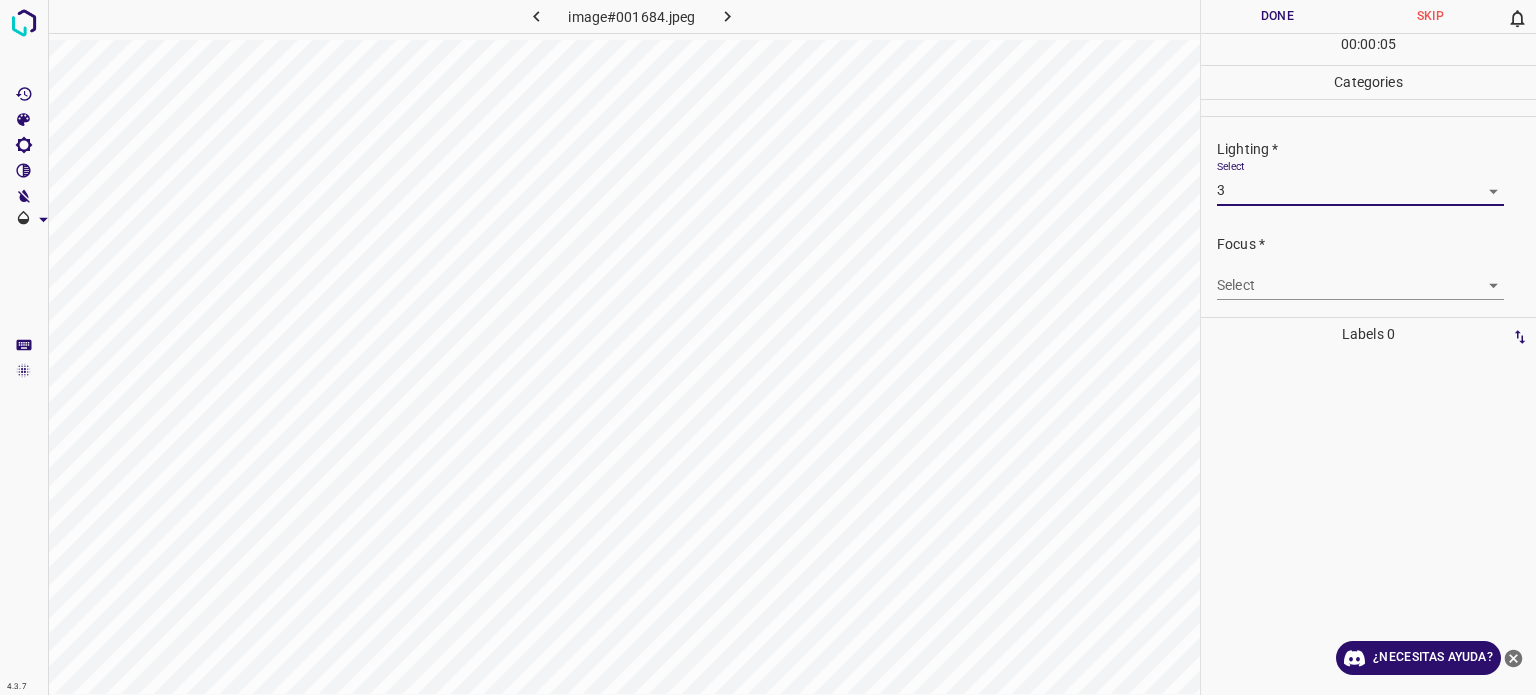 click on "4.3.7 image#001684.jpeg Done Skip 0 00   : 00   : 05   Categories Lighting *  Select 3 3 Focus *  Select ​ Overall *  Select ​ Labels   0 Categories 1 Lighting 2 Focus 3 Overall Tools Space Change between modes (Draw & Edit) I Auto labeling R Restore zoom M Zoom in N Zoom out Delete Delete selecte label Filters Z Restore filters X Saturation filter C Brightness filter V Contrast filter B Gray scale filter General O Download ¿Necesitas ayuda? Texto original Valora esta traducción Tu opinión servirá para ayudar a mejorar el Traductor de Google - Texto - Esconder - Borrar" at bounding box center (768, 347) 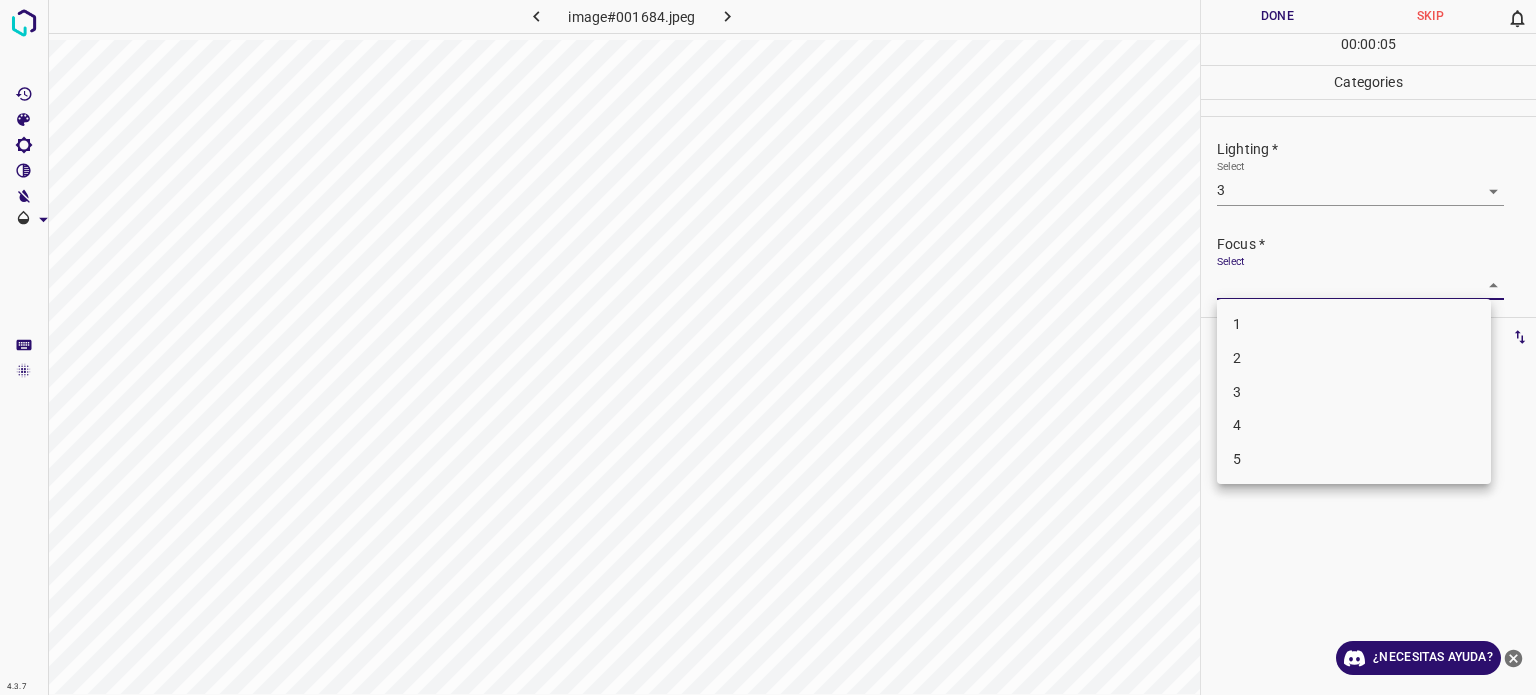click on "3" at bounding box center (1237, 391) 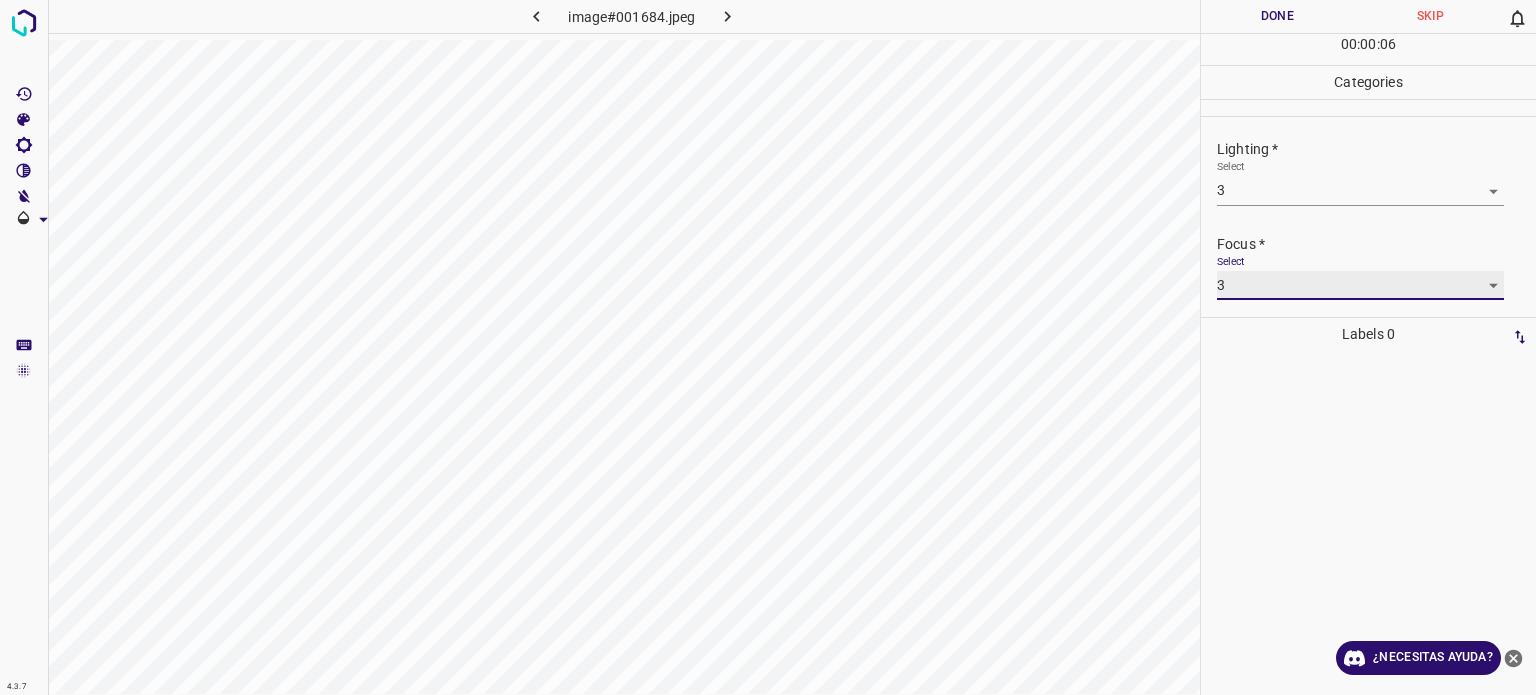 scroll, scrollTop: 98, scrollLeft: 0, axis: vertical 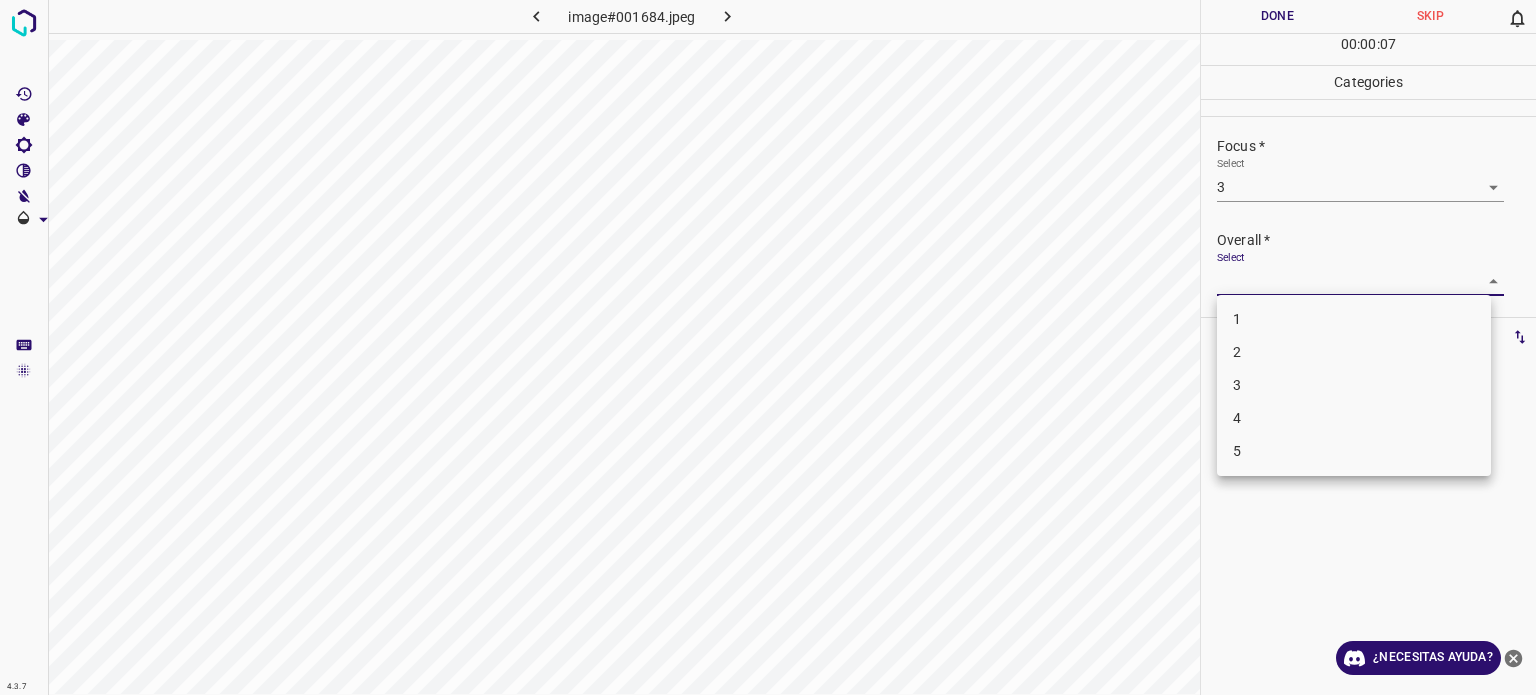 click on "4.3.7 image#001684.jpeg Done Skip 0 00   : 00   : 07   Categories Lighting *  Select 3 3 Focus *  Select 3 3 Overall *  Select ​ Labels   0 Categories 1 Lighting 2 Focus 3 Overall Tools Space Change between modes (Draw & Edit) I Auto labeling R Restore zoom M Zoom in N Zoom out Delete Delete selecte label Filters Z Restore filters X Saturation filter C Brightness filter V Contrast filter B Gray scale filter General O Download ¿Necesitas ayuda? Texto original Valora esta traducción Tu opinión servirá para ayudar a mejorar el Traductor de Google - Texto - Esconder - Borrar 1 2 3 4 5" at bounding box center [768, 347] 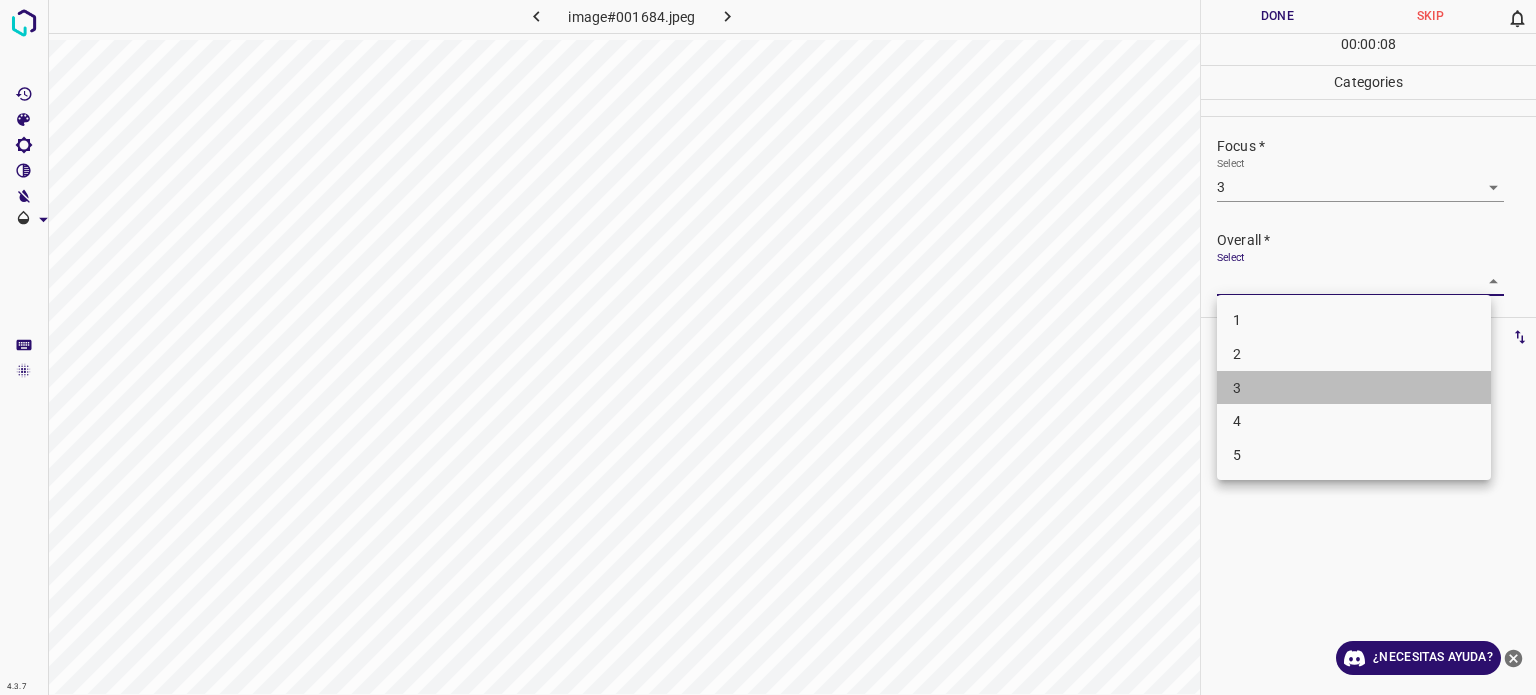 click on "3" at bounding box center (1354, 388) 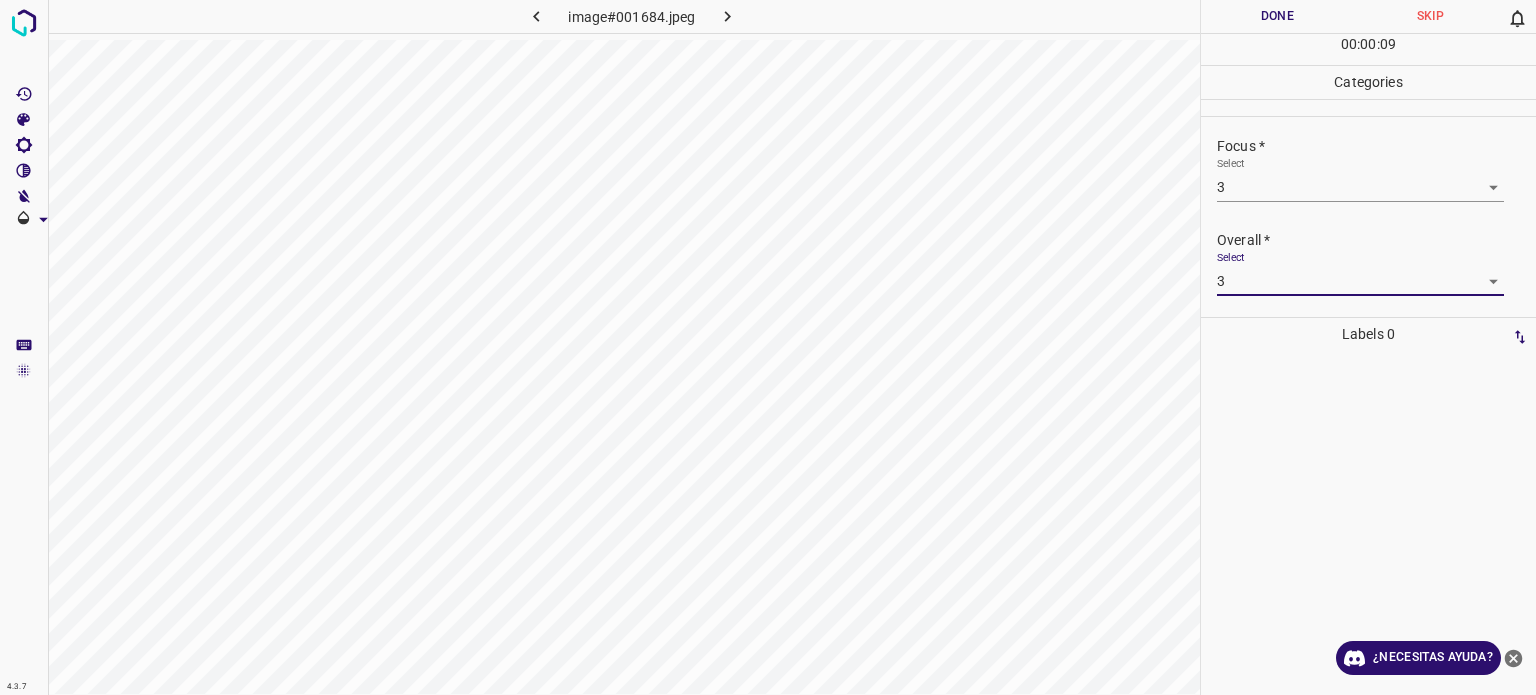click on "Done" at bounding box center (1277, 16) 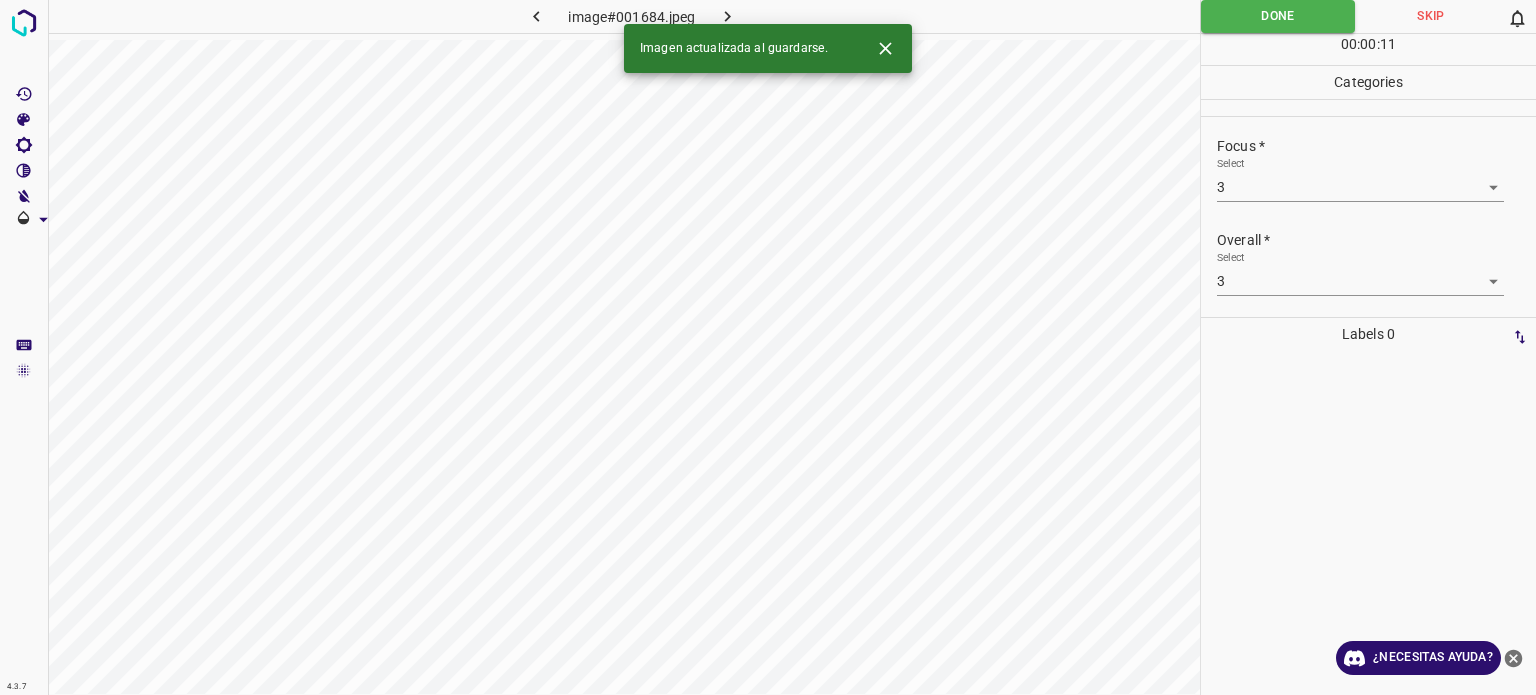 click at bounding box center [728, 16] 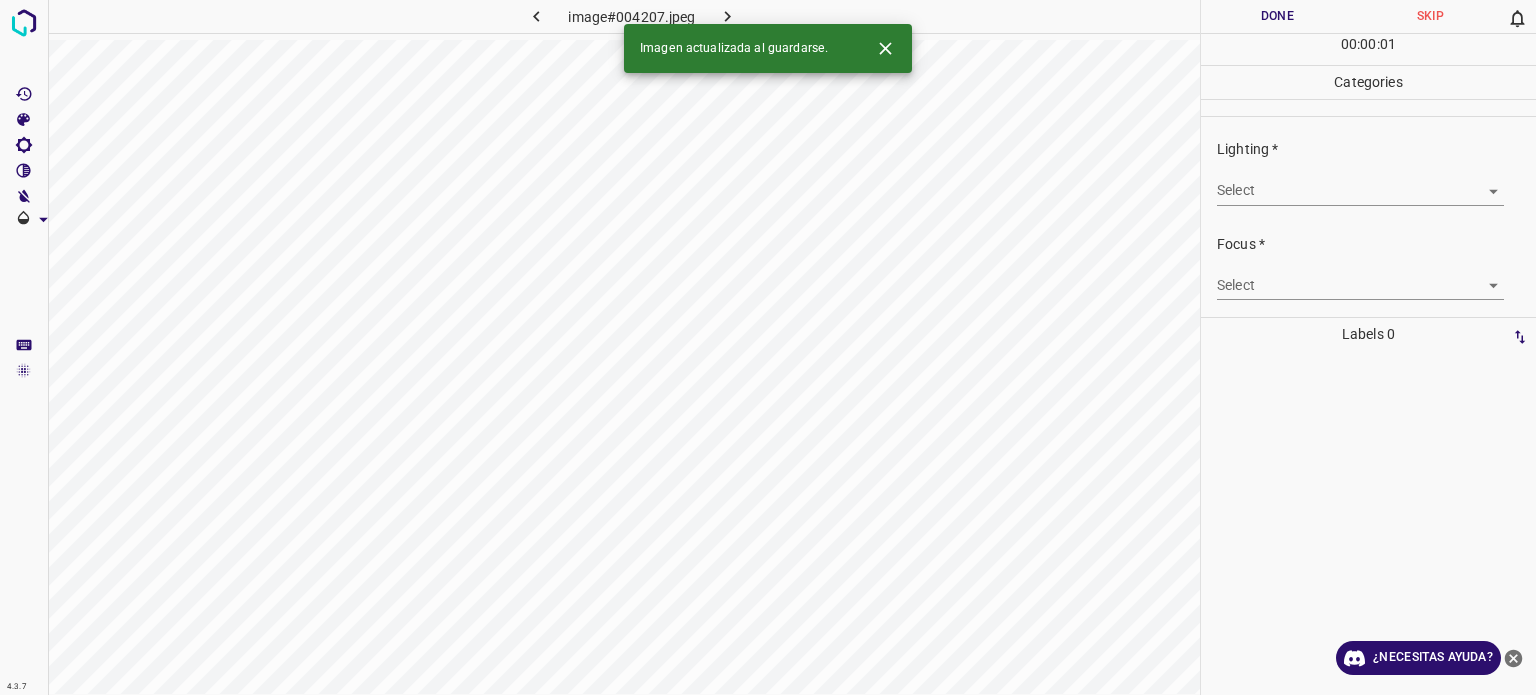 click on "4.3.7 image#004207.jpeg Done Skip 0 00   : 00   : 01   Categories Lighting *  Select ​ Focus *  Select ​ Overall *  Select ​ Labels   0 Categories 1 Lighting 2 Focus 3 Overall Tools Space Change between modes (Draw & Edit) I Auto labeling R Restore zoom M Zoom in N Zoom out Delete Delete selecte label Filters Z Restore filters X Saturation filter C Brightness filter V Contrast filter B Gray scale filter General O Download Imagen actualizada al guardarse. ¿Necesitas ayuda? Texto original Valora esta traducción Tu opinión servirá para ayudar a mejorar el Traductor de Google - Texto - Esconder - Borrar" at bounding box center (768, 347) 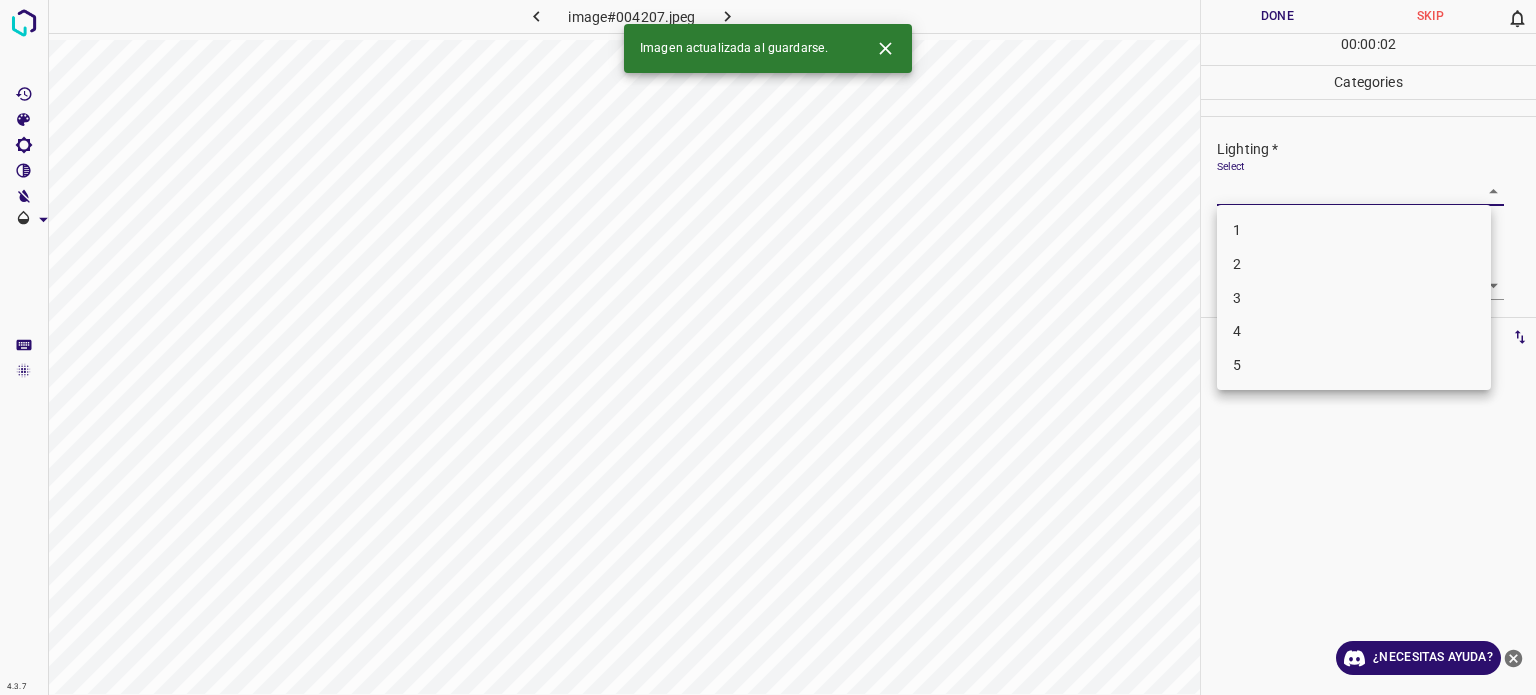 click on "3" at bounding box center (1354, 298) 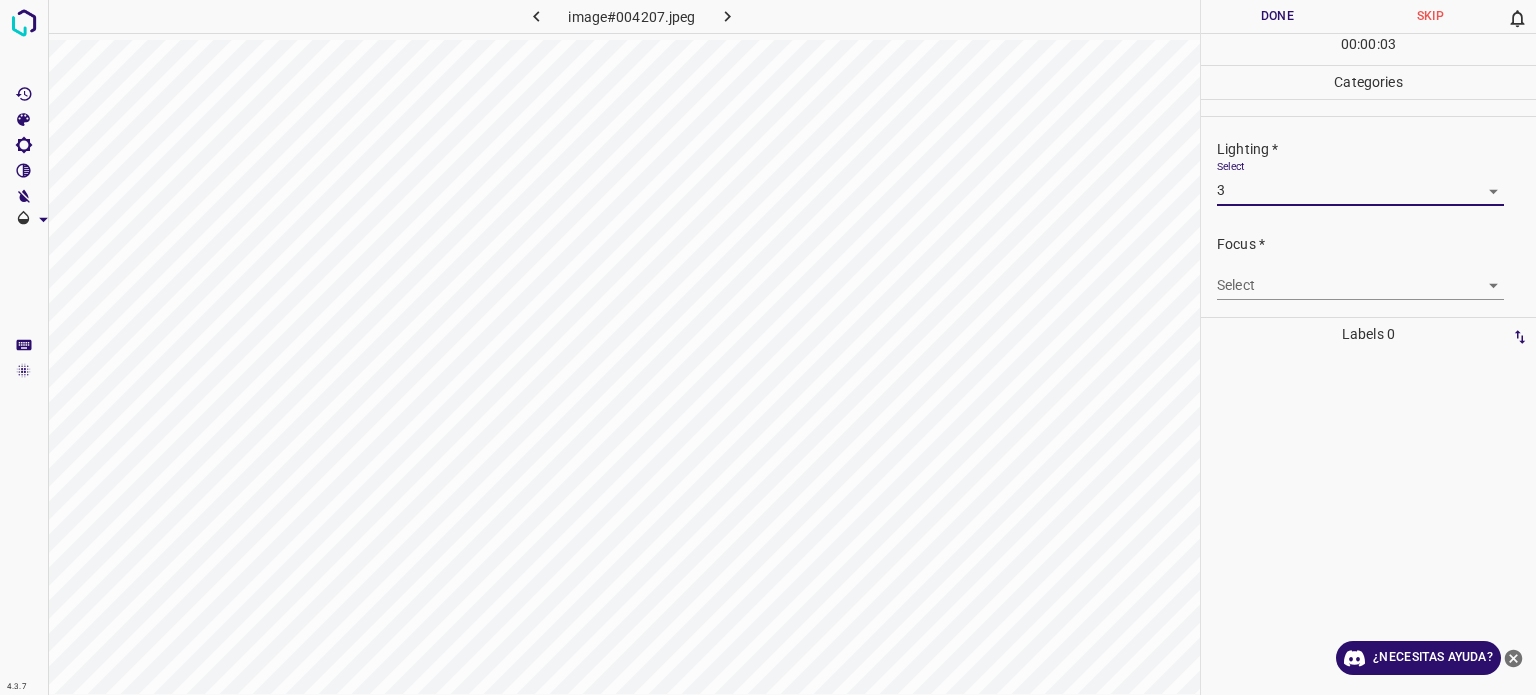 click on "4.3.7 image#004207.jpeg Done Skip 0 00   : 00   : 03   Categories Lighting *  Select 3 3 Focus *  Select ​ Overall *  Select ​ Labels   0 Categories 1 Lighting 2 Focus 3 Overall Tools Space Change between modes (Draw & Edit) I Auto labeling R Restore zoom M Zoom in N Zoom out Delete Delete selecte label Filters Z Restore filters X Saturation filter C Brightness filter V Contrast filter B Gray scale filter General O Download ¿Necesitas ayuda? Texto original Valora esta traducción Tu opinión servirá para ayudar a mejorar el Traductor de Google - Texto - Esconder - Borrar" at bounding box center (768, 347) 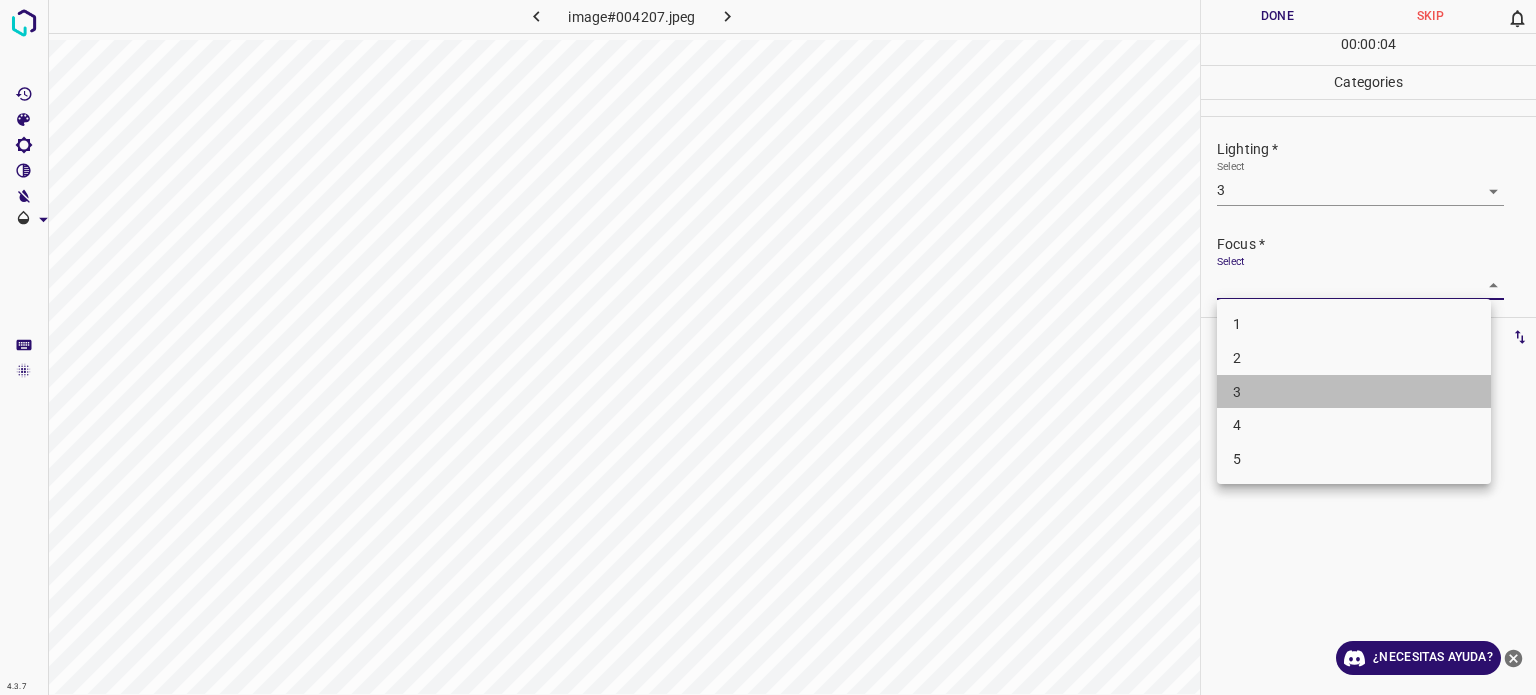 drag, startPoint x: 1236, startPoint y: 391, endPoint x: 1237, endPoint y: 377, distance: 14.035668 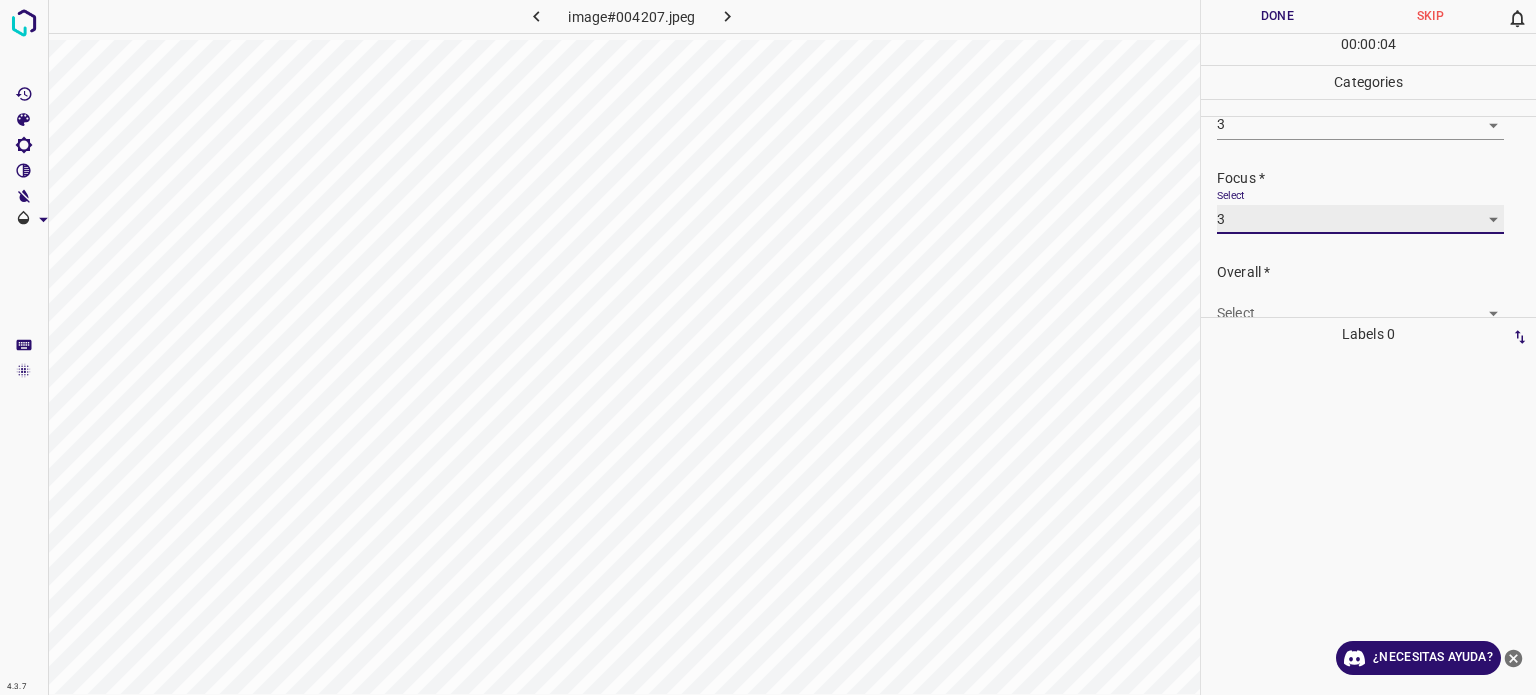 scroll, scrollTop: 98, scrollLeft: 0, axis: vertical 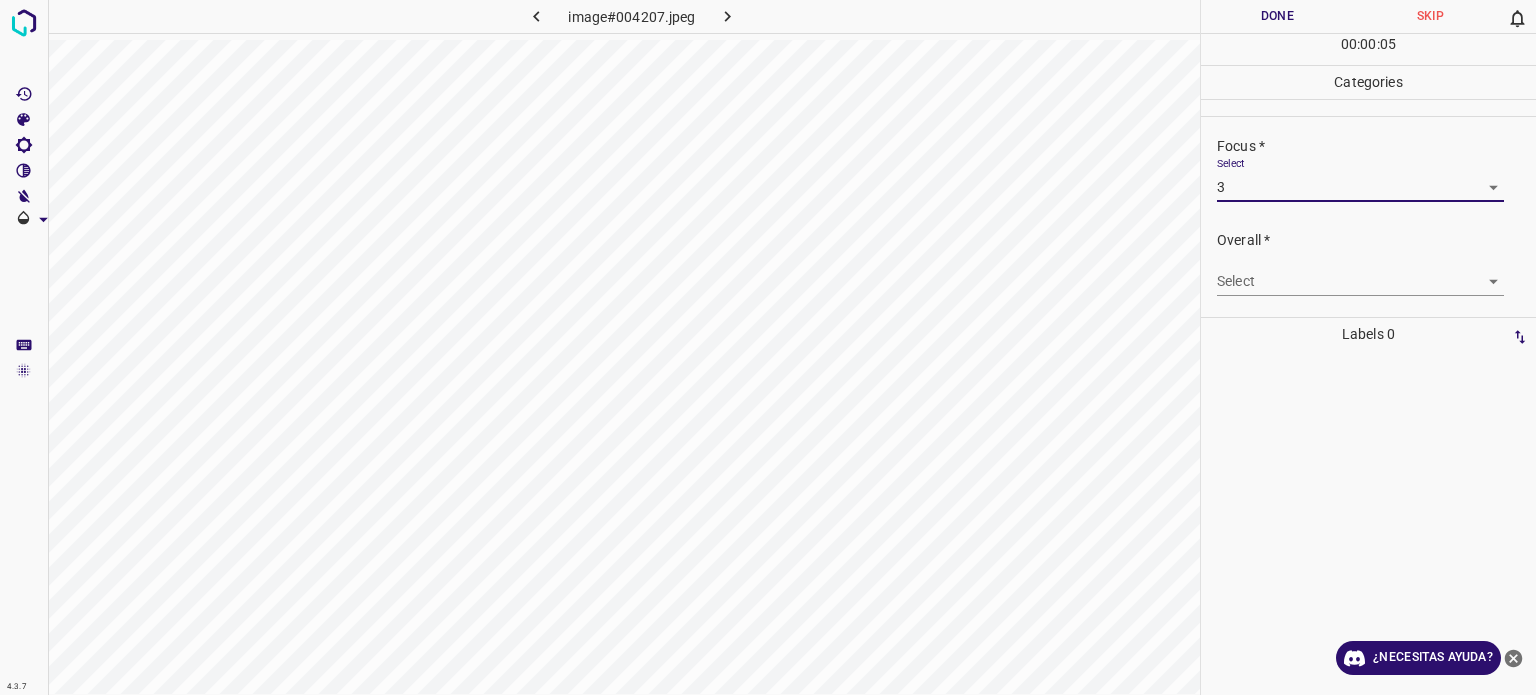 click on "4.3.7 image#004207.jpeg Done Skip 0 00   : 00   : 05   Categories Lighting *  Select 3 3 Focus *  Select 3 3 Overall *  Select ​ Labels   0 Categories 1 Lighting 2 Focus 3 Overall Tools Space Change between modes (Draw & Edit) I Auto labeling R Restore zoom M Zoom in N Zoom out Delete Delete selecte label Filters Z Restore filters X Saturation filter C Brightness filter V Contrast filter B Gray scale filter General O Download ¿Necesitas ayuda? Texto original Valora esta traducción Tu opinión servirá para ayudar a mejorar el Traductor de Google - Texto - Esconder - Borrar" at bounding box center [768, 347] 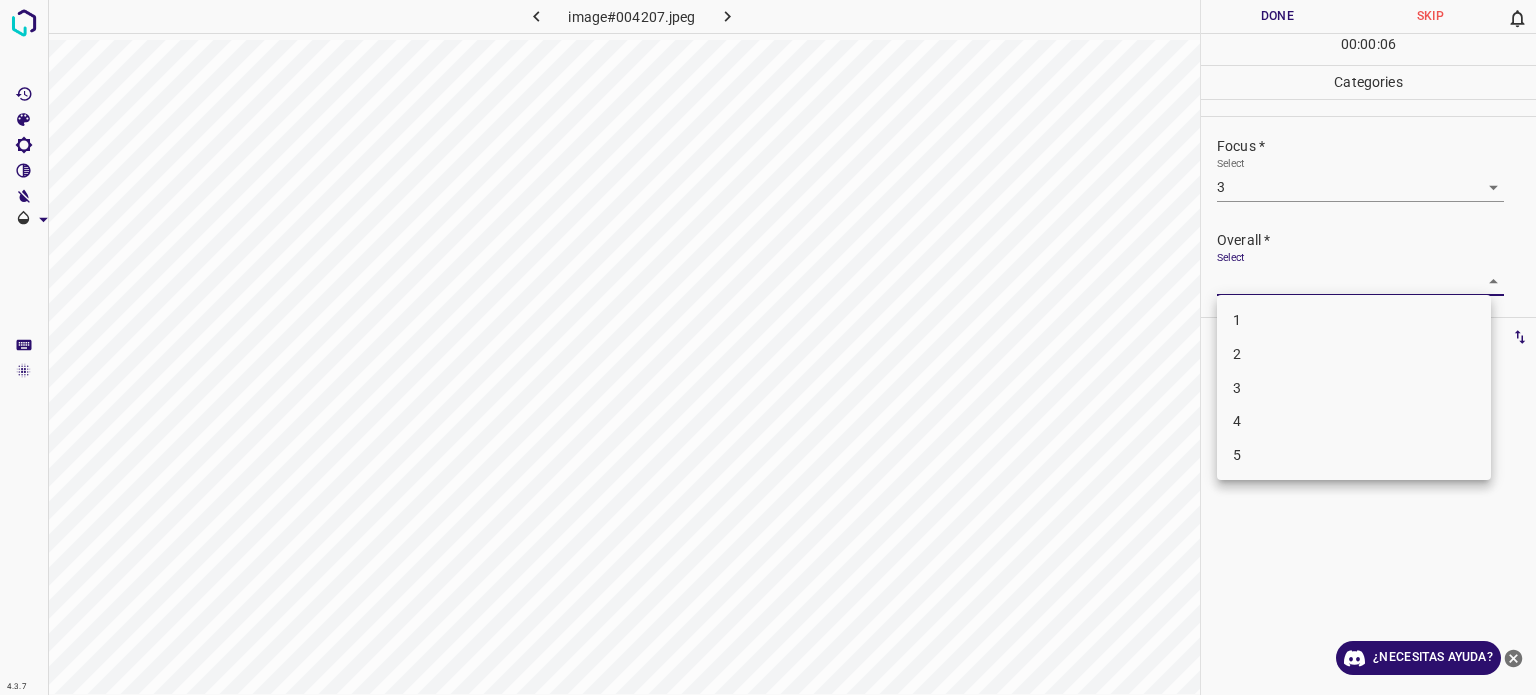 click on "3" at bounding box center (1354, 388) 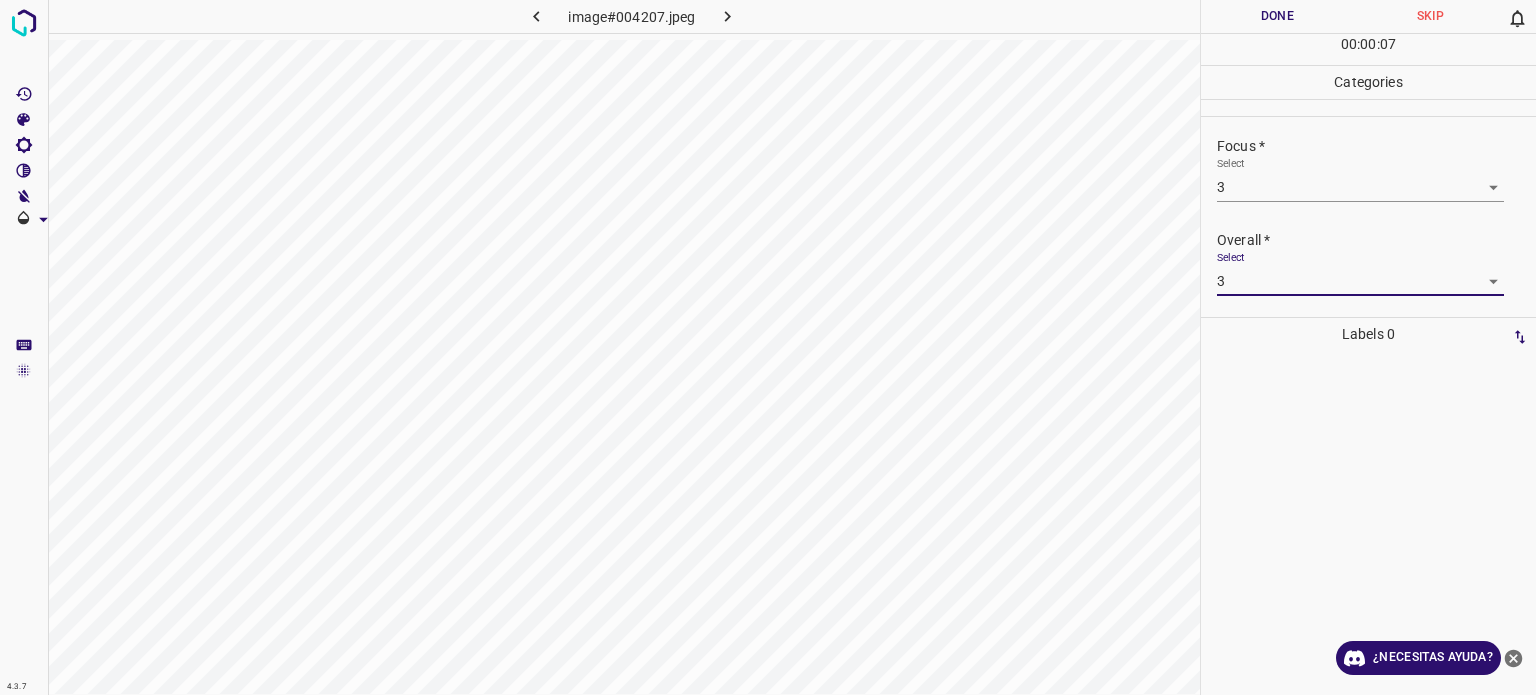 click on "Done" at bounding box center (1277, 16) 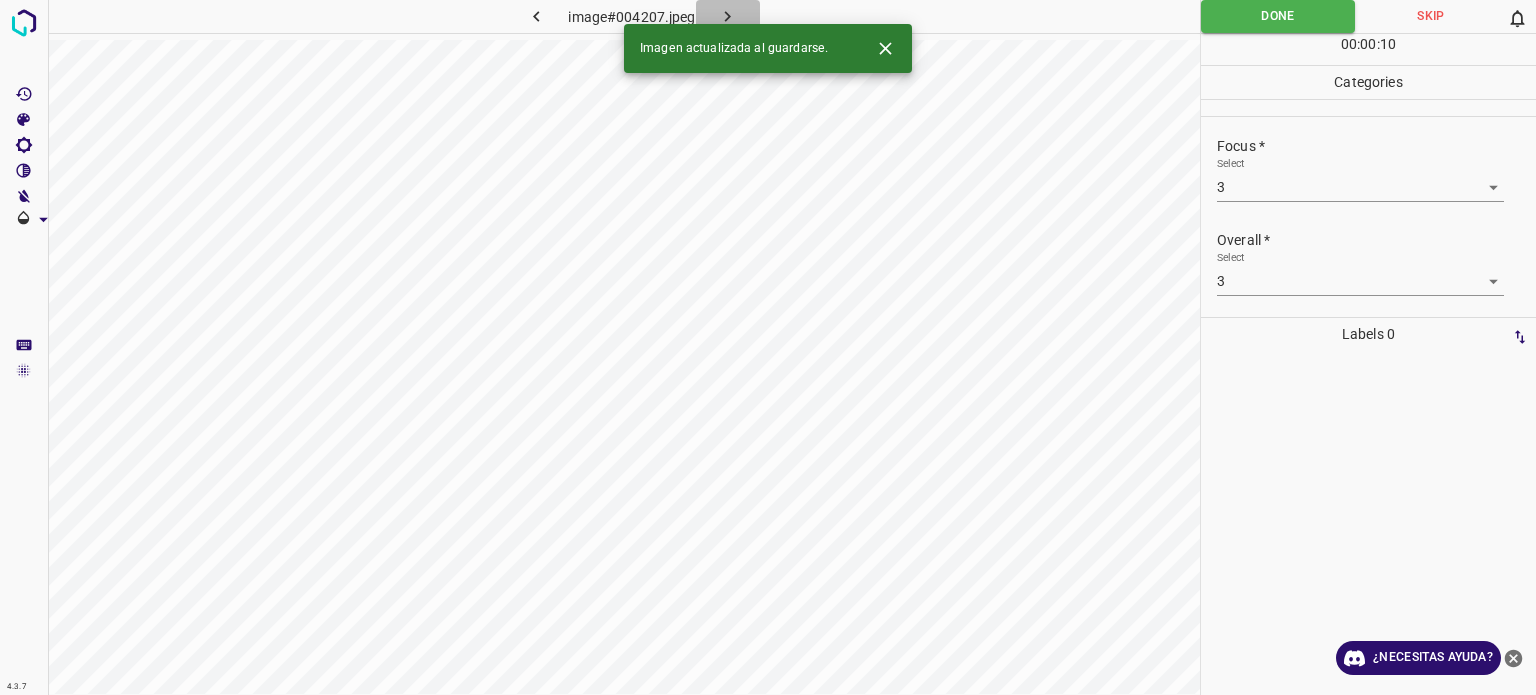 click 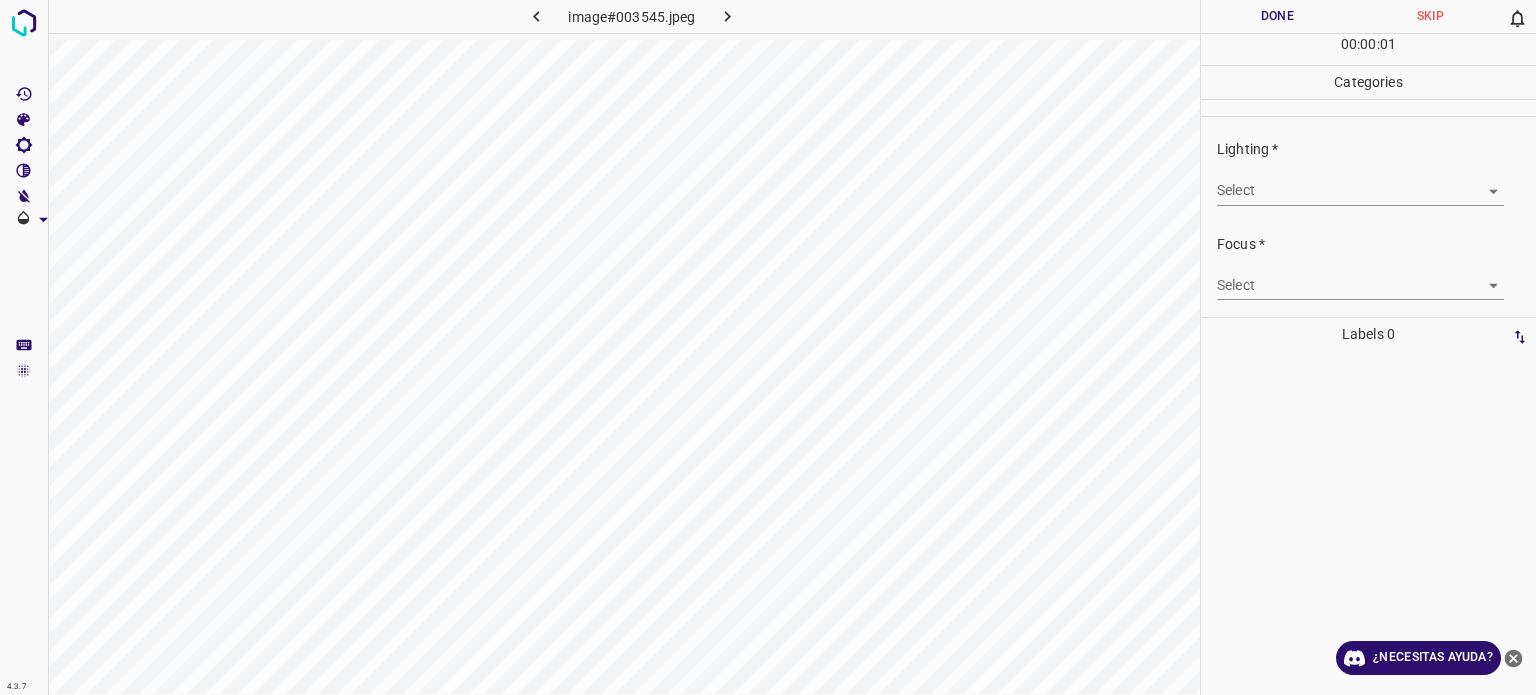 click on "4.3.7 image#003545.jpeg Done Skip 0 00   : 00   : 01   Categories Lighting *  Select ​ Focus *  Select ​ Overall *  Select ​ Labels   0 Categories 1 Lighting 2 Focus 3 Overall Tools Space Change between modes (Draw & Edit) I Auto labeling R Restore zoom M Zoom in N Zoom out Delete Delete selecte label Filters Z Restore filters X Saturation filter C Brightness filter V Contrast filter B Gray scale filter General O Download ¿Necesitas ayuda? Texto original Valora esta traducción Tu opinión servirá para ayudar a mejorar el Traductor de Google - Texto - Esconder - Borrar" at bounding box center [768, 347] 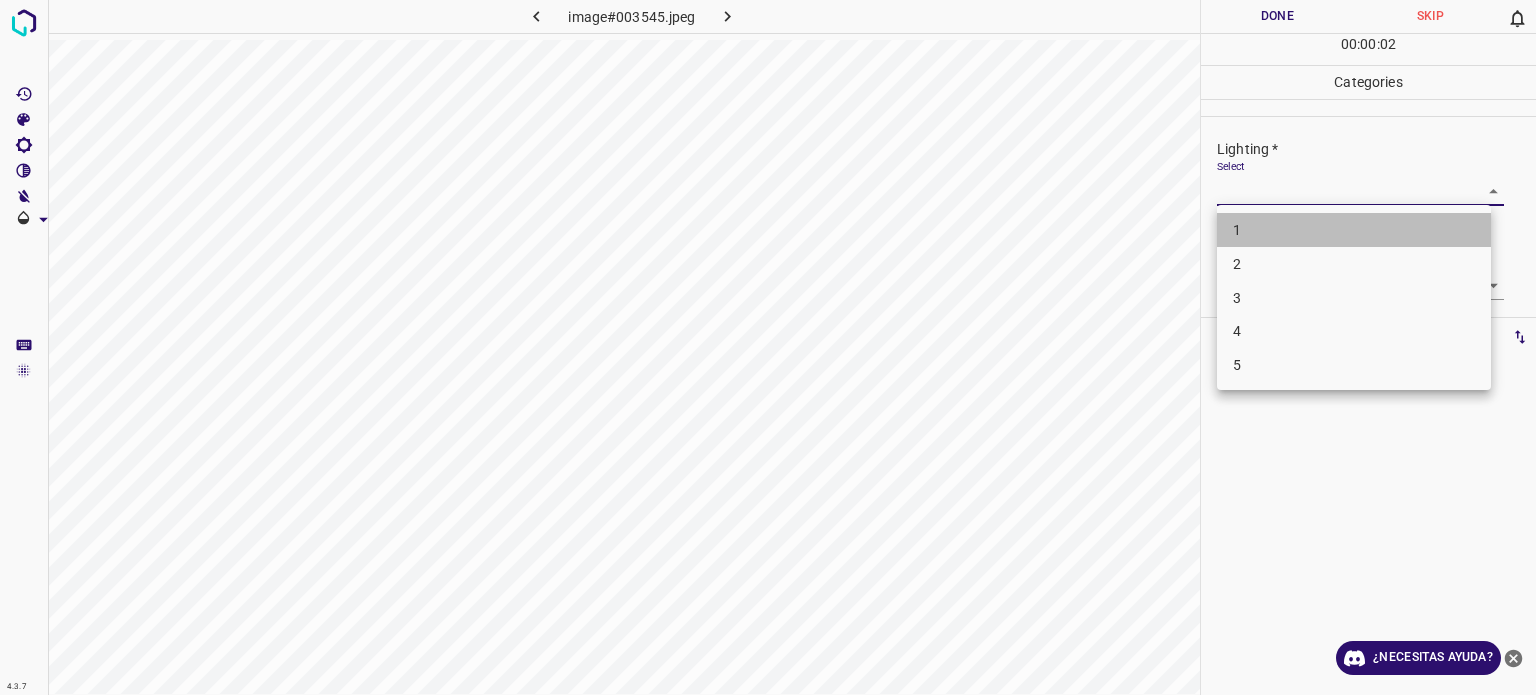 click on "1" at bounding box center (1354, 230) 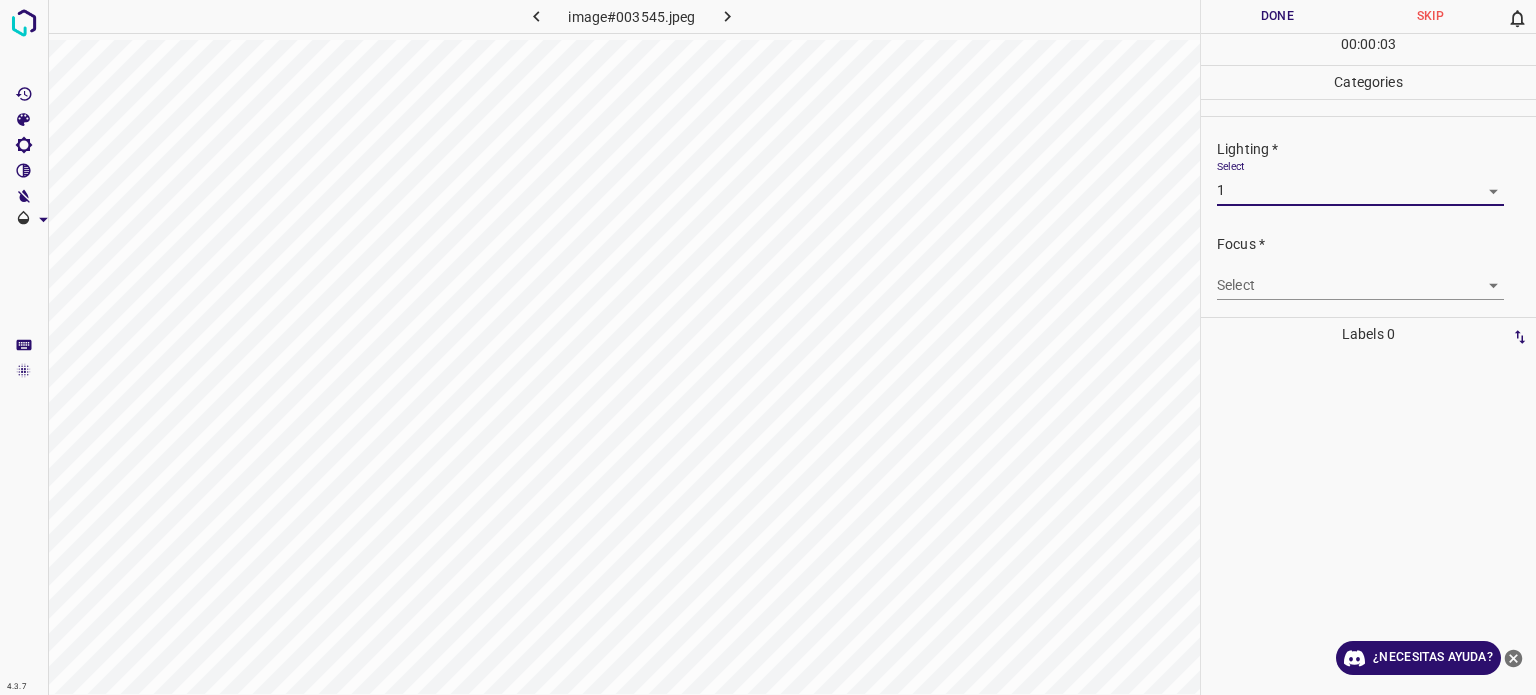 click on "4.3.7 image#003545.jpeg Done Skip 0 00   : 00   : 03   Categories Lighting *  Select 1 1 Focus *  Select ​ Overall *  Select ​ Labels   0 Categories 1 Lighting 2 Focus 3 Overall Tools Space Change between modes (Draw & Edit) I Auto labeling R Restore zoom M Zoom in N Zoom out Delete Delete selecte label Filters Z Restore filters X Saturation filter C Brightness filter V Contrast filter B Gray scale filter General O Download ¿Necesitas ayuda? Texto original Valora esta traducción Tu opinión servirá para ayudar a mejorar el Traductor de Google - Texto - Esconder - Borrar" at bounding box center (768, 347) 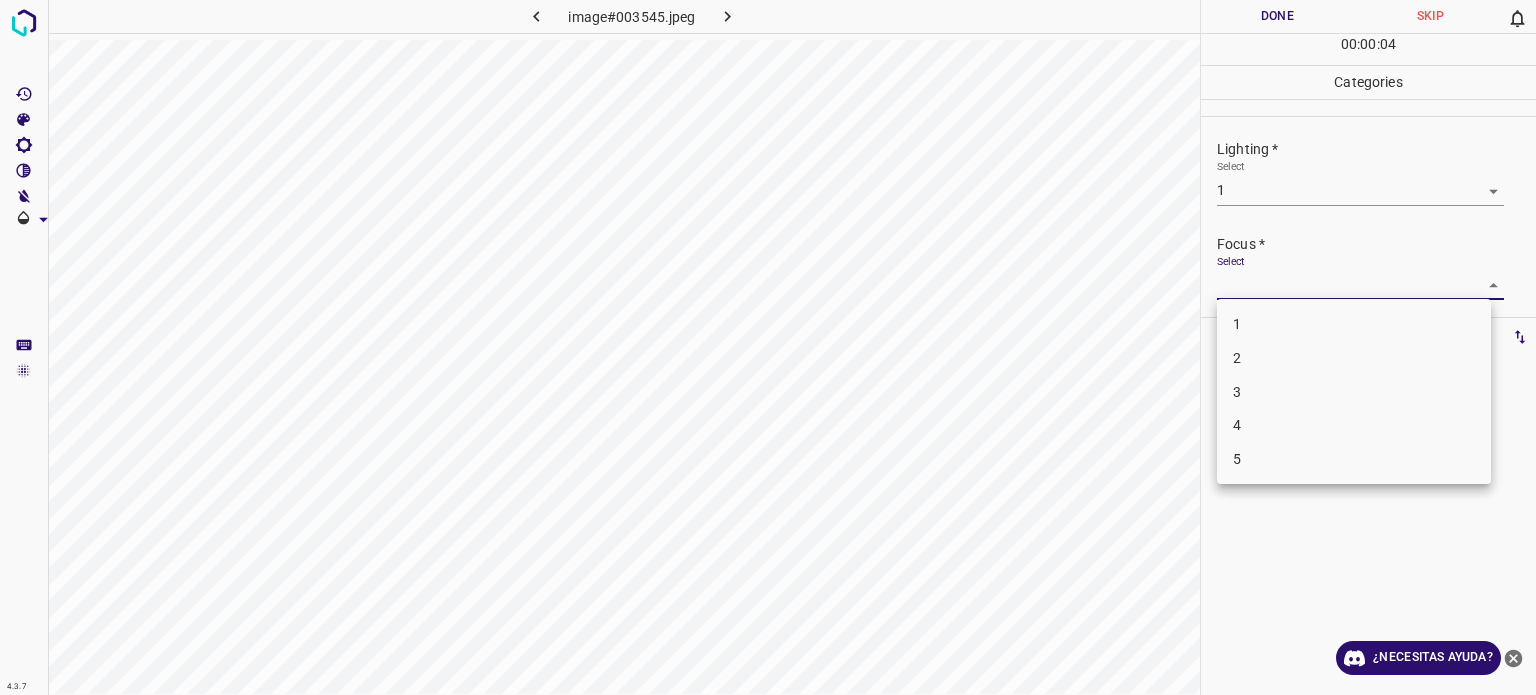 click on "1" at bounding box center [1237, 324] 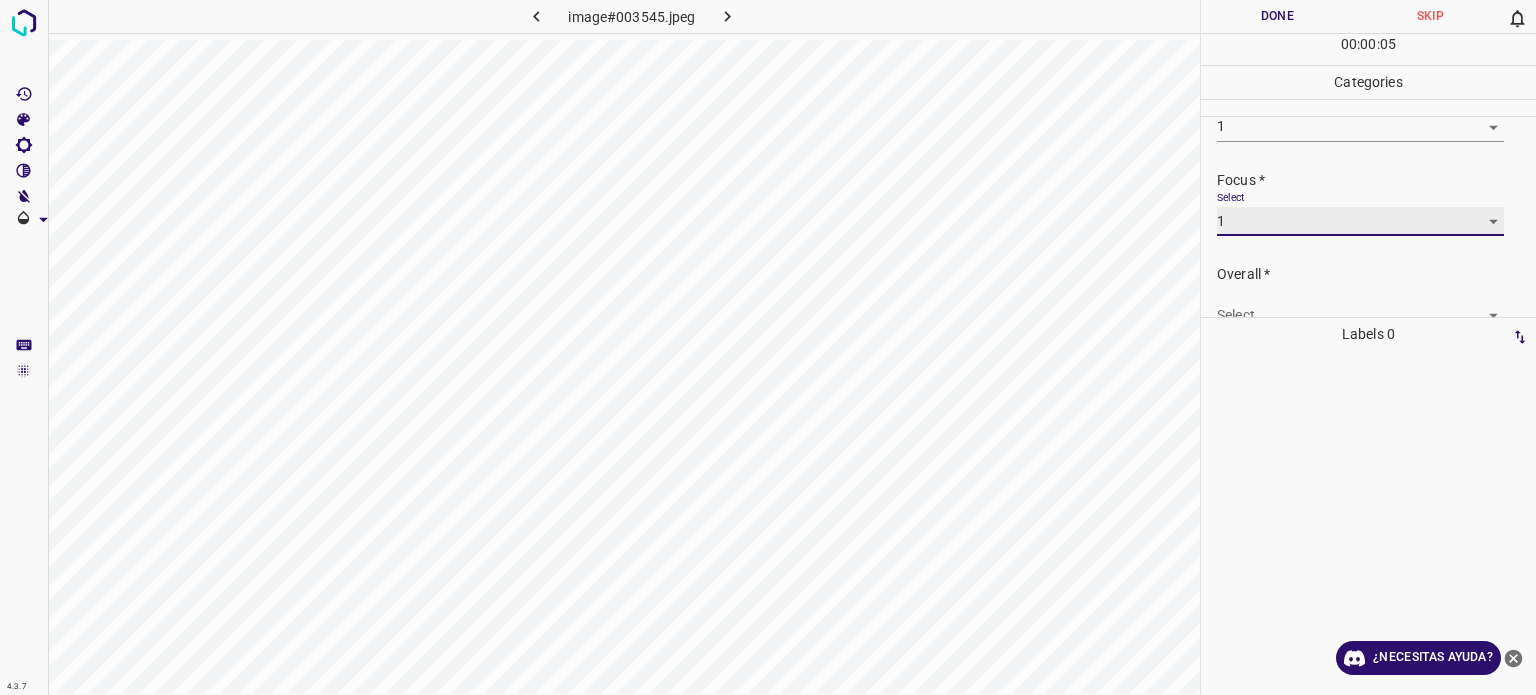 scroll, scrollTop: 98, scrollLeft: 0, axis: vertical 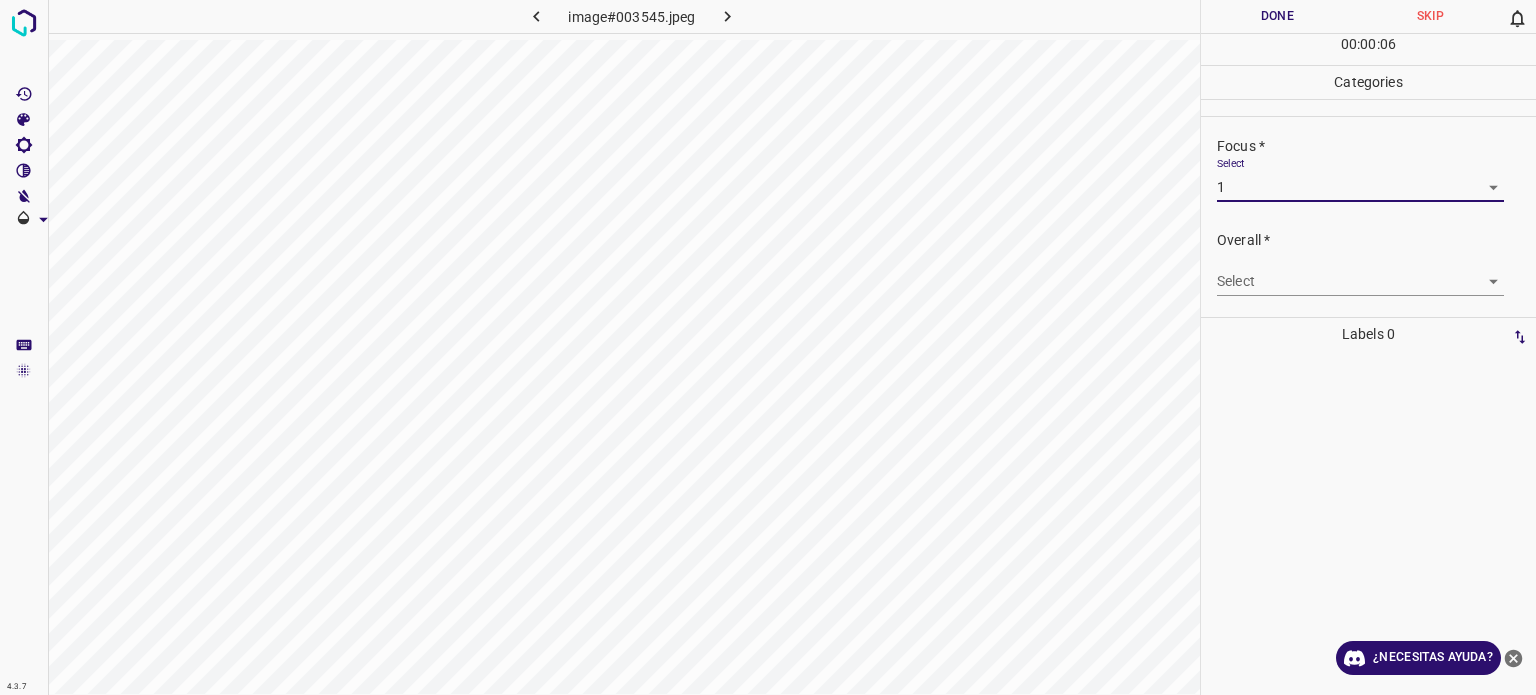 click on "4.3.7 image#003545.jpeg Done Skip 0 00   : 00   : 06   Categories Lighting *  Select 1 1 Focus *  Select 1 1 Overall *  Select ​ Labels   0 Categories 1 Lighting 2 Focus 3 Overall Tools Space Change between modes (Draw & Edit) I Auto labeling R Restore zoom M Zoom in N Zoom out Delete Delete selecte label Filters Z Restore filters X Saturation filter C Brightness filter V Contrast filter B Gray scale filter General O Download ¿Necesitas ayuda? Texto original Valora esta traducción Tu opinión servirá para ayudar a mejorar el Traductor de Google - Texto - Esconder - Borrar" at bounding box center [768, 347] 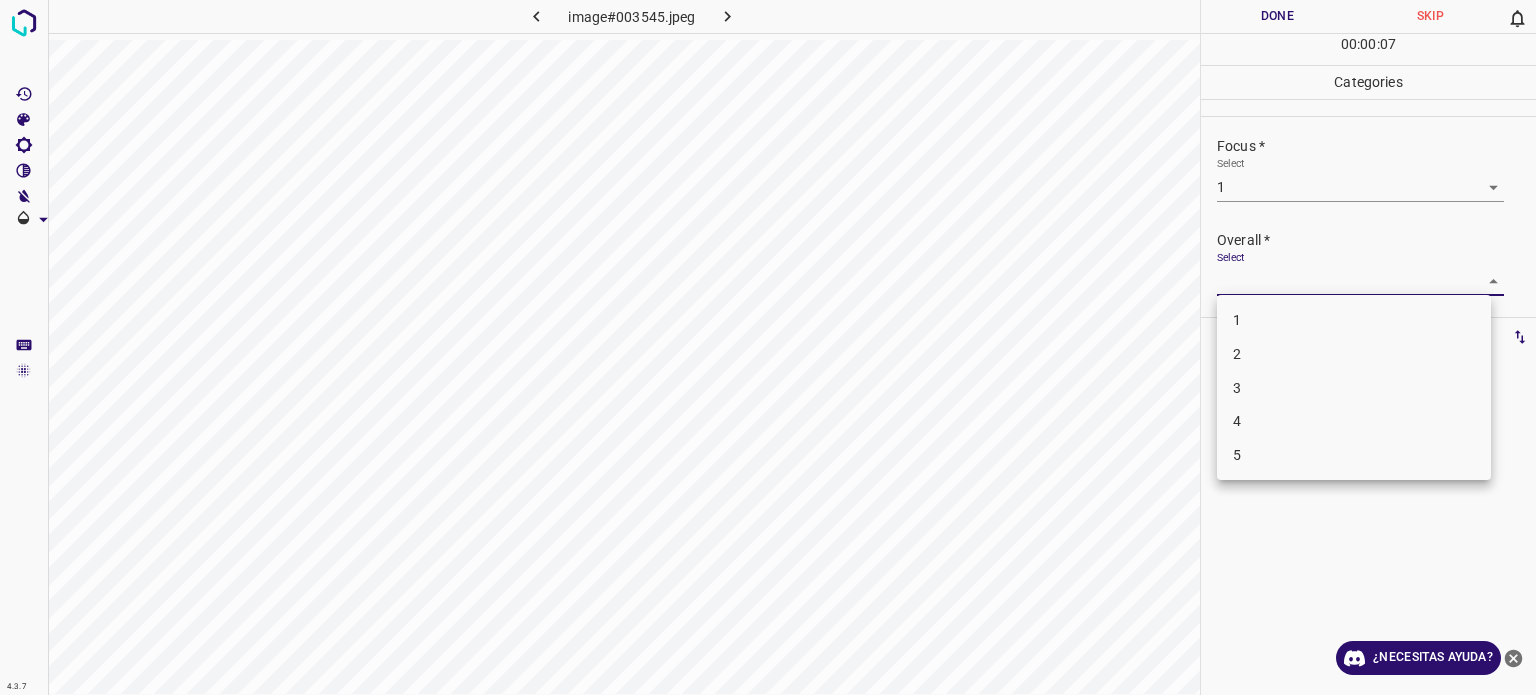 click on "1" at bounding box center (1237, 320) 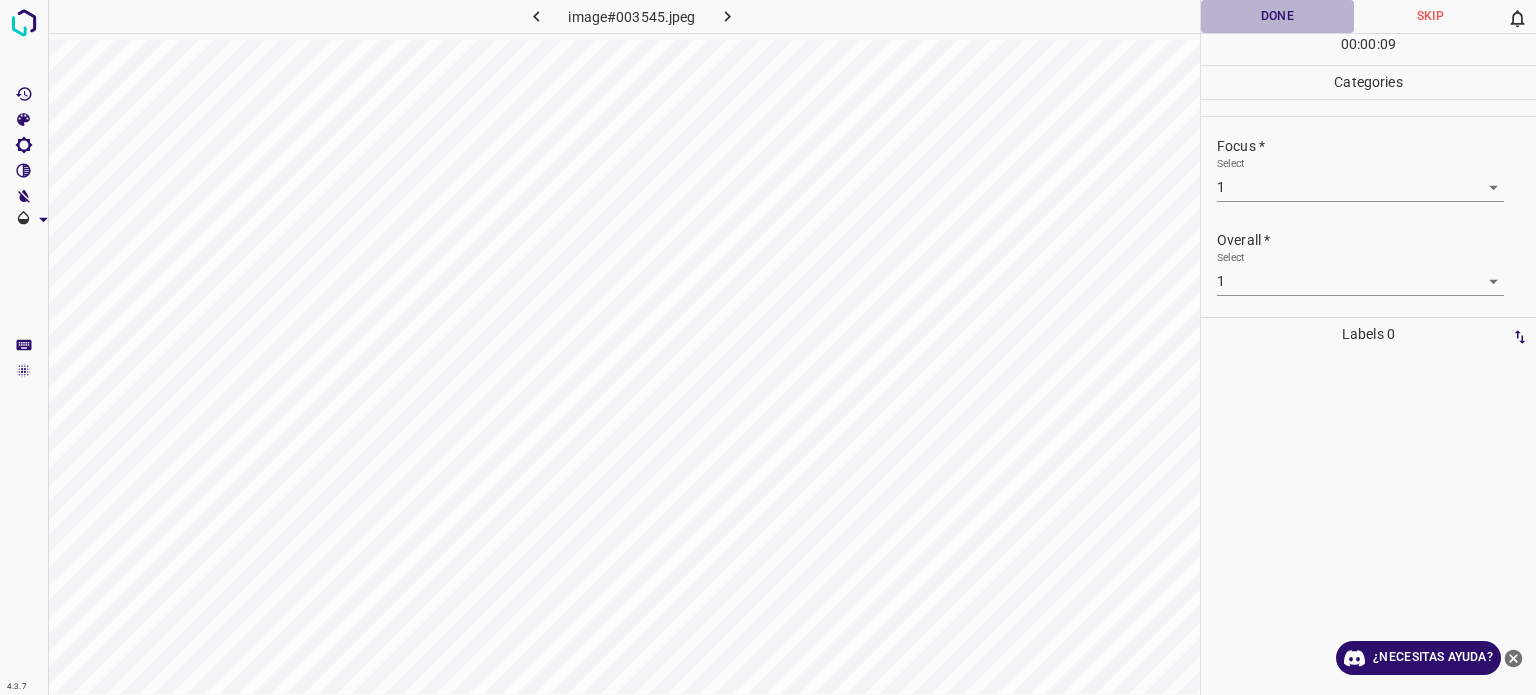 click on "Done" at bounding box center (1277, 16) 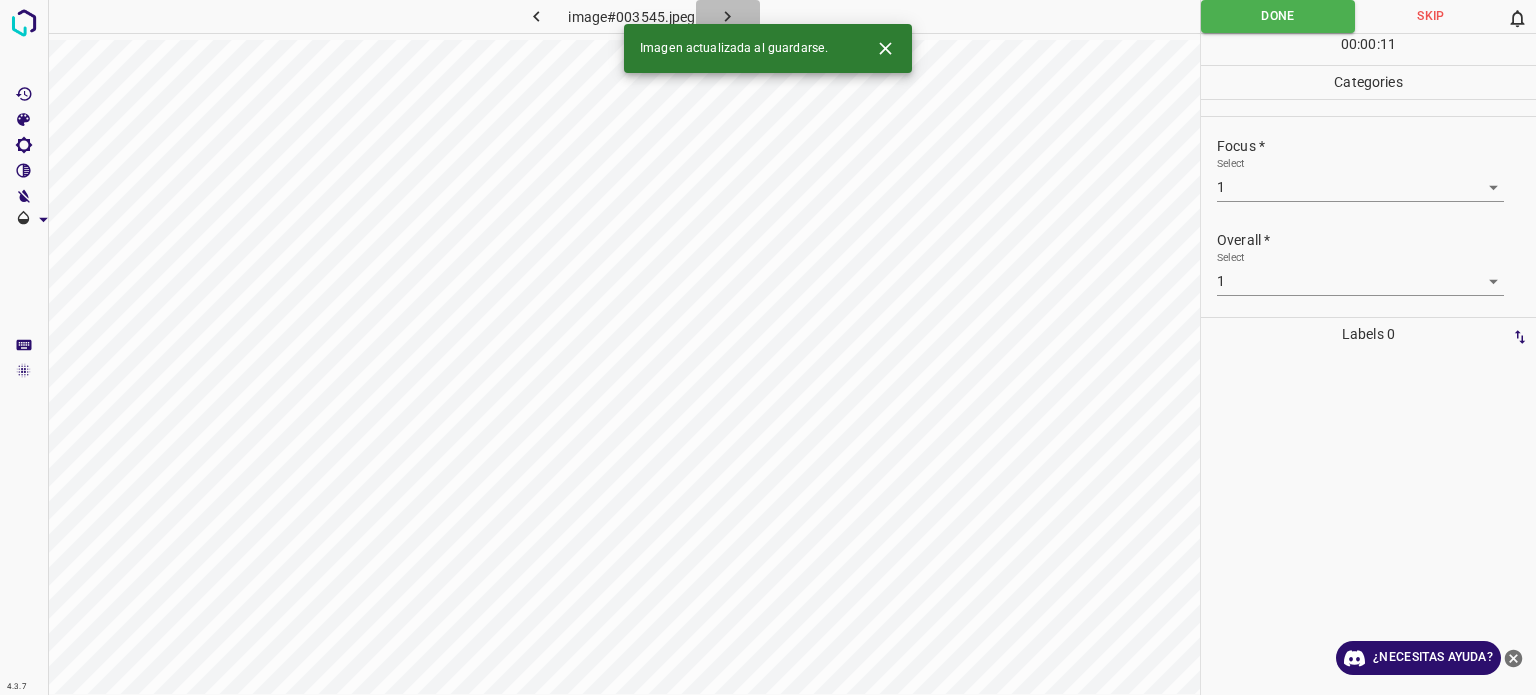 click 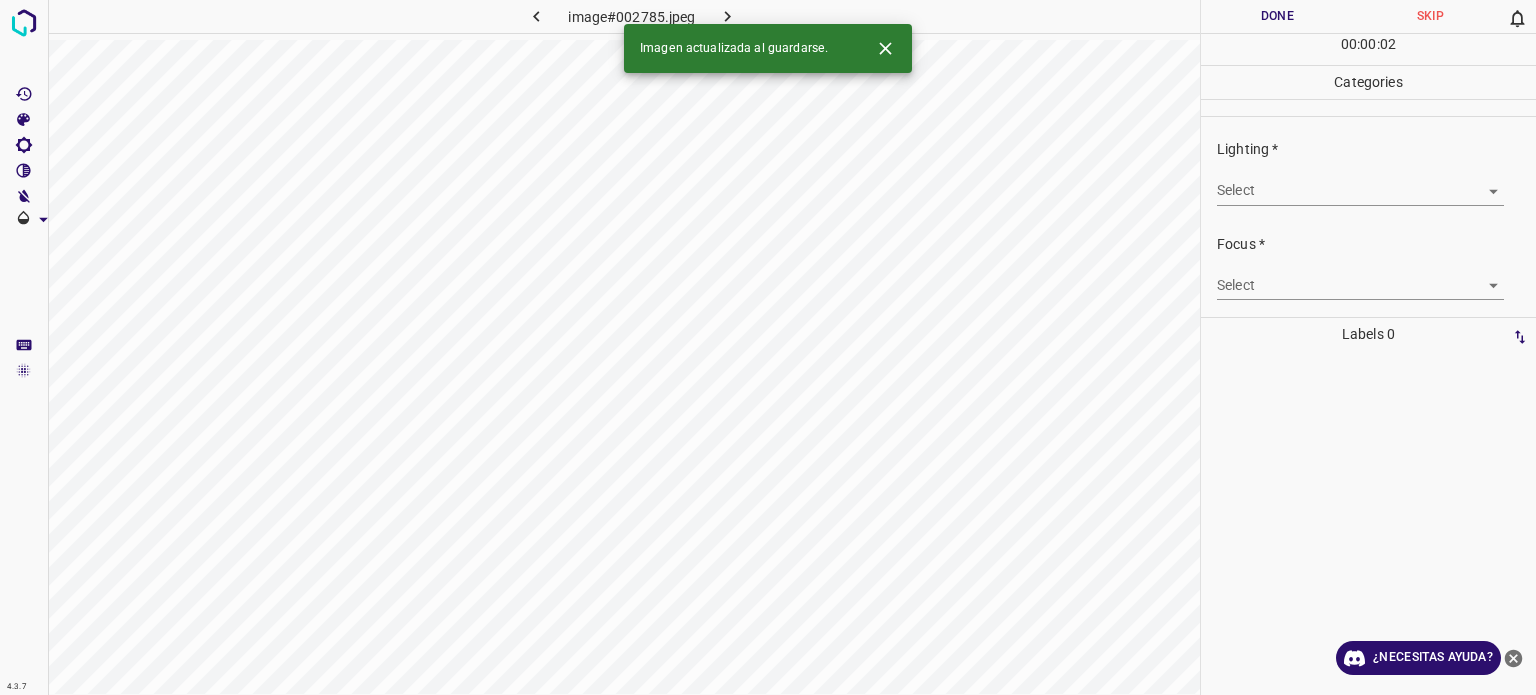 click on "4.3.7 image#002785.jpeg Done Skip 0 00   : 00   : 02   Categories Lighting *  Select ​ Focus *  Select ​ Overall *  Select ​ Labels   0 Categories 1 Lighting 2 Focus 3 Overall Tools Space Change between modes (Draw & Edit) I Auto labeling R Restore zoom M Zoom in N Zoom out Delete Delete selecte label Filters Z Restore filters X Saturation filter C Brightness filter V Contrast filter B Gray scale filter General O Download Imagen actualizada al guardarse. ¿Necesitas ayuda? Texto original Valora esta traducción Tu opinión servirá para ayudar a mejorar el Traductor de Google - Texto - Esconder - Borrar" at bounding box center (768, 347) 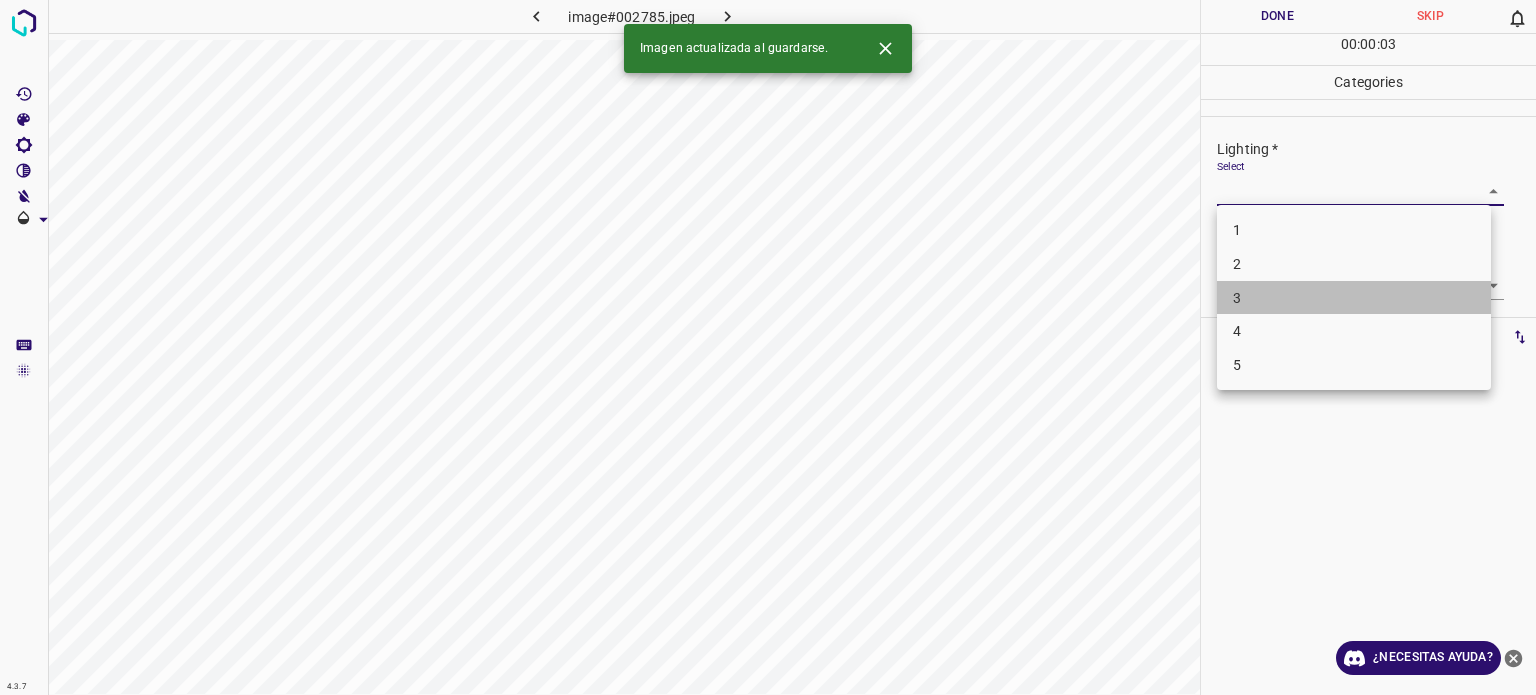 click on "3" at bounding box center [1237, 297] 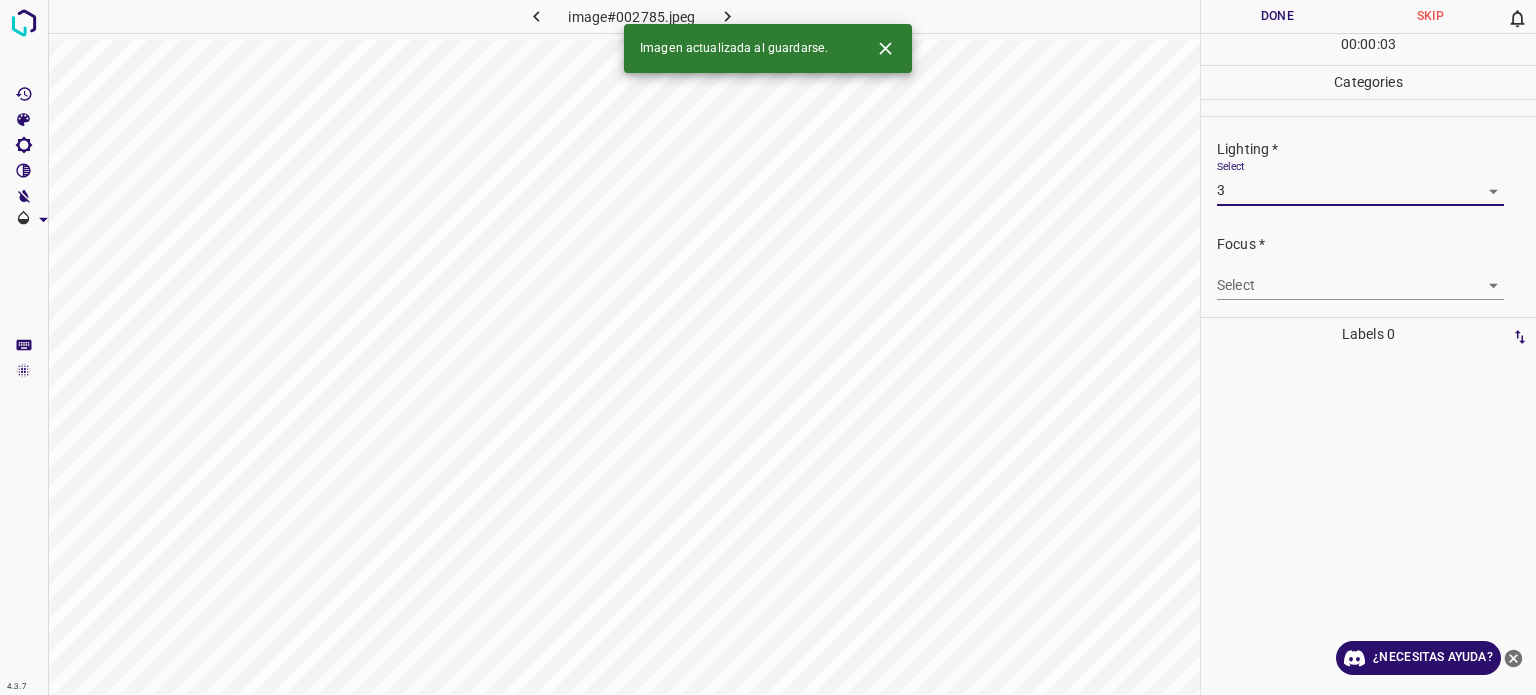 click on "4.3.7 image#002785.jpeg Done Skip 0 00   : 00   : 03   Categories Lighting *  Select 3 3 Focus *  Select ​ Overall *  Select ​ Labels   0 Categories 1 Lighting 2 Focus 3 Overall Tools Space Change between modes (Draw & Edit) I Auto labeling R Restore zoom M Zoom in N Zoom out Delete Delete selecte label Filters Z Restore filters X Saturation filter C Brightness filter V Contrast filter B Gray scale filter General O Download Imagen actualizada al guardarse. ¿Necesitas ayuda? Texto original Valora esta traducción Tu opinión servirá para ayudar a mejorar el Traductor de Google - Texto - Esconder - Borrar" at bounding box center [768, 347] 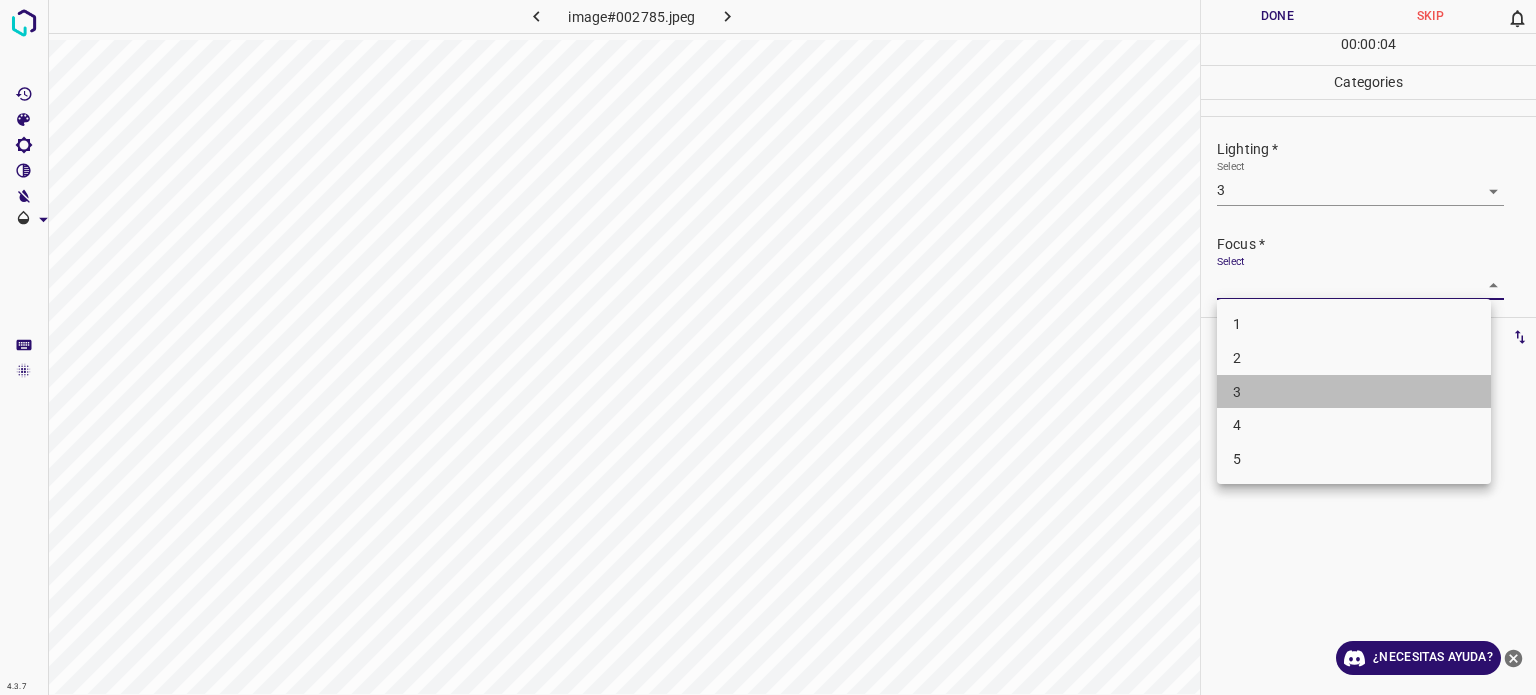 click on "3" at bounding box center [1237, 391] 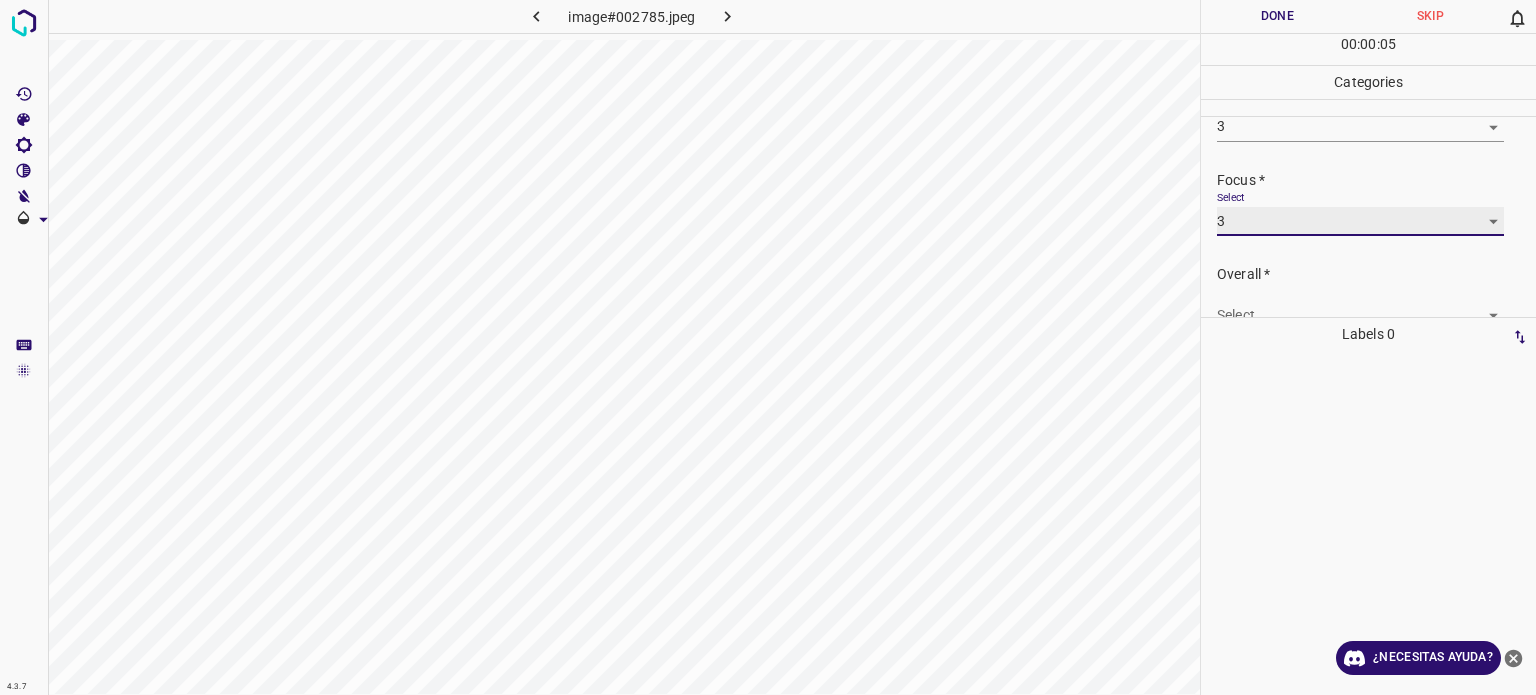 scroll, scrollTop: 98, scrollLeft: 0, axis: vertical 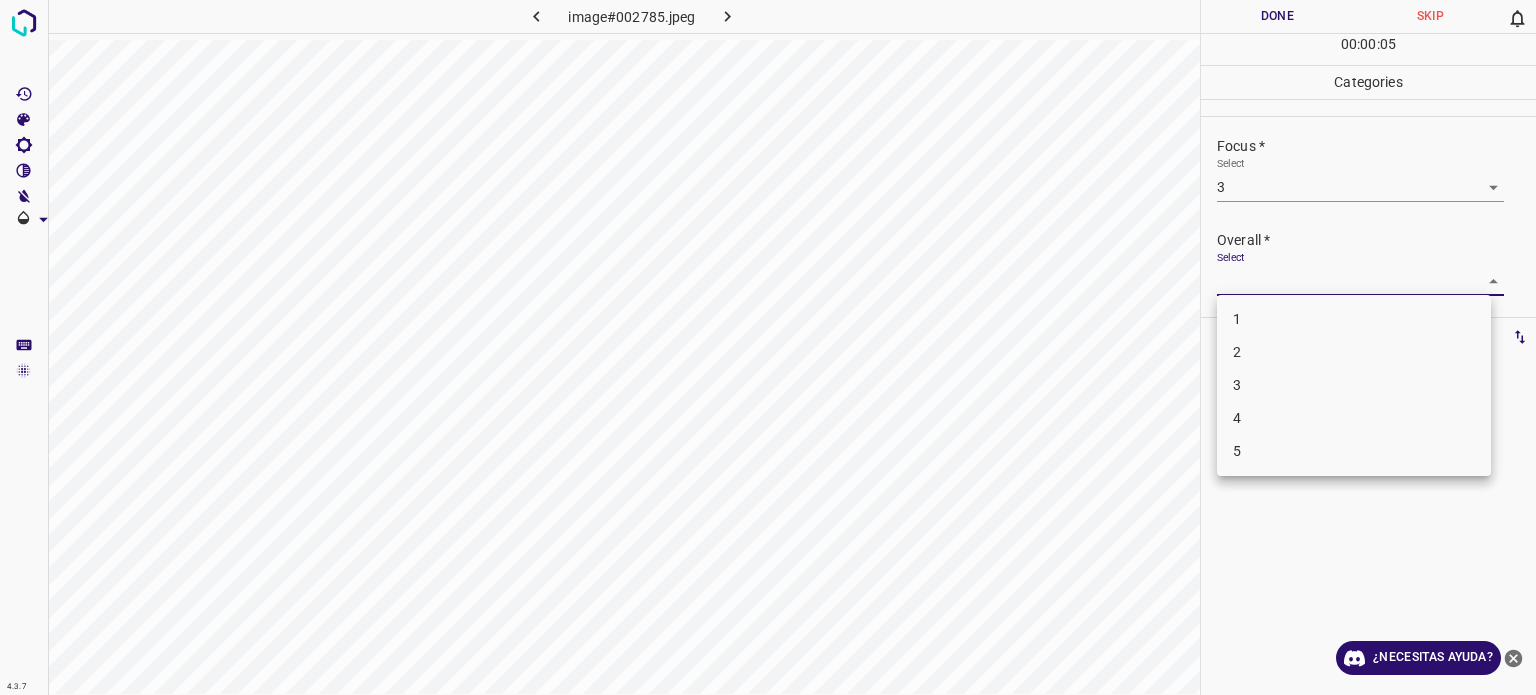 click on "4.3.7 image#002785.jpeg Done Skip 0 00   : 00   : 05   Categories Lighting *  Select 3 3 Focus *  Select 3 3 Overall *  Select ​ Labels   0 Categories 1 Lighting 2 Focus 3 Overall Tools Space Change between modes (Draw & Edit) I Auto labeling R Restore zoom M Zoom in N Zoom out Delete Delete selecte label Filters Z Restore filters X Saturation filter C Brightness filter V Contrast filter B Gray scale filter General O Download ¿Necesitas ayuda? Texto original Valora esta traducción Tu opinión servirá para ayudar a mejorar el Traductor de Google - Texto - Esconder - Borrar 1 2 3 4 5" at bounding box center (768, 347) 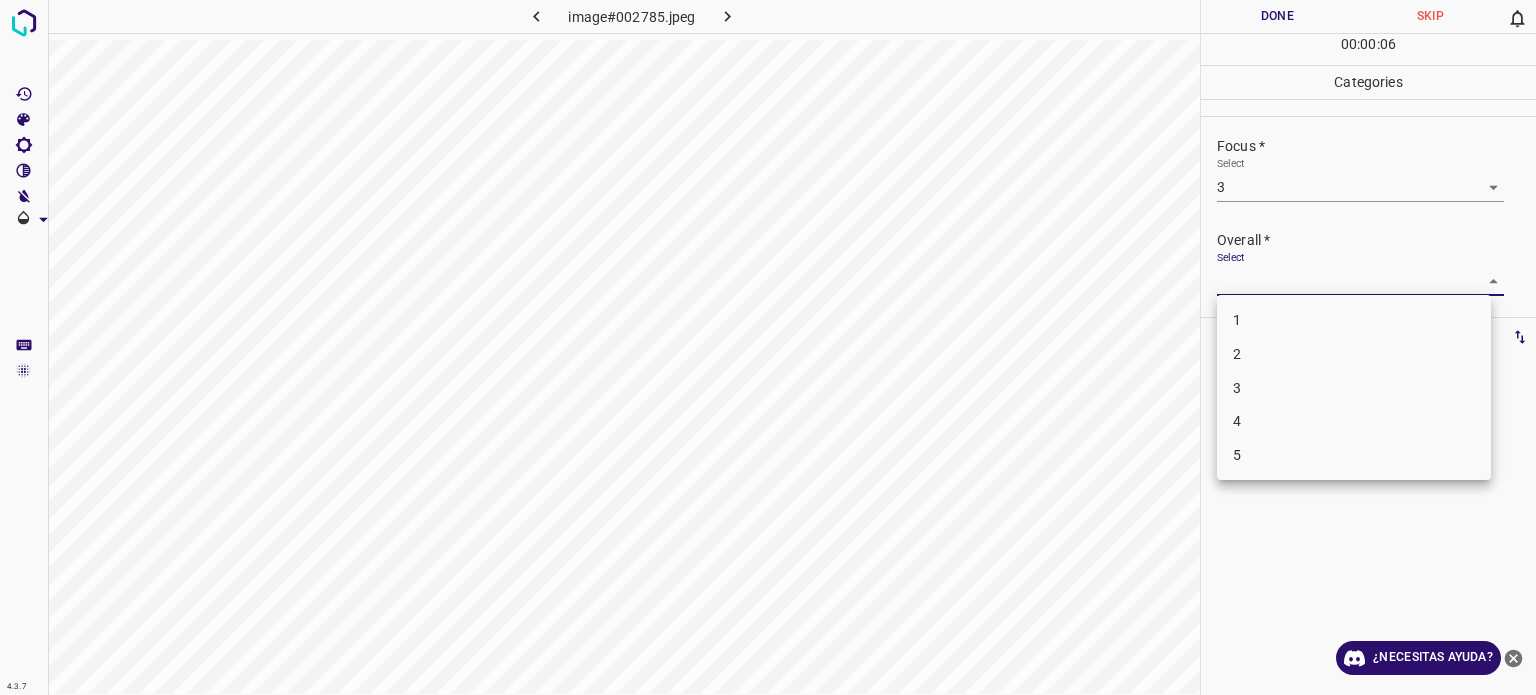 drag, startPoint x: 1240, startPoint y: 384, endPoint x: 1239, endPoint y: 365, distance: 19.026299 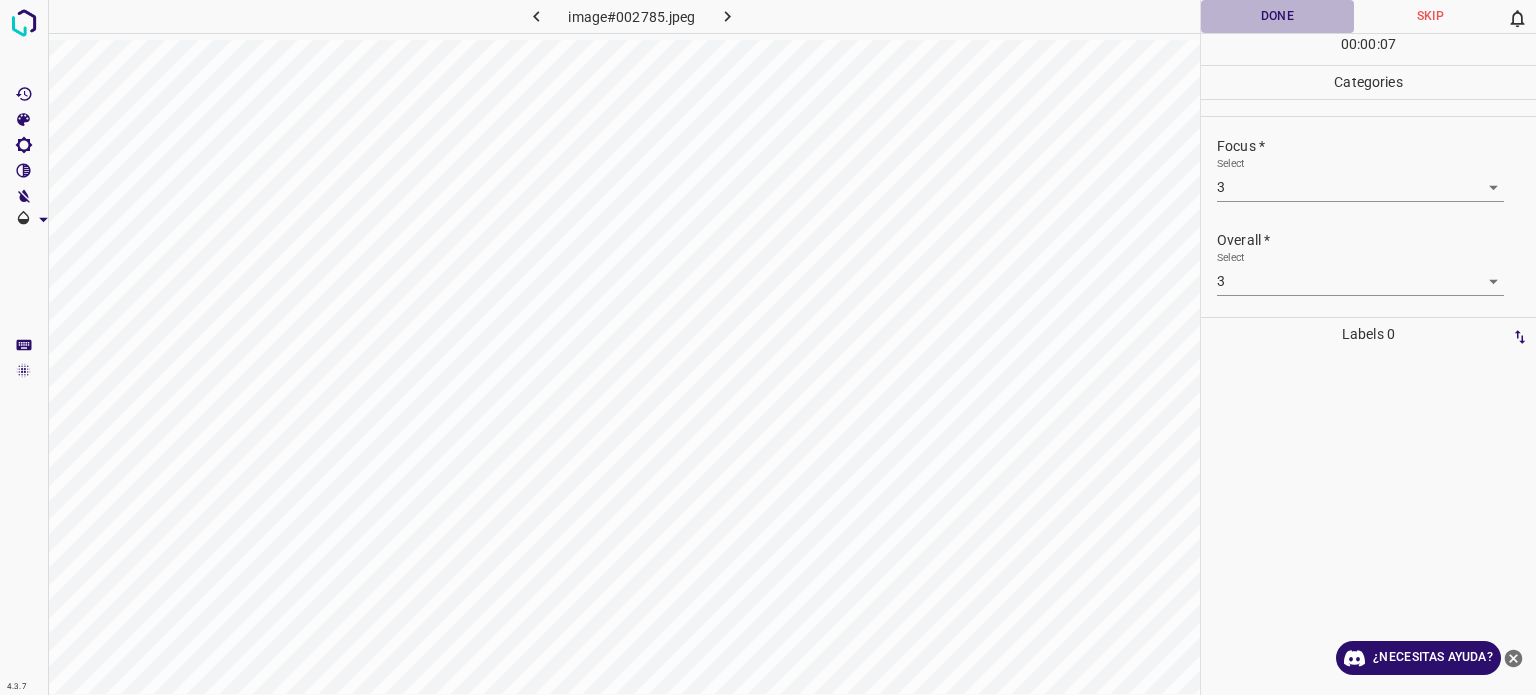 click on "Done" at bounding box center (1277, 16) 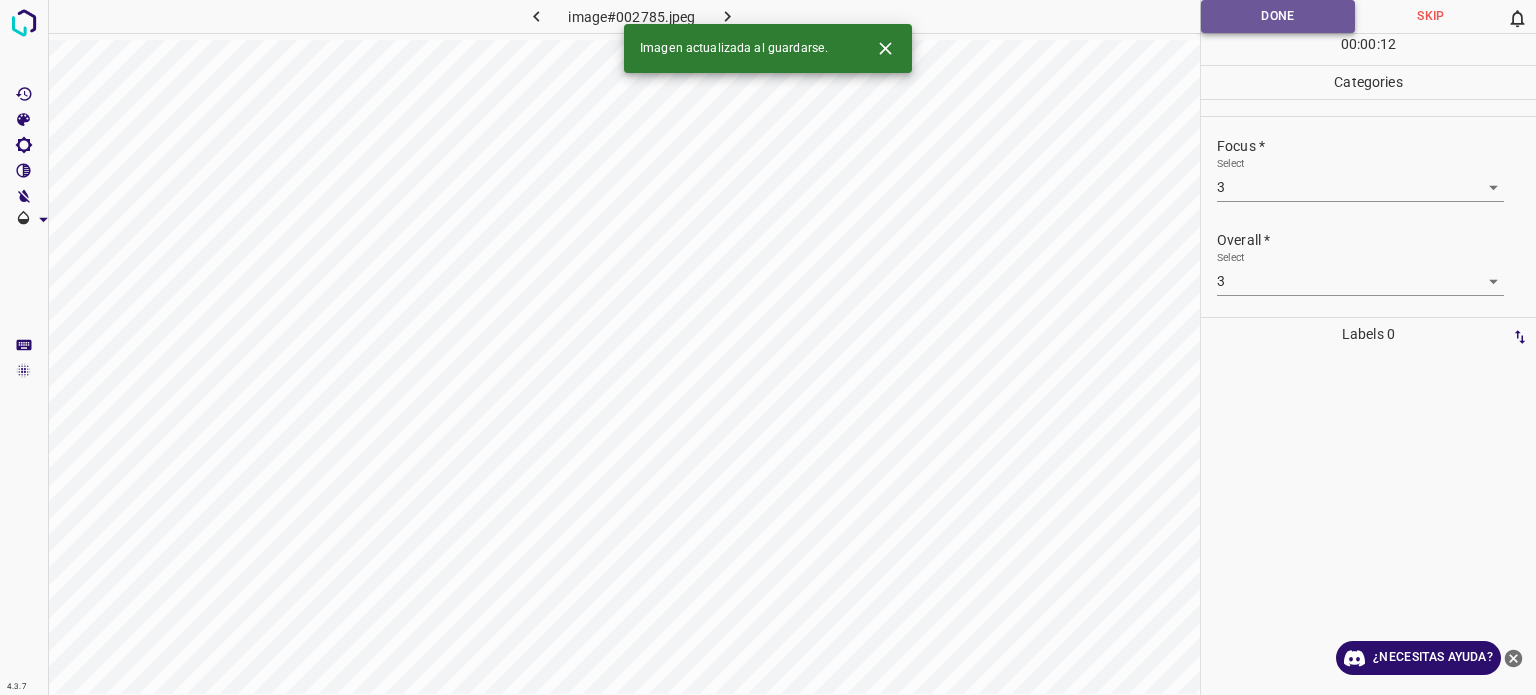 click on "Done" at bounding box center (1278, 16) 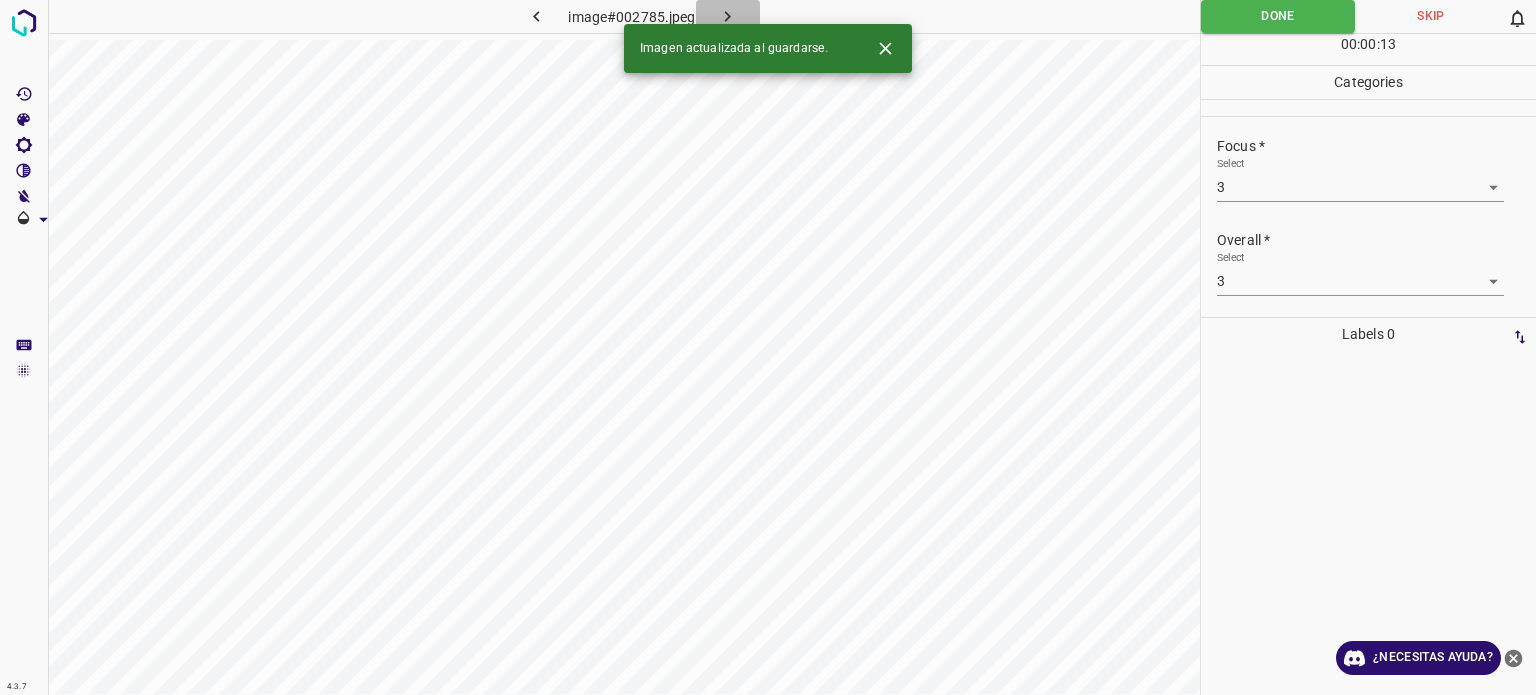 click 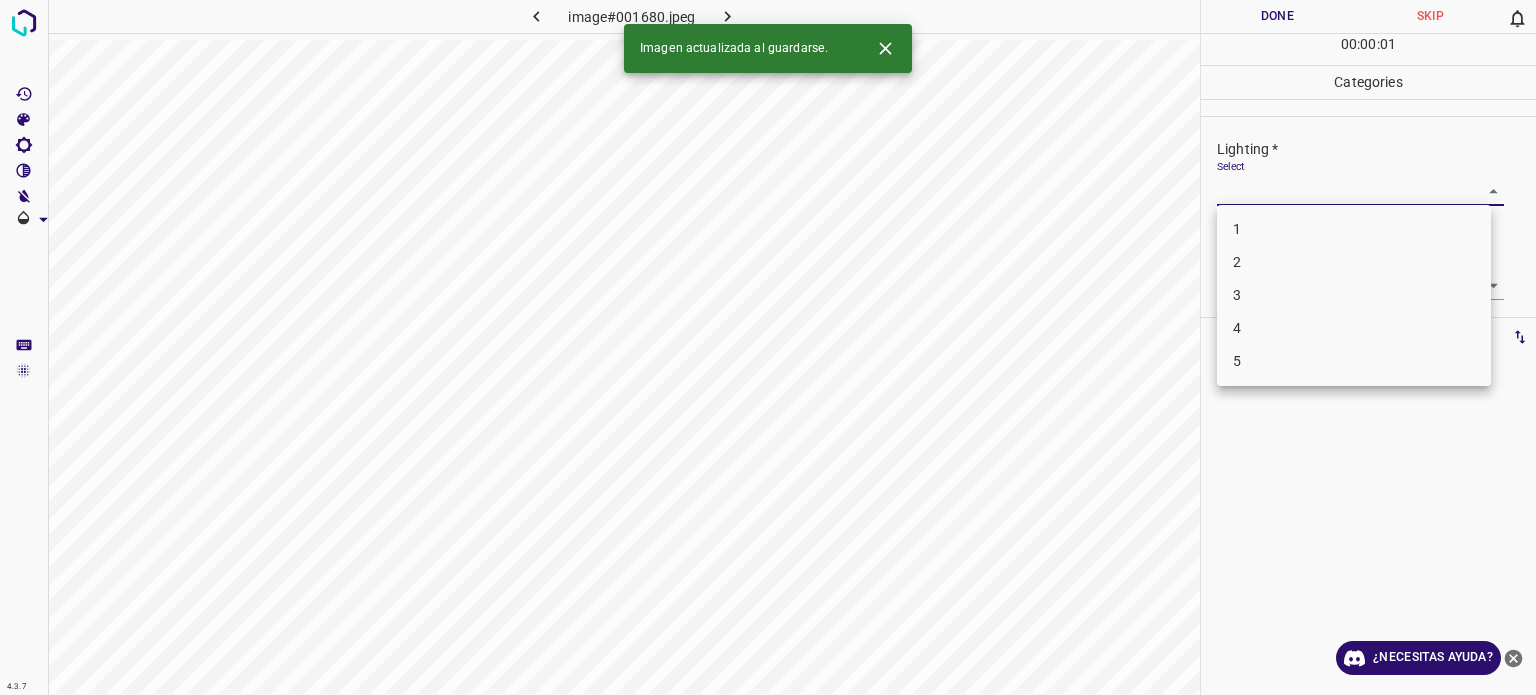 click on "4.3.7 image#001680.jpeg Done Skip 0 00   : 00   : 01   Categories Lighting *  Select ​ Focus *  Select ​ Overall *  Select ​ Labels   0 Categories 1 Lighting 2 Focus 3 Overall Tools Space Change between modes (Draw & Edit) I Auto labeling R Restore zoom M Zoom in N Zoom out Delete Delete selecte label Filters Z Restore filters X Saturation filter C Brightness filter V Contrast filter B Gray scale filter General O Download Imagen actualizada al guardarse. ¿Necesitas ayuda? Texto original Valora esta traducción Tu opinión servirá para ayudar a mejorar el Traductor de Google - Texto - Esconder - Borrar 1 2 3 4 5" at bounding box center (768, 347) 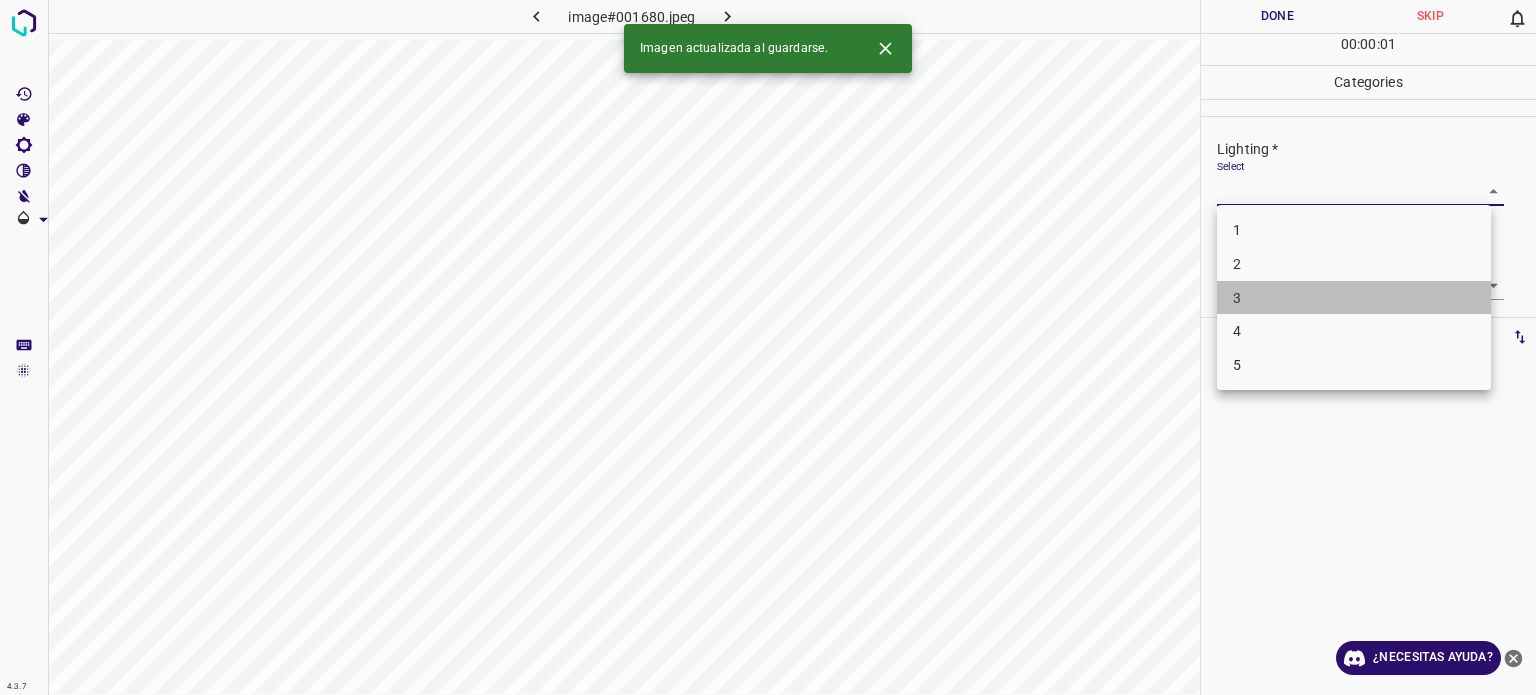 drag, startPoint x: 1251, startPoint y: 307, endPoint x: 1236, endPoint y: 296, distance: 18.601076 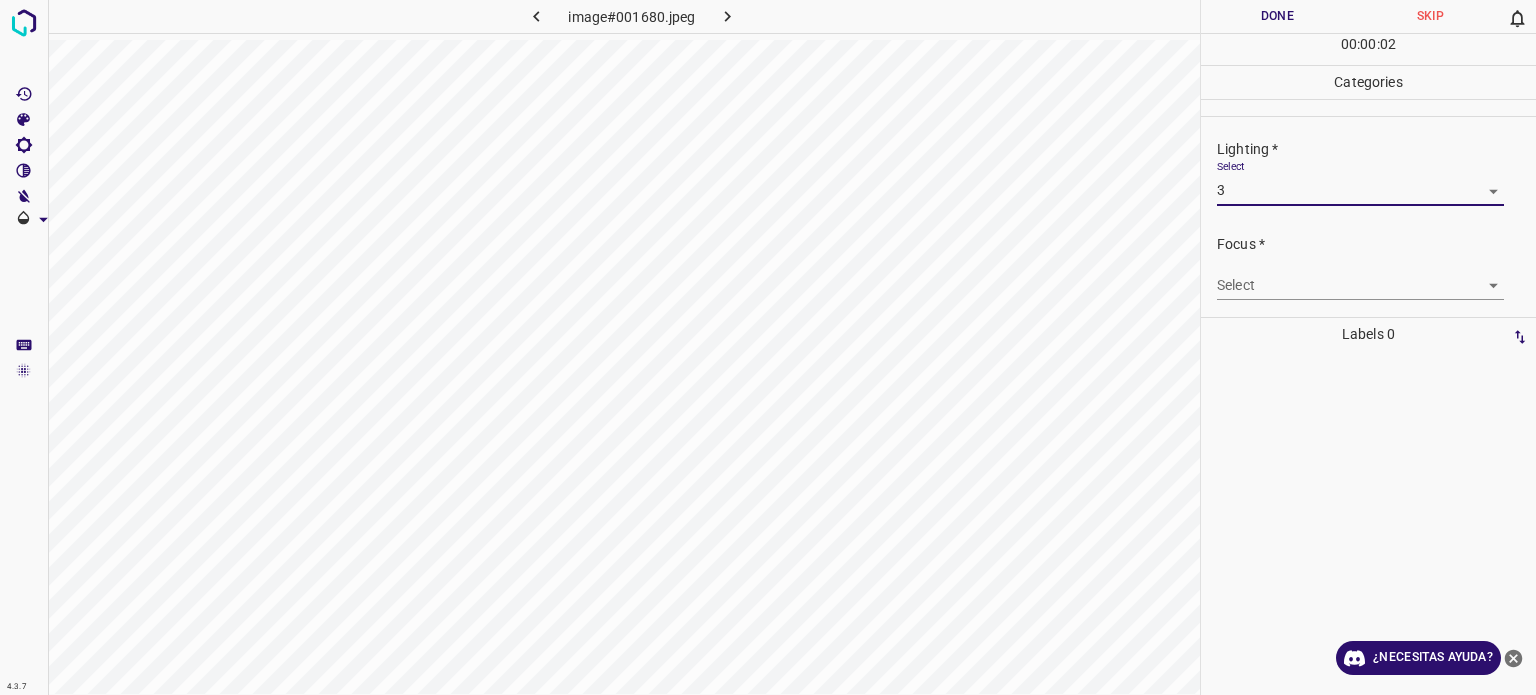 click on "4.3.7 image#001680.jpeg Done Skip 0 00   : 00   : 02   Categories Lighting *  Select 3 3 Focus *  Select ​ Overall *  Select ​ Labels   0 Categories 1 Lighting 2 Focus 3 Overall Tools Space Change between modes (Draw & Edit) I Auto labeling R Restore zoom M Zoom in N Zoom out Delete Delete selecte label Filters Z Restore filters X Saturation filter C Brightness filter V Contrast filter B Gray scale filter General O Download ¿Necesitas ayuda? Texto original Valora esta traducción Tu opinión servirá para ayudar a mejorar el Traductor de Google - Texto - Esconder - Borrar 1 2 3 4 5" at bounding box center [768, 347] 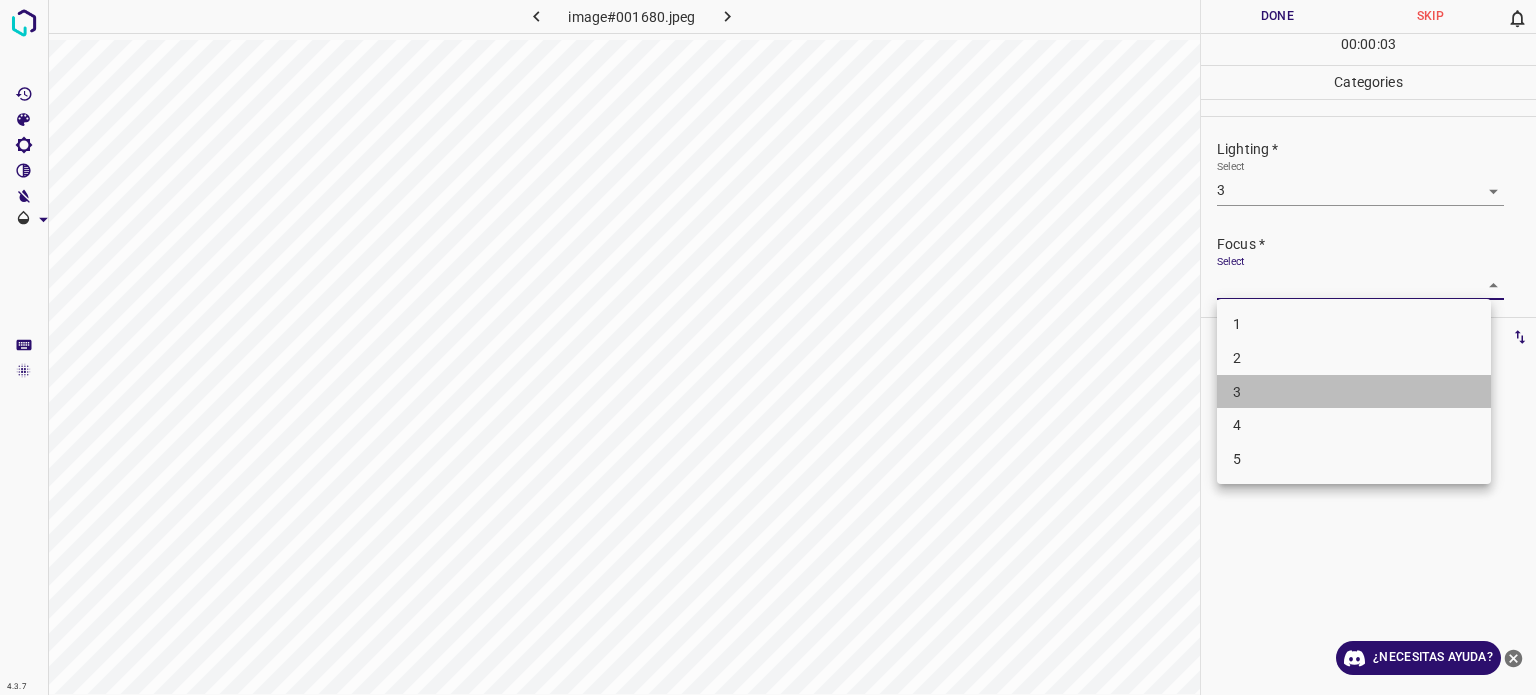 click on "3" at bounding box center (1237, 392) 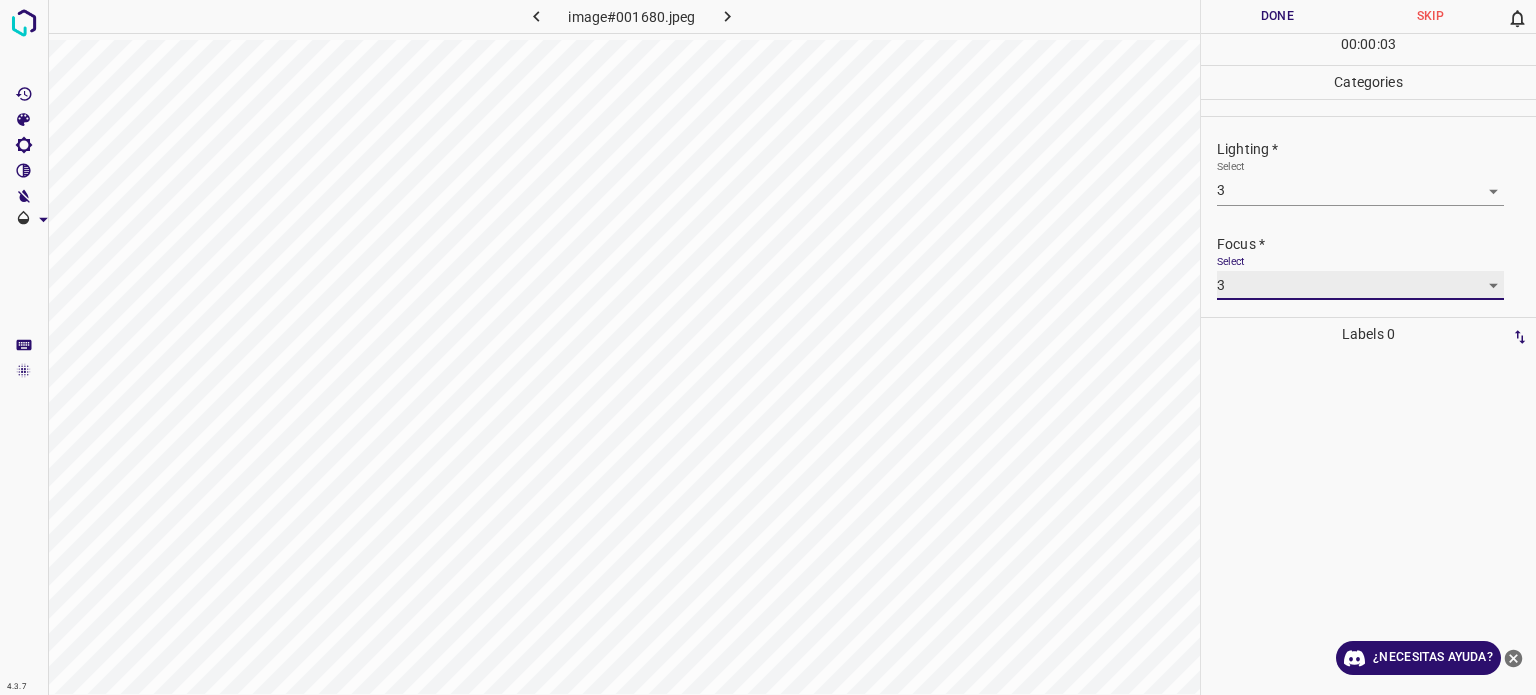 scroll, scrollTop: 98, scrollLeft: 0, axis: vertical 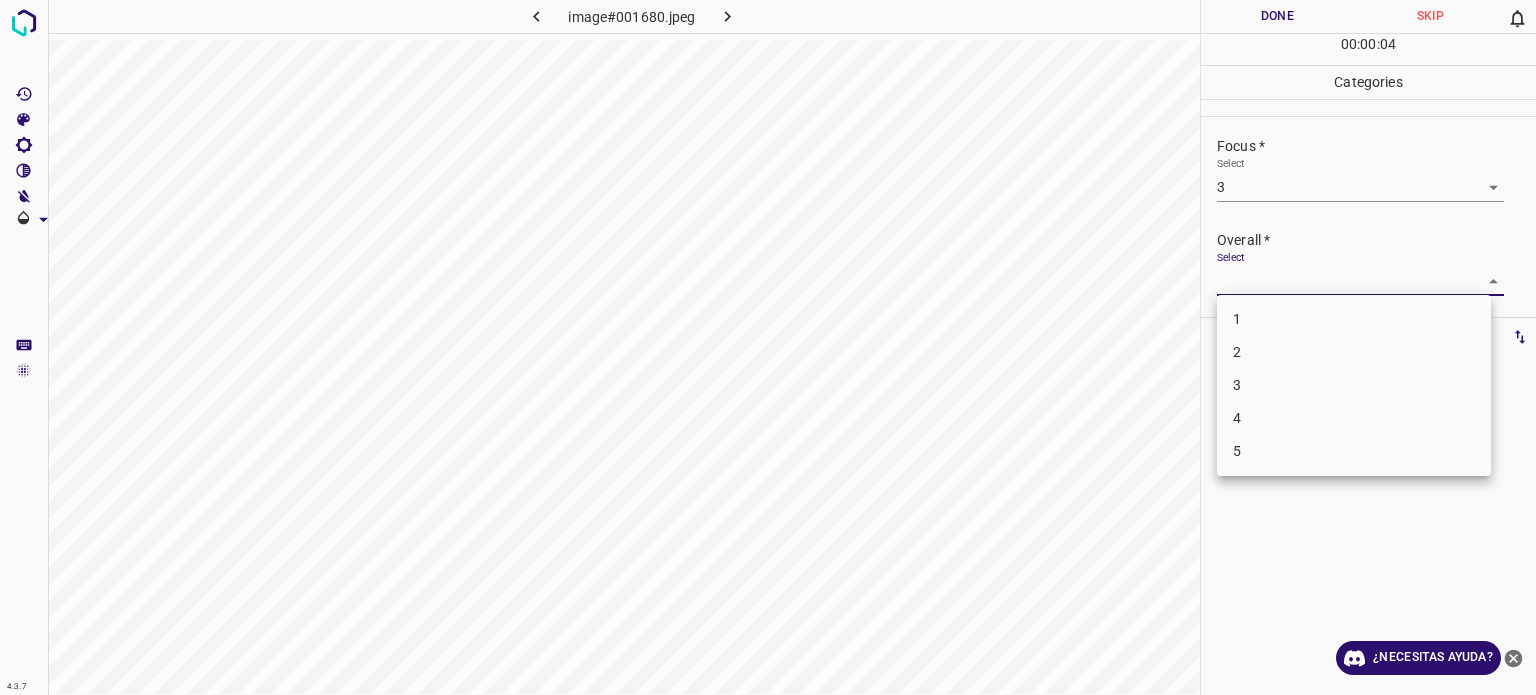 click on "4.3.7 image#001680.jpeg Done Skip 0 00   : 00   : 04   Categories Lighting *  Select 3 3 Focus *  Select 3 3 Overall *  Select ​ Labels   0 Categories 1 Lighting 2 Focus 3 Overall Tools Space Change between modes (Draw & Edit) I Auto labeling R Restore zoom M Zoom in N Zoom out Delete Delete selecte label Filters Z Restore filters X Saturation filter C Brightness filter V Contrast filter B Gray scale filter General O Download ¿Necesitas ayuda? Texto original Valora esta traducción Tu opinión servirá para ayudar a mejorar el Traductor de Google - Texto - Esconder - Borrar 1 2 3 4 5" at bounding box center (768, 347) 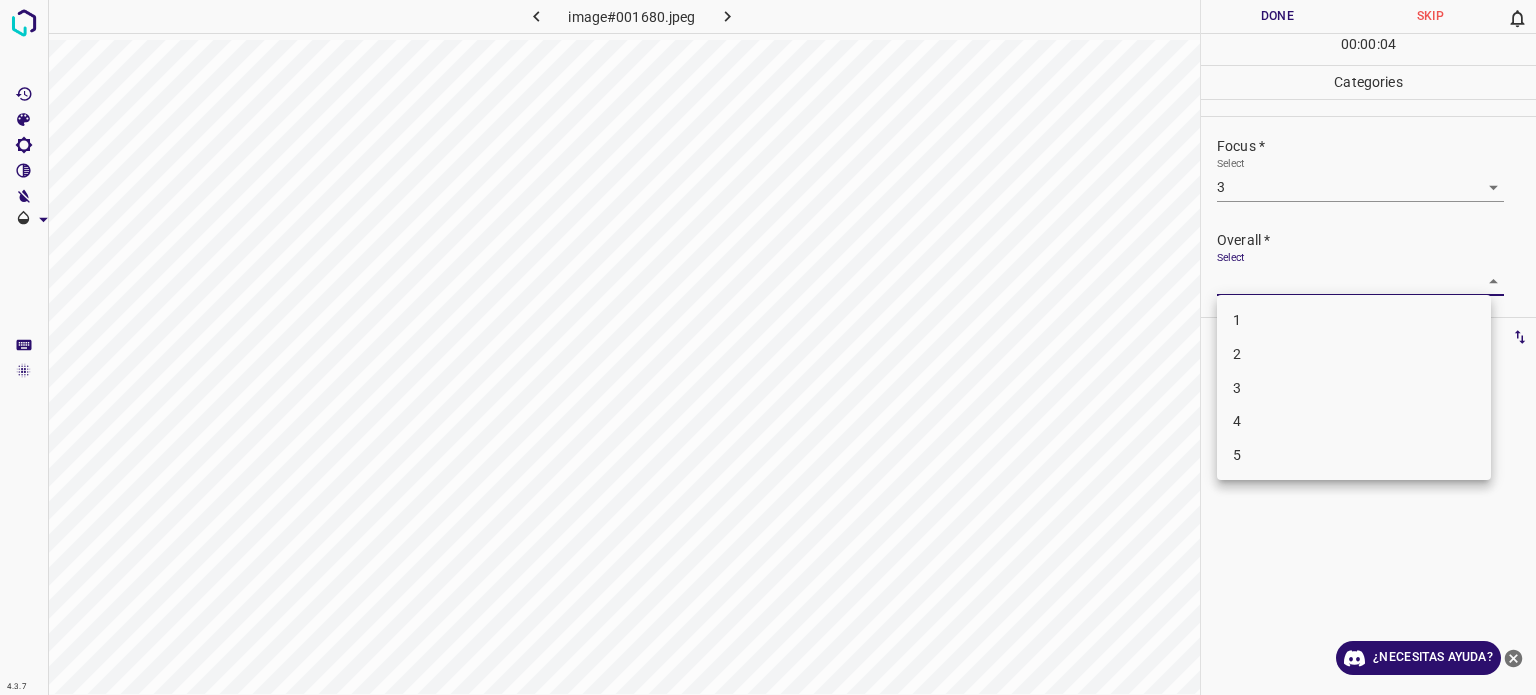 click on "3" at bounding box center [1354, 388] 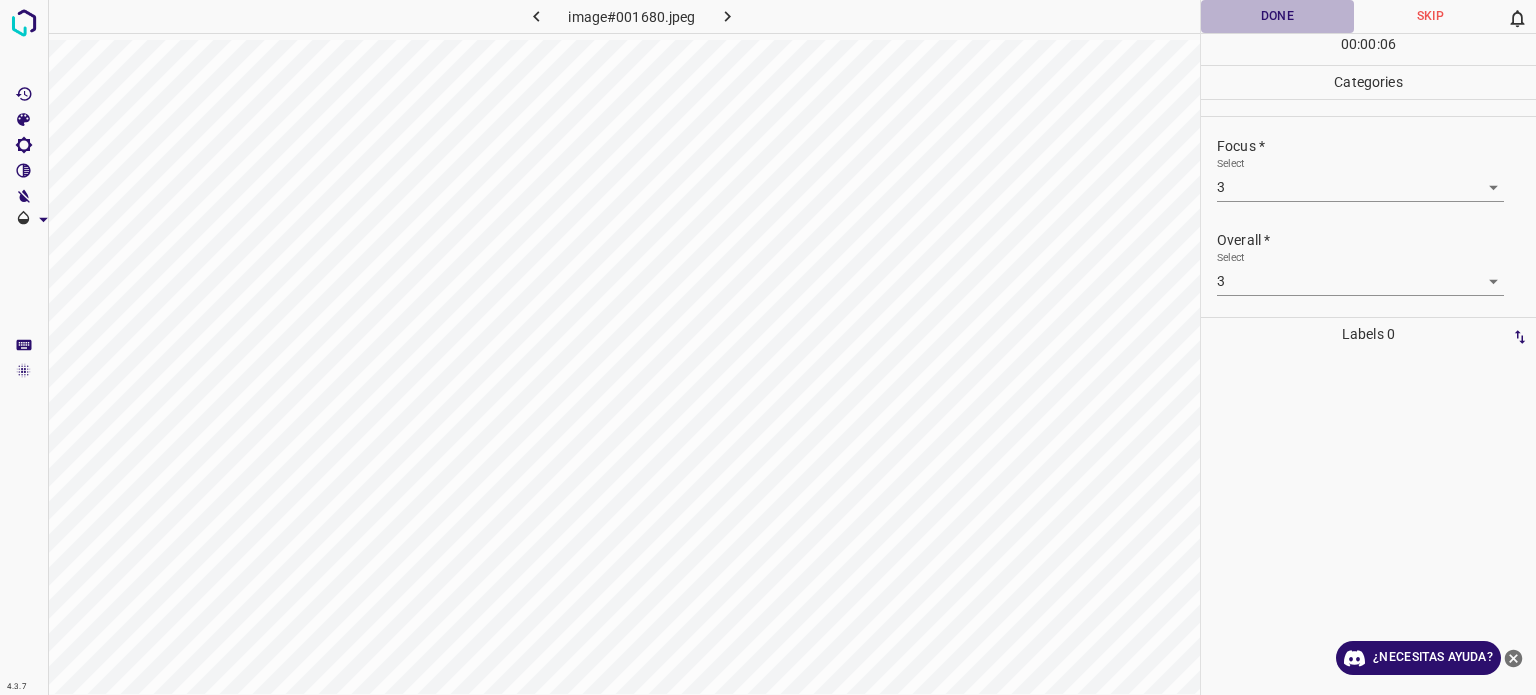 click on "Done" at bounding box center (1277, 16) 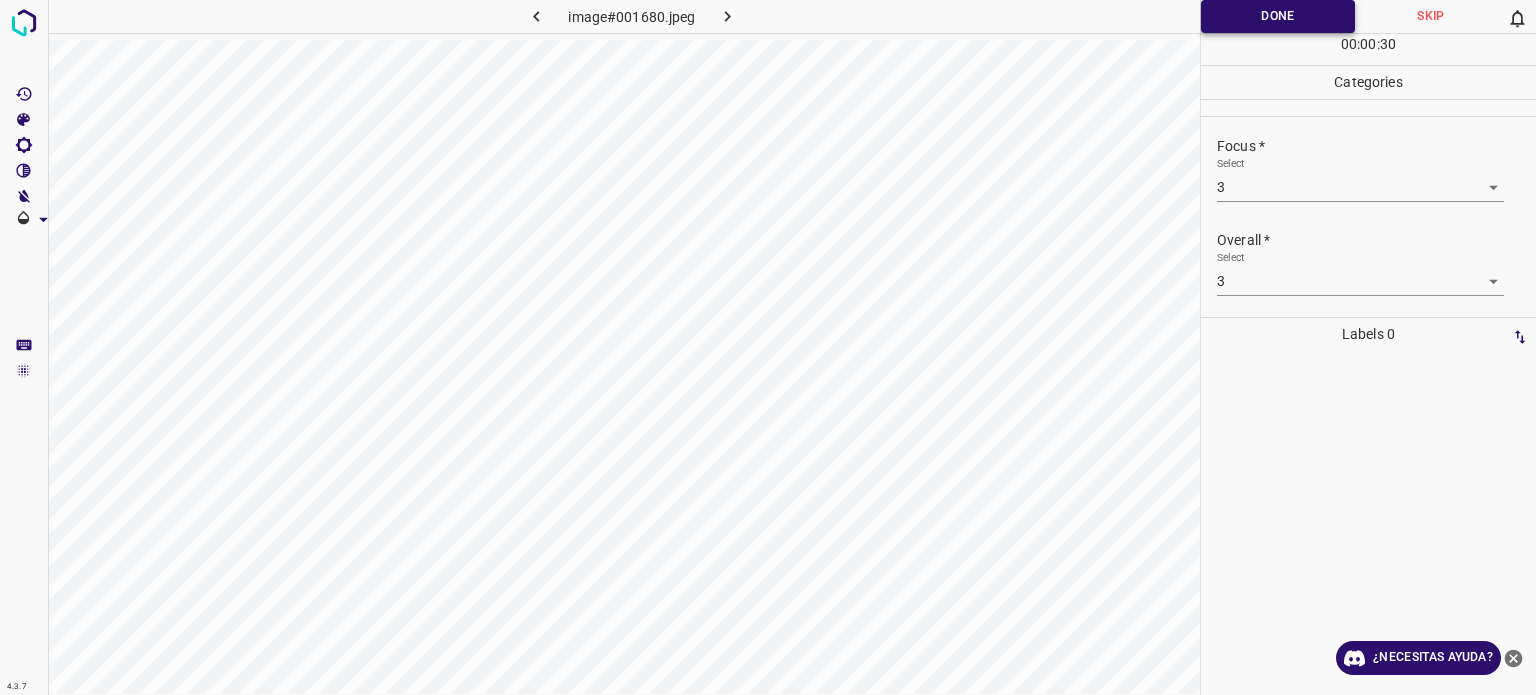 click on "Done" at bounding box center [1278, 16] 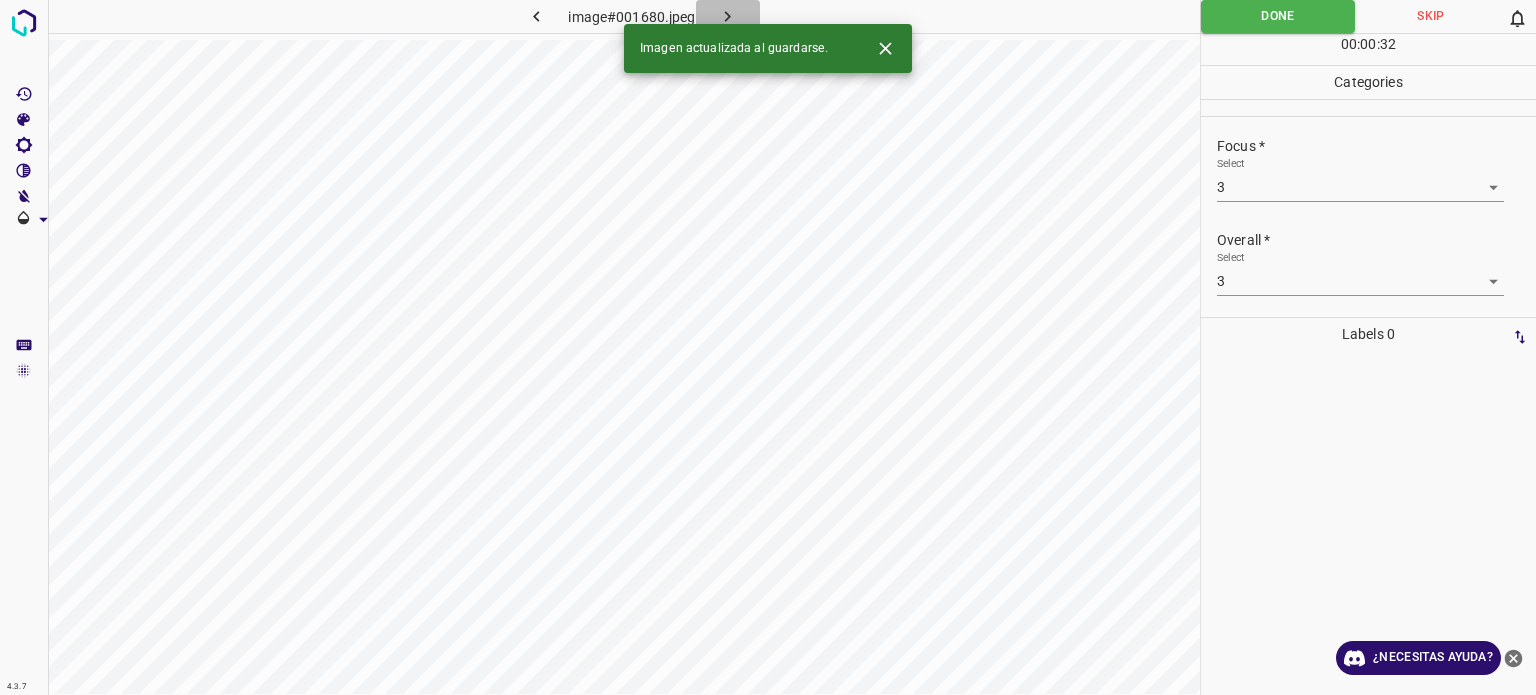 click 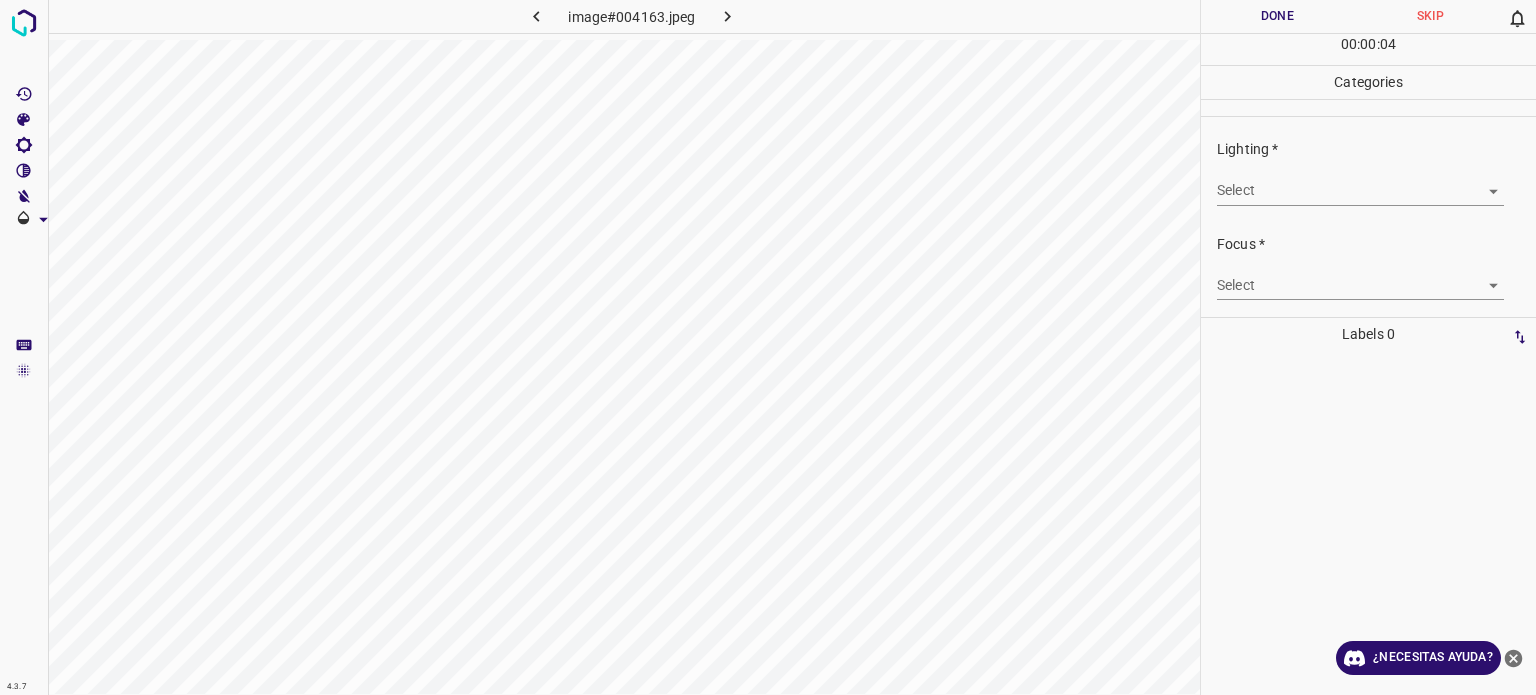 click on "4.3.7 image#004163.jpeg Done Skip 0 00   : 00   : 04   Categories Lighting *  Select ​ Focus *  Select ​ Overall *  Select ​ Labels   0 Categories 1 Lighting 2 Focus 3 Overall Tools Space Change between modes (Draw & Edit) I Auto labeling R Restore zoom M Zoom in N Zoom out Delete Delete selecte label Filters Z Restore filters X Saturation filter C Brightness filter V Contrast filter B Gray scale filter General O Download ¿Necesitas ayuda? Texto original Valora esta traducción Tu opinión servirá para ayudar a mejorar el Traductor de Google - Texto - Esconder - Borrar" at bounding box center [768, 347] 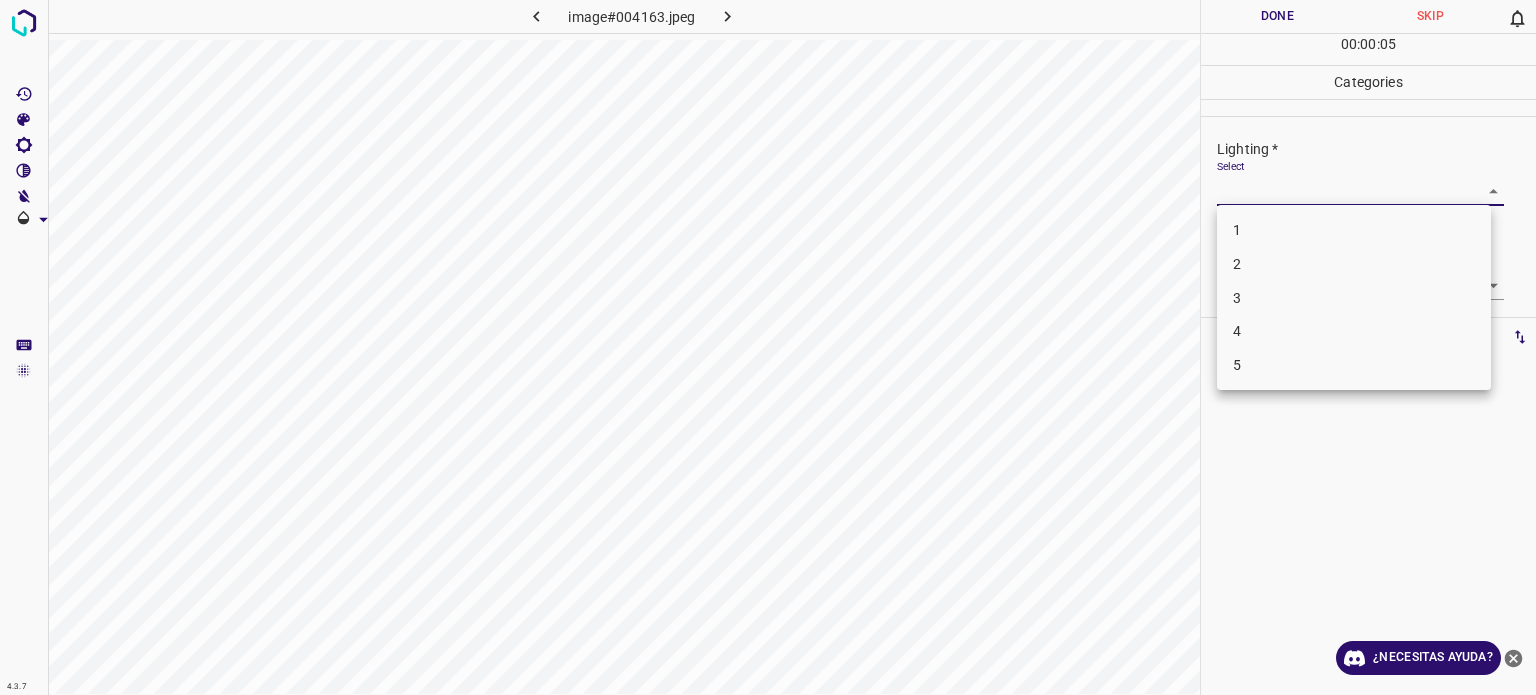 click on "3" at bounding box center (1354, 298) 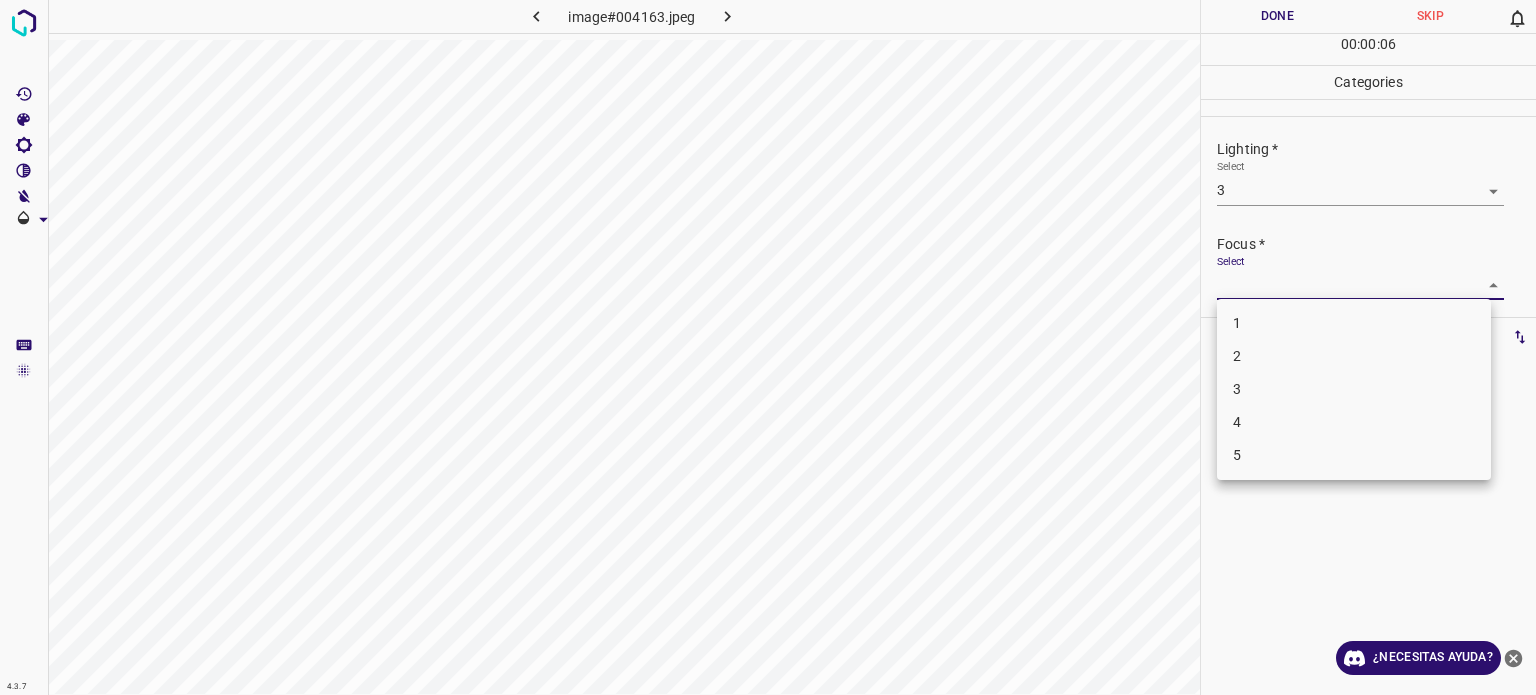 click on "4.3.7 image#004163.jpeg Done Skip 0 00   : 00   : 06   Categories Lighting *  Select 3 3 Focus *  Select ​ Overall *  Select ​ Labels   0 Categories 1 Lighting 2 Focus 3 Overall Tools Space Change between modes (Draw & Edit) I Auto labeling R Restore zoom M Zoom in N Zoom out Delete Delete selecte label Filters Z Restore filters X Saturation filter C Brightness filter V Contrast filter B Gray scale filter General O Download ¿Necesitas ayuda? Texto original Valora esta traducción Tu opinión servirá para ayudar a mejorar el Traductor de Google - Texto - Esconder - Borrar 1 2 3 4 5" at bounding box center [768, 347] 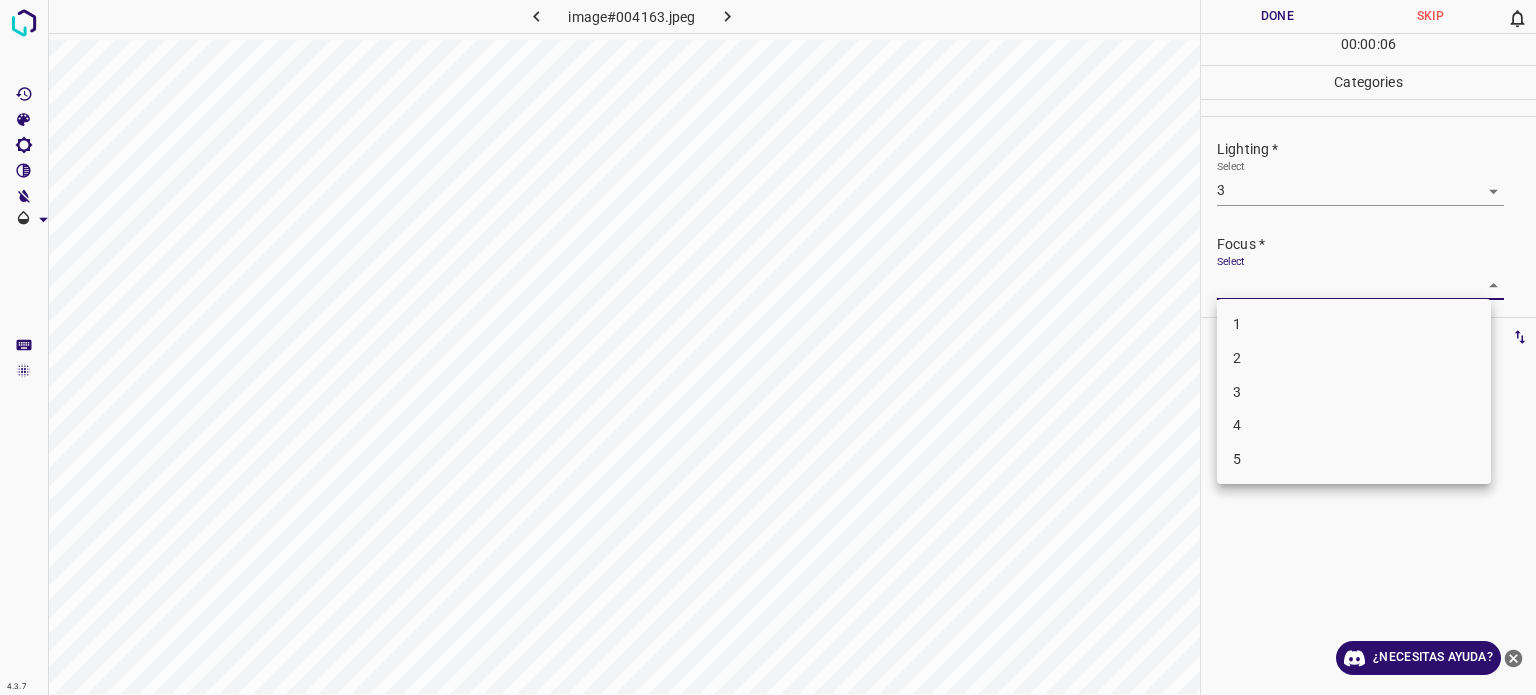 click on "3" at bounding box center (1354, 392) 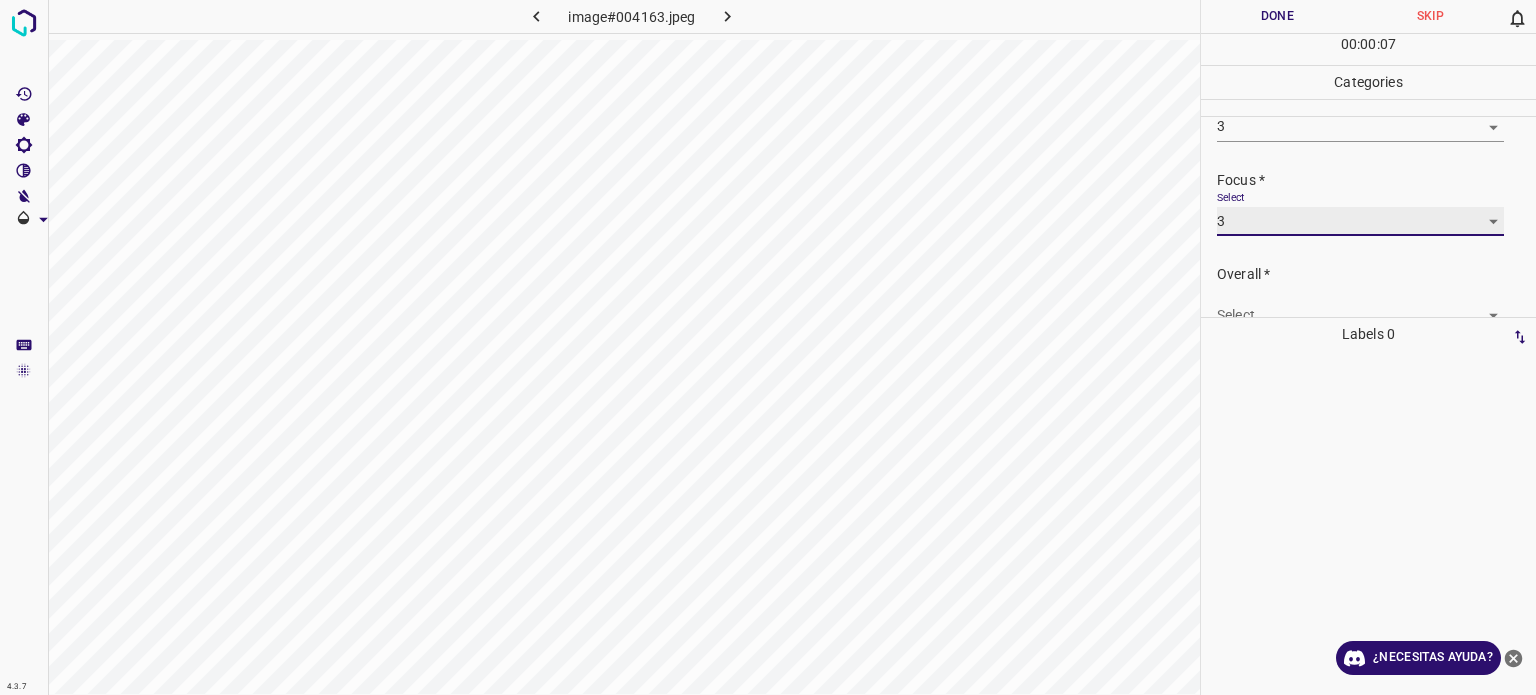 scroll, scrollTop: 98, scrollLeft: 0, axis: vertical 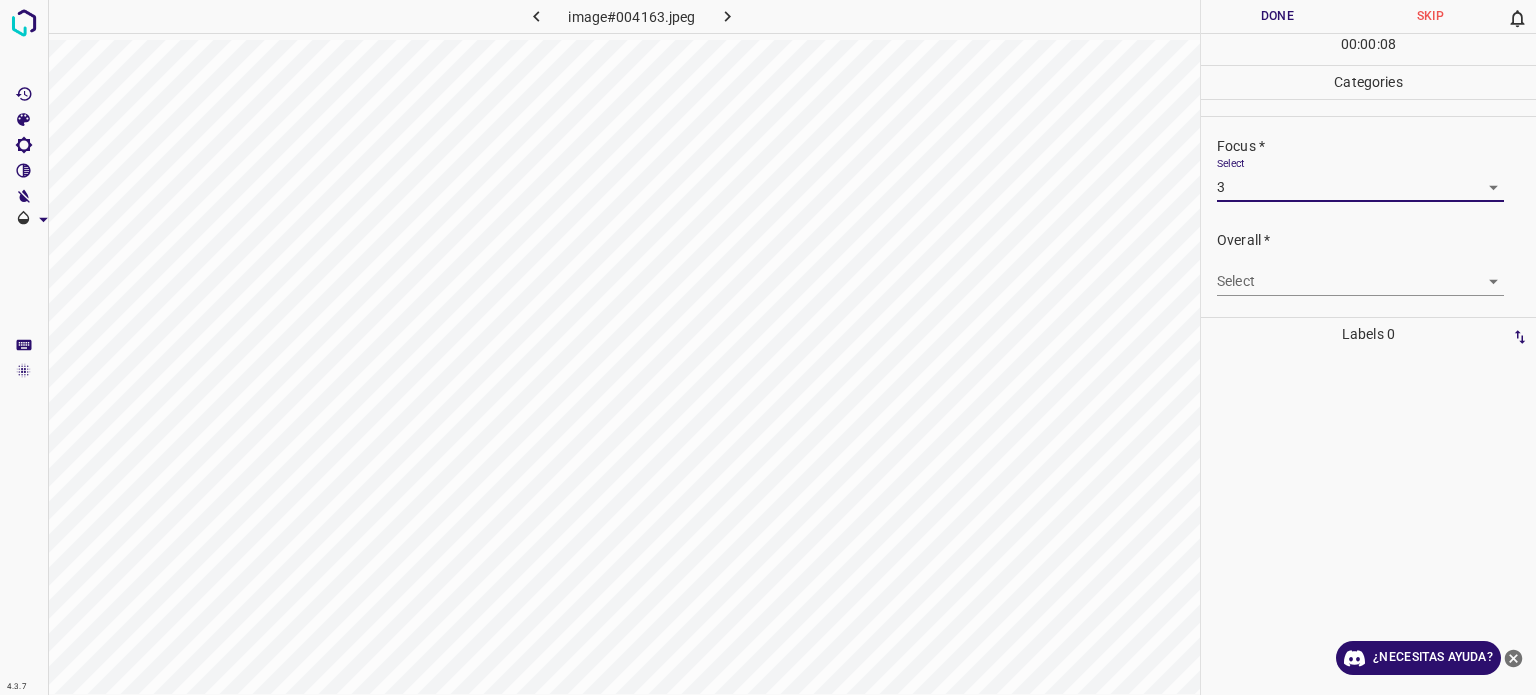 click on "4.3.7 image#004163.jpeg Done Skip 0 00   : 00   : 08   Categories Lighting *  Select 3 3 Focus *  Select 3 3 Overall *  Select ​ Labels   0 Categories 1 Lighting 2 Focus 3 Overall Tools Space Change between modes (Draw & Edit) I Auto labeling R Restore zoom M Zoom in N Zoom out Delete Delete selecte label Filters Z Restore filters X Saturation filter C Brightness filter V Contrast filter B Gray scale filter General O Download ¿Necesitas ayuda? Texto original Valora esta traducción Tu opinión servirá para ayudar a mejorar el Traductor de Google - Texto - Esconder - Borrar" at bounding box center [768, 347] 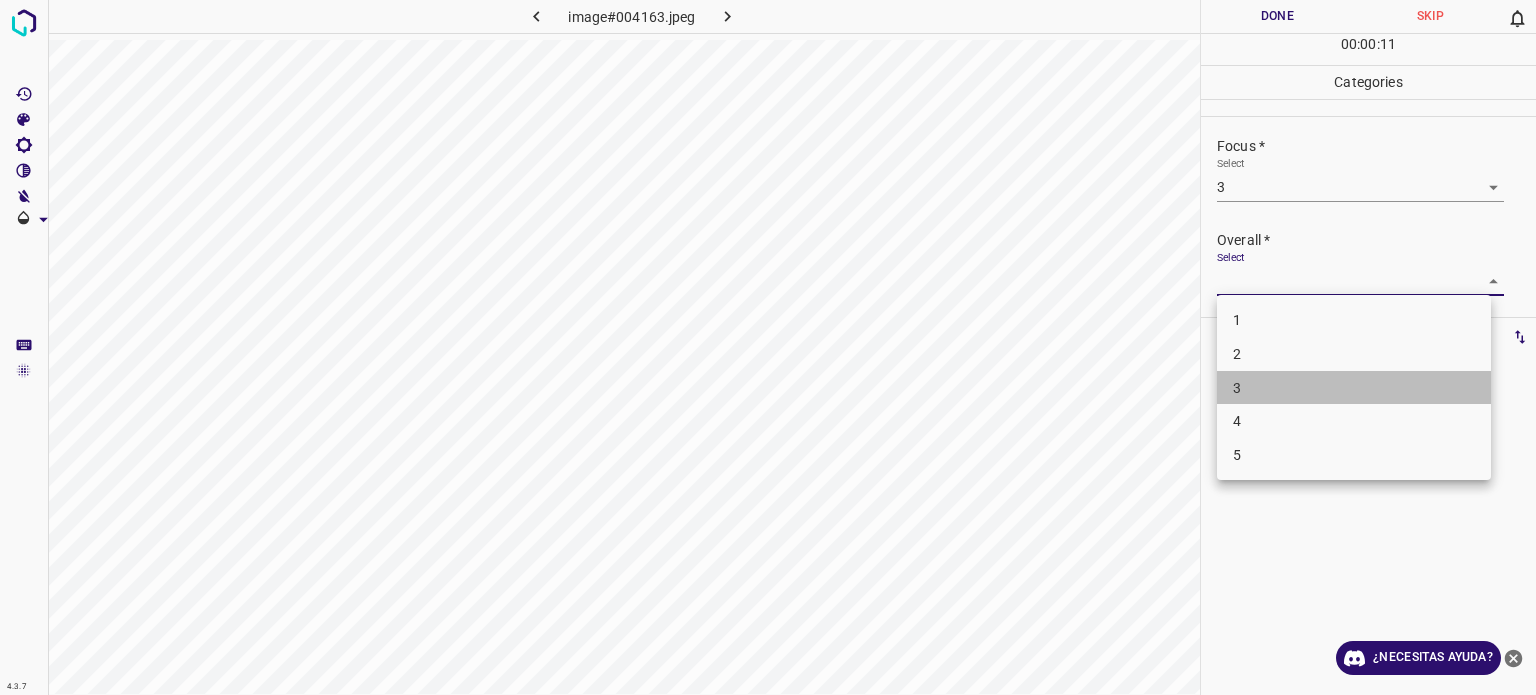 click on "3" at bounding box center (1354, 388) 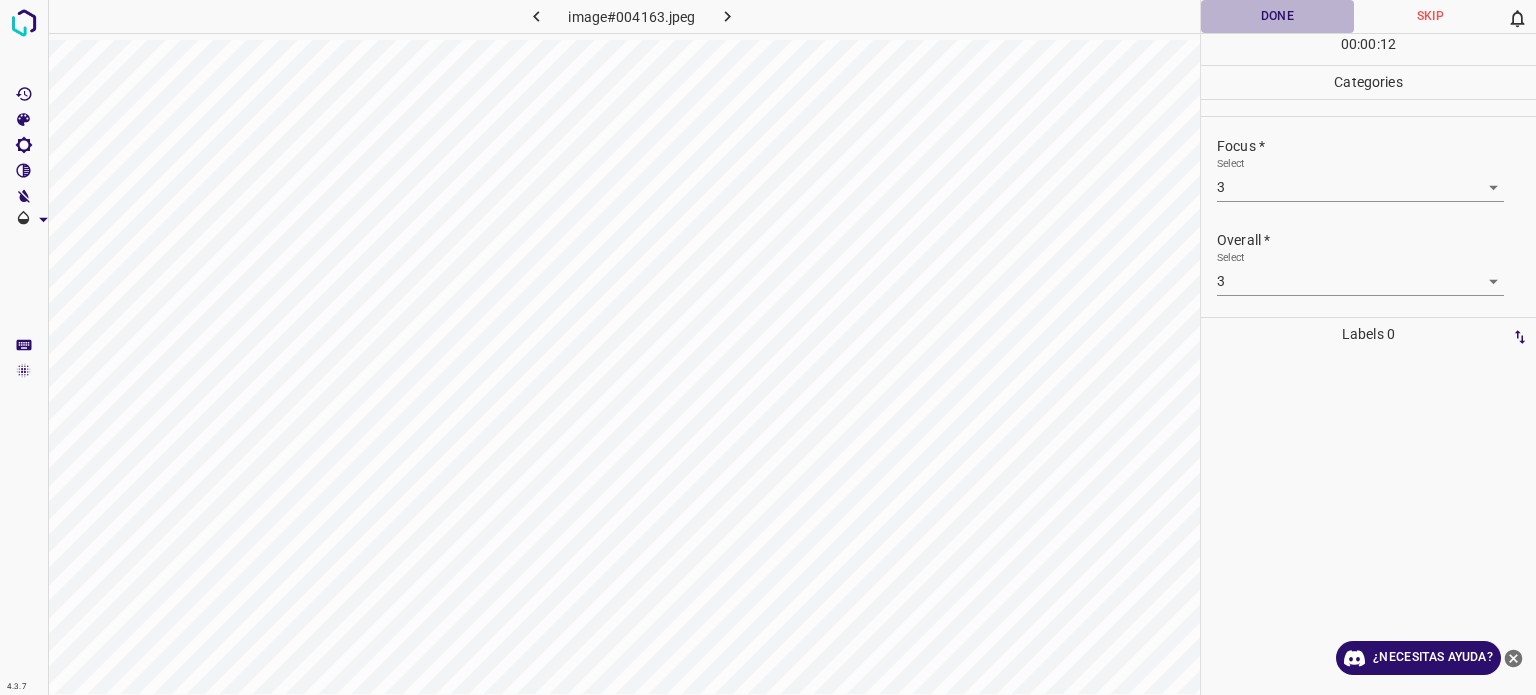 click on "Done" at bounding box center (1277, 16) 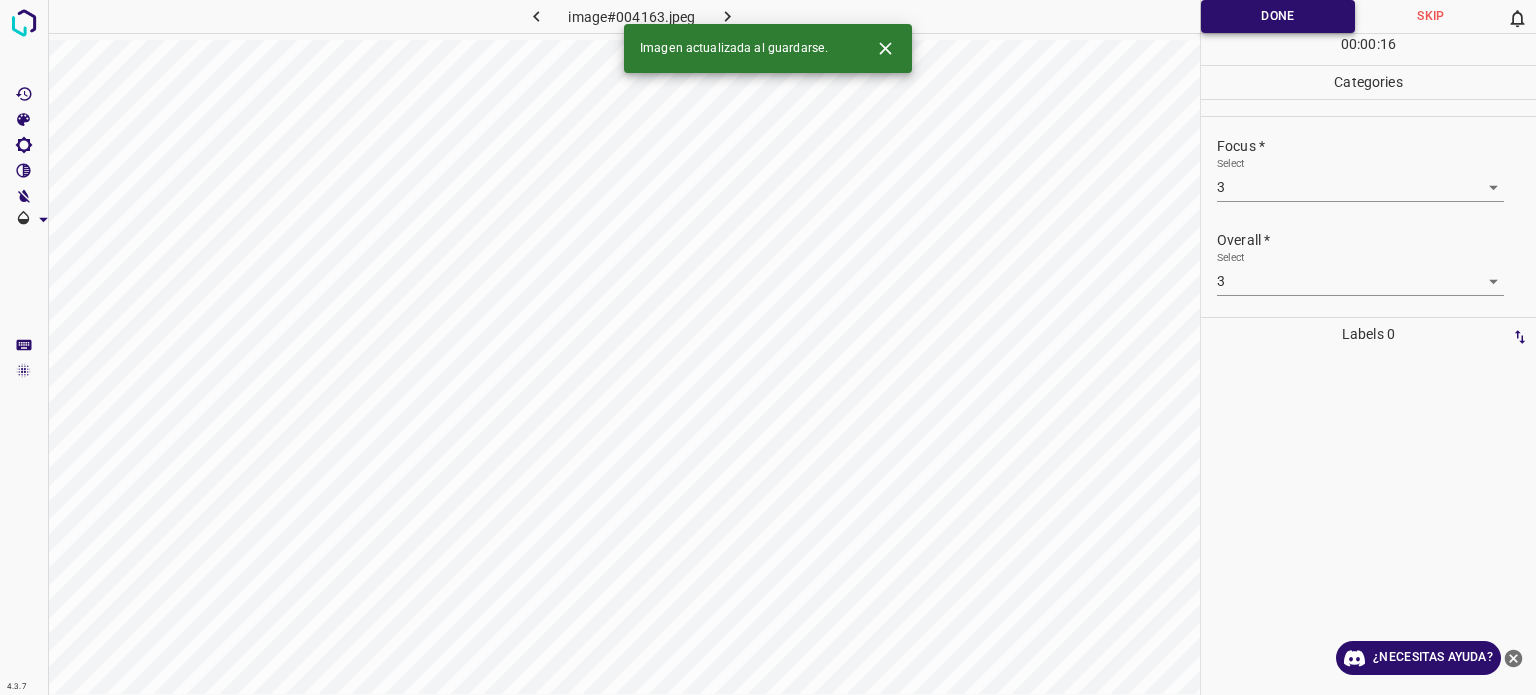 click on "Done" at bounding box center (1278, 16) 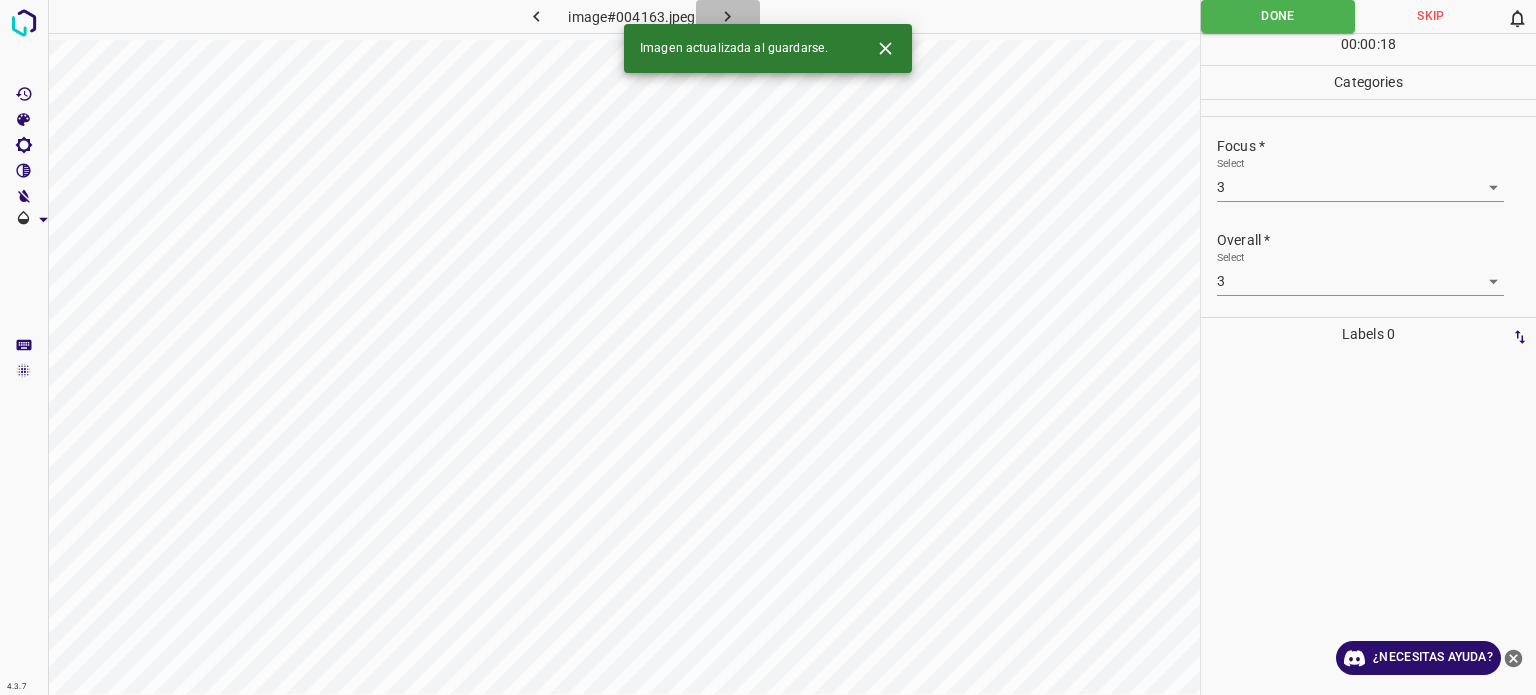 click 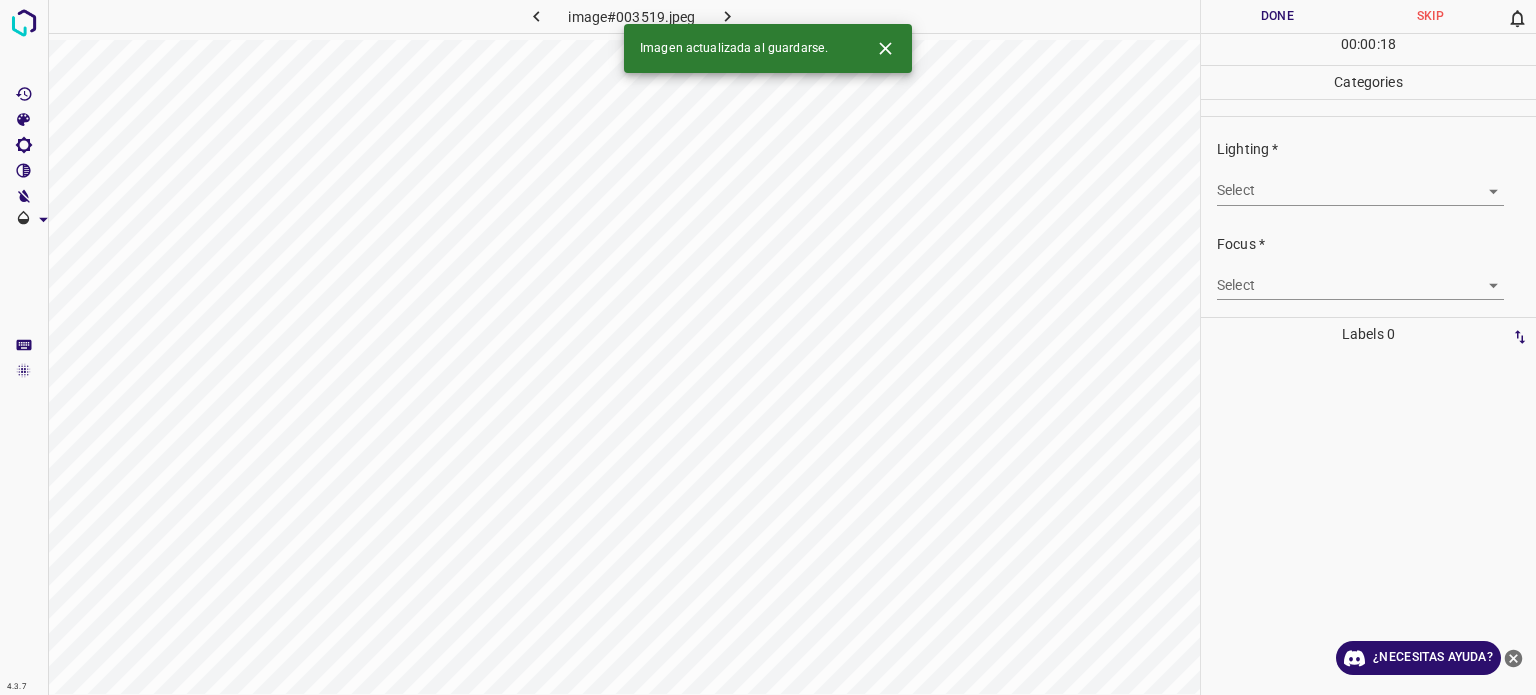click on "4.3.7 image#003519.jpeg Done Skip 0 00   : 00   : 18   Categories Lighting *  Select ​ Focus *  Select ​ Overall *  Select ​ Labels   0 Categories 1 Lighting 2 Focus 3 Overall Tools Space Change between modes (Draw & Edit) I Auto labeling R Restore zoom M Zoom in N Zoom out Delete Delete selecte label Filters Z Restore filters X Saturation filter C Brightness filter V Contrast filter B Gray scale filter General O Download Imagen actualizada al guardarse. ¿Necesitas ayuda? Texto original Valora esta traducción Tu opinión servirá para ayudar a mejorar el Traductor de Google - Texto - Esconder - Borrar" at bounding box center [768, 347] 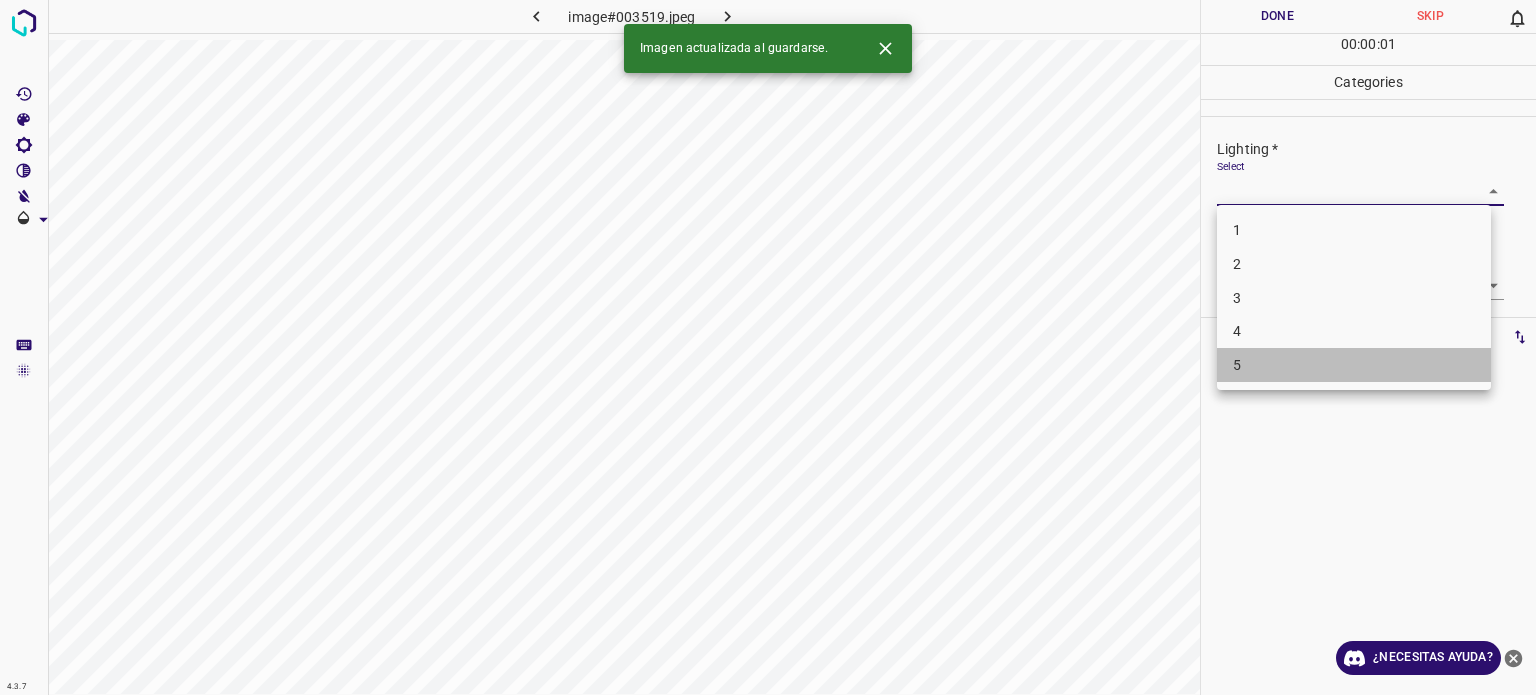 click on "5" at bounding box center (1237, 365) 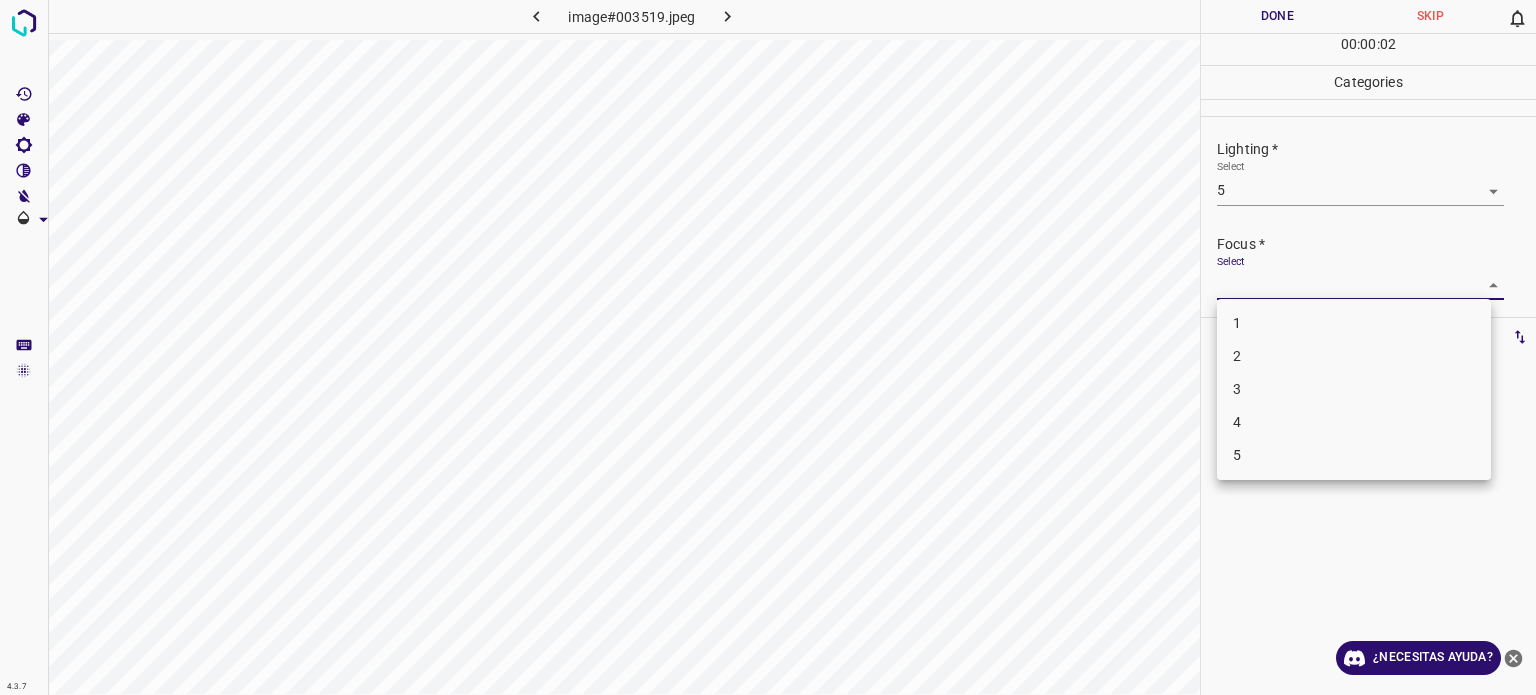 drag, startPoint x: 1236, startPoint y: 287, endPoint x: 1242, endPoint y: 312, distance: 25.70992 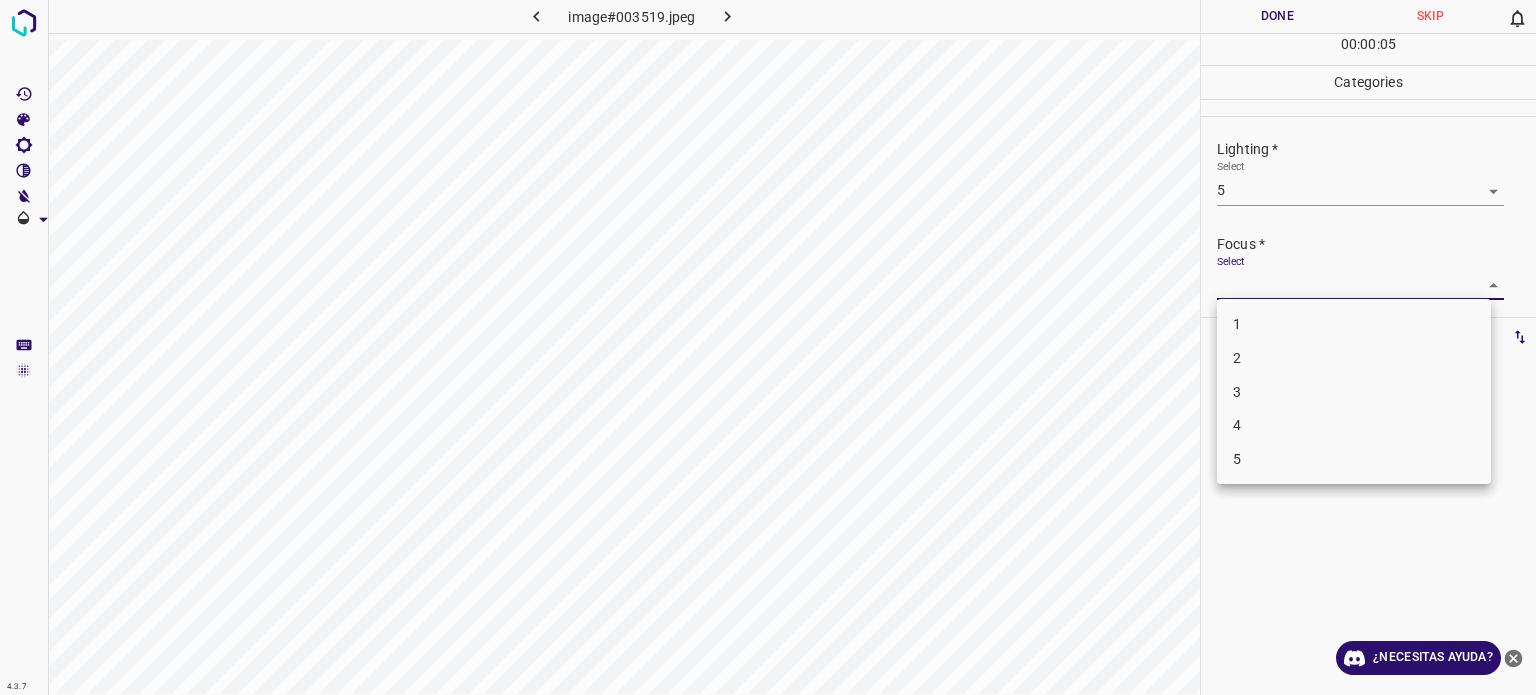 click on "5" at bounding box center [1237, 459] 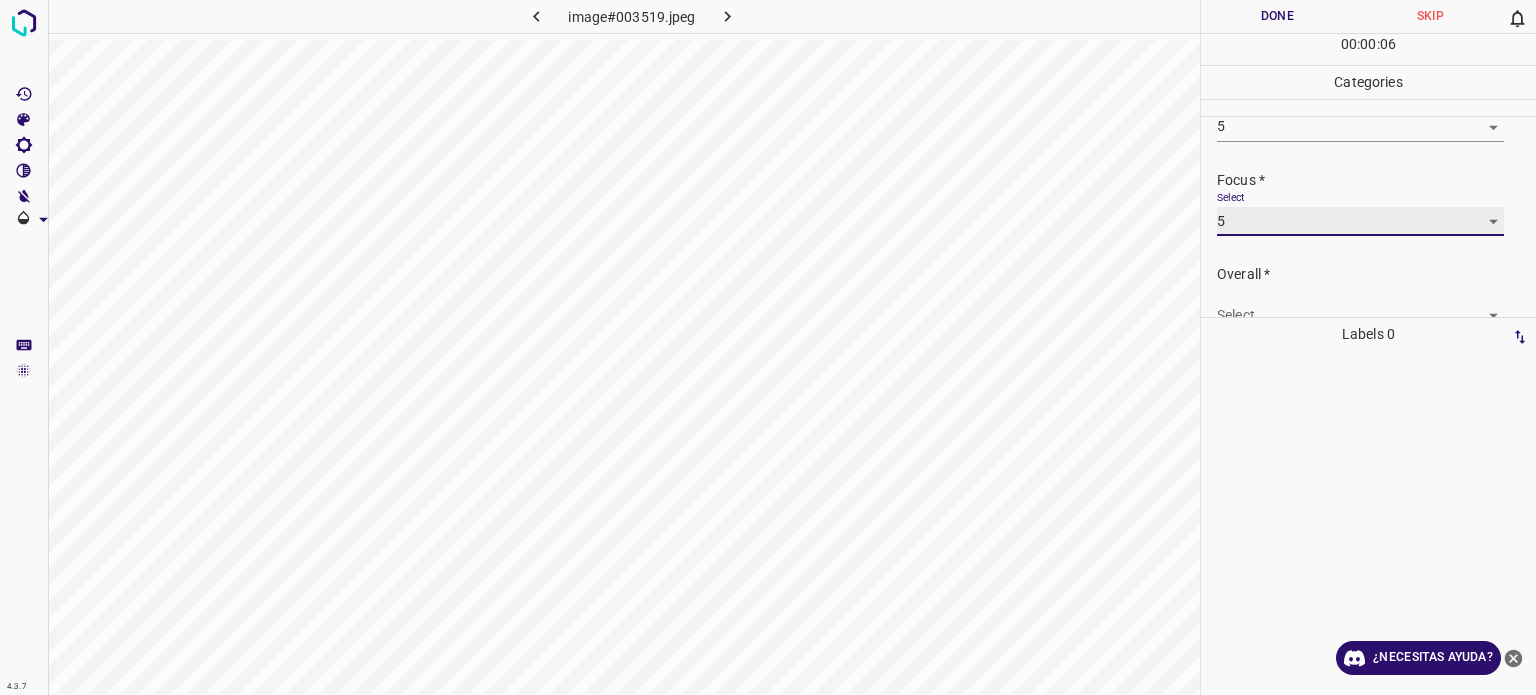 scroll, scrollTop: 98, scrollLeft: 0, axis: vertical 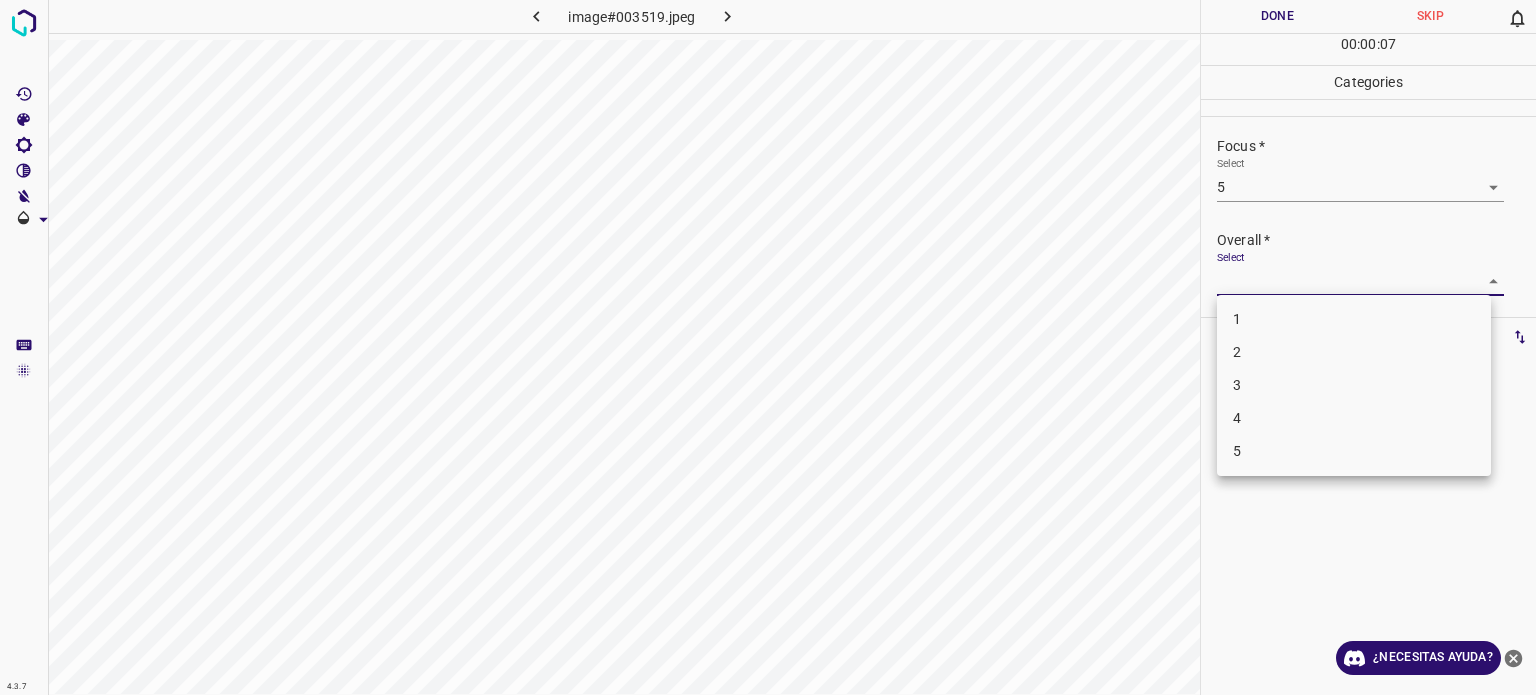 click on "4.3.7 image#003519.jpeg Done Skip 0 00   : 00   : 07   Categories Lighting *  Select 5 5 Focus *  Select 5 5 Overall *  Select ​ Labels   0 Categories 1 Lighting 2 Focus 3 Overall Tools Space Change between modes (Draw & Edit) I Auto labeling R Restore zoom M Zoom in N Zoom out Delete Delete selecte label Filters Z Restore filters X Saturation filter C Brightness filter V Contrast filter B Gray scale filter General O Download ¿Necesitas ayuda? Texto original Valora esta traducción Tu opinión servirá para ayudar a mejorar el Traductor de Google - Texto - Esconder - Borrar 1 2 3 4 5" at bounding box center [768, 347] 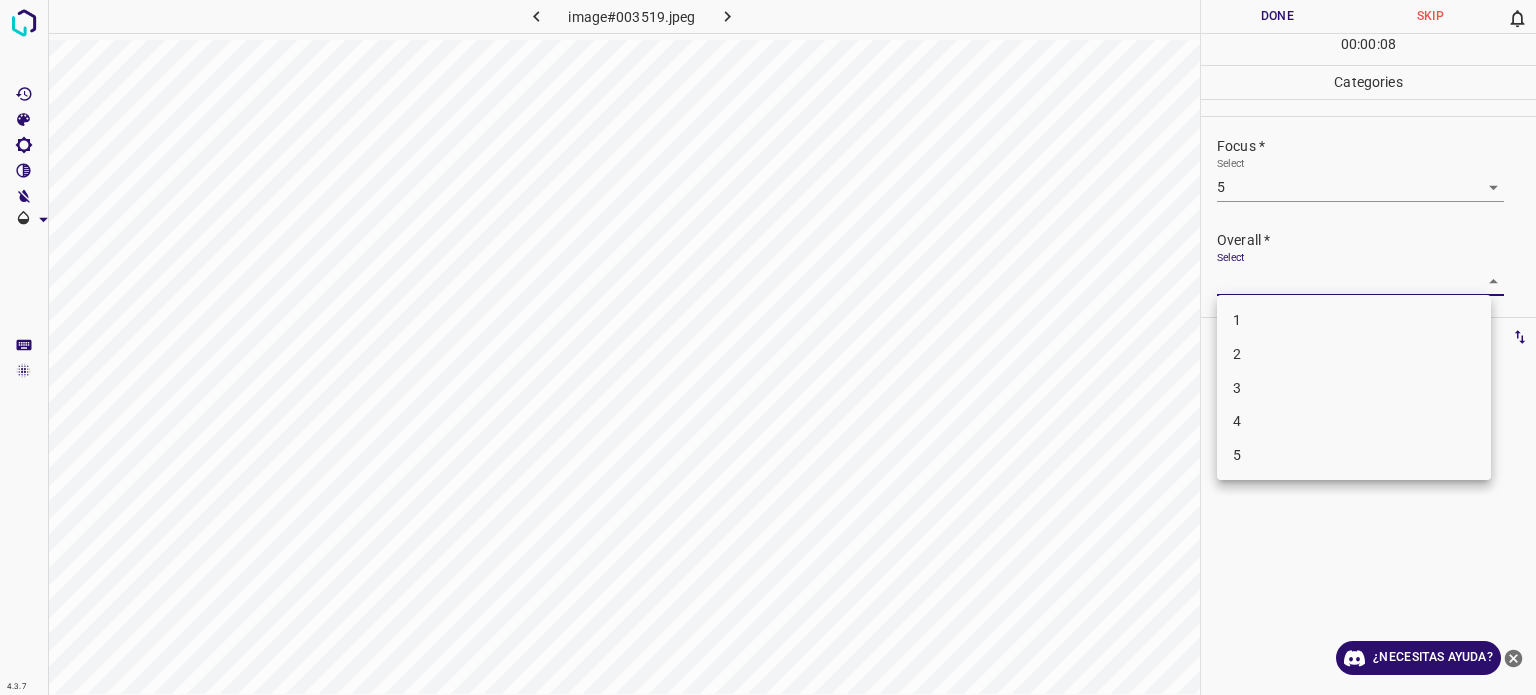 click on "5" at bounding box center [1237, 455] 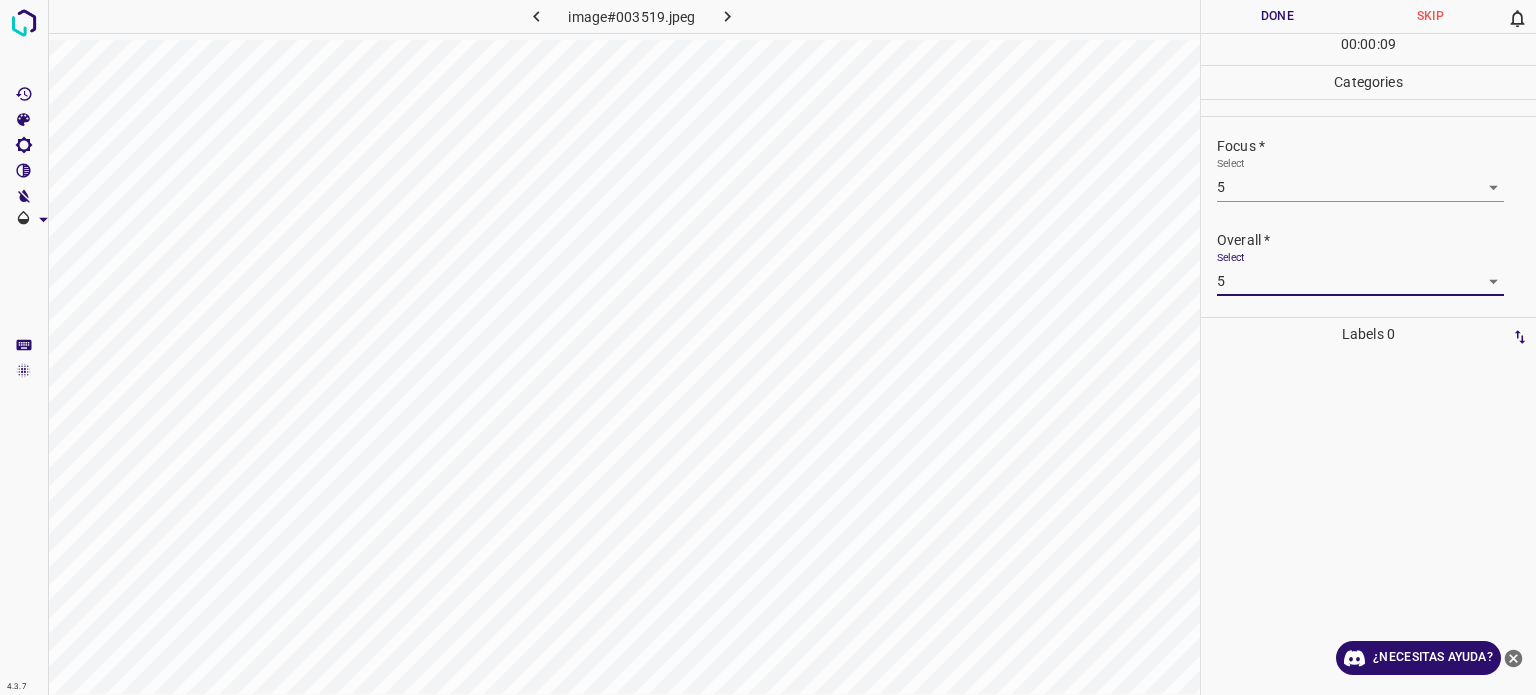 click on "Done" at bounding box center (1277, 16) 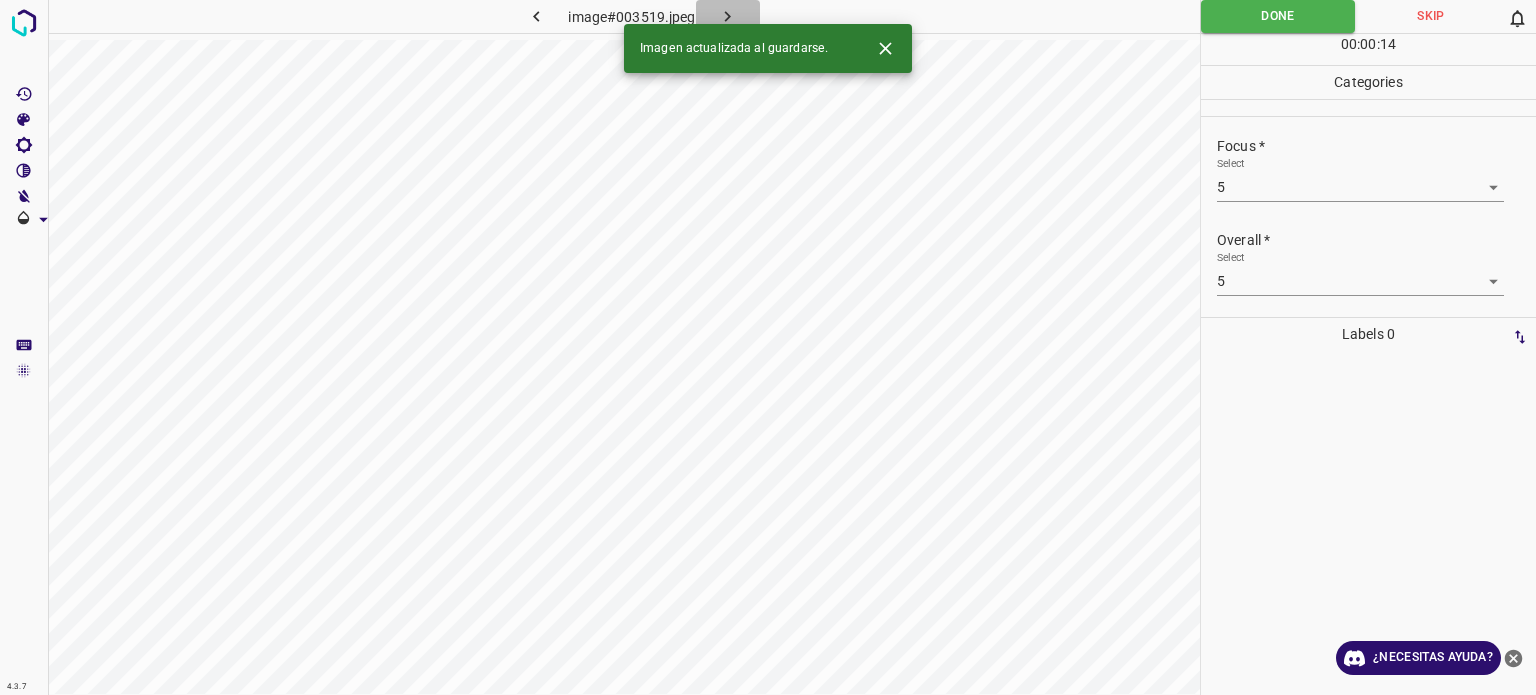 click 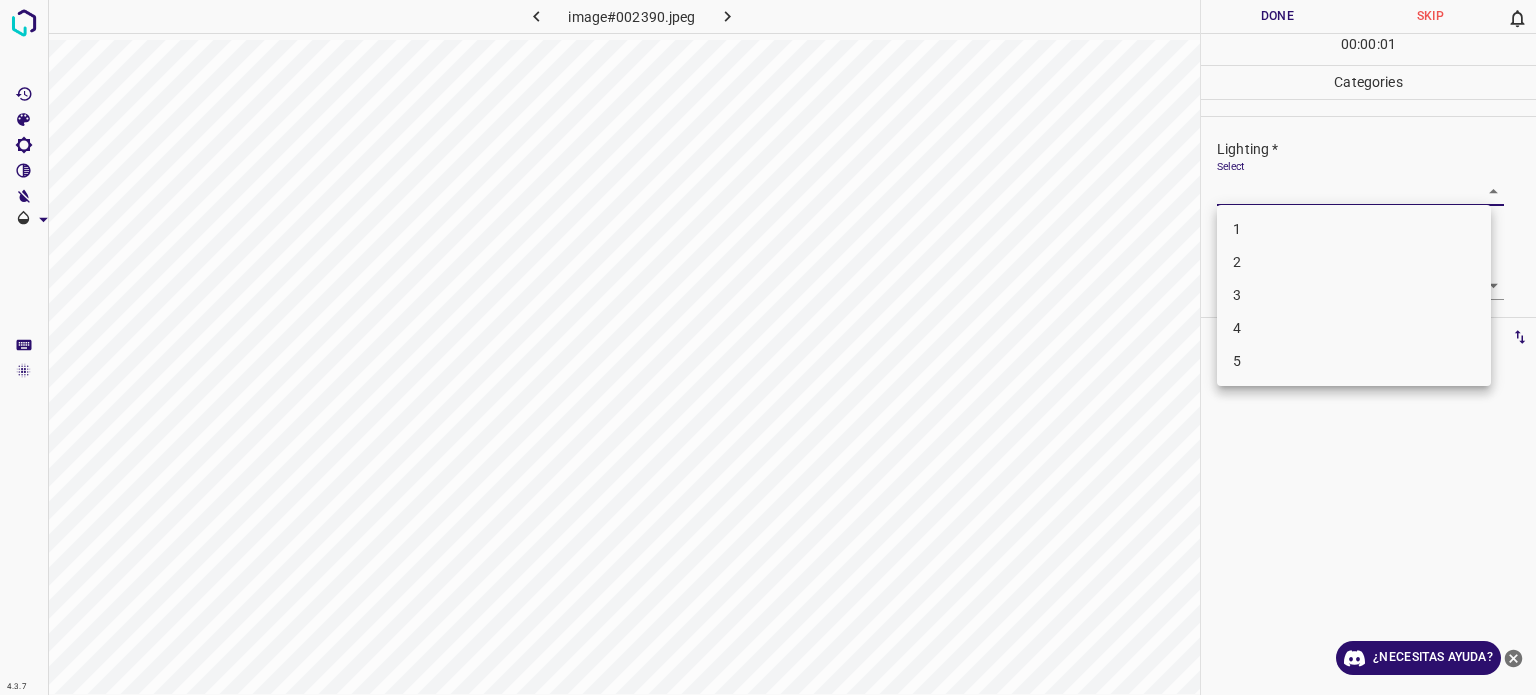 click on "4.3.7 image#002390.jpeg Done Skip 0 00   : 00   : 01   Categories Lighting *  Select ​ Focus *  Select ​ Overall *  Select ​ Labels   0 Categories 1 Lighting 2 Focus 3 Overall Tools Space Change between modes (Draw & Edit) I Auto labeling R Restore zoom M Zoom in N Zoom out Delete Delete selecte label Filters Z Restore filters X Saturation filter C Brightness filter V Contrast filter B Gray scale filter General O Download ¿Necesitas ayuda? Texto original Valora esta traducción Tu opinión servirá para ayudar a mejorar el Traductor de Google - Texto - Esconder - Borrar 1 2 3 4 5" at bounding box center [768, 347] 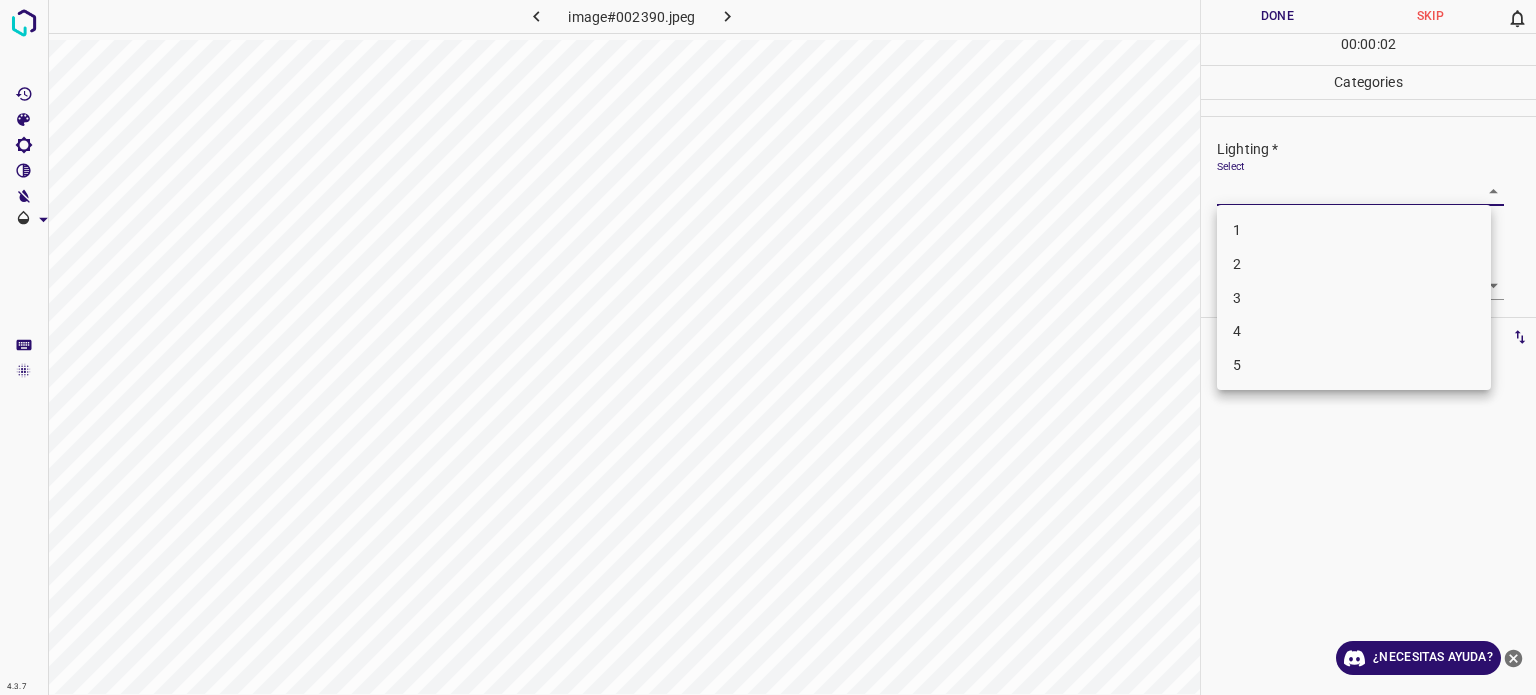 click on "3" at bounding box center (1237, 297) 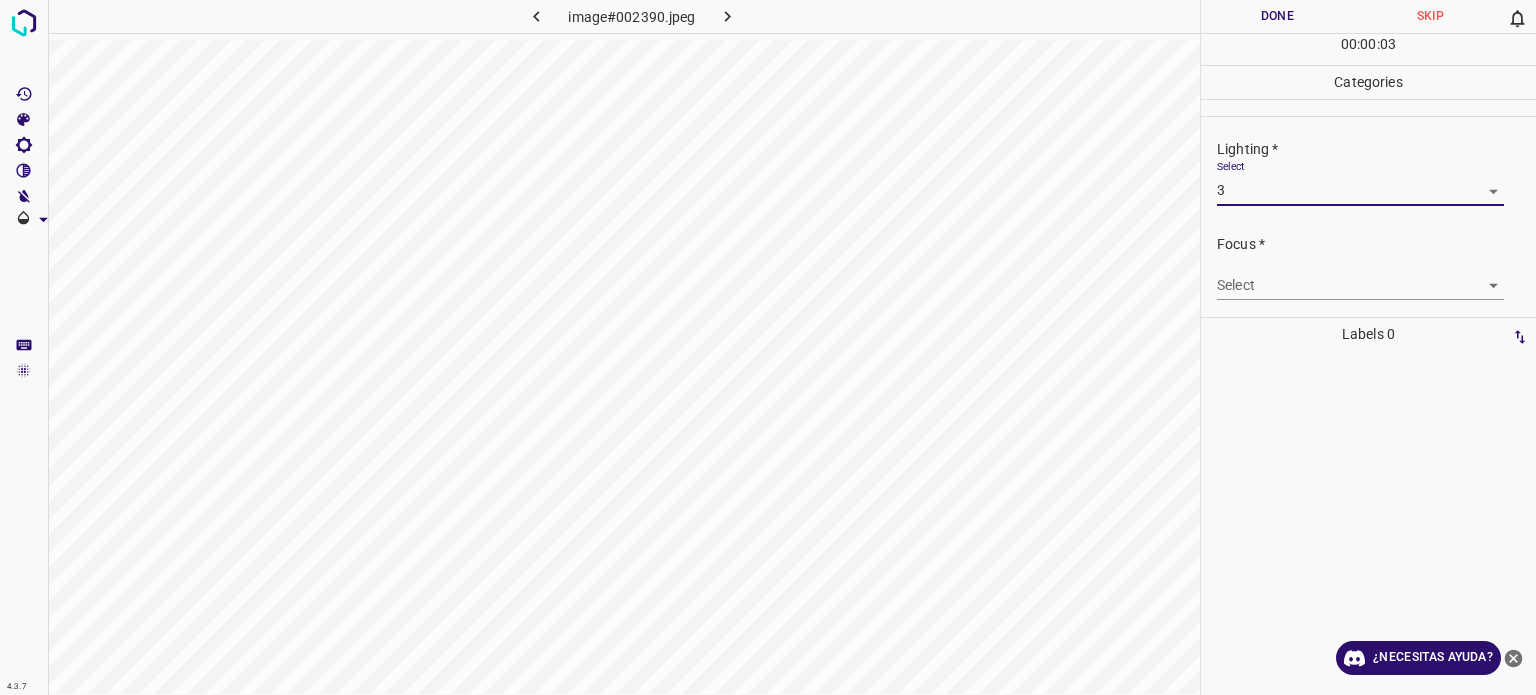 click on "4.3.7 image#002390.jpeg Done Skip 0 00 : 00 : 03 Categories Lighting * Select 3 3 Focus * Select ​ Overall * Select ​ Labels 0 Categories 1 Lighting 2 Focus 3 Overall Tools Space Change between modes (Draw & Edit) I Auto labeling R Restore zoom M Zoom in N Zoom out Delete Delete selecte label Filters Z Restore filters X Saturation filter C Brightness filter V Contrast filter B Gray scale filter General O Download ¿Necesitas ayuda? Texto original Valora esta traducción Tu opinión servirá para ayudar a mejorar el Traductor de Google - Texto - Esconder - Borrar" at bounding box center [768, 347] 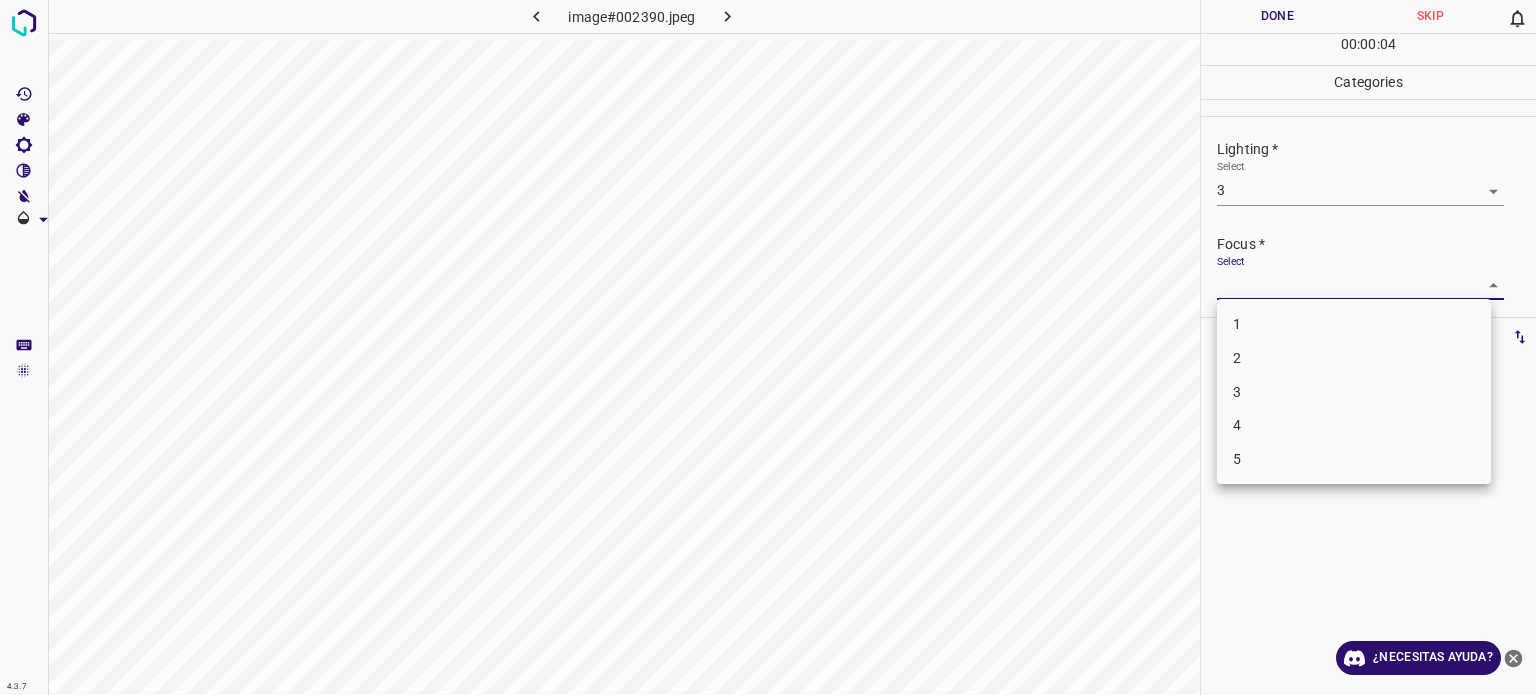 click on "3" at bounding box center (1237, 391) 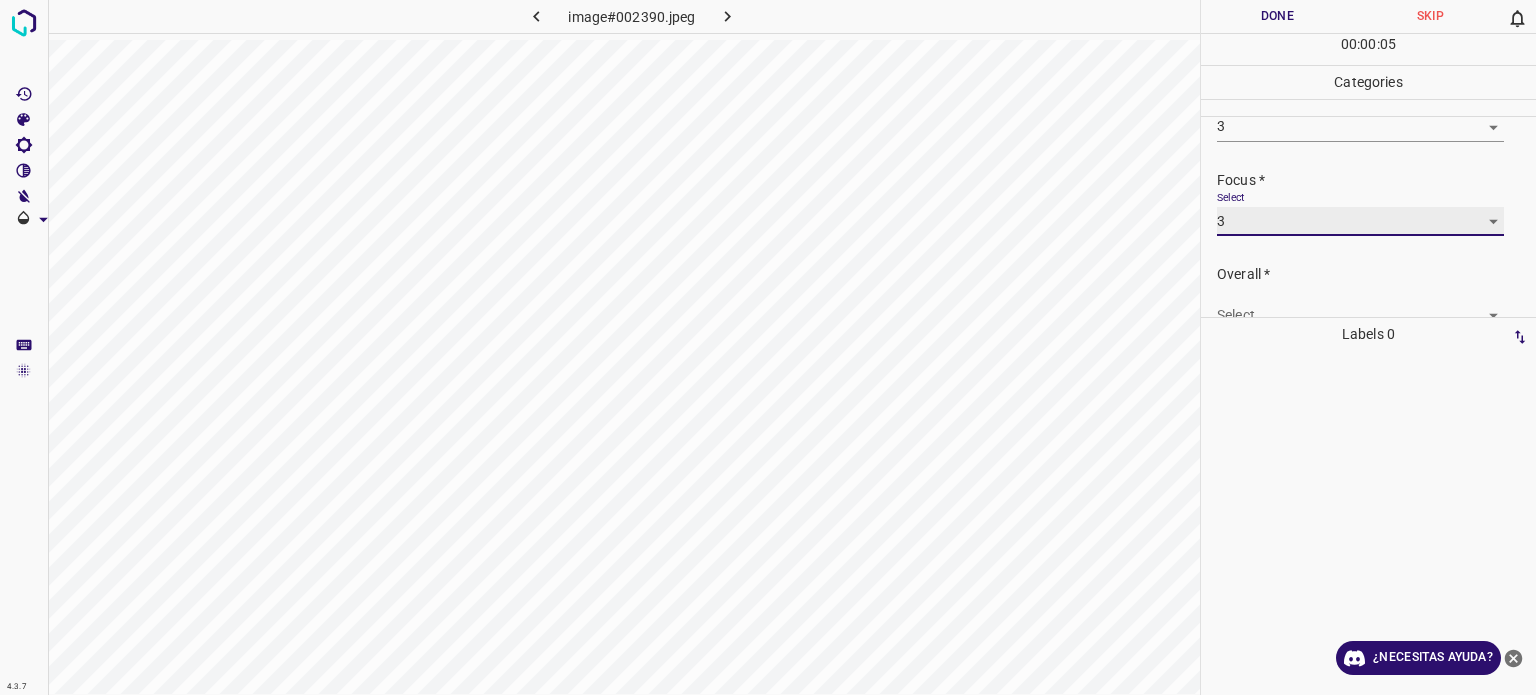 scroll, scrollTop: 98, scrollLeft: 0, axis: vertical 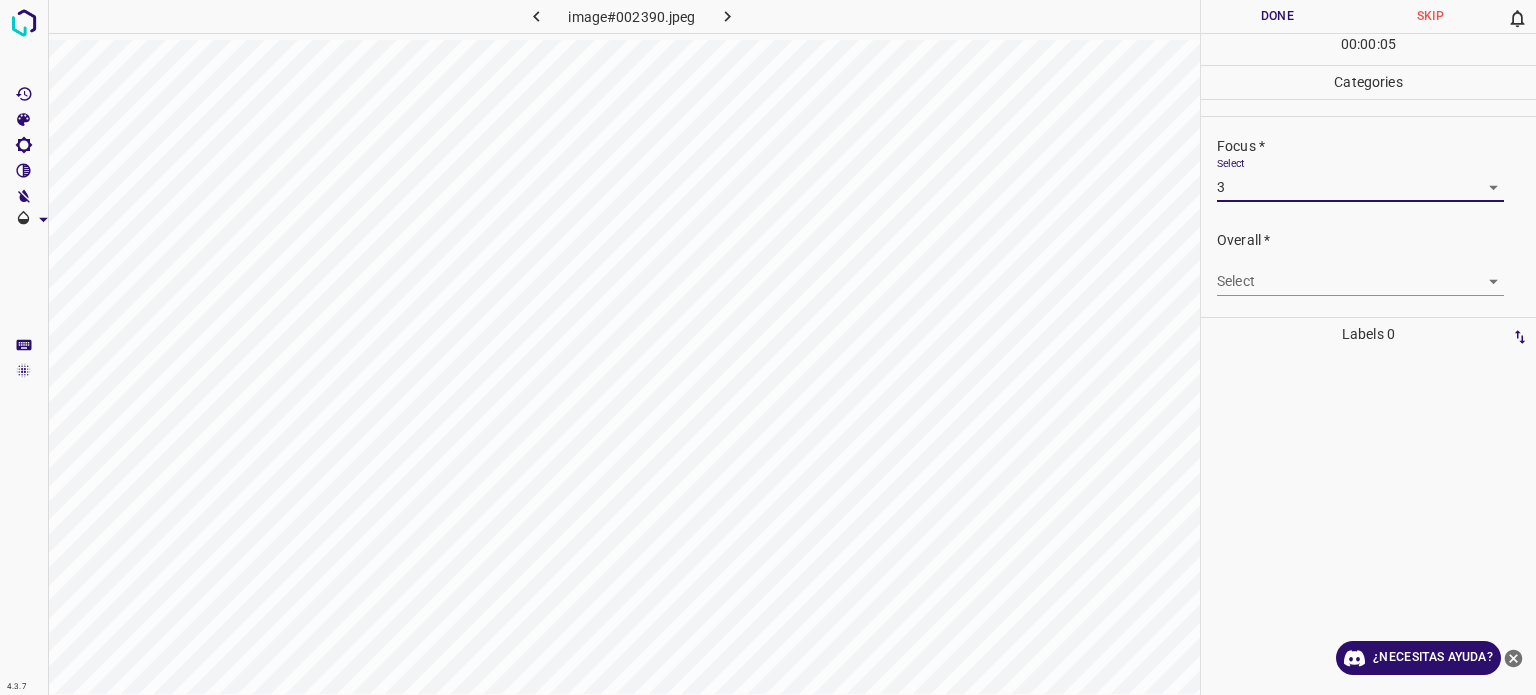 click on "4.3.7 image#002390.jpeg Done Skip 0 00   : 00   : 05   Categories Lighting *  Select 3 3 Focus *  Select 3 3 Overall *  Select ​ Labels   0 Categories 1 Lighting 2 Focus 3 Overall Tools Space Change between modes (Draw & Edit) I Auto labeling R Restore zoom M Zoom in N Zoom out Delete Delete selecte label Filters Z Restore filters X Saturation filter C Brightness filter V Contrast filter B Gray scale filter General O Download ¿Necesitas ayuda? Texto original Valora esta traducción Tu opinión servirá para ayudar a mejorar el Traductor de Google - Texto - Esconder - Borrar" at bounding box center [768, 347] 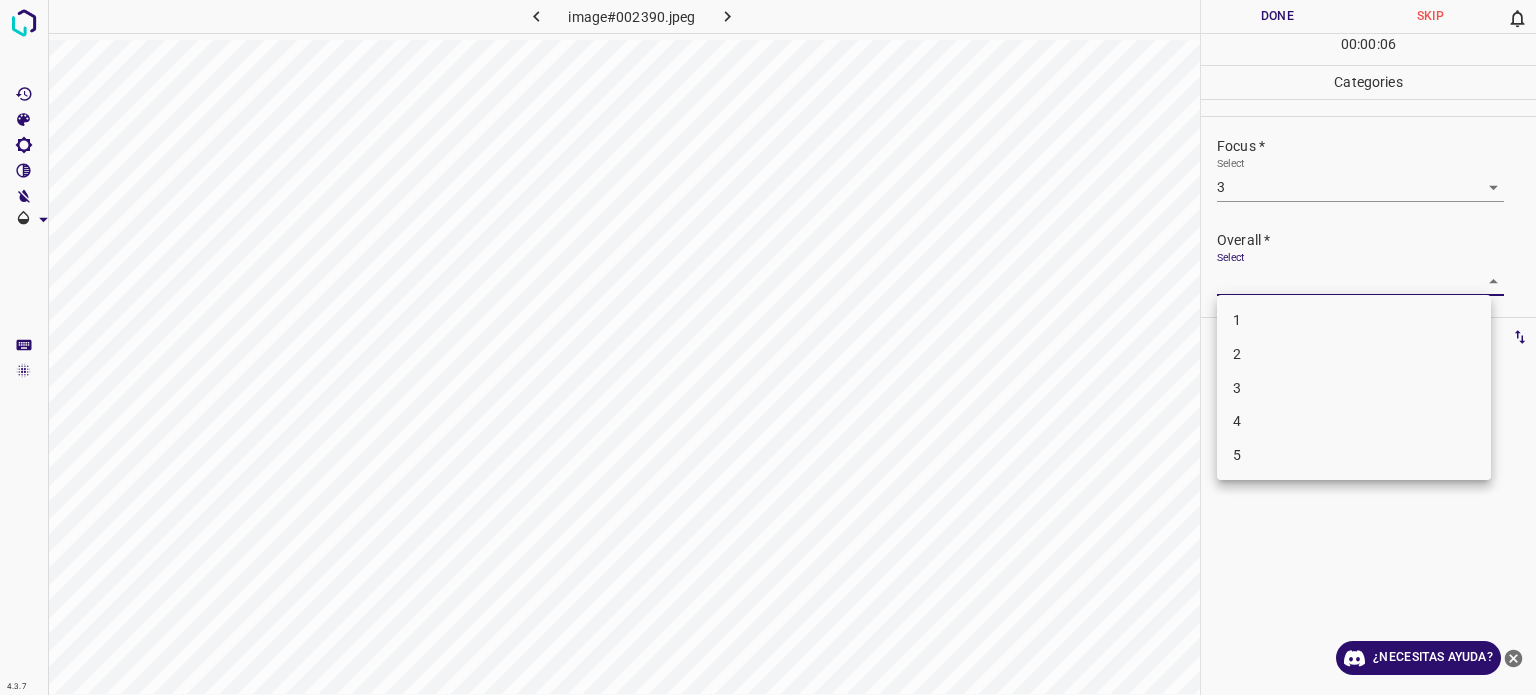 click on "3" at bounding box center (1237, 387) 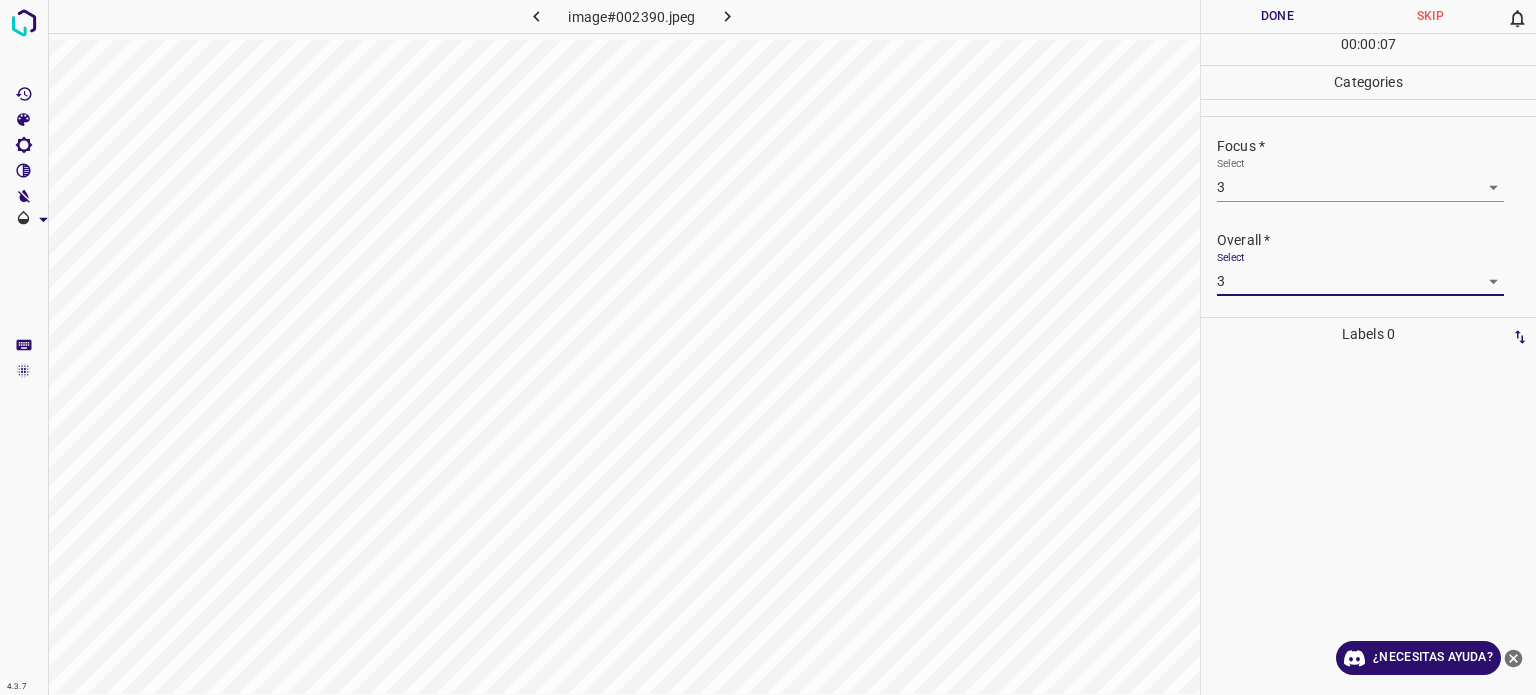 click on "Done" at bounding box center (1277, 16) 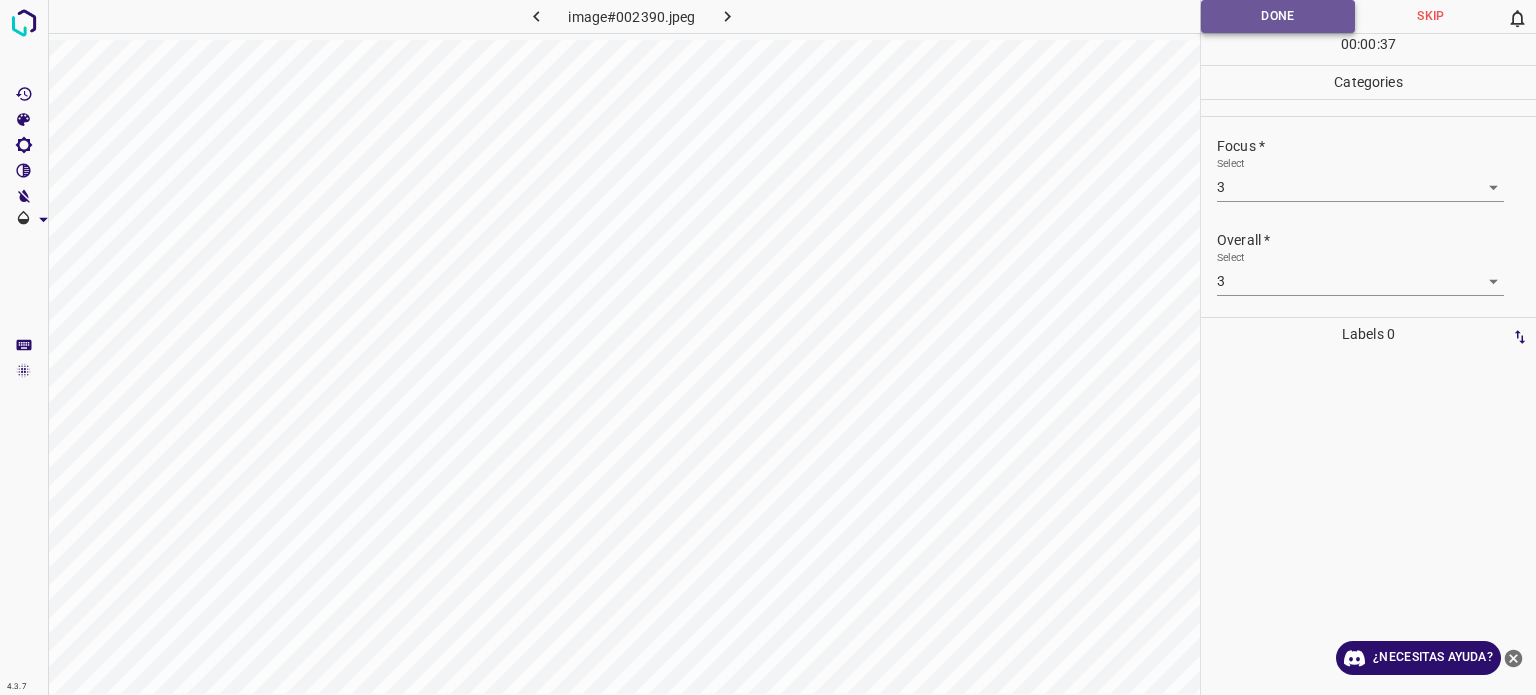 click on "Done" at bounding box center (1278, 16) 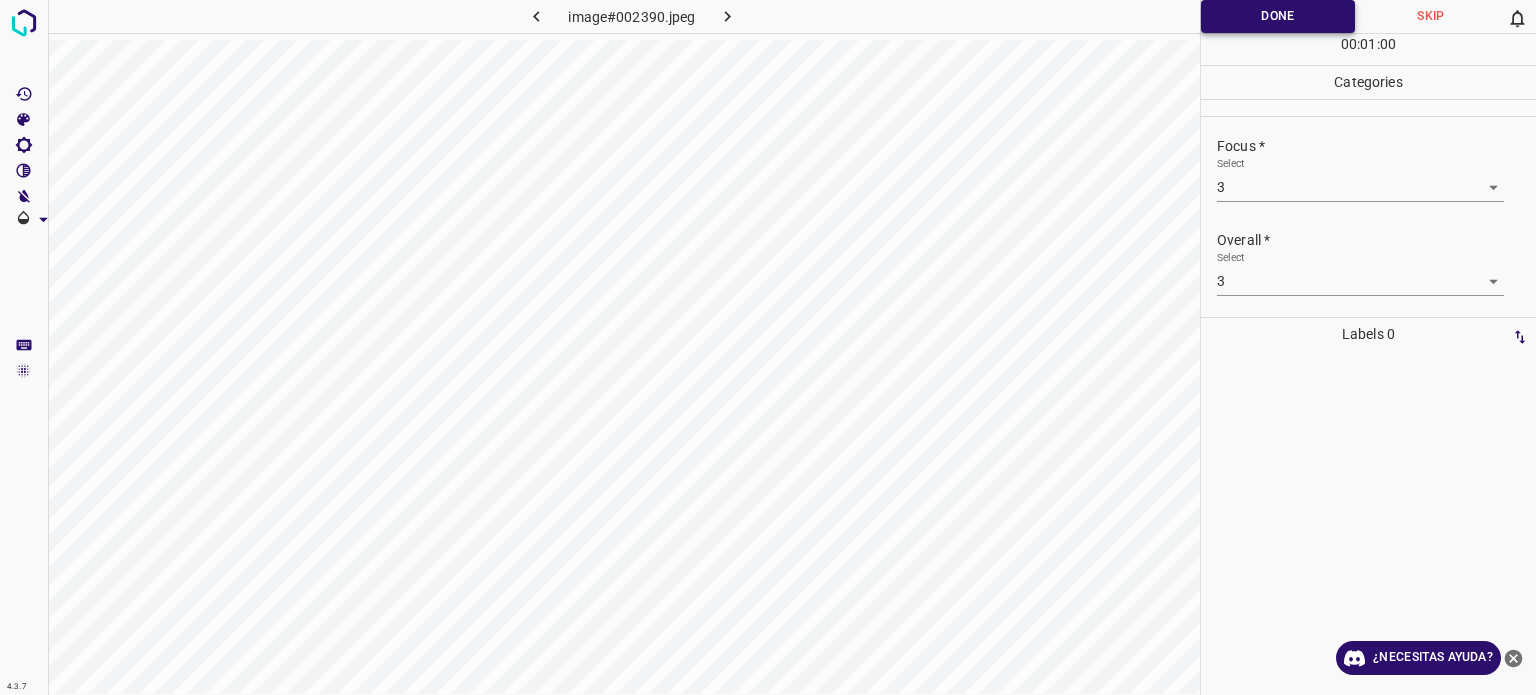 click on "Done" at bounding box center [1278, 16] 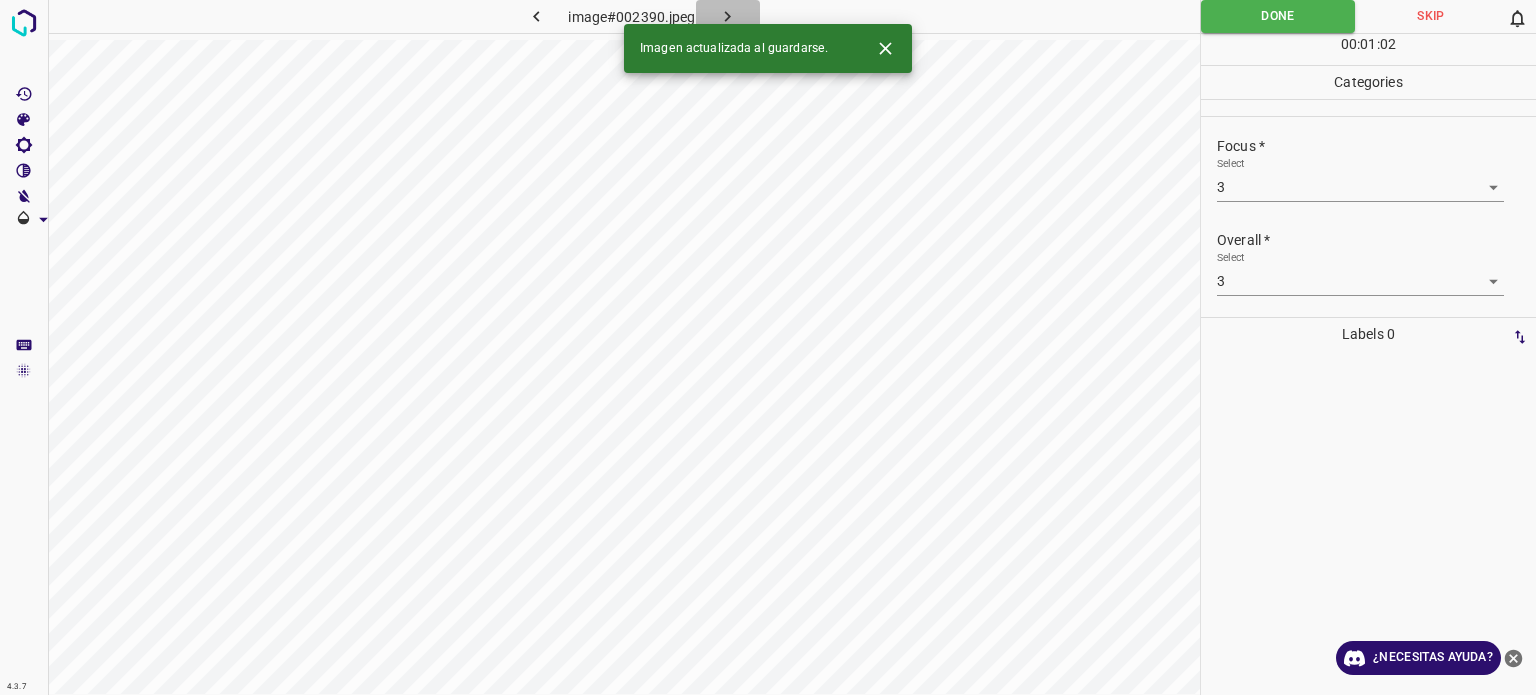 click 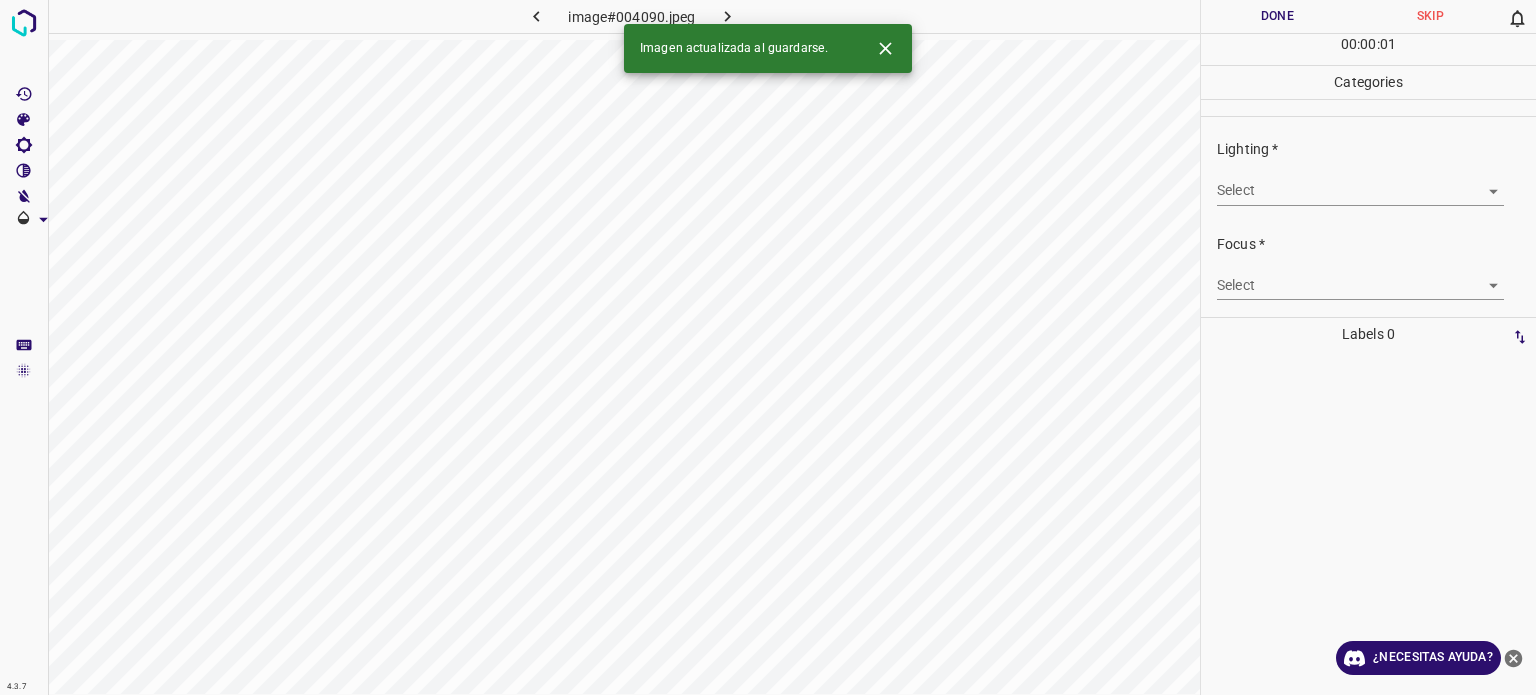 click on "4.3.7 image#004090.jpeg Done Skip 0 00 : 00 : 01 Categories Lighting * Select ​ Focus * Select ​ Overall * Select ​ Labels 0 Categories 1 Lighting 2 Focus 3 Overall Tools Space Change between modes (Draw & Edit) I Auto labeling R Restore zoom M Zoom in N Zoom out Delete Delete selecte label Filters Z Restore filters X Saturation filter C Brightness filter V Contrast filter B Gray scale filter General O Download Imagen actualizada al guardarse. ¿Necesitas ayuda? Texto original Valora esta traducción Tu opinión servirá para ayudar a mejorar el Traductor de Google - Texto - Esconder - Borrar" at bounding box center (768, 347) 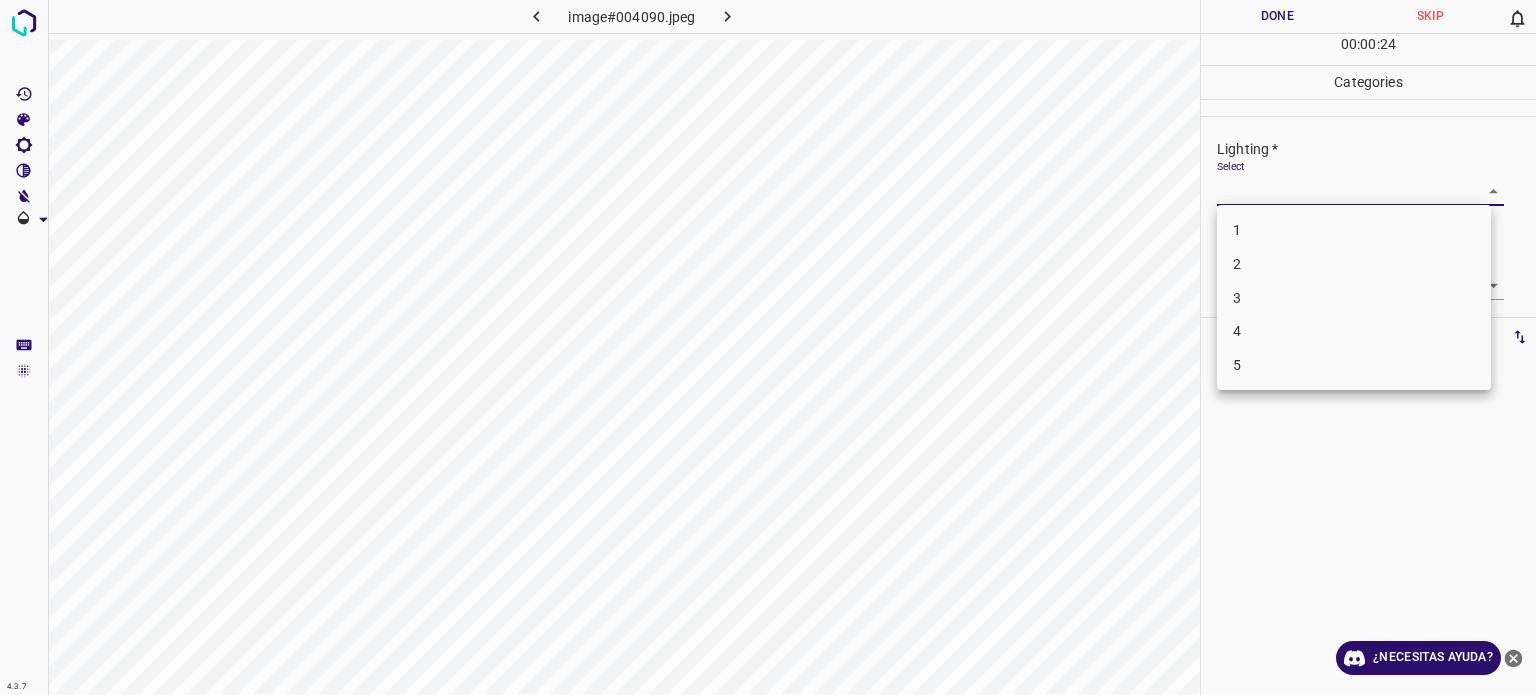 click on "3" at bounding box center [1237, 297] 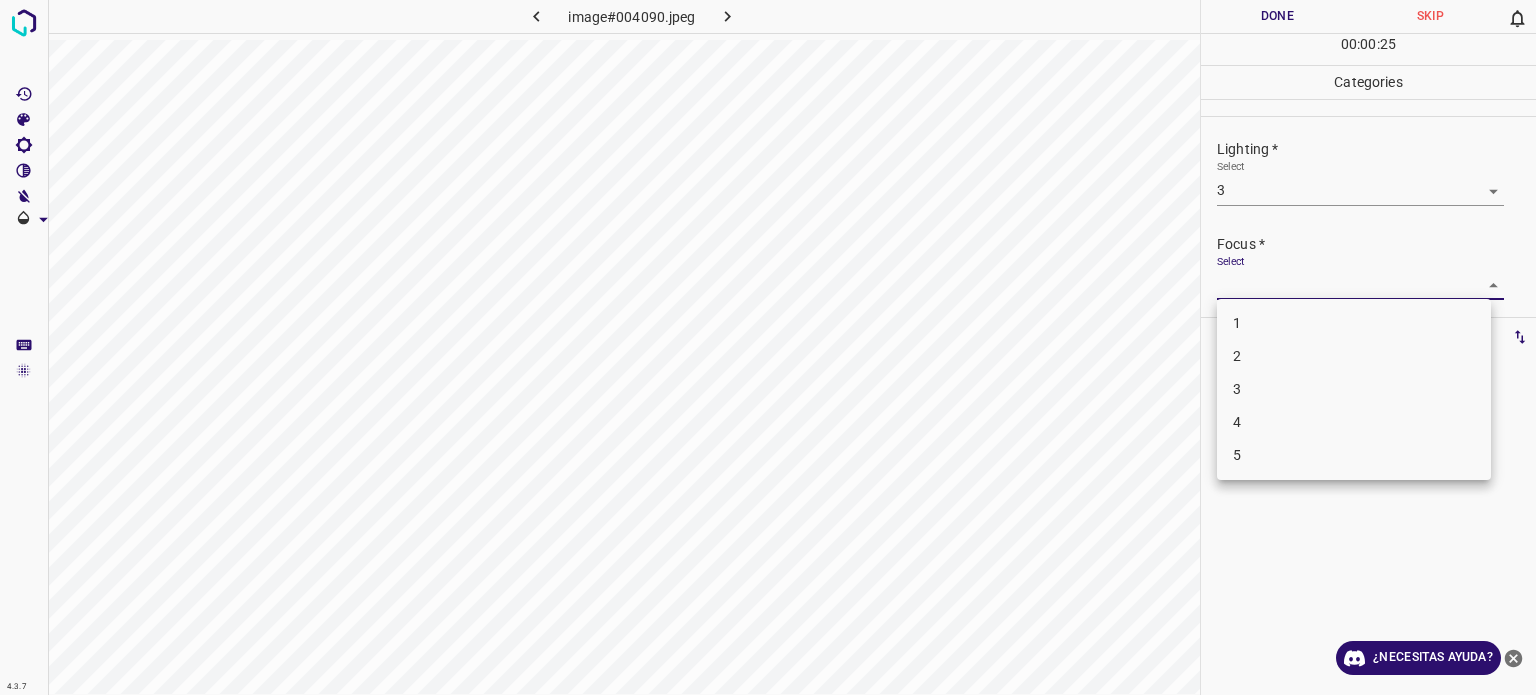 click on "4.3.7 image#004090.jpeg Done Skip 0 00   : 00   : 25   Categories Lighting *  Select 3 3 Focus *  Select ​ Overall *  Select ​ Labels   0 Categories 1 Lighting 2 Focus 3 Overall Tools Space Change between modes (Draw & Edit) I Auto labeling R Restore zoom M Zoom in N Zoom out Delete Delete selecte label Filters Z Restore filters X Saturation filter C Brightness filter V Contrast filter B Gray scale filter General O Download ¿Necesitas ayuda? Texto original Valora esta traducción Tu opinión servirá para ayudar a mejorar el Traductor de Google - Texto - Esconder - Borrar 1 2 3 4 5" at bounding box center (768, 347) 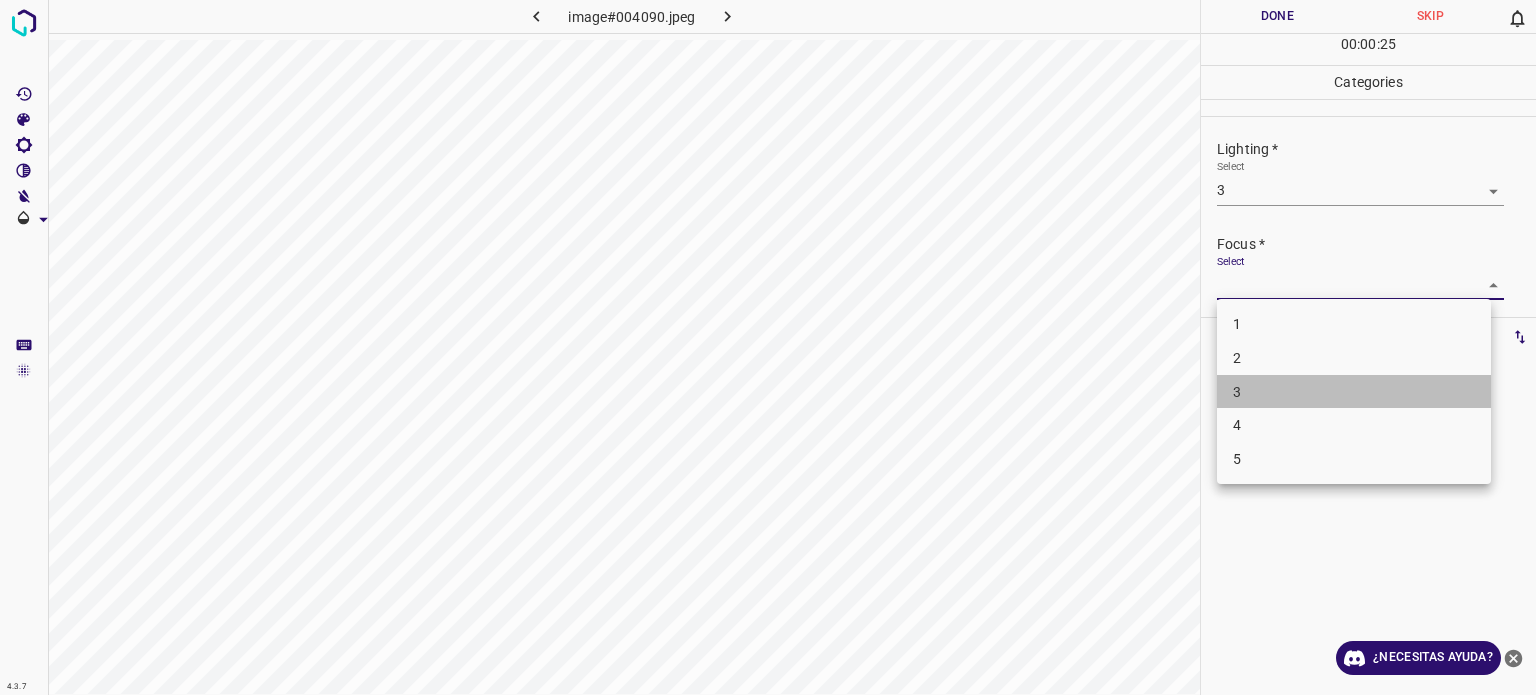 click on "3" at bounding box center (1237, 392) 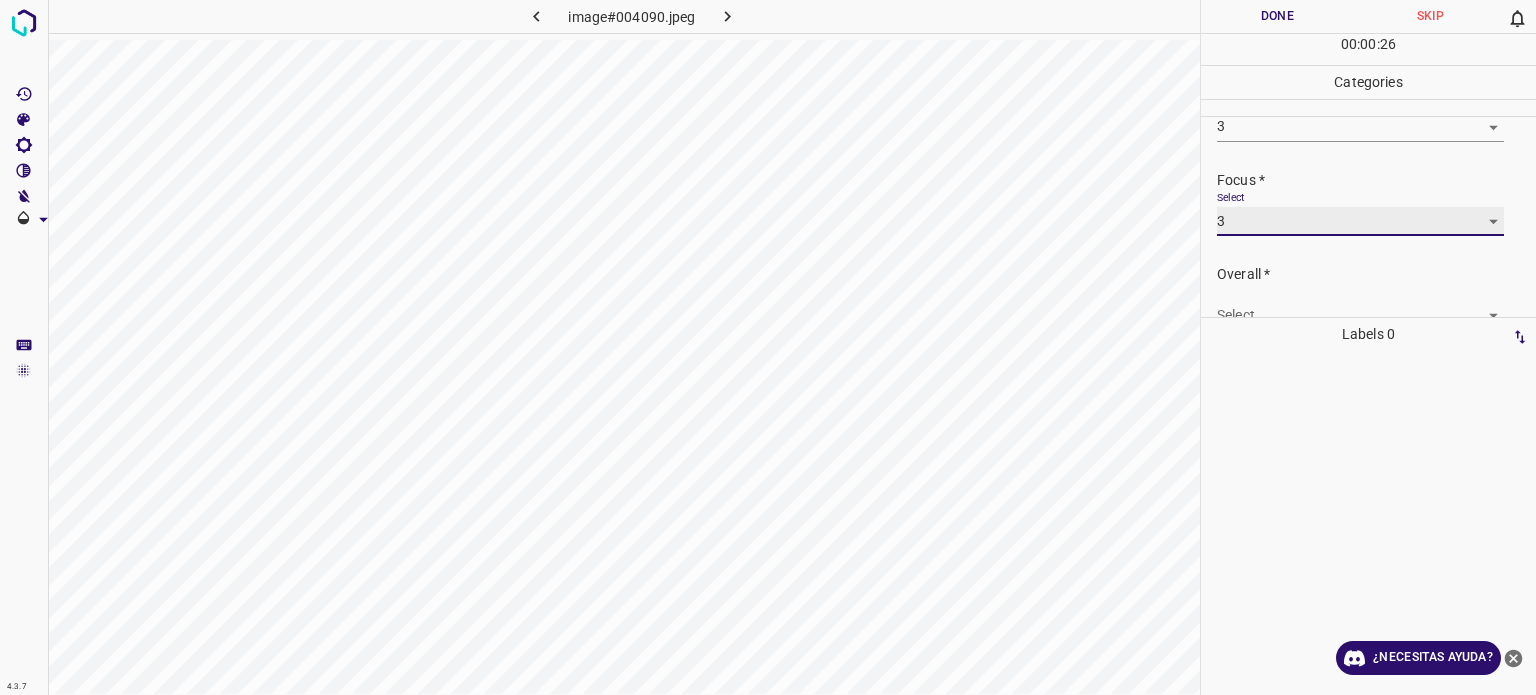 scroll, scrollTop: 98, scrollLeft: 0, axis: vertical 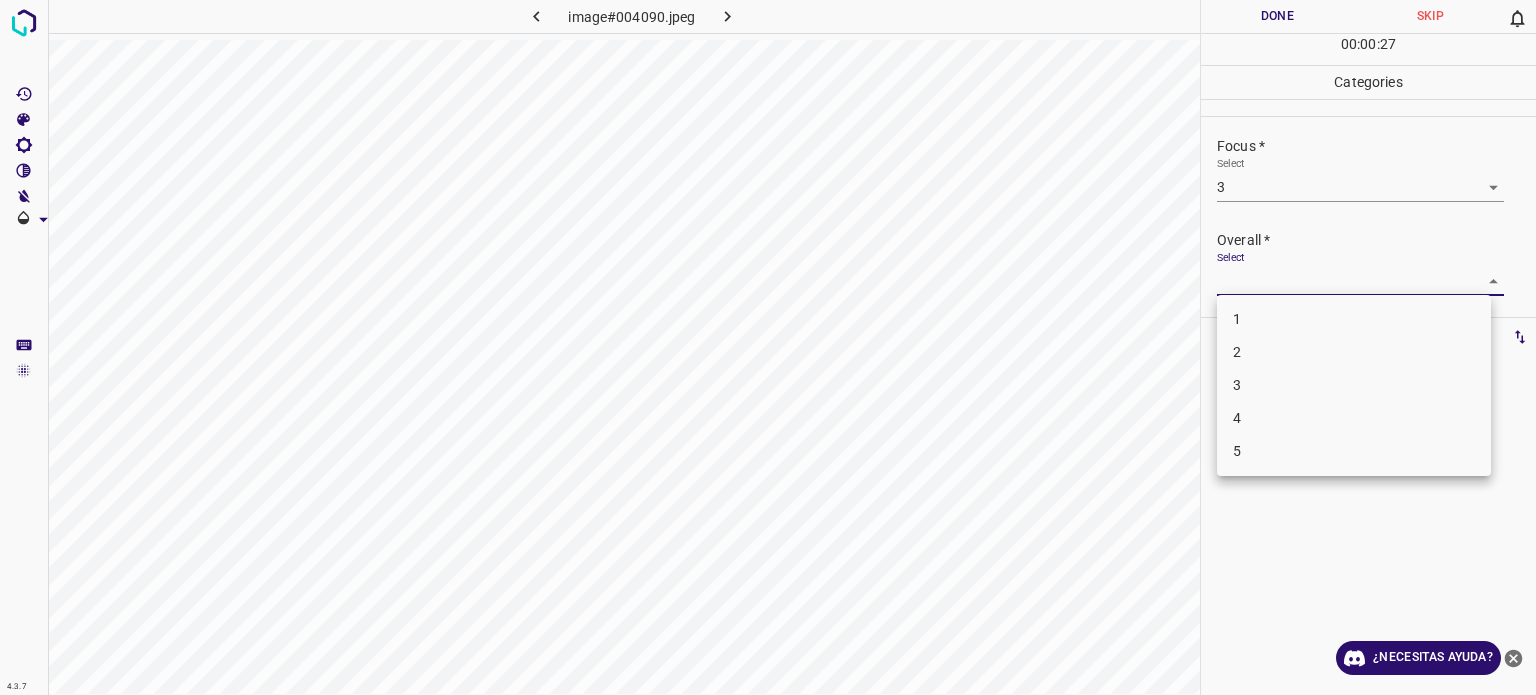 drag, startPoint x: 1246, startPoint y: 275, endPoint x: 1244, endPoint y: 290, distance: 15.132746 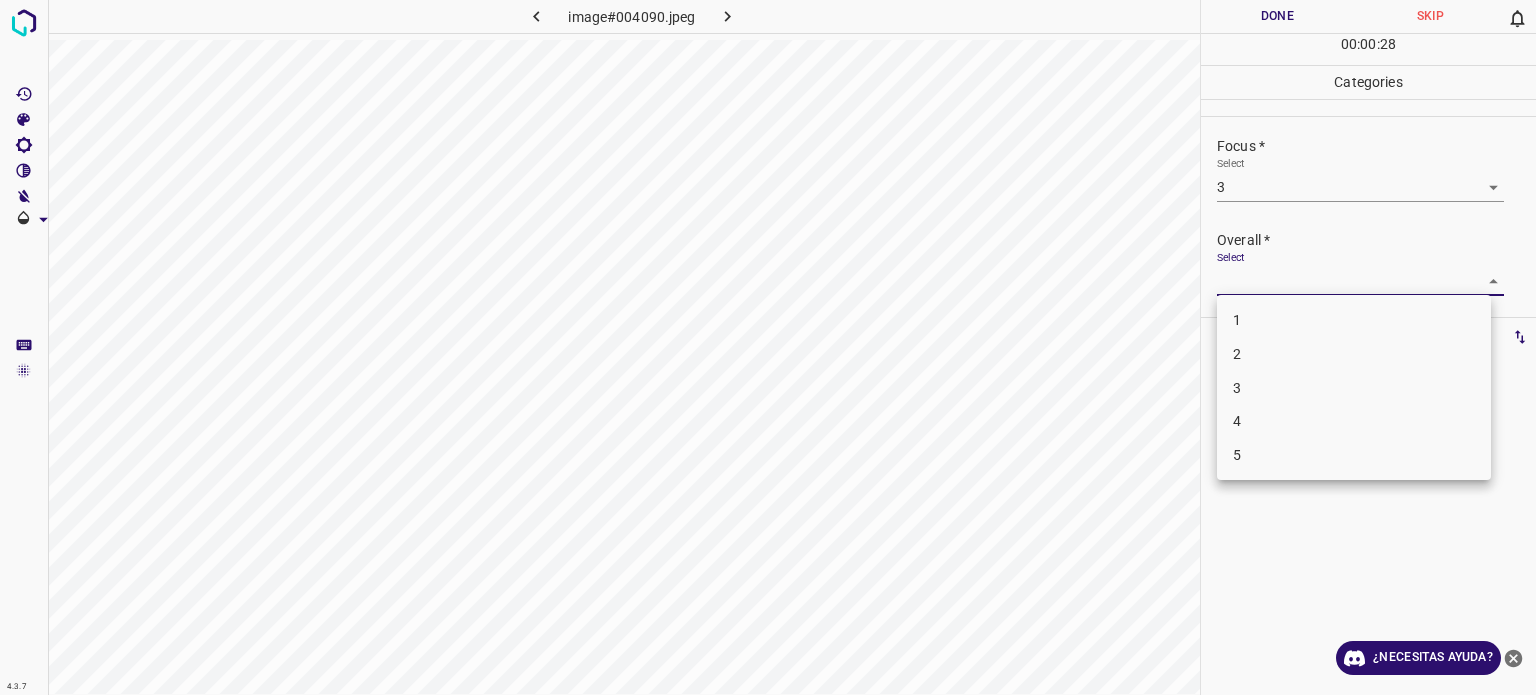 drag, startPoint x: 1237, startPoint y: 389, endPoint x: 1252, endPoint y: 331, distance: 59.908264 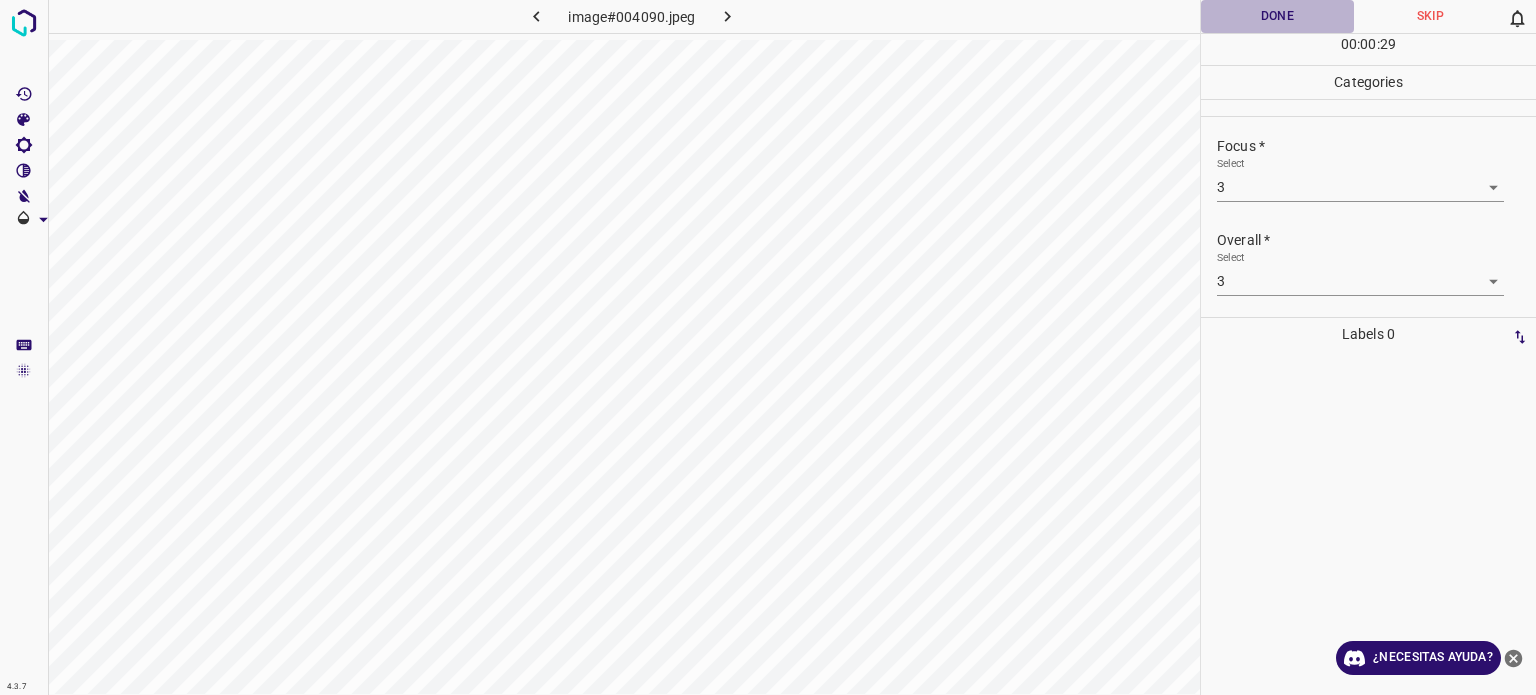 click on "Done" at bounding box center (1277, 16) 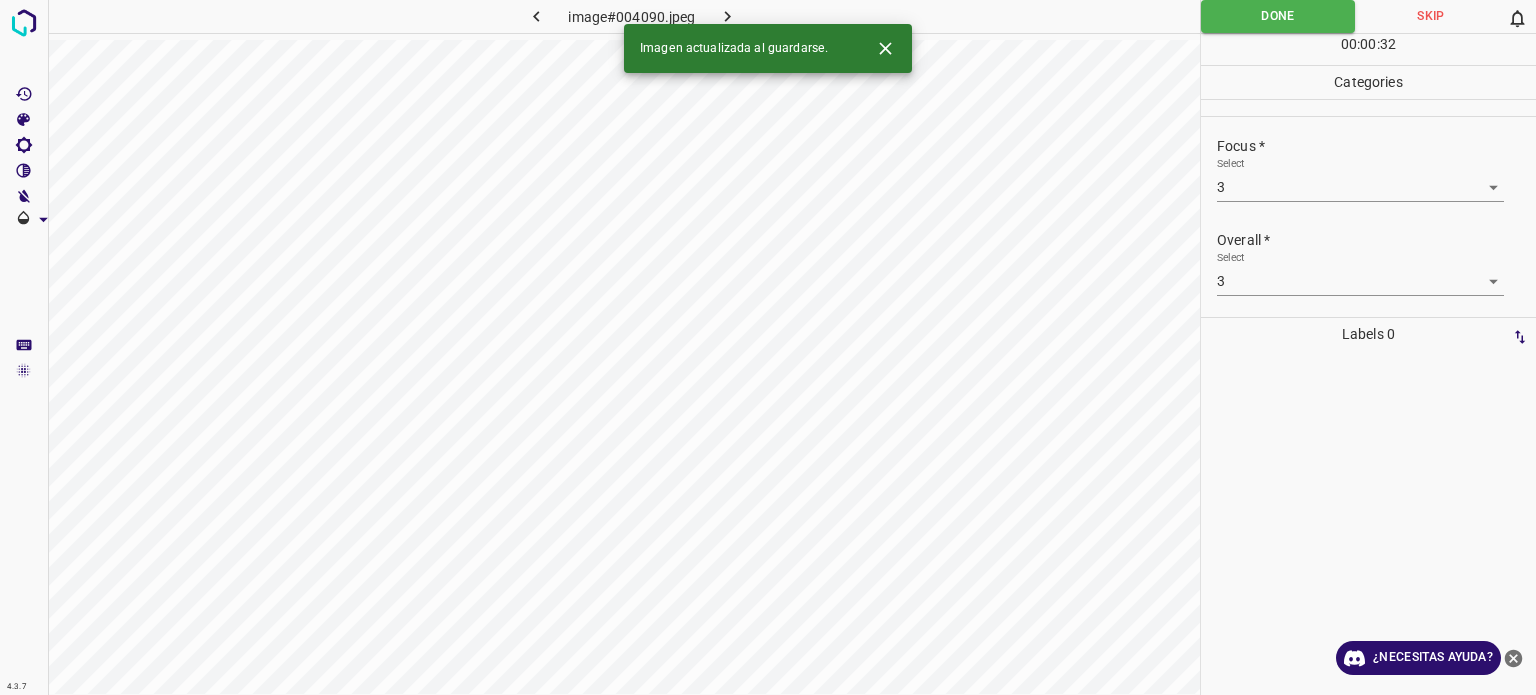 click 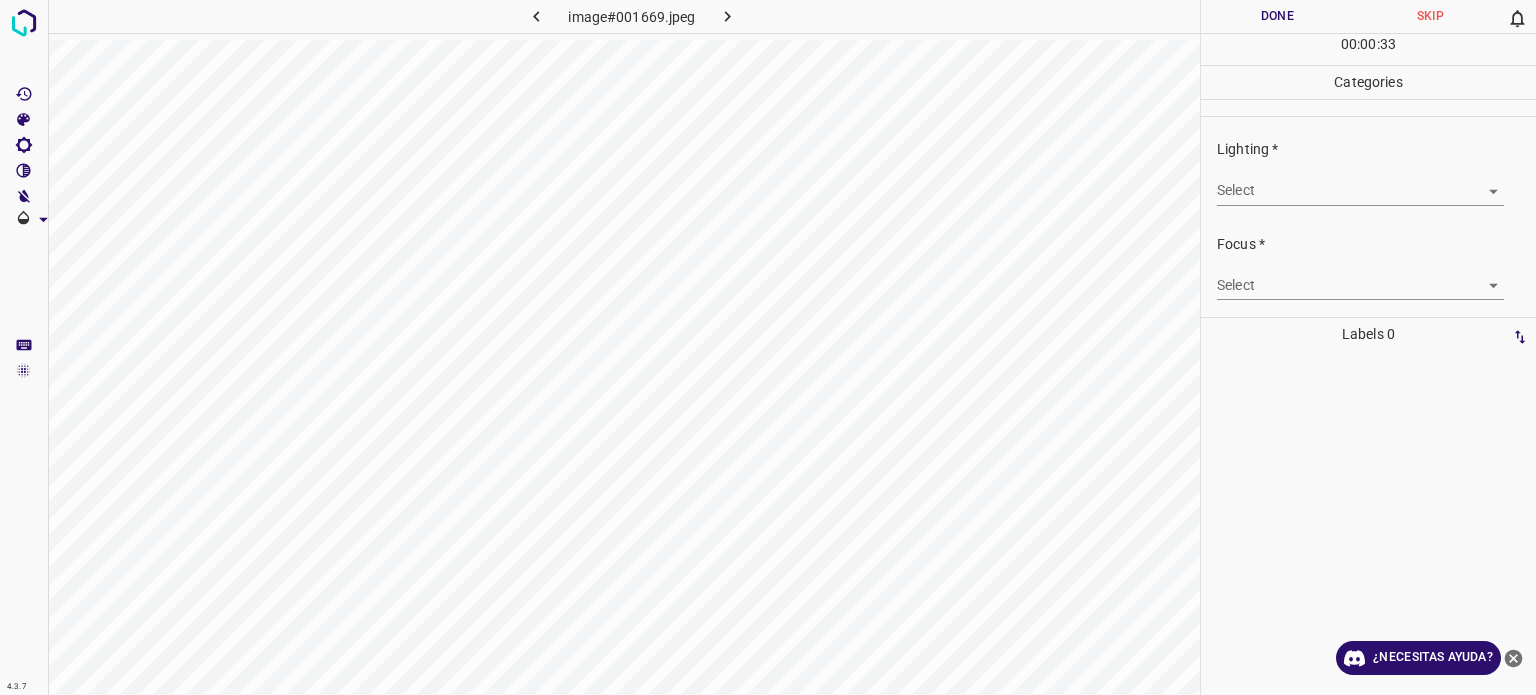 click on "4.3.7 image#001669.jpeg Done Skip 0 00   : 00   : 33   Categories Lighting *  Select ​ Focus *  Select ​ Overall *  Select ​ Labels   0 Categories 1 Lighting 2 Focus 3 Overall Tools Space Change between modes (Draw & Edit) I Auto labeling R Restore zoom M Zoom in N Zoom out Delete Delete selecte label Filters Z Restore filters X Saturation filter C Brightness filter V Contrast filter B Gray scale filter General O Download ¿Necesitas ayuda? Texto original Valora esta traducción Tu opinión servirá para ayudar a mejorar el Traductor de Google - Texto - Esconder - Borrar" at bounding box center [768, 347] 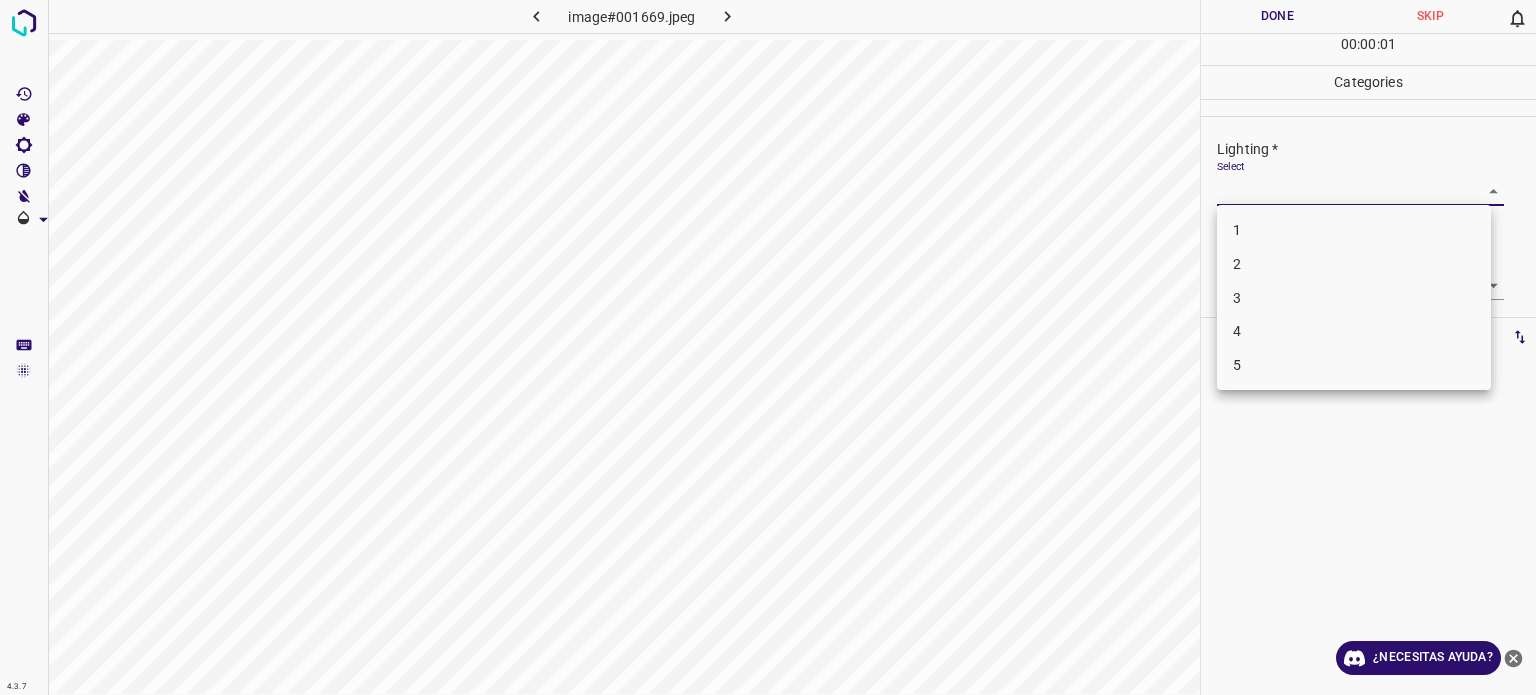 click on "3" at bounding box center (1237, 297) 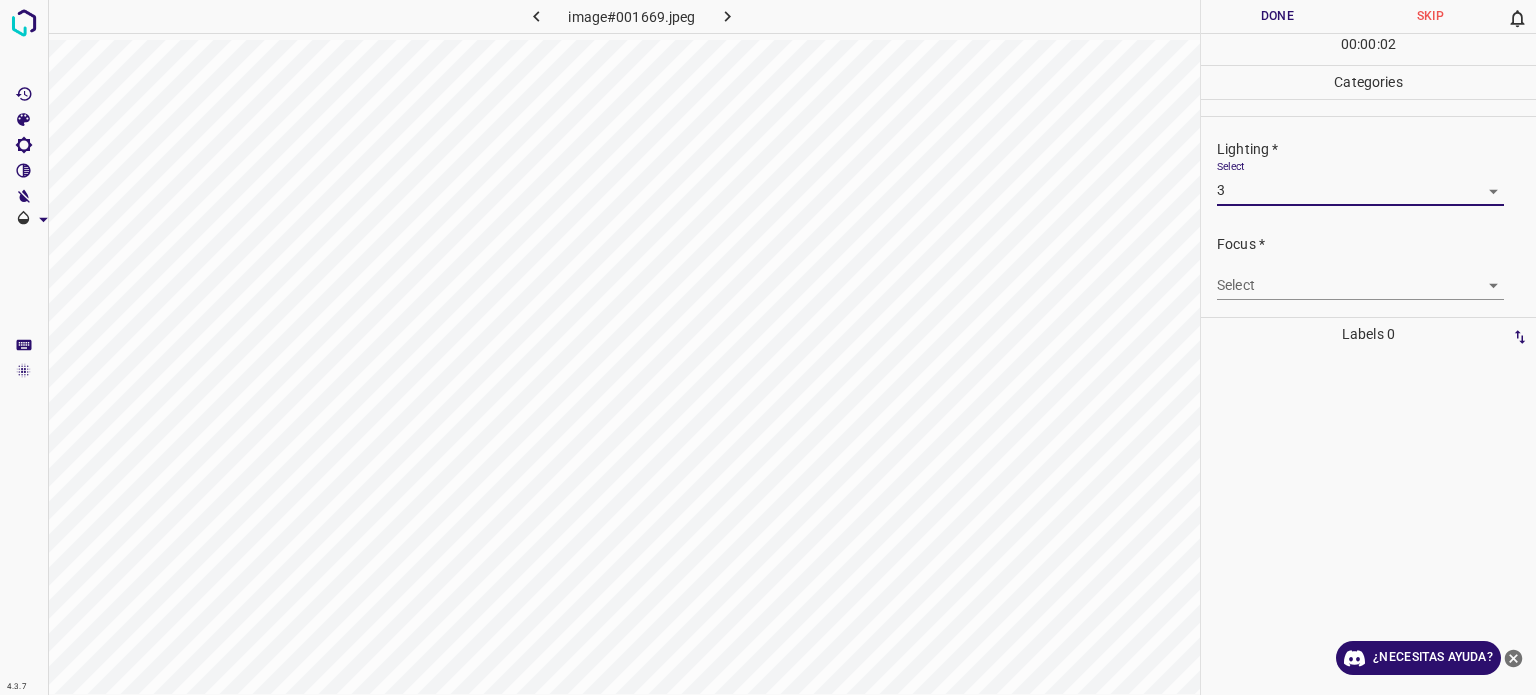 click on "4.3.7 image#001669.jpeg Done Skip 0 00   : 00   : 02   Categories Lighting *  Select 3 3 Focus *  Select ​ Overall *  Select ​ Labels   0 Categories 1 Lighting 2 Focus 3 Overall Tools Space Change between modes (Draw & Edit) I Auto labeling R Restore zoom M Zoom in N Zoom out Delete Delete selecte label Filters Z Restore filters X Saturation filter C Brightness filter V Contrast filter B Gray scale filter General O Download ¿Necesitas ayuda? Texto original Valora esta traducción Tu opinión servirá para ayudar a mejorar el Traductor de Google - Texto - Esconder - Borrar" at bounding box center [768, 347] 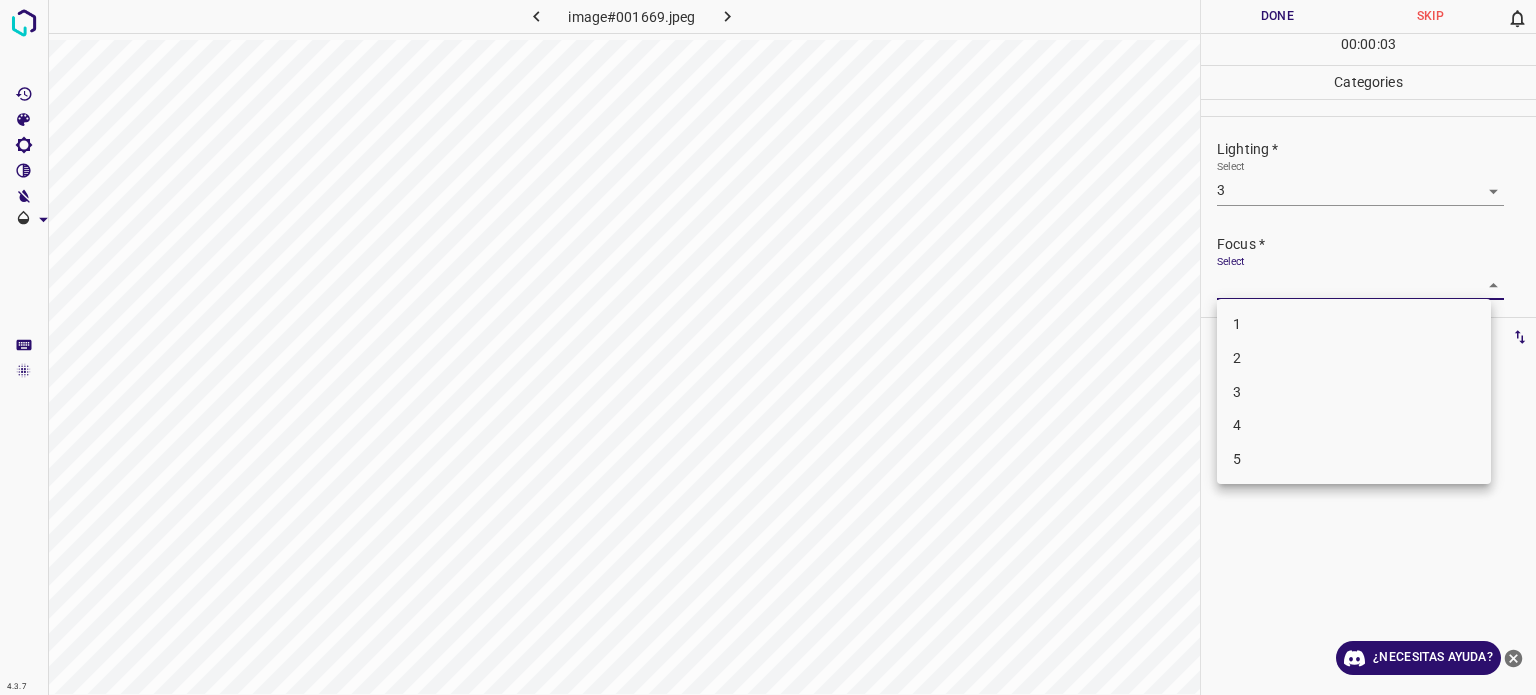 click on "3" at bounding box center [1237, 391] 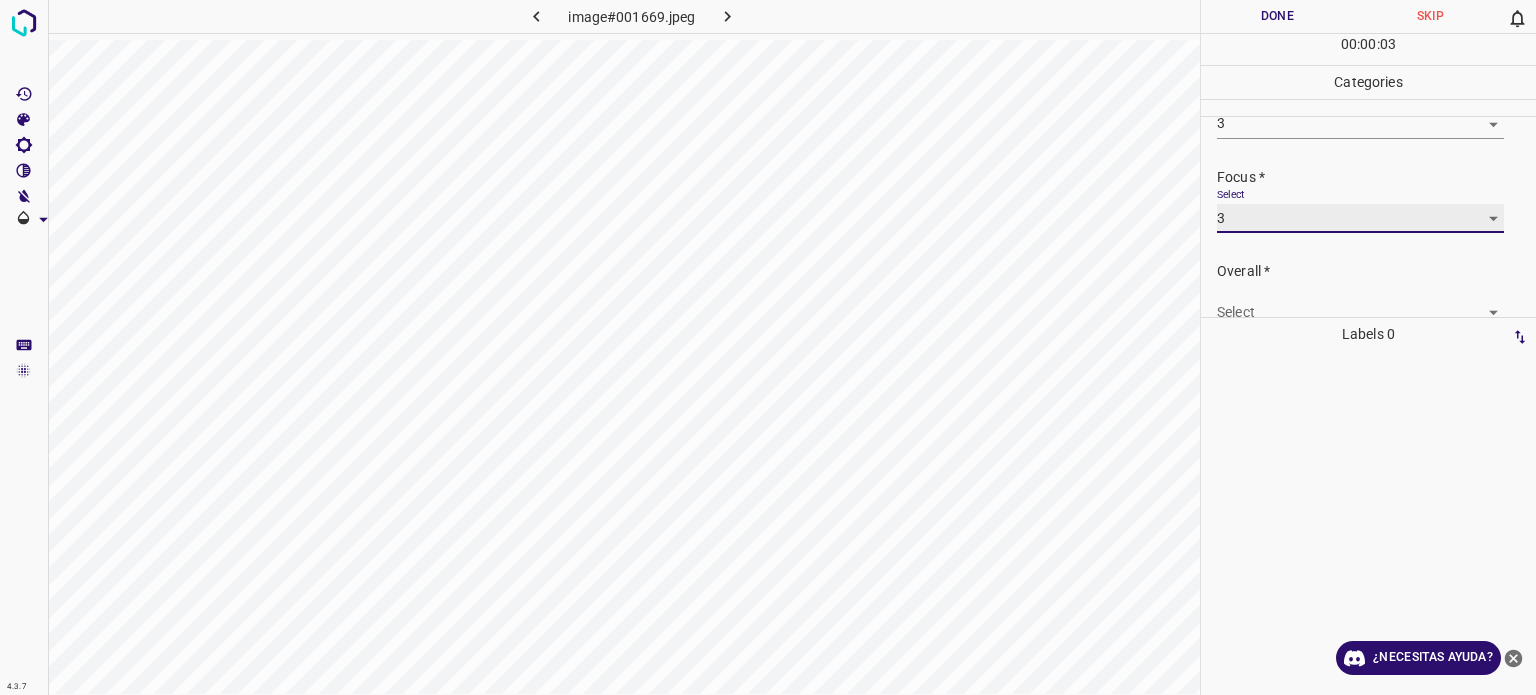 scroll, scrollTop: 98, scrollLeft: 0, axis: vertical 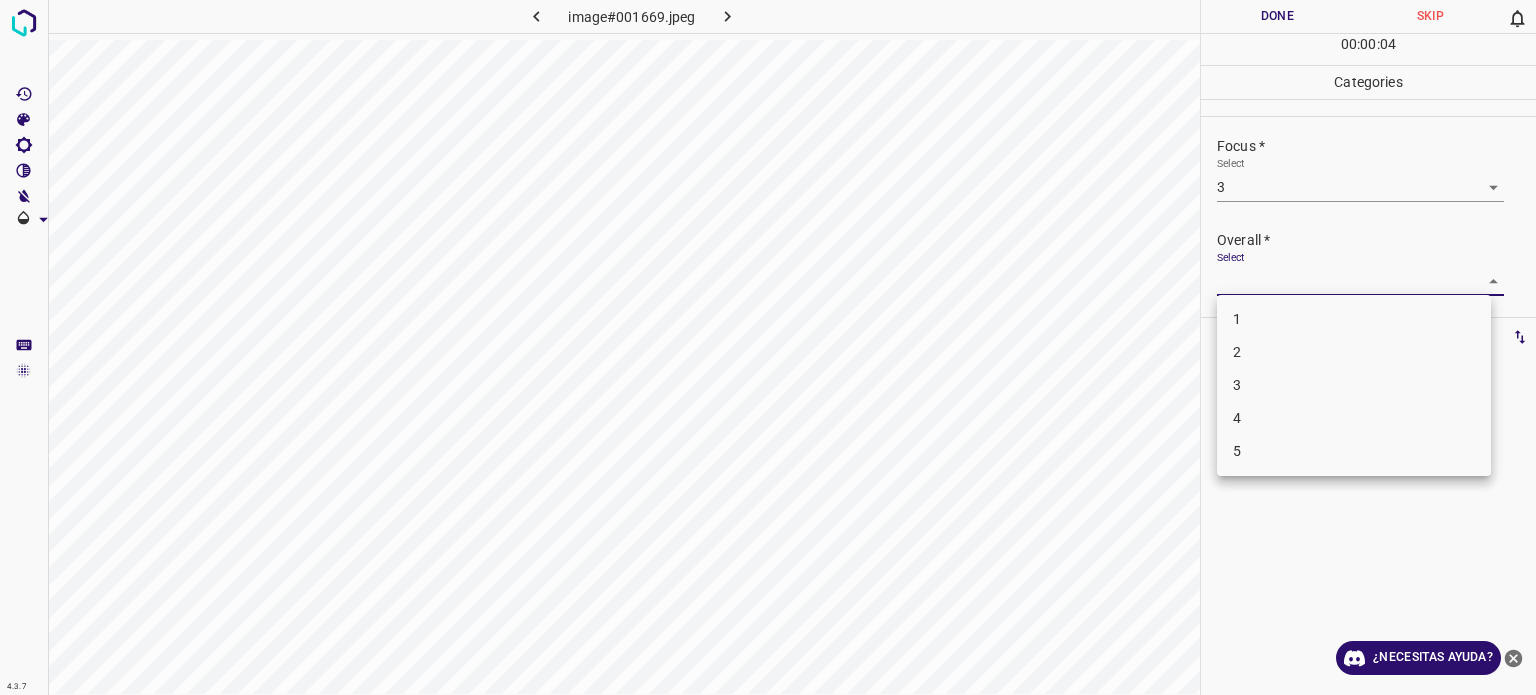 click on "4.3.7 image#001669.jpeg Done Skip 0 00   : 00   : 04   Categories Lighting *  Select 3 3 Focus *  Select 3 3 Overall *  Select ​ Labels   0 Categories 1 Lighting 2 Focus 3 Overall Tools Space Change between modes (Draw & Edit) I Auto labeling R Restore zoom M Zoom in N Zoom out Delete Delete selecte label Filters Z Restore filters X Saturation filter C Brightness filter V Contrast filter B Gray scale filter General O Download ¿Necesitas ayuda? Texto original Valora esta traducción Tu opinión servirá para ayudar a mejorar el Traductor de Google - Texto - Esconder - Borrar 1 2 3 4 5" at bounding box center (768, 347) 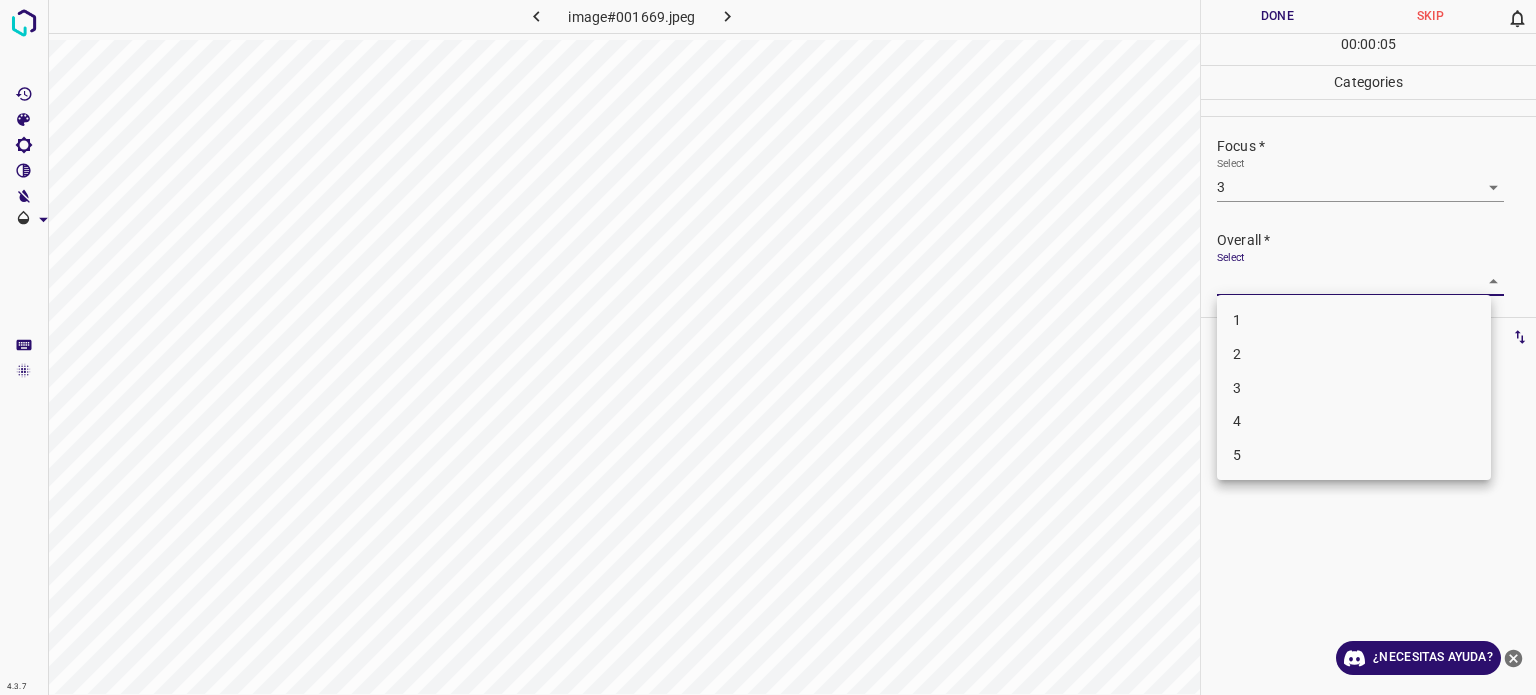 click on "3" at bounding box center [1354, 388] 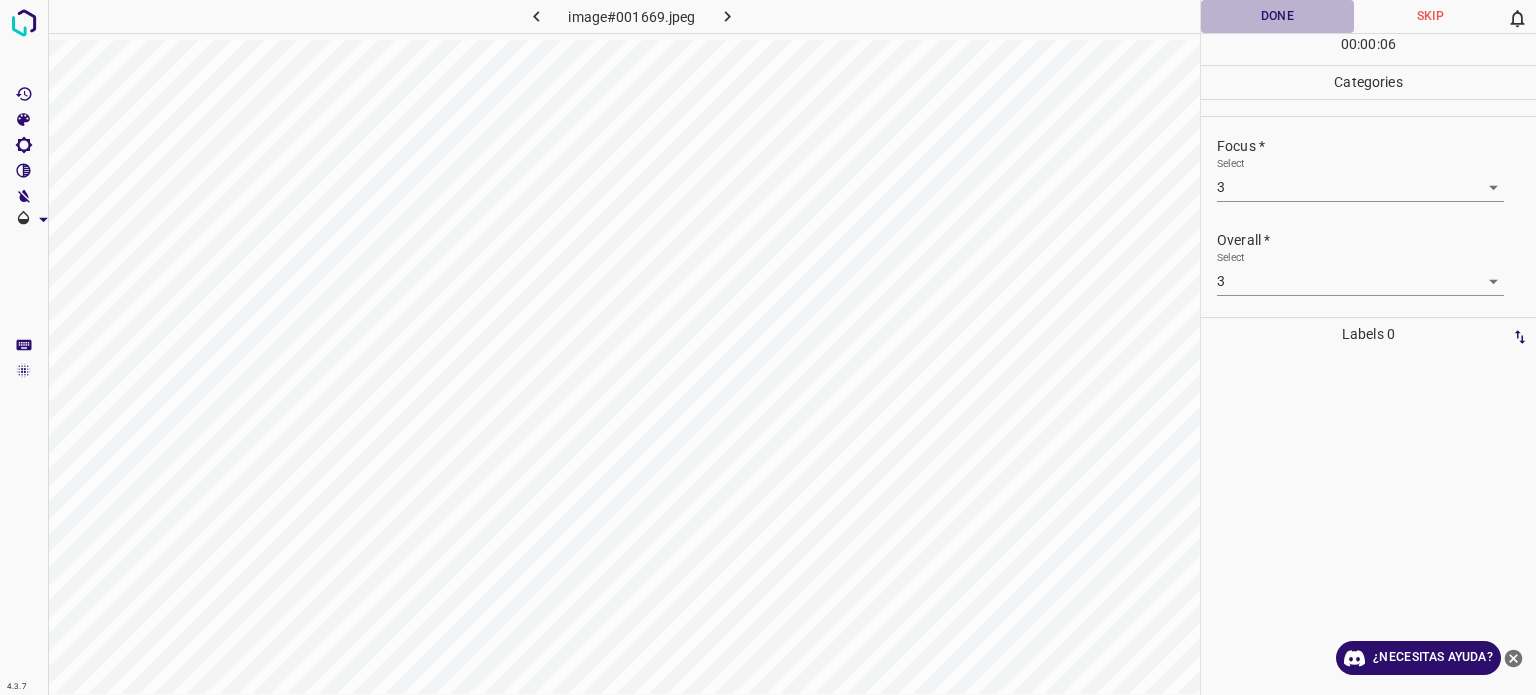 click on "Done" at bounding box center [1277, 16] 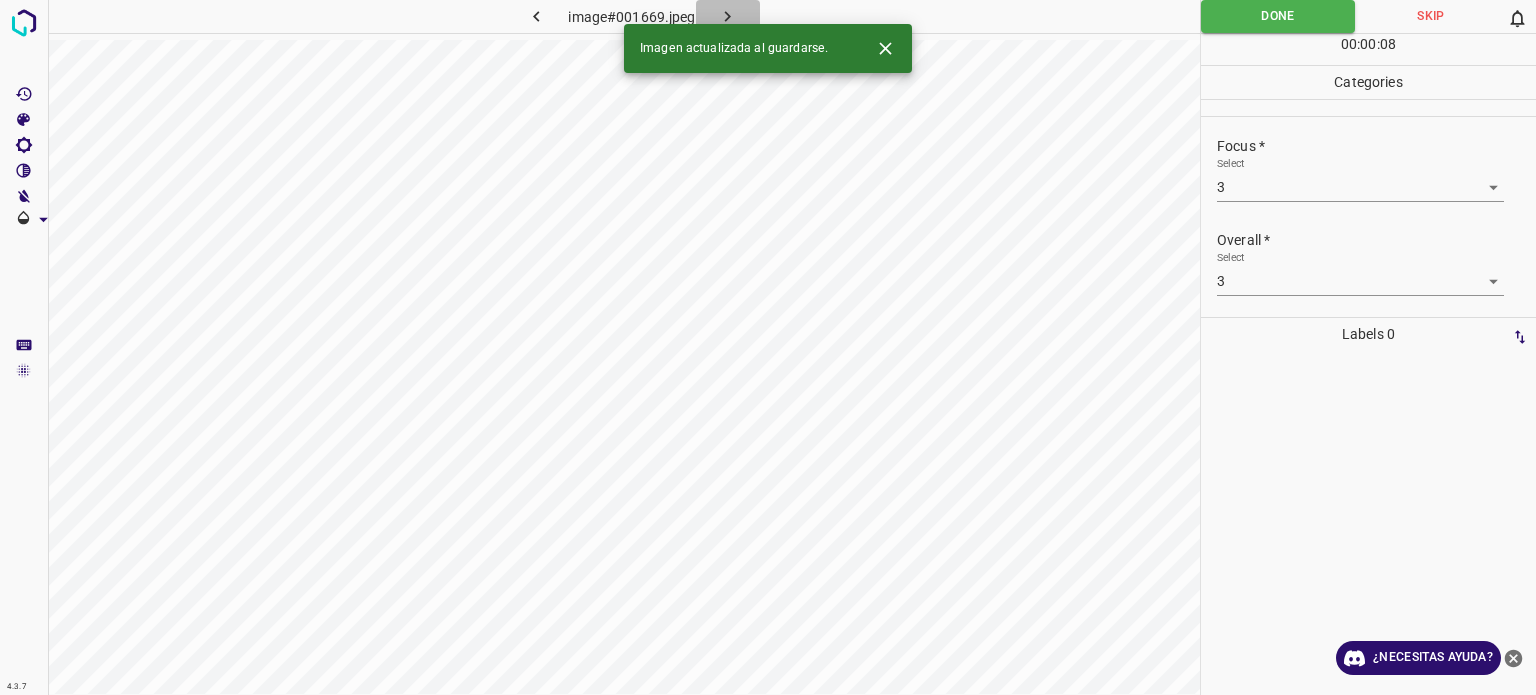 click 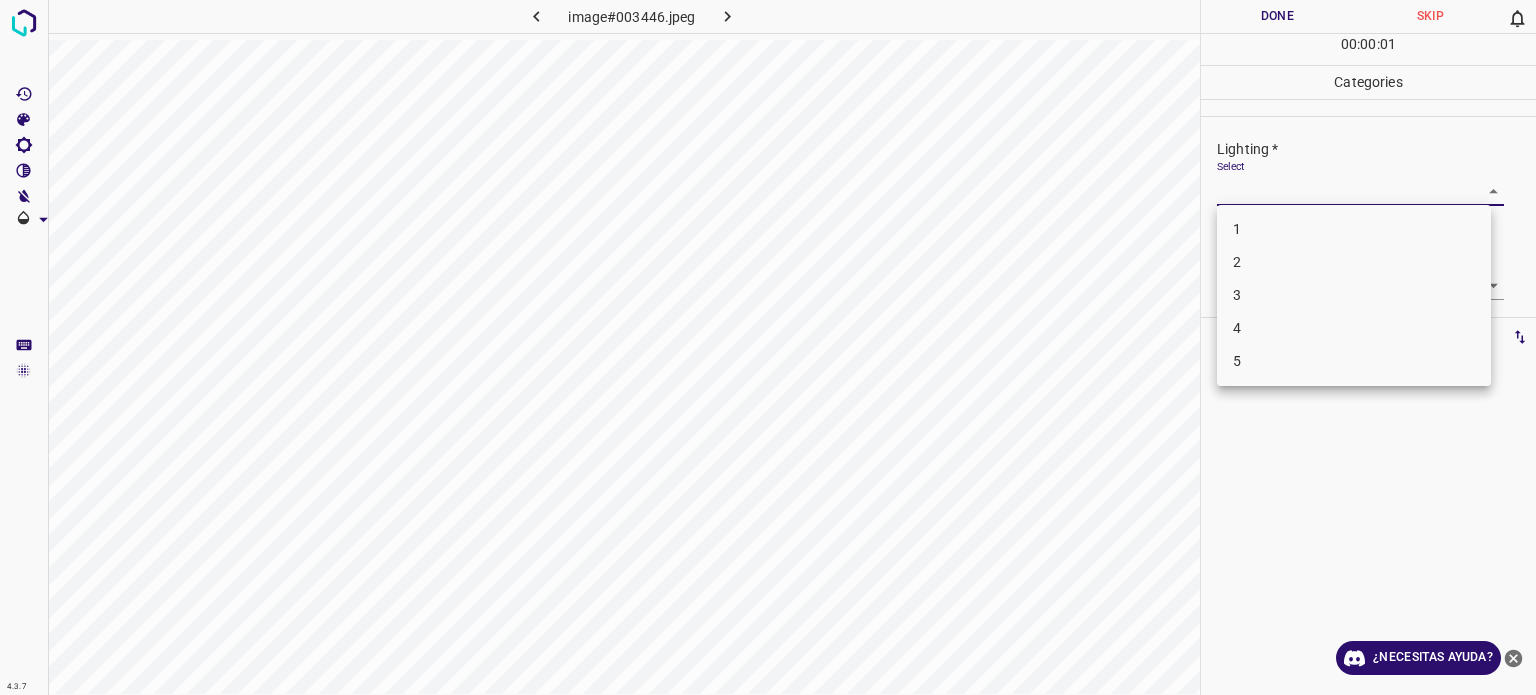 click on "4.3.7 image#003446.jpeg Done Skip 0 00   : 00   : 01   Categories Lighting *  Select ​ Focus *  Select ​ Overall *  Select ​ Labels   0 Categories 1 Lighting 2 Focus 3 Overall Tools Space Change between modes (Draw & Edit) I Auto labeling R Restore zoom M Zoom in N Zoom out Delete Delete selecte label Filters Z Restore filters X Saturation filter C Brightness filter V Contrast filter B Gray scale filter General O Download ¿Necesitas ayuda? Texto original Valora esta traducción Tu opinión servirá para ayudar a mejorar el Traductor de Google - Texto - Esconder - Borrar 1 2 3 4 5" at bounding box center (768, 347) 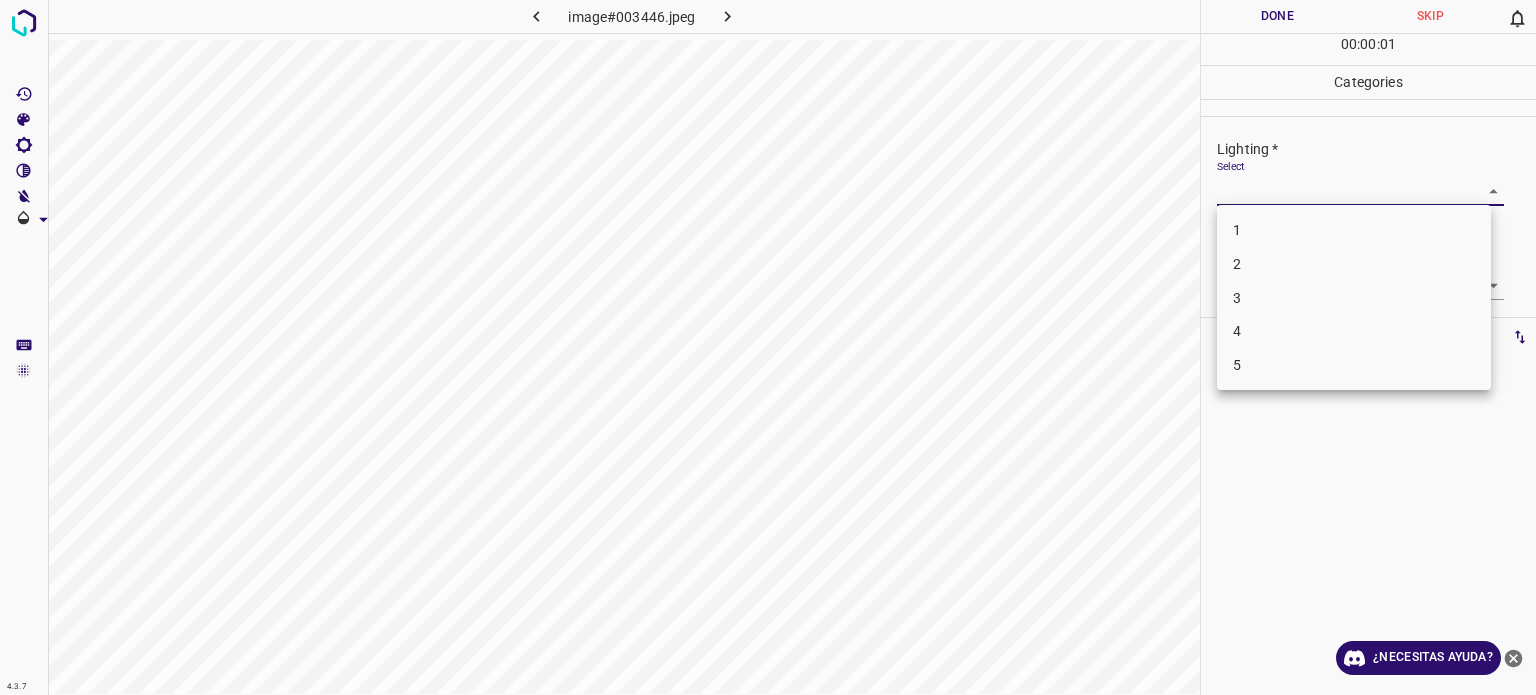 drag, startPoint x: 1237, startPoint y: 302, endPoint x: 1238, endPoint y: 292, distance: 10.049875 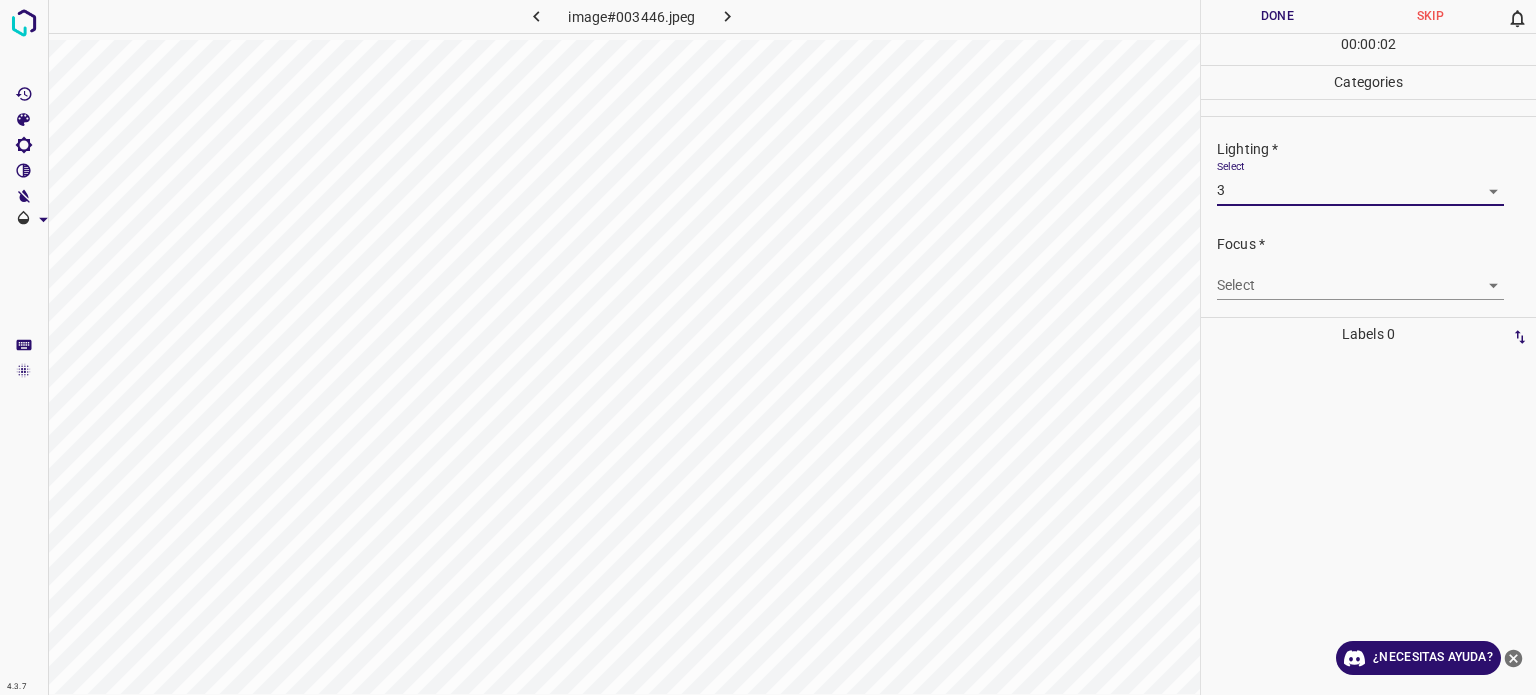 click on "4.3.7 image#003446.jpeg Done Skip 0 00   : 00   : 02   Categories Lighting *  Select 3 3 Focus *  Select ​ Overall *  Select ​ Labels   0 Categories 1 Lighting 2 Focus 3 Overall Tools Space Change between modes (Draw & Edit) I Auto labeling R Restore zoom M Zoom in N Zoom out Delete Delete selecte label Filters Z Restore filters X Saturation filter C Brightness filter V Contrast filter B Gray scale filter General O Download ¿Necesitas ayuda? Texto original Valora esta traducción Tu opinión servirá para ayudar a mejorar el Traductor de Google - Texto - Esconder - Borrar" at bounding box center (768, 347) 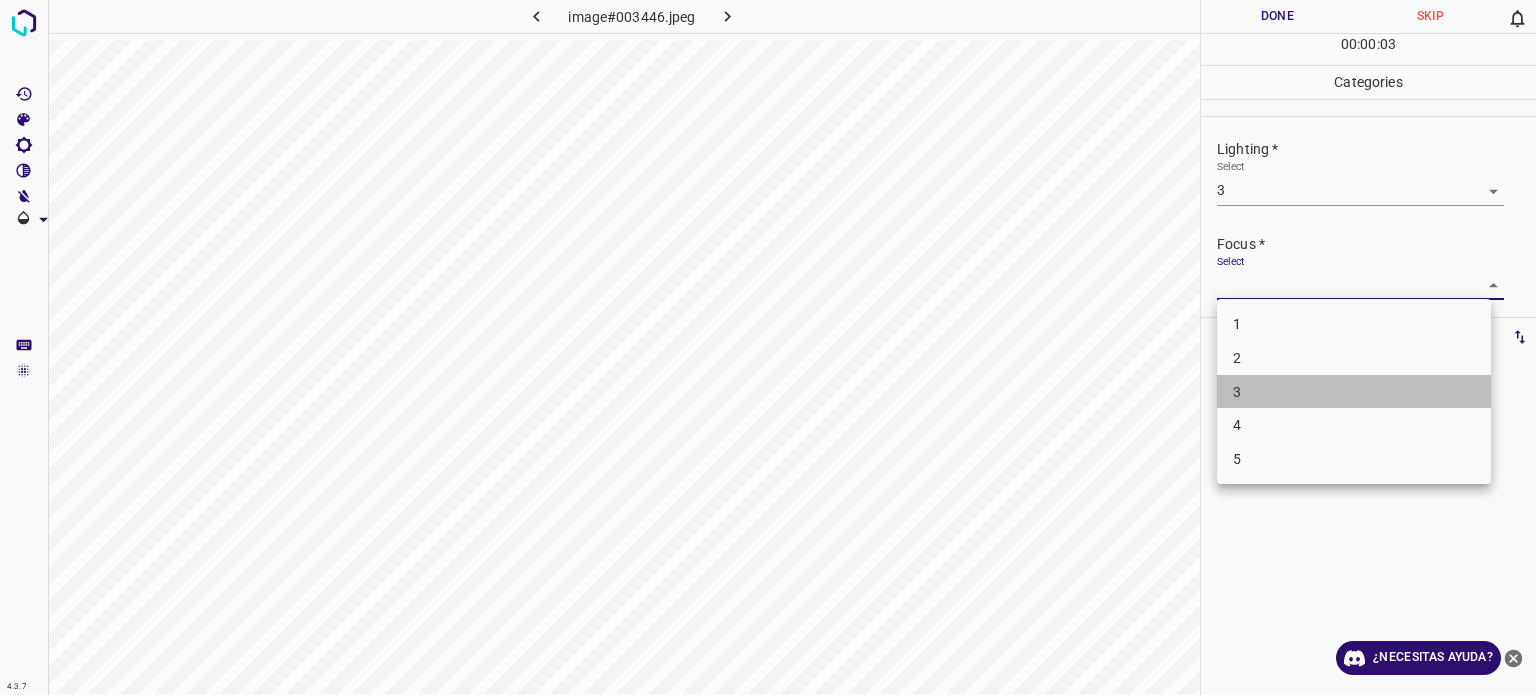 click on "3" at bounding box center [1237, 391] 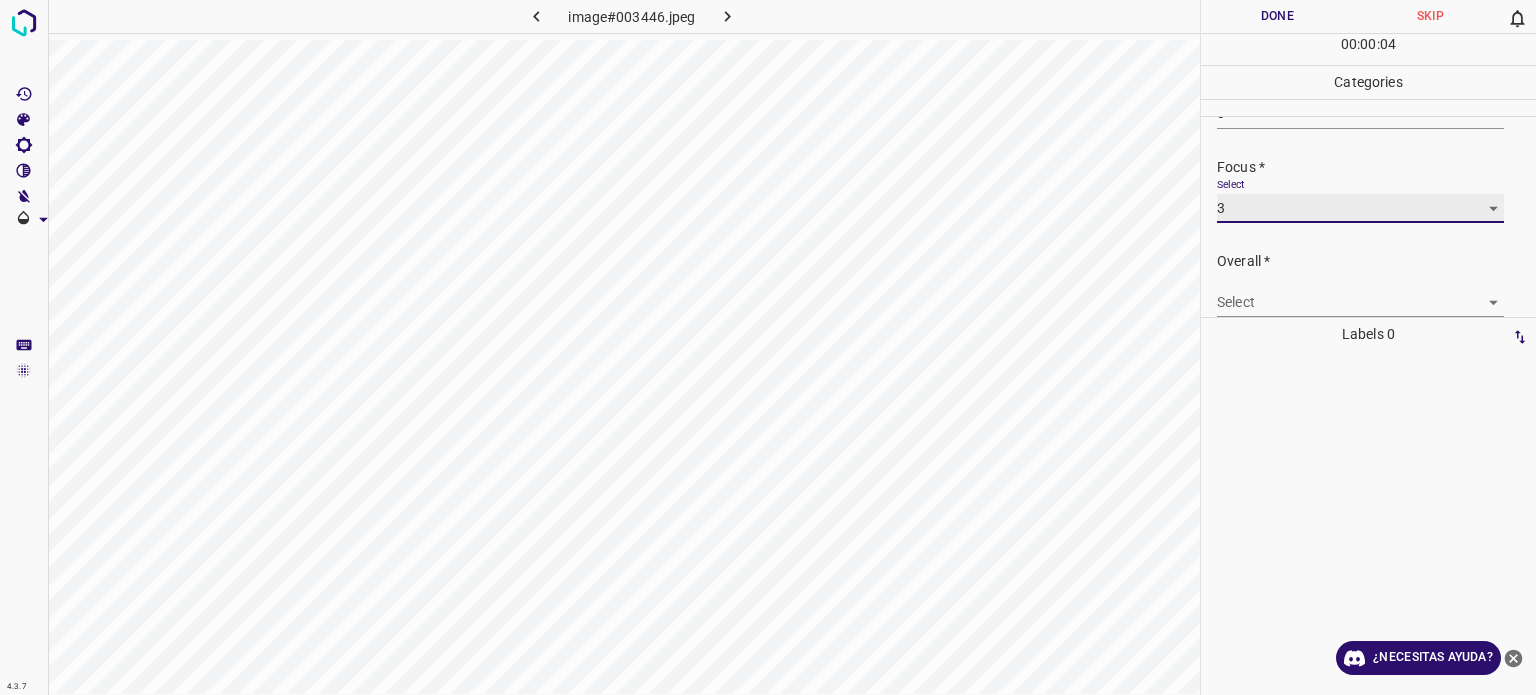 scroll, scrollTop: 98, scrollLeft: 0, axis: vertical 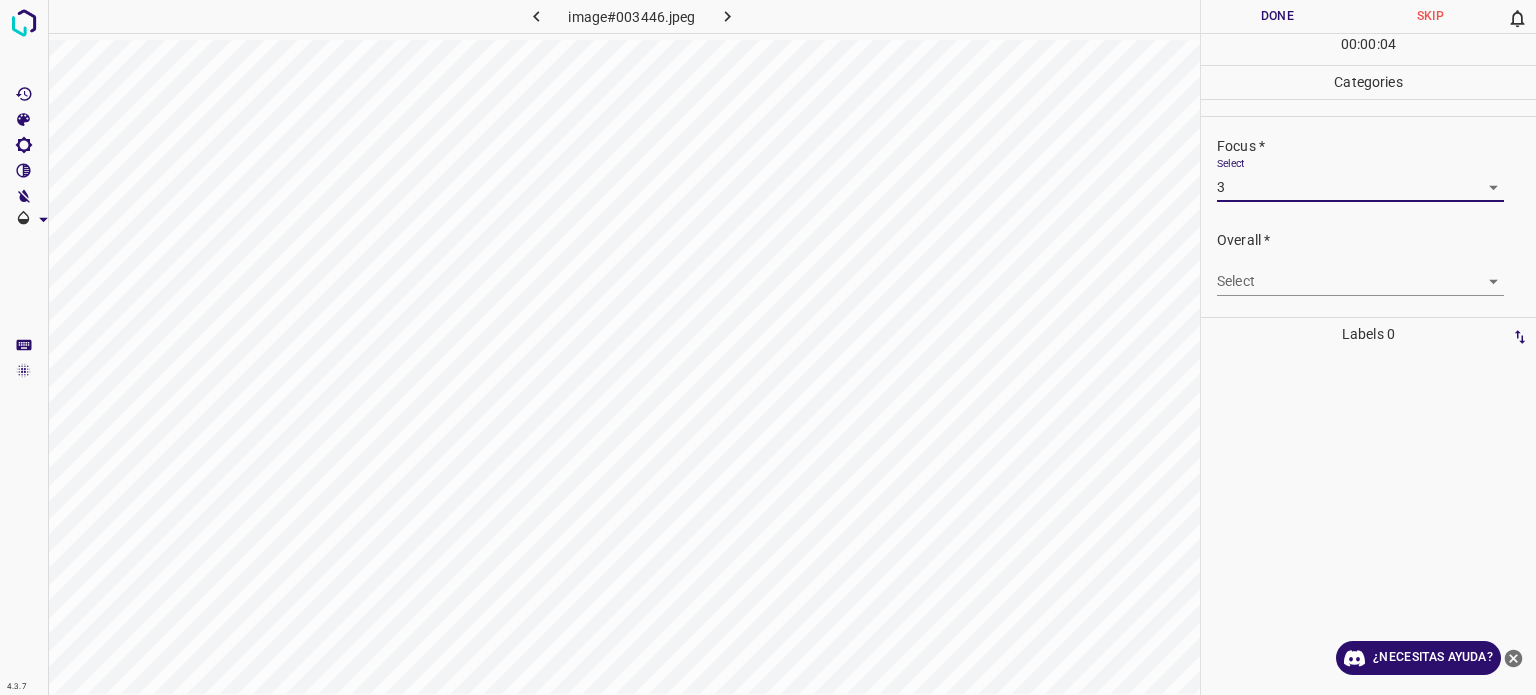 click on "4.3.7 image#003446.jpeg Done Skip 0 00 : 00 : 04 Categories Lighting * Select 3 3 Focus * Select 3 3 Overall * Select ​ Labels 0 Categories 1 Lighting 2 Focus 3 Overall Tools Space Change between modes (Draw & Edit) I Auto labeling R Restore zoom M Zoom in N Zoom out Delete Delete selecte label Filters Z Restore filters X Saturation filter C Brightness filter V Contrast filter B Gray scale filter General O Download ¿Necesitas ayuda? Texto original Valora esta traducción Tu opinión servirá para ayudar a mejorar el Traductor de Google - Texto - Esconder - Borrar" at bounding box center [768, 347] 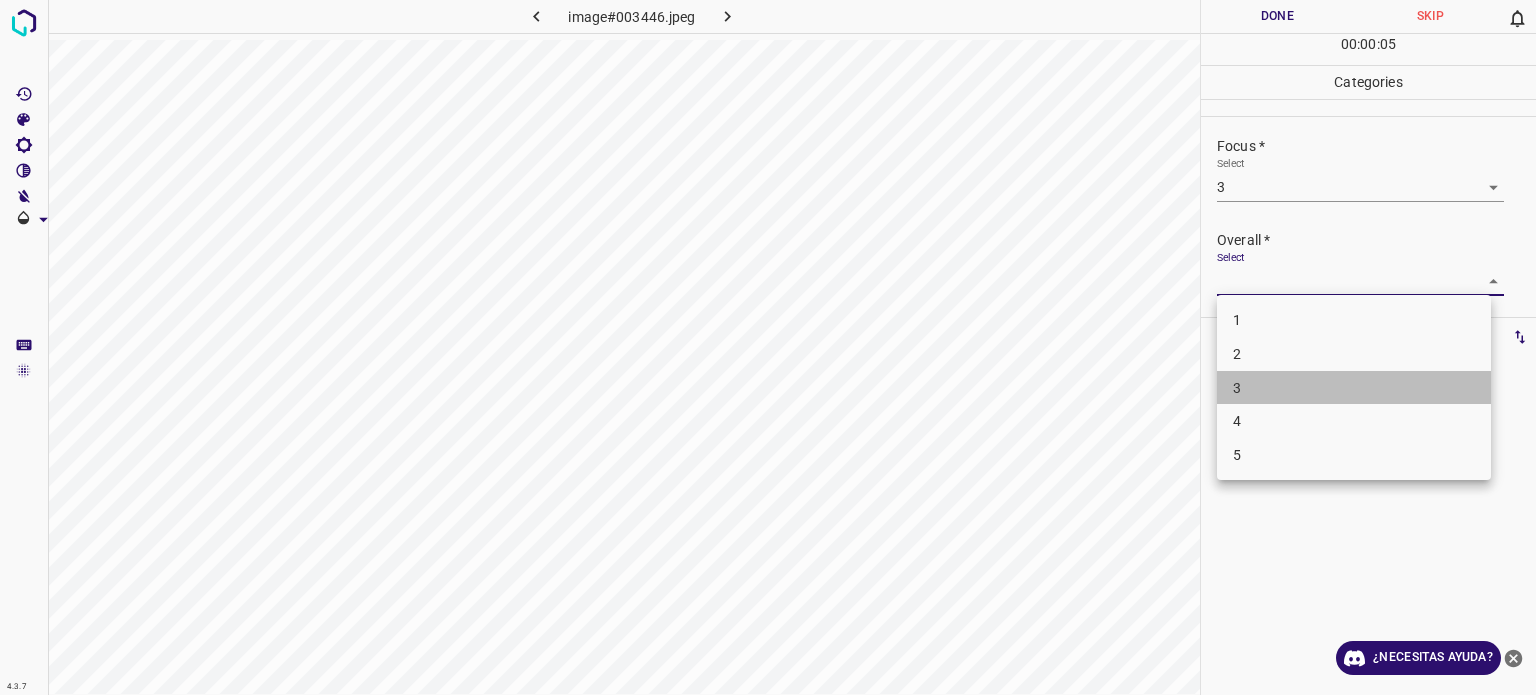 click on "3" at bounding box center (1237, 387) 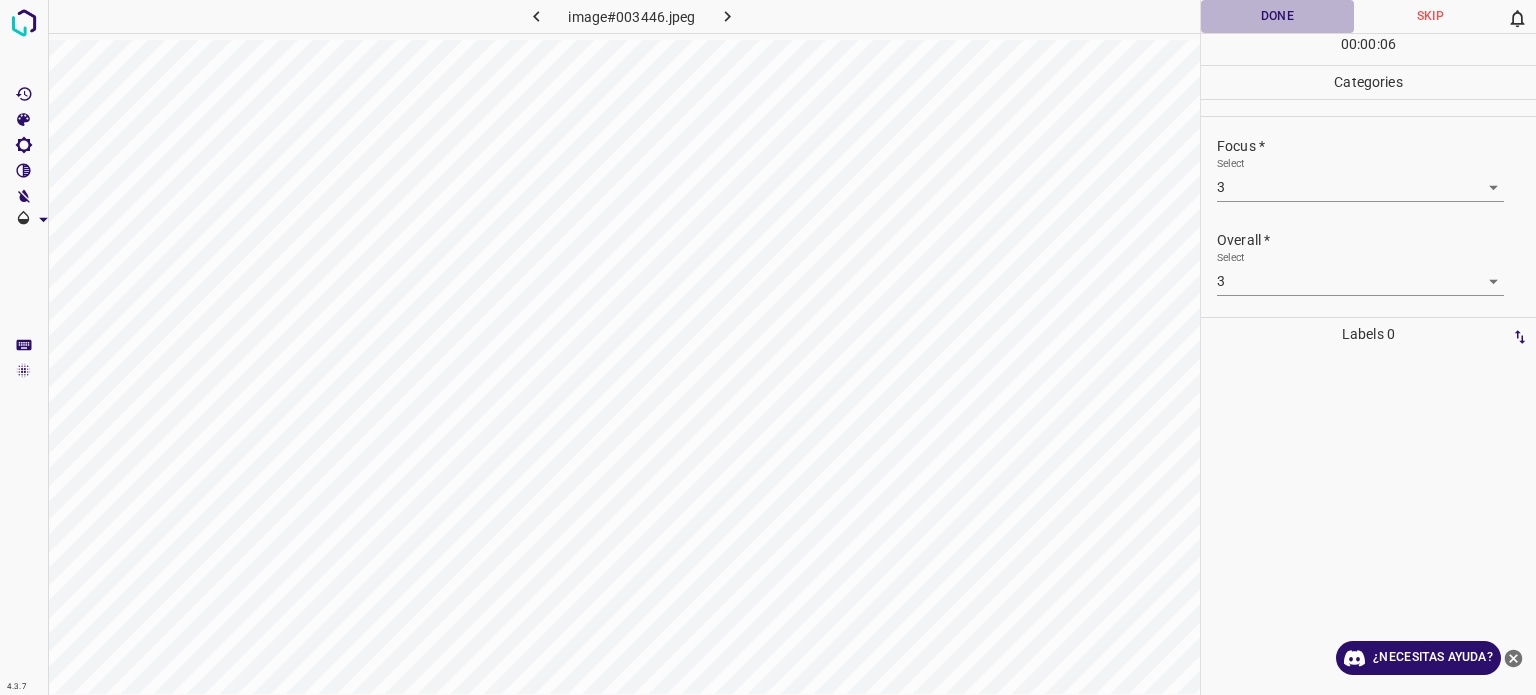 click on "Done" at bounding box center (1277, 16) 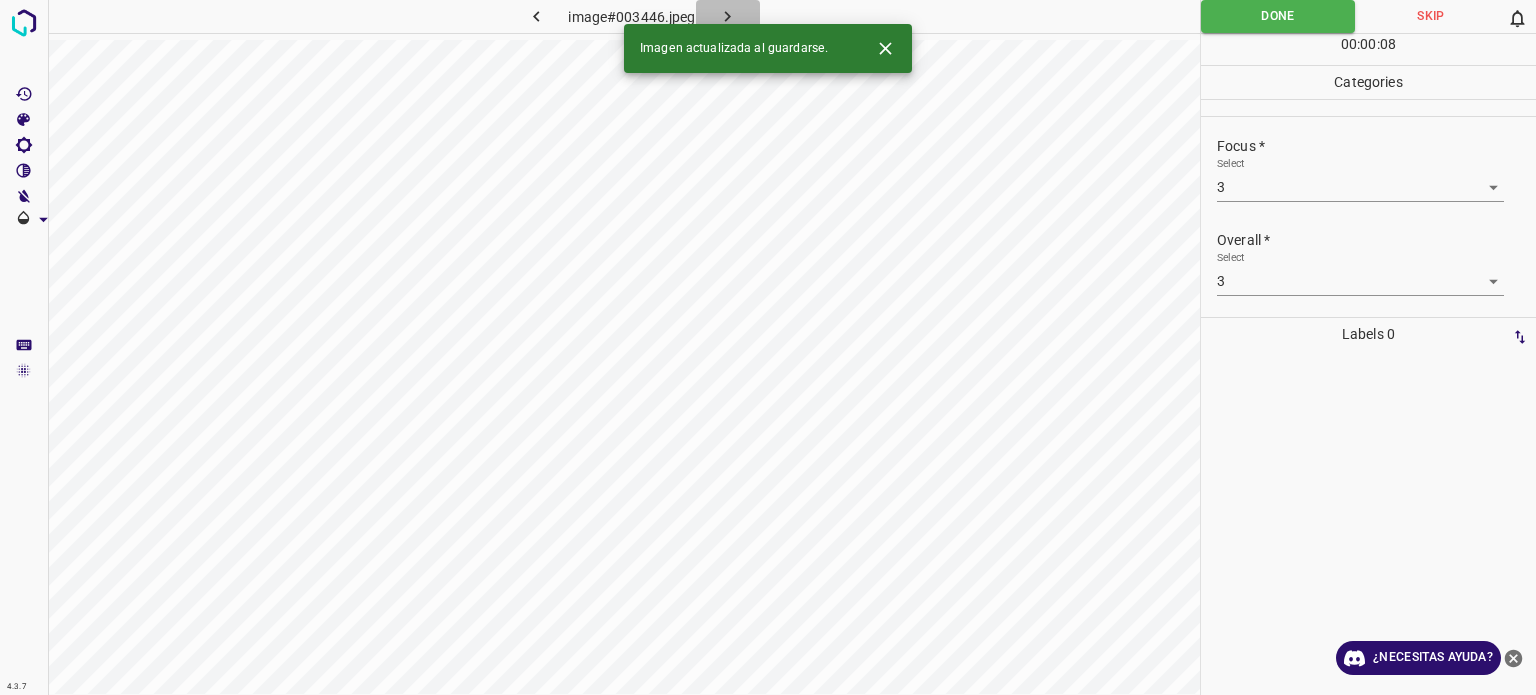 click 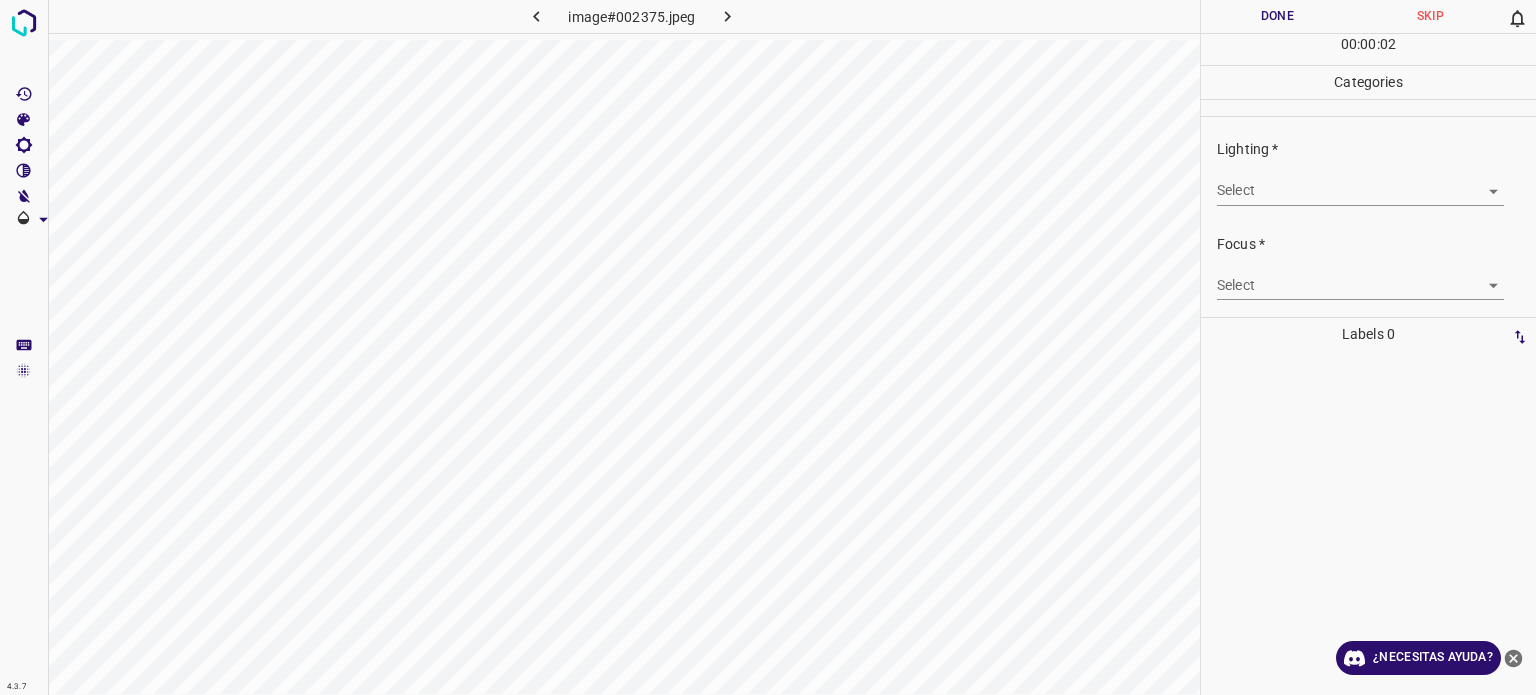 click on "4.3.7 image#002375.jpeg Done Skip 0 00   : 00   : 02   Categories Lighting *  Select ​ Focus *  Select ​ Overall *  Select ​ Labels   0 Categories 1 Lighting 2 Focus 3 Overall Tools Space Change between modes (Draw & Edit) I Auto labeling R Restore zoom M Zoom in N Zoom out Delete Delete selecte label Filters Z Restore filters X Saturation filter C Brightness filter V Contrast filter B Gray scale filter General O Download ¿Necesitas ayuda? Texto original Valora esta traducción Tu opinión servirá para ayudar a mejorar el Traductor de Google - Texto - Esconder - Borrar" at bounding box center [768, 347] 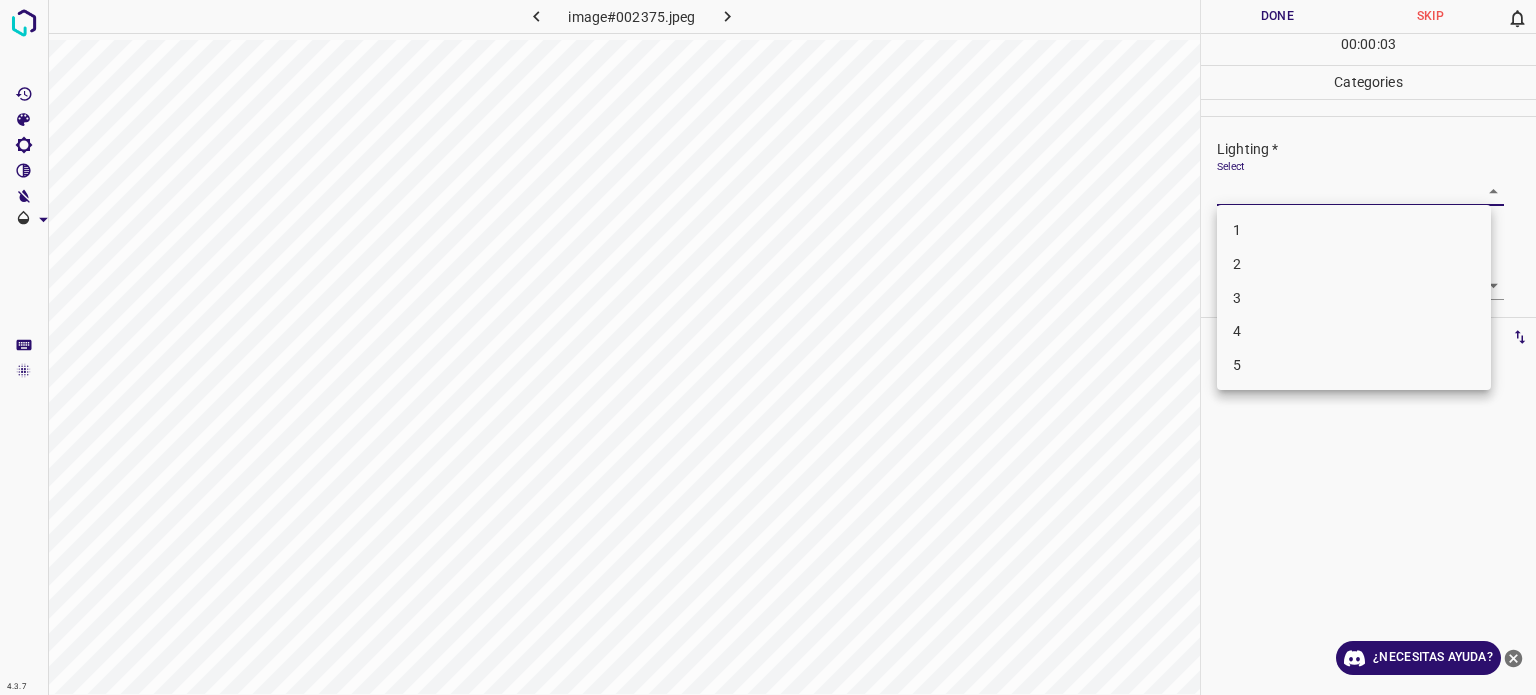 click on "3" at bounding box center [1237, 297] 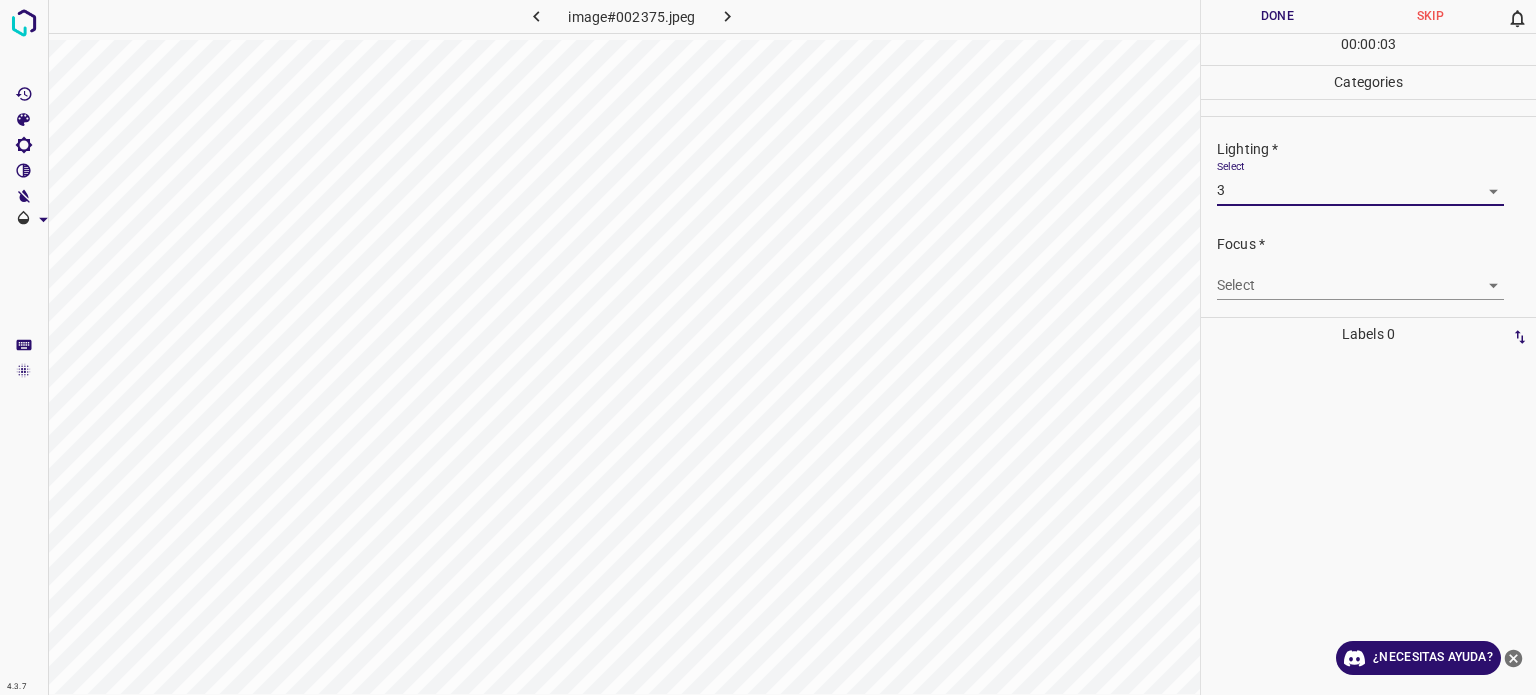 click on "4.3.7 image#002375.jpeg Done Skip 0 00   : 00   : 03   Categories Lighting *  Select 3 3 Focus *  Select ​ Overall *  Select ​ Labels   0 Categories 1 Lighting 2 Focus 3 Overall Tools Space Change between modes (Draw & Edit) I Auto labeling R Restore zoom M Zoom in N Zoom out Delete Delete selecte label Filters Z Restore filters X Saturation filter C Brightness filter V Contrast filter B Gray scale filter General O Download ¿Necesitas ayuda? Texto original Valora esta traducción Tu opinión servirá para ayudar a mejorar el Traductor de Google - Texto - Esconder - Borrar" at bounding box center (768, 347) 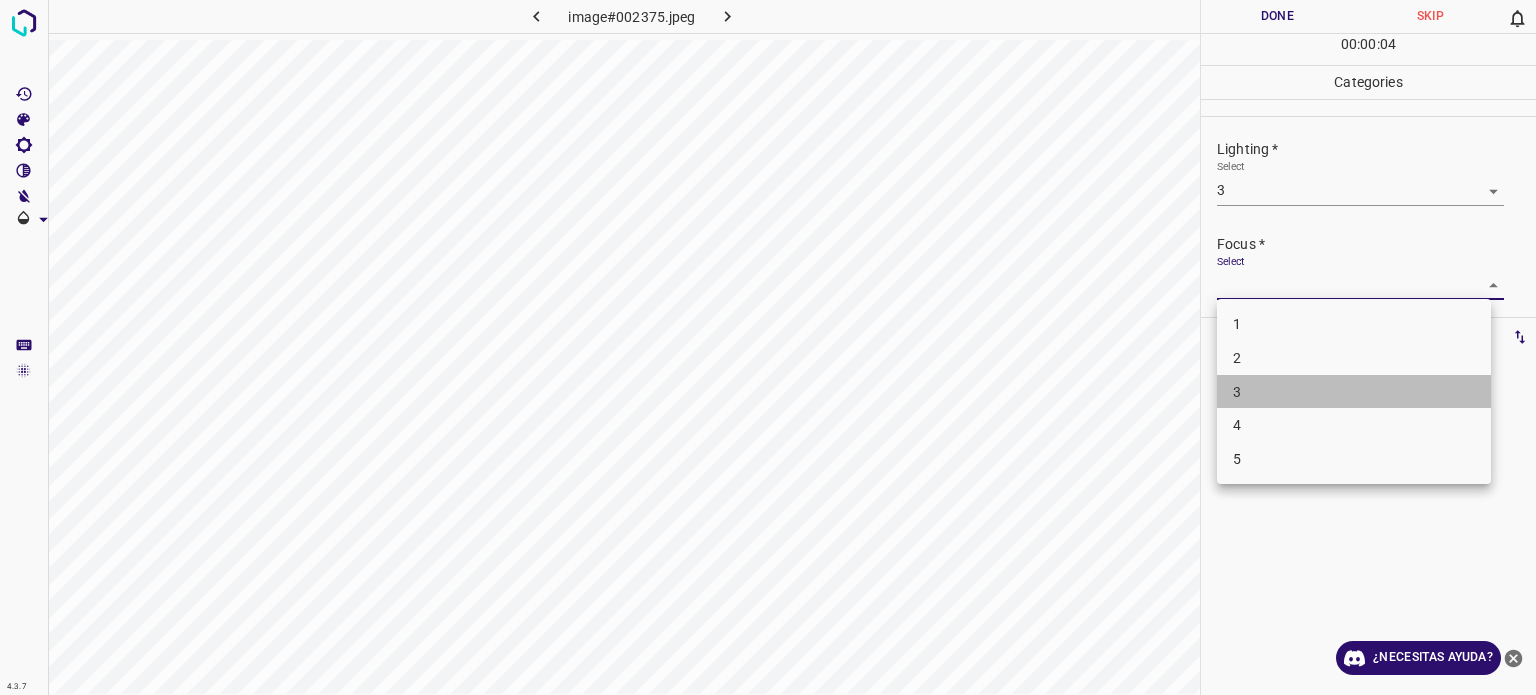 click on "3" at bounding box center (1354, 392) 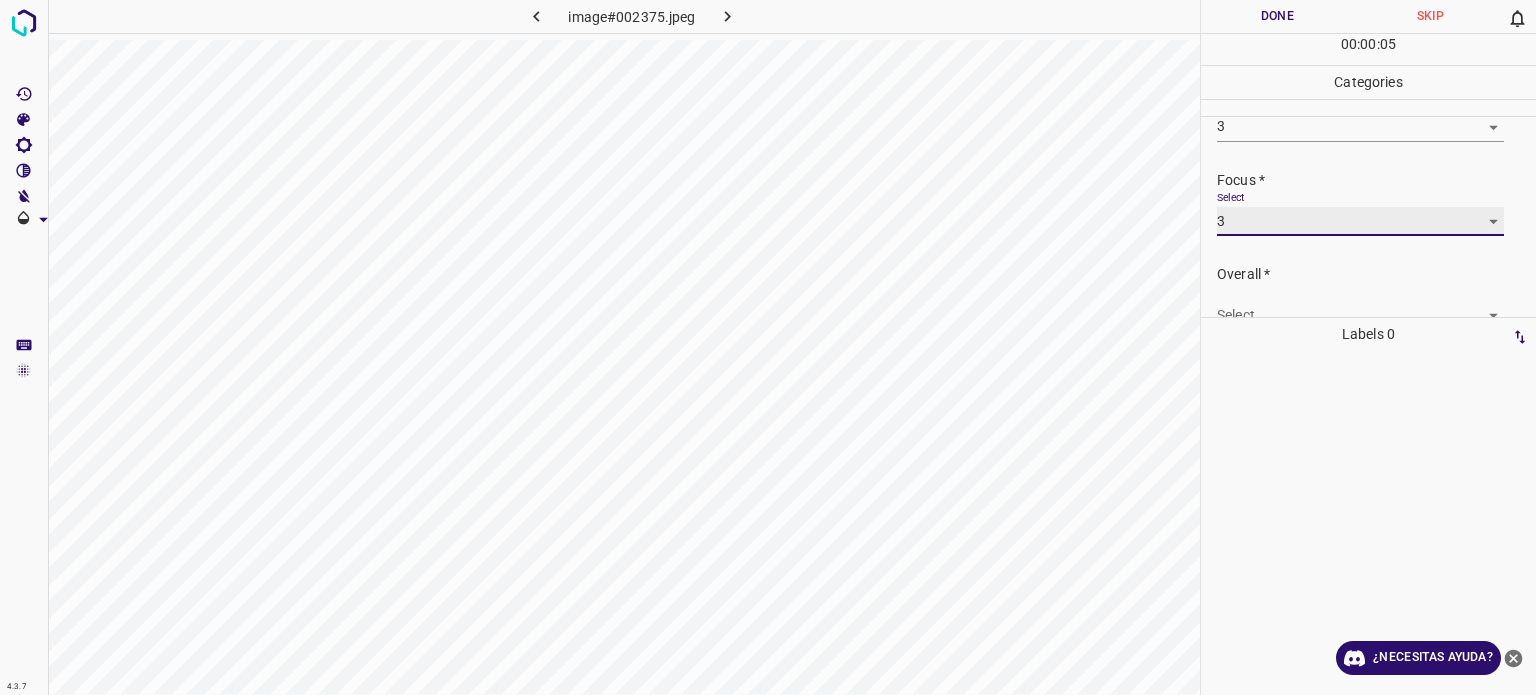 scroll, scrollTop: 98, scrollLeft: 0, axis: vertical 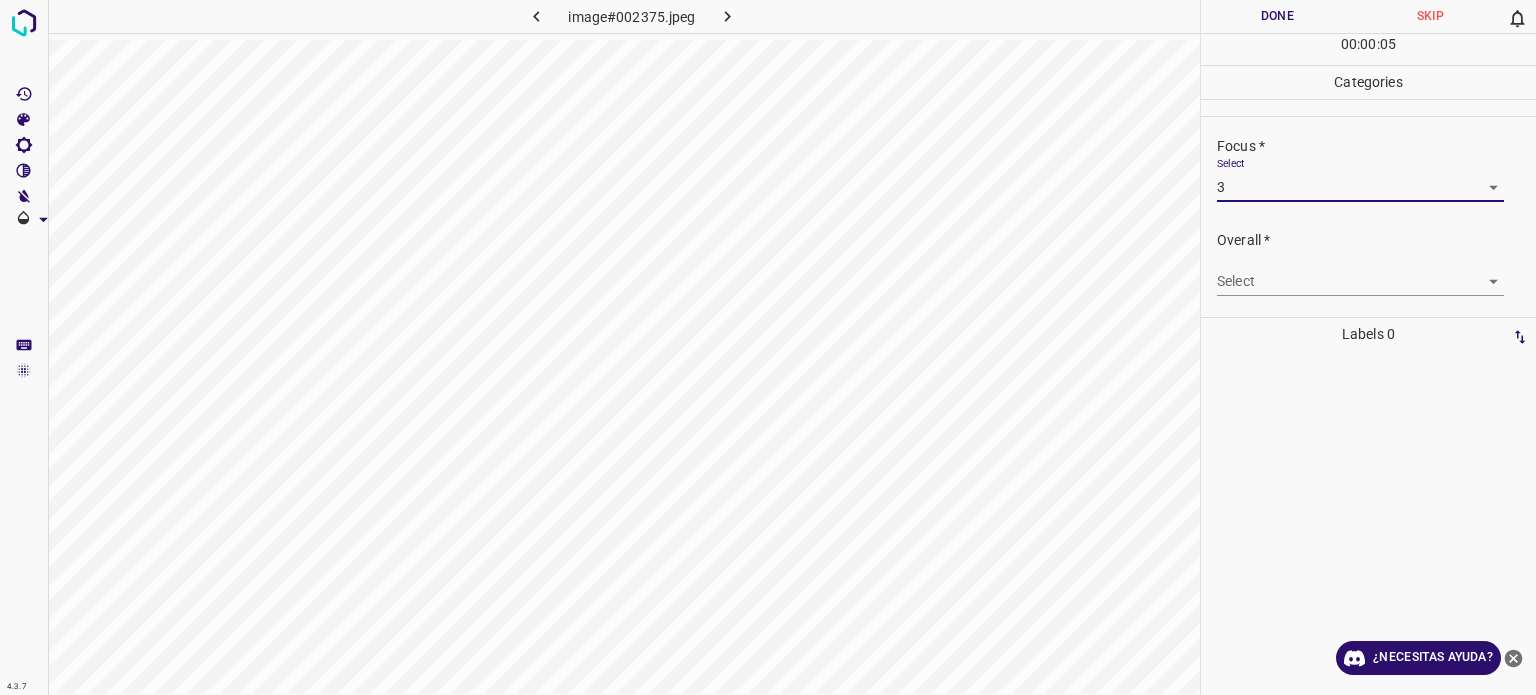 click on "4.3.7 image#002375.jpeg Done Skip 0 00   : 00   : 05   Categories Lighting *  Select 3 3 Focus *  Select 3 3 Overall *  Select ​ Labels   0 Categories 1 Lighting 2 Focus 3 Overall Tools Space Change between modes (Draw & Edit) I Auto labeling R Restore zoom M Zoom in N Zoom out Delete Delete selecte label Filters Z Restore filters X Saturation filter C Brightness filter V Contrast filter B Gray scale filter General O Download ¿Necesitas ayuda? Texto original Valora esta traducción Tu opinión servirá para ayudar a mejorar el Traductor de Google - Texto - Esconder - Borrar" at bounding box center [768, 347] 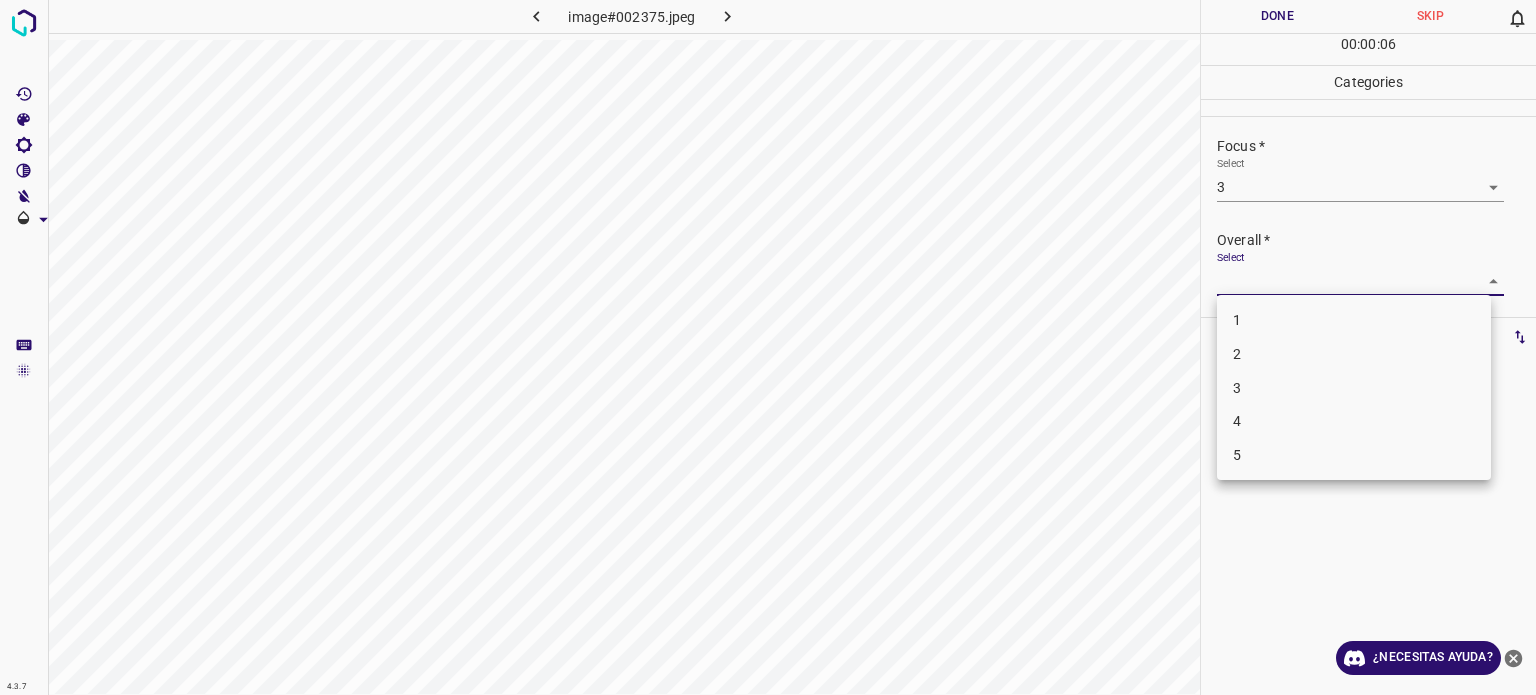 click on "3" at bounding box center [1354, 388] 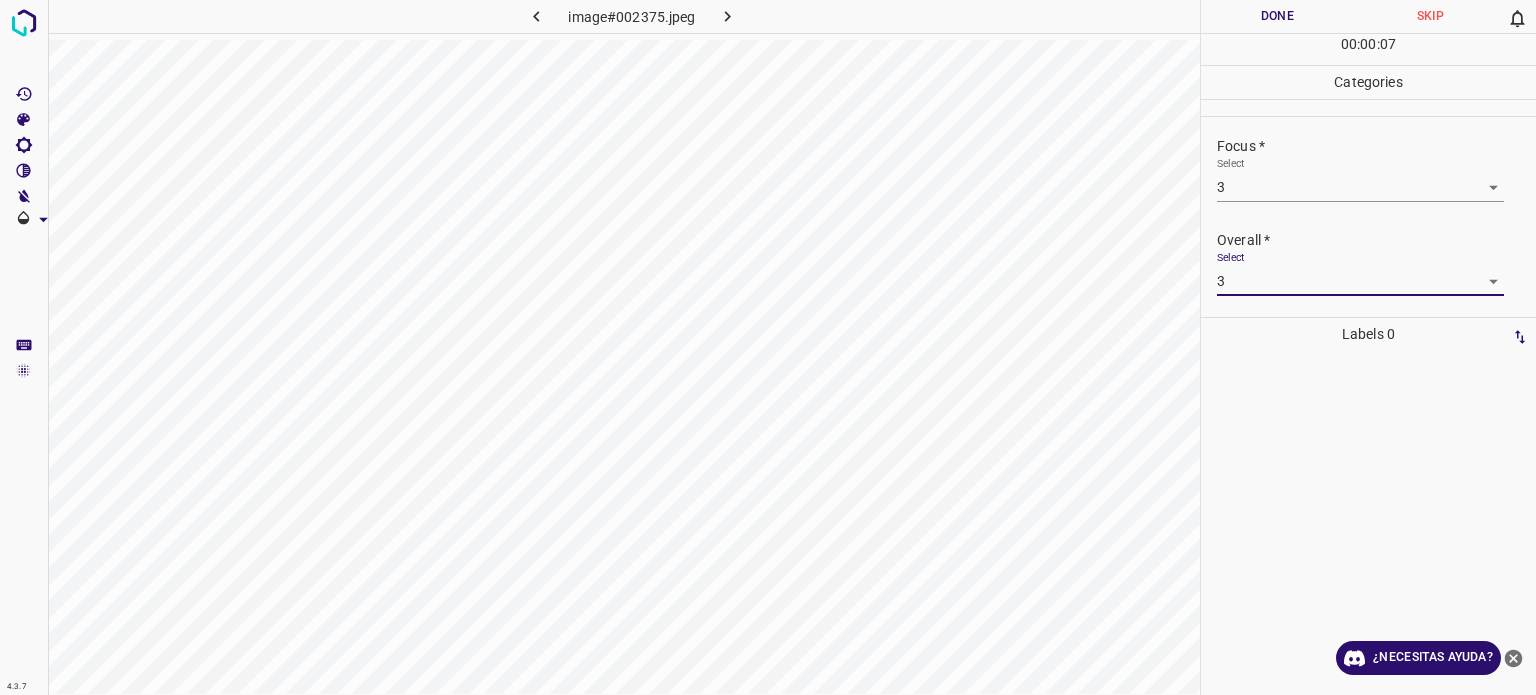 click on "Done" at bounding box center (1277, 16) 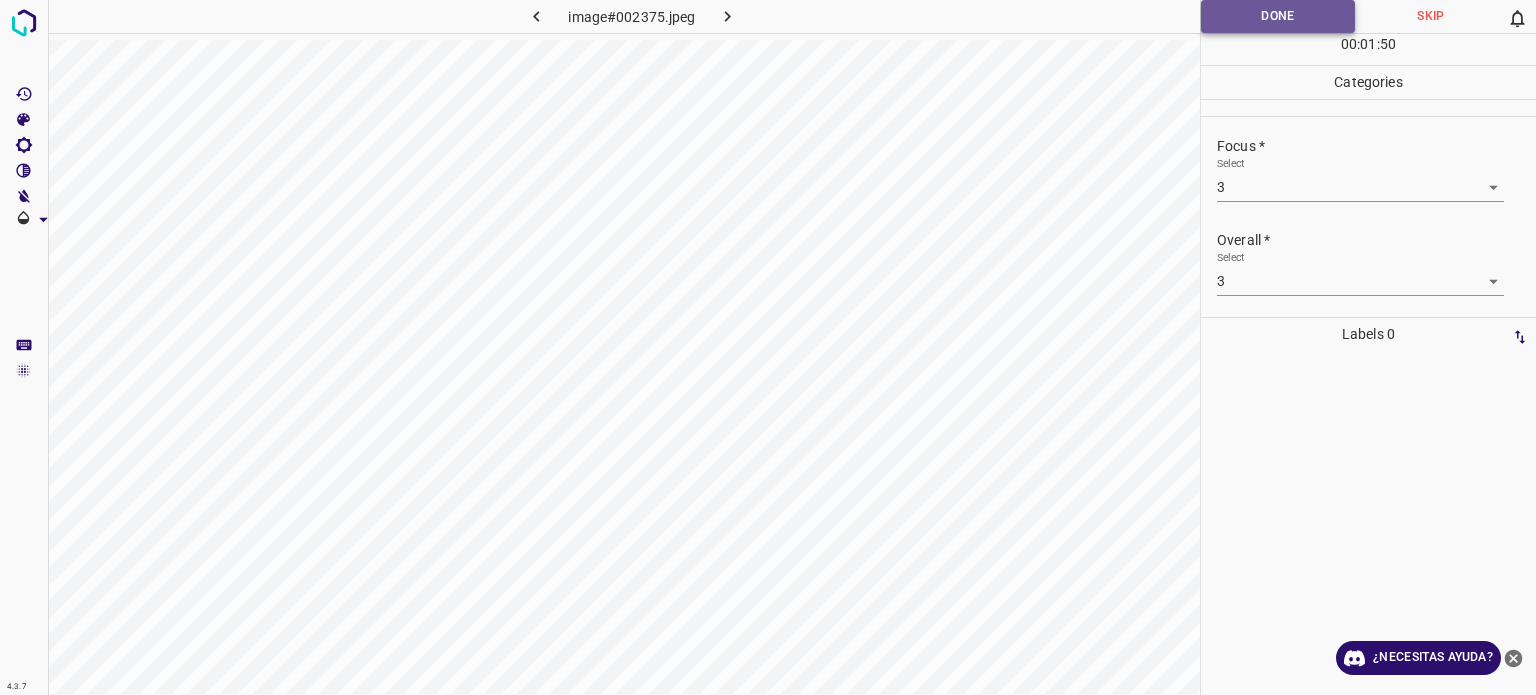 click on "Done" at bounding box center [1278, 16] 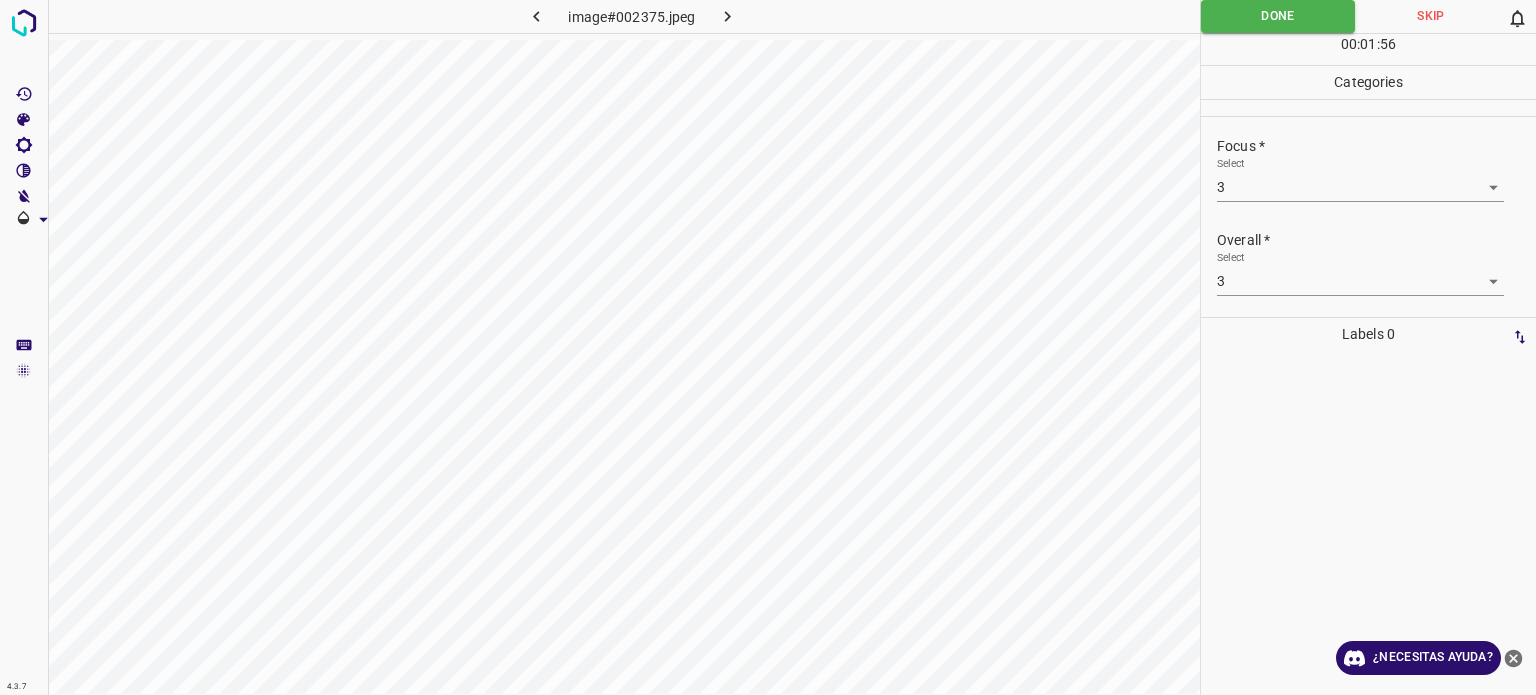 click 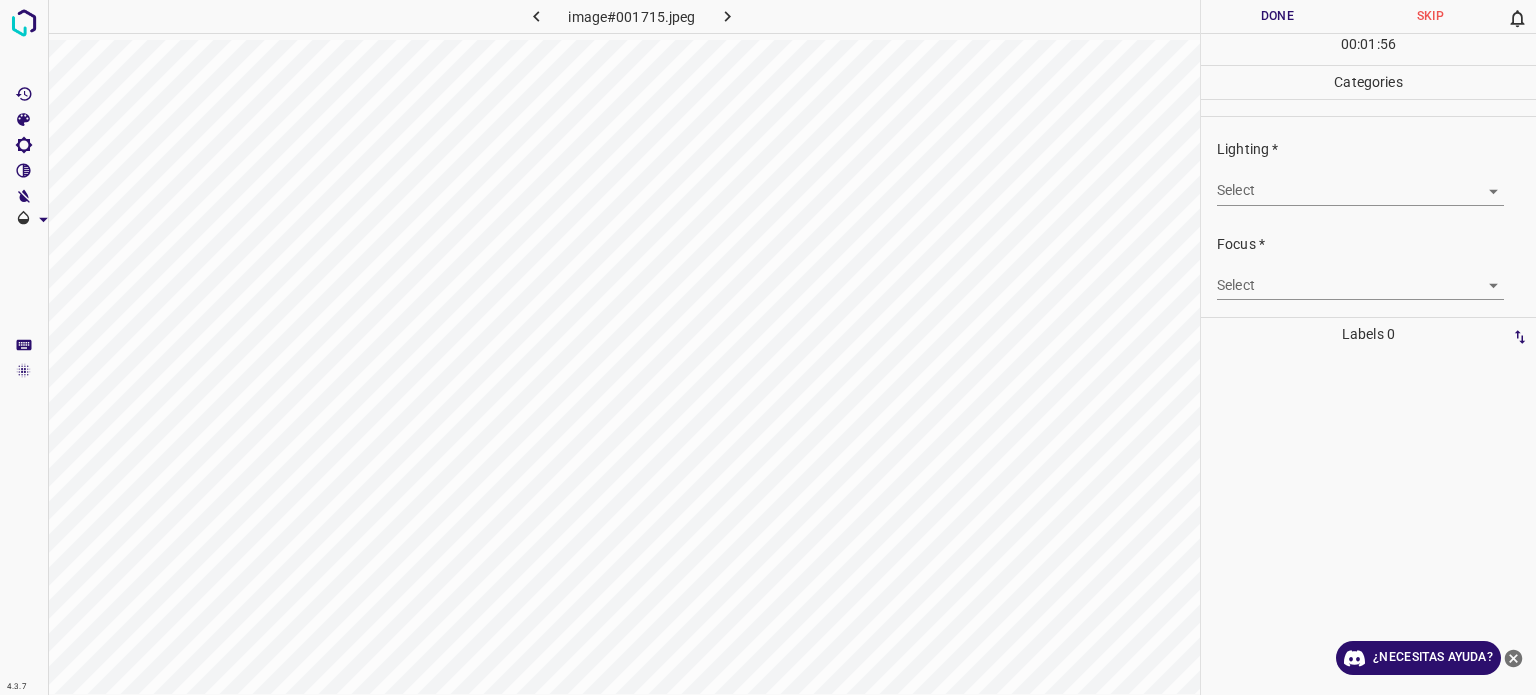 click on "4.3.7 image#001715.jpeg Done Skip 0 00   : 01   : 56   Categories Lighting *  Select ​ Focus *  Select ​ Overall *  Select ​ Labels   0 Categories 1 Lighting 2 Focus 3 Overall Tools Space Change between modes (Draw & Edit) I Auto labeling R Restore zoom M Zoom in N Zoom out Delete Delete selecte label Filters Z Restore filters X Saturation filter C Brightness filter V Contrast filter B Gray scale filter General O Download ¿Necesitas ayuda? Texto original Valora esta traducción Tu opinión servirá para ayudar a mejorar el Traductor de Google - Texto - Esconder - Borrar" at bounding box center [768, 347] 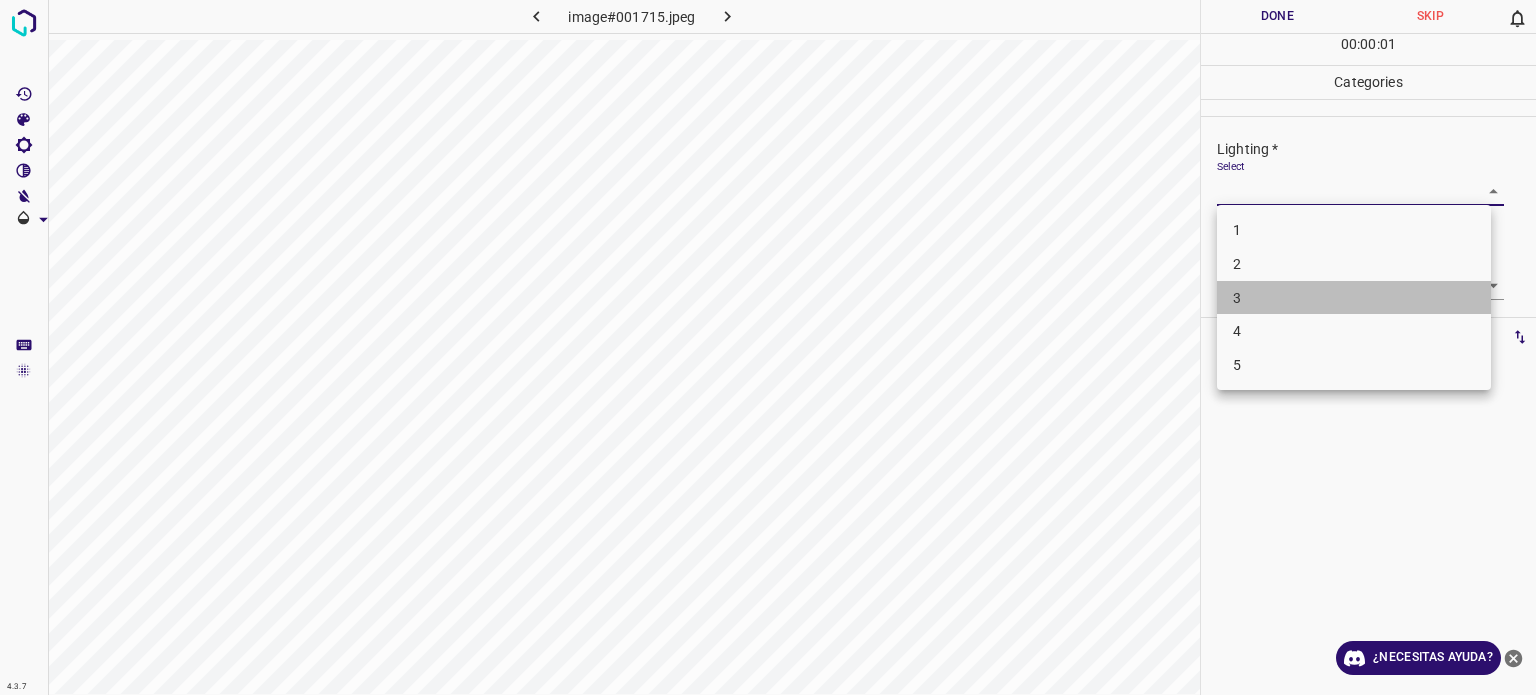 drag, startPoint x: 1248, startPoint y: 297, endPoint x: 1237, endPoint y: 279, distance: 21.095022 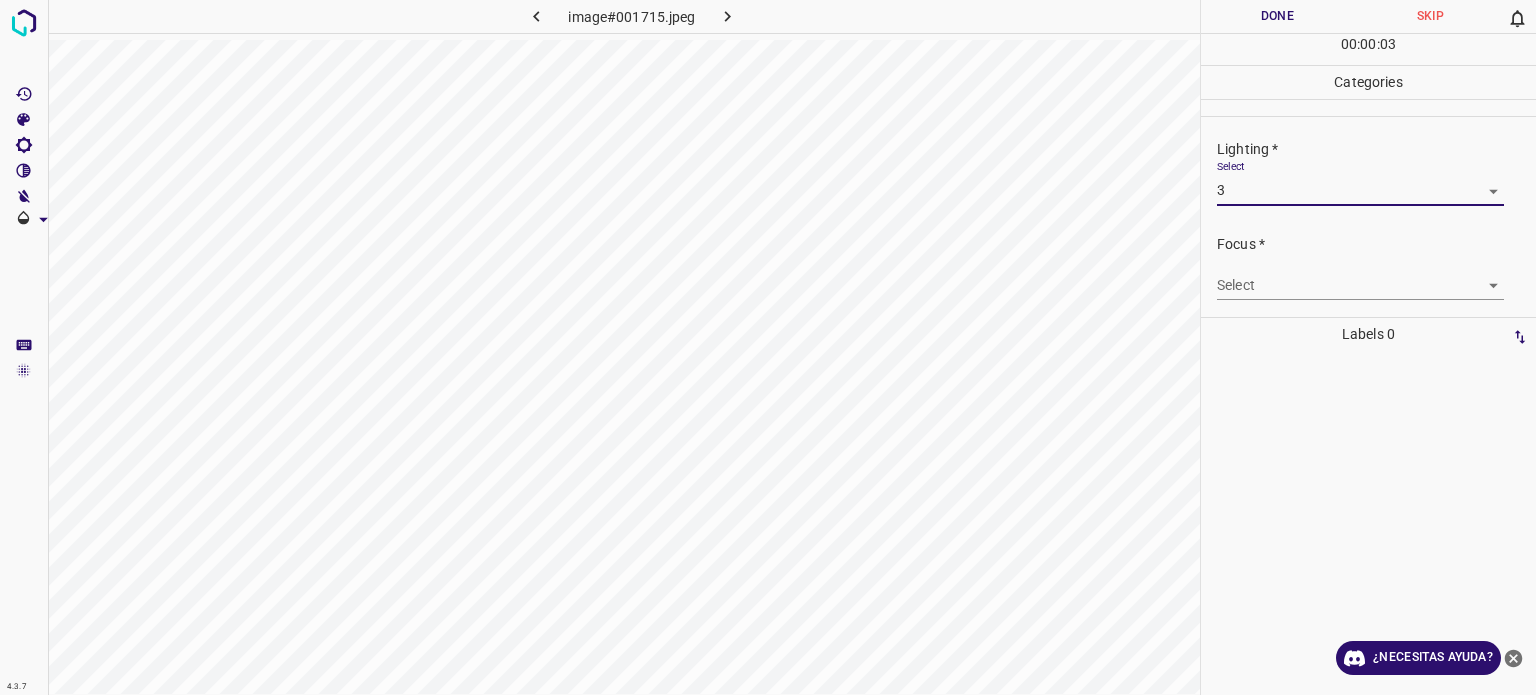 click on "4.3.7 image#001715.jpeg Done Skip 0 00 : 00 : 03 Categories Lighting * Select 3 3 Focus * Select ​ Overall * Select ​ Labels 0 Categories 1 Lighting 2 Focus 3 Overall Tools Space Change between modes (Draw & Edit) I Auto labeling R Restore zoom M Zoom in N Zoom out Delete Delete selecte label Filters Z Restore filters X Saturation filter C Brightness filter V Contrast filter B Gray scale filter General O Download ¿Necesitas ayuda? Texto original Valora esta traducción Tu opinión servirá para ayudar a mejorar el Traductor de Google - Texto - Esconder - Borrar" at bounding box center (768, 347) 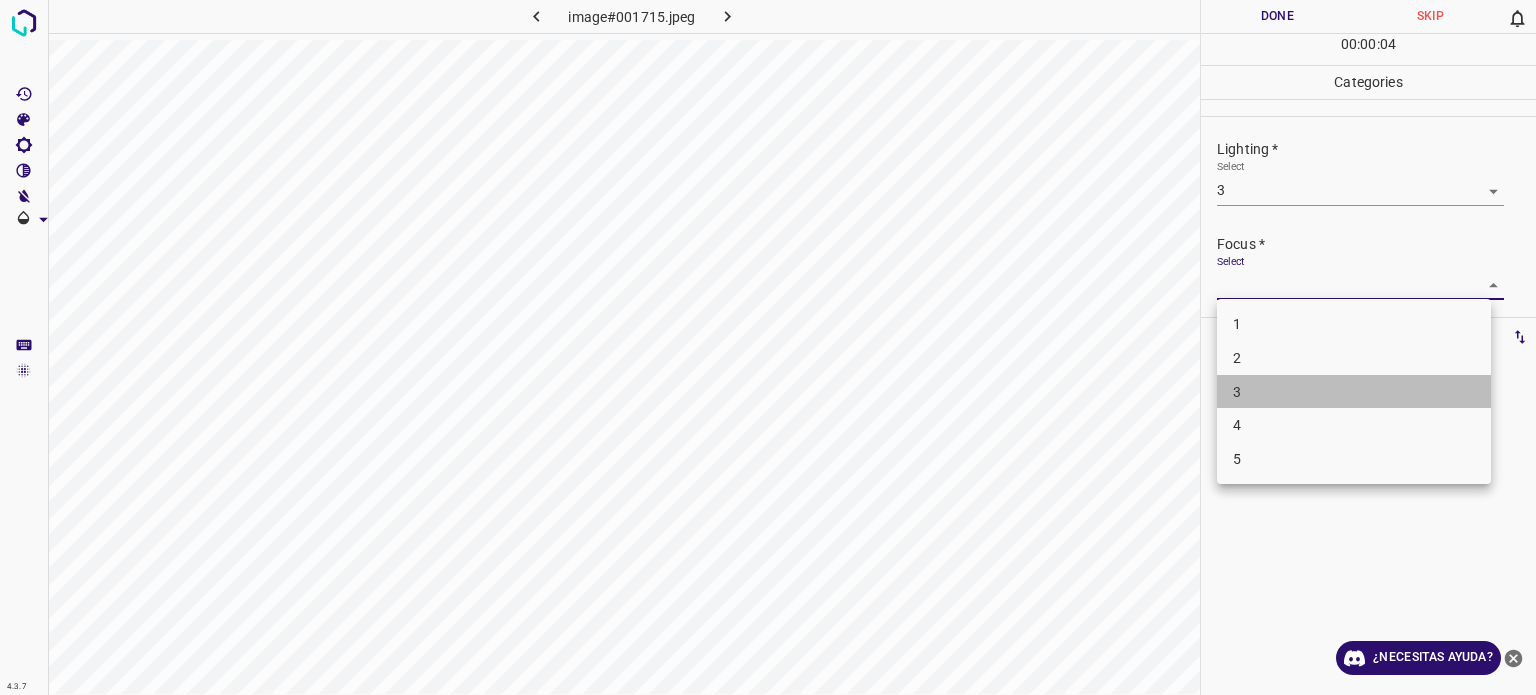 click on "3" at bounding box center (1354, 392) 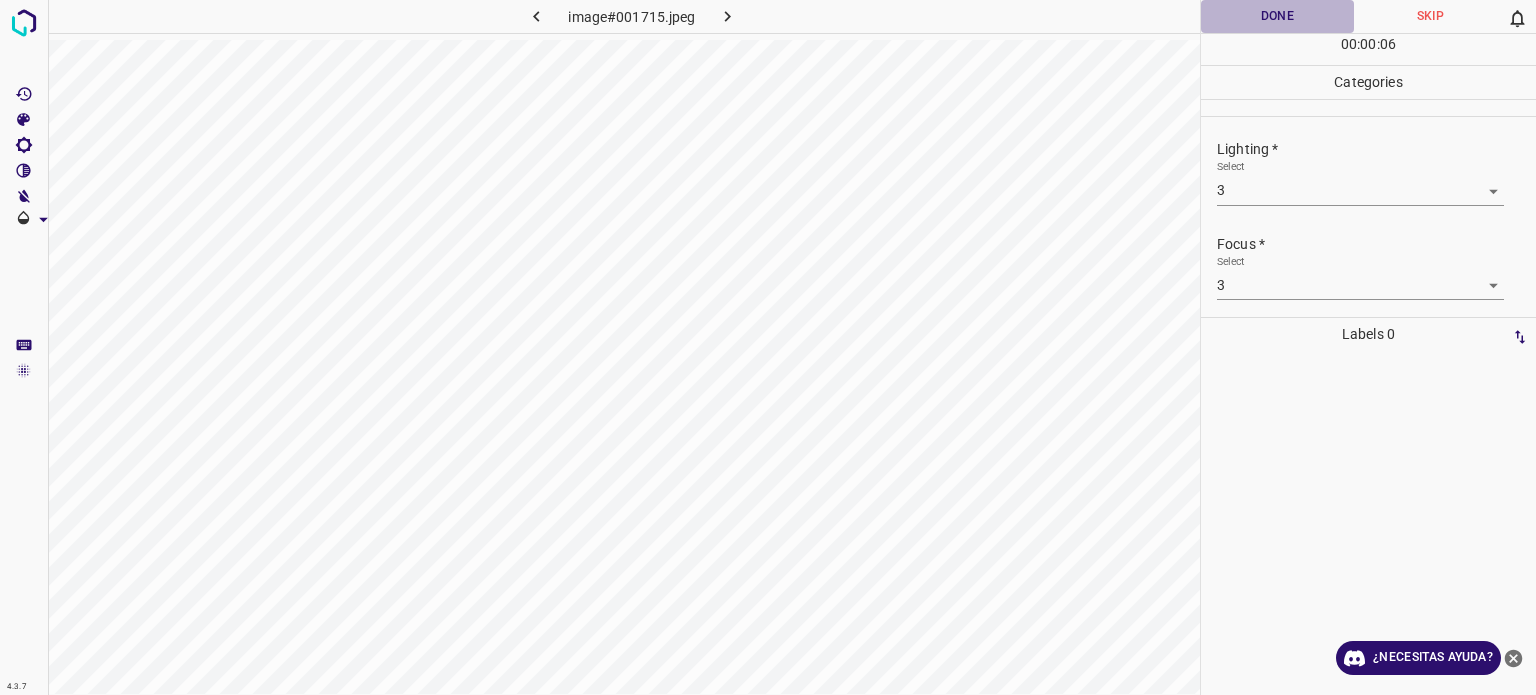 click on "Done" at bounding box center [1277, 16] 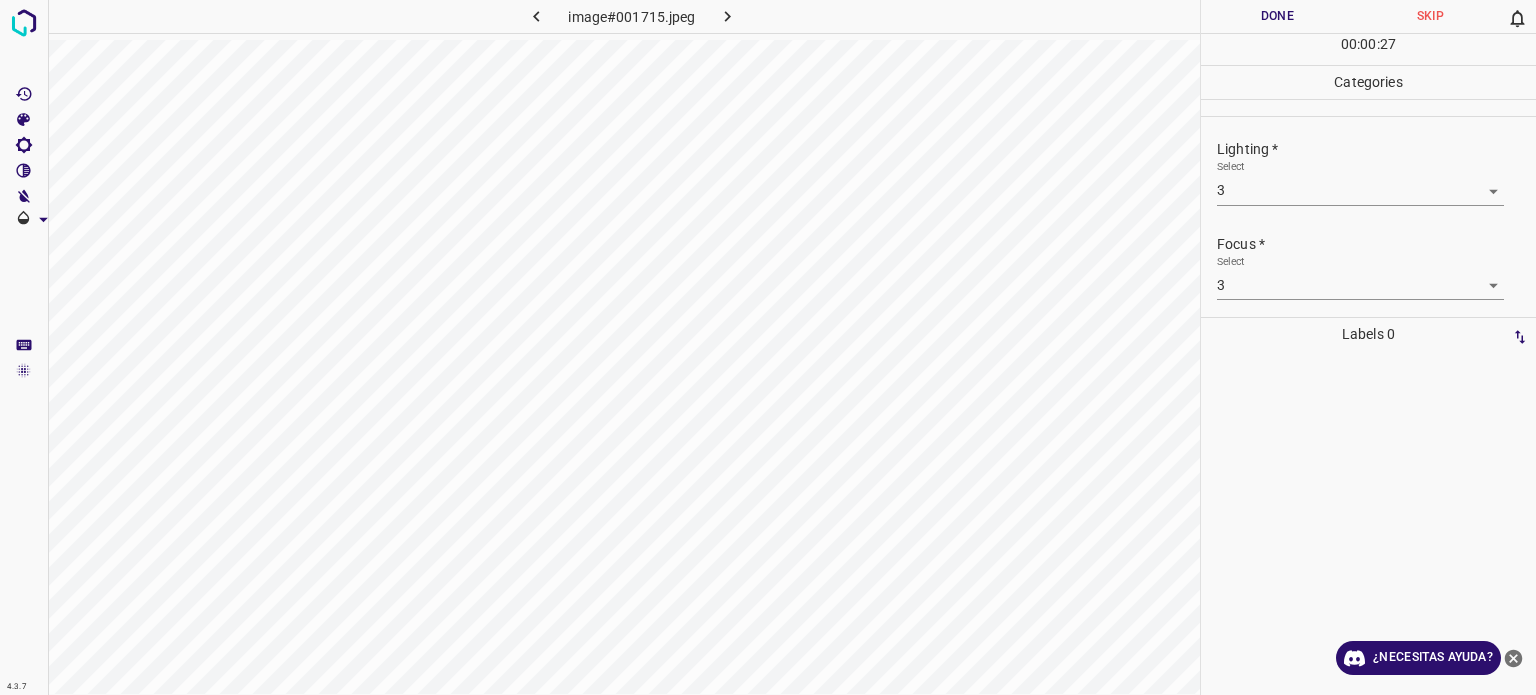 click on "Done" at bounding box center (1277, 16) 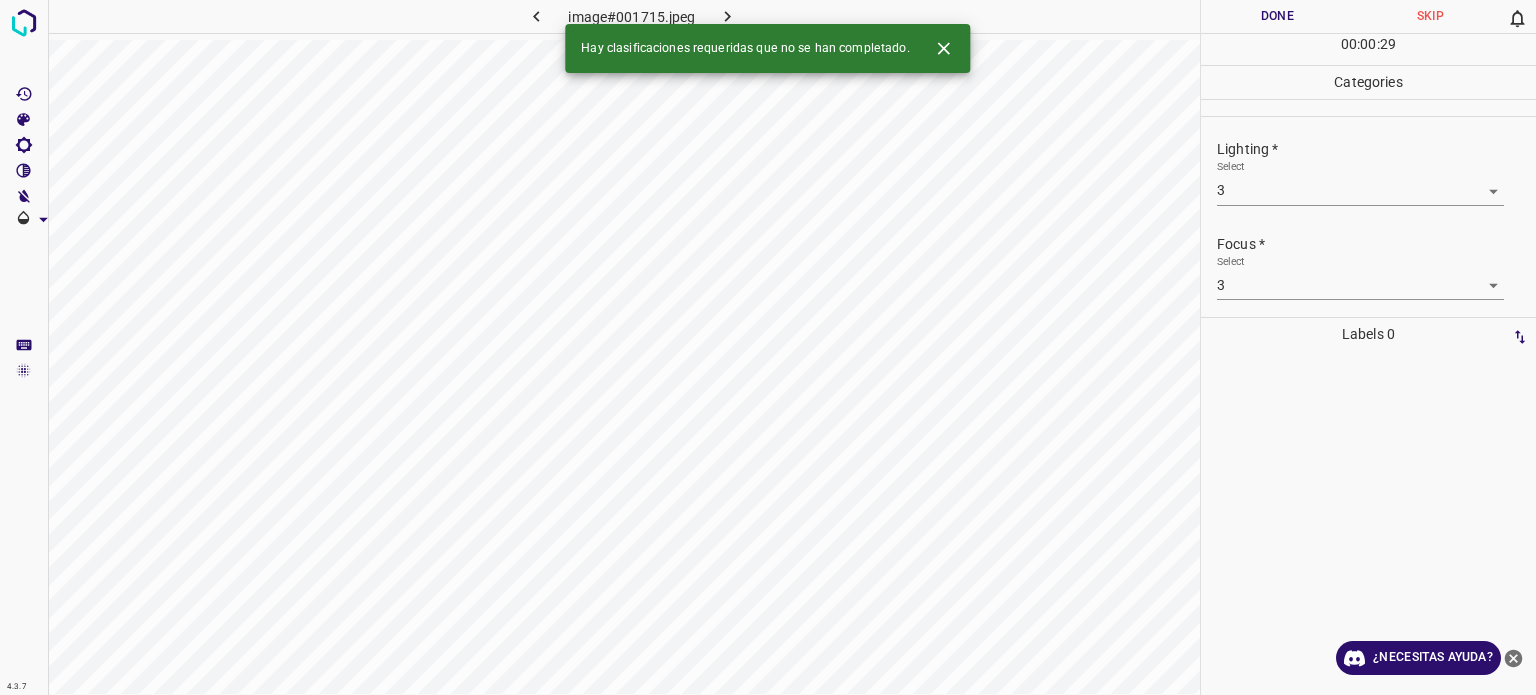 scroll, scrollTop: 98, scrollLeft: 0, axis: vertical 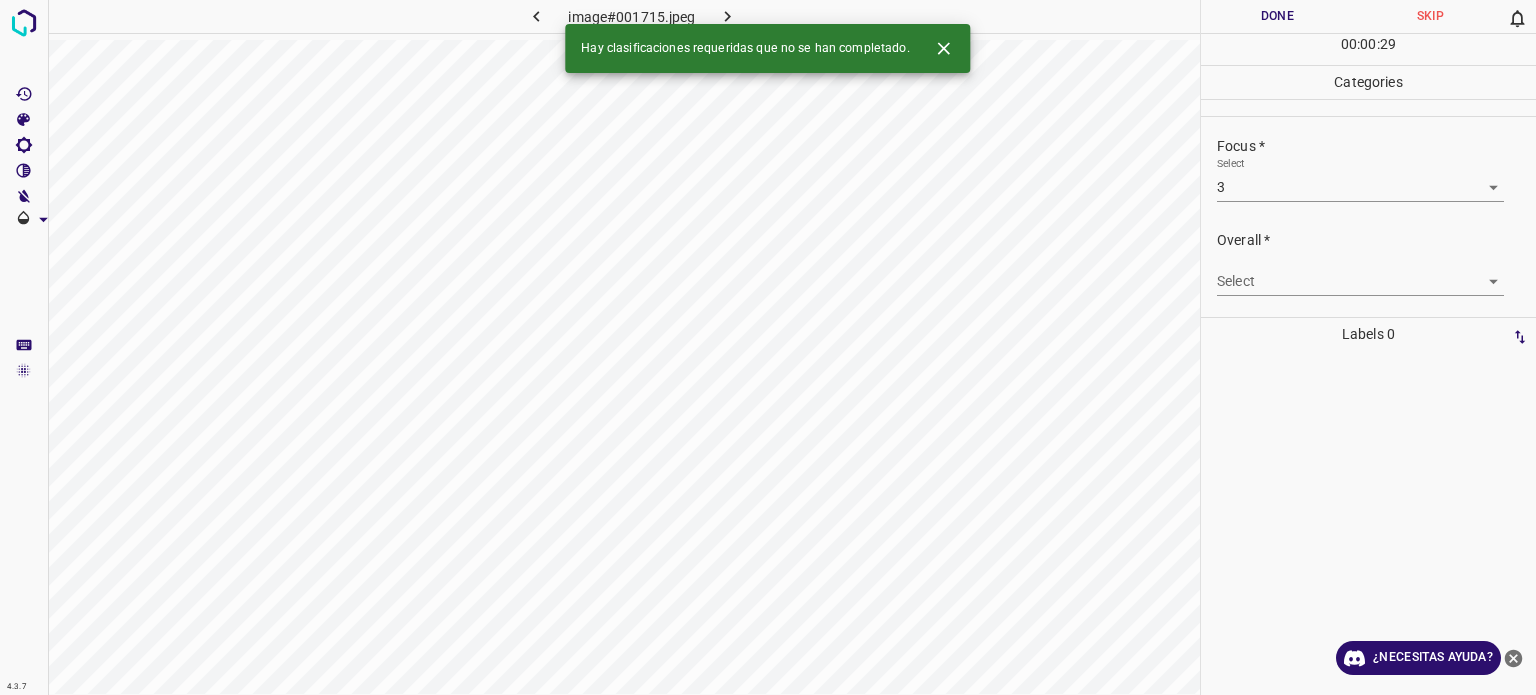 click on "4.3.7 image#001715.jpeg Done Skip 0 00 : 00 : 29 Categories Lighting * Select 3 3 Focus * Select 3 3 Overall * Select ​ Labels 0 Categories 1 Lighting 2 Focus 3 Overall Tools Space Change between modes (Draw & Edit) I Auto labeling R Restore zoom M Zoom in N Zoom out Delete Delete selecte label Filters Z Restore filters X Saturation filter C Brightness filter V Contrast filter B Gray scale filter General O Download Hay clasificaciones requeridas que no se han completado. ¿Necesitas ayuda? Texto original Valora esta traducción Tu opinión servirá para ayudar a mejorar el Traductor de Google - Texto - Esconder - Borrar" at bounding box center (768, 347) 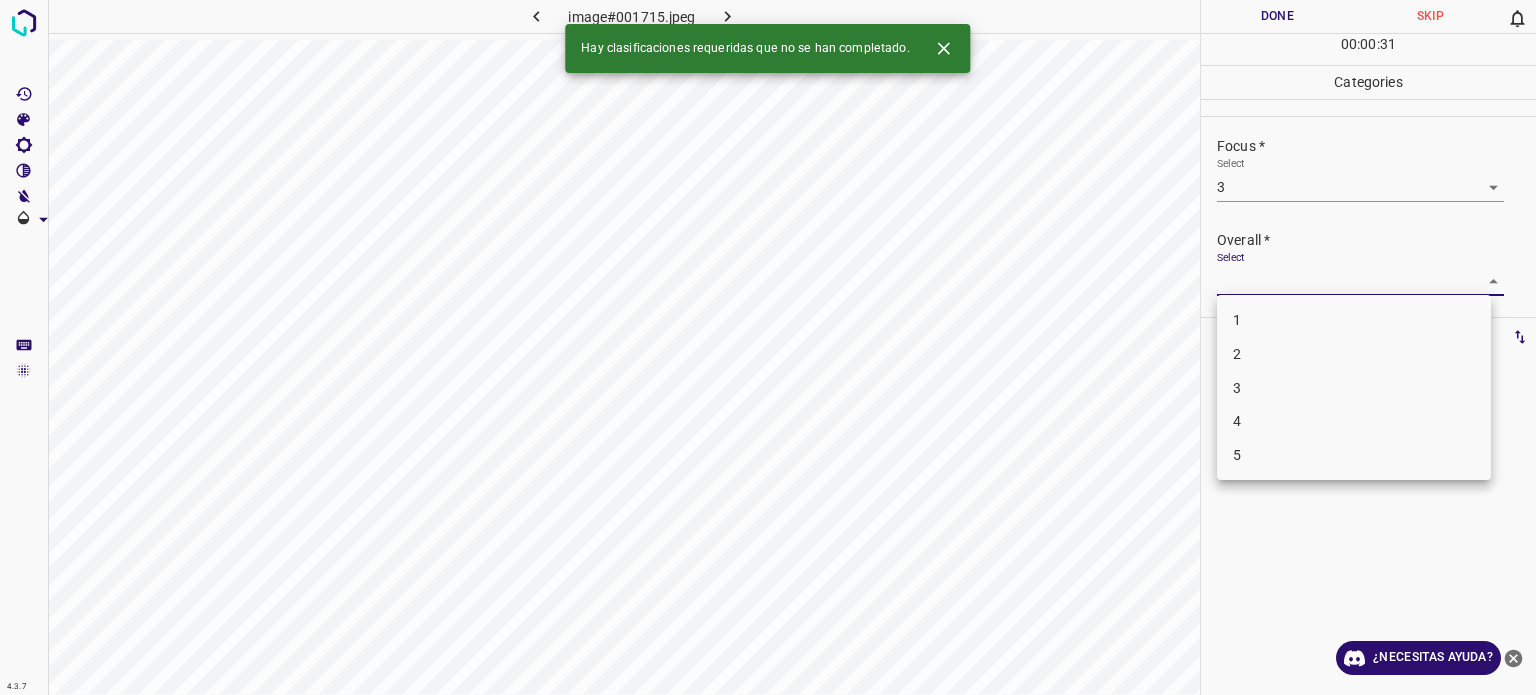 click on "3" at bounding box center (1237, 387) 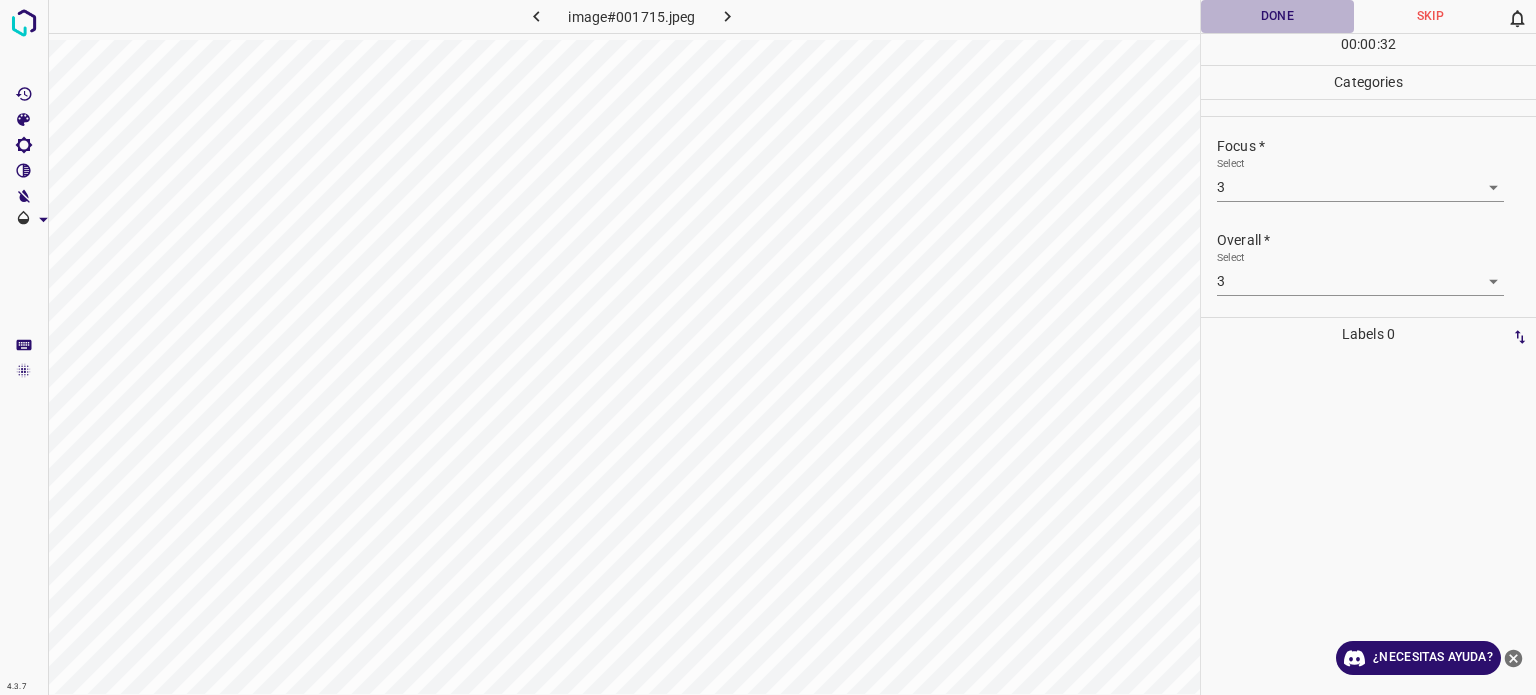 click on "Done" at bounding box center (1277, 16) 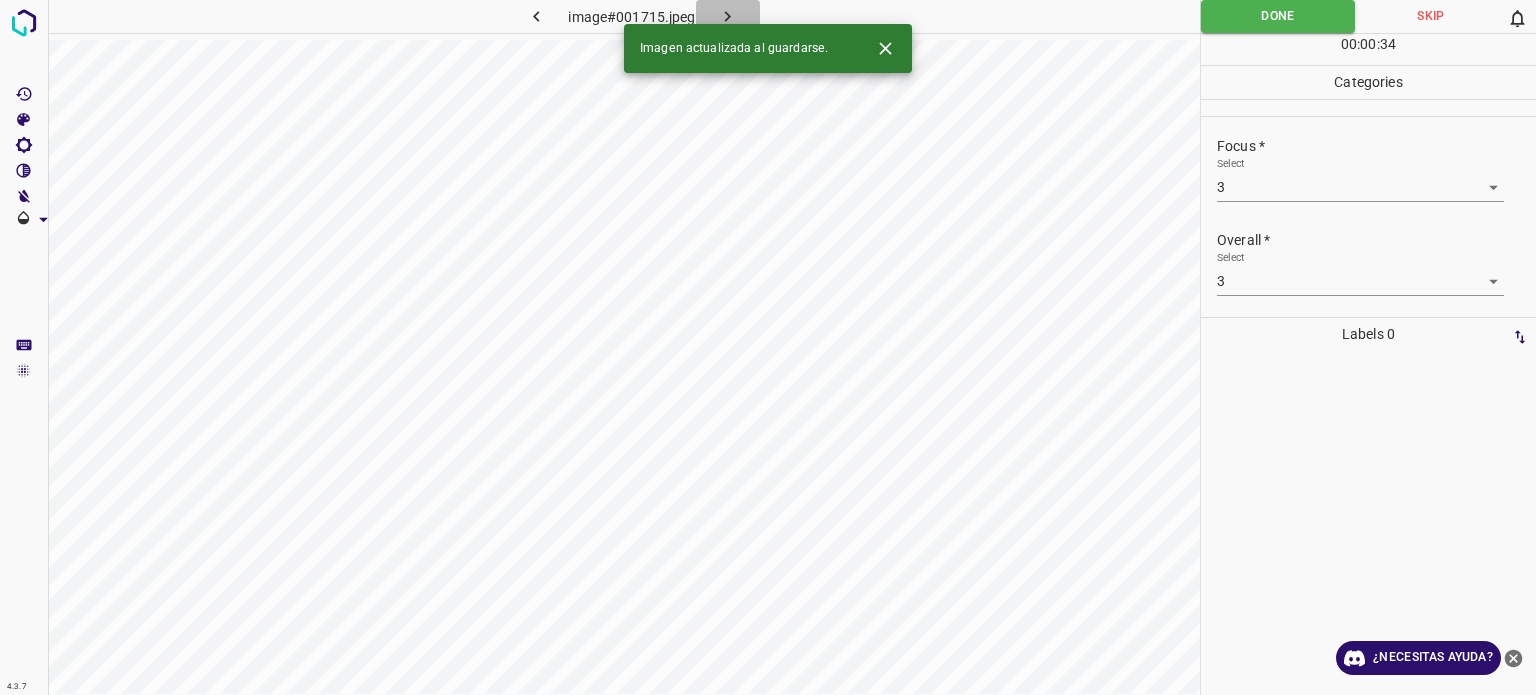 click 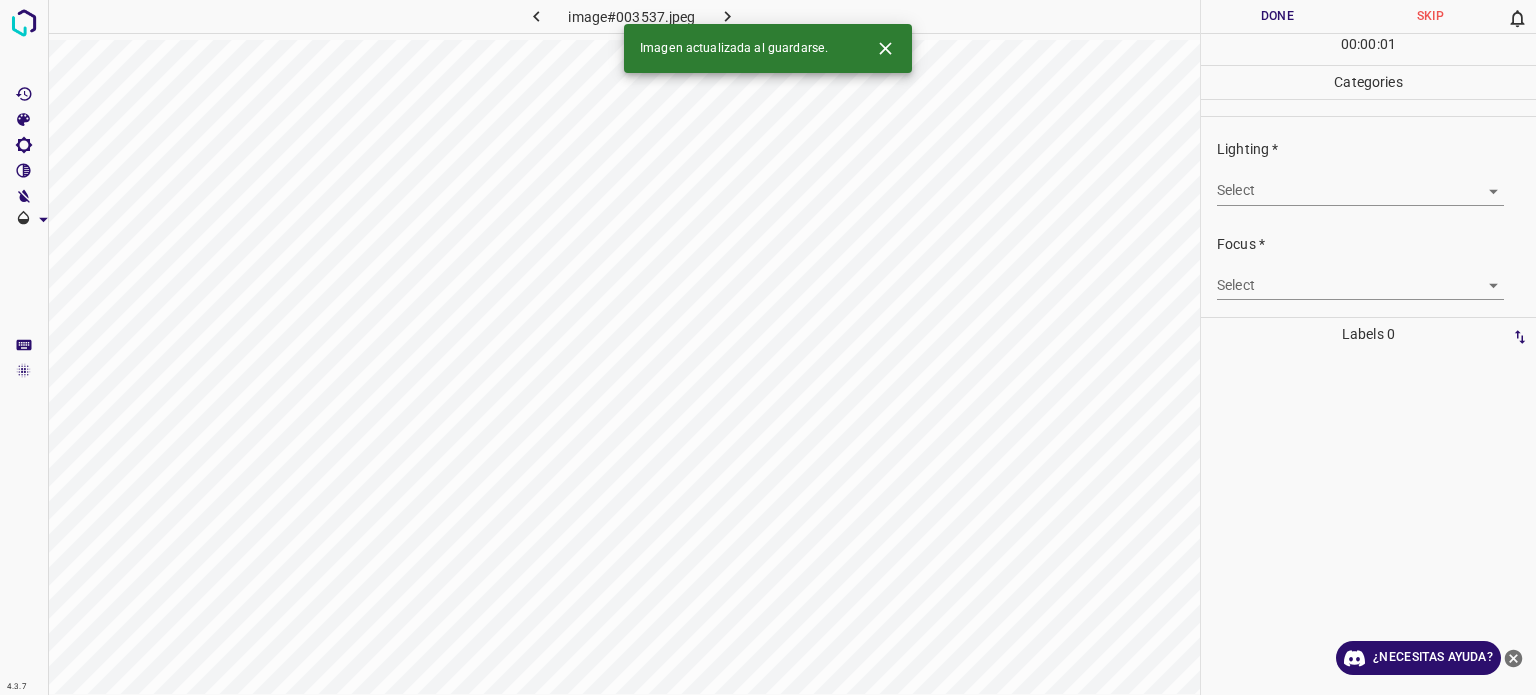 click on "4.3.7 image#003537.jpeg Done Skip 0 00 : 00 : 01 Categories Lighting * Select ​ Focus * Select ​ Overall * Select ​ Labels 0 Categories 1 Lighting 2 Focus 3 Overall Tools Space Change between modes (Draw & Edit) I Auto labeling R Restore zoom M Zoom in N Zoom out Delete Delete selecte label Filters Z Restore filters X Saturation filter C Brightness filter V Contrast filter B Gray scale filter General O Download Imagen actualizada al guardarse. ¿Necesitas ayuda? Texto original Valora esta traducción Tu opinión servirá para ayudar a mejorar el Traductor de Google - Texto - Esconder - Borrar" at bounding box center (768, 347) 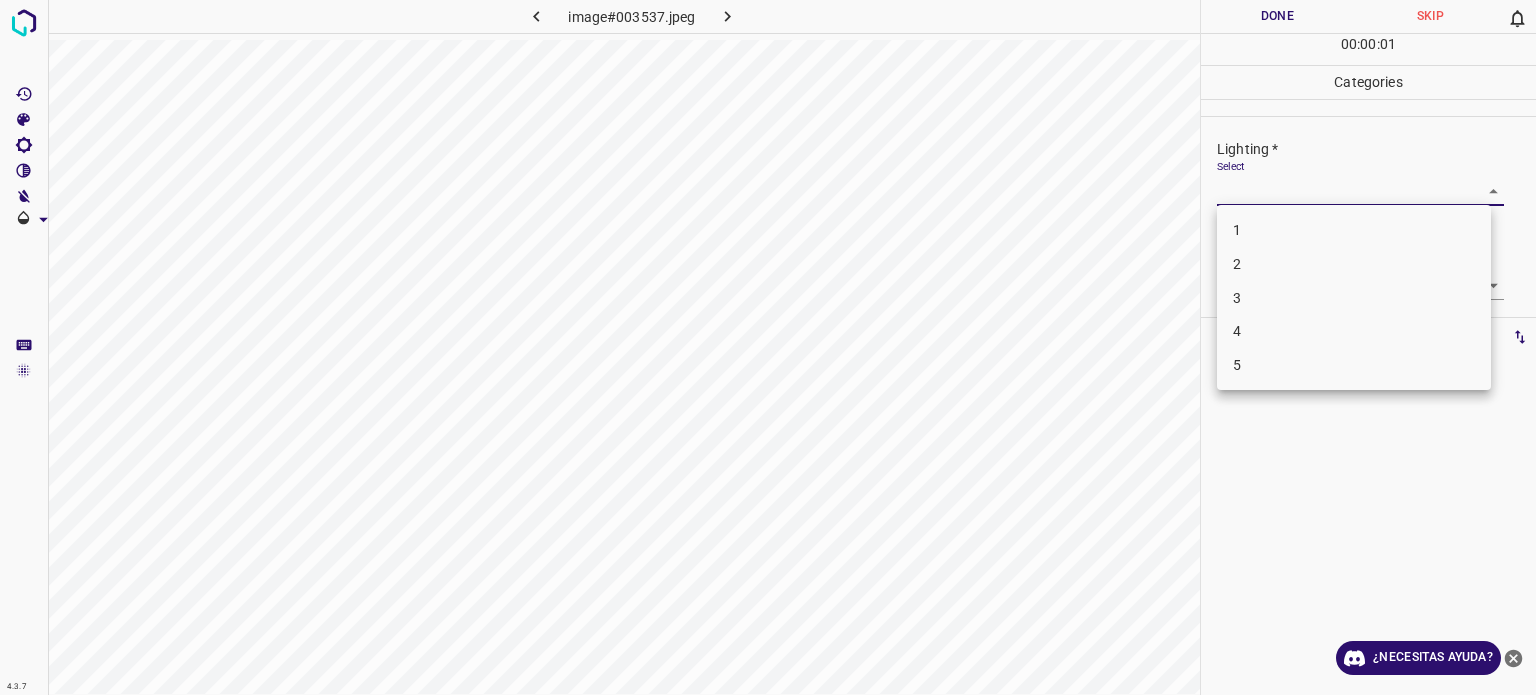 click on "3" at bounding box center [1237, 297] 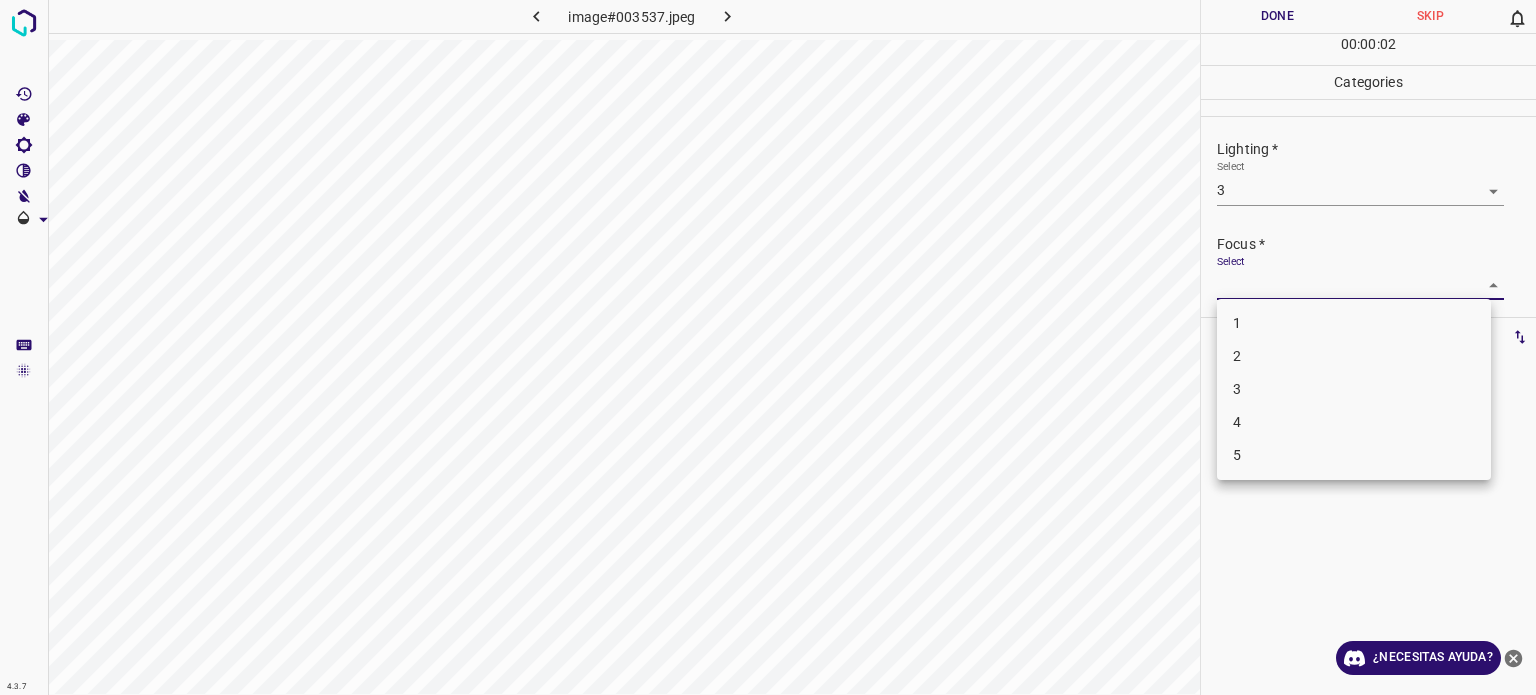 click on "4.3.7 image#003537.jpeg Done Skip 0 00   : 00   : 02   Categories Lighting *  Select 3 3 Focus *  Select ​ Overall *  Select ​ Labels   0 Categories 1 Lighting 2 Focus 3 Overall Tools Space Change between modes (Draw & Edit) I Auto labeling R Restore zoom M Zoom in N Zoom out Delete Delete selecte label Filters Z Restore filters X Saturation filter C Brightness filter V Contrast filter B Gray scale filter General O Download ¿Necesitas ayuda? Texto original Valora esta traducción Tu opinión servirá para ayudar a mejorar el Traductor de Google - Texto - Esconder - Borrar 1 2 3 4 5" at bounding box center (768, 347) 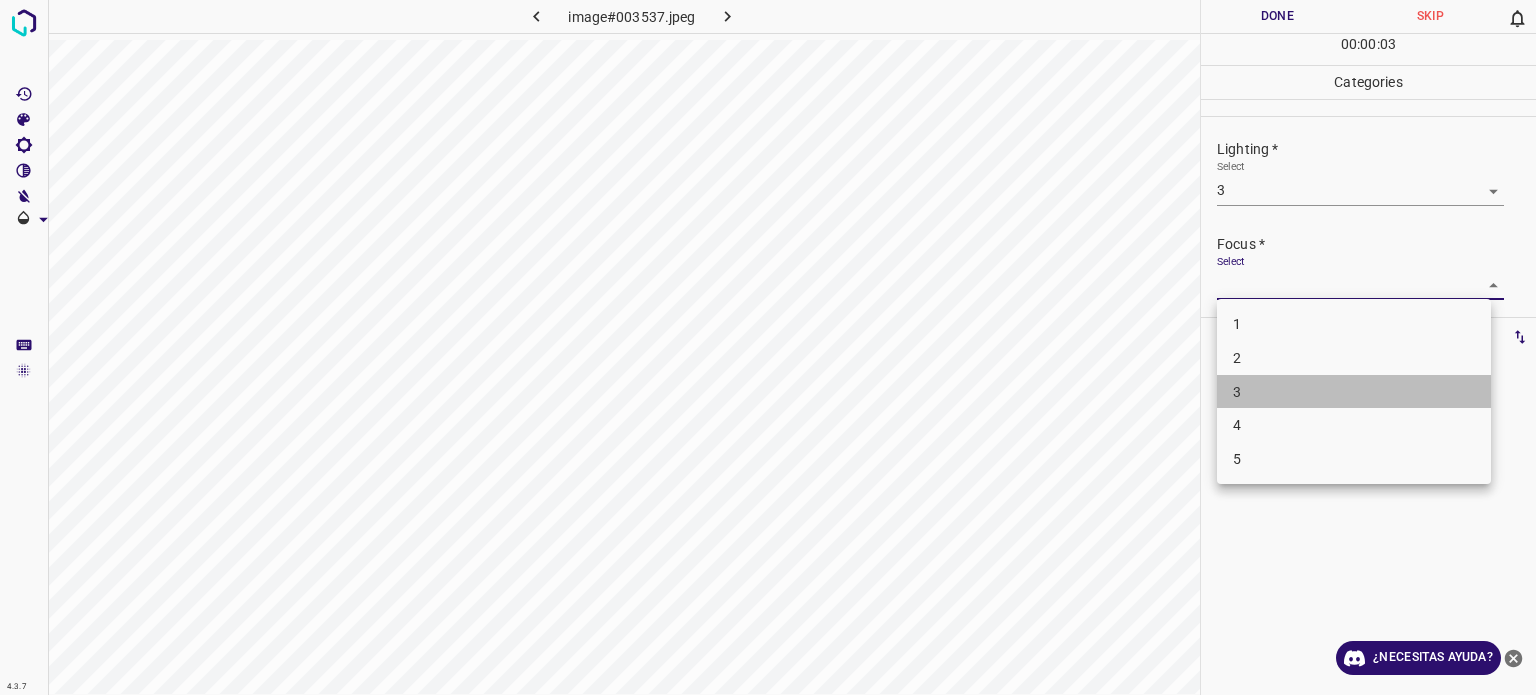 click on "3" at bounding box center [1237, 391] 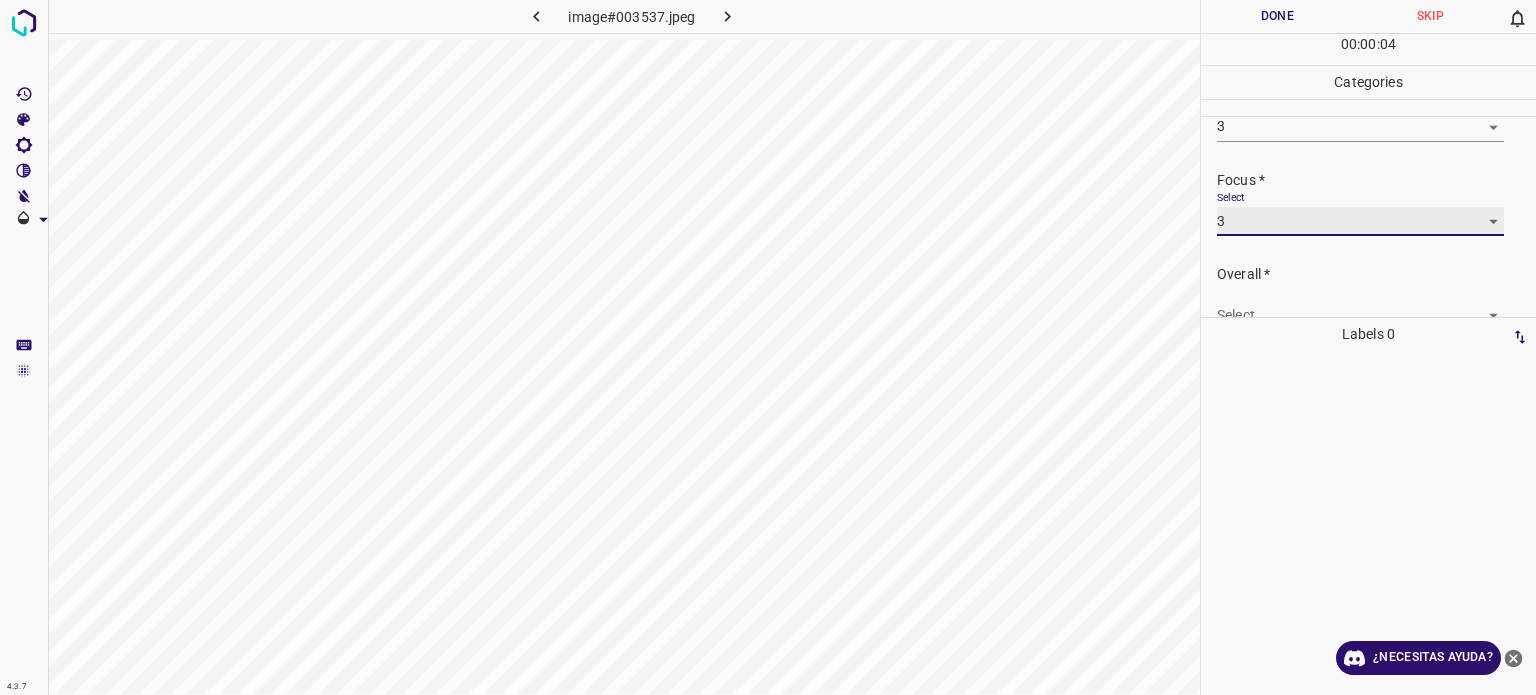 scroll, scrollTop: 98, scrollLeft: 0, axis: vertical 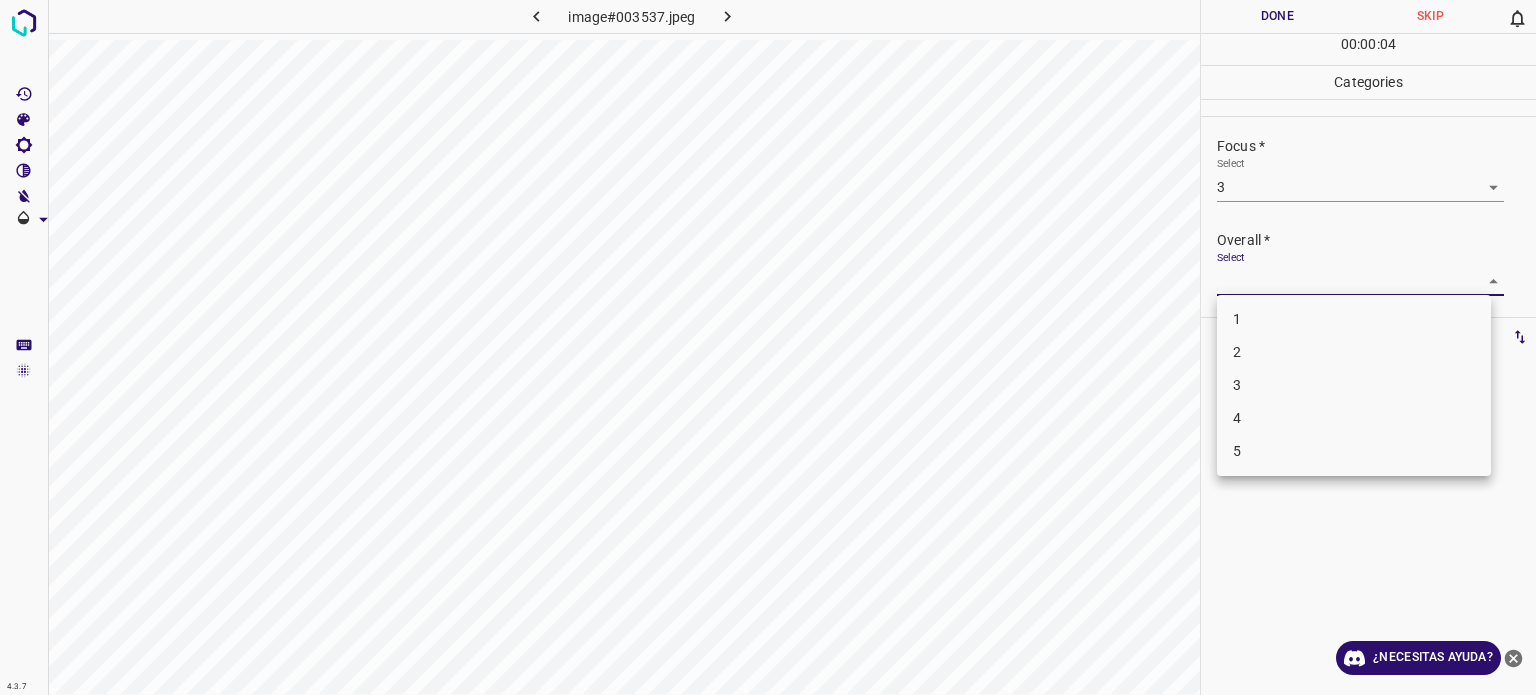click on "4.3.7 image#003537.jpeg Done Skip 0 00   : 00   : 04   Categories Lighting *  Select 3 3 Focus *  Select 3 3 Overall *  Select ​ Labels   0 Categories 1 Lighting 2 Focus 3 Overall Tools Space Change between modes (Draw & Edit) I Auto labeling R Restore zoom M Zoom in N Zoom out Delete Delete selecte label Filters Z Restore filters X Saturation filter C Brightness filter V Contrast filter B Gray scale filter General O Download ¿Necesitas ayuda? Texto original Valora esta traducción Tu opinión servirá para ayudar a mejorar el Traductor de Google - Texto - Esconder - Borrar 1 2 3 4 5" at bounding box center (768, 347) 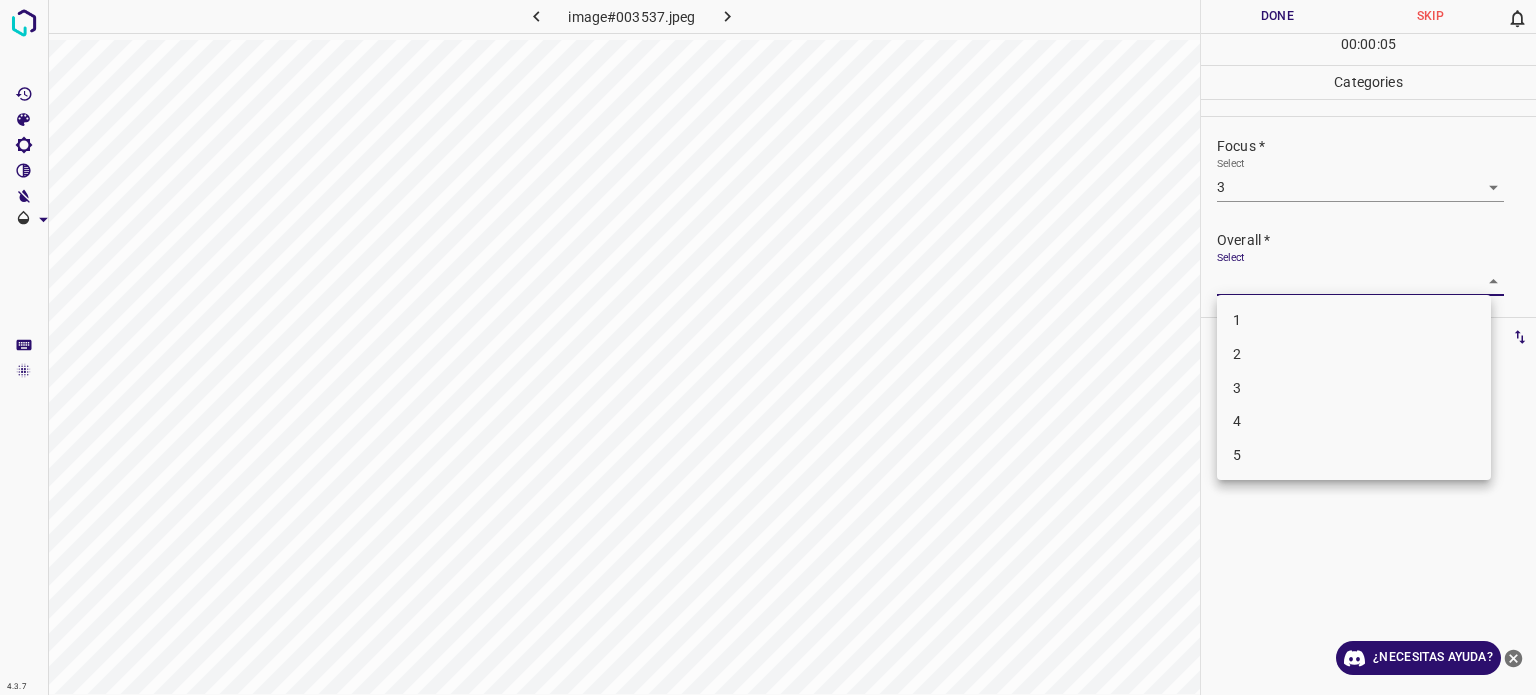click on "3" at bounding box center (1354, 388) 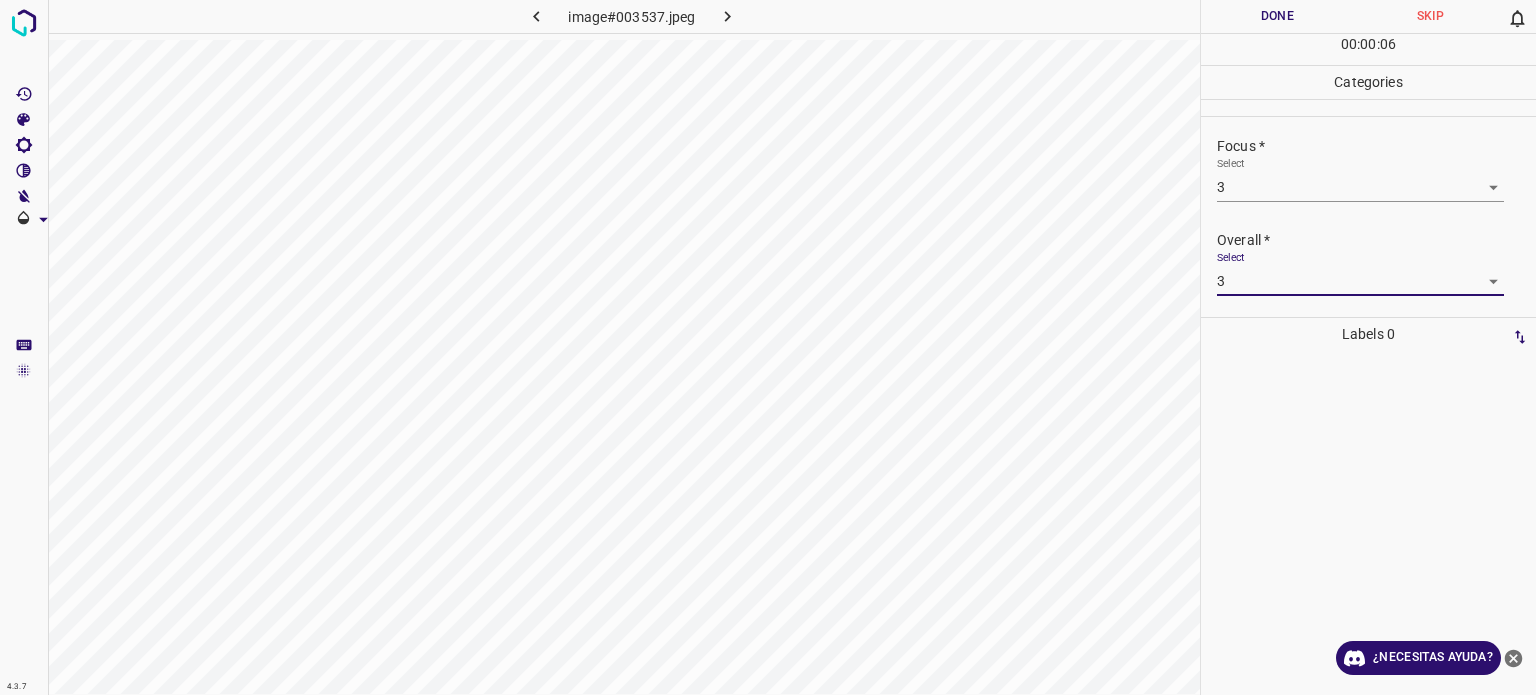 click on "Done" at bounding box center [1277, 16] 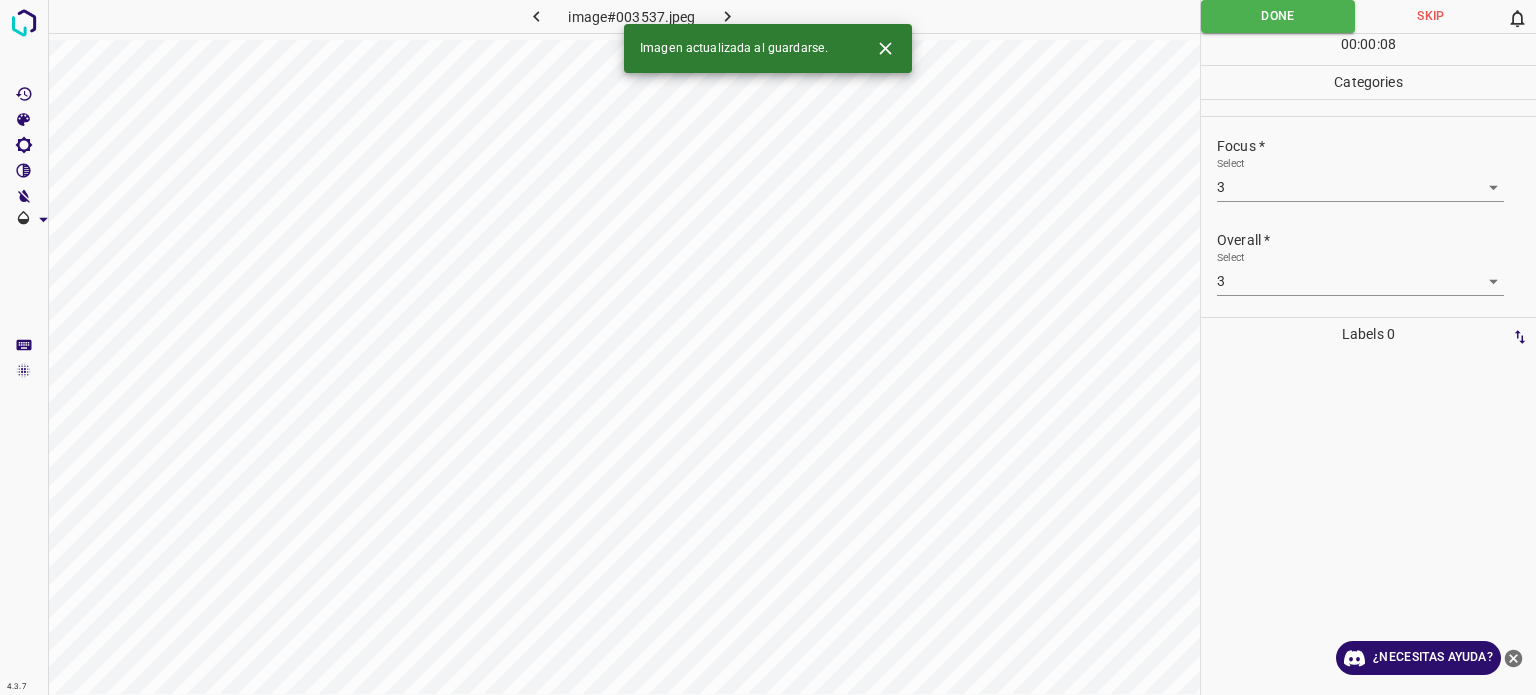 click 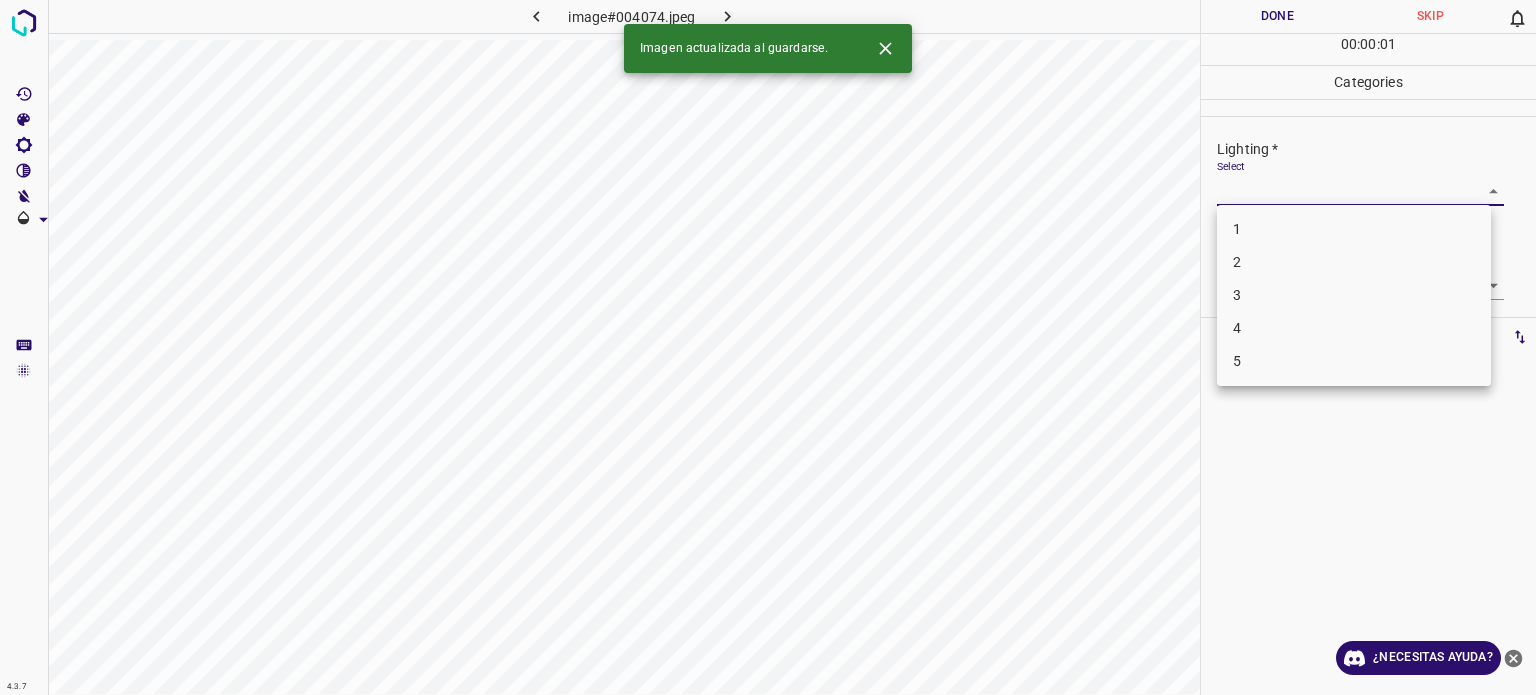 click on "4.3.7 image#004074.jpeg Done Skip 0 00   : 00   : 01   Categories Lighting *  Select ​ Focus *  Select ​ Overall *  Select ​ Labels   0 Categories 1 Lighting 2 Focus 3 Overall Tools Space Change between modes (Draw & Edit) I Auto labeling R Restore zoom M Zoom in N Zoom out Delete Delete selecte label Filters Z Restore filters X Saturation filter C Brightness filter V Contrast filter B Gray scale filter General O Download Imagen actualizada al guardarse. ¿Necesitas ayuda? Texto original Valora esta traducción Tu opinión servirá para ayudar a mejorar el Traductor de Google - Texto - Esconder - Borrar 1 2 3 4 5" at bounding box center (768, 347) 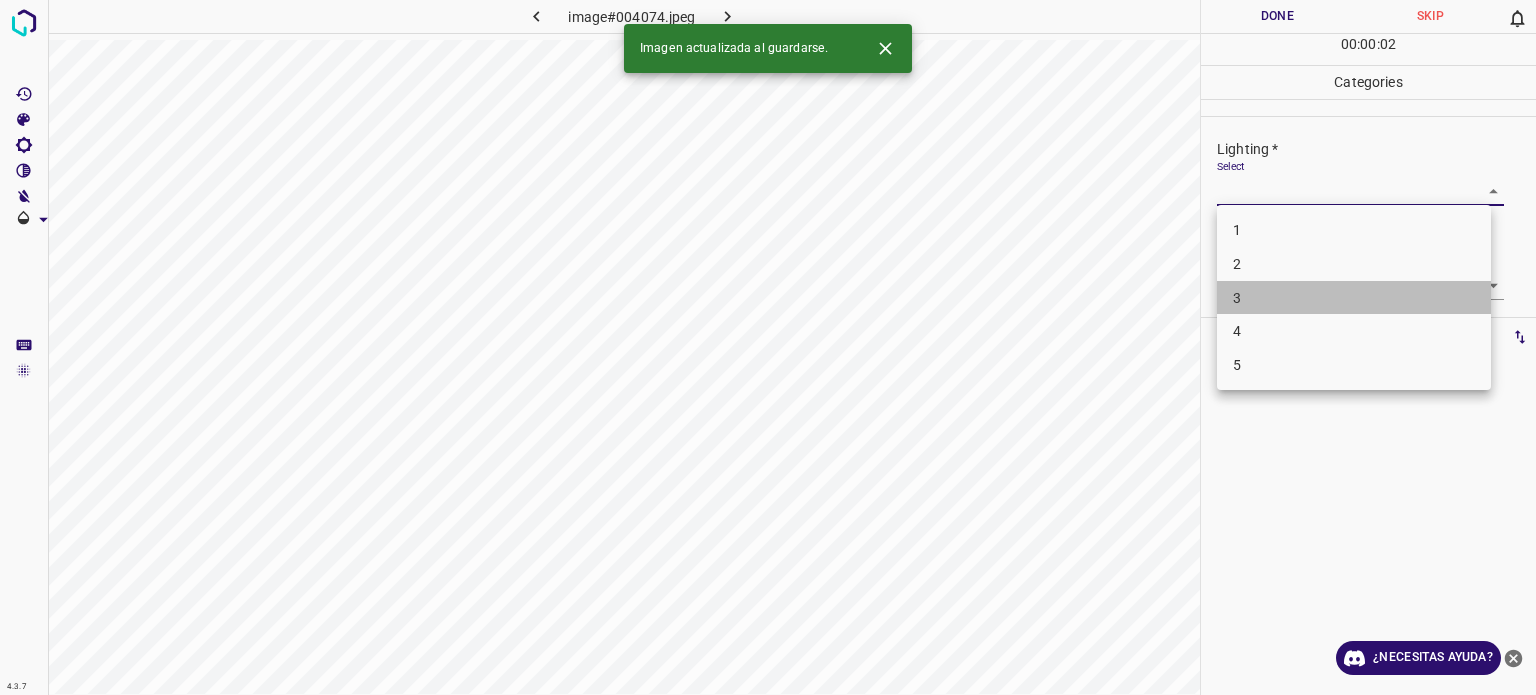click on "3" at bounding box center (1237, 297) 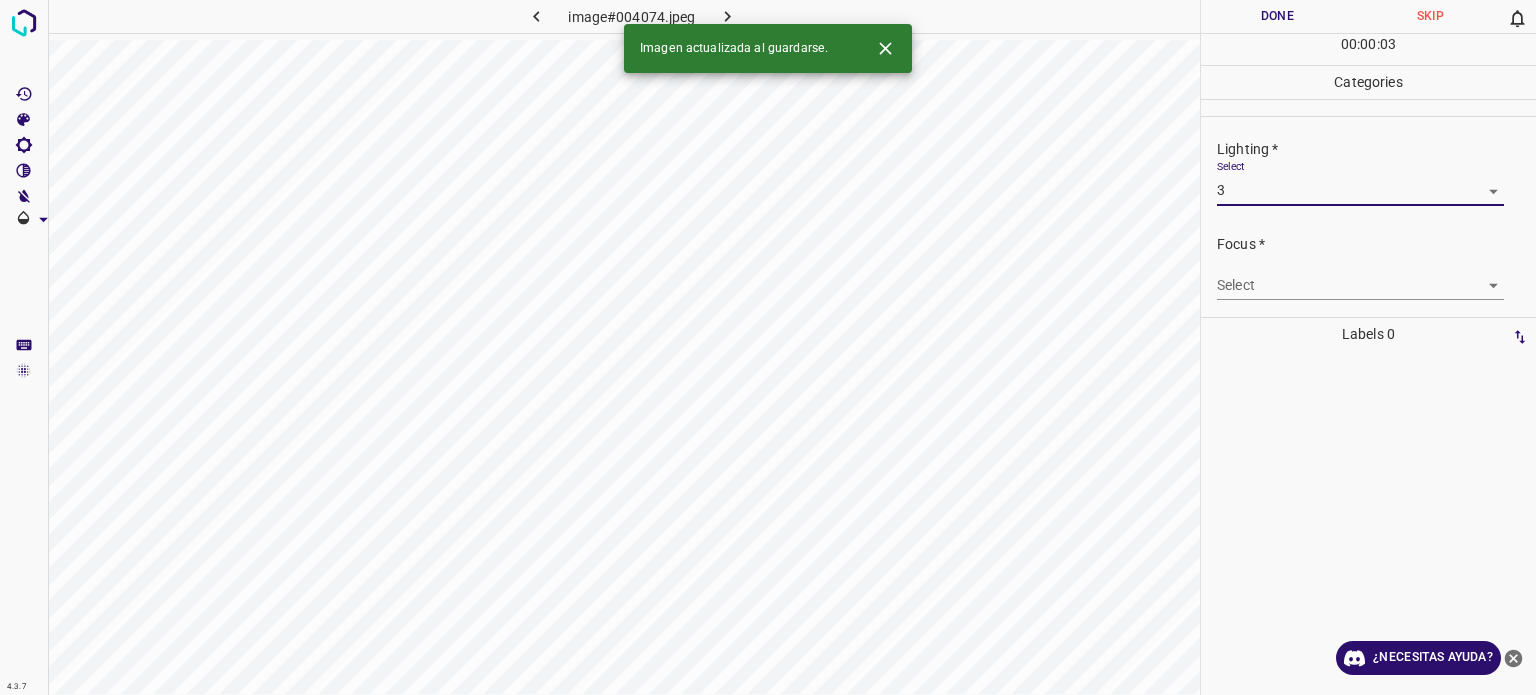 click on "4.3.7 image#004074.jpeg Done Skip 0 00   : 00   : 03   Categories Lighting *  Select 3 3 Focus *  Select ​ Overall *  Select ​ Labels   0 Categories 1 Lighting 2 Focus 3 Overall Tools Space Change between modes (Draw & Edit) I Auto labeling R Restore zoom M Zoom in N Zoom out Delete Delete selecte label Filters Z Restore filters X Saturation filter C Brightness filter V Contrast filter B Gray scale filter General O Download Imagen actualizada al guardarse. ¿Necesitas ayuda? Texto original Valora esta traducción Tu opinión servirá para ayudar a mejorar el Traductor de Google - Texto - Esconder - Borrar" at bounding box center (768, 347) 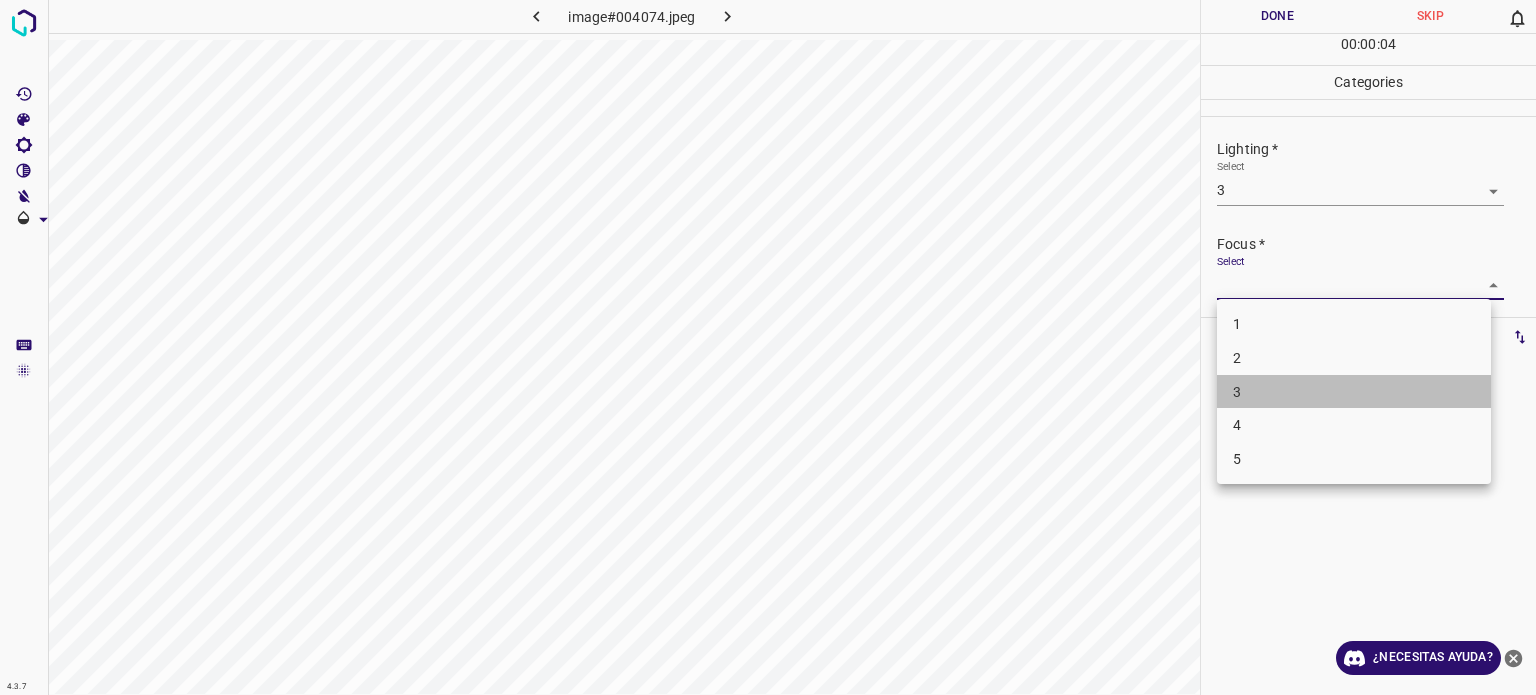 click on "3" at bounding box center (1354, 392) 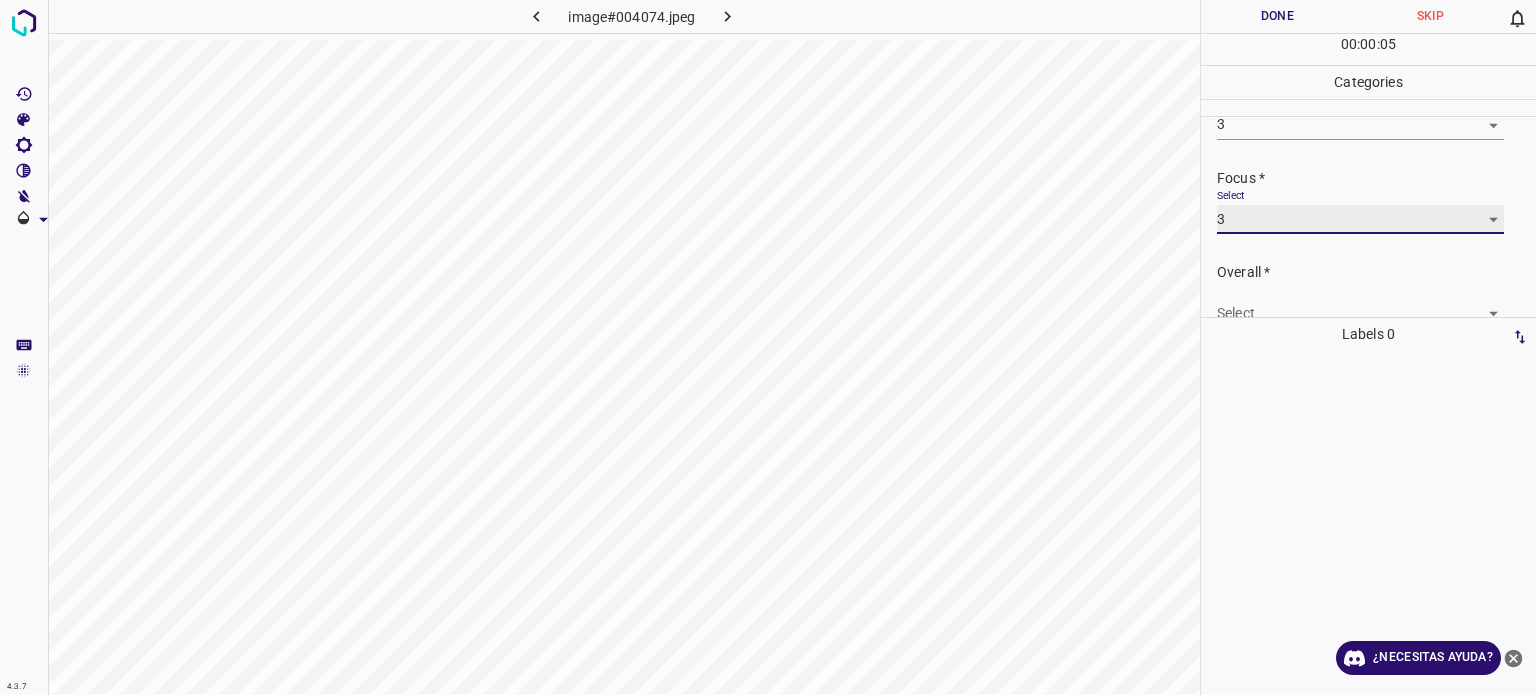 scroll, scrollTop: 98, scrollLeft: 0, axis: vertical 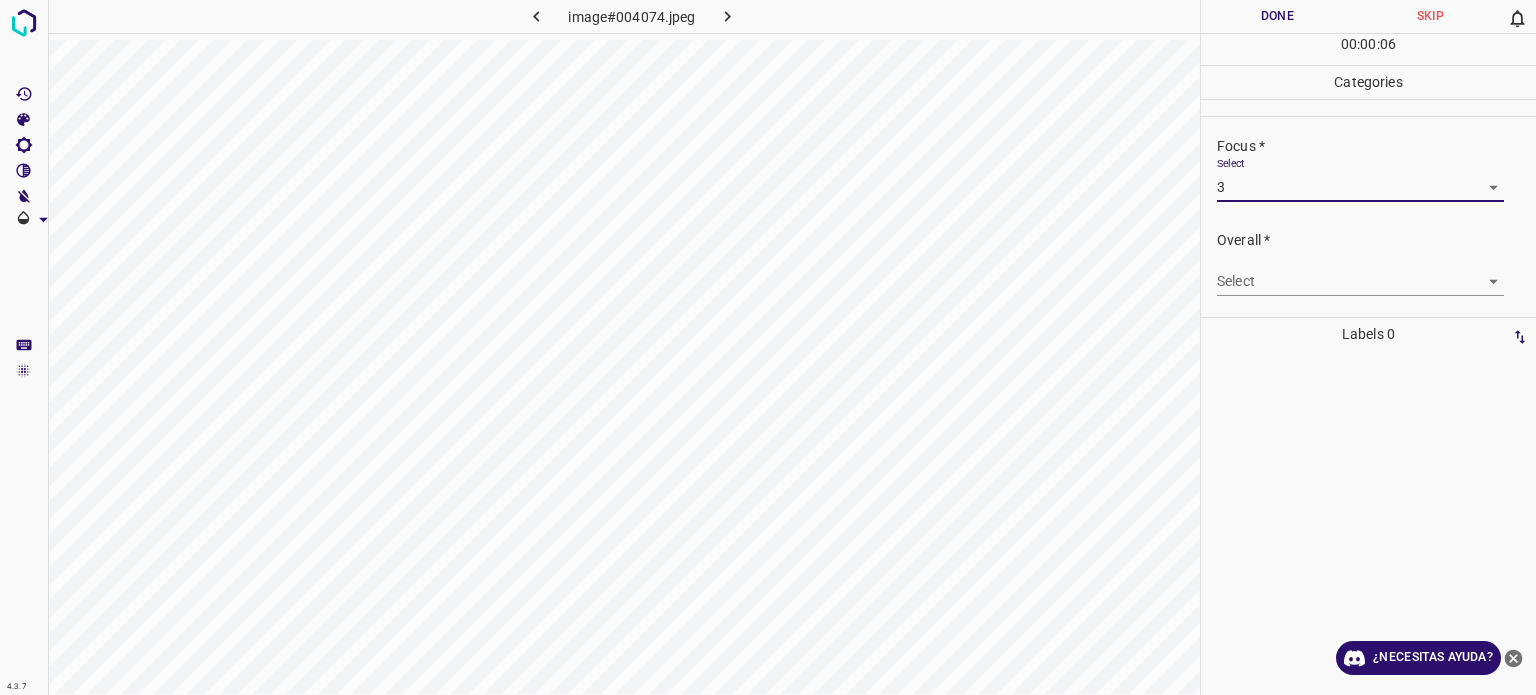 click on "4.3.7 image#004074.jpeg Done Skip 0 00   : 00   : 06   Categories Lighting *  Select 3 3 Focus *  Select 3 3 Overall *  Select ​ Labels   0 Categories 1 Lighting 2 Focus 3 Overall Tools Space Change between modes (Draw & Edit) I Auto labeling R Restore zoom M Zoom in N Zoom out Delete Delete selecte label Filters Z Restore filters X Saturation filter C Brightness filter V Contrast filter B Gray scale filter General O Download ¿Necesitas ayuda? Texto original Valora esta traducción Tu opinión servirá para ayudar a mejorar el Traductor de Google - Texto - Esconder - Borrar" at bounding box center [768, 347] 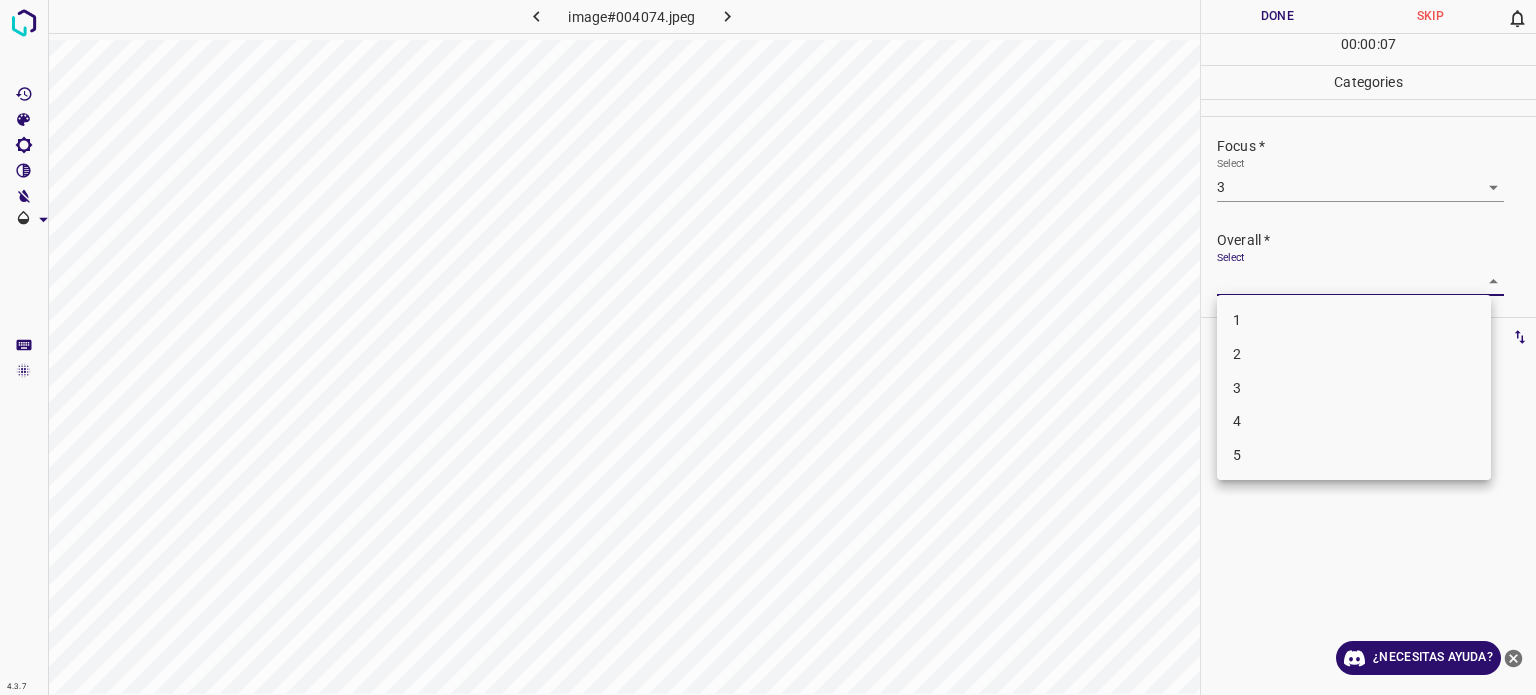 click on "3" at bounding box center (1354, 388) 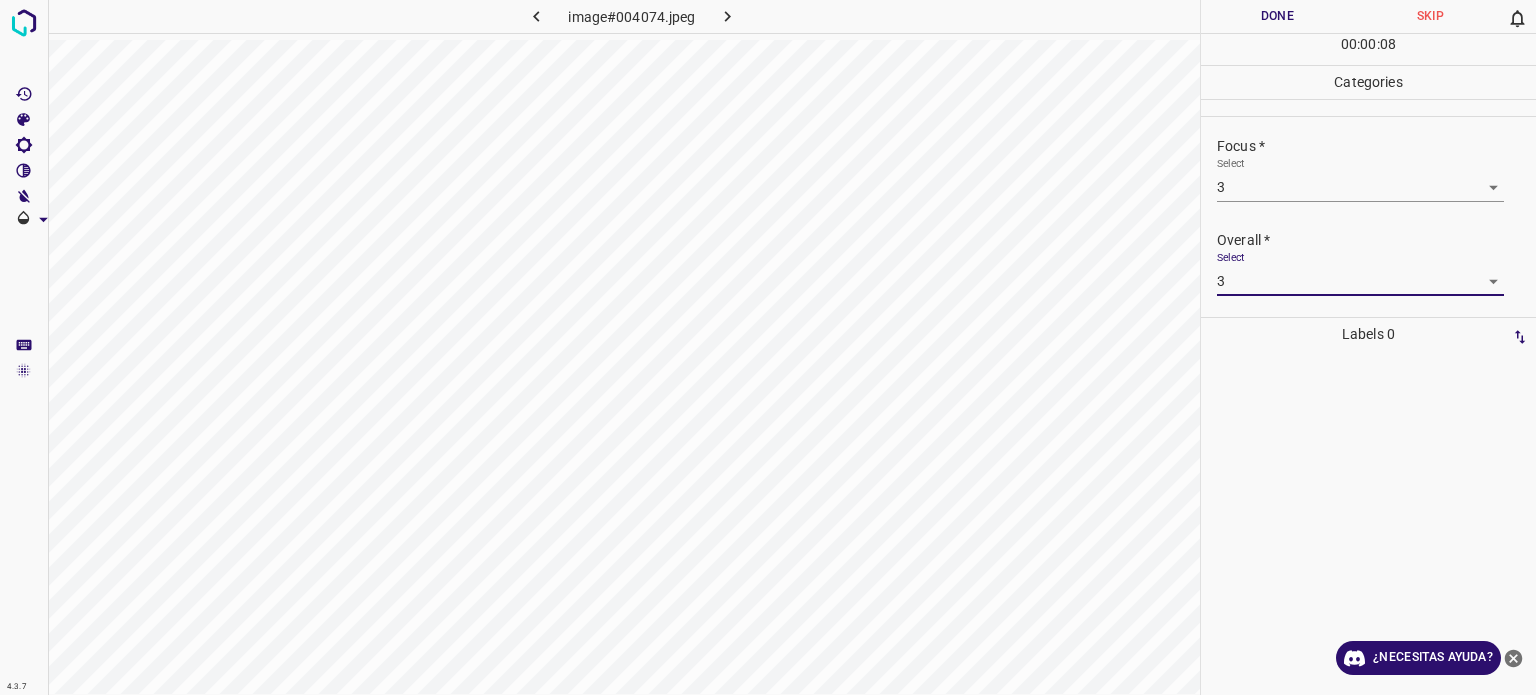 click on "Done" at bounding box center [1277, 16] 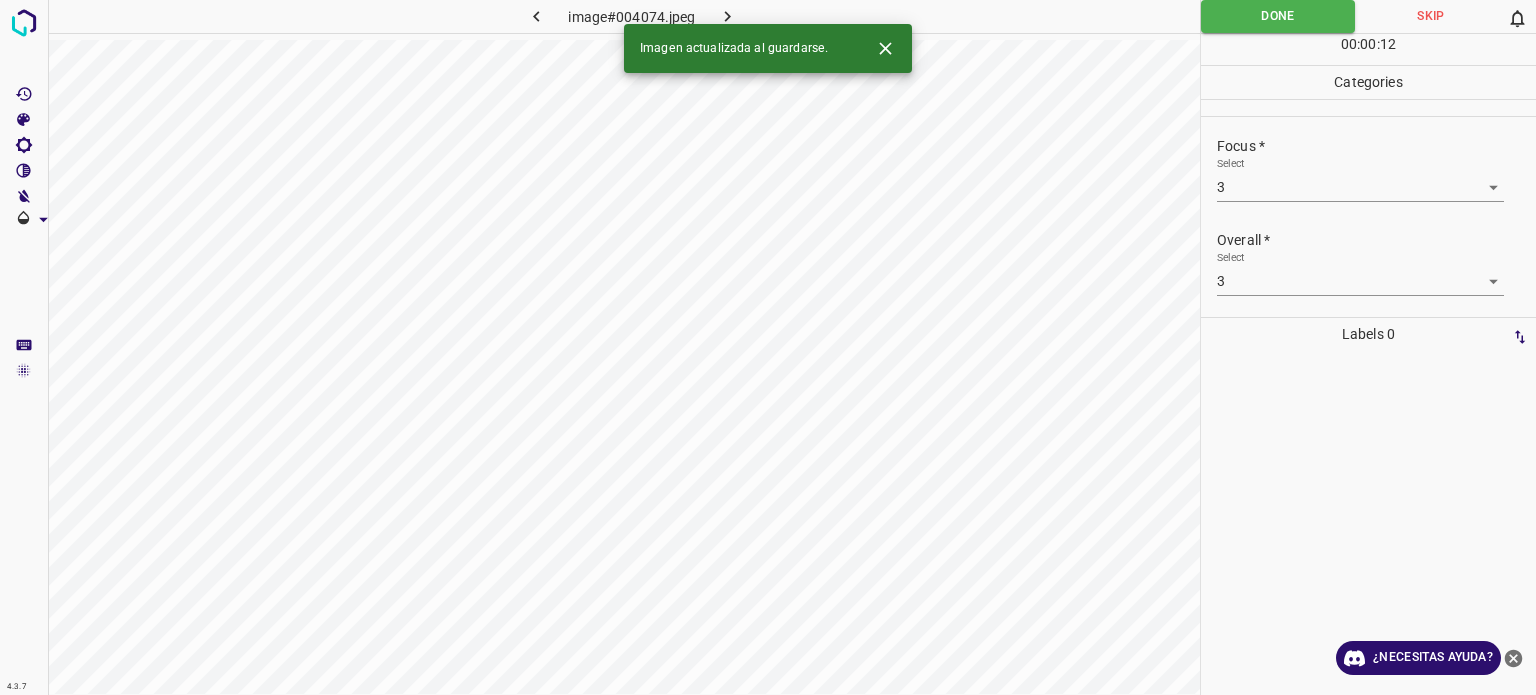 click 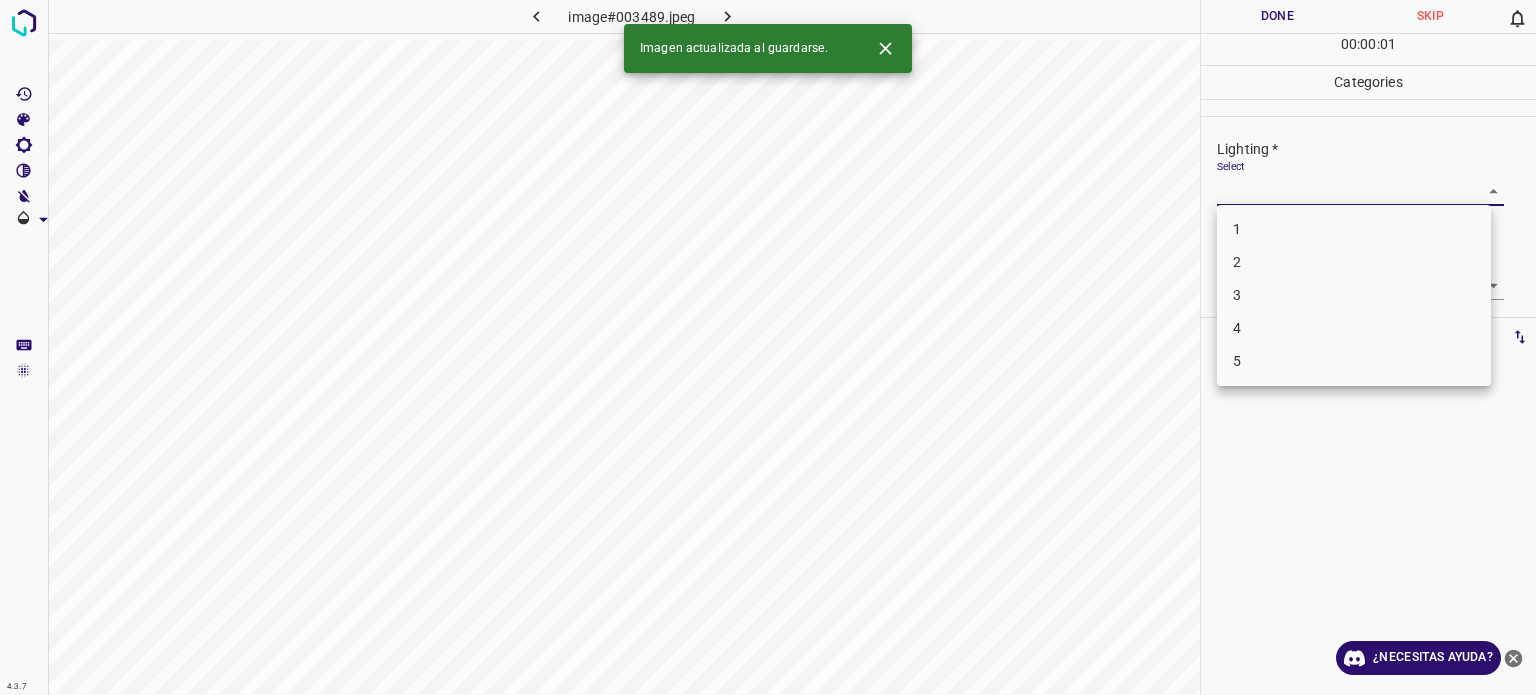 click on "4.3.7 image#003489.jpeg Done Skip 0 00   : 00   : 01   Categories Lighting *  Select ​ Focus *  Select ​ Overall *  Select ​ Labels   0 Categories 1 Lighting 2 Focus 3 Overall Tools Space Change between modes (Draw & Edit) I Auto labeling R Restore zoom M Zoom in N Zoom out Delete Delete selecte label Filters Z Restore filters X Saturation filter C Brightness filter V Contrast filter B Gray scale filter General O Download Imagen actualizada al guardarse. ¿Necesitas ayuda? Texto original Valora esta traducción Tu opinión servirá para ayudar a mejorar el Traductor de Google - Texto - Esconder - Borrar 1 2 3 4 5" at bounding box center (768, 347) 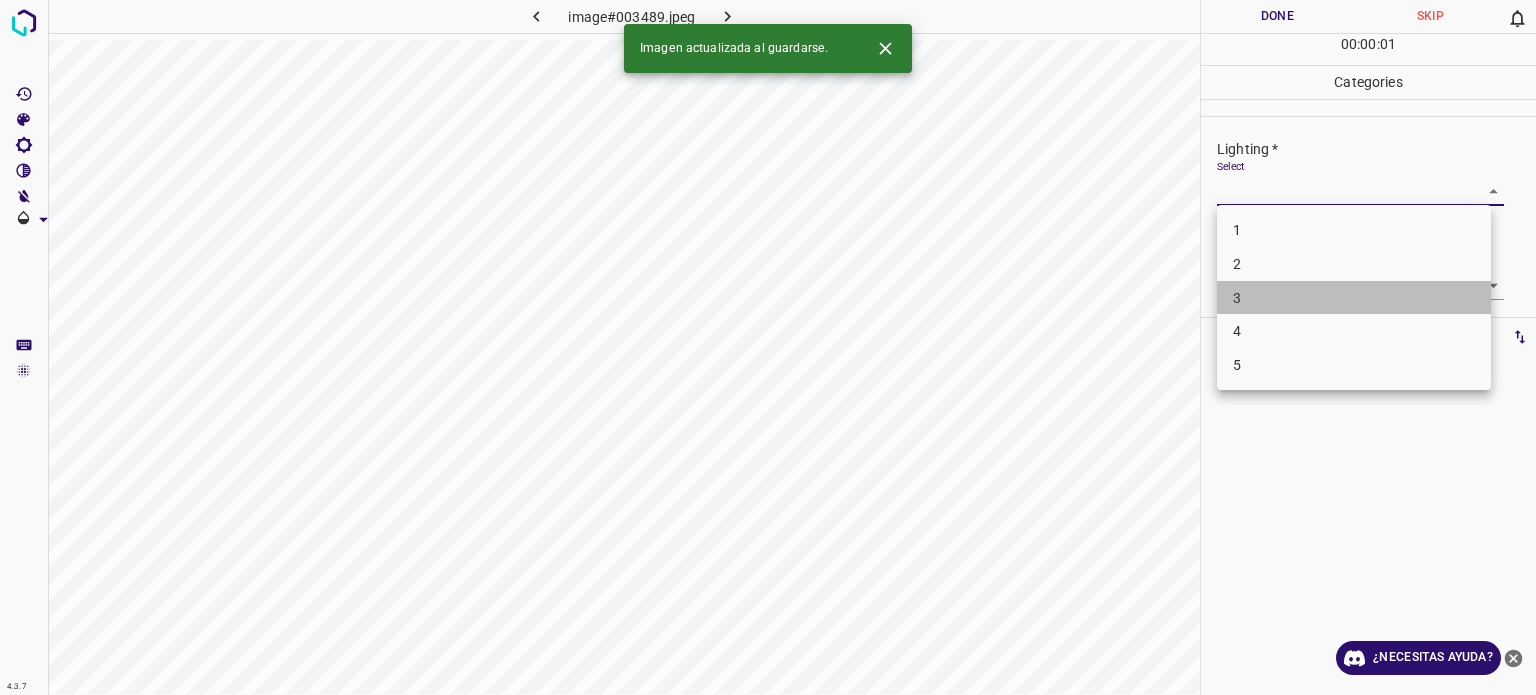 click on "3" at bounding box center [1354, 298] 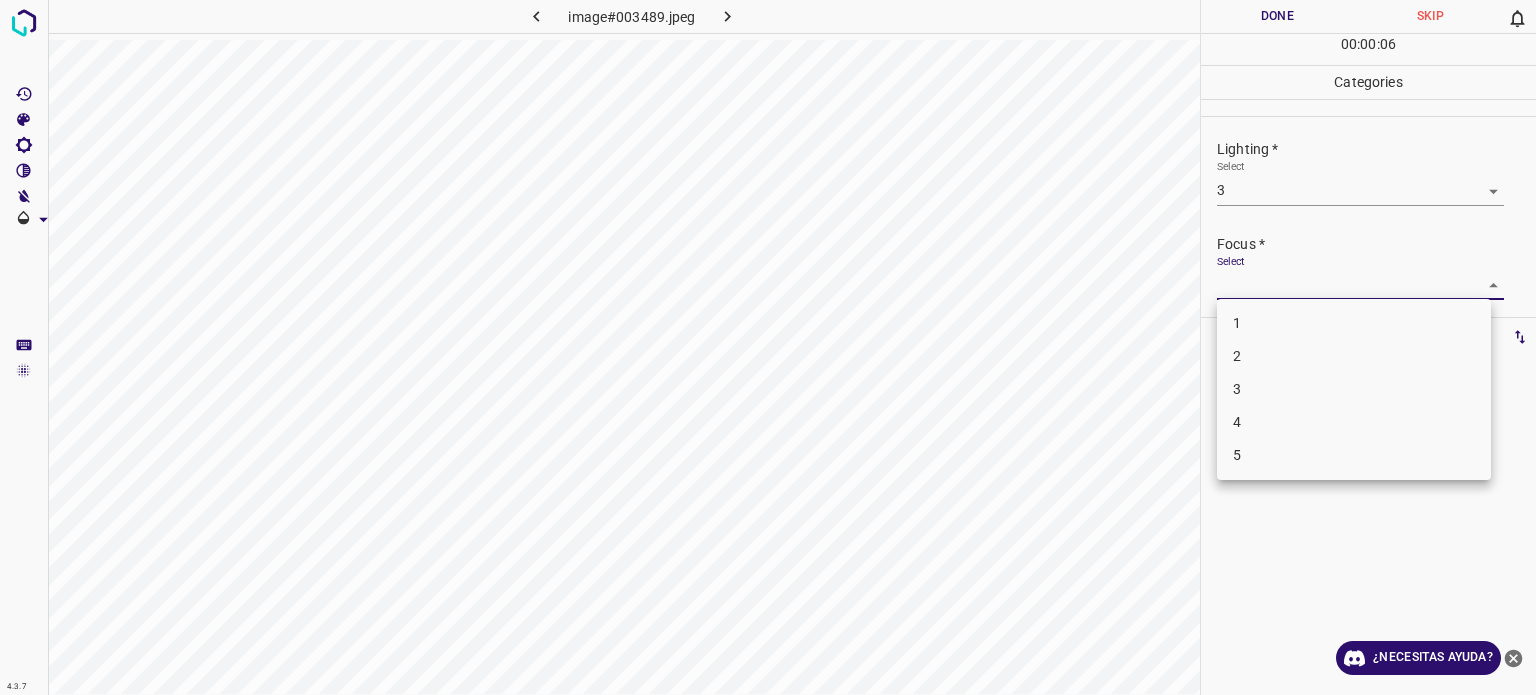 click on "4.3.7 image#003489.jpeg Done Skip 0 00   : 00   : 06   Categories Lighting *  Select 3 3 Focus *  Select ​ Overall *  Select ​ Labels   0 Categories 1 Lighting 2 Focus 3 Overall Tools Space Change between modes (Draw & Edit) I Auto labeling R Restore zoom M Zoom in N Zoom out Delete Delete selecte label Filters Z Restore filters X Saturation filter C Brightness filter V Contrast filter B Gray scale filter General O Download ¿Necesitas ayuda? Texto original Valora esta traducción Tu opinión servirá para ayudar a mejorar el Traductor de Google - Texto - Esconder - Borrar 1 2 3 4 5" at bounding box center [768, 347] 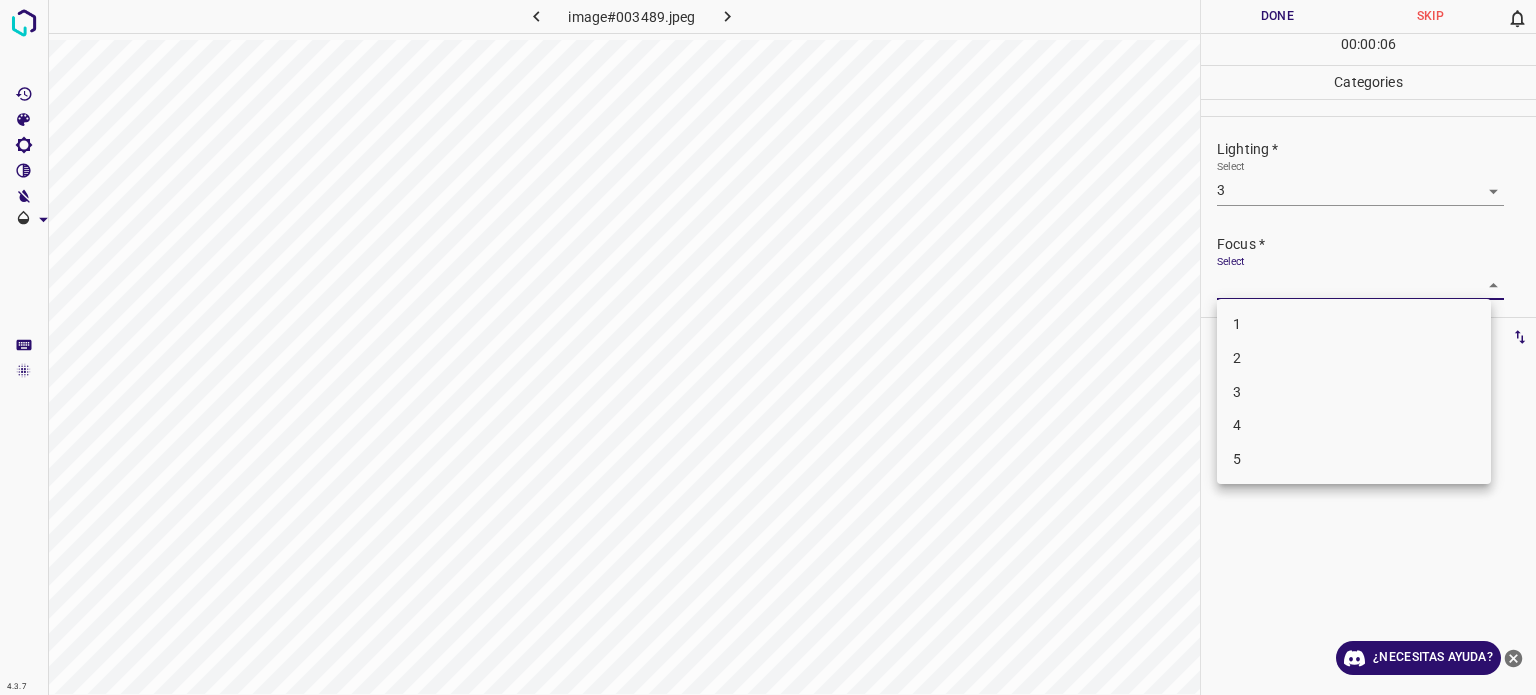 click on "3" at bounding box center (1237, 391) 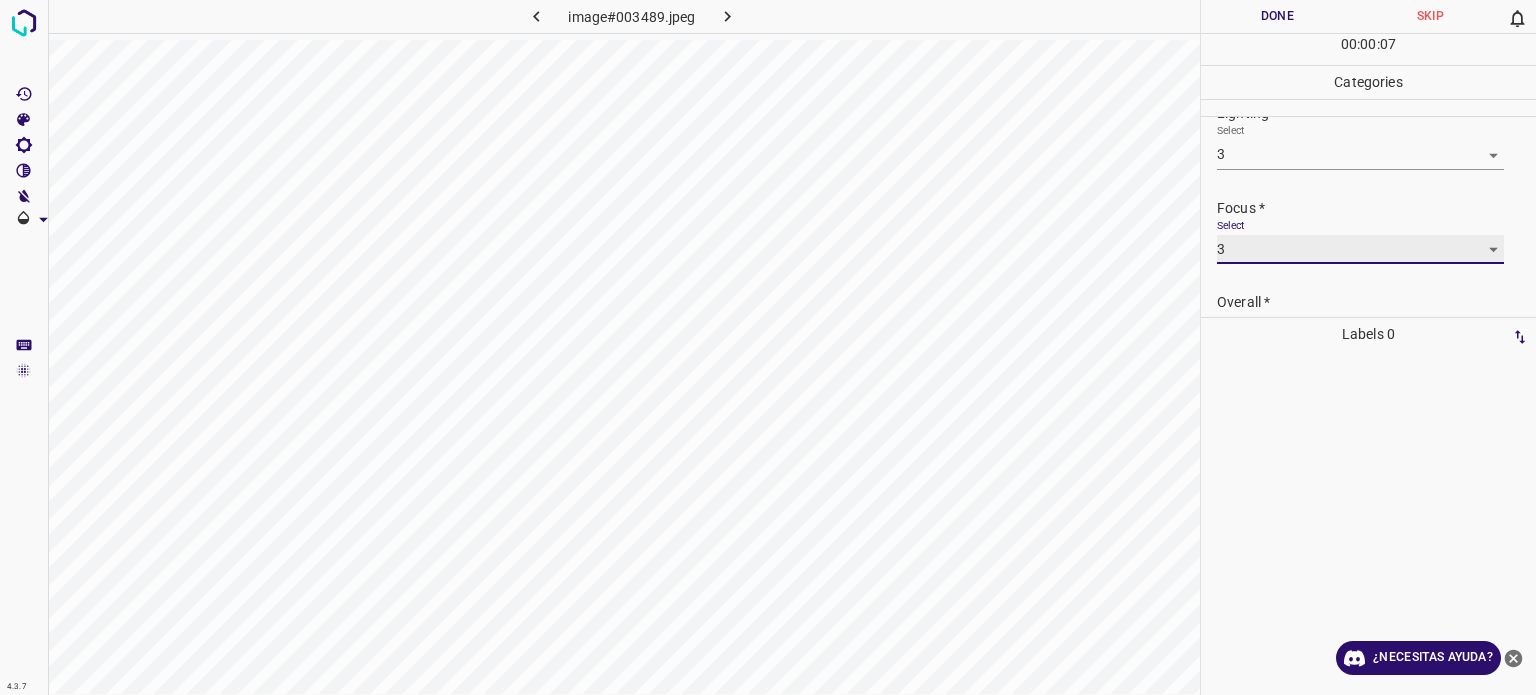 scroll, scrollTop: 98, scrollLeft: 0, axis: vertical 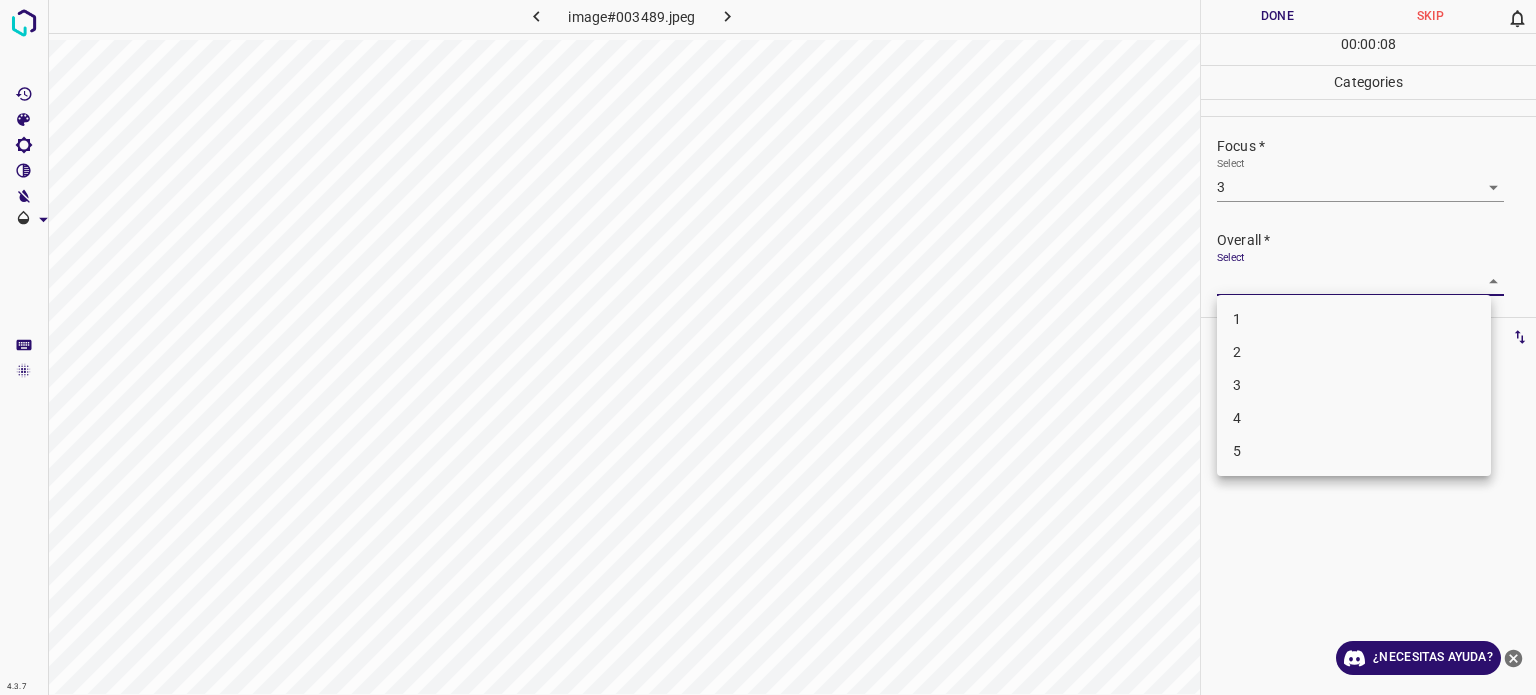 click on "4.3.7 image#003489.jpeg Done Skip 0 00   : 00   : 08   Categories Lighting *  Select 3 3 Focus *  Select 3 3 Overall *  Select ​ Labels   0 Categories 1 Lighting 2 Focus 3 Overall Tools Space Change between modes (Draw & Edit) I Auto labeling R Restore zoom M Zoom in N Zoom out Delete Delete selecte label Filters Z Restore filters X Saturation filter C Brightness filter V Contrast filter B Gray scale filter General O Download ¿Necesitas ayuda? Texto original Valora esta traducción Tu opinión servirá para ayudar a mejorar el Traductor de Google - Texto - Esconder - Borrar 1 2 3 4 5" at bounding box center [768, 347] 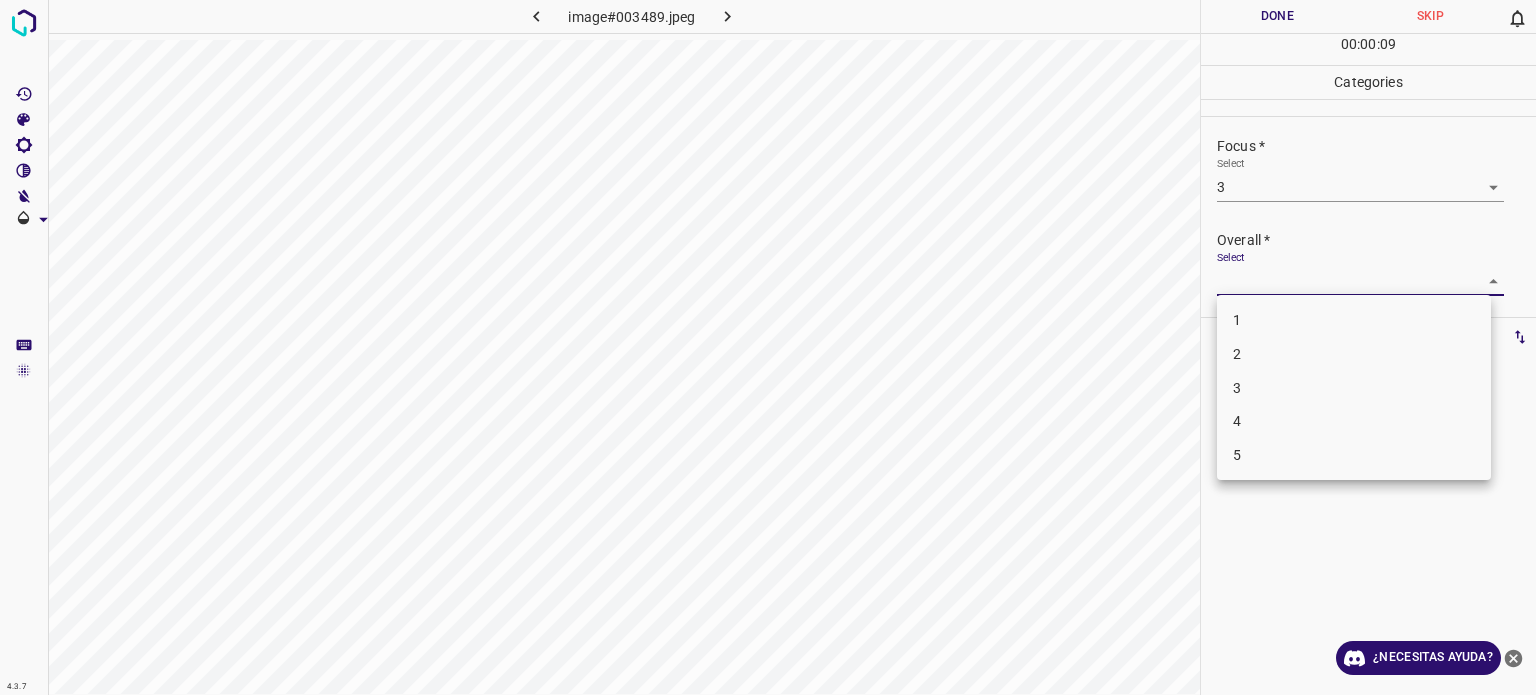 click on "3" at bounding box center [1354, 388] 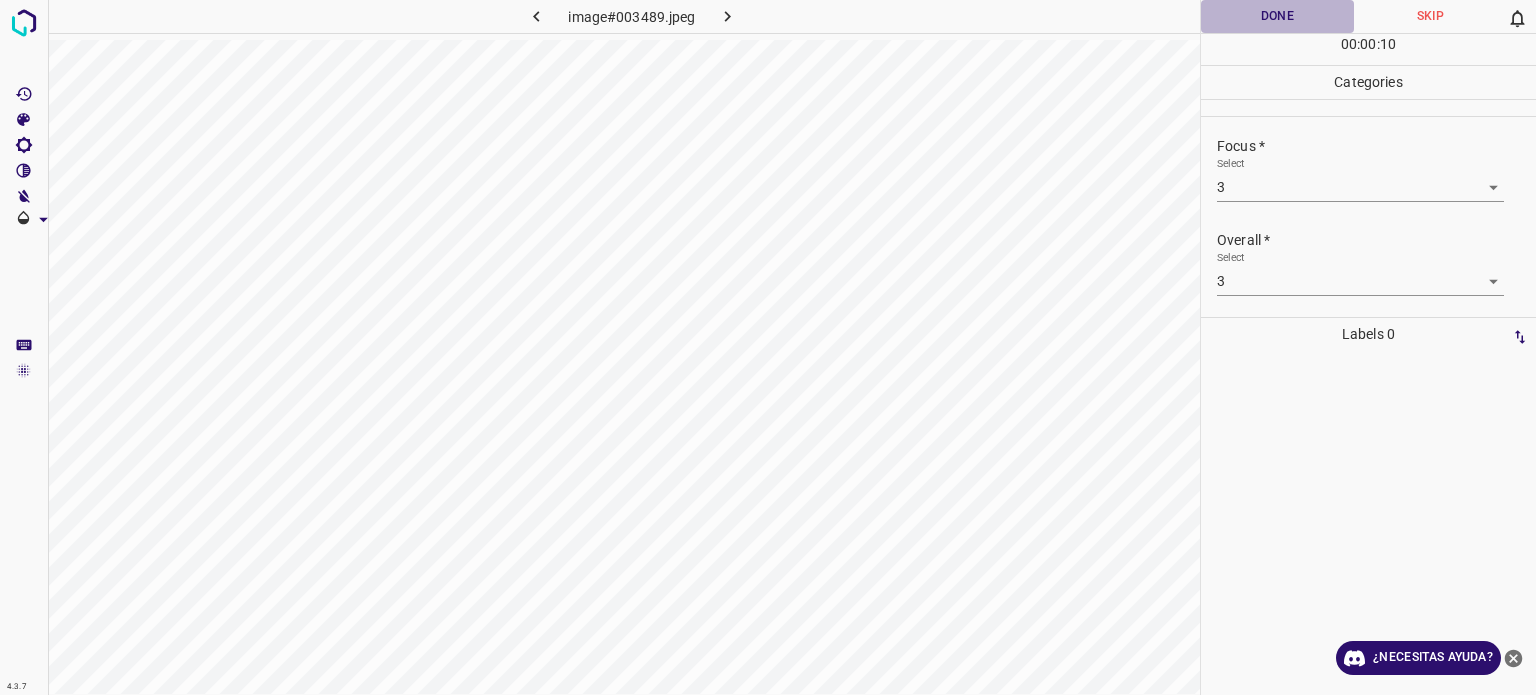 click on "Done" at bounding box center [1277, 16] 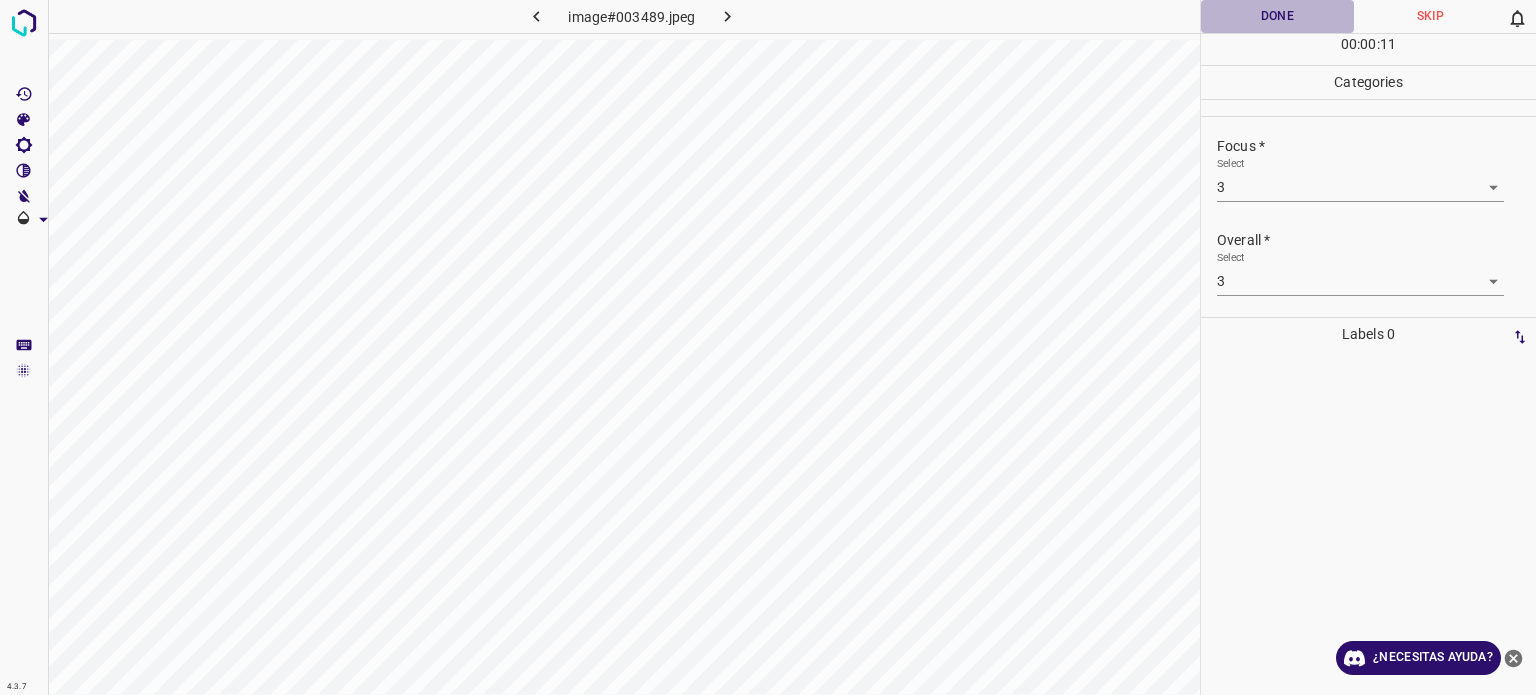 click on "Done" at bounding box center (1277, 16) 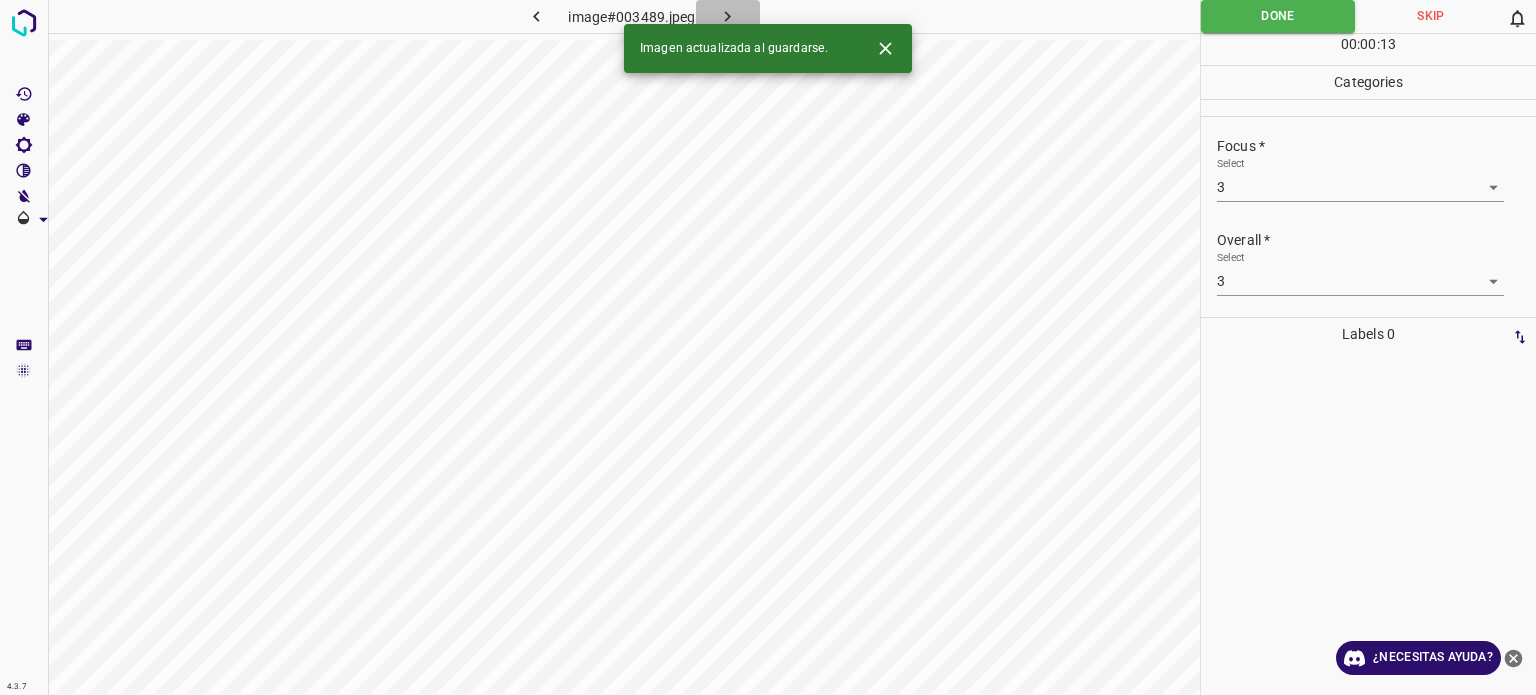 click 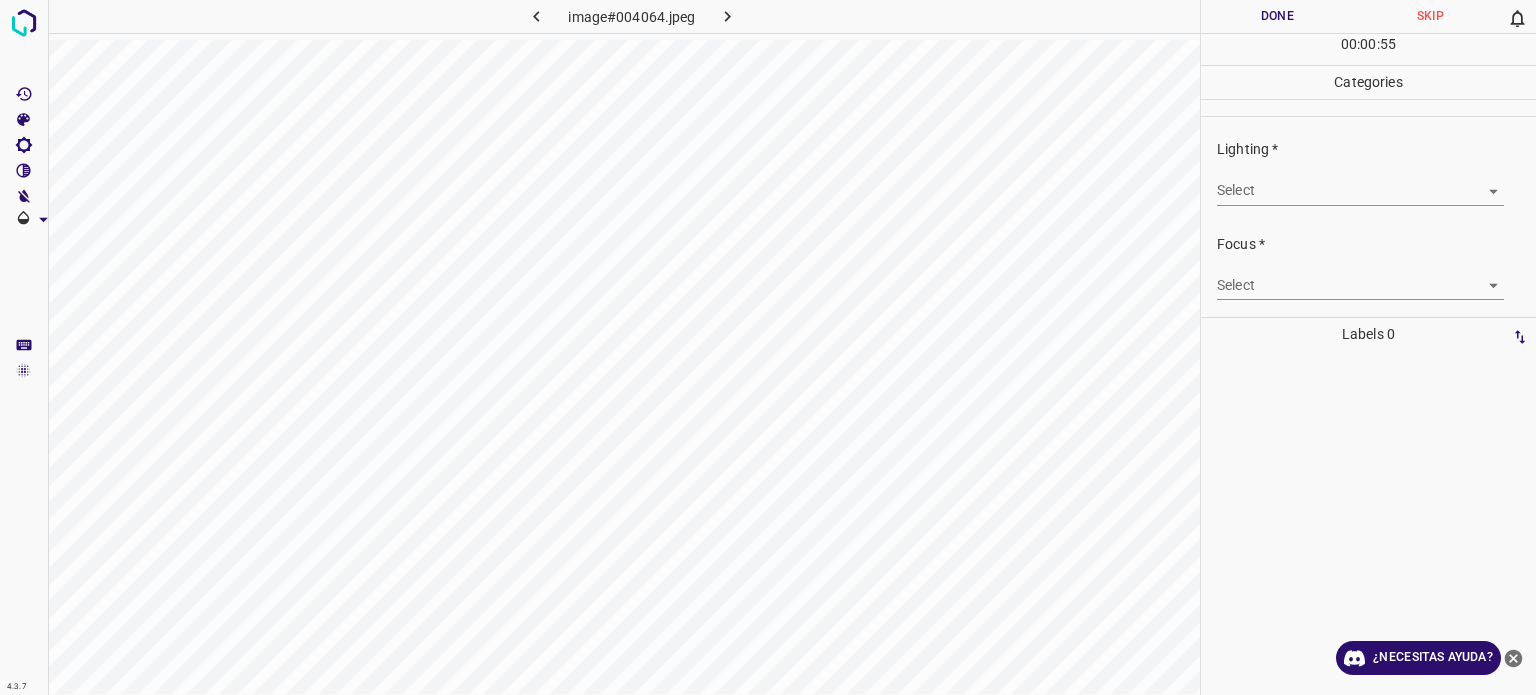 click on "4.3.7 image#004064.jpeg Done Skip 0 00 : 00 : 55 Categories Lighting * Select ​ Focus * Select ​ Overall * Select ​ Labels 0 Categories 1 Lighting 2 Focus 3 Overall Tools Space Change between modes (Draw & Edit) I Auto labeling R Restore zoom M Zoom in N Zoom out Delete Delete selecte label Filters Z Restore filters X Saturation filter C Brightness filter V Contrast filter B Gray scale filter General O Download ¿Necesitas ayuda? Texto original Valora esta traducción Tu opinión servirá para ayudar a mejorar el Traductor de Google - Texto - Esconder - Borrar" at bounding box center [768, 347] 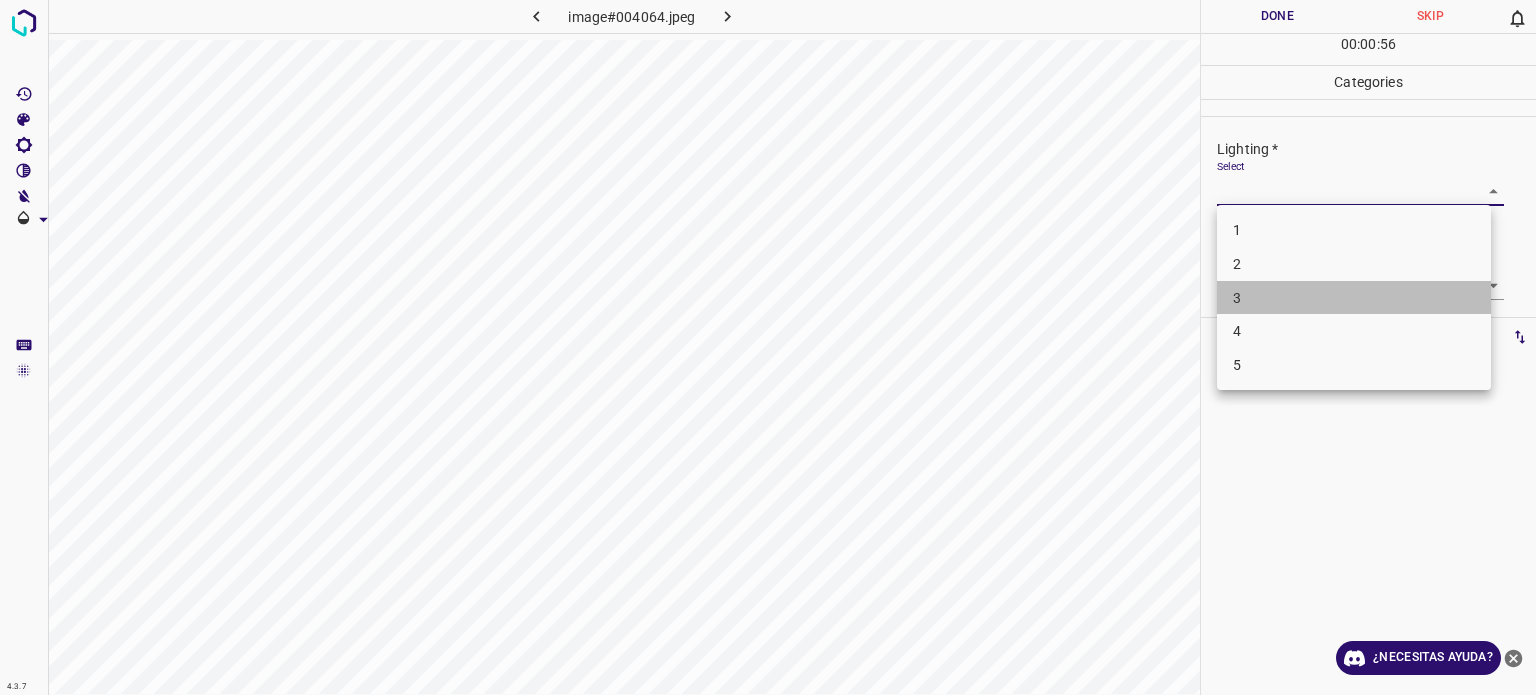 click on "3" at bounding box center (1354, 298) 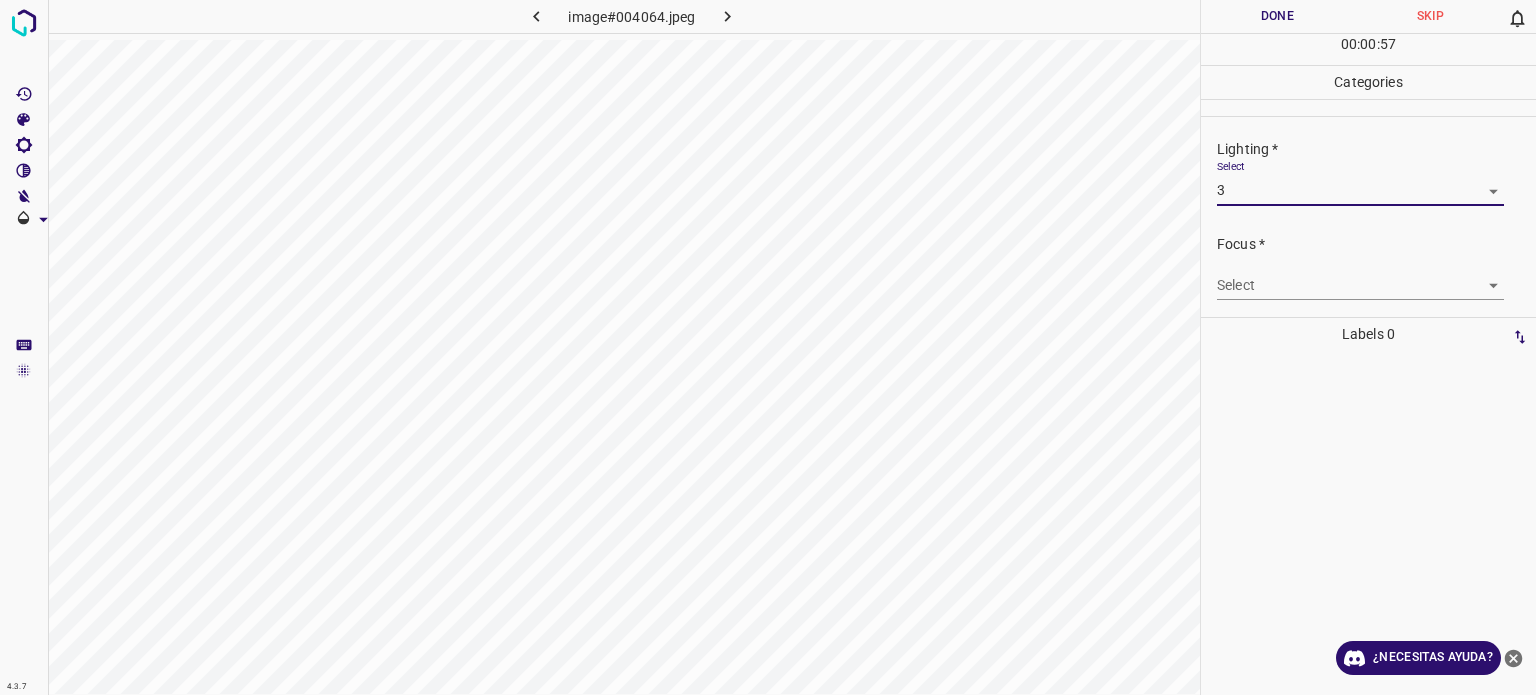 click on "4.3.7 image#004064.jpeg Done Skip 0 00 : 00 : 57 Categories Lighting * Select 3 3 Focus * Select ​ Overall * Select ​ Labels 0 Categories 1 Lighting 2 Focus 3 Overall Tools Space Change between modes (Draw & Edit) I Auto labeling R Restore zoom M Zoom in N Zoom out Delete Delete selecte label Filters Z Restore filters X Saturation filter C Brightness filter V Contrast filter B Gray scale filter General O Download ¿Necesitas ayuda? Texto original Valora esta traducción Tu opinión servirá para ayudar a mejorar el Traductor de Google - Texto - Esconder - Borrar" at bounding box center (768, 347) 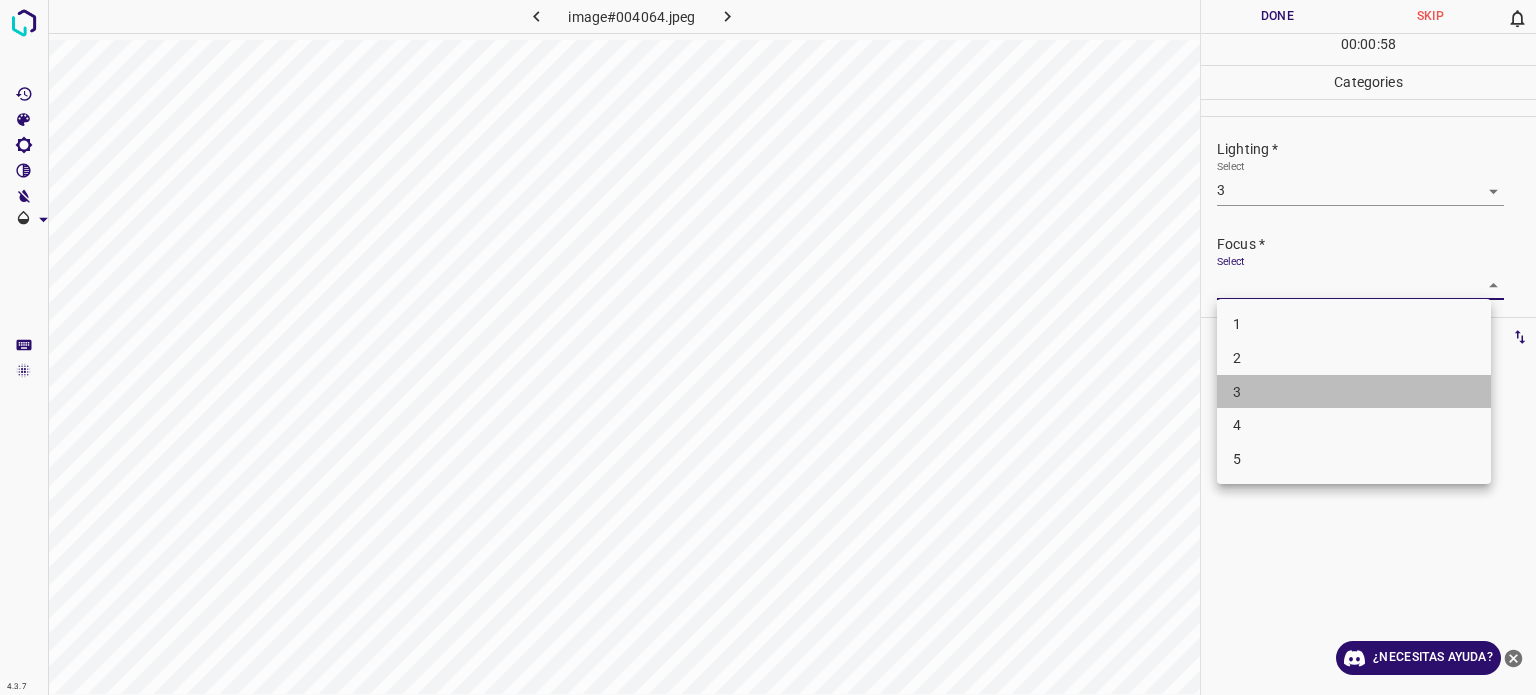 click on "3" at bounding box center (1354, 392) 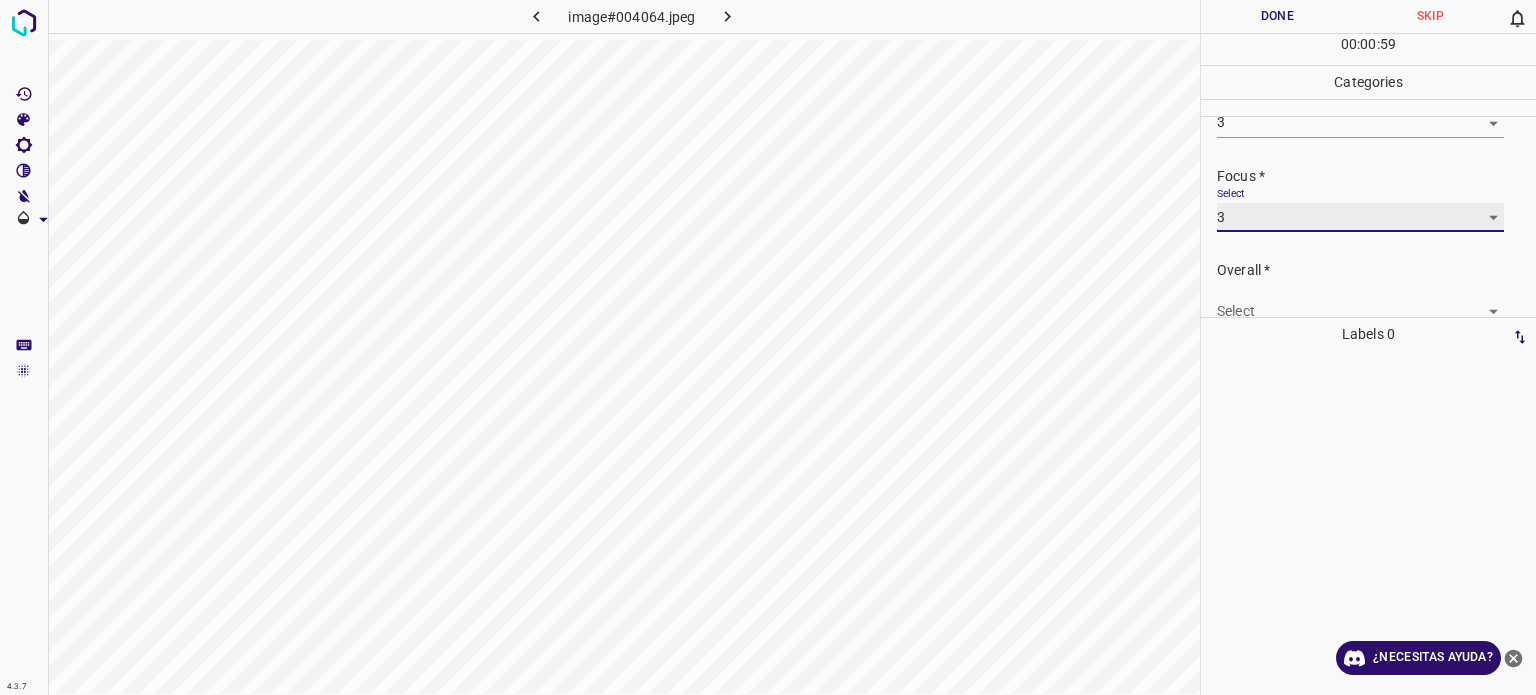 scroll, scrollTop: 98, scrollLeft: 0, axis: vertical 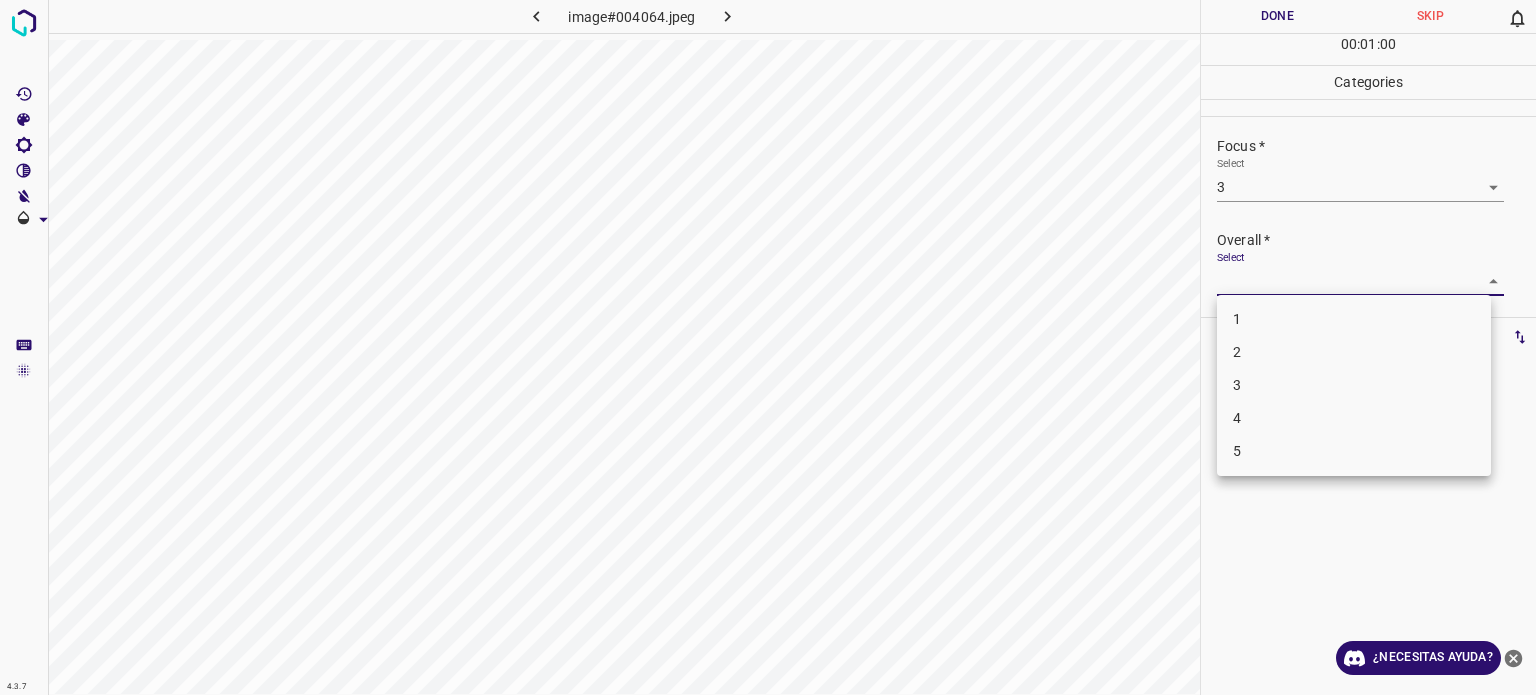 click on "4.3.7 image#004064.jpeg Done Skip 0 00   : 01   : 00   Categories Lighting *  Select 3 3 Focus *  Select 3 3 Overall *  Select ​ Labels   0 Categories 1 Lighting 2 Focus 3 Overall Tools Space Change between modes (Draw & Edit) I Auto labeling R Restore zoom M Zoom in N Zoom out Delete Delete selecte label Filters Z Restore filters X Saturation filter C Brightness filter V Contrast filter B Gray scale filter General O Download ¿Necesitas ayuda? Texto original Valora esta traducción Tu opinión servirá para ayudar a mejorar el Traductor de Google - Texto - Esconder - Borrar 1 2 3 4 5" at bounding box center (768, 347) 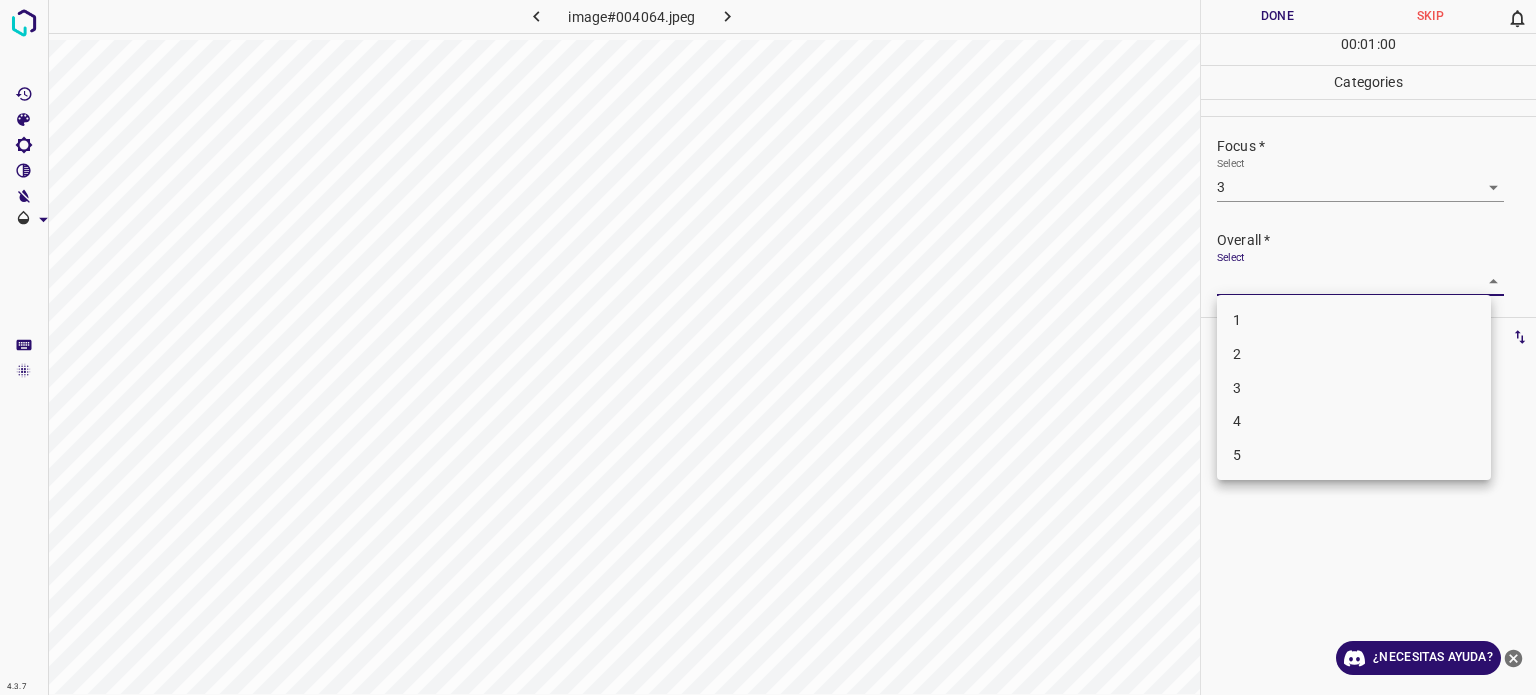 click on "3" at bounding box center (1237, 388) 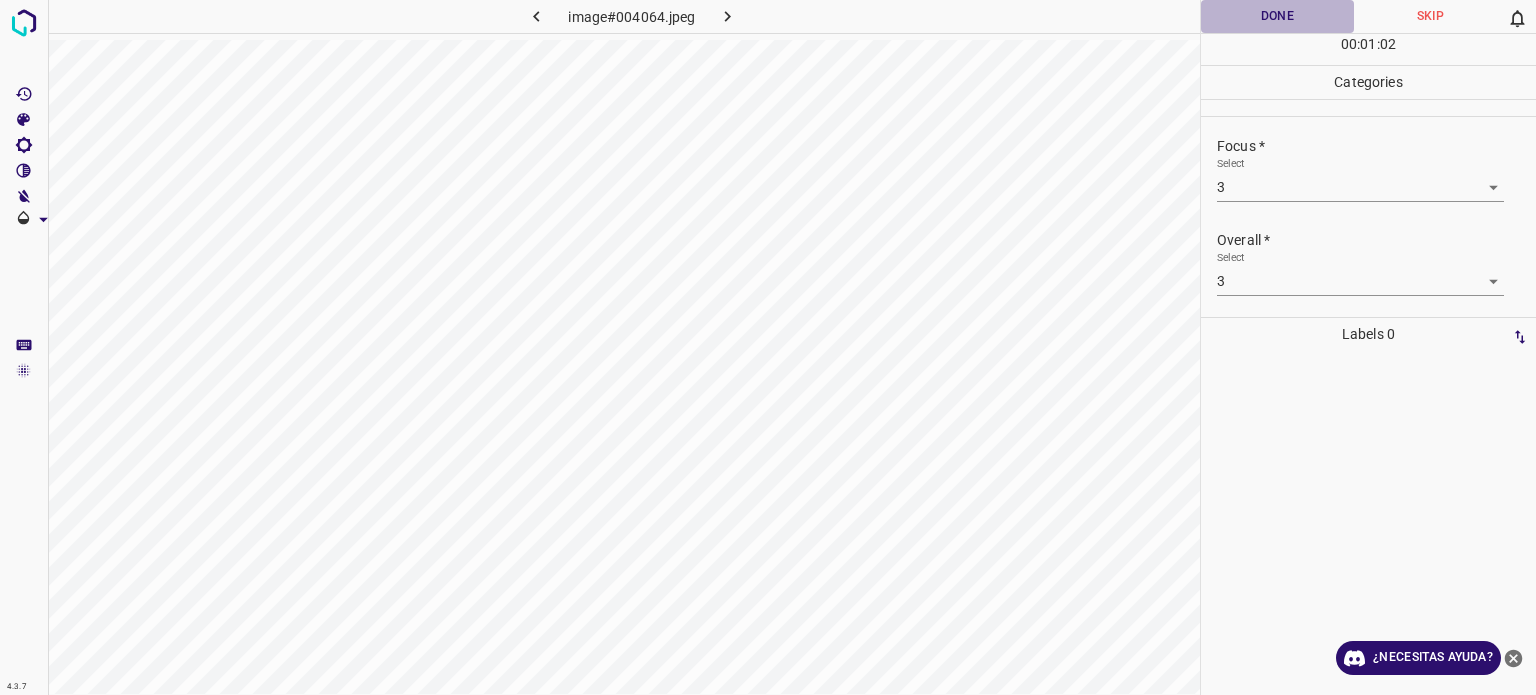 click on "Done" at bounding box center [1277, 16] 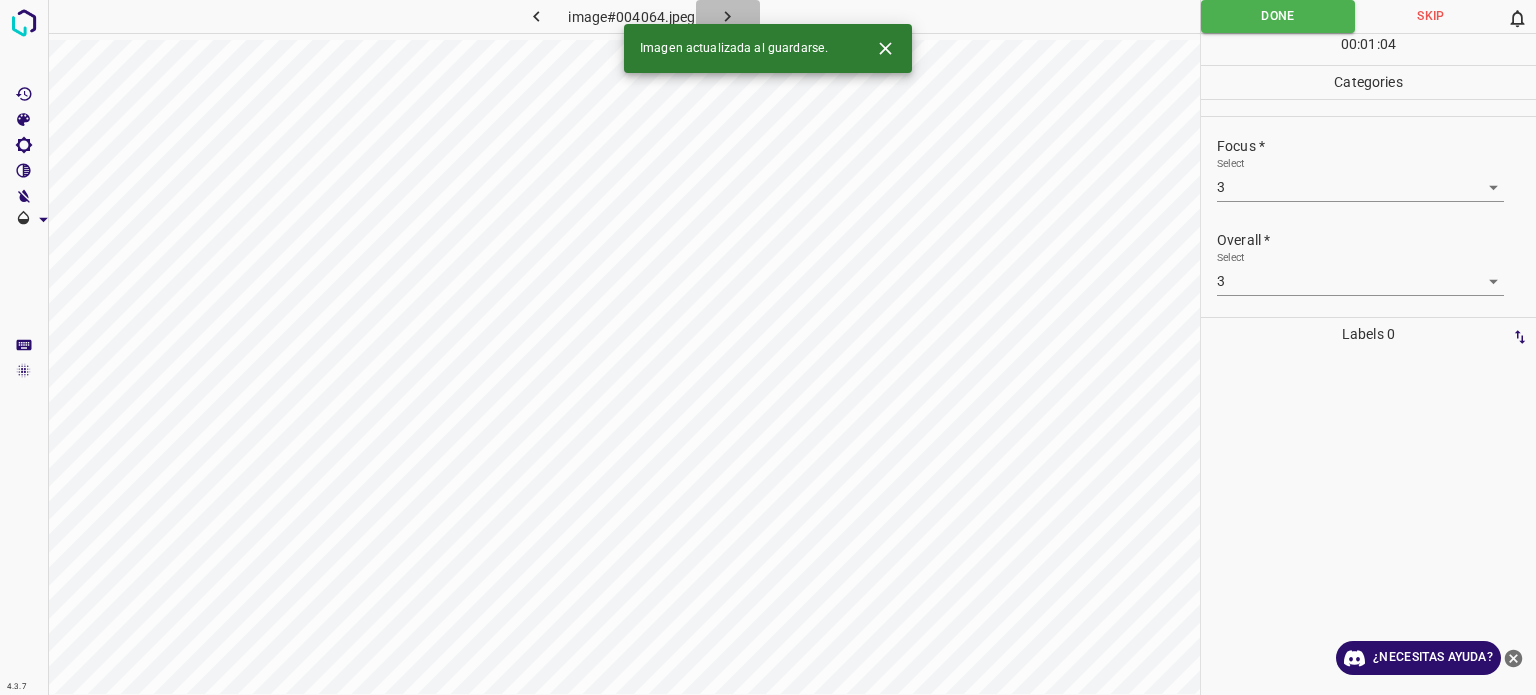 click 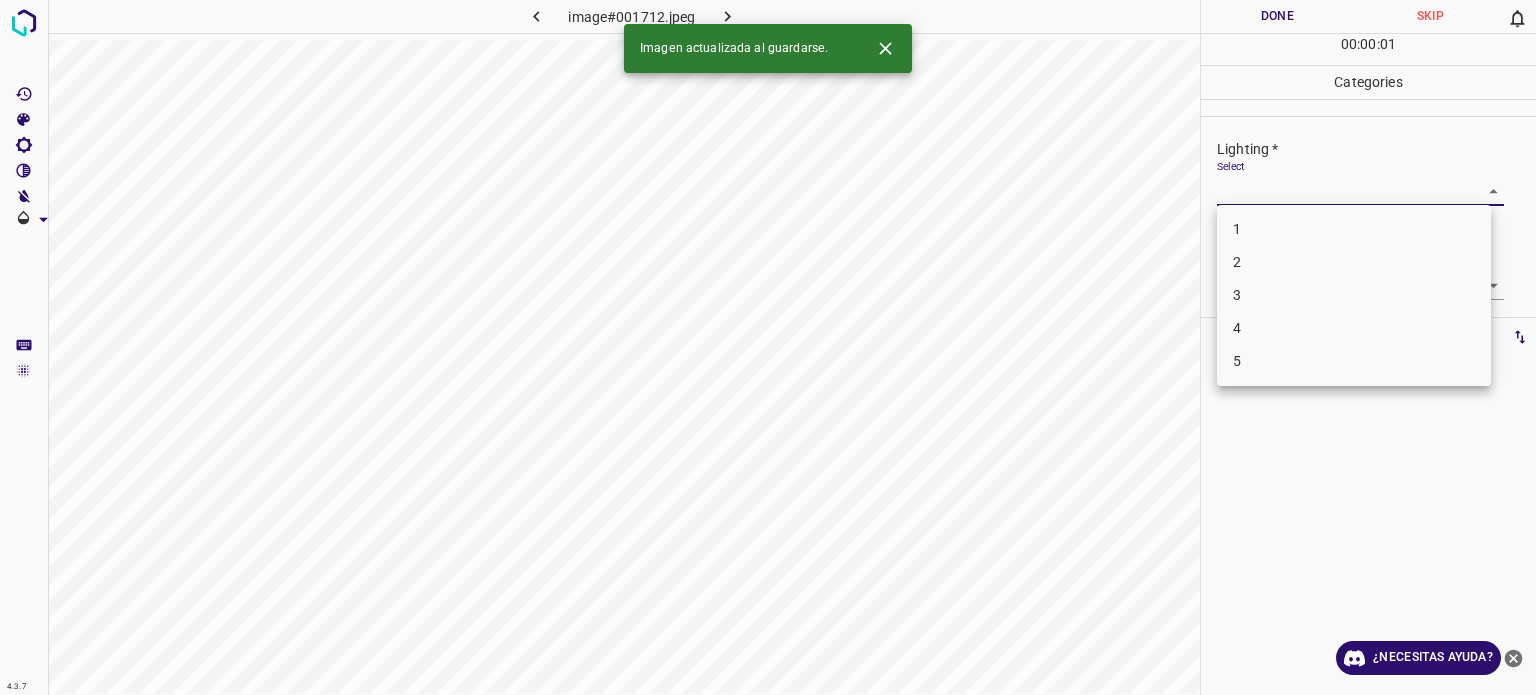 click on "4.3.7 image#001712.jpeg Done Skip 0 00   : 00   : 01   Categories Lighting *  Select ​ Focus *  Select ​ Overall *  Select ​ Labels   0 Categories 1 Lighting 2 Focus 3 Overall Tools Space Change between modes (Draw & Edit) I Auto labeling R Restore zoom M Zoom in N Zoom out Delete Delete selecte label Filters Z Restore filters X Saturation filter C Brightness filter V Contrast filter B Gray scale filter General O Download Imagen actualizada al guardarse. ¿Necesitas ayuda? Texto original Valora esta traducción Tu opinión servirá para ayudar a mejorar el Traductor de Google - Texto - Esconder - Borrar 1 2 3 4 5" at bounding box center [768, 347] 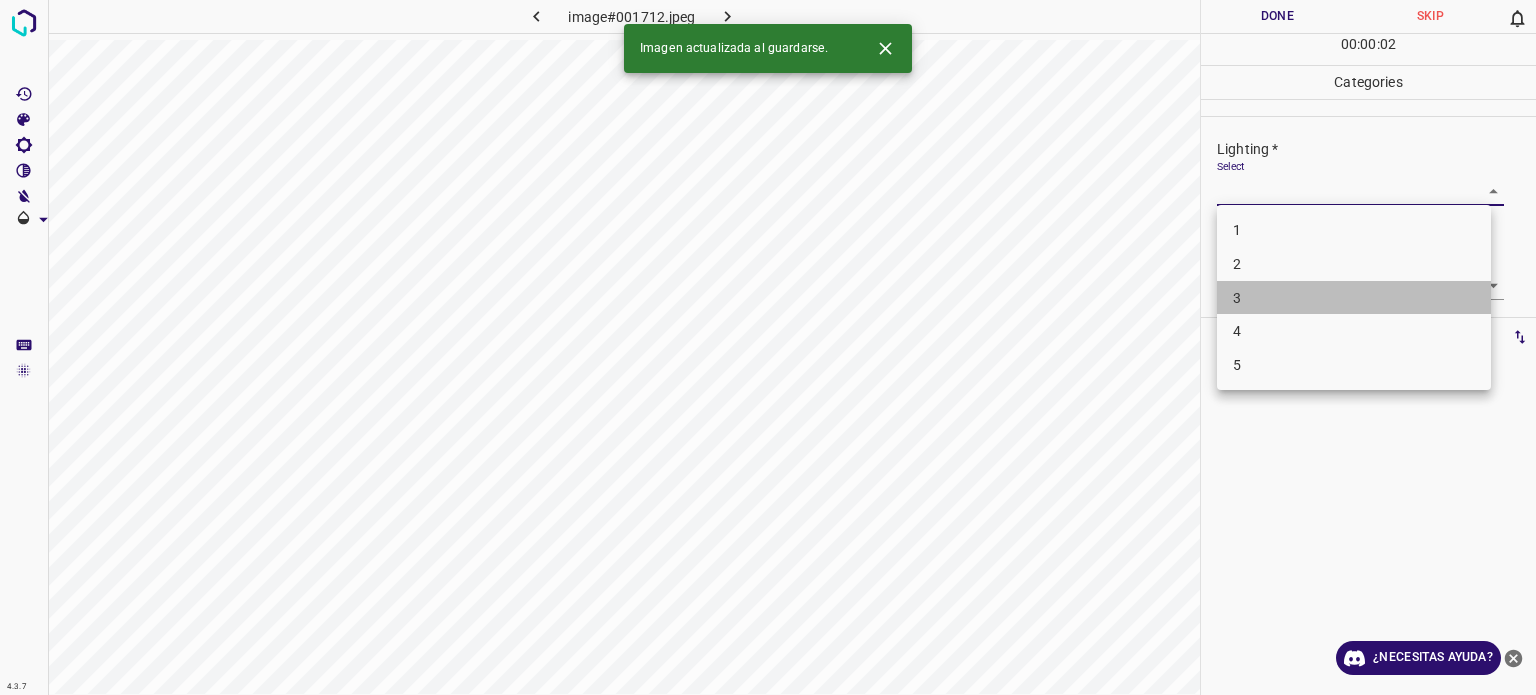 click on "3" at bounding box center (1237, 297) 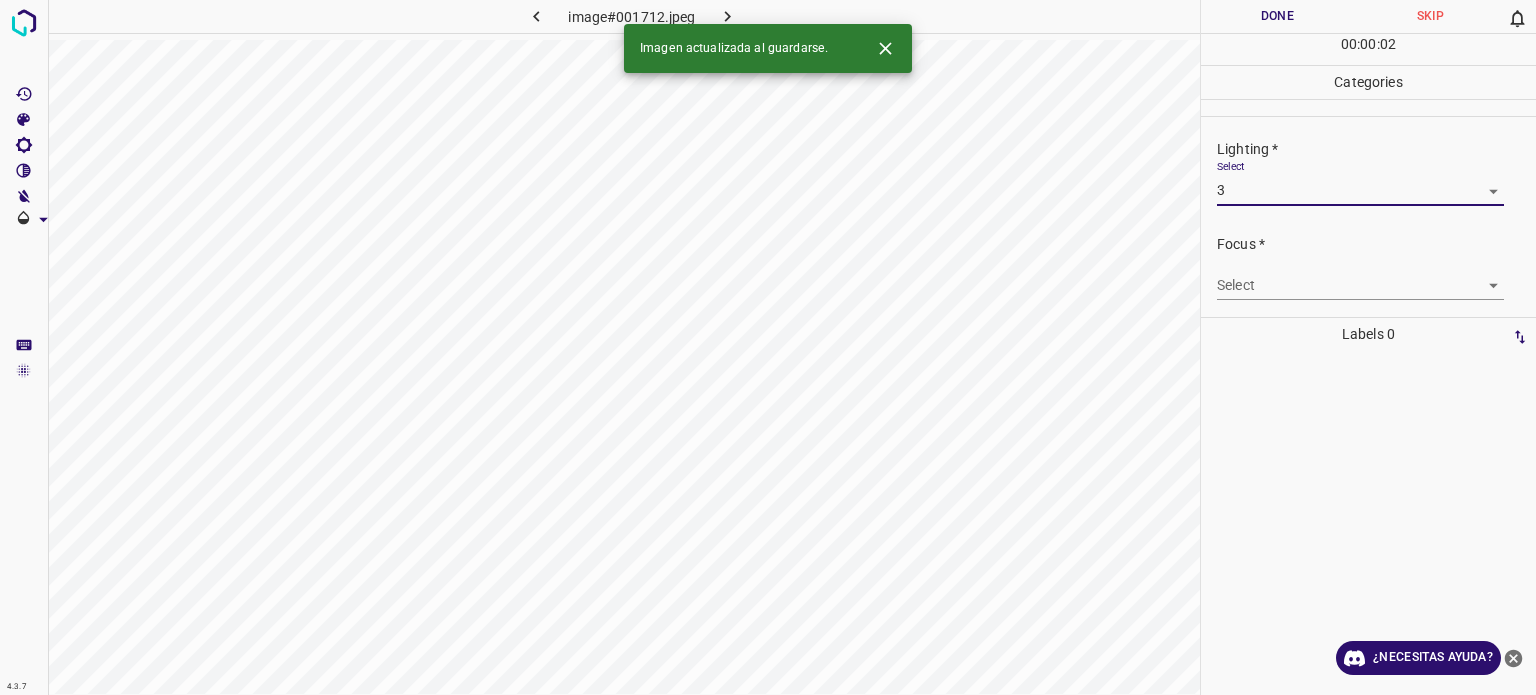 click on "4.3.7 image#001712.jpeg Done Skip 0 00   : 00   : 02   Categories Lighting *  Select 3 3 Focus *  Select ​ Overall *  Select ​ Labels   0 Categories 1 Lighting 2 Focus 3 Overall Tools Space Change between modes (Draw & Edit) I Auto labeling R Restore zoom M Zoom in N Zoom out Delete Delete selecte label Filters Z Restore filters X Saturation filter C Brightness filter V Contrast filter B Gray scale filter General O Download Imagen actualizada al guardarse. ¿Necesitas ayuda? Texto original Valora esta traducción Tu opinión servirá para ayudar a mejorar el Traductor de Google - Texto - Esconder - Borrar" at bounding box center (768, 347) 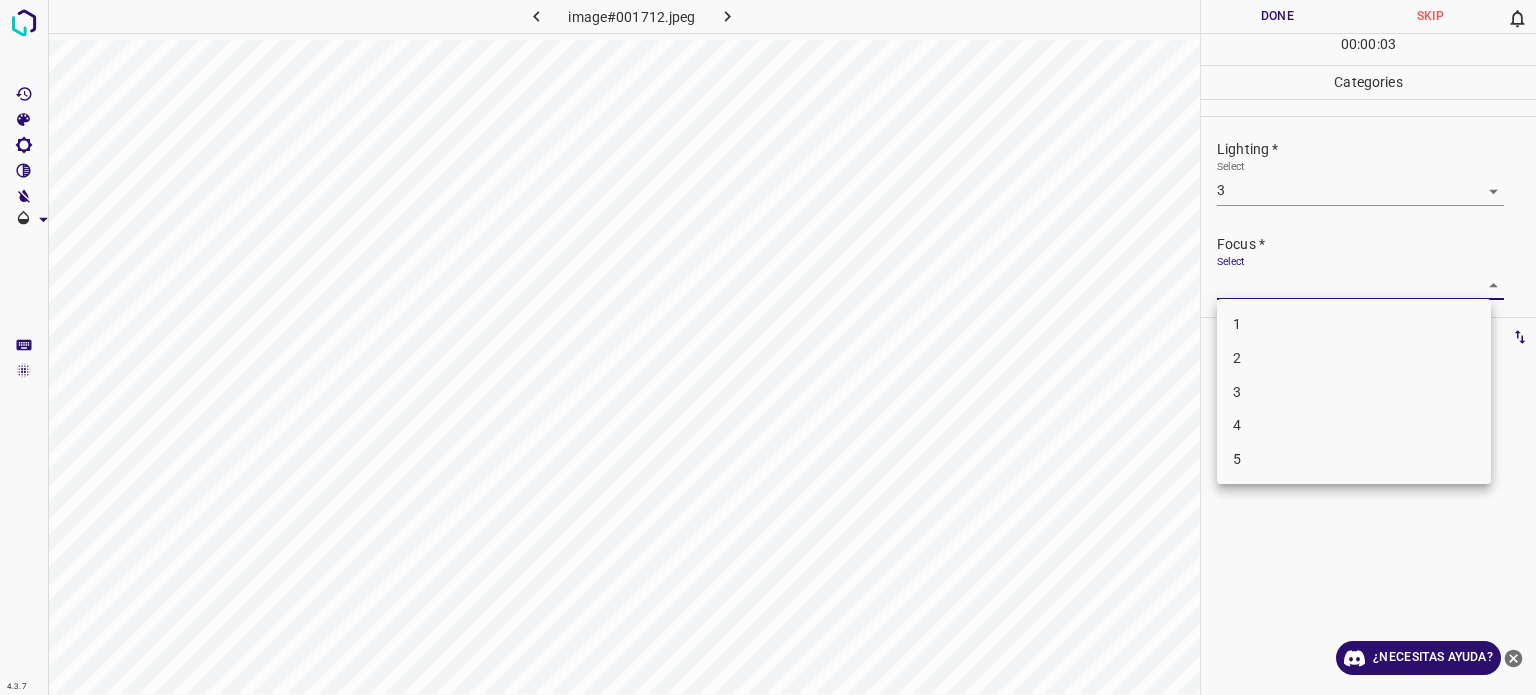click on "3" at bounding box center (1354, 392) 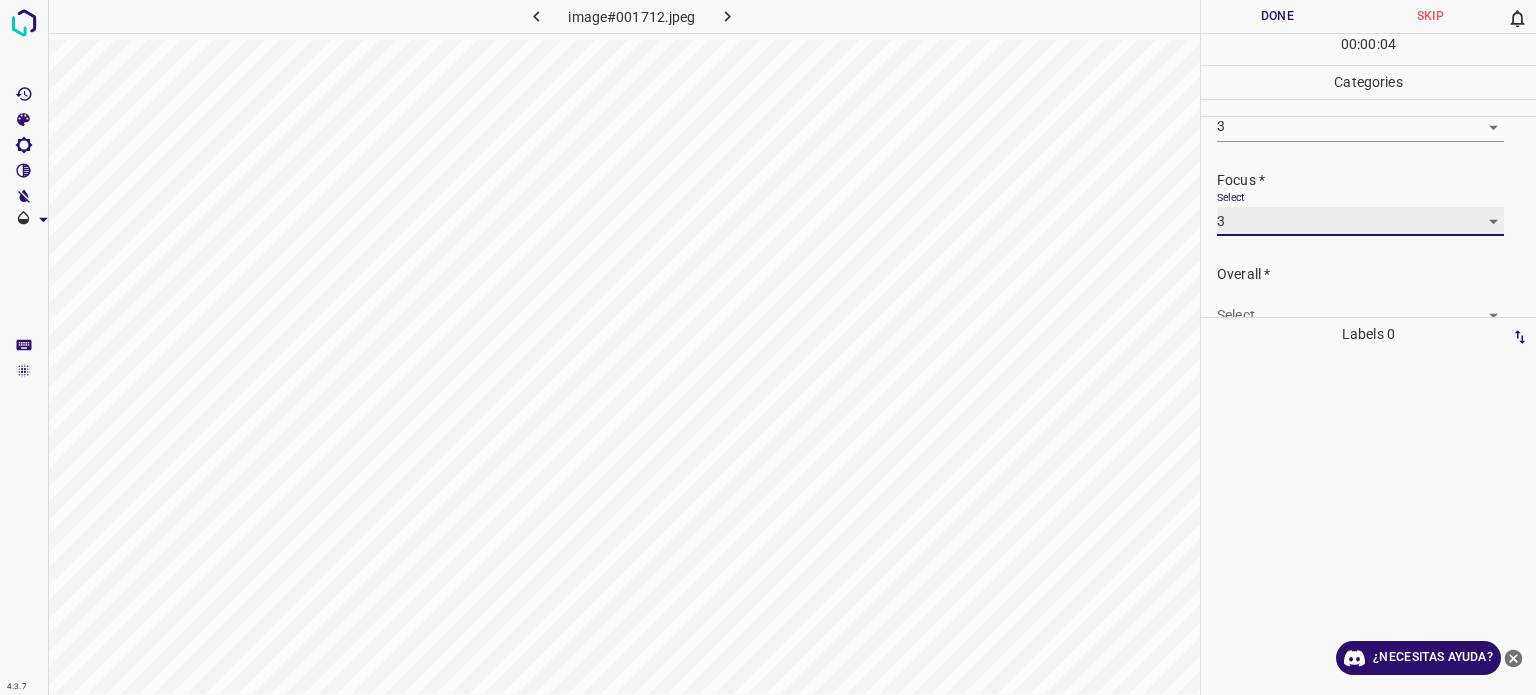scroll, scrollTop: 98, scrollLeft: 0, axis: vertical 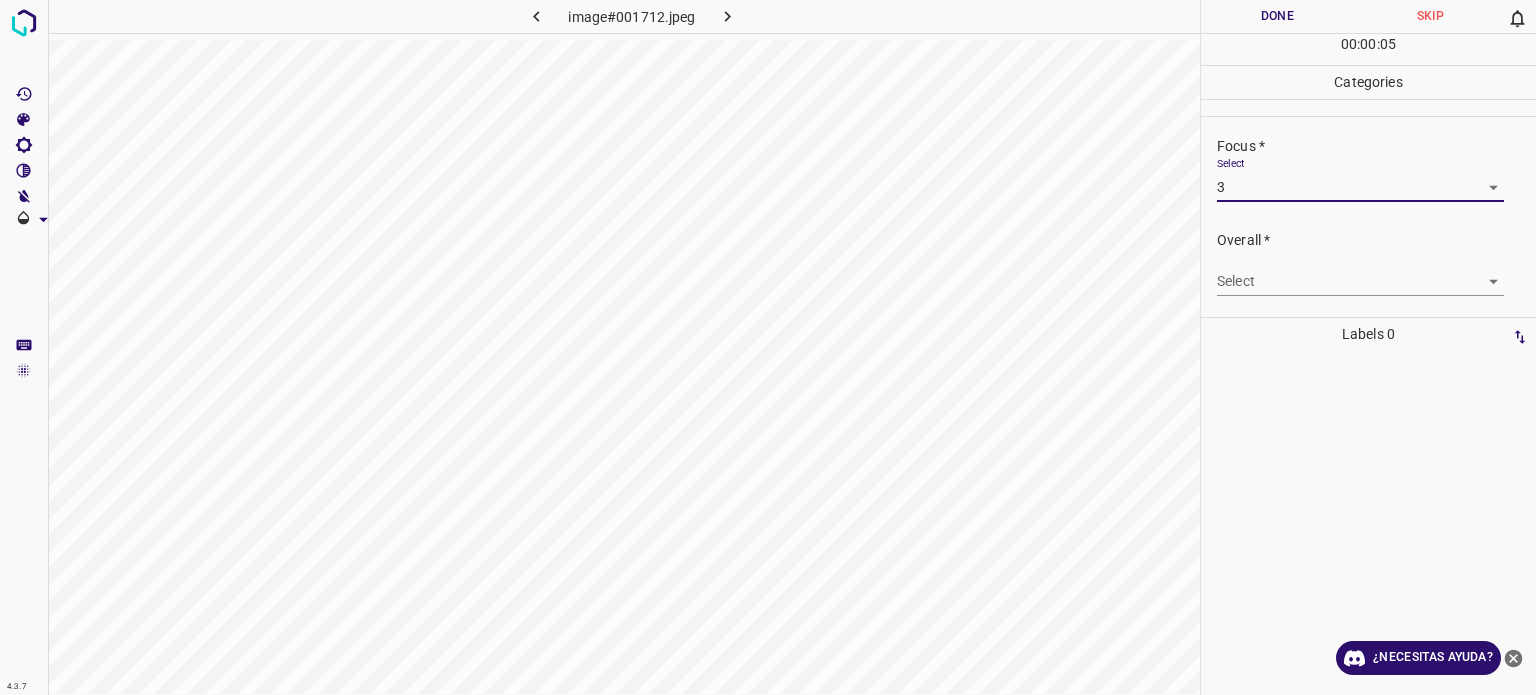 click on "4.3.7 image#001712.jpeg Done Skip 0 00   : 00   : 05   Categories Lighting *  Select 3 3 Focus *  Select 3 3 Overall *  Select ​ Labels   0 Categories 1 Lighting 2 Focus 3 Overall Tools Space Change between modes (Draw & Edit) I Auto labeling R Restore zoom M Zoom in N Zoom out Delete Delete selecte label Filters Z Restore filters X Saturation filter C Brightness filter V Contrast filter B Gray scale filter General O Download ¿Necesitas ayuda? Texto original Valora esta traducción Tu opinión servirá para ayudar a mejorar el Traductor de Google - Texto - Esconder - Borrar" at bounding box center [768, 347] 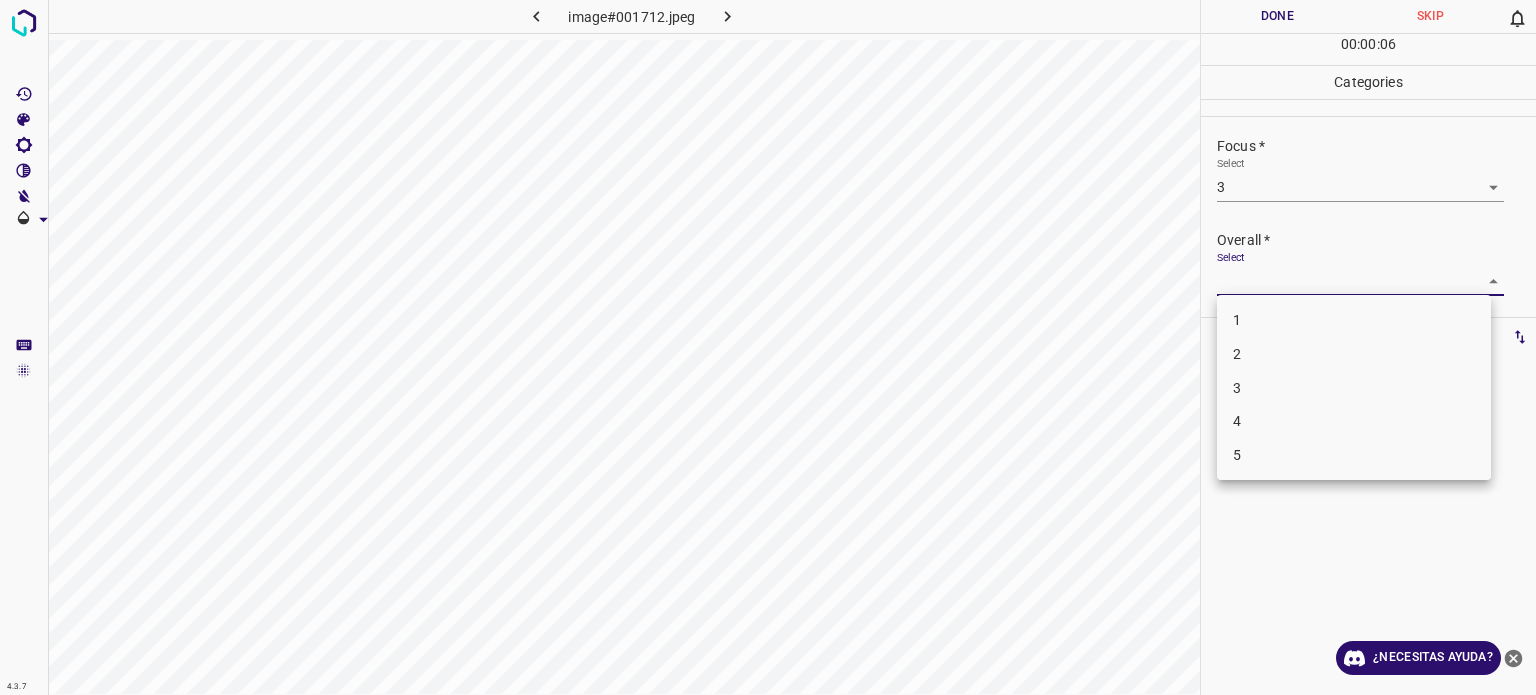 click on "3" at bounding box center [1237, 387] 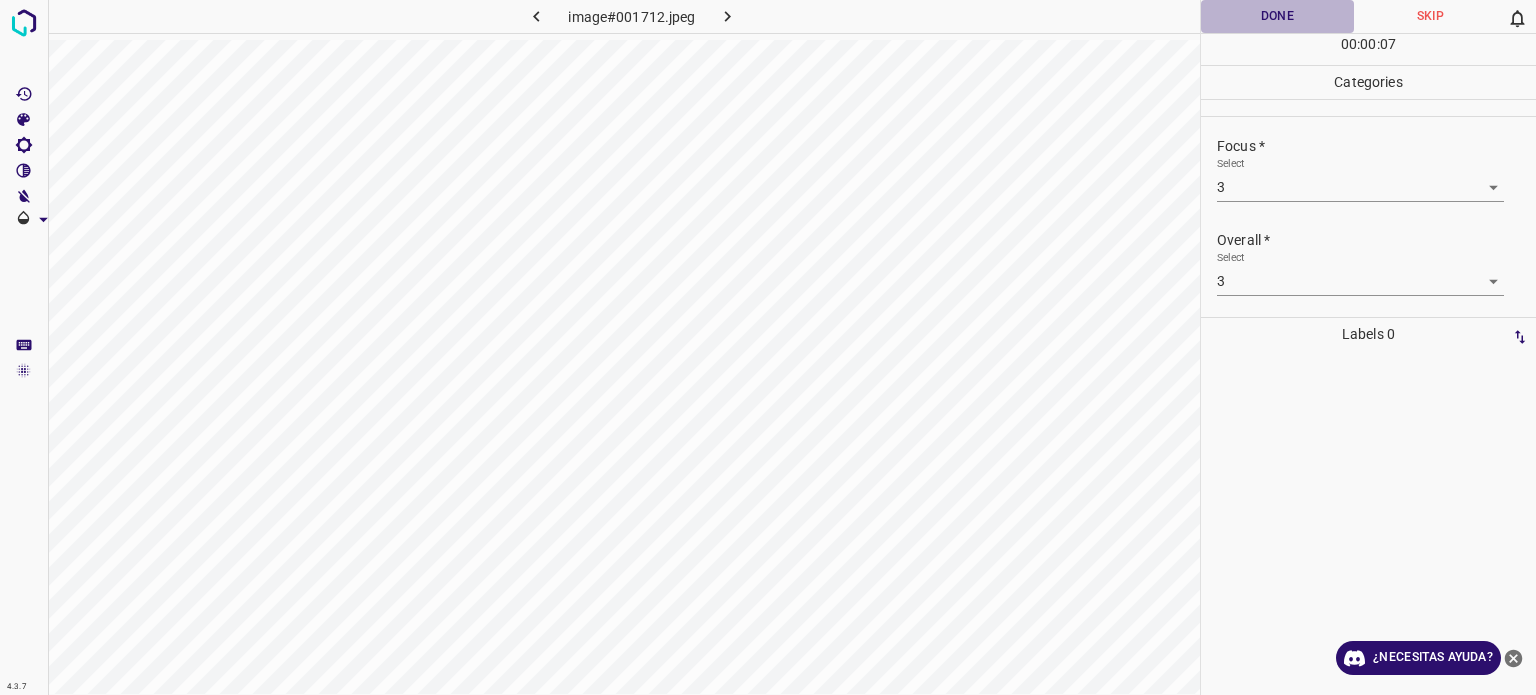 click on "Done" at bounding box center (1277, 16) 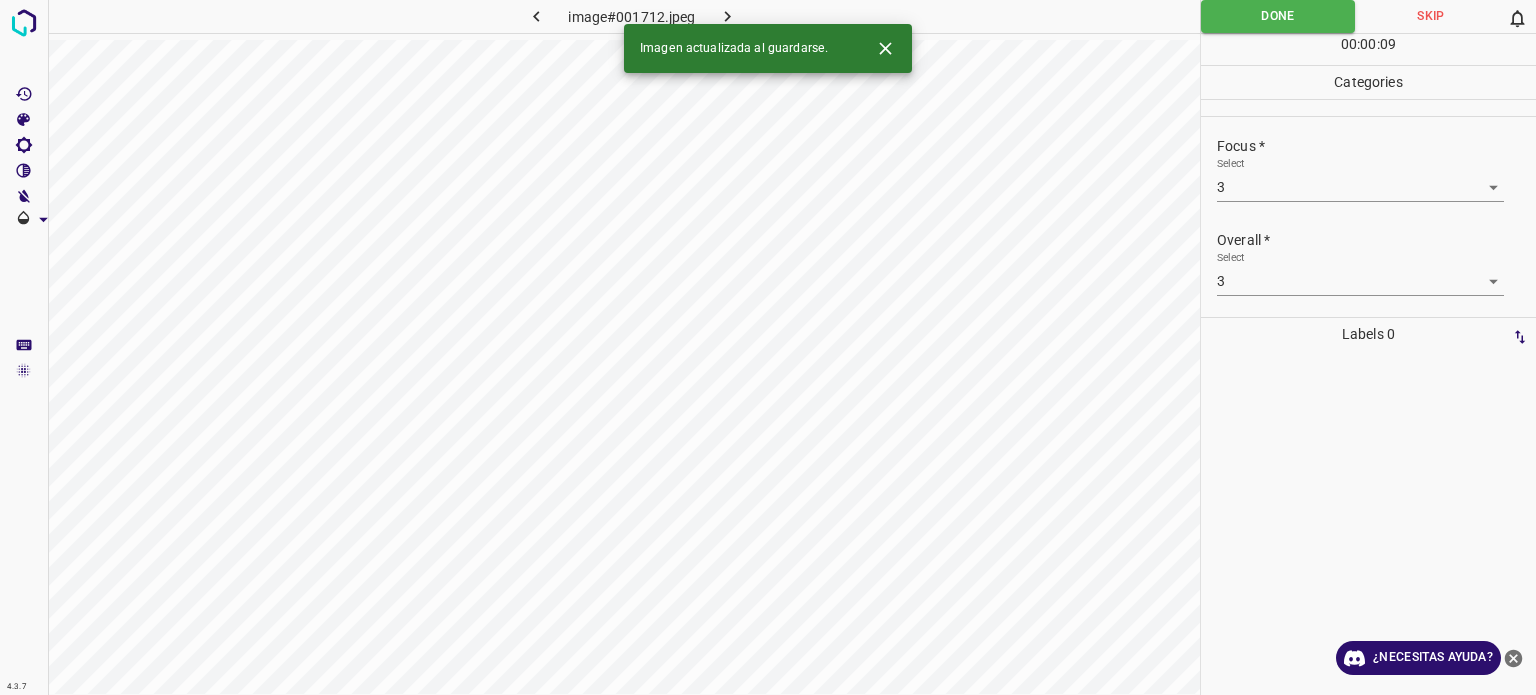click 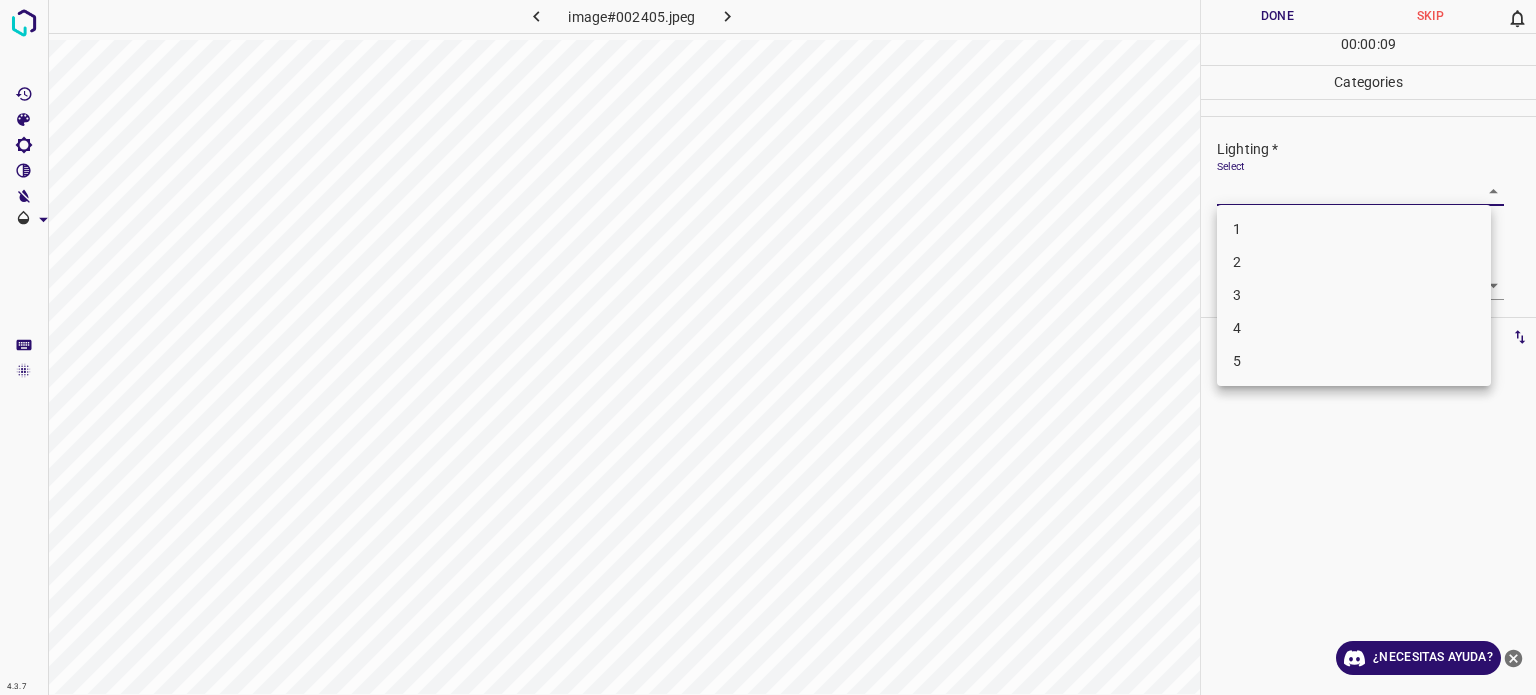click on "4.3.7 image#002405.jpeg Done Skip 0 00   : 00   : 09   Categories Lighting *  Select ​ Focus *  Select ​ Overall *  Select ​ Labels   0 Categories 1 Lighting 2 Focus 3 Overall Tools Space Change between modes (Draw & Edit) I Auto labeling R Restore zoom M Zoom in N Zoom out Delete Delete selecte label Filters Z Restore filters X Saturation filter C Brightness filter V Contrast filter B Gray scale filter General O Download ¿Necesitas ayuda? Texto original Valora esta traducción Tu opinión servirá para ayudar a mejorar el Traductor de Google - Texto - Esconder - Borrar 1 2 3 4 5" at bounding box center [768, 347] 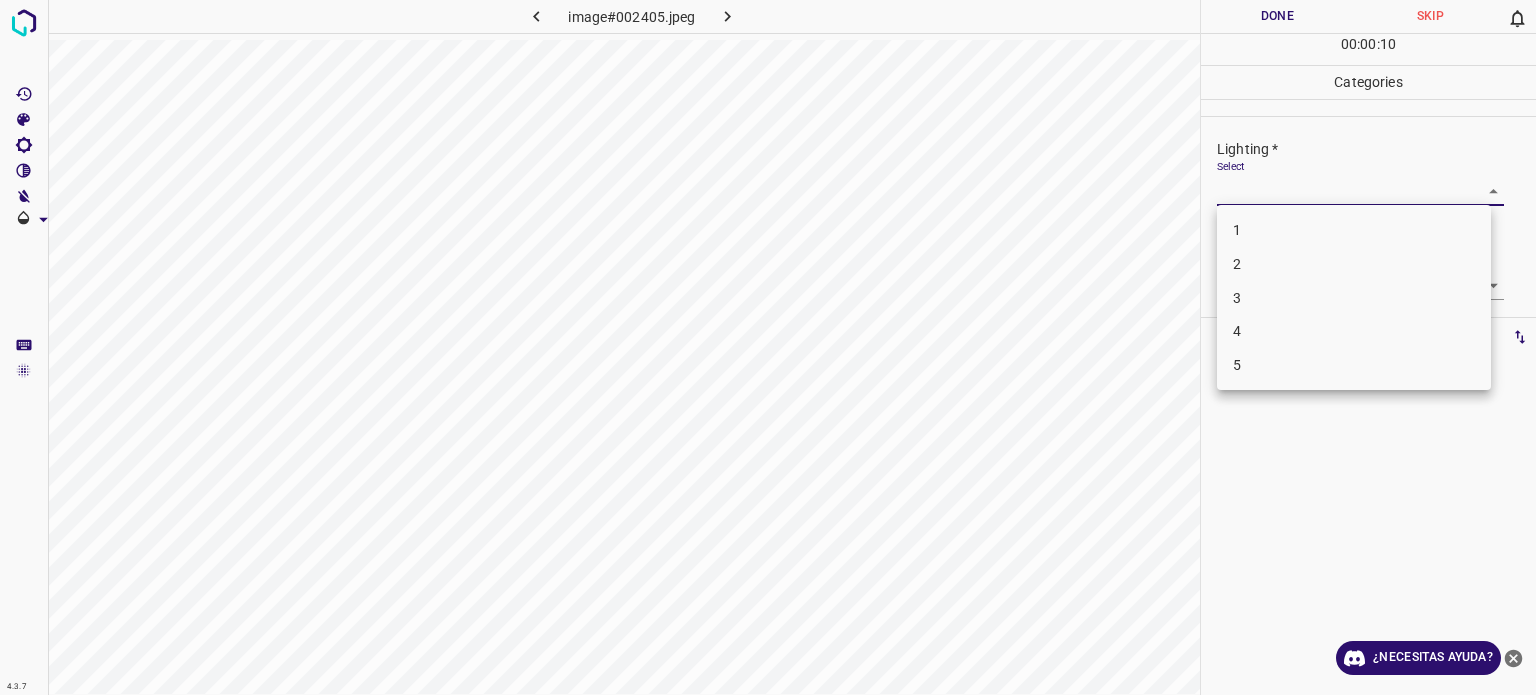 click on "3" at bounding box center (1354, 298) 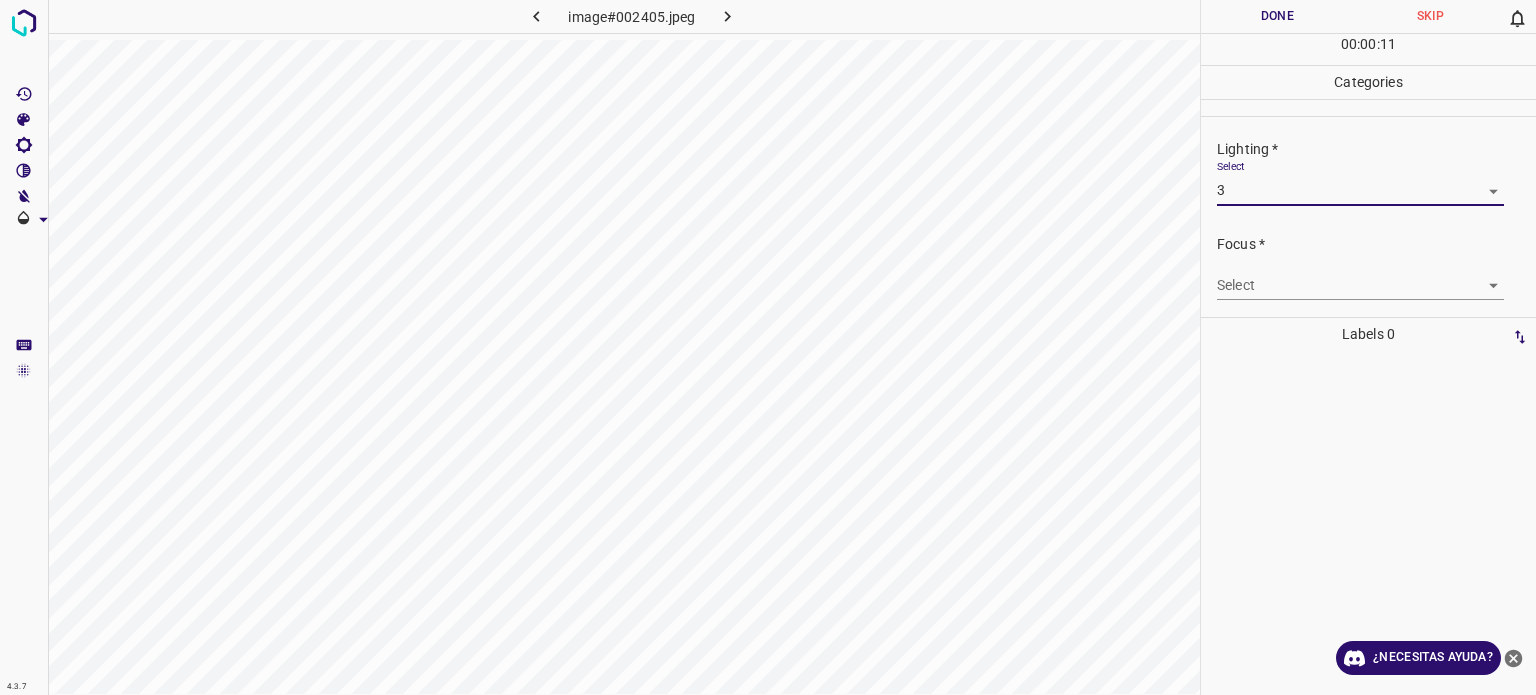 click on "4.3.7 image#002405.jpeg Done Skip 0 00   : 00   : 11   Categories Lighting *  Select 3 3 Focus *  Select ​ Overall *  Select ​ Labels   0 Categories 1 Lighting 2 Focus 3 Overall Tools Space Change between modes (Draw & Edit) I Auto labeling R Restore zoom M Zoom in N Zoom out Delete Delete selecte label Filters Z Restore filters X Saturation filter C Brightness filter V Contrast filter B Gray scale filter General O Download ¿Necesitas ayuda? Texto original Valora esta traducción Tu opinión servirá para ayudar a mejorar el Traductor de Google - Texto - Esconder - Borrar" at bounding box center (768, 347) 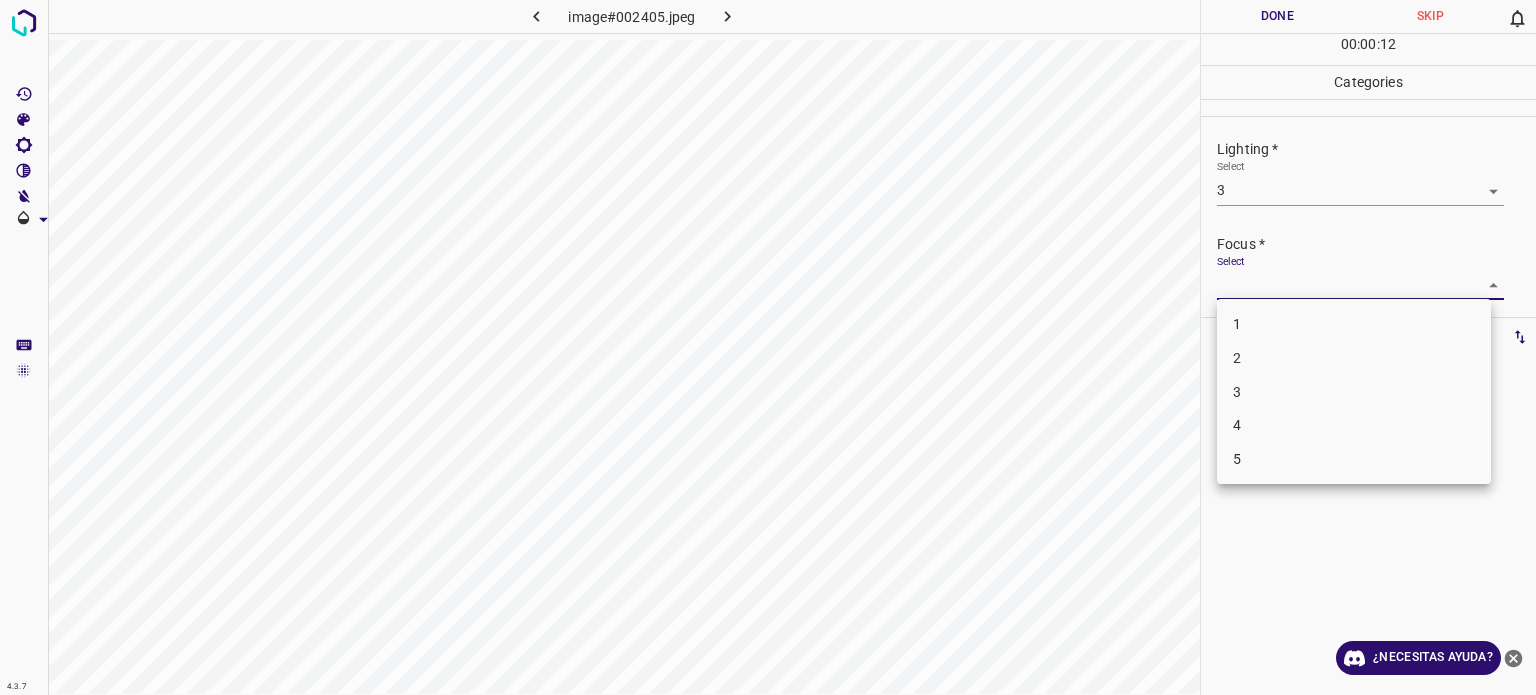 click on "3" at bounding box center [1354, 392] 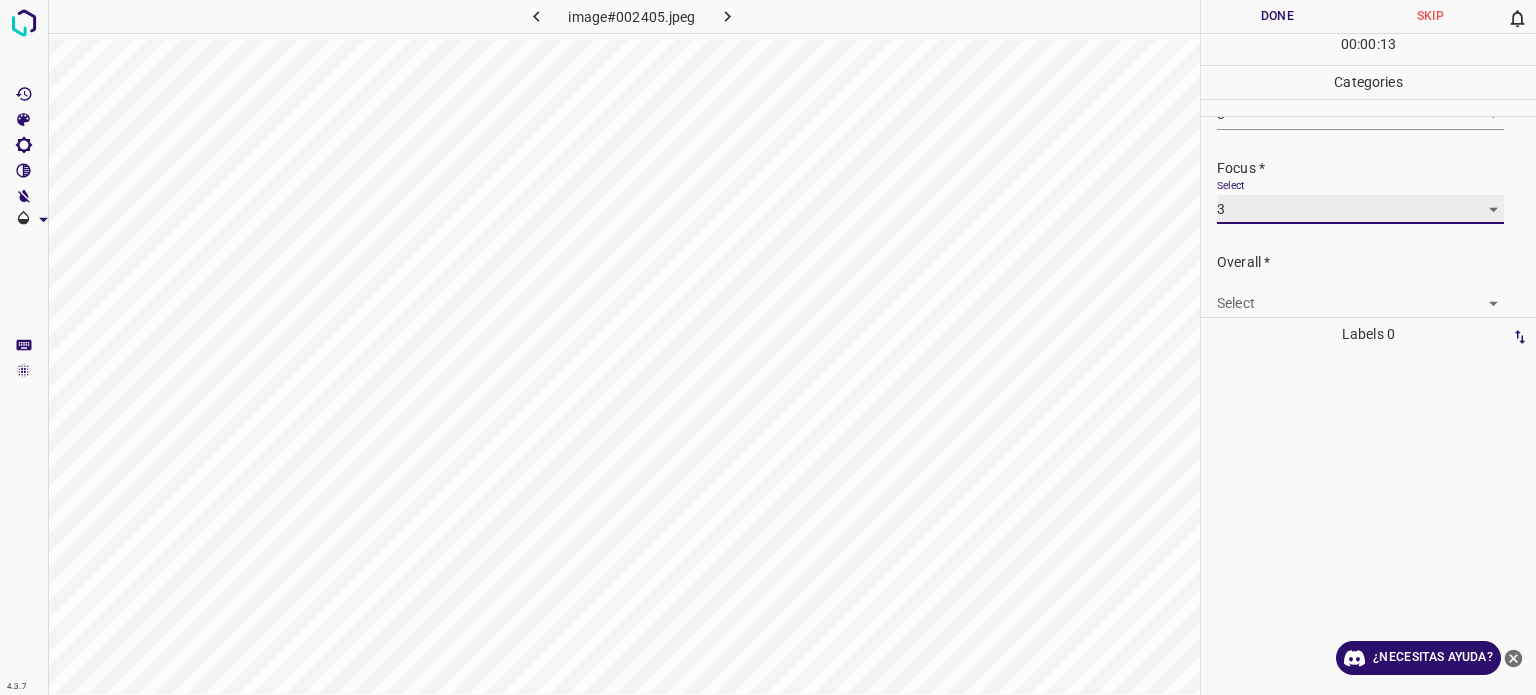 scroll, scrollTop: 98, scrollLeft: 0, axis: vertical 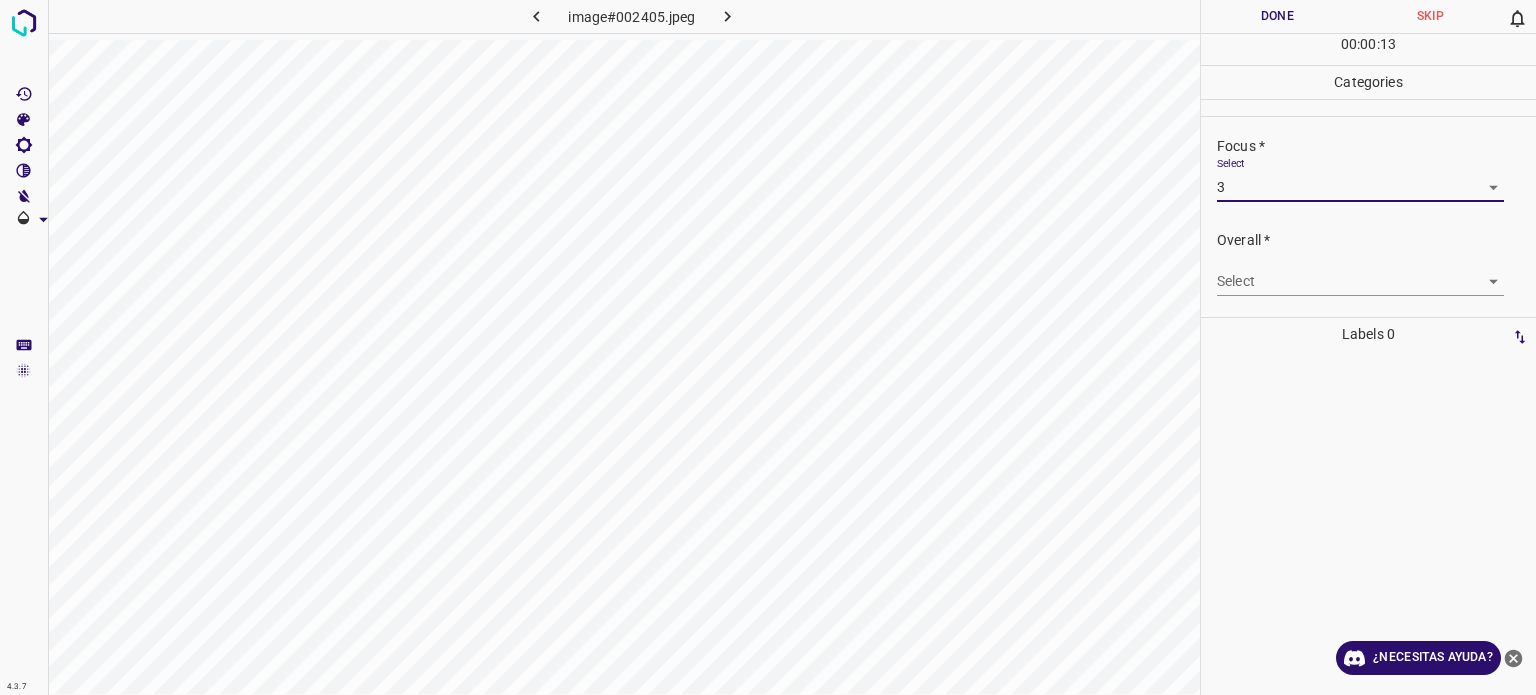 click on "4.3.7 image#002405.jpeg Done Skip 0 00   : 00   : 13   Categories Lighting *  Select 3 3 Focus *  Select 3 3 Overall *  Select ​ Labels   0 Categories 1 Lighting 2 Focus 3 Overall Tools Space Change between modes (Draw & Edit) I Auto labeling R Restore zoom M Zoom in N Zoom out Delete Delete selecte label Filters Z Restore filters X Saturation filter C Brightness filter V Contrast filter B Gray scale filter General O Download ¿Necesitas ayuda? Texto original Valora esta traducción Tu opinión servirá para ayudar a mejorar el Traductor de Google - Texto - Esconder - Borrar" at bounding box center [768, 347] 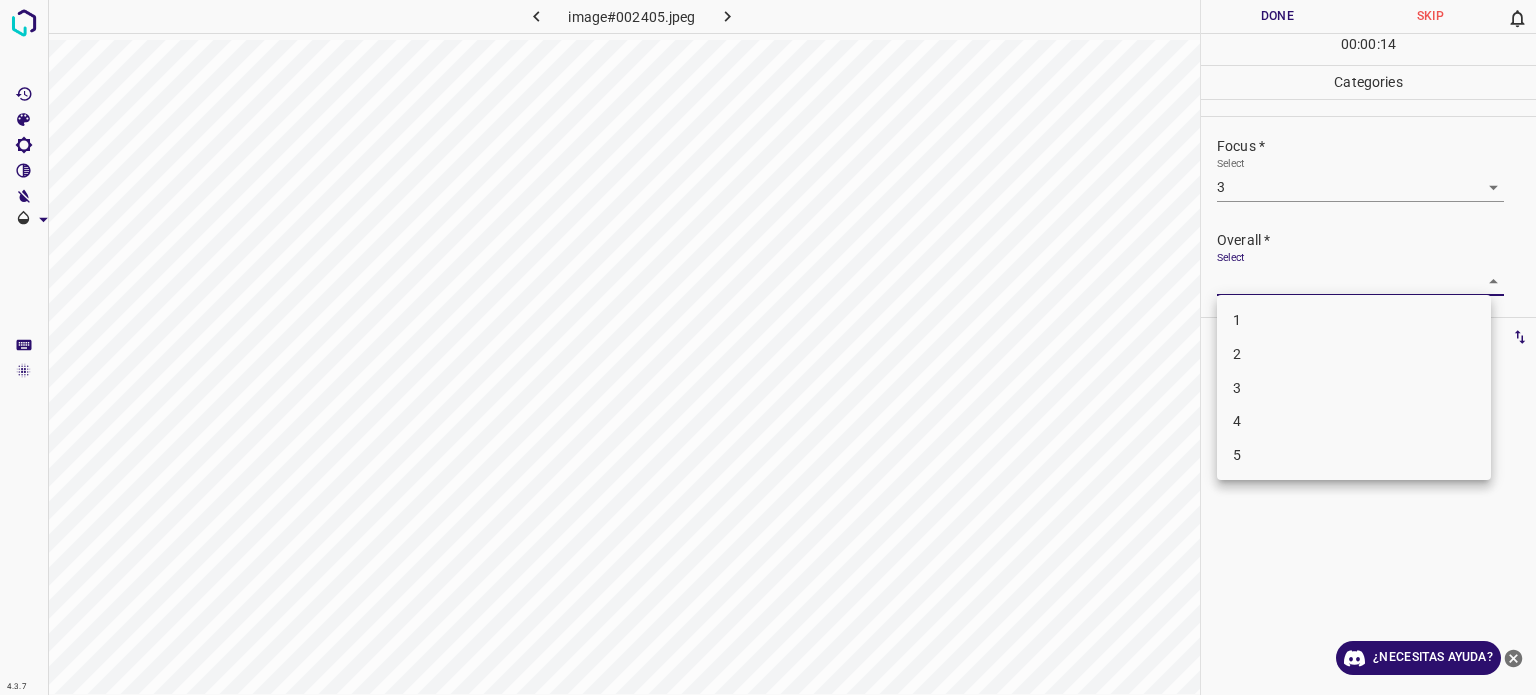 click on "3" at bounding box center (1237, 387) 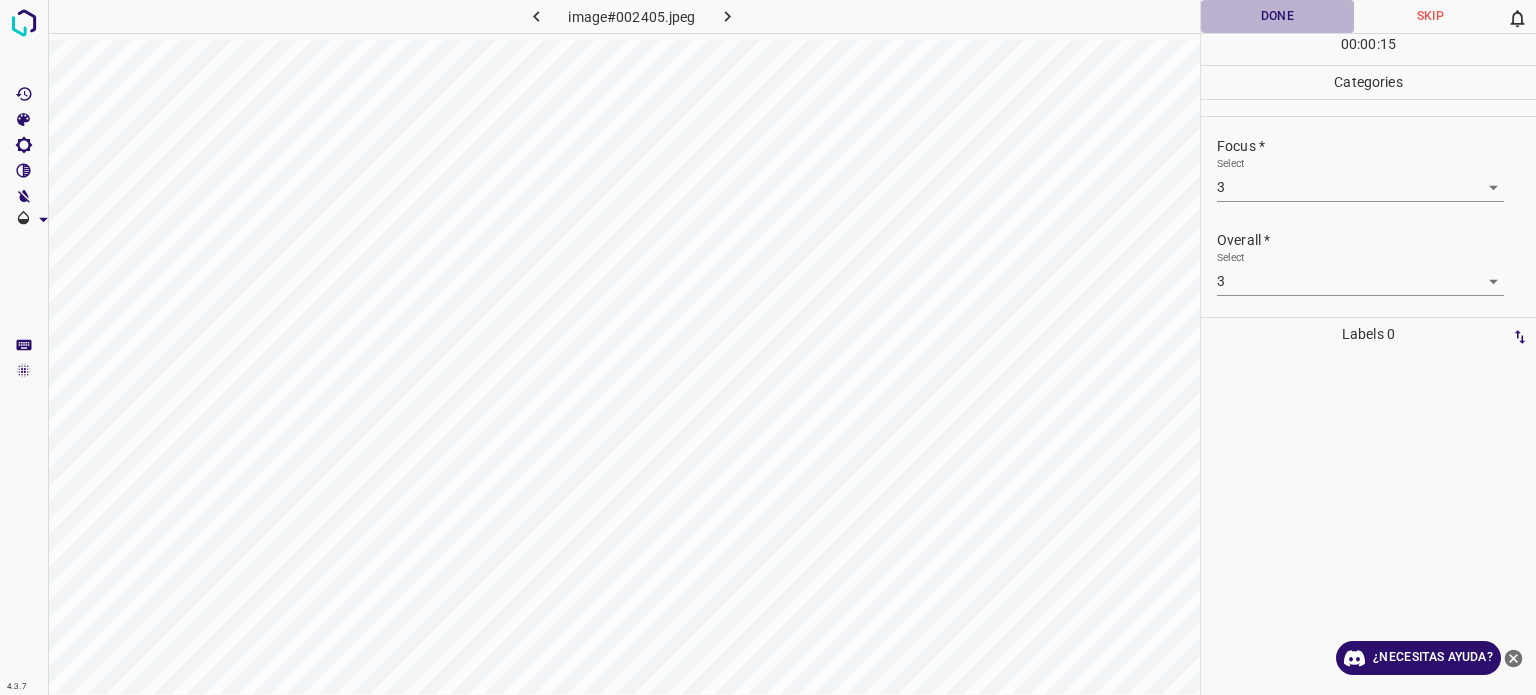 click on "Done" at bounding box center [1277, 16] 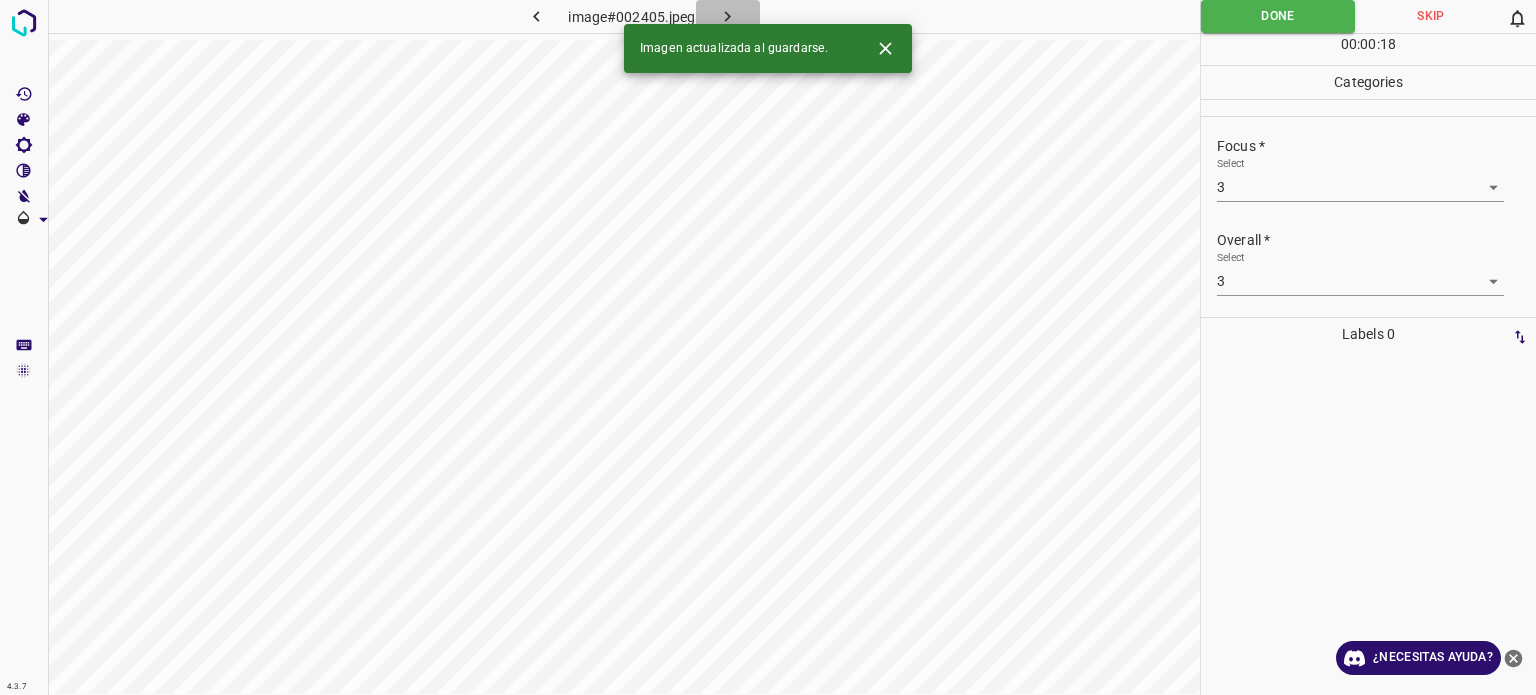 click at bounding box center (728, 16) 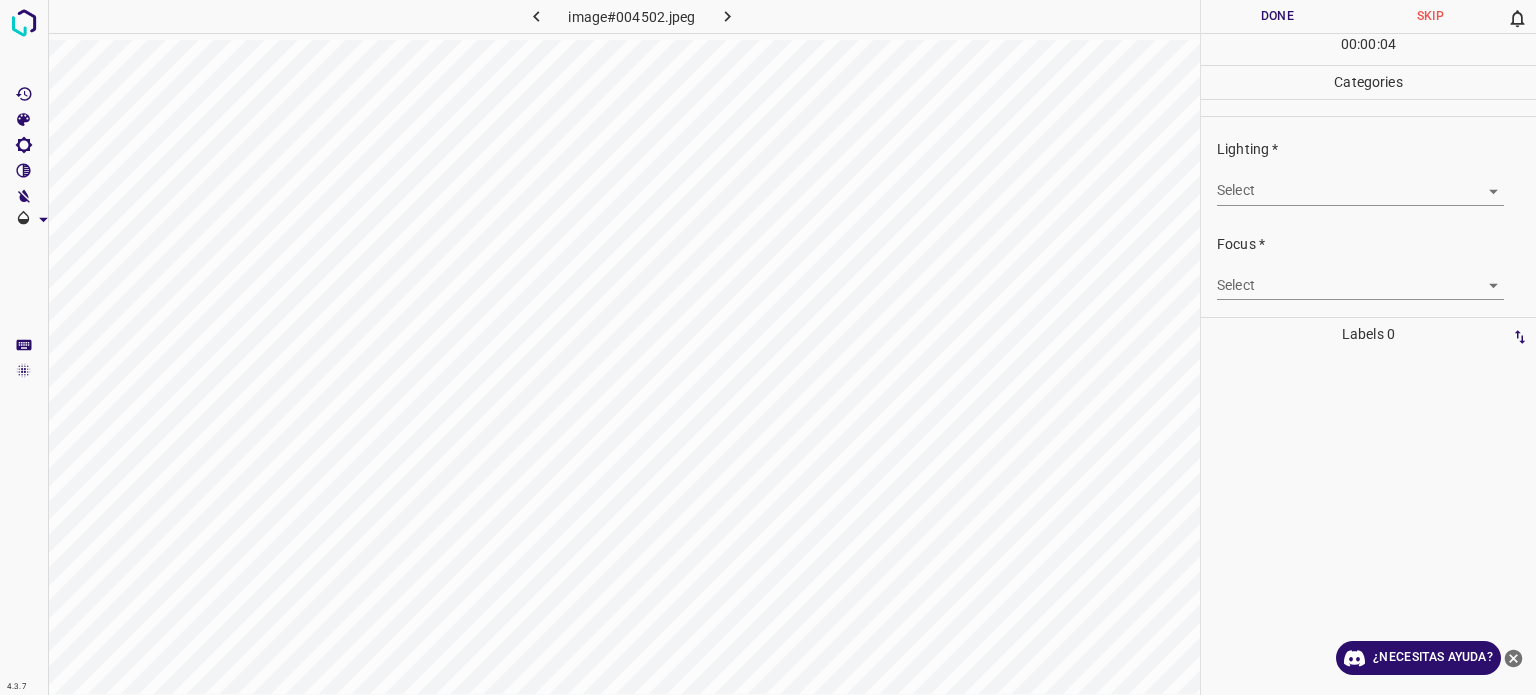 click on "4.3.7 image#004502.jpeg Done Skip 0 00 : 00 : 04 Categories Lighting * Select ​ Focus * Select ​ Overall * Select ​ Labels 0 Categories 1 Lighting 2 Focus 3 Overall Tools Space Change between modes (Draw & Edit) I Auto labeling R Restore zoom M Zoom in N Zoom out Delete Delete selecte label Filters Z Restore filters X Saturation filter C Brightness filter V Contrast filter B Gray scale filter General O Download ¿Necesitas ayuda? Texto original Valora esta traducción Tu opinión servirá para ayudar a mejorar el Traductor de Google - Texto - Esconder - Borrar" at bounding box center (768, 347) 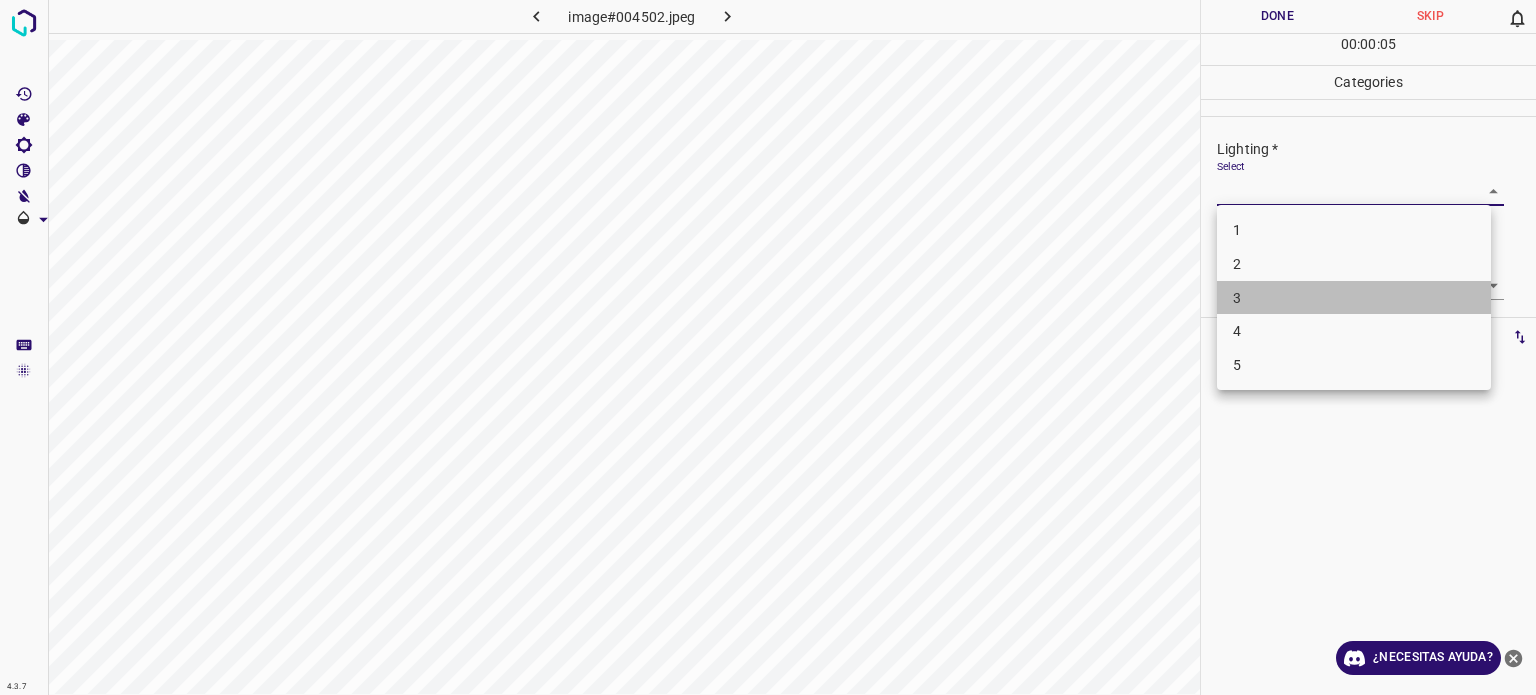 click on "3" at bounding box center (1354, 298) 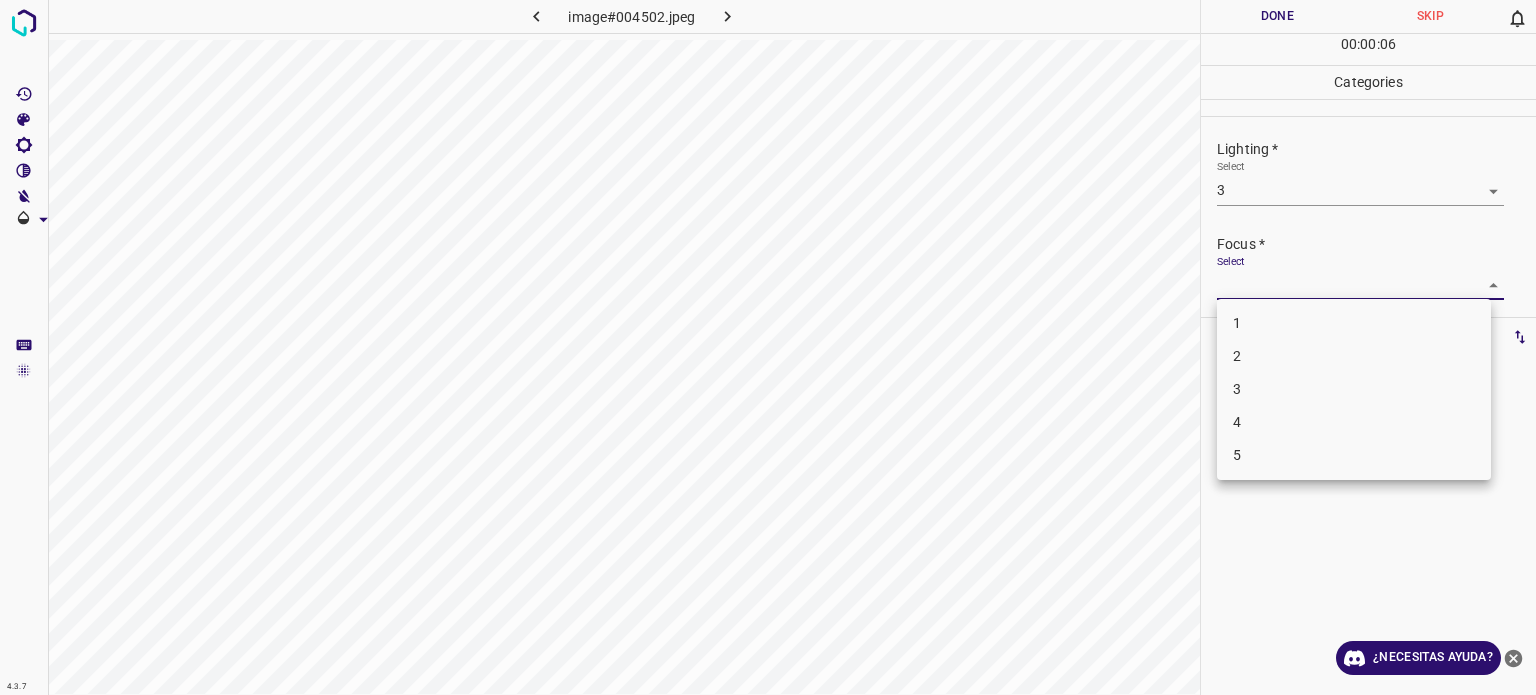 click on "4.3.7 image#004502.jpeg Done Skip 0 00   : 00   : 06   Categories Lighting *  Select 3 3 Focus *  Select ​ Overall *  Select ​ Labels   0 Categories 1 Lighting 2 Focus 3 Overall Tools Space Change between modes (Draw & Edit) I Auto labeling R Restore zoom M Zoom in N Zoom out Delete Delete selecte label Filters Z Restore filters X Saturation filter C Brightness filter V Contrast filter B Gray scale filter General O Download ¿Necesitas ayuda? Texto original Valora esta traducción Tu opinión servirá para ayudar a mejorar el Traductor de Google - Texto - Esconder - Borrar 1 2 3 4 5" at bounding box center [768, 347] 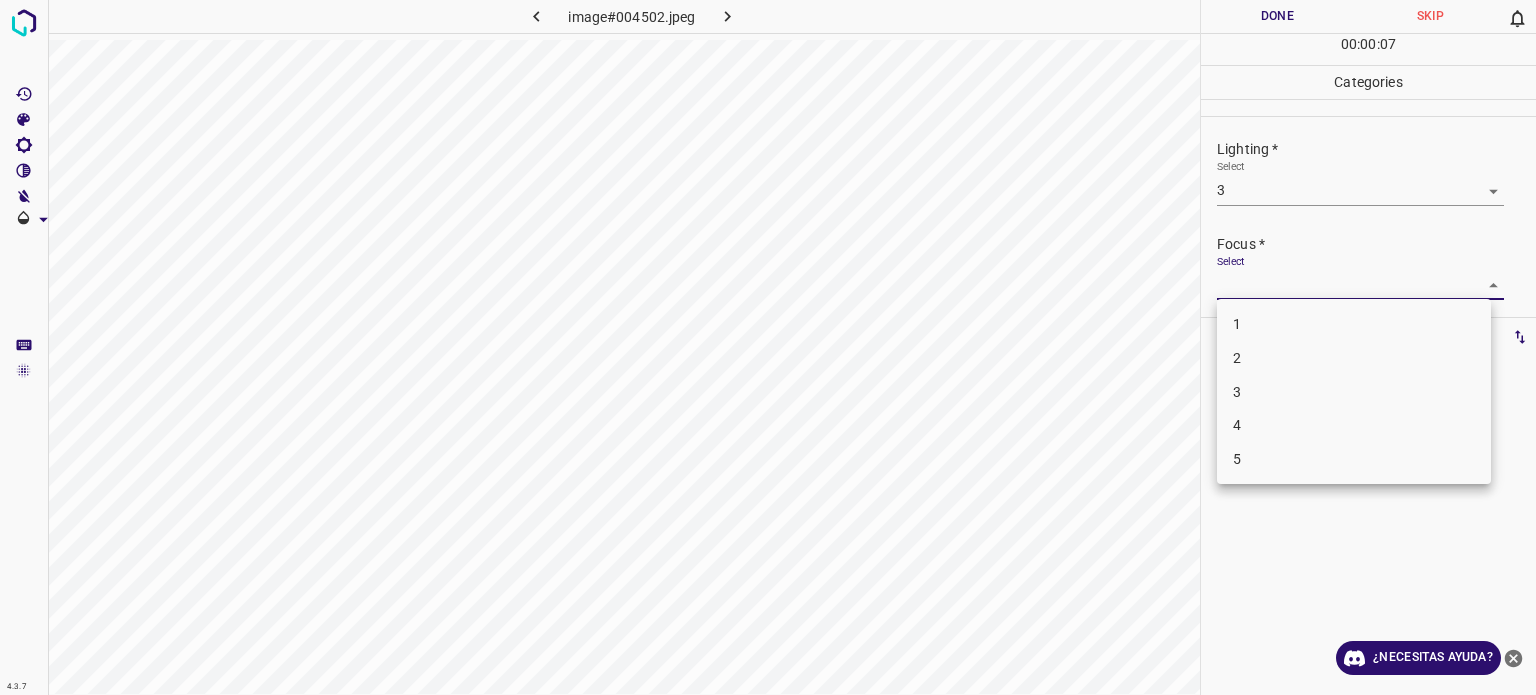 click on "3" at bounding box center (1237, 391) 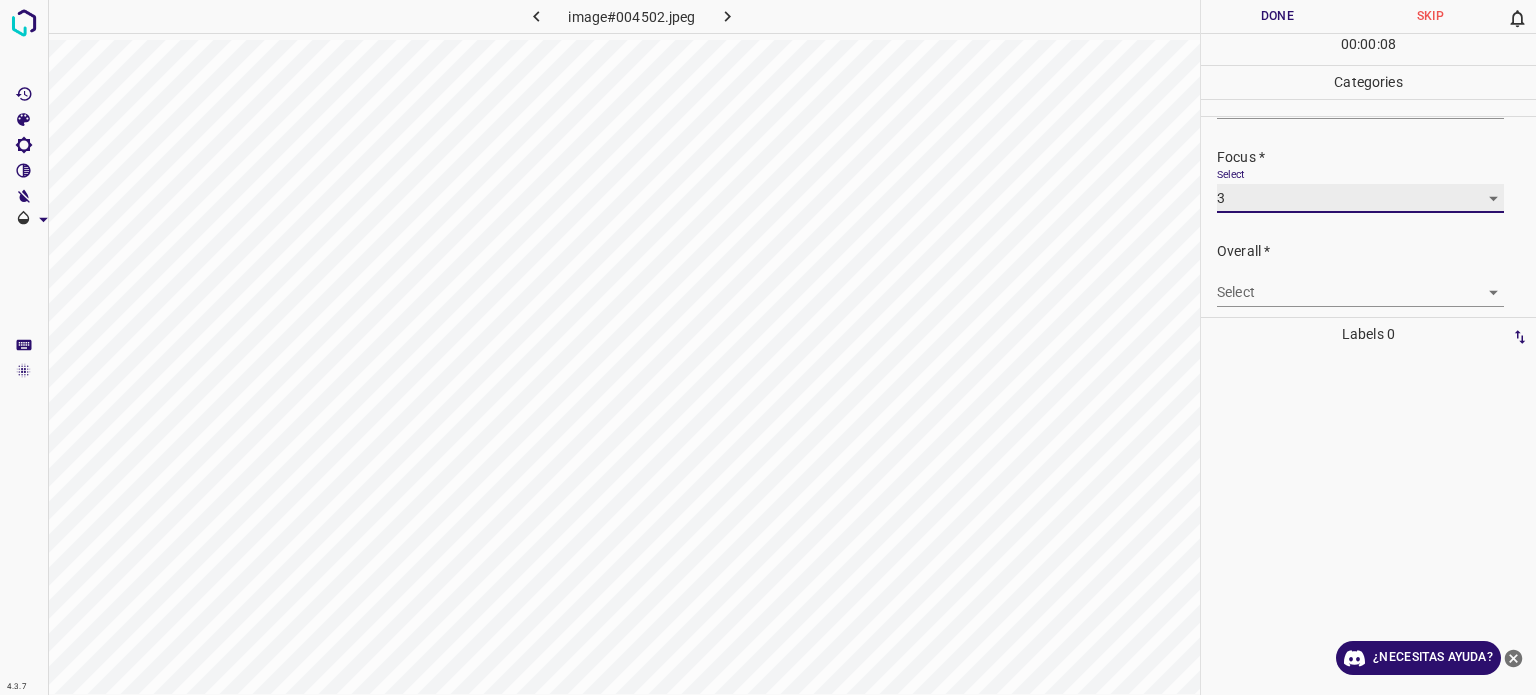 scroll, scrollTop: 98, scrollLeft: 0, axis: vertical 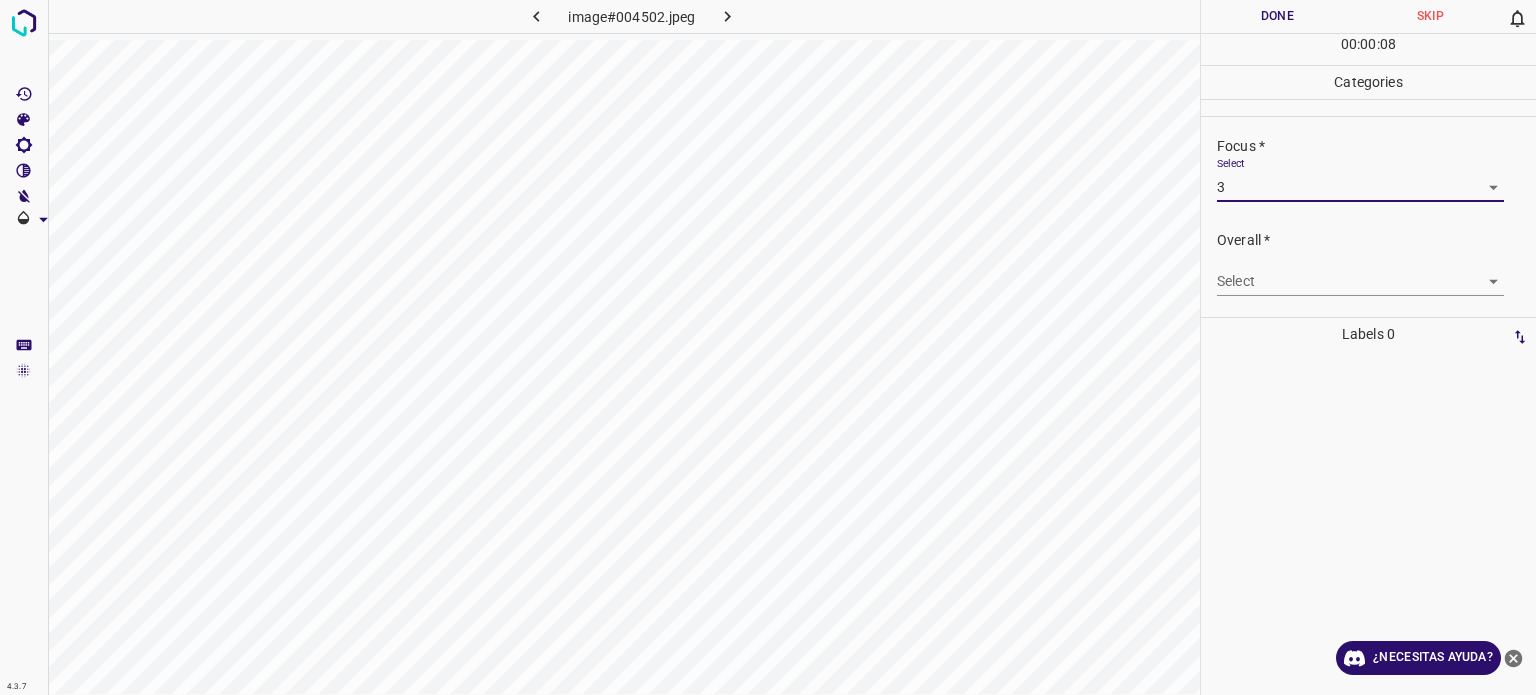 click on "4.3.7 image#004502.jpeg Done Skip 0 00 : 00 : 08 Categories Lighting * Select 3 3 Focus * Select 3 3 Overall * Select ​ Labels 0 Categories 1 Lighting 2 Focus 3 Overall Tools Space Change between modes (Draw & Edit) I Auto labeling R Restore zoom M Zoom in N Zoom out Delete Delete selecte label Filters Z Restore filters X Saturation filter C Brightness filter V Contrast filter B Gray scale filter General O Download ¿Necesitas ayuda? Texto original Valora esta traducción Tu opinión servirá para ayudar a mejorar el Traductor de Google - Texto - Esconder - Borrar" at bounding box center [768, 347] 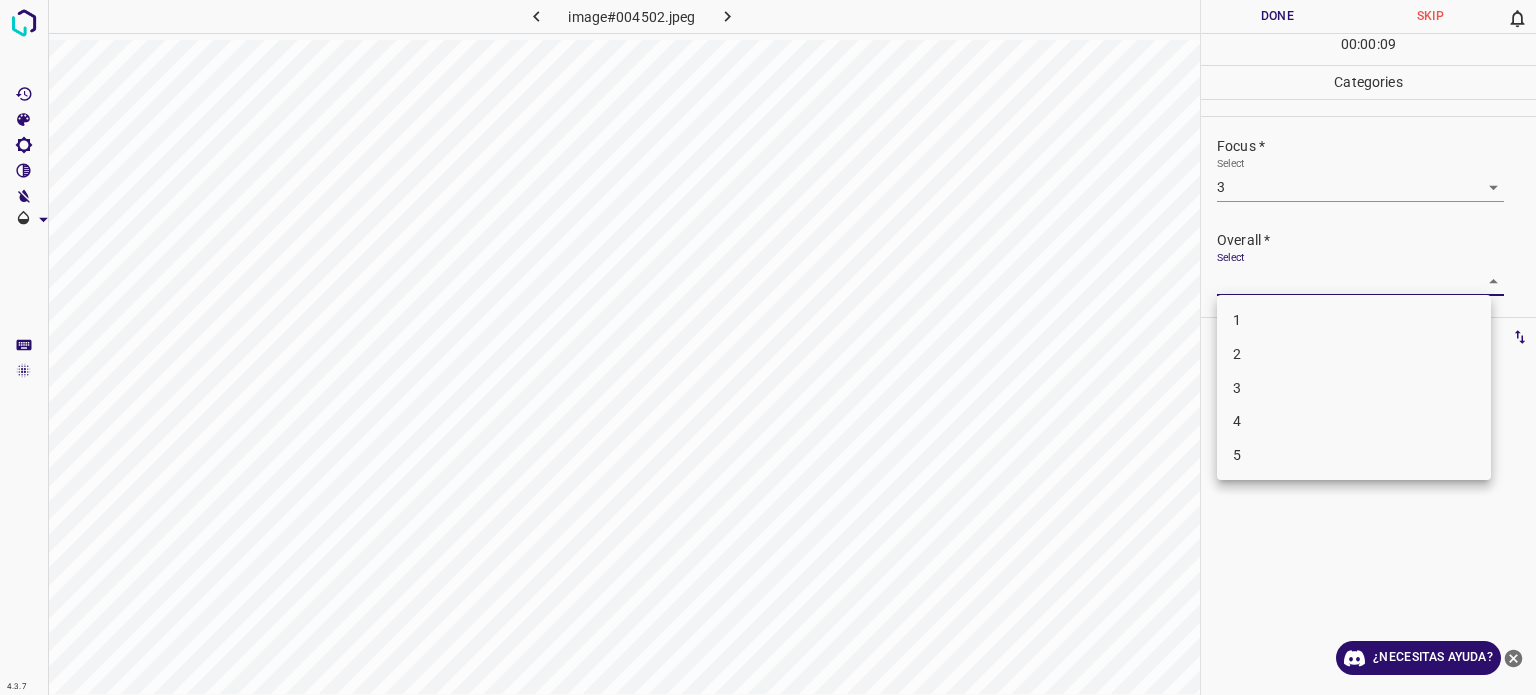 click on "3" at bounding box center [1354, 388] 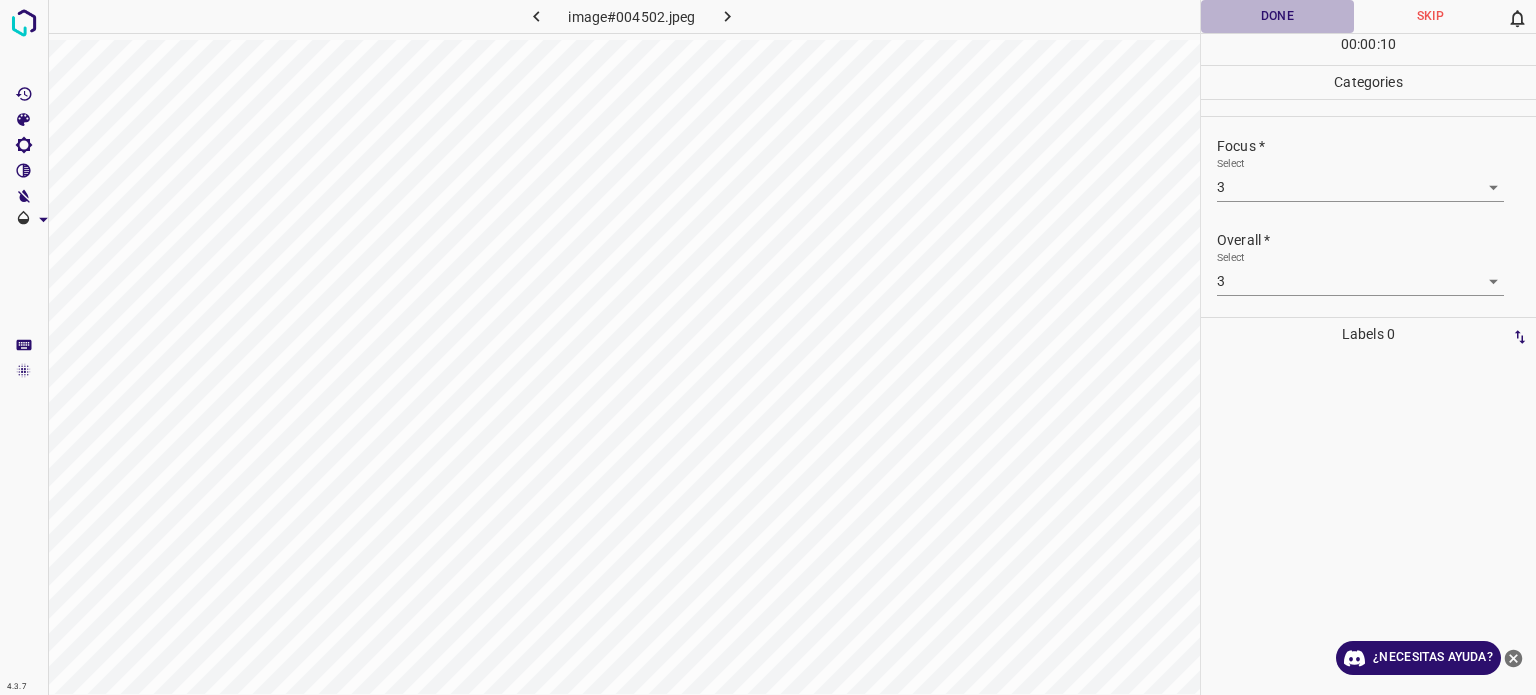 click on "Done" at bounding box center (1277, 16) 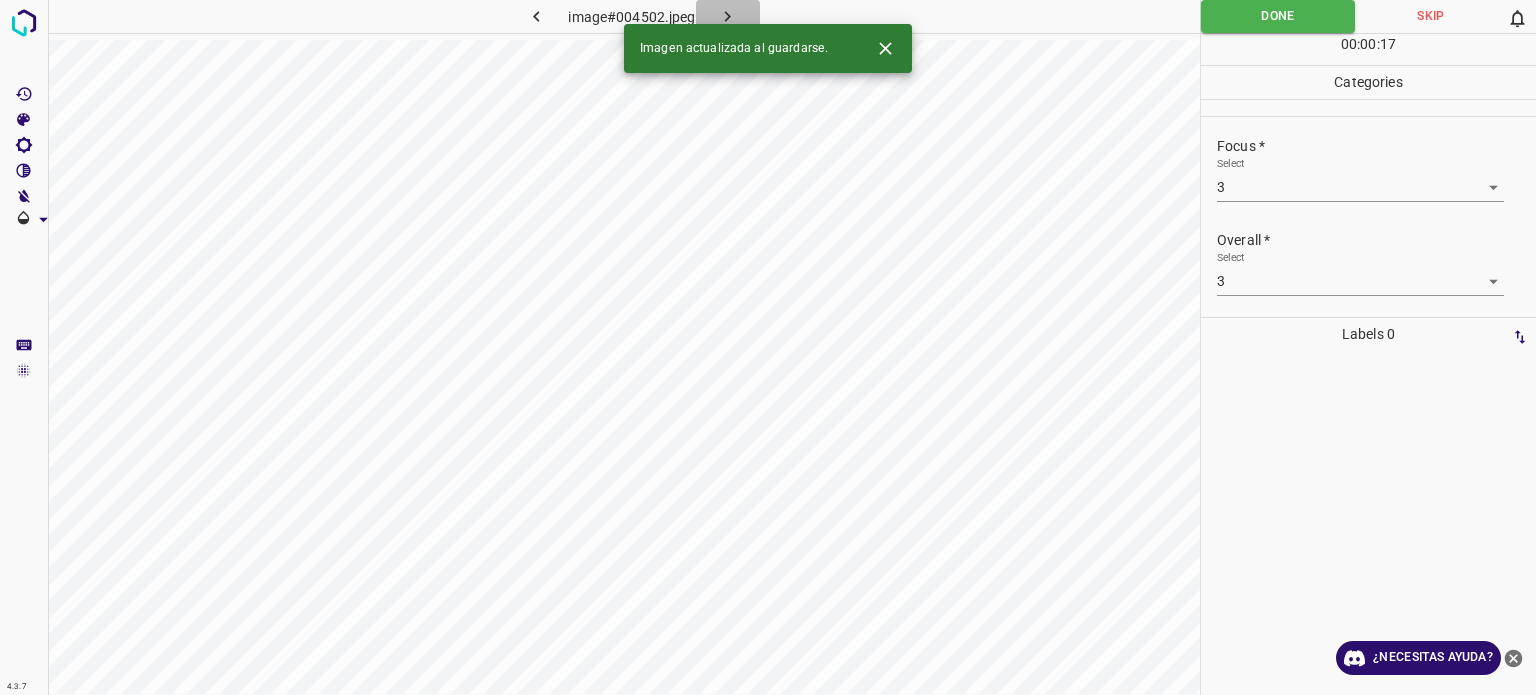 click 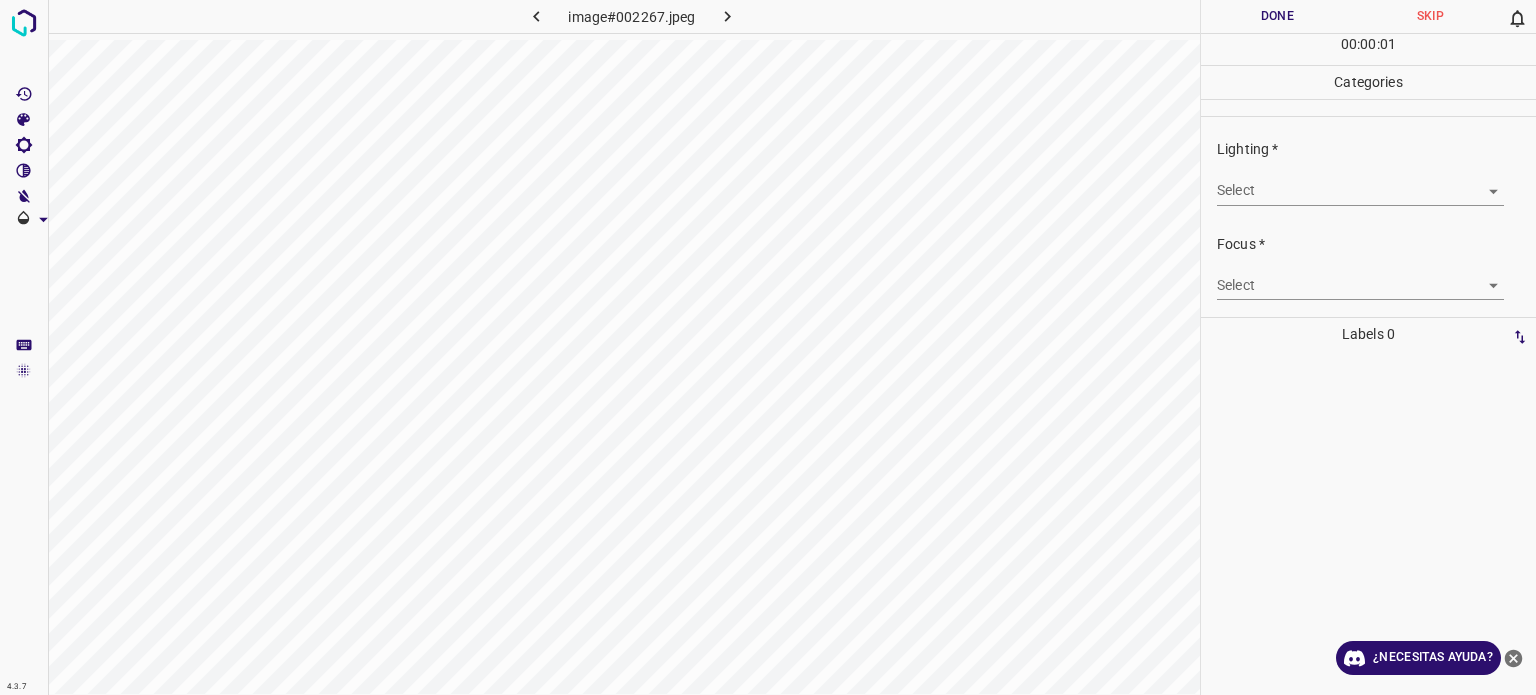 click on "4.3.7 image#002267.jpeg Done Skip 0 00   : 00   : 01   Categories Lighting *  Select ​ Focus *  Select ​ Overall *  Select ​ Labels   0 Categories 1 Lighting 2 Focus 3 Overall Tools Space Change between modes (Draw & Edit) I Auto labeling R Restore zoom M Zoom in N Zoom out Delete Delete selecte label Filters Z Restore filters X Saturation filter C Brightness filter V Contrast filter B Gray scale filter General O Download ¿Necesitas ayuda? Texto original Valora esta traducción Tu opinión servirá para ayudar a mejorar el Traductor de Google - Texto - Esconder - Borrar" at bounding box center [768, 347] 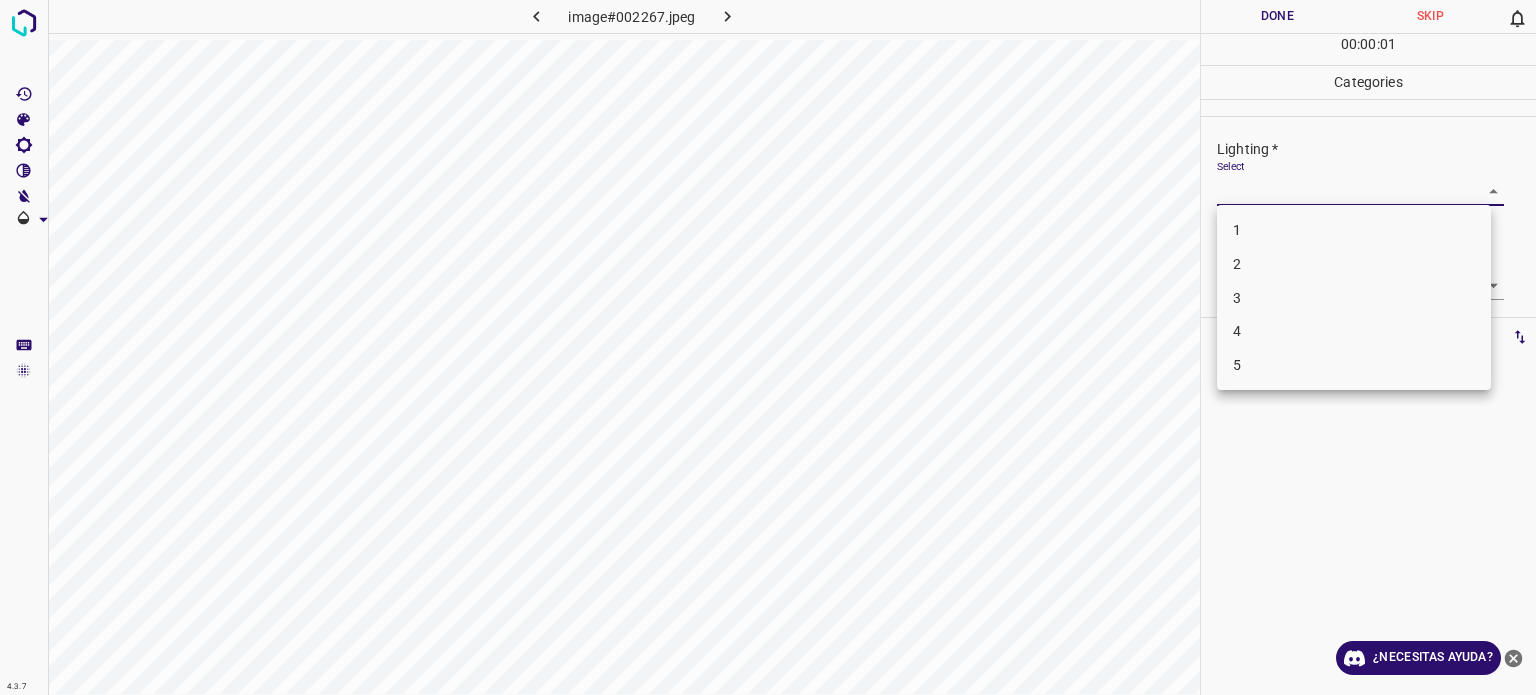 click on "3" at bounding box center (1354, 298) 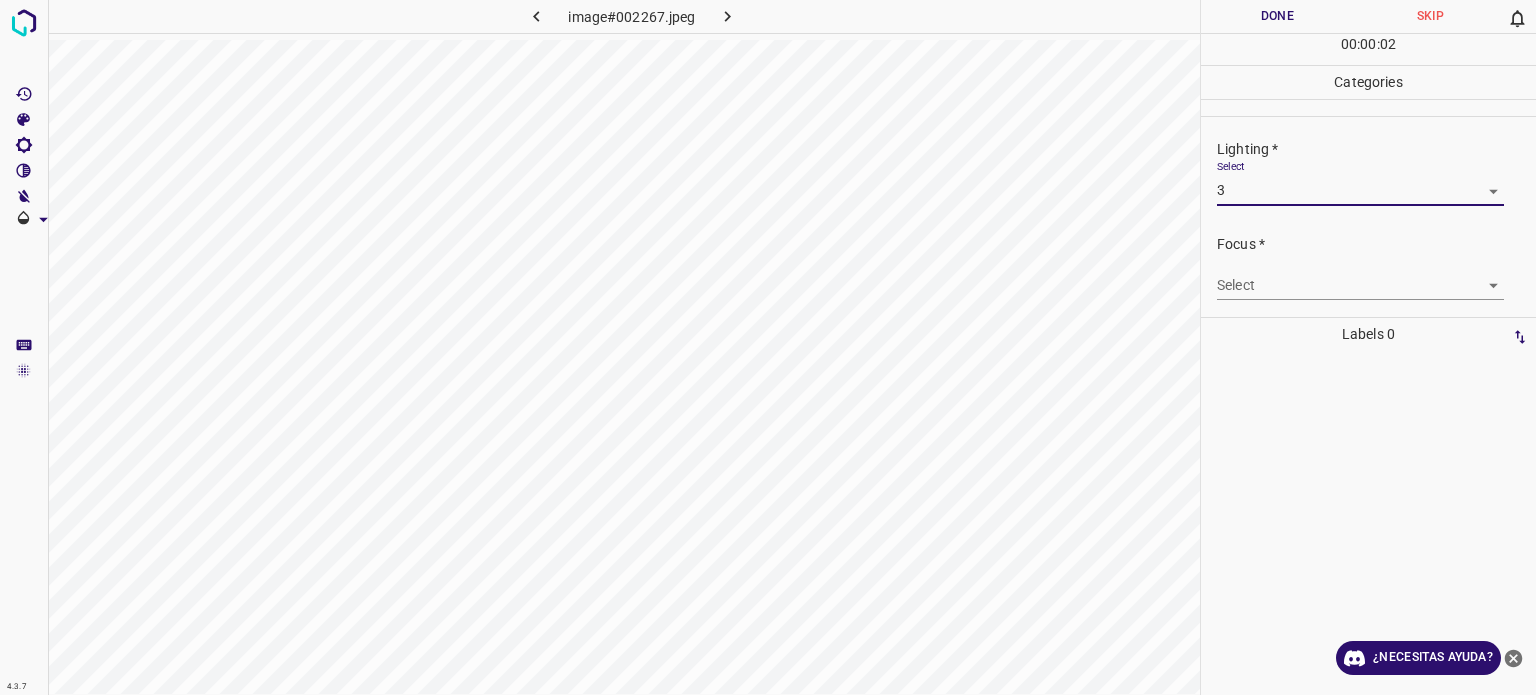 click on "4.3.7 image#002267.jpeg Done Skip 0 00   : 00   : 02   Categories Lighting *  Select 3 3 Focus *  Select ​ Overall *  Select ​ Labels   0 Categories 1 Lighting 2 Focus 3 Overall Tools Space Change between modes (Draw & Edit) I Auto labeling R Restore zoom M Zoom in N Zoom out Delete Delete selecte label Filters Z Restore filters X Saturation filter C Brightness filter V Contrast filter B Gray scale filter General O Download ¿Necesitas ayuda? Texto original Valora esta traducción Tu opinión servirá para ayudar a mejorar el Traductor de Google - Texto - Esconder - Borrar" at bounding box center (768, 347) 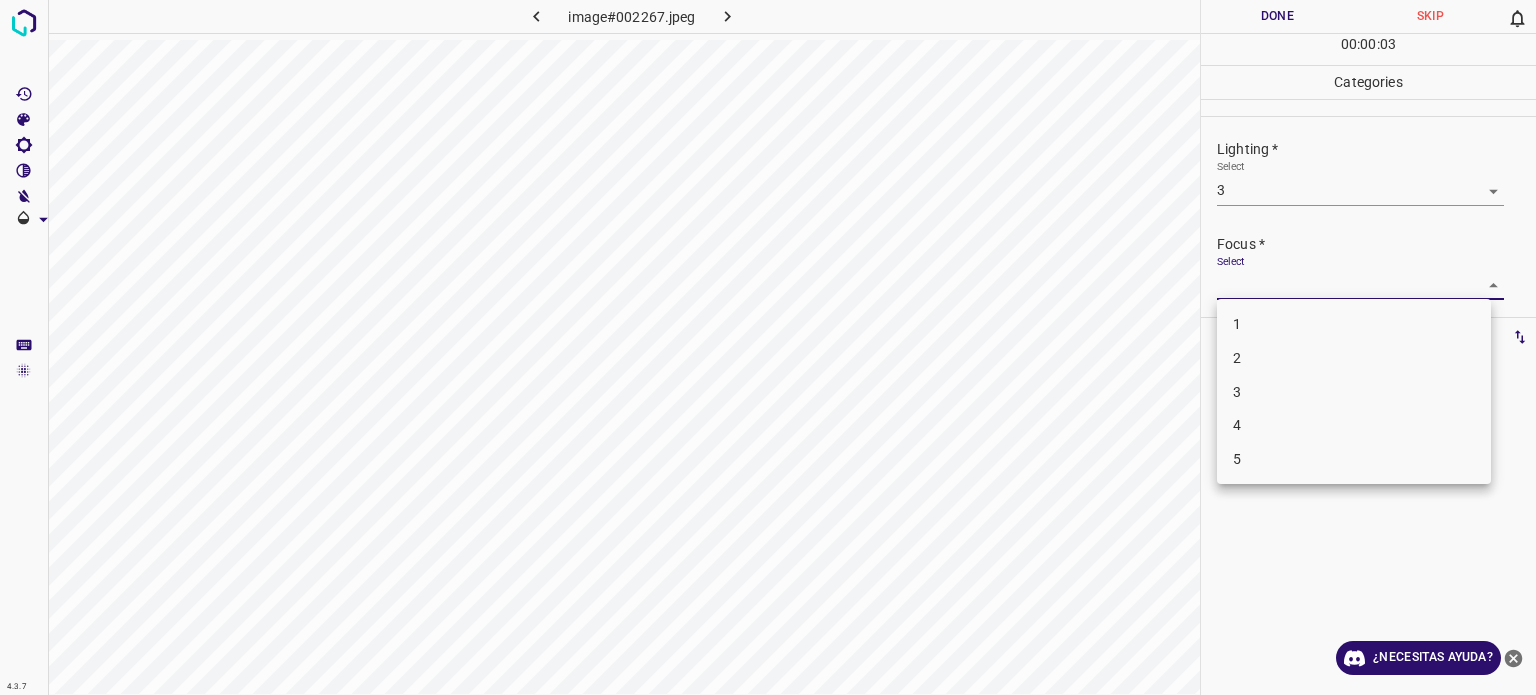 click on "3" at bounding box center (1237, 391) 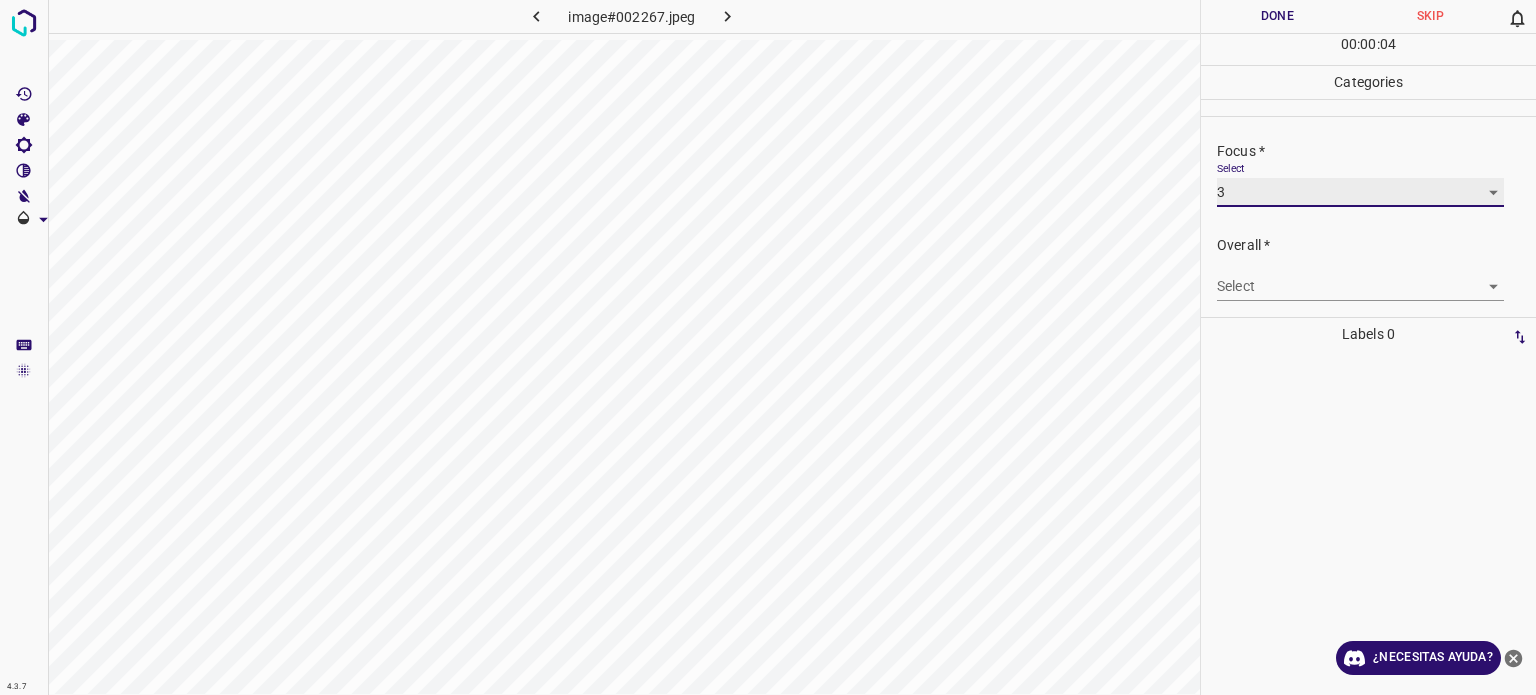 scroll, scrollTop: 98, scrollLeft: 0, axis: vertical 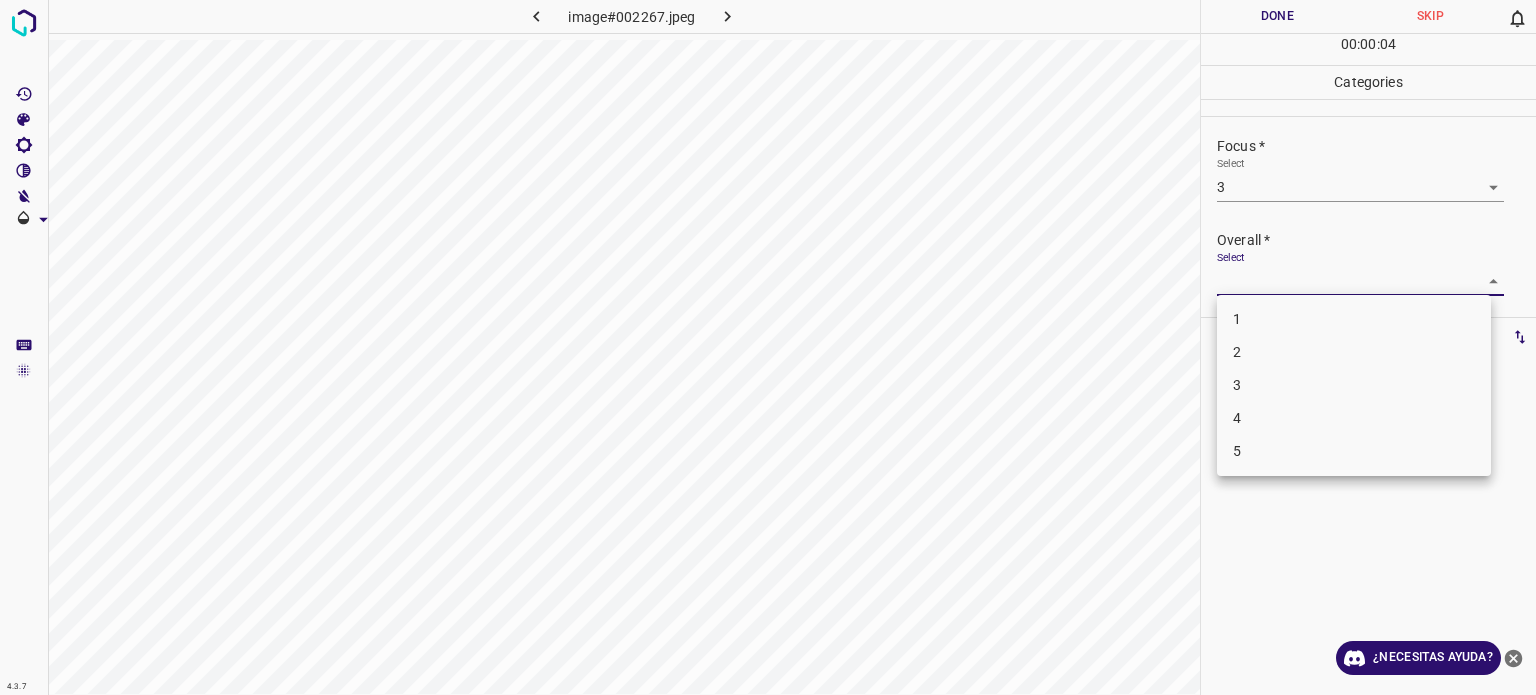 click on "4.3.7 image#002267.jpeg Done Skip 0 00   : 00   : 04   Categories Lighting *  Select 3 3 Focus *  Select 3 3 Overall *  Select ​ Labels   0 Categories 1 Lighting 2 Focus 3 Overall Tools Space Change between modes (Draw & Edit) I Auto labeling R Restore zoom M Zoom in N Zoom out Delete Delete selecte label Filters Z Restore filters X Saturation filter C Brightness filter V Contrast filter B Gray scale filter General O Download ¿Necesitas ayuda? Texto original Valora esta traducción Tu opinión servirá para ayudar a mejorar el Traductor de Google - Texto - Esconder - Borrar 1 2 3 4 5" at bounding box center [768, 347] 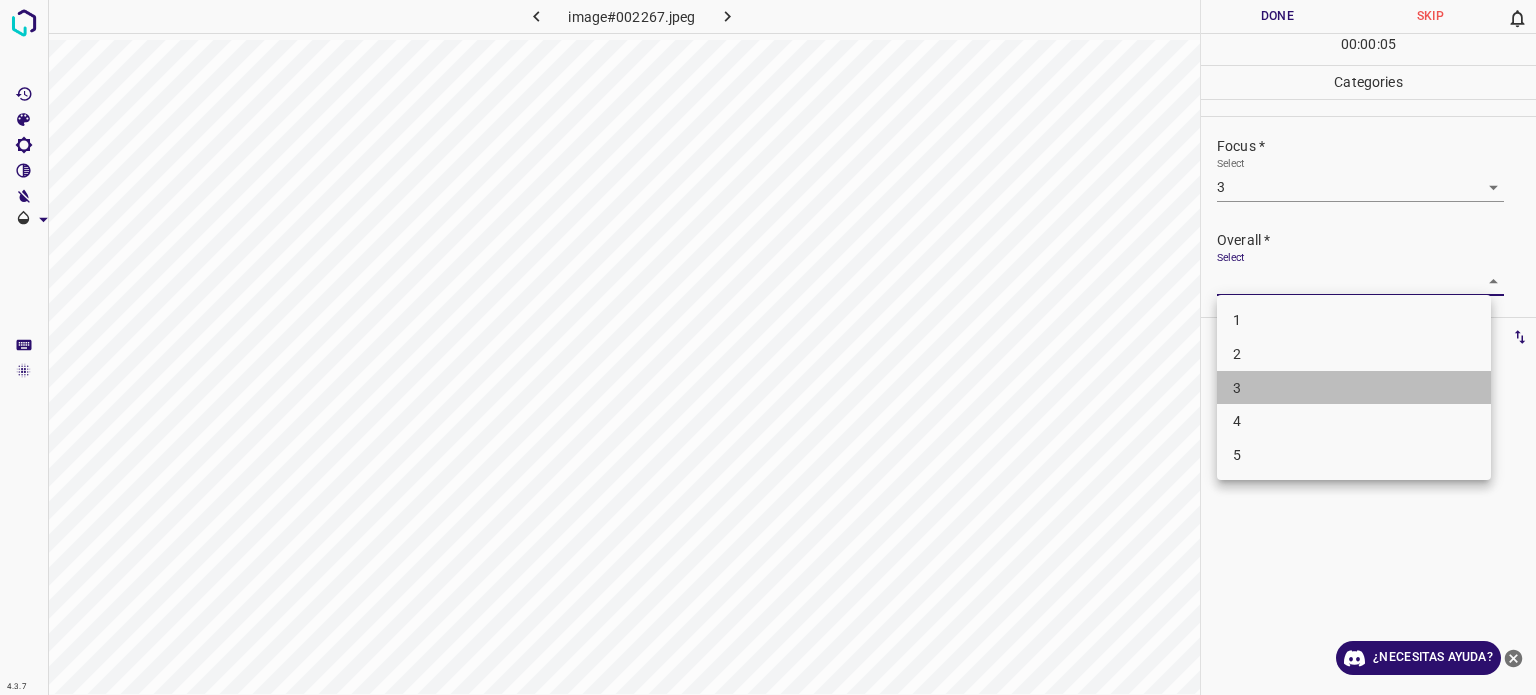 click on "3" at bounding box center (1237, 387) 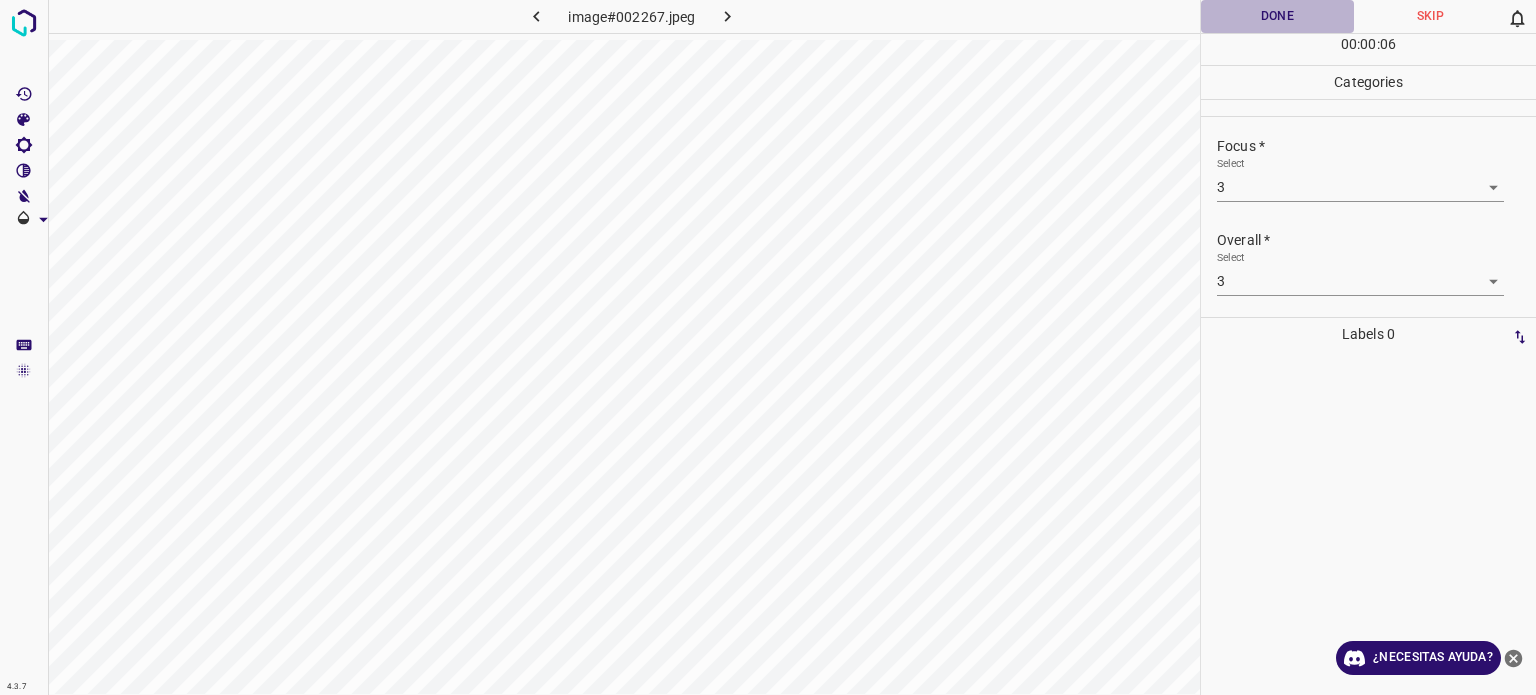 click on "Done" at bounding box center [1277, 16] 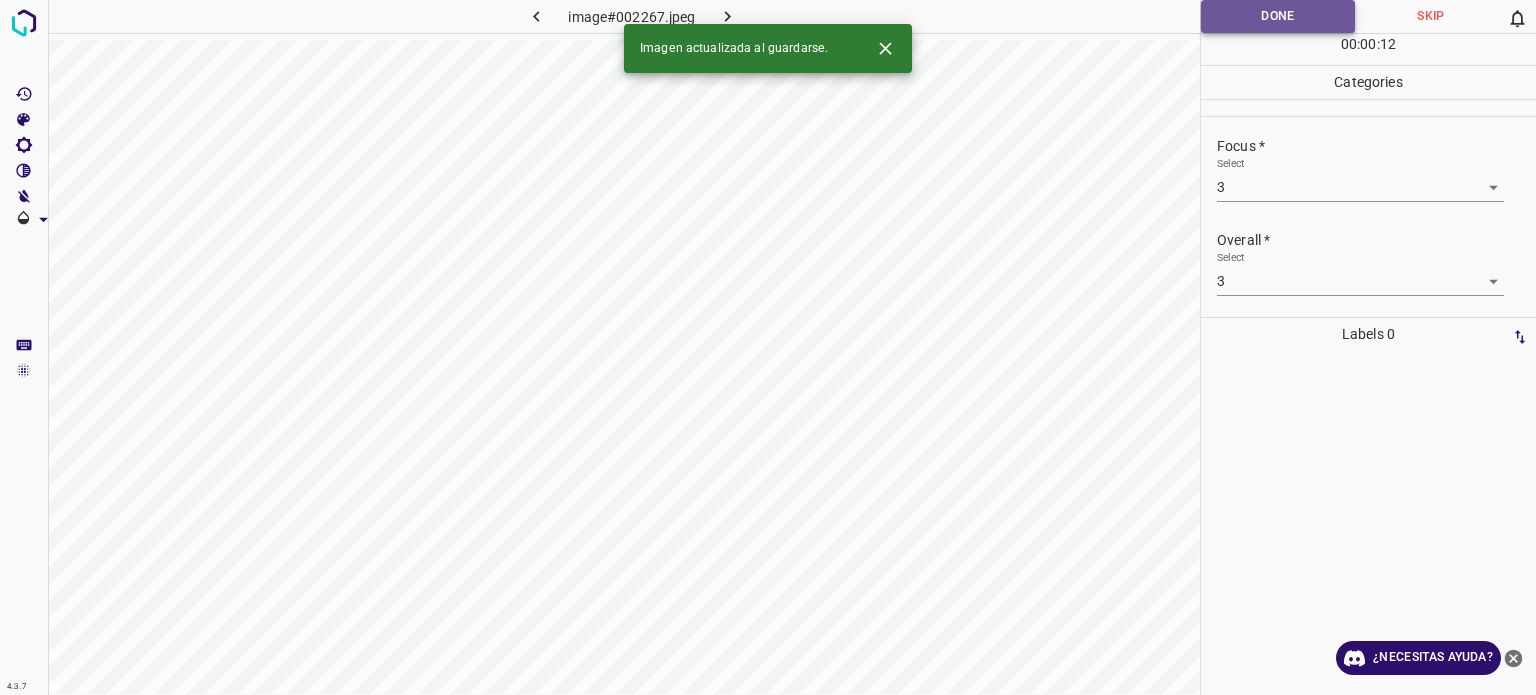 click on "Done" at bounding box center [1278, 16] 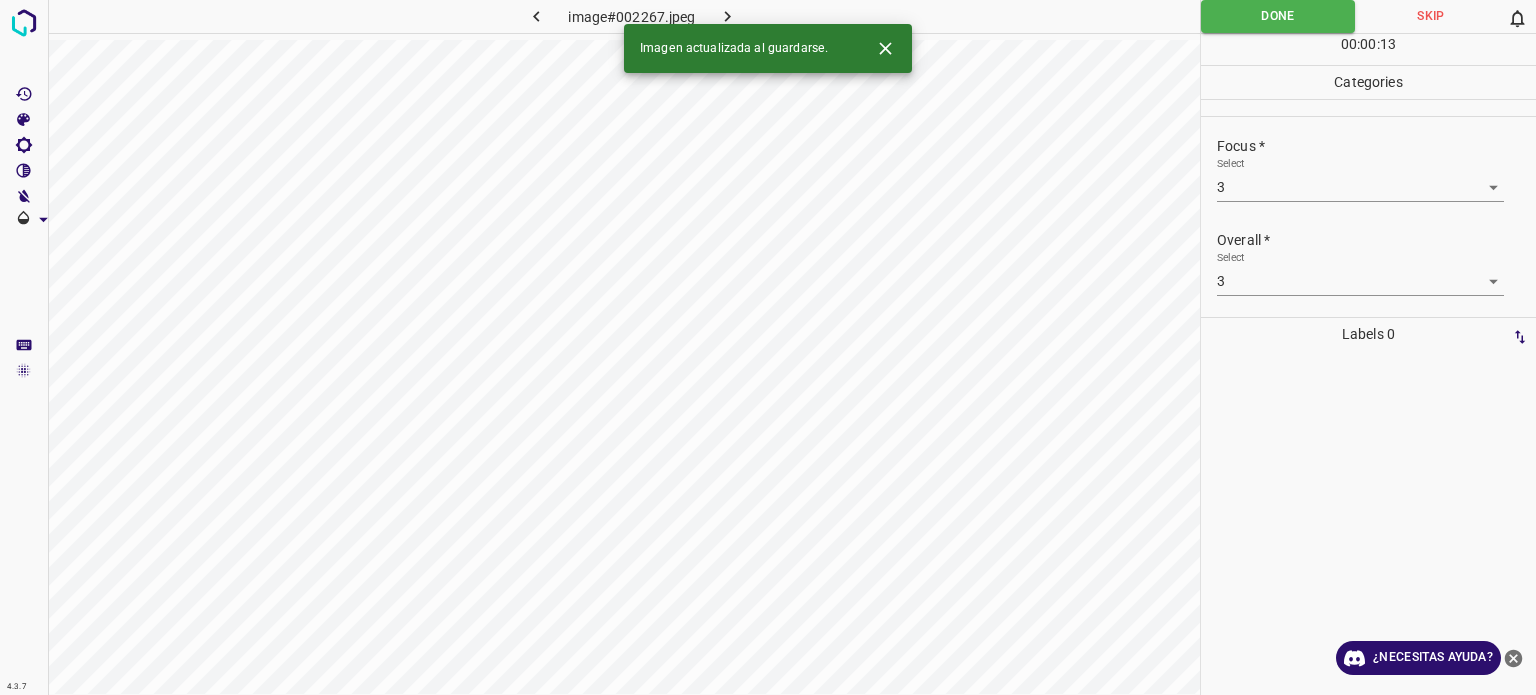 click 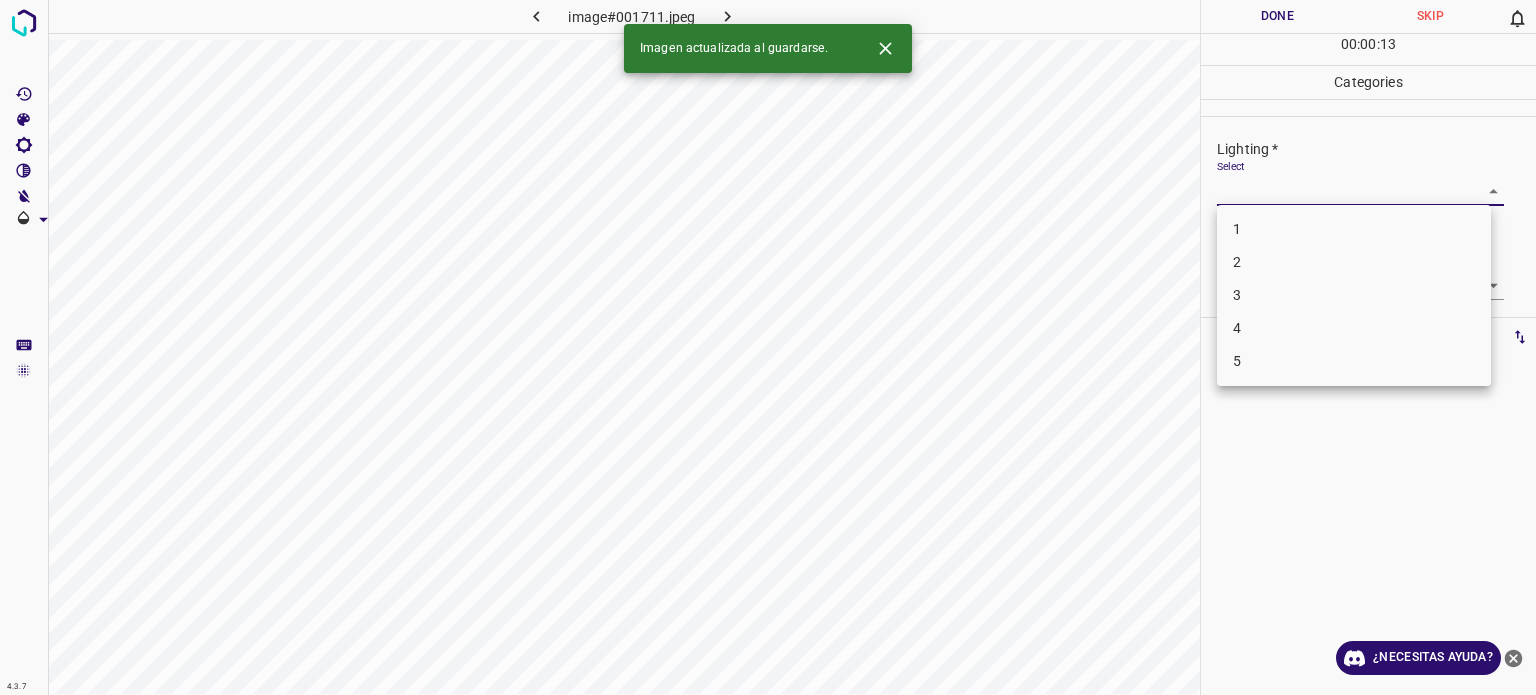click on "4.3.7 image#001711.jpeg Done Skip 0 00   : 00   : 13   Categories Lighting *  Select ​ Focus *  Select ​ Overall *  Select ​ Labels   0 Categories 1 Lighting 2 Focus 3 Overall Tools Space Change between modes (Draw & Edit) I Auto labeling R Restore zoom M Zoom in N Zoom out Delete Delete selecte label Filters Z Restore filters X Saturation filter C Brightness filter V Contrast filter B Gray scale filter General O Download Imagen actualizada al guardarse. ¿Necesitas ayuda? Texto original Valora esta traducción Tu opinión servirá para ayudar a mejorar el Traductor de Google - Texto - Esconder - Borrar 1 2 3 4 5" at bounding box center (768, 347) 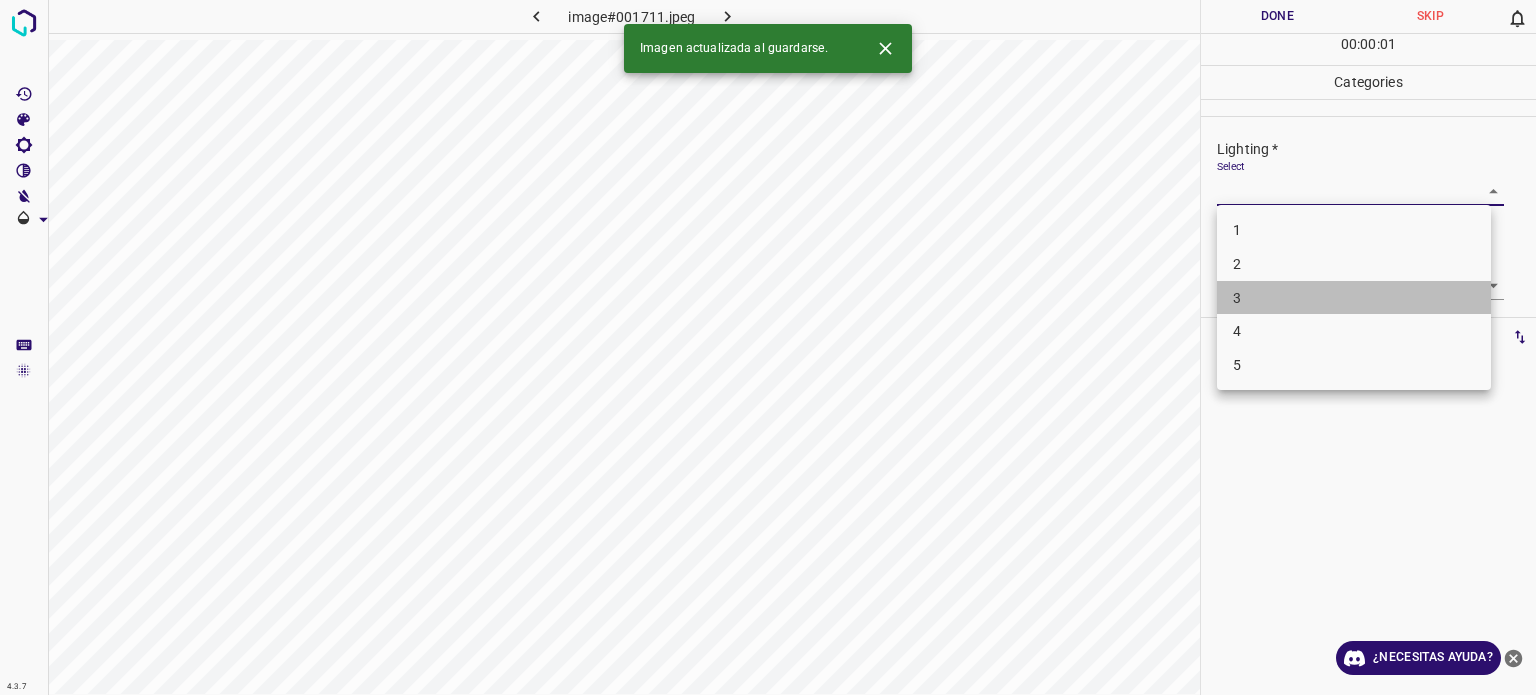click on "3" at bounding box center (1354, 298) 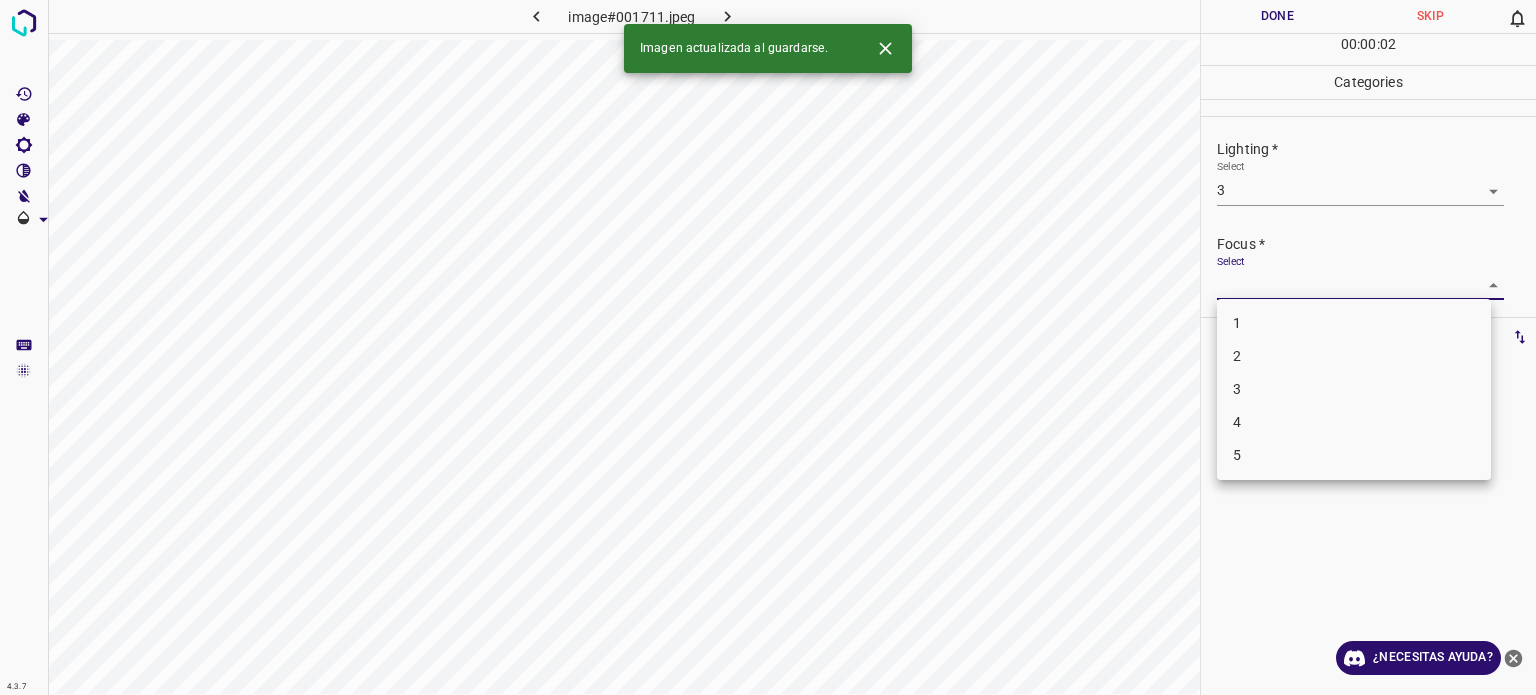 click on "4.3.7 image#001711.jpeg Done Skip 0 00   : 00   : 02   Categories Lighting *  Select 3 3 Focus *  Select ​ Overall *  Select ​ Labels   0 Categories 1 Lighting 2 Focus 3 Overall Tools Space Change between modes (Draw & Edit) I Auto labeling R Restore zoom M Zoom in N Zoom out Delete Delete selecte label Filters Z Restore filters X Saturation filter C Brightness filter V Contrast filter B Gray scale filter General O Download Imagen actualizada al guardarse. ¿Necesitas ayuda? Texto original Valora esta traducción Tu opinión servirá para ayudar a mejorar el Traductor de Google - Texto - Esconder - Borrar 1 2 3 4 5" at bounding box center (768, 347) 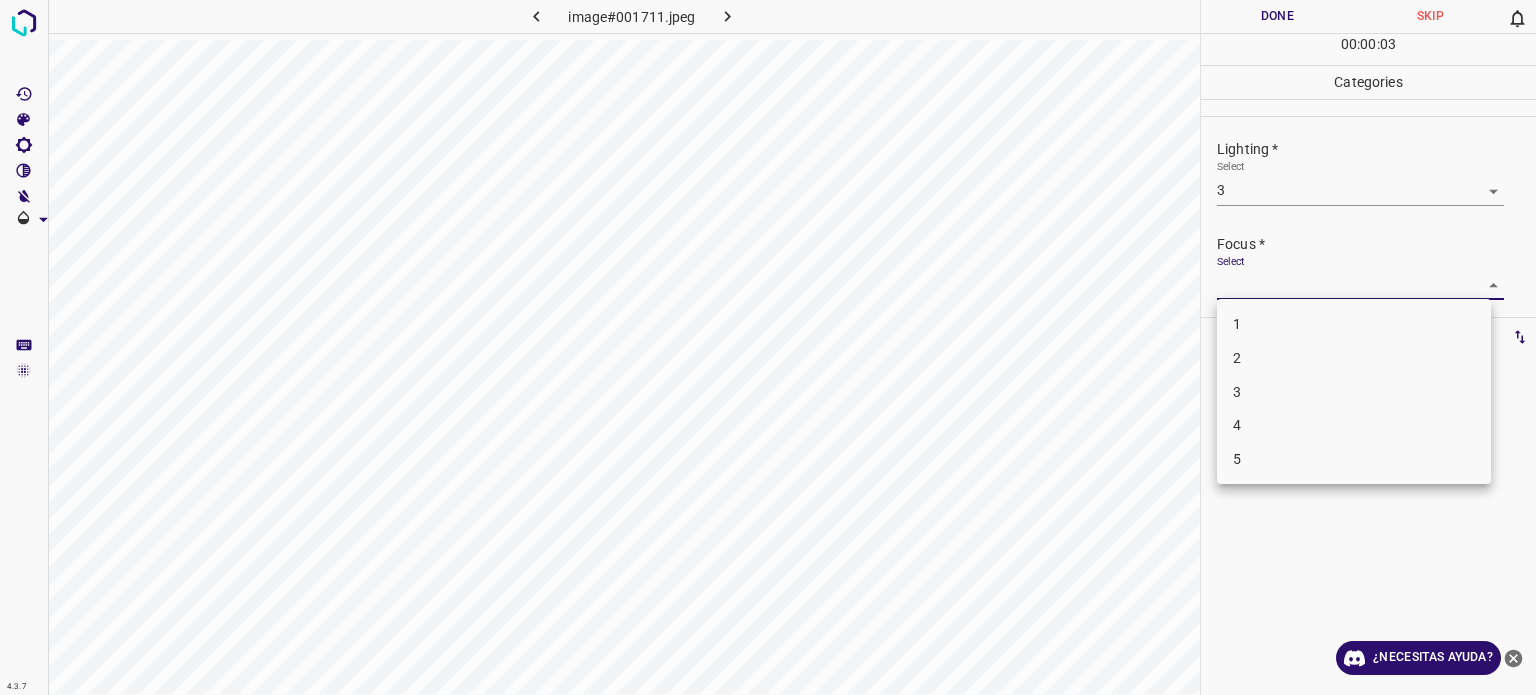 click on "3" at bounding box center (1354, 392) 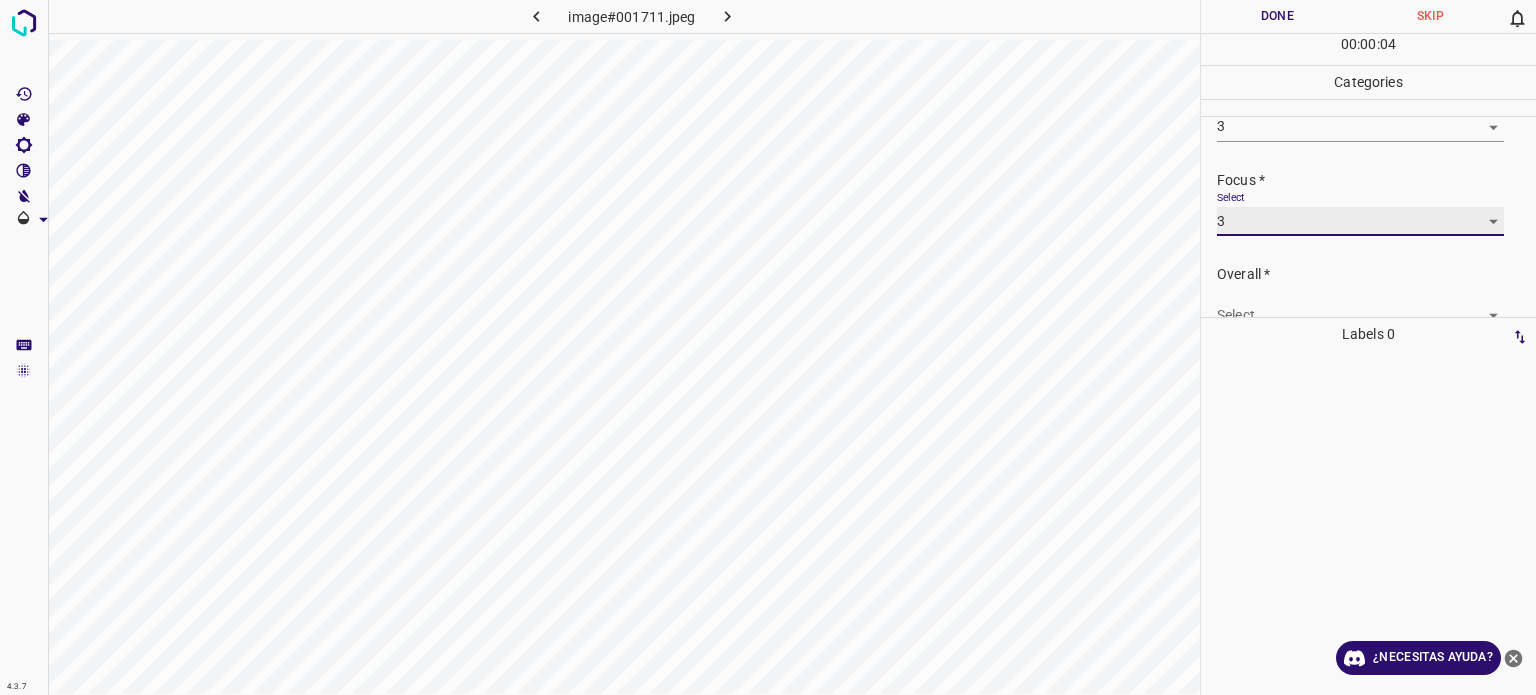 scroll, scrollTop: 98, scrollLeft: 0, axis: vertical 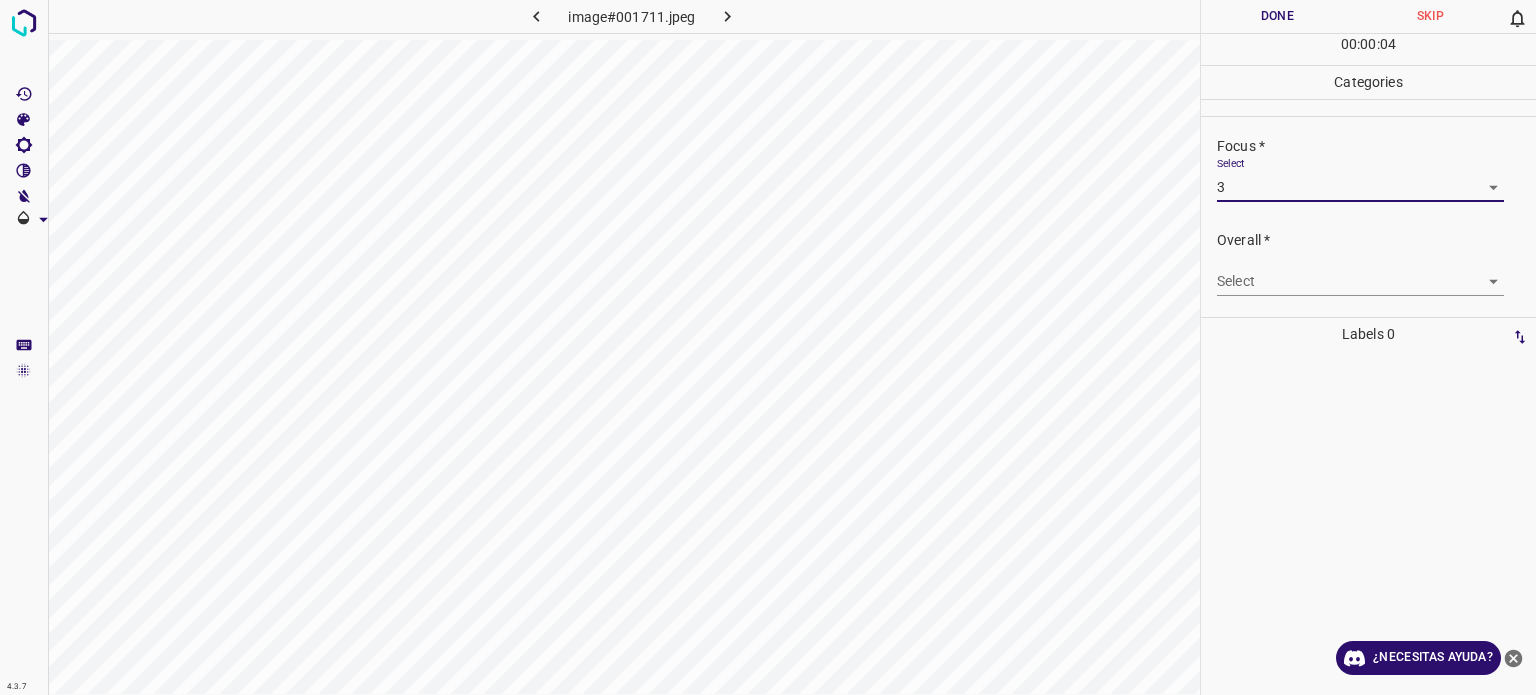 click on "4.3.7 image#001711.jpeg Done Skip 0 00 : 00 : 04 Categories Lighting * Select 3 3 Focus * Select 3 3 Overall * Select ​ Labels 0 Categories 1 Lighting 2 Focus 3 Overall Tools Space Change between modes (Draw & Edit) I Auto labeling R Restore zoom M Zoom in N Zoom out Delete Delete selecte label Filters Z Restore filters X Saturation filter C Brightness filter V Contrast filter B Gray scale filter General O Download ¿Necesitas ayuda? Texto original Valora esta traducción Tu opinión servirá para ayudar a mejorar el Traductor de Google - Texto - Esconder - Borrar" at bounding box center [768, 347] 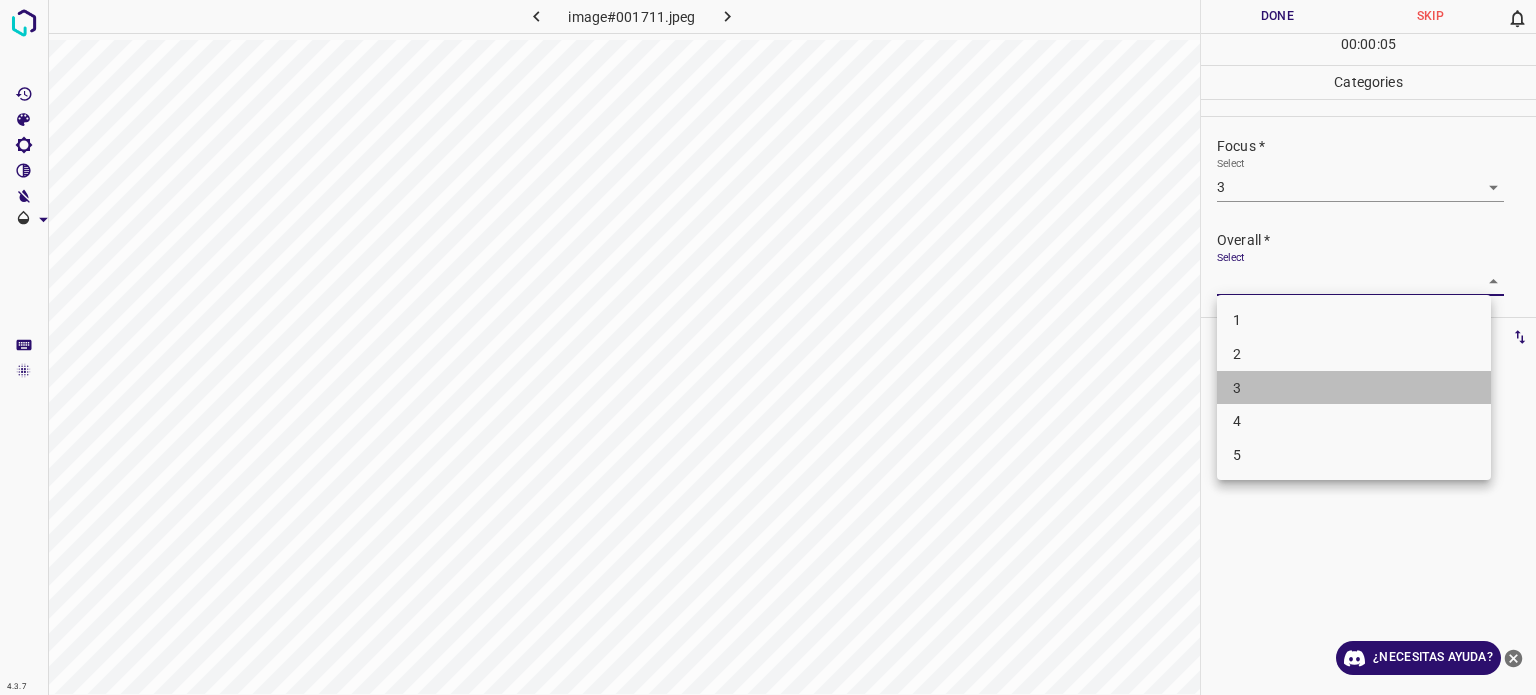 drag, startPoint x: 1230, startPoint y: 386, endPoint x: 1220, endPoint y: 354, distance: 33.526108 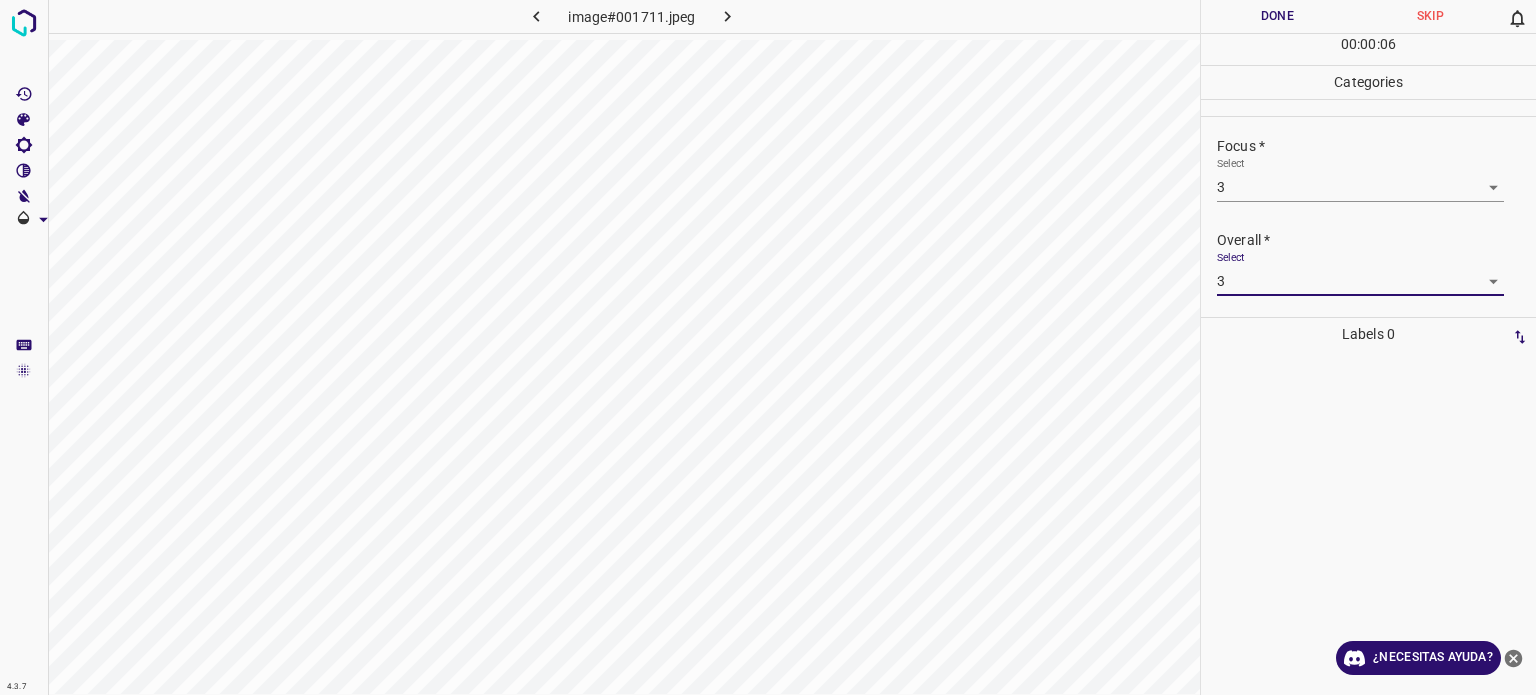 click on "Done" at bounding box center (1277, 16) 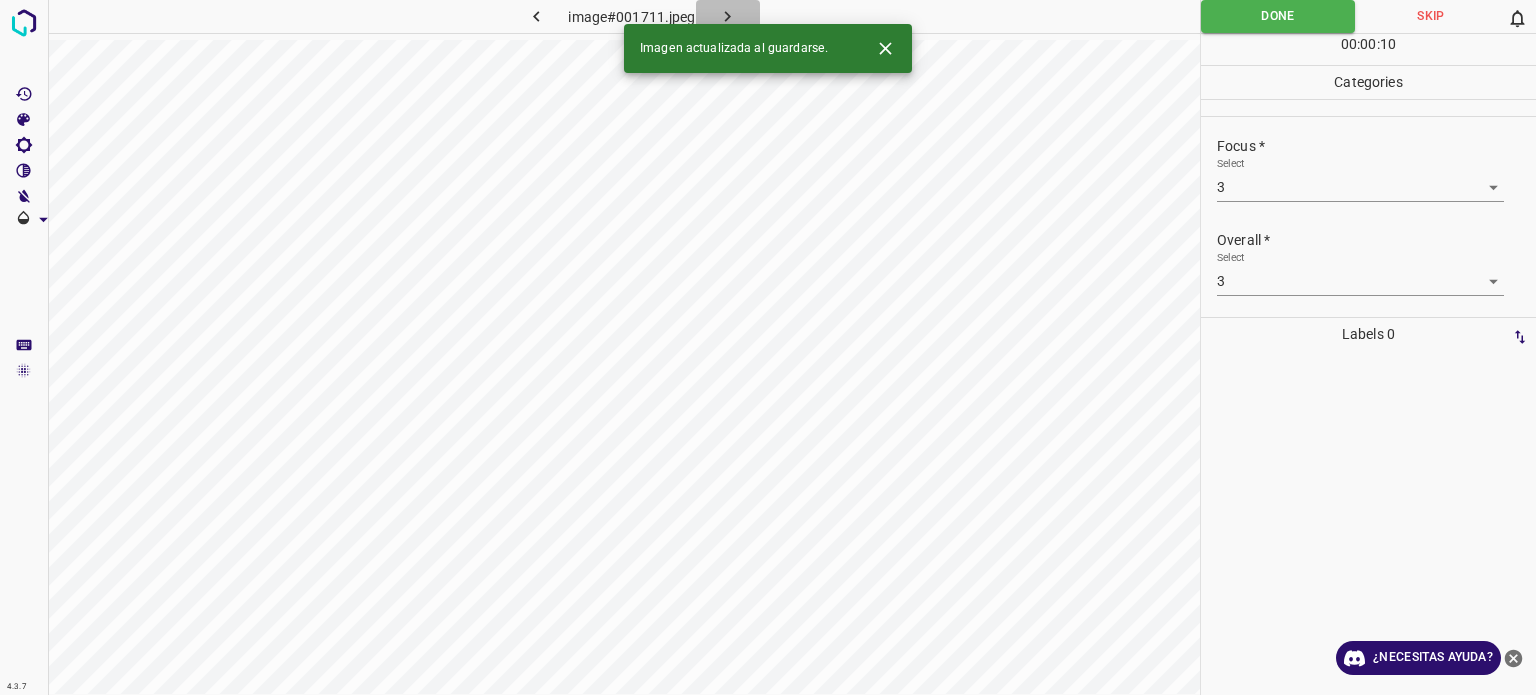 click 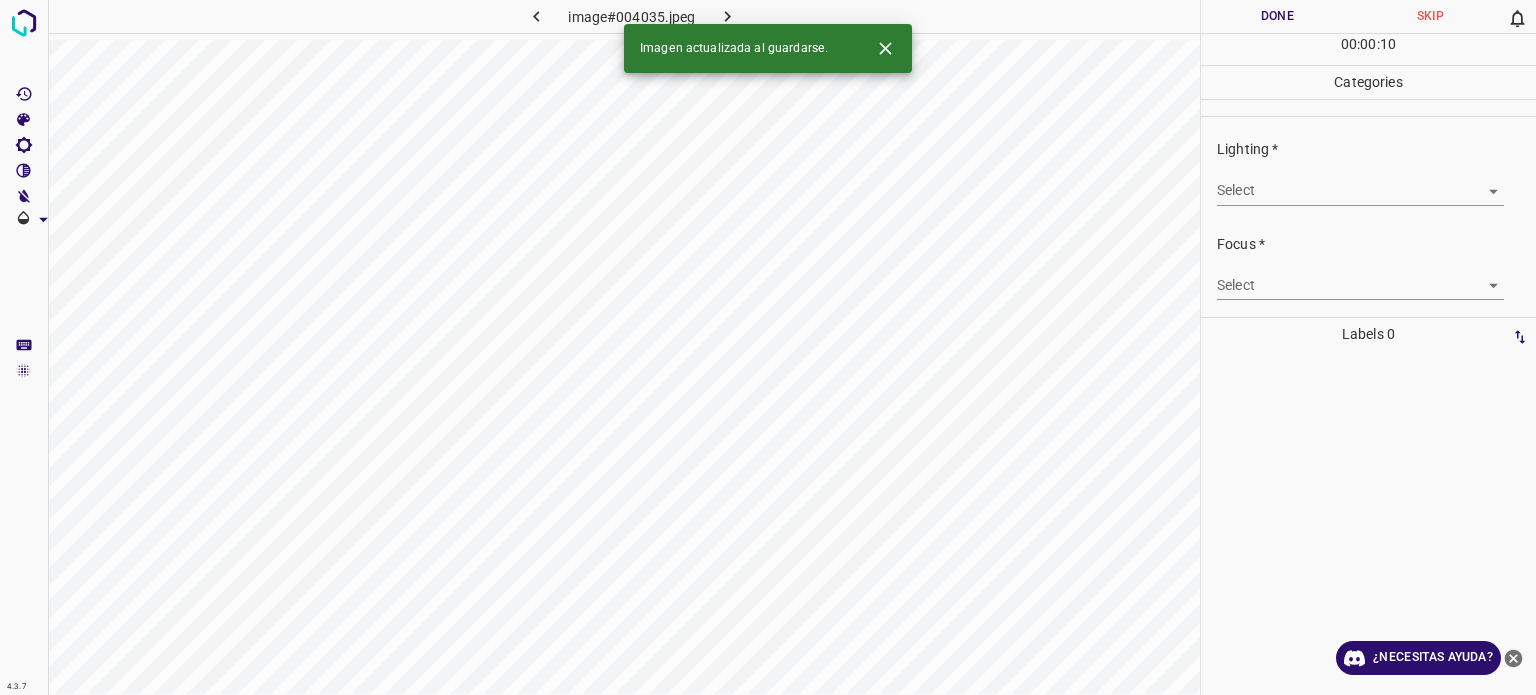 click on "4.3.7 image#004035.jpeg Done Skip 0 00   : 00   : 10   Categories Lighting *  Select ​ Focus *  Select ​ Overall *  Select ​ Labels   0 Categories 1 Lighting 2 Focus 3 Overall Tools Space Change between modes (Draw & Edit) I Auto labeling R Restore zoom M Zoom in N Zoom out Delete Delete selecte label Filters Z Restore filters X Saturation filter C Brightness filter V Contrast filter B Gray scale filter General O Download Imagen actualizada al guardarse. ¿Necesitas ayuda? Texto original Valora esta traducción Tu opinión servirá para ayudar a mejorar el Traductor de Google - Texto - Esconder - Borrar" at bounding box center [768, 347] 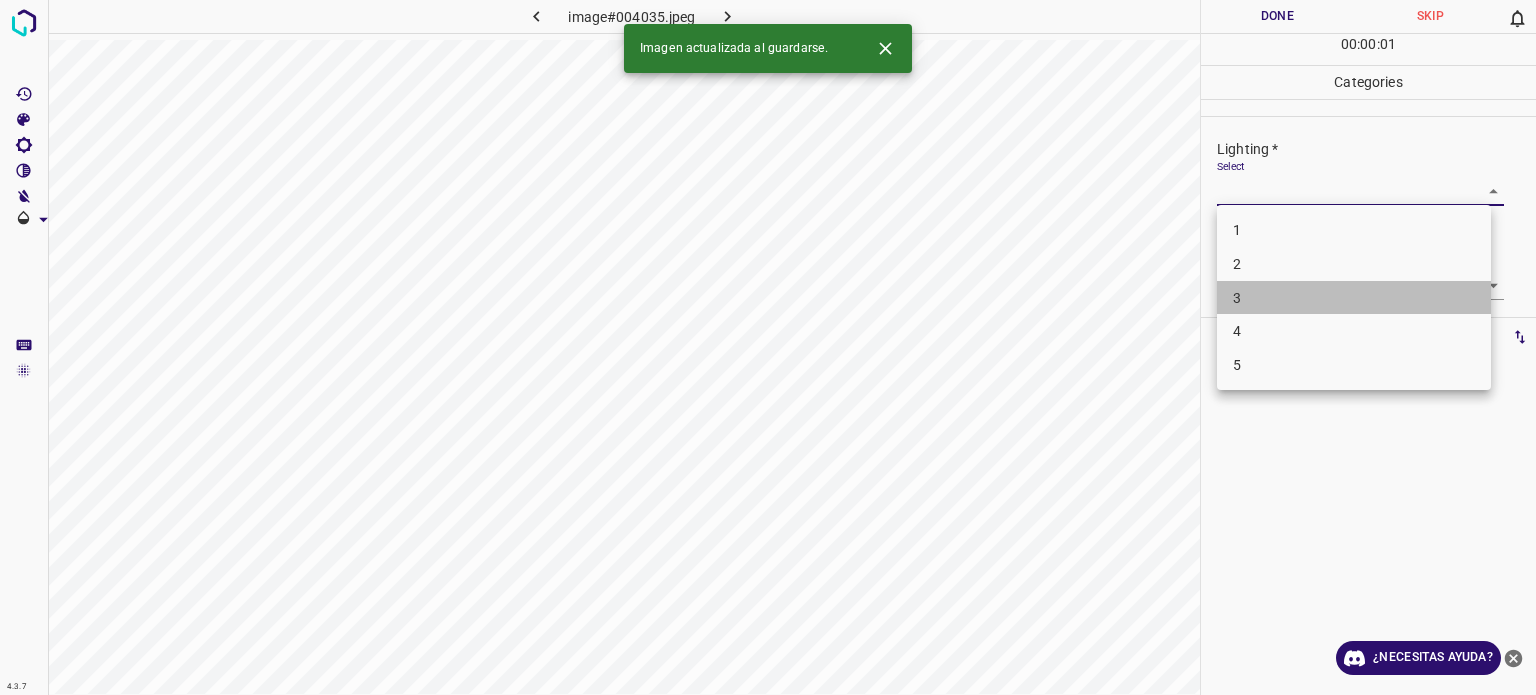 click on "3" at bounding box center [1354, 298] 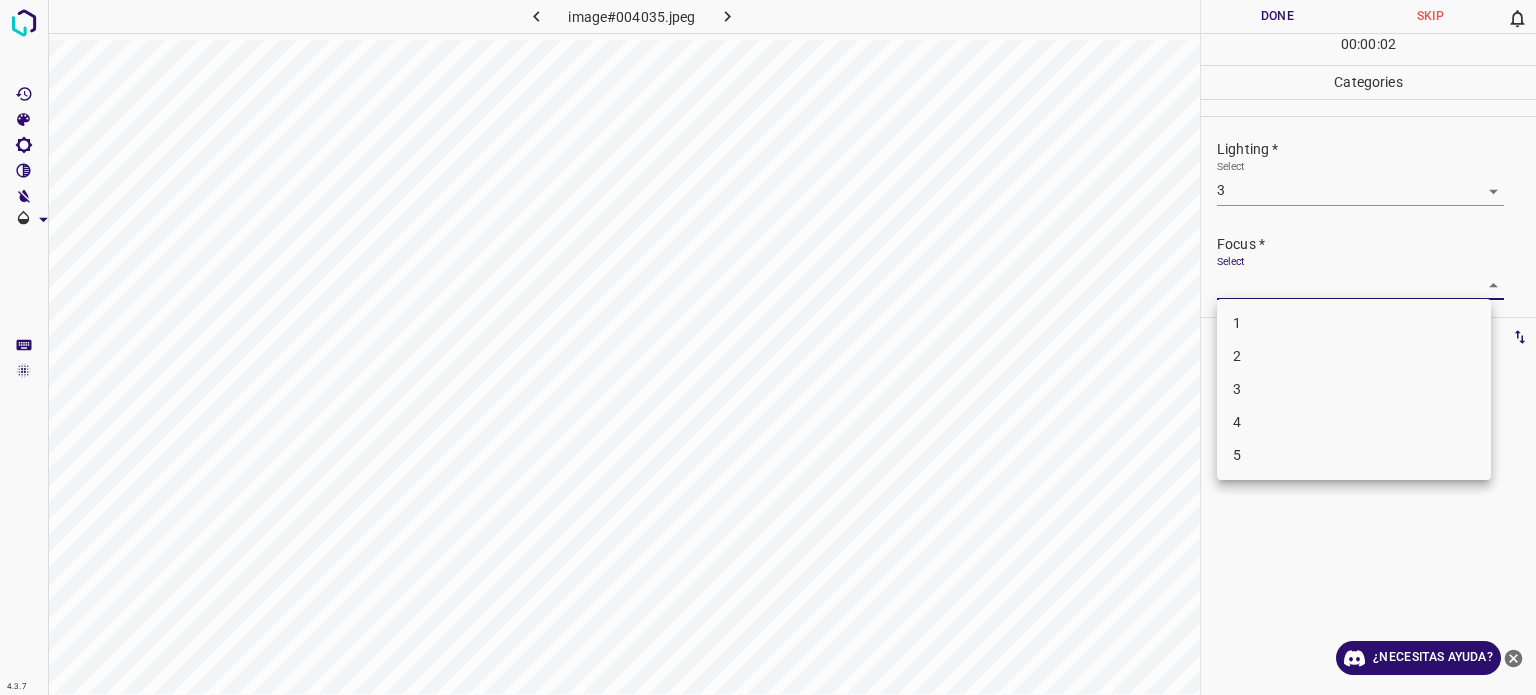 click on "4.3.7 image#004035.jpeg Done Skip 0 00   : 00   : 02   Categories Lighting *  Select 3 3 Focus *  Select ​ Overall *  Select ​ Labels   0 Categories 1 Lighting 2 Focus 3 Overall Tools Space Change between modes (Draw & Edit) I Auto labeling R Restore zoom M Zoom in N Zoom out Delete Delete selecte label Filters Z Restore filters X Saturation filter C Brightness filter V Contrast filter B Gray scale filter General O Download ¿Necesitas ayuda? Texto original Valora esta traducción Tu opinión servirá para ayudar a mejorar el Traductor de Google - Texto - Esconder - Borrar 1 2 3 4 5" at bounding box center [768, 347] 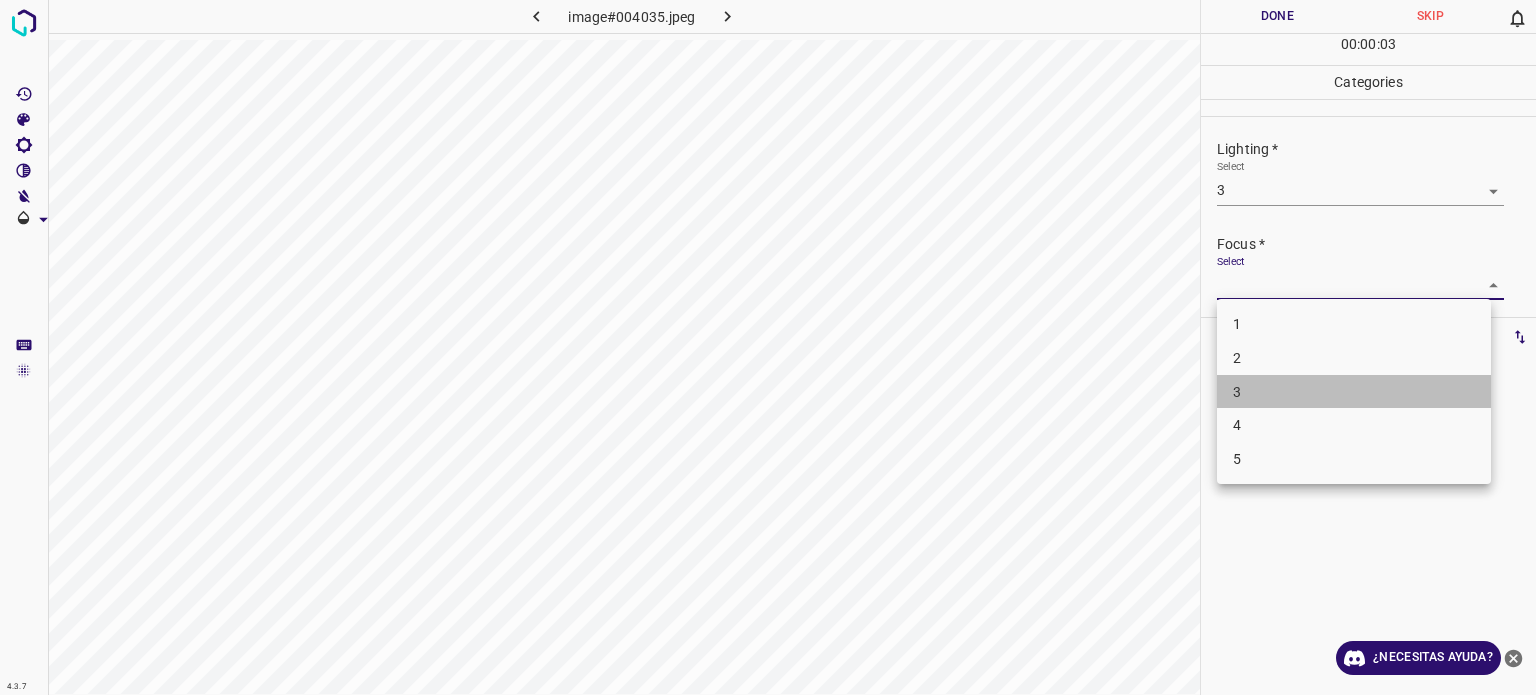 click on "3" at bounding box center [1354, 392] 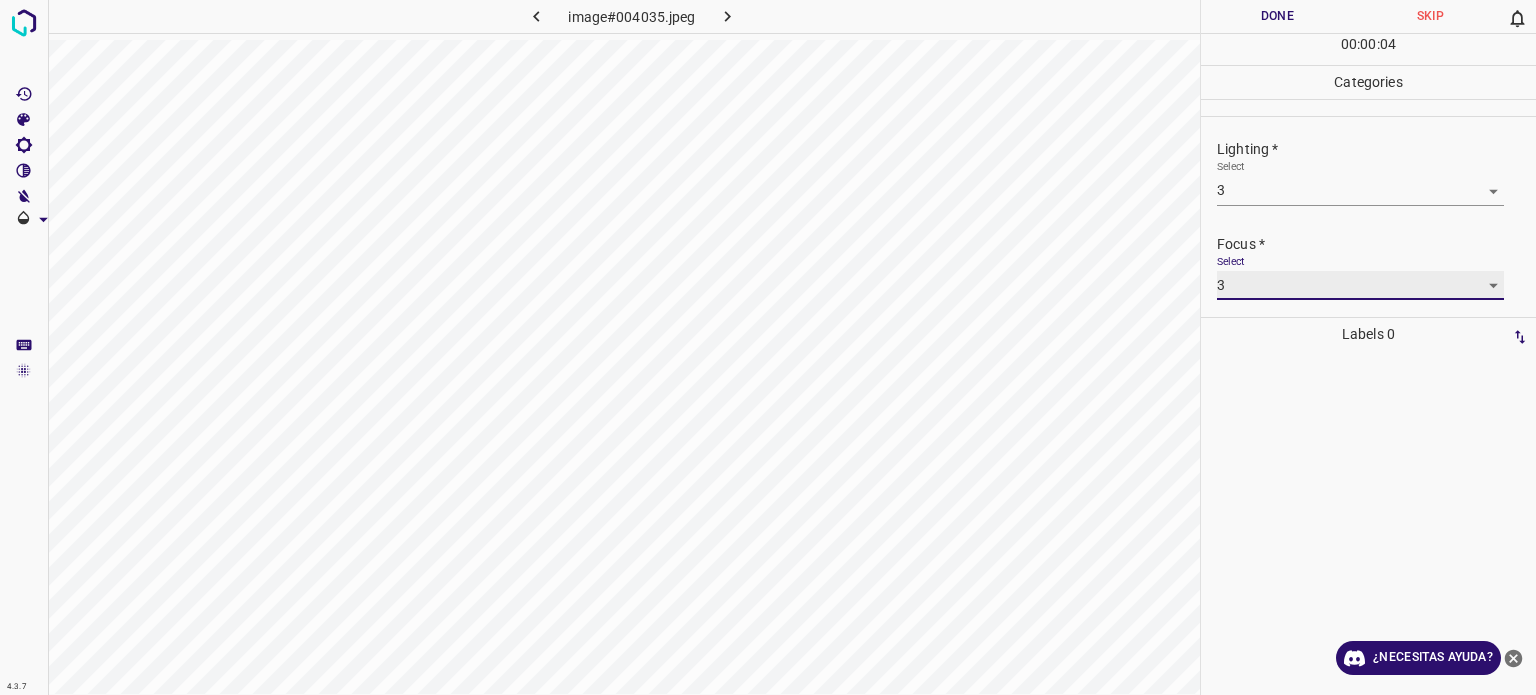 scroll, scrollTop: 98, scrollLeft: 0, axis: vertical 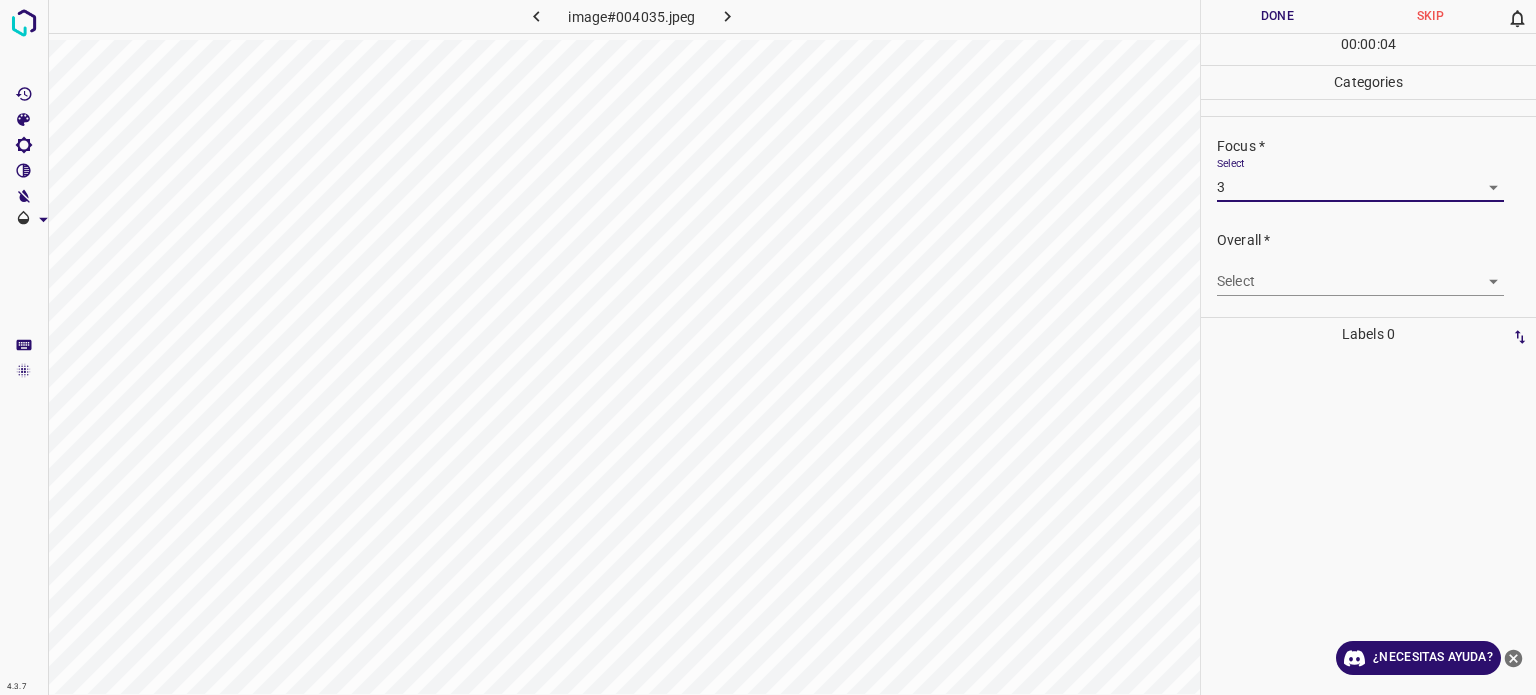 click on "4.3.7 image#004035.jpeg Done Skip 0 00 : 00 : 04 Categories Lighting * Select 3 3 Focus * Select 3 3 Overall * Select ​ Labels 0 Categories 1 Lighting 2 Focus 3 Overall Tools Space Change between modes (Draw & Edit) I Auto labeling R Restore zoom M Zoom in N Zoom out Delete Delete selecte label Filters Z Restore filters X Saturation filter C Brightness filter V Contrast filter B Gray scale filter General O Download ¿Necesitas ayuda? Texto original Valora esta traducción Tu opinión servirá para ayudar a mejorar el Traductor de Google - Texto - Esconder - Borrar" at bounding box center (768, 347) 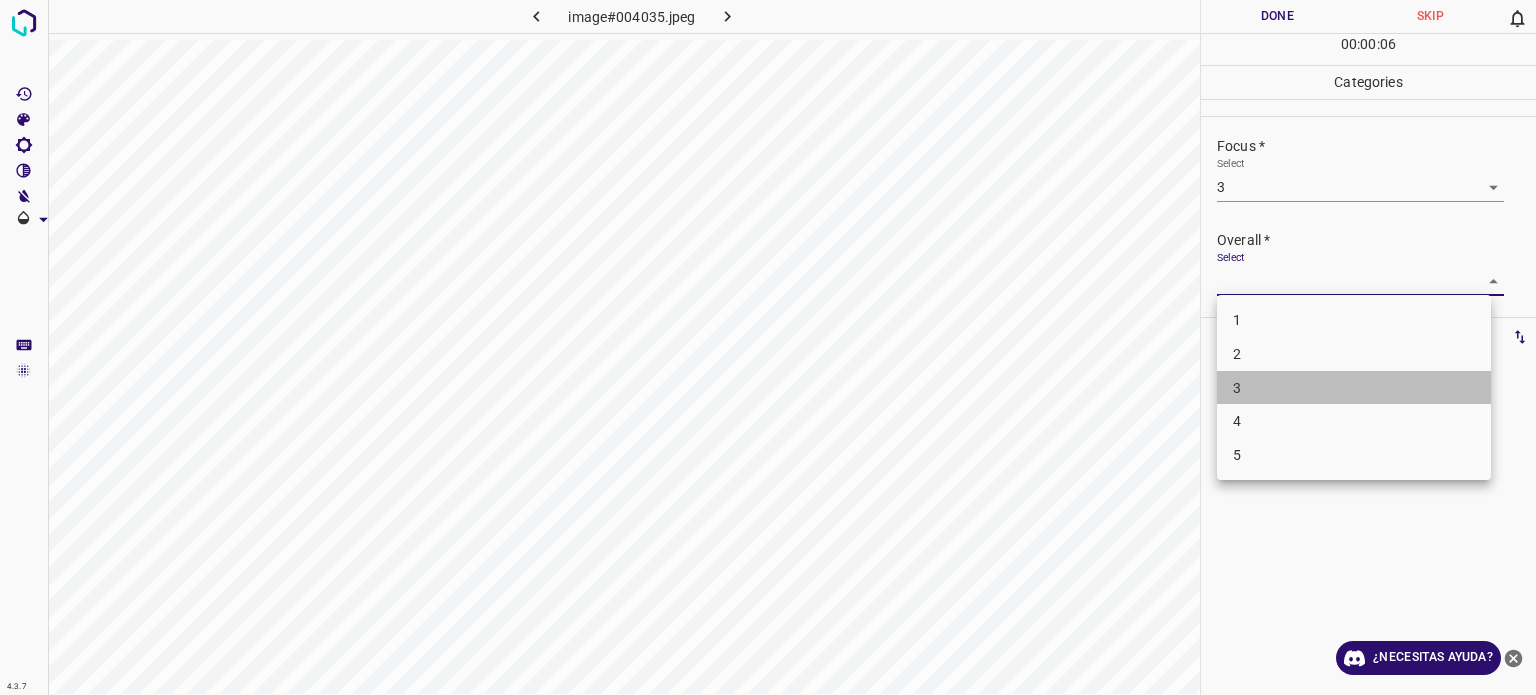 click on "3" at bounding box center (1354, 388) 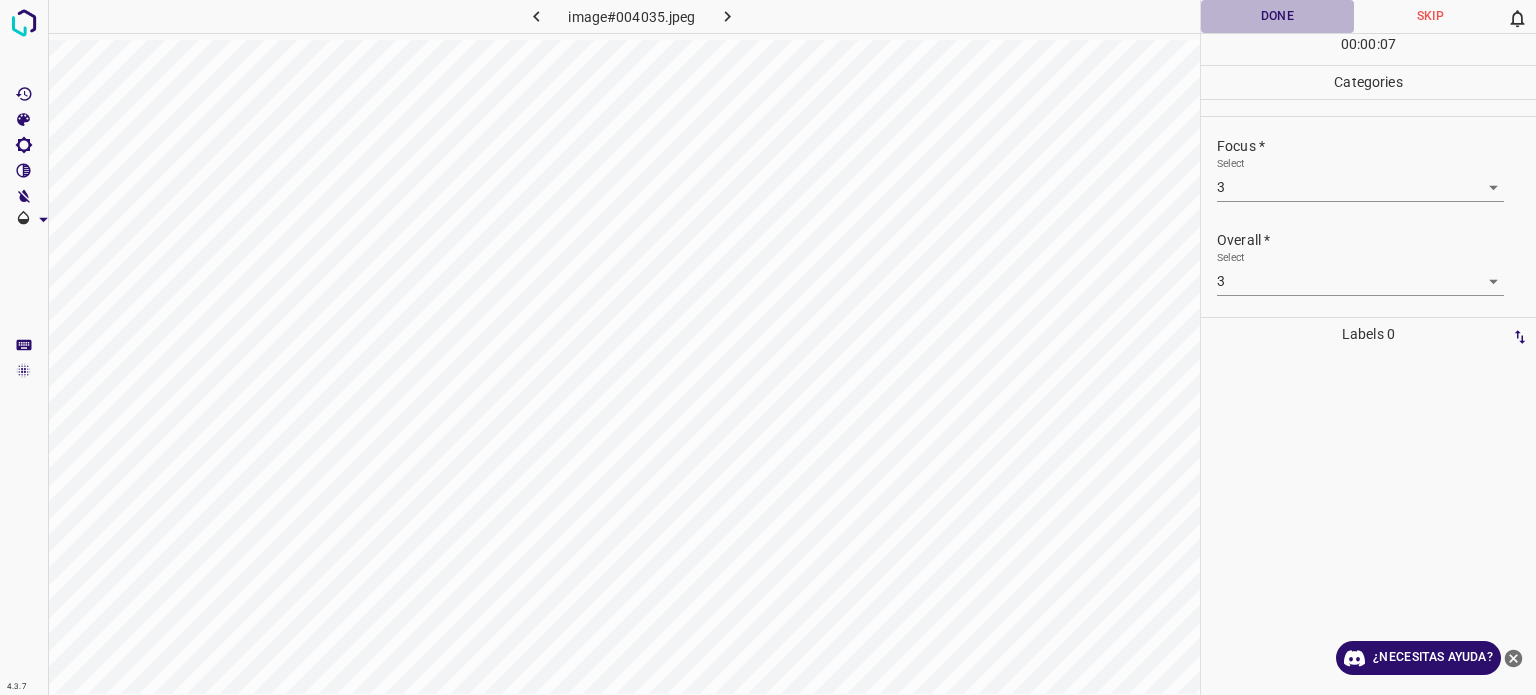 click on "Done" at bounding box center (1277, 16) 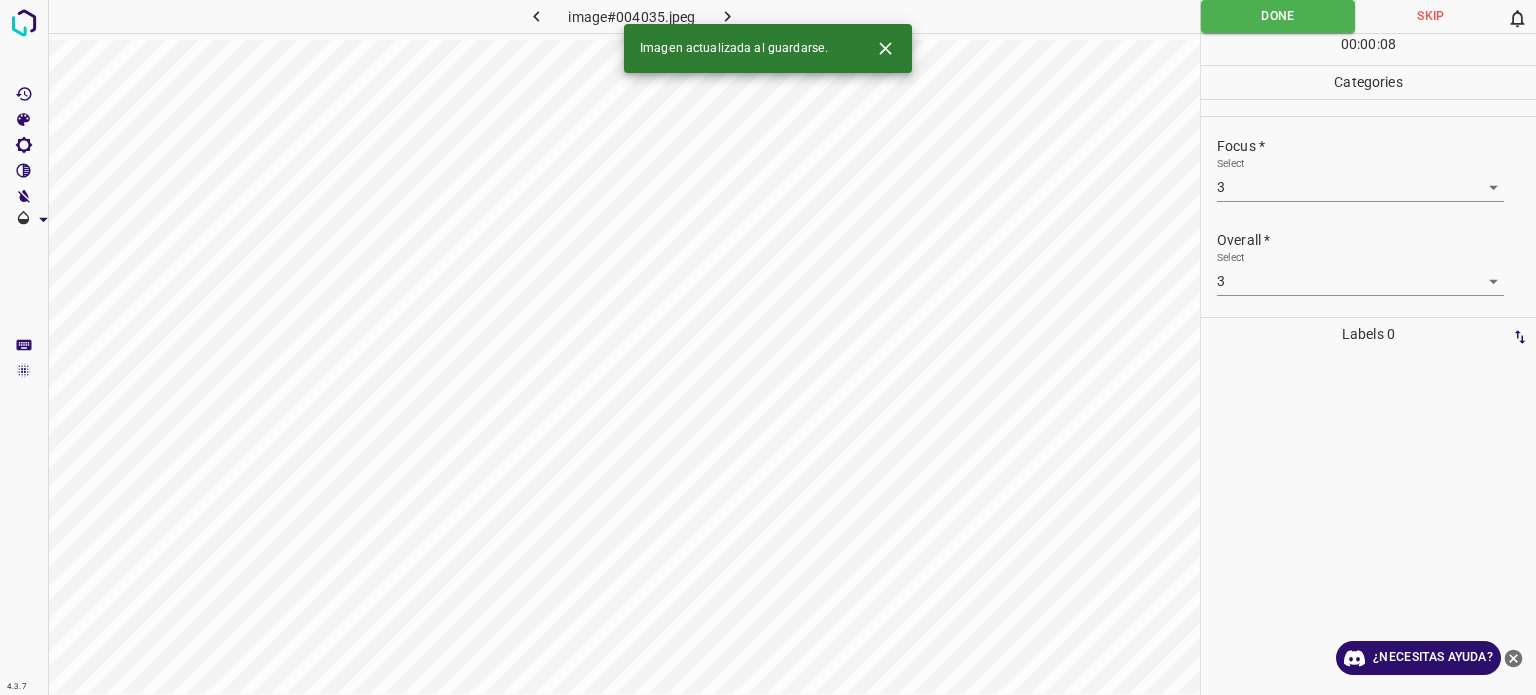 click 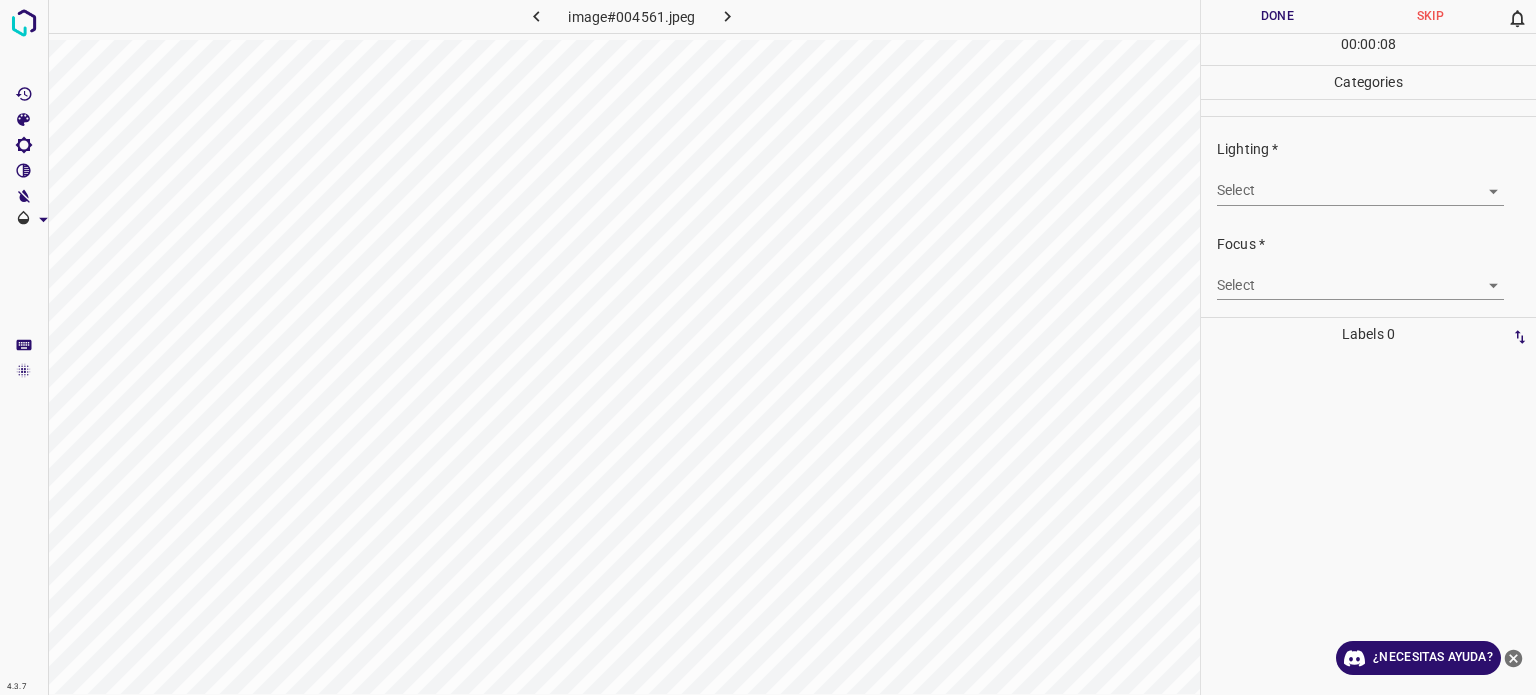 click on "4.3.7 image#004561.jpeg Done Skip 0 00   : 00   : 08   Categories Lighting *  Select ​ Focus *  Select ​ Overall *  Select ​ Labels   0 Categories 1 Lighting 2 Focus 3 Overall Tools Space Change between modes (Draw & Edit) I Auto labeling R Restore zoom M Zoom in N Zoom out Delete Delete selecte label Filters Z Restore filters X Saturation filter C Brightness filter V Contrast filter B Gray scale filter General O Download ¿Necesitas ayuda? Texto original Valora esta traducción Tu opinión servirá para ayudar a mejorar el Traductor de Google - Texto - Esconder - Borrar" at bounding box center [768, 347] 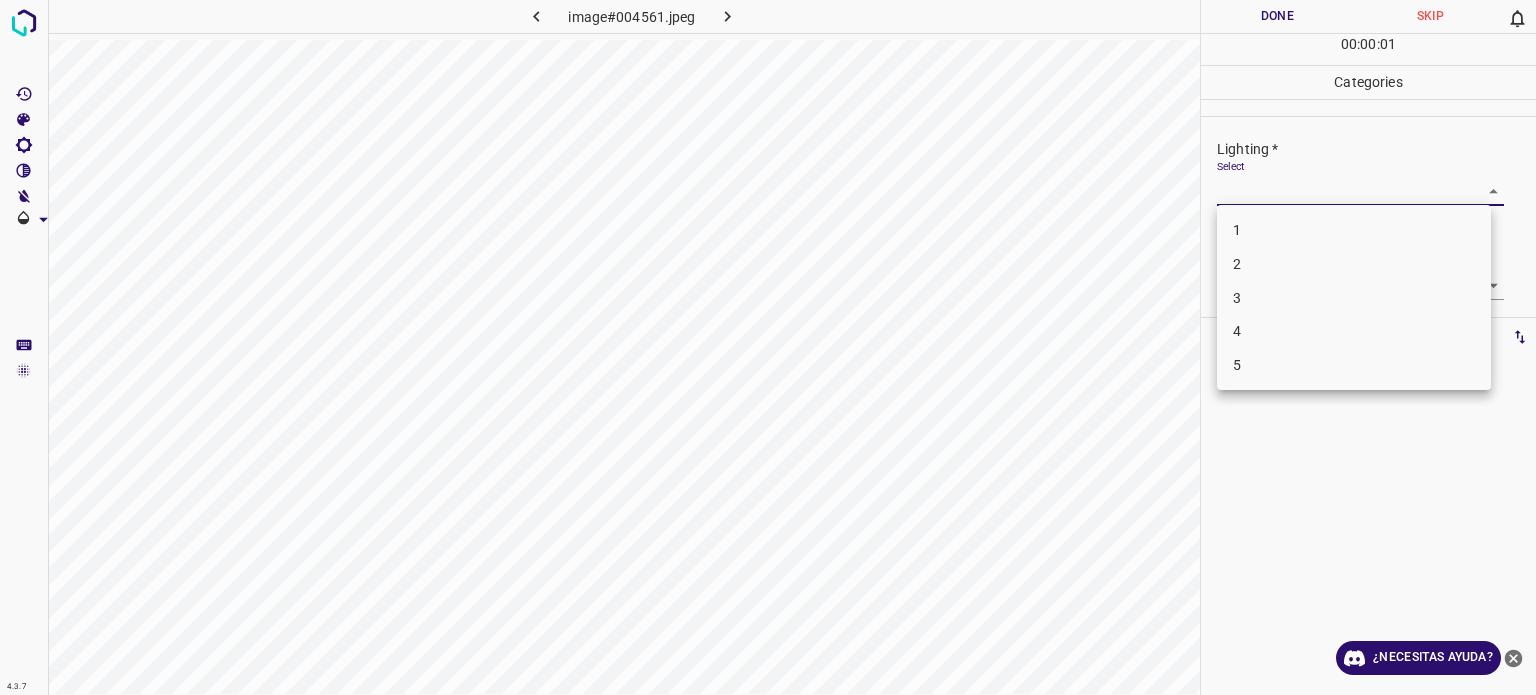 click on "3" at bounding box center (1354, 298) 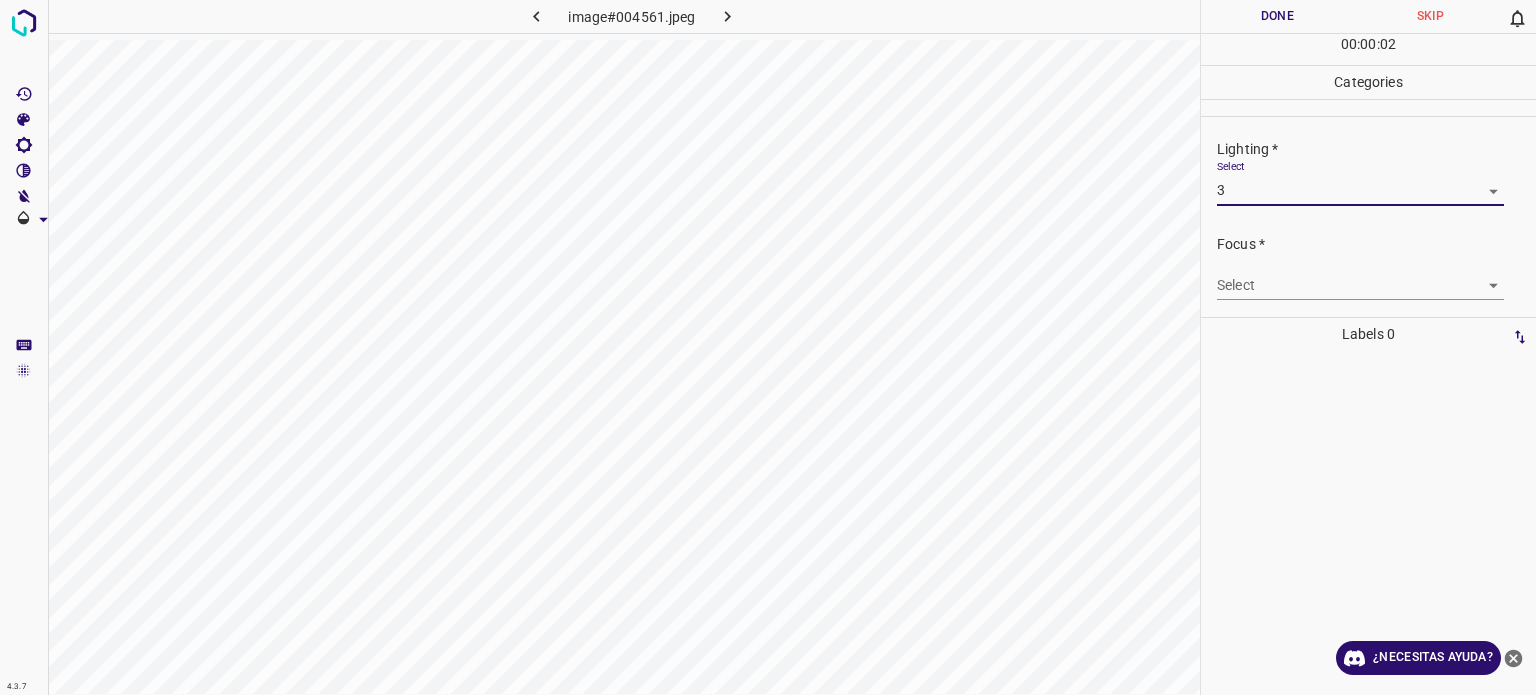 click on "4.3.7 image#004561.jpeg Done Skip 0 00   : 00   : 02   Categories Lighting *  Select 3 3 Focus *  Select ​ Overall *  Select ​ Labels   0 Categories 1 Lighting 2 Focus 3 Overall Tools Space Change between modes (Draw & Edit) I Auto labeling R Restore zoom M Zoom in N Zoom out Delete Delete selecte label Filters Z Restore filters X Saturation filter C Brightness filter V Contrast filter B Gray scale filter General O Download ¿Necesitas ayuda? Texto original Valora esta traducción Tu opinión servirá para ayudar a mejorar el Traductor de Google - Texto - Esconder - Borrar" at bounding box center [768, 347] 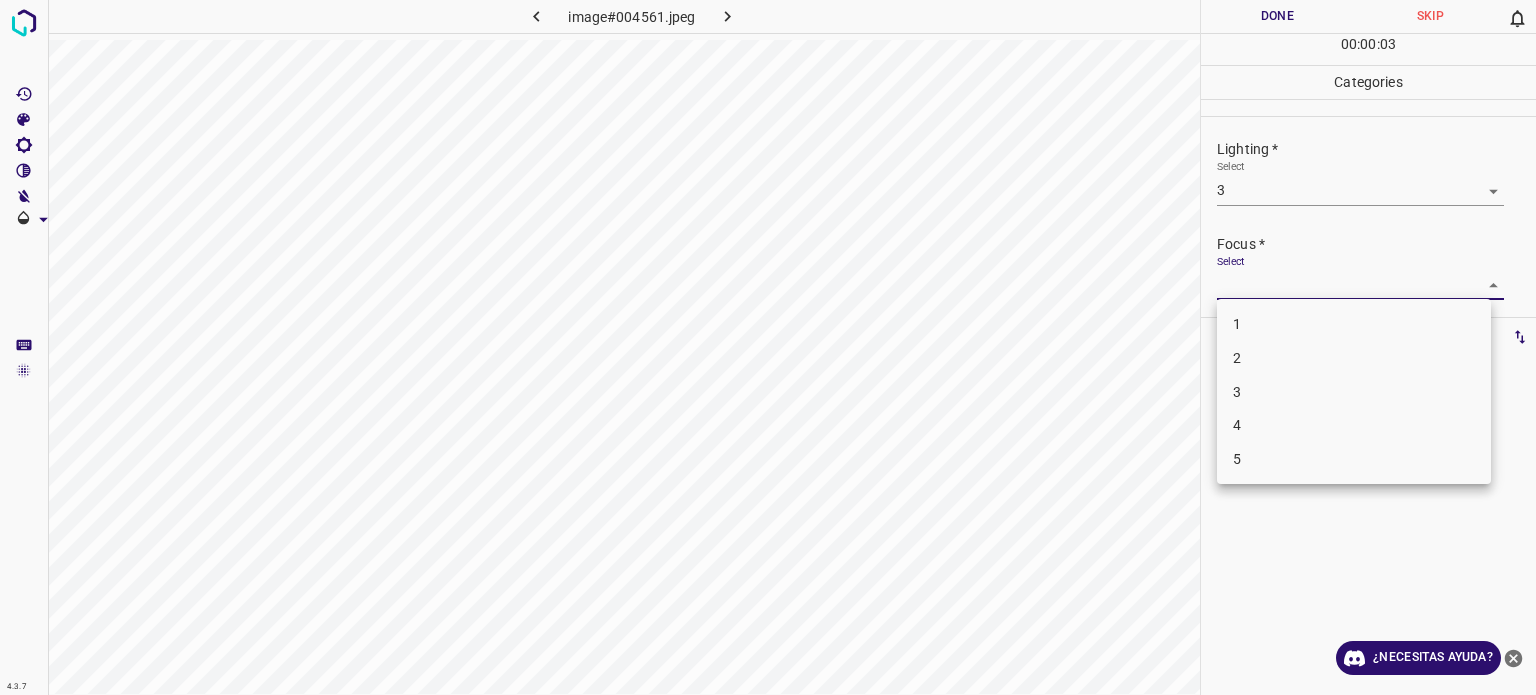 click on "3" at bounding box center (1354, 392) 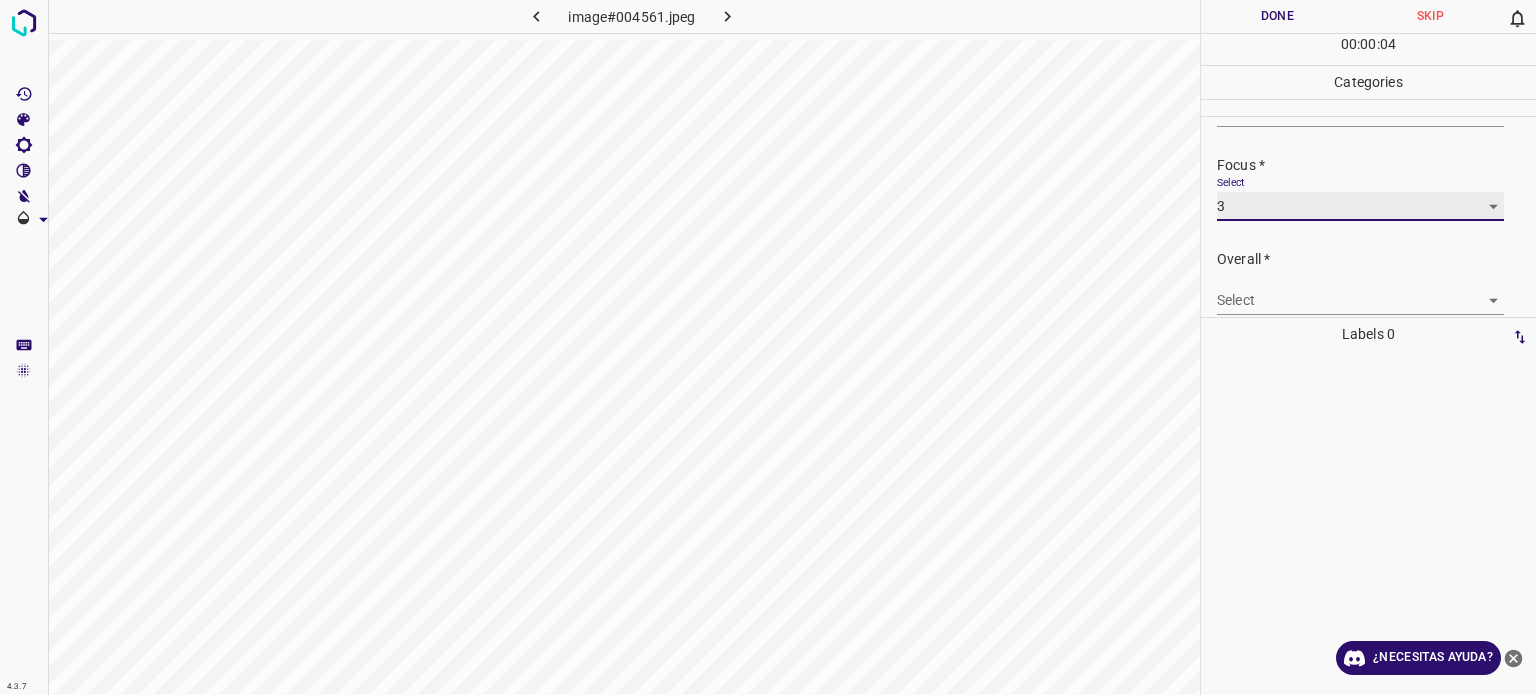 scroll, scrollTop: 98, scrollLeft: 0, axis: vertical 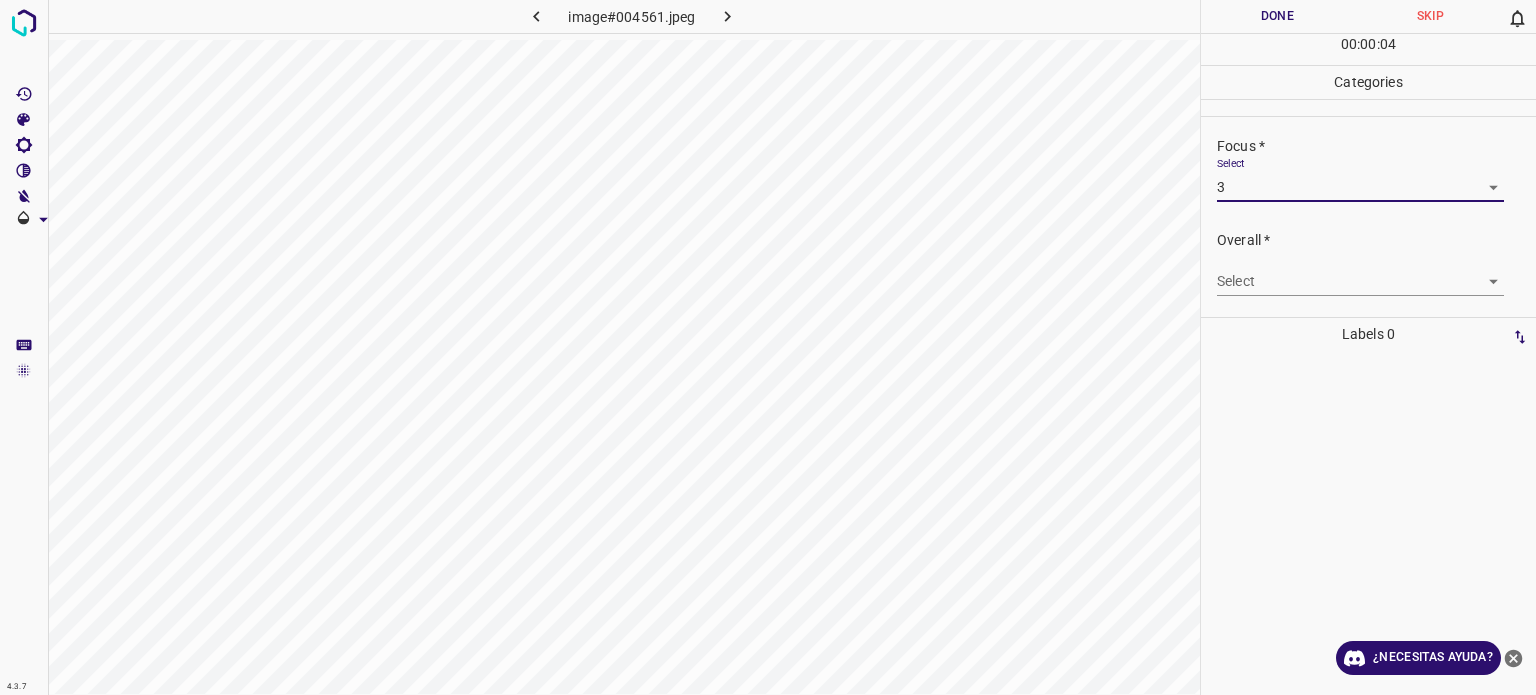 click on "4.3.7 image#004561.jpeg Done Skip 0 00 : 00 : 04 Categories Lighting * Select 3 3 Focus * Select 3 3 Overall * Select ​ Labels 0 Categories 1 Lighting 2 Focus 3 Overall Tools Space Change between modes (Draw & Edit) I Auto labeling R Restore zoom M Zoom in N Zoom out Delete Delete selecte label Filters Z Restore filters X Saturation filter C Brightness filter V Contrast filter B Gray scale filter General O Download ¿Necesitas ayuda? Texto original Valora esta traducción Tu opinión servirá para ayudar a mejorar el Traductor de Google - Texto - Esconder - Borrar" at bounding box center [768, 347] 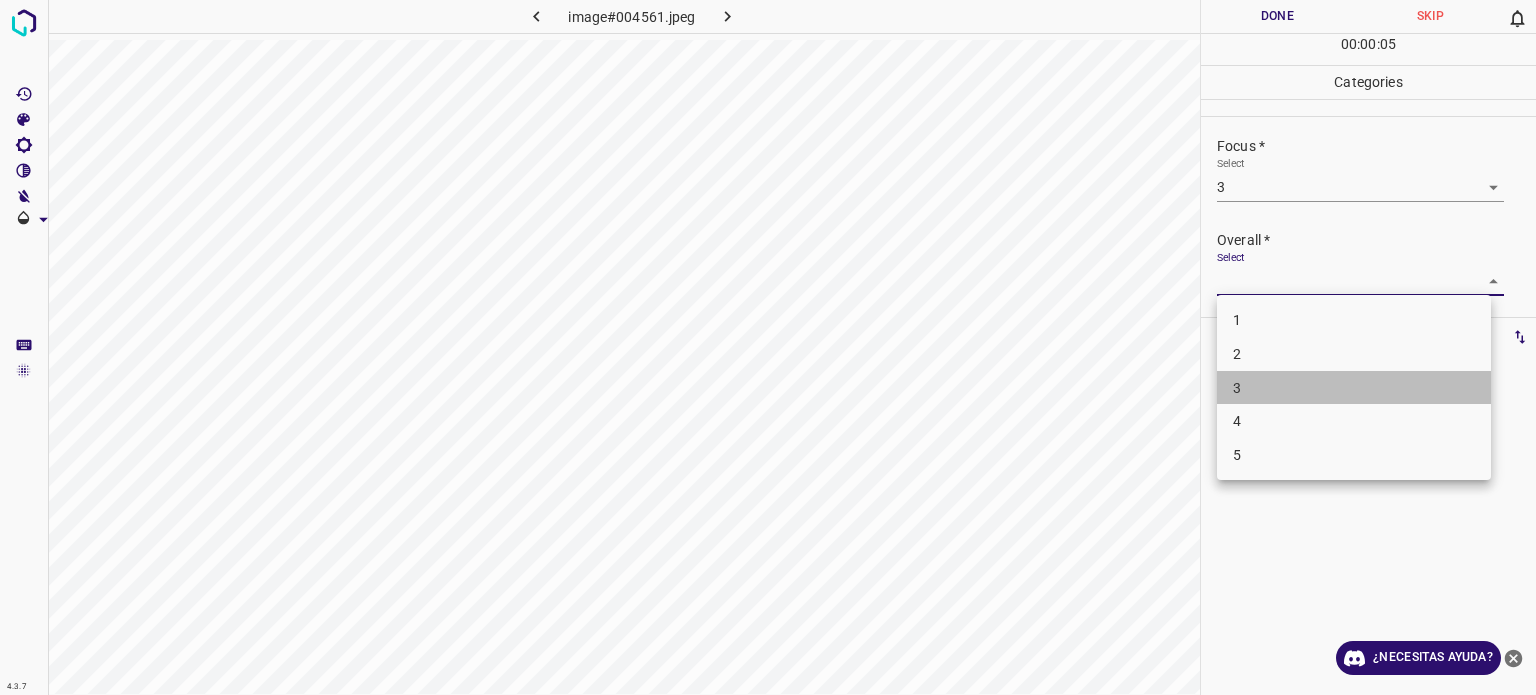 click on "3" at bounding box center (1354, 388) 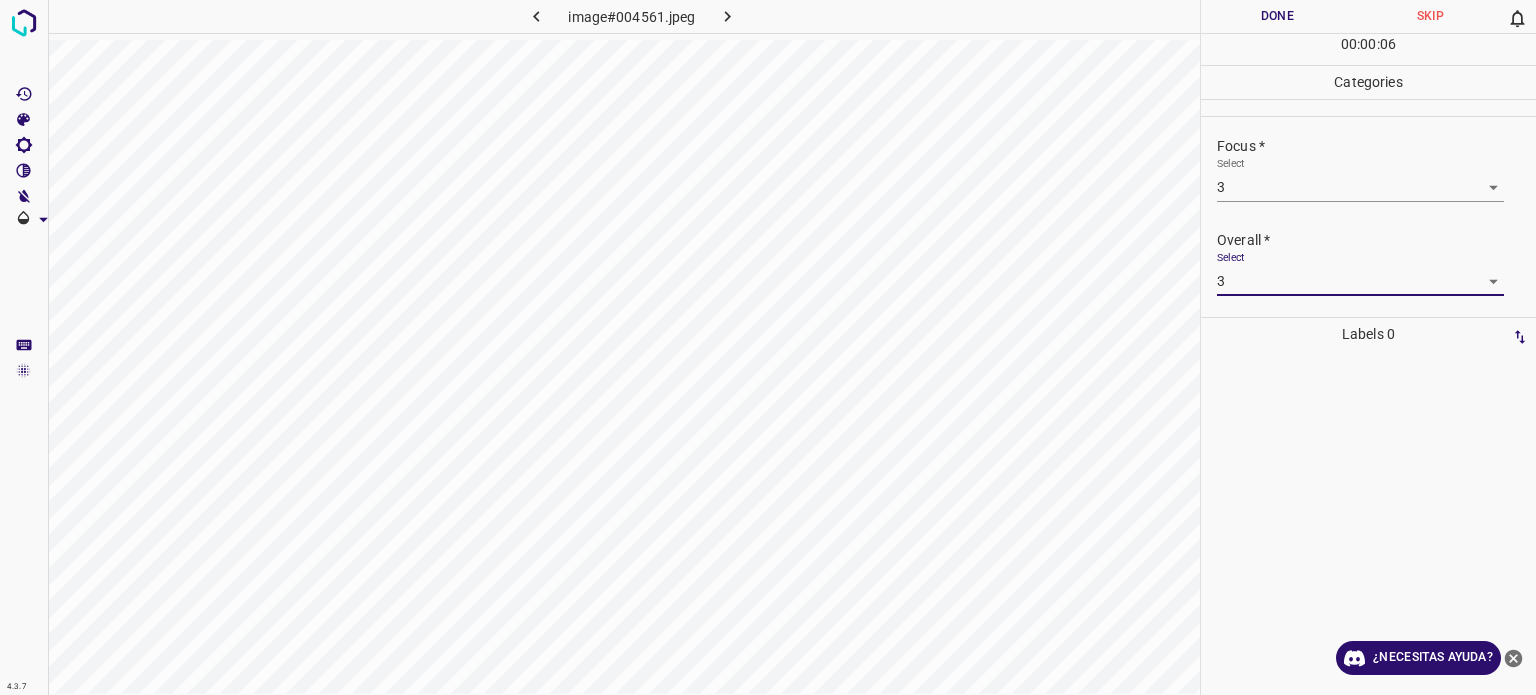 click on "Done" at bounding box center [1277, 16] 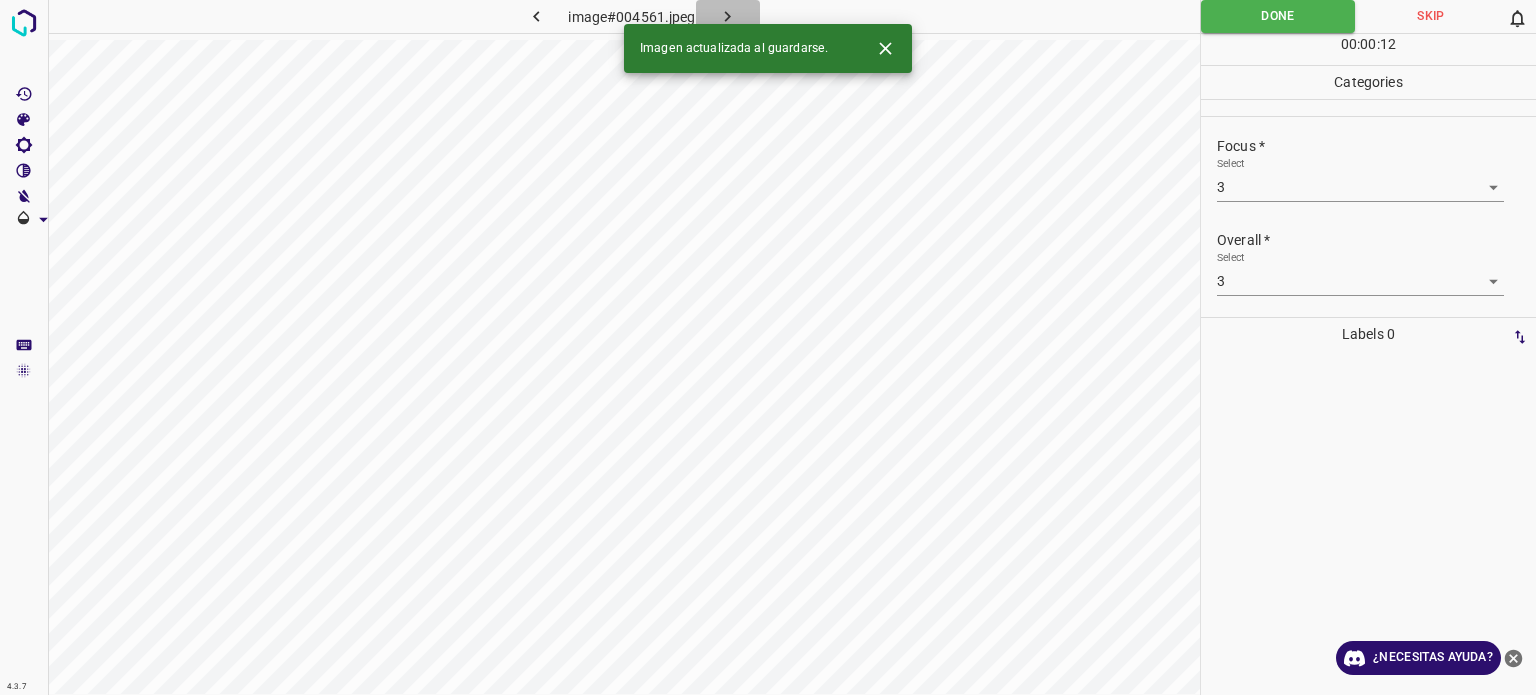 click 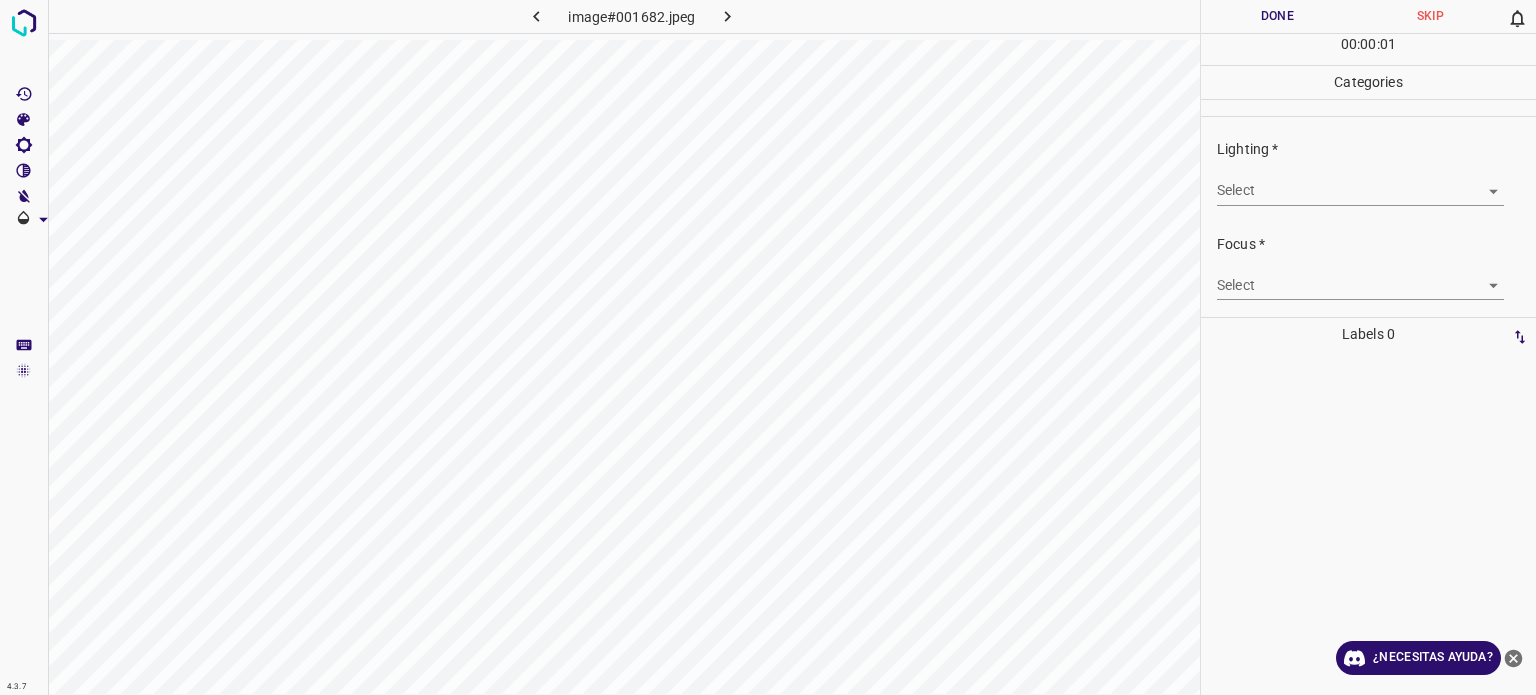 click on "4.3.7 image#001682.jpeg Done Skip 0 00 : 00 : 01 Categories Lighting * Select ​ Focus * Select ​ Overall * Select ​ Labels 0 Categories 1 Lighting 2 Focus 3 Overall Tools Space Change between modes (Draw & Edit) I Auto labeling R Restore zoom M Zoom in N Zoom out Delete Delete selecte label Filters Z Restore filters X Saturation filter C Brightness filter V Contrast filter B Gray scale filter General O Download ¿Necesitas ayuda? Texto original Valora esta traducción Tu opinión servirá para ayudar a mejorar el Traductor de Google - Texto - Esconder - Borrar" at bounding box center (768, 347) 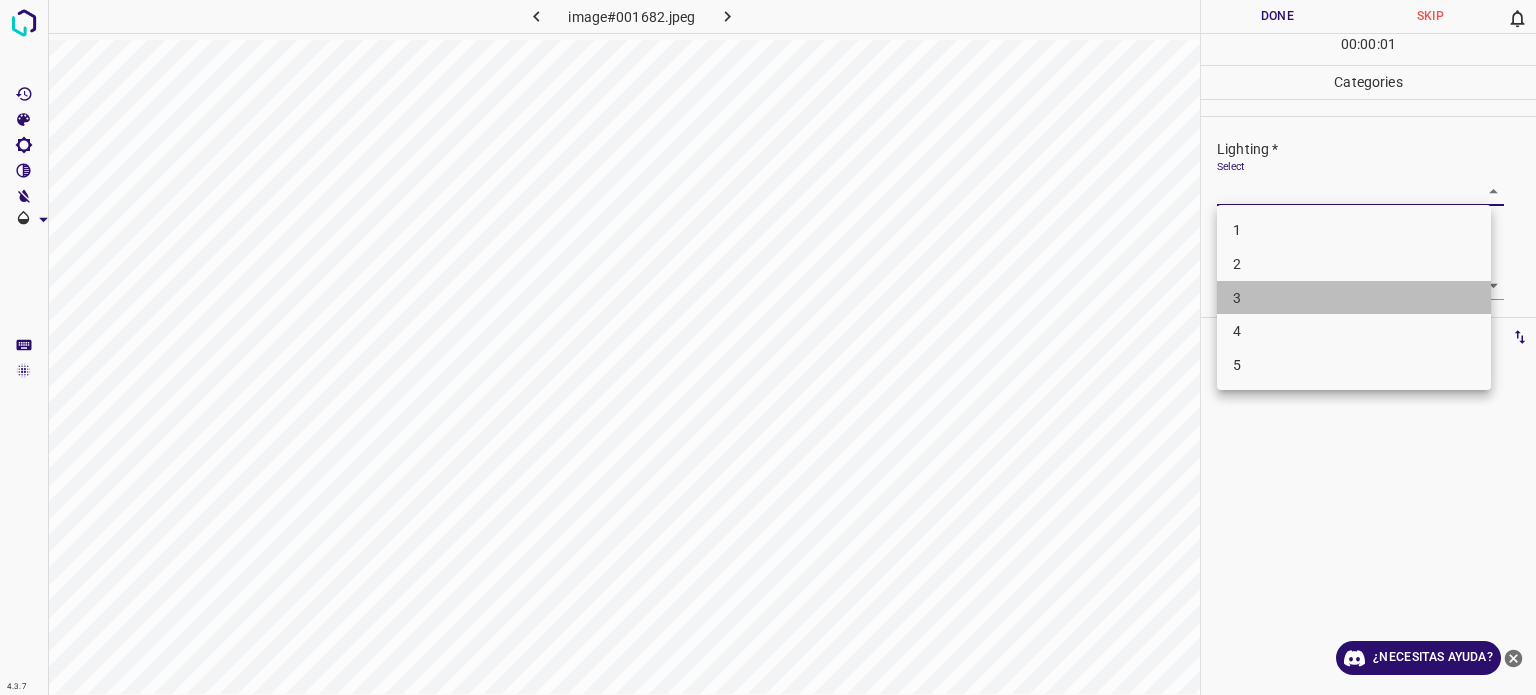 click on "3" at bounding box center (1354, 298) 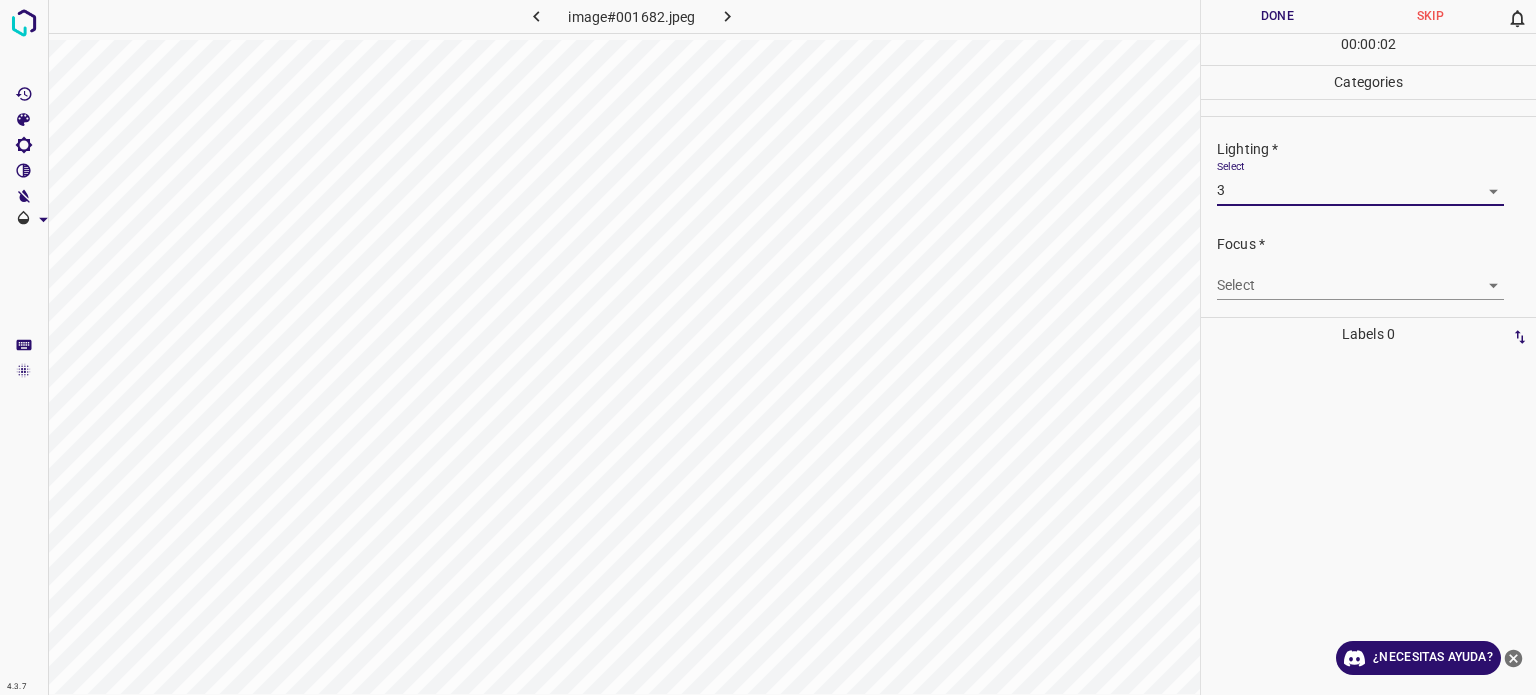 click on "4.3.7 image#001682.jpeg Done Skip 0 00   : 00   : 02   Categories Lighting *  Select 3 3 Focus *  Select ​ Overall *  Select ​ Labels   0 Categories 1 Lighting 2 Focus 3 Overall Tools Space Change between modes (Draw & Edit) I Auto labeling R Restore zoom M Zoom in N Zoom out Delete Delete selecte label Filters Z Restore filters X Saturation filter C Brightness filter V Contrast filter B Gray scale filter General O Download ¿Necesitas ayuda? Texto original Valora esta traducción Tu opinión servirá para ayudar a mejorar el Traductor de Google - Texto - Esconder - Borrar" at bounding box center [768, 347] 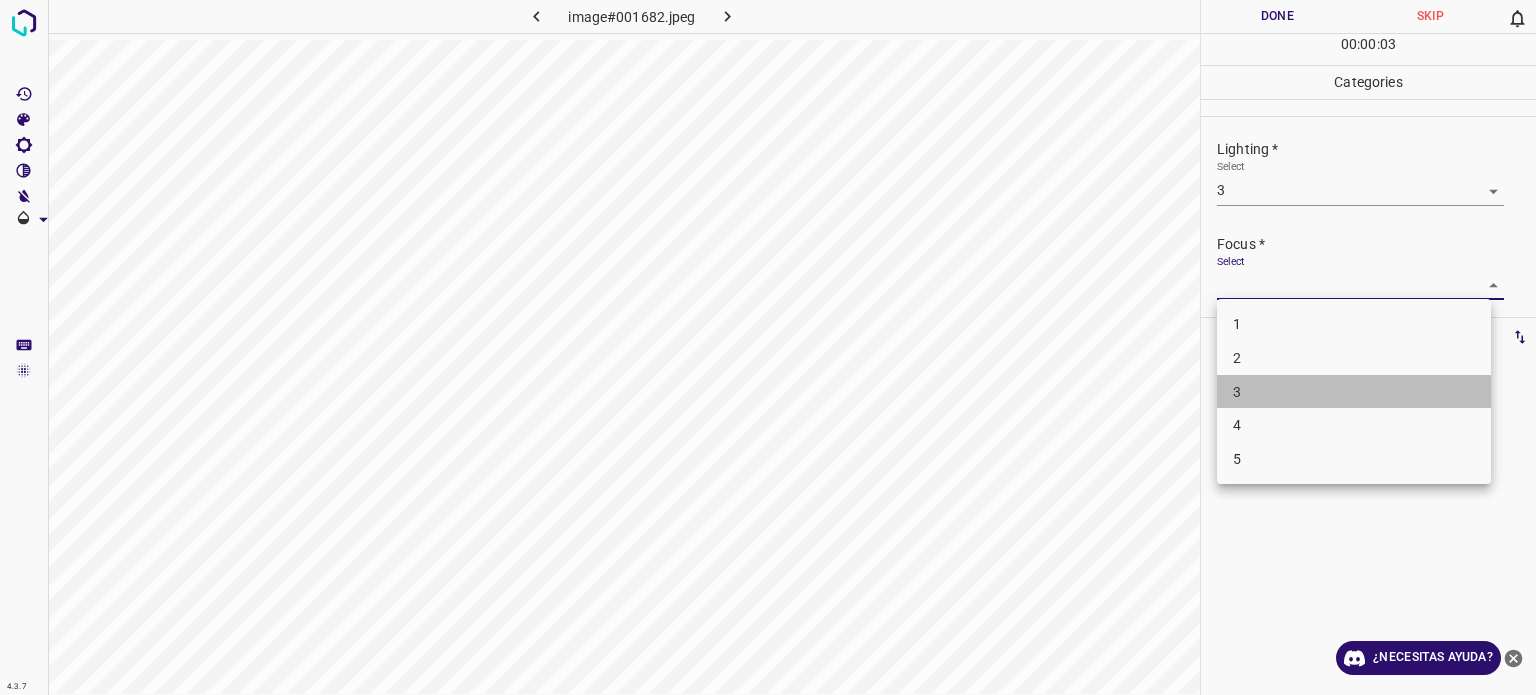 click on "3" at bounding box center (1237, 391) 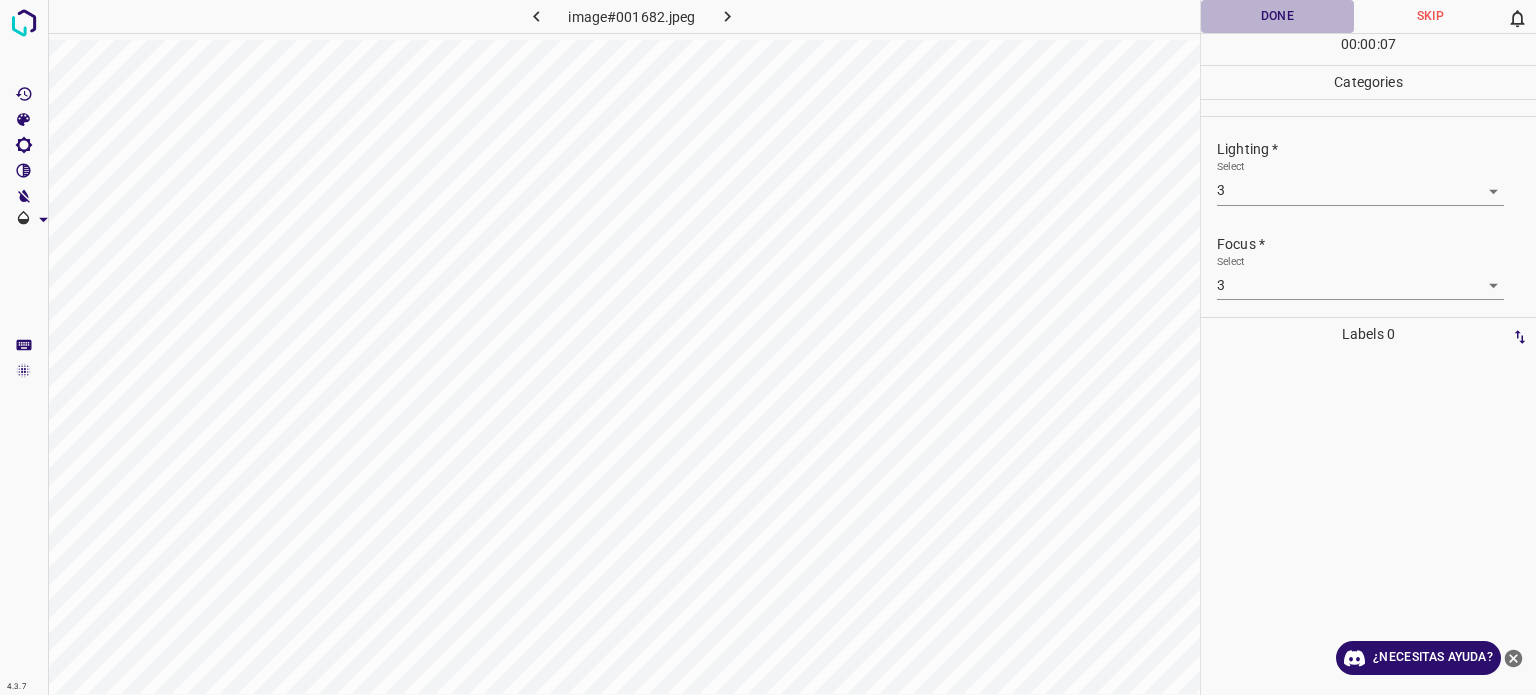 click on "Done" at bounding box center [1277, 16] 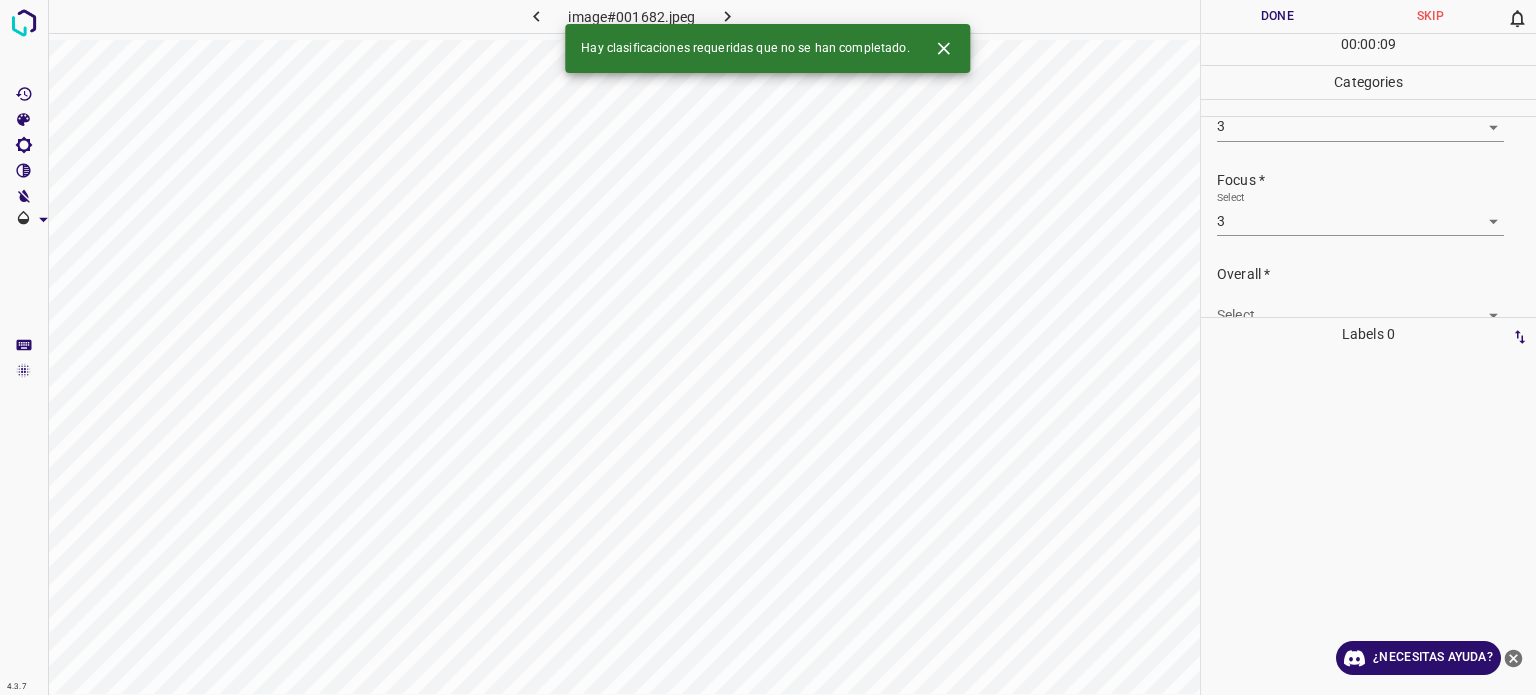scroll, scrollTop: 98, scrollLeft: 0, axis: vertical 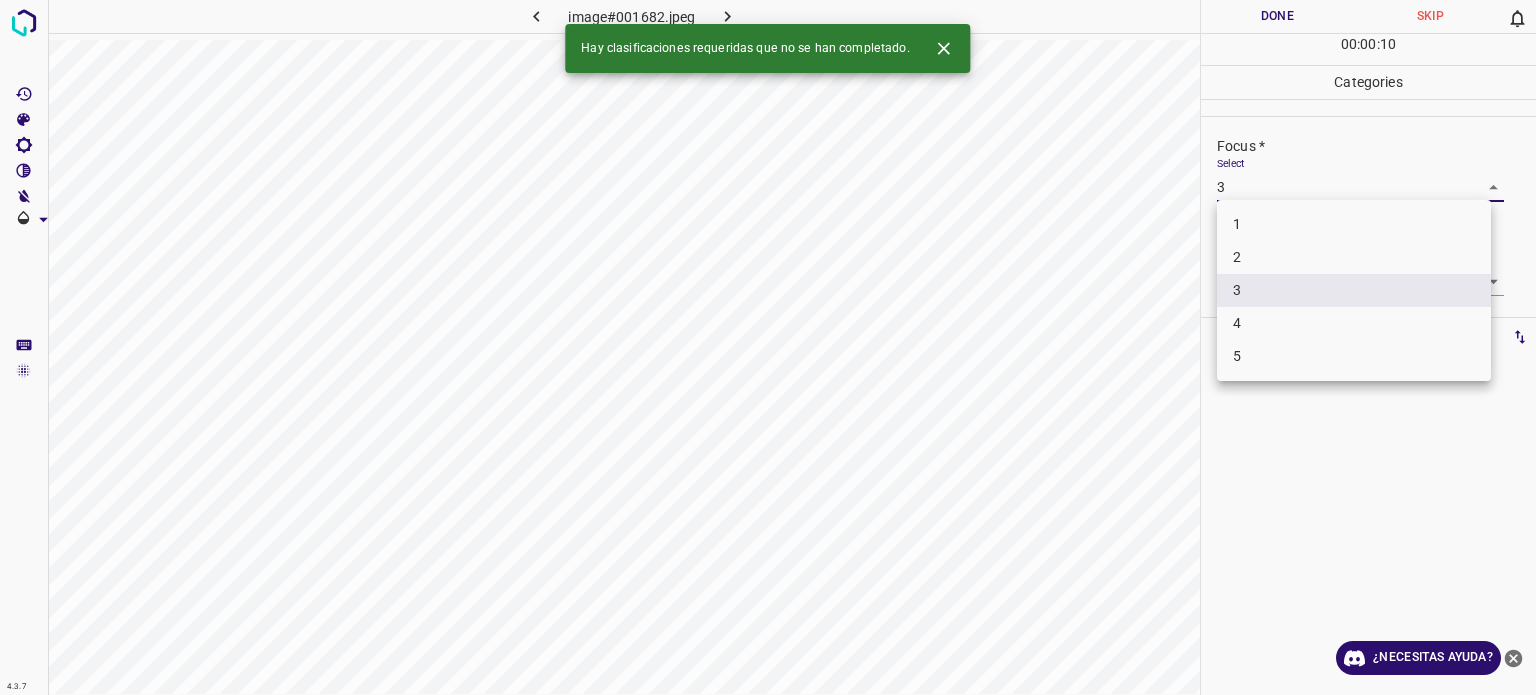 click on "4.3.7 image#001682.jpeg Done Skip 0 00   : 00   : 10   Categories Lighting *  Select 3 3 Focus *  Select 3 3 Overall *  Select ​ Labels   0 Categories 1 Lighting 2 Focus 3 Overall Tools Space Change between modes (Draw & Edit) I Auto labeling R Restore zoom M Zoom in N Zoom out Delete Delete selecte label Filters Z Restore filters X Saturation filter C Brightness filter V Contrast filter B Gray scale filter General O Download Hay clasificaciones requeridas que no se han completado. ¿Necesitas ayuda? Texto original Valora esta traducción Tu opinión servirá para ayudar a mejorar el Traductor de Google - Texto - Esconder - Borrar 1 2 3 4 5" at bounding box center [768, 347] 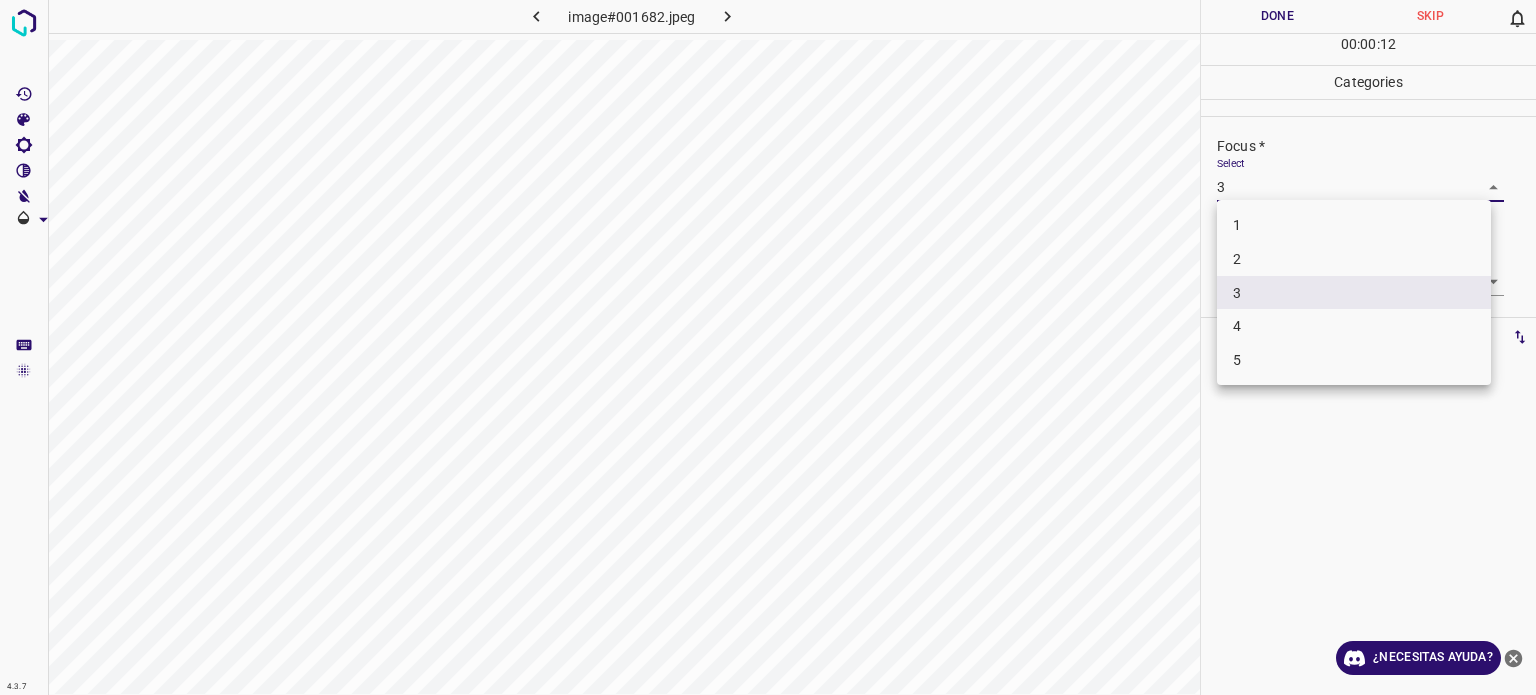 click at bounding box center [768, 347] 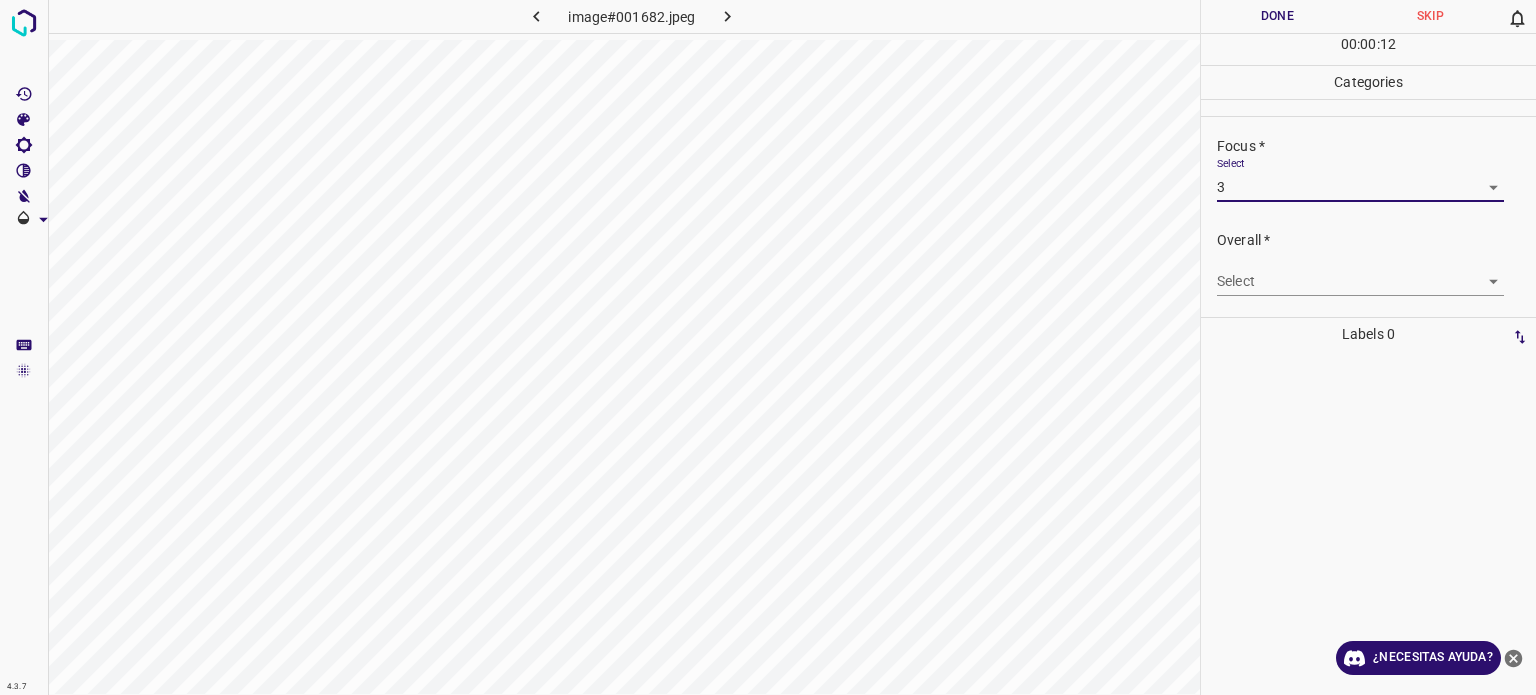 click on "4.3.7 image#001682.jpeg Done Skip 0 00   : 00   : 12   Categories Lighting *  Select 3 3 Focus *  Select 3 3 Overall *  Select ​ Labels   0 Categories 1 Lighting 2 Focus 3 Overall Tools Space Change between modes (Draw & Edit) I Auto labeling R Restore zoom M Zoom in N Zoom out Delete Delete selecte label Filters Z Restore filters X Saturation filter C Brightness filter V Contrast filter B Gray scale filter General O Download ¿Necesitas ayuda? Texto original Valora esta traducción Tu opinión servirá para ayudar a mejorar el Traductor de Google - Texto - Esconder - Borrar" at bounding box center [768, 347] 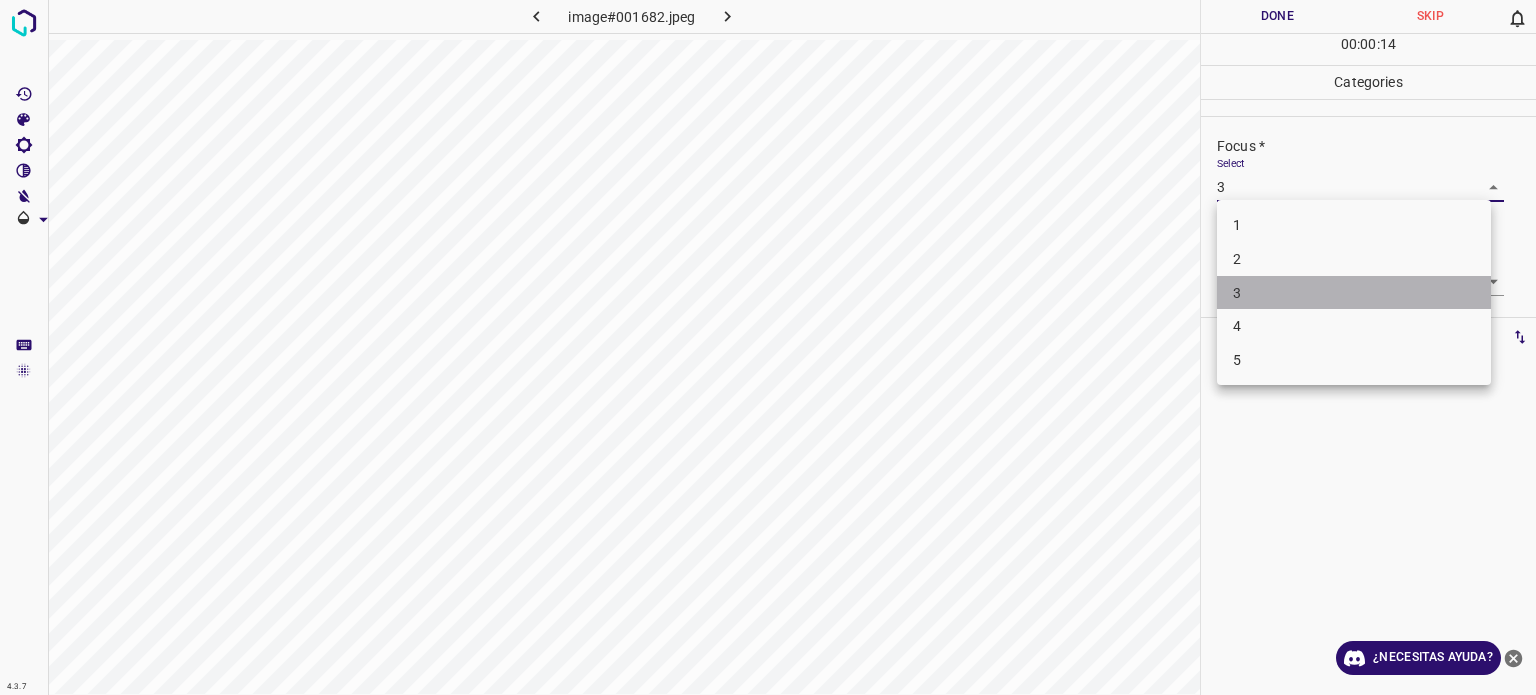 click on "3" at bounding box center [1237, 293] 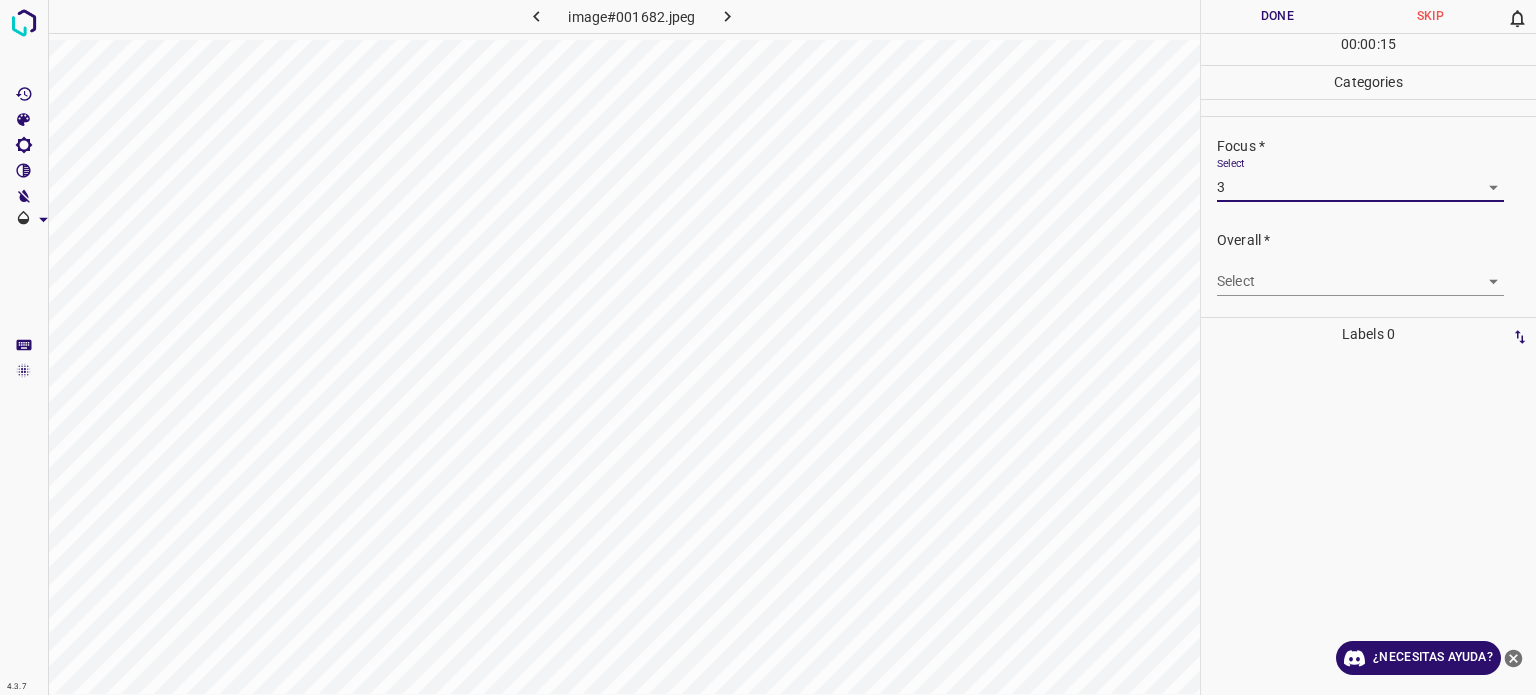 click on "4.3.7 image#001682.jpeg Done Skip 0 00   : 00   : 15   Categories Lighting *  Select 3 3 Focus *  Select 3 3 Overall *  Select ​ Labels   0 Categories 1 Lighting 2 Focus 3 Overall Tools Space Change between modes (Draw & Edit) I Auto labeling R Restore zoom M Zoom in N Zoom out Delete Delete selecte label Filters Z Restore filters X Saturation filter C Brightness filter V Contrast filter B Gray scale filter General O Download ¿Necesitas ayuda? Texto original Valora esta traducción Tu opinión servirá para ayudar a mejorar el Traductor de Google - Texto - Esconder - Borrar" at bounding box center [768, 347] 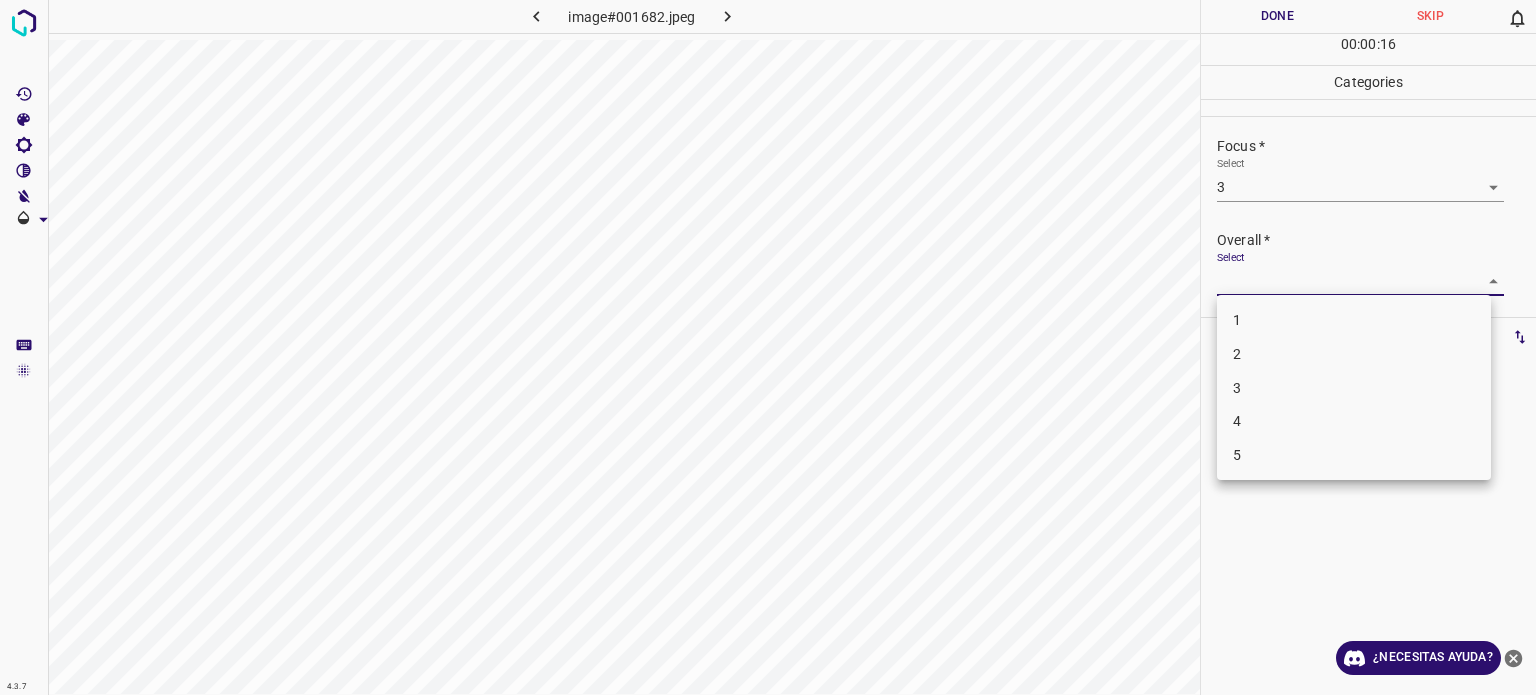 click on "3" at bounding box center (1237, 387) 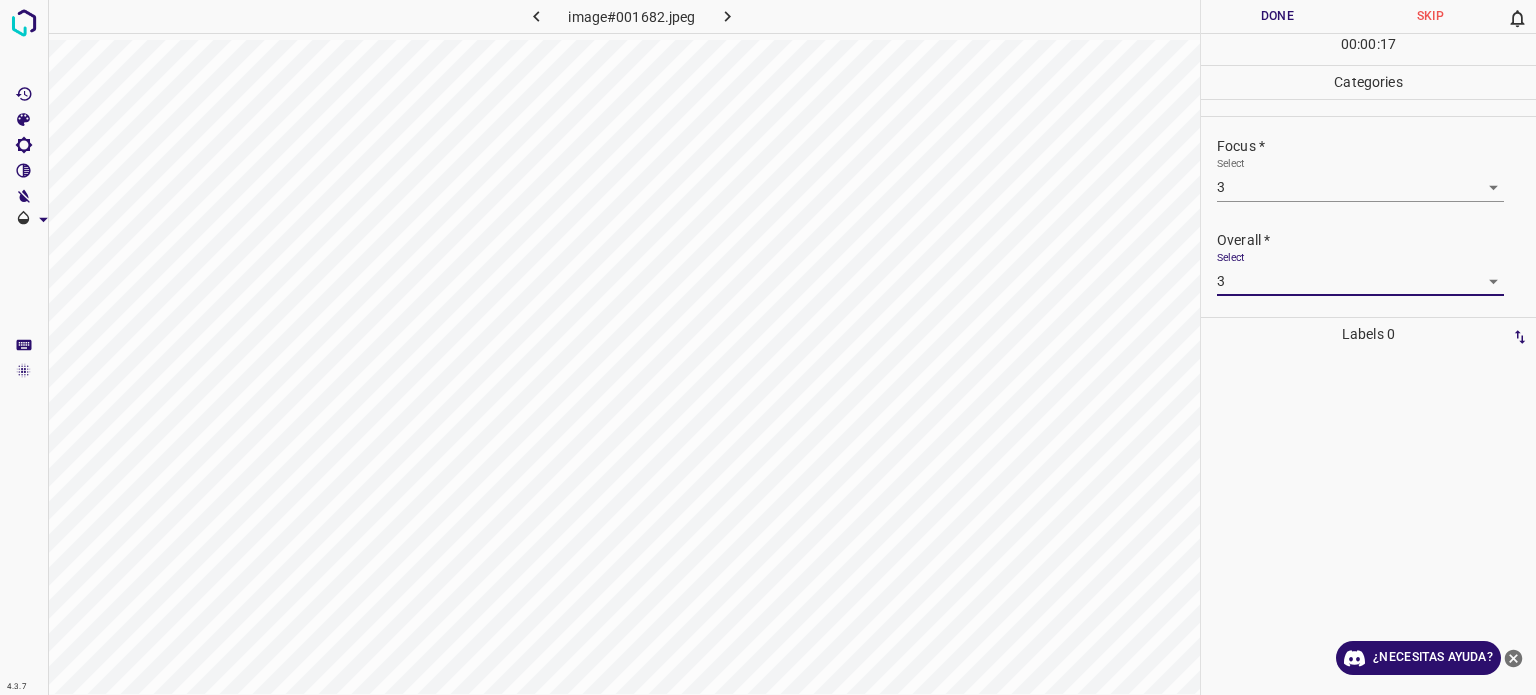 click on "Done" at bounding box center [1277, 16] 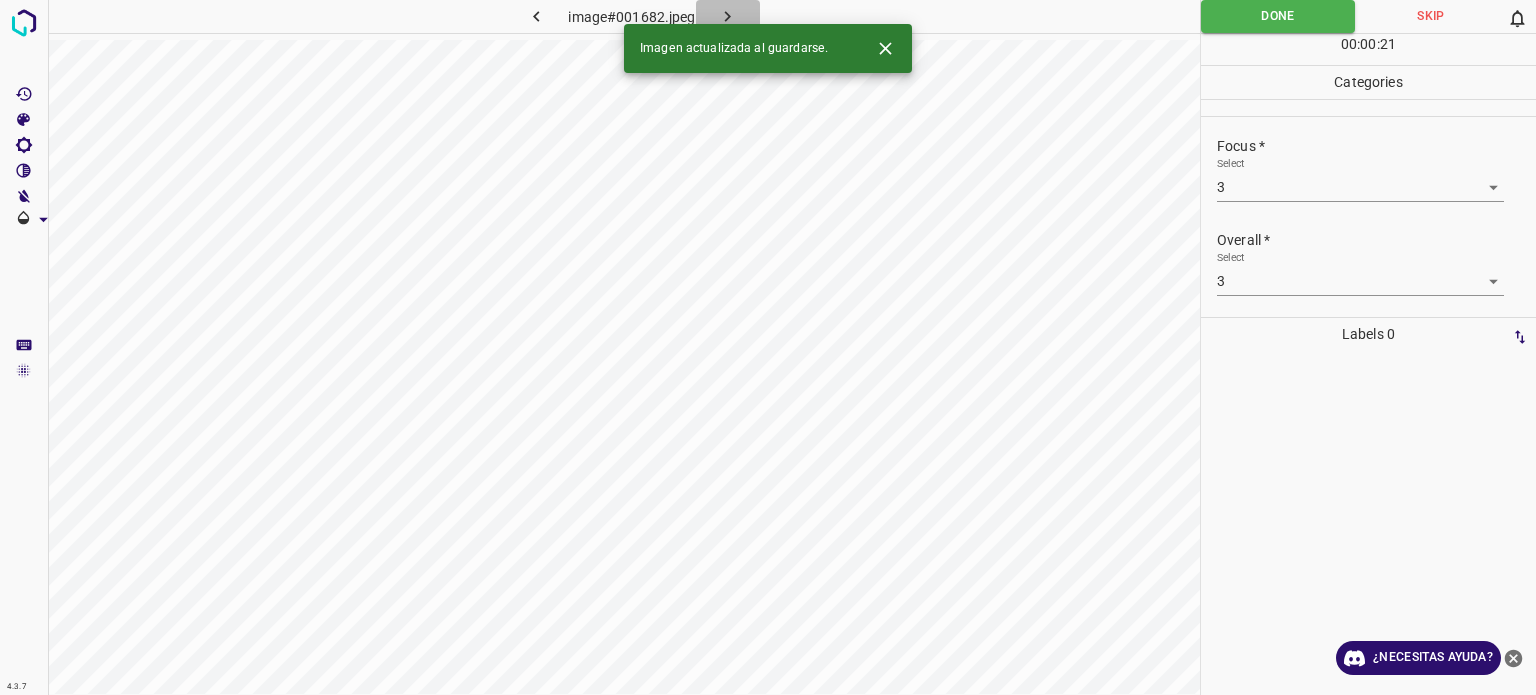 click 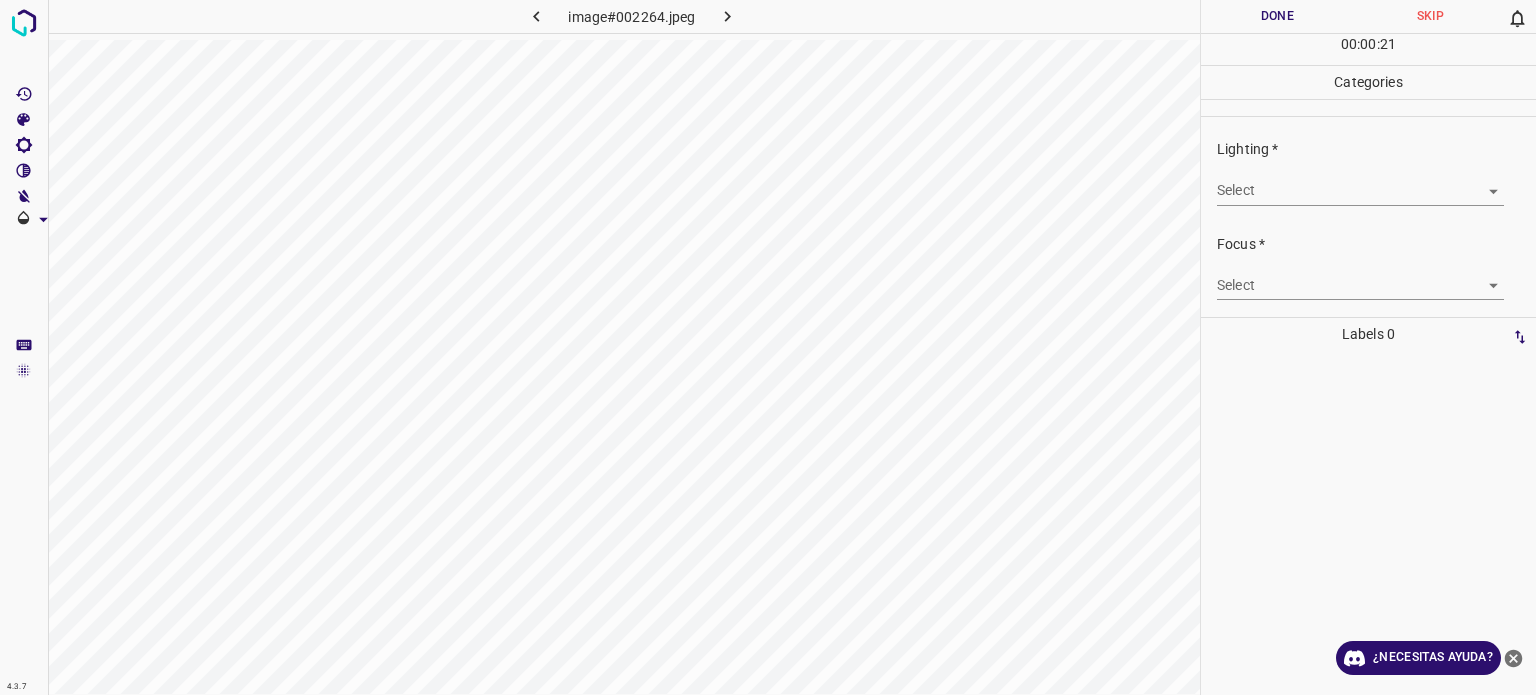 click on "4.3.7 image#002264.jpeg Done Skip 0 00   : 00   : 21   Categories Lighting *  Select ​ Focus *  Select ​ Overall *  Select ​ Labels   0 Categories 1 Lighting 2 Focus 3 Overall Tools Space Change between modes (Draw & Edit) I Auto labeling R Restore zoom M Zoom in N Zoom out Delete Delete selecte label Filters Z Restore filters X Saturation filter C Brightness filter V Contrast filter B Gray scale filter General O Download ¿Necesitas ayuda? Texto original Valora esta traducción Tu opinión servirá para ayudar a mejorar el Traductor de Google - Texto - Esconder - Borrar" at bounding box center [768, 347] 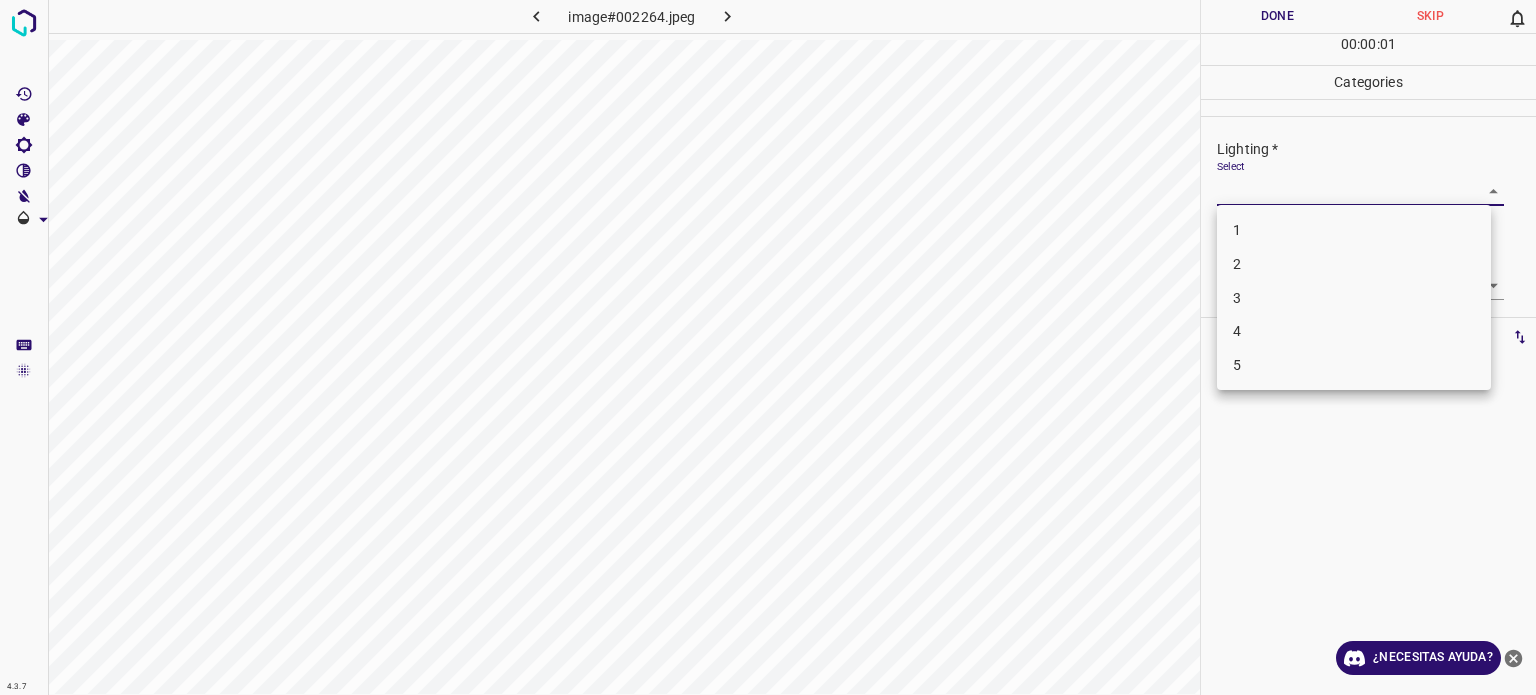 click on "3" at bounding box center (1354, 298) 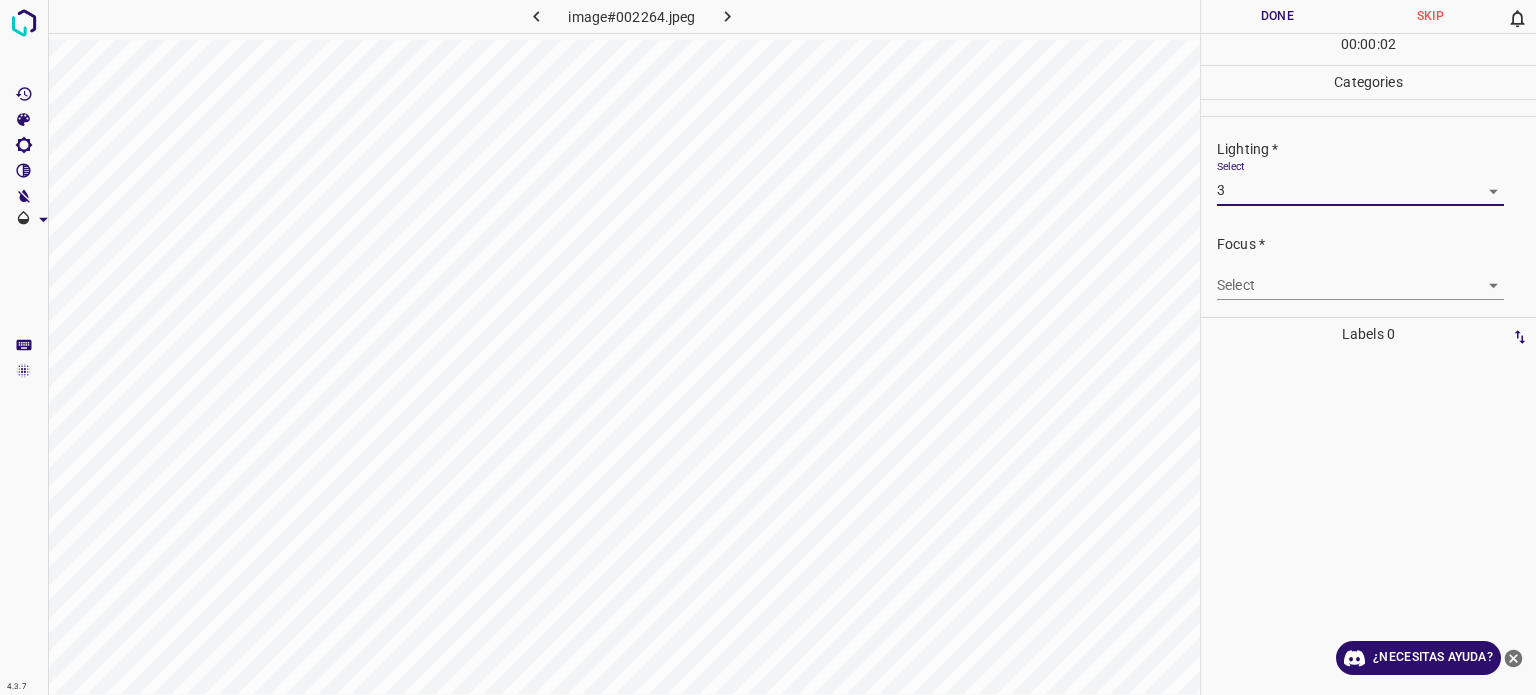 click on "4.3.7 image#002264.jpeg Done Skip 0 00 : 00 : 02 Categories Lighting * Select 3 3 Focus * Select ​ Overall * Select ​ Labels 0 Categories 1 Lighting 2 Focus 3 Overall Tools Space Change between modes (Draw & Edit) I Auto labeling R Restore zoom M Zoom in N Zoom out Delete Delete selecte label Filters Z Restore filters X Saturation filter C Brightness filter V Contrast filter B Gray scale filter General O Download ¿Necesitas ayuda? Texto original Valora esta traducción Tu opinión servirá para ayudar a mejorar el Traductor de Google - Texto - Esconder - Borrar" at bounding box center [768, 347] 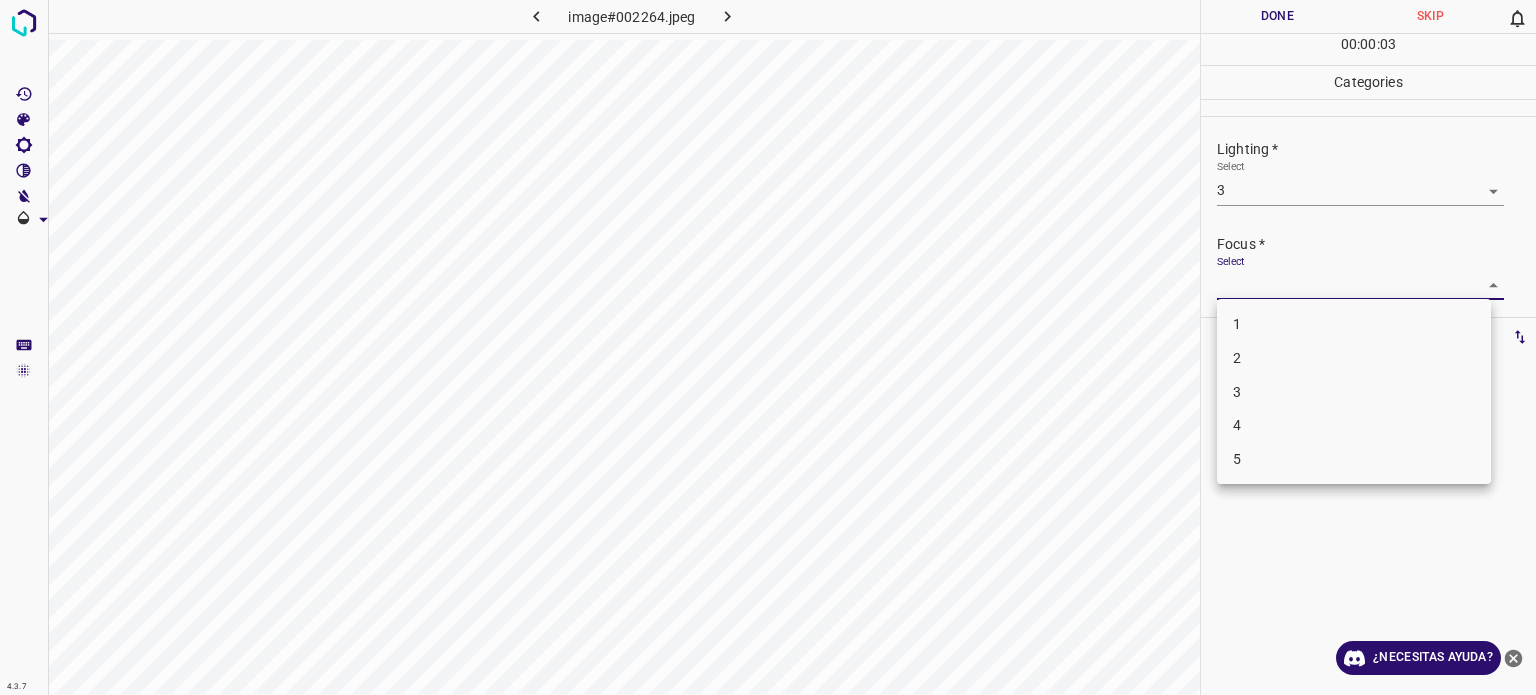 click on "3" at bounding box center [1354, 392] 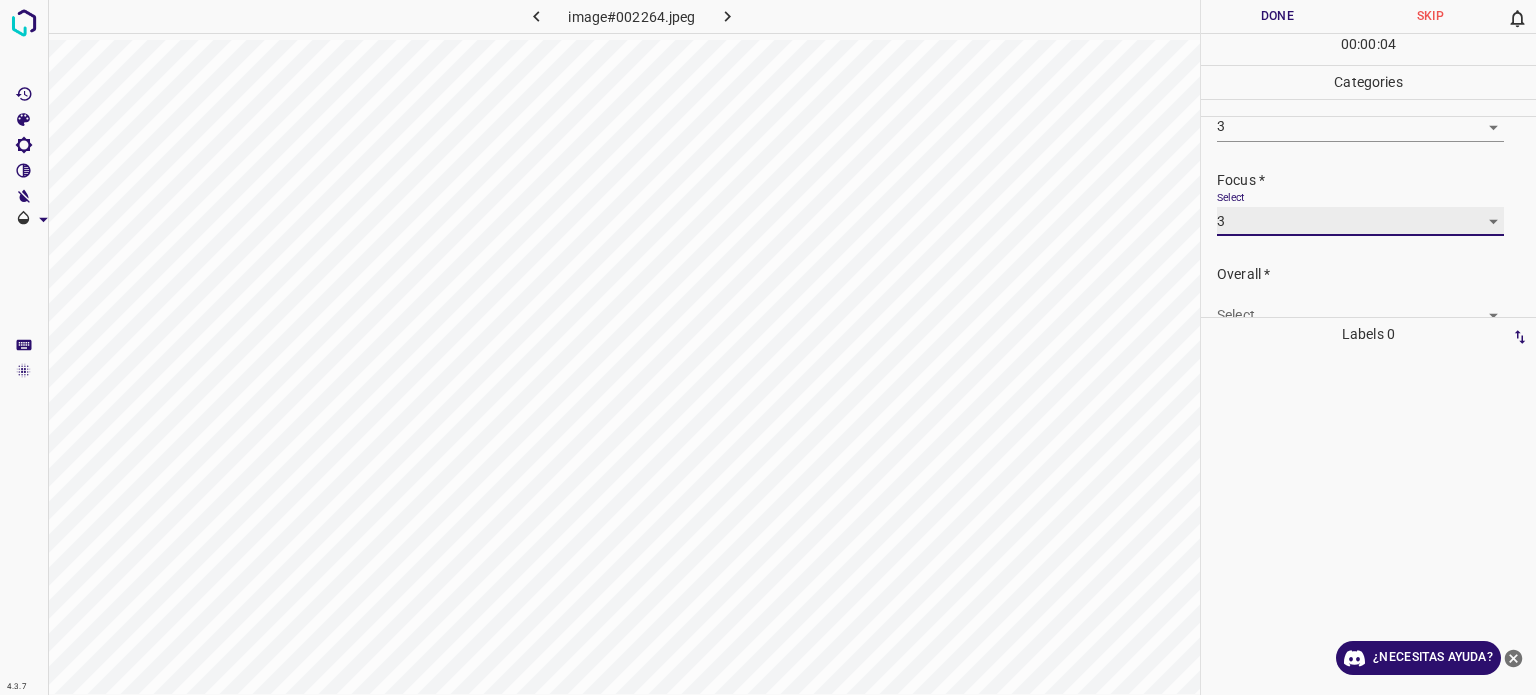 scroll, scrollTop: 98, scrollLeft: 0, axis: vertical 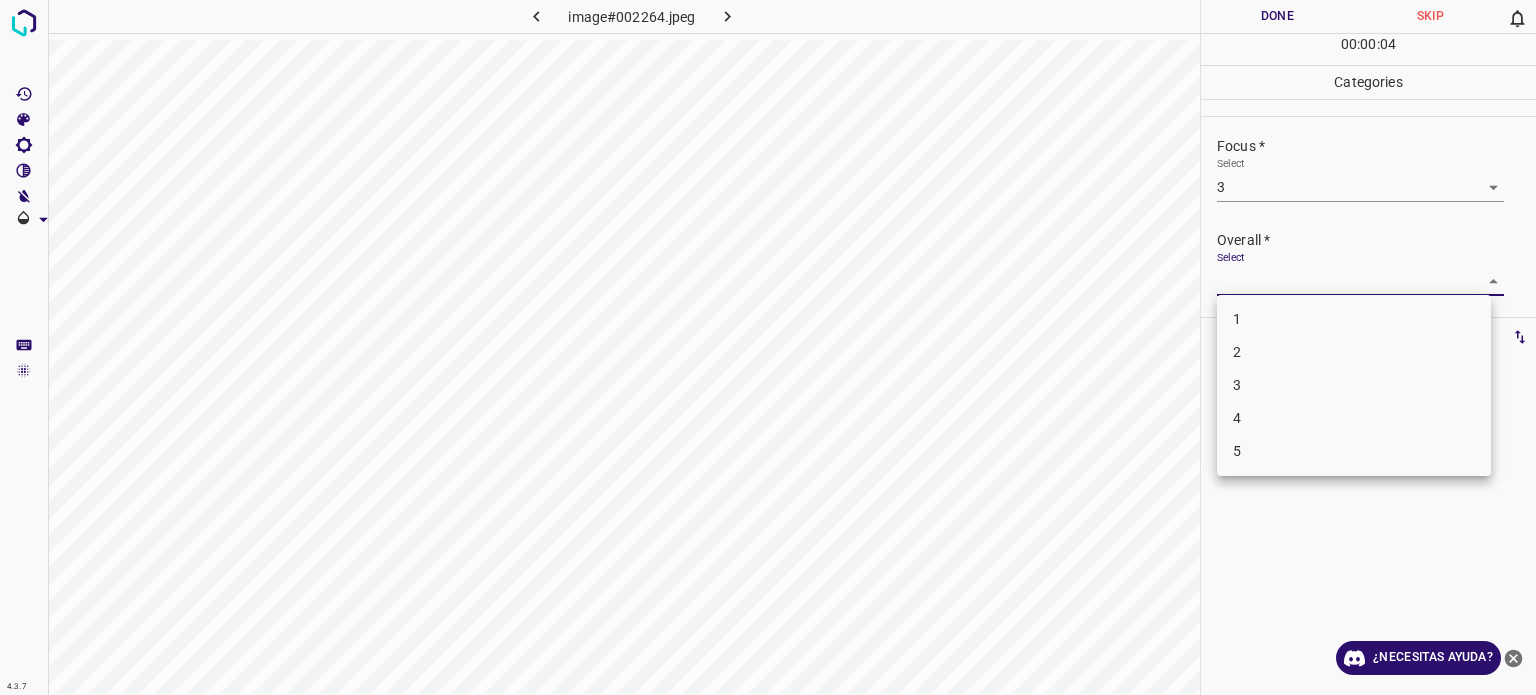 click on "4.3.7 image#002264.jpeg Done Skip 0 00   : 00   : 04   Categories Lighting *  Select 3 3 Focus *  Select 3 3 Overall *  Select ​ Labels   0 Categories 1 Lighting 2 Focus 3 Overall Tools Space Change between modes (Draw & Edit) I Auto labeling R Restore zoom M Zoom in N Zoom out Delete Delete selecte label Filters Z Restore filters X Saturation filter C Brightness filter V Contrast filter B Gray scale filter General O Download ¿Necesitas ayuda? Texto original Valora esta traducción Tu opinión servirá para ayudar a mejorar el Traductor de Google - Texto - Esconder - Borrar 1 2 3 4 5" at bounding box center (768, 347) 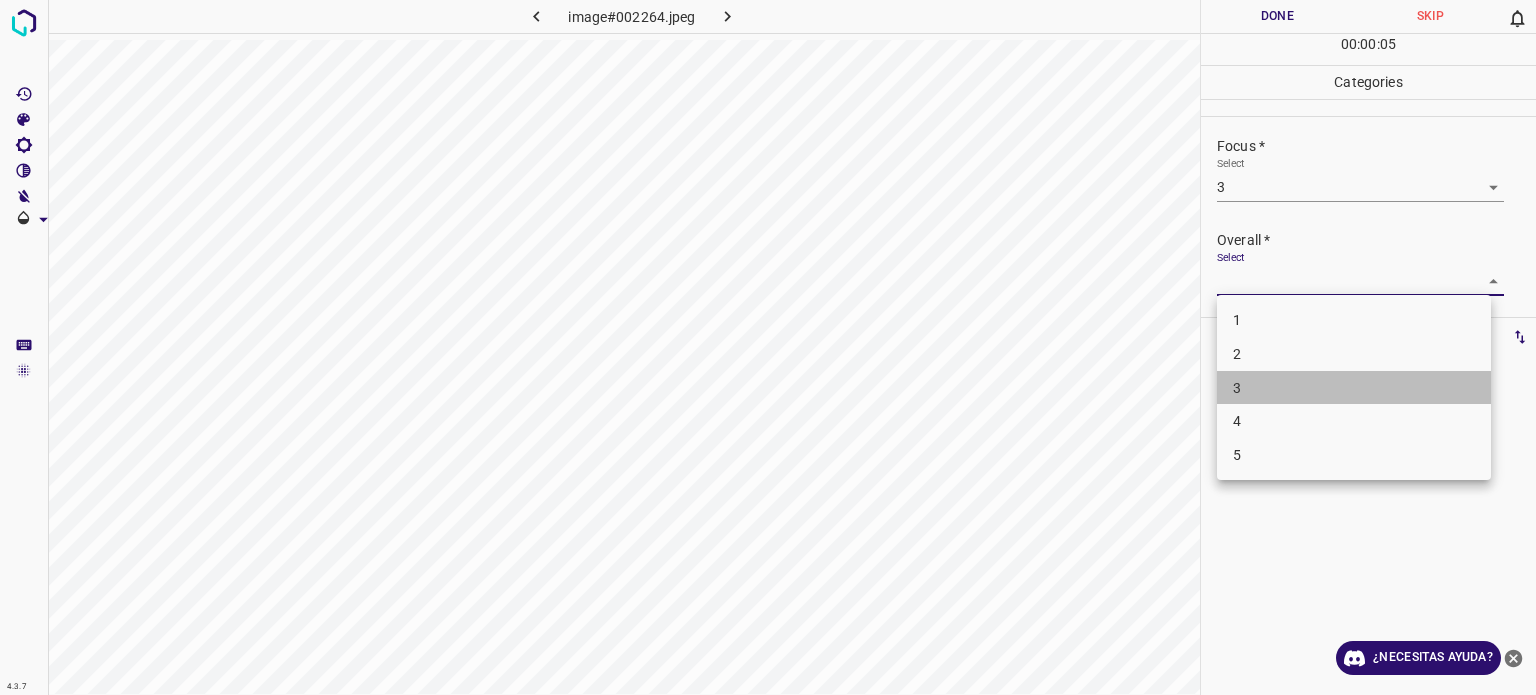 click on "3" at bounding box center [1354, 388] 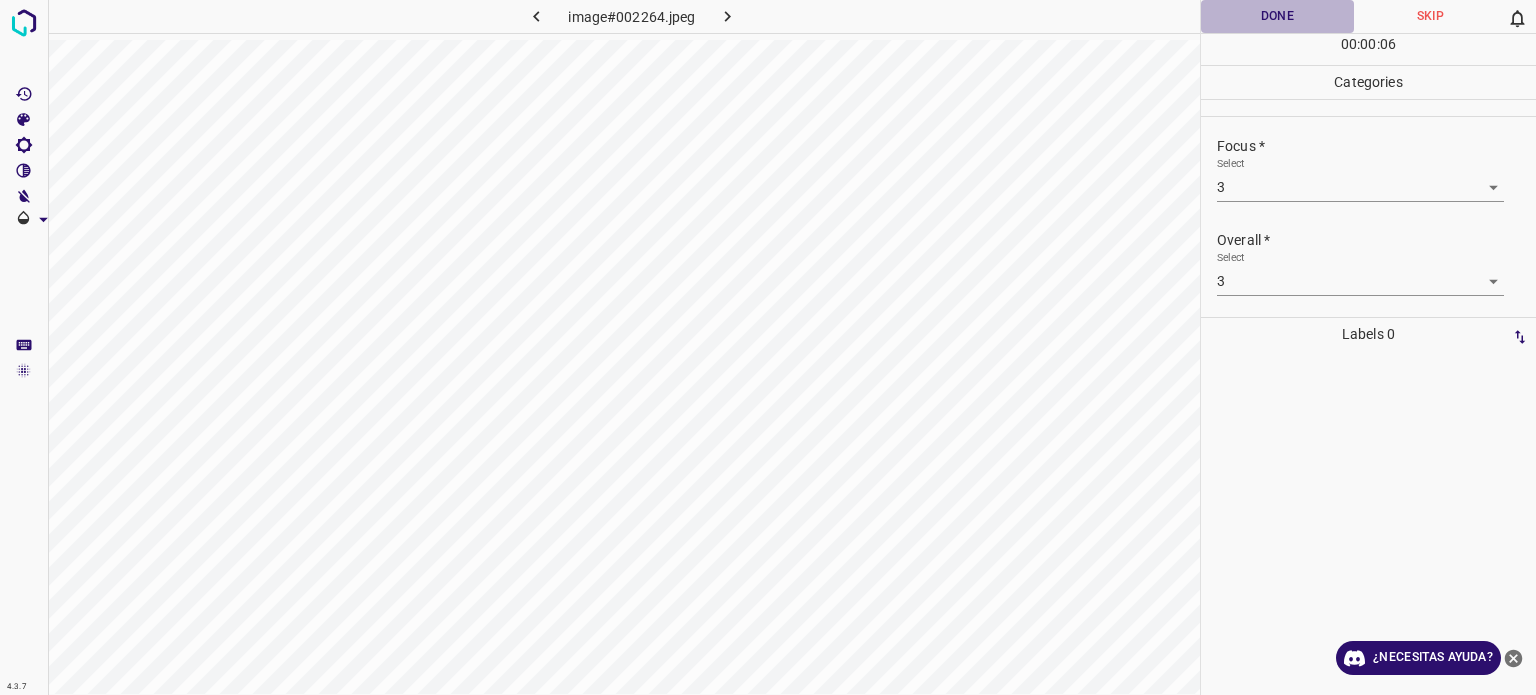 click on "Done" at bounding box center (1277, 16) 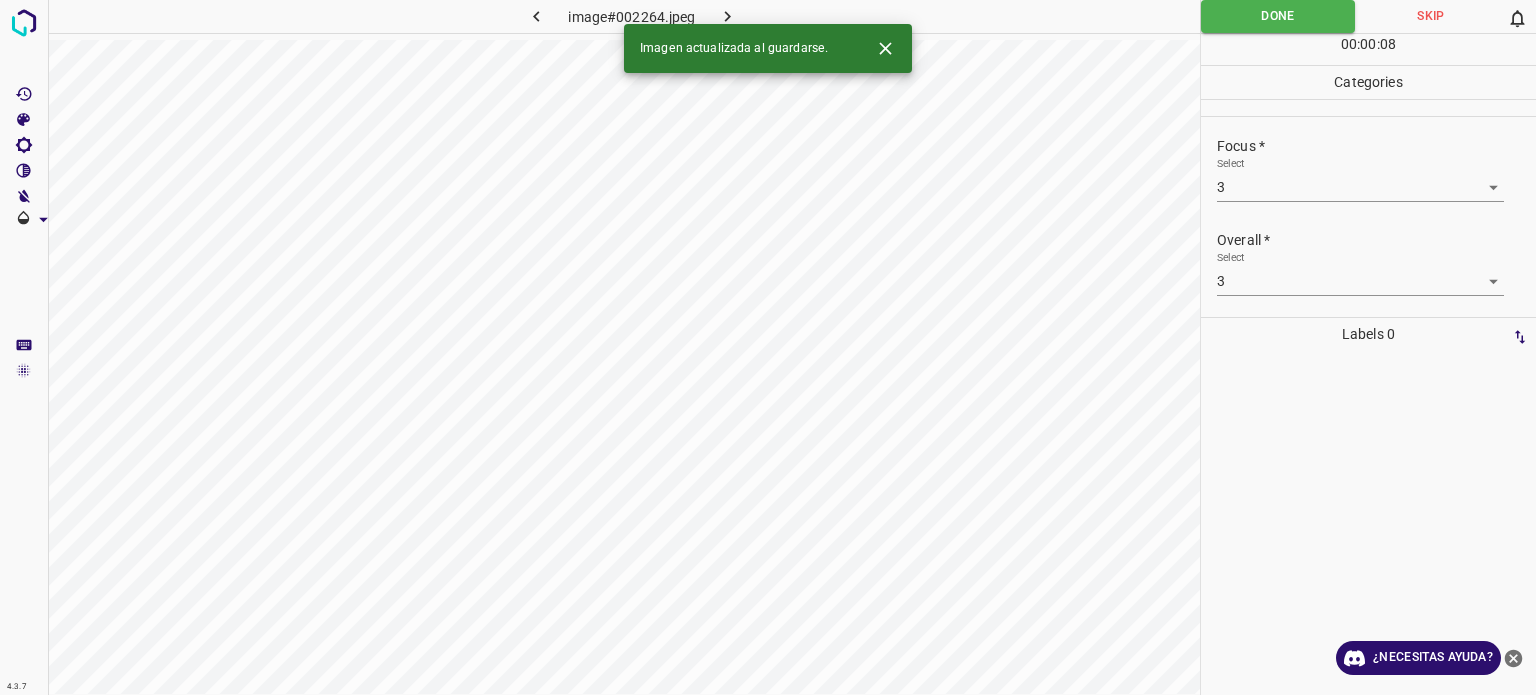 click at bounding box center [728, 16] 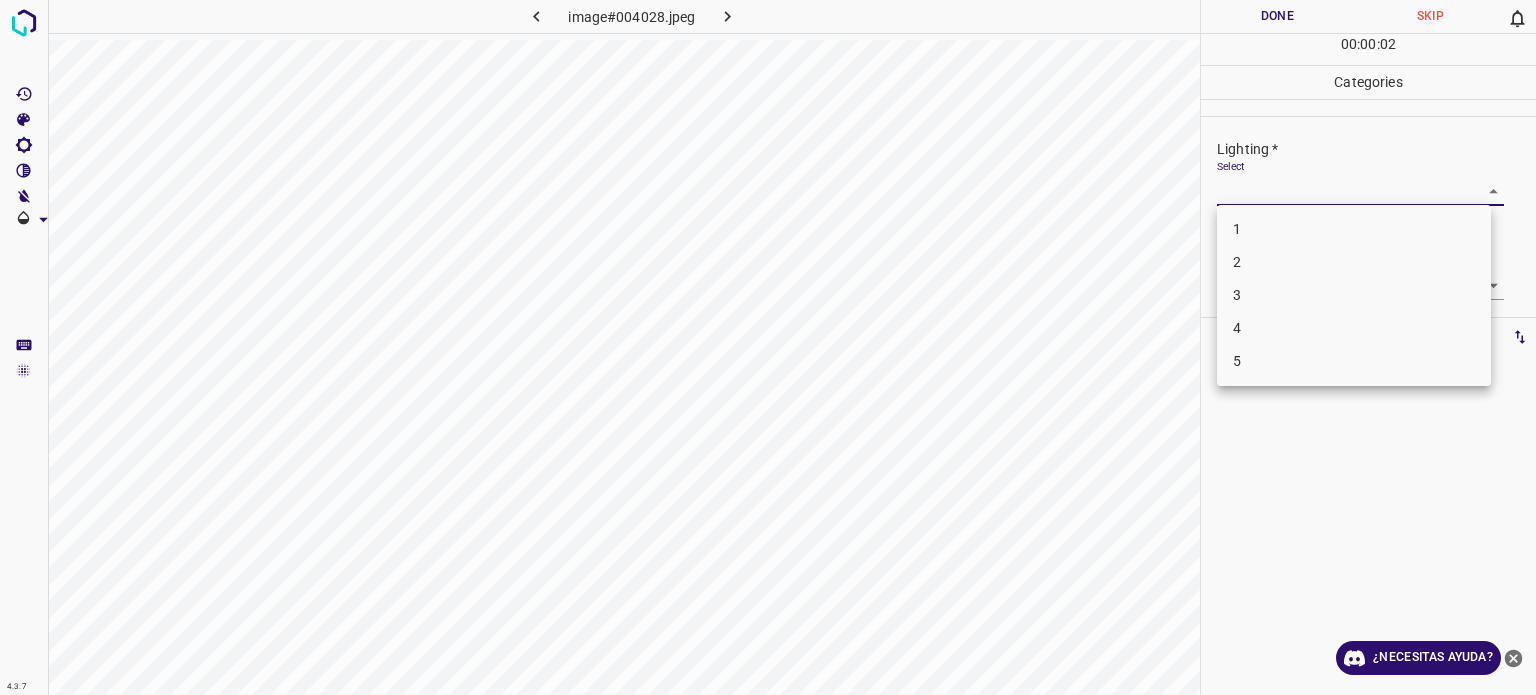 click on "4.3.7 image#004028.jpeg Done Skip 0 00   : 00   : 02   Categories Lighting *  Select ​ Focus *  Select ​ Overall *  Select ​ Labels   0 Categories 1 Lighting 2 Focus 3 Overall Tools Space Change between modes (Draw & Edit) I Auto labeling R Restore zoom M Zoom in N Zoom out Delete Delete selecte label Filters Z Restore filters X Saturation filter C Brightness filter V Contrast filter B Gray scale filter General O Download ¿Necesitas ayuda? Texto original Valora esta traducción Tu opinión servirá para ayudar a mejorar el Traductor de Google - Texto - Esconder - Borrar 1 2 3 4 5" at bounding box center [768, 347] 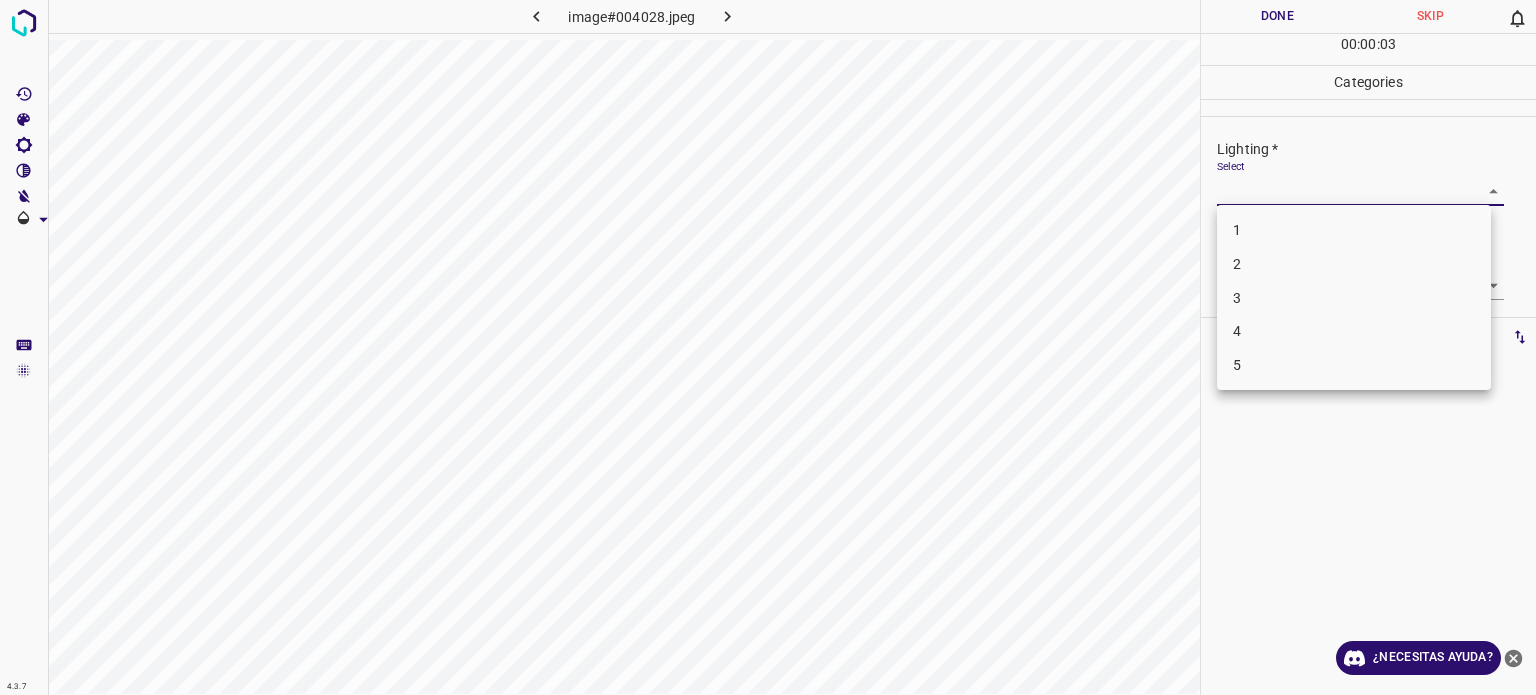 click on "3" at bounding box center [1354, 298] 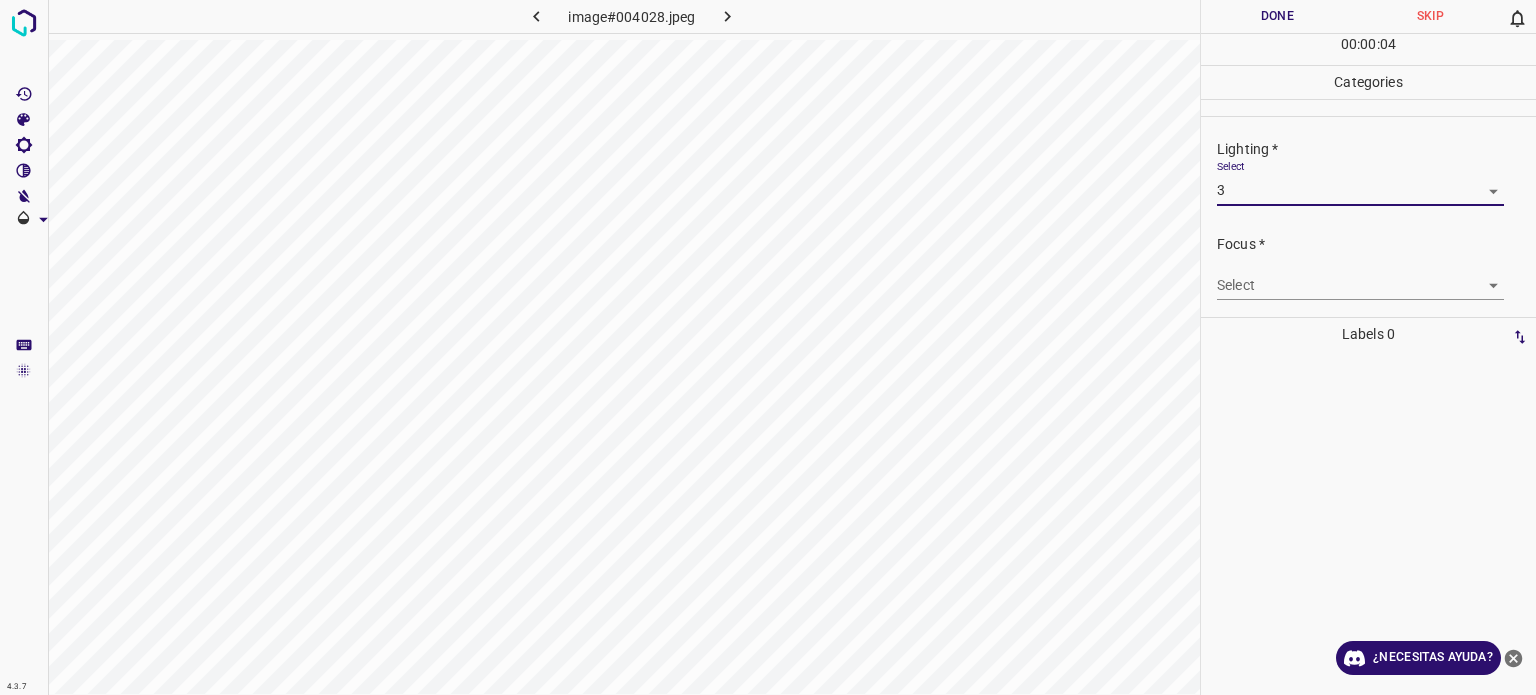 click on "4.3.7 image#004028.jpeg Done Skip 0 00   : 00   : 04   Categories Lighting *  Select 3 3 Focus *  Select ​ Overall *  Select ​ Labels   0 Categories 1 Lighting 2 Focus 3 Overall Tools Space Change between modes (Draw & Edit) I Auto labeling R Restore zoom M Zoom in N Zoom out Delete Delete selecte label Filters Z Restore filters X Saturation filter C Brightness filter V Contrast filter B Gray scale filter General O Download ¿Necesitas ayuda? Texto original Valora esta traducción Tu opinión servirá para ayudar a mejorar el Traductor de Google - Texto - Esconder - Borrar" at bounding box center [768, 347] 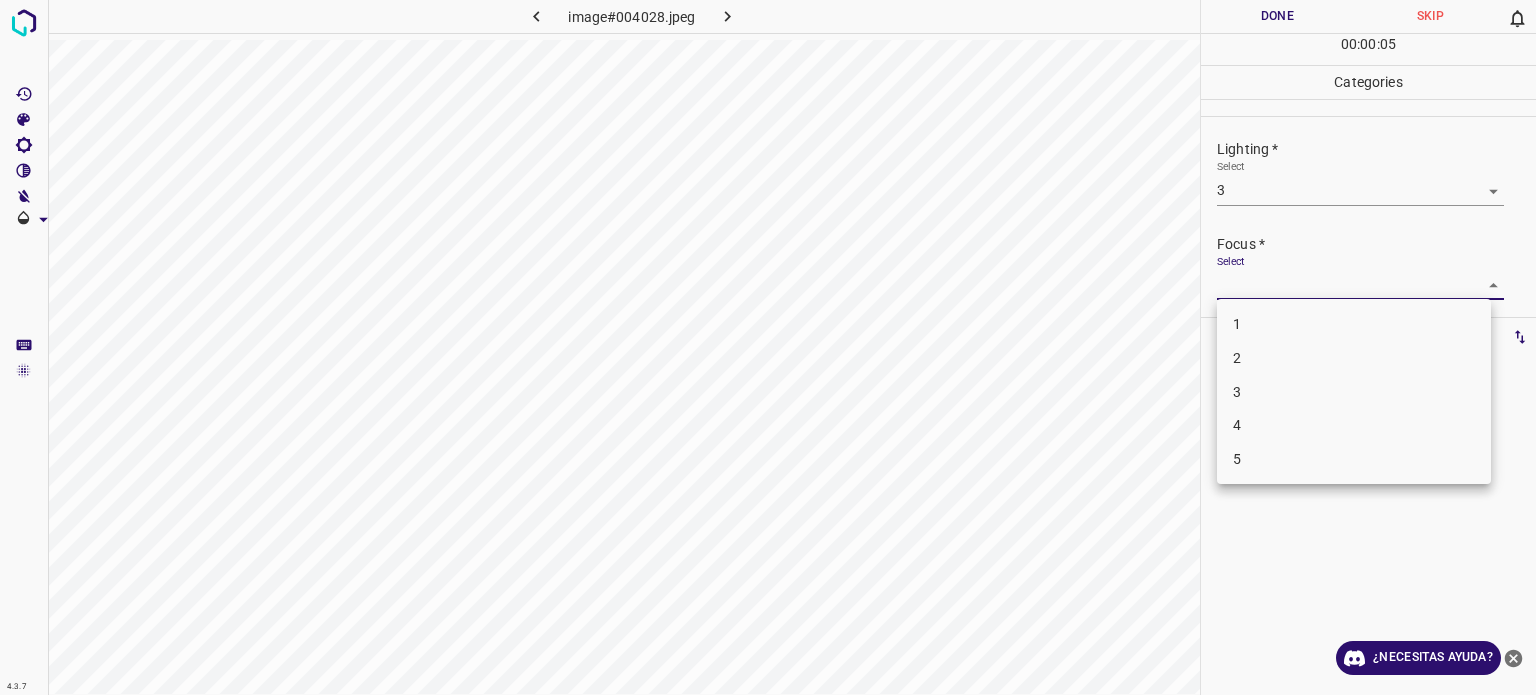 click on "3" at bounding box center [1354, 392] 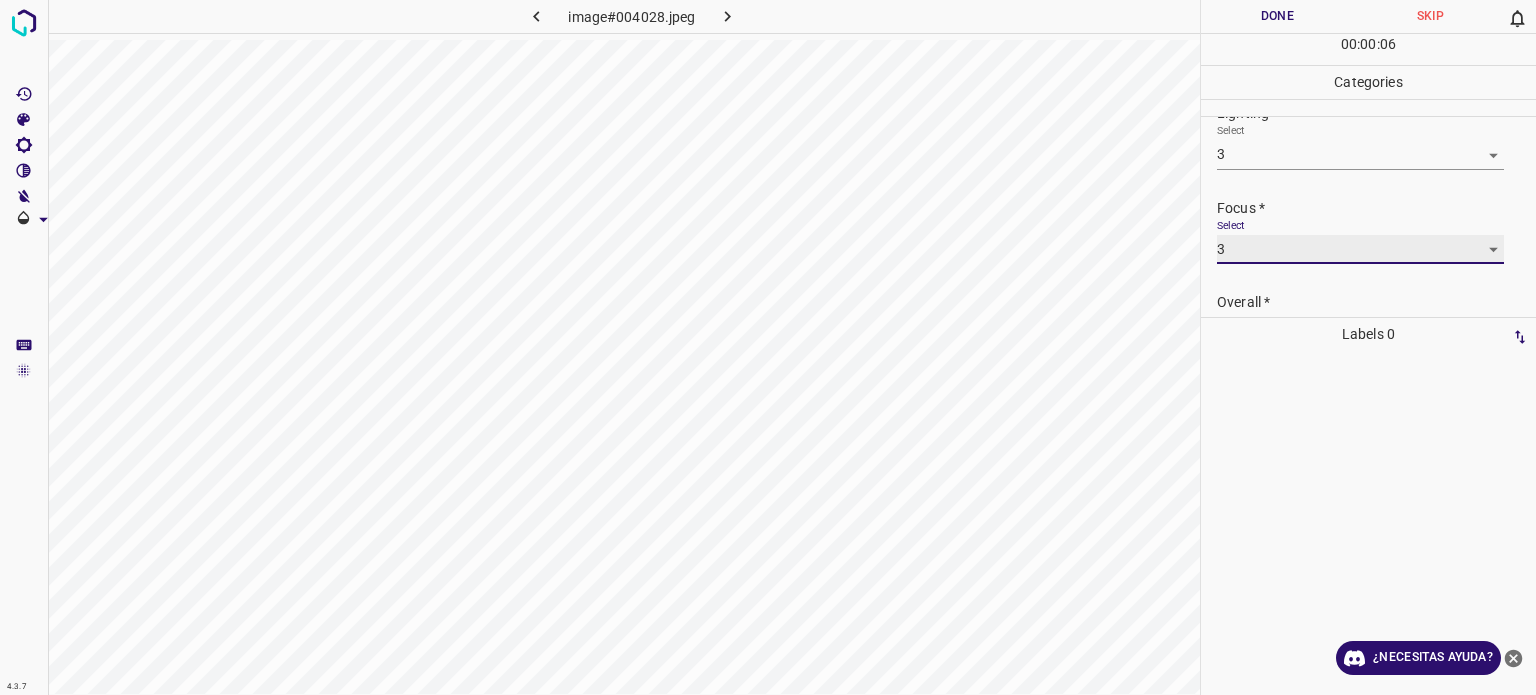 scroll, scrollTop: 98, scrollLeft: 0, axis: vertical 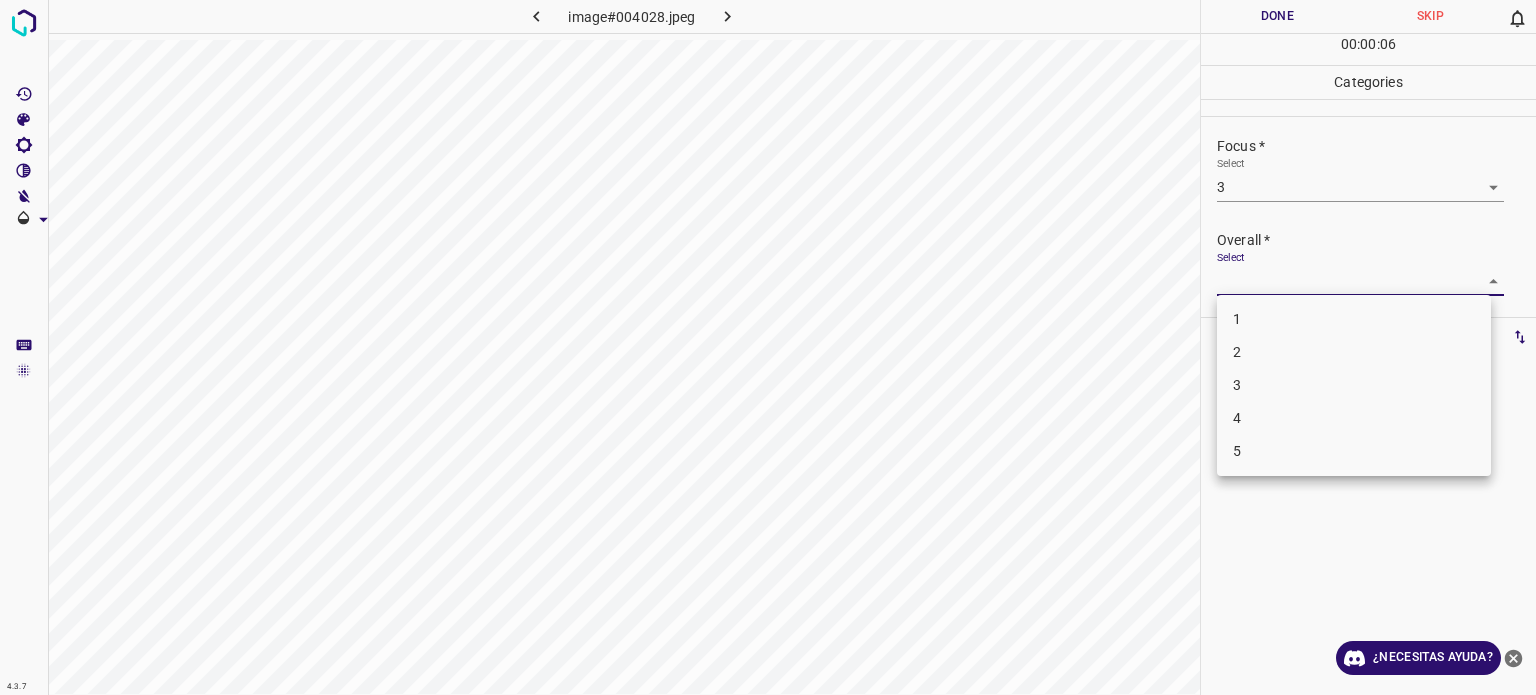 click on "4.3.7 image#004028.jpeg Done Skip 0 00 : 00 : 06 Categories Lighting * Select 3 3 Focus * Select 3 3 Overall * Select ​ Labels 0 Categories 1 Lighting 2 Focus 3 Overall Tools Space Change between modes (Draw & Edit) I Auto labeling R Restore zoom M Zoom in N Zoom out Delete Delete selecte label Filters Z Restore filters X Saturation filter C Brightness filter V Contrast filter B Gray scale filter General O Download ¿Necesitas ayuda? Texto original Valora esta traducción Tu opinión servirá para ayudar a mejorar el Traductor de Google - Texto - Esconder - Borrar 1 2 3 4 5" at bounding box center (768, 347) 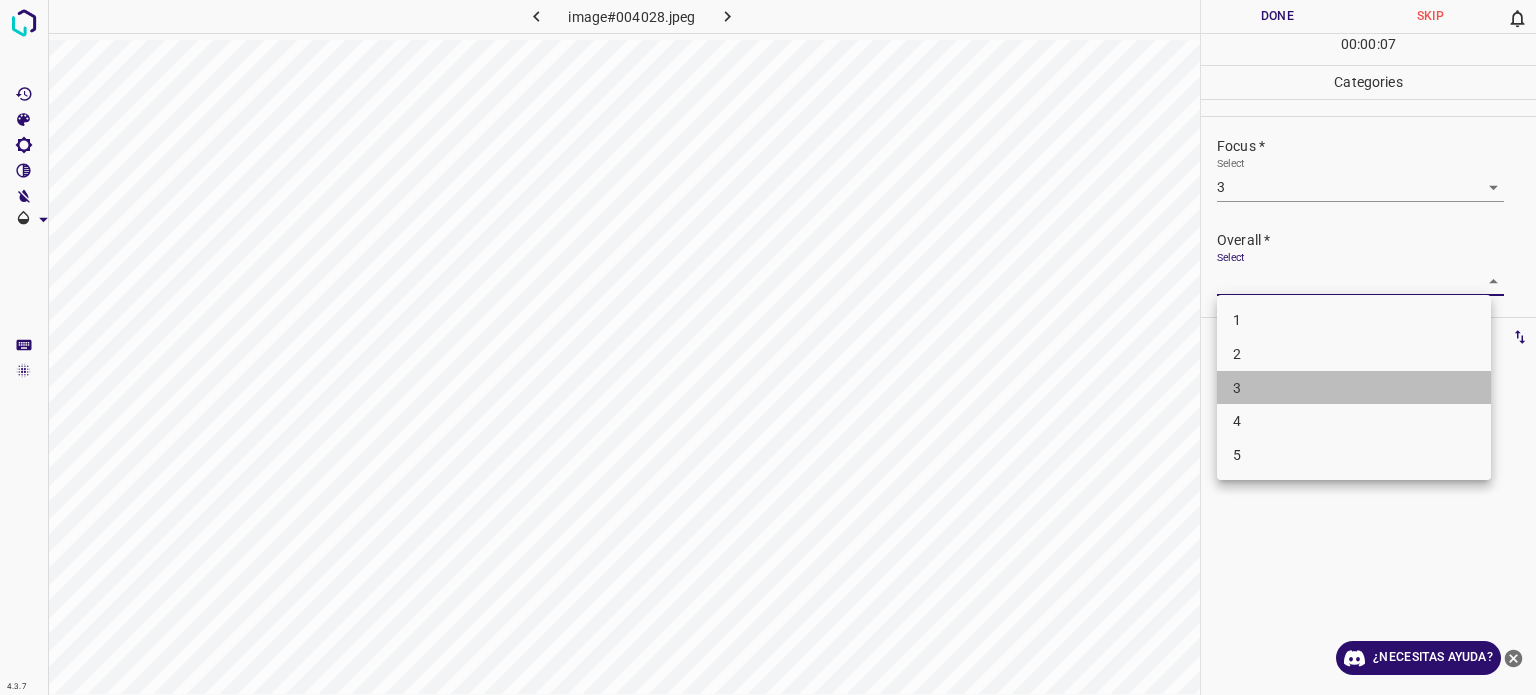 click on "3" at bounding box center (1237, 387) 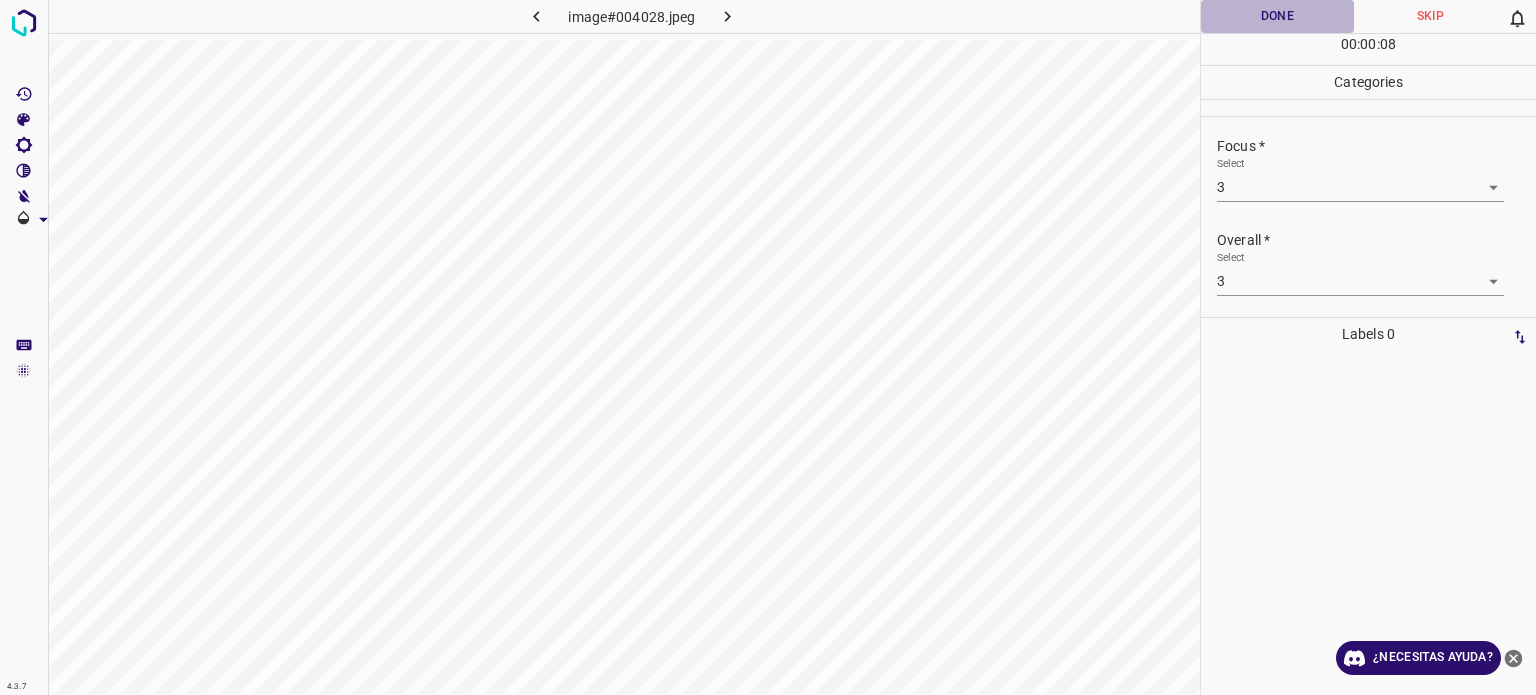 click on "Done" at bounding box center [1277, 16] 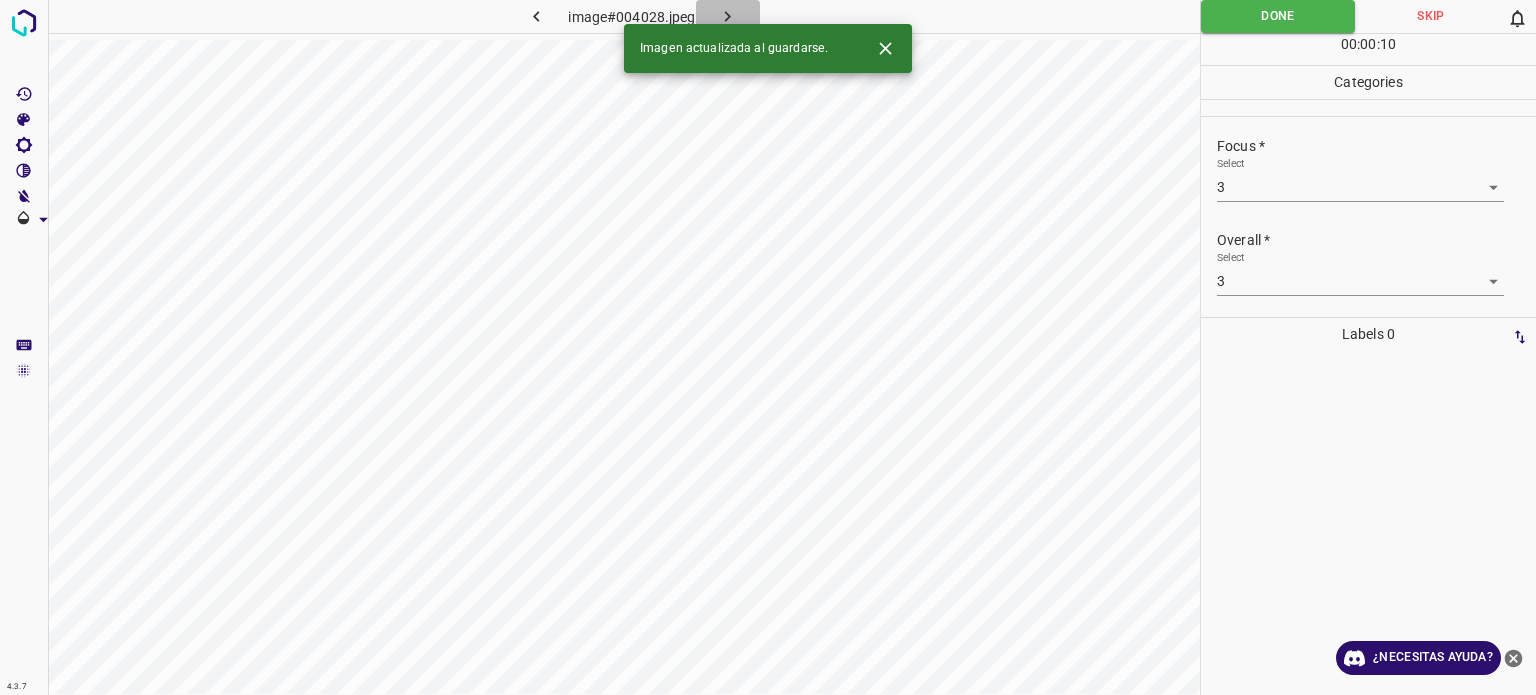click 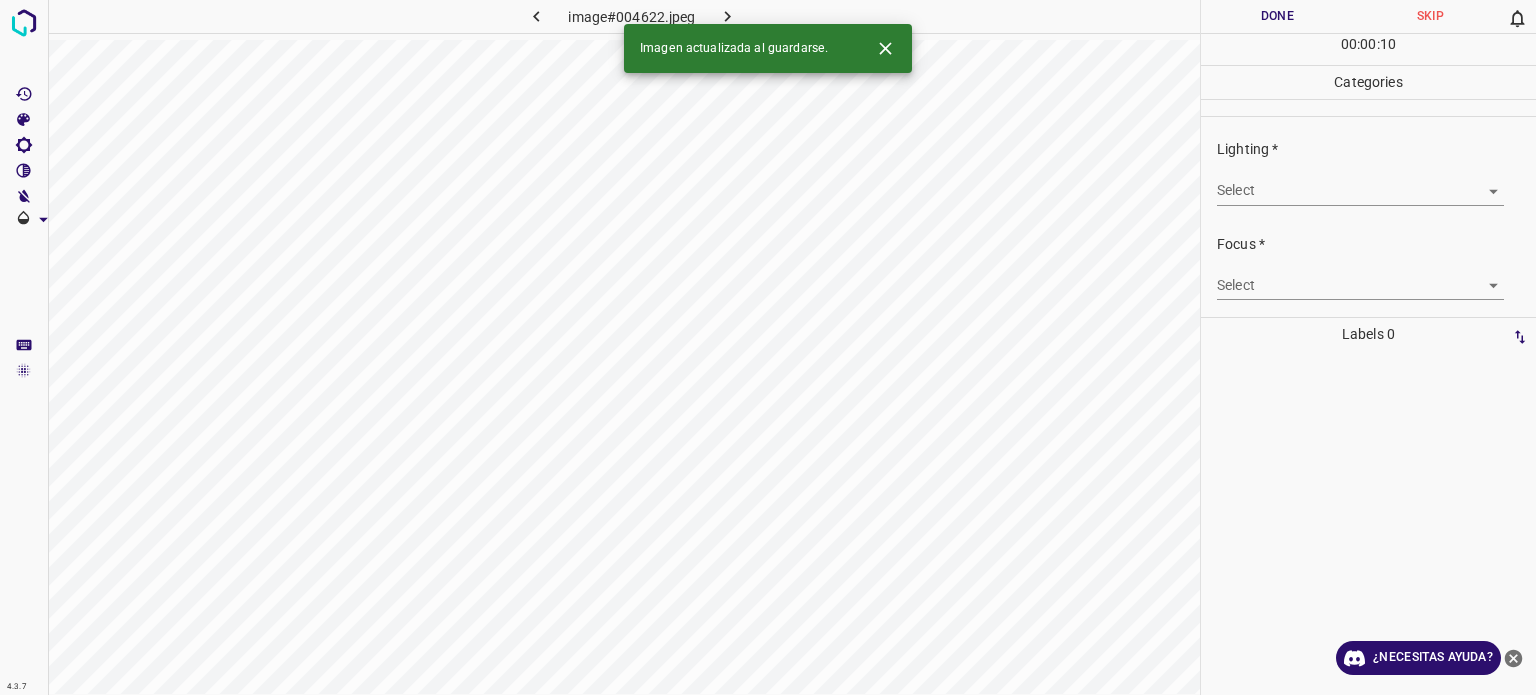 click on "4.3.7 image#004622.jpeg Done Skip 0 00   : 00   : 10   Categories Lighting *  Select ​ Focus *  Select ​ Overall *  Select ​ Labels   0 Categories 1 Lighting 2 Focus 3 Overall Tools Space Change between modes (Draw & Edit) I Auto labeling R Restore zoom M Zoom in N Zoom out Delete Delete selecte label Filters Z Restore filters X Saturation filter C Brightness filter V Contrast filter B Gray scale filter General O Download Imagen actualizada al guardarse. ¿Necesitas ayuda? Texto original Valora esta traducción Tu opinión servirá para ayudar a mejorar el Traductor de Google - Texto - Esconder - Borrar" at bounding box center (768, 347) 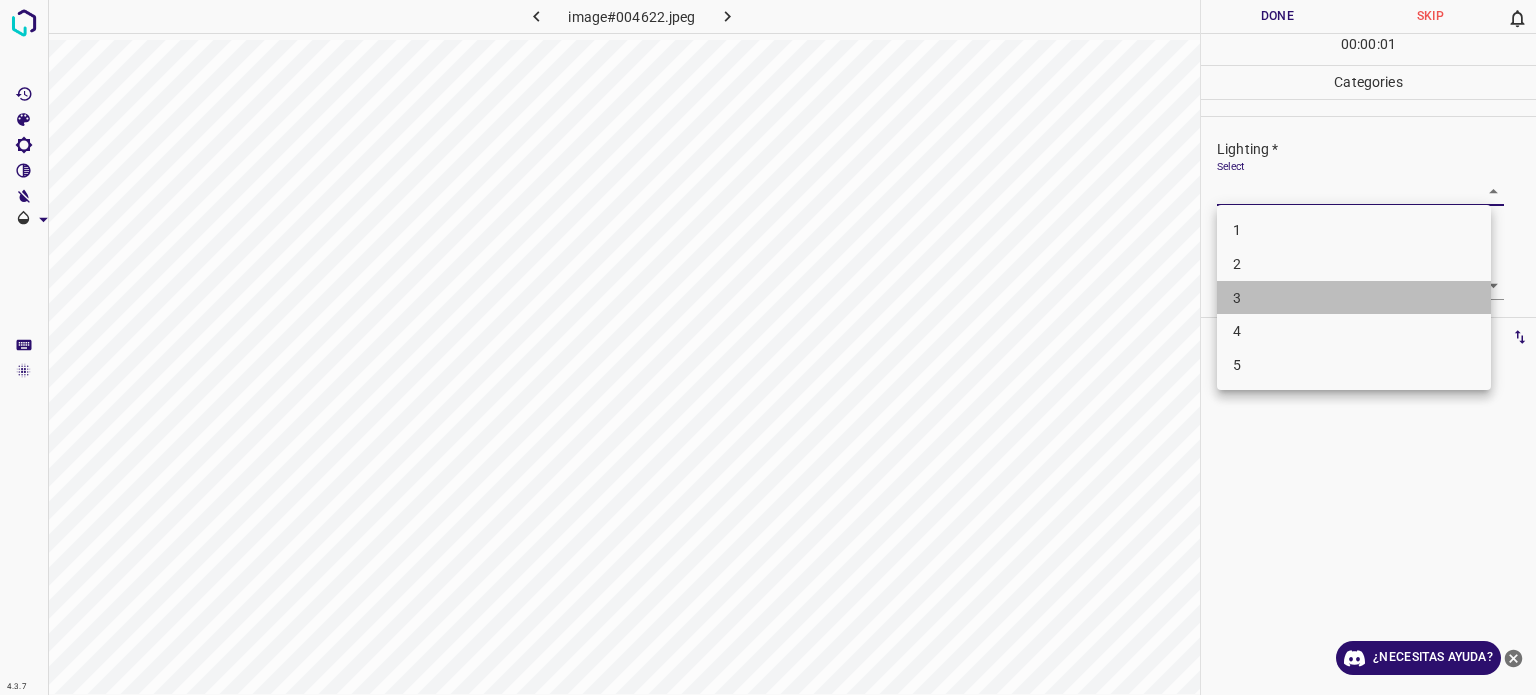 click on "3" at bounding box center [1354, 298] 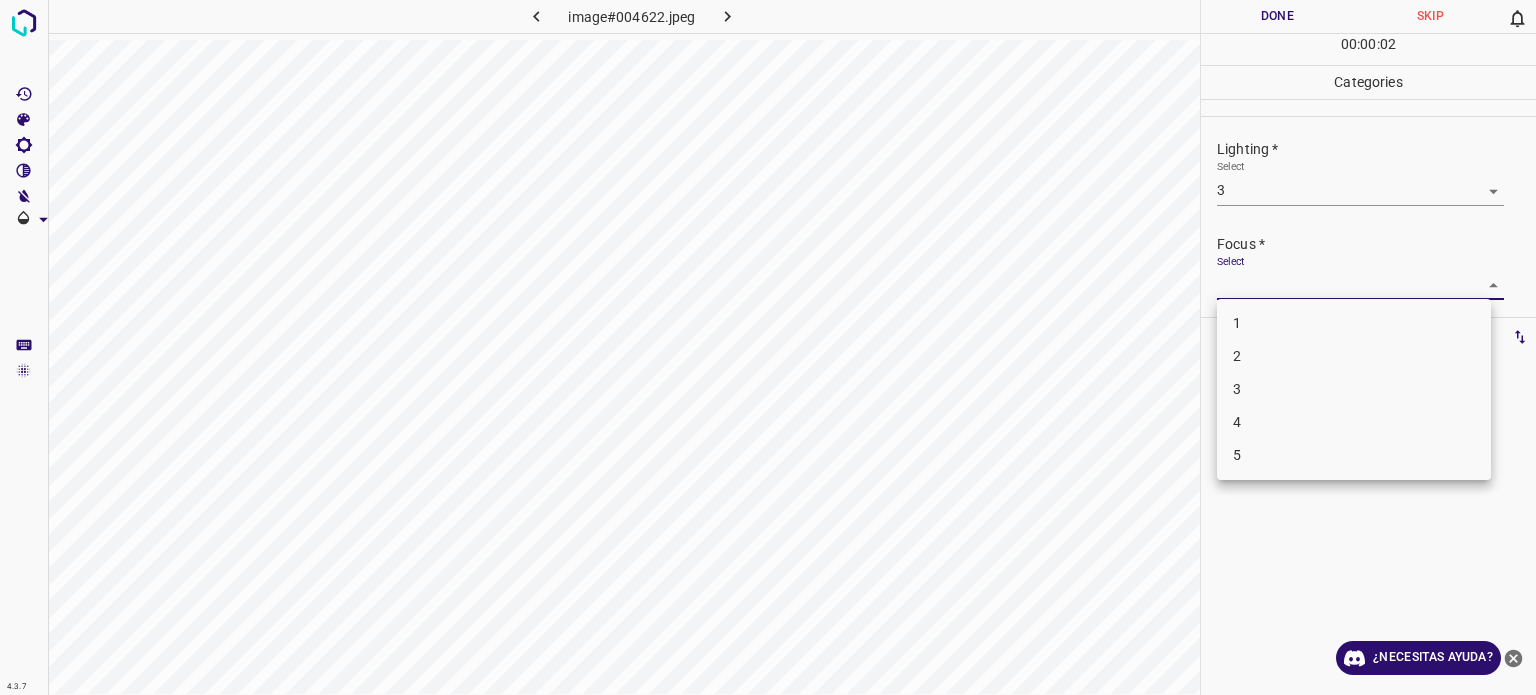 click on "4.3.7 image#004622.jpeg Done Skip 0 00 : 00 : 02 Categories Lighting * Select 3 3 Focus * Select ​ Overall * Select ​ Labels 0 Categories 1 Lighting 2 Focus 3 Overall Tools Space Change between modes (Draw & Edit) I Auto labeling R Restore zoom M Zoom in N Zoom out Delete Delete selecte label Filters Z Restore filters X Saturation filter C Brightness filter V Contrast filter B Gray scale filter General O Download ¿Necesitas ayuda? Texto original Valora esta traducción Tu opinión servirá para ayudar a mejorar el Traductor de Google - Texto - Esconder - Borrar 1 2 3 4 5" at bounding box center (768, 347) 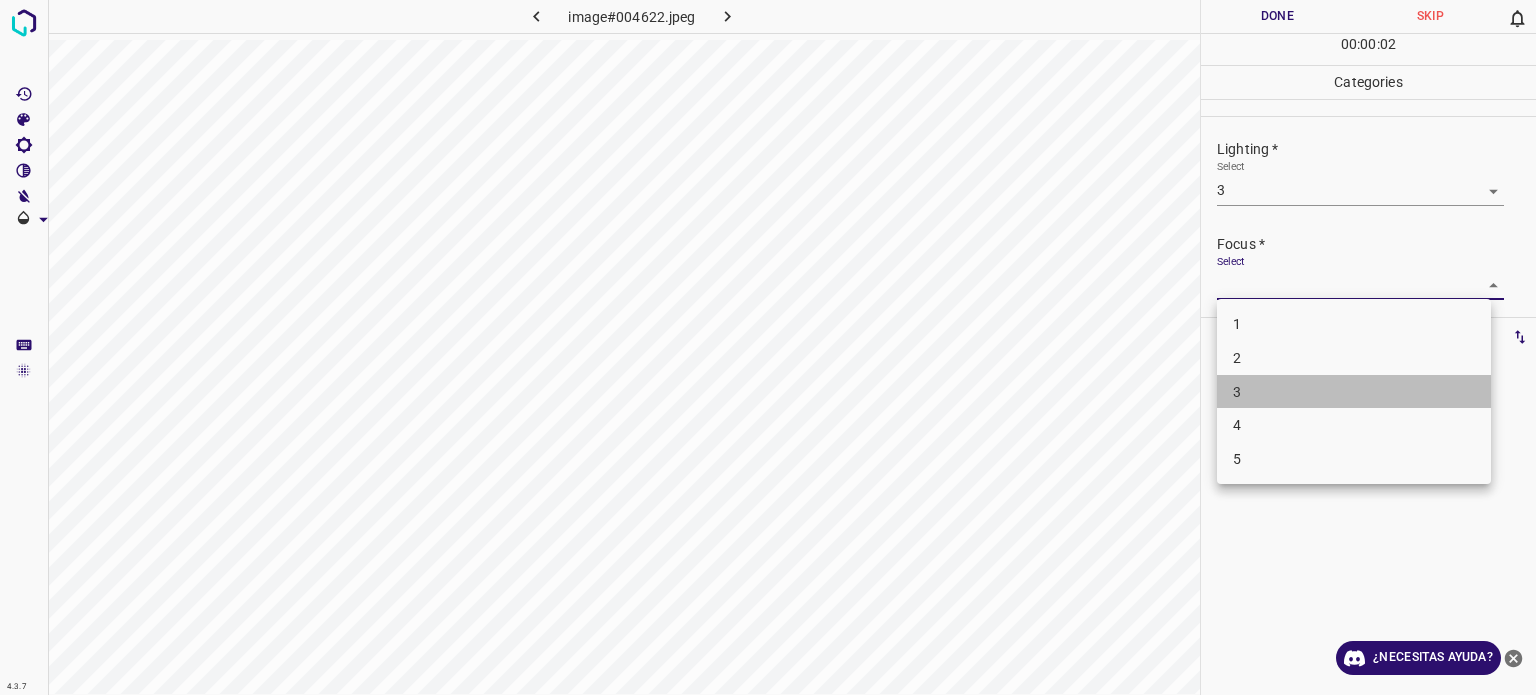 click on "3" at bounding box center (1354, 392) 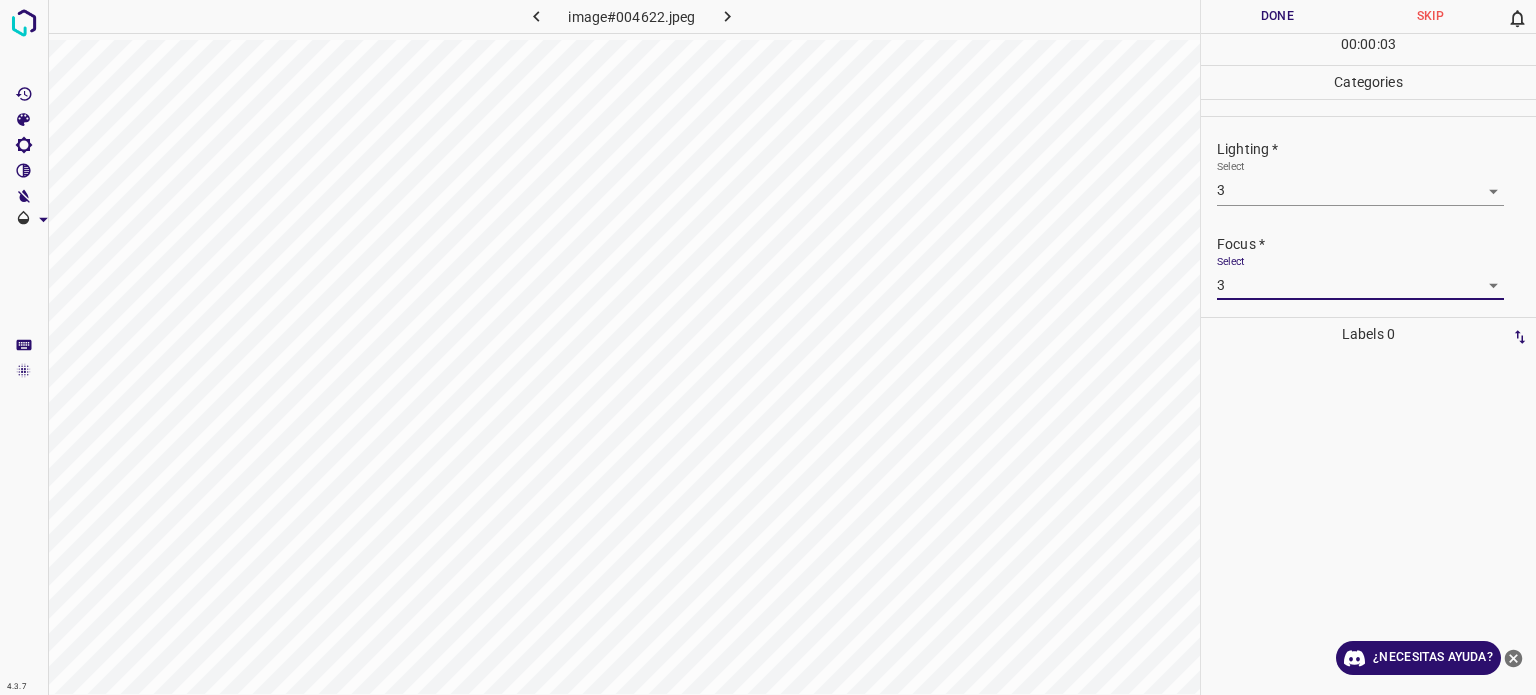 click on "4.3.7 image#004622.jpeg Done Skip 0 00   : 00   : 03   Categories Lighting *  Select 3 3 Focus *  Select 3 3 Overall *  Select ​ Labels   0 Categories 1 Lighting 2 Focus 3 Overall Tools Space Change between modes (Draw & Edit) I Auto labeling R Restore zoom M Zoom in N Zoom out Delete Delete selecte label Filters Z Restore filters X Saturation filter C Brightness filter V Contrast filter B Gray scale filter General O Download ¿Necesitas ayuda? Texto original Valora esta traducción Tu opinión servirá para ayudar a mejorar el Traductor de Google - Texto - Esconder - Borrar" at bounding box center [768, 347] 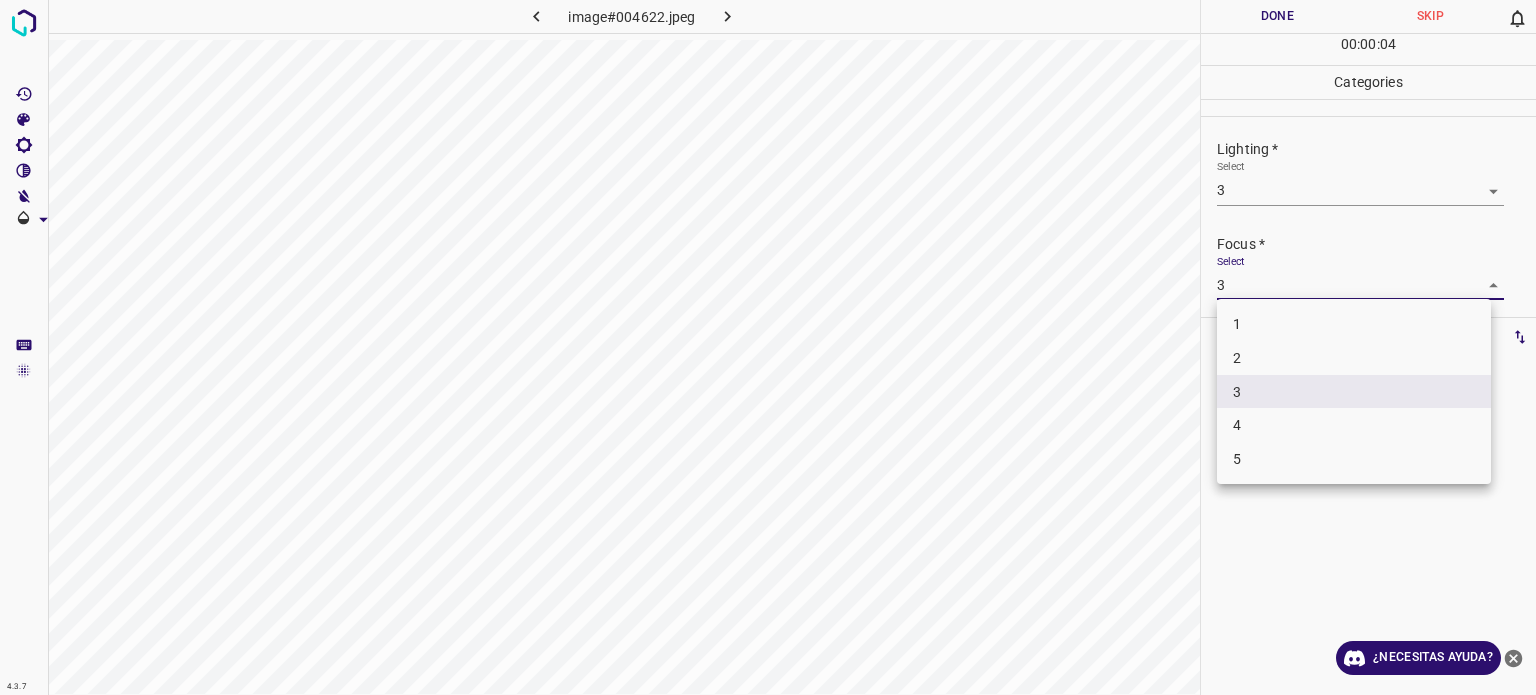 click at bounding box center (768, 347) 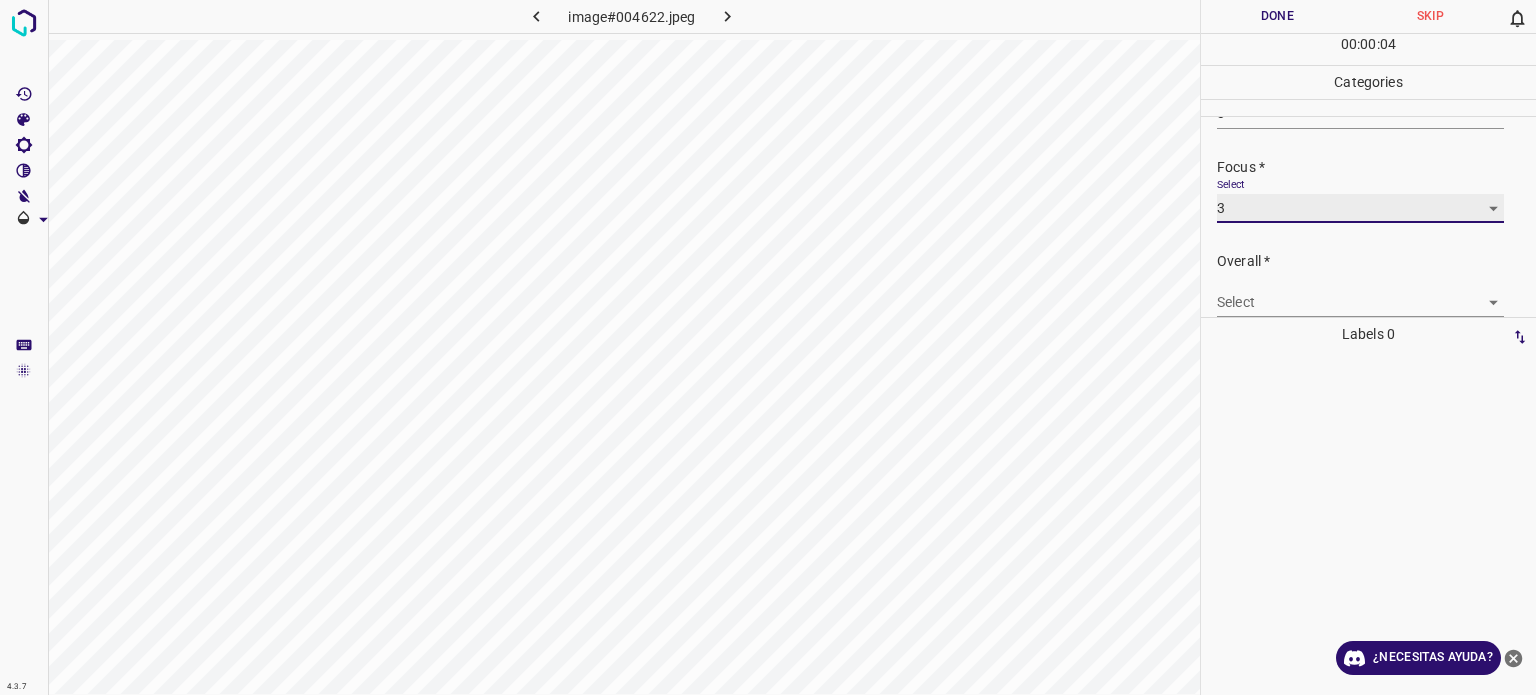 scroll, scrollTop: 98, scrollLeft: 0, axis: vertical 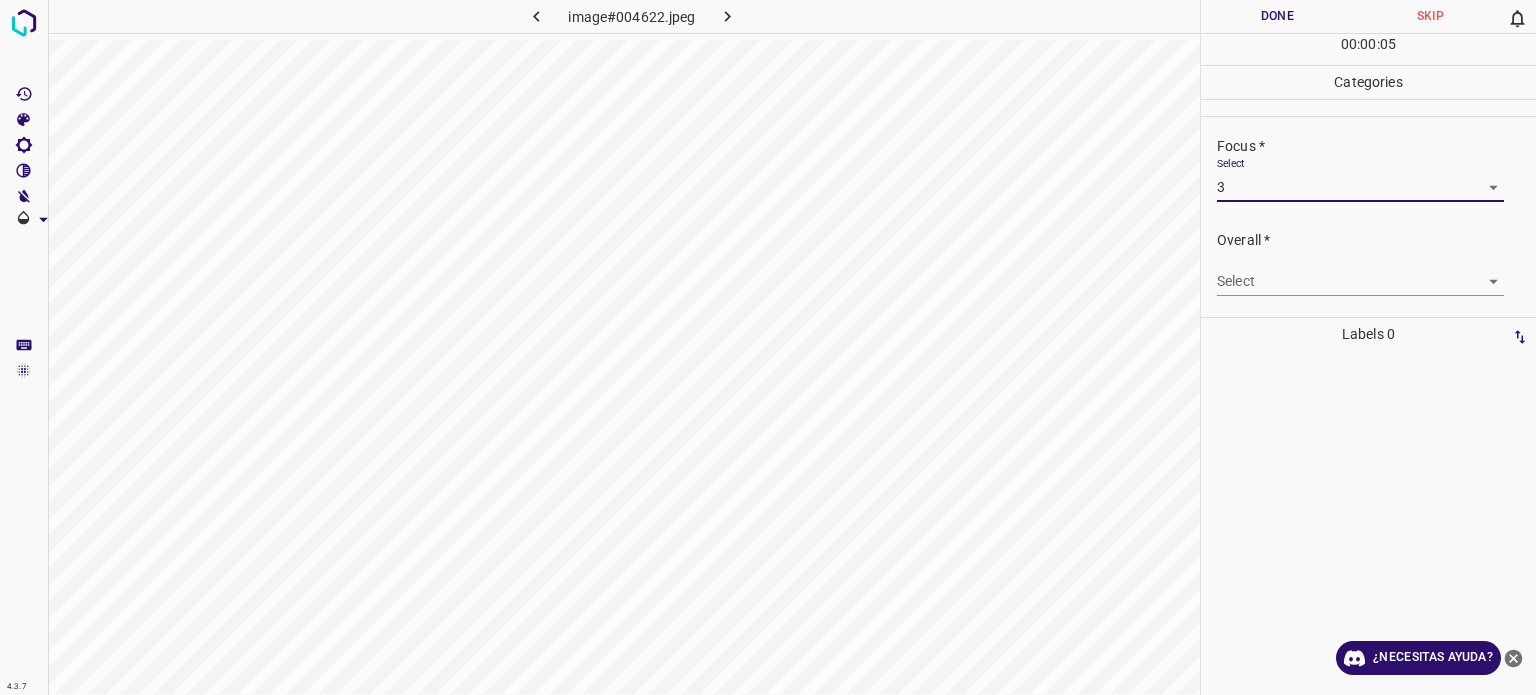 click on "4.3.7 image#004622.jpeg Done Skip 0 00   : 00   : 05   Categories Lighting *  Select 3 3 Focus *  Select 3 3 Overall *  Select ​ Labels   0 Categories 1 Lighting 2 Focus 3 Overall Tools Space Change between modes (Draw & Edit) I Auto labeling R Restore zoom M Zoom in N Zoom out Delete Delete selecte label Filters Z Restore filters X Saturation filter C Brightness filter V Contrast filter B Gray scale filter General O Download ¿Necesitas ayuda? Texto original Valora esta traducción Tu opinión servirá para ayudar a mejorar el Traductor de Google - Texto - Esconder - Borrar" at bounding box center (768, 347) 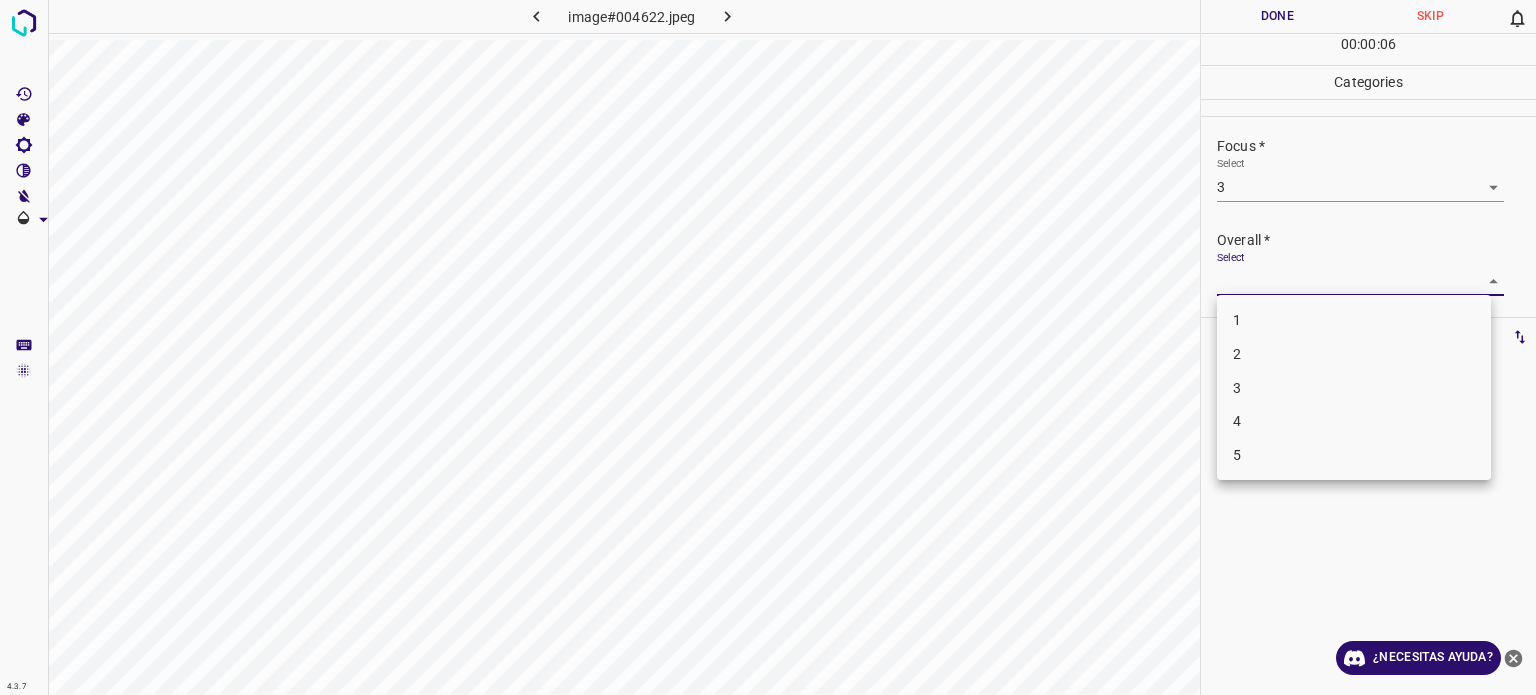click on "3" at bounding box center [1237, 387] 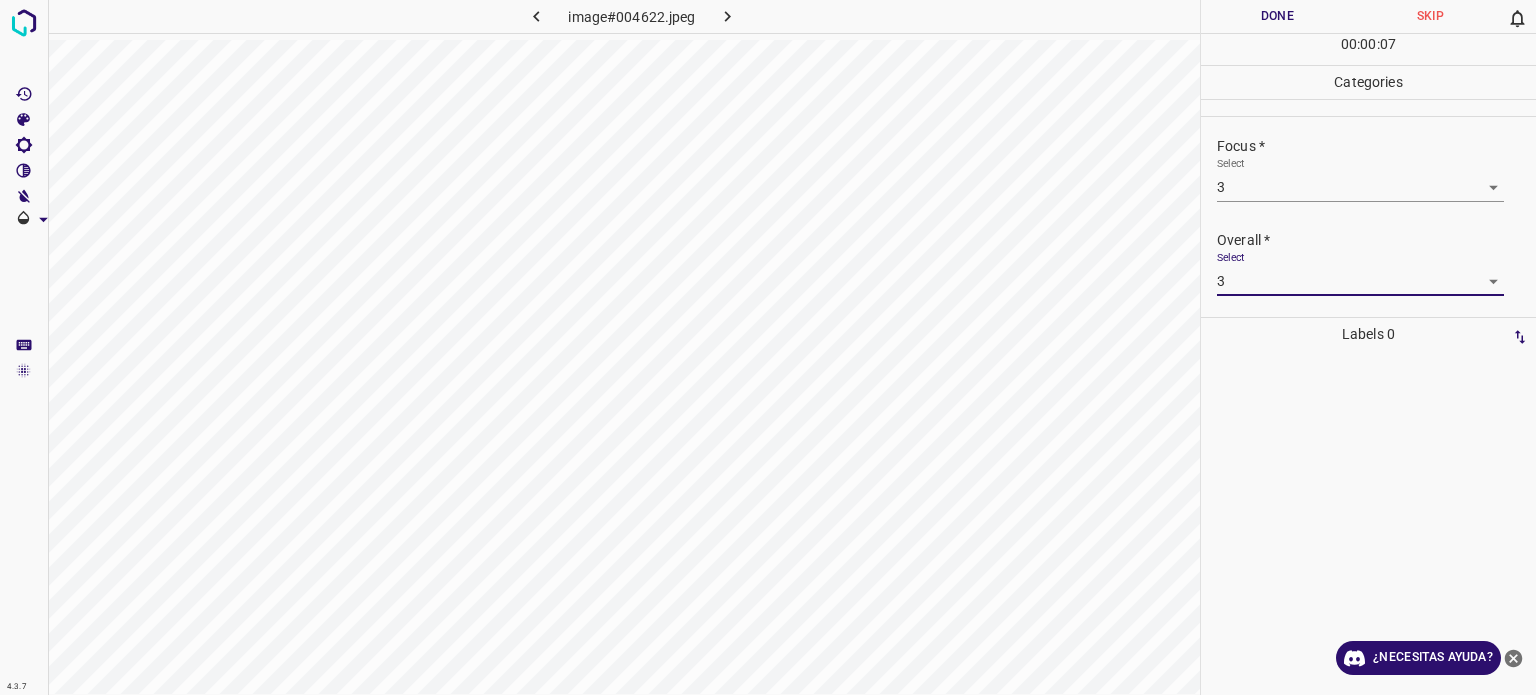 click on "Done" at bounding box center [1277, 16] 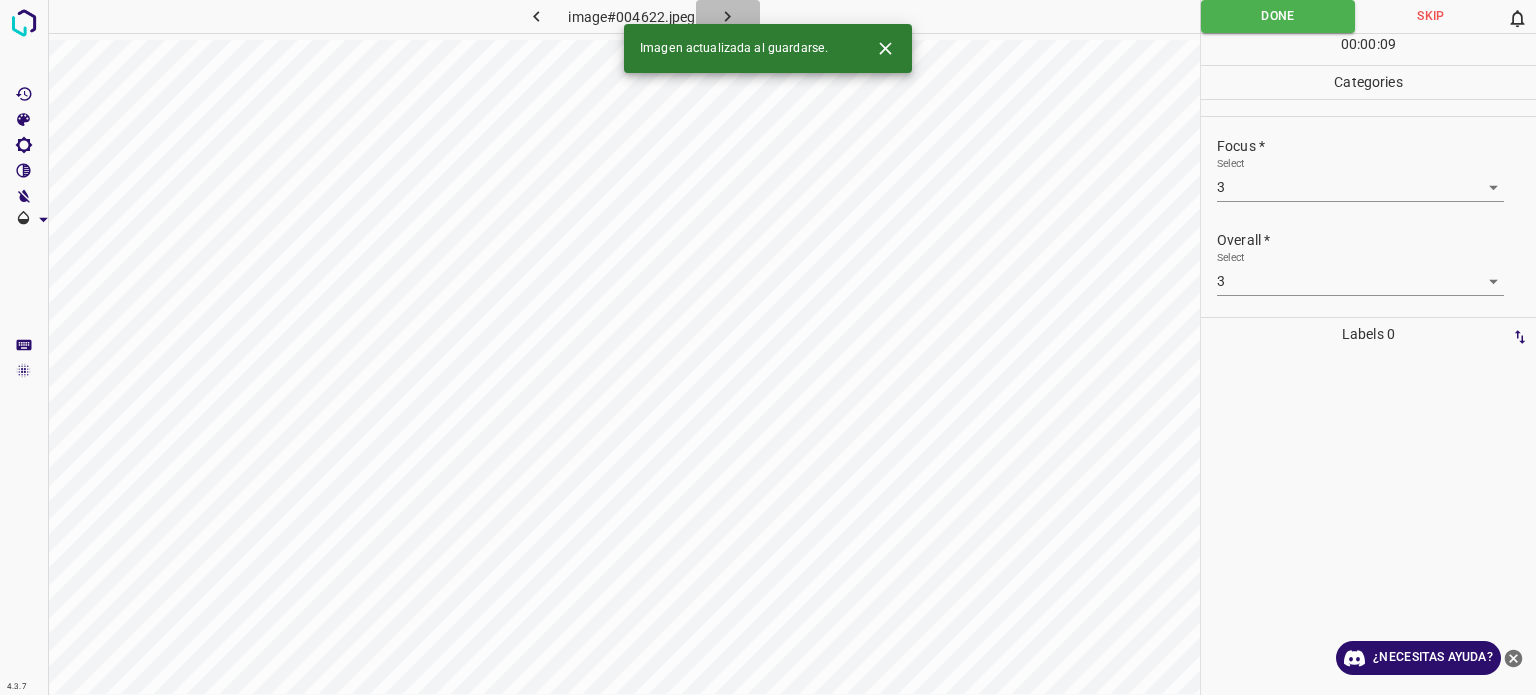 click 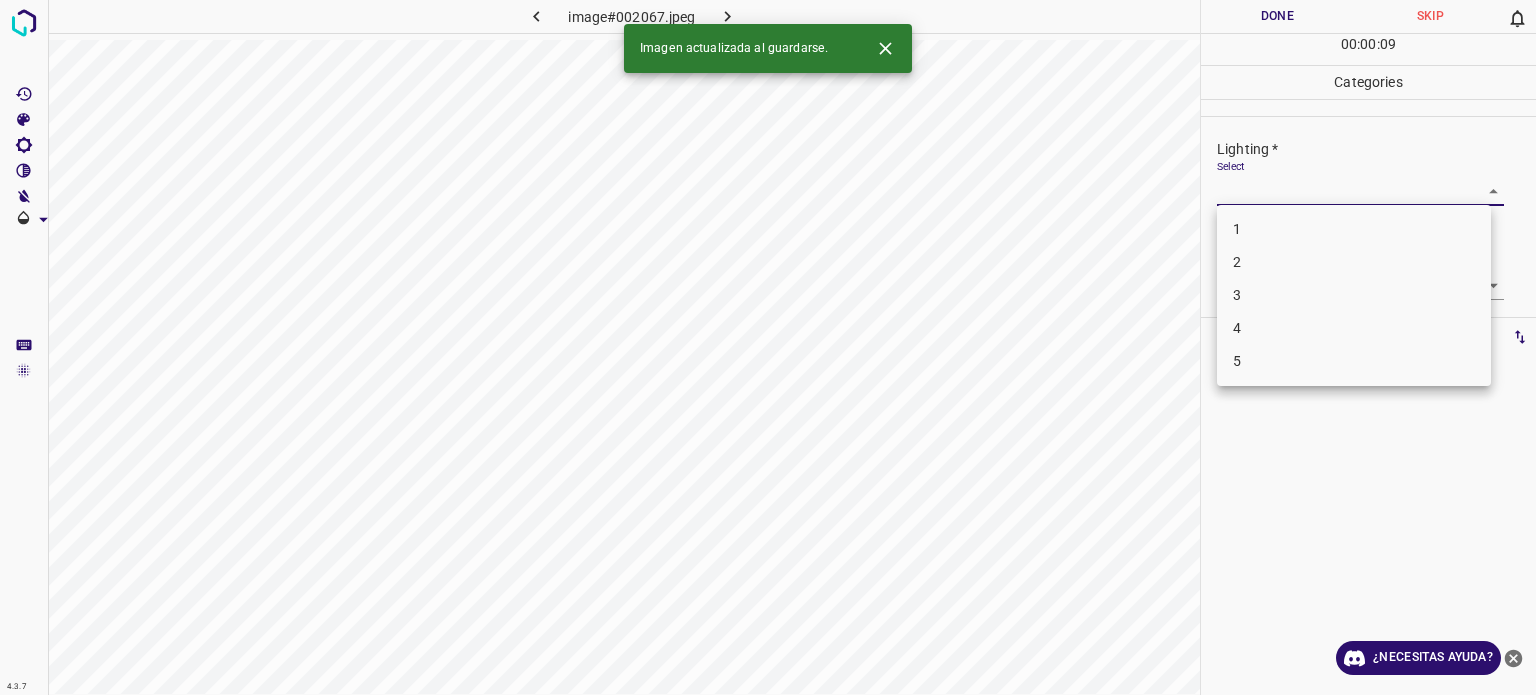 click on "4.3.7 image#002067.jpeg Done Skip 0 00 : 00 : 09 Categories Lighting * Select ​ Focus * Select ​ Overall * Select ​ Labels 0 Categories 1 Lighting 2 Focus 3 Overall Tools Space Change between modes (Draw & Edit) I Auto labeling R Restore zoom M Zoom in N Zoom out Delete Delete selecte label Filters Z Restore filters X Saturation filter C Brightness filter V Contrast filter B Gray scale filter General O Download Imagen actualizada al guardarse. ¿Necesitas ayuda? Texto original Valora esta traducción Tu opinión servirá para ayudar a mejorar el Traductor de Google - Texto - Esconder - Borrar 1 2 3 4 5" at bounding box center (768, 347) 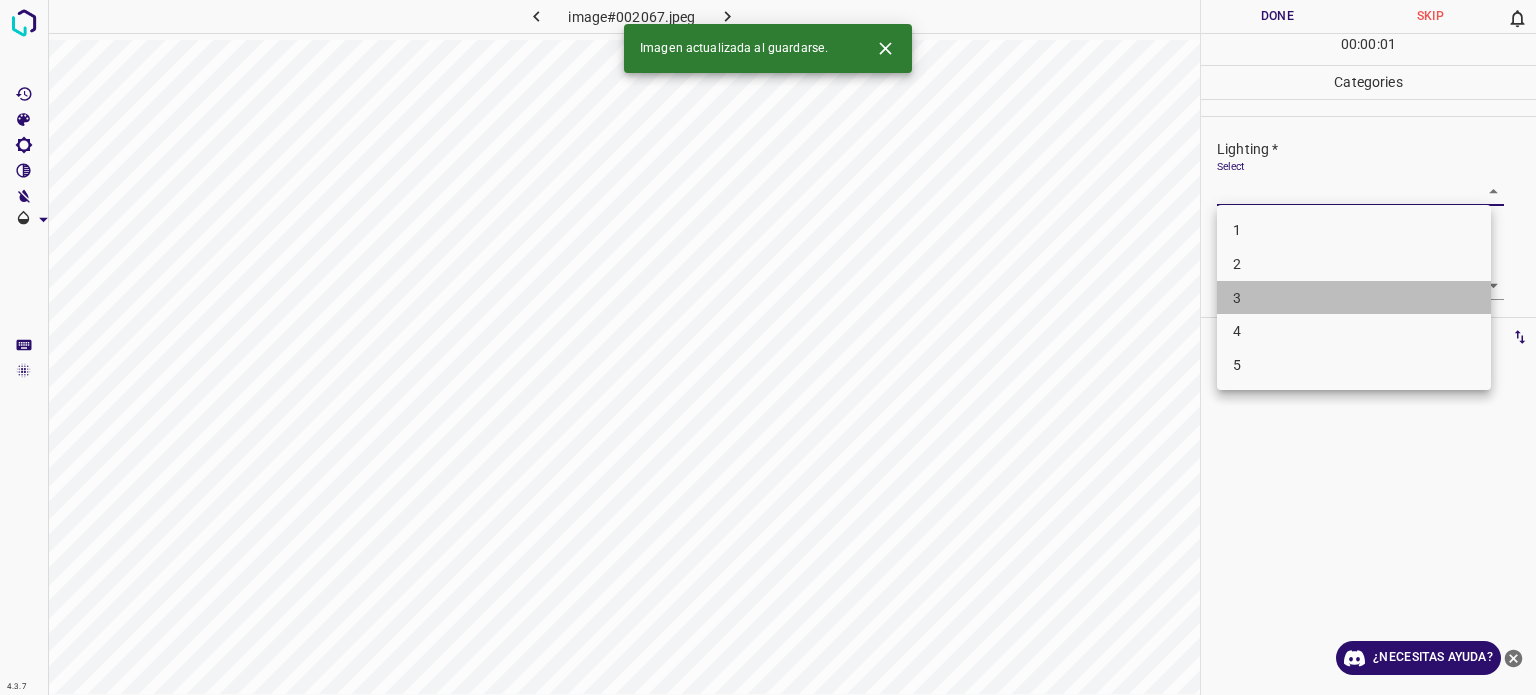 click on "3" at bounding box center [1354, 298] 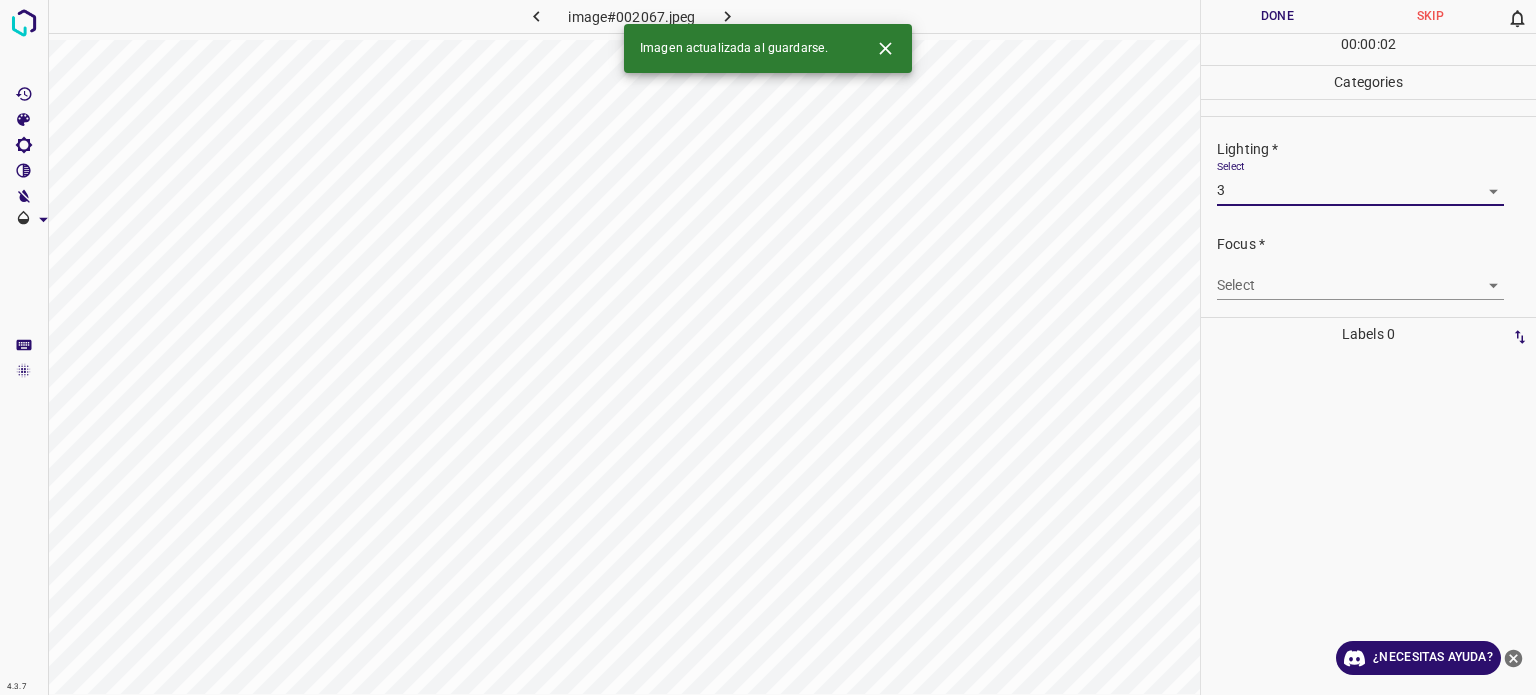 click on "4.3.7 image#002067.jpeg Done Skip 0 00   : 00   : 02   Categories Lighting *  Select 3 3 Focus *  Select ​ Overall *  Select ​ Labels   0 Categories 1 Lighting 2 Focus 3 Overall Tools Space Change between modes (Draw & Edit) I Auto labeling R Restore zoom M Zoom in N Zoom out Delete Delete selecte label Filters Z Restore filters X Saturation filter C Brightness filter V Contrast filter B Gray scale filter General O Download Imagen actualizada al guardarse. ¿Necesitas ayuda? Texto original Valora esta traducción Tu opinión servirá para ayudar a mejorar el Traductor de Google - Texto - Esconder - Borrar" at bounding box center (768, 347) 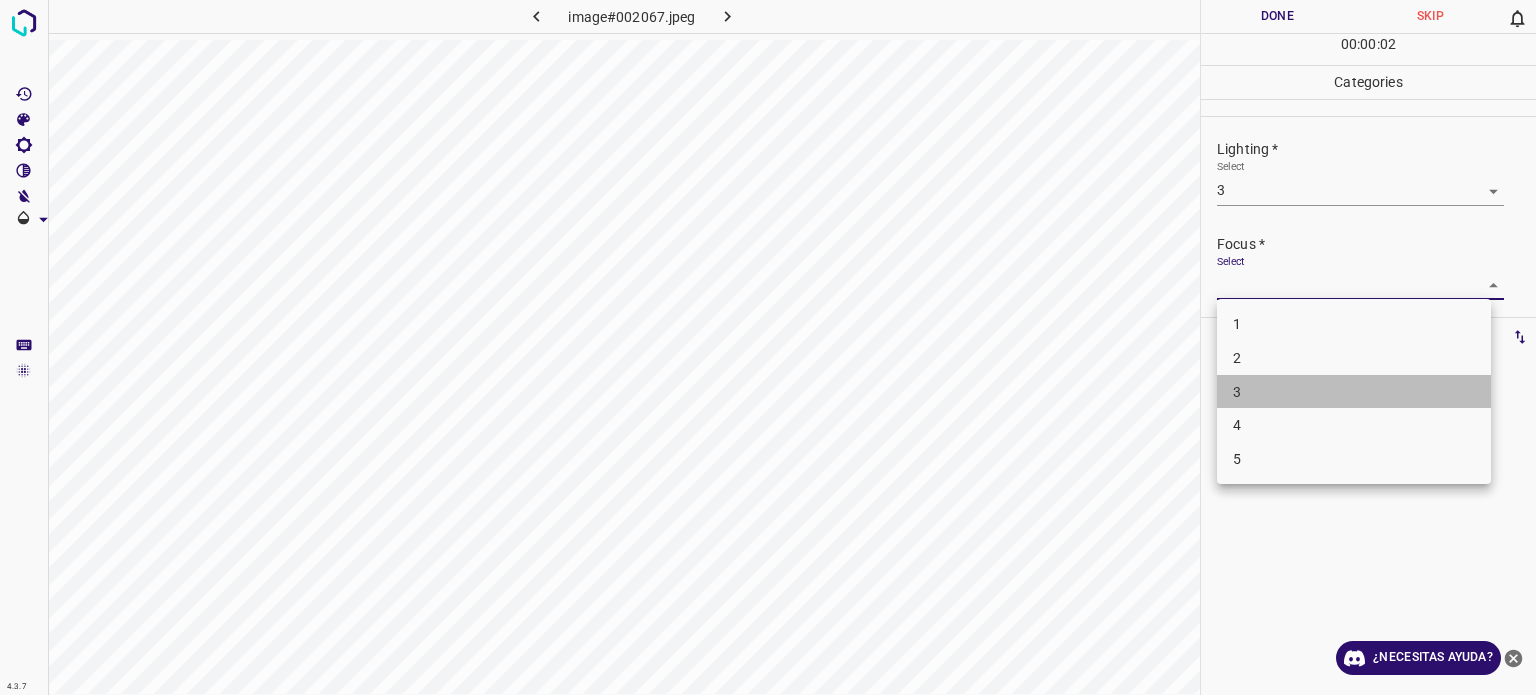 click on "3" at bounding box center (1354, 392) 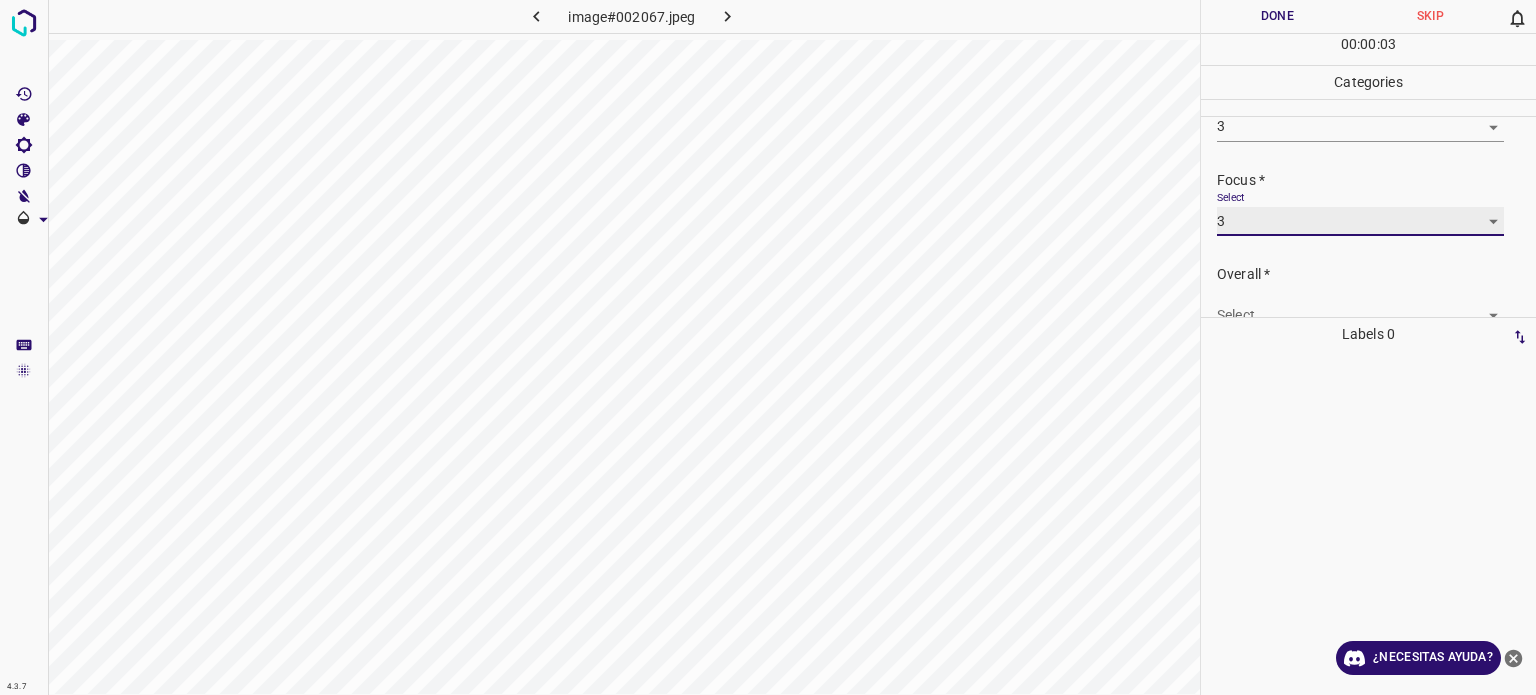 scroll, scrollTop: 98, scrollLeft: 0, axis: vertical 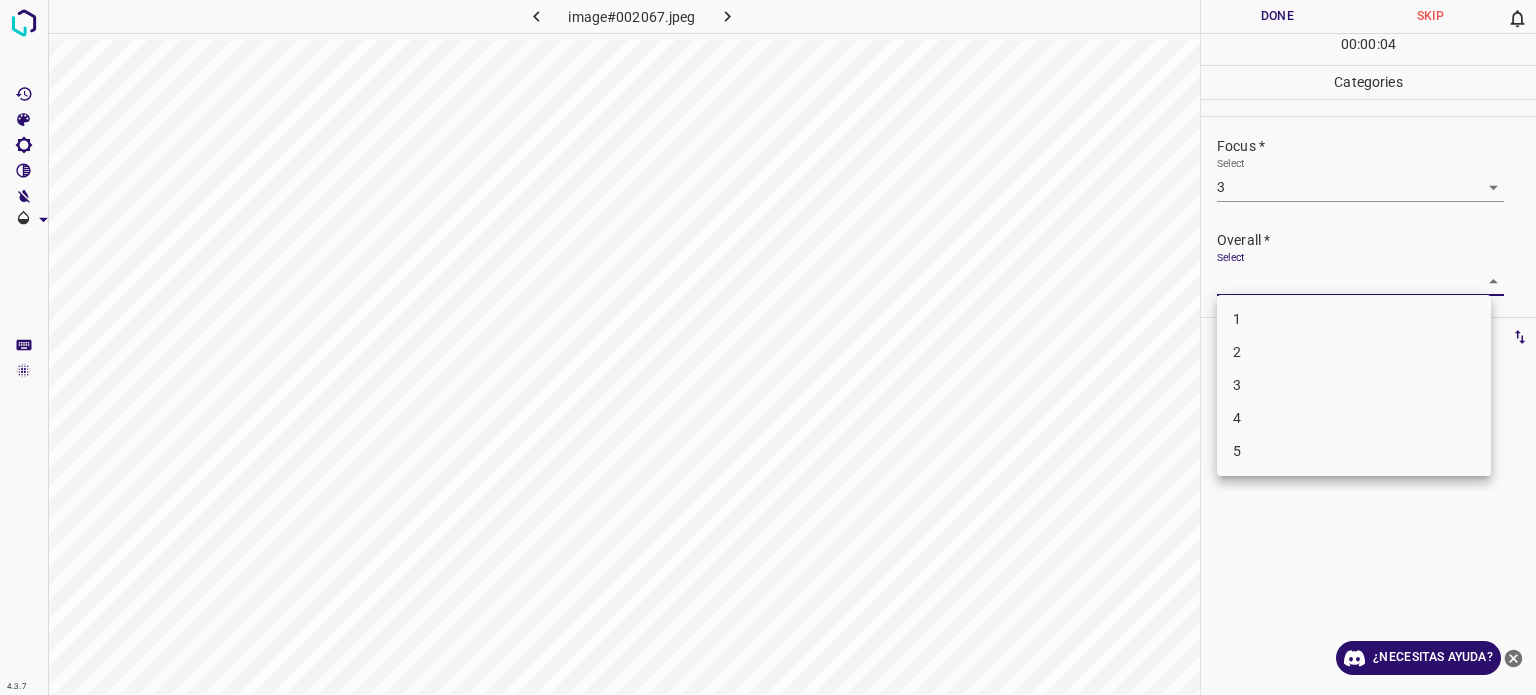 click on "4.3.7 image#002067.jpeg Done Skip 0 00   : 00   : 04   Categories Lighting *  Select 3 3 Focus *  Select 3 3 Overall *  Select ​ Labels   0 Categories 1 Lighting 2 Focus 3 Overall Tools Space Change between modes (Draw & Edit) I Auto labeling R Restore zoom M Zoom in N Zoom out Delete Delete selecte label Filters Z Restore filters X Saturation filter C Brightness filter V Contrast filter B Gray scale filter General O Download ¿Necesitas ayuda? Texto original Valora esta traducción Tu opinión servirá para ayudar a mejorar el Traductor de Google - Texto - Esconder - Borrar 1 2 3 4 5" at bounding box center [768, 347] 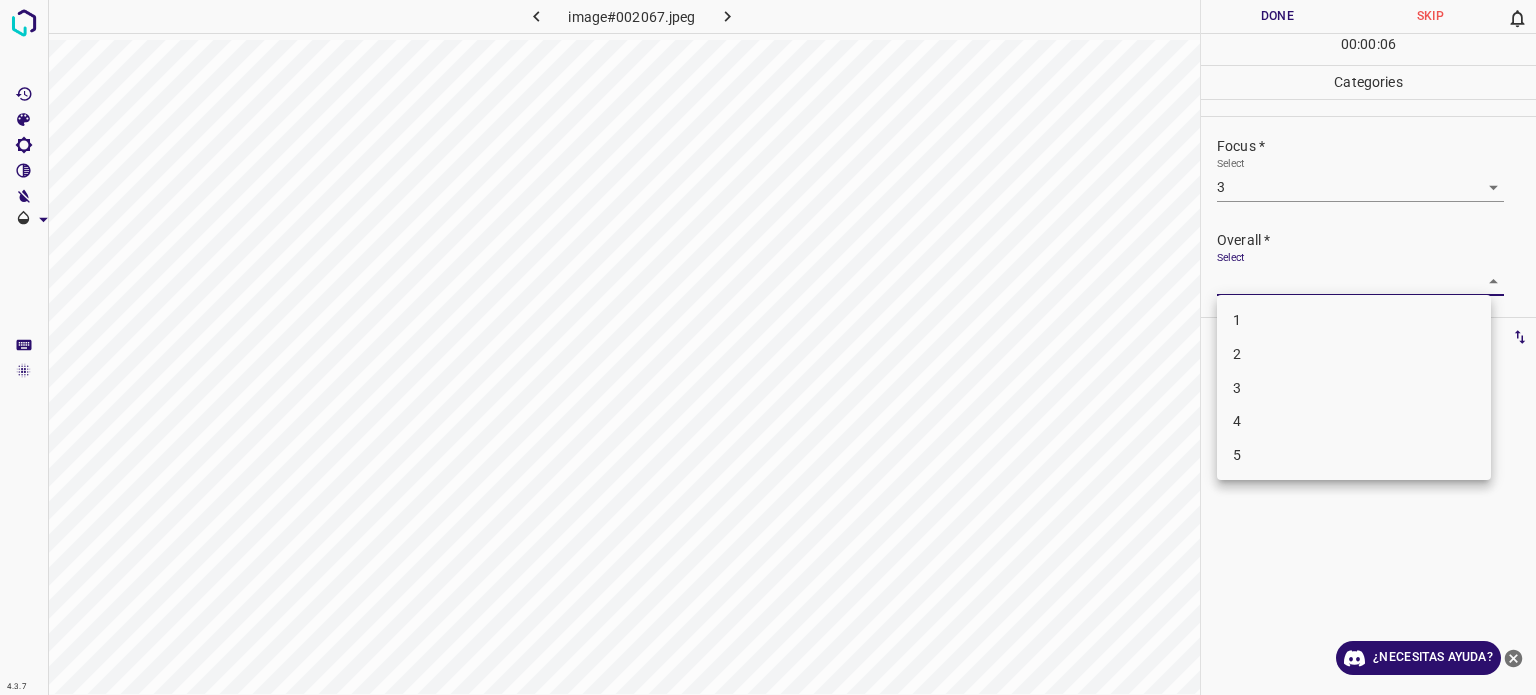 click on "3" at bounding box center [1237, 387] 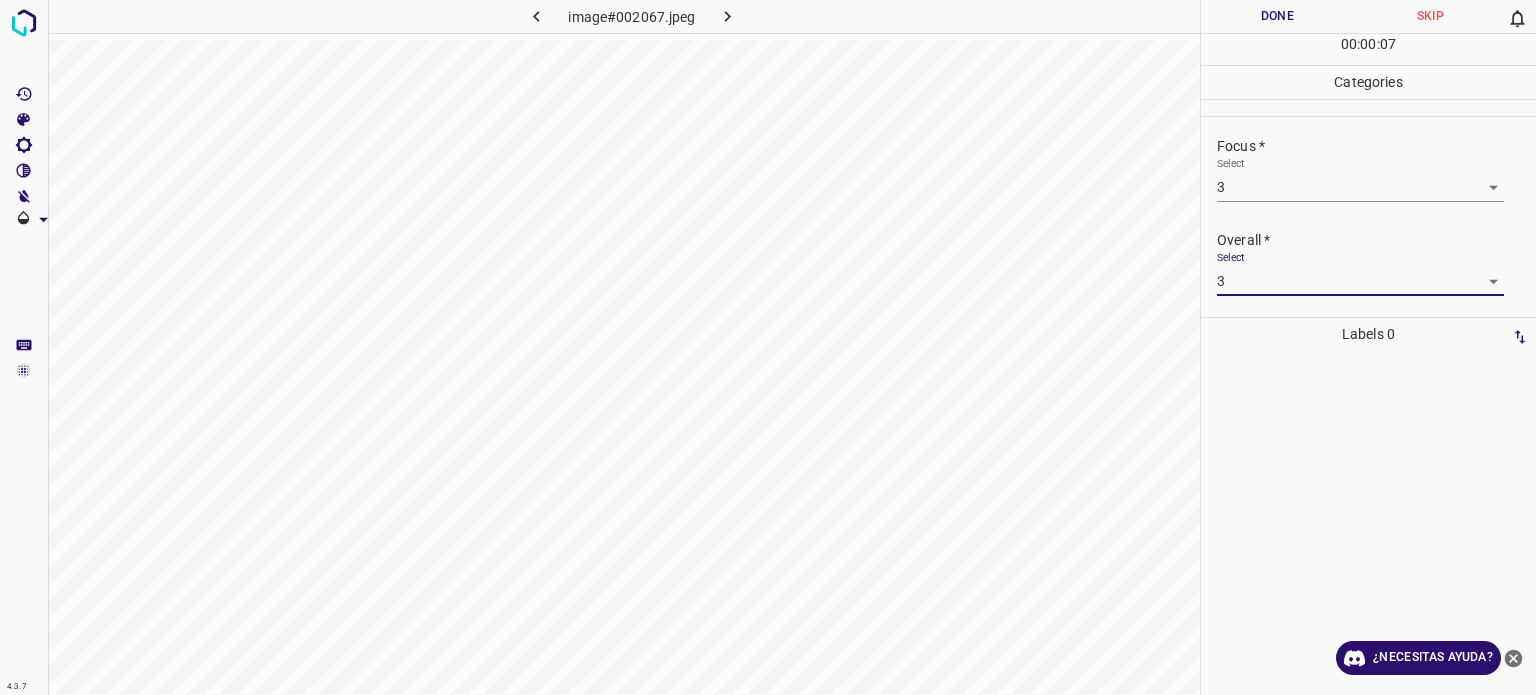 click on "Done" at bounding box center [1277, 16] 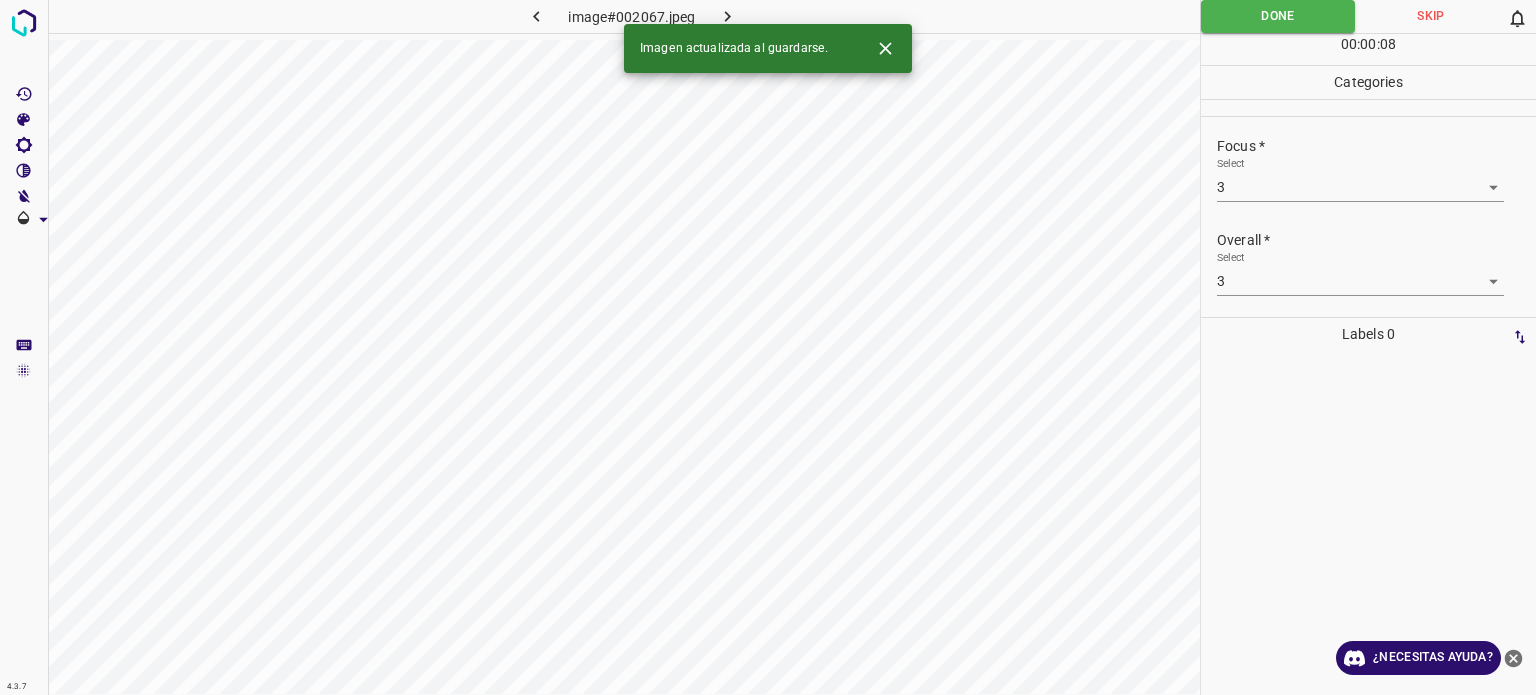click 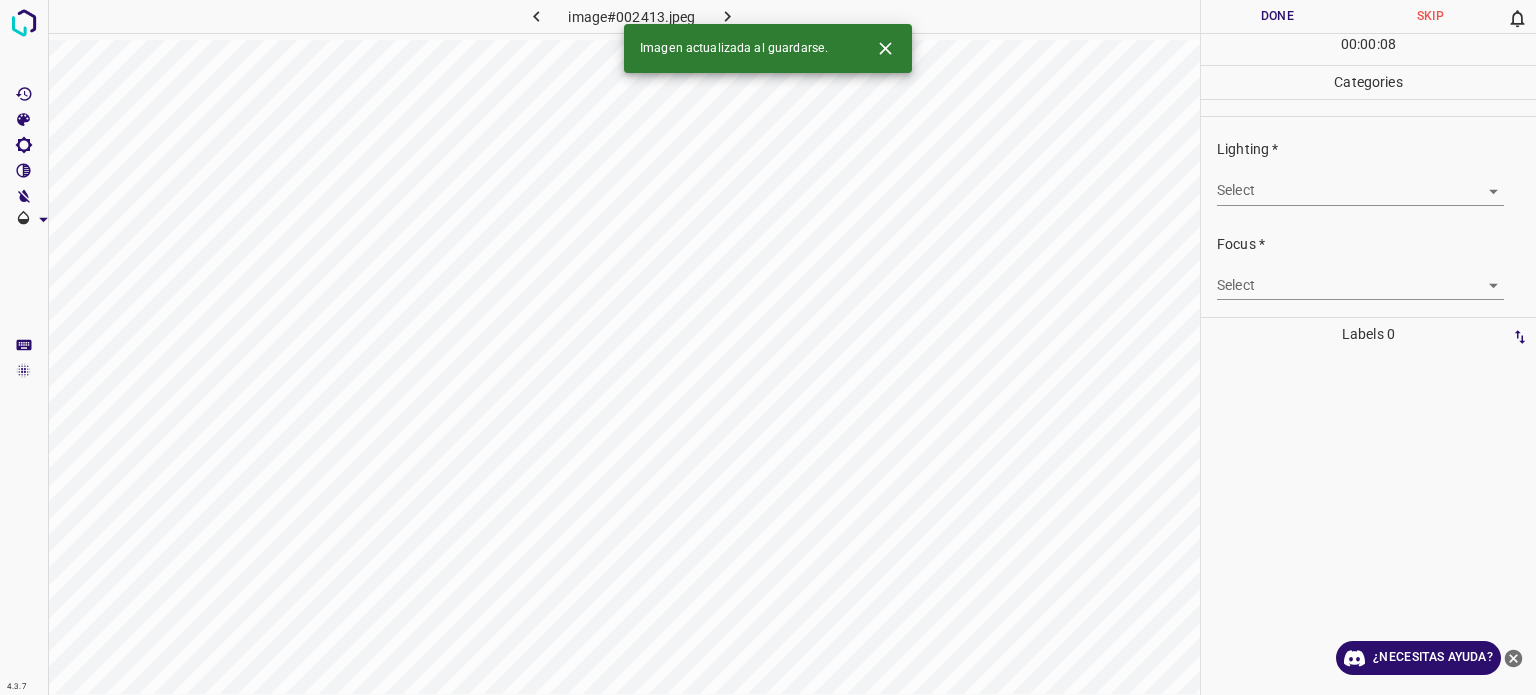 click on "4.3.7 image#002413.jpeg Done Skip 0 00   : 00   : 08   Categories Lighting *  Select ​ Focus *  Select ​ Overall *  Select ​ Labels   0 Categories 1 Lighting 2 Focus 3 Overall Tools Space Change between modes (Draw & Edit) I Auto labeling R Restore zoom M Zoom in N Zoom out Delete Delete selecte label Filters Z Restore filters X Saturation filter C Brightness filter V Contrast filter B Gray scale filter General O Download Imagen actualizada al guardarse. ¿Necesitas ayuda? Texto original Valora esta traducción Tu opinión servirá para ayudar a mejorar el Traductor de Google - Texto - Esconder - Borrar" at bounding box center [768, 347] 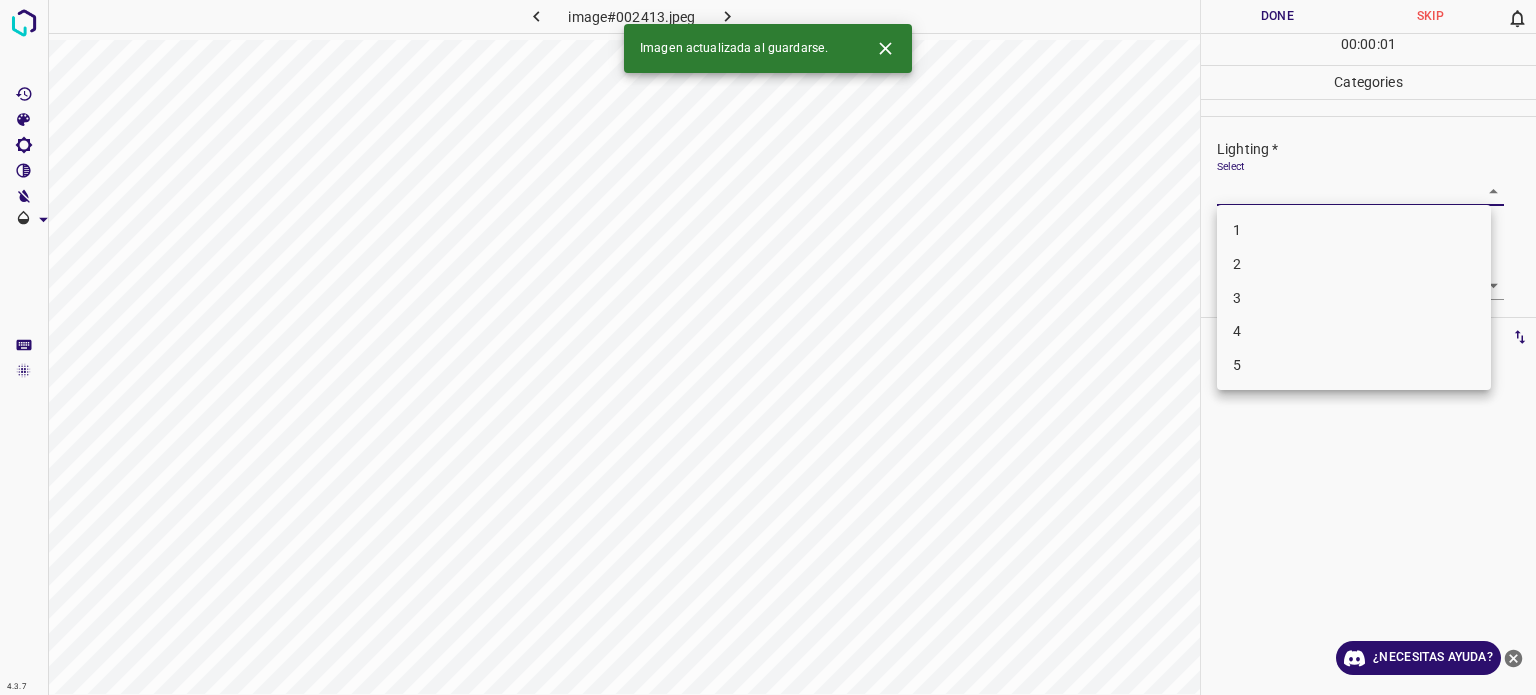 click on "3" at bounding box center [1237, 297] 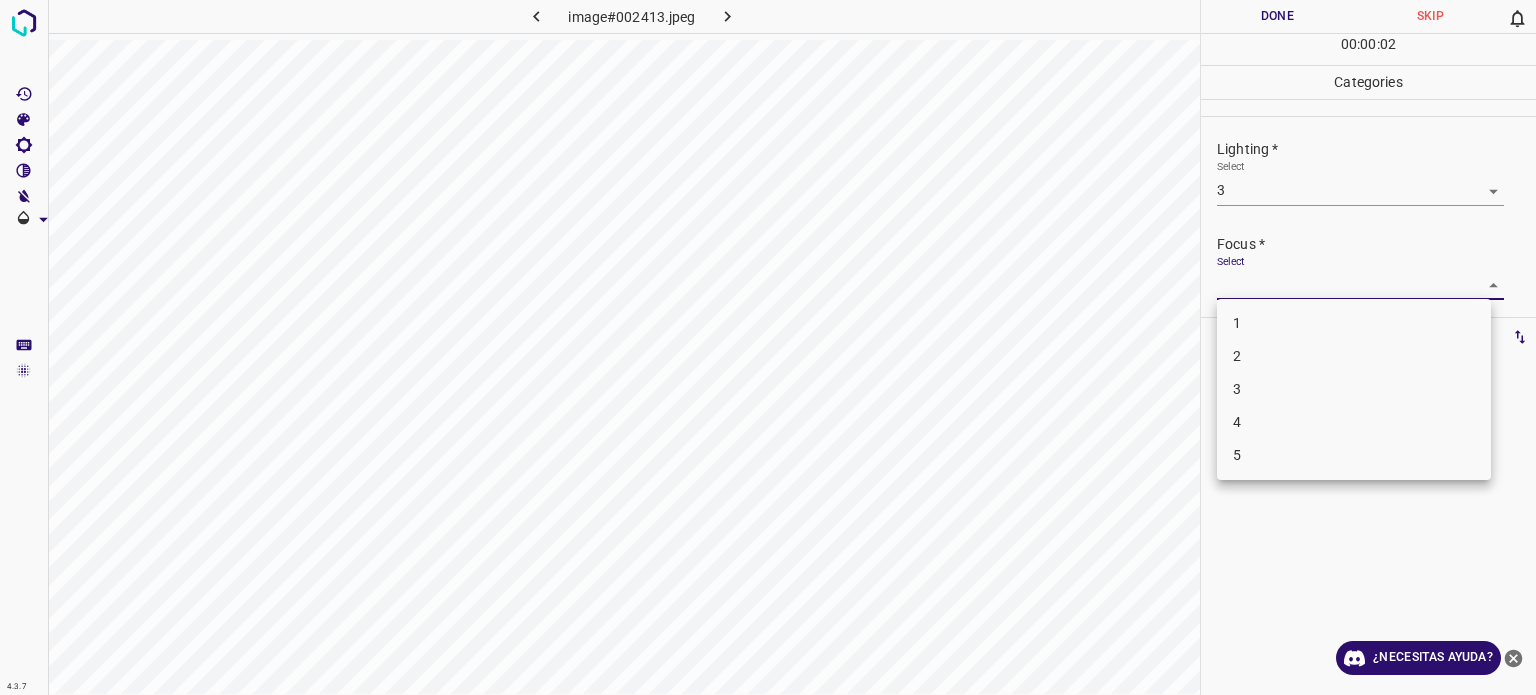 click on "4.3.7 image#002413.jpeg Done Skip 0 00 : 00 : 02 Categories Lighting * Select 3 3 Focus * Select ​ Overall * Select ​ Labels 0 Categories 1 Lighting 2 Focus 3 Overall Tools Space Change between modes (Draw & Edit) I Auto labeling R Restore zoom M Zoom in N Zoom out Delete Delete selecte label Filters Z Restore filters X Saturation filter C Brightness filter V Contrast filter B Gray scale filter General O Download ¿Necesitas ayuda? Texto original Valora esta traducción Tu opinión servirá para ayudar a mejorar el Traductor de Google - Texto - Esconder - Borrar 1 2 3 4 5" at bounding box center [768, 347] 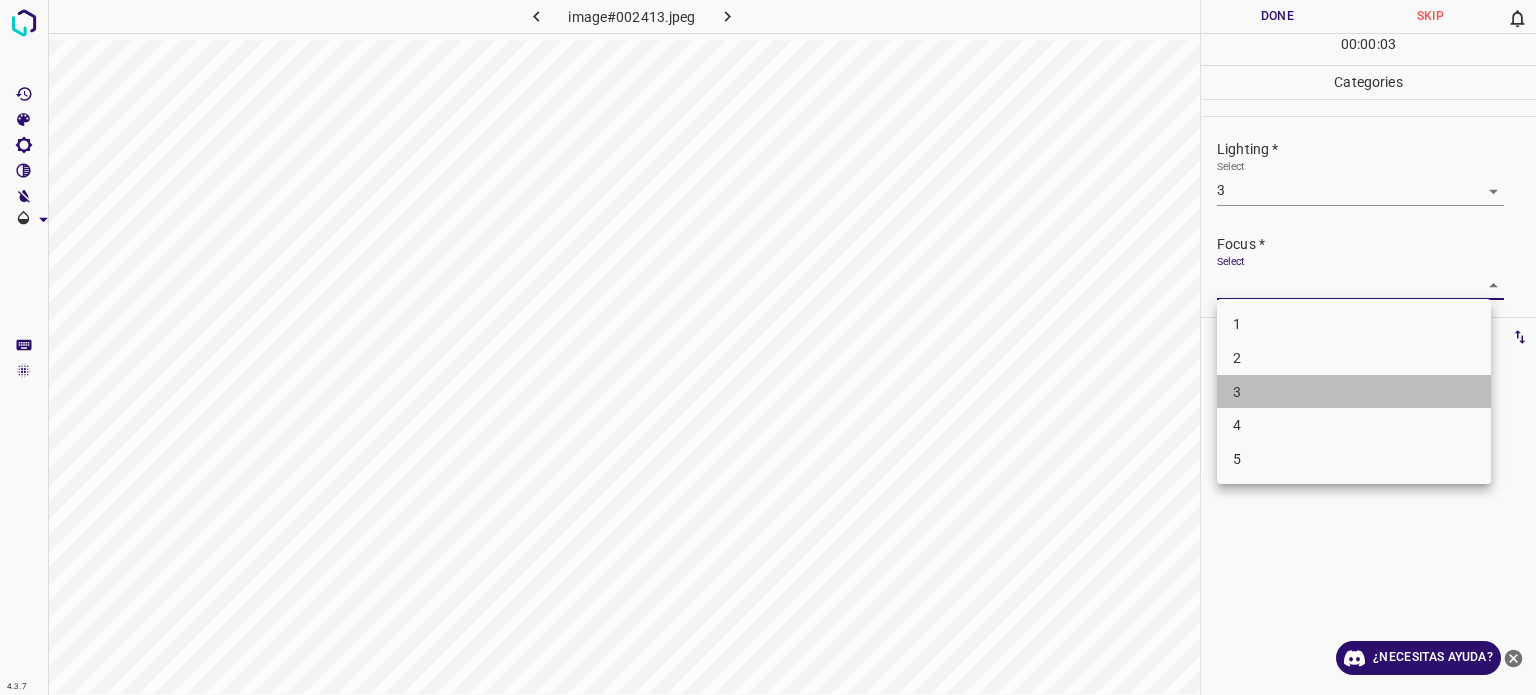 click on "3" at bounding box center [1354, 392] 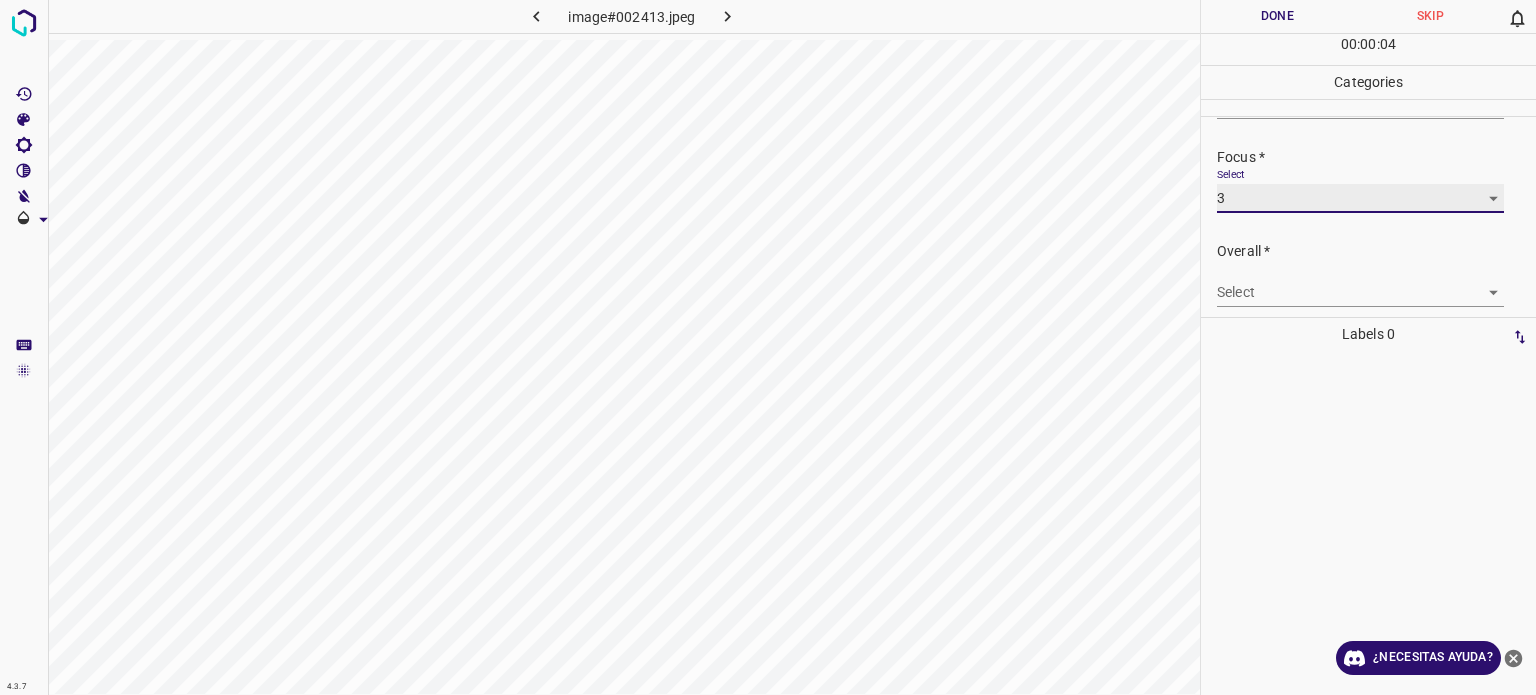 scroll, scrollTop: 98, scrollLeft: 0, axis: vertical 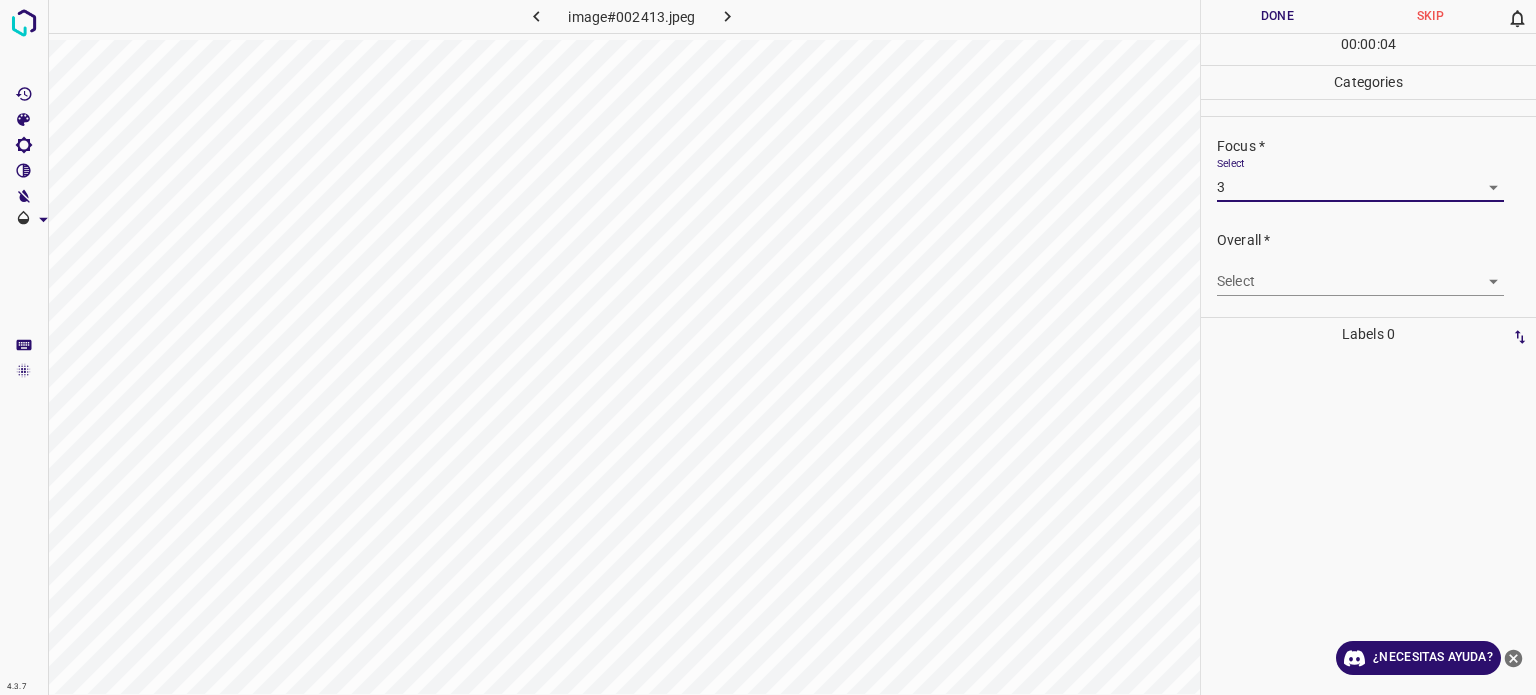 click on "4.3.7 image#002413.jpeg Done Skip 0 00   : 00   : 04   Categories Lighting *  Select 3 3 Focus *  Select 3 3 Overall *  Select ​ Labels   0 Categories 1 Lighting 2 Focus 3 Overall Tools Space Change between modes (Draw & Edit) I Auto labeling R Restore zoom M Zoom in N Zoom out Delete Delete selecte label Filters Z Restore filters X Saturation filter C Brightness filter V Contrast filter B Gray scale filter General O Download ¿Necesitas ayuda? Texto original Valora esta traducción Tu opinión servirá para ayudar a mejorar el Traductor de Google - Texto - Esconder - Borrar" at bounding box center (768, 347) 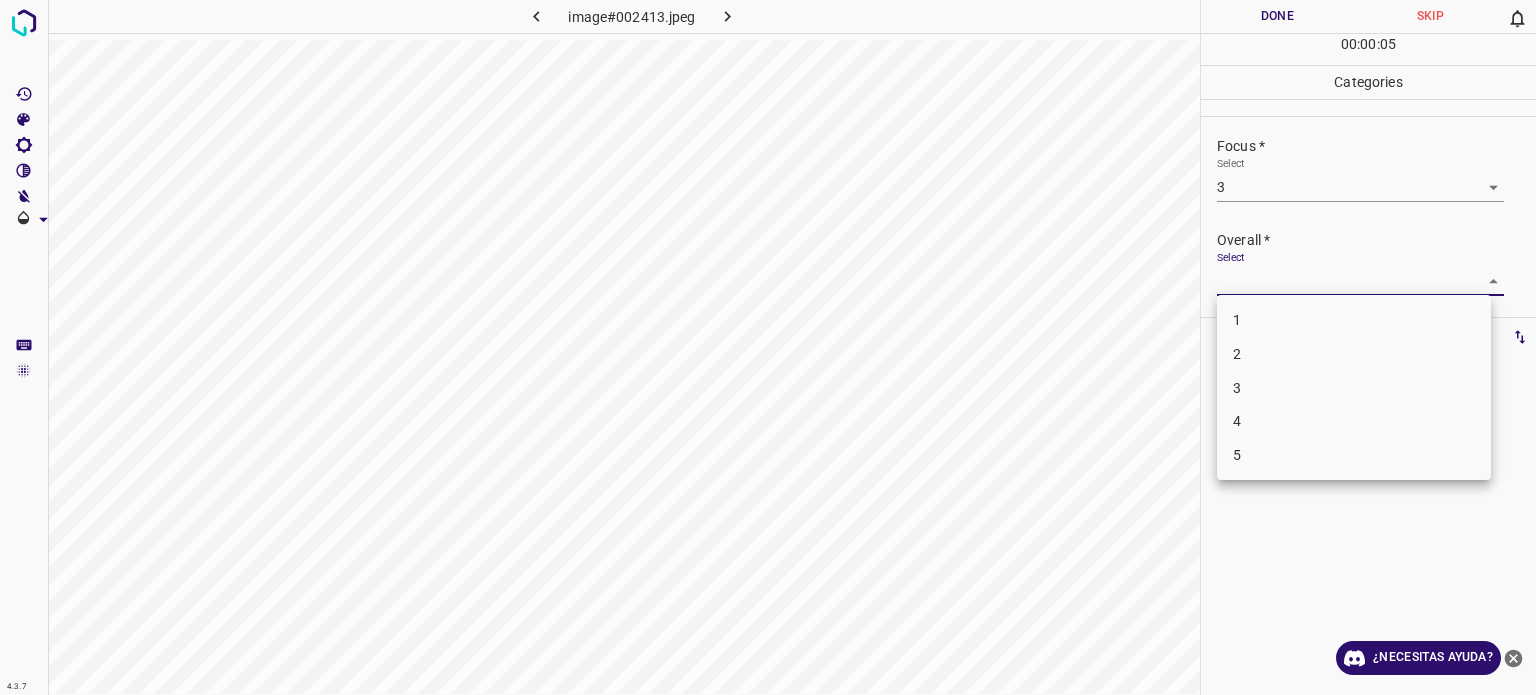 click on "3" at bounding box center (1354, 388) 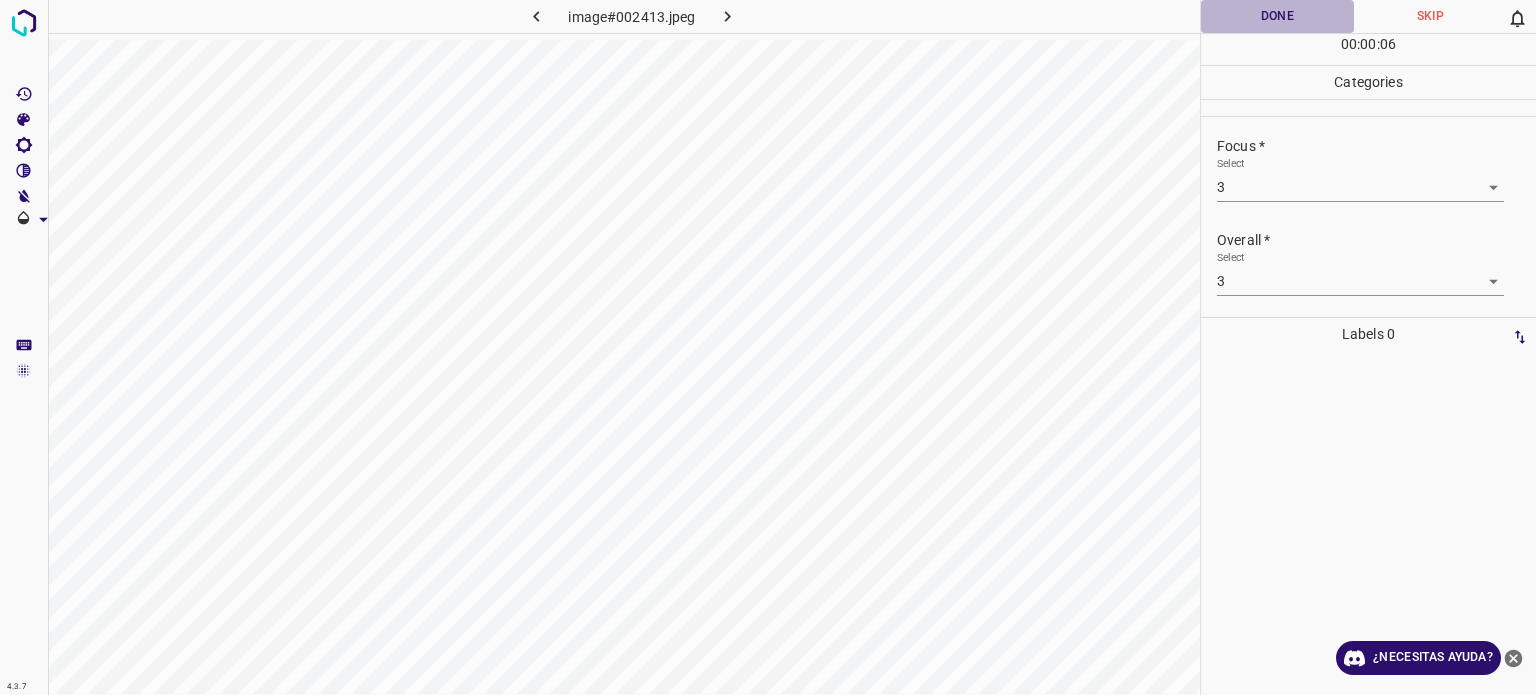 click on "Done" at bounding box center (1277, 16) 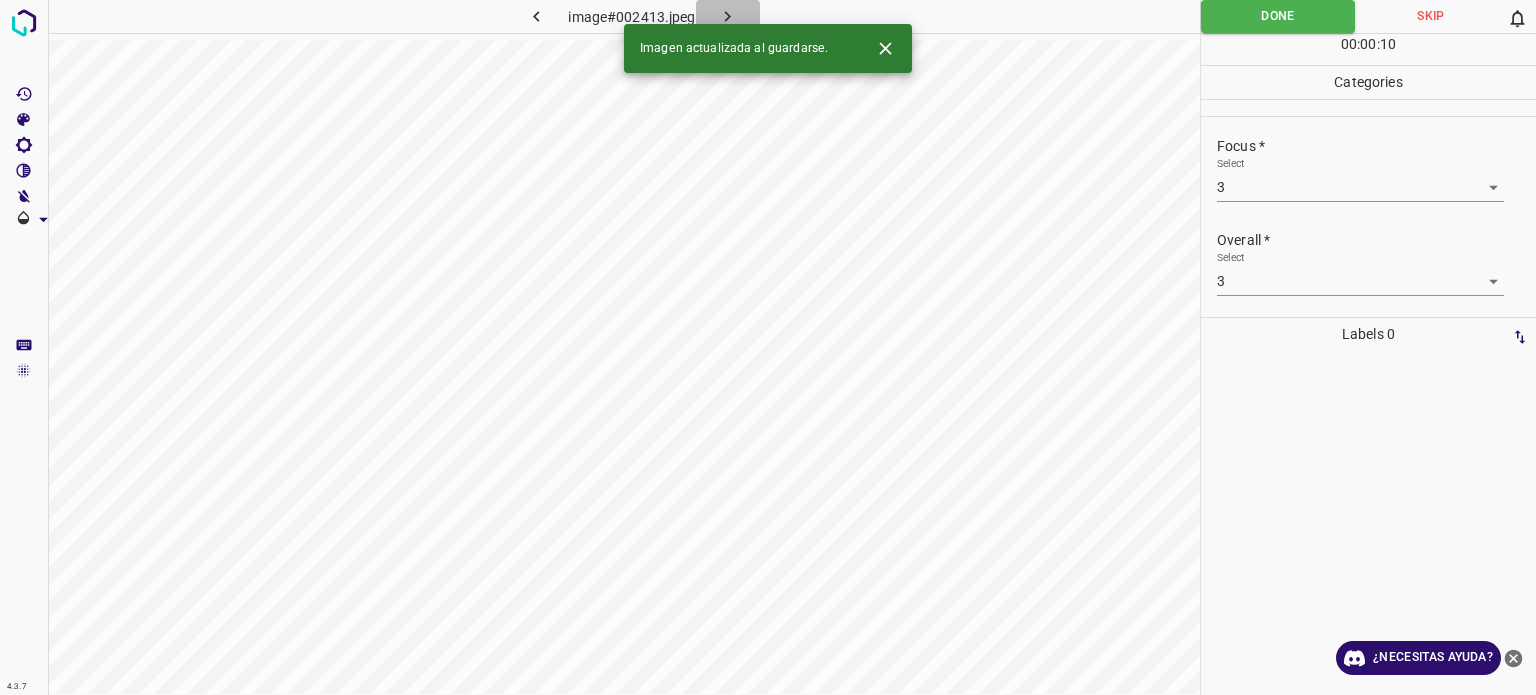 click 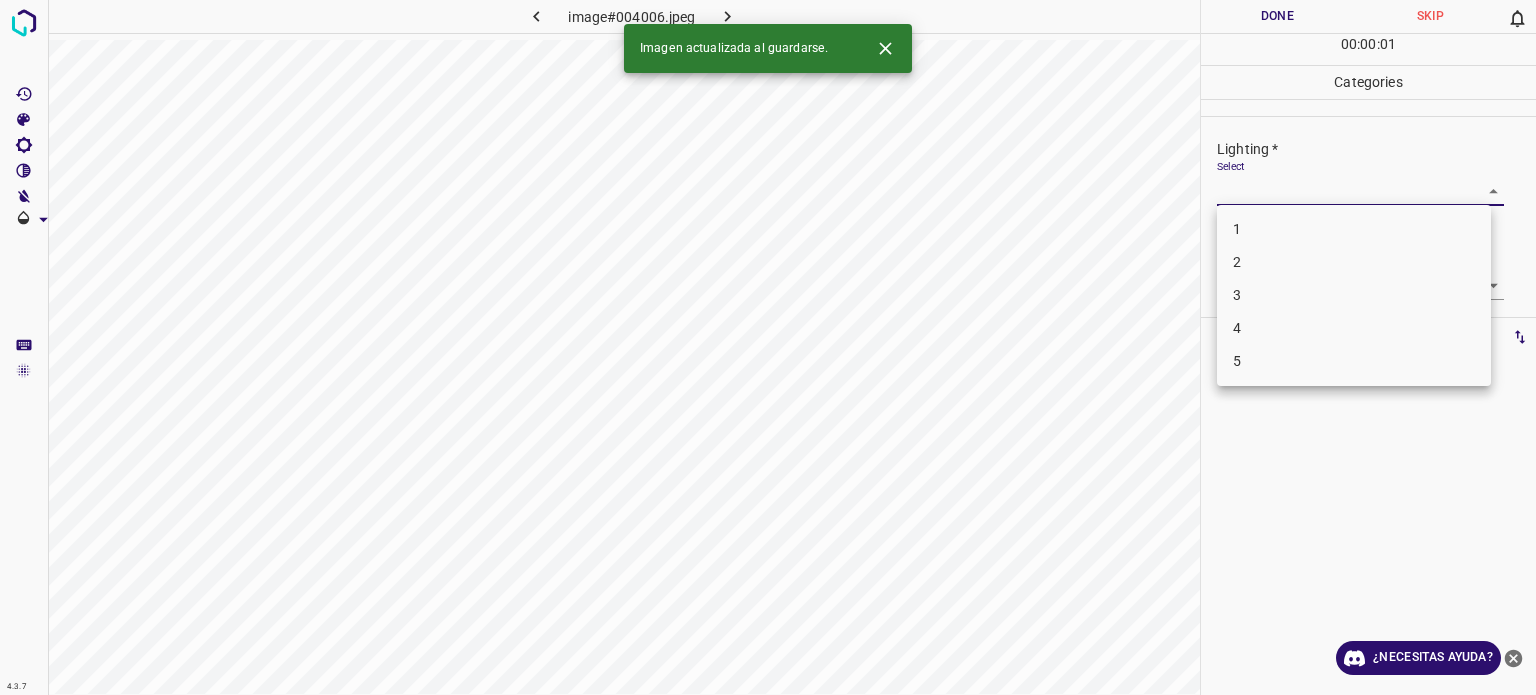 click on "4.3.7 image#004006.jpeg Done Skip 0 00   : 00   : 01   Categories Lighting *  Select ​ Focus *  Select ​ Overall *  Select ​ Labels   0 Categories 1 Lighting 2 Focus 3 Overall Tools Space Change between modes (Draw & Edit) I Auto labeling R Restore zoom M Zoom in N Zoom out Delete Delete selecte label Filters Z Restore filters X Saturation filter C Brightness filter V Contrast filter B Gray scale filter General O Download Imagen actualizada al guardarse. ¿Necesitas ayuda? Texto original Valora esta traducción Tu opinión servirá para ayudar a mejorar el Traductor de Google - Texto - Esconder - Borrar 1 2 3 4 5" at bounding box center [768, 347] 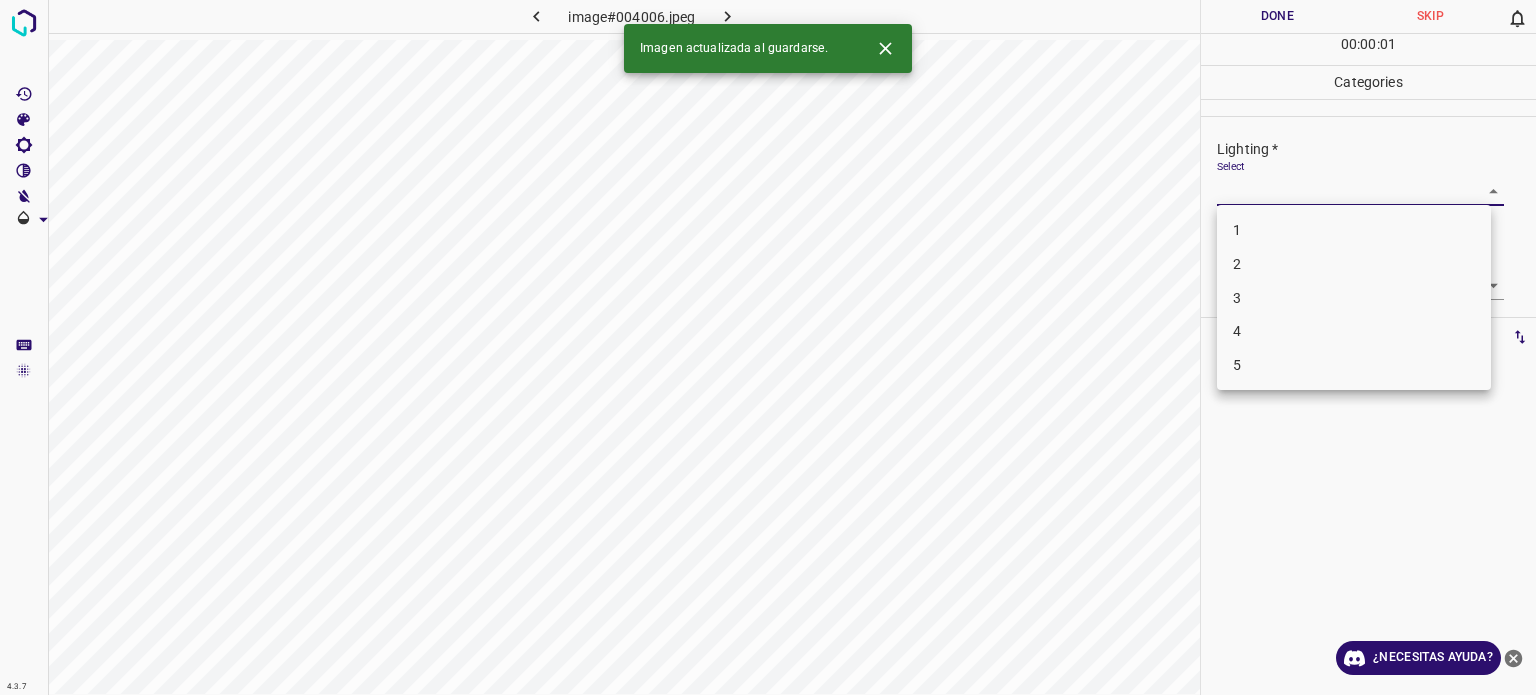 click on "3" at bounding box center [1237, 297] 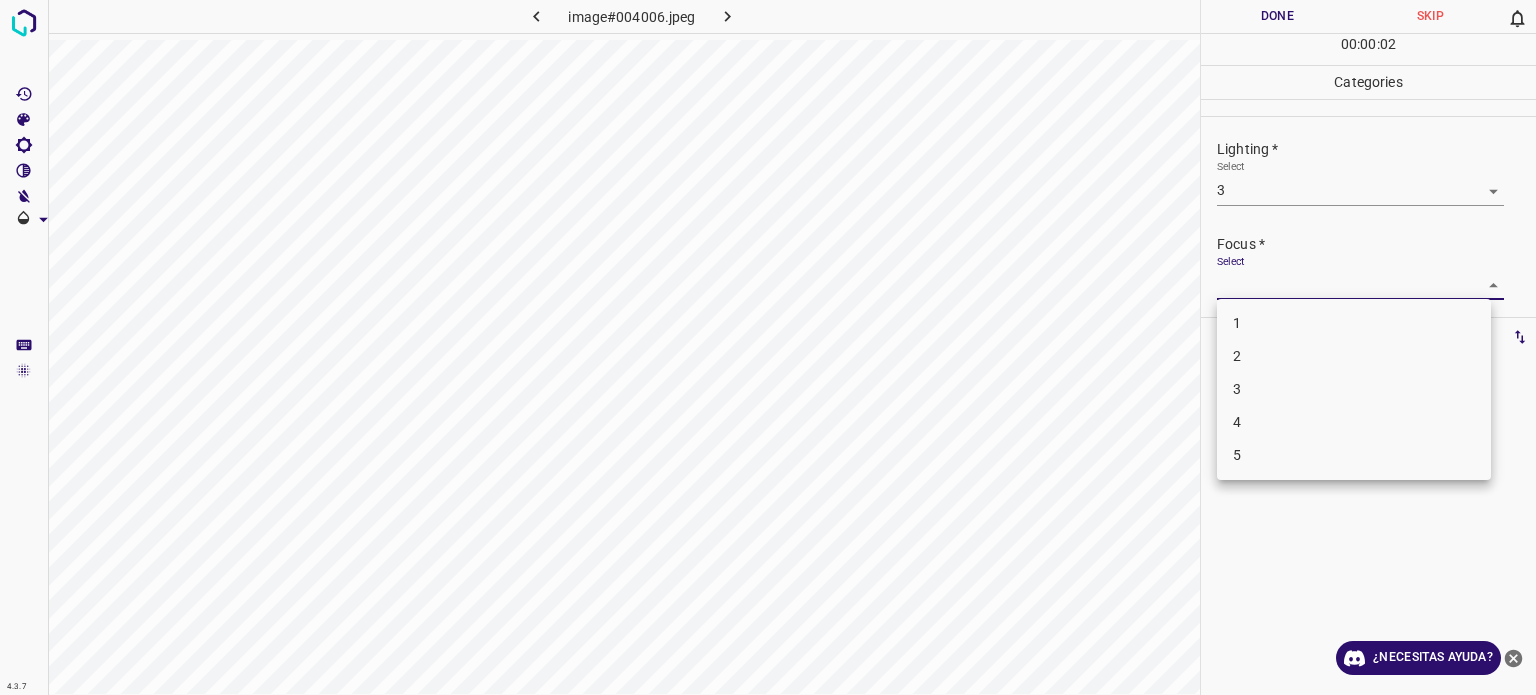 click on "4.3.7 image#004006.jpeg Done Skip 0 00   : 00   : 02   Categories Lighting *  Select 3 3 Focus *  Select ​ Overall *  Select ​ Labels   0 Categories 1 Lighting 2 Focus 3 Overall Tools Space Change between modes (Draw & Edit) I Auto labeling R Restore zoom M Zoom in N Zoom out Delete Delete selecte label Filters Z Restore filters X Saturation filter C Brightness filter V Contrast filter B Gray scale filter General O Download ¿Necesitas ayuda? Texto original Valora esta traducción Tu opinión servirá para ayudar a mejorar el Traductor de Google - Texto - Esconder - Borrar 1 2 3 4 5" at bounding box center (768, 347) 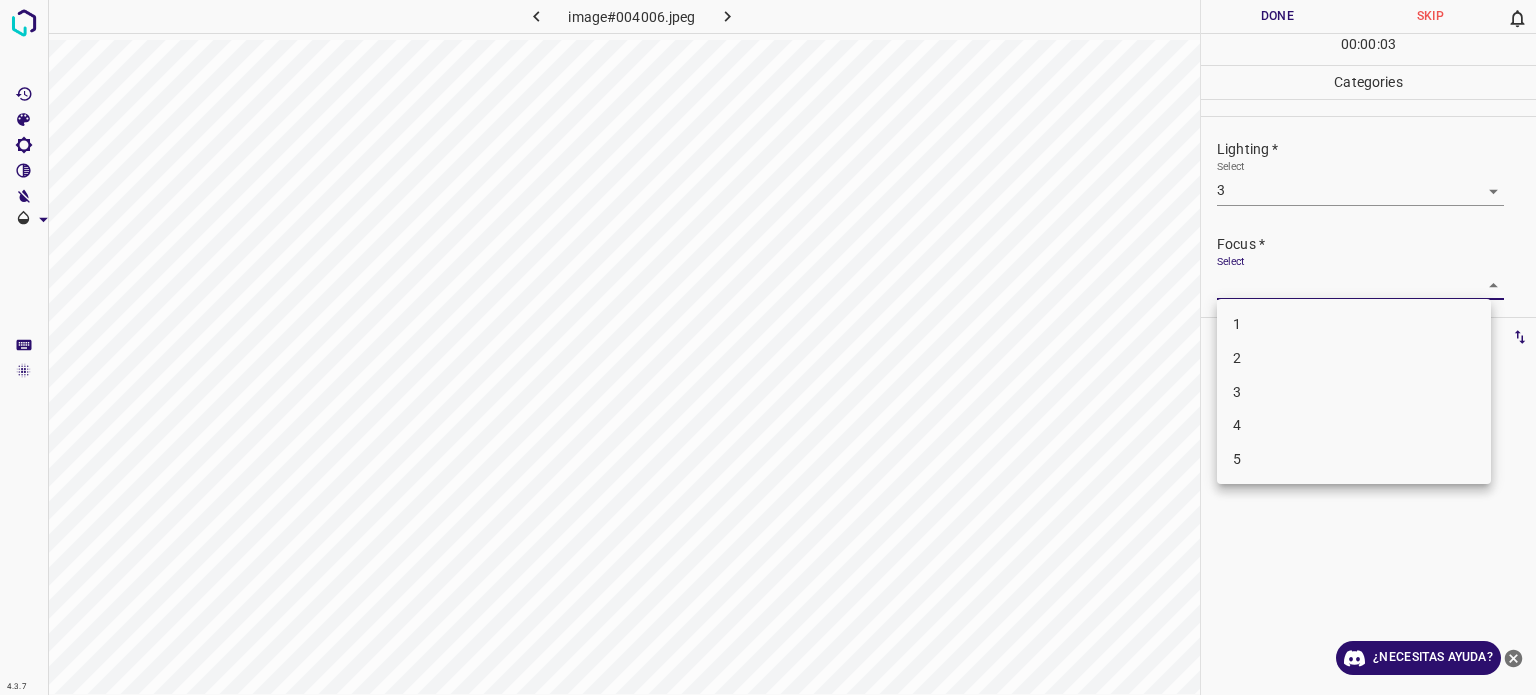 click on "3" at bounding box center (1237, 391) 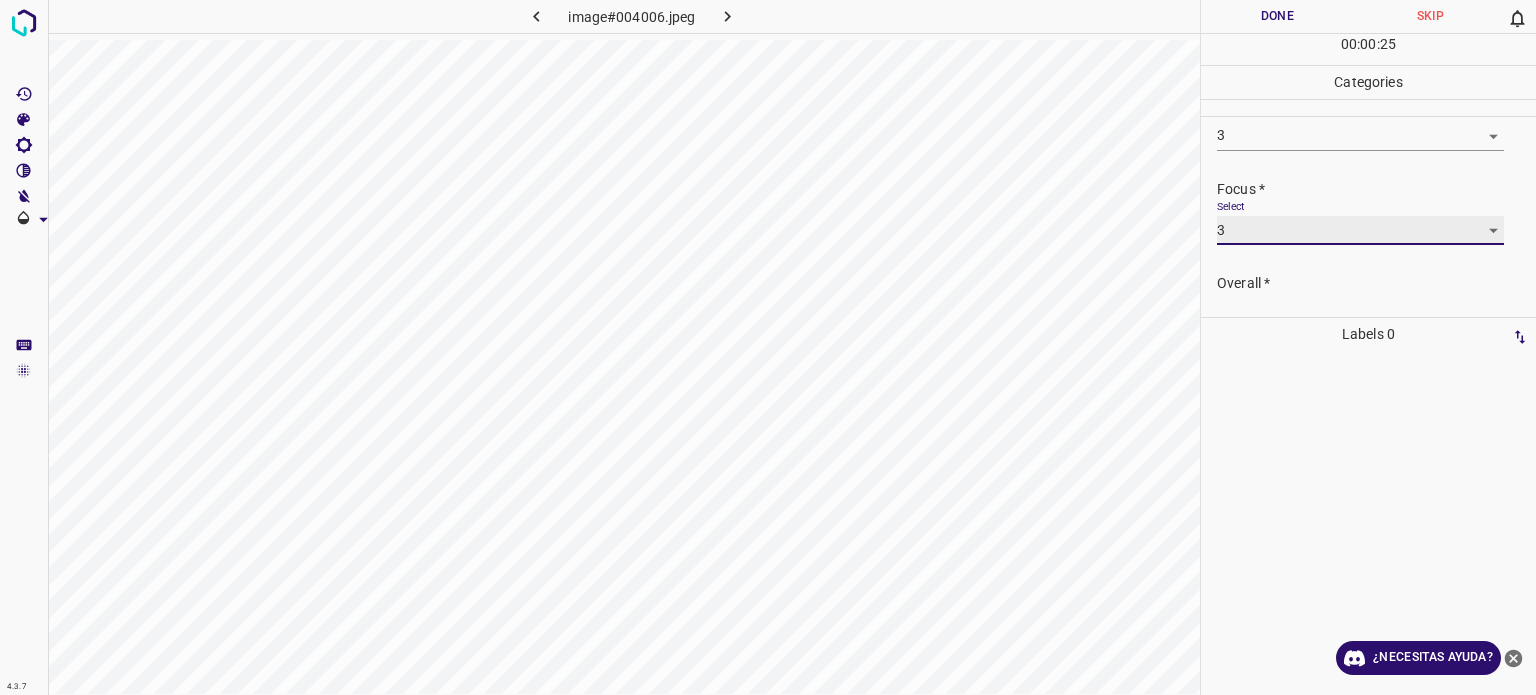 scroll, scrollTop: 98, scrollLeft: 0, axis: vertical 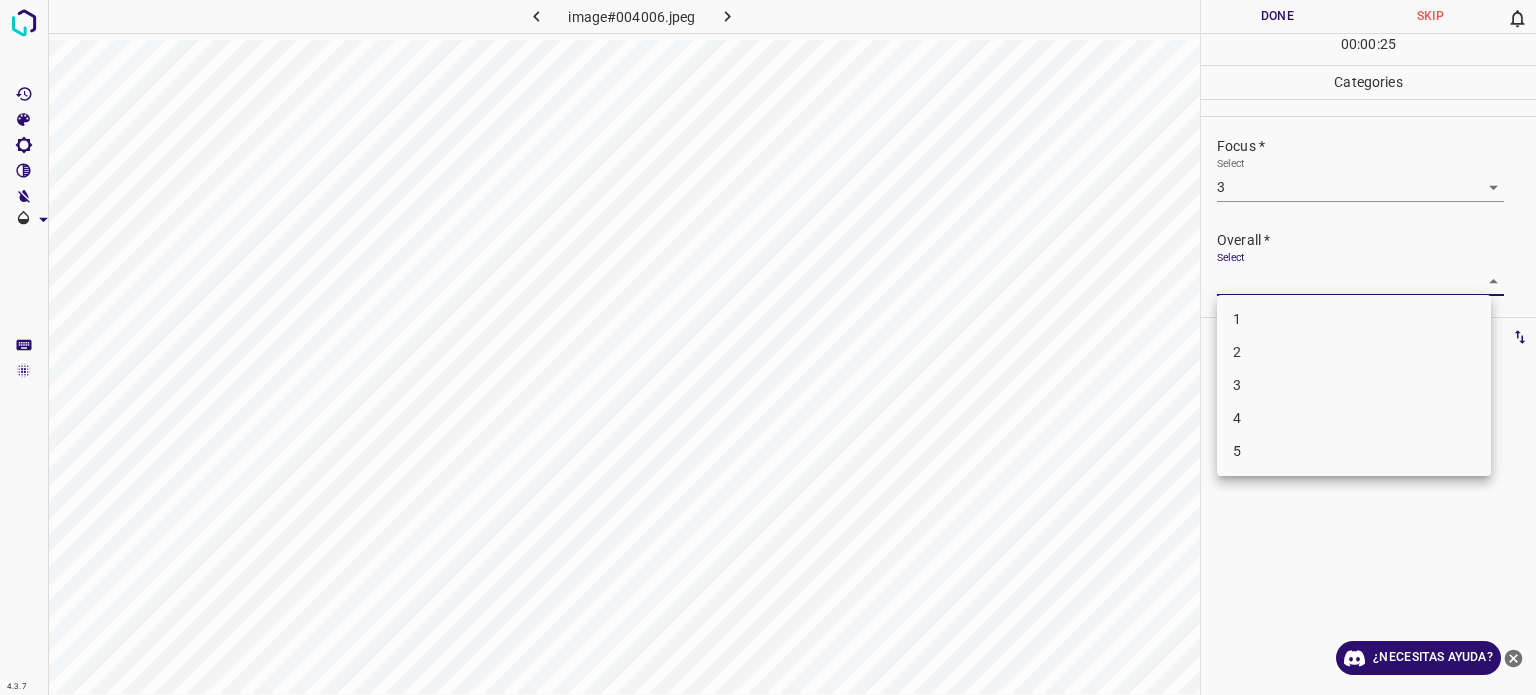 click on "4.3.7 image#004006.jpeg Done Skip 0 00   : 00   : 25   Categories Lighting *  Select 3 3 Focus *  Select 3 3 Overall *  Select ​ Labels   0 Categories 1 Lighting 2 Focus 3 Overall Tools Space Change between modes (Draw & Edit) I Auto labeling R Restore zoom M Zoom in N Zoom out Delete Delete selecte label Filters Z Restore filters X Saturation filter C Brightness filter V Contrast filter B Gray scale filter General O Download ¿Necesitas ayuda? Texto original Valora esta traducción Tu opinión servirá para ayudar a mejorar el Traductor de Google - Texto - Esconder - Borrar 1 2 3 4 5" at bounding box center [768, 347] 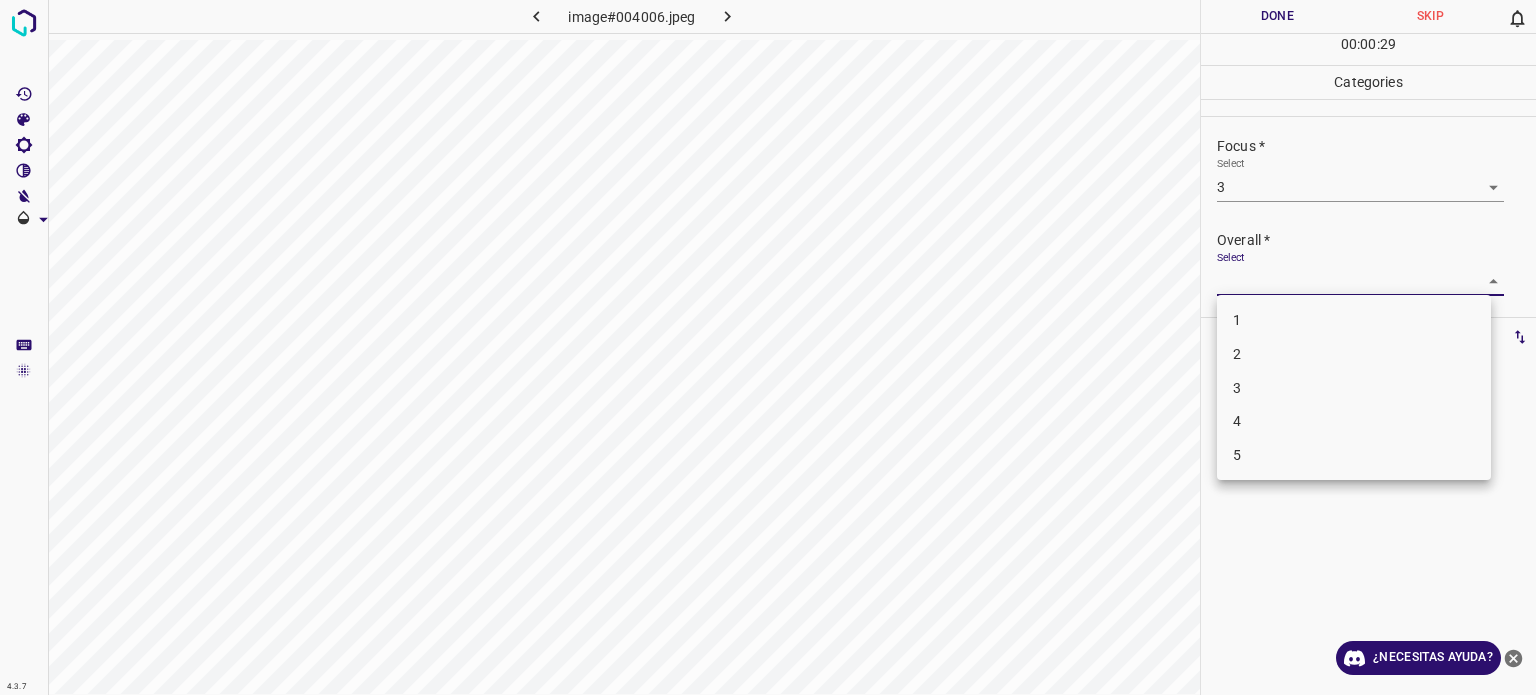 click on "3" at bounding box center (1237, 387) 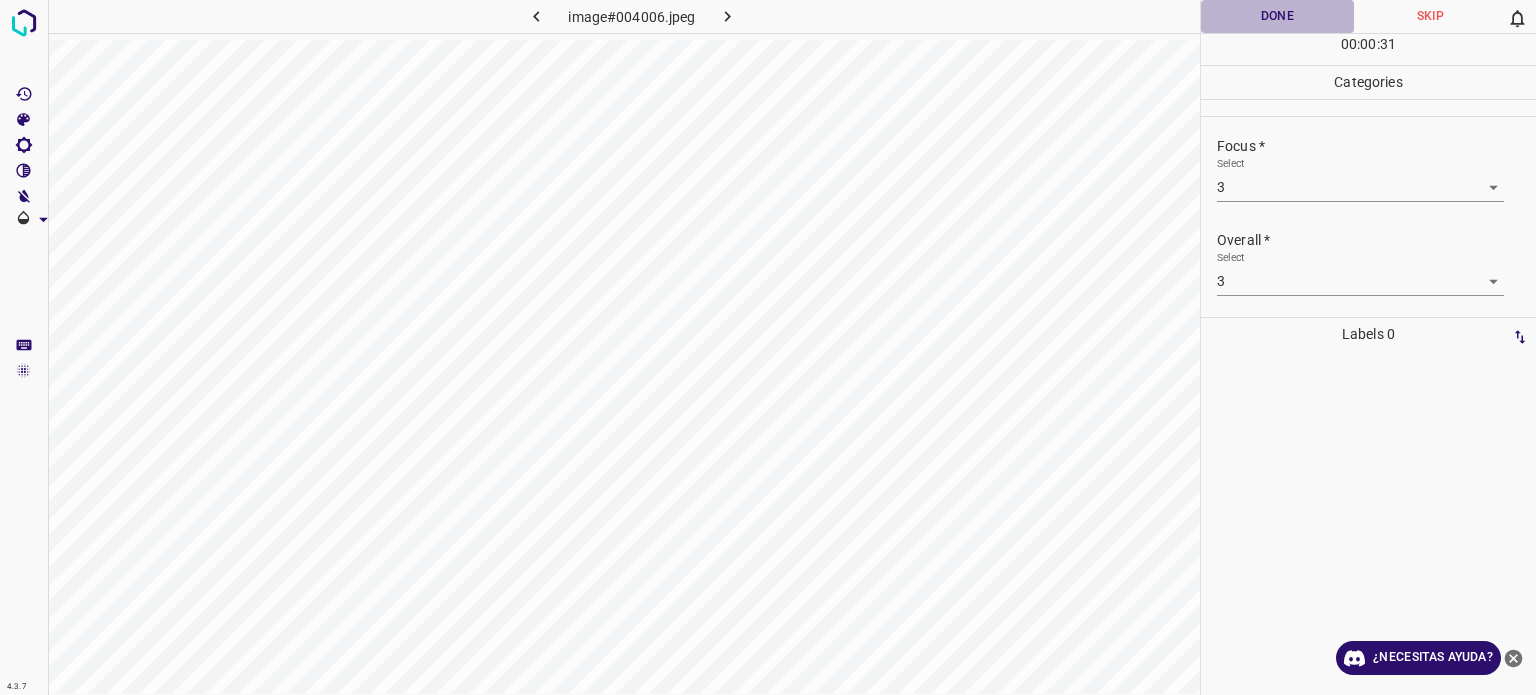 click on "Done" at bounding box center (1277, 16) 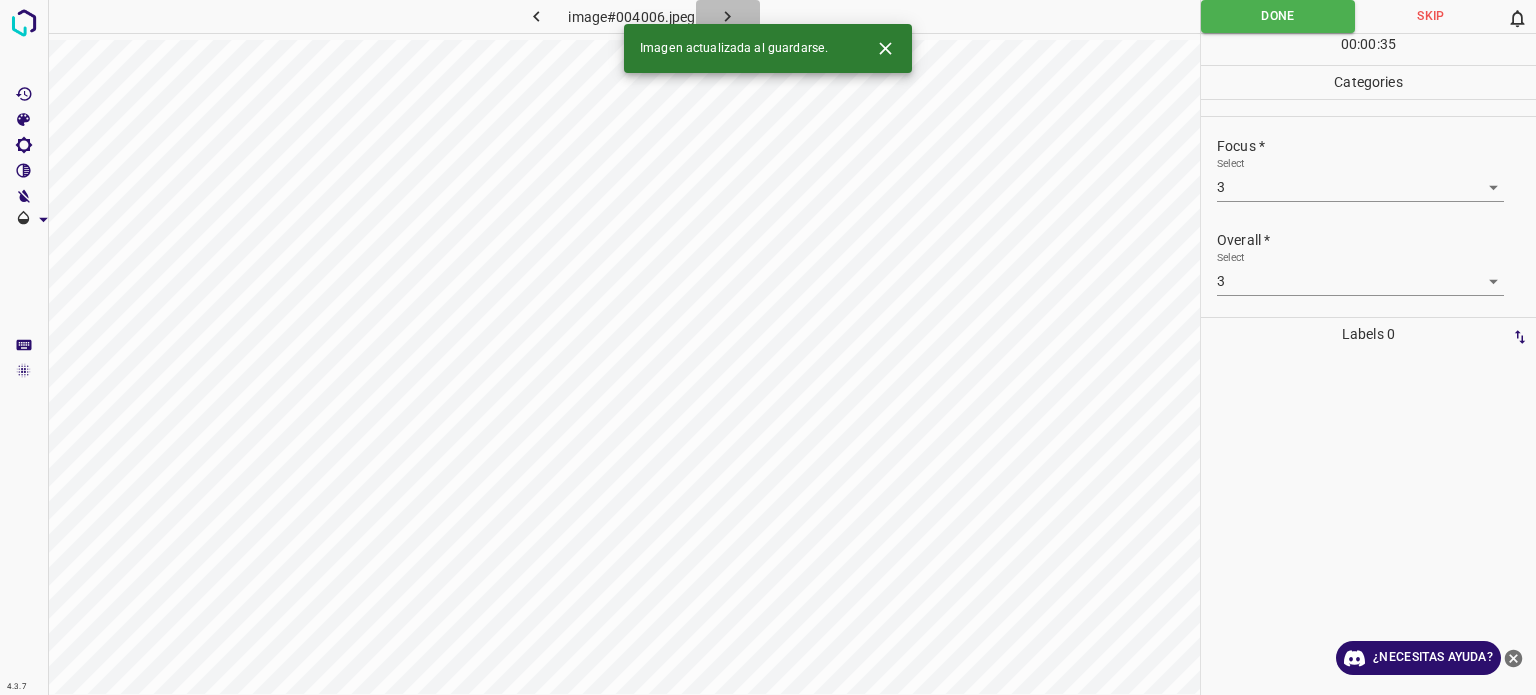 click 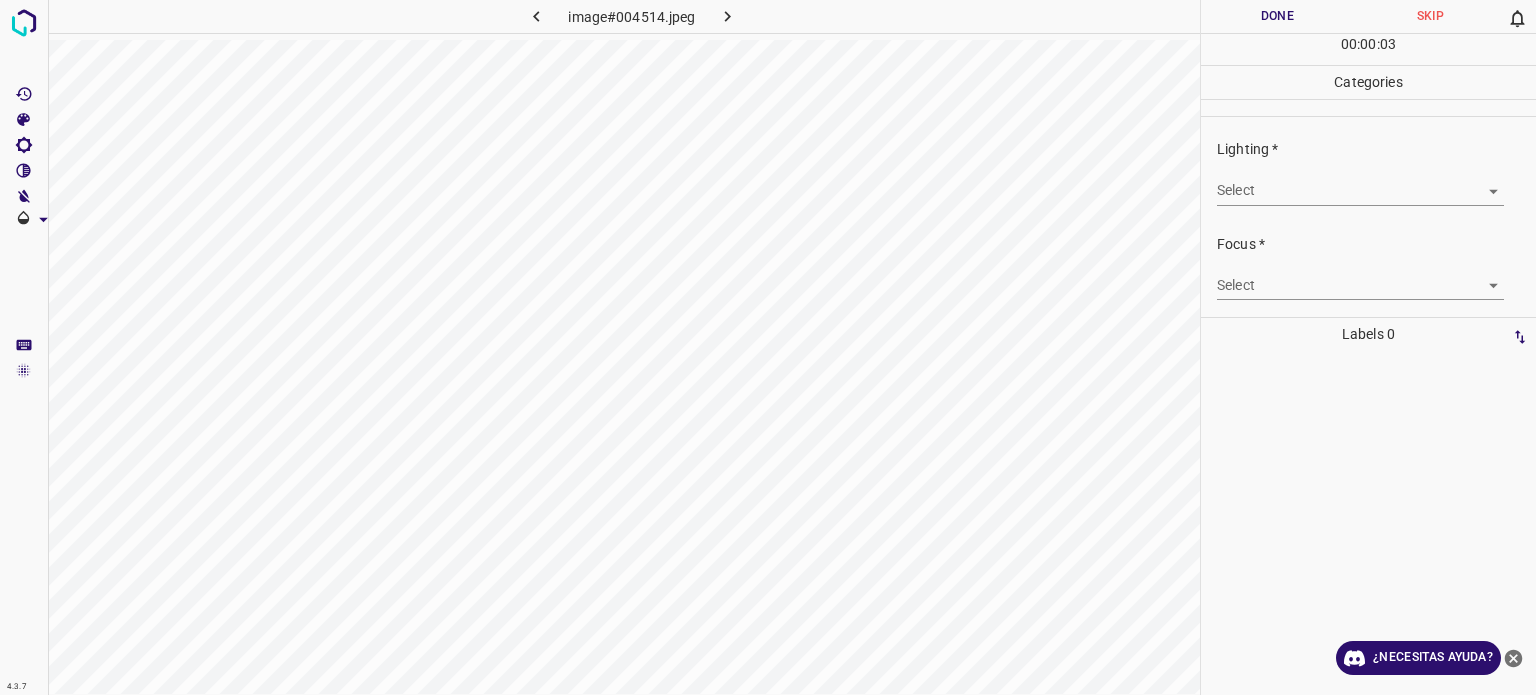 click on "4.3.7 image#004514.jpeg Done Skip 0 00 : 00 : 03 Categories Lighting * Select ​ Focus * Select ​ Overall * Select ​ Labels 0 Categories 1 Lighting 2 Focus 3 Overall Tools Space Change between modes (Draw & Edit) I Auto labeling R Restore zoom M Zoom in N Zoom out Delete Delete selecte label Filters Z Restore filters X Saturation filter C Brightness filter V Contrast filter B Gray scale filter General O Download ¿Necesitas ayuda? Texto original Valora esta traducción Tu opinión servirá para ayudar a mejorar el Traductor de Google - Texto - Esconder - Borrar" at bounding box center [768, 347] 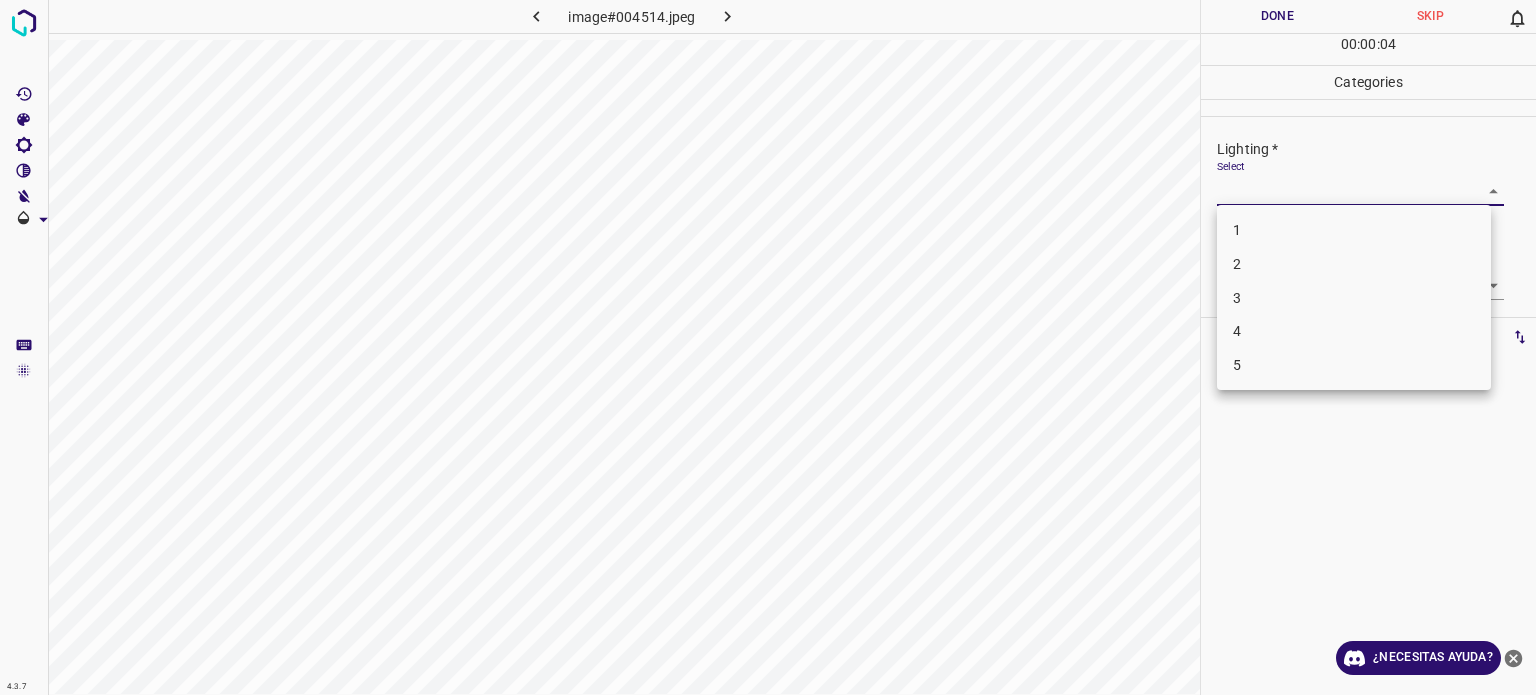 click on "3" at bounding box center (1354, 298) 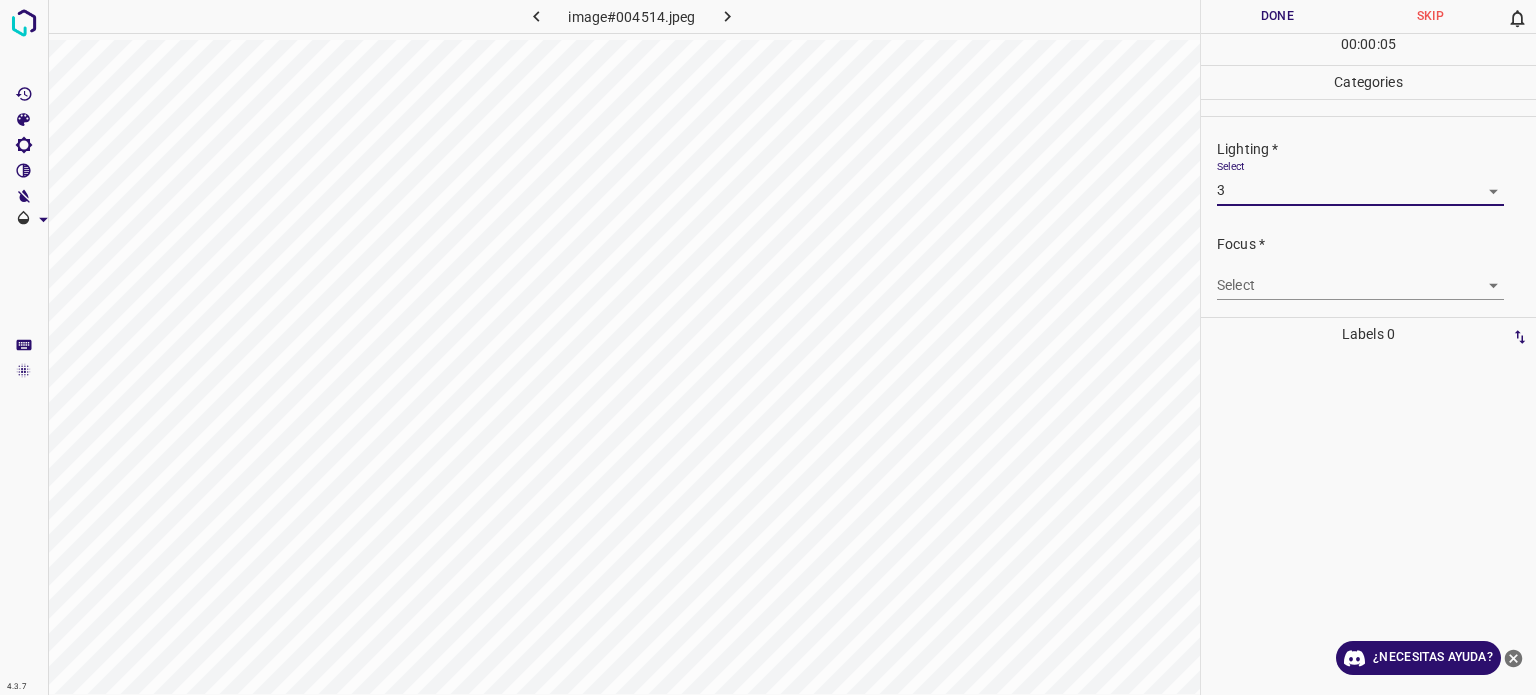 click on "4.3.7 image#004514.jpeg Done Skip 0 00   : 00   : 05   Categories Lighting *  Select 3 3 Focus *  Select ​ Overall *  Select ​ Labels   0 Categories 1 Lighting 2 Focus 3 Overall Tools Space Change between modes (Draw & Edit) I Auto labeling R Restore zoom M Zoom in N Zoom out Delete Delete selecte label Filters Z Restore filters X Saturation filter C Brightness filter V Contrast filter B Gray scale filter General O Download ¿Necesitas ayuda? Texto original Valora esta traducción Tu opinión servirá para ayudar a mejorar el Traductor de Google - Texto - Esconder - Borrar" at bounding box center [768, 347] 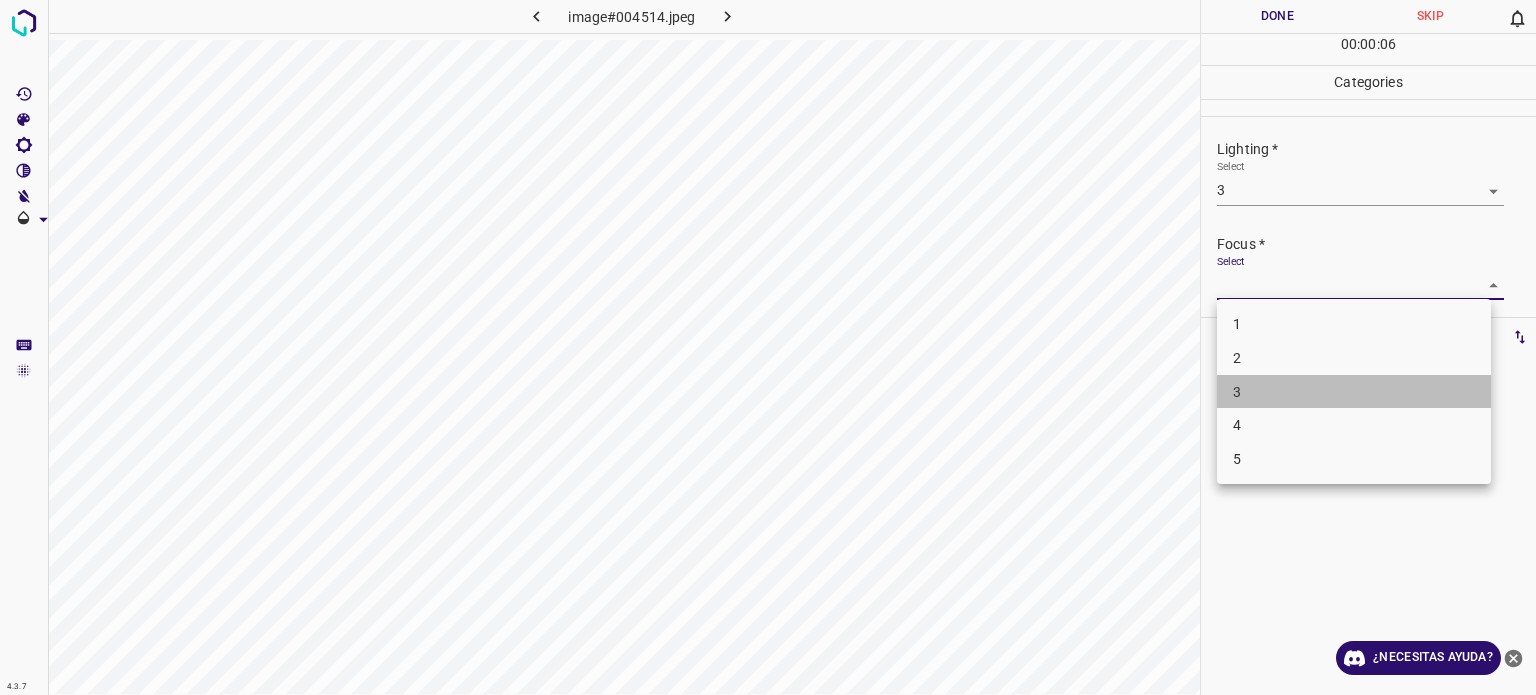 click on "3" at bounding box center [1354, 392] 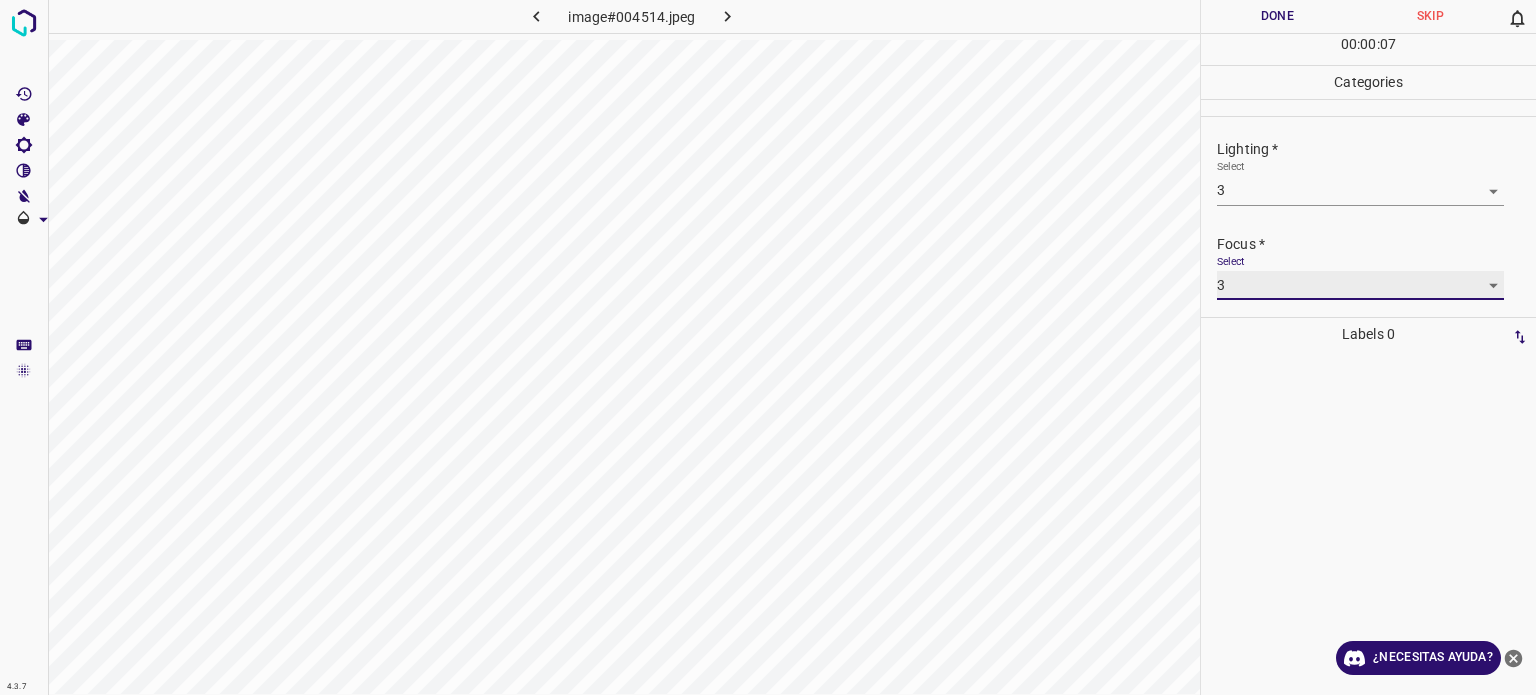scroll, scrollTop: 98, scrollLeft: 0, axis: vertical 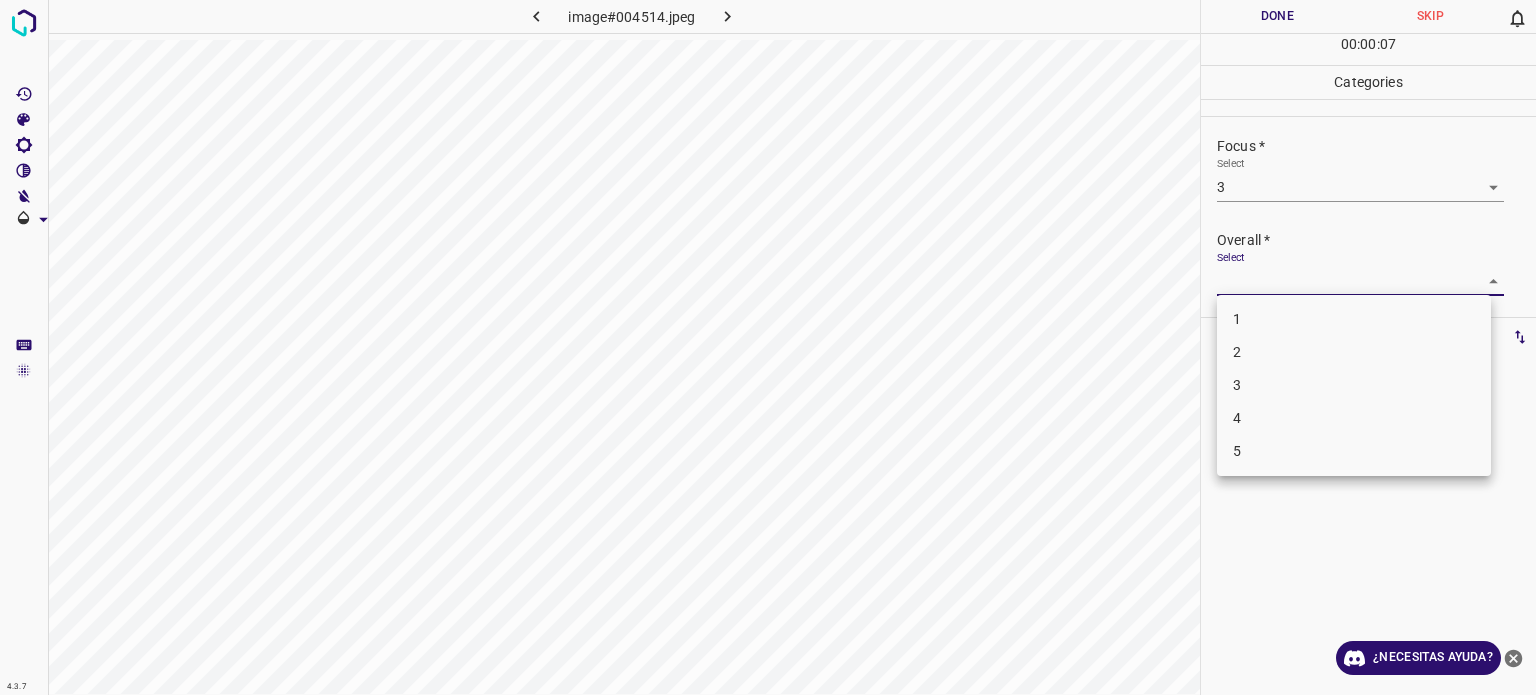 click on "4.3.7 image#004514.jpeg Done Skip 0 00   : 00   : 07   Categories Lighting *  Select 3 3 Focus *  Select 3 3 Overall *  Select ​ Labels   0 Categories 1 Lighting 2 Focus 3 Overall Tools Space Change between modes (Draw & Edit) I Auto labeling R Restore zoom M Zoom in N Zoom out Delete Delete selecte label Filters Z Restore filters X Saturation filter C Brightness filter V Contrast filter B Gray scale filter General O Download ¿Necesitas ayuda? Texto original Valora esta traducción Tu opinión servirá para ayudar a mejorar el Traductor de Google - Texto - Esconder - Borrar 1 2 3 4 5" at bounding box center [768, 347] 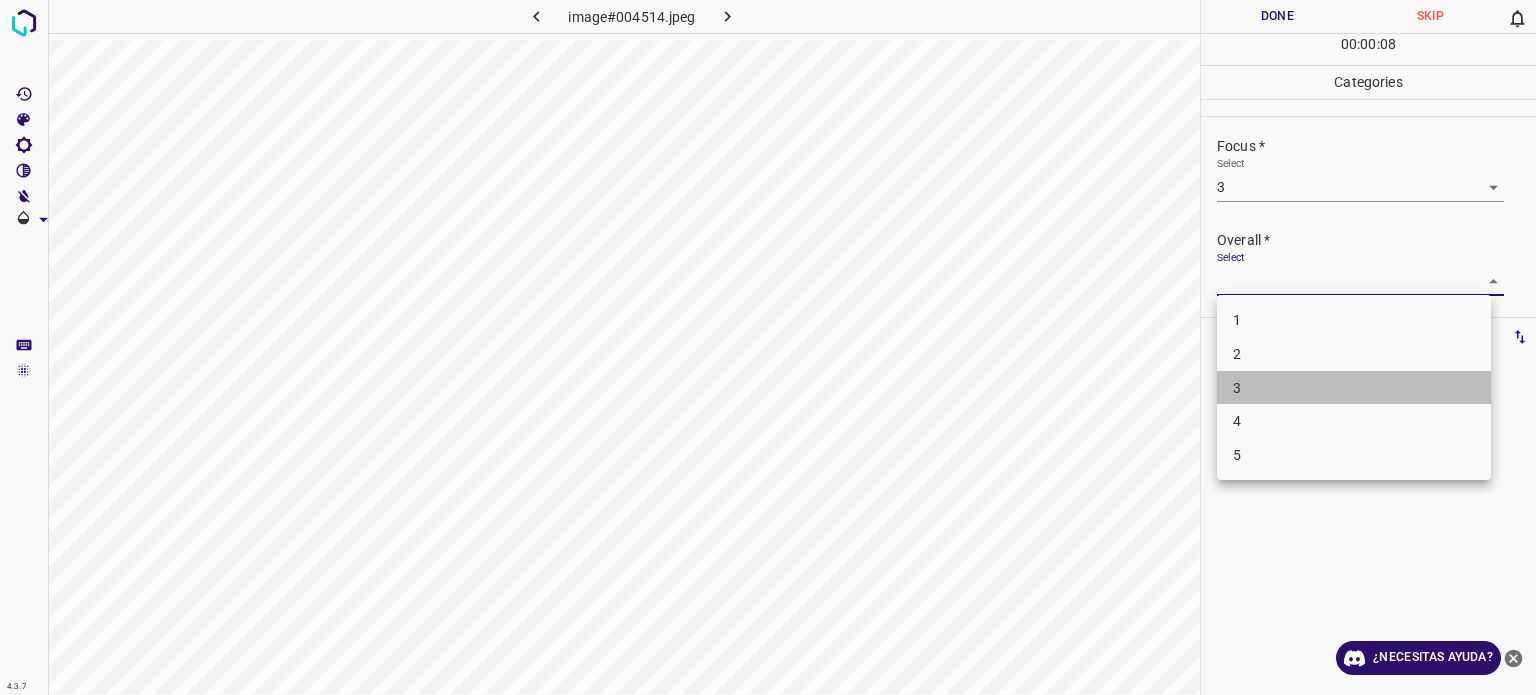 click on "3" at bounding box center [1354, 388] 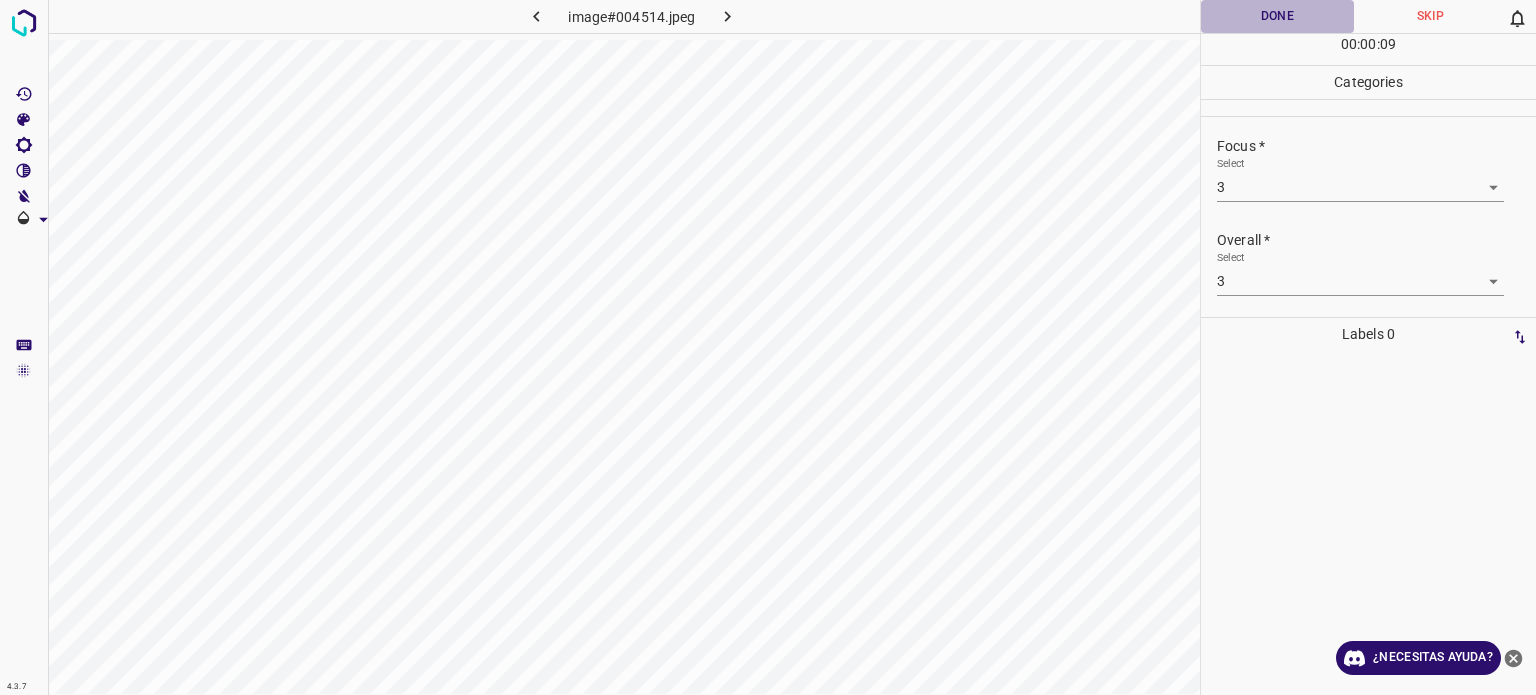 click on "Done" at bounding box center [1277, 16] 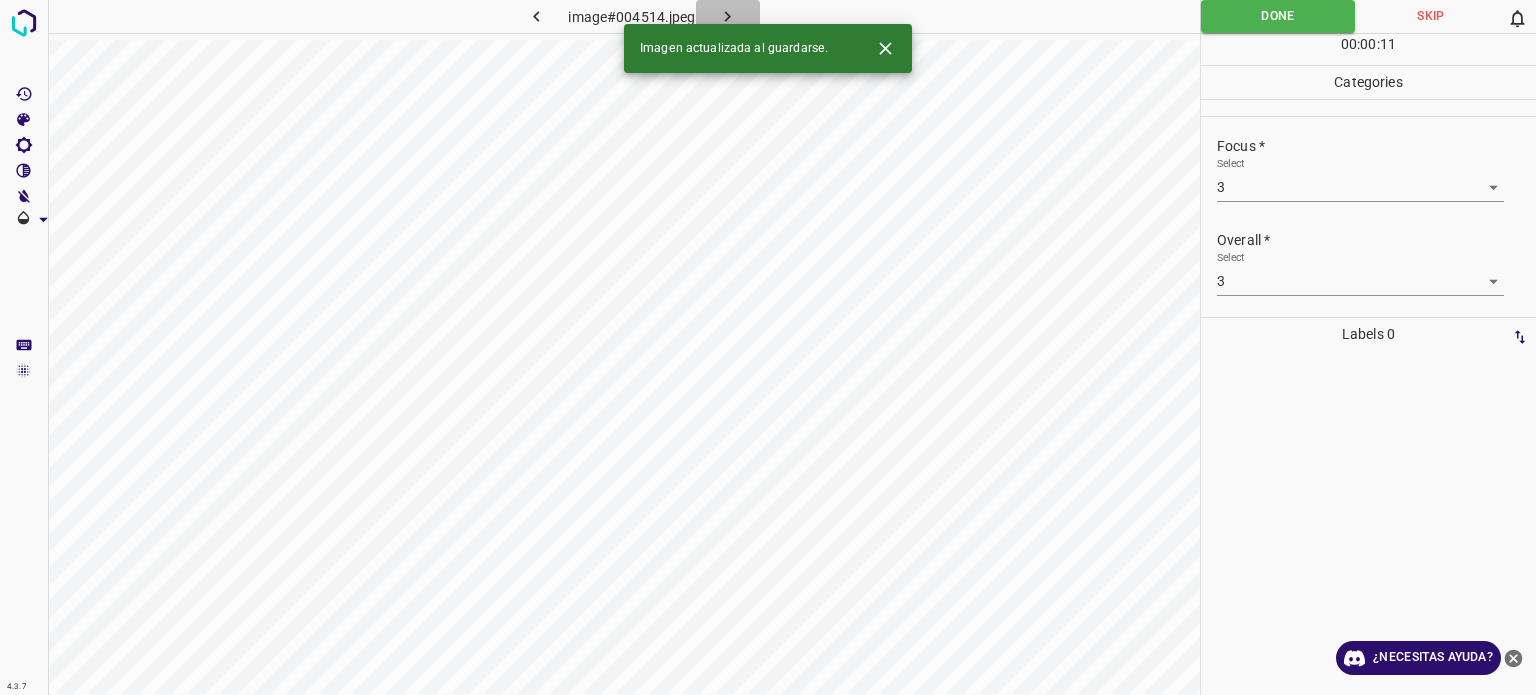 click 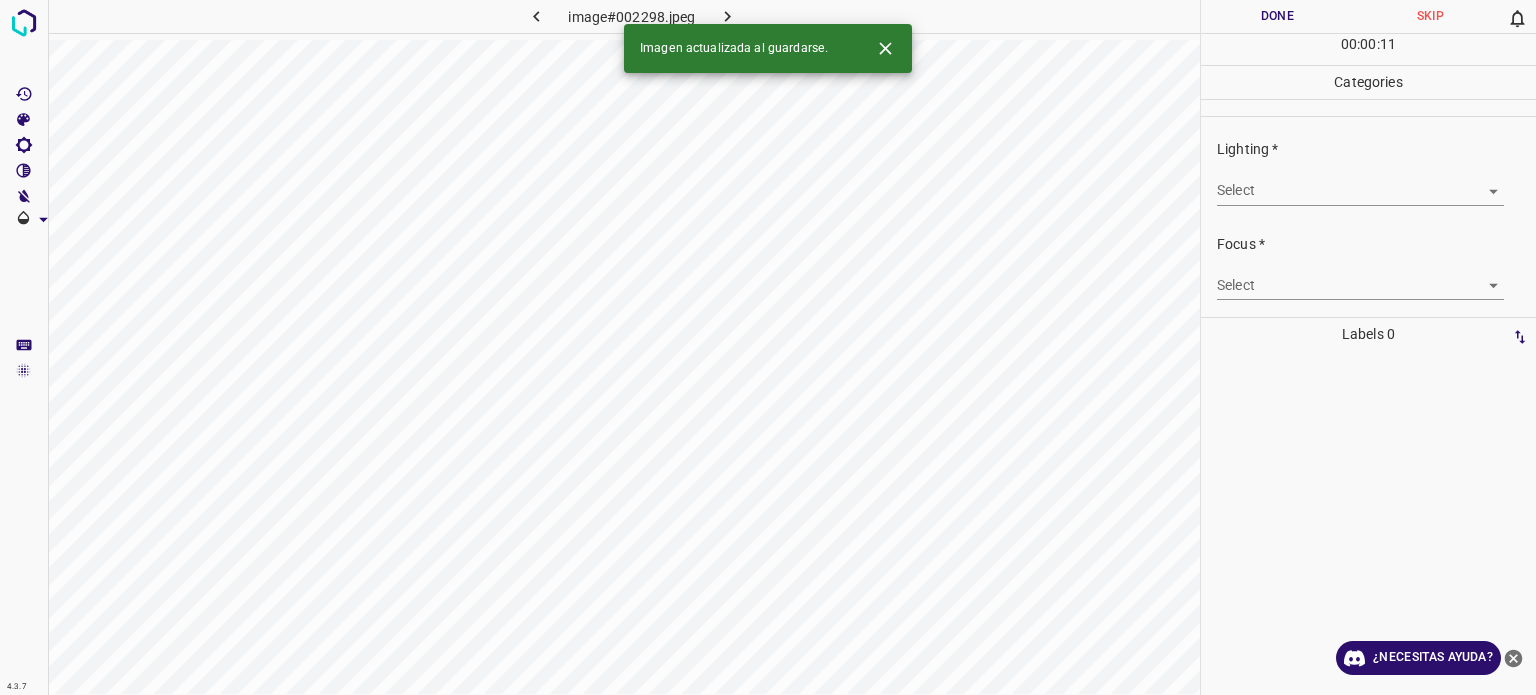 click on "4.3.7 image#002298.jpeg Done Skip 0 00   : 00   : 11   Categories Lighting *  Select ​ Focus *  Select ​ Overall *  Select ​ Labels   0 Categories 1 Lighting 2 Focus 3 Overall Tools Space Change between modes (Draw & Edit) I Auto labeling R Restore zoom M Zoom in N Zoom out Delete Delete selecte label Filters Z Restore filters X Saturation filter C Brightness filter V Contrast filter B Gray scale filter General O Download Imagen actualizada al guardarse. ¿Necesitas ayuda? Texto original Valora esta traducción Tu opinión servirá para ayudar a mejorar el Traductor de Google - Texto - Esconder - Borrar" at bounding box center [768, 347] 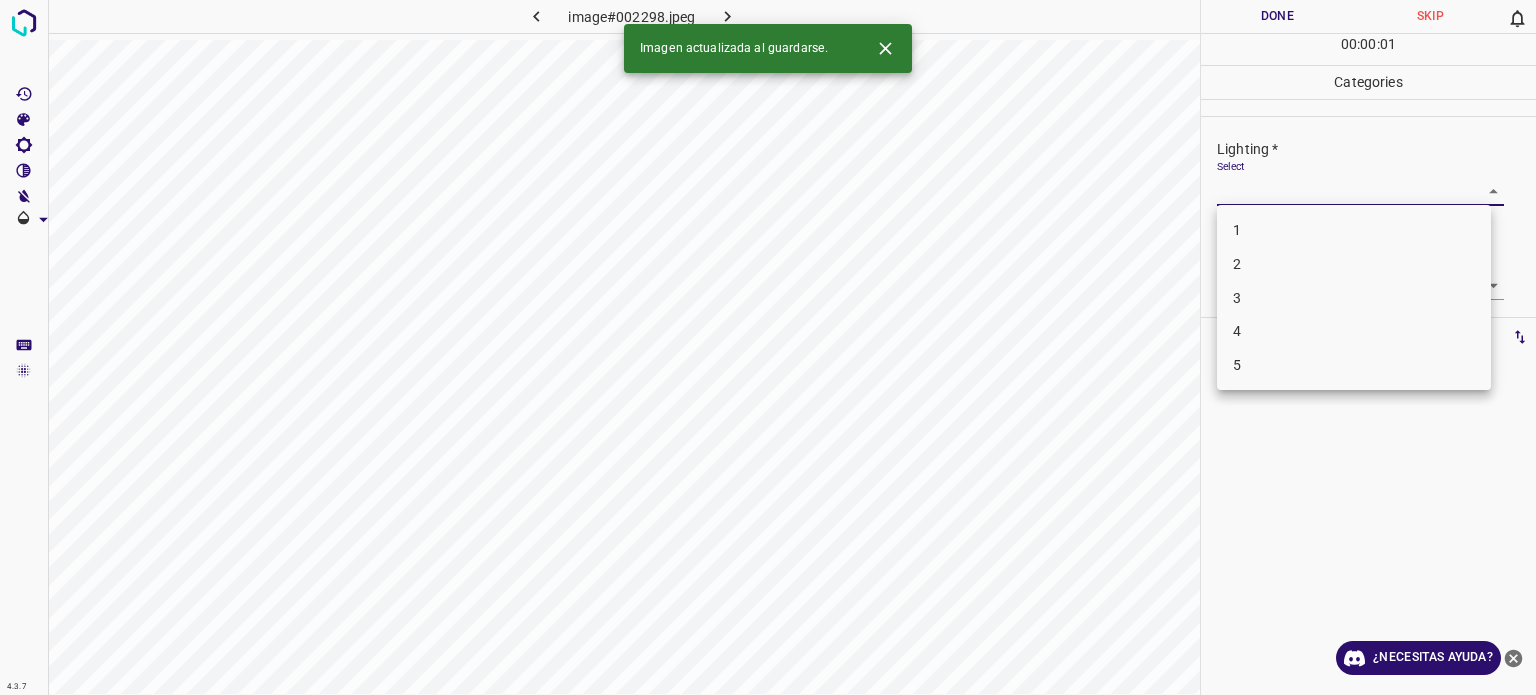 click on "3" at bounding box center (1354, 298) 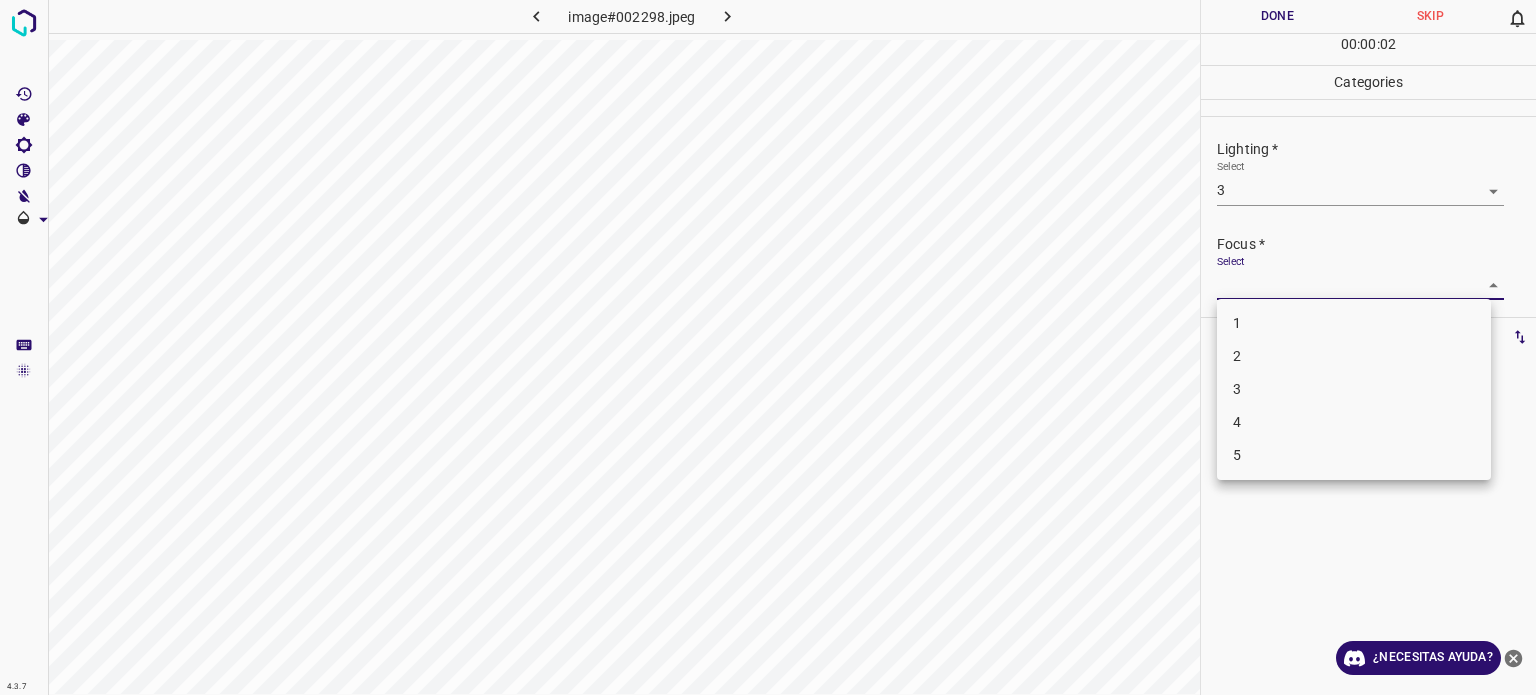 click on "4.3.7 image#002298.jpeg Done Skip 0 00   : 00   : 02   Categories Lighting *  Select 3 3 Focus *  Select ​ Overall *  Select ​ Labels   0 Categories 1 Lighting 2 Focus 3 Overall Tools Space Change between modes (Draw & Edit) I Auto labeling R Restore zoom M Zoom in N Zoom out Delete Delete selecte label Filters Z Restore filters X Saturation filter C Brightness filter V Contrast filter B Gray scale filter General O Download ¿Necesitas ayuda? Texto original Valora esta traducción Tu opinión servirá para ayudar a mejorar el Traductor de Google - Texto - Esconder - Borrar 1 2 3 4 5" at bounding box center (768, 347) 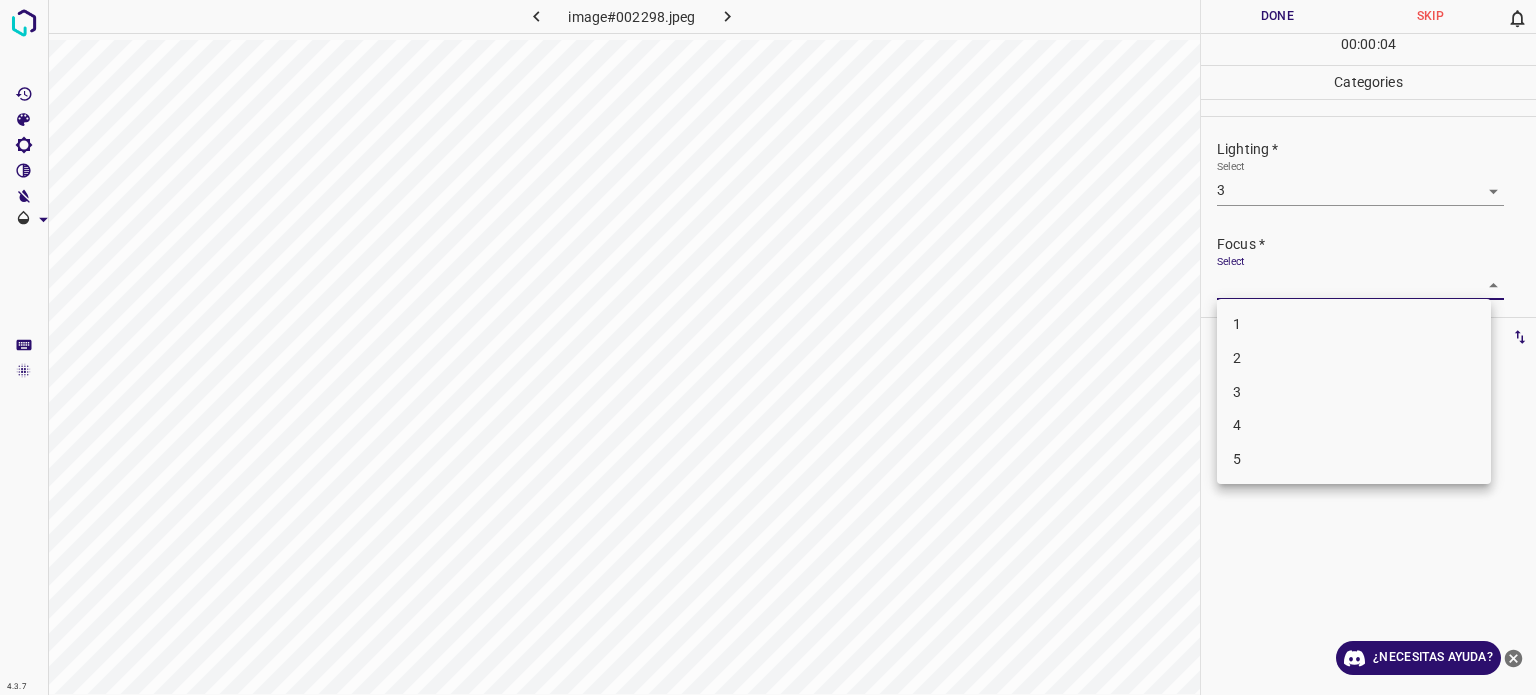 click at bounding box center [768, 347] 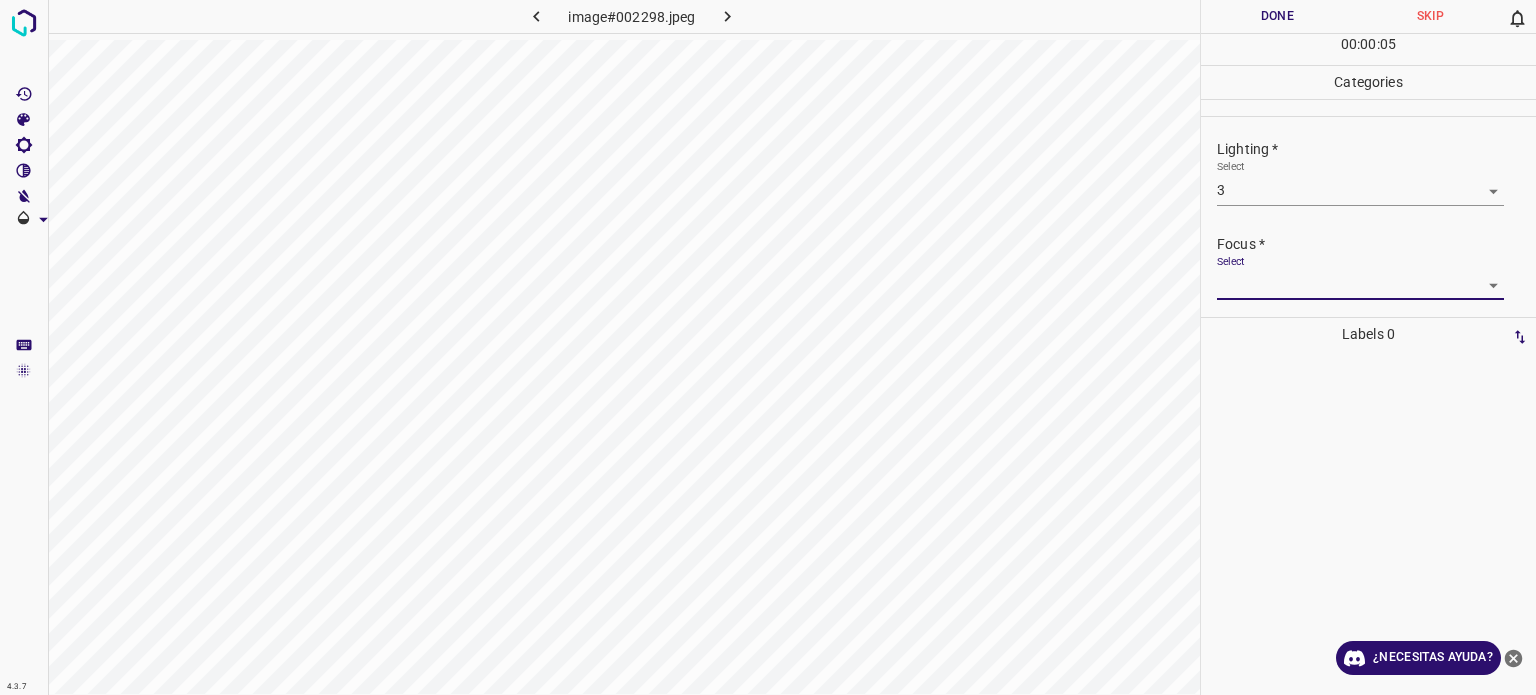 click on "4.3.7 image#002298.jpeg Done Skip 0 00   : 00   : 05   Categories Lighting *  Select 3 3 Focus *  Select ​ Overall *  Select ​ Labels   0 Categories 1 Lighting 2 Focus 3 Overall Tools Space Change between modes (Draw & Edit) I Auto labeling R Restore zoom M Zoom in N Zoom out Delete Delete selecte label Filters Z Restore filters X Saturation filter C Brightness filter V Contrast filter B Gray scale filter General O Download ¿Necesitas ayuda? Texto original Valora esta traducción Tu opinión servirá para ayudar a mejorar el Traductor de Google - Texto - Esconder - Borrar" at bounding box center (768, 347) 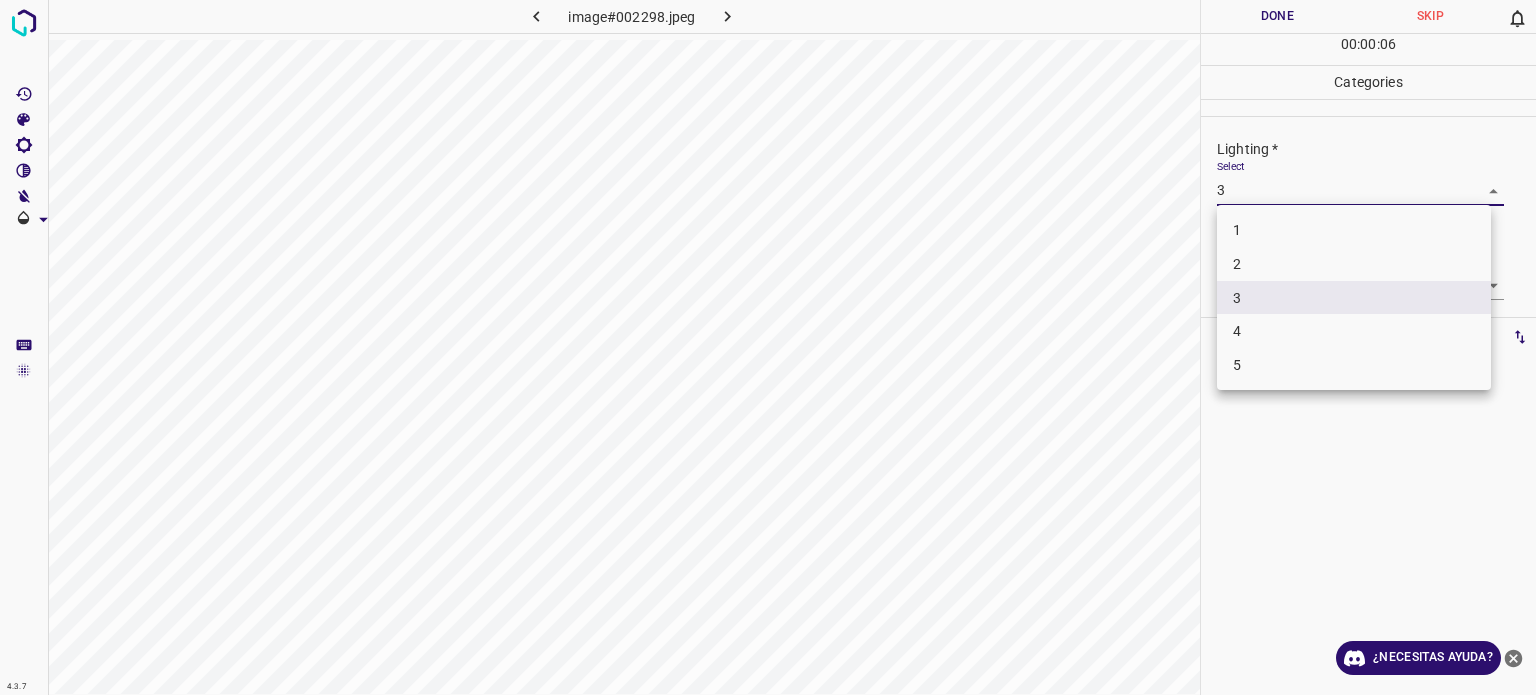 click on "2" at bounding box center [1237, 264] 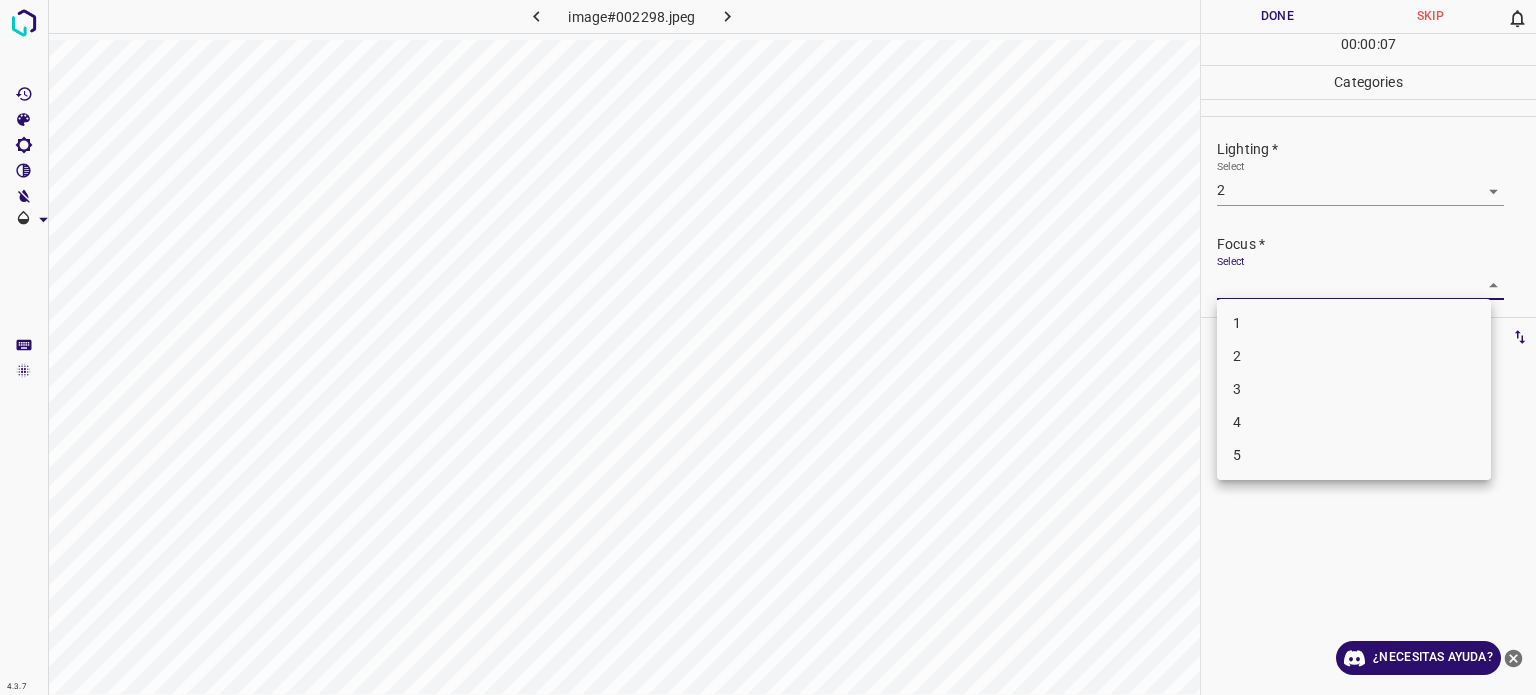 click on "4.3.7 image#002298.jpeg Done Skip 0 00   : 00   : 07   Categories Lighting *  Select 2 2 Focus *  Select ​ Overall *  Select ​ Labels   0 Categories 1 Lighting 2 Focus 3 Overall Tools Space Change between modes (Draw & Edit) I Auto labeling R Restore zoom M Zoom in N Zoom out Delete Delete selecte label Filters Z Restore filters X Saturation filter C Brightness filter V Contrast filter B Gray scale filter General O Download ¿Necesitas ayuda? Texto original Valora esta traducción Tu opinión servirá para ayudar a mejorar el Traductor de Google - Texto - Esconder - Borrar 1 2 3 4 5" at bounding box center [768, 347] 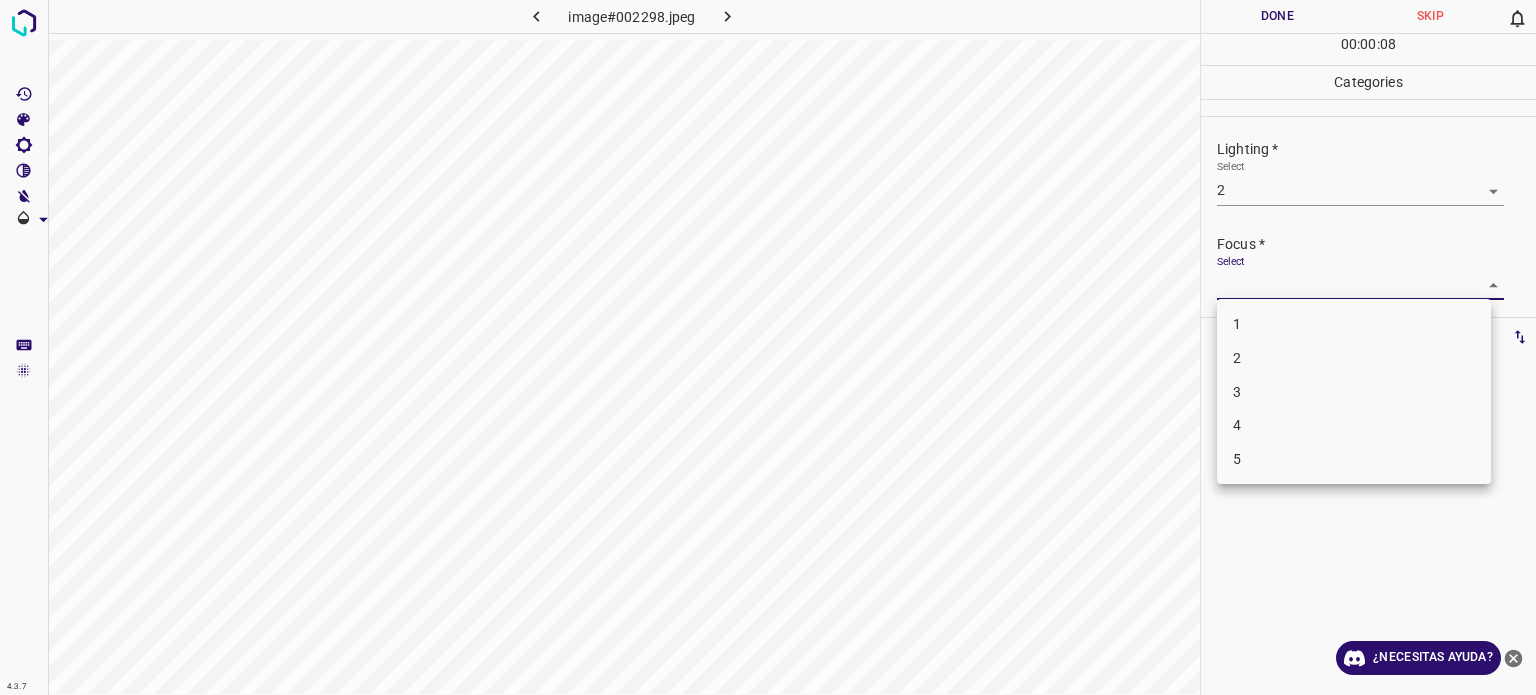 click on "2" at bounding box center (1237, 358) 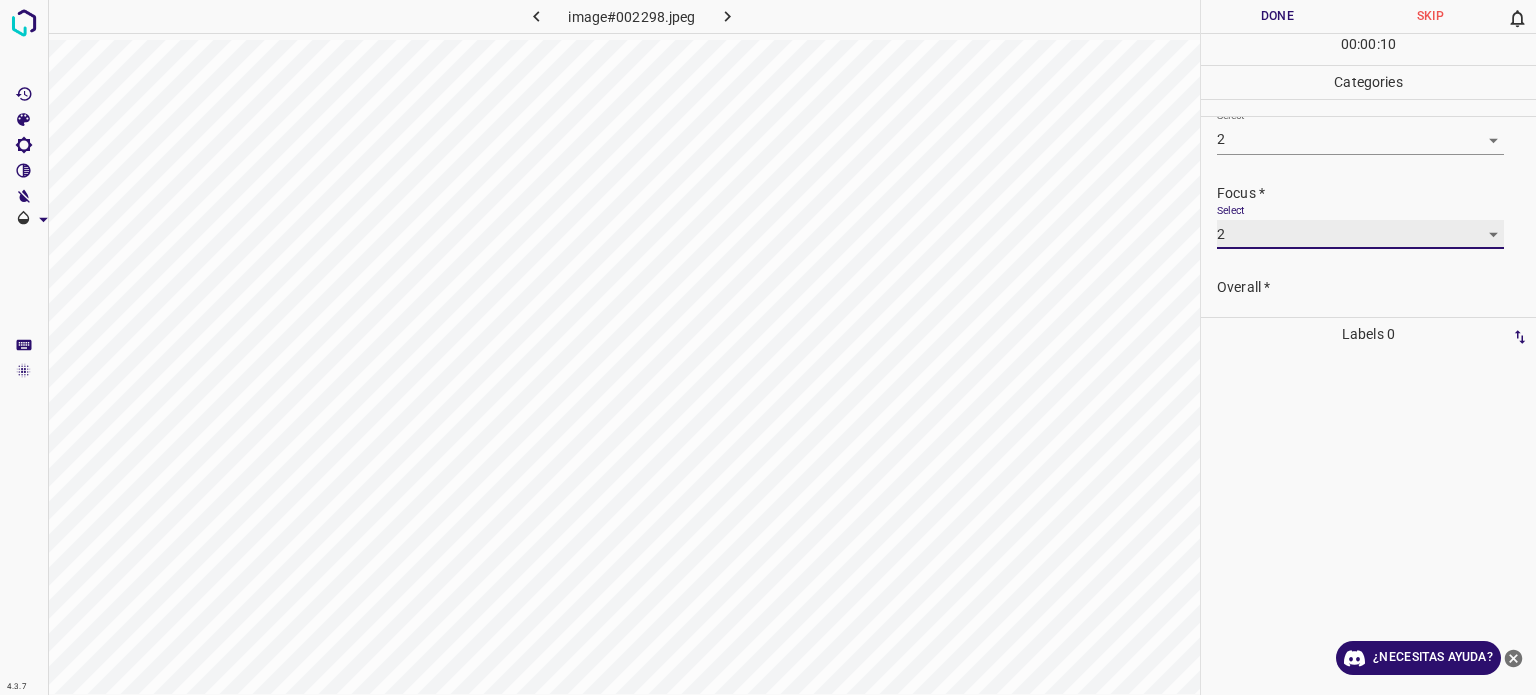 scroll, scrollTop: 98, scrollLeft: 0, axis: vertical 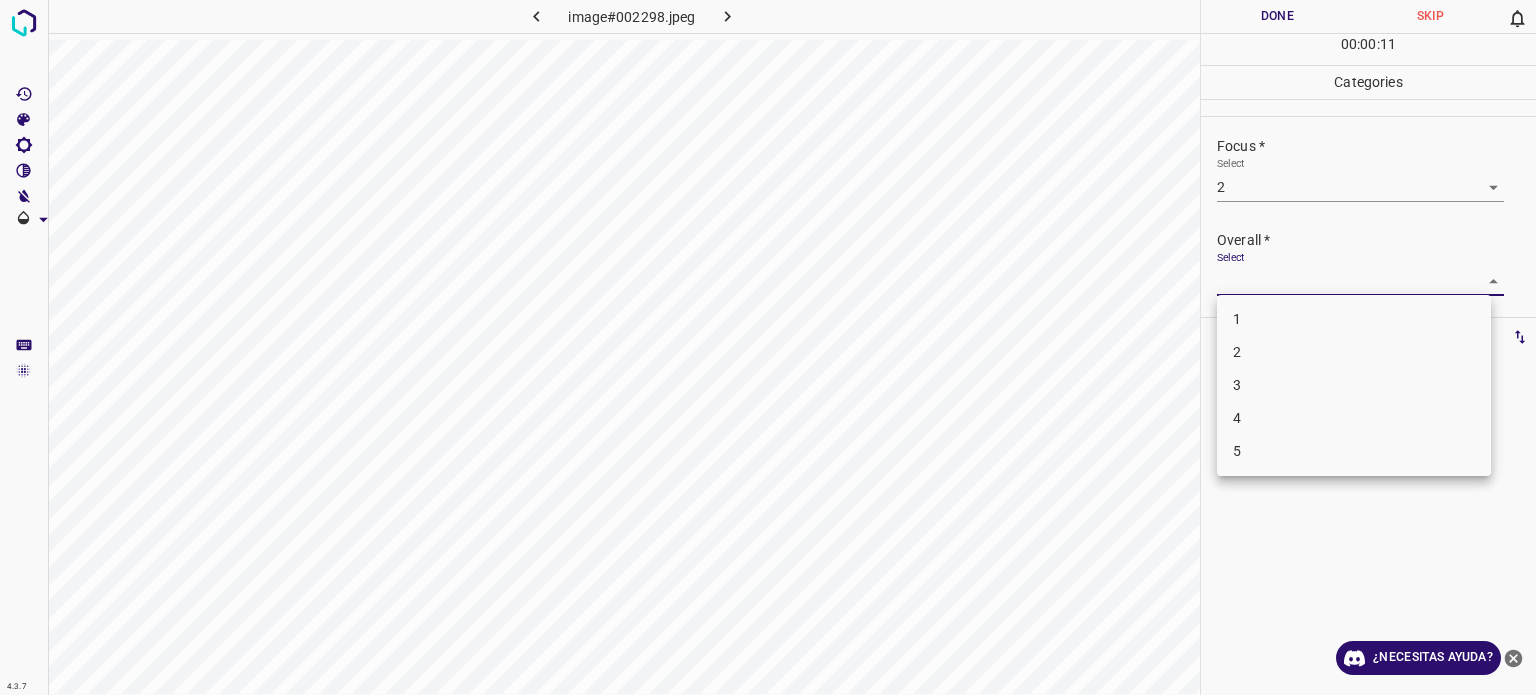 click on "4.3.7 image#002298.jpeg Done Skip 0 00   : 00   : 11   Categories Lighting *  Select 2 2 Focus *  Select 2 2 Overall *  Select ​ Labels   0 Categories 1 Lighting 2 Focus 3 Overall Tools Space Change between modes (Draw & Edit) I Auto labeling R Restore zoom M Zoom in N Zoom out Delete Delete selecte label Filters Z Restore filters X Saturation filter C Brightness filter V Contrast filter B Gray scale filter General O Download ¿Necesitas ayuda? Texto original Valora esta traducción Tu opinión servirá para ayudar a mejorar el Traductor de Google - Texto - Esconder - Borrar 1 2 3 4 5" at bounding box center (768, 347) 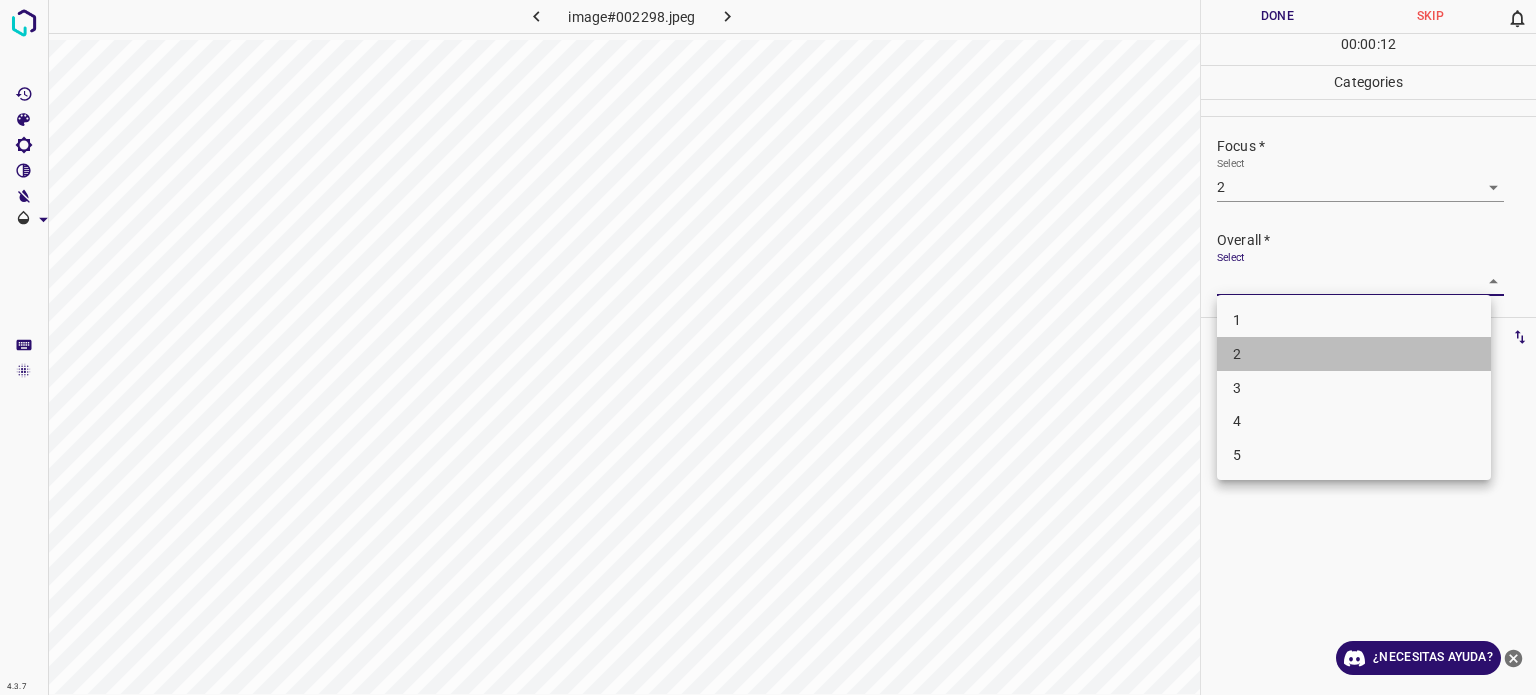 click on "2" at bounding box center (1237, 354) 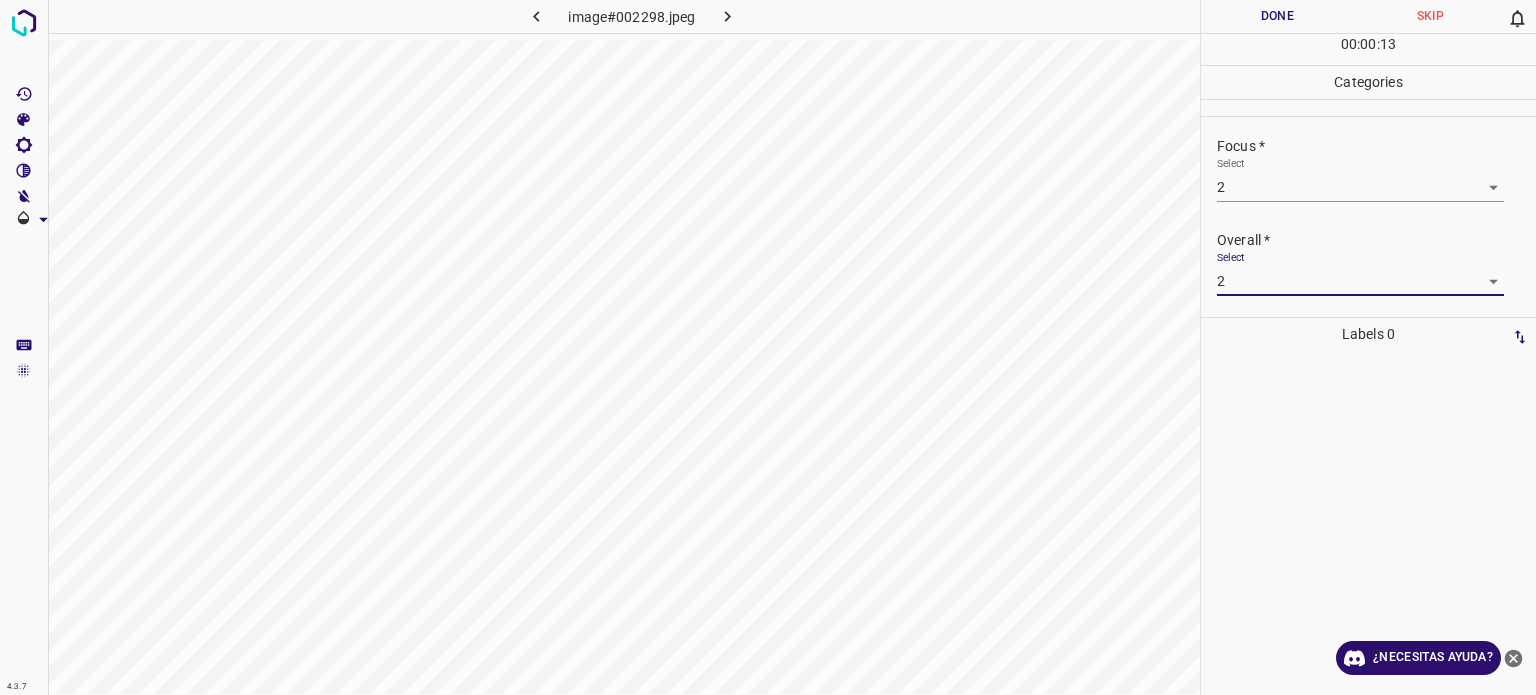 click on "Done" at bounding box center (1277, 16) 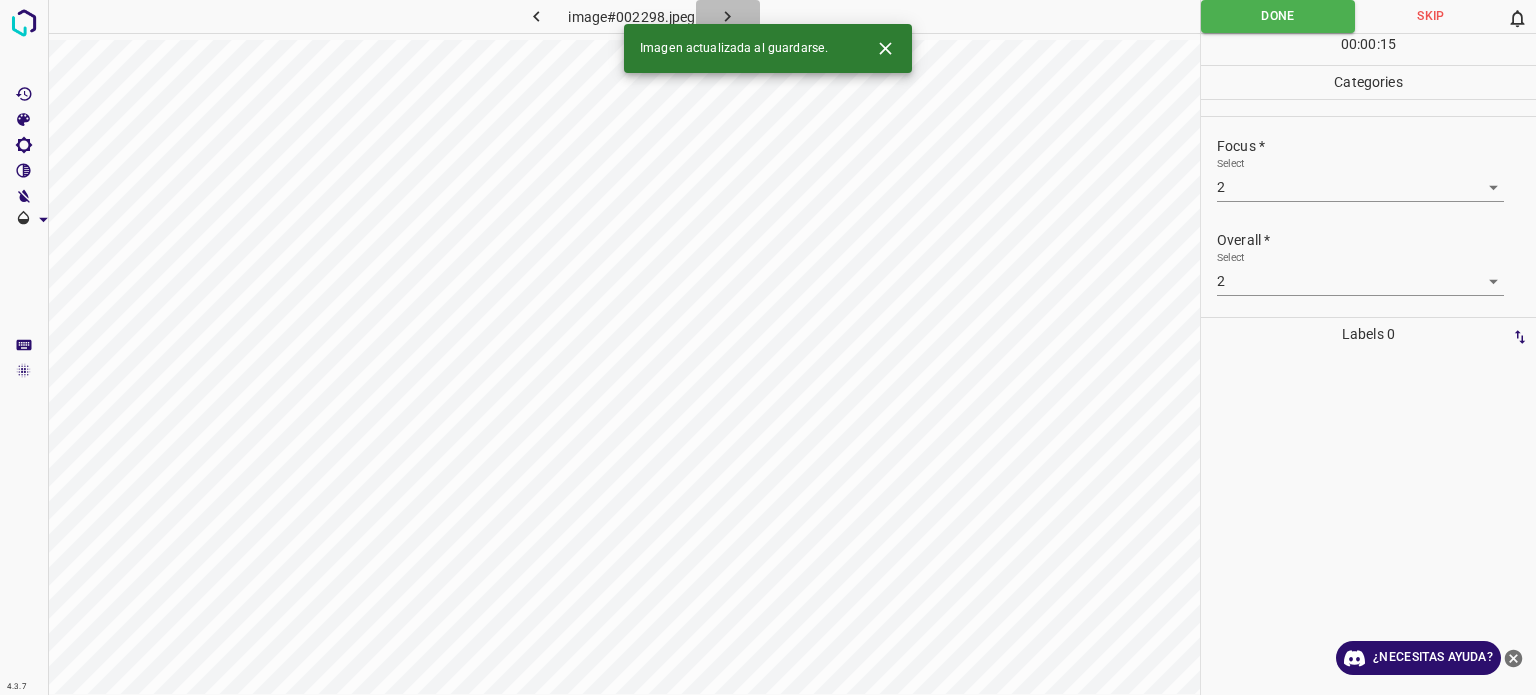 click 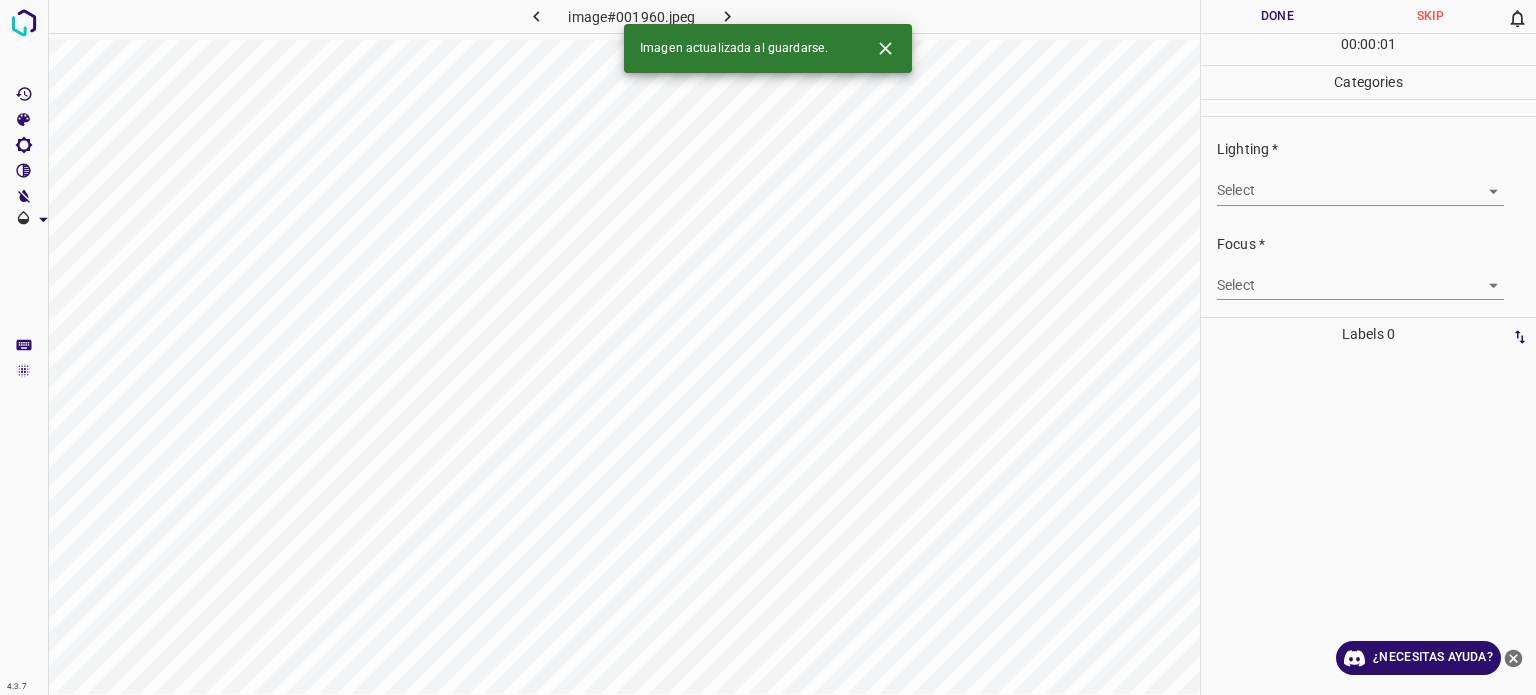 click on "4.3.7 image#001960.jpeg Done Skip 0 00   : 00   : 01   Categories Lighting *  Select ​ Focus *  Select ​ Overall *  Select ​ Labels   0 Categories 1 Lighting 2 Focus 3 Overall Tools Space Change between modes (Draw & Edit) I Auto labeling R Restore zoom M Zoom in N Zoom out Delete Delete selecte label Filters Z Restore filters X Saturation filter C Brightness filter V Contrast filter B Gray scale filter General O Download Imagen actualizada al guardarse. ¿Necesitas ayuda? Texto original Valora esta traducción Tu opinión servirá para ayudar a mejorar el Traductor de Google - Texto - Esconder - Borrar" at bounding box center (768, 347) 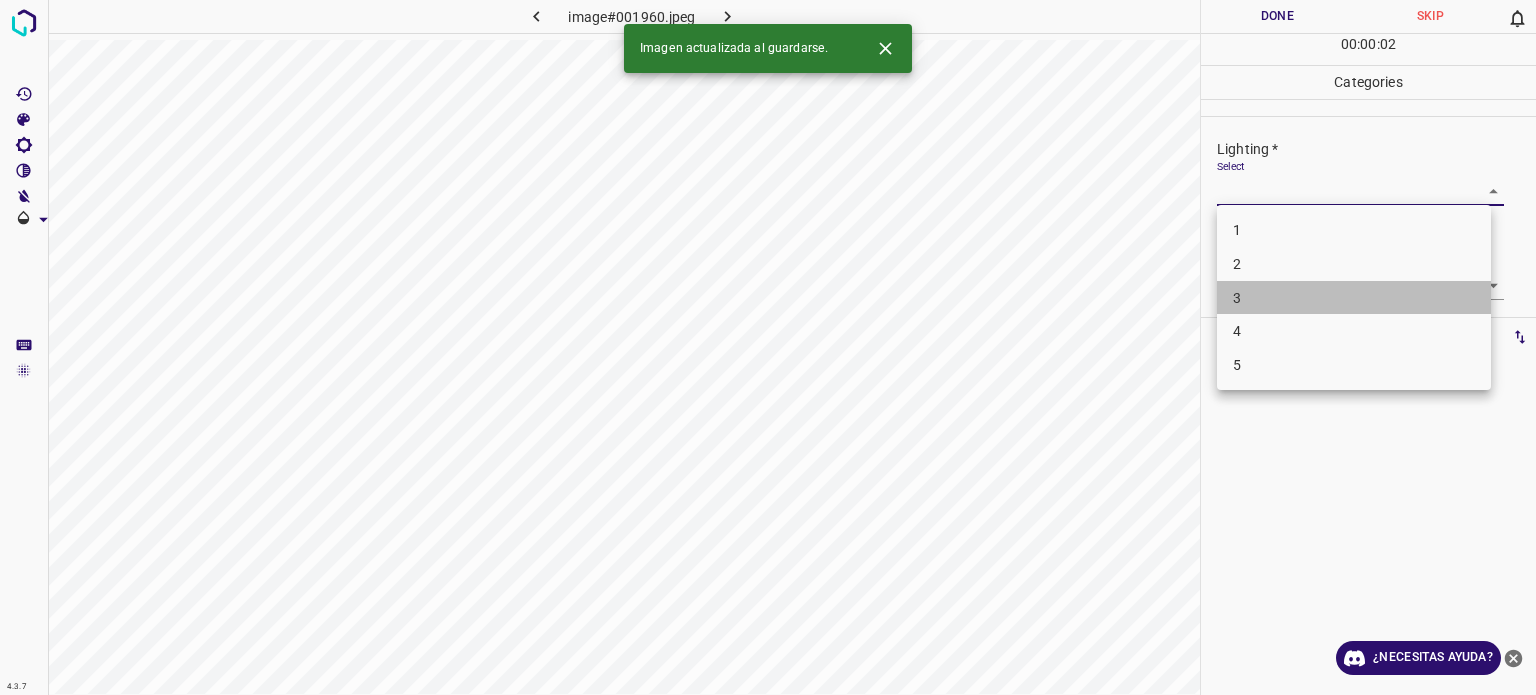 click on "3" at bounding box center [1354, 298] 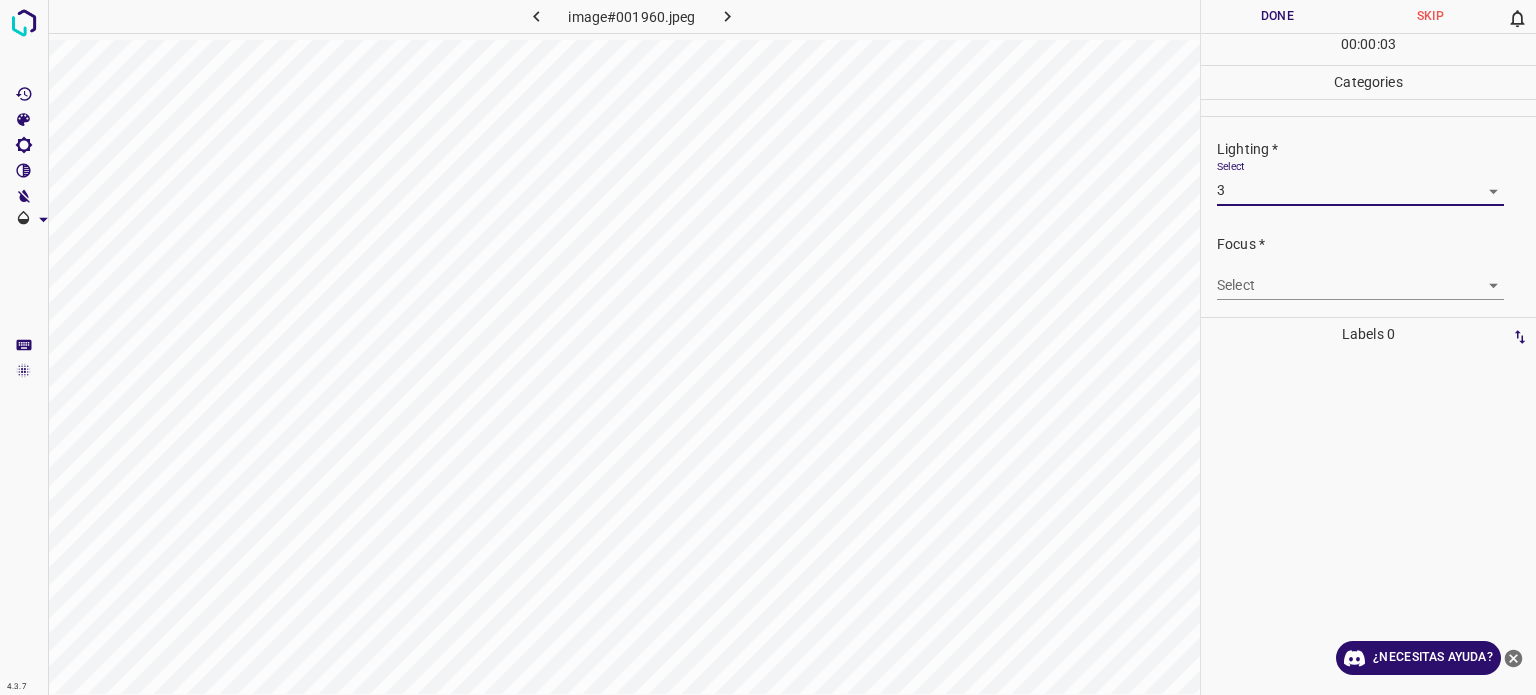 click on "4.3.7 image#001960.jpeg Done Skip 0 00   : 00   : 03   Categories Lighting *  Select 3 3 Focus *  Select ​ Overall *  Select ​ Labels   0 Categories 1 Lighting 2 Focus 3 Overall Tools Space Change between modes (Draw & Edit) I Auto labeling R Restore zoom M Zoom in N Zoom out Delete Delete selecte label Filters Z Restore filters X Saturation filter C Brightness filter V Contrast filter B Gray scale filter General O Download ¿Necesitas ayuda? Texto original Valora esta traducción Tu opinión servirá para ayudar a mejorar el Traductor de Google - Texto - Esconder - Borrar" at bounding box center [768, 347] 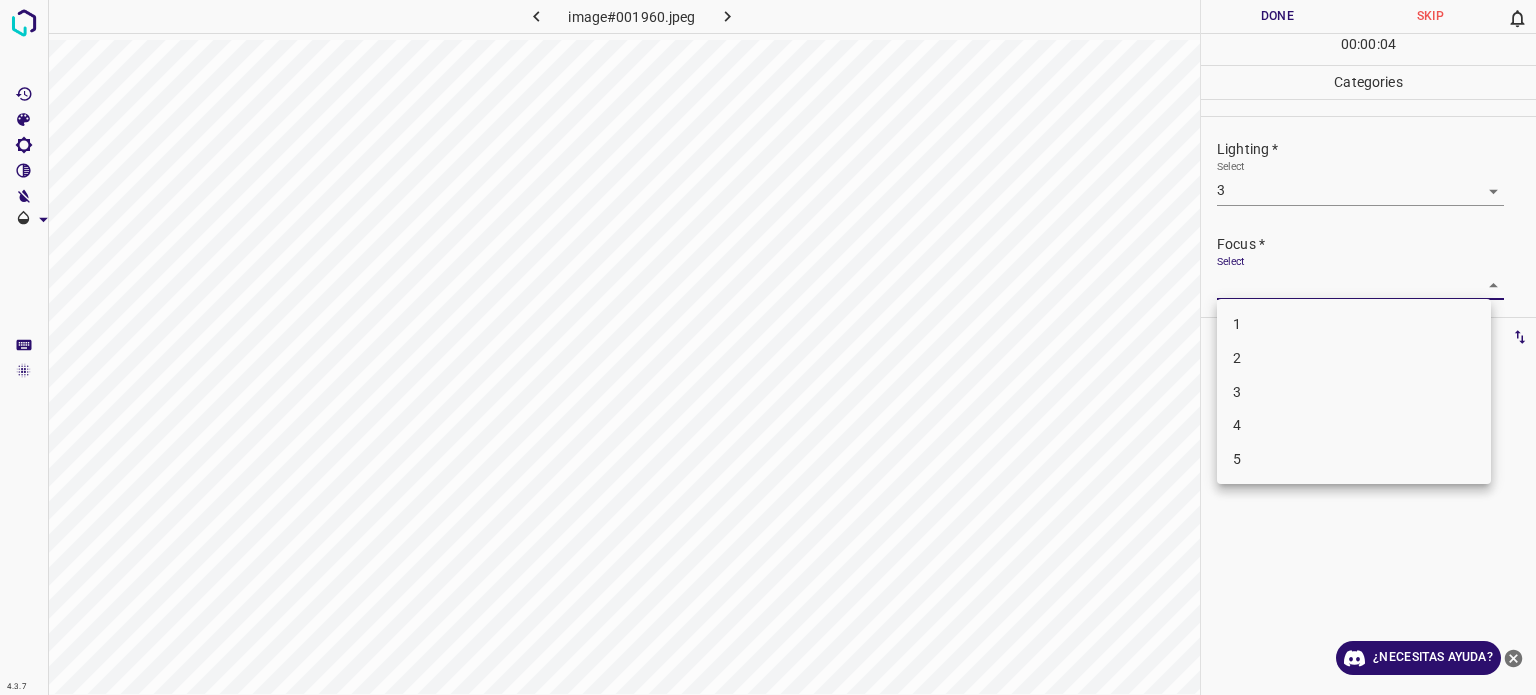 click on "3" at bounding box center (1354, 392) 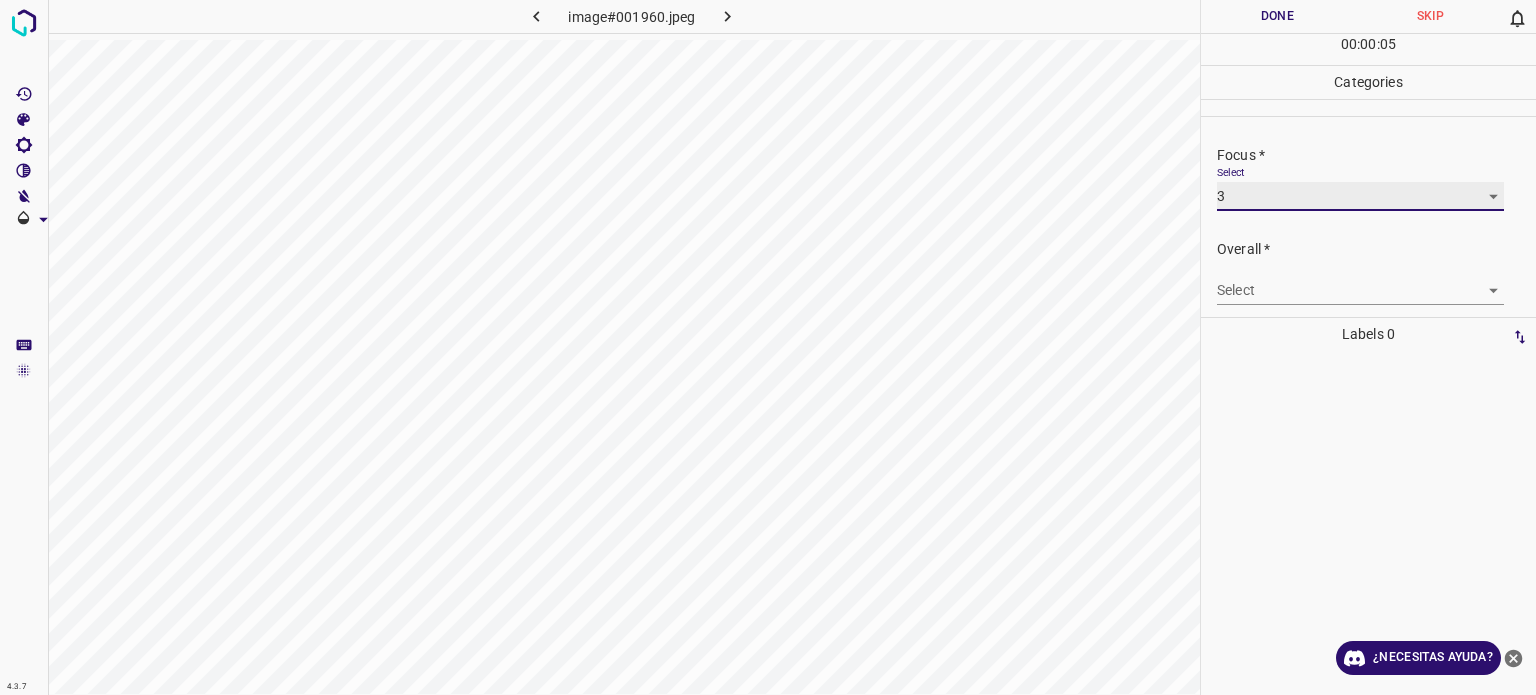 scroll, scrollTop: 98, scrollLeft: 0, axis: vertical 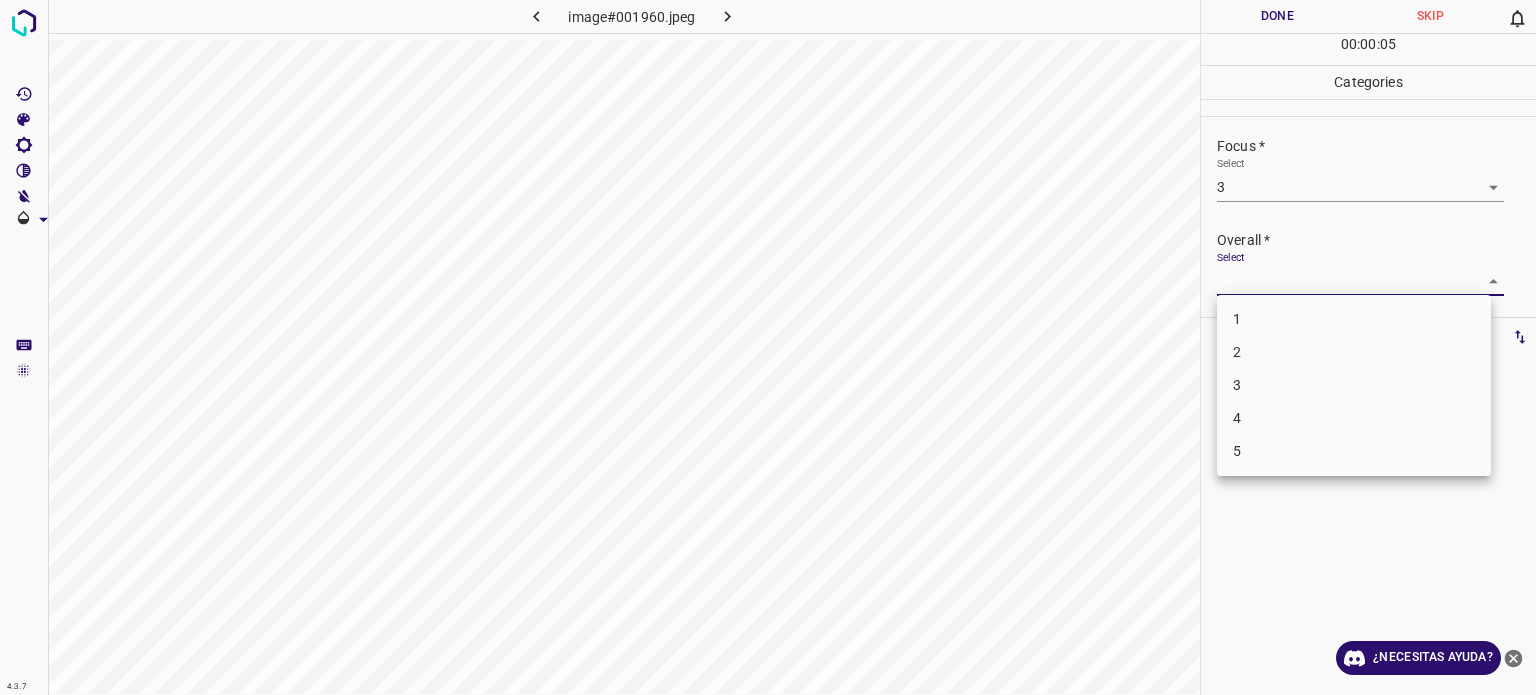 click on "4.3.7 image#001960.jpeg Done Skip 0 00   : 00   : 05   Categories Lighting *  Select 3 3 Focus *  Select 3 3 Overall *  Select ​ Labels   0 Categories 1 Lighting 2 Focus 3 Overall Tools Space Change between modes (Draw & Edit) I Auto labeling R Restore zoom M Zoom in N Zoom out Delete Delete selecte label Filters Z Restore filters X Saturation filter C Brightness filter V Contrast filter B Gray scale filter General O Download ¿Necesitas ayuda? Texto original Valora esta traducción Tu opinión servirá para ayudar a mejorar el Traductor de Google - Texto - Esconder - Borrar 1 2 3 4 5" at bounding box center [768, 347] 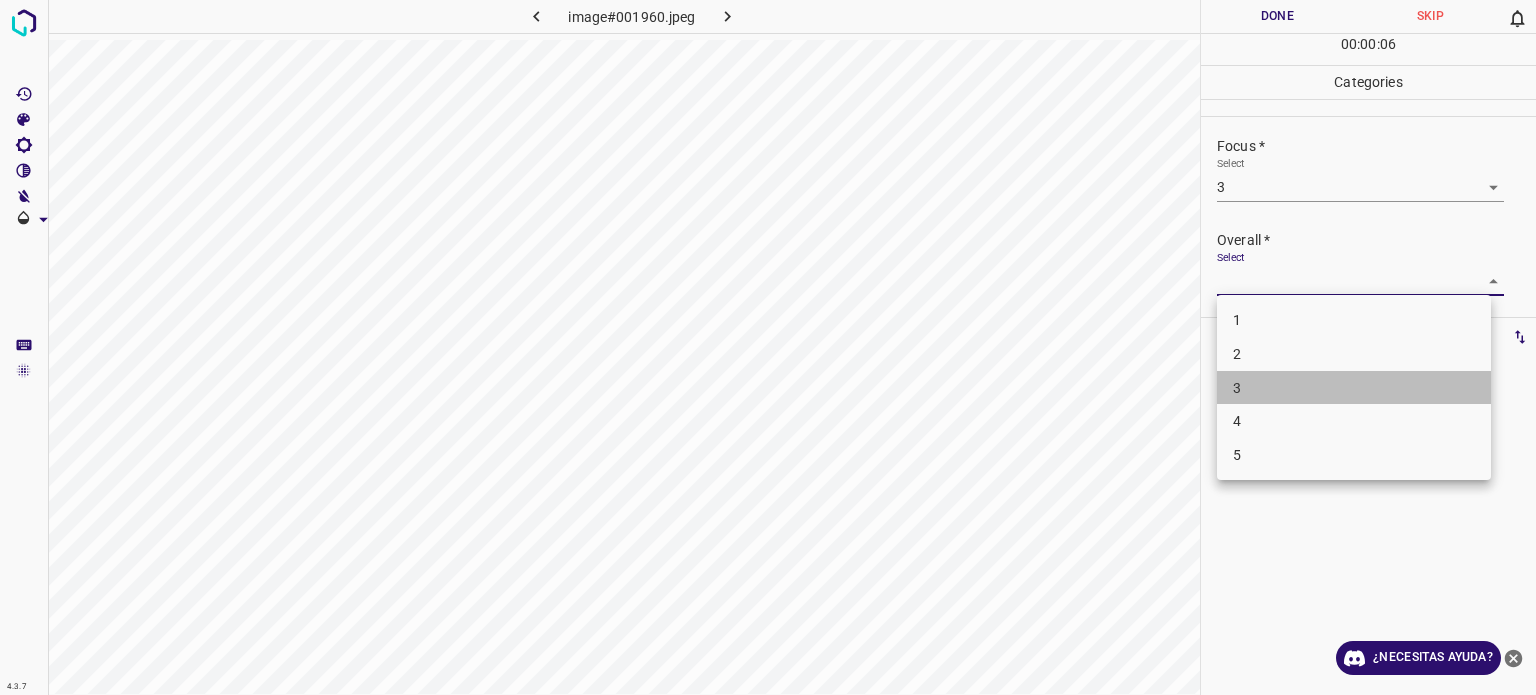 drag, startPoint x: 1240, startPoint y: 377, endPoint x: 1233, endPoint y: 355, distance: 23.086792 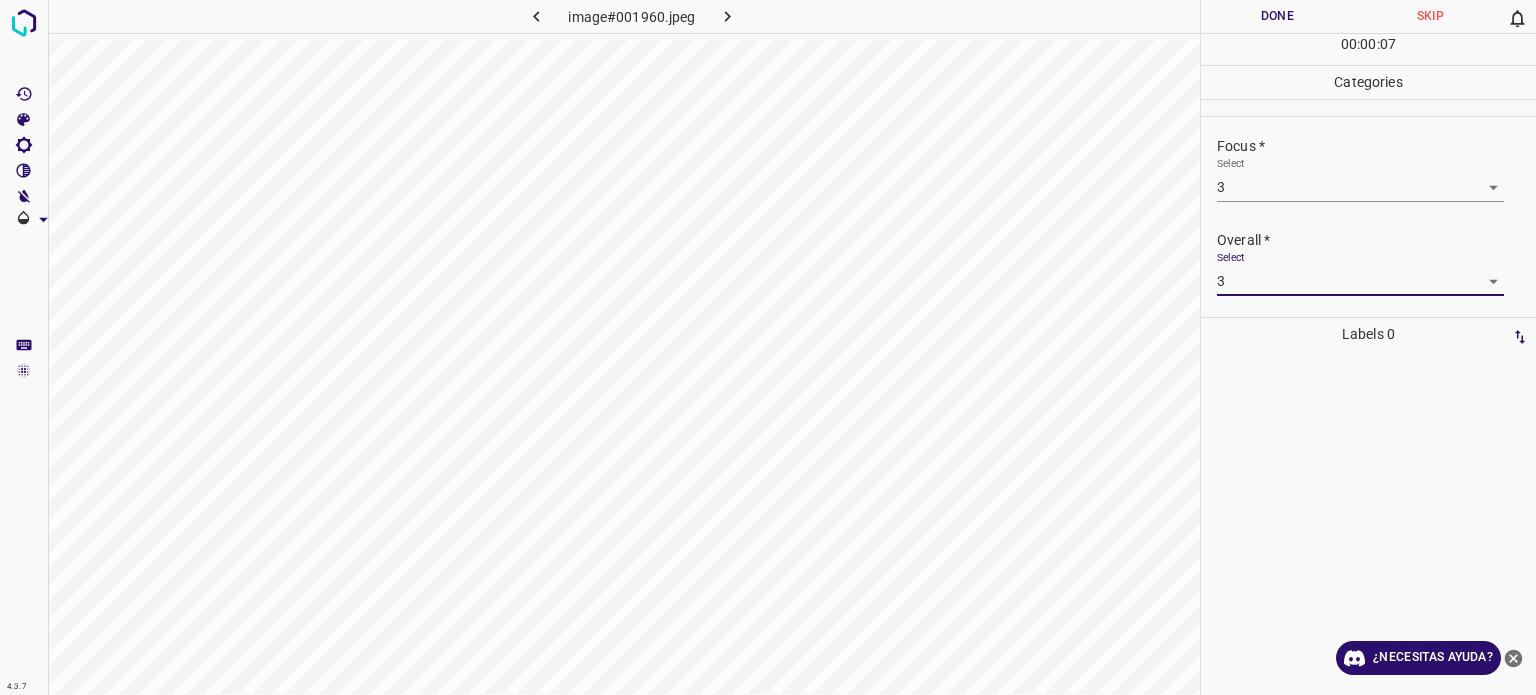 click on "Done" at bounding box center (1277, 16) 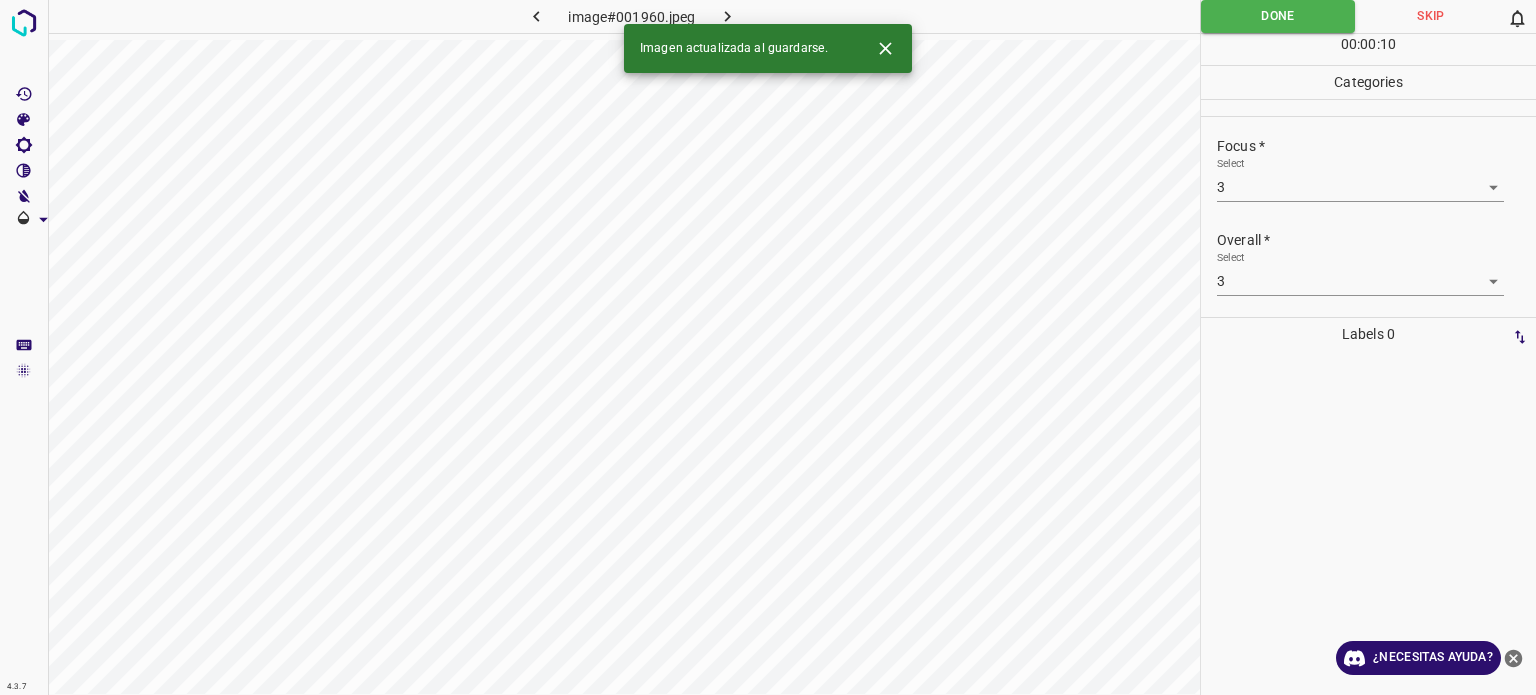 click 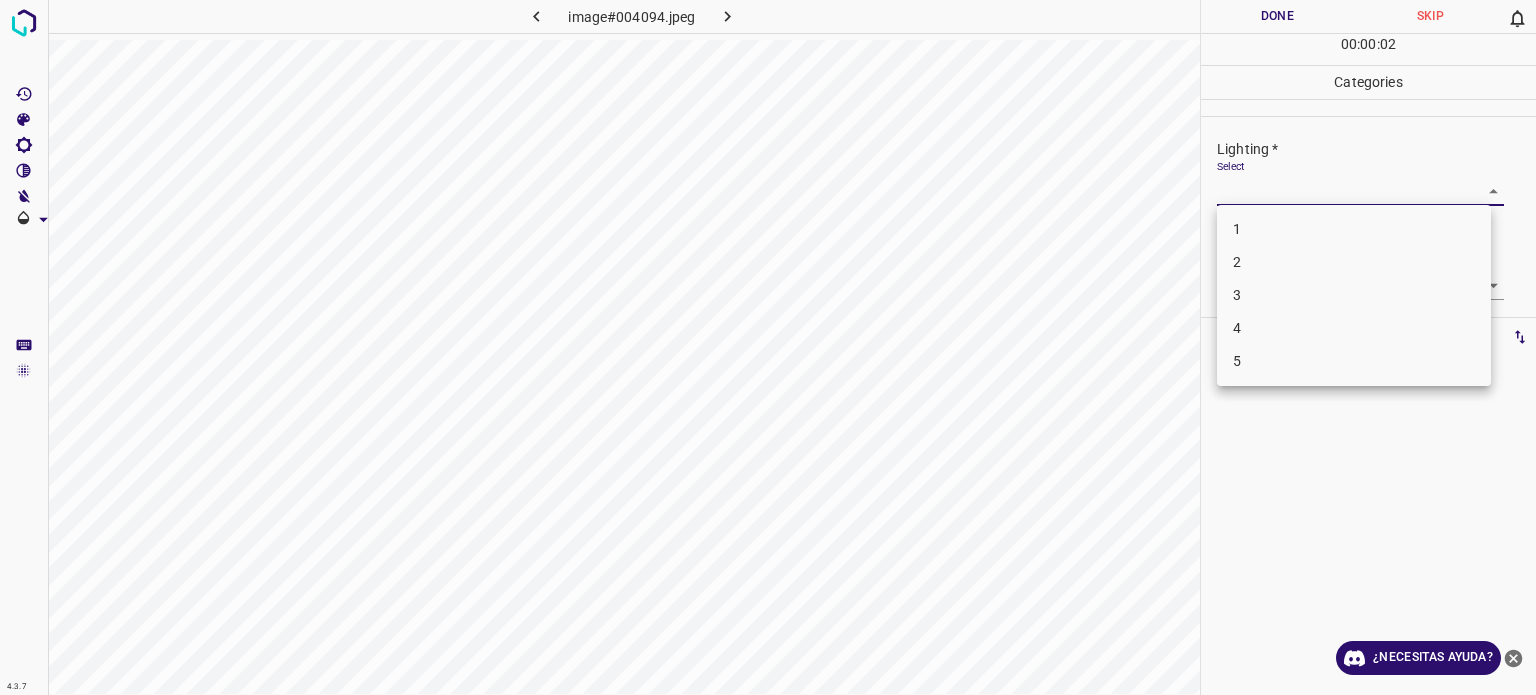 click on "4.3.7 image#004094.jpeg Done Skip 0 00   : 00   : 02   Categories Lighting *  Select ​ Focus *  Select ​ Overall *  Select ​ Labels   0 Categories 1 Lighting 2 Focus 3 Overall Tools Space Change between modes (Draw & Edit) I Auto labeling R Restore zoom M Zoom in N Zoom out Delete Delete selecte label Filters Z Restore filters X Saturation filter C Brightness filter V Contrast filter B Gray scale filter General O Download ¿Necesitas ayuda? Texto original Valora esta traducción Tu opinión servirá para ayudar a mejorar el Traductor de Google - Texto - Esconder - Borrar 1 2 3 4 5" at bounding box center [768, 347] 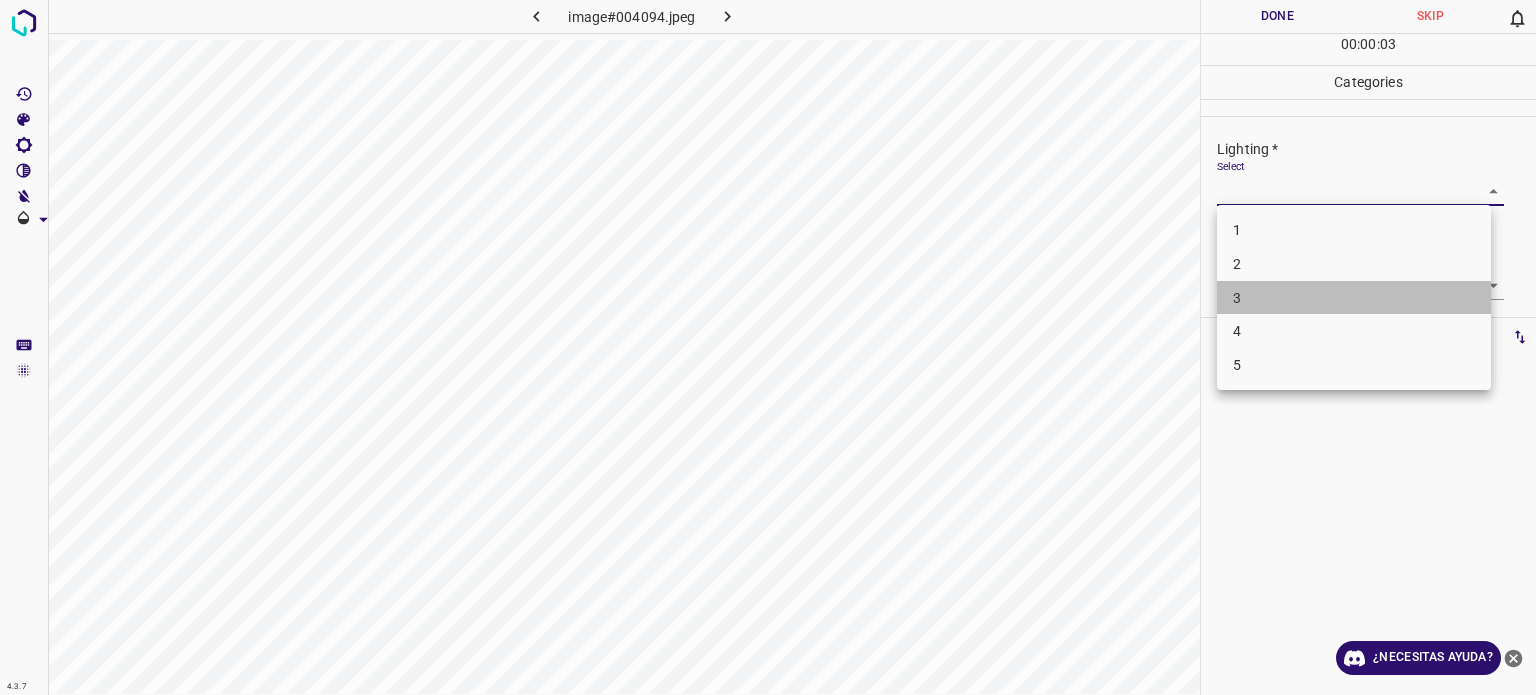 click on "3" at bounding box center [1354, 298] 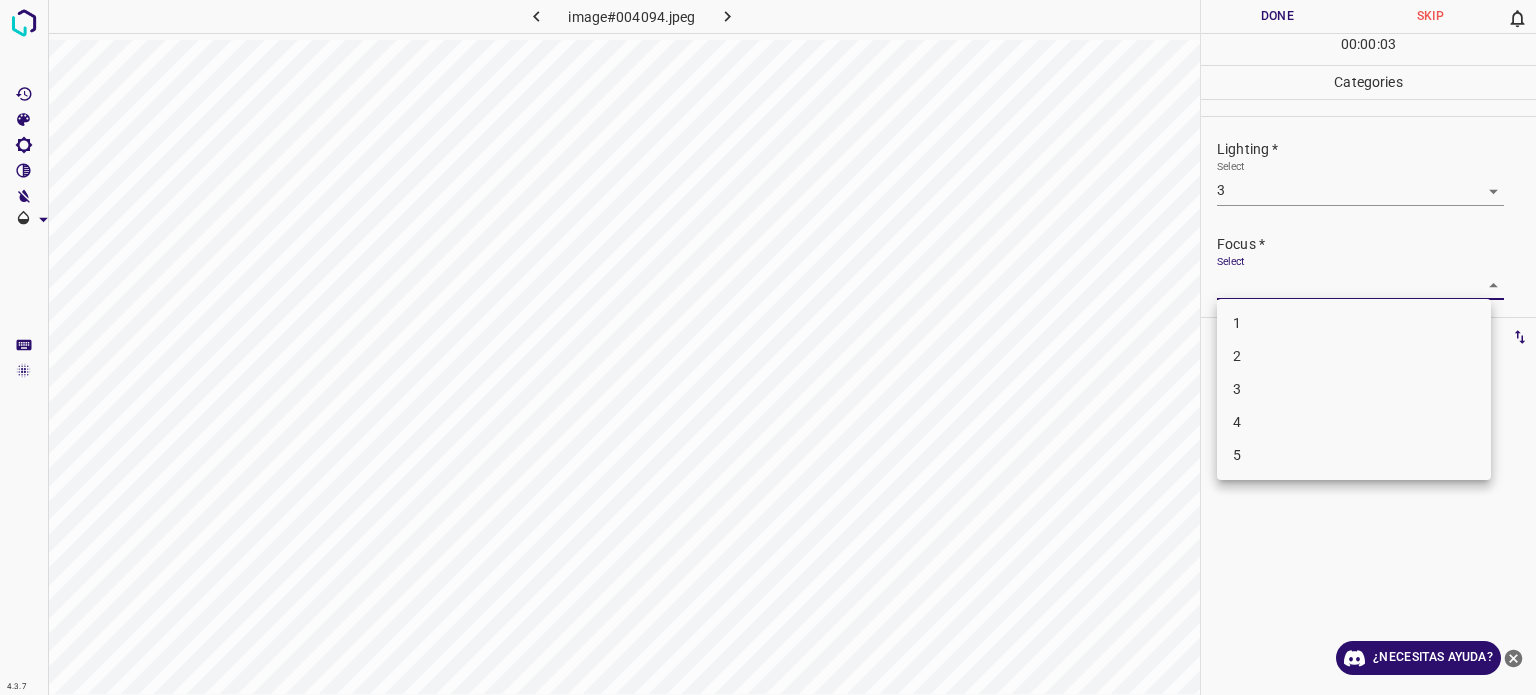 click on "4.3.7 image#004094.jpeg Done Skip 0 00   : 00   : 03   Categories Lighting *  Select 3 3 Focus *  Select ​ Overall *  Select ​ Labels   0 Categories 1 Lighting 2 Focus 3 Overall Tools Space Change between modes (Draw & Edit) I Auto labeling R Restore zoom M Zoom in N Zoom out Delete Delete selecte label Filters Z Restore filters X Saturation filter C Brightness filter V Contrast filter B Gray scale filter General O Download ¿Necesitas ayuda? Texto original Valora esta traducción Tu opinión servirá para ayudar a mejorar el Traductor de Google - Texto - Esconder - Borrar 1 2 3 4 5" at bounding box center (768, 347) 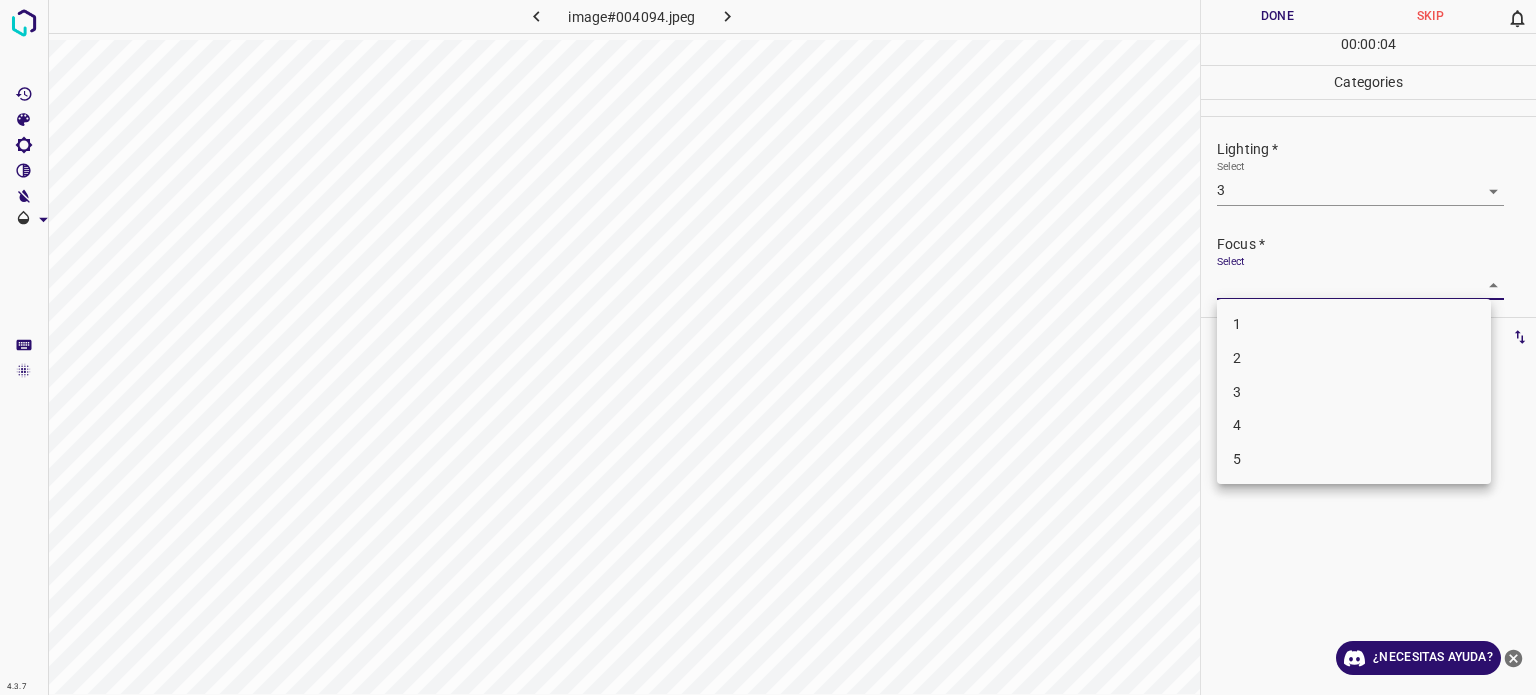 click on "3" at bounding box center (1237, 391) 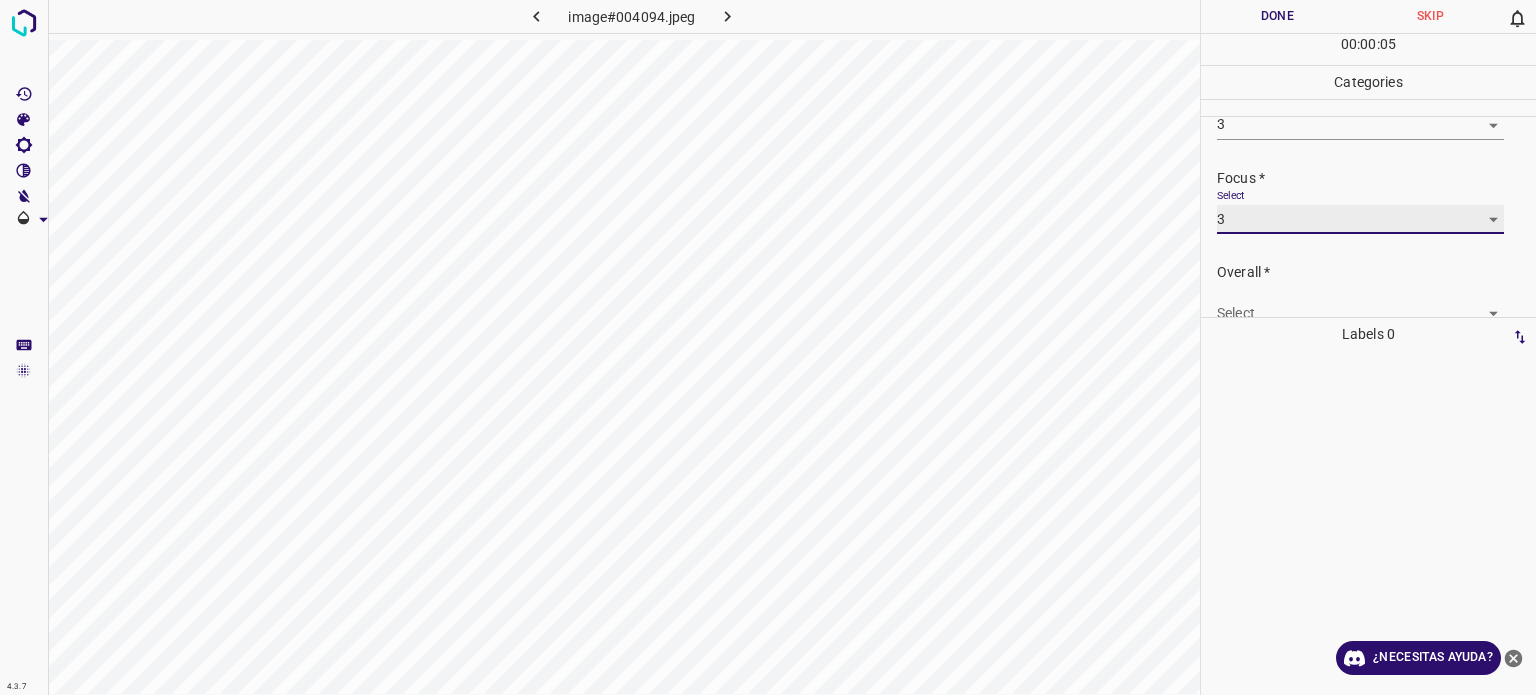 scroll, scrollTop: 98, scrollLeft: 0, axis: vertical 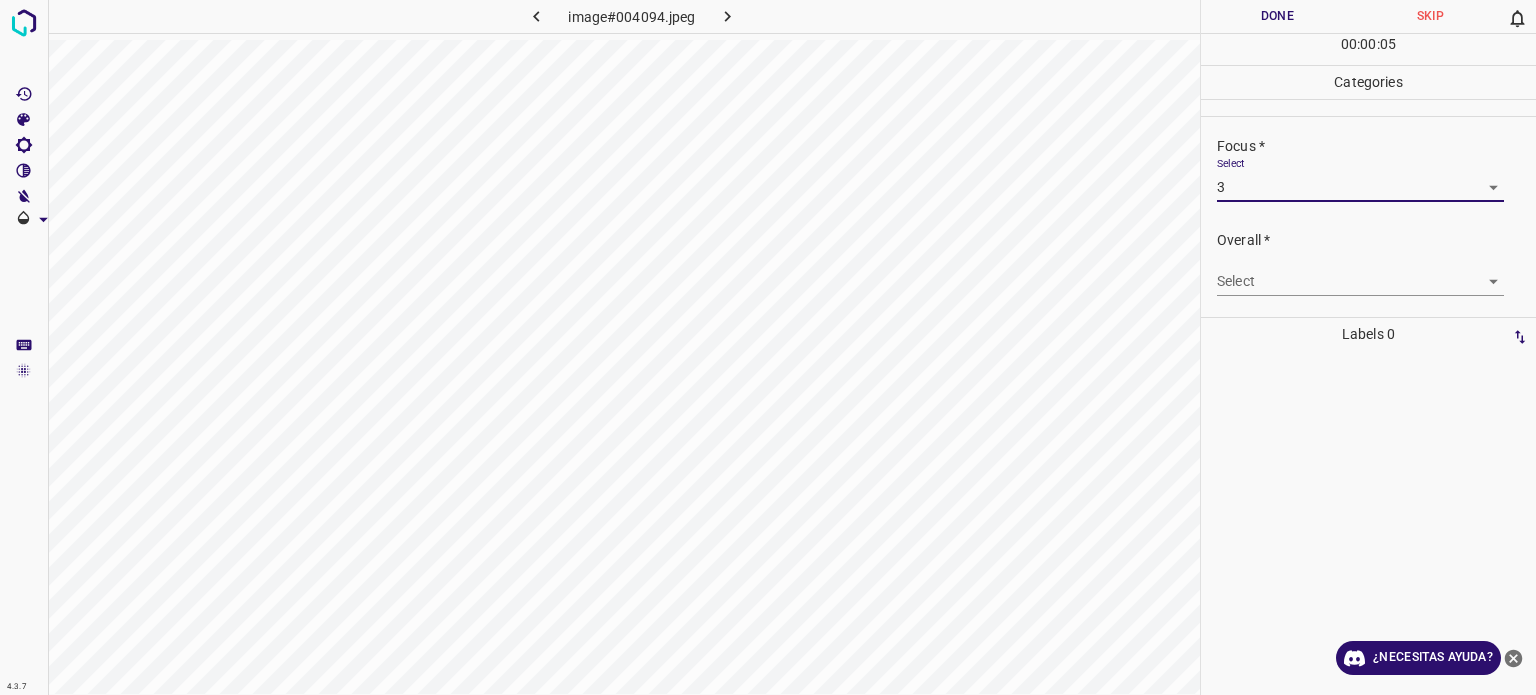 click on "4.3.7 image#004094.jpeg Done Skip 0 00   : 00   : 05   Categories Lighting *  Select 3 3 Focus *  Select 3 3 Overall *  Select ​ Labels   0 Categories 1 Lighting 2 Focus 3 Overall Tools Space Change between modes (Draw & Edit) I Auto labeling R Restore zoom M Zoom in N Zoom out Delete Delete selecte label Filters Z Restore filters X Saturation filter C Brightness filter V Contrast filter B Gray scale filter General O Download ¿Necesitas ayuda? Texto original Valora esta traducción Tu opinión servirá para ayudar a mejorar el Traductor de Google - Texto - Esconder - Borrar" at bounding box center [768, 347] 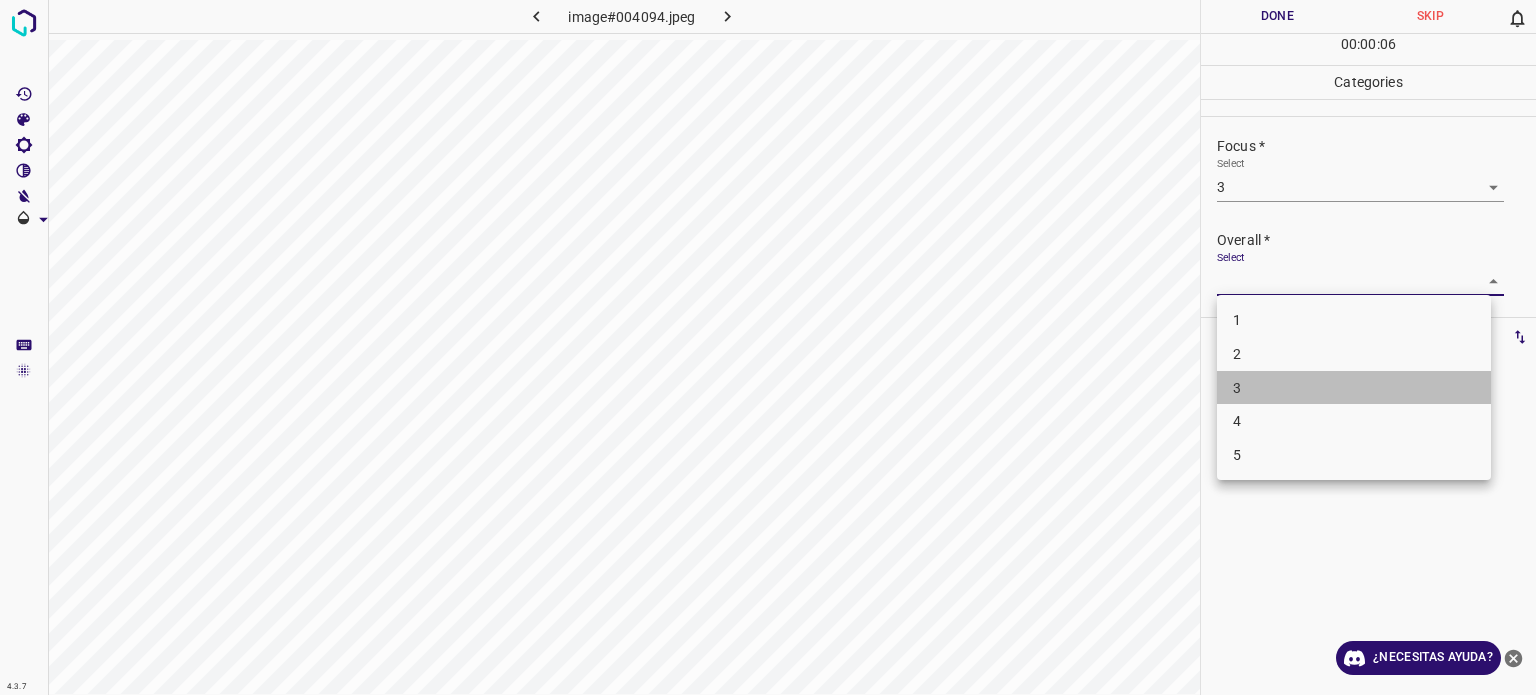 drag, startPoint x: 1240, startPoint y: 379, endPoint x: 1201, endPoint y: 264, distance: 121.433105 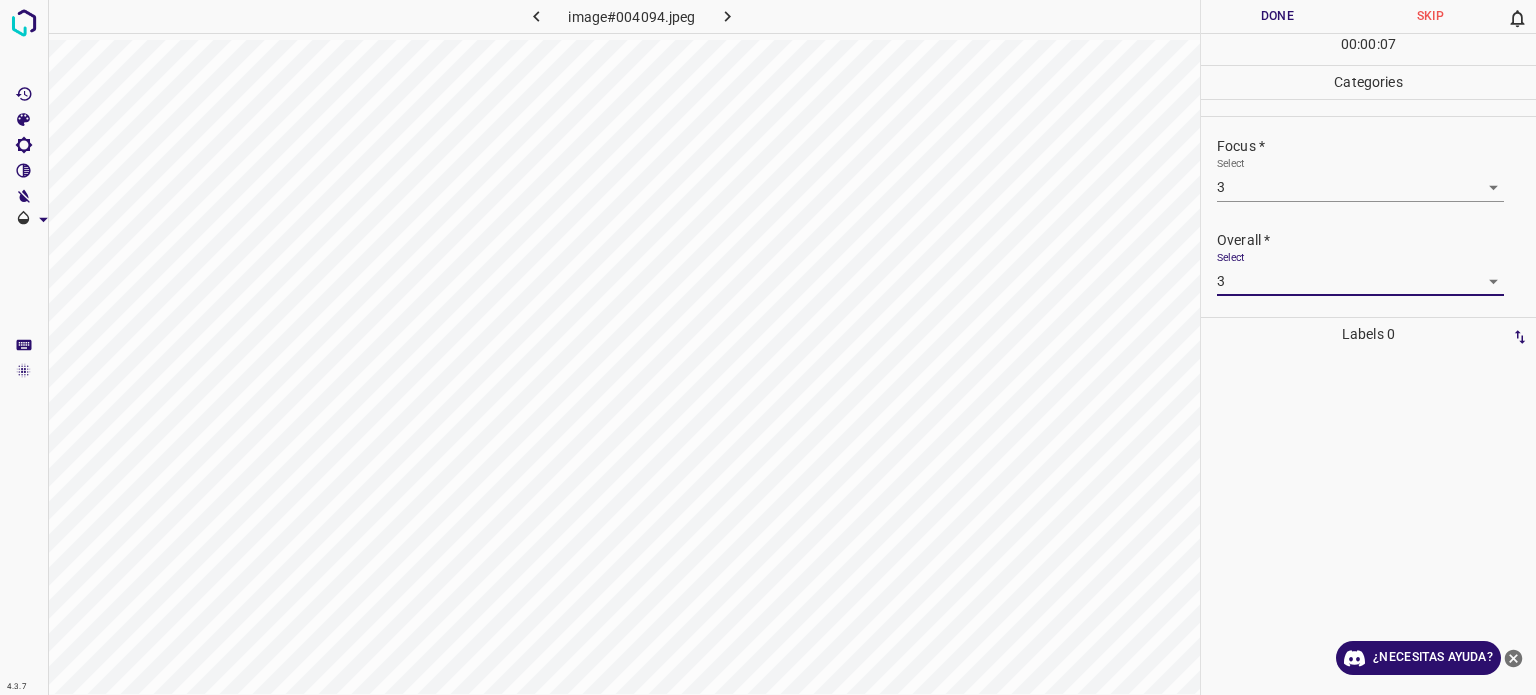 click on "Done" at bounding box center [1277, 16] 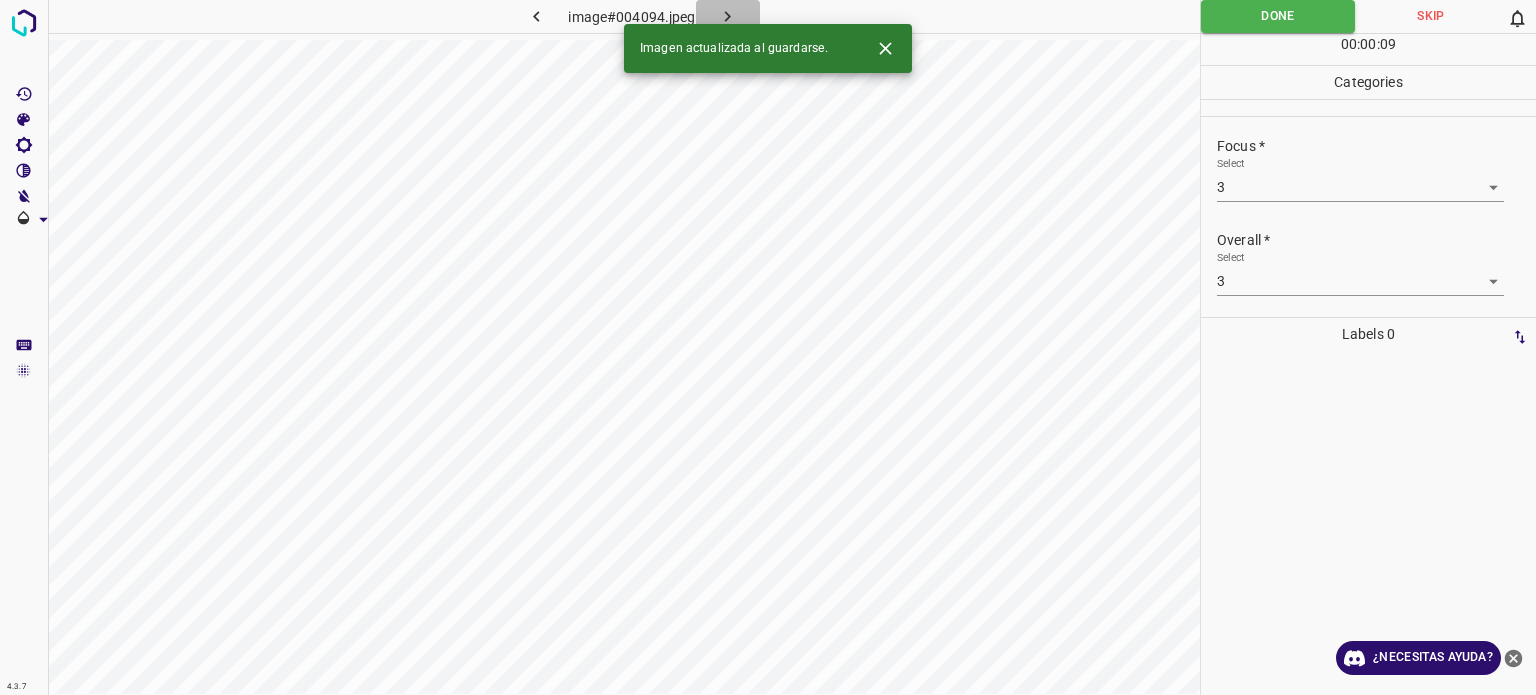 click 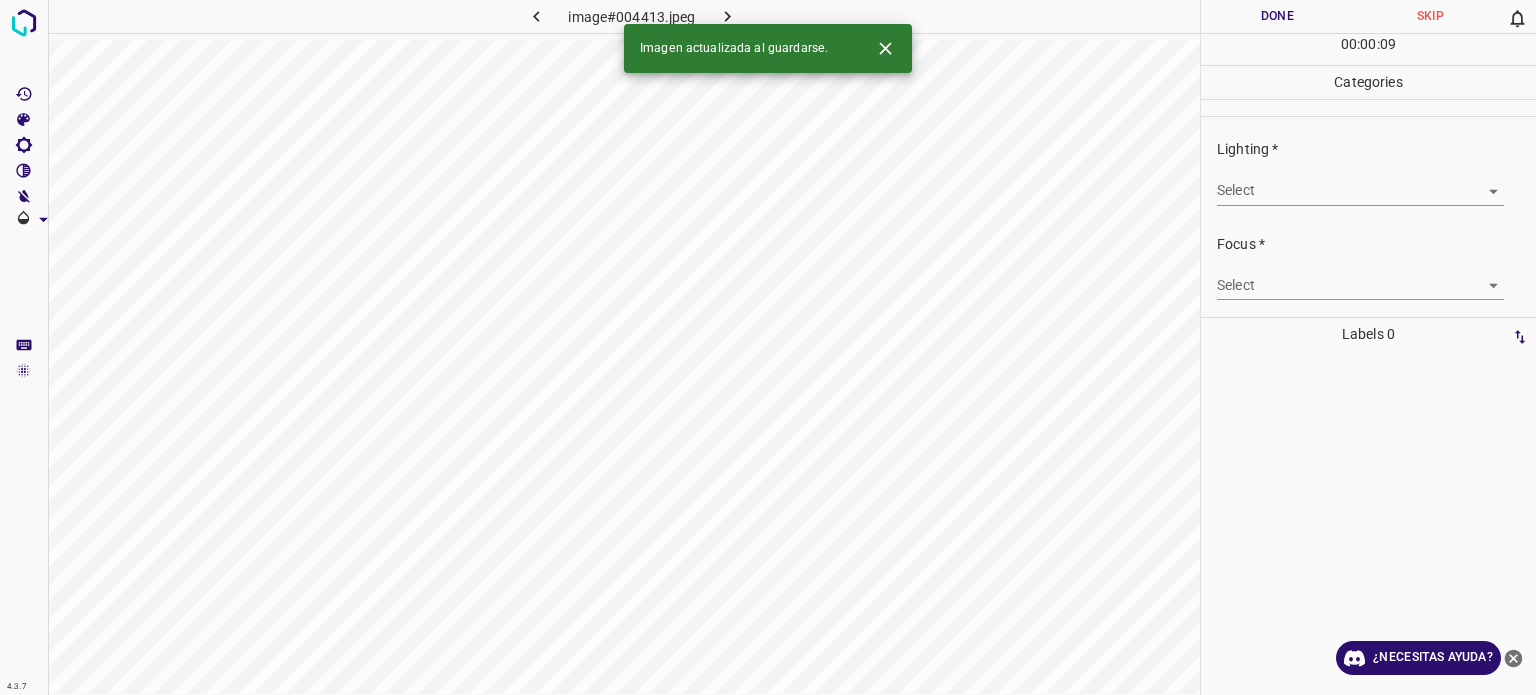 click on "4.3.7 image#004413.jpeg Done Skip 0 00 : 00 : 09 Categories Lighting * Select ​ Focus * Select ​ Overall * Select ​ Labels 0 Categories 1 Lighting 2 Focus 3 Overall Tools Space Change between modes (Draw & Edit) I Auto labeling R Restore zoom M Zoom in N Zoom out Delete Delete selecte label Filters Z Restore filters X Saturation filter C Brightness filter V Contrast filter B Gray scale filter General O Download Imagen actualizada al guardarse. ¿Necesitas ayuda? Texto original Valora esta traducción Tu opinión servirá para ayudar a mejorar el Traductor de Google - Texto - Esconder - Borrar" at bounding box center [768, 347] 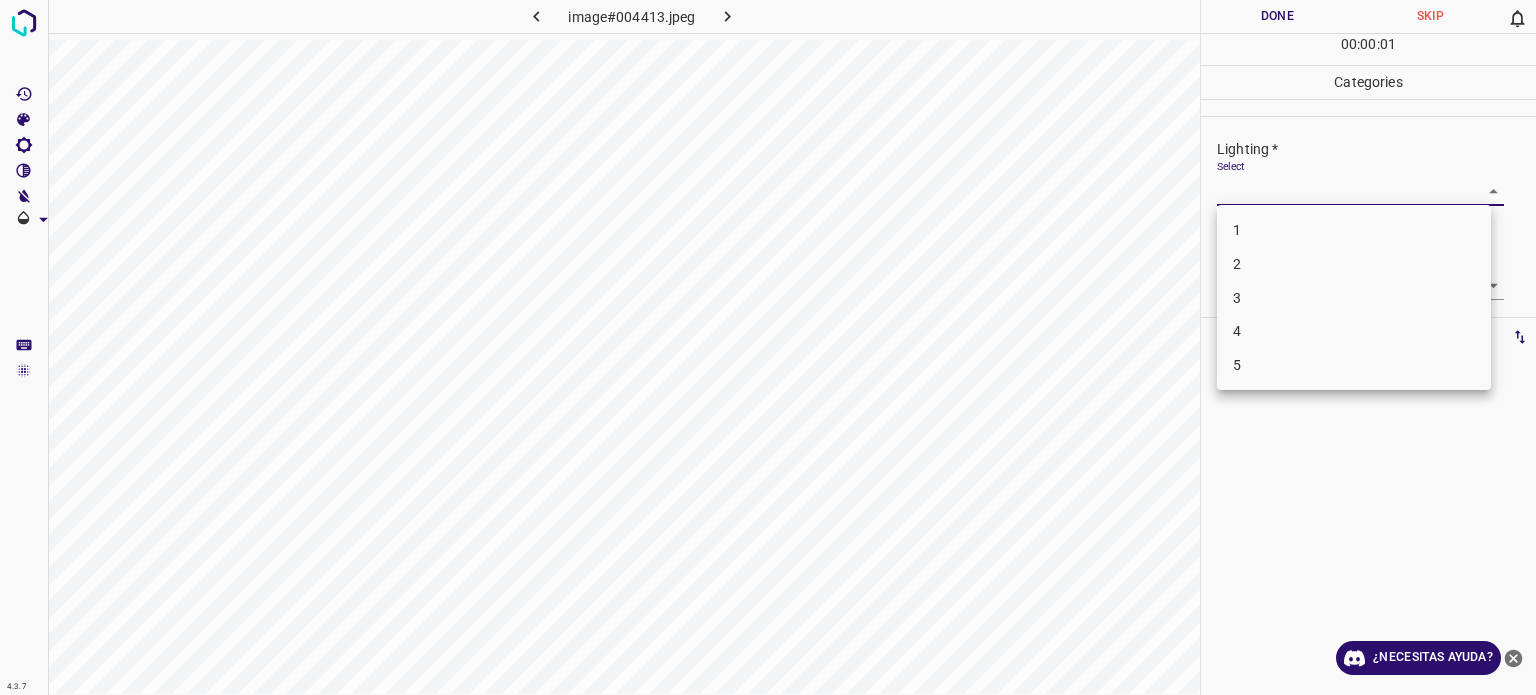 click on "3" at bounding box center [1354, 298] 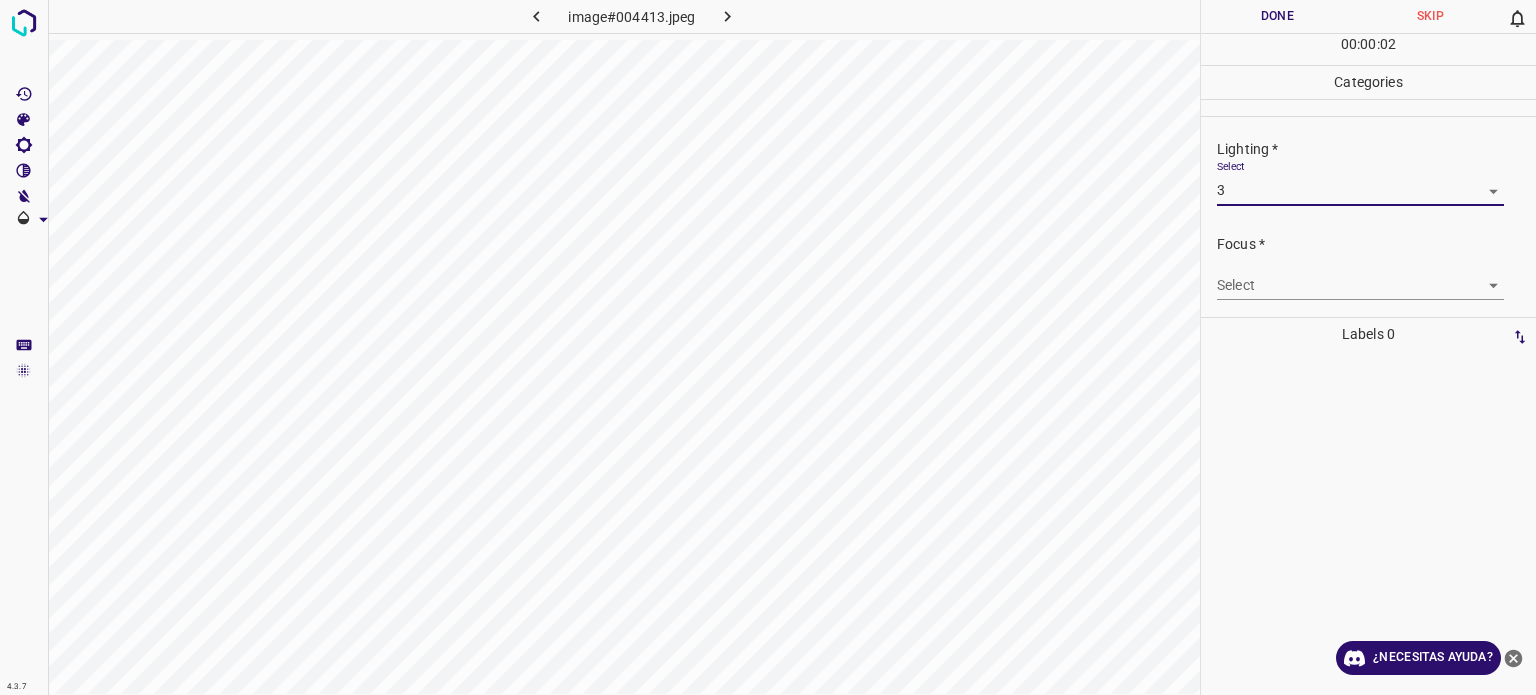 click on "4.3.7 image#004413.jpeg Done Skip 0 00   : 00   : 02   Categories Lighting *  Select 3 3 Focus *  Select ​ Overall *  Select ​ Labels   0 Categories 1 Lighting 2 Focus 3 Overall Tools Space Change between modes (Draw & Edit) I Auto labeling R Restore zoom M Zoom in N Zoom out Delete Delete selecte label Filters Z Restore filters X Saturation filter C Brightness filter V Contrast filter B Gray scale filter General O Download ¿Necesitas ayuda? Texto original Valora esta traducción Tu opinión servirá para ayudar a mejorar el Traductor de Google - Texto - Esconder - Borrar" at bounding box center (768, 347) 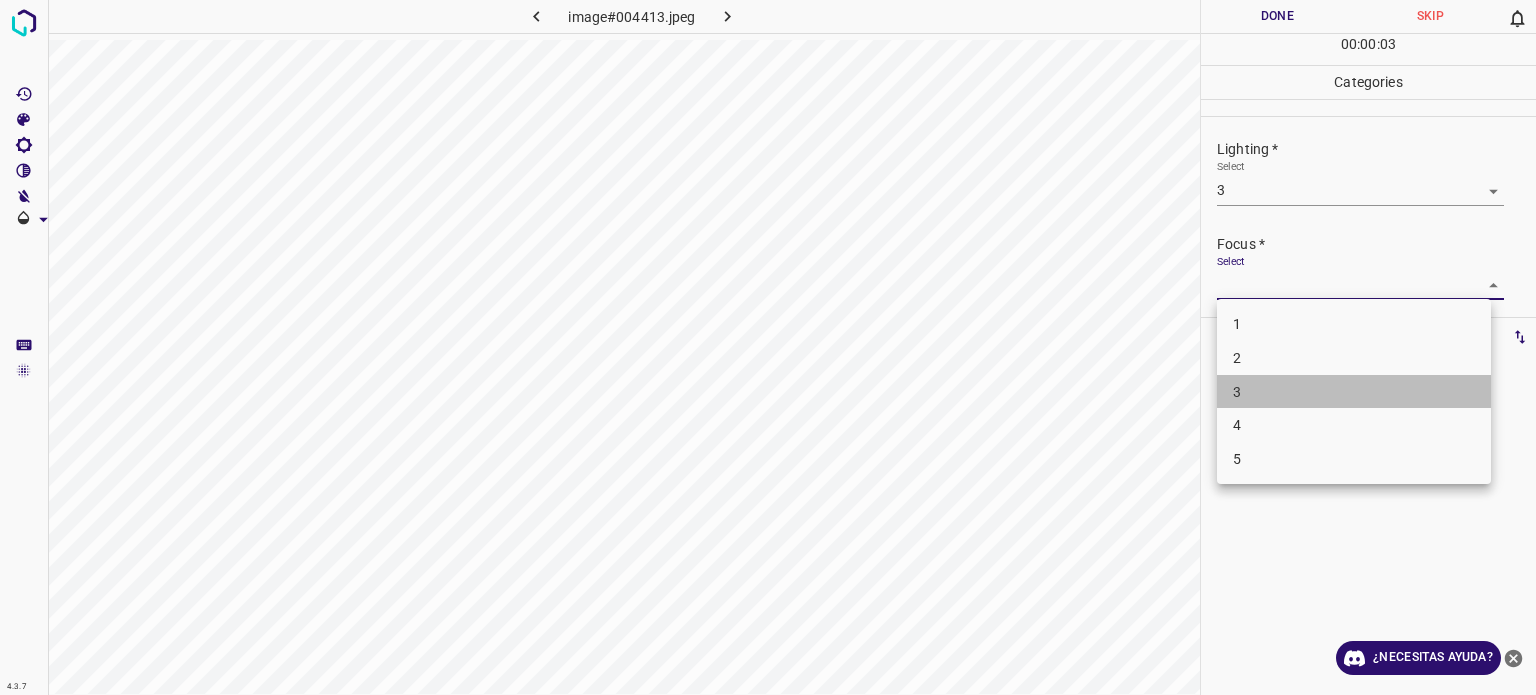 click on "3" at bounding box center (1354, 392) 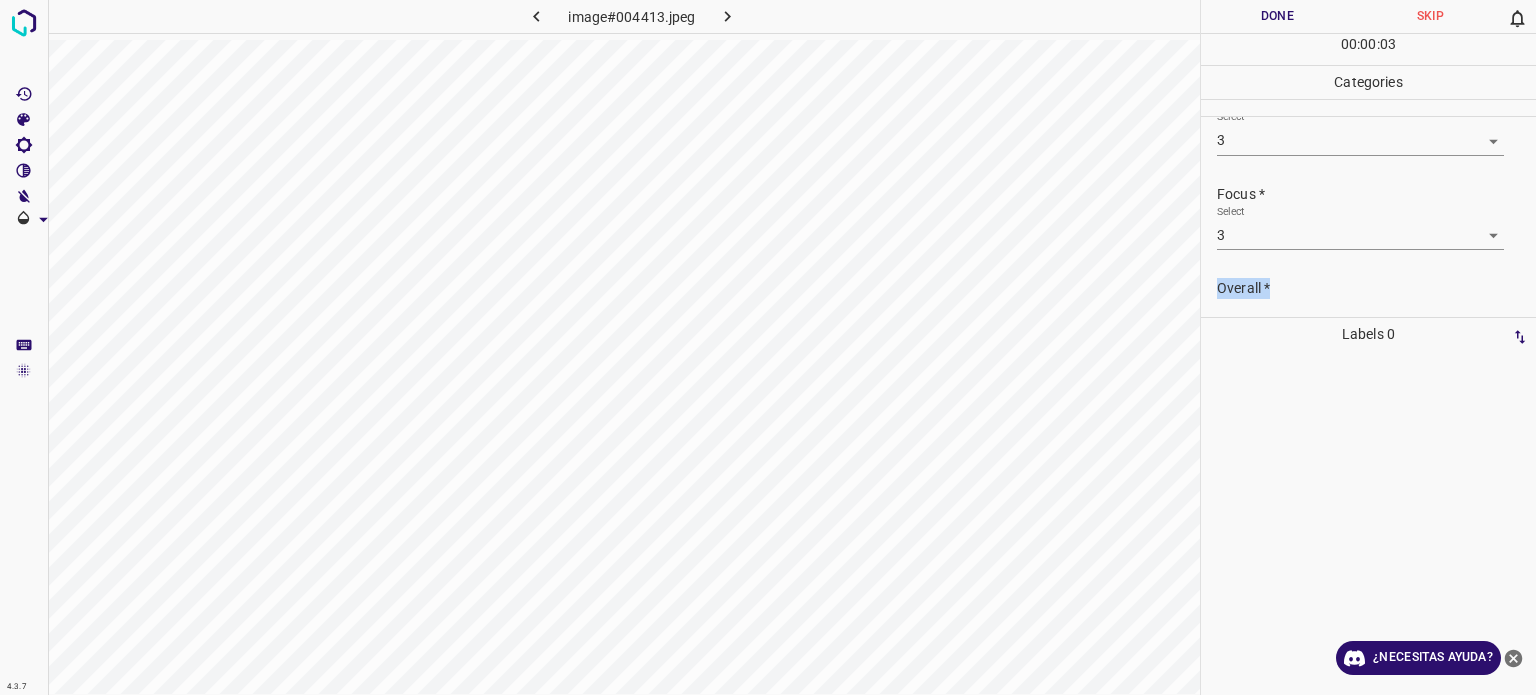 drag, startPoint x: 1227, startPoint y: 266, endPoint x: 1232, endPoint y: 285, distance: 19.646883 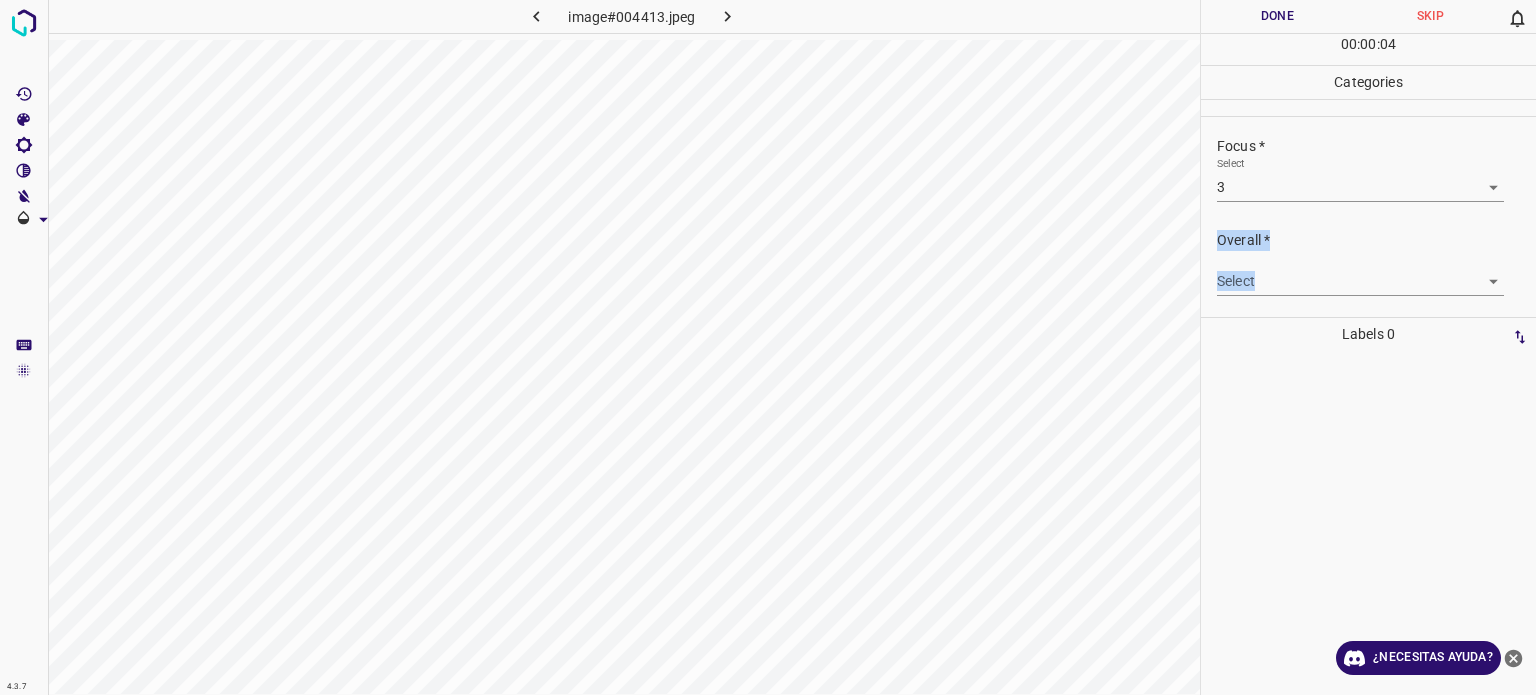 click on "4.3.7 image#004413.jpeg Done Skip 0 00   : 00   : 04   Categories Lighting *  Select 3 3 Focus *  Select 3 3 Overall *  Select ​ Labels   0 Categories 1 Lighting 2 Focus 3 Overall Tools Space Change between modes (Draw & Edit) I Auto labeling R Restore zoom M Zoom in N Zoom out Delete Delete selecte label Filters Z Restore filters X Saturation filter C Brightness filter V Contrast filter B Gray scale filter General O Download ¿Necesitas ayuda? Texto original Valora esta traducción Tu opinión servirá para ayudar a mejorar el Traductor de Google - Texto - Esconder - Borrar" at bounding box center (768, 347) 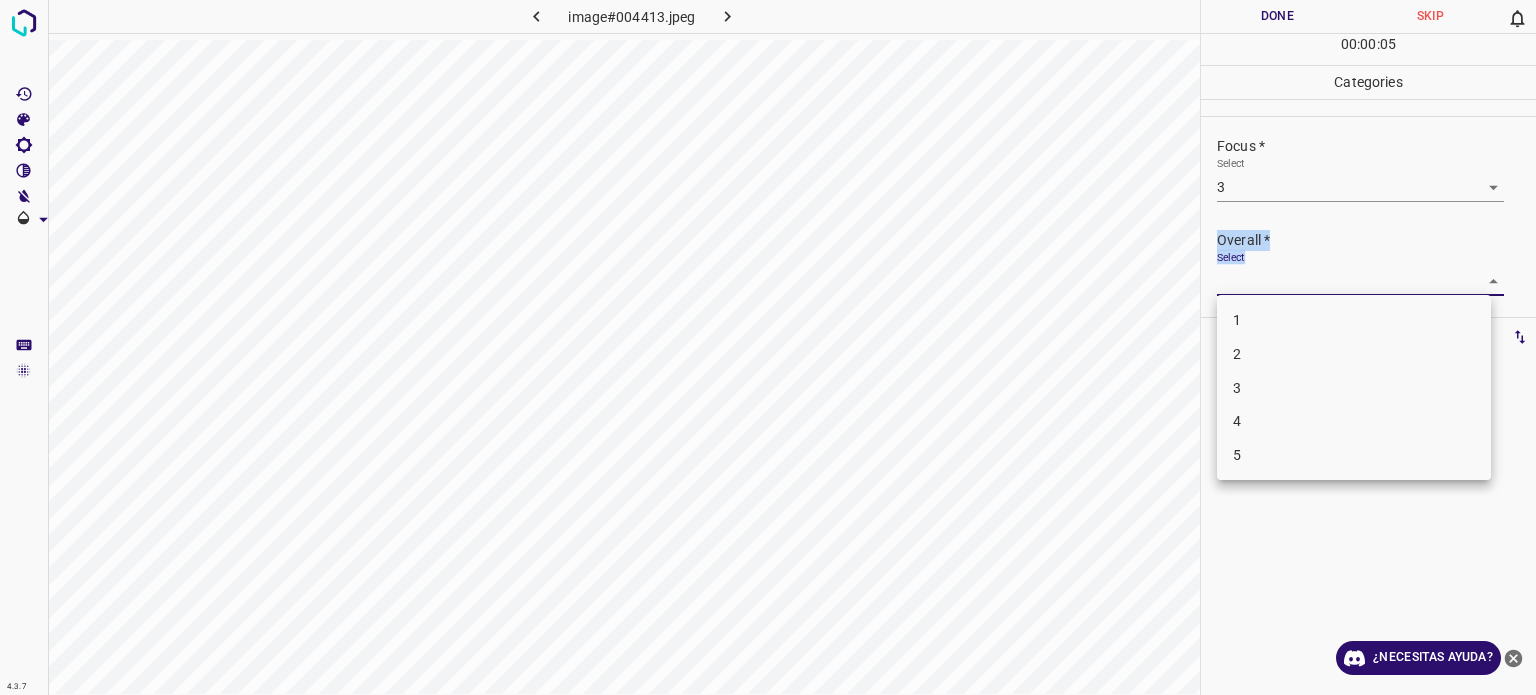 click on "3" at bounding box center [1237, 387] 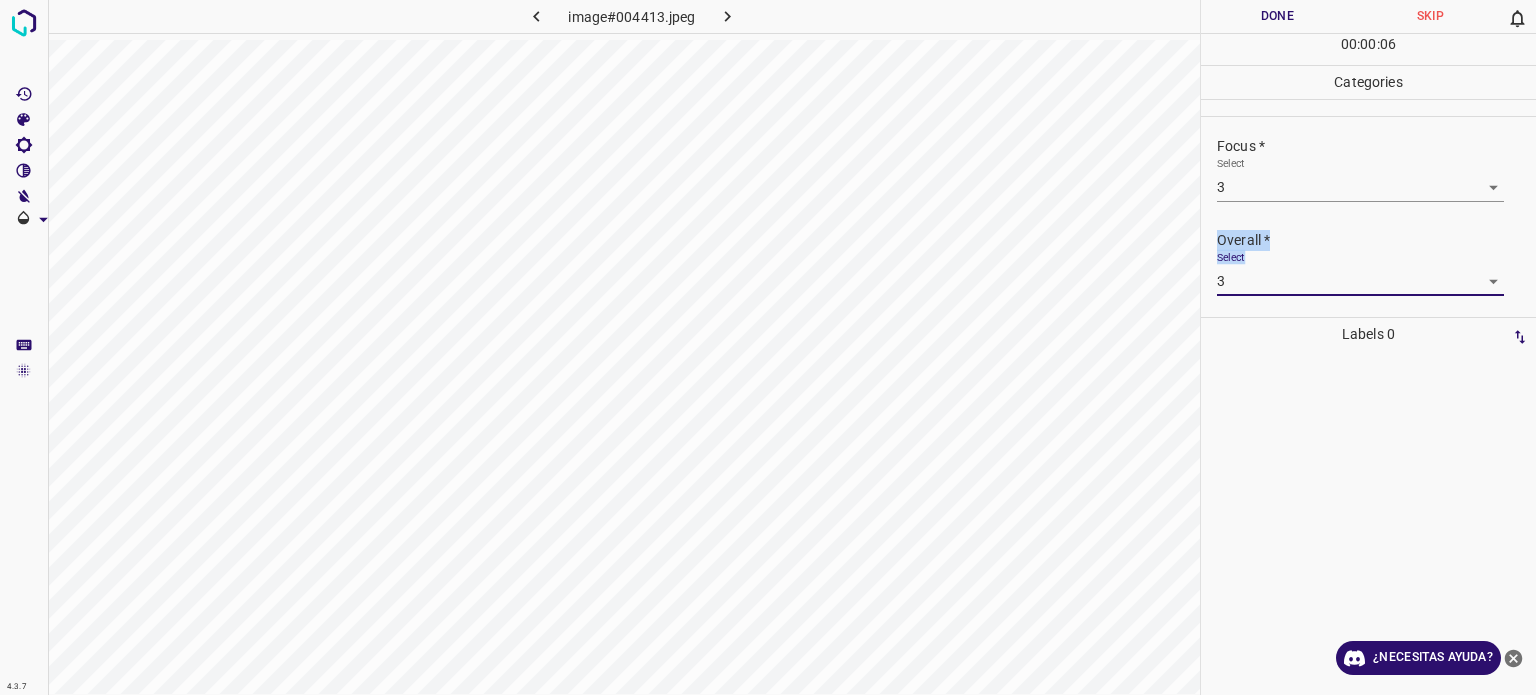 click on "Done" at bounding box center [1277, 16] 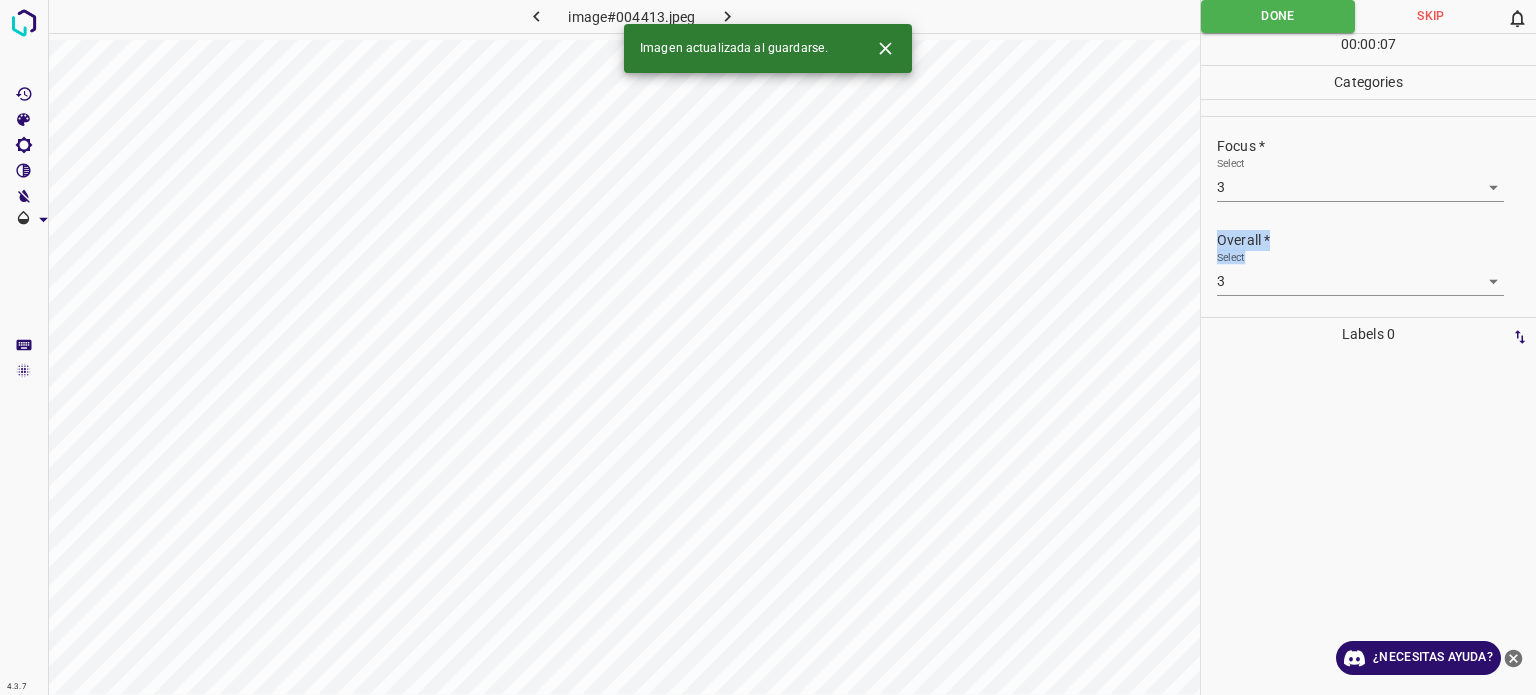 click 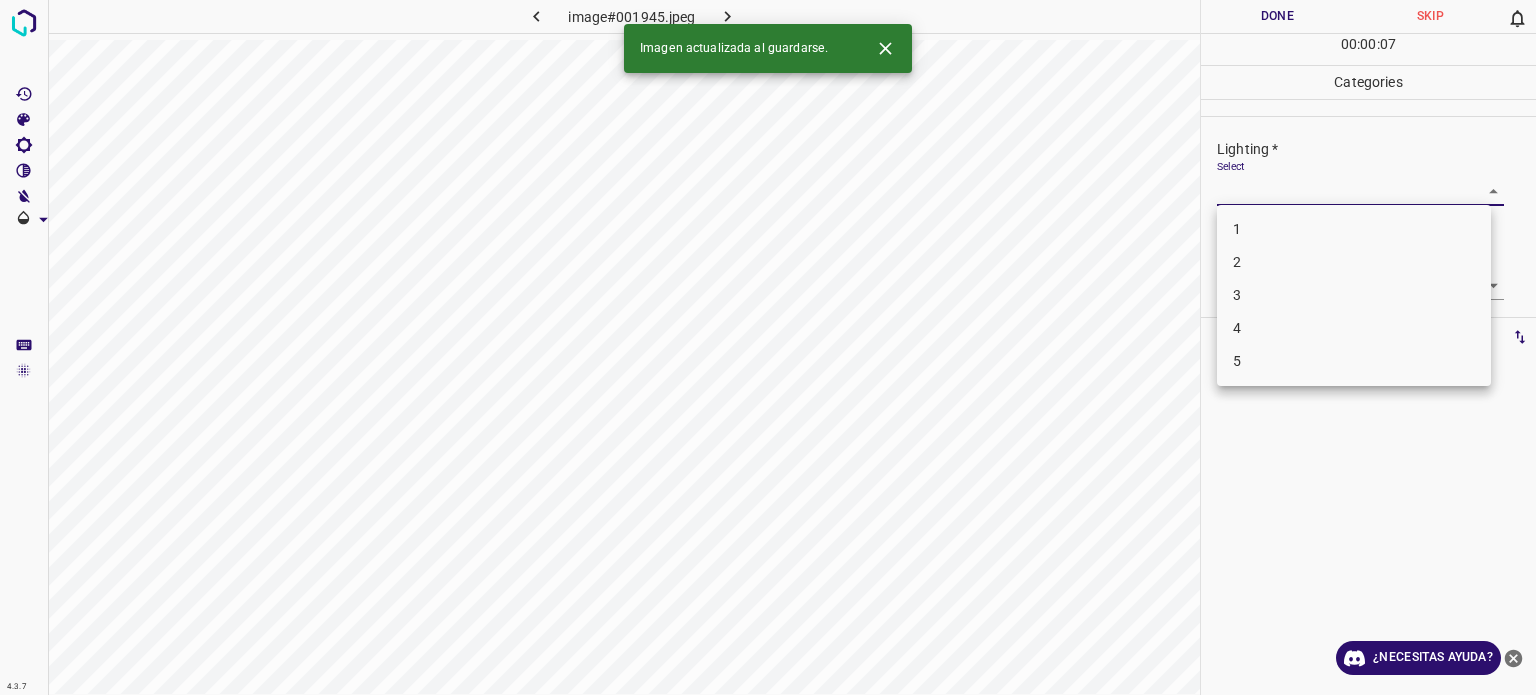 click on "4.3.7 image#001945.jpeg Done Skip 0 00   : 00   : 07   Categories Lighting *  Select ​ Focus *  Select ​ Overall *  Select ​ Labels   0 Categories 1 Lighting 2 Focus 3 Overall Tools Space Change between modes (Draw & Edit) I Auto labeling R Restore zoom M Zoom in N Zoom out Delete Delete selecte label Filters Z Restore filters X Saturation filter C Brightness filter V Contrast filter B Gray scale filter General O Download Imagen actualizada al guardarse. ¿Necesitas ayuda? Texto original Valora esta traducción Tu opinión servirá para ayudar a mejorar el Traductor de Google - Texto - Esconder - Borrar 1 2 3 4 5" at bounding box center [768, 347] 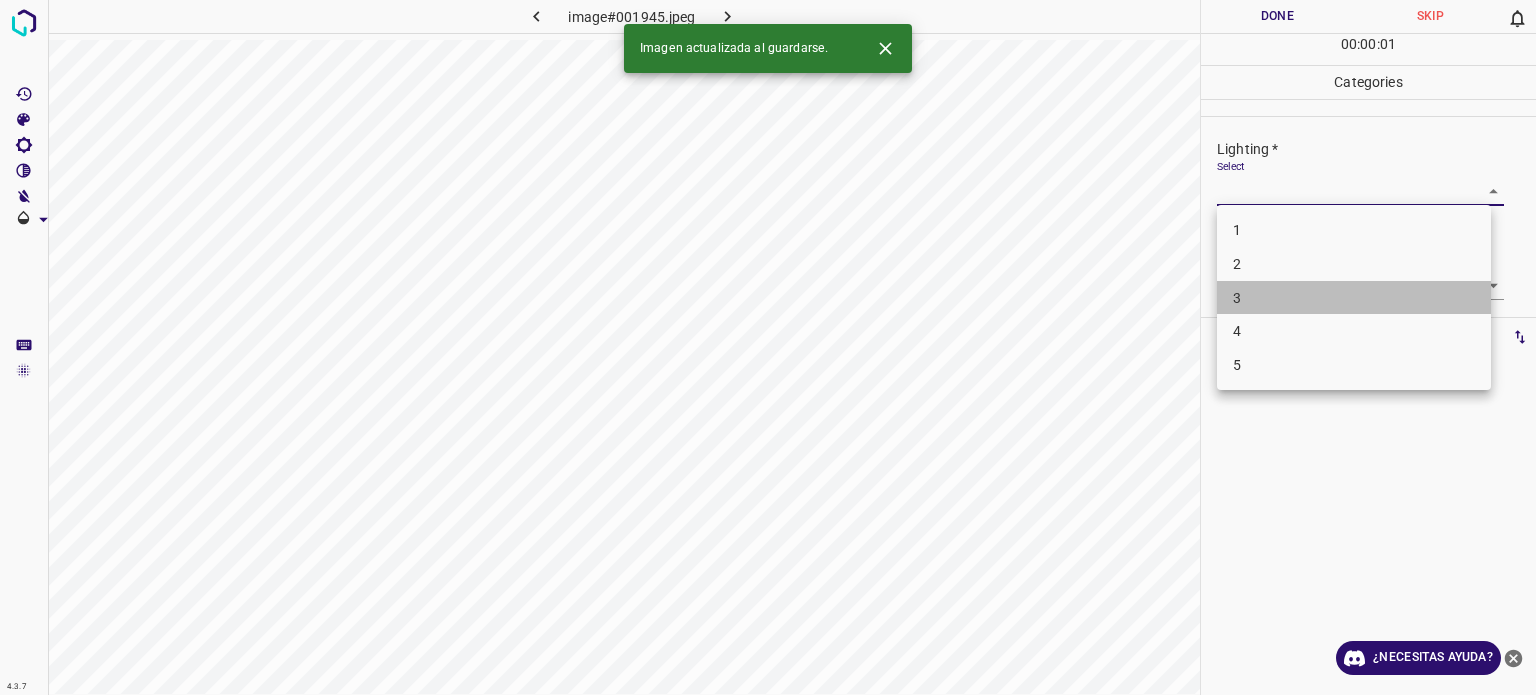 click on "3" at bounding box center (1354, 298) 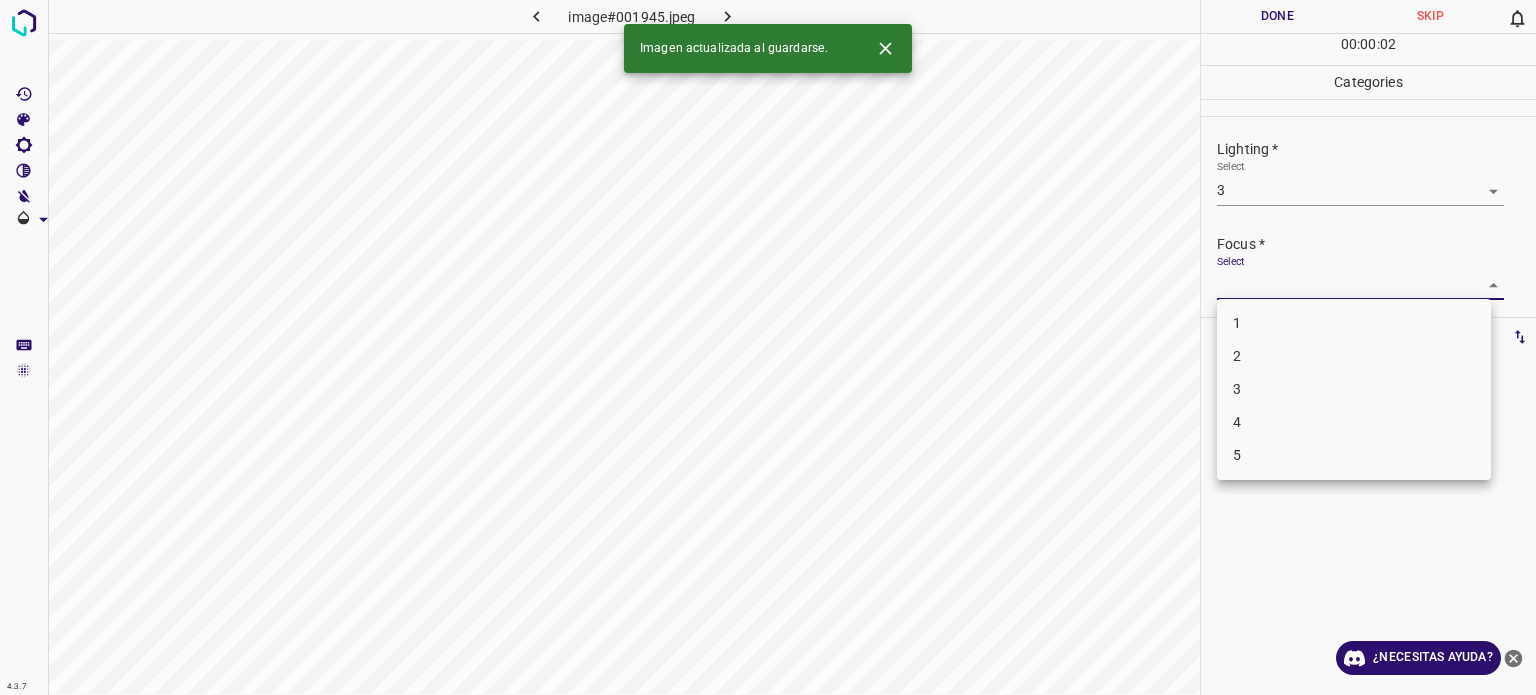 click on "4.3.7 image#001945.jpeg Done Skip 0 00   : 00   : 02   Categories Lighting *  Select 3 3 Focus *  Select ​ Overall *  Select ​ Labels   0 Categories 1 Lighting 2 Focus 3 Overall Tools Space Change between modes (Draw & Edit) I Auto labeling R Restore zoom M Zoom in N Zoom out Delete Delete selecte label Filters Z Restore filters X Saturation filter C Brightness filter V Contrast filter B Gray scale filter General O Download Imagen actualizada al guardarse. ¿Necesitas ayuda? Texto original Valora esta traducción Tu opinión servirá para ayudar a mejorar el Traductor de Google - Texto - Esconder - Borrar 1 2 3 4 5" at bounding box center (768, 347) 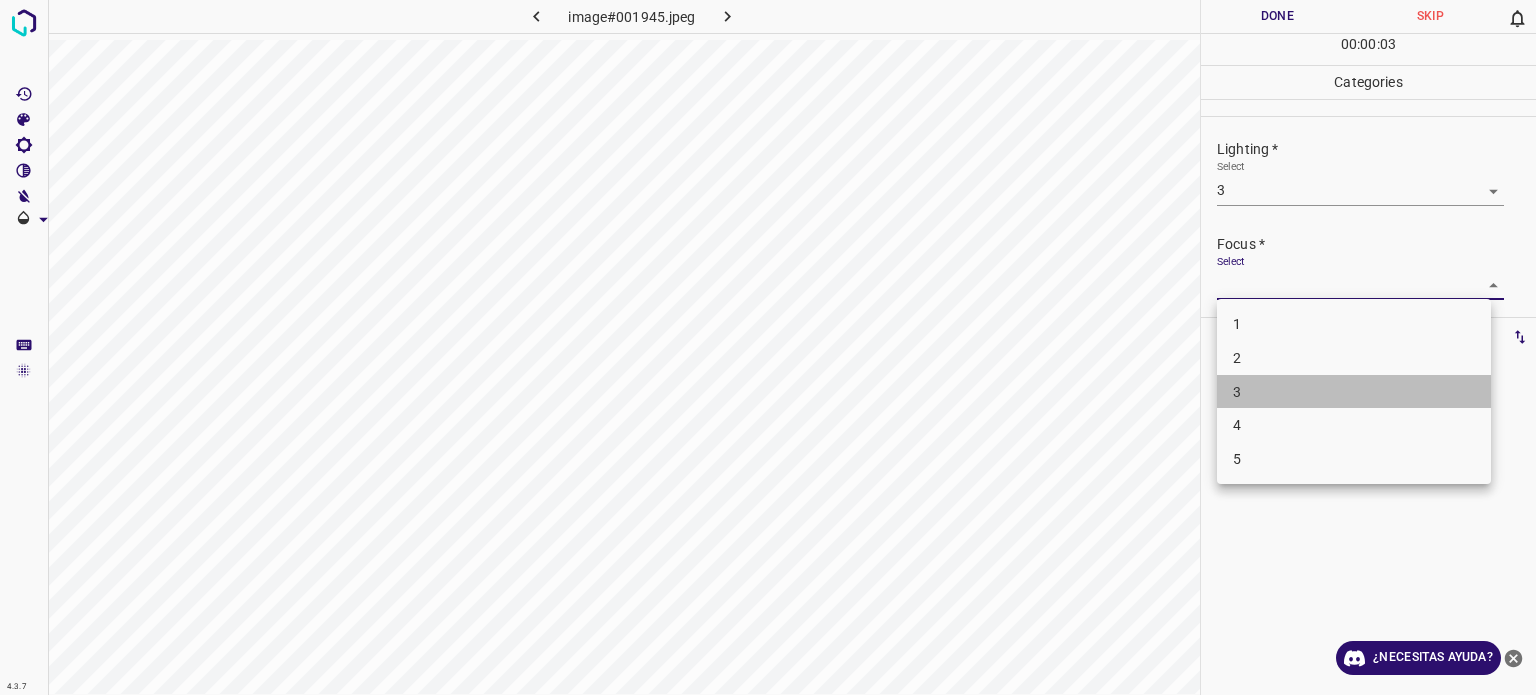 drag, startPoint x: 1232, startPoint y: 390, endPoint x: 1232, endPoint y: 379, distance: 11 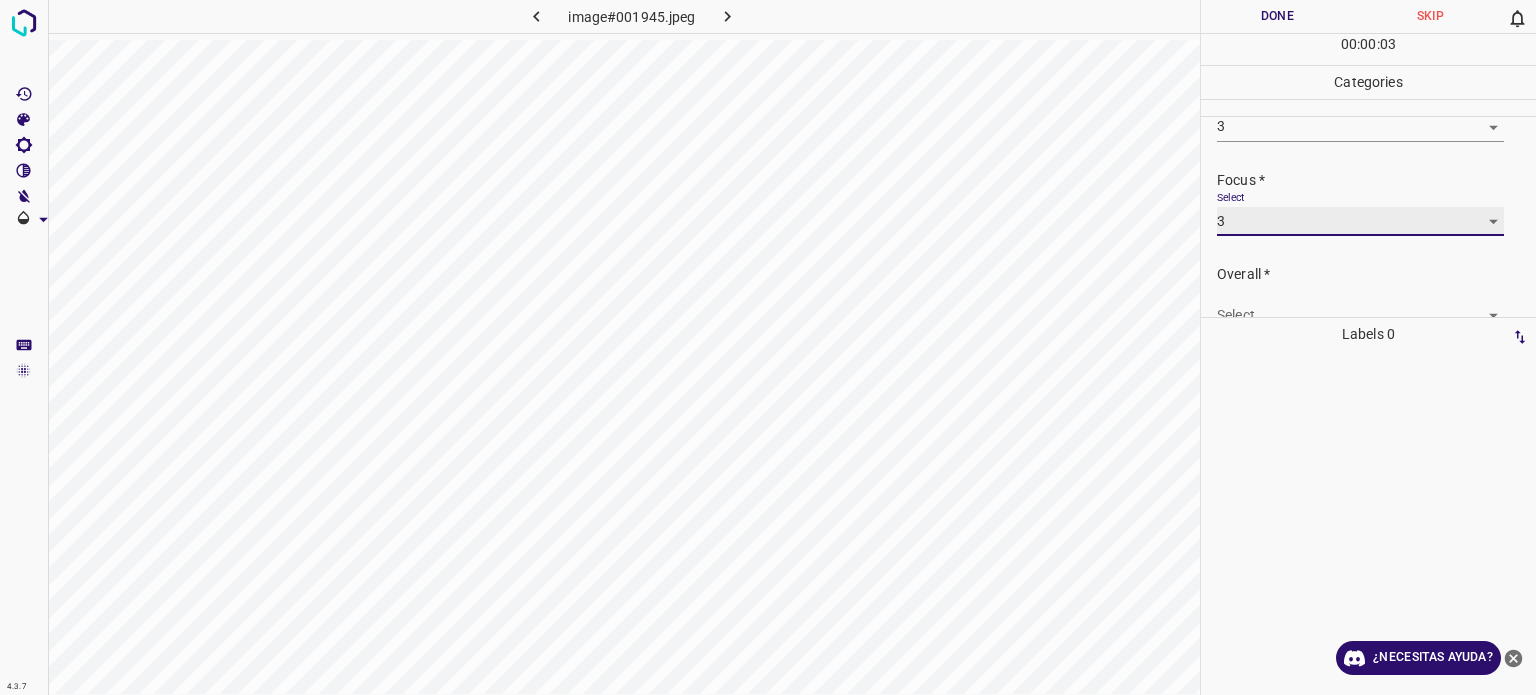 scroll, scrollTop: 98, scrollLeft: 0, axis: vertical 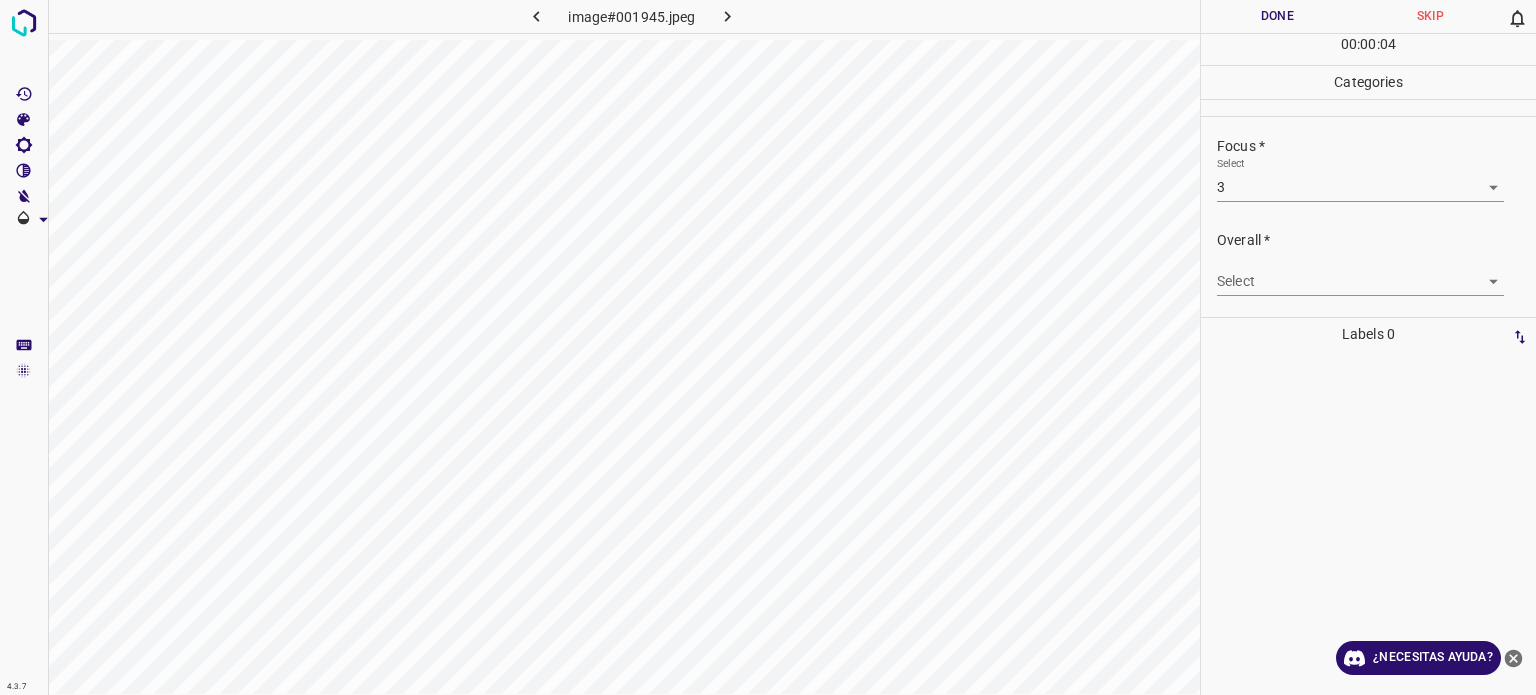 click on "Overall *  Select ​" at bounding box center [1368, 263] 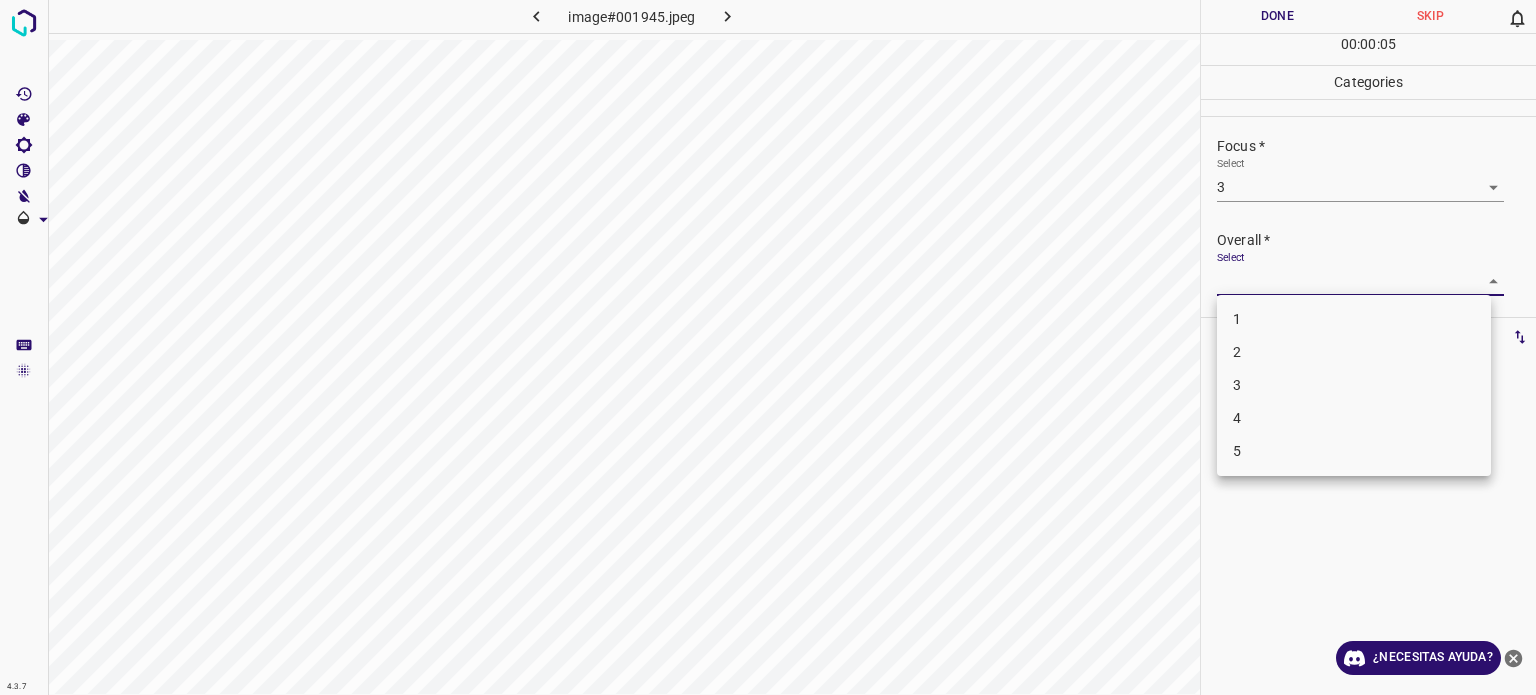 click on "4.3.7 image#001945.jpeg Done Skip 0 00   : 00   : 05   Categories Lighting *  Select 3 3 Focus *  Select 3 3 Overall *  Select ​ Labels   0 Categories 1 Lighting 2 Focus 3 Overall Tools Space Change between modes (Draw & Edit) I Auto labeling R Restore zoom M Zoom in N Zoom out Delete Delete selecte label Filters Z Restore filters X Saturation filter C Brightness filter V Contrast filter B Gray scale filter General O Download ¿Necesitas ayuda? Texto original Valora esta traducción Tu opinión servirá para ayudar a mejorar el Traductor de Google - Texto - Esconder - Borrar 1 2 3 4 5" at bounding box center [768, 347] 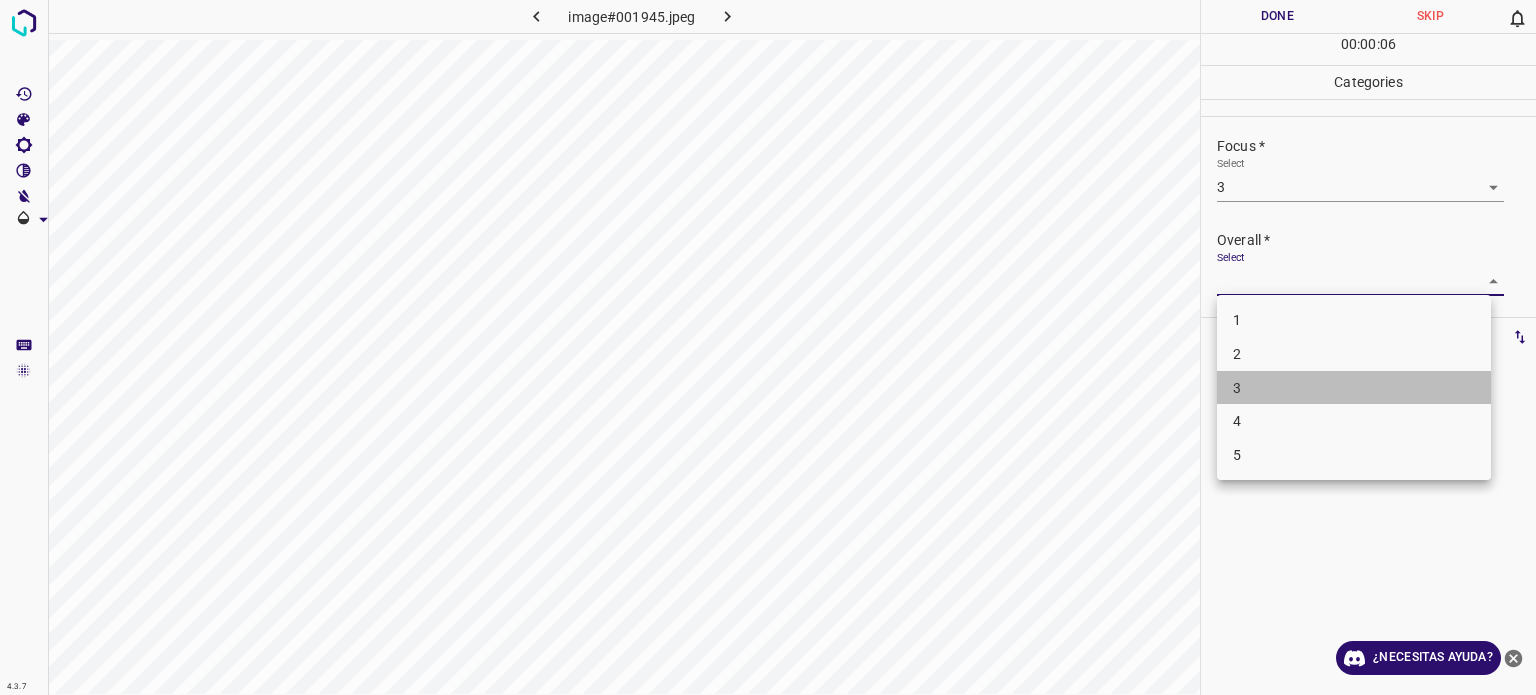 click on "3" at bounding box center (1237, 387) 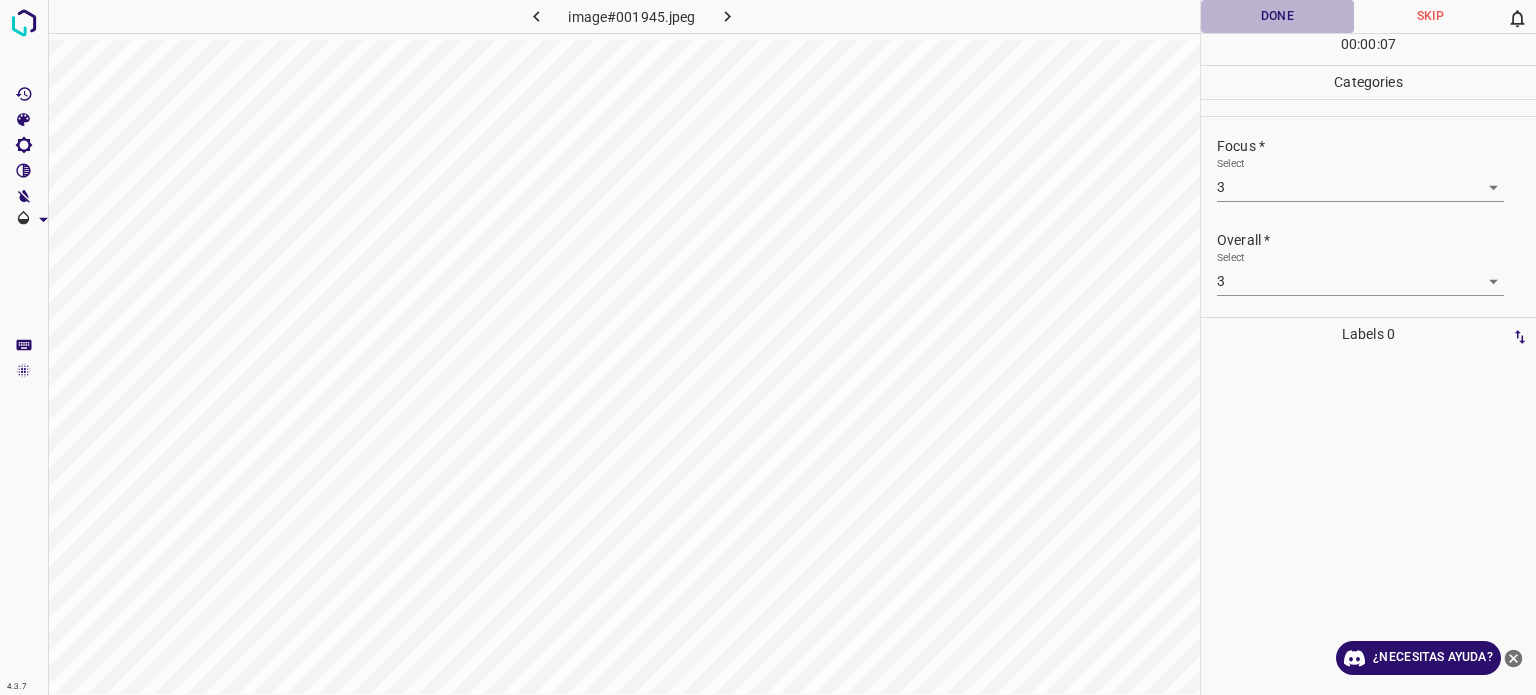 click on "Done" at bounding box center (1277, 16) 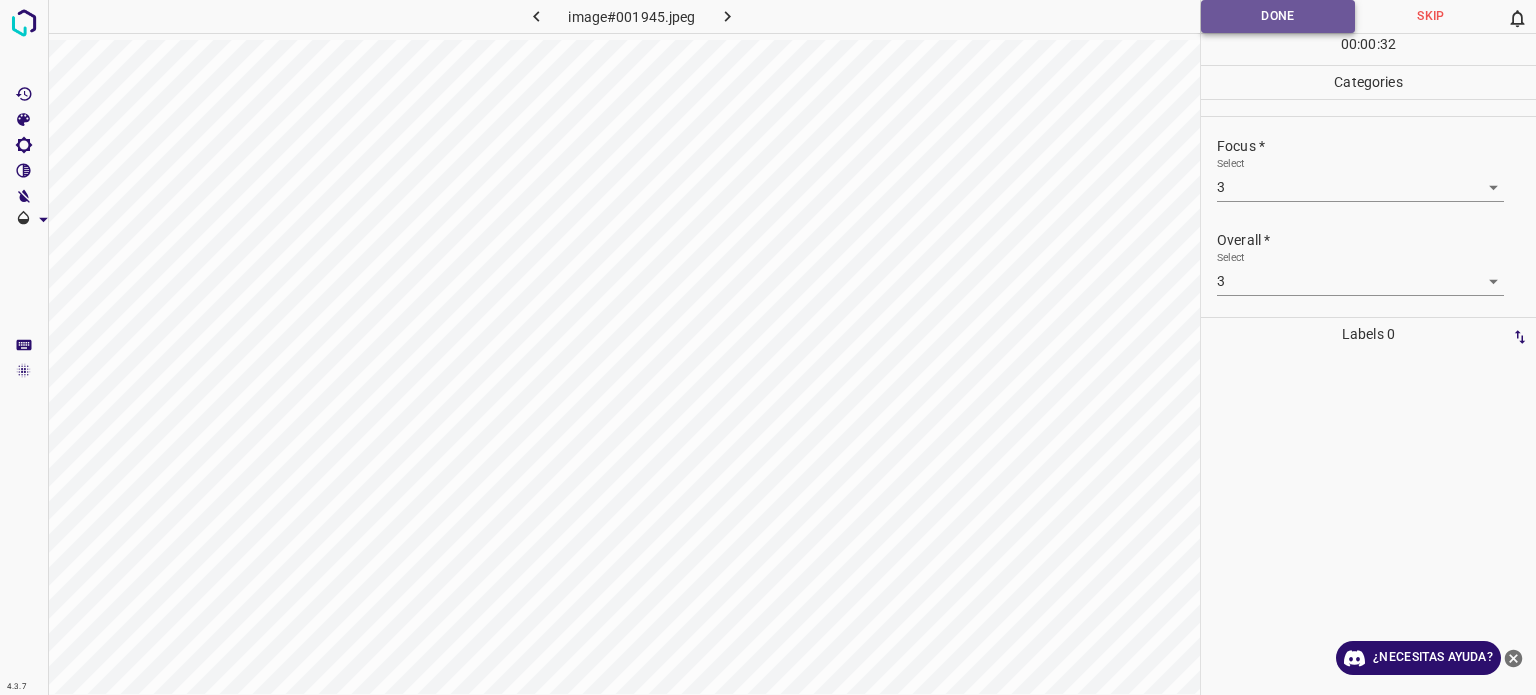 click on "Done" at bounding box center [1278, 16] 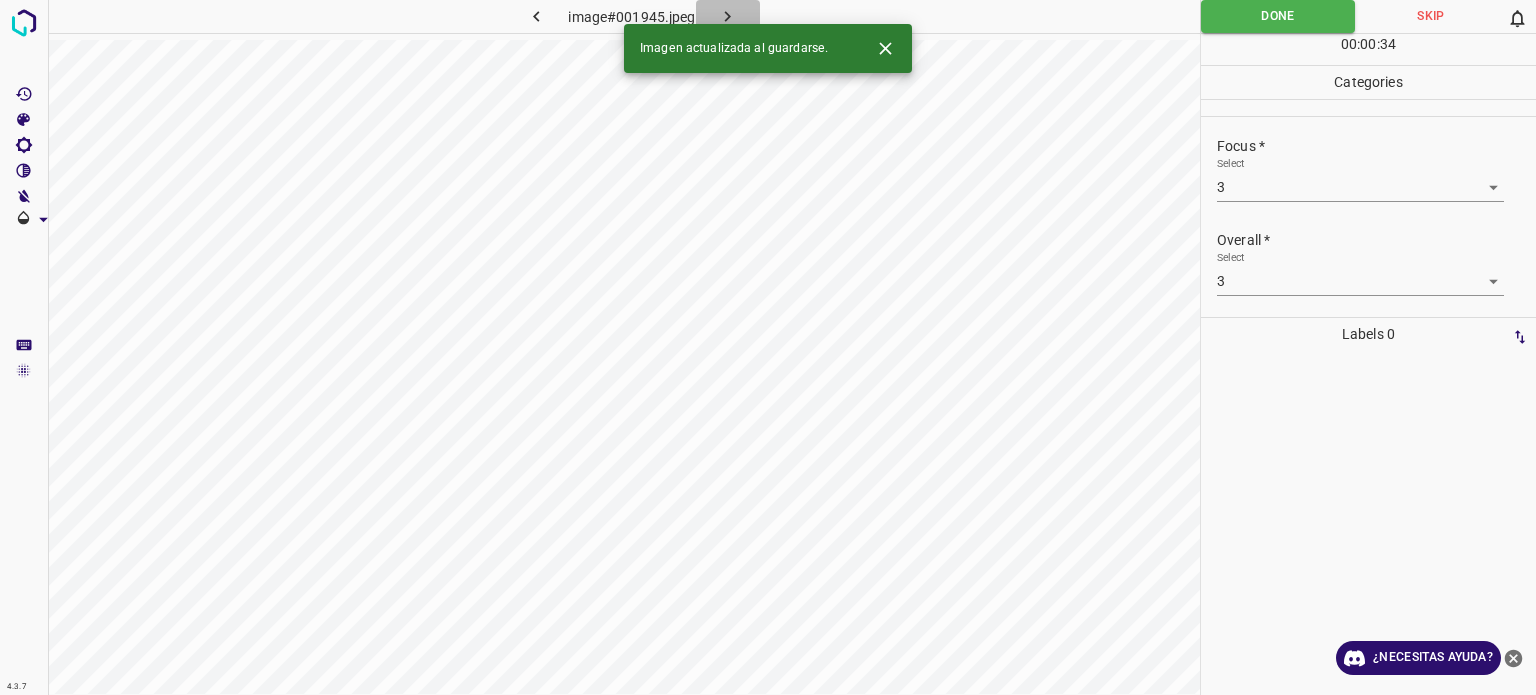 click 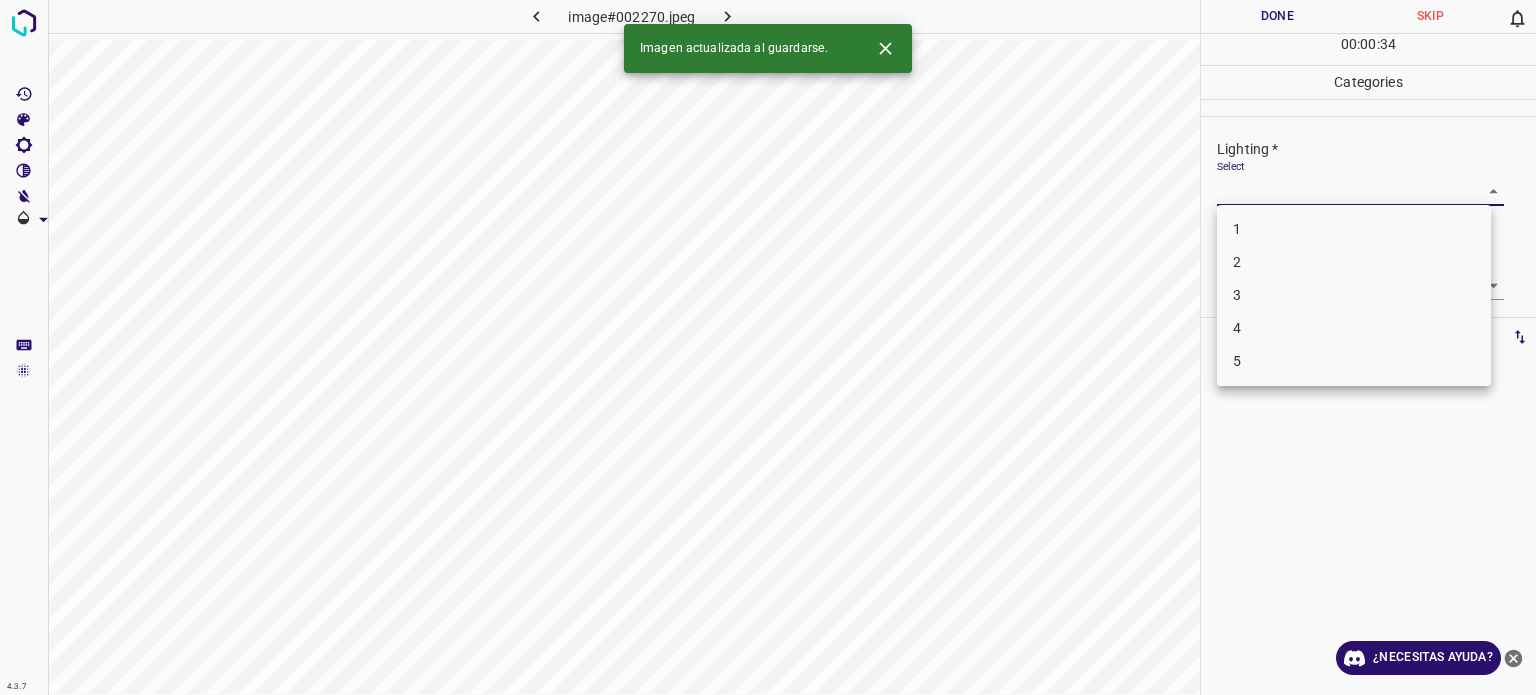 click on "4.3.7 image#002270.jpeg Done Skip 0 00   : 00   : 34   Categories Lighting *  Select ​ Focus *  Select ​ Overall *  Select ​ Labels   0 Categories 1 Lighting 2 Focus 3 Overall Tools Space Change between modes (Draw & Edit) I Auto labeling R Restore zoom M Zoom in N Zoom out Delete Delete selecte label Filters Z Restore filters X Saturation filter C Brightness filter V Contrast filter B Gray scale filter General O Download Imagen actualizada al guardarse. ¿Necesitas ayuda? Texto original Valora esta traducción Tu opinión servirá para ayudar a mejorar el Traductor de Google - Texto - Esconder - Borrar 1 2 3 4 5" at bounding box center (768, 347) 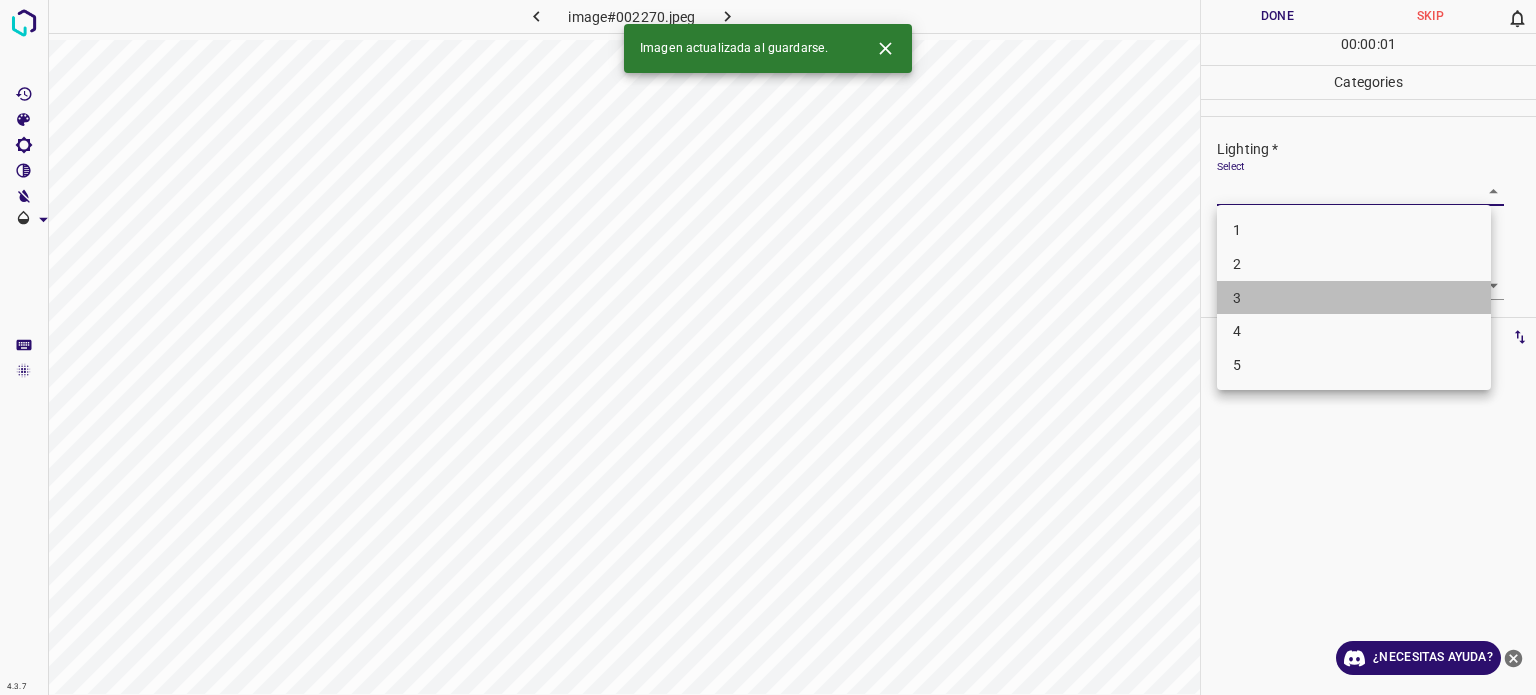 click on "3" at bounding box center (1354, 298) 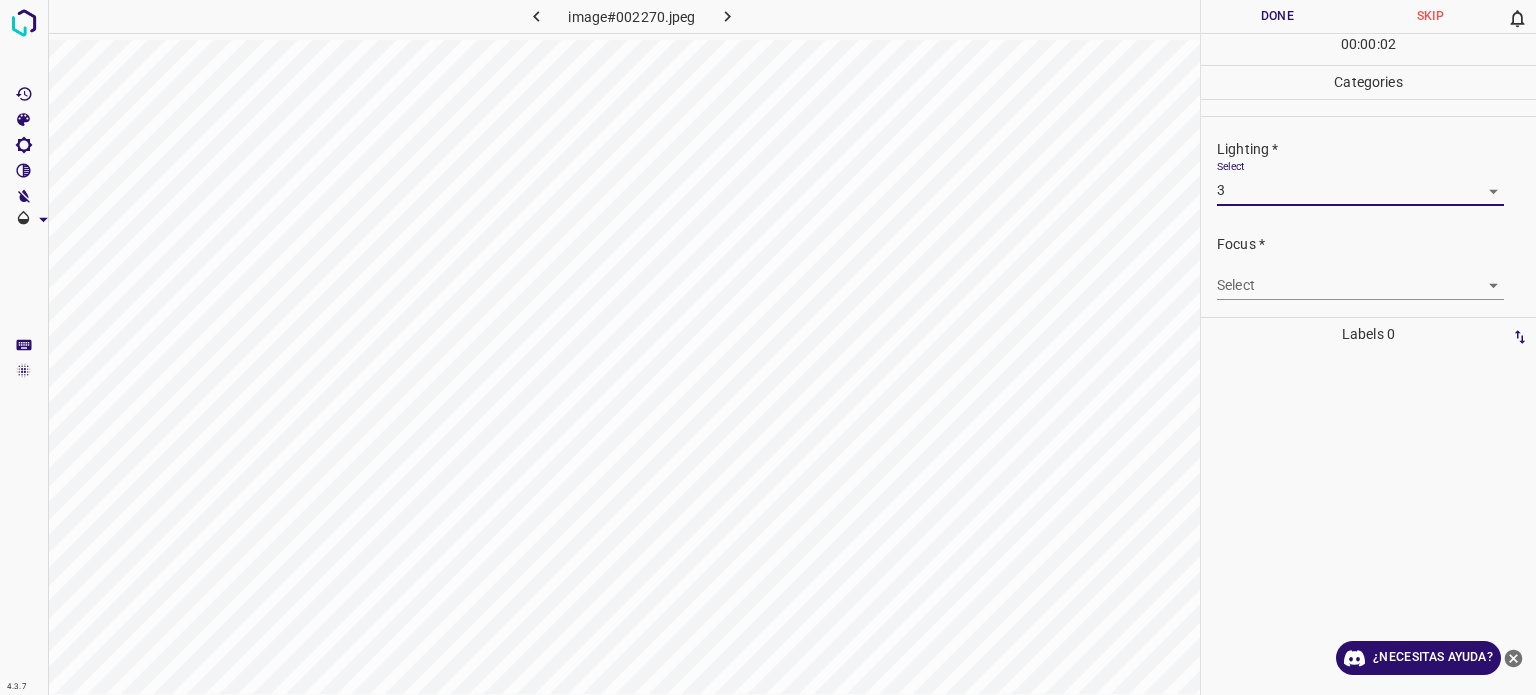 click on "4.3.7 image#002270.jpeg Done Skip 0 00 : 00 : 02 Categories Lighting * Select 3 3 Focus * Select ​ Overall * Select ​ Labels 0 Categories 1 Lighting 2 Focus 3 Overall Tools Space Change between modes (Draw & Edit) I Auto labeling R Restore zoom M Zoom in N Zoom out Delete Delete selecte label Filters Z Restore filters X Saturation filter C Brightness filter V Contrast filter B Gray scale filter General O Download ¿Necesitas ayuda? Texto original Valora esta traducción Tu opinión servirá para ayudar a mejorar el Traductor de Google - Texto - Esconder - Borrar" at bounding box center [768, 347] 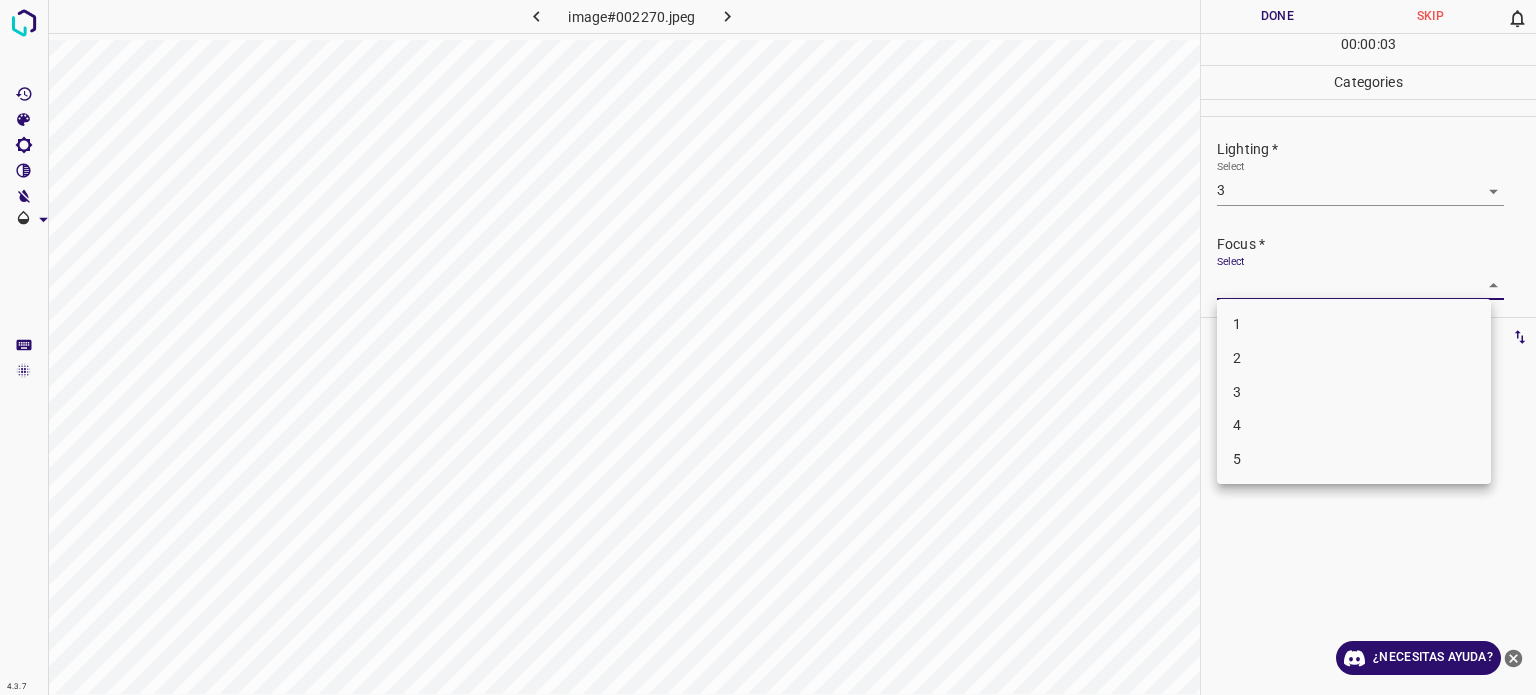 click on "3" at bounding box center (1237, 391) 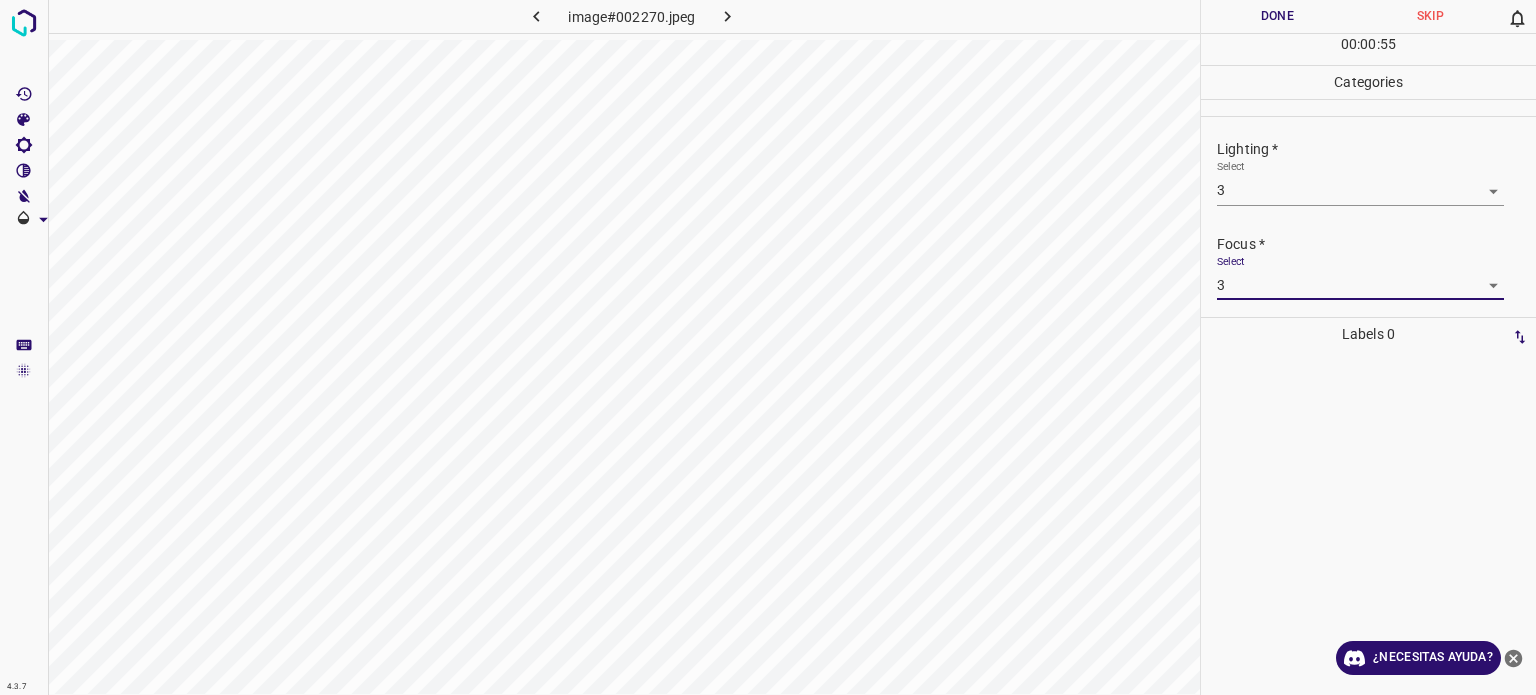 click on "Done" at bounding box center (1277, 16) 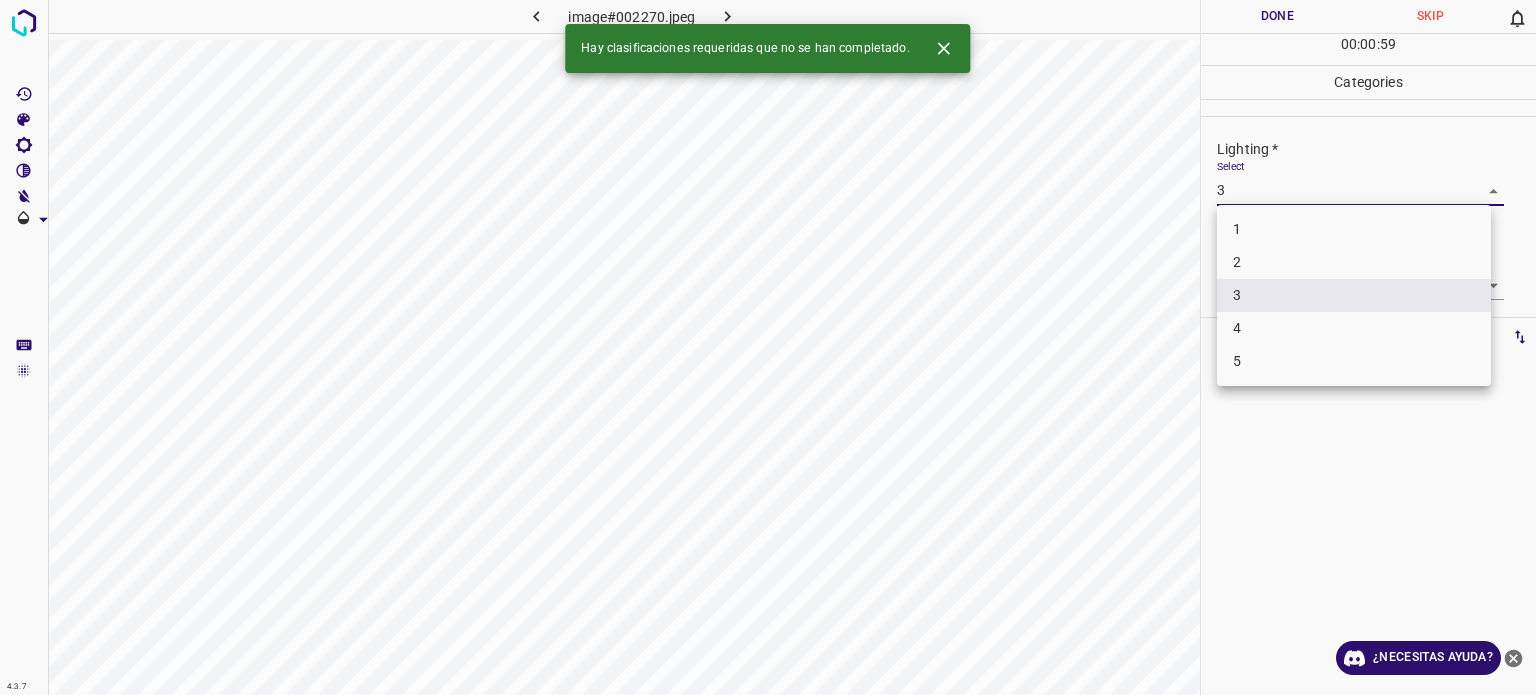 click on "4.3.7 image#002270.jpeg Done Skip 0 00   : 00   : 59   Categories Lighting *  Select 3 3 Focus *  Select 3 3 Overall *  Select ​ Labels   0 Categories 1 Lighting 2 Focus 3 Overall Tools Space Change between modes (Draw & Edit) I Auto labeling R Restore zoom M Zoom in N Zoom out Delete Delete selecte label Filters Z Restore filters X Saturation filter C Brightness filter V Contrast filter B Gray scale filter General O Download Hay clasificaciones requeridas que no se han completado. ¿Necesitas ayuda? Texto original Valora esta traducción Tu opinión servirá para ayudar a mejorar el Traductor de Google - Texto - Esconder - Borrar 1 2 3 4 5" at bounding box center (768, 347) 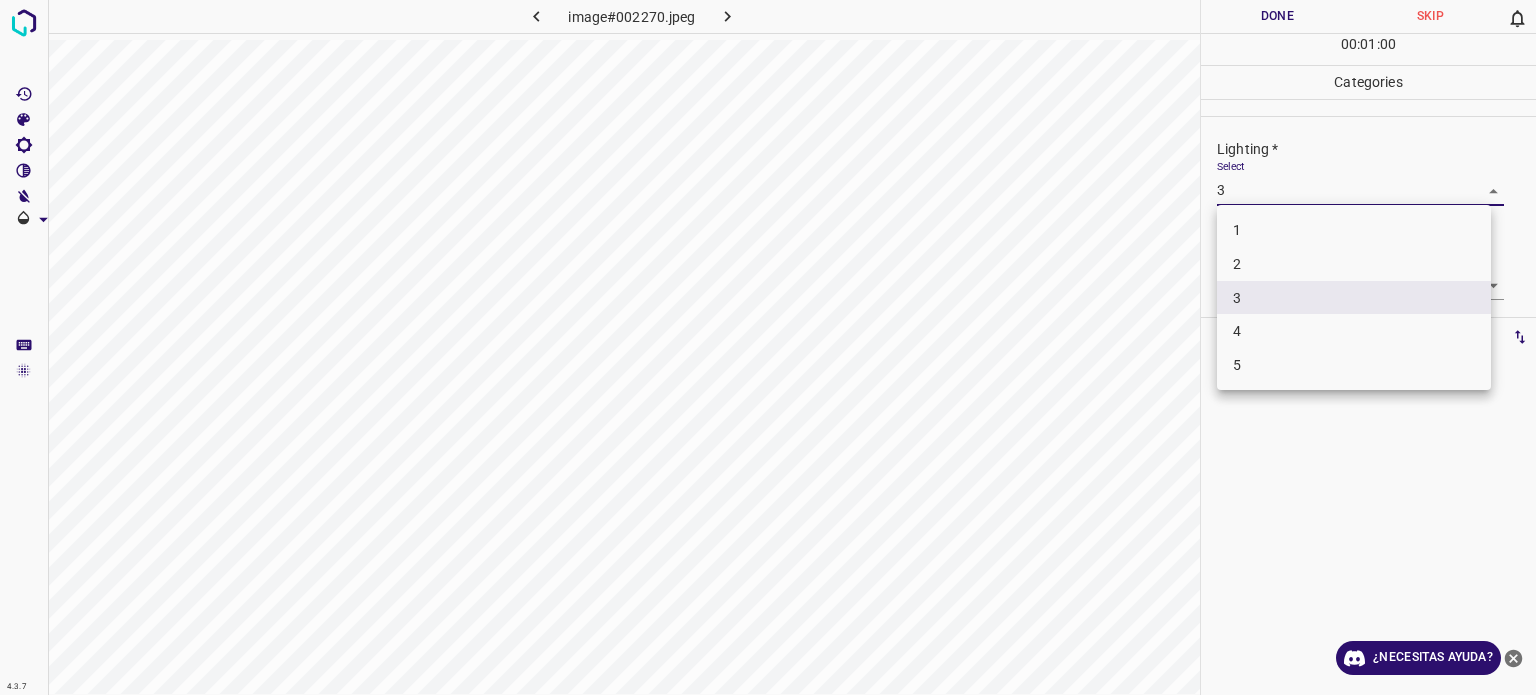 click on "2" at bounding box center [1237, 264] 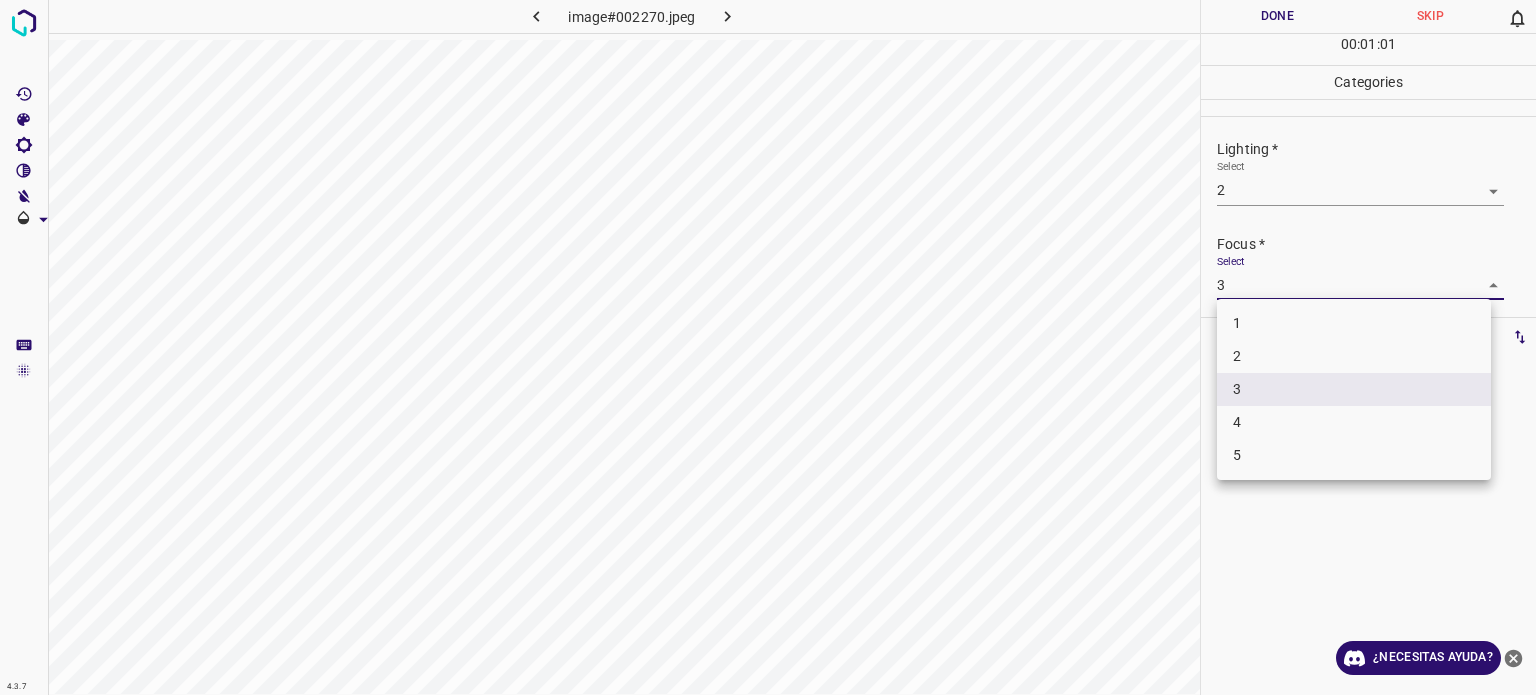 click on "4.3.7 image#002270.jpeg Done Skip 0 00   : 01   : 01   Categories Lighting *  Select 2 2 Focus *  Select 3 3 Overall *  Select ​ Labels   0 Categories 1 Lighting 2 Focus 3 Overall Tools Space Change between modes (Draw & Edit) I Auto labeling R Restore zoom M Zoom in N Zoom out Delete Delete selecte label Filters Z Restore filters X Saturation filter C Brightness filter V Contrast filter B Gray scale filter General O Download ¿Necesitas ayuda? Texto original Valora esta traducción Tu opinión servirá para ayudar a mejorar el Traductor de Google - Texto - Esconder - Borrar 1 2 3 4 5" at bounding box center (768, 347) 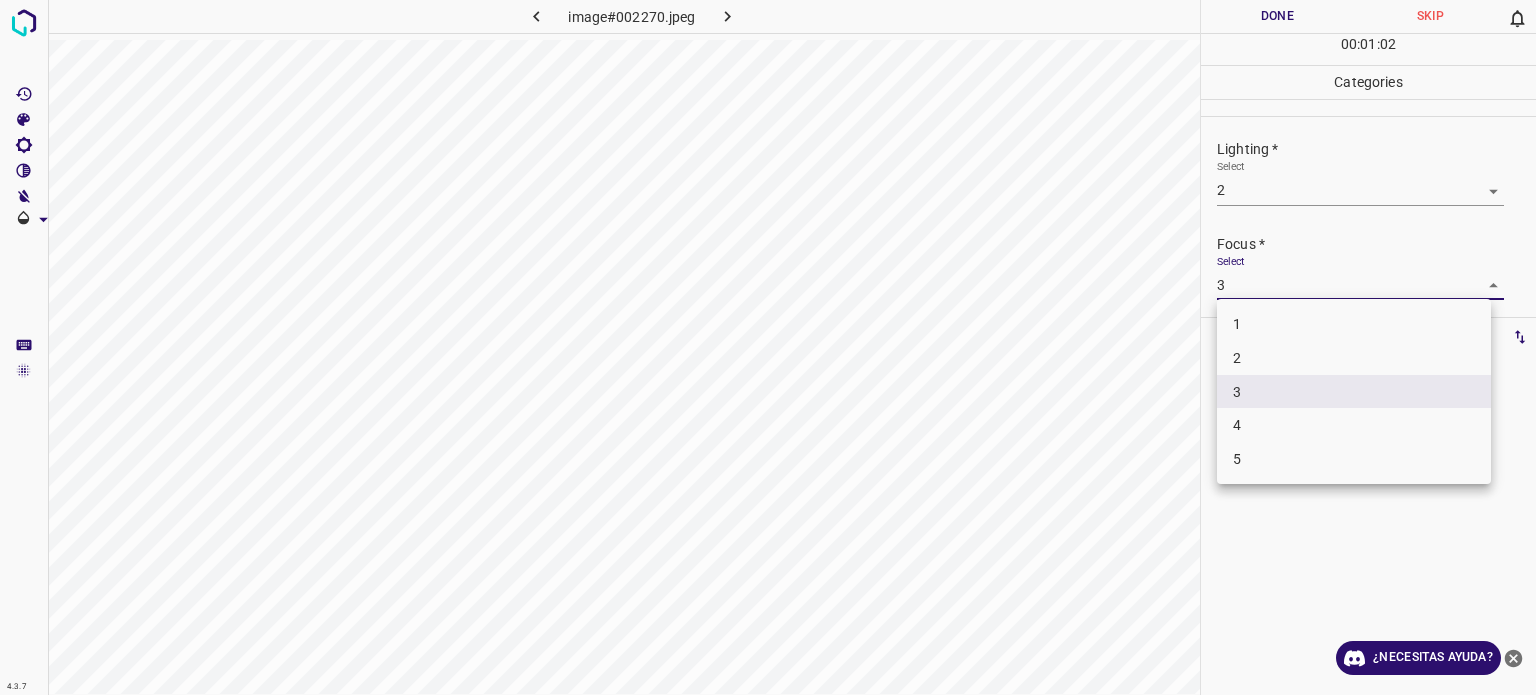 click on "2" at bounding box center (1354, 358) 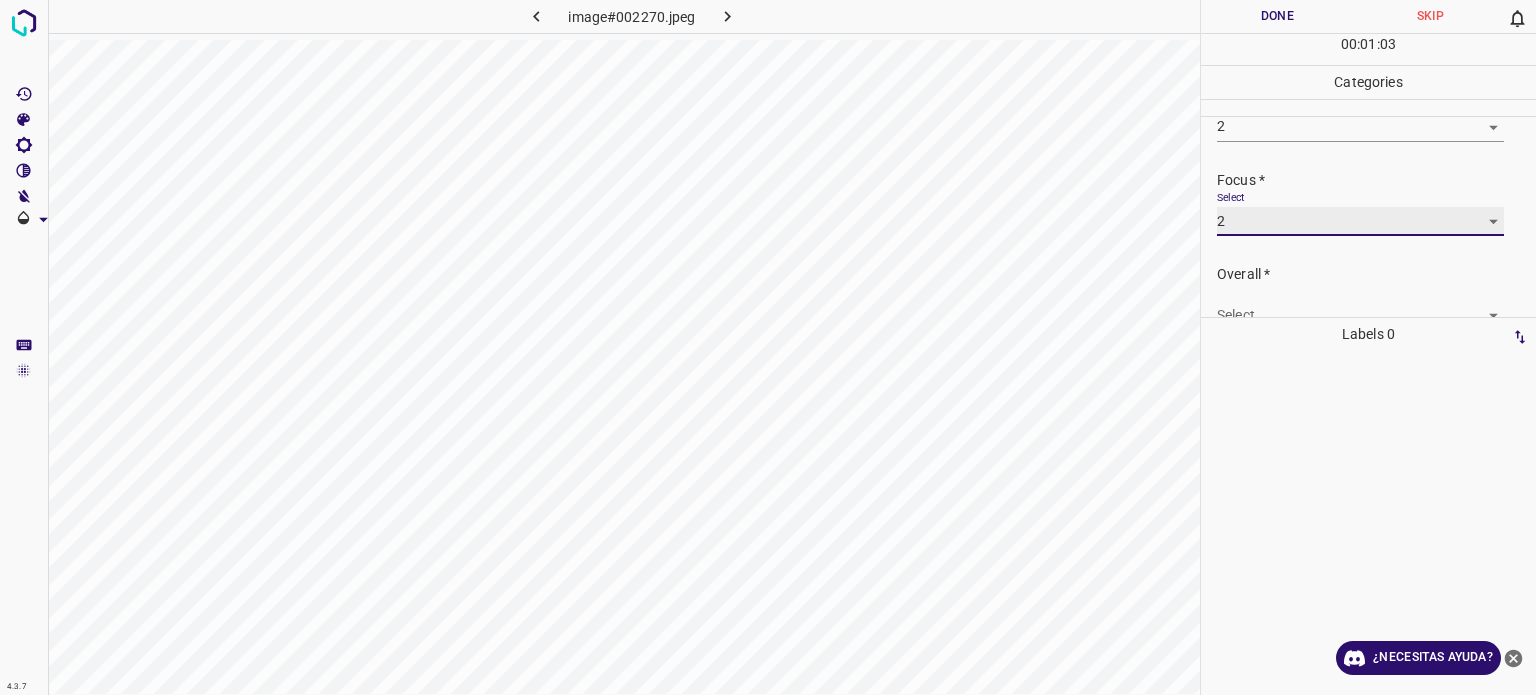 scroll, scrollTop: 98, scrollLeft: 0, axis: vertical 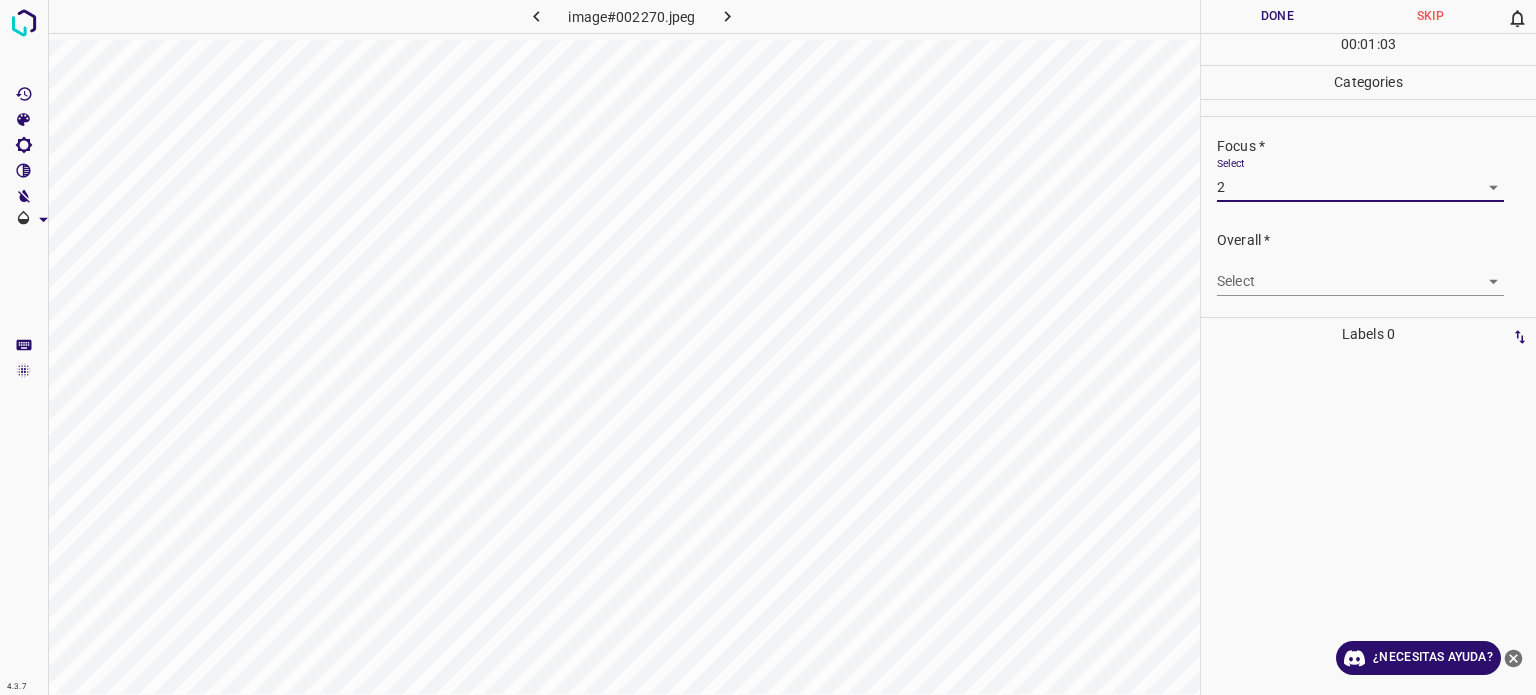 click on "4.3.7 image#002270.jpeg Done Skip 0 00   : 01   : 03   Categories Lighting *  Select 2 2 Focus *  Select 2 2 Overall *  Select ​ Labels   0 Categories 1 Lighting 2 Focus 3 Overall Tools Space Change between modes (Draw & Edit) I Auto labeling R Restore zoom M Zoom in N Zoom out Delete Delete selecte label Filters Z Restore filters X Saturation filter C Brightness filter V Contrast filter B Gray scale filter General O Download ¿Necesitas ayuda? Texto original Valora esta traducción Tu opinión servirá para ayudar a mejorar el Traductor de Google - Texto - Esconder - Borrar" at bounding box center (768, 347) 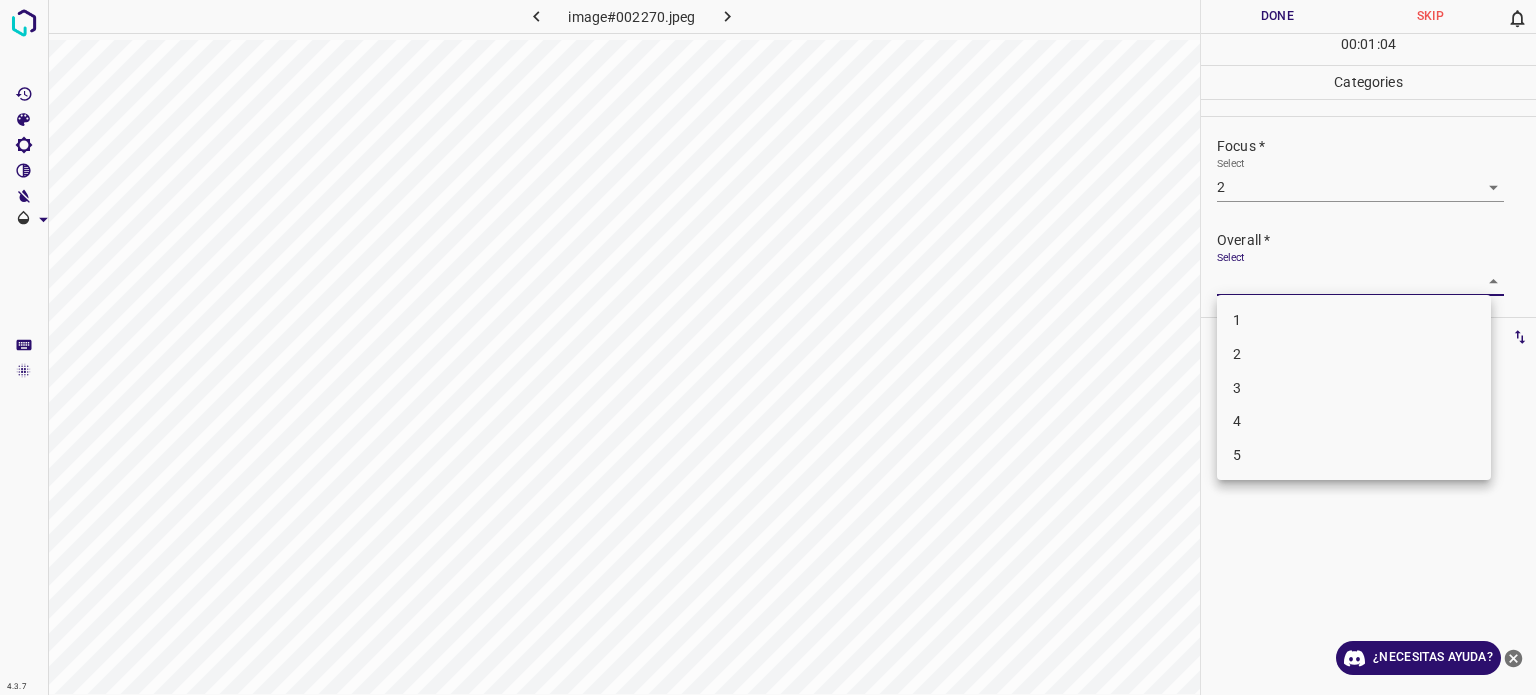 drag, startPoint x: 1240, startPoint y: 351, endPoint x: 1231, endPoint y: 324, distance: 28.460499 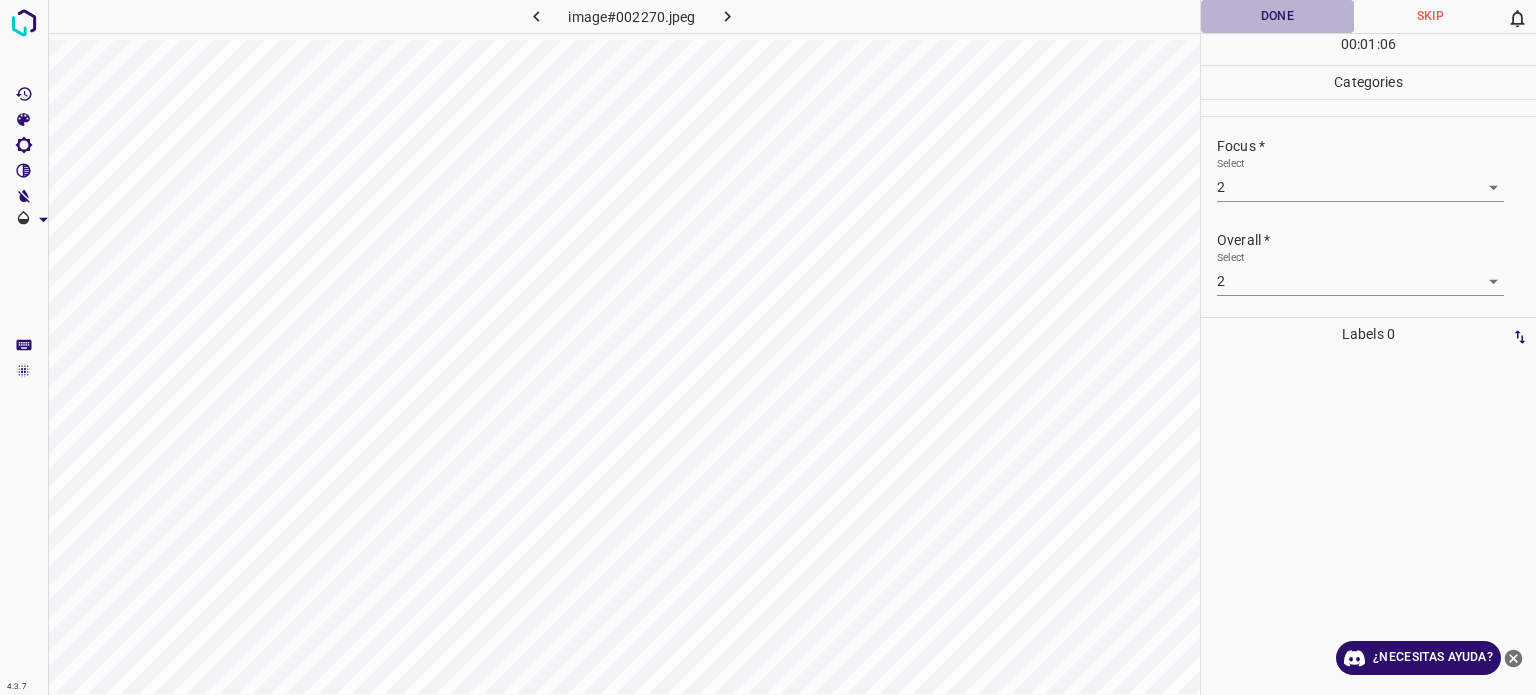 click on "Done" at bounding box center [1277, 16] 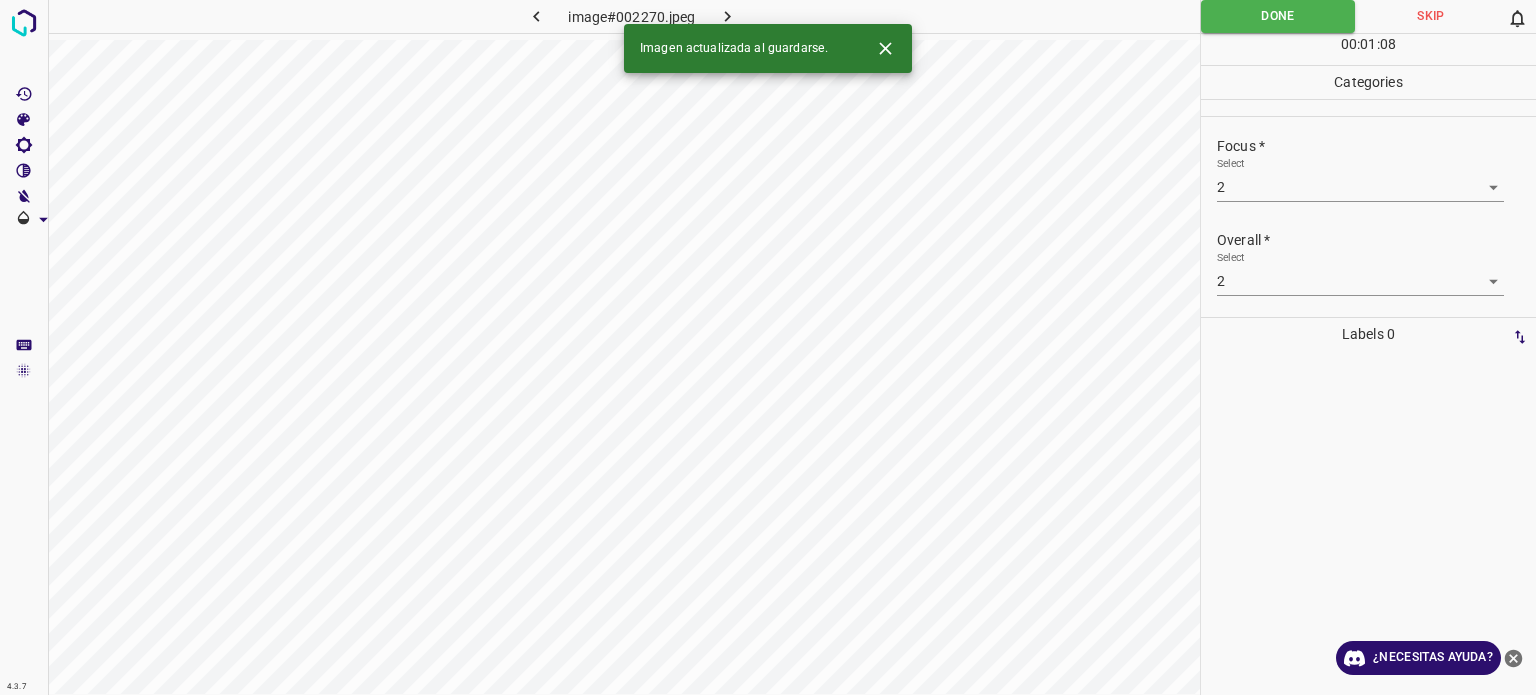 click 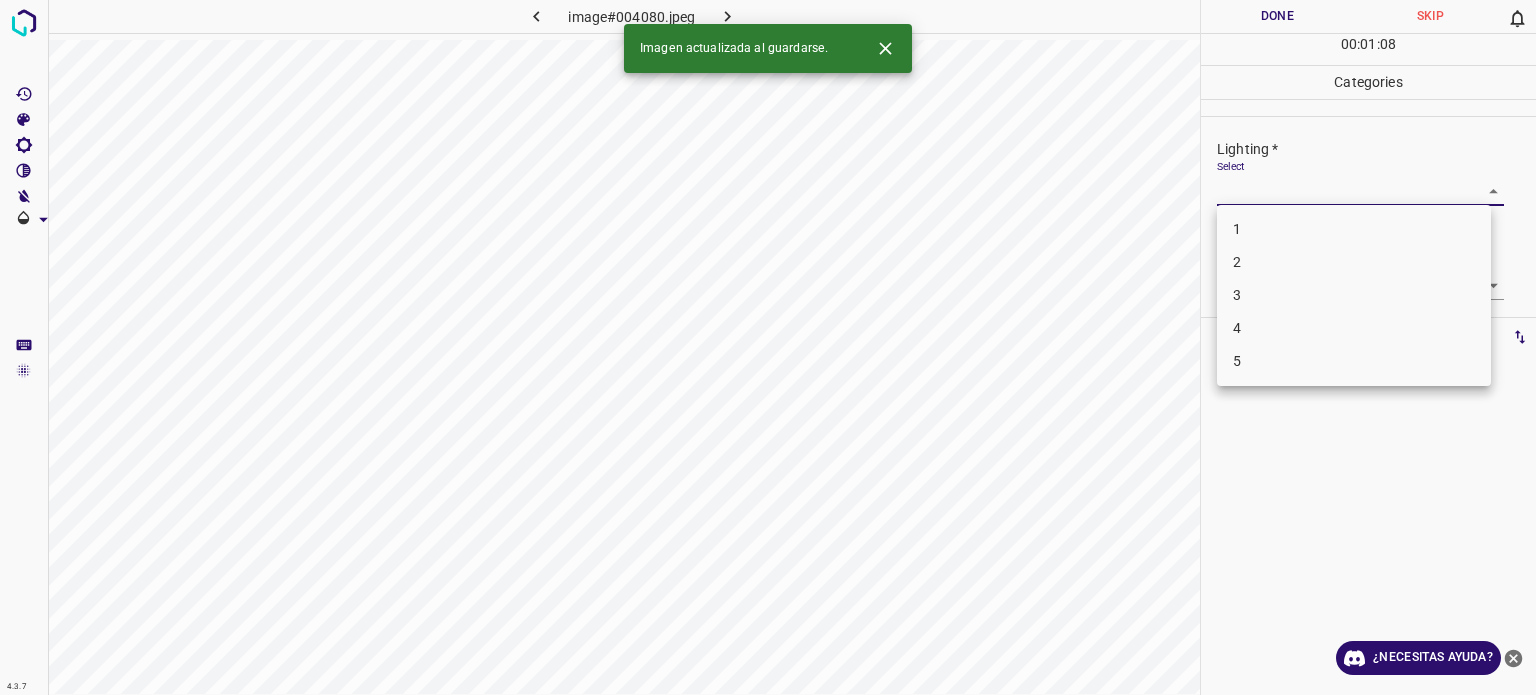 drag, startPoint x: 1279, startPoint y: 191, endPoint x: 1280, endPoint y: 237, distance: 46.010868 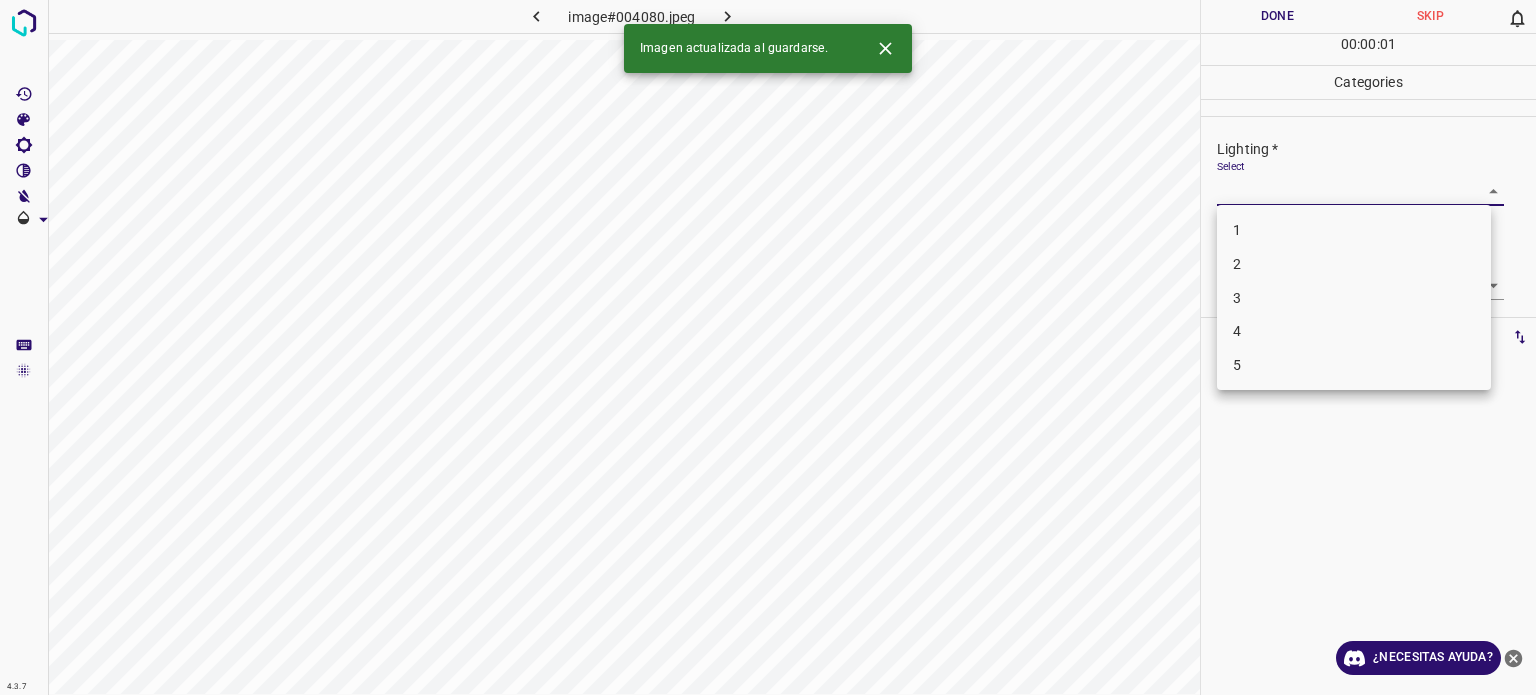 click on "3" at bounding box center (1354, 298) 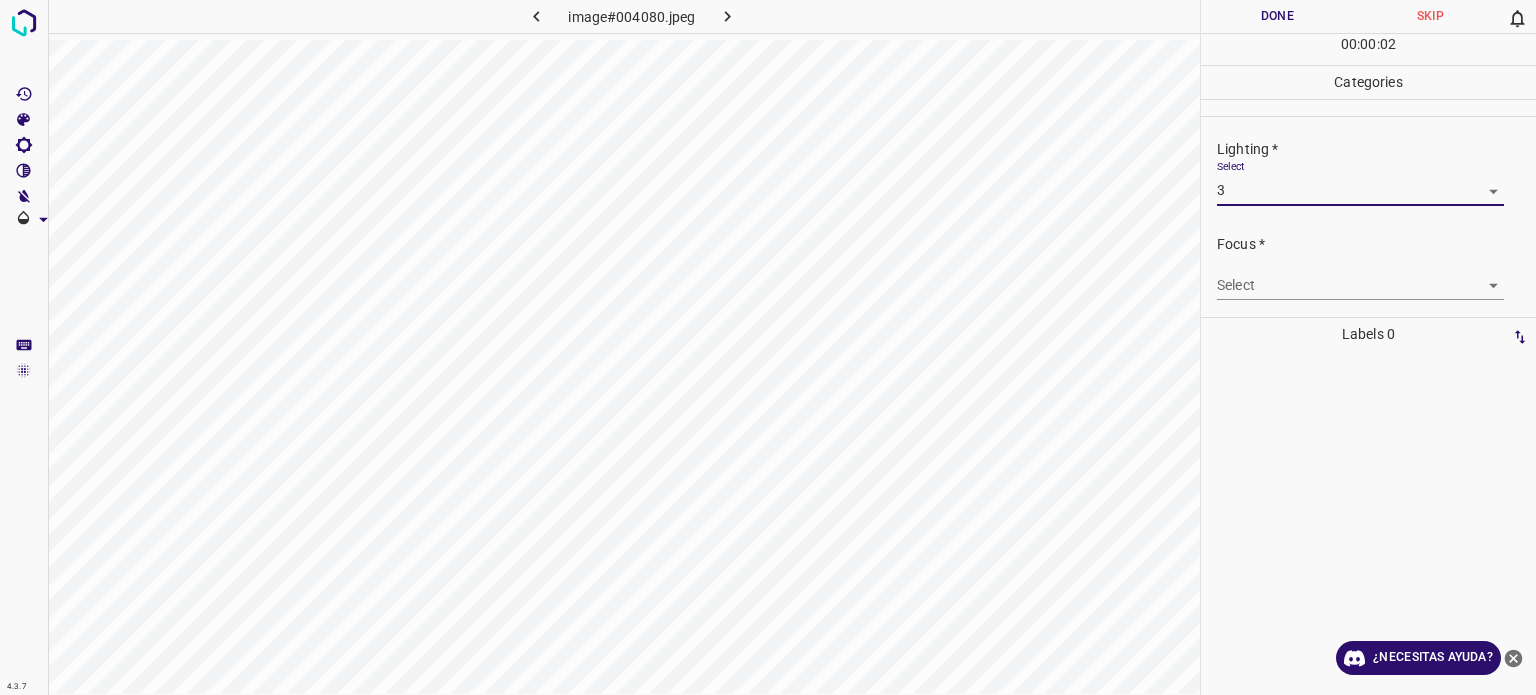 click on "4.3.7 image#004080.jpeg Done Skip 0 00   : 00   : 02   Categories Lighting *  Select 3 3 Focus *  Select ​ Overall *  Select ​ Labels   0 Categories 1 Lighting 2 Focus 3 Overall Tools Space Change between modes (Draw & Edit) I Auto labeling R Restore zoom M Zoom in N Zoom out Delete Delete selecte label Filters Z Restore filters X Saturation filter C Brightness filter V Contrast filter B Gray scale filter General O Download ¿Necesitas ayuda? Texto original Valora esta traducción Tu opinión servirá para ayudar a mejorar el Traductor de Google - Texto - Esconder - Borrar" at bounding box center (768, 347) 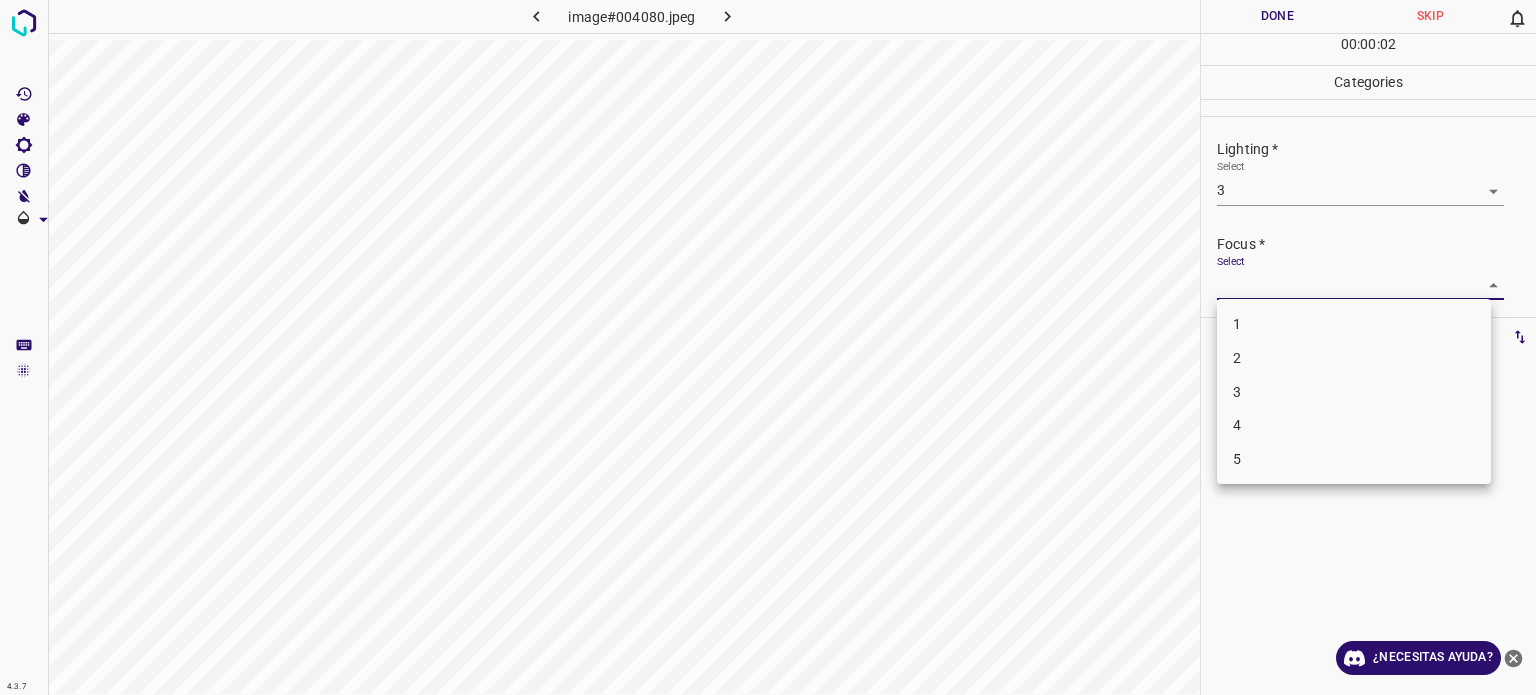 click on "3" at bounding box center [1354, 392] 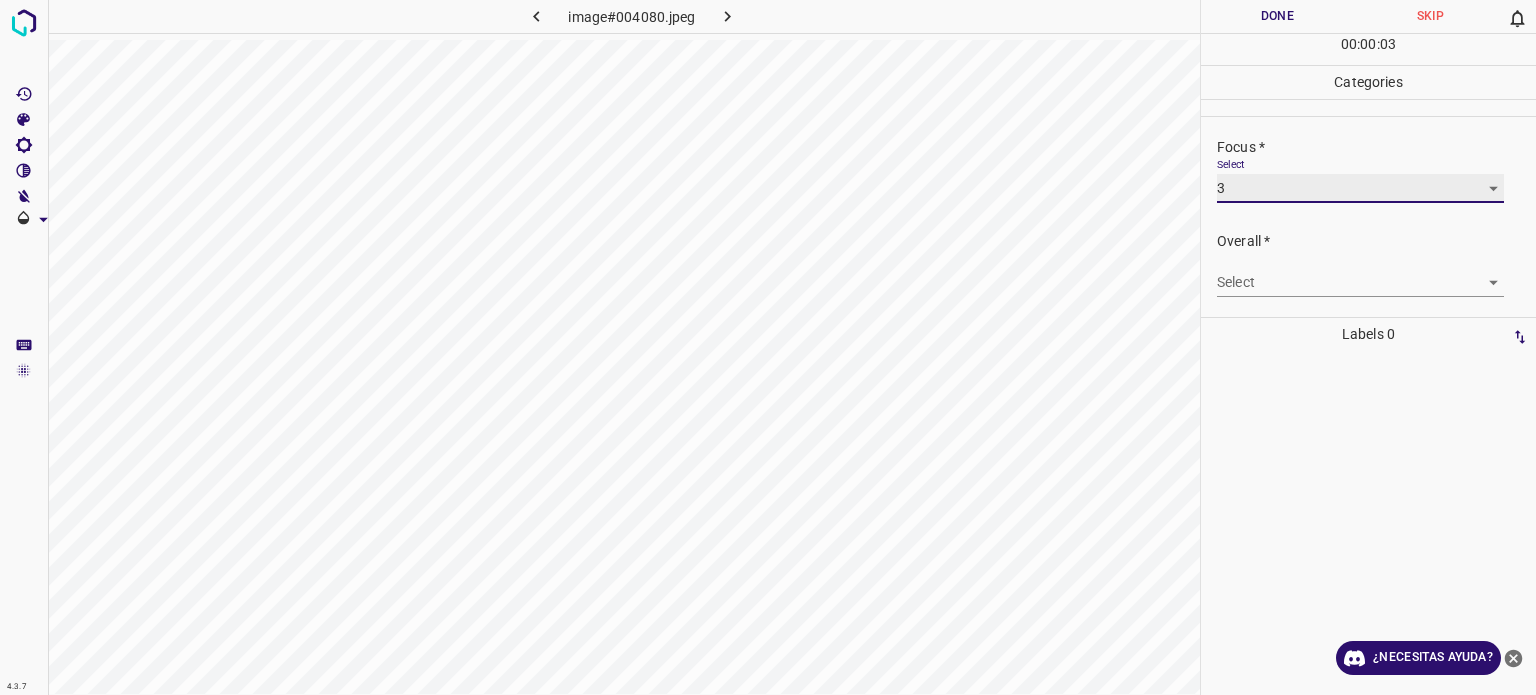 scroll, scrollTop: 98, scrollLeft: 0, axis: vertical 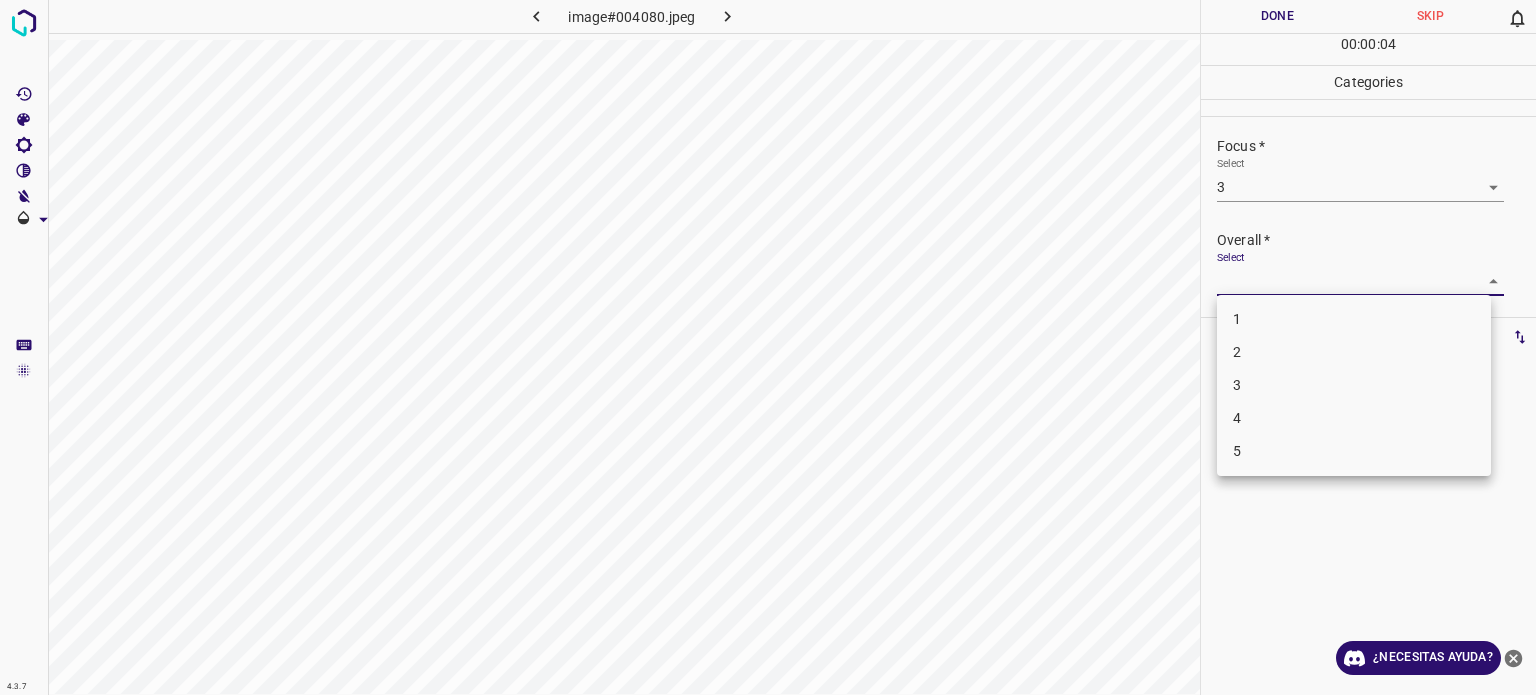 click on "4.3.7 image#004080.jpeg Done Skip 0 00   : 00   : 04   Categories Lighting *  Select 3 3 Focus *  Select 3 3 Overall *  Select ​ Labels   0 Categories 1 Lighting 2 Focus 3 Overall Tools Space Change between modes (Draw & Edit) I Auto labeling R Restore zoom M Zoom in N Zoom out Delete Delete selecte label Filters Z Restore filters X Saturation filter C Brightness filter V Contrast filter B Gray scale filter General O Download ¿Necesitas ayuda? Texto original Valora esta traducción Tu opinión servirá para ayudar a mejorar el Traductor de Google - Texto - Esconder - Borrar 1 2 3 4 5" at bounding box center [768, 347] 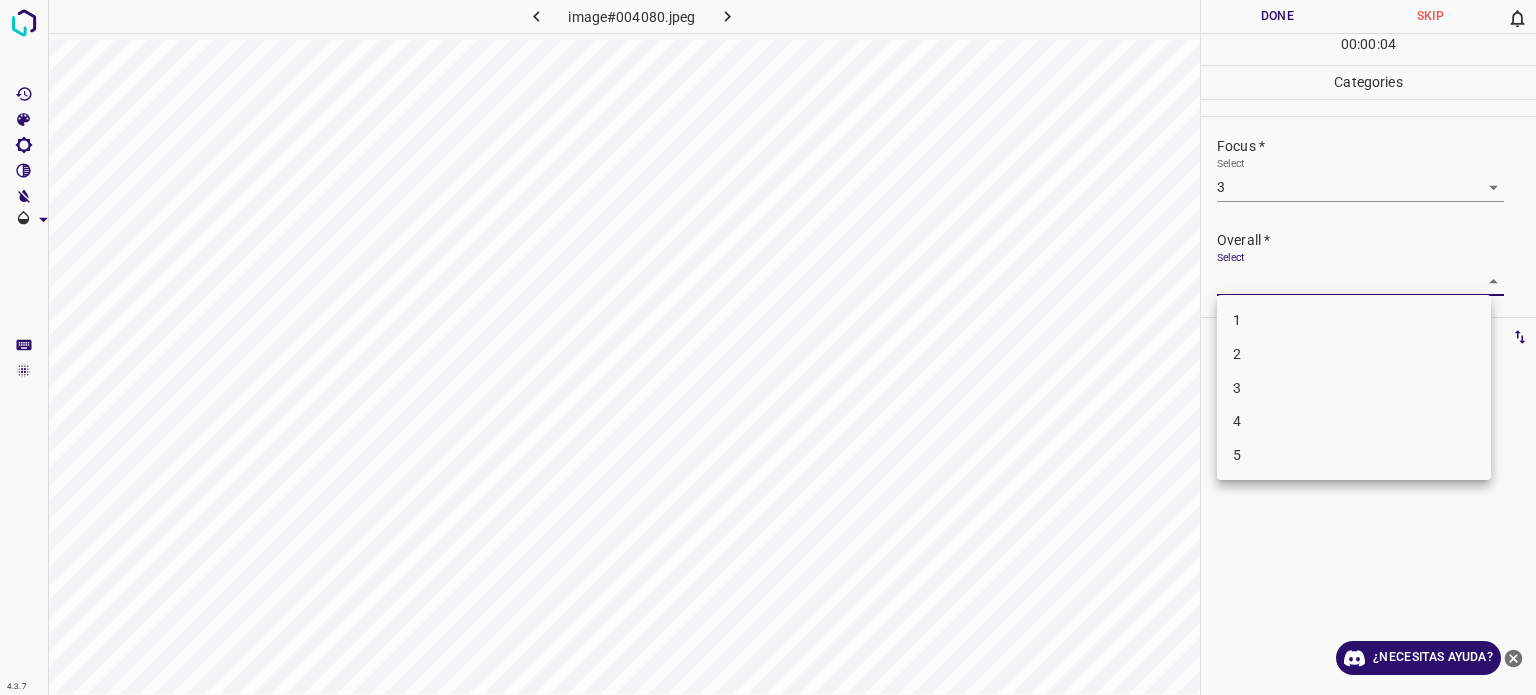 click on "3" at bounding box center (1354, 388) 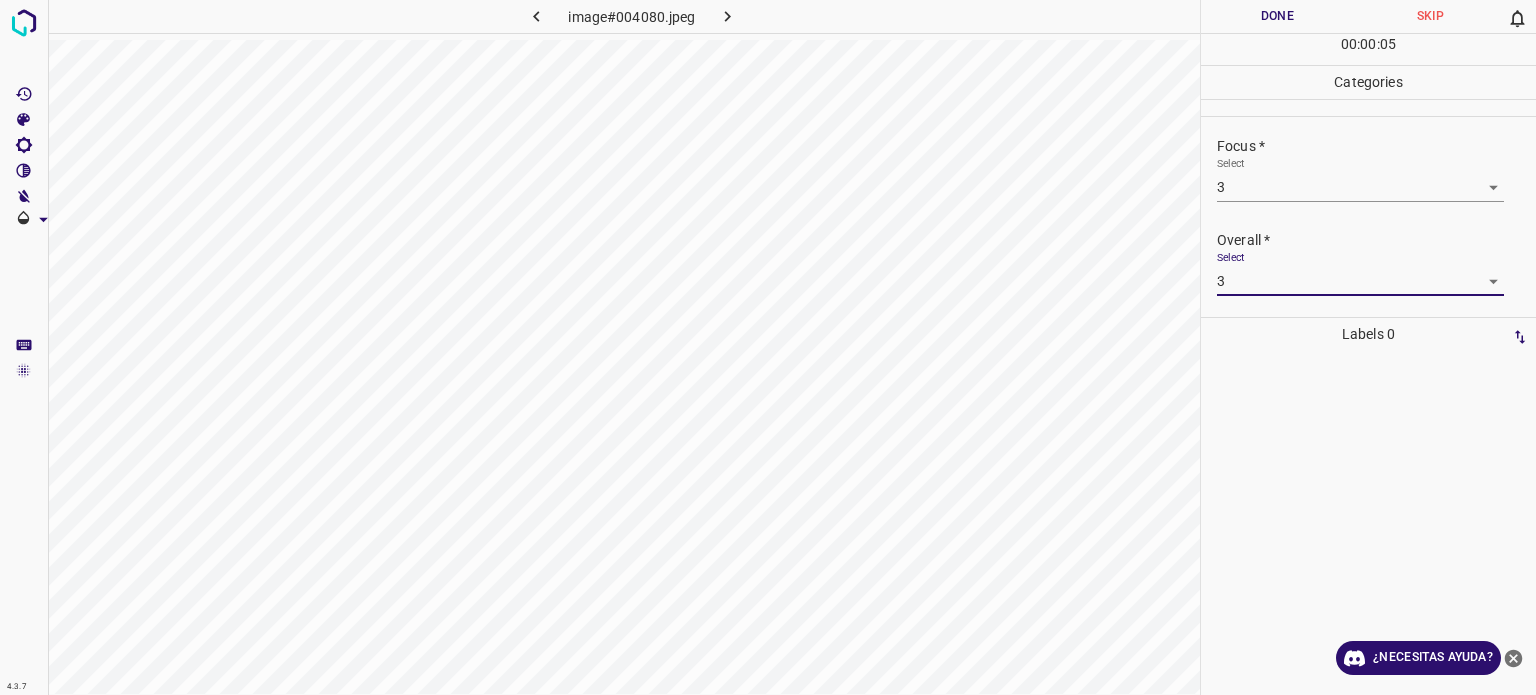 click on "Done" at bounding box center [1277, 16] 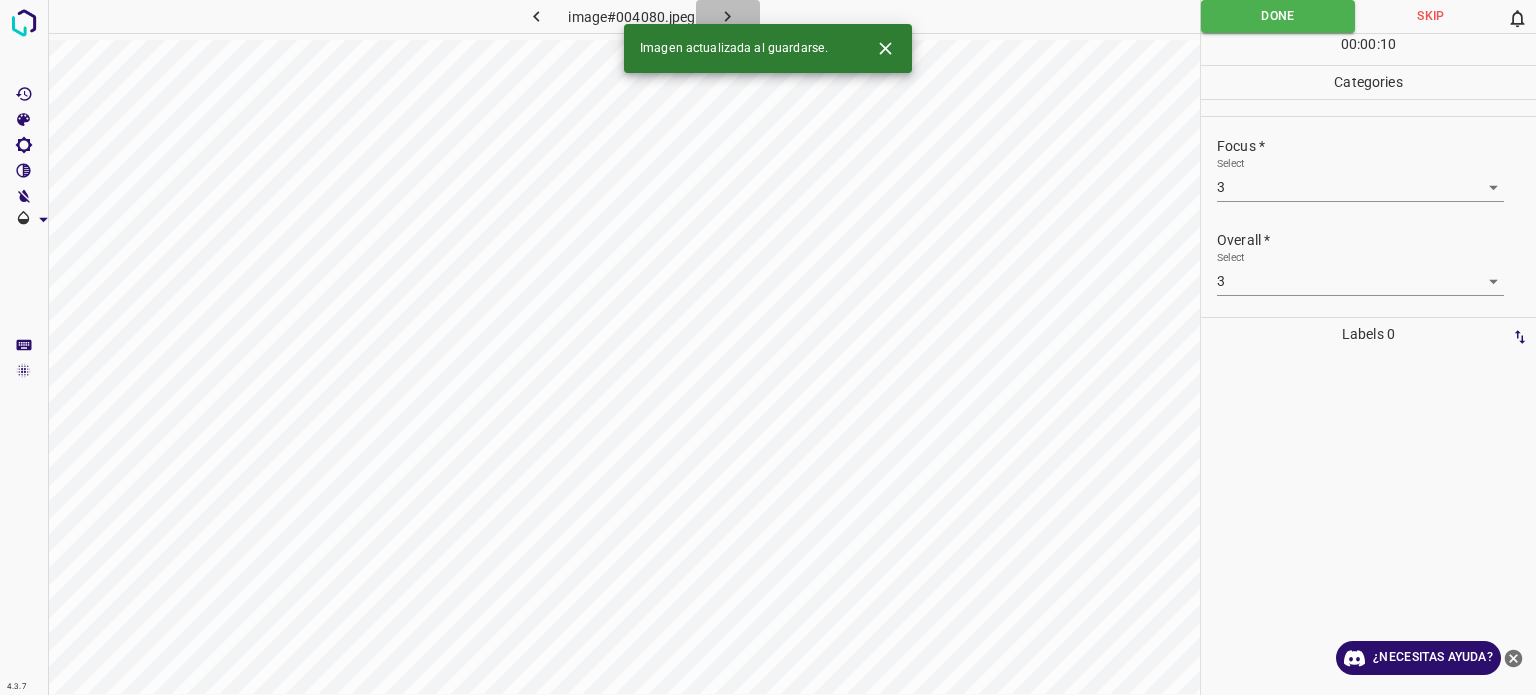 click 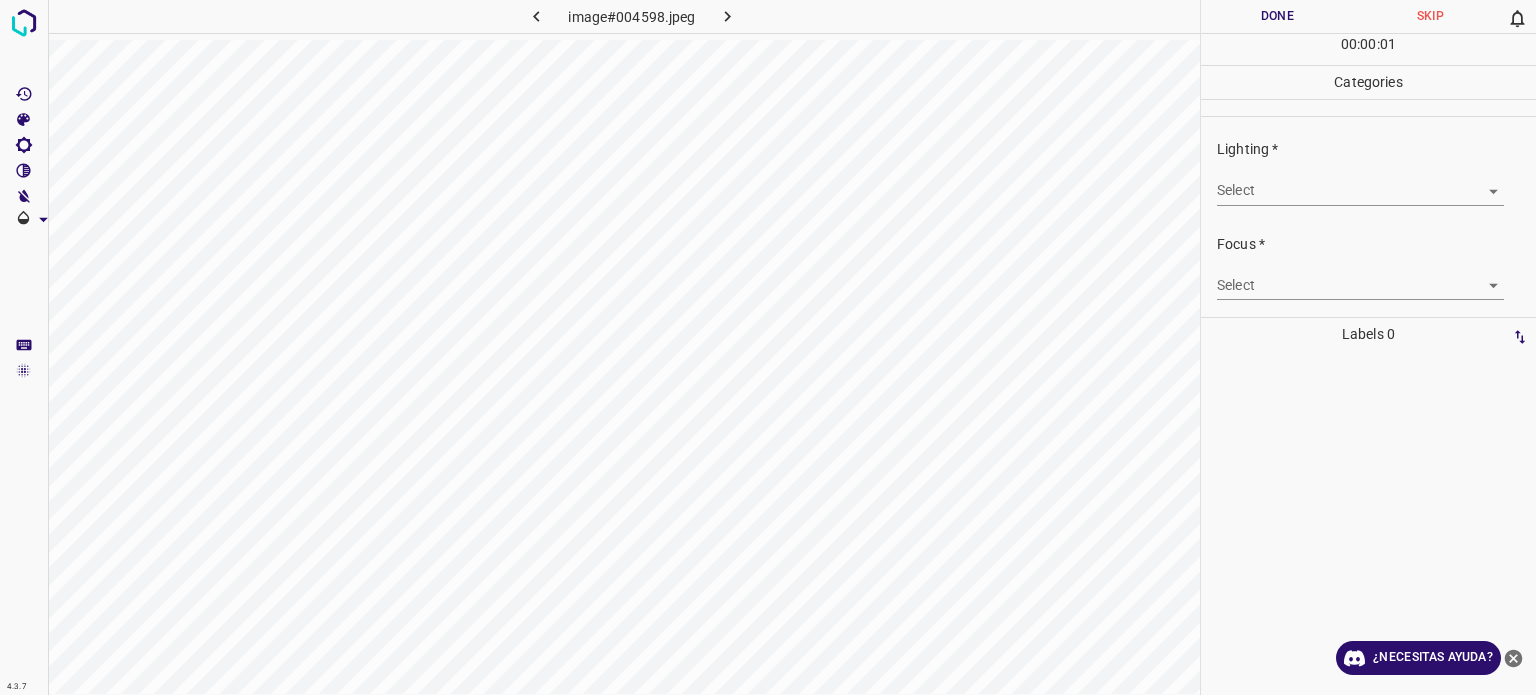 click on "4.3.7 image#004598.jpeg Done Skip 0 00   : 00   : 01   Categories Lighting *  Select ​ Focus *  Select ​ Overall *  Select ​ Labels   0 Categories 1 Lighting 2 Focus 3 Overall Tools Space Change between modes (Draw & Edit) I Auto labeling R Restore zoom M Zoom in N Zoom out Delete Delete selecte label Filters Z Restore filters X Saturation filter C Brightness filter V Contrast filter B Gray scale filter General O Download ¿Necesitas ayuda? Texto original Valora esta traducción Tu opinión servirá para ayudar a mejorar el Traductor de Google - Texto - Esconder - Borrar" at bounding box center (768, 347) 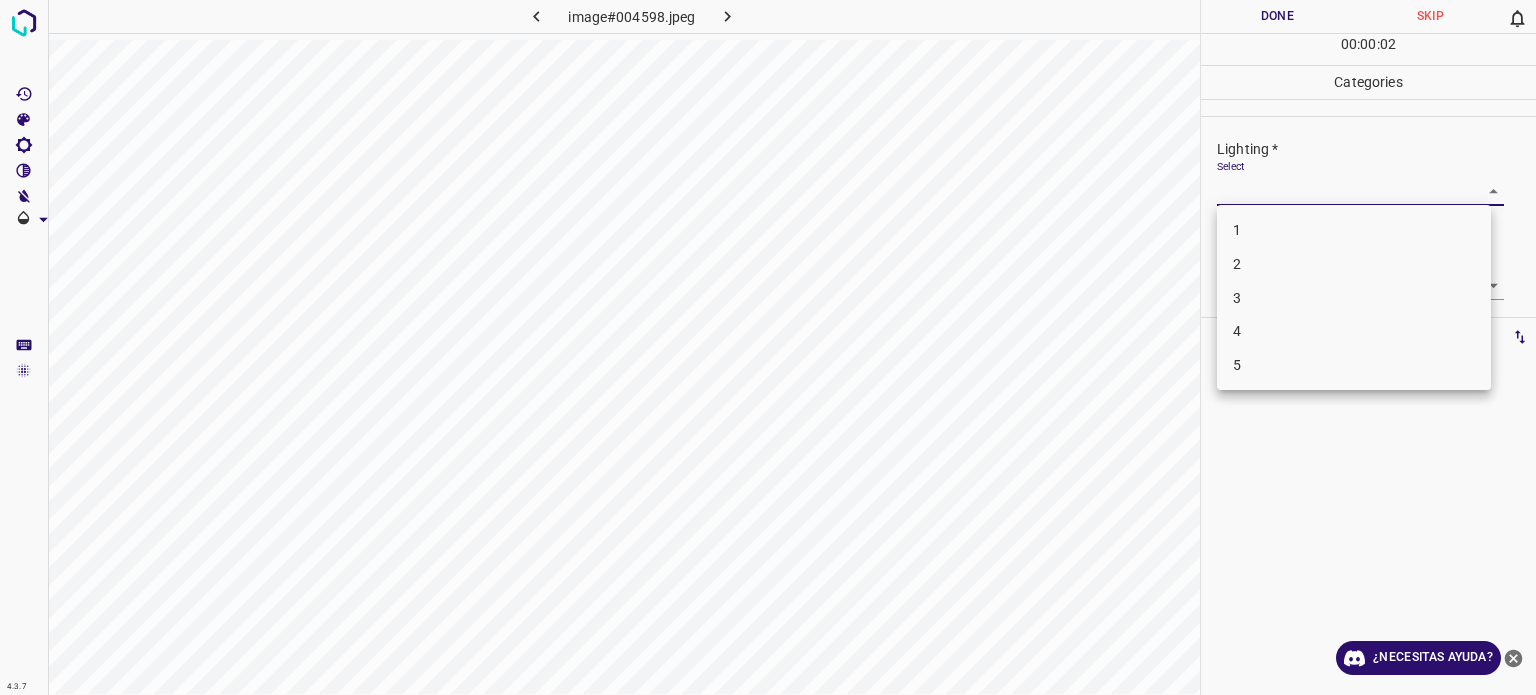 click on "3" at bounding box center (1354, 298) 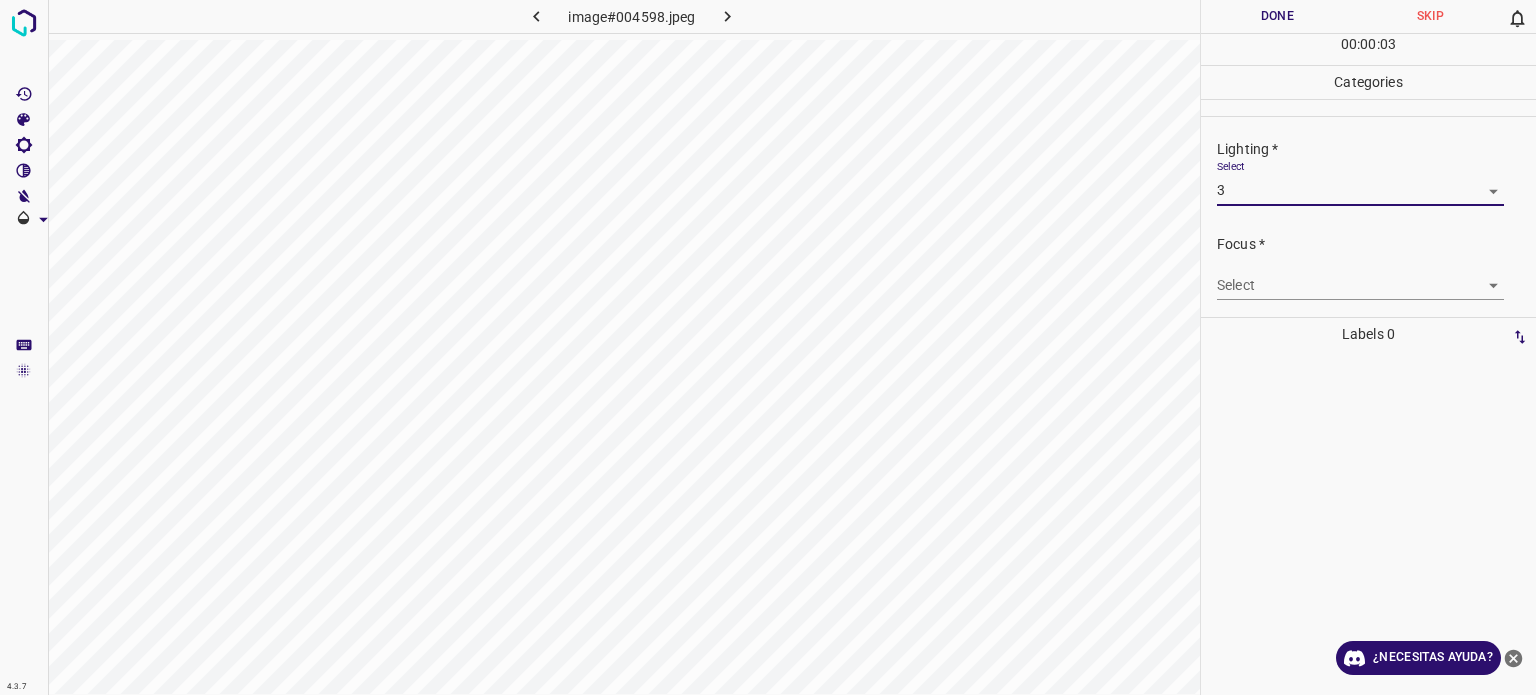 click on "4.3.7 image#004598.jpeg Done Skip 0 00   : 00   : 03   Categories Lighting *  Select 3 3 Focus *  Select ​ Overall *  Select ​ Labels   0 Categories 1 Lighting 2 Focus 3 Overall Tools Space Change between modes (Draw & Edit) I Auto labeling R Restore zoom M Zoom in N Zoom out Delete Delete selecte label Filters Z Restore filters X Saturation filter C Brightness filter V Contrast filter B Gray scale filter General O Download ¿Necesitas ayuda? Texto original Valora esta traducción Tu opinión servirá para ayudar a mejorar el Traductor de Google - Texto - Esconder - Borrar" at bounding box center [768, 347] 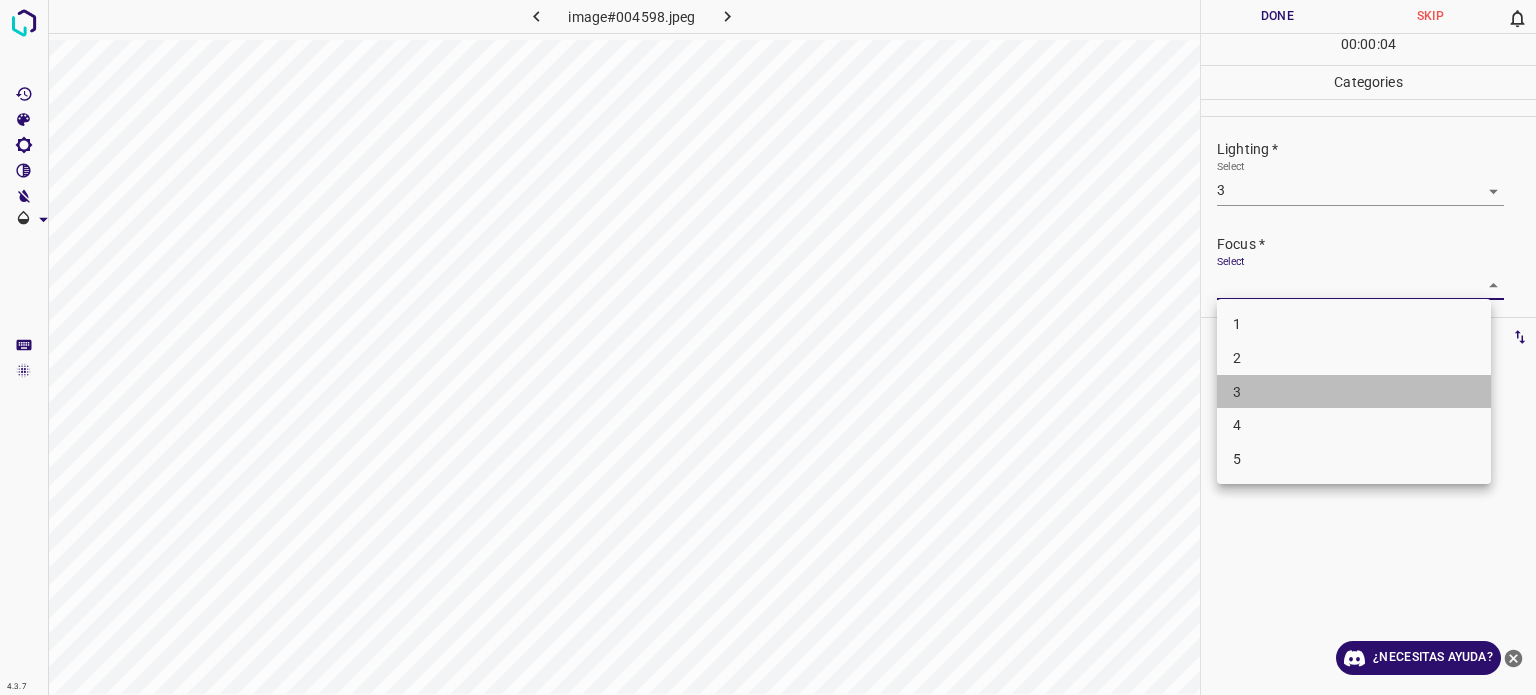 click on "3" at bounding box center (1237, 391) 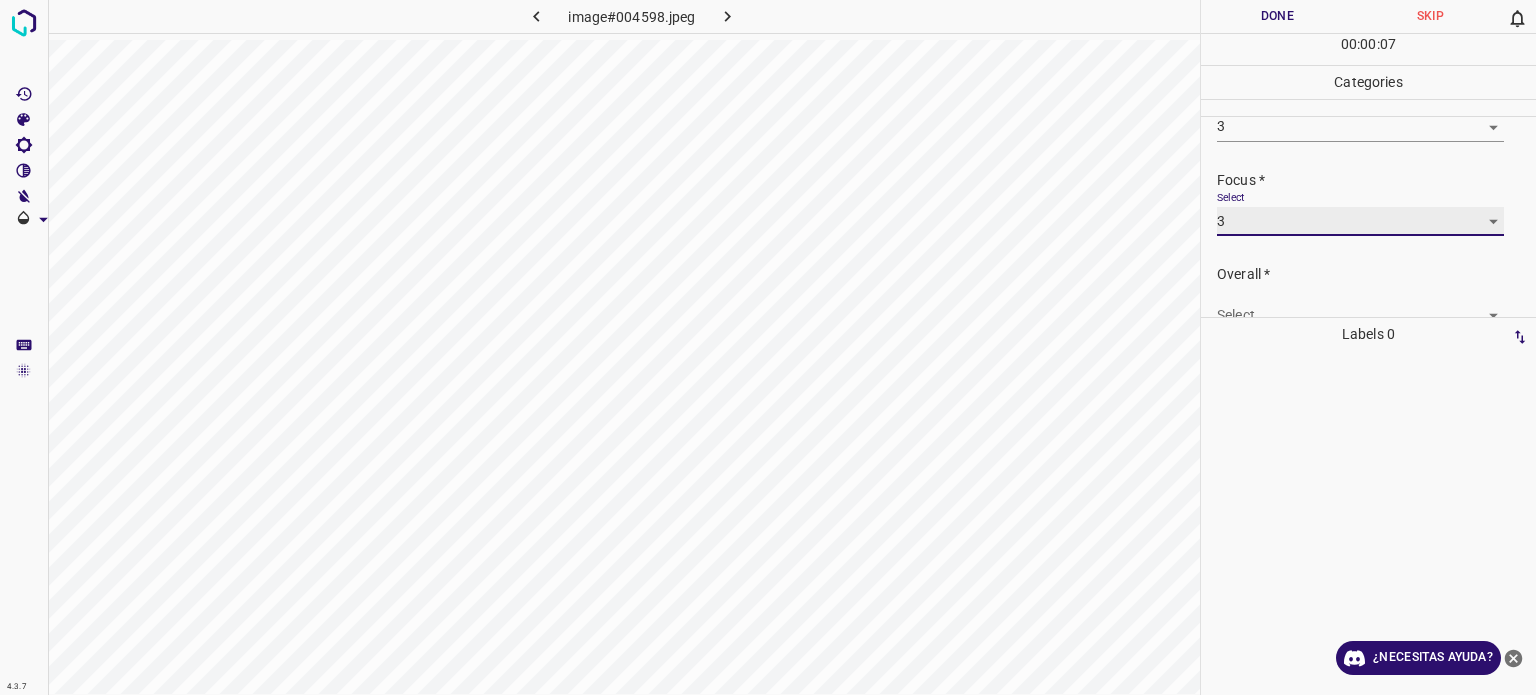 scroll, scrollTop: 98, scrollLeft: 0, axis: vertical 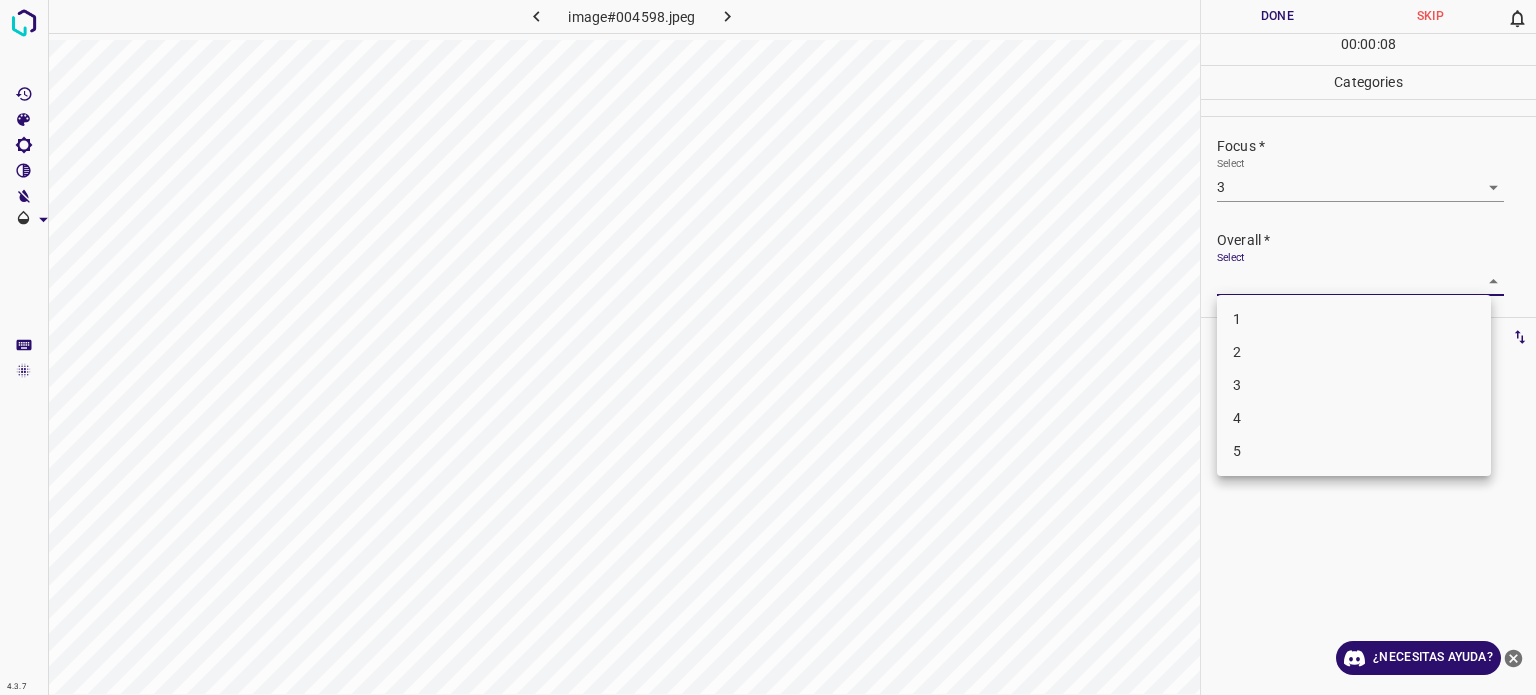 click on "4.3.7 image#004598.jpeg Done Skip 0 00   : 00   : 08   Categories Lighting *  Select 3 3 Focus *  Select 3 3 Overall *  Select ​ Labels   0 Categories 1 Lighting 2 Focus 3 Overall Tools Space Change between modes (Draw & Edit) I Auto labeling R Restore zoom M Zoom in N Zoom out Delete Delete selecte label Filters Z Restore filters X Saturation filter C Brightness filter V Contrast filter B Gray scale filter General O Download ¿Necesitas ayuda? Texto original Valora esta traducción Tu opinión servirá para ayudar a mejorar el Traductor de Google - Texto - Esconder - Borrar 1 2 3 4 5" at bounding box center (768, 347) 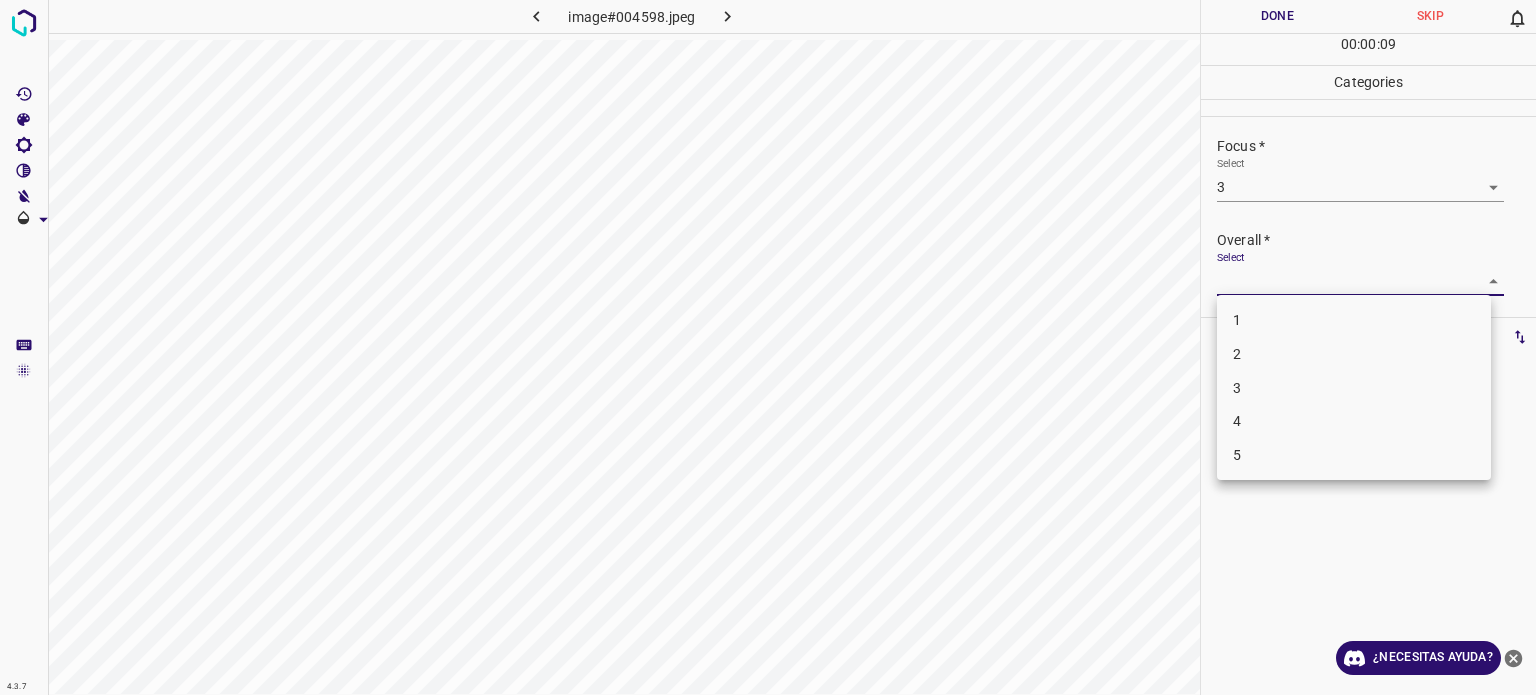 click on "3" at bounding box center (1237, 387) 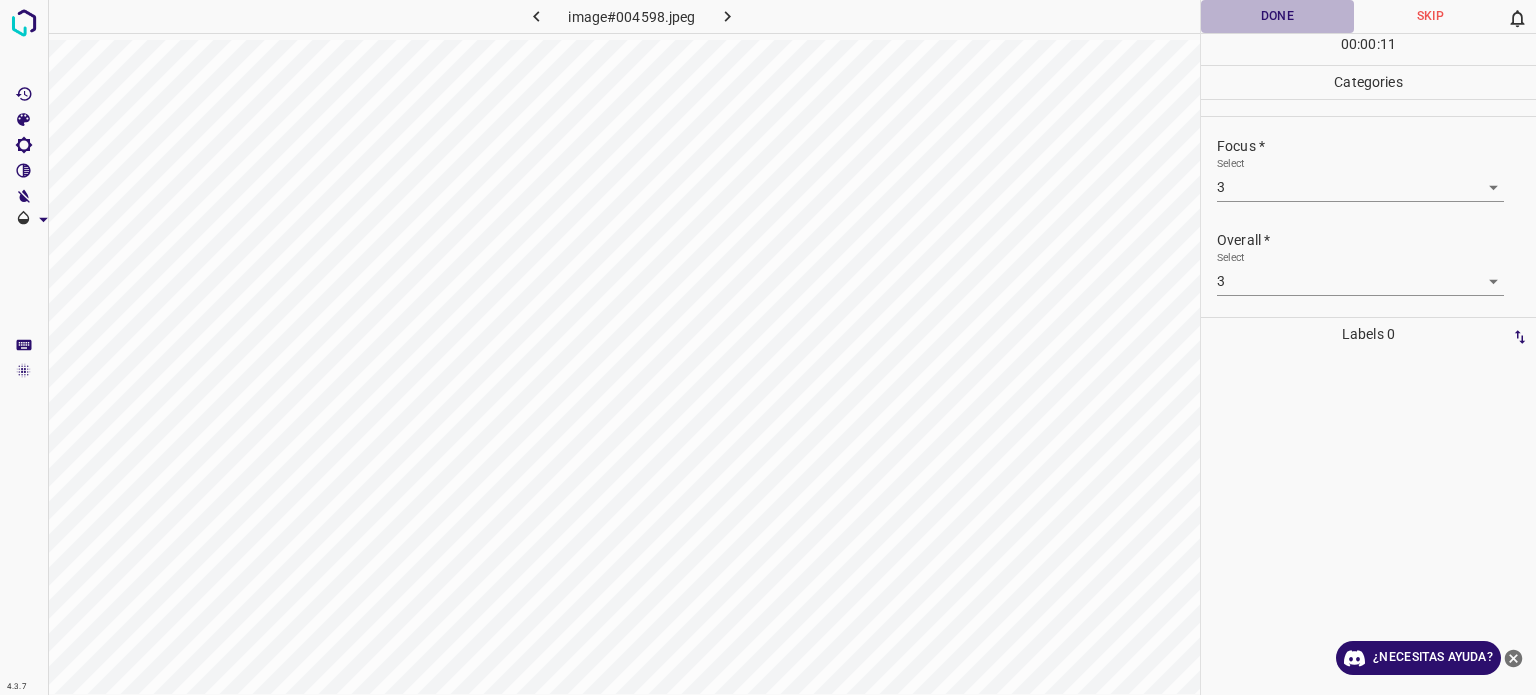 click on "Done" at bounding box center (1277, 16) 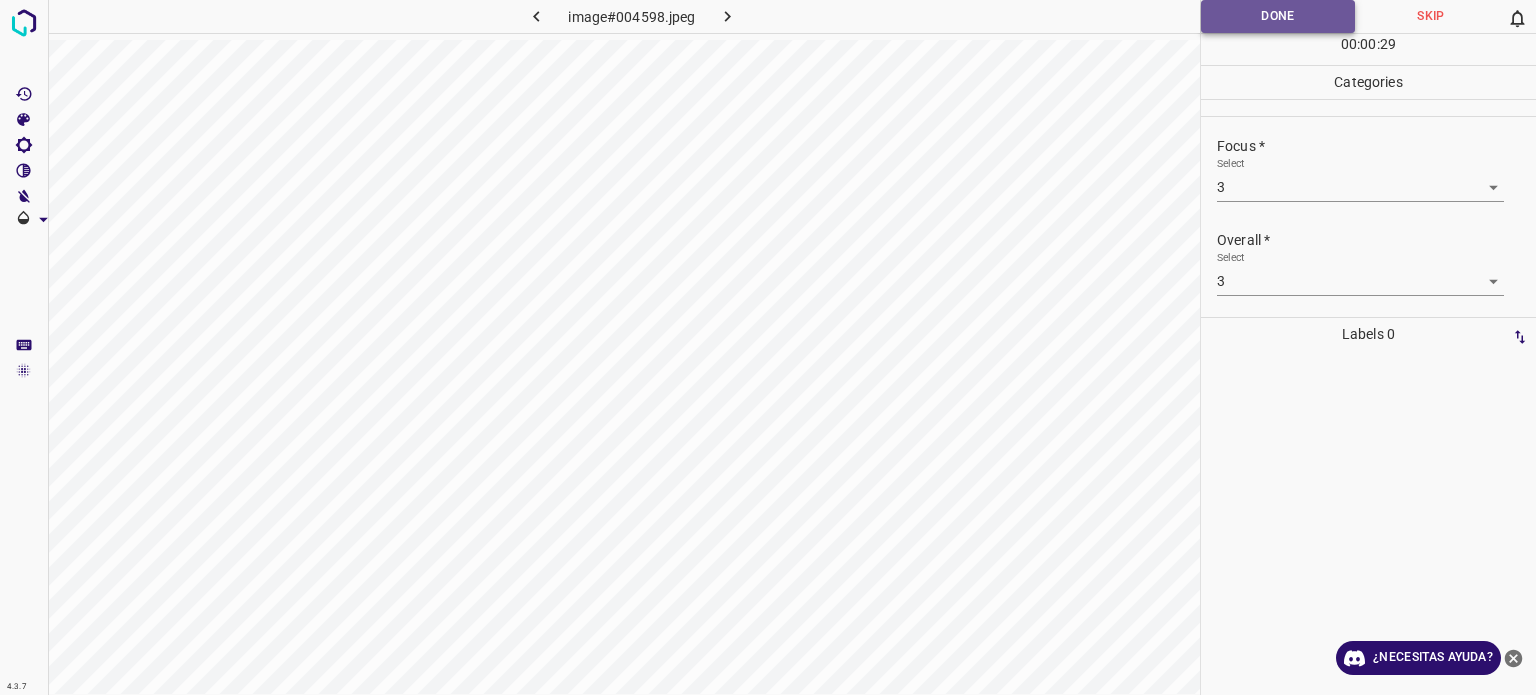 click on "Done" at bounding box center [1278, 16] 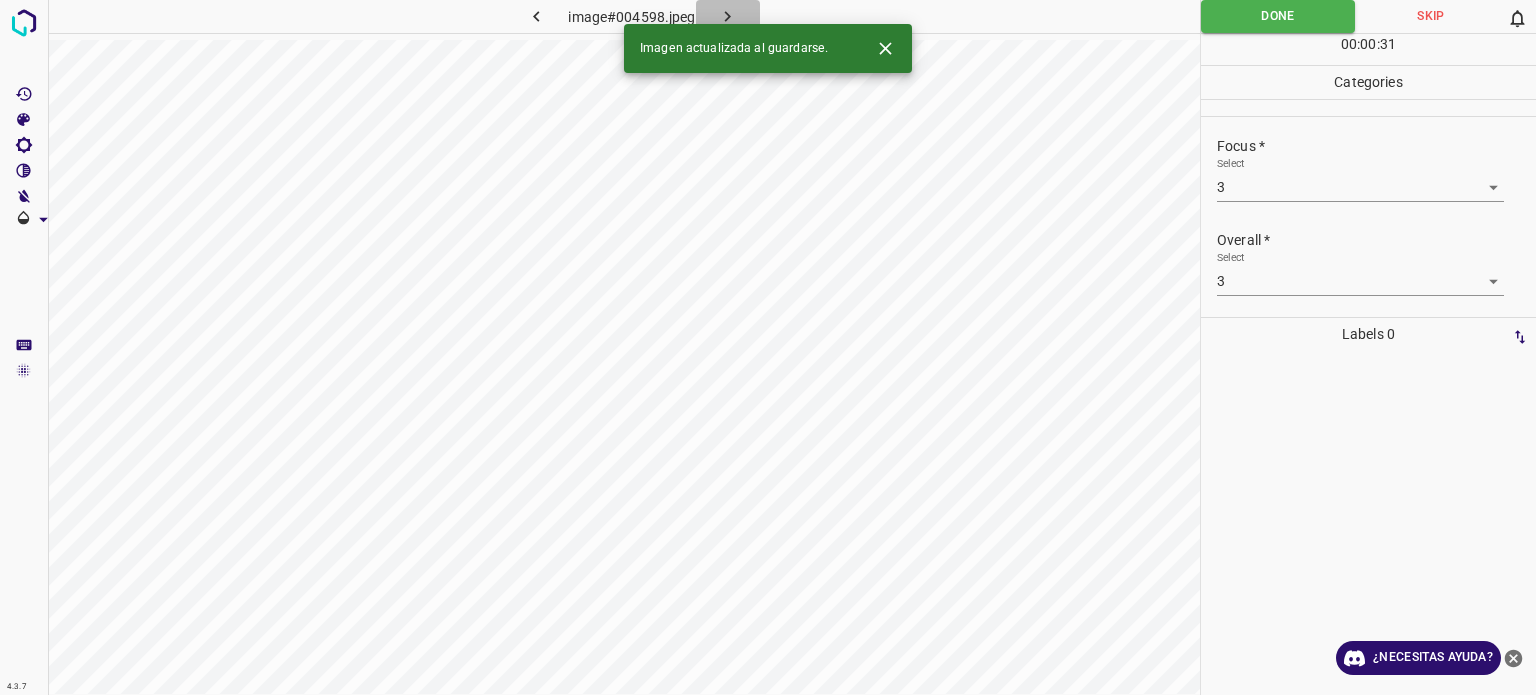 click 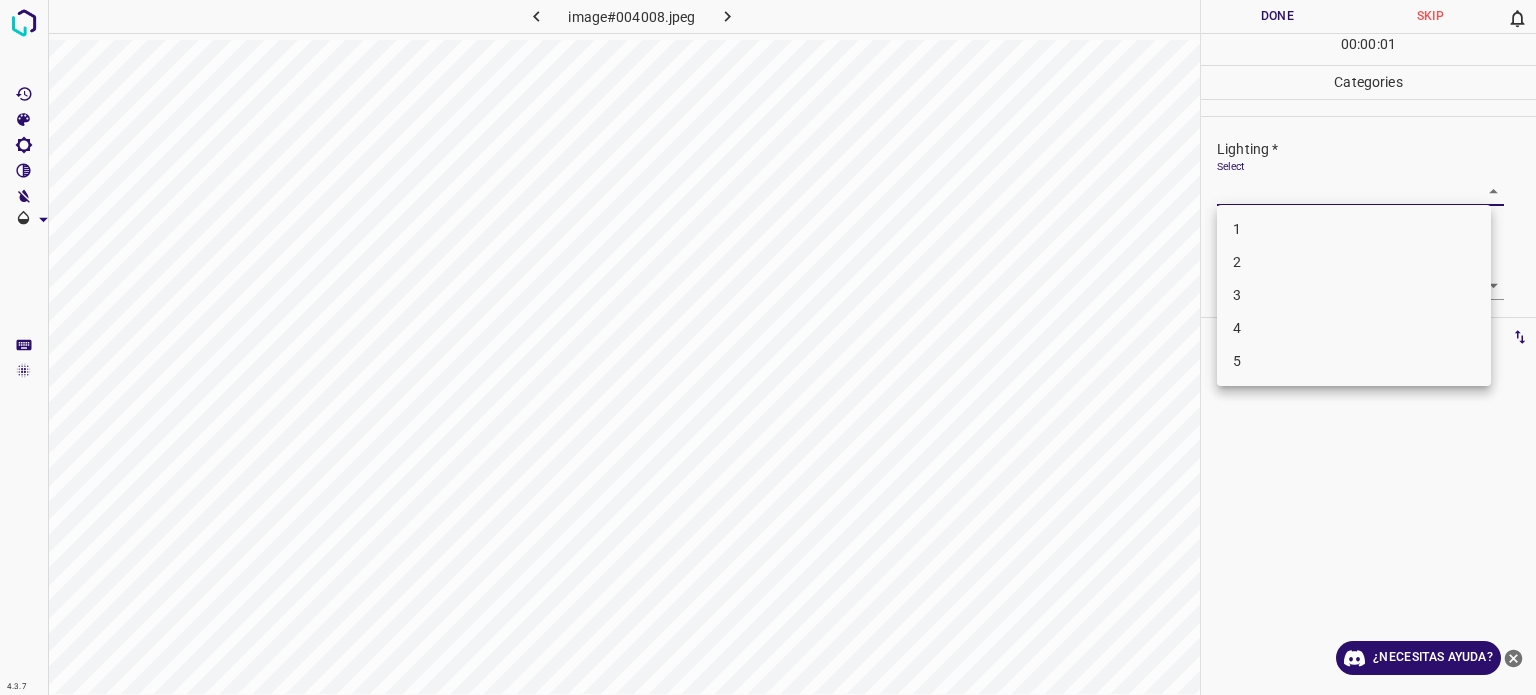 click on "4.3.7 image#004008.jpeg Done Skip 0 00   : 00   : 01   Categories Lighting *  Select ​ Focus *  Select ​ Overall *  Select ​ Labels   0 Categories 1 Lighting 2 Focus 3 Overall Tools Space Change between modes (Draw & Edit) I Auto labeling R Restore zoom M Zoom in N Zoom out Delete Delete selecte label Filters Z Restore filters X Saturation filter C Brightness filter V Contrast filter B Gray scale filter General O Download ¿Necesitas ayuda? Texto original Valora esta traducción Tu opinión servirá para ayudar a mejorar el Traductor de Google - Texto - Esconder - Borrar 1 2 3 4 5" at bounding box center [768, 347] 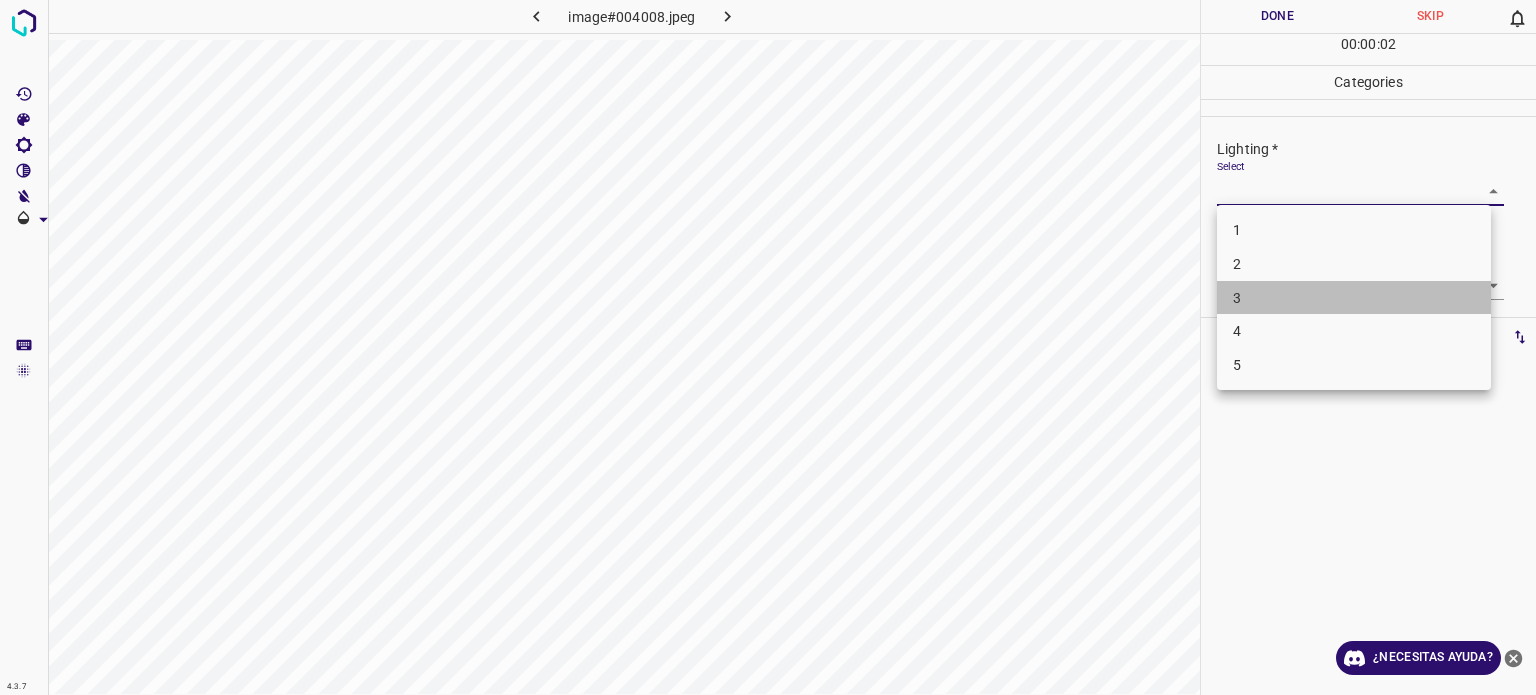 click on "3" at bounding box center [1237, 297] 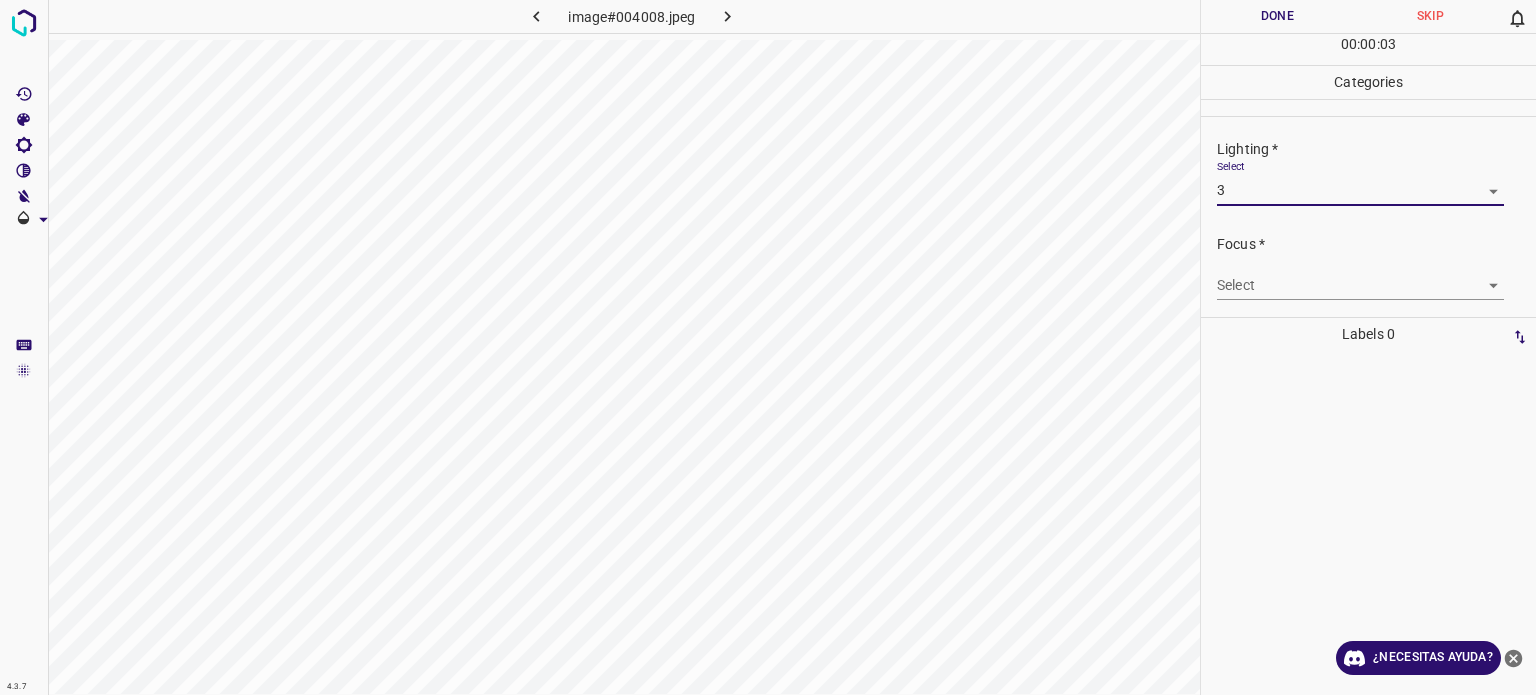 click on "4.3.7 image#004008.jpeg Done Skip 0 00   : 00   : 03   Categories Lighting *  Select 3 3 Focus *  Select ​ Overall *  Select ​ Labels   0 Categories 1 Lighting 2 Focus 3 Overall Tools Space Change between modes (Draw & Edit) I Auto labeling R Restore zoom M Zoom in N Zoom out Delete Delete selecte label Filters Z Restore filters X Saturation filter C Brightness filter V Contrast filter B Gray scale filter General O Download ¿Necesitas ayuda? Texto original Valora esta traducción Tu opinión servirá para ayudar a mejorar el Traductor de Google - Texto - Esconder - Borrar" at bounding box center [768, 347] 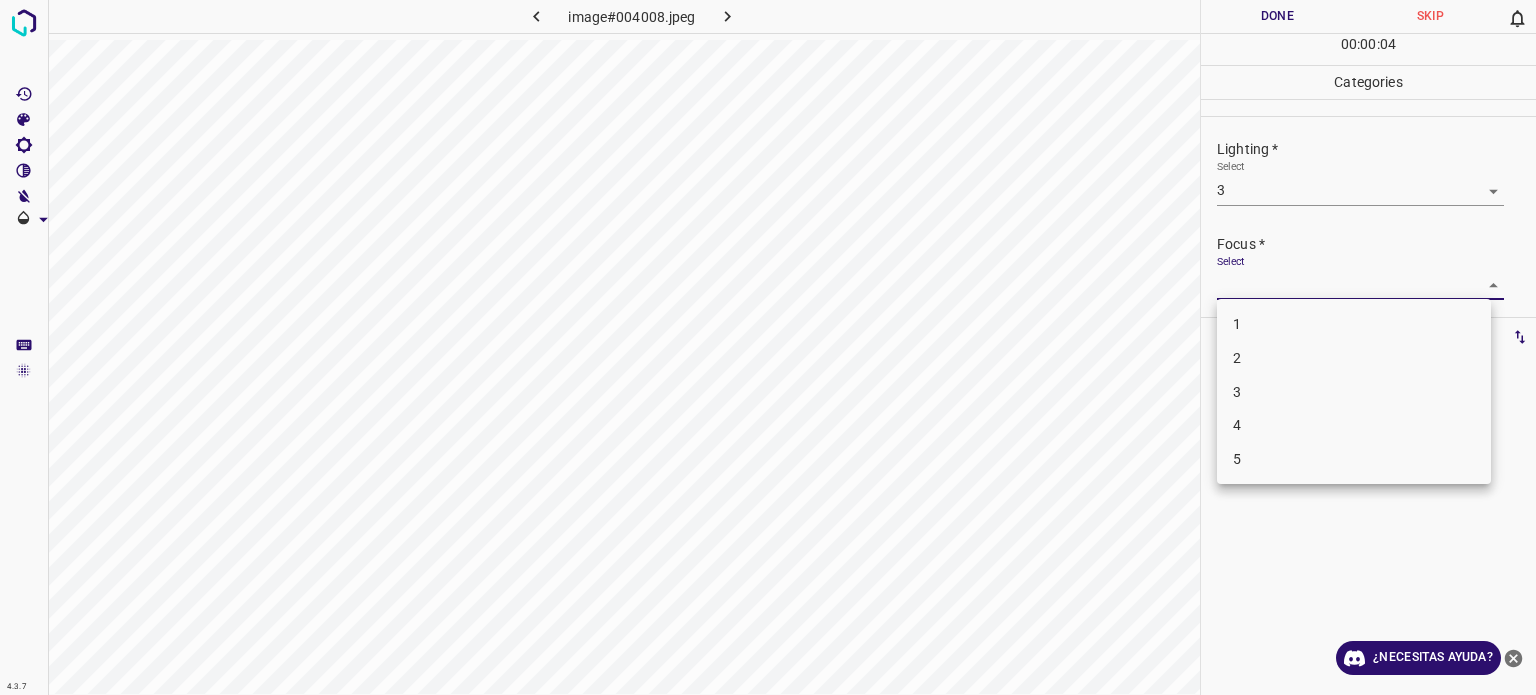 click on "3" at bounding box center (1237, 392) 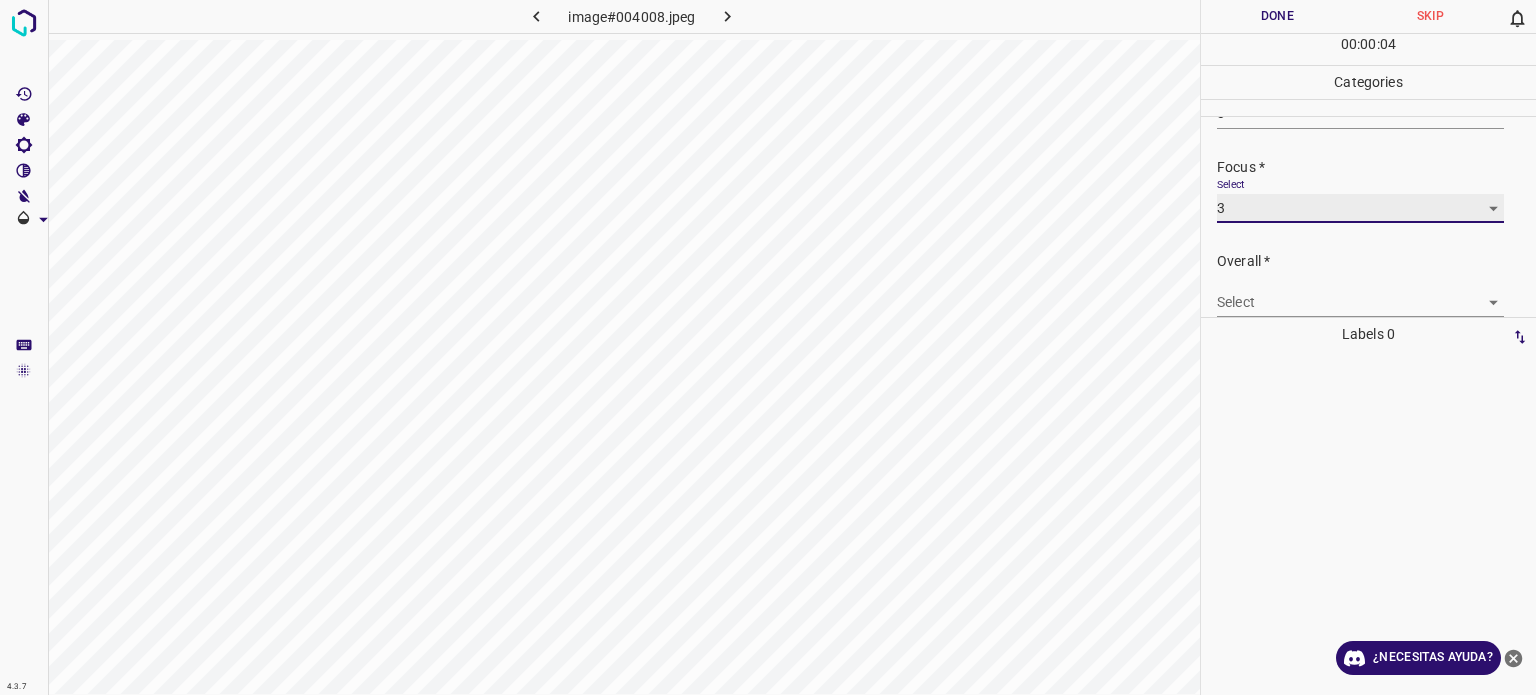 scroll, scrollTop: 98, scrollLeft: 0, axis: vertical 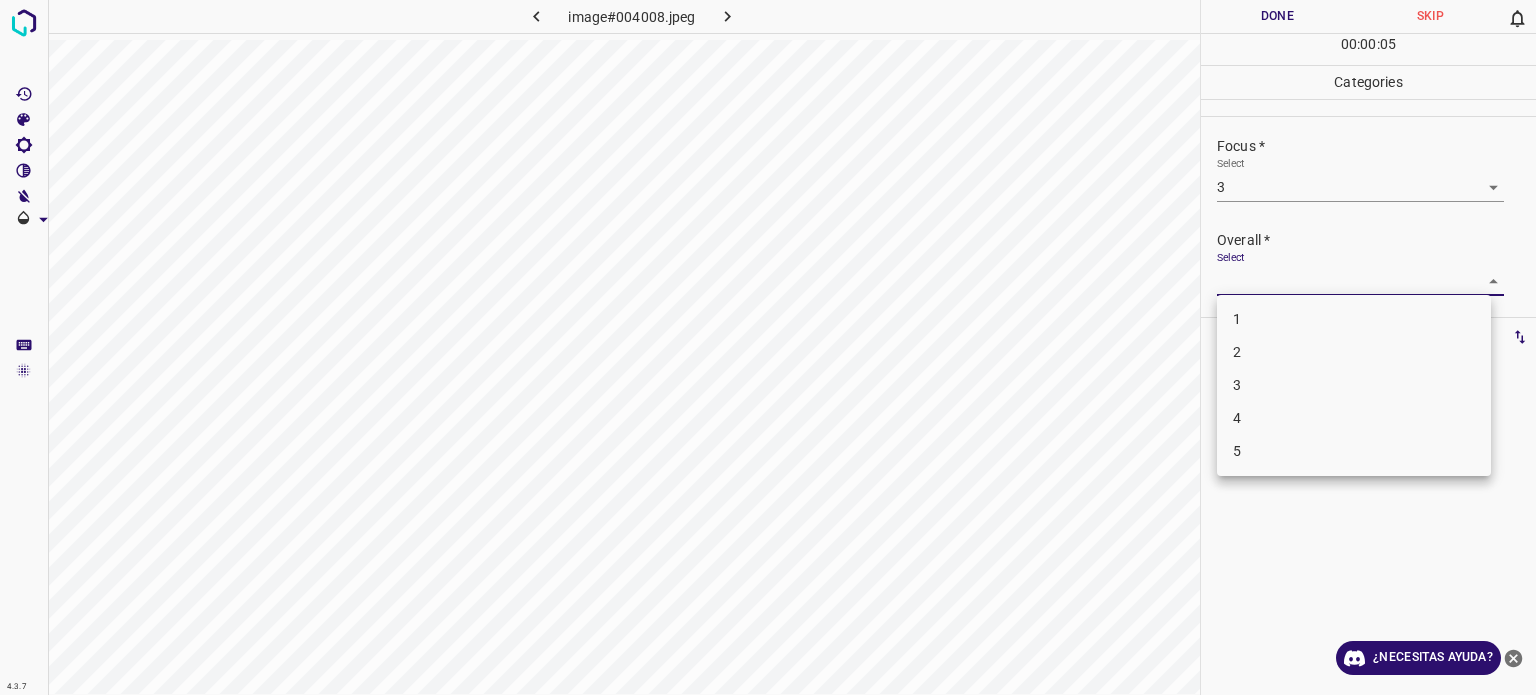 click on "4.3.7 image#004008.jpeg Done Skip 0 00   : 00   : 05   Categories Lighting *  Select 3 3 Focus *  Select 3 3 Overall *  Select ​ Labels   0 Categories 1 Lighting 2 Focus 3 Overall Tools Space Change between modes (Draw & Edit) I Auto labeling R Restore zoom M Zoom in N Zoom out Delete Delete selecte label Filters Z Restore filters X Saturation filter C Brightness filter V Contrast filter B Gray scale filter General O Download ¿Necesitas ayuda? Texto original Valora esta traducción Tu opinión servirá para ayudar a mejorar el Traductor de Google - Texto - Esconder - Borrar 1 2 3 4 5" at bounding box center (768, 347) 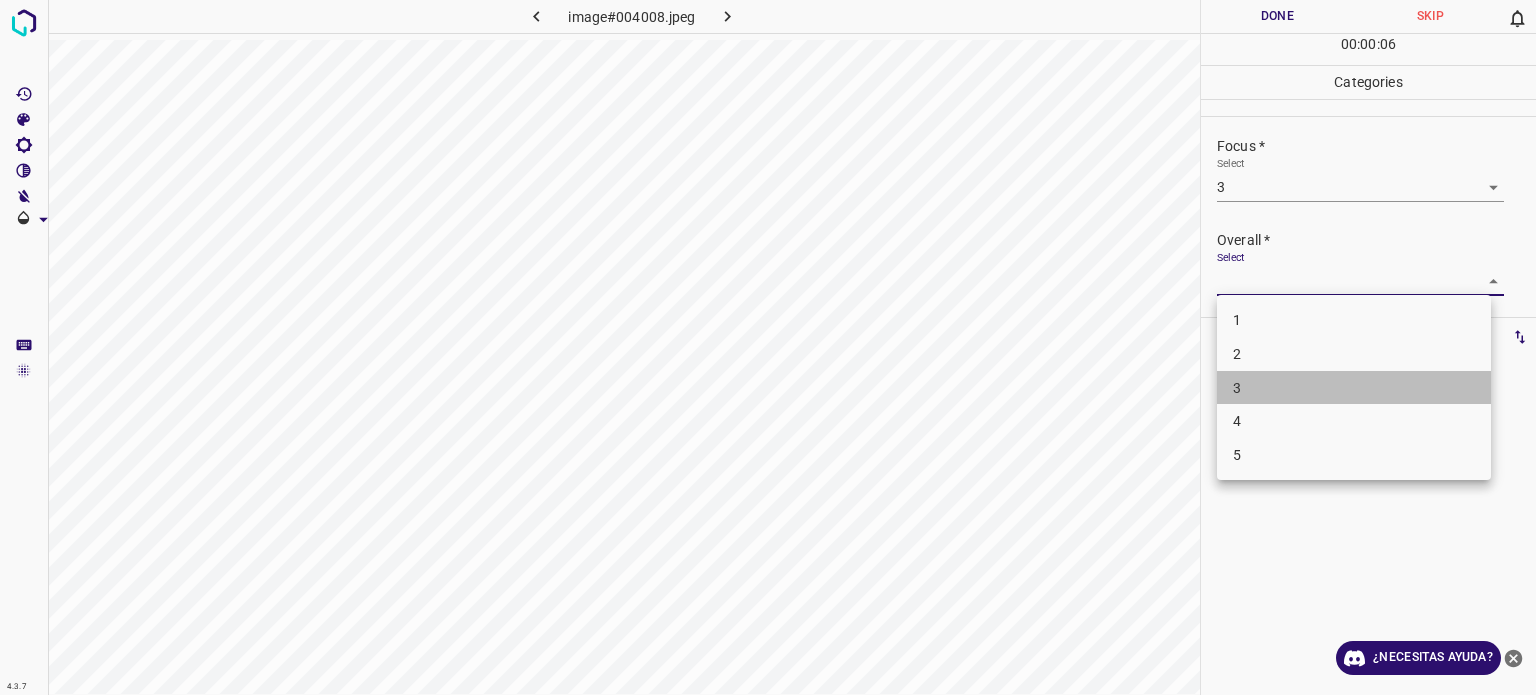 click on "3" at bounding box center [1354, 388] 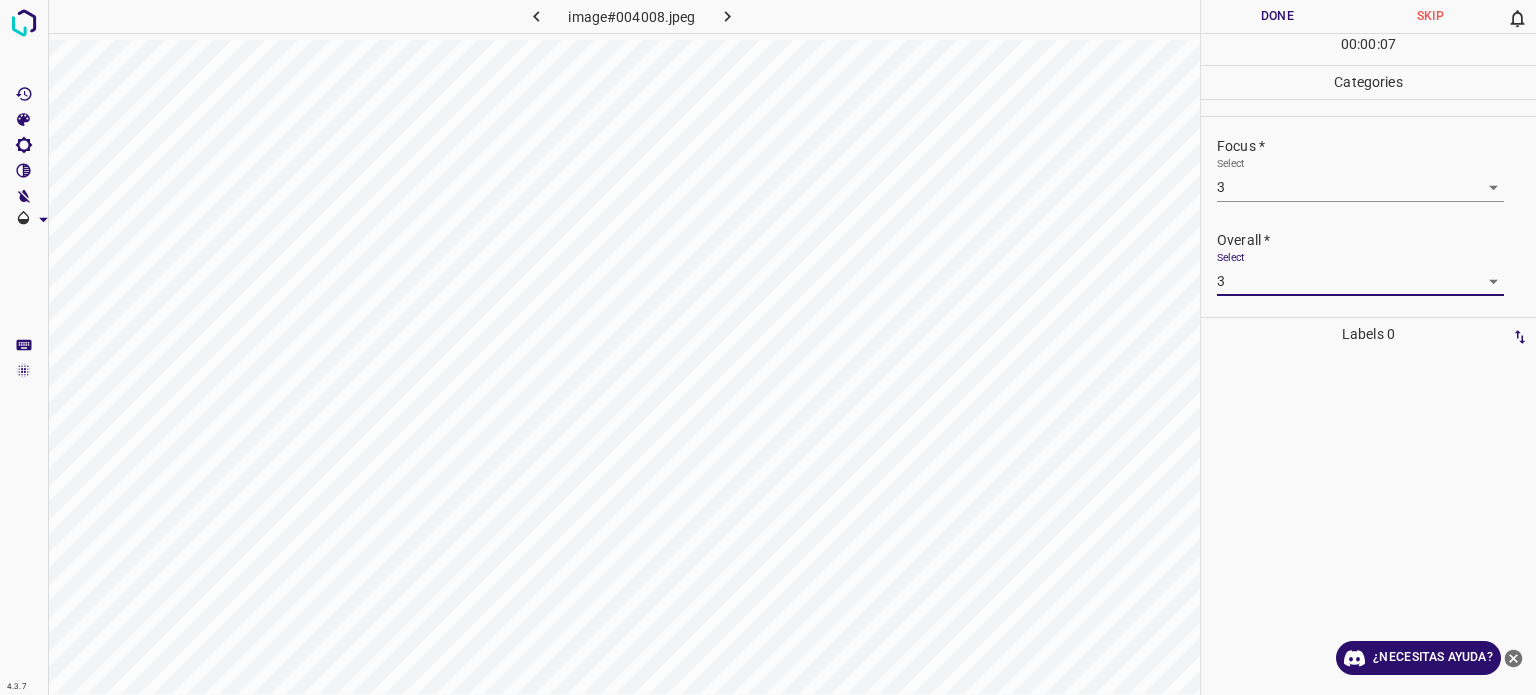 click on "Done" at bounding box center (1277, 16) 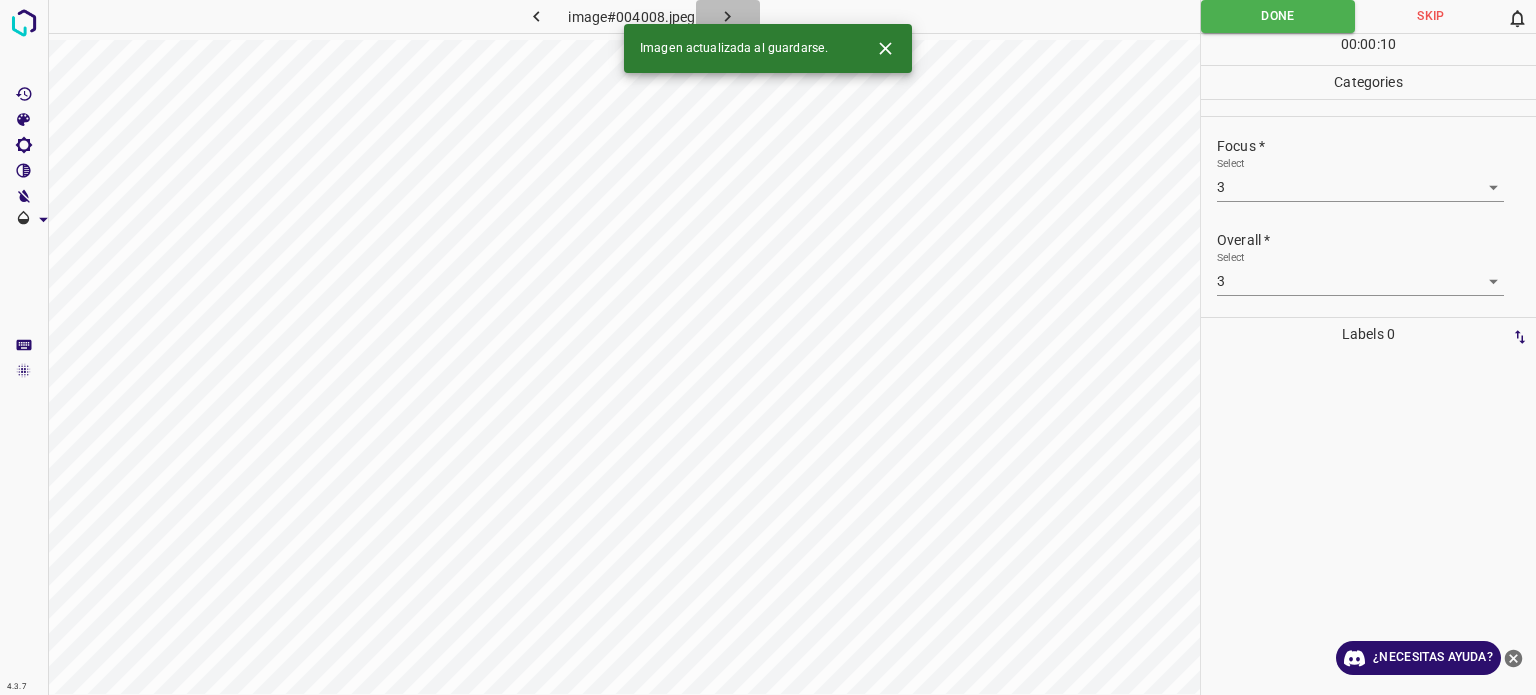 click 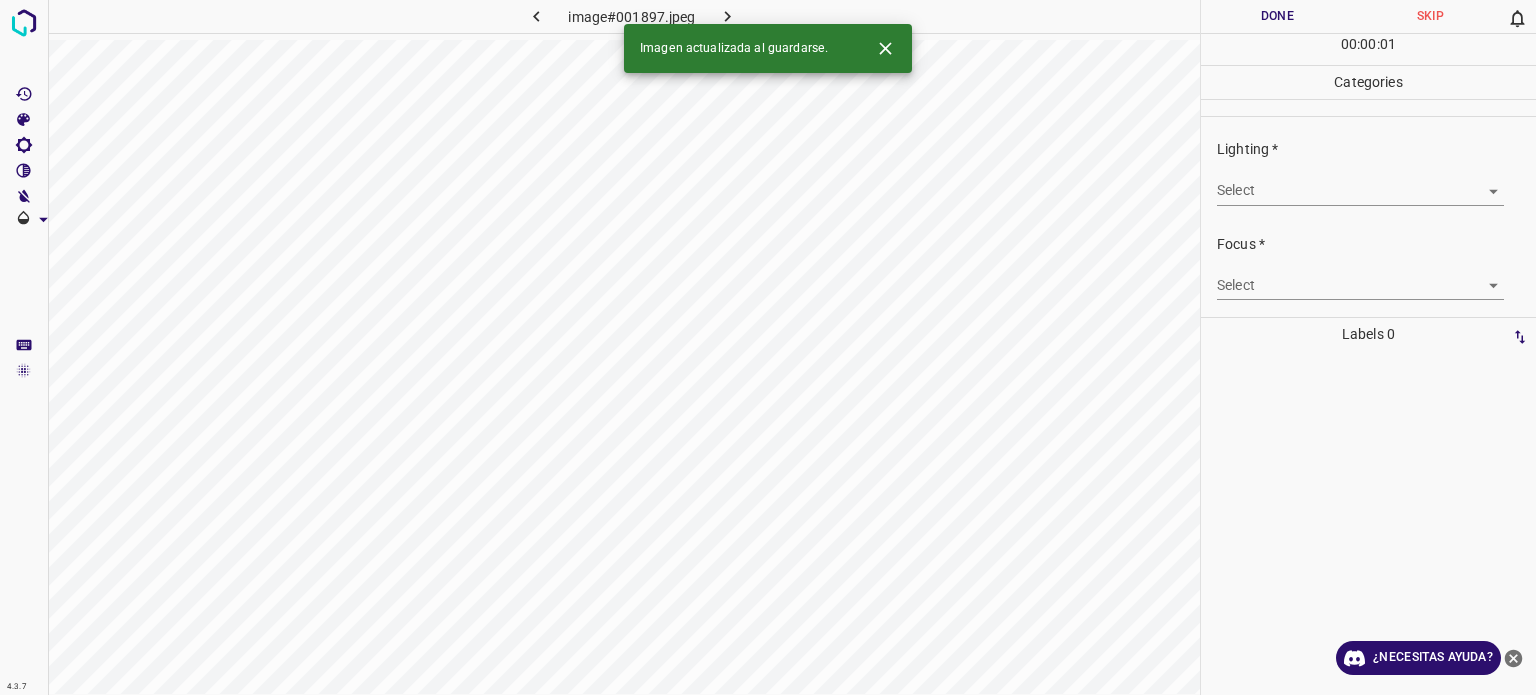 click on "4.3.7 image#001897.jpeg Done Skip 0 00   : 00   : 01   Categories Lighting *  Select ​ Focus *  Select ​ Overall *  Select ​ Labels   0 Categories 1 Lighting 2 Focus 3 Overall Tools Space Change between modes (Draw & Edit) I Auto labeling R Restore zoom M Zoom in N Zoom out Delete Delete selecte label Filters Z Restore filters X Saturation filter C Brightness filter V Contrast filter B Gray scale filter General O Download Imagen actualizada al guardarse. ¿Necesitas ayuda? Texto original Valora esta traducción Tu opinión servirá para ayudar a mejorar el Traductor de Google - Texto - Esconder - Borrar" at bounding box center [768, 347] 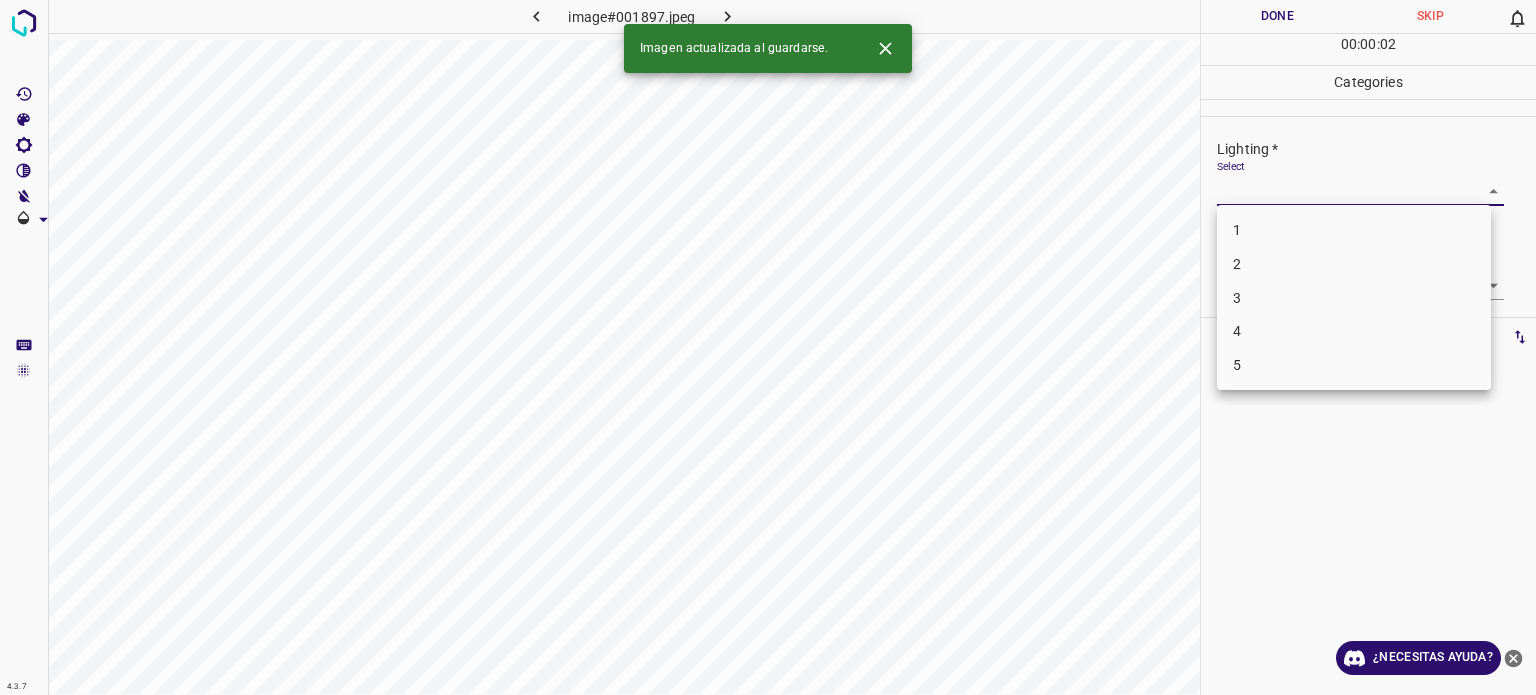 click on "3" at bounding box center [1354, 298] 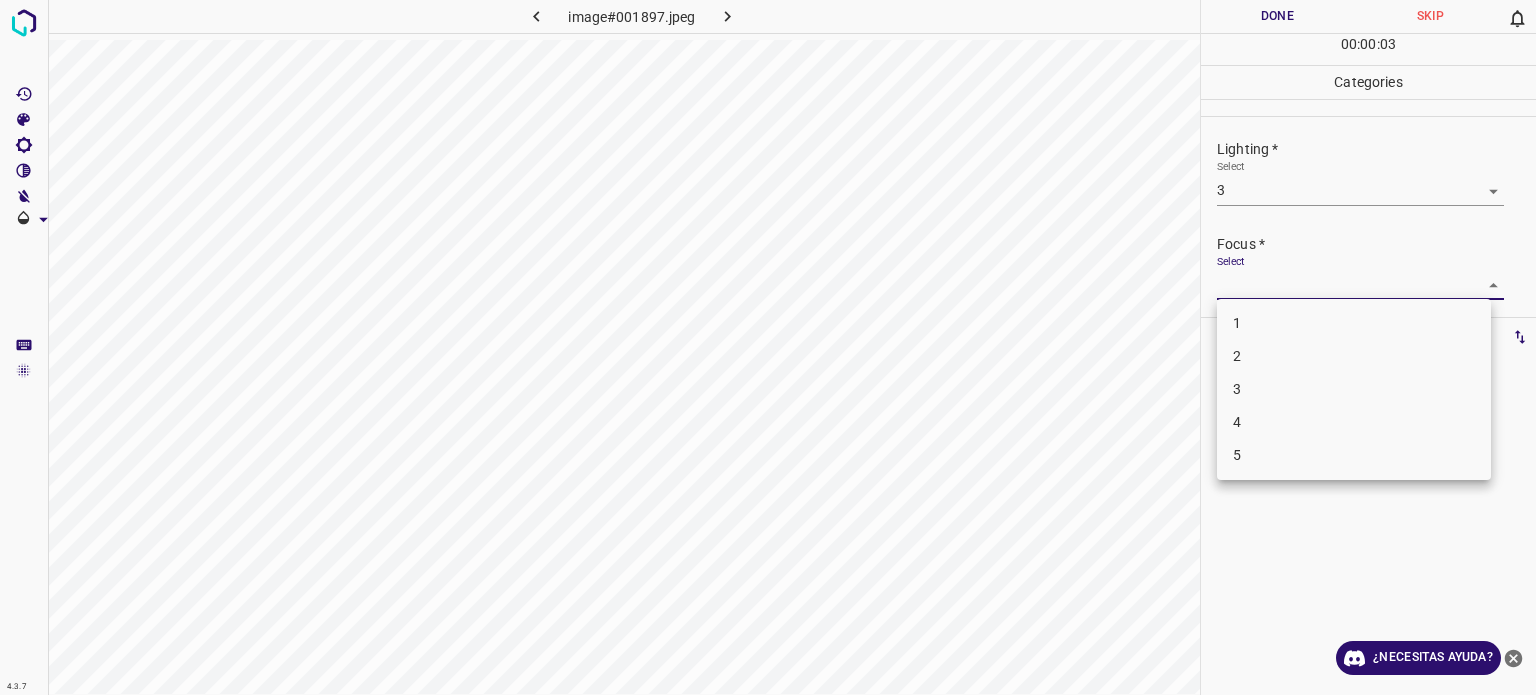 click on "4.3.7 image#001897.jpeg Done Skip 0 00   : 00   : 03   Categories Lighting *  Select 3 3 Focus *  Select ​ Overall *  Select ​ Labels   0 Categories 1 Lighting 2 Focus 3 Overall Tools Space Change between modes (Draw & Edit) I Auto labeling R Restore zoom M Zoom in N Zoom out Delete Delete selecte label Filters Z Restore filters X Saturation filter C Brightness filter V Contrast filter B Gray scale filter General O Download ¿Necesitas ayuda? Texto original Valora esta traducción Tu opinión servirá para ayudar a mejorar el Traductor de Google - Texto - Esconder - Borrar 1 2 3 4 5" at bounding box center [768, 347] 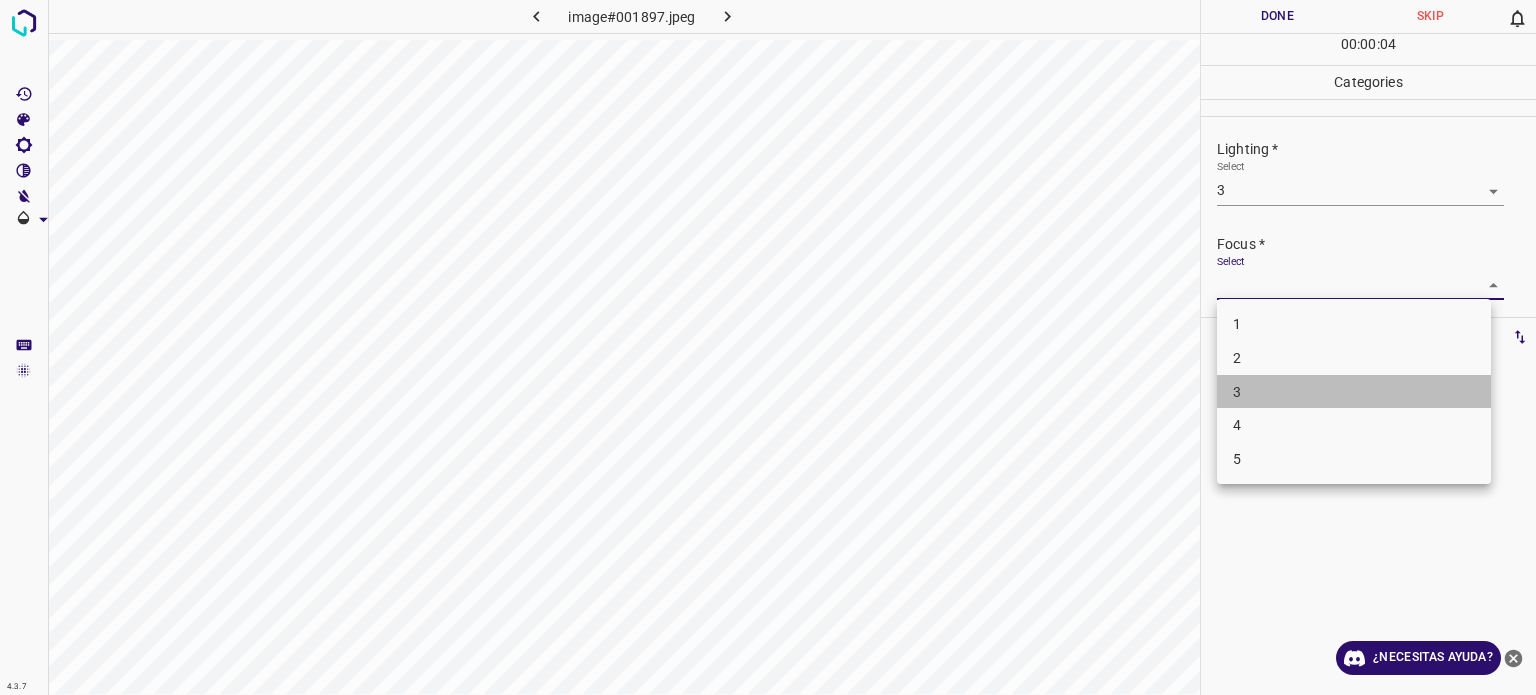 click on "3" at bounding box center [1237, 391] 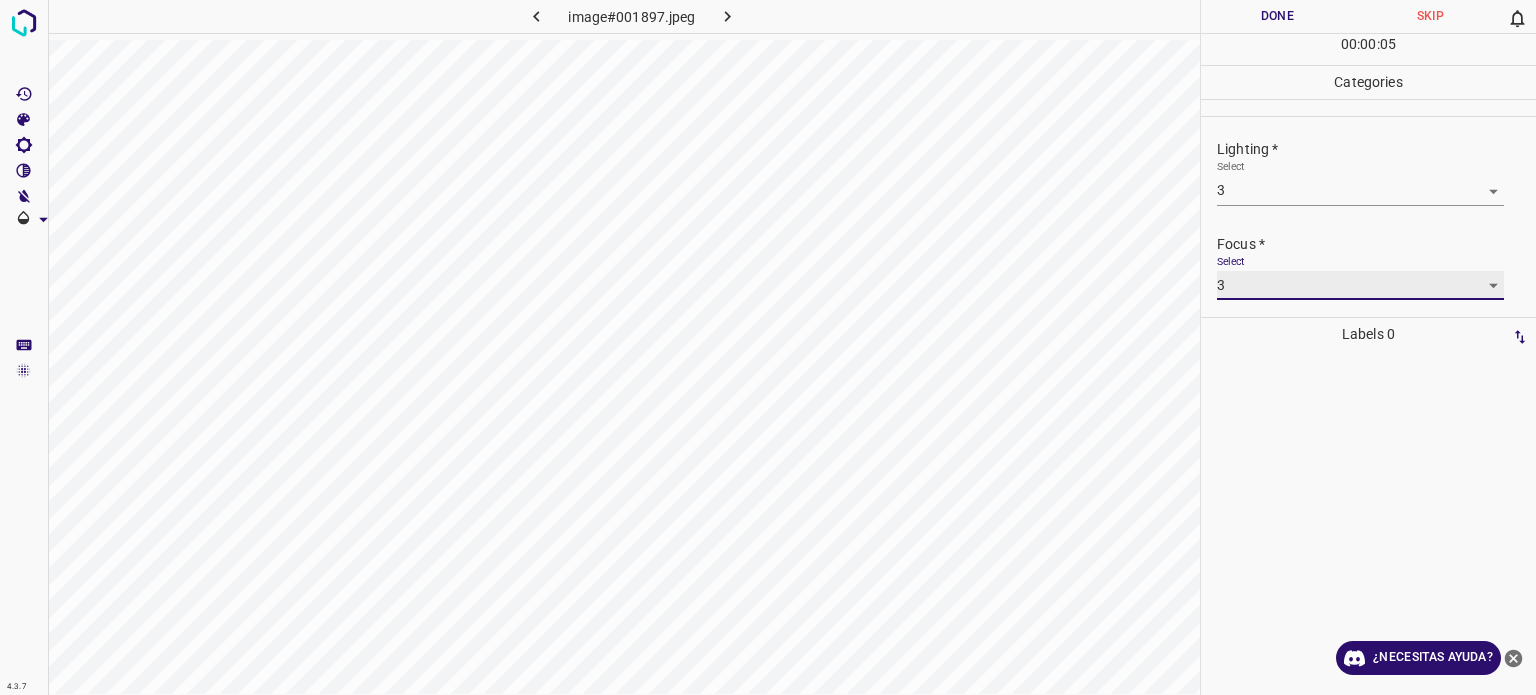 scroll, scrollTop: 98, scrollLeft: 0, axis: vertical 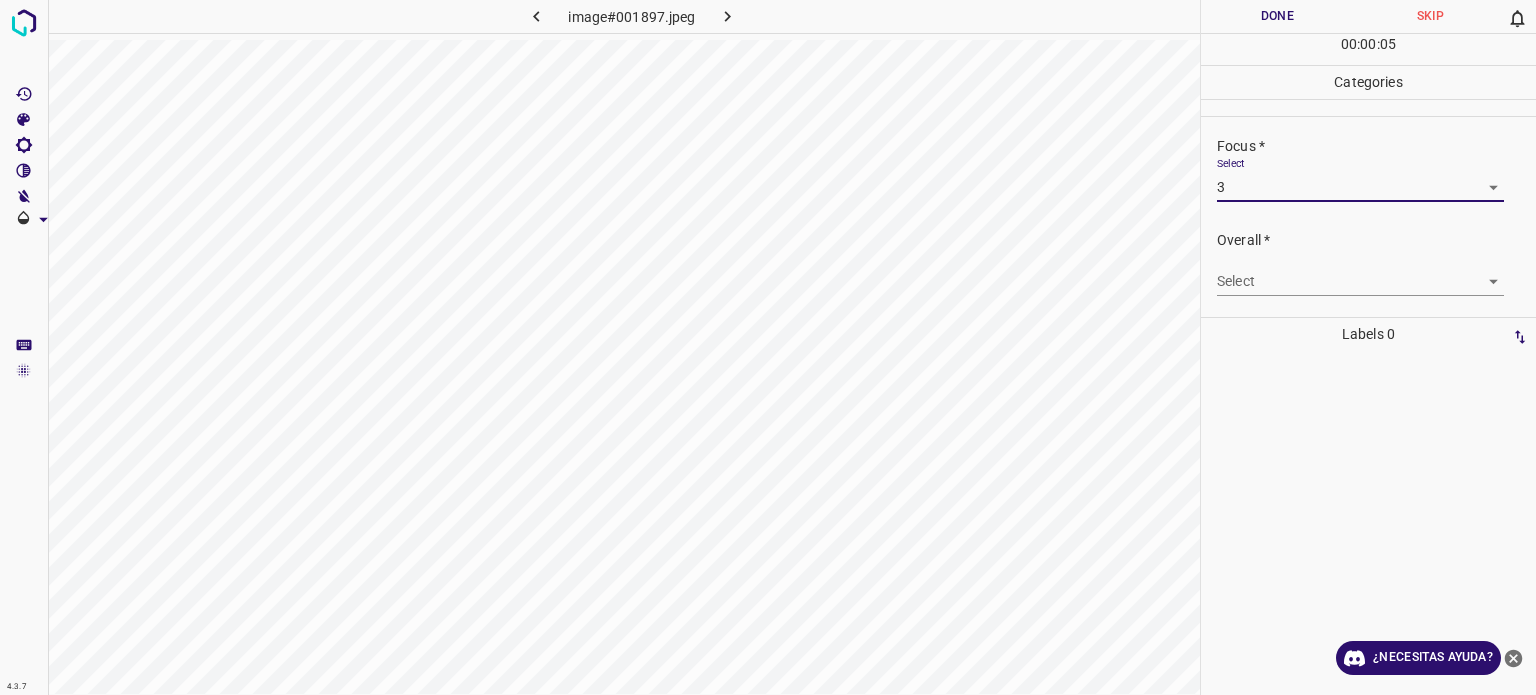 click on "4.3.7 image#001897.jpeg Done Skip 0 00   : 00   : 05   Categories Lighting *  Select 3 3 Focus *  Select 3 3 Overall *  Select ​ Labels   0 Categories 1 Lighting 2 Focus 3 Overall Tools Space Change between modes (Draw & Edit) I Auto labeling R Restore zoom M Zoom in N Zoom out Delete Delete selecte label Filters Z Restore filters X Saturation filter C Brightness filter V Contrast filter B Gray scale filter General O Download ¿Necesitas ayuda? Texto original Valora esta traducción Tu opinión servirá para ayudar a mejorar el Traductor de Google - Texto - Esconder - Borrar" at bounding box center (768, 347) 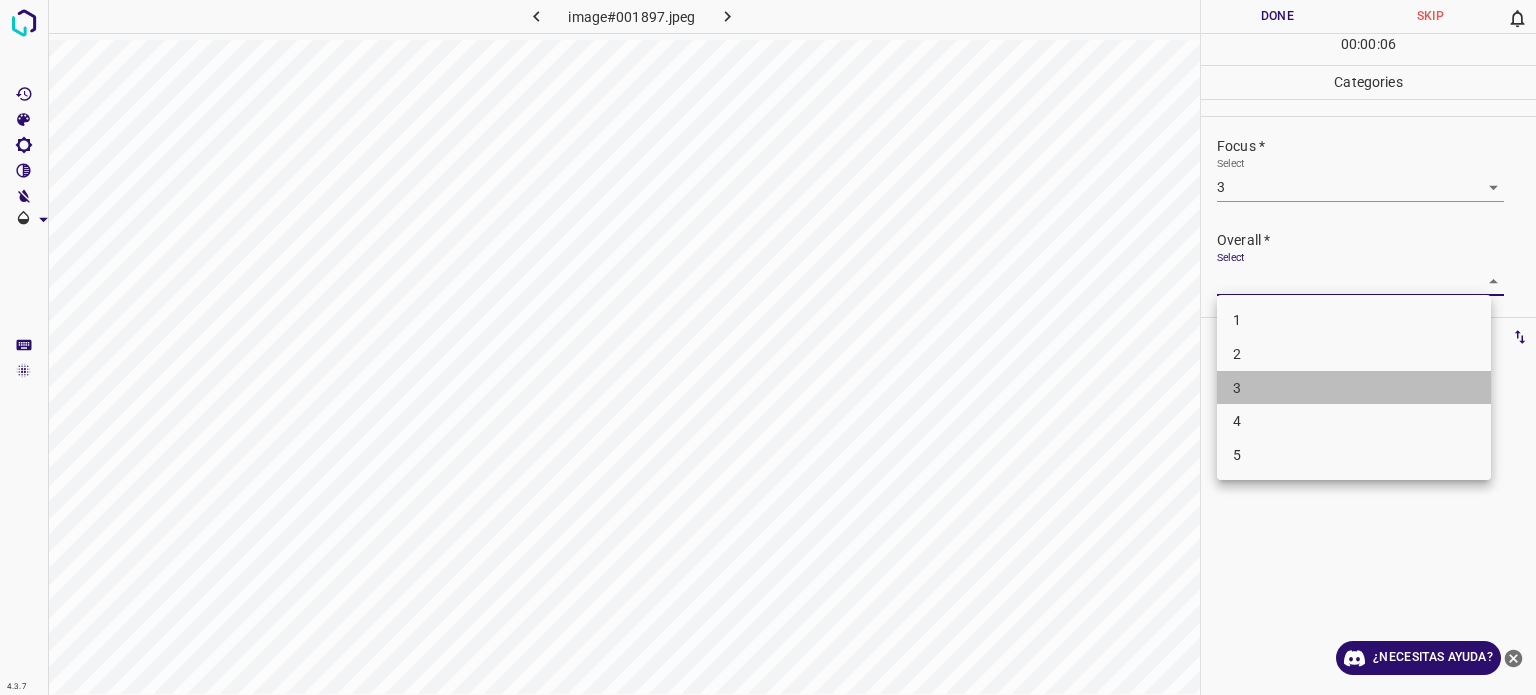 click on "3" at bounding box center [1237, 387] 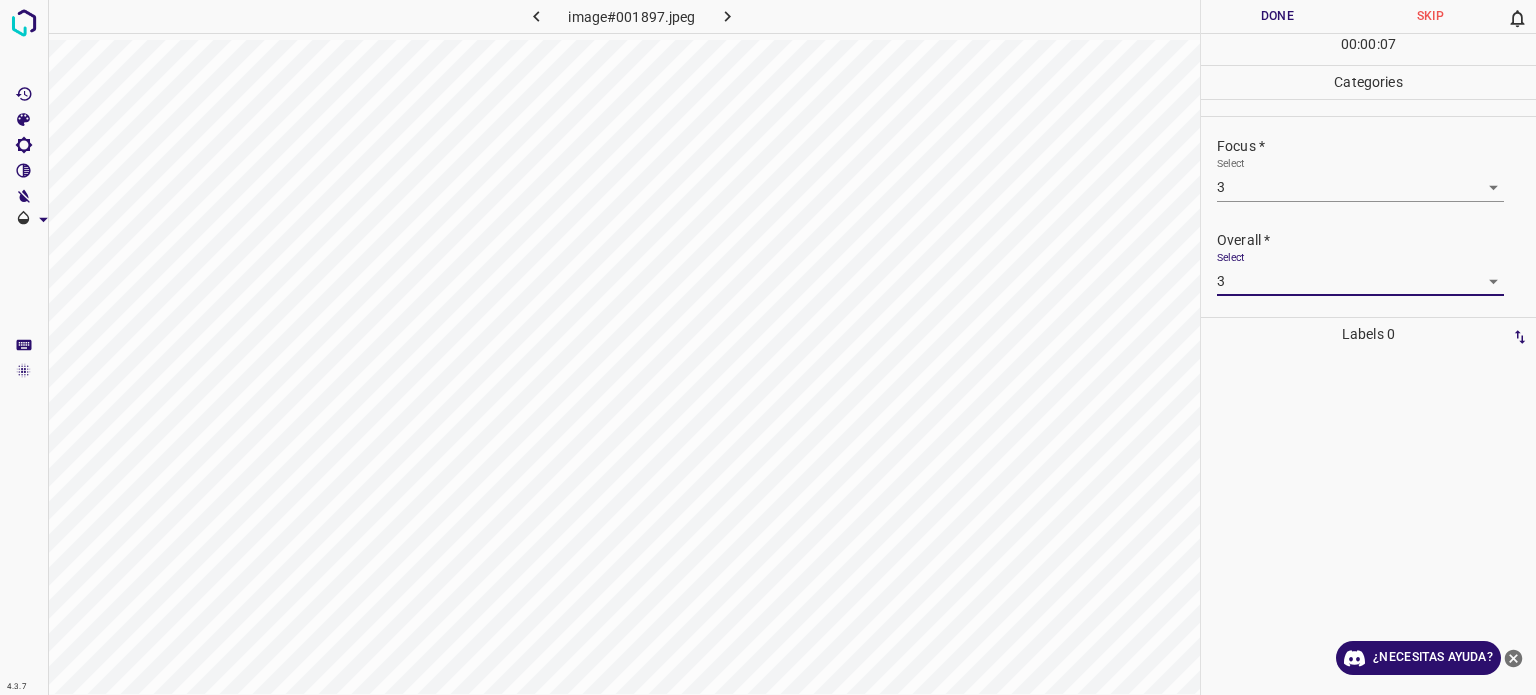 click on "Done" at bounding box center [1277, 16] 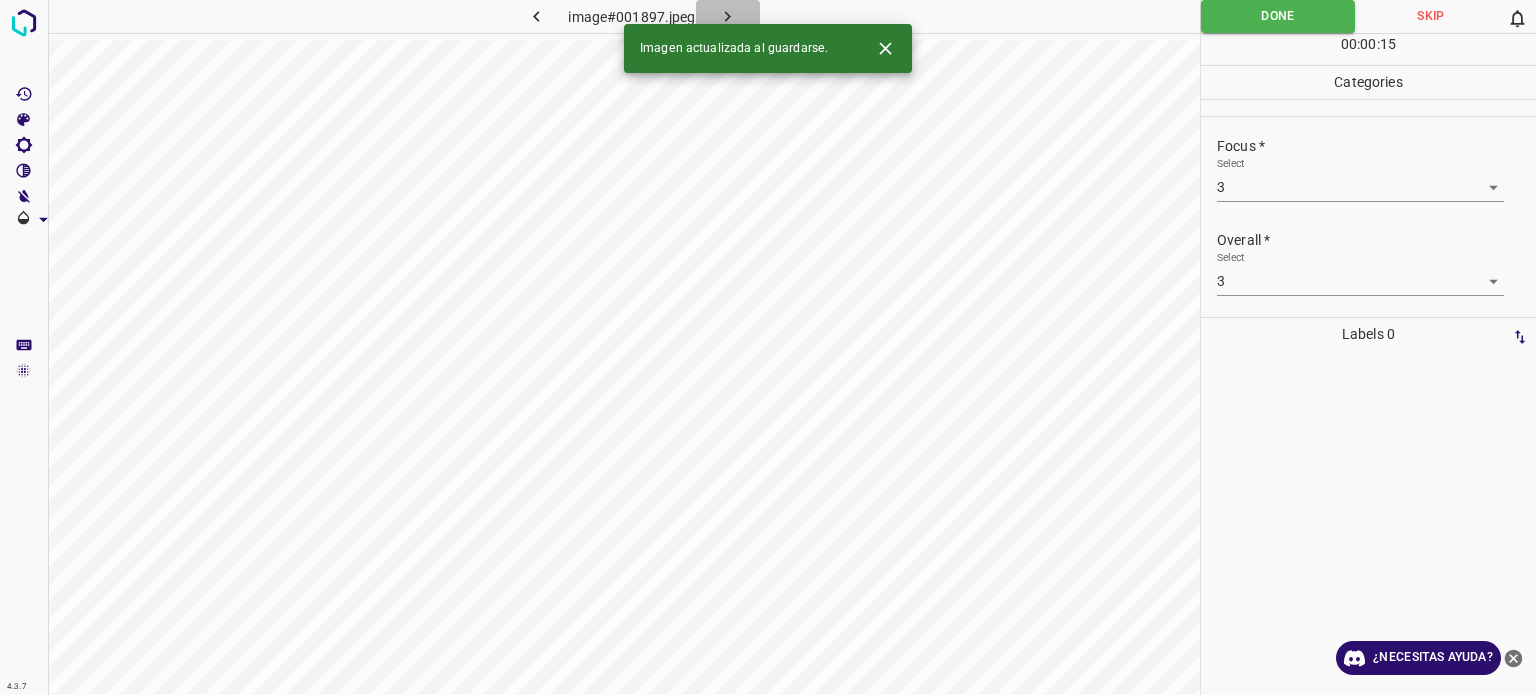 click at bounding box center [728, 16] 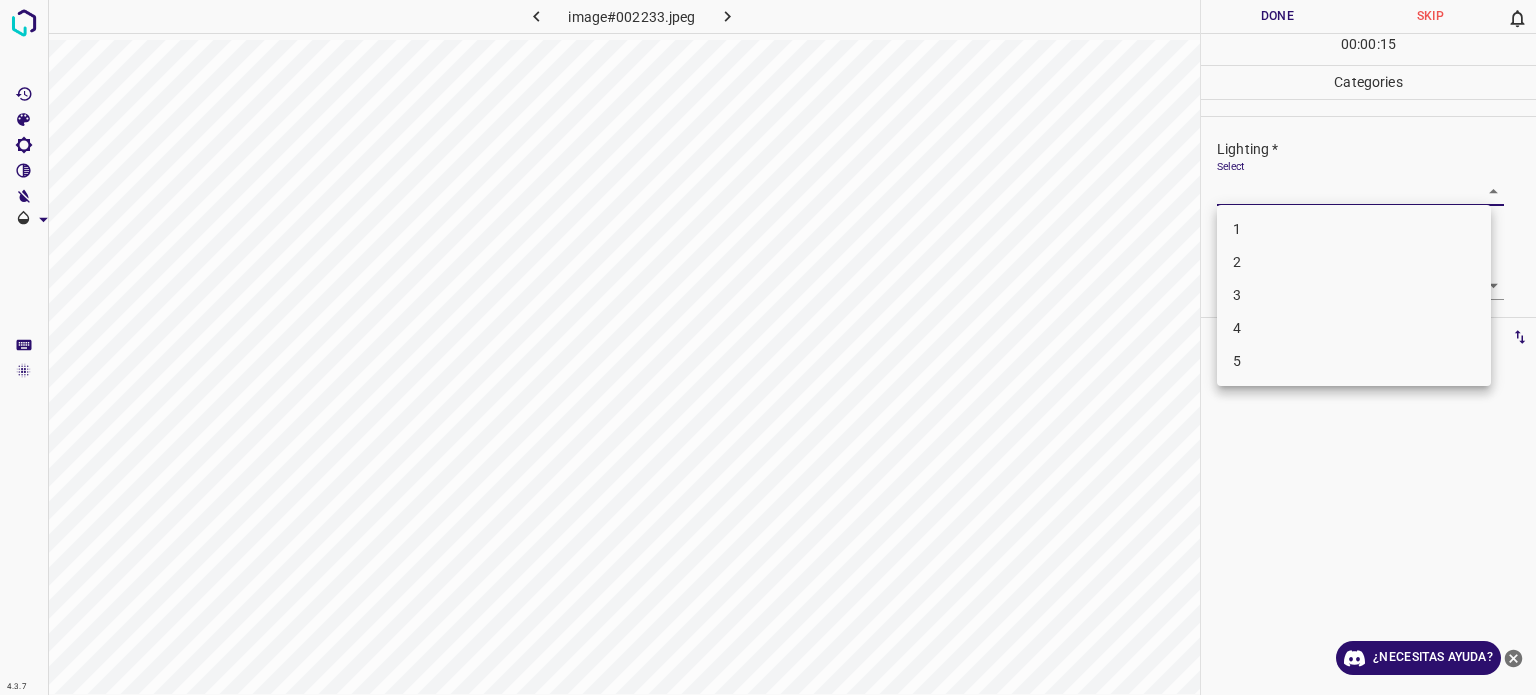 click on "4.3.7 image#002233.jpeg Done Skip 0 00 : 00 : 15 Categories Lighting * Select ​ Focus * Select ​ Overall * Select ​ Labels 0 Categories 1 Lighting 2 Focus 3 Overall Tools Space Change between modes (Draw & Edit) I Auto labeling R Restore zoom M Zoom in N Zoom out Delete Delete selecte label Filters Z Restore filters X Saturation filter C Brightness filter V Contrast filter B Gray scale filter General O Download ¿Necesitas ayuda? Texto original Valora esta traducción Tu opinión servirá para ayudar a mejorar el Traductor de Google - Texto - Esconder - Borrar 1 2 3 4 5" at bounding box center (768, 347) 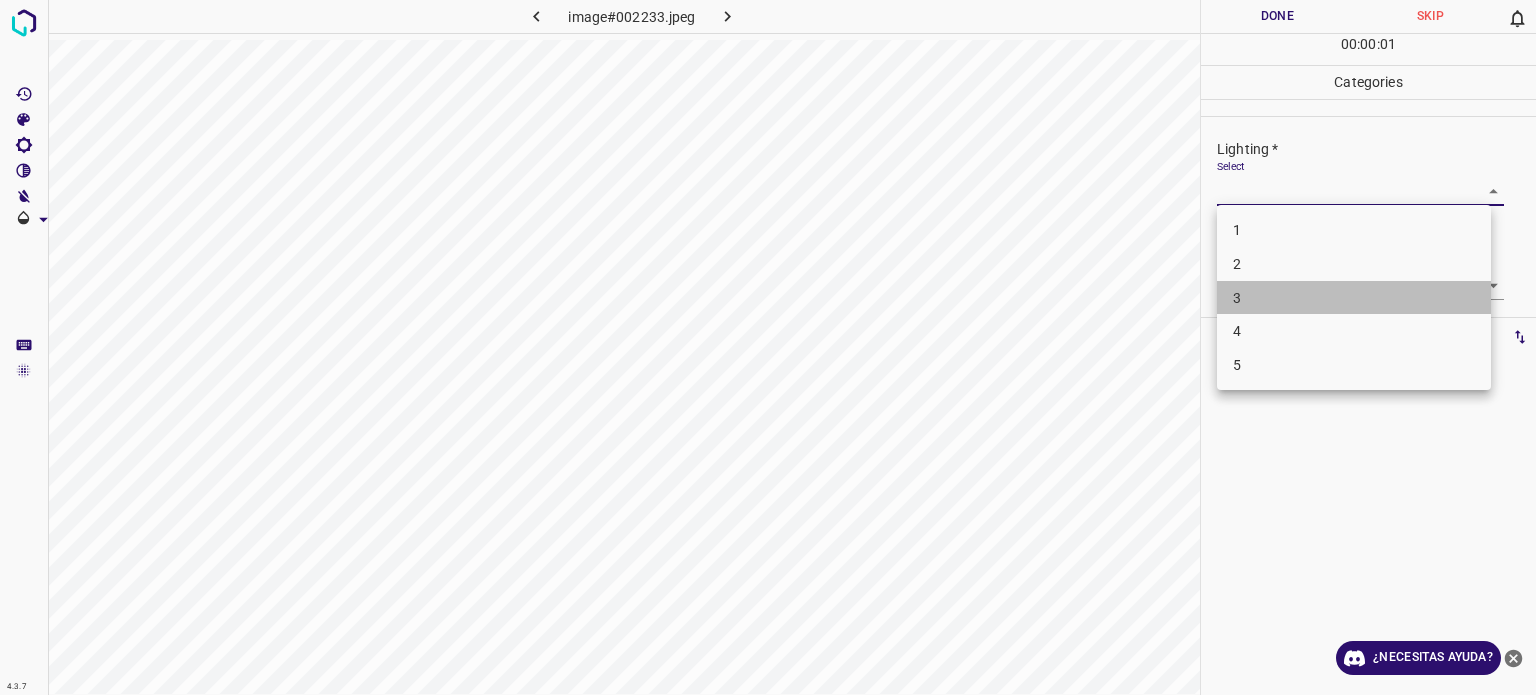 click on "3" at bounding box center (1354, 298) 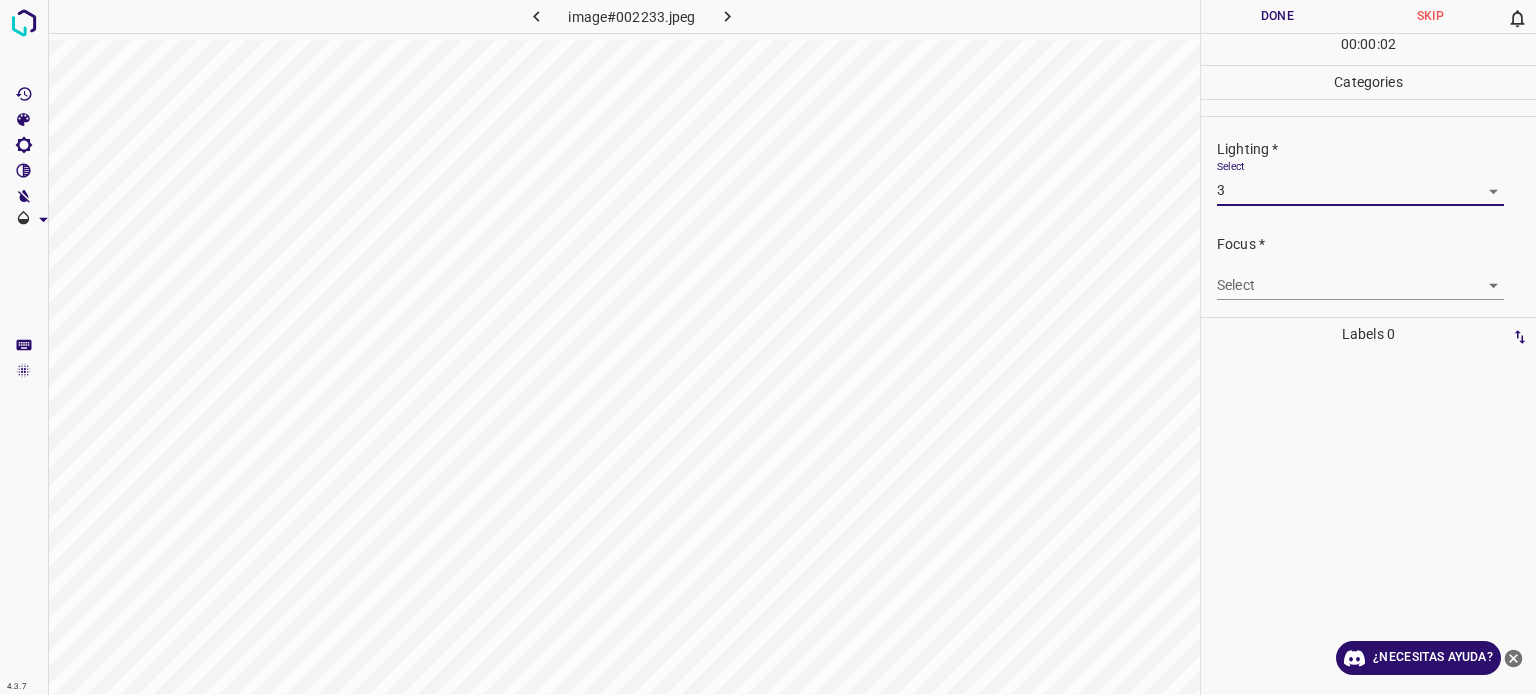 click on "4.3.7 image#002233.jpeg Done Skip 0 00 : 00 : 02 Categories Lighting * Select 3 3 Focus * Select ​ Overall * Select ​ Labels 0 Categories 1 Lighting 2 Focus 3 Overall Tools Space Change between modes (Draw & Edit) I Auto labeling R Restore zoom M Zoom in N Zoom out Delete Delete selecte label Filters Z Restore filters X Saturation filter C Brightness filter V Contrast filter B Gray scale filter General O Download ¿Necesitas ayuda? Texto original Valora esta traducción Tu opinión servirá para ayudar a mejorar el Traductor de Google - Texto - Esconder - Borrar" at bounding box center (768, 347) 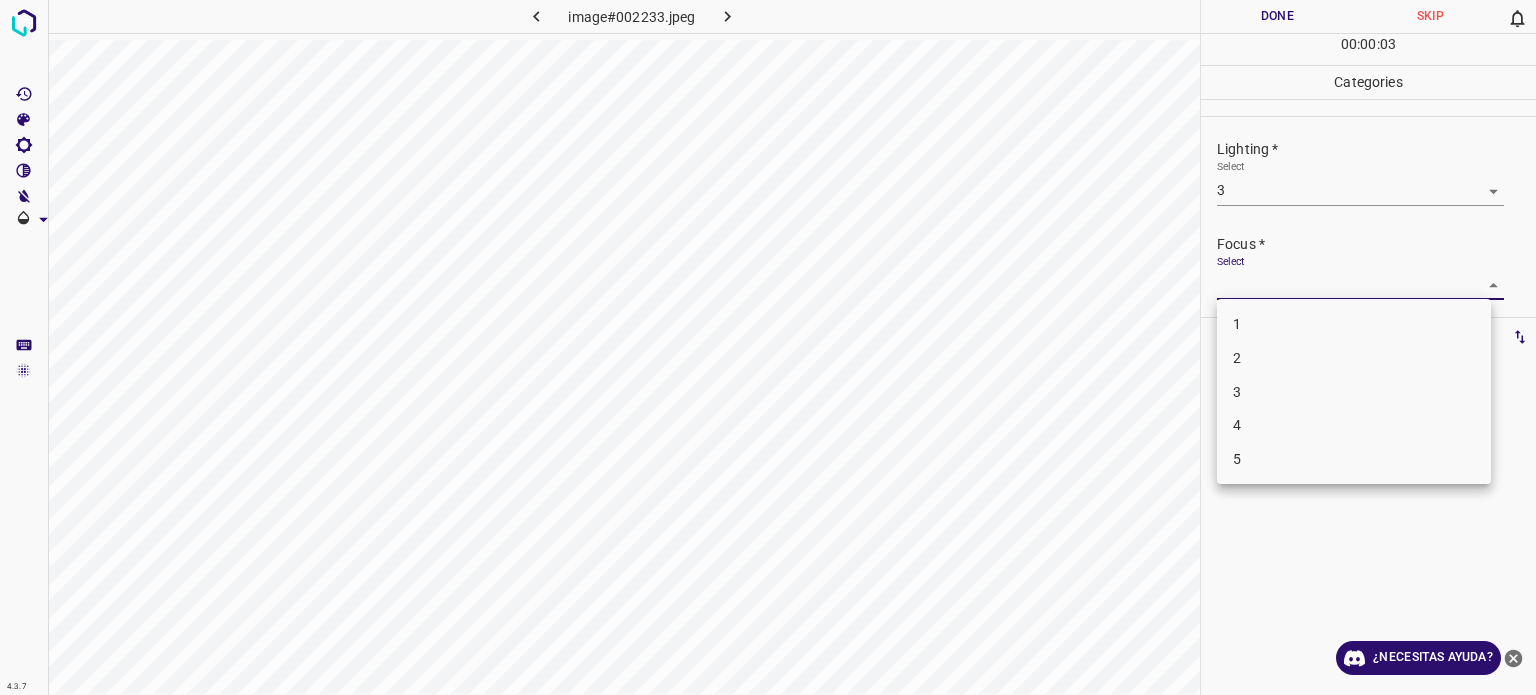 click on "3" at bounding box center [1237, 391] 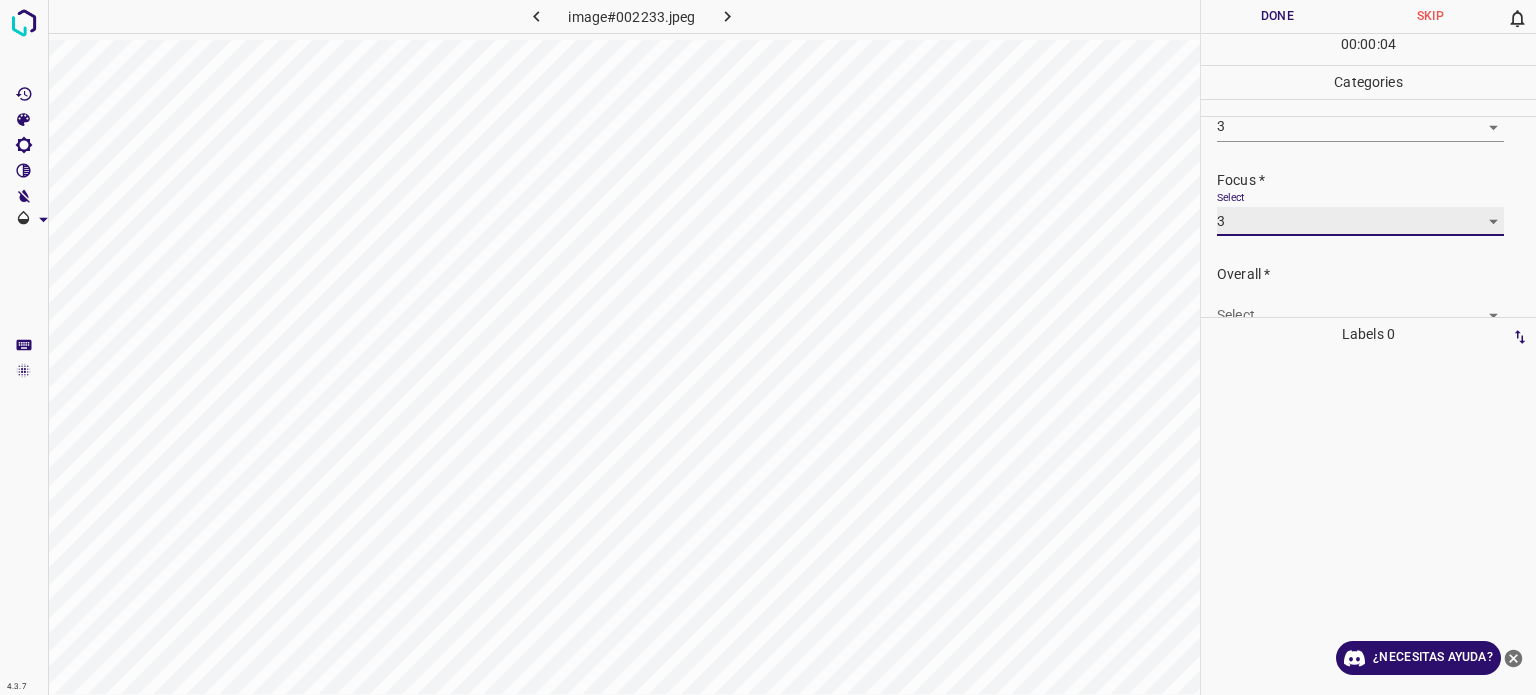 scroll, scrollTop: 98, scrollLeft: 0, axis: vertical 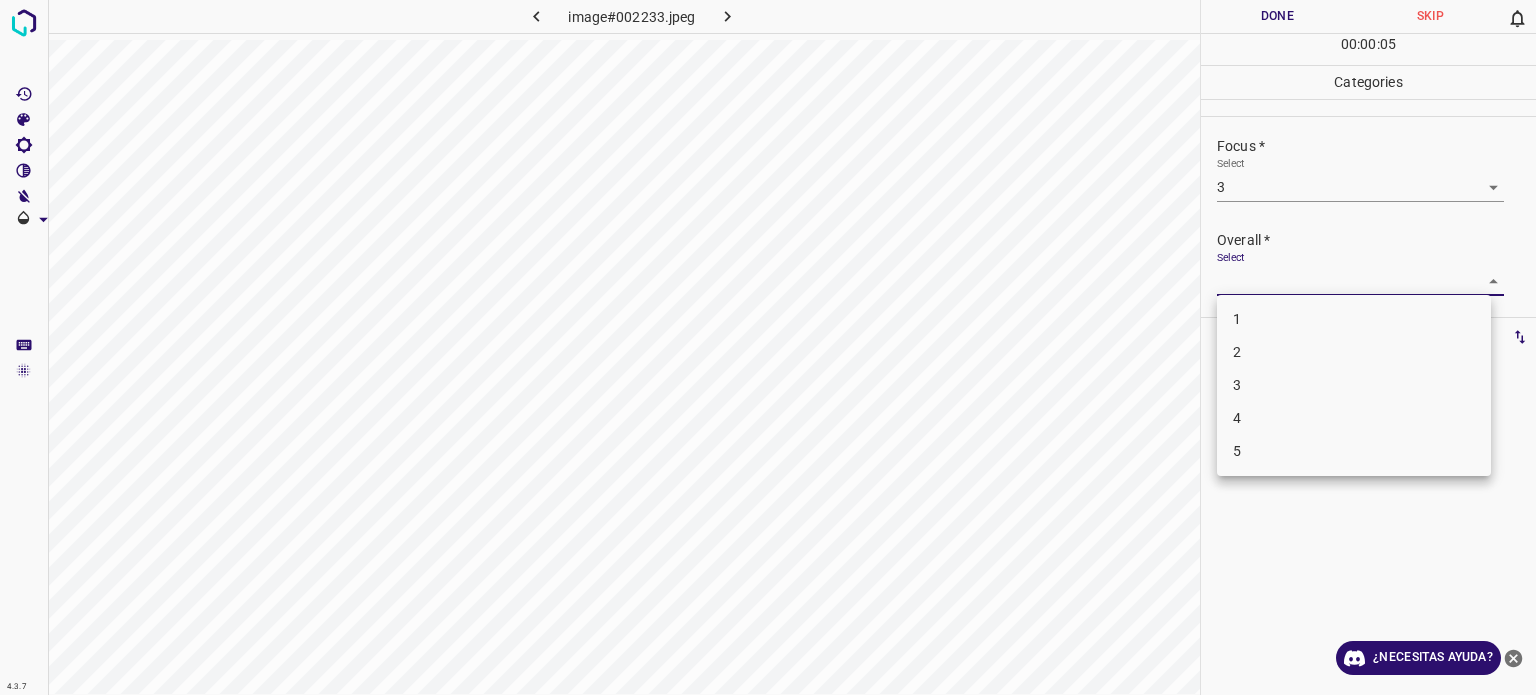 click on "4.3.7 image#002233.jpeg Done Skip 0 00   : 00   : 05   Categories Lighting *  Select 3 3 Focus *  Select 3 3 Overall *  Select ​ Labels   0 Categories 1 Lighting 2 Focus 3 Overall Tools Space Change between modes (Draw & Edit) I Auto labeling R Restore zoom M Zoom in N Zoom out Delete Delete selecte label Filters Z Restore filters X Saturation filter C Brightness filter V Contrast filter B Gray scale filter General O Download ¿Necesitas ayuda? Texto original Valora esta traducción Tu opinión servirá para ayudar a mejorar el Traductor de Google - Texto - Esconder - Borrar 1 2 3 4 5" at bounding box center (768, 347) 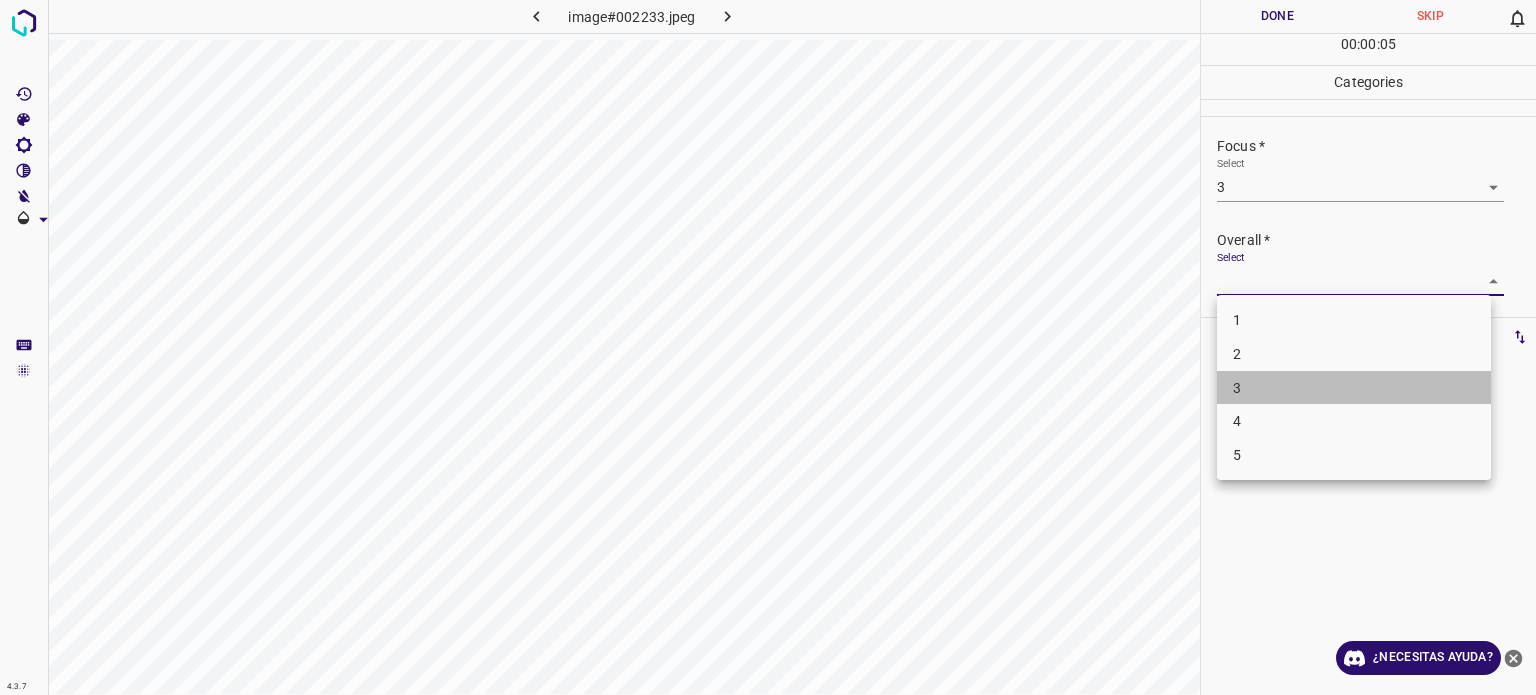 drag, startPoint x: 1249, startPoint y: 384, endPoint x: 1232, endPoint y: 319, distance: 67.18631 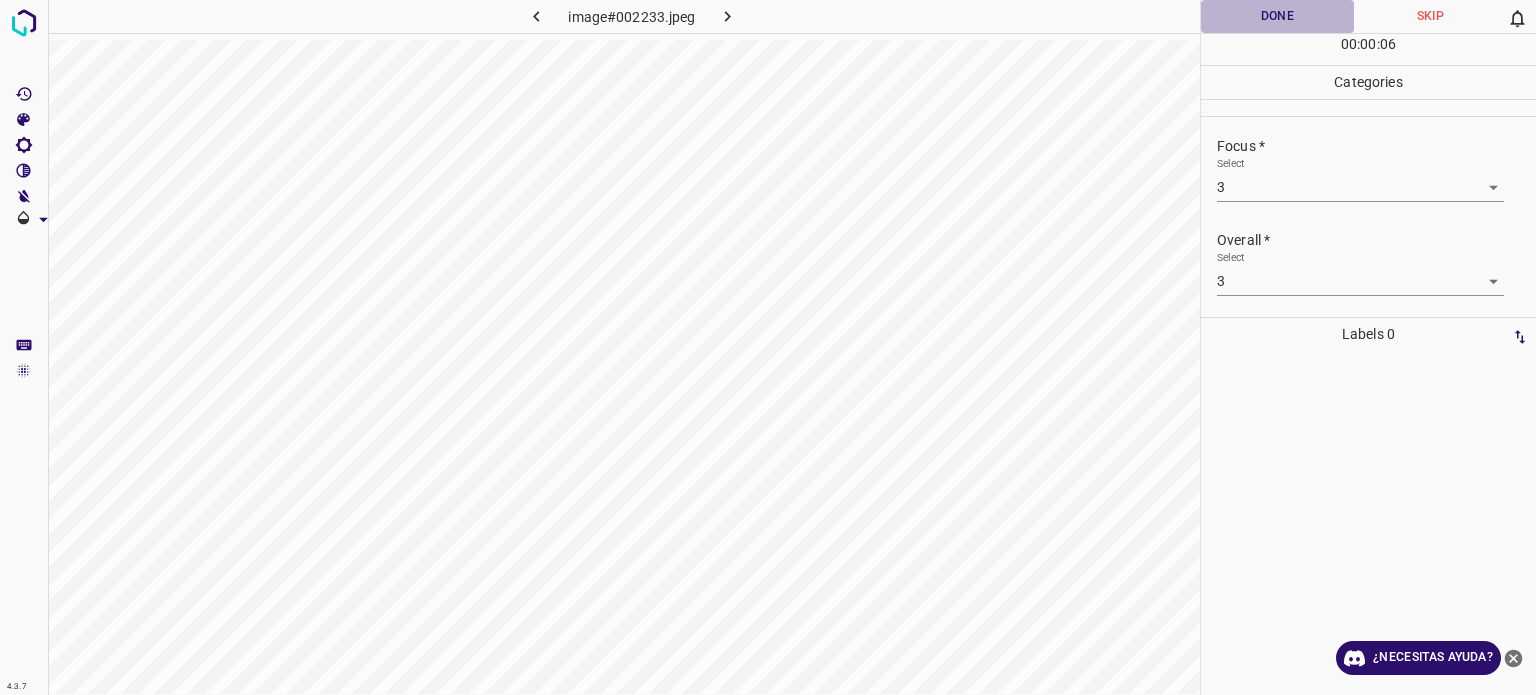 click on "Done" at bounding box center [1277, 16] 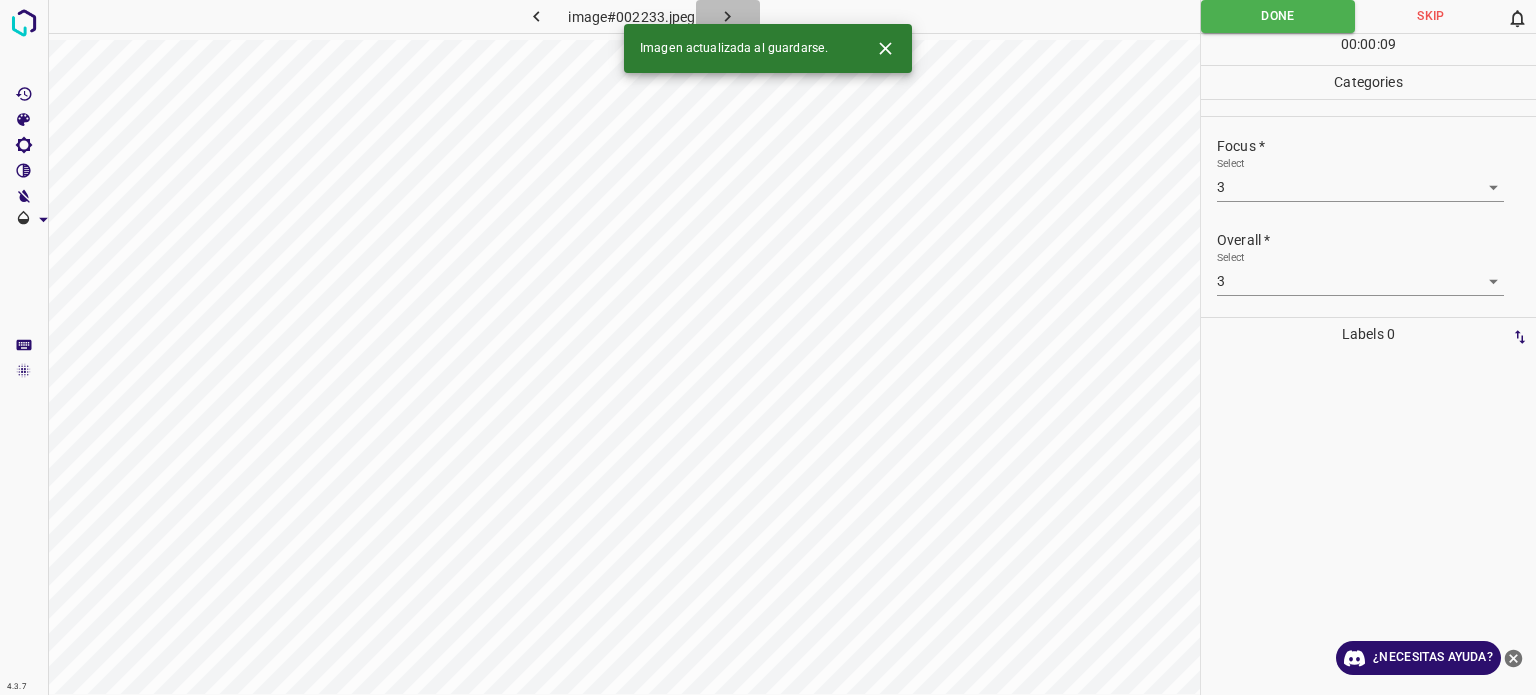 click 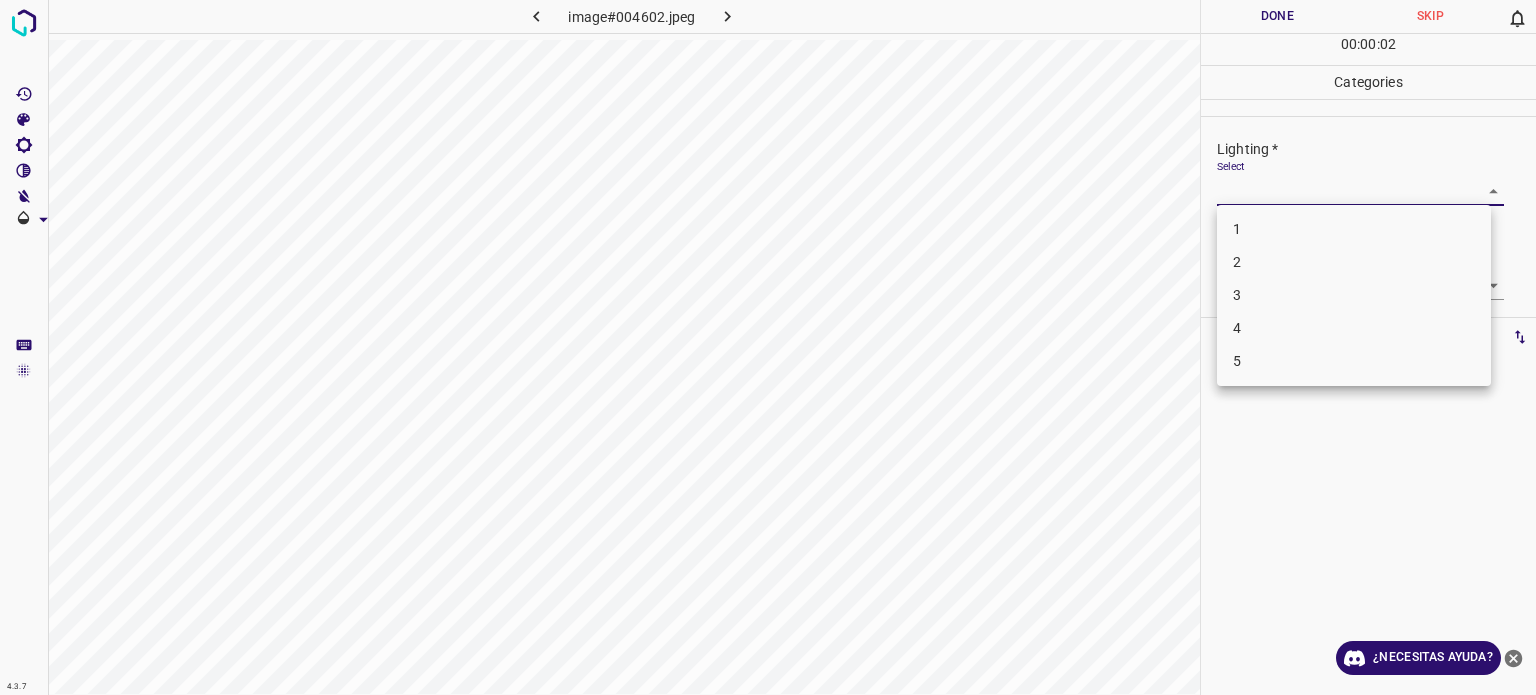 click on "4.3.7 image#004602.jpeg Done Skip 0 00   : 00   : 02   Categories Lighting *  Select ​ Focus *  Select ​ Overall *  Select ​ Labels   0 Categories 1 Lighting 2 Focus 3 Overall Tools Space Change between modes (Draw & Edit) I Auto labeling R Restore zoom M Zoom in N Zoom out Delete Delete selecte label Filters Z Restore filters X Saturation filter C Brightness filter V Contrast filter B Gray scale filter General O Download ¿Necesitas ayuda? Texto original Valora esta traducción Tu opinión servirá para ayudar a mejorar el Traductor de Google - Texto - Esconder - Borrar 1 2 3 4 5" at bounding box center [768, 347] 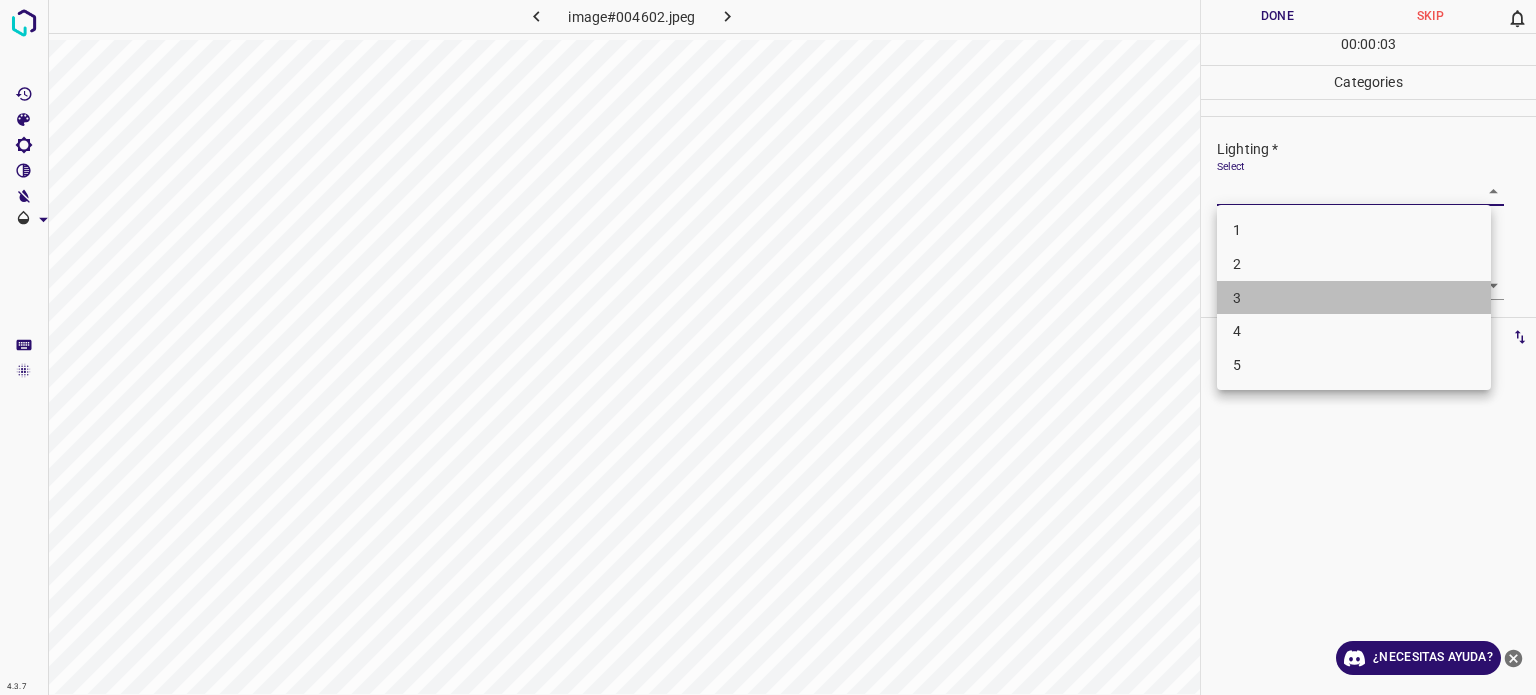 click on "3" at bounding box center [1237, 297] 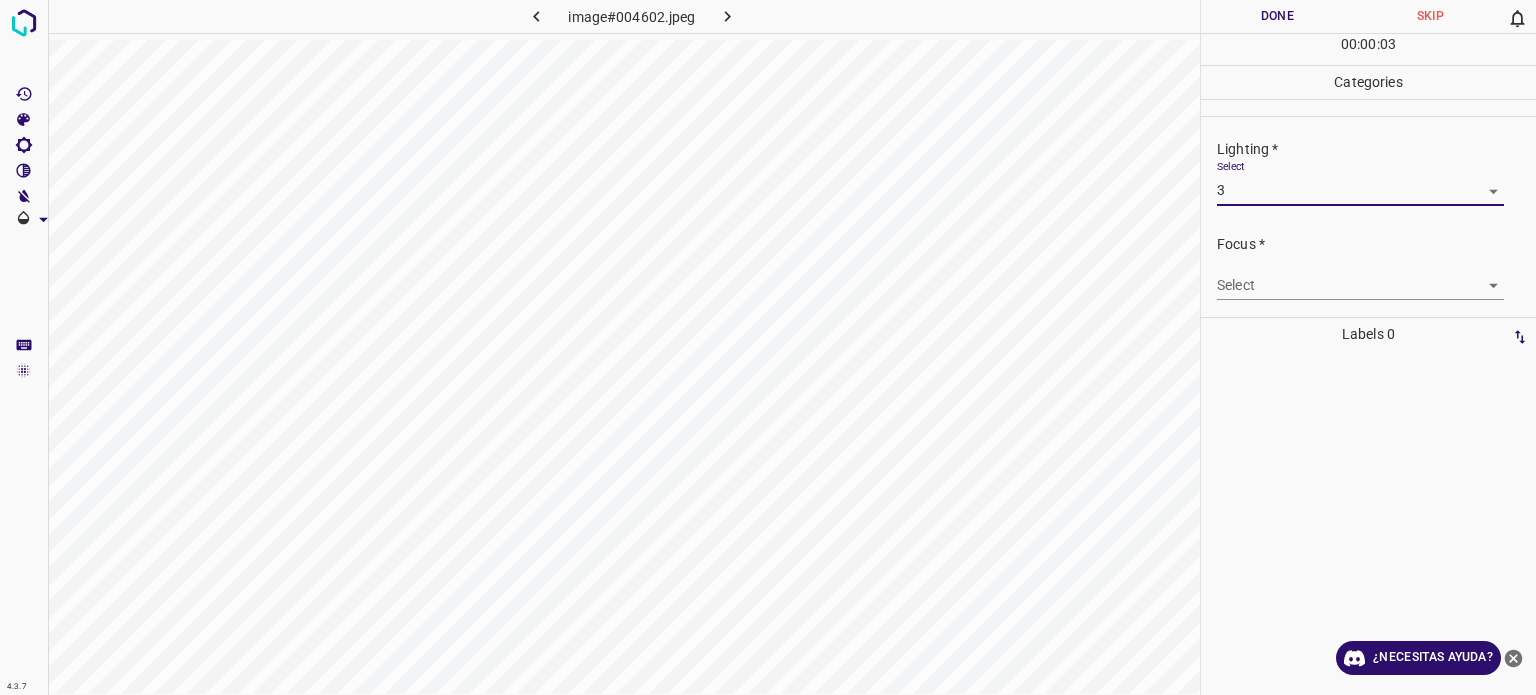 click on "4.3.7 image#004602.jpeg Done Skip 0 00   : 00   : 03   Categories Lighting *  Select 3 3 Focus *  Select ​ Overall *  Select ​ Labels   0 Categories 1 Lighting 2 Focus 3 Overall Tools Space Change between modes (Draw & Edit) I Auto labeling R Restore zoom M Zoom in N Zoom out Delete Delete selecte label Filters Z Restore filters X Saturation filter C Brightness filter V Contrast filter B Gray scale filter General O Download ¿Necesitas ayuda? Texto original Valora esta traducción Tu opinión servirá para ayudar a mejorar el Traductor de Google - Texto - Esconder - Borrar" at bounding box center [768, 347] 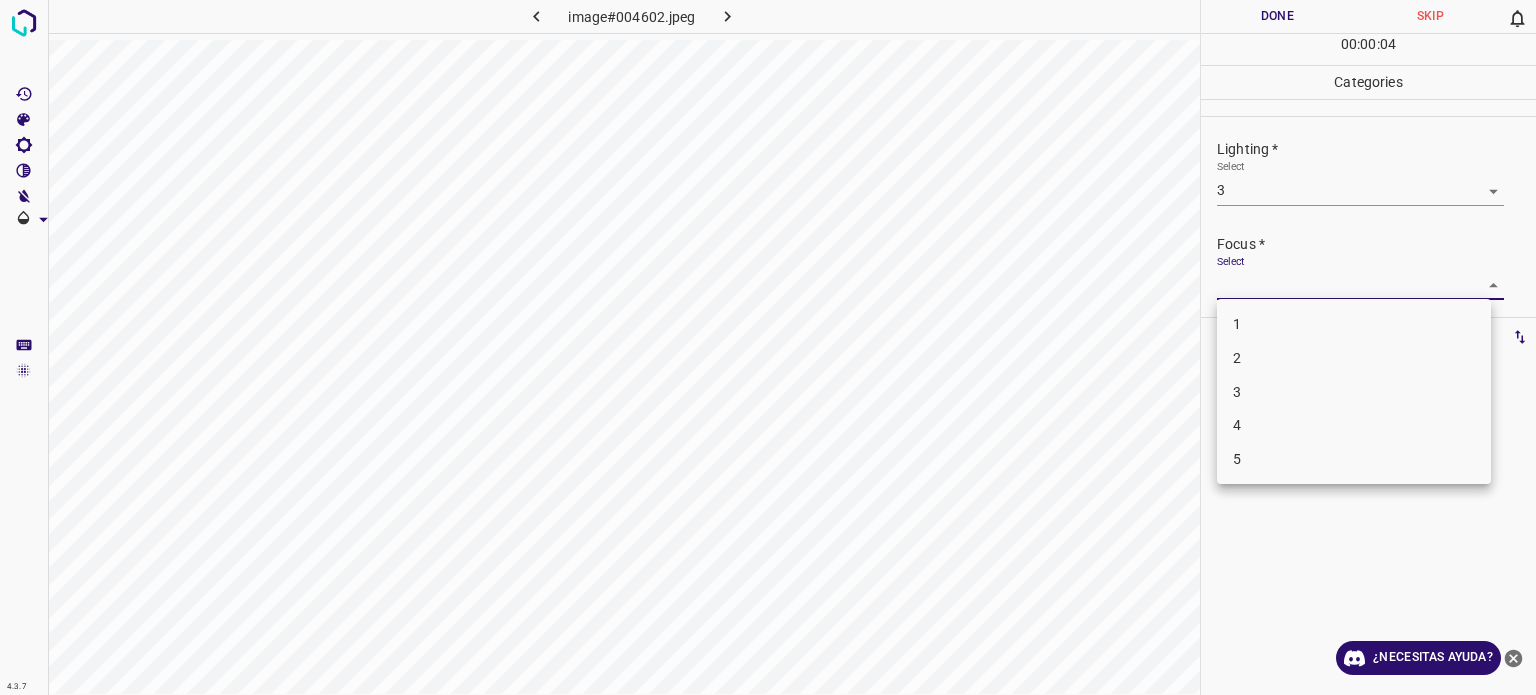 click on "3" at bounding box center [1354, 392] 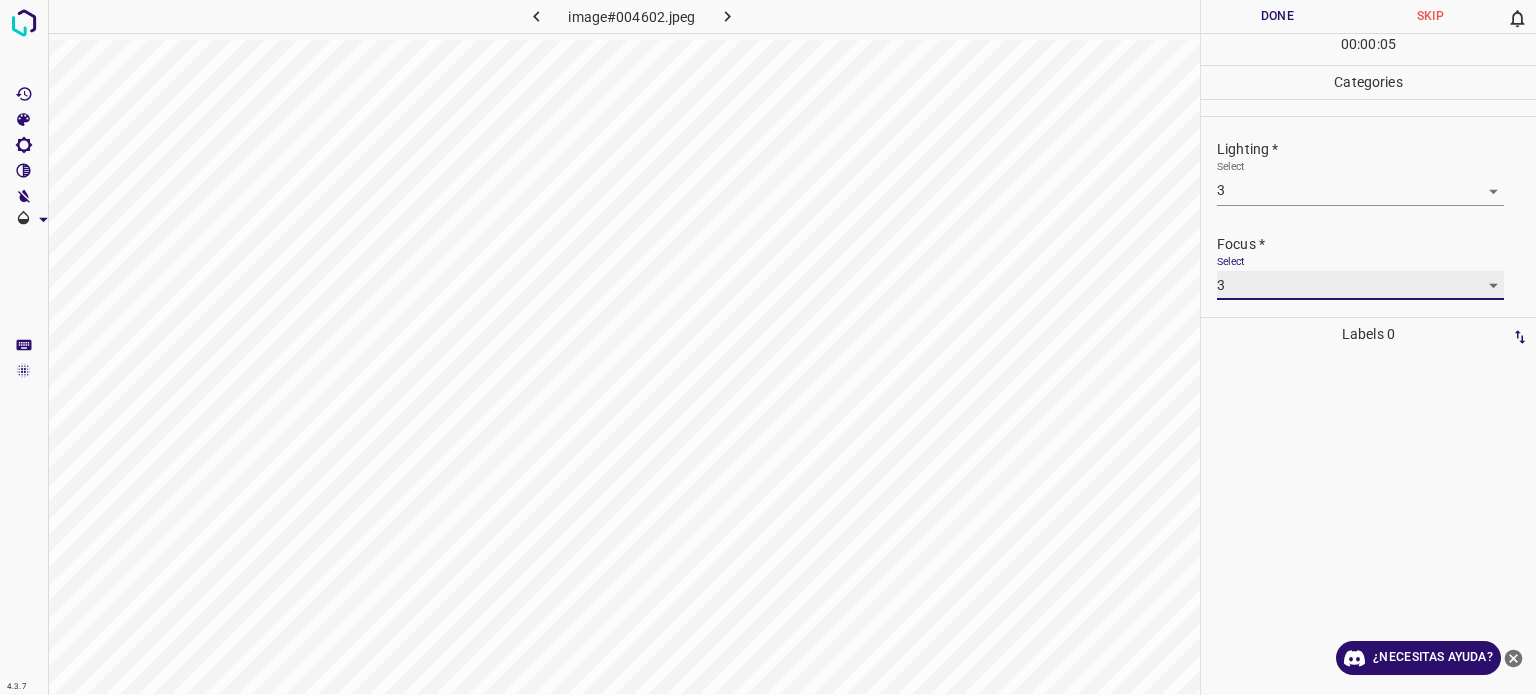 scroll, scrollTop: 98, scrollLeft: 0, axis: vertical 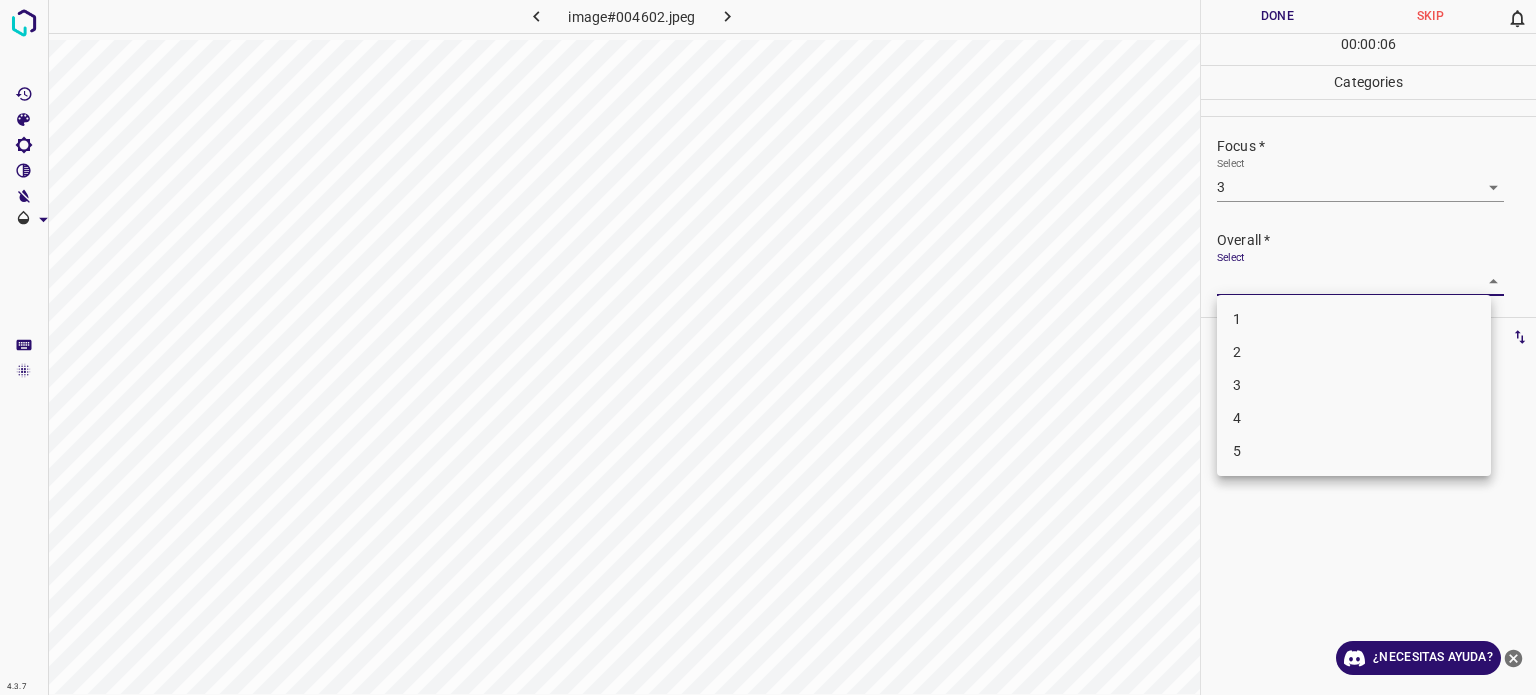 click on "4.3.7 image#004602.jpeg Done Skip 0 00   : 00   : 06   Categories Lighting *  Select 3 3 Focus *  Select 3 3 Overall *  Select ​ Labels   0 Categories 1 Lighting 2 Focus 3 Overall Tools Space Change between modes (Draw & Edit) I Auto labeling R Restore zoom M Zoom in N Zoom out Delete Delete selecte label Filters Z Restore filters X Saturation filter C Brightness filter V Contrast filter B Gray scale filter General O Download ¿Necesitas ayuda? Texto original Valora esta traducción Tu opinión servirá para ayudar a mejorar el Traductor de Google - Texto - Esconder - Borrar 1 2 3 4 5" at bounding box center [768, 347] 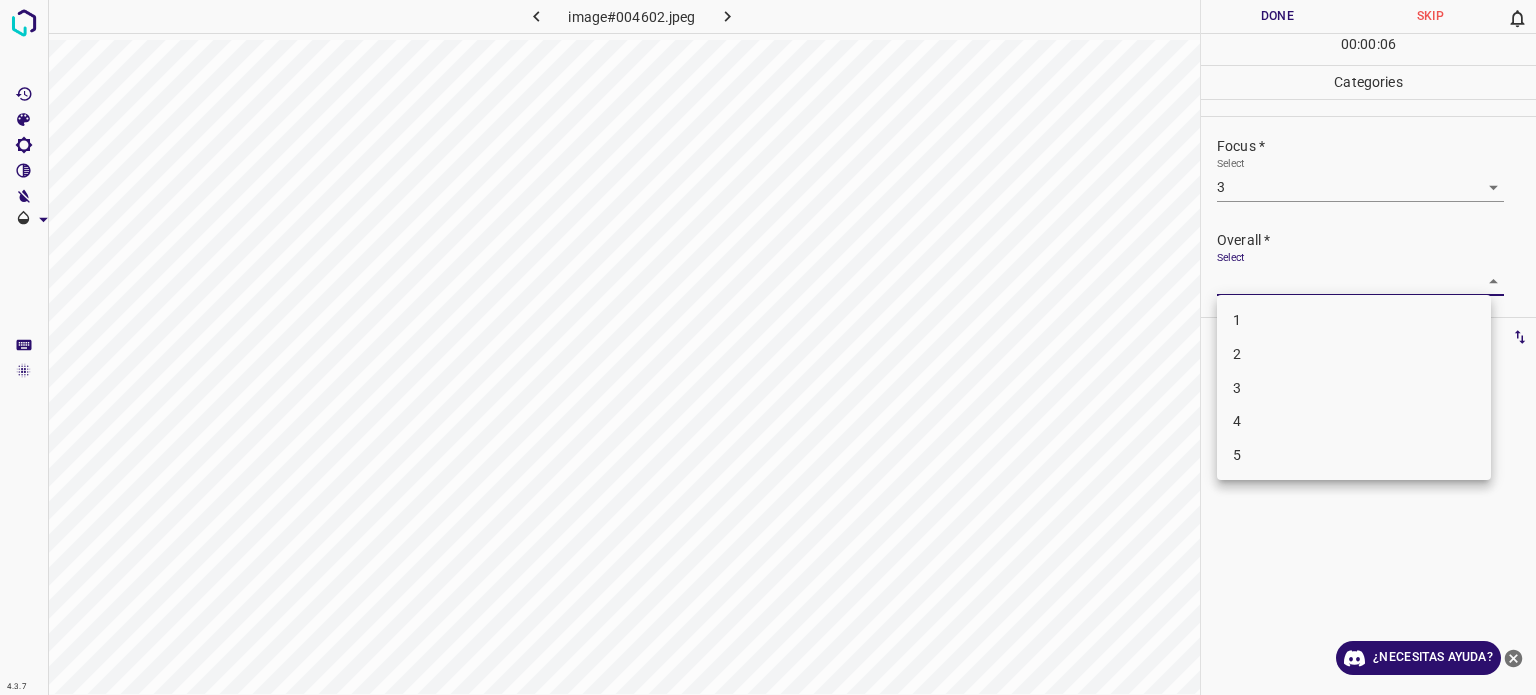 click on "3" at bounding box center (1354, 388) 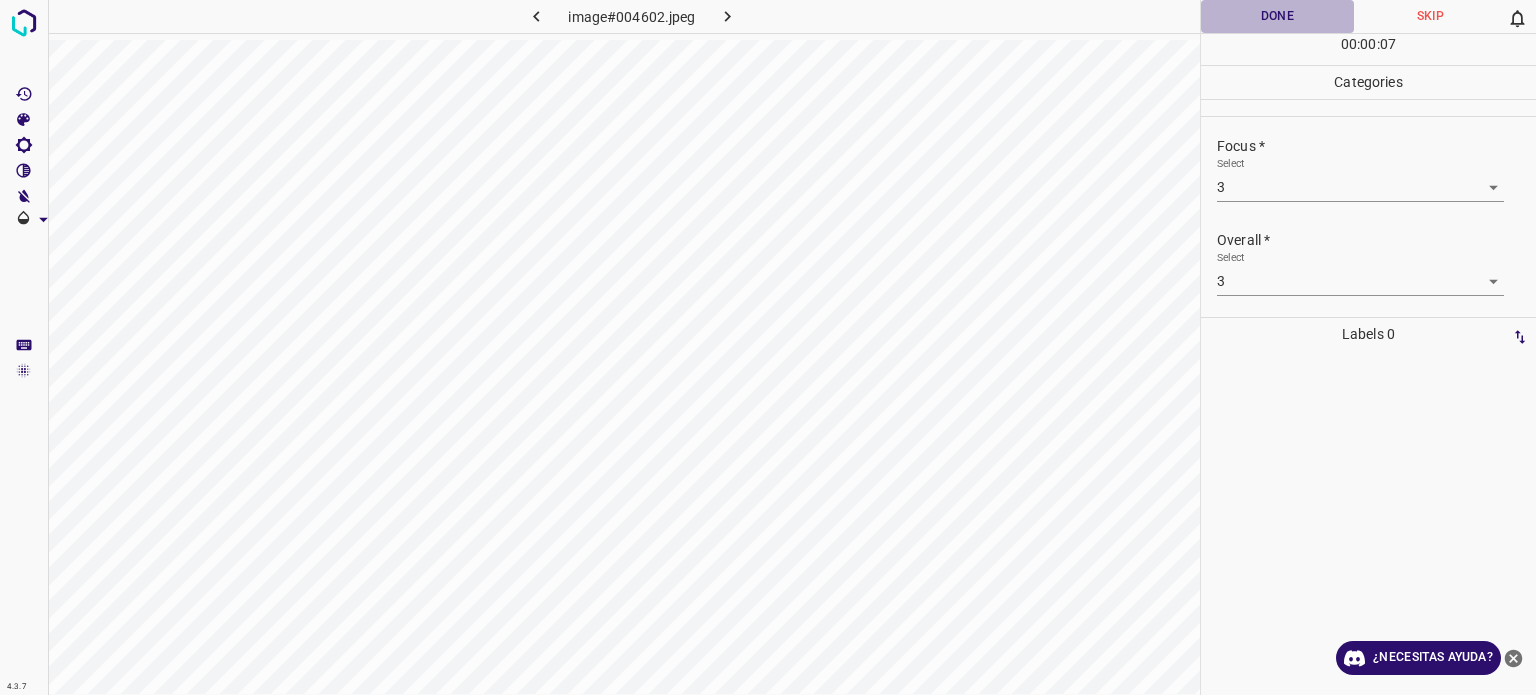 click on "Done" at bounding box center [1277, 16] 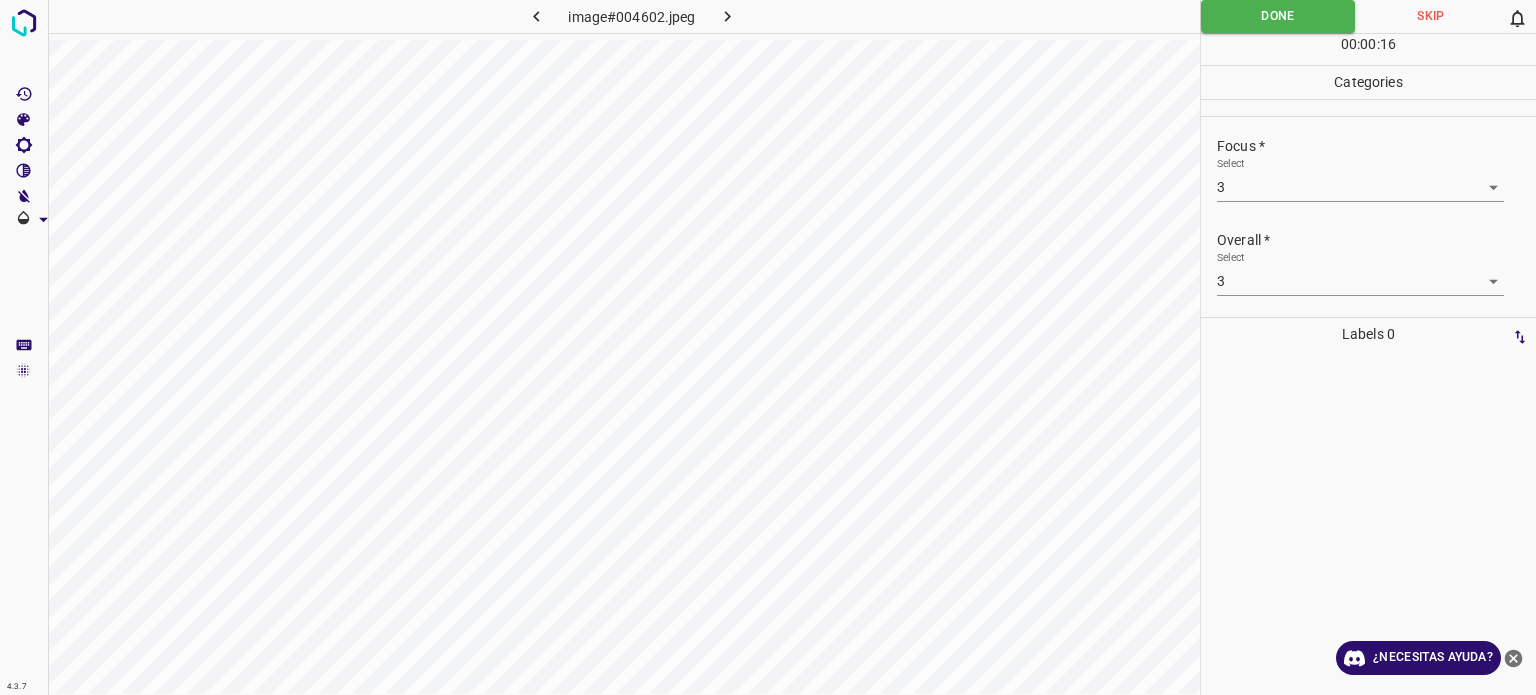 click 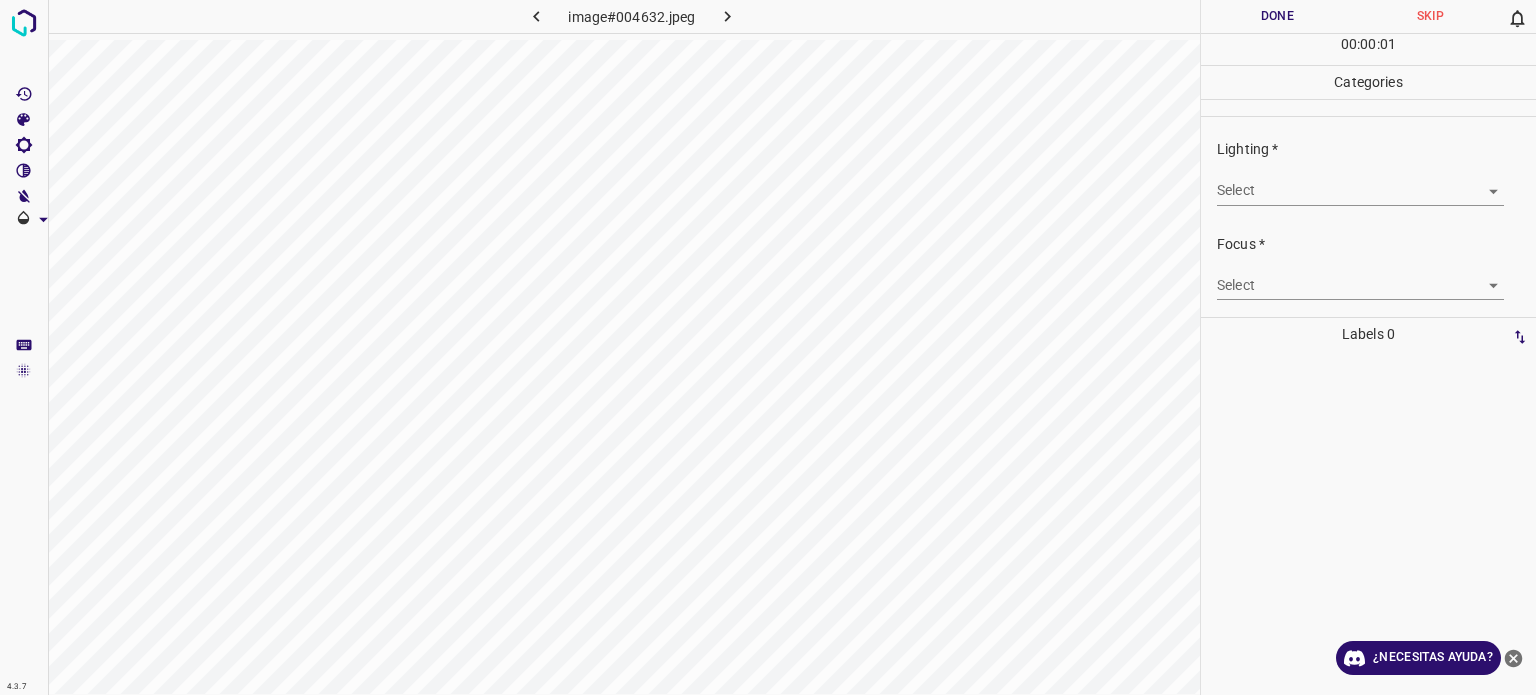 click on "4.3.7 image#004632.jpeg Done Skip 0 00   : 00   : 01   Categories Lighting *  Select ​ Focus *  Select ​ Overall *  Select ​ Labels   0 Categories 1 Lighting 2 Focus 3 Overall Tools Space Change between modes (Draw & Edit) I Auto labeling R Restore zoom M Zoom in N Zoom out Delete Delete selecte label Filters Z Restore filters X Saturation filter C Brightness filter V Contrast filter B Gray scale filter General O Download ¿Necesitas ayuda? Texto original Valora esta traducción Tu opinión servirá para ayudar a mejorar el Traductor de Google - Texto - Esconder - Borrar" at bounding box center (768, 347) 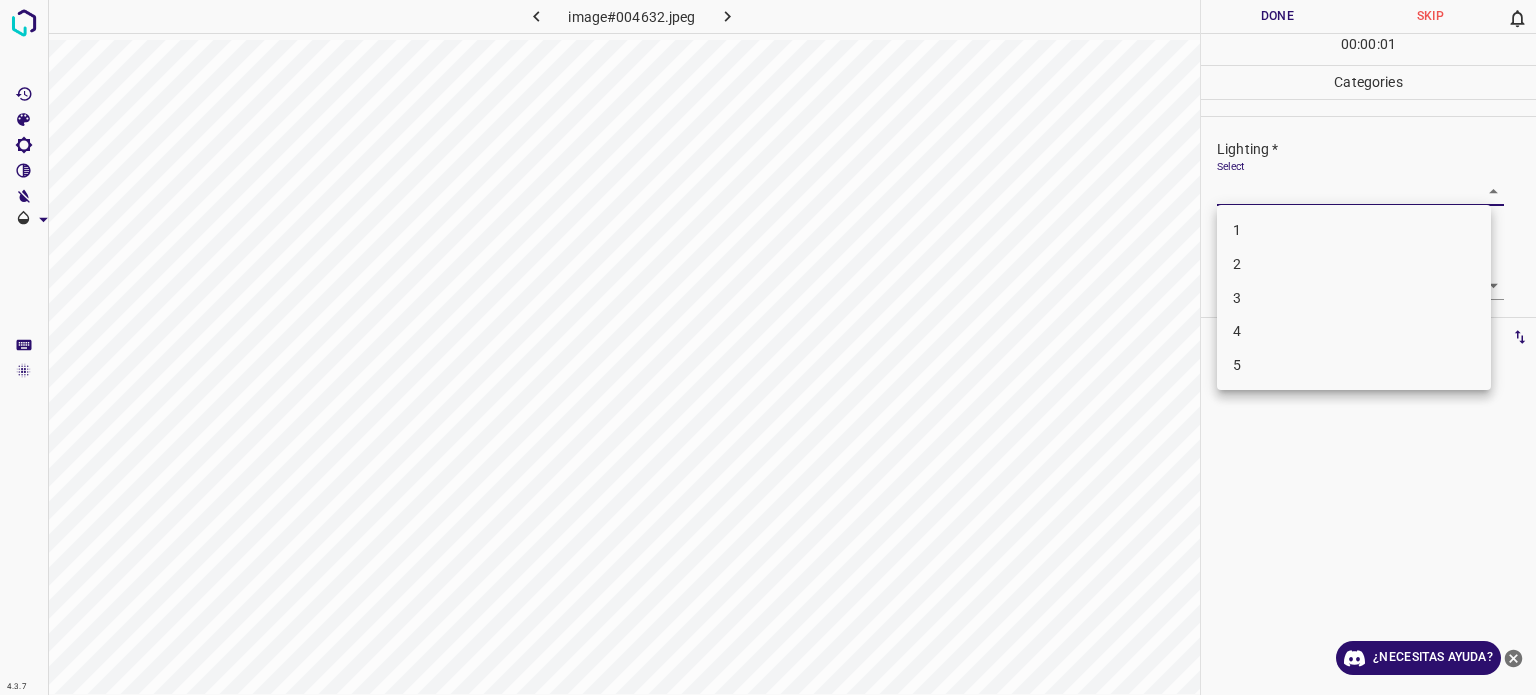 click on "4" at bounding box center (1354, 331) 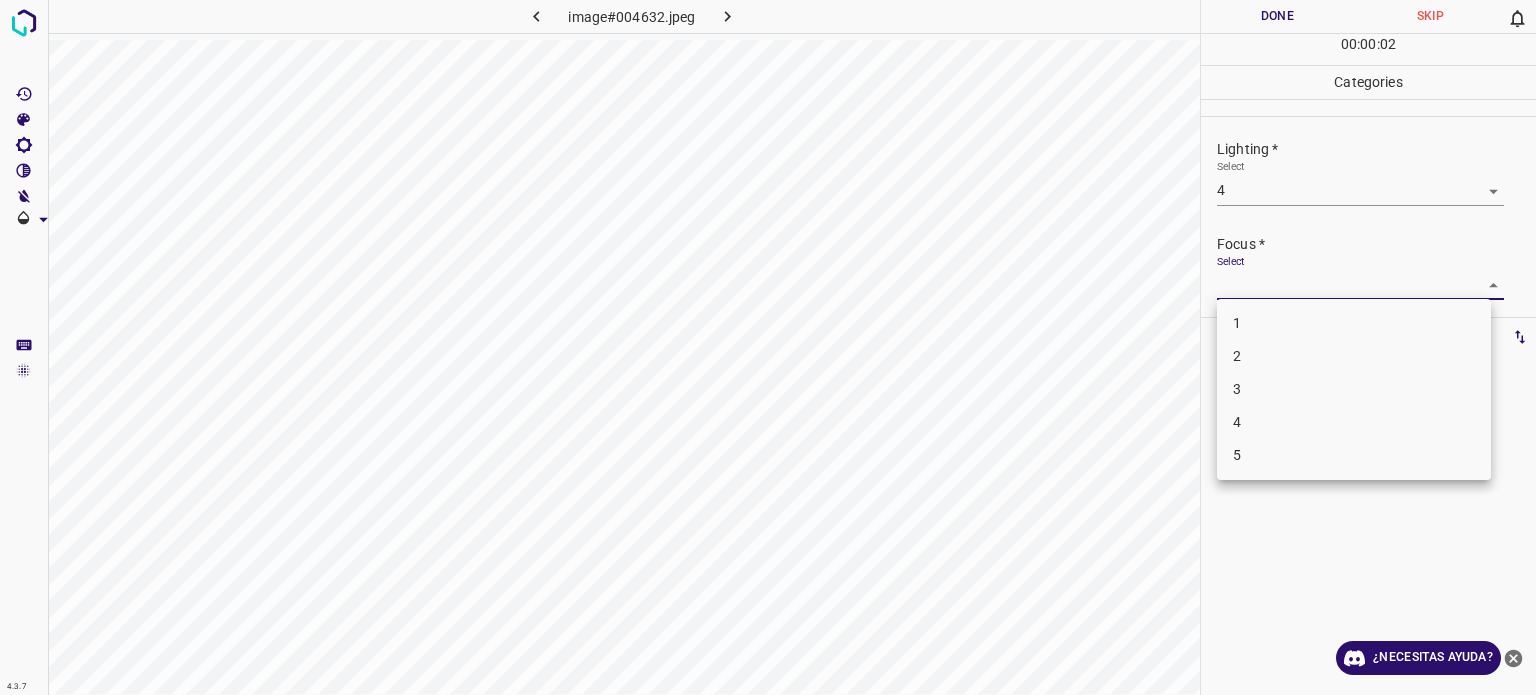 click on "4.3.7 image#004632.jpeg Done Skip 0 00   : 00   : 02   Categories Lighting *  Select 4 4 Focus *  Select ​ Overall *  Select ​ Labels   0 Categories 1 Lighting 2 Focus 3 Overall Tools Space Change between modes (Draw & Edit) I Auto labeling R Restore zoom M Zoom in N Zoom out Delete Delete selecte label Filters Z Restore filters X Saturation filter C Brightness filter V Contrast filter B Gray scale filter General O Download ¿Necesitas ayuda? Texto original Valora esta traducción Tu opinión servirá para ayudar a mejorar el Traductor de Google - Texto - Esconder - Borrar 1 2 3 4 5" at bounding box center (768, 347) 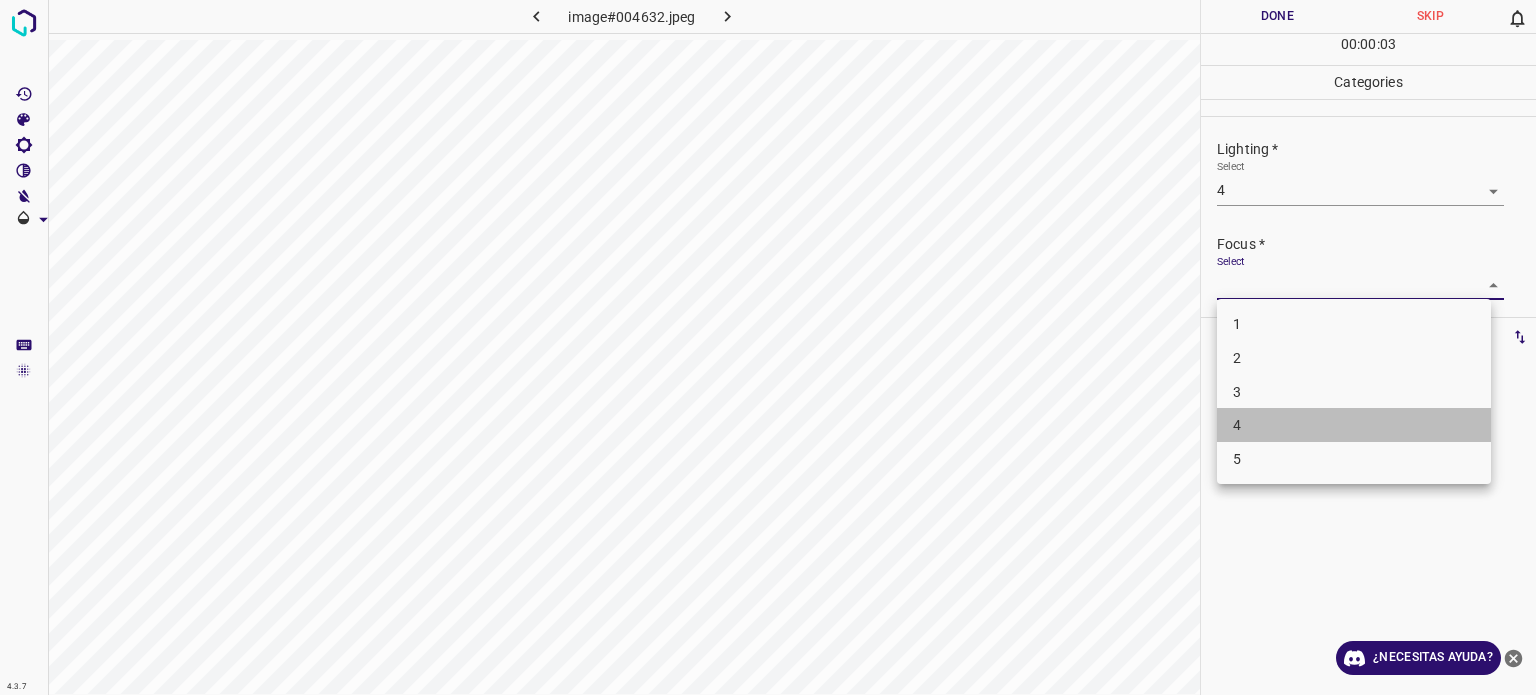 click on "4" at bounding box center (1354, 425) 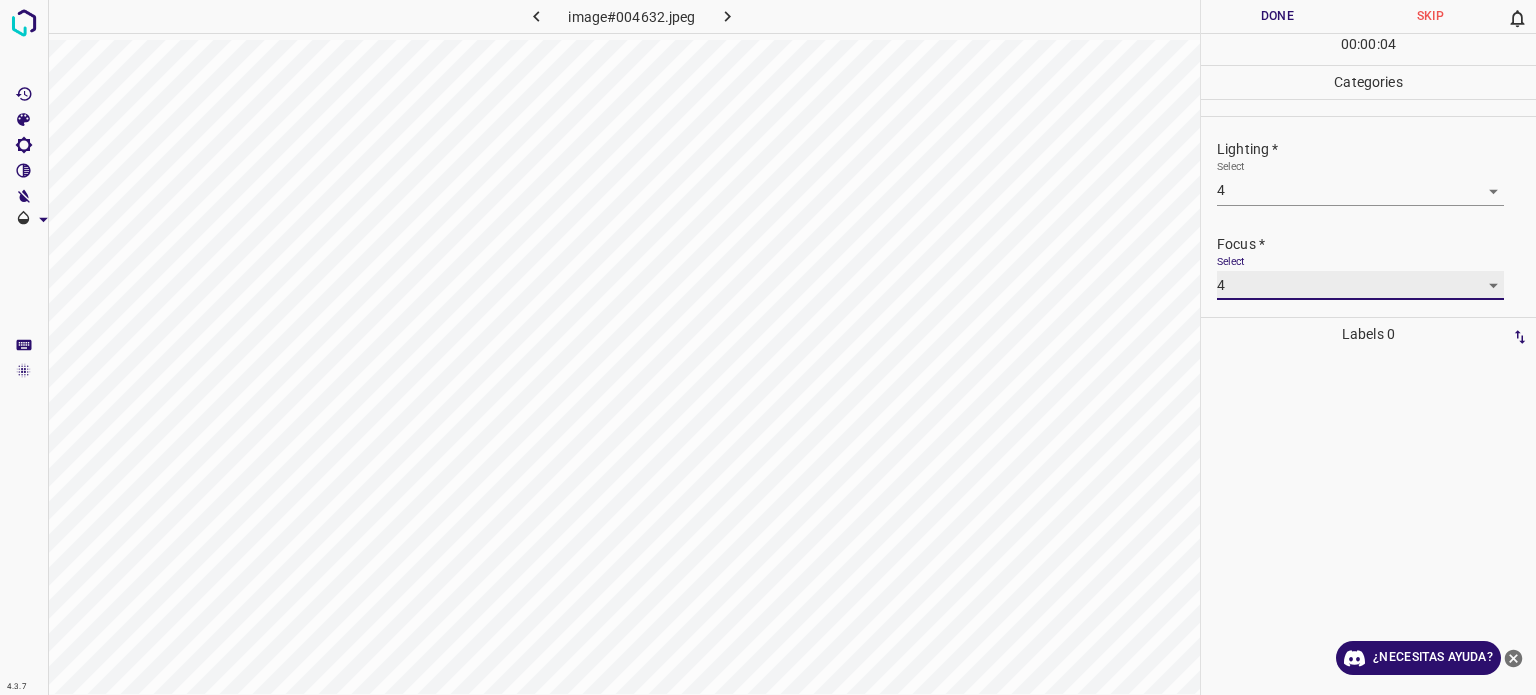 scroll, scrollTop: 98, scrollLeft: 0, axis: vertical 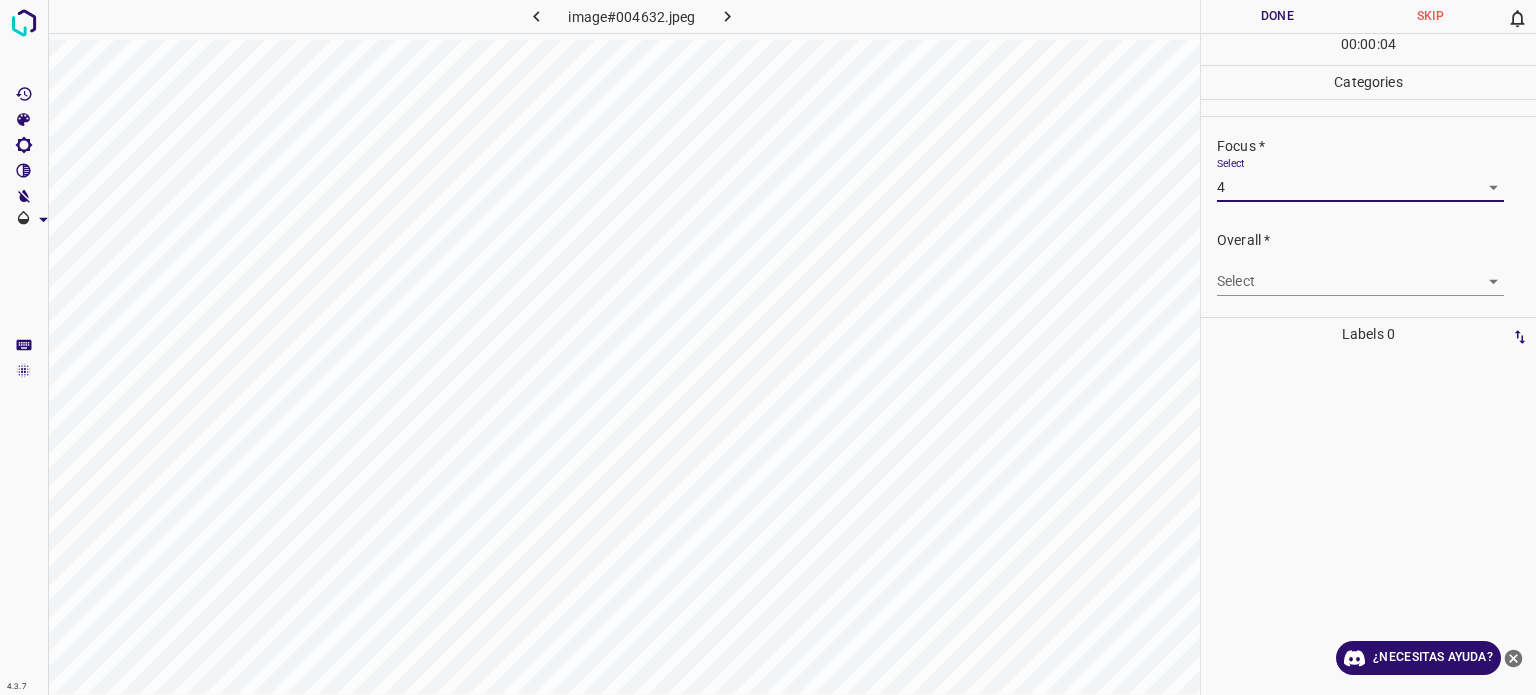click on "4.3.7 image#004632.jpeg Done Skip 0 00   : 00   : 04   Categories Lighting *  Select 4 4 Focus *  Select 4 4 Overall *  Select ​ Labels   0 Categories 1 Lighting 2 Focus 3 Overall Tools Space Change between modes (Draw & Edit) I Auto labeling R Restore zoom M Zoom in N Zoom out Delete Delete selecte label Filters Z Restore filters X Saturation filter C Brightness filter V Contrast filter B Gray scale filter General O Download ¿Necesitas ayuda? Texto original Valora esta traducción Tu opinión servirá para ayudar a mejorar el Traductor de Google - Texto - Esconder - Borrar" at bounding box center [768, 347] 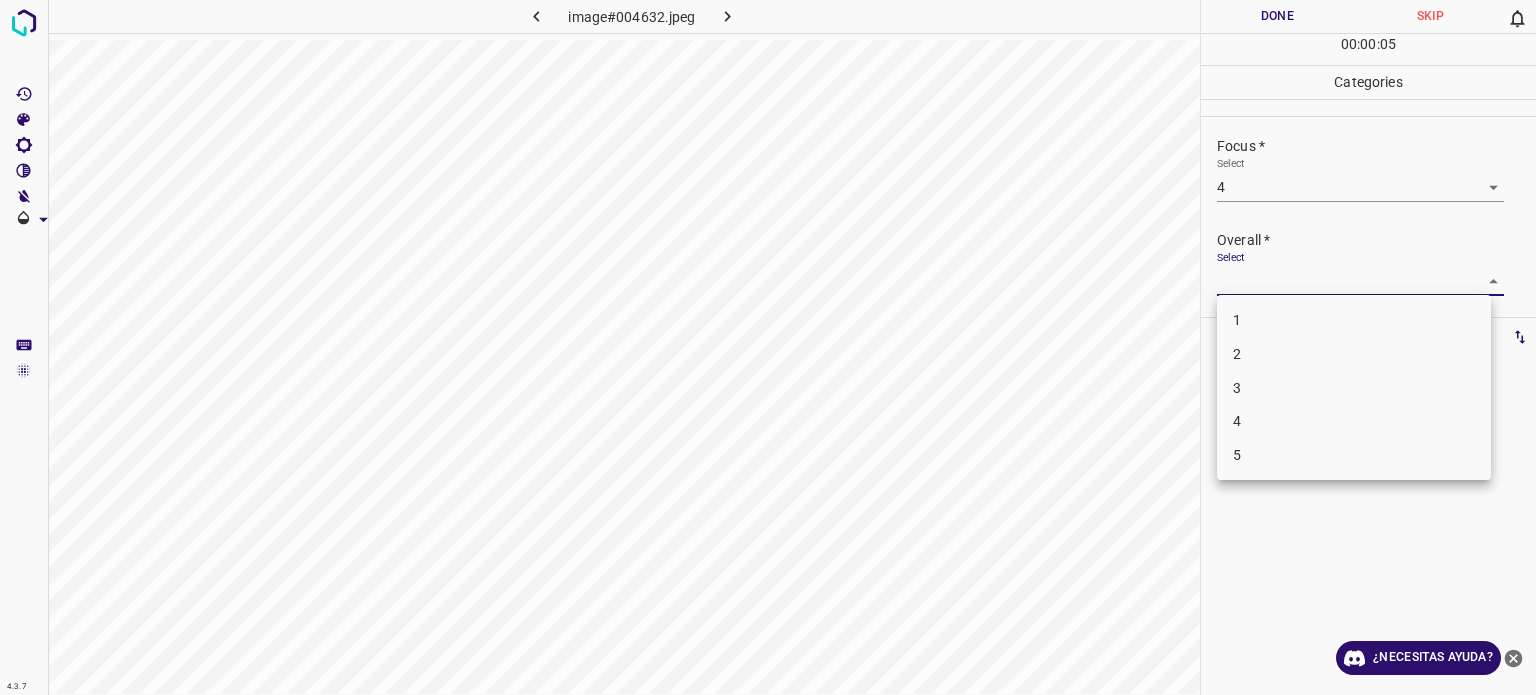 click on "4" at bounding box center (1354, 421) 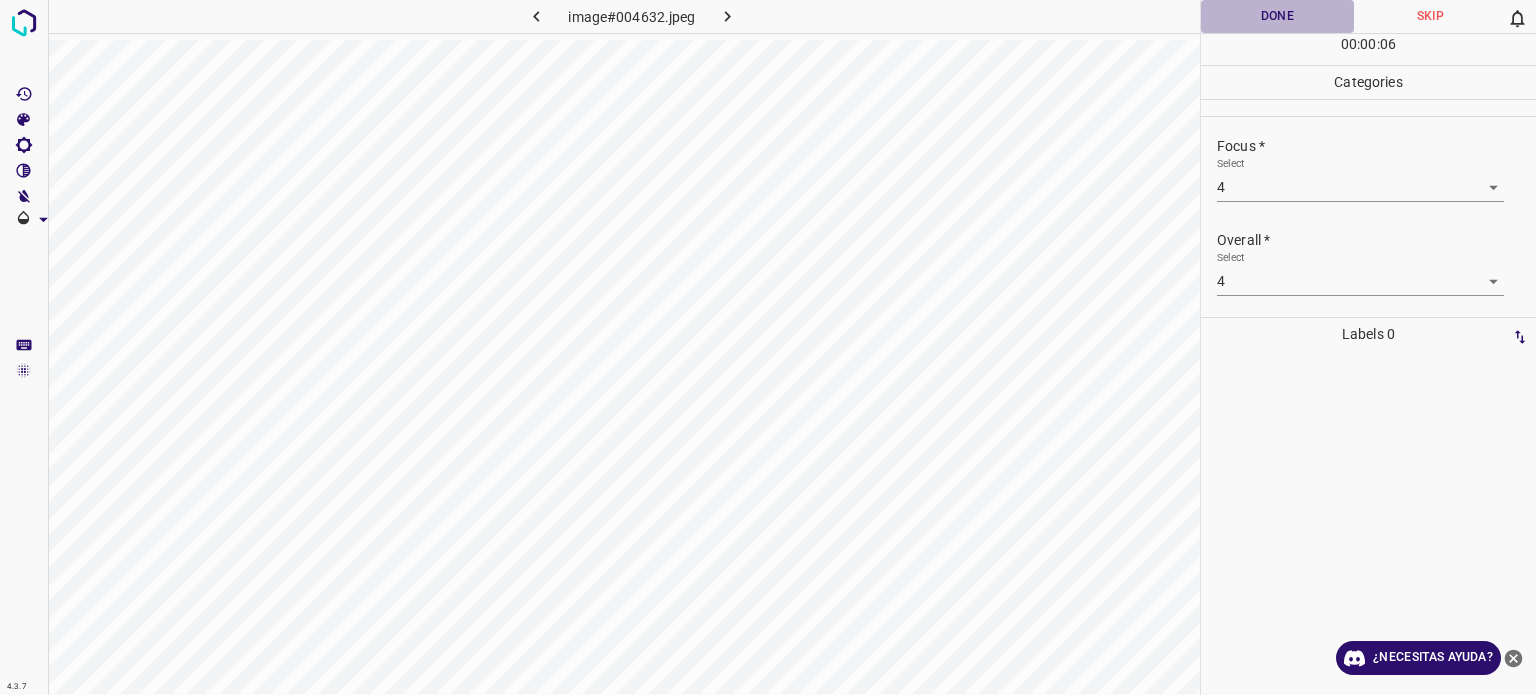 click on "Done" at bounding box center [1277, 16] 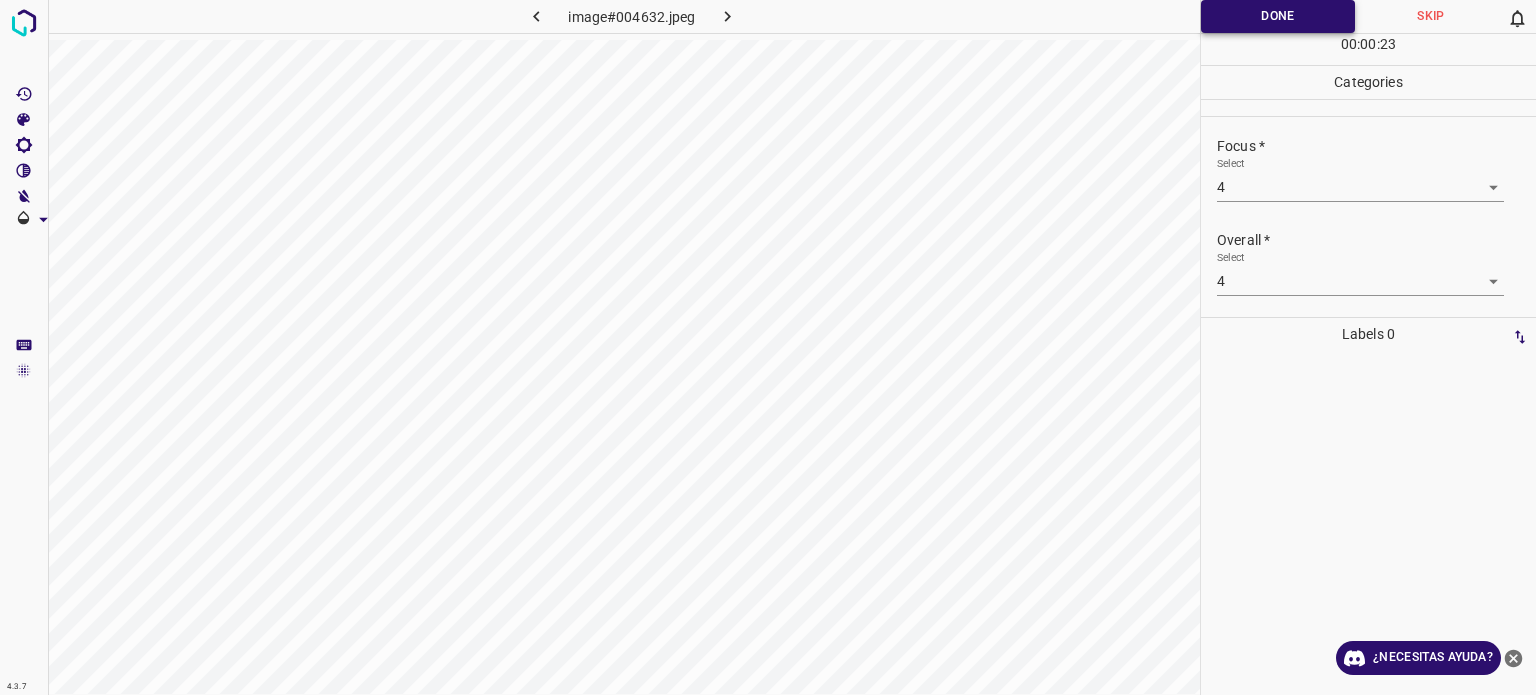 click on "Done" at bounding box center (1278, 16) 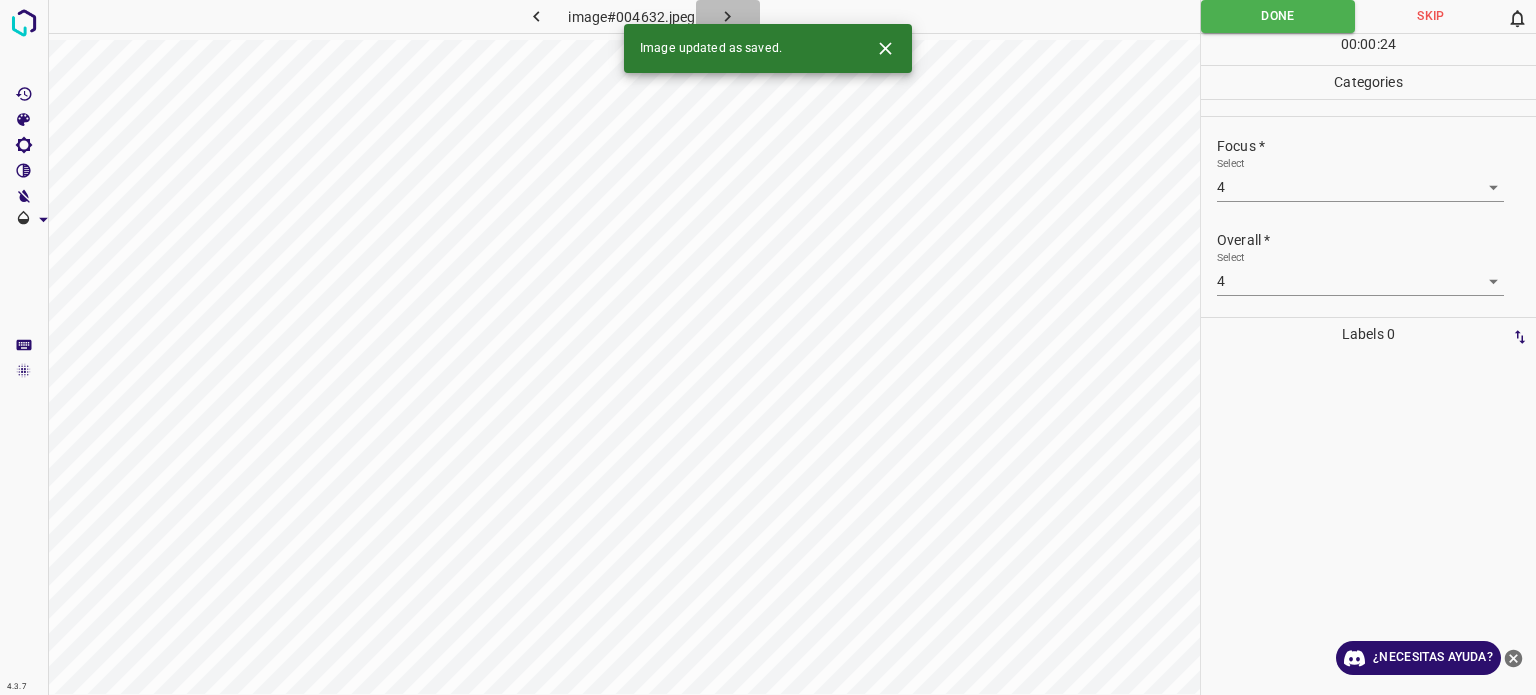 click 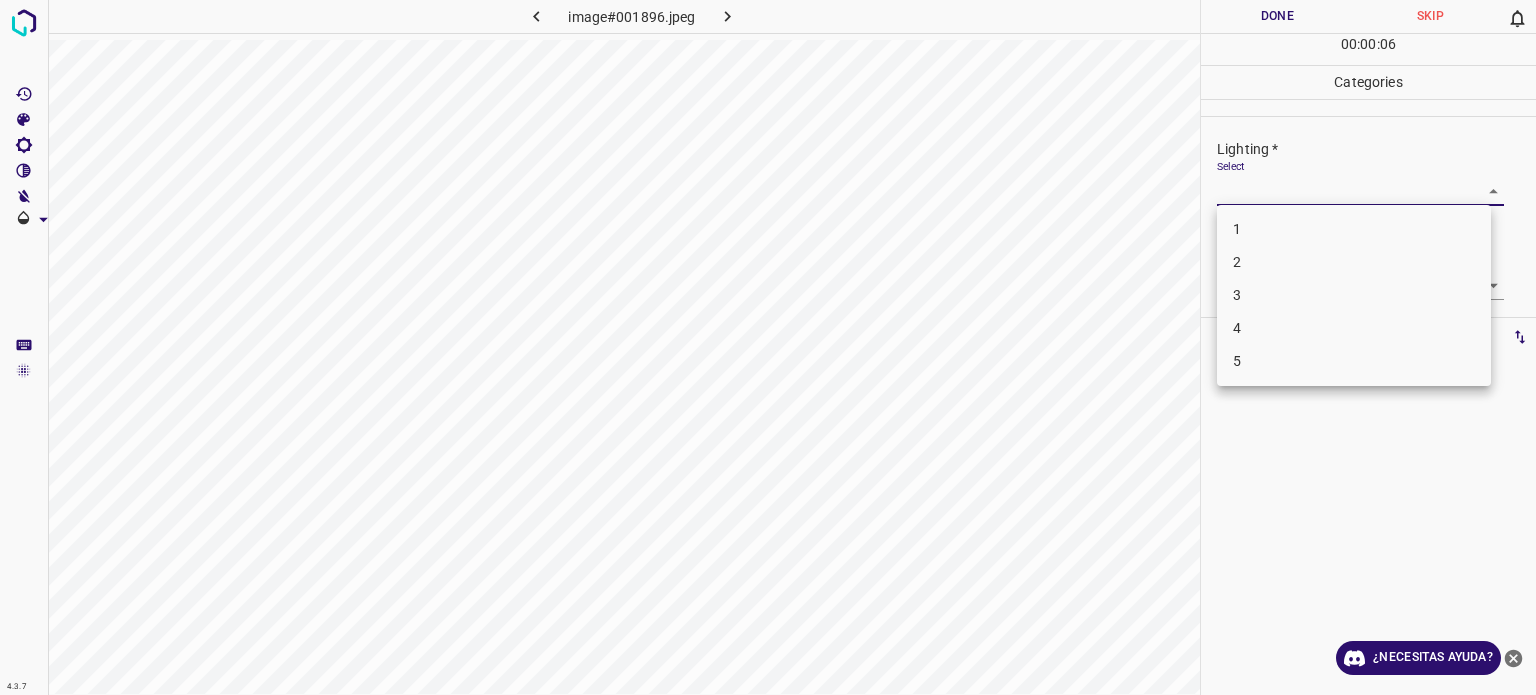 click on "4.3.7 image#001896.jpeg Done Skip 0 00   : 00   : 06   Categories Lighting *  Select ​ Focus *  Select ​ Overall *  Select ​ Labels   0 Categories 1 Lighting 2 Focus 3 Overall Tools Space Change between modes (Draw & Edit) I Auto labeling R Restore zoom M Zoom in N Zoom out Delete Delete selecte label Filters Z Restore filters X Saturation filter C Brightness filter V Contrast filter B Gray scale filter General O Download ¿Necesitas ayuda? Texto original Valora esta traducción Tu opinión servirá para ayudar a mejorar el Traductor de Google - Texto - Esconder - Borrar 1 2 3 4 5" at bounding box center [768, 347] 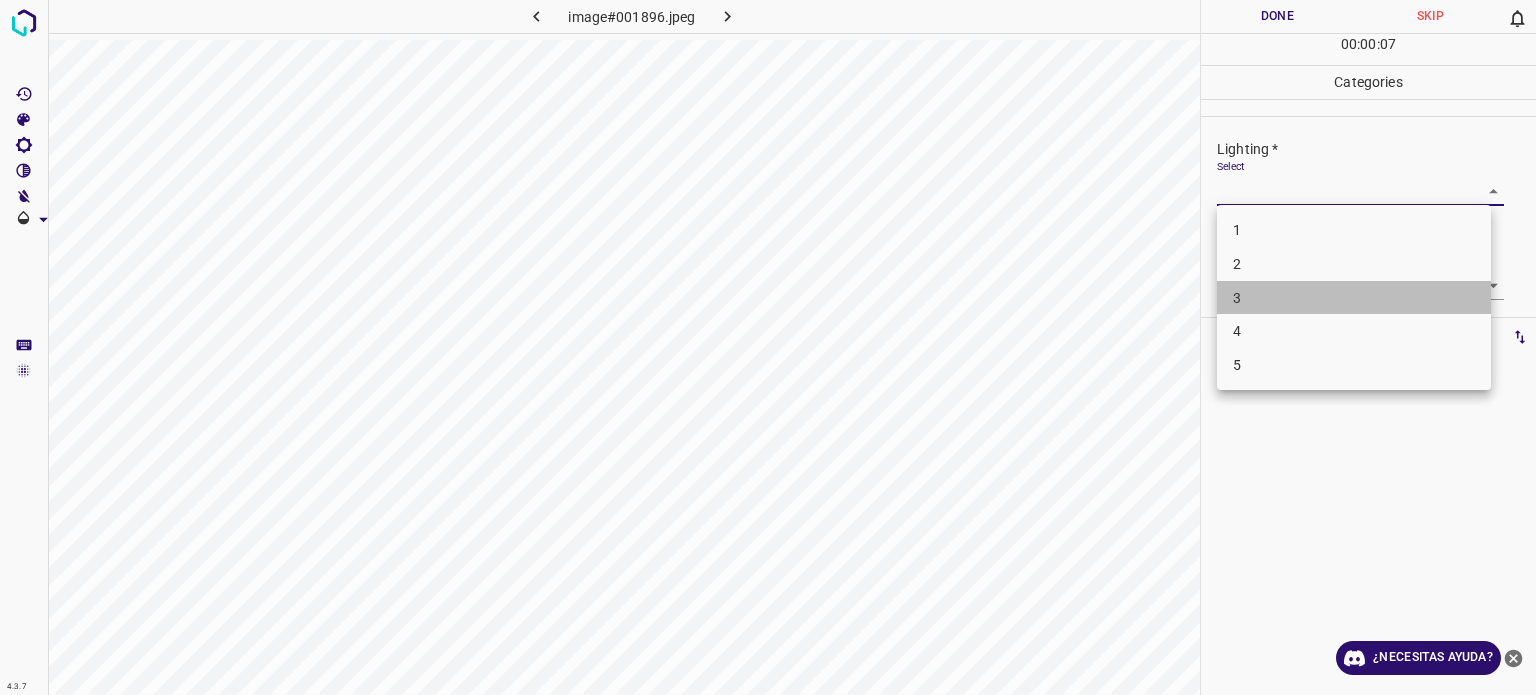 click on "3" at bounding box center [1237, 297] 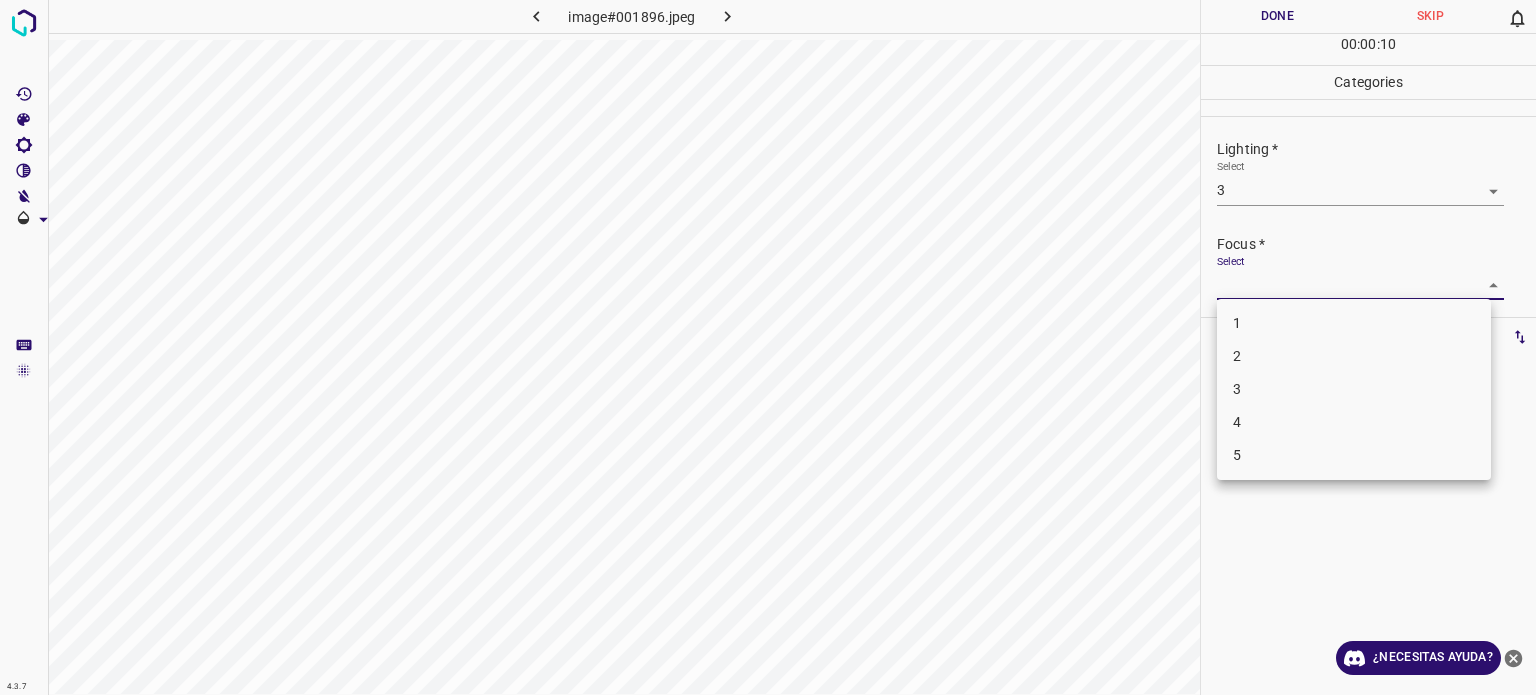 click on "4.3.7 image#001896.jpeg Done Skip 0 00   : 00   : 10   Categories Lighting *  Select 3 3 Focus *  Select ​ Overall *  Select ​ Labels   0 Categories 1 Lighting 2 Focus 3 Overall Tools Space Change between modes (Draw & Edit) I Auto labeling R Restore zoom M Zoom in N Zoom out Delete Delete selecte label Filters Z Restore filters X Saturation filter C Brightness filter V Contrast filter B Gray scale filter General O Download ¿Necesitas ayuda? Texto original Valora esta traducción Tu opinión servirá para ayudar a mejorar el Traductor de Google - Texto - Esconder - Borrar 1 2 3 4 5" at bounding box center (768, 347) 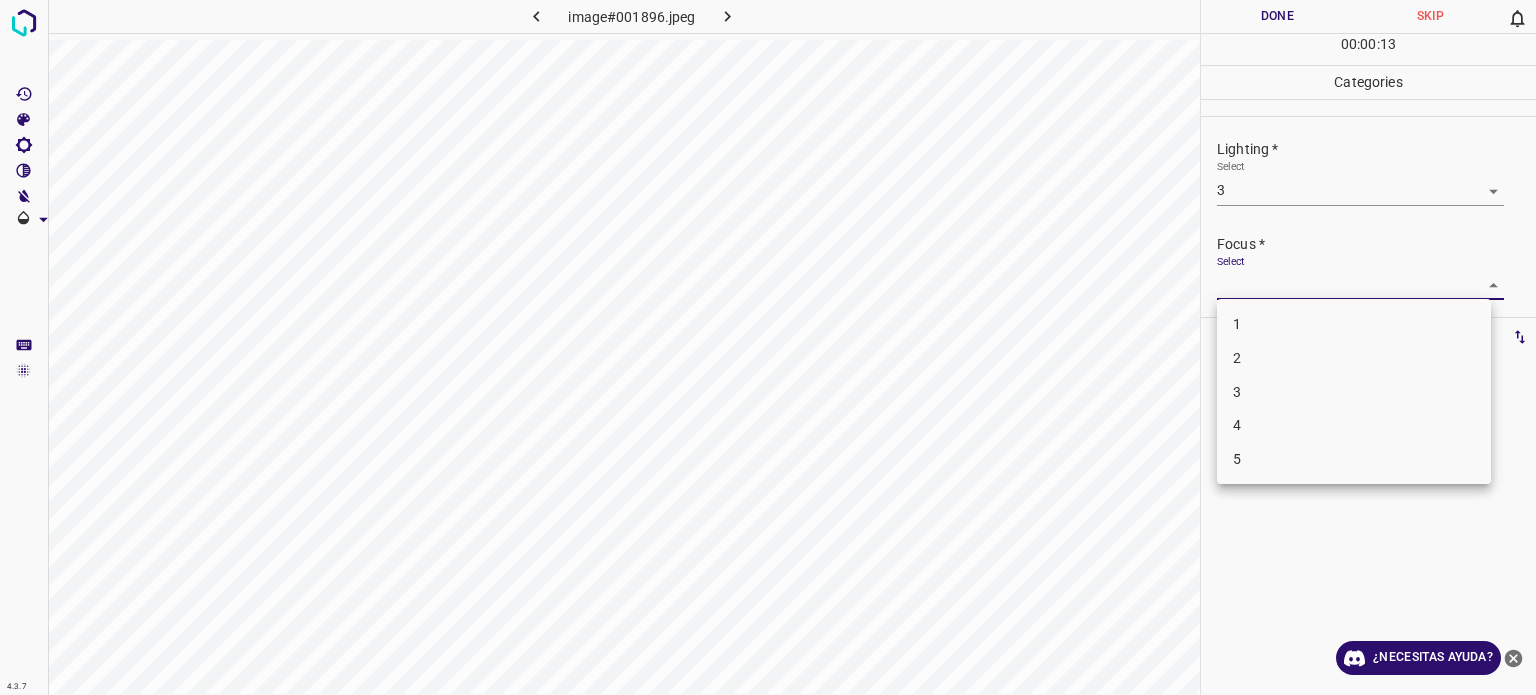 click on "3" at bounding box center (1354, 392) 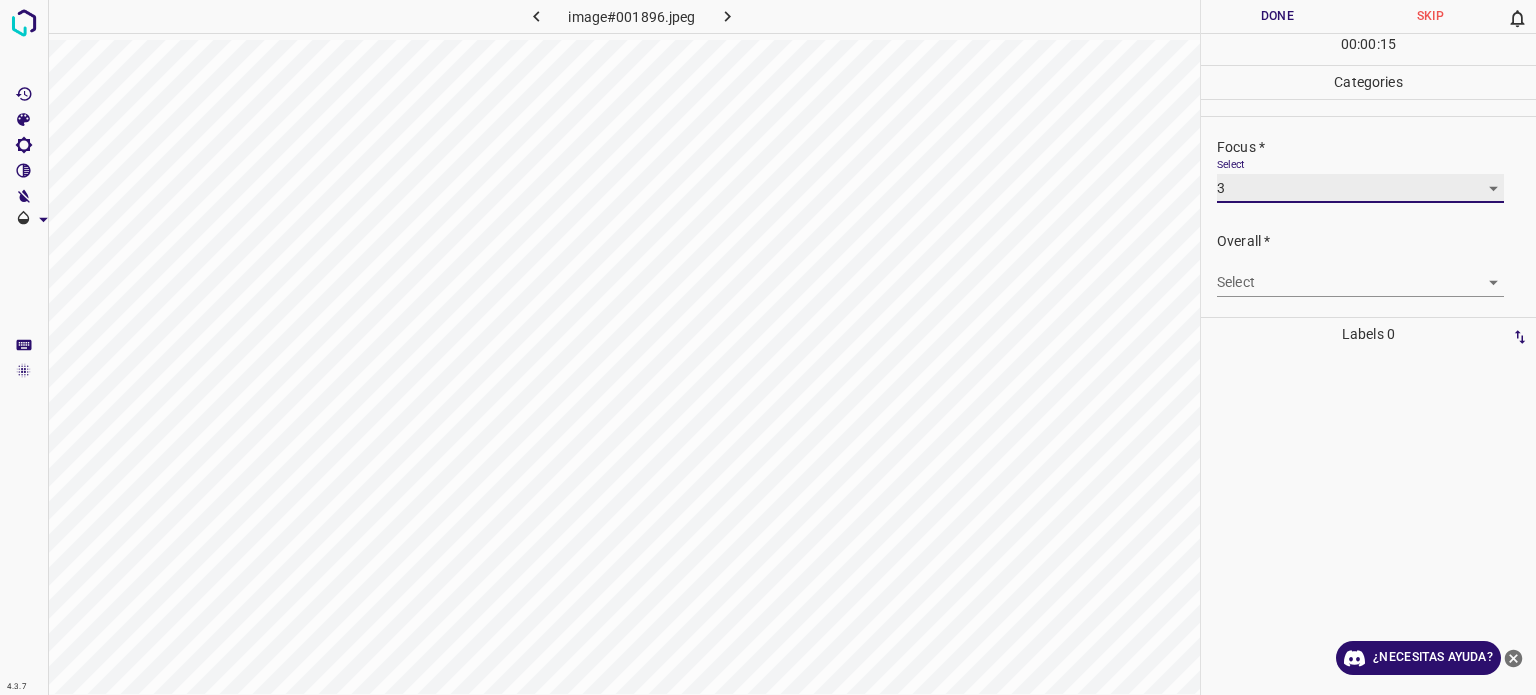 scroll, scrollTop: 98, scrollLeft: 0, axis: vertical 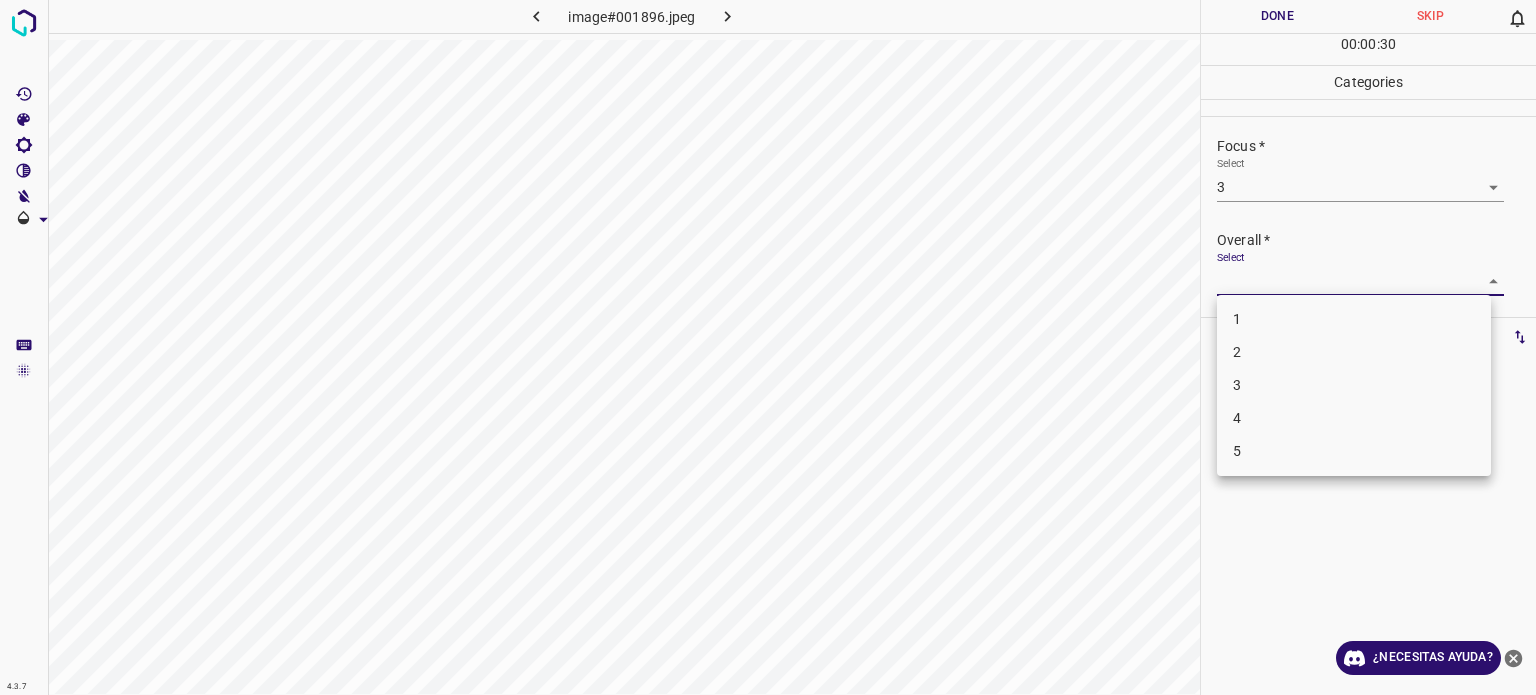 click on "4.3.7 image#001896.jpeg Done Skip 0 00   : 00   : 30   Categories Lighting *  Select 3 3 Focus *  Select 3 3 Overall *  Select ​ Labels   0 Categories 1 Lighting 2 Focus 3 Overall Tools Space Change between modes (Draw & Edit) I Auto labeling R Restore zoom M Zoom in N Zoom out Delete Delete selecte label Filters Z Restore filters X Saturation filter C Brightness filter V Contrast filter B Gray scale filter General O Download ¿Necesitas ayuda? Texto original Valora esta traducción Tu opinión servirá para ayudar a mejorar el Traductor de Google - Texto - Esconder - Borrar 1 2 3 4 5" at bounding box center (768, 347) 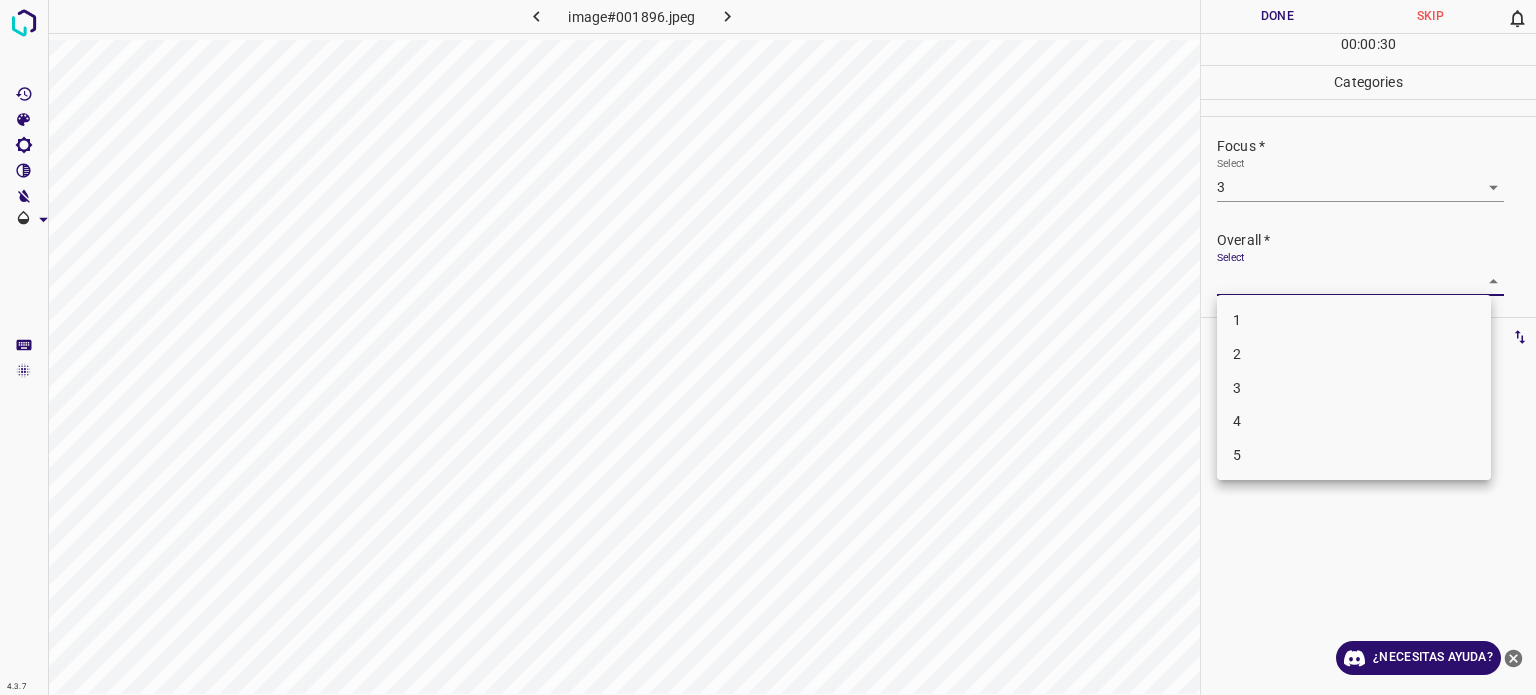 click on "3" at bounding box center [1354, 388] 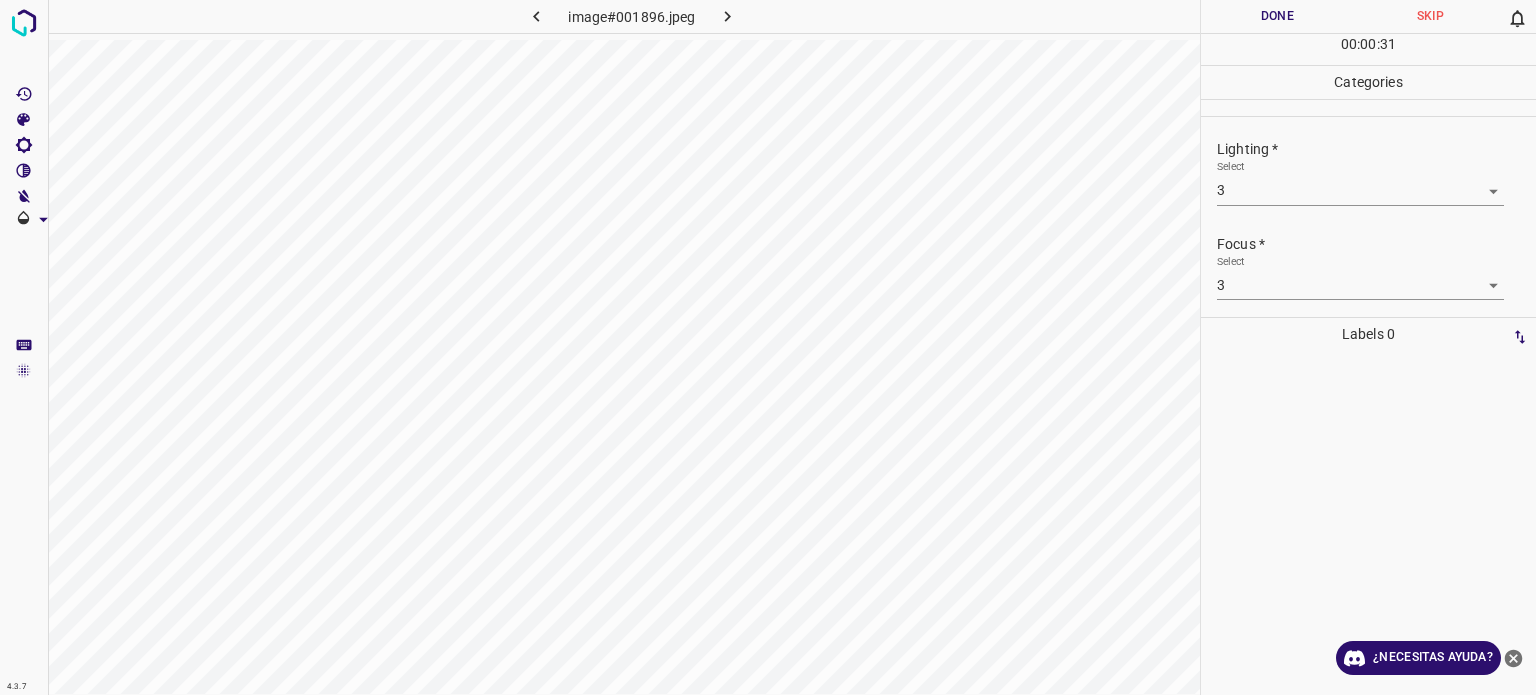 scroll, scrollTop: 98, scrollLeft: 0, axis: vertical 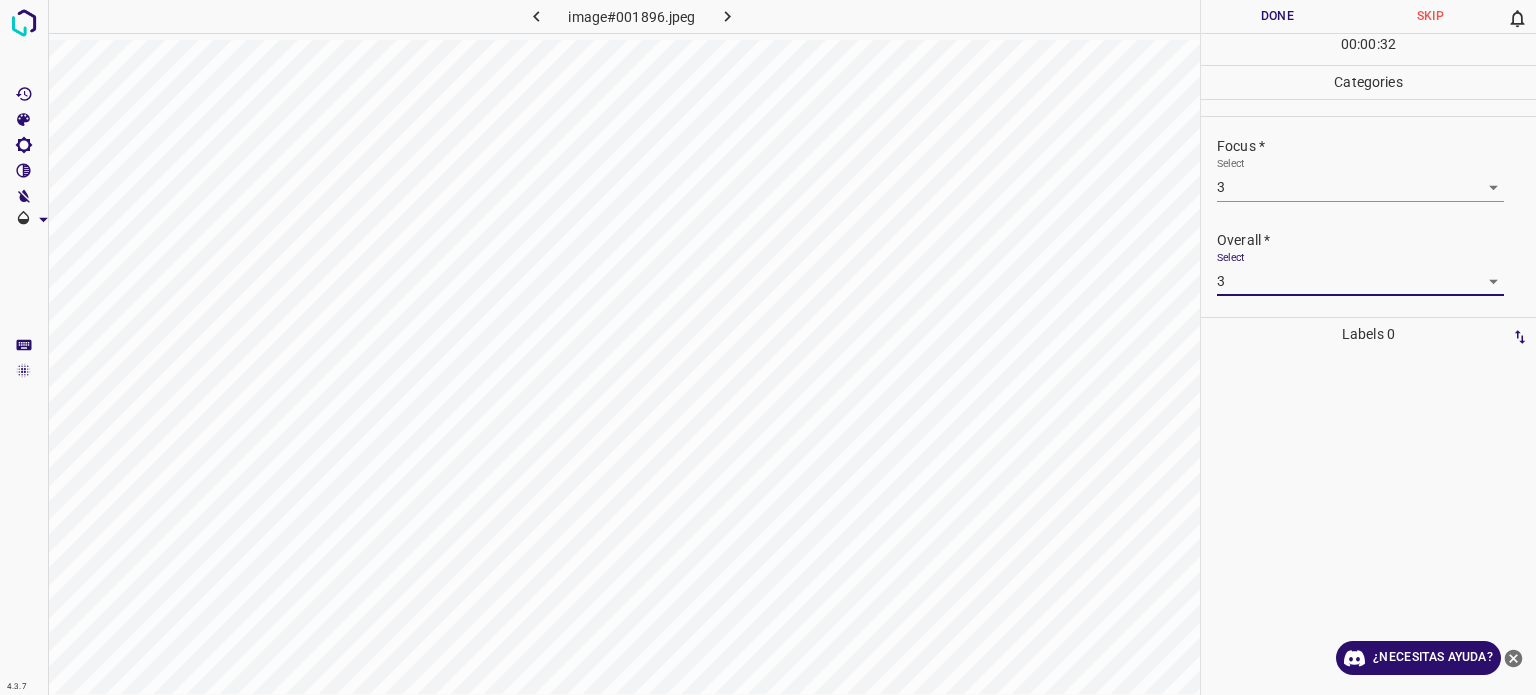 click on "Done" at bounding box center (1277, 16) 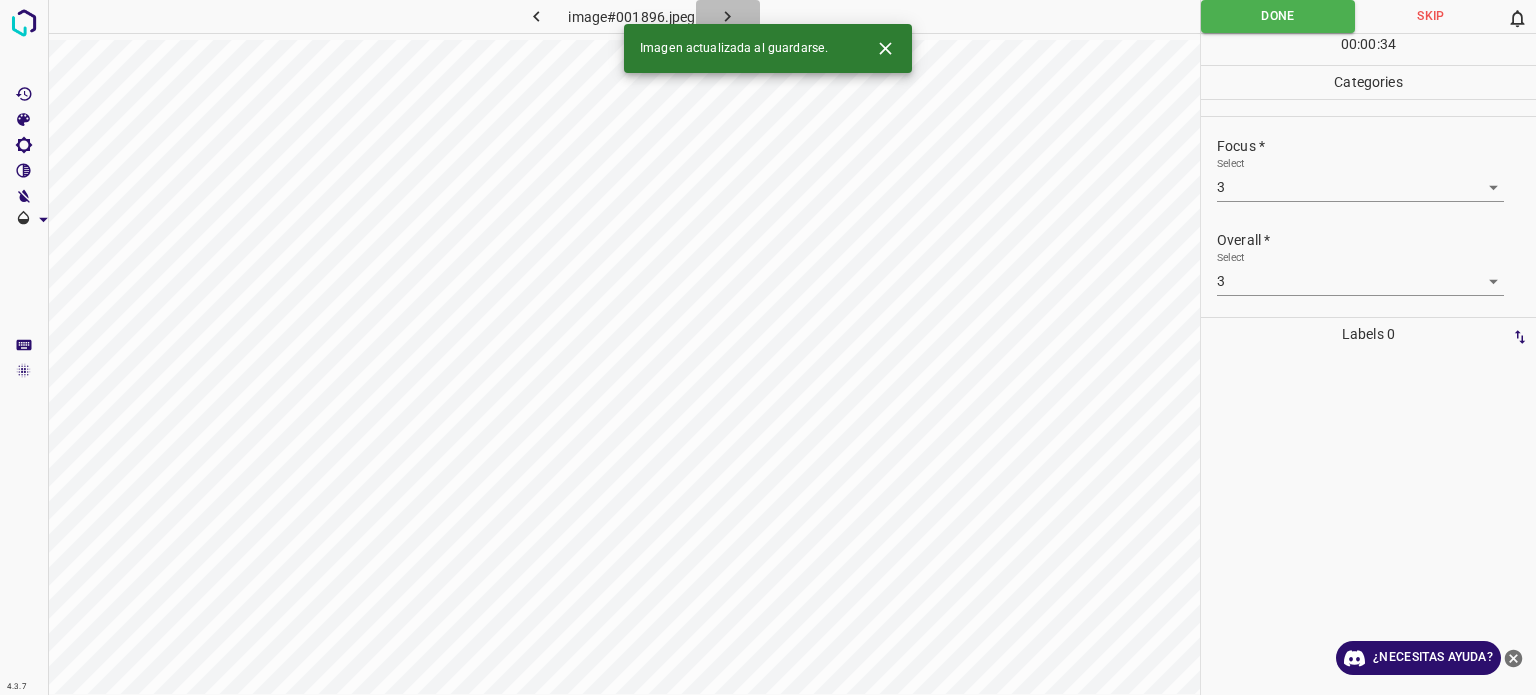 click 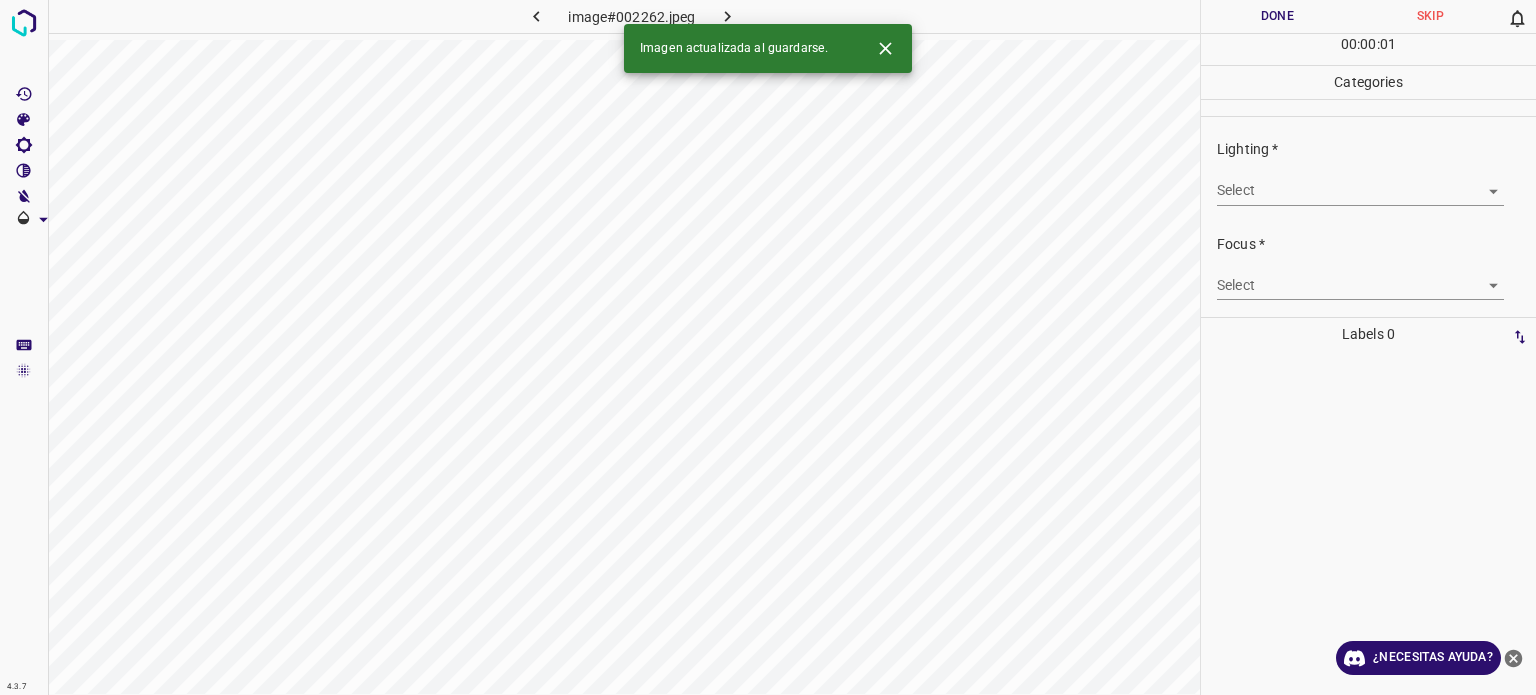 click on "4.3.7 image#002262.jpeg Done Skip 0 00 : 00 : 01 Categories Lighting * Select ​ Focus * Select ​ Overall * Select ​ Labels 0 Categories 1 Lighting 2 Focus 3 Overall Tools Space Change between modes (Draw & Edit) I Auto labeling R Restore zoom M Zoom in N Zoom out Delete Delete selecte label Filters Z Restore filters X Saturation filter C Brightness filter V Contrast filter B Gray scale filter General O Download Imagen actualizada al guardarse. ¿Necesitas ayuda? Texto original Valora esta traducción Tu opinión servirá para ayudar a mejorar el Traductor de Google - Texto - Esconder - Borrar" at bounding box center [768, 347] 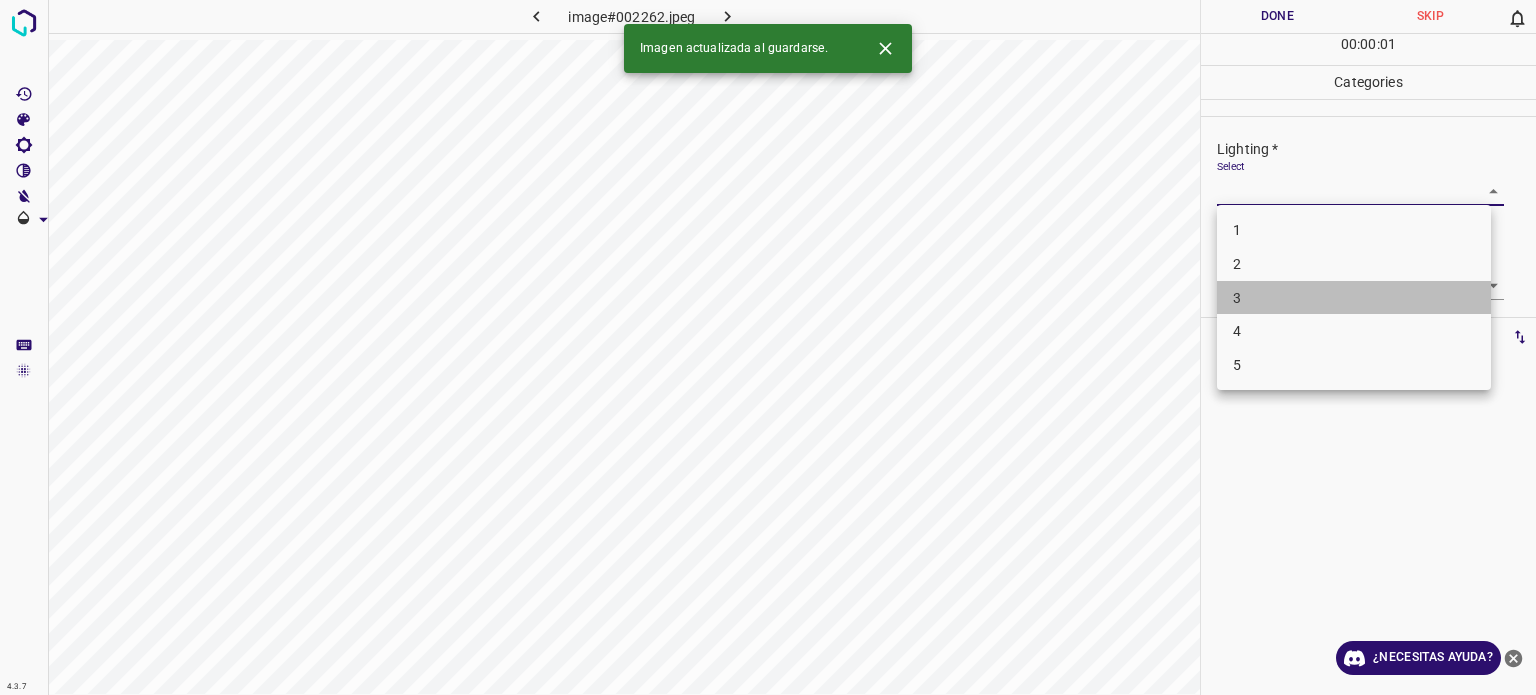 click on "3" at bounding box center (1237, 297) 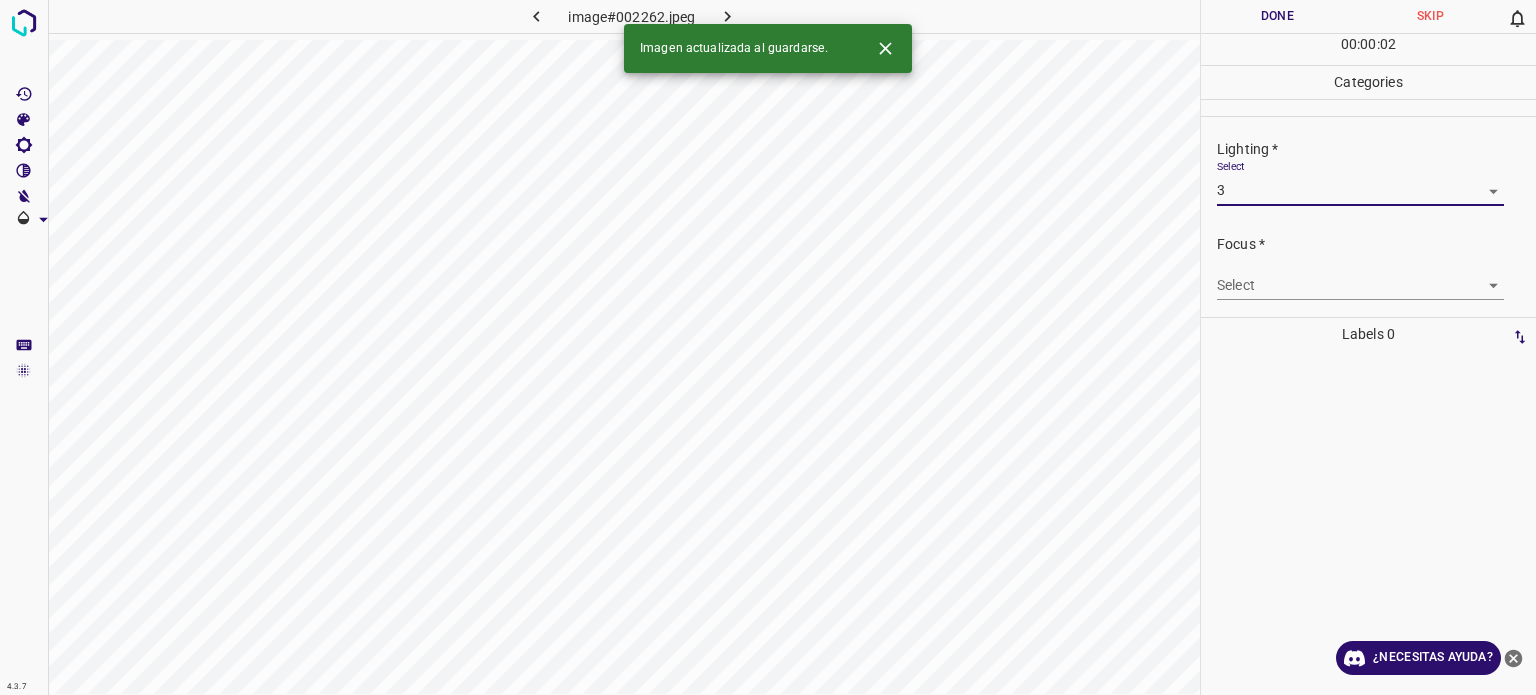 click on "4.3.7 image#002262.jpeg Done Skip 0 00   : 00   : 02   Categories Lighting *  Select 3 3 Focus *  Select ​ Overall *  Select ​ Labels   0 Categories 1 Lighting 2 Focus 3 Overall Tools Space Change between modes (Draw & Edit) I Auto labeling R Restore zoom M Zoom in N Zoom out Delete Delete selecte label Filters Z Restore filters X Saturation filter C Brightness filter V Contrast filter B Gray scale filter General O Download Imagen actualizada al guardarse. ¿Necesitas ayuda? Texto original Valora esta traducción Tu opinión servirá para ayudar a mejorar el Traductor de Google - Texto - Esconder - Borrar" at bounding box center (768, 347) 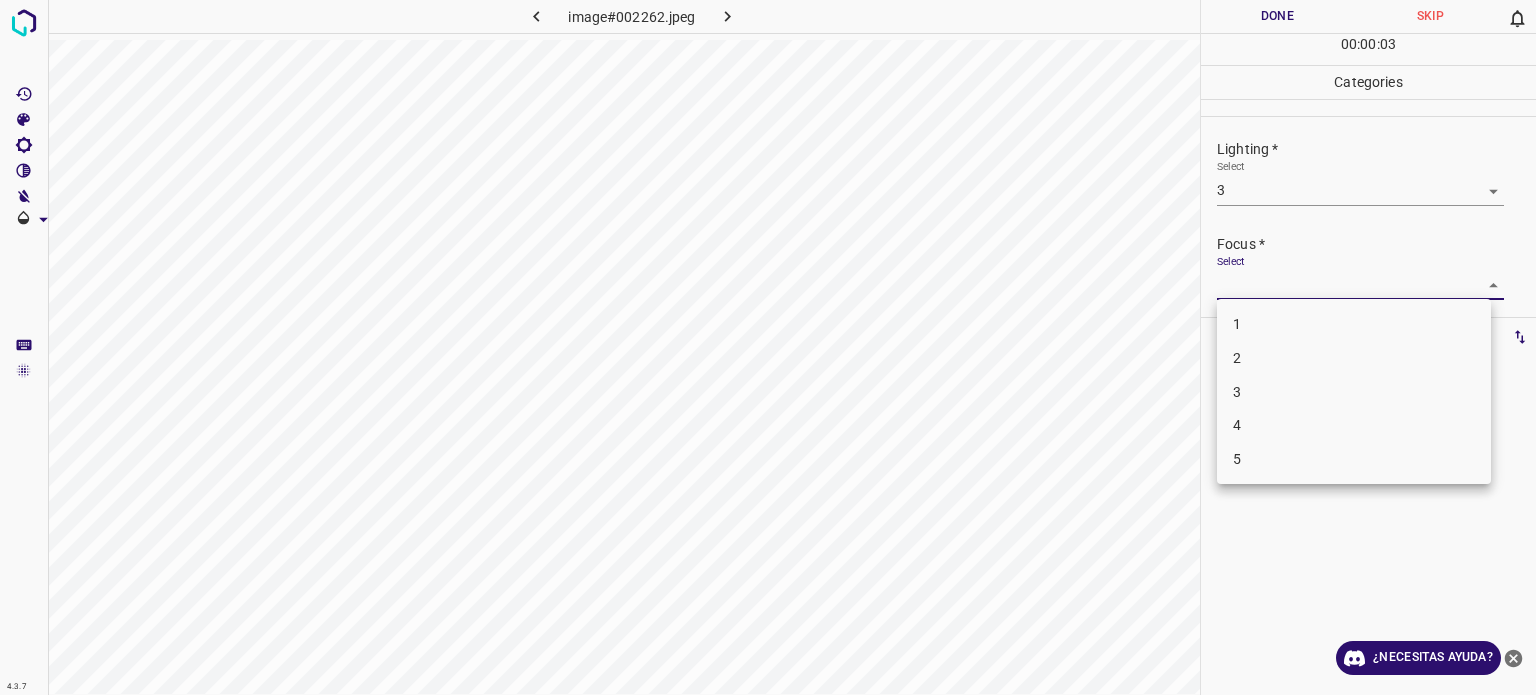click on "3" at bounding box center [1354, 392] 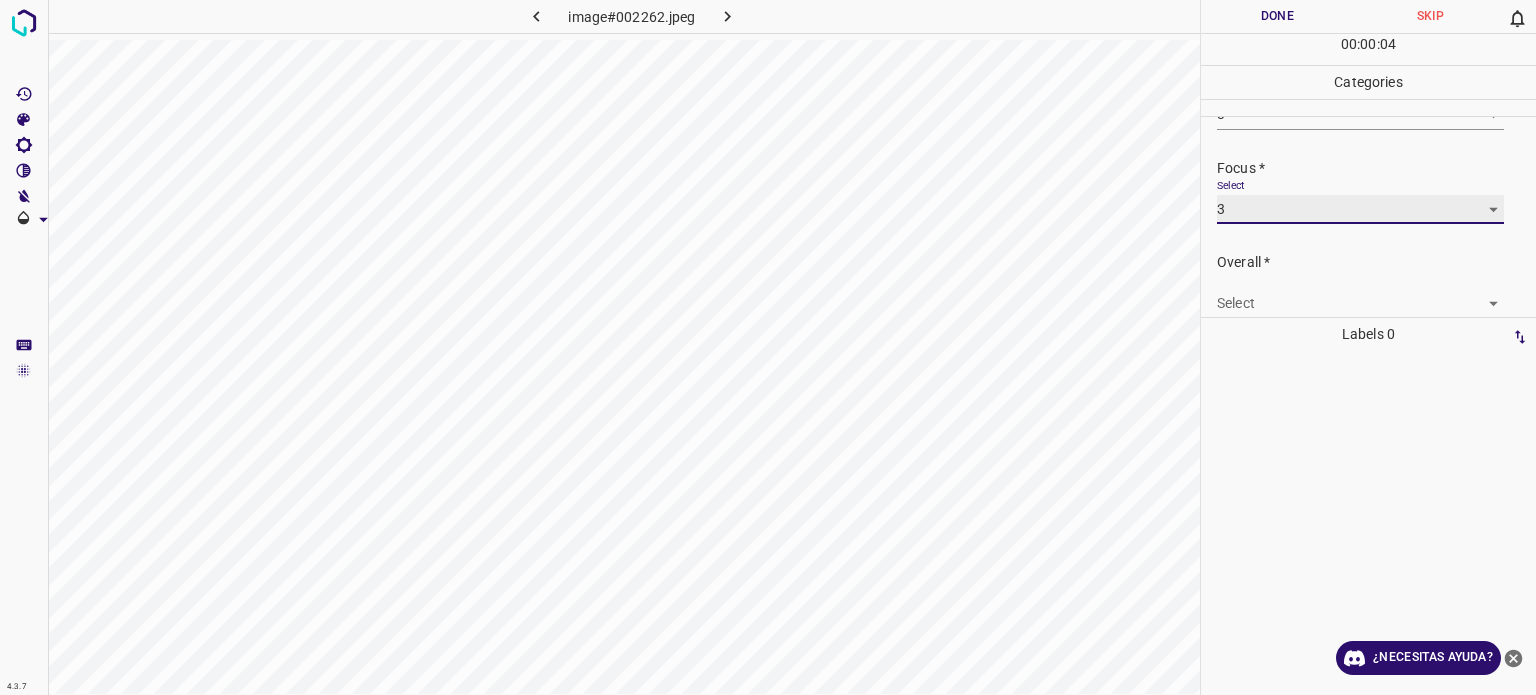 scroll, scrollTop: 98, scrollLeft: 0, axis: vertical 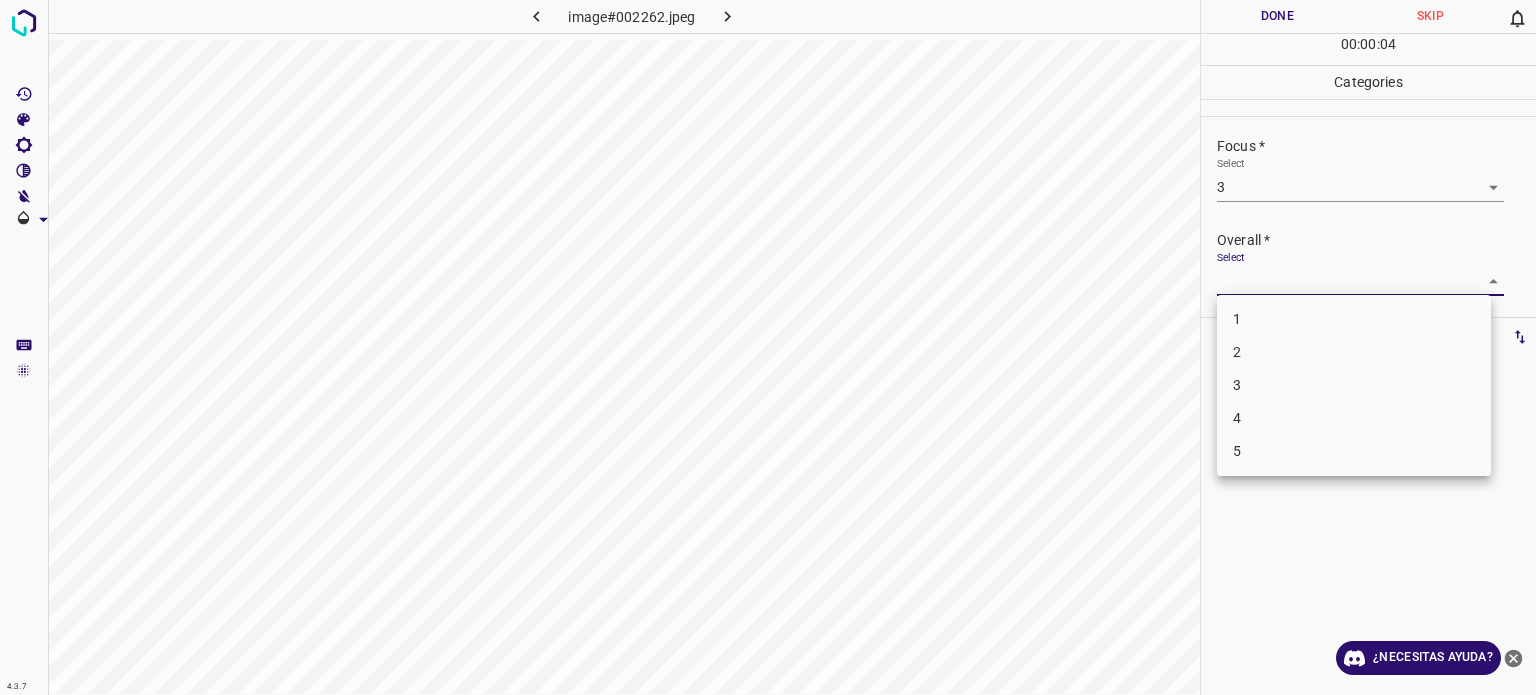 click on "4.3.7 image#002262.jpeg Done Skip 0 00   : 00   : 04   Categories Lighting *  Select 3 3 Focus *  Select 3 3 Overall *  Select ​ Labels   0 Categories 1 Lighting 2 Focus 3 Overall Tools Space Change between modes (Draw & Edit) I Auto labeling R Restore zoom M Zoom in N Zoom out Delete Delete selecte label Filters Z Restore filters X Saturation filter C Brightness filter V Contrast filter B Gray scale filter General O Download ¿Necesitas ayuda? Texto original Valora esta traducción Tu opinión servirá para ayudar a mejorar el Traductor de Google - Texto - Esconder - Borrar 1 2 3 4 5" at bounding box center [768, 347] 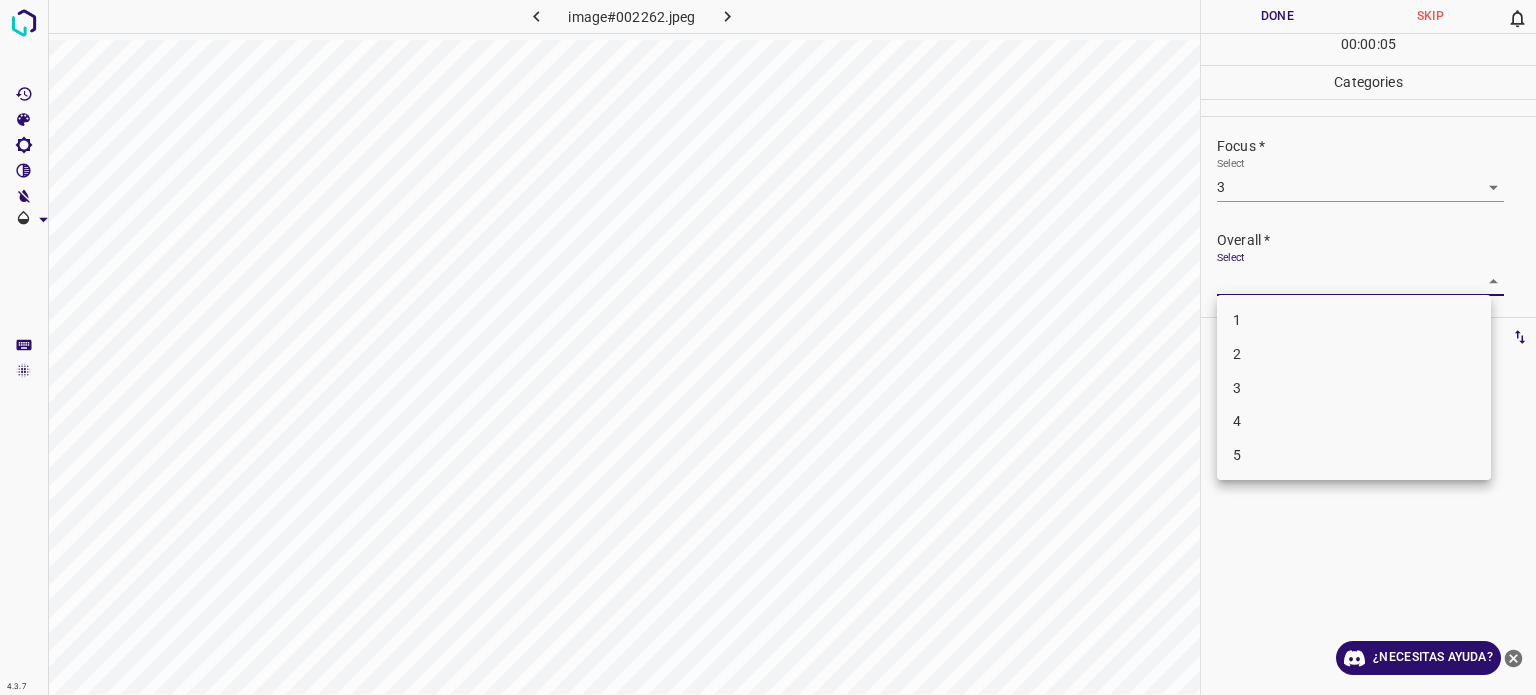 click on "3" at bounding box center (1354, 388) 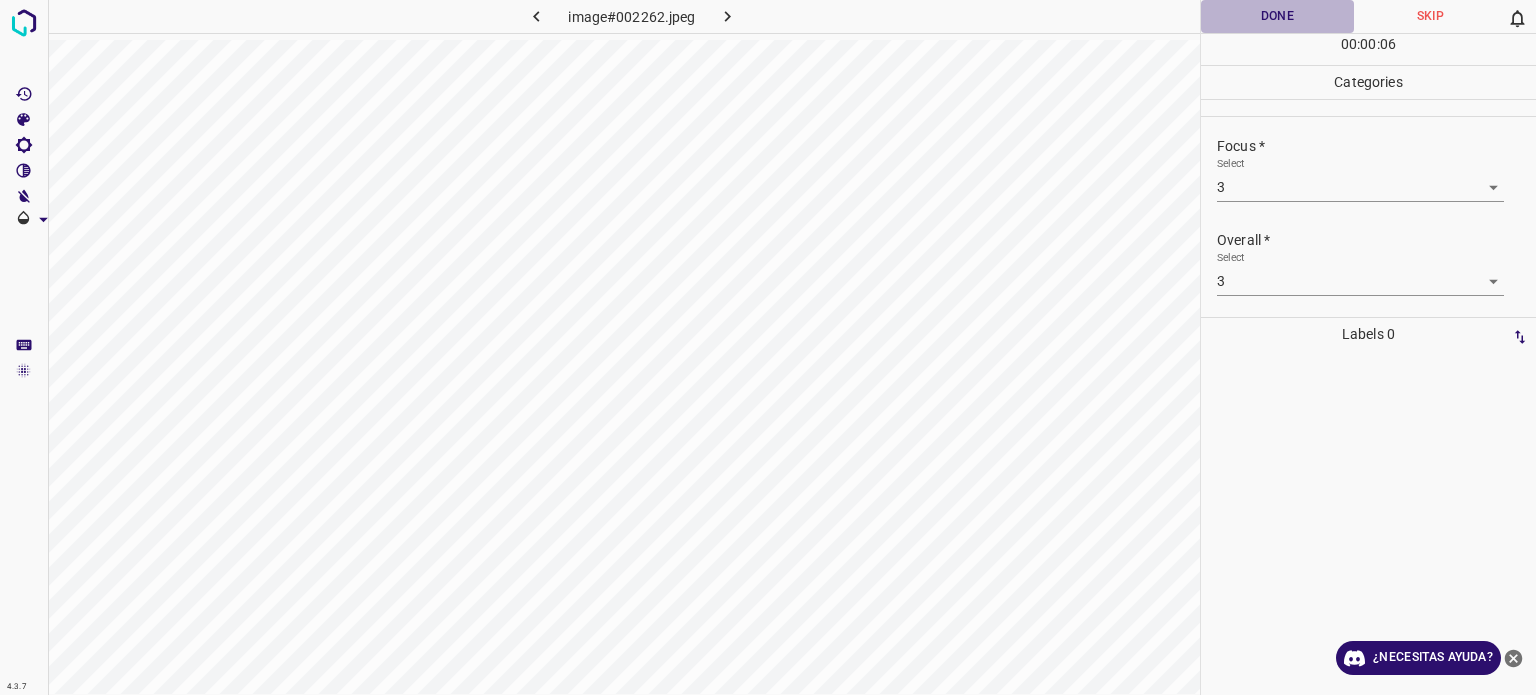 click on "Done" at bounding box center (1277, 16) 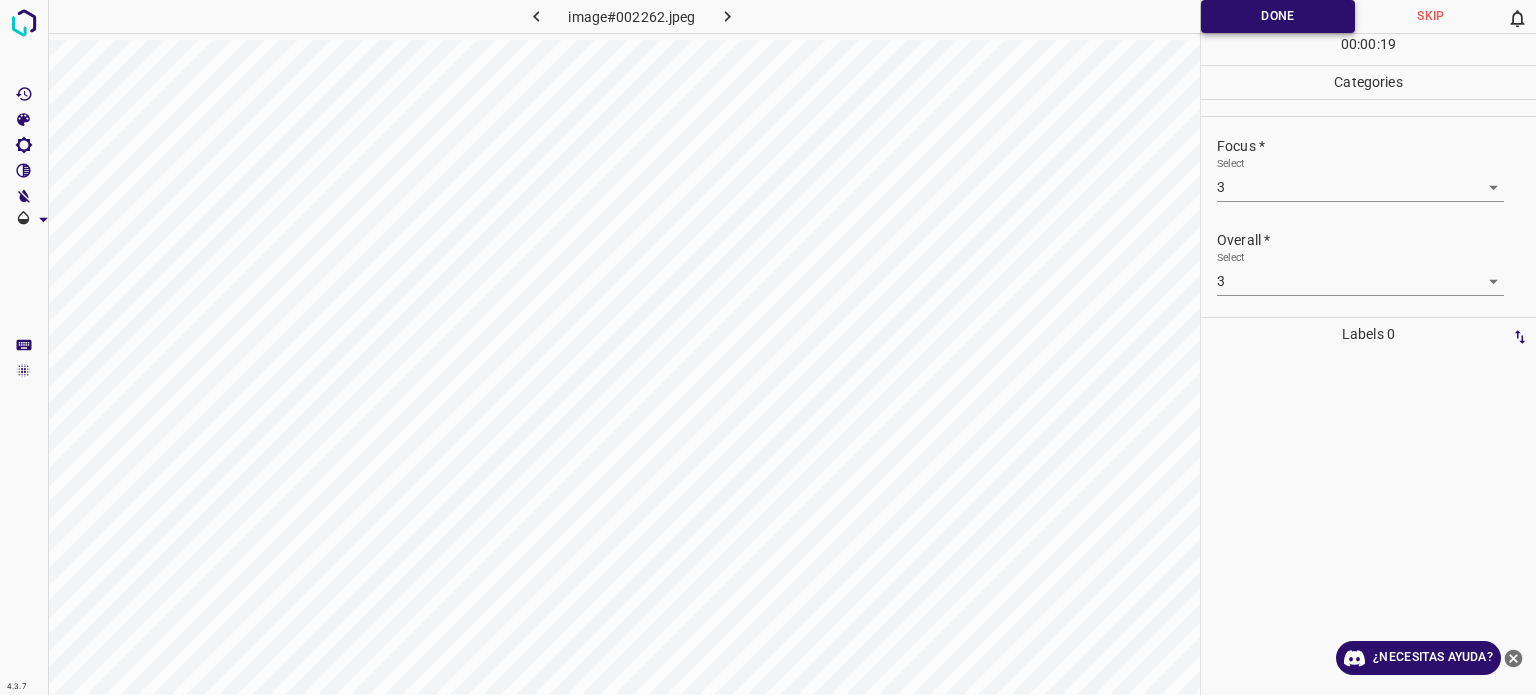 click on "Done" at bounding box center (1278, 16) 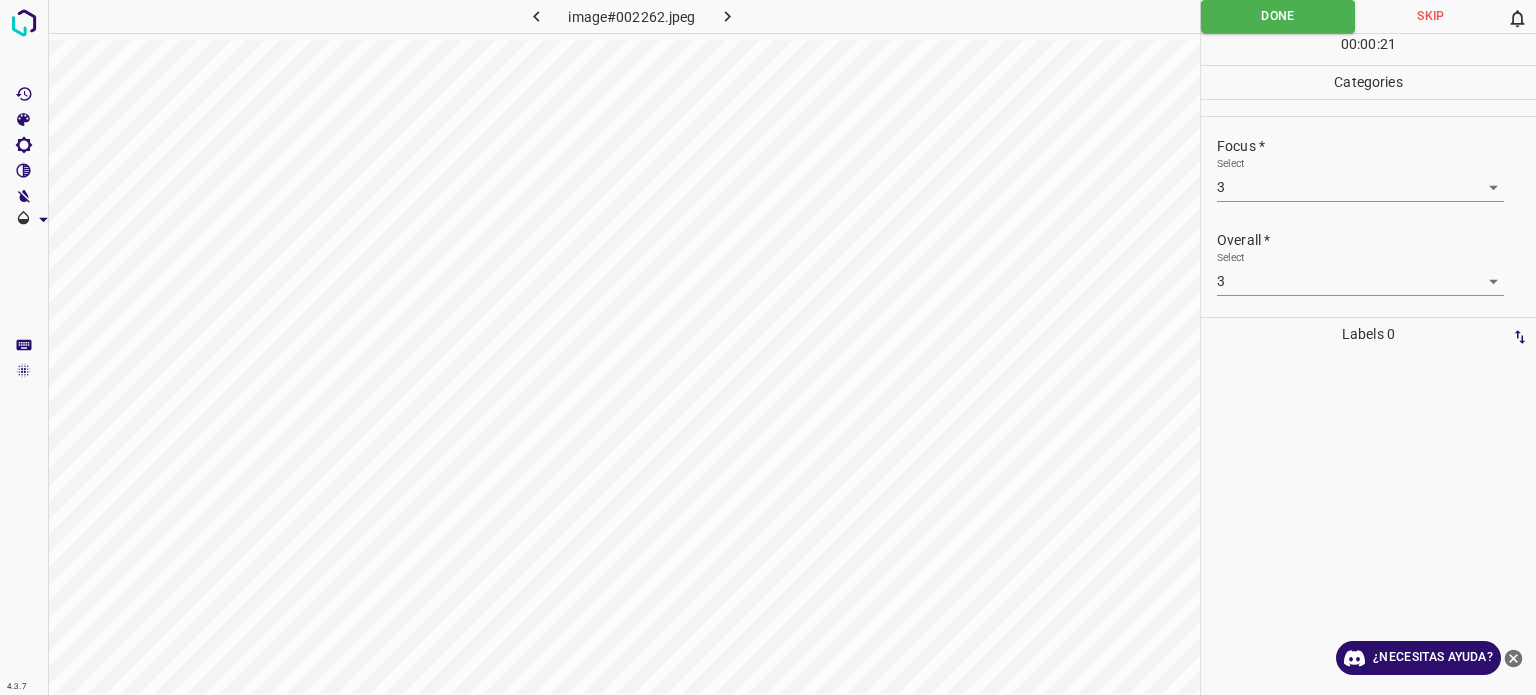 click 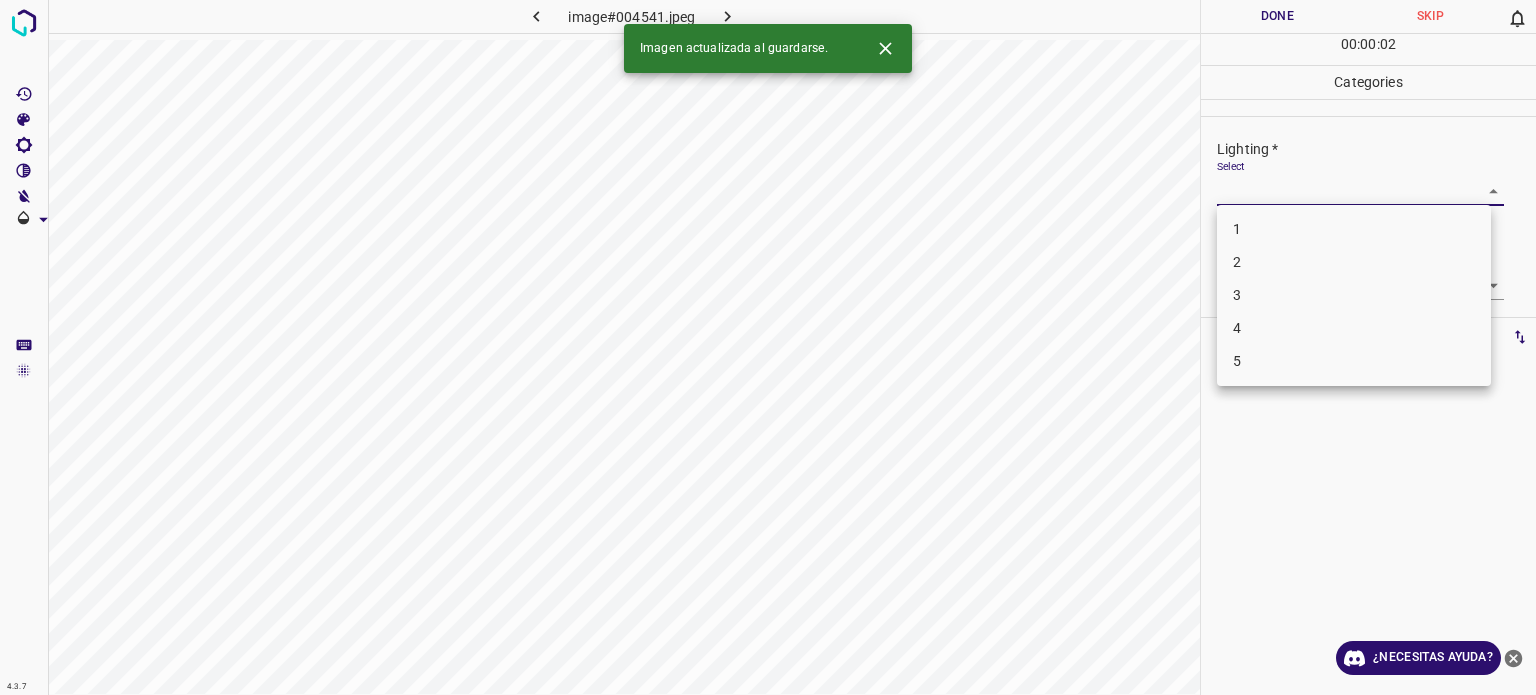 click on "4.3.7 image#004541.jpeg Done Skip 0 00   : 00   : 02   Categories Lighting *  Select ​ Focus *  Select ​ Overall *  Select ​ Labels   0 Categories 1 Lighting 2 Focus 3 Overall Tools Space Change between modes (Draw & Edit) I Auto labeling R Restore zoom M Zoom in N Zoom out Delete Delete selecte label Filters Z Restore filters X Saturation filter C Brightness filter V Contrast filter B Gray scale filter General O Download Imagen actualizada al guardarse. ¿Necesitas ayuda? Texto original Valora esta traducción Tu opinión servirá para ayudar a mejorar el Traductor de Google - Texto - Esconder - Borrar 1 2 3 4 5" at bounding box center (768, 347) 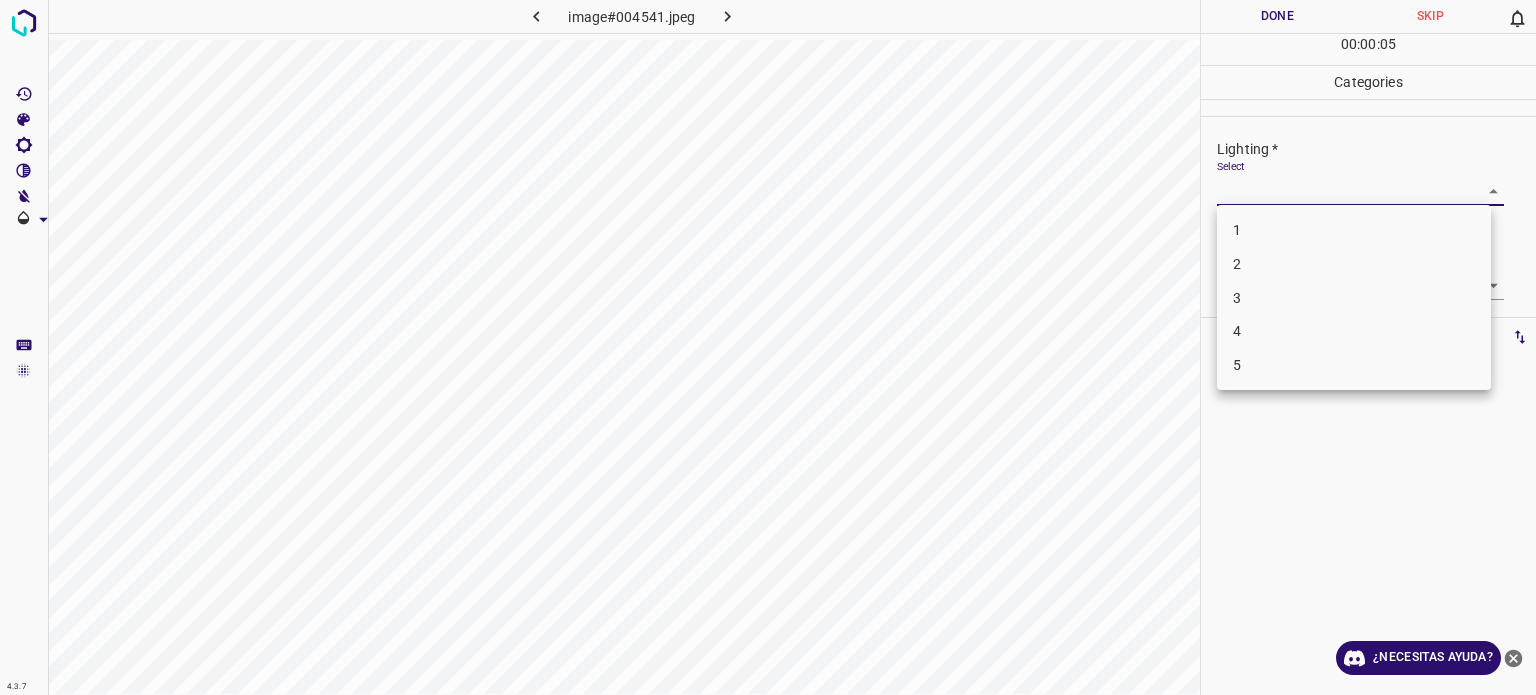 click on "3" at bounding box center (1237, 297) 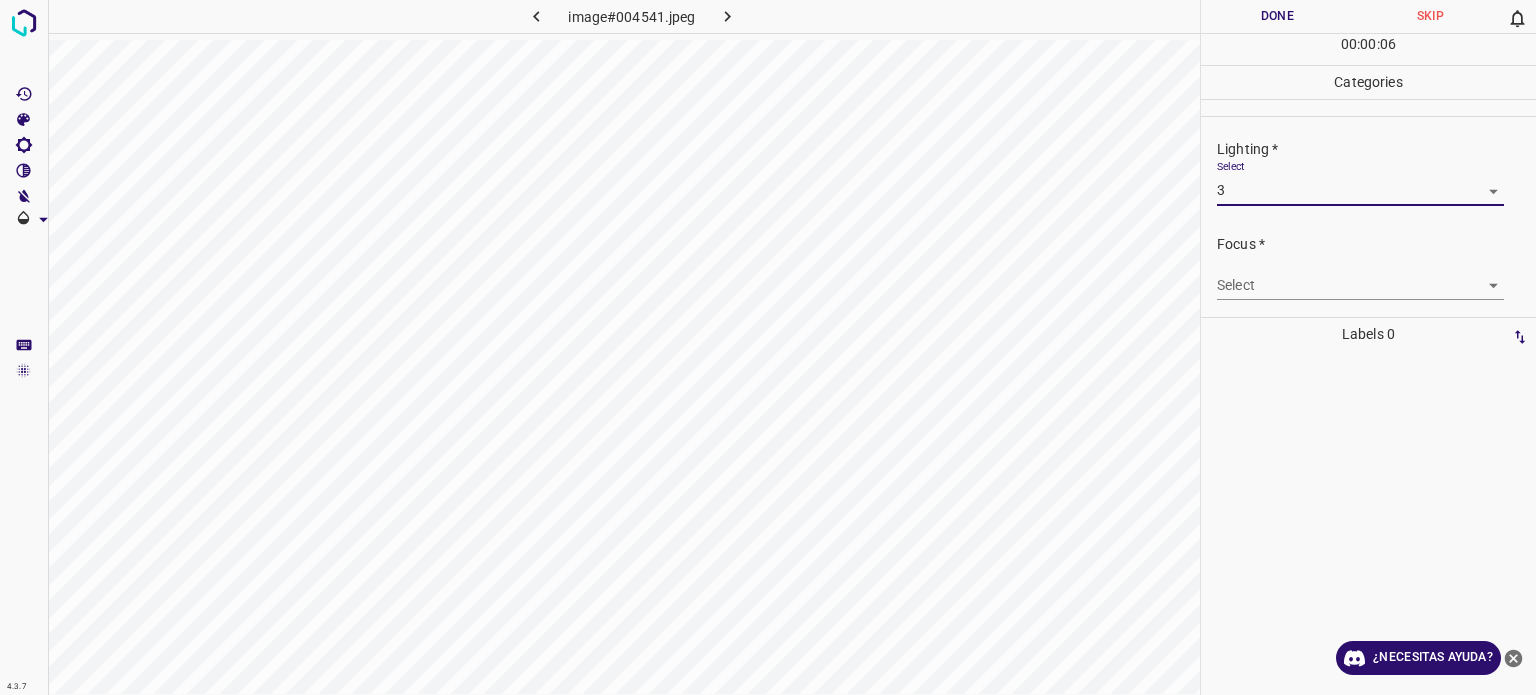 click on "4.3.7 image#004541.jpeg Done Skip 0 00 : 00 : 06 Categories Lighting * Select 3 3 Focus * Select ​ Overall * Select ​ Labels 0 Categories 1 Lighting 2 Focus 3 Overall Tools Space Change between modes (Draw & Edit) I Auto labeling R Restore zoom M Zoom in N Zoom out Delete Delete selecte label Filters Z Restore filters X Saturation filter C Brightness filter V Contrast filter B Gray scale filter General O Download ¿Necesitas ayuda? Texto original Valora esta traducción Tu opinión servirá para ayudar a mejorar el Traductor de Google - Texto - Esconder - Borrar" at bounding box center (768, 347) 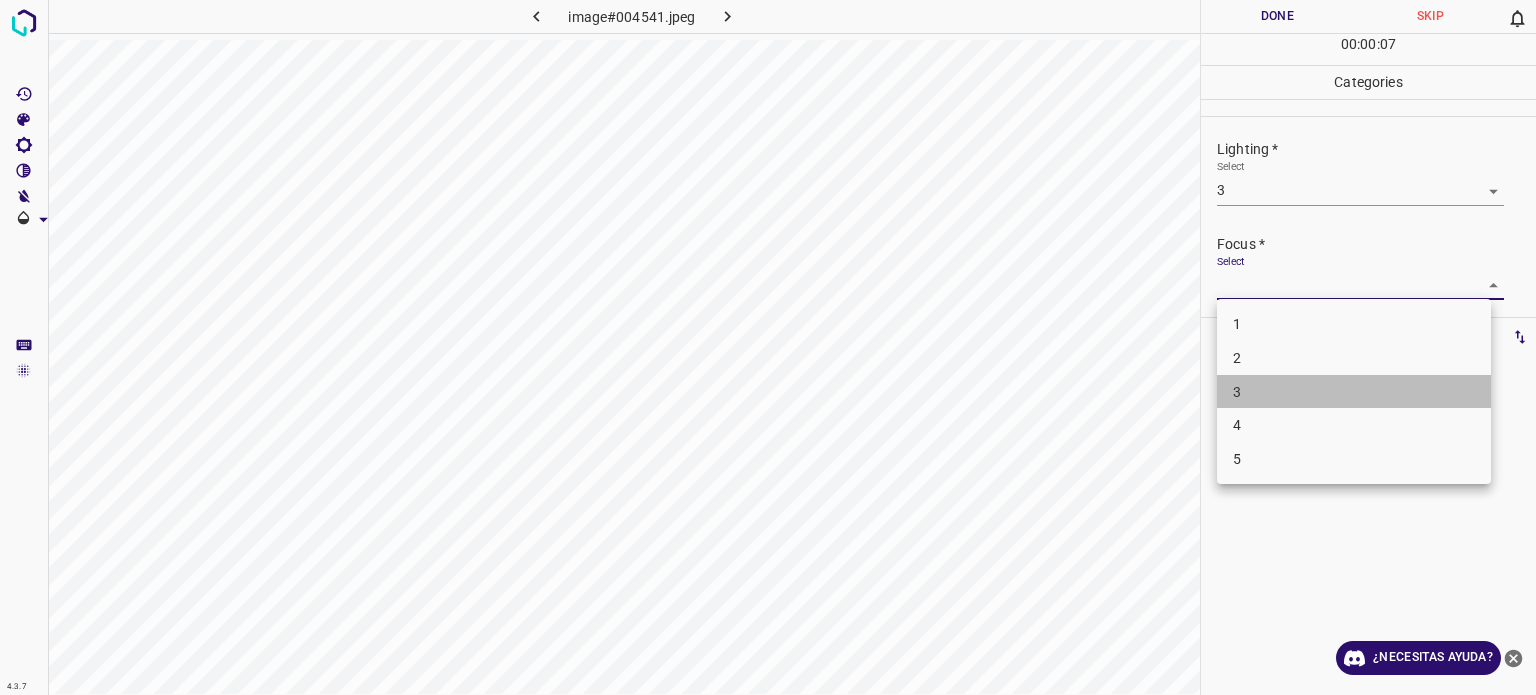 click on "3" at bounding box center [1354, 392] 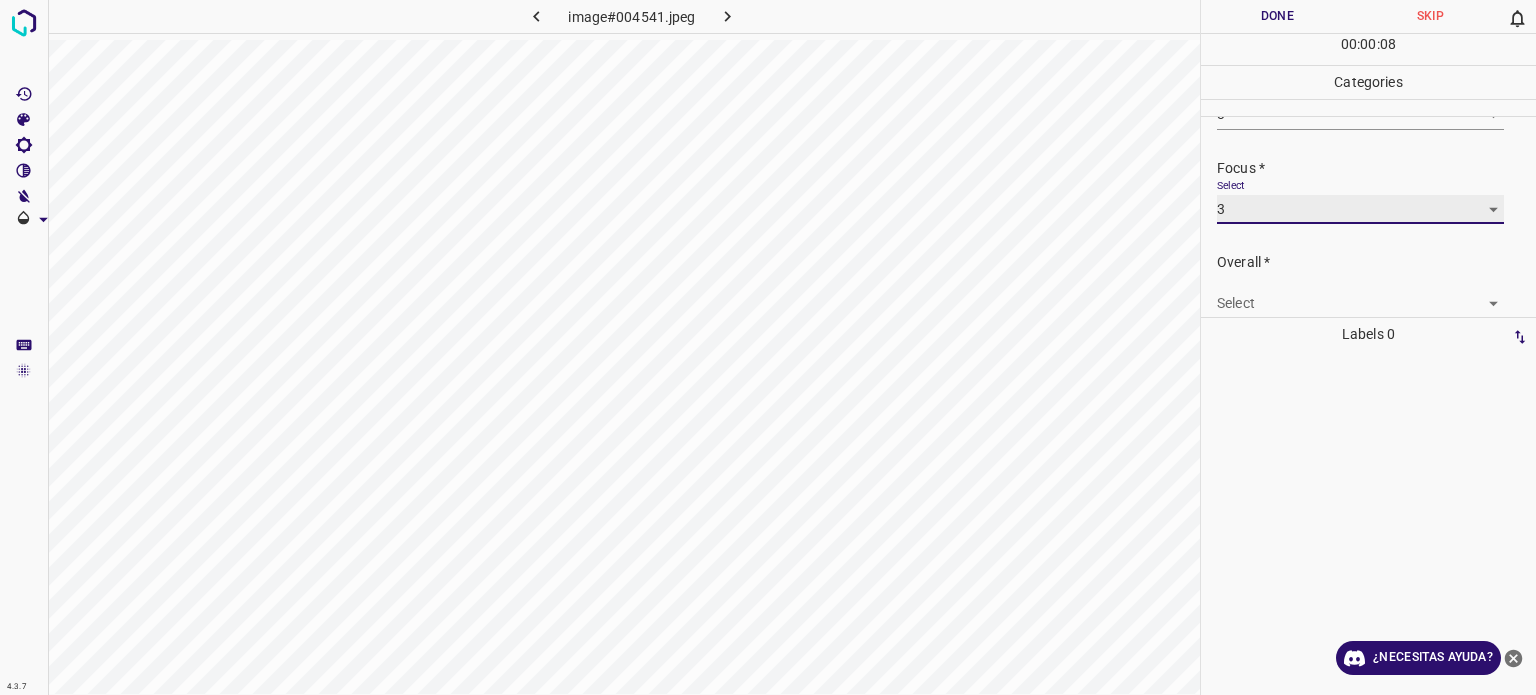 scroll, scrollTop: 98, scrollLeft: 0, axis: vertical 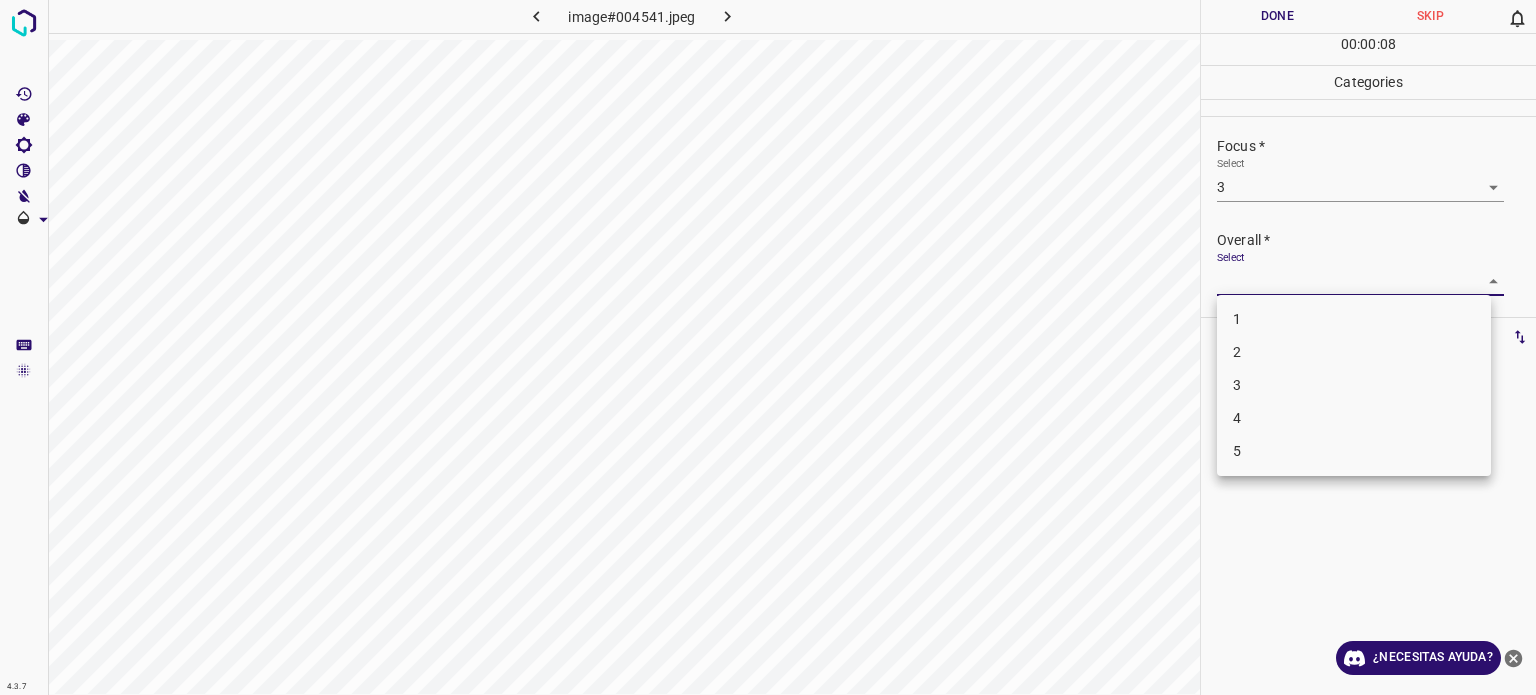 click on "4.3.7 image#004541.jpeg Done Skip 0 00   : 00   : 08   Categories Lighting *  Select 3 3 Focus *  Select 3 3 Overall *  Select ​ Labels   0 Categories 1 Lighting 2 Focus 3 Overall Tools Space Change between modes (Draw & Edit) I Auto labeling R Restore zoom M Zoom in N Zoom out Delete Delete selecte label Filters Z Restore filters X Saturation filter C Brightness filter V Contrast filter B Gray scale filter General O Download ¿Necesitas ayuda? Texto original Valora esta traducción Tu opinión servirá para ayudar a mejorar el Traductor de Google - Texto - Esconder - Borrar 1 2 3 4 5" at bounding box center [768, 347] 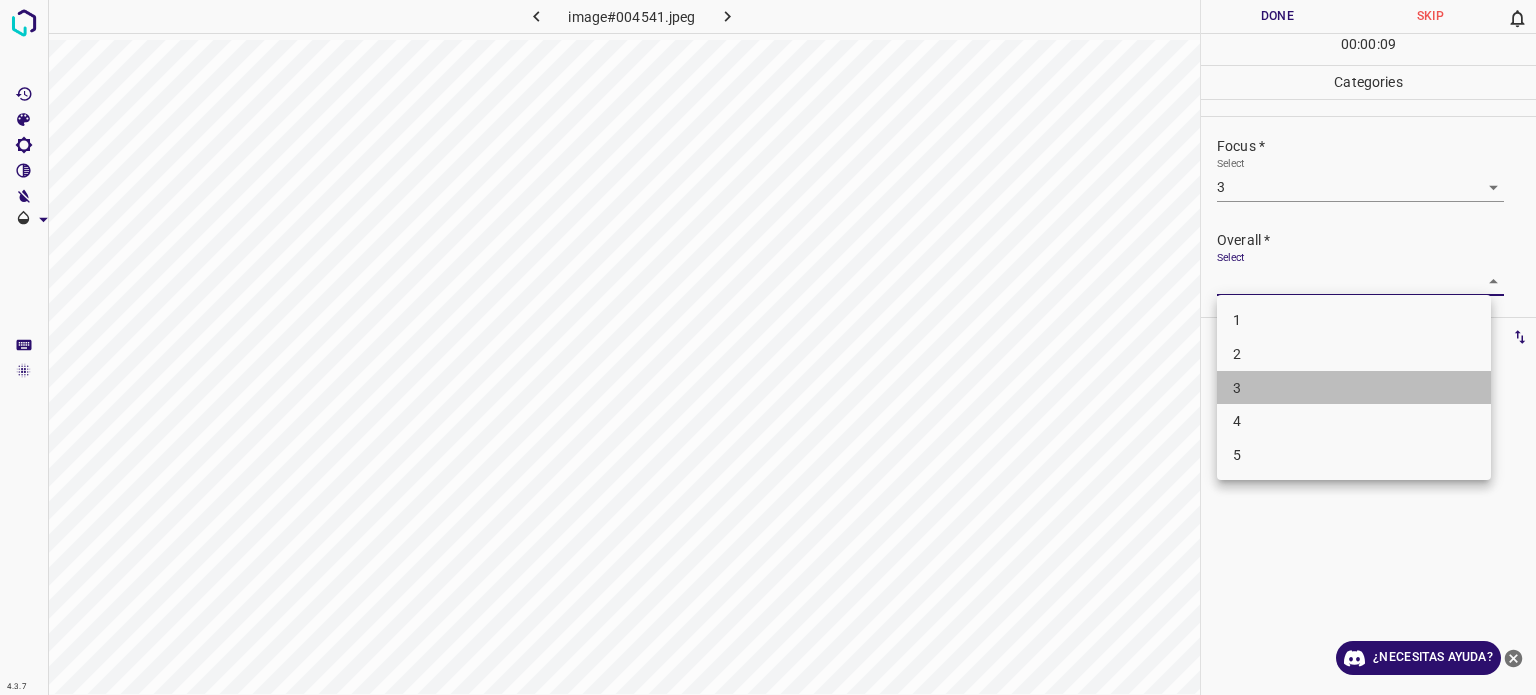 click on "3" at bounding box center (1237, 387) 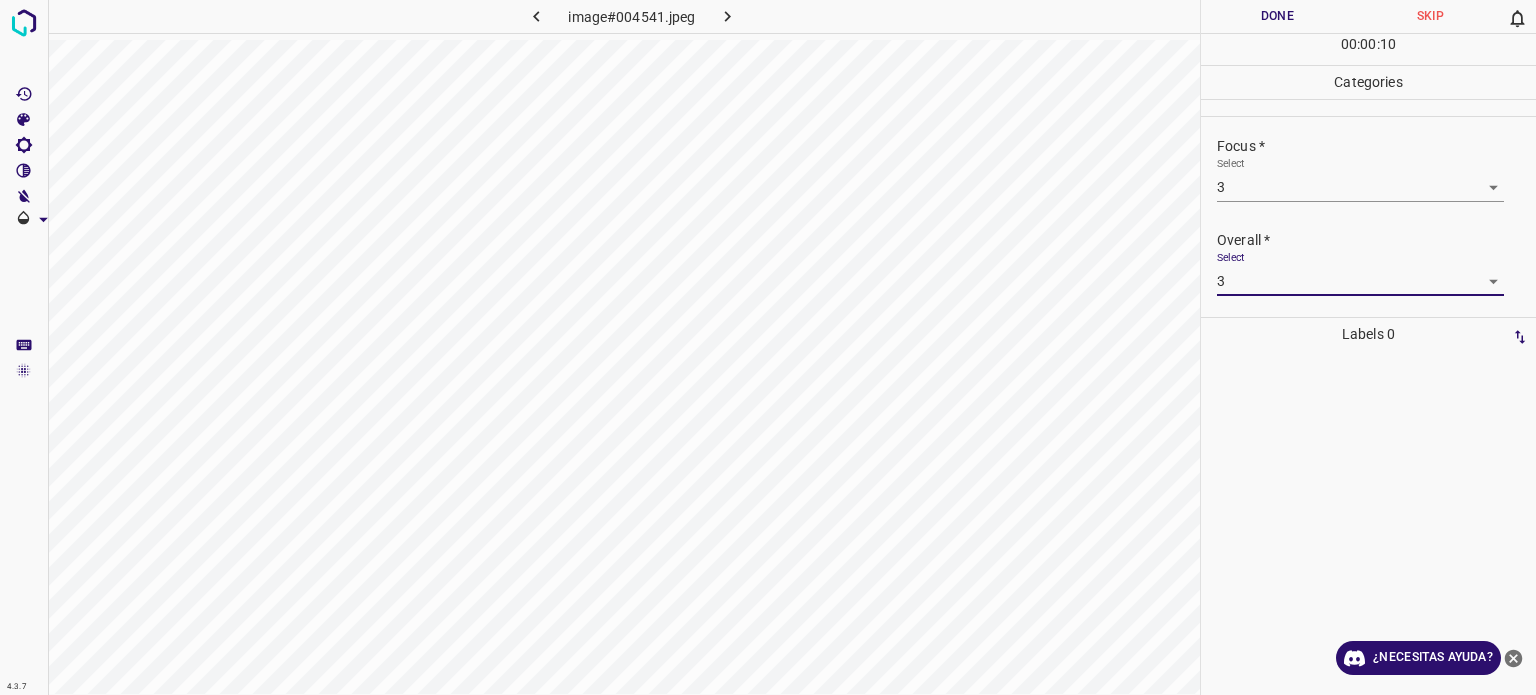 click on "Done" at bounding box center [1277, 16] 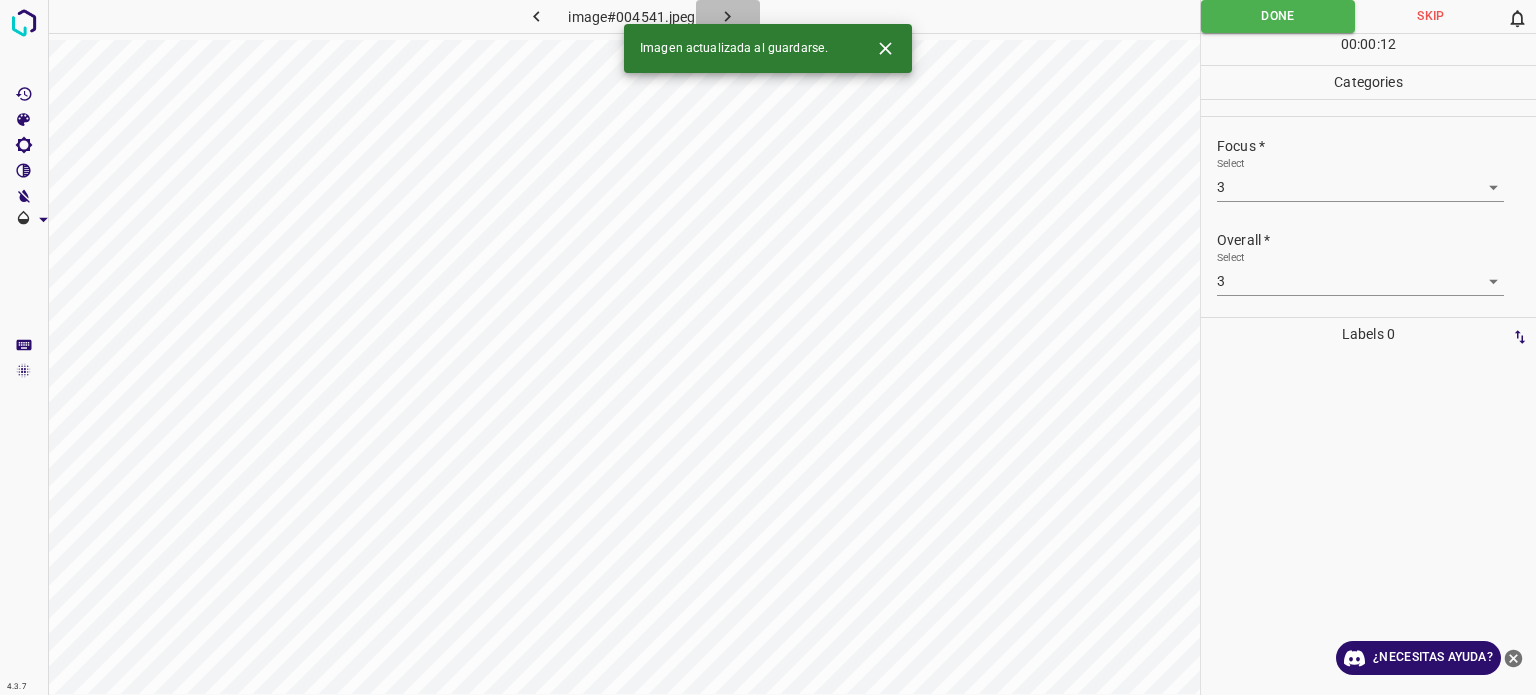 click 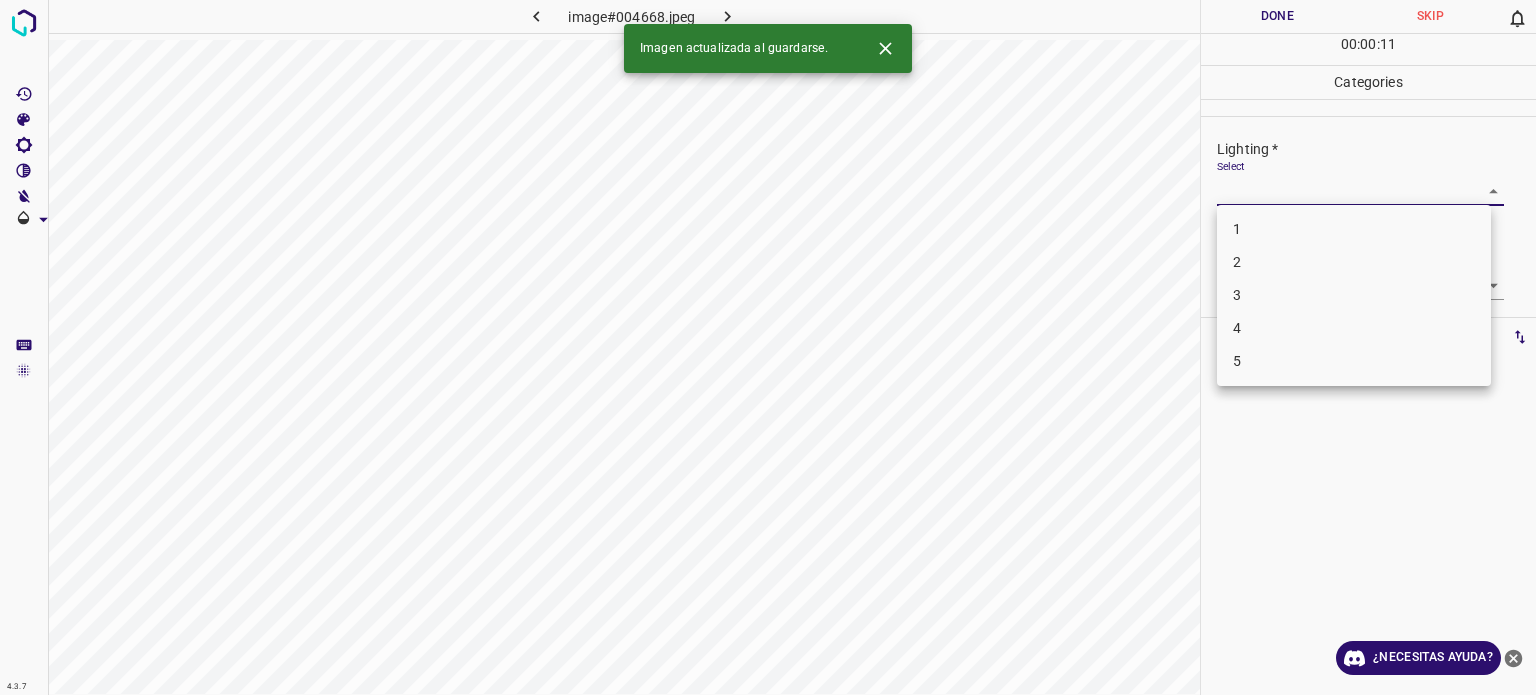click on "4.3.7 image#004668.jpeg Done Skip 0 00 : 00 : 11 Categories Lighting * Select ​ Focus * Select ​ Overall * Select ​ Labels 0 Categories 1 Lighting 2 Focus 3 Overall Tools Space Change between modes (Draw & Edit) I Auto labeling R Restore zoom M Zoom in N Zoom out Delete Delete selecte label Filters Z Restore filters X Saturation filter C Brightness filter V Contrast filter B Gray scale filter General O Download Imagen actualizada al guardarse. ¿Necesitas ayuda? Texto original Valora esta traducción Tu opinión servirá para ayudar a mejorar el Traductor de Google - Texto - Esconder - Borrar 1 2 3 4 5" at bounding box center (768, 347) 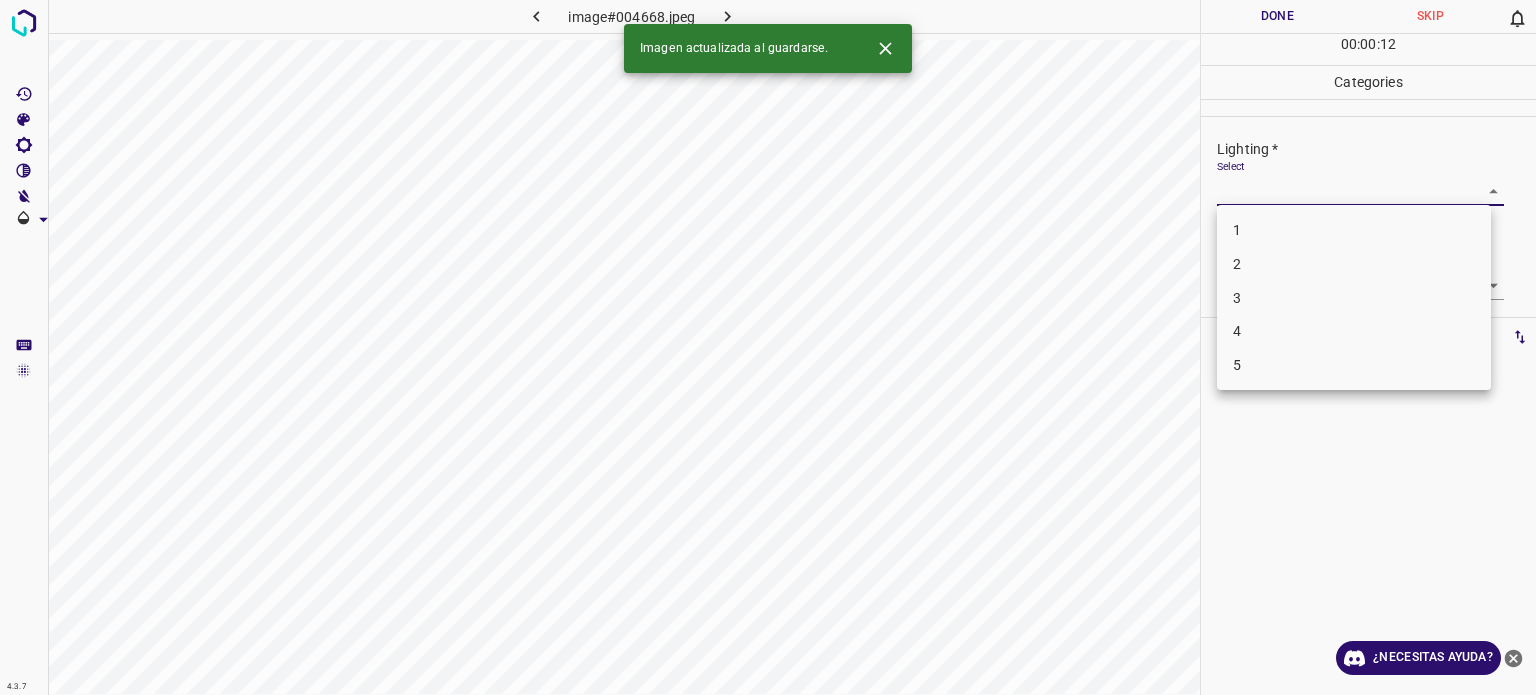 click on "3" at bounding box center (1354, 298) 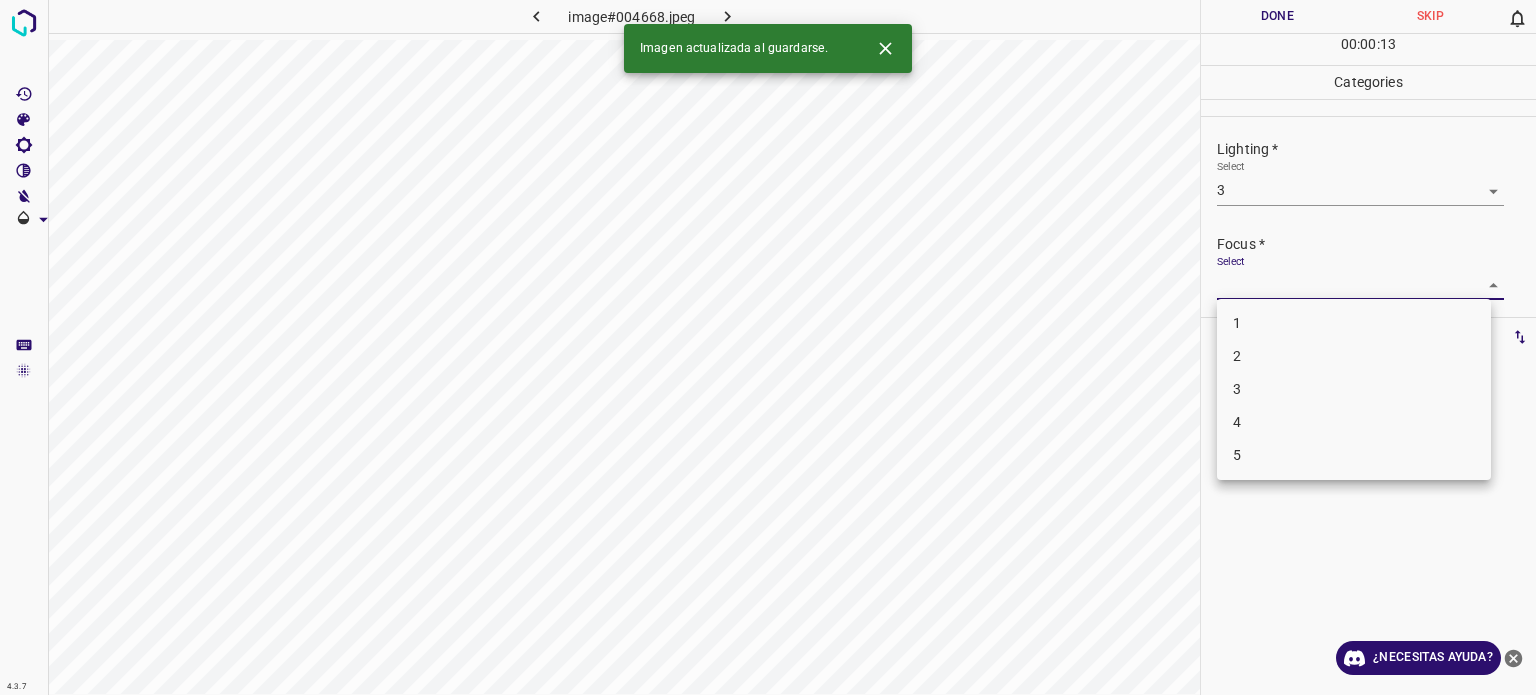 click on "4.3.7 image#004668.jpeg Done Skip 0 00   : 00   : 13   Categories Lighting *  Select 3 3 Focus *  Select ​ Overall *  Select ​ Labels   0 Categories 1 Lighting 2 Focus 3 Overall Tools Space Change between modes (Draw & Edit) I Auto labeling R Restore zoom M Zoom in N Zoom out Delete Delete selecte label Filters Z Restore filters X Saturation filter C Brightness filter V Contrast filter B Gray scale filter General O Download Imagen actualizada al guardarse. ¿Necesitas ayuda? Texto original Valora esta traducción Tu opinión servirá para ayudar a mejorar el Traductor de Google - Texto - Esconder - Borrar 1 2 3 4 5" at bounding box center (768, 347) 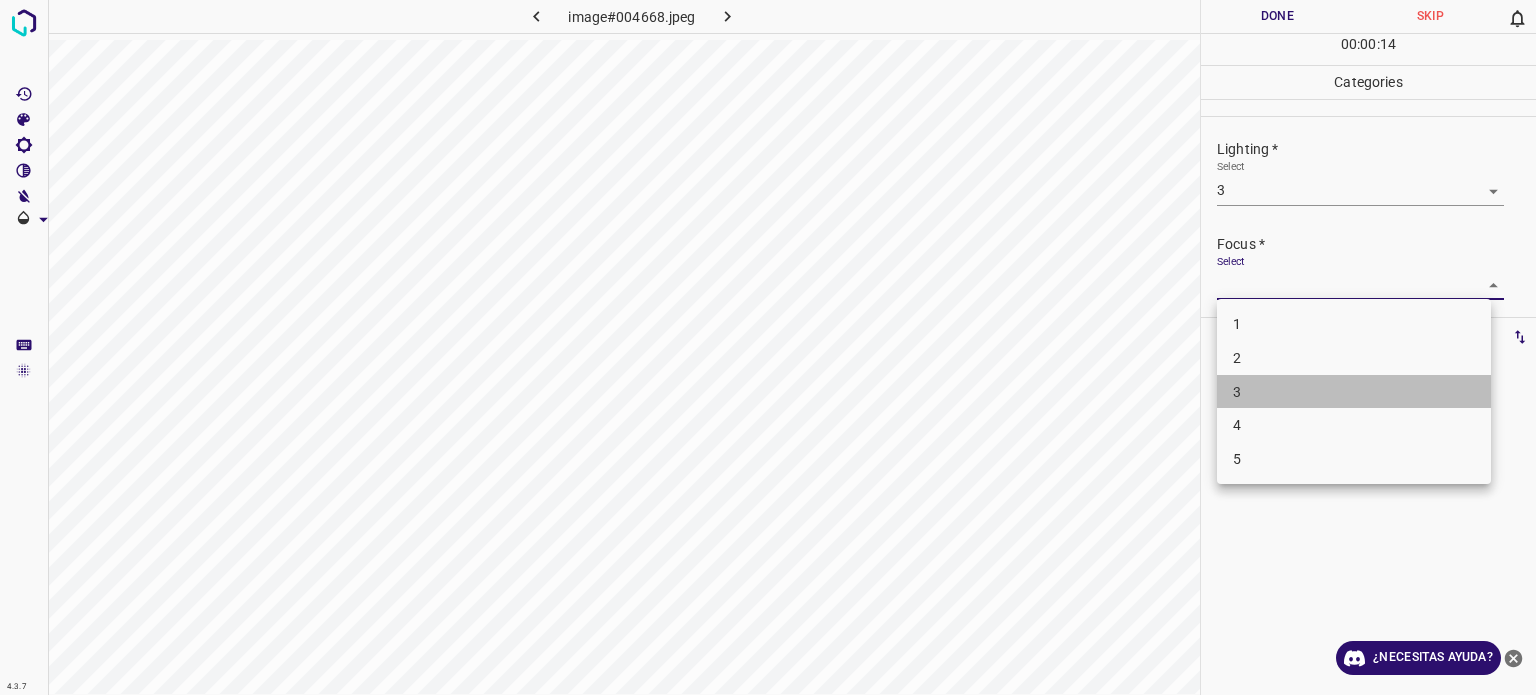 drag, startPoint x: 1238, startPoint y: 398, endPoint x: 1238, endPoint y: 376, distance: 22 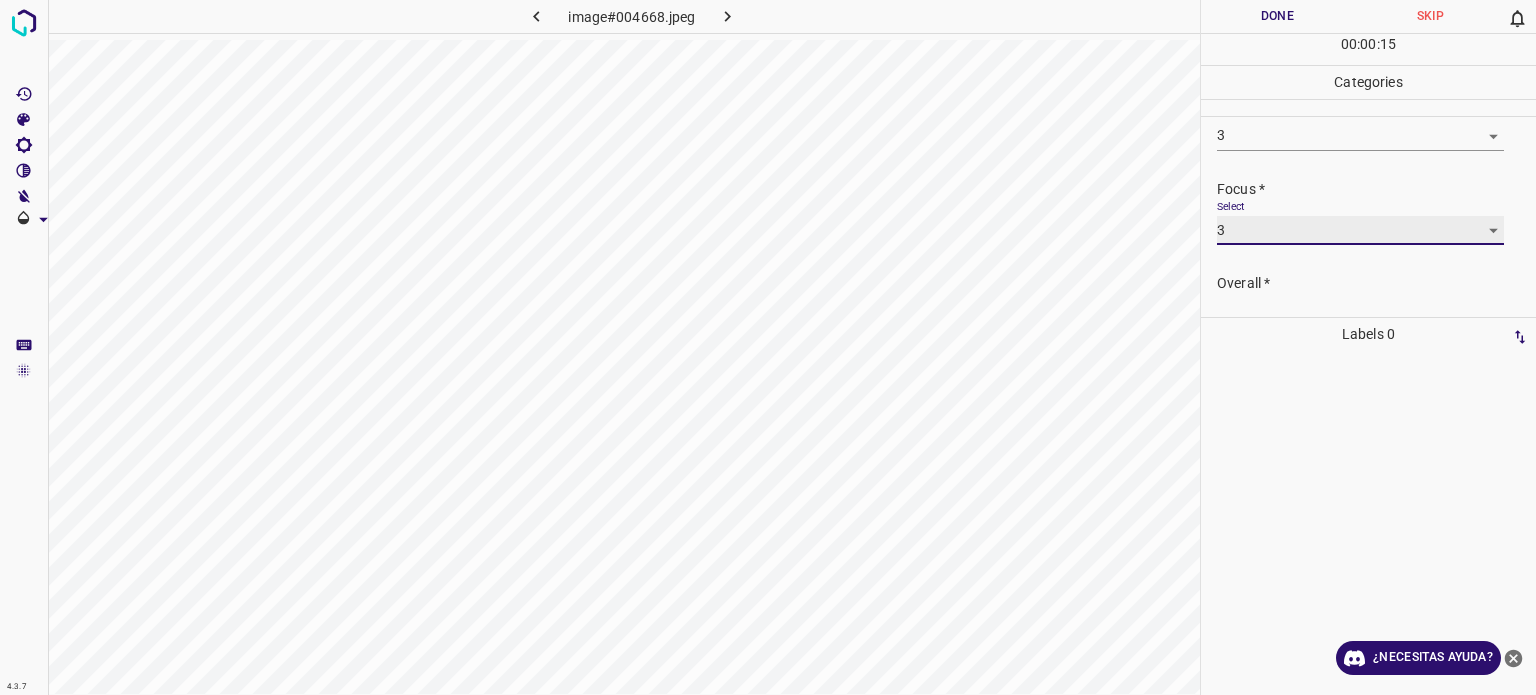 scroll, scrollTop: 98, scrollLeft: 0, axis: vertical 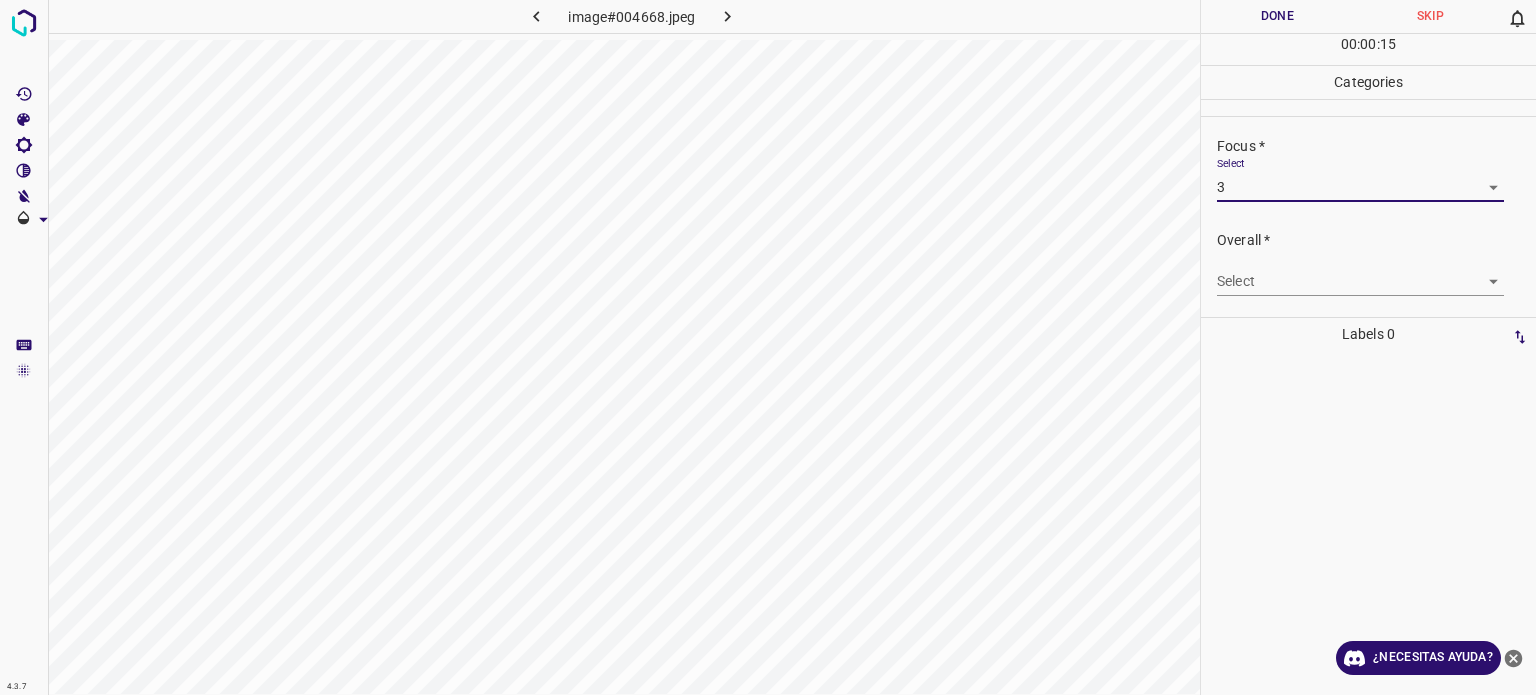 click on "4.3.7 image#004668.jpeg Done Skip 0 00   : 00   : 15   Categories Lighting *  Select 3 3 Focus *  Select 3 3 Overall *  Select ​ Labels   0 Categories 1 Lighting 2 Focus 3 Overall Tools Space Change between modes (Draw & Edit) I Auto labeling R Restore zoom M Zoom in N Zoom out Delete Delete selecte label Filters Z Restore filters X Saturation filter C Brightness filter V Contrast filter B Gray scale filter General O Download ¿Necesitas ayuda? Texto original Valora esta traducción Tu opinión servirá para ayudar a mejorar el Traductor de Google - Texto - Esconder - Borrar" at bounding box center [768, 347] 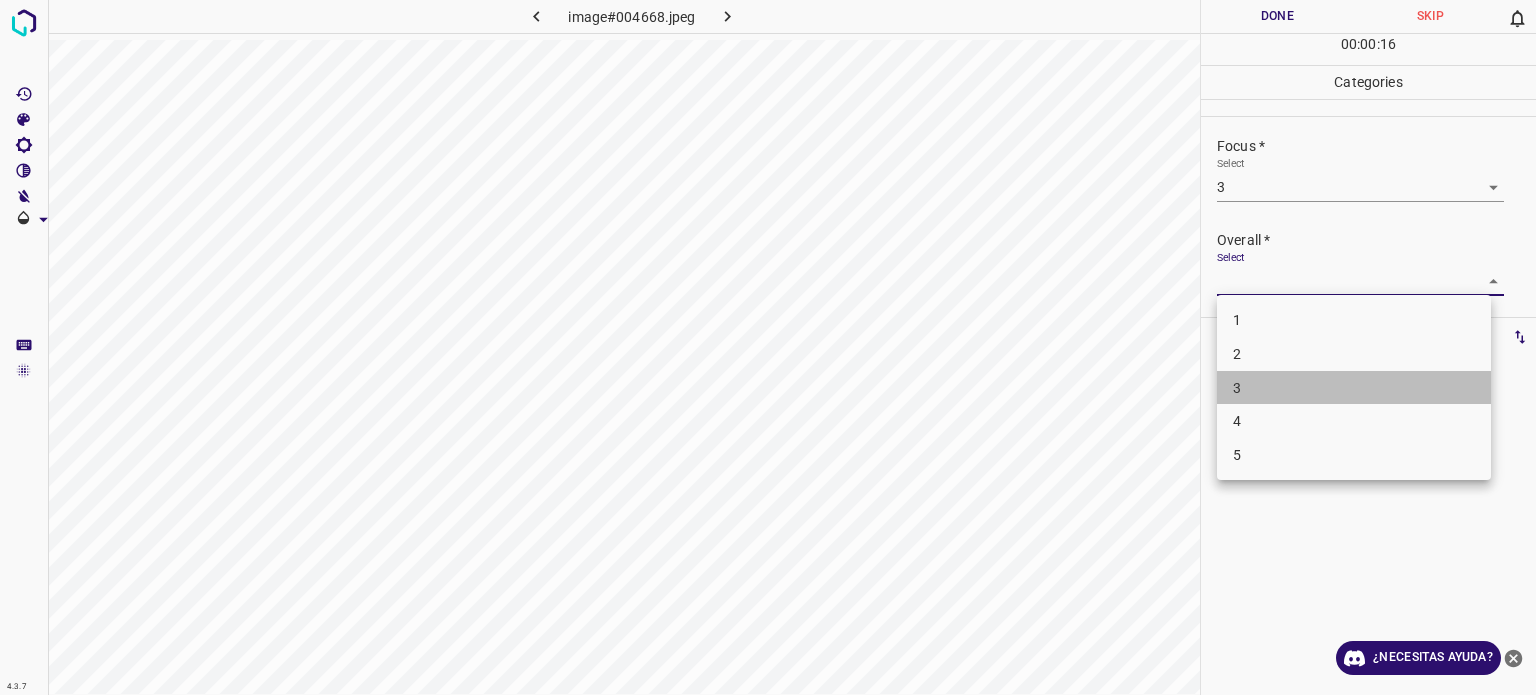 click on "3" at bounding box center [1237, 387] 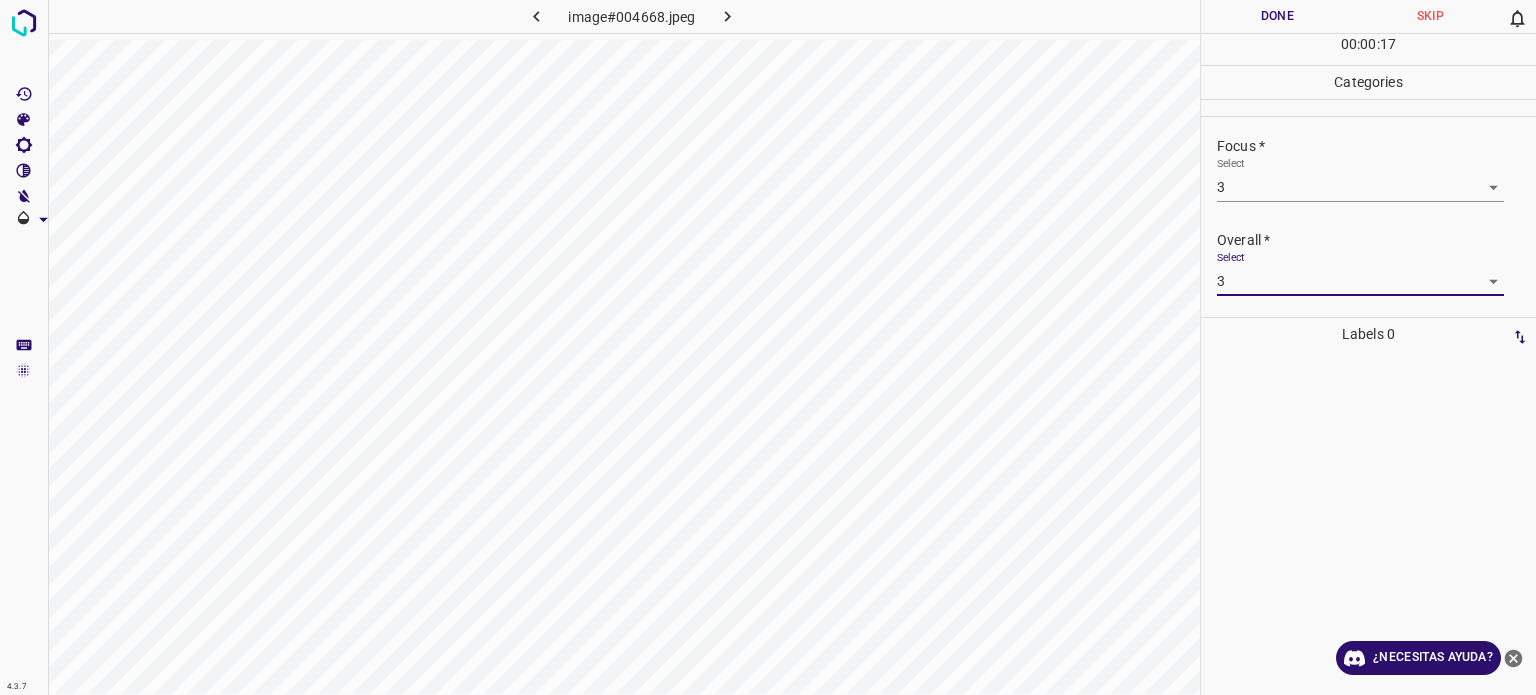 click on "Done" at bounding box center (1277, 16) 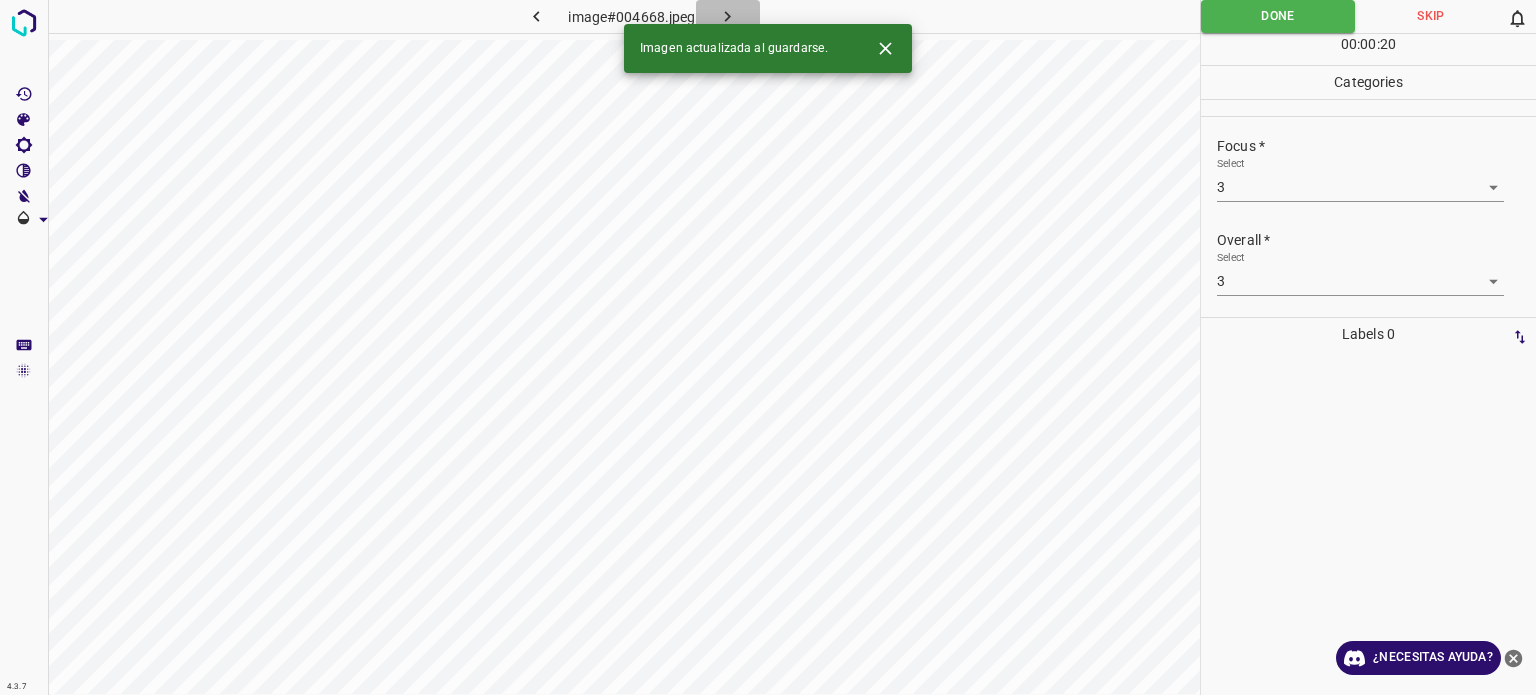 click 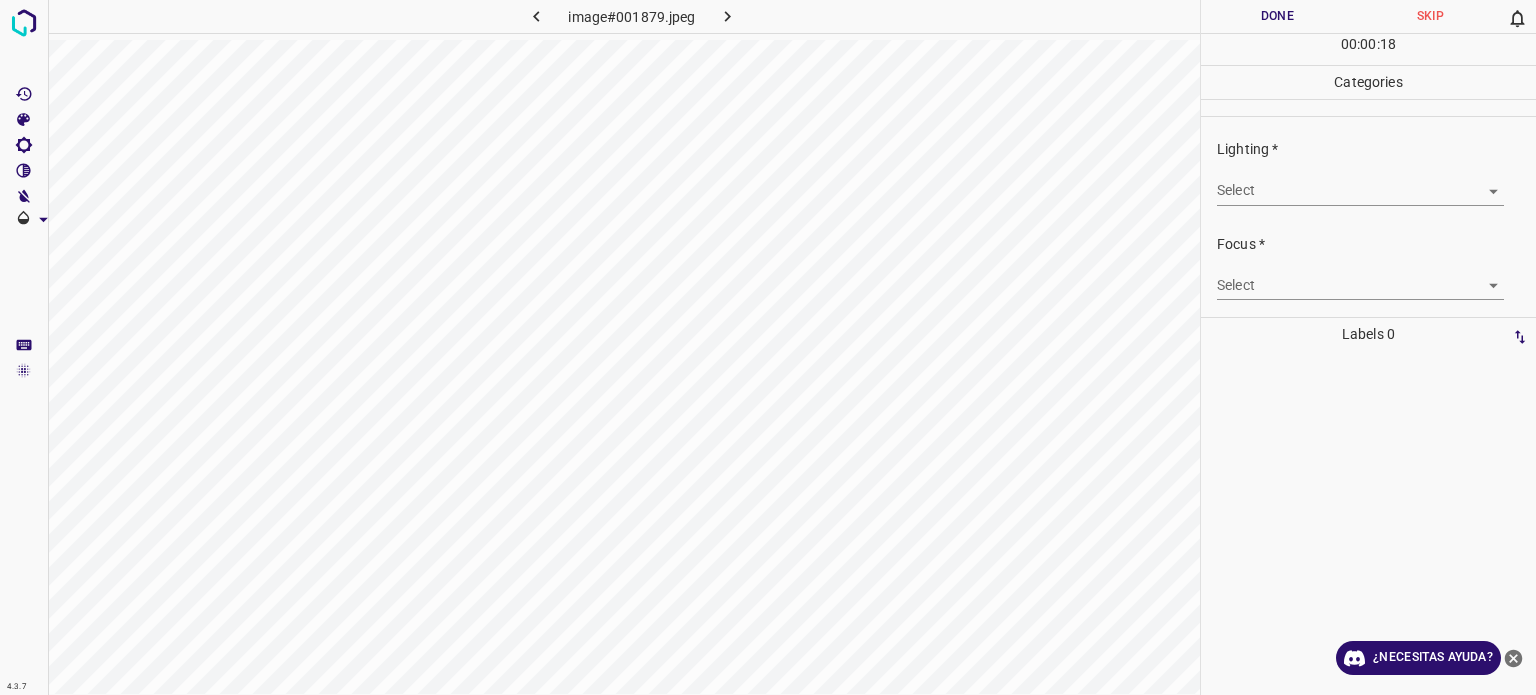 click on "4.3.7 image#001879.jpeg Done Skip 0 00   : 00   : 18   Categories Lighting *  Select ​ Focus *  Select ​ Overall *  Select ​ Labels   0 Categories 1 Lighting 2 Focus 3 Overall Tools Space Change between modes (Draw & Edit) I Auto labeling R Restore zoom M Zoom in N Zoom out Delete Delete selecte label Filters Z Restore filters X Saturation filter C Brightness filter V Contrast filter B Gray scale filter General O Download ¿Necesitas ayuda? Texto original Valora esta traducción Tu opinión servirá para ayudar a mejorar el Traductor de Google - Texto - Esconder - Borrar" at bounding box center (768, 347) 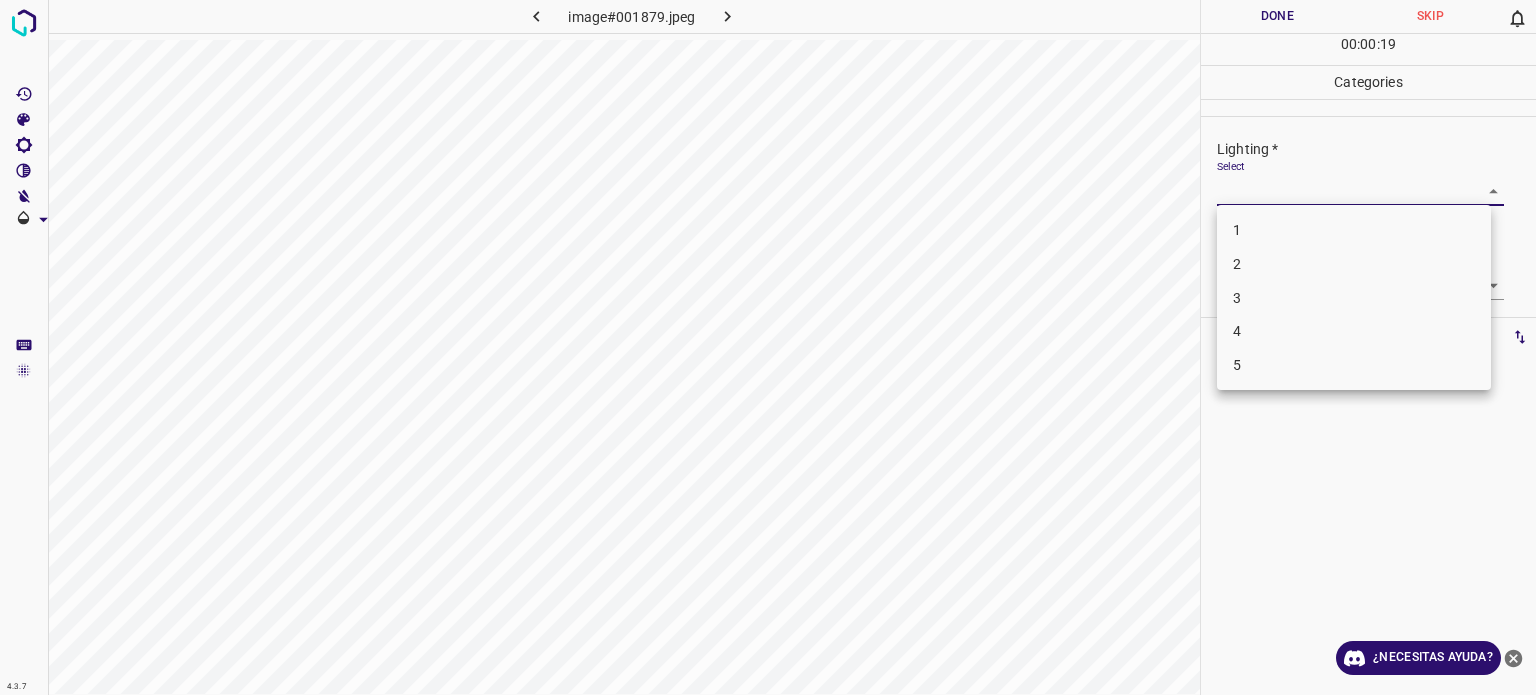 click on "3" at bounding box center (1354, 298) 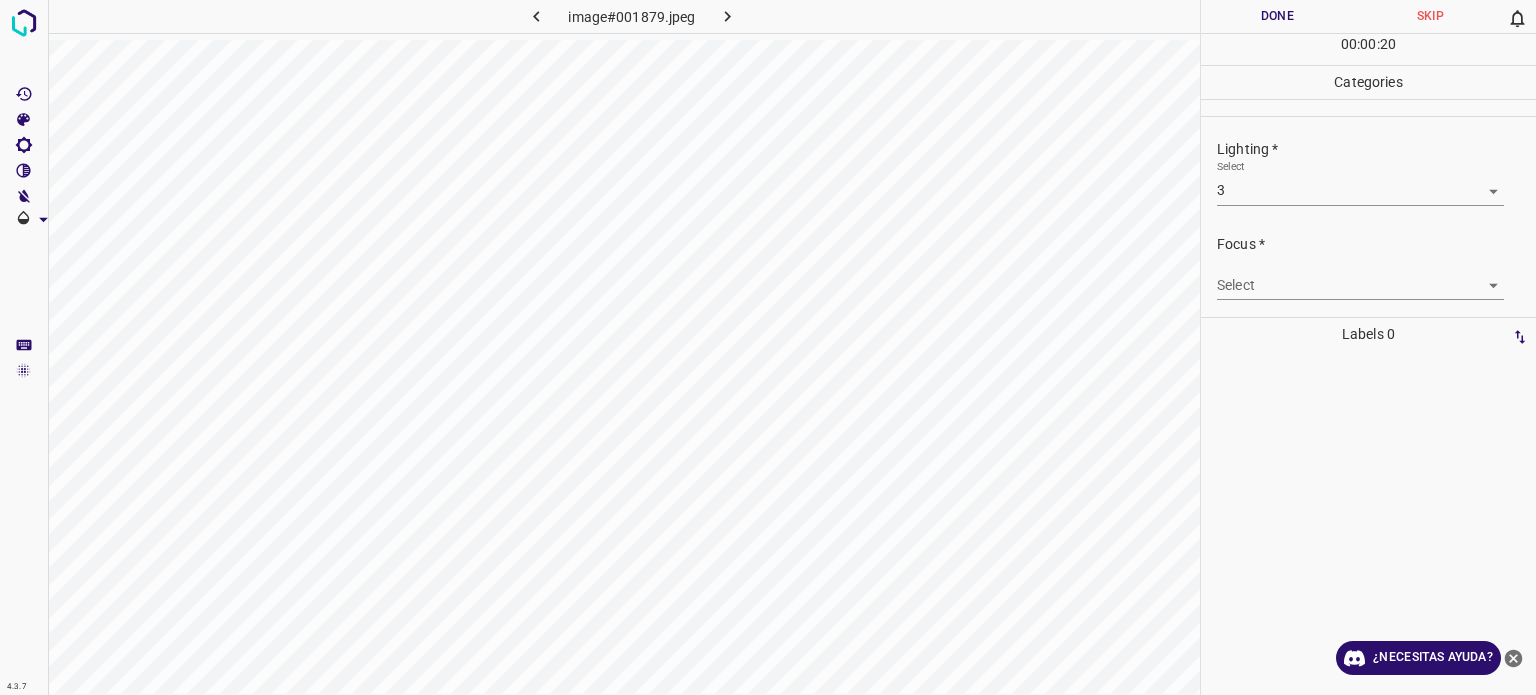 click on "Focus *  Select ​" at bounding box center (1368, 267) 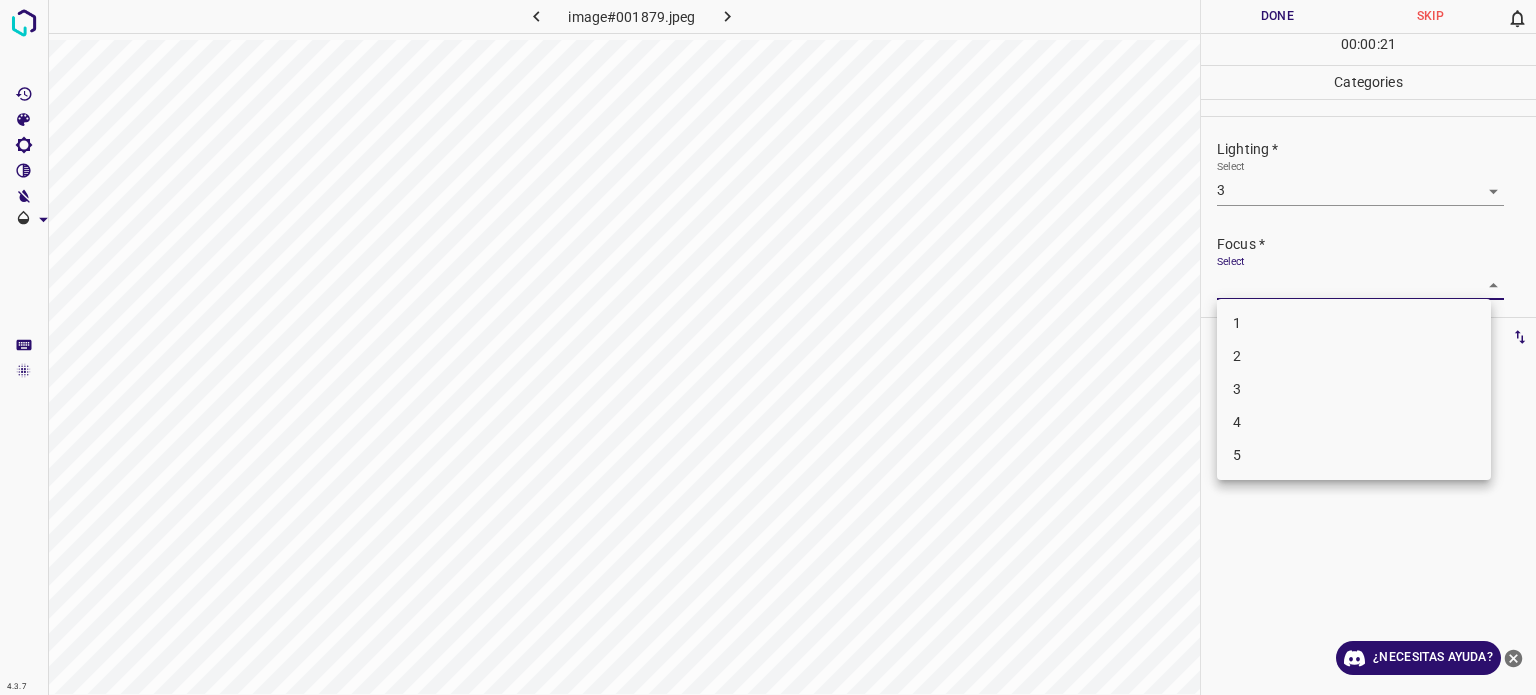 click on "4.3.7 image#001879.jpeg Done Skip 0 00   : 00   : 21   Categories Lighting *  Select 3 3 Focus *  Select ​ Overall *  Select ​ Labels   0 Categories 1 Lighting 2 Focus 3 Overall Tools Space Change between modes (Draw & Edit) I Auto labeling R Restore zoom M Zoom in N Zoom out Delete Delete selecte label Filters Z Restore filters X Saturation filter C Brightness filter V Contrast filter B Gray scale filter General O Download ¿Necesitas ayuda? Texto original Valora esta traducción Tu opinión servirá para ayudar a mejorar el Traductor de Google - Texto - Esconder - Borrar 1 2 3 4 5" at bounding box center (768, 347) 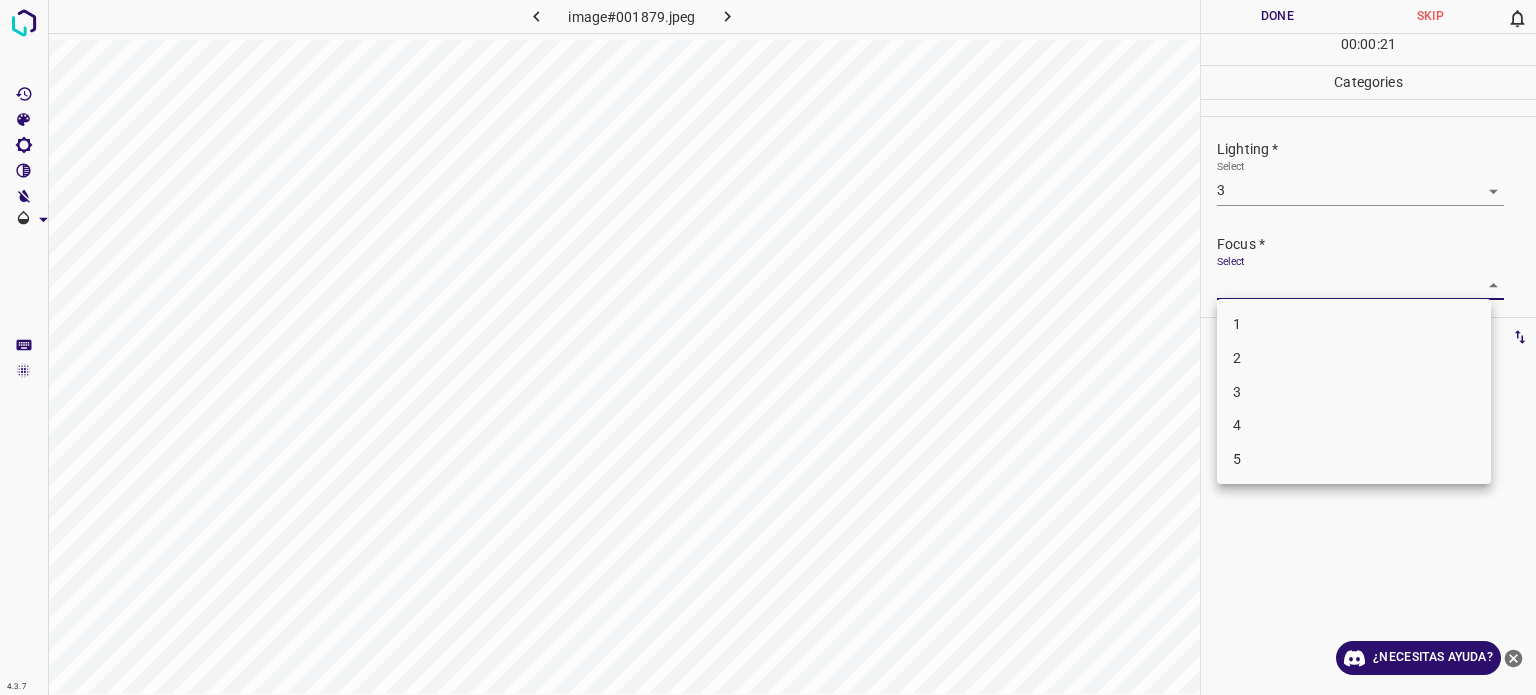 click on "3" at bounding box center [1354, 392] 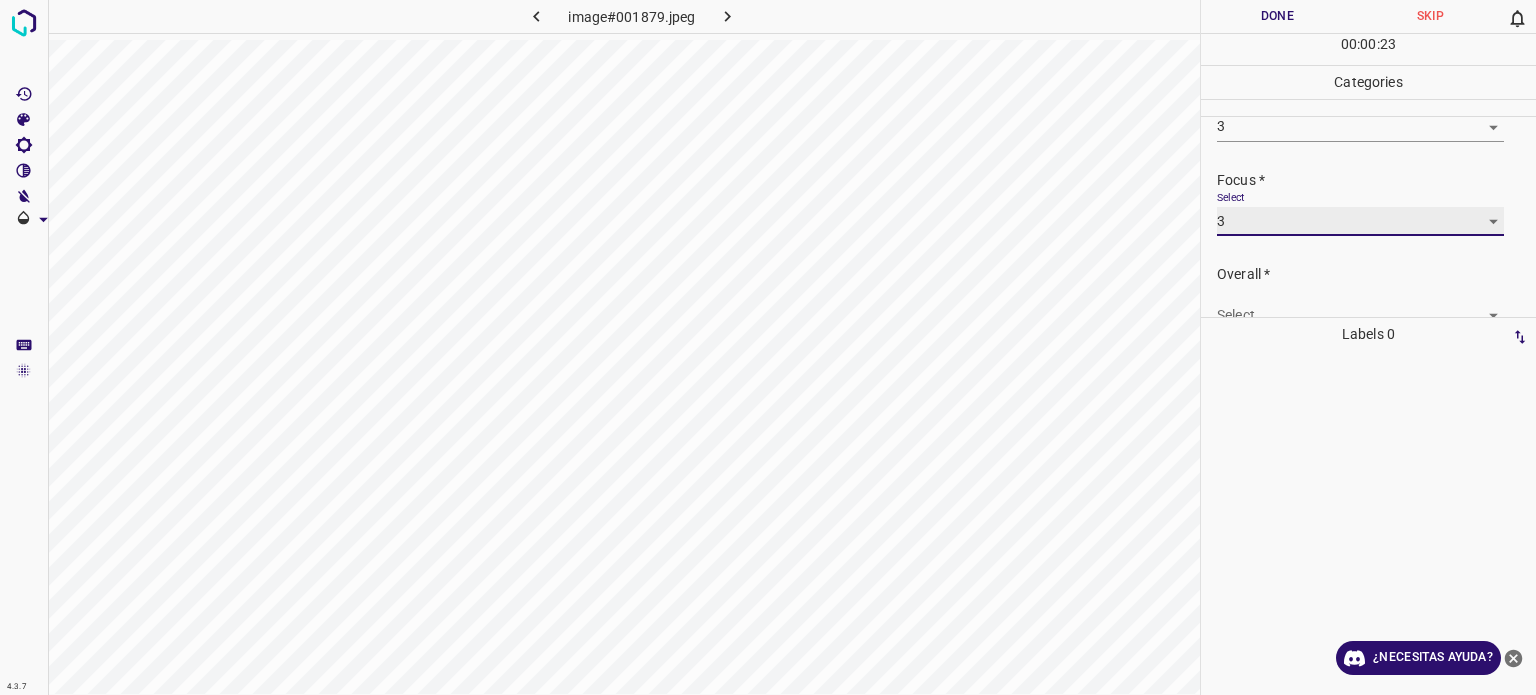 scroll, scrollTop: 98, scrollLeft: 0, axis: vertical 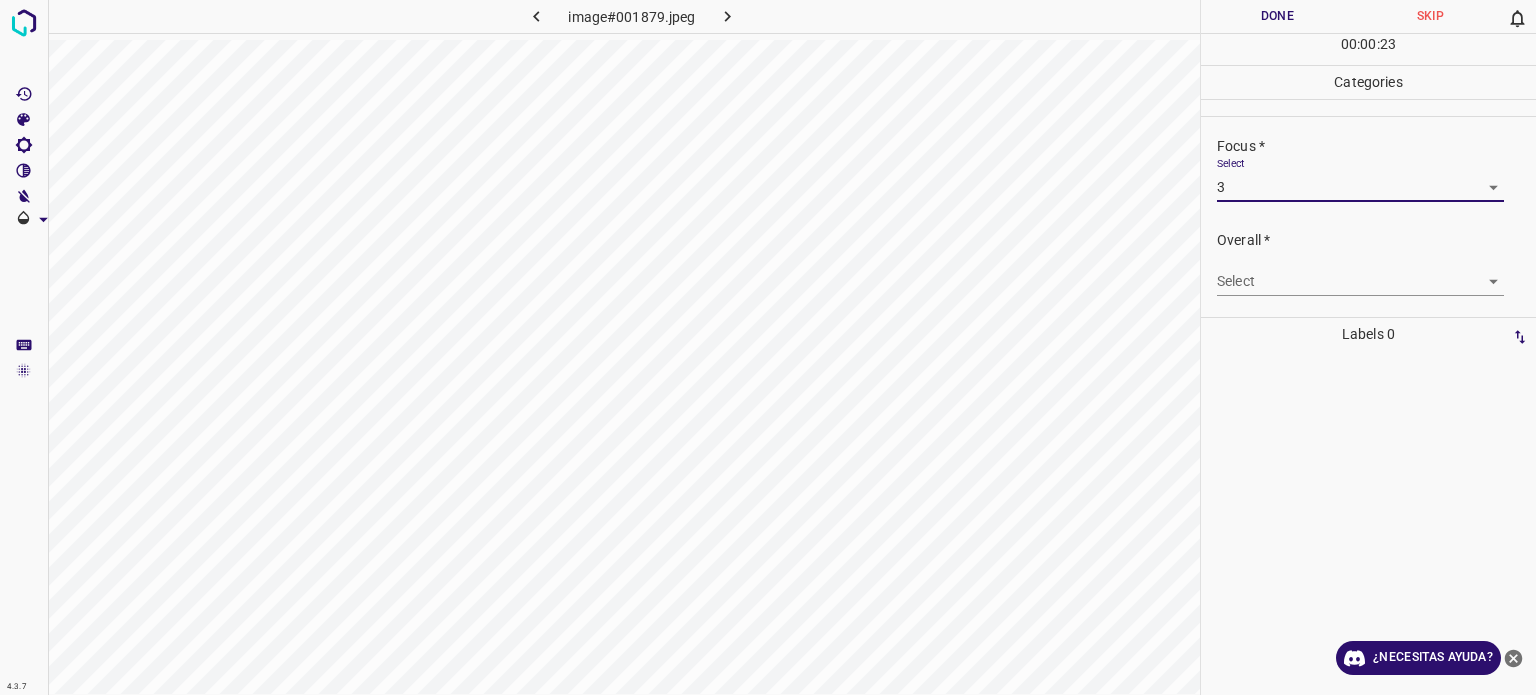 click on "4.3.7 image#001879.jpeg Done Skip 0 00   : 00   : 23   Categories Lighting *  Select 3 3 Focus *  Select 3 3 Overall *  Select ​ Labels   0 Categories 1 Lighting 2 Focus 3 Overall Tools Space Change between modes (Draw & Edit) I Auto labeling R Restore zoom M Zoom in N Zoom out Delete Delete selecte label Filters Z Restore filters X Saturation filter C Brightness filter V Contrast filter B Gray scale filter General O Download ¿Necesitas ayuda? Texto original Valora esta traducción Tu opinión servirá para ayudar a mejorar el Traductor de Google - Texto - Esconder - Borrar" at bounding box center (768, 347) 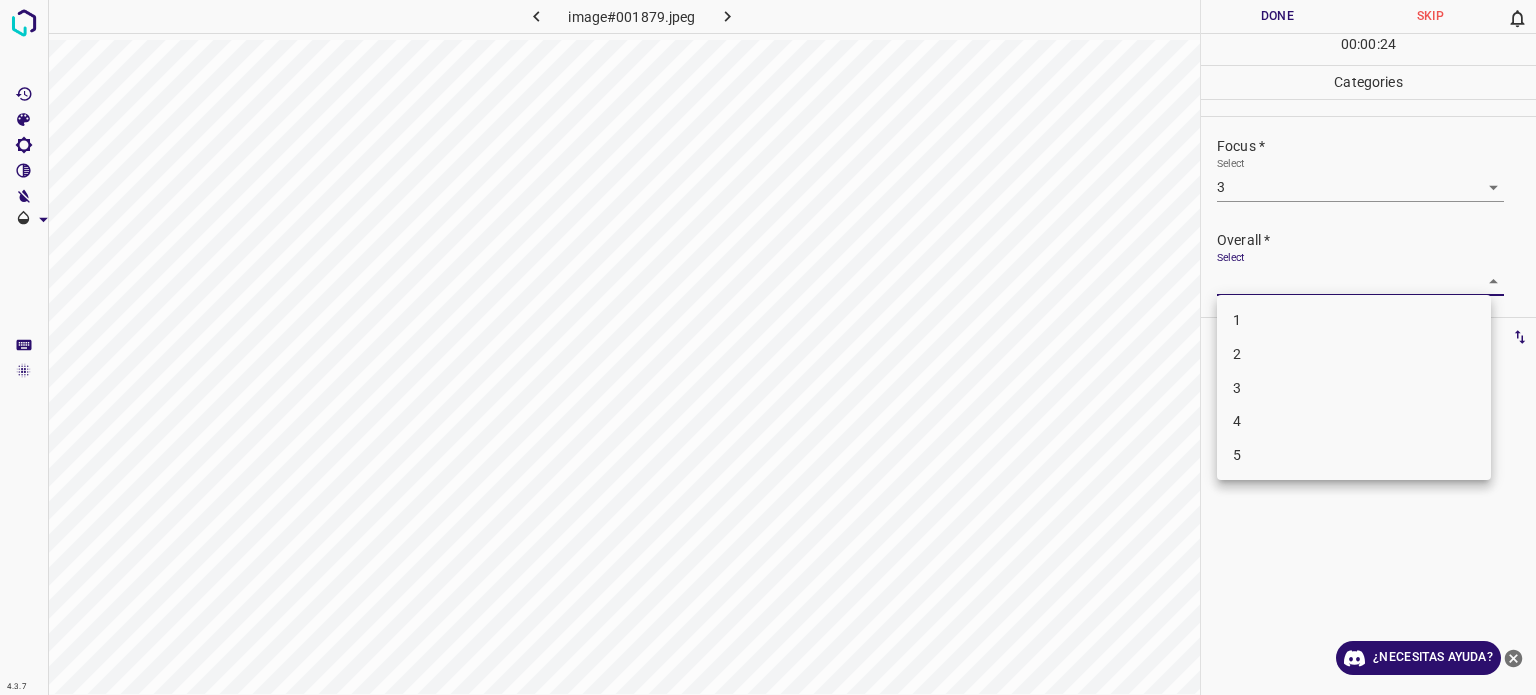 click on "3" at bounding box center (1354, 388) 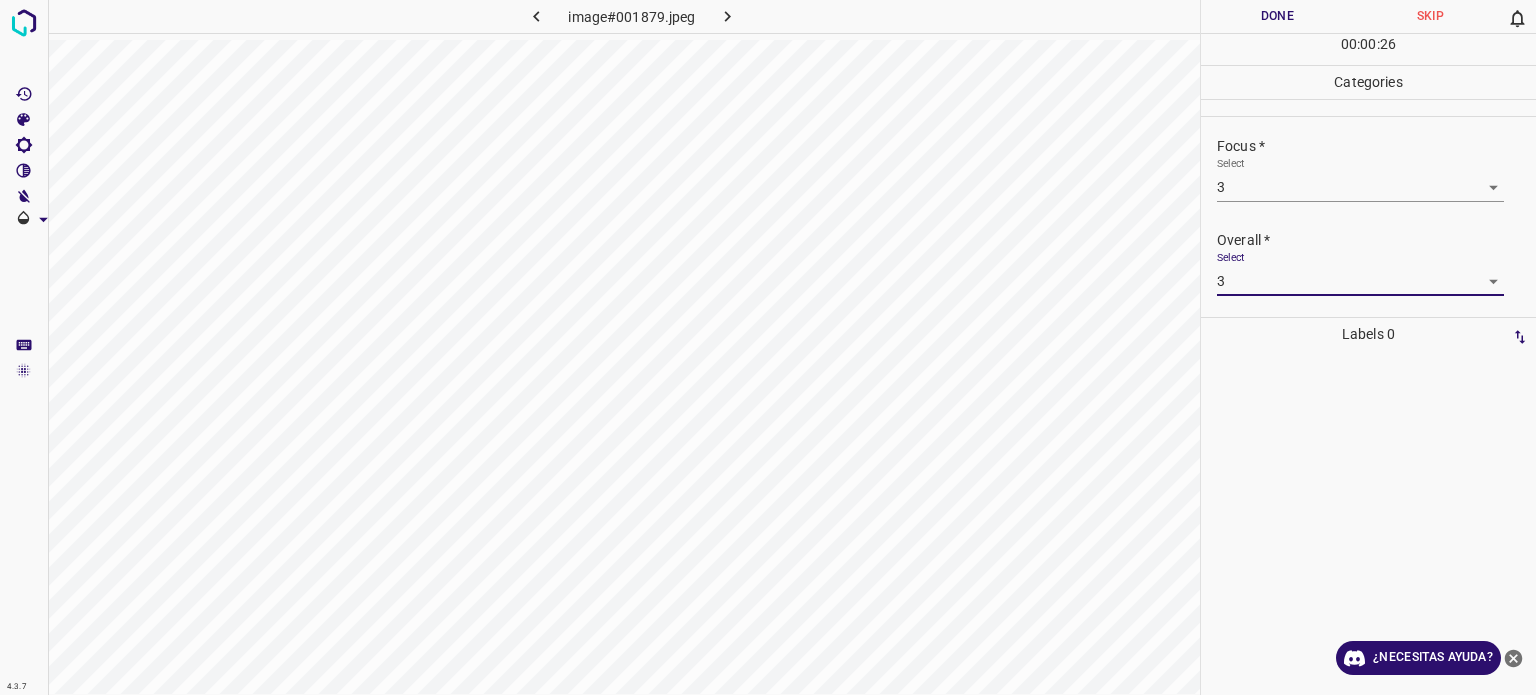 click on "Done" at bounding box center [1277, 16] 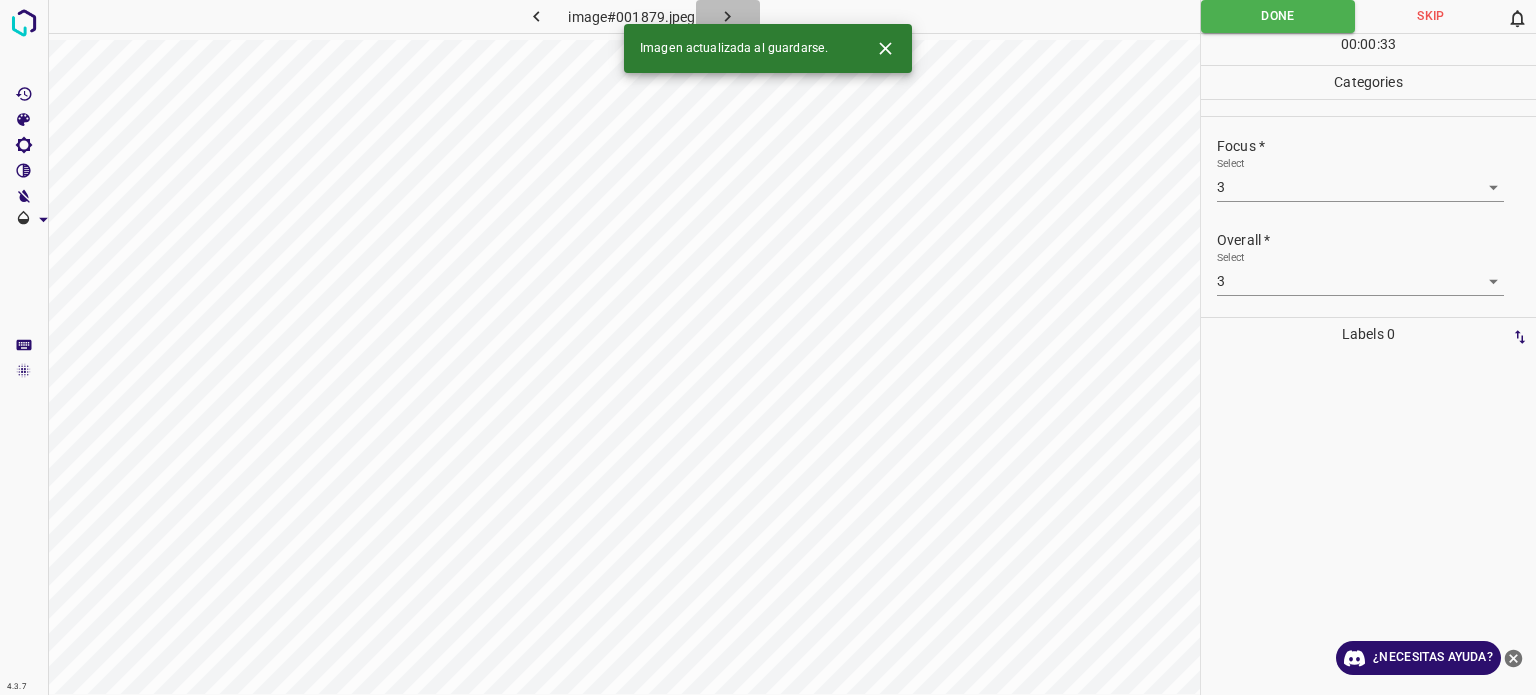 click 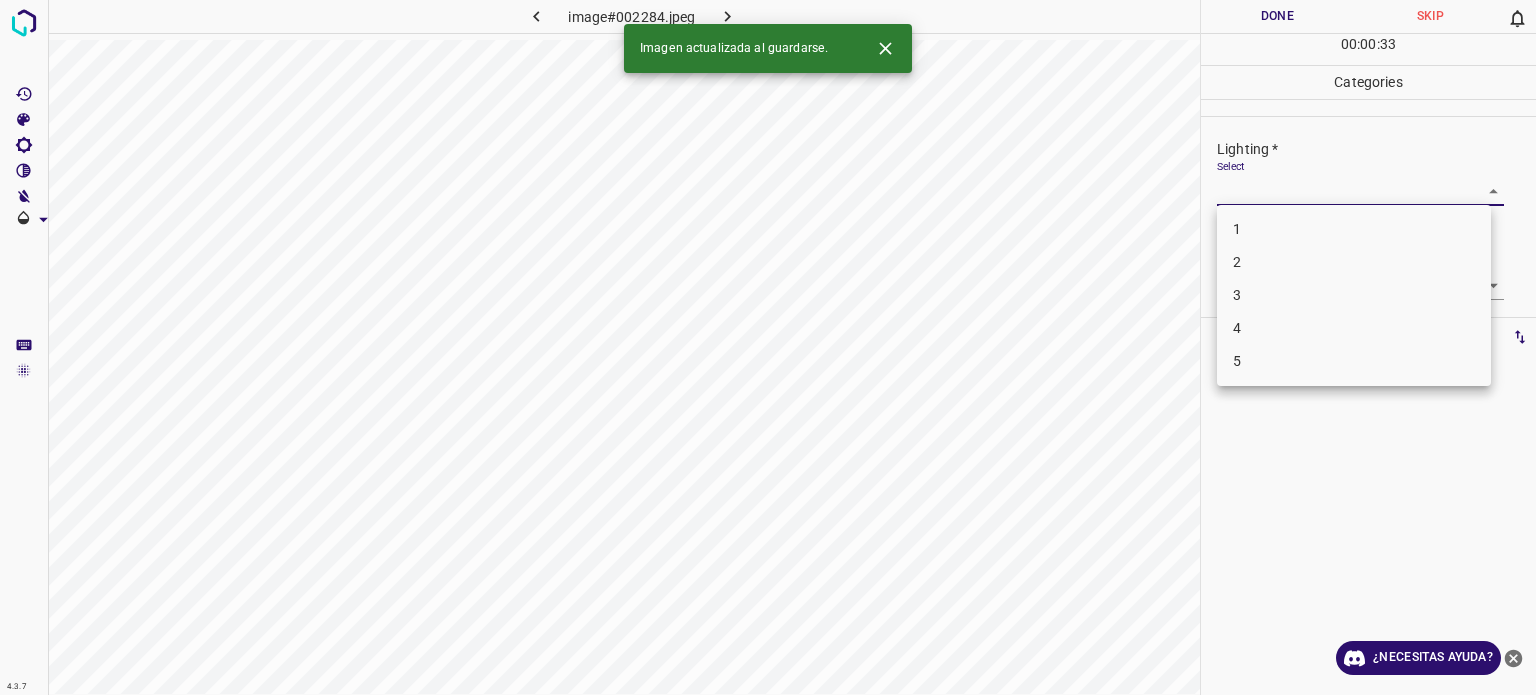 click on "4.3.7 image#002284.jpeg Done Skip 0 00 : 00 : 33 Categories Lighting * Select ​ Focus * Select ​ Overall * Select ​ Labels 0 Categories 1 Lighting 2 Focus 3 Overall Tools Space Change between modes (Draw & Edit) I Auto labeling R Restore zoom M Zoom in N Zoom out Delete Delete selecte label Filters Z Restore filters X Saturation filter C Brightness filter V Contrast filter B Gray scale filter General O Download Imagen actualizada al guardarse. ¿Necesitas ayuda? Texto original Valora esta traducción Tu opinión servirá para ayudar a mejorar el Traductor de Google - Texto - Esconder - Borrar 1 2 3 4 5" at bounding box center (768, 347) 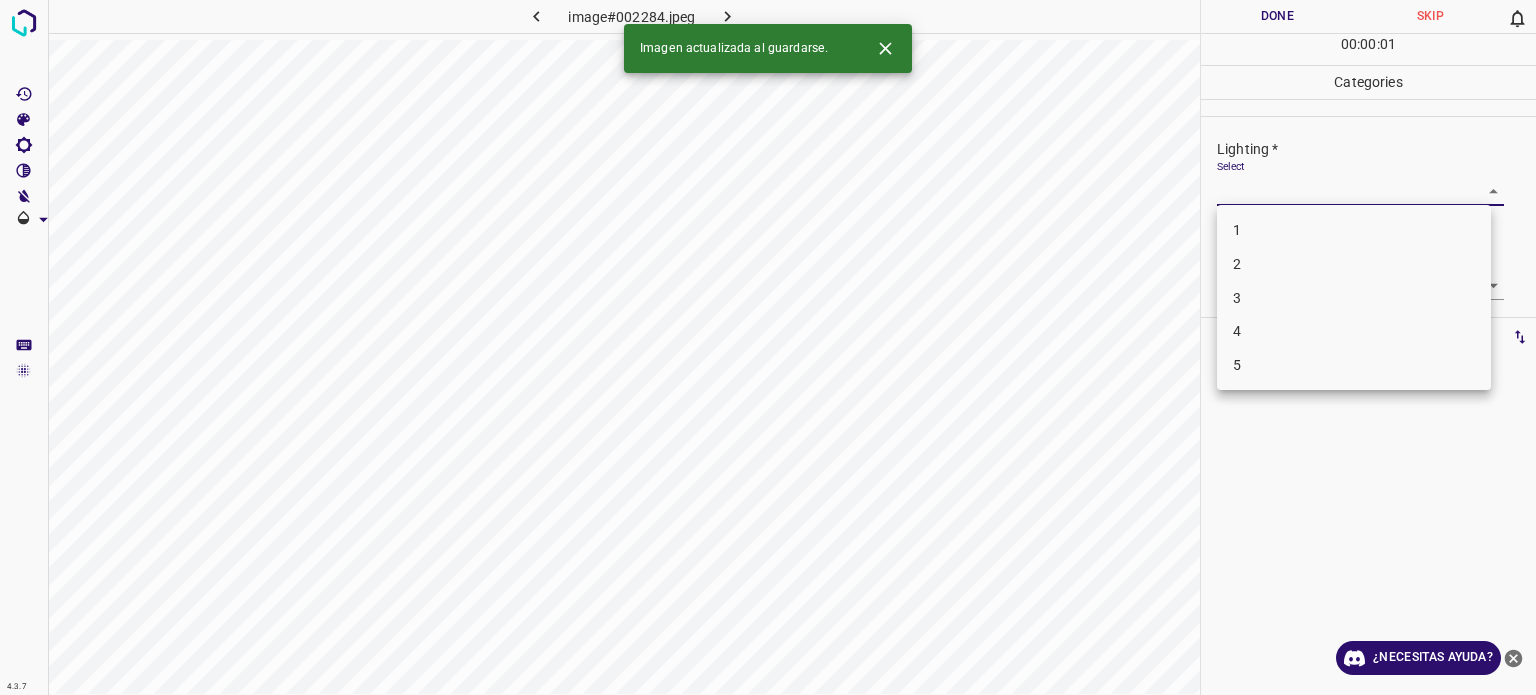 click on "3" at bounding box center (1354, 298) 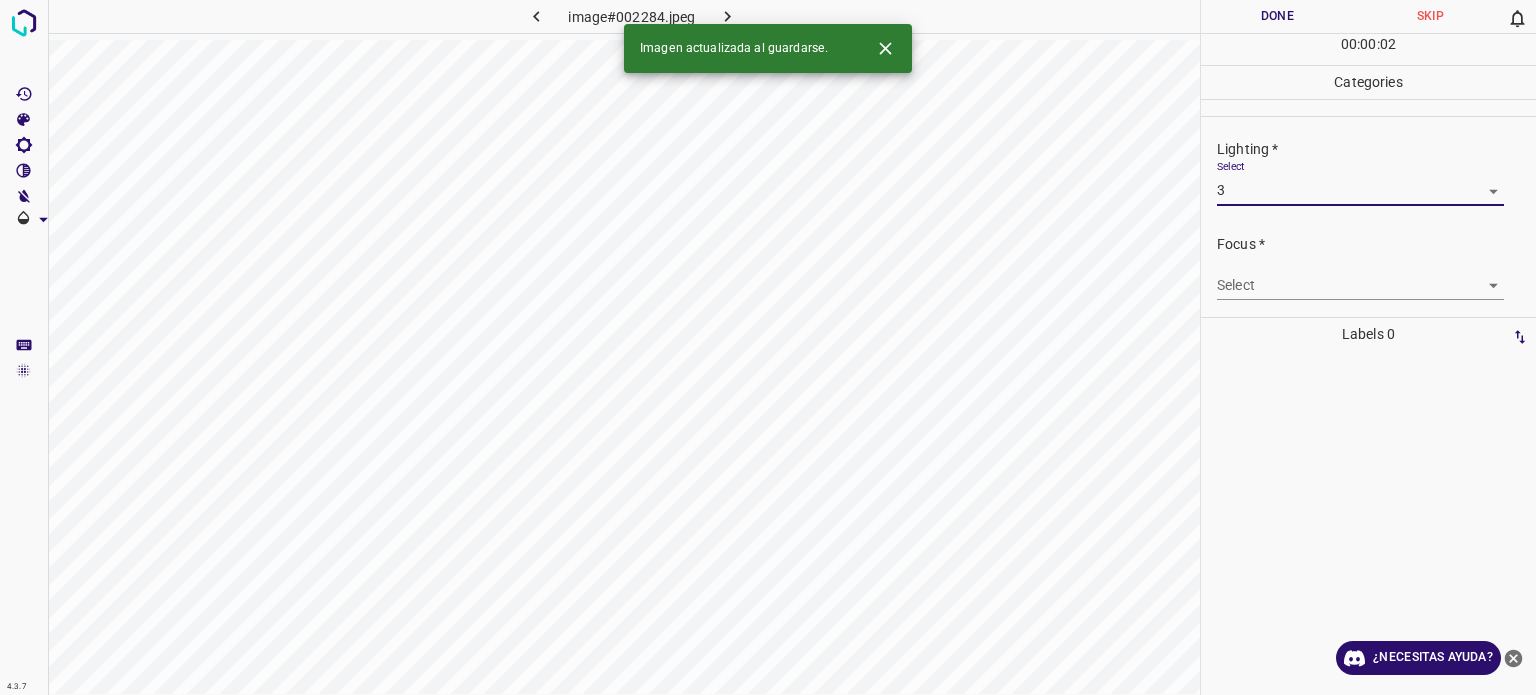 click on "4.3.7 image#002284.jpeg Done Skip 0 00   : 00   : 02   Categories Lighting *  Select 3 3 Focus *  Select ​ Overall *  Select ​ Labels   0 Categories 1 Lighting 2 Focus 3 Overall Tools Space Change between modes (Draw & Edit) I Auto labeling R Restore zoom M Zoom in N Zoom out Delete Delete selecte label Filters Z Restore filters X Saturation filter C Brightness filter V Contrast filter B Gray scale filter General O Download Imagen actualizada al guardarse. ¿Necesitas ayuda? Texto original Valora esta traducción Tu opinión servirá para ayudar a mejorar el Traductor de Google - Texto - Esconder - Borrar" at bounding box center (768, 347) 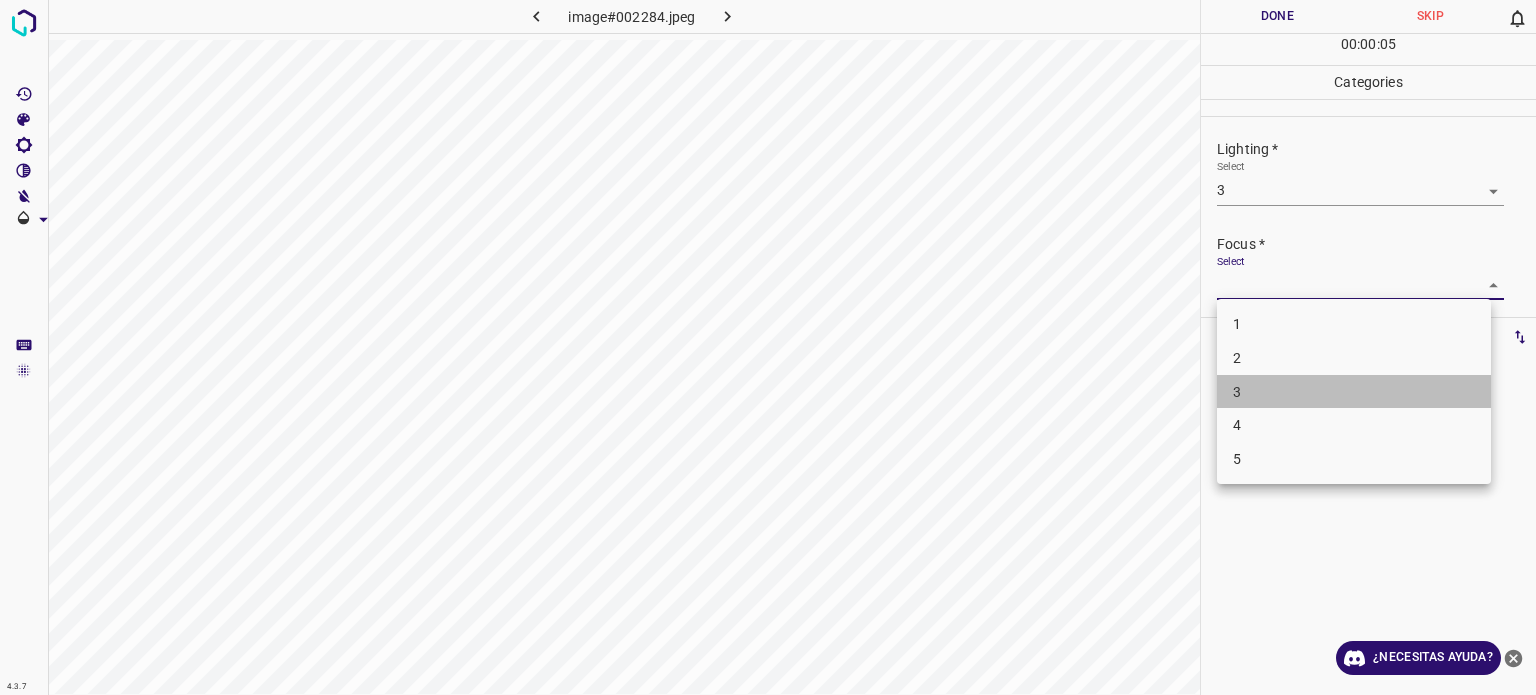 click on "3" at bounding box center [1354, 392] 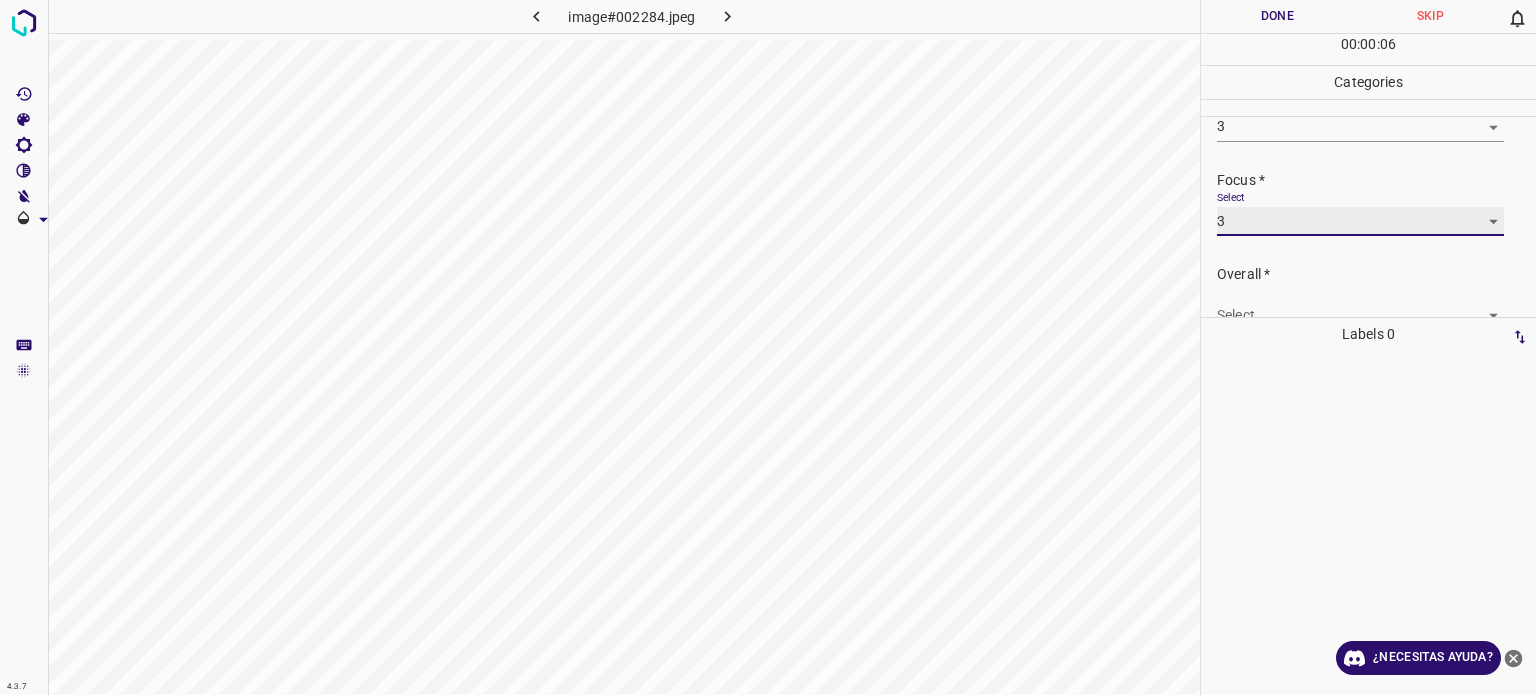 scroll, scrollTop: 98, scrollLeft: 0, axis: vertical 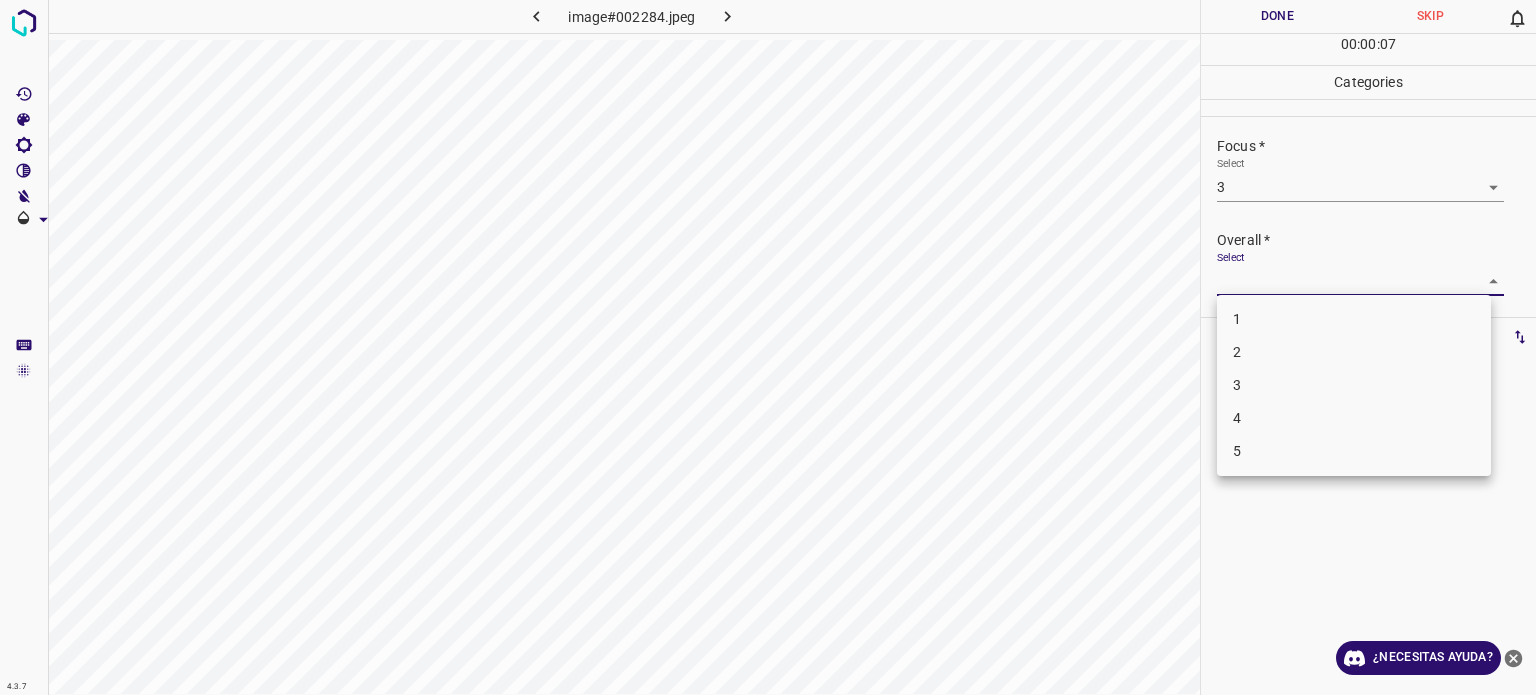 click on "4.3.7 image#002284.jpeg Done Skip 0 00   : 00   : 07   Categories Lighting *  Select 3 3 Focus *  Select 3 3 Overall *  Select ​ Labels   0 Categories 1 Lighting 2 Focus 3 Overall Tools Space Change between modes (Draw & Edit) I Auto labeling R Restore zoom M Zoom in N Zoom out Delete Delete selecte label Filters Z Restore filters X Saturation filter C Brightness filter V Contrast filter B Gray scale filter General O Download ¿Necesitas ayuda? Texto original Valora esta traducción Tu opinión servirá para ayudar a mejorar el Traductor de Google - Texto - Esconder - Borrar 1 2 3 4 5" at bounding box center (768, 347) 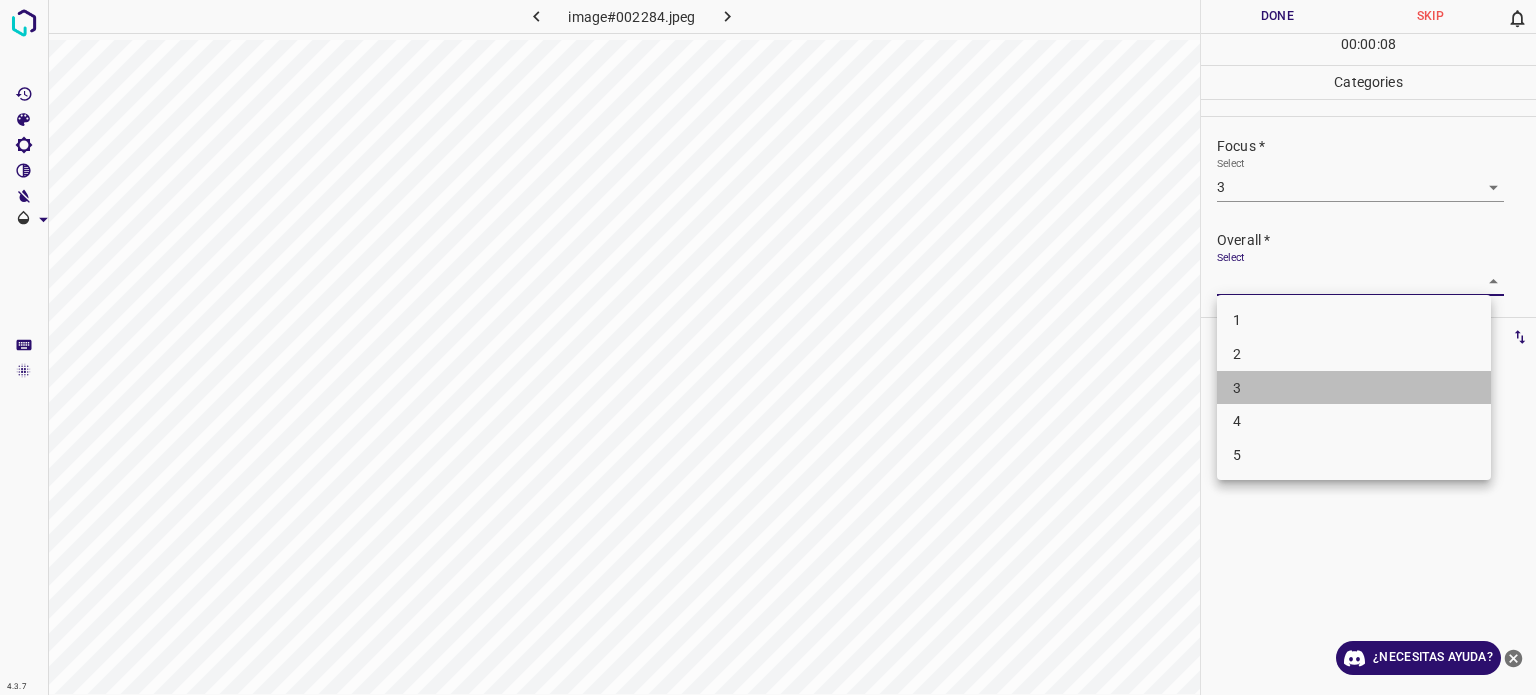 click on "3" at bounding box center (1354, 388) 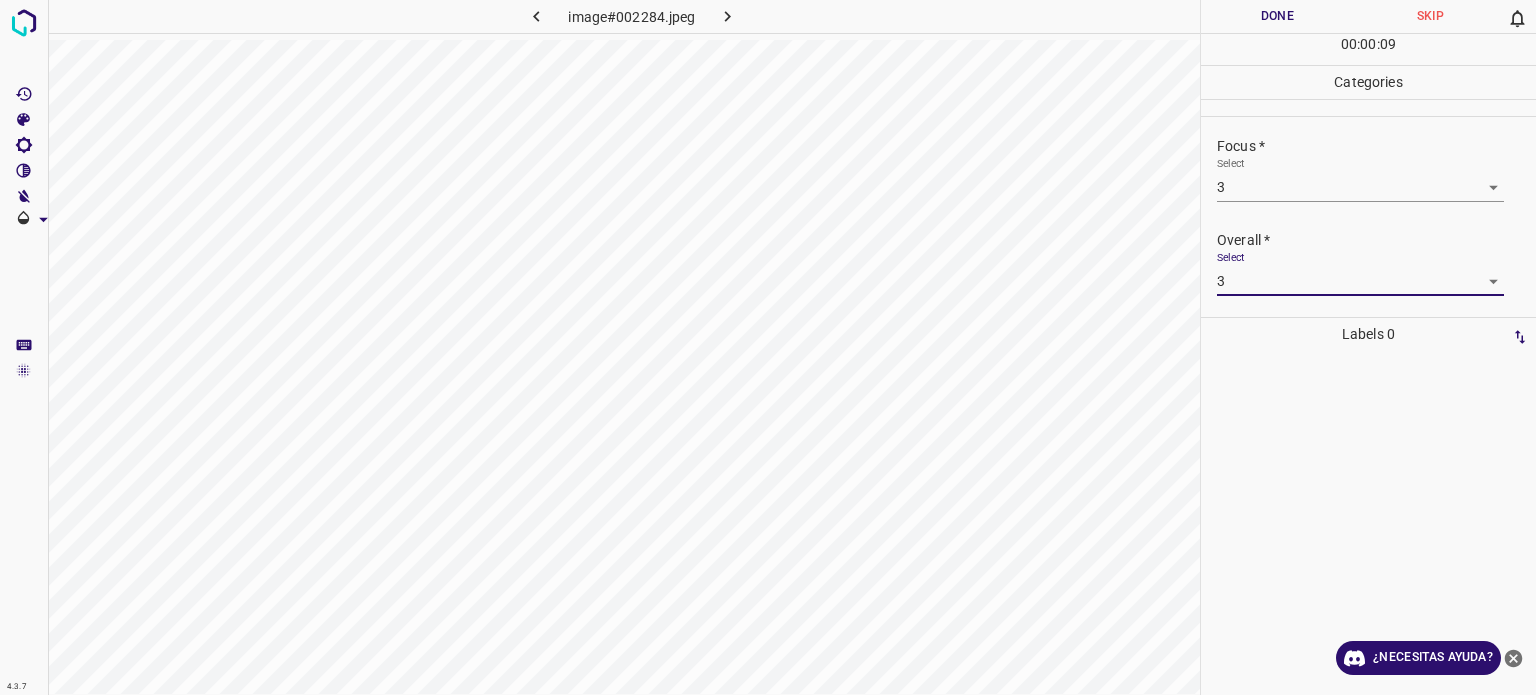 click on "Done" at bounding box center [1277, 16] 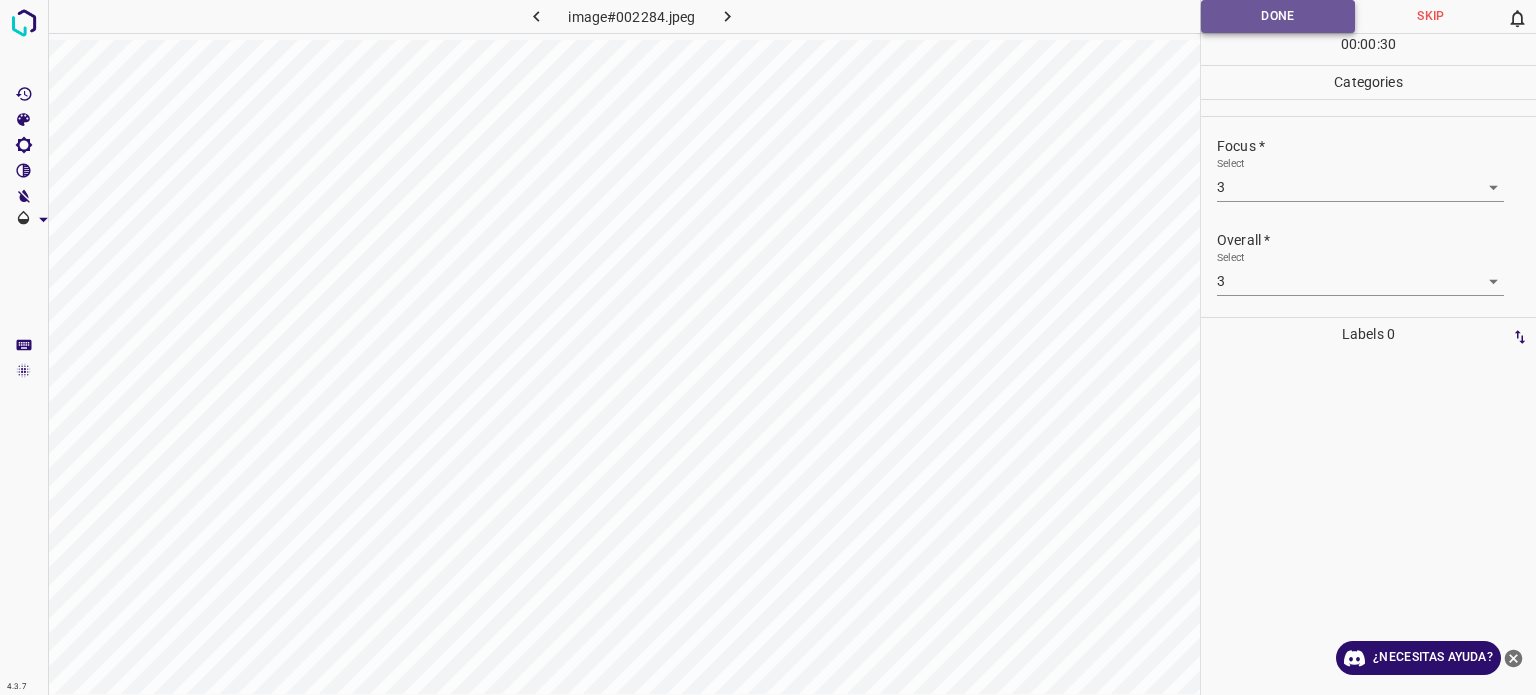 click on "Done" at bounding box center [1278, 16] 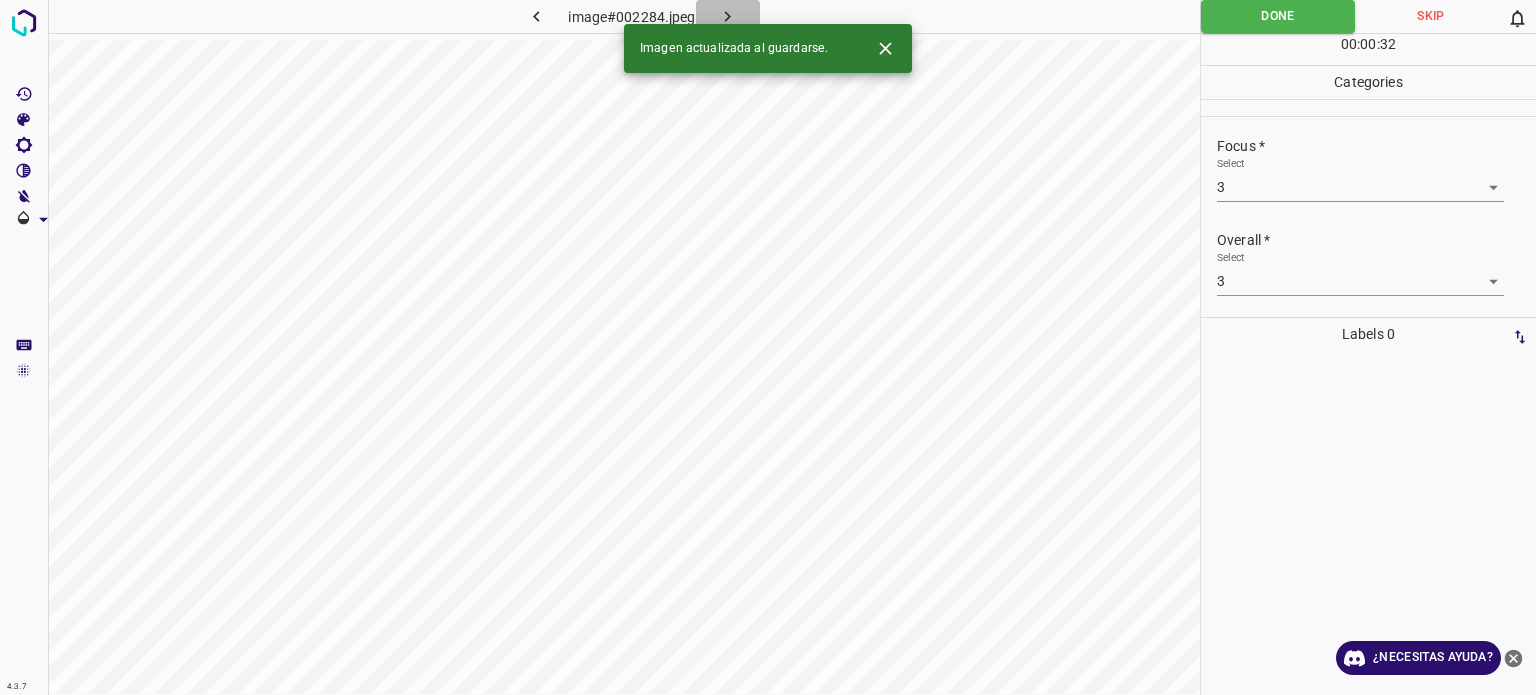 click at bounding box center [728, 16] 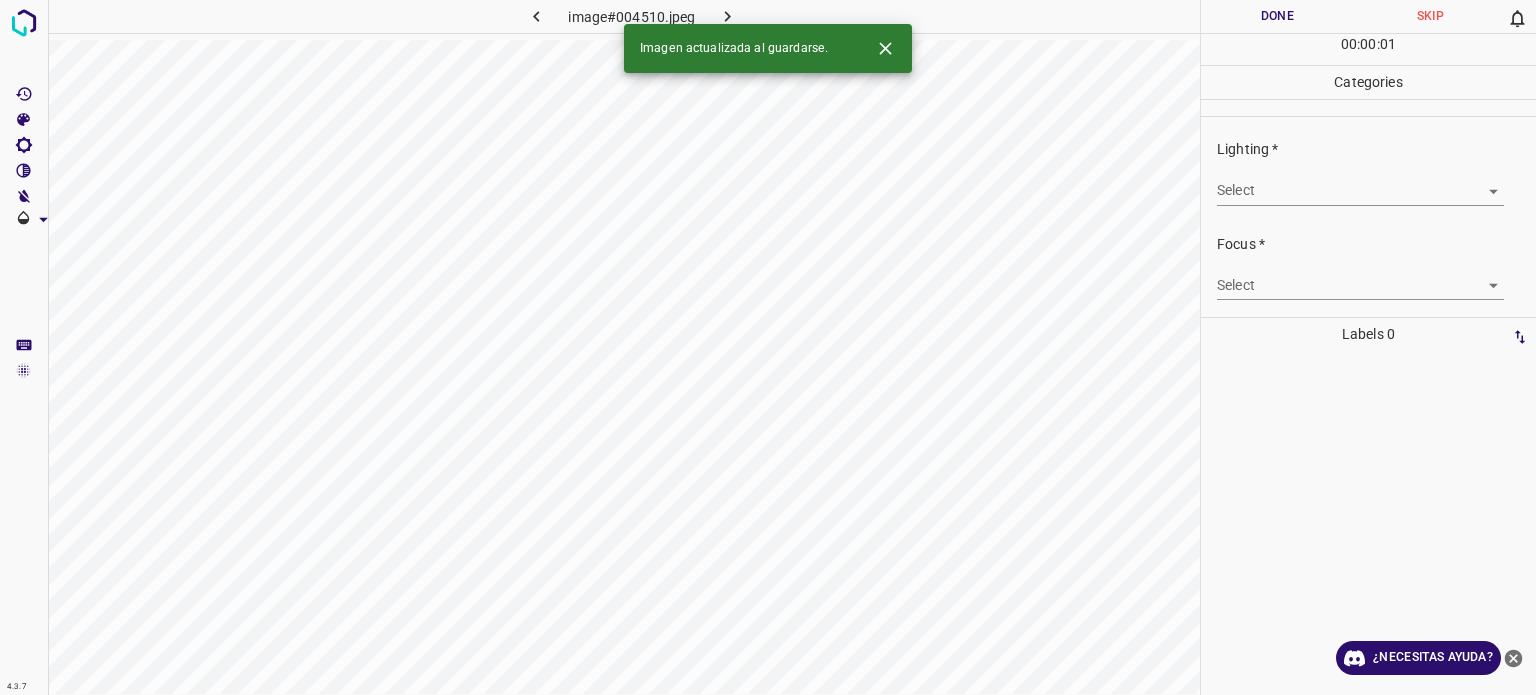 click on "4.3.7 image#004510.jpeg Done Skip 0 00   : 00   : 01   Categories Lighting *  Select ​ Focus *  Select ​ Overall *  Select ​ Labels   0 Categories 1 Lighting 2 Focus 3 Overall Tools Space Change between modes (Draw & Edit) I Auto labeling R Restore zoom M Zoom in N Zoom out Delete Delete selecte label Filters Z Restore filters X Saturation filter C Brightness filter V Contrast filter B Gray scale filter General O Download Imagen actualizada al guardarse. ¿Necesitas ayuda? Texto original Valora esta traducción Tu opinión servirá para ayudar a mejorar el Traductor de Google - Texto - Esconder - Borrar" at bounding box center [768, 347] 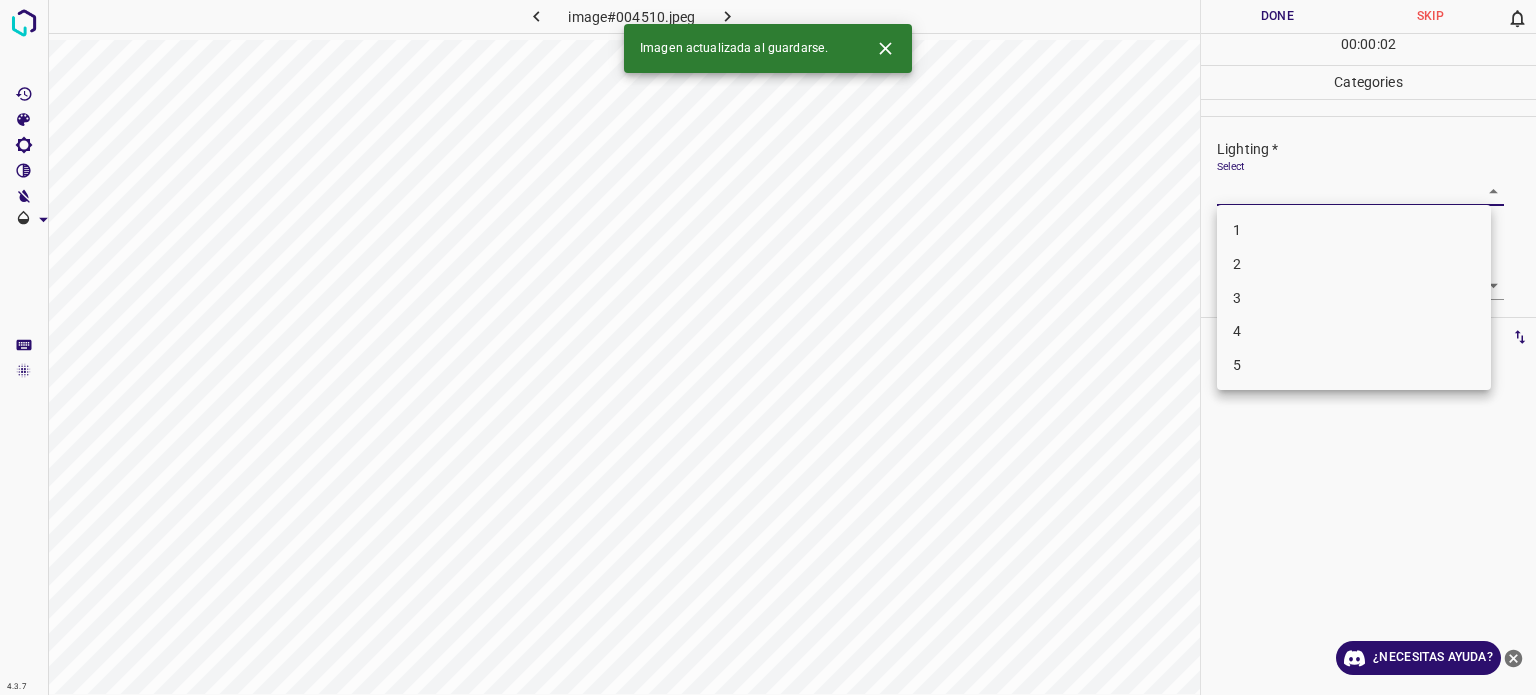 click on "3" at bounding box center (1354, 298) 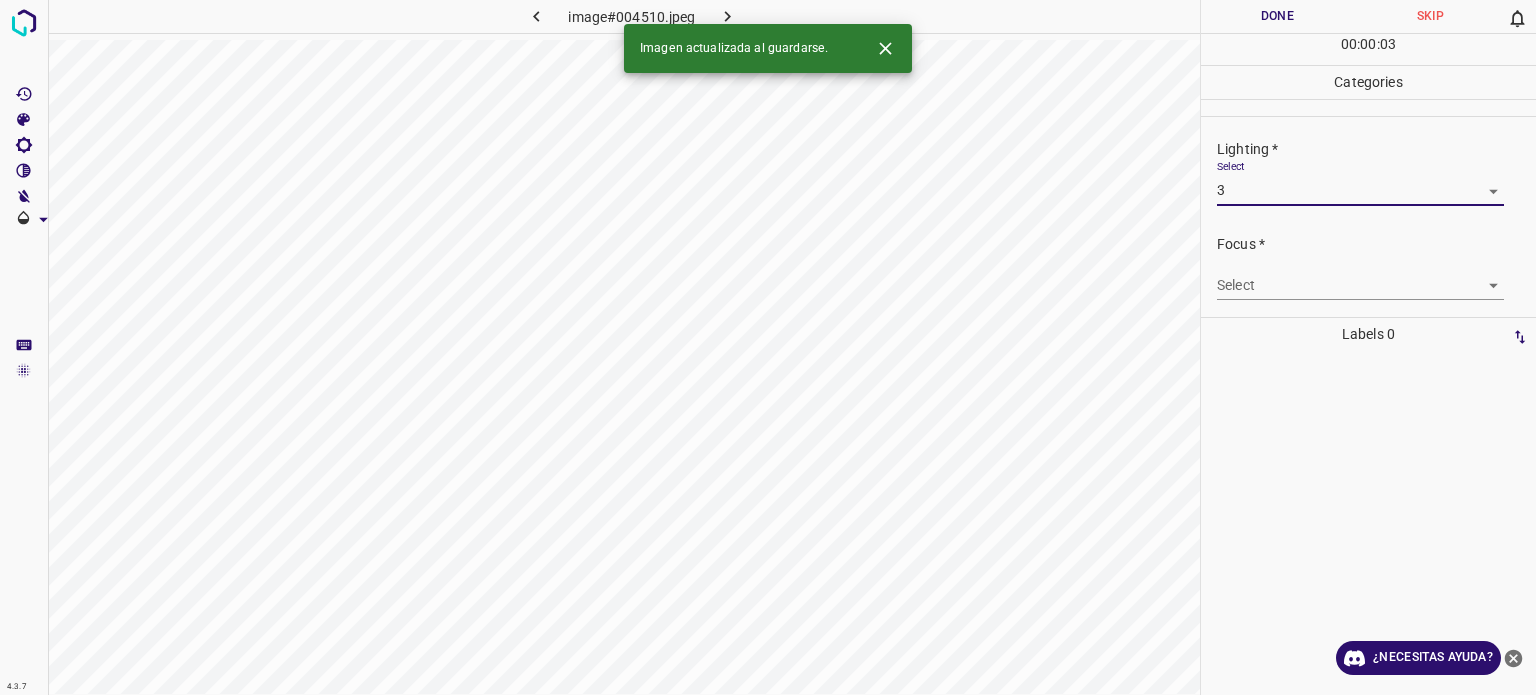 click on "4.3.7 image#004510.jpeg Done Skip 0 00   : 00   : 03   Categories Lighting *  Select 3 3 Focus *  Select ​ Overall *  Select ​ Labels   0 Categories 1 Lighting 2 Focus 3 Overall Tools Space Change between modes (Draw & Edit) I Auto labeling R Restore zoom M Zoom in N Zoom out Delete Delete selecte label Filters Z Restore filters X Saturation filter C Brightness filter V Contrast filter B Gray scale filter General O Download Imagen actualizada al guardarse. ¿Necesitas ayuda? Texto original Valora esta traducción Tu opinión servirá para ayudar a mejorar el Traductor de Google - Texto - Esconder - Borrar" at bounding box center (768, 347) 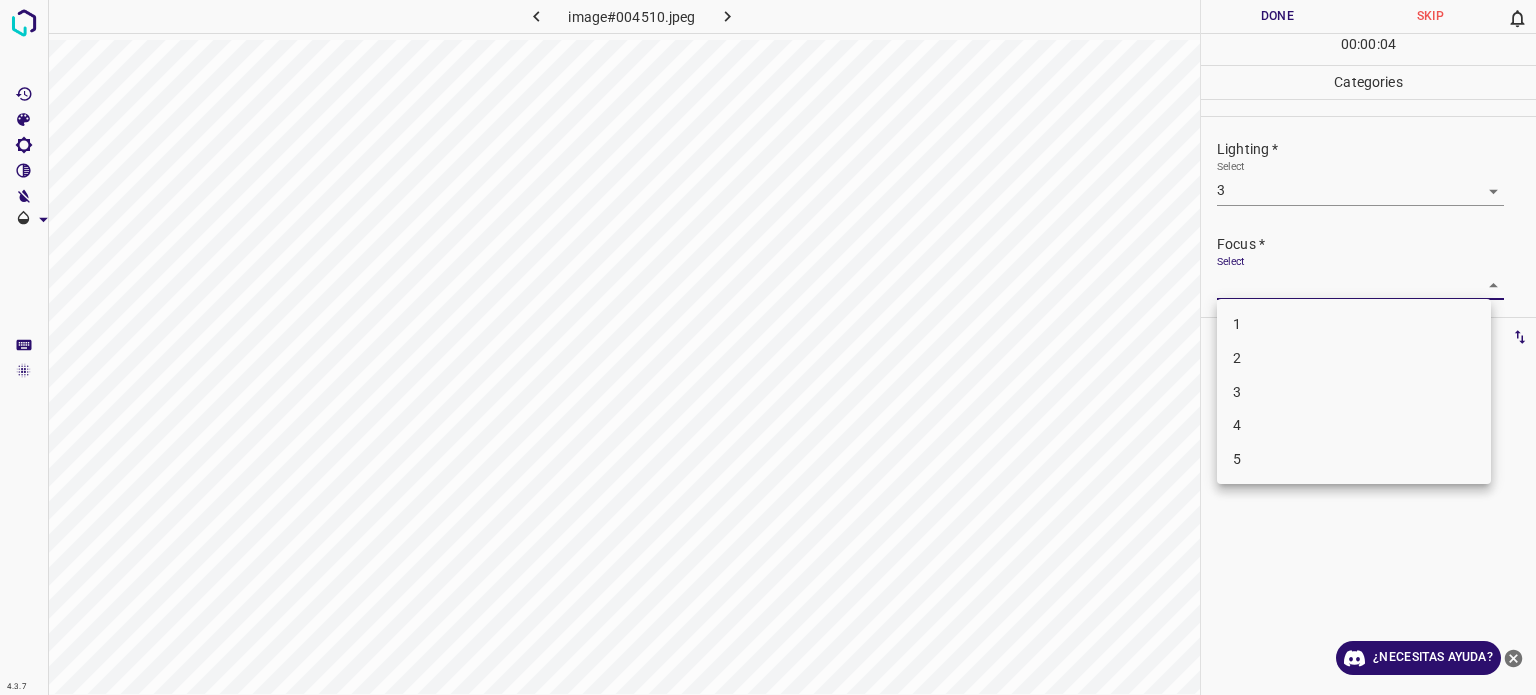 click on "3" at bounding box center [1237, 391] 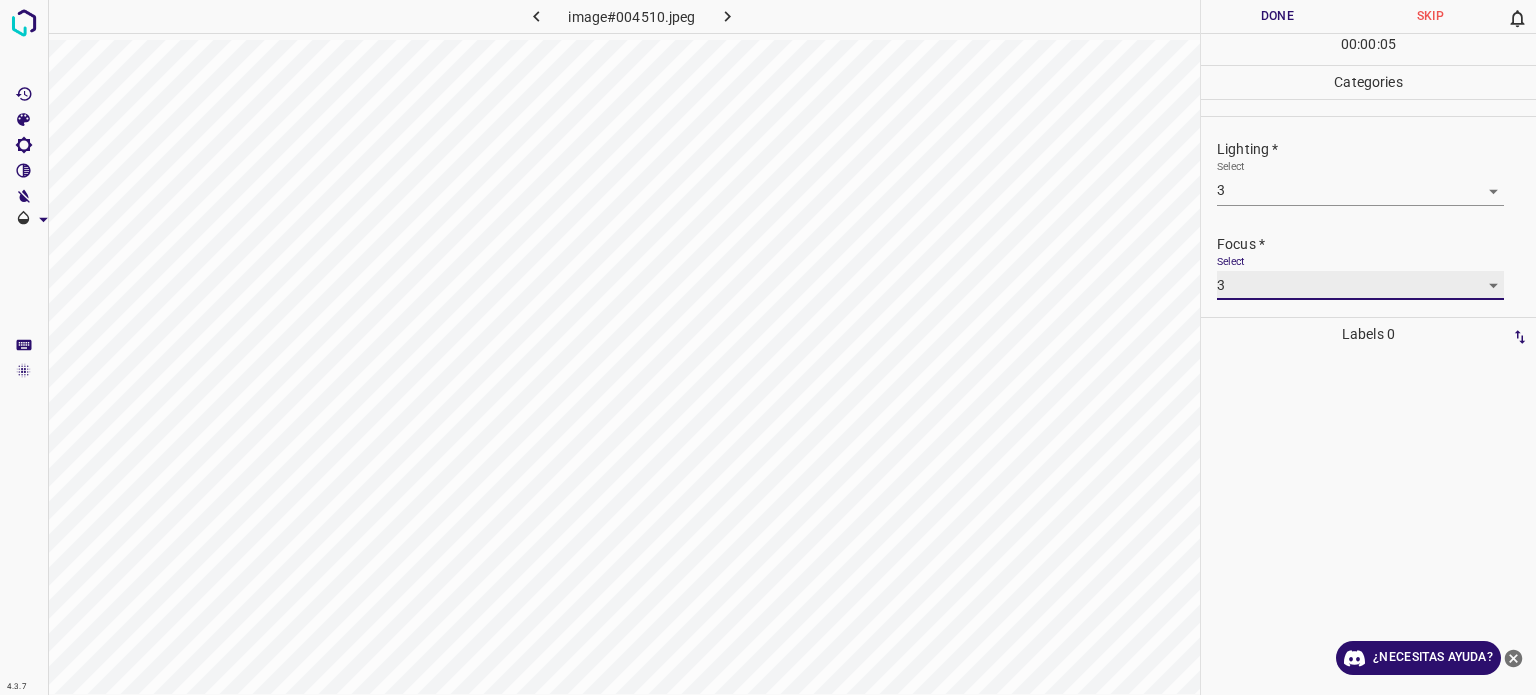 scroll, scrollTop: 98, scrollLeft: 0, axis: vertical 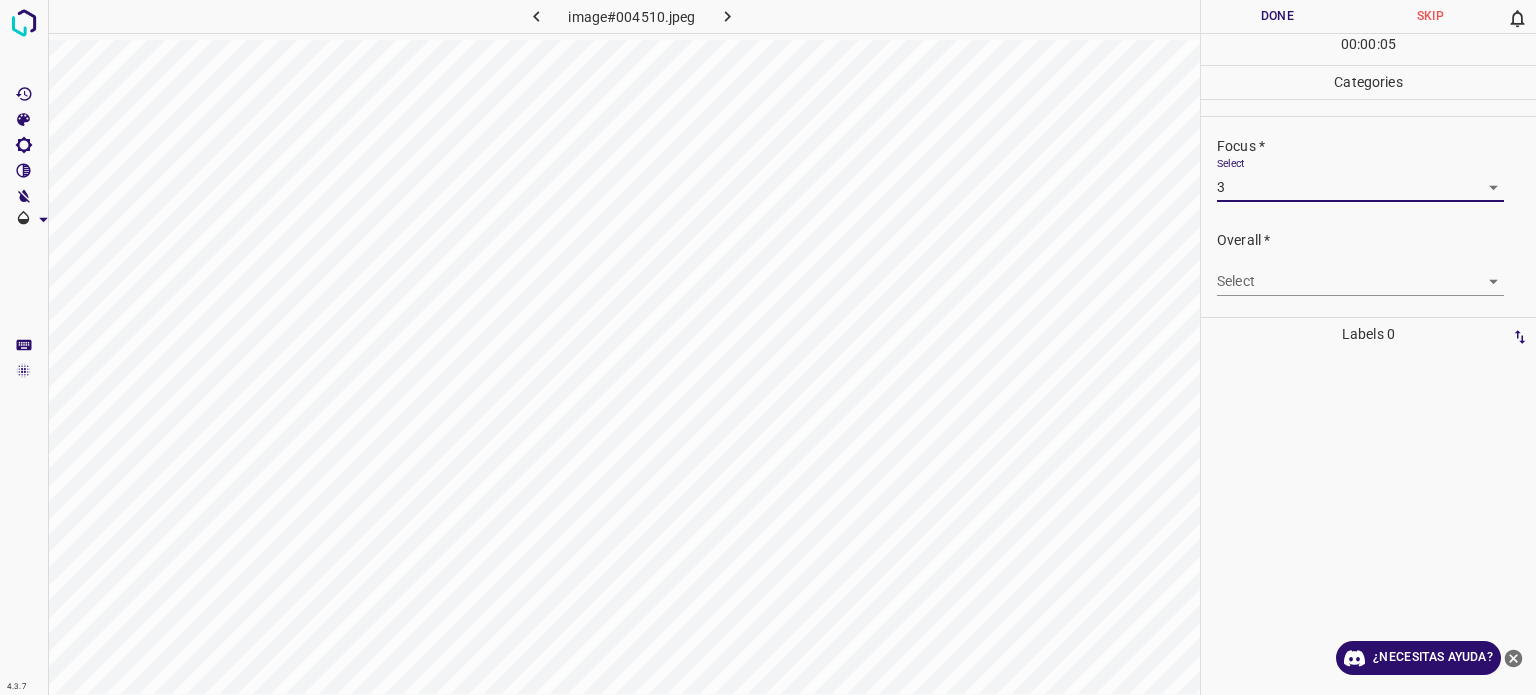 click on "4.3.7 image#004510.jpeg Done Skip 0 00   : 00   : 05   Categories Lighting *  Select 3 3 Focus *  Select 3 3 Overall *  Select ​ Labels   0 Categories 1 Lighting 2 Focus 3 Overall Tools Space Change between modes (Draw & Edit) I Auto labeling R Restore zoom M Zoom in N Zoom out Delete Delete selecte label Filters Z Restore filters X Saturation filter C Brightness filter V Contrast filter B Gray scale filter General O Download ¿Necesitas ayuda? Texto original Valora esta traducción Tu opinión servirá para ayudar a mejorar el Traductor de Google - Texto - Esconder - Borrar" at bounding box center [768, 347] 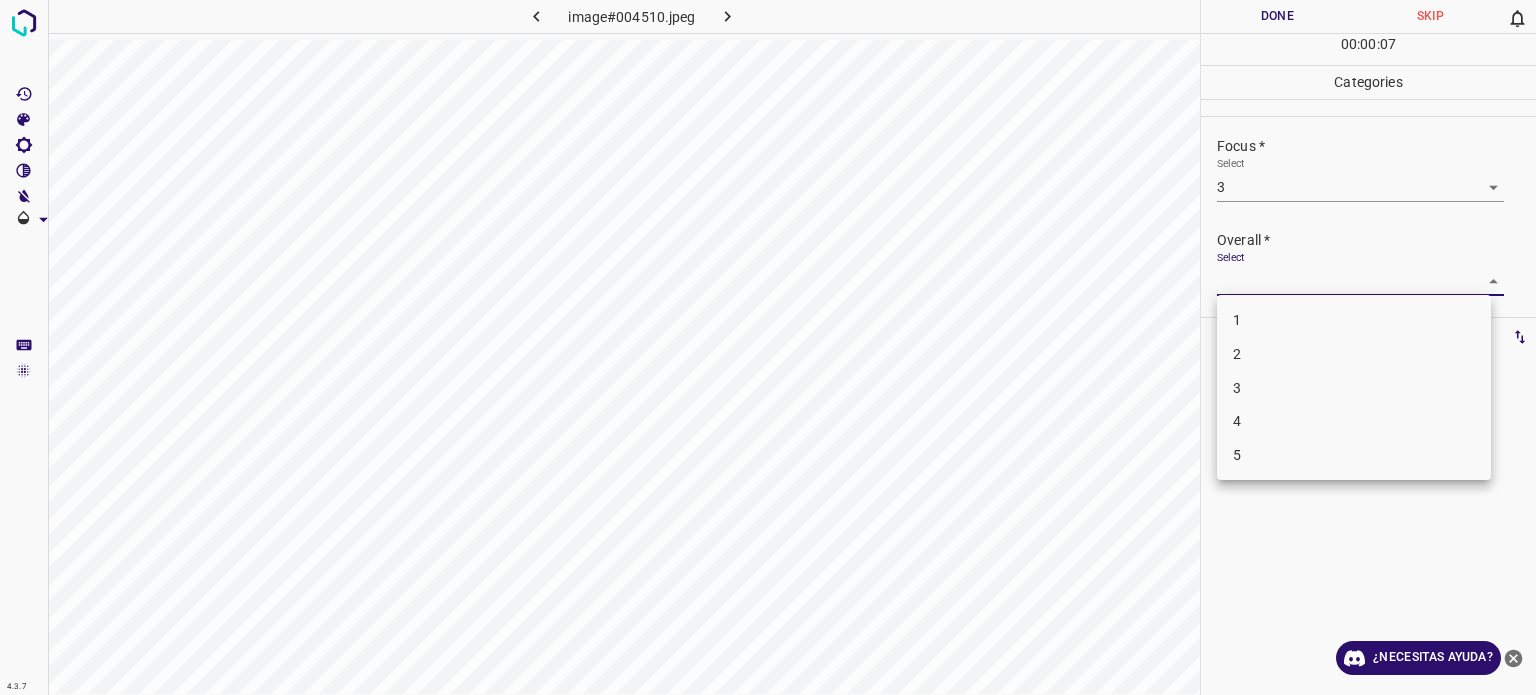 click on "3" at bounding box center (1237, 387) 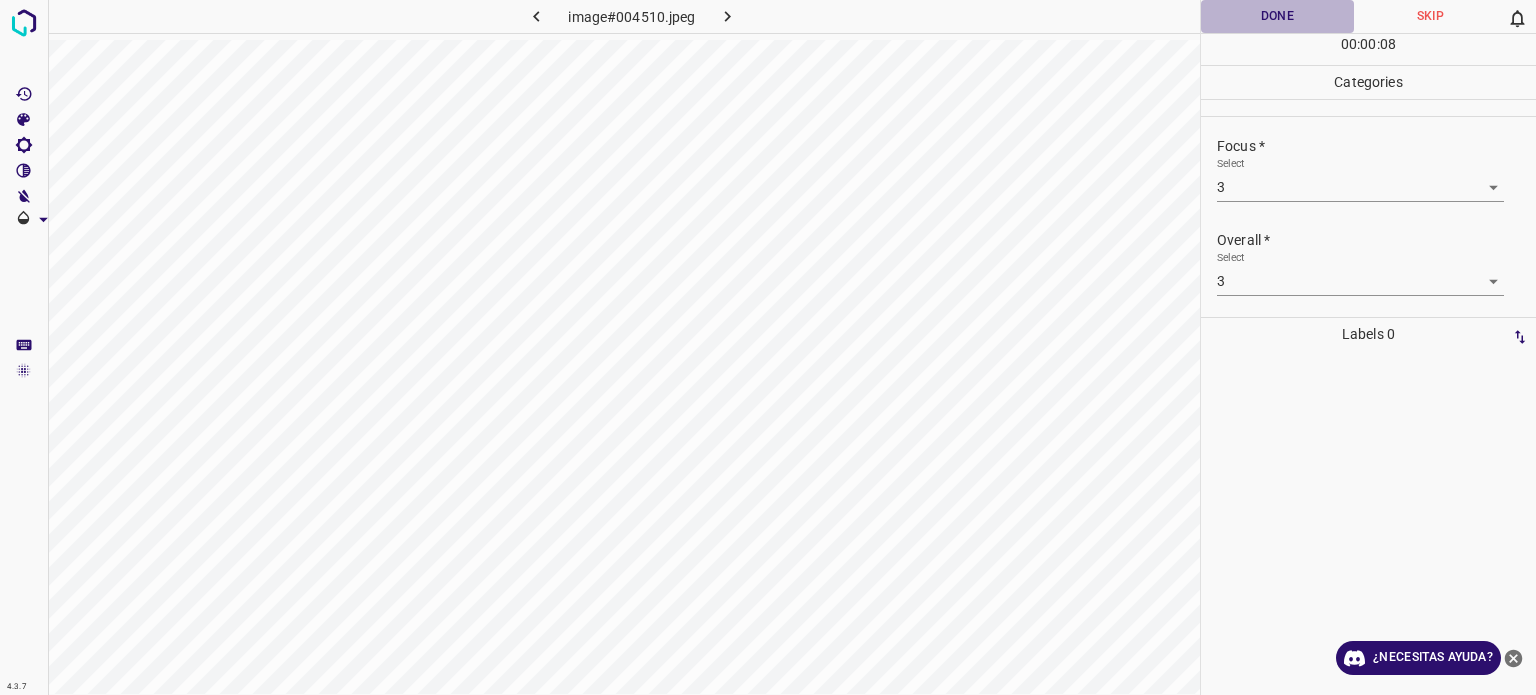 click on "Done" at bounding box center [1277, 16] 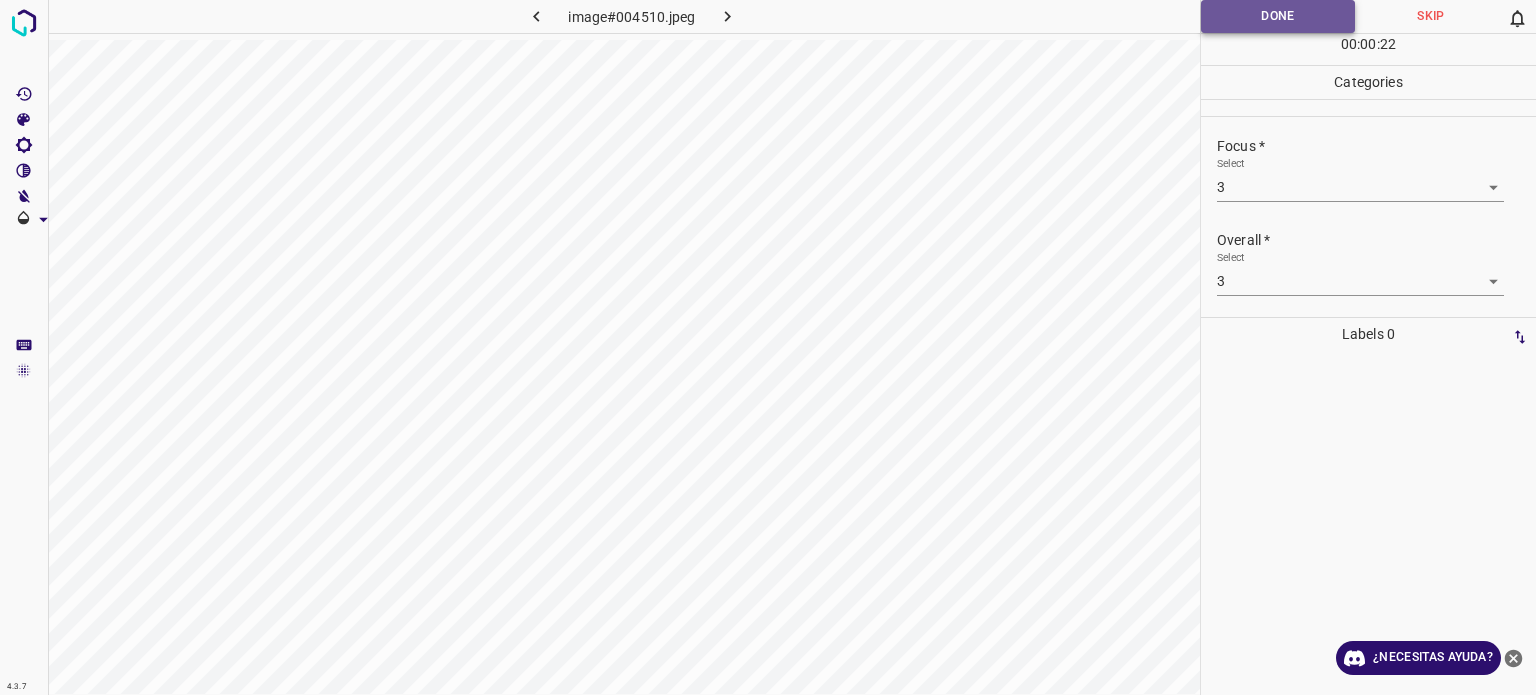 click on "Done" at bounding box center (1278, 16) 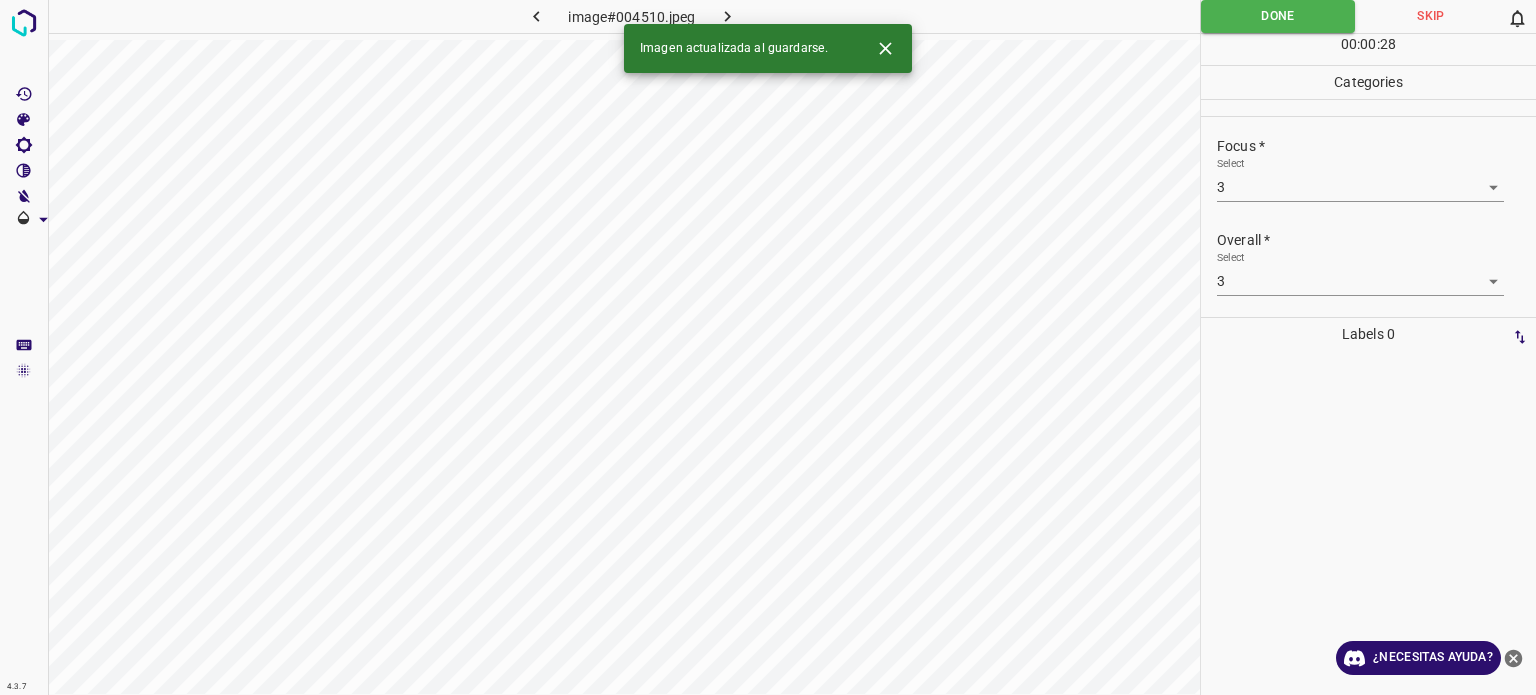 click 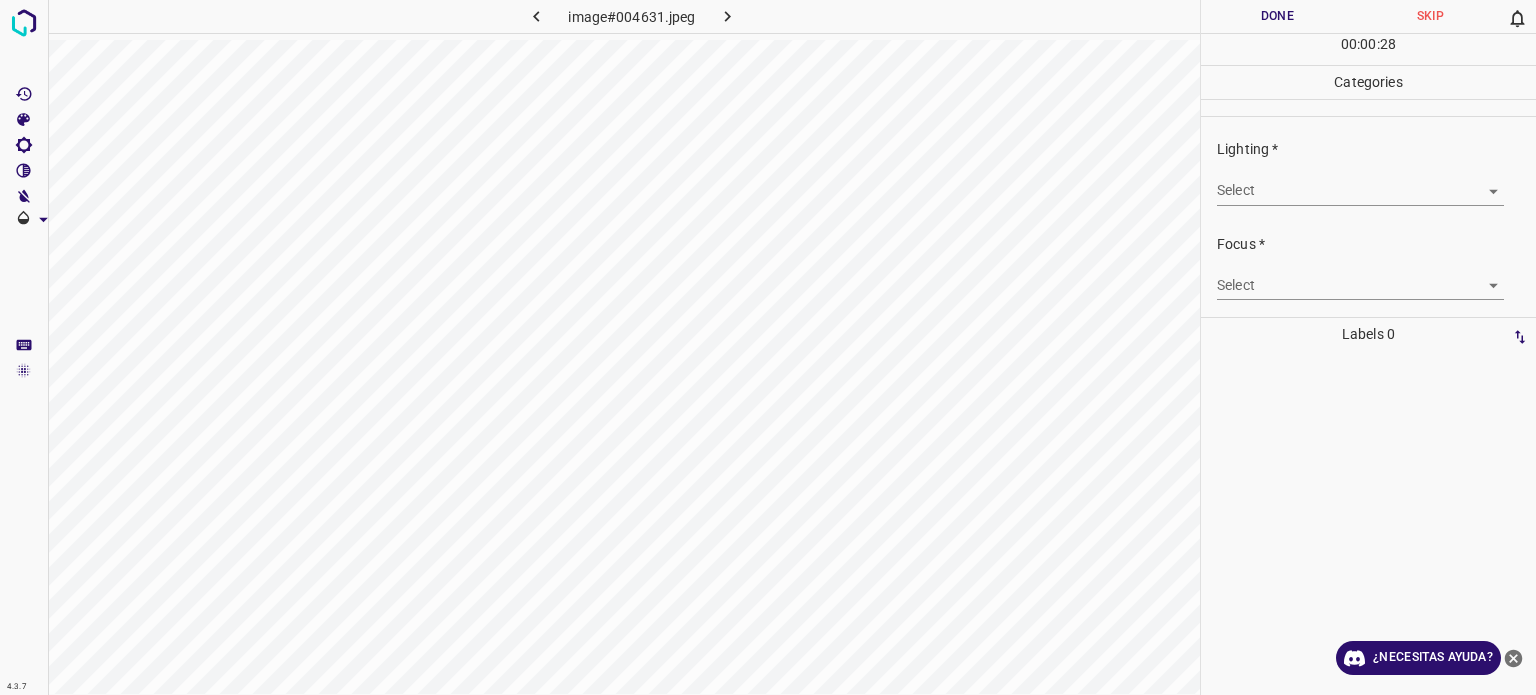 click on "4.3.7 image#004631.jpeg Done Skip 0 00   : 00   : 28   Categories Lighting *  Select ​ Focus *  Select ​ Overall *  Select ​ Labels   0 Categories 1 Lighting 2 Focus 3 Overall Tools Space Change between modes (Draw & Edit) I Auto labeling R Restore zoom M Zoom in N Zoom out Delete Delete selecte label Filters Z Restore filters X Saturation filter C Brightness filter V Contrast filter B Gray scale filter General O Download ¿Necesitas ayuda? Texto original Valora esta traducción Tu opinión servirá para ayudar a mejorar el Traductor de Google - Texto - Esconder - Borrar" at bounding box center (768, 347) 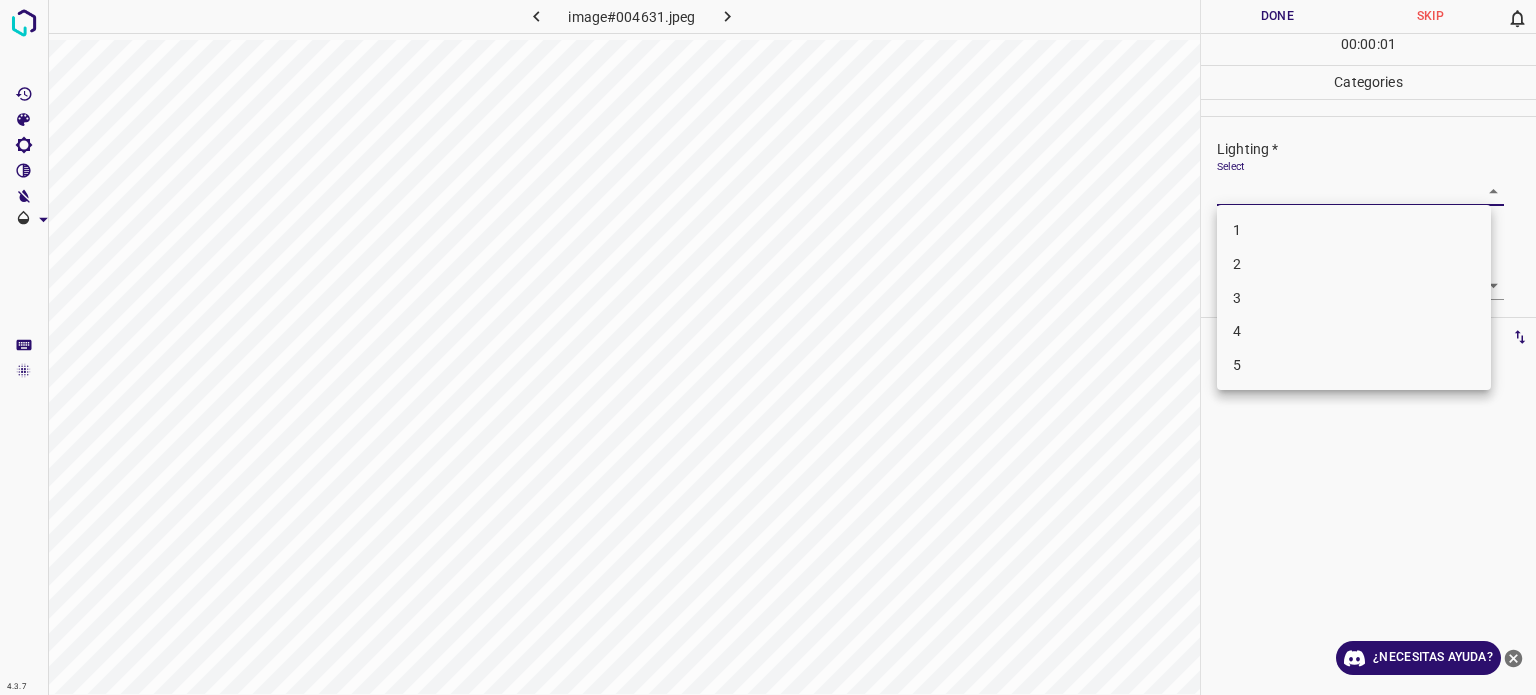 click on "2" at bounding box center (1237, 264) 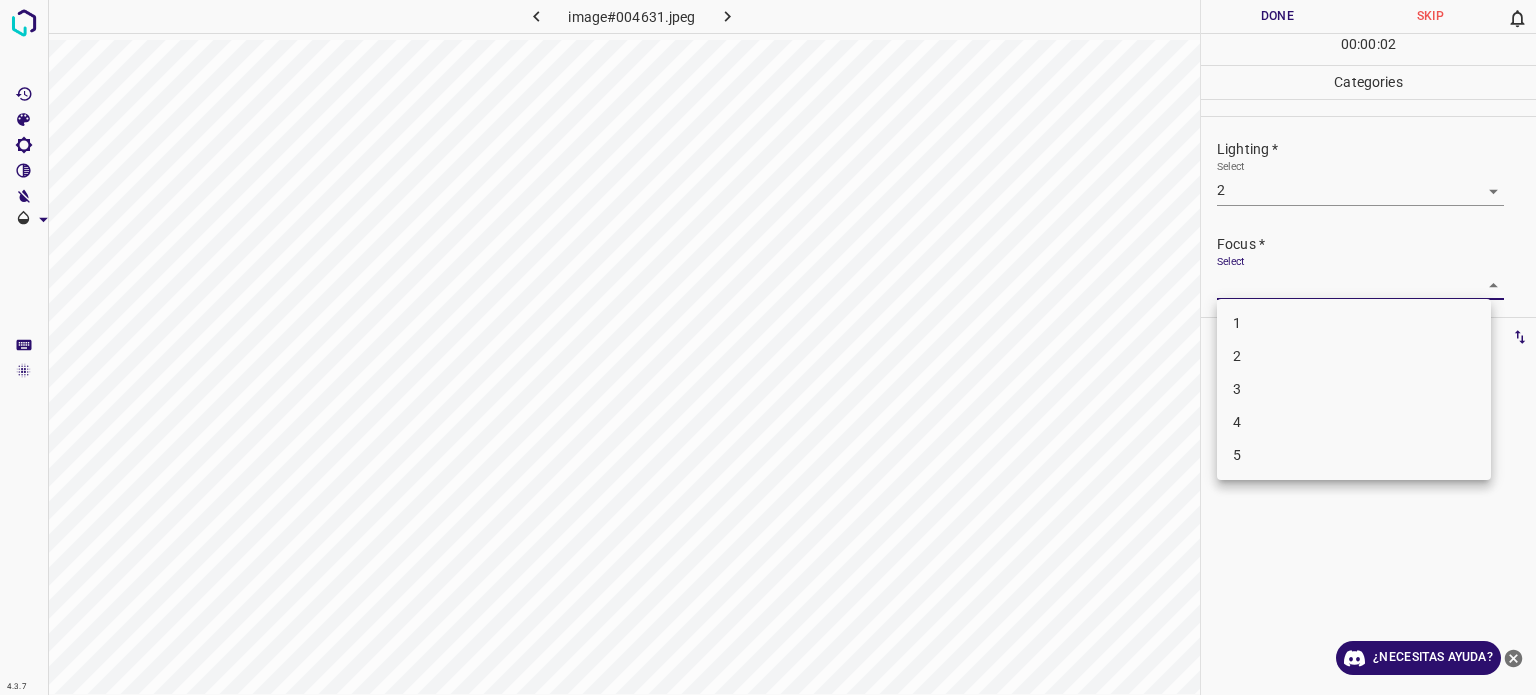 click on "4.3.7 image#004631.jpeg Done Skip 0 00   : 00   : 02   Categories Lighting *  Select 2 2 Focus *  Select ​ Overall *  Select ​ Labels   0 Categories 1 Lighting 2 Focus 3 Overall Tools Space Change between modes (Draw & Edit) I Auto labeling R Restore zoom M Zoom in N Zoom out Delete Delete selecte label Filters Z Restore filters X Saturation filter C Brightness filter V Contrast filter B Gray scale filter General O Download ¿Necesitas ayuda? Texto original Valora esta traducción Tu opinión servirá para ayudar a mejorar el Traductor de Google - Texto - Esconder - Borrar 1 2 3 4 5" at bounding box center (768, 347) 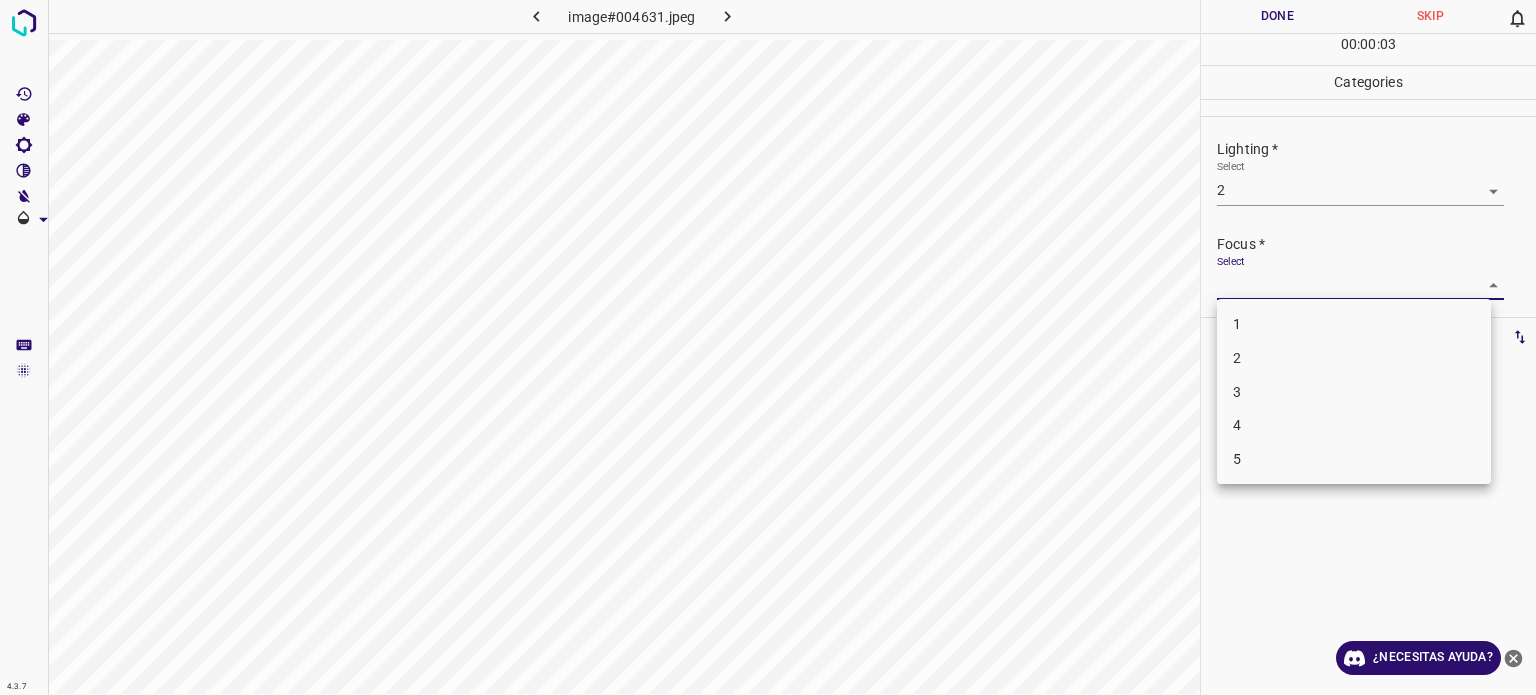 click on "2" at bounding box center [1237, 358] 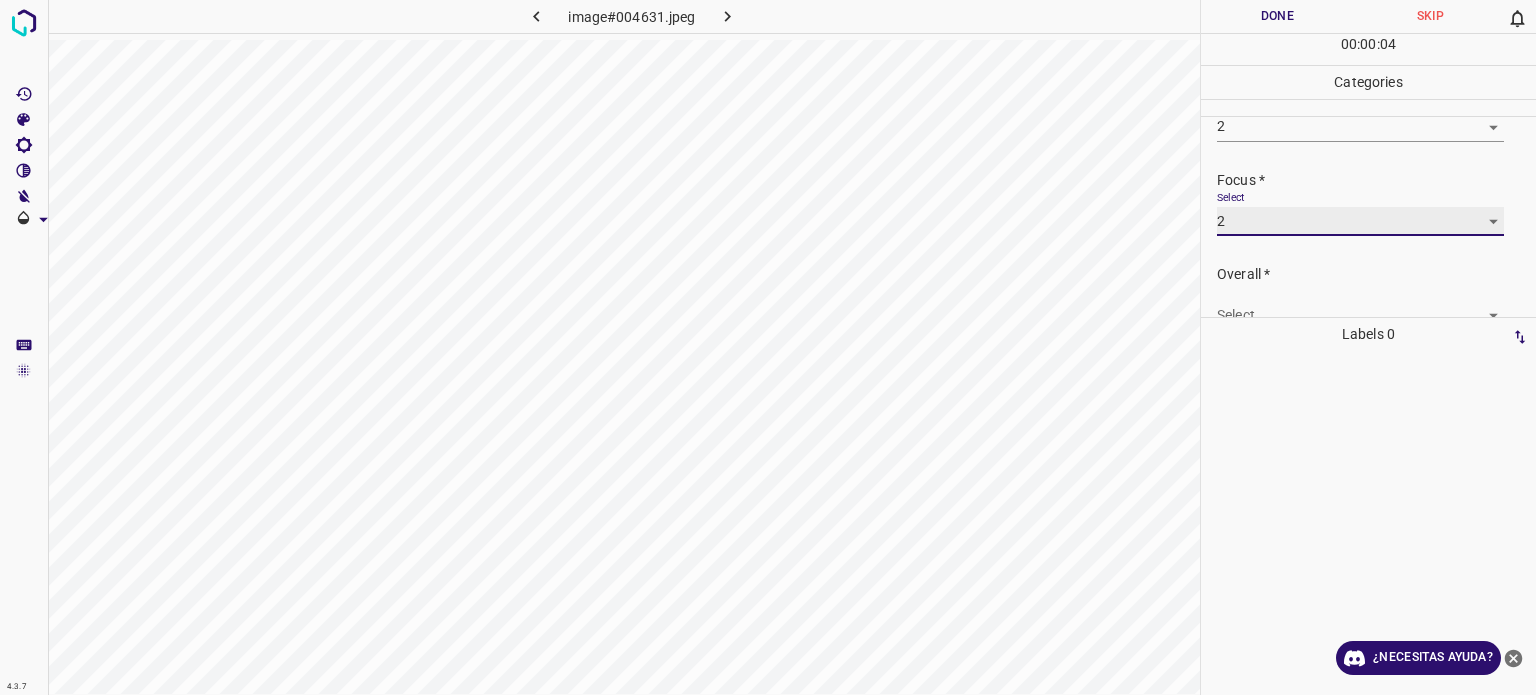 scroll, scrollTop: 98, scrollLeft: 0, axis: vertical 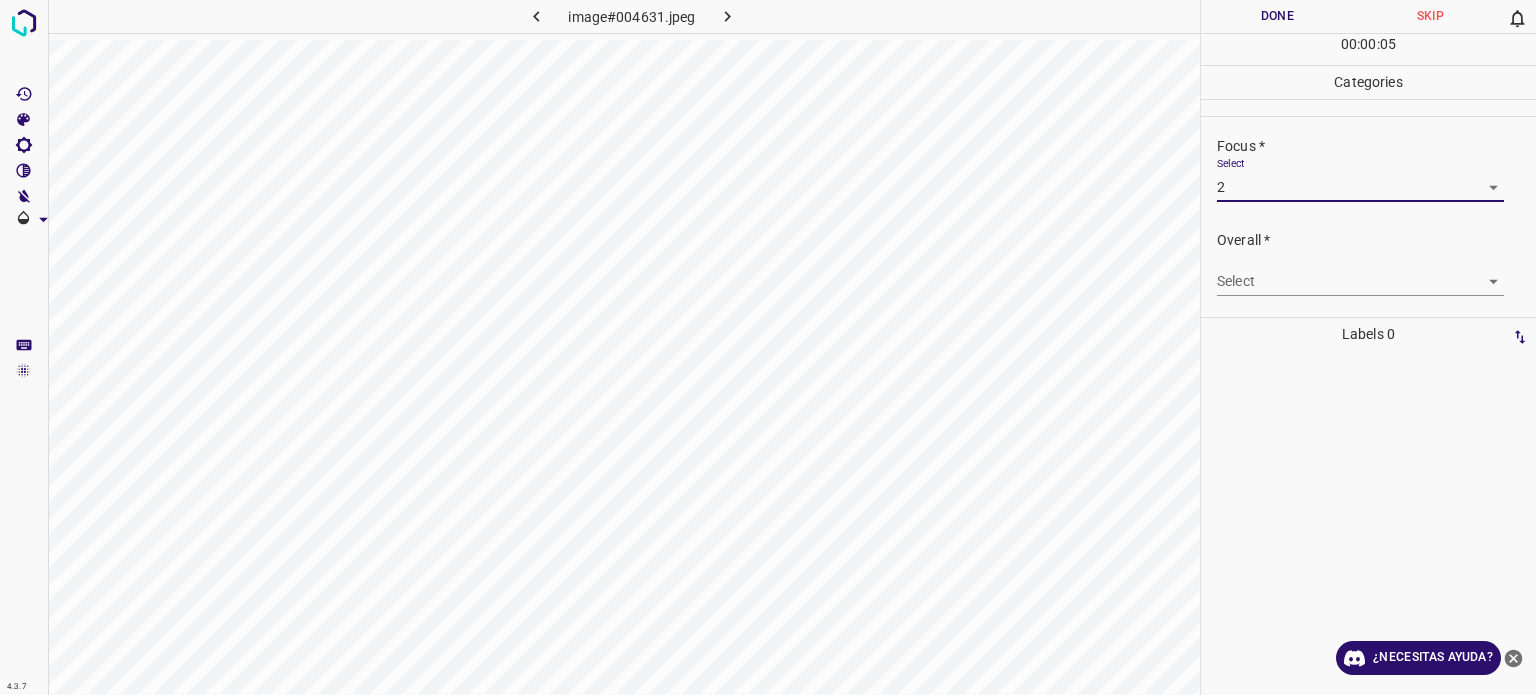 click on "4.3.7 image#004631.jpeg Done Skip 0 00   : 00   : 05   Categories Lighting *  Select 2 2 Focus *  Select 2 2 Overall *  Select ​ Labels   0 Categories 1 Lighting 2 Focus 3 Overall Tools Space Change between modes (Draw & Edit) I Auto labeling R Restore zoom M Zoom in N Zoom out Delete Delete selecte label Filters Z Restore filters X Saturation filter C Brightness filter V Contrast filter B Gray scale filter General O Download ¿Necesitas ayuda? Texto original Valora esta traducción Tu opinión servirá para ayudar a mejorar el Traductor de Google - Texto - Esconder - Borrar" at bounding box center (768, 347) 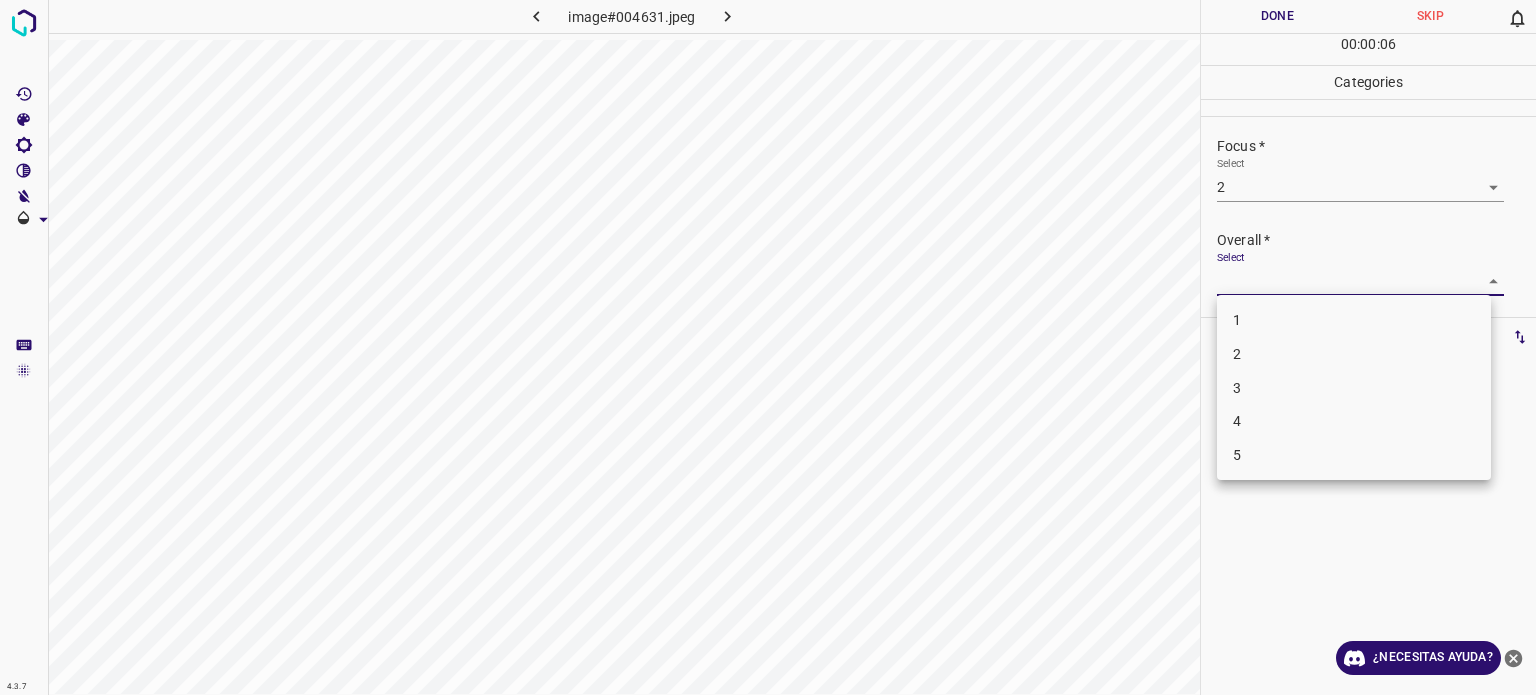 click on "2" at bounding box center [1354, 354] 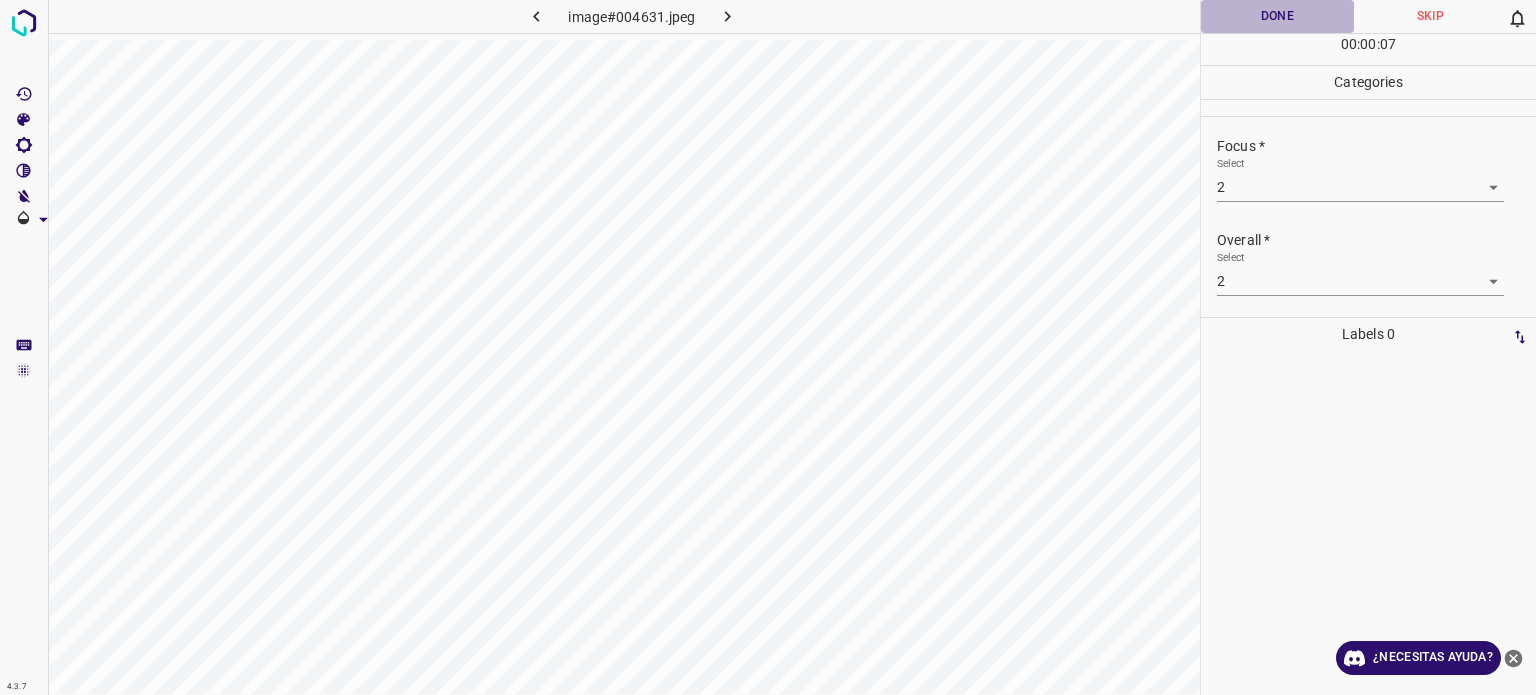 click on "Done" at bounding box center (1277, 16) 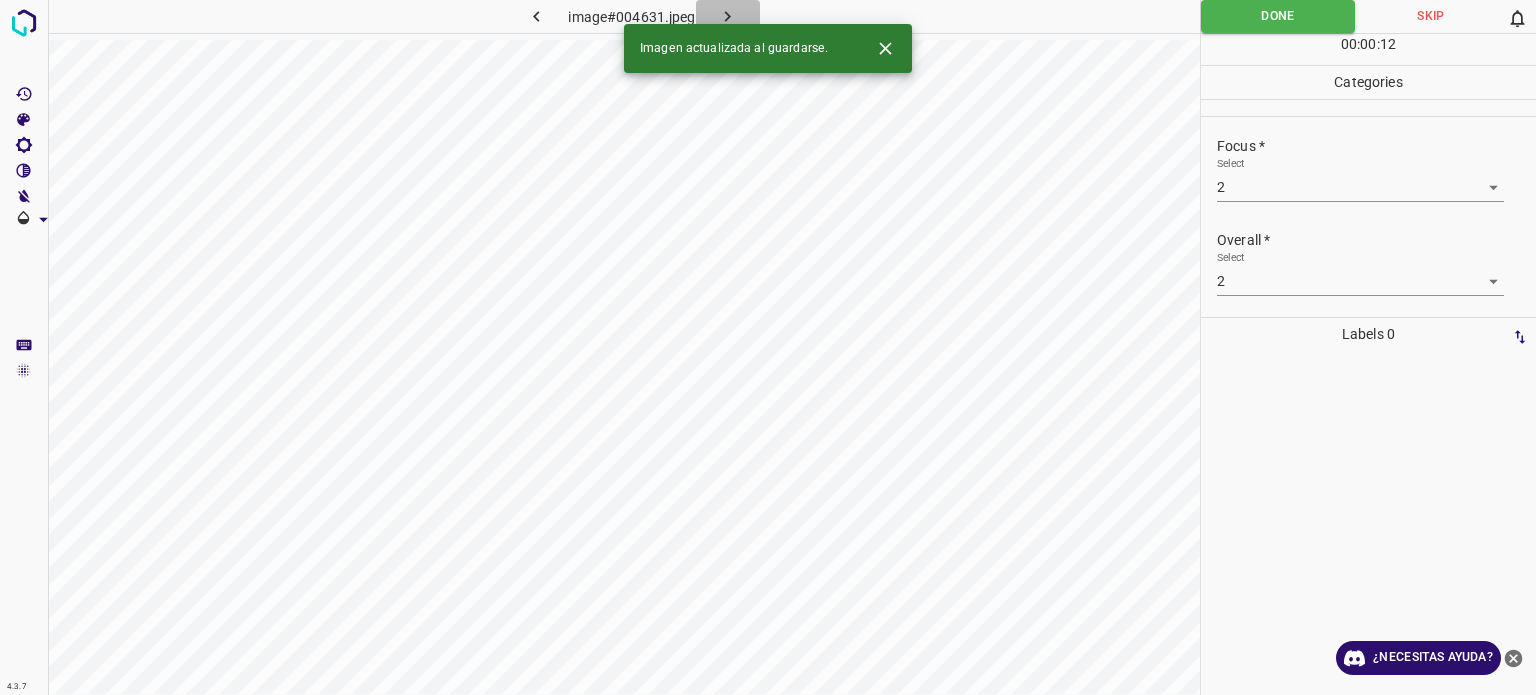 click 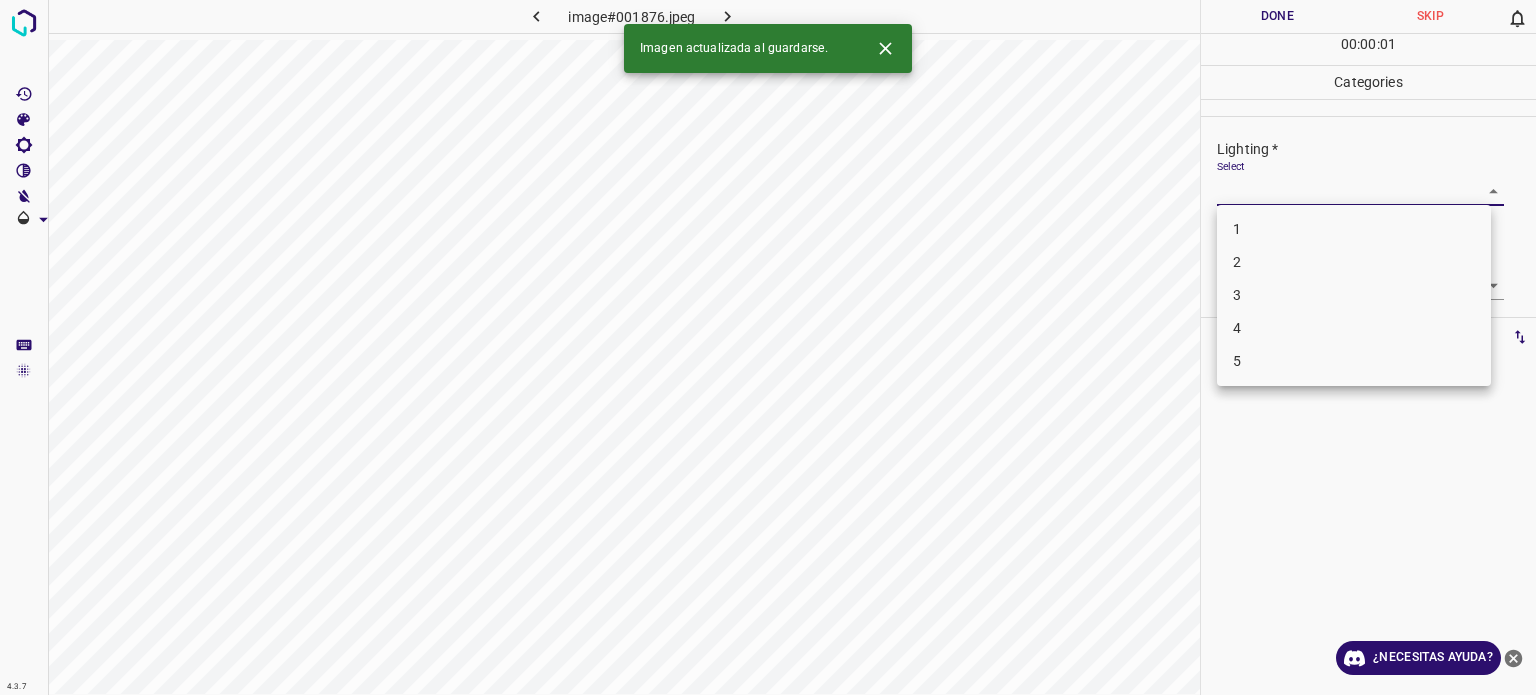 click on "4.3.7 image#001876.jpeg Done Skip 0 00   : 00   : 01   Categories Lighting *  Select ​ Focus *  Select ​ Overall *  Select ​ Labels   0 Categories 1 Lighting 2 Focus 3 Overall Tools Space Change between modes (Draw & Edit) I Auto labeling R Restore zoom M Zoom in N Zoom out Delete Delete selecte label Filters Z Restore filters X Saturation filter C Brightness filter V Contrast filter B Gray scale filter General O Download Imagen actualizada al guardarse. ¿Necesitas ayuda? Texto original Valora esta traducción Tu opinión servirá para ayudar a mejorar el Traductor de Google - Texto - Esconder - Borrar 1 2 3 4 5" at bounding box center [768, 347] 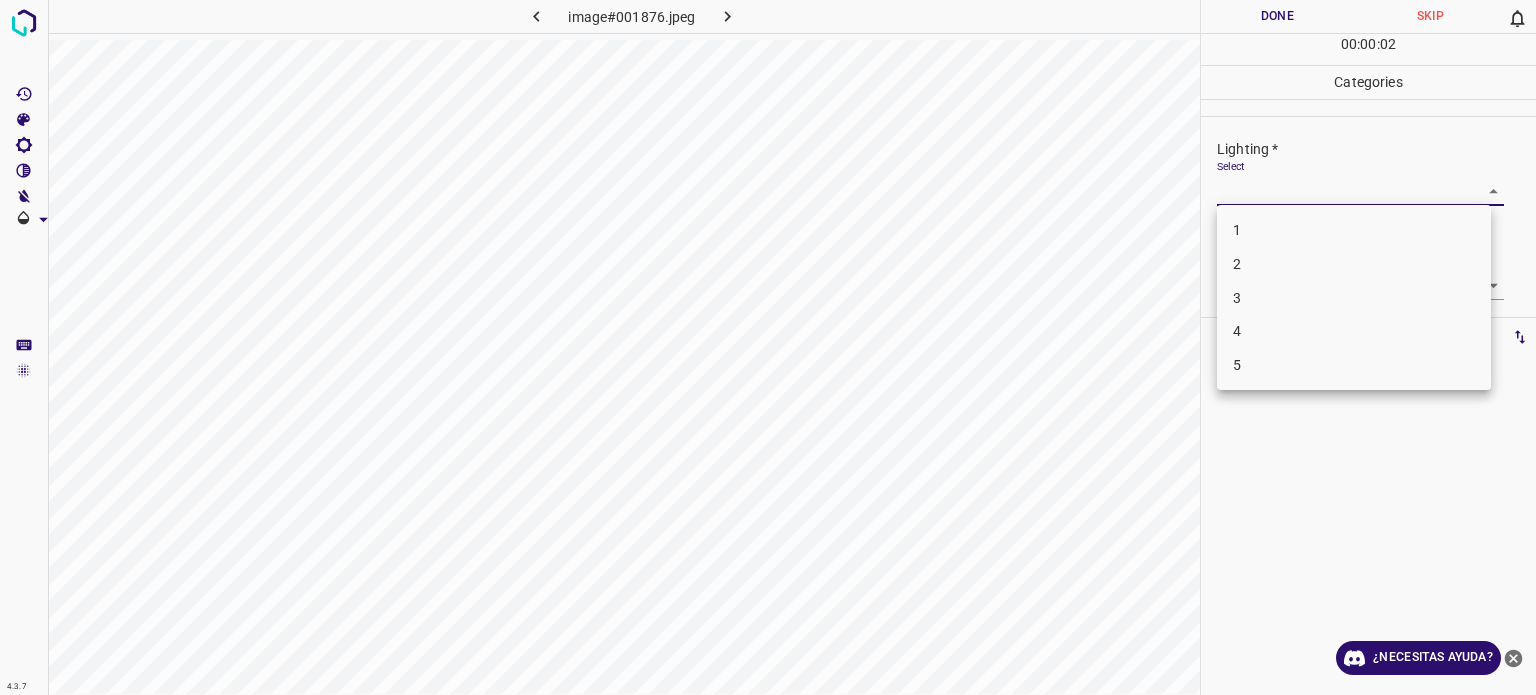 click on "3" at bounding box center (1354, 298) 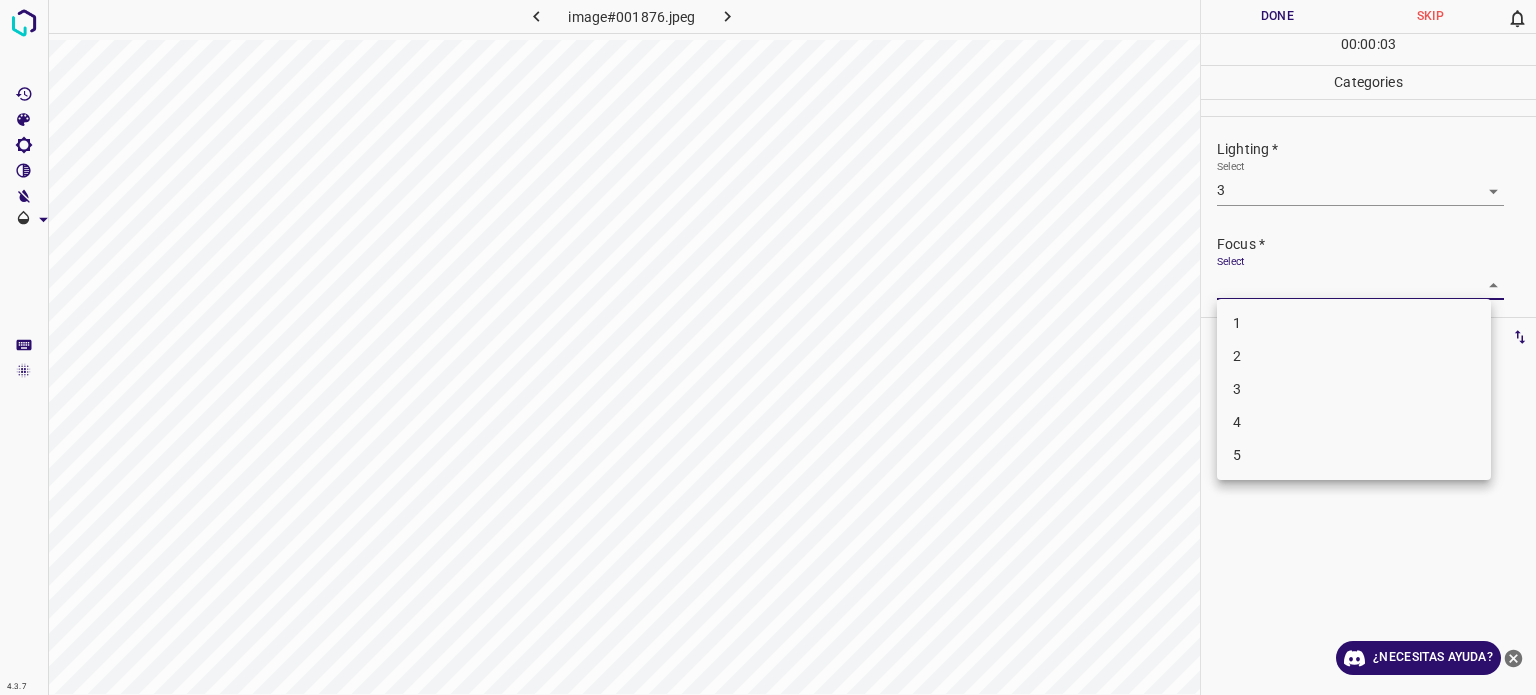 click on "4.3.7 image#001876.jpeg Done Skip 0 00   : 00   : 03   Categories Lighting *  Select 3 3 Focus *  Select ​ Overall *  Select ​ Labels   0 Categories 1 Lighting 2 Focus 3 Overall Tools Space Change between modes (Draw & Edit) I Auto labeling R Restore zoom M Zoom in N Zoom out Delete Delete selecte label Filters Z Restore filters X Saturation filter C Brightness filter V Contrast filter B Gray scale filter General O Download ¿Necesitas ayuda? Texto original Valora esta traducción Tu opinión servirá para ayudar a mejorar el Traductor de Google - Texto - Esconder - Borrar 1 2 3 4 5" at bounding box center [768, 347] 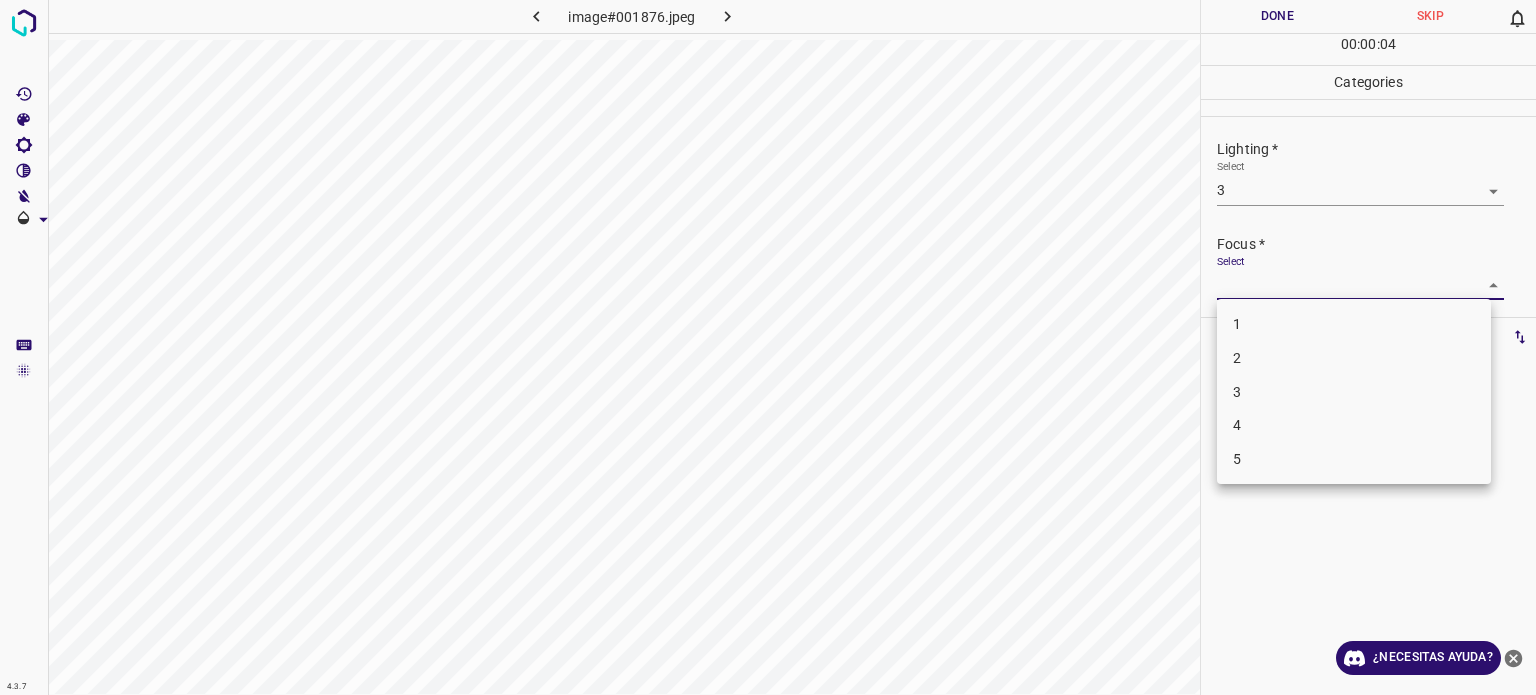 click on "3" at bounding box center (1354, 392) 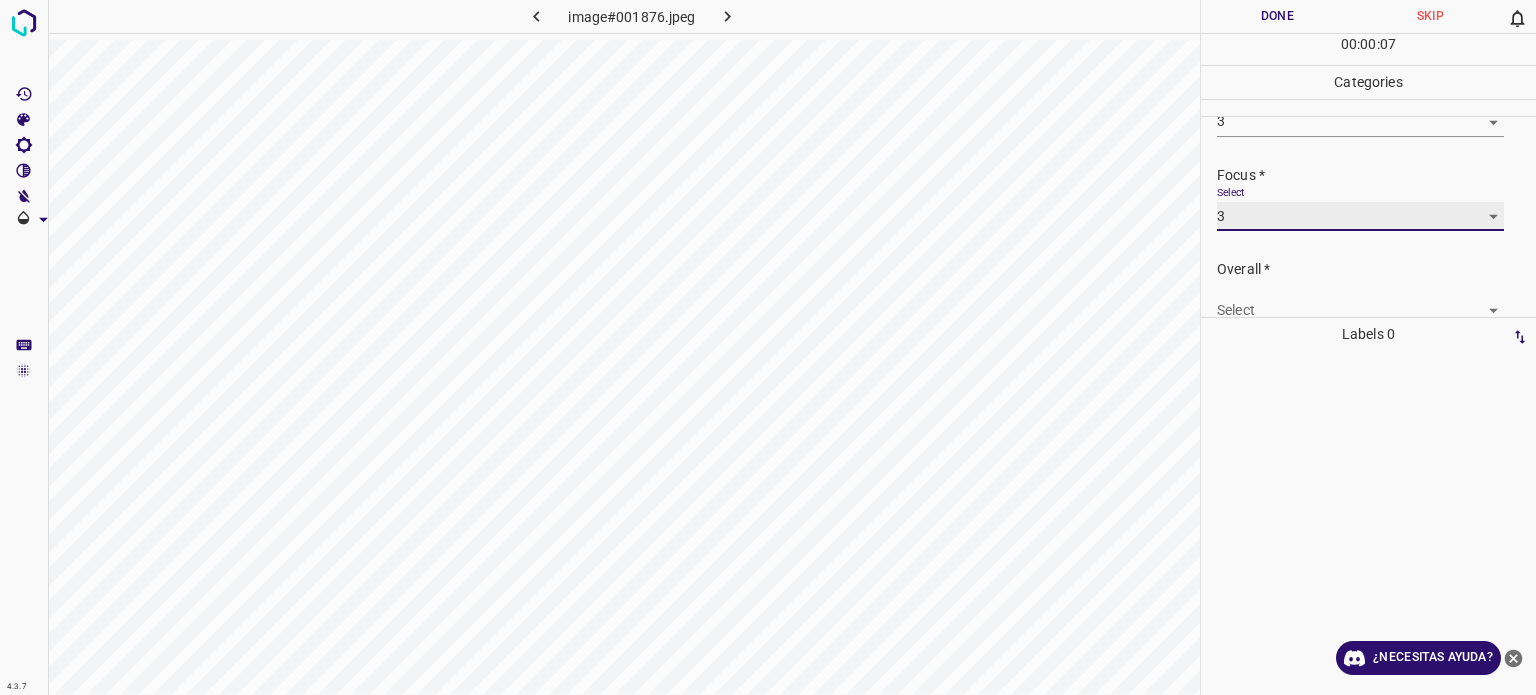 scroll, scrollTop: 98, scrollLeft: 0, axis: vertical 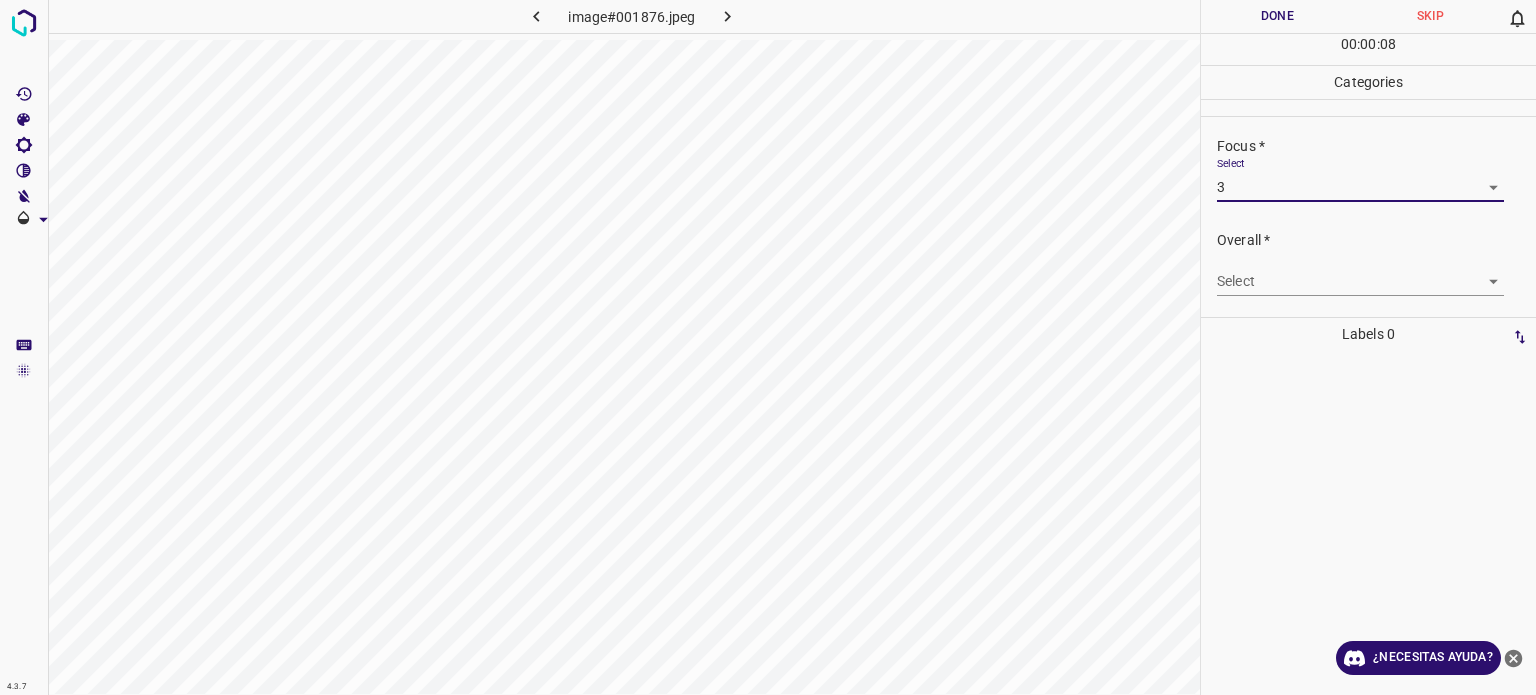 click on "4.3.7 image#001876.jpeg Done Skip 0 00   : 00   : 08   Categories Lighting *  Select 3 3 Focus *  Select 3 3 Overall *  Select ​ Labels   0 Categories 1 Lighting 2 Focus 3 Overall Tools Space Change between modes (Draw & Edit) I Auto labeling R Restore zoom M Zoom in N Zoom out Delete Delete selecte label Filters Z Restore filters X Saturation filter C Brightness filter V Contrast filter B Gray scale filter General O Download ¿Necesitas ayuda? Texto original Valora esta traducción Tu opinión servirá para ayudar a mejorar el Traductor de Google - Texto - Esconder - Borrar" at bounding box center [768, 347] 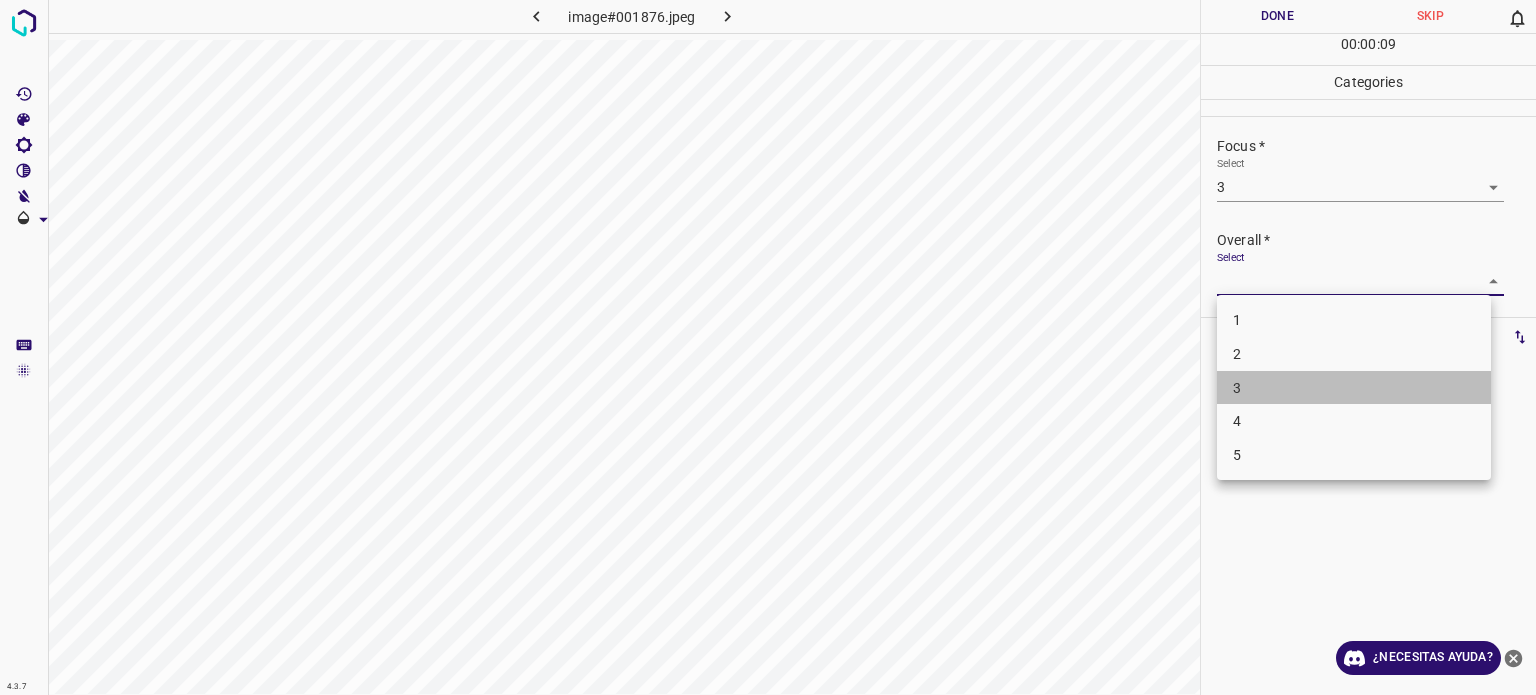 click on "3" at bounding box center [1237, 387] 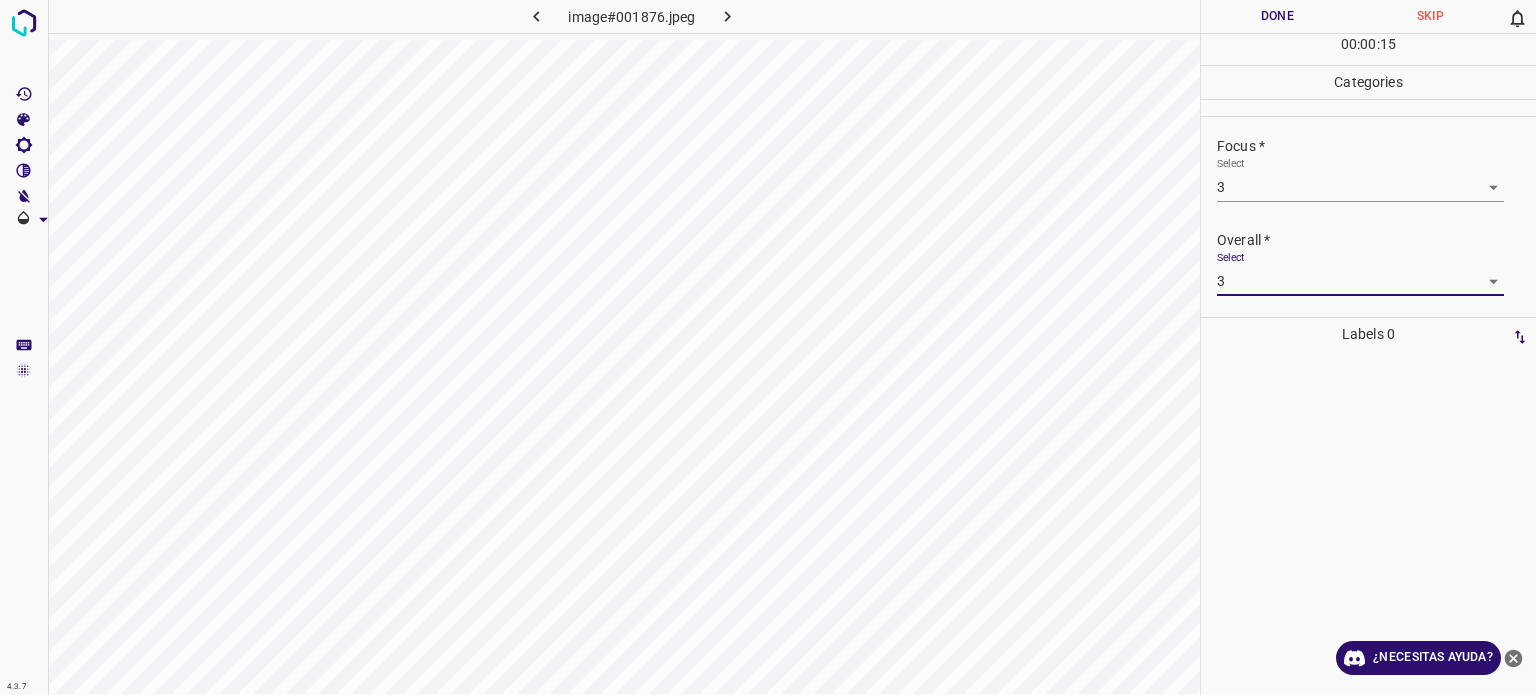 click on "Done" at bounding box center [1277, 16] 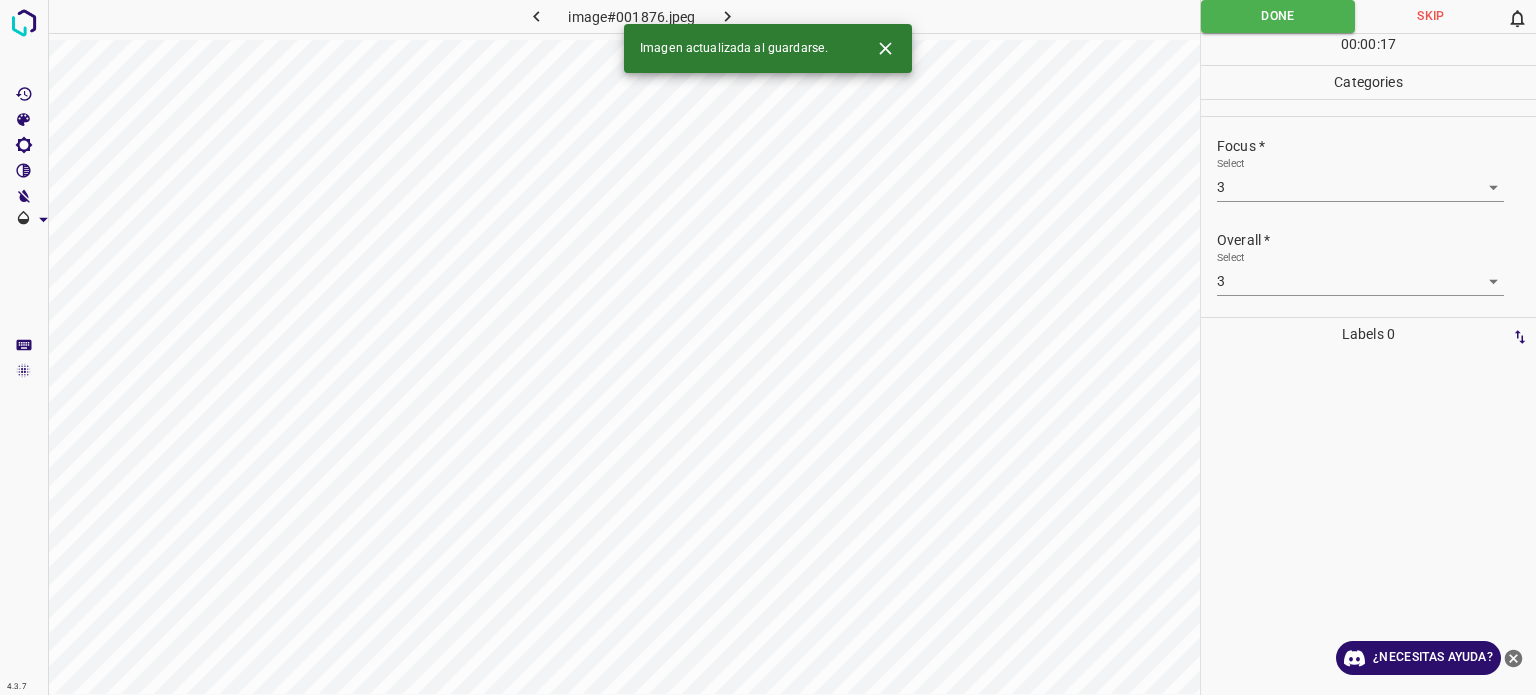 click 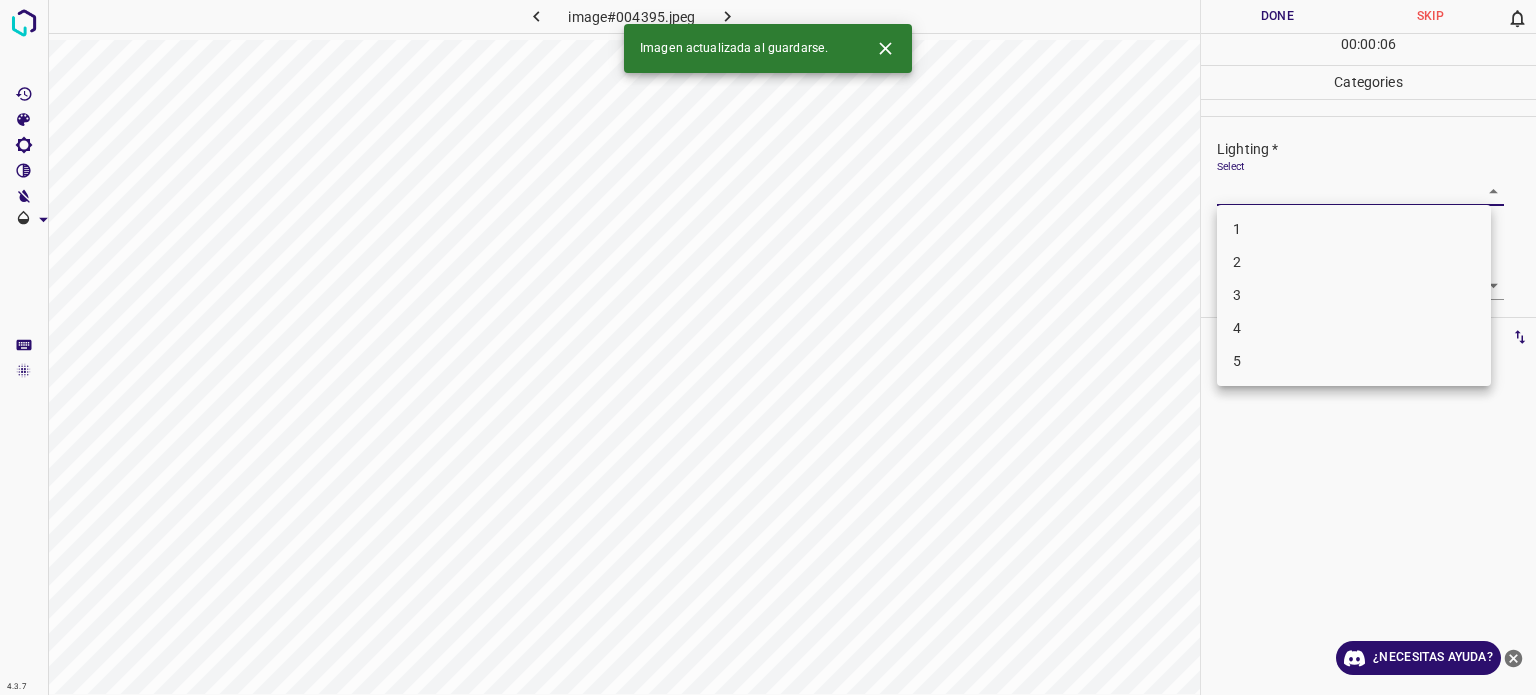 click on "4.3.7 image#004395.jpeg Done Skip 0 00   : 00   : 06   Categories Lighting *  Select ​ Focus *  Select ​ Overall *  Select ​ Labels   0 Categories 1 Lighting 2 Focus 3 Overall Tools Space Change between modes (Draw & Edit) I Auto labeling R Restore zoom M Zoom in N Zoom out Delete Delete selecte label Filters Z Restore filters X Saturation filter C Brightness filter V Contrast filter B Gray scale filter General O Download Imagen actualizada al guardarse. ¿Necesitas ayuda? Texto original Valora esta traducción Tu opinión servirá para ayudar a mejorar el Traductor de Google - Texto - Esconder - Borrar 1 2 3 4 5" at bounding box center [768, 347] 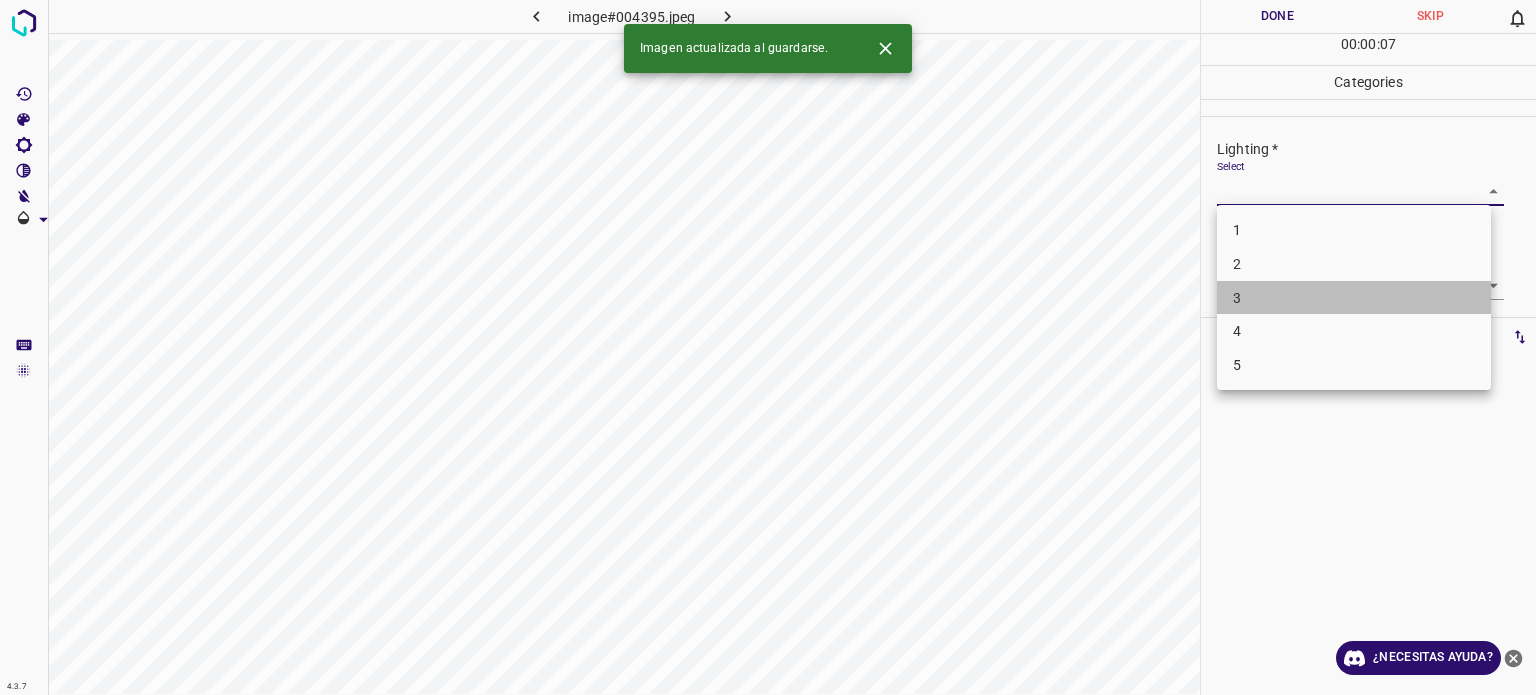 click on "3" at bounding box center (1237, 297) 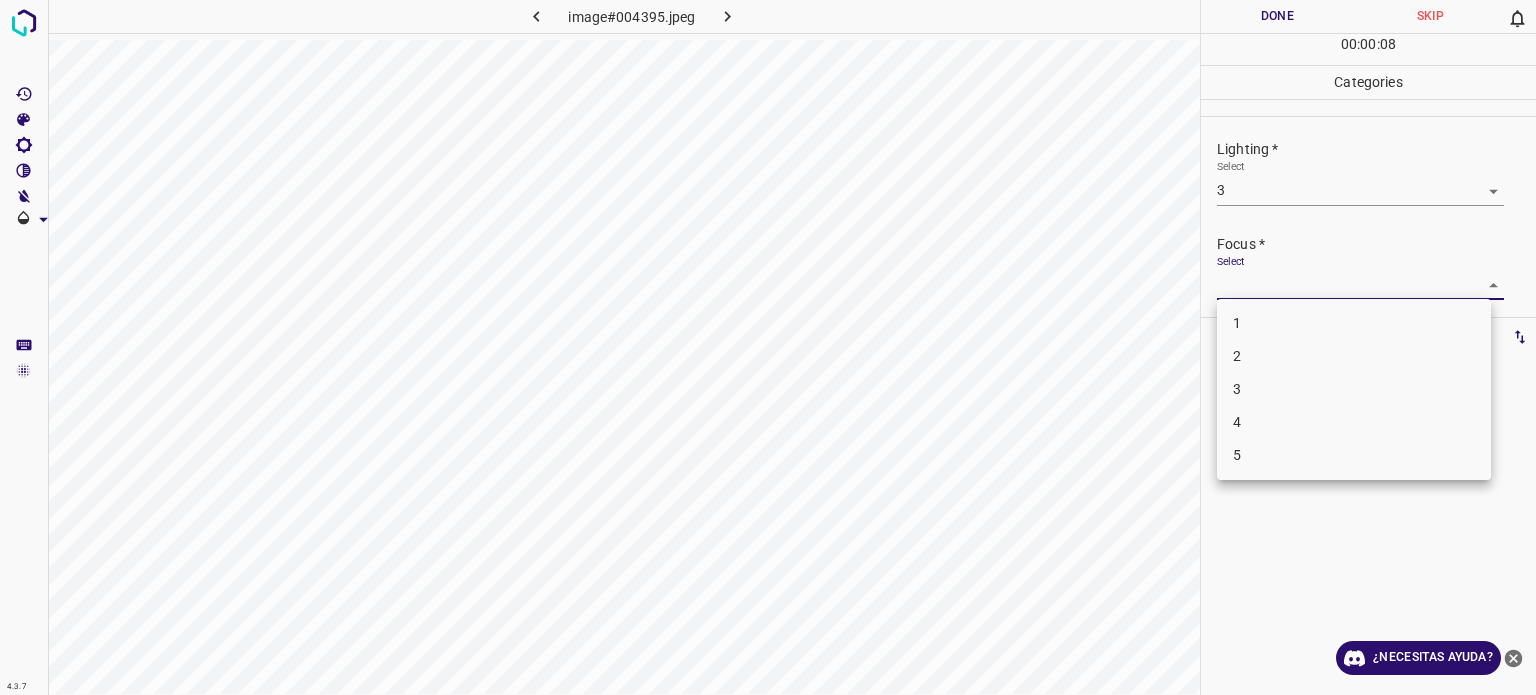 click on "4.3.7 image#004395.jpeg Done Skip 0 00   : 00   : 08   Categories Lighting *  Select 3 3 Focus *  Select ​ Overall *  Select ​ Labels   0 Categories 1 Lighting 2 Focus 3 Overall Tools Space Change between modes (Draw & Edit) I Auto labeling R Restore zoom M Zoom in N Zoom out Delete Delete selecte label Filters Z Restore filters X Saturation filter C Brightness filter V Contrast filter B Gray scale filter General O Download ¿Necesitas ayuda? Texto original Valora esta traducción Tu opinión servirá para ayudar a mejorar el Traductor de Google - Texto - Esconder - Borrar 1 2 3 4 5" at bounding box center (768, 347) 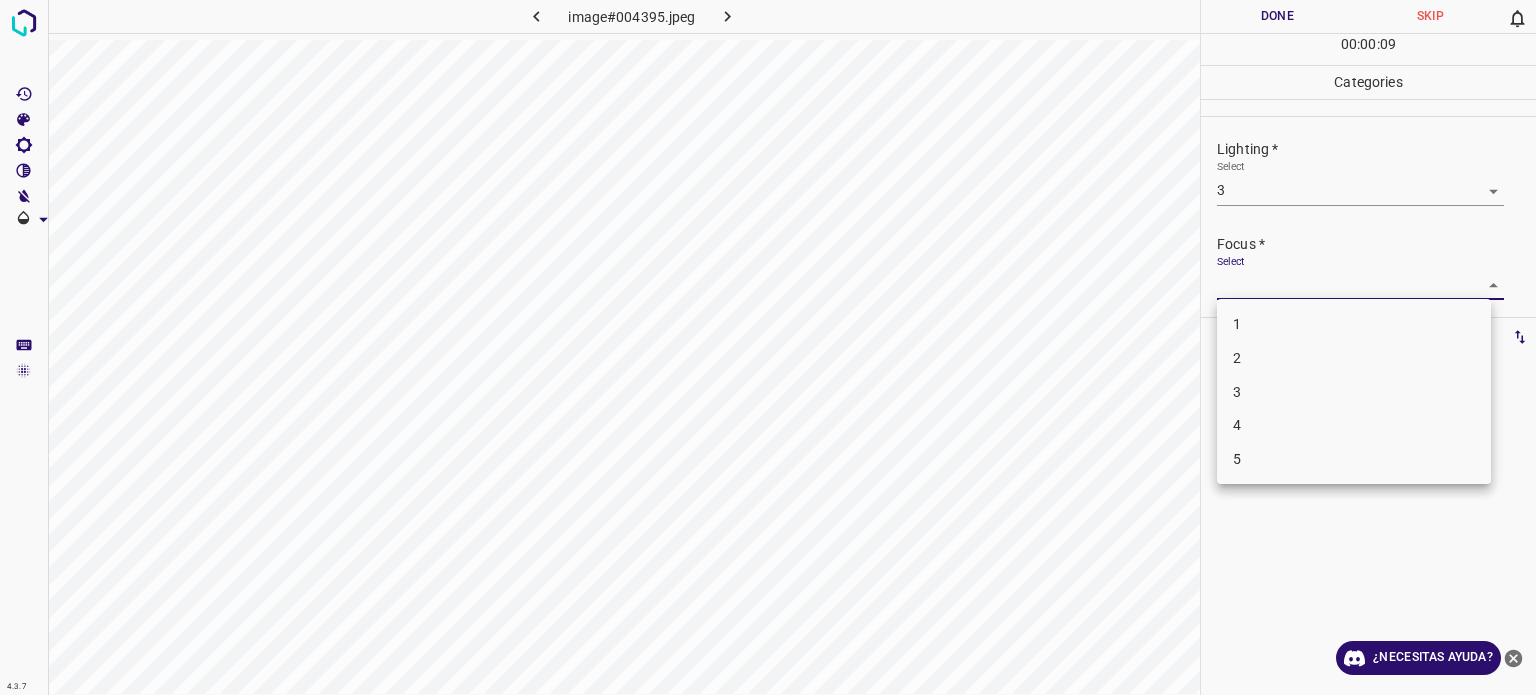 click on "3" at bounding box center (1354, 392) 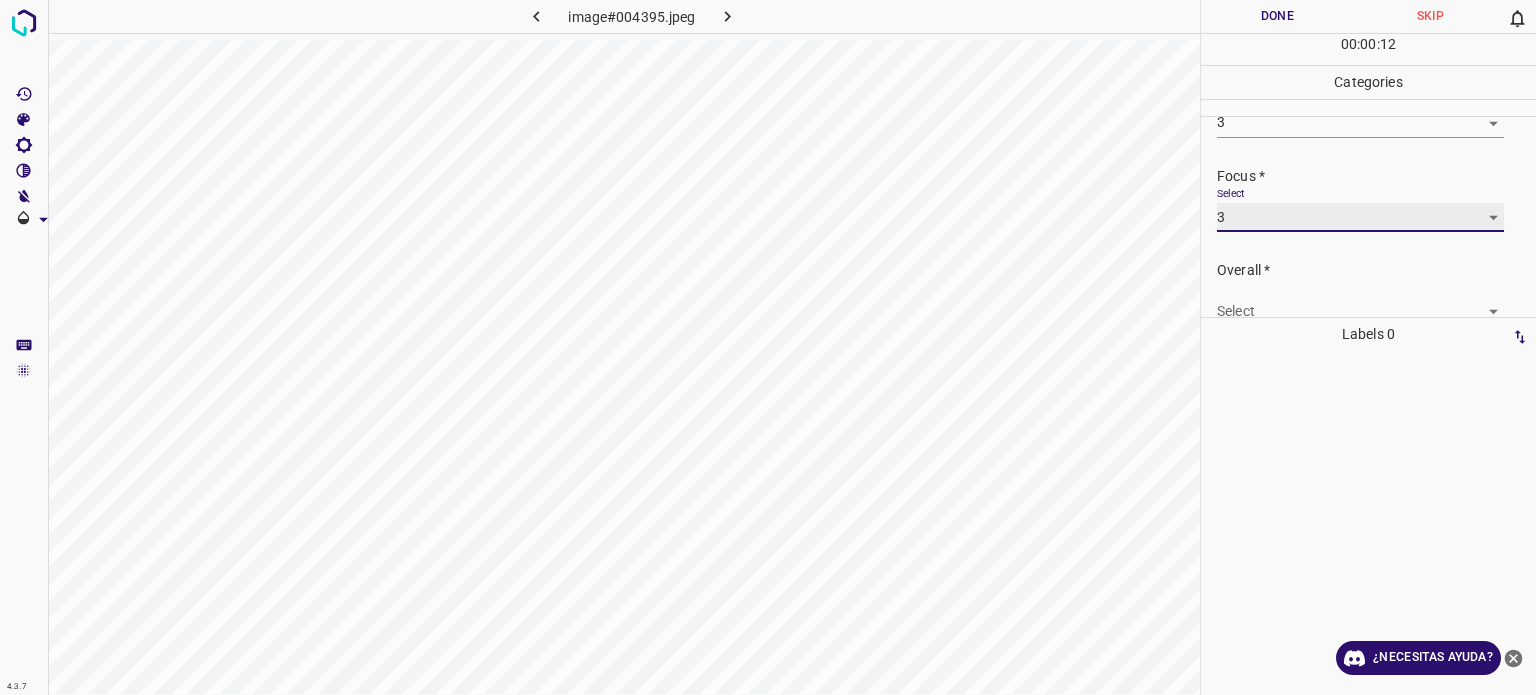 scroll, scrollTop: 98, scrollLeft: 0, axis: vertical 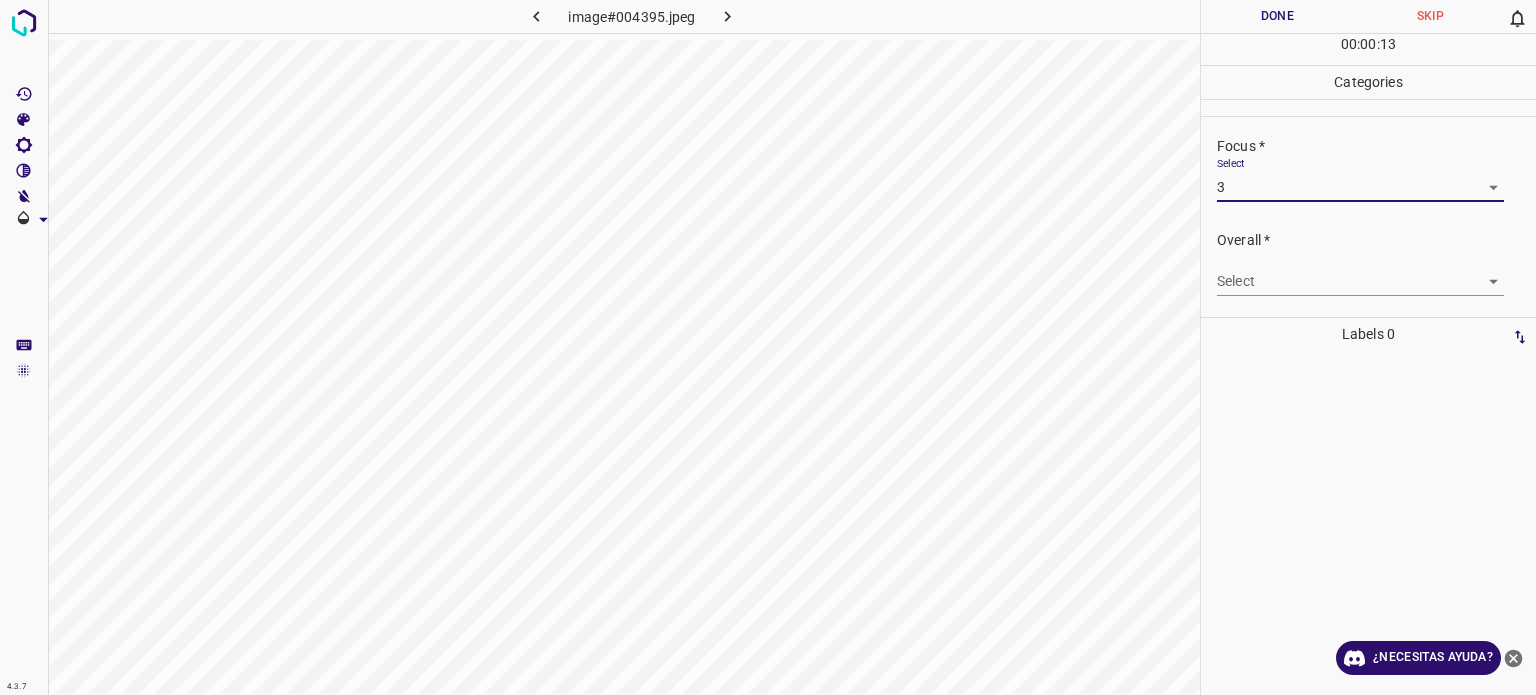 click on "4.3.7 image#004395.jpeg Done Skip 0 00   : 00   : 13   Categories Lighting *  Select 3 3 Focus *  Select 3 3 Overall *  Select ​ Labels   0 Categories 1 Lighting 2 Focus 3 Overall Tools Space Change between modes (Draw & Edit) I Auto labeling R Restore zoom M Zoom in N Zoom out Delete Delete selecte label Filters Z Restore filters X Saturation filter C Brightness filter V Contrast filter B Gray scale filter General O Download ¿Necesitas ayuda? Texto original Valora esta traducción Tu opinión servirá para ayudar a mejorar el Traductor de Google - Texto - Esconder - Borrar" at bounding box center (768, 347) 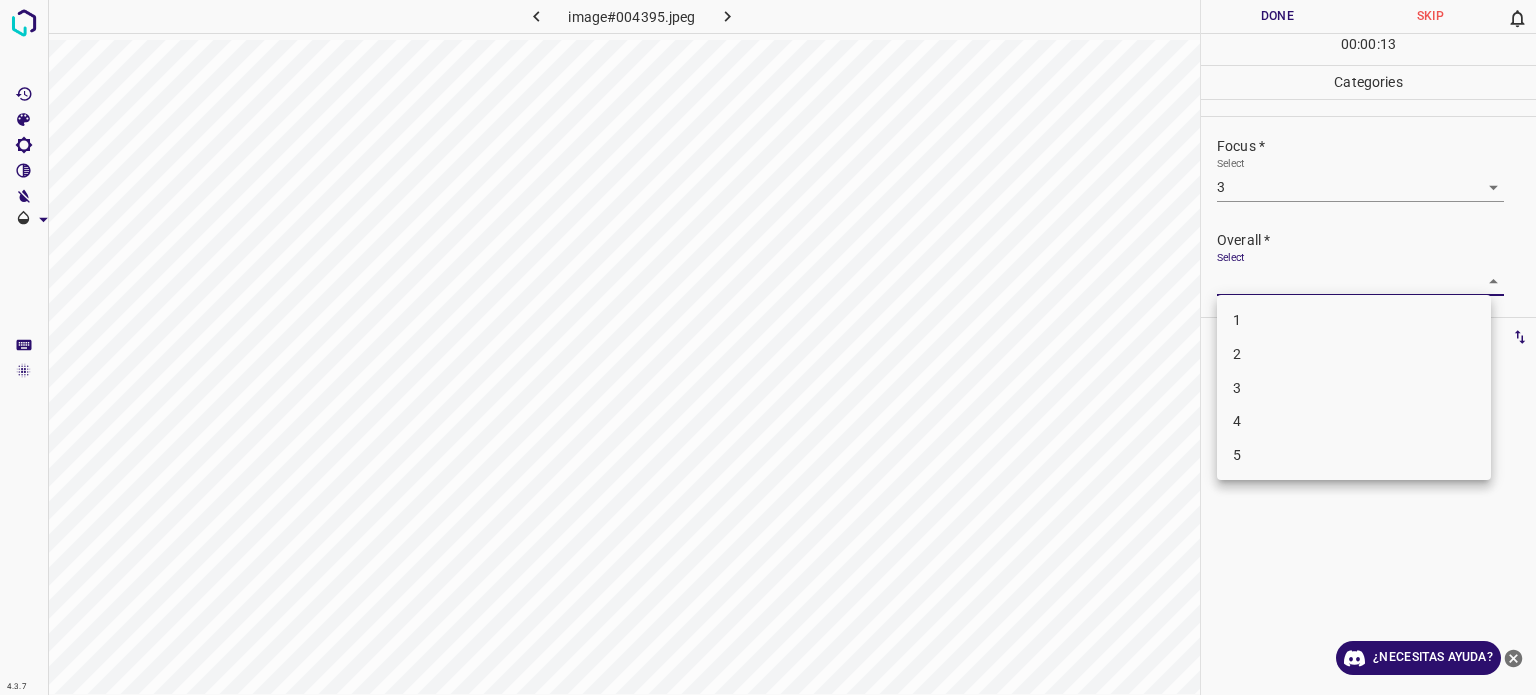 click on "3" at bounding box center [1237, 388] 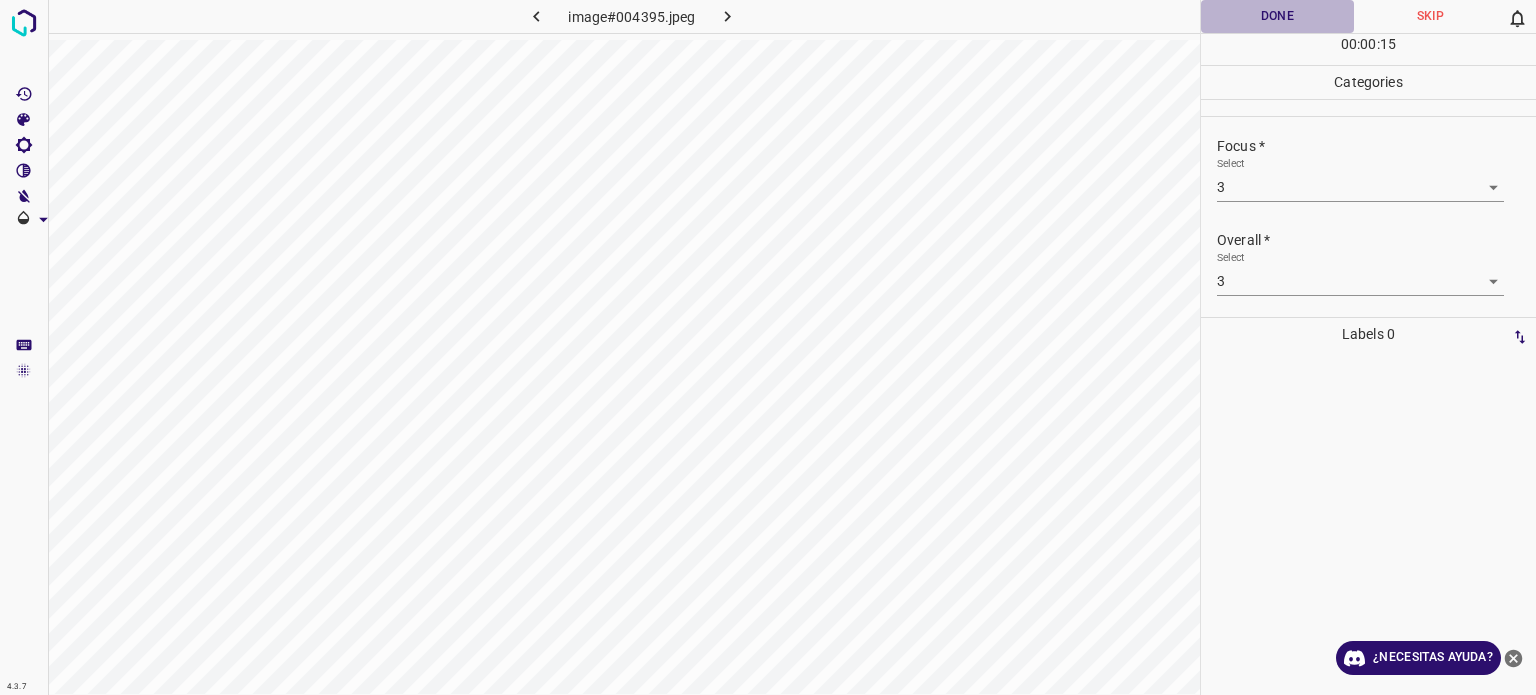 click on "Done" at bounding box center [1277, 16] 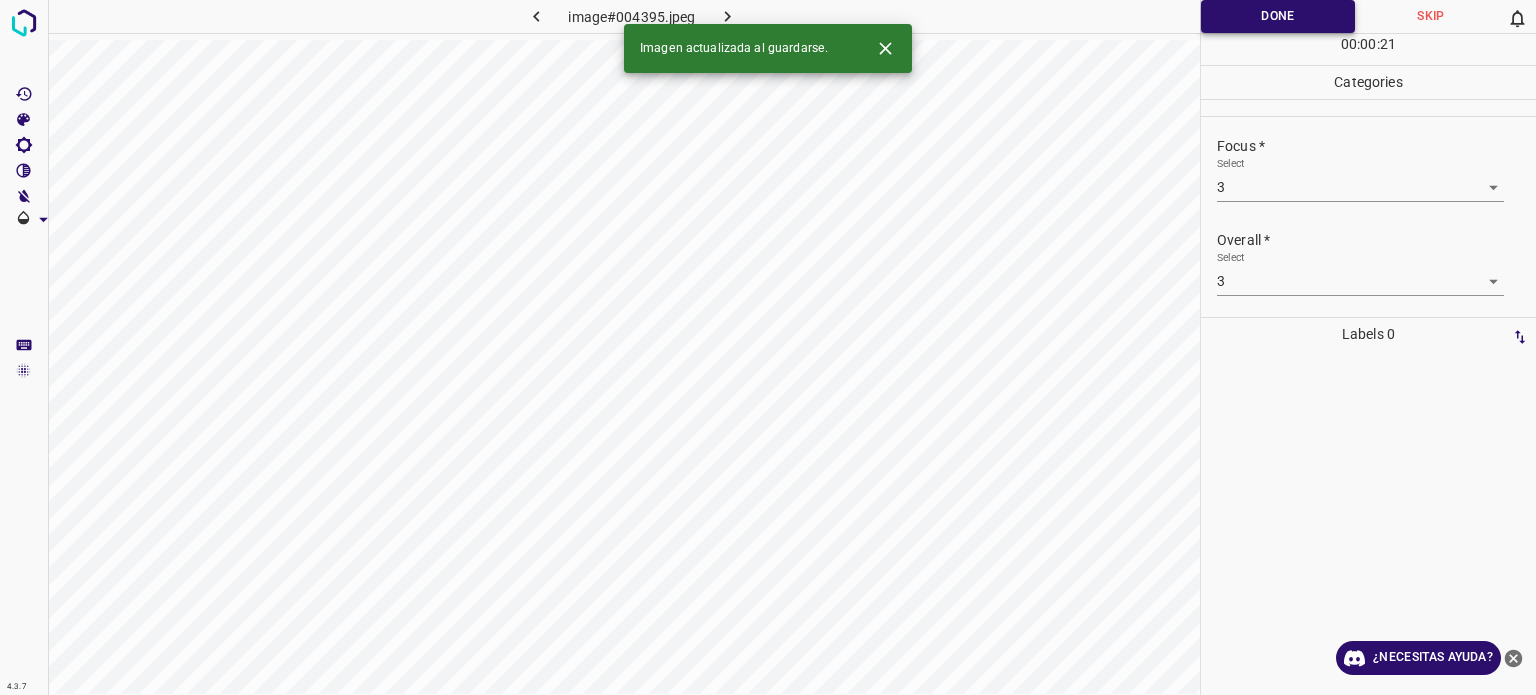 click on "Done" at bounding box center [1278, 16] 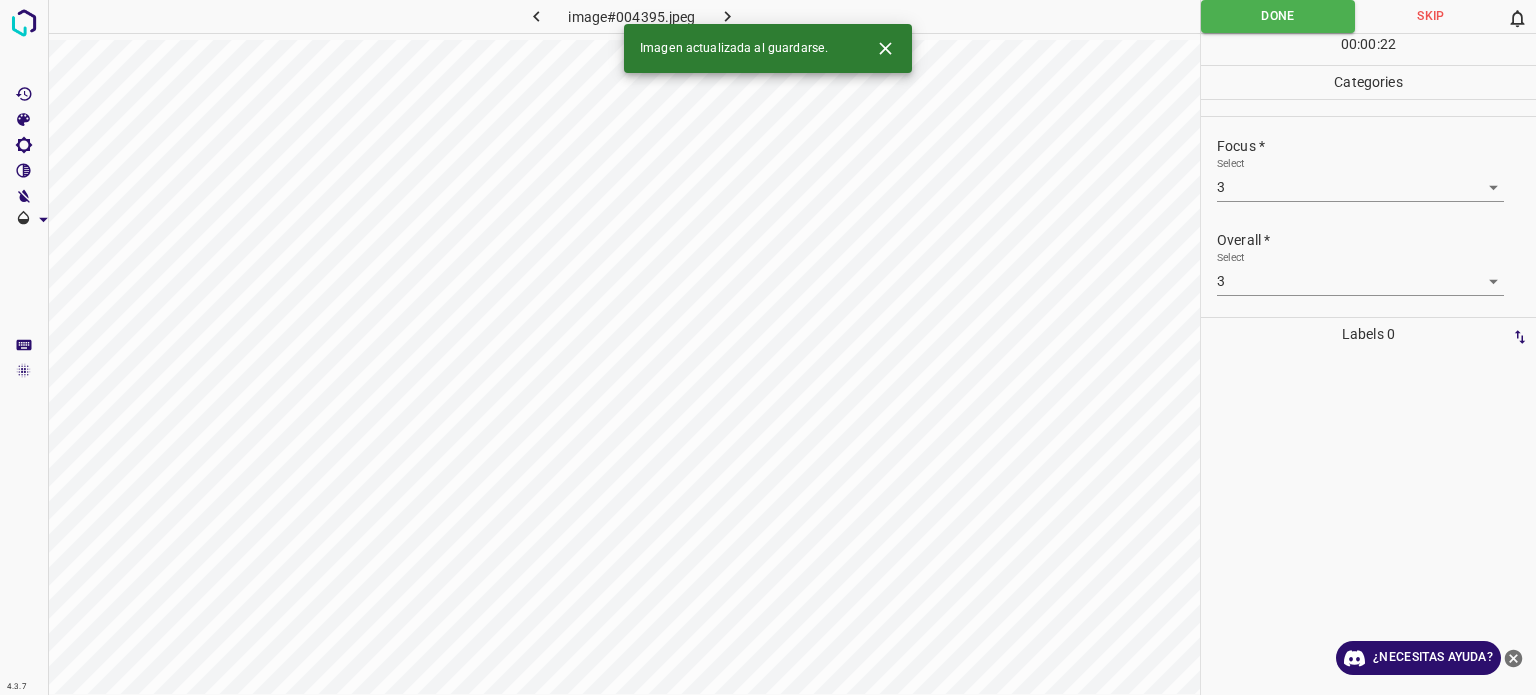 click 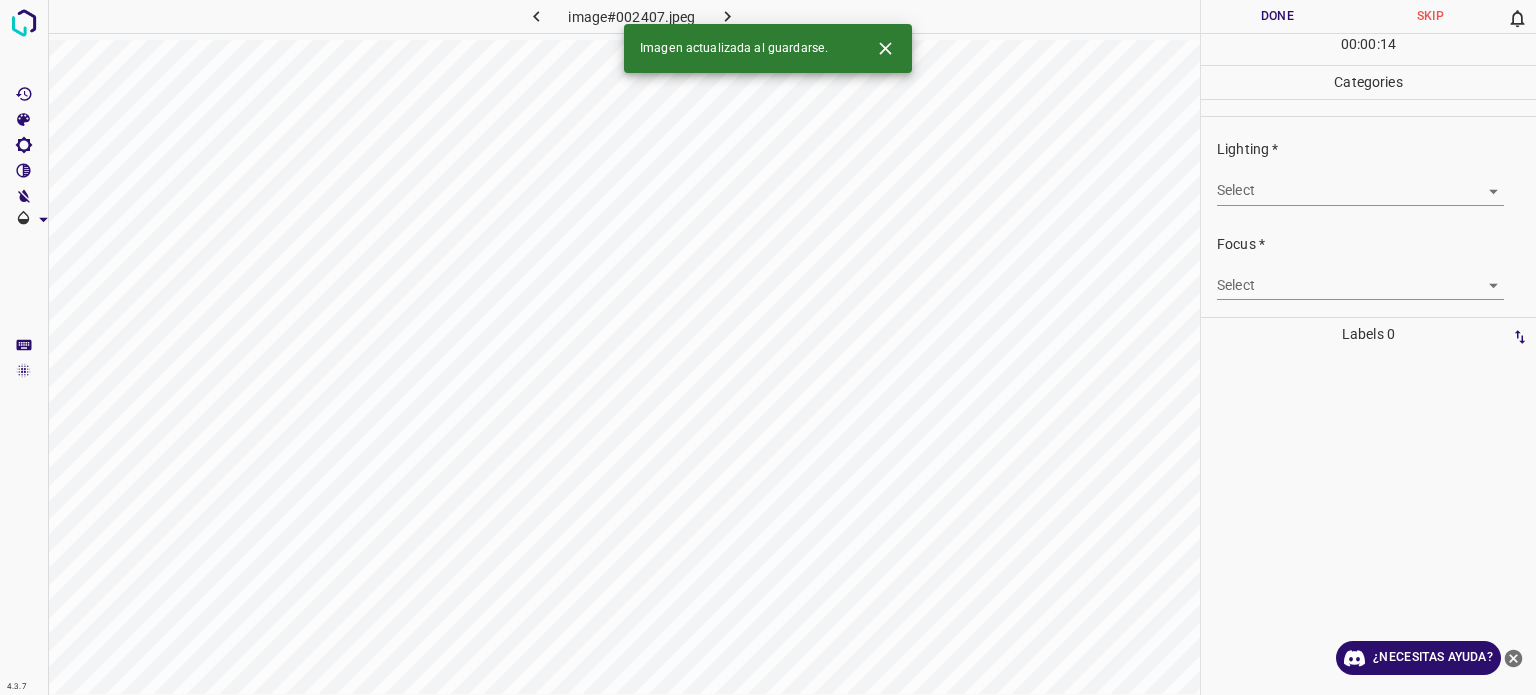 click on "4.3.7 image#002407.jpeg Done Skip 0 00   : 00   : 14   Categories Lighting *  Select ​ Focus *  Select ​ Overall *  Select ​ Labels   0 Categories 1 Lighting 2 Focus 3 Overall Tools Space Change between modes (Draw & Edit) I Auto labeling R Restore zoom M Zoom in N Zoom out Delete Delete selecte label Filters Z Restore filters X Saturation filter C Brightness filter V Contrast filter B Gray scale filter General O Download Imagen actualizada al guardarse. ¿Necesitas ayuda? Texto original Valora esta traducción Tu opinión servirá para ayudar a mejorar el Traductor de Google - Texto - Esconder - Borrar" at bounding box center (768, 347) 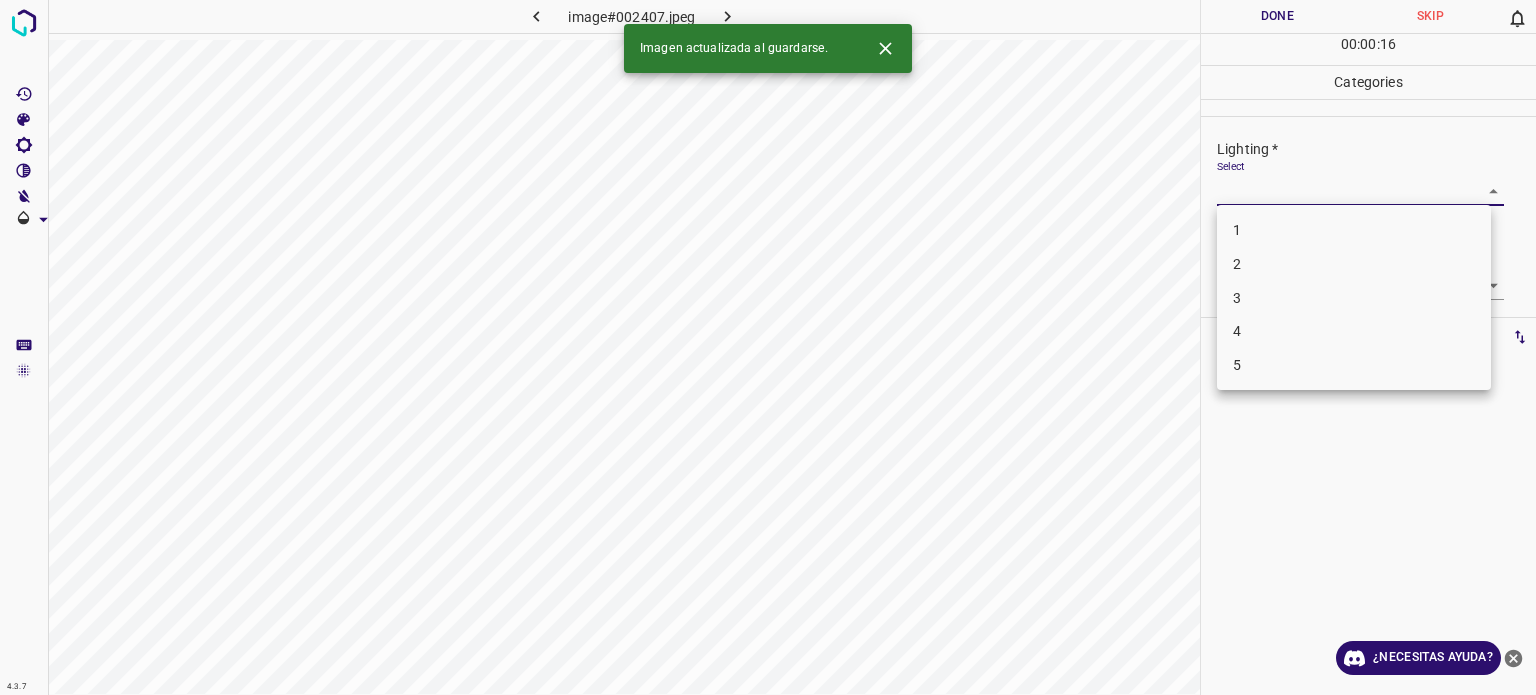 click on "3" at bounding box center (1354, 298) 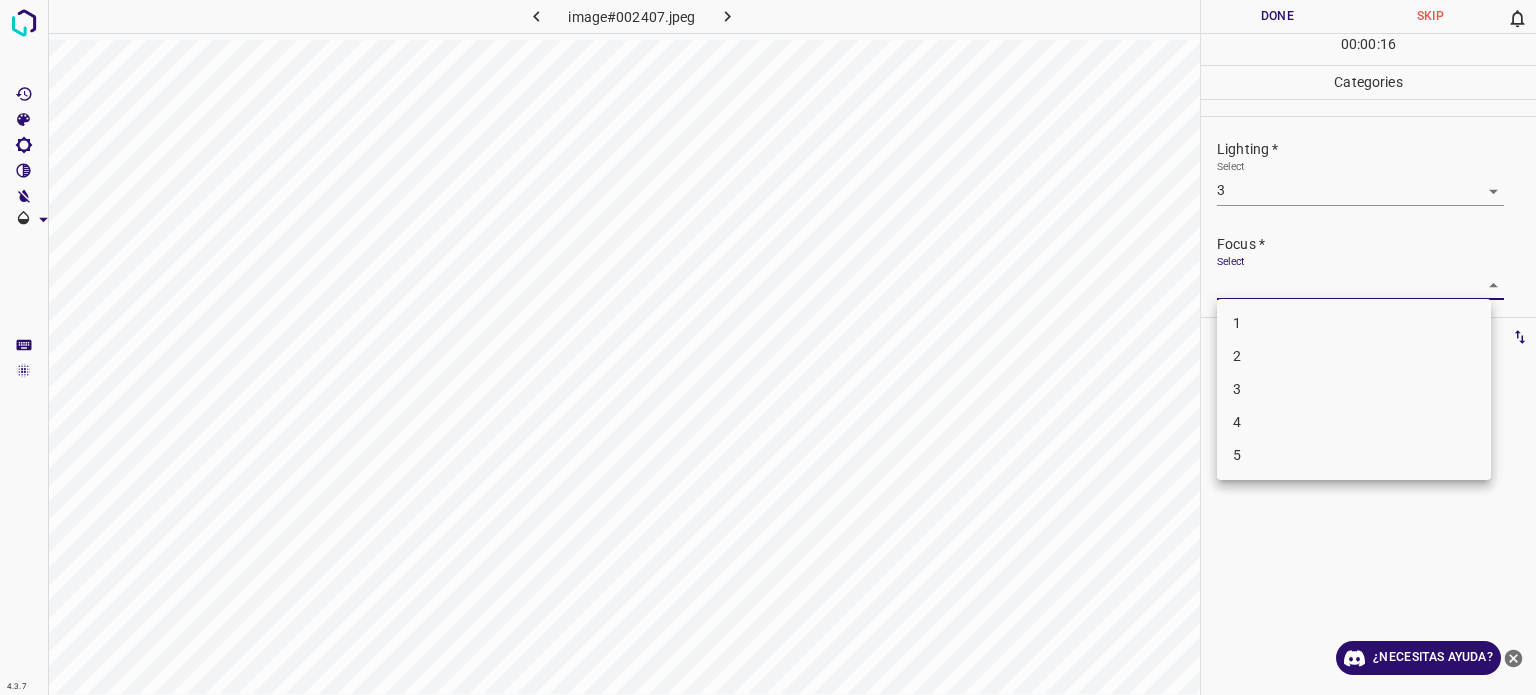 click on "4.3.7 image#002407.jpeg Done Skip 0 00   : 00   : 16   Categories Lighting *  Select 3 3 Focus *  Select ​ Overall *  Select ​ Labels   0 Categories 1 Lighting 2 Focus 3 Overall Tools Space Change between modes (Draw & Edit) I Auto labeling R Restore zoom M Zoom in N Zoom out Delete Delete selecte label Filters Z Restore filters X Saturation filter C Brightness filter V Contrast filter B Gray scale filter General O Download ¿Necesitas ayuda? Texto original Valora esta traducción Tu opinión servirá para ayudar a mejorar el Traductor de Google - Texto - Esconder - Borrar 1 2 3 4 5" at bounding box center [768, 347] 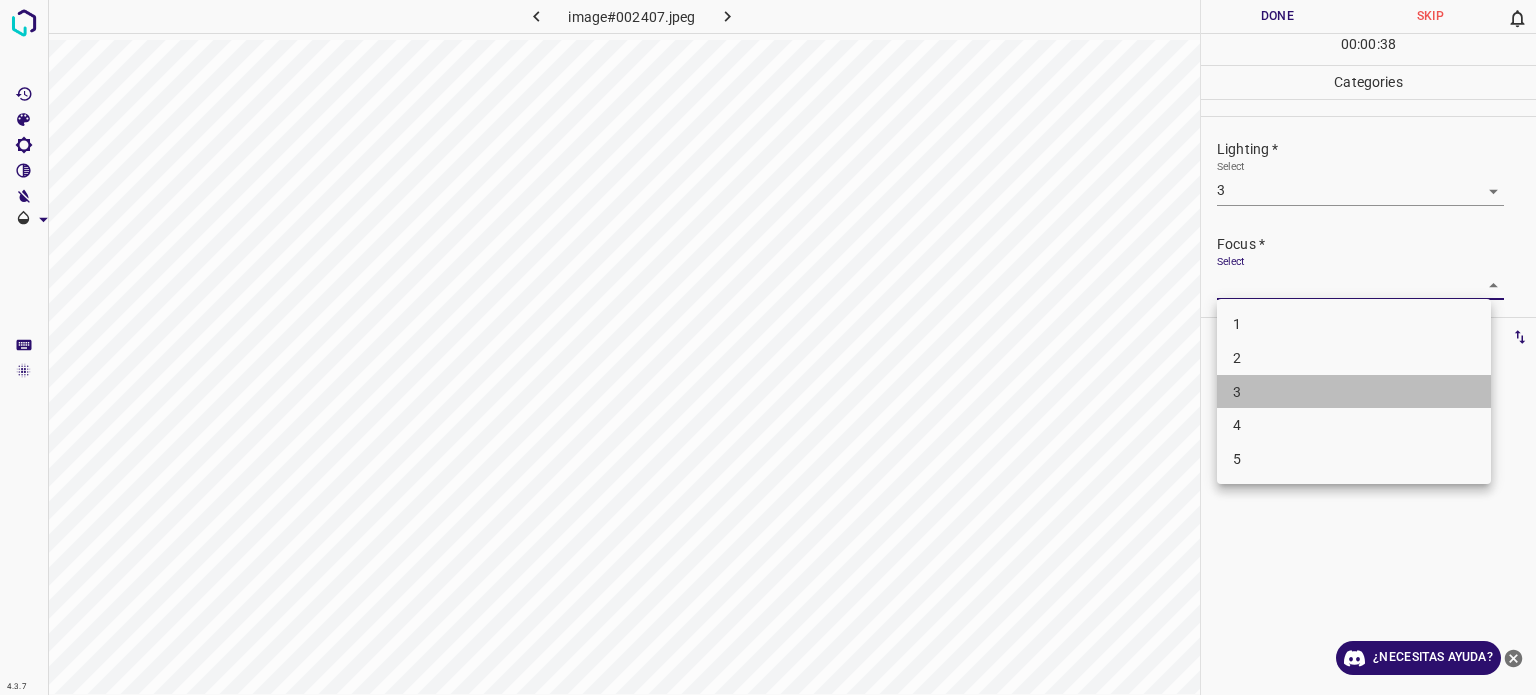 click on "3" at bounding box center [1237, 391] 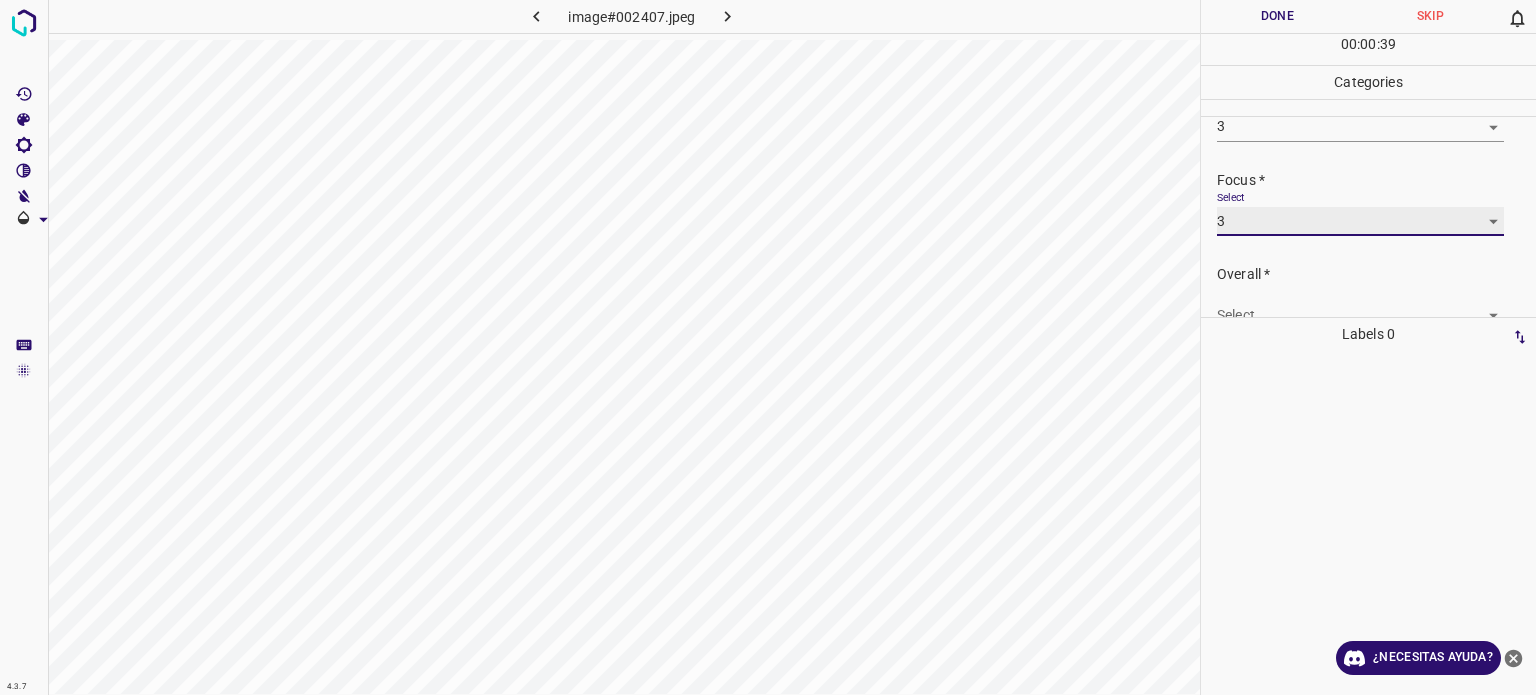 scroll, scrollTop: 98, scrollLeft: 0, axis: vertical 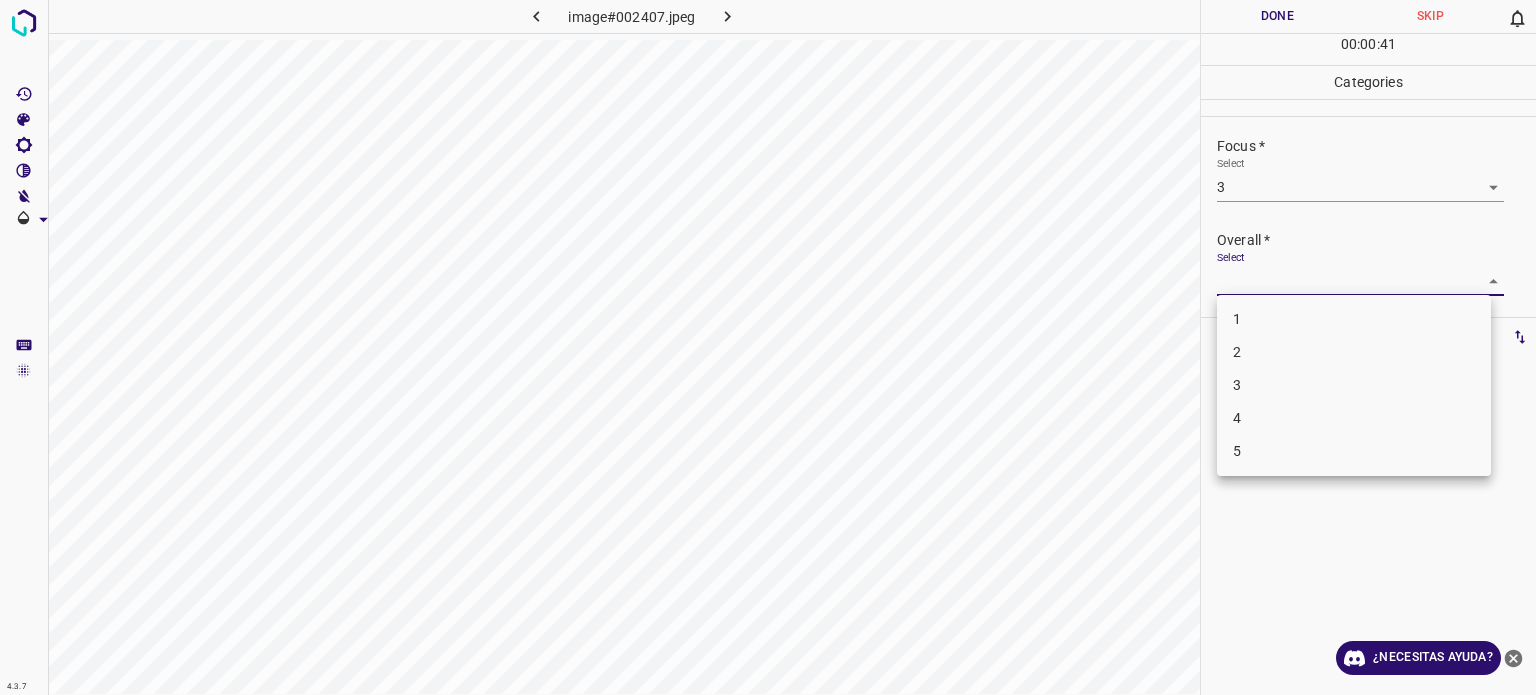 click on "4.3.7 image#002407.jpeg Done Skip 0 00   : 00   : 41   Categories Lighting *  Select 3 3 Focus *  Select 3 3 Overall *  Select ​ Labels   0 Categories 1 Lighting 2 Focus 3 Overall Tools Space Change between modes (Draw & Edit) I Auto labeling R Restore zoom M Zoom in N Zoom out Delete Delete selecte label Filters Z Restore filters X Saturation filter C Brightness filter V Contrast filter B Gray scale filter General O Download ¿Necesitas ayuda? Texto original Valora esta traducción Tu opinión servirá para ayudar a mejorar el Traductor de Google - Texto - Esconder - Borrar 1 2 3 4 5" at bounding box center (768, 347) 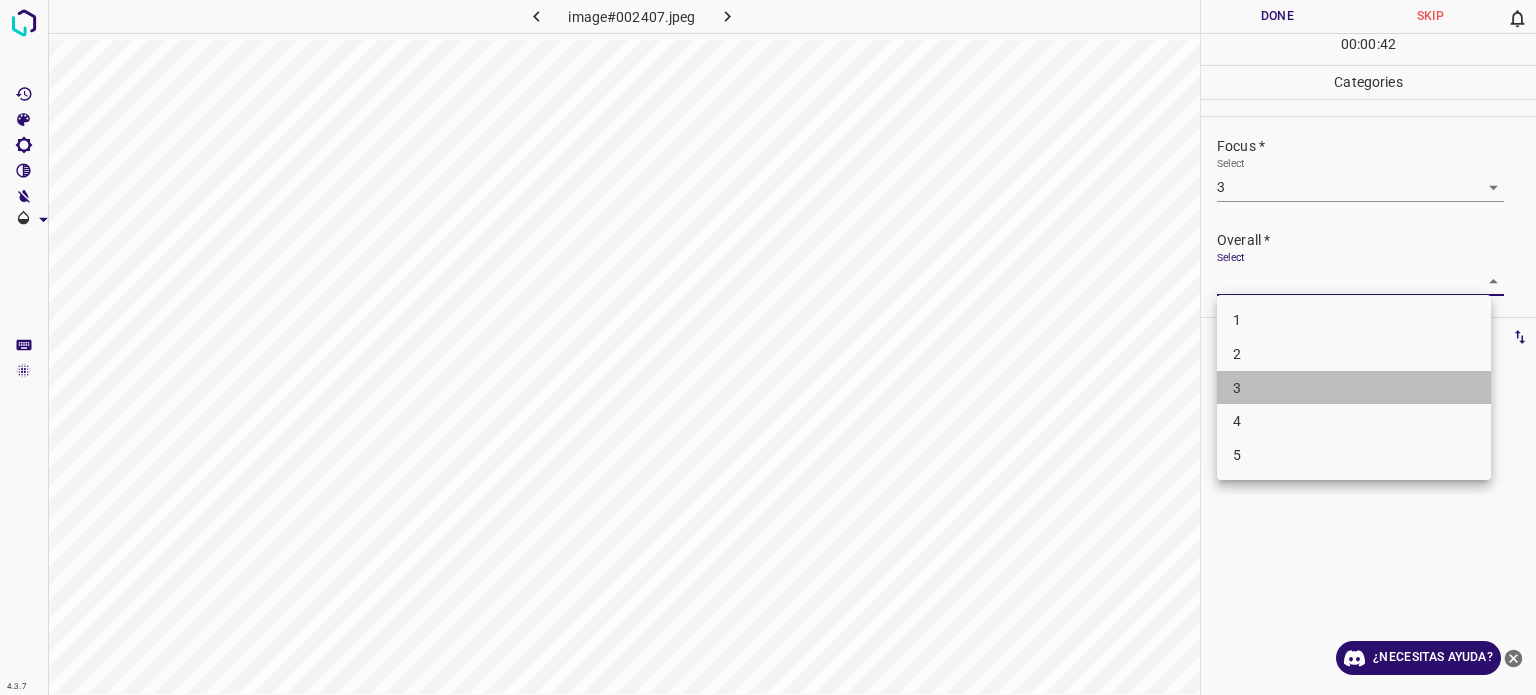 click on "3" at bounding box center (1237, 387) 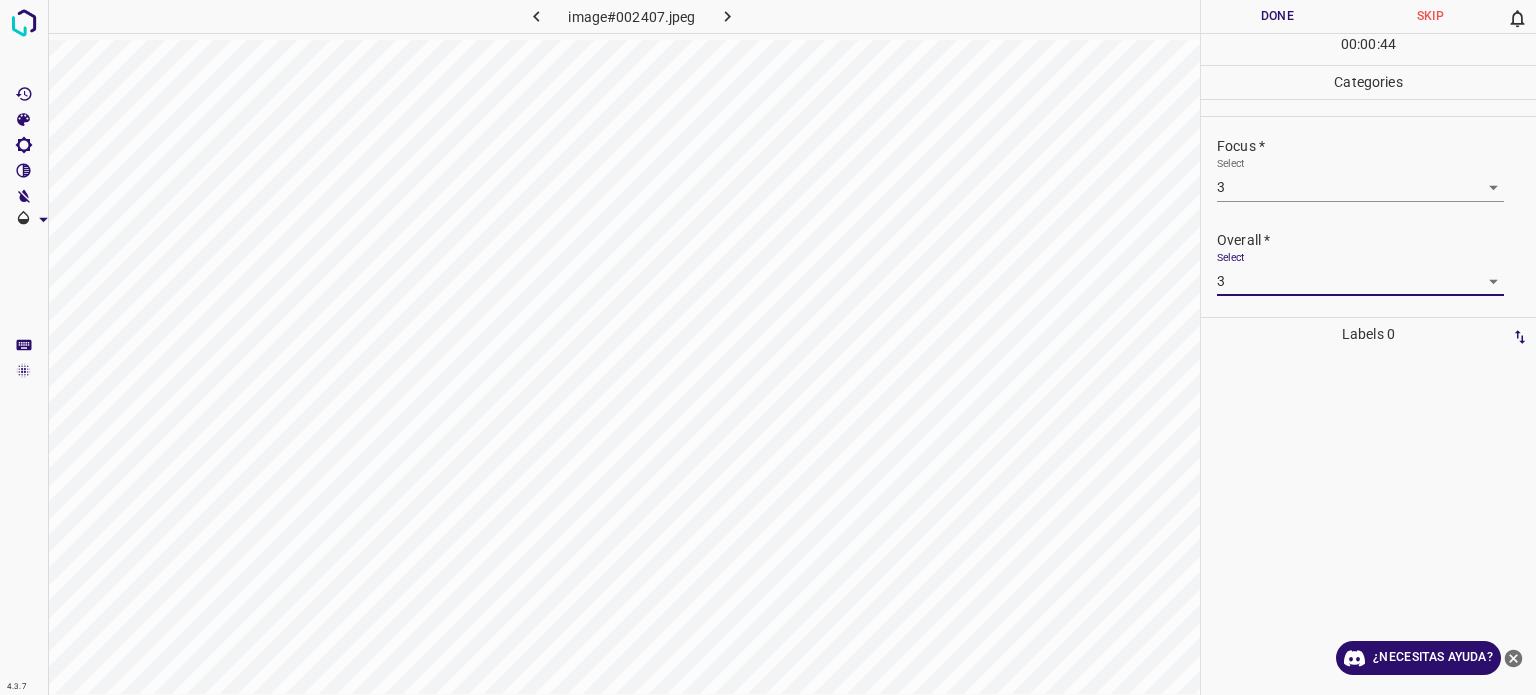 click on "Done" at bounding box center [1277, 16] 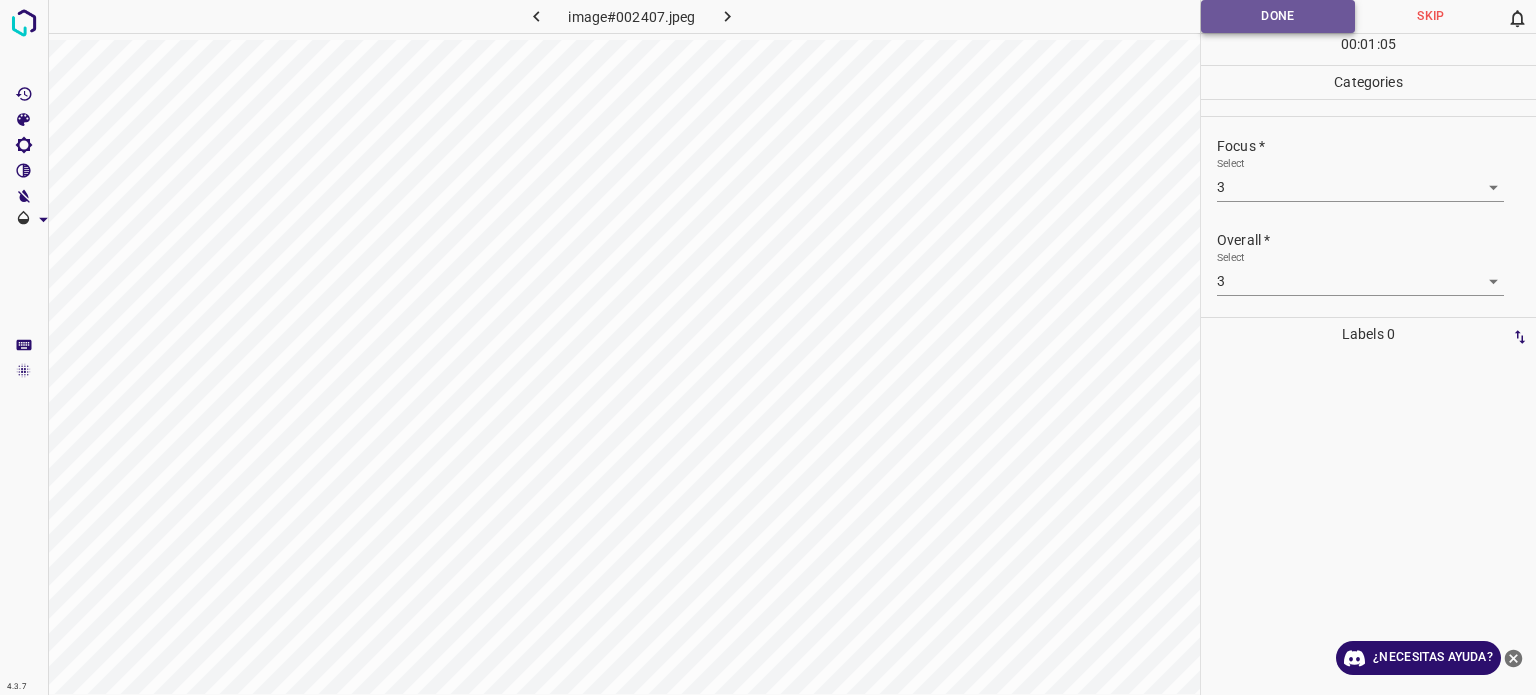 click on "Done" at bounding box center [1278, 16] 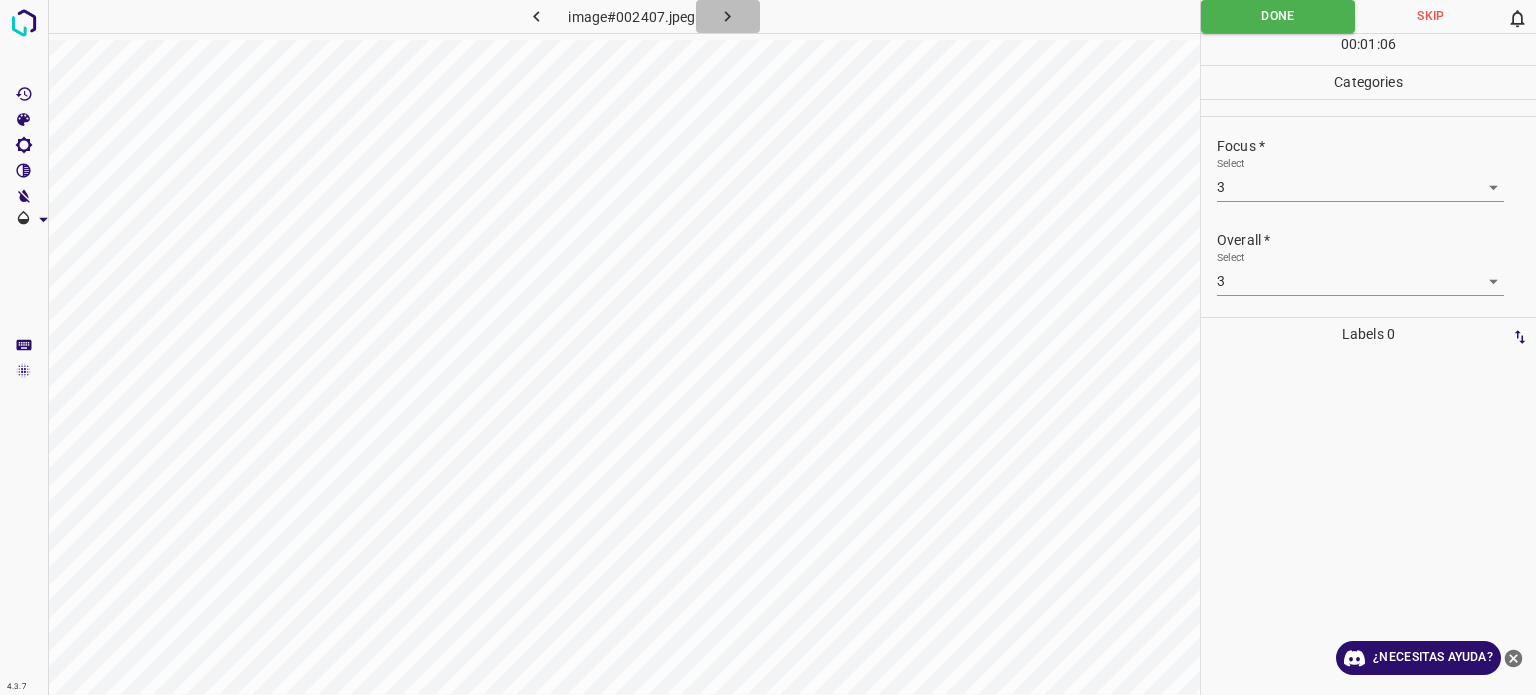 click 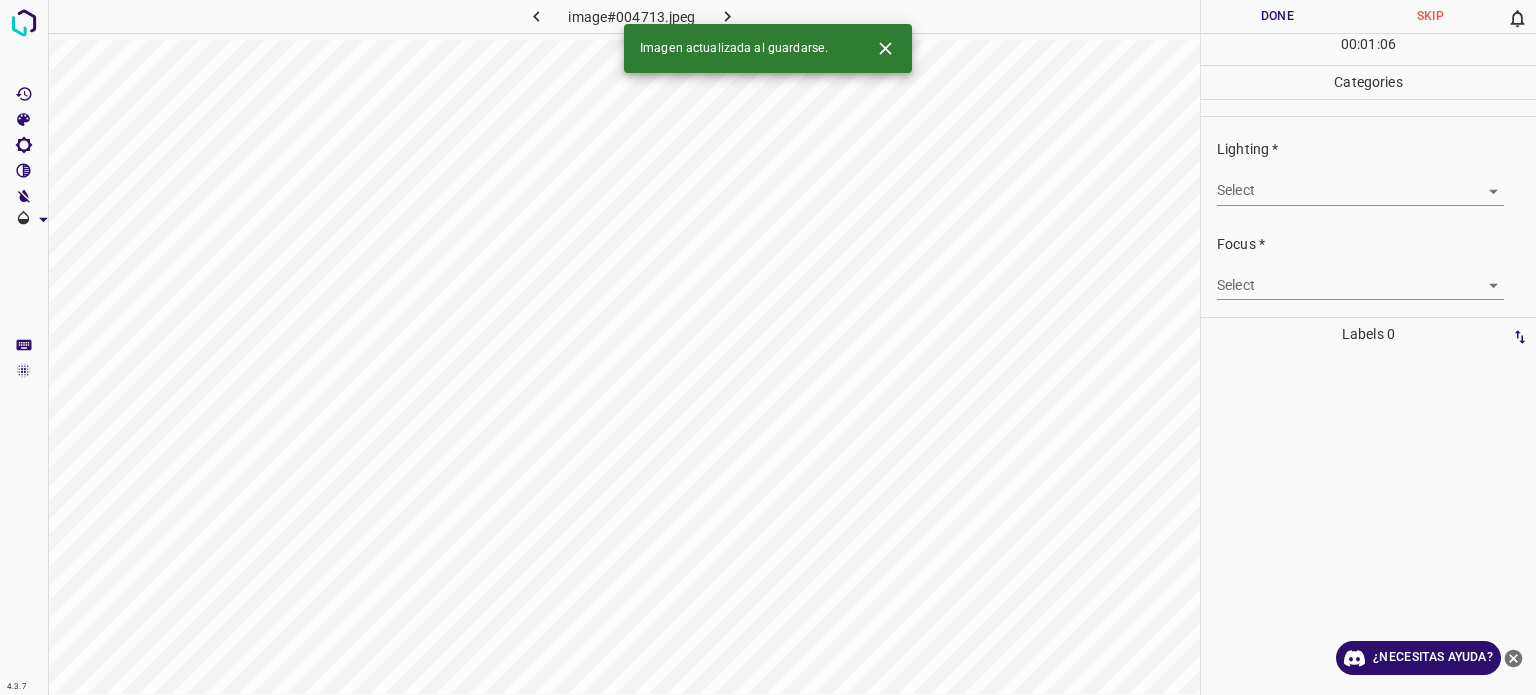 click on "4.3.7 image#004713.jpeg Done Skip 0 00   : 01   : 06   Categories Lighting *  Select ​ Focus *  Select ​ Overall *  Select ​ Labels   0 Categories 1 Lighting 2 Focus 3 Overall Tools Space Change between modes (Draw & Edit) I Auto labeling R Restore zoom M Zoom in N Zoom out Delete Delete selecte label Filters Z Restore filters X Saturation filter C Brightness filter V Contrast filter B Gray scale filter General O Download Imagen actualizada al guardarse. ¿Necesitas ayuda? Texto original Valora esta traducción Tu opinión servirá para ayudar a mejorar el Traductor de Google - Texto - Esconder - Borrar" at bounding box center [768, 347] 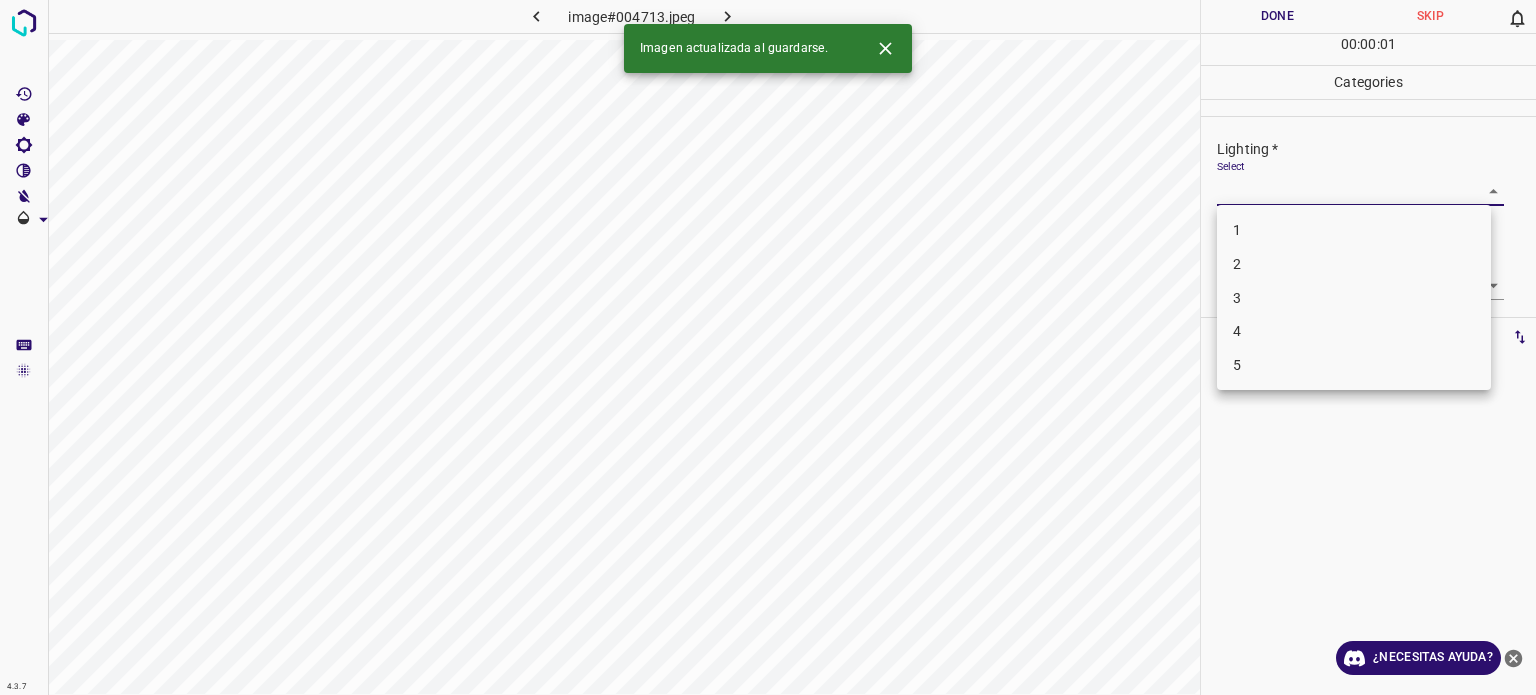 click on "3" at bounding box center (1237, 297) 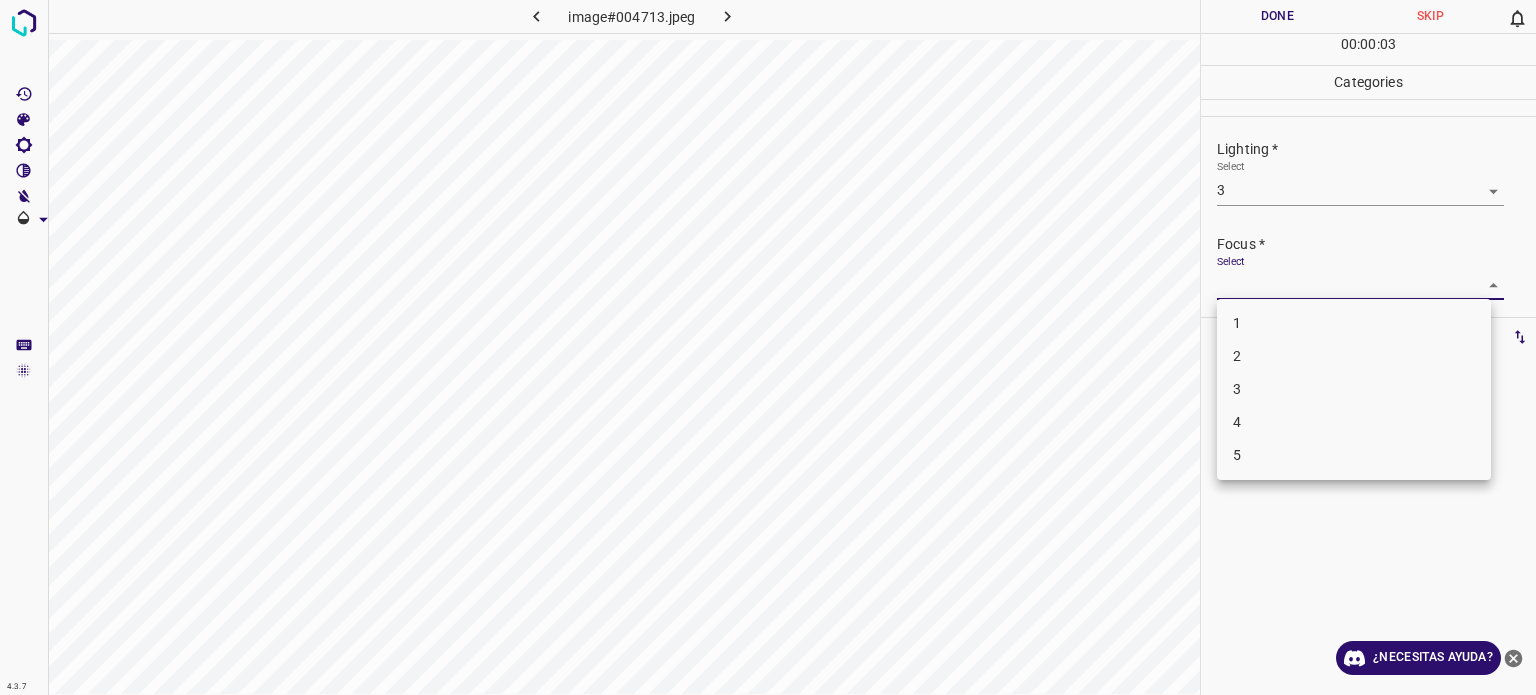 click on "4.3.7 image#004713.jpeg Done Skip 0 00   : 00   : 03   Categories Lighting *  Select 3 3 Focus *  Select ​ Overall *  Select ​ Labels   0 Categories 1 Lighting 2 Focus 3 Overall Tools Space Change between modes (Draw & Edit) I Auto labeling R Restore zoom M Zoom in N Zoom out Delete Delete selecte label Filters Z Restore filters X Saturation filter C Brightness filter V Contrast filter B Gray scale filter General O Download ¿Necesitas ayuda? Texto original Valora esta traducción Tu opinión servirá para ayudar a mejorar el Traductor de Google - Texto - Esconder - Borrar 1 2 3 4 5" at bounding box center [768, 347] 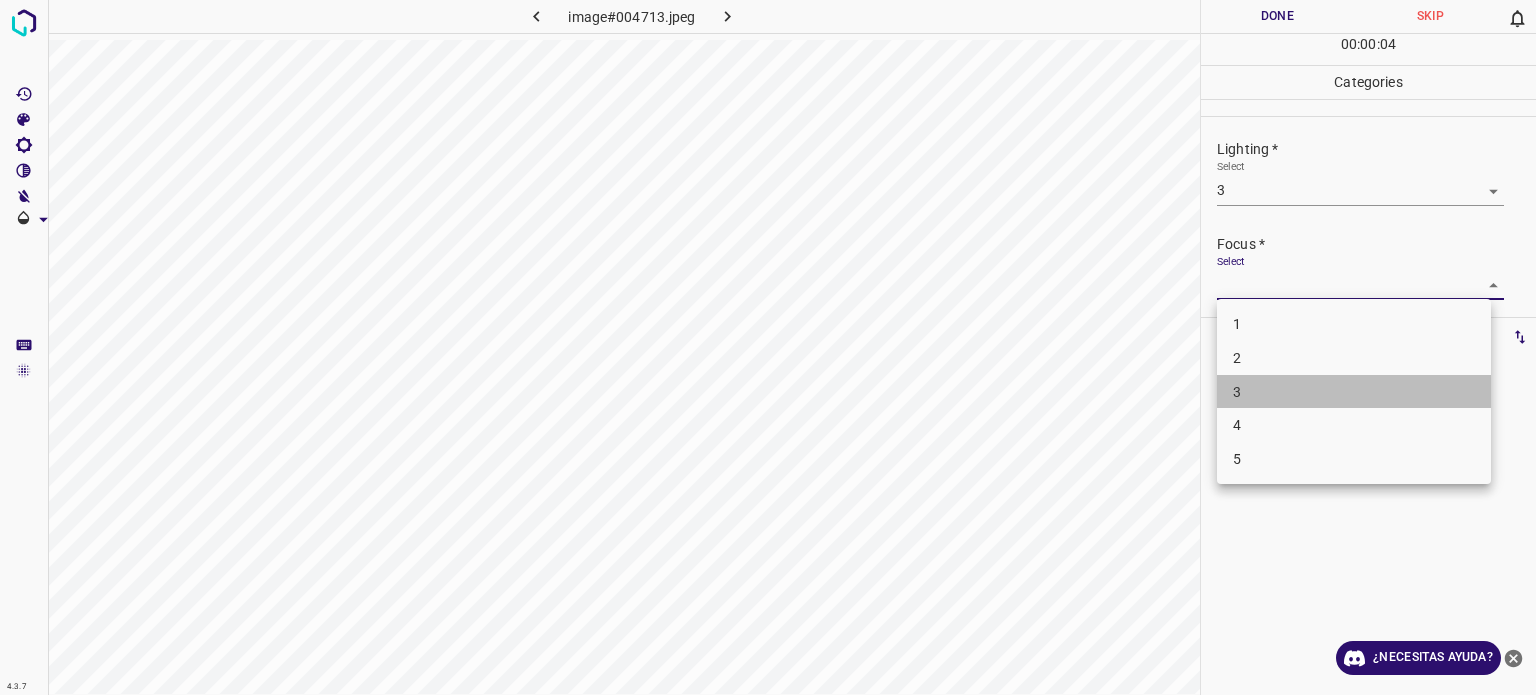 click on "3" at bounding box center (1354, 392) 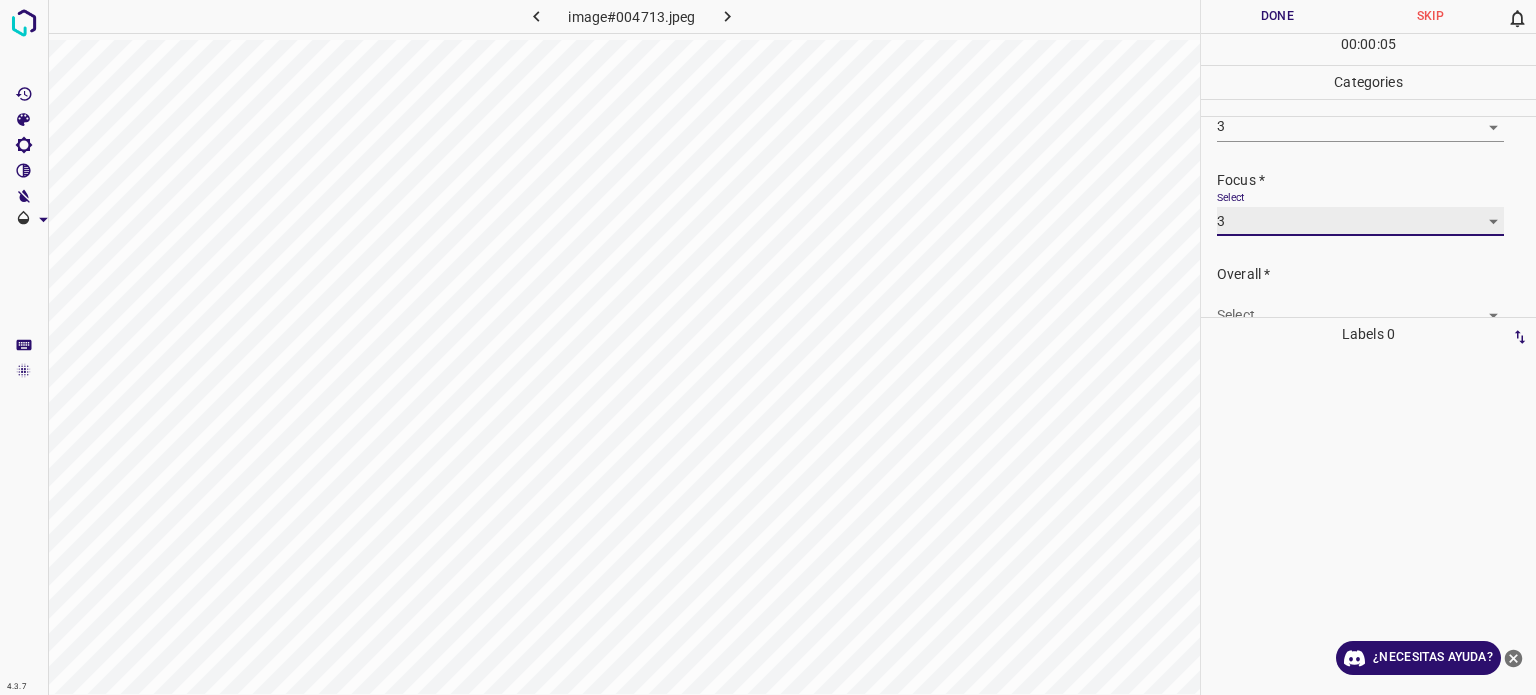 scroll, scrollTop: 98, scrollLeft: 0, axis: vertical 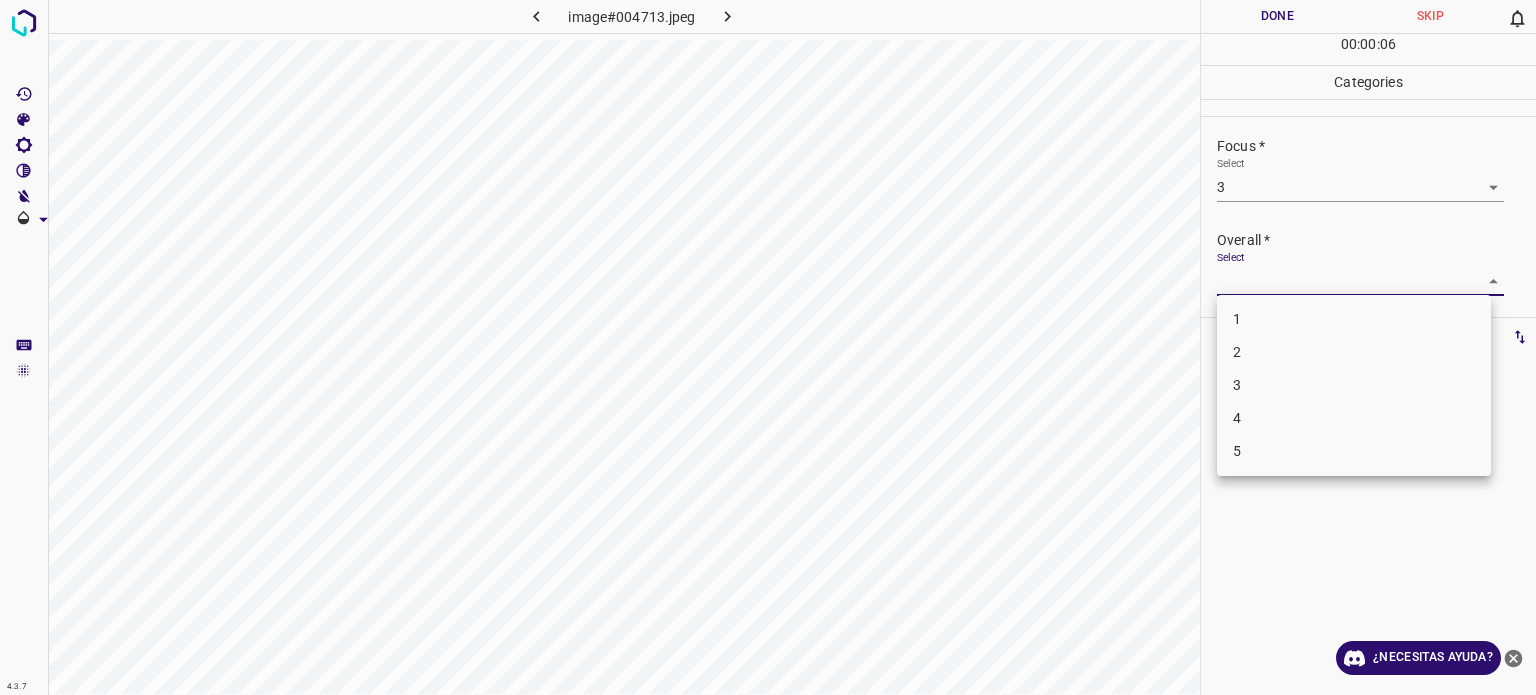 click on "4.3.7 image#004713.jpeg Done Skip 0 00   : 00   : 06   Categories Lighting *  Select 3 3 Focus *  Select 3 3 Overall *  Select ​ Labels   0 Categories 1 Lighting 2 Focus 3 Overall Tools Space Change between modes (Draw & Edit) I Auto labeling R Restore zoom M Zoom in N Zoom out Delete Delete selecte label Filters Z Restore filters X Saturation filter C Brightness filter V Contrast filter B Gray scale filter General O Download ¿Necesitas ayuda? Texto original Valora esta traducción Tu opinión servirá para ayudar a mejorar el Traductor de Google - Texto - Esconder - Borrar 1 2 3 4 5" at bounding box center [768, 347] 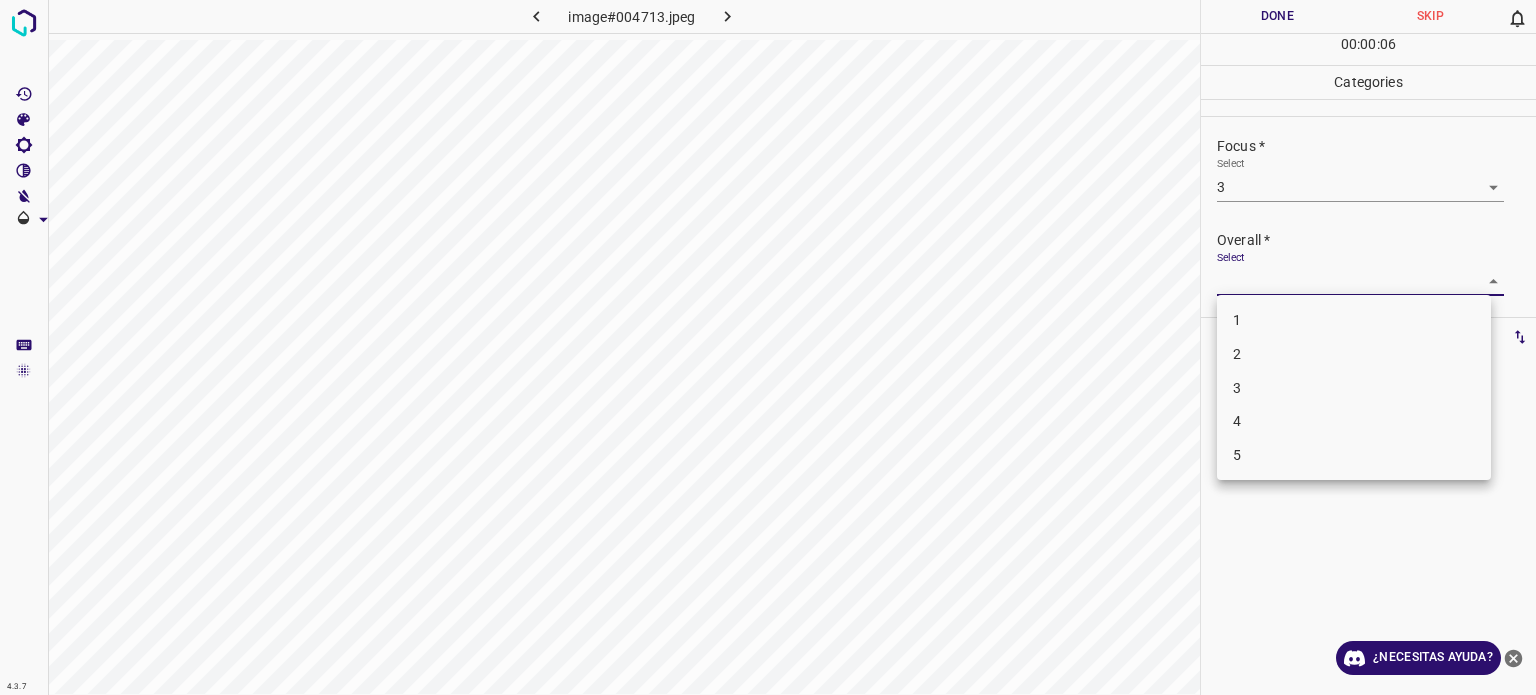 click on "3" at bounding box center (1354, 388) 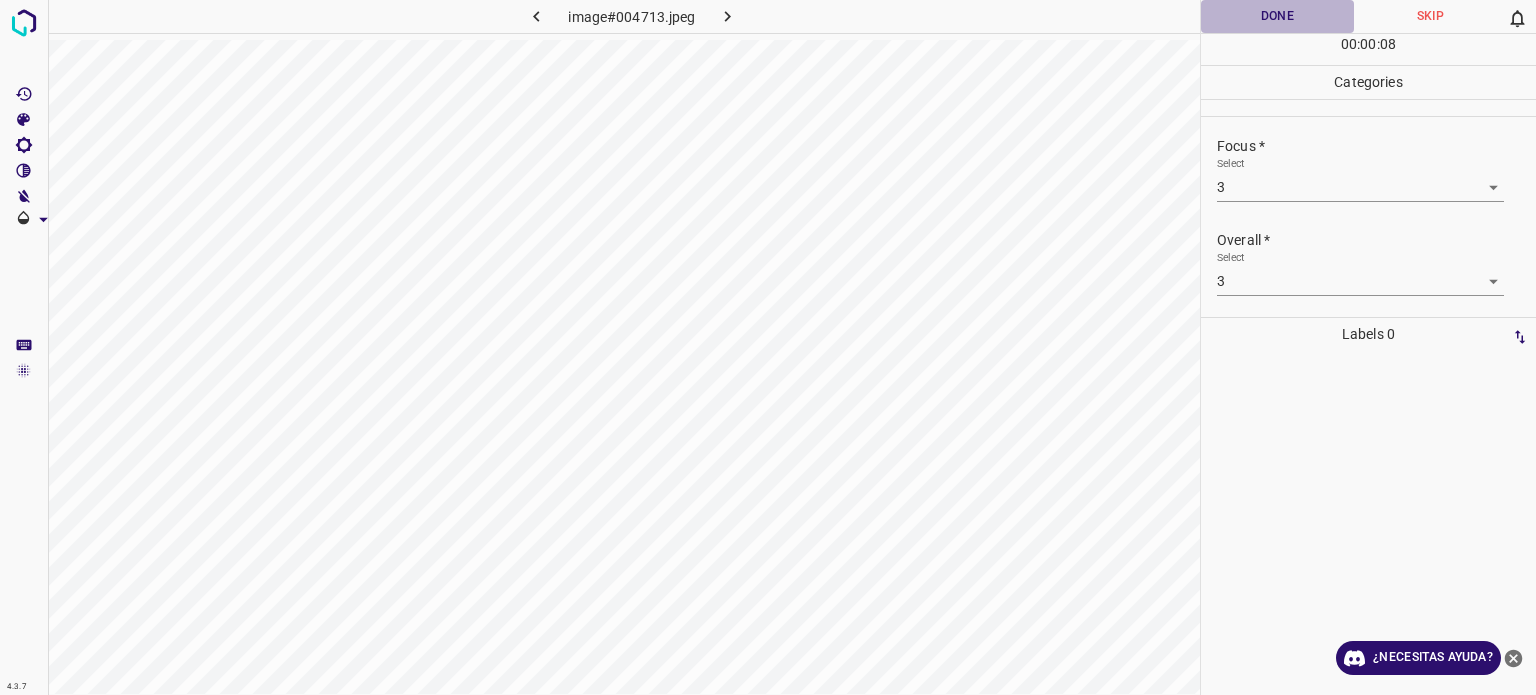 click on "Done" at bounding box center [1277, 16] 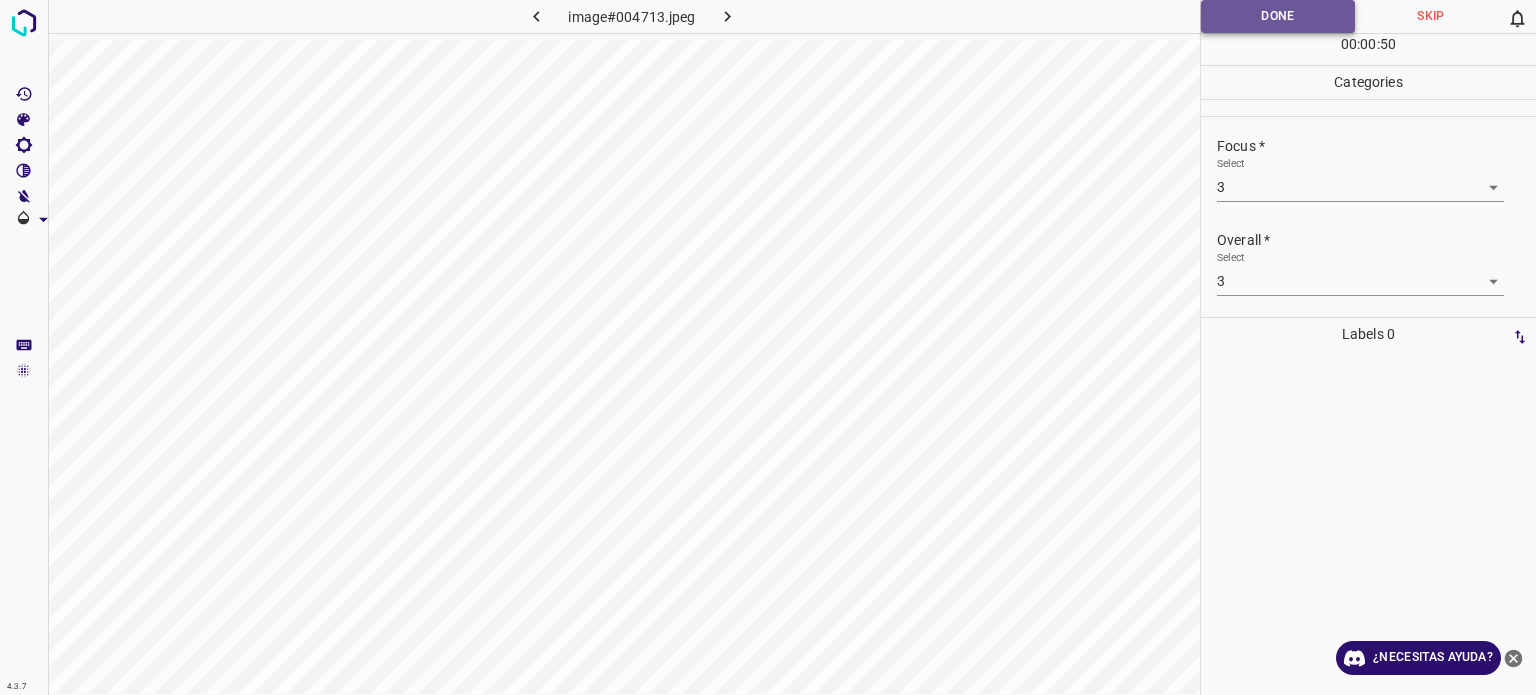 click on "Done" at bounding box center (1278, 16) 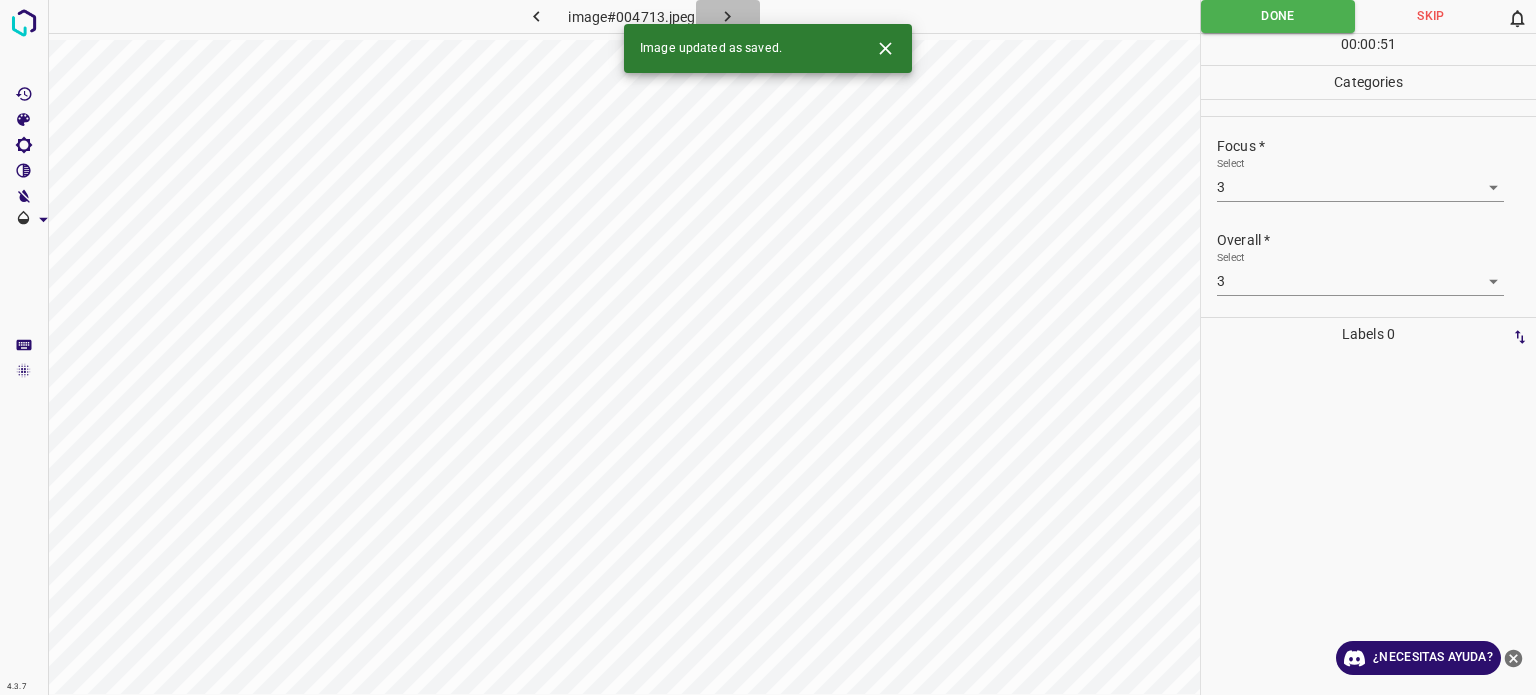 click 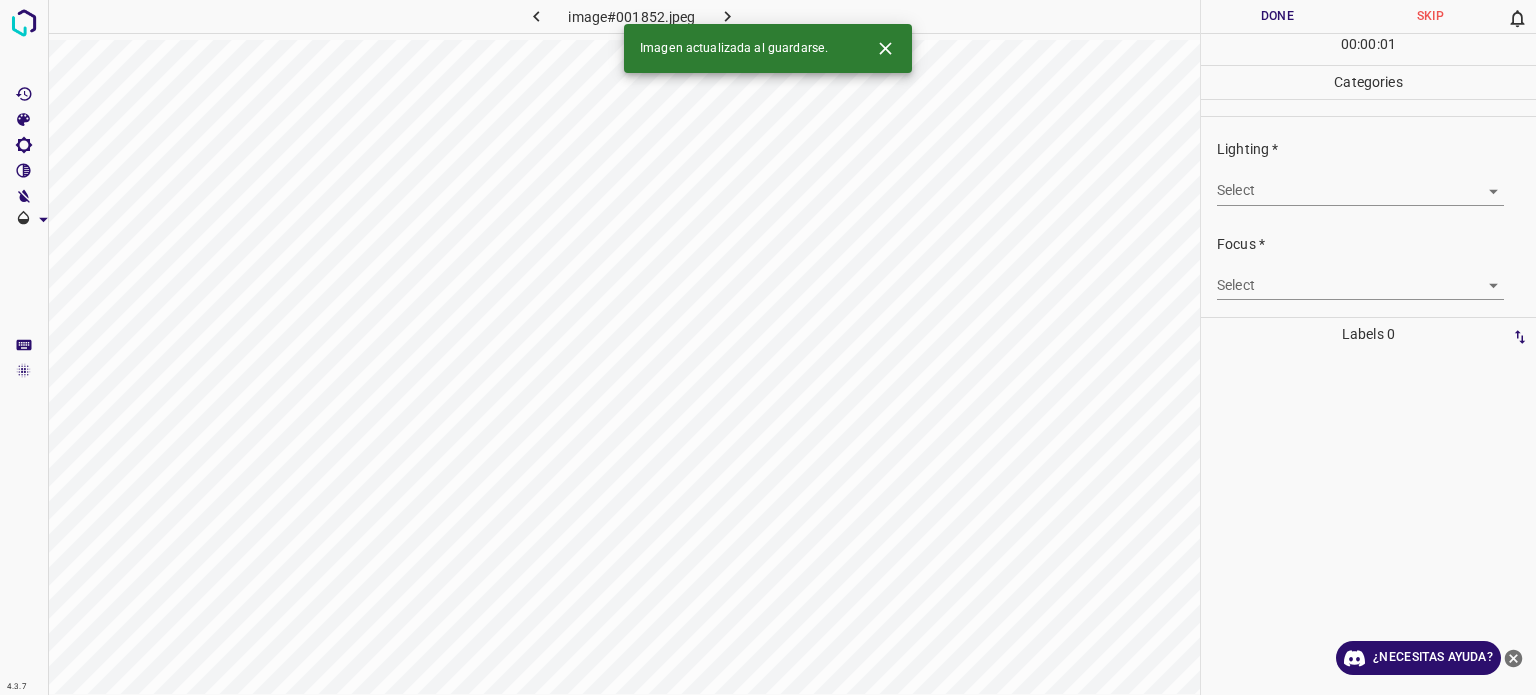 click on "4.3.7 image#001852.jpeg Done Skip 0 00   : 00   : 01   Categories Lighting *  Select ​ Focus *  Select ​ Overall *  Select ​ Labels   0 Categories 1 Lighting 2 Focus 3 Overall Tools Space Change between modes (Draw & Edit) I Auto labeling R Restore zoom M Zoom in N Zoom out Delete Delete selecte label Filters Z Restore filters X Saturation filter C Brightness filter V Contrast filter B Gray scale filter General O Download Imagen actualizada al guardarse. ¿Necesitas ayuda? Texto original Valora esta traducción Tu opinión servirá para ayudar a mejorar el Traductor de Google - Texto - Esconder - Borrar" at bounding box center (768, 347) 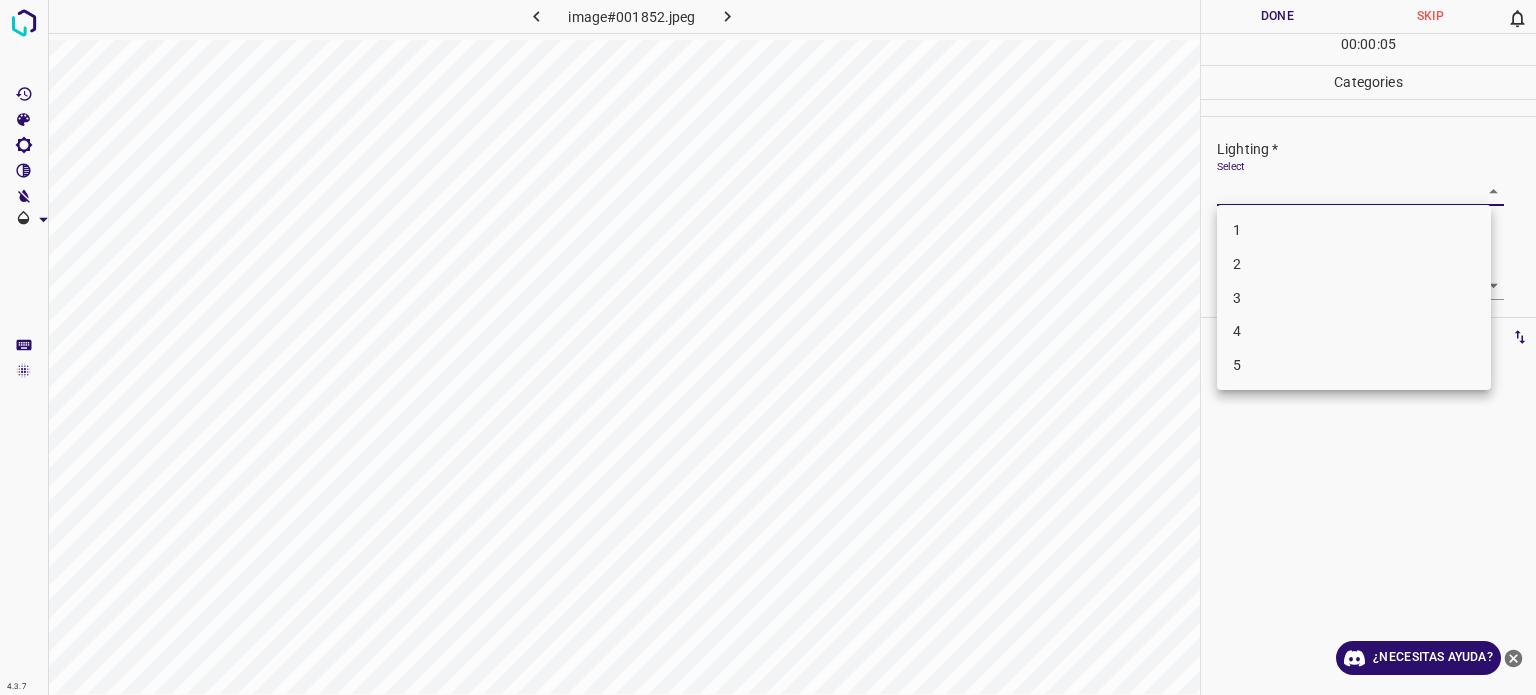 click on "3" at bounding box center (1237, 297) 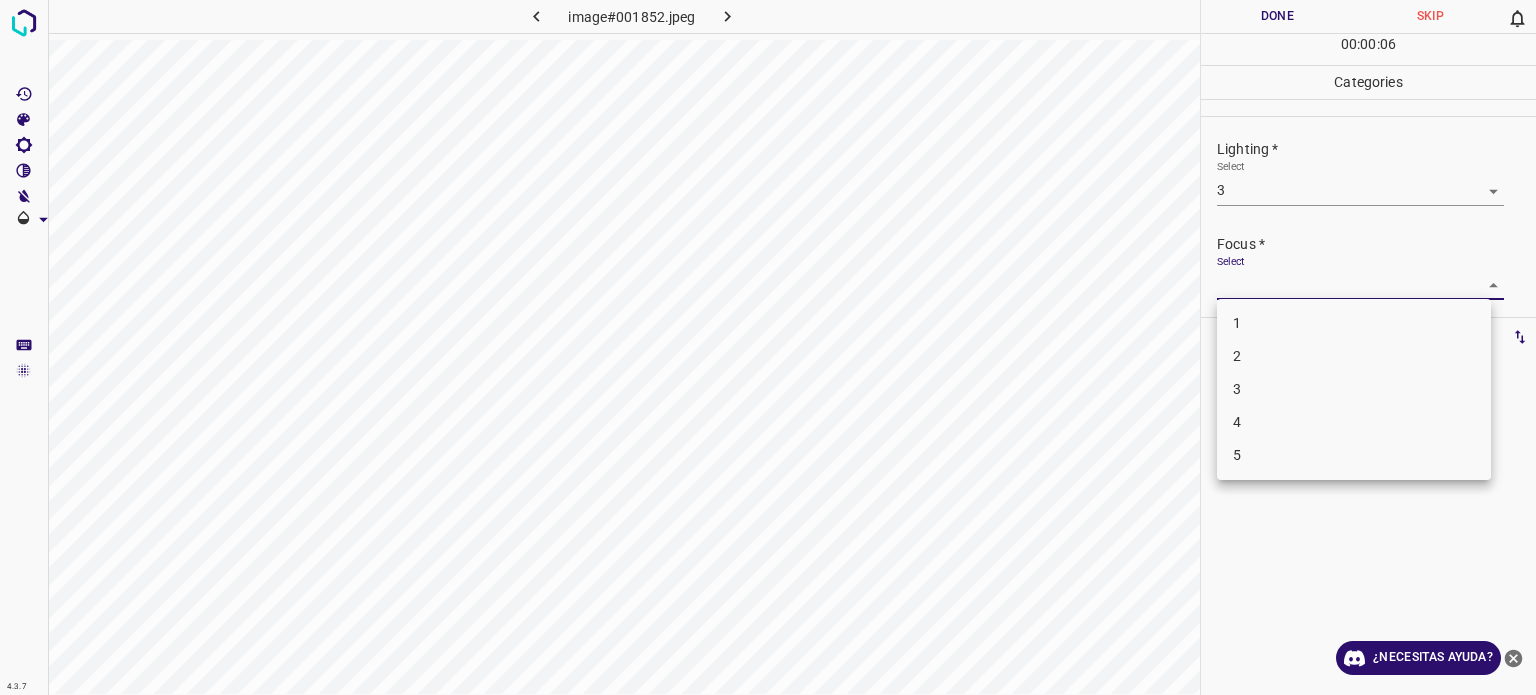 click on "4.3.7 image#001852.jpeg Done Skip 0 00 : 00 : 06 Categories Lighting * Select 3 3 Focus * Select ​ Overall * Select ​ Labels 0 Categories 1 Lighting 2 Focus 3 Overall Tools Space Change between modes (Draw & Edit) I Auto labeling R Restore zoom M Zoom in N Zoom out Delete Delete selecte label Filters Z Restore filters X Saturation filter C Brightness filter V Contrast filter B Gray scale filter General O Download ¿Necesitas ayuda? Texto original Valora esta traducción Tu opinión servirá para ayudar a mejorar el Traductor de Google - Texto - Esconder - Borrar 1 2 3 4 5" at bounding box center (768, 347) 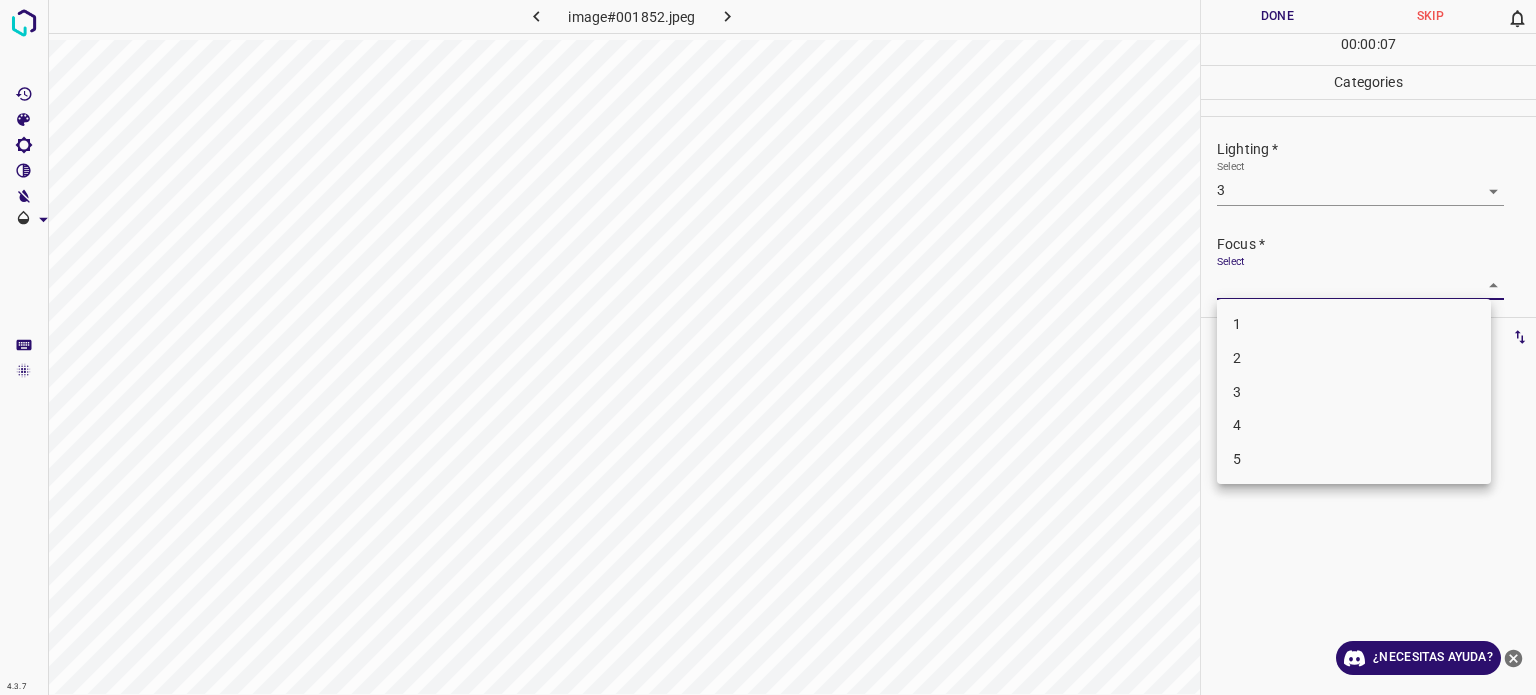 click on "3" at bounding box center [1237, 391] 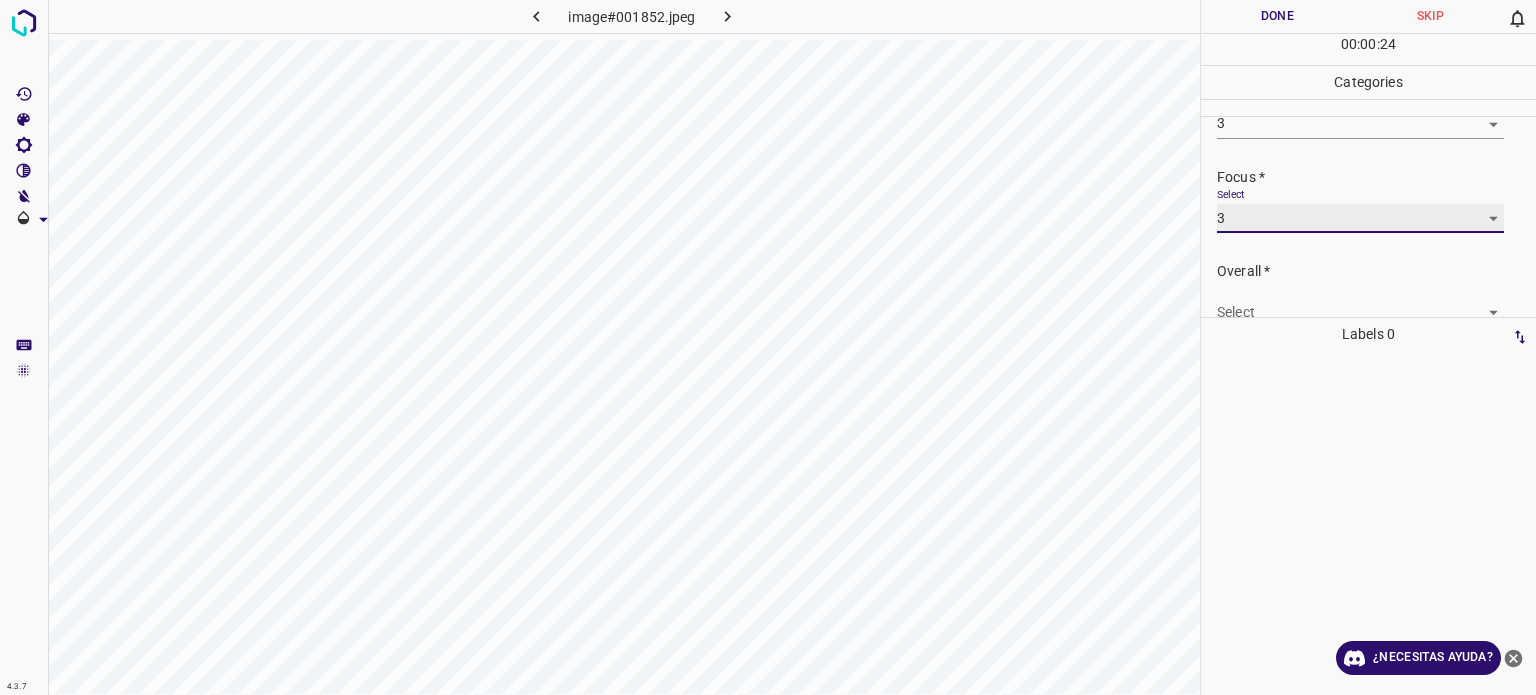 scroll, scrollTop: 98, scrollLeft: 0, axis: vertical 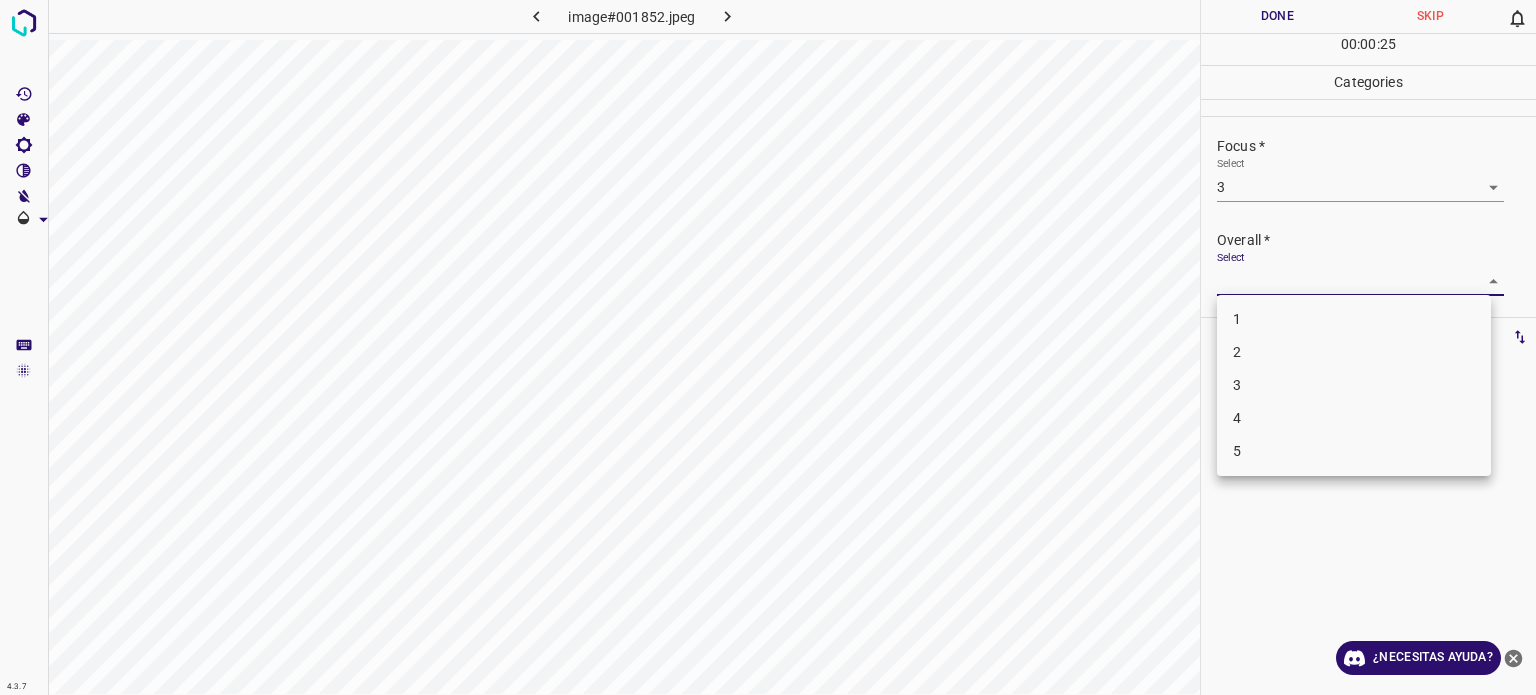 click on "4.3.7 image#001852.jpeg Done Skip 0 00   : 00   : 25   Categories Lighting *  Select 3 3 Focus *  Select 3 3 Overall *  Select ​ Labels   0 Categories 1 Lighting 2 Focus 3 Overall Tools Space Change between modes (Draw & Edit) I Auto labeling R Restore zoom M Zoom in N Zoom out Delete Delete selecte label Filters Z Restore filters X Saturation filter C Brightness filter V Contrast filter B Gray scale filter General O Download ¿Necesitas ayuda? Texto original Valora esta traducción Tu opinión servirá para ayudar a mejorar el Traductor de Google - Texto - Esconder - Borrar 1 2 3 4 5" at bounding box center [768, 347] 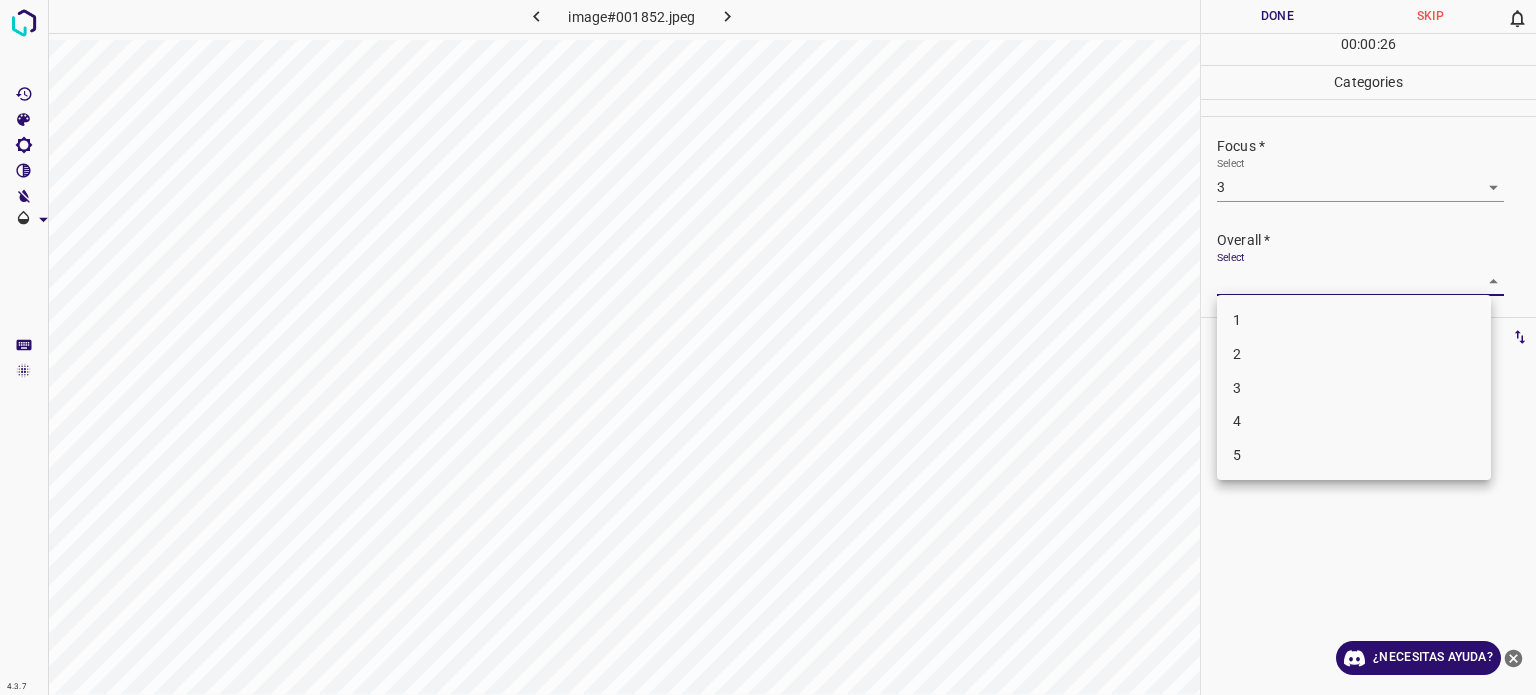 click on "3" at bounding box center (1354, 388) 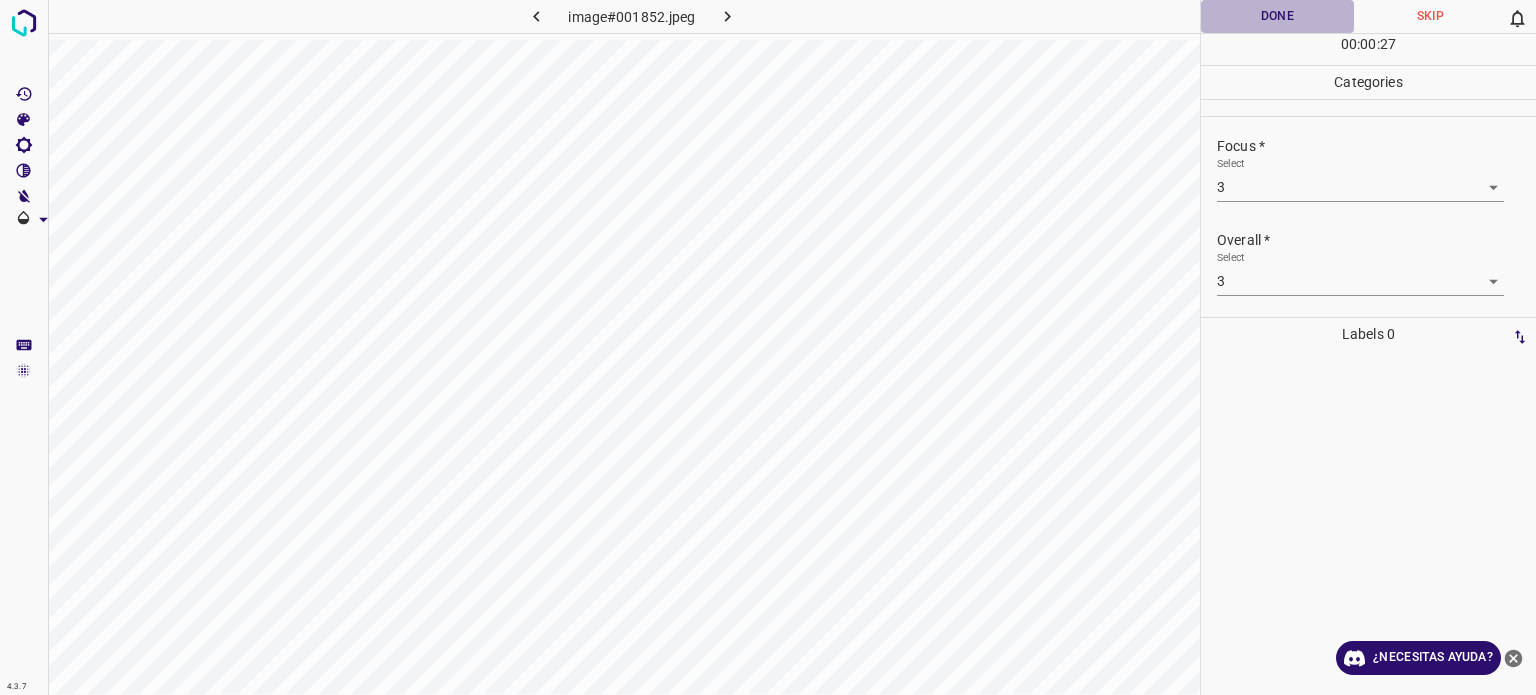 click on "Done" at bounding box center (1277, 16) 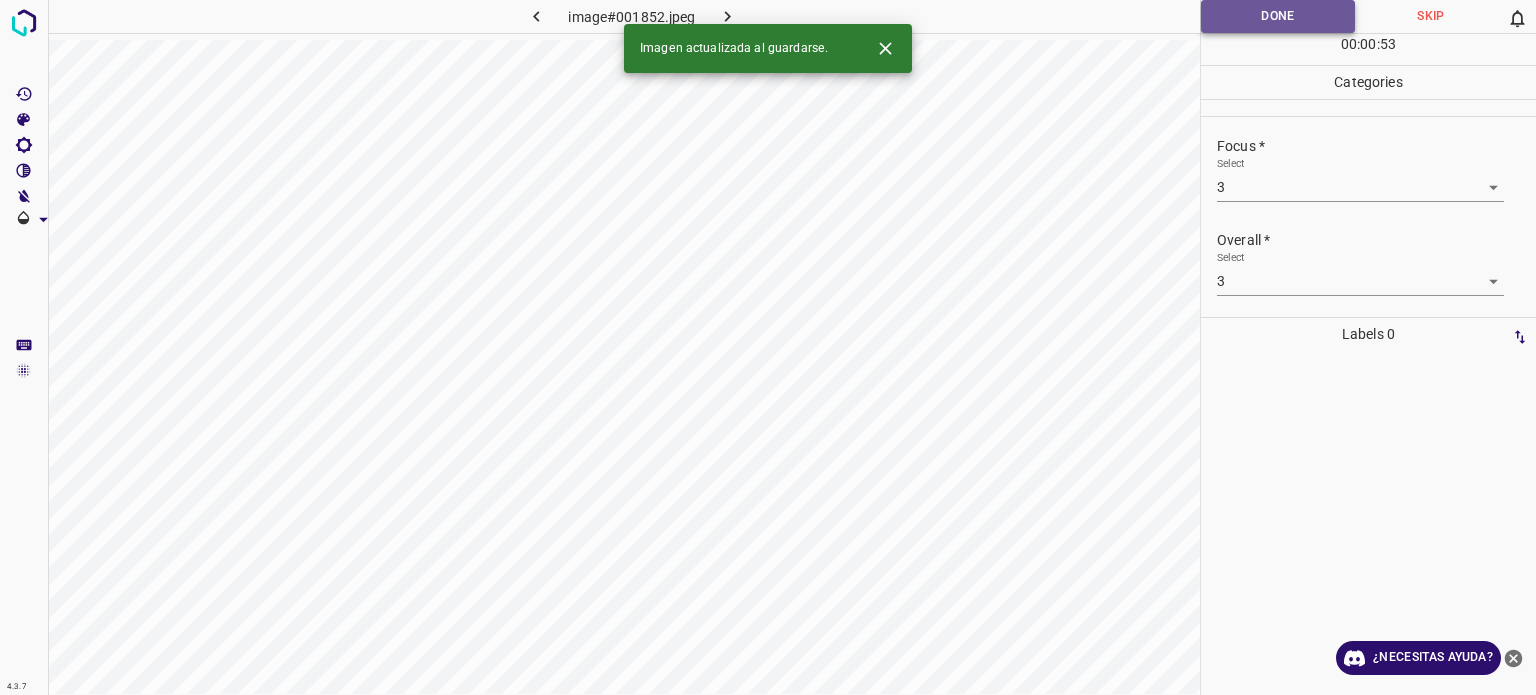 click on "Done" at bounding box center [1278, 16] 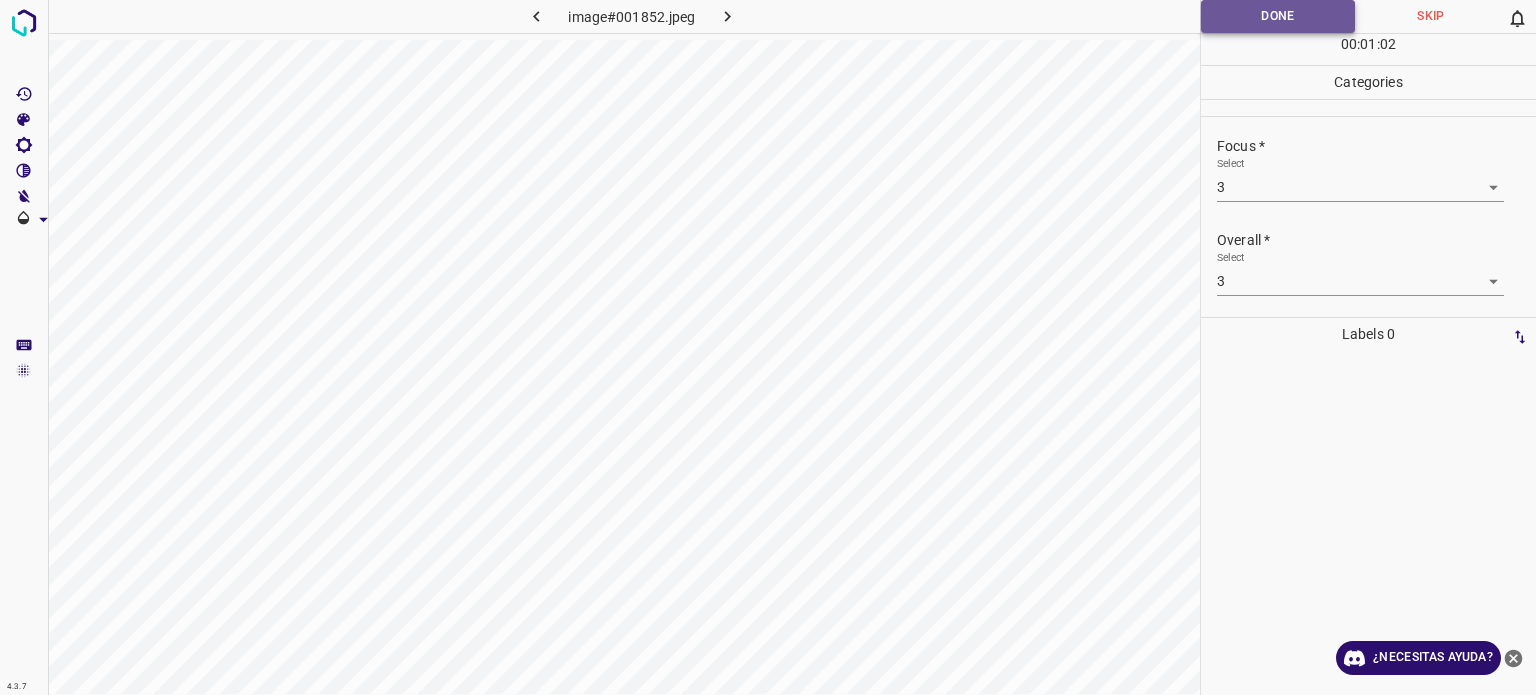 click on "Done" at bounding box center (1278, 16) 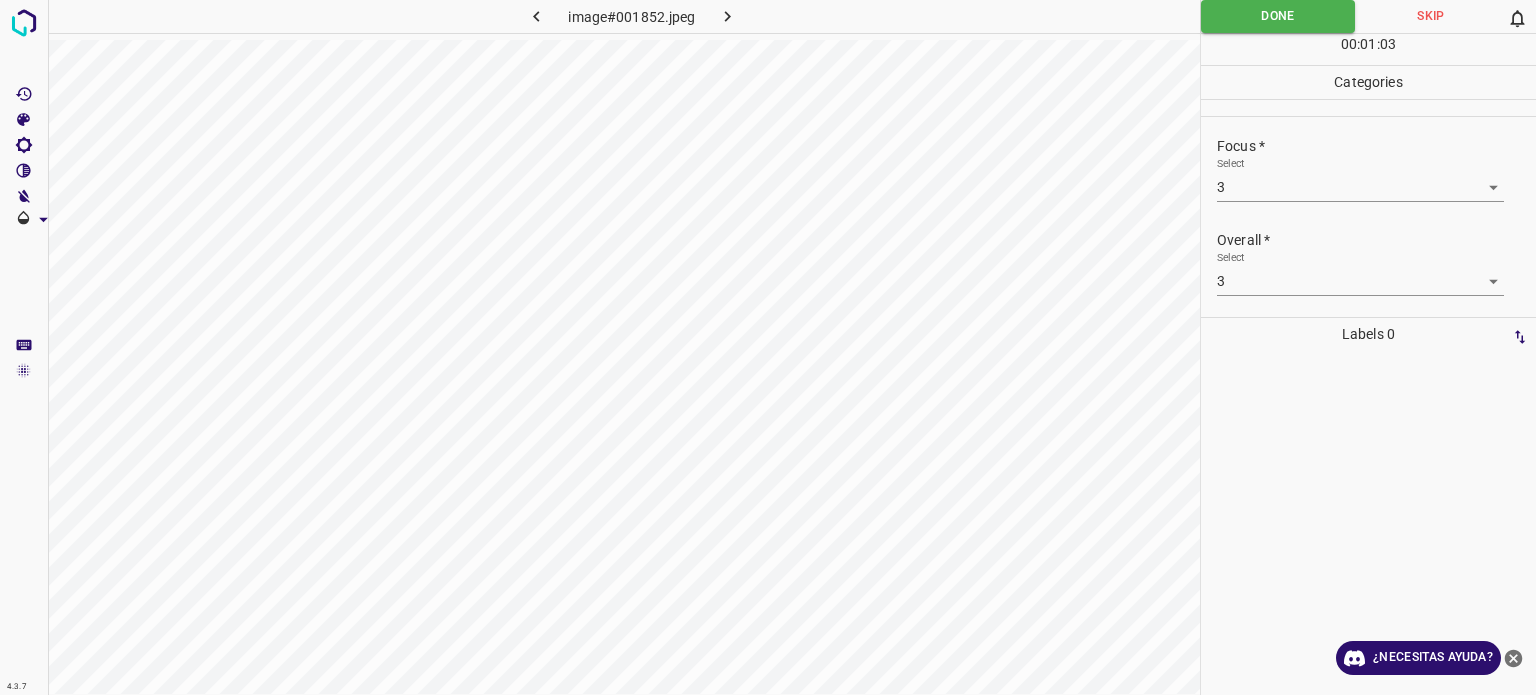 click at bounding box center (728, 16) 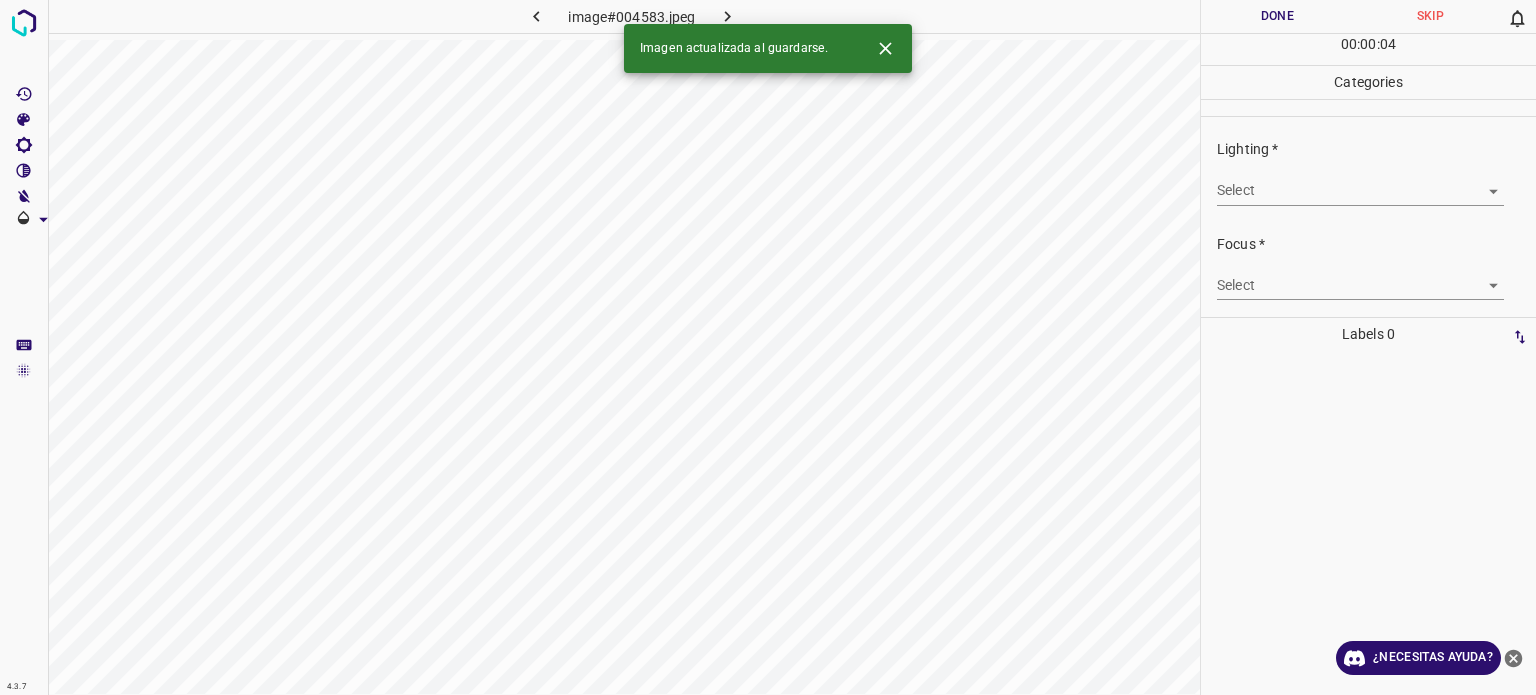 click on "4.3.7 image#004583.jpeg Done Skip 0 00   : 00   : 04   Categories Lighting *  Select ​ Focus *  Select ​ Overall *  Select ​ Labels   0 Categories 1 Lighting 2 Focus 3 Overall Tools Space Change between modes (Draw & Edit) I Auto labeling R Restore zoom M Zoom in N Zoom out Delete Delete selecte label Filters Z Restore filters X Saturation filter C Brightness filter V Contrast filter B Gray scale filter General O Download Imagen actualizada al guardarse. ¿Necesitas ayuda? Texto original Valora esta traducción Tu opinión servirá para ayudar a mejorar el Traductor de Google - Texto - Esconder - Borrar" at bounding box center (768, 347) 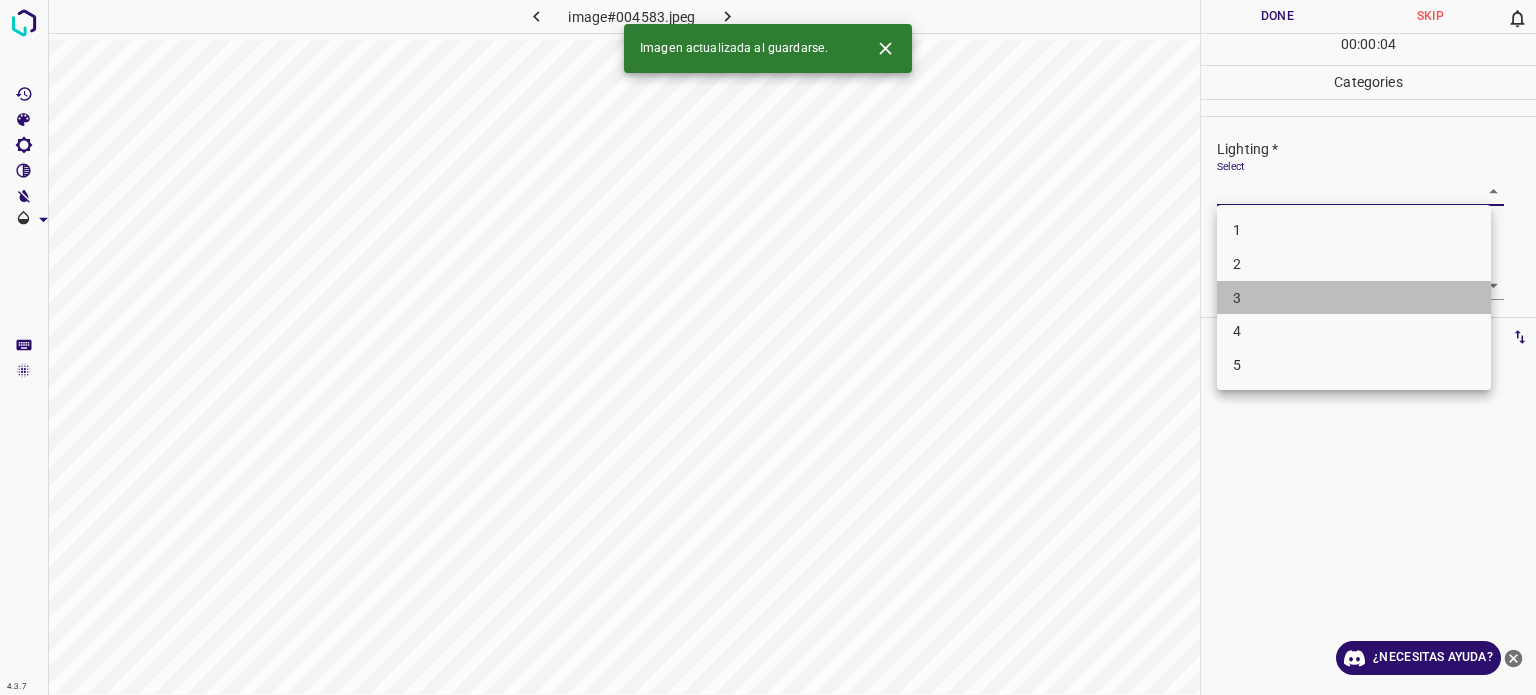 click on "3" at bounding box center [1354, 298] 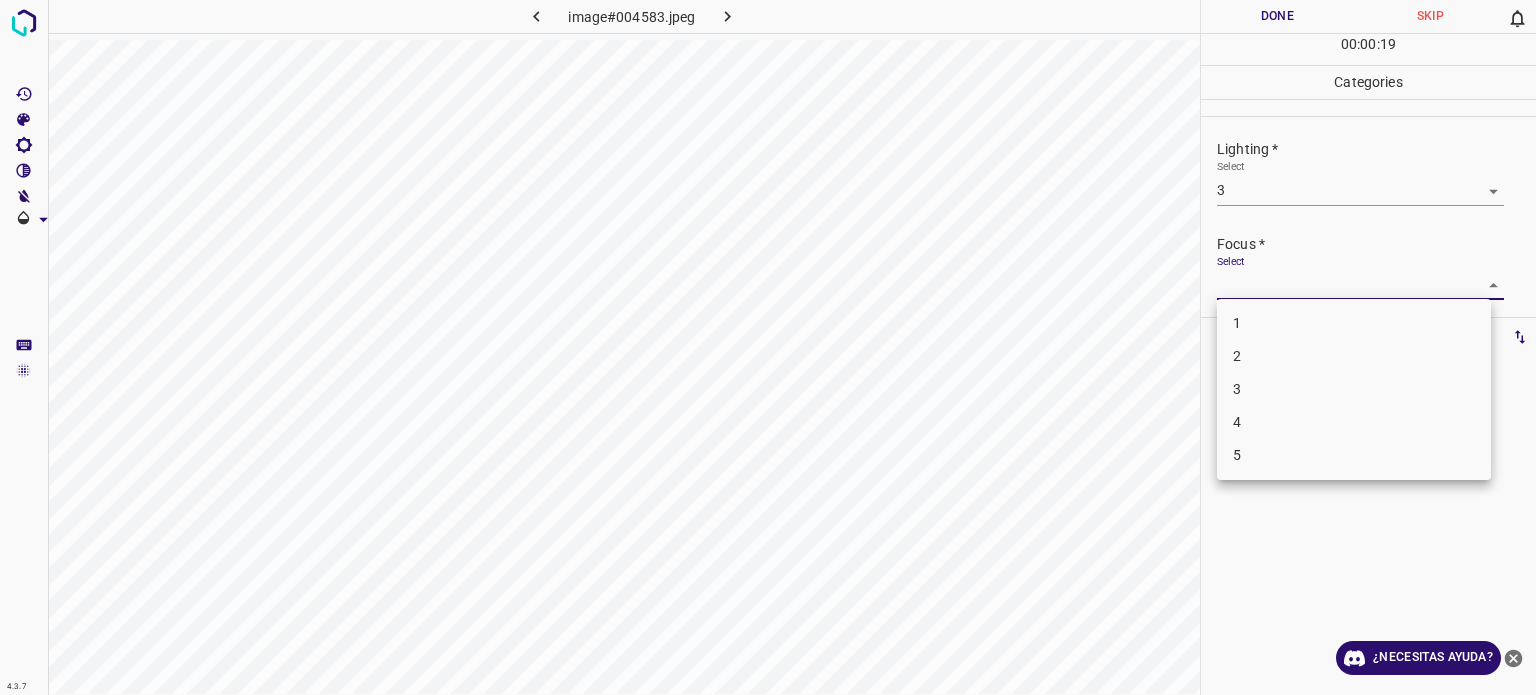 click on "4.3.7 image#004583.jpeg Done Skip 0 00   : 00   : 19   Categories Lighting *  Select 3 3 Focus *  Select ​ Overall *  Select ​ Labels   0 Categories 1 Lighting 2 Focus 3 Overall Tools Space Change between modes (Draw & Edit) I Auto labeling R Restore zoom M Zoom in N Zoom out Delete Delete selecte label Filters Z Restore filters X Saturation filter C Brightness filter V Contrast filter B Gray scale filter General O Download ¿Necesitas ayuda? Texto original Valora esta traducción Tu opinión servirá para ayudar a mejorar el Traductor de Google - Texto - Esconder - Borrar 1 2 3 4 5" at bounding box center [768, 347] 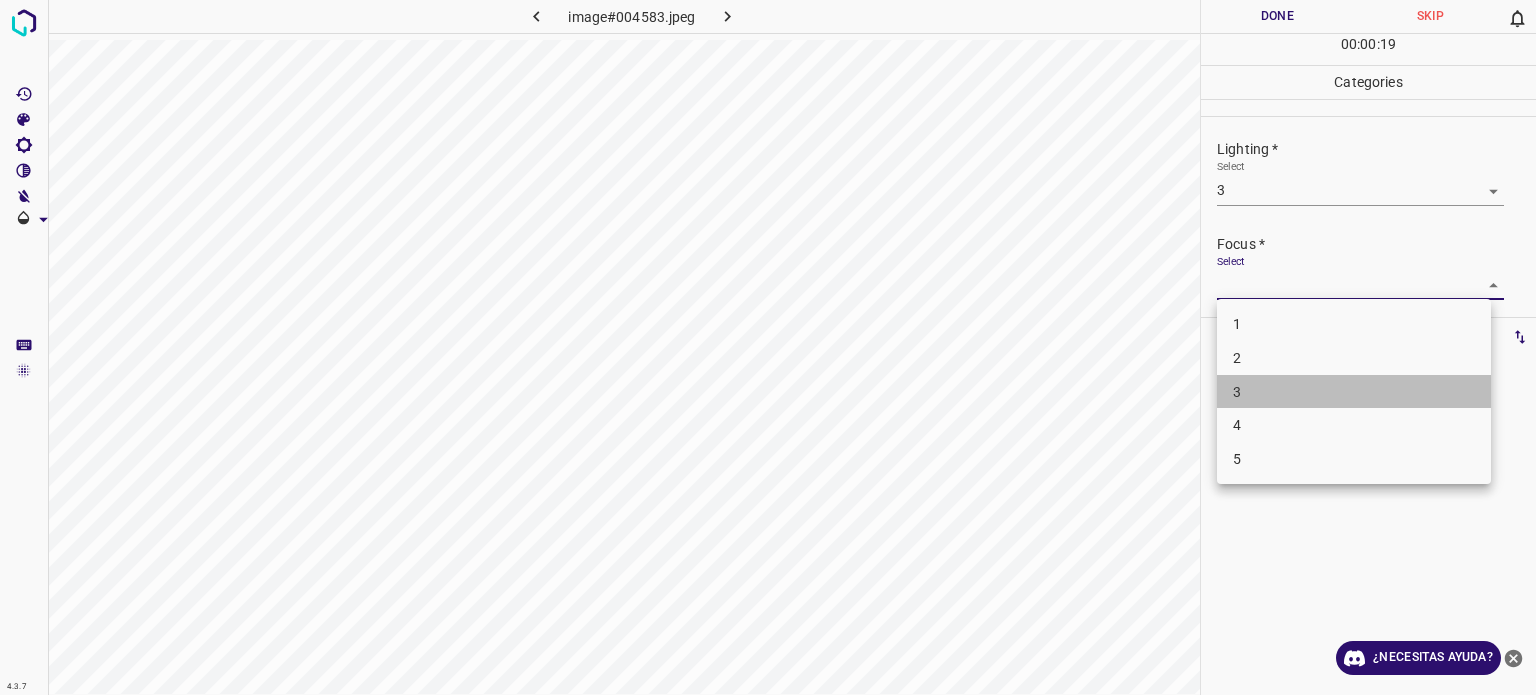 click on "3" at bounding box center [1237, 391] 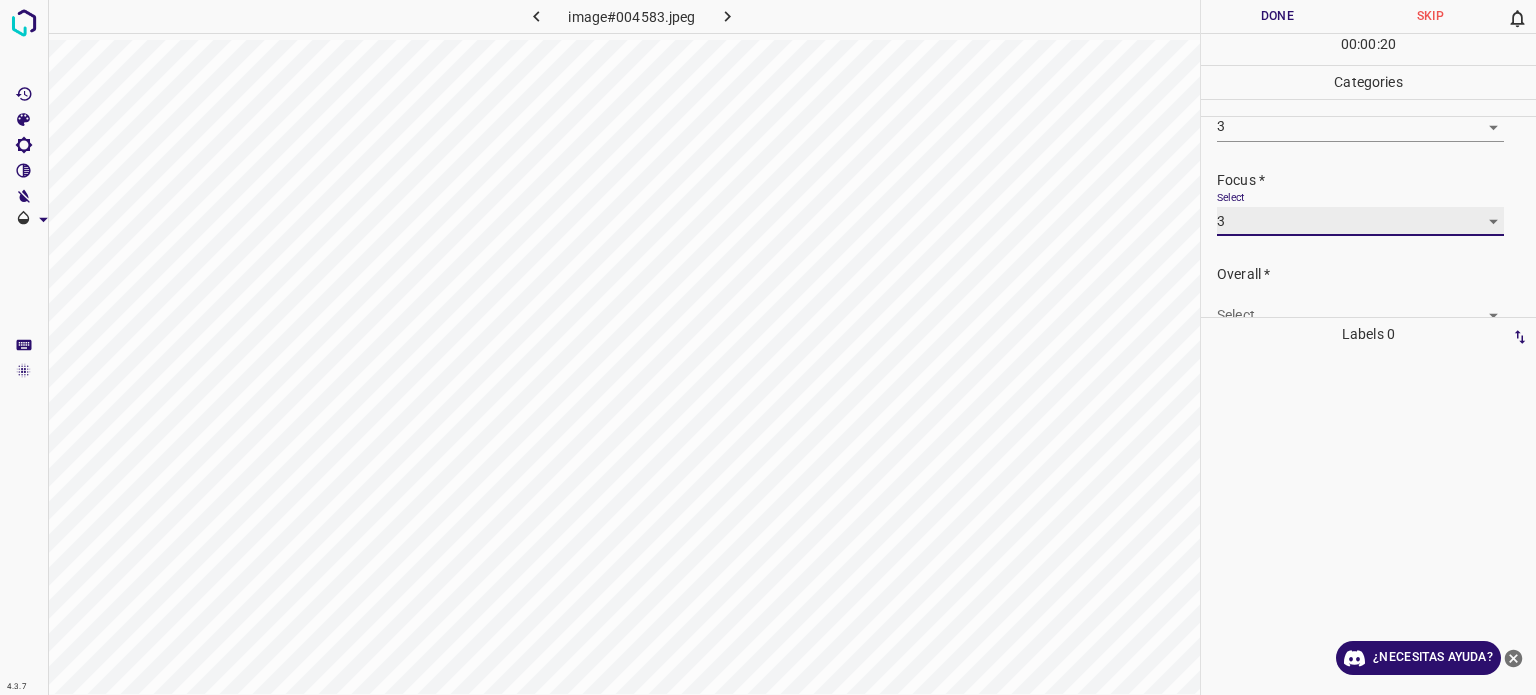 scroll, scrollTop: 98, scrollLeft: 0, axis: vertical 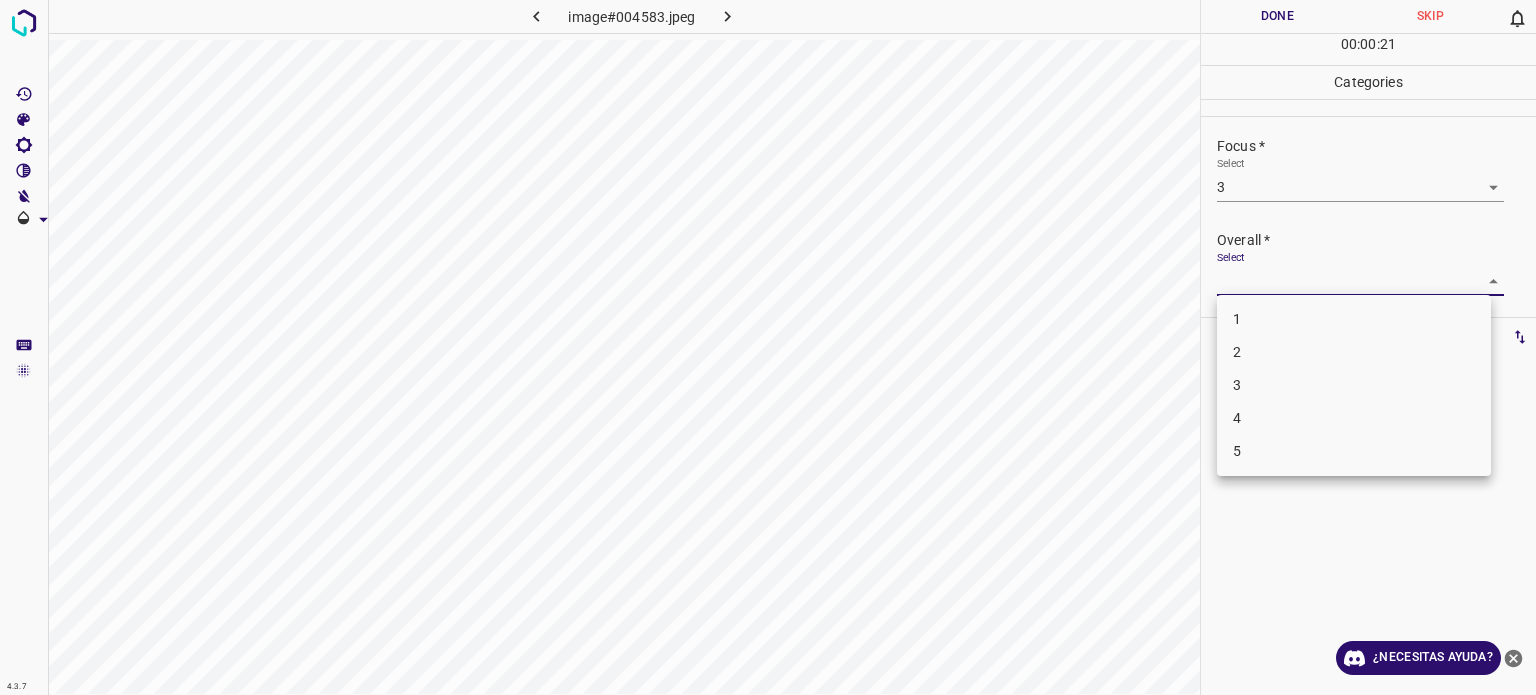 click on "4.3.7 image#004583.jpeg Done Skip 0 00   : 00   : 21   Categories Lighting *  Select 3 3 Focus *  Select 3 3 Overall *  Select ​ Labels   0 Categories 1 Lighting 2 Focus 3 Overall Tools Space Change between modes (Draw & Edit) I Auto labeling R Restore zoom M Zoom in N Zoom out Delete Delete selecte label Filters Z Restore filters X Saturation filter C Brightness filter V Contrast filter B Gray scale filter General O Download ¿Necesitas ayuda? Texto original Valora esta traducción Tu opinión servirá para ayudar a mejorar el Traductor de Google - Texto - Esconder - Borrar 1 2 3 4 5" at bounding box center (768, 347) 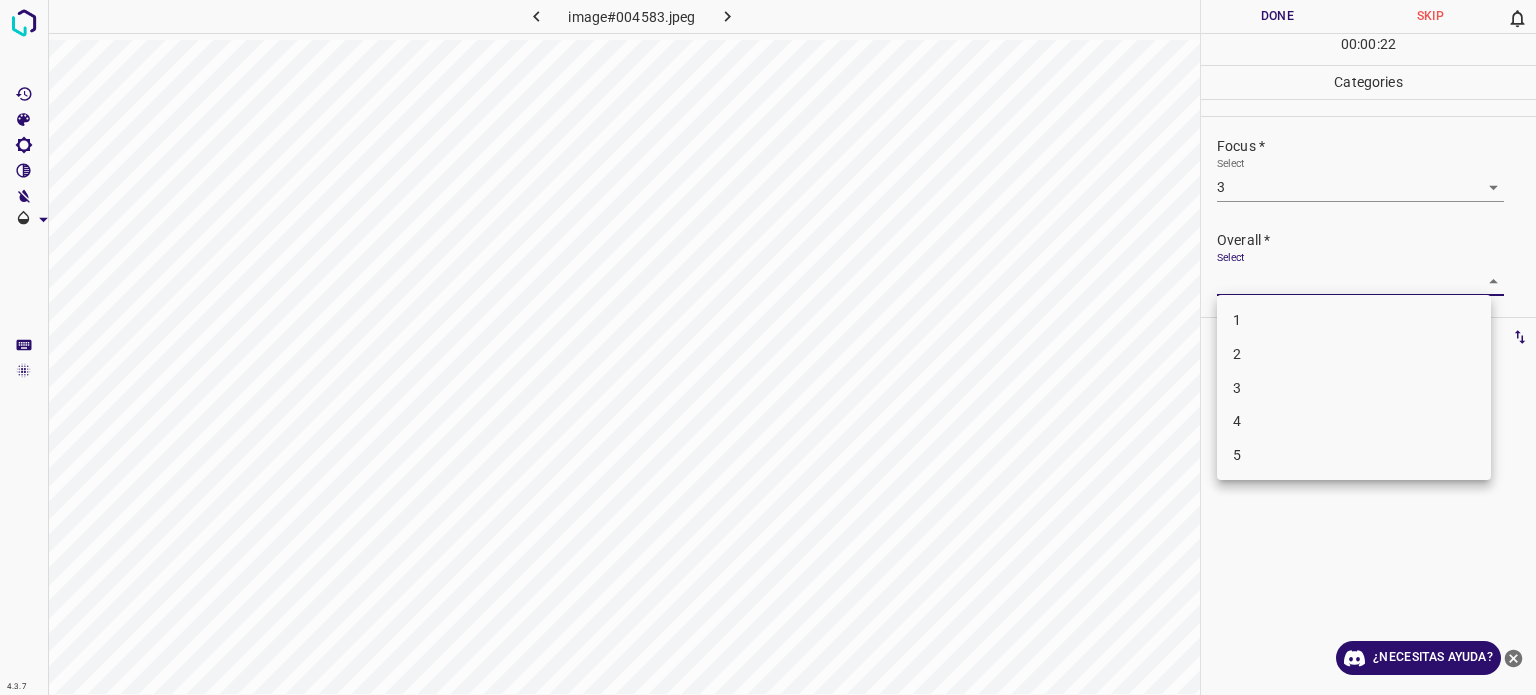 click on "3" at bounding box center [1237, 387] 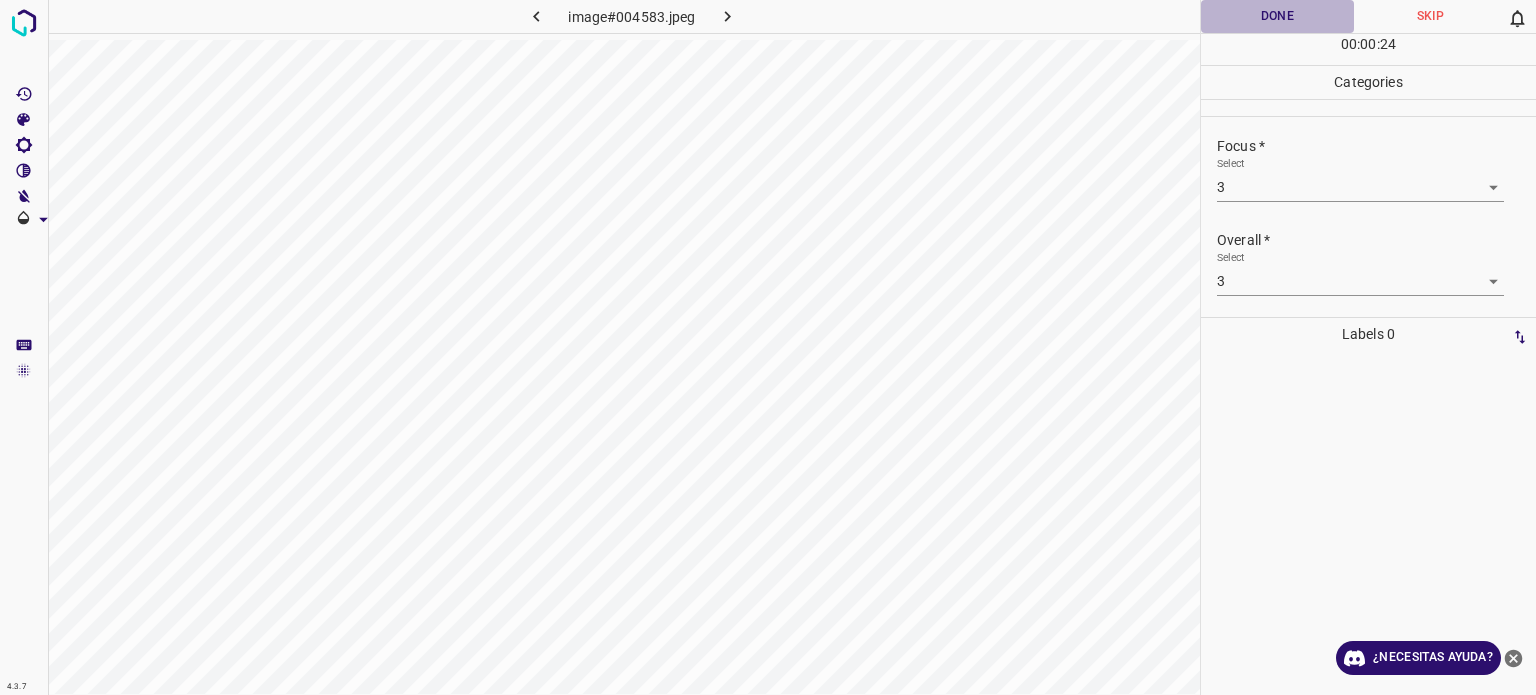 click on "Done" at bounding box center (1277, 16) 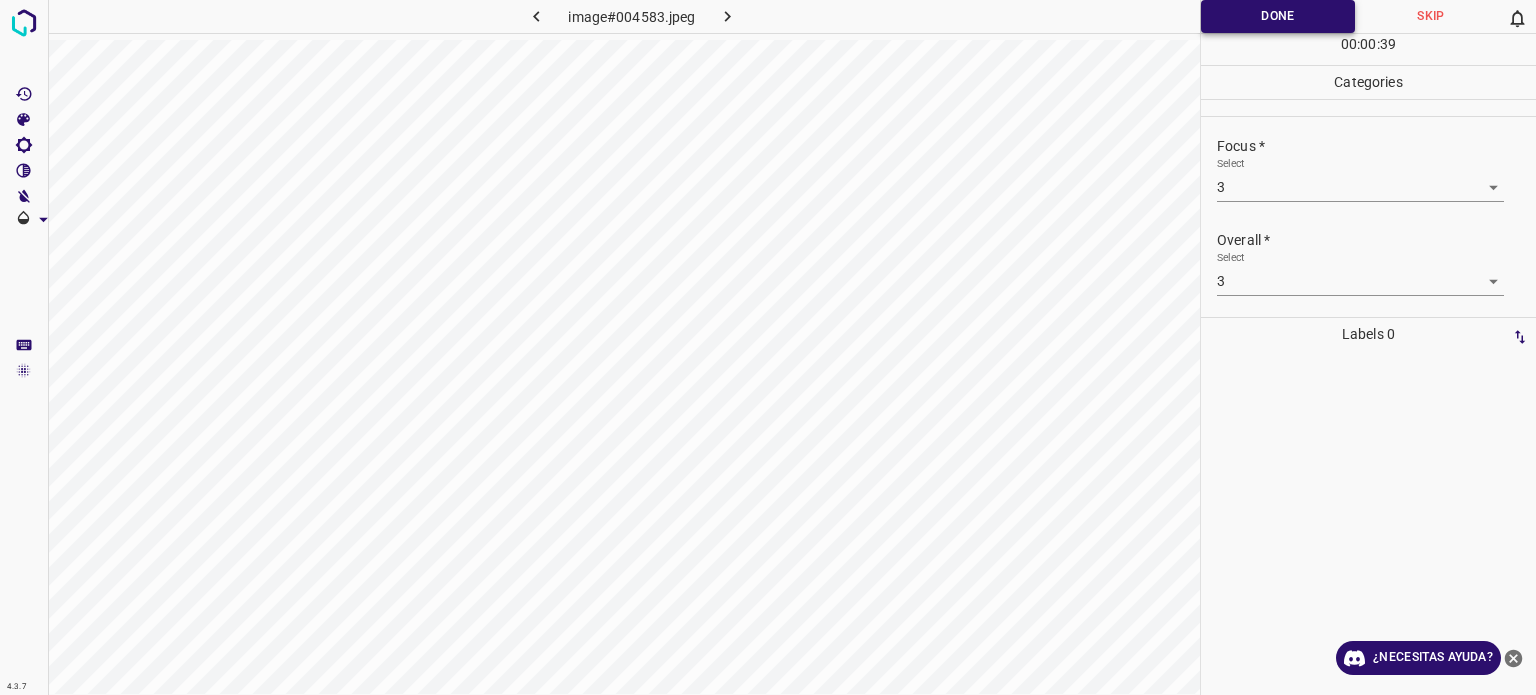 click on "Done" at bounding box center [1278, 16] 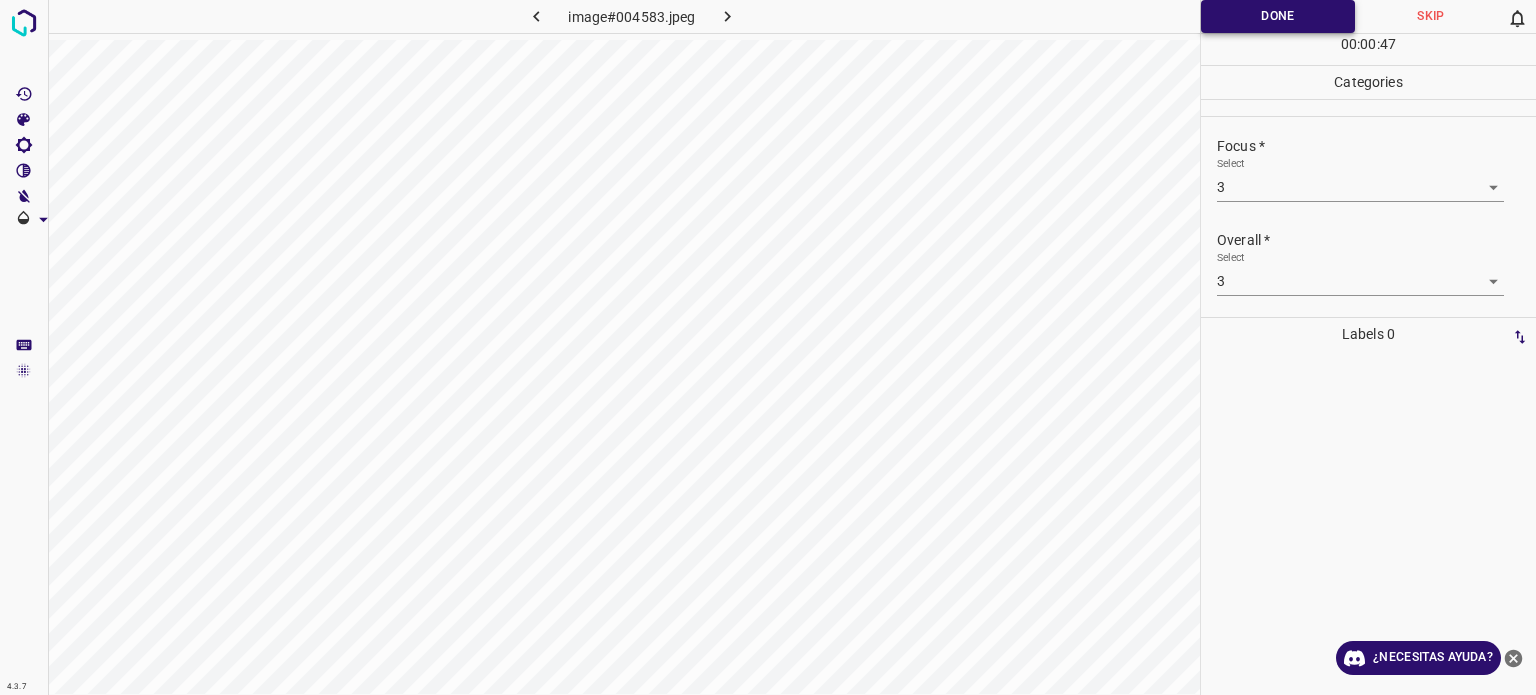 click on "Done" at bounding box center [1278, 16] 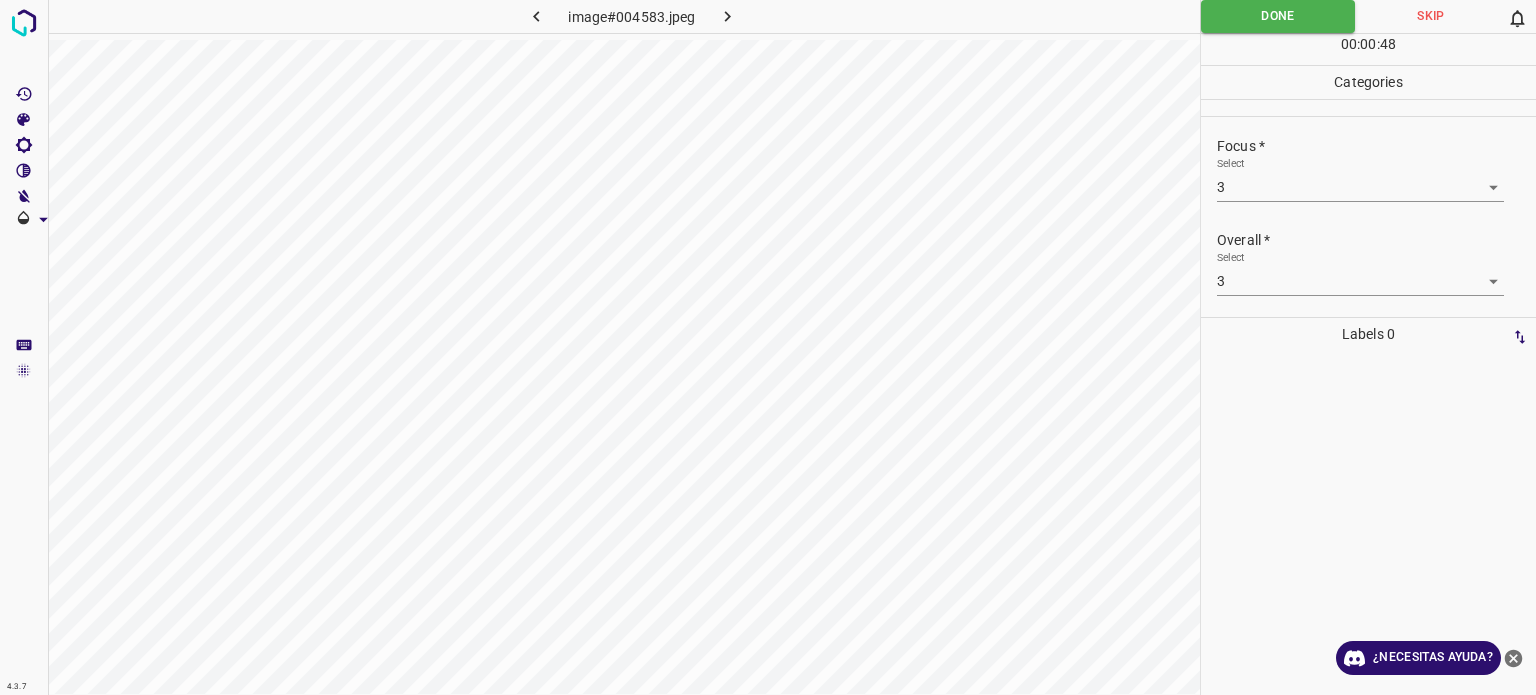 click 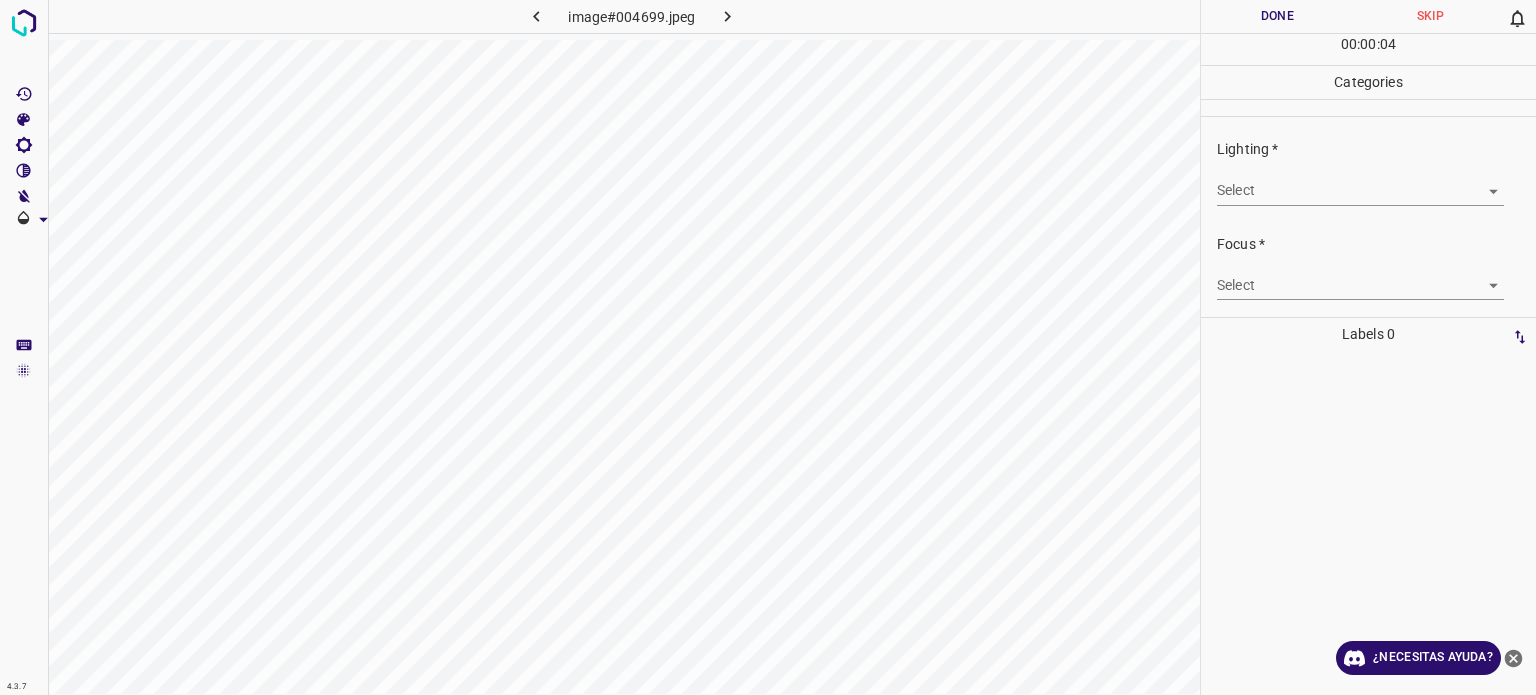 click on "4.3.7 image#004699.jpeg Done Skip 0 00   : 00   : 04   Categories Lighting *  Select ​ Focus *  Select ​ Overall *  Select ​ Labels   0 Categories 1 Lighting 2 Focus 3 Overall Tools Space Change between modes (Draw & Edit) I Auto labeling R Restore zoom M Zoom in N Zoom out Delete Delete selecte label Filters Z Restore filters X Saturation filter C Brightness filter V Contrast filter B Gray scale filter General O Download ¿Necesitas ayuda? Texto original Valora esta traducción Tu opinión servirá para ayudar a mejorar el Traductor de Google - Texto - Esconder - Borrar" at bounding box center [768, 347] 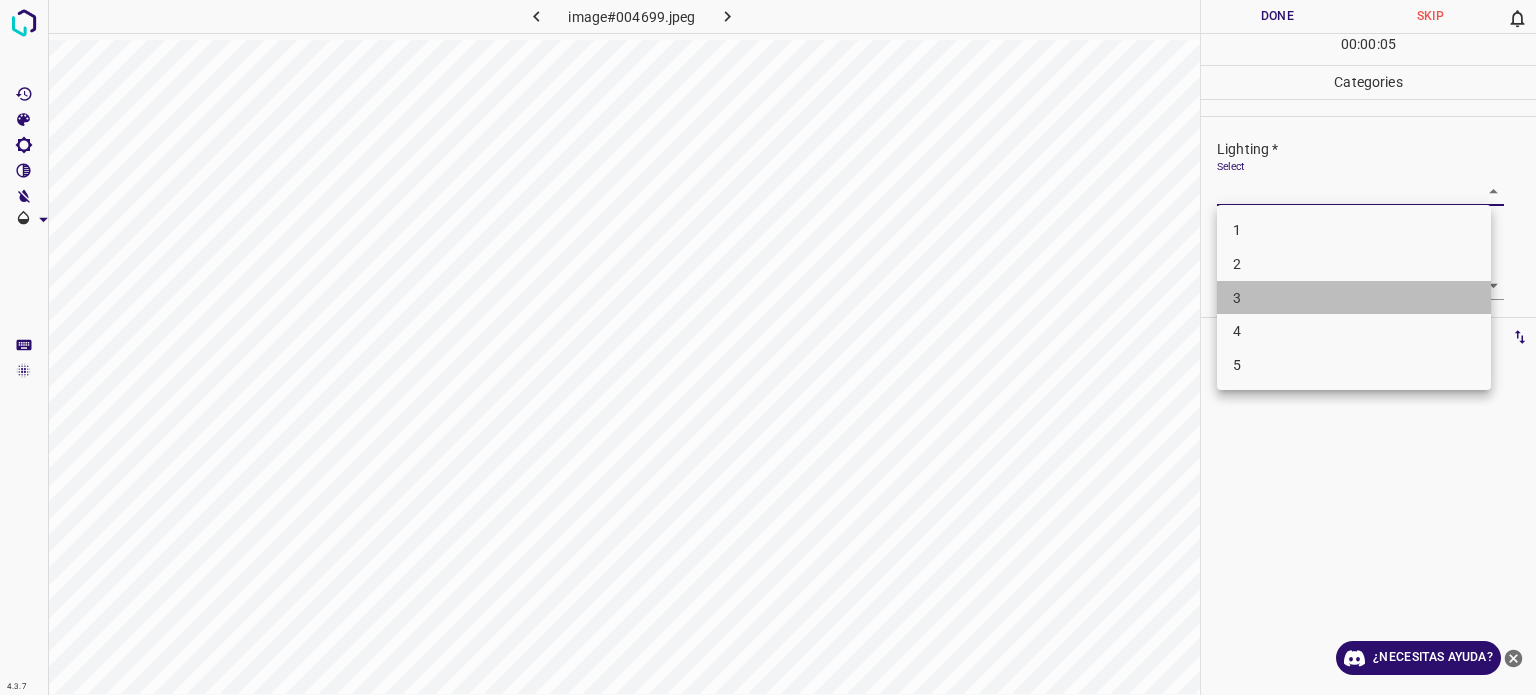 click on "3" at bounding box center (1354, 298) 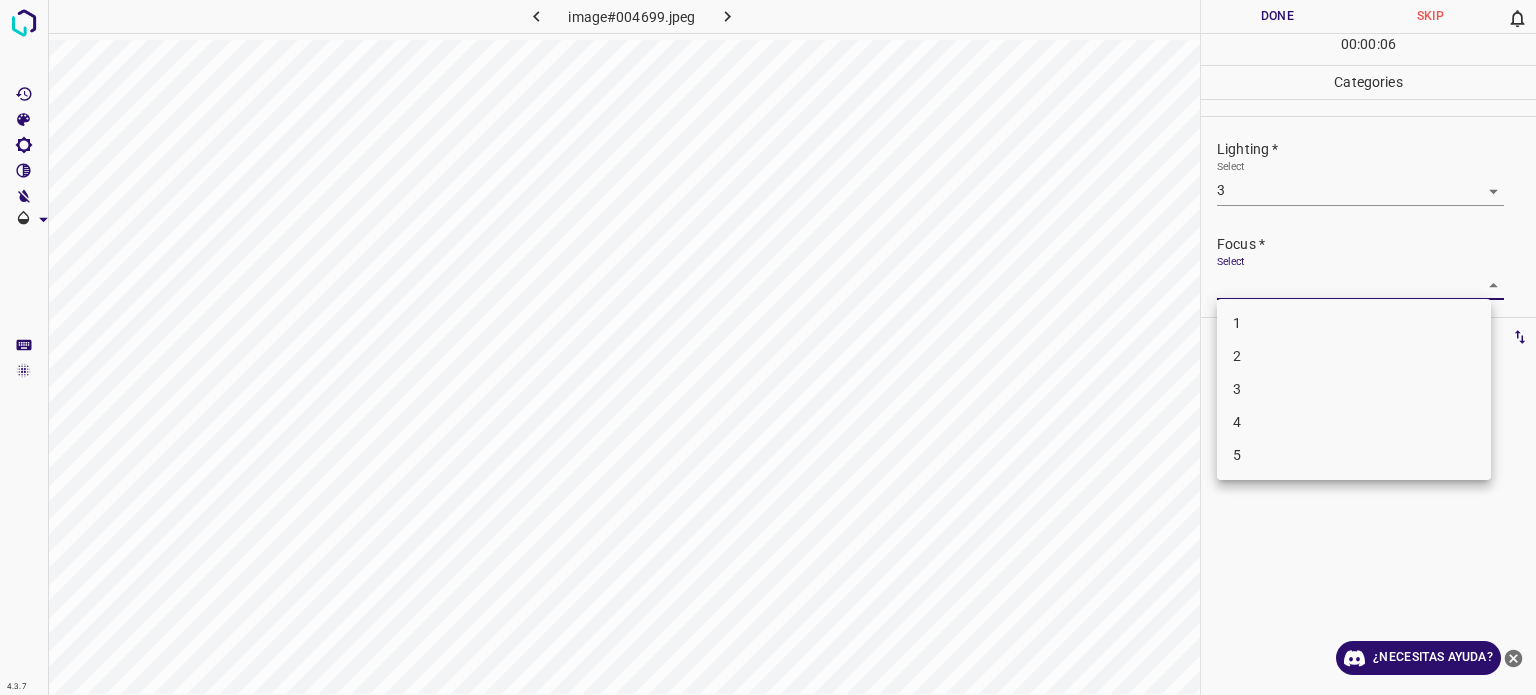 click on "4.3.7 image#004699.jpeg Done Skip 0 00   : 00   : 06   Categories Lighting *  Select 3 3 Focus *  Select ​ Overall *  Select ​ Labels   0 Categories 1 Lighting 2 Focus 3 Overall Tools Space Change between modes (Draw & Edit) I Auto labeling R Restore zoom M Zoom in N Zoom out Delete Delete selecte label Filters Z Restore filters X Saturation filter C Brightness filter V Contrast filter B Gray scale filter General O Download ¿Necesitas ayuda? Texto original Valora esta traducción Tu opinión servirá para ayudar a mejorar el Traductor de Google - Texto - Esconder - Borrar 1 2 3 4 5" at bounding box center (768, 347) 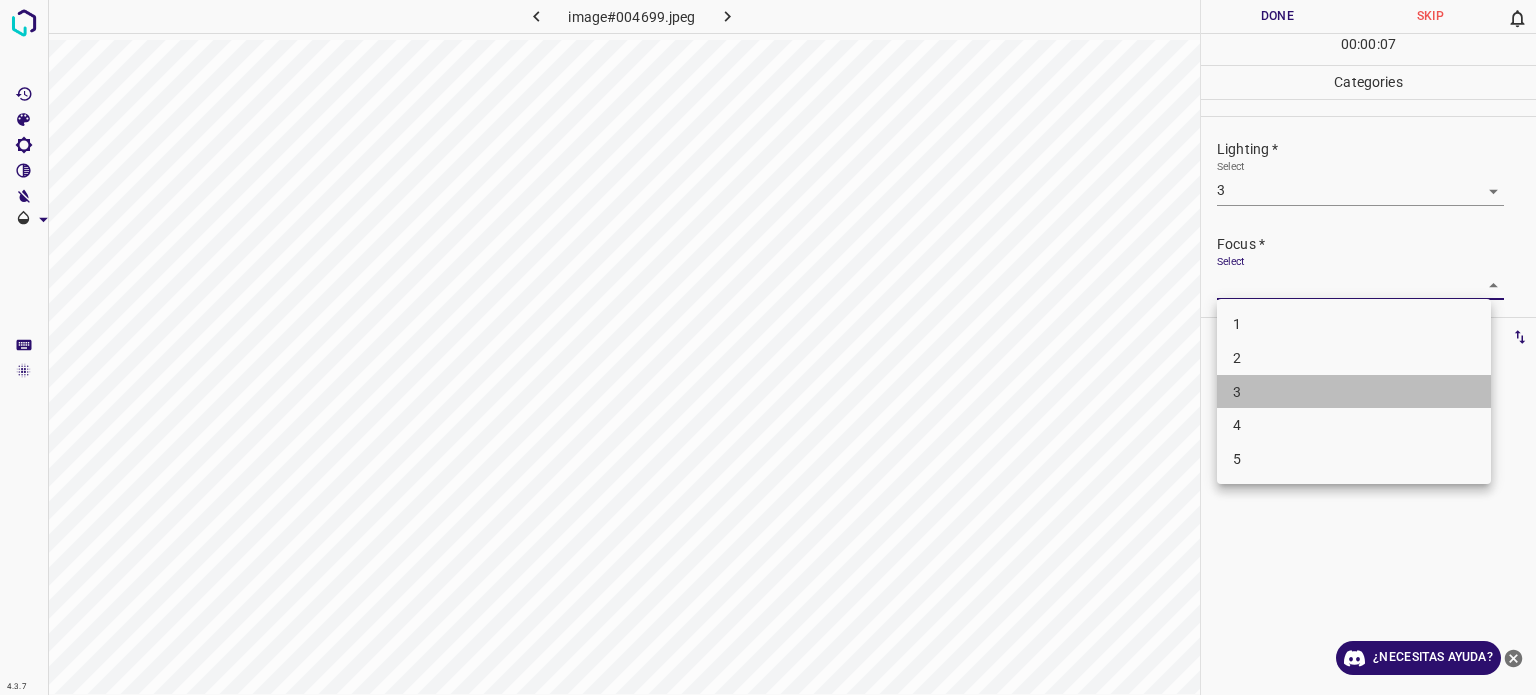 click on "3" at bounding box center (1354, 392) 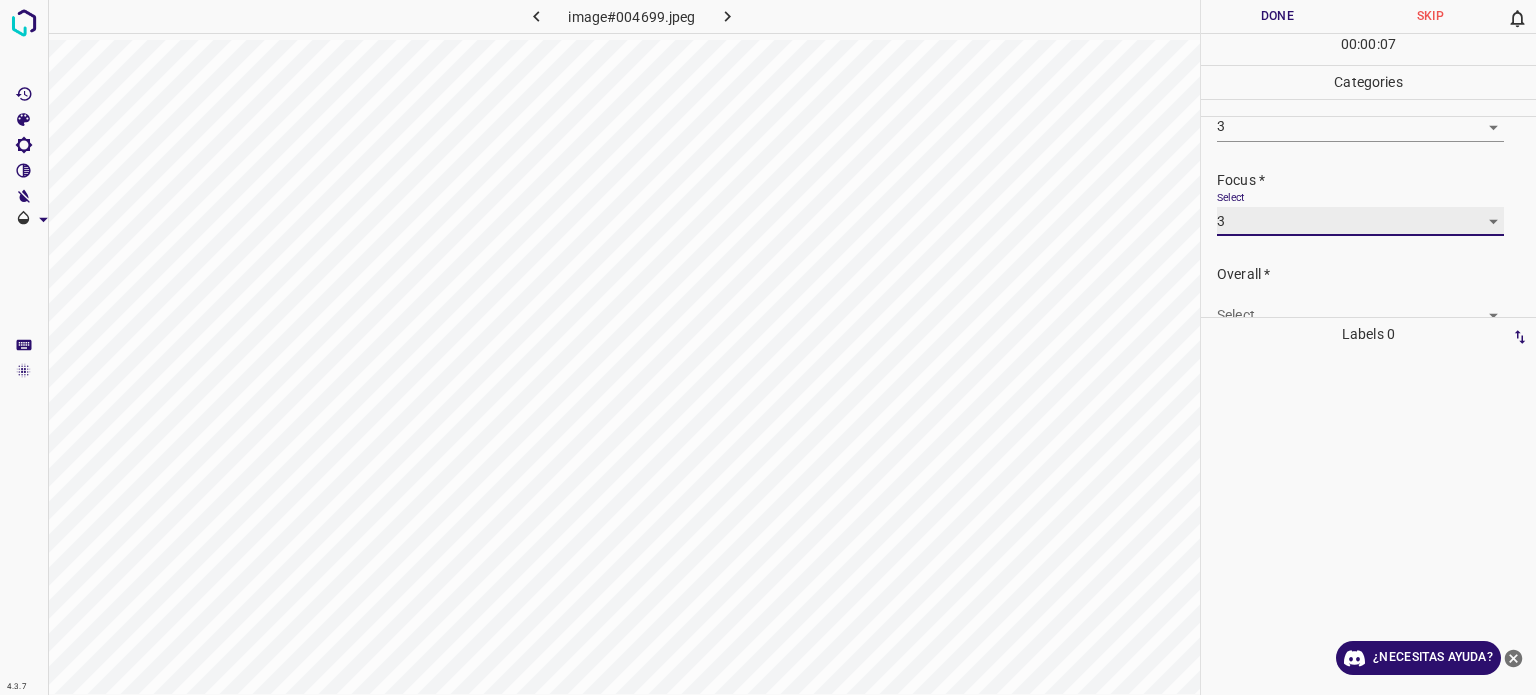 scroll, scrollTop: 98, scrollLeft: 0, axis: vertical 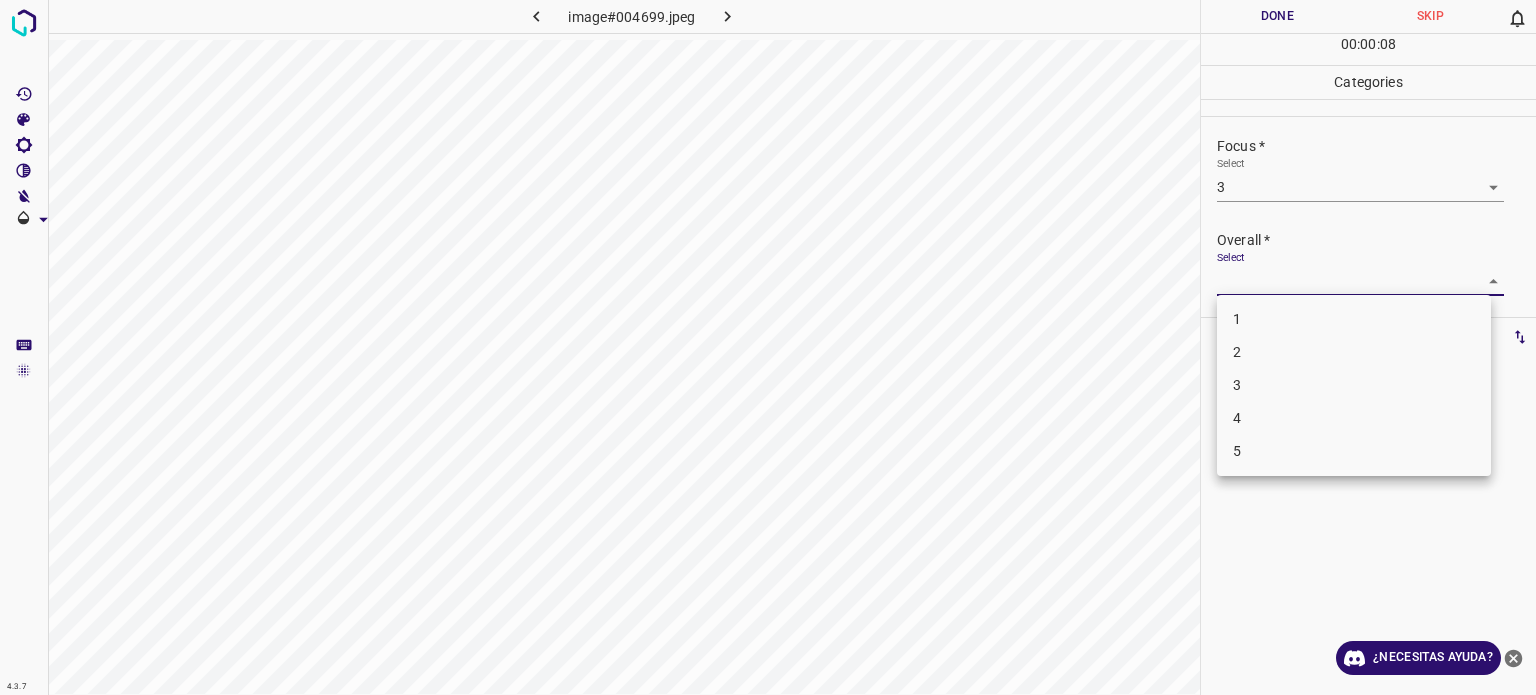 click on "4.3.7 image#004699.jpeg Done Skip 0 00   : 00   : 08   Categories Lighting *  Select 3 3 Focus *  Select 3 3 Overall *  Select ​ Labels   0 Categories 1 Lighting 2 Focus 3 Overall Tools Space Change between modes (Draw & Edit) I Auto labeling R Restore zoom M Zoom in N Zoom out Delete Delete selecte label Filters Z Restore filters X Saturation filter C Brightness filter V Contrast filter B Gray scale filter General O Download ¿Necesitas ayuda? Texto original Valora esta traducción Tu opinión servirá para ayudar a mejorar el Traductor de Google - Texto - Esconder - Borrar 1 2 3 4 5" at bounding box center (768, 347) 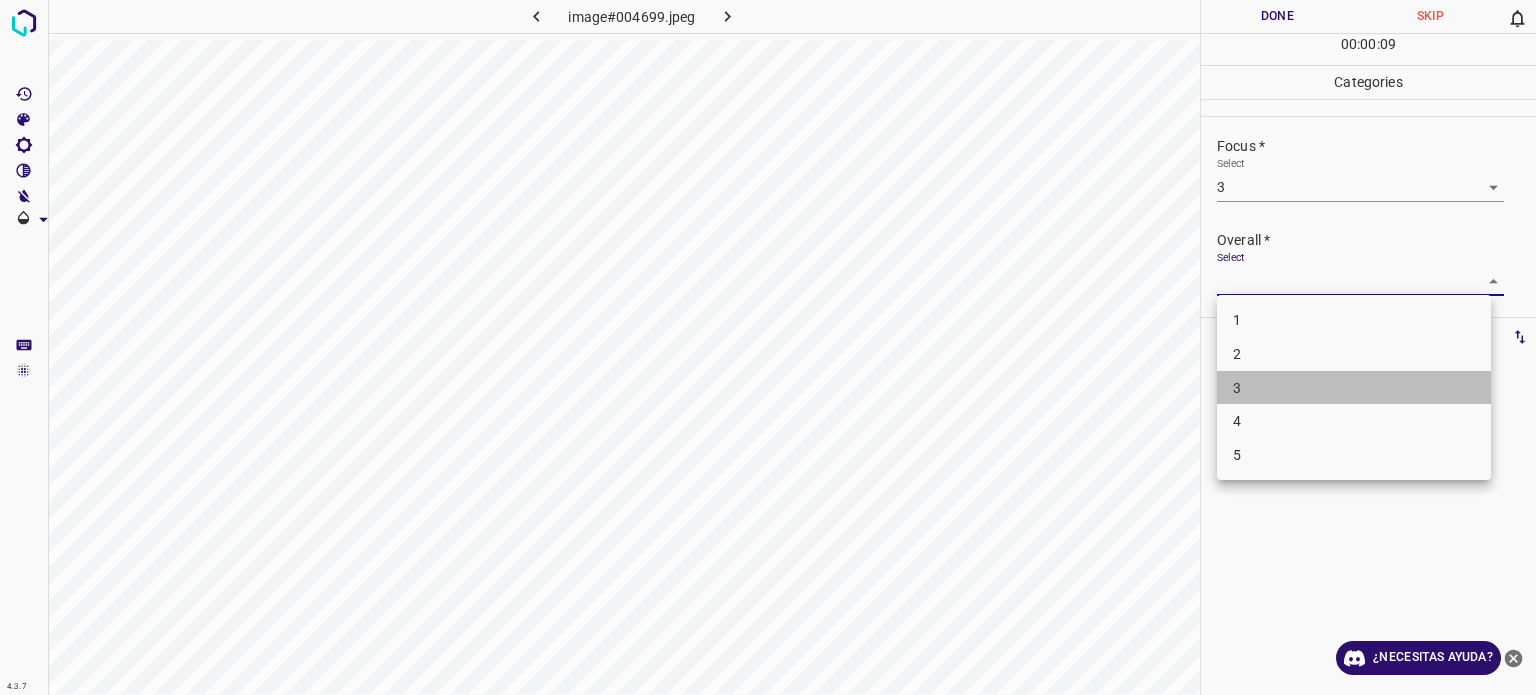 click on "3" at bounding box center [1237, 387] 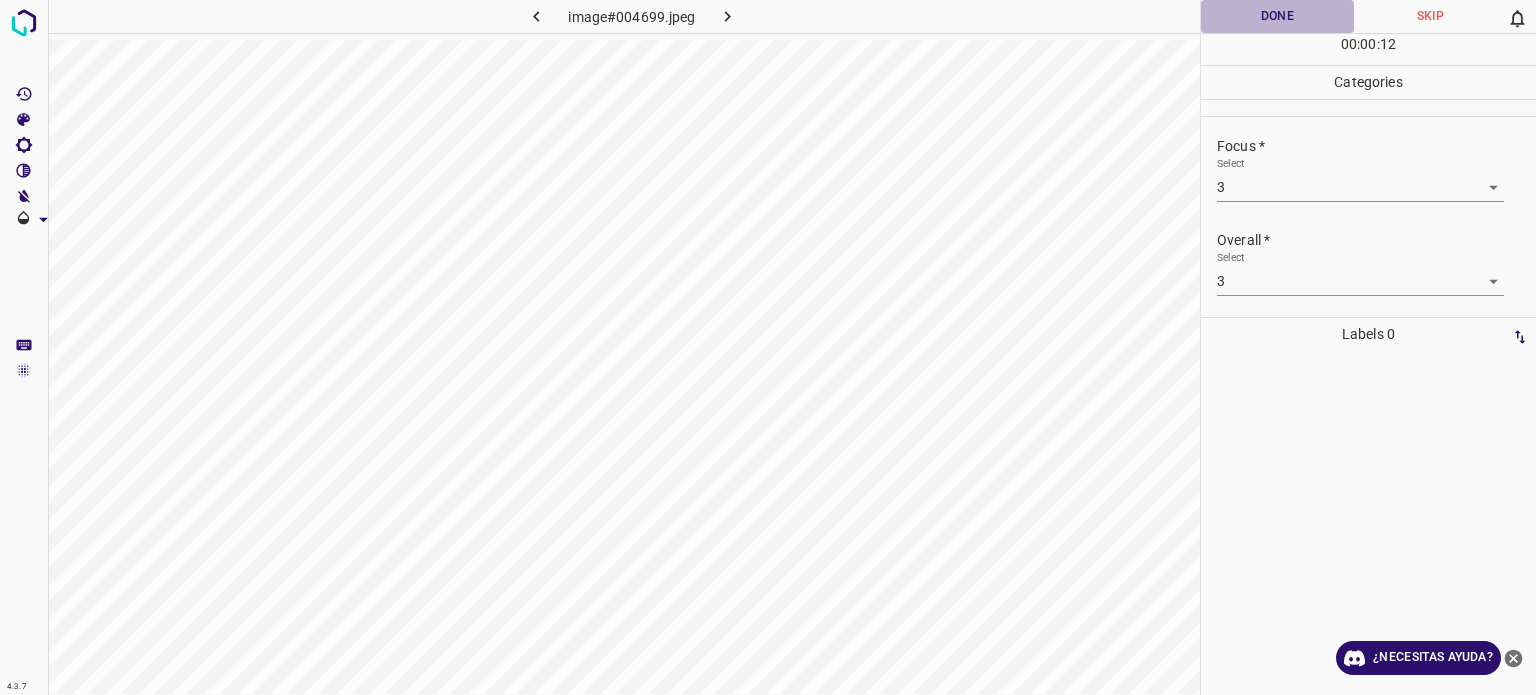 click on "Done" at bounding box center (1277, 16) 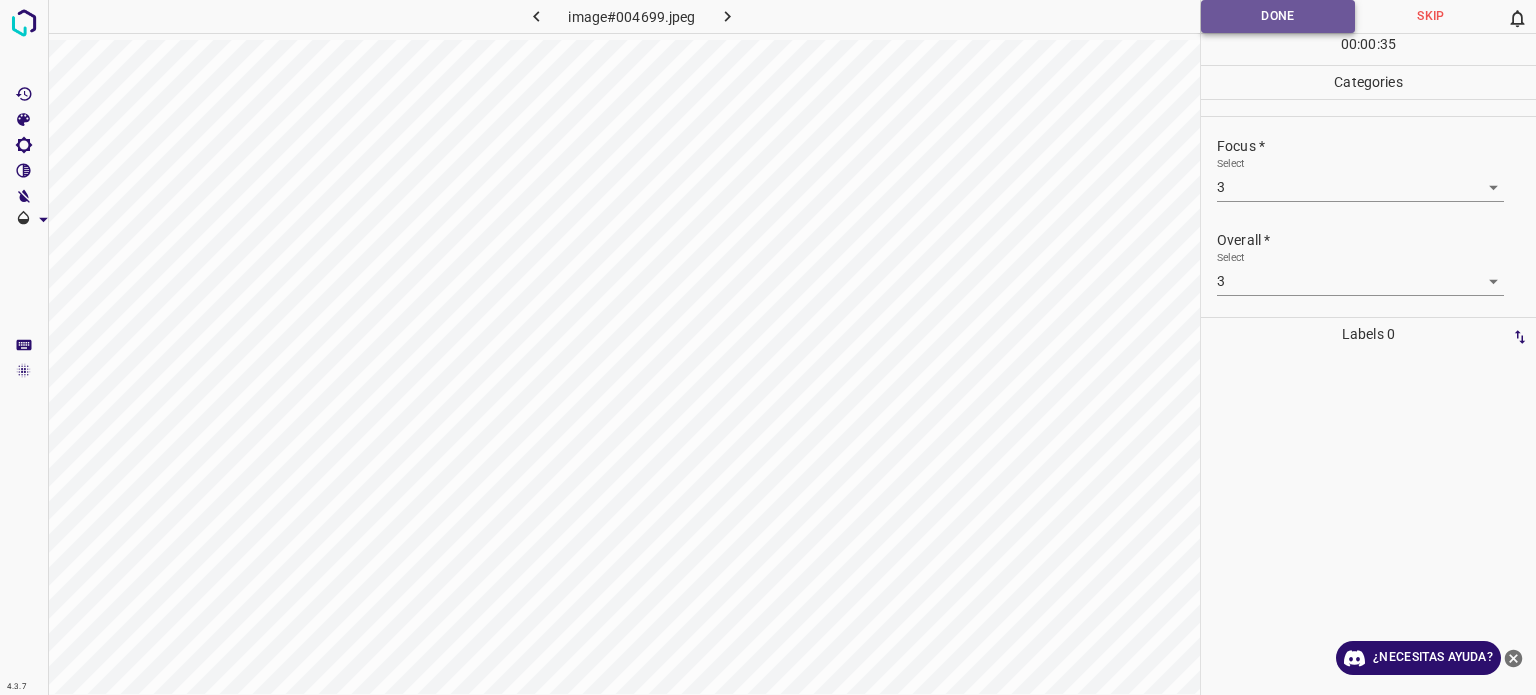 click on "Done" at bounding box center [1278, 16] 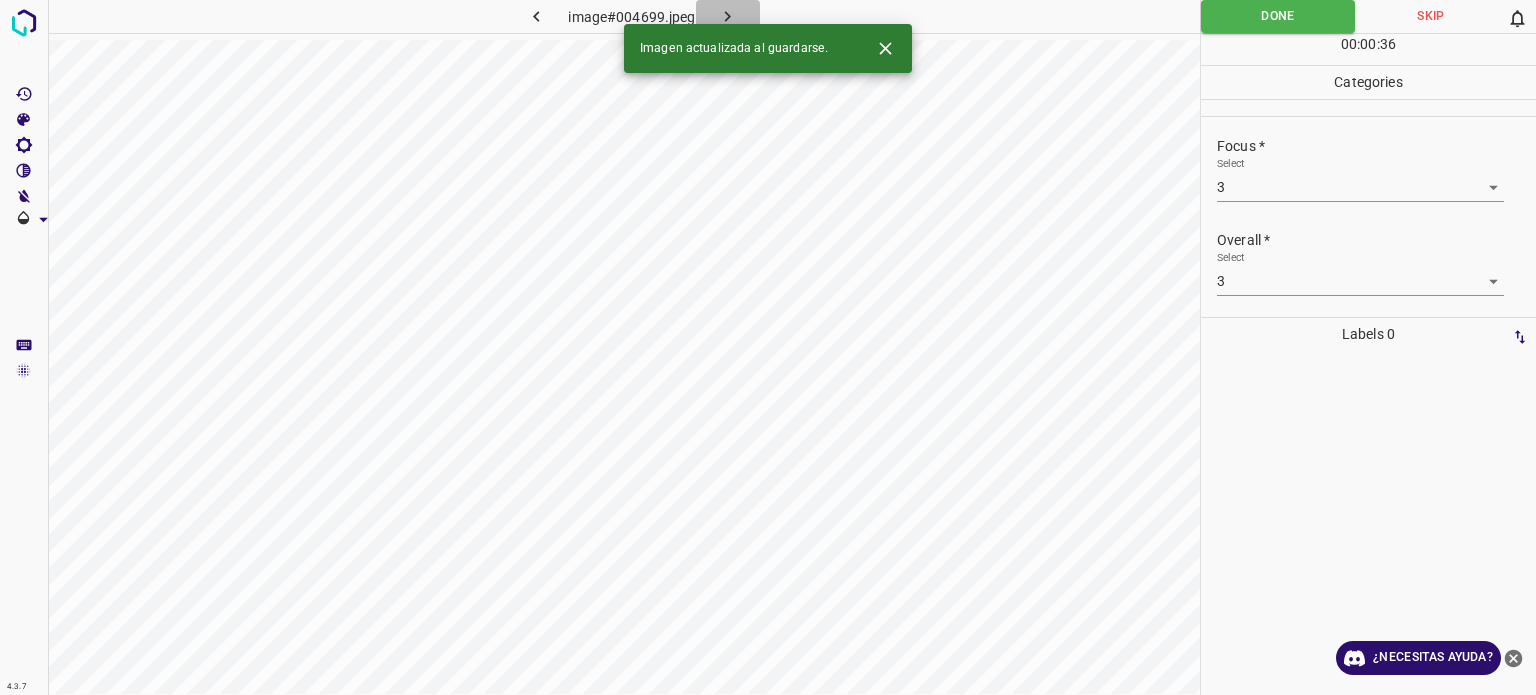 click 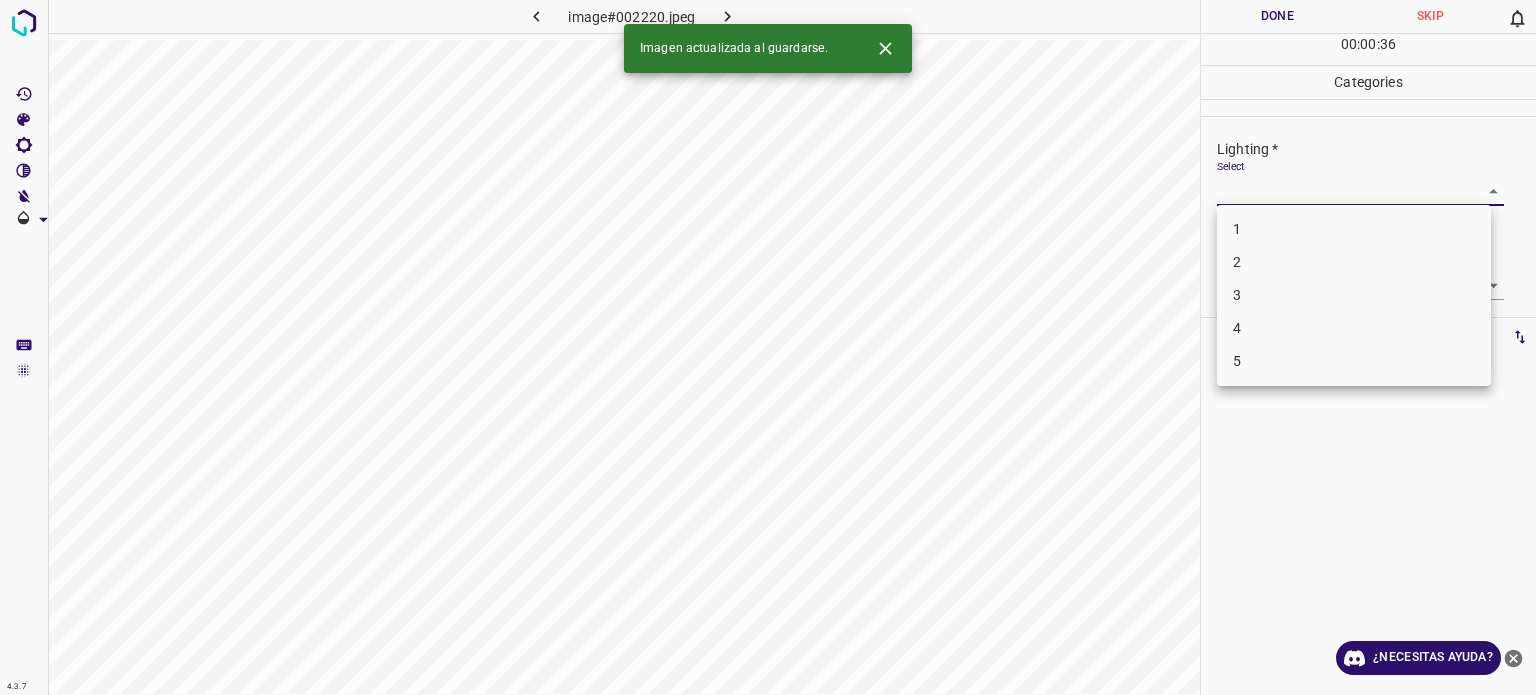 click on "4.3.7 image#002220.jpeg Done Skip 0 00   : 00   : 36   Categories Lighting *  Select ​ Focus *  Select ​ Overall *  Select ​ Labels   0 Categories 1 Lighting 2 Focus 3 Overall Tools Space Change between modes (Draw & Edit) I Auto labeling R Restore zoom M Zoom in N Zoom out Delete Delete selecte label Filters Z Restore filters X Saturation filter C Brightness filter V Contrast filter B Gray scale filter General O Download Imagen actualizada al guardarse. ¿Necesitas ayuda? Texto original Valora esta traducción Tu opinión servirá para ayudar a mejorar el Traductor de Google - Texto - Esconder - Borrar 1 2 3 4 5" at bounding box center (768, 347) 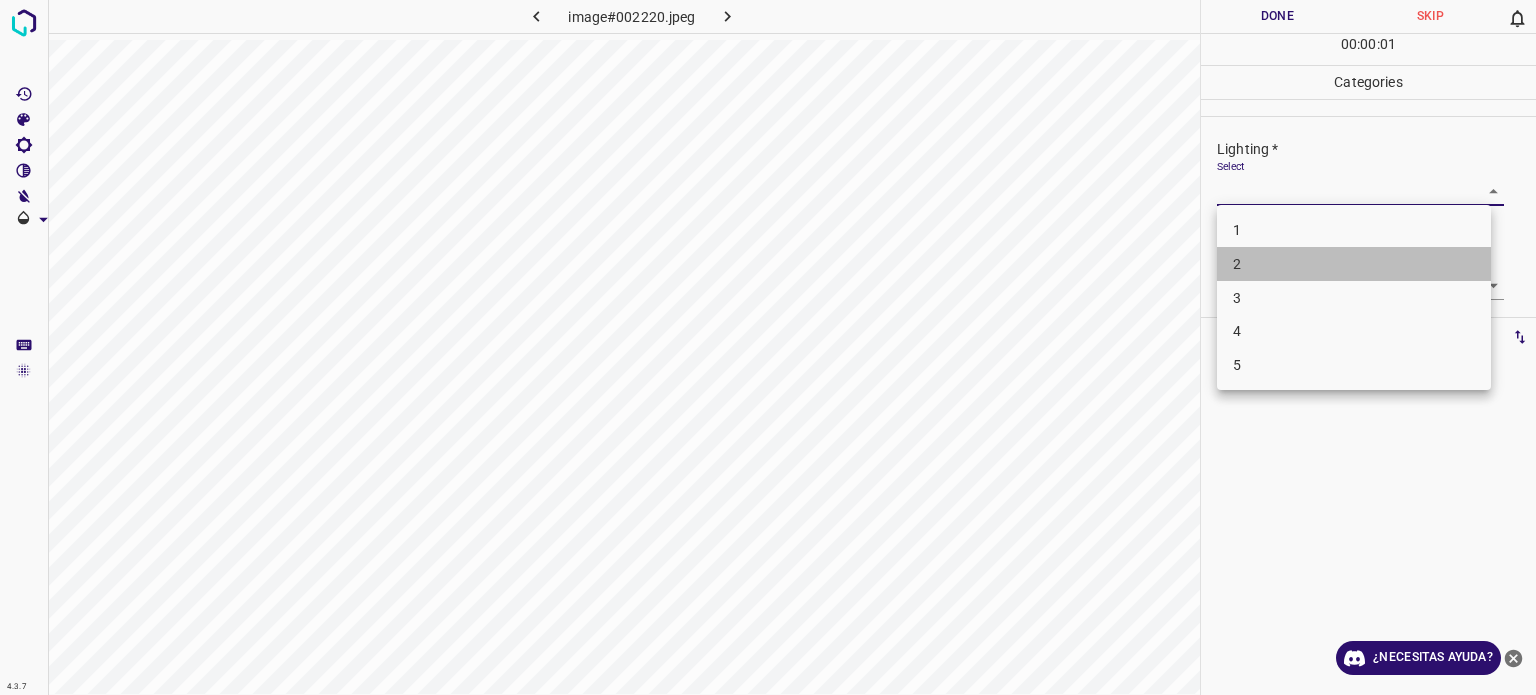 click on "2" at bounding box center (1354, 264) 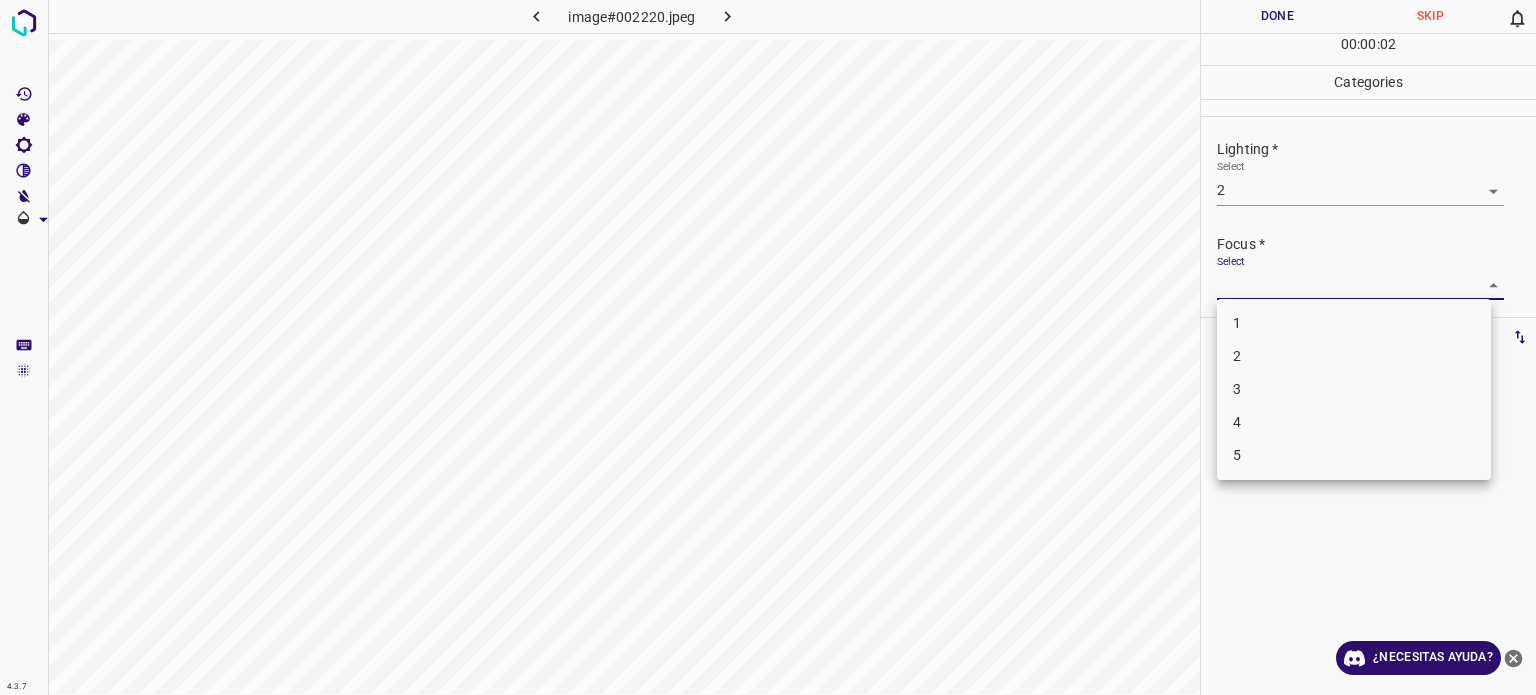 click on "4.3.7 image#002220.jpeg Done Skip 0 00   : 00   : 02   Categories Lighting *  Select 2 2 Focus *  Select ​ Overall *  Select ​ Labels   0 Categories 1 Lighting 2 Focus 3 Overall Tools Space Change between modes (Draw & Edit) I Auto labeling R Restore zoom M Zoom in N Zoom out Delete Delete selecte label Filters Z Restore filters X Saturation filter C Brightness filter V Contrast filter B Gray scale filter General O Download ¿Necesitas ayuda? Texto original Valora esta traducción Tu opinión servirá para ayudar a mejorar el Traductor de Google - Texto - Esconder - Borrar 1 2 3 4 5" at bounding box center (768, 347) 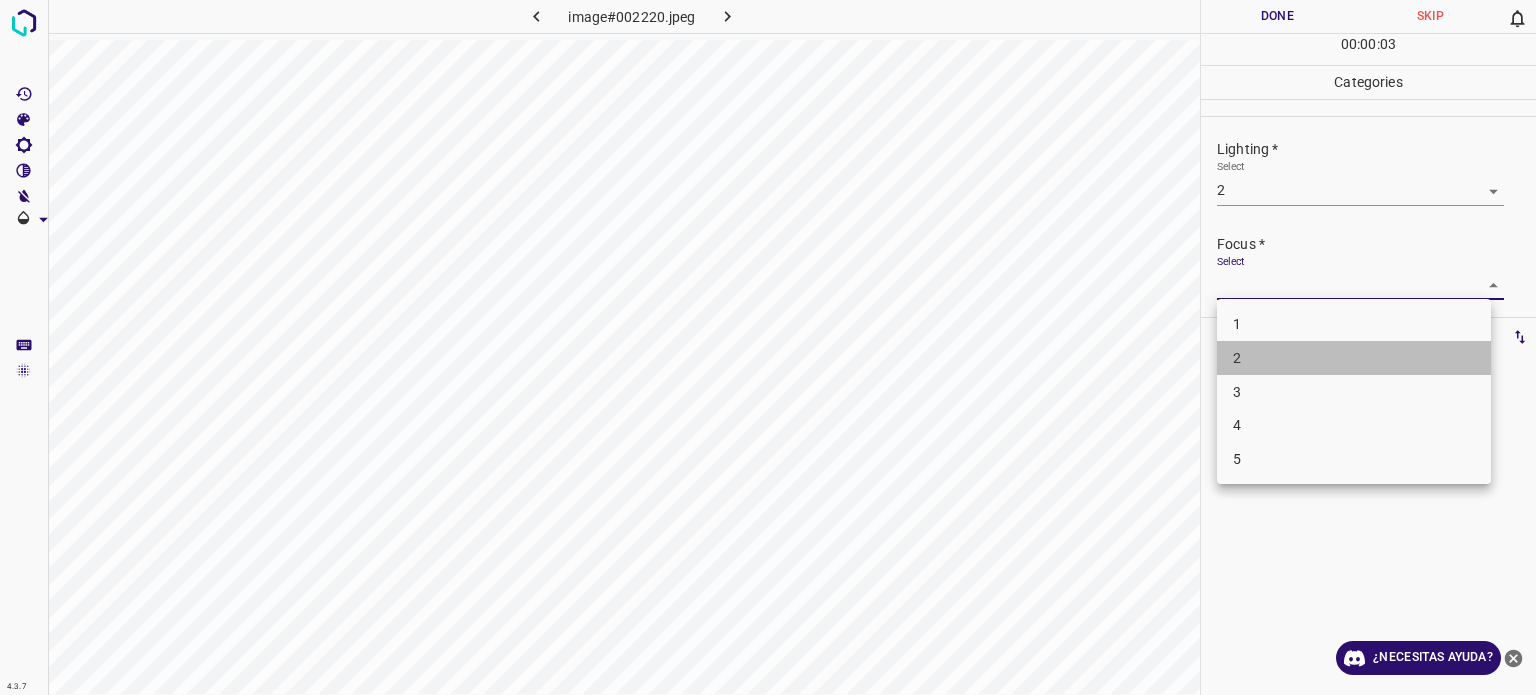 click on "2" at bounding box center (1237, 358) 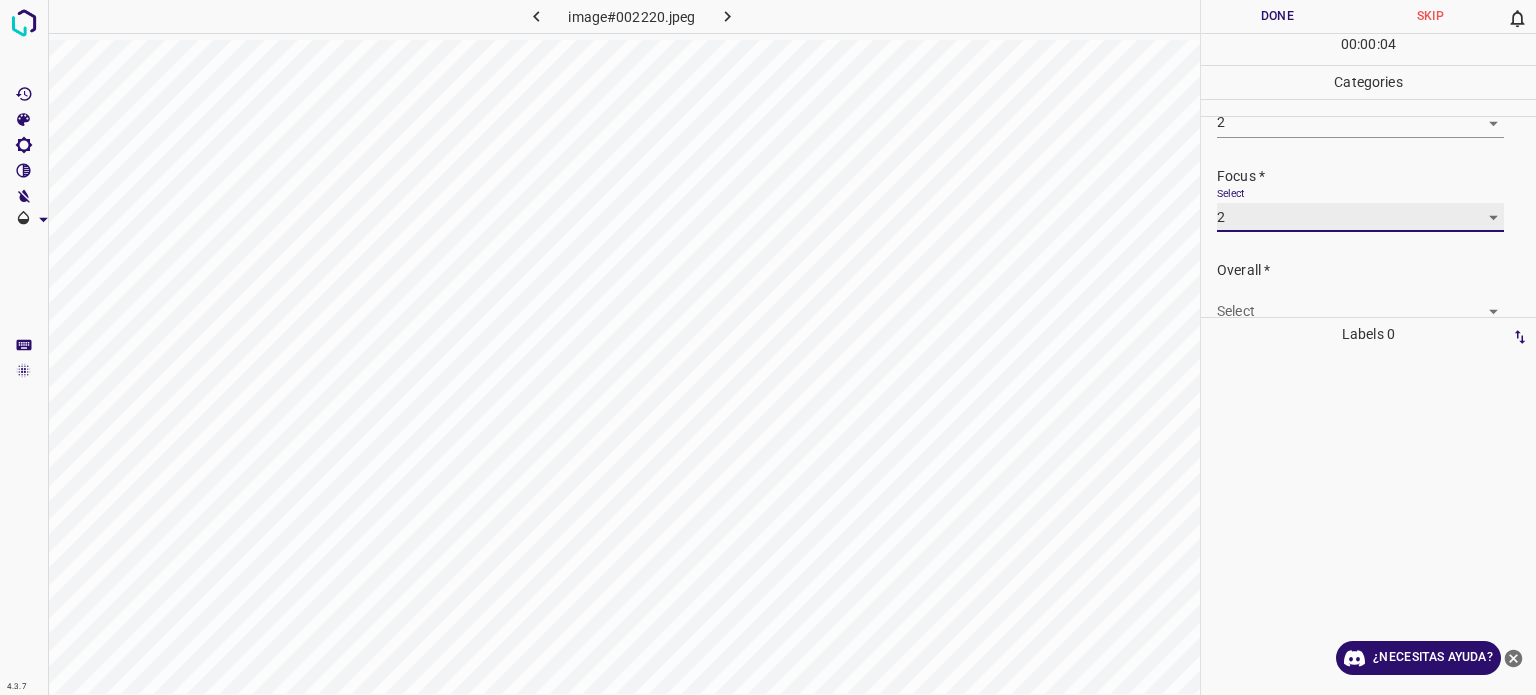 scroll, scrollTop: 98, scrollLeft: 0, axis: vertical 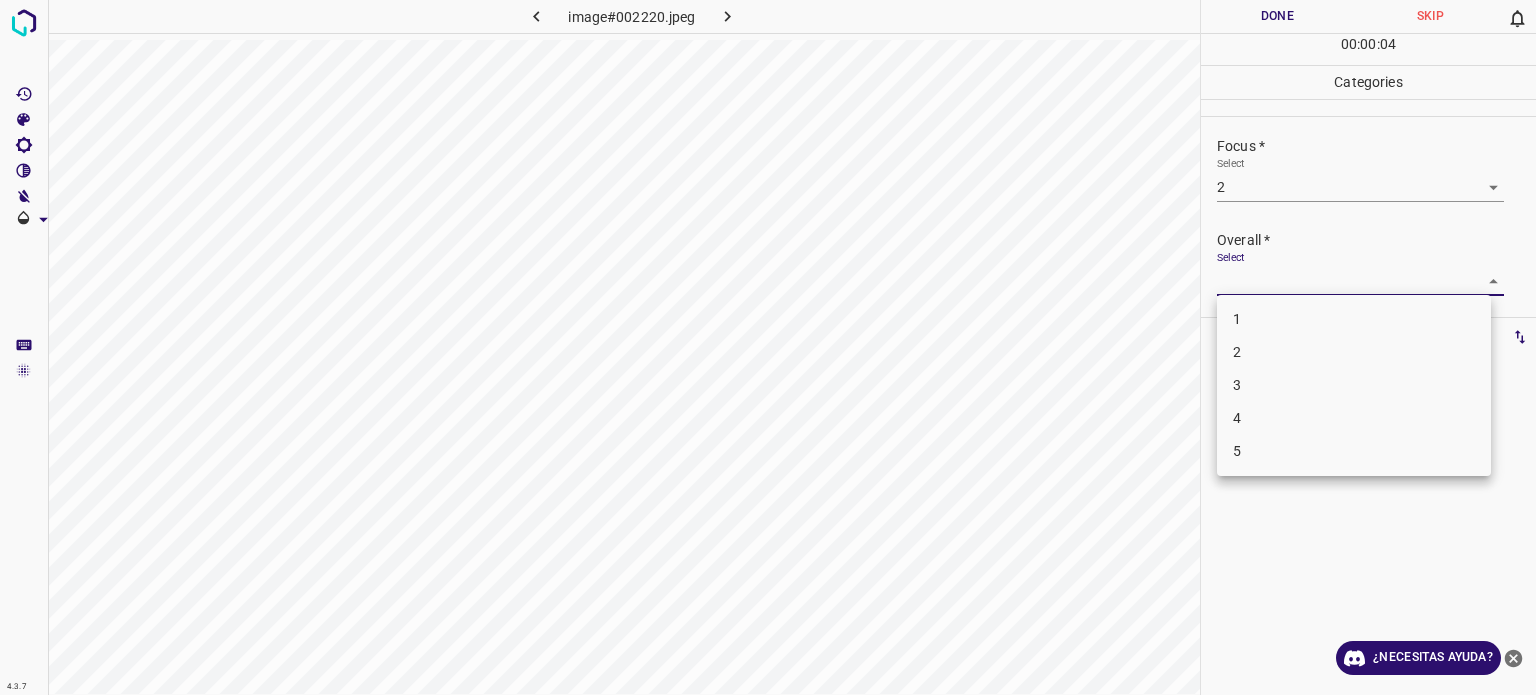 click on "4.3.7 image#002220.jpeg Done Skip 0 00   : 00   : 04   Categories Lighting *  Select 2 2 Focus *  Select 2 2 Overall *  Select ​ Labels   0 Categories 1 Lighting 2 Focus 3 Overall Tools Space Change between modes (Draw & Edit) I Auto labeling R Restore zoom M Zoom in N Zoom out Delete Delete selecte label Filters Z Restore filters X Saturation filter C Brightness filter V Contrast filter B Gray scale filter General O Download ¿Necesitas ayuda? Texto original Valora esta traducción Tu opinión servirá para ayudar a mejorar el Traductor de Google - Texto - Esconder - Borrar 1 2 3 4 5" at bounding box center [768, 347] 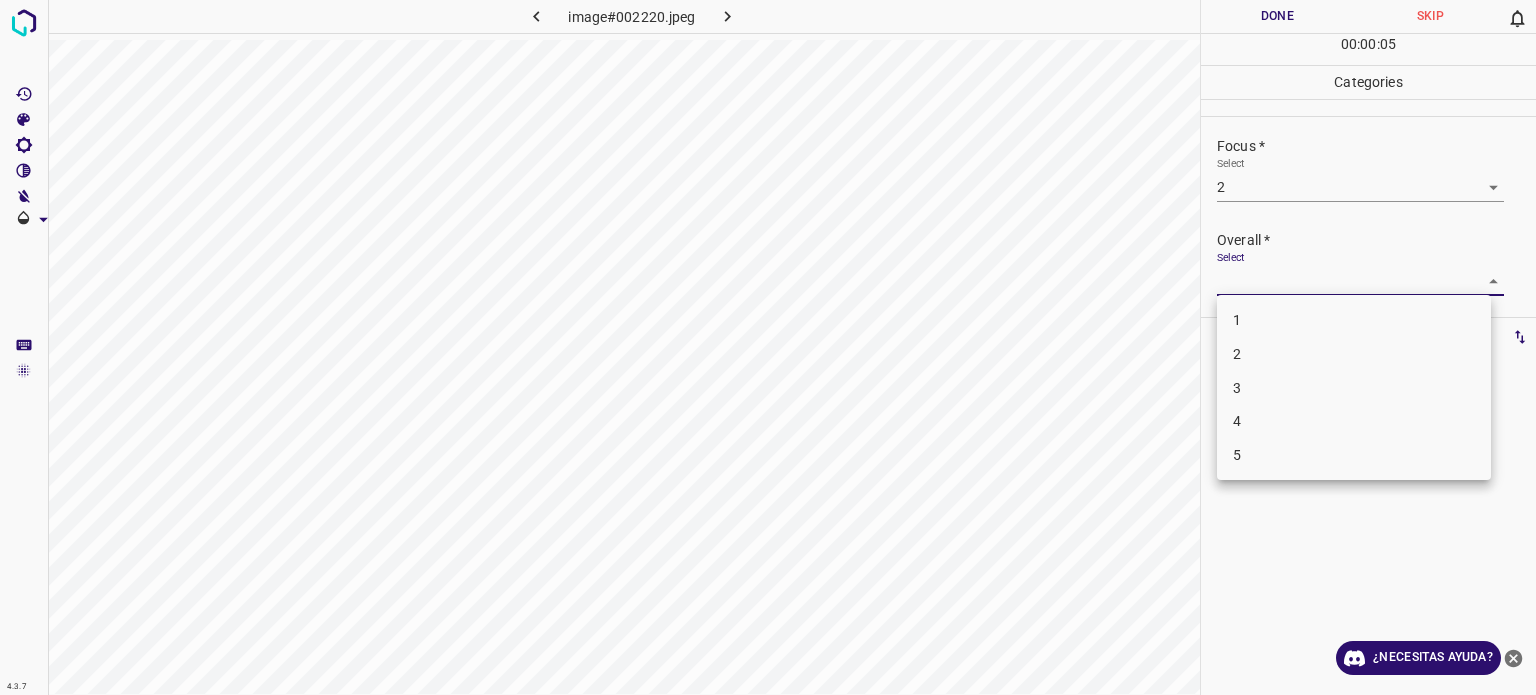 click on "2" at bounding box center [1354, 354] 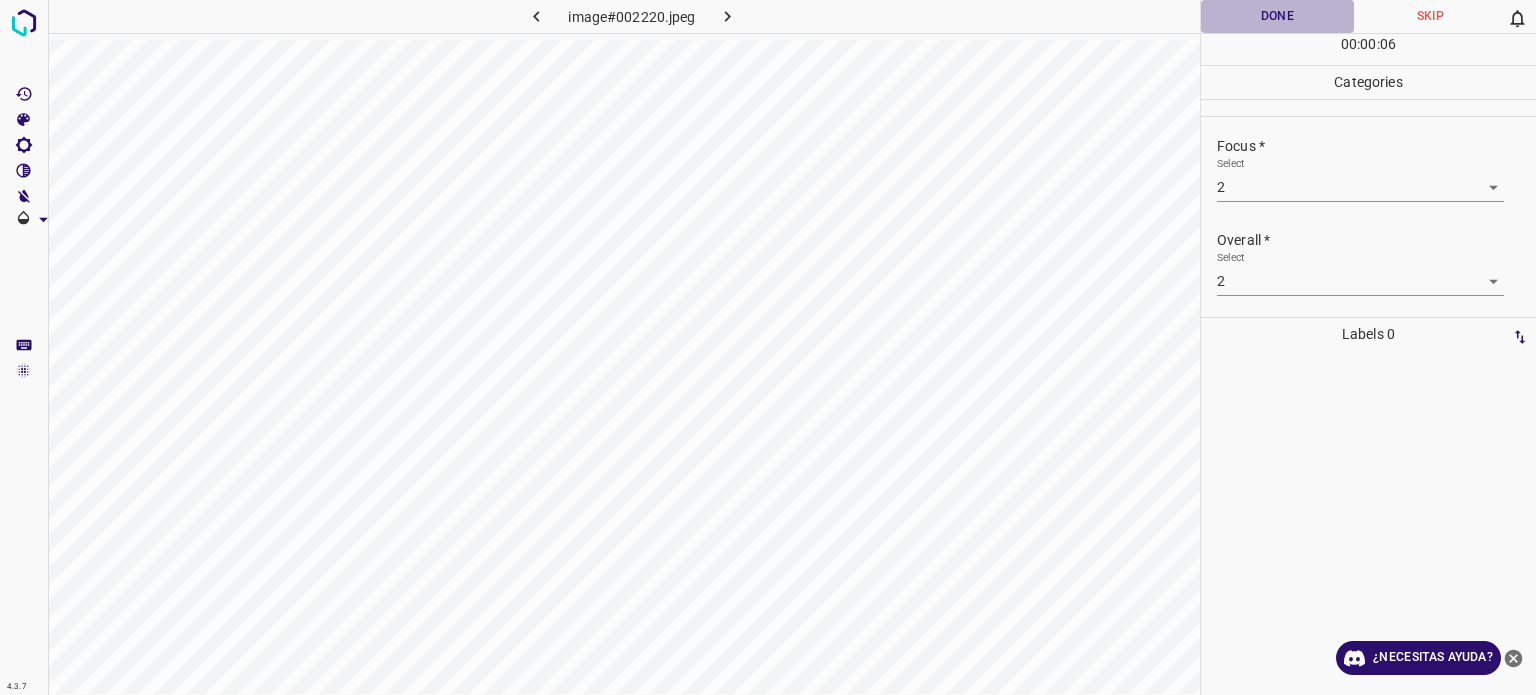 click on "Done" at bounding box center [1277, 16] 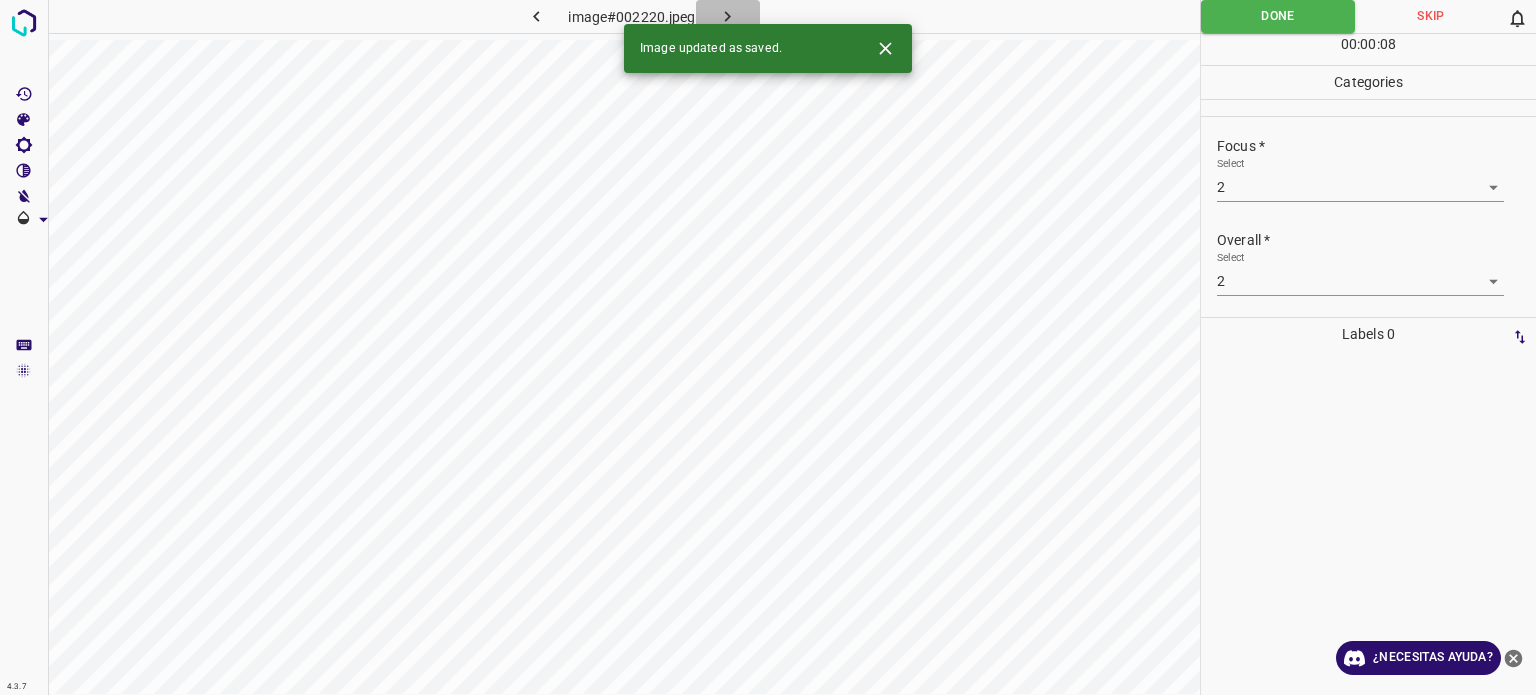 click 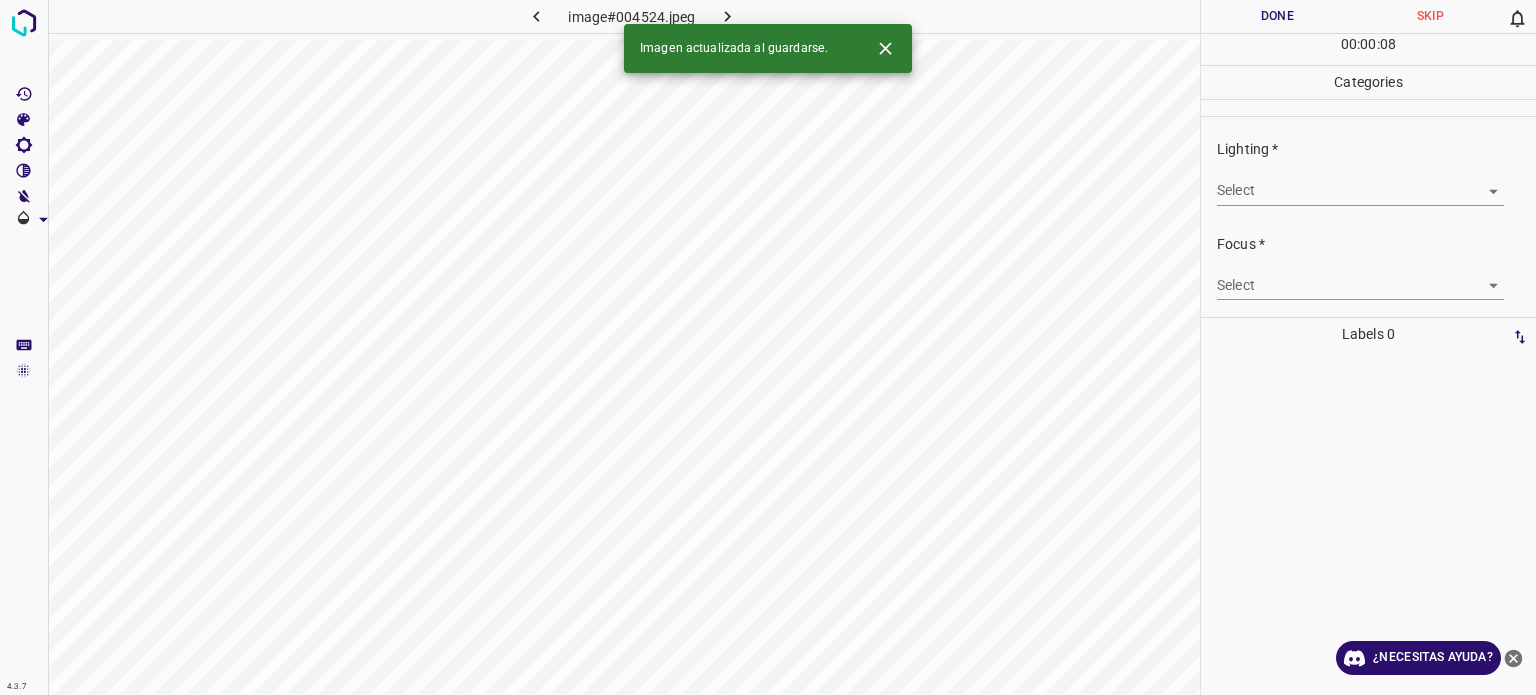 click on "4.3.7 image#004524.jpeg Done Skip 0 00   : 00   : 08   Categories Lighting *  Select ​ Focus *  Select ​ Overall *  Select ​ Labels   0 Categories 1 Lighting 2 Focus 3 Overall Tools Space Change between modes (Draw & Edit) I Auto labeling R Restore zoom M Zoom in N Zoom out Delete Delete selecte label Filters Z Restore filters X Saturation filter C Brightness filter V Contrast filter B Gray scale filter General O Download Imagen actualizada al guardarse. ¿Necesitas ayuda? Texto original Valora esta traducción Tu opinión servirá para ayudar a mejorar el Traductor de Google - Texto - Esconder - Borrar" at bounding box center (768, 347) 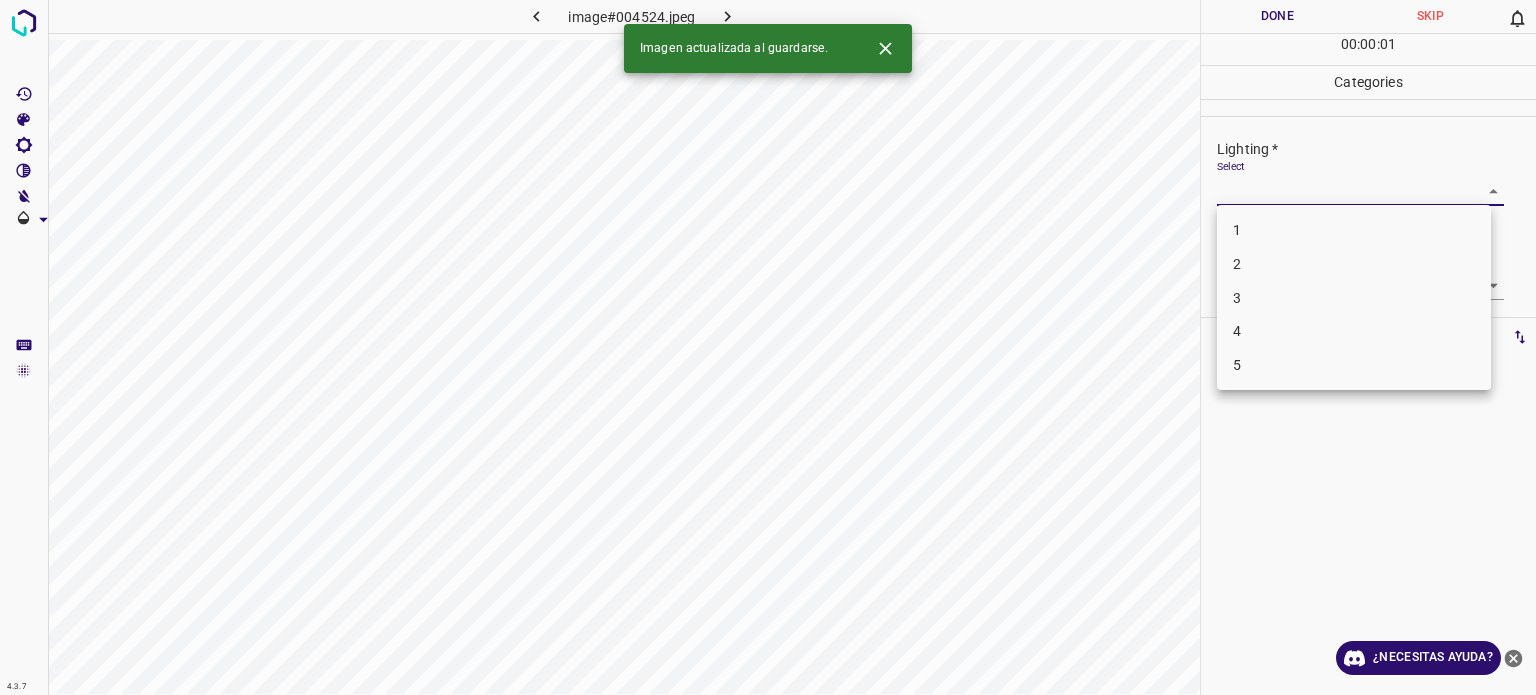 click on "3" at bounding box center [1354, 298] 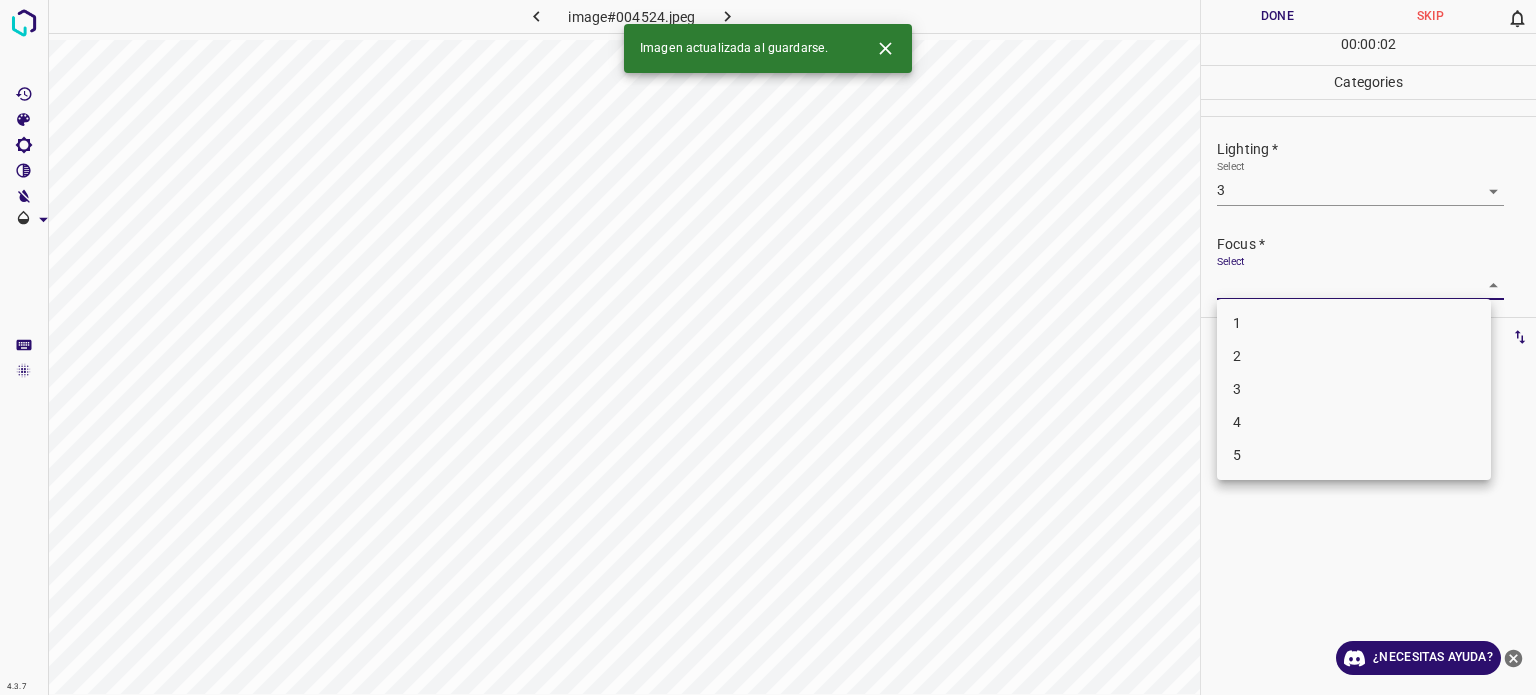 click on "4.3.7 image#004524.jpeg Done Skip 0 00   : 00   : 02   Categories Lighting *  Select 3 3 Focus *  Select ​ Overall *  Select ​ Labels   0 Categories 1 Lighting 2 Focus 3 Overall Tools Space Change between modes (Draw & Edit) I Auto labeling R Restore zoom M Zoom in N Zoom out Delete Delete selecte label Filters Z Restore filters X Saturation filter C Brightness filter V Contrast filter B Gray scale filter General O Download Imagen actualizada al guardarse. ¿Necesitas ayuda? Texto original Valora esta traducción Tu opinión servirá para ayudar a mejorar el Traductor de Google - Texto - Esconder - Borrar 1 2 3 4 5" at bounding box center (768, 347) 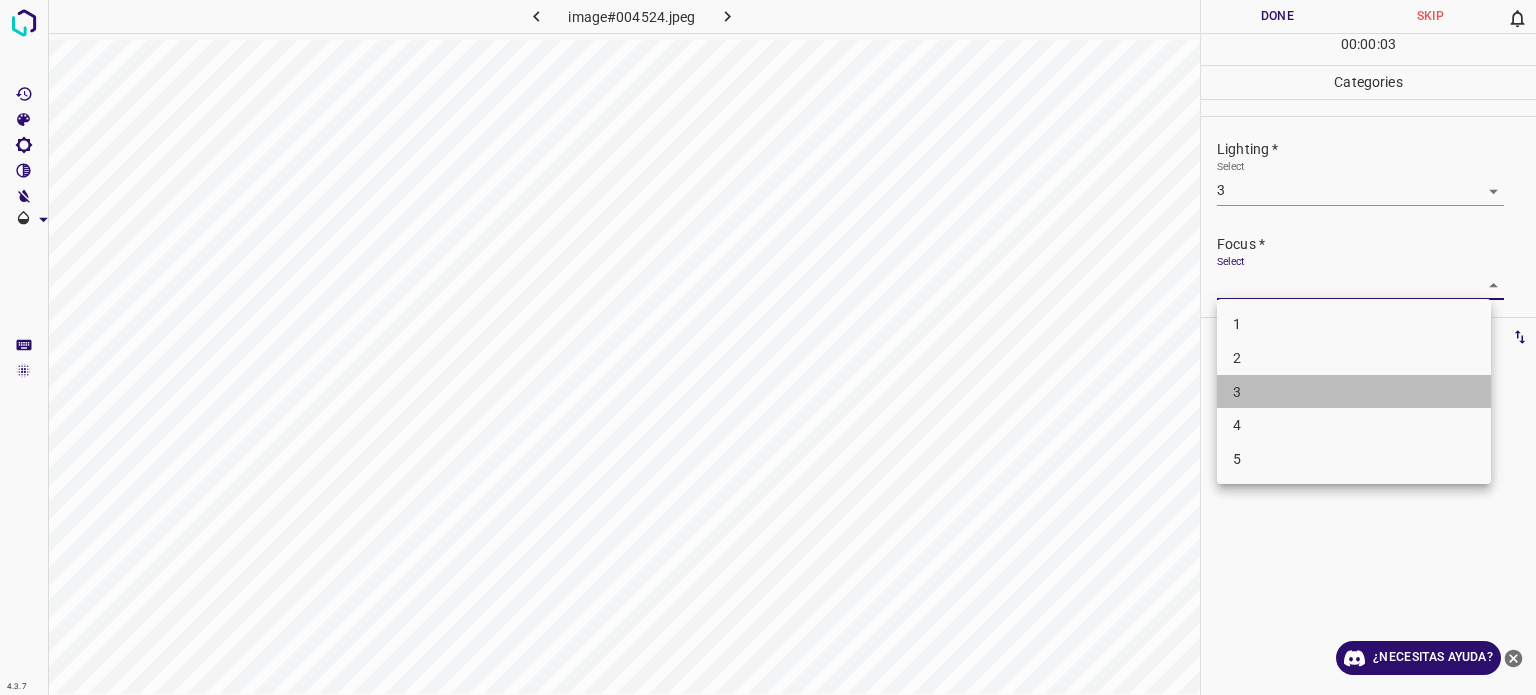 click on "3" at bounding box center (1354, 392) 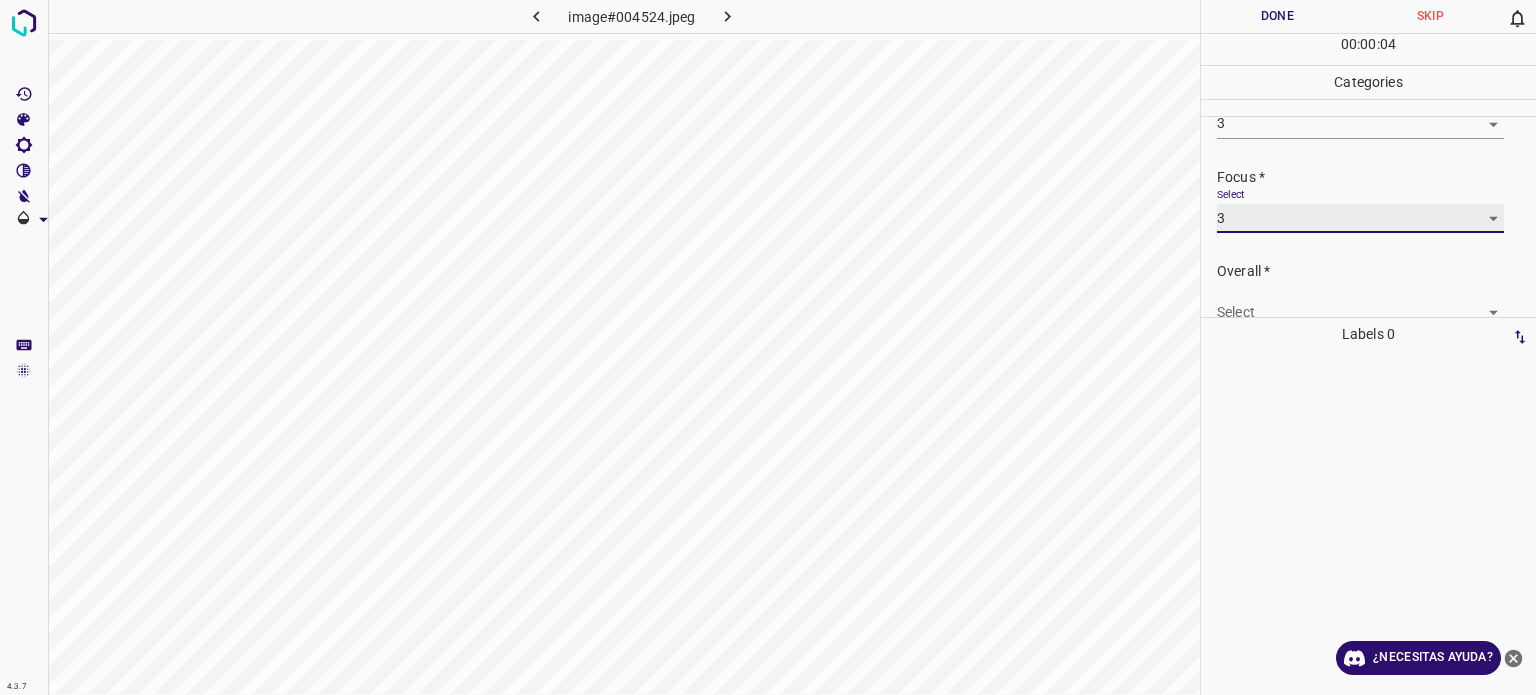 scroll, scrollTop: 98, scrollLeft: 0, axis: vertical 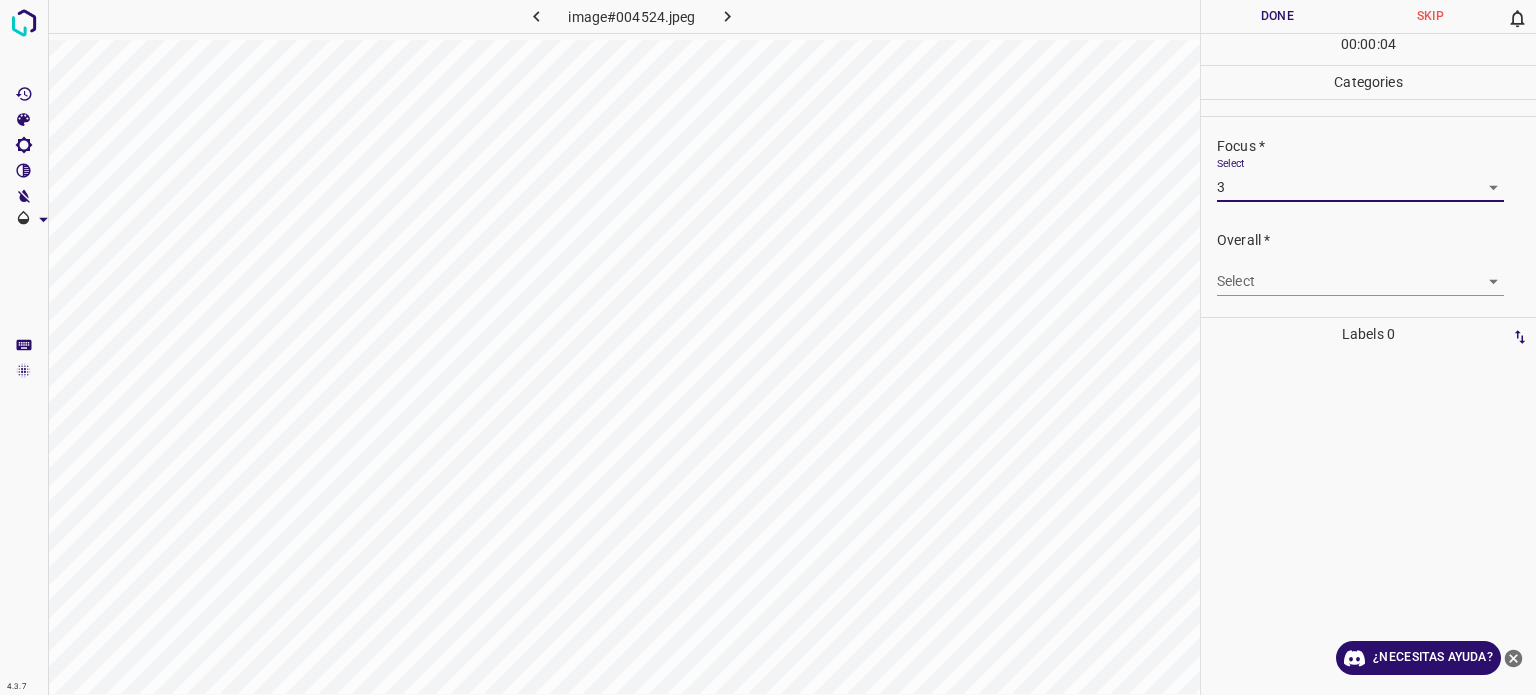 click on "4.3.7 image#004524.jpeg Done Skip 0 00   : 00   : 04   Categories Lighting *  Select 3 3 Focus *  Select 3 3 Overall *  Select ​ Labels   0 Categories 1 Lighting 2 Focus 3 Overall Tools Space Change between modes (Draw & Edit) I Auto labeling R Restore zoom M Zoom in N Zoom out Delete Delete selecte label Filters Z Restore filters X Saturation filter C Brightness filter V Contrast filter B Gray scale filter General O Download ¿Necesitas ayuda? Texto original Valora esta traducción Tu opinión servirá para ayudar a mejorar el Traductor de Google - Texto - Esconder - Borrar" at bounding box center (768, 347) 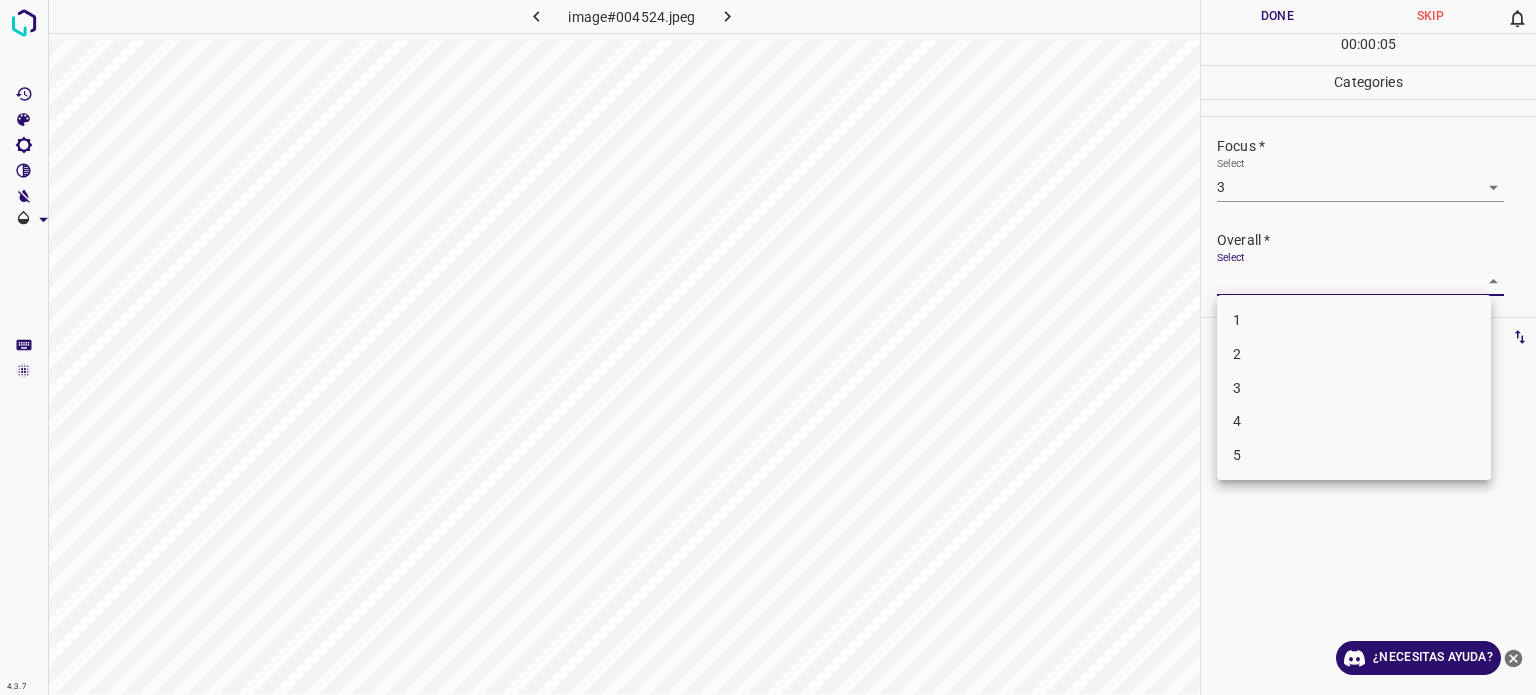 click on "3" at bounding box center (1237, 387) 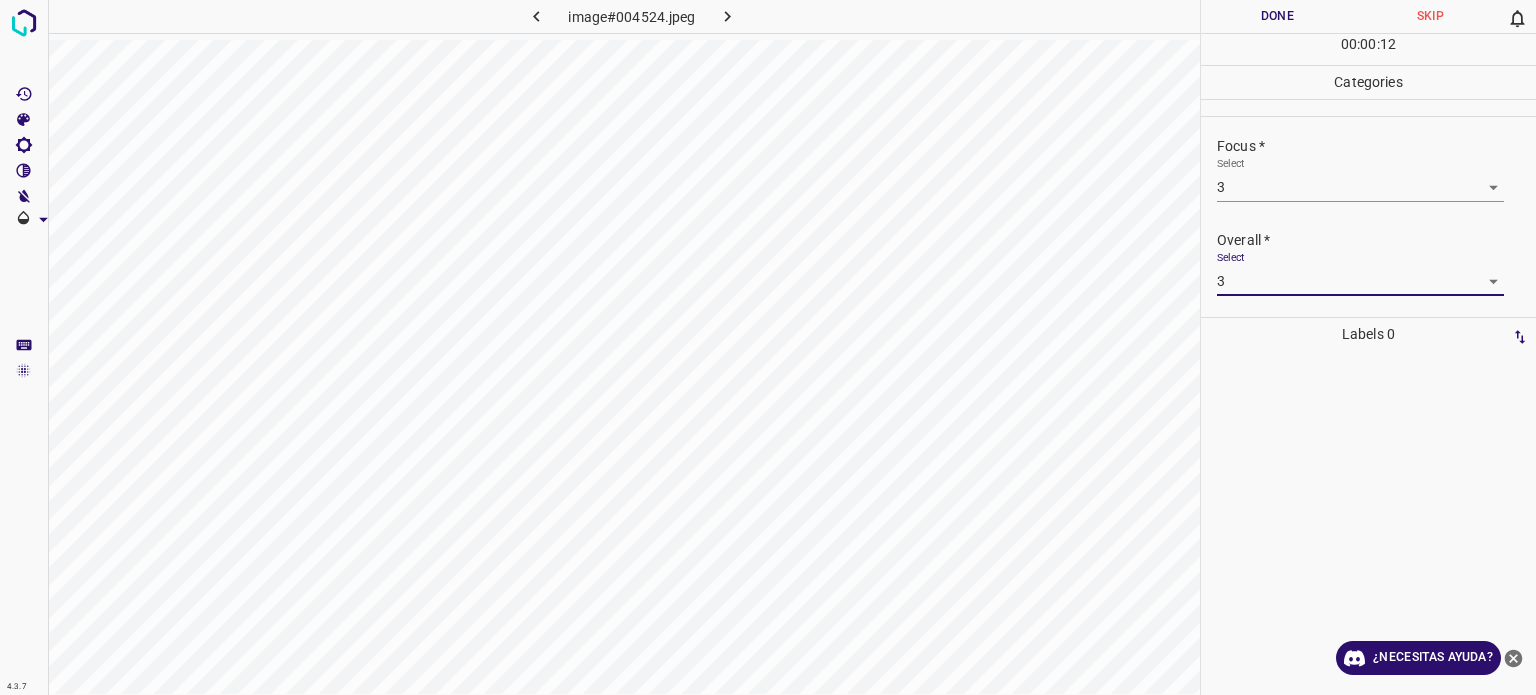 click on "Done" at bounding box center [1277, 16] 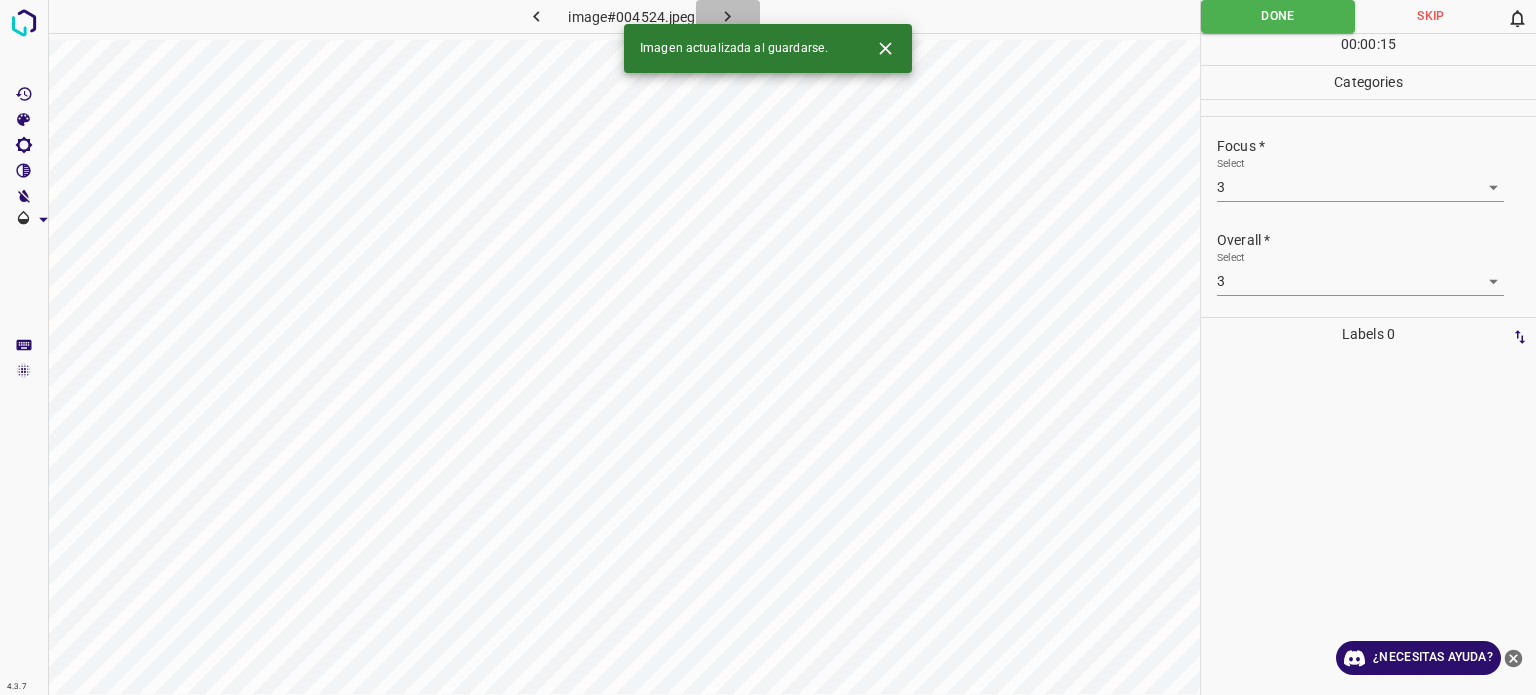 click 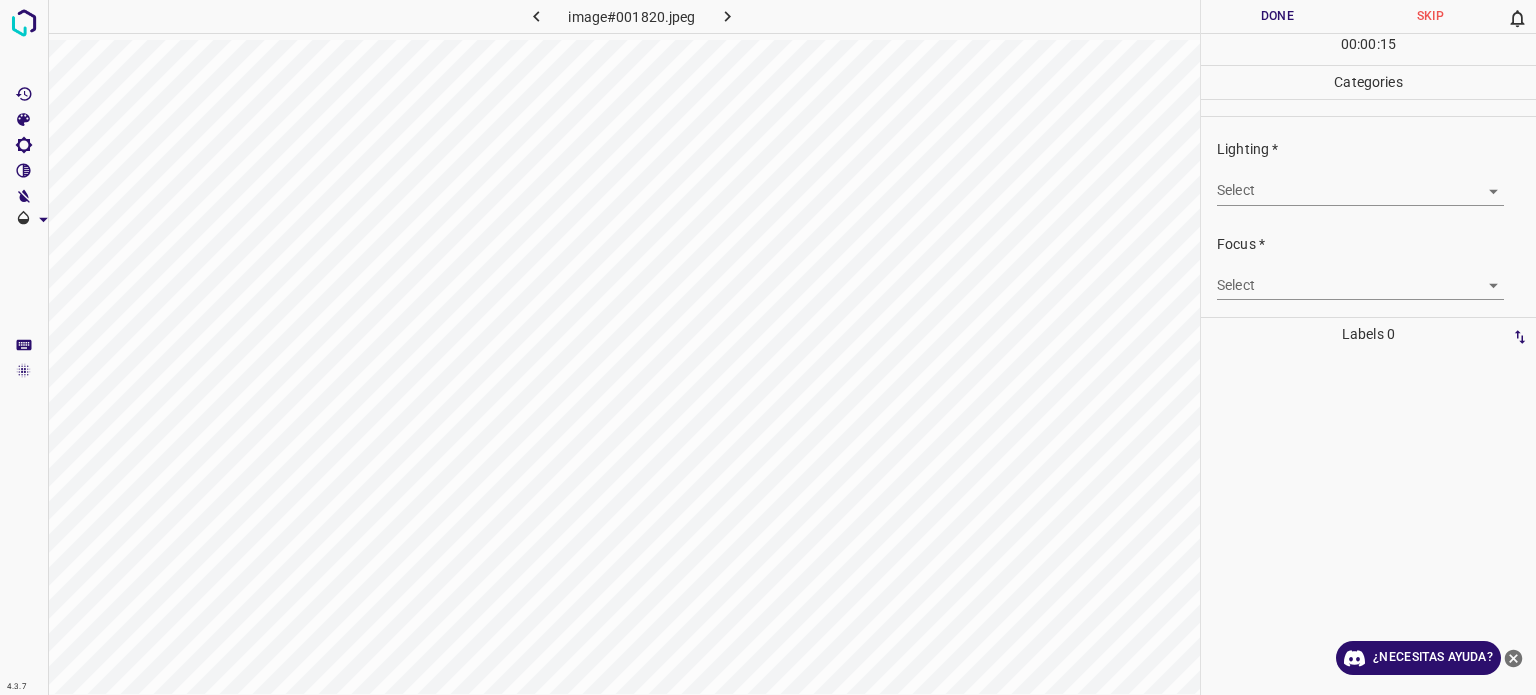 click on "4.3.7 image#001820.jpeg Done Skip 0 00   : 00   : 15   Categories Lighting *  Select ​ Focus *  Select ​ Overall *  Select ​ Labels   0 Categories 1 Lighting 2 Focus 3 Overall Tools Space Change between modes (Draw & Edit) I Auto labeling R Restore zoom M Zoom in N Zoom out Delete Delete selecte label Filters Z Restore filters X Saturation filter C Brightness filter V Contrast filter B Gray scale filter General O Download ¿Necesitas ayuda? Texto original Valora esta traducción Tu opinión servirá para ayudar a mejorar el Traductor de Google - Texto - Esconder - Borrar" at bounding box center [768, 347] 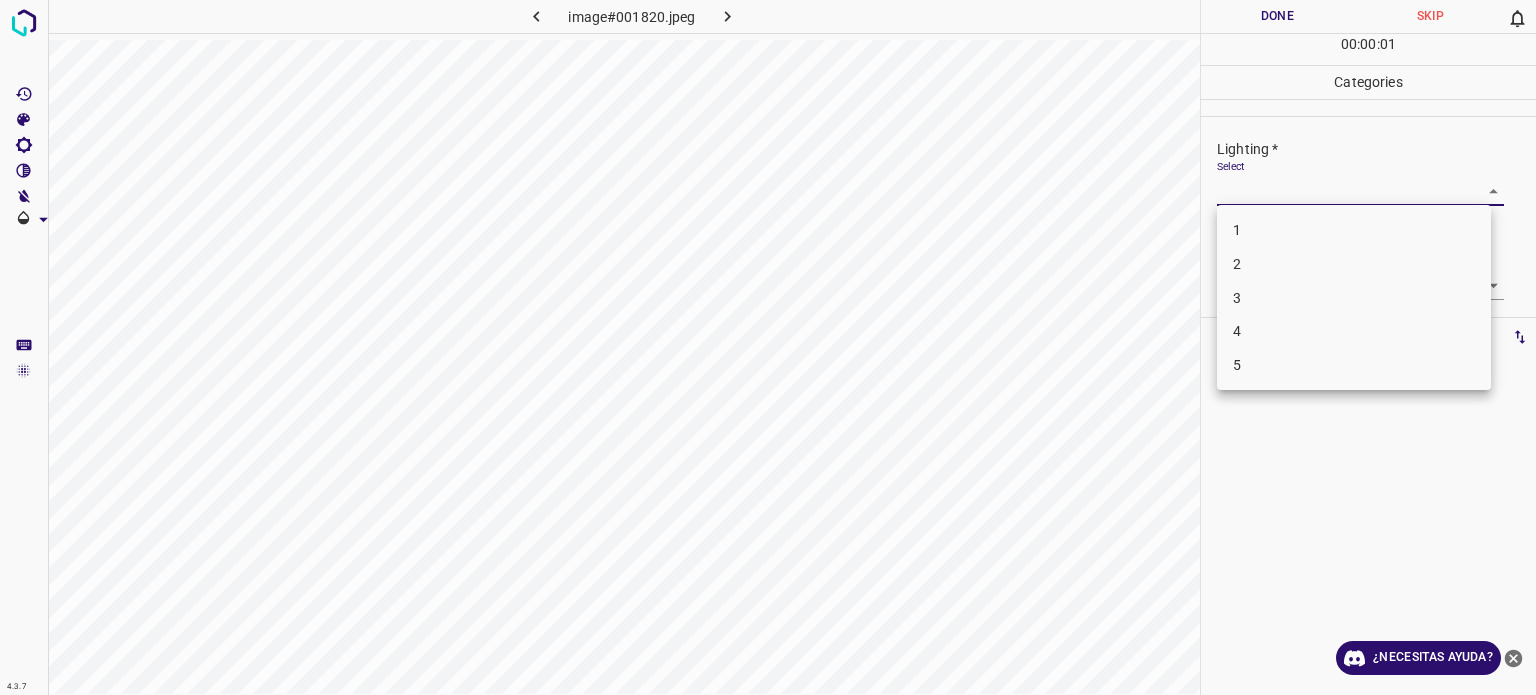 click on "3" at bounding box center (1237, 297) 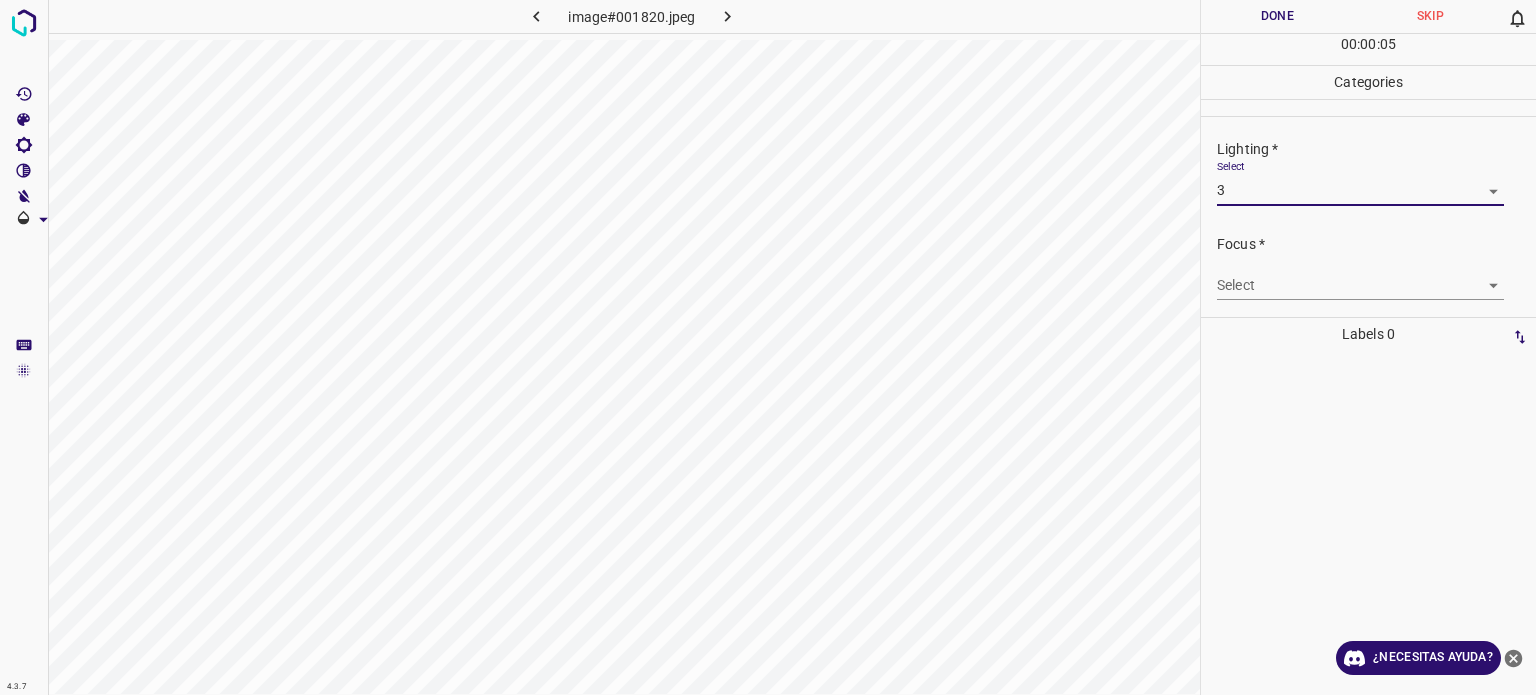 click on "4.3.7 image#001820.jpeg Done Skip 0 00   : 00   : 05   Categories Lighting *  Select 3 3 Focus *  Select ​ Overall *  Select ​ Labels   0 Categories 1 Lighting 2 Focus 3 Overall Tools Space Change between modes (Draw & Edit) I Auto labeling R Restore zoom M Zoom in N Zoom out Delete Delete selecte label Filters Z Restore filters X Saturation filter C Brightness filter V Contrast filter B Gray scale filter General O Download ¿Necesitas ayuda? Texto original Valora esta traducción Tu opinión servirá para ayudar a mejorar el Traductor de Google - Texto - Esconder - Borrar" at bounding box center [768, 347] 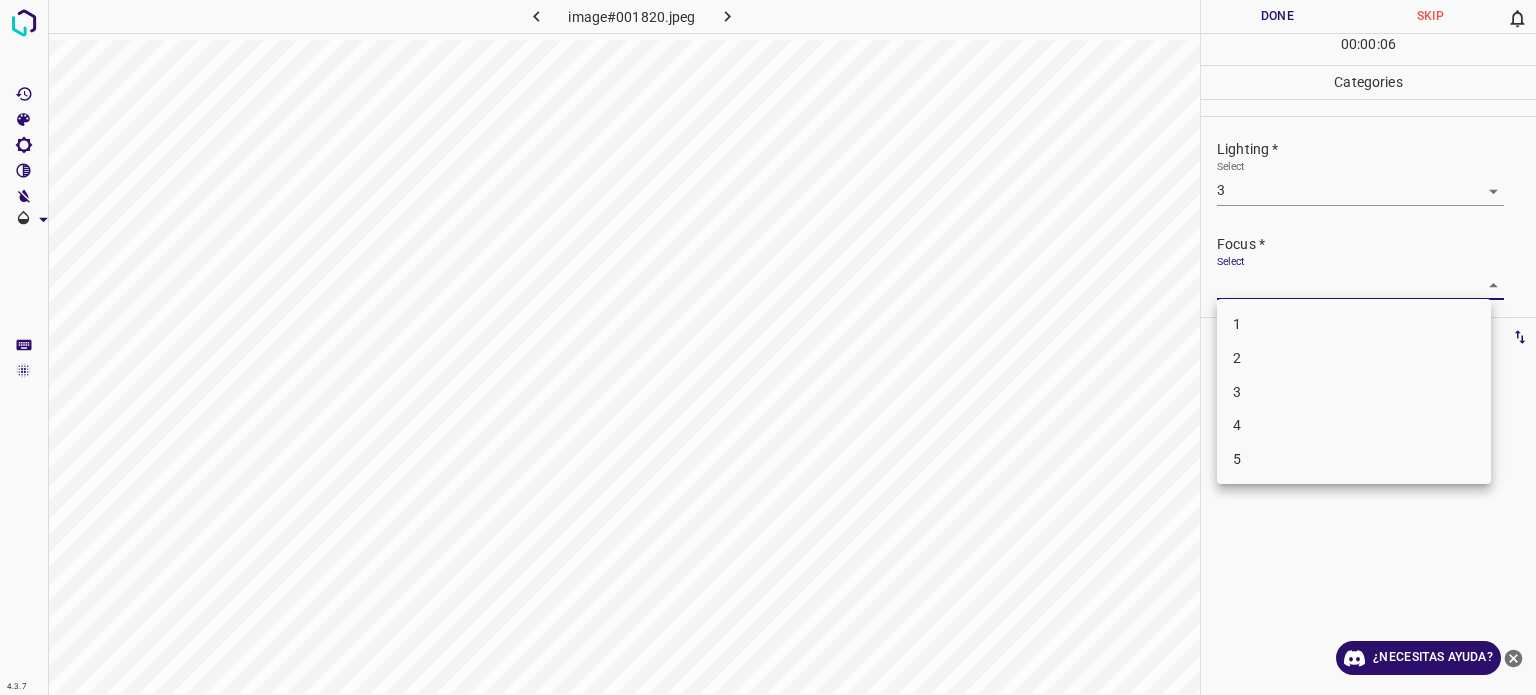 click on "3" at bounding box center (1354, 392) 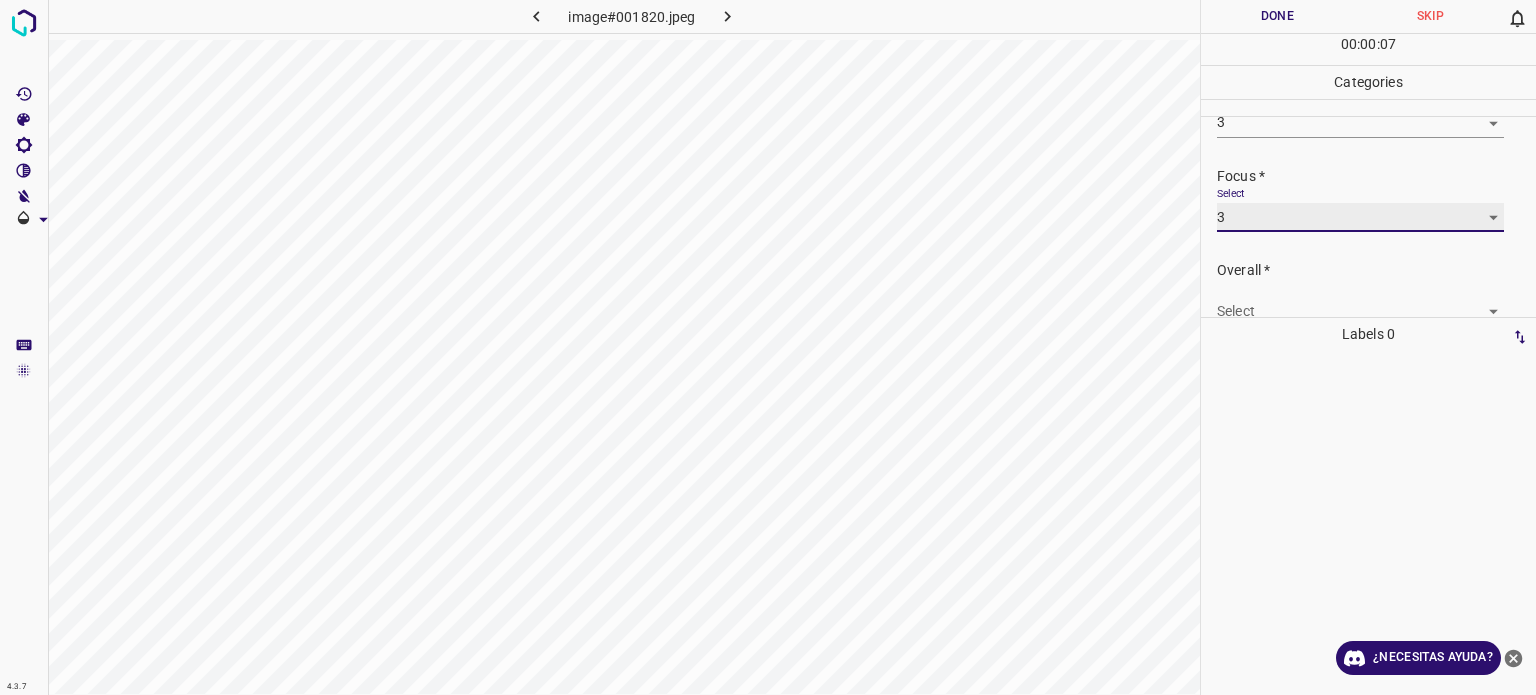 scroll, scrollTop: 98, scrollLeft: 0, axis: vertical 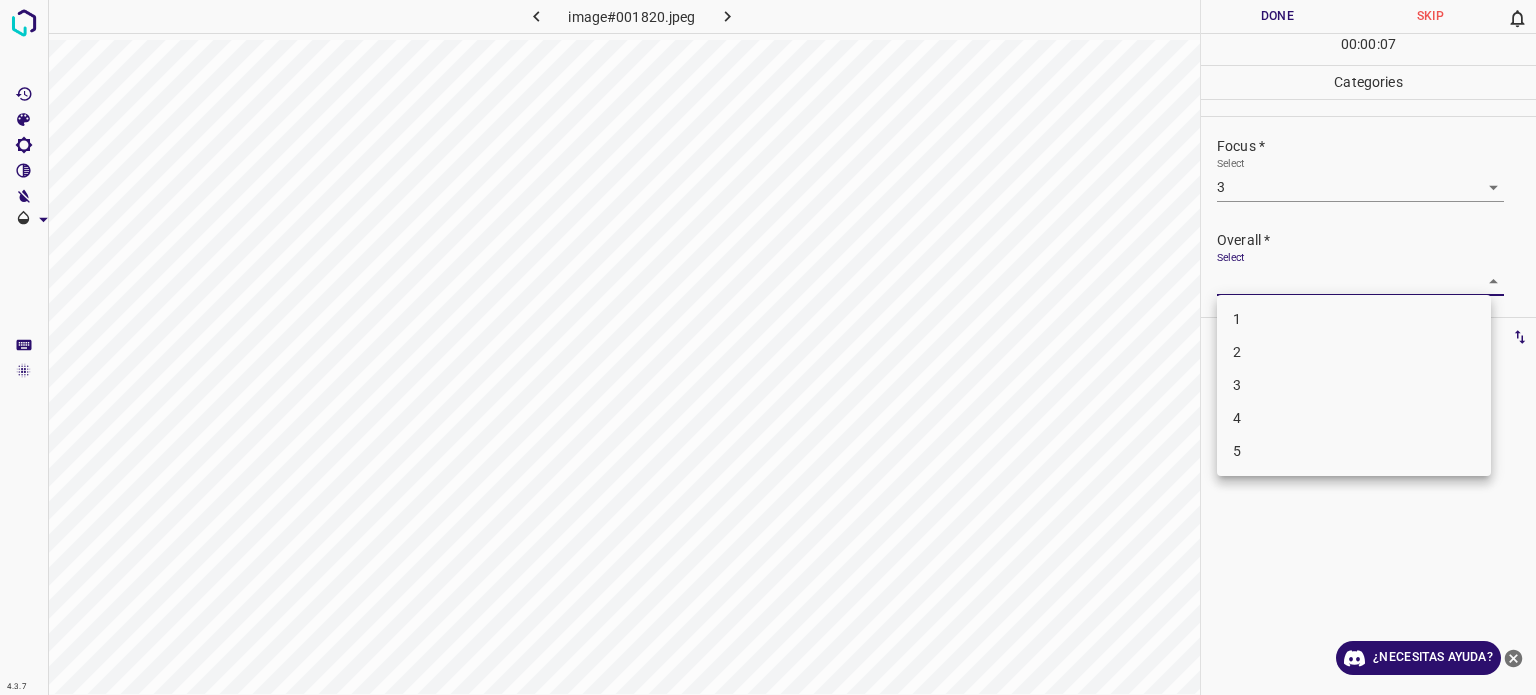 click on "4.3.7 image#001820.jpeg Done Skip 0 00 : 00 : 07 Categories Lighting * Select 3 3 Focus * Select 3 3 Overall * Select ​ Labels 0 Categories 1 Lighting 2 Focus 3 Overall Tools Space Change between modes (Draw & Edit) I Auto labeling R Restore zoom M Zoom in N Zoom out Delete Delete selecte label Filters Z Restore filters X Saturation filter C Brightness filter V Contrast filter B Gray scale filter General O Download ¿Necesitas ayuda? Texto original Valora esta traducción Tu opinión servirá para ayudar a mejorar el Traductor de Google - Texto - Esconder - Borrar 1 2 3 4 5" at bounding box center [768, 347] 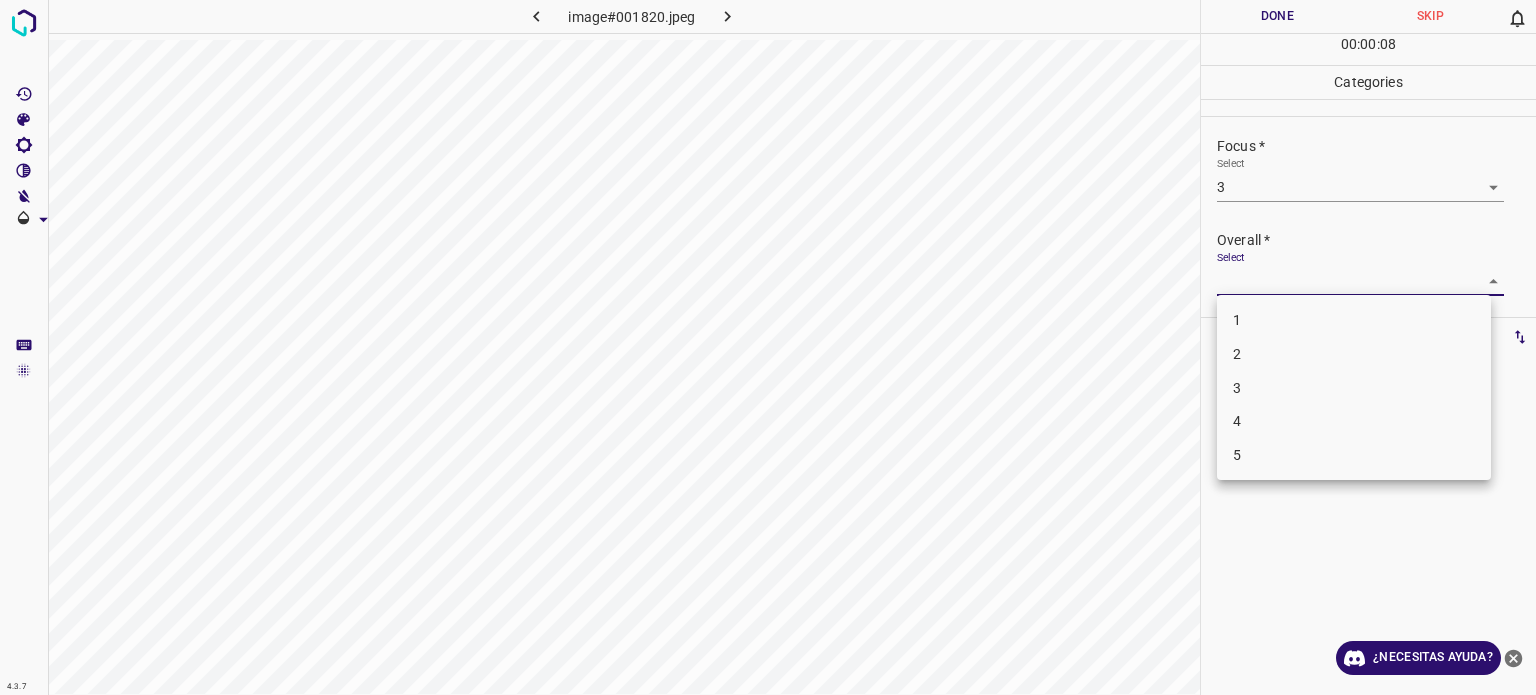 click on "3" at bounding box center [1237, 387] 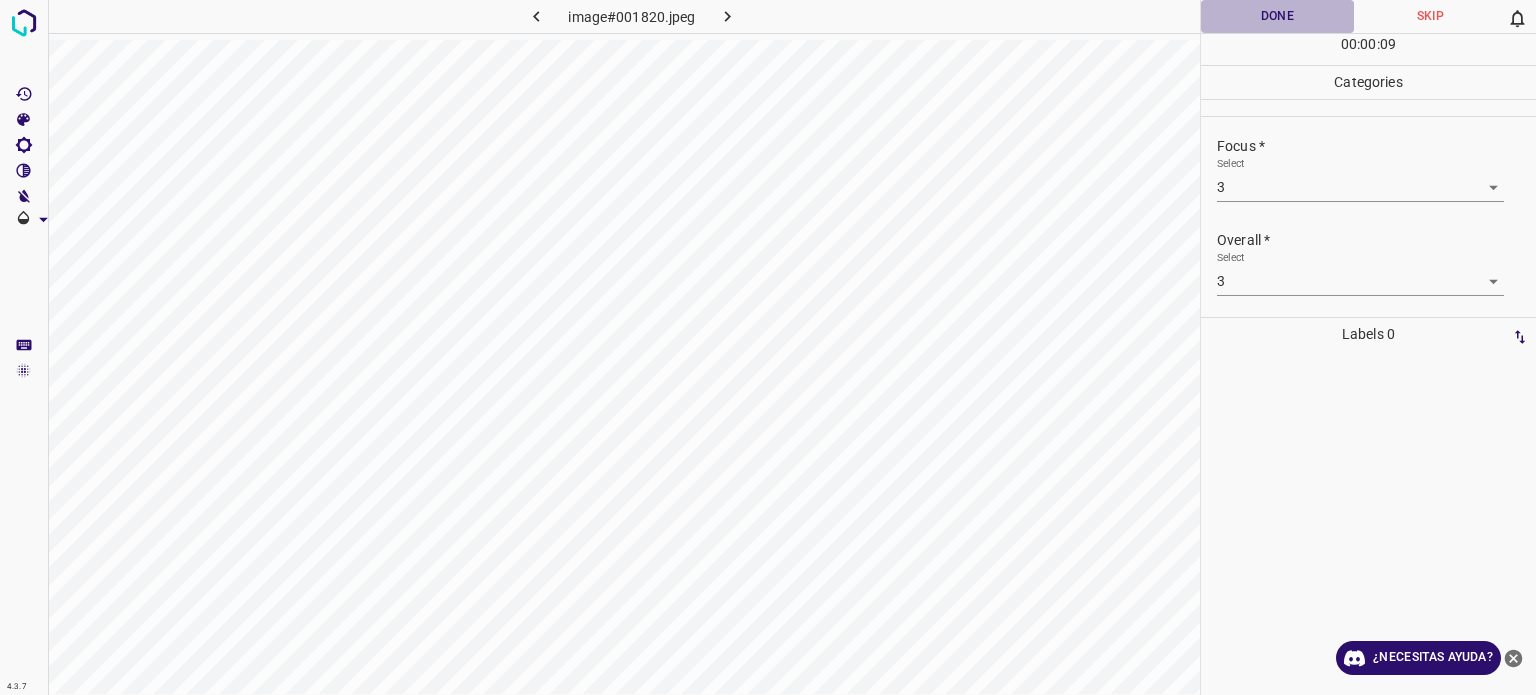 click on "Done" at bounding box center [1277, 16] 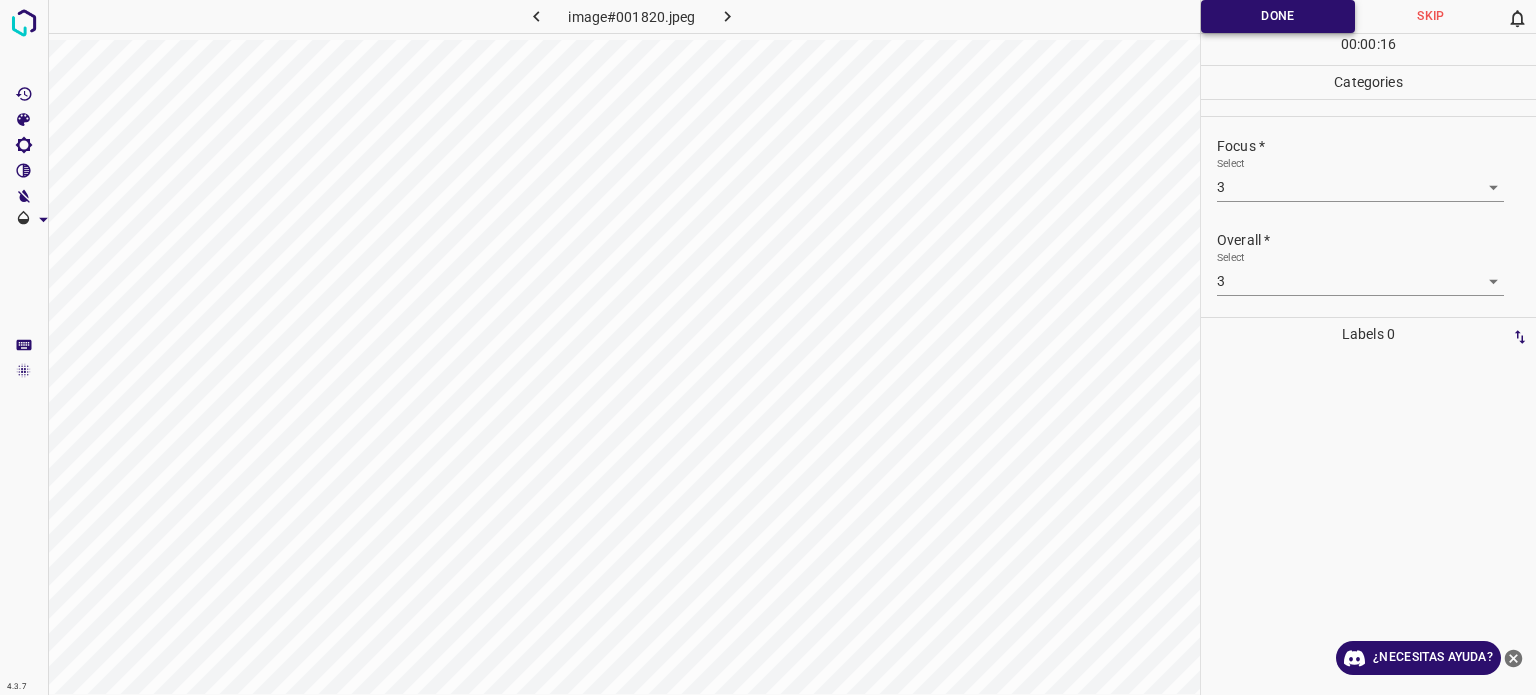 click on "Done" at bounding box center [1278, 16] 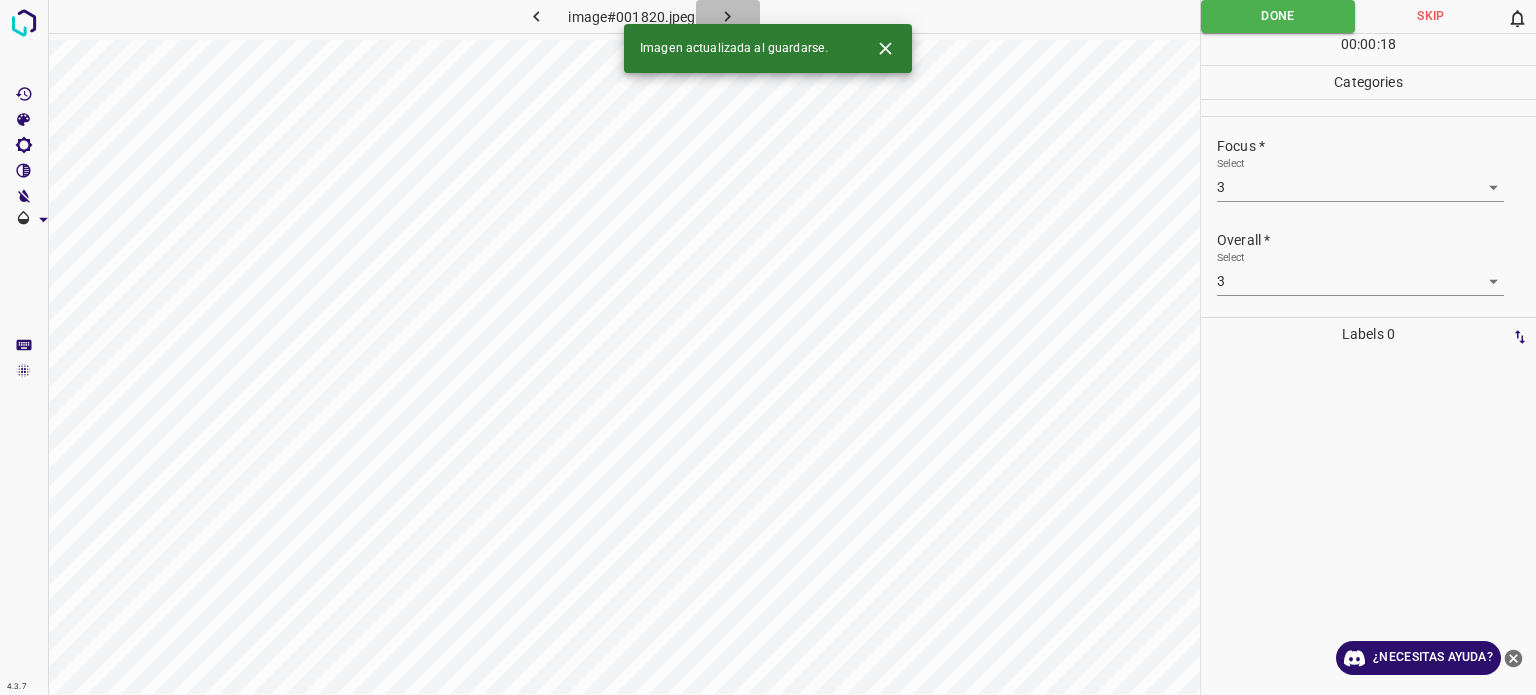 click 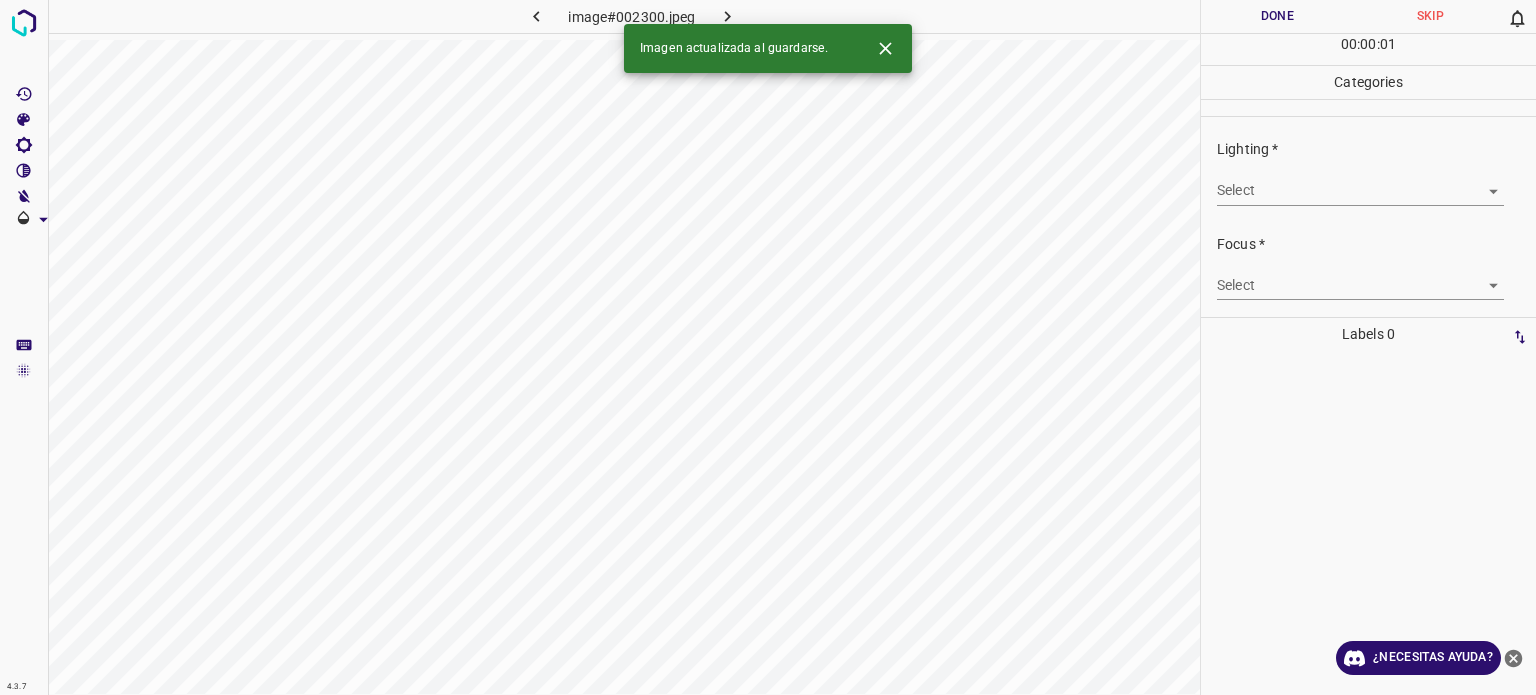 click on "4.3.7 image#002300.jpeg Done Skip 0 00   : 00   : 01   Categories Lighting *  Select ​ Focus *  Select ​ Overall *  Select ​ Labels   0 Categories 1 Lighting 2 Focus 3 Overall Tools Space Change between modes (Draw & Edit) I Auto labeling R Restore zoom M Zoom in N Zoom out Delete Delete selecte label Filters Z Restore filters X Saturation filter C Brightness filter V Contrast filter B Gray scale filter General O Download Imagen actualizada al guardarse. ¿Necesitas ayuda? Texto original Valora esta traducción Tu opinión servirá para ayudar a mejorar el Traductor de Google - Texto - Esconder - Borrar" at bounding box center [768, 347] 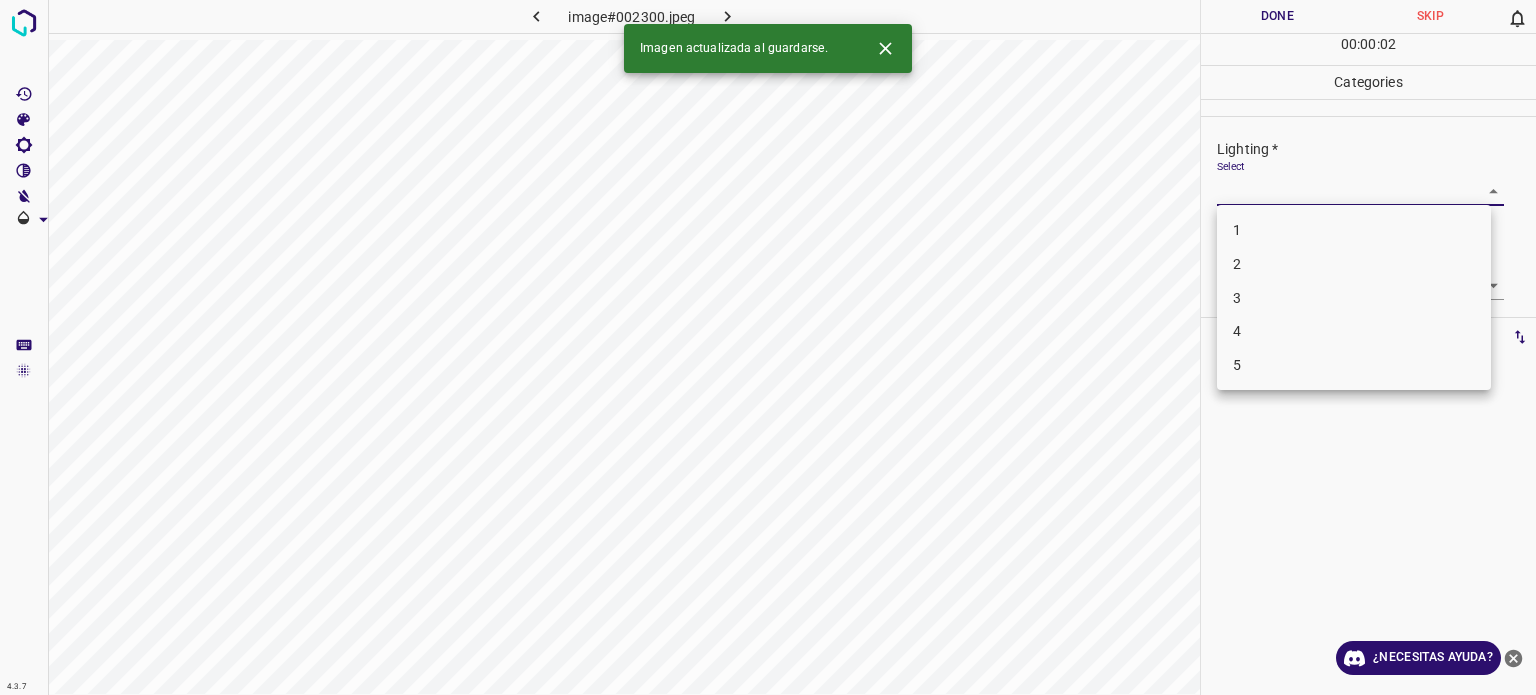 click on "2" at bounding box center [1237, 264] 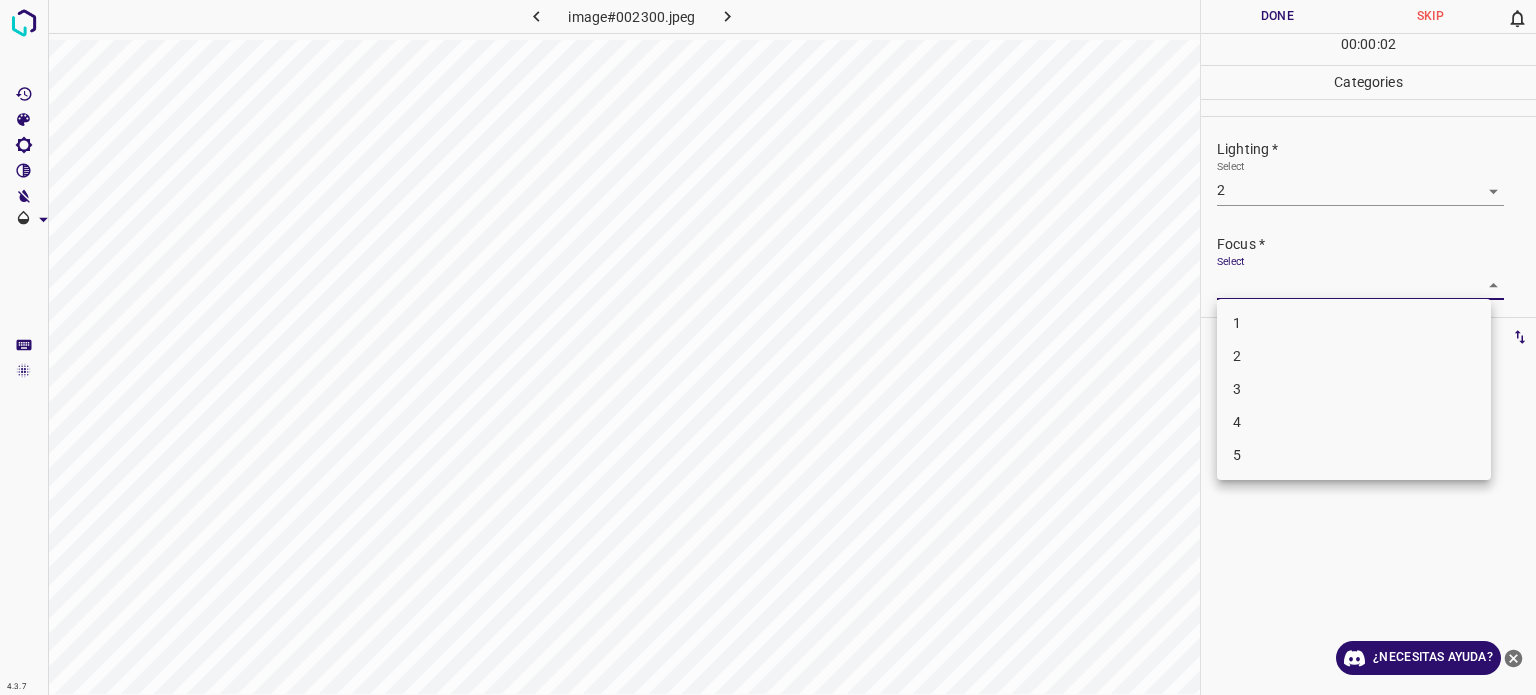 click on "4.3.7 image#002300.jpeg Done Skip 0 00   : 00   : 02   Categories Lighting *  Select 2 2 Focus *  Select ​ Overall *  Select ​ Labels   0 Categories 1 Lighting 2 Focus 3 Overall Tools Space Change between modes (Draw & Edit) I Auto labeling R Restore zoom M Zoom in N Zoom out Delete Delete selecte label Filters Z Restore filters X Saturation filter C Brightness filter V Contrast filter B Gray scale filter General O Download ¿Necesitas ayuda? Texto original Valora esta traducción Tu opinión servirá para ayudar a mejorar el Traductor de Google - Texto - Esconder - Borrar 1 2 3 4 5" at bounding box center (768, 347) 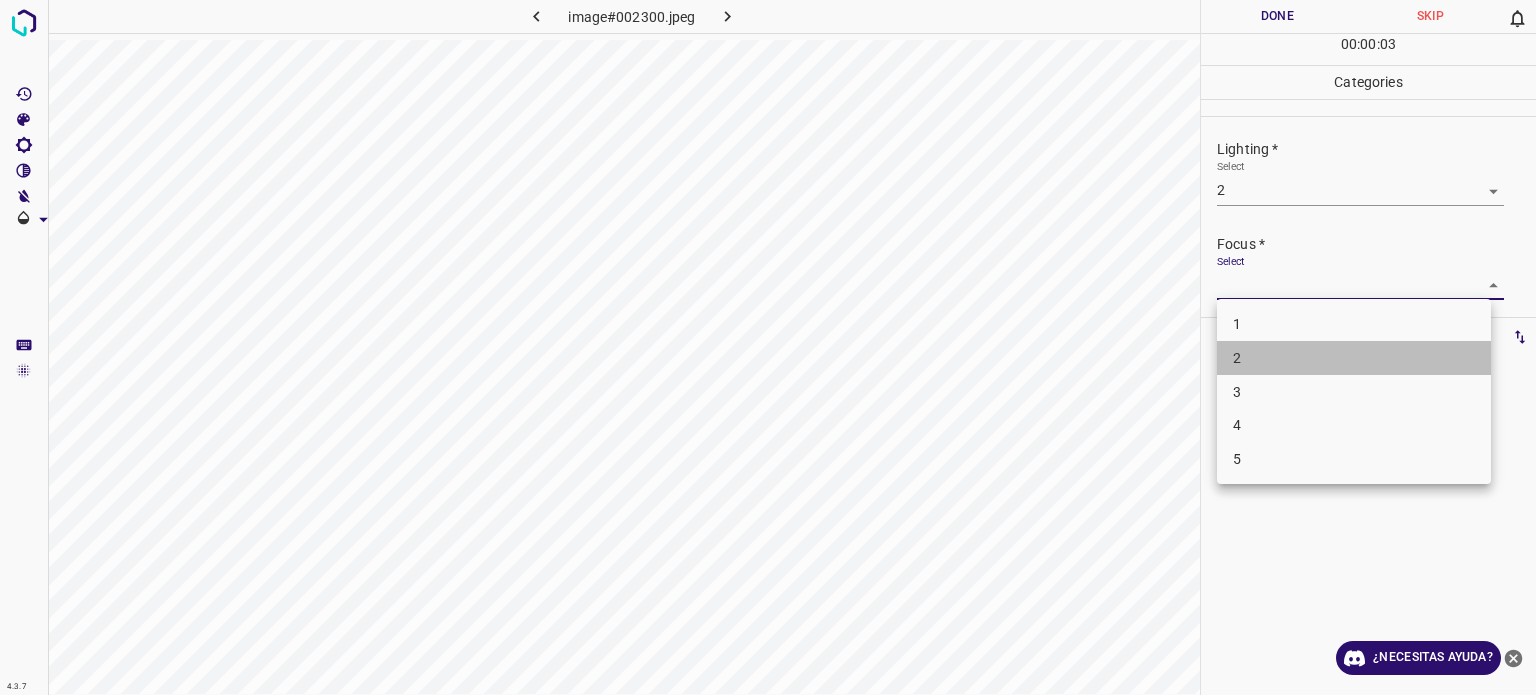 click on "2" at bounding box center [1354, 358] 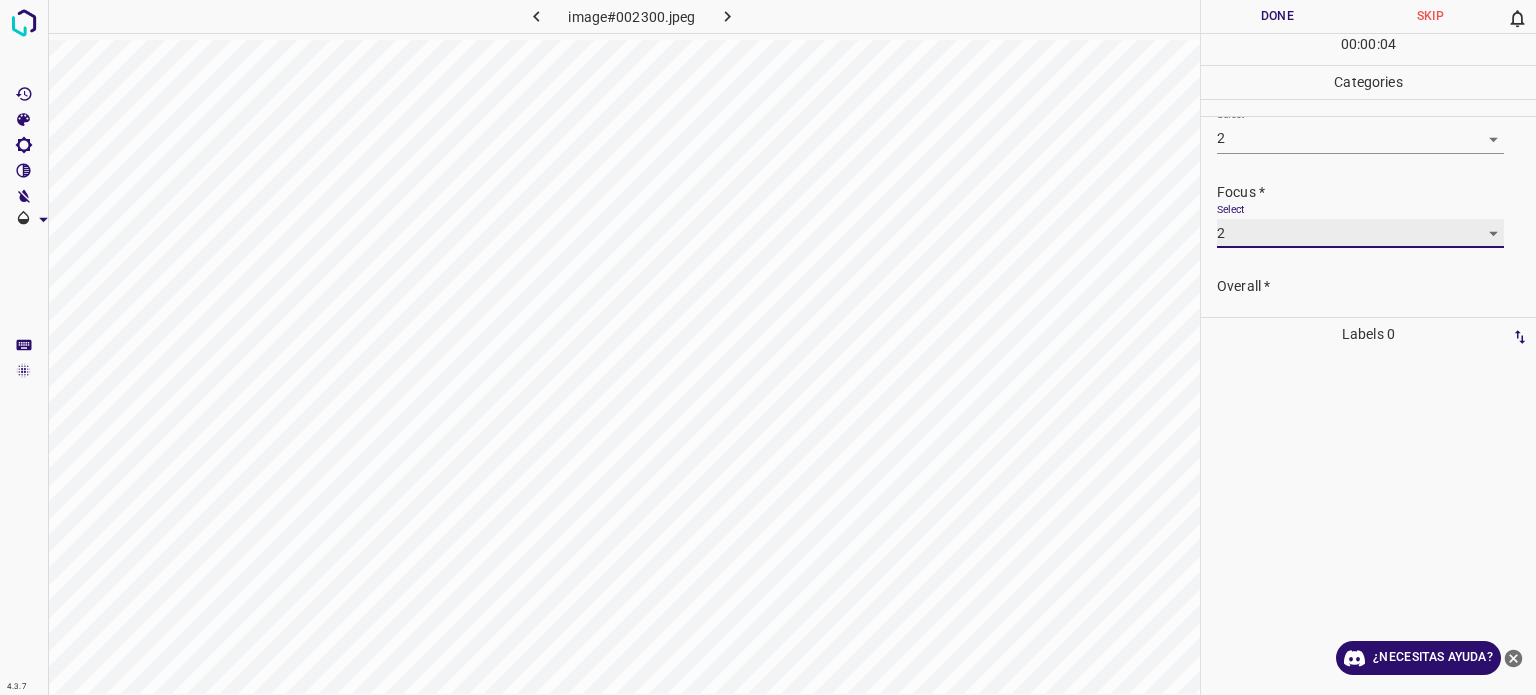 scroll, scrollTop: 98, scrollLeft: 0, axis: vertical 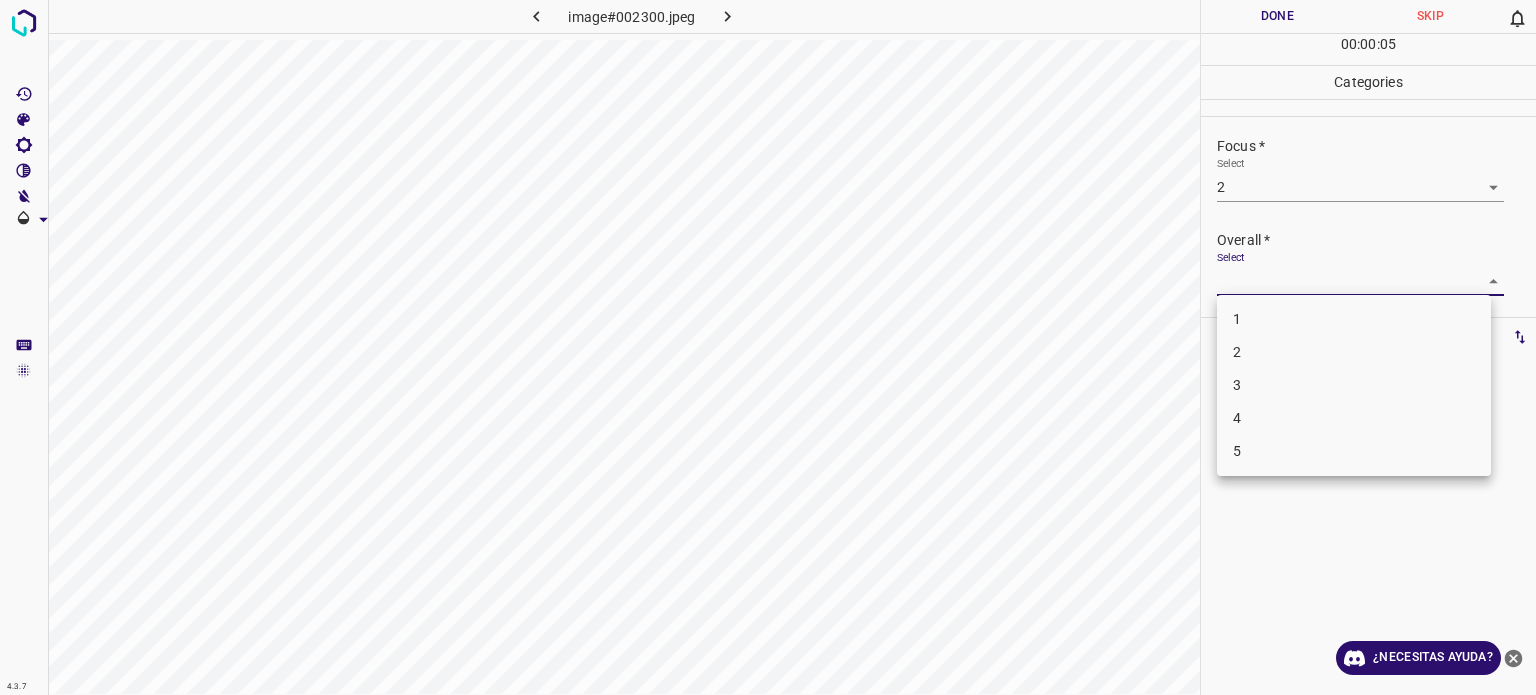 click on "4.3.7 image#002300.jpeg Done Skip 0 00 : 00 : 05 Categories Lighting * Select 2 2 Focus * Select 2 2 Overall * Select ​ Labels 0 Categories 1 Lighting 2 Focus 3 Overall Tools Space Change between modes (Draw & Edit) I Auto labeling R Restore zoom M Zoom in N Zoom out Delete Delete selecte label Filters Z Restore filters X Saturation filter C Brightness filter V Contrast filter B Gray scale filter General O Download ¿Necesitas ayuda? Texto original Valora esta traducción Tu opinión servirá para ayudar a mejorar el Traductor de Google - Texto - Esconder - Borrar 1 2 3 4 5" at bounding box center (768, 347) 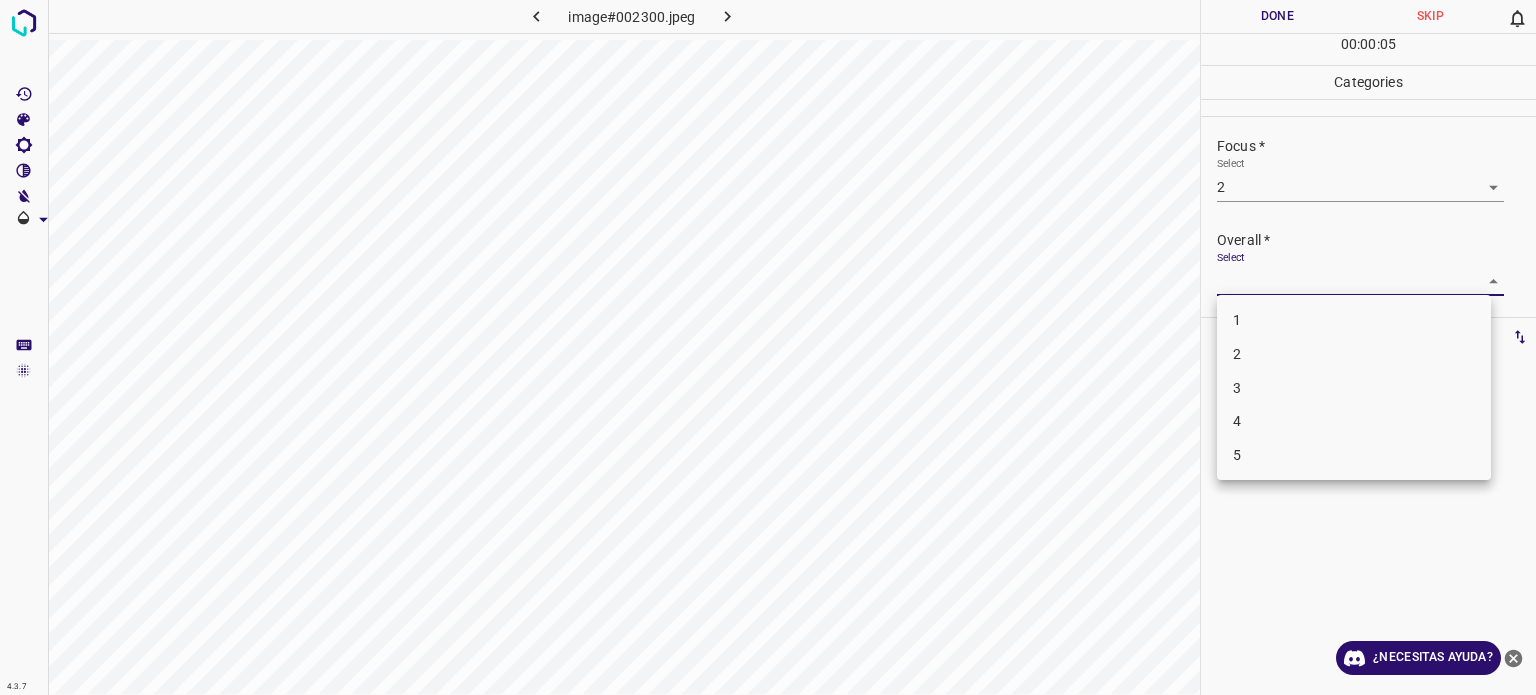 click on "2" at bounding box center [1354, 354] 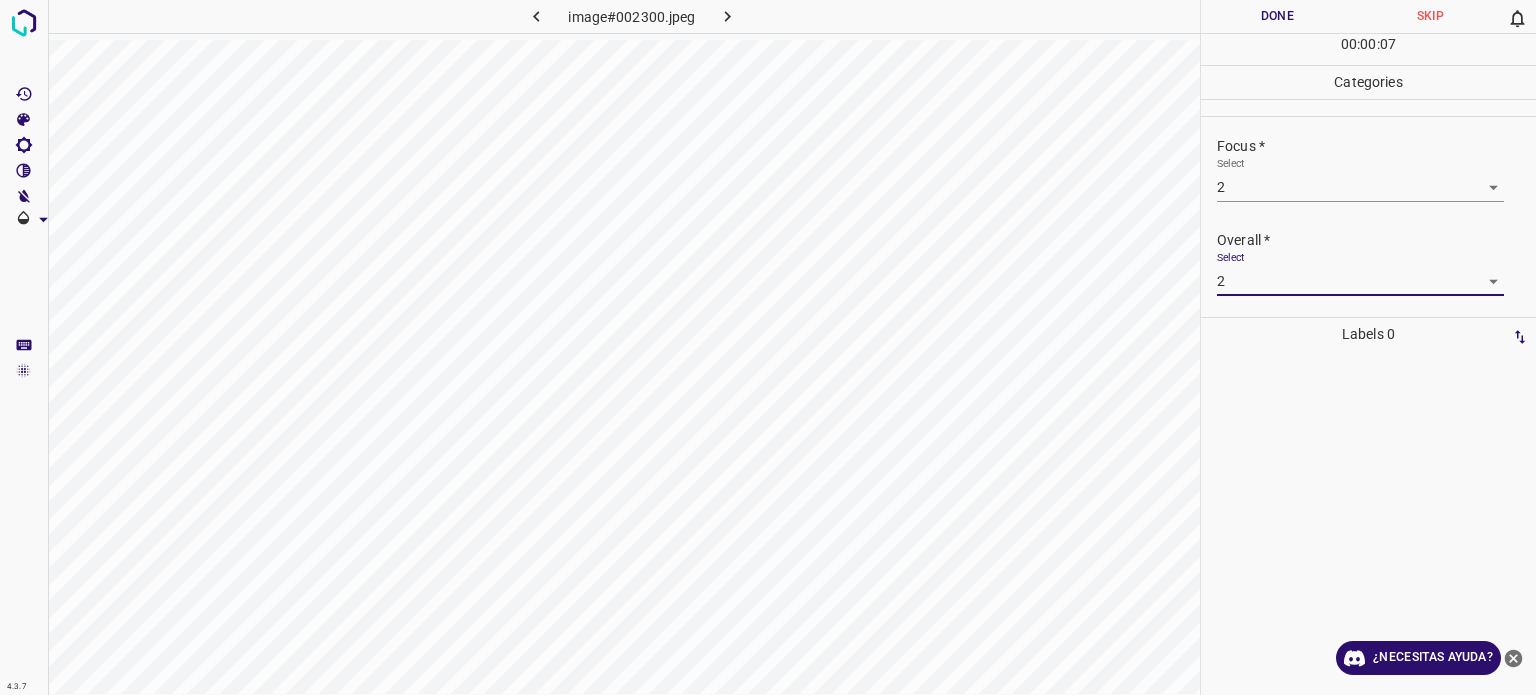 click on "Done" at bounding box center [1277, 16] 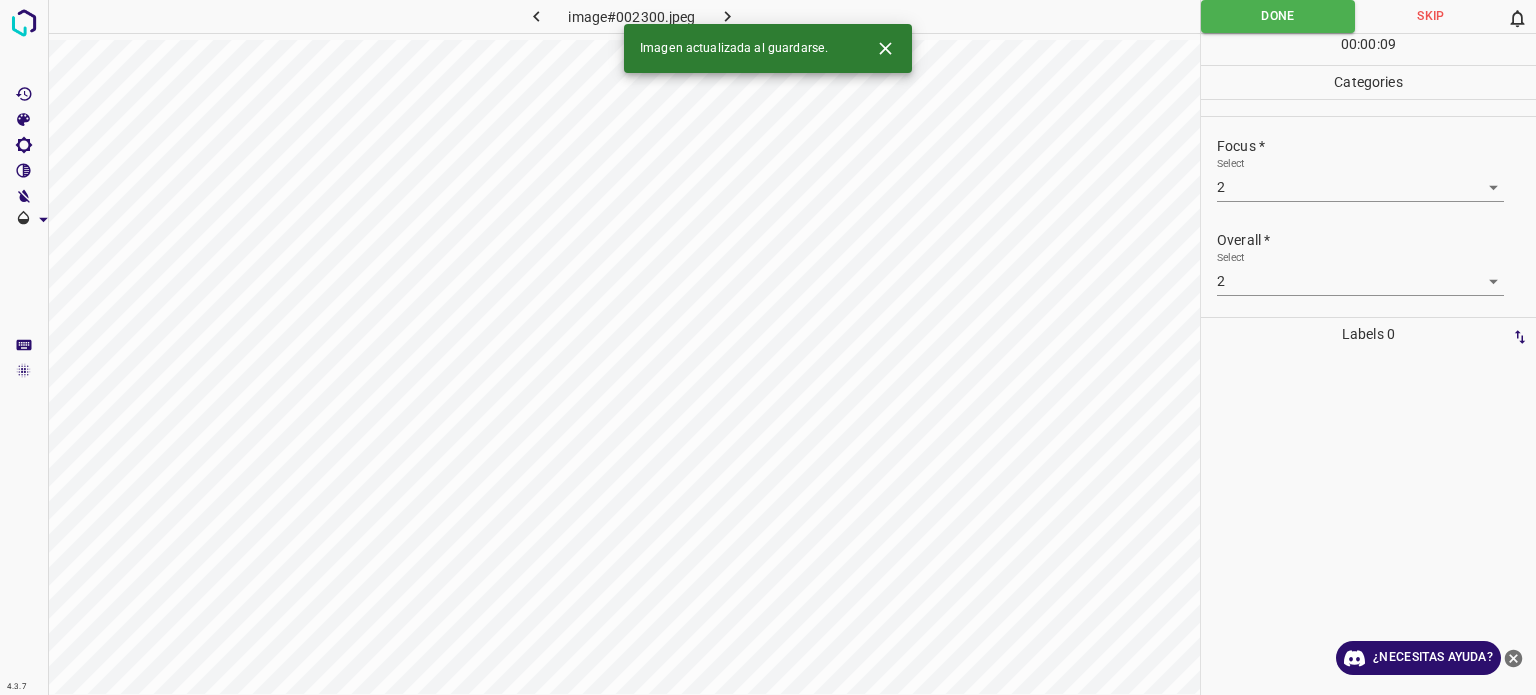 click 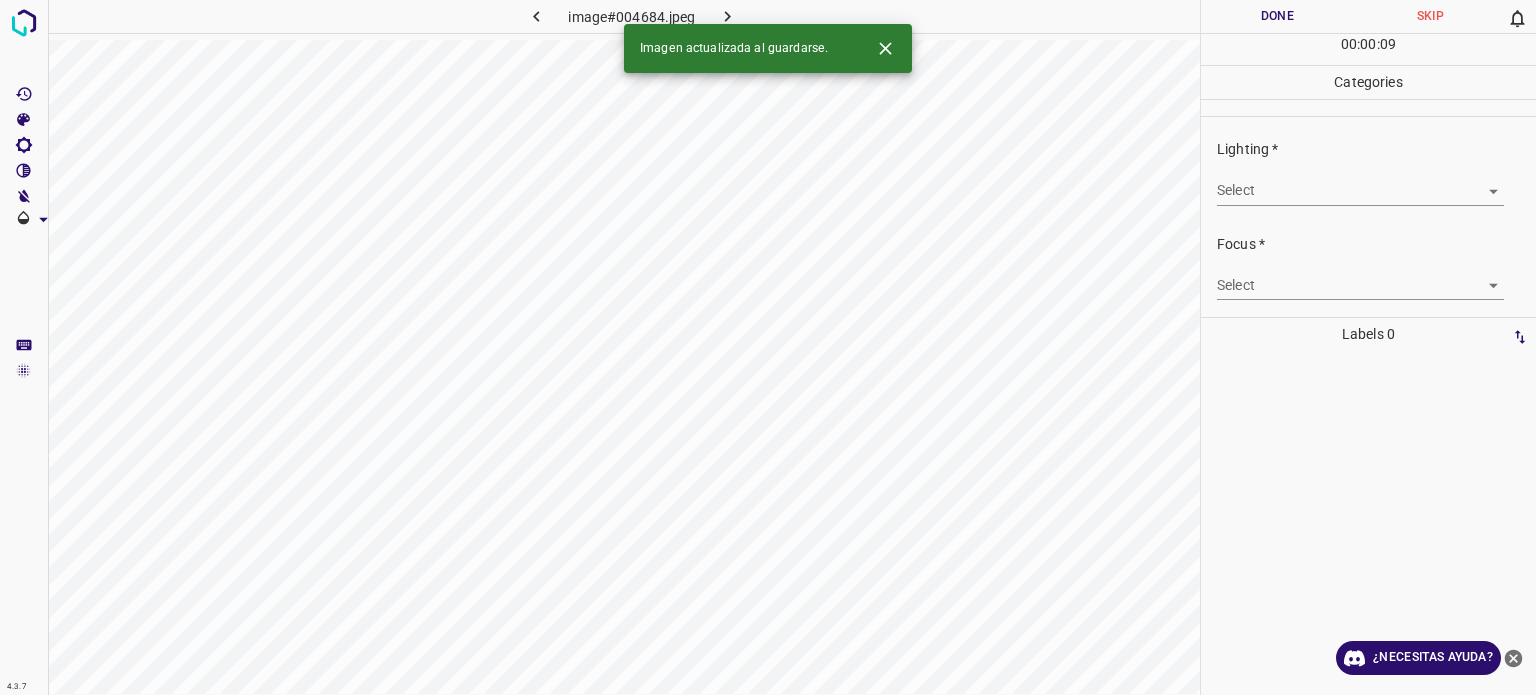 click on "4.3.7 image#004684.jpeg Done Skip 0 00   : 00   : 09   Categories Lighting *  Select ​ Focus *  Select ​ Overall *  Select ​ Labels   0 Categories 1 Lighting 2 Focus 3 Overall Tools Space Change between modes (Draw & Edit) I Auto labeling R Restore zoom M Zoom in N Zoom out Delete Delete selecte label Filters Z Restore filters X Saturation filter C Brightness filter V Contrast filter B Gray scale filter General O Download Imagen actualizada al guardarse. ¿Necesitas ayuda? Texto original Valora esta traducción Tu opinión servirá para ayudar a mejorar el Traductor de Google - Texto - Esconder - Borrar" at bounding box center (768, 347) 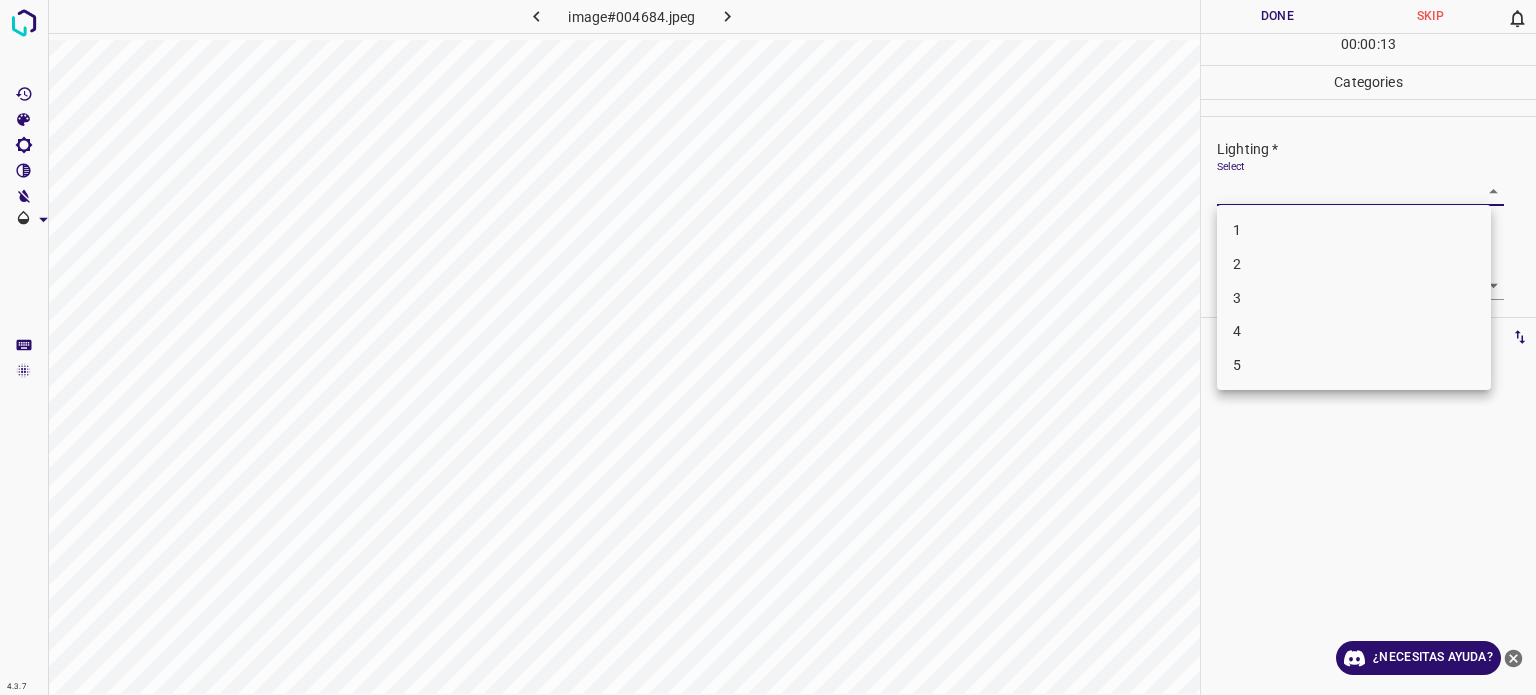 click on "3" at bounding box center (1354, 298) 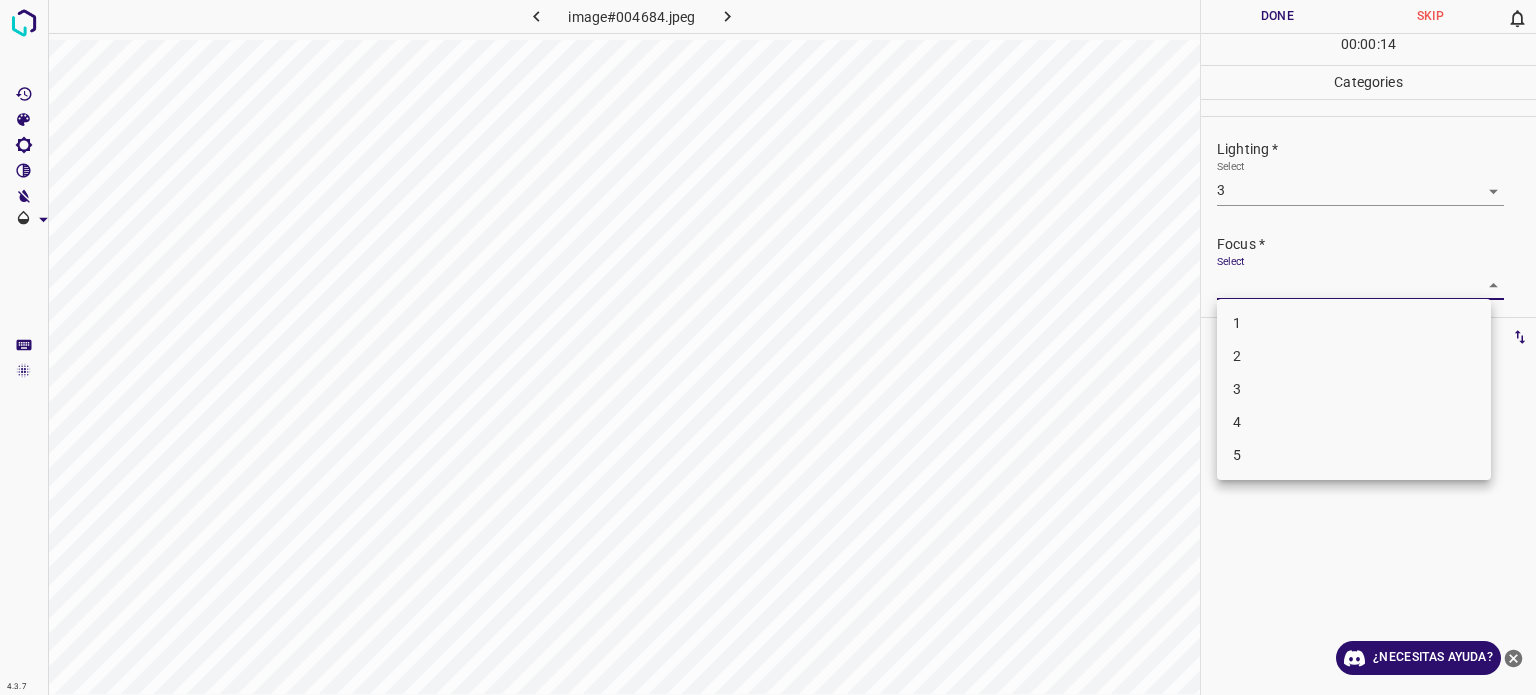 click on "4.3.7 image#004684.jpeg Done Skip 0 00   : 00   : 14   Categories Lighting *  Select 3 3 Focus *  Select ​ Overall *  Select ​ Labels   0 Categories 1 Lighting 2 Focus 3 Overall Tools Space Change between modes (Draw & Edit) I Auto labeling R Restore zoom M Zoom in N Zoom out Delete Delete selecte label Filters Z Restore filters X Saturation filter C Brightness filter V Contrast filter B Gray scale filter General O Download ¿Necesitas ayuda? Texto original Valora esta traducción Tu opinión servirá para ayudar a mejorar el Traductor de Google - Texto - Esconder - Borrar 1 2 3 4 5" at bounding box center [768, 347] 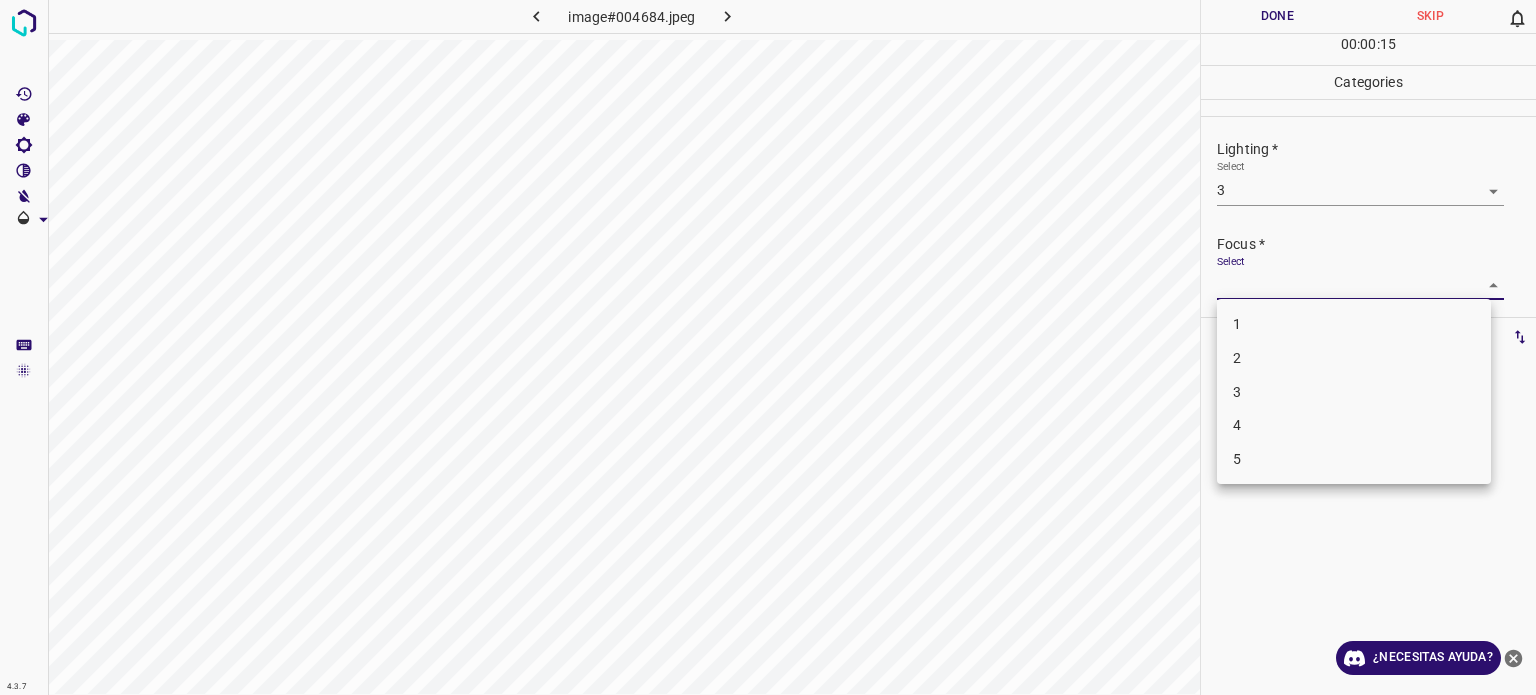 click on "3" at bounding box center [1237, 391] 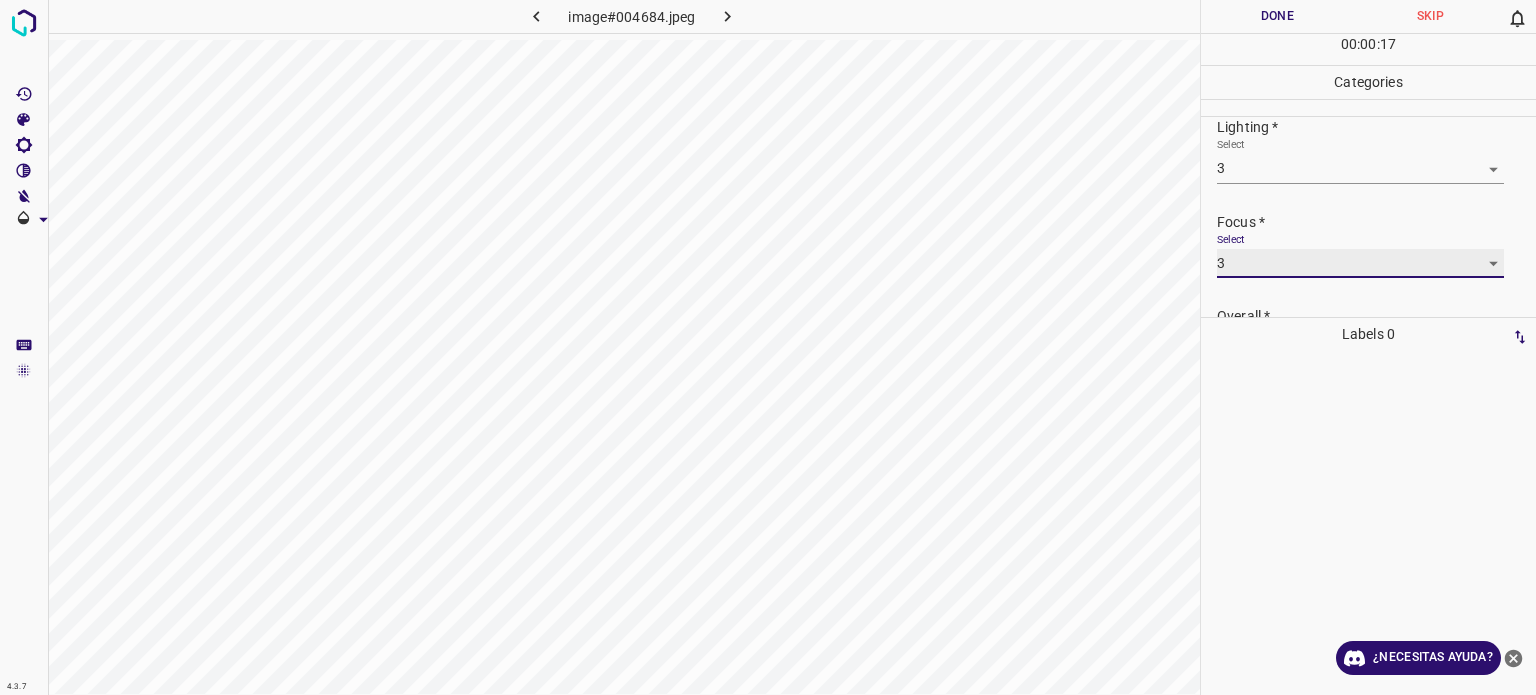 scroll, scrollTop: 0, scrollLeft: 0, axis: both 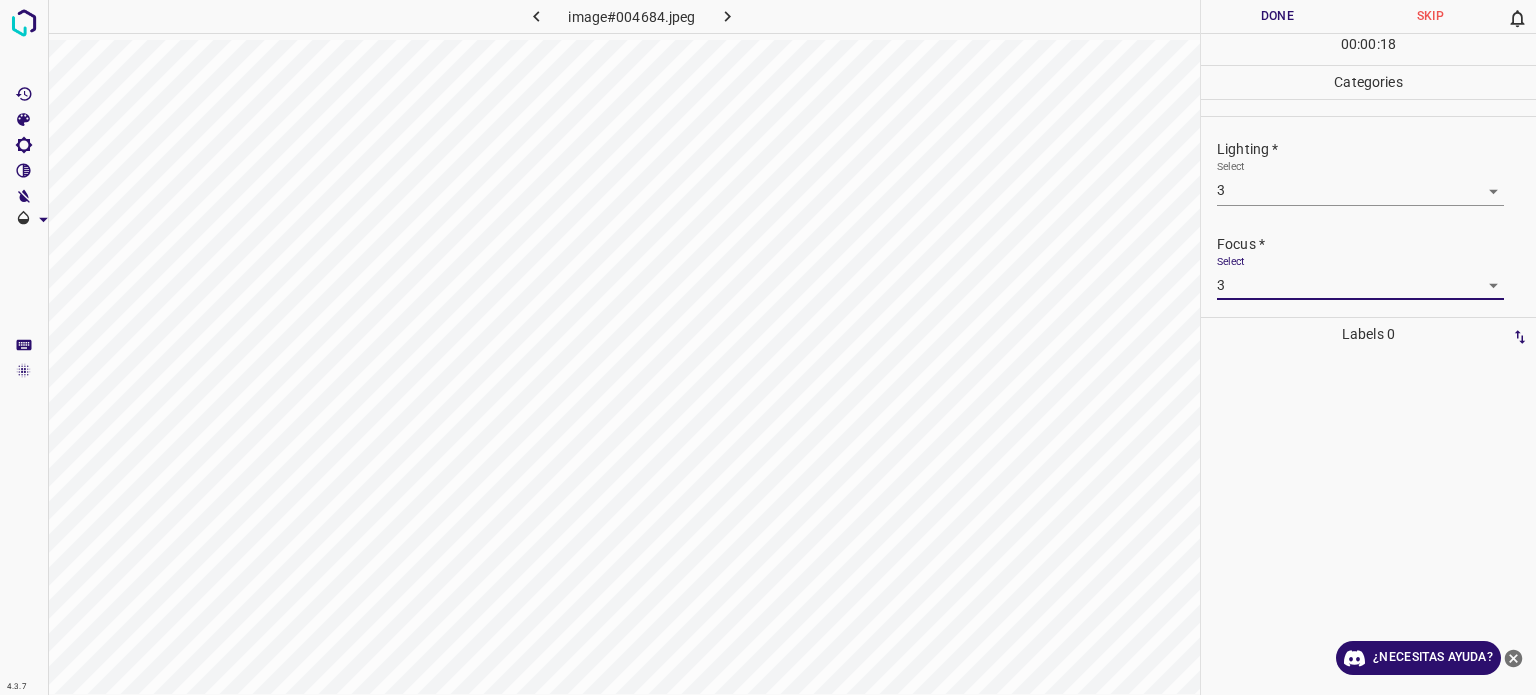 click on "4.3.7 image#004684.jpeg Done Skip 0 00   : 00   : 18   Categories Lighting *  Select 3 3 Focus *  Select 3 3 Overall *  Select ​ Labels   0 Categories 1 Lighting 2 Focus 3 Overall Tools Space Change between modes (Draw & Edit) I Auto labeling R Restore zoom M Zoom in N Zoom out Delete Delete selecte label Filters Z Restore filters X Saturation filter C Brightness filter V Contrast filter B Gray scale filter General O Download ¿Necesitas ayuda? Texto original Valora esta traducción Tu opinión servirá para ayudar a mejorar el Traductor de Google - Texto - Esconder - Borrar" at bounding box center [768, 347] 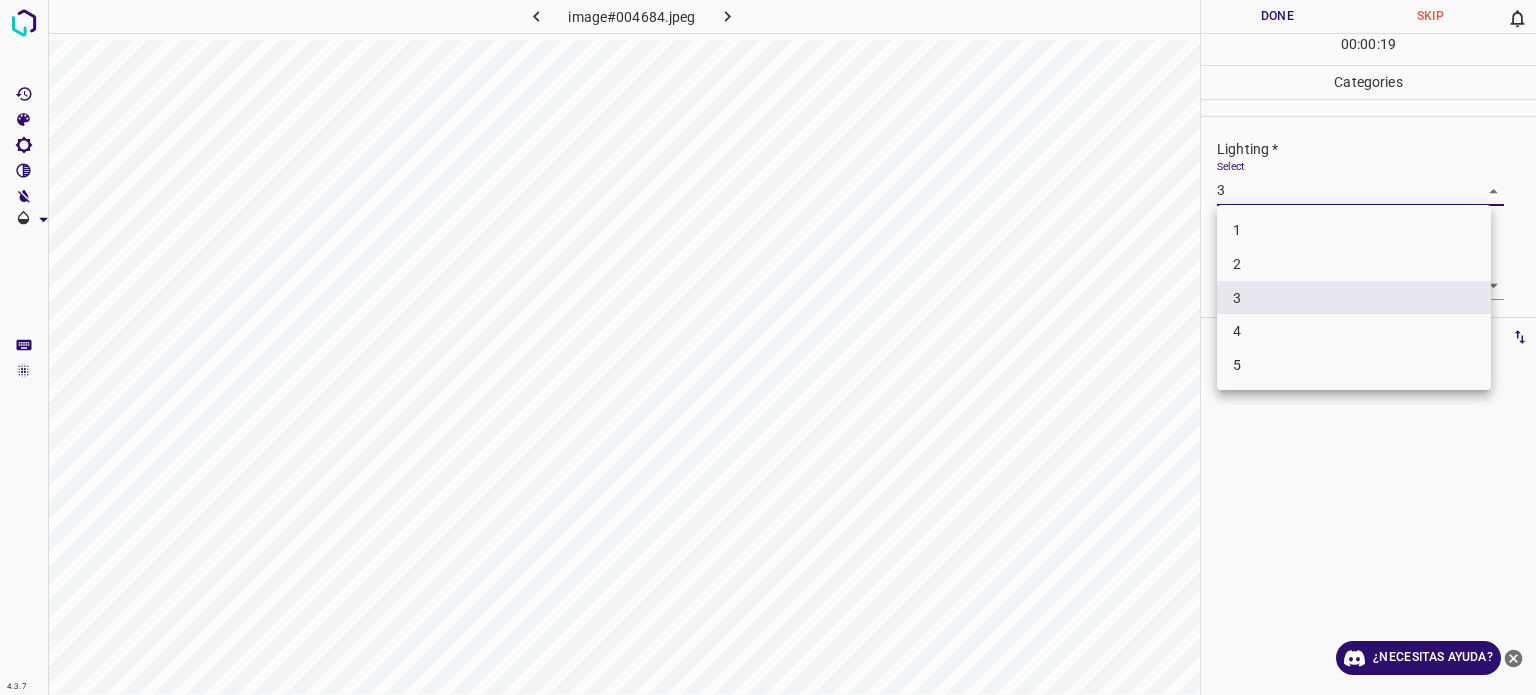 click on "2" at bounding box center [1237, 264] 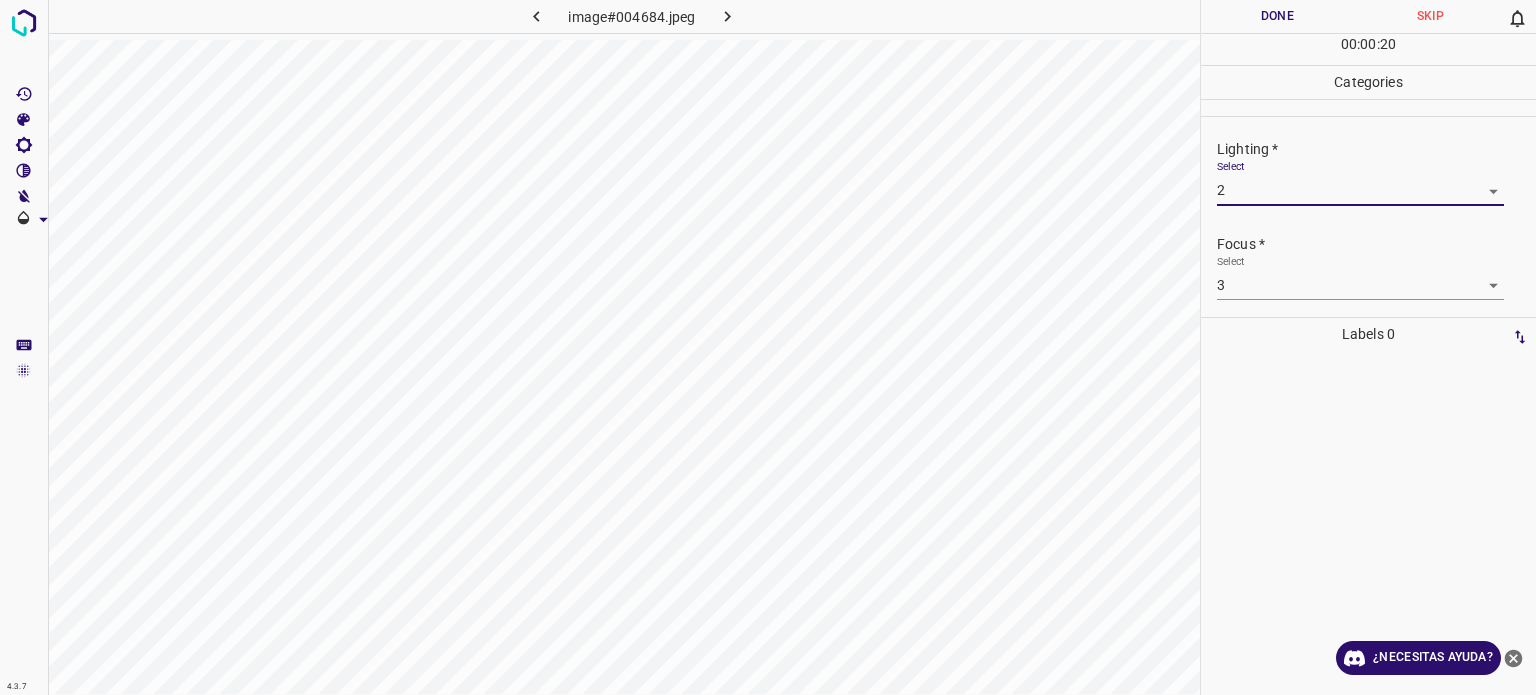 click on "4.3.7 image#004684.jpeg Done Skip 0 00   : 00   : 20   Categories Lighting *  Select 2 2 Focus *  Select 3 3 Overall *  Select ​ Labels   0 Categories 1 Lighting 2 Focus 3 Overall Tools Space Change between modes (Draw & Edit) I Auto labeling R Restore zoom M Zoom in N Zoom out Delete Delete selecte label Filters Z Restore filters X Saturation filter C Brightness filter V Contrast filter B Gray scale filter General O Download ¿Necesitas ayuda? Texto original Valora esta traducción Tu opinión servirá para ayudar a mejorar el Traductor de Google - Texto - Esconder - Borrar" at bounding box center [768, 347] 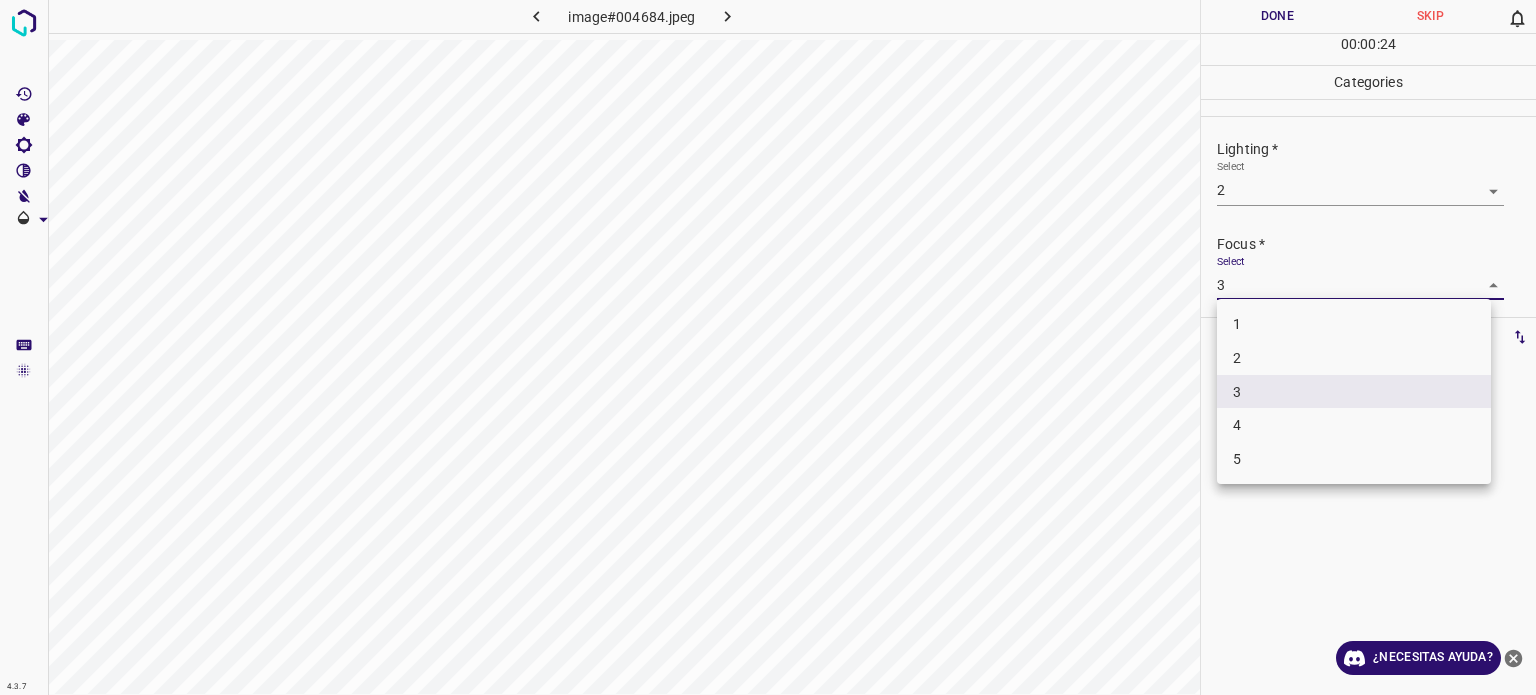click on "2" at bounding box center (1354, 358) 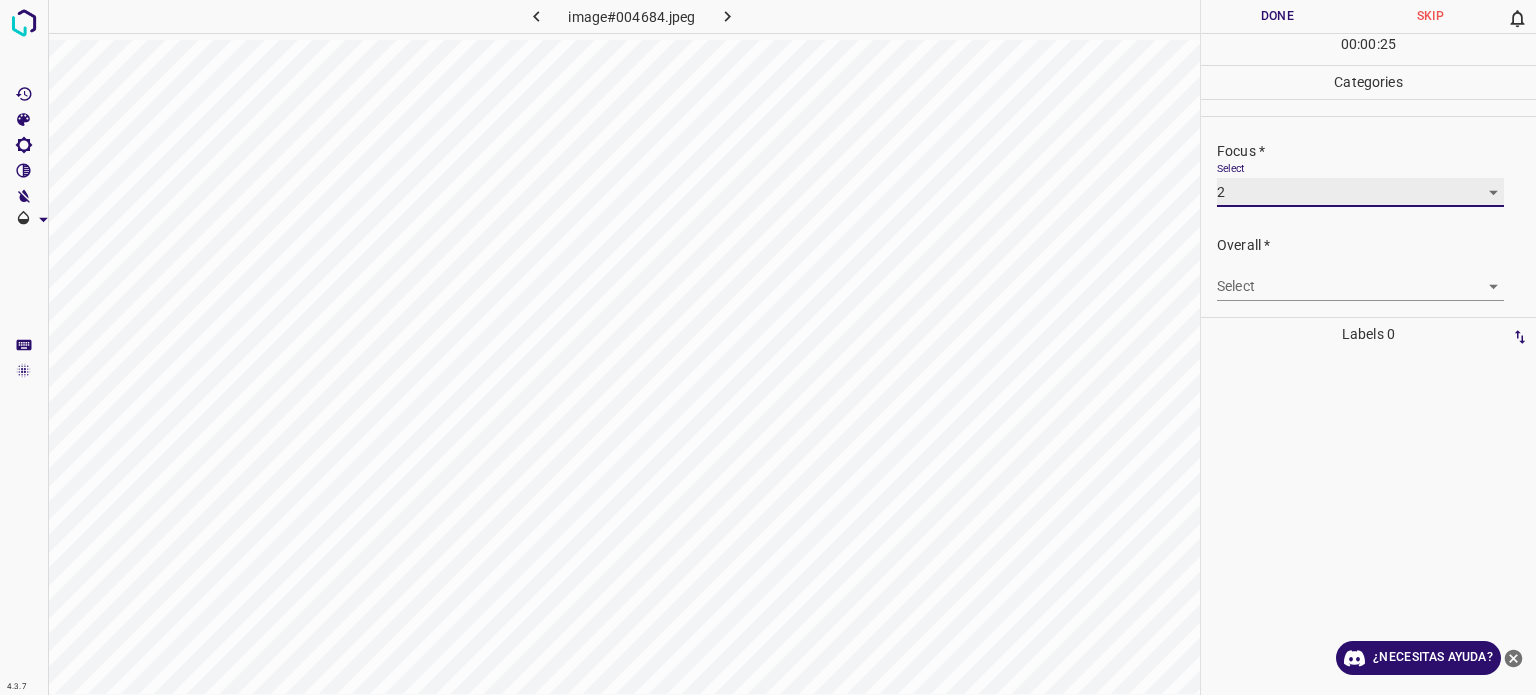 scroll, scrollTop: 98, scrollLeft: 0, axis: vertical 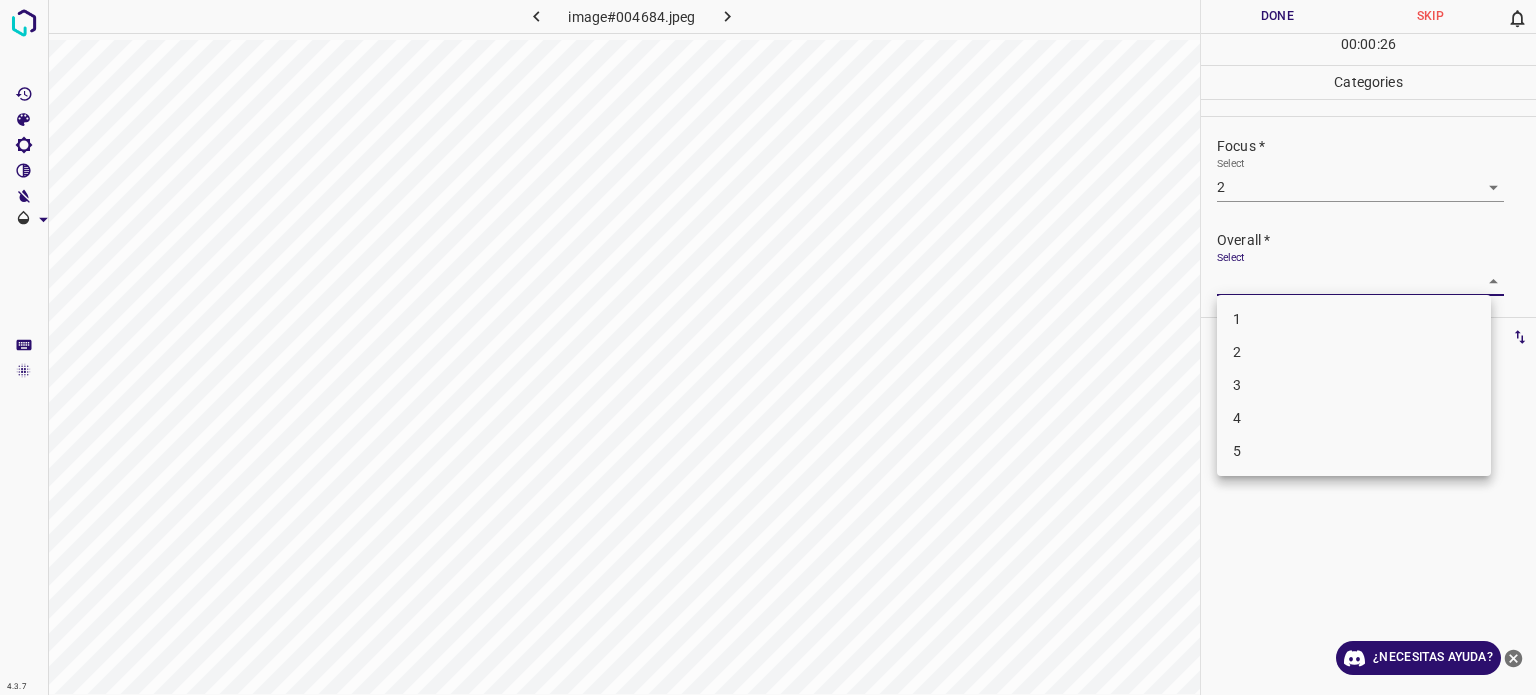 click on "4.3.7 image#004684.jpeg Done Skip 0 00   : 00   : 26   Categories Lighting *  Select 2 2 Focus *  Select 2 2 Overall *  Select ​ Labels   0 Categories 1 Lighting 2 Focus 3 Overall Tools Space Change between modes (Draw & Edit) I Auto labeling R Restore zoom M Zoom in N Zoom out Delete Delete selecte label Filters Z Restore filters X Saturation filter C Brightness filter V Contrast filter B Gray scale filter General O Download ¿Necesitas ayuda? Texto original Valora esta traducción Tu opinión servirá para ayudar a mejorar el Traductor de Google - Texto - Esconder - Borrar 1 2 3 4 5" at bounding box center [768, 347] 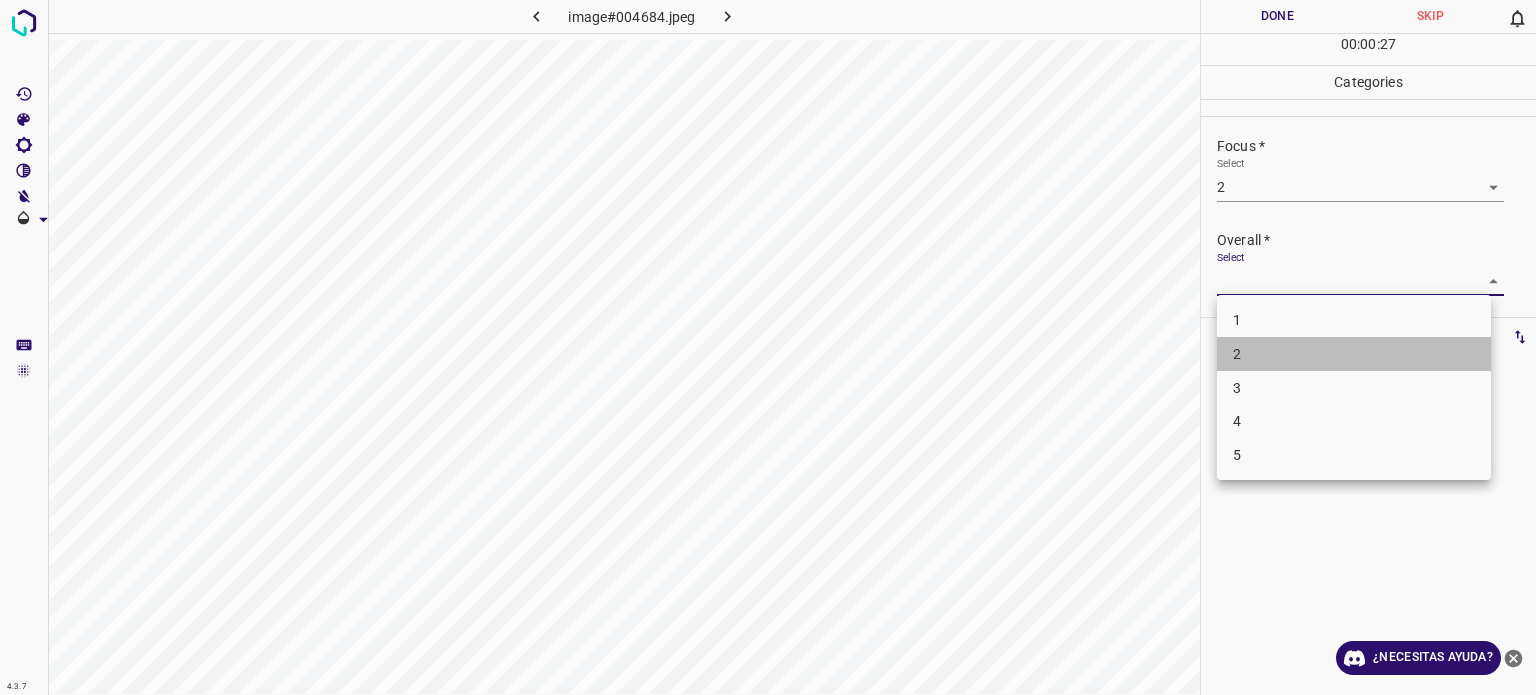 click on "2" at bounding box center (1237, 354) 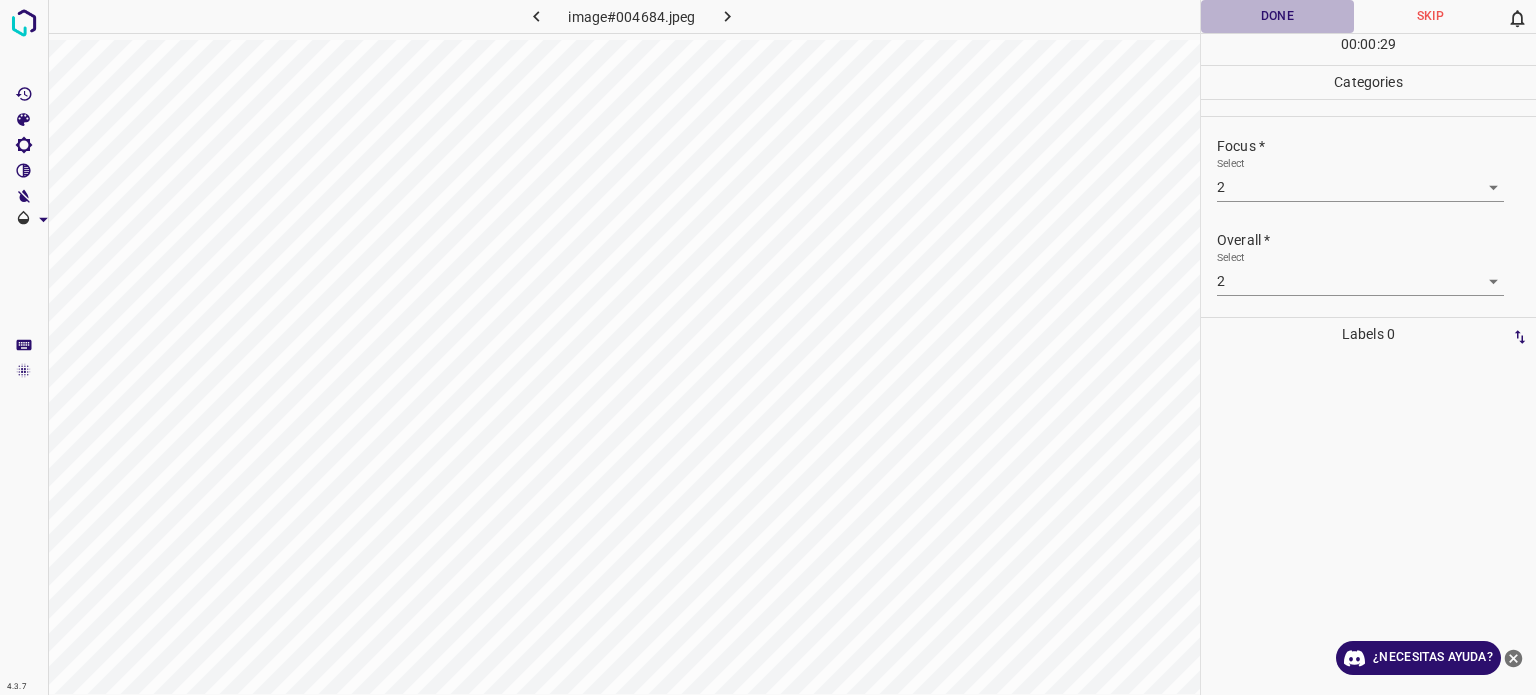 click on "Done" at bounding box center (1277, 16) 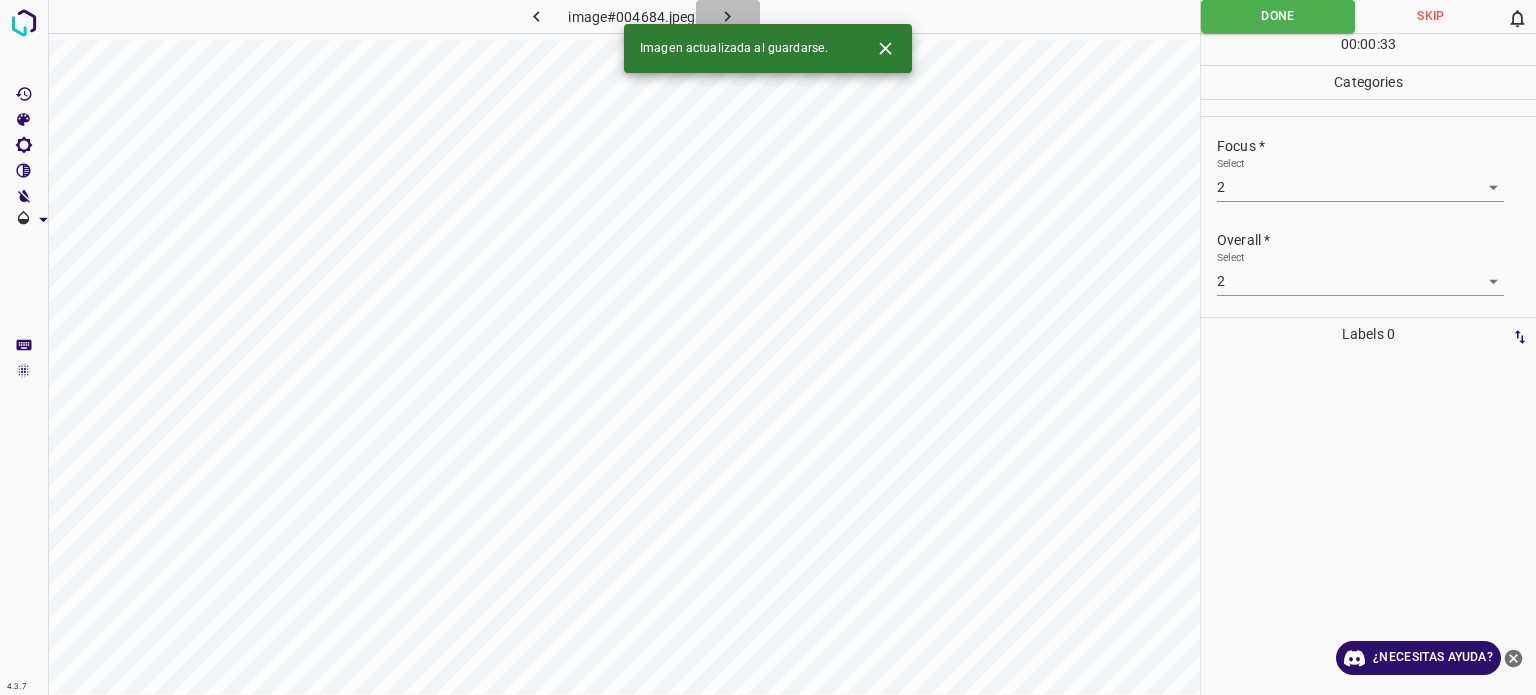 click 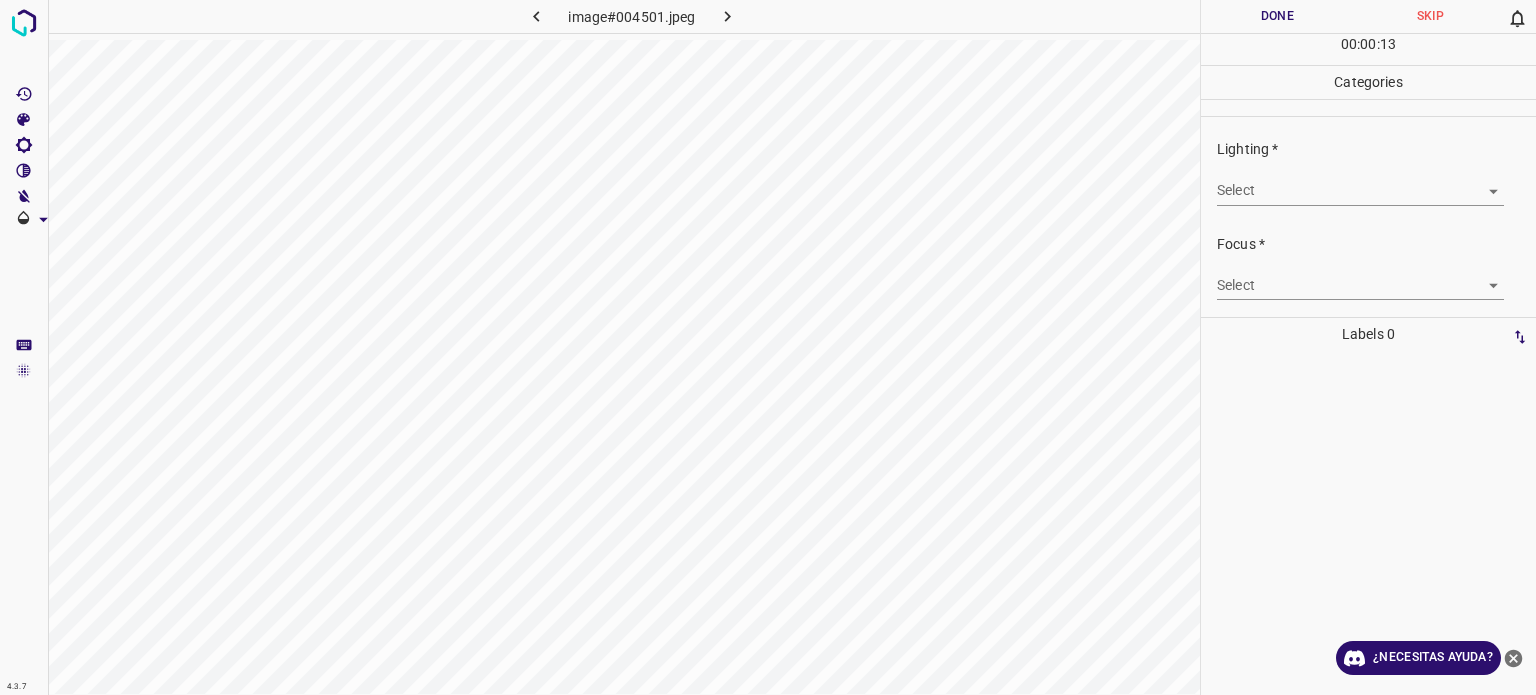click on "4.3.7 image#004501.jpeg Done Skip 0 00   : 00   : 13   Categories Lighting *  Select ​ Focus *  Select ​ Overall *  Select ​ Labels   0 Categories 1 Lighting 2 Focus 3 Overall Tools Space Change between modes (Draw & Edit) I Auto labeling R Restore zoom M Zoom in N Zoom out Delete Delete selecte label Filters Z Restore filters X Saturation filter C Brightness filter V Contrast filter B Gray scale filter General O Download ¿Necesitas ayuda? Texto original Valora esta traducción Tu opinión servirá para ayudar a mejorar el Traductor de Google - Texto - Esconder - Borrar" at bounding box center (768, 347) 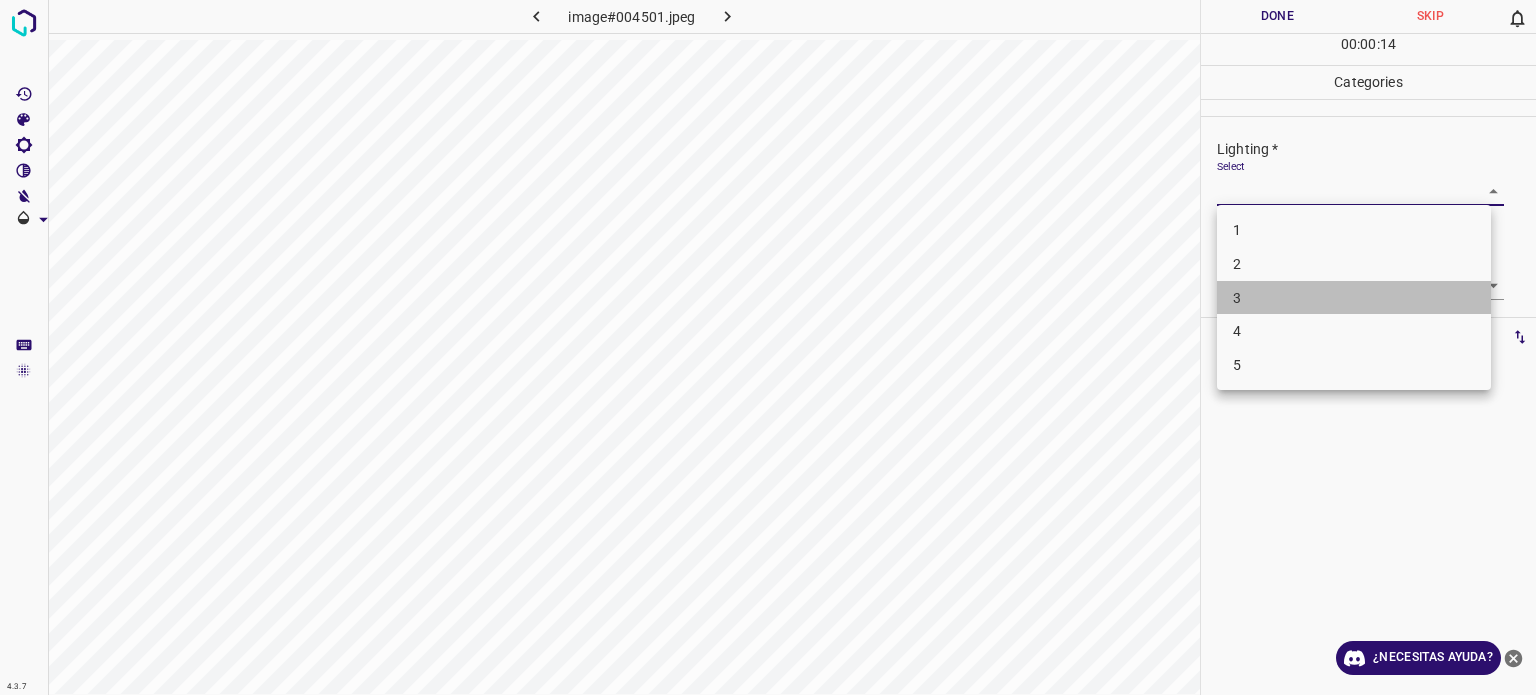 click on "3" at bounding box center [1354, 298] 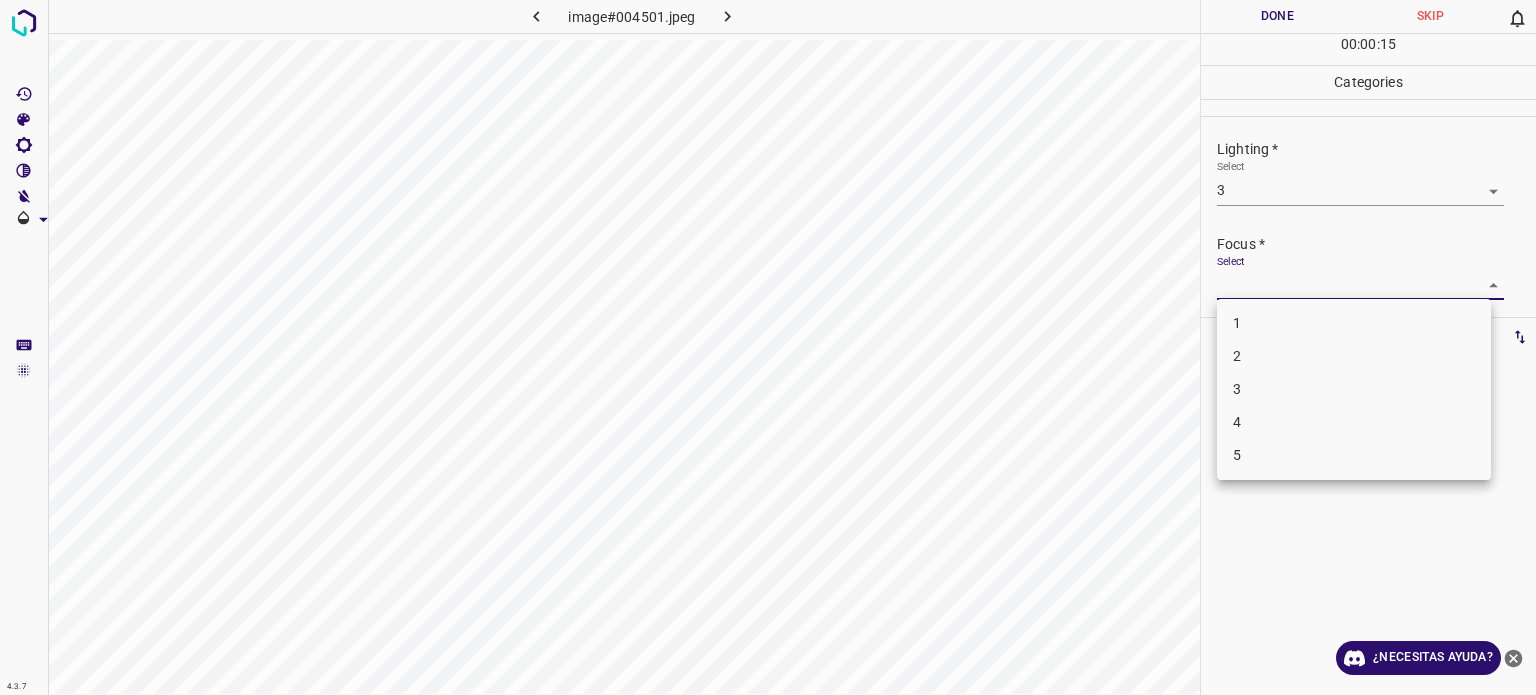 click on "4.3.7 image#004501.jpeg Done Skip 0 00   : 00   : 15   Categories Lighting *  Select 3 3 Focus *  Select ​ Overall *  Select ​ Labels   0 Categories 1 Lighting 2 Focus 3 Overall Tools Space Change between modes (Draw & Edit) I Auto labeling R Restore zoom M Zoom in N Zoom out Delete Delete selecte label Filters Z Restore filters X Saturation filter C Brightness filter V Contrast filter B Gray scale filter General O Download ¿Necesitas ayuda? Texto original Valora esta traducción Tu opinión servirá para ayudar a mejorar el Traductor de Google - Texto - Esconder - Borrar 1 2 3 4 5" at bounding box center (768, 347) 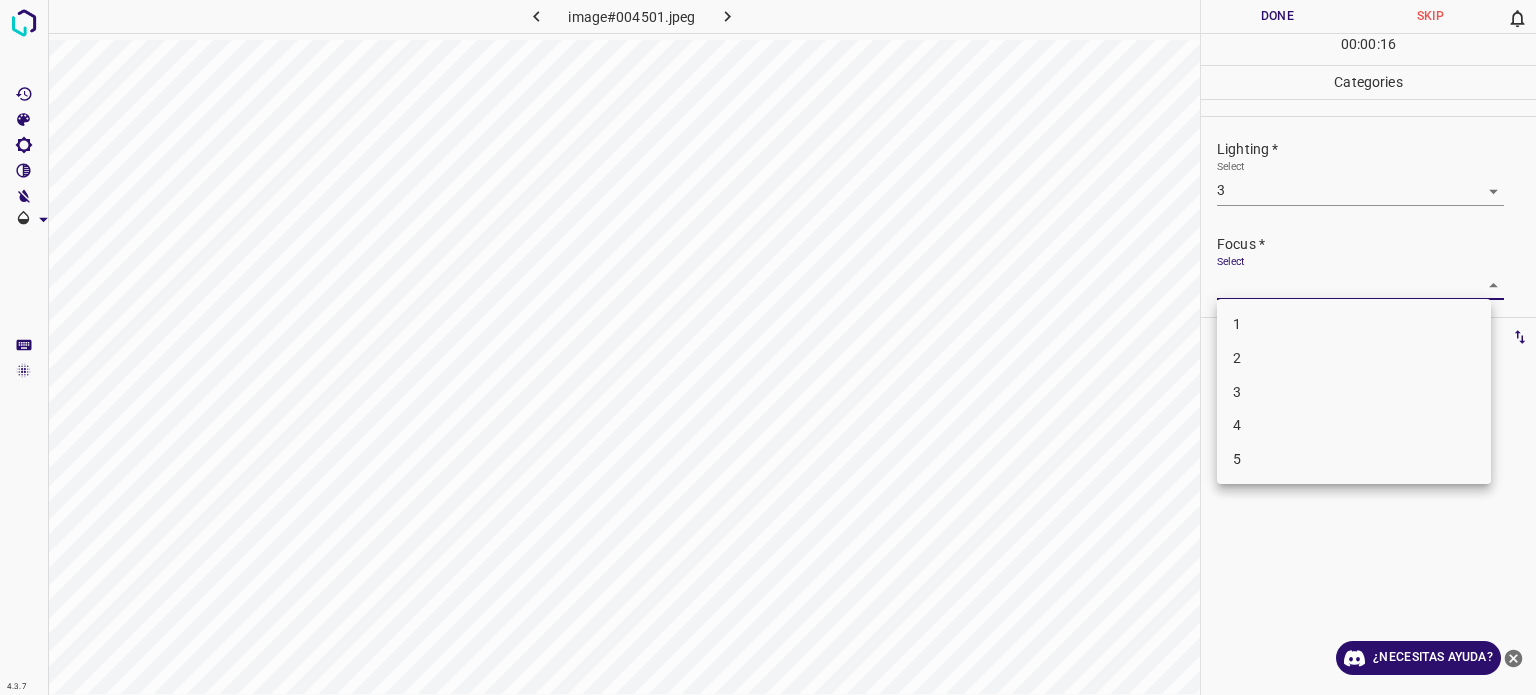 click on "3" at bounding box center [1354, 392] 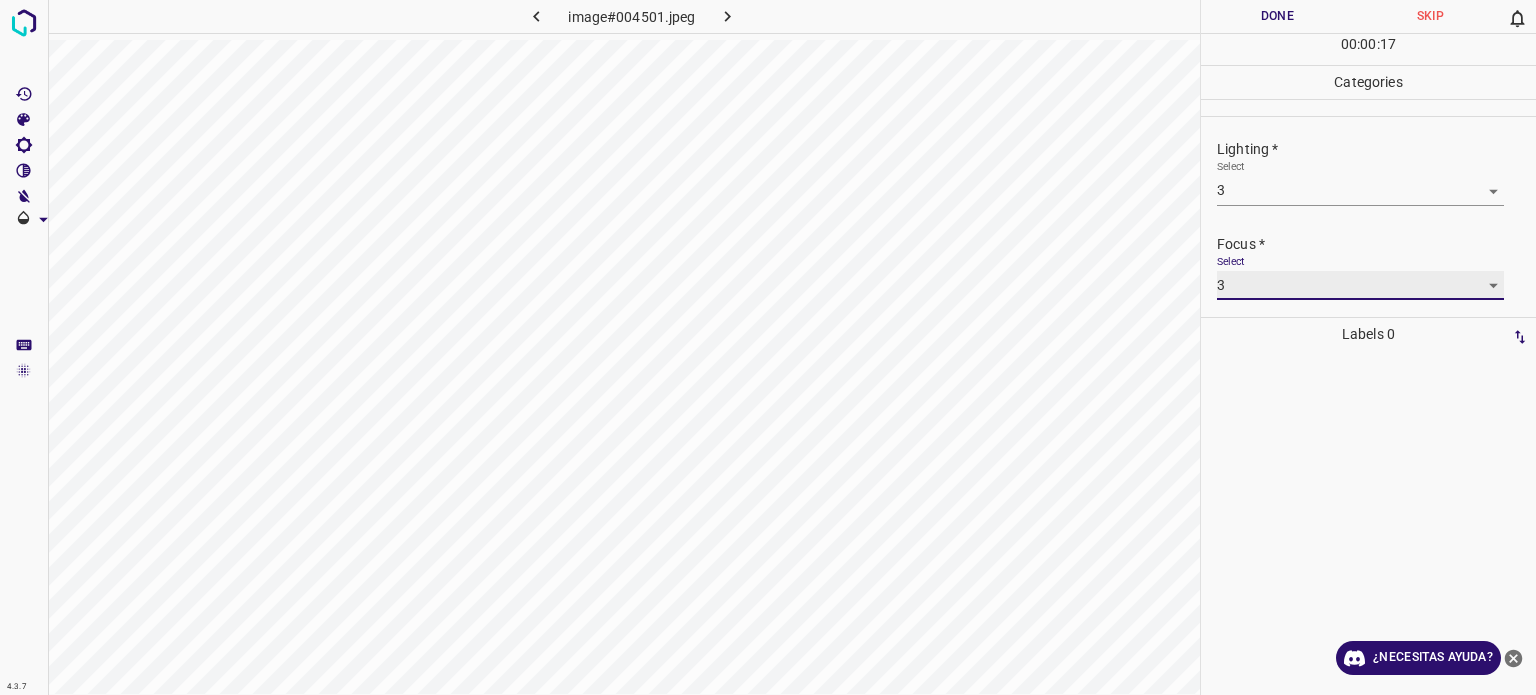 scroll, scrollTop: 98, scrollLeft: 0, axis: vertical 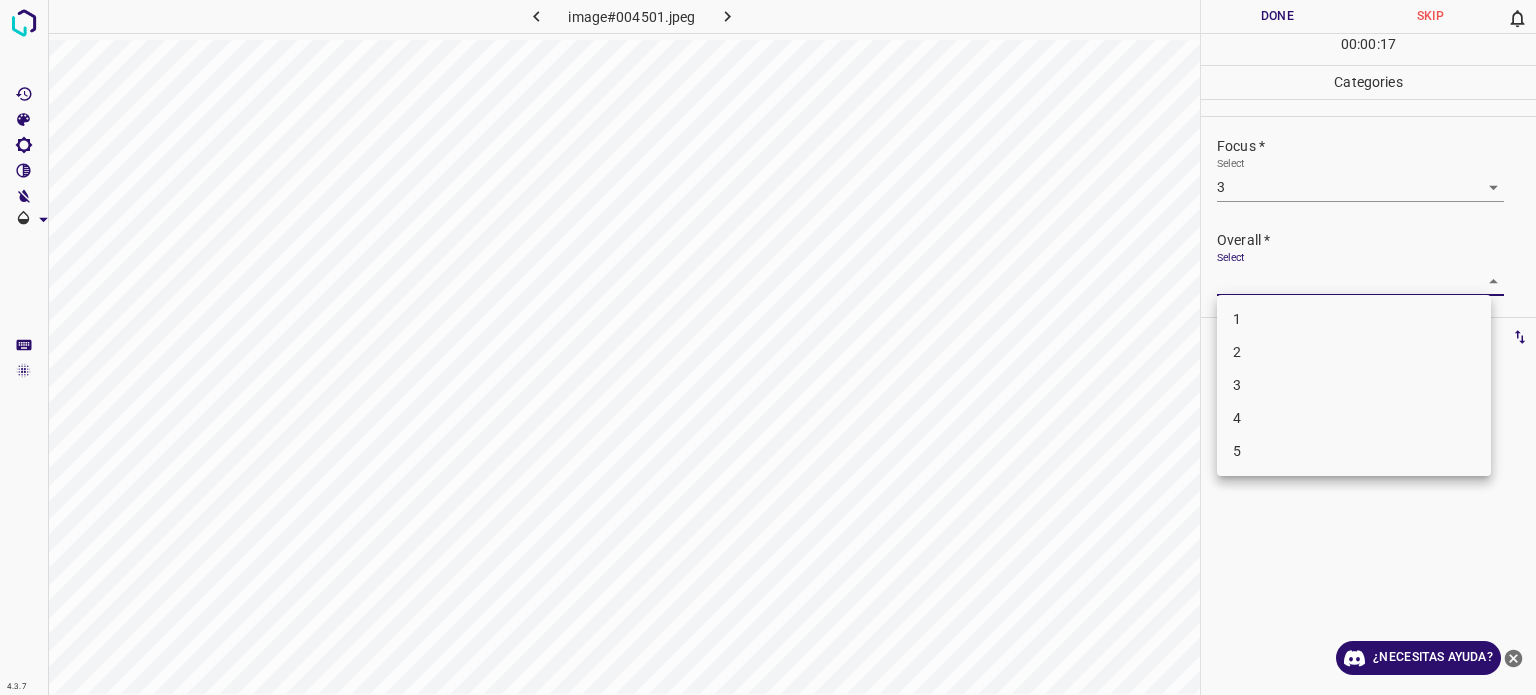 click on "4.3.7 image#004501.jpeg Done Skip 0 00   : 00   : 17   Categories Lighting *  Select 3 3 Focus *  Select 3 3 Overall *  Select ​ Labels   0 Categories 1 Lighting 2 Focus 3 Overall Tools Space Change between modes (Draw & Edit) I Auto labeling R Restore zoom M Zoom in N Zoom out Delete Delete selecte label Filters Z Restore filters X Saturation filter C Brightness filter V Contrast filter B Gray scale filter General O Download ¿Necesitas ayuda? Texto original Valora esta traducción Tu opinión servirá para ayudar a mejorar el Traductor de Google - Texto - Esconder - Borrar 1 2 3 4 5" at bounding box center (768, 347) 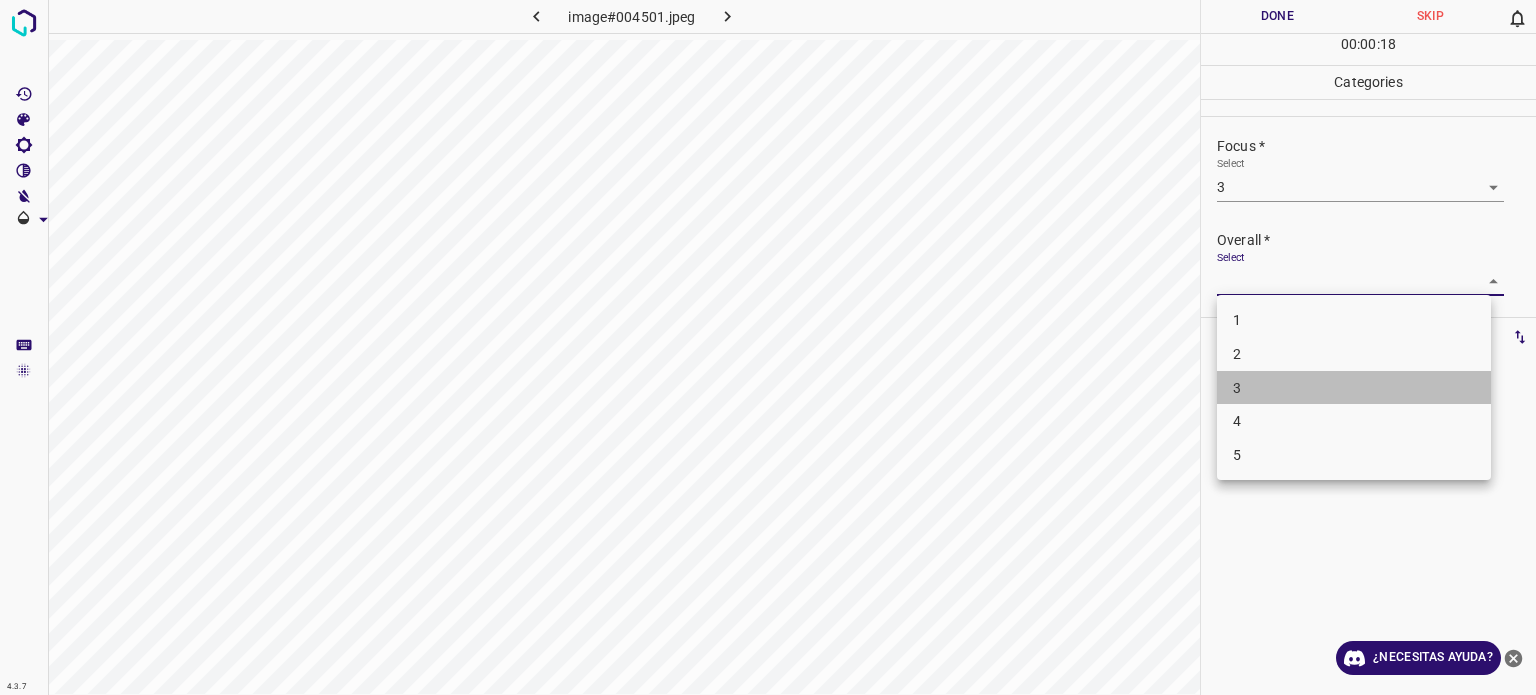 click on "3" at bounding box center [1354, 388] 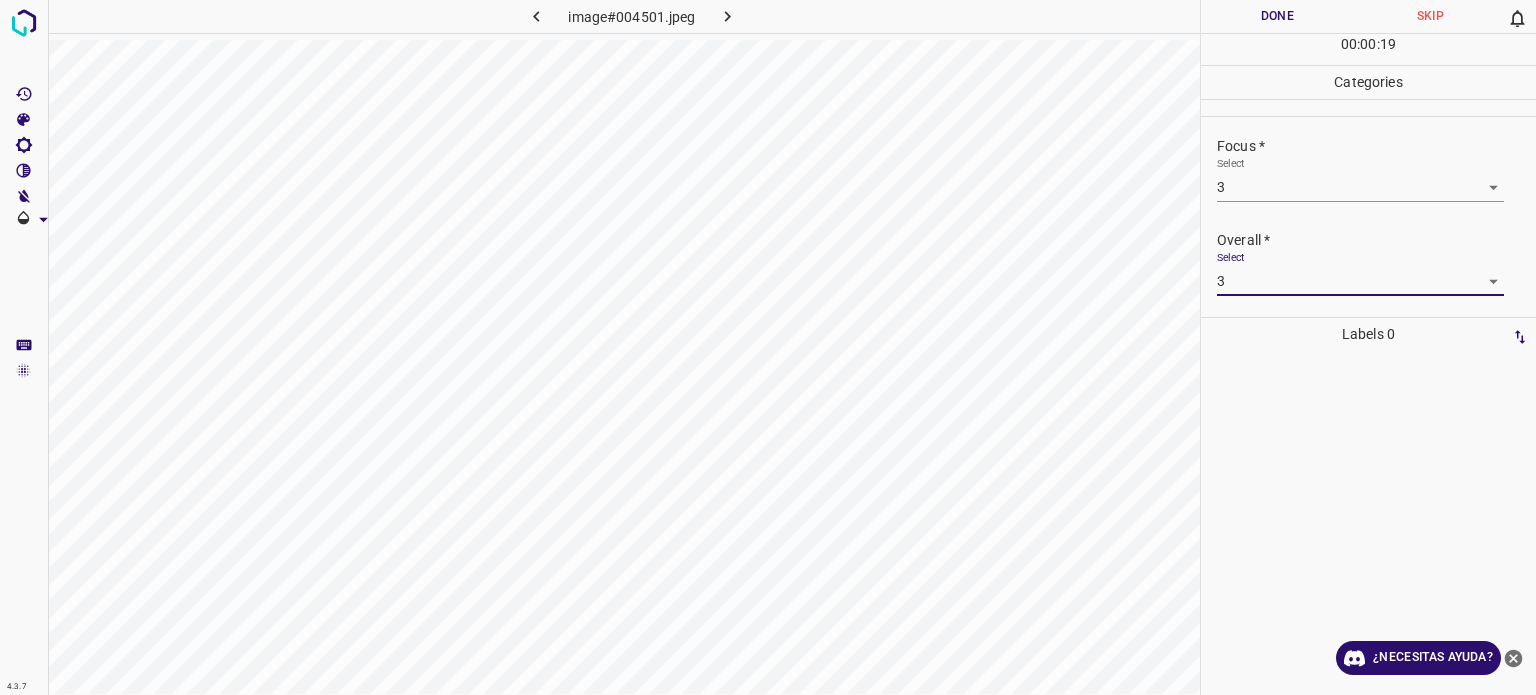 click on "Done" at bounding box center (1277, 16) 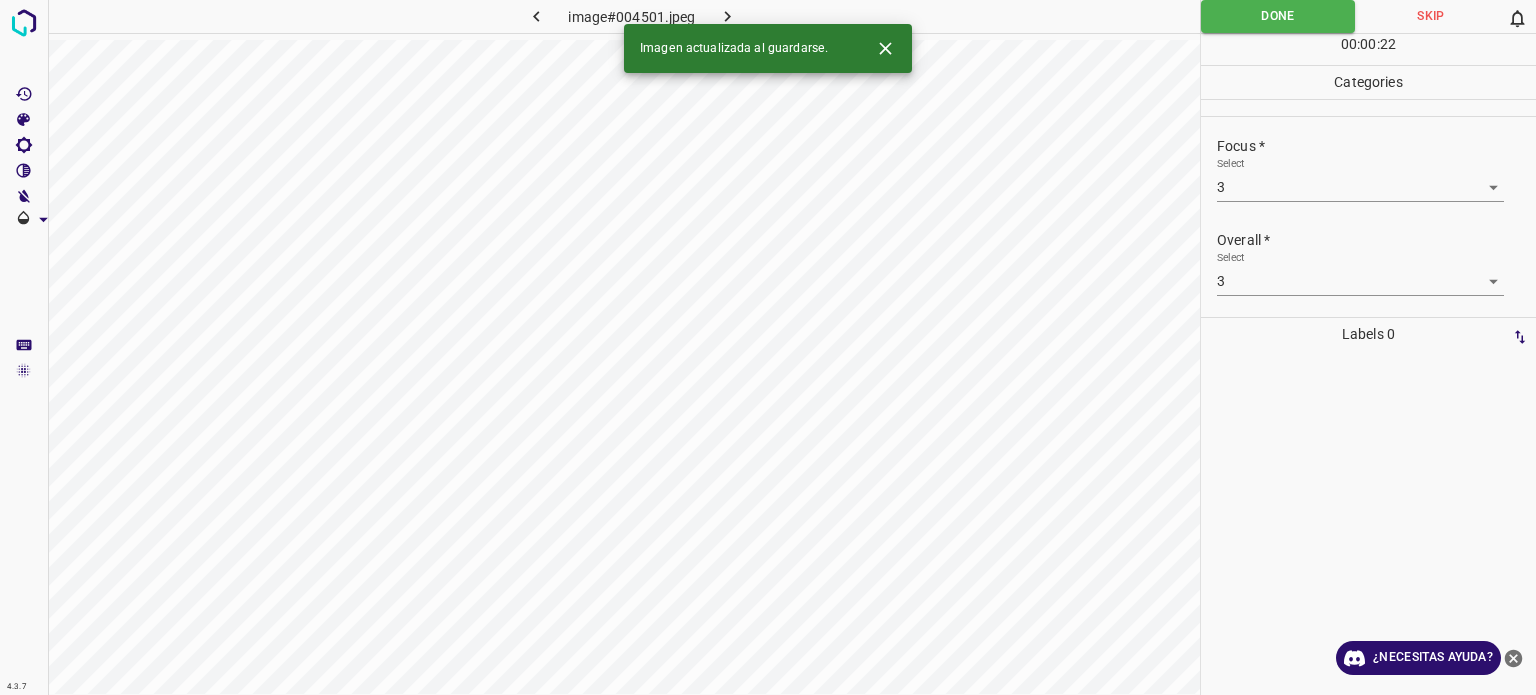 click 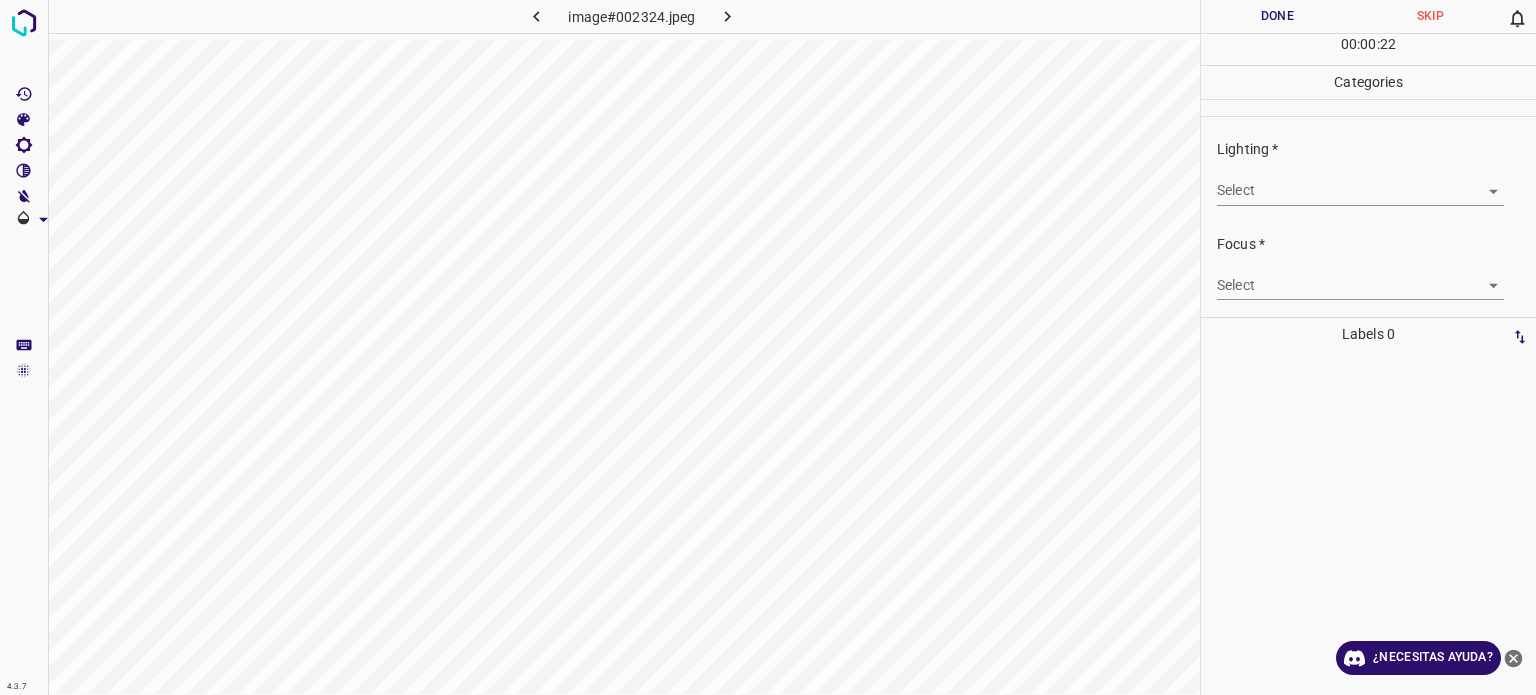 click on "4.3.7 image#002324.jpeg Done Skip 0 00   : 00   : 22   Categories Lighting *  Select ​ Focus *  Select ​ Overall *  Select ​ Labels   0 Categories 1 Lighting 2 Focus 3 Overall Tools Space Change between modes (Draw & Edit) I Auto labeling R Restore zoom M Zoom in N Zoom out Delete Delete selecte label Filters Z Restore filters X Saturation filter C Brightness filter V Contrast filter B Gray scale filter General O Download ¿Necesitas ayuda? Texto original Valora esta traducción Tu opinión servirá para ayudar a mejorar el Traductor de Google - Texto - Esconder - Borrar" at bounding box center (768, 347) 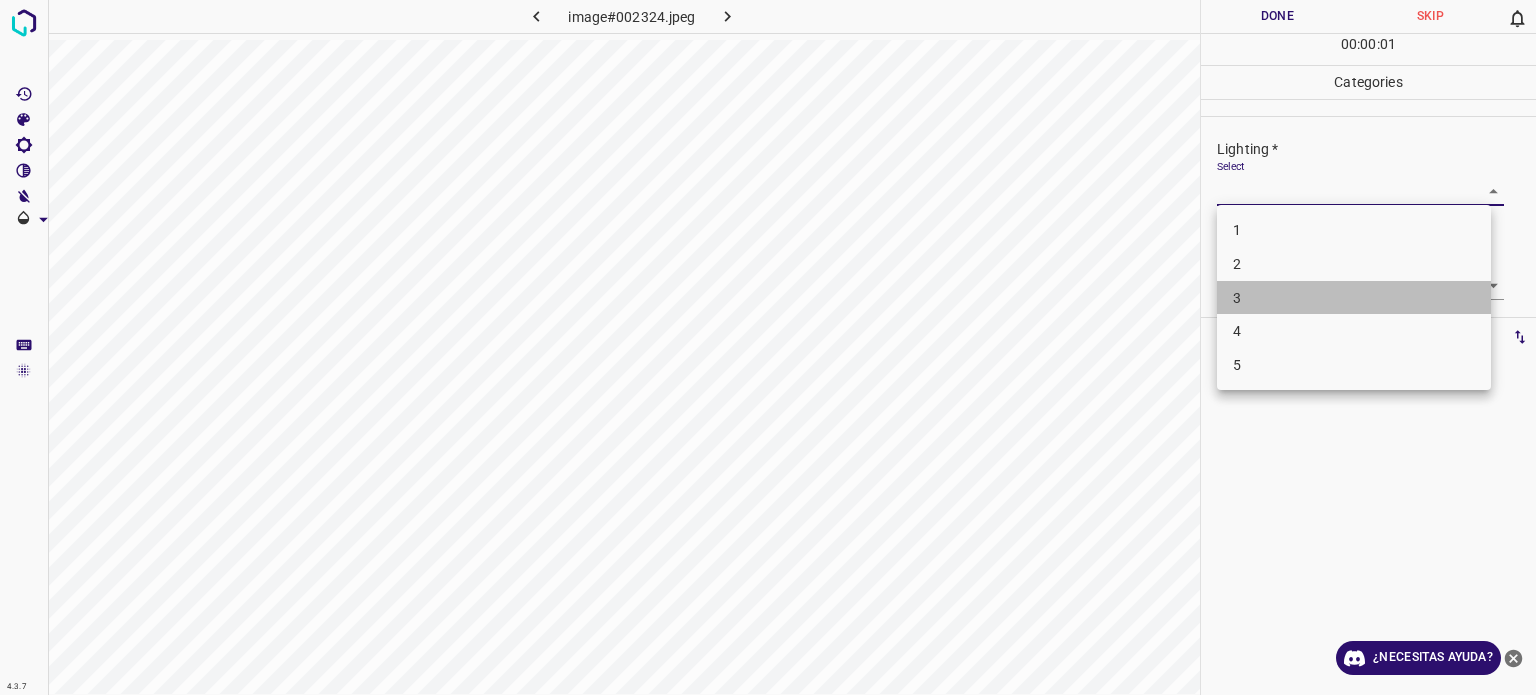 click on "3" at bounding box center [1354, 298] 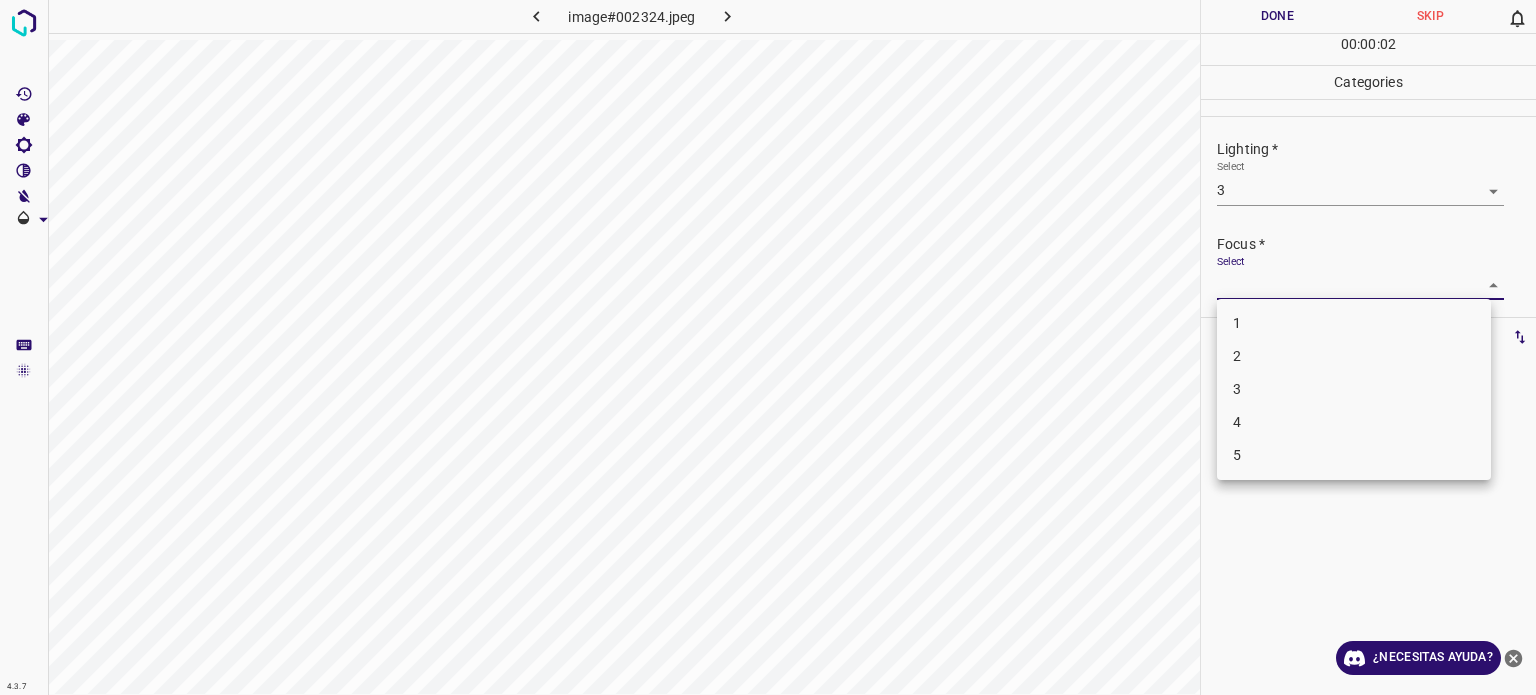 click on "4.3.7 image#002324.jpeg Done Skip 0 00   : 00   : 02   Categories Lighting *  Select 3 3 Focus *  Select ​ Overall *  Select ​ Labels   0 Categories 1 Lighting 2 Focus 3 Overall Tools Space Change between modes (Draw & Edit) I Auto labeling R Restore zoom M Zoom in N Zoom out Delete Delete selecte label Filters Z Restore filters X Saturation filter C Brightness filter V Contrast filter B Gray scale filter General O Download ¿Necesitas ayuda? Texto original Valora esta traducción Tu opinión servirá para ayudar a mejorar el Traductor de Google - Texto - Esconder - Borrar 1 2 3 4 5" at bounding box center (768, 347) 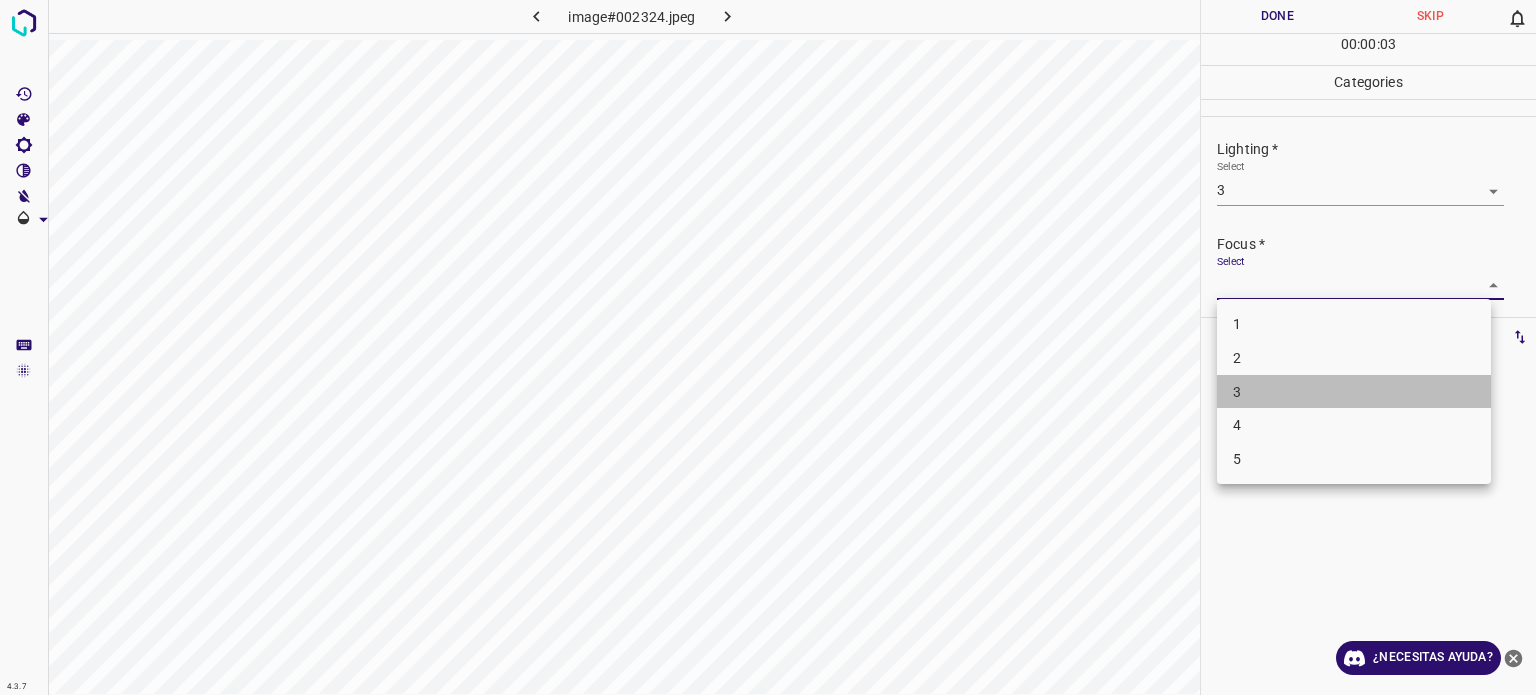 click on "3" at bounding box center (1354, 392) 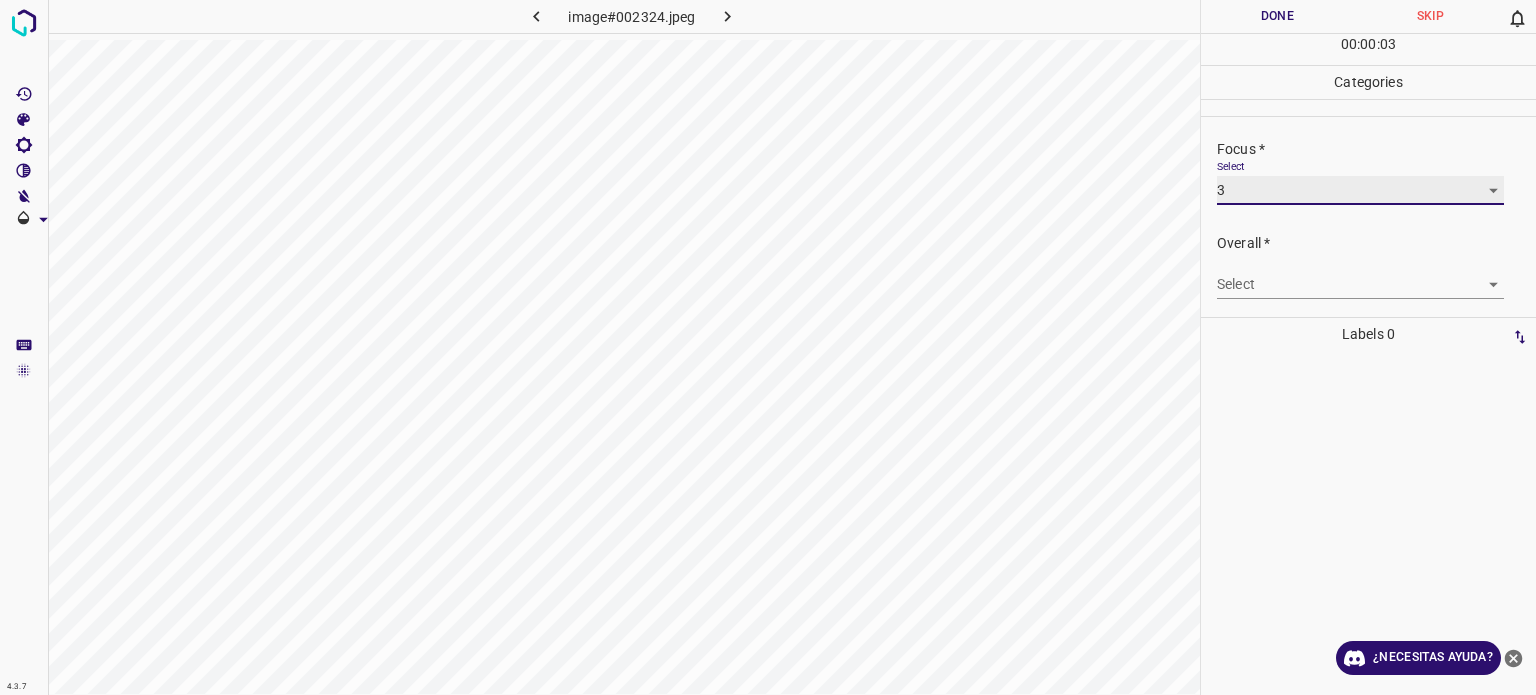 scroll, scrollTop: 98, scrollLeft: 0, axis: vertical 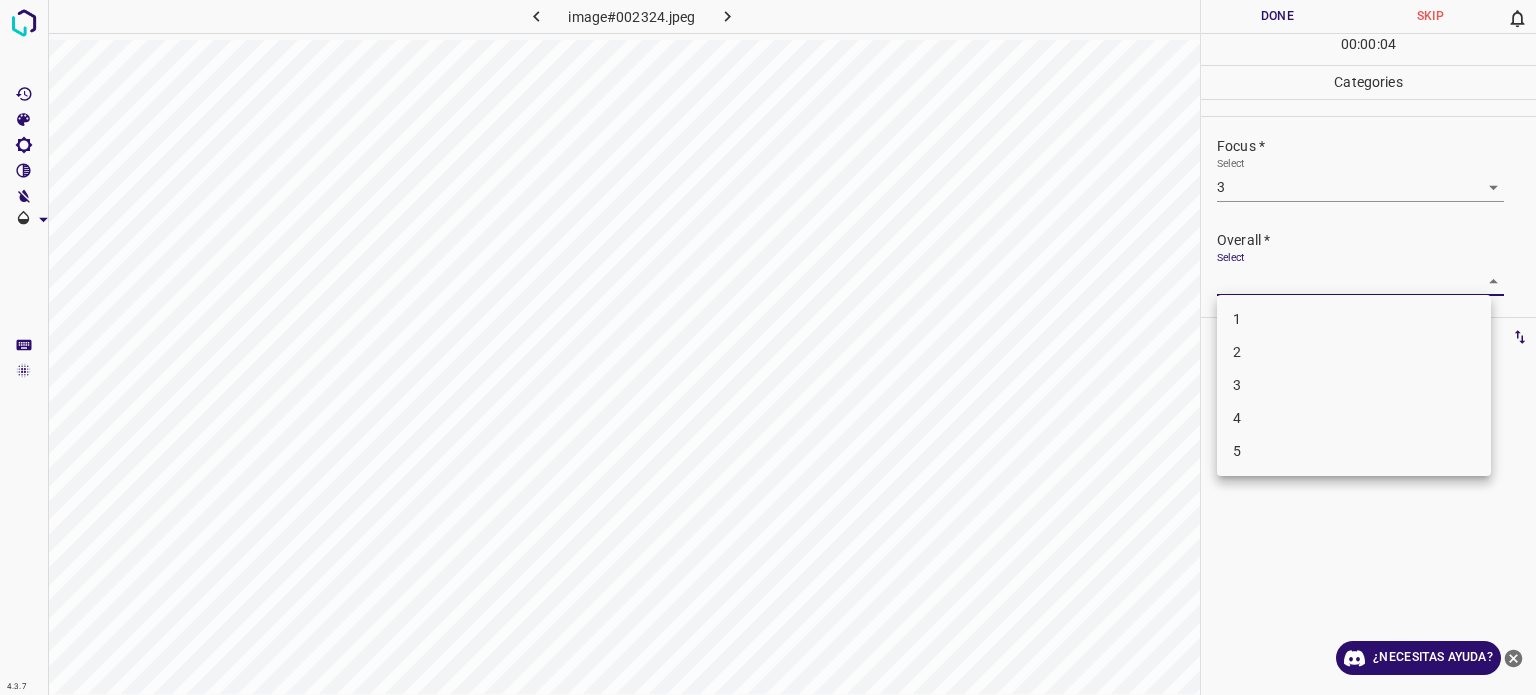 click on "4.3.7 image#002324.jpeg Done Skip 0 00   : 00   : 04   Categories Lighting *  Select 3 3 Focus *  Select 3 3 Overall *  Select ​ Labels   0 Categories 1 Lighting 2 Focus 3 Overall Tools Space Change between modes (Draw & Edit) I Auto labeling R Restore zoom M Zoom in N Zoom out Delete Delete selecte label Filters Z Restore filters X Saturation filter C Brightness filter V Contrast filter B Gray scale filter General O Download ¿Necesitas ayuda? Texto original Valora esta traducción Tu opinión servirá para ayudar a mejorar el Traductor de Google - Texto - Esconder - Borrar 1 2 3 4 5" at bounding box center (768, 347) 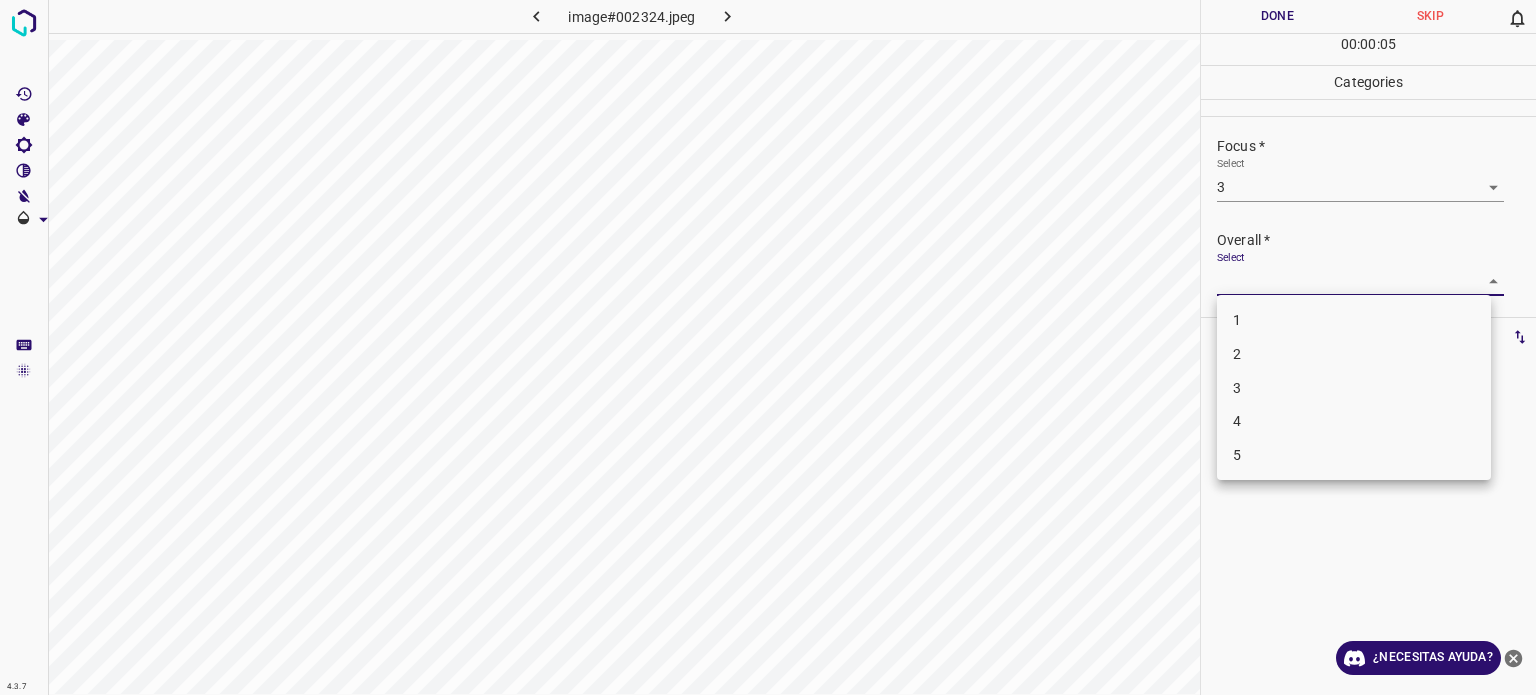 click on "3" at bounding box center [1237, 387] 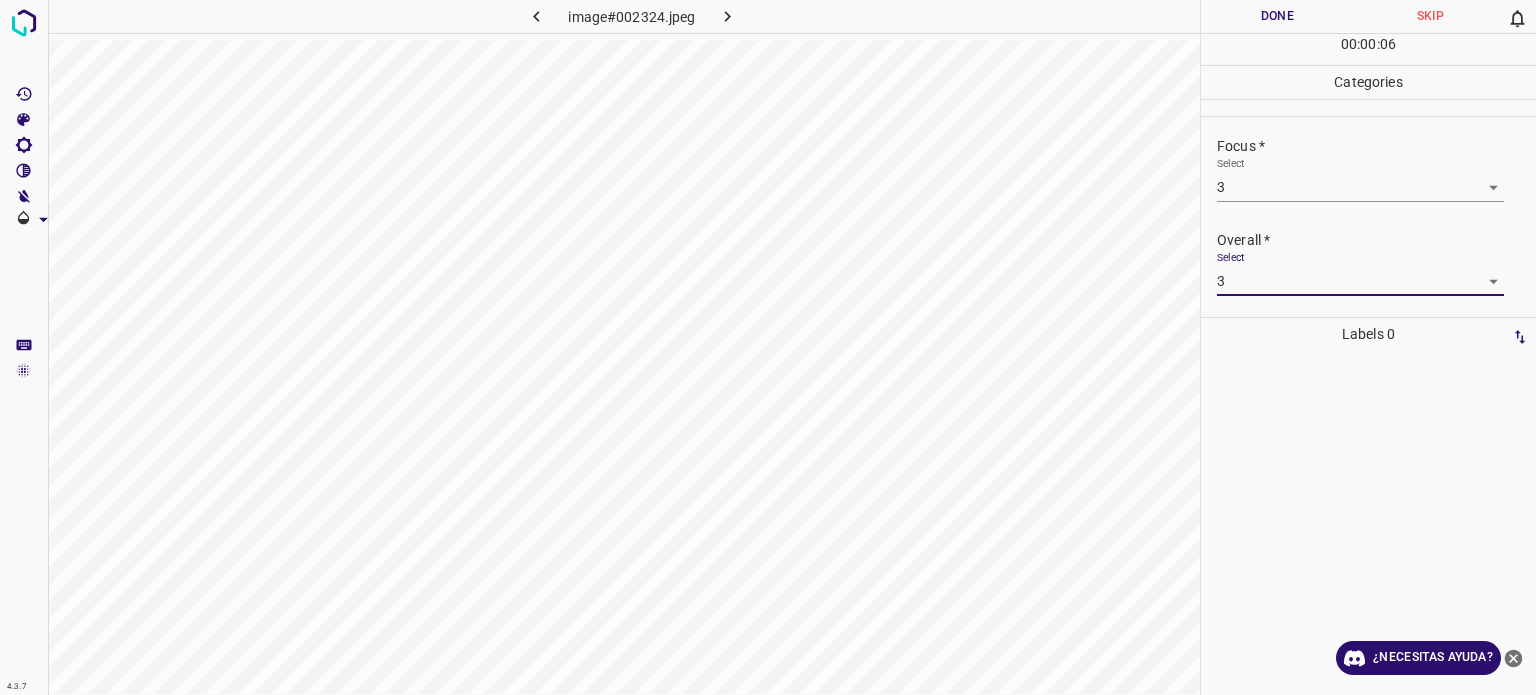 click on "Done" at bounding box center [1277, 16] 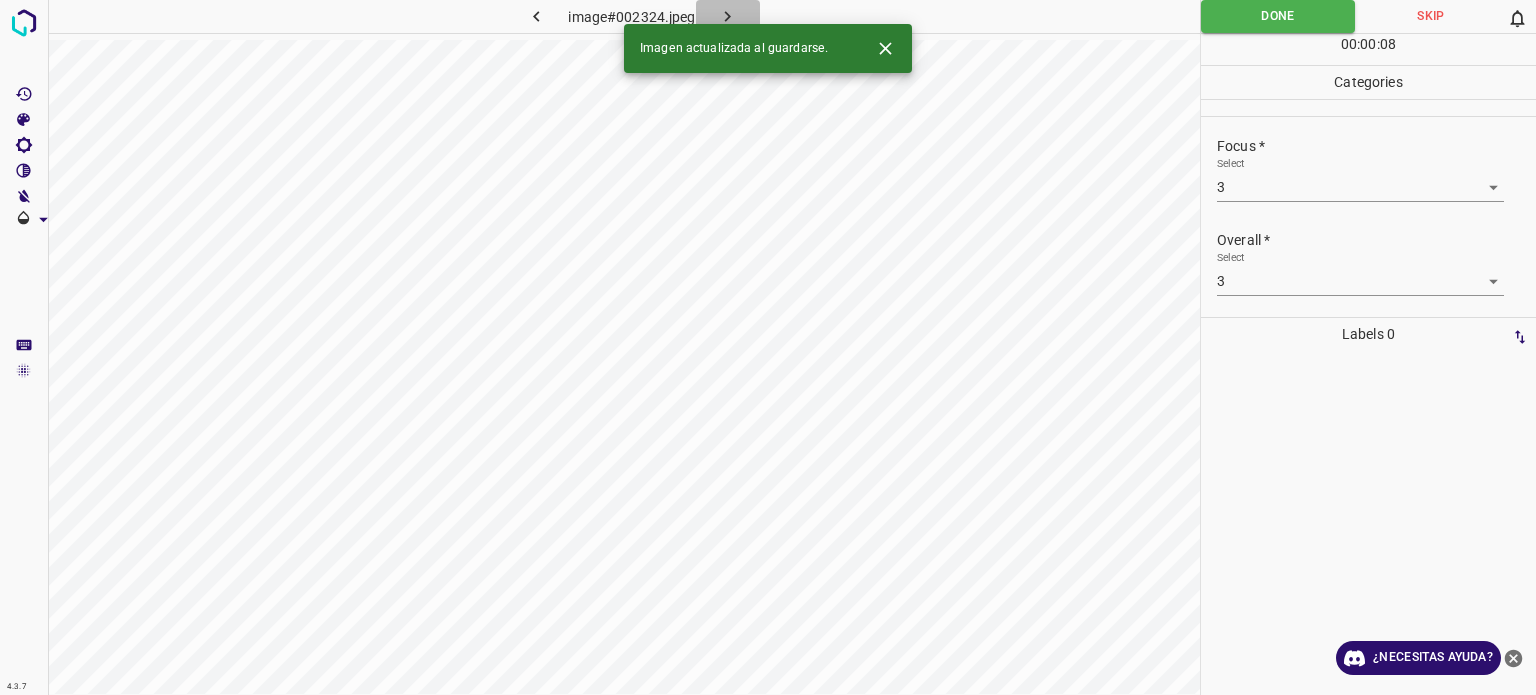 click 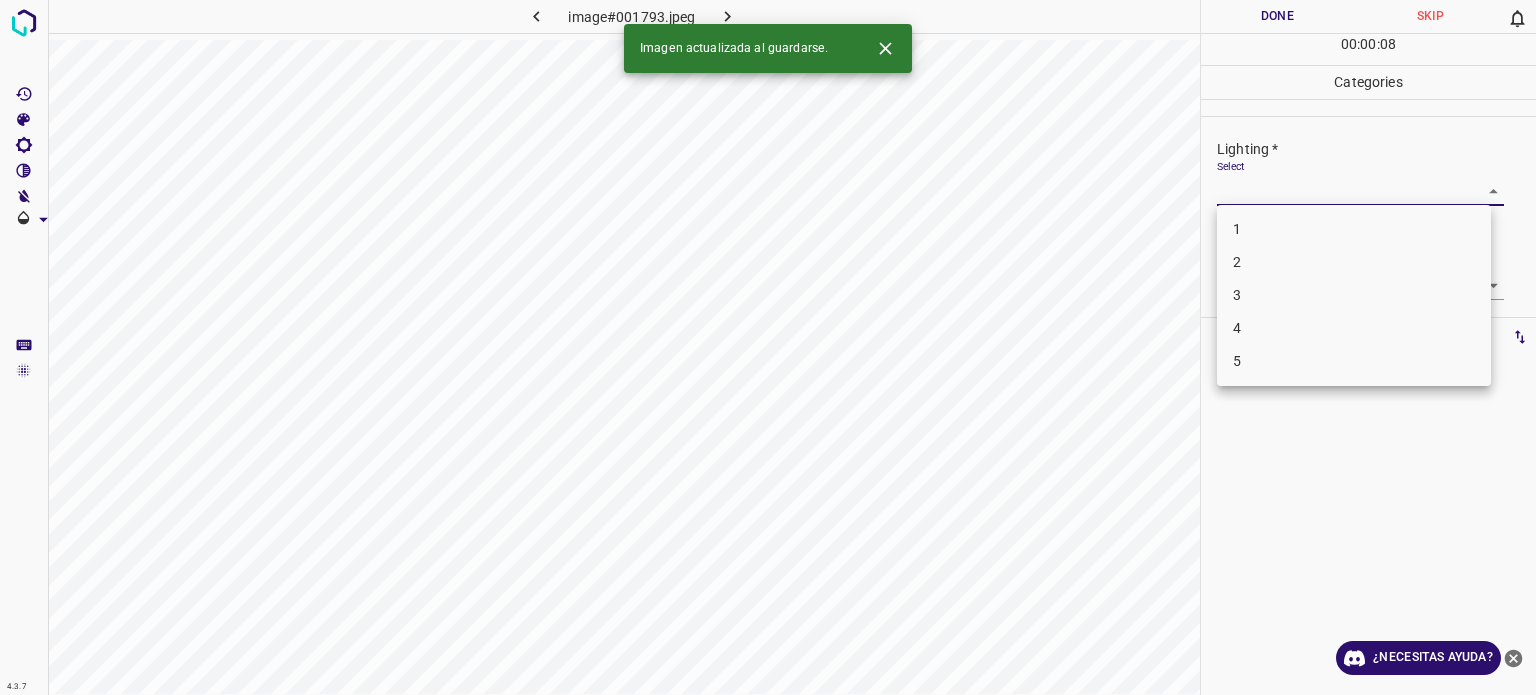 click on "4.3.7 image#001793.jpeg Done Skip 0 00   : 00   : 08   Categories Lighting *  Select ​ Focus *  Select ​ Overall *  Select ​ Labels   0 Categories 1 Lighting 2 Focus 3 Overall Tools Space Change between modes (Draw & Edit) I Auto labeling R Restore zoom M Zoom in N Zoom out Delete Delete selecte label Filters Z Restore filters X Saturation filter C Brightness filter V Contrast filter B Gray scale filter General O Download Imagen actualizada al guardarse. ¿Necesitas ayuda? Texto original Valora esta traducción Tu opinión servirá para ayudar a mejorar el Traductor de Google - Texto - Esconder - Borrar 1 2 3 4 5" at bounding box center (768, 347) 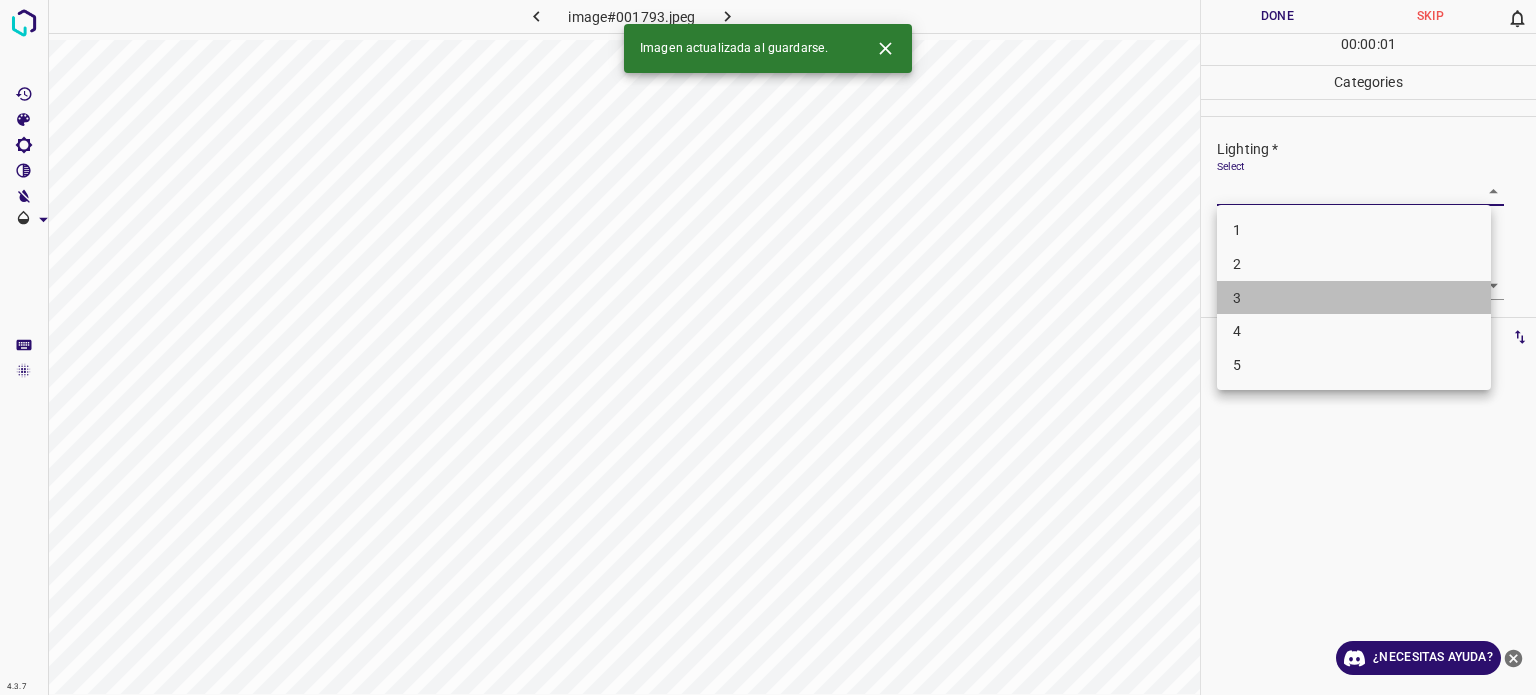 click on "3" at bounding box center [1237, 297] 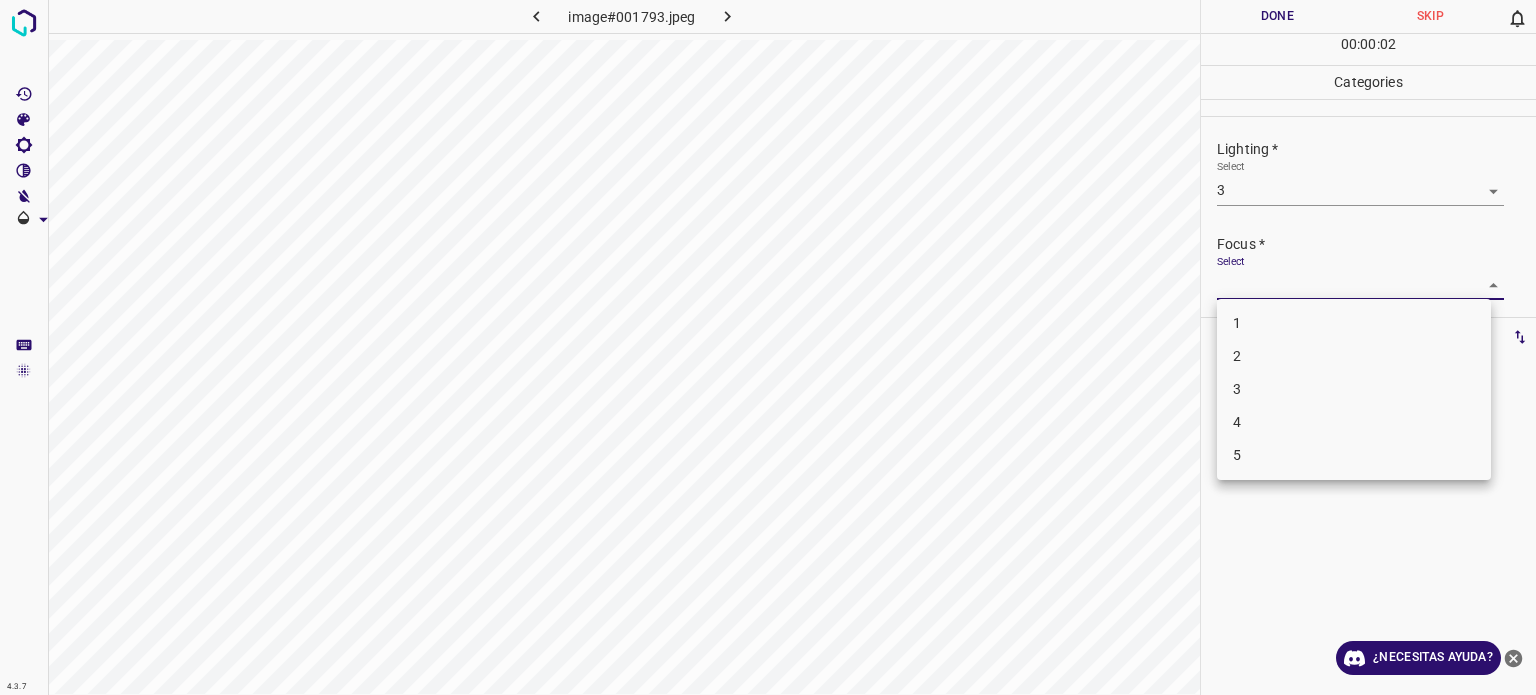 click on "4.3.7 image#001793.jpeg Done Skip 0 00   : 00   : 02   Categories Lighting *  Select 3 3 Focus *  Select ​ Overall *  Select ​ Labels   0 Categories 1 Lighting 2 Focus 3 Overall Tools Space Change between modes (Draw & Edit) I Auto labeling R Restore zoom M Zoom in N Zoom out Delete Delete selecte label Filters Z Restore filters X Saturation filter C Brightness filter V Contrast filter B Gray scale filter General O Download ¿Necesitas ayuda? Texto original Valora esta traducción Tu opinión servirá para ayudar a mejorar el Traductor de Google - Texto - Esconder - Borrar 1 2 3 4 5" at bounding box center (768, 347) 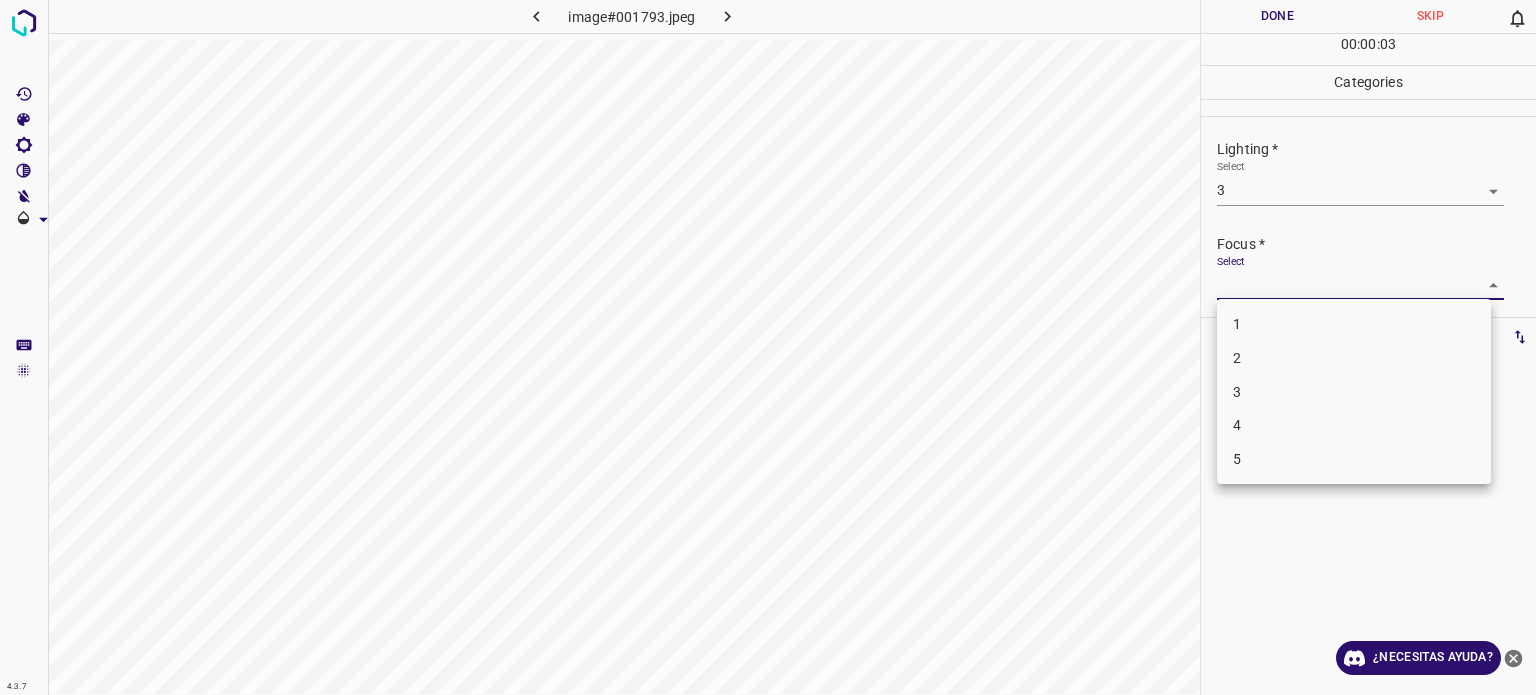 click on "3" at bounding box center [1237, 391] 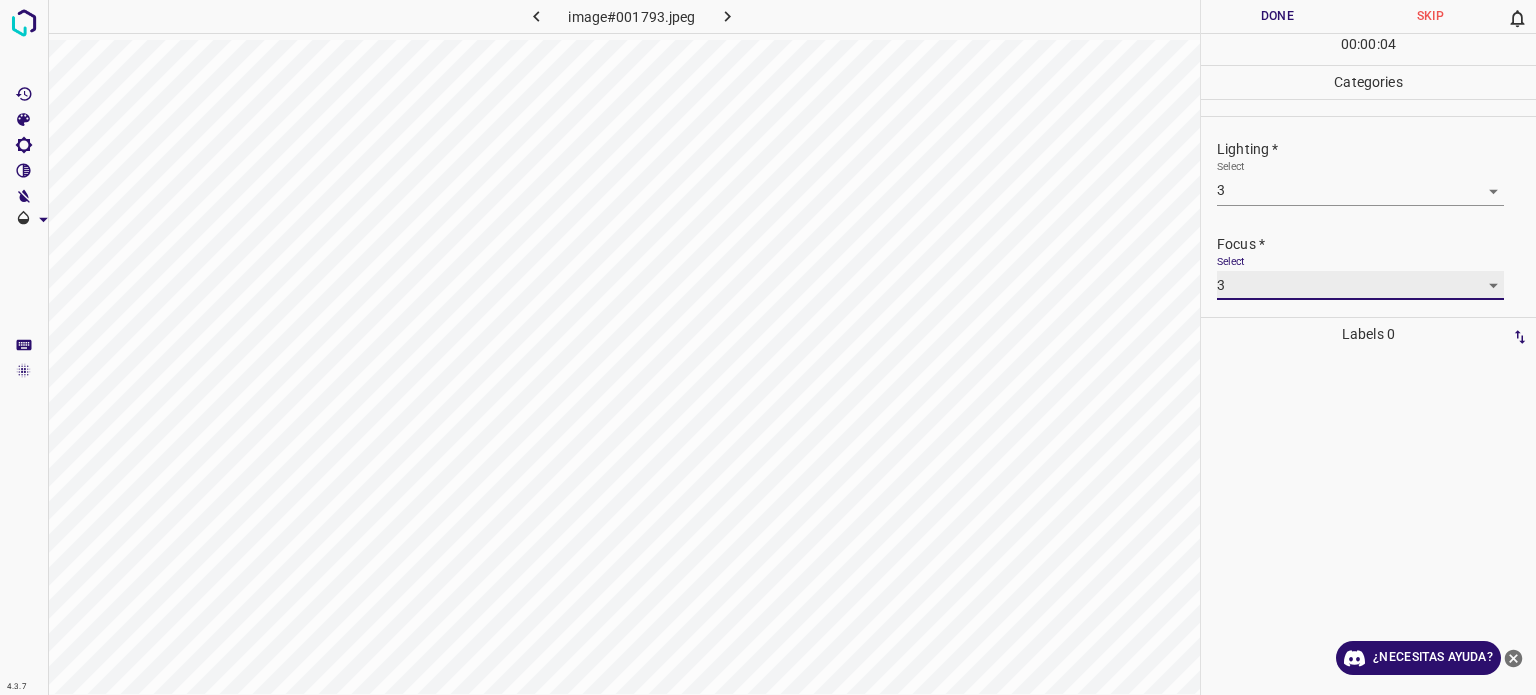 scroll, scrollTop: 98, scrollLeft: 0, axis: vertical 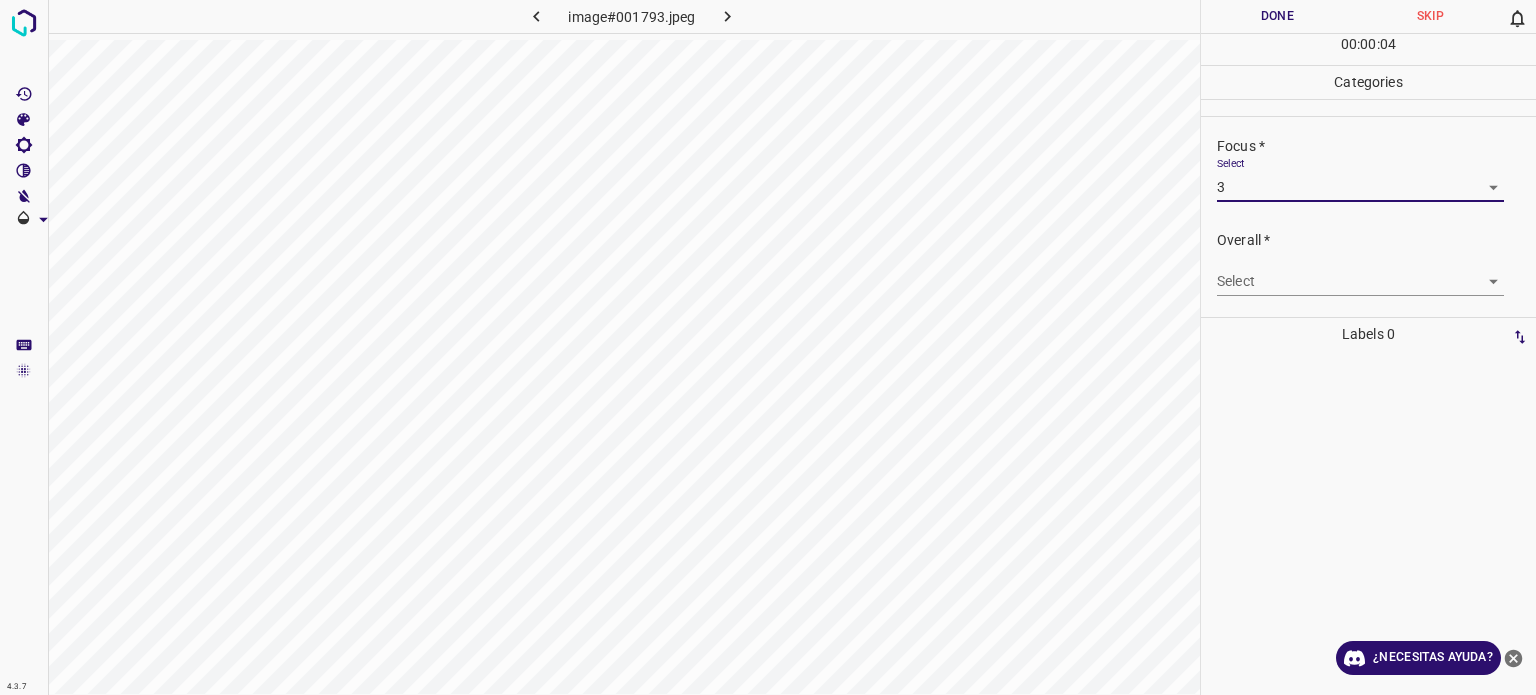 click on "4.3.7 image#001793.jpeg Done Skip 0 00   : 00   : 04   Categories Lighting *  Select 3 3 Focus *  Select 3 3 Overall *  Select ​ Labels   0 Categories 1 Lighting 2 Focus 3 Overall Tools Space Change between modes (Draw & Edit) I Auto labeling R Restore zoom M Zoom in N Zoom out Delete Delete selecte label Filters Z Restore filters X Saturation filter C Brightness filter V Contrast filter B Gray scale filter General O Download ¿Necesitas ayuda? Texto original Valora esta traducción Tu opinión servirá para ayudar a mejorar el Traductor de Google - Texto - Esconder - Borrar" at bounding box center (768, 347) 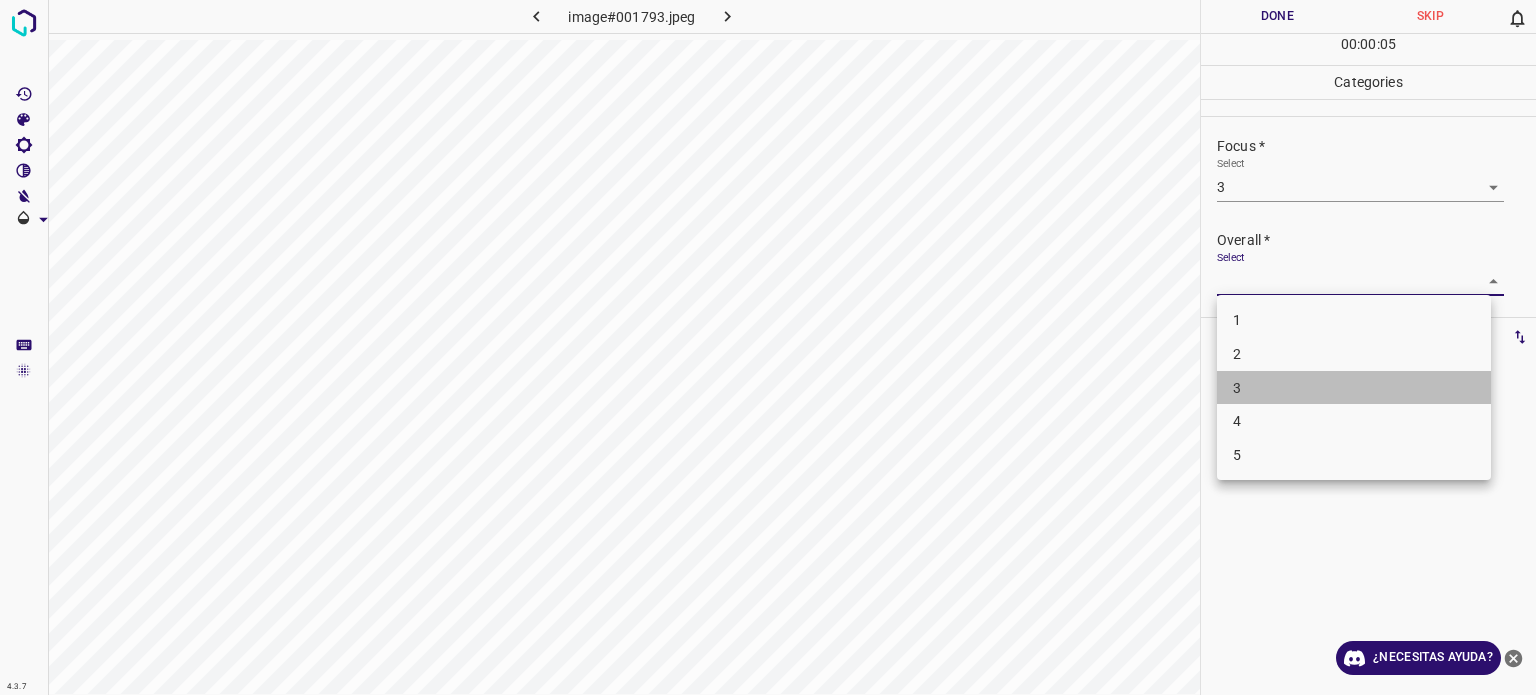 click on "3" at bounding box center (1237, 387) 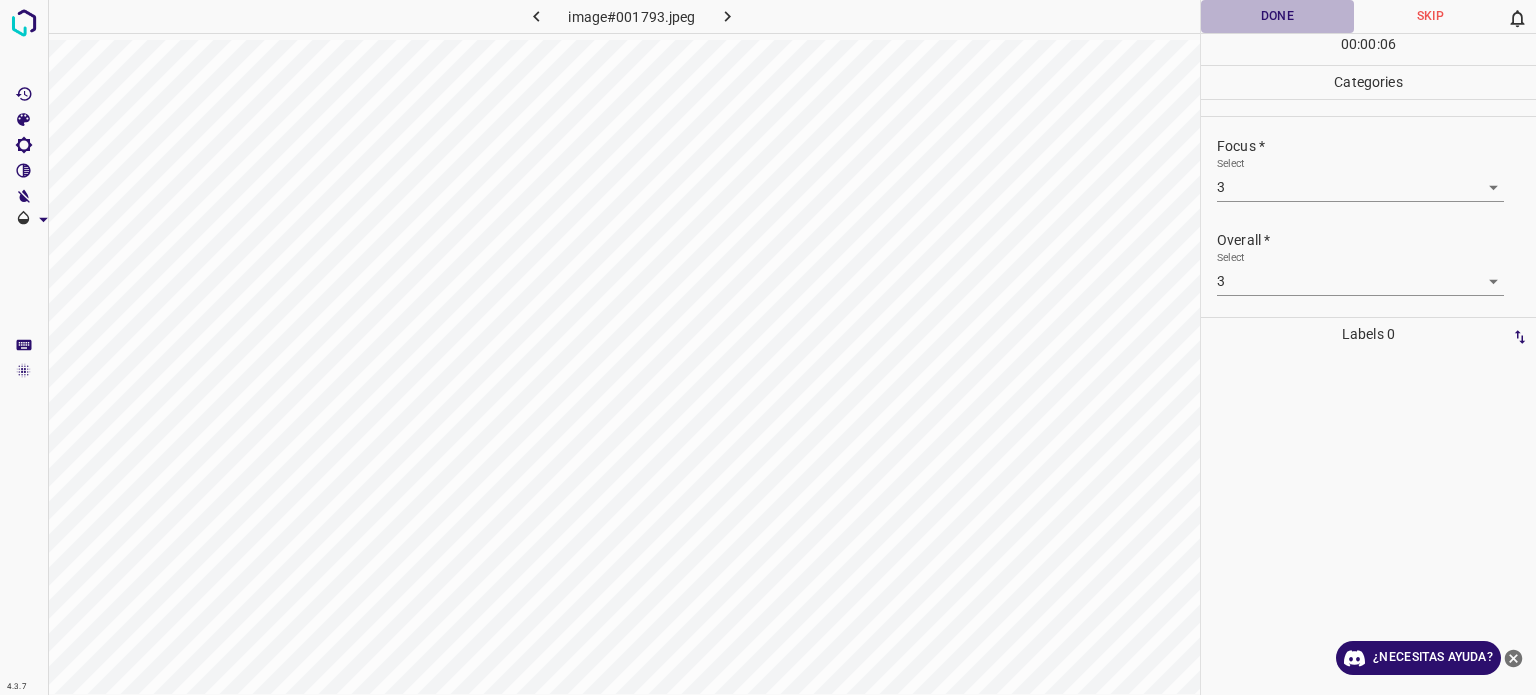 click on "Done" at bounding box center (1277, 16) 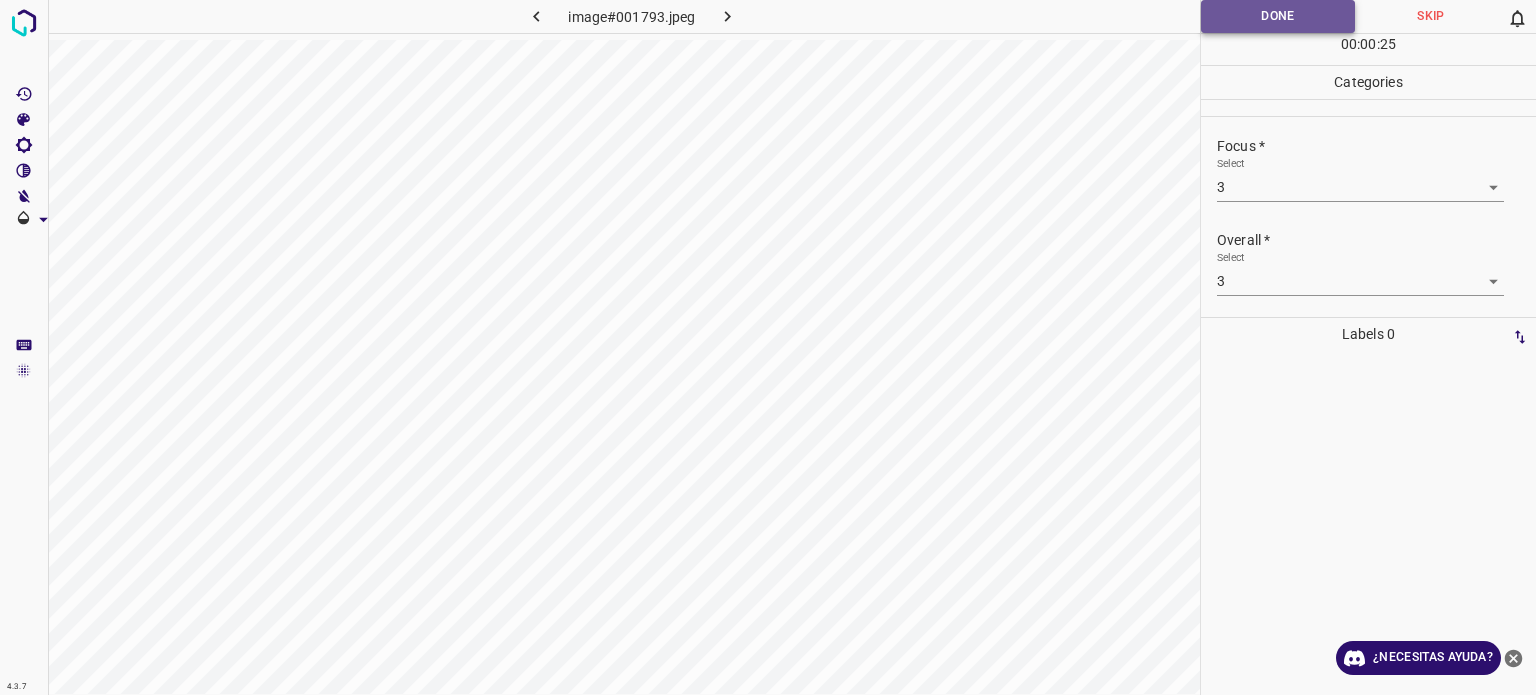 click on "Done" at bounding box center (1278, 16) 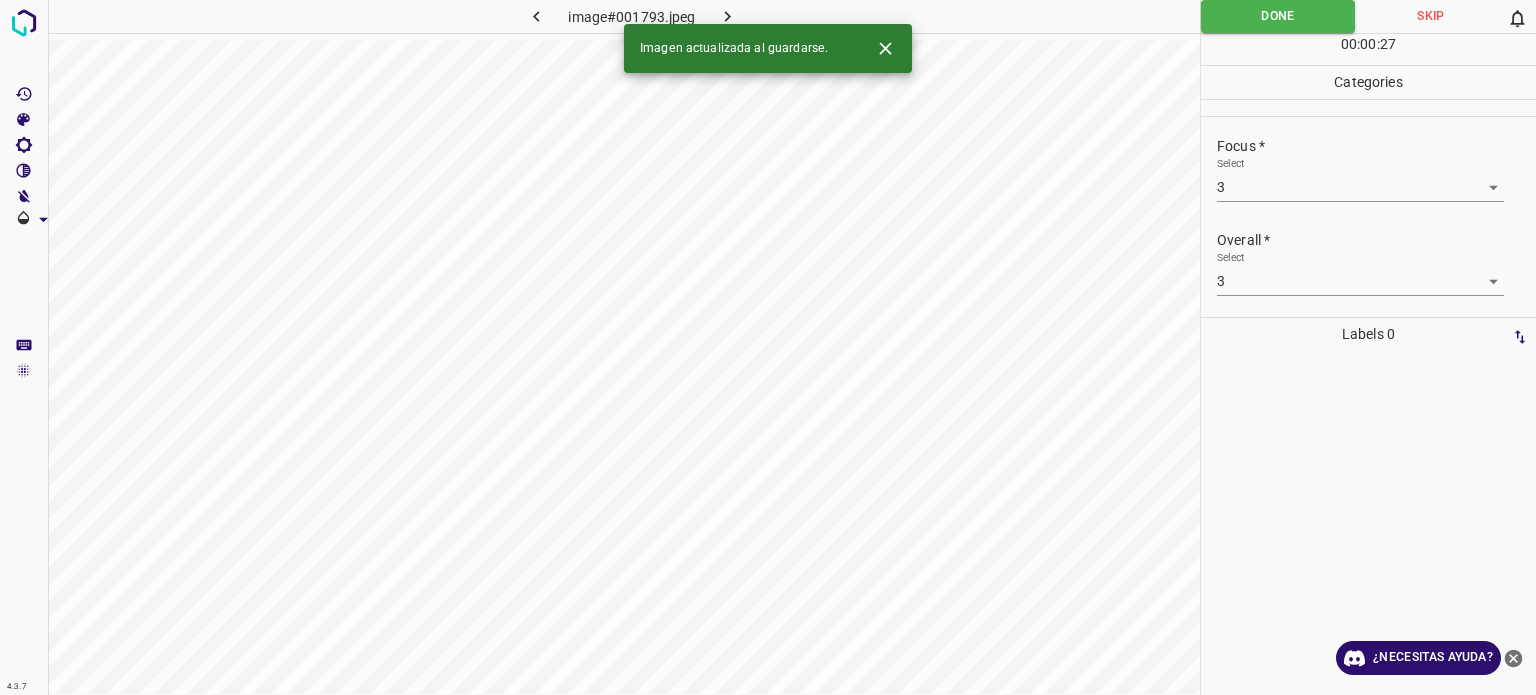 click 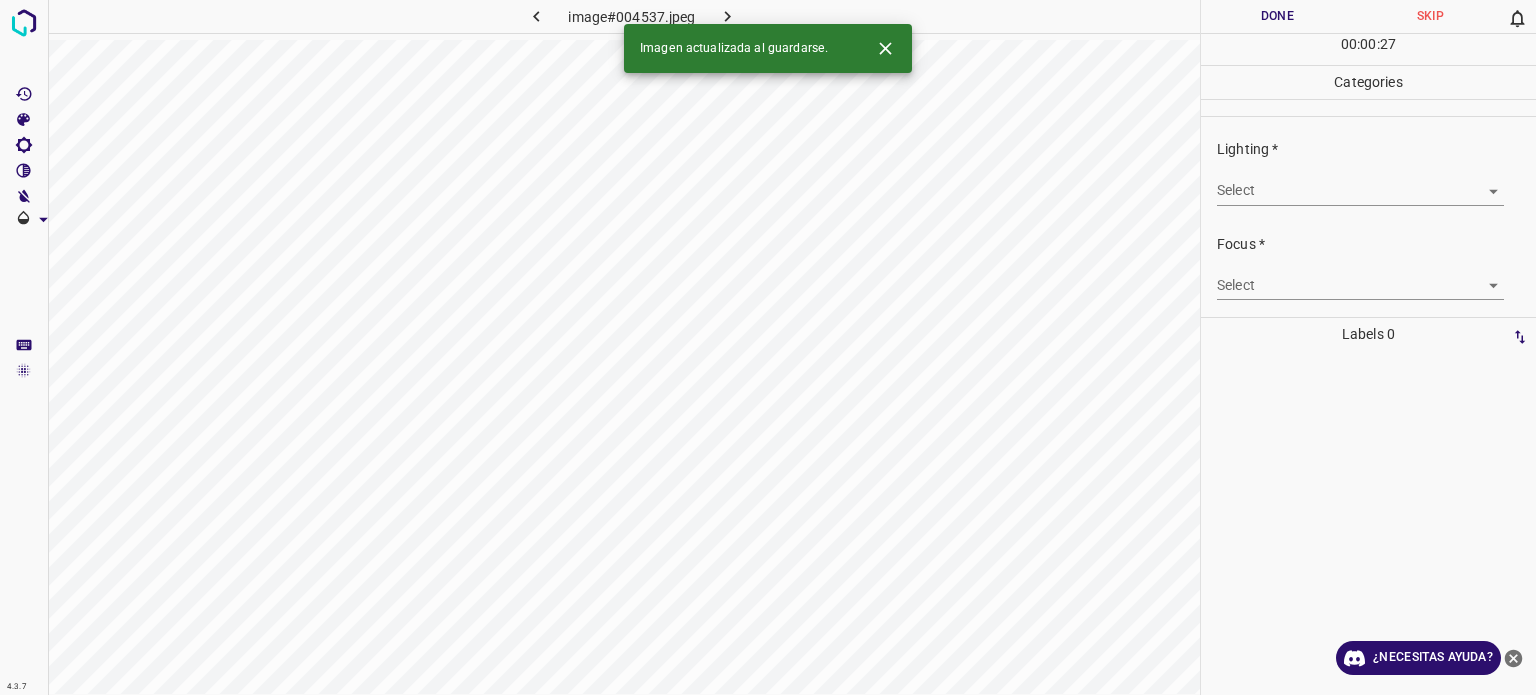 click on "4.3.7 image#004537.jpeg Done Skip 0 00   : 00   : 27   Categories Lighting *  Select ​ Focus *  Select ​ Overall *  Select ​ Labels   0 Categories 1 Lighting 2 Focus 3 Overall Tools Space Change between modes (Draw & Edit) I Auto labeling R Restore zoom M Zoom in N Zoom out Delete Delete selecte label Filters Z Restore filters X Saturation filter C Brightness filter V Contrast filter B Gray scale filter General O Download Imagen actualizada al guardarse. ¿Necesitas ayuda? Texto original Valora esta traducción Tu opinión servirá para ayudar a mejorar el Traductor de Google - Texto - Esconder - Borrar" at bounding box center [768, 347] 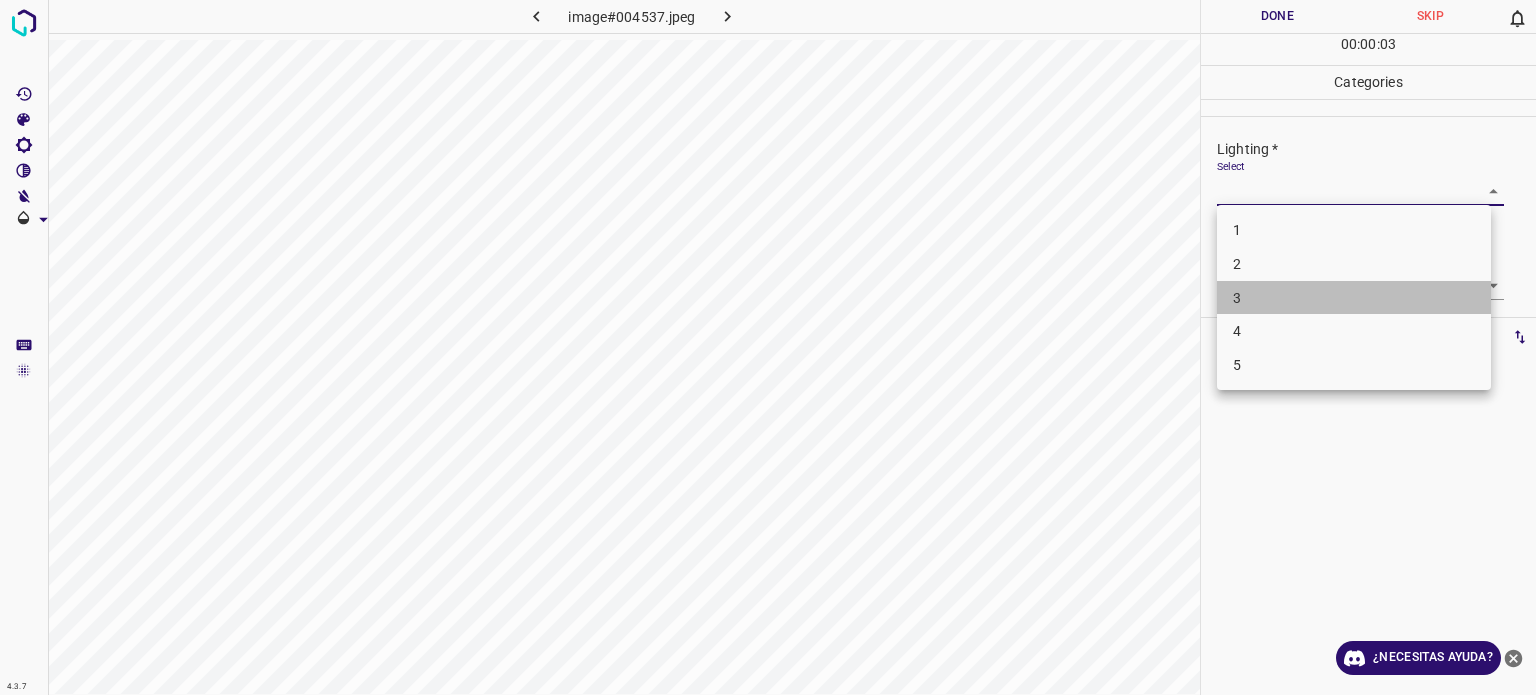 click on "3" at bounding box center (1354, 298) 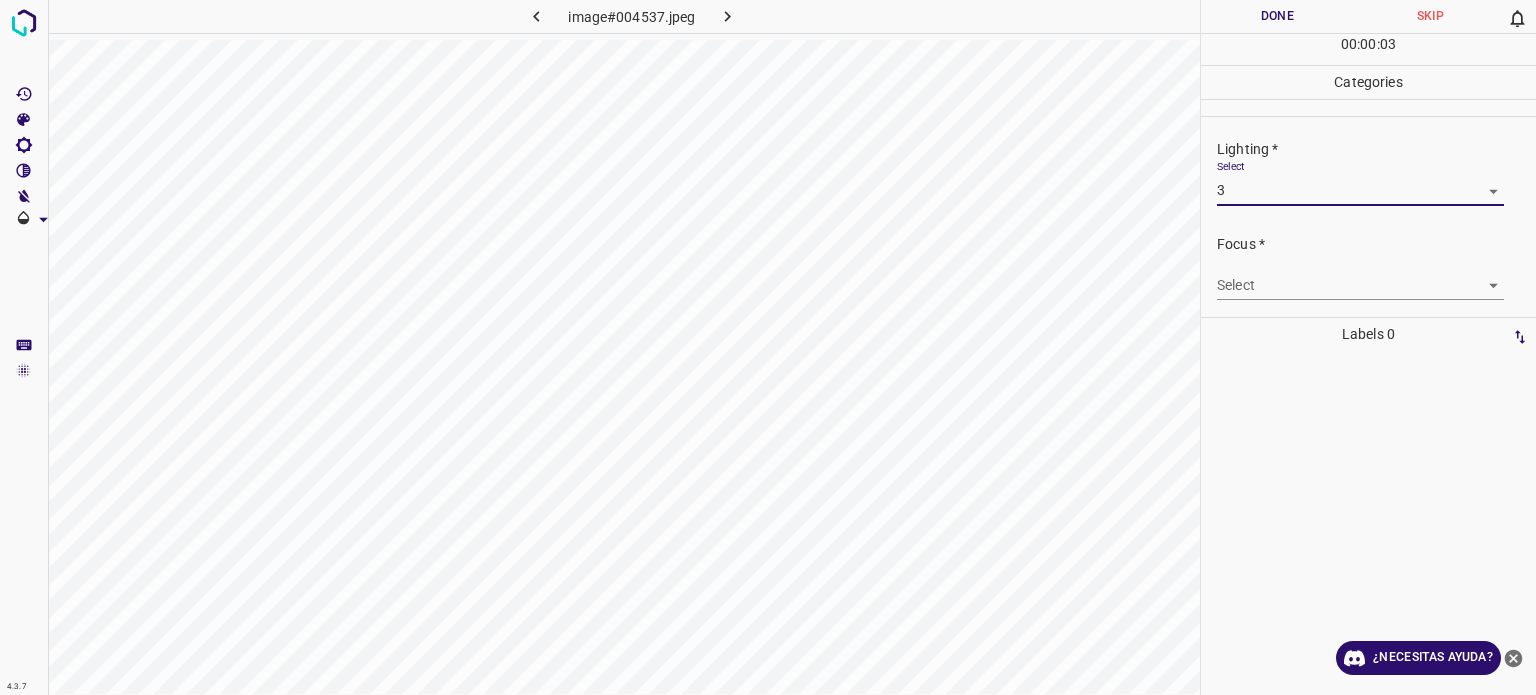 click on "4.3.7 image#004537.jpeg Done Skip 0 00 : 00 : 03 Categories Lighting * Select 3 3 Focus * Select ​ Overall * Select ​ Labels 0 Categories 1 Lighting 2 Focus 3 Overall Tools Space Change between modes (Draw & Edit) I Auto labeling R Restore zoom M Zoom in N Zoom out Delete Delete selecte label Filters Z Restore filters X Saturation filter C Brightness filter V Contrast filter B Gray scale filter General O Download ¿Necesitas ayuda? Texto original Valora esta traducción Tu opinión servirá para ayudar a mejorar el Traductor de Google - Texto - Esconder - Borrar" at bounding box center [768, 347] 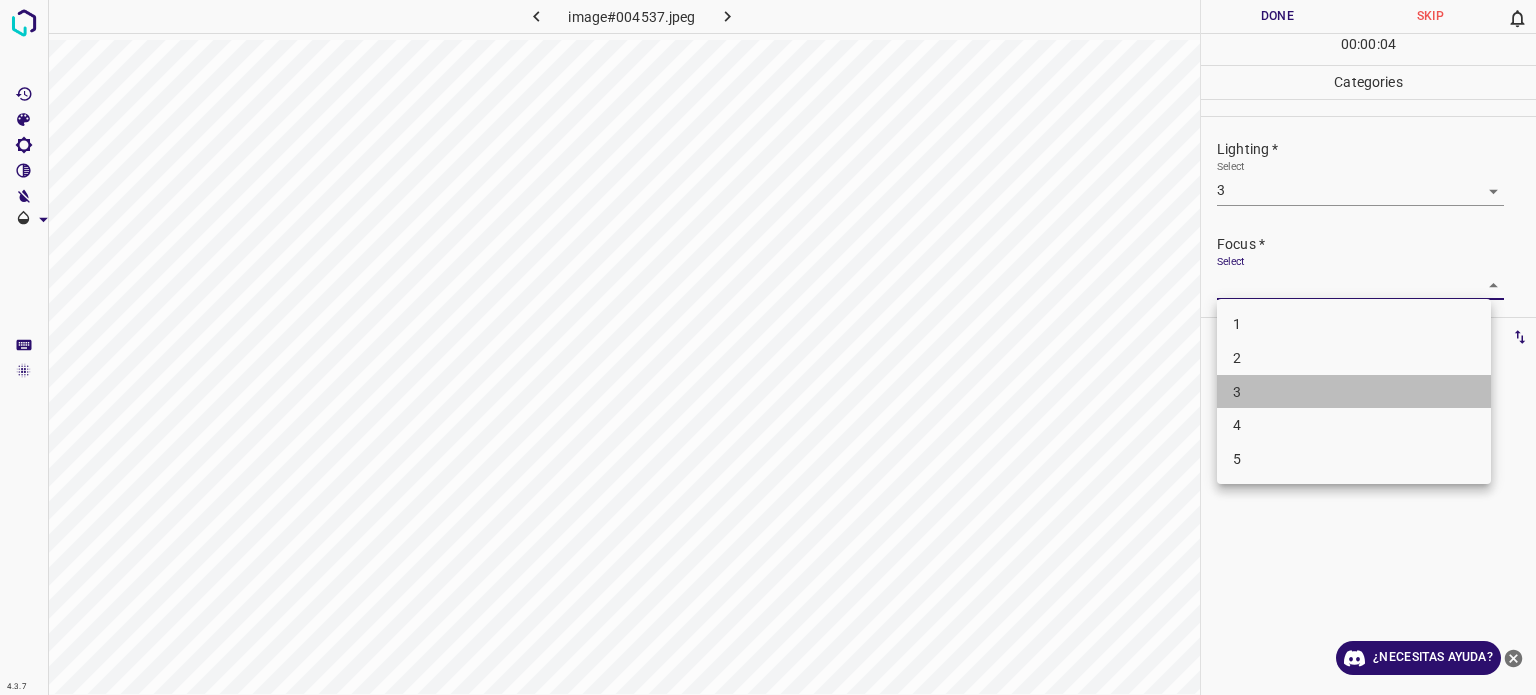 click on "3" at bounding box center [1354, 392] 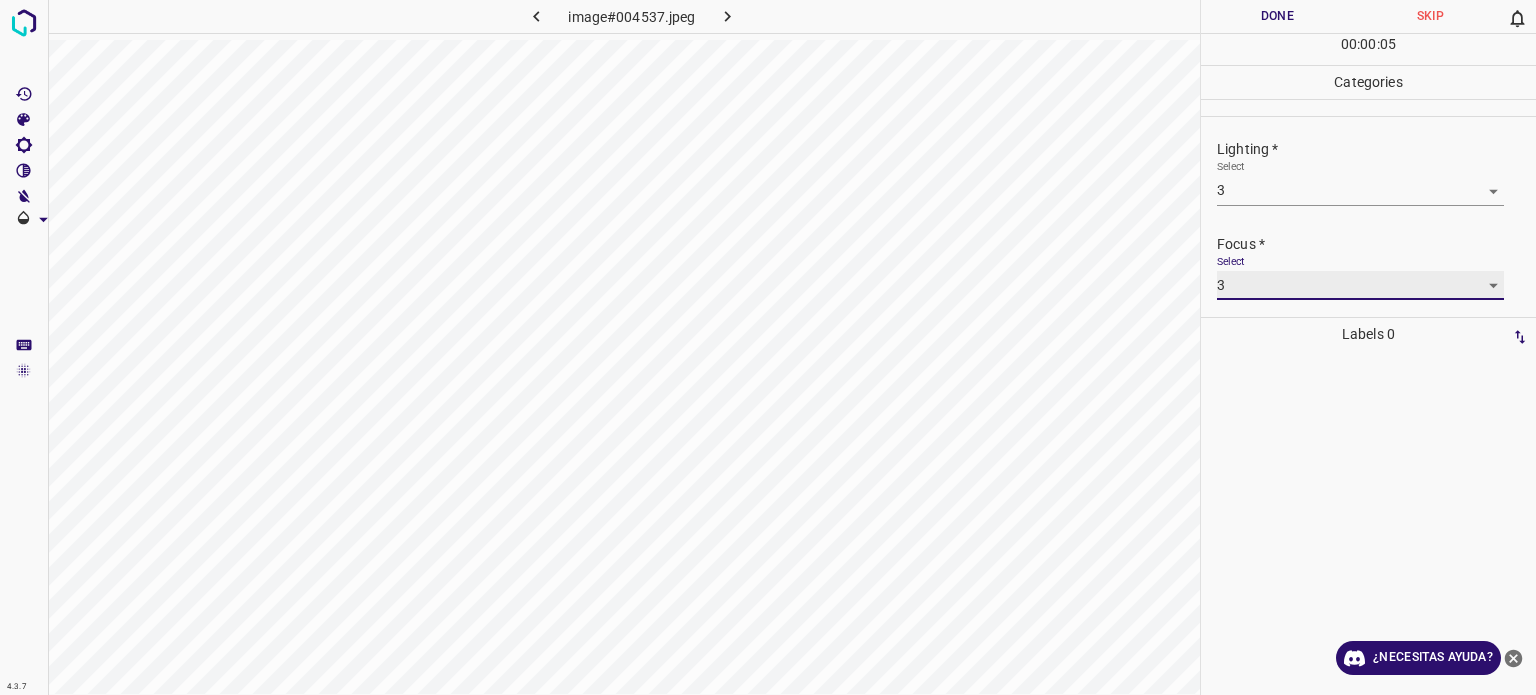 scroll, scrollTop: 98, scrollLeft: 0, axis: vertical 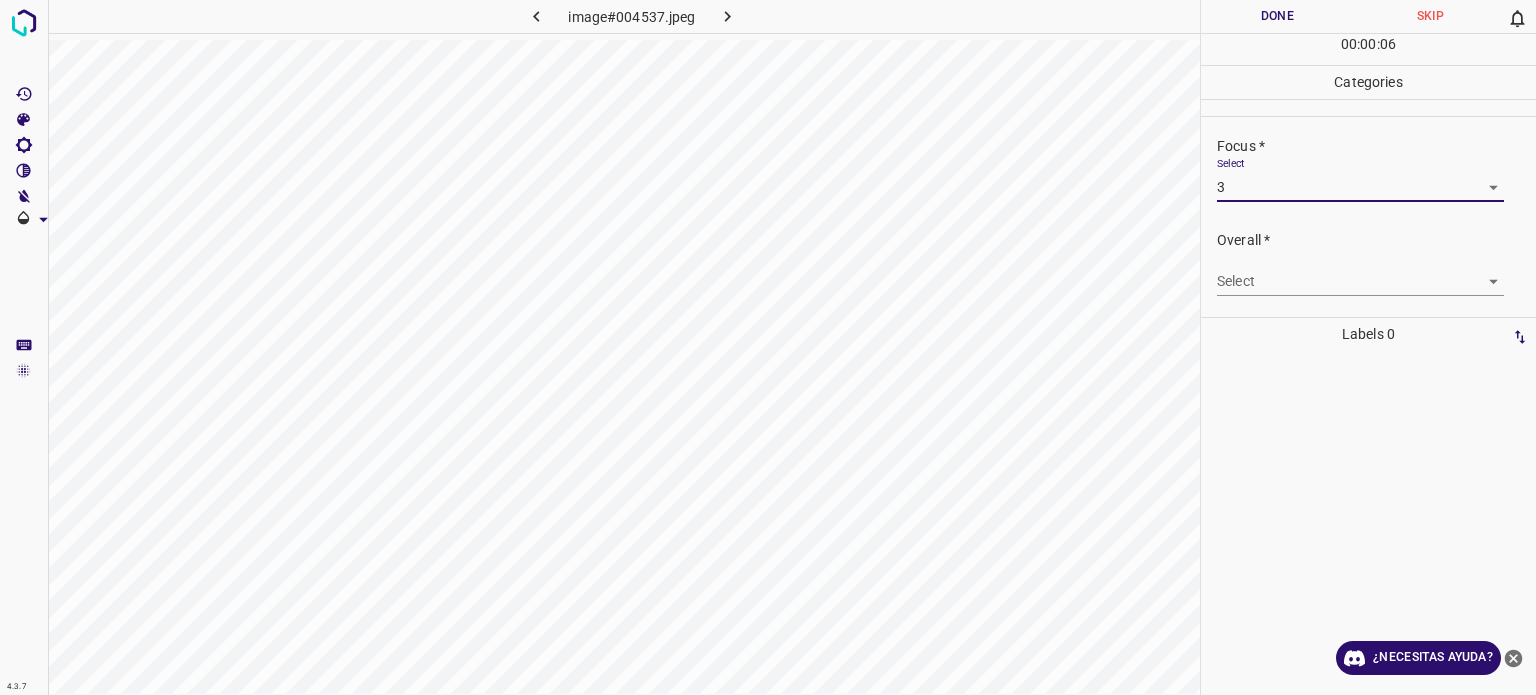 click on "4.3.7 image#004537.jpeg Done Skip 0 00   : 00   : 06   Categories Lighting *  Select 3 3 Focus *  Select 3 3 Overall *  Select ​ Labels   0 Categories 1 Lighting 2 Focus 3 Overall Tools Space Change between modes (Draw & Edit) I Auto labeling R Restore zoom M Zoom in N Zoom out Delete Delete selecte label Filters Z Restore filters X Saturation filter C Brightness filter V Contrast filter B Gray scale filter General O Download ¿Necesitas ayuda? Texto original Valora esta traducción Tu opinión servirá para ayudar a mejorar el Traductor de Google - Texto - Esconder - Borrar" at bounding box center [768, 347] 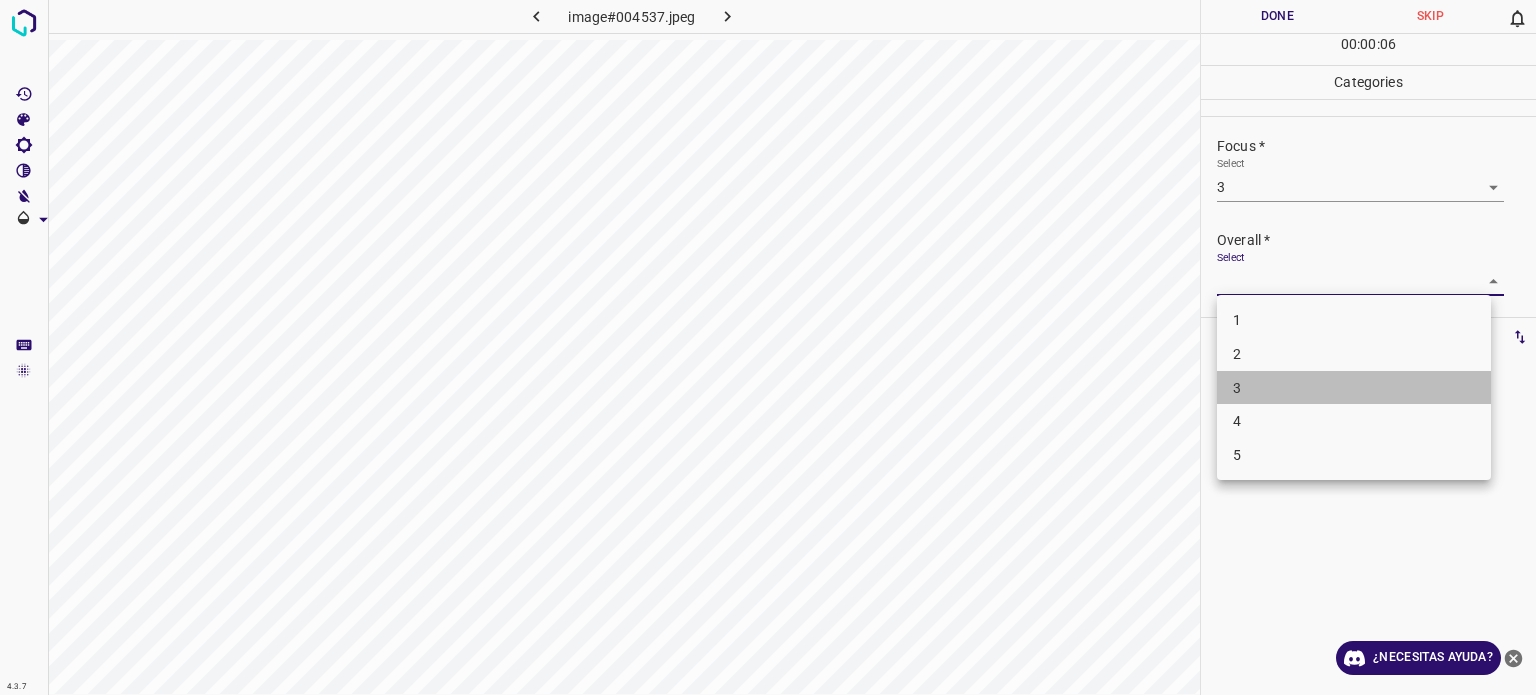 drag, startPoint x: 1245, startPoint y: 391, endPoint x: 1235, endPoint y: 384, distance: 12.206555 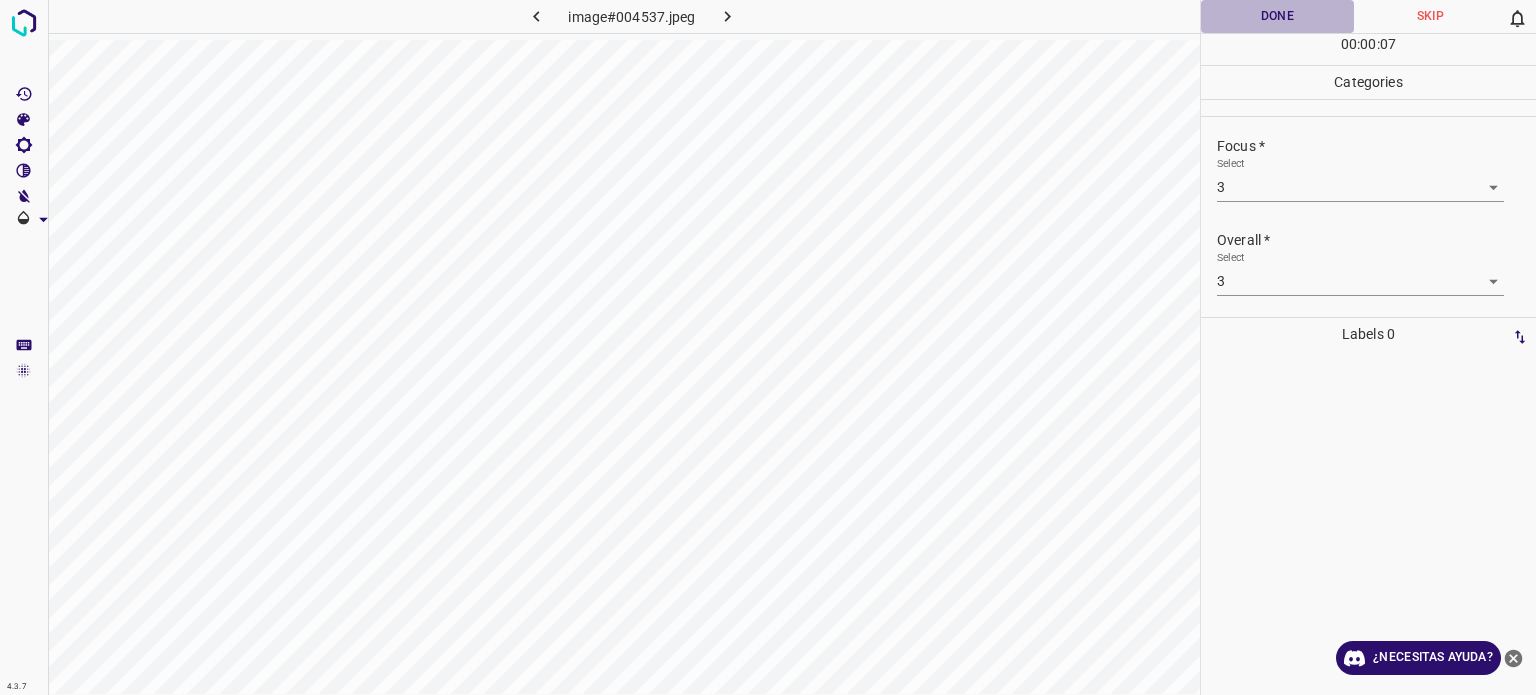 click on "Done" at bounding box center [1277, 16] 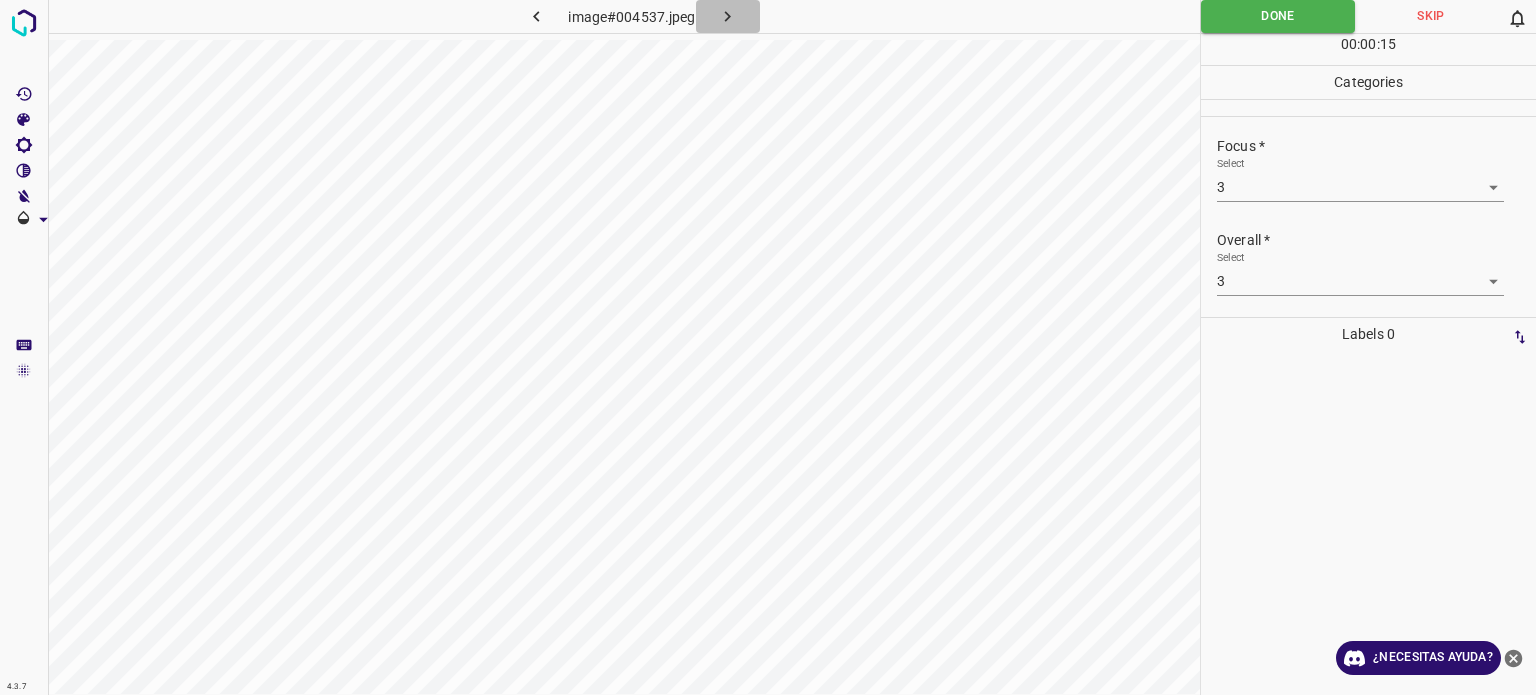 click 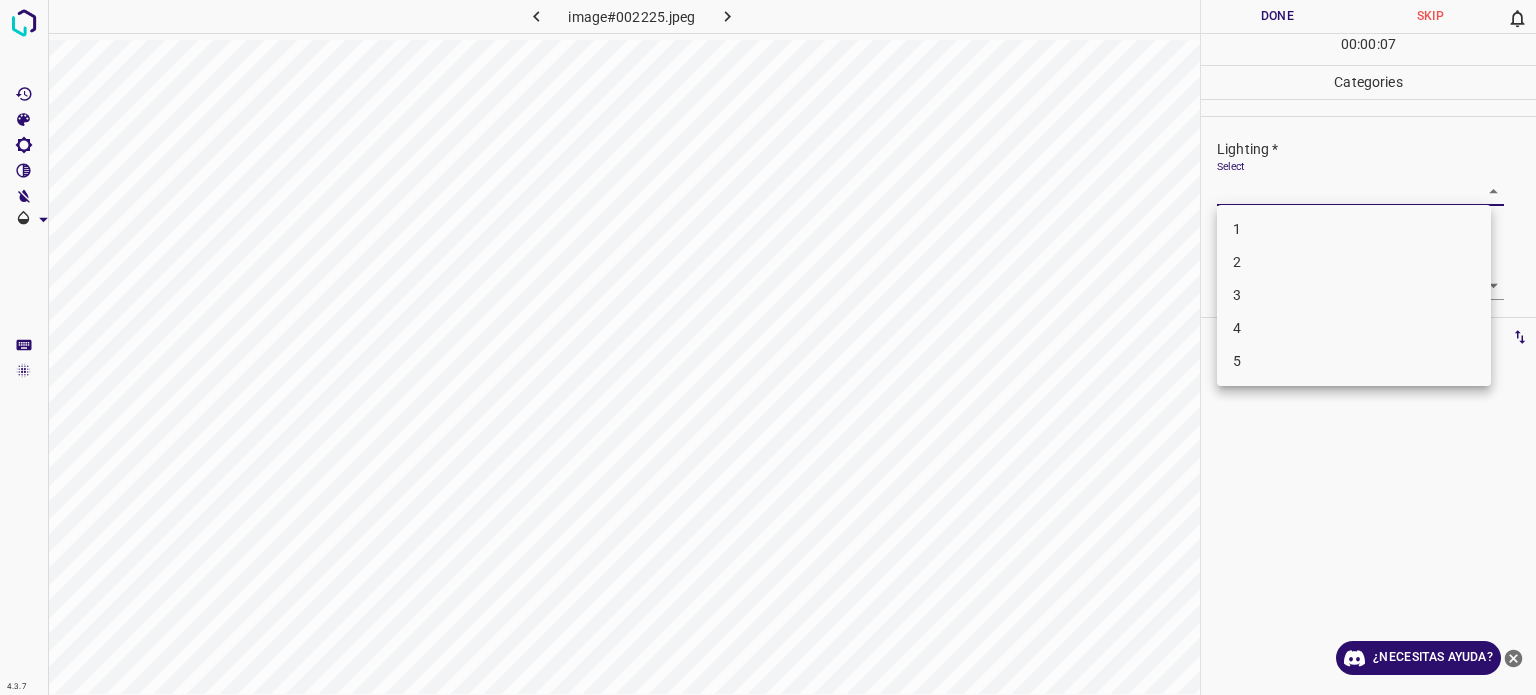 click on "4.3.7 image#002225.jpeg Done Skip 0 00   : 00   : 07   Categories Lighting *  Select ​ Focus *  Select ​ Overall *  Select ​ Labels   0 Categories 1 Lighting 2 Focus 3 Overall Tools Space Change between modes (Draw & Edit) I Auto labeling R Restore zoom M Zoom in N Zoom out Delete Delete selecte label Filters Z Restore filters X Saturation filter C Brightness filter V Contrast filter B Gray scale filter General O Download ¿Necesitas ayuda? Texto original Valora esta traducción Tu opinión servirá para ayudar a mejorar el Traductor de Google - Texto - Esconder - Borrar 1 2 3 4 5" at bounding box center (768, 347) 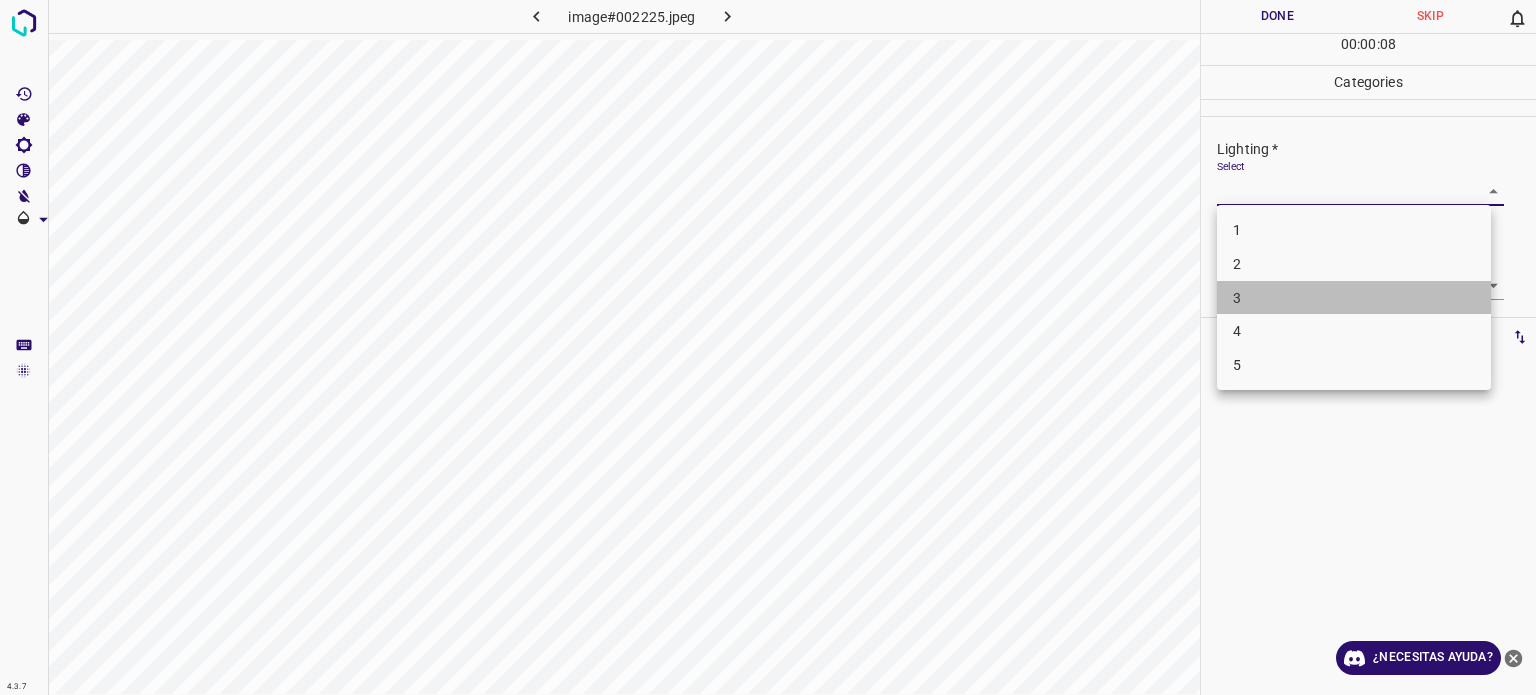 click on "3" at bounding box center (1354, 298) 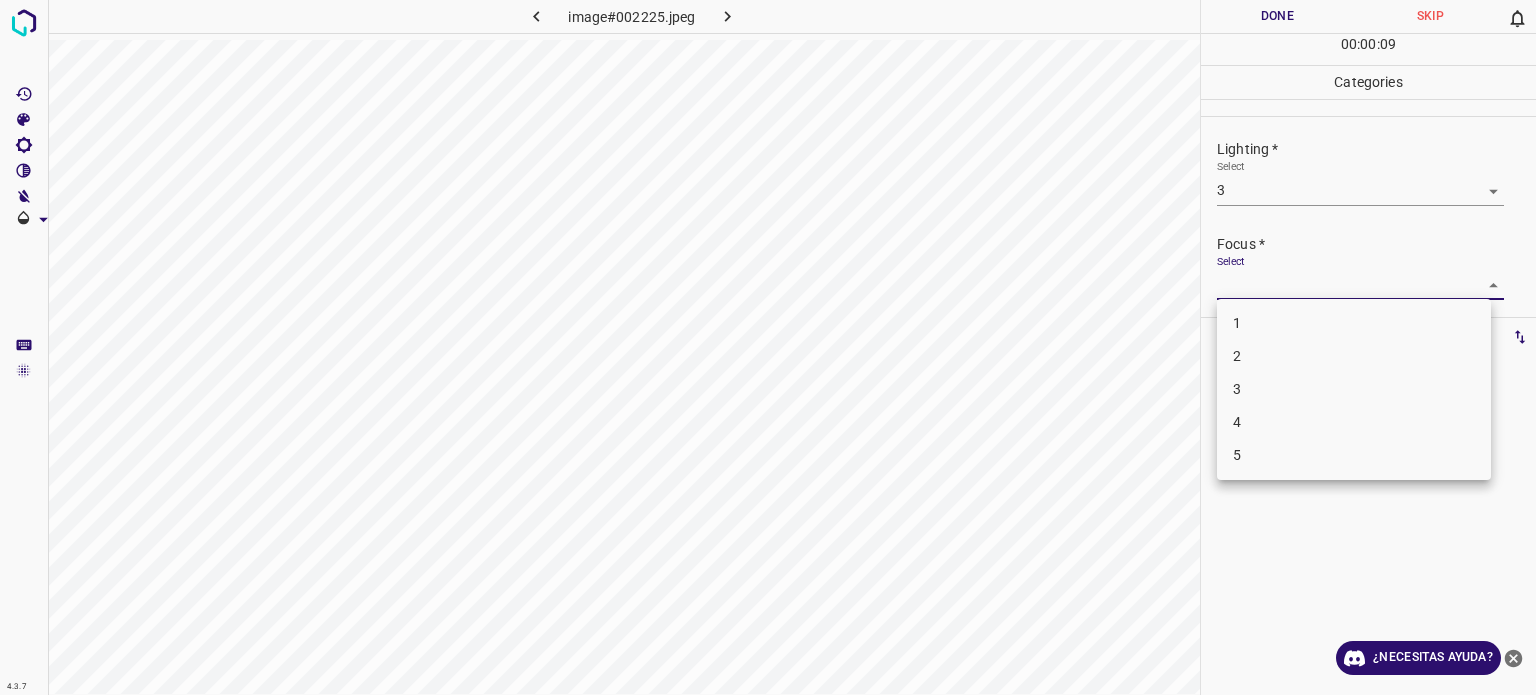 click on "4.3.7 image#002225.jpeg Done Skip 0 00   : 00   : 09   Categories Lighting *  Select 3 3 Focus *  Select ​ Overall *  Select ​ Labels   0 Categories 1 Lighting 2 Focus 3 Overall Tools Space Change between modes (Draw & Edit) I Auto labeling R Restore zoom M Zoom in N Zoom out Delete Delete selecte label Filters Z Restore filters X Saturation filter C Brightness filter V Contrast filter B Gray scale filter General O Download ¿Necesitas ayuda? Texto original Valora esta traducción Tu opinión servirá para ayudar a mejorar el Traductor de Google - Texto - Esconder - Borrar 1 2 3 4 5" at bounding box center (768, 347) 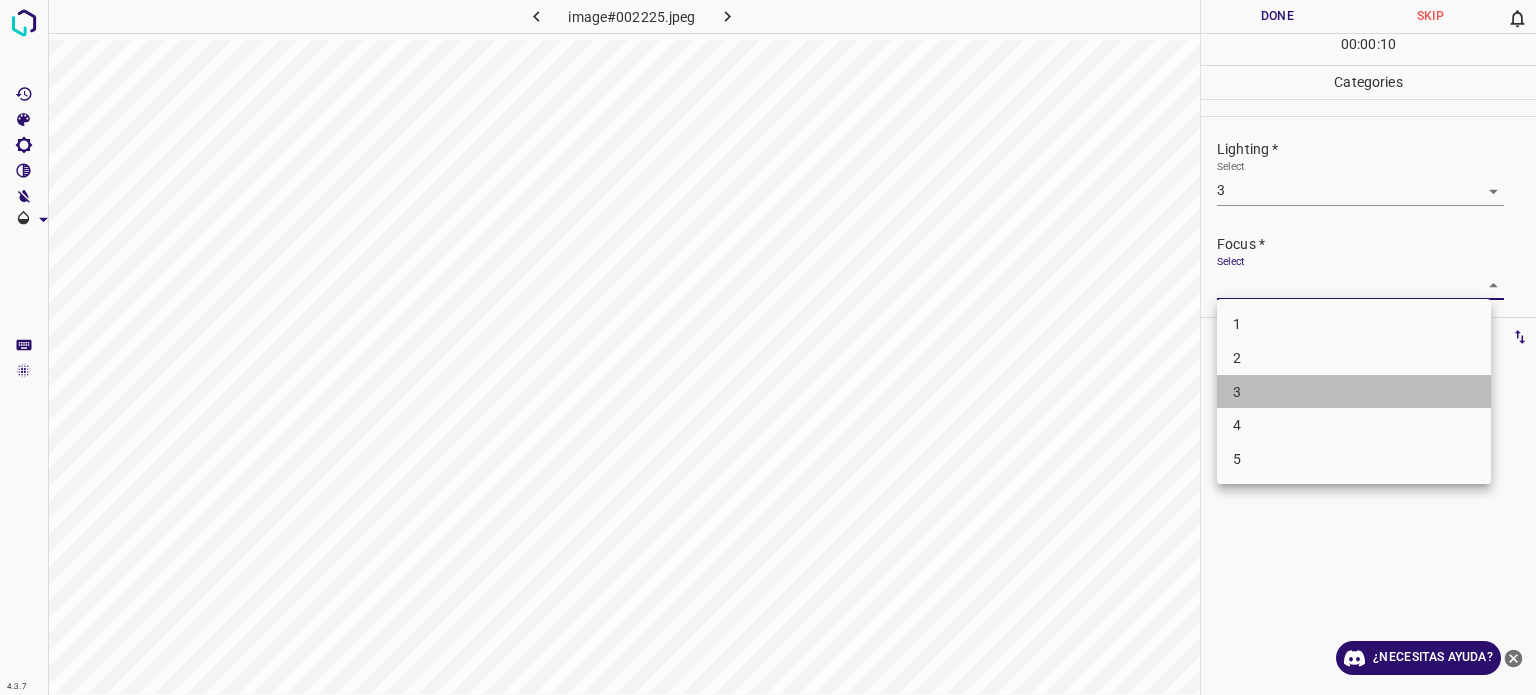 click on "3" at bounding box center [1354, 392] 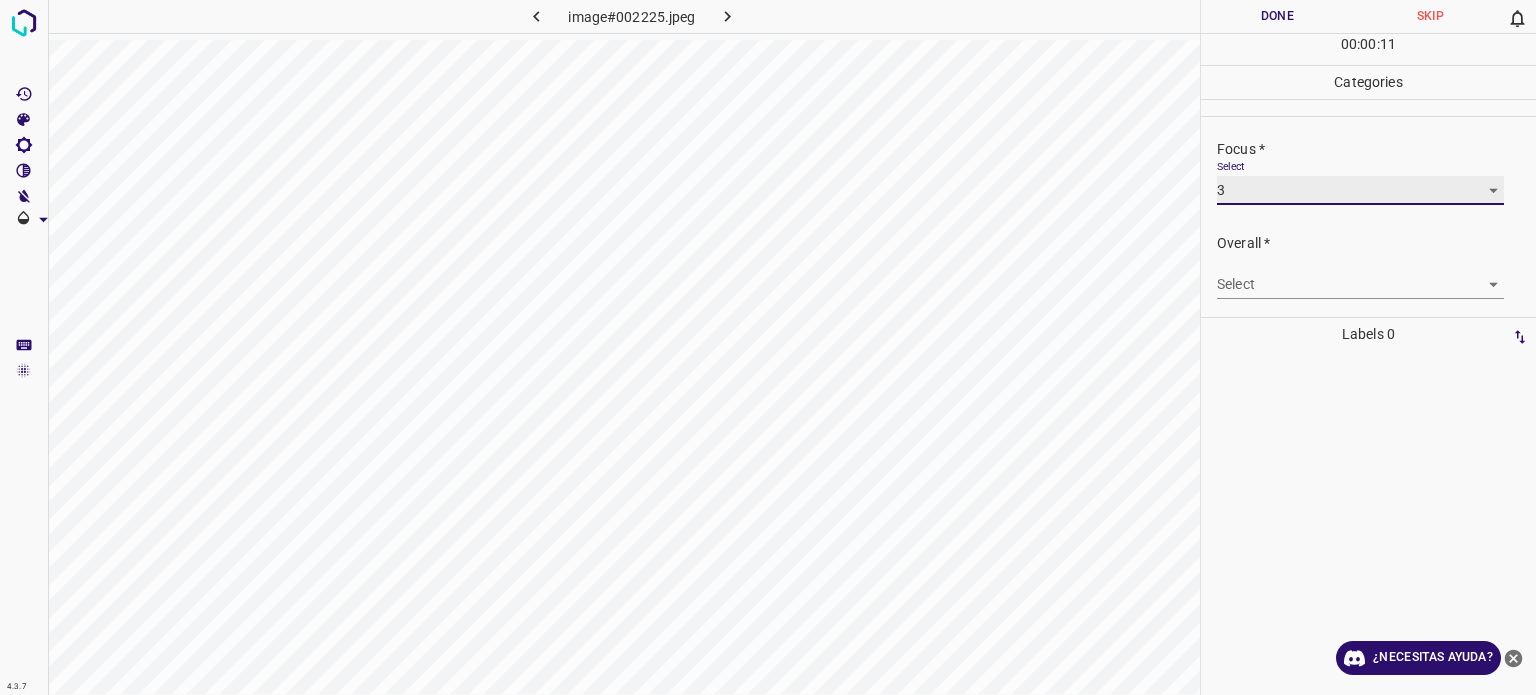 scroll, scrollTop: 98, scrollLeft: 0, axis: vertical 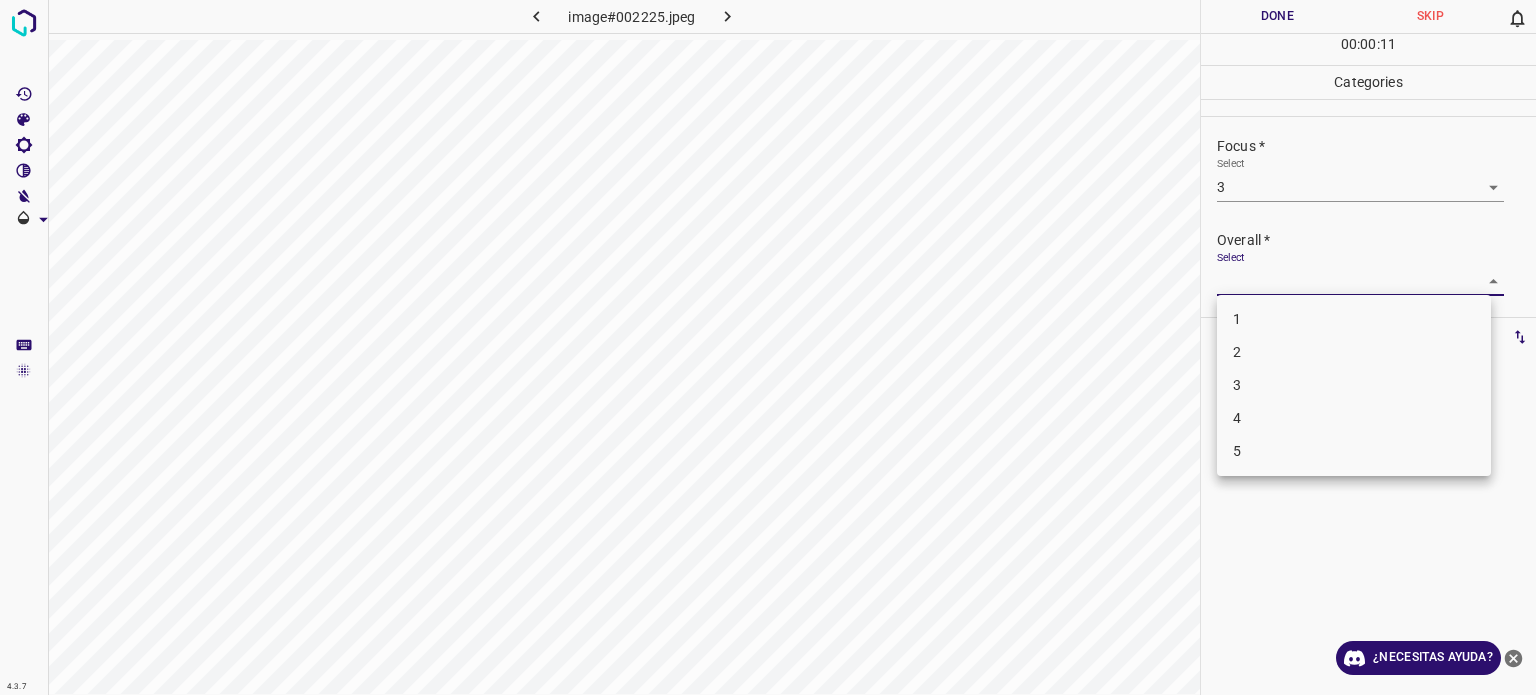 drag, startPoint x: 1240, startPoint y: 267, endPoint x: 1238, endPoint y: 297, distance: 30.066593 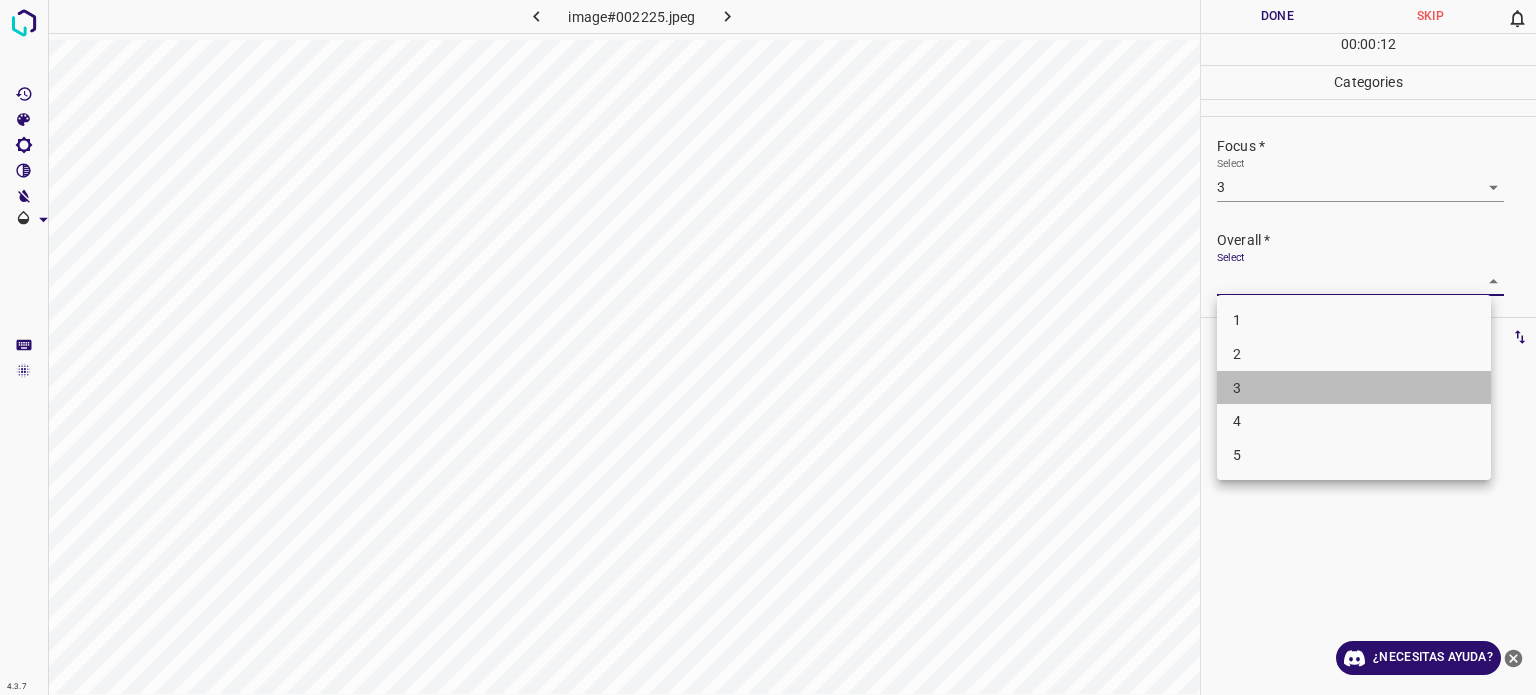 drag, startPoint x: 1239, startPoint y: 384, endPoint x: 1204, endPoint y: 271, distance: 118.29624 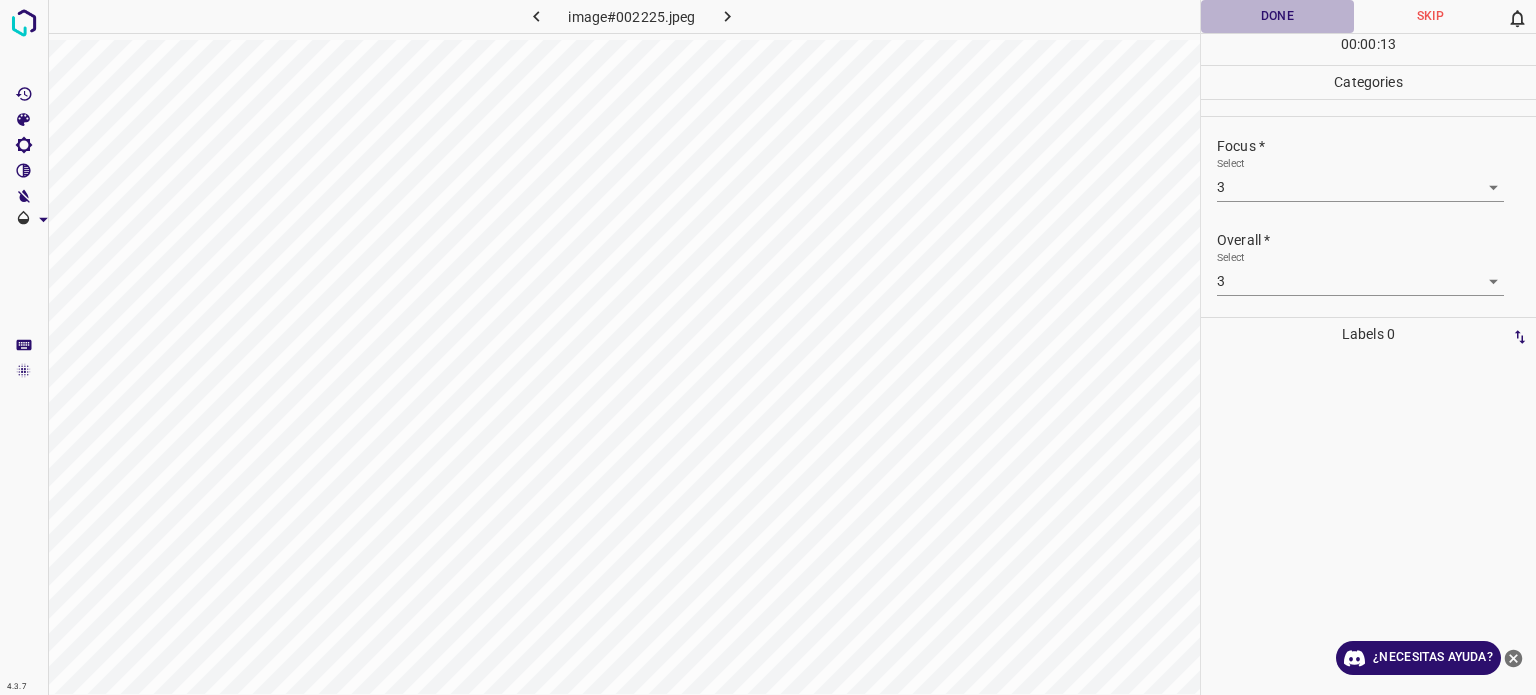 click on "Done" at bounding box center (1277, 16) 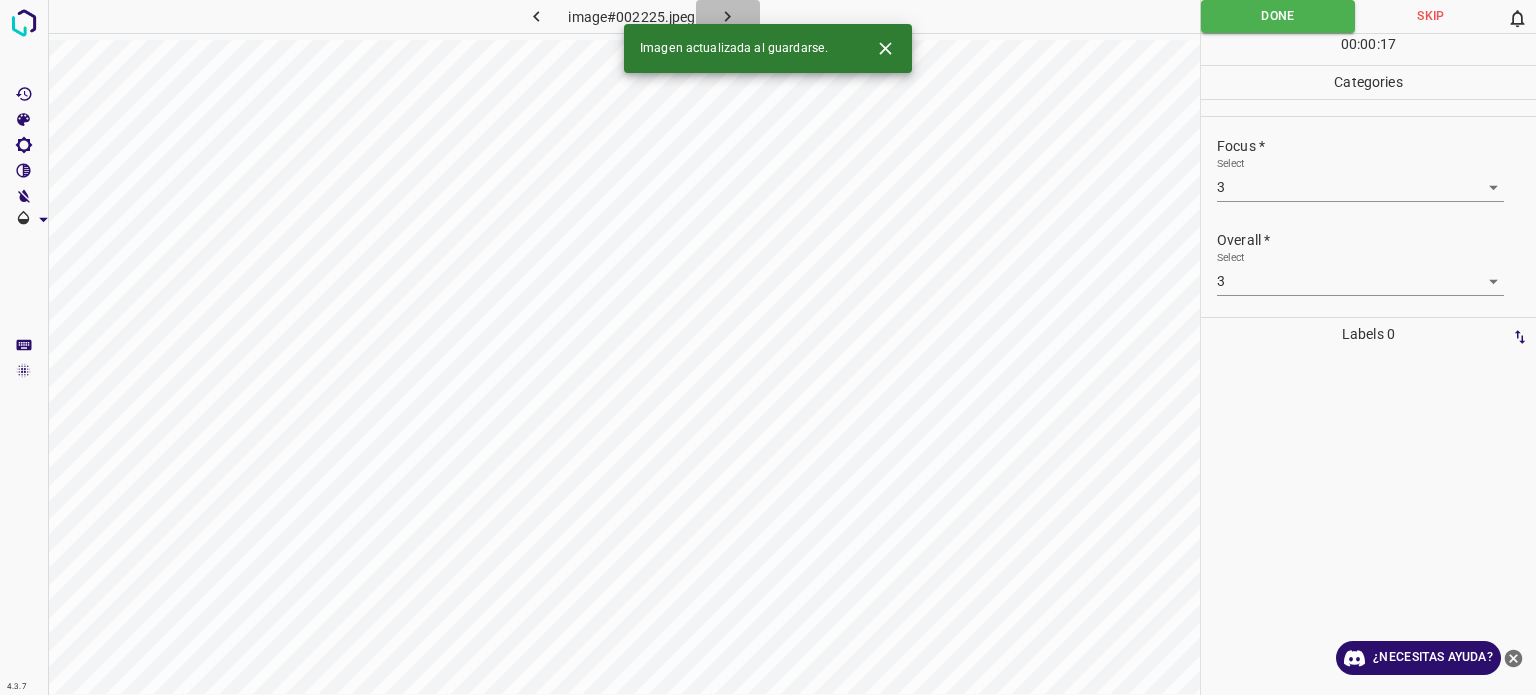 click 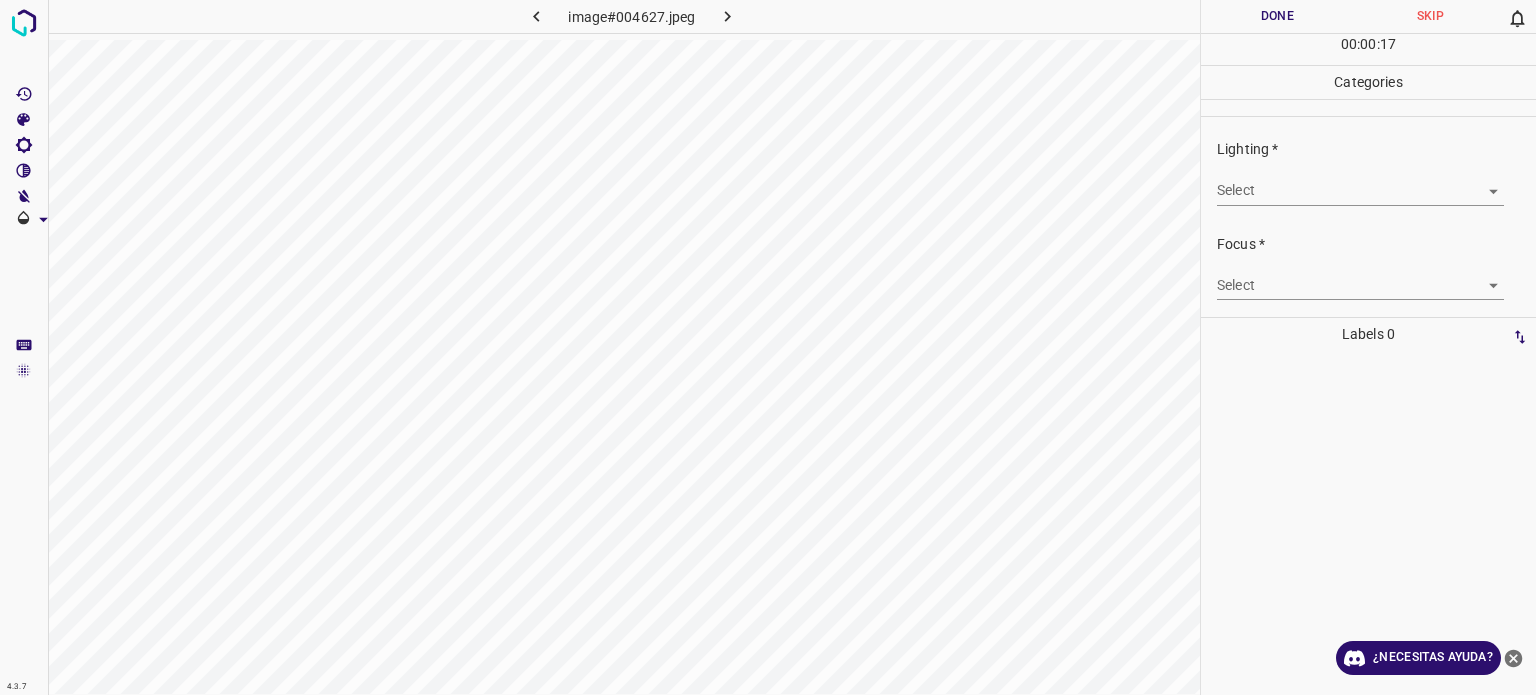 click on "4.3.7 image#004627.jpeg Done Skip 0 00   : 00   : 17   Categories Lighting *  Select ​ Focus *  Select ​ Overall *  Select ​ Labels   0 Categories 1 Lighting 2 Focus 3 Overall Tools Space Change between modes (Draw & Edit) I Auto labeling R Restore zoom M Zoom in N Zoom out Delete Delete selecte label Filters Z Restore filters X Saturation filter C Brightness filter V Contrast filter B Gray scale filter General O Download ¿Necesitas ayuda? Texto original Valora esta traducción Tu opinión servirá para ayudar a mejorar el Traductor de Google - Texto - Esconder - Borrar" at bounding box center (768, 347) 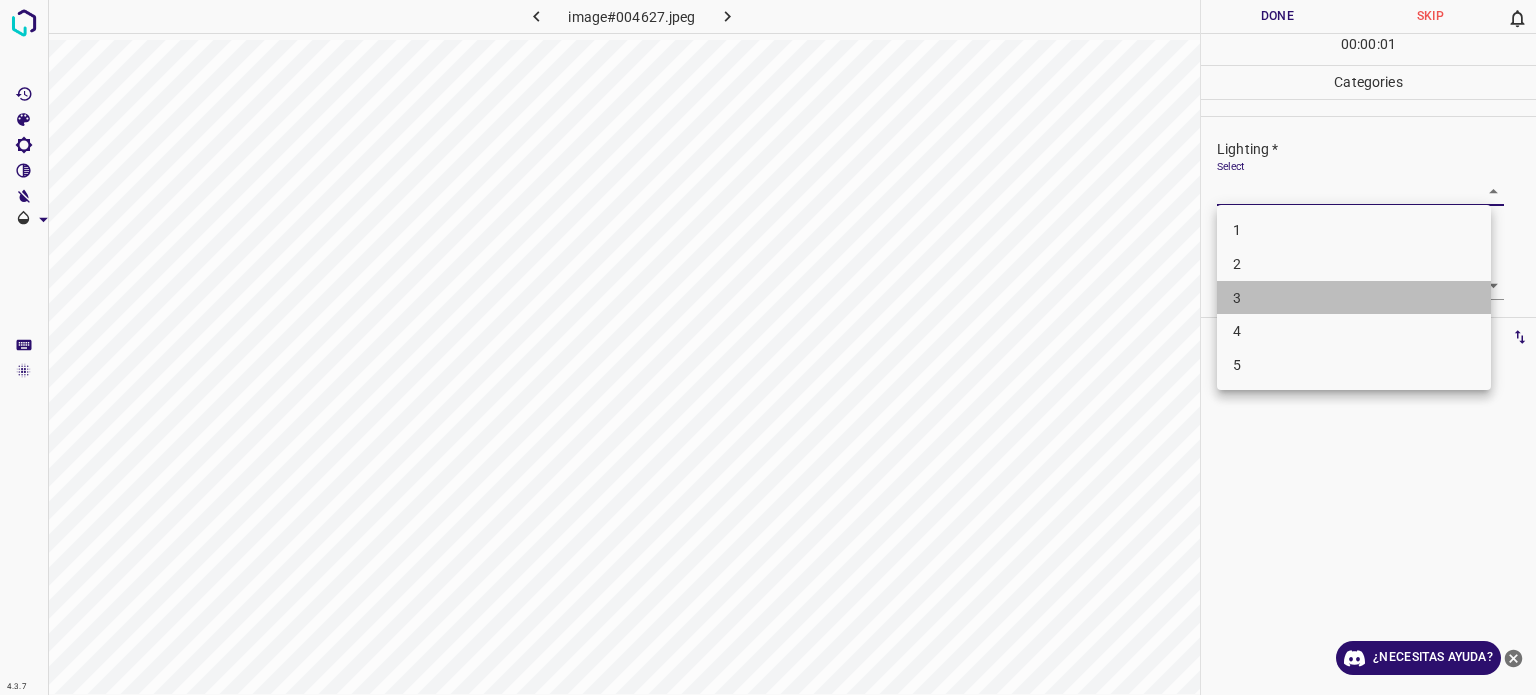 click on "3" at bounding box center [1354, 298] 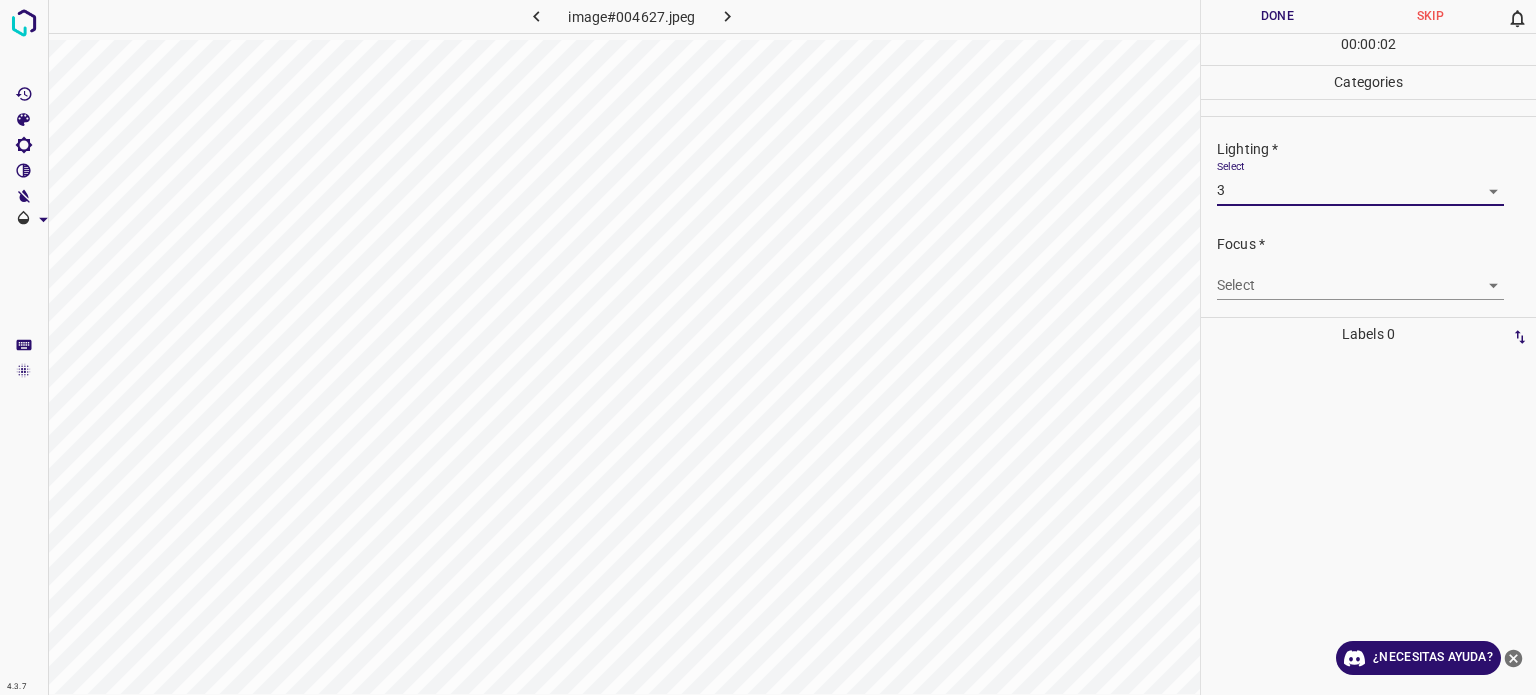 click on "4.3.7 image#004627.jpeg Done Skip 0 00   : 00   : 02   Categories Lighting *  Select 3 3 Focus *  Select ​ Overall *  Select ​ Labels   0 Categories 1 Lighting 2 Focus 3 Overall Tools Space Change between modes (Draw & Edit) I Auto labeling R Restore zoom M Zoom in N Zoom out Delete Delete selecte label Filters Z Restore filters X Saturation filter C Brightness filter V Contrast filter B Gray scale filter General O Download ¿Necesitas ayuda? Texto original Valora esta traducción Tu opinión servirá para ayudar a mejorar el Traductor de Google - Texto - Esconder - Borrar" at bounding box center [768, 347] 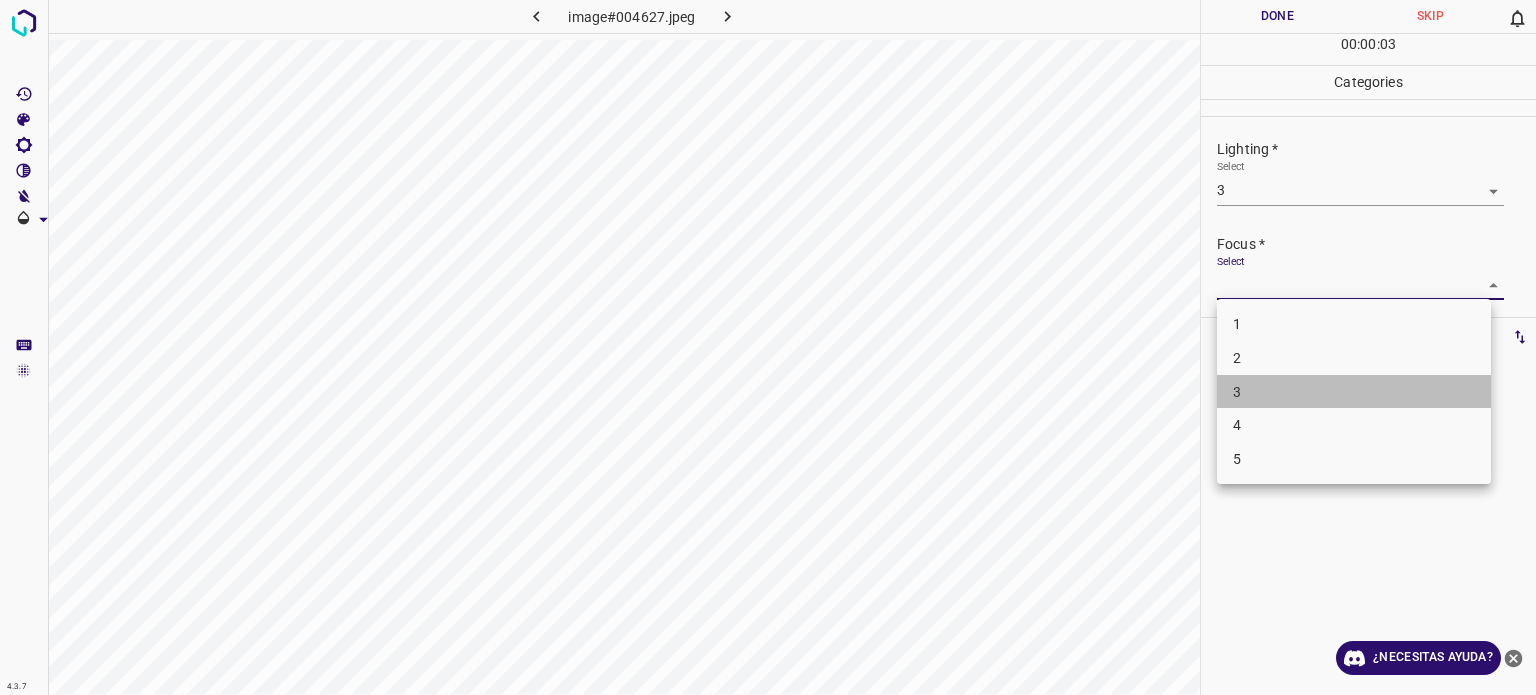 drag, startPoint x: 1255, startPoint y: 390, endPoint x: 1240, endPoint y: 355, distance: 38.078865 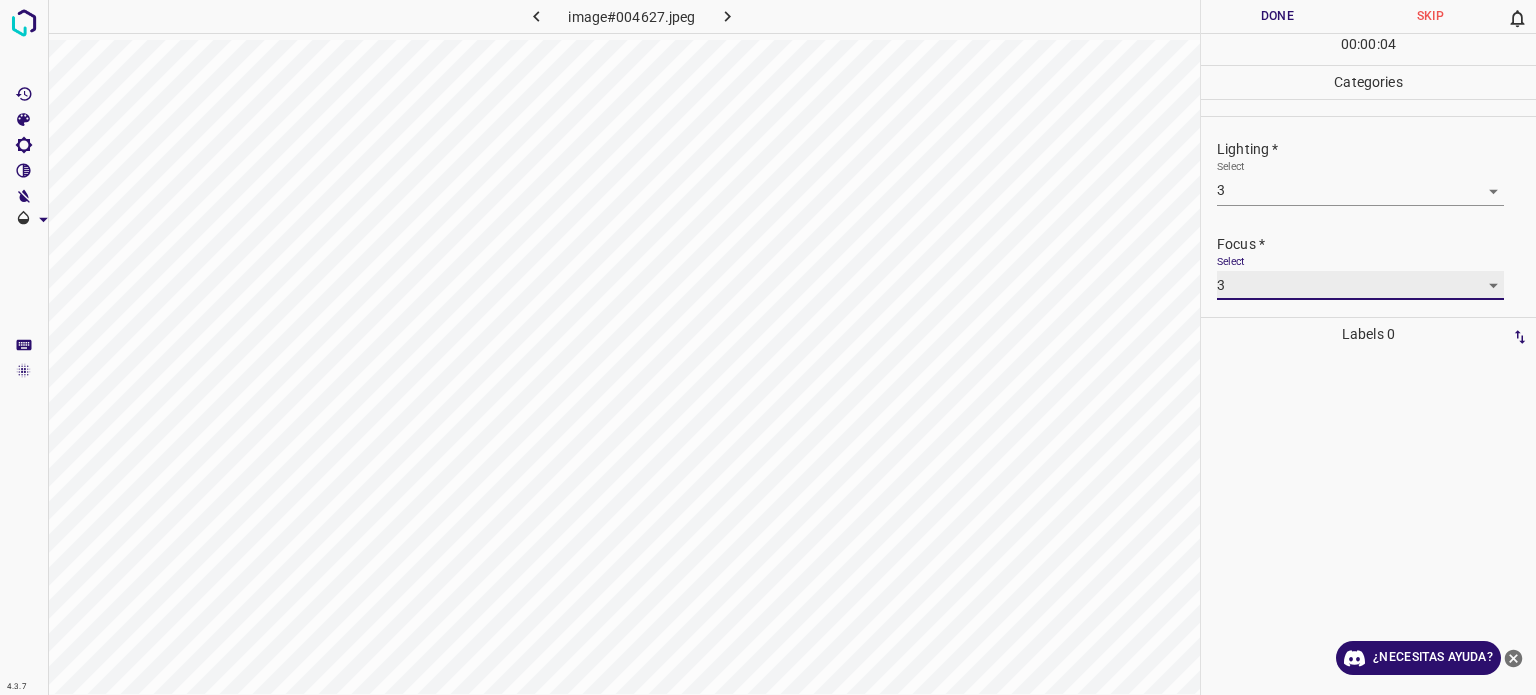 scroll, scrollTop: 98, scrollLeft: 0, axis: vertical 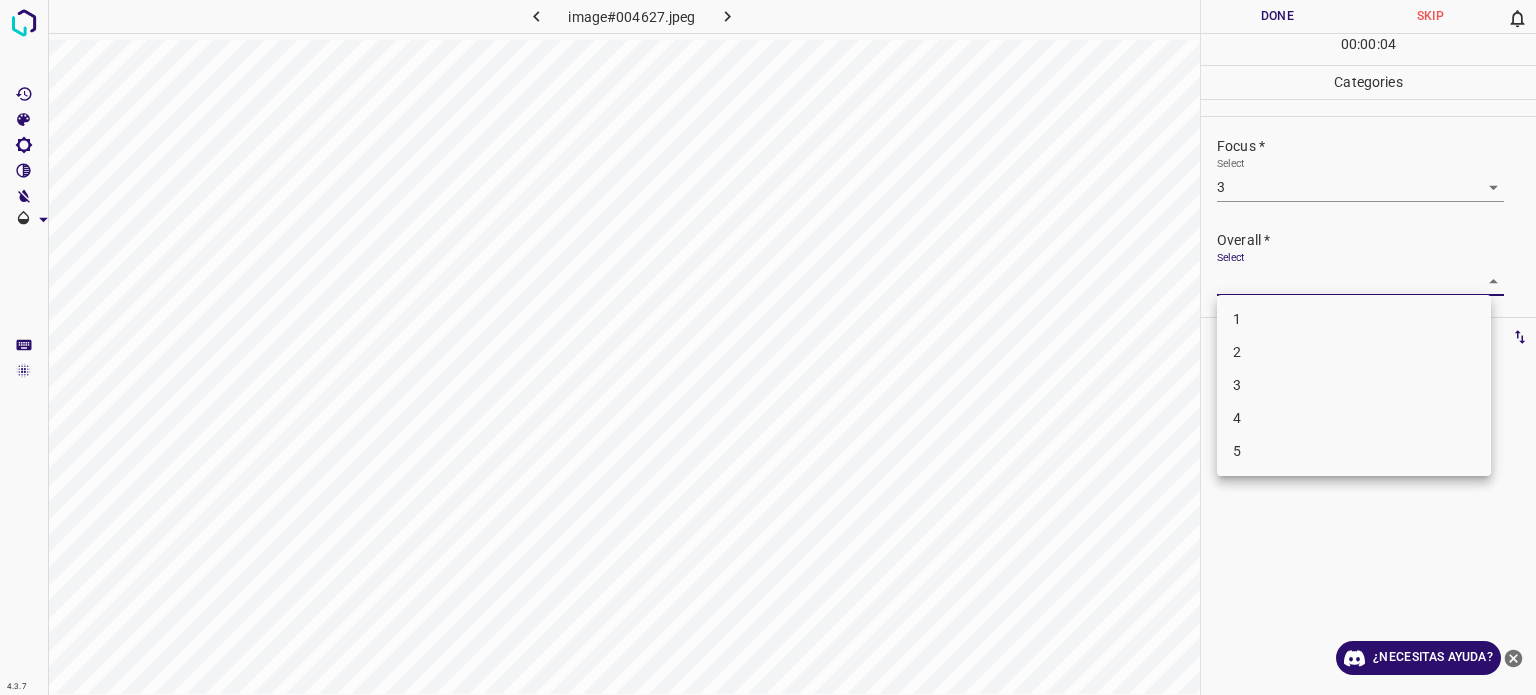 click on "4.3.7 image#004627.jpeg Done Skip 0 00 : 00 : 04 Categories Lighting * Select 3 3 Focus * Select 3 3 Overall * Select ​ Labels 0 Categories 1 Lighting 2 Focus 3 Overall Tools Space Change between modes (Draw & Edit) I Auto labeling R Restore zoom M Zoom in N Zoom out Delete Delete selecte label Filters Z Restore filters X Saturation filter C Brightness filter V Contrast filter B Gray scale filter General O Download ¿Necesitas ayuda? Texto original Valora esta traducción Tu opinión servirá para ayudar a mejorar el Traductor de Google - Texto - Esconder - Borrar 1 2 3 4 5" at bounding box center (768, 347) 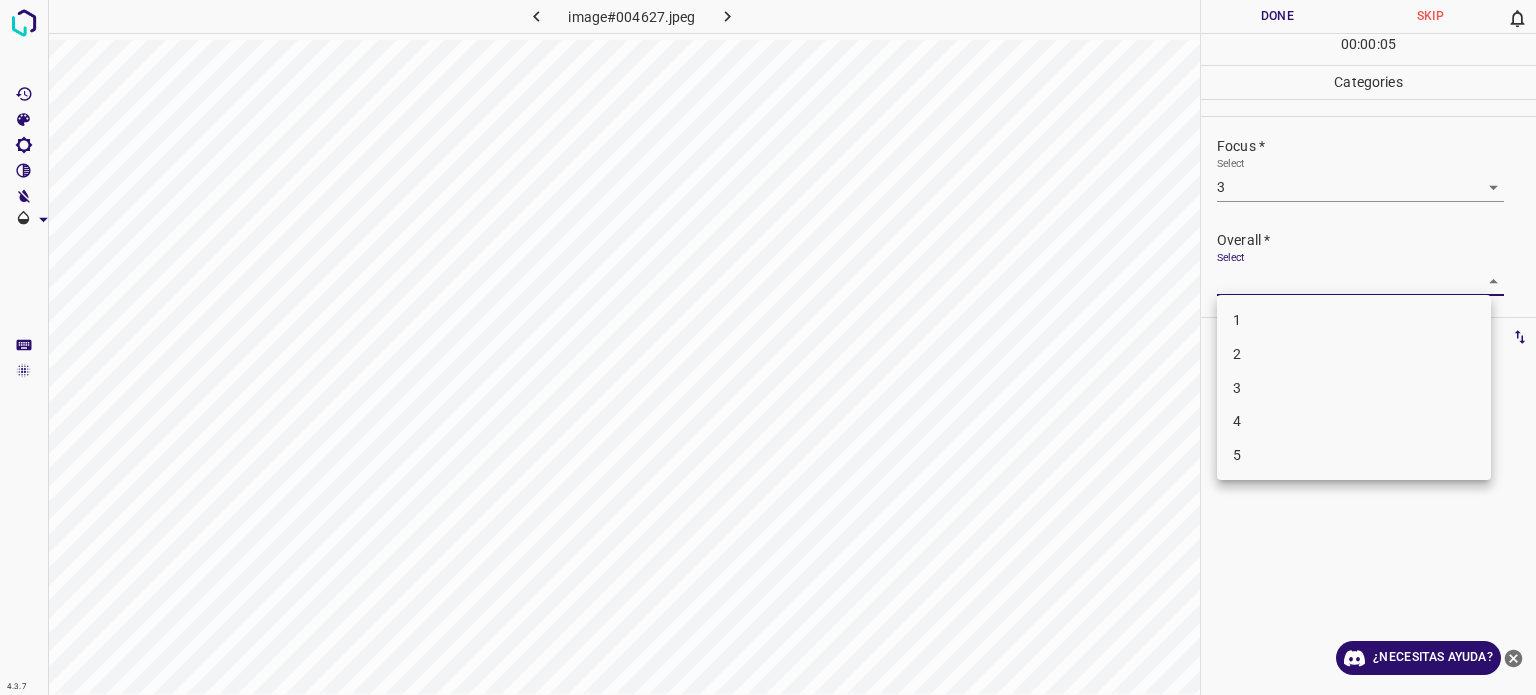 click on "3" at bounding box center (1354, 388) 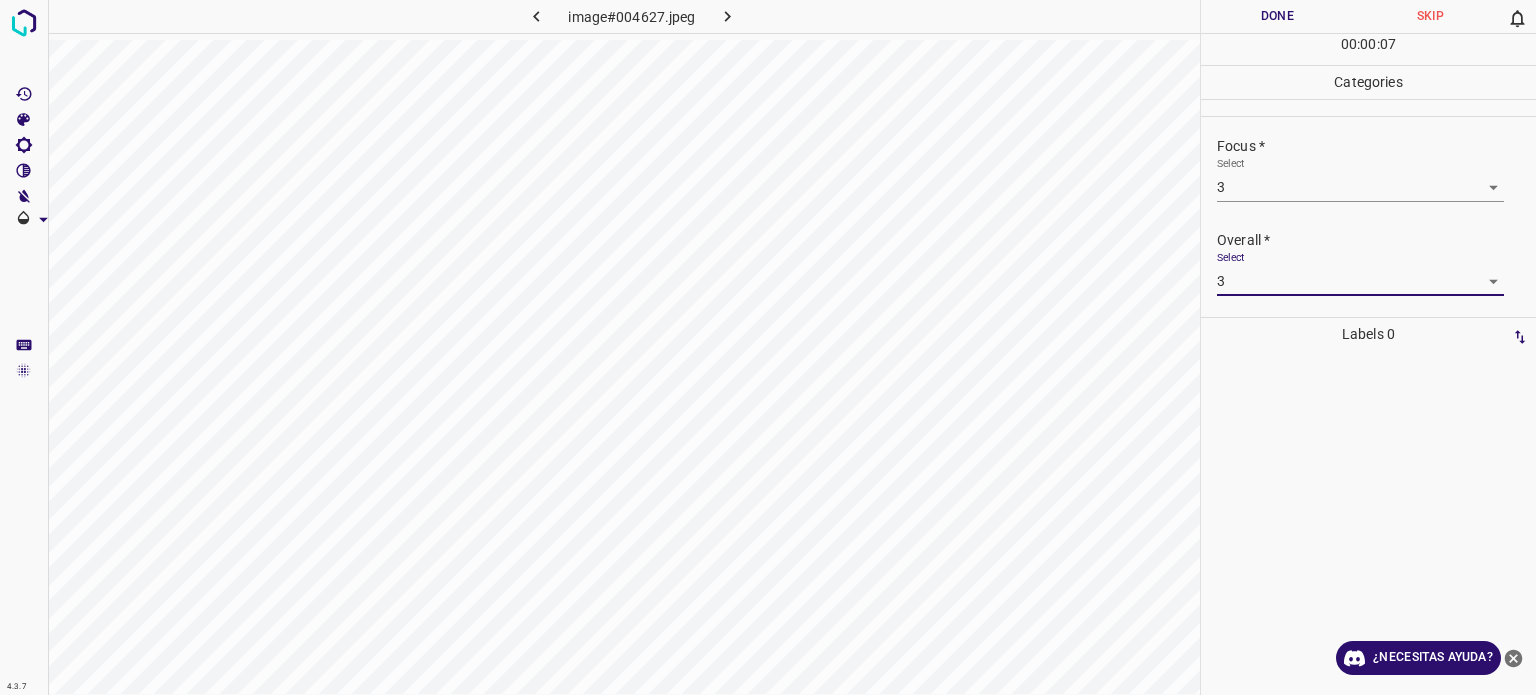 click on "Done" at bounding box center (1277, 16) 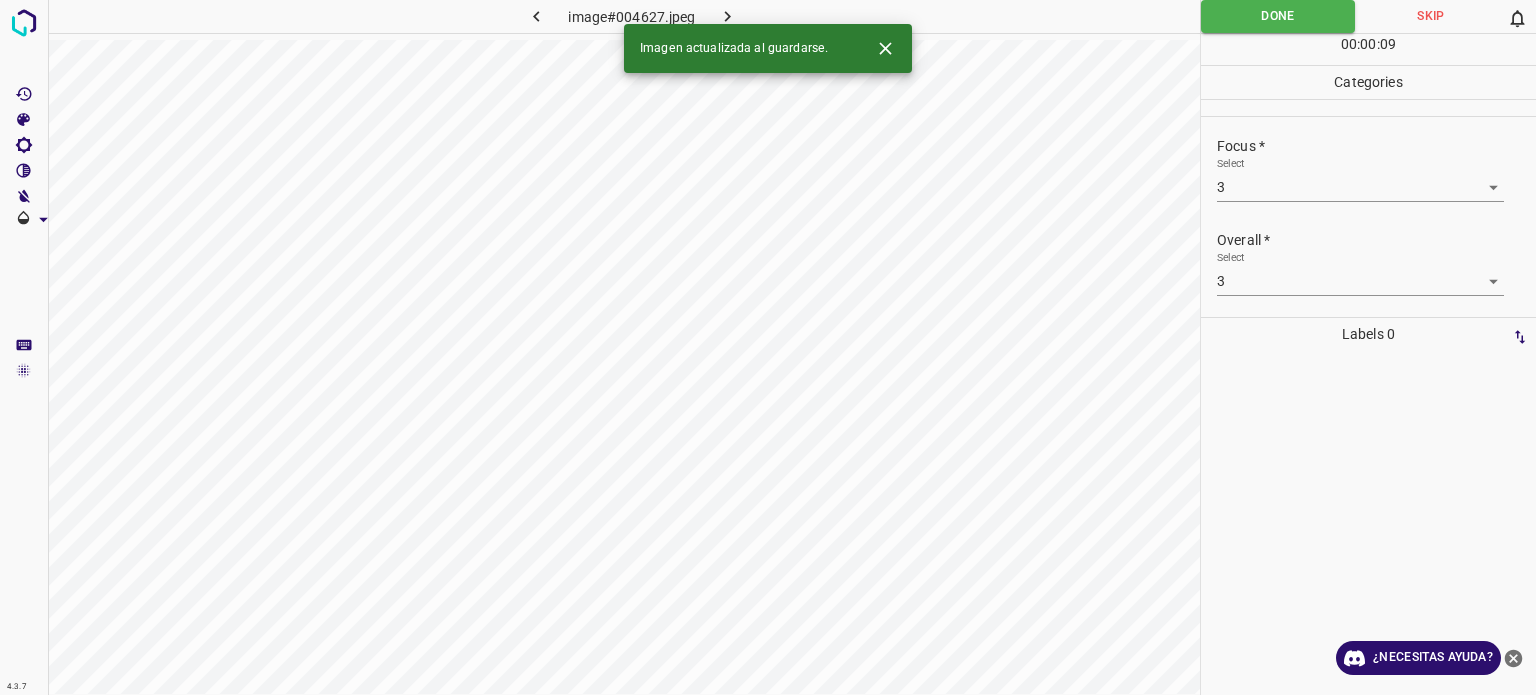 click 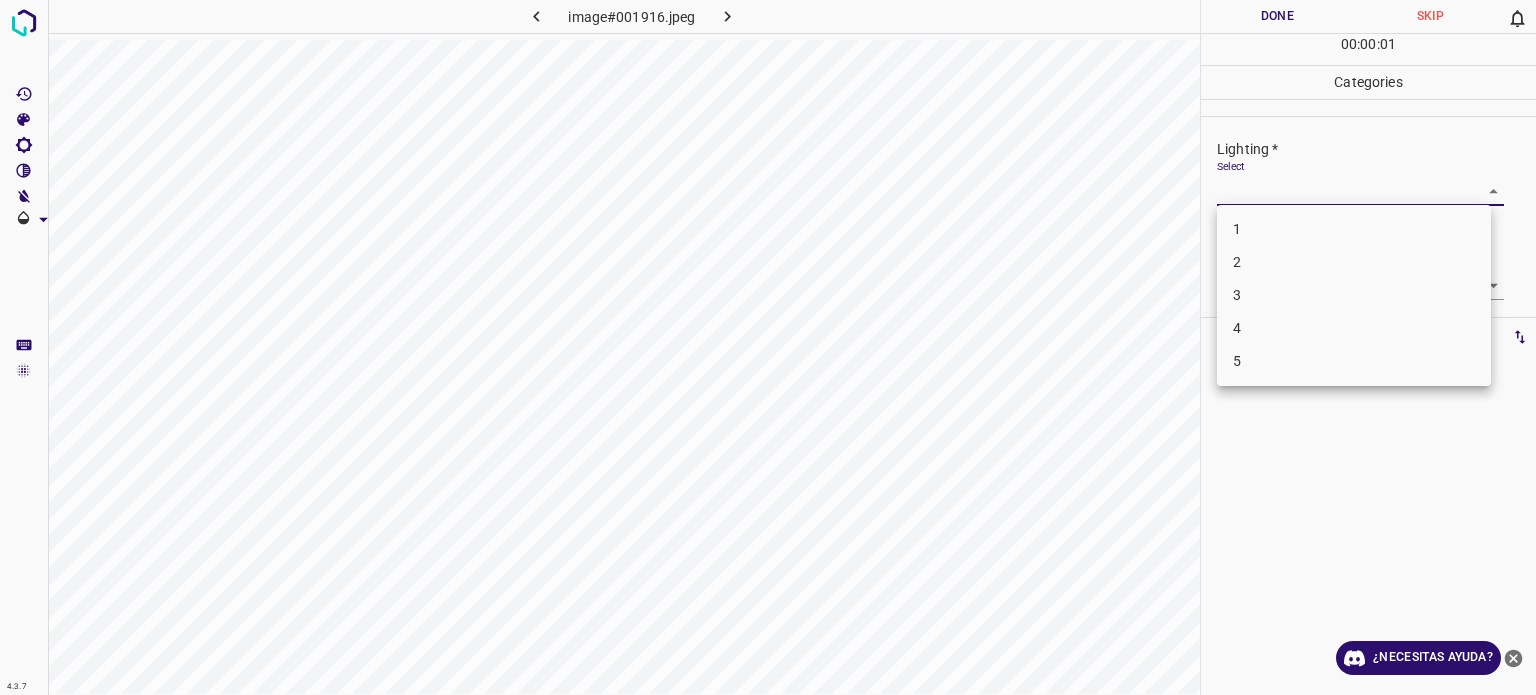 click on "4.3.7 image#001916.jpeg Done Skip 0 00   : 00   : 01   Categories Lighting *  Select ​ Focus *  Select ​ Overall *  Select ​ Labels   0 Categories 1 Lighting 2 Focus 3 Overall Tools Space Change between modes (Draw & Edit) I Auto labeling R Restore zoom M Zoom in N Zoom out Delete Delete selecte label Filters Z Restore filters X Saturation filter C Brightness filter V Contrast filter B Gray scale filter General O Download ¿Necesitas ayuda? Texto original Valora esta traducción Tu opinión servirá para ayudar a mejorar el Traductor de Google - Texto - Esconder - Borrar 1 2 3 4 5" at bounding box center [768, 347] 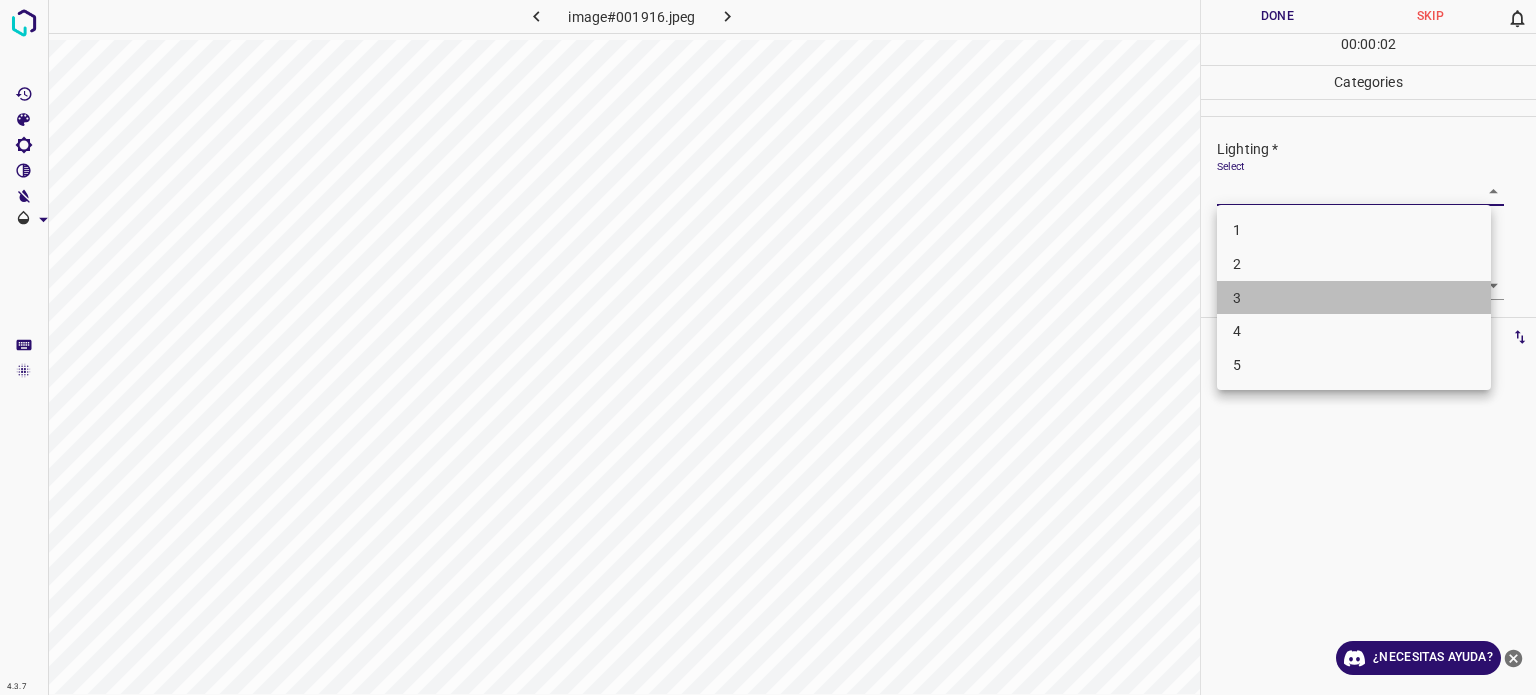 click on "3" at bounding box center [1354, 298] 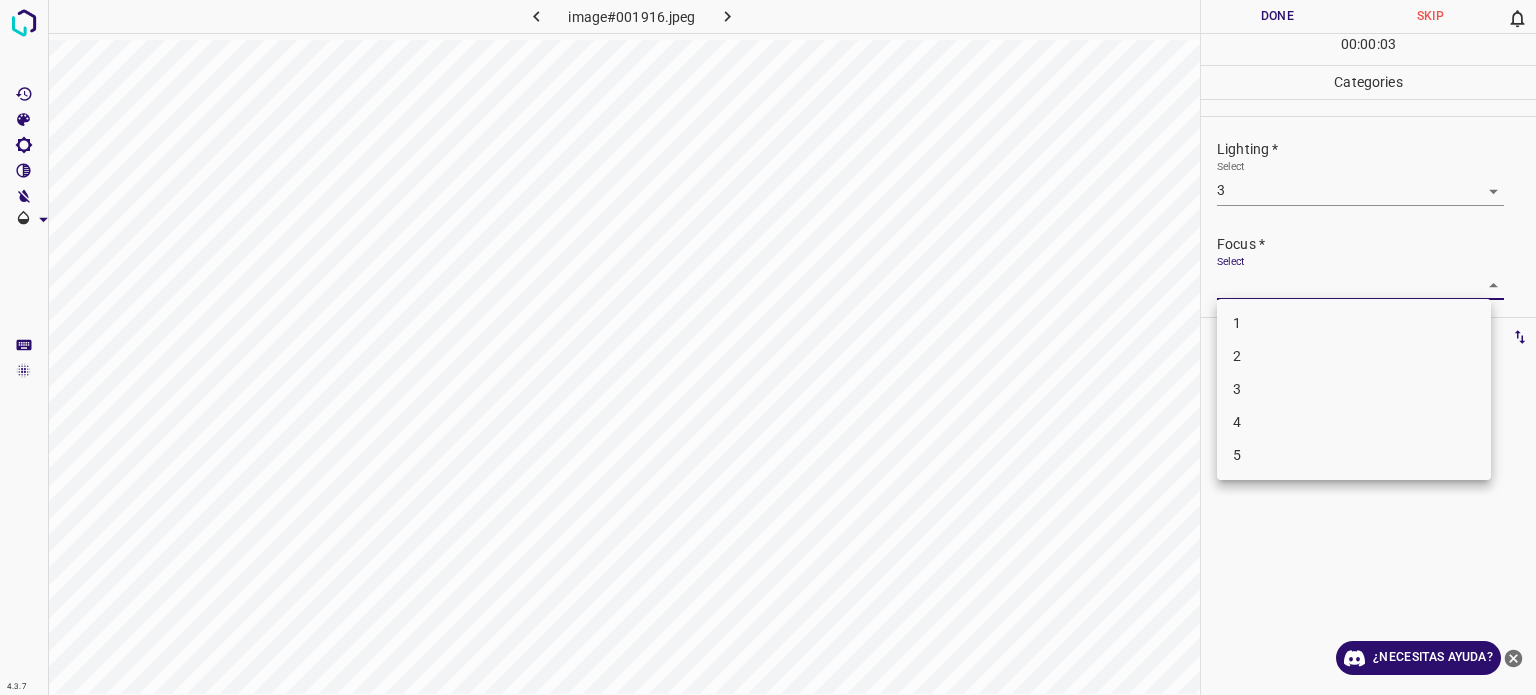 click on "4.3.7 image#001916.jpeg Done Skip 0 00   : 00   : 03   Categories Lighting *  Select 3 3 Focus *  Select ​ Overall *  Select ​ Labels   0 Categories 1 Lighting 2 Focus 3 Overall Tools Space Change between modes (Draw & Edit) I Auto labeling R Restore zoom M Zoom in N Zoom out Delete Delete selecte label Filters Z Restore filters X Saturation filter C Brightness filter V Contrast filter B Gray scale filter General O Download ¿Necesitas ayuda? Texto original Valora esta traducción Tu opinión servirá para ayudar a mejorar el Traductor de Google - Texto - Esconder - Borrar 1 2 3 4 5" at bounding box center [768, 347] 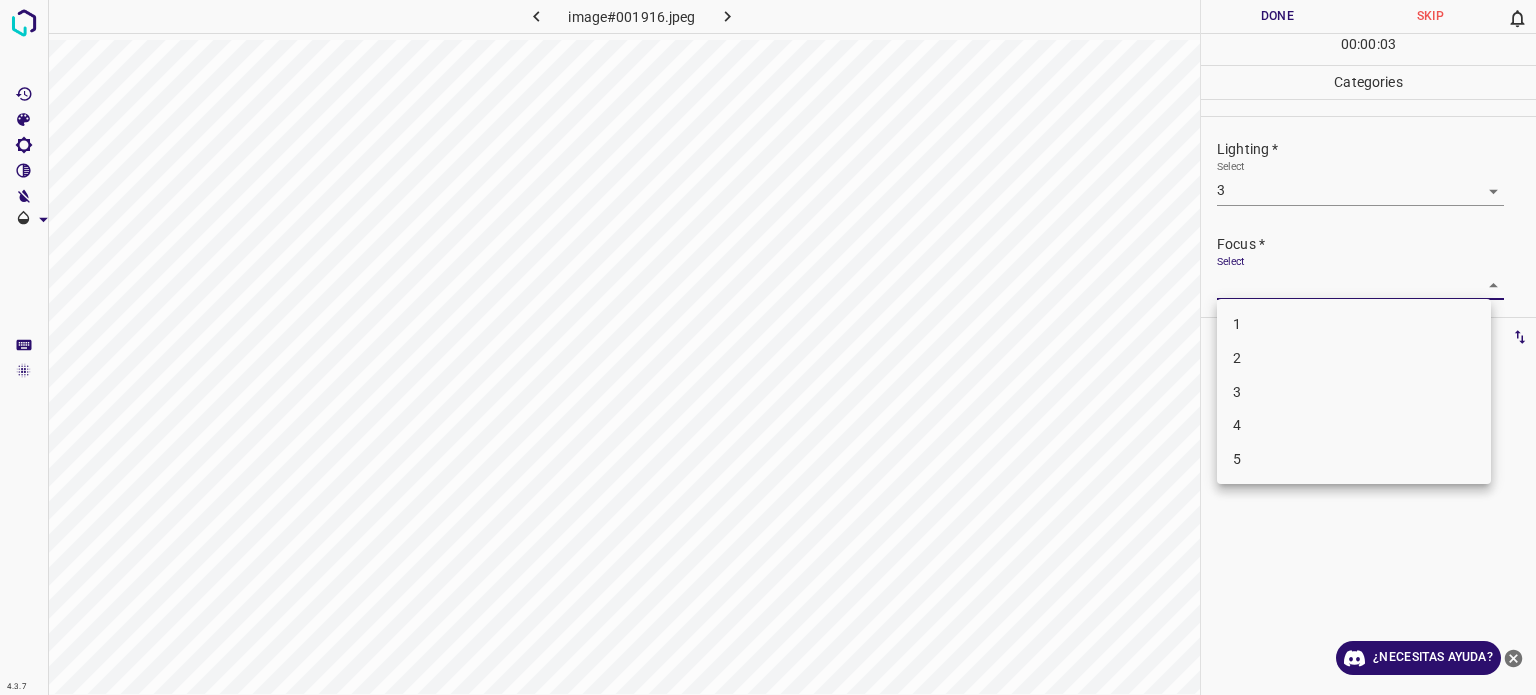 click on "3" at bounding box center (1237, 391) 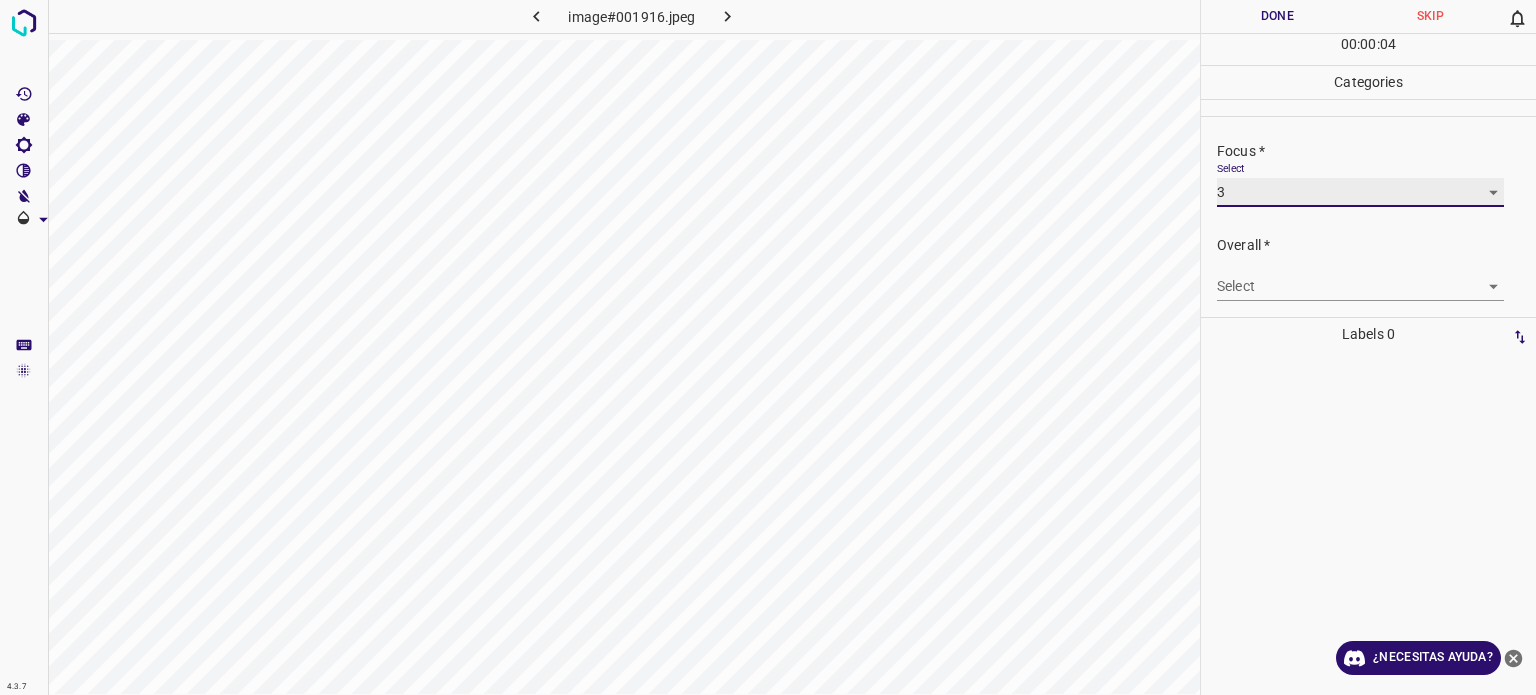 scroll, scrollTop: 98, scrollLeft: 0, axis: vertical 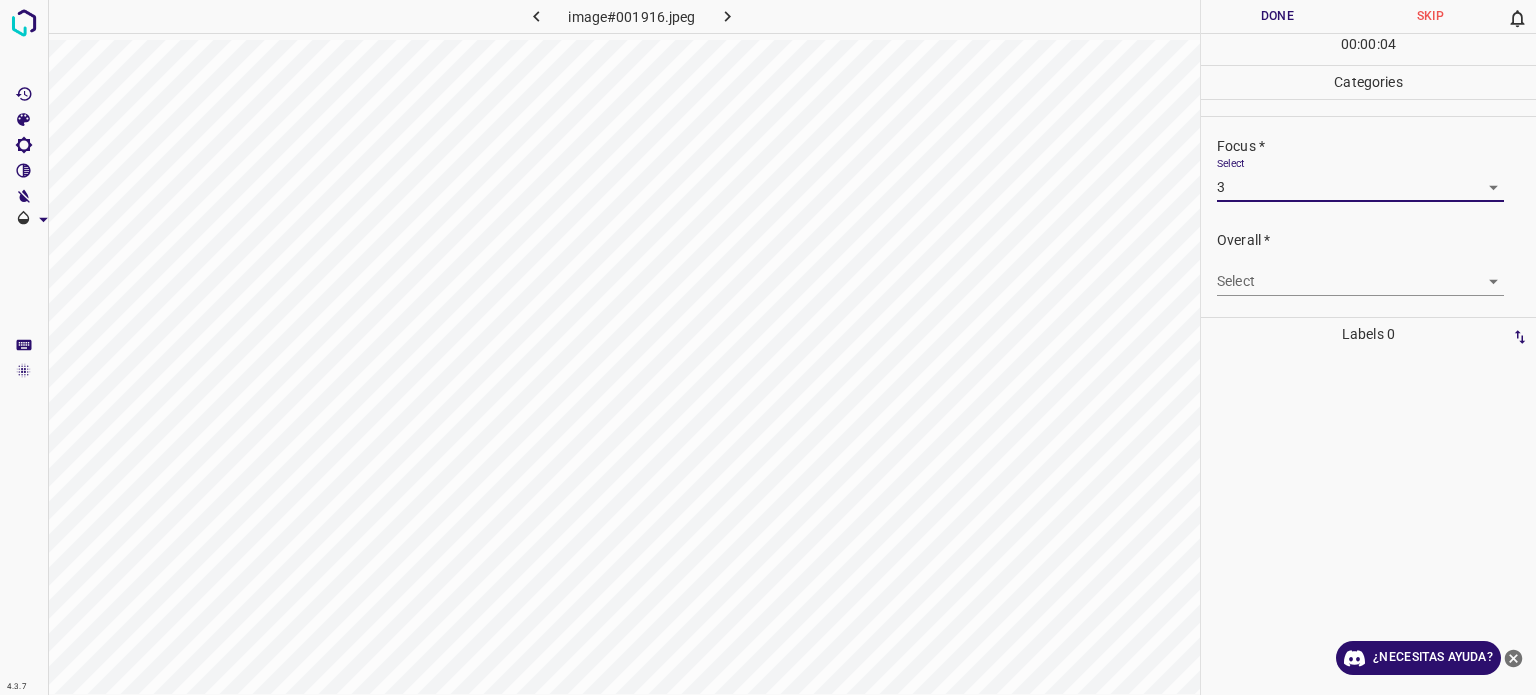 click on "4.3.7 image#001916.jpeg Done Skip 0 00   : 00   : 04   Categories Lighting *  Select 3 3 Focus *  Select 3 3 Overall *  Select ​ Labels   0 Categories 1 Lighting 2 Focus 3 Overall Tools Space Change between modes (Draw & Edit) I Auto labeling R Restore zoom M Zoom in N Zoom out Delete Delete selecte label Filters Z Restore filters X Saturation filter C Brightness filter V Contrast filter B Gray scale filter General O Download ¿Necesitas ayuda? Texto original Valora esta traducción Tu opinión servirá para ayudar a mejorar el Traductor de Google - Texto - Esconder - Borrar" at bounding box center (768, 347) 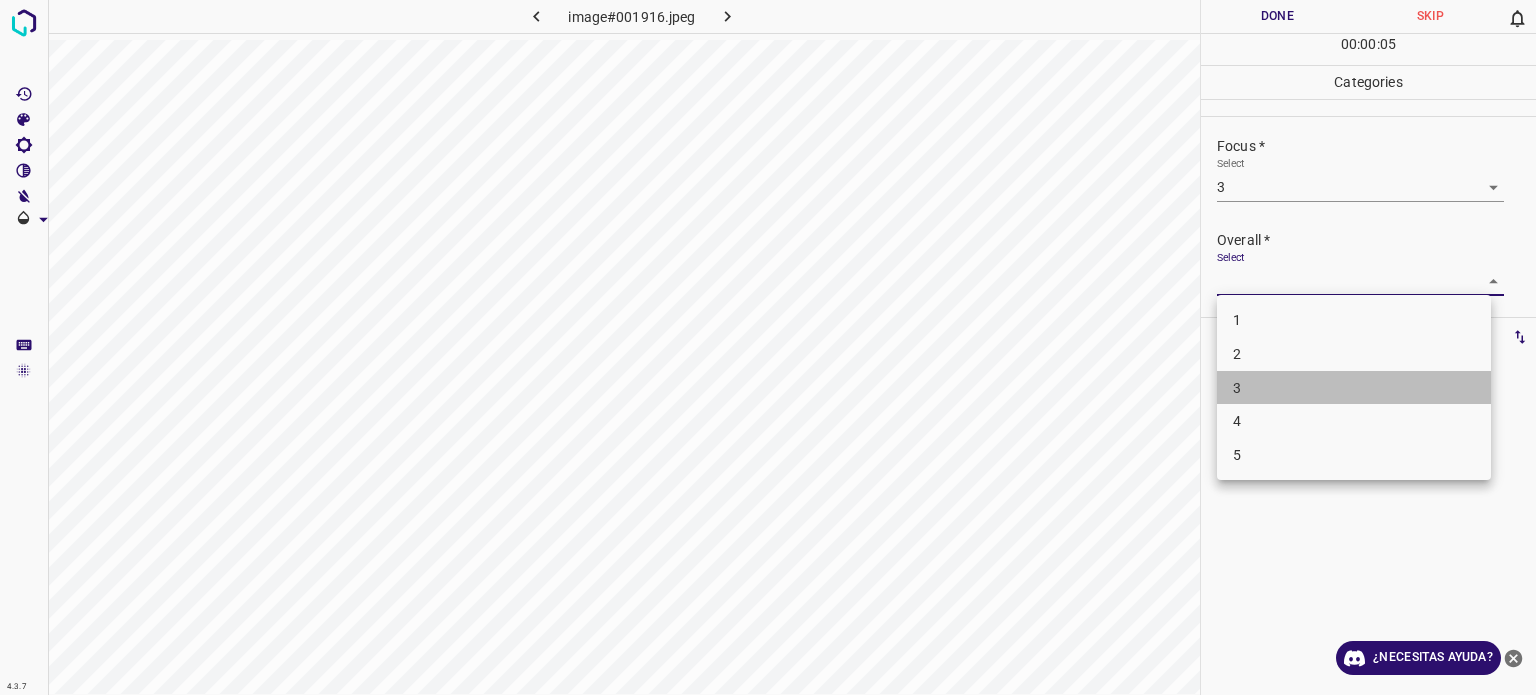 click on "3" at bounding box center [1237, 387] 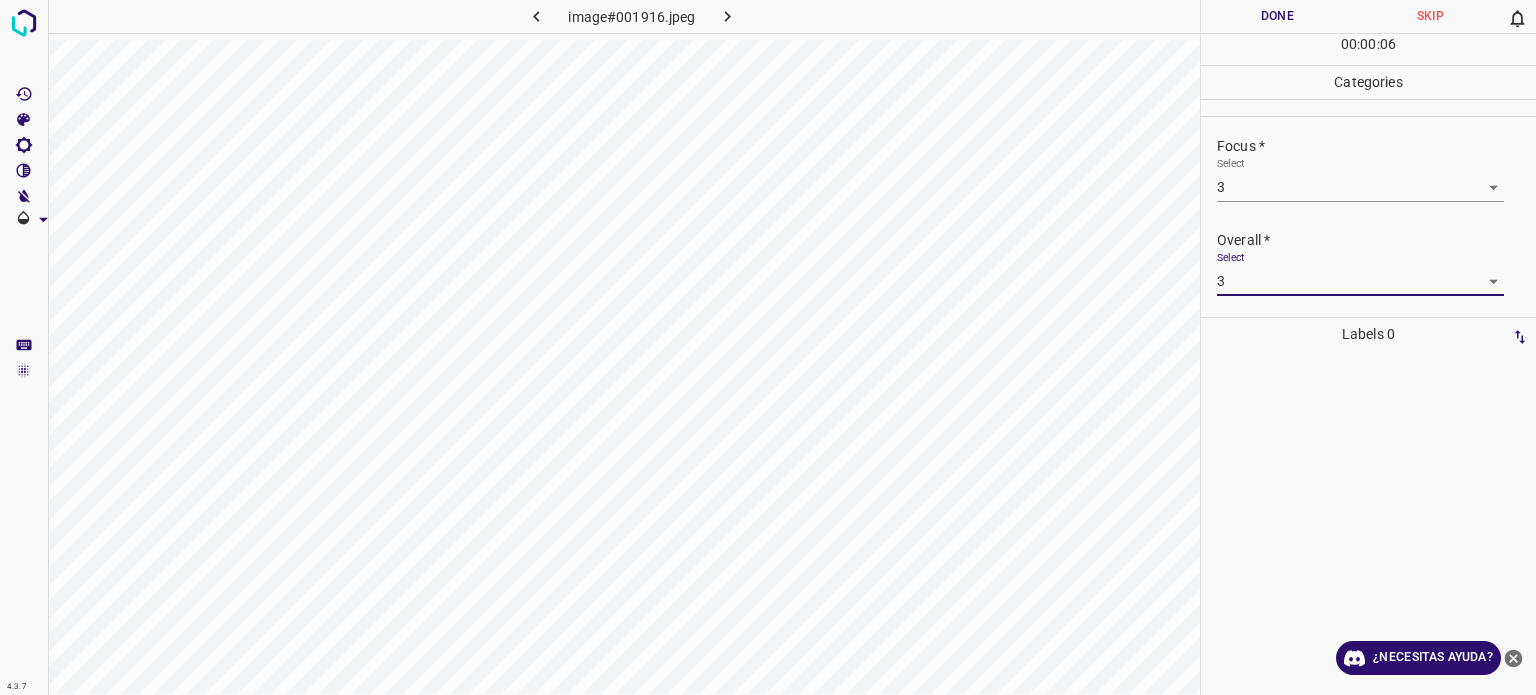 click on "Done" at bounding box center [1277, 16] 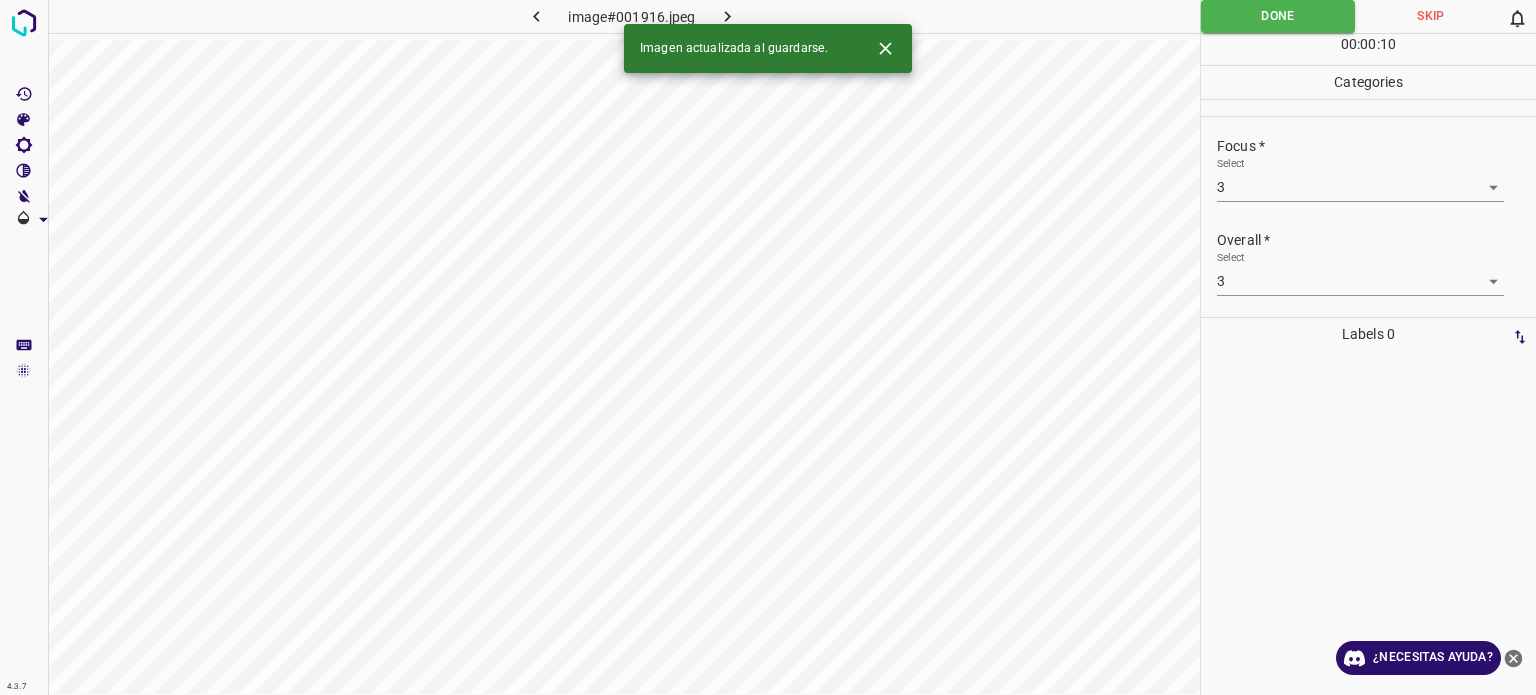 click 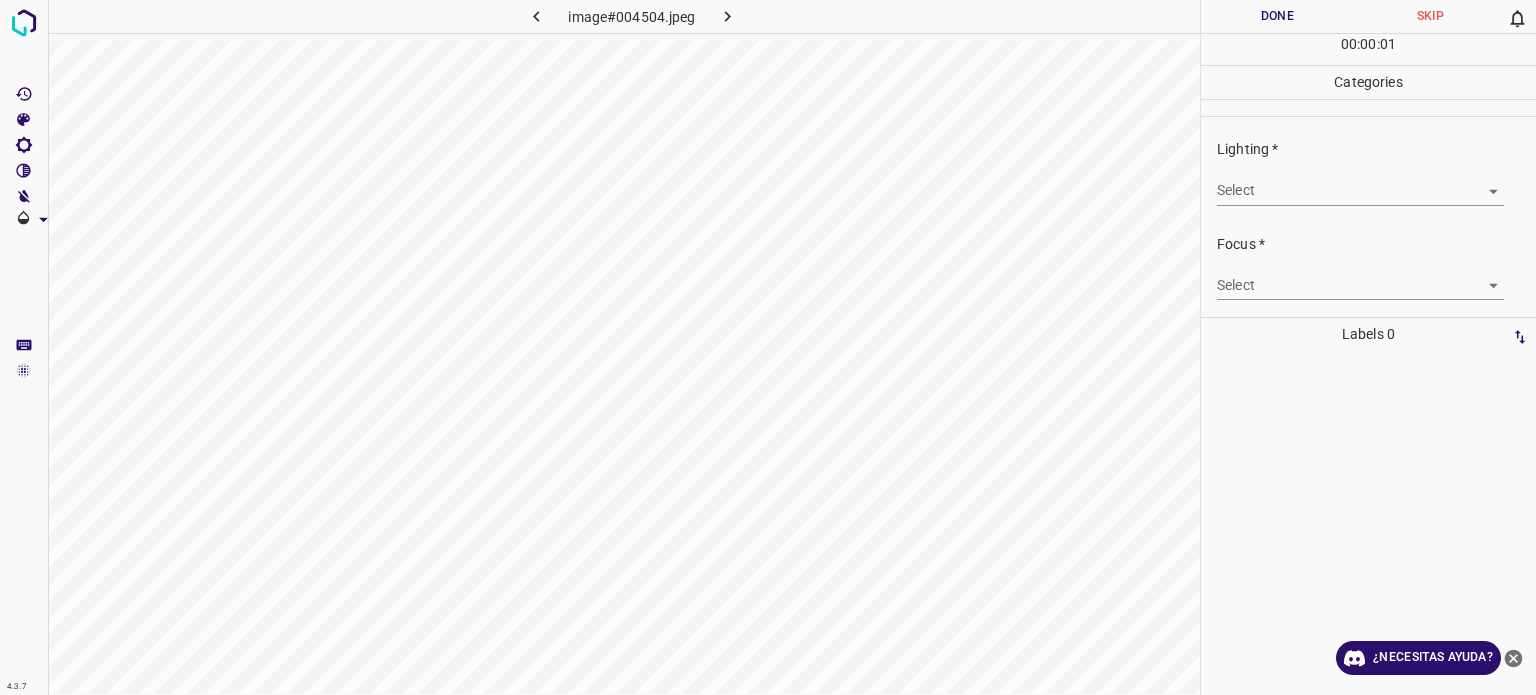 click on "4.3.7 image#004504.jpeg Done Skip 0 00   : 00   : 01   Categories Lighting *  Select ​ Focus *  Select ​ Overall *  Select ​ Labels   0 Categories 1 Lighting 2 Focus 3 Overall Tools Space Change between modes (Draw & Edit) I Auto labeling R Restore zoom M Zoom in N Zoom out Delete Delete selecte label Filters Z Restore filters X Saturation filter C Brightness filter V Contrast filter B Gray scale filter General O Download ¿Necesitas ayuda? Texto original Valora esta traducción Tu opinión servirá para ayudar a mejorar el Traductor de Google - Texto - Esconder - Borrar" at bounding box center [768, 347] 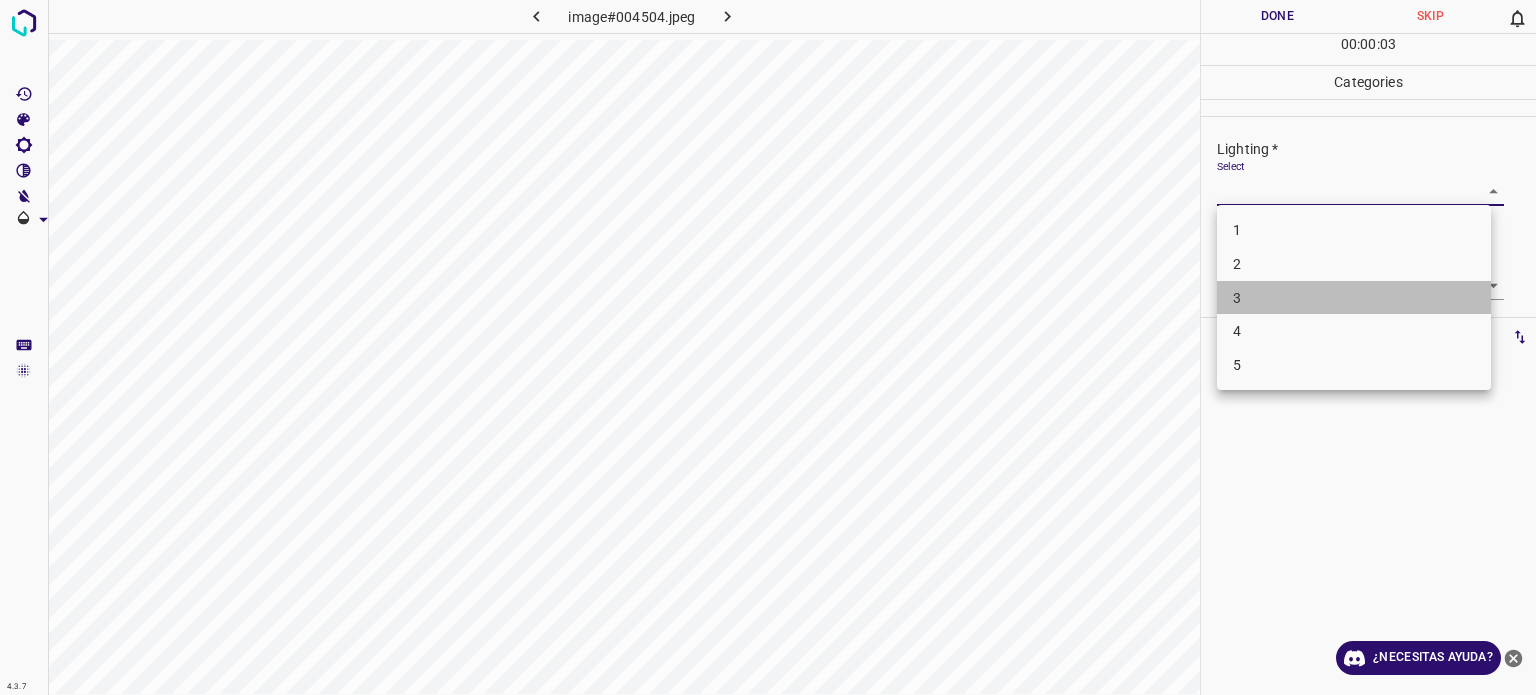 click on "3" at bounding box center [1354, 298] 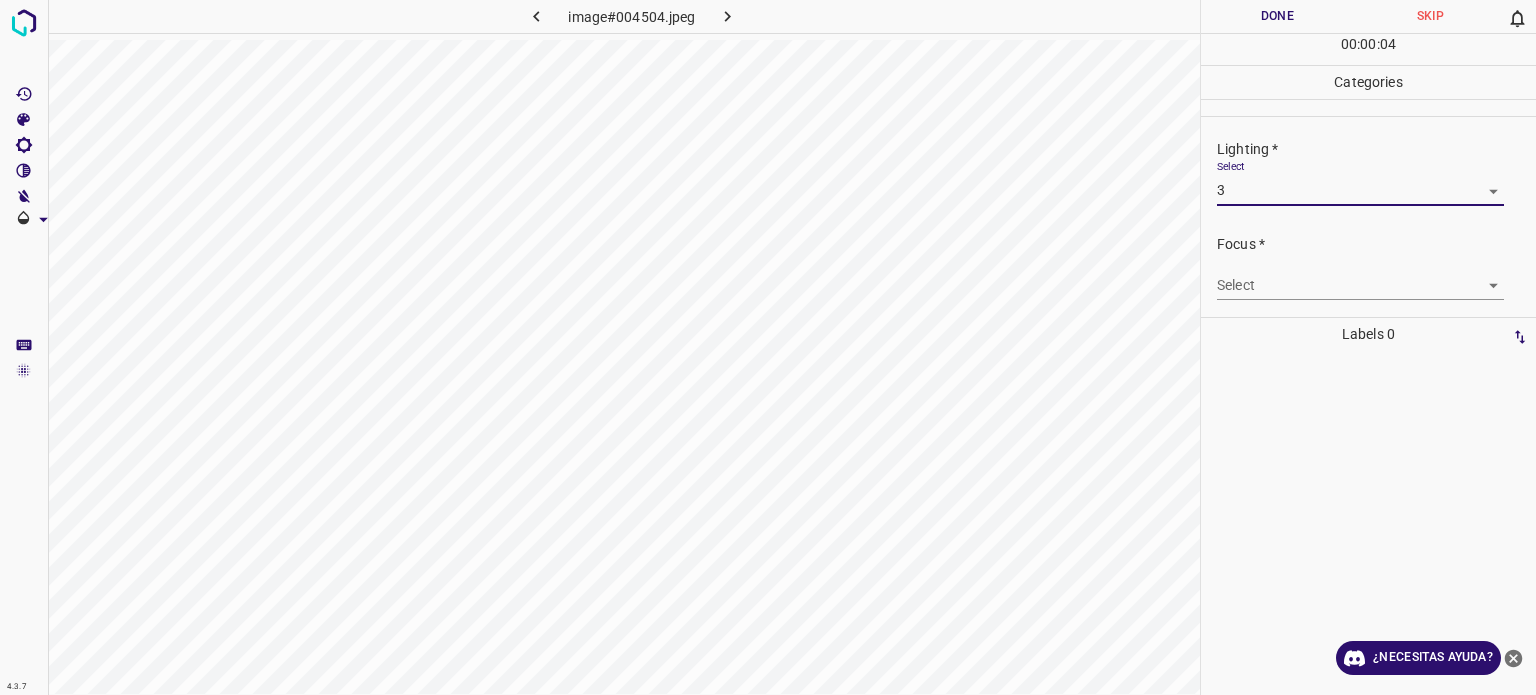 click on "4.3.7 image#004504.jpeg Done Skip 0 00   : 00   : 04   Categories Lighting *  Select 3 3 Focus *  Select ​ Overall *  Select ​ Labels   0 Categories 1 Lighting 2 Focus 3 Overall Tools Space Change between modes (Draw & Edit) I Auto labeling R Restore zoom M Zoom in N Zoom out Delete Delete selecte label Filters Z Restore filters X Saturation filter C Brightness filter V Contrast filter B Gray scale filter General O Download ¿Necesitas ayuda? Texto original Valora esta traducción Tu opinión servirá para ayudar a mejorar el Traductor de Google - Texto - Esconder - Borrar" at bounding box center [768, 347] 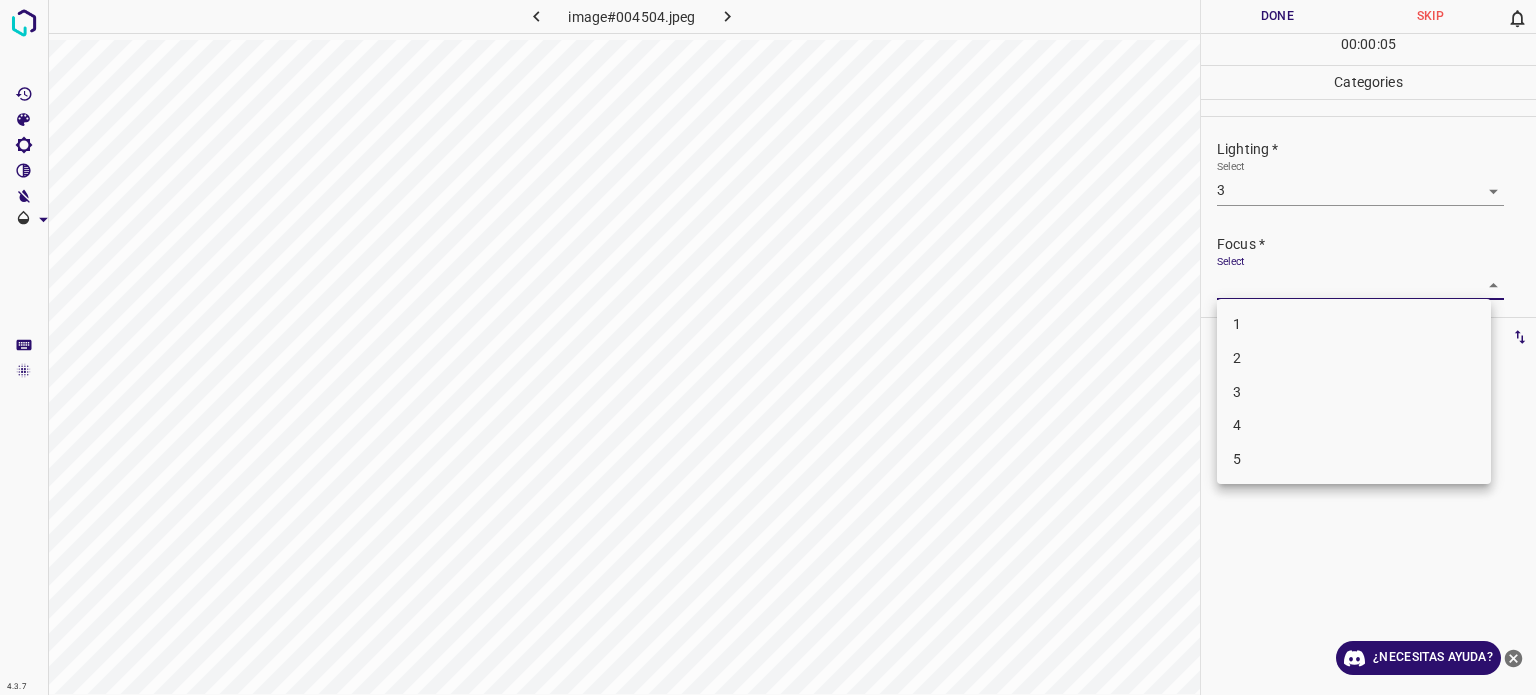 click on "3" at bounding box center [1237, 391] 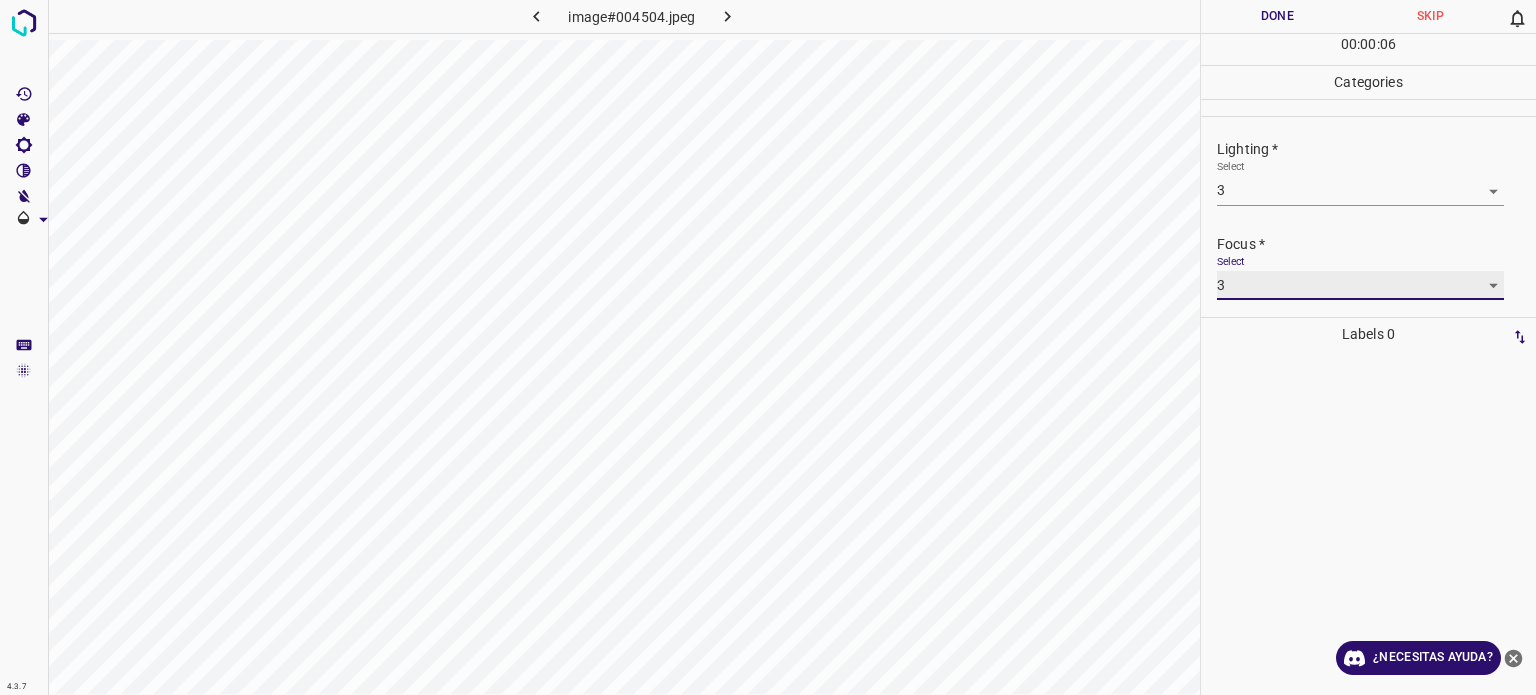 scroll, scrollTop: 98, scrollLeft: 0, axis: vertical 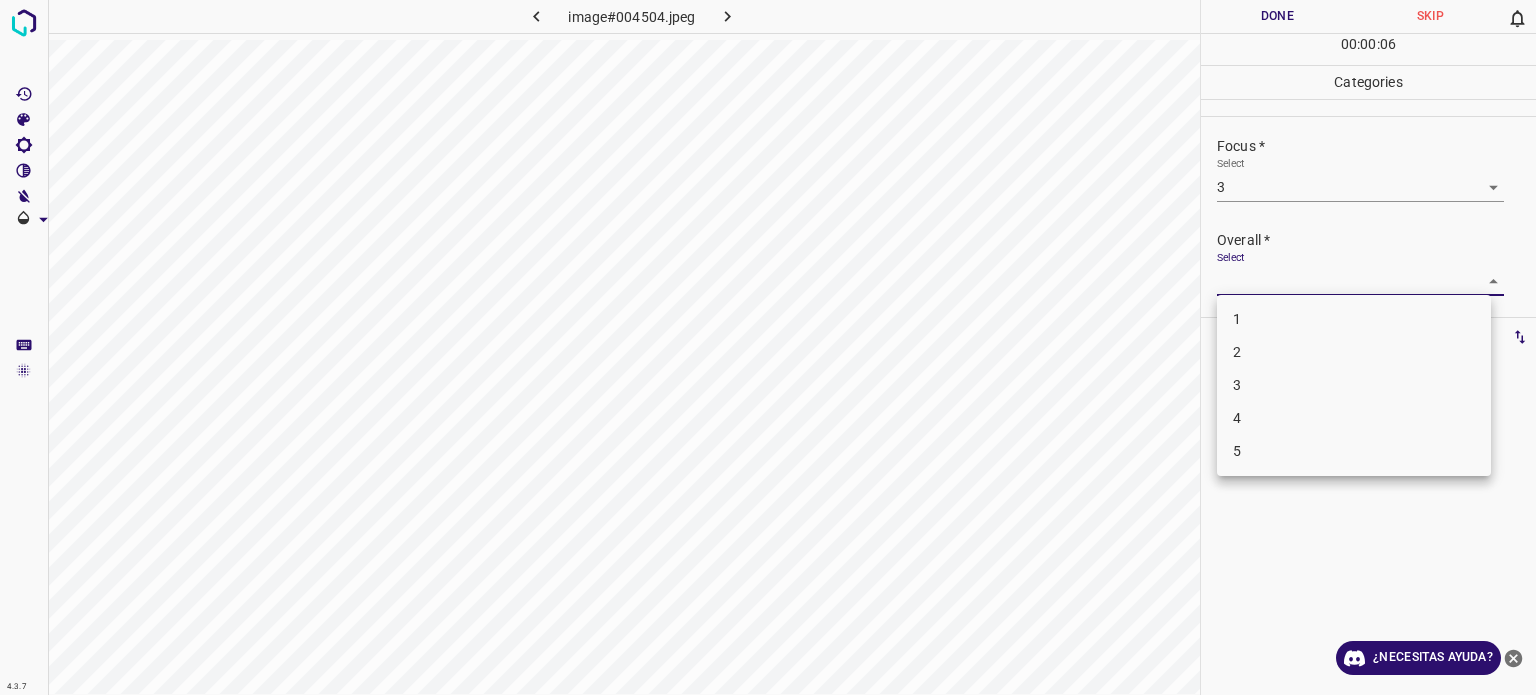 click on "4.3.7 image#004504.jpeg Done Skip 0 00   : 00   : 06   Categories Lighting *  Select 3 3 Focus *  Select 3 3 Overall *  Select ​ Labels   0 Categories 1 Lighting 2 Focus 3 Overall Tools Space Change between modes (Draw & Edit) I Auto labeling R Restore zoom M Zoom in N Zoom out Delete Delete selecte label Filters Z Restore filters X Saturation filter C Brightness filter V Contrast filter B Gray scale filter General O Download ¿Necesitas ayuda? Texto original Valora esta traducción Tu opinión servirá para ayudar a mejorar el Traductor de Google - Texto - Esconder - Borrar 1 2 3 4 5" at bounding box center [768, 347] 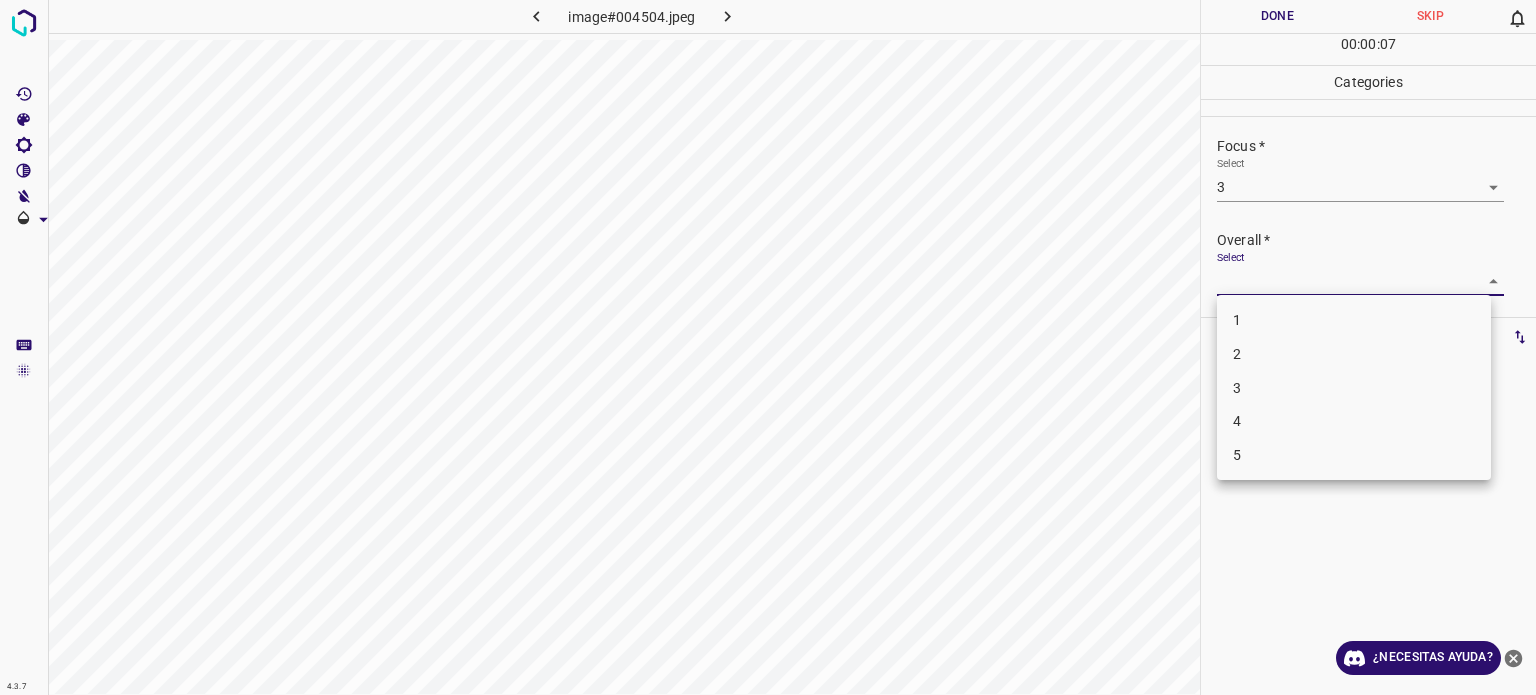 click on "3" at bounding box center [1354, 388] 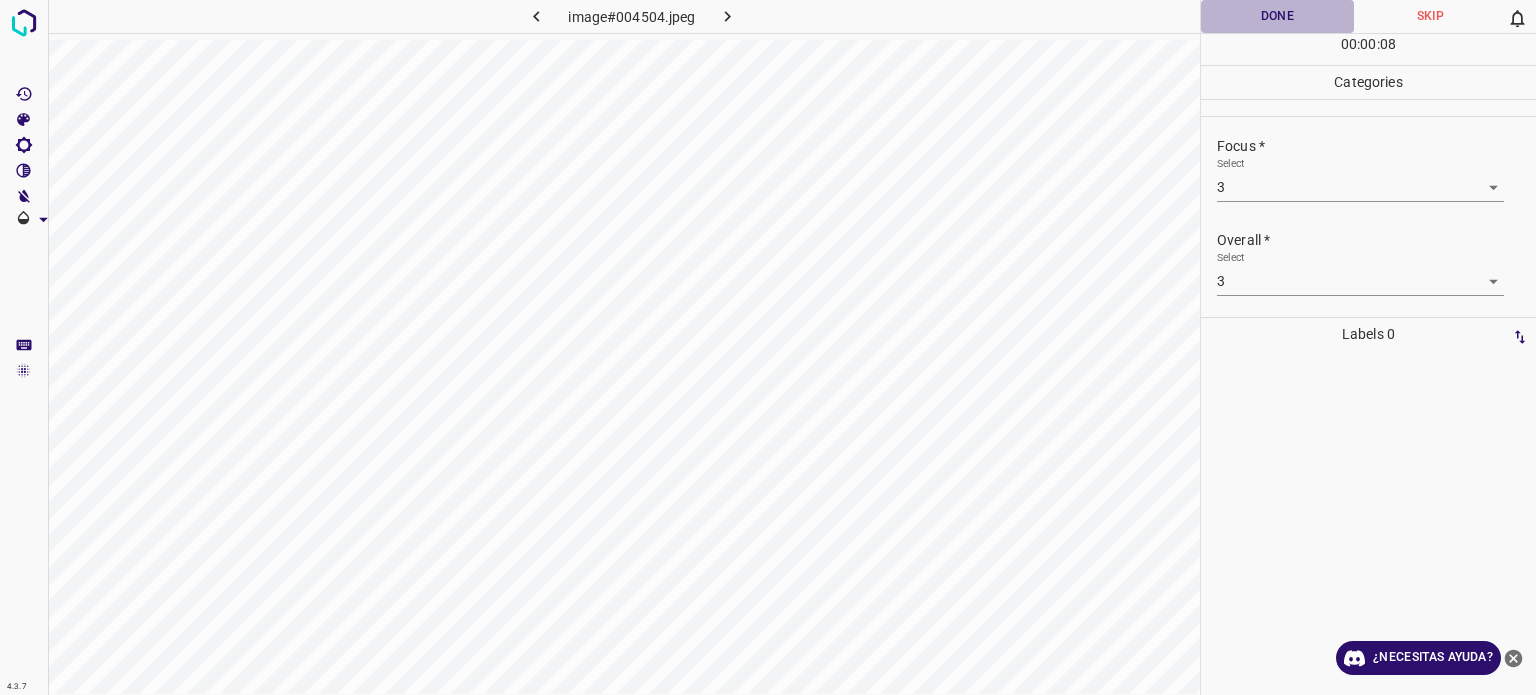 click on "Done" at bounding box center [1277, 16] 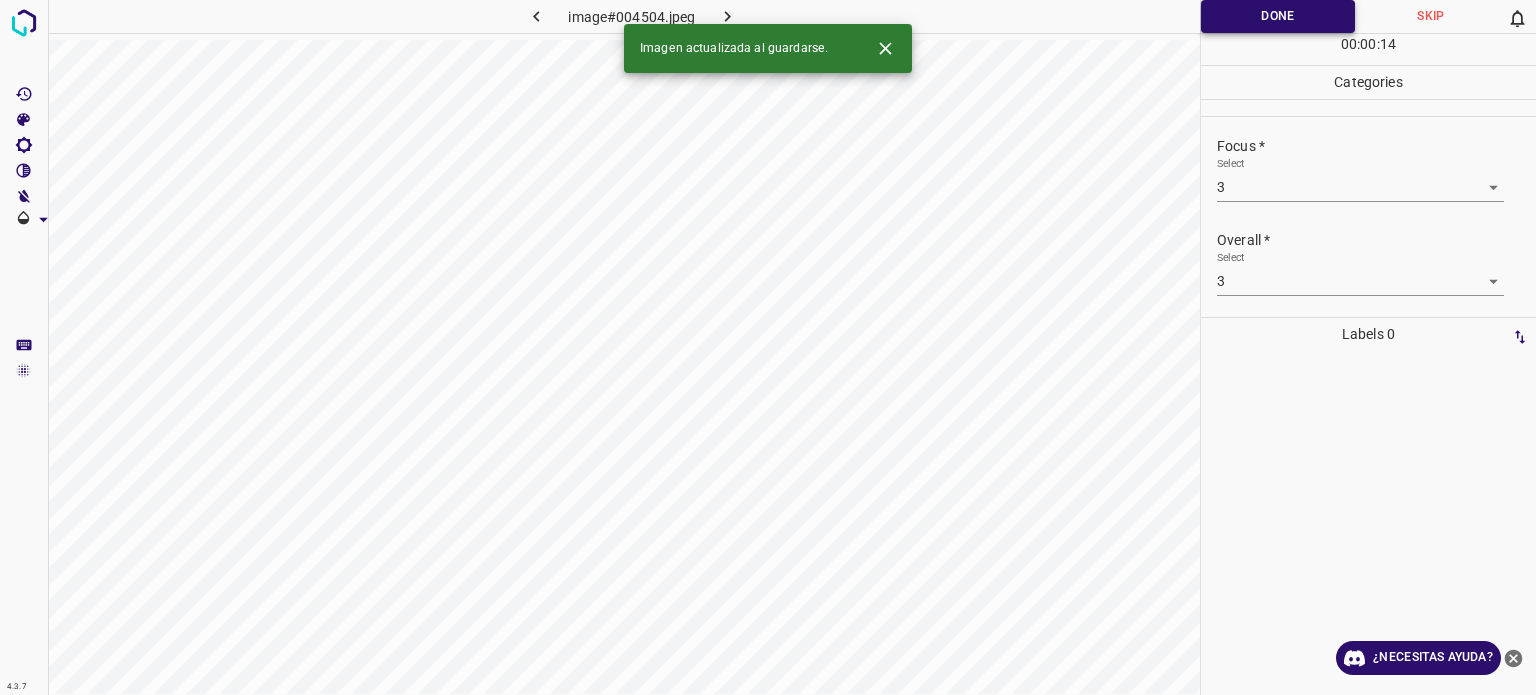 click on "Done" at bounding box center [1278, 16] 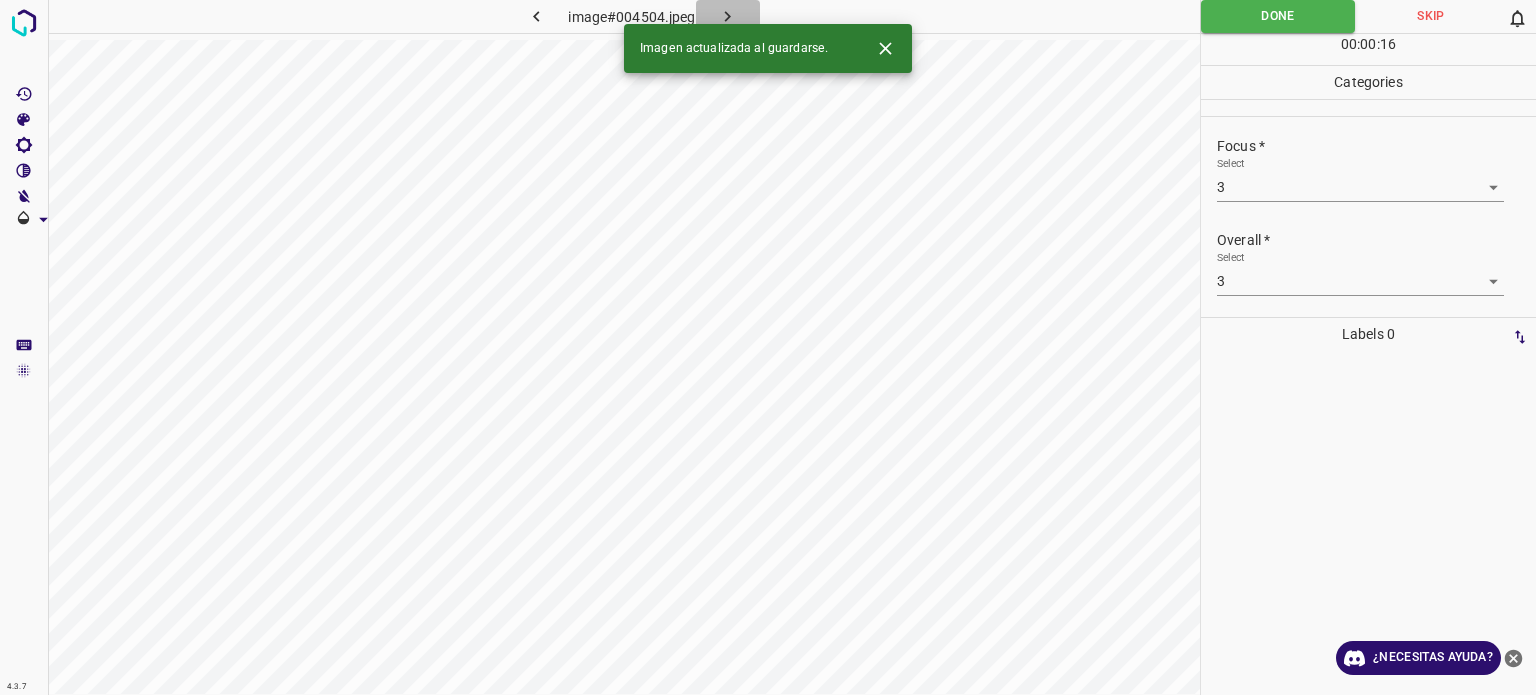click 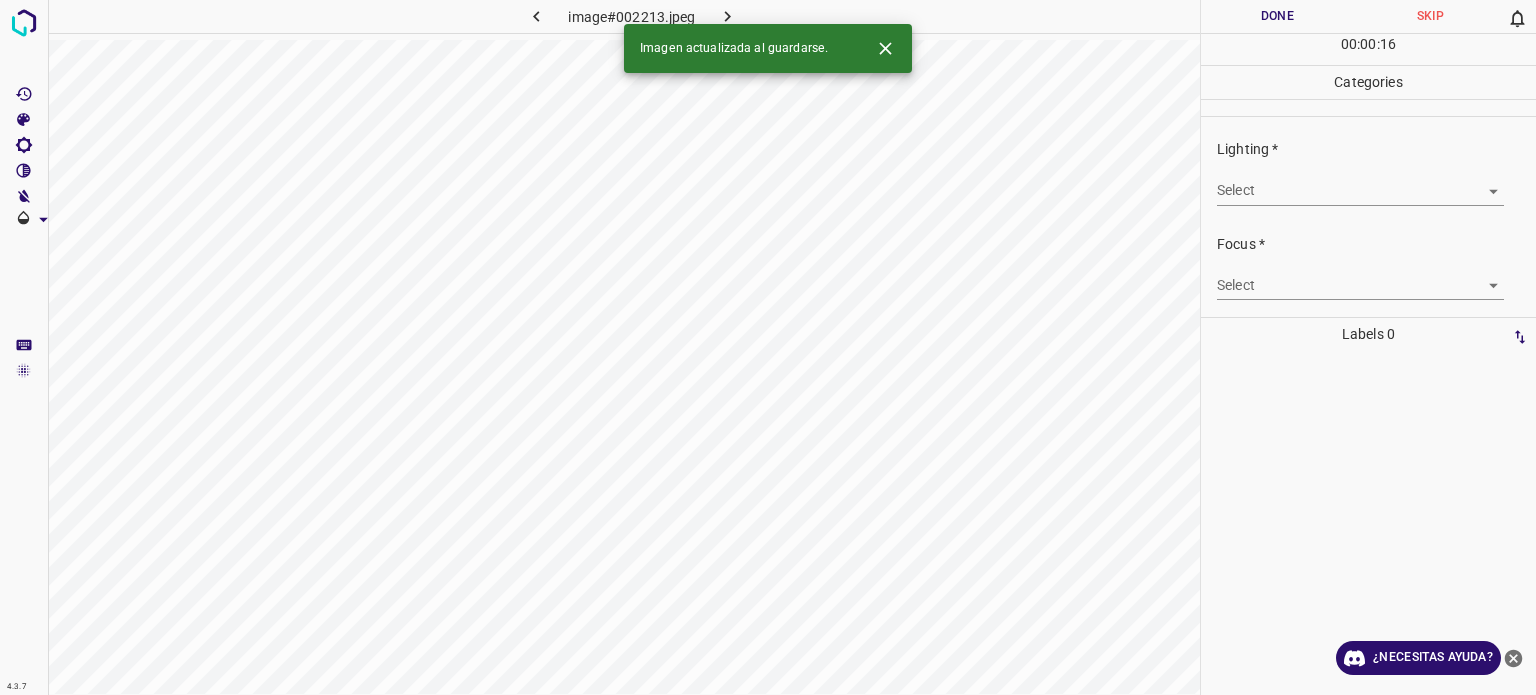 click on "4.3.7 image#002213.jpeg Done Skip 0 00   : 00   : 16   Categories Lighting *  Select ​ Focus *  Select ​ Overall *  Select ​ Labels   0 Categories 1 Lighting 2 Focus 3 Overall Tools Space Change between modes (Draw & Edit) I Auto labeling R Restore zoom M Zoom in N Zoom out Delete Delete selecte label Filters Z Restore filters X Saturation filter C Brightness filter V Contrast filter B Gray scale filter General O Download Imagen actualizada al guardarse. ¿Necesitas ayuda? Texto original Valora esta traducción Tu opinión servirá para ayudar a mejorar el Traductor de Google - Texto - Esconder - Borrar" at bounding box center (768, 347) 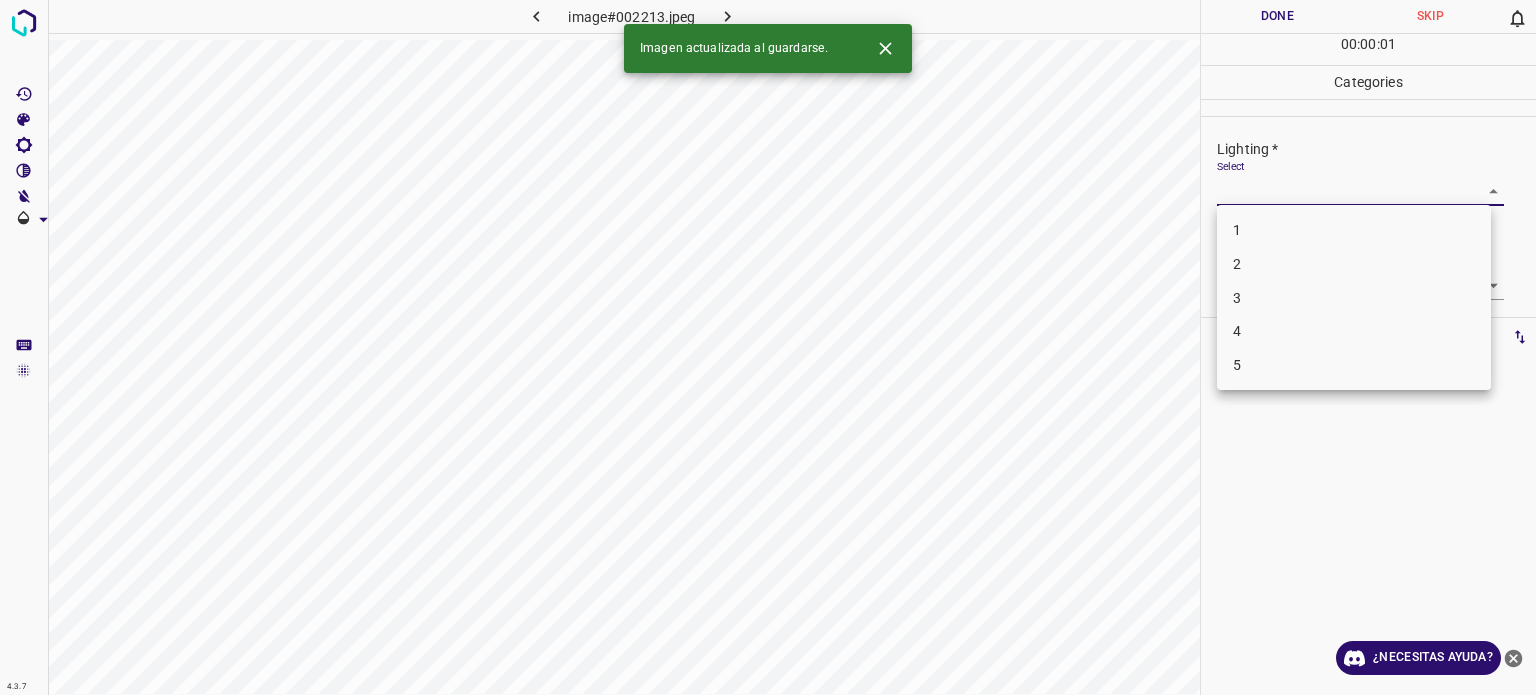 click on "3" at bounding box center [1354, 298] 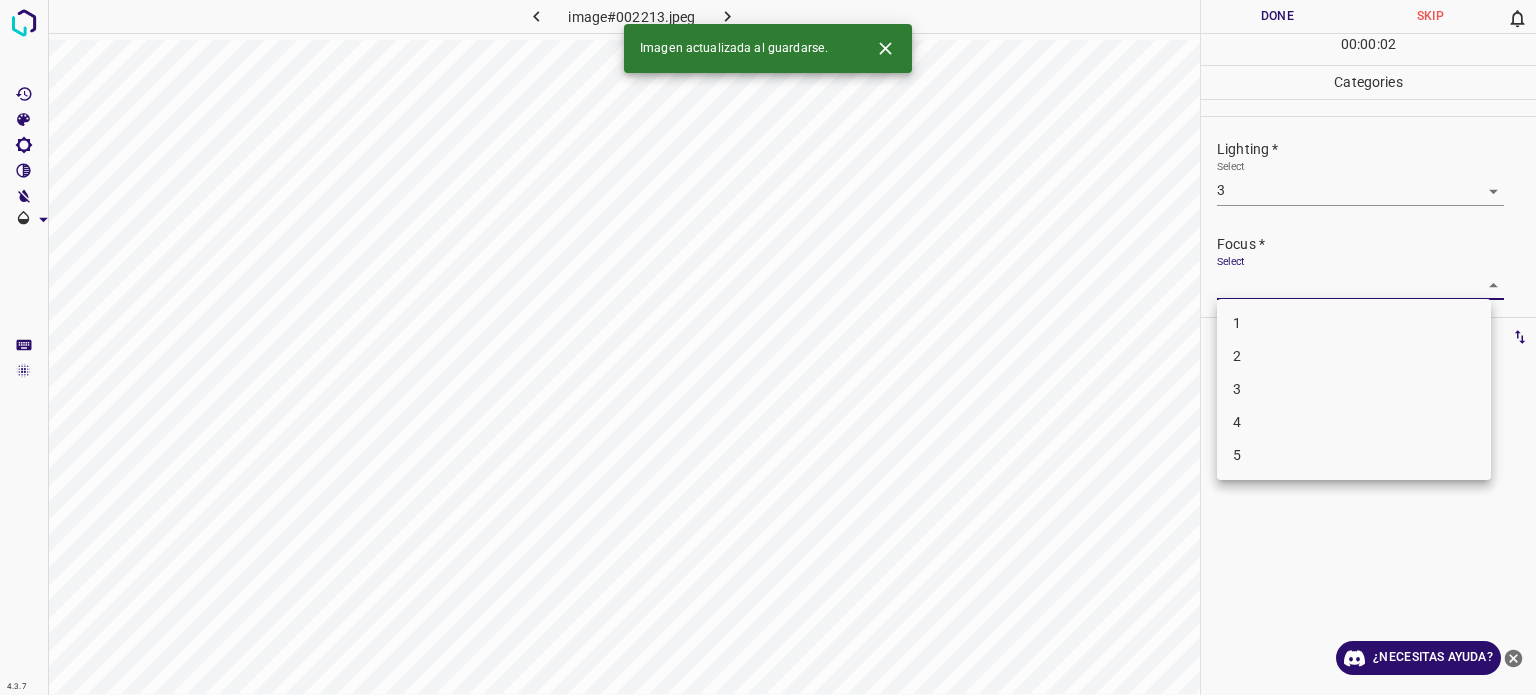 click on "4.3.7 image#002213.jpeg Done Skip 0 00   : 00   : 02   Categories Lighting *  Select 3 3 Focus *  Select ​ Overall *  Select ​ Labels   0 Categories 1 Lighting 2 Focus 3 Overall Tools Space Change between modes (Draw & Edit) I Auto labeling R Restore zoom M Zoom in N Zoom out Delete Delete selecte label Filters Z Restore filters X Saturation filter C Brightness filter V Contrast filter B Gray scale filter General O Download Imagen actualizada al guardarse. ¿Necesitas ayuda? Texto original Valora esta traducción Tu opinión servirá para ayudar a mejorar el Traductor de Google - Texto - Esconder - Borrar 1 2 3 4 5" at bounding box center [768, 347] 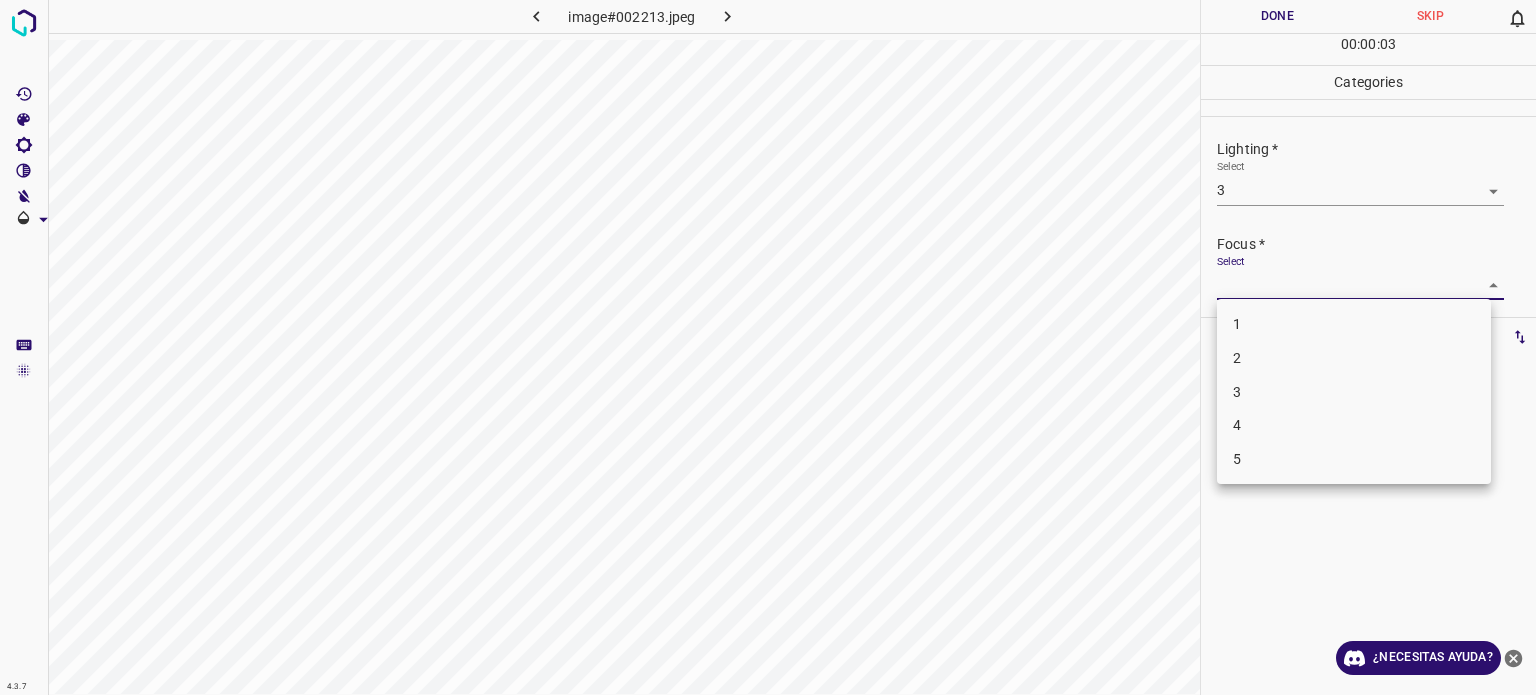 click on "3" at bounding box center [1354, 392] 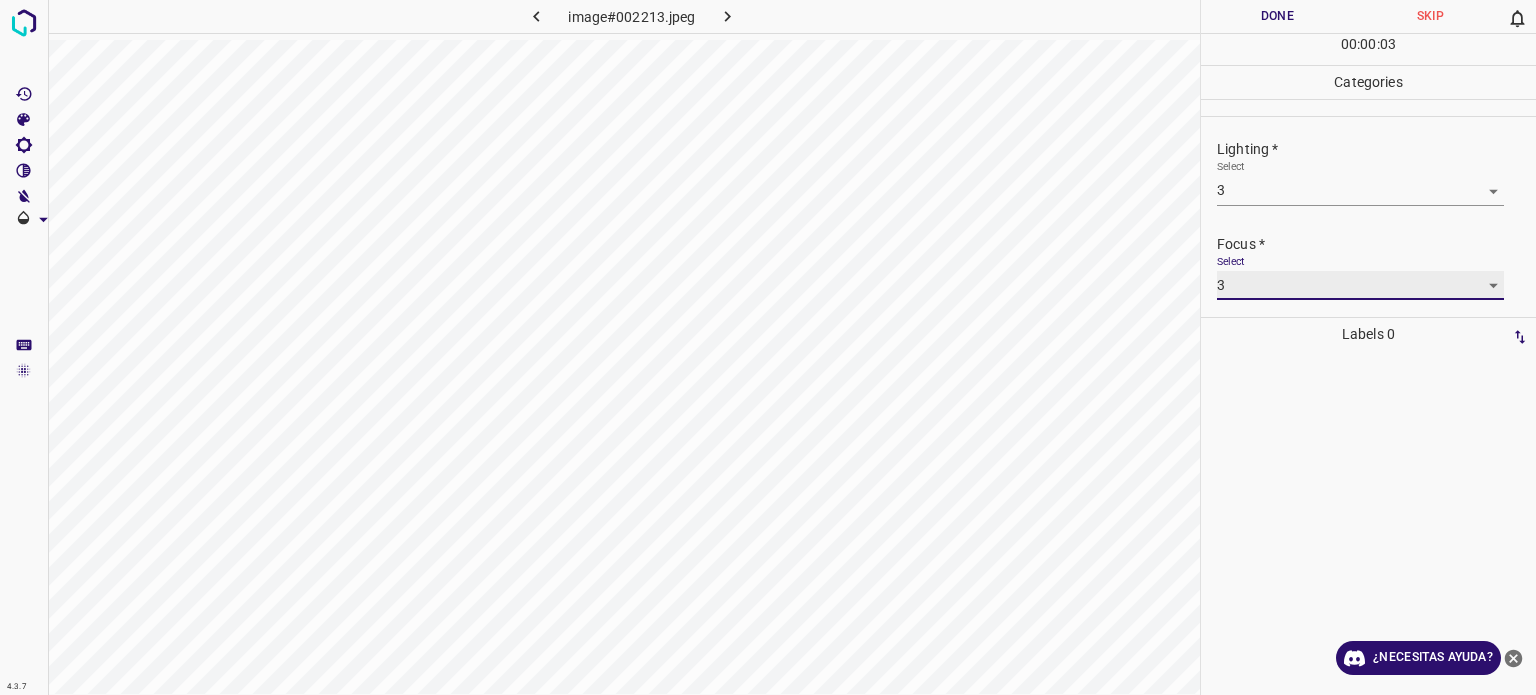 scroll, scrollTop: 98, scrollLeft: 0, axis: vertical 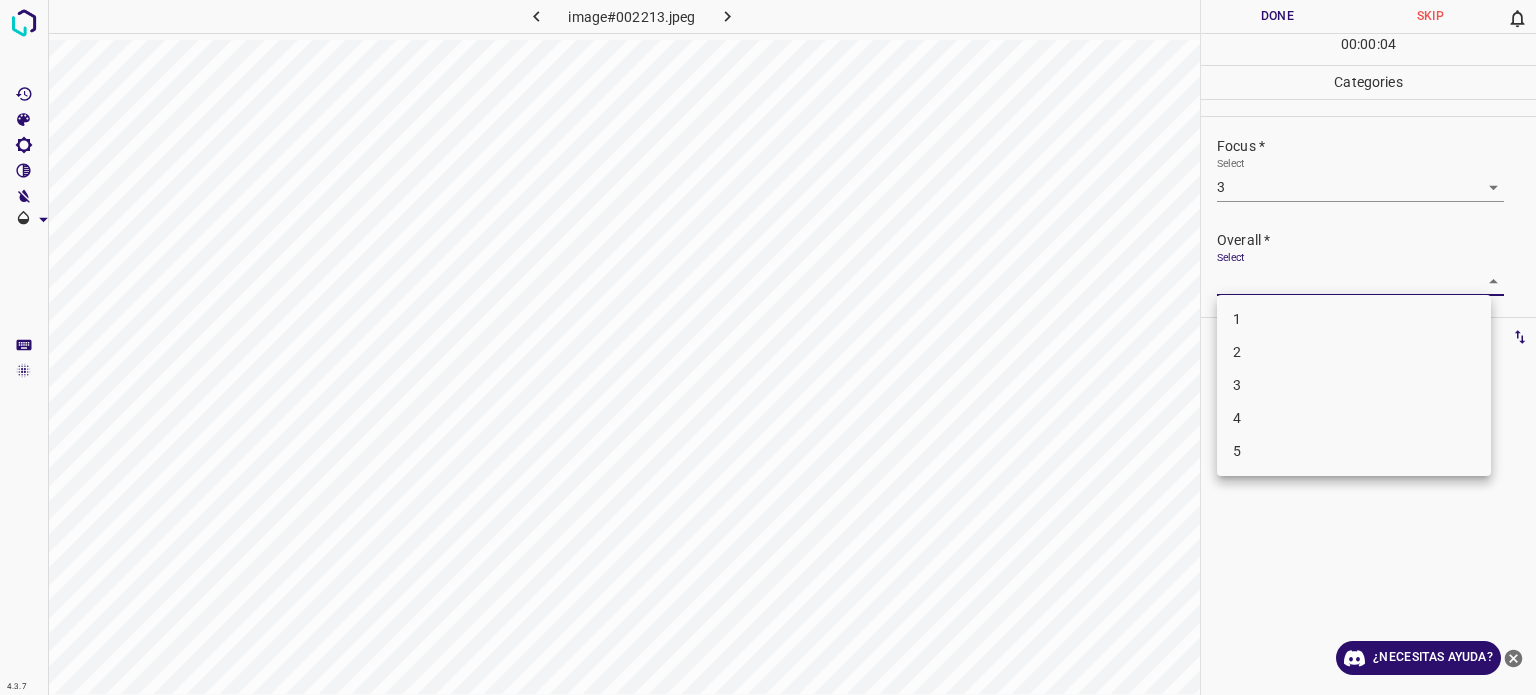 click on "4.3.7 image#002213.jpeg Done Skip 0 00   : 00   : 04   Categories Lighting *  Select 3 3 Focus *  Select 3 3 Overall *  Select ​ Labels   0 Categories 1 Lighting 2 Focus 3 Overall Tools Space Change between modes (Draw & Edit) I Auto labeling R Restore zoom M Zoom in N Zoom out Delete Delete selecte label Filters Z Restore filters X Saturation filter C Brightness filter V Contrast filter B Gray scale filter General O Download ¿Necesitas ayuda? Texto original Valora esta traducción Tu opinión servirá para ayudar a mejorar el Traductor de Google - Texto - Esconder - Borrar 1 2 3 4 5" at bounding box center [768, 347] 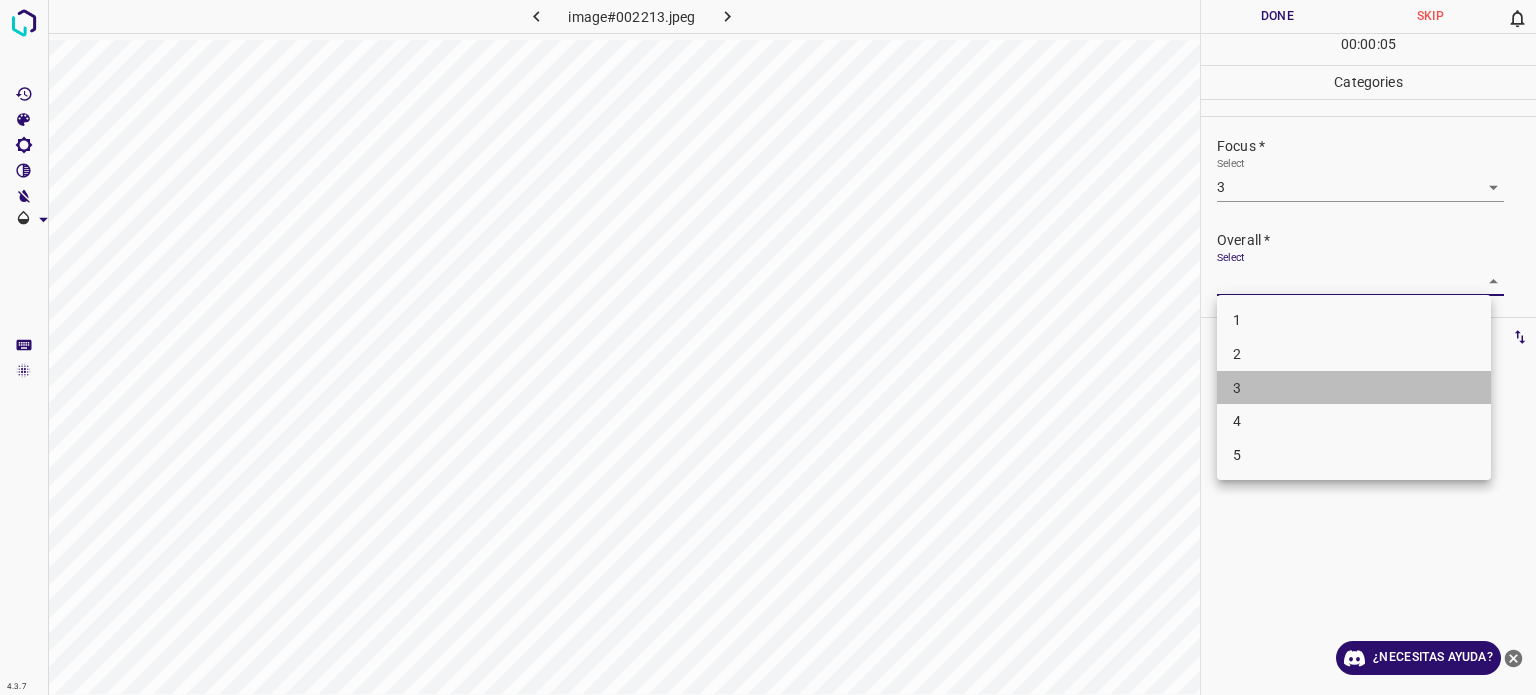 click on "3" at bounding box center [1237, 387] 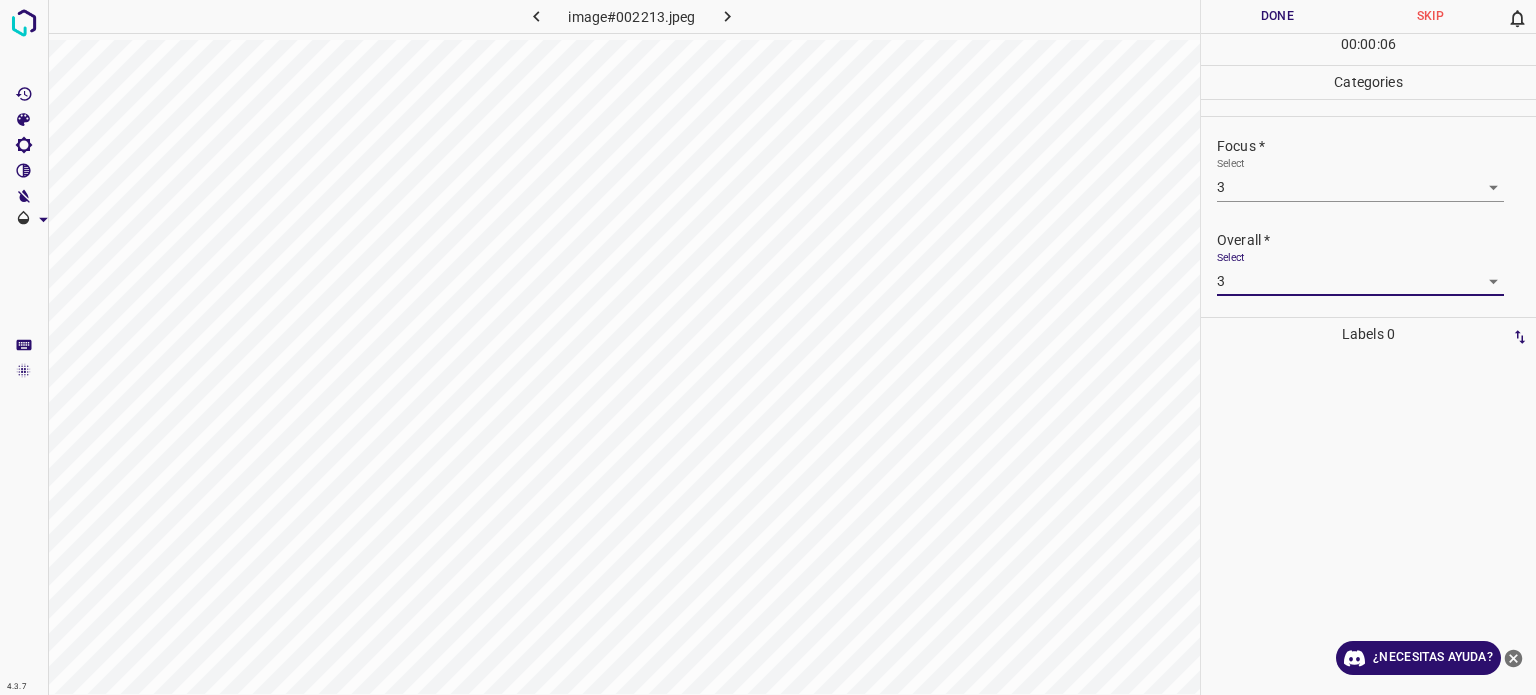 click on "Done" at bounding box center (1277, 16) 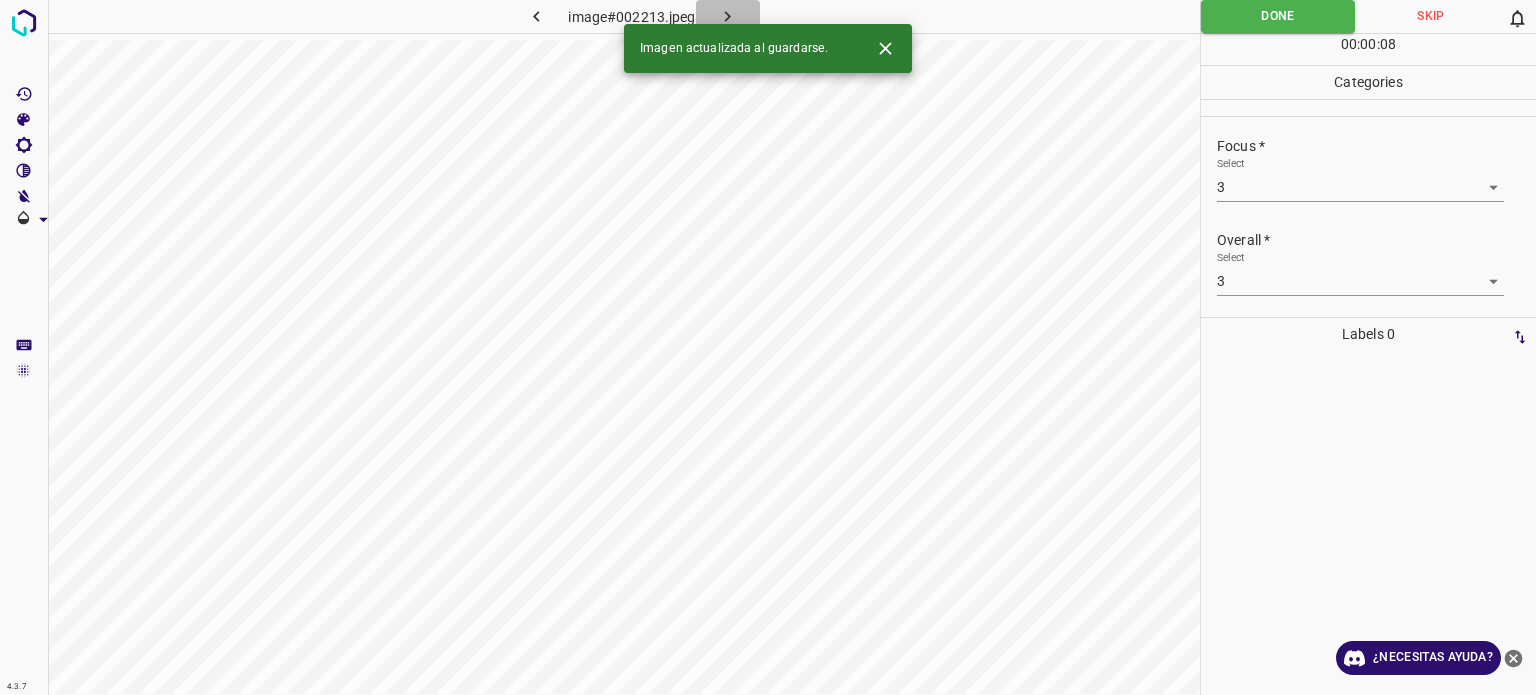 click 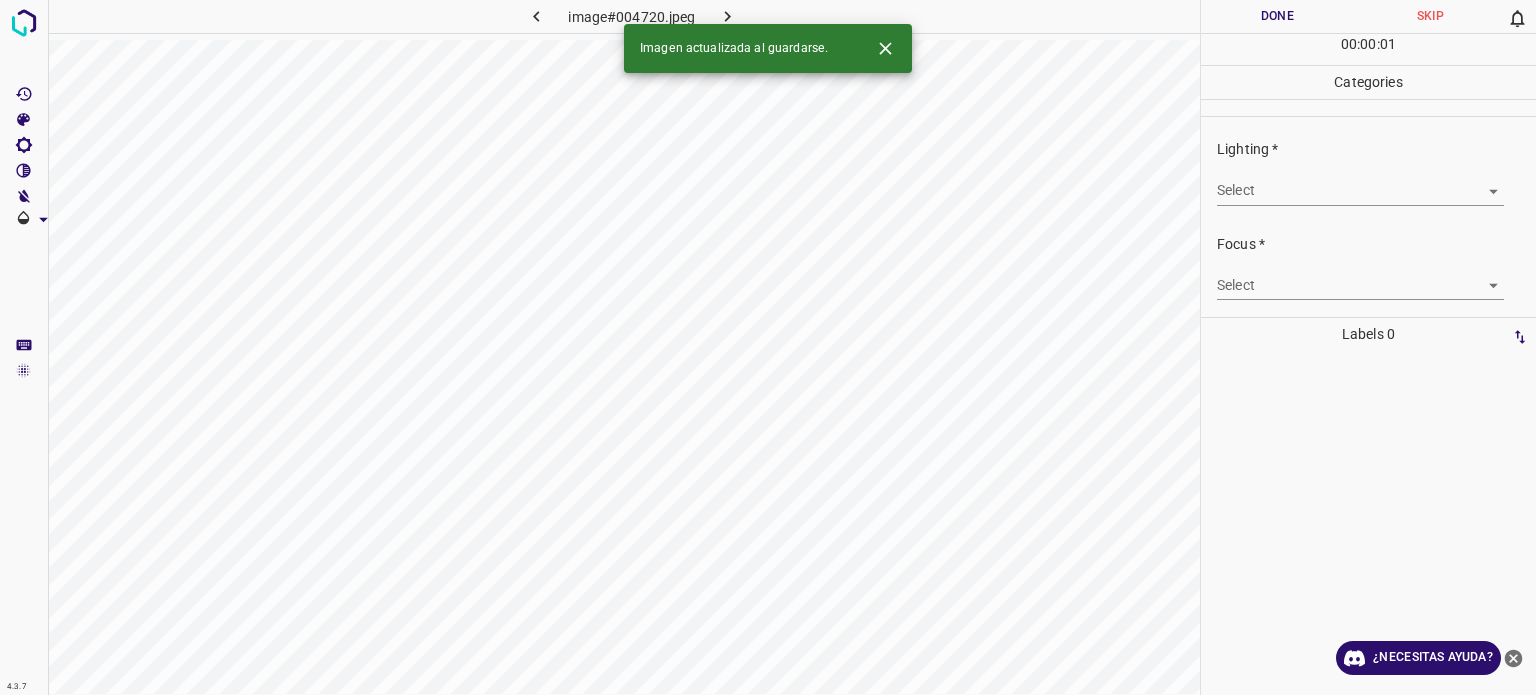 click on "4.3.7 image#004720.jpeg Done Skip 0 00   : 00   : 01   Categories Lighting *  Select ​ Focus *  Select ​ Overall *  Select ​ Labels   0 Categories 1 Lighting 2 Focus 3 Overall Tools Space Change between modes (Draw & Edit) I Auto labeling R Restore zoom M Zoom in N Zoom out Delete Delete selecte label Filters Z Restore filters X Saturation filter C Brightness filter V Contrast filter B Gray scale filter General O Download Imagen actualizada al guardarse. ¿Necesitas ayuda? Texto original Valora esta traducción Tu opinión servirá para ayudar a mejorar el Traductor de Google - Texto - Esconder - Borrar" at bounding box center (768, 347) 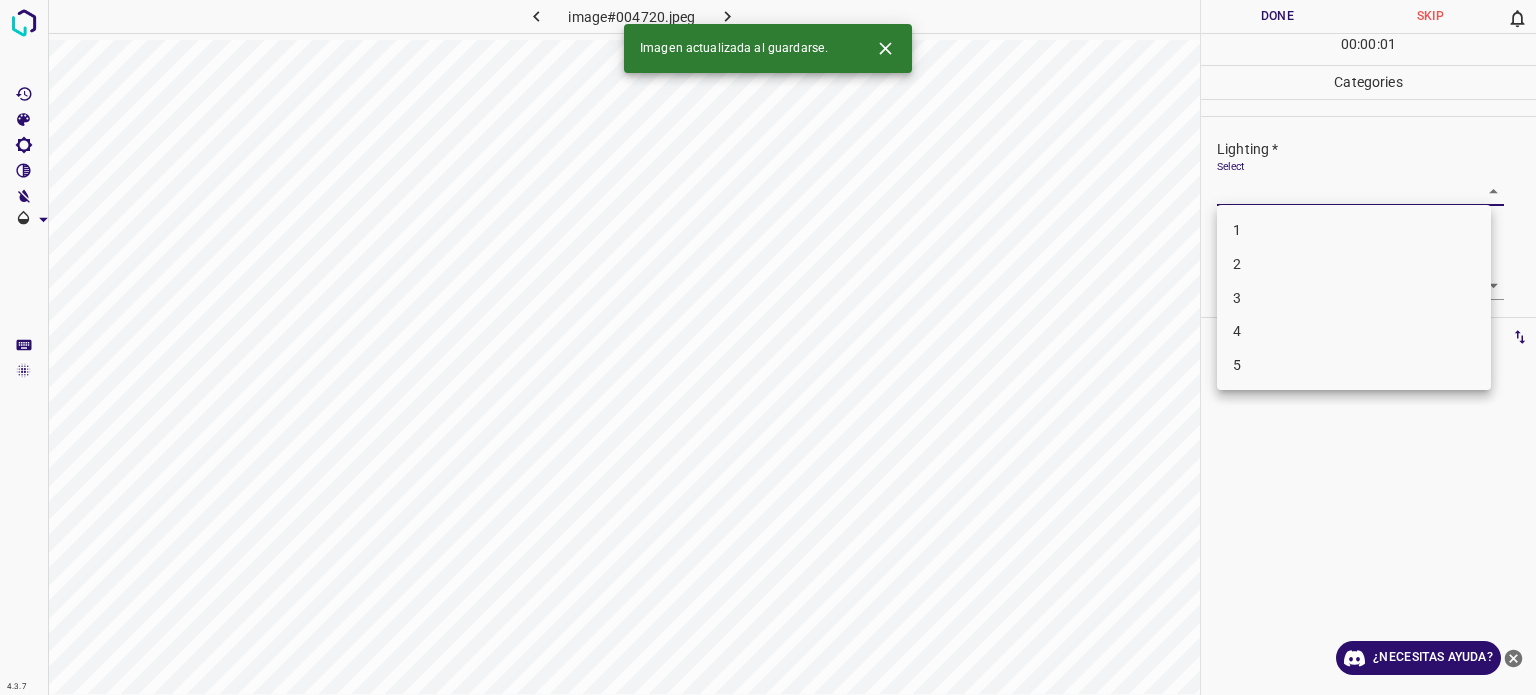 click on "3" at bounding box center [1354, 298] 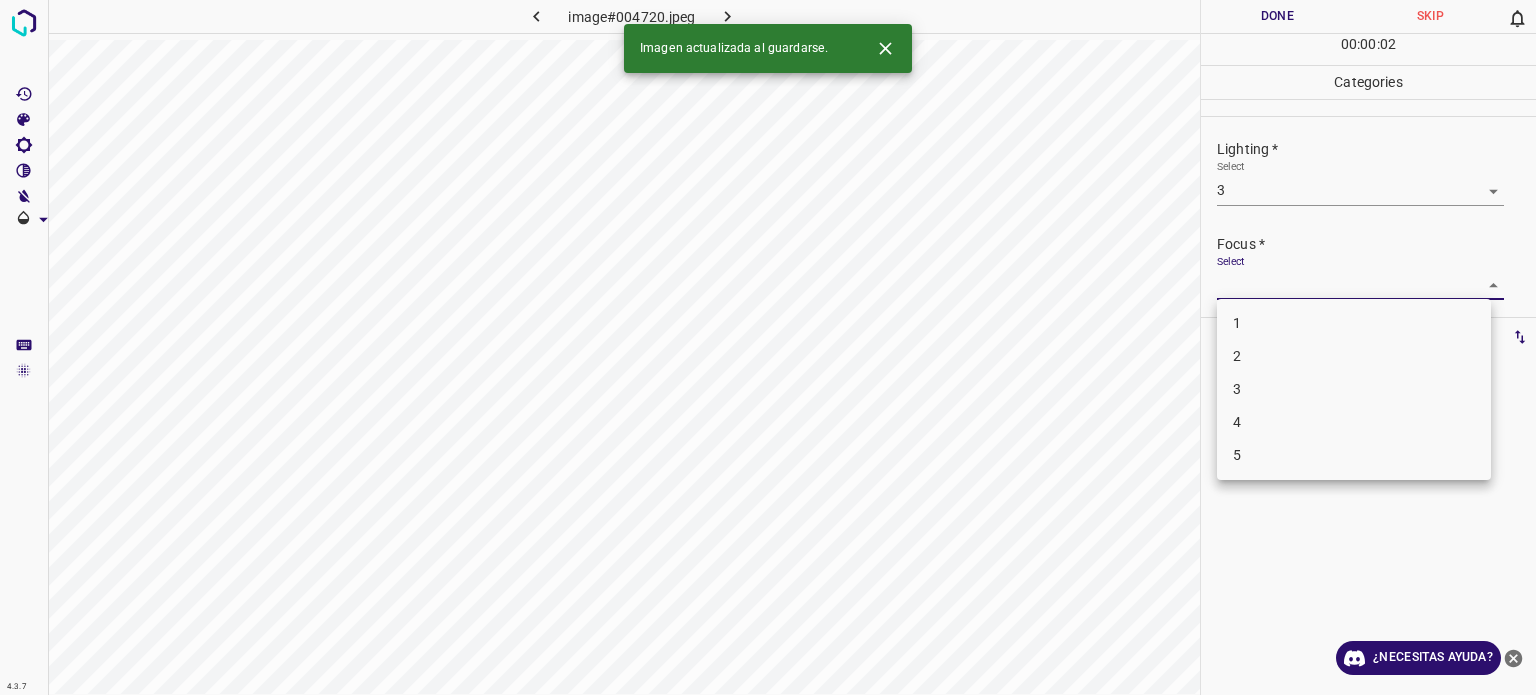 click on "4.3.7 image#004720.jpeg Done Skip 0 00   : 00   : 02   Categories Lighting *  Select 3 3 Focus *  Select ​ Overall *  Select ​ Labels   0 Categories 1 Lighting 2 Focus 3 Overall Tools Space Change between modes (Draw & Edit) I Auto labeling R Restore zoom M Zoom in N Zoom out Delete Delete selecte label Filters Z Restore filters X Saturation filter C Brightness filter V Contrast filter B Gray scale filter General O Download Imagen actualizada al guardarse. ¿Necesitas ayuda? Texto original Valora esta traducción Tu opinión servirá para ayudar a mejorar el Traductor de Google - Texto - Esconder - Borrar 1 2 3 4 5" at bounding box center [768, 347] 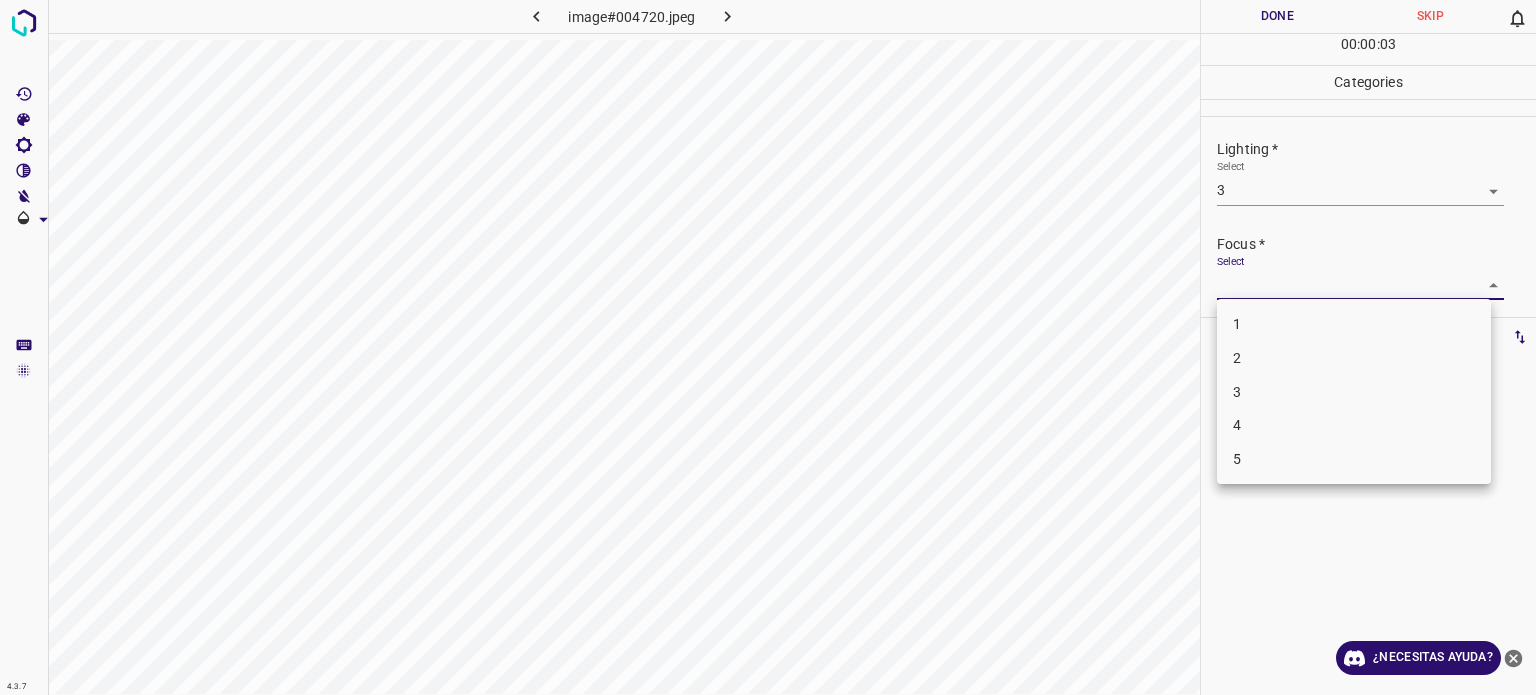 click on "3" at bounding box center [1354, 392] 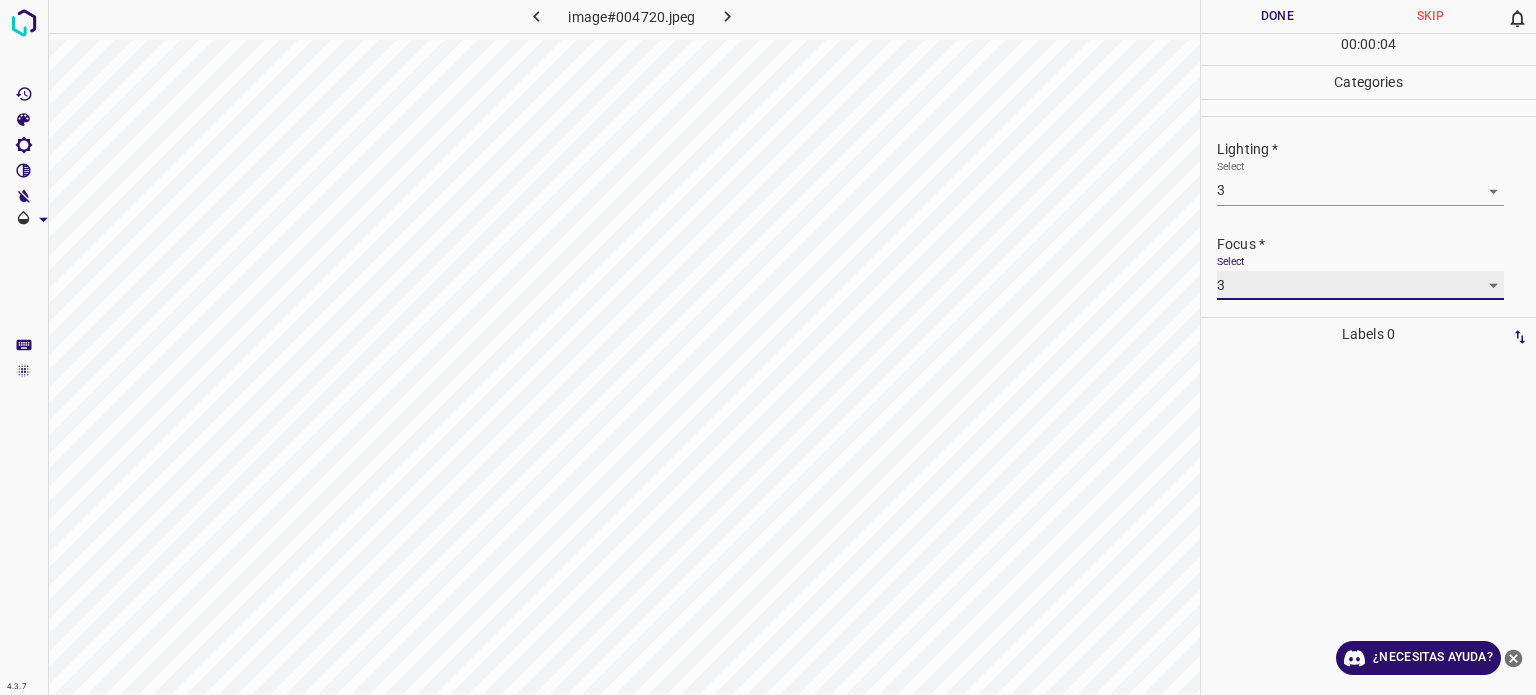 scroll, scrollTop: 98, scrollLeft: 0, axis: vertical 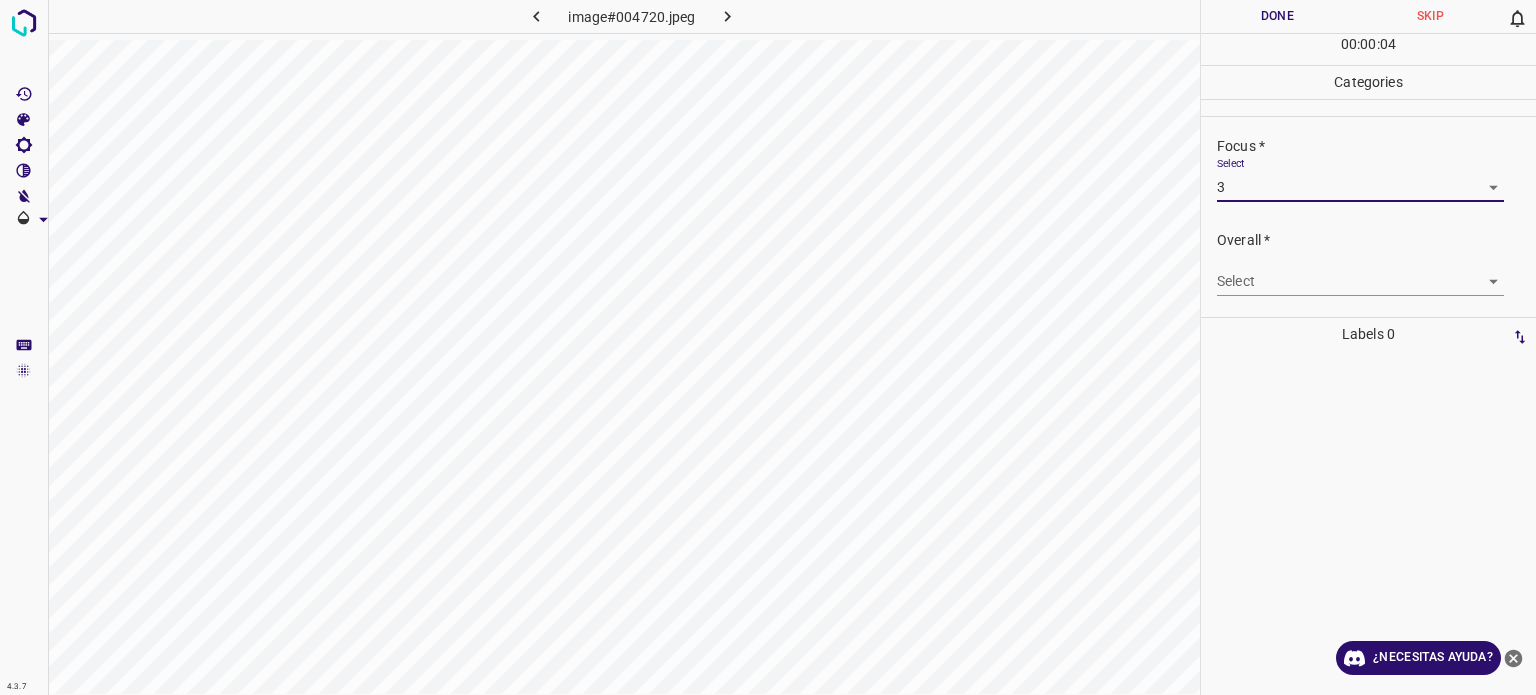 click on "4.3.7 image#004720.jpeg Done Skip 0 00   : 00   : 04   Categories Lighting *  Select 3 3 Focus *  Select 3 3 Overall *  Select ​ Labels   0 Categories 1 Lighting 2 Focus 3 Overall Tools Space Change between modes (Draw & Edit) I Auto labeling R Restore zoom M Zoom in N Zoom out Delete Delete selecte label Filters Z Restore filters X Saturation filter C Brightness filter V Contrast filter B Gray scale filter General O Download ¿Necesitas ayuda? Texto original Valora esta traducción Tu opinión servirá para ayudar a mejorar el Traductor de Google - Texto - Esconder - Borrar" at bounding box center (768, 347) 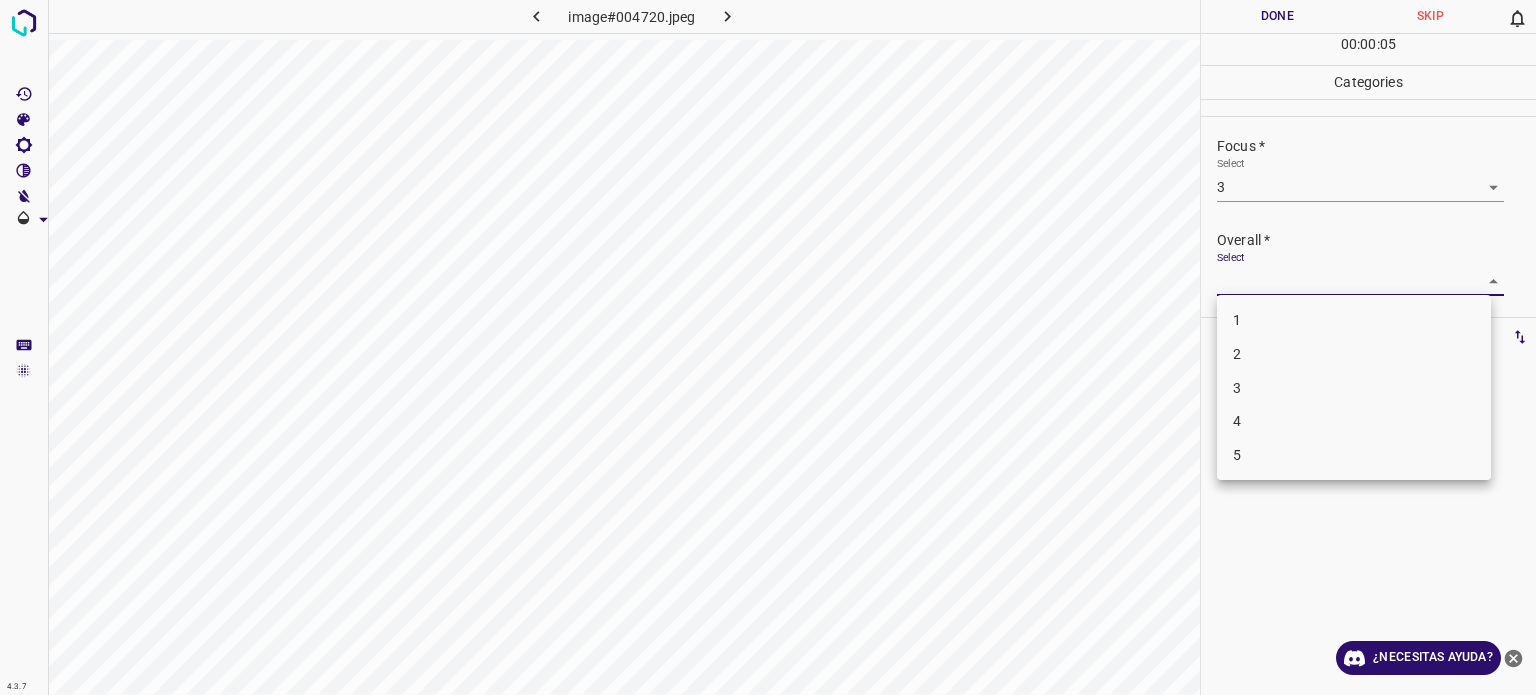 click on "3" at bounding box center (1237, 387) 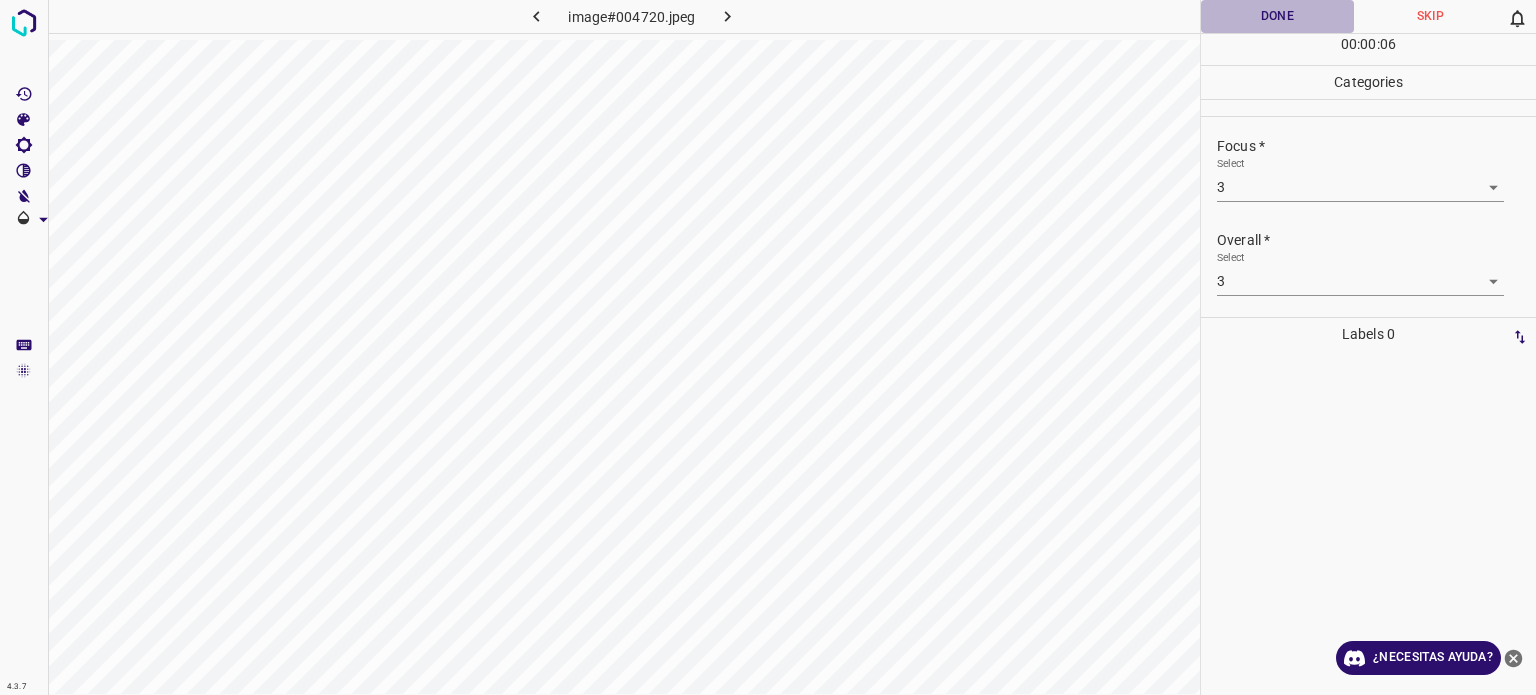 click on "Done" at bounding box center [1277, 16] 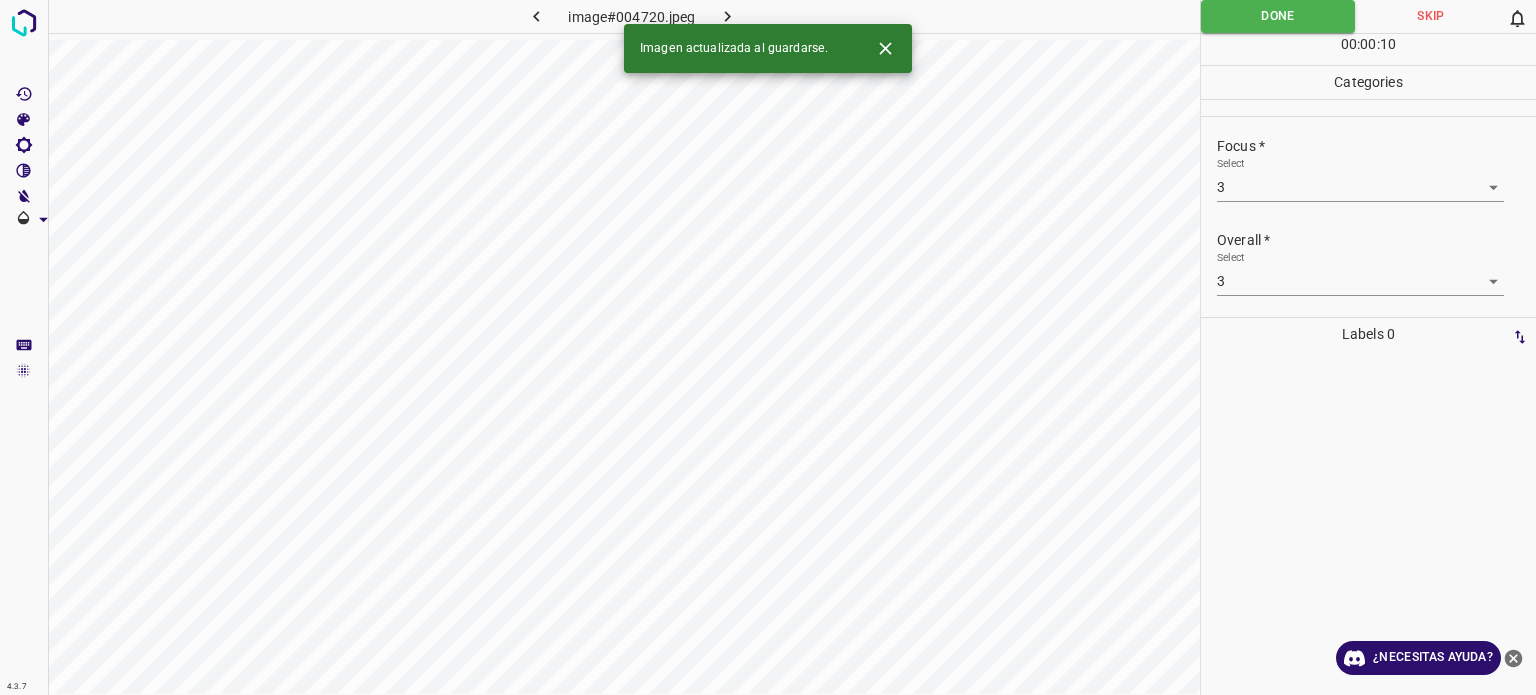 click 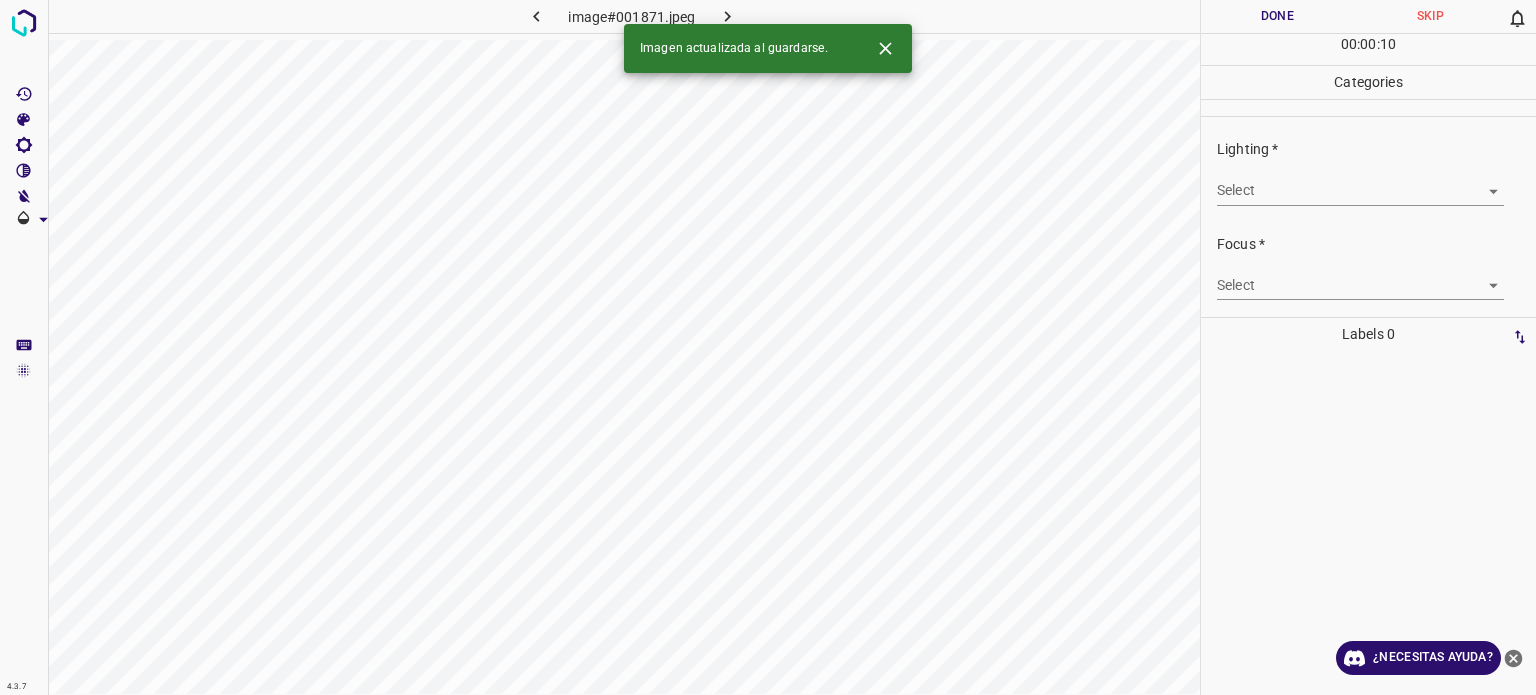 click on "4.3.7 image#001871.jpeg Done Skip 0 00   : 00   : 10   Categories Lighting *  Select ​ Focus *  Select ​ Overall *  Select ​ Labels   0 Categories 1 Lighting 2 Focus 3 Overall Tools Space Change between modes (Draw & Edit) I Auto labeling R Restore zoom M Zoom in N Zoom out Delete Delete selecte label Filters Z Restore filters X Saturation filter C Brightness filter V Contrast filter B Gray scale filter General O Download Imagen actualizada al guardarse. ¿Necesitas ayuda? Texto original Valora esta traducción Tu opinión servirá para ayudar a mejorar el Traductor de Google - Texto - Esconder - Borrar" at bounding box center [768, 347] 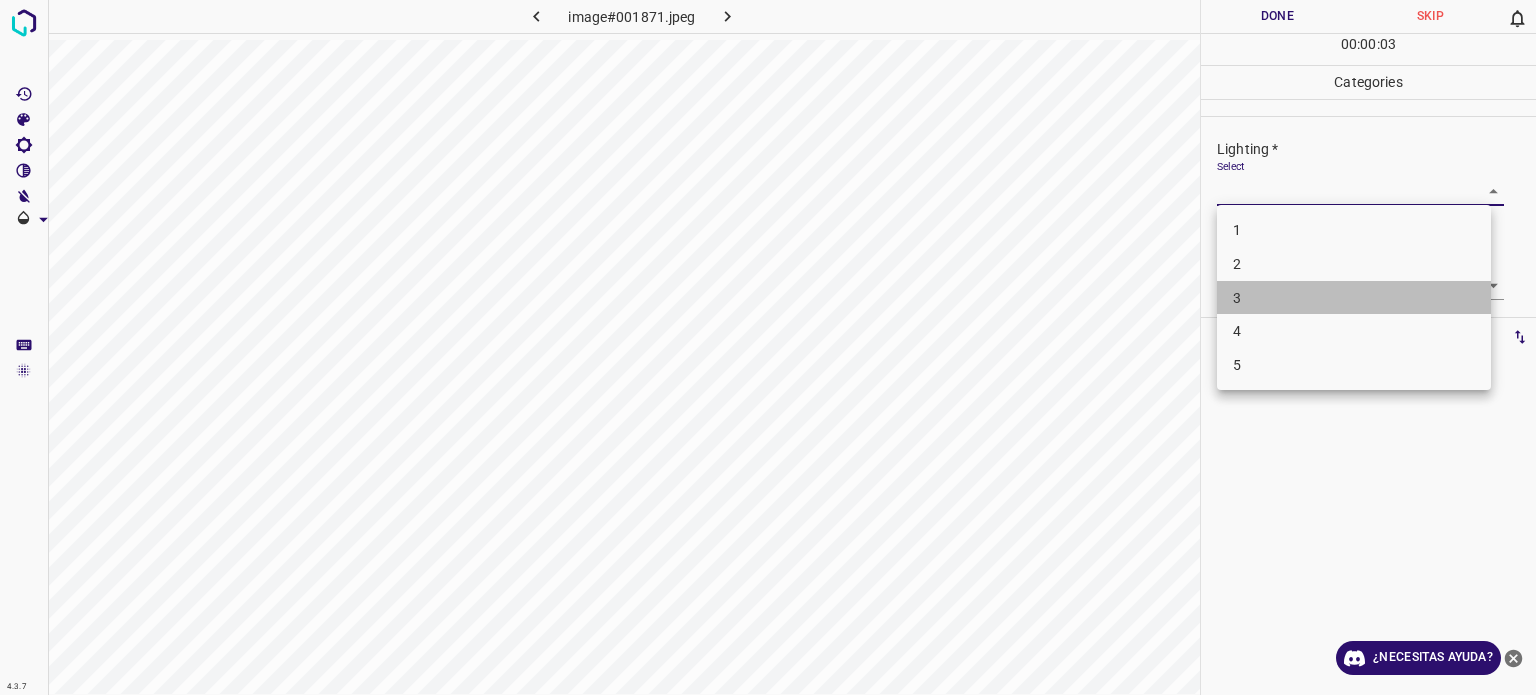 click on "3" at bounding box center [1354, 298] 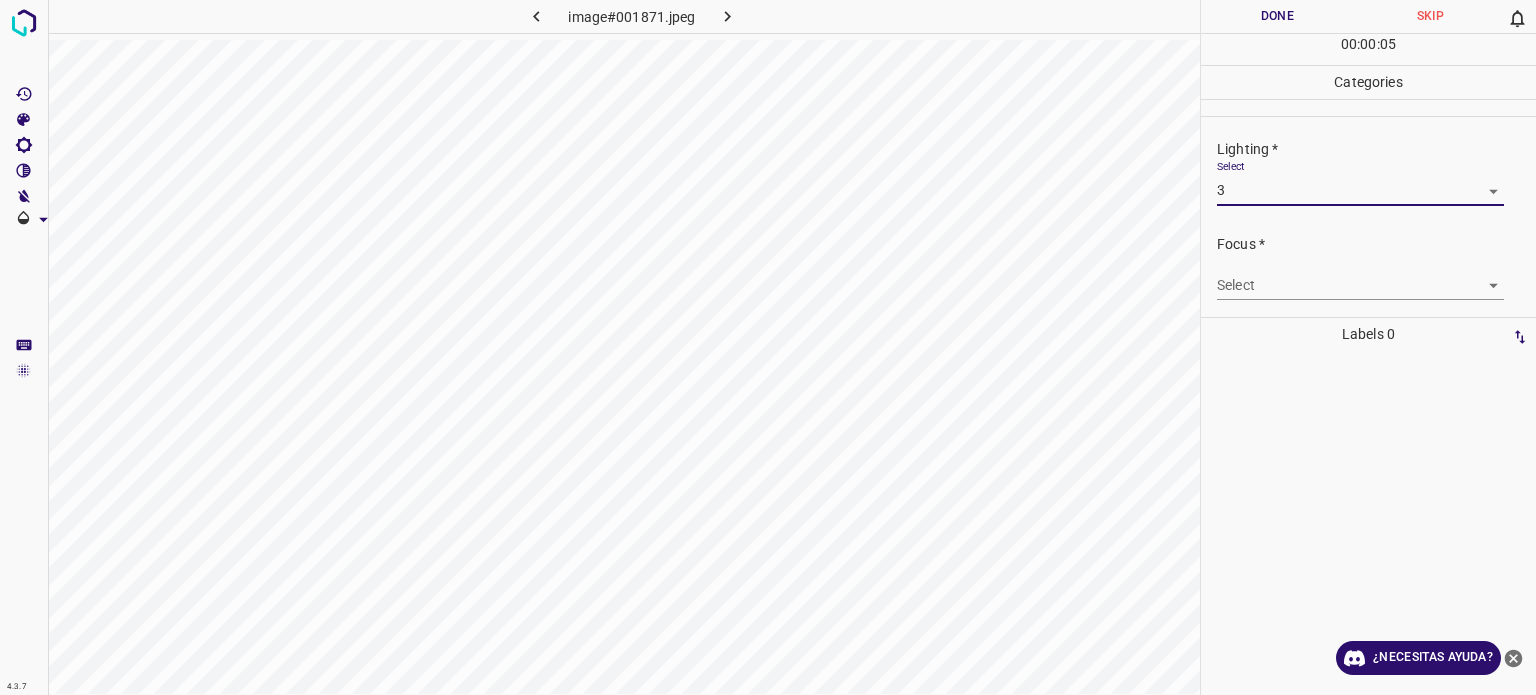 click on "4.3.7 image#001871.jpeg Done Skip 0 00   : 00   : 05   Categories Lighting *  Select 3 3 Focus *  Select ​ Overall *  Select ​ Labels   0 Categories 1 Lighting 2 Focus 3 Overall Tools Space Change between modes (Draw & Edit) I Auto labeling R Restore zoom M Zoom in N Zoom out Delete Delete selecte label Filters Z Restore filters X Saturation filter C Brightness filter V Contrast filter B Gray scale filter General O Download ¿Necesitas ayuda? Texto original Valora esta traducción Tu opinión servirá para ayudar a mejorar el Traductor de Google - Texto - Esconder - Borrar" at bounding box center (768, 347) 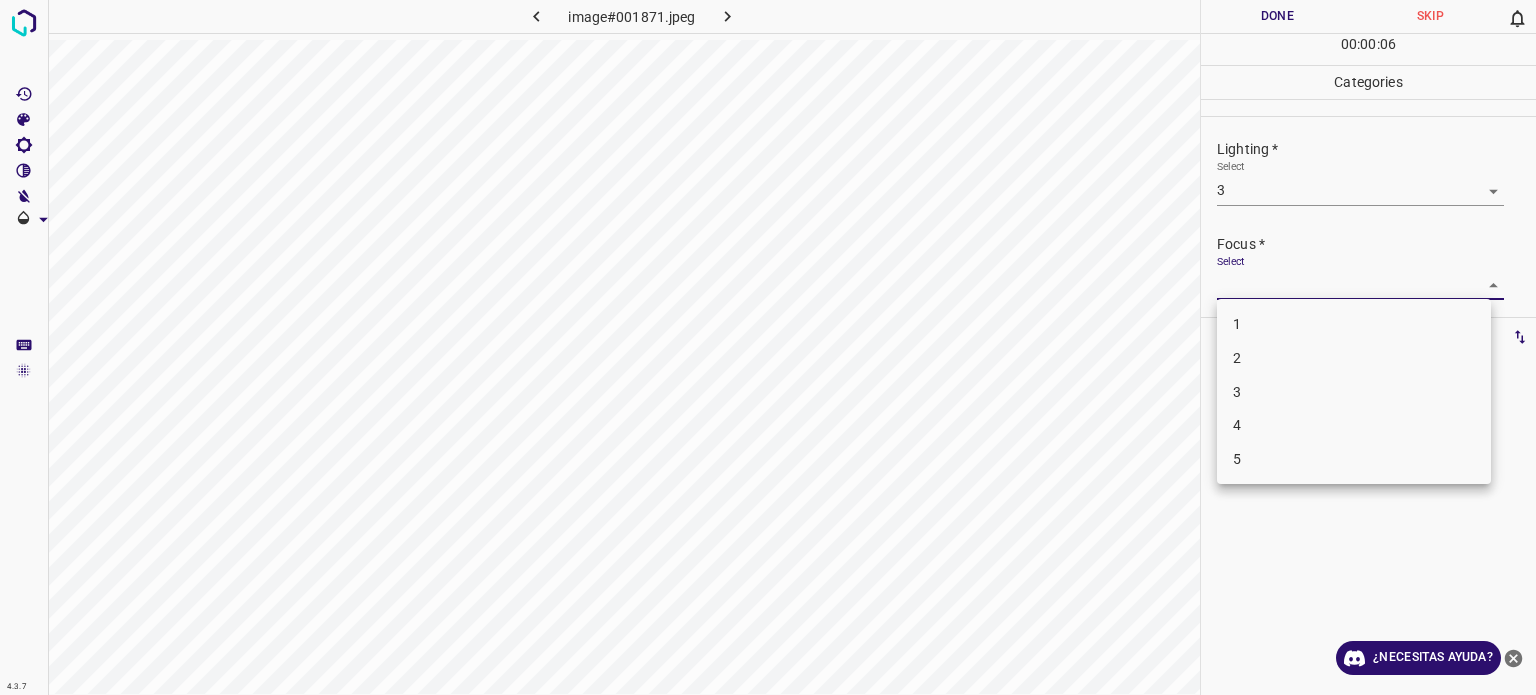 click on "3" at bounding box center (1354, 392) 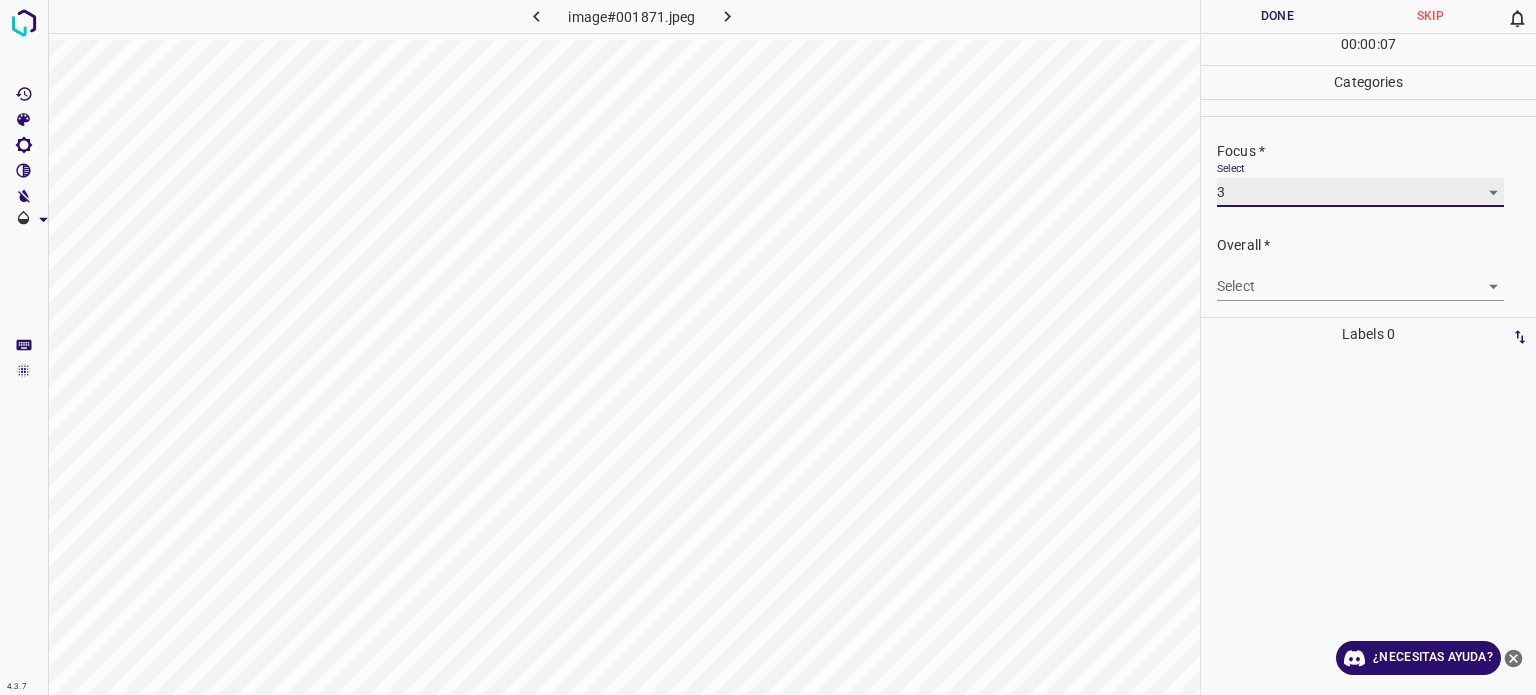 scroll, scrollTop: 98, scrollLeft: 0, axis: vertical 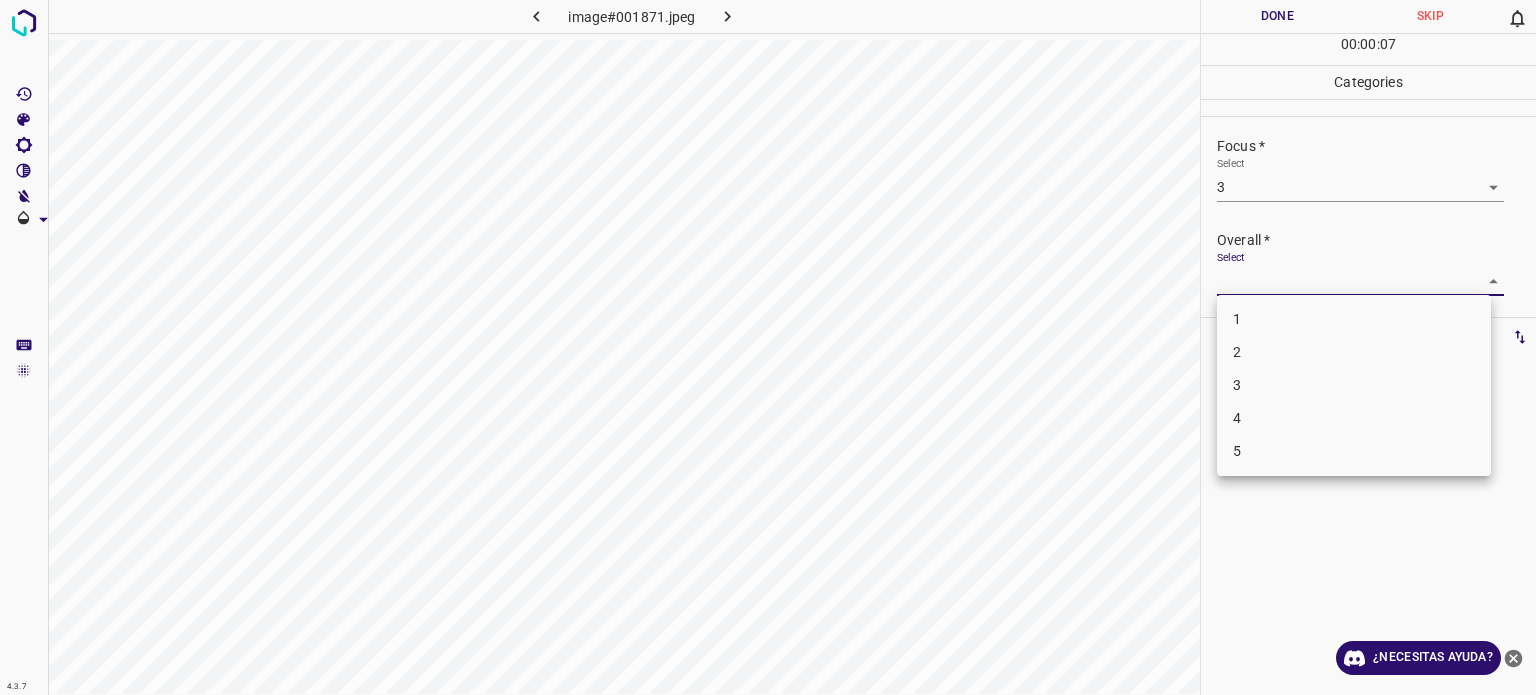 click on "4.3.7 image#001871.jpeg Done Skip 0 00   : 00   : 07   Categories Lighting *  Select 3 3 Focus *  Select 3 3 Overall *  Select ​ Labels   0 Categories 1 Lighting 2 Focus 3 Overall Tools Space Change between modes (Draw & Edit) I Auto labeling R Restore zoom M Zoom in N Zoom out Delete Delete selecte label Filters Z Restore filters X Saturation filter C Brightness filter V Contrast filter B Gray scale filter General O Download ¿Necesitas ayuda? Texto original Valora esta traducción Tu opinión servirá para ayudar a mejorar el Traductor de Google - Texto - Esconder - Borrar 1 2 3 4 5" at bounding box center (768, 347) 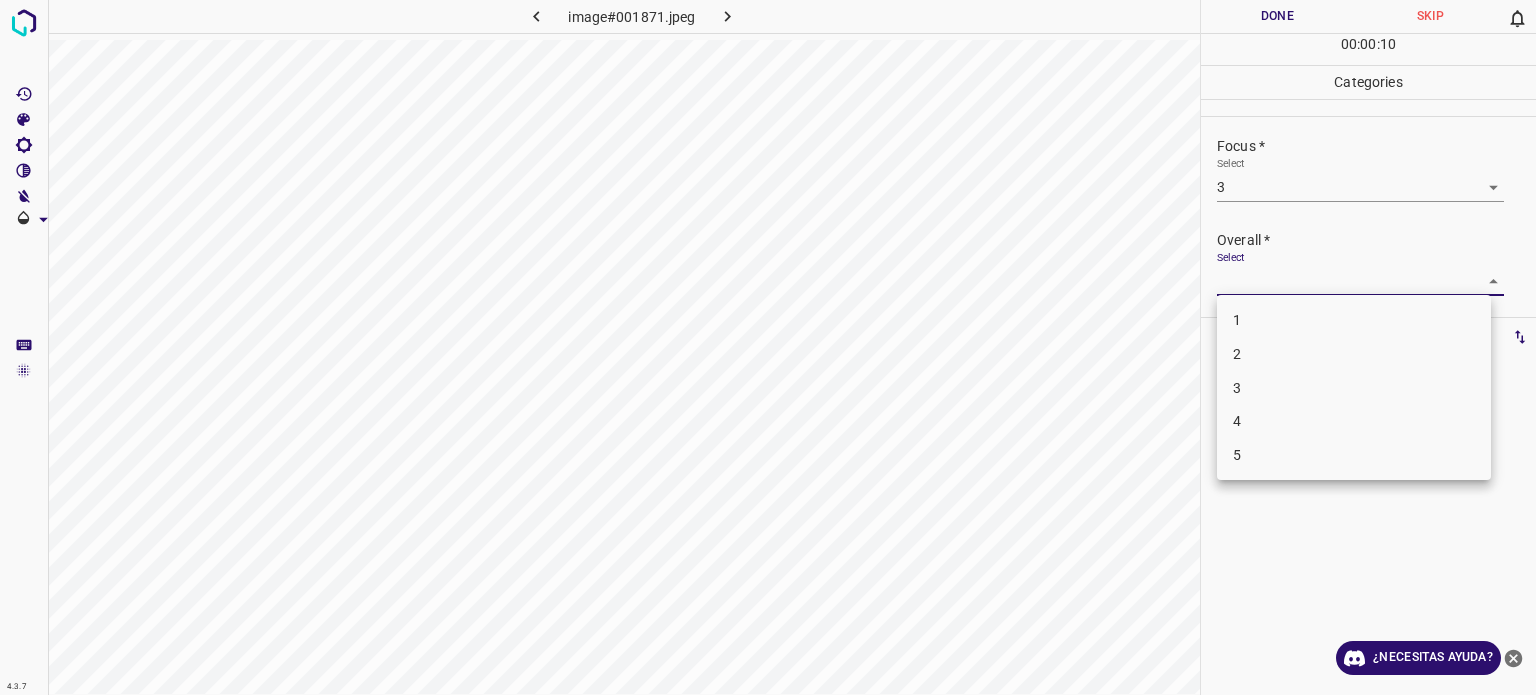 click on "3" at bounding box center [1237, 387] 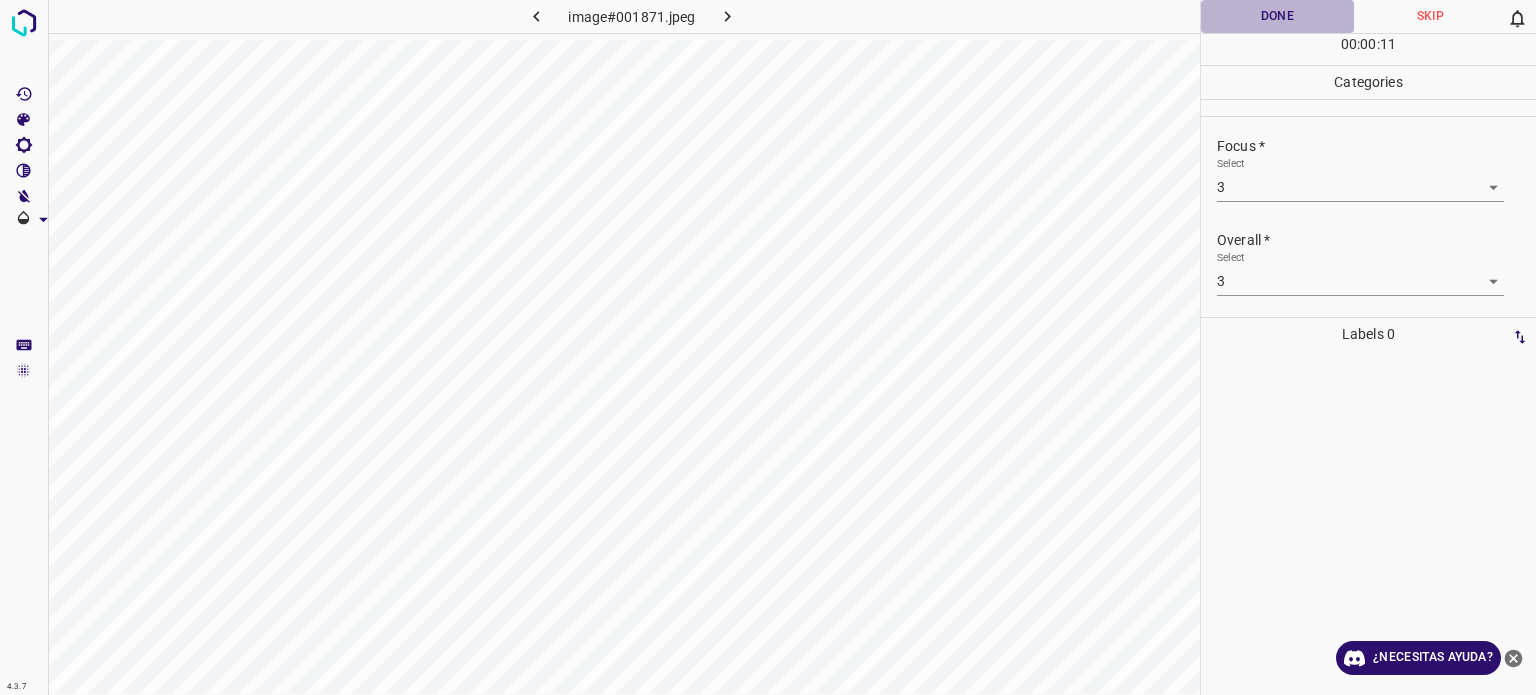 click on "Done" at bounding box center [1277, 16] 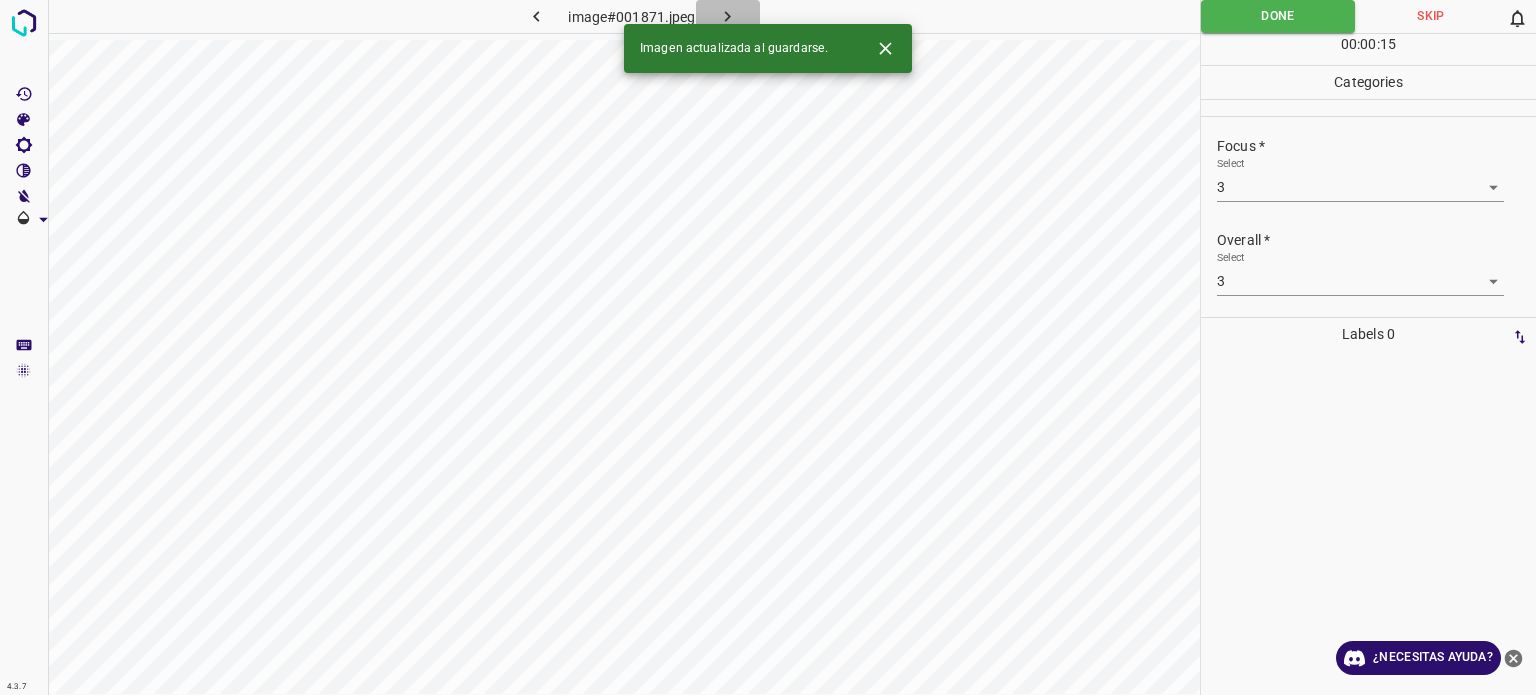click 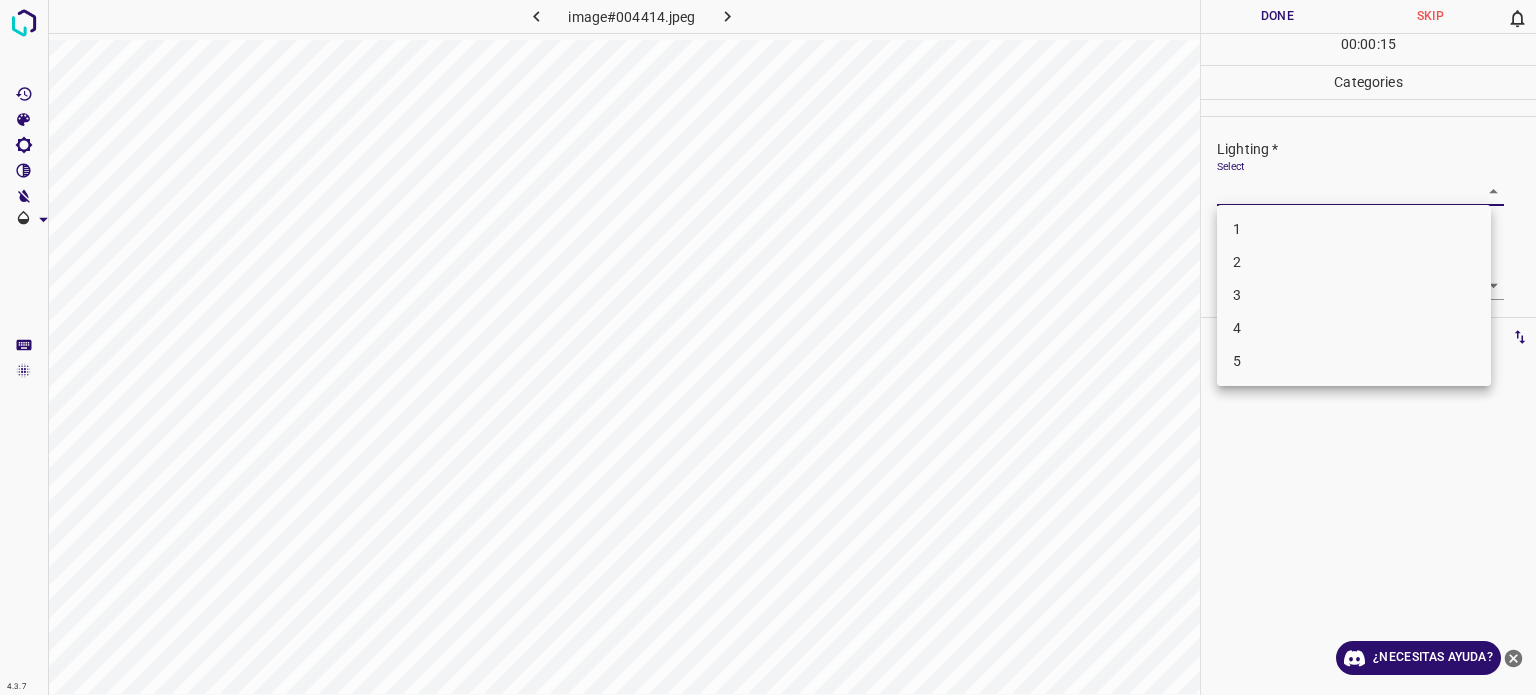 click on "4.3.7 image#004414.jpeg Done Skip 0 00   : 00   : 15   Categories Lighting *  Select ​ Focus *  Select ​ Overall *  Select ​ Labels   0 Categories 1 Lighting 2 Focus 3 Overall Tools Space Change between modes (Draw & Edit) I Auto labeling R Restore zoom M Zoom in N Zoom out Delete Delete selecte label Filters Z Restore filters X Saturation filter C Brightness filter V Contrast filter B Gray scale filter General O Download ¿Necesitas ayuda? Texto original Valora esta traducción Tu opinión servirá para ayudar a mejorar el Traductor de Google - Texto - Esconder - Borrar 1 2 3 4 5" at bounding box center [768, 347] 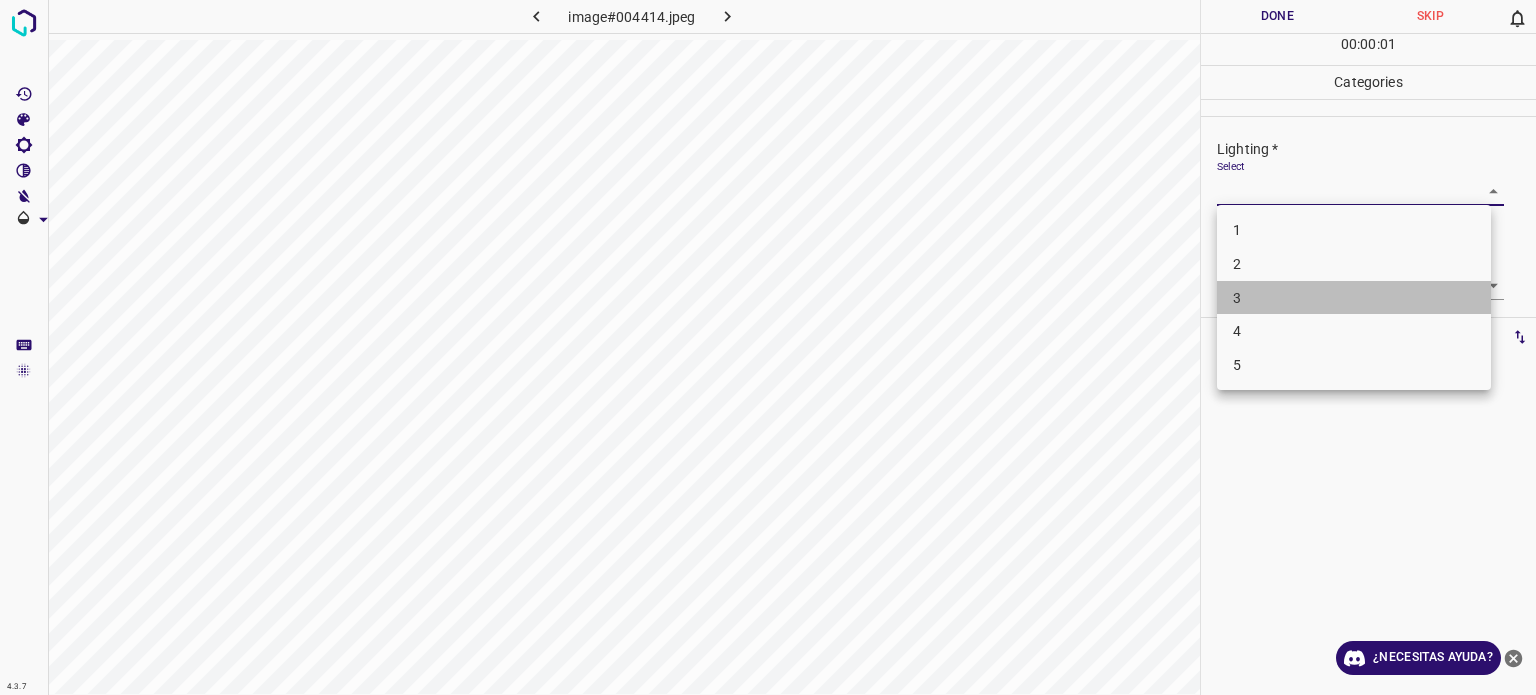 click on "3" at bounding box center (1354, 298) 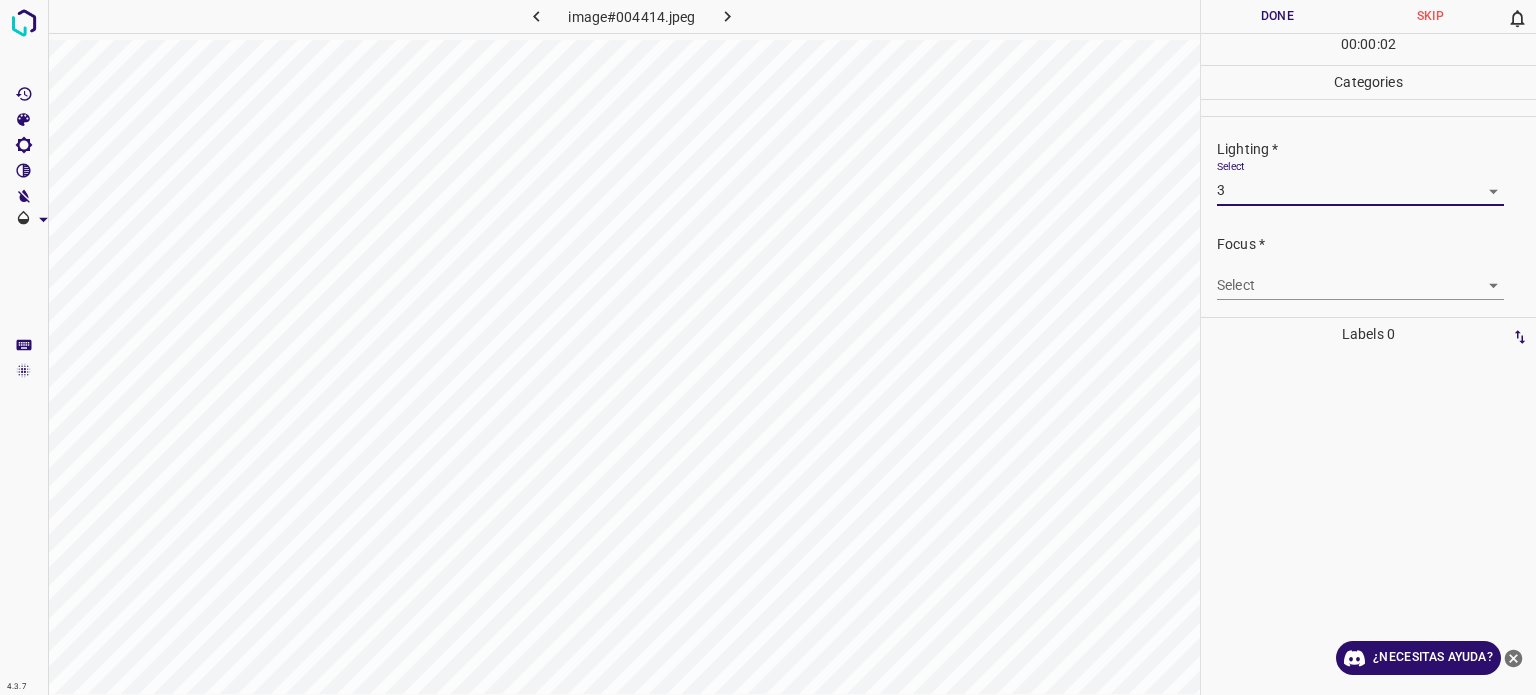 click on "4.3.7 image#004414.jpeg Done Skip 0 00   : 00   : 02   Categories Lighting *  Select 3 3 Focus *  Select ​ Overall *  Select ​ Labels   0 Categories 1 Lighting 2 Focus 3 Overall Tools Space Change between modes (Draw & Edit) I Auto labeling R Restore zoom M Zoom in N Zoom out Delete Delete selecte label Filters Z Restore filters X Saturation filter C Brightness filter V Contrast filter B Gray scale filter General O Download ¿Necesitas ayuda? Texto original Valora esta traducción Tu opinión servirá para ayudar a mejorar el Traductor de Google - Texto - Esconder - Borrar" at bounding box center [768, 347] 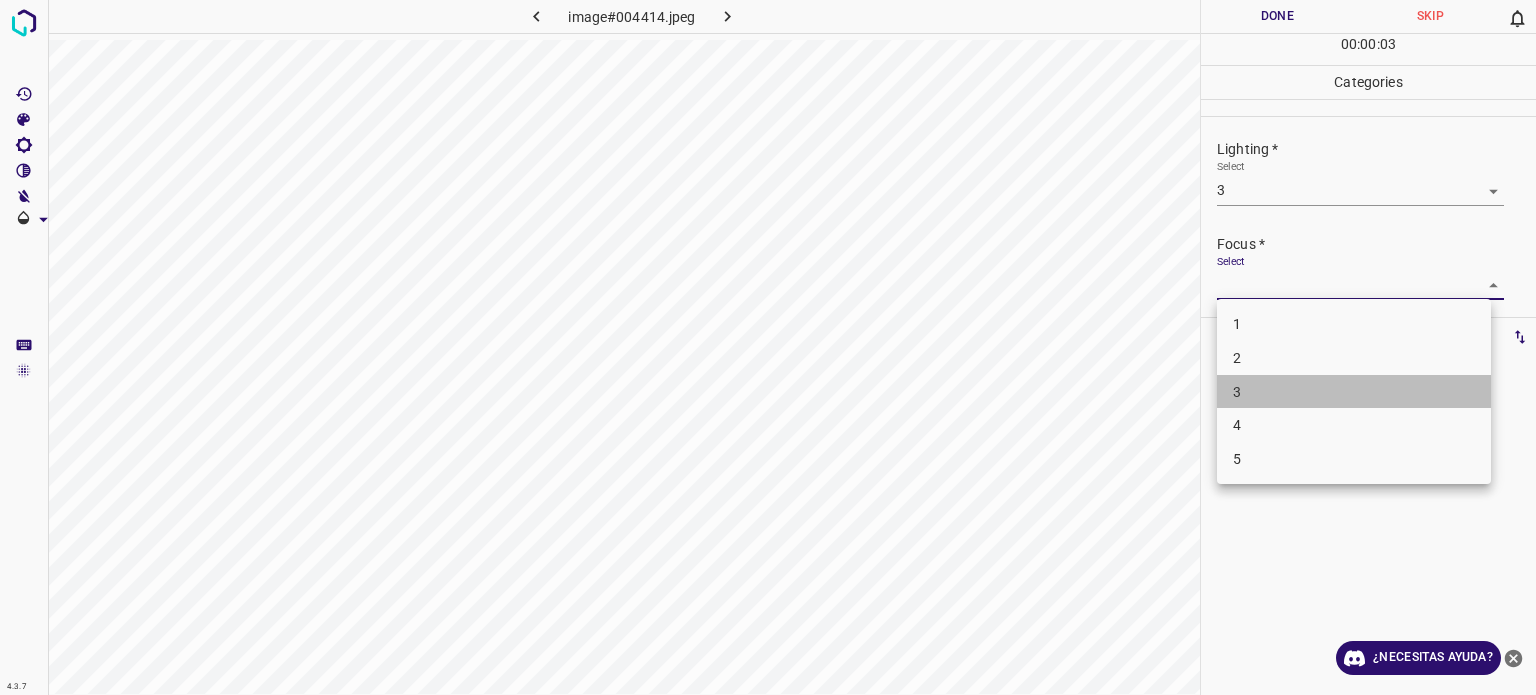 click on "3" at bounding box center (1354, 392) 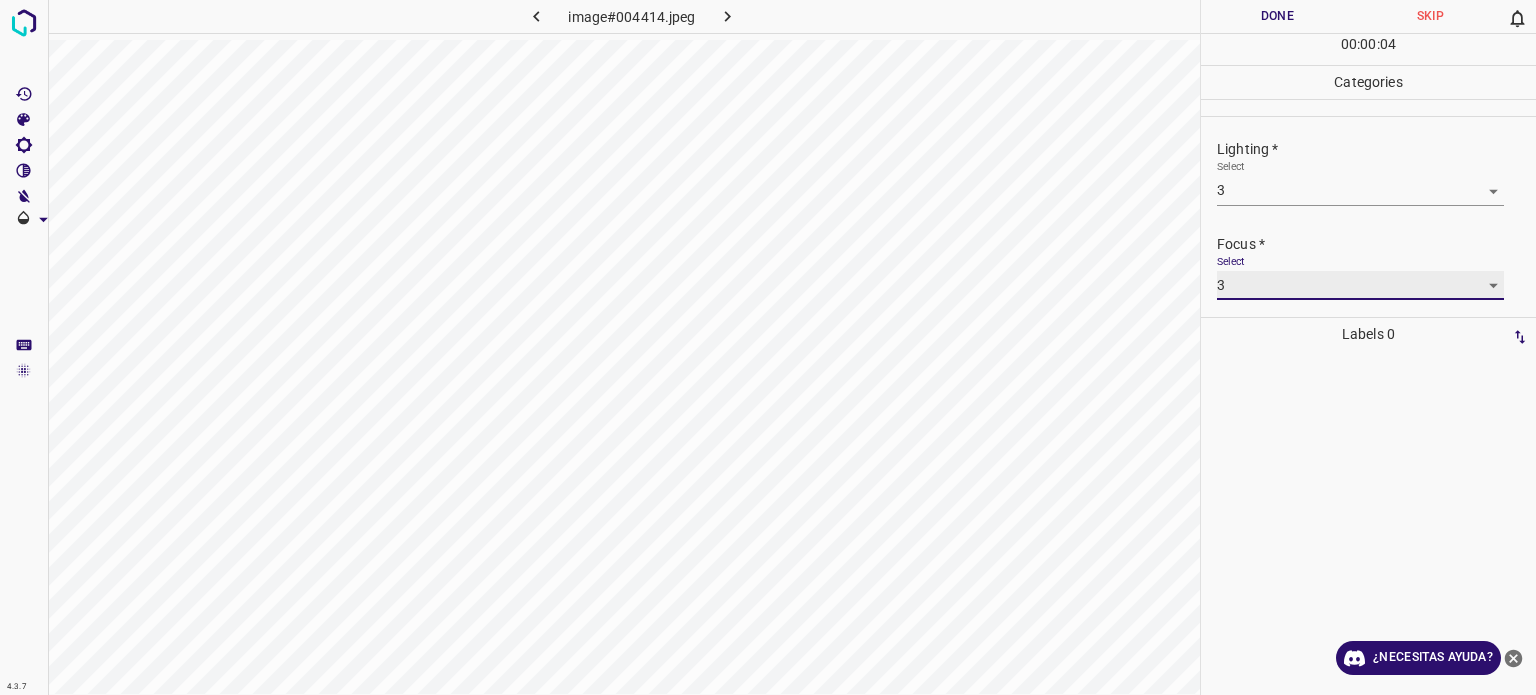 scroll, scrollTop: 98, scrollLeft: 0, axis: vertical 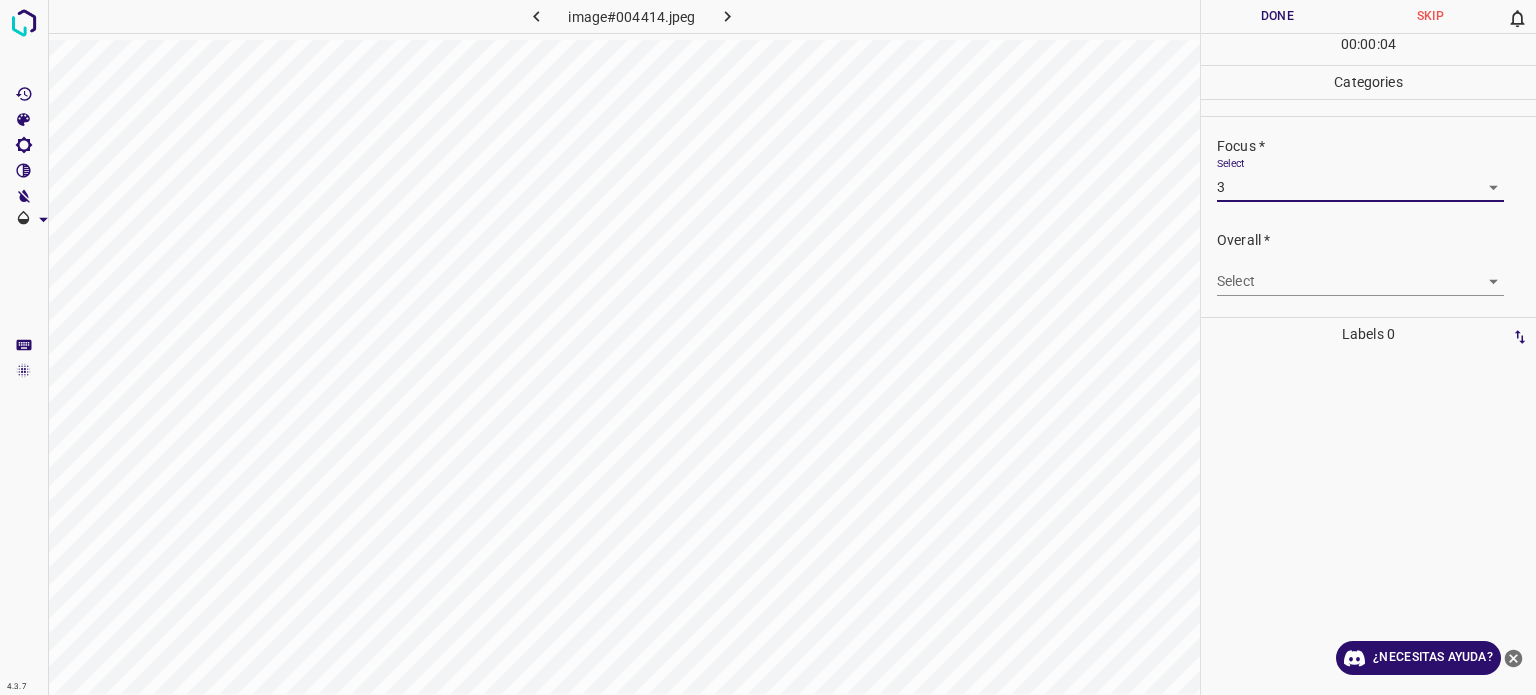 click on "4.3.7 image#004414.jpeg Done Skip 0 00   : 00   : 04   Categories Lighting *  Select 3 3 Focus *  Select 3 3 Overall *  Select ​ Labels   0 Categories 1 Lighting 2 Focus 3 Overall Tools Space Change between modes (Draw & Edit) I Auto labeling R Restore zoom M Zoom in N Zoom out Delete Delete selecte label Filters Z Restore filters X Saturation filter C Brightness filter V Contrast filter B Gray scale filter General O Download ¿Necesitas ayuda? Texto original Valora esta traducción Tu opinión servirá para ayudar a mejorar el Traductor de Google - Texto - Esconder - Borrar" at bounding box center (768, 347) 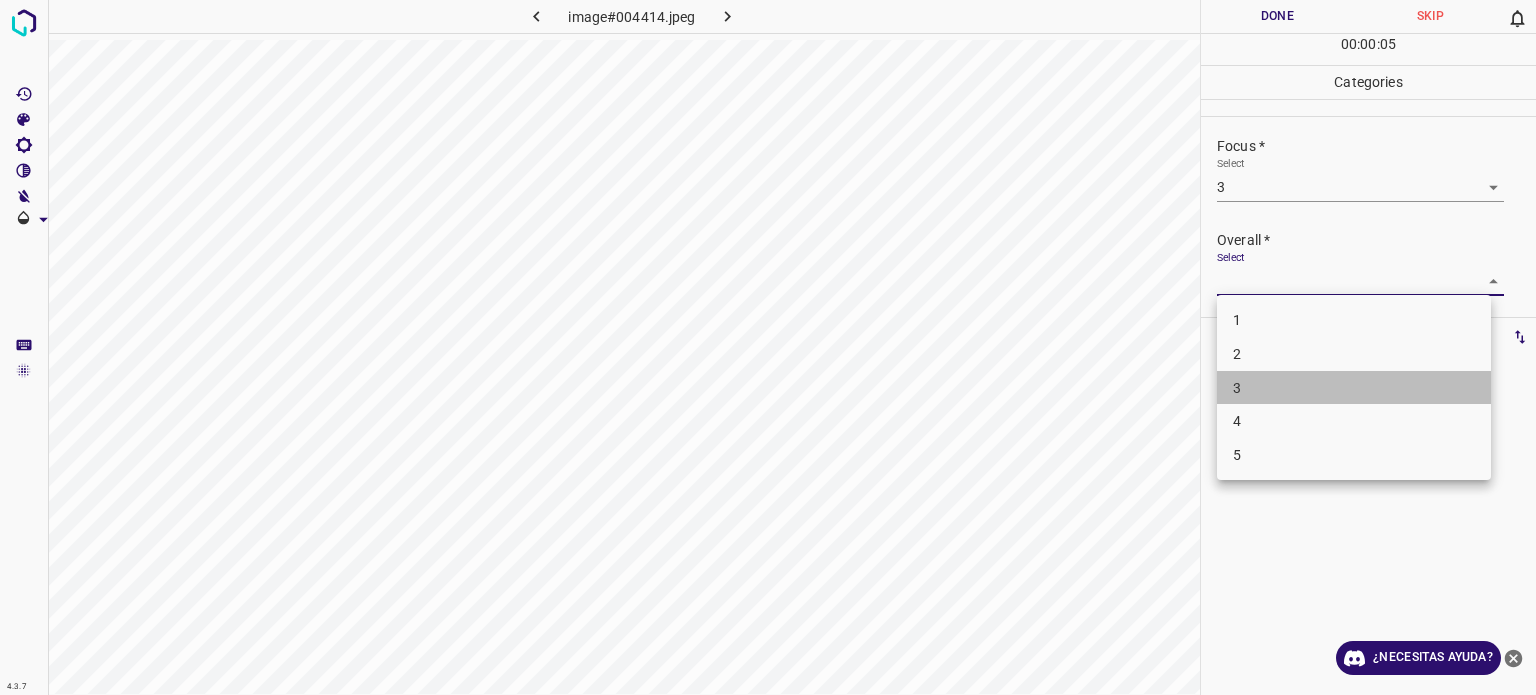 click on "3" at bounding box center (1354, 388) 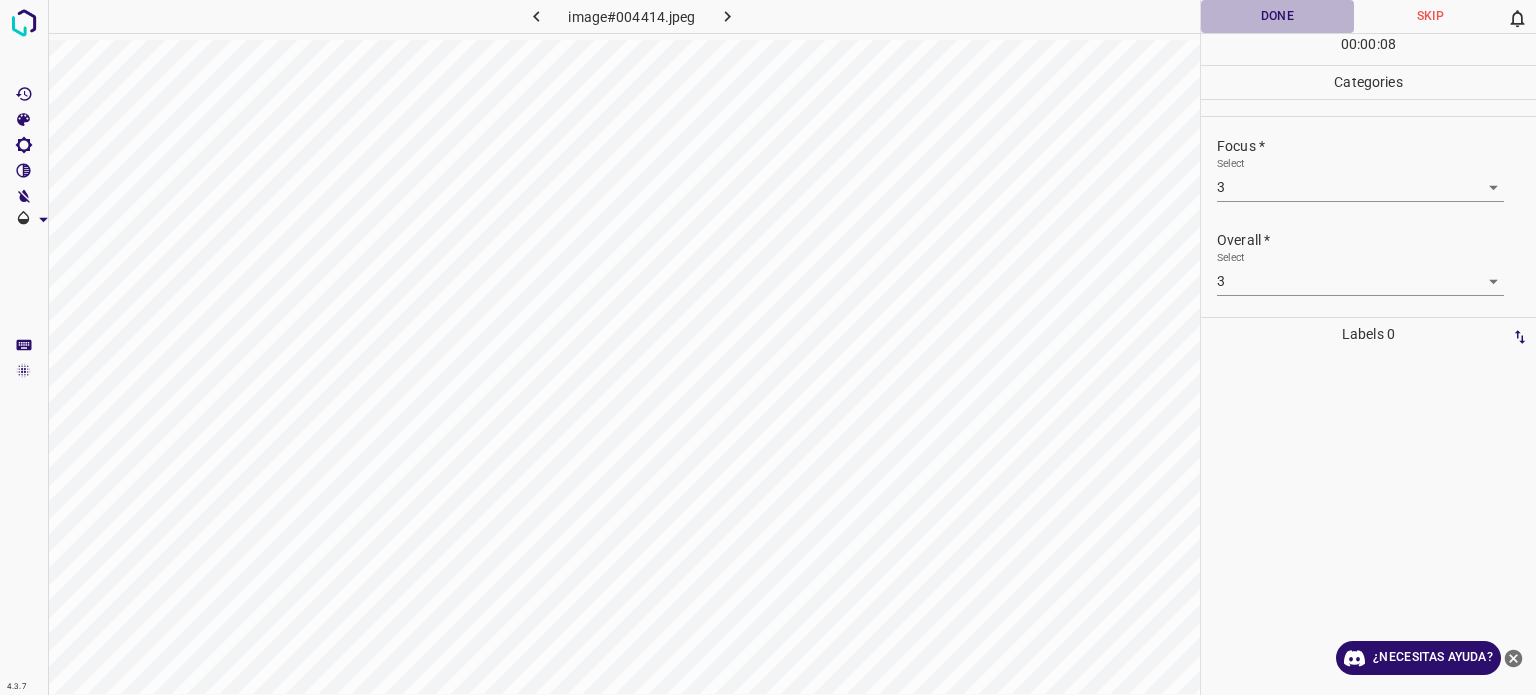 click on "Done" at bounding box center [1277, 16] 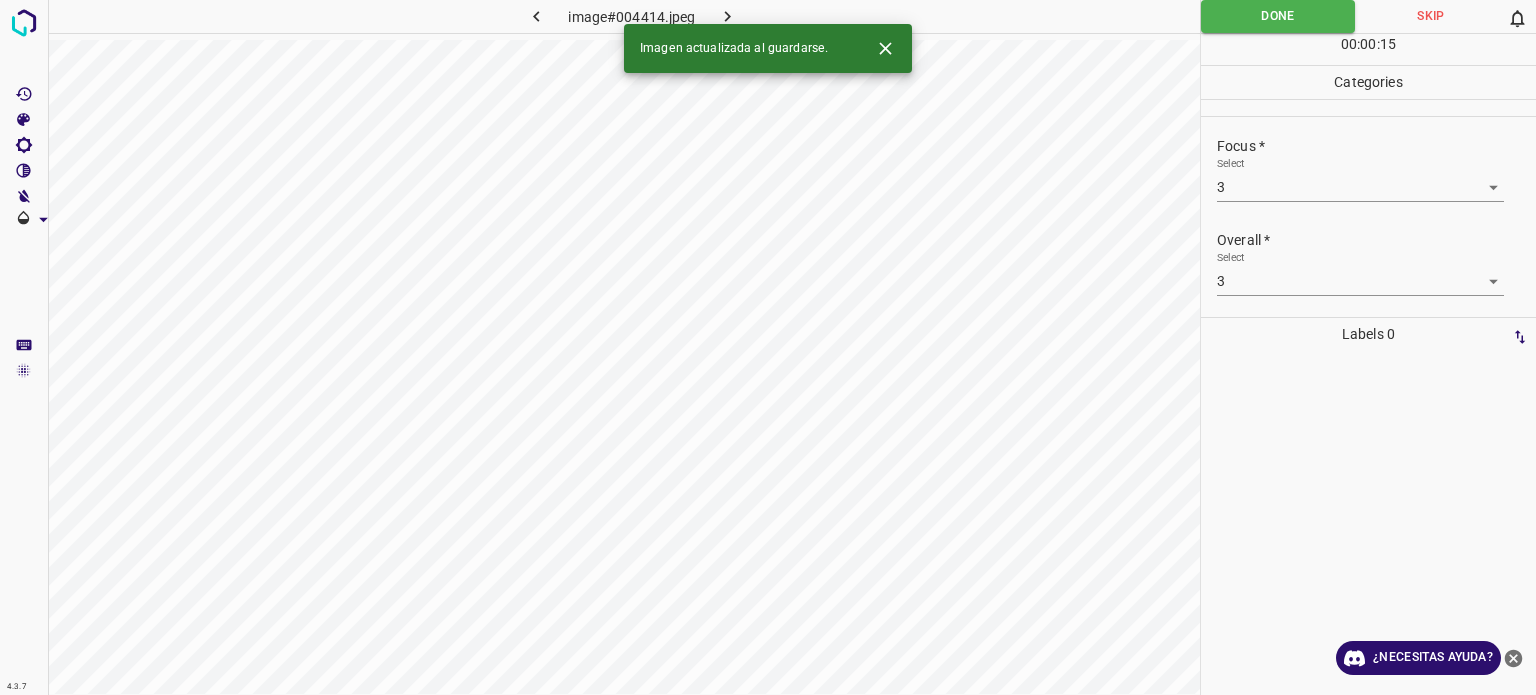 click 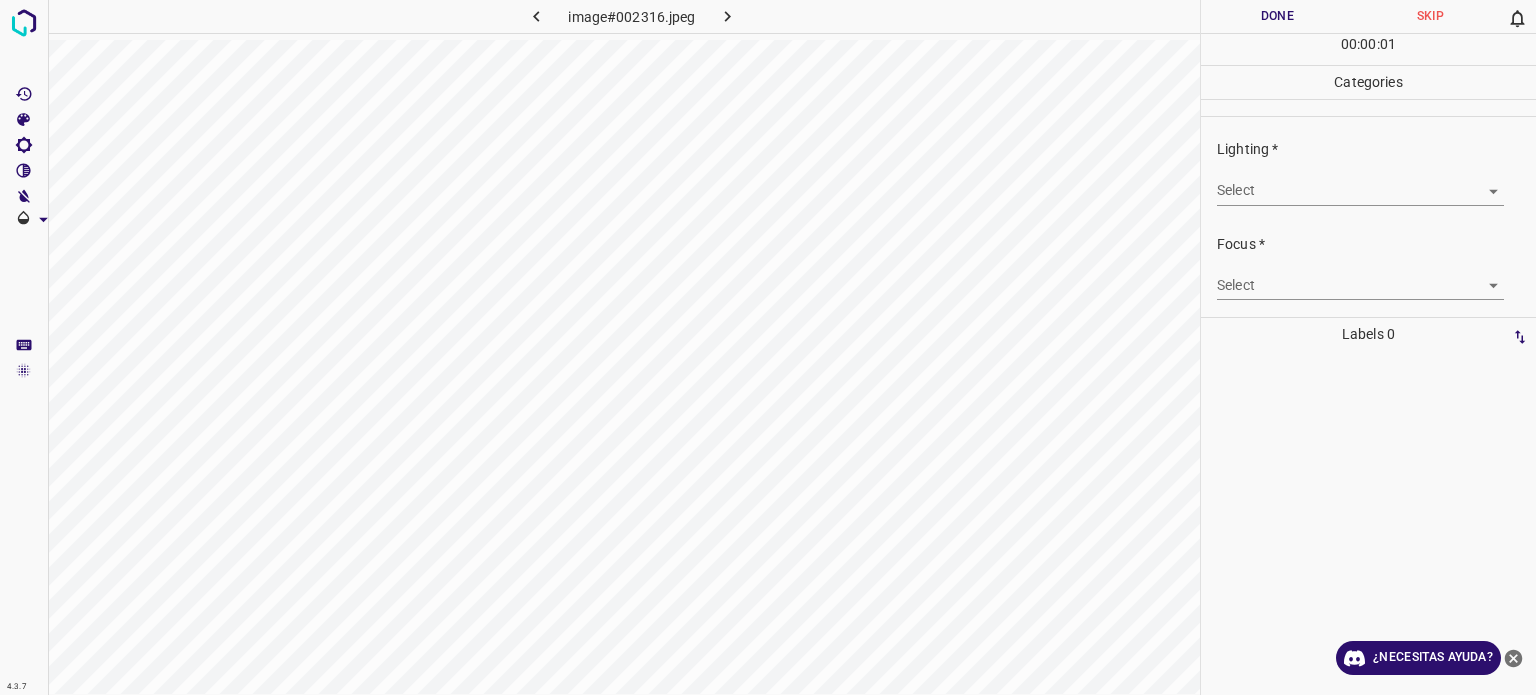 click on "4.3.7 image#002316.jpeg Done Skip 0 00   : 00   : 01   Categories Lighting *  Select ​ Focus *  Select ​ Overall *  Select ​ Labels   0 Categories 1 Lighting 2 Focus 3 Overall Tools Space Change between modes (Draw & Edit) I Auto labeling R Restore zoom M Zoom in N Zoom out Delete Delete selecte label Filters Z Restore filters X Saturation filter C Brightness filter V Contrast filter B Gray scale filter General O Download ¿Necesitas ayuda? Texto original Valora esta traducción Tu opinión servirá para ayudar a mejorar el Traductor de Google - Texto - Esconder - Borrar" at bounding box center [768, 347] 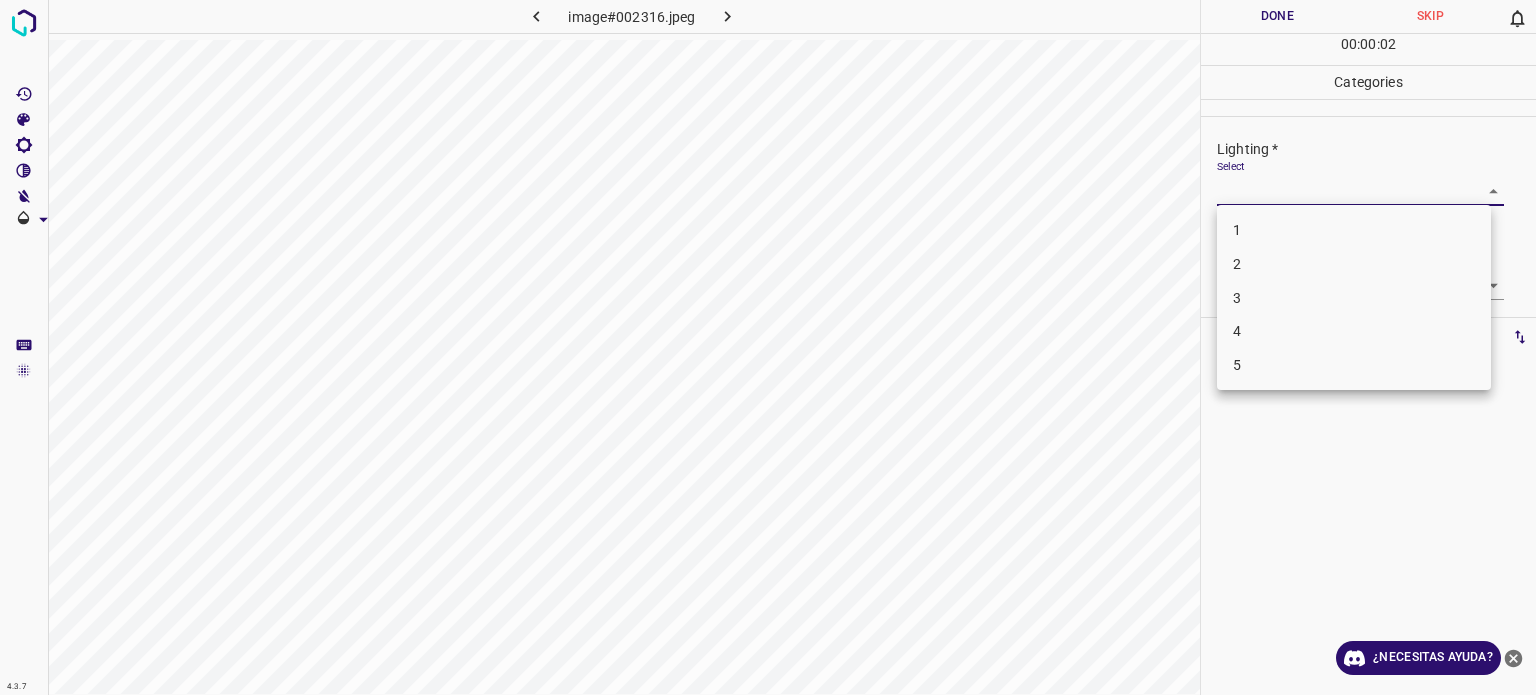 click on "3" at bounding box center (1354, 298) 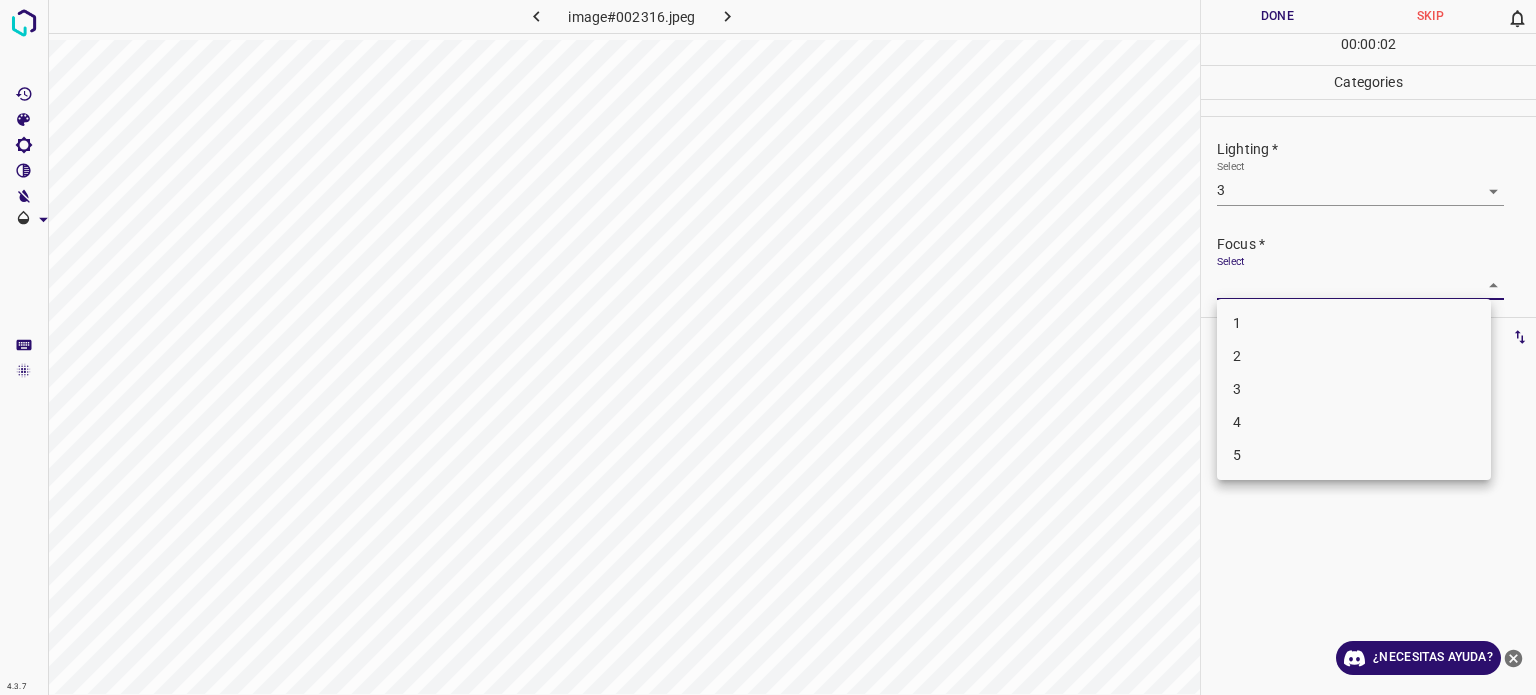 click on "4.3.7 image#002316.jpeg Done Skip 0 00   : 00   : 02   Categories Lighting *  Select 3 3 Focus *  Select ​ Overall *  Select ​ Labels   0 Categories 1 Lighting 2 Focus 3 Overall Tools Space Change between modes (Draw & Edit) I Auto labeling R Restore zoom M Zoom in N Zoom out Delete Delete selecte label Filters Z Restore filters X Saturation filter C Brightness filter V Contrast filter B Gray scale filter General O Download ¿Necesitas ayuda? Texto original Valora esta traducción Tu opinión servirá para ayudar a mejorar el Traductor de Google - Texto - Esconder - Borrar 1 2 3 4 5" at bounding box center (768, 347) 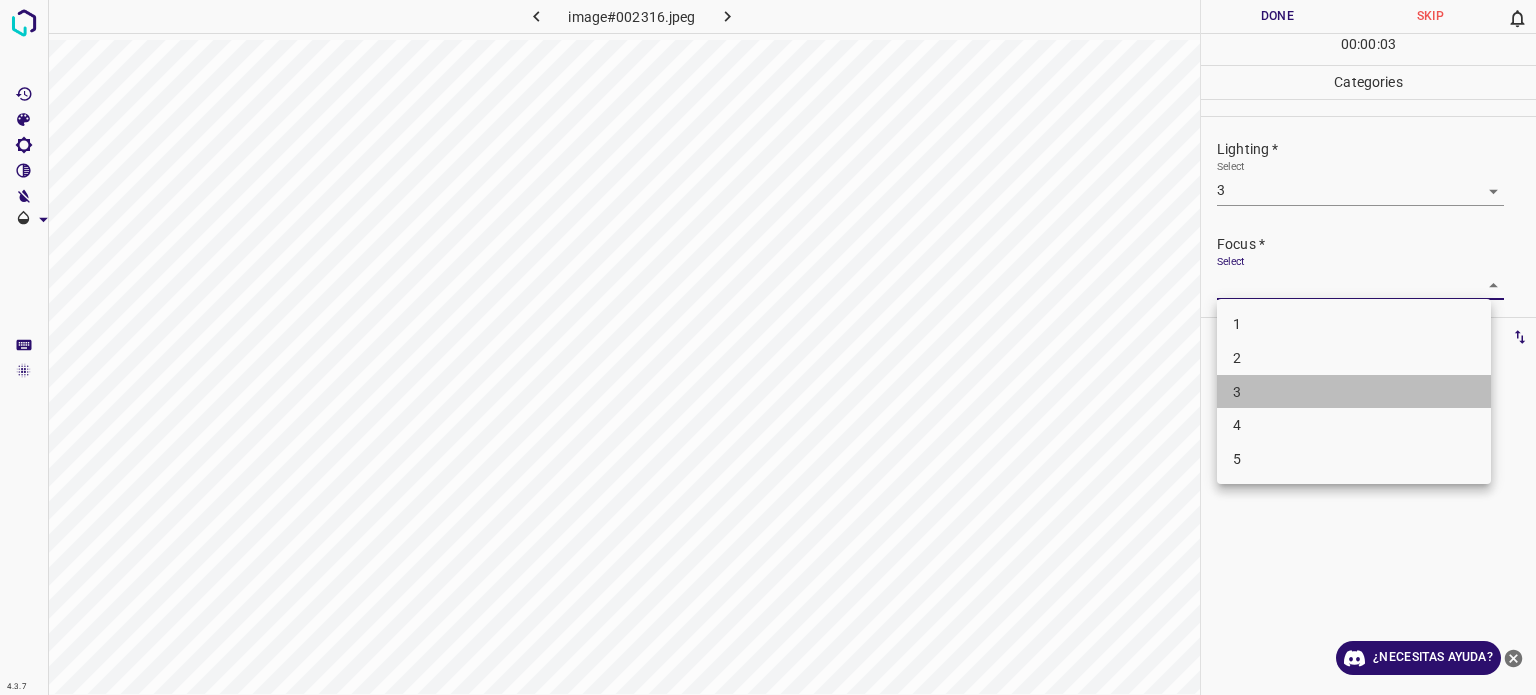 click on "3" at bounding box center (1354, 392) 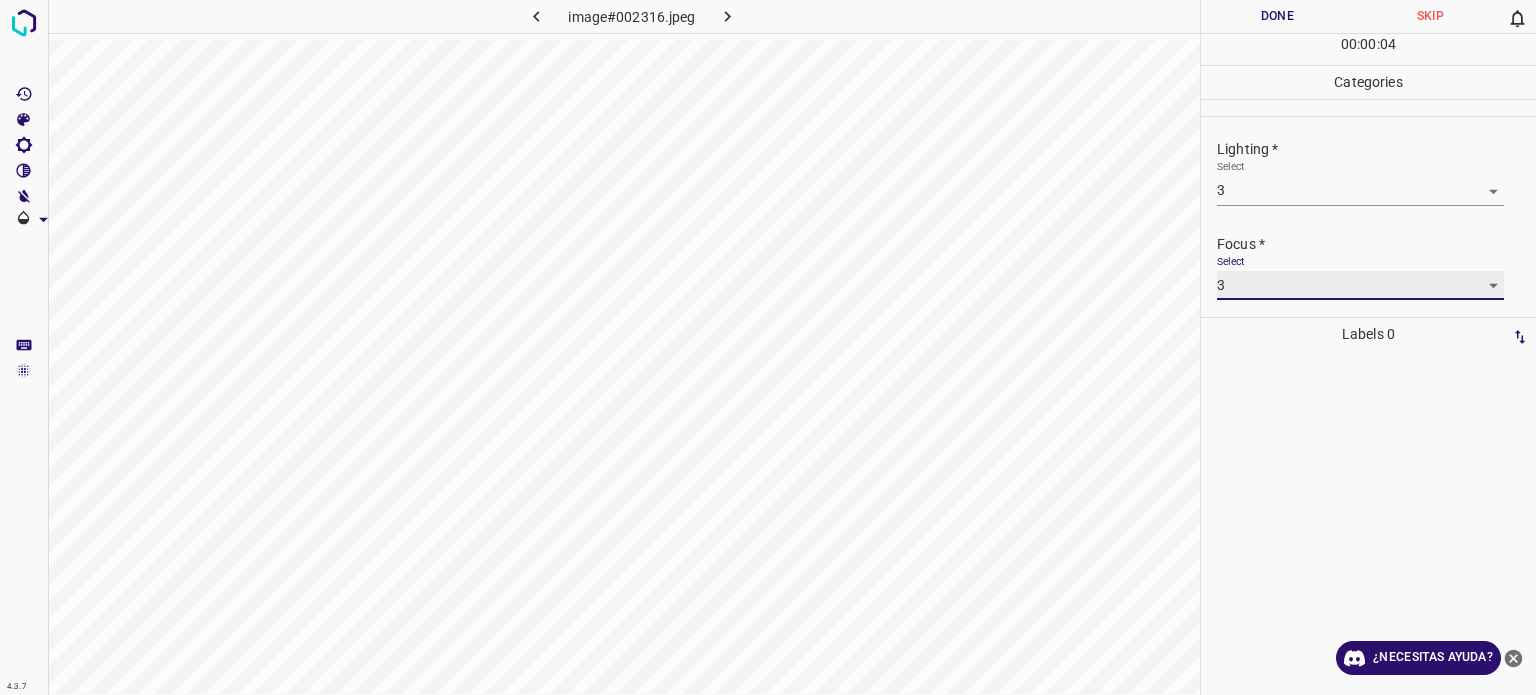 scroll, scrollTop: 98, scrollLeft: 0, axis: vertical 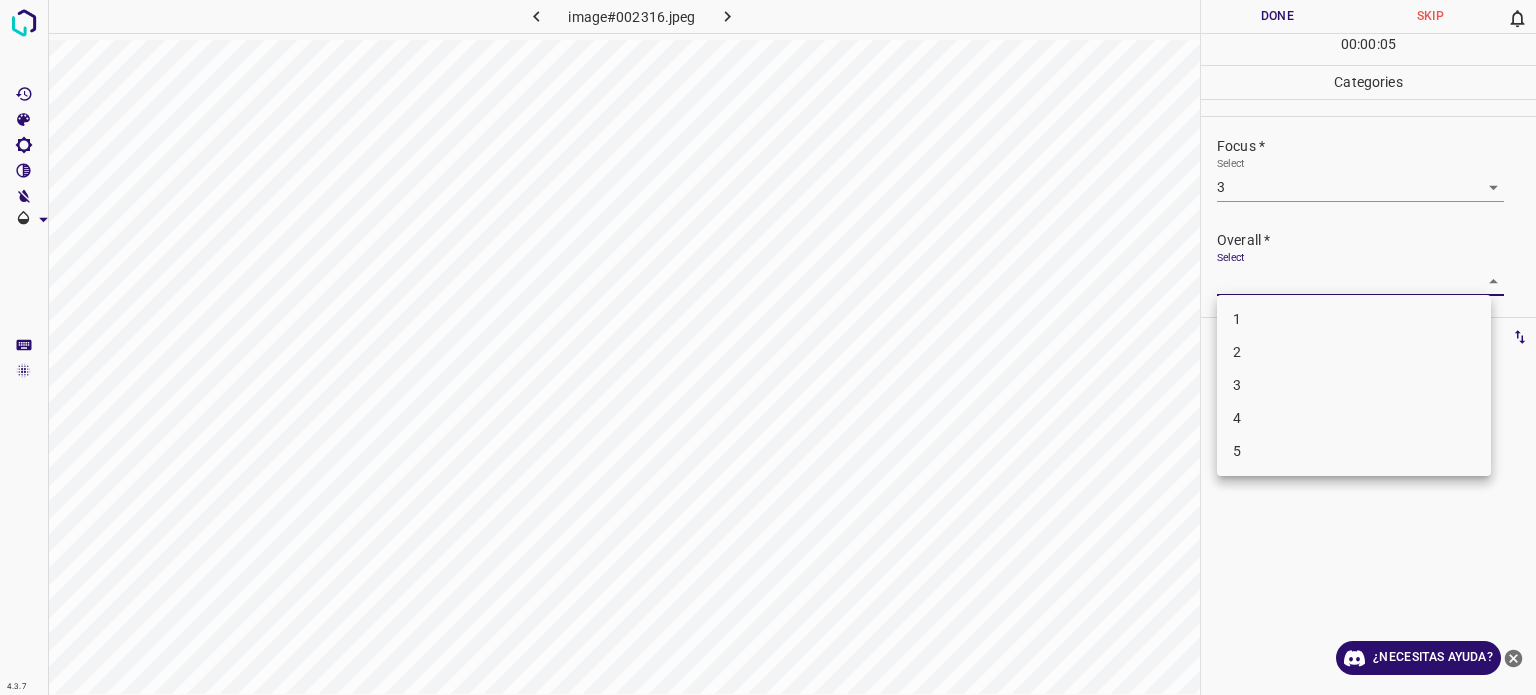click on "4.3.7 image#002316.jpeg Done Skip 0 00   : 00   : 05   Categories Lighting *  Select 3 3 Focus *  Select 3 3 Overall *  Select ​ Labels   0 Categories 1 Lighting 2 Focus 3 Overall Tools Space Change between modes (Draw & Edit) I Auto labeling R Restore zoom M Zoom in N Zoom out Delete Delete selecte label Filters Z Restore filters X Saturation filter C Brightness filter V Contrast filter B Gray scale filter General O Download ¿Necesitas ayuda? Texto original Valora esta traducción Tu opinión servirá para ayudar a mejorar el Traductor de Google - Texto - Esconder - Borrar 1 2 3 4 5" at bounding box center (768, 347) 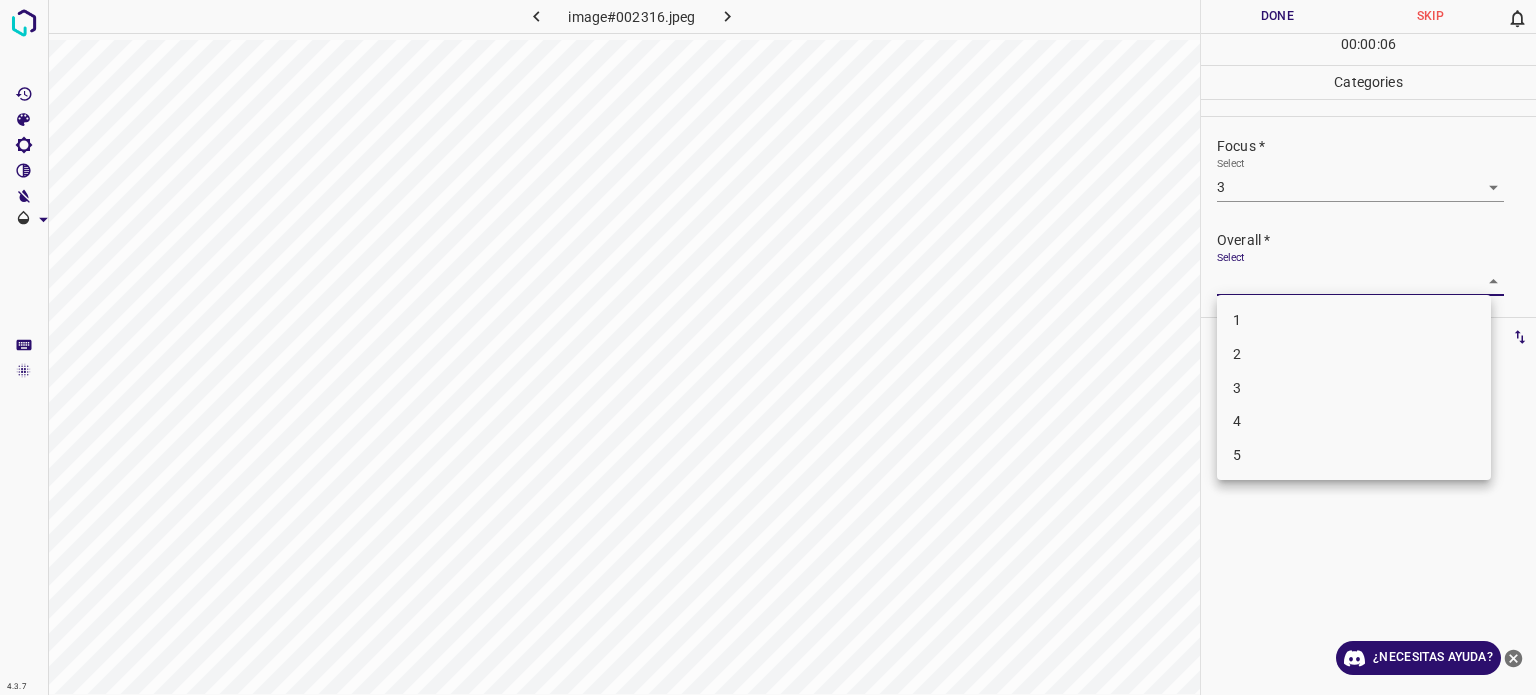 click on "3" at bounding box center (1237, 387) 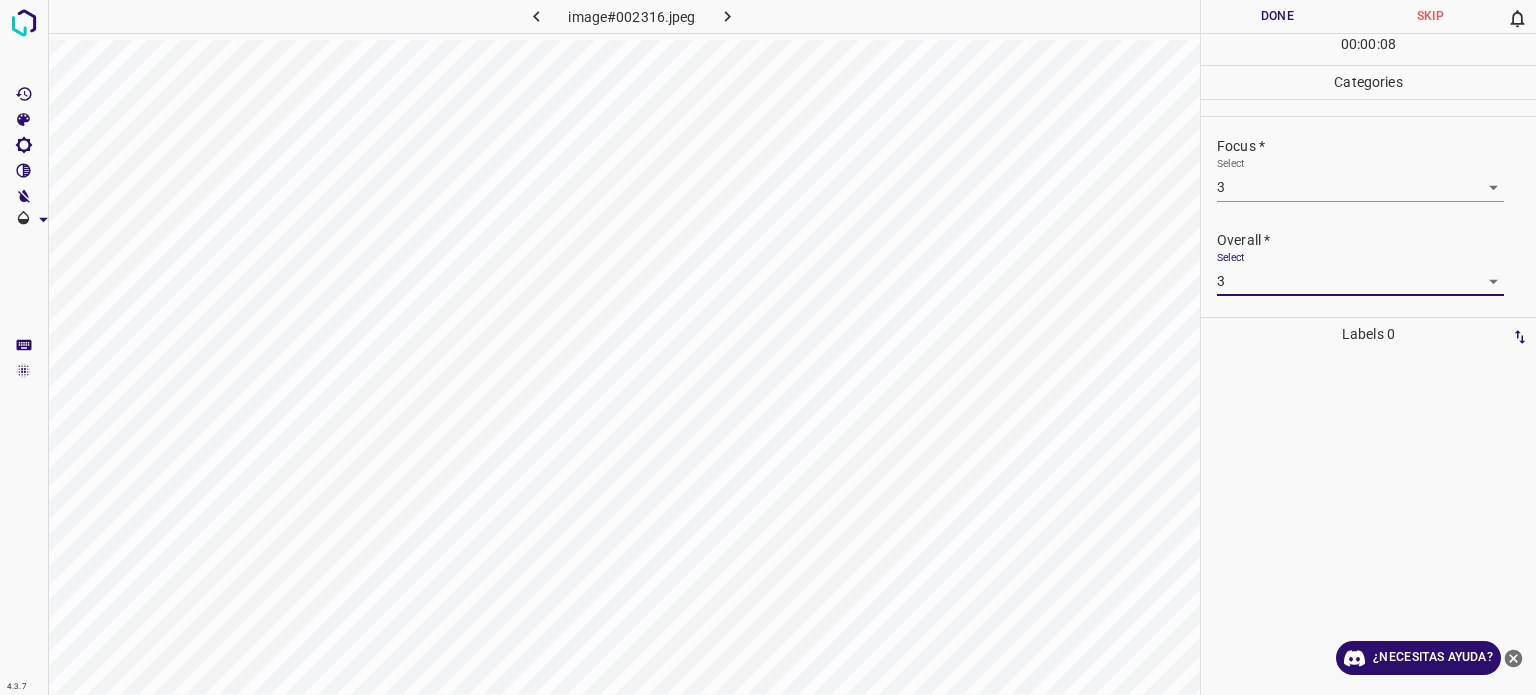 click on "Done" at bounding box center [1277, 16] 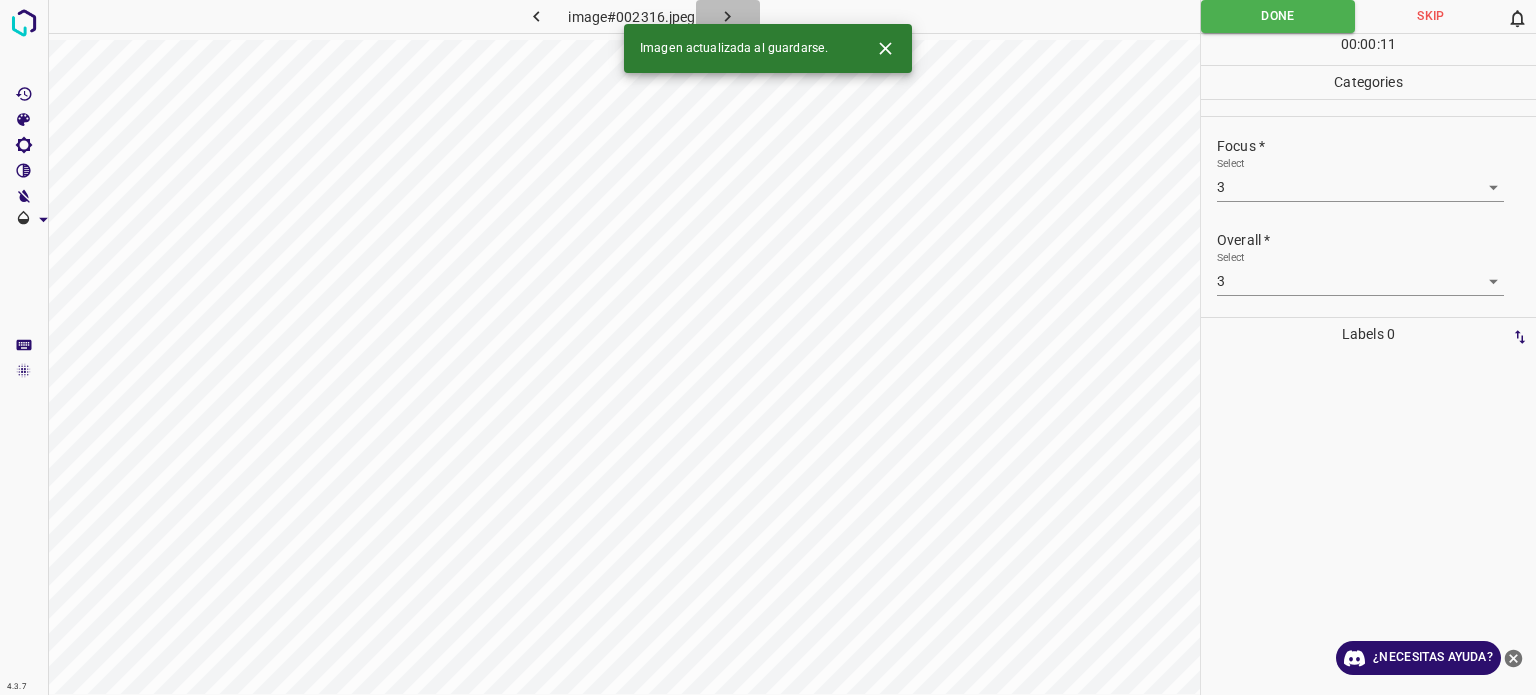 click 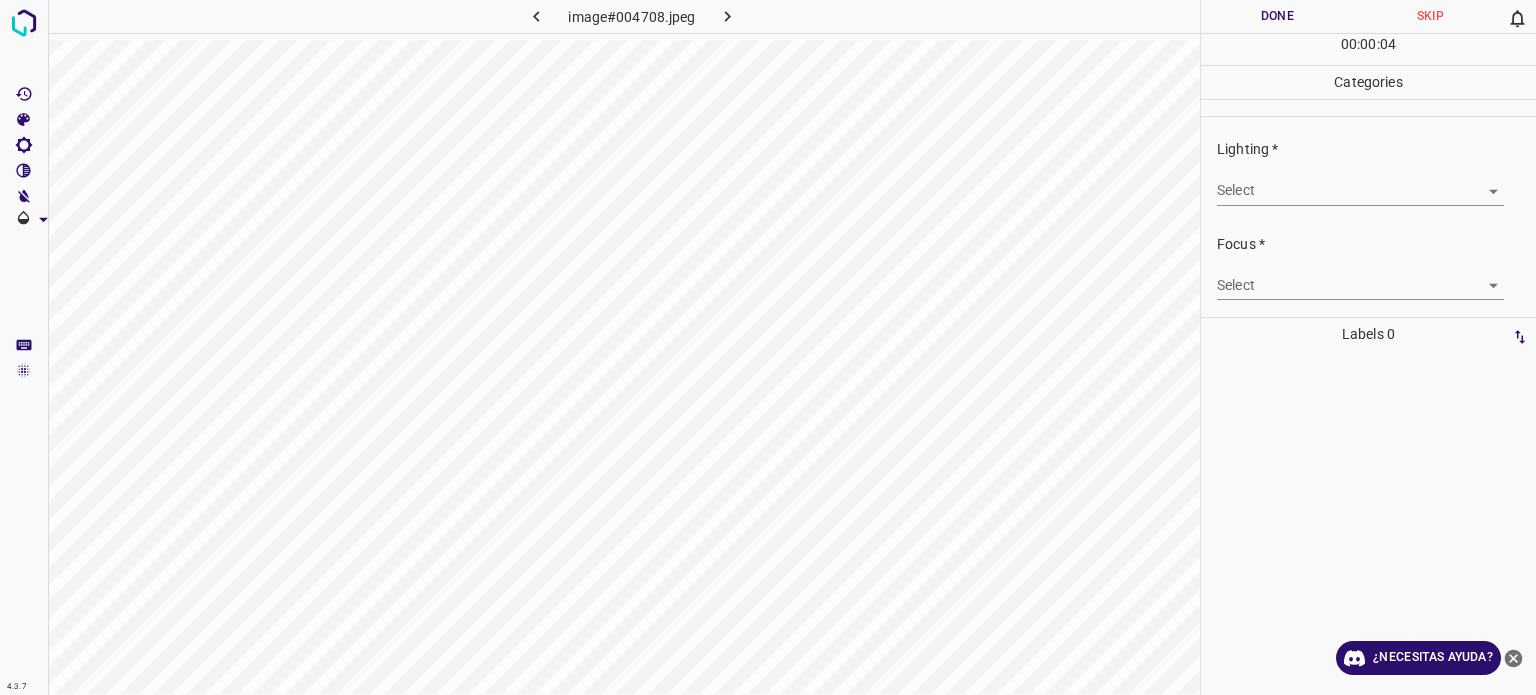 click on "4.3.7 image#004708.jpeg Done Skip 0 00   : 00   : 04   Categories Lighting *  Select ​ Focus *  Select ​ Overall *  Select ​ Labels   0 Categories 1 Lighting 2 Focus 3 Overall Tools Space Change between modes (Draw & Edit) I Auto labeling R Restore zoom M Zoom in N Zoom out Delete Delete selecte label Filters Z Restore filters X Saturation filter C Brightness filter V Contrast filter B Gray scale filter General O Download ¿Necesitas ayuda? Texto original Valora esta traducción Tu opinión servirá para ayudar a mejorar el Traductor de Google - Texto - Esconder - Borrar" at bounding box center [768, 347] 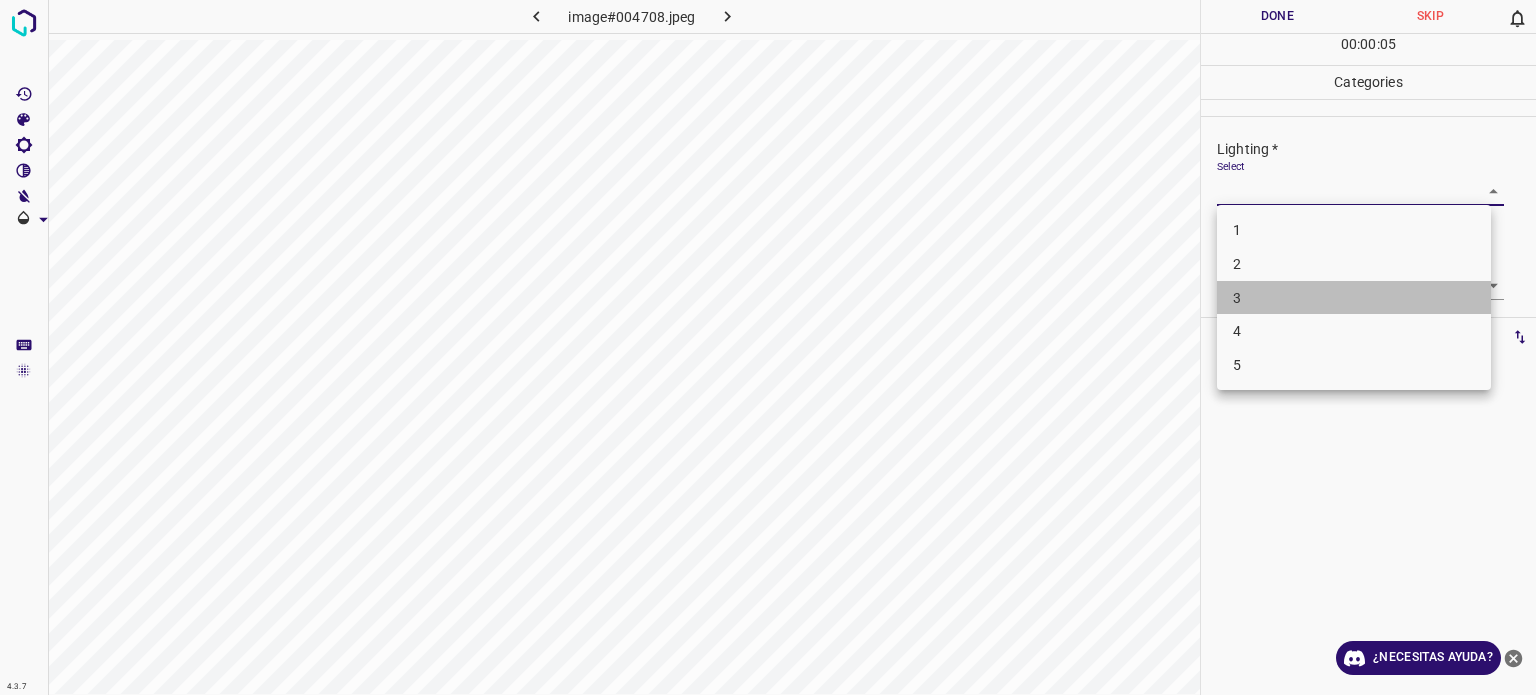 click on "3" at bounding box center [1354, 298] 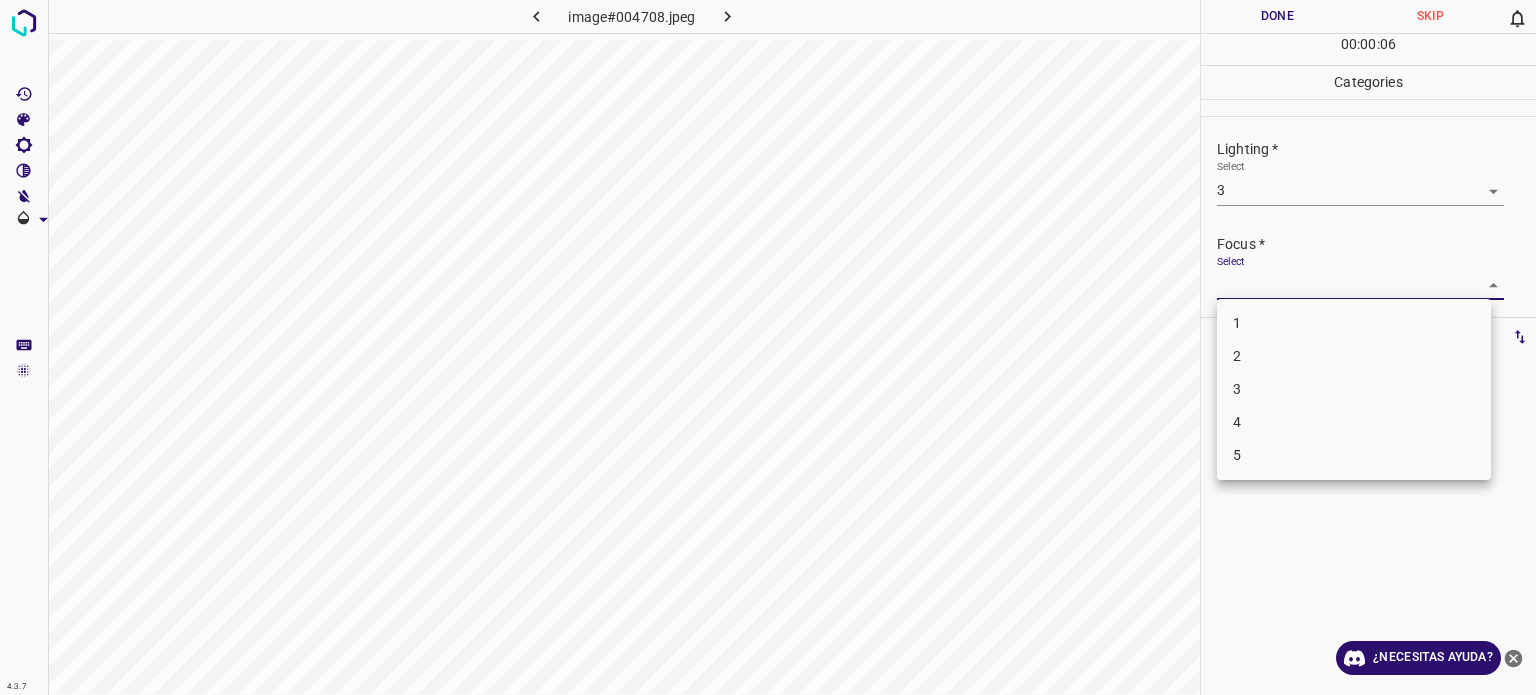 click on "4.3.7 image#004708.jpeg Done Skip 0 00   : 00   : 06   Categories Lighting *  Select 3 3 Focus *  Select ​ Overall *  Select ​ Labels   0 Categories 1 Lighting 2 Focus 3 Overall Tools Space Change between modes (Draw & Edit) I Auto labeling R Restore zoom M Zoom in N Zoom out Delete Delete selecte label Filters Z Restore filters X Saturation filter C Brightness filter V Contrast filter B Gray scale filter General O Download ¿Necesitas ayuda? Texto original Valora esta traducción Tu opinión servirá para ayudar a mejorar el Traductor de Google - Texto - Esconder - Borrar 1 2 3 4 5" at bounding box center (768, 347) 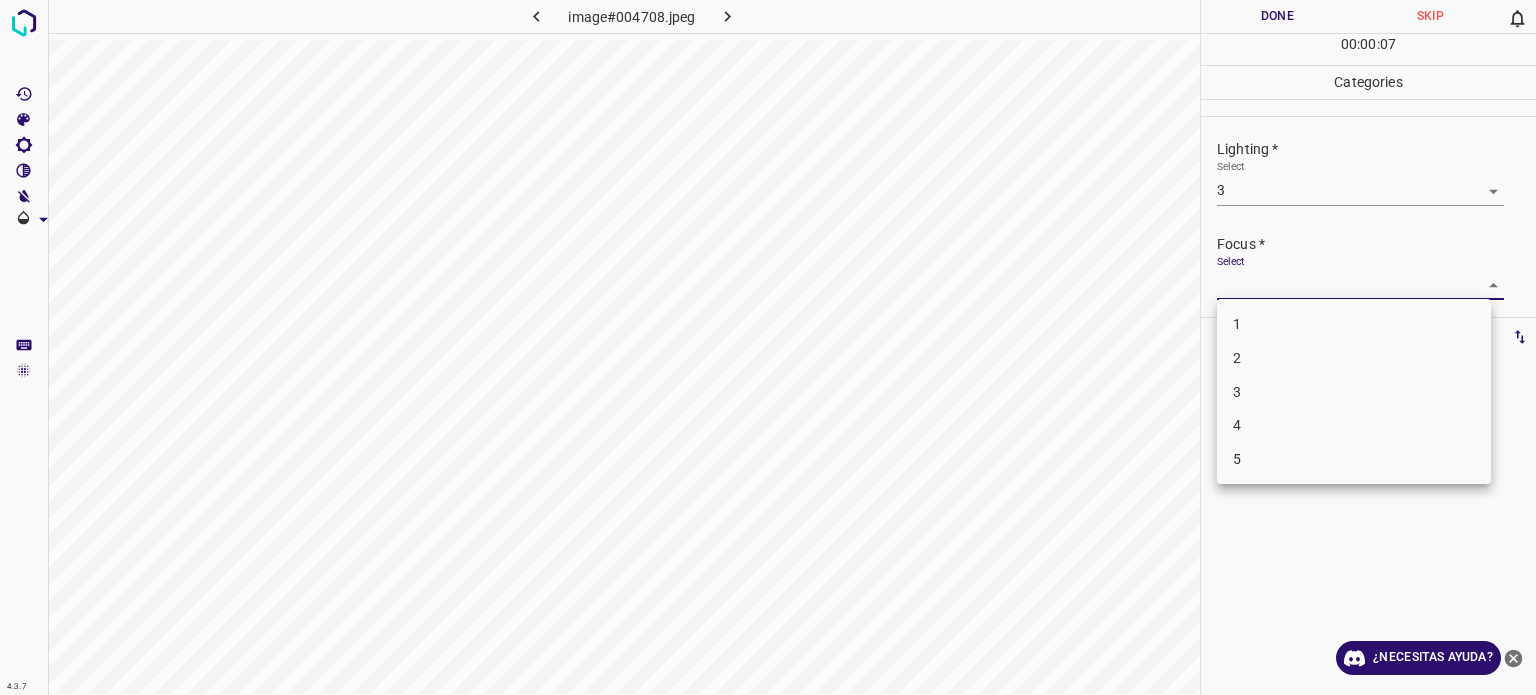 click on "3" at bounding box center [1237, 392] 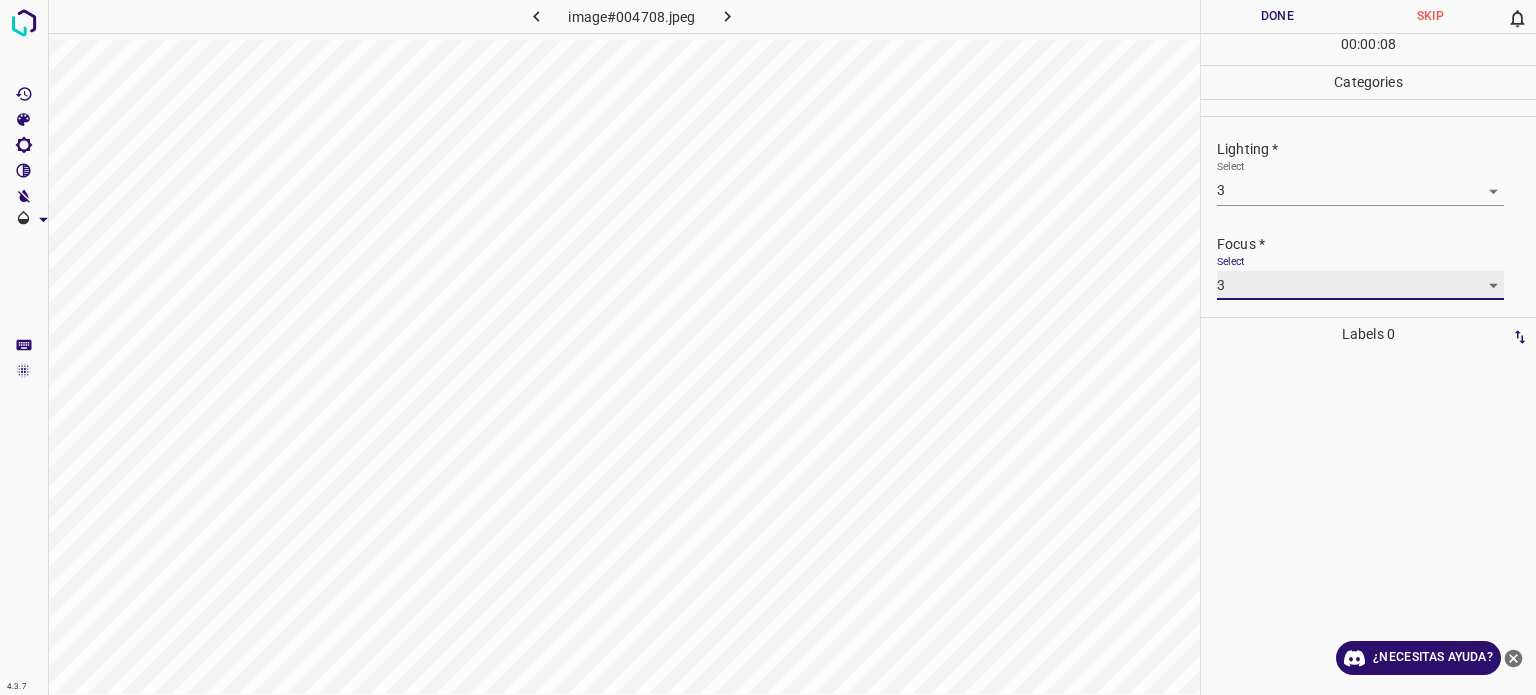 scroll, scrollTop: 98, scrollLeft: 0, axis: vertical 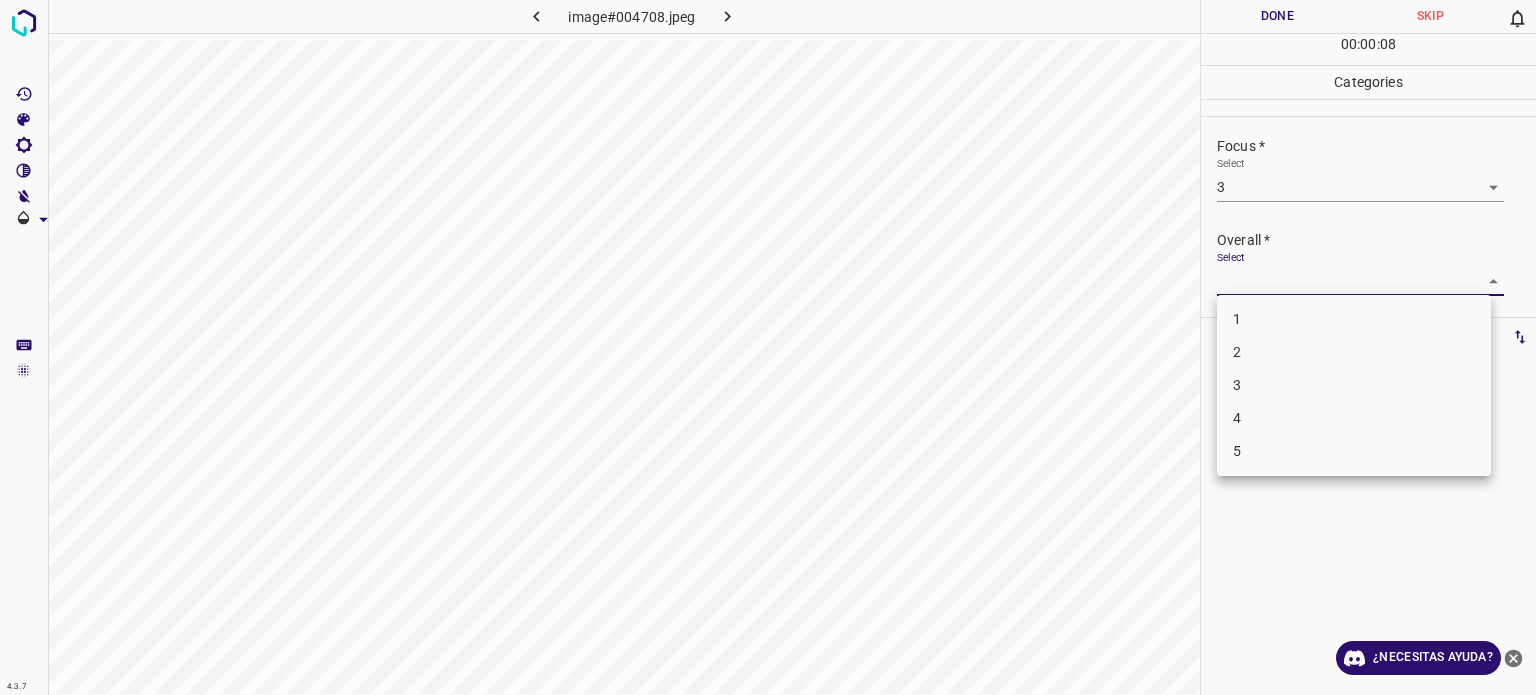 click on "4.3.7 image#004708.jpeg Done Skip 0 00   : 00   : 08   Categories Lighting *  Select 3 3 Focus *  Select 3 3 Overall *  Select ​ Labels   0 Categories 1 Lighting 2 Focus 3 Overall Tools Space Change between modes (Draw & Edit) I Auto labeling R Restore zoom M Zoom in N Zoom out Delete Delete selecte label Filters Z Restore filters X Saturation filter C Brightness filter V Contrast filter B Gray scale filter General O Download ¿Necesitas ayuda? Texto original Valora esta traducción Tu opinión servirá para ayudar a mejorar el Traductor de Google - Texto - Esconder - Borrar 1 2 3 4 5" at bounding box center (768, 347) 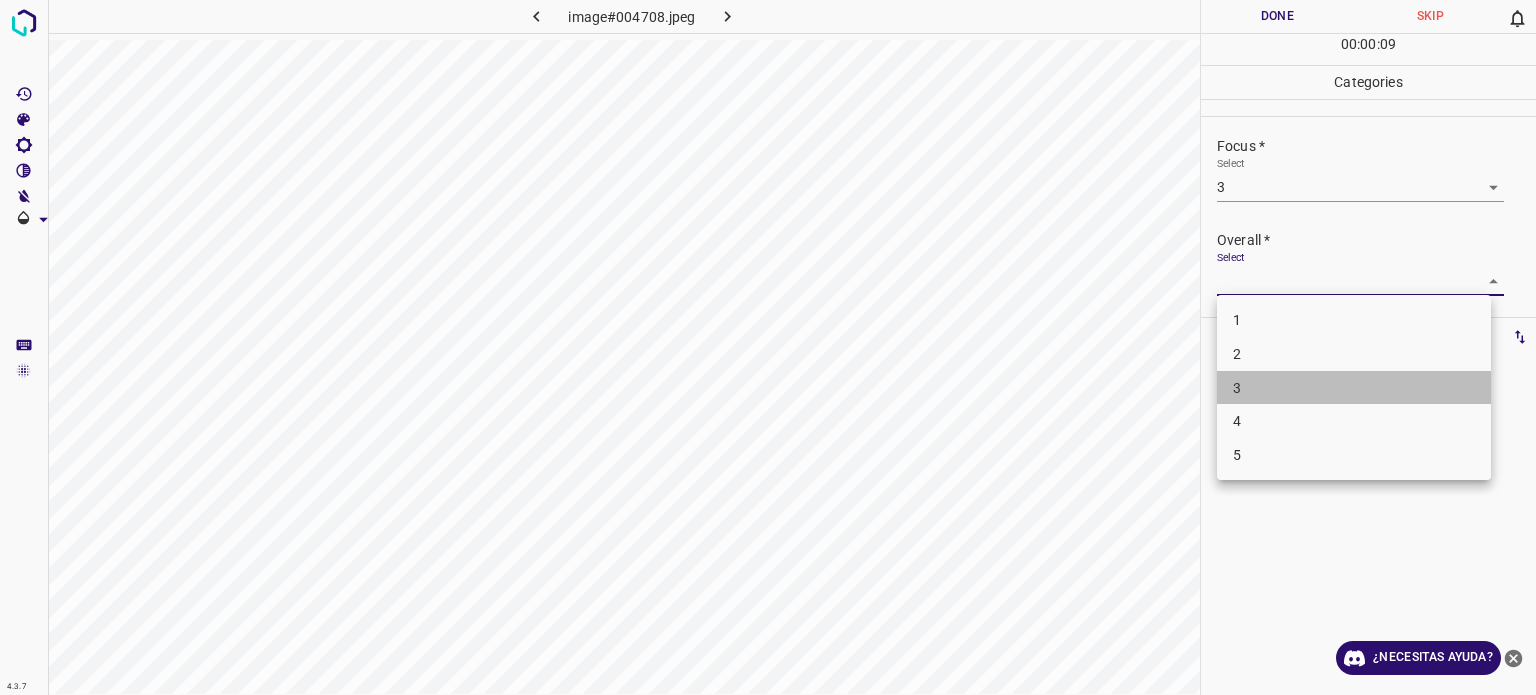 click on "3" at bounding box center [1354, 388] 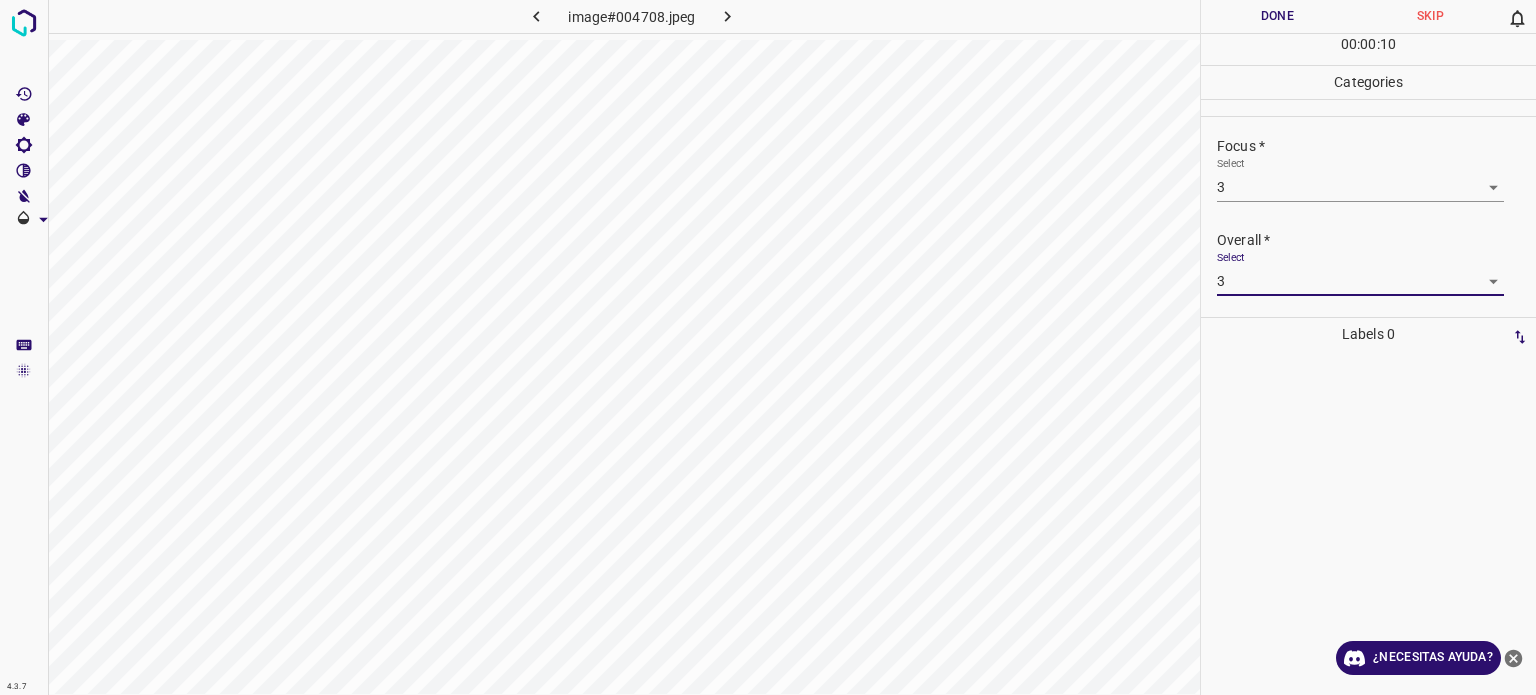 click on "Done" at bounding box center [1277, 16] 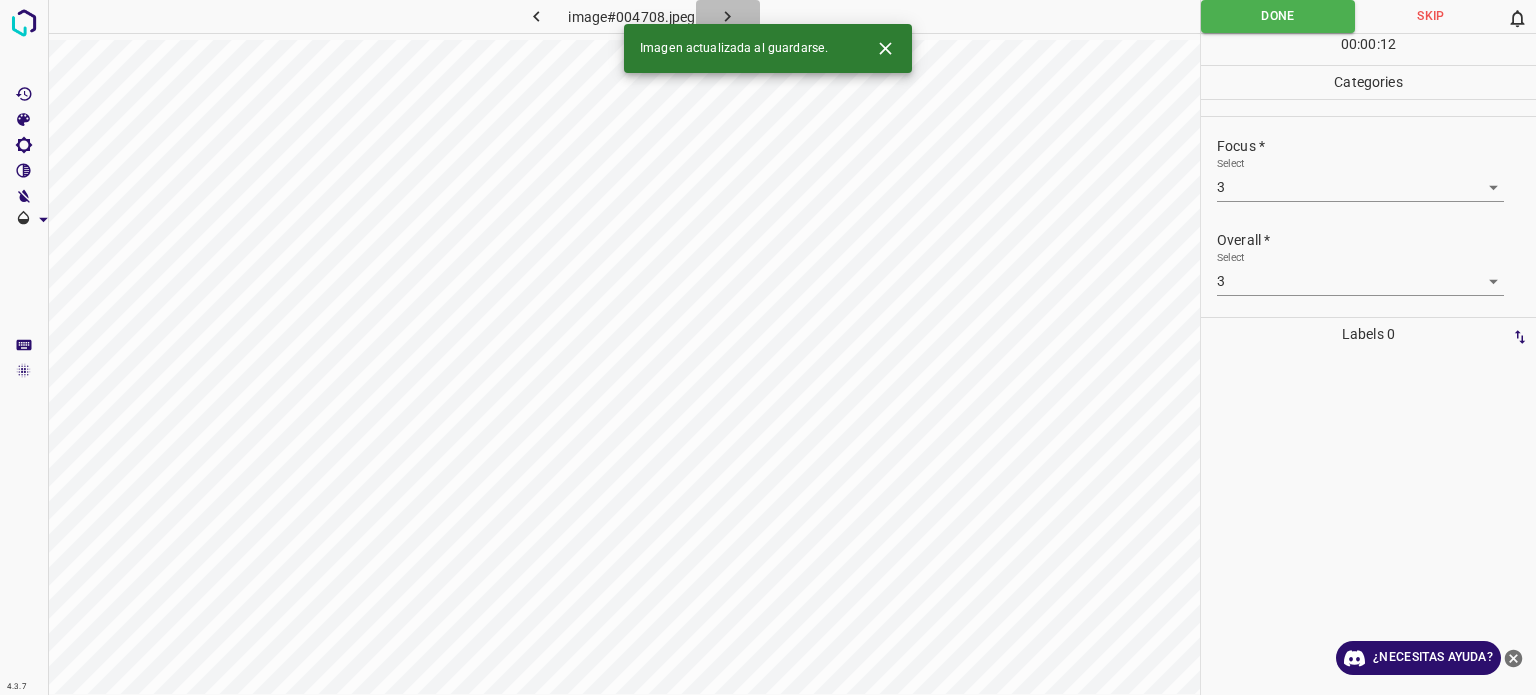 click 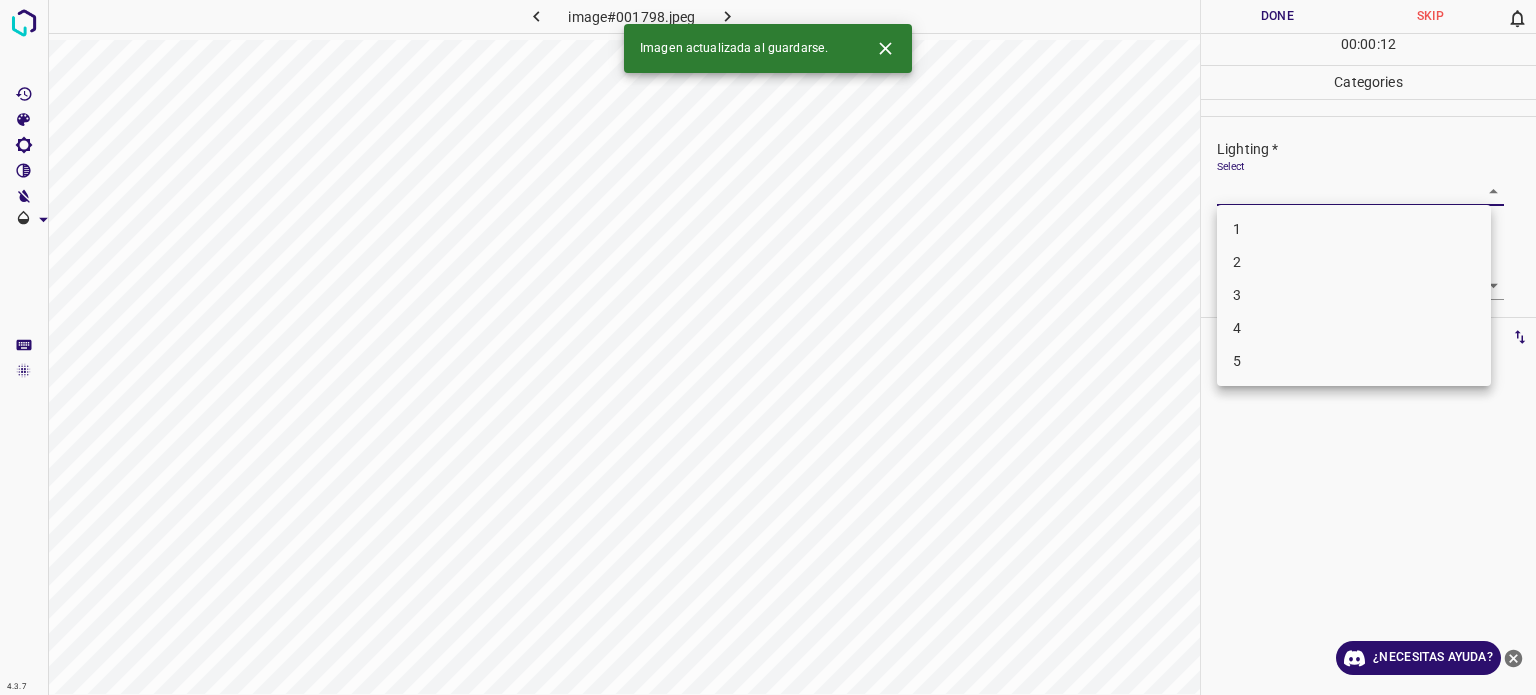 click on "4.3.7 image#001798.jpeg Done Skip 0 00   : 00   : 12   Categories Lighting *  Select ​ Focus *  Select ​ Overall *  Select ​ Labels   0 Categories 1 Lighting 2 Focus 3 Overall Tools Space Change between modes (Draw & Edit) I Auto labeling R Restore zoom M Zoom in N Zoom out Delete Delete selecte label Filters Z Restore filters X Saturation filter C Brightness filter V Contrast filter B Gray scale filter General O Download Imagen actualizada al guardarse. ¿Necesitas ayuda? Texto original Valora esta traducción Tu opinión servirá para ayudar a mejorar el Traductor de Google - Texto - Esconder - Borrar 1 2 3 4 5" at bounding box center [768, 347] 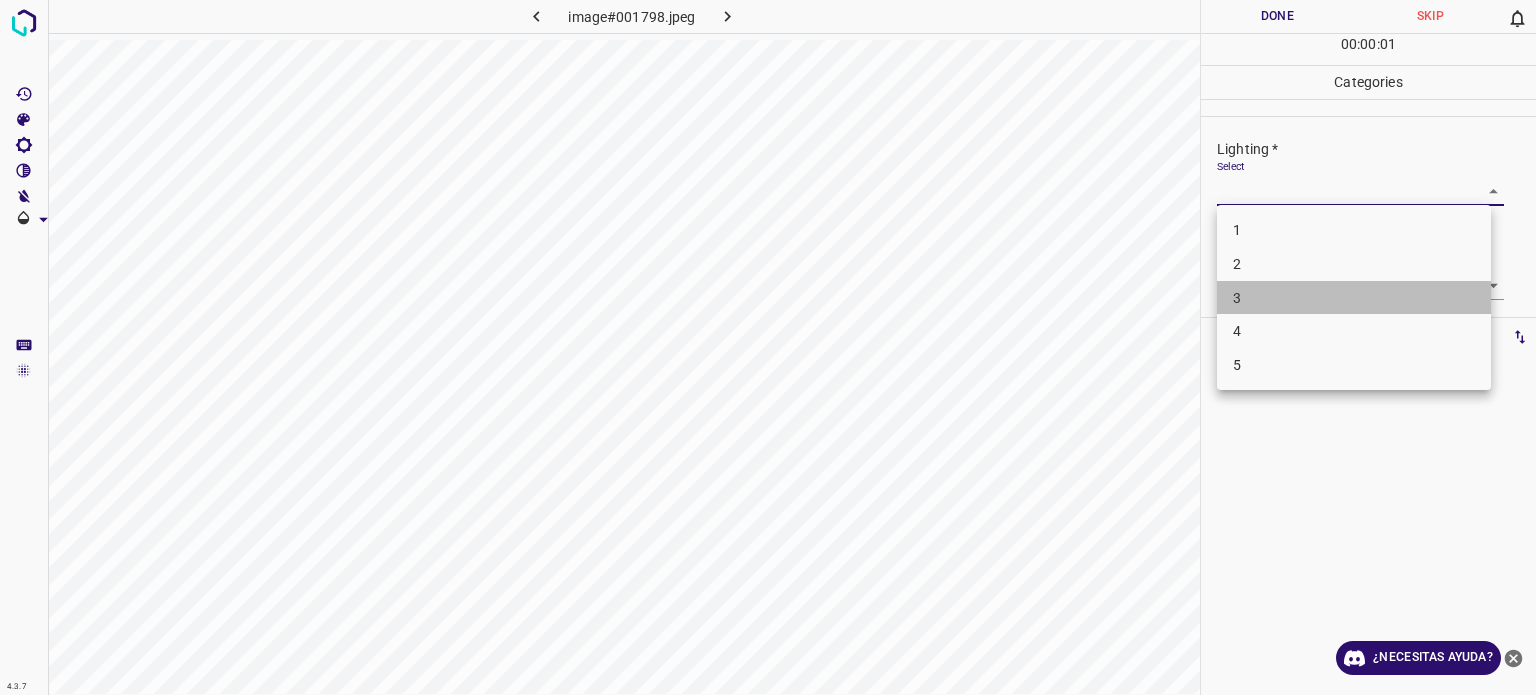 click on "3" at bounding box center (1354, 298) 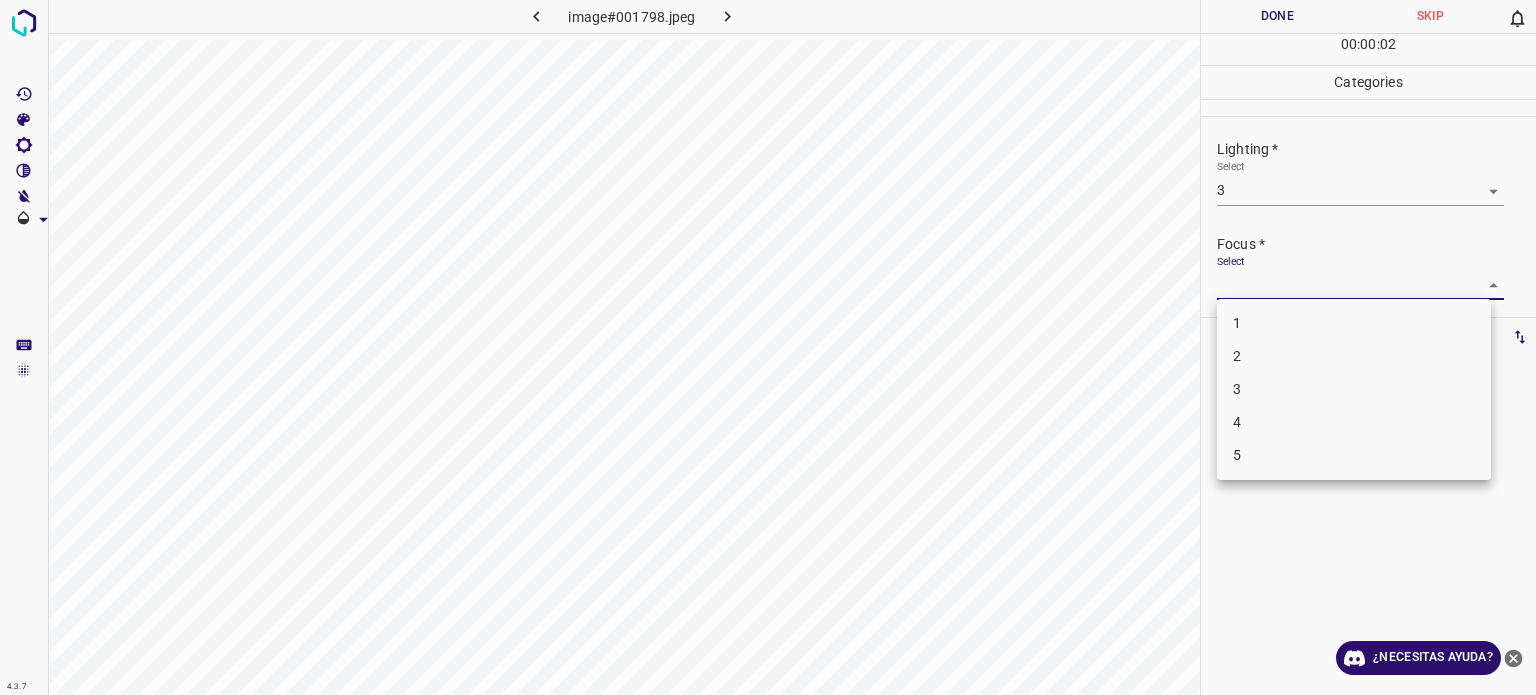 click on "4.3.7 image#001798.jpeg Done Skip 0 00   : 00   : 02   Categories Lighting *  Select 3 3 Focus *  Select ​ Overall *  Select ​ Labels   0 Categories 1 Lighting 2 Focus 3 Overall Tools Space Change between modes (Draw & Edit) I Auto labeling R Restore zoom M Zoom in N Zoom out Delete Delete selecte label Filters Z Restore filters X Saturation filter C Brightness filter V Contrast filter B Gray scale filter General O Download ¿Necesitas ayuda? Texto original Valora esta traducción Tu opinión servirá para ayudar a mejorar el Traductor de Google - Texto - Esconder - Borrar 1 2 3 4 5" at bounding box center [768, 347] 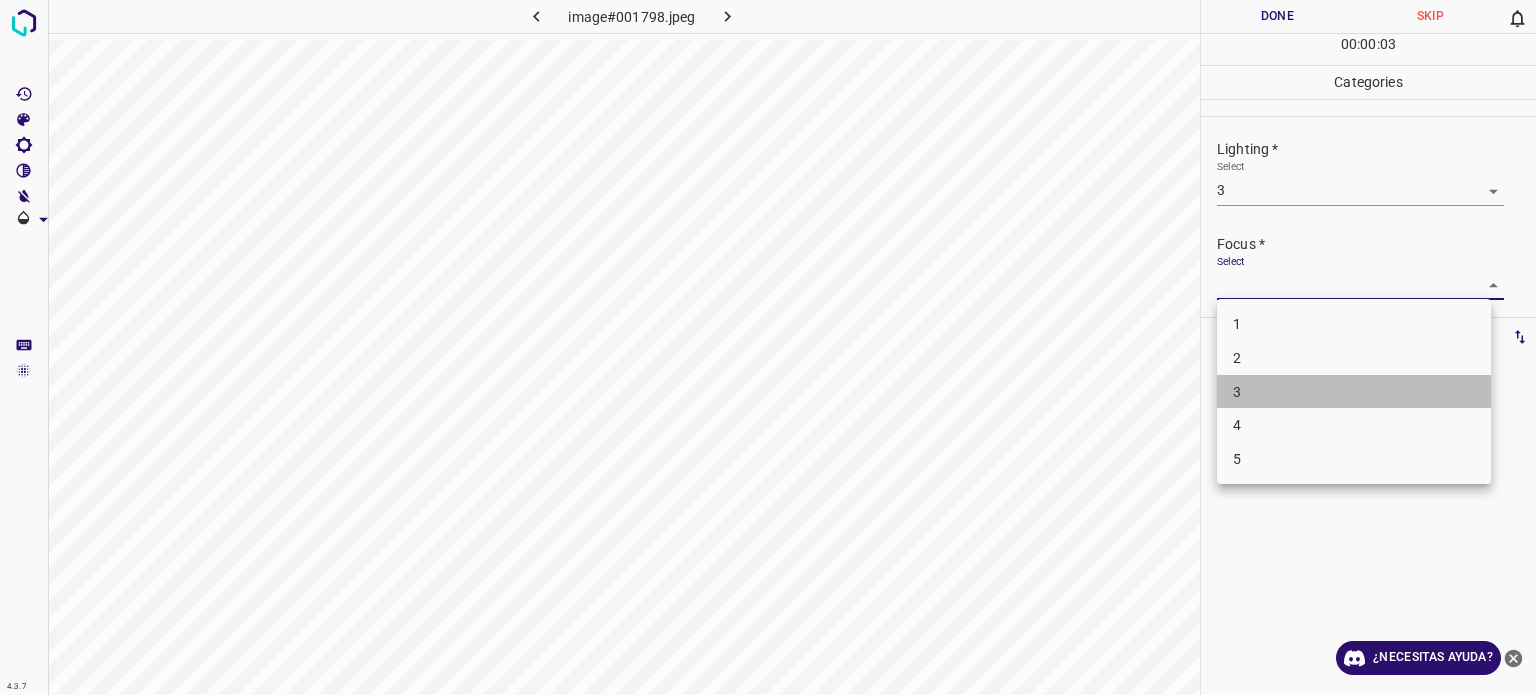 click on "3" at bounding box center (1237, 391) 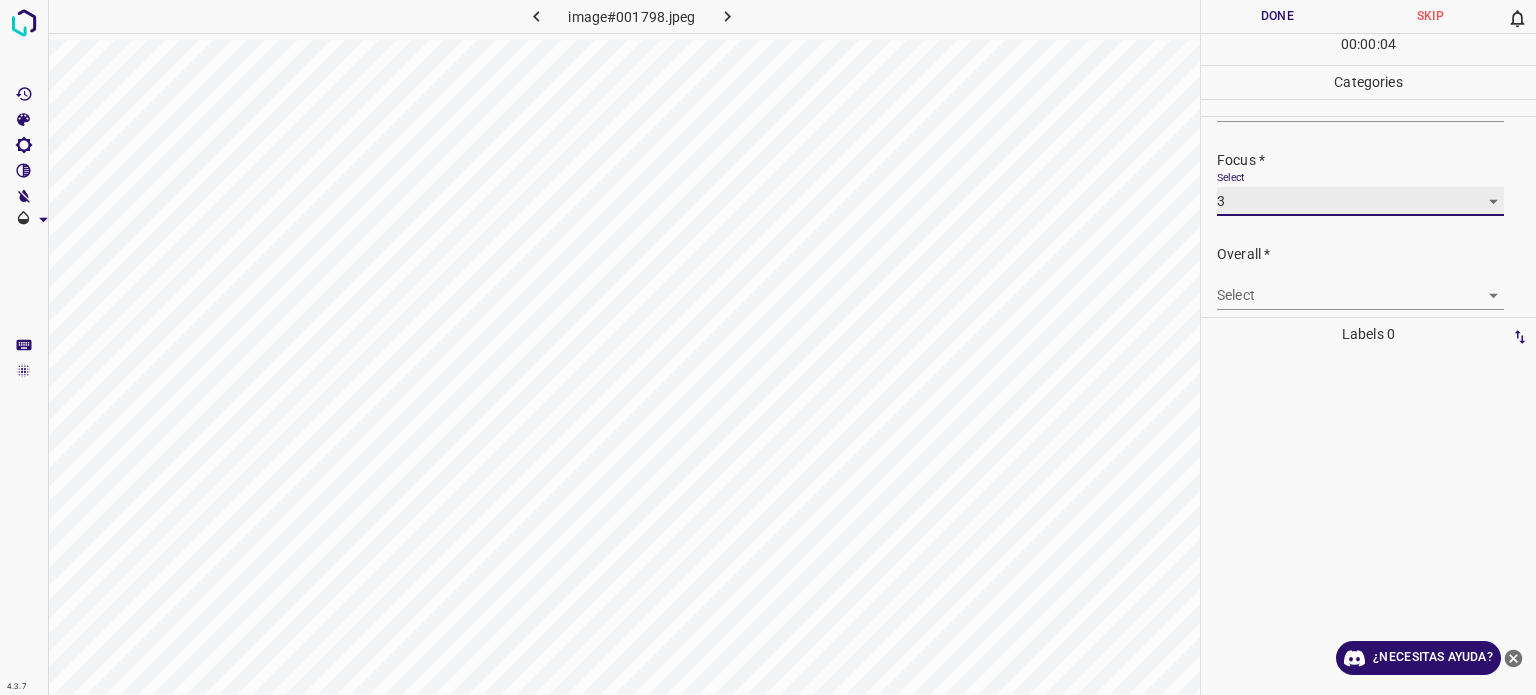 scroll, scrollTop: 98, scrollLeft: 0, axis: vertical 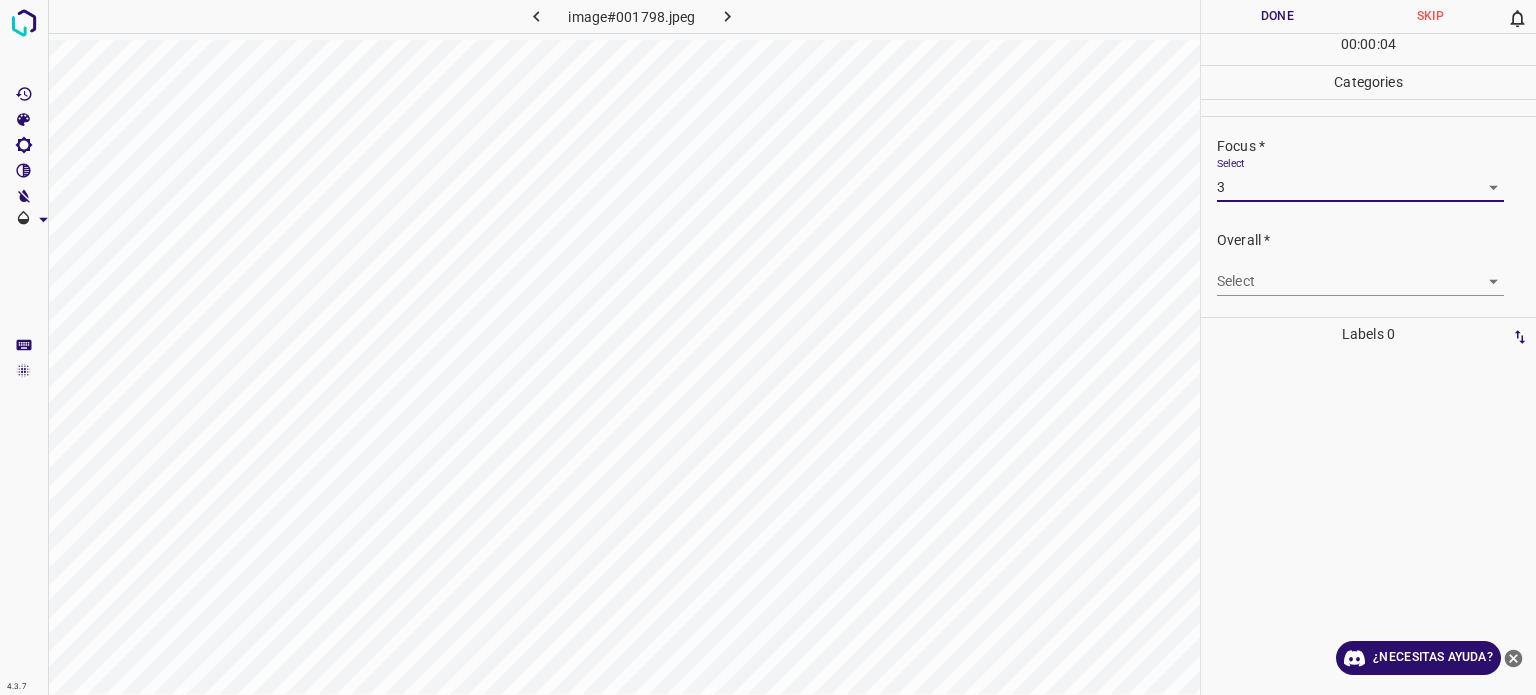 click on "4.3.7 image#001798.jpeg Done Skip 0 00 : 00 : 04 Categories Lighting * Select 3 3 Focus * Select 3 3 Overall * Select ​ Labels 0 Categories 1 Lighting 2 Focus 3 Overall Tools Space Change between modes (Draw & Edit) I Auto labeling R Restore zoom M Zoom in N Zoom out Delete Delete selecte label Filters Z Restore filters X Saturation filter C Brightness filter V Contrast filter B Gray scale filter General O Download ¿Necesitas ayuda? Texto original Valora esta traducción Tu opinión servirá para ayudar a mejorar el Traductor de Google - Texto - Esconder - Borrar" at bounding box center (768, 347) 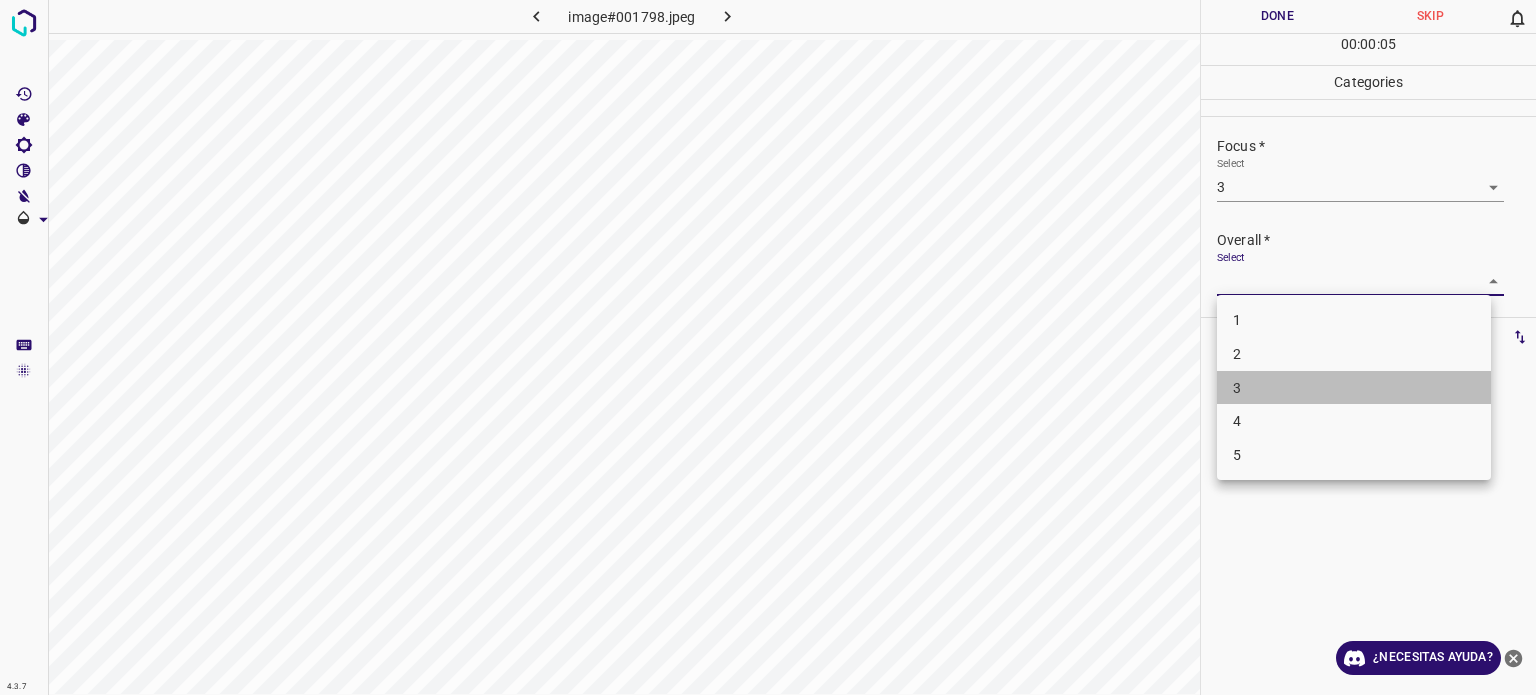 click on "3" at bounding box center (1354, 388) 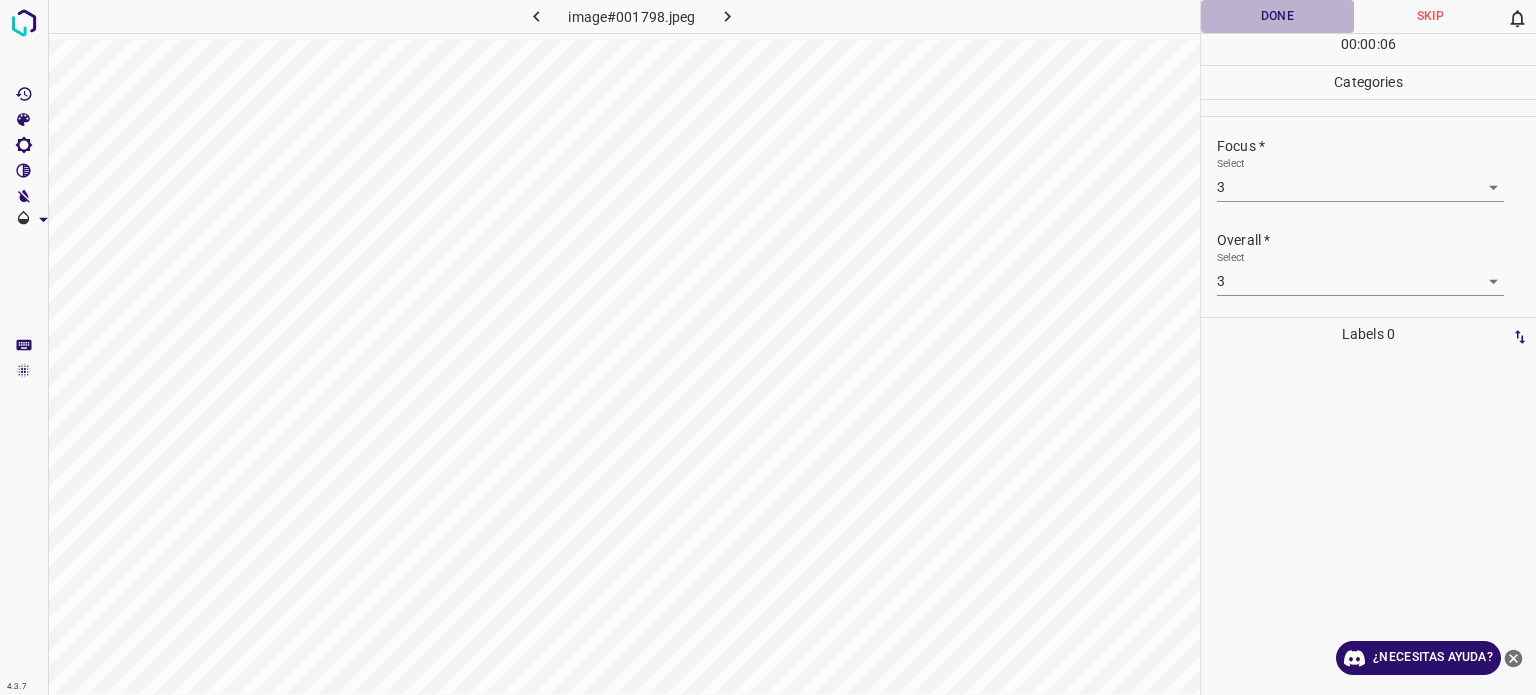 click on "Done" at bounding box center (1277, 16) 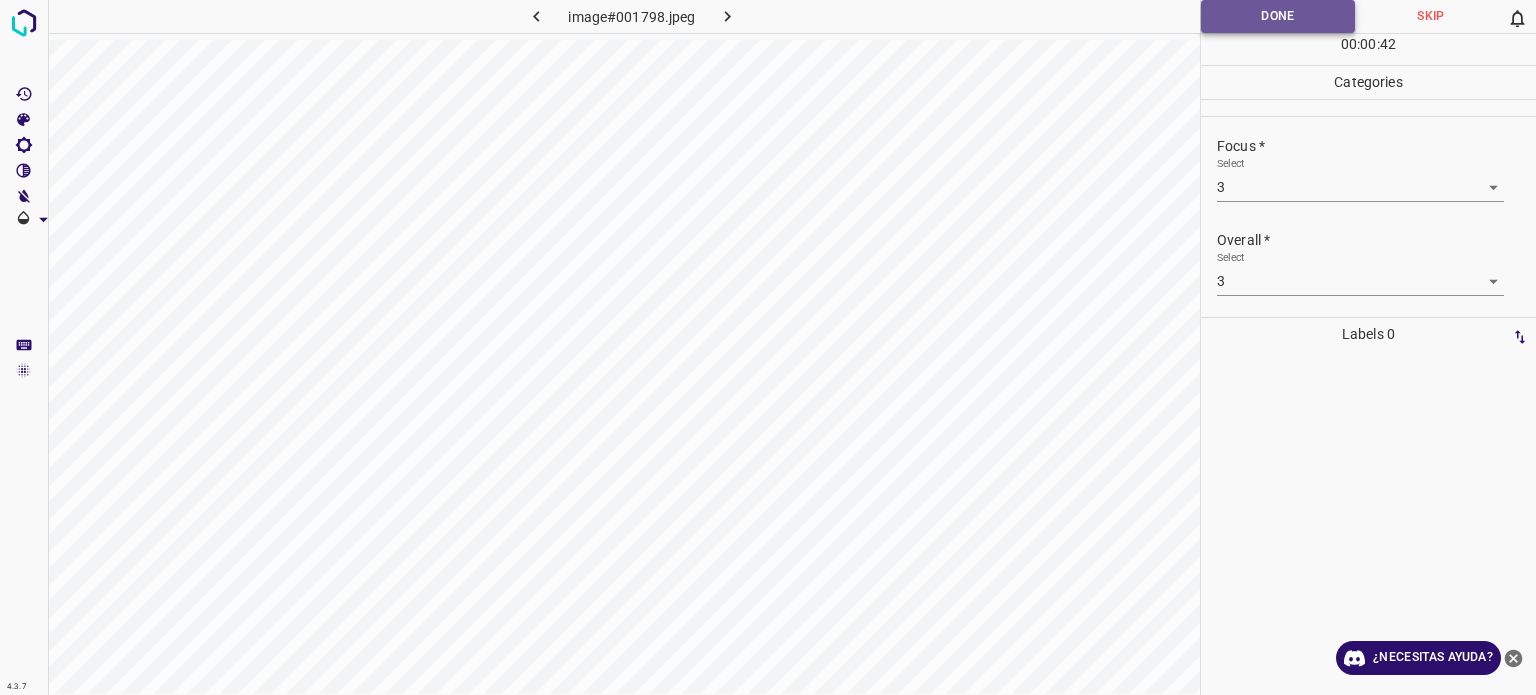 click on "Done" at bounding box center (1278, 16) 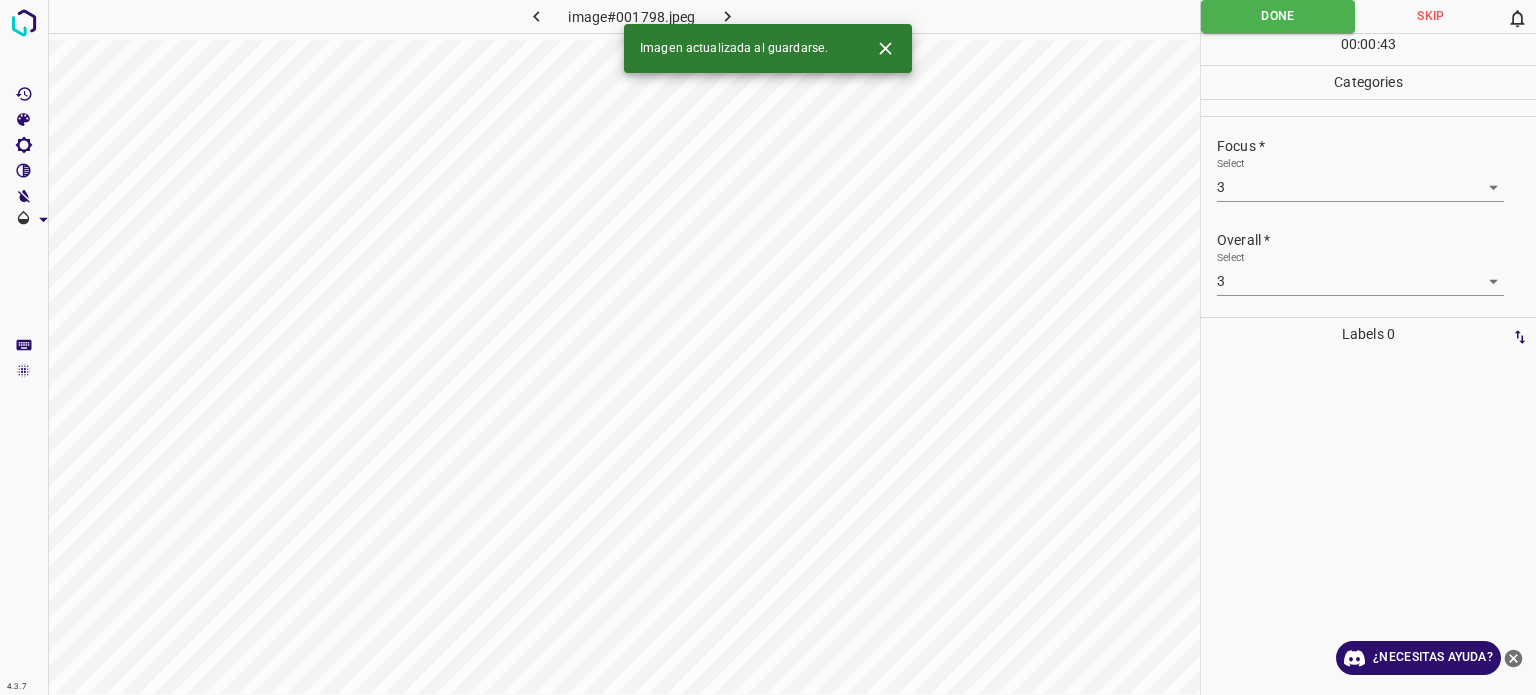 click 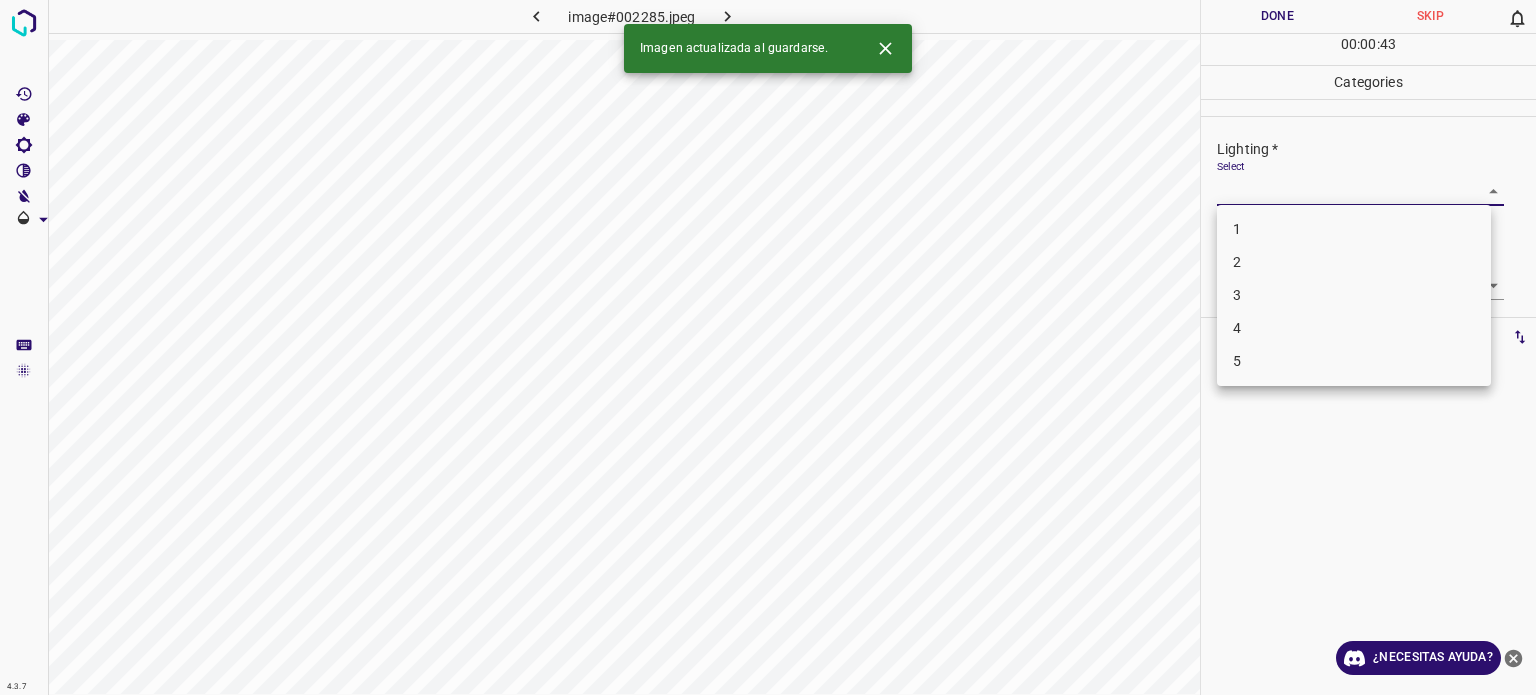 click on "4.3.7 image#002285.jpeg Done Skip 0 00   : 00   : 43   Categories Lighting *  Select ​ Focus *  Select ​ Overall *  Select ​ Labels   0 Categories 1 Lighting 2 Focus 3 Overall Tools Space Change between modes (Draw & Edit) I Auto labeling R Restore zoom M Zoom in N Zoom out Delete Delete selecte label Filters Z Restore filters X Saturation filter C Brightness filter V Contrast filter B Gray scale filter General O Download Imagen actualizada al guardarse. ¿Necesitas ayuda? Texto original Valora esta traducción Tu opinión servirá para ayudar a mejorar el Traductor de Google - Texto - Esconder - Borrar 1 2 3 4 5" at bounding box center (768, 347) 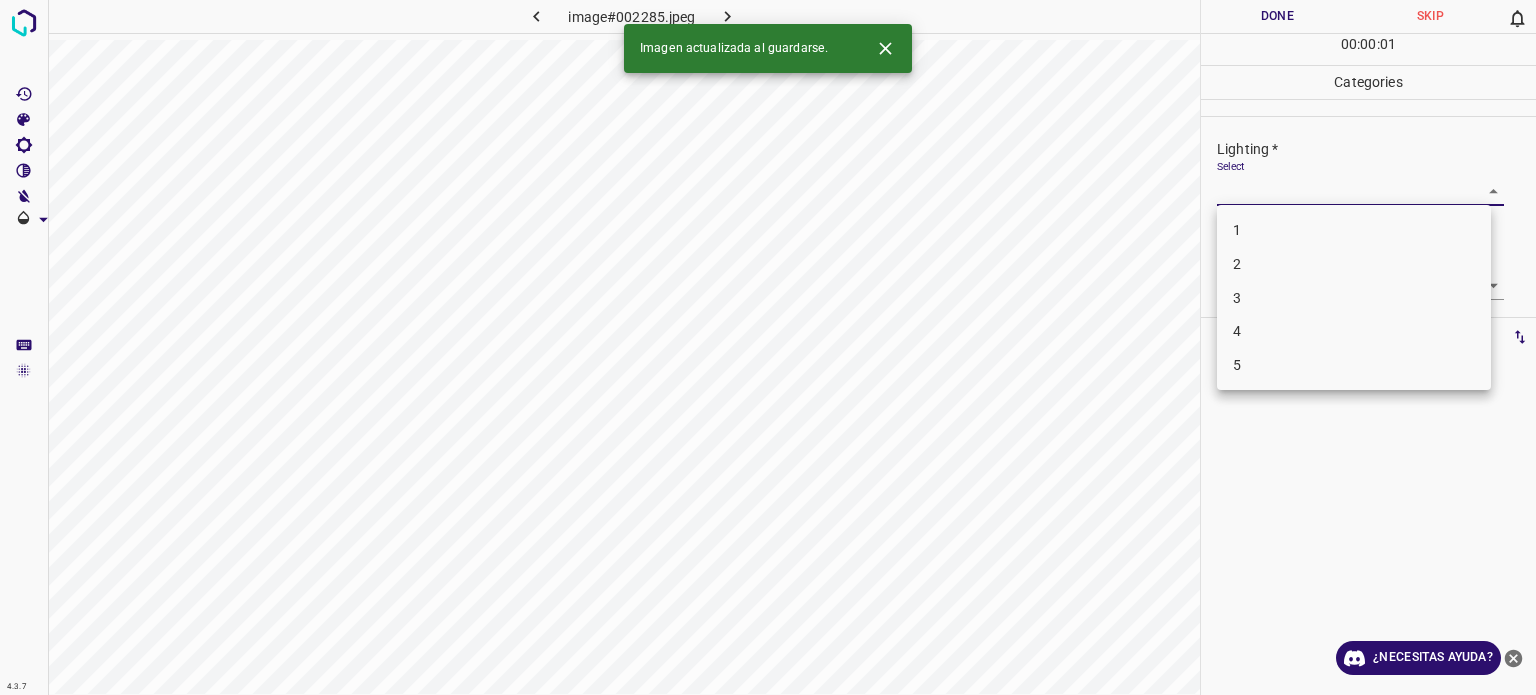 click on "3" at bounding box center [1354, 298] 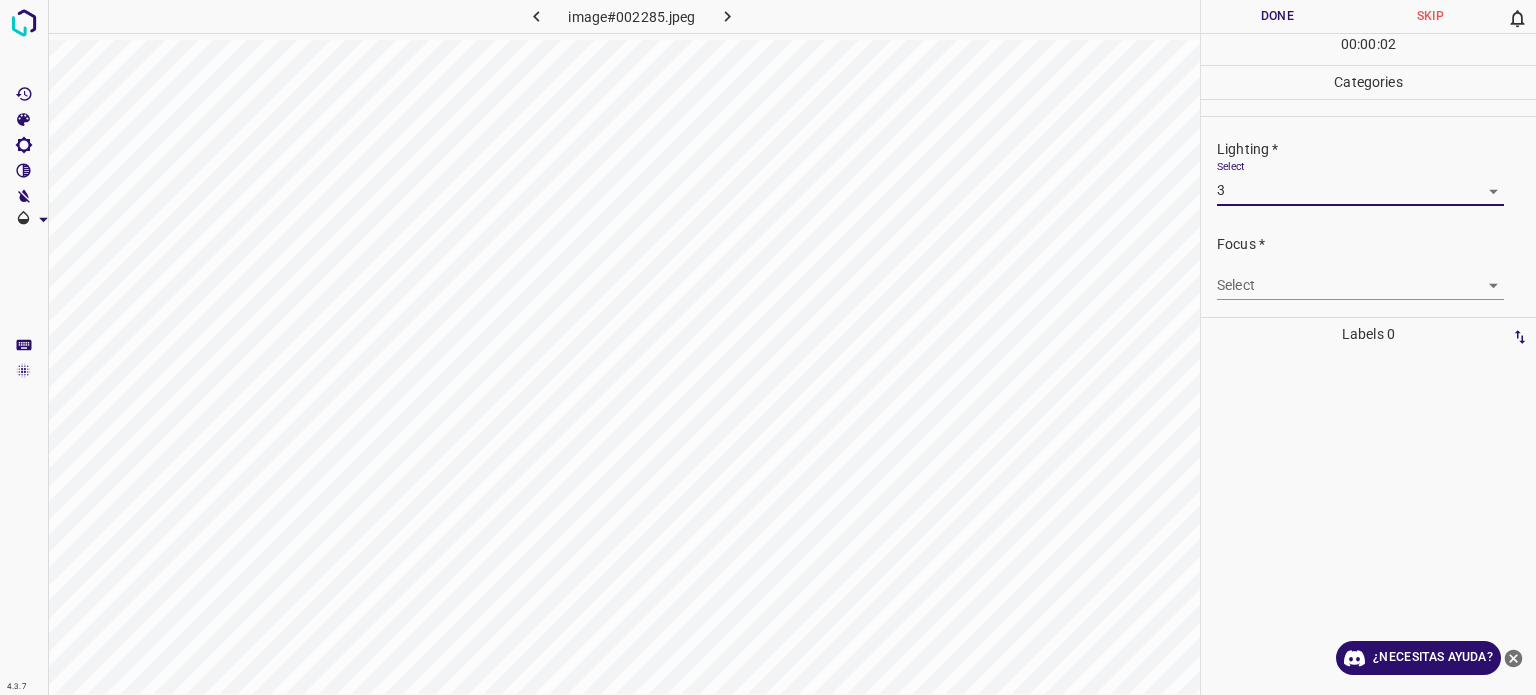 click on "4.3.7 image#002285.jpeg Done Skip 0 00   : 00   : 02   Categories Lighting *  Select 3 3 Focus *  Select ​ Overall *  Select ​ Labels   0 Categories 1 Lighting 2 Focus 3 Overall Tools Space Change between modes (Draw & Edit) I Auto labeling R Restore zoom M Zoom in N Zoom out Delete Delete selecte label Filters Z Restore filters X Saturation filter C Brightness filter V Contrast filter B Gray scale filter General O Download ¿Necesitas ayuda? Texto original Valora esta traducción Tu opinión servirá para ayudar a mejorar el Traductor de Google - Texto - Esconder - Borrar" at bounding box center [768, 347] 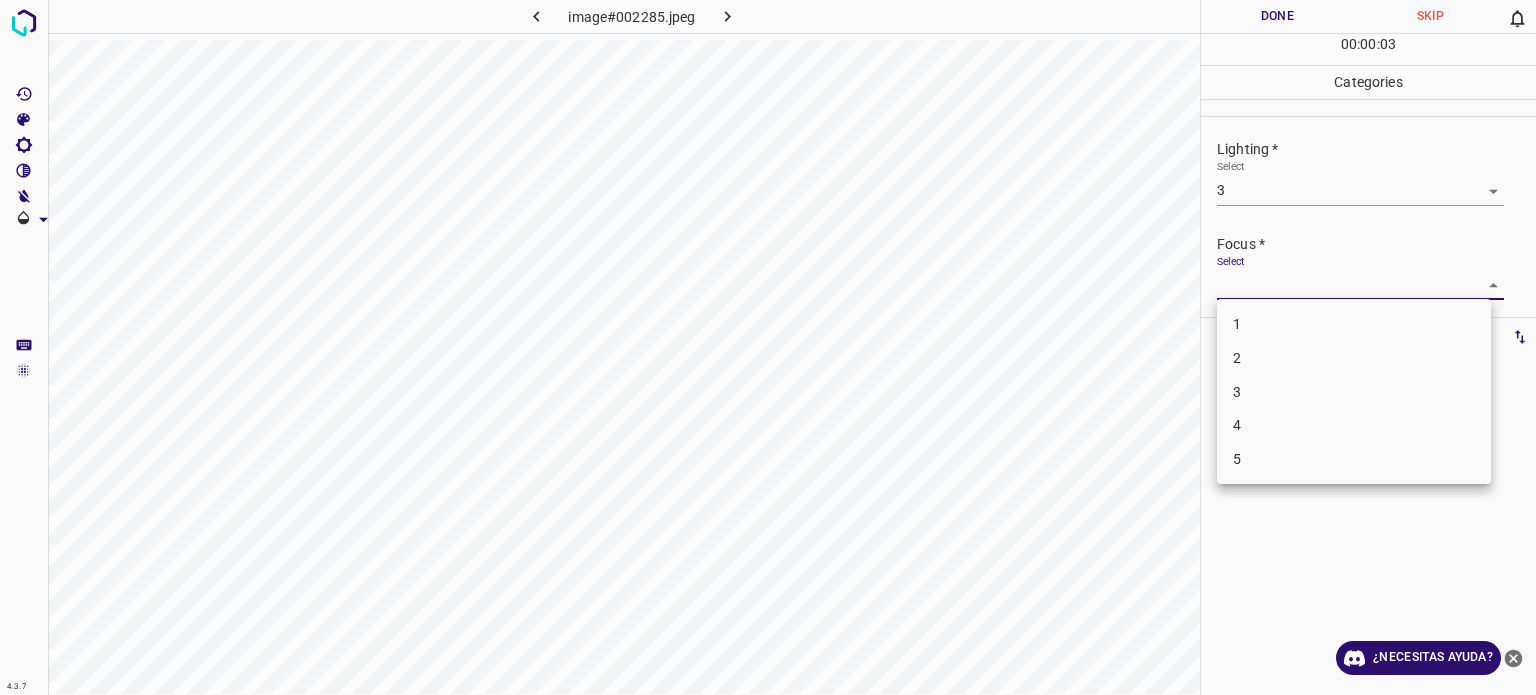 click on "3" at bounding box center [1354, 392] 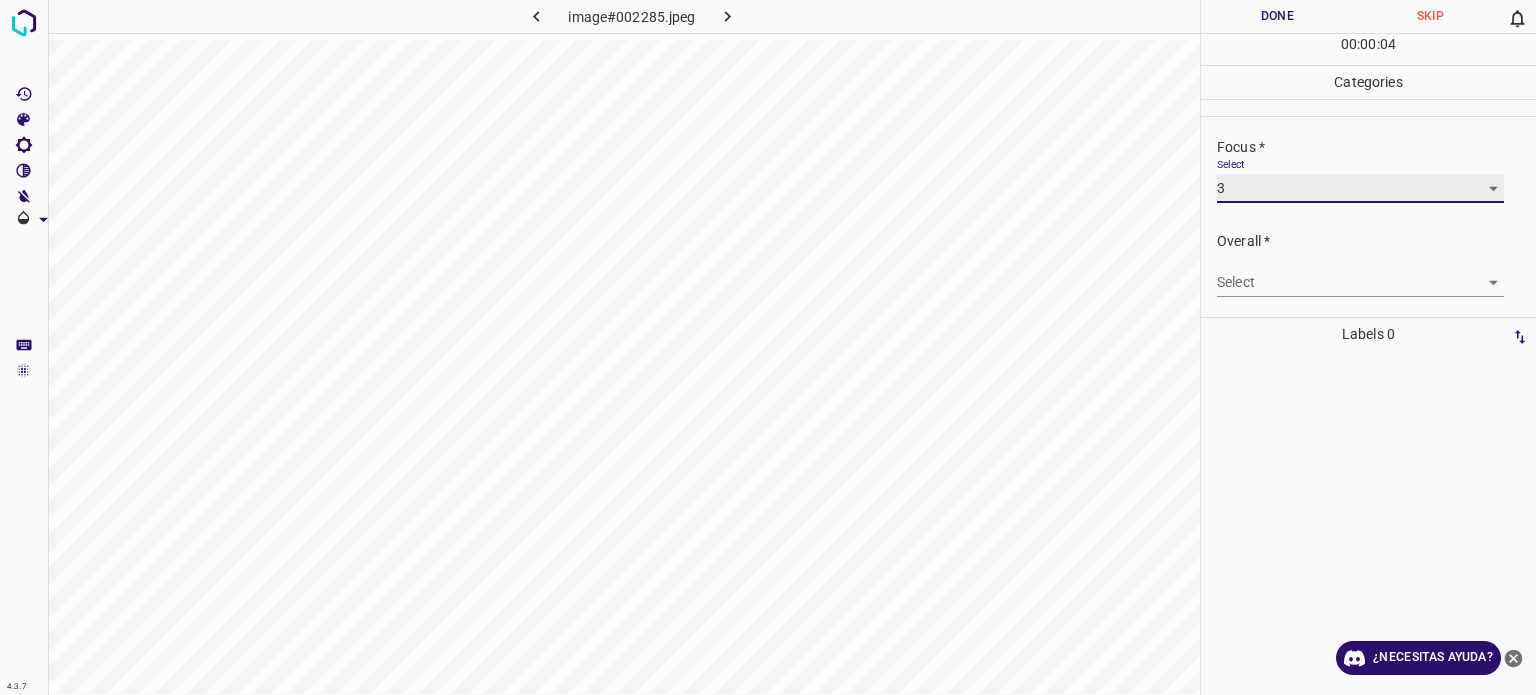 scroll, scrollTop: 98, scrollLeft: 0, axis: vertical 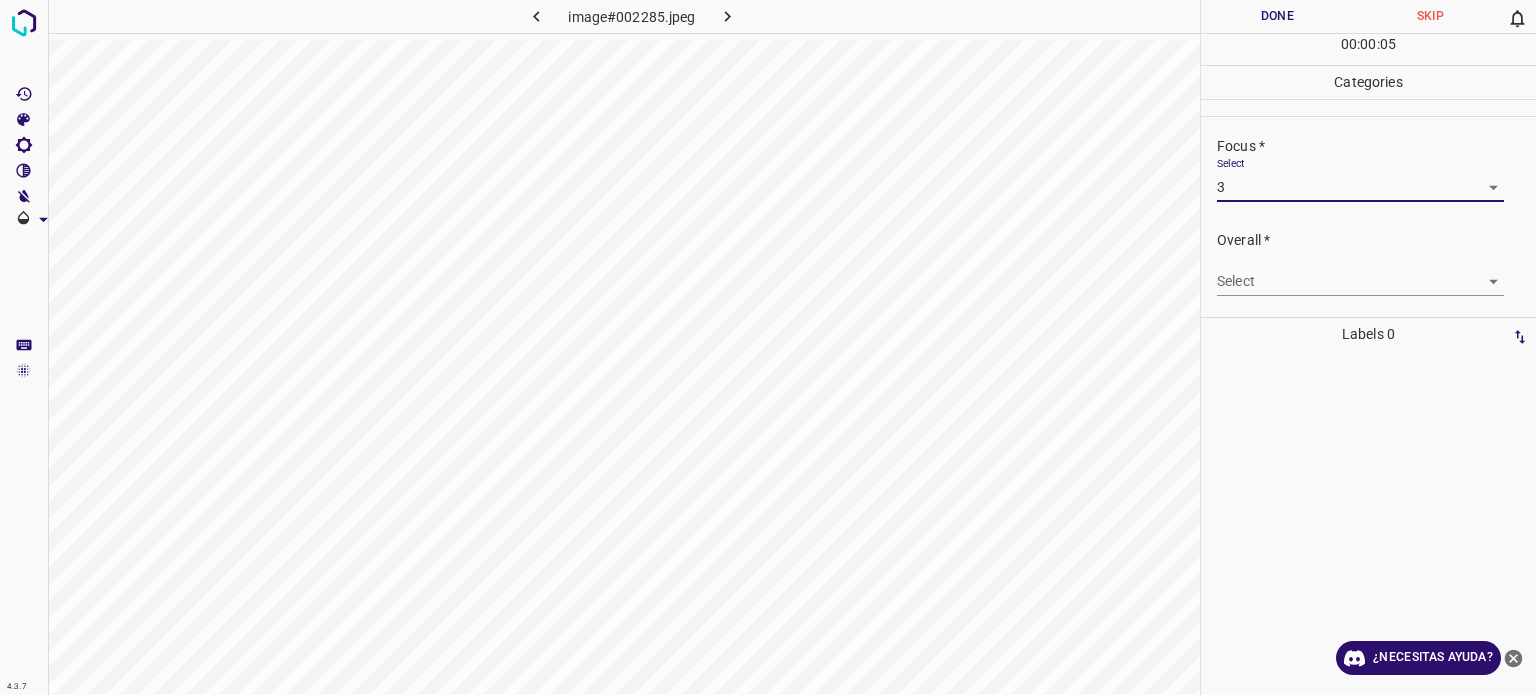 click on "4.3.7 image#002285.jpeg Done Skip 0 00   : 00   : 05   Categories Lighting *  Select 3 3 Focus *  Select 3 3 Overall *  Select ​ Labels   0 Categories 1 Lighting 2 Focus 3 Overall Tools Space Change between modes (Draw & Edit) I Auto labeling R Restore zoom M Zoom in N Zoom out Delete Delete selecte label Filters Z Restore filters X Saturation filter C Brightness filter V Contrast filter B Gray scale filter General O Download ¿Necesitas ayuda? Texto original Valora esta traducción Tu opinión servirá para ayudar a mejorar el Traductor de Google - Texto - Esconder - Borrar" at bounding box center (768, 347) 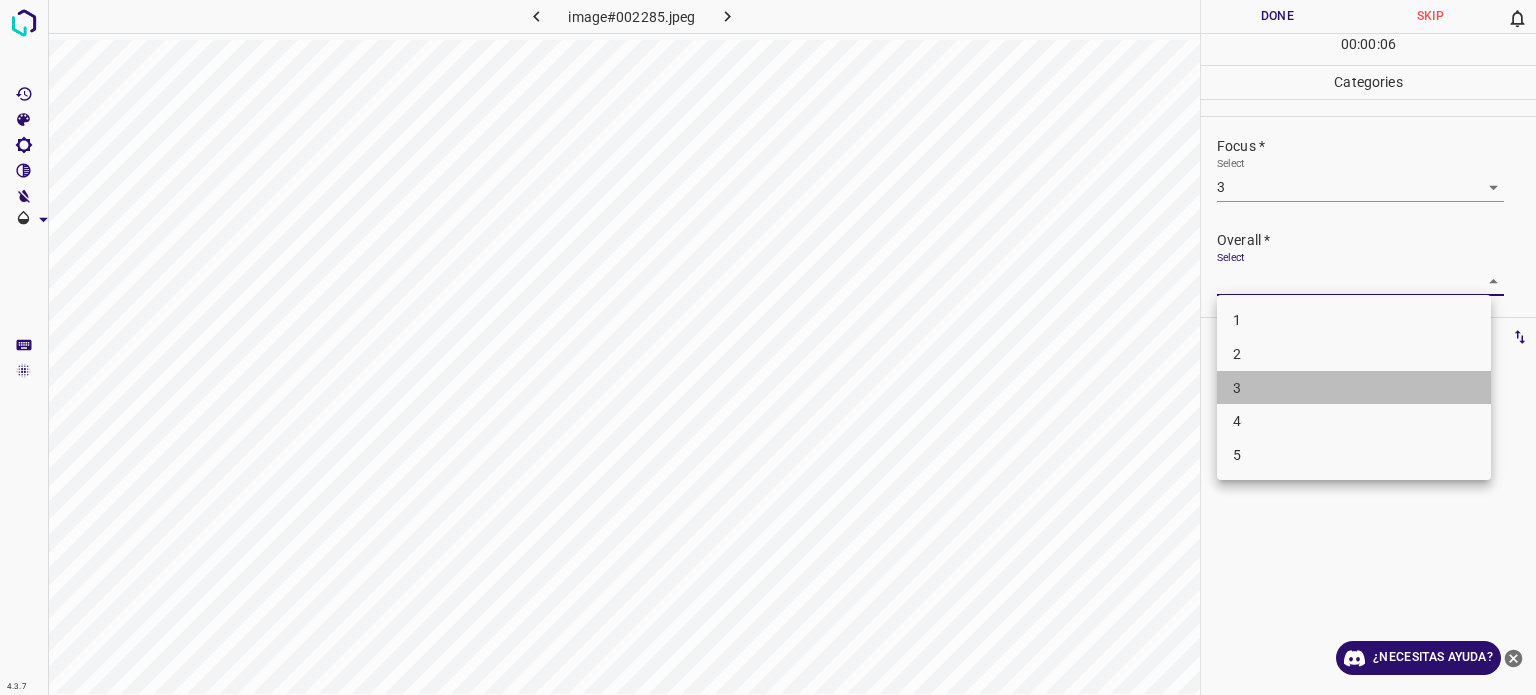 click on "3" at bounding box center [1354, 388] 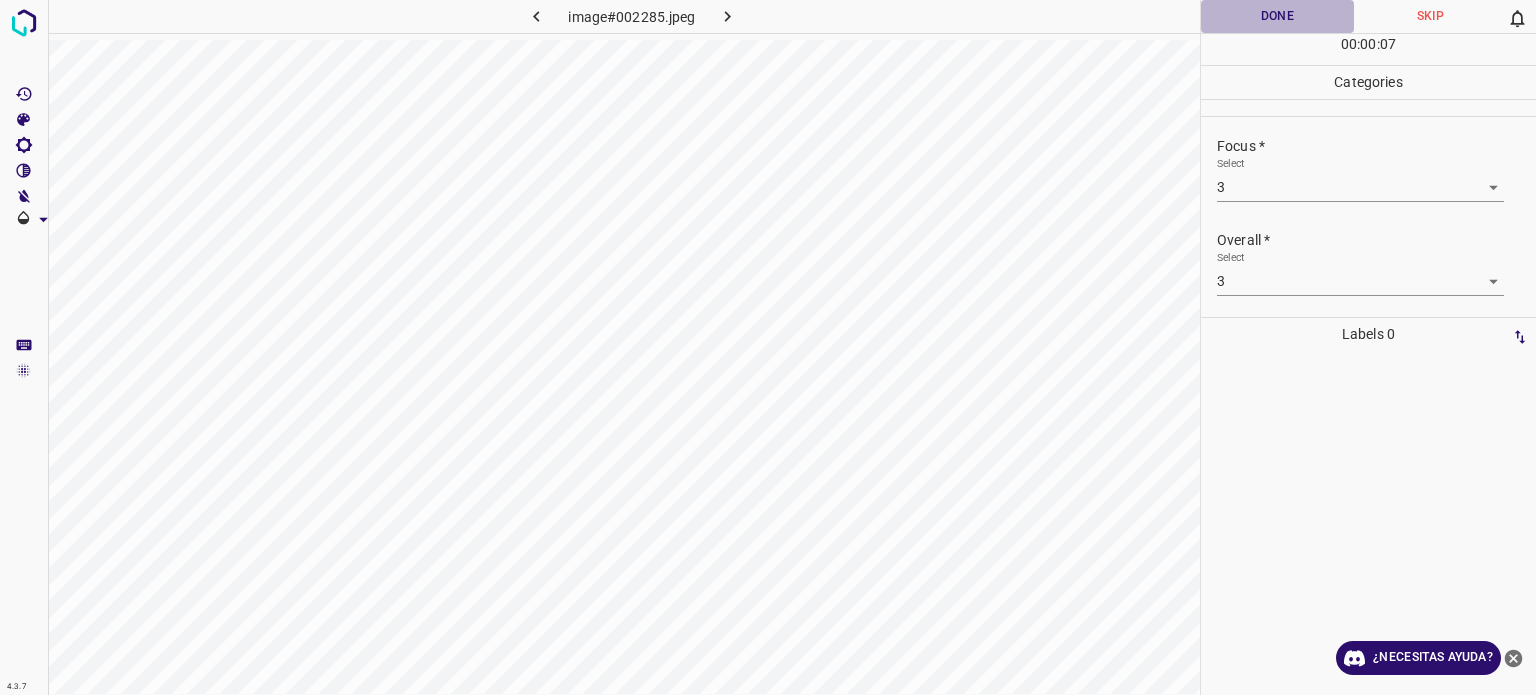 click on "Done" at bounding box center (1277, 16) 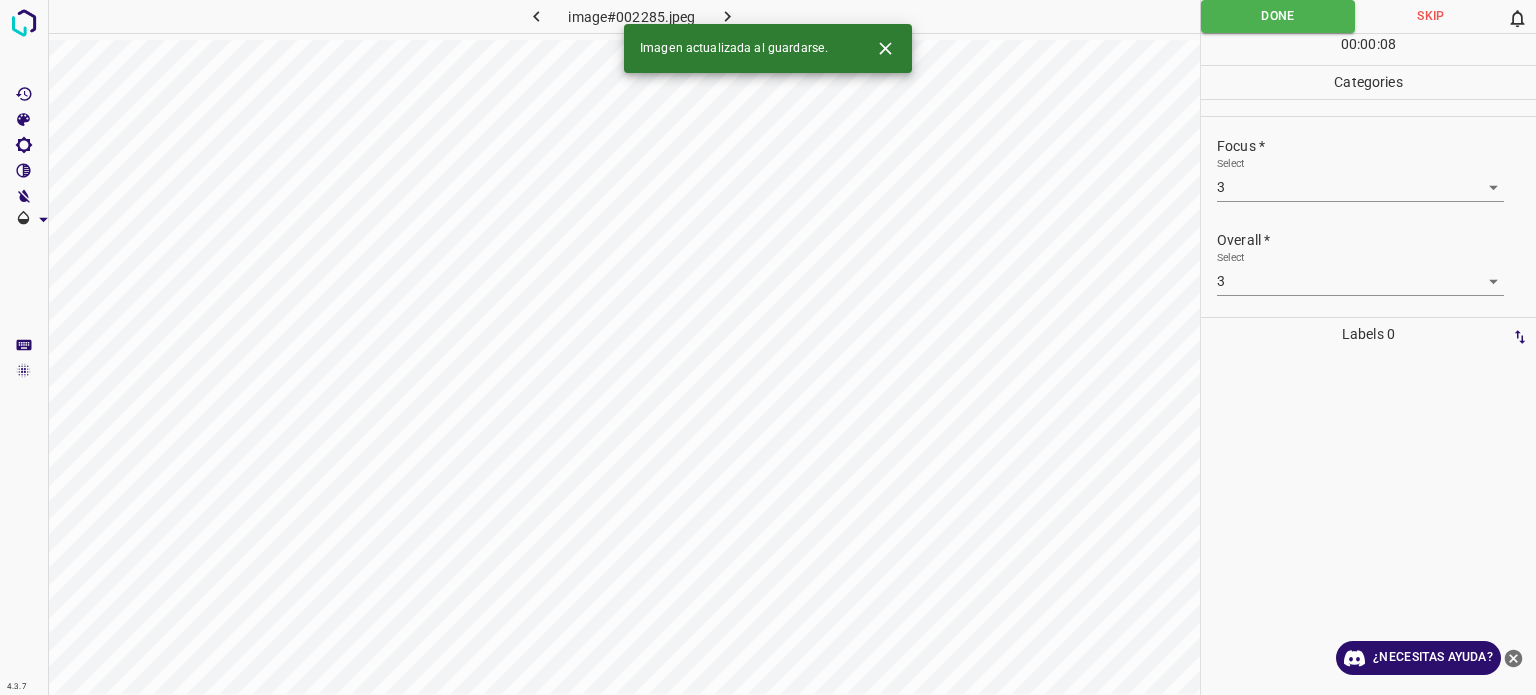click 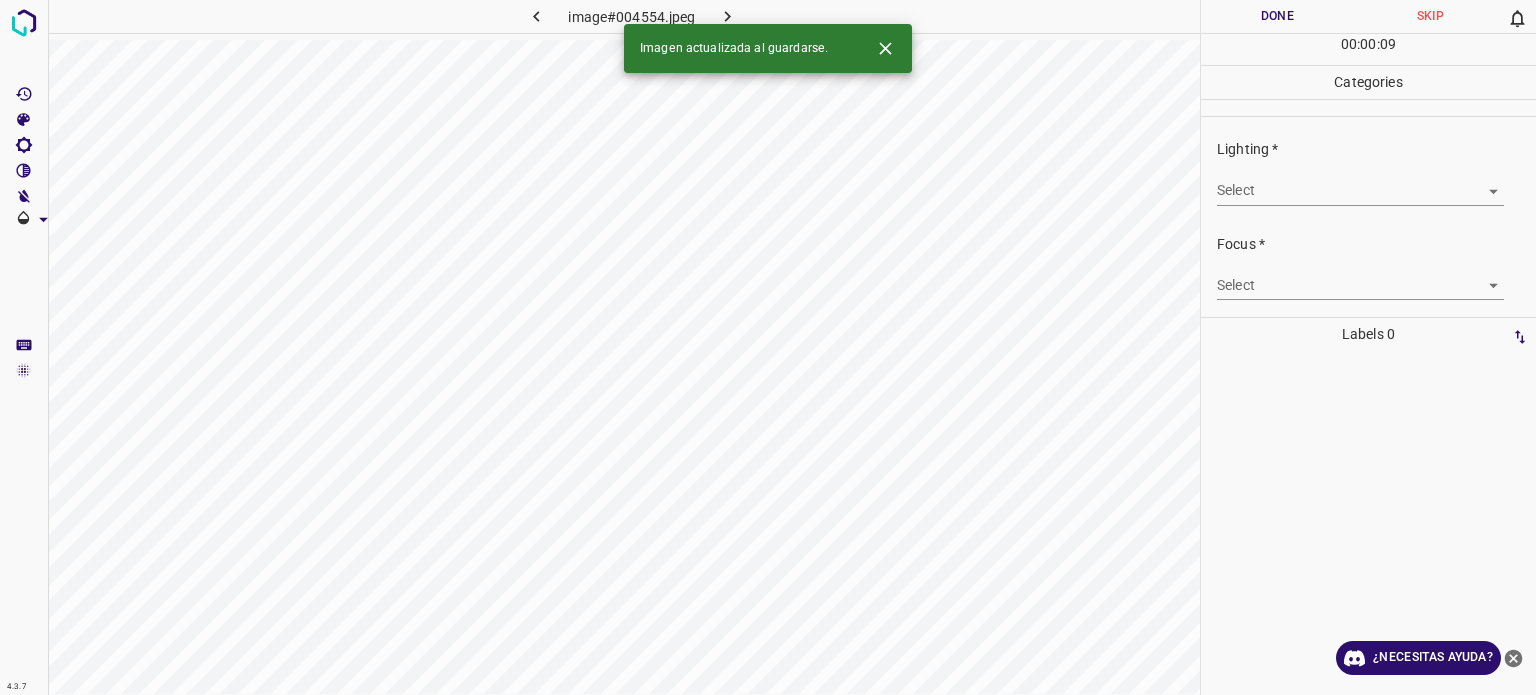 click on "4.3.7 image#004554.jpeg Done Skip 0 00   : 00   : 09   Categories Lighting *  Select ​ Focus *  Select ​ Overall *  Select ​ Labels   0 Categories 1 Lighting 2 Focus 3 Overall Tools Space Change between modes (Draw & Edit) I Auto labeling R Restore zoom M Zoom in N Zoom out Delete Delete selecte label Filters Z Restore filters X Saturation filter C Brightness filter V Contrast filter B Gray scale filter General O Download Imagen actualizada al guardarse. ¿Necesitas ayuda? Texto original Valora esta traducción Tu opinión servirá para ayudar a mejorar el Traductor de Google - Texto - Esconder - Borrar" at bounding box center (768, 347) 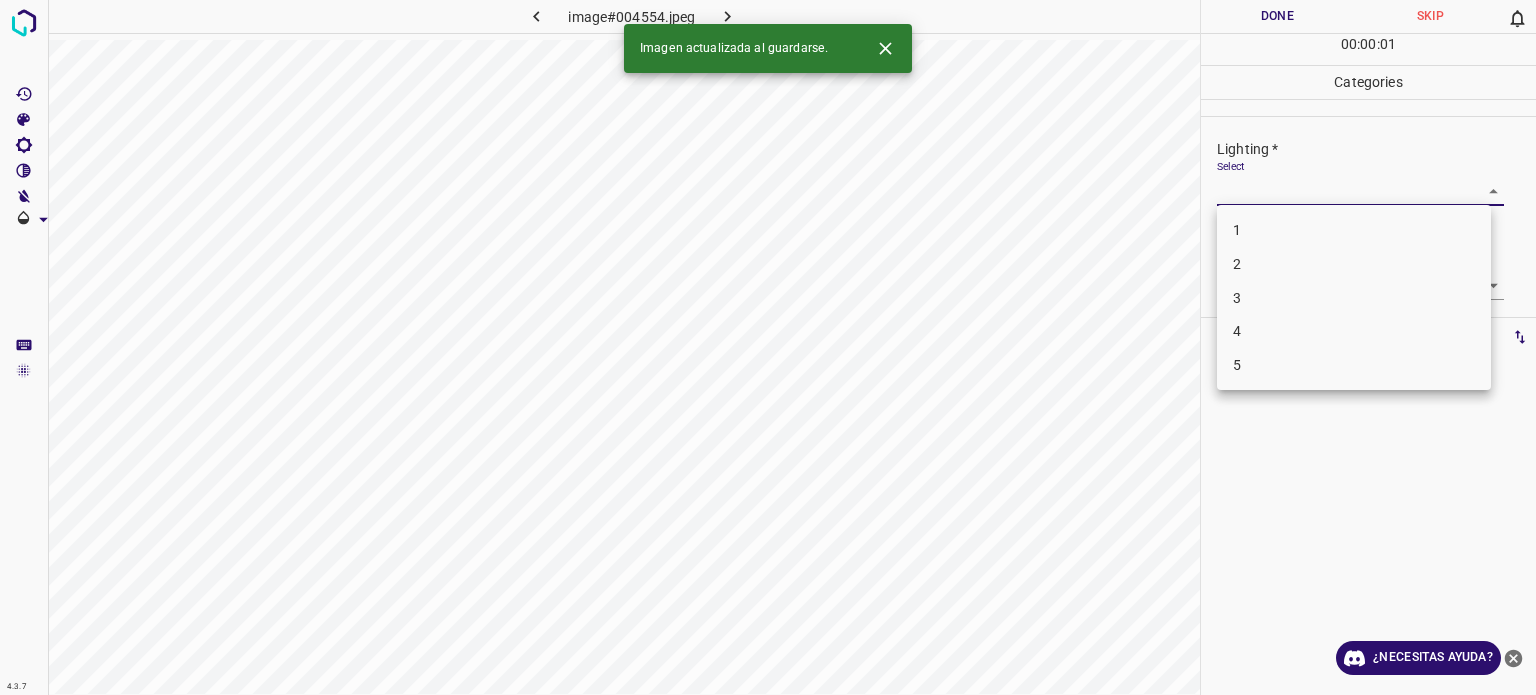 click on "3" at bounding box center [1354, 298] 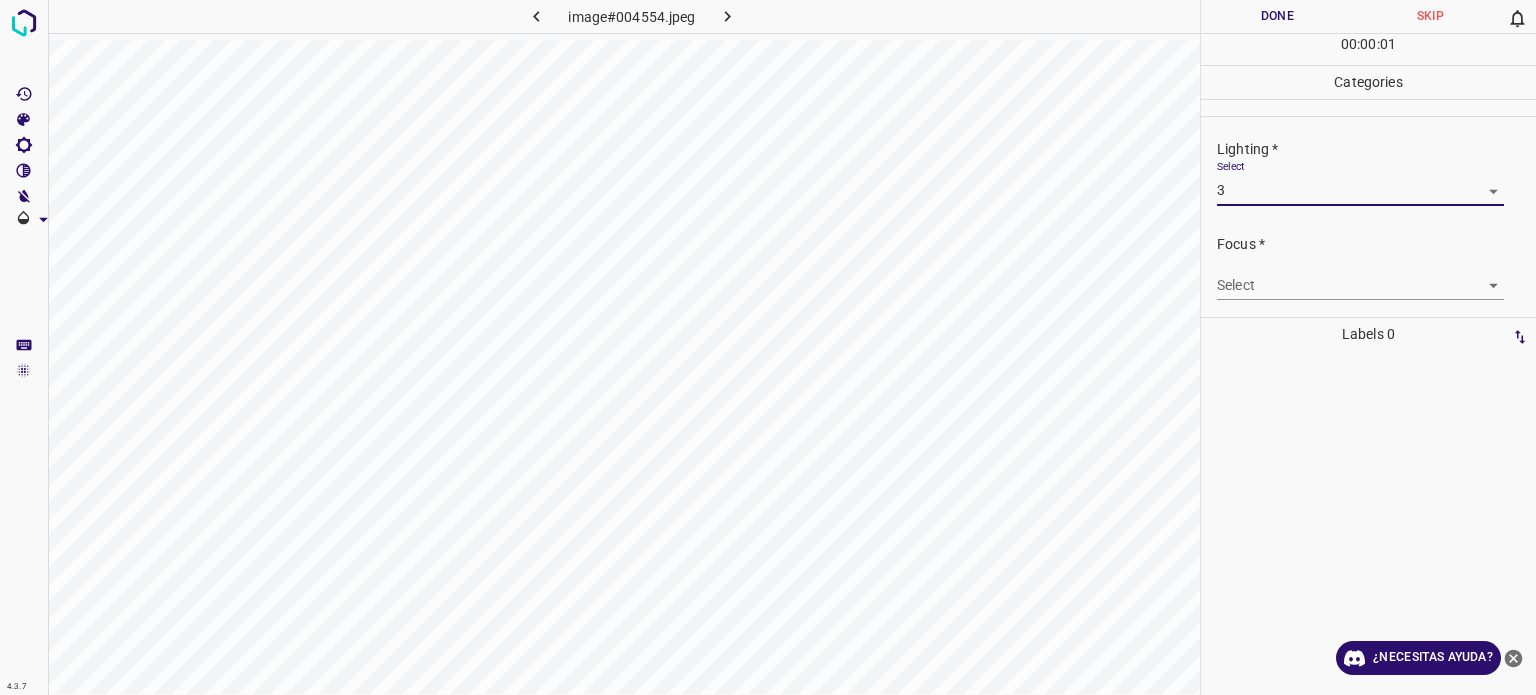click on "4.3.7 image#004554.jpeg Done Skip 0 00   : 00   : 01   Categories Lighting *  Select 3 3 Focus *  Select ​ Overall *  Select ​ Labels   0 Categories 1 Lighting 2 Focus 3 Overall Tools Space Change between modes (Draw & Edit) I Auto labeling R Restore zoom M Zoom in N Zoom out Delete Delete selecte label Filters Z Restore filters X Saturation filter C Brightness filter V Contrast filter B Gray scale filter General O Download ¿Necesitas ayuda? Texto original Valora esta traducción Tu opinión servirá para ayudar a mejorar el Traductor de Google - Texto - Esconder - Borrar" at bounding box center [768, 347] 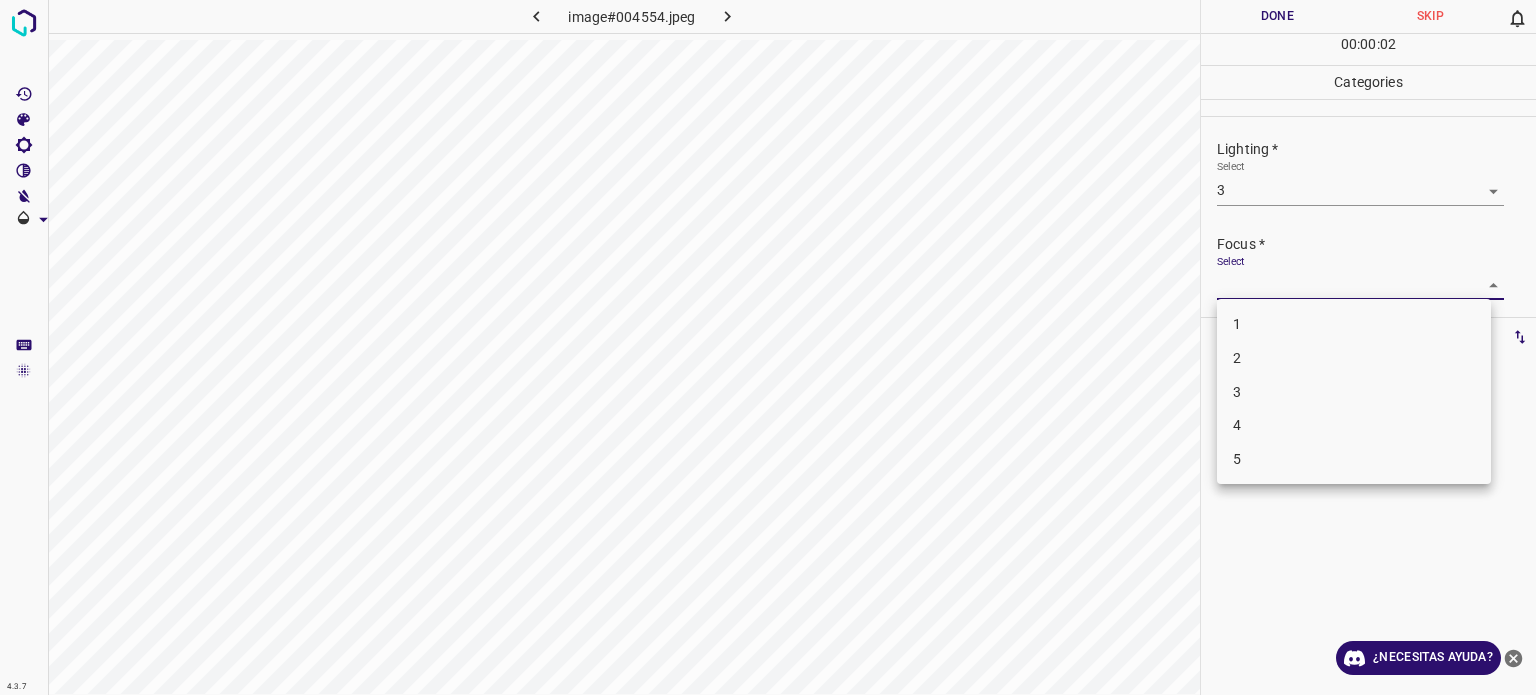 drag, startPoint x: 1240, startPoint y: 399, endPoint x: 1235, endPoint y: 383, distance: 16.763054 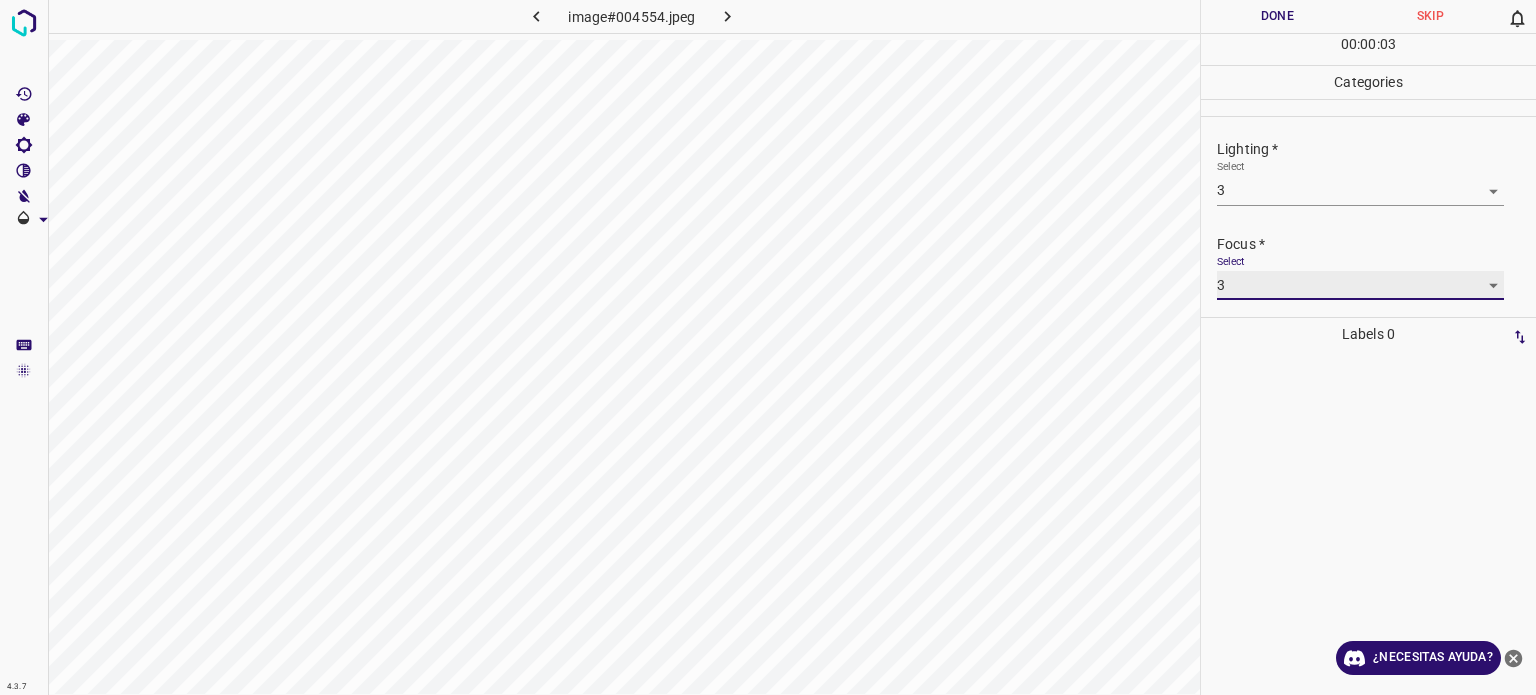 scroll, scrollTop: 98, scrollLeft: 0, axis: vertical 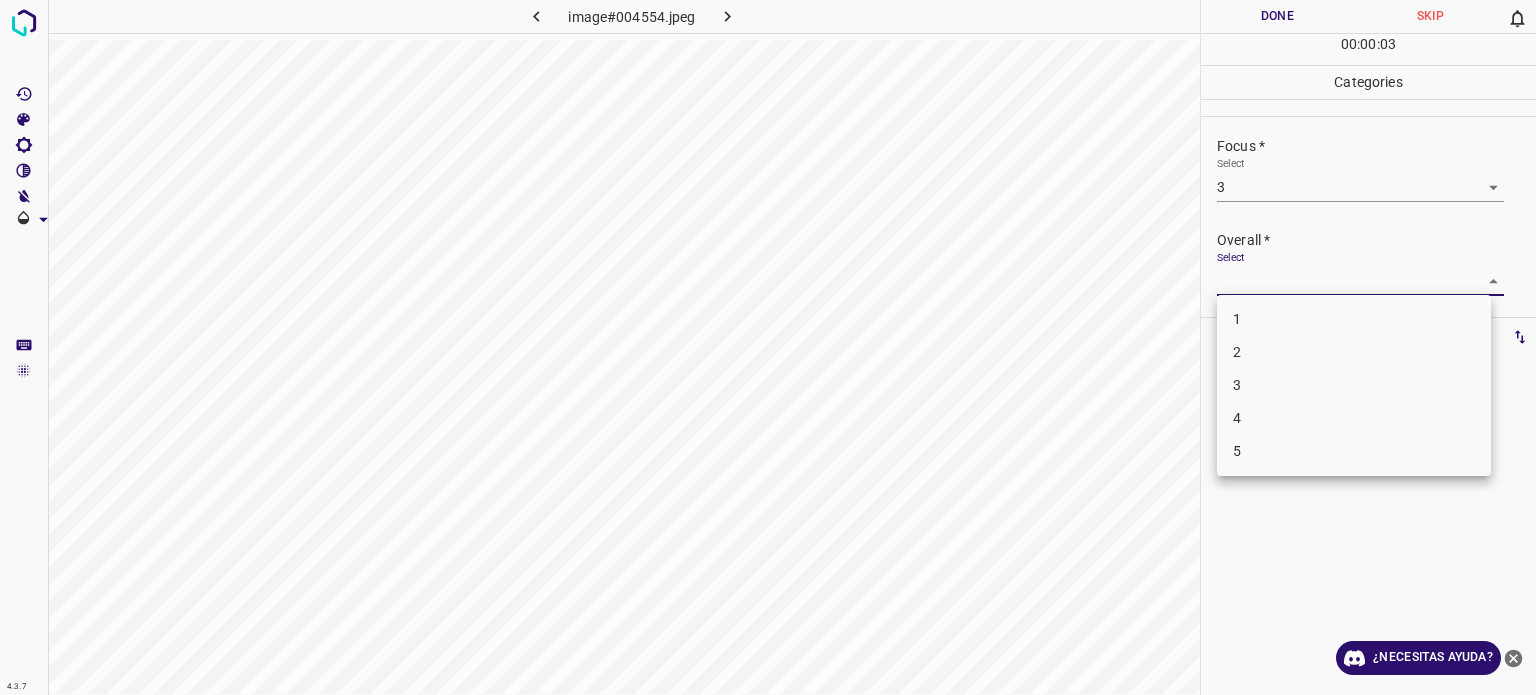 click on "4.3.7 image#004554.jpeg Done Skip 0 00   : 00   : 03   Categories Lighting *  Select 3 3 Focus *  Select 3 3 Overall *  Select ​ Labels   0 Categories 1 Lighting 2 Focus 3 Overall Tools Space Change between modes (Draw & Edit) I Auto labeling R Restore zoom M Zoom in N Zoom out Delete Delete selecte label Filters Z Restore filters X Saturation filter C Brightness filter V Contrast filter B Gray scale filter General O Download ¿Necesitas ayuda? Texto original Valora esta traducción Tu opinión servirá para ayudar a mejorar el Traductor de Google - Texto - Esconder - Borrar 1 2 3 4 5" at bounding box center (768, 347) 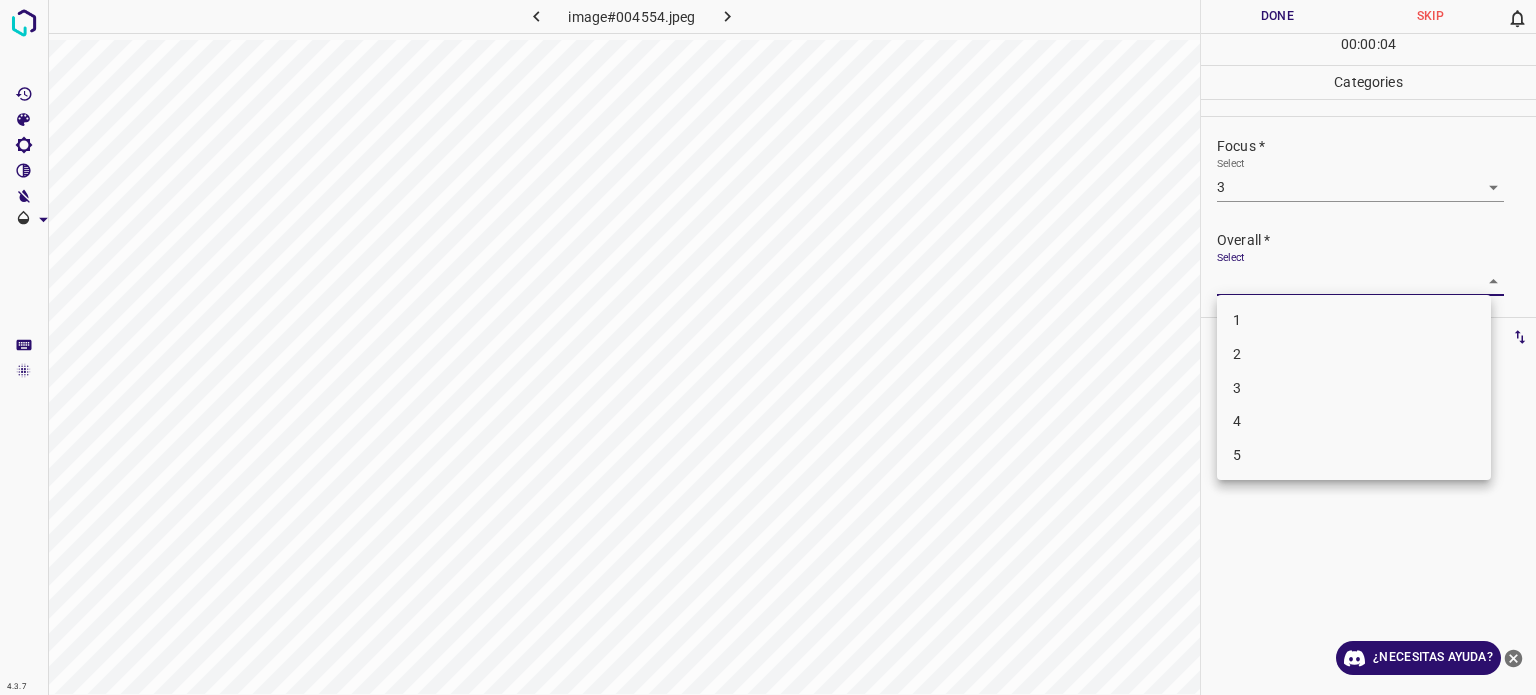 click on "3" at bounding box center [1237, 387] 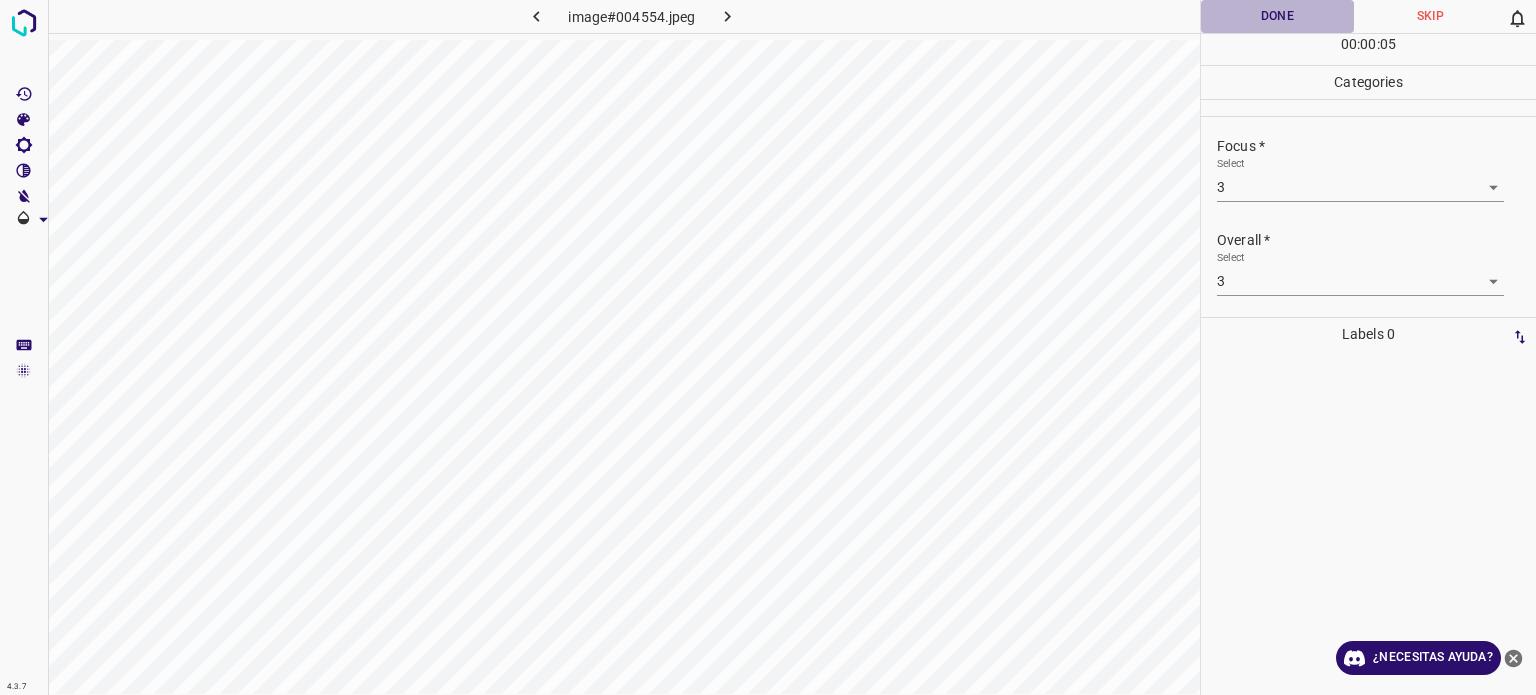 click on "Done" at bounding box center (1277, 16) 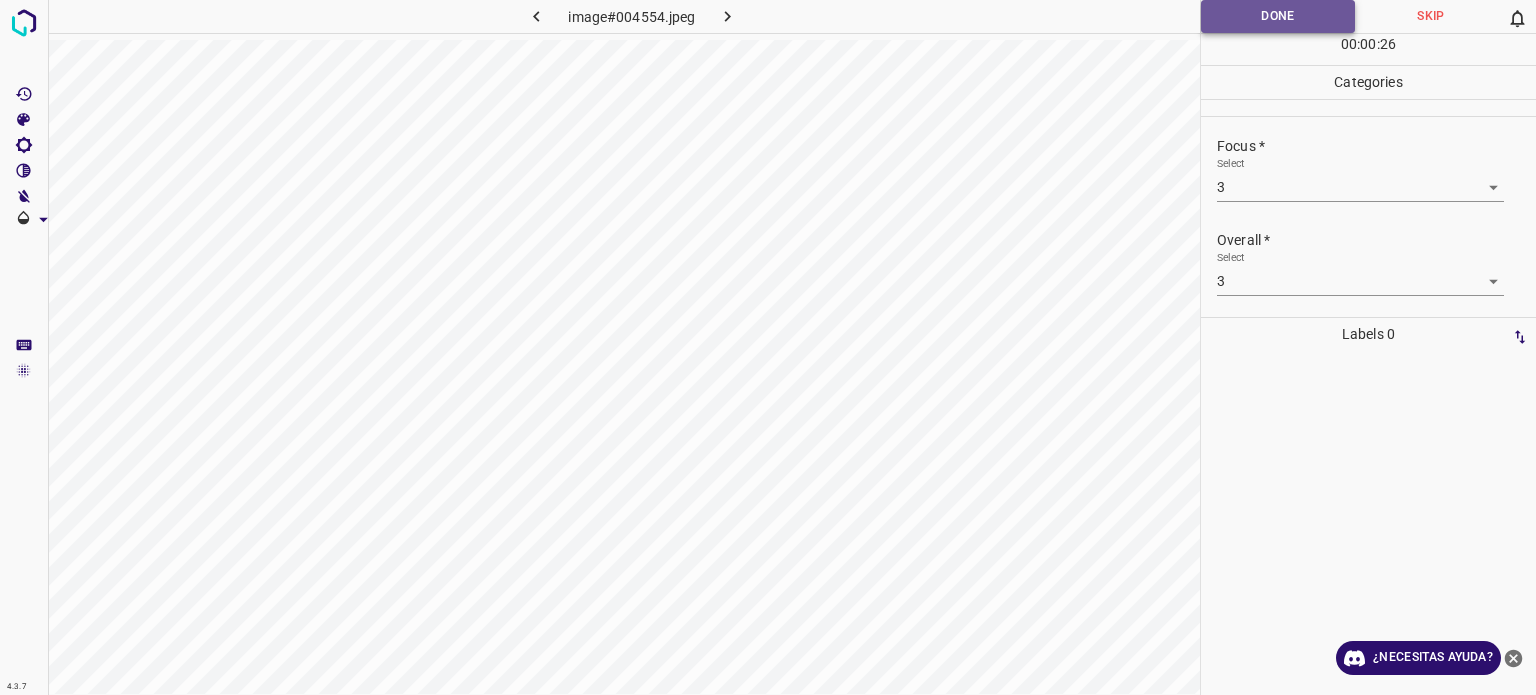click on "Done" at bounding box center [1278, 16] 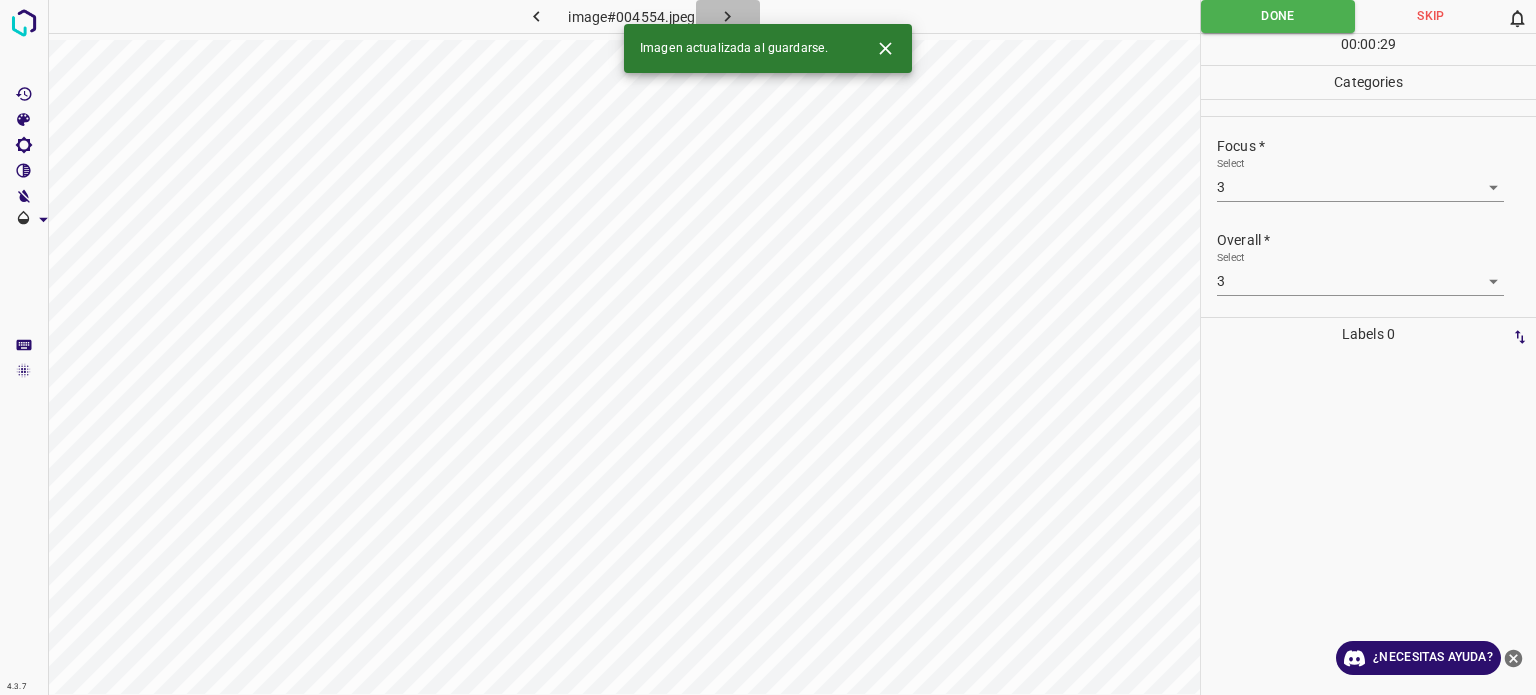 click 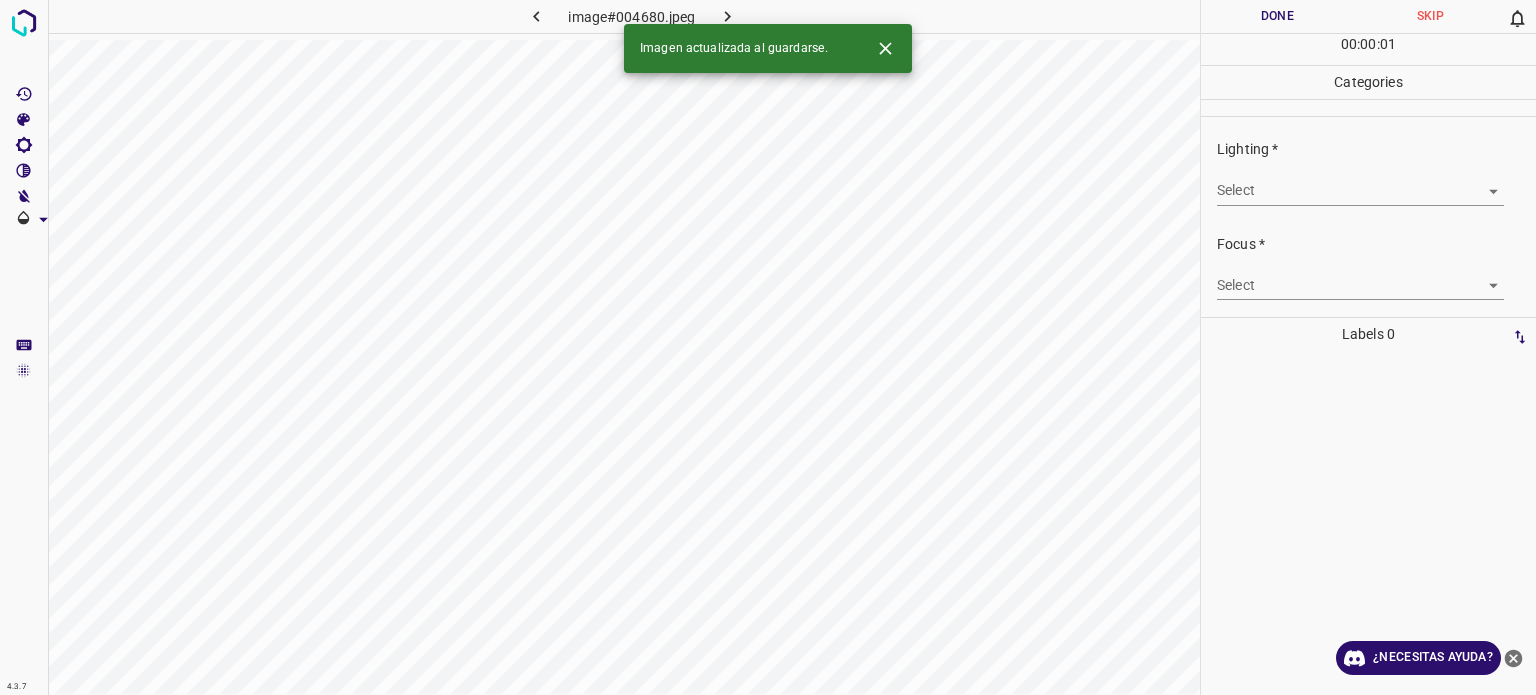 click on "4.3.7 image#004680.jpeg Done Skip 0 00   : 00   : 01   Categories Lighting *  Select ​ Focus *  Select ​ Overall *  Select ​ Labels   0 Categories 1 Lighting 2 Focus 3 Overall Tools Space Change between modes (Draw & Edit) I Auto labeling R Restore zoom M Zoom in N Zoom out Delete Delete selecte label Filters Z Restore filters X Saturation filter C Brightness filter V Contrast filter B Gray scale filter General O Download Imagen actualizada al guardarse. ¿Necesitas ayuda? Texto original Valora esta traducción Tu opinión servirá para ayudar a mejorar el Traductor de Google - Texto - Esconder - Borrar" at bounding box center [768, 347] 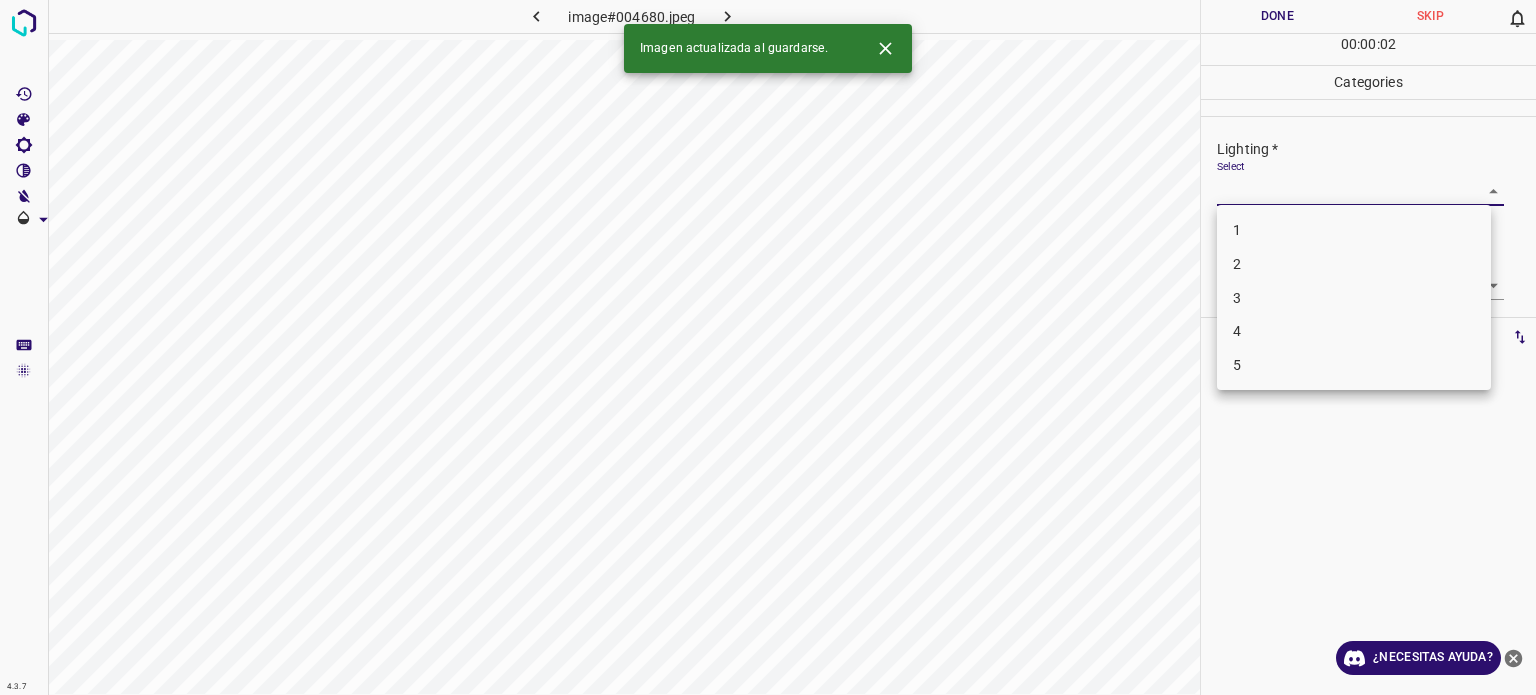 click on "3" at bounding box center [1354, 298] 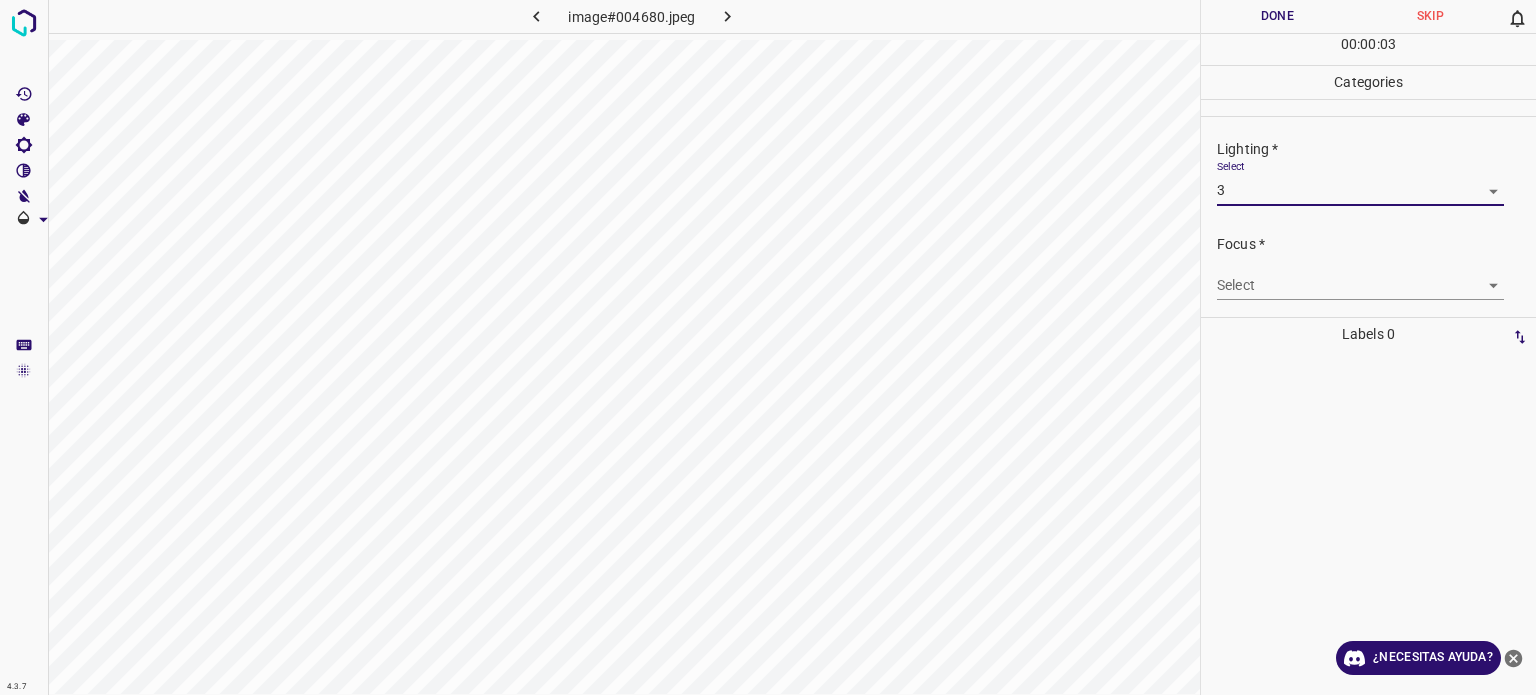 click on "4.3.7 image#004680.jpeg Done Skip 0 00   : 00   : 03   Categories Lighting *  Select 3 3 Focus *  Select ​ Overall *  Select ​ Labels   0 Categories 1 Lighting 2 Focus 3 Overall Tools Space Change between modes (Draw & Edit) I Auto labeling R Restore zoom M Zoom in N Zoom out Delete Delete selecte label Filters Z Restore filters X Saturation filter C Brightness filter V Contrast filter B Gray scale filter General O Download ¿Necesitas ayuda? Texto original Valora esta traducción Tu opinión servirá para ayudar a mejorar el Traductor de Google - Texto - Esconder - Borrar" at bounding box center (768, 347) 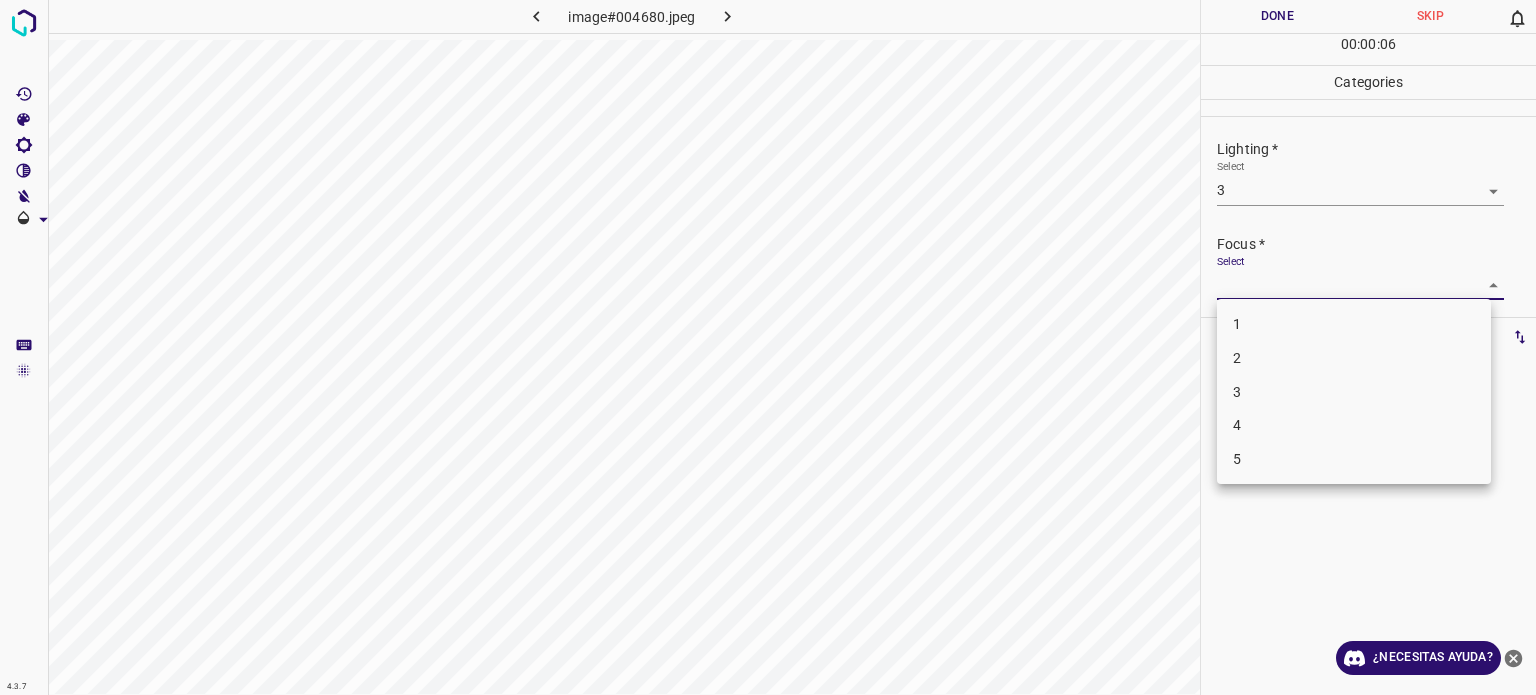 click on "3" at bounding box center [1354, 392] 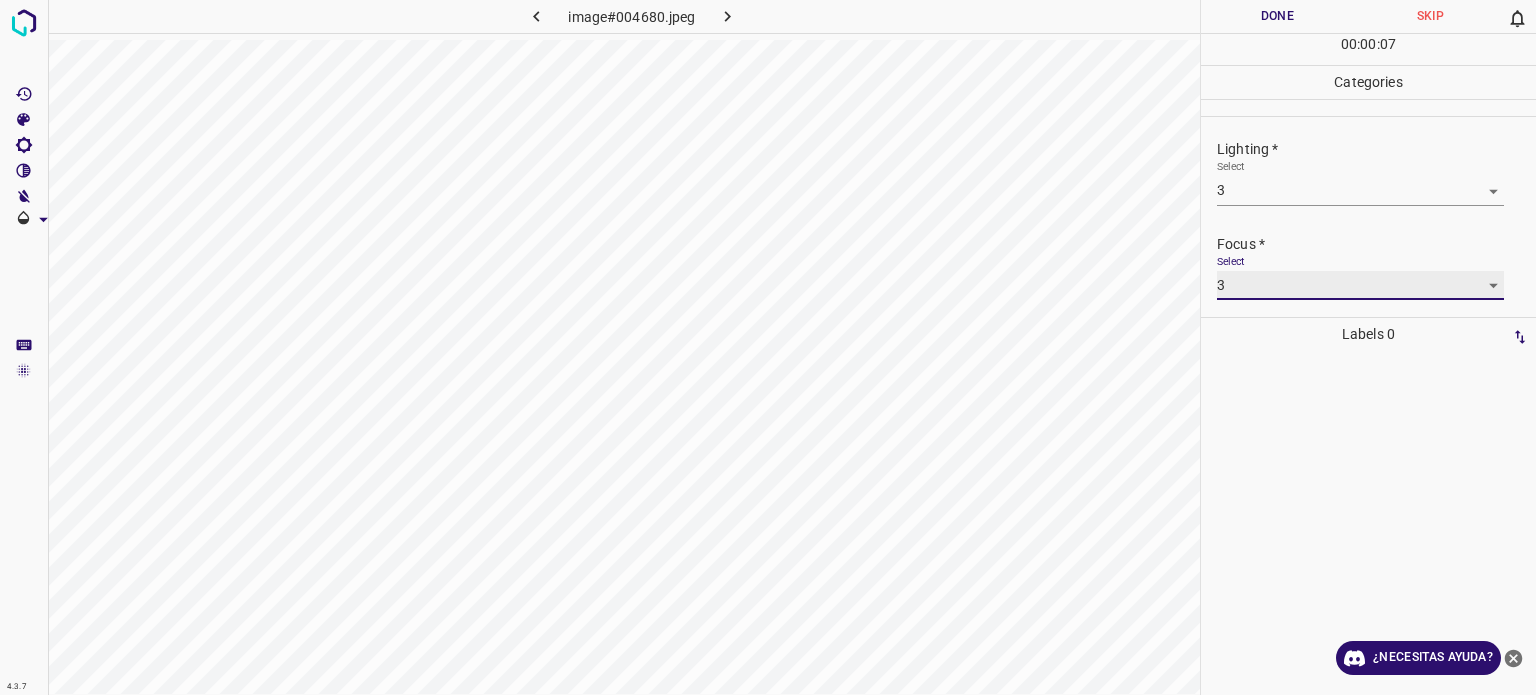 scroll, scrollTop: 98, scrollLeft: 0, axis: vertical 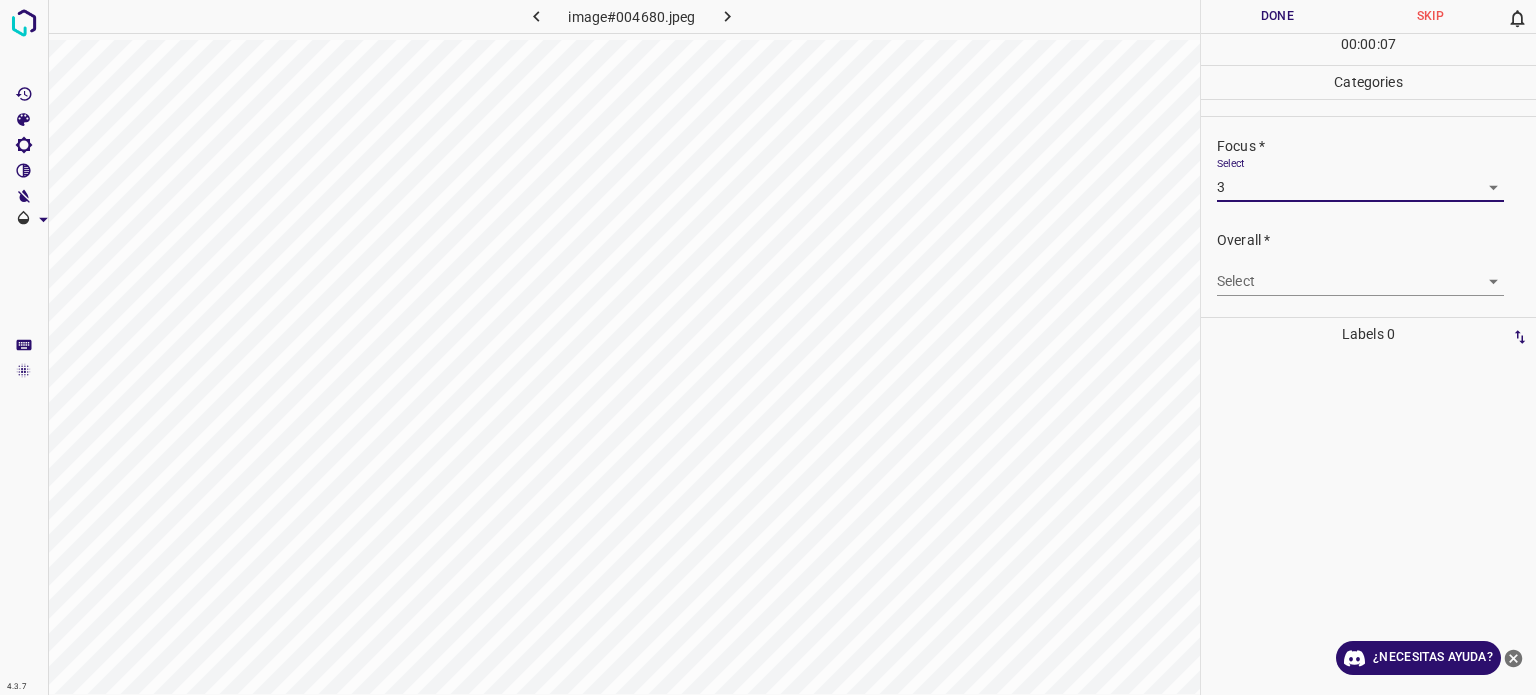 click on "4.3.7 image#004680.jpeg Done Skip 0 00   : 00   : 07   Categories Lighting *  Select 3 3 Focus *  Select 3 3 Overall *  Select ​ Labels   0 Categories 1 Lighting 2 Focus 3 Overall Tools Space Change between modes (Draw & Edit) I Auto labeling R Restore zoom M Zoom in N Zoom out Delete Delete selecte label Filters Z Restore filters X Saturation filter C Brightness filter V Contrast filter B Gray scale filter General O Download ¿Necesitas ayuda? Texto original Valora esta traducción Tu opinión servirá para ayudar a mejorar el Traductor de Google - Texto - Esconder - Borrar" at bounding box center [768, 347] 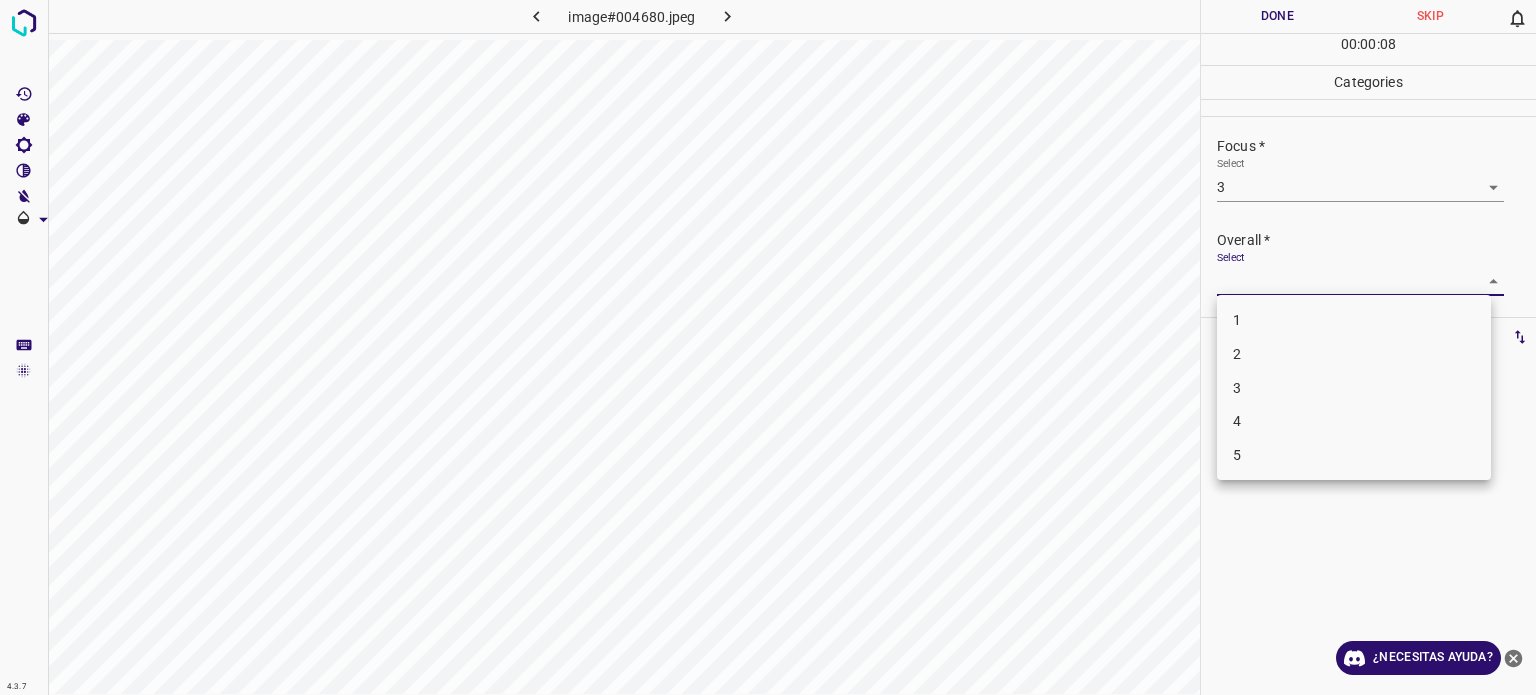 click on "3" at bounding box center (1354, 388) 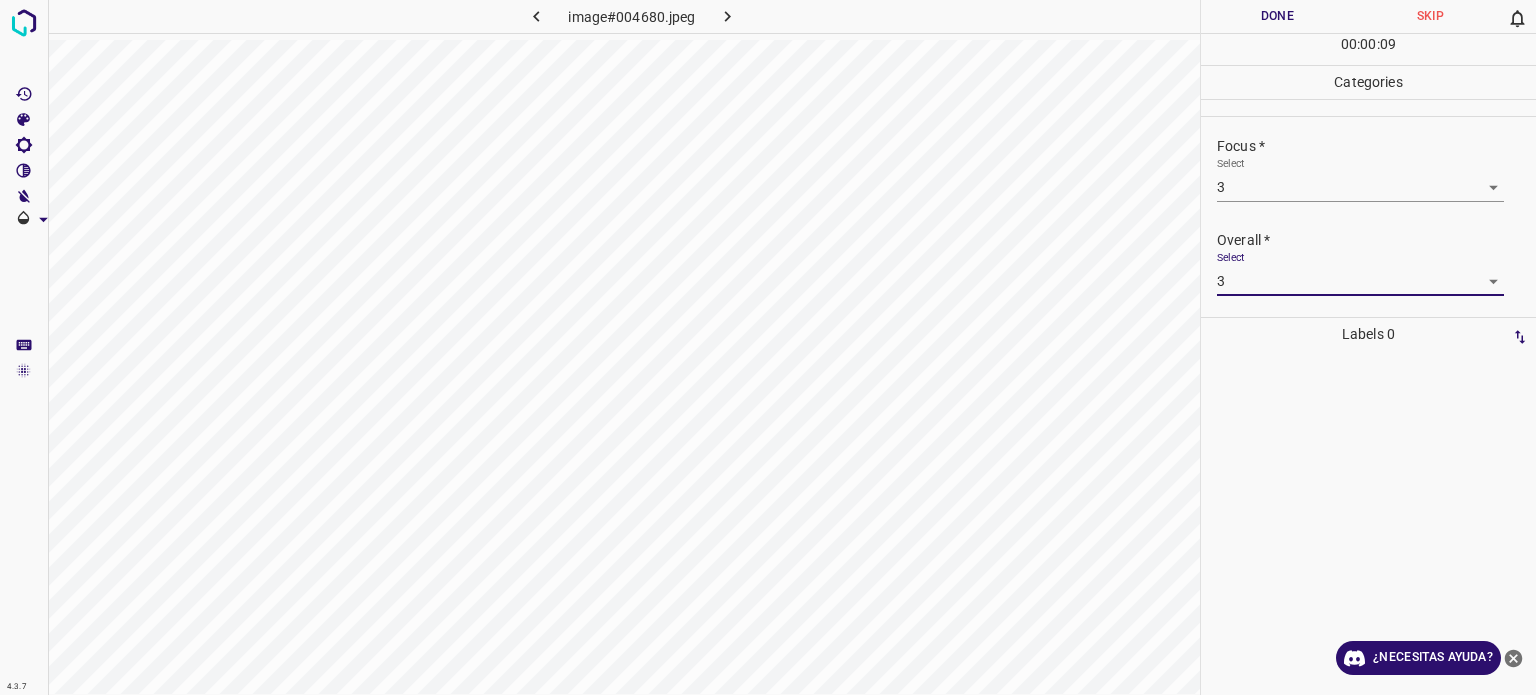click on "Done" at bounding box center (1277, 16) 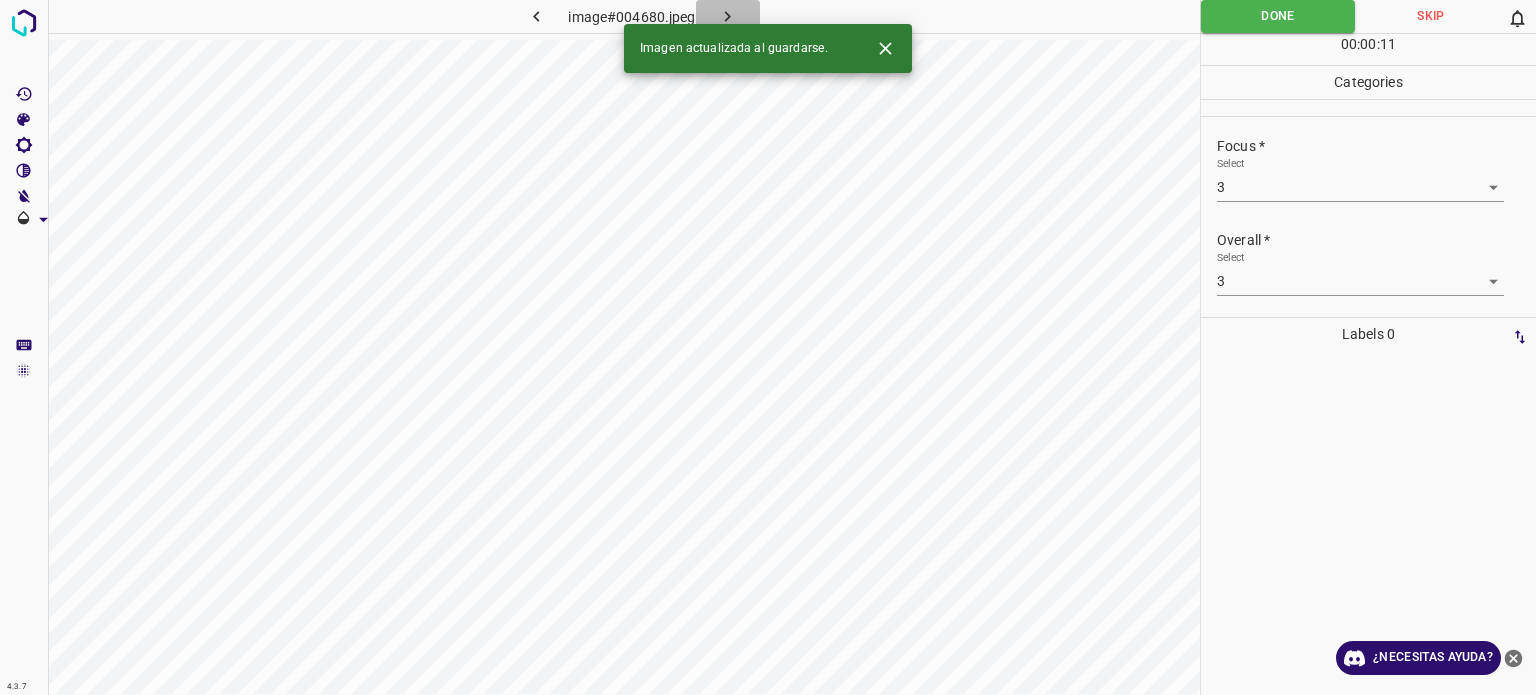 click 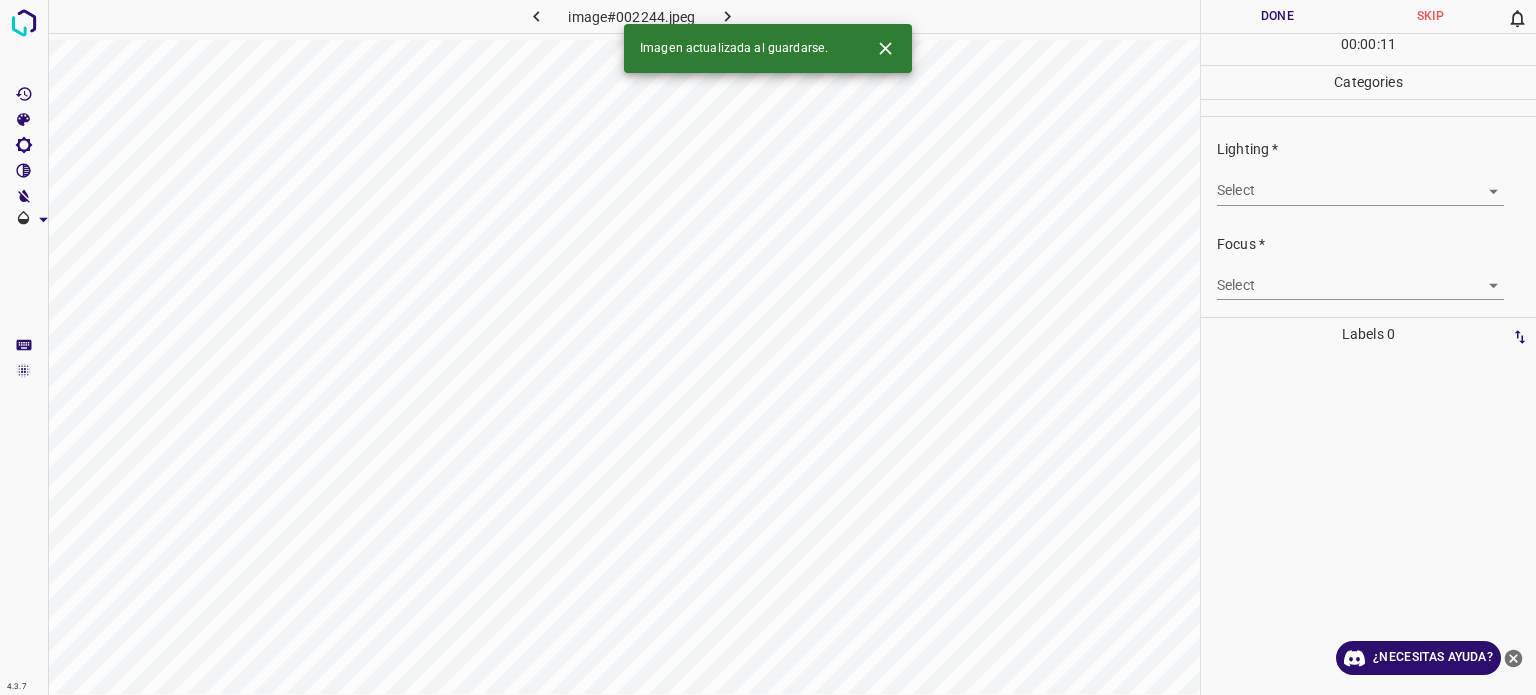 click on "4.3.7 image#002244.jpeg Done Skip 0 00   : 00   : 11   Categories Lighting *  Select ​ Focus *  Select ​ Overall *  Select ​ Labels   0 Categories 1 Lighting 2 Focus 3 Overall Tools Space Change between modes (Draw & Edit) I Auto labeling R Restore zoom M Zoom in N Zoom out Delete Delete selecte label Filters Z Restore filters X Saturation filter C Brightness filter V Contrast filter B Gray scale filter General O Download Imagen actualizada al guardarse. ¿Necesitas ayuda? Texto original Valora esta traducción Tu opinión servirá para ayudar a mejorar el Traductor de Google - Texto - Esconder - Borrar" at bounding box center [768, 347] 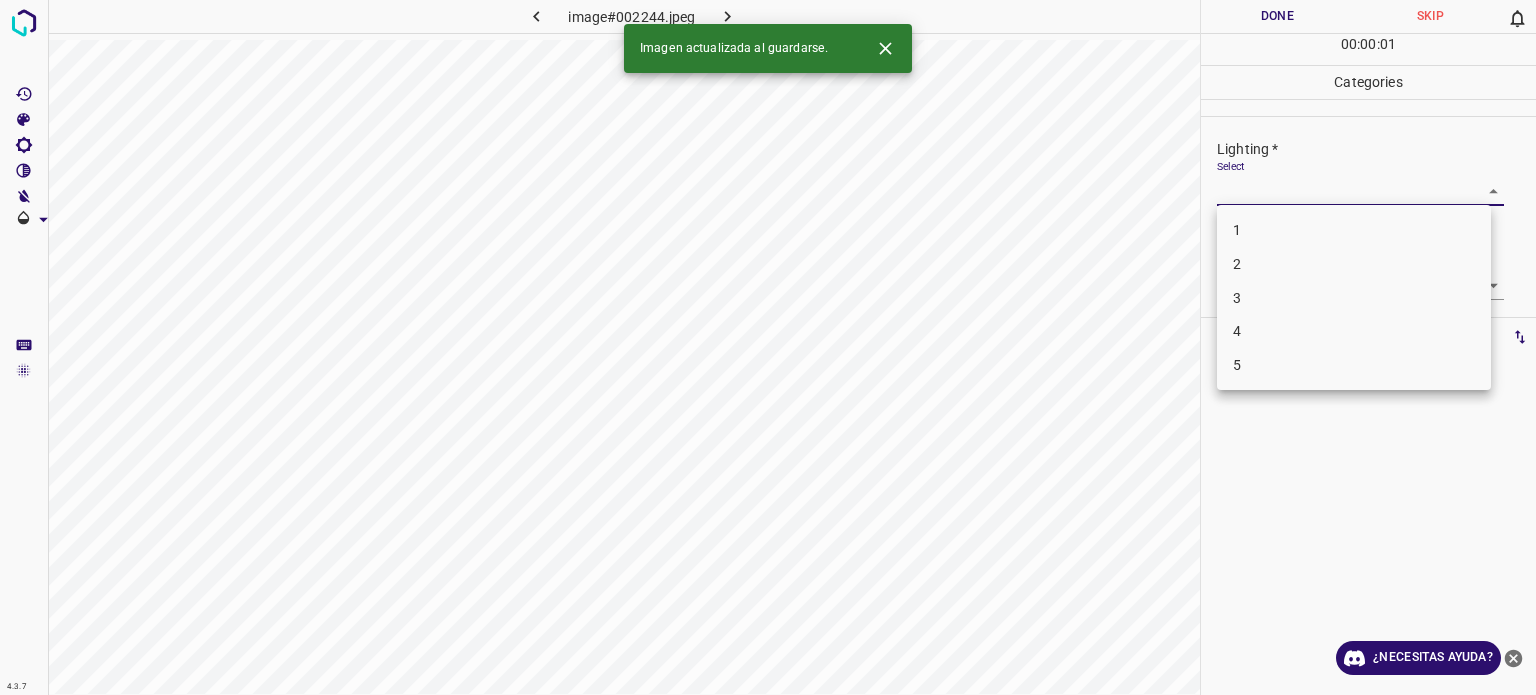 click on "3" at bounding box center [1354, 298] 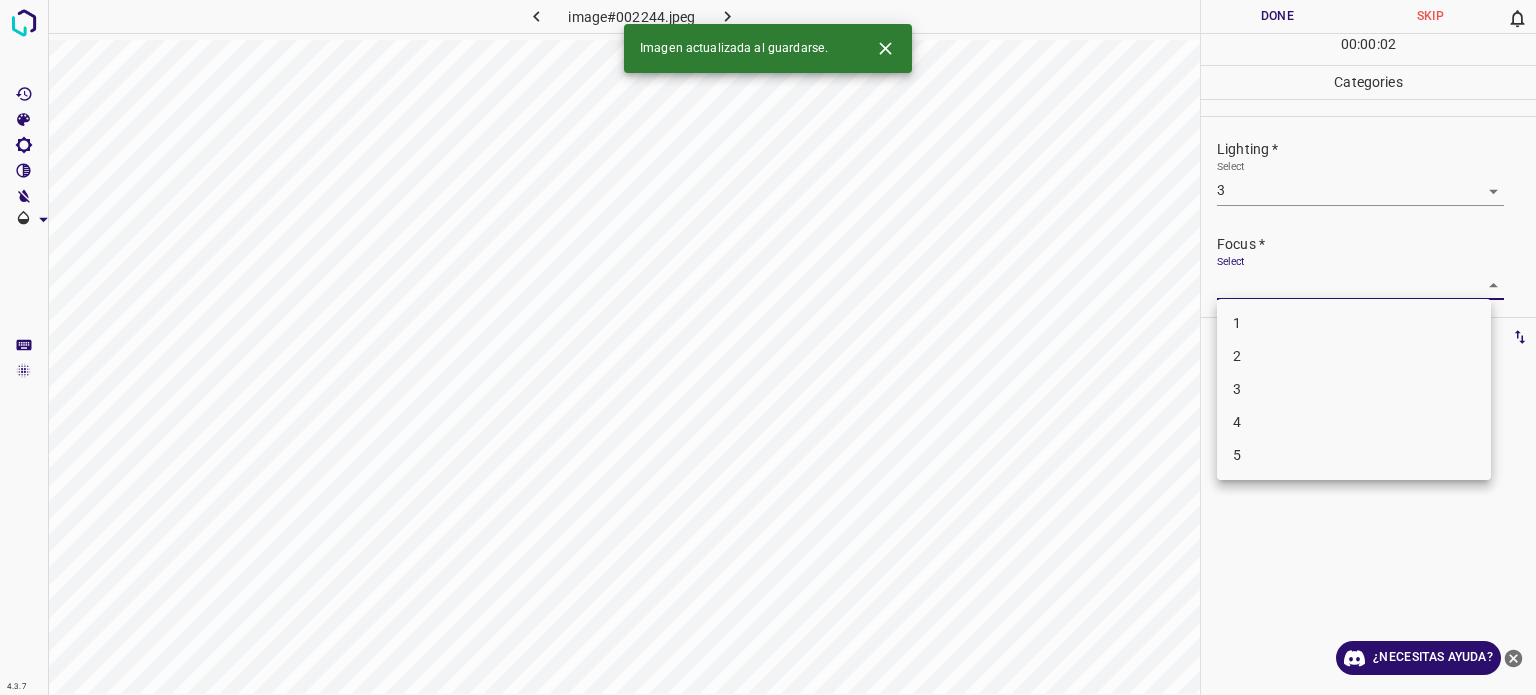 click on "4.3.7 image#002244.jpeg Done Skip 0 00 : 00 : 02 Categories Lighting * Select 3 3 Focus * Select ​ Overall * Select ​ Labels 0 Categories 1 Lighting 2 Focus 3 Overall Tools Space Change between modes (Draw & Edit) I Auto labeling R Restore zoom M Zoom in N Zoom out Delete Delete selecte label Filters Z Restore filters X Saturation filter C Brightness filter V Contrast filter B Gray scale filter General O Download Imagen actualizada al guardarse. ¿Necesitas ayuda? Texto original Valora esta traducción Tu opinión servirá para ayudar a mejorar el Traductor de Google - Texto - Esconder - Borrar 1 2 3 4 5" at bounding box center (768, 347) 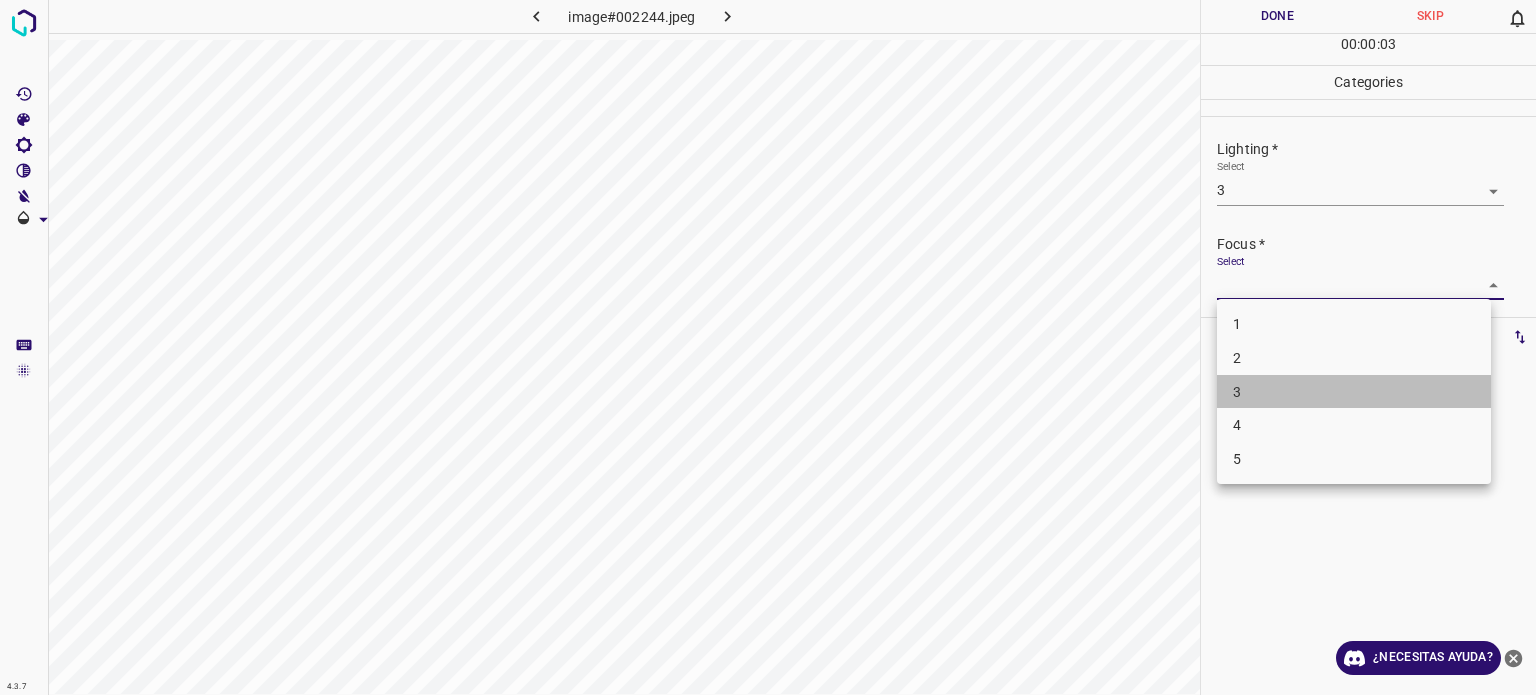 click on "3" at bounding box center (1237, 391) 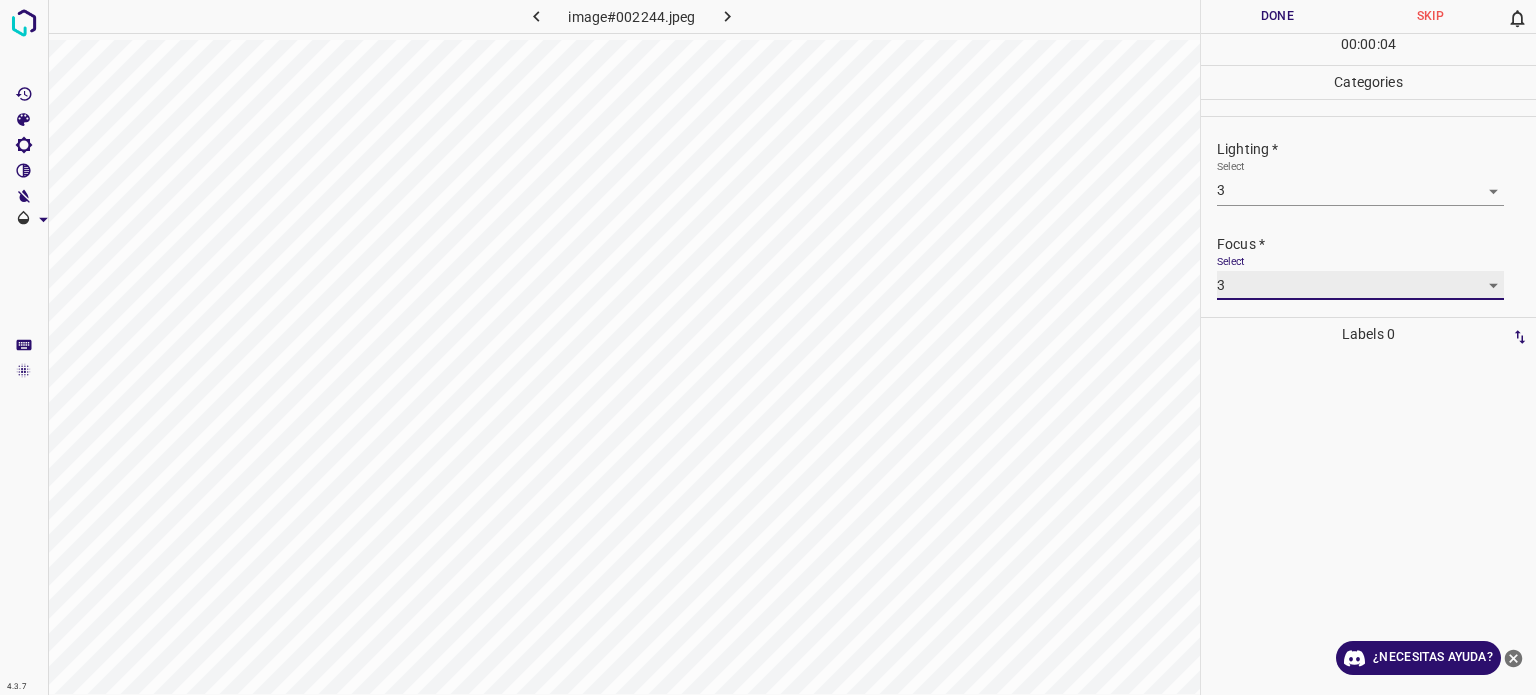 scroll, scrollTop: 98, scrollLeft: 0, axis: vertical 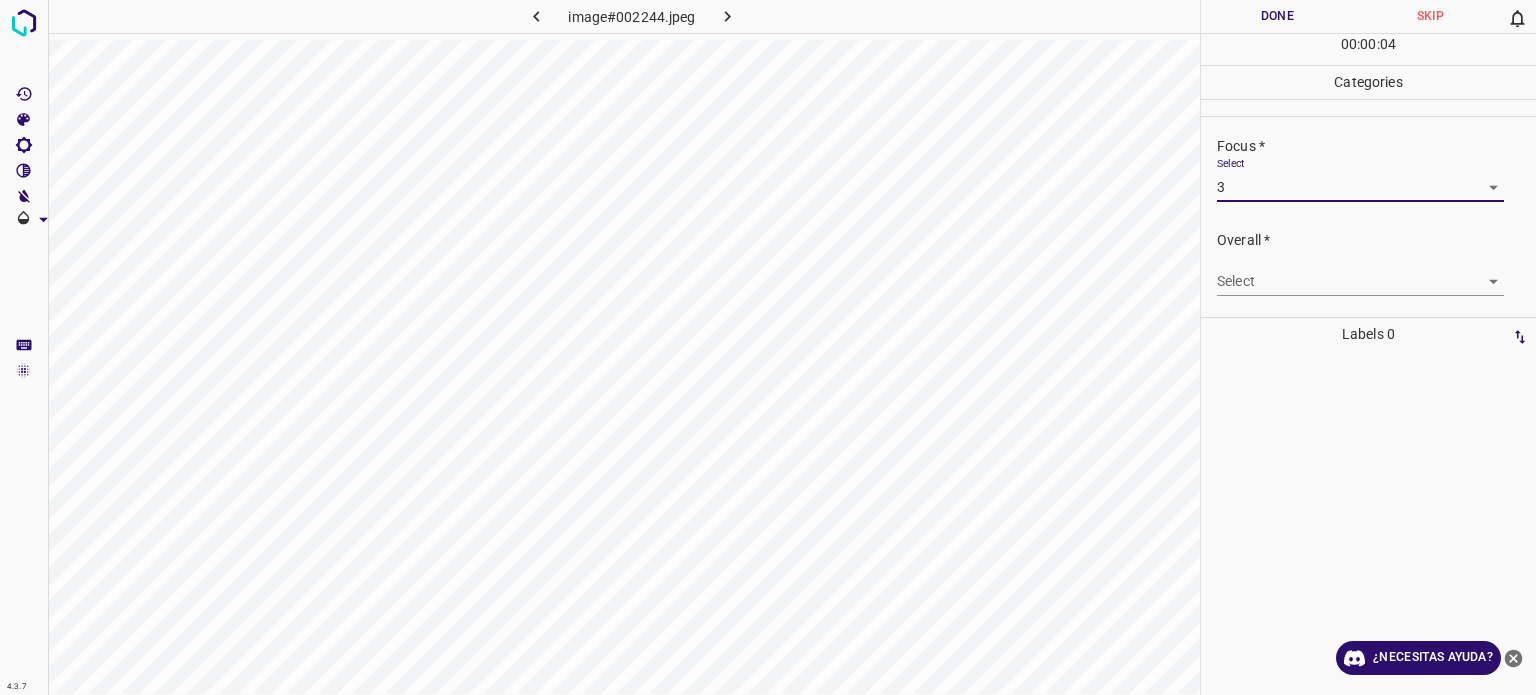 click on "4.3.7 image#002244.jpeg Done Skip 0 00   : 00   : 04   Categories Lighting *  Select 3 3 Focus *  Select 3 3 Overall *  Select ​ Labels   0 Categories 1 Lighting 2 Focus 3 Overall Tools Space Change between modes (Draw & Edit) I Auto labeling R Restore zoom M Zoom in N Zoom out Delete Delete selecte label Filters Z Restore filters X Saturation filter C Brightness filter V Contrast filter B Gray scale filter General O Download ¿Necesitas ayuda? Texto original Valora esta traducción Tu opinión servirá para ayudar a mejorar el Traductor de Google - Texto - Esconder - Borrar" at bounding box center (768, 347) 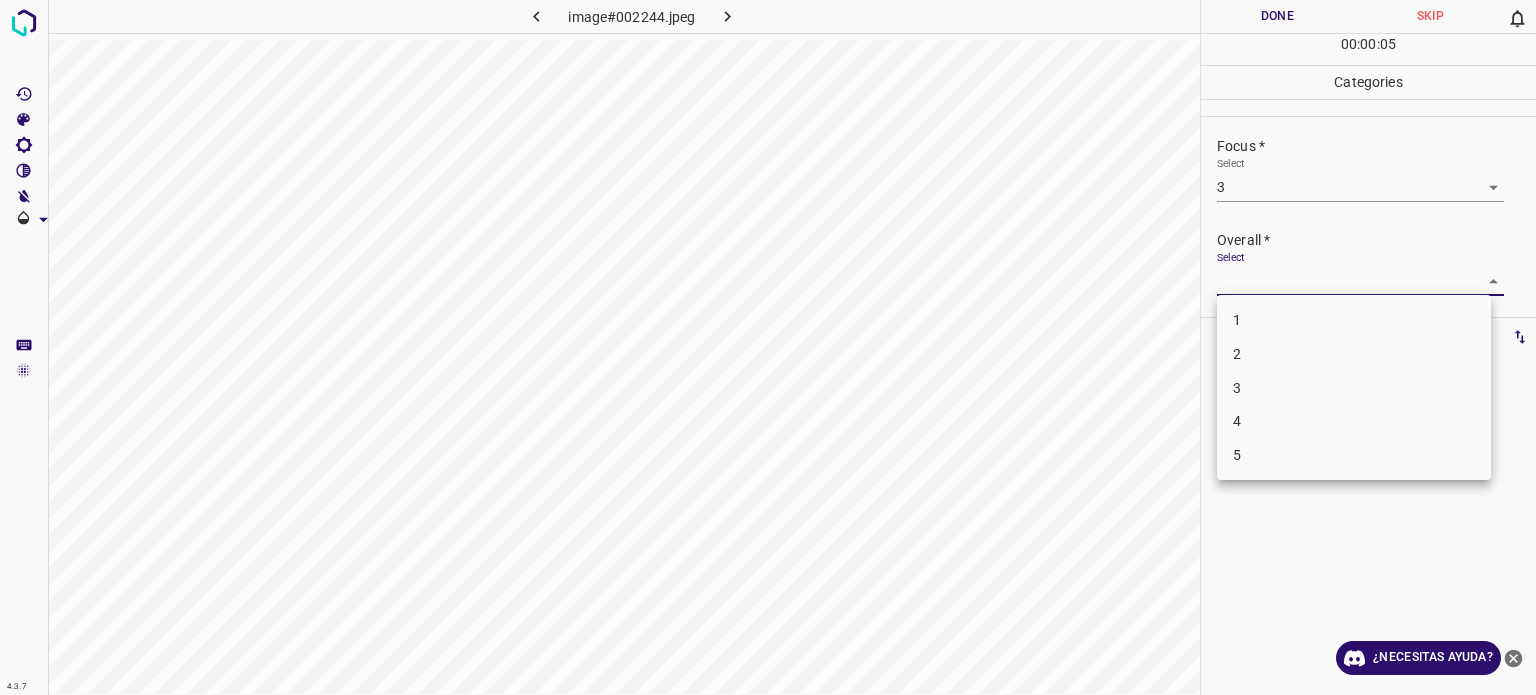 drag, startPoint x: 1247, startPoint y: 387, endPoint x: 1240, endPoint y: 373, distance: 15.652476 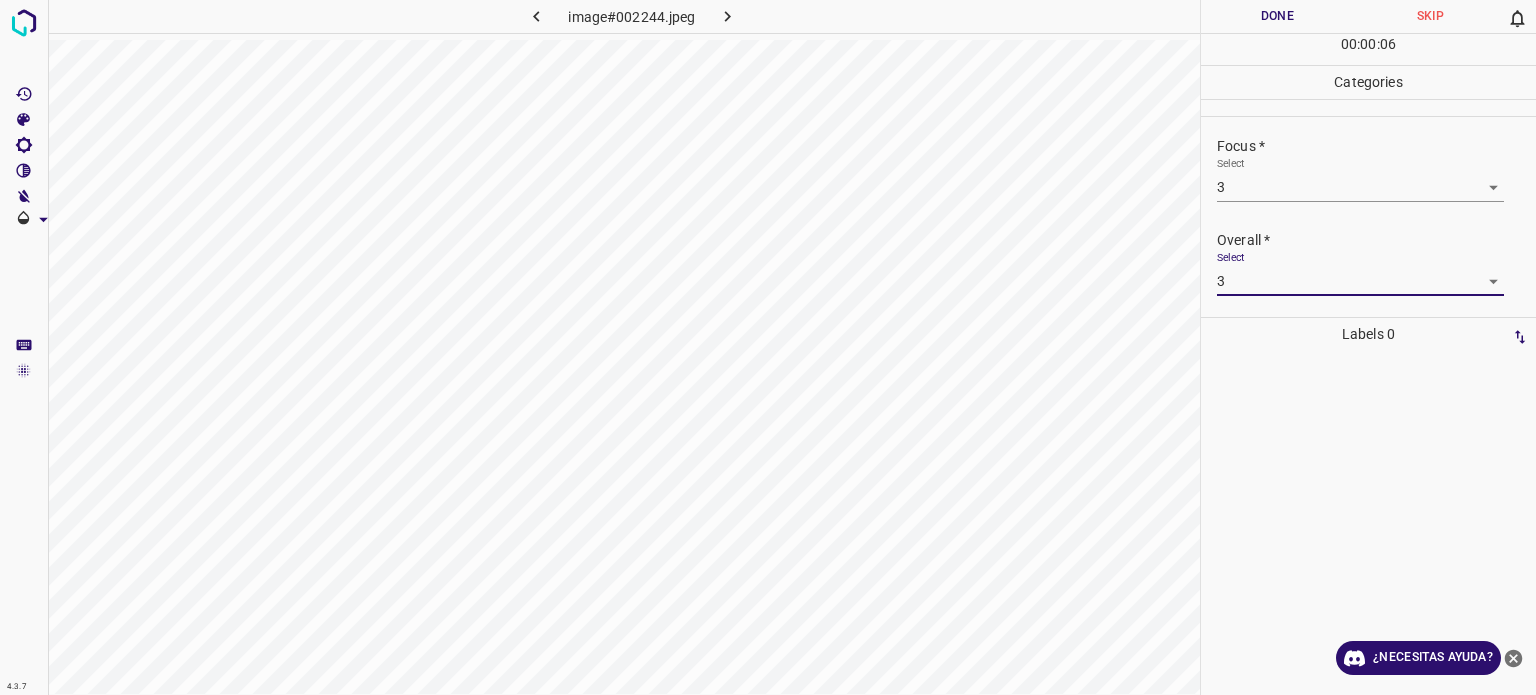 click on "Done" at bounding box center [1277, 16] 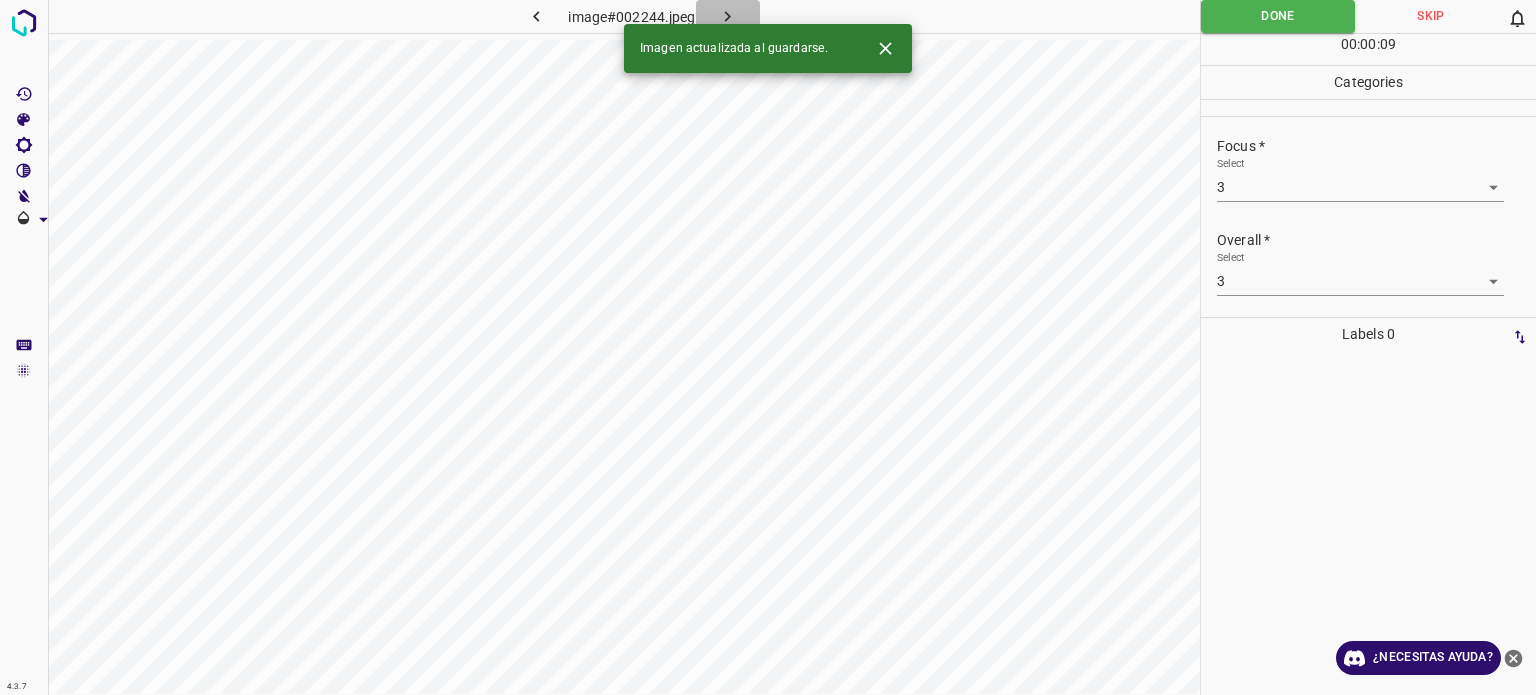 click 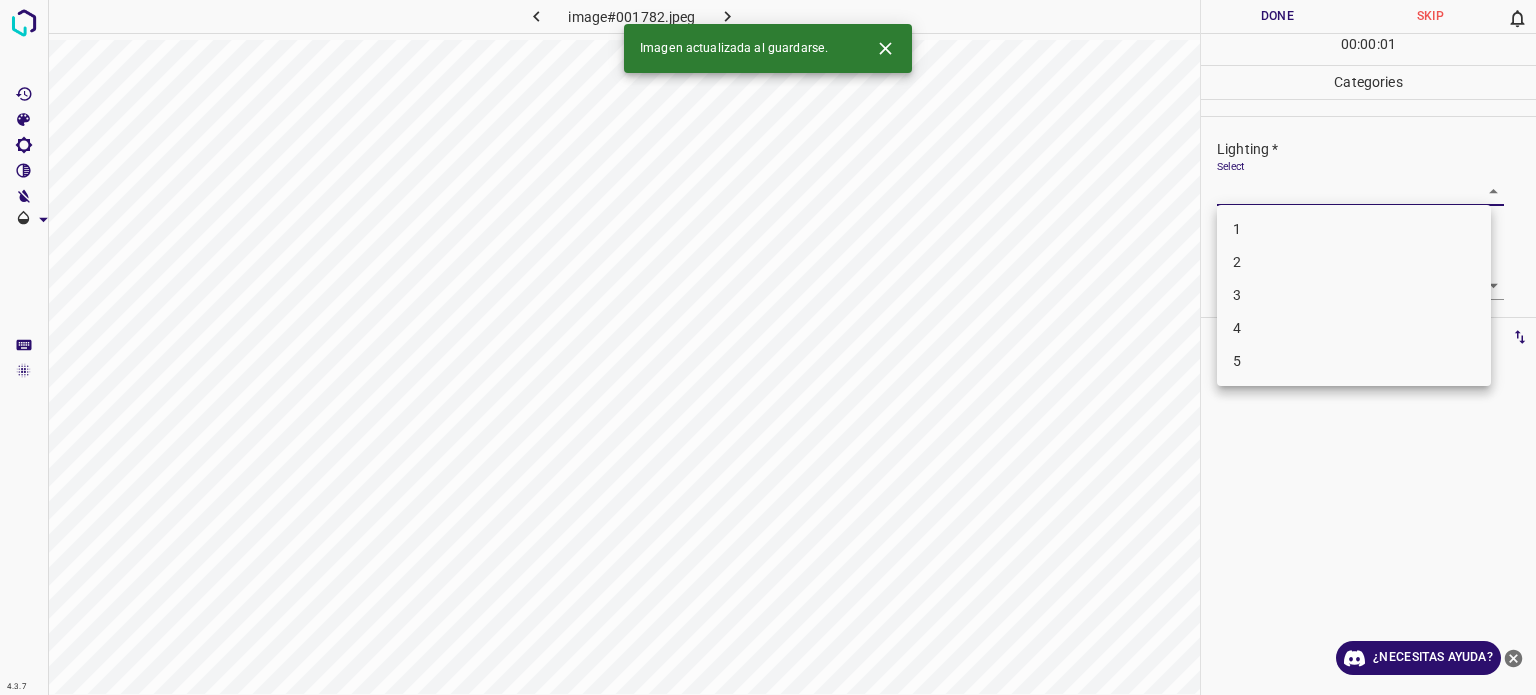 click on "4.3.7 image#001782.jpeg Done Skip 0 00   : 00   : 01   Categories Lighting *  Select ​ Focus *  Select ​ Overall *  Select ​ Labels   0 Categories 1 Lighting 2 Focus 3 Overall Tools Space Change between modes (Draw & Edit) I Auto labeling R Restore zoom M Zoom in N Zoom out Delete Delete selecte label Filters Z Restore filters X Saturation filter C Brightness filter V Contrast filter B Gray scale filter General O Download Imagen actualizada al guardarse. ¿Necesitas ayuda? Texto original Valora esta traducción Tu opinión servirá para ayudar a mejorar el Traductor de Google - Texto - Esconder - Borrar 1 2 3 4 5" at bounding box center [768, 347] 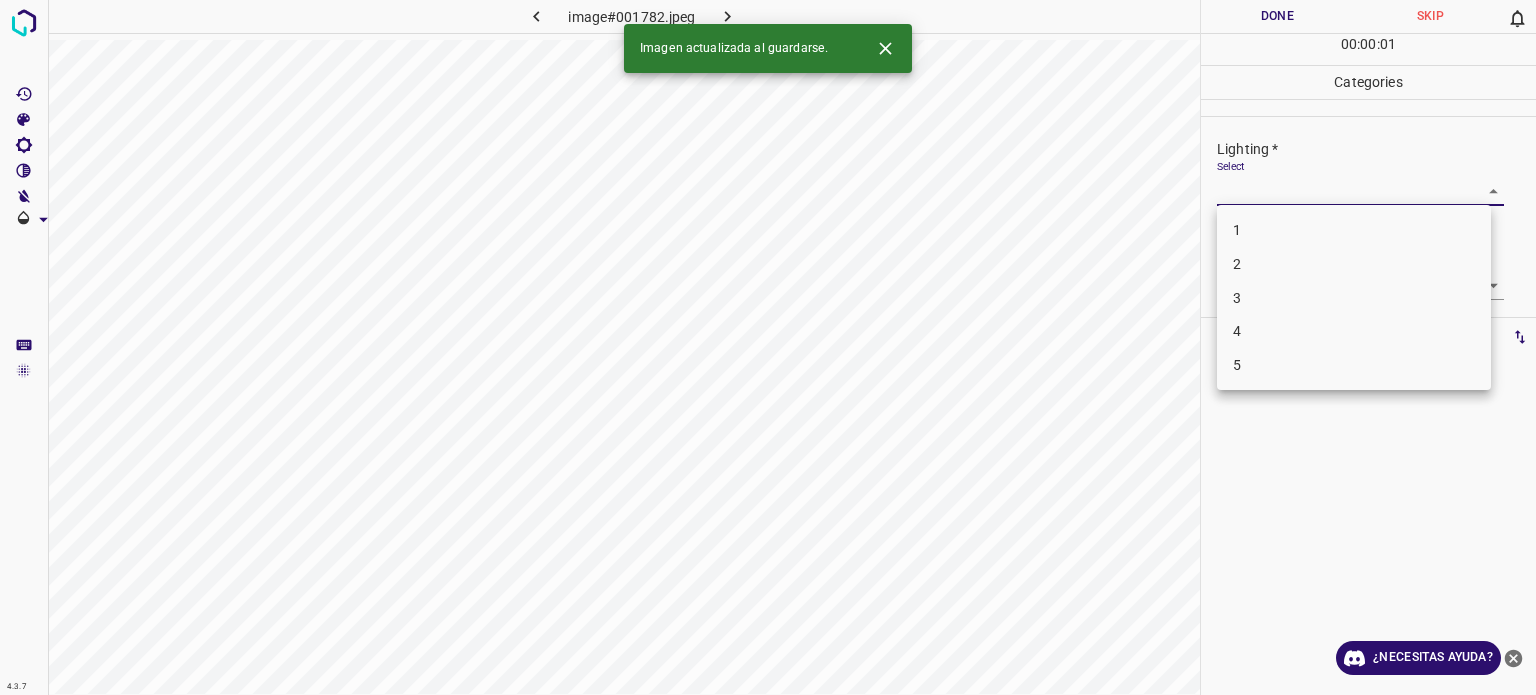 click on "3" at bounding box center [1237, 297] 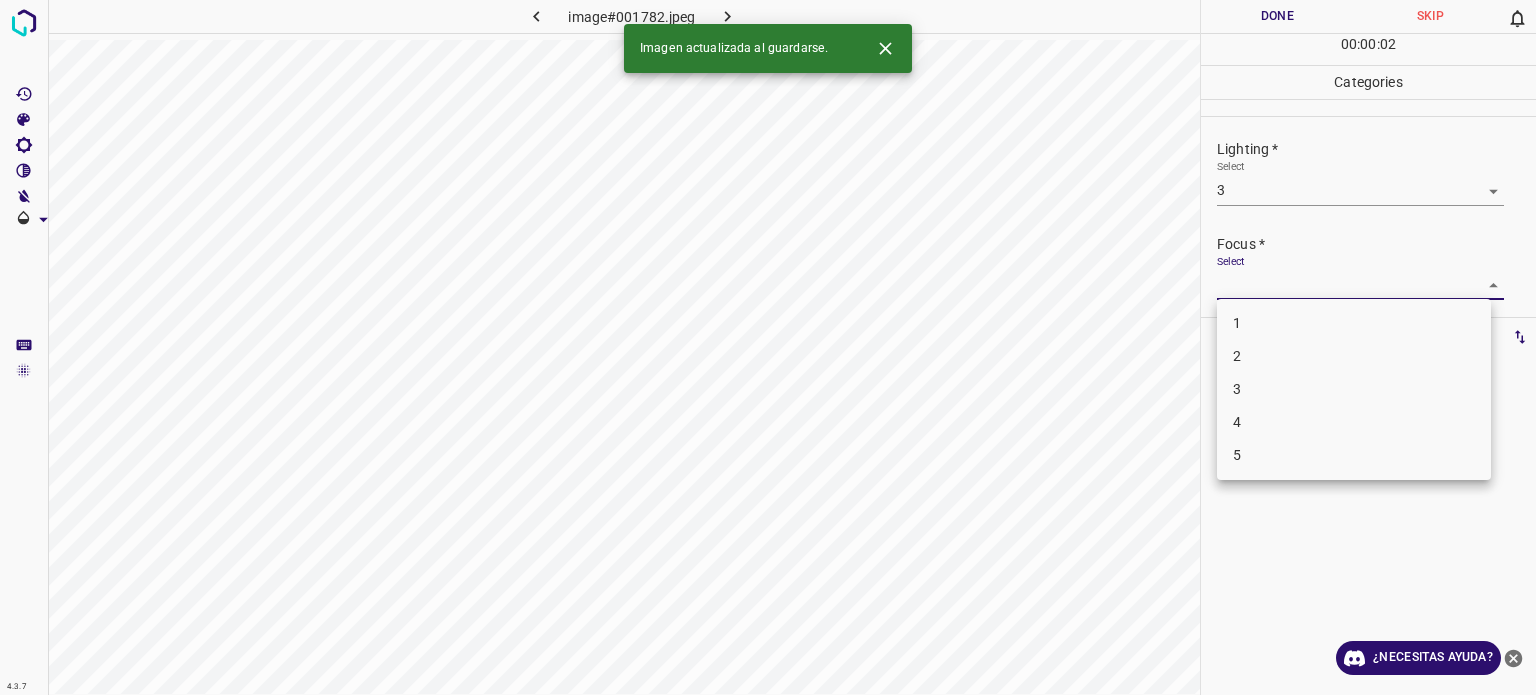 click on "4.3.7 image#001782.jpeg Done Skip 0 00   : 00   : 02   Categories Lighting *  Select 3 3 Focus *  Select ​ Overall *  Select ​ Labels   0 Categories 1 Lighting 2 Focus 3 Overall Tools Space Change between modes (Draw & Edit) I Auto labeling R Restore zoom M Zoom in N Zoom out Delete Delete selecte label Filters Z Restore filters X Saturation filter C Brightness filter V Contrast filter B Gray scale filter General O Download Imagen actualizada al guardarse. ¿Necesitas ayuda? Texto original Valora esta traducción Tu opinión servirá para ayudar a mejorar el Traductor de Google - Texto - Esconder - Borrar 1 2 3 4 5" at bounding box center (768, 347) 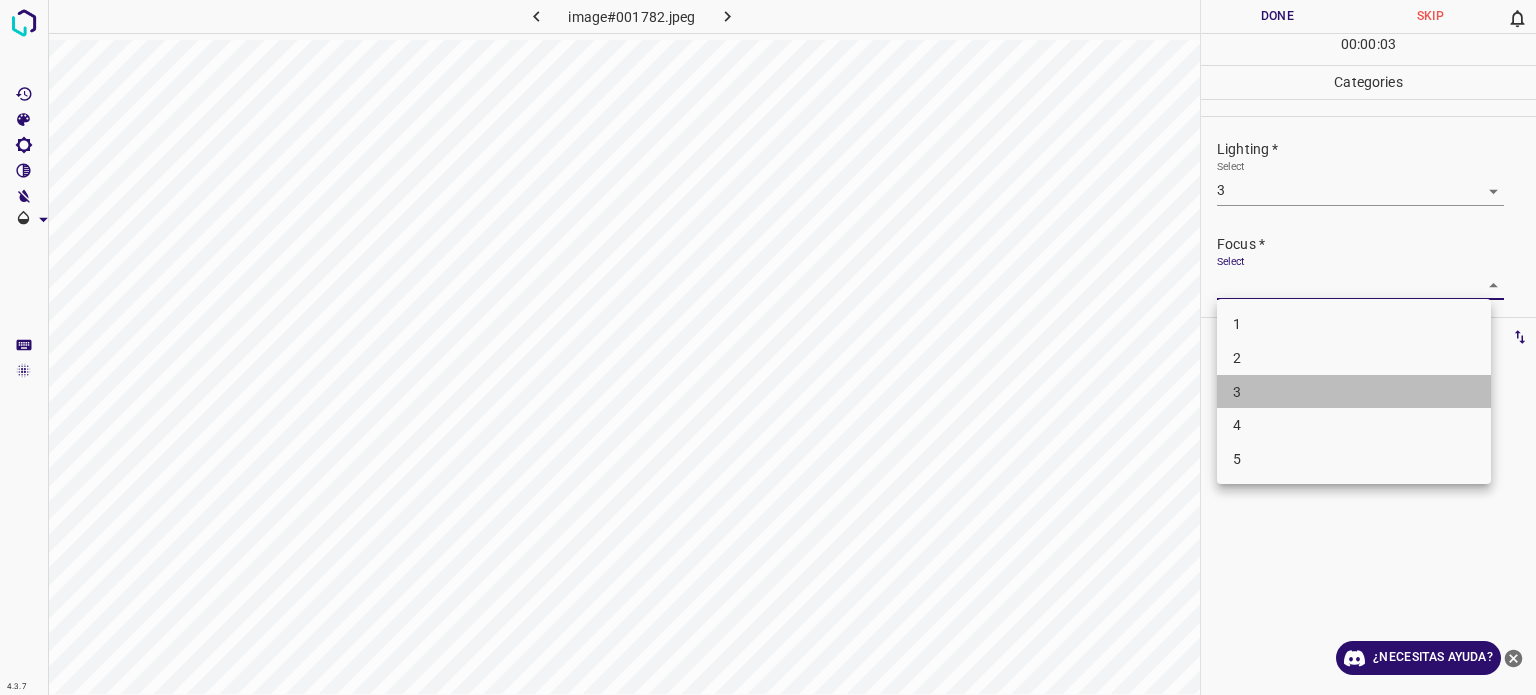 click on "3" at bounding box center (1354, 392) 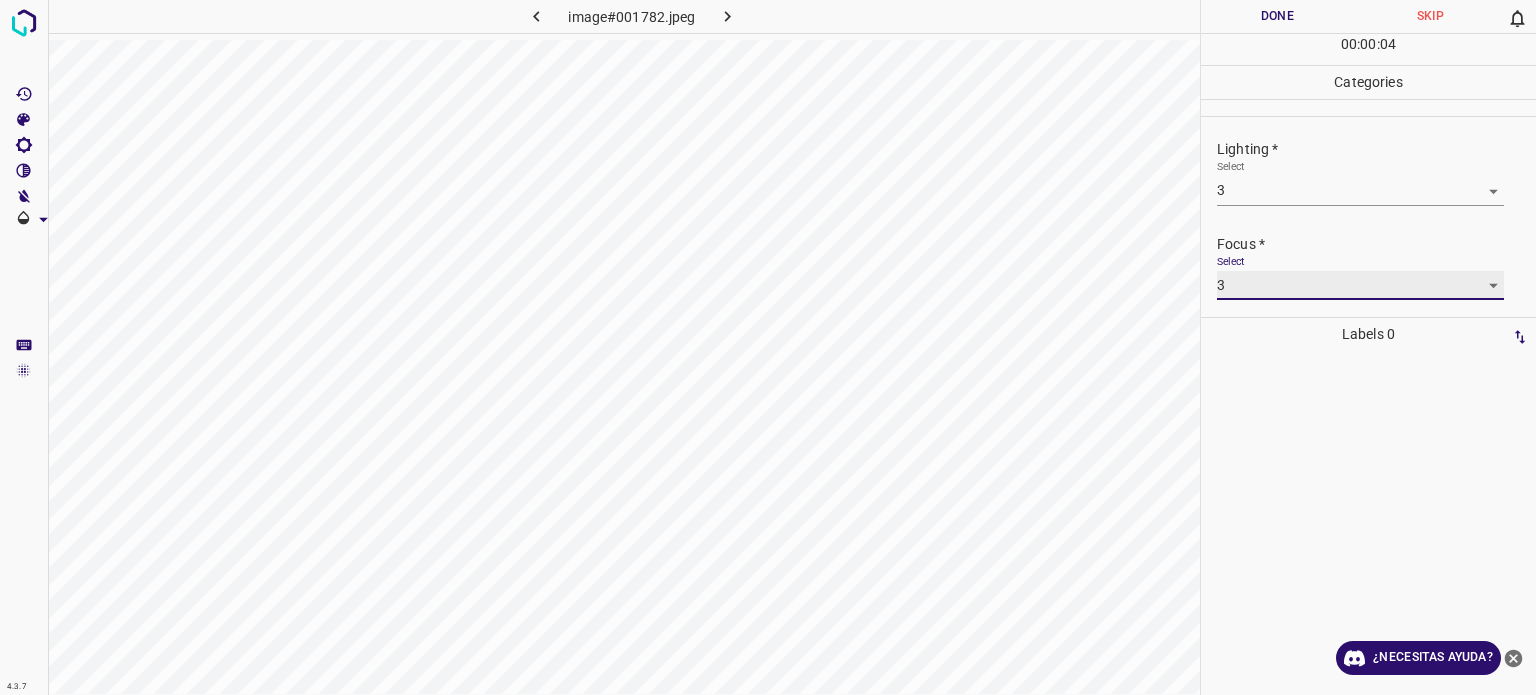 scroll, scrollTop: 98, scrollLeft: 0, axis: vertical 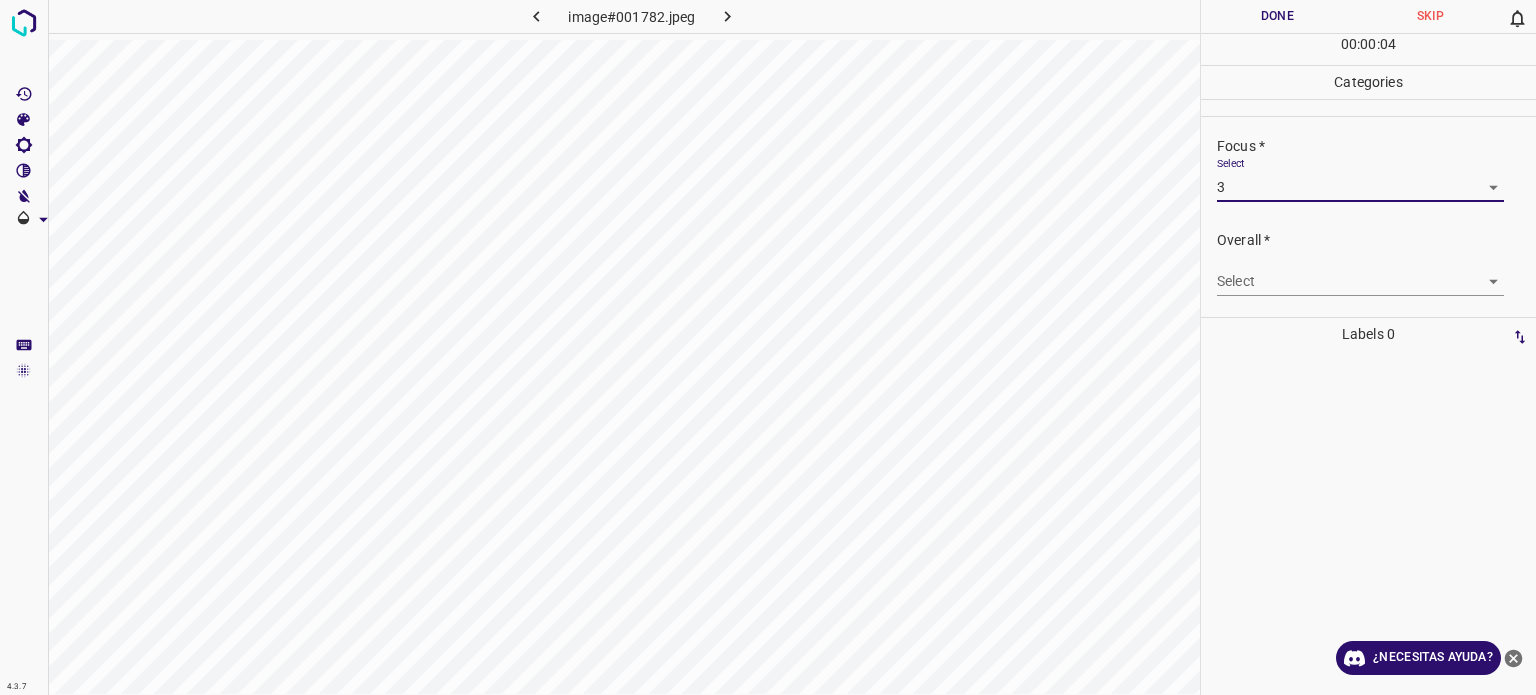 click on "4.3.7 image#001782.jpeg Done Skip 0 00   : 00   : 04   Categories Lighting *  Select 3 3 Focus *  Select 3 3 Overall *  Select ​ Labels   0 Categories 1 Lighting 2 Focus 3 Overall Tools Space Change between modes (Draw & Edit) I Auto labeling R Restore zoom M Zoom in N Zoom out Delete Delete selecte label Filters Z Restore filters X Saturation filter C Brightness filter V Contrast filter B Gray scale filter General O Download ¿Necesitas ayuda? Texto original Valora esta traducción Tu opinión servirá para ayudar a mejorar el Traductor de Google - Texto - Esconder - Borrar" at bounding box center [768, 347] 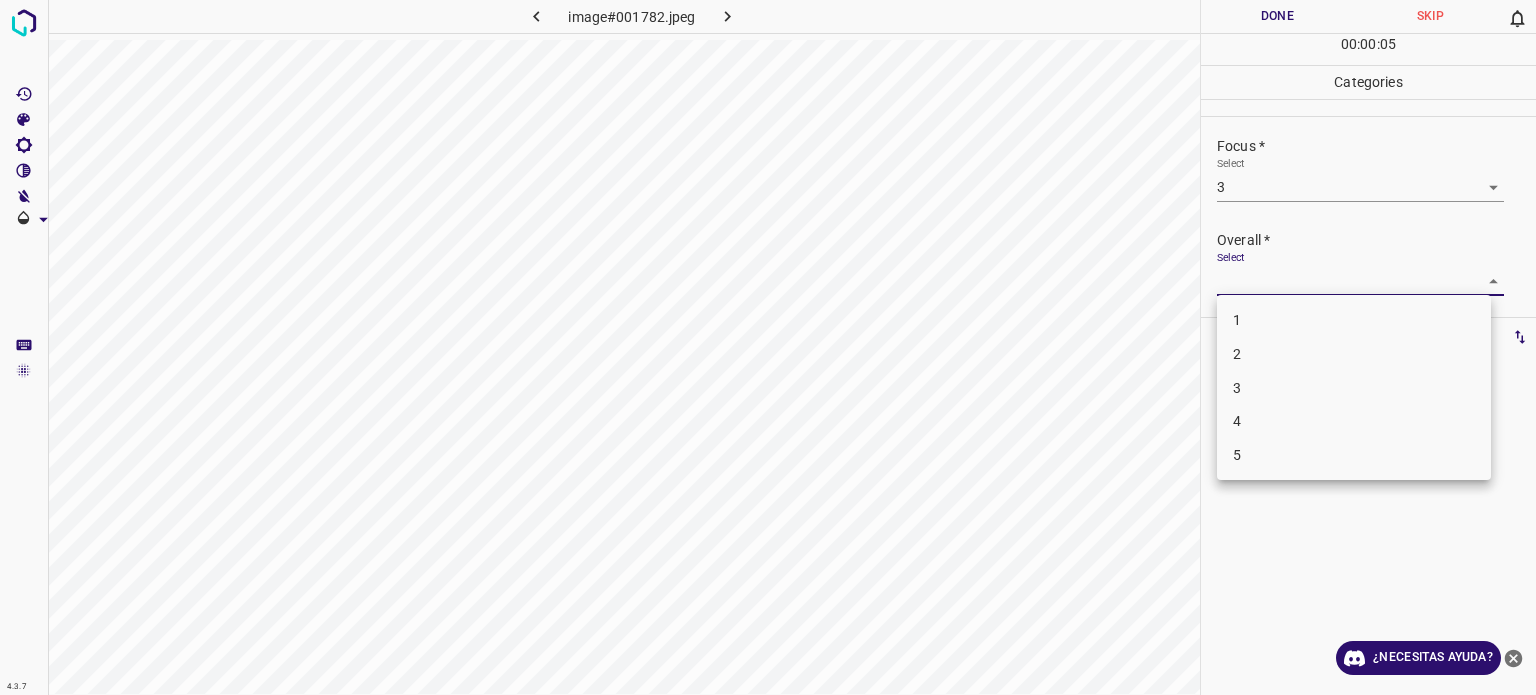 click on "3" at bounding box center [1354, 388] 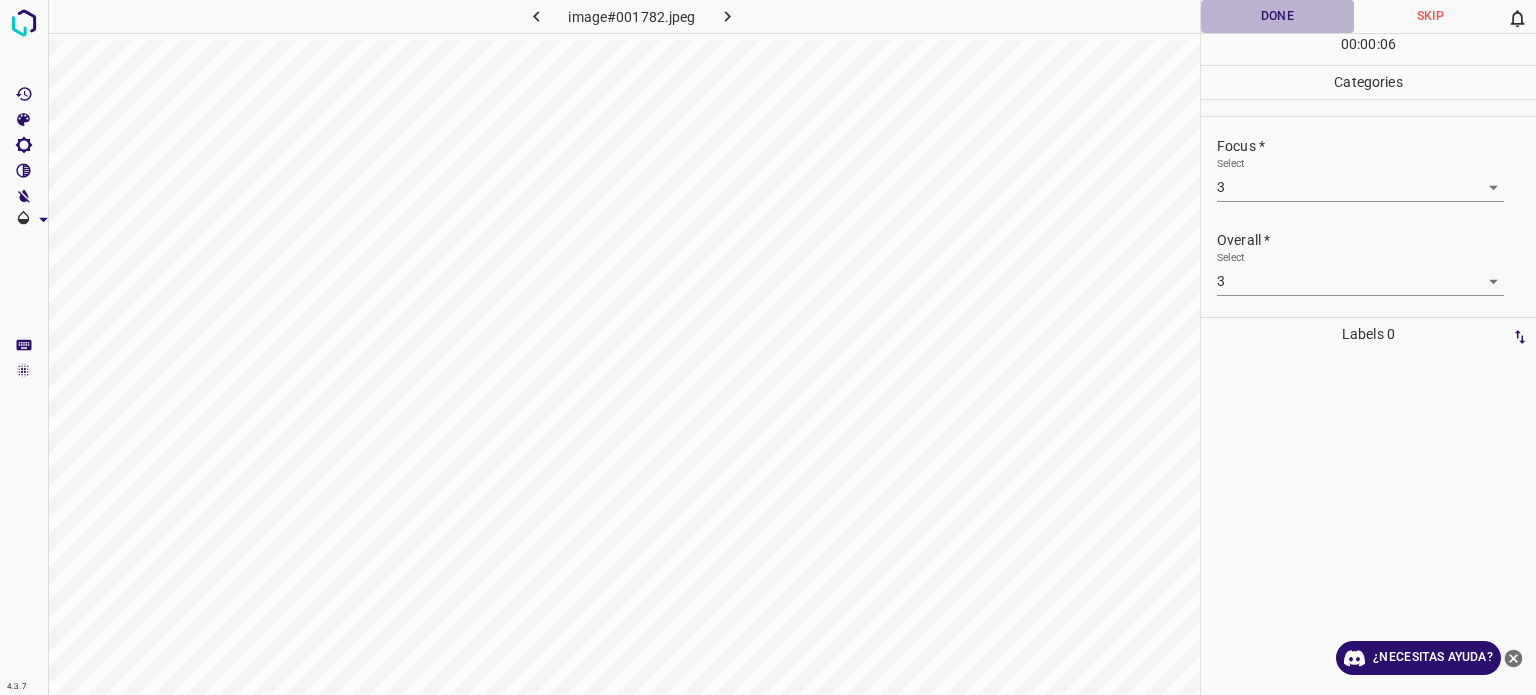 click on "Done" at bounding box center [1277, 16] 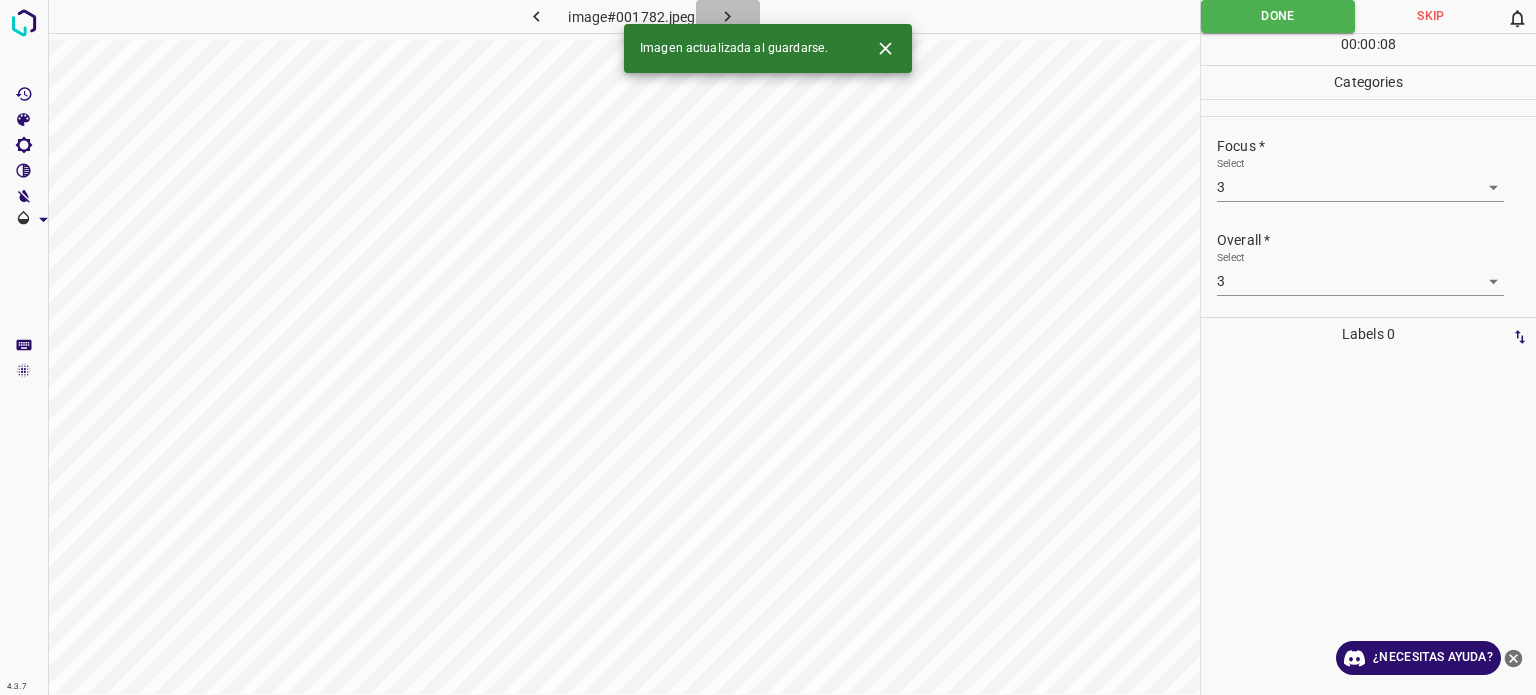 click 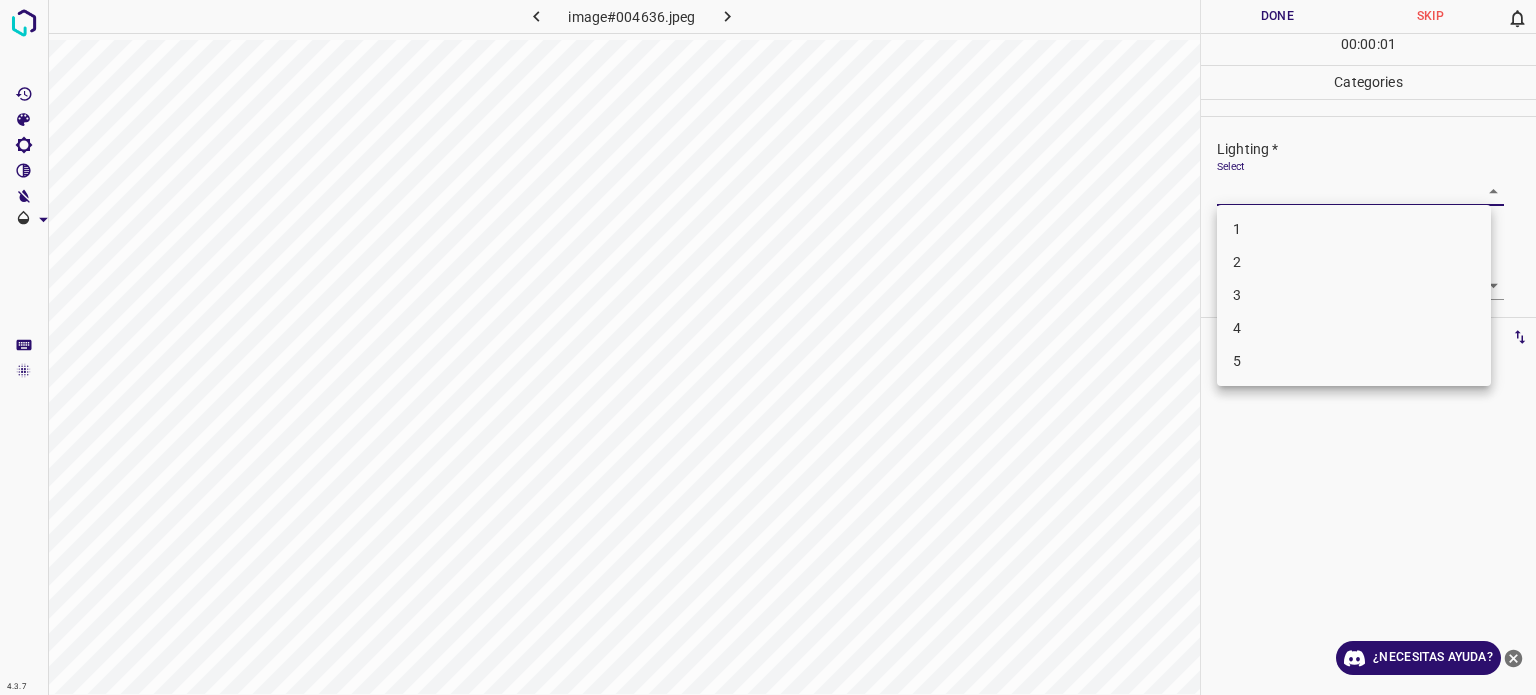 click on "4.3.7 image#004636.jpeg Done Skip 0 00   : 00   : 01   Categories Lighting *  Select ​ Focus *  Select ​ Overall *  Select ​ Labels   0 Categories 1 Lighting 2 Focus 3 Overall Tools Space Change between modes (Draw & Edit) I Auto labeling R Restore zoom M Zoom in N Zoom out Delete Delete selecte label Filters Z Restore filters X Saturation filter C Brightness filter V Contrast filter B Gray scale filter General O Download ¿Necesitas ayuda? Texto original Valora esta traducción Tu opinión servirá para ayudar a mejorar el Traductor de Google - Texto - Esconder - Borrar 1 2 3 4 5" at bounding box center [768, 347] 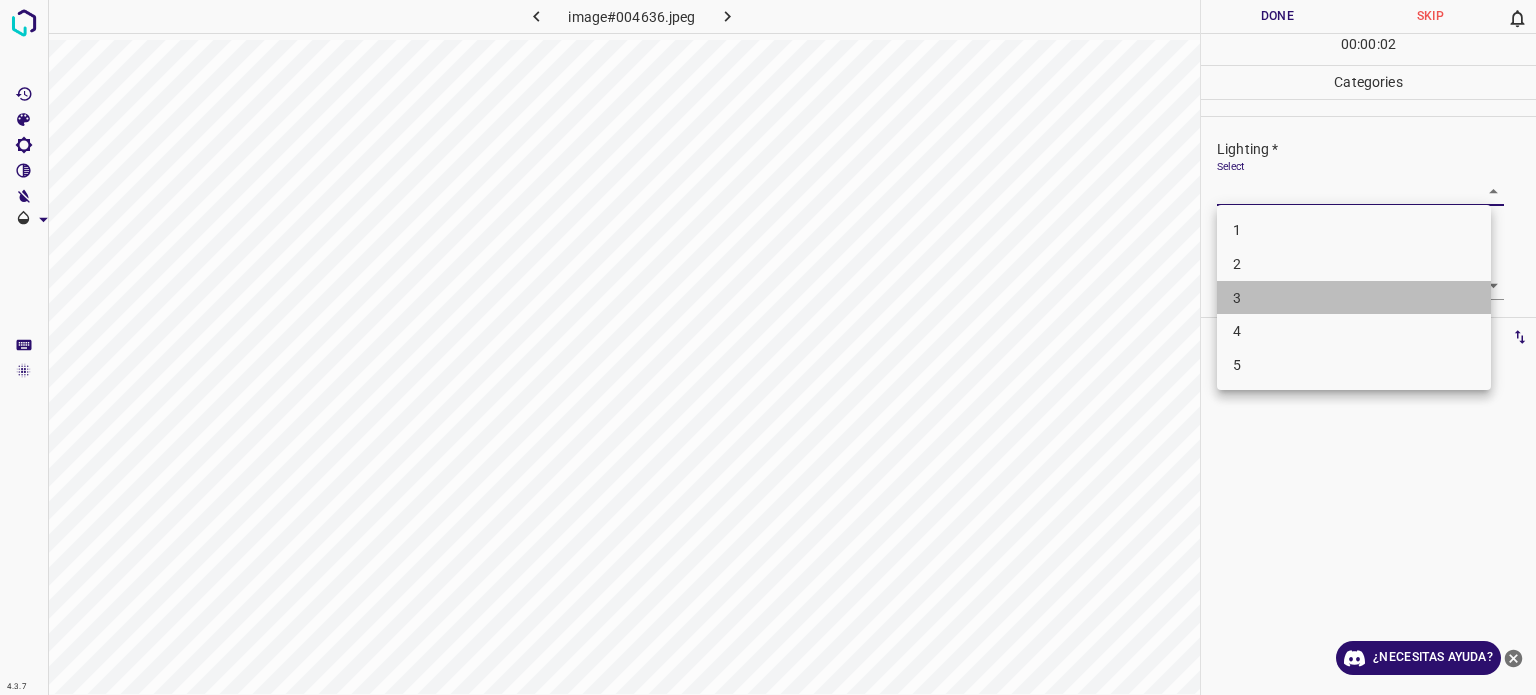 click on "3" at bounding box center [1237, 297] 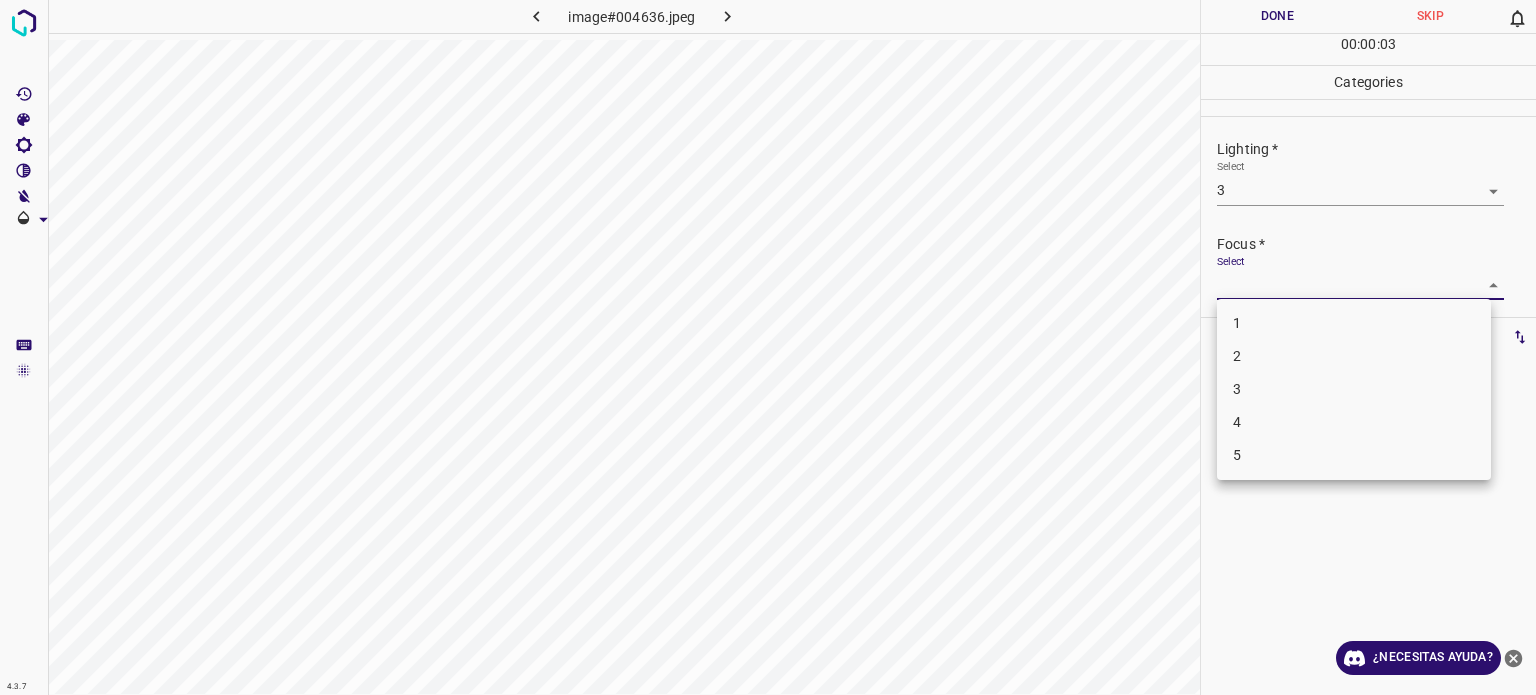 click on "4.3.7 image#004636.jpeg Done Skip 0 00 : 00 : 03 Categories Lighting * Select 3 3 Focus * Select ​ Overall * Select ​ Labels 0 Categories 1 Lighting 2 Focus 3 Overall Tools Space Change between modes (Draw & Edit) I Auto labeling R Restore zoom M Zoom in N Zoom out Delete Delete selecte label Filters Z Restore filters X Saturation filter C Brightness filter V Contrast filter B Gray scale filter General O Download ¿Necesitas ayuda? Texto original Valora esta traducción Tu opinión servirá para ayudar a mejorar el Traductor de Google - Texto - Esconder - Borrar 1 2 3 4 5" at bounding box center (768, 347) 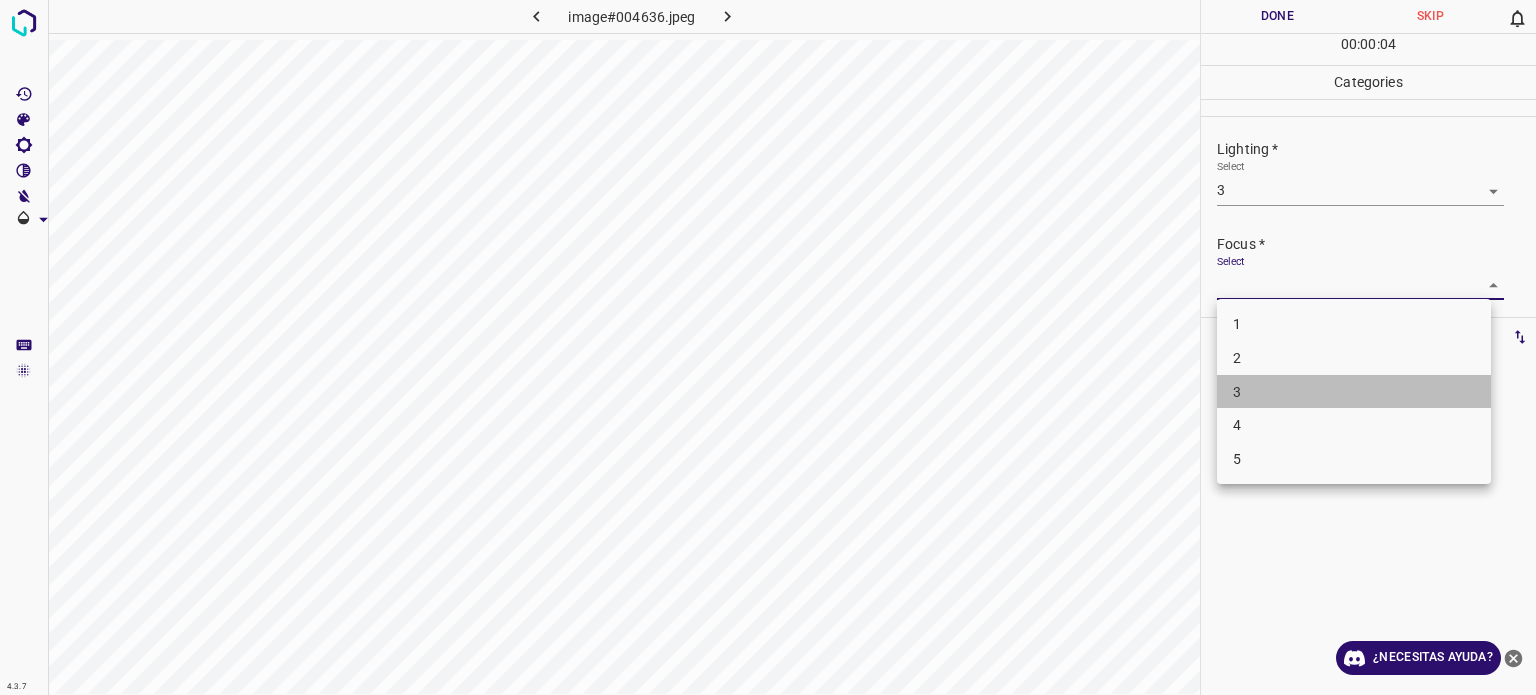 click on "3" at bounding box center [1354, 392] 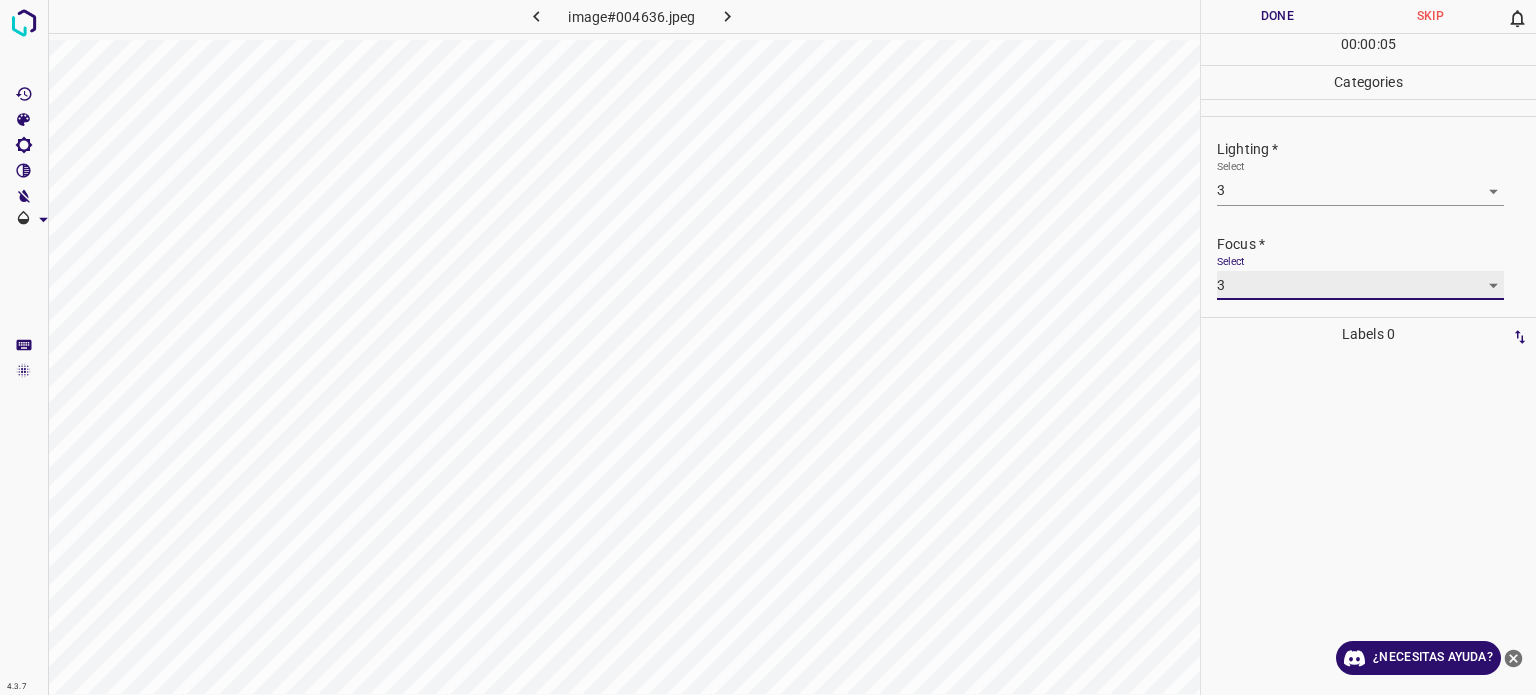 scroll, scrollTop: 98, scrollLeft: 0, axis: vertical 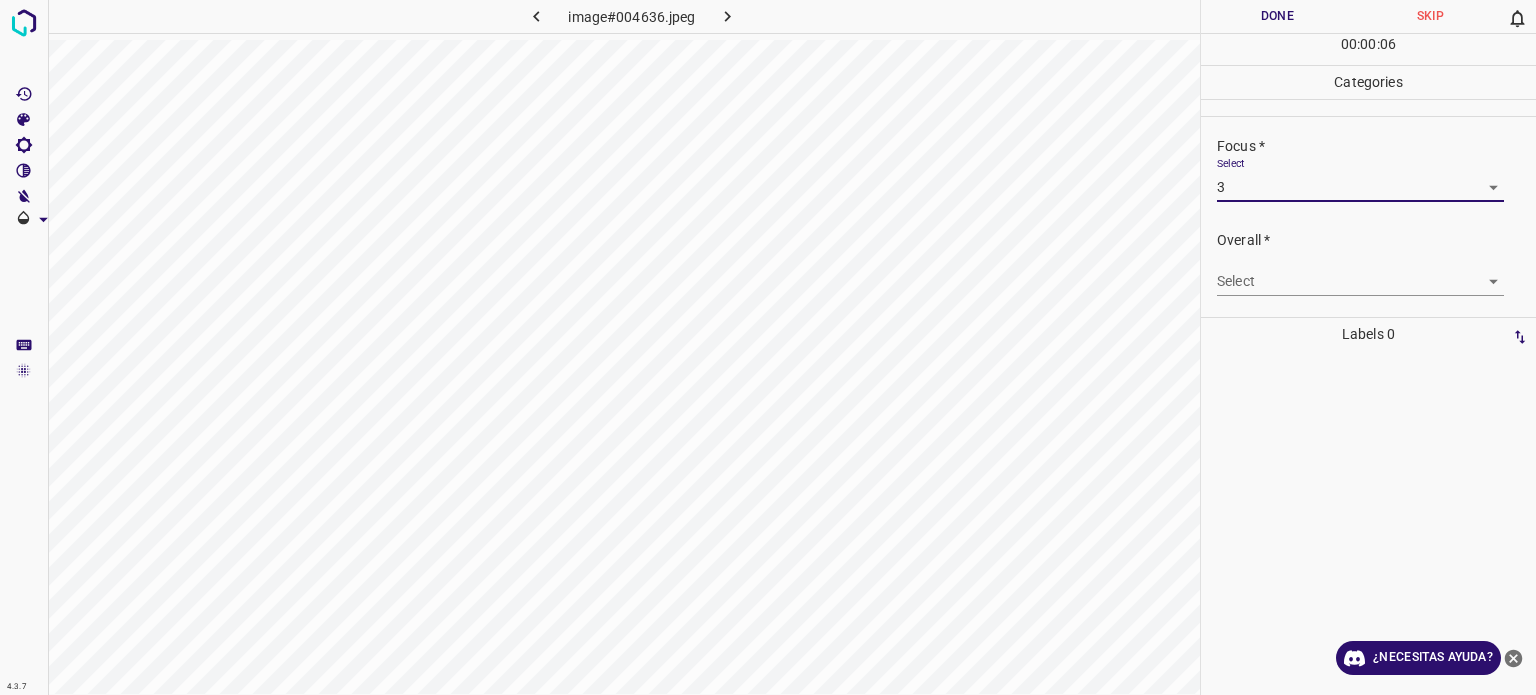 click on "4.3.7 image#004636.jpeg Done Skip 0 00   : 00   : 06   Categories Lighting *  Select 3 3 Focus *  Select 3 3 Overall *  Select ​ Labels   0 Categories 1 Lighting 2 Focus 3 Overall Tools Space Change between modes (Draw & Edit) I Auto labeling R Restore zoom M Zoom in N Zoom out Delete Delete selecte label Filters Z Restore filters X Saturation filter C Brightness filter V Contrast filter B Gray scale filter General O Download ¿Necesitas ayuda? Texto original Valora esta traducción Tu opinión servirá para ayudar a mejorar el Traductor de Google - Texto - Esconder - Borrar" at bounding box center [768, 347] 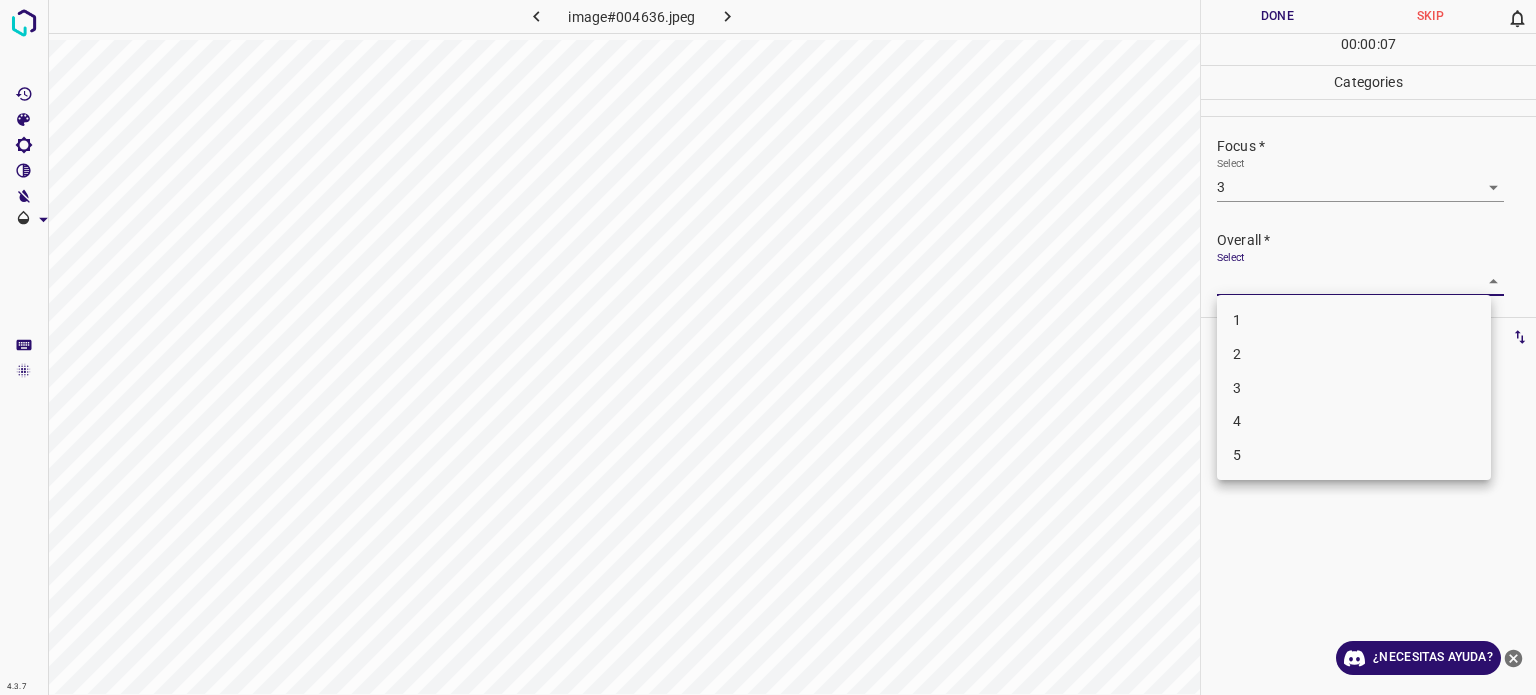 click on "3" at bounding box center [1237, 387] 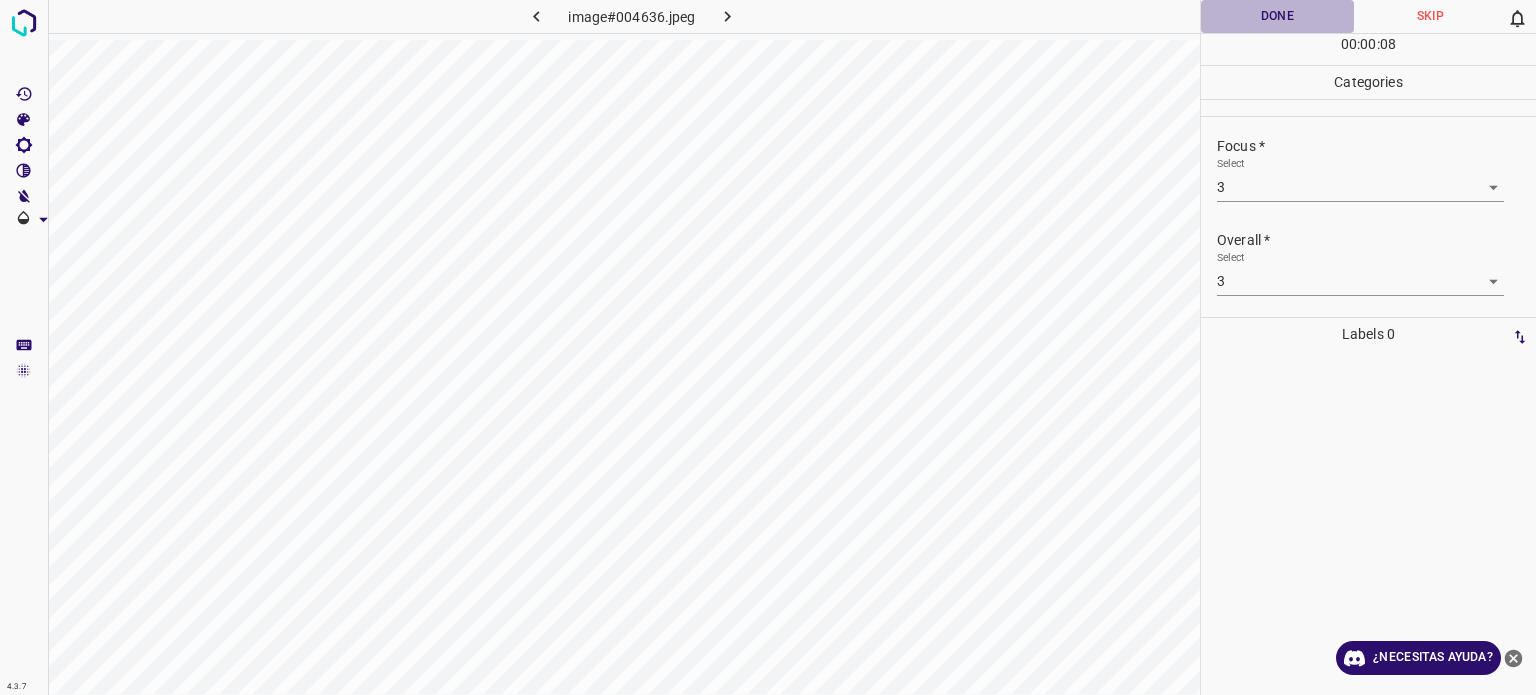 click on "Done" at bounding box center (1277, 16) 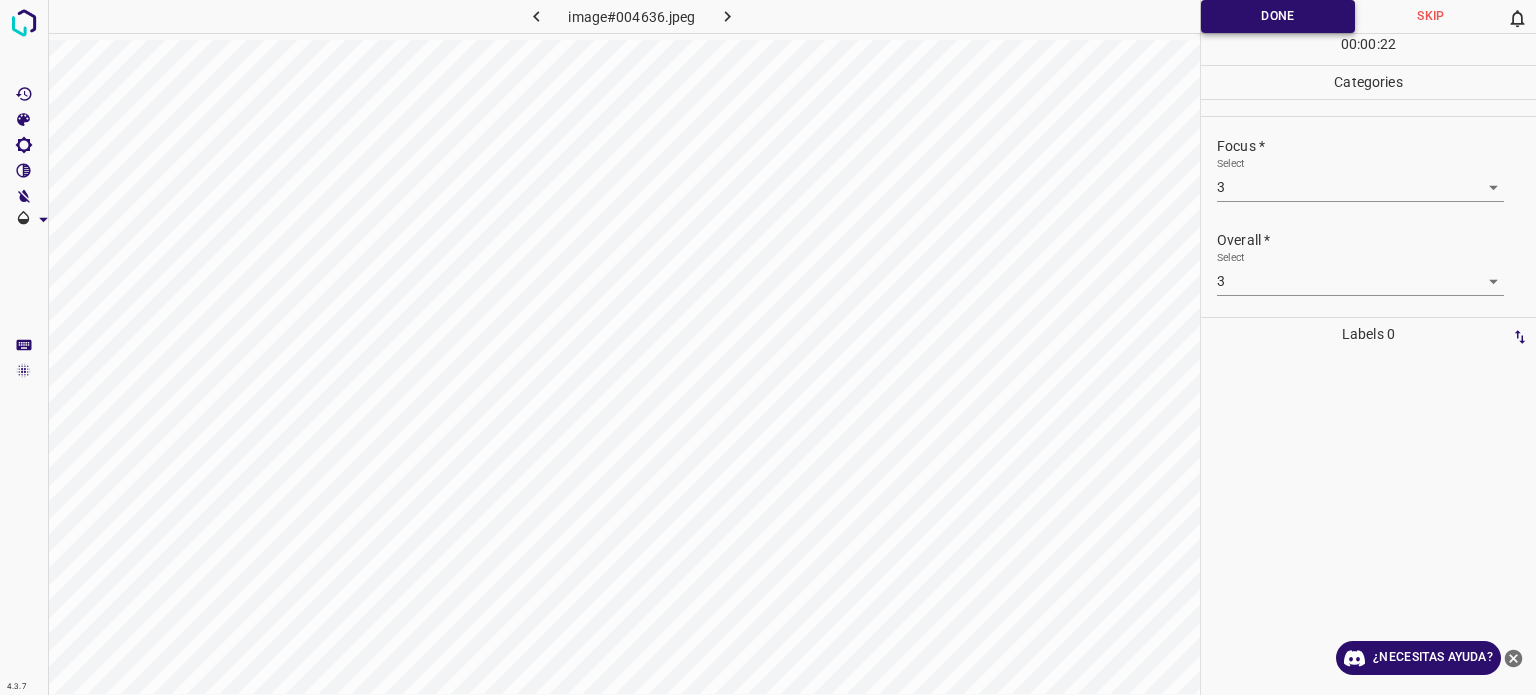 click on "Done" at bounding box center (1278, 16) 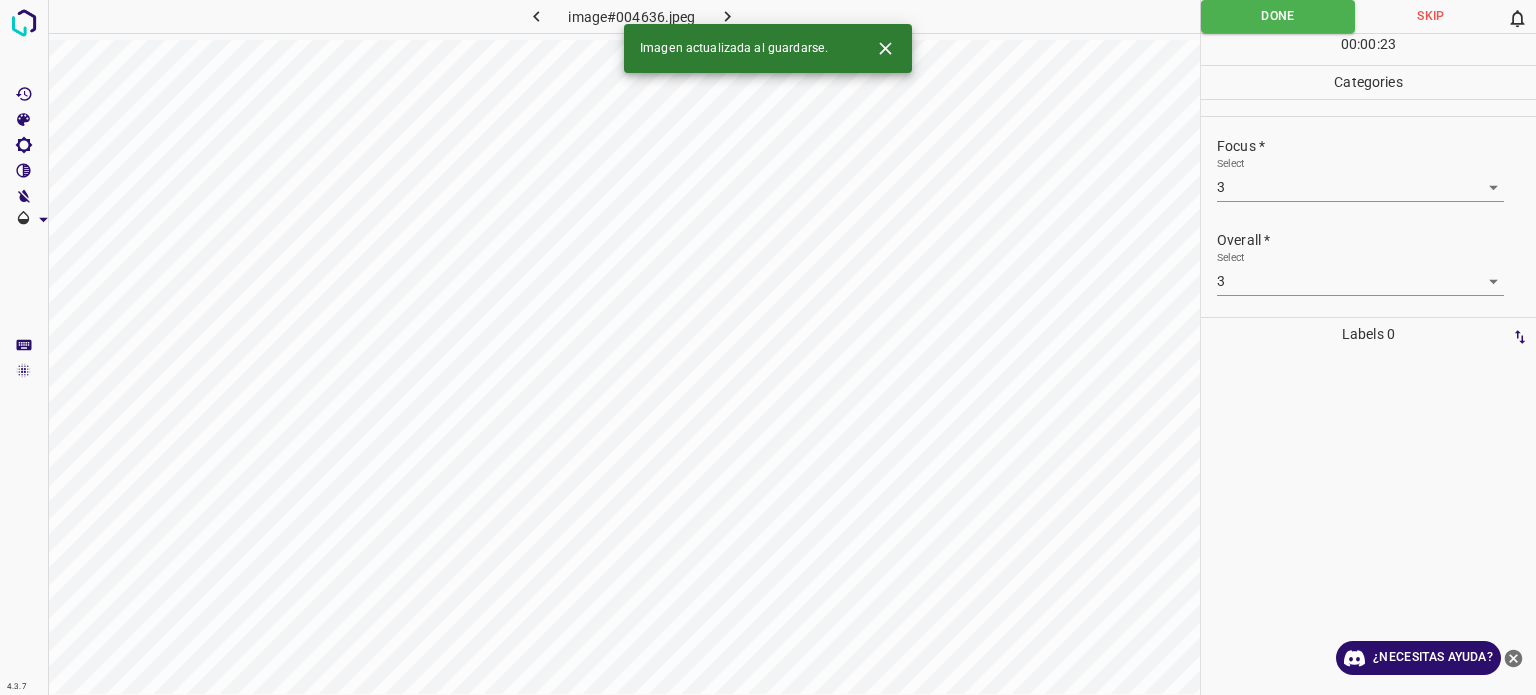 click 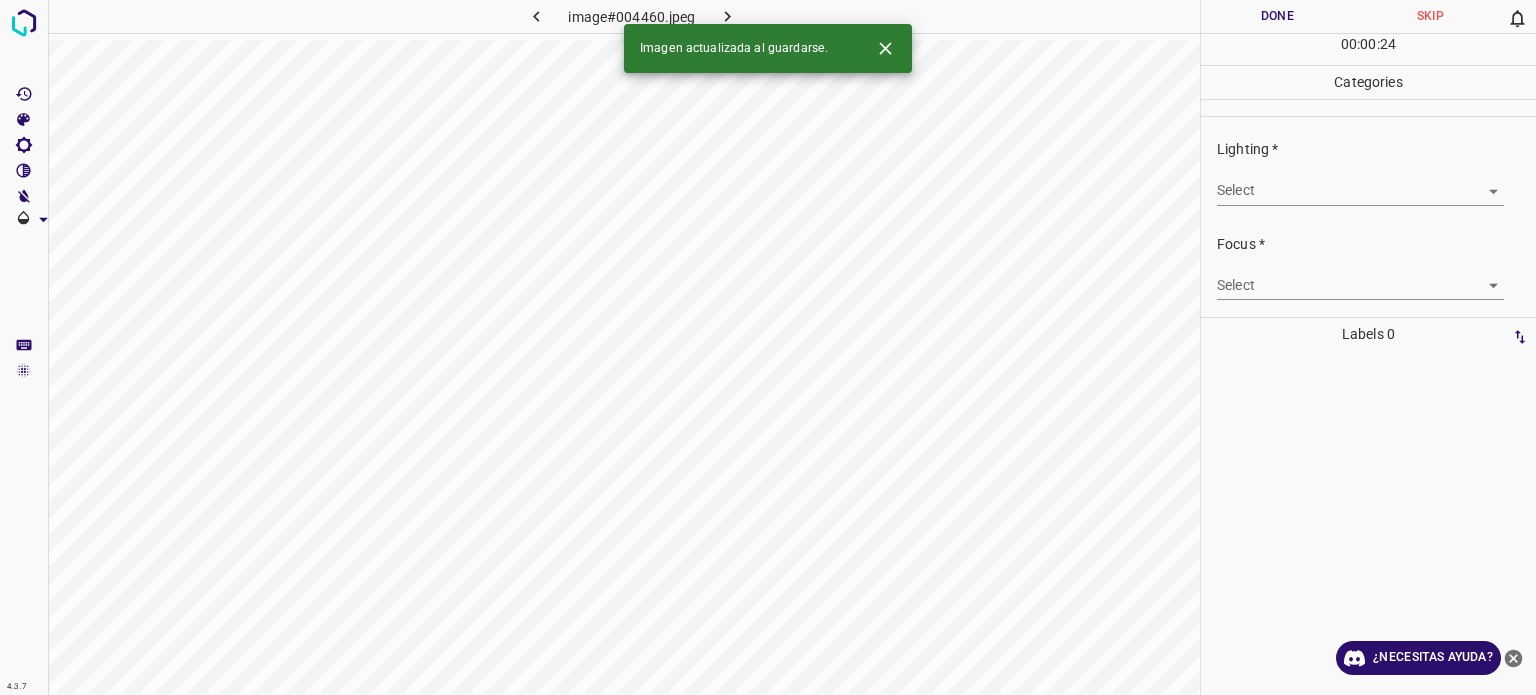 click on "4.3.7 image#004460.jpeg Done Skip 0 00   : 00   : 24   Categories Lighting *  Select ​ Focus *  Select ​ Overall *  Select ​ Labels   0 Categories 1 Lighting 2 Focus 3 Overall Tools Space Change between modes (Draw & Edit) I Auto labeling R Restore zoom M Zoom in N Zoom out Delete Delete selecte label Filters Z Restore filters X Saturation filter C Brightness filter V Contrast filter B Gray scale filter General O Download Imagen actualizada al guardarse. ¿Necesitas ayuda? Texto original Valora esta traducción Tu opinión servirá para ayudar a mejorar el Traductor de Google - Texto - Esconder - Borrar" at bounding box center [768, 347] 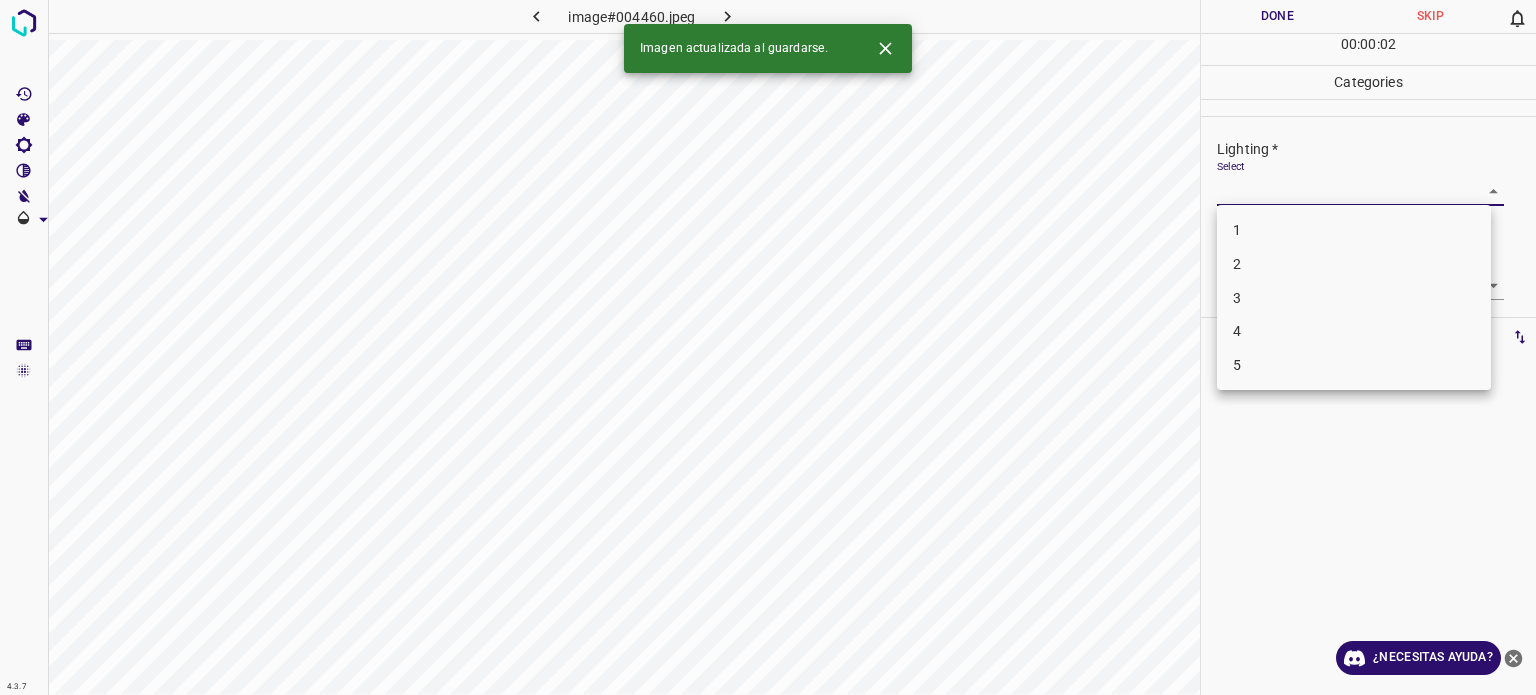 click on "3" at bounding box center [1237, 298] 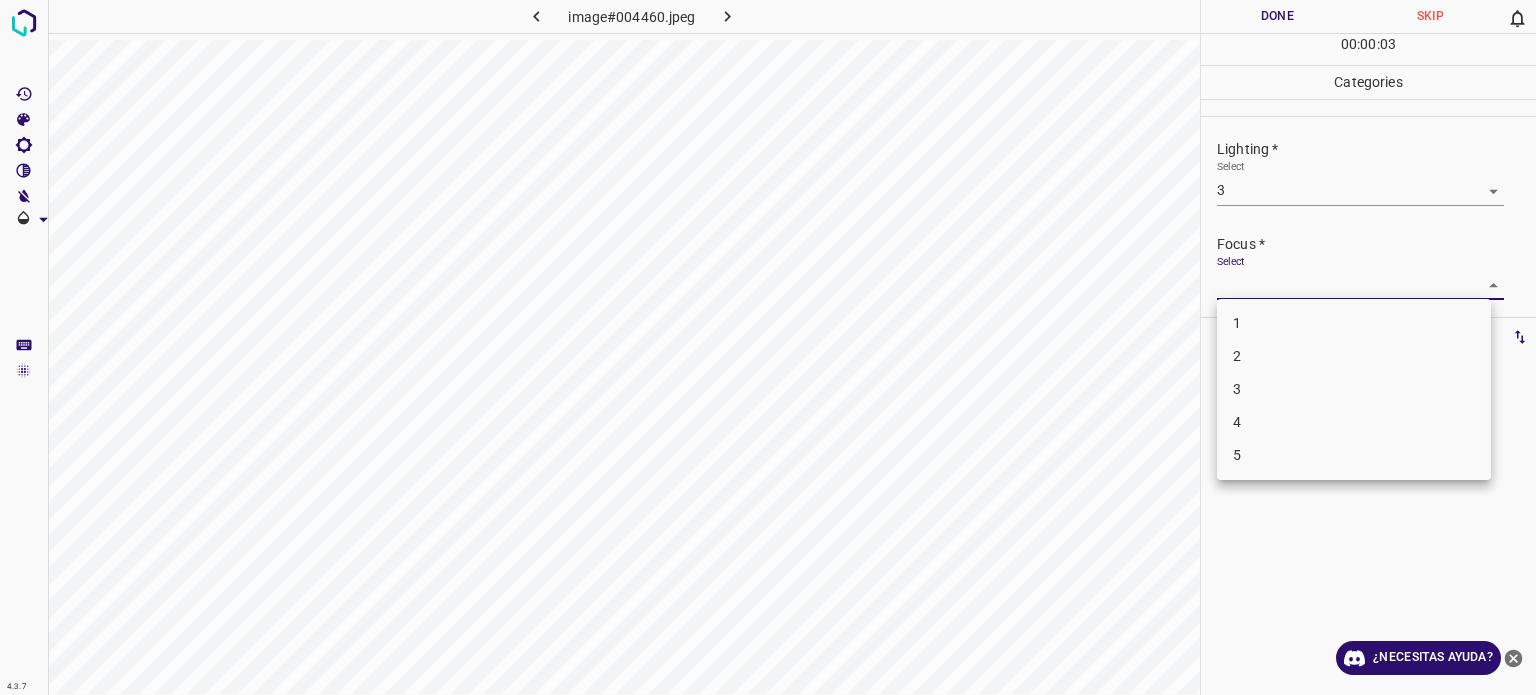 drag, startPoint x: 1236, startPoint y: 284, endPoint x: 1232, endPoint y: 294, distance: 10.770329 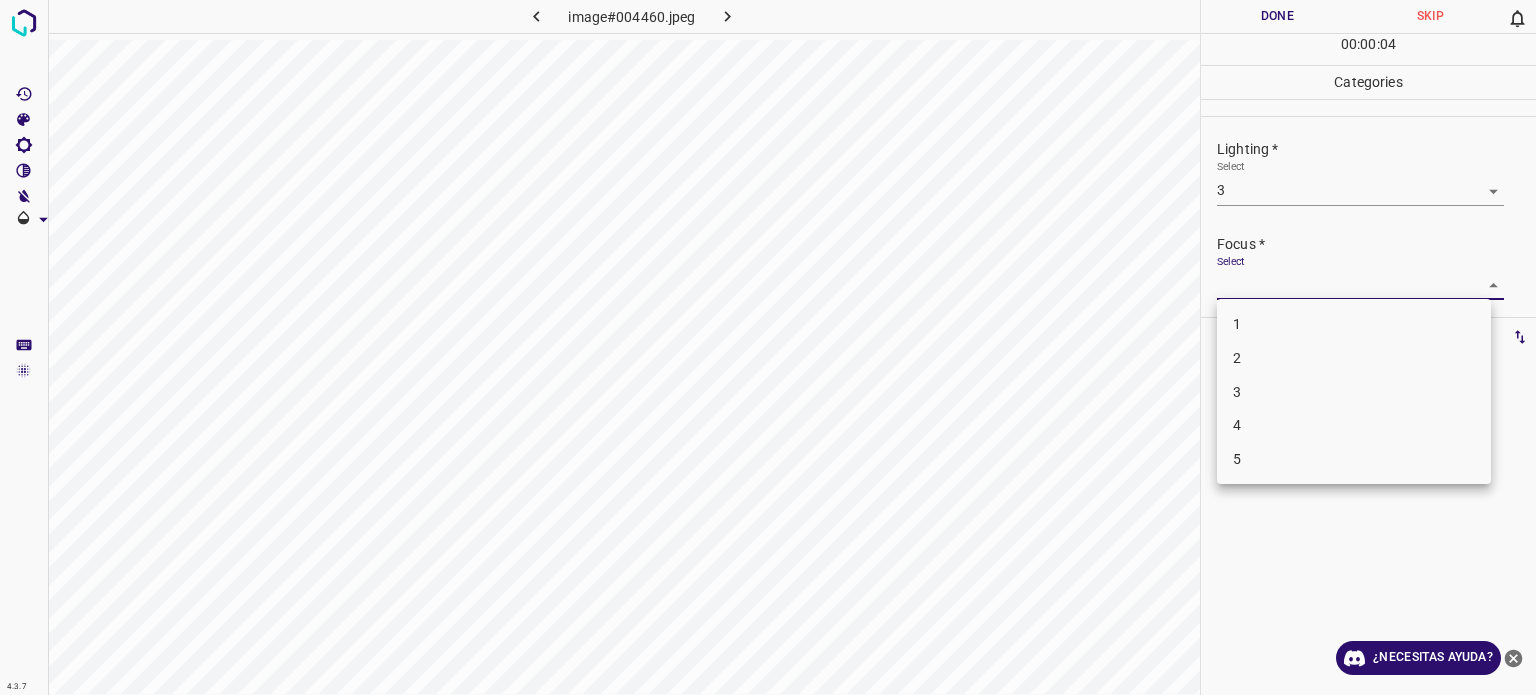 click on "3" at bounding box center (1354, 392) 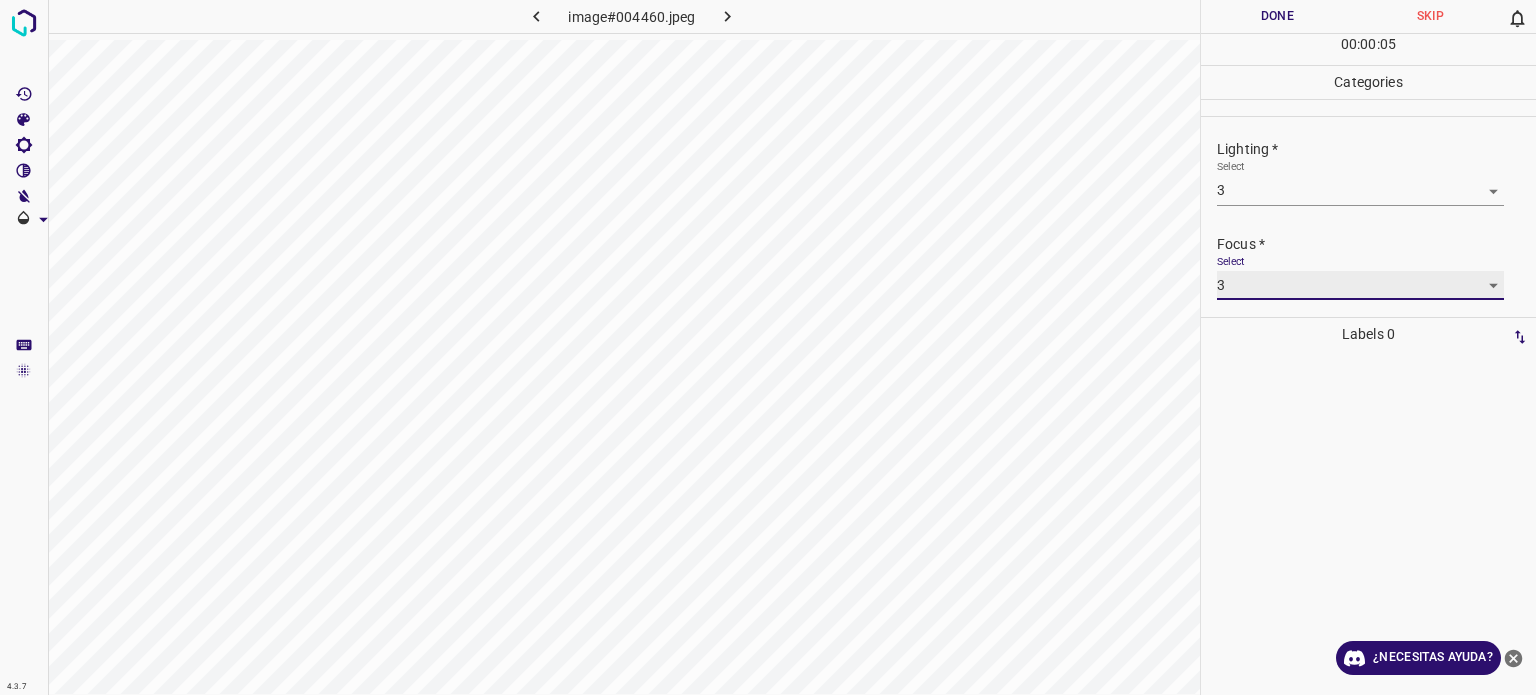 scroll, scrollTop: 98, scrollLeft: 0, axis: vertical 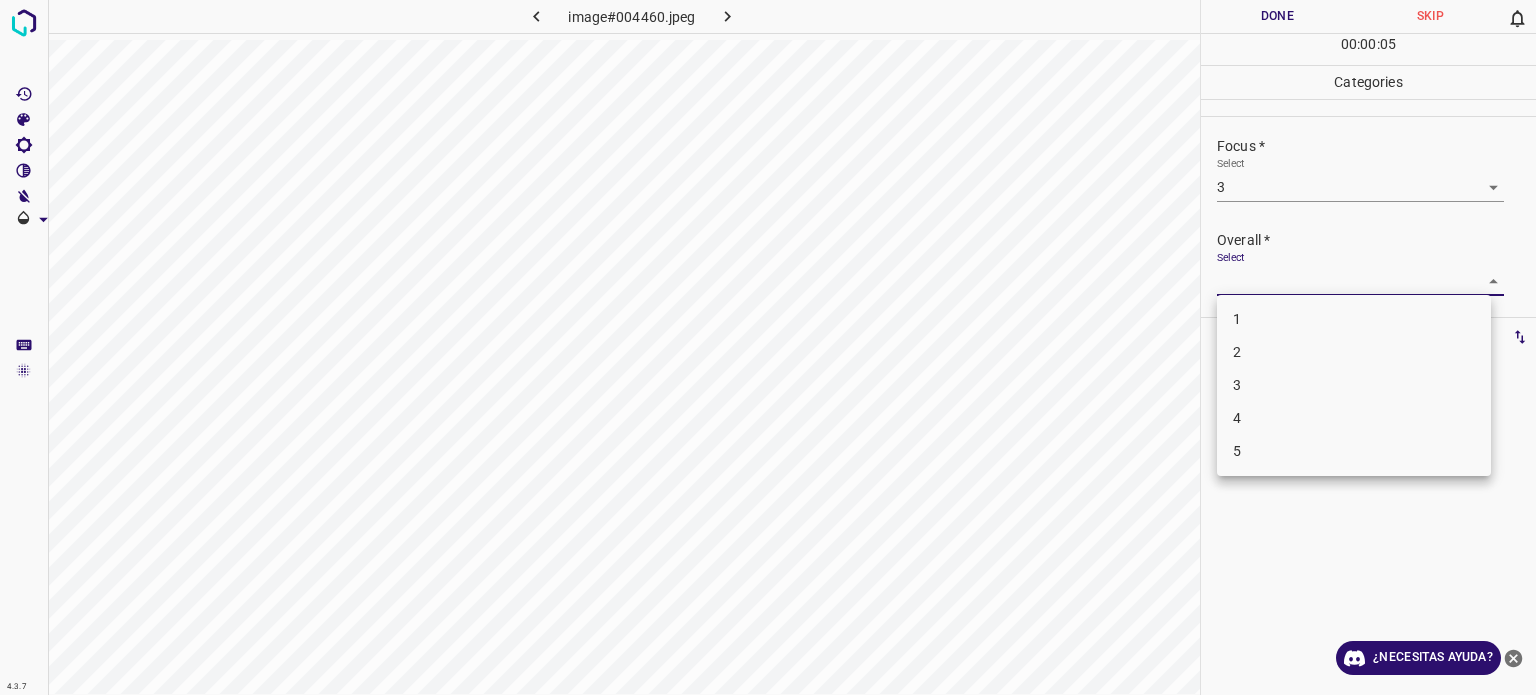click on "4.3.7 image#004460.jpeg Done Skip 0 00   : 00   : 05   Categories Lighting *  Select 3 3 Focus *  Select 3 3 Overall *  Select ​ Labels   0 Categories 1 Lighting 2 Focus 3 Overall Tools Space Change between modes (Draw & Edit) I Auto labeling R Restore zoom M Zoom in N Zoom out Delete Delete selecte label Filters Z Restore filters X Saturation filter C Brightness filter V Contrast filter B Gray scale filter General O Download ¿Necesitas ayuda? Texto original Valora esta traducción Tu opinión servirá para ayudar a mejorar el Traductor de Google - Texto - Esconder - Borrar 1 2 3 4 5" at bounding box center (768, 347) 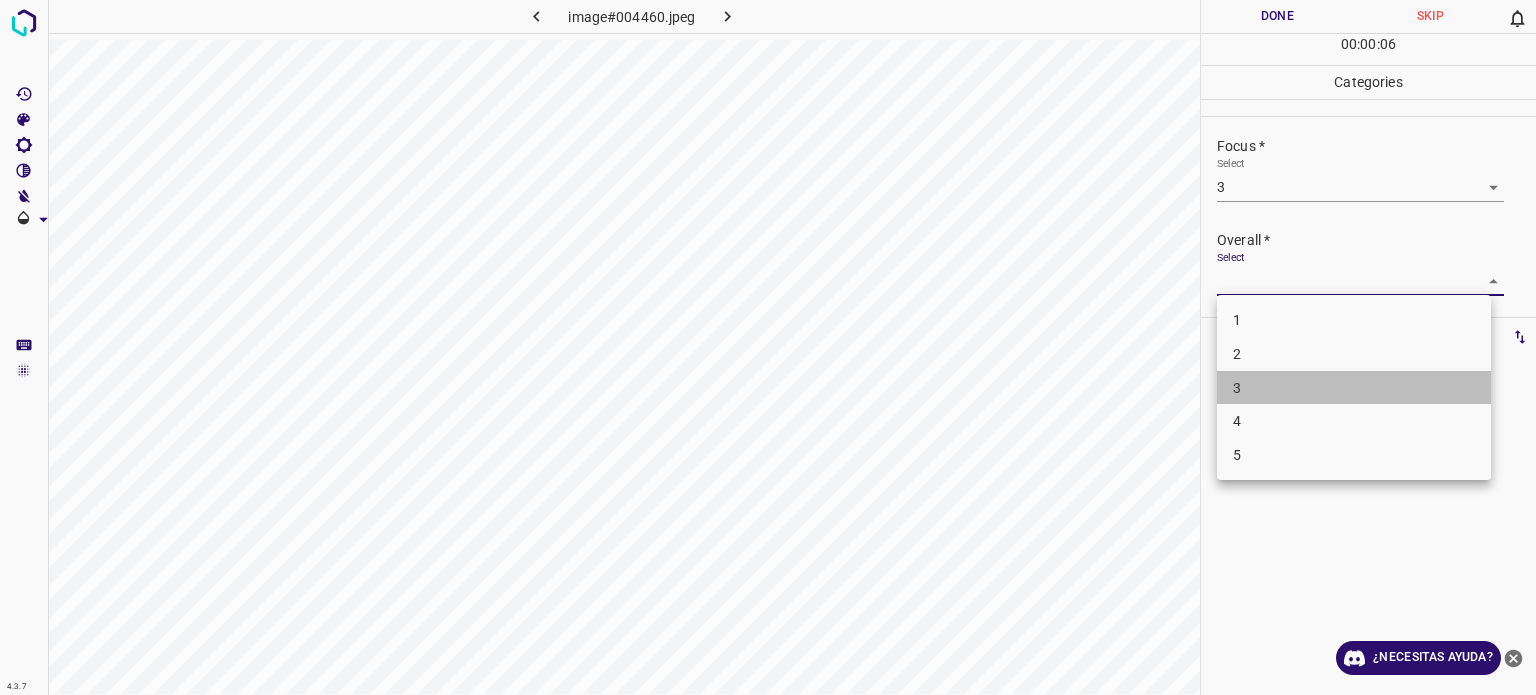 click on "3" at bounding box center [1354, 388] 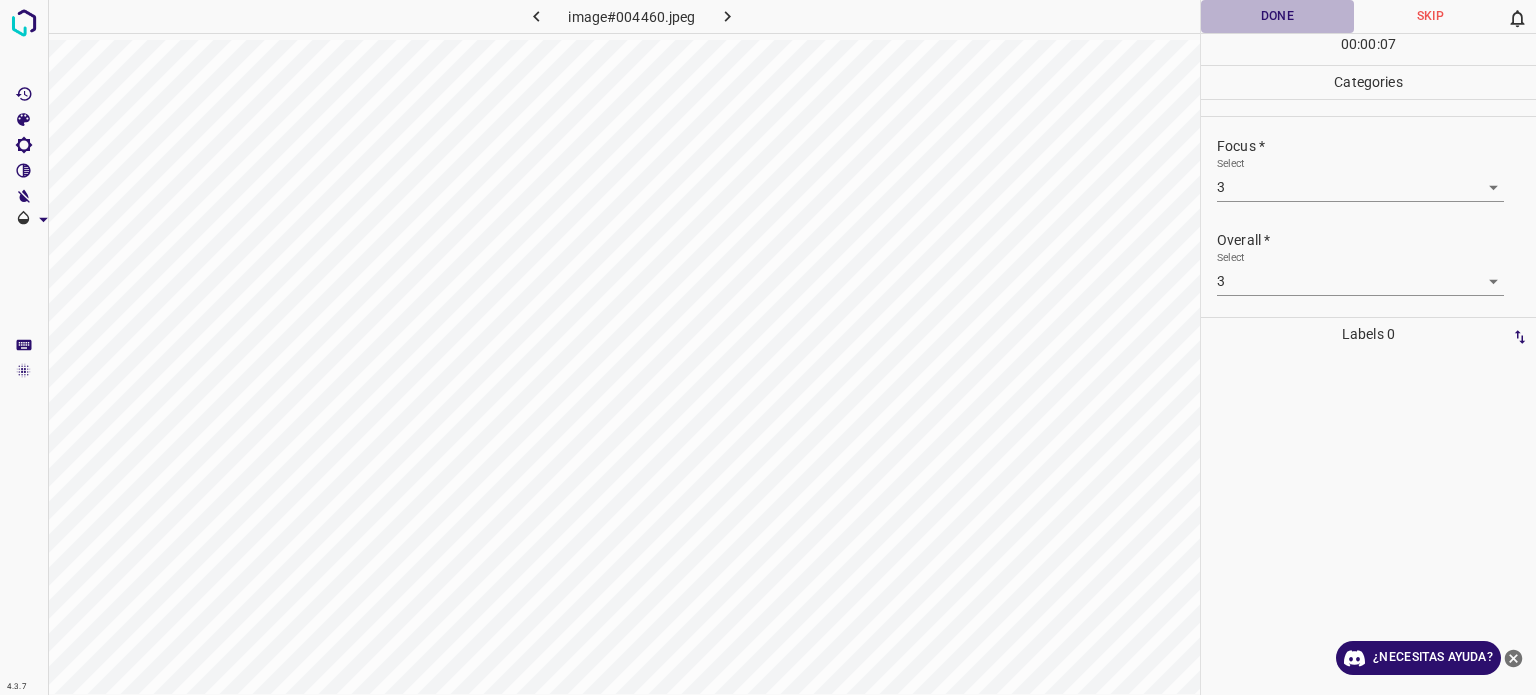 click on "Done" at bounding box center (1277, 16) 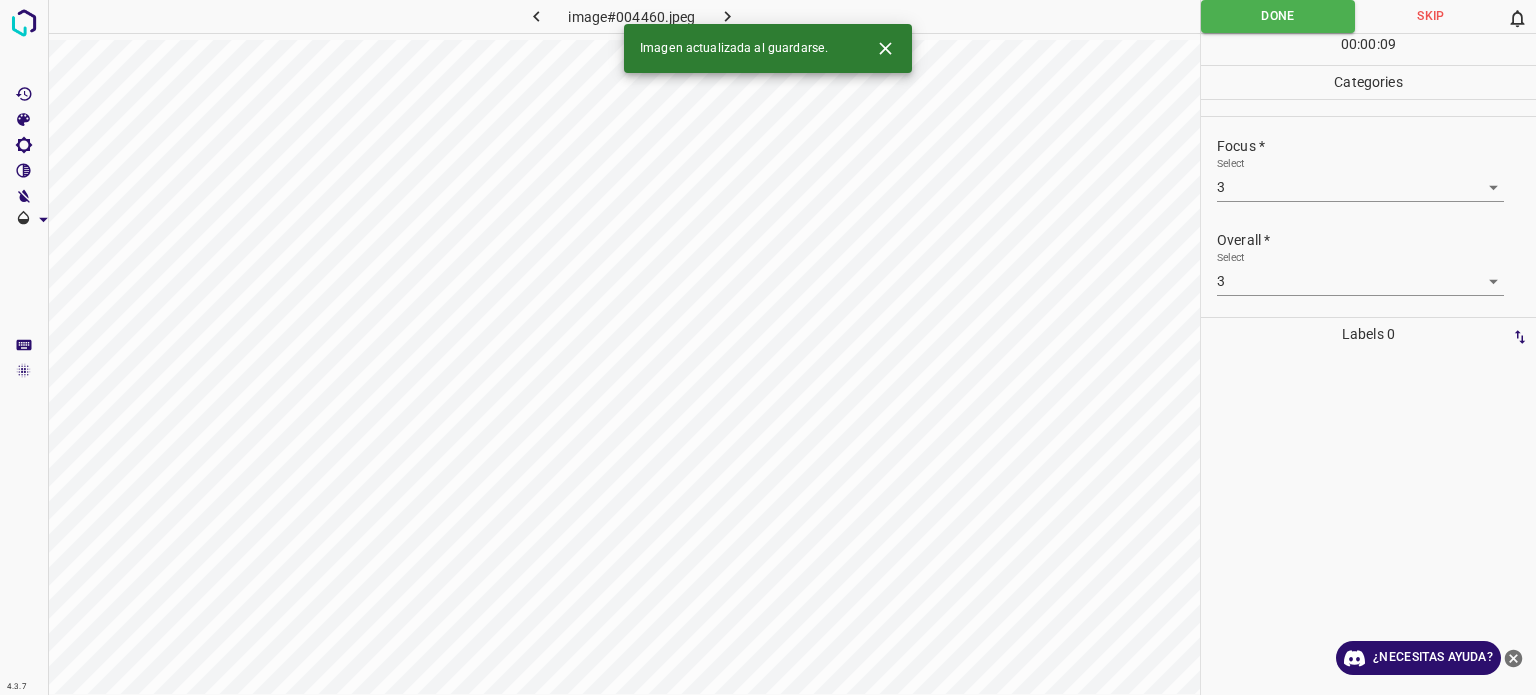 click 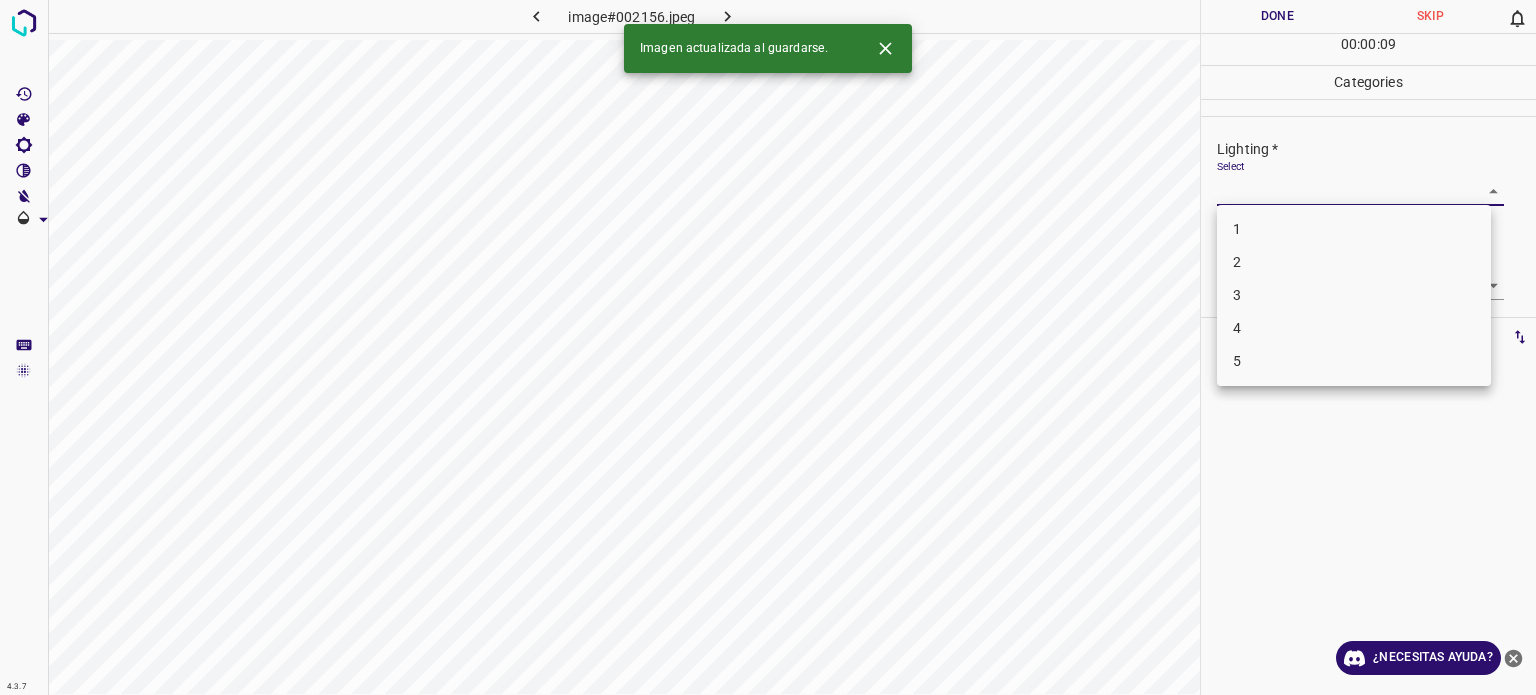 click on "4.3.7 image#002156.jpeg Done Skip 0 00 : 00 : 09 Categories Lighting * Select ​ Focus * Select ​ Overall * Select ​ Labels 0 Categories 1 Lighting 2 Focus 3 Overall Tools Space Change between modes (Draw & Edit) I Auto labeling R Restore zoom M Zoom in N Zoom out Delete Delete selecte label Filters Z Restore filters X Saturation filter C Brightness filter V Contrast filter B Gray scale filter General O Download Imagen actualizada al guardarse. ¿Necesitas ayuda? Texto original Valora esta traducción Tu opinión servirá para ayudar a mejorar el Traductor de Google - Texto - Esconder - Borrar 1 2 3 4 5" at bounding box center (768, 347) 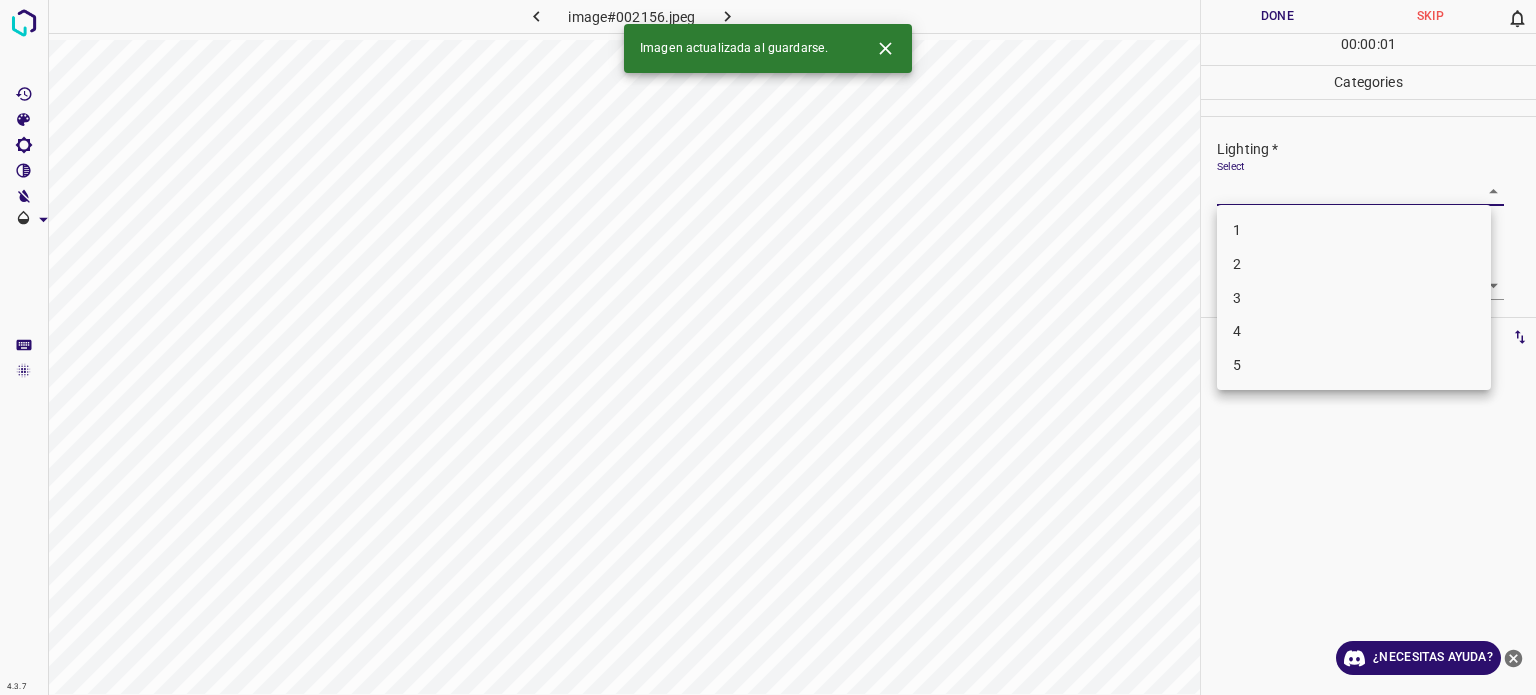 click on "3" at bounding box center [1354, 298] 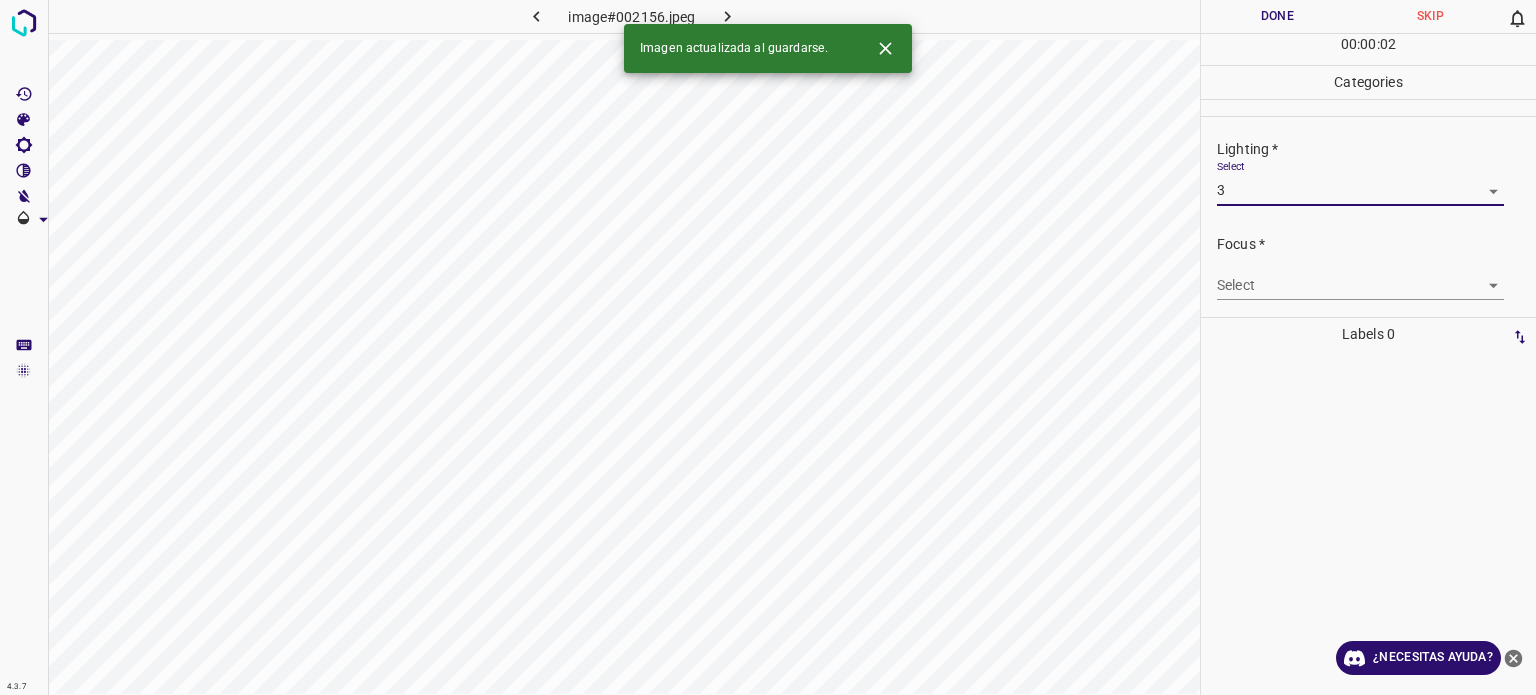 click on "4.3.7 image#002156.jpeg Done Skip 0 00   : 00   : 02   Categories Lighting *  Select 3 3 Focus *  Select ​ Overall *  Select ​ Labels   0 Categories 1 Lighting 2 Focus 3 Overall Tools Space Change between modes (Draw & Edit) I Auto labeling R Restore zoom M Zoom in N Zoom out Delete Delete selecte label Filters Z Restore filters X Saturation filter C Brightness filter V Contrast filter B Gray scale filter General O Download Imagen actualizada al guardarse. ¿Necesitas ayuda? Texto original Valora esta traducción Tu opinión servirá para ayudar a mejorar el Traductor de Google - Texto - Esconder - Borrar" at bounding box center (768, 347) 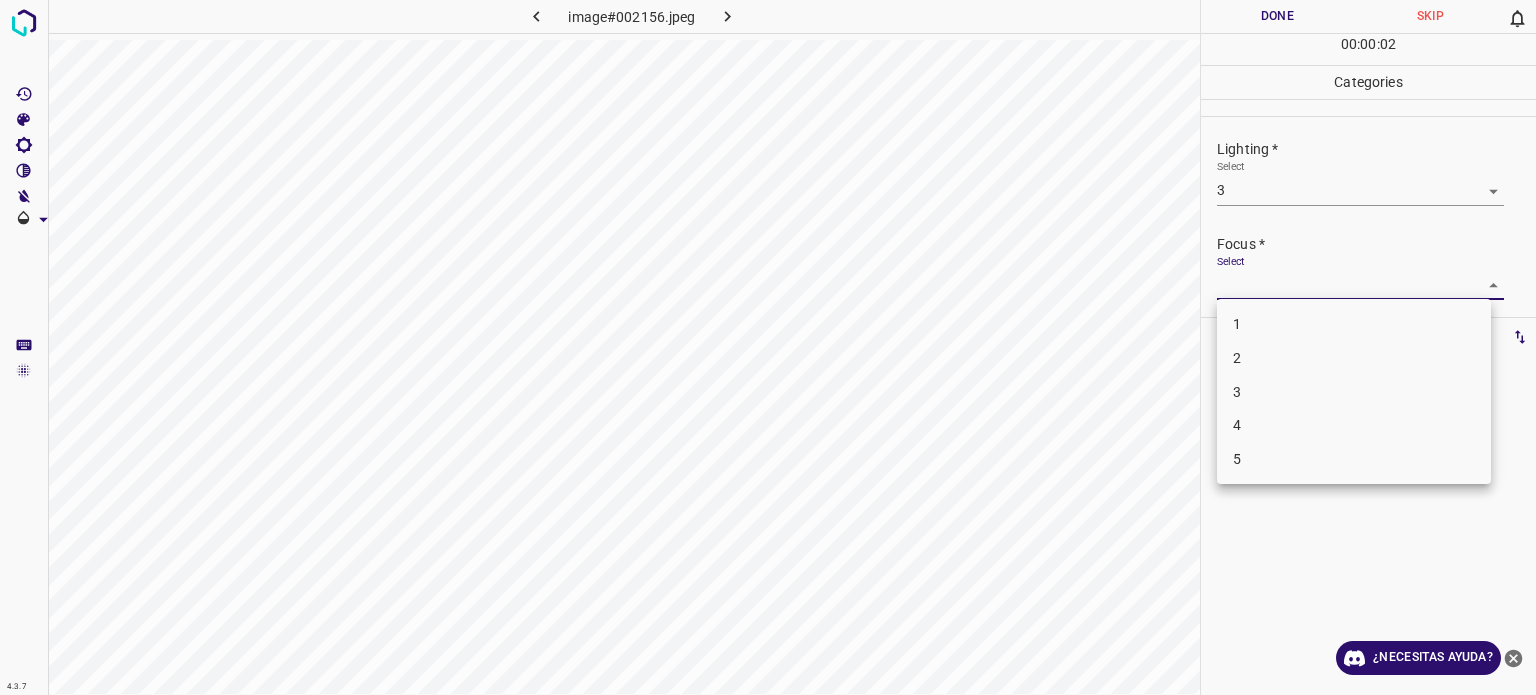 click on "3" at bounding box center (1354, 392) 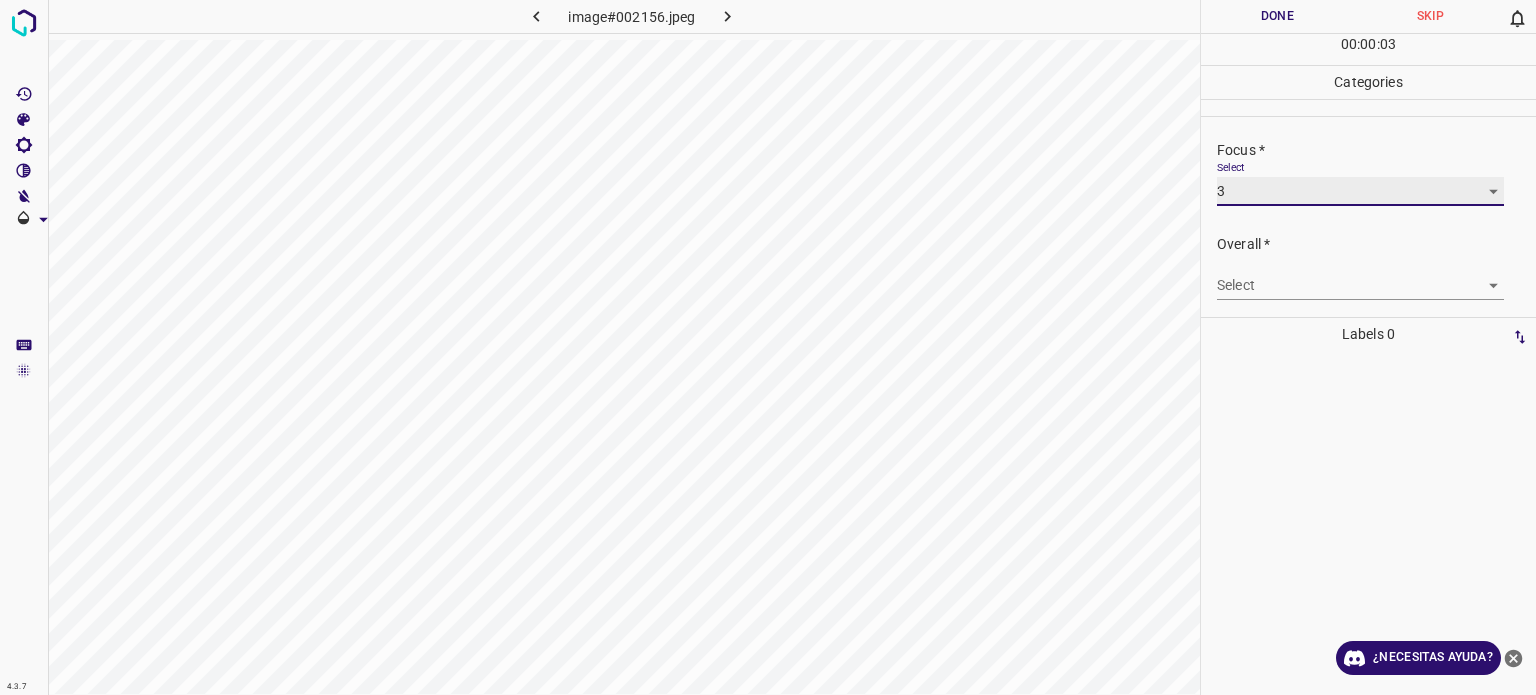 scroll, scrollTop: 98, scrollLeft: 0, axis: vertical 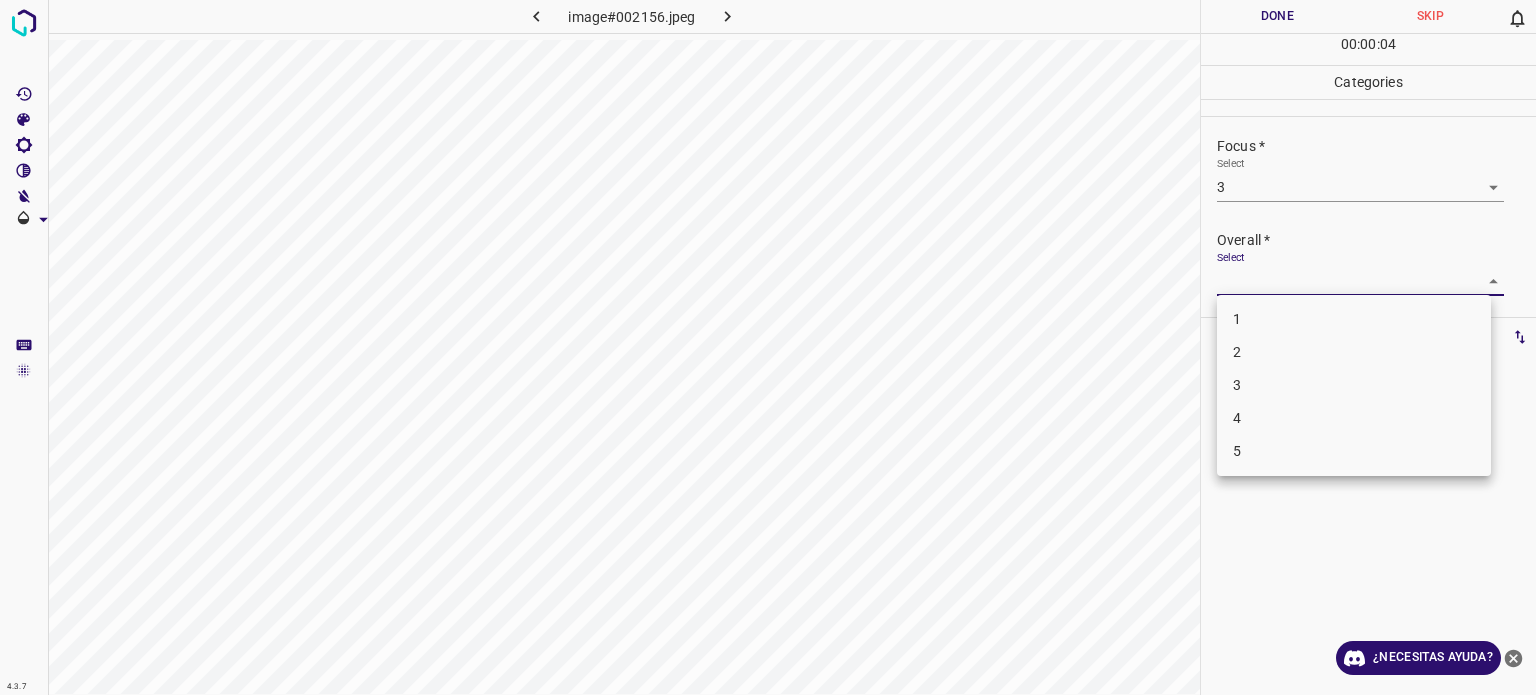 click on "4.3.7 image#002156.jpeg Done Skip 0 00 : 00 : 04 Categories Lighting * Select 3 3 Focus * Select 3 3 Overall * Select ​ Labels 0 Categories 1 Lighting 2 Focus 3 Overall Tools Space Change between modes (Draw & Edit) I Auto labeling R Restore zoom M Zoom in N Zoom out Delete Delete selecte label Filters Z Restore filters X Saturation filter C Brightness filter V Contrast filter B Gray scale filter General O Download ¿Necesitas ayuda? Texto original Valora esta traducción Tu opinión servirá para ayudar a mejorar el Traductor de Google - Texto - Esconder - Borrar 1 2 3 4 5" at bounding box center (768, 347) 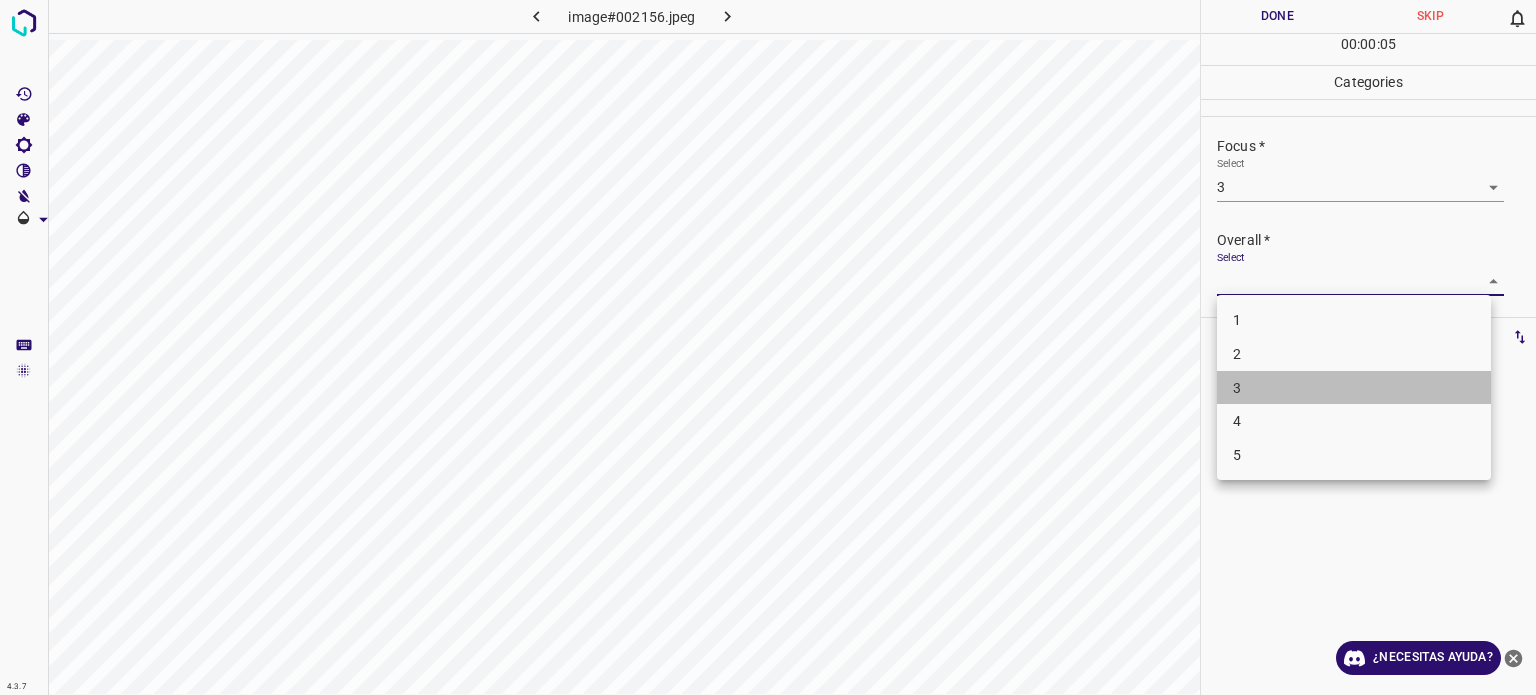 click on "3" at bounding box center (1237, 387) 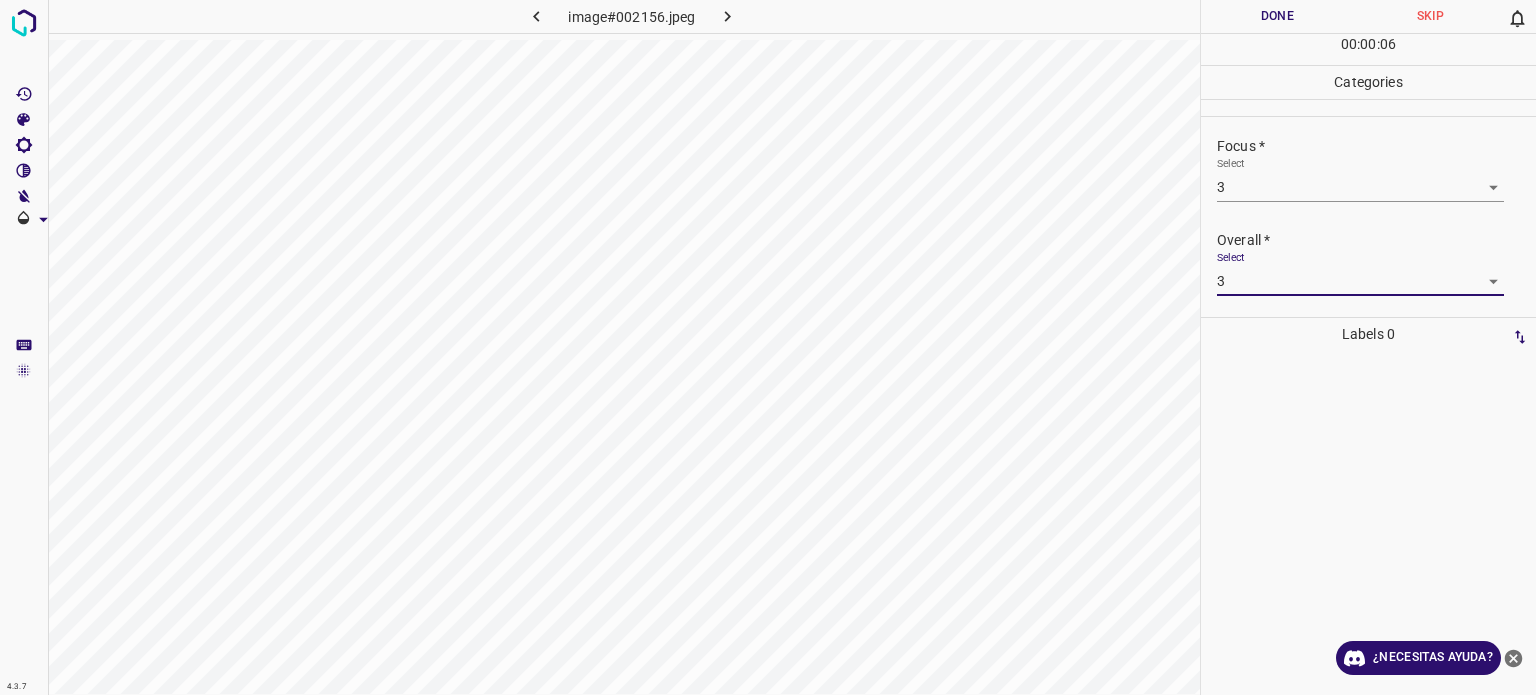 click on "Done" at bounding box center (1277, 16) 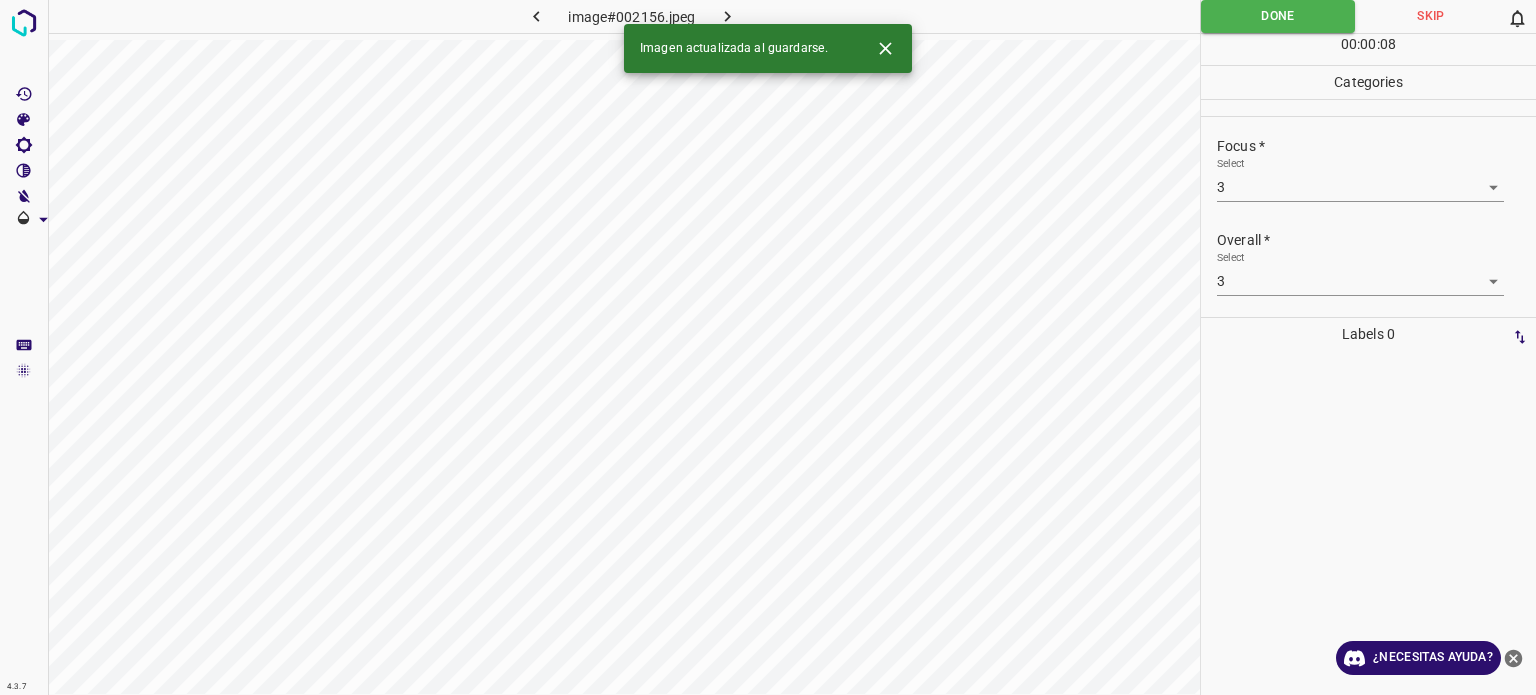 click 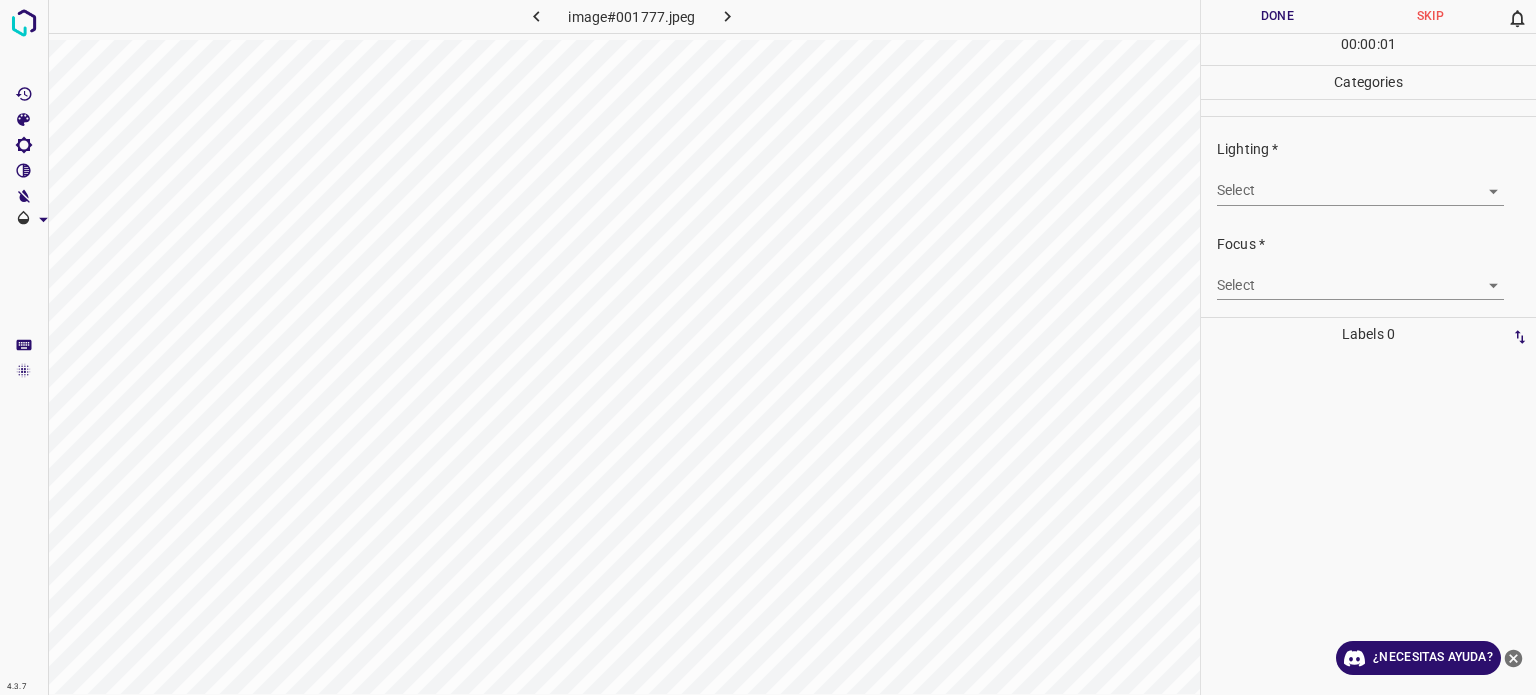 click on "4.3.7 image#001777.jpeg Done Skip 0 00   : 00   : 01   Categories Lighting *  Select ​ Focus *  Select ​ Overall *  Select ​ Labels   0 Categories 1 Lighting 2 Focus 3 Overall Tools Space Change between modes (Draw & Edit) I Auto labeling R Restore zoom M Zoom in N Zoom out Delete Delete selecte label Filters Z Restore filters X Saturation filter C Brightness filter V Contrast filter B Gray scale filter General O Download ¿Necesitas ayuda? Texto original Valora esta traducción Tu opinión servirá para ayudar a mejorar el Traductor de Google - Texto - Esconder - Borrar" at bounding box center [768, 347] 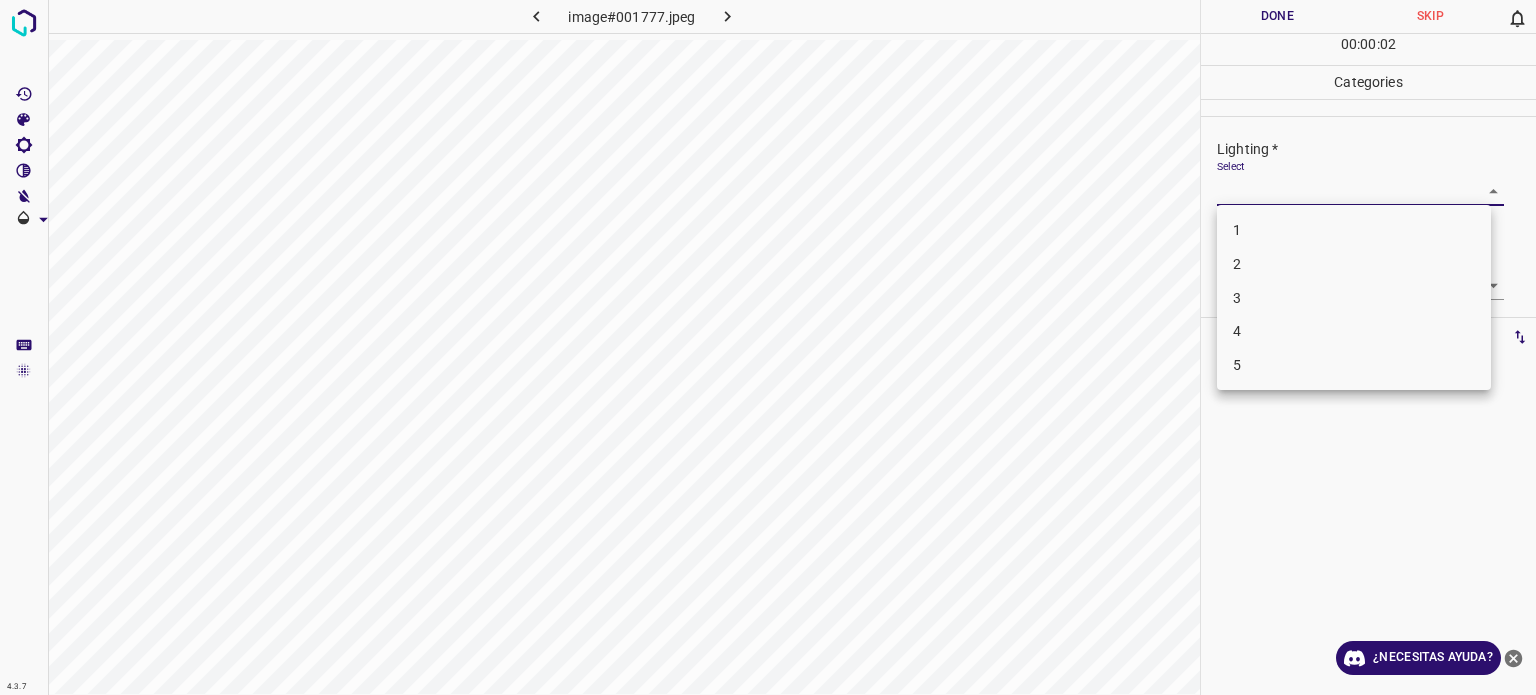 click on "3" at bounding box center (1354, 298) 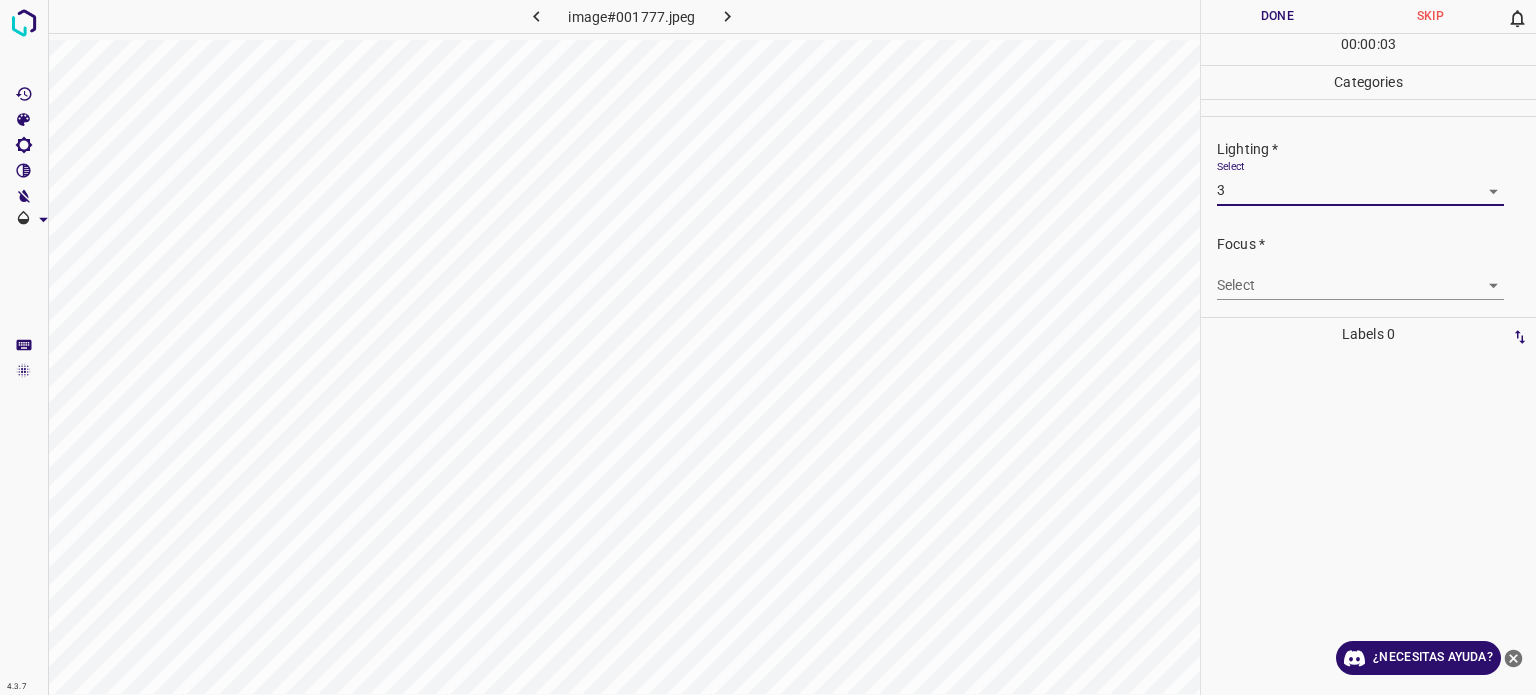 click on "4.3.7 image#001777.jpeg Done Skip 0 00   : 00   : 03   Categories Lighting *  Select 3 3 Focus *  Select ​ Overall *  Select ​ Labels   0 Categories 1 Lighting 2 Focus 3 Overall Tools Space Change between modes (Draw & Edit) I Auto labeling R Restore zoom M Zoom in N Zoom out Delete Delete selecte label Filters Z Restore filters X Saturation filter C Brightness filter V Contrast filter B Gray scale filter General O Download ¿Necesitas ayuda? Texto original Valora esta traducción Tu opinión servirá para ayudar a mejorar el Traductor de Google - Texto - Esconder - Borrar" at bounding box center (768, 347) 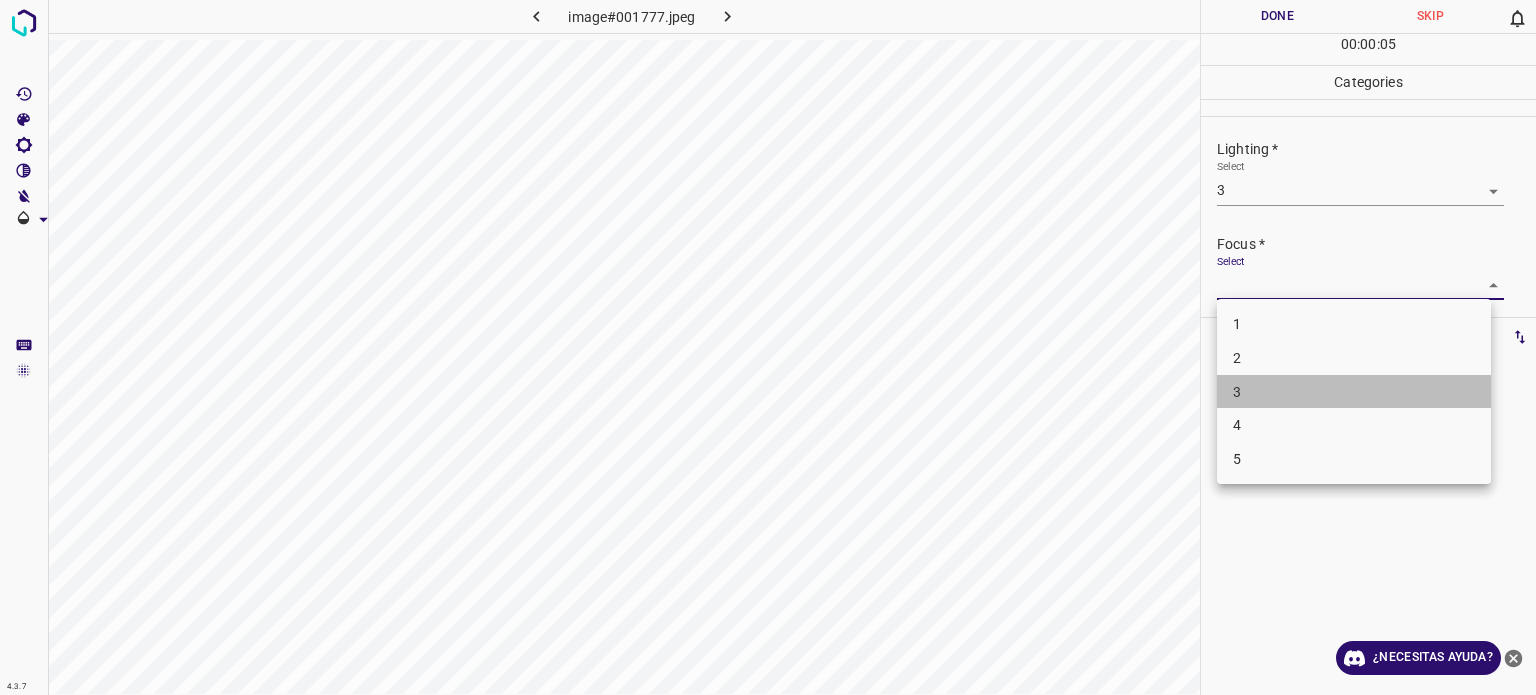 click on "3" at bounding box center (1354, 392) 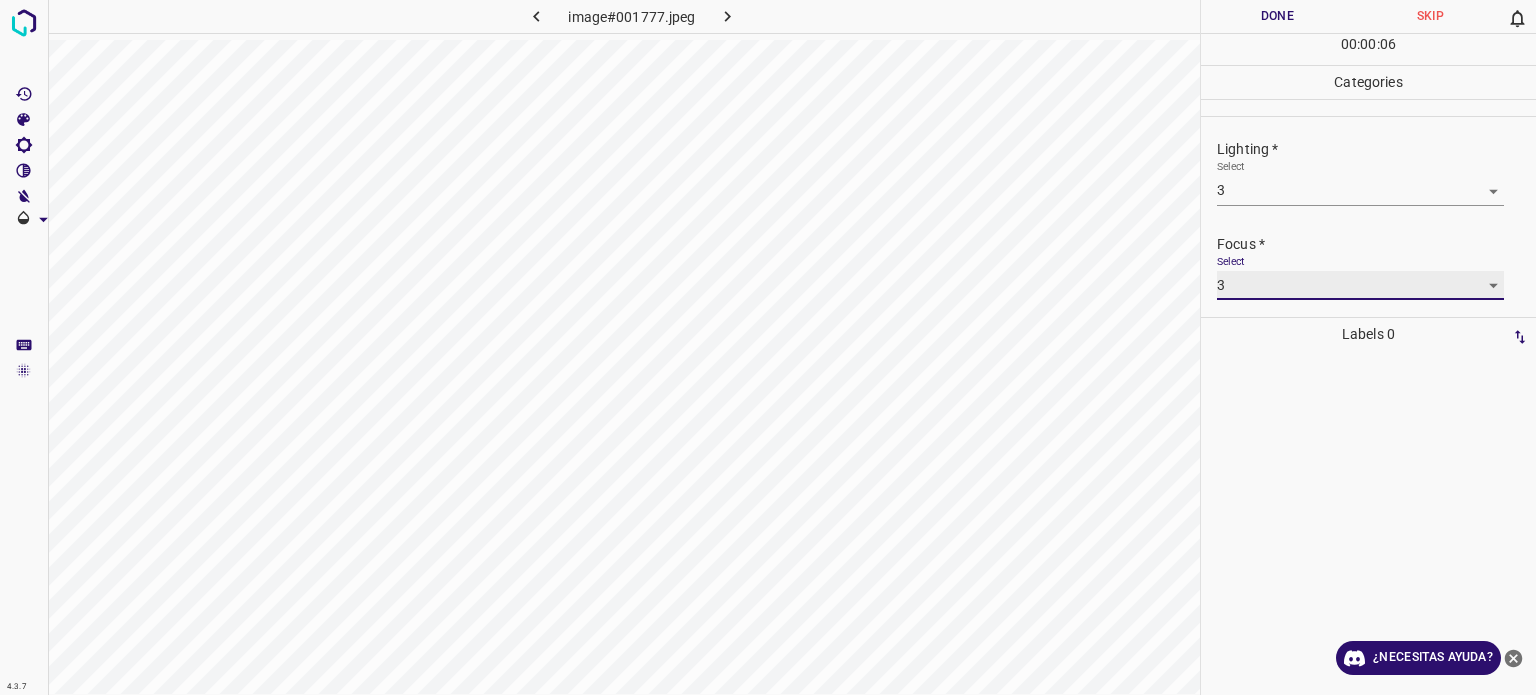 scroll, scrollTop: 98, scrollLeft: 0, axis: vertical 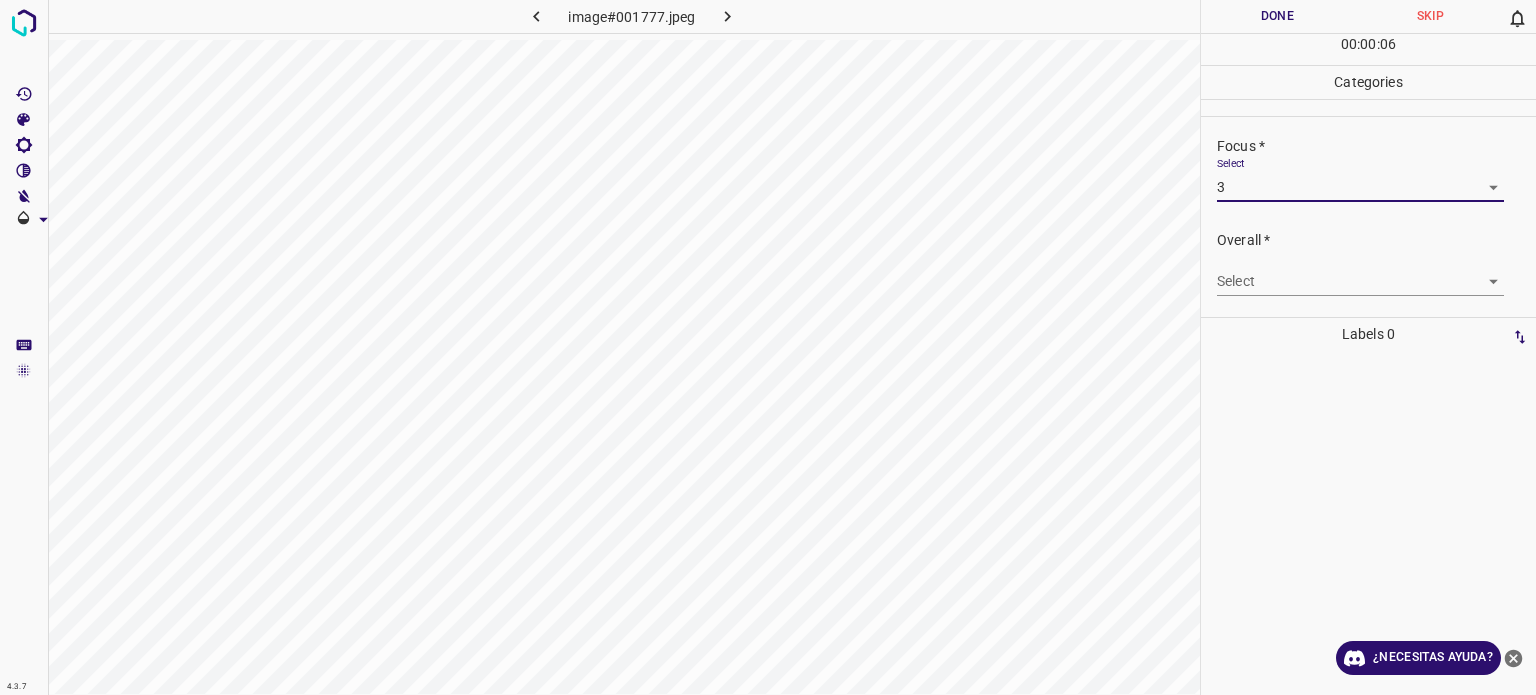 click on "4.3.7 image#001777.jpeg Done Skip 0 00   : 00   : 06   Categories Lighting *  Select 3 3 Focus *  Select 3 3 Overall *  Select ​ Labels   0 Categories 1 Lighting 2 Focus 3 Overall Tools Space Change between modes (Draw & Edit) I Auto labeling R Restore zoom M Zoom in N Zoom out Delete Delete selecte label Filters Z Restore filters X Saturation filter C Brightness filter V Contrast filter B Gray scale filter General O Download ¿Necesitas ayuda? Texto original Valora esta traducción Tu opinión servirá para ayudar a mejorar el Traductor de Google - Texto - Esconder - Borrar" at bounding box center (768, 347) 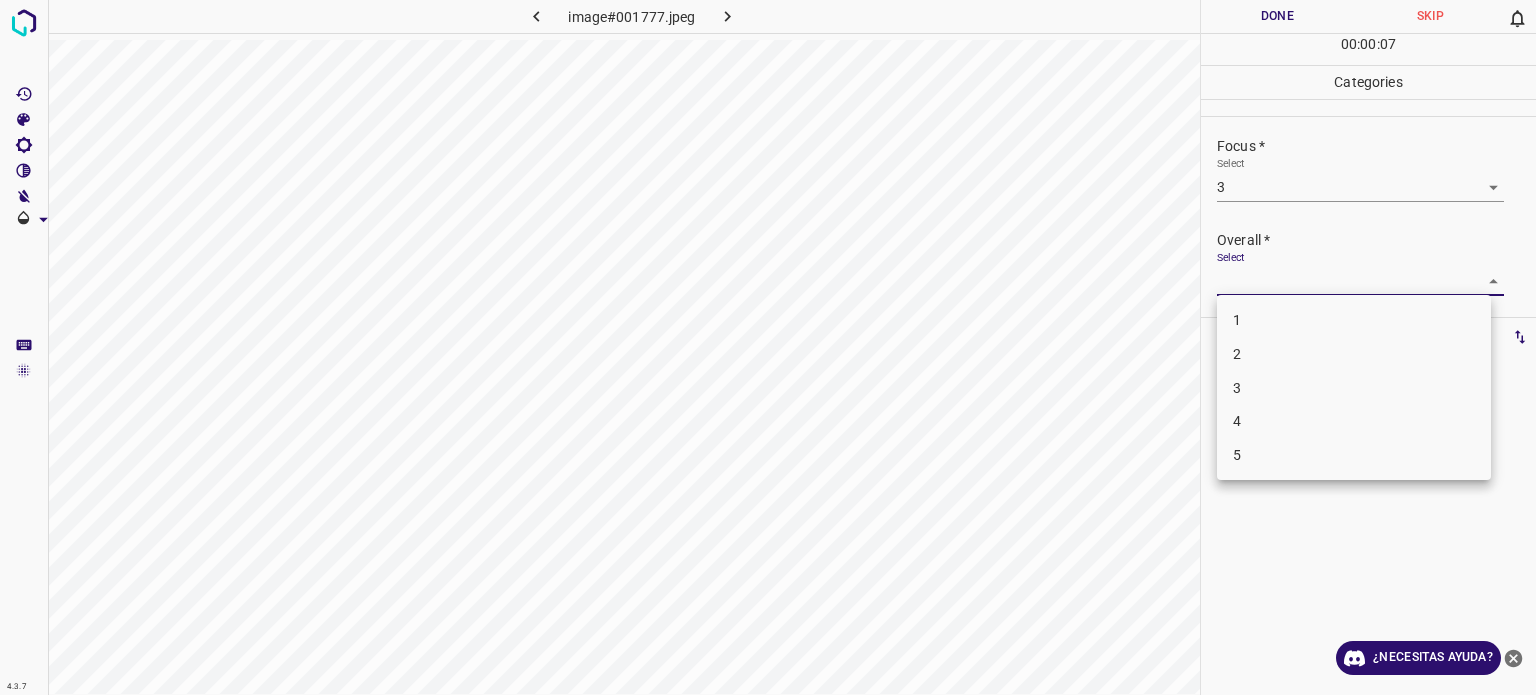 click on "3" at bounding box center (1354, 388) 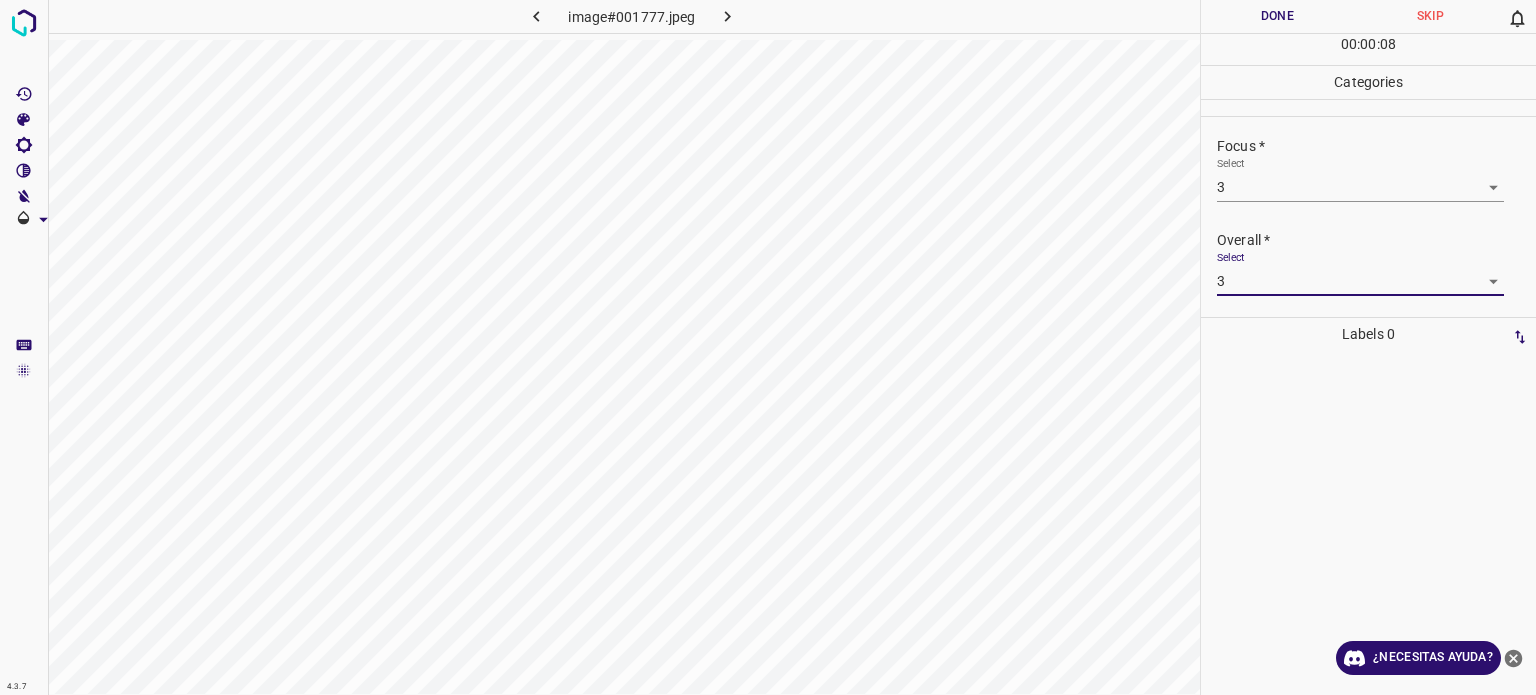 click on "Done" at bounding box center [1277, 16] 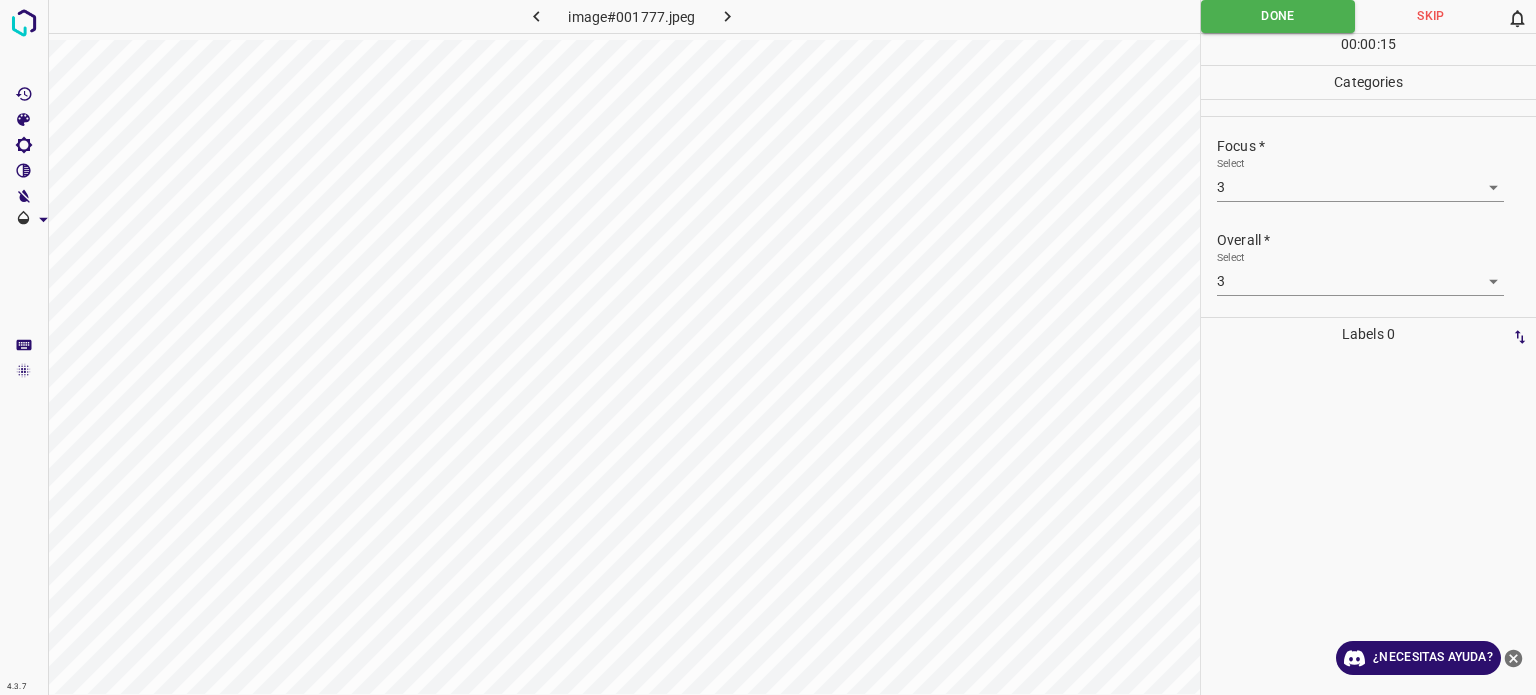 click 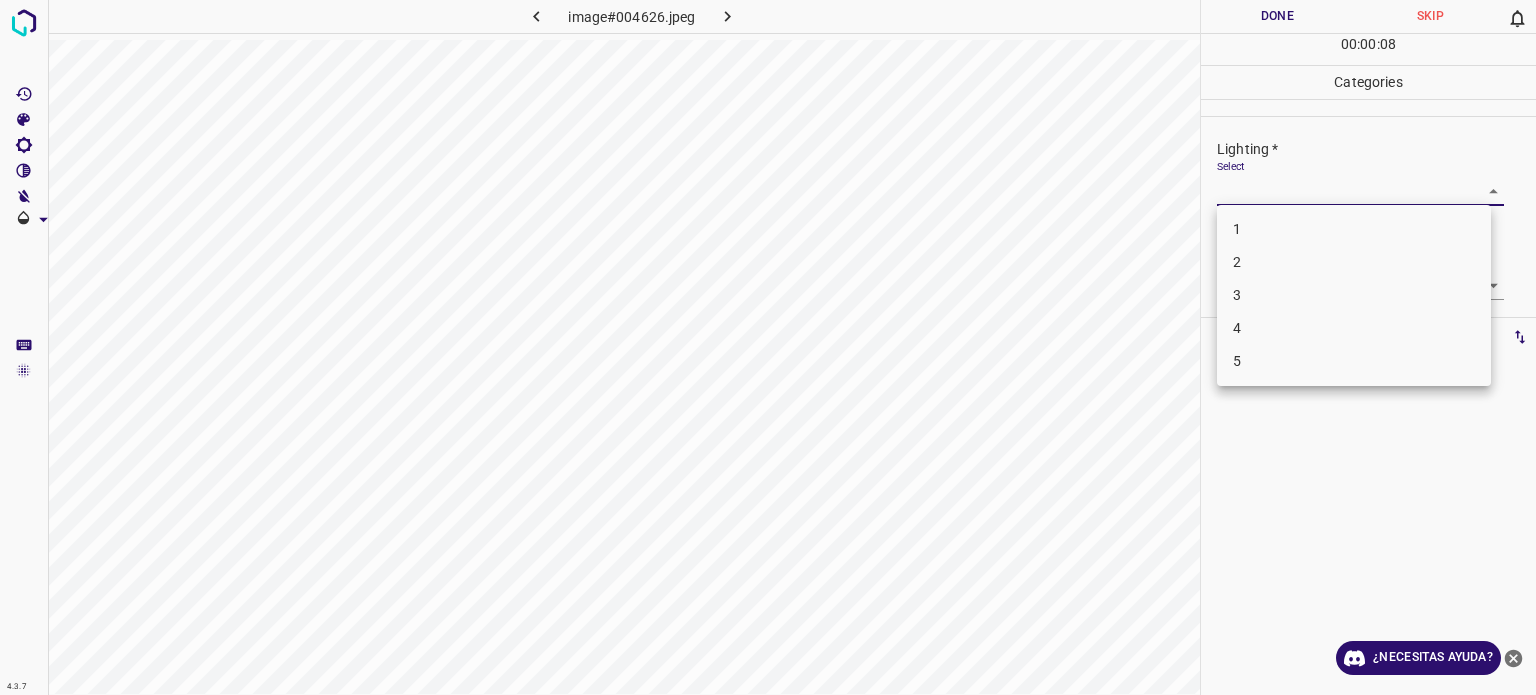 click on "4.3.7 image#004626.jpeg Done Skip 0 00   : 00   : 08   Categories Lighting *  Select ​ Focus *  Select ​ Overall *  Select ​ Labels   0 Categories 1 Lighting 2 Focus 3 Overall Tools Space Change between modes (Draw & Edit) I Auto labeling R Restore zoom M Zoom in N Zoom out Delete Delete selecte label Filters Z Restore filters X Saturation filter C Brightness filter V Contrast filter B Gray scale filter General O Download ¿Necesitas ayuda? Texto original Valora esta traducción Tu opinión servirá para ayudar a mejorar el Traductor de Google - Texto - Esconder - Borrar 1 2 3 4 5" at bounding box center [768, 347] 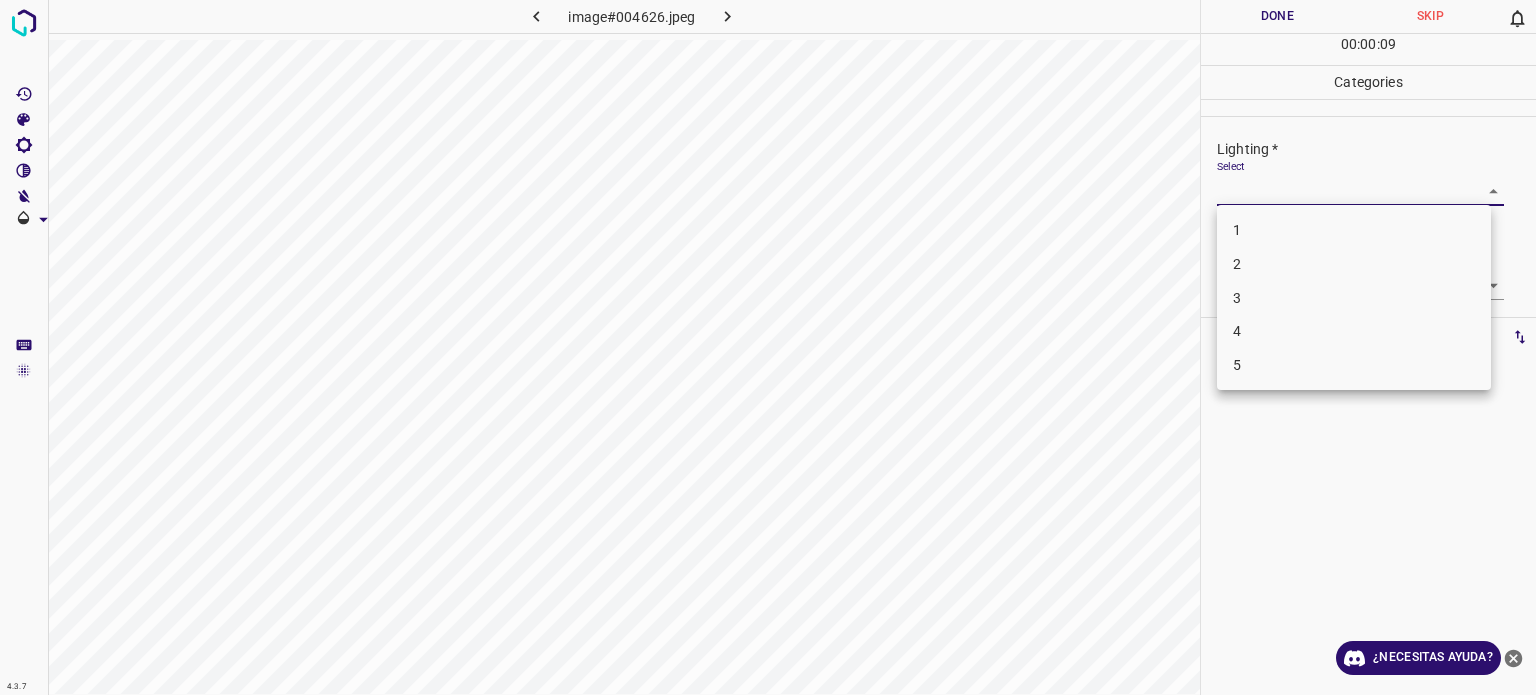 click on "3" at bounding box center [1354, 298] 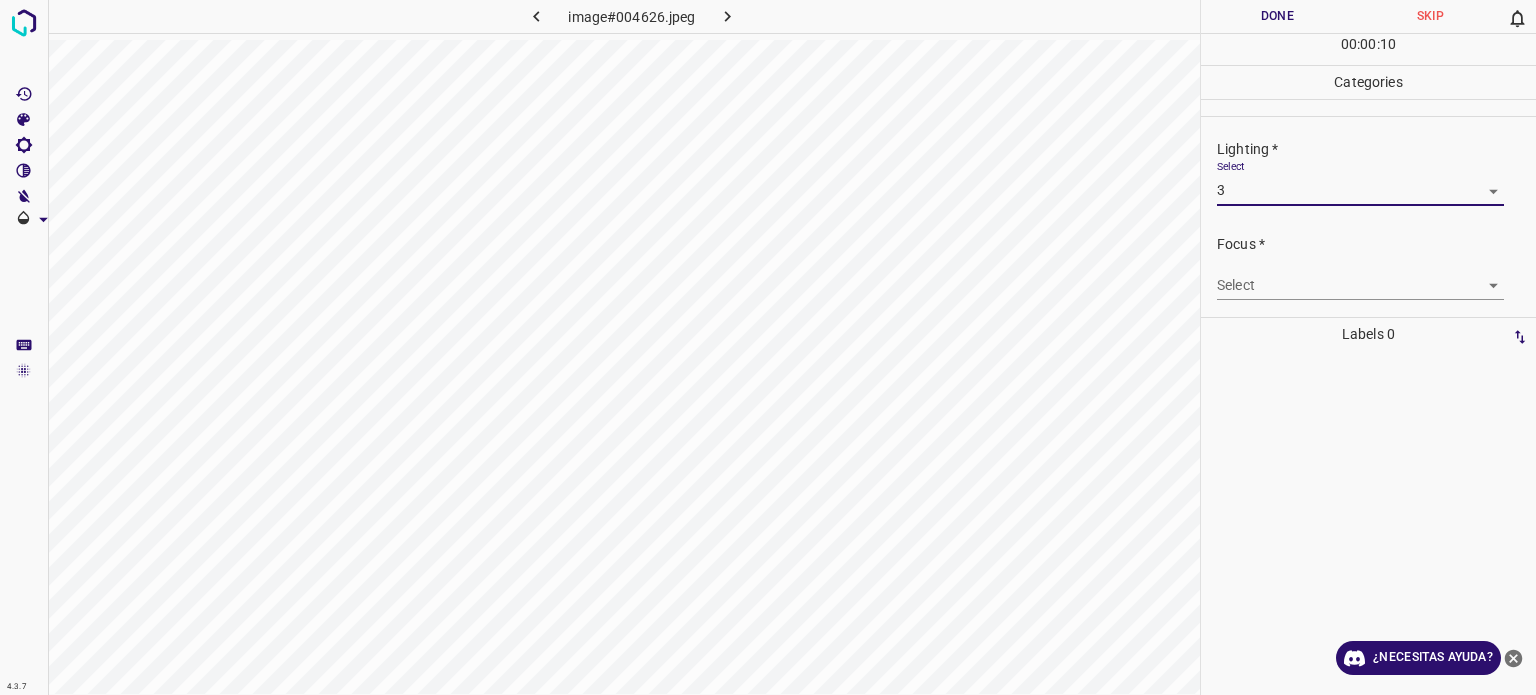 click on "4.3.7 image#004626.jpeg Done Skip 0 00   : 00   : 10   Categories Lighting *  Select 3 3 Focus *  Select ​ Overall *  Select ​ Labels   0 Categories 1 Lighting 2 Focus 3 Overall Tools Space Change between modes (Draw & Edit) I Auto labeling R Restore zoom M Zoom in N Zoom out Delete Delete selecte label Filters Z Restore filters X Saturation filter C Brightness filter V Contrast filter B Gray scale filter General O Download ¿Necesitas ayuda? Texto original Valora esta traducción Tu opinión servirá para ayudar a mejorar el Traductor de Google - Texto - Esconder - Borrar 1 2 3 4 5" at bounding box center (768, 347) 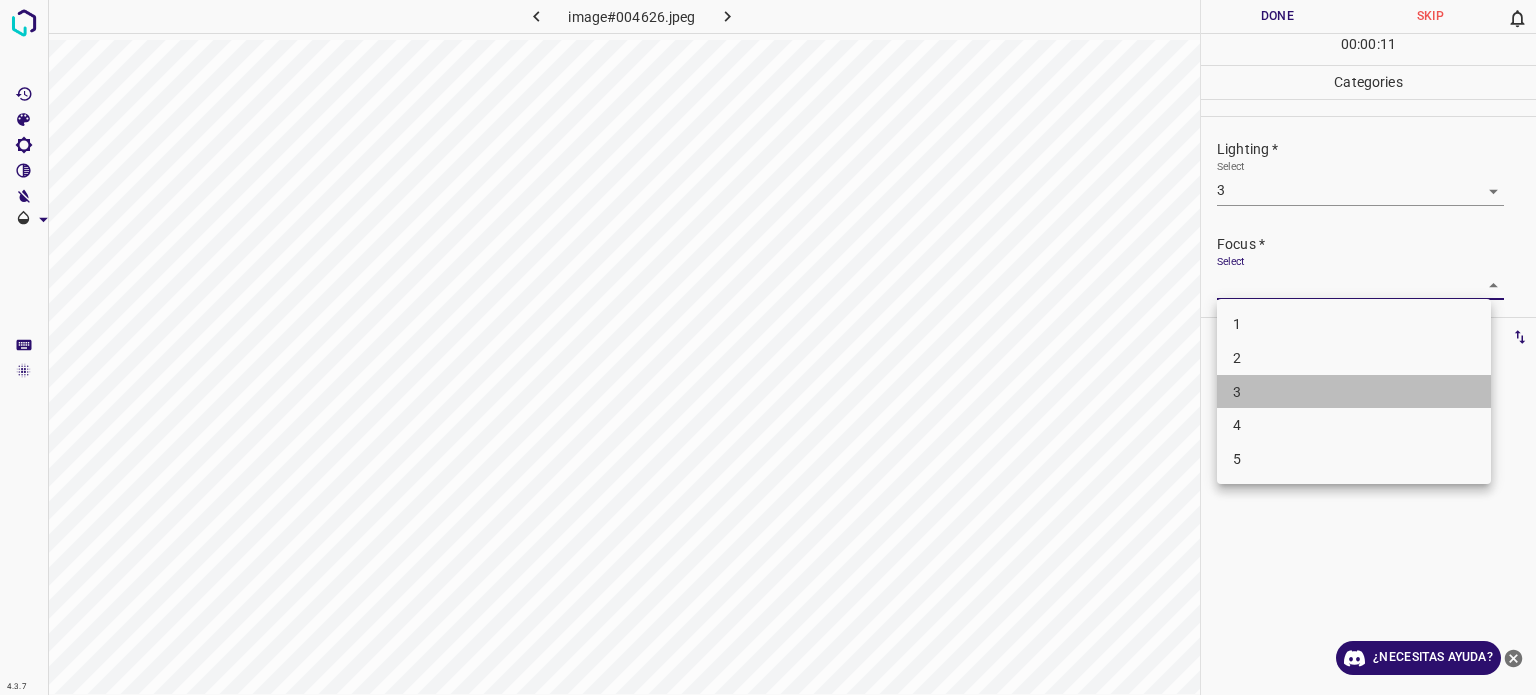click on "3" at bounding box center (1354, 392) 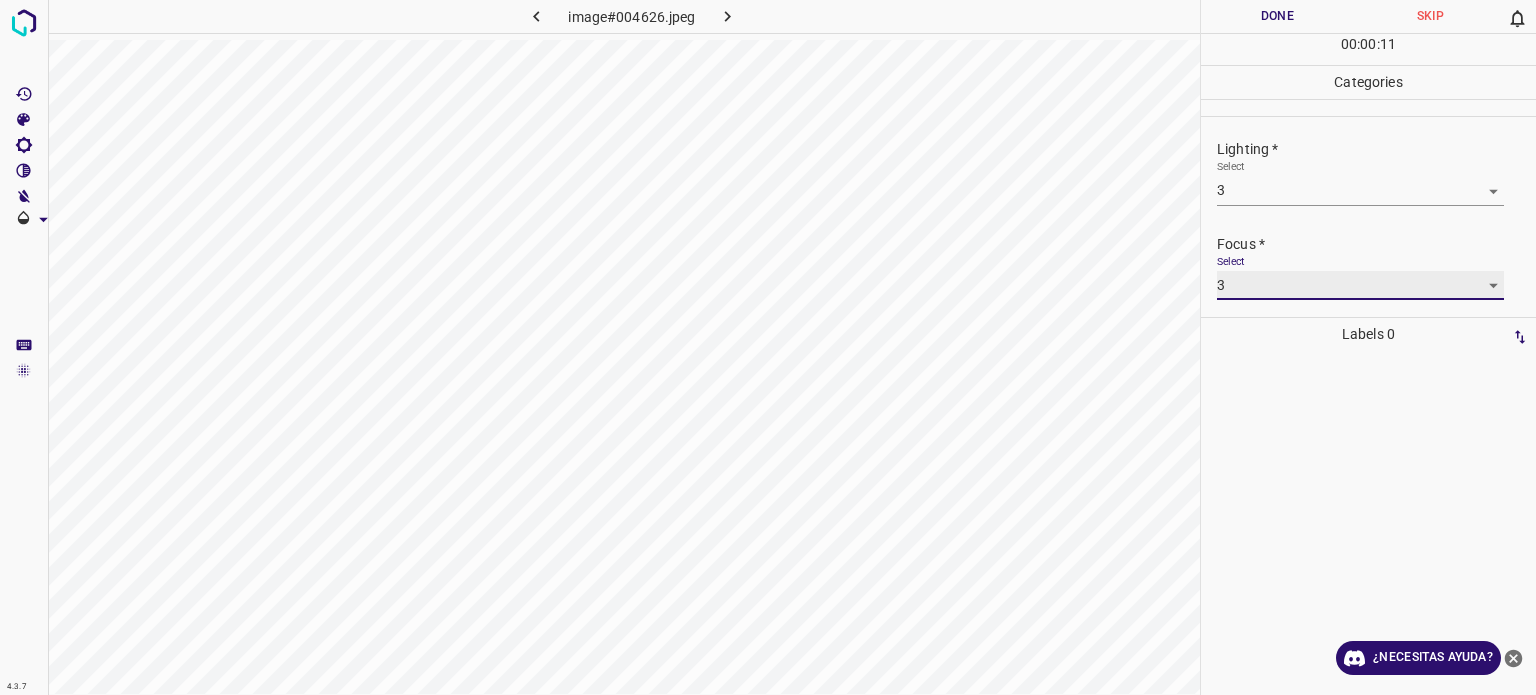 scroll, scrollTop: 98, scrollLeft: 0, axis: vertical 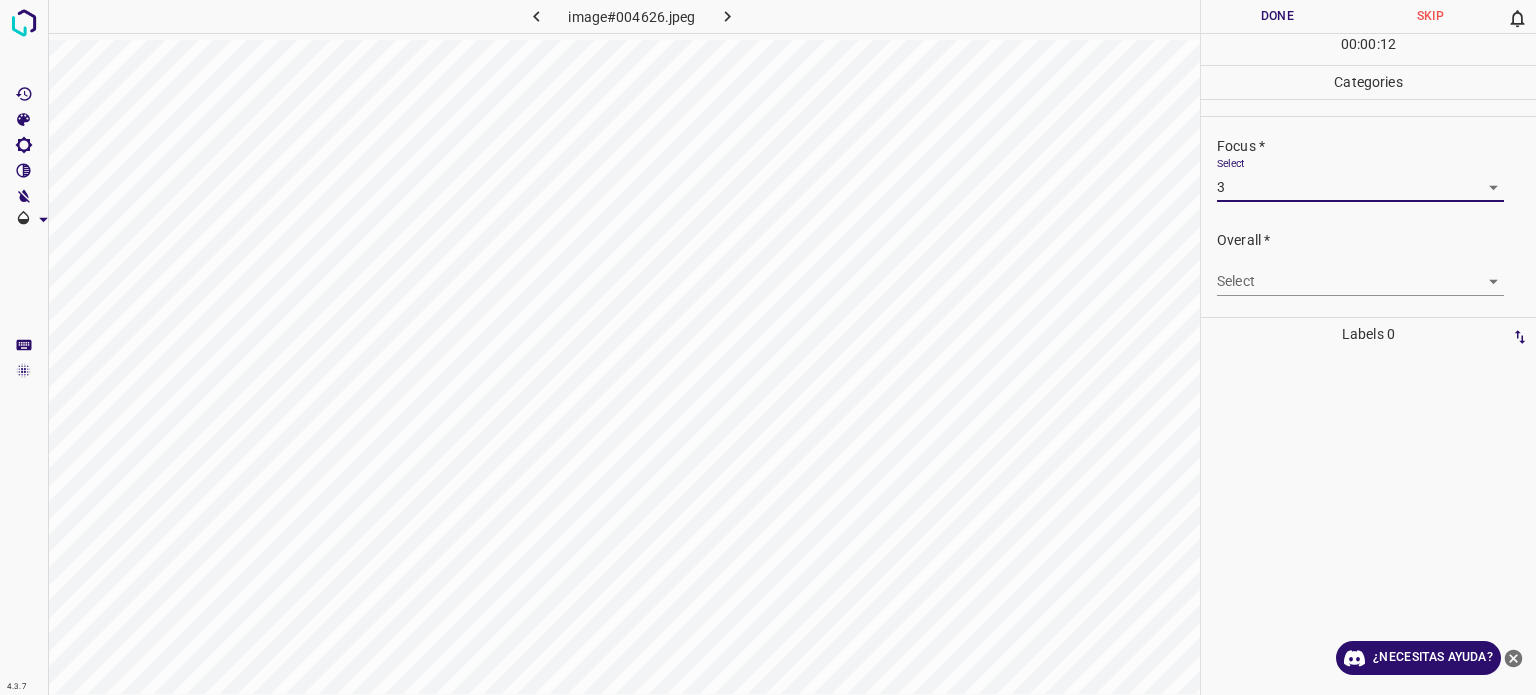 click on "4.3.7 image#004626.jpeg Done Skip 0 00   : 00   : 12   Categories Lighting *  Select 3 3 Focus *  Select 3 3 Overall *  Select ​ Labels   0 Categories 1 Lighting 2 Focus 3 Overall Tools Space Change between modes (Draw & Edit) I Auto labeling R Restore zoom M Zoom in N Zoom out Delete Delete selecte label Filters Z Restore filters X Saturation filter C Brightness filter V Contrast filter B Gray scale filter General O Download ¿Necesitas ayuda? Texto original Valora esta traducción Tu opinión servirá para ayudar a mejorar el Traductor de Google - Texto - Esconder - Borrar" at bounding box center (768, 347) 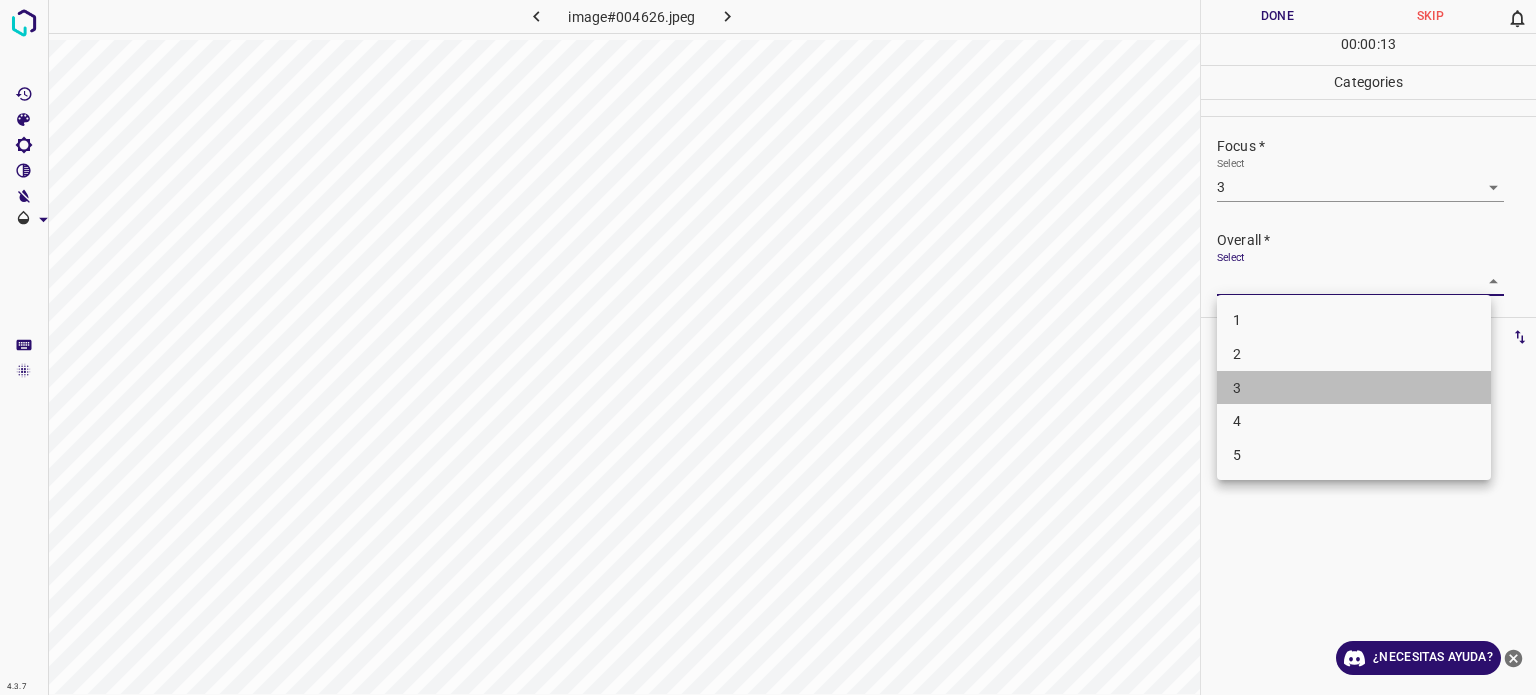 drag, startPoint x: 1250, startPoint y: 376, endPoint x: 1220, endPoint y: 345, distance: 43.13931 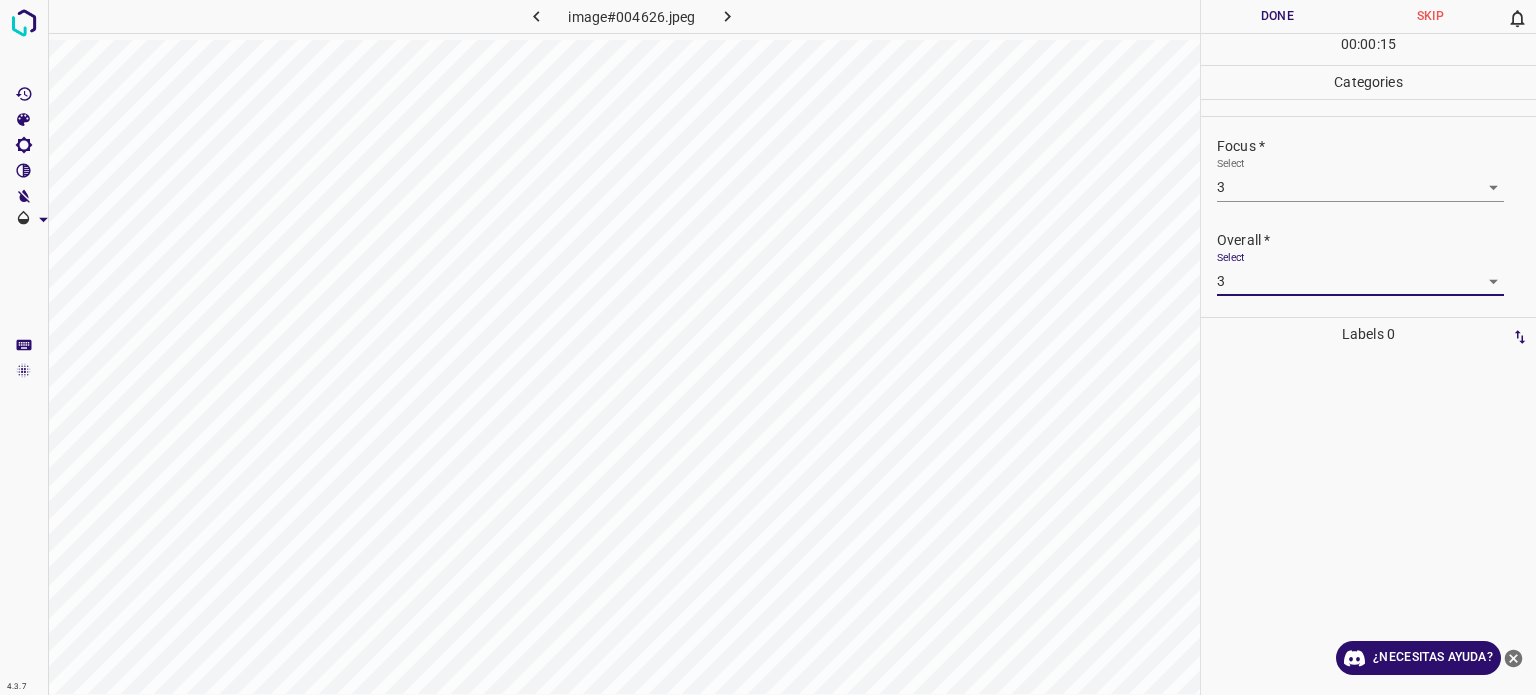 click on "Done" at bounding box center [1277, 16] 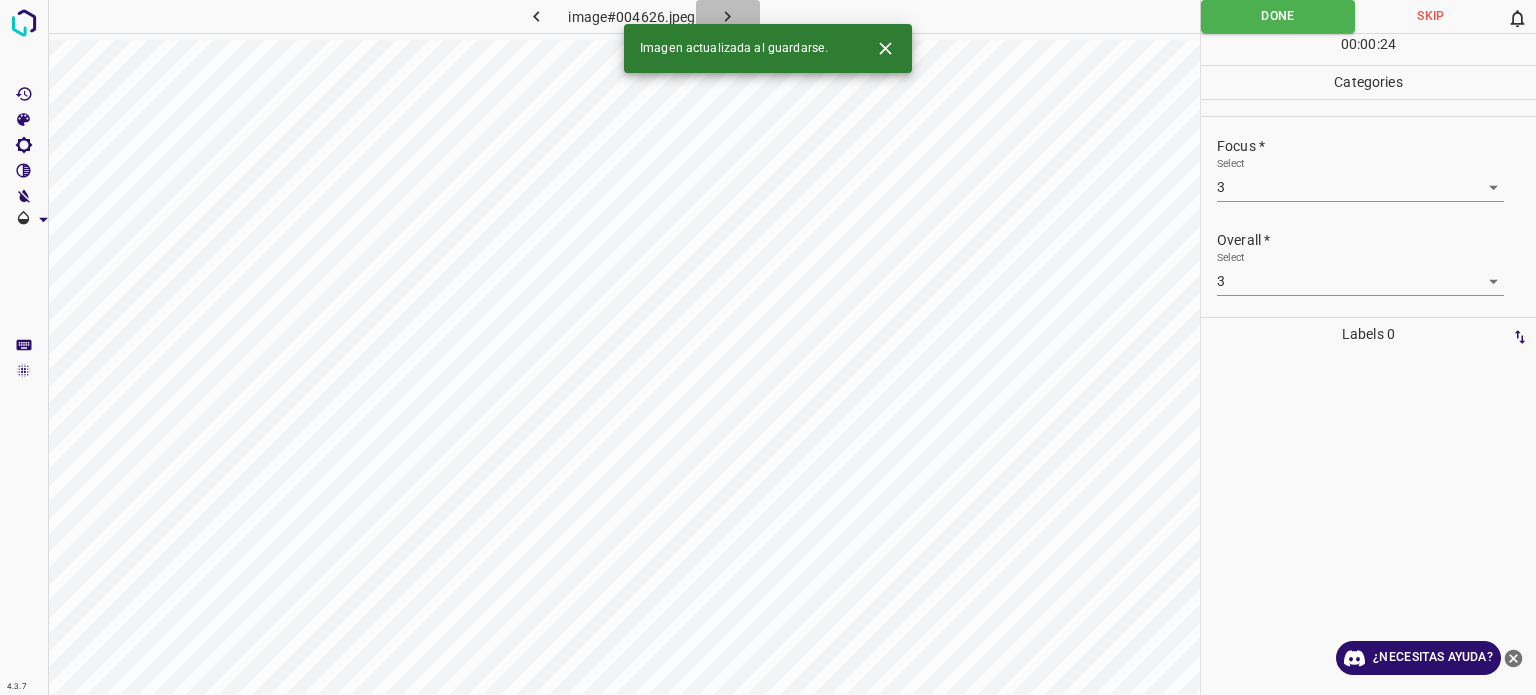 click 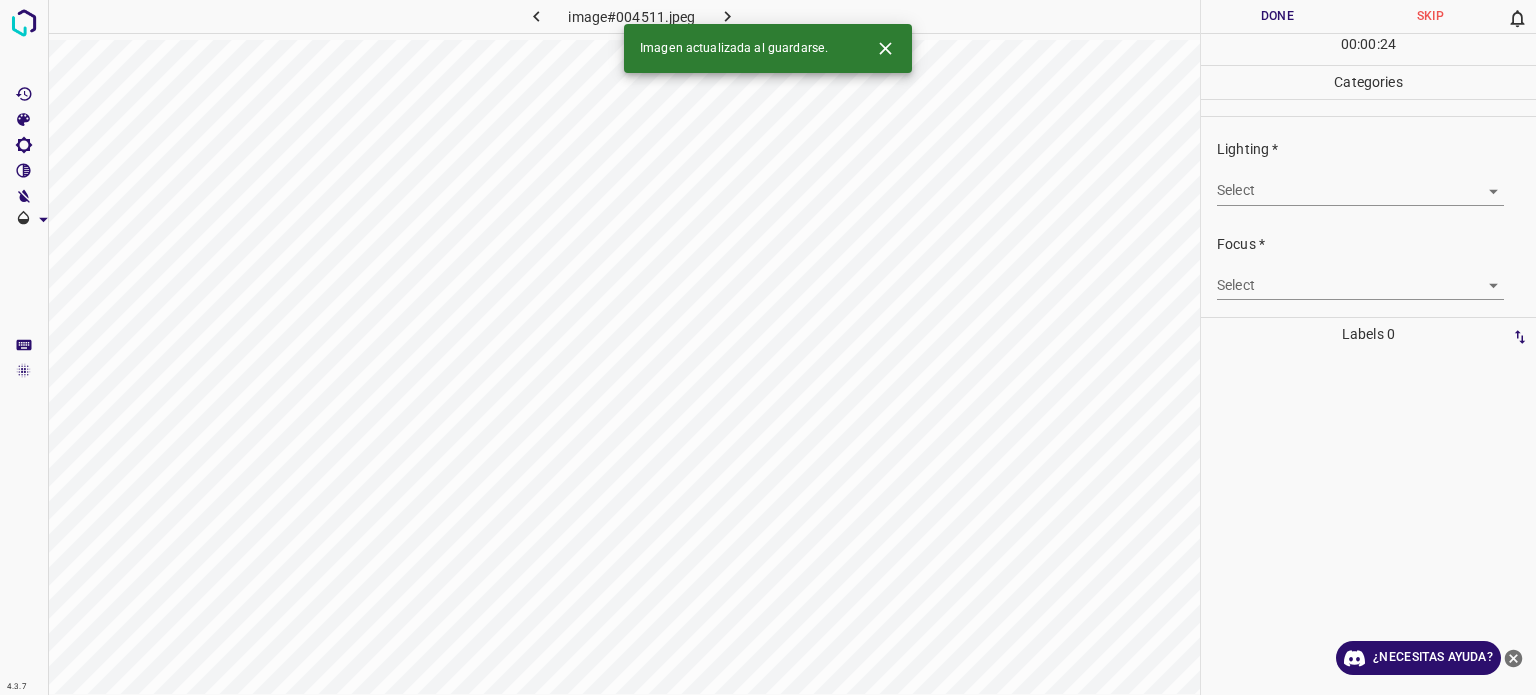 click on "4.3.7 image#004511.jpeg Done Skip 0 00   : 00   : 24   Categories Lighting *  Select ​ Focus *  Select ​ Overall *  Select ​ Labels   0 Categories 1 Lighting 2 Focus 3 Overall Tools Space Change between modes (Draw & Edit) I Auto labeling R Restore zoom M Zoom in N Zoom out Delete Delete selecte label Filters Z Restore filters X Saturation filter C Brightness filter V Contrast filter B Gray scale filter General O Download Imagen actualizada al guardarse. ¿Necesitas ayuda? Texto original Valora esta traducción Tu opinión servirá para ayudar a mejorar el Traductor de Google - Texto - Esconder - Borrar" at bounding box center [768, 347] 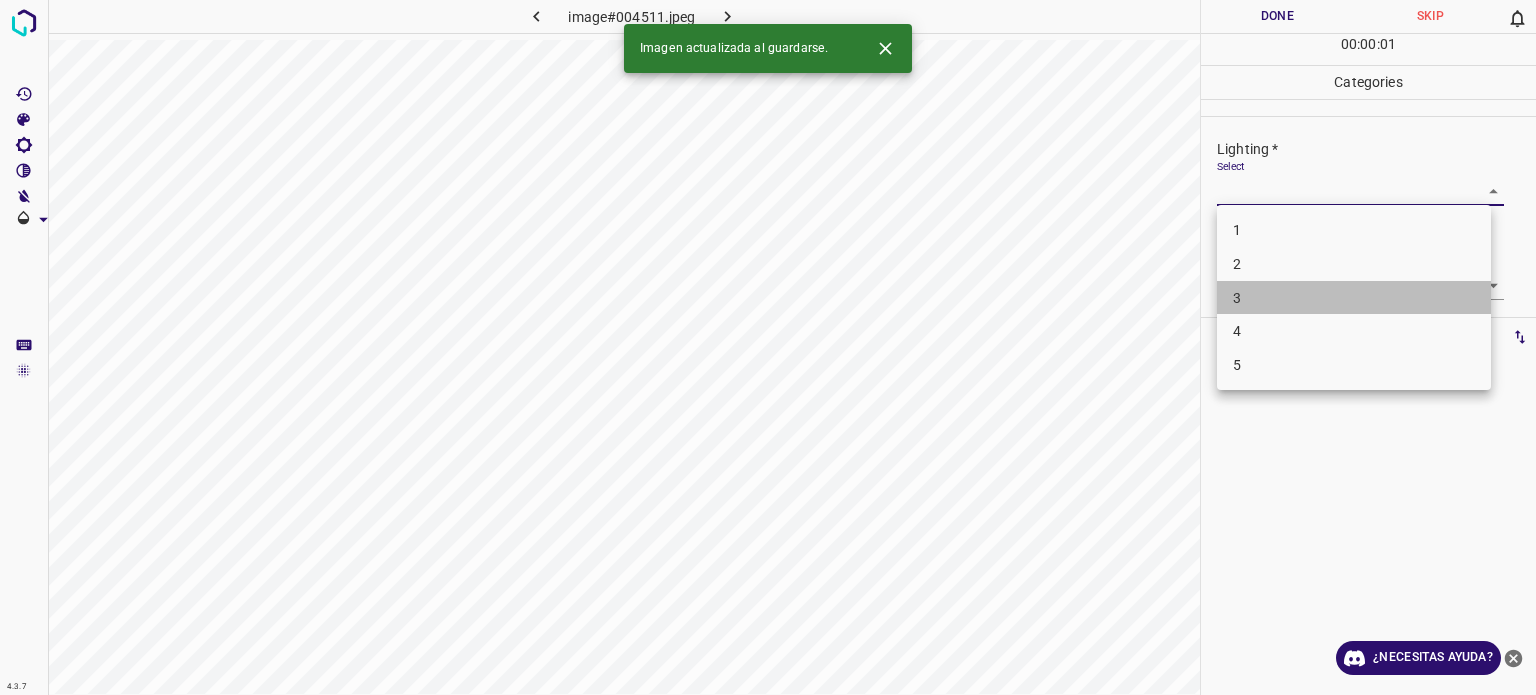 click on "3" at bounding box center [1354, 298] 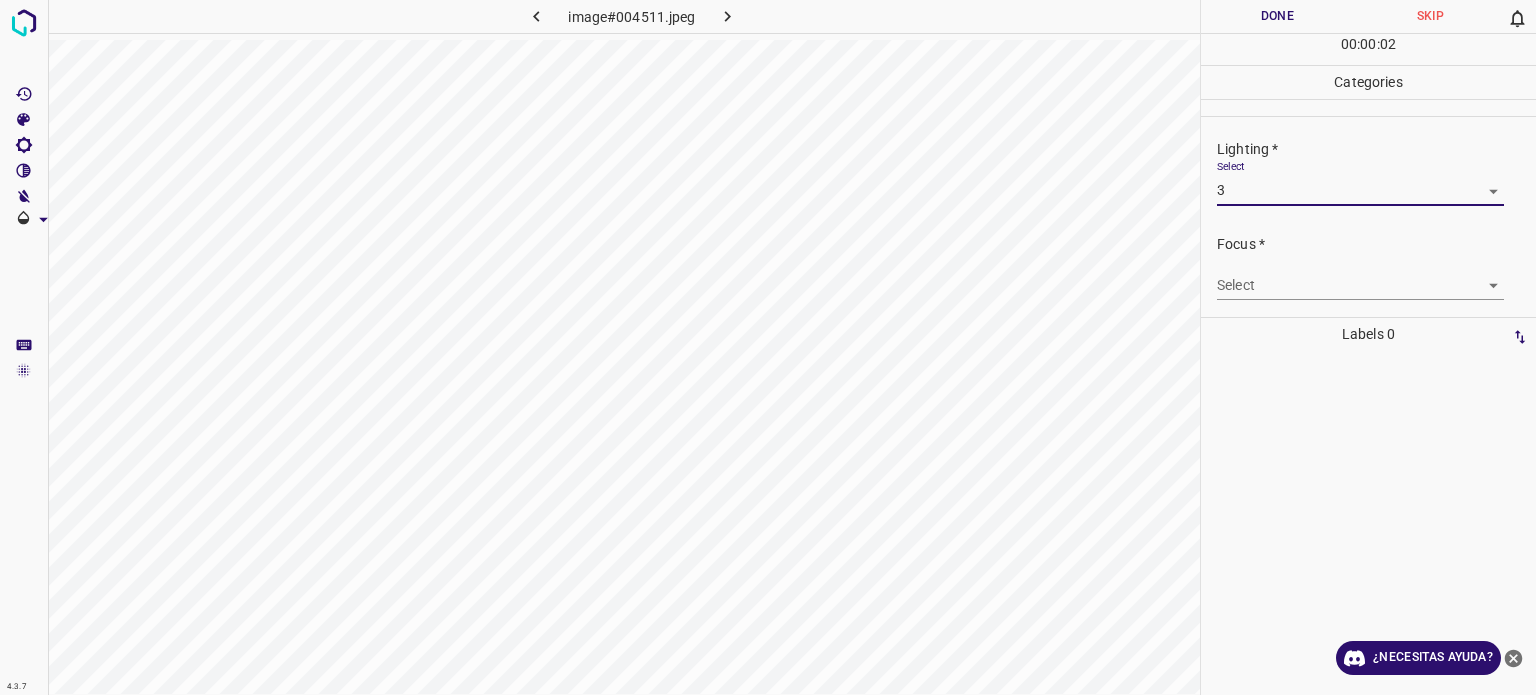 click on "4.3.7 image#004511.jpeg Done Skip 0 00   : 00   : 02   Categories Lighting *  Select 3 3 Focus *  Select ​ Overall *  Select ​ Labels   0 Categories 1 Lighting 2 Focus 3 Overall Tools Space Change between modes (Draw & Edit) I Auto labeling R Restore zoom M Zoom in N Zoom out Delete Delete selecte label Filters Z Restore filters X Saturation filter C Brightness filter V Contrast filter B Gray scale filter General O Download ¿Necesitas ayuda? Texto original Valora esta traducción Tu opinión servirá para ayudar a mejorar el Traductor de Google - Texto - Esconder - Borrar" at bounding box center (768, 347) 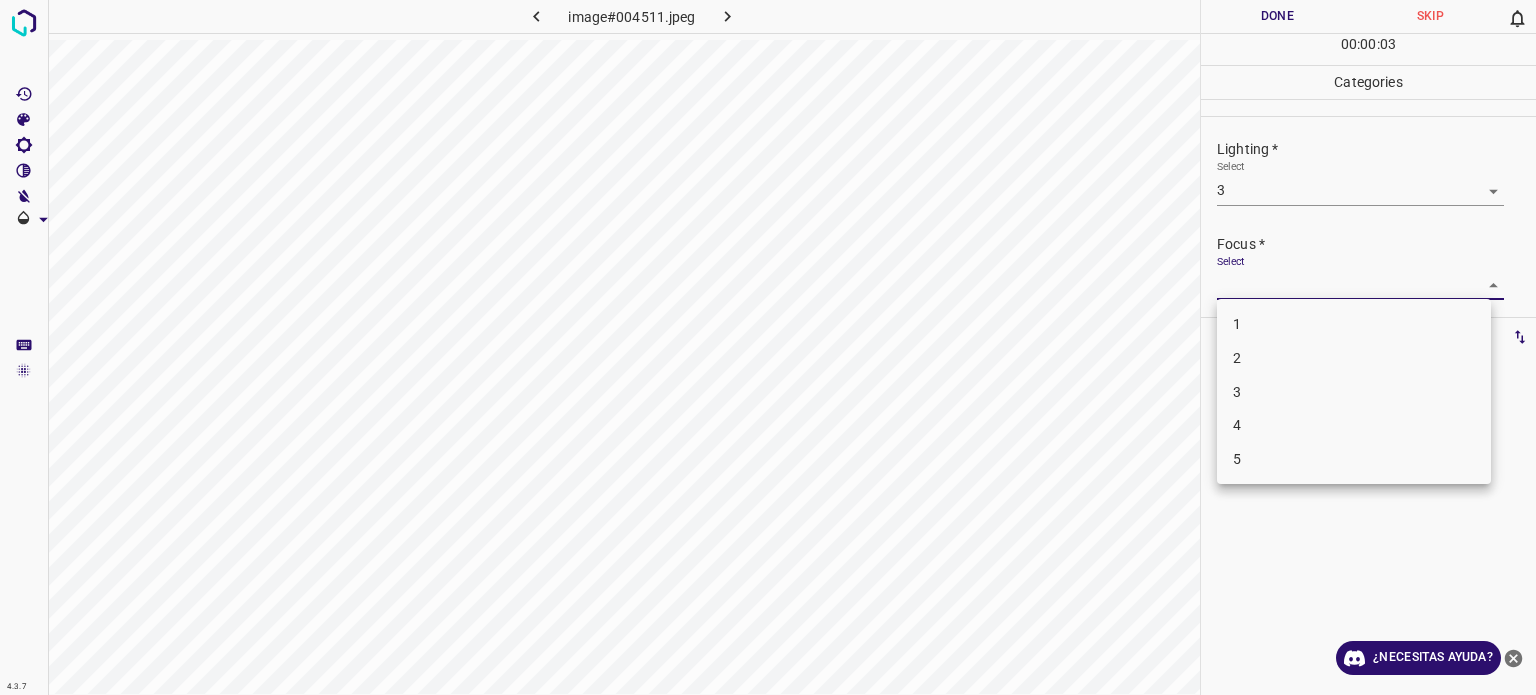 click on "3" at bounding box center (1237, 391) 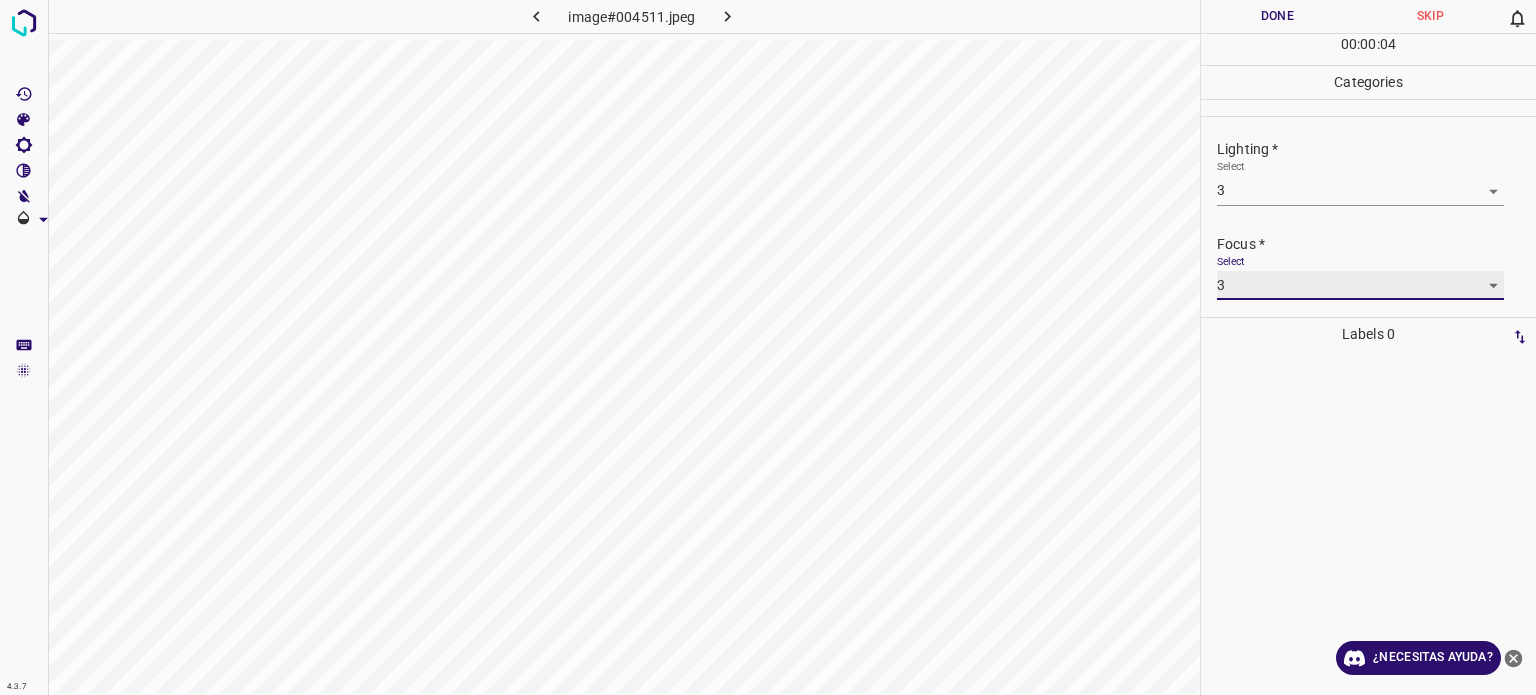 scroll, scrollTop: 98, scrollLeft: 0, axis: vertical 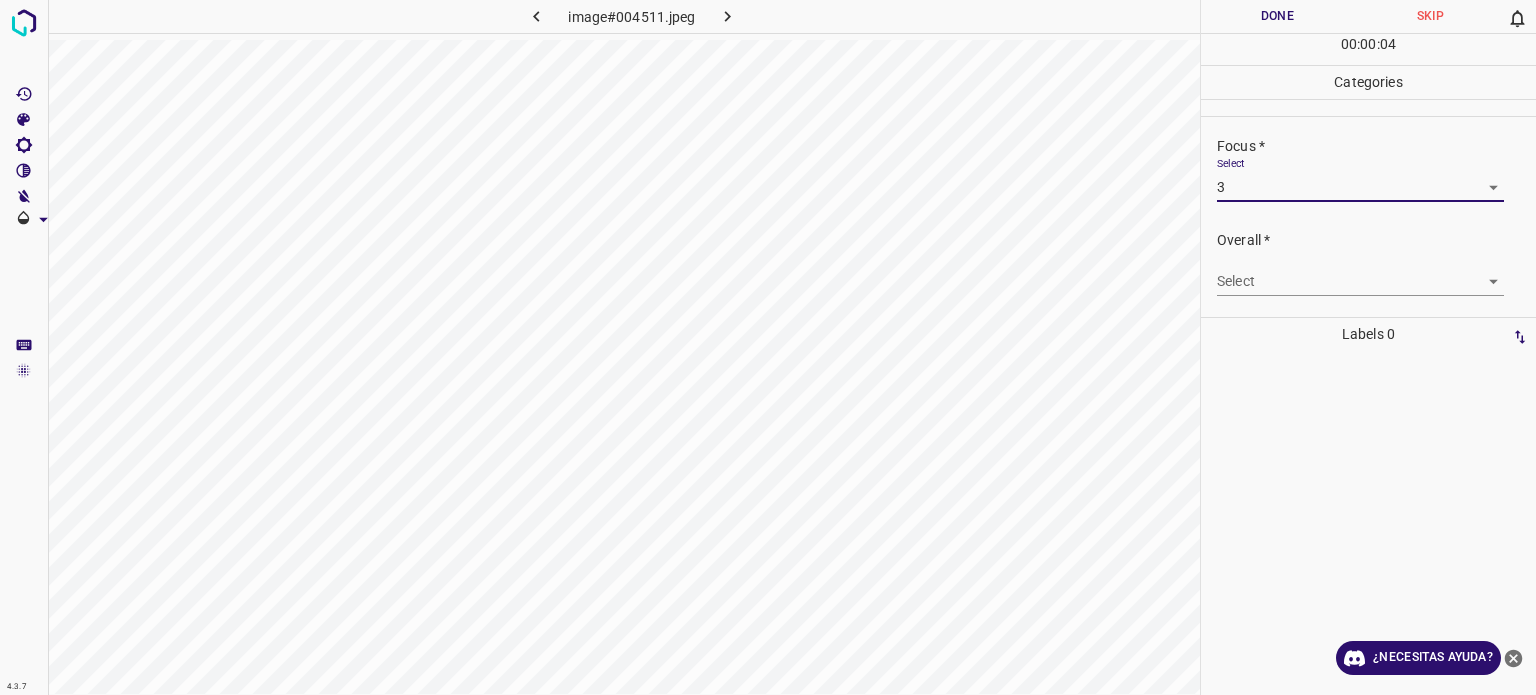 click on "4.3.7 image#004511.jpeg Done Skip 0 00 : 00 : 04 Categories Lighting * Select 3 3 Focus * Select 3 3 Overall * Select ​ Labels 0 Categories 1 Lighting 2 Focus 3 Overall Tools Space Change between modes (Draw & Edit) I Auto labeling R Restore zoom M Zoom in N Zoom out Delete Delete selecte label Filters Z Restore filters X Saturation filter C Brightness filter V Contrast filter B Gray scale filter General O Download ¿Necesitas ayuda? Texto original Valora esta traducción Tu opinión servirá para ayudar a mejorar el Traductor de Google - Texto - Esconder - Borrar" at bounding box center [768, 347] 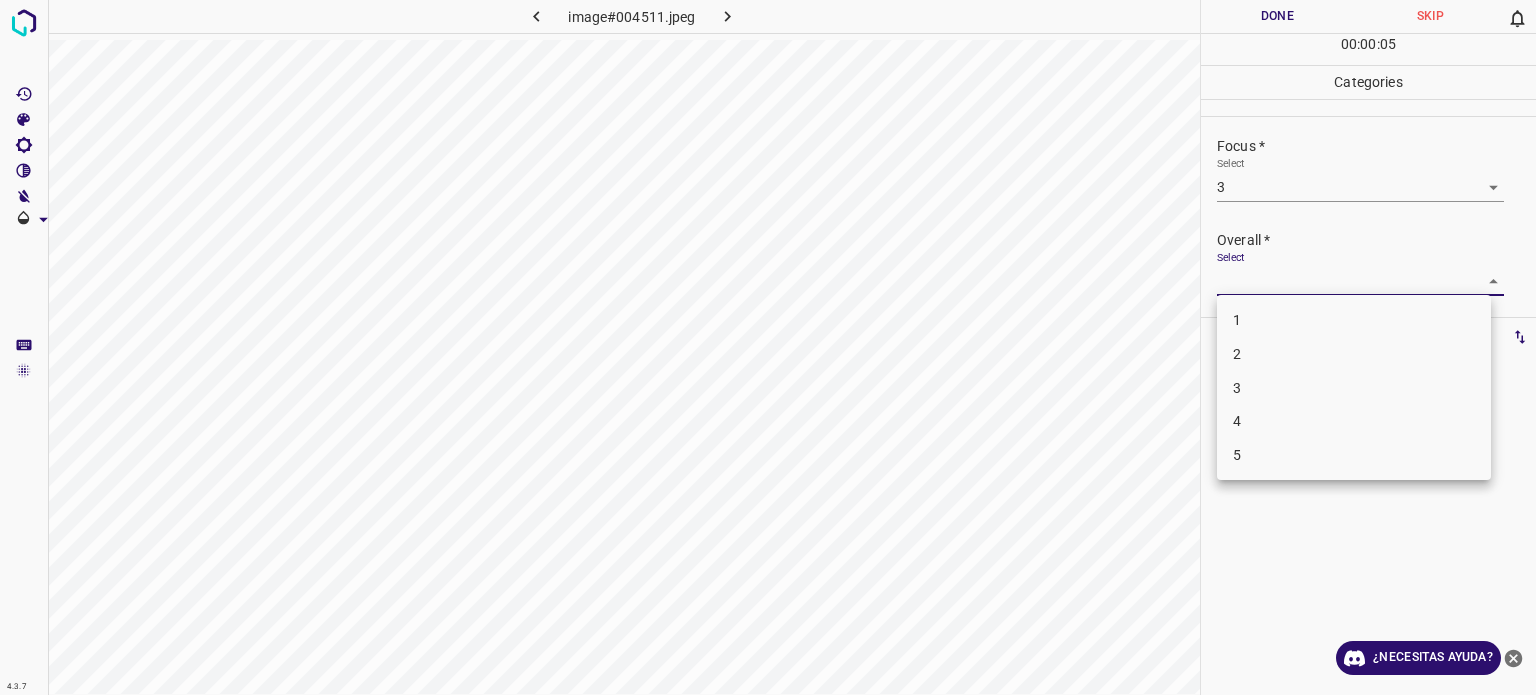 click on "3" at bounding box center (1354, 388) 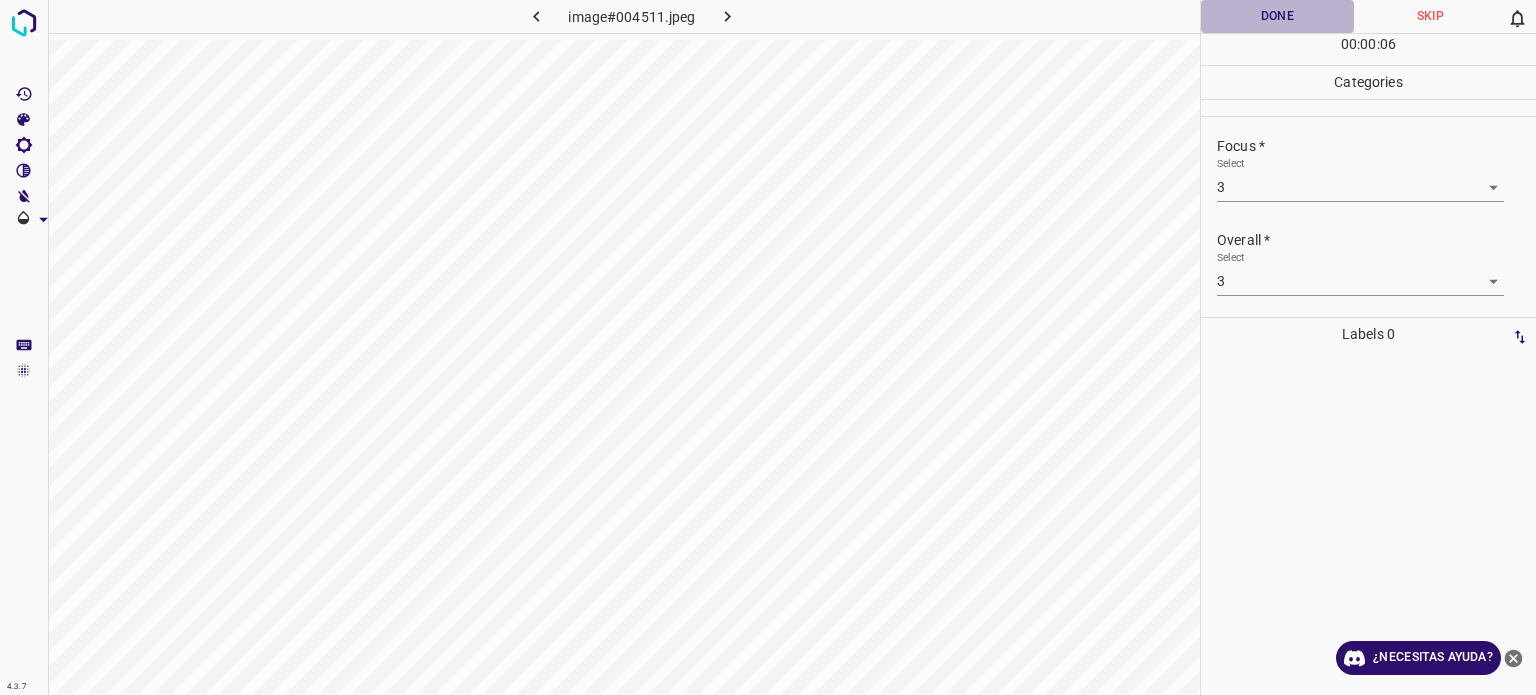 click on "Done" at bounding box center [1277, 16] 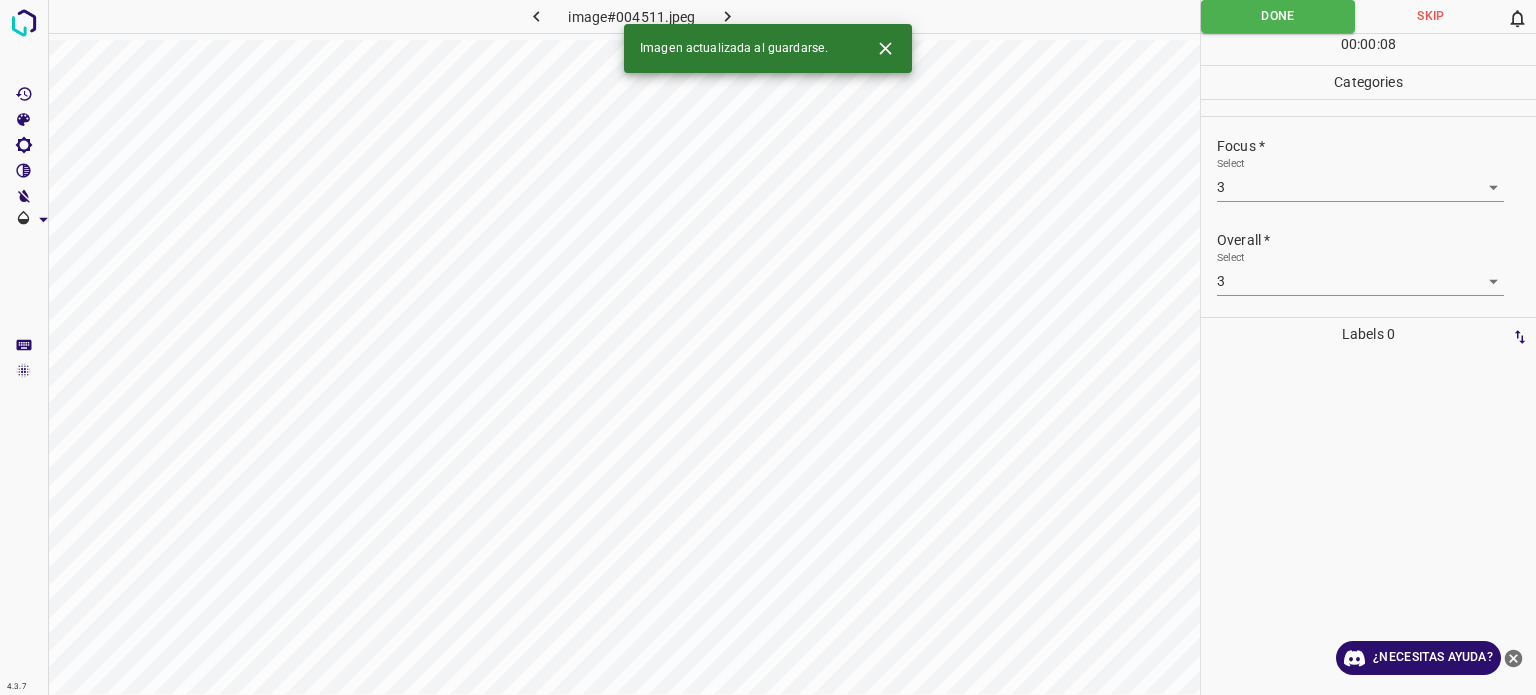 click 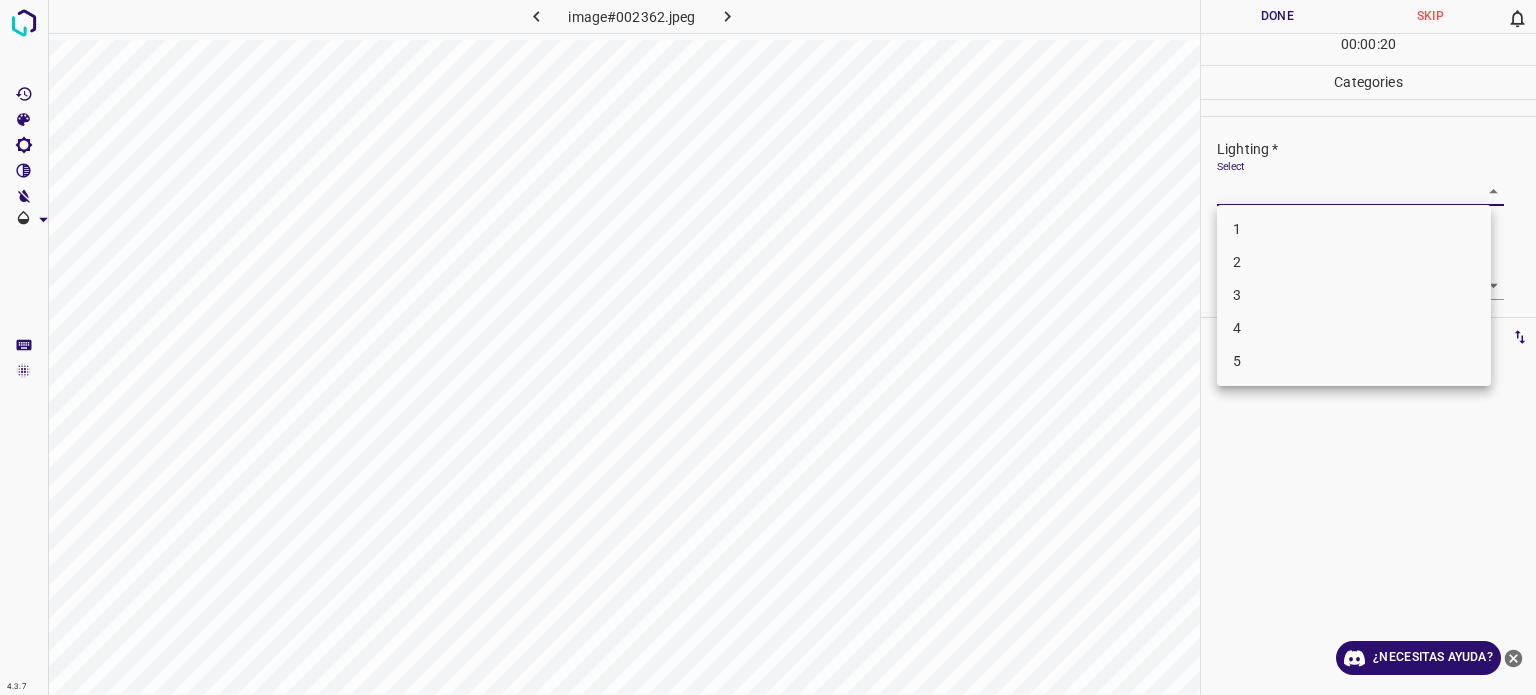 click on "4.3.7 image#002362.jpeg Done Skip 0 00   : 00   : 20   Categories Lighting *  Select ​ Focus *  Select ​ Overall *  Select ​ Labels   0 Categories 1 Lighting 2 Focus 3 Overall Tools Space Change between modes (Draw & Edit) I Auto labeling R Restore zoom M Zoom in N Zoom out Delete Delete selecte label Filters Z Restore filters X Saturation filter C Brightness filter V Contrast filter B Gray scale filter General O Download ¿Necesitas ayuda? Texto original Valora esta traducción Tu opinión servirá para ayudar a mejorar el Traductor de Google - Texto - Esconder - Borrar 1 2 3 4 5" at bounding box center (768, 347) 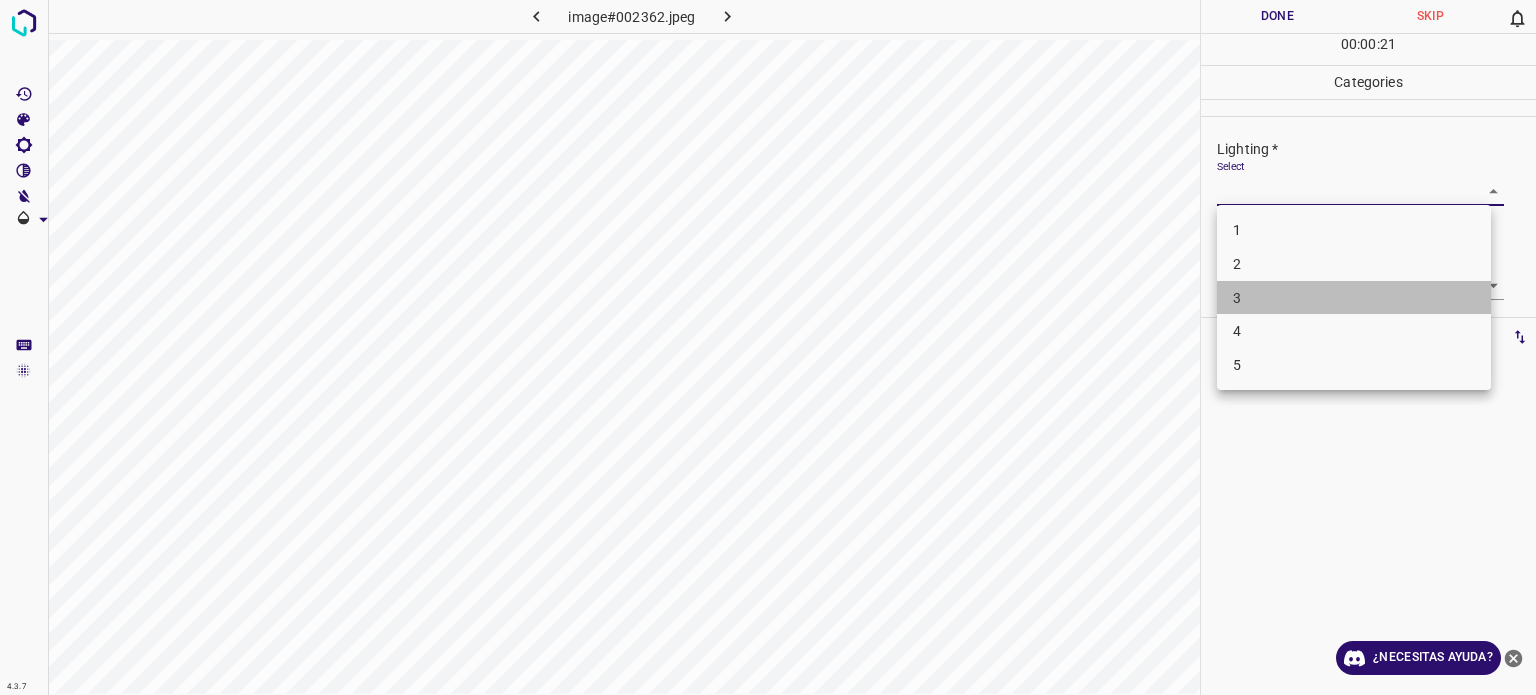 click on "3" at bounding box center (1237, 297) 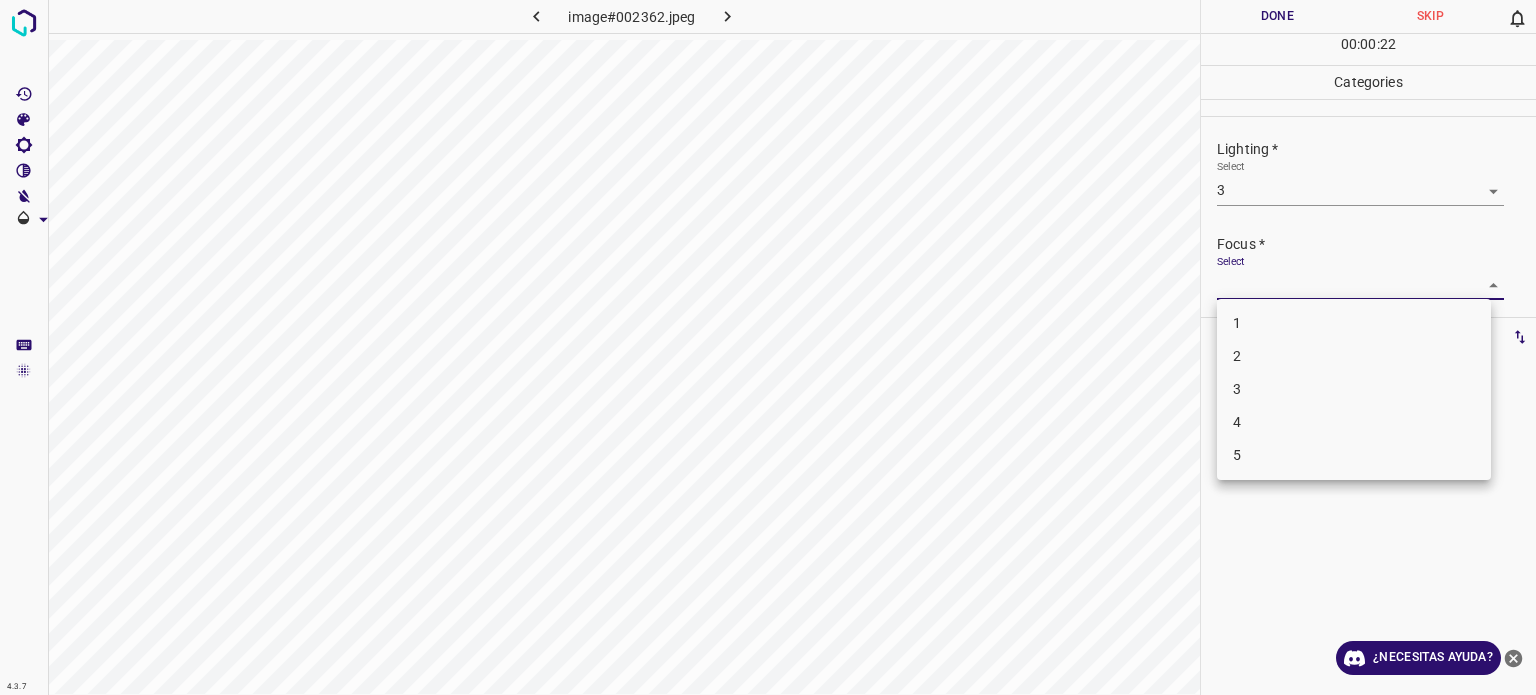 drag, startPoint x: 1240, startPoint y: 283, endPoint x: 1231, endPoint y: 299, distance: 18.35756 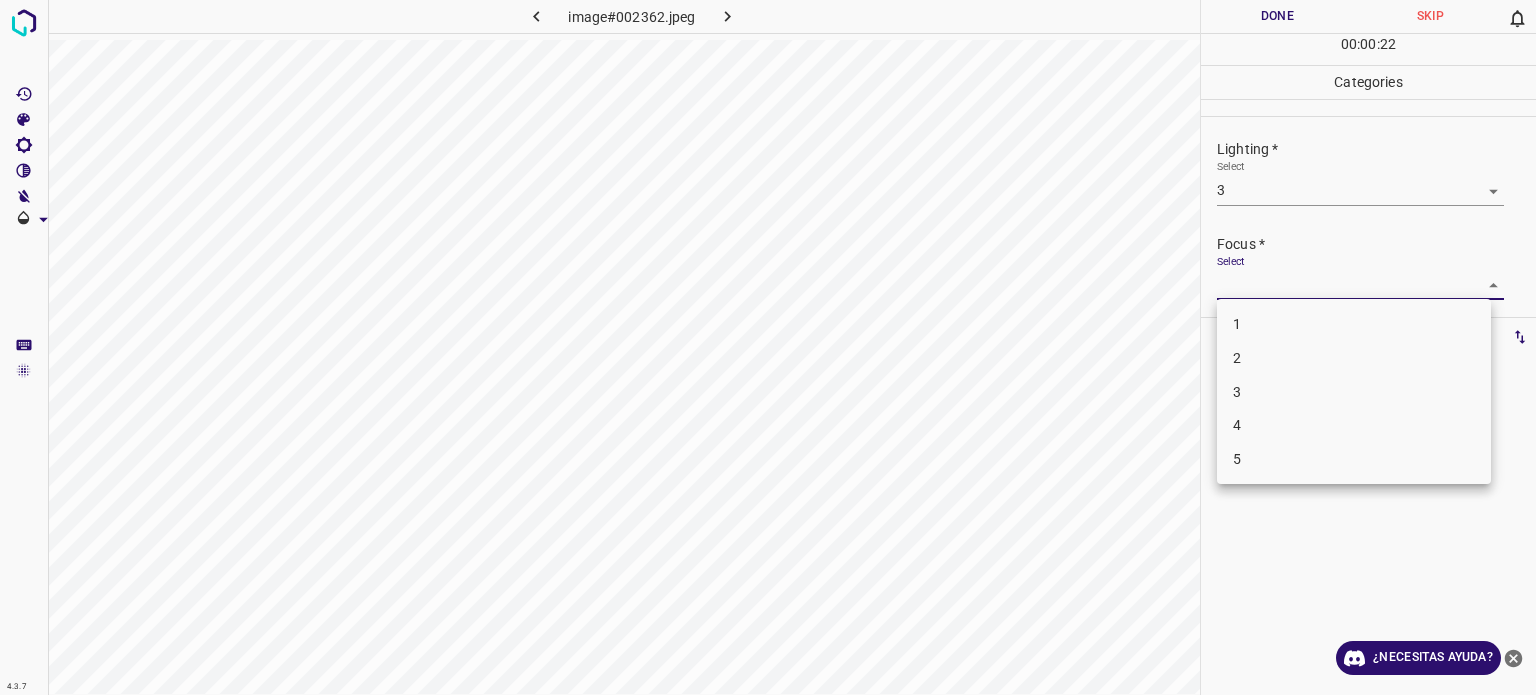 click on "3" at bounding box center (1354, 392) 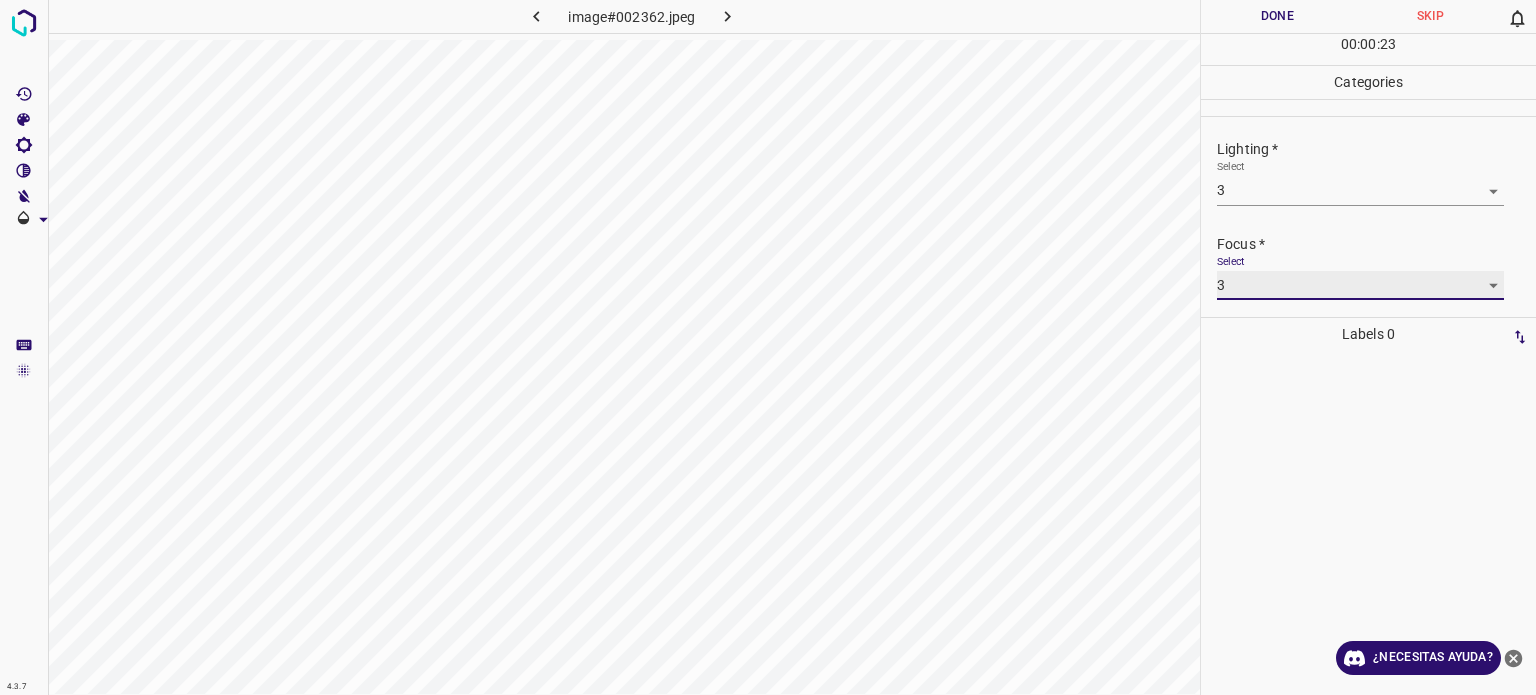 scroll, scrollTop: 98, scrollLeft: 0, axis: vertical 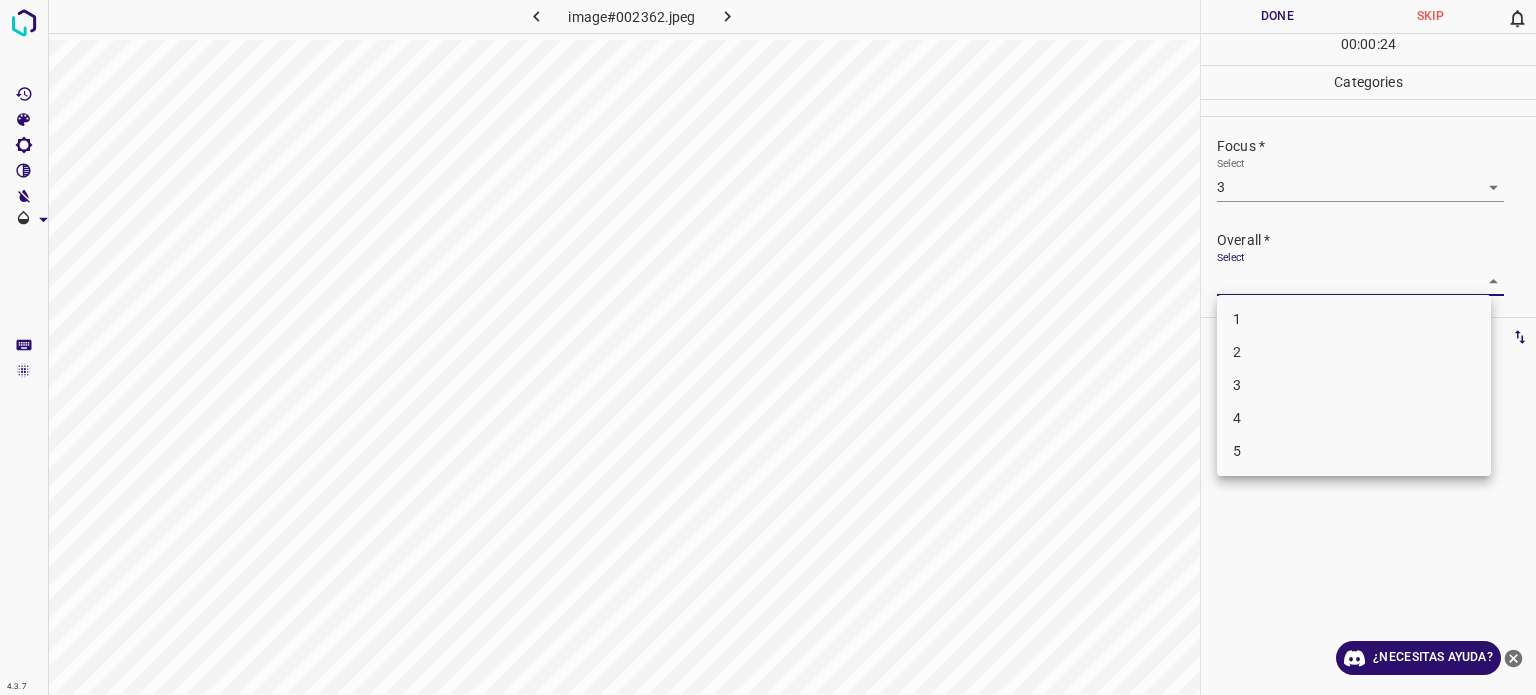 click on "4.3.7 image#002362.jpeg Done Skip 0 00   : 00   : 24   Categories Lighting *  Select 3 3 Focus *  Select 3 3 Overall *  Select ​ Labels   0 Categories 1 Lighting 2 Focus 3 Overall Tools Space Change between modes (Draw & Edit) I Auto labeling R Restore zoom M Zoom in N Zoom out Delete Delete selecte label Filters Z Restore filters X Saturation filter C Brightness filter V Contrast filter B Gray scale filter General O Download ¿Necesitas ayuda? Texto original Valora esta traducción Tu opinión servirá para ayudar a mejorar el Traductor de Google - Texto - Esconder - Borrar 1 2 3 4 5" at bounding box center (768, 347) 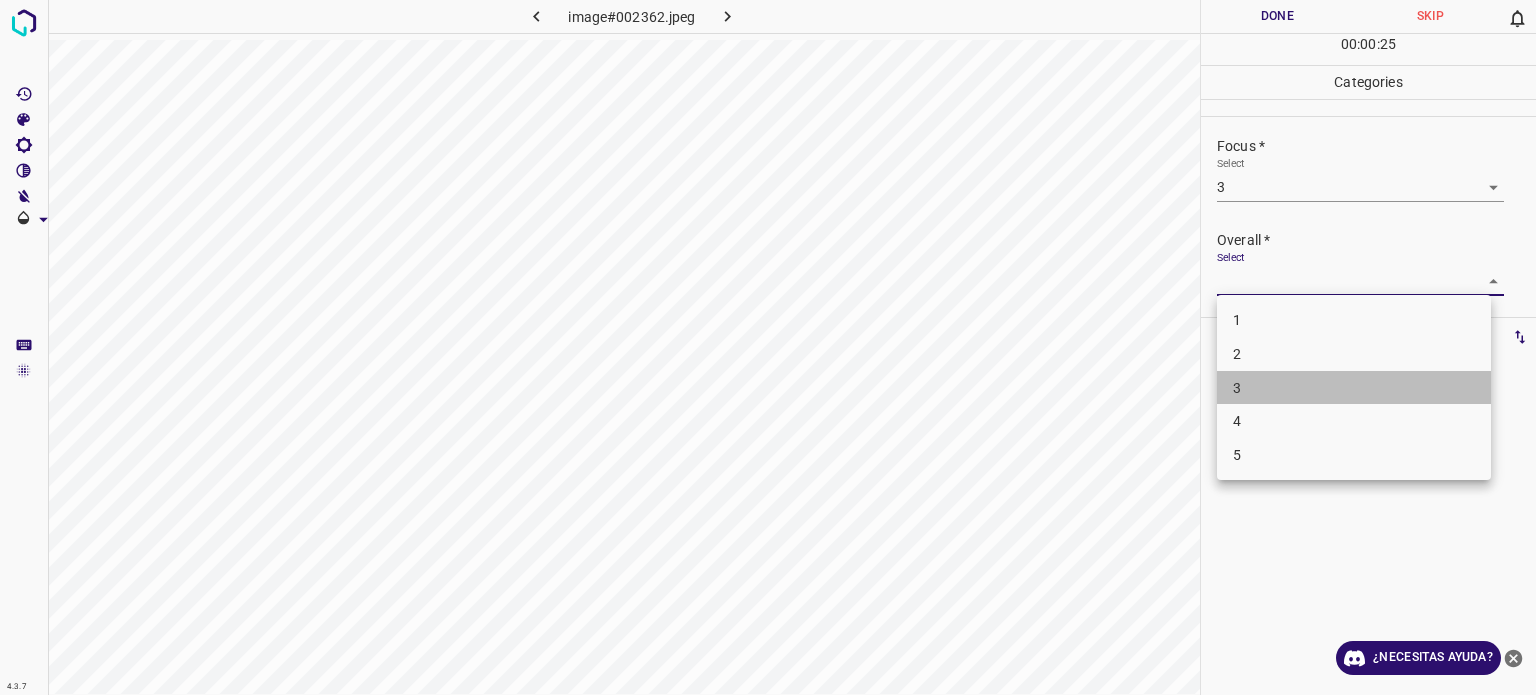 click on "3" at bounding box center [1354, 388] 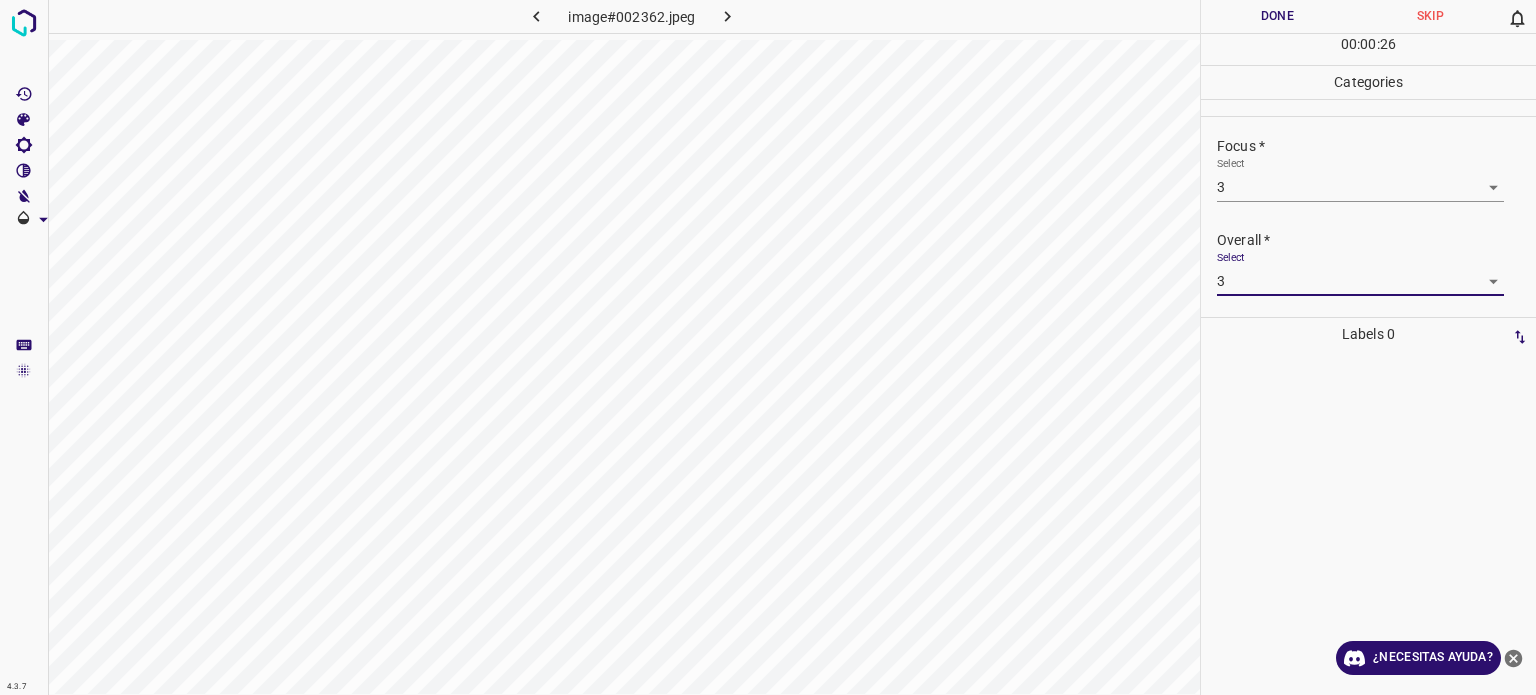 click on "Done" at bounding box center [1277, 16] 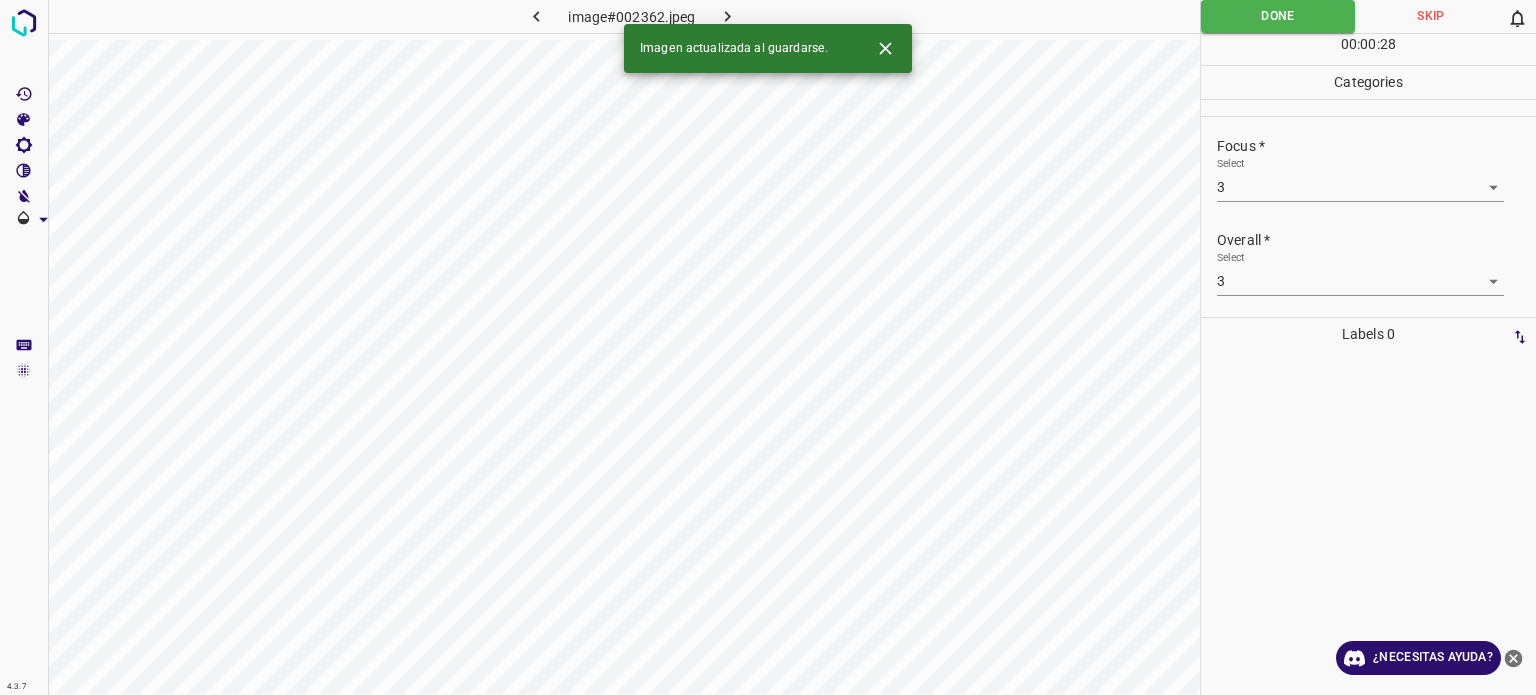 click 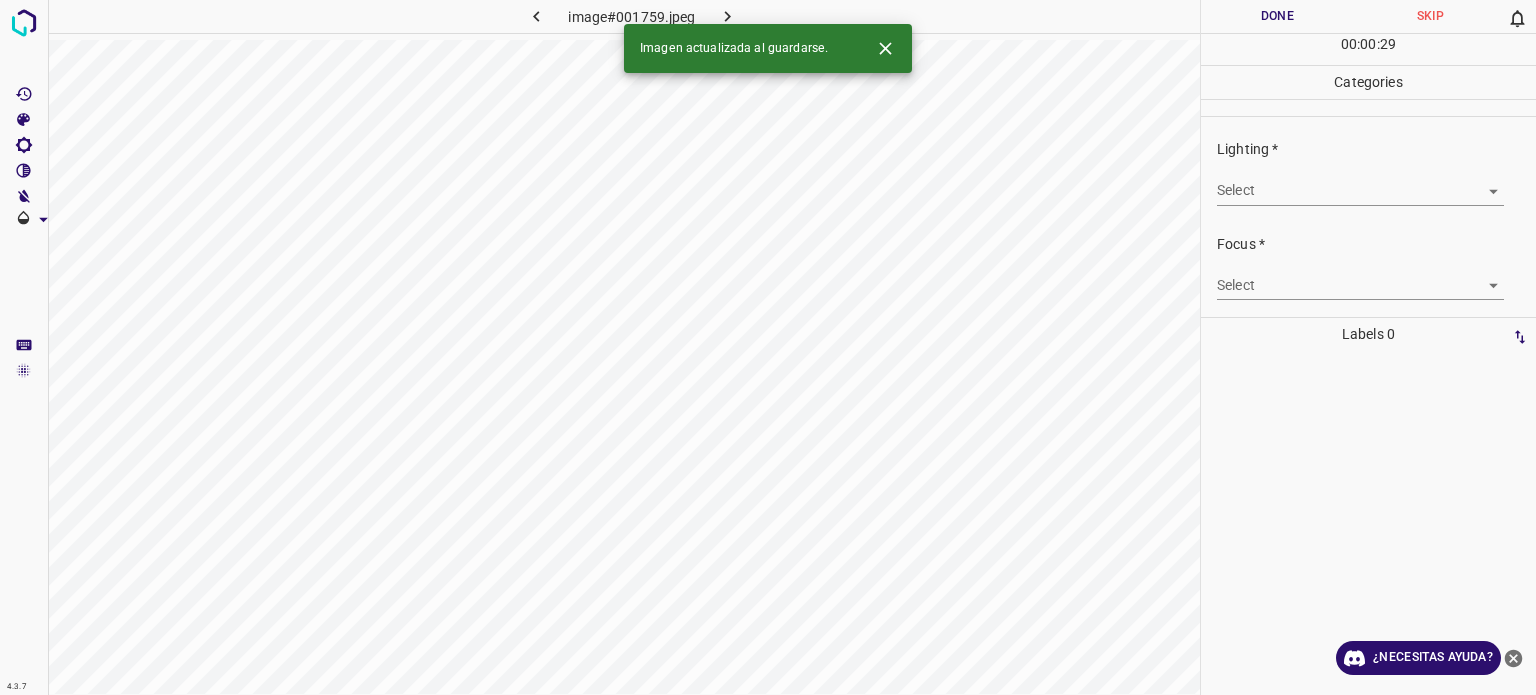click on "4.3.7 image#001759.jpeg Done Skip 0 00 : 00 : 29 Categories Lighting * Select ​ Focus * Select ​ Overall * Select ​ Labels 0 Categories 1 Lighting 2 Focus 3 Overall Tools Space Change between modes (Draw & Edit) I Auto labeling R Restore zoom M Zoom in N Zoom out Delete Delete selecte label Filters Z Restore filters X Saturation filter C Brightness filter V Contrast filter B Gray scale filter General O Download Imagen actualizada al guardarse. ¿Necesitas ayuda? Texto original Valora esta traducción Tu opinión servirá para ayudar a mejorar el Traductor de Google - Texto - Esconder - Borrar" at bounding box center (768, 347) 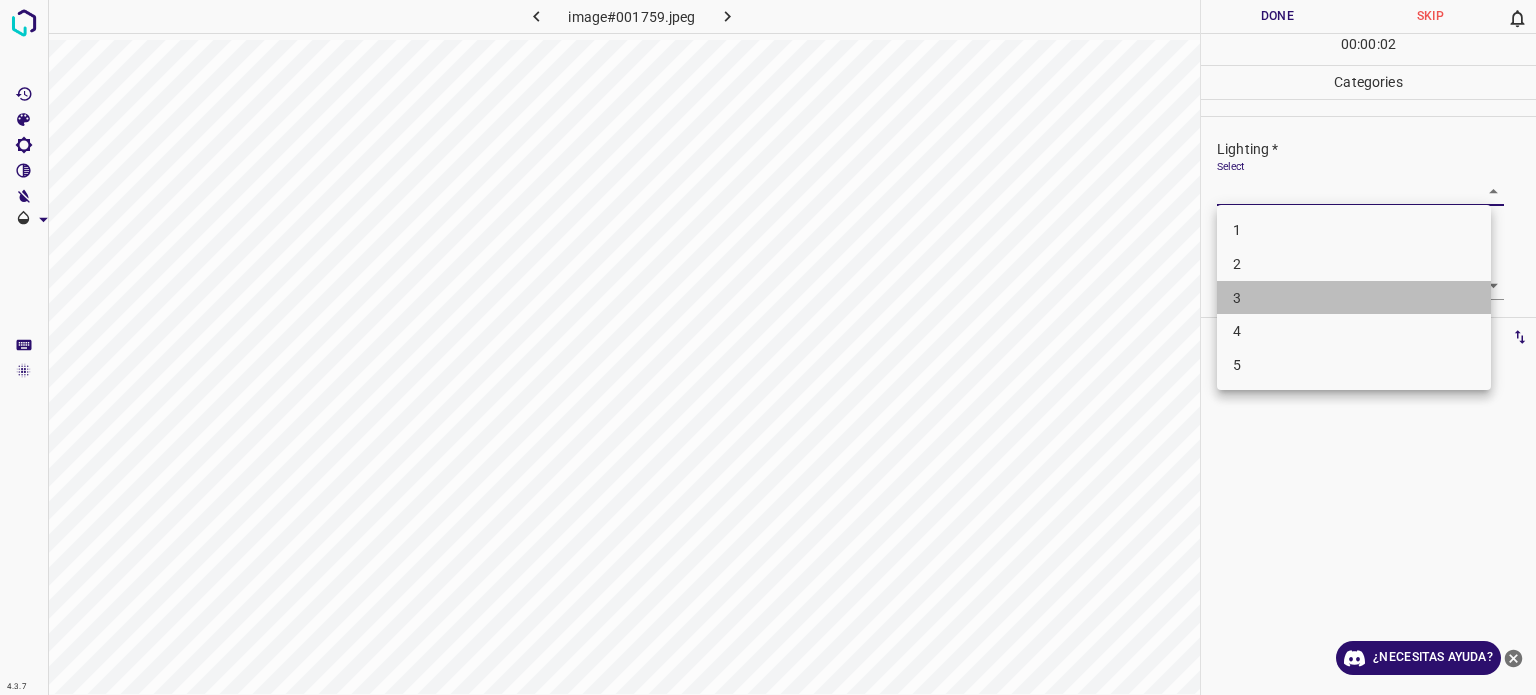 click on "3" at bounding box center [1354, 298] 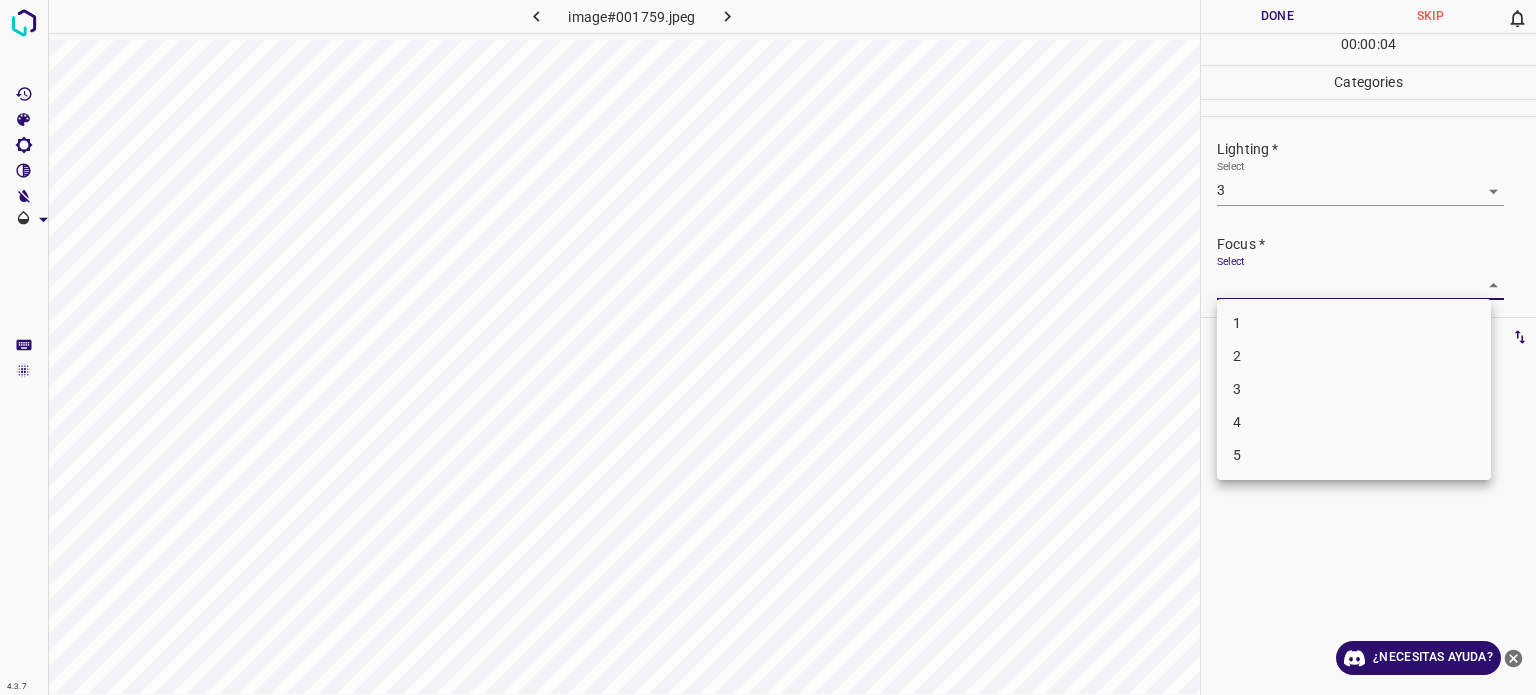 drag, startPoint x: 1227, startPoint y: 283, endPoint x: 1221, endPoint y: 294, distance: 12.529964 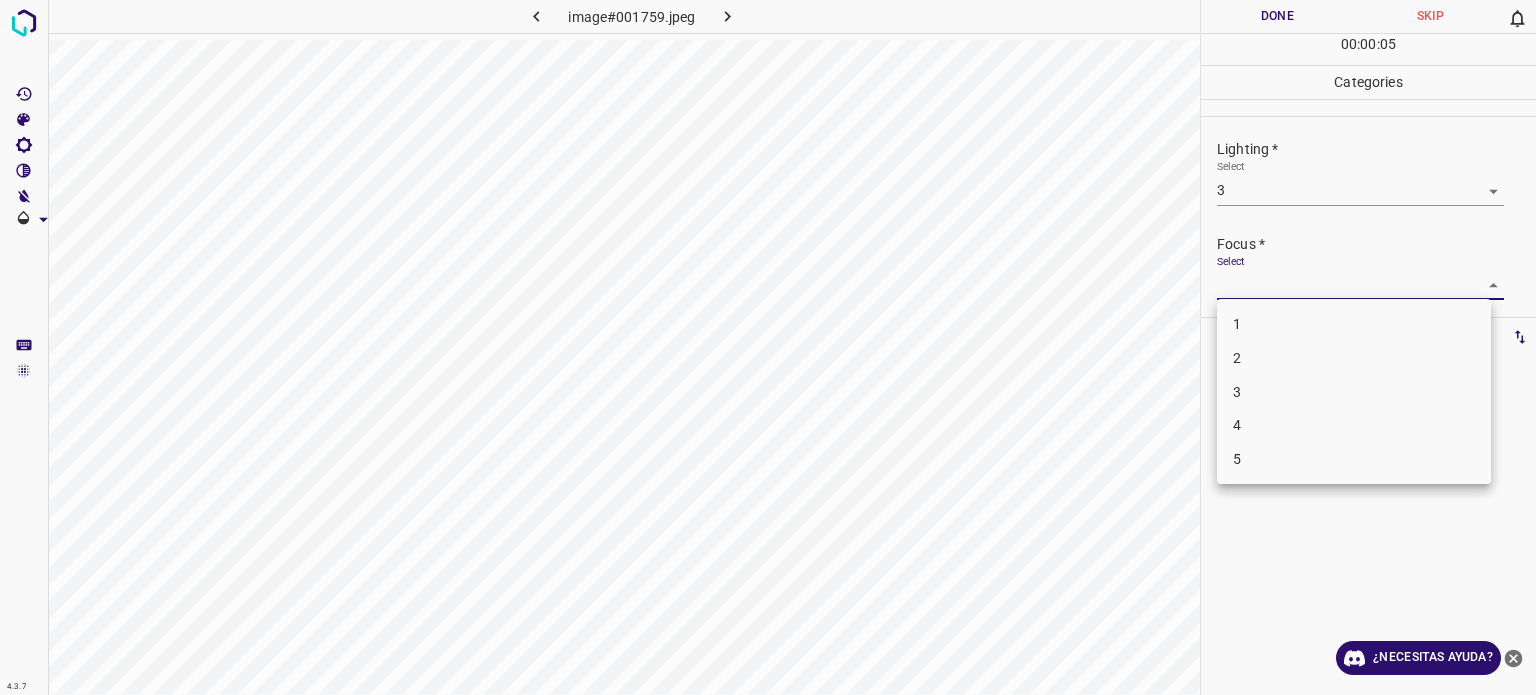 click on "3" at bounding box center [1237, 391] 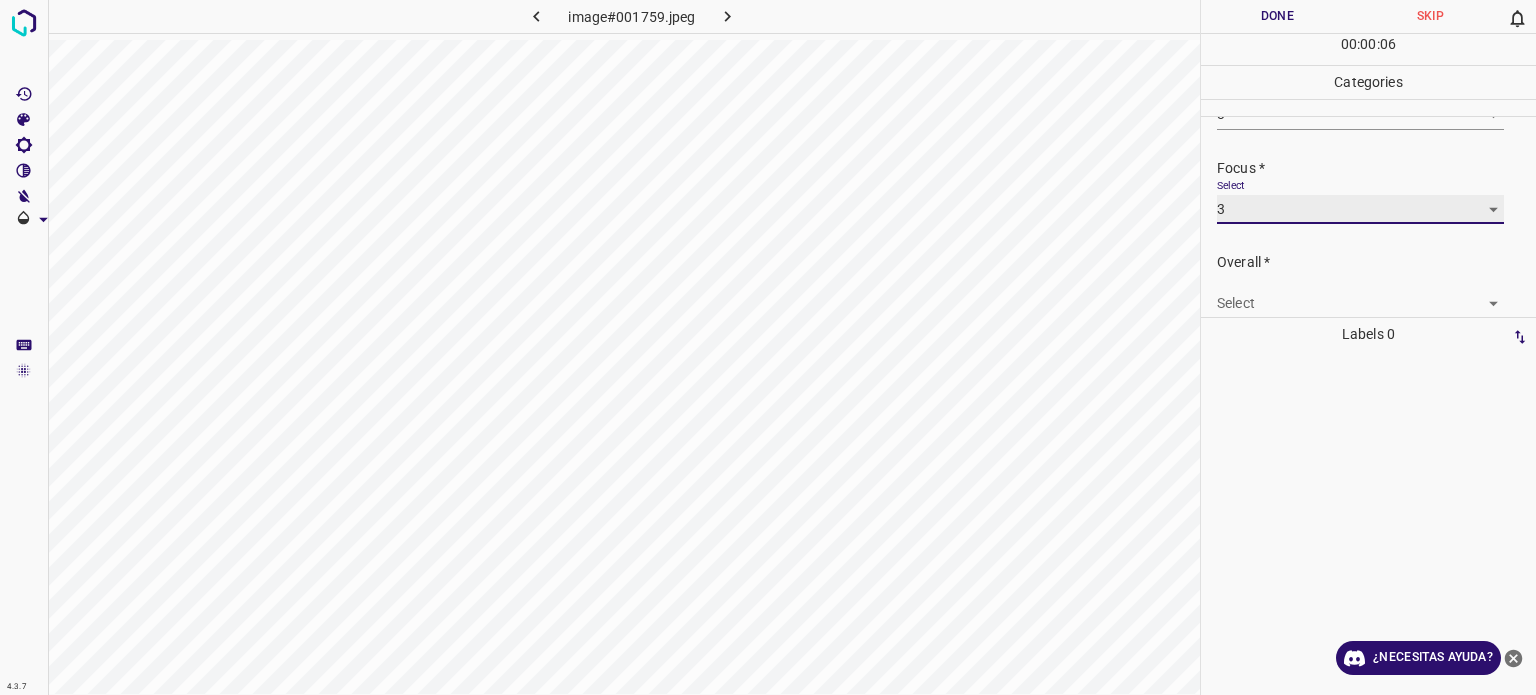scroll, scrollTop: 98, scrollLeft: 0, axis: vertical 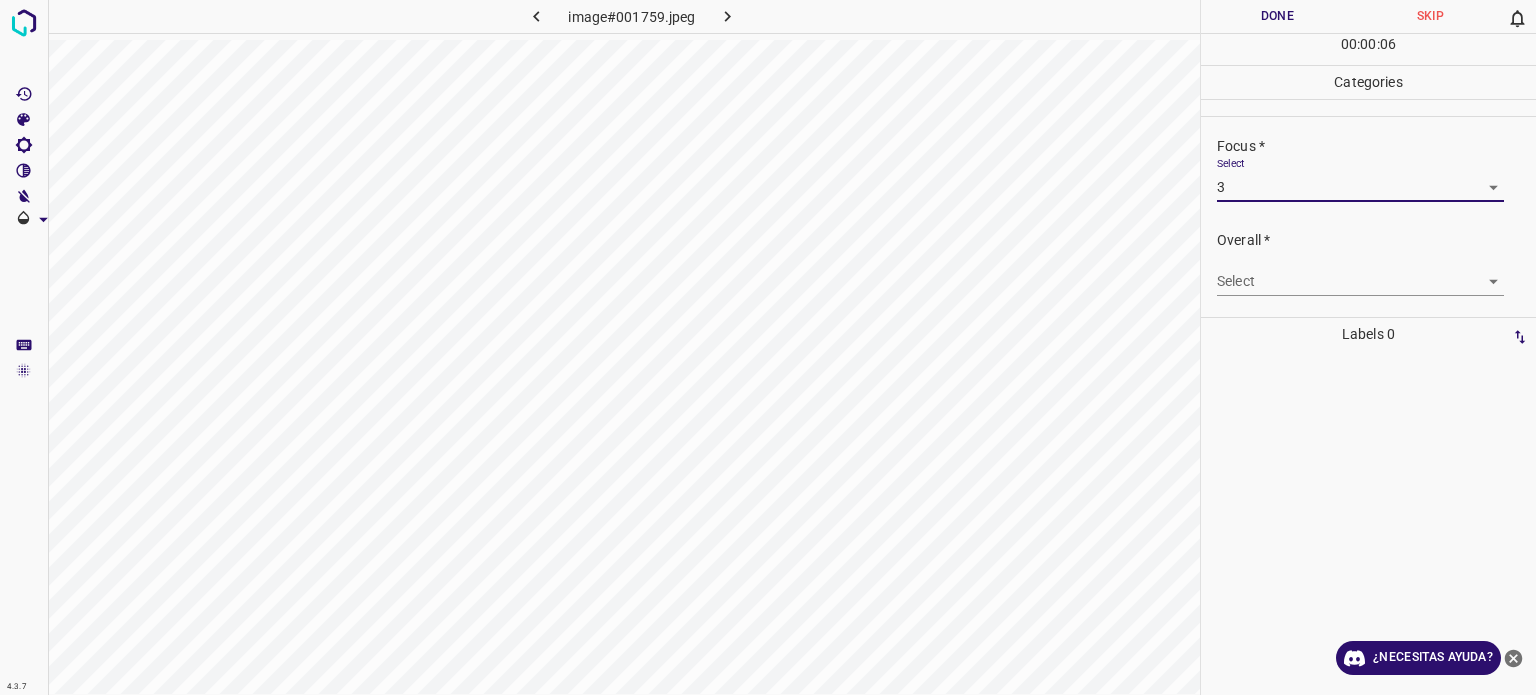 click on "4.3.7 image#001759.jpeg Done Skip 0 00 : 00 : 06 Categories Lighting * Select 3 3 Focus * Select 3 3 Overall * Select ​ Labels 0 Categories 1 Lighting 2 Focus 3 Overall Tools Space Change between modes (Draw & Edit) I Auto labeling R Restore zoom M Zoom in N Zoom out Delete Delete selecte label Filters Z Restore filters X Saturation filter C Brightness filter V Contrast filter B Gray scale filter General O Download ¿Necesitas ayuda? Texto original Valora esta traducción Tu opinión servirá para ayudar a mejorar el Traductor de Google - Texto - Esconder - Borrar" at bounding box center (768, 347) 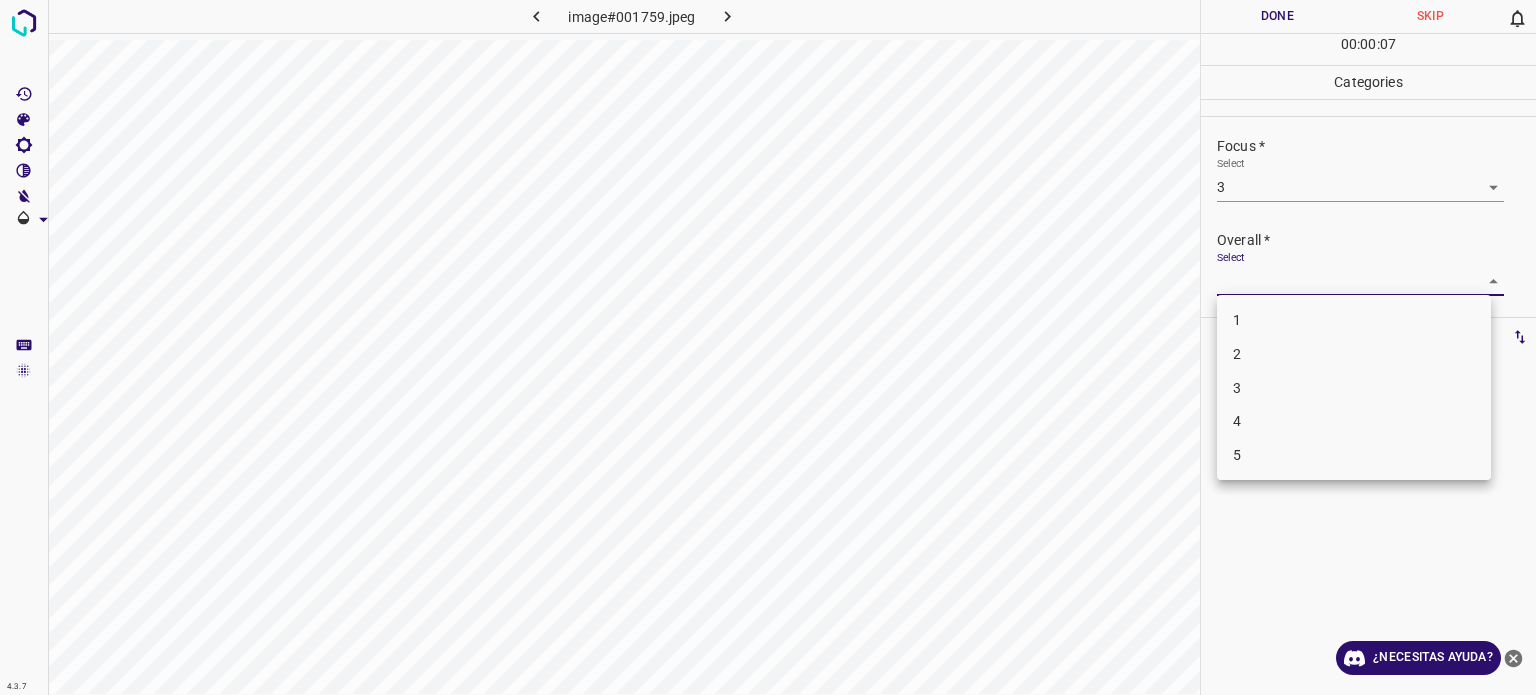 click on "3" at bounding box center (1354, 388) 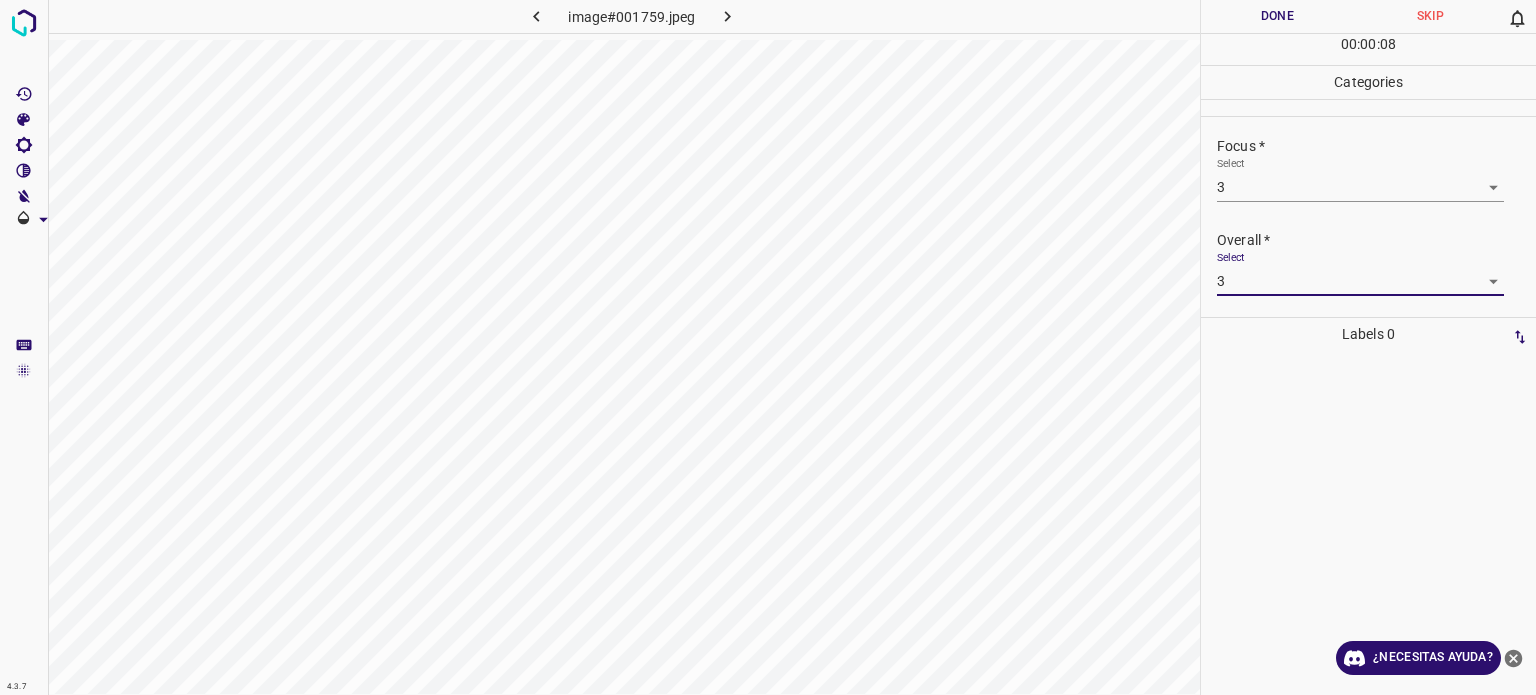 click on "Done" at bounding box center (1277, 16) 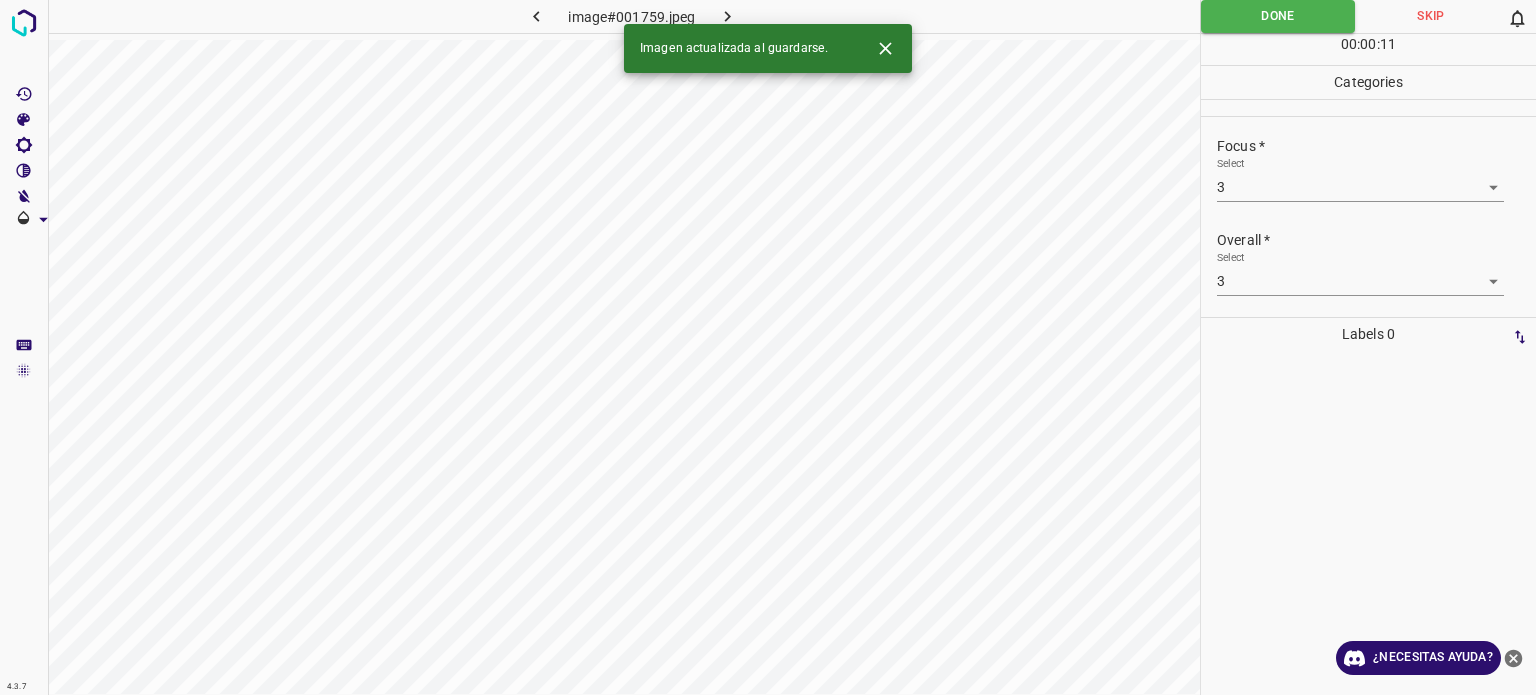 click 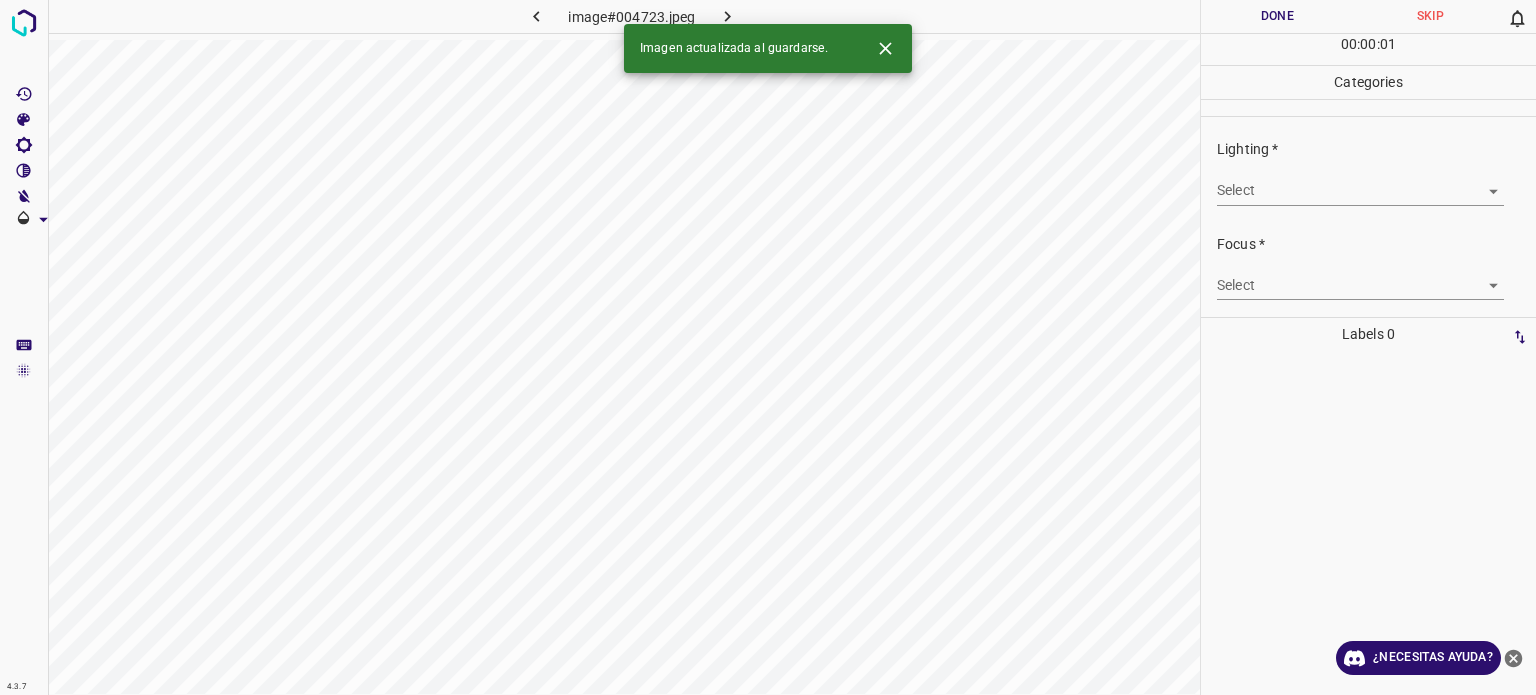 click on "4.3.7 image#004723.jpeg Done Skip 0 00   : 00   : 01   Categories Lighting *  Select ​ Focus *  Select ​ Overall *  Select ​ Labels   0 Categories 1 Lighting 2 Focus 3 Overall Tools Space Change between modes (Draw & Edit) I Auto labeling R Restore zoom M Zoom in N Zoom out Delete Delete selecte label Filters Z Restore filters X Saturation filter C Brightness filter V Contrast filter B Gray scale filter General O Download Imagen actualizada al guardarse. ¿Necesitas ayuda? Texto original Valora esta traducción Tu opinión servirá para ayudar a mejorar el Traductor de Google - Texto - Esconder - Borrar" at bounding box center [768, 347] 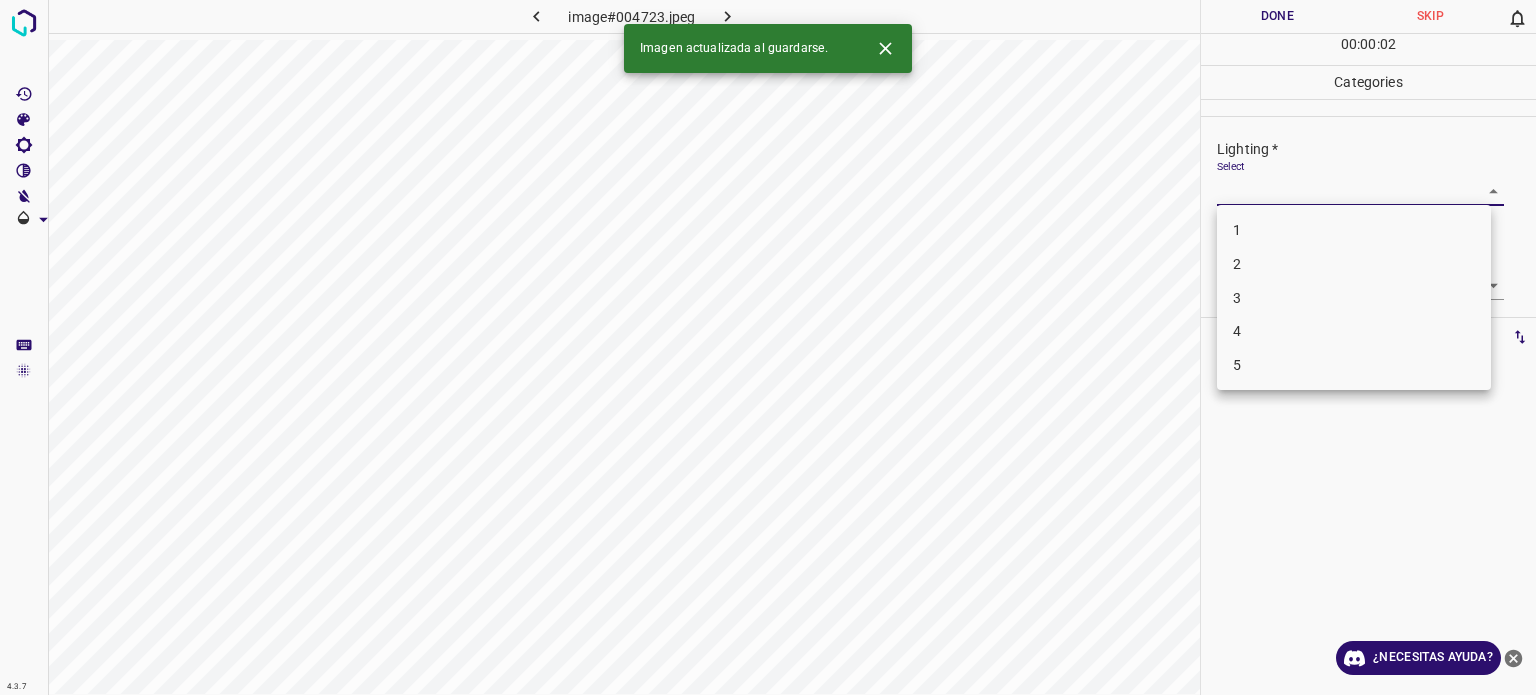 click on "3" at bounding box center (1354, 298) 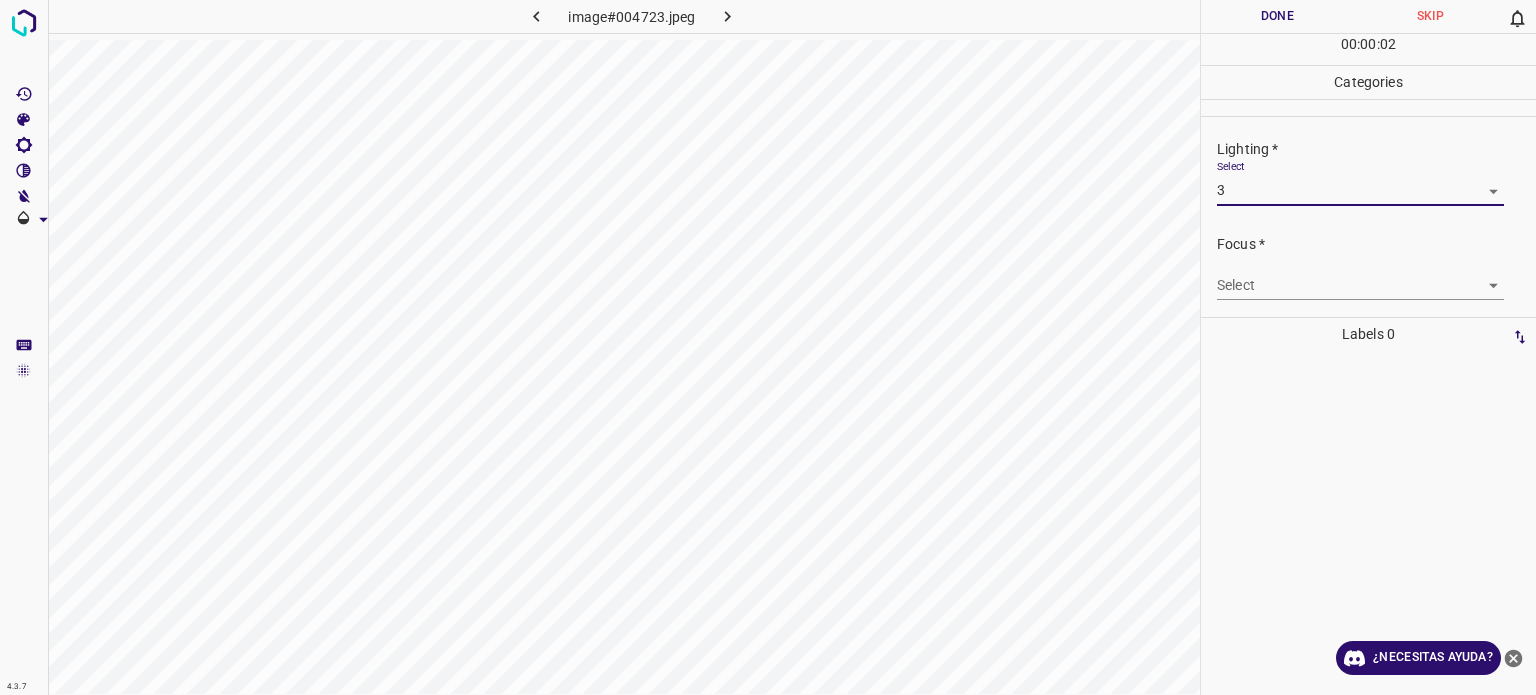 click on "4.3.7 image#004723.jpeg Done Skip 0 00 : 00 : 02 Categories Lighting * Select 3 3 Focus * Select ​ Overall * Select ​ Labels 0 Categories 1 Lighting 2 Focus 3 Overall Tools Space Change between modes (Draw & Edit) I Auto labeling R Restore zoom M Zoom in N Zoom out Delete Delete selecte label Filters Z Restore filters X Saturation filter C Brightness filter V Contrast filter B Gray scale filter General O Download ¿Necesitas ayuda? Texto original Valora esta traducción Tu opinión servirá para ayudar a mejorar el Traductor de Google - Texto - Esconder - Borrar" at bounding box center (768, 347) 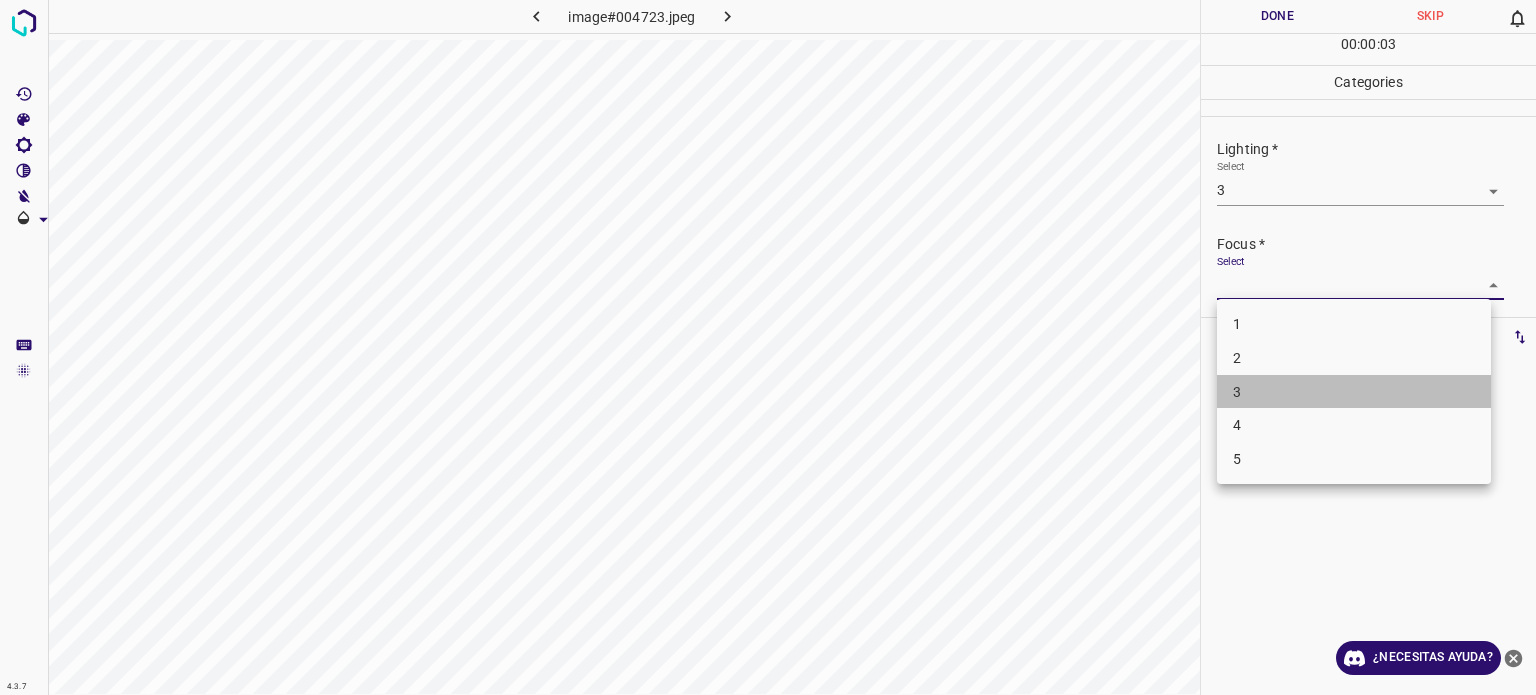 click on "3" at bounding box center (1354, 392) 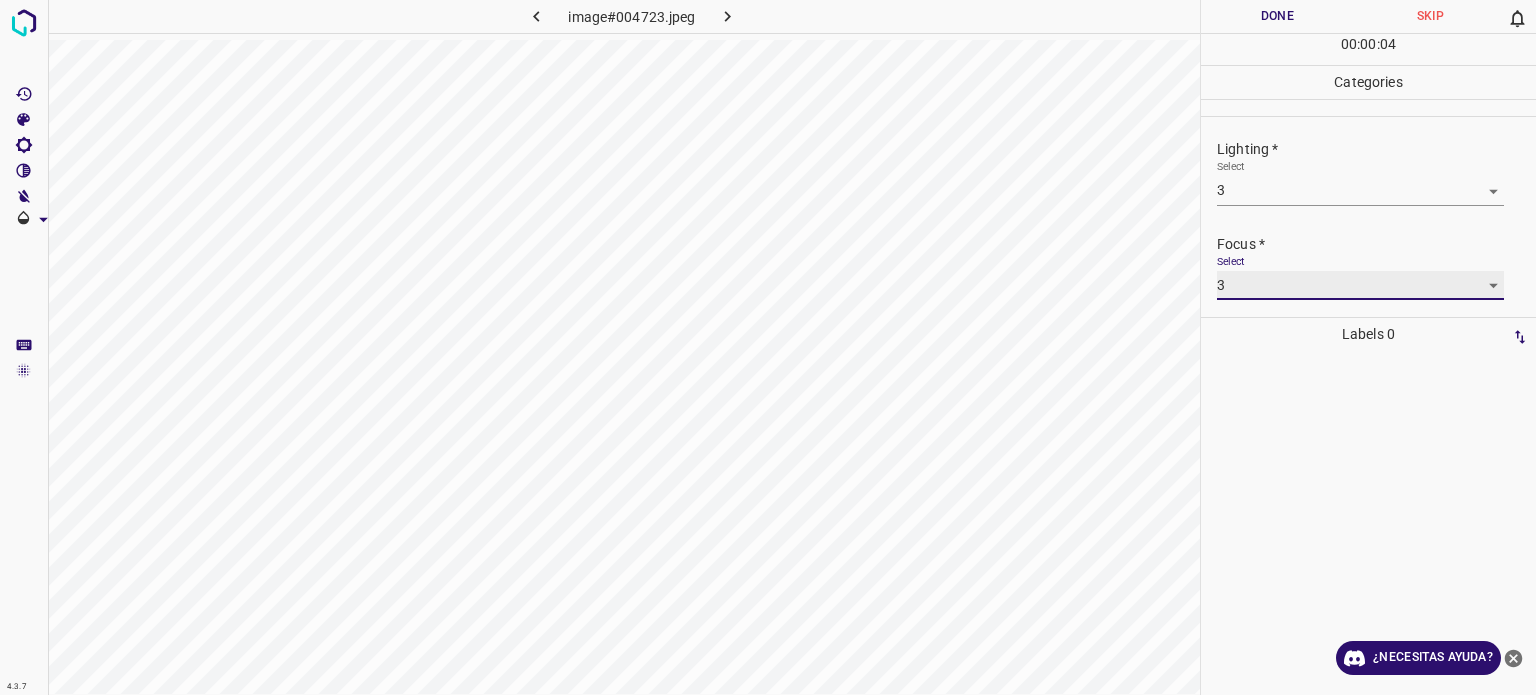 scroll, scrollTop: 98, scrollLeft: 0, axis: vertical 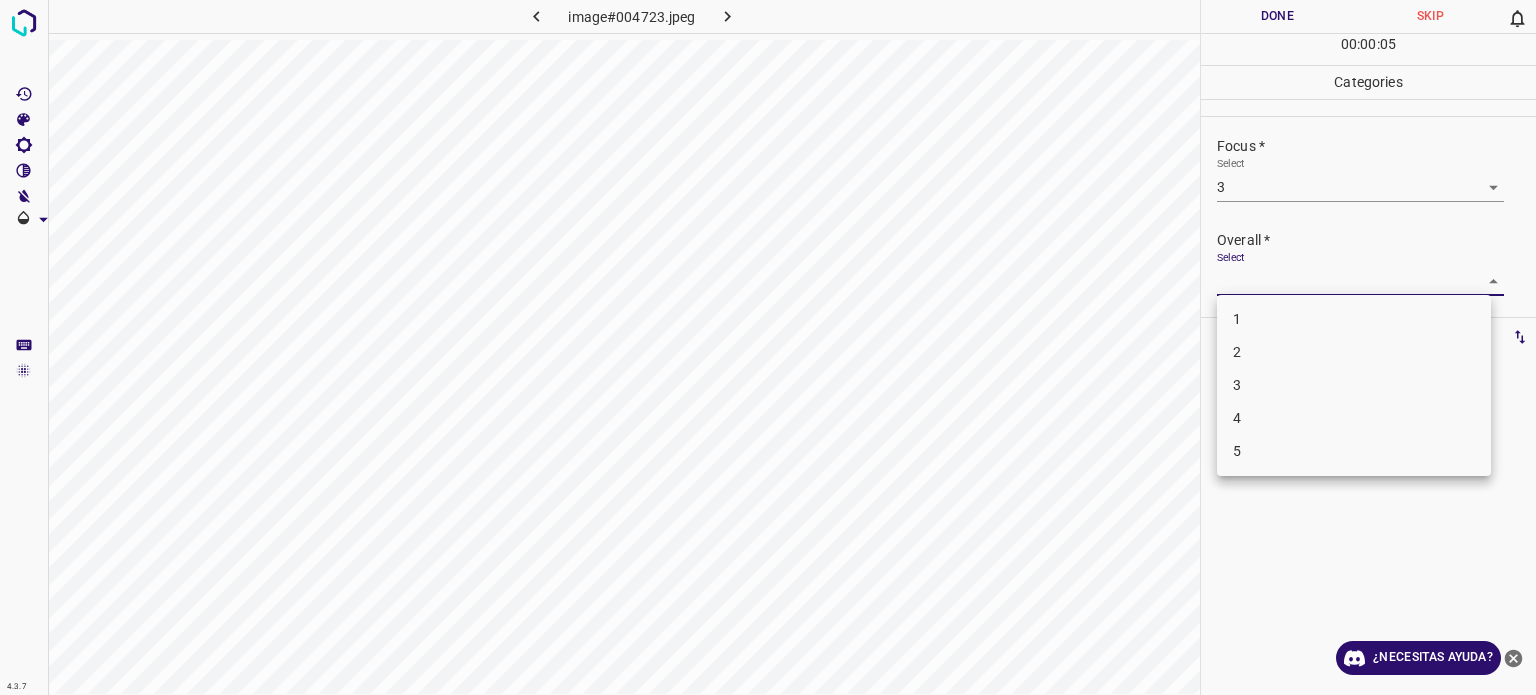 click on "4.3.7 image#004723.jpeg Done Skip 0 00   : 00   : 05   Categories Lighting *  Select 3 3 Focus *  Select 3 3 Overall *  Select ​ Labels   0 Categories 1 Lighting 2 Focus 3 Overall Tools Space Change between modes (Draw & Edit) I Auto labeling R Restore zoom M Zoom in N Zoom out Delete Delete selecte label Filters Z Restore filters X Saturation filter C Brightness filter V Contrast filter B Gray scale filter General O Download ¿Necesitas ayuda? Texto original Valora esta traducción Tu opinión servirá para ayudar a mejorar el Traductor de Google - Texto - Esconder - Borrar 1 2 3 4 5" at bounding box center [768, 347] 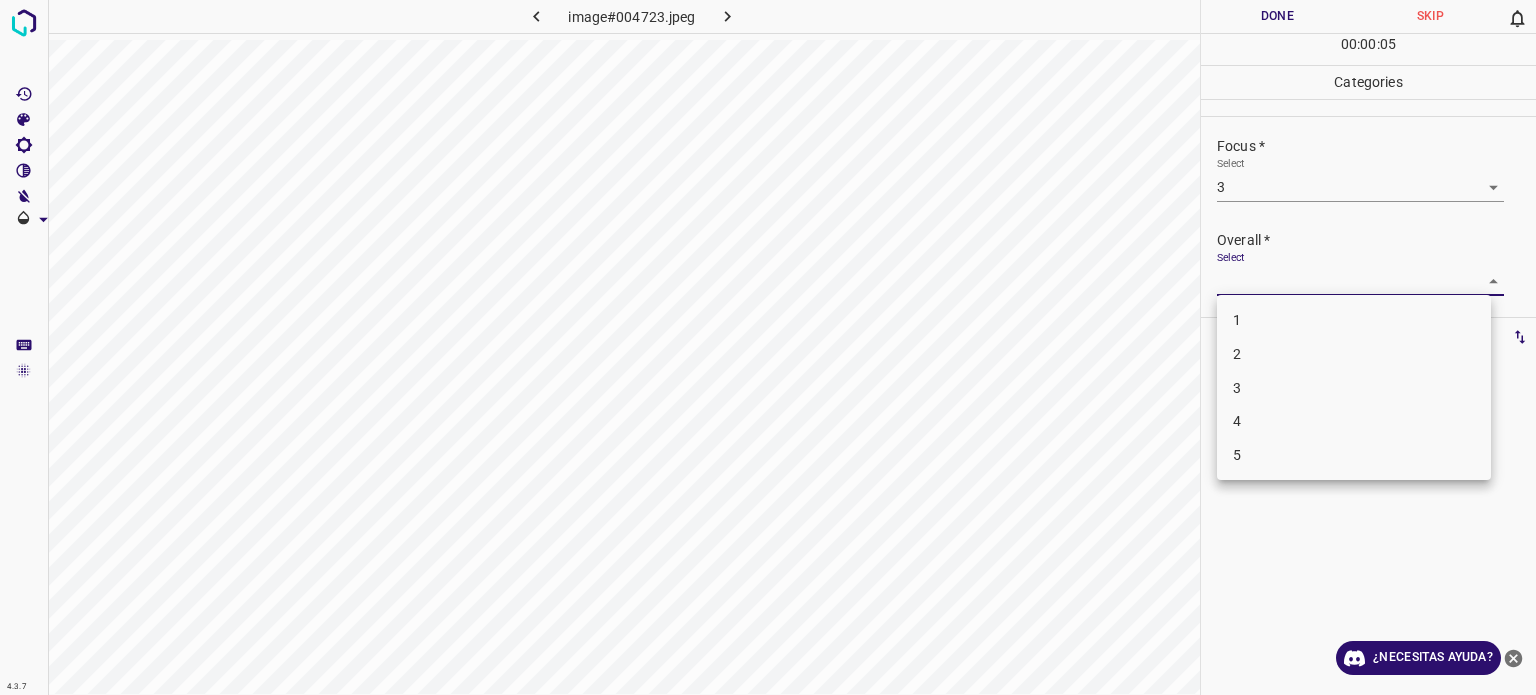 drag, startPoint x: 1238, startPoint y: 389, endPoint x: 1219, endPoint y: 354, distance: 39.824615 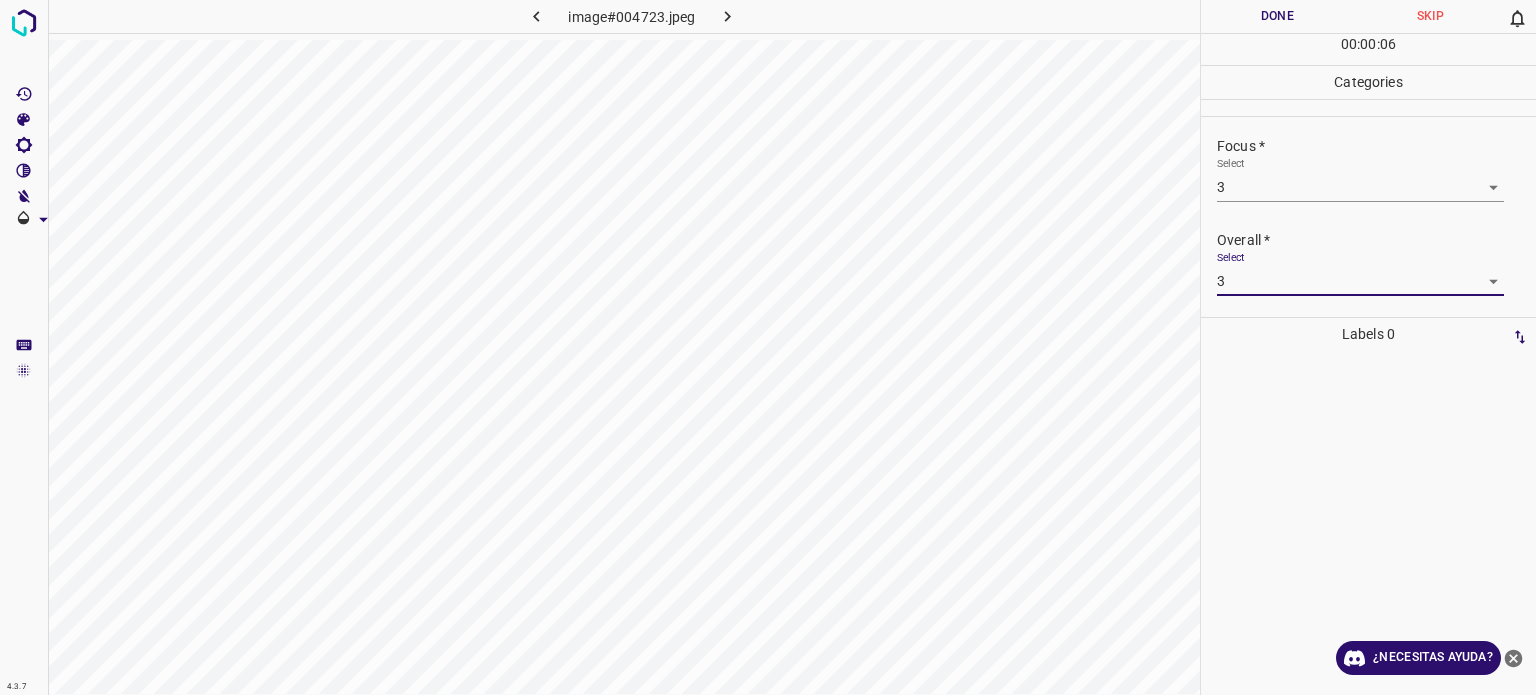 click on "Done" at bounding box center (1277, 16) 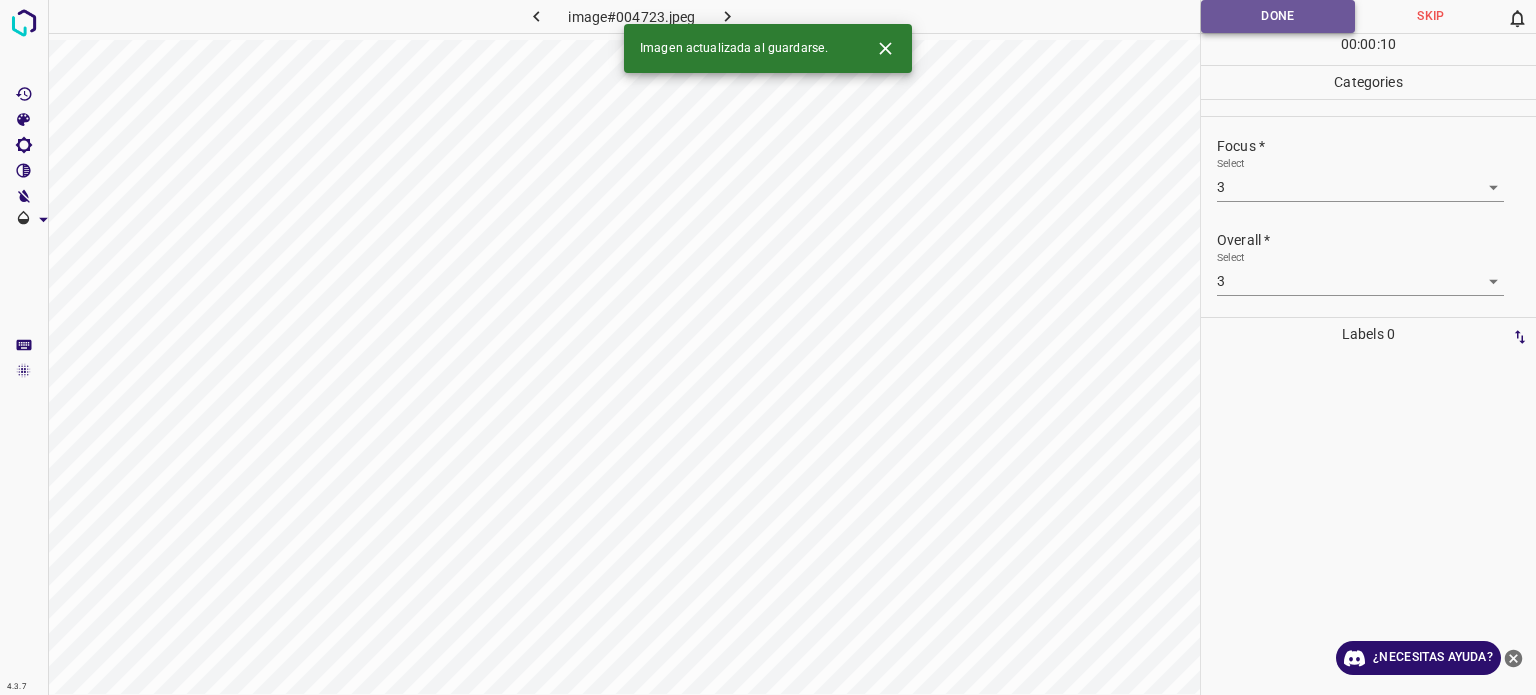 click on "Done" at bounding box center (1278, 16) 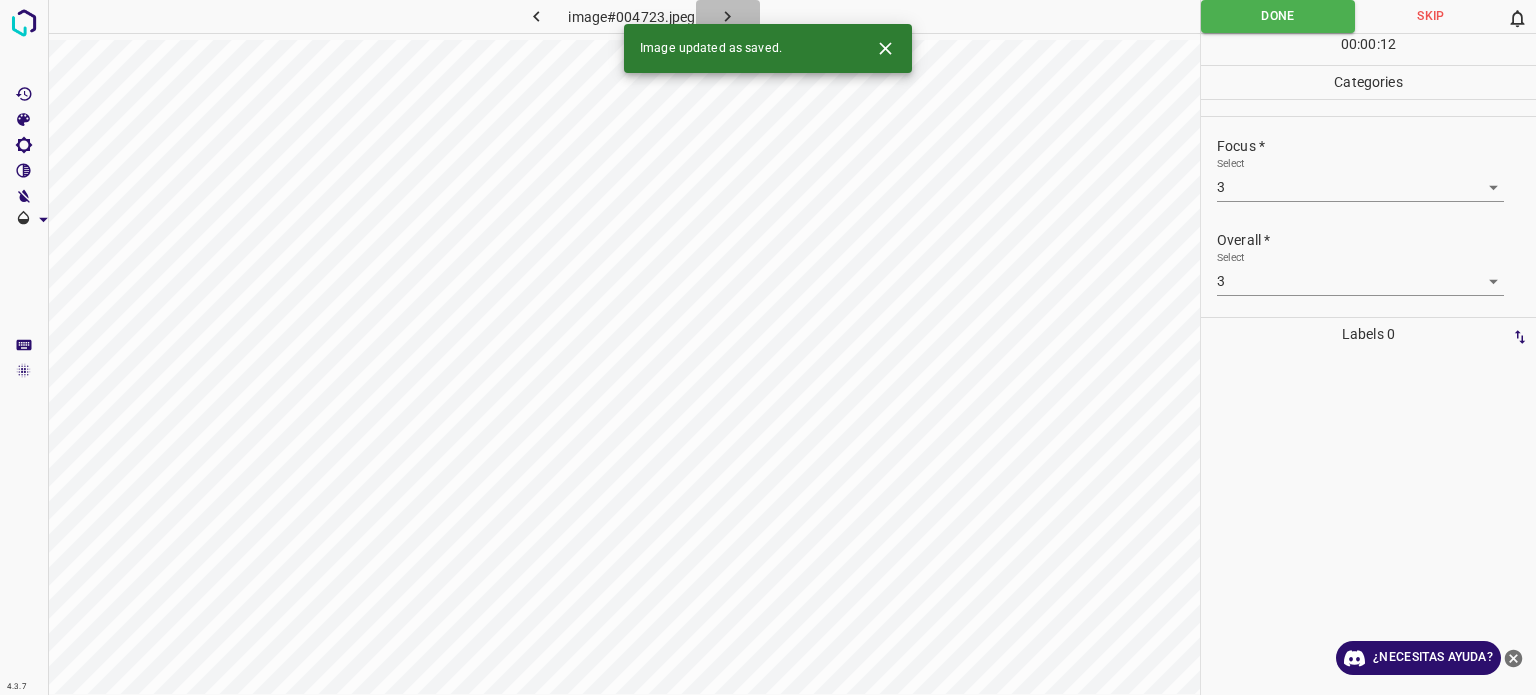 click 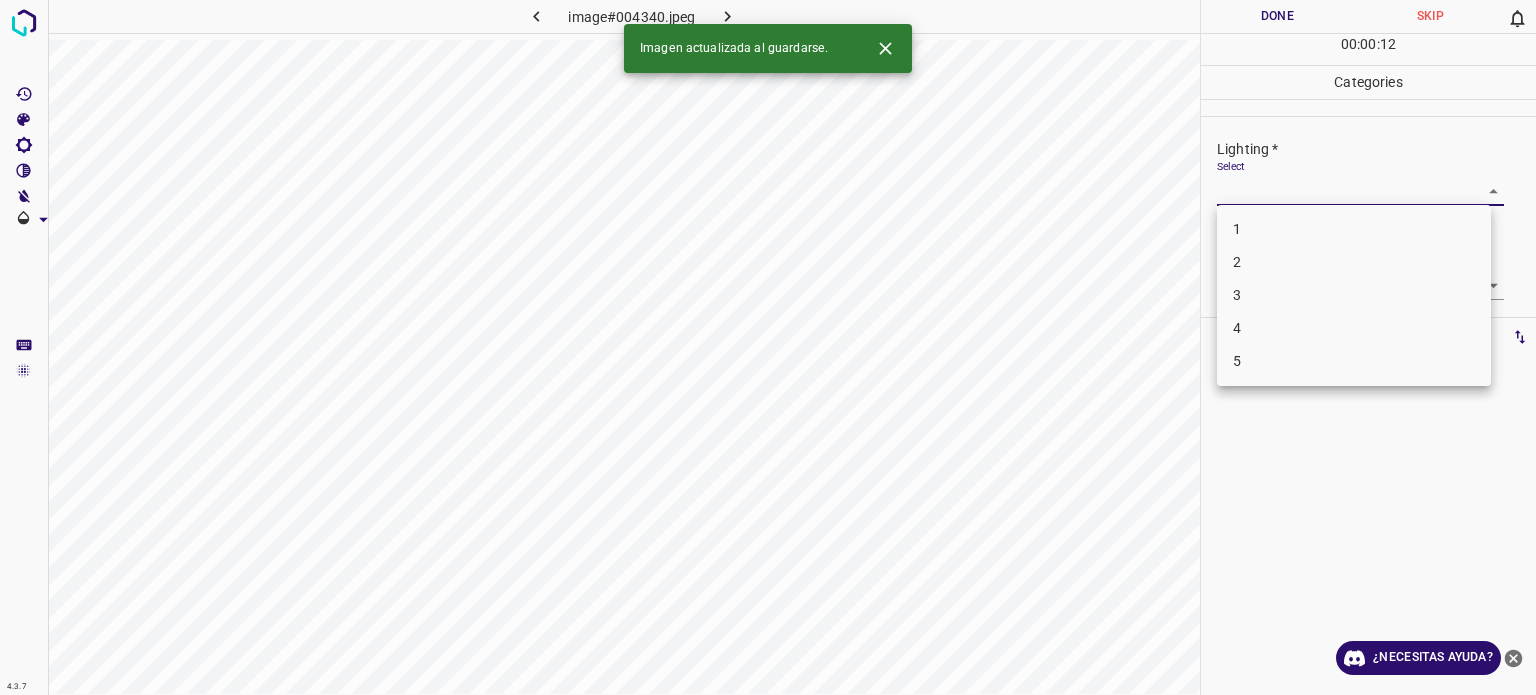 click on "4.3.7 image#004340.jpeg Done Skip 0 00   : 00   : 12   Categories Lighting *  Select ​ Focus *  Select ​ Overall *  Select ​ Labels   0 Categories 1 Lighting 2 Focus 3 Overall Tools Space Change between modes (Draw & Edit) I Auto labeling R Restore zoom M Zoom in N Zoom out Delete Delete selecte label Filters Z Restore filters X Saturation filter C Brightness filter V Contrast filter B Gray scale filter General O Download Imagen actualizada al guardarse. ¿Necesitas ayuda? Texto original Valora esta traducción Tu opinión servirá para ayudar a mejorar el Traductor de Google - Texto - Esconder - Borrar 1 2 3 4 5" at bounding box center [768, 347] 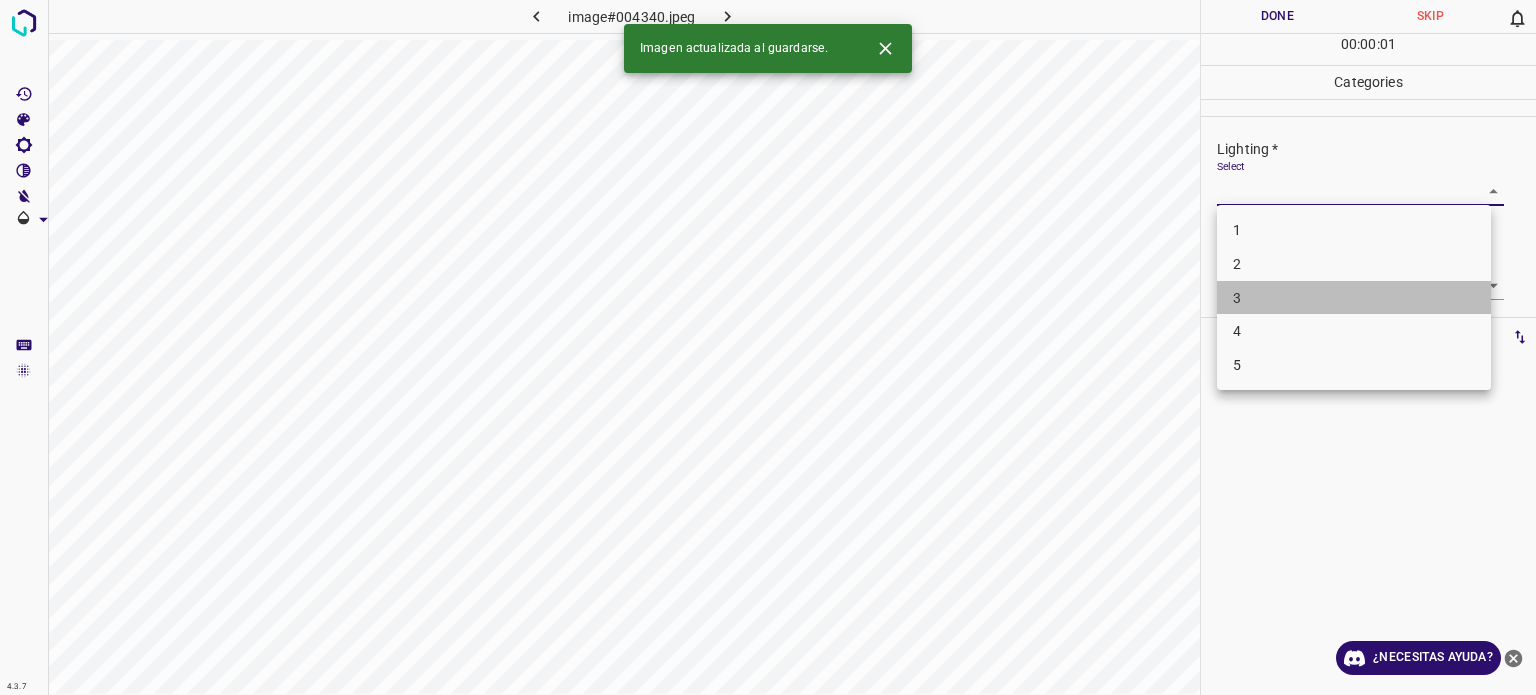 click on "3" at bounding box center [1354, 298] 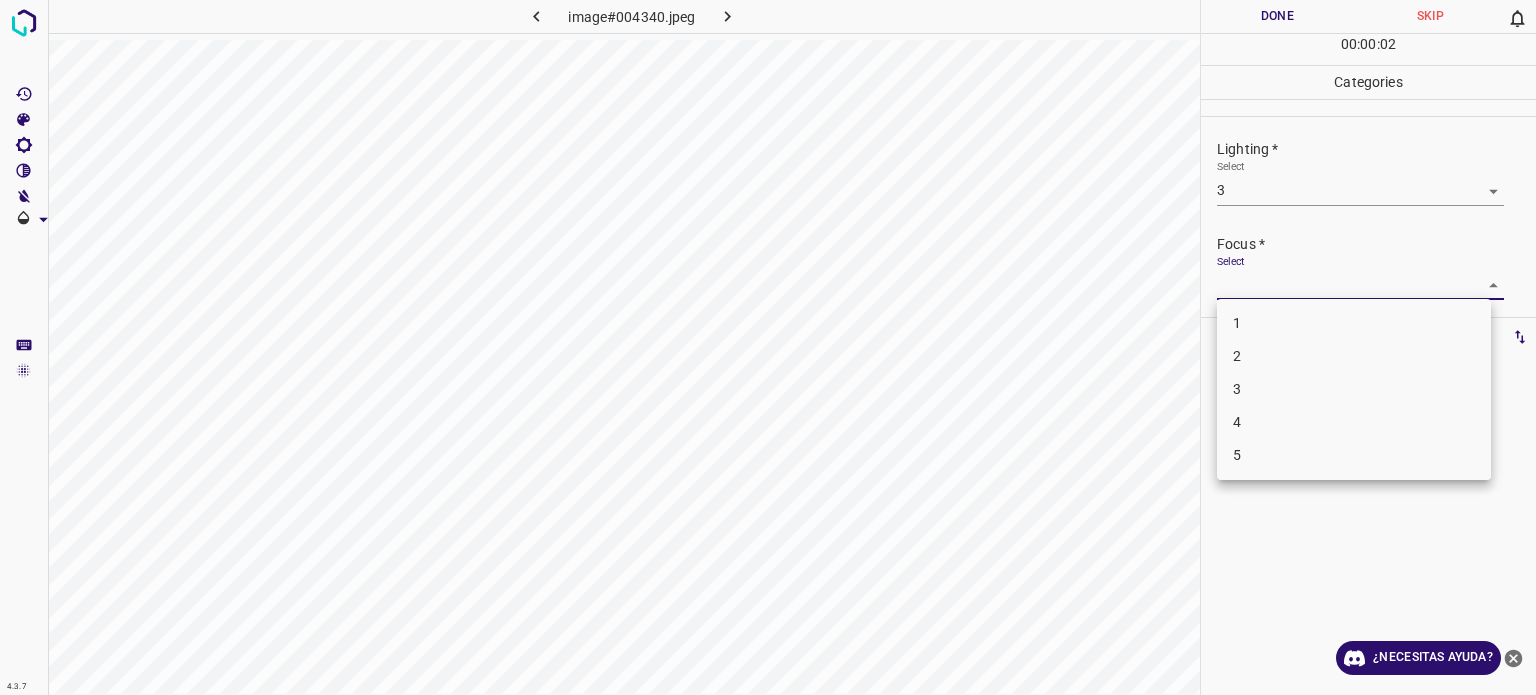 click on "4.3.7 image#004340.jpeg Done Skip 0 00   : 00   : 02   Categories Lighting *  Select 3 3 Focus *  Select ​ Overall *  Select ​ Labels   0 Categories 1 Lighting 2 Focus 3 Overall Tools Space Change between modes (Draw & Edit) I Auto labeling R Restore zoom M Zoom in N Zoom out Delete Delete selecte label Filters Z Restore filters X Saturation filter C Brightness filter V Contrast filter B Gray scale filter General O Download ¿Necesitas ayuda? Texto original Valora esta traducción Tu opinión servirá para ayudar a mejorar el Traductor de Google - Texto - Esconder - Borrar 1 2 3 4 5" at bounding box center (768, 347) 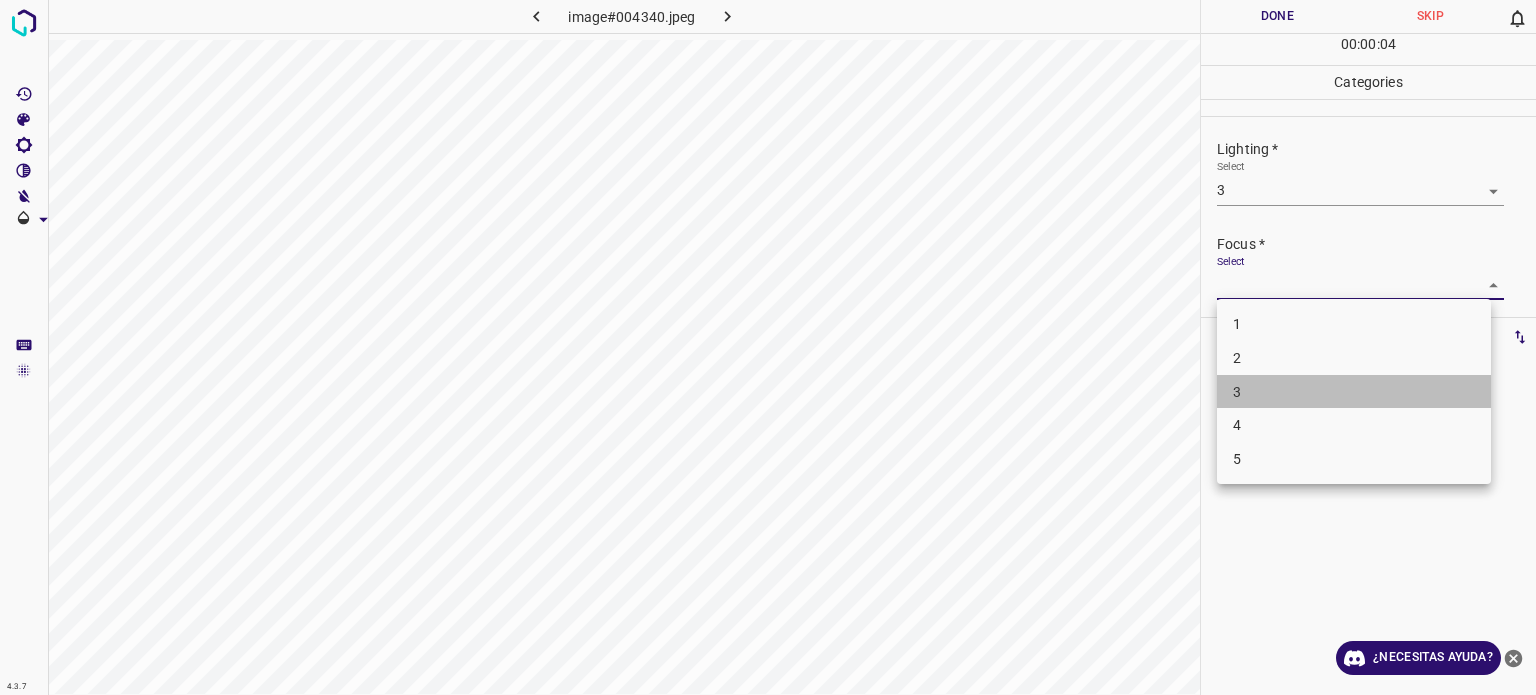 click on "3" at bounding box center (1354, 392) 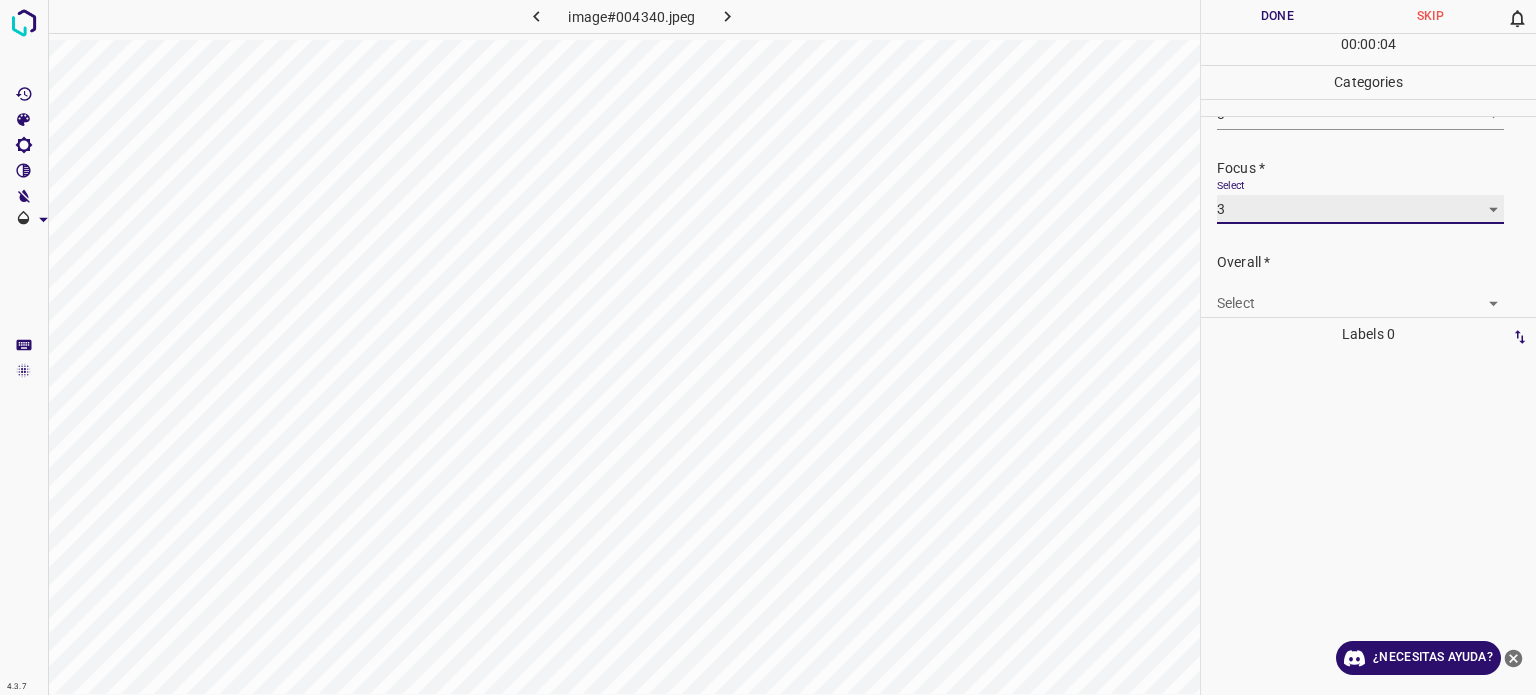 scroll, scrollTop: 98, scrollLeft: 0, axis: vertical 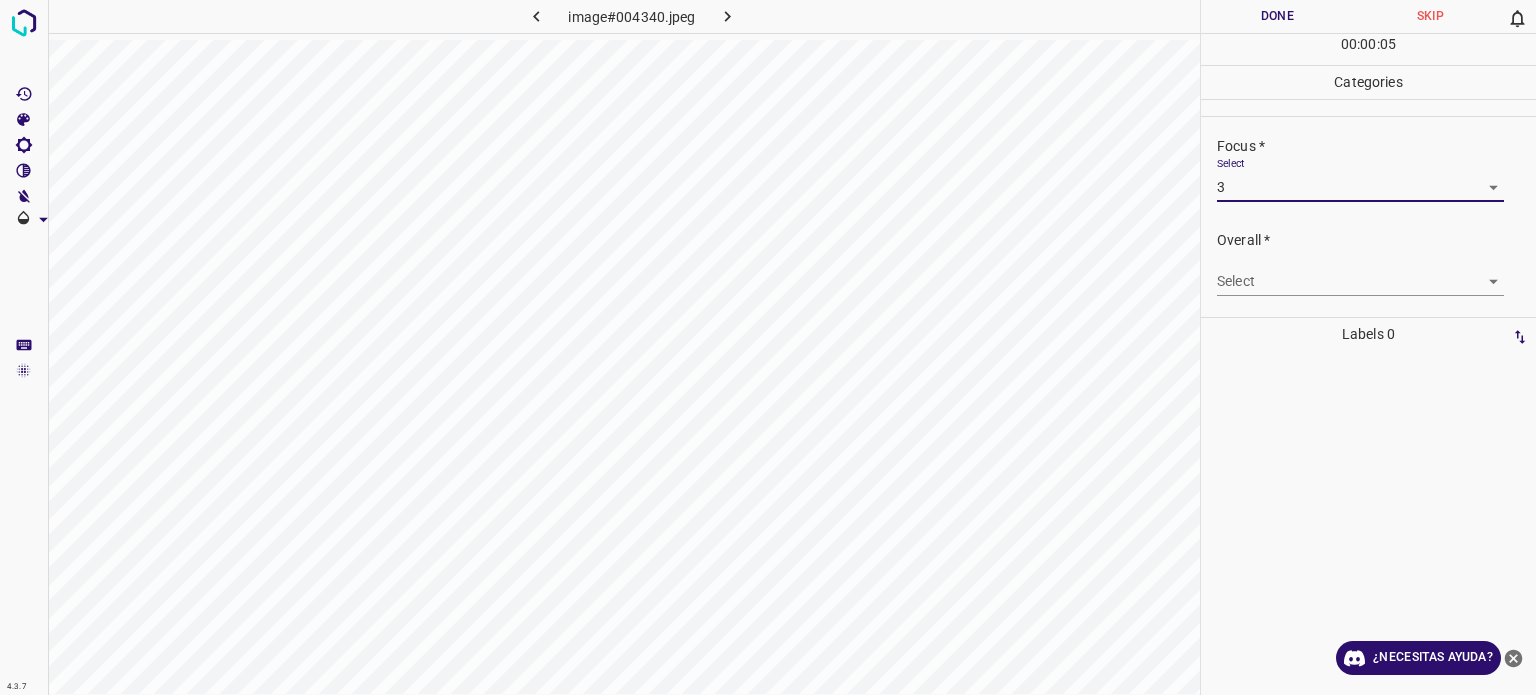 click on "4.3.7 image#004340.jpeg Done Skip 0 00   : 00   : 05   Categories Lighting *  Select 3 3 Focus *  Select 3 3 Overall *  Select ​ Labels   0 Categories 1 Lighting 2 Focus 3 Overall Tools Space Change between modes (Draw & Edit) I Auto labeling R Restore zoom M Zoom in N Zoom out Delete Delete selecte label Filters Z Restore filters X Saturation filter C Brightness filter V Contrast filter B Gray scale filter General O Download ¿Necesitas ayuda? Texto original Valora esta traducción Tu opinión servirá para ayudar a mejorar el Traductor de Google - Texto - Esconder - Borrar" at bounding box center [768, 347] 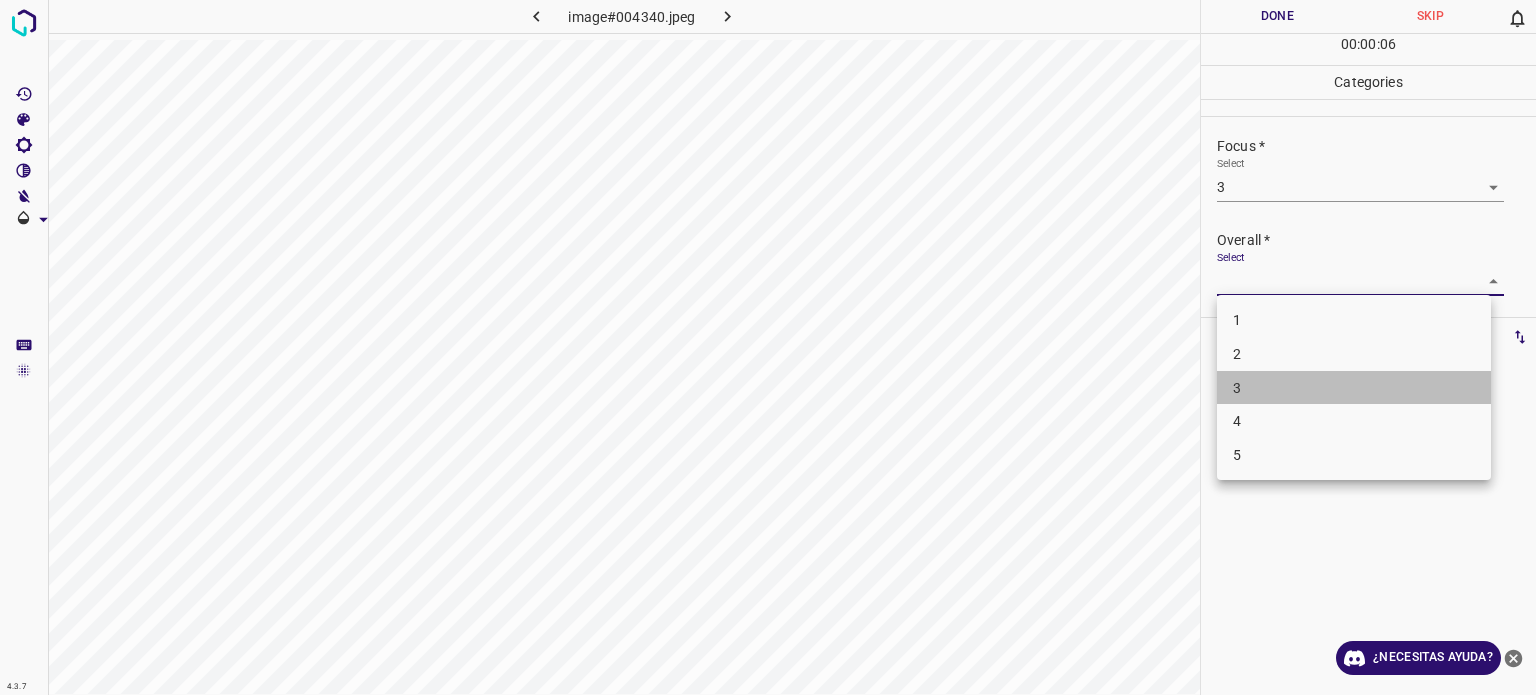 click on "3" at bounding box center (1354, 388) 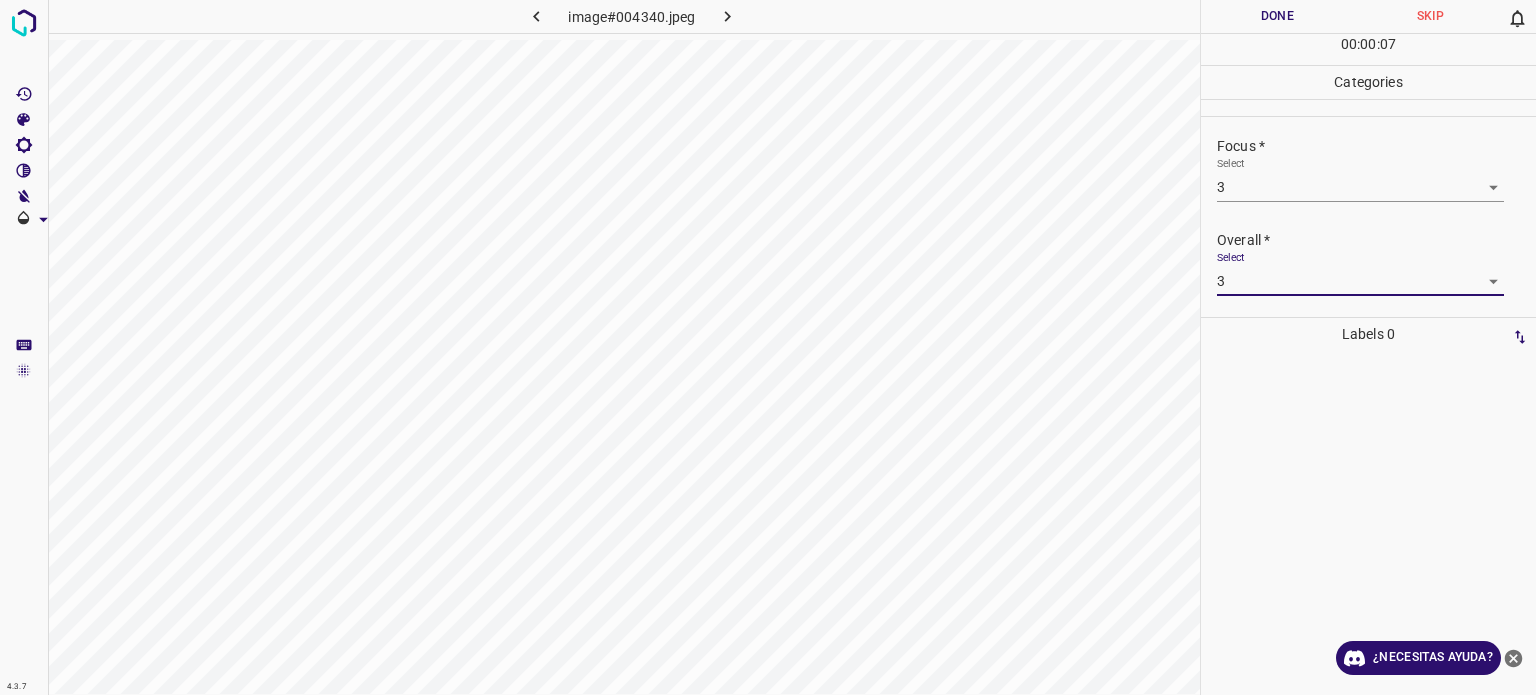 click on "Done" at bounding box center (1277, 16) 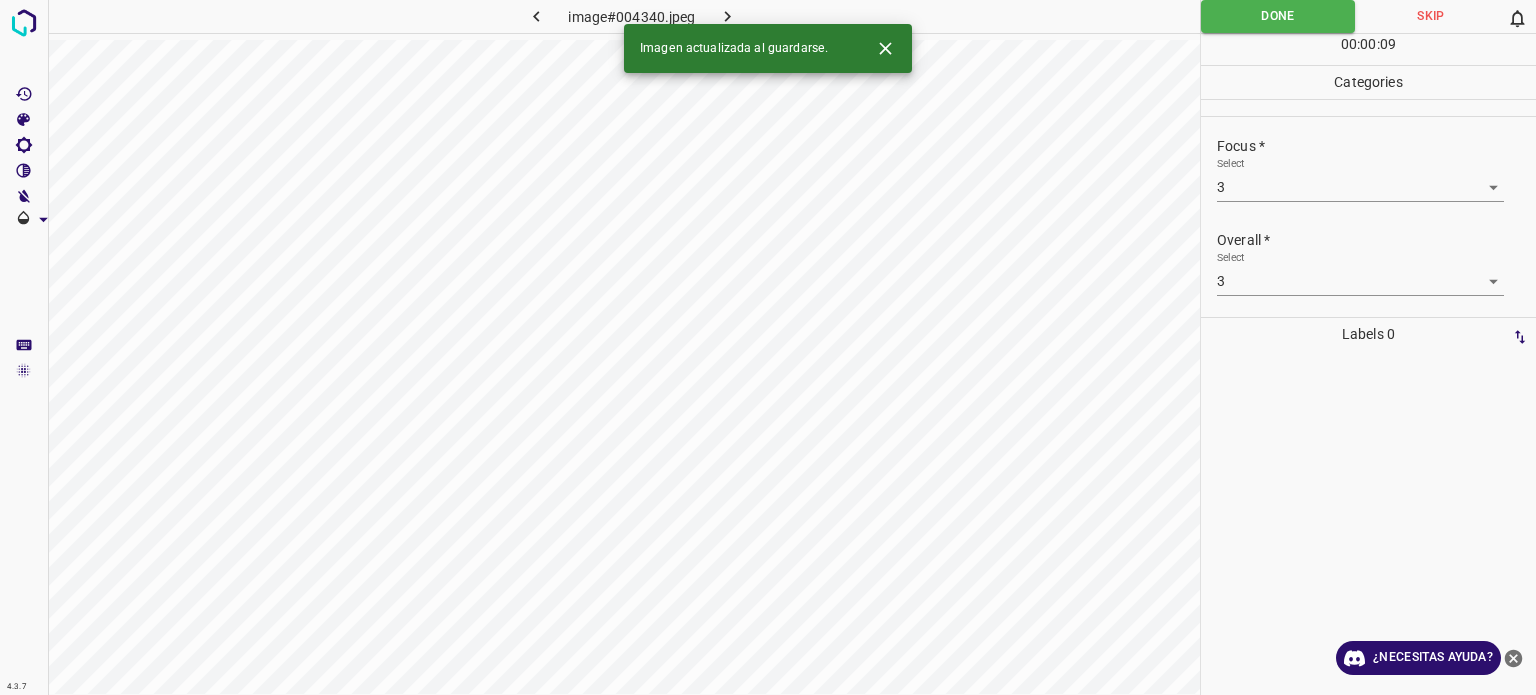 click 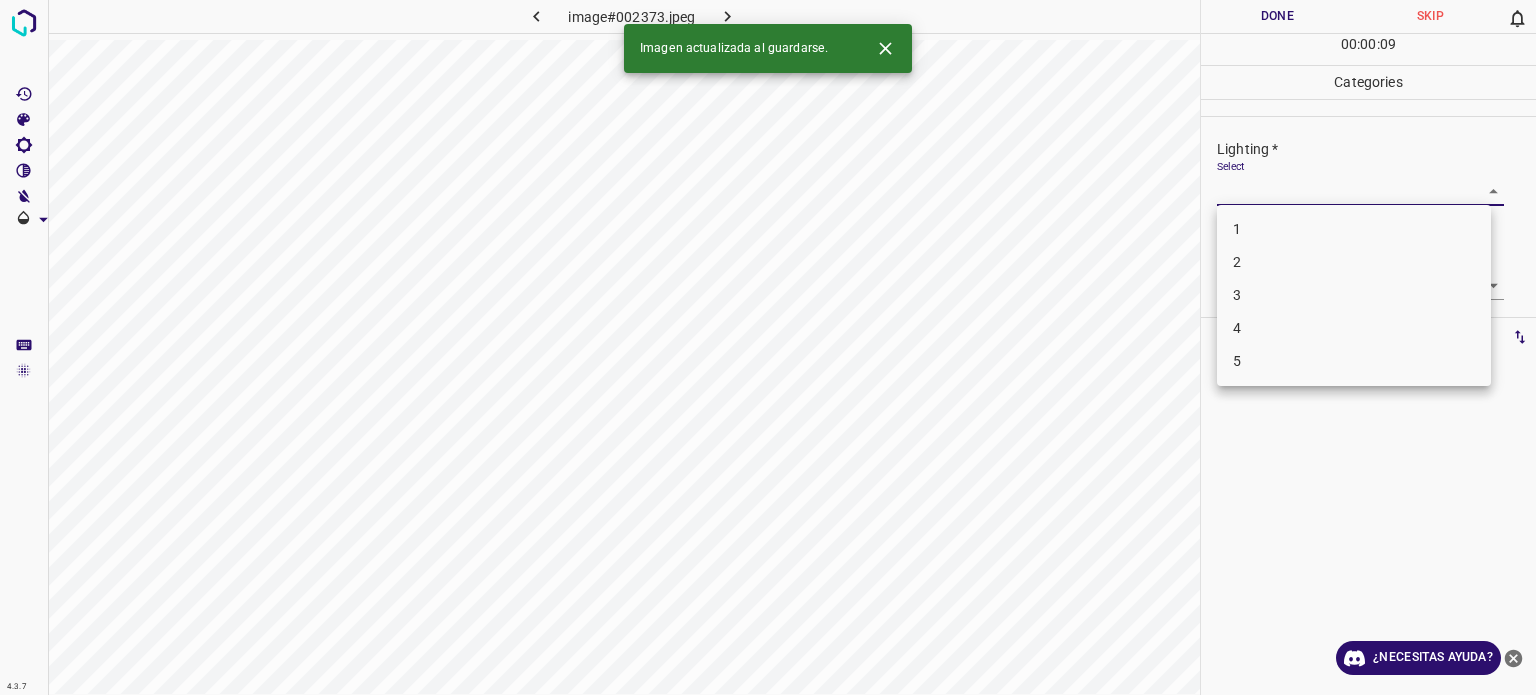drag, startPoint x: 1254, startPoint y: 190, endPoint x: 1249, endPoint y: 214, distance: 24.5153 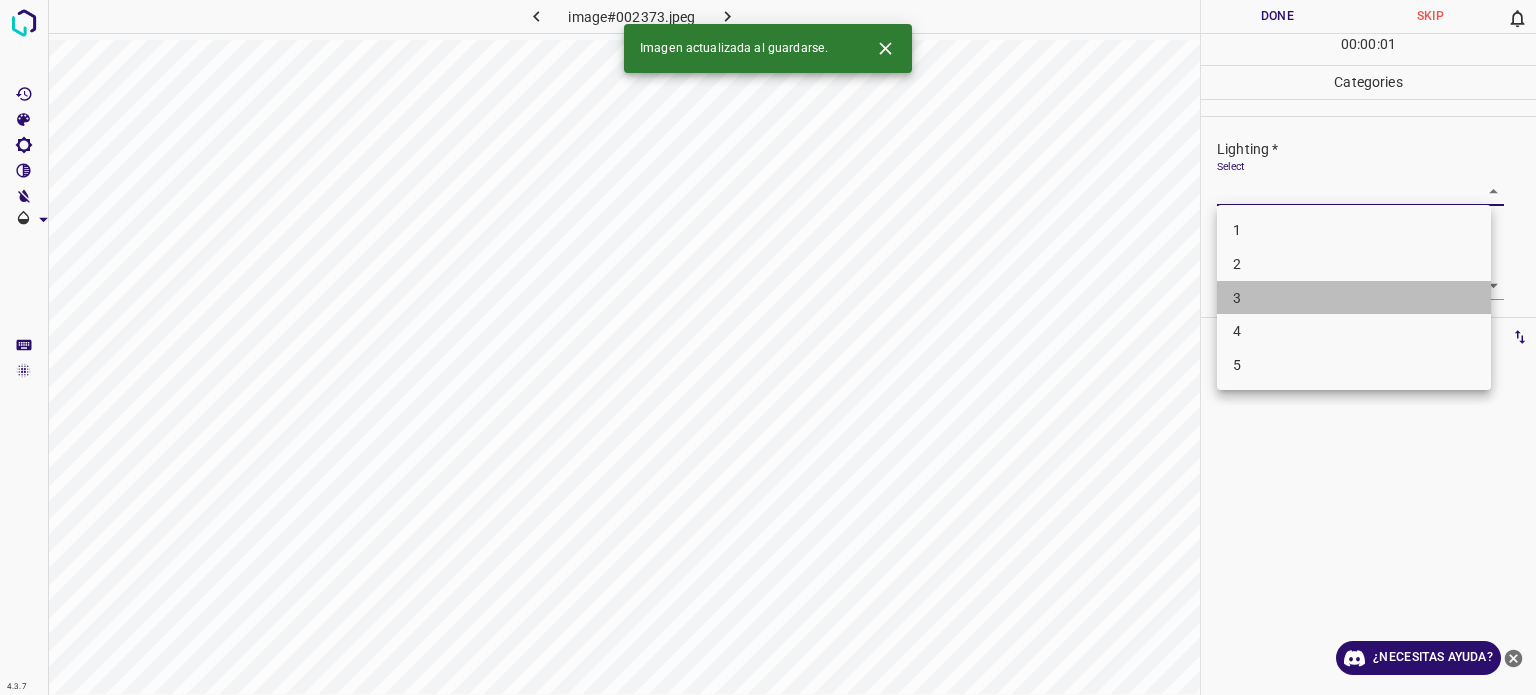 click on "3" at bounding box center [1237, 297] 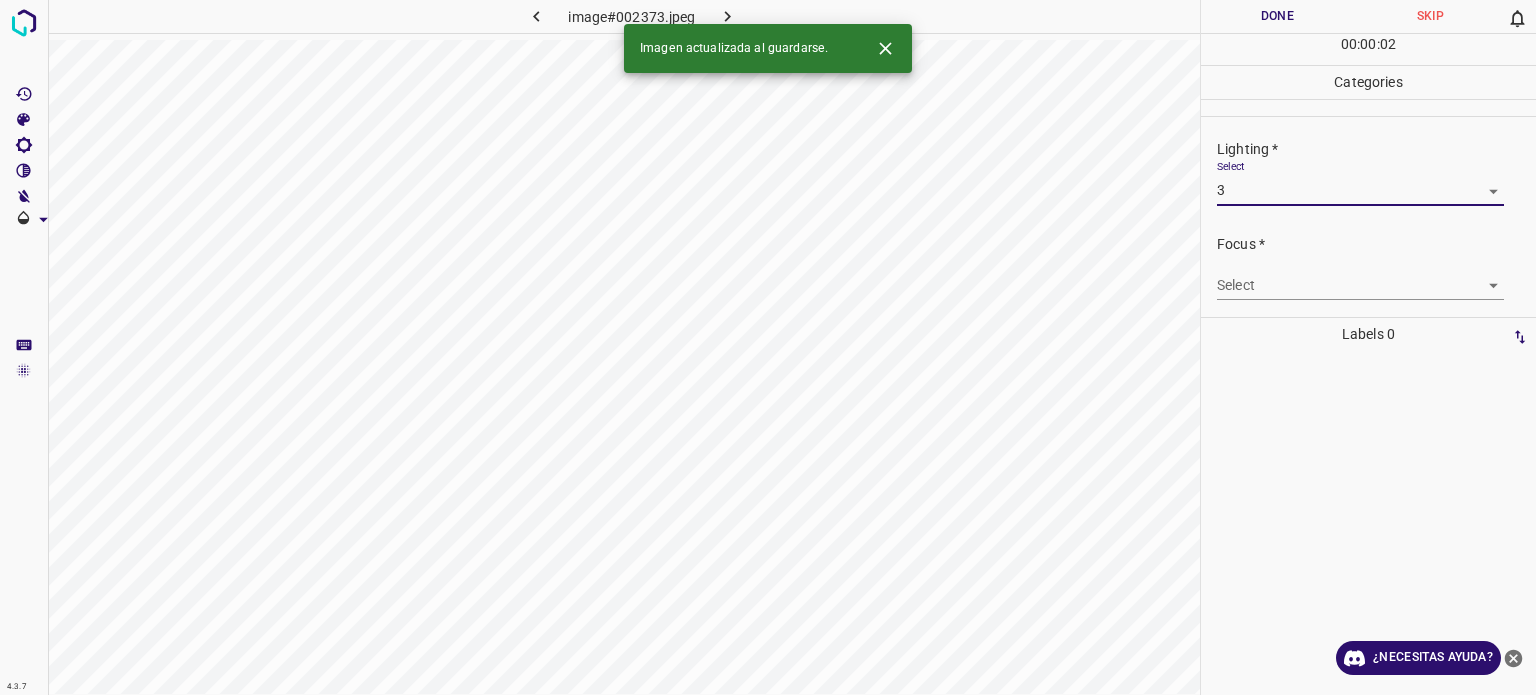 click on "4.3.7 image#002373.jpeg Done Skip 0 00   : 00   : 02   Categories Lighting *  Select 3 3 Focus *  Select ​ Overall *  Select ​ Labels   0 Categories 1 Lighting 2 Focus 3 Overall Tools Space Change between modes (Draw & Edit) I Auto labeling R Restore zoom M Zoom in N Zoom out Delete Delete selecte label Filters Z Restore filters X Saturation filter C Brightness filter V Contrast filter B Gray scale filter General O Download Imagen actualizada al guardarse. ¿Necesitas ayuda? Texto original Valora esta traducción Tu opinión servirá para ayudar a mejorar el Traductor de Google - Texto - Esconder - Borrar" at bounding box center [768, 347] 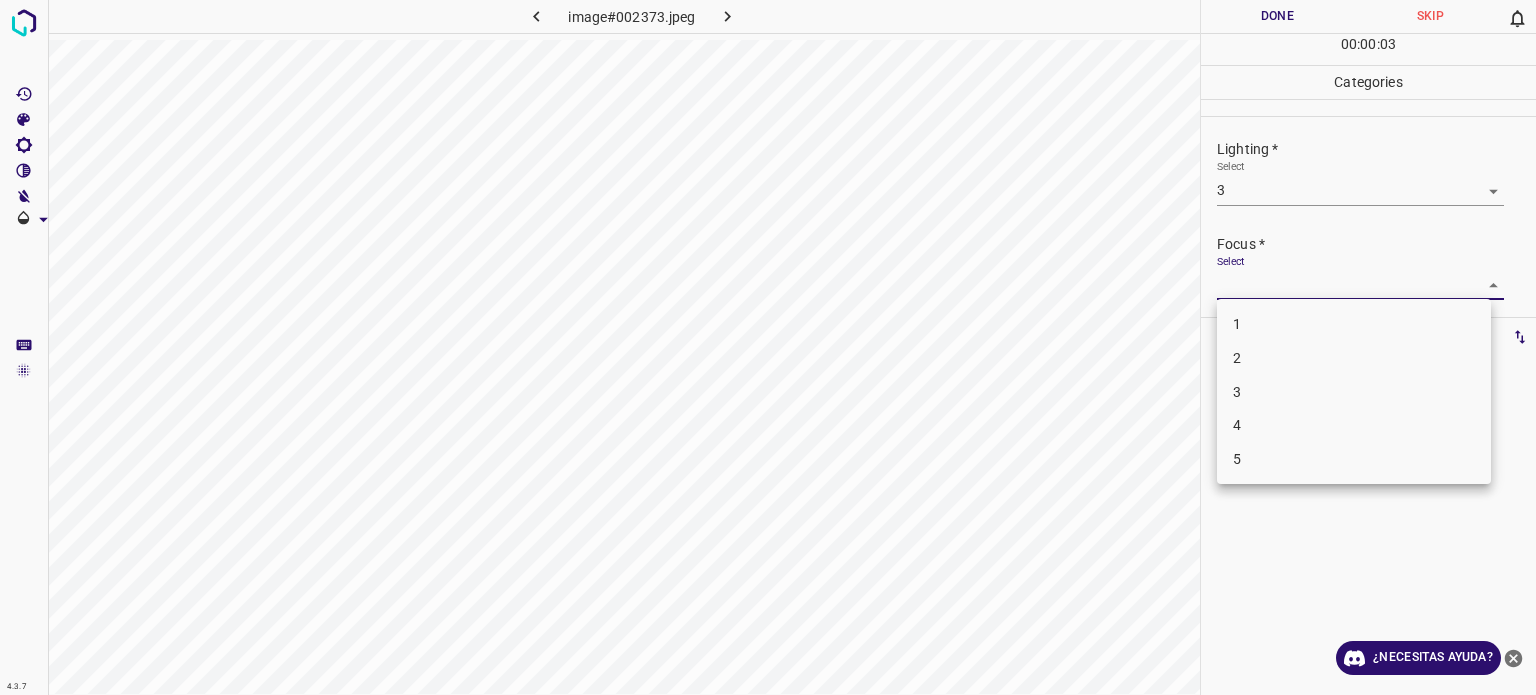 click on "3" at bounding box center [1237, 391] 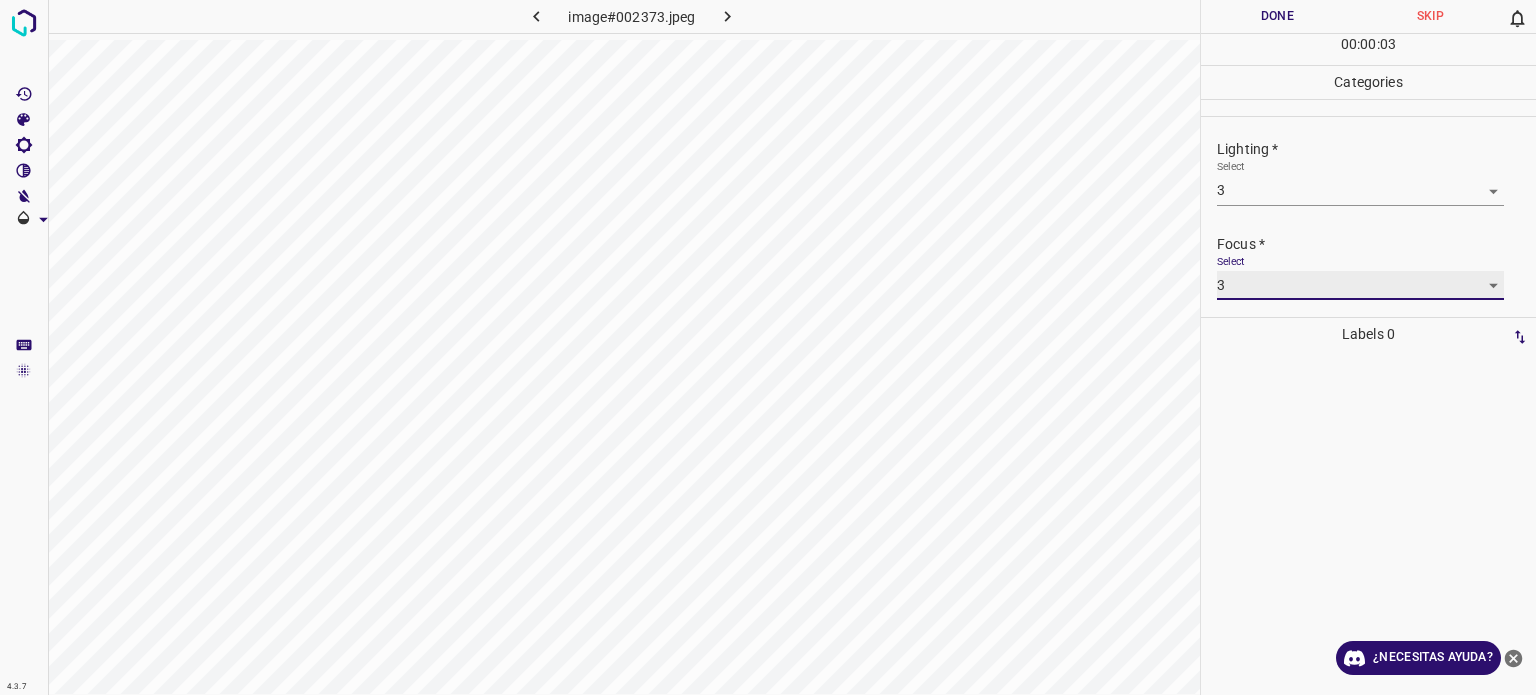 scroll, scrollTop: 98, scrollLeft: 0, axis: vertical 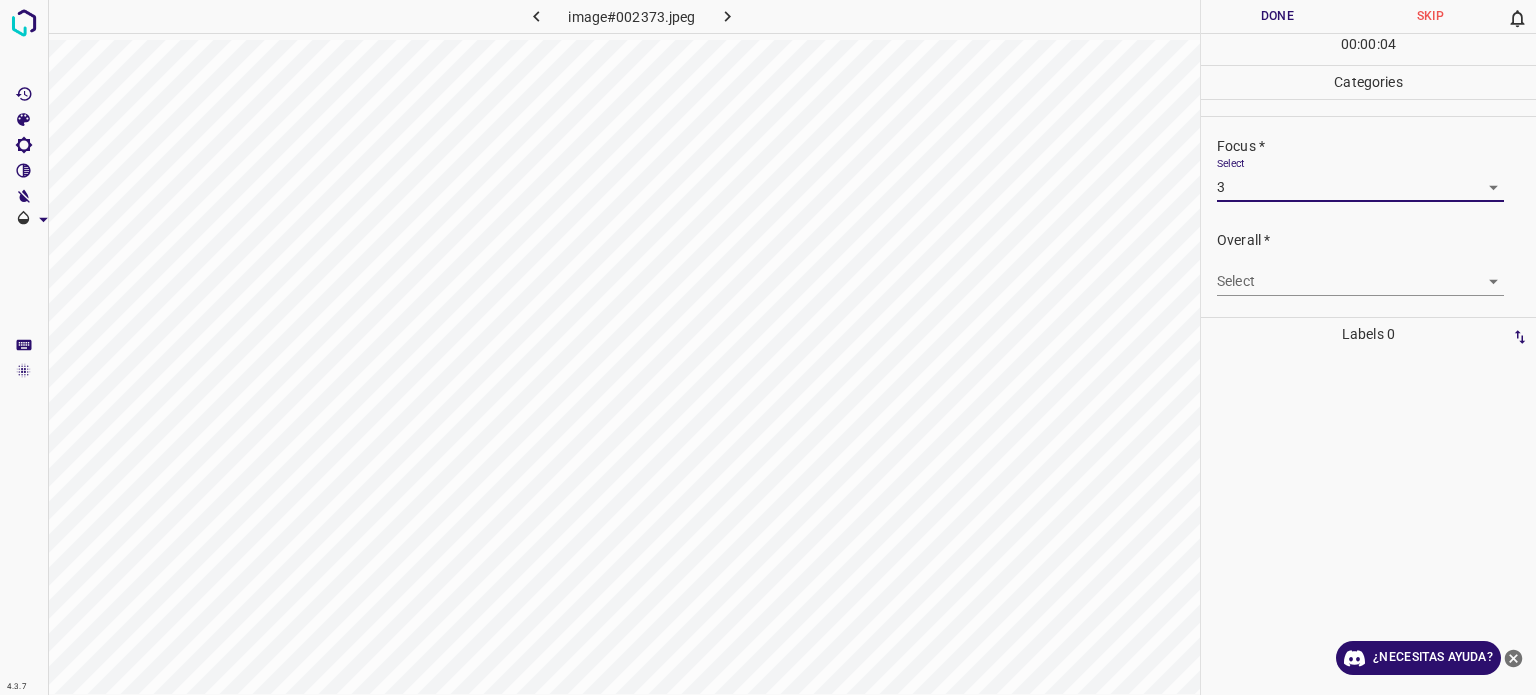 click on "4.3.7 image#002373.jpeg Done Skip 0 00   : 00   : 04   Categories Lighting *  Select 3 3 Focus *  Select 3 3 Overall *  Select ​ Labels   0 Categories 1 Lighting 2 Focus 3 Overall Tools Space Change between modes (Draw & Edit) I Auto labeling R Restore zoom M Zoom in N Zoom out Delete Delete selecte label Filters Z Restore filters X Saturation filter C Brightness filter V Contrast filter B Gray scale filter General O Download ¿Necesitas ayuda? Texto original Valora esta traducción Tu opinión servirá para ayudar a mejorar el Traductor de Google - Texto - Esconder - Borrar" at bounding box center [768, 347] 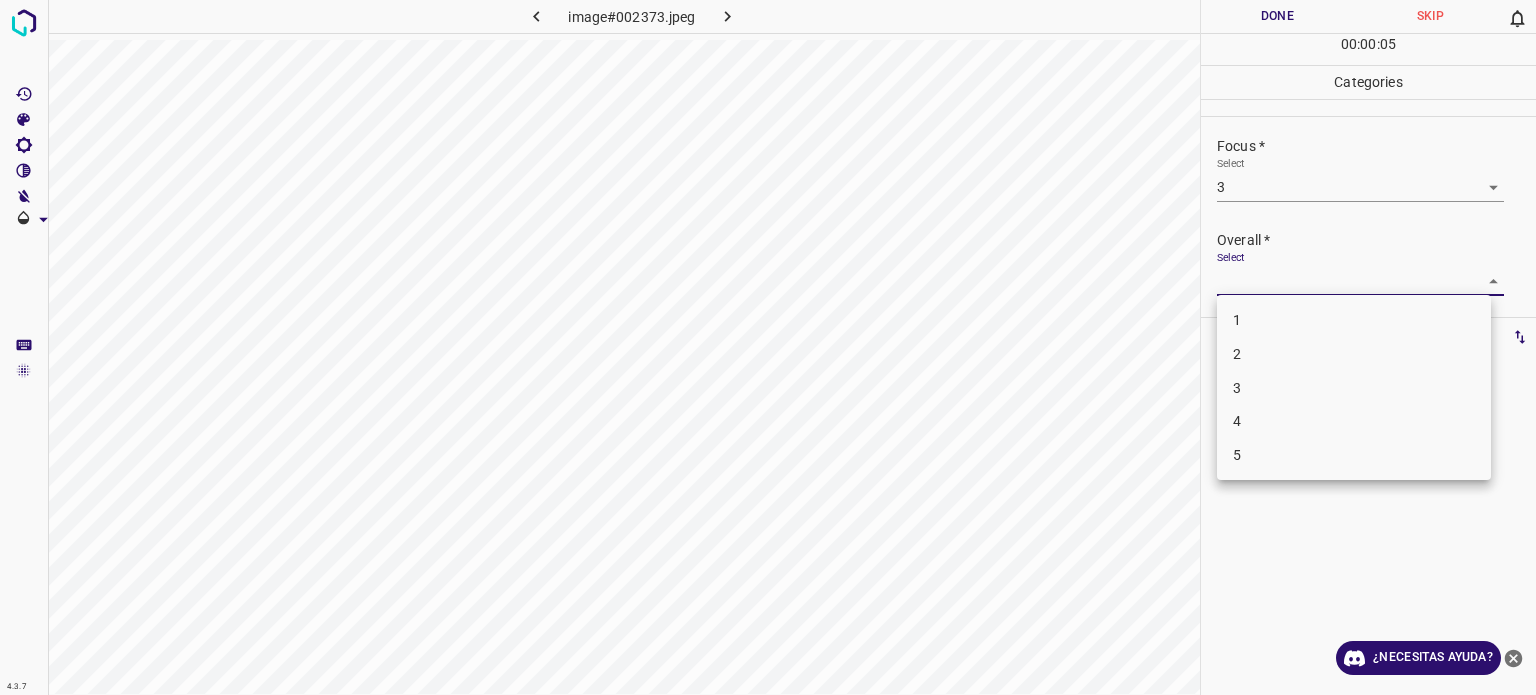 click on "3" at bounding box center [1354, 388] 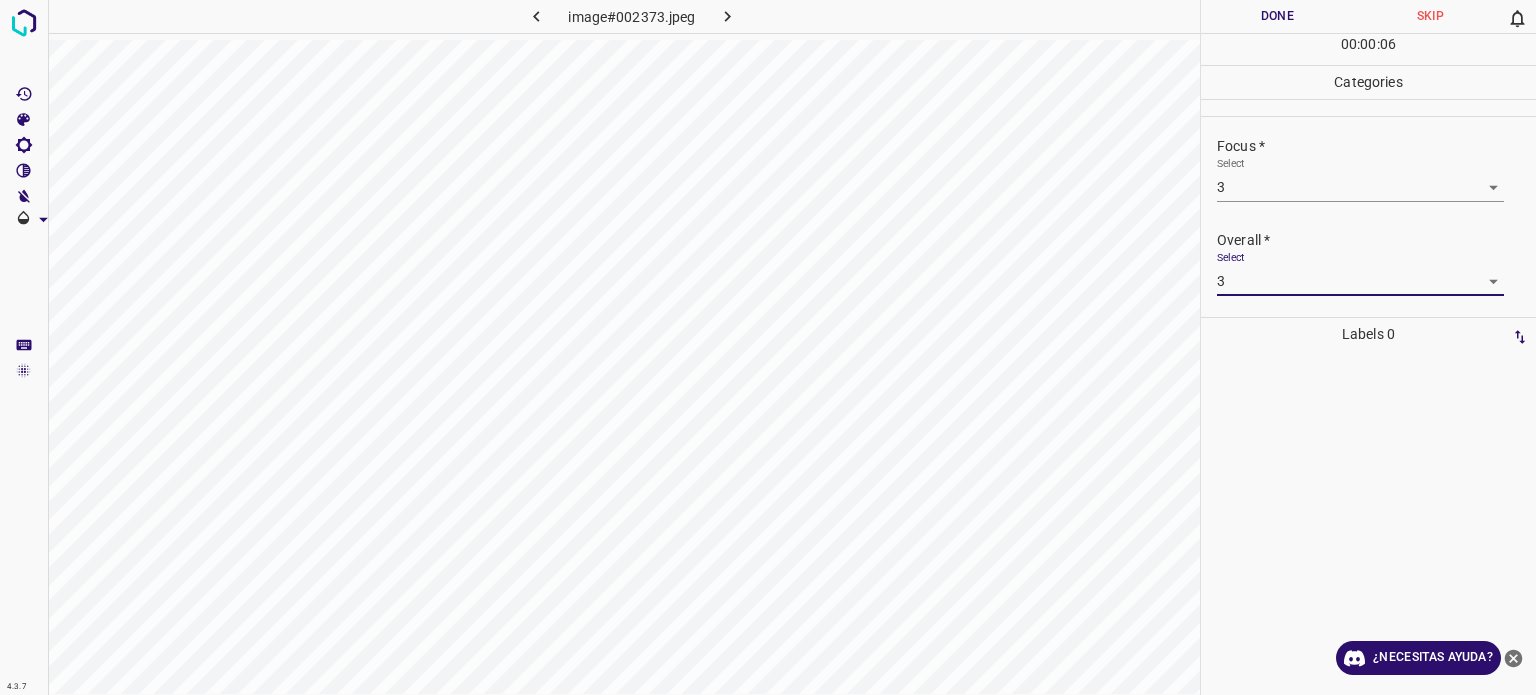 click on "Done" at bounding box center (1277, 16) 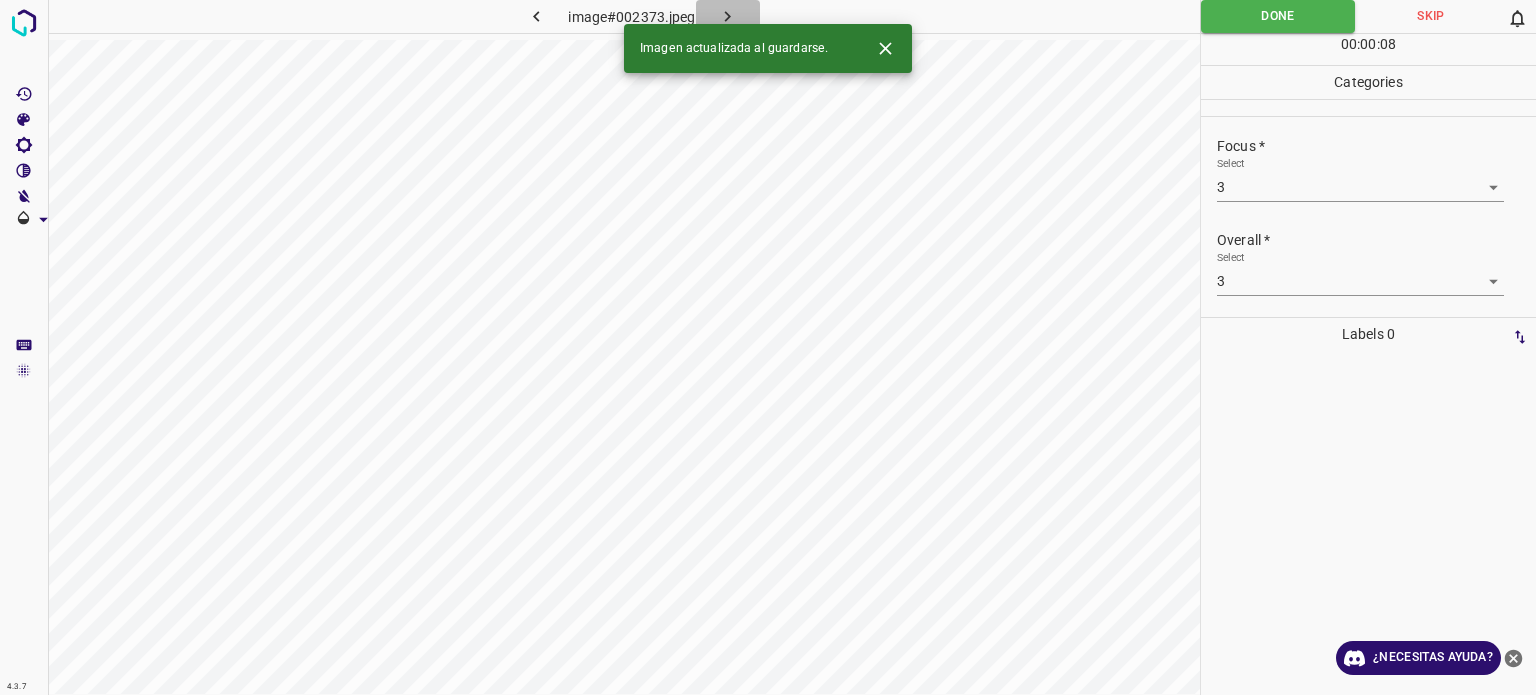 click 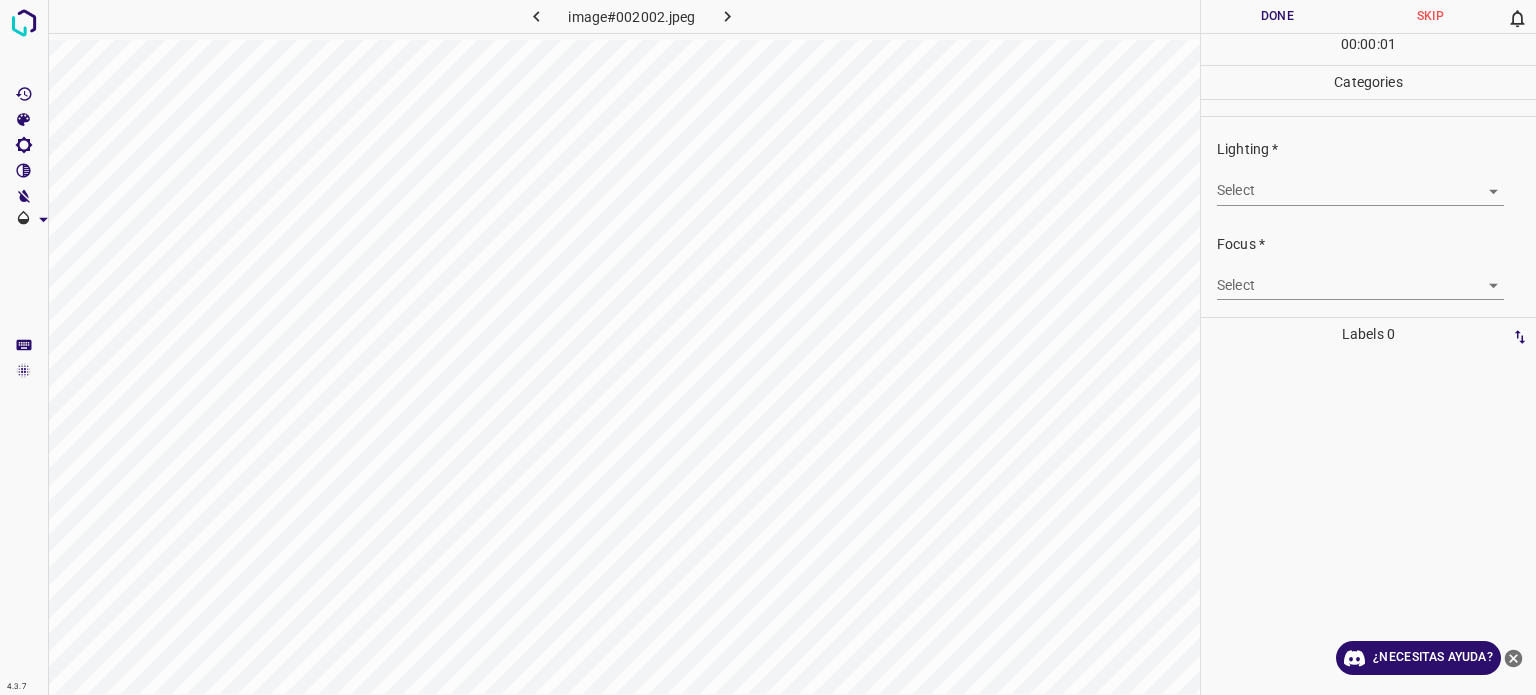 click on "4.3.7 image#002002.jpeg Done Skip 0 00   : 00   : 01   Categories Lighting *  Select ​ Focus *  Select ​ Overall *  Select ​ Labels   0 Categories 1 Lighting 2 Focus 3 Overall Tools Space Change between modes (Draw & Edit) I Auto labeling R Restore zoom M Zoom in N Zoom out Delete Delete selecte label Filters Z Restore filters X Saturation filter C Brightness filter V Contrast filter B Gray scale filter General O Download ¿Necesitas ayuda? Texto original Valora esta traducción Tu opinión servirá para ayudar a mejorar el Traductor de Google - Texto - Esconder - Borrar" at bounding box center (768, 347) 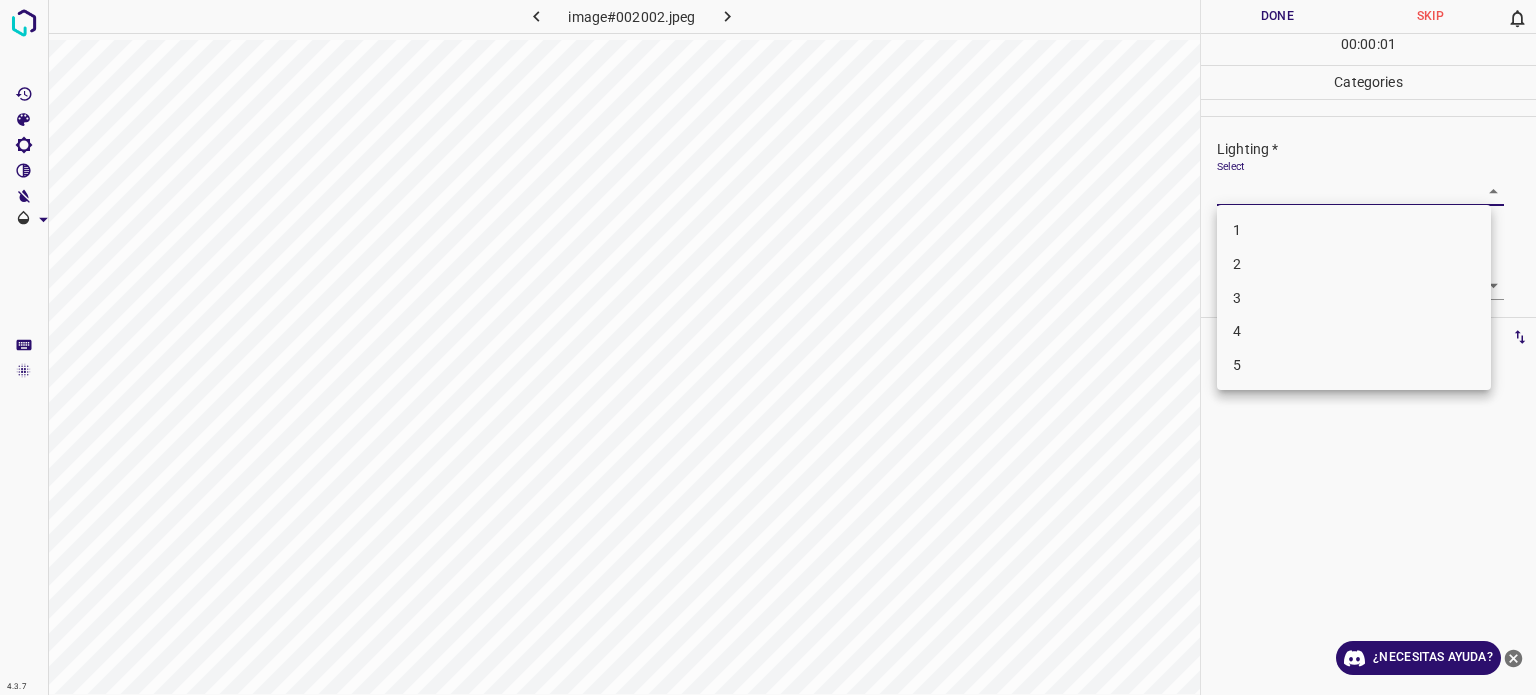 click on "3" at bounding box center [1354, 298] 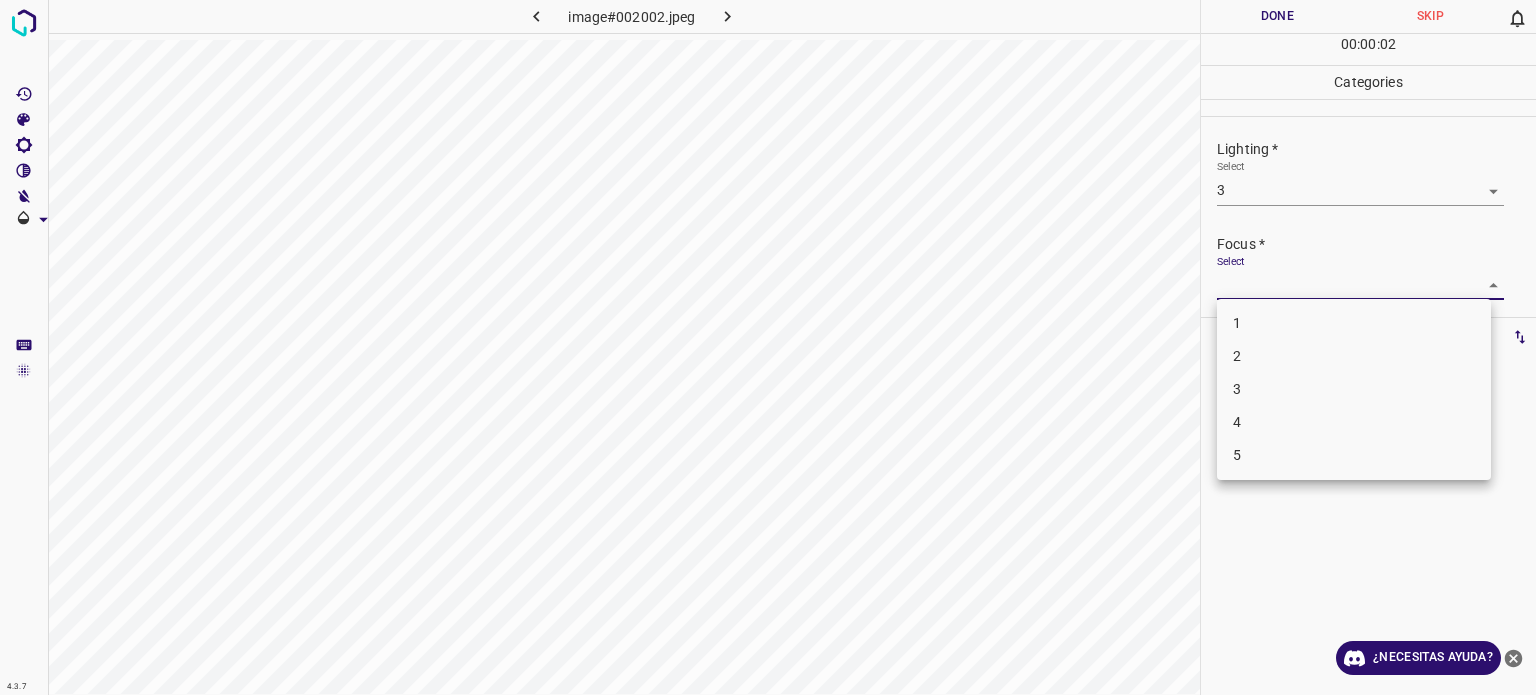click on "4.3.7 image#002002.jpeg Done Skip 0 00   : 00   : 02   Categories Lighting *  Select 3 3 Focus *  Select ​ Overall *  Select ​ Labels   0 Categories 1 Lighting 2 Focus 3 Overall Tools Space Change between modes (Draw & Edit) I Auto labeling R Restore zoom M Zoom in N Zoom out Delete Delete selecte label Filters Z Restore filters X Saturation filter C Brightness filter V Contrast filter B Gray scale filter General O Download ¿Necesitas ayuda? Texto original Valora esta traducción Tu opinión servirá para ayudar a mejorar el Traductor de Google - Texto - Esconder - Borrar 1 2 3 4 5" at bounding box center [768, 347] 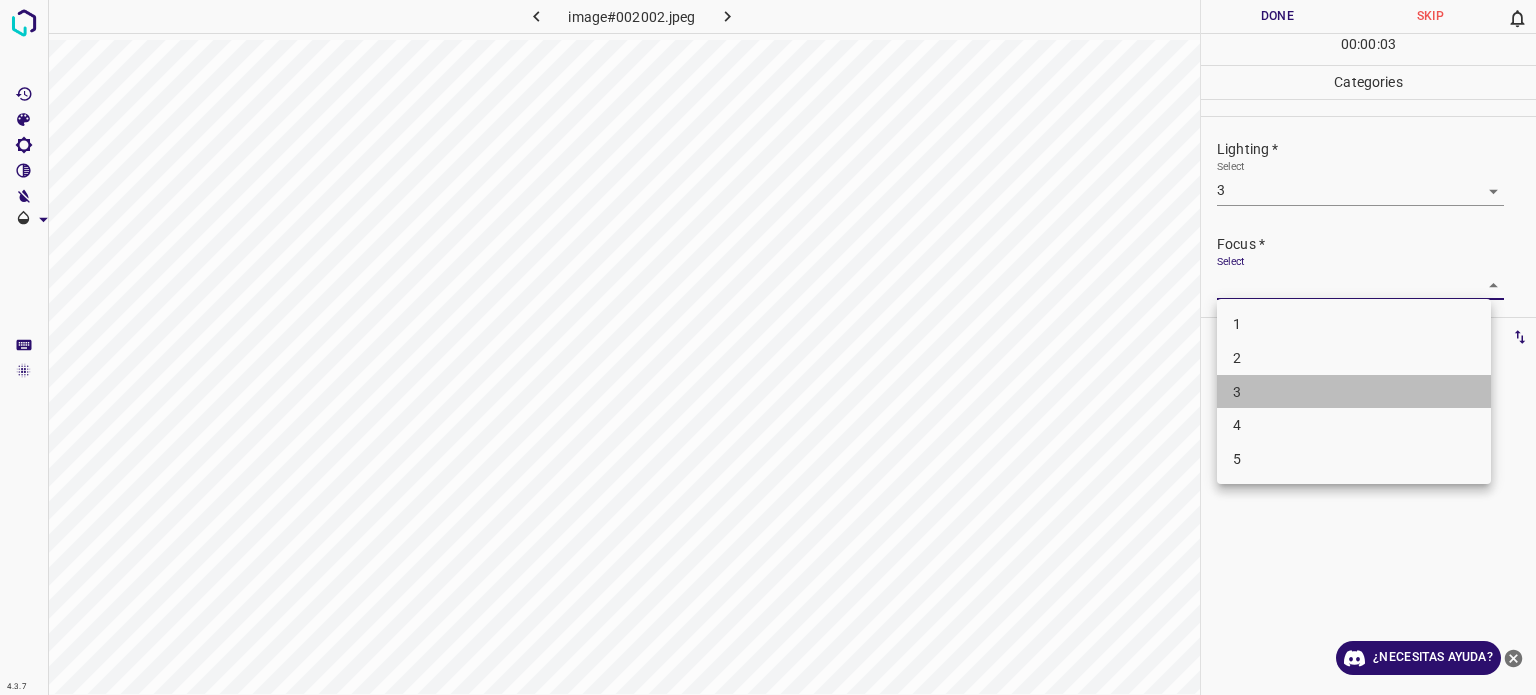 click on "3" at bounding box center [1354, 392] 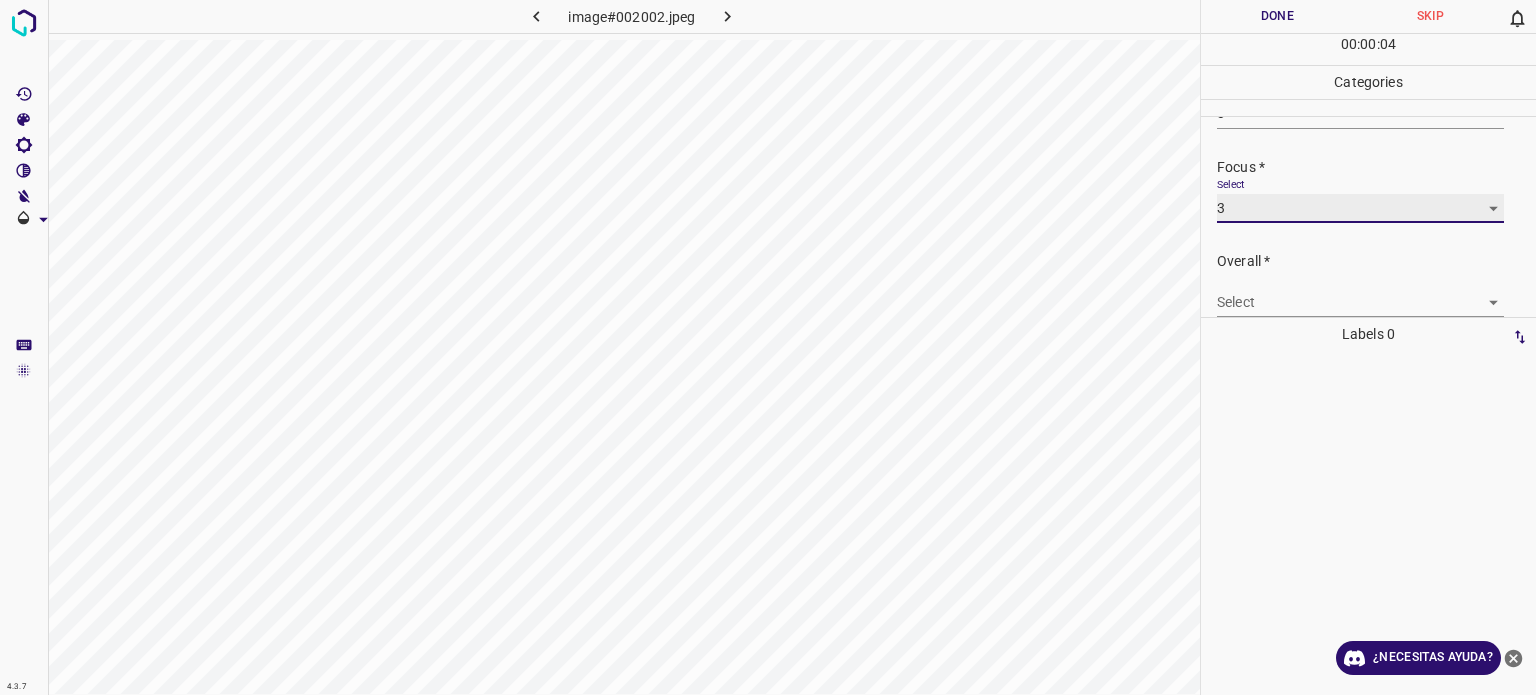 scroll, scrollTop: 98, scrollLeft: 0, axis: vertical 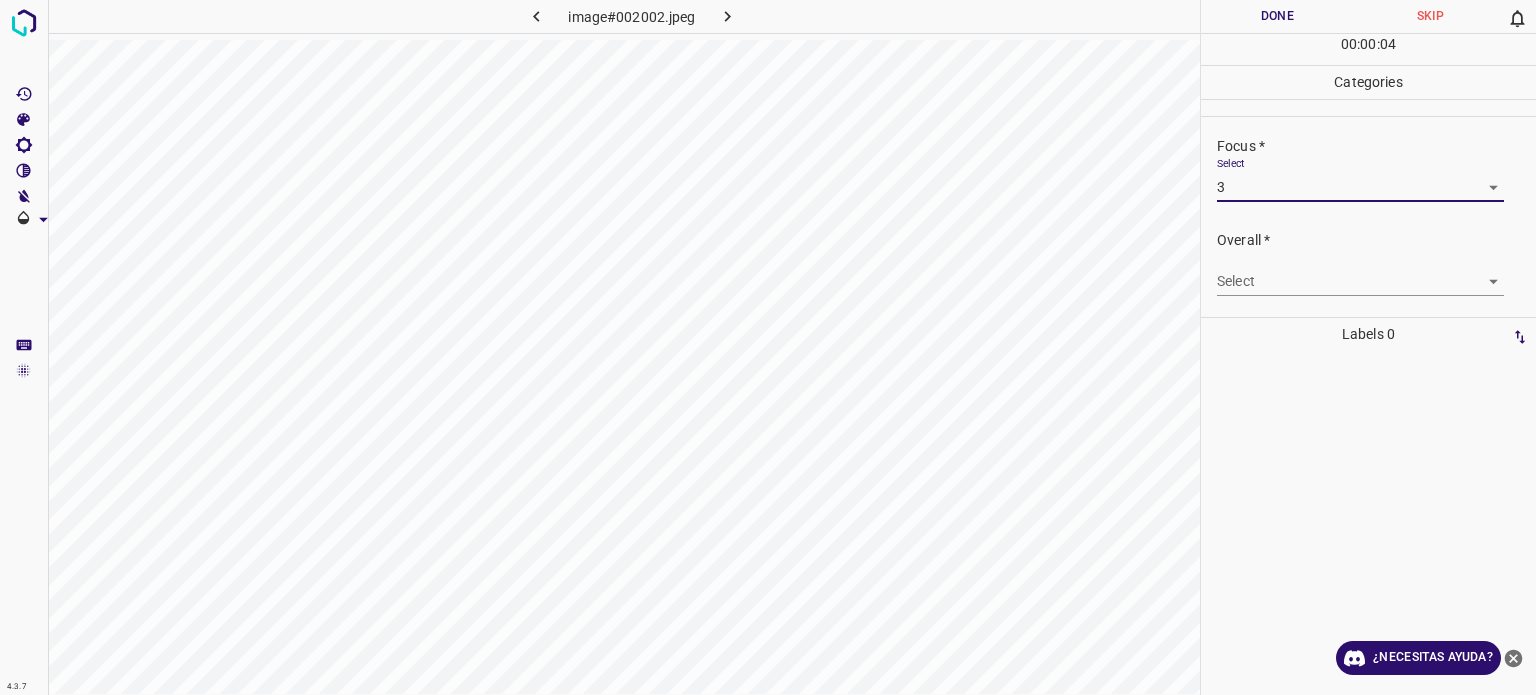 click on "4.3.7 image#002002.jpeg Done Skip 0 00   : 00   : 04   Categories Lighting *  Select 3 3 Focus *  Select 3 3 Overall *  Select ​ Labels   0 Categories 1 Lighting 2 Focus 3 Overall Tools Space Change between modes (Draw & Edit) I Auto labeling R Restore zoom M Zoom in N Zoom out Delete Delete selecte label Filters Z Restore filters X Saturation filter C Brightness filter V Contrast filter B Gray scale filter General O Download ¿Necesitas ayuda? Texto original Valora esta traducción Tu opinión servirá para ayudar a mejorar el Traductor de Google - Texto - Esconder - Borrar" at bounding box center (768, 347) 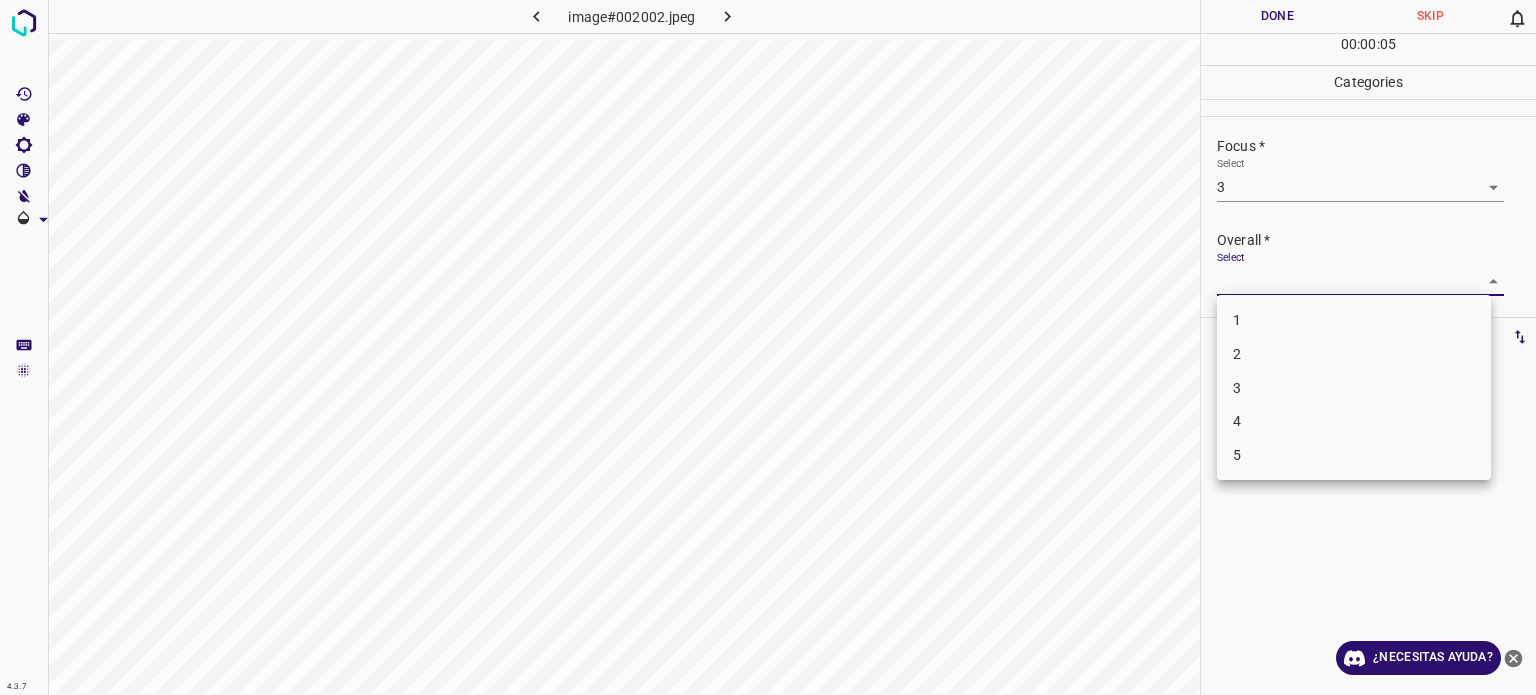 click on "3" at bounding box center (1237, 387) 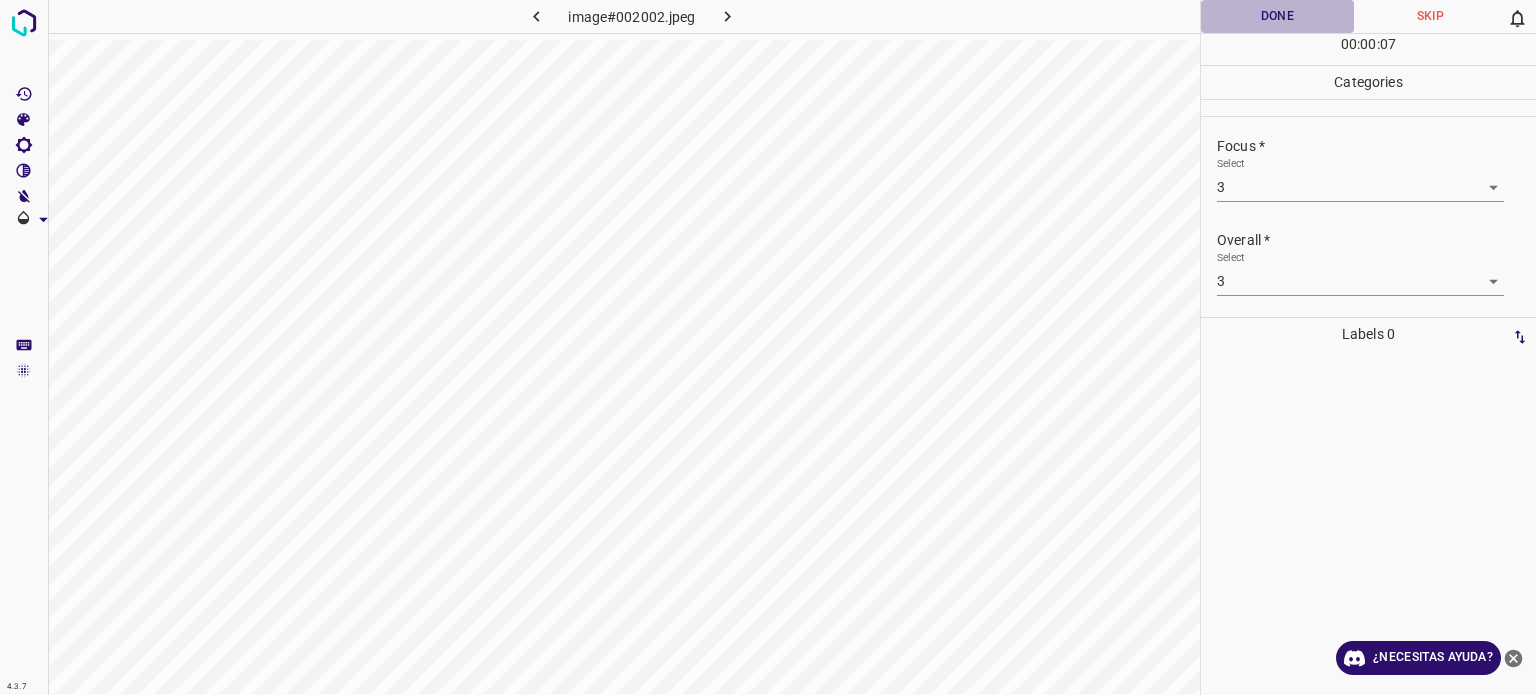 click on "Done" at bounding box center (1277, 16) 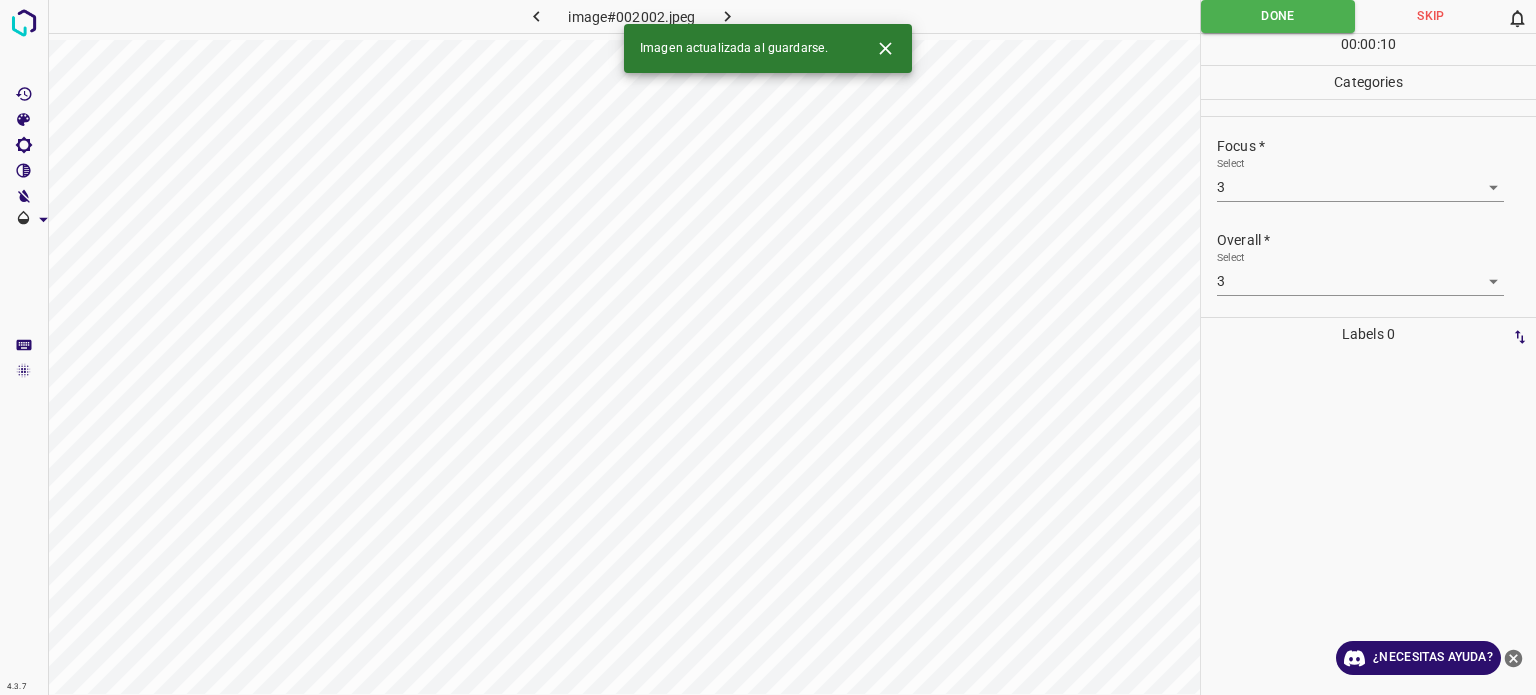 click 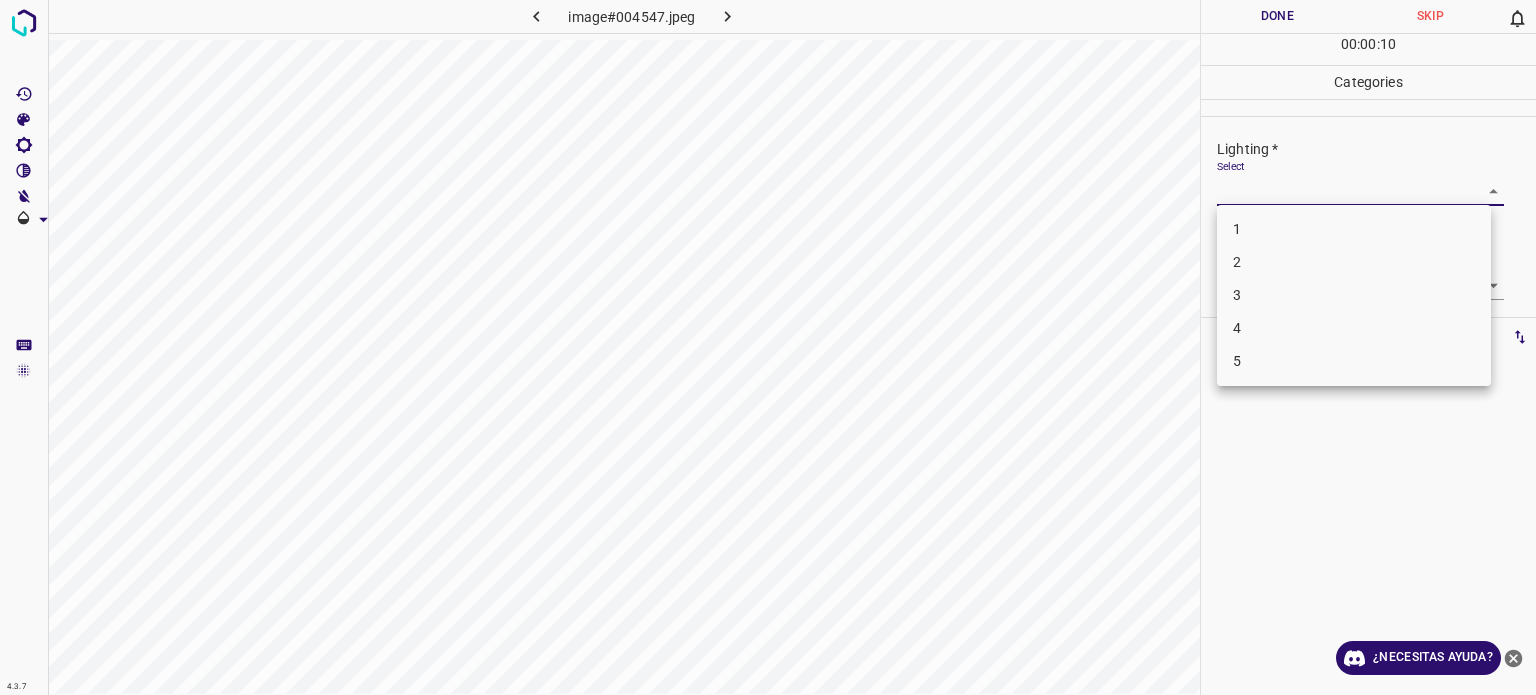 click on "4.3.7 image#004547.jpeg Done Skip 0 00   : 00   : 10   Categories Lighting *  Select ​ Focus *  Select ​ Overall *  Select ​ Labels   0 Categories 1 Lighting 2 Focus 3 Overall Tools Space Change between modes (Draw & Edit) I Auto labeling R Restore zoom M Zoom in N Zoom out Delete Delete selecte label Filters Z Restore filters X Saturation filter C Brightness filter V Contrast filter B Gray scale filter General O Download ¿Necesitas ayuda? Texto original Valora esta traducción Tu opinión servirá para ayudar a mejorar el Traductor de Google - Texto - Esconder - Borrar 1 2 3 4 5" at bounding box center [768, 347] 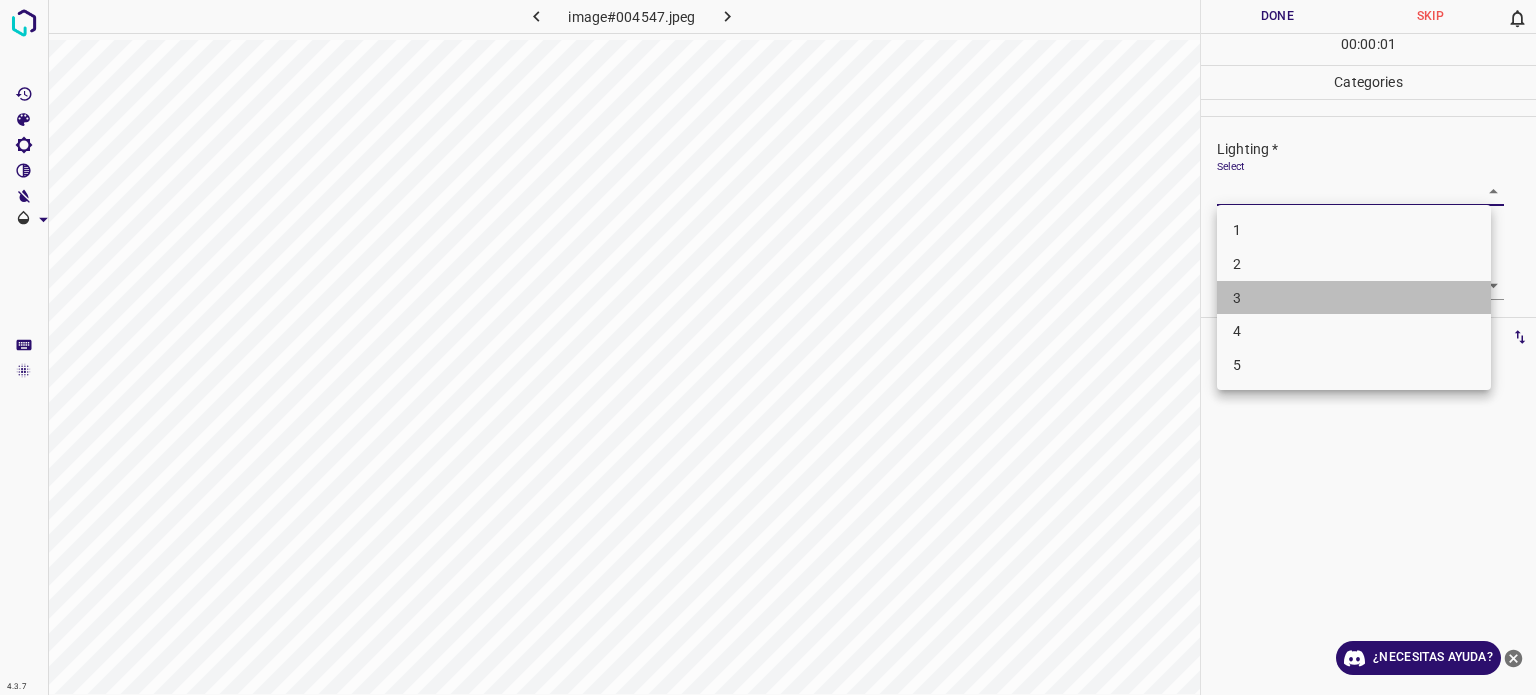 click on "3" at bounding box center (1354, 298) 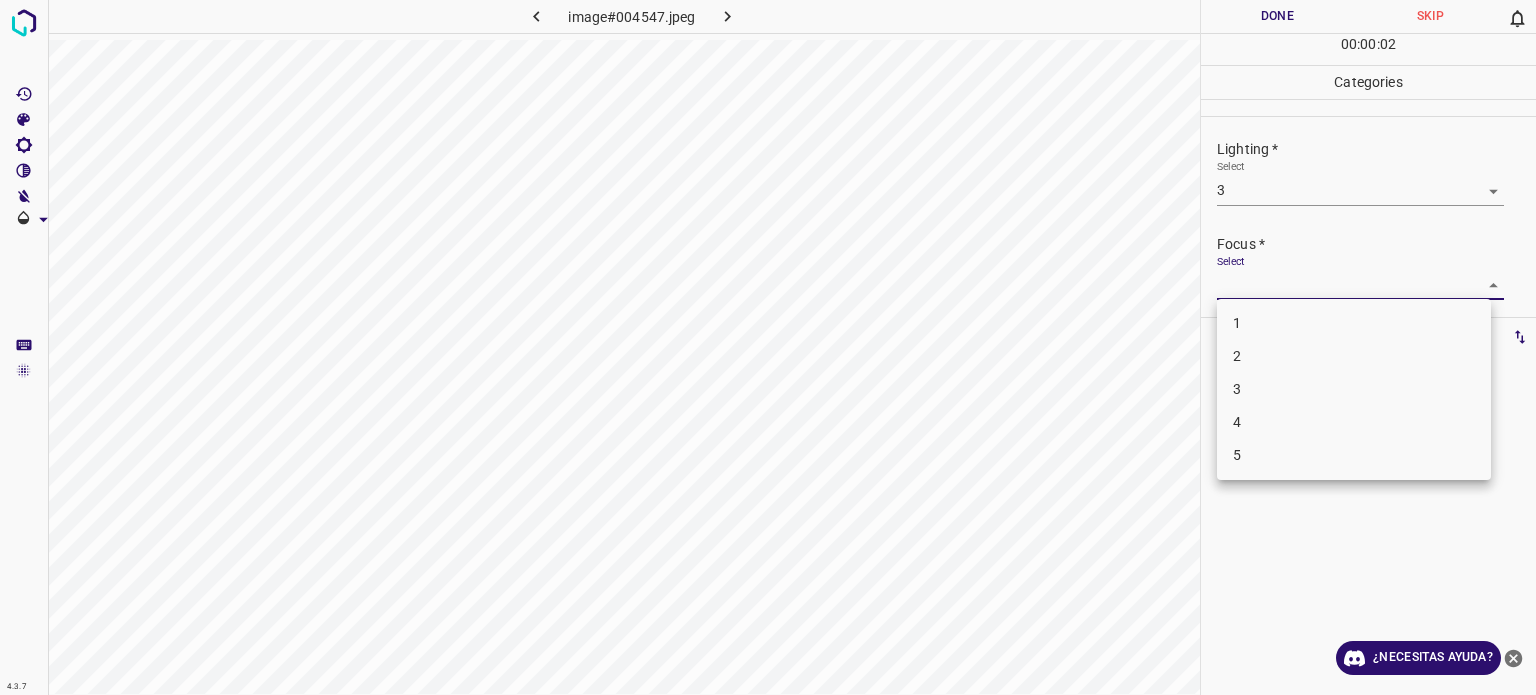 click on "4.3.7 image#004547.jpeg Done Skip 0 00   : 00   : 02   Categories Lighting *  Select 3 3 Focus *  Select ​ Overall *  Select ​ Labels   0 Categories 1 Lighting 2 Focus 3 Overall Tools Space Change between modes (Draw & Edit) I Auto labeling R Restore zoom M Zoom in N Zoom out Delete Delete selecte label Filters Z Restore filters X Saturation filter C Brightness filter V Contrast filter B Gray scale filter General O Download ¿Necesitas ayuda? Texto original Valora esta traducción Tu opinión servirá para ayudar a mejorar el Traductor de Google - Texto - Esconder - Borrar 1 2 3 4 5" at bounding box center (768, 347) 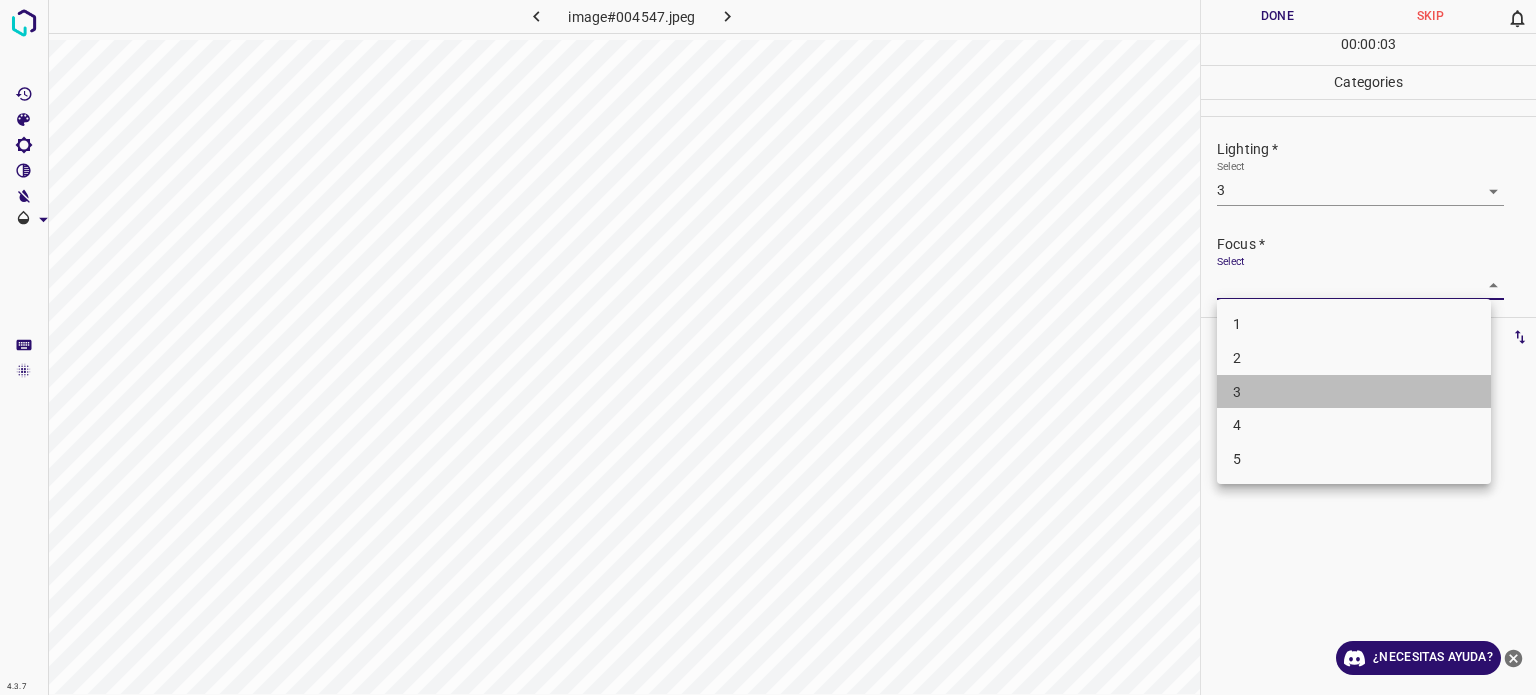 click on "3" at bounding box center (1354, 392) 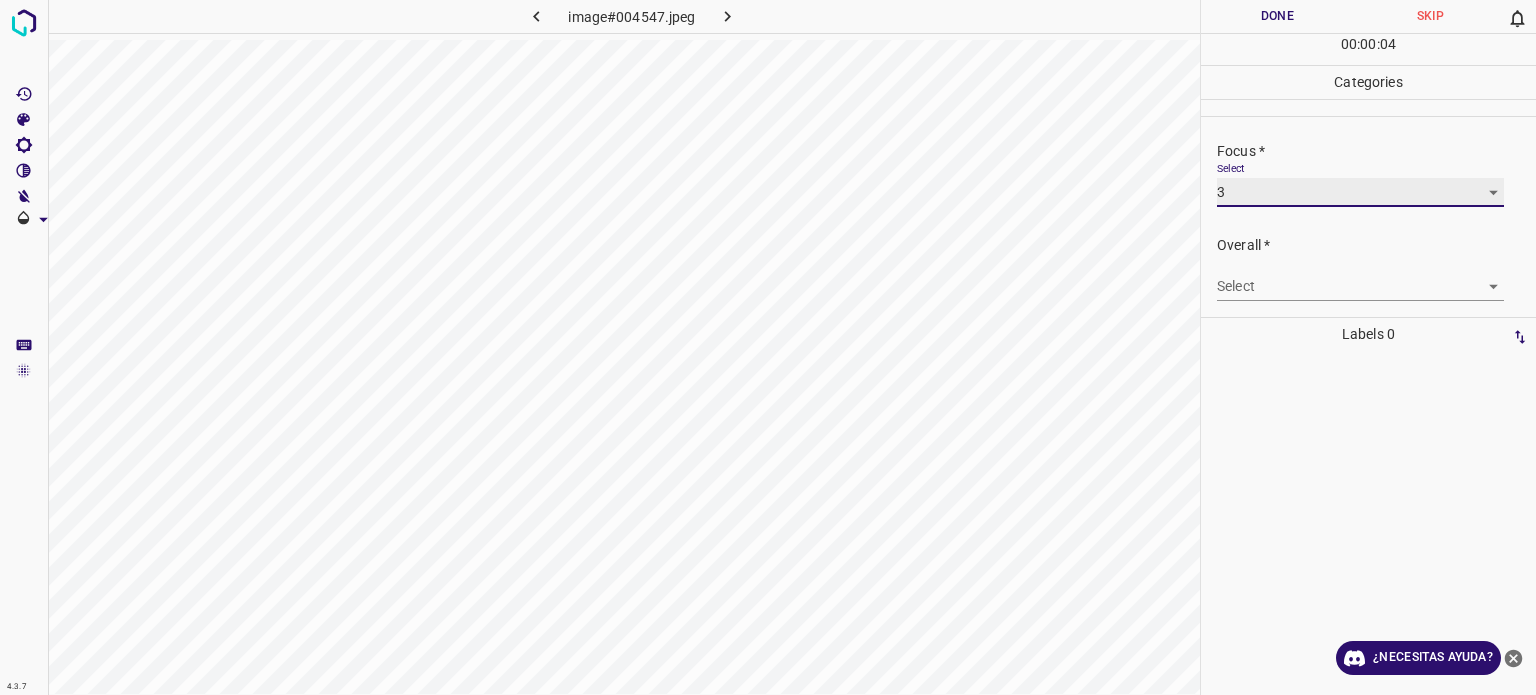 scroll, scrollTop: 98, scrollLeft: 0, axis: vertical 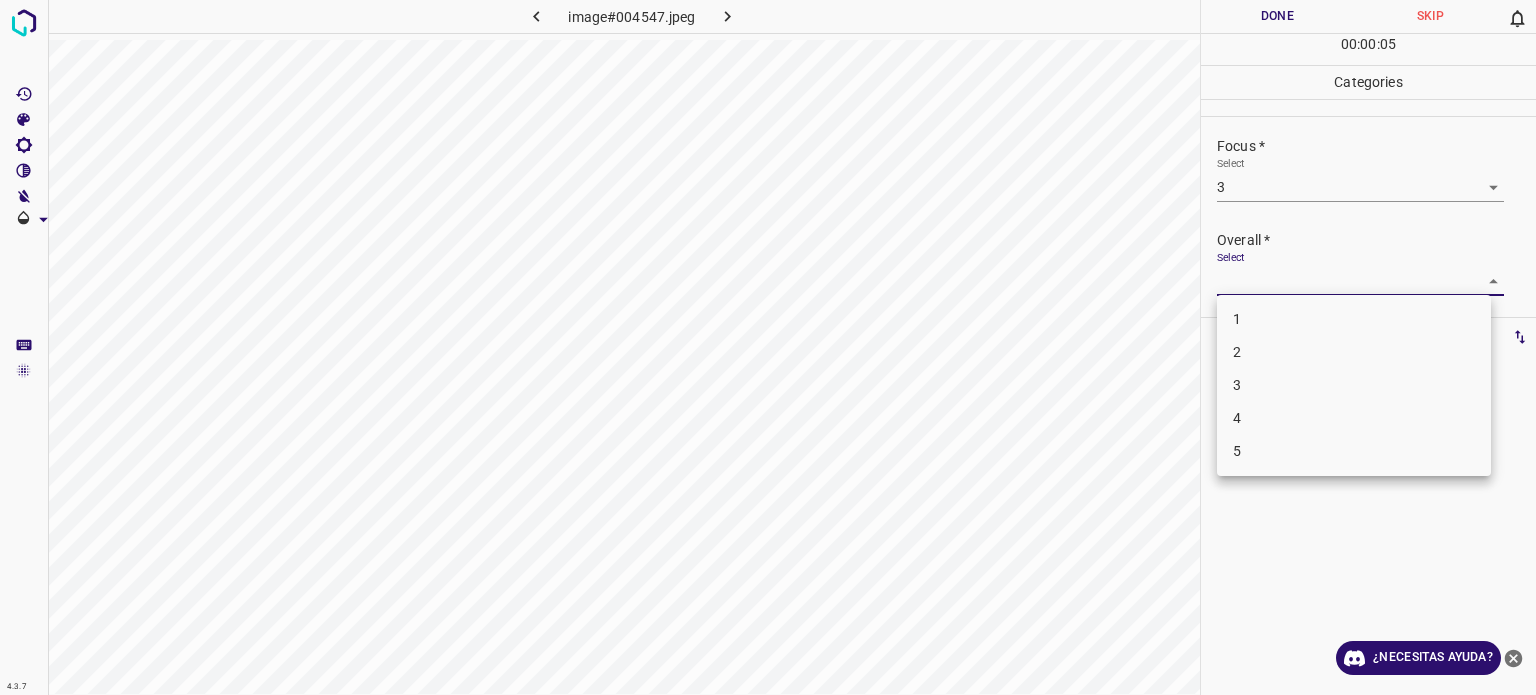 click on "4.3.7 image#004547.jpeg Done Skip 0 00   : 00   : 05   Categories Lighting *  Select 3 3 Focus *  Select 3 3 Overall *  Select ​ Labels   0 Categories 1 Lighting 2 Focus 3 Overall Tools Space Change between modes (Draw & Edit) I Auto labeling R Restore zoom M Zoom in N Zoom out Delete Delete selecte label Filters Z Restore filters X Saturation filter C Brightness filter V Contrast filter B Gray scale filter General O Download ¿Necesitas ayuda? Texto original Valora esta traducción Tu opinión servirá para ayudar a mejorar el Traductor de Google - Texto - Esconder - Borrar 1 2 3 4 5" at bounding box center (768, 347) 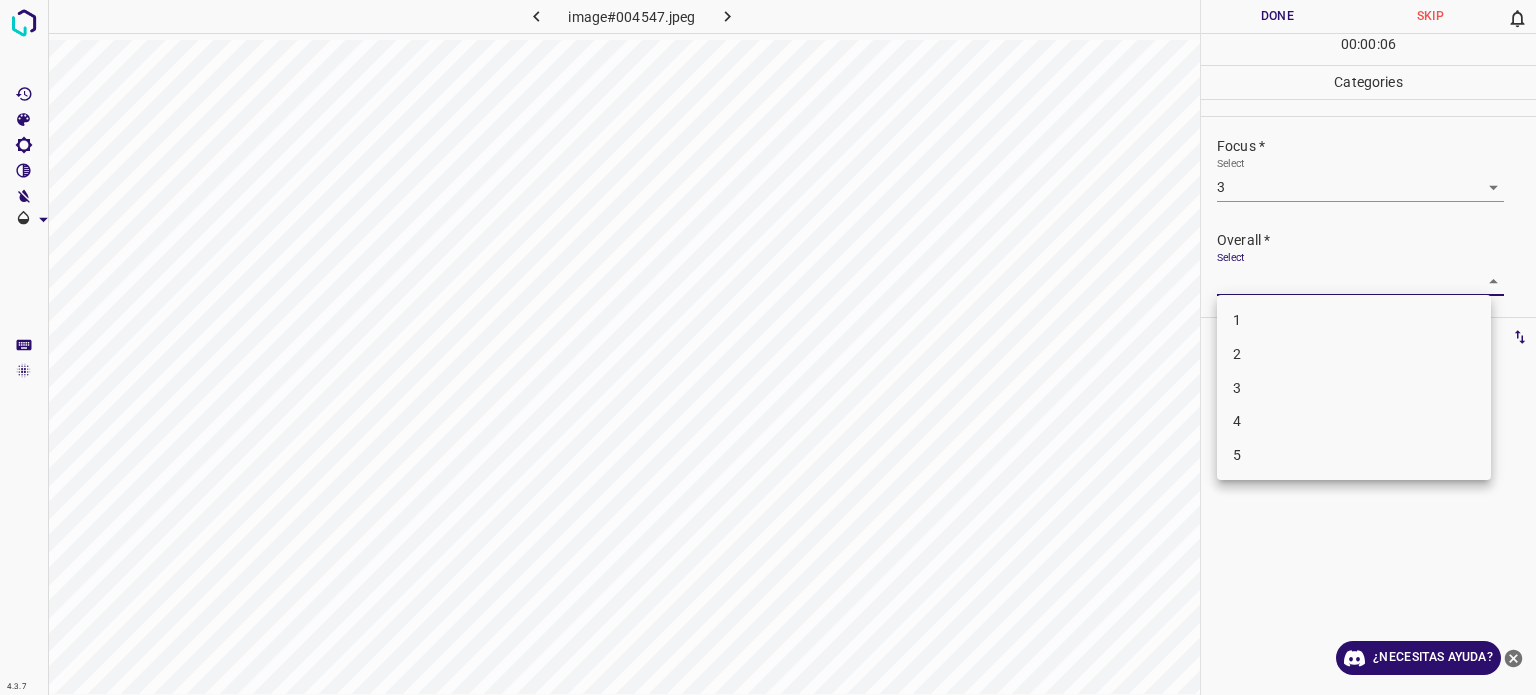 click on "3" at bounding box center (1354, 388) 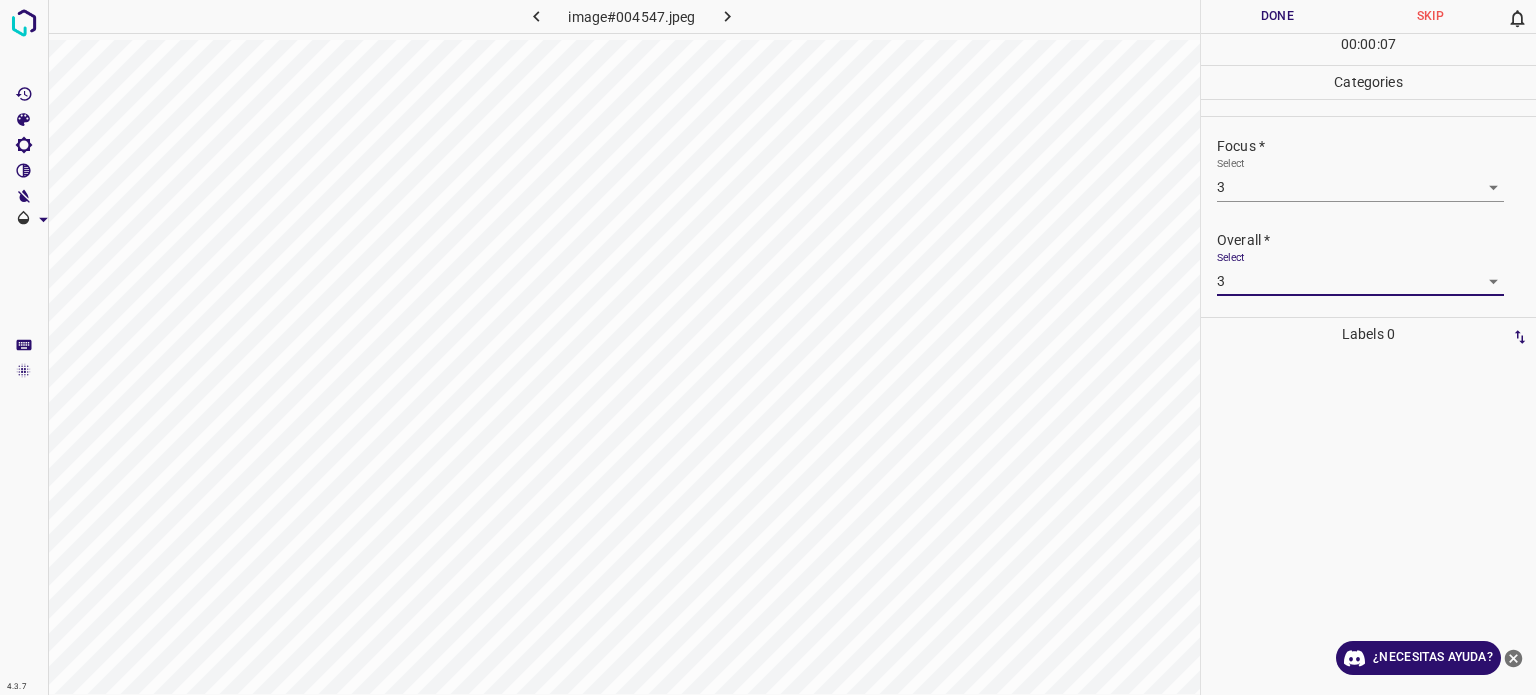 click on "Done" at bounding box center (1277, 16) 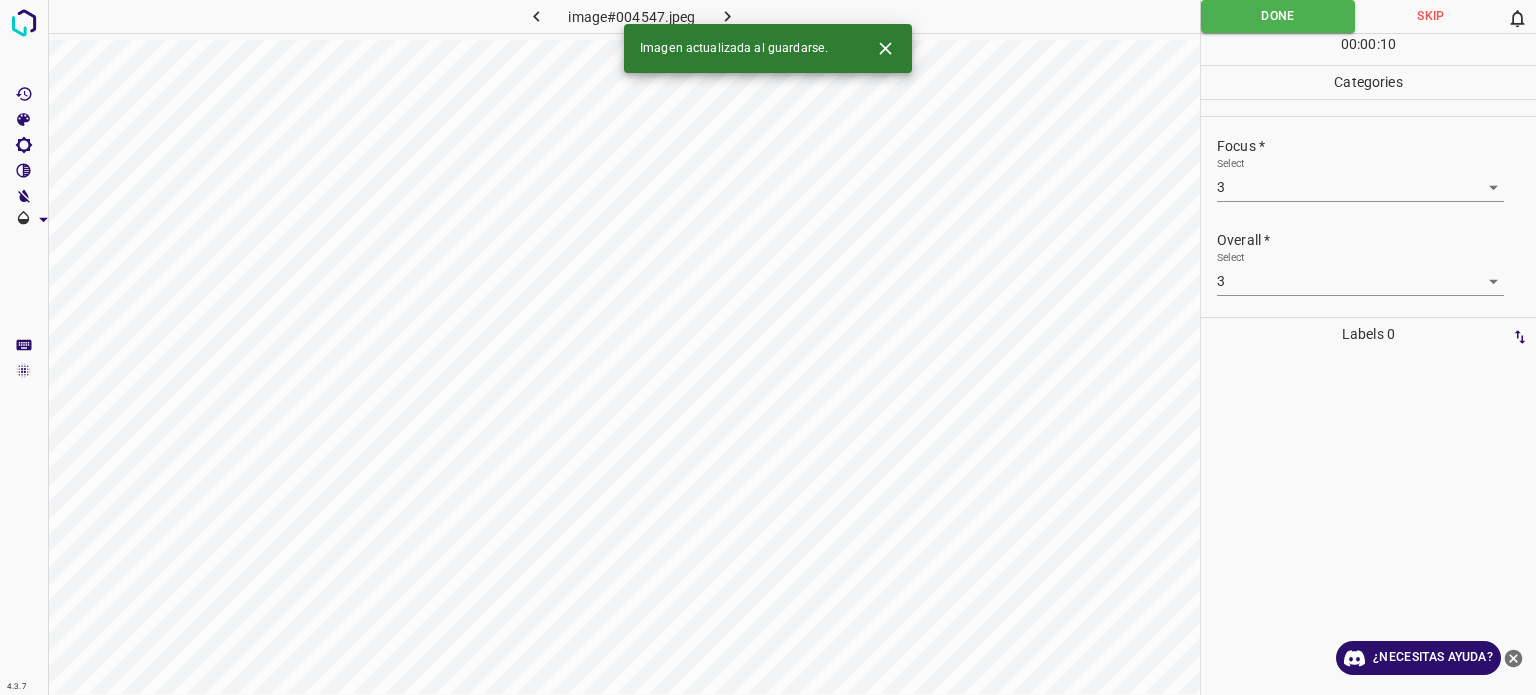 click 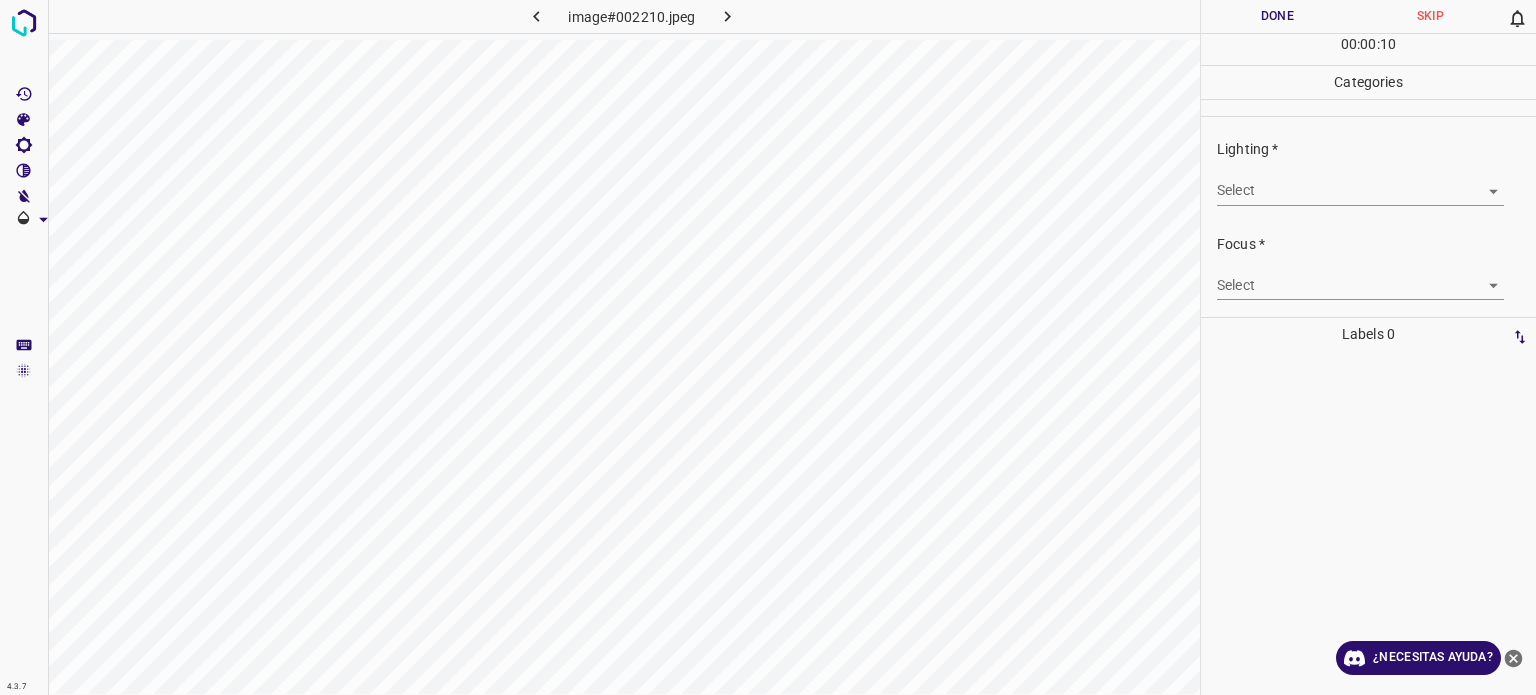click on "4.3.7 image#002210.jpeg Done Skip 0 00   : 00   : 10   Categories Lighting *  Select ​ Focus *  Select ​ Overall *  Select ​ Labels   0 Categories 1 Lighting 2 Focus 3 Overall Tools Space Change between modes (Draw & Edit) I Auto labeling R Restore zoom M Zoom in N Zoom out Delete Delete selecte label Filters Z Restore filters X Saturation filter C Brightness filter V Contrast filter B Gray scale filter General O Download ¿Necesitas ayuda? Texto original Valora esta traducción Tu opinión servirá para ayudar a mejorar el Traductor de Google - Texto - Esconder - Borrar" at bounding box center (768, 347) 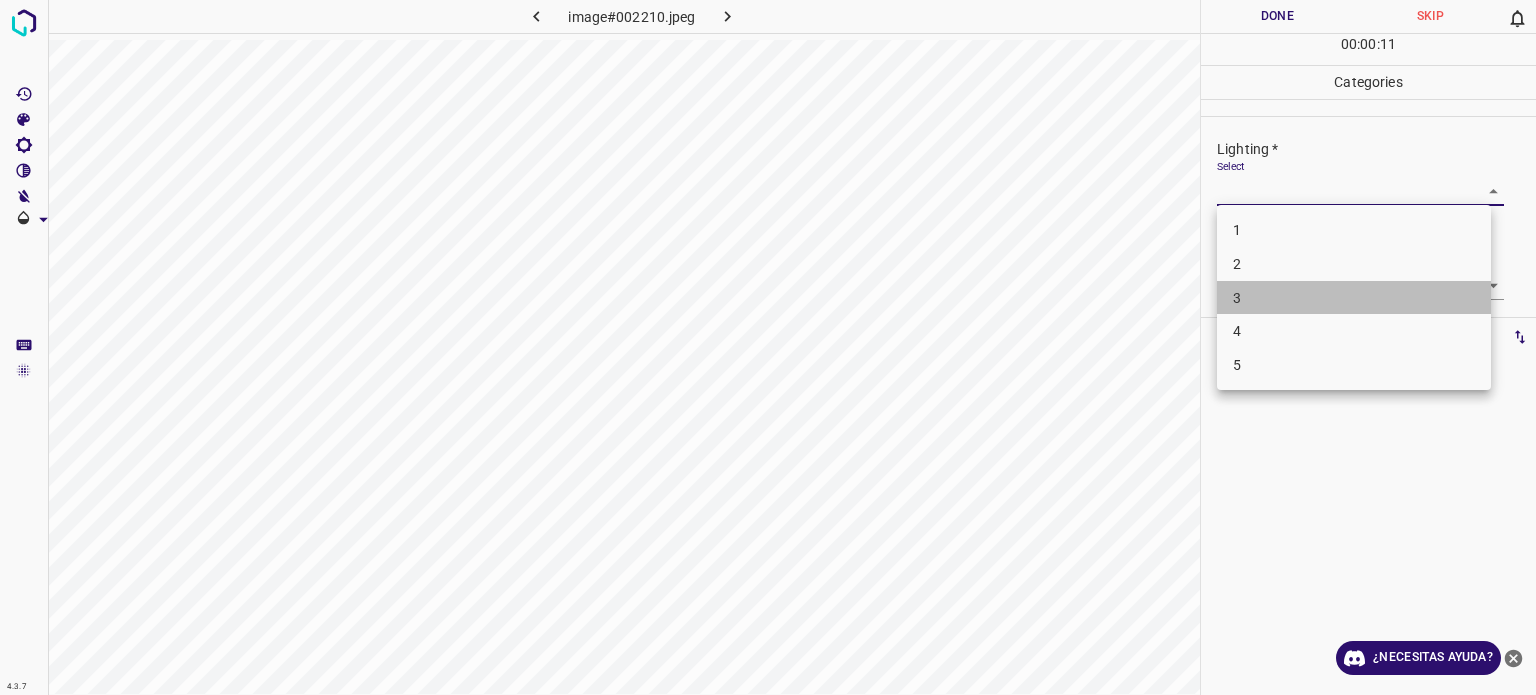 click on "3" at bounding box center [1354, 298] 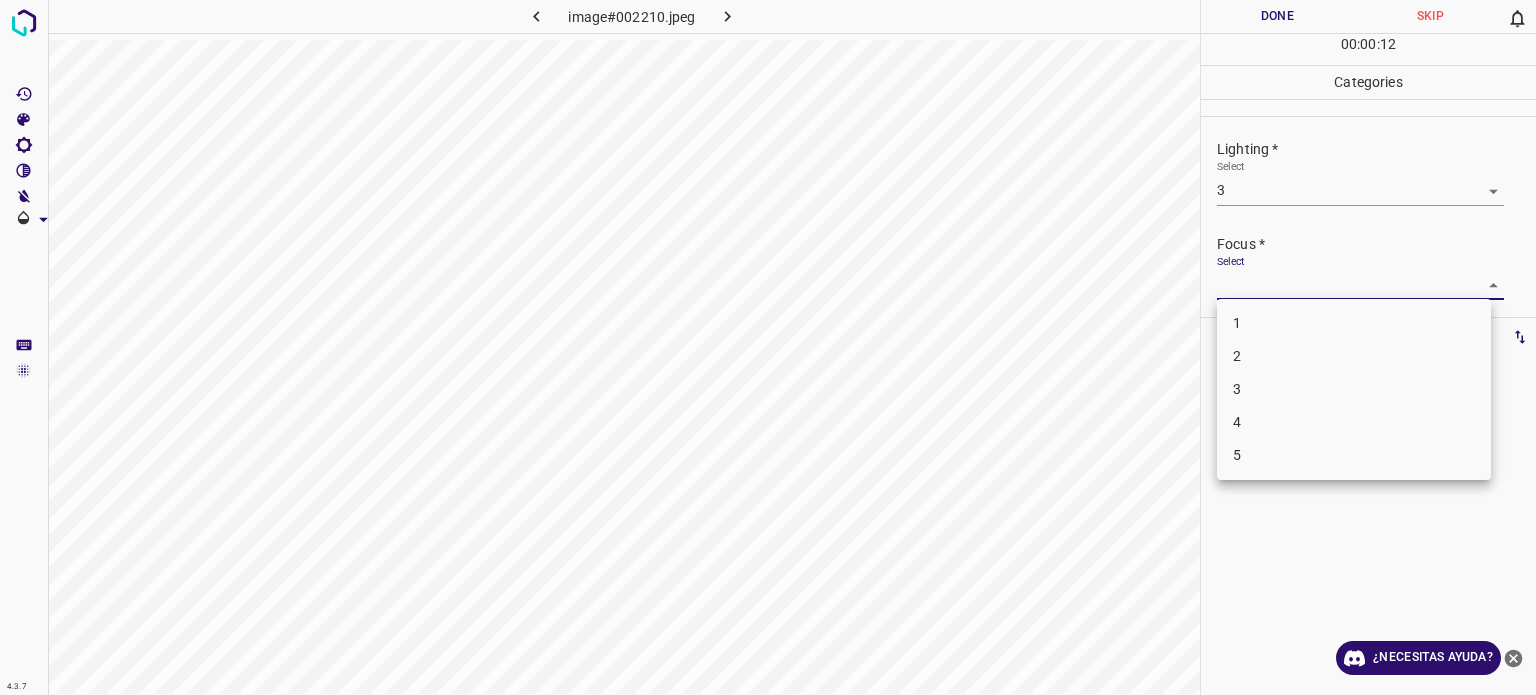click on "4.3.7 image#002210.jpeg Done Skip 0 00 : 00 : 12 Categories Lighting * Select 3 3 Focus * Select ​ Overall * Select ​ Labels 0 Categories 1 Lighting 2 Focus 3 Overall Tools Space Change between modes (Draw & Edit) I Auto labeling R Restore zoom M Zoom in N Zoom out Delete Delete selecte label Filters Z Restore filters X Saturation filter C Brightness filter V Contrast filter B Gray scale filter General O Download ¿Necesitas ayuda? Texto original Valora esta traducción Tu opinión servirá para ayudar a mejorar el Traductor de Google - Texto - Esconder - Borrar 1 2 3 4 5" at bounding box center (768, 347) 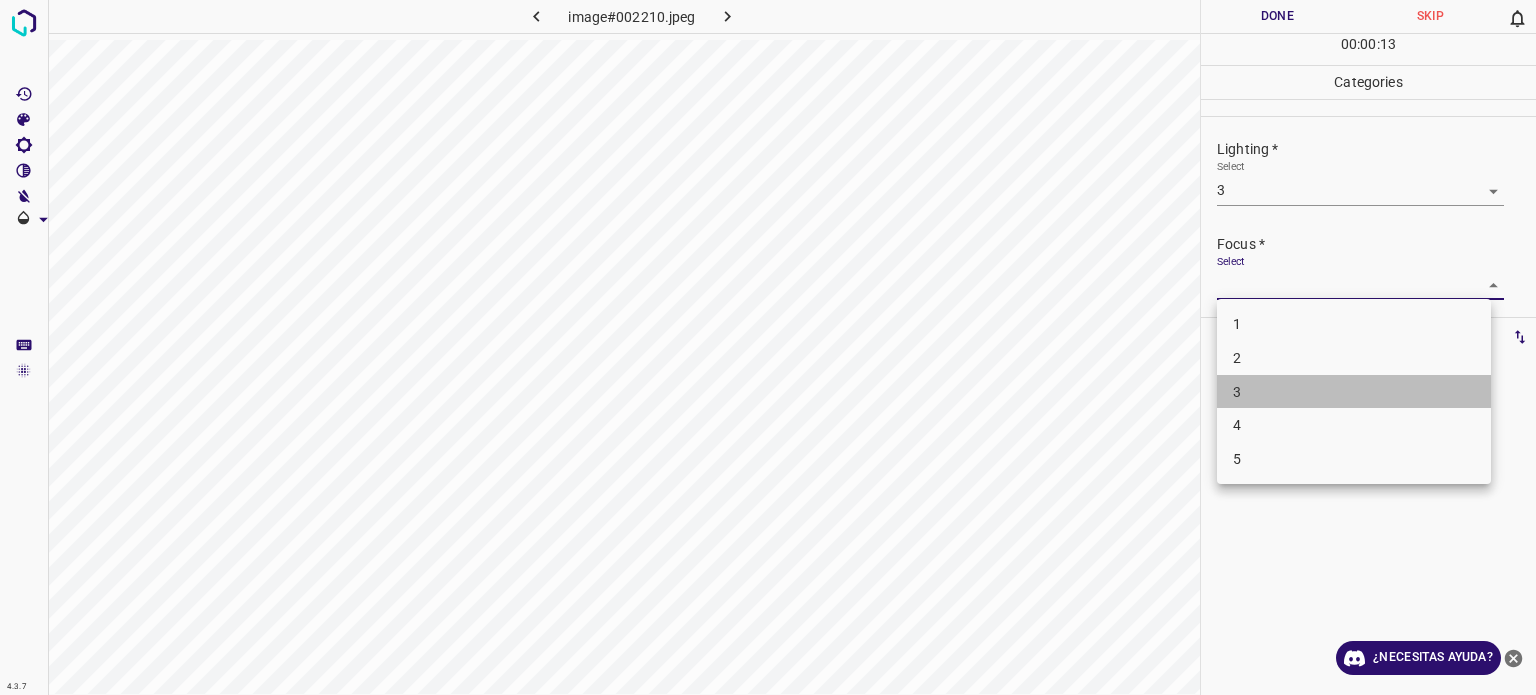 drag, startPoint x: 1245, startPoint y: 399, endPoint x: 1239, endPoint y: 383, distance: 17.088007 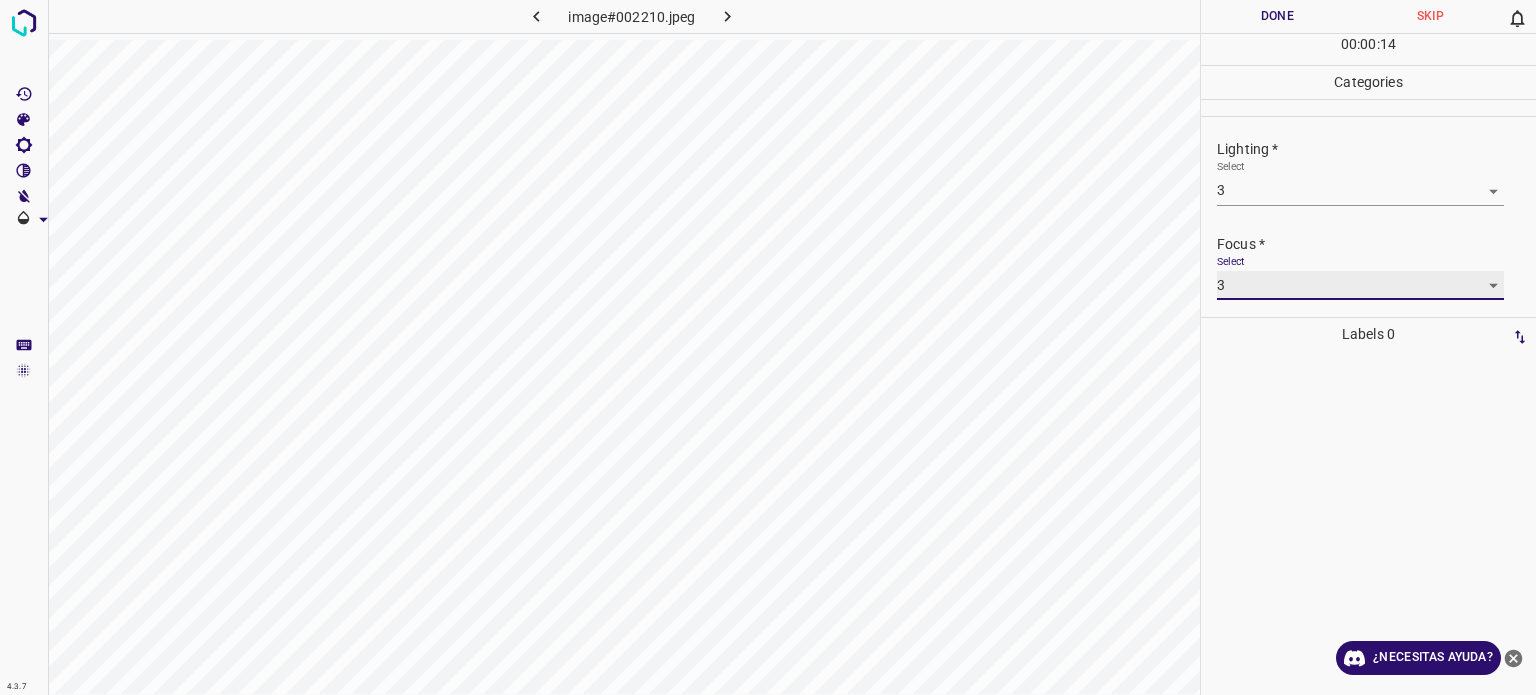 scroll, scrollTop: 98, scrollLeft: 0, axis: vertical 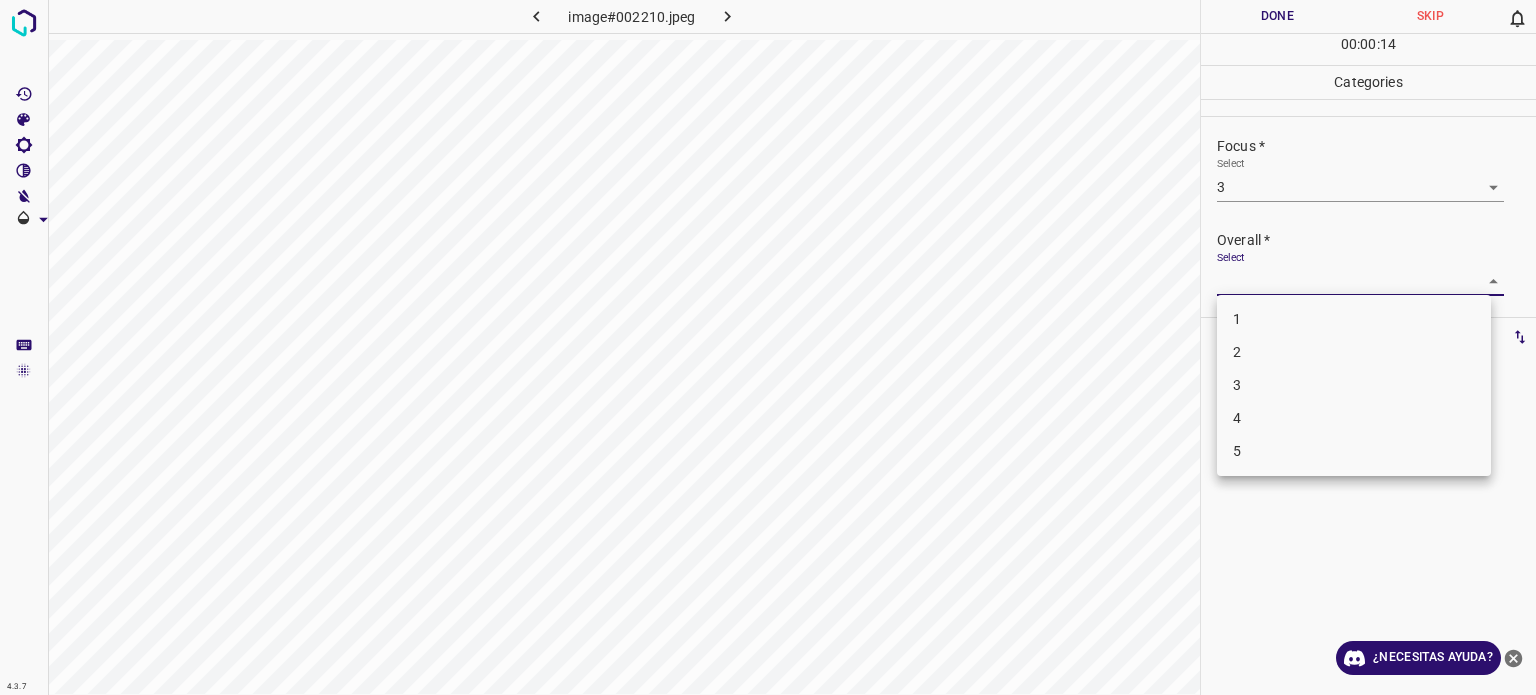 click on "4.3.7 image#002210.jpeg Done Skip 0 00   : 00   : 14   Categories Lighting *  Select 3 3 Focus *  Select 3 3 Overall *  Select ​ Labels   0 Categories 1 Lighting 2 Focus 3 Overall Tools Space Change between modes (Draw & Edit) I Auto labeling R Restore zoom M Zoom in N Zoom out Delete Delete selecte label Filters Z Restore filters X Saturation filter C Brightness filter V Contrast filter B Gray scale filter General O Download ¿Necesitas ayuda? Texto original Valora esta traducción Tu opinión servirá para ayudar a mejorar el Traductor de Google - Texto - Esconder - Borrar 1 2 3 4 5" at bounding box center [768, 347] 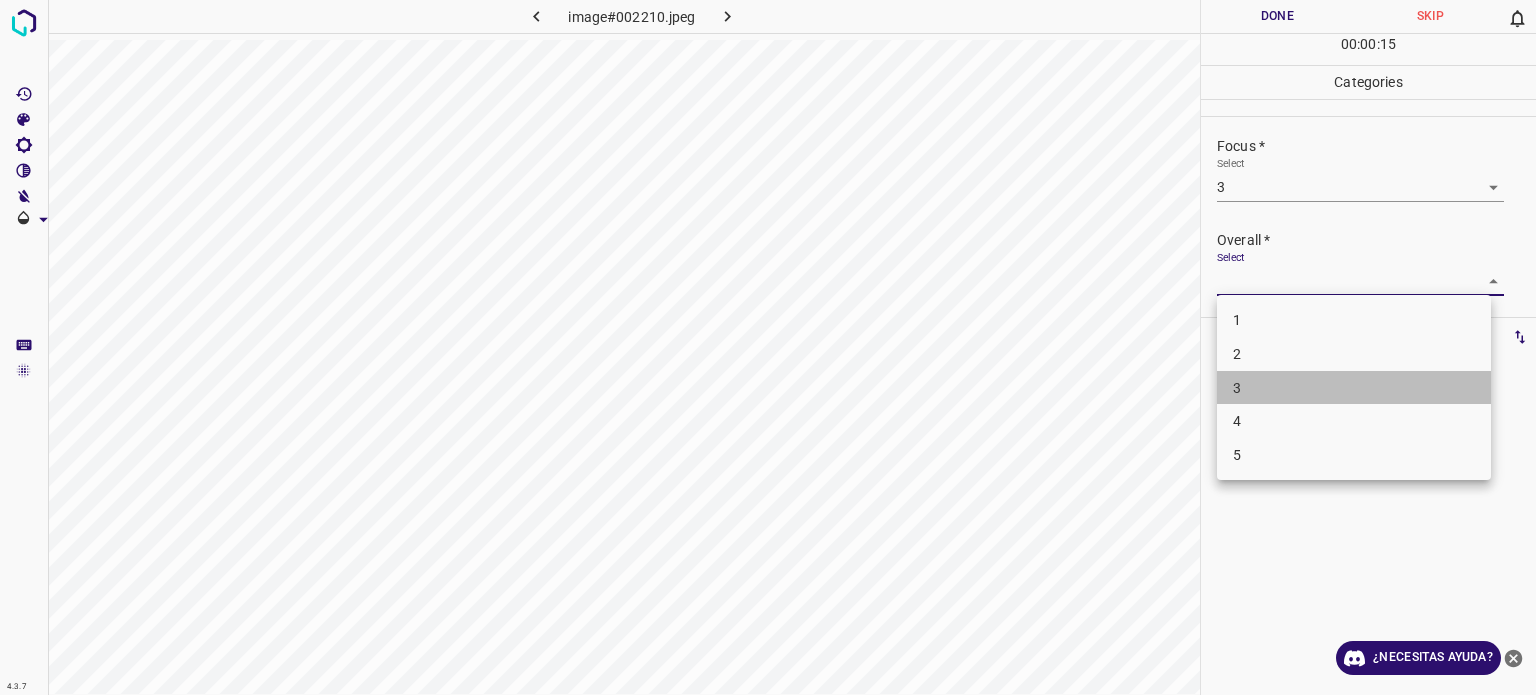 click on "3" at bounding box center (1237, 387) 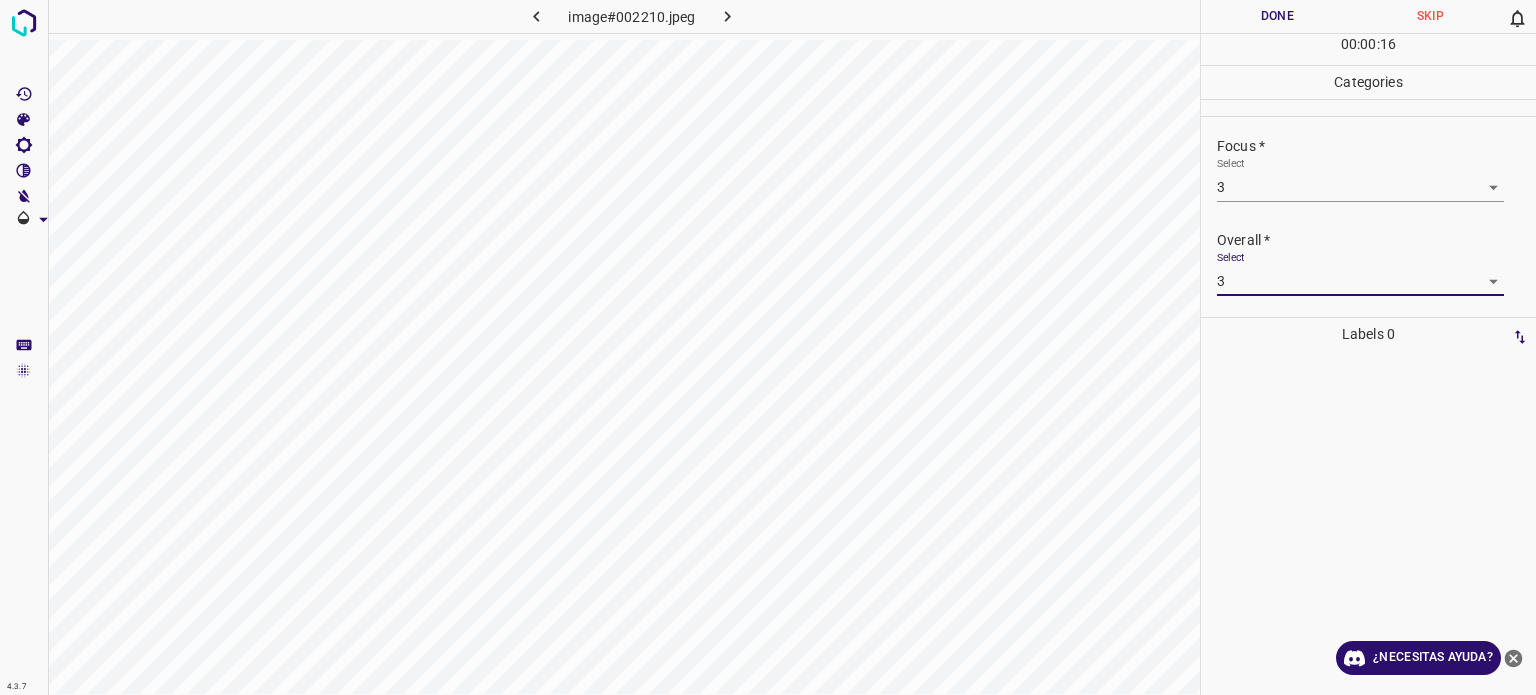 click on "Done" at bounding box center (1277, 16) 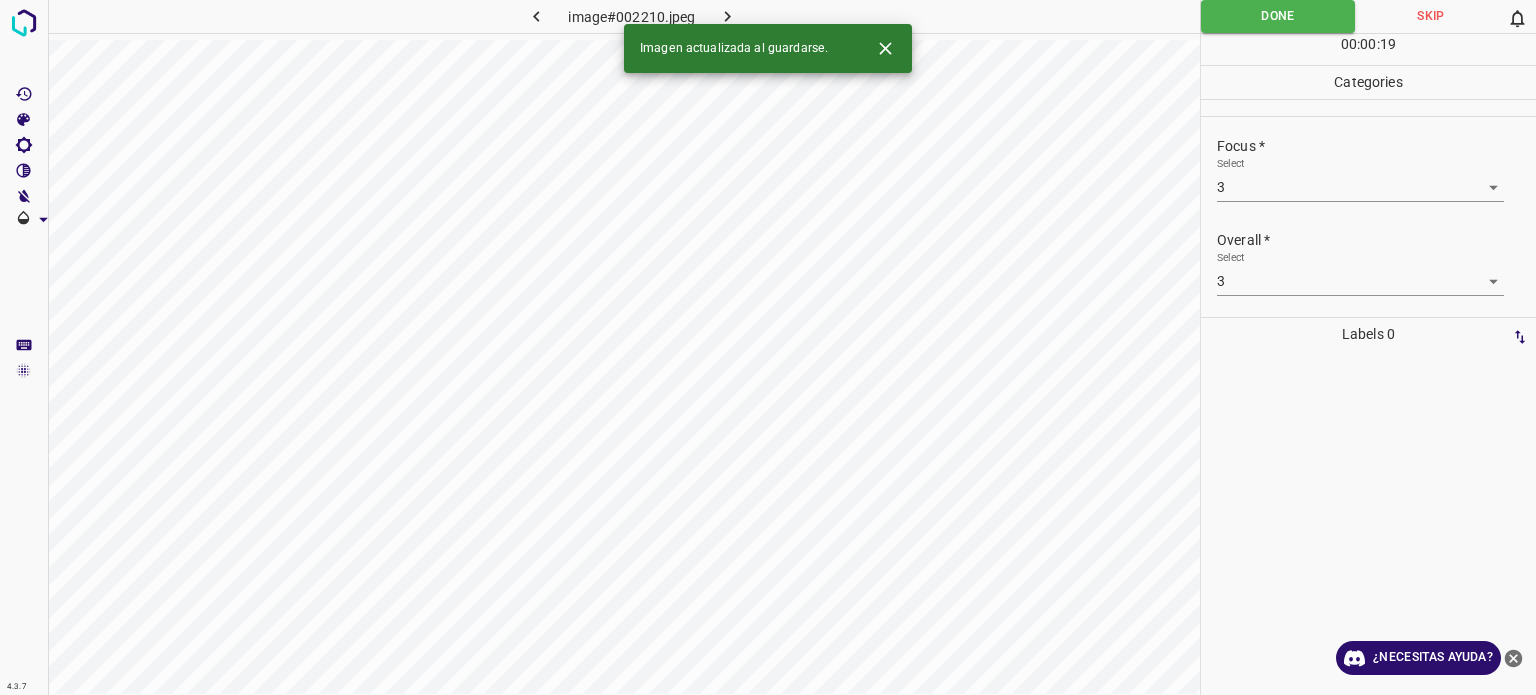 click 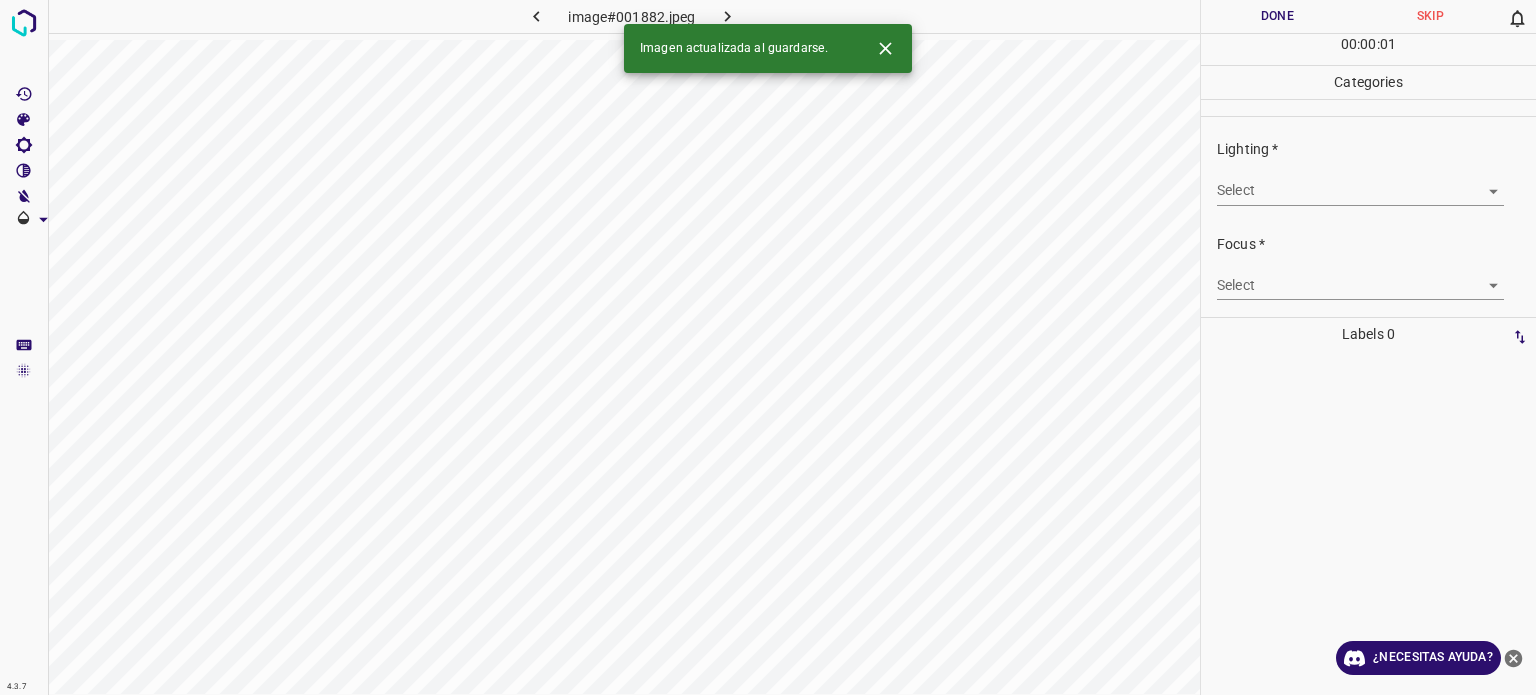 click on "4.3.7 image#001882.jpeg Done Skip 0 00   : 00   : 01   Categories Lighting *  Select ​ Focus *  Select ​ Overall *  Select ​ Labels   0 Categories 1 Lighting 2 Focus 3 Overall Tools Space Change between modes (Draw & Edit) I Auto labeling R Restore zoom M Zoom in N Zoom out Delete Delete selecte label Filters Z Restore filters X Saturation filter C Brightness filter V Contrast filter B Gray scale filter General O Download Imagen actualizada al guardarse. ¿Necesitas ayuda? Texto original Valora esta traducción Tu opinión servirá para ayudar a mejorar el Traductor de Google - Texto - Esconder - Borrar" at bounding box center [768, 347] 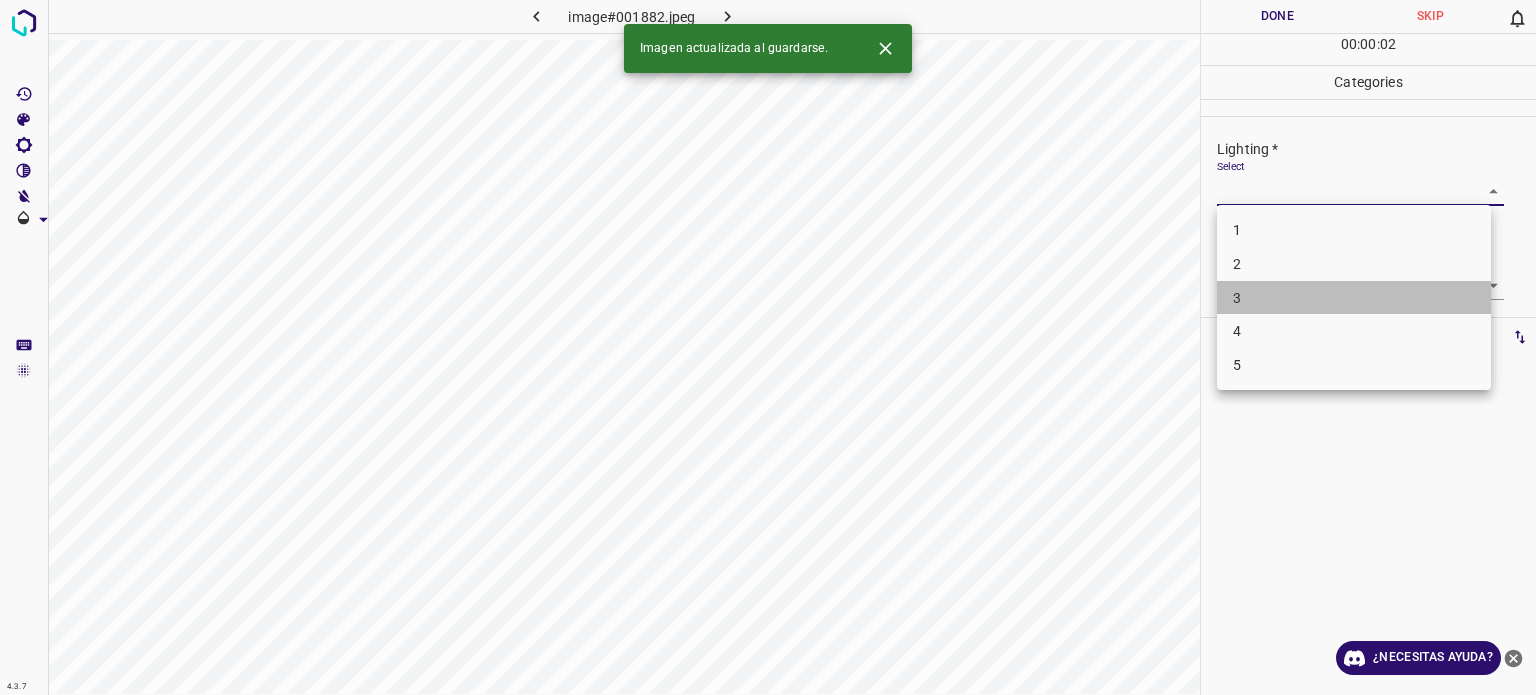 click on "3" at bounding box center [1237, 297] 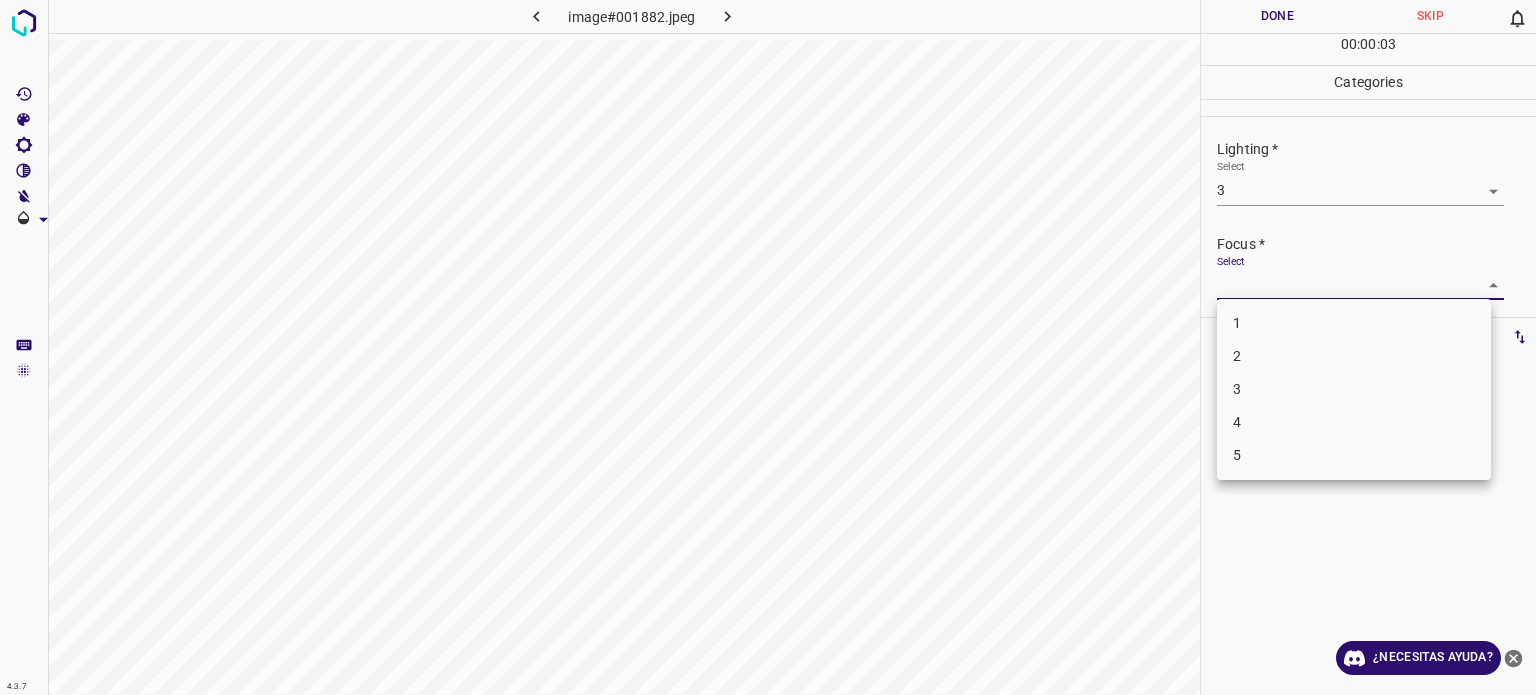 click on "4.3.7 image#001882.jpeg Done Skip 0 00   : 00   : 03   Categories Lighting *  Select 3 3 Focus *  Select ​ Overall *  Select ​ Labels   0 Categories 1 Lighting 2 Focus 3 Overall Tools Space Change between modes (Draw & Edit) I Auto labeling R Restore zoom M Zoom in N Zoom out Delete Delete selecte label Filters Z Restore filters X Saturation filter C Brightness filter V Contrast filter B Gray scale filter General O Download ¿Necesitas ayuda? Texto original Valora esta traducción Tu opinión servirá para ayudar a mejorar el Traductor de Google - Texto - Esconder - Borrar 1 2 3 4 5" at bounding box center [768, 347] 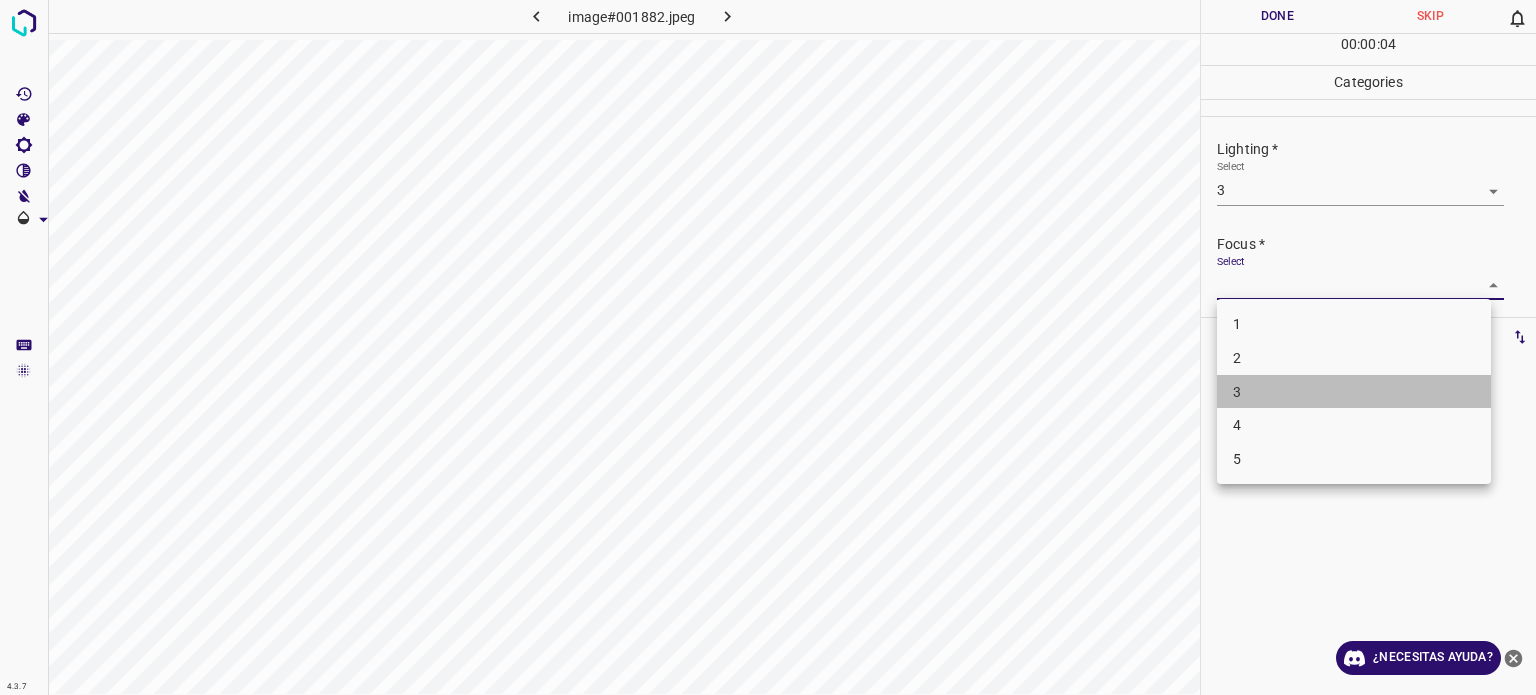 click on "3" at bounding box center [1237, 391] 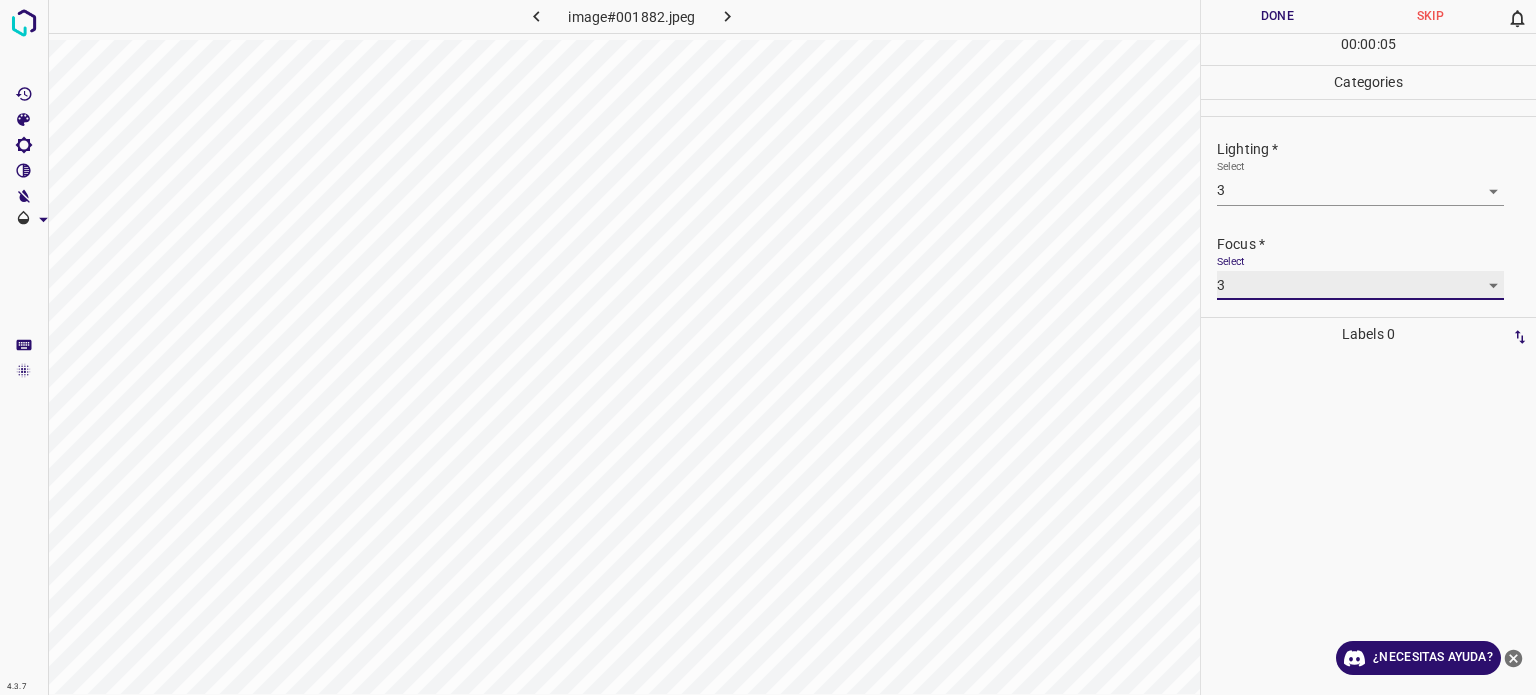 scroll, scrollTop: 98, scrollLeft: 0, axis: vertical 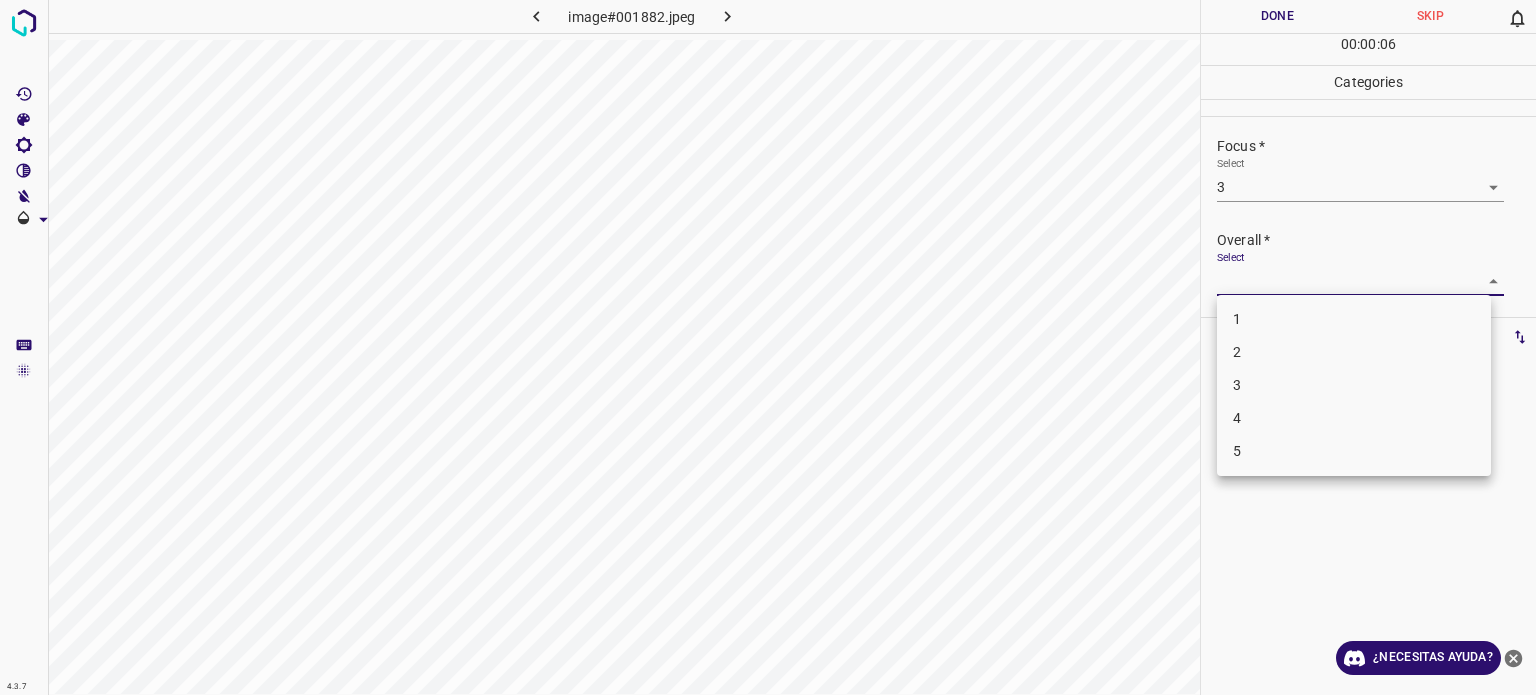 click on "4.3.7 image#001882.jpeg Done Skip 0 00 : 00 : 06 Categories Lighting * Select 3 3 Focus * Select 3 3 Overall * Select ​ Labels 0 Categories 1 Lighting 2 Focus 3 Overall Tools Space Change between modes (Draw & Edit) I Auto labeling R Restore zoom M Zoom in N Zoom out Delete Delete selecte label Filters Z Restore filters X Saturation filter C Brightness filter V Contrast filter B Gray scale filter General O Download ¿Necesitas ayuda? Texto original Valora esta traducción Tu opinión servirá para ayudar a mejorar el Traductor de Google - Texto - Esconder - Borrar 1 2 3 4 5" at bounding box center [768, 347] 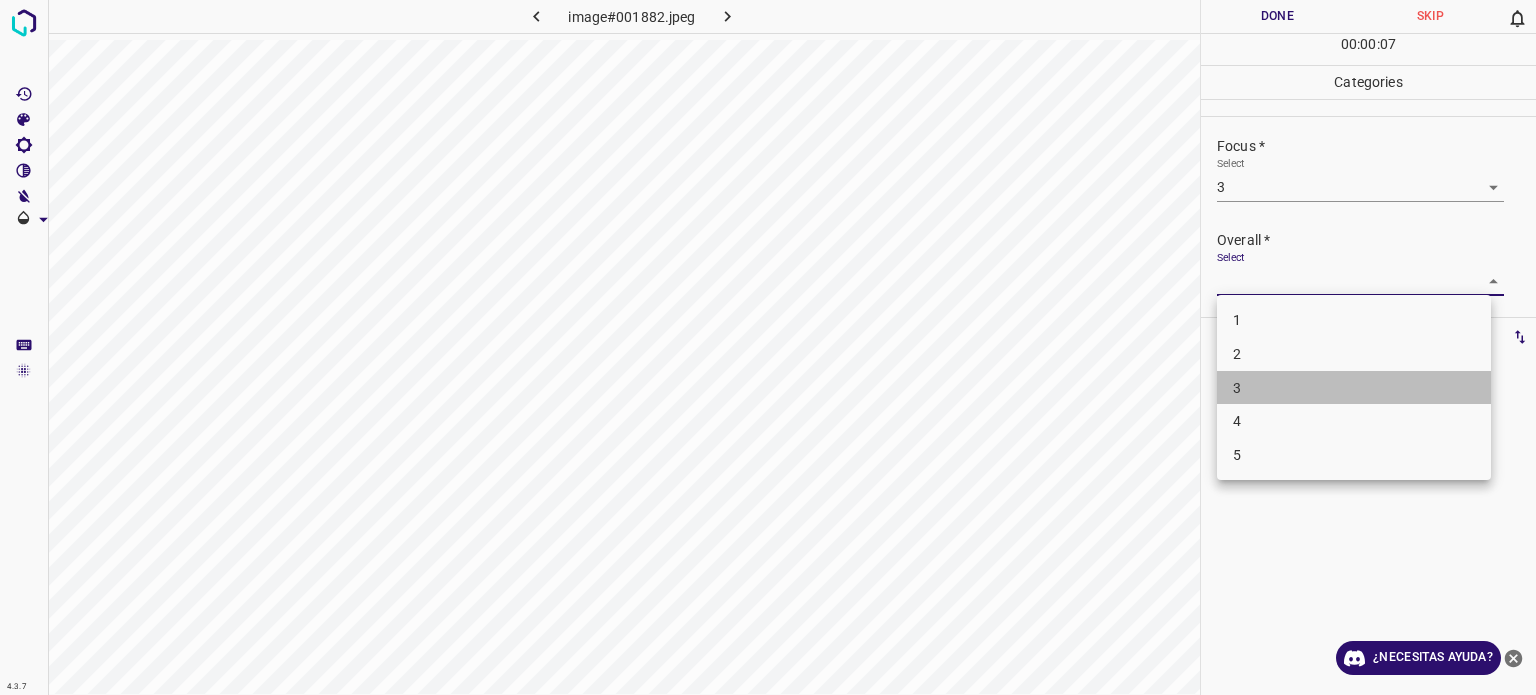 click on "3" at bounding box center (1354, 388) 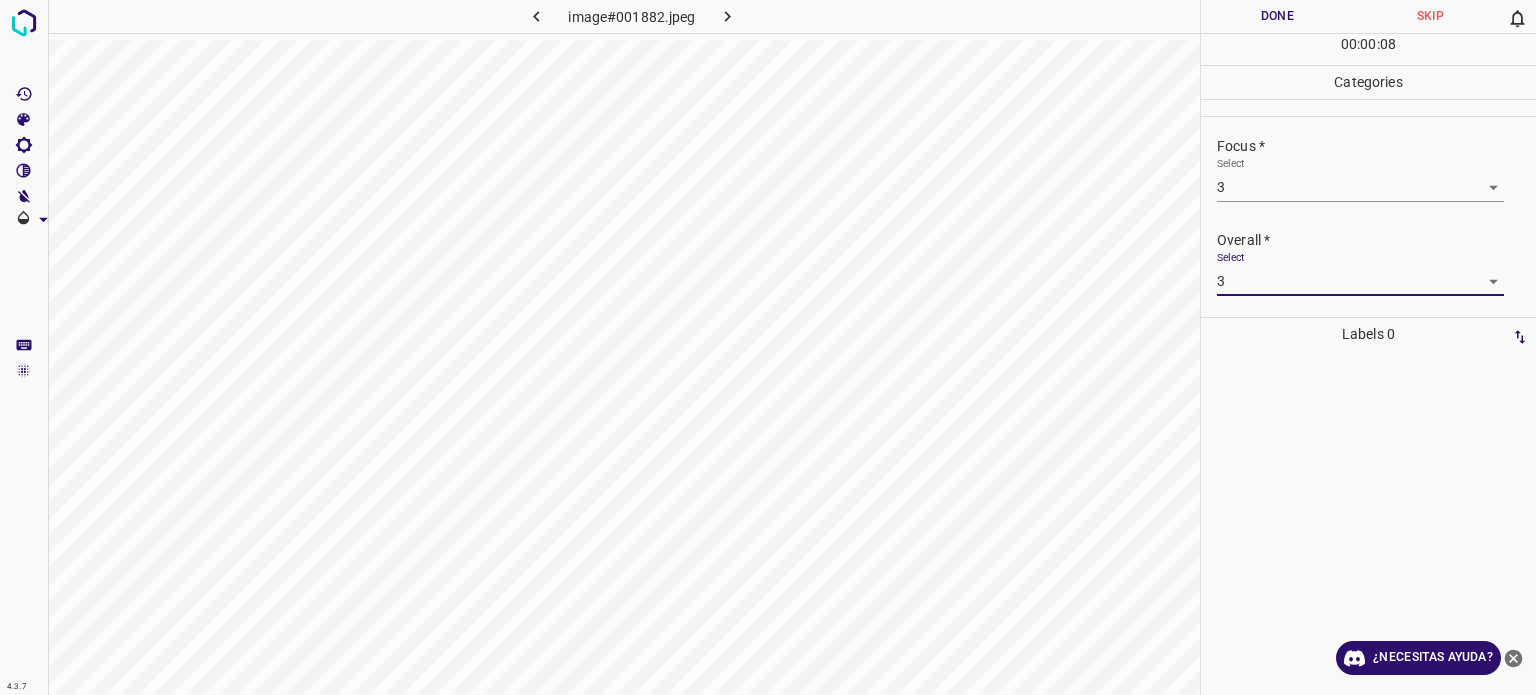 click on "Done" at bounding box center (1277, 16) 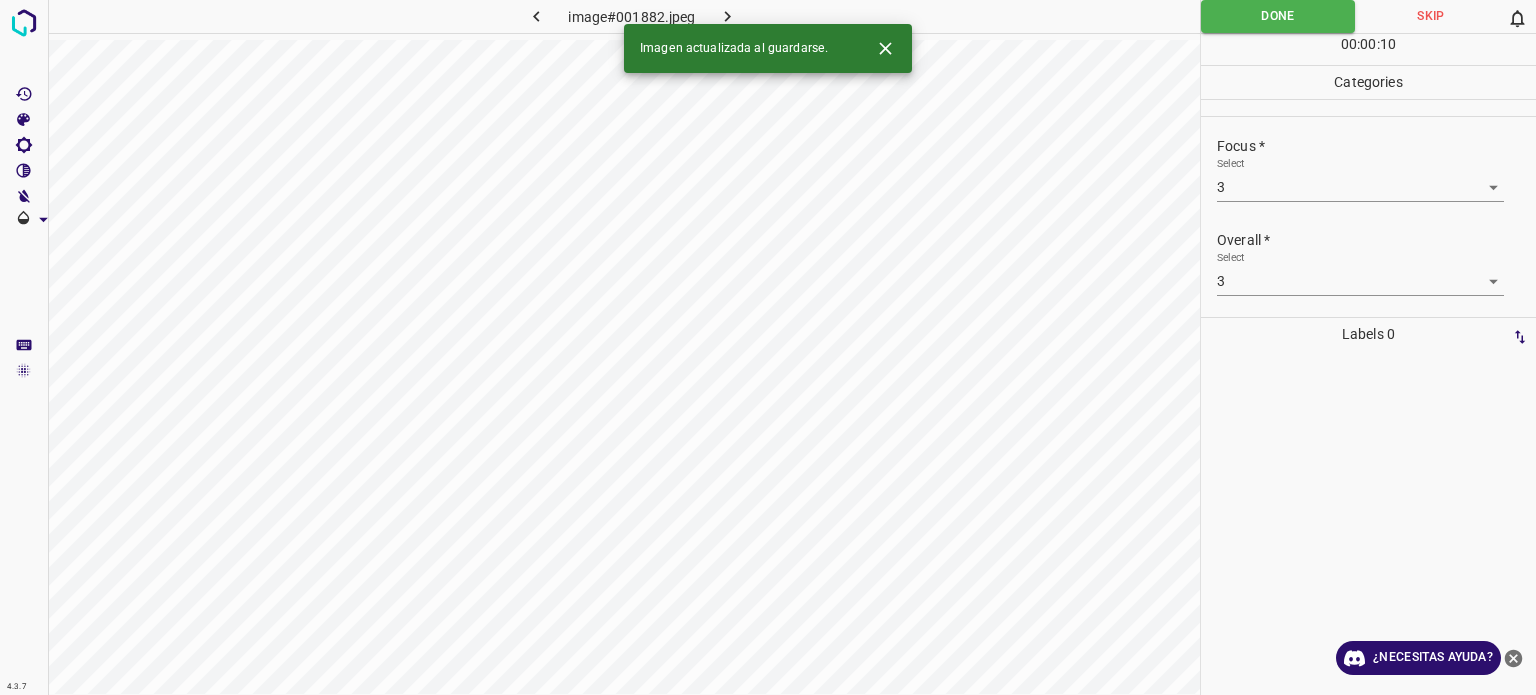 click 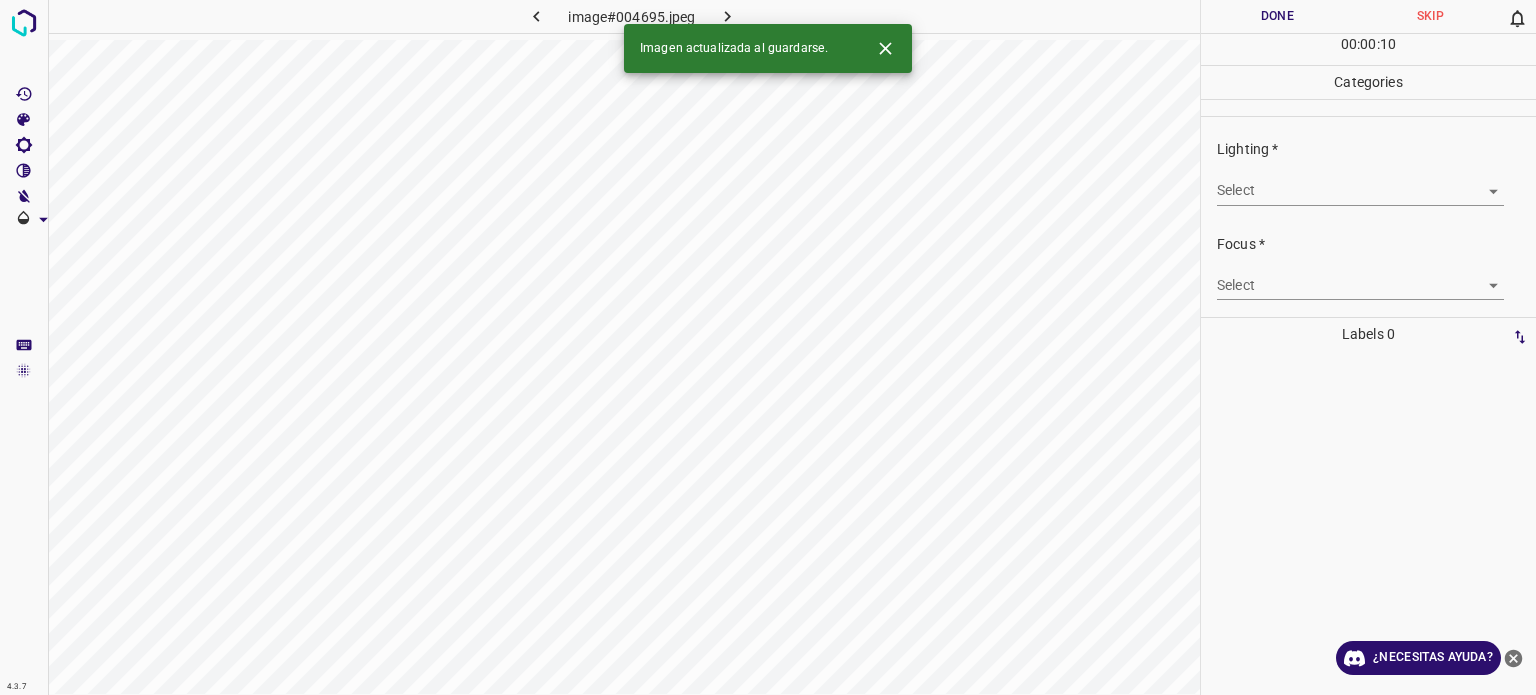 click on "4.3.7 image#004695.jpeg Done Skip 0 00   : 00   : 10   Categories Lighting *  Select ​ Focus *  Select ​ Overall *  Select ​ Labels   0 Categories 1 Lighting 2 Focus 3 Overall Tools Space Change between modes (Draw & Edit) I Auto labeling R Restore zoom M Zoom in N Zoom out Delete Delete selecte label Filters Z Restore filters X Saturation filter C Brightness filter V Contrast filter B Gray scale filter General O Download Imagen actualizada al guardarse. ¿Necesitas ayuda? Texto original Valora esta traducción Tu opinión servirá para ayudar a mejorar el Traductor de Google - Texto - Esconder - Borrar" at bounding box center (768, 347) 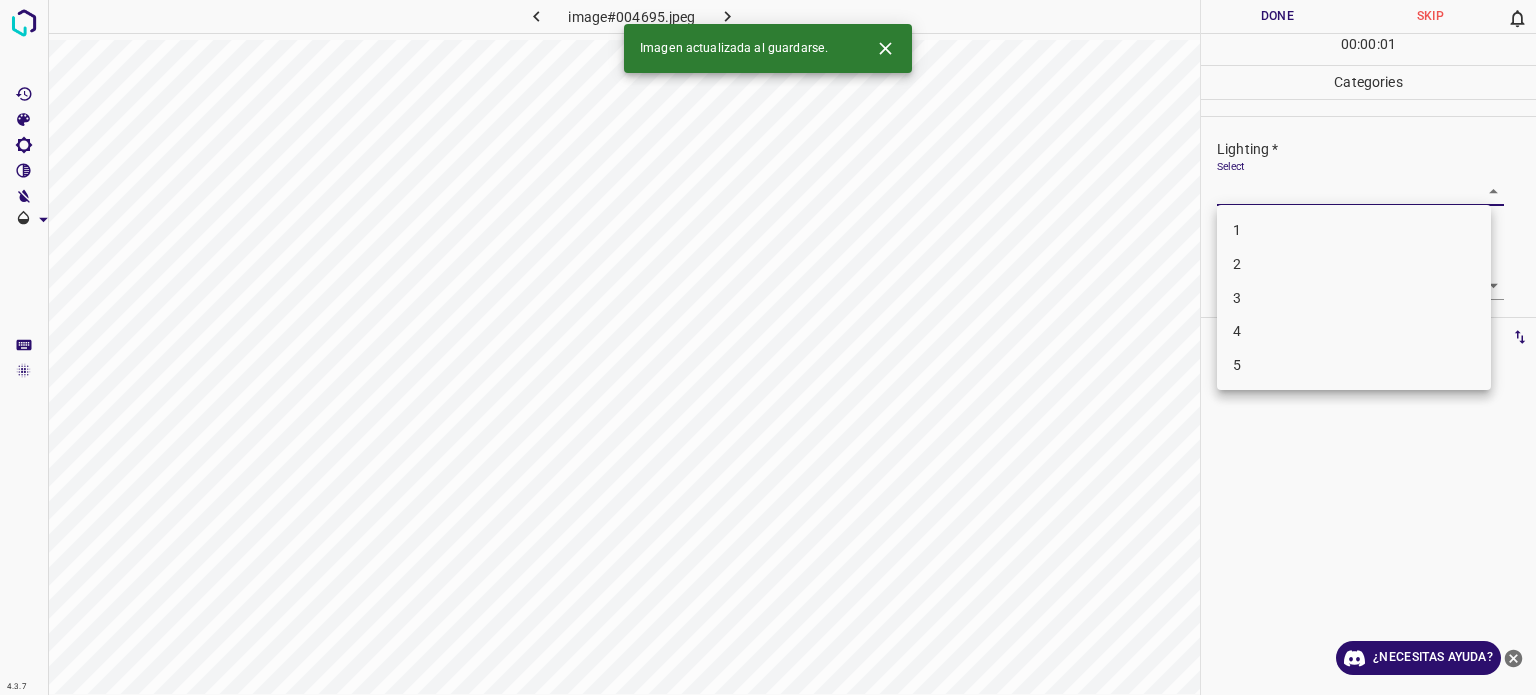 click on "3" at bounding box center [1354, 298] 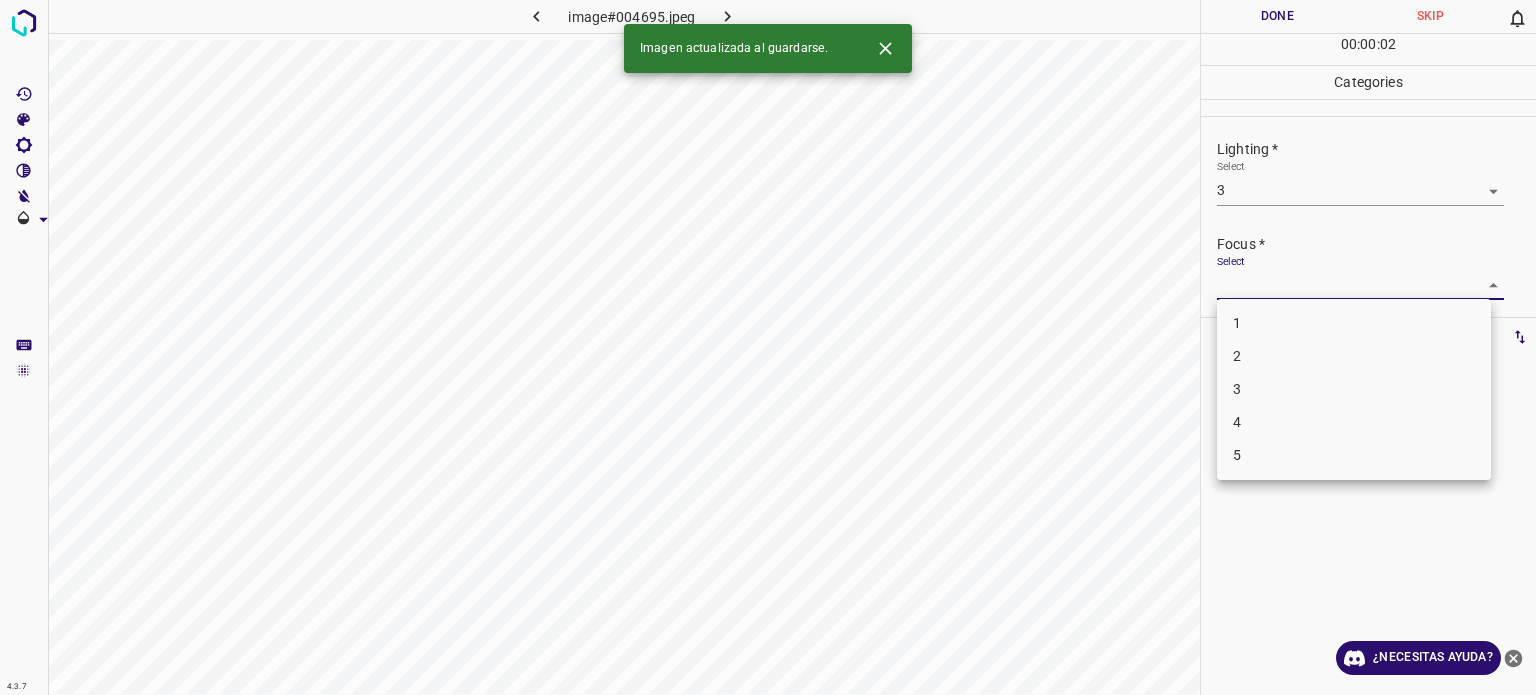 click on "4.3.7 image#004695.jpeg Done Skip 0 00   : 00   : 02   Categories Lighting *  Select 3 3 Focus *  Select ​ Overall *  Select ​ Labels   0 Categories 1 Lighting 2 Focus 3 Overall Tools Space Change between modes (Draw & Edit) I Auto labeling R Restore zoom M Zoom in N Zoom out Delete Delete selecte label Filters Z Restore filters X Saturation filter C Brightness filter V Contrast filter B Gray scale filter General O Download Imagen actualizada al guardarse. ¿Necesitas ayuda? Texto original Valora esta traducción Tu opinión servirá para ayudar a mejorar el Traductor de Google - Texto - Esconder - Borrar 1 2 3 4 5" at bounding box center [768, 347] 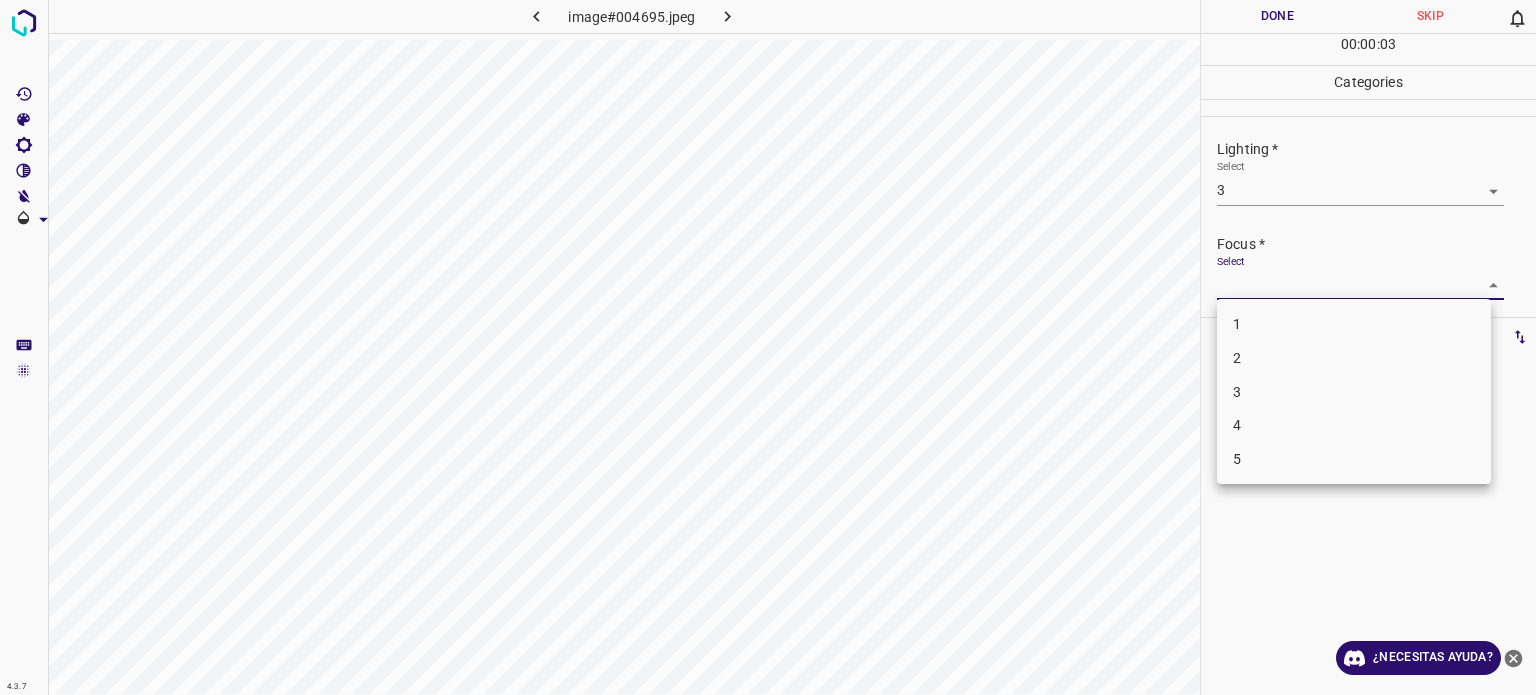 click on "3" at bounding box center (1237, 391) 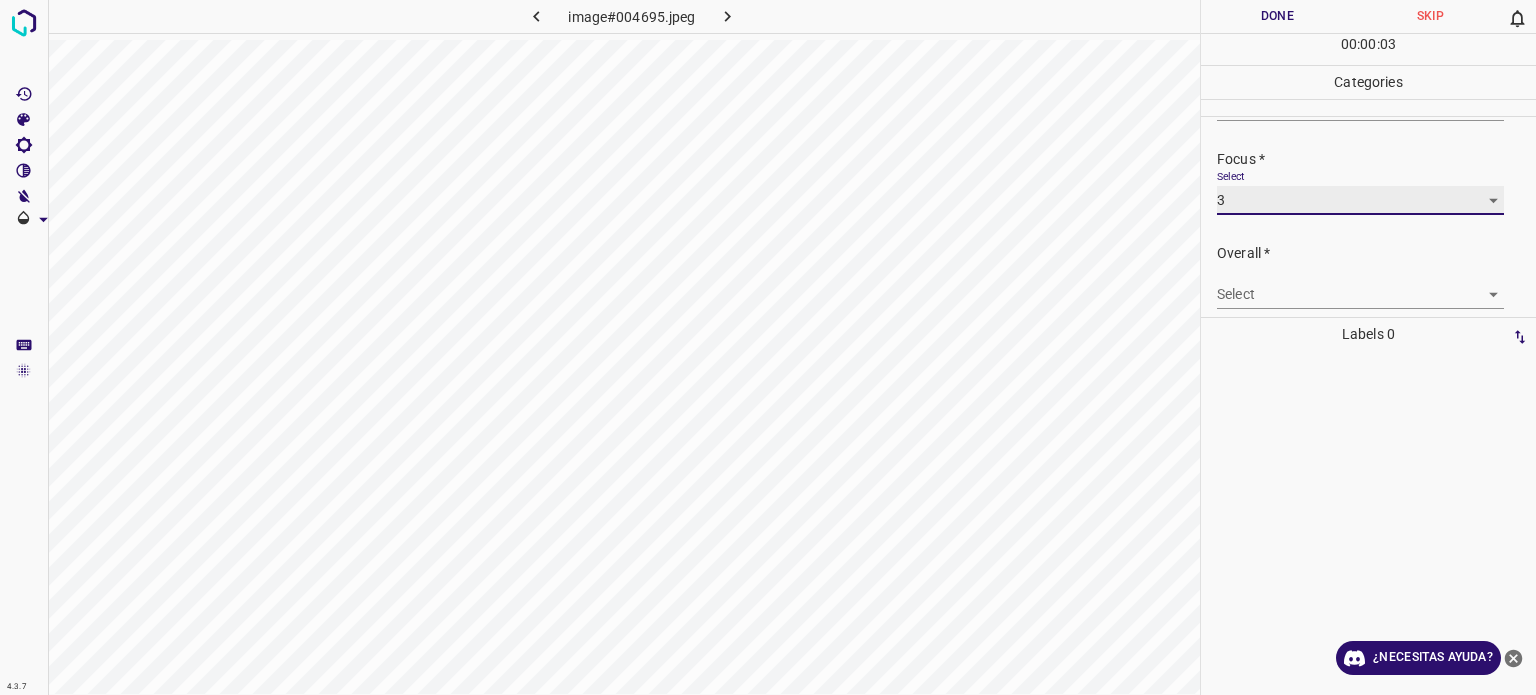 scroll, scrollTop: 98, scrollLeft: 0, axis: vertical 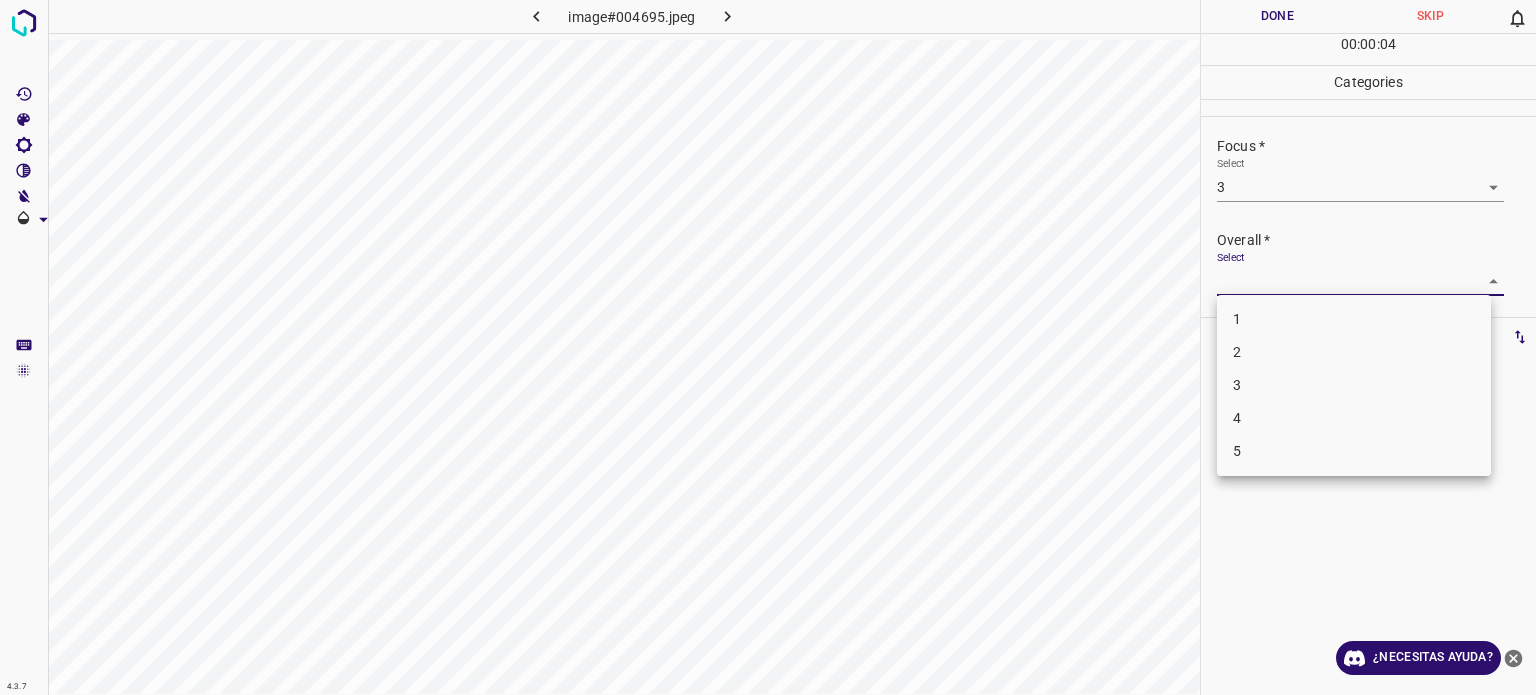click on "4.3.7 image#004695.jpeg Done Skip 0 00   : 00   : 04   Categories Lighting *  Select 3 3 Focus *  Select 3 3 Overall *  Select ​ Labels   0 Categories 1 Lighting 2 Focus 3 Overall Tools Space Change between modes (Draw & Edit) I Auto labeling R Restore zoom M Zoom in N Zoom out Delete Delete selecte label Filters Z Restore filters X Saturation filter C Brightness filter V Contrast filter B Gray scale filter General O Download ¿Necesitas ayuda? Texto original Valora esta traducción Tu opinión servirá para ayudar a mejorar el Traductor de Google - Texto - Esconder - Borrar 1 2 3 4 5" at bounding box center [768, 347] 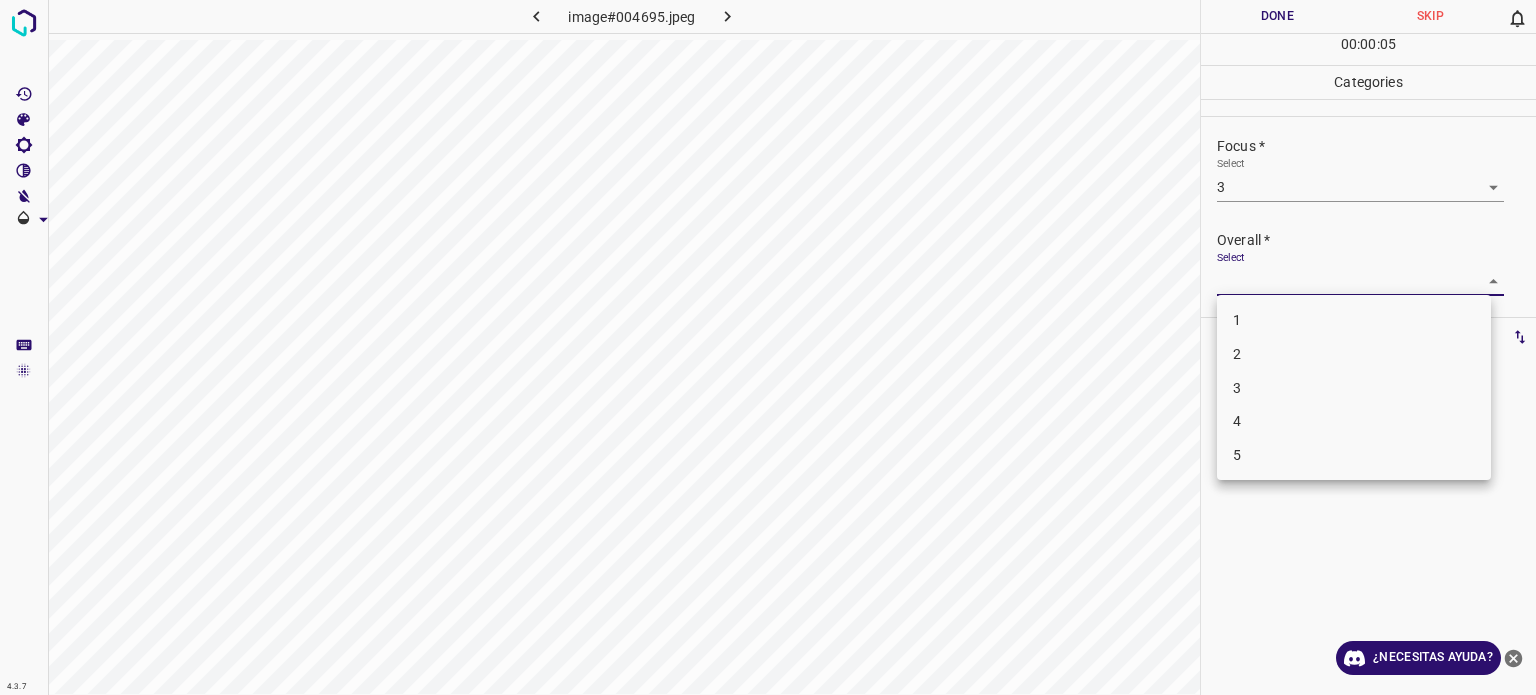 click on "3" at bounding box center (1354, 388) 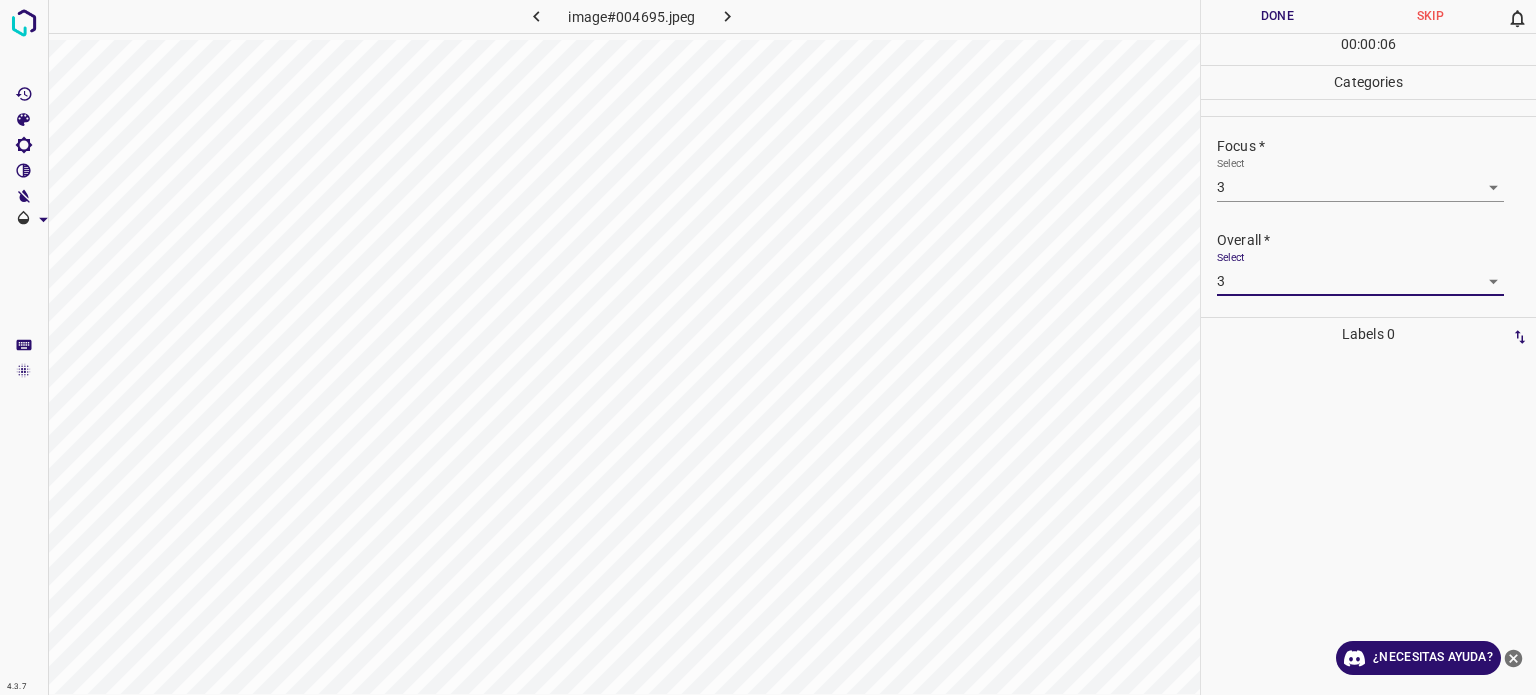 click on "Done" at bounding box center (1277, 16) 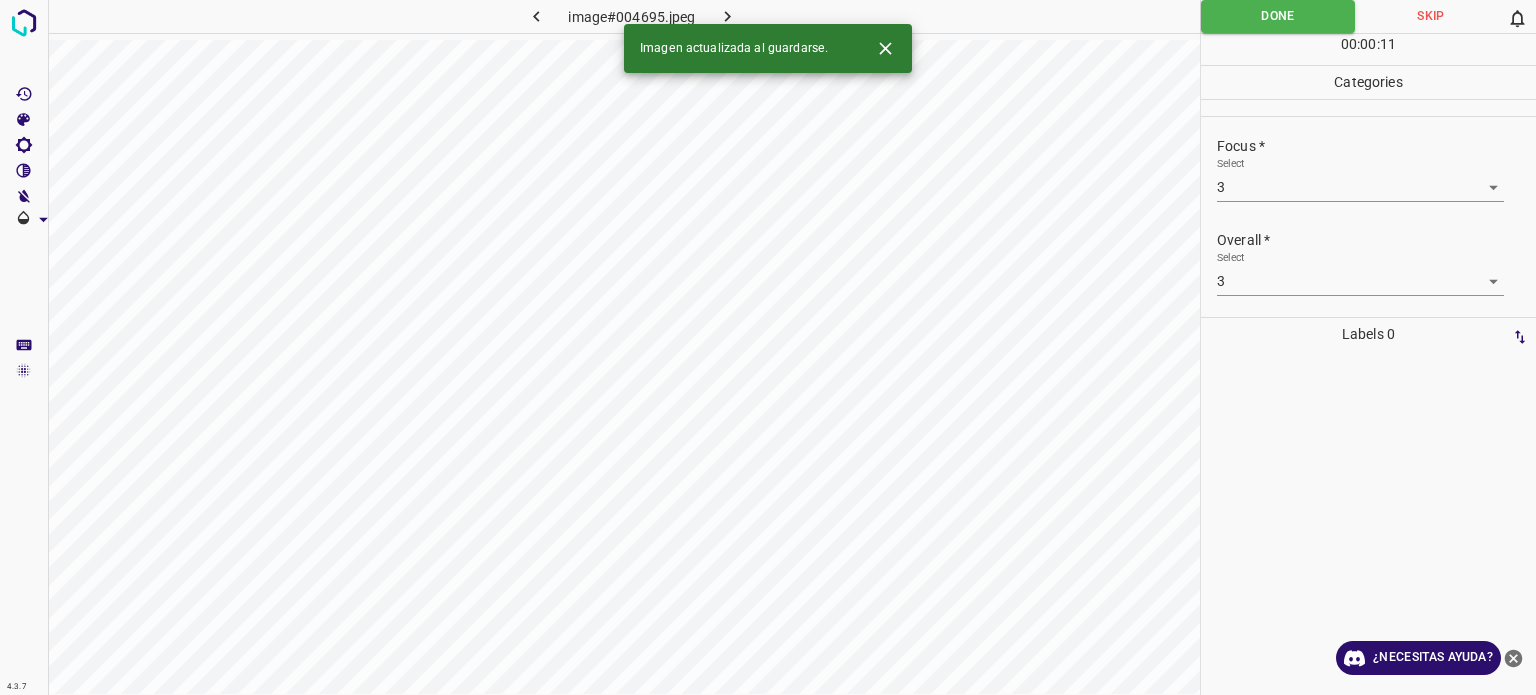 click 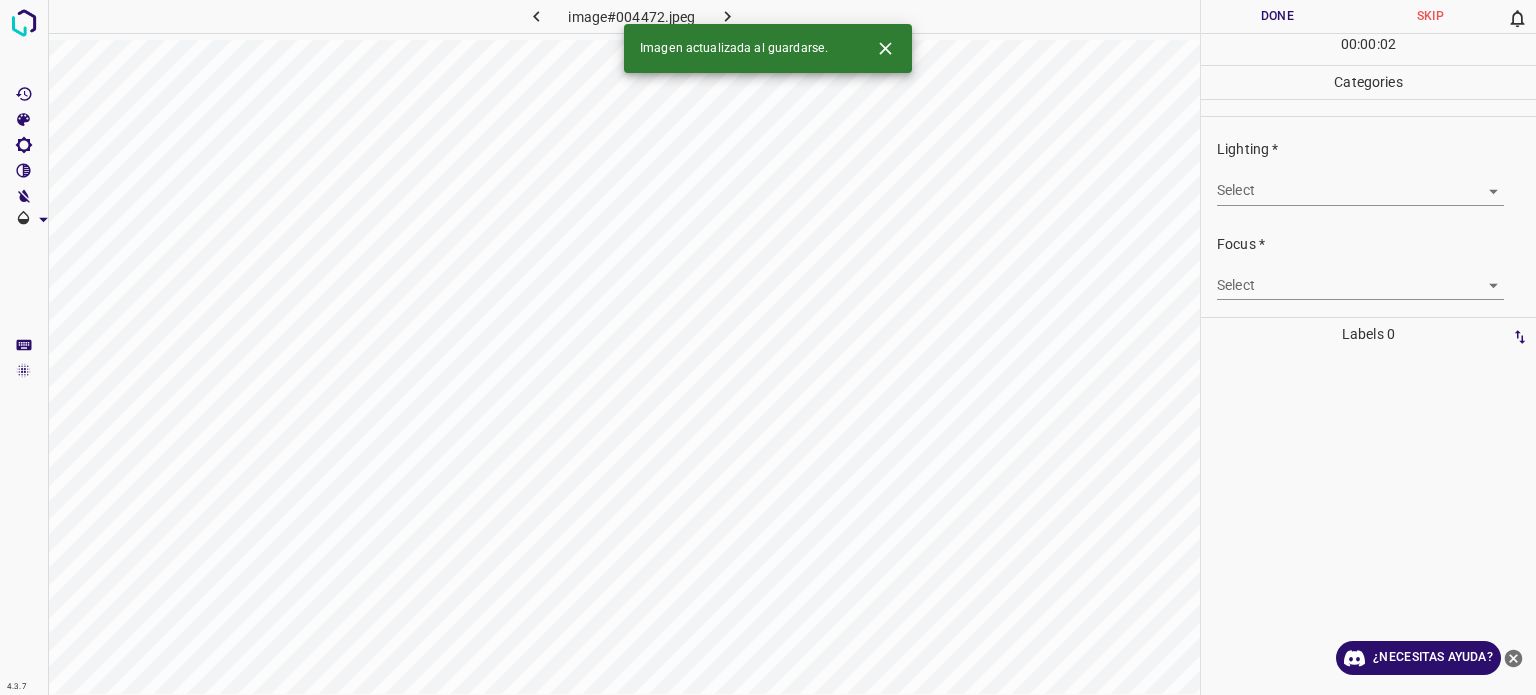 click on "4.3.7 image#004472.jpeg Done Skip 0 00   : 00   : 02   Categories Lighting *  Select ​ Focus *  Select ​ Overall *  Select ​ Labels   0 Categories 1 Lighting 2 Focus 3 Overall Tools Space Change between modes (Draw & Edit) I Auto labeling R Restore zoom M Zoom in N Zoom out Delete Delete selecte label Filters Z Restore filters X Saturation filter C Brightness filter V Contrast filter B Gray scale filter General O Download Imagen actualizada al guardarse. ¿Necesitas ayuda? Texto original Valora esta traducción Tu opinión servirá para ayudar a mejorar el Traductor de Google - Texto - Esconder - Borrar" at bounding box center (768, 347) 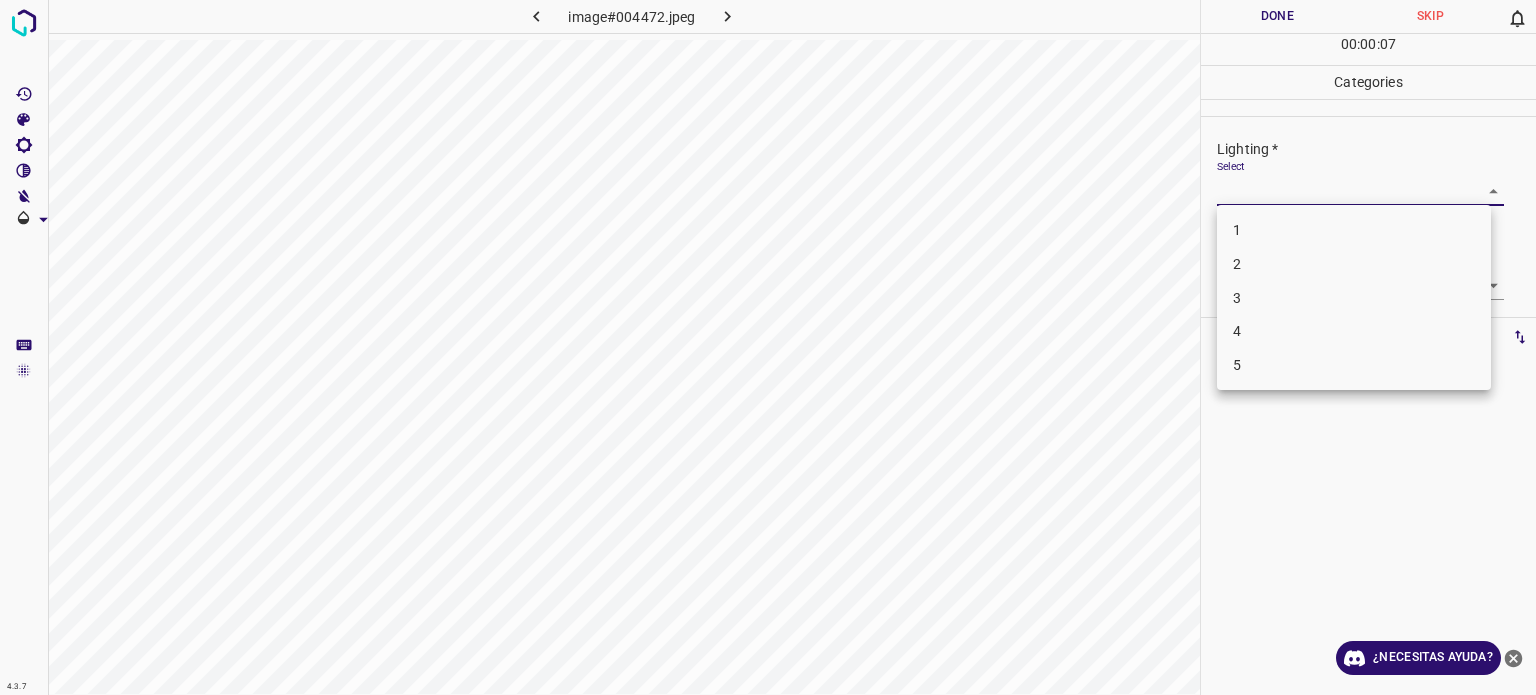 click on "3" at bounding box center (1354, 298) 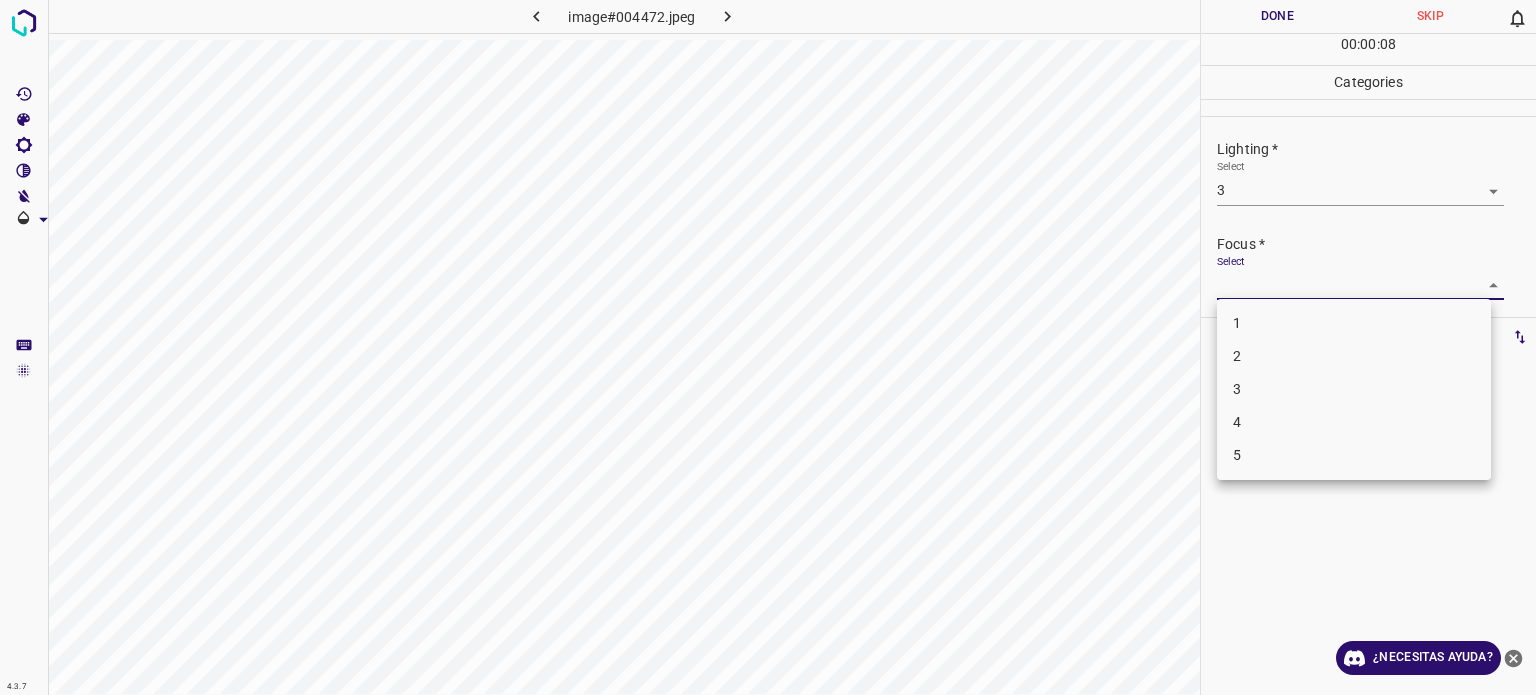 click on "4.3.7 image#004472.jpeg Done Skip 0 00   : 00   : 08   Categories Lighting *  Select 3 3 Focus *  Select ​ Overall *  Select ​ Labels   0 Categories 1 Lighting 2 Focus 3 Overall Tools Space Change between modes (Draw & Edit) I Auto labeling R Restore zoom M Zoom in N Zoom out Delete Delete selecte label Filters Z Restore filters X Saturation filter C Brightness filter V Contrast filter B Gray scale filter General O Download ¿Necesitas ayuda? Texto original Valora esta traducción Tu opinión servirá para ayudar a mejorar el Traductor de Google - Texto - Esconder - Borrar 1 2 3 4 5" at bounding box center (768, 347) 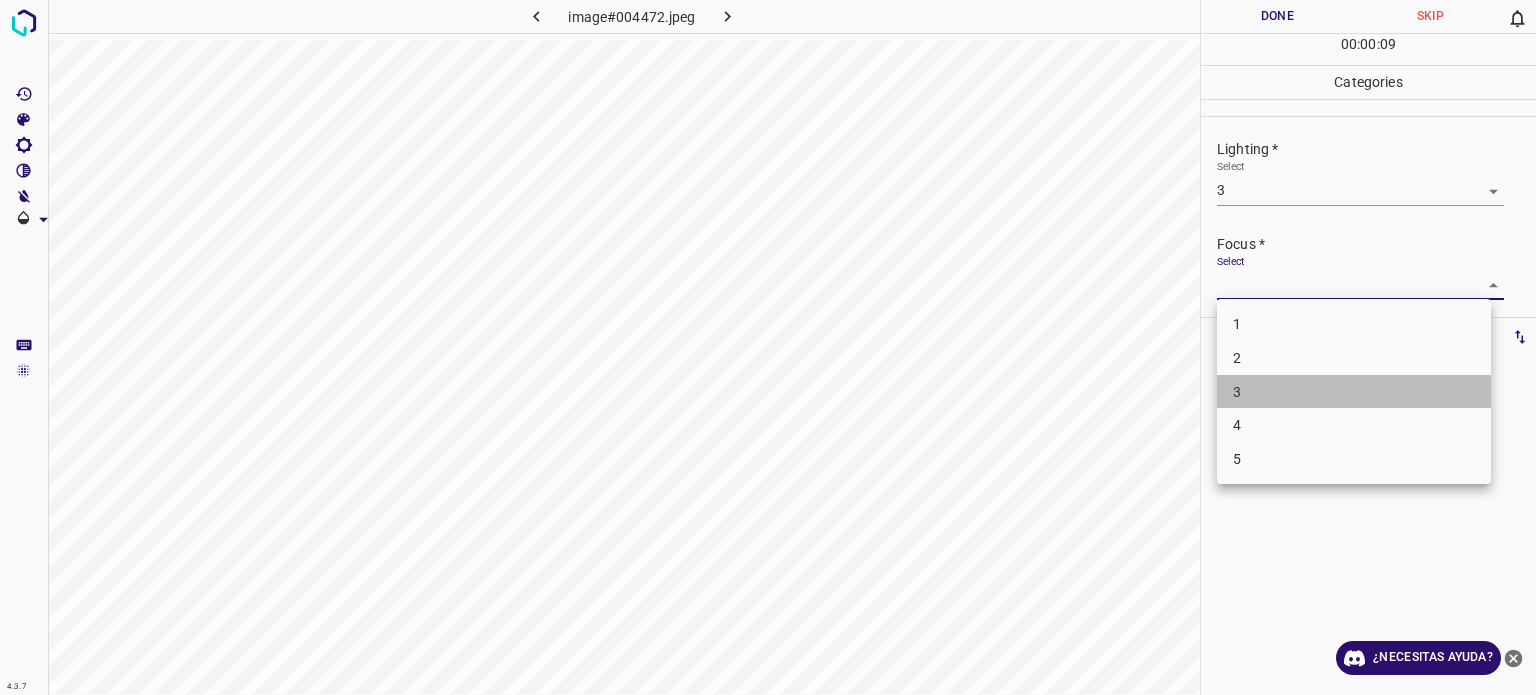 click on "3" at bounding box center [1354, 392] 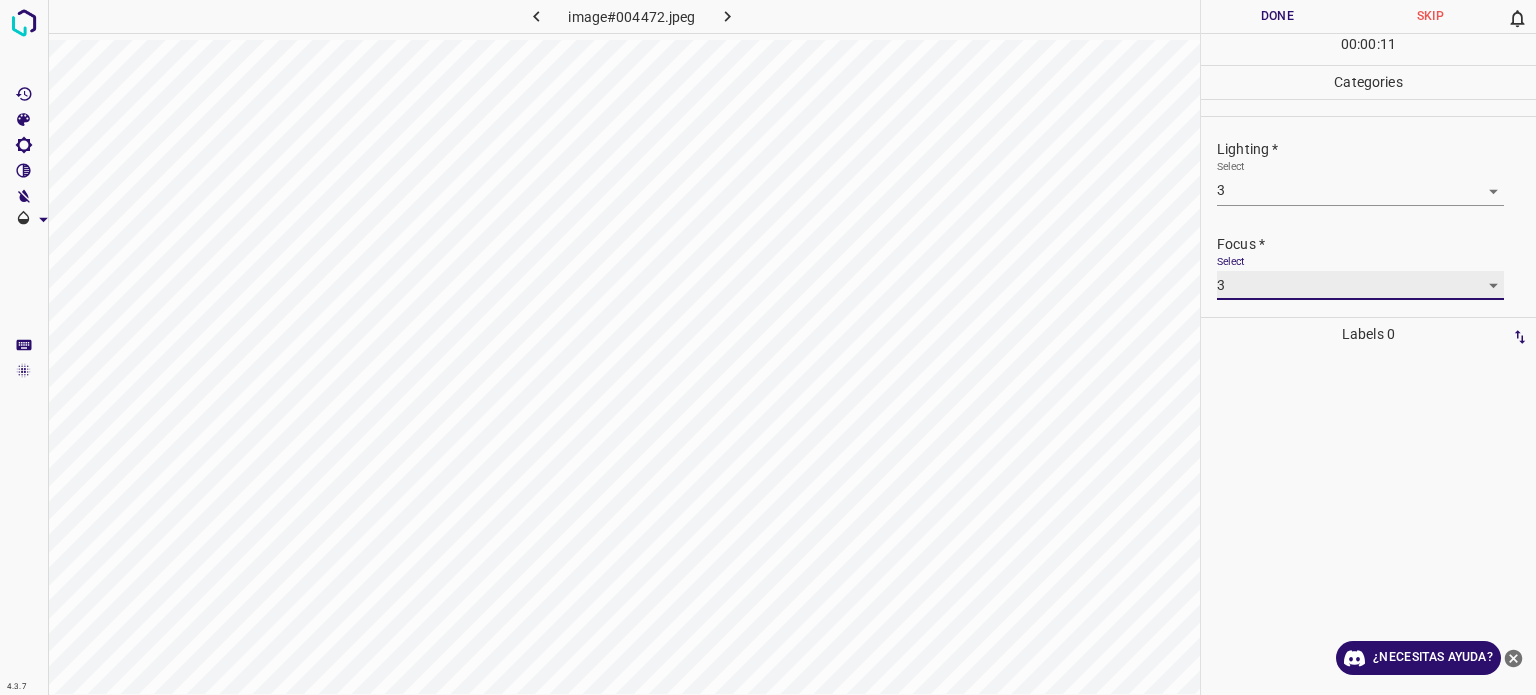 scroll, scrollTop: 98, scrollLeft: 0, axis: vertical 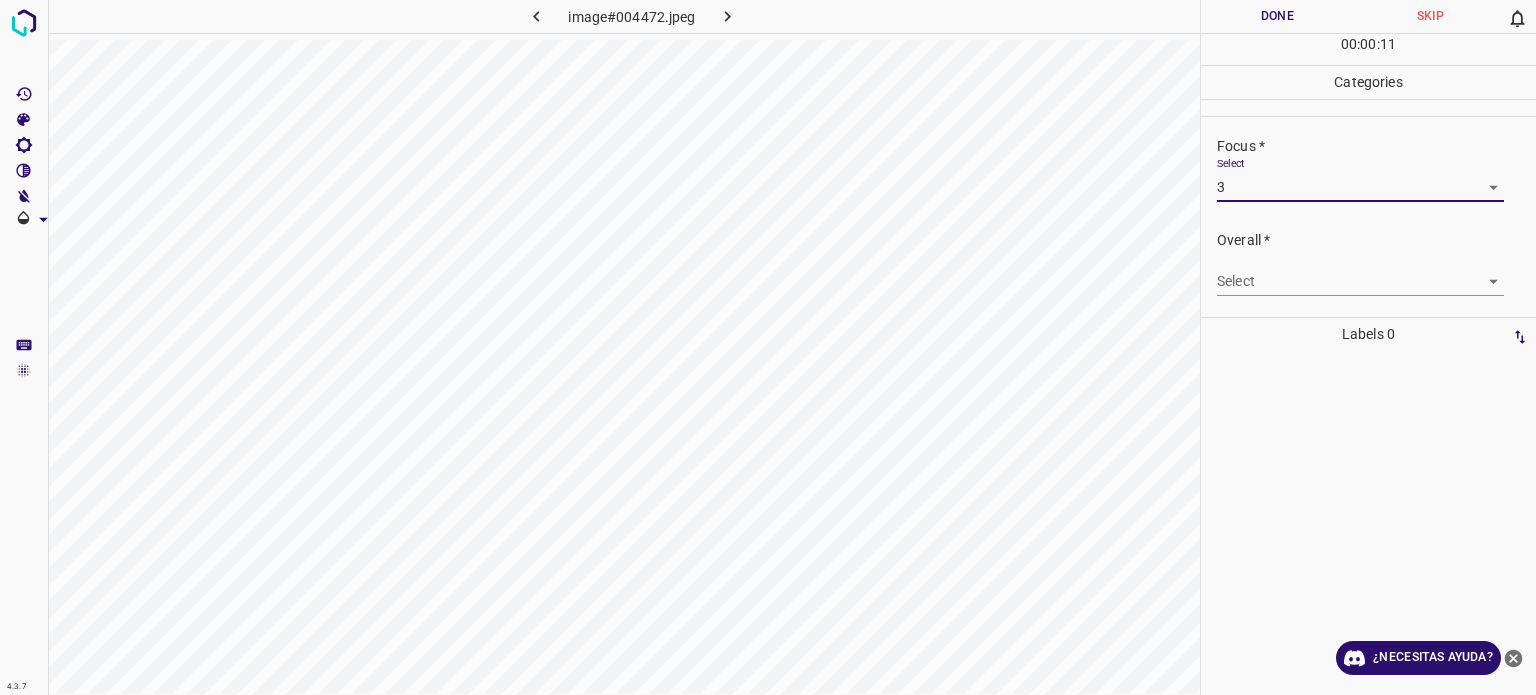 click on "4.3.7 image#004472.jpeg Done Skip 0 00   : 00   : 11   Categories Lighting *  Select 3 3 Focus *  Select 3 3 Overall *  Select ​ Labels   0 Categories 1 Lighting 2 Focus 3 Overall Tools Space Change between modes (Draw & Edit) I Auto labeling R Restore zoom M Zoom in N Zoom out Delete Delete selecte label Filters Z Restore filters X Saturation filter C Brightness filter V Contrast filter B Gray scale filter General O Download ¿Necesitas ayuda? Texto original Valora esta traducción Tu opinión servirá para ayudar a mejorar el Traductor de Google - Texto - Esconder - Borrar" at bounding box center (768, 347) 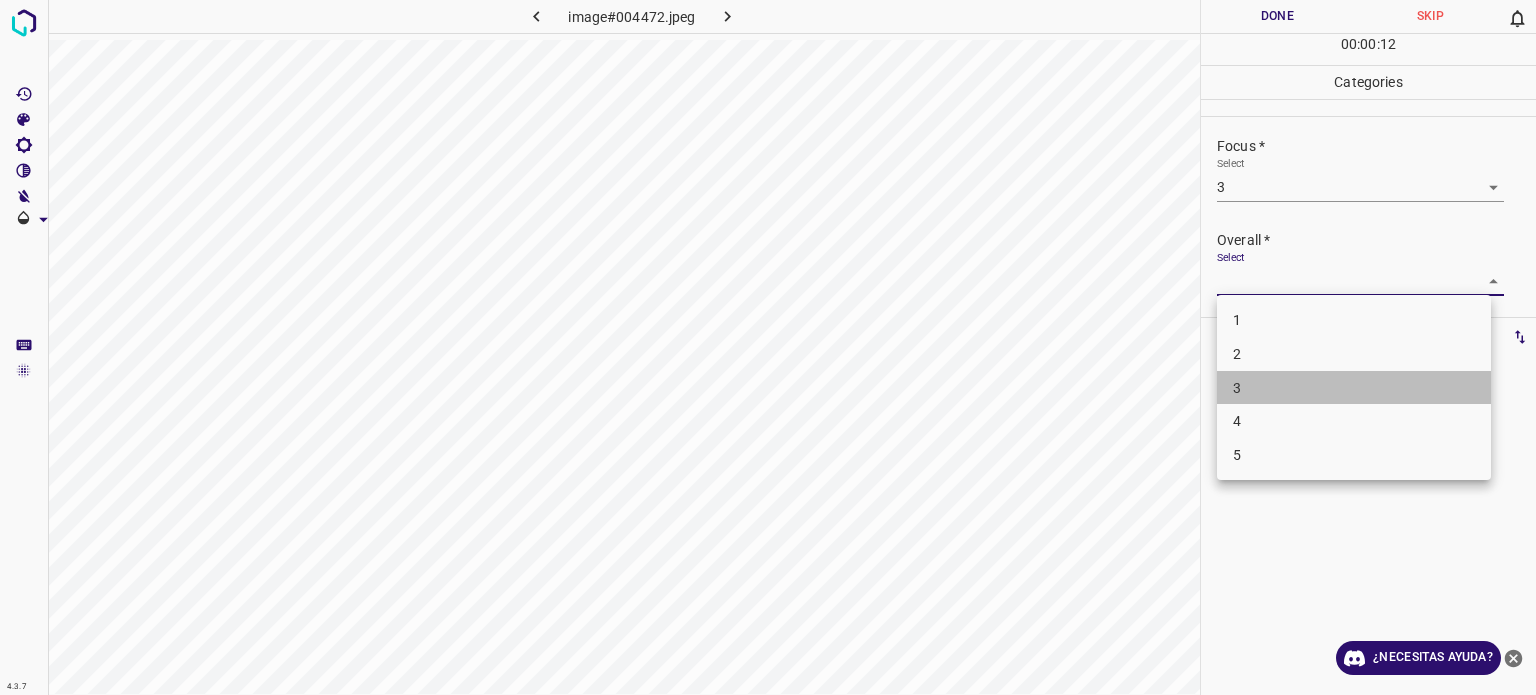 click on "3" at bounding box center [1354, 388] 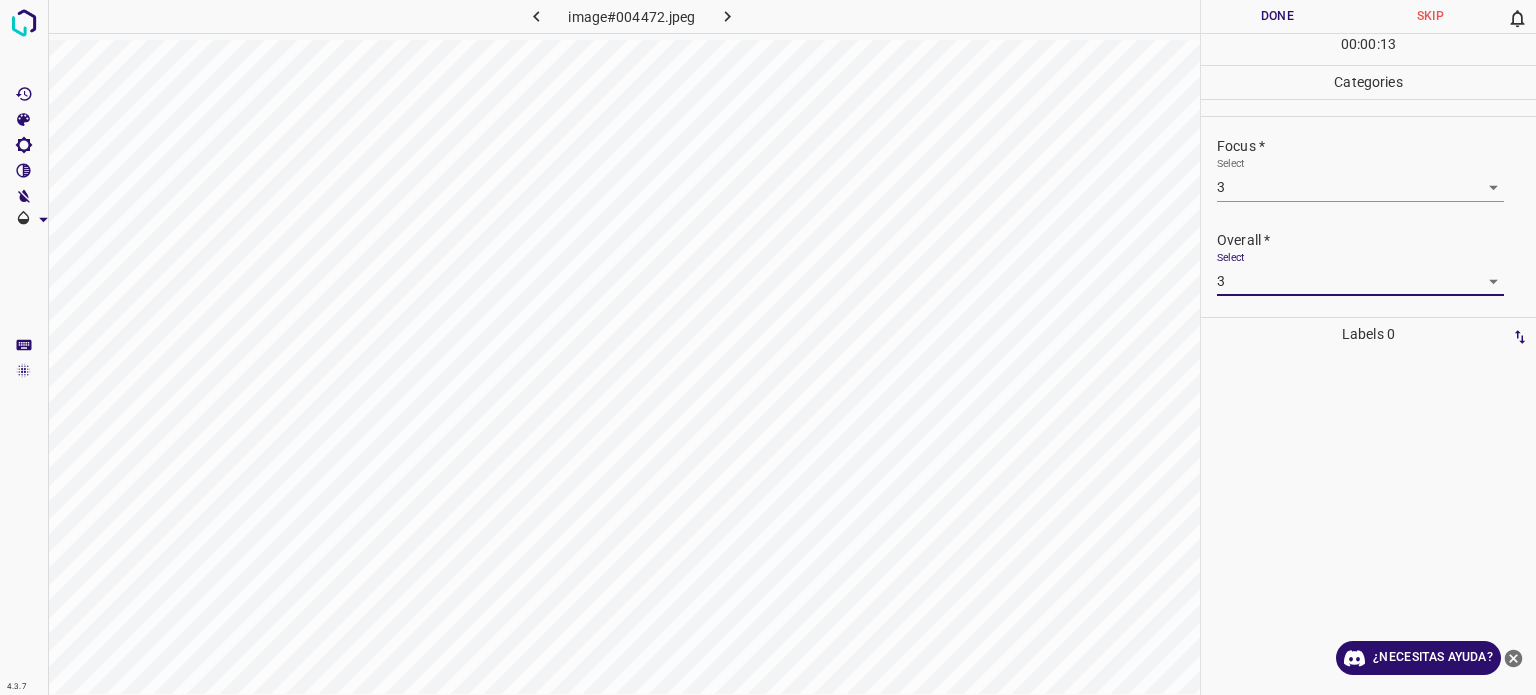 click on "Done" at bounding box center [1277, 16] 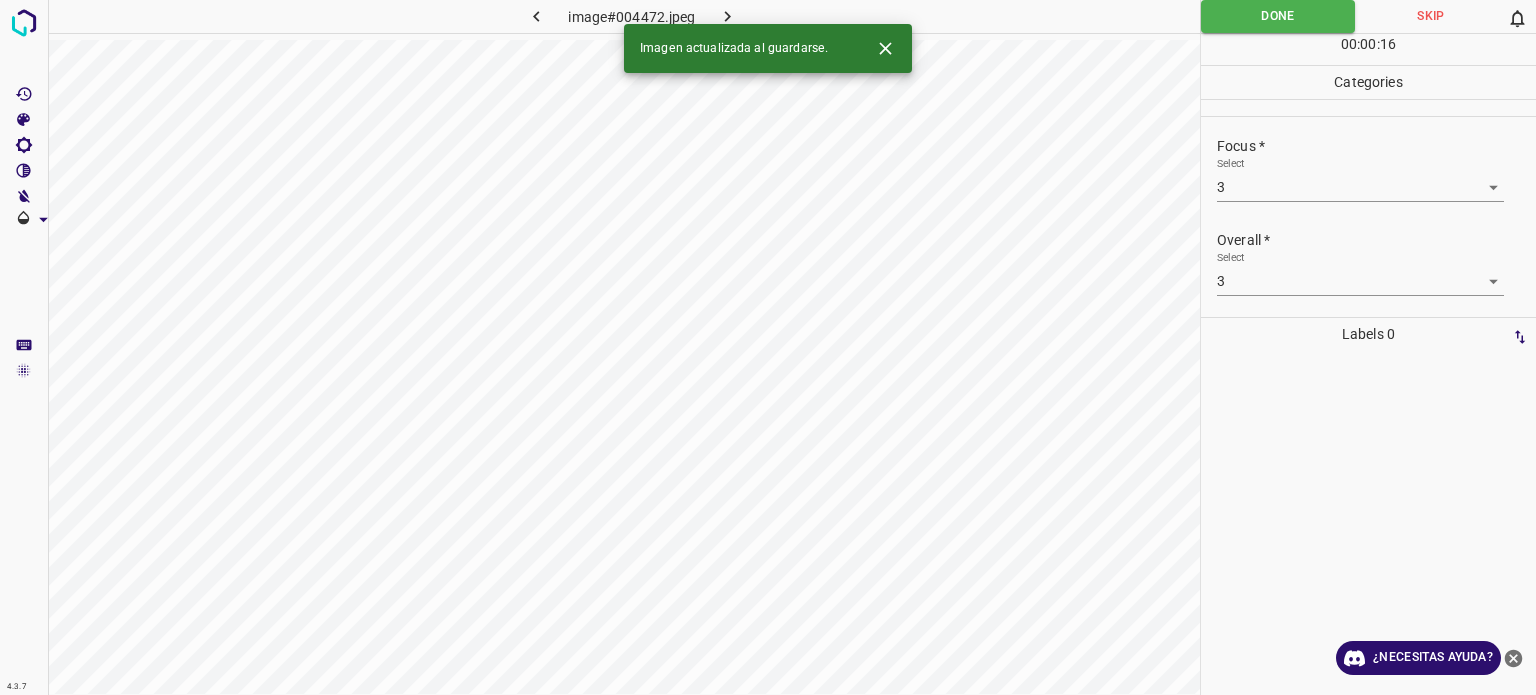 click 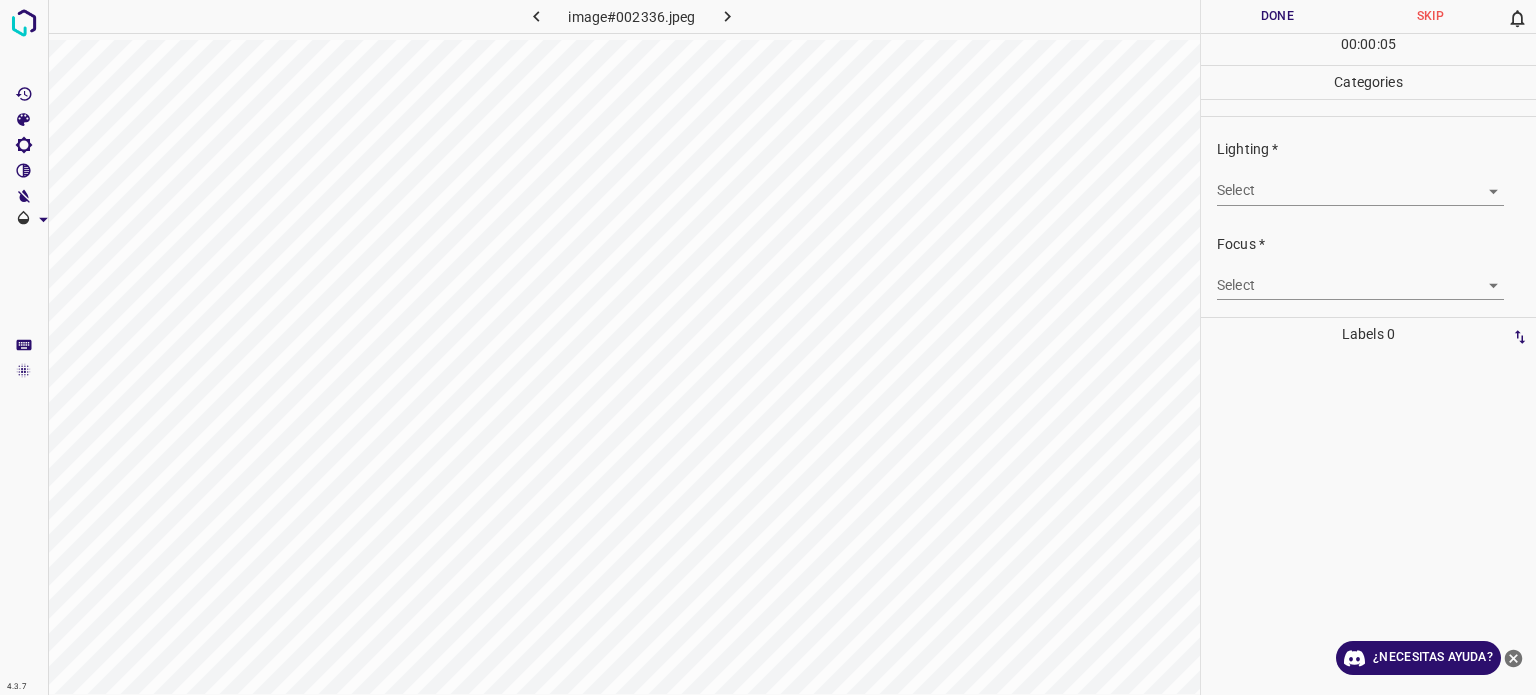 click on "4.3.7 image#002336.jpeg Done Skip 0 00   : 00   : 05   Categories Lighting *  Select ​ Focus *  Select ​ Overall *  Select ​ Labels   0 Categories 1 Lighting 2 Focus 3 Overall Tools Space Change between modes (Draw & Edit) I Auto labeling R Restore zoom M Zoom in N Zoom out Delete Delete selecte label Filters Z Restore filters X Saturation filter C Brightness filter V Contrast filter B Gray scale filter General O Download ¿Necesitas ayuda? Texto original Valora esta traducción Tu opinión servirá para ayudar a mejorar el Traductor de Google - Texto - Esconder - Borrar" at bounding box center (768, 347) 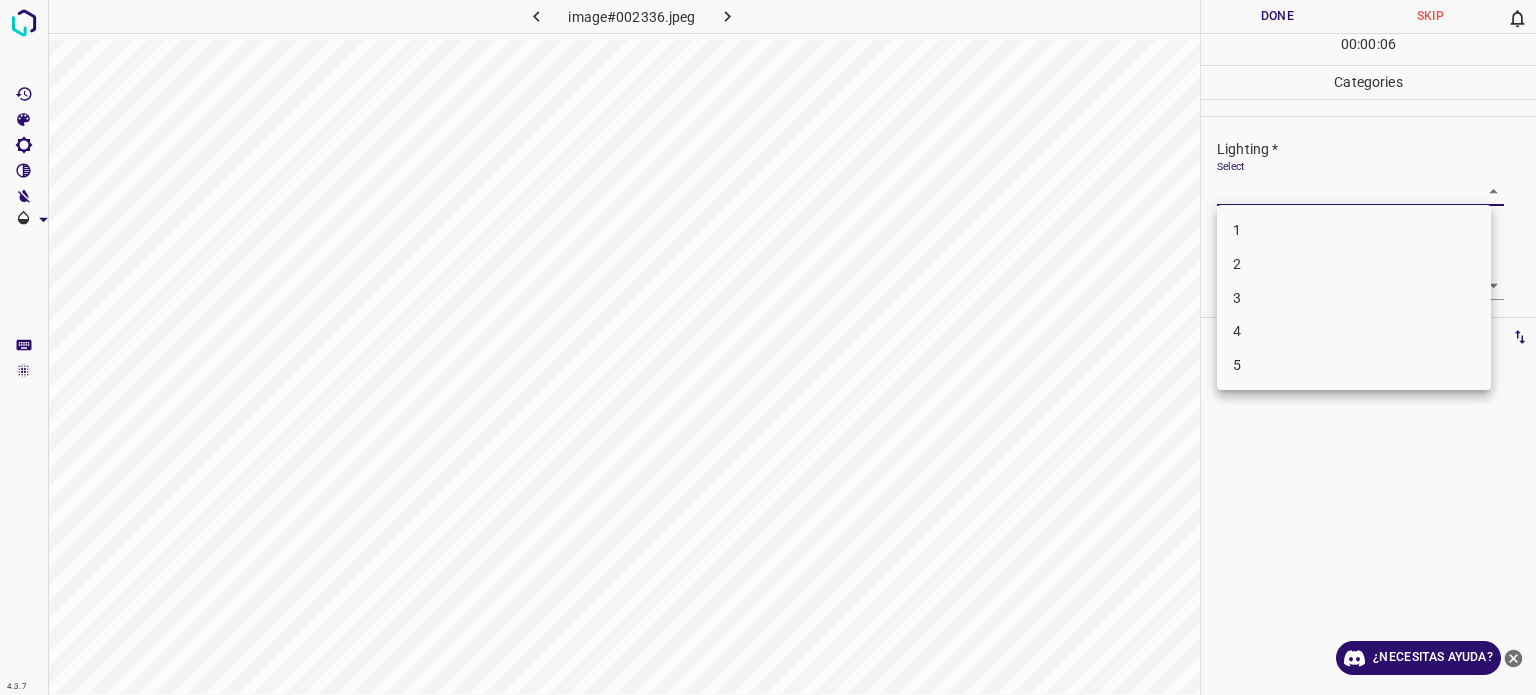 click on "3" at bounding box center (1354, 298) 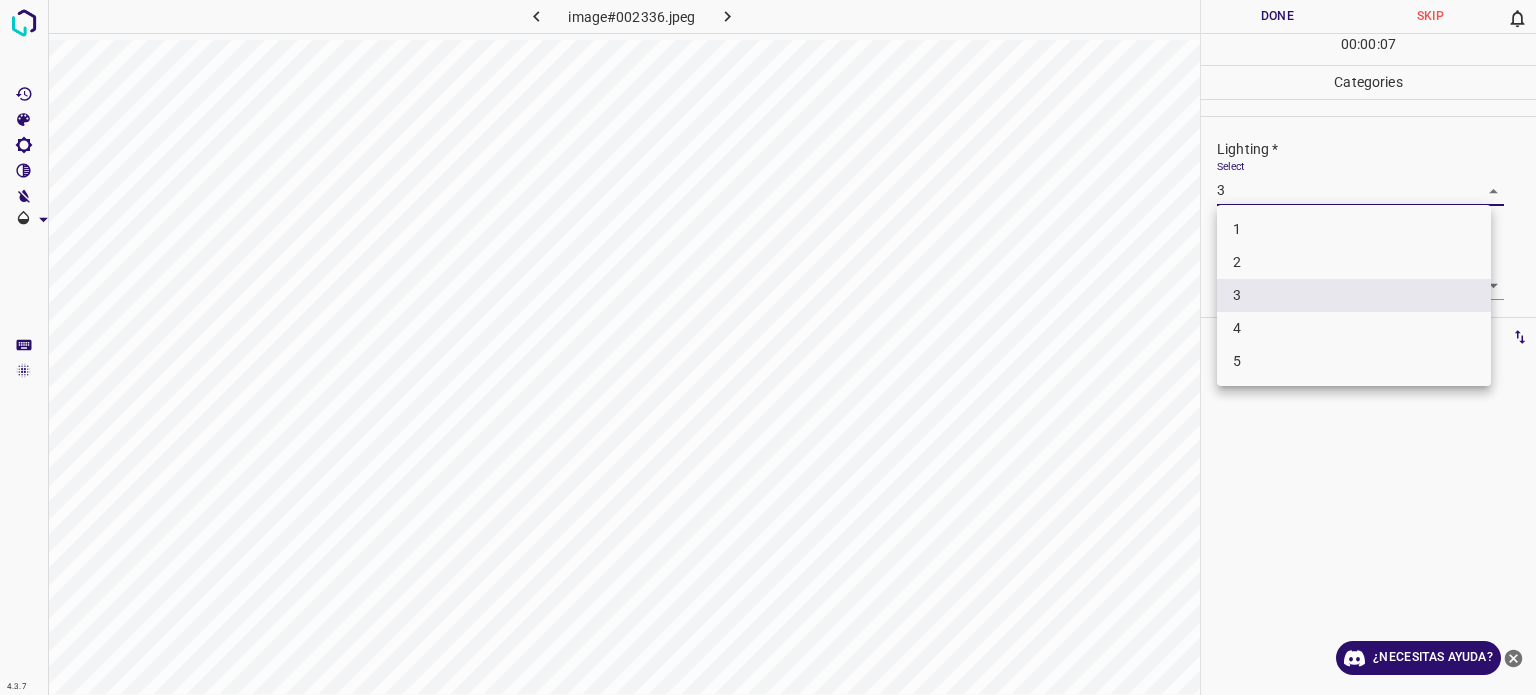 click on "4.3.7 image#002336.jpeg Done Skip 0 00   : 00   : 07   Categories Lighting *  Select 3 3 Focus *  Select ​ Overall *  Select ​ Labels   0 Categories 1 Lighting 2 Focus 3 Overall Tools Space Change between modes (Draw & Edit) I Auto labeling R Restore zoom M Zoom in N Zoom out Delete Delete selecte label Filters Z Restore filters X Saturation filter C Brightness filter V Contrast filter B Gray scale filter General O Download ¿Necesitas ayuda? Texto original Valora esta traducción Tu opinión servirá para ayudar a mejorar el Traductor de Google - Texto - Esconder - Borrar 1 2 3 4 5" at bounding box center [768, 347] 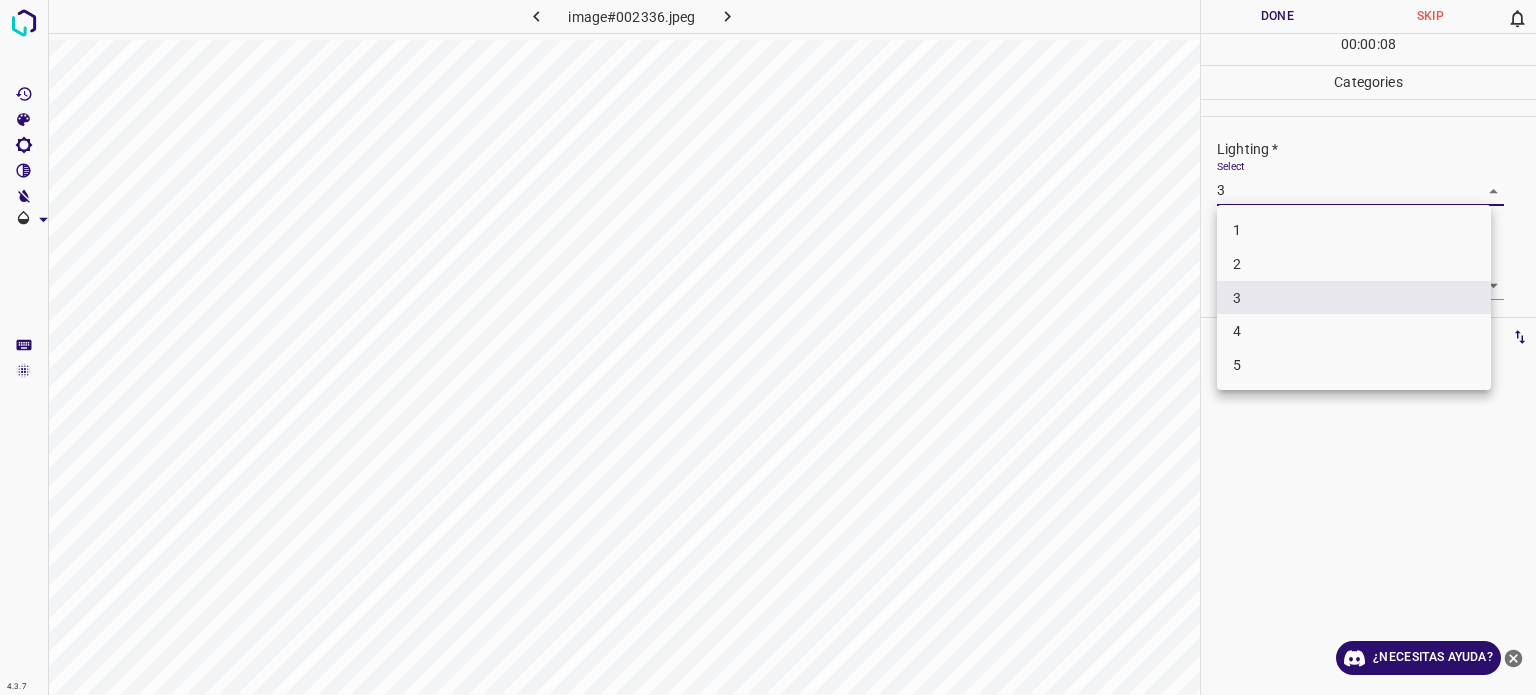 click on "2" at bounding box center (1354, 264) 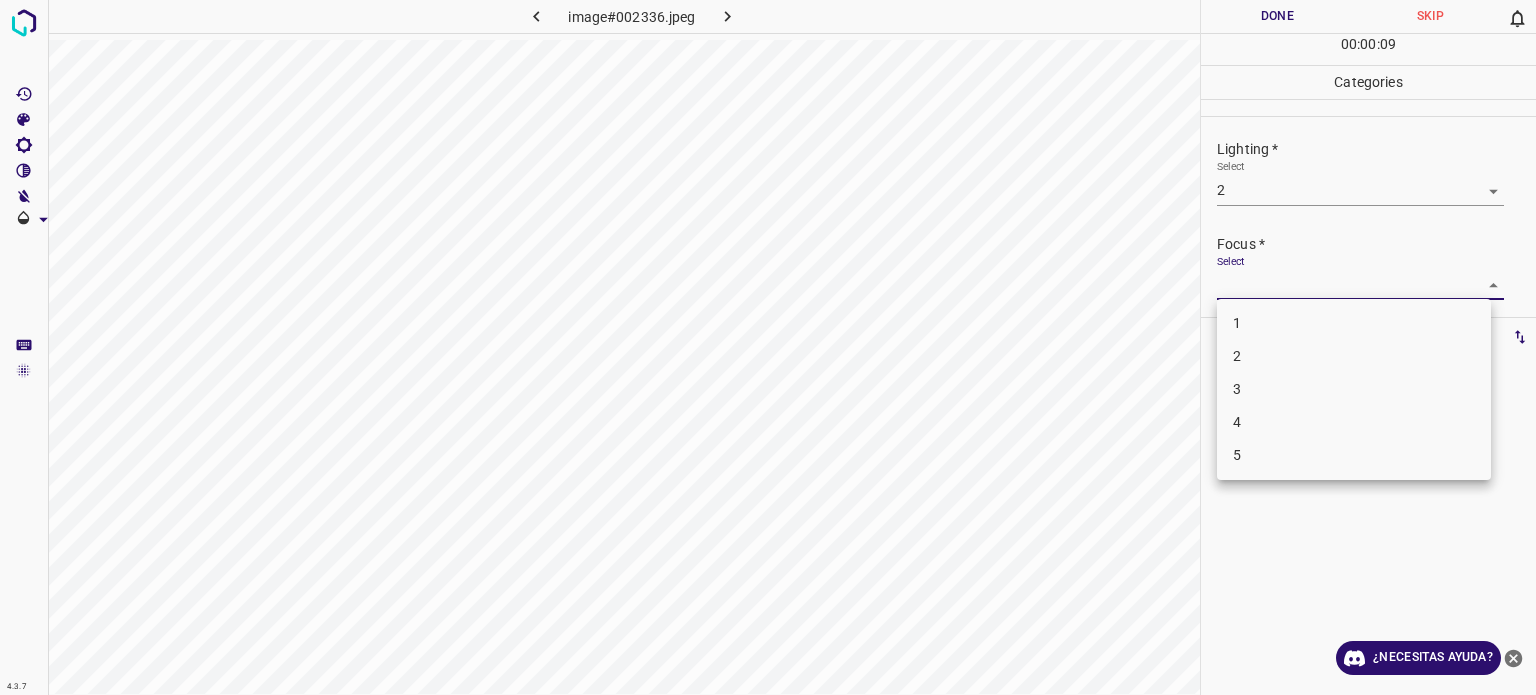 click on "4.3.7 image#002336.jpeg Done Skip 0 00   : 00   : 09   Categories Lighting *  Select 2 2 Focus *  Select ​ Overall *  Select ​ Labels   0 Categories 1 Lighting 2 Focus 3 Overall Tools Space Change between modes (Draw & Edit) I Auto labeling R Restore zoom M Zoom in N Zoom out Delete Delete selecte label Filters Z Restore filters X Saturation filter C Brightness filter V Contrast filter B Gray scale filter General O Download ¿Necesitas ayuda? Texto original Valora esta traducción Tu opinión servirá para ayudar a mejorar el Traductor de Google - Texto - Esconder - Borrar 1 2 3 4 5" at bounding box center (768, 347) 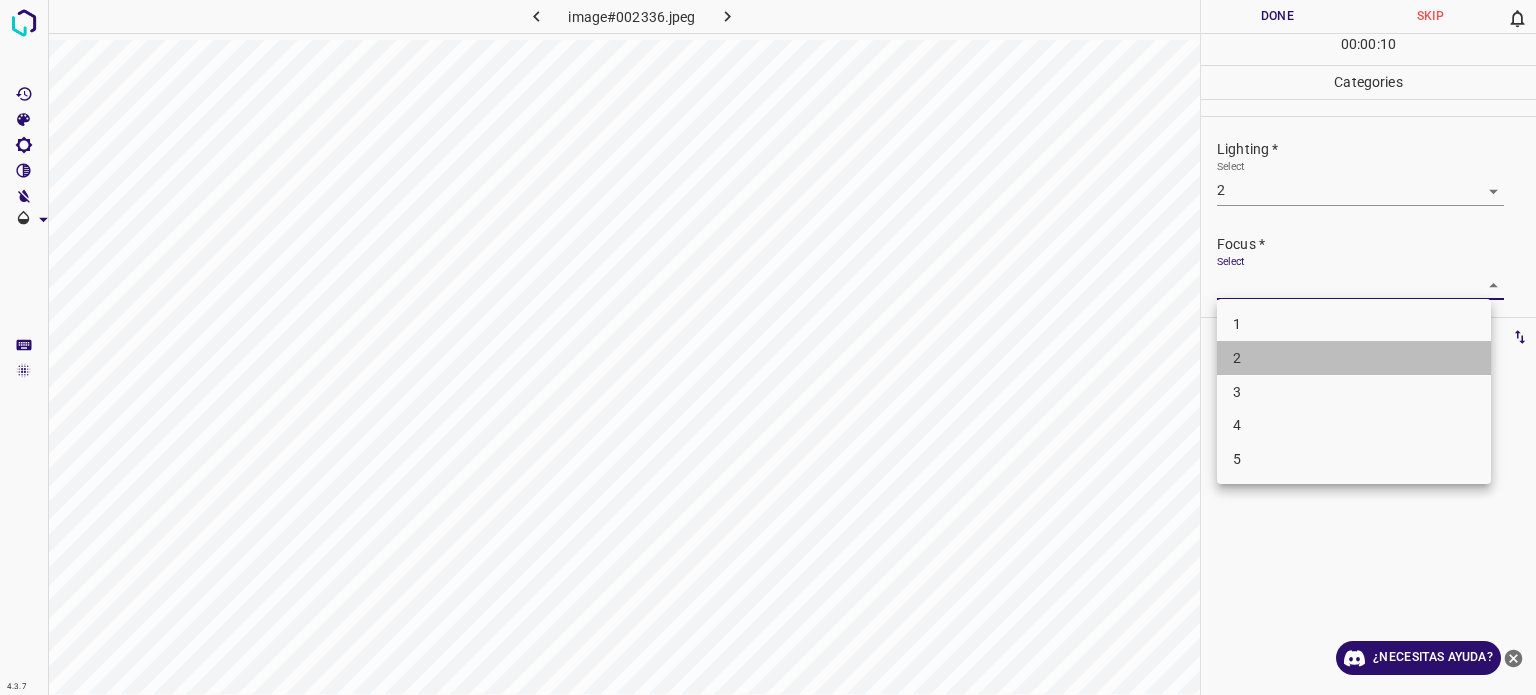 click on "2" at bounding box center [1354, 358] 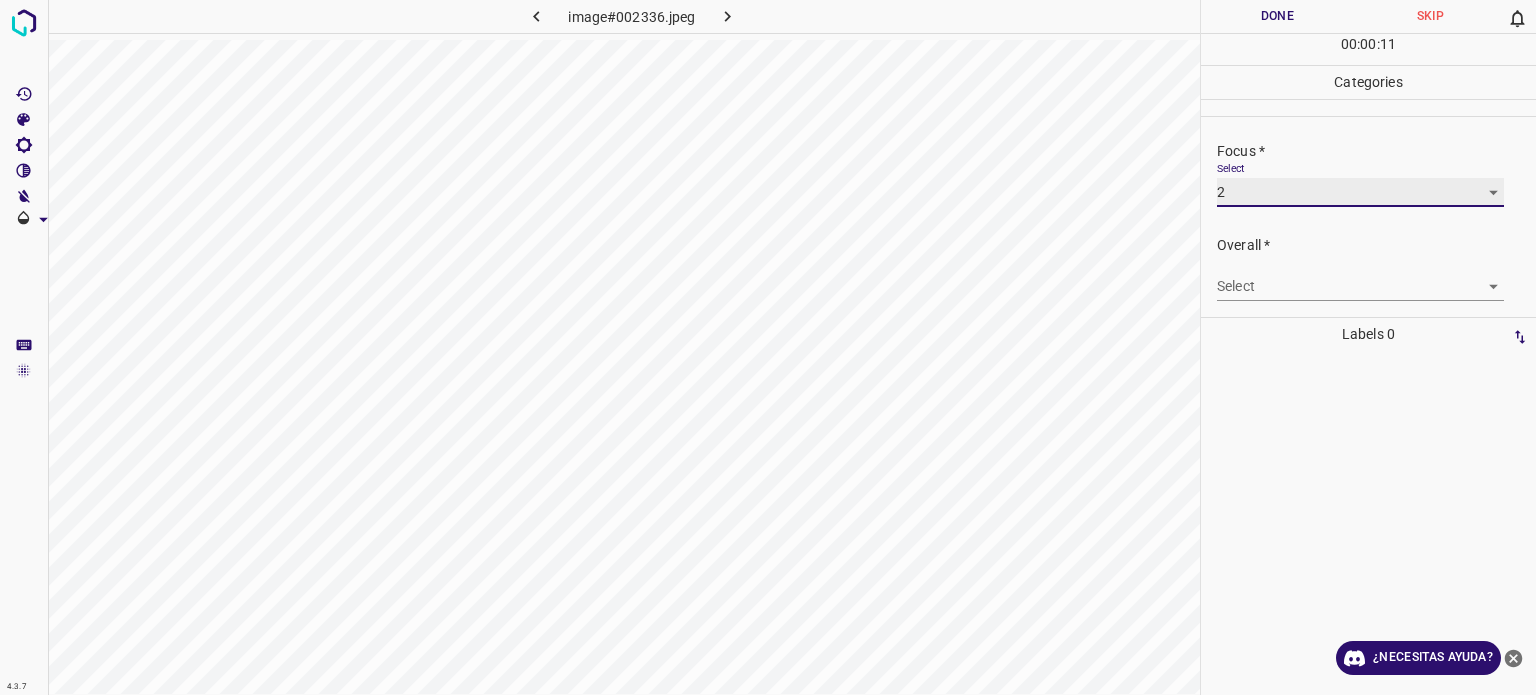scroll, scrollTop: 98, scrollLeft: 0, axis: vertical 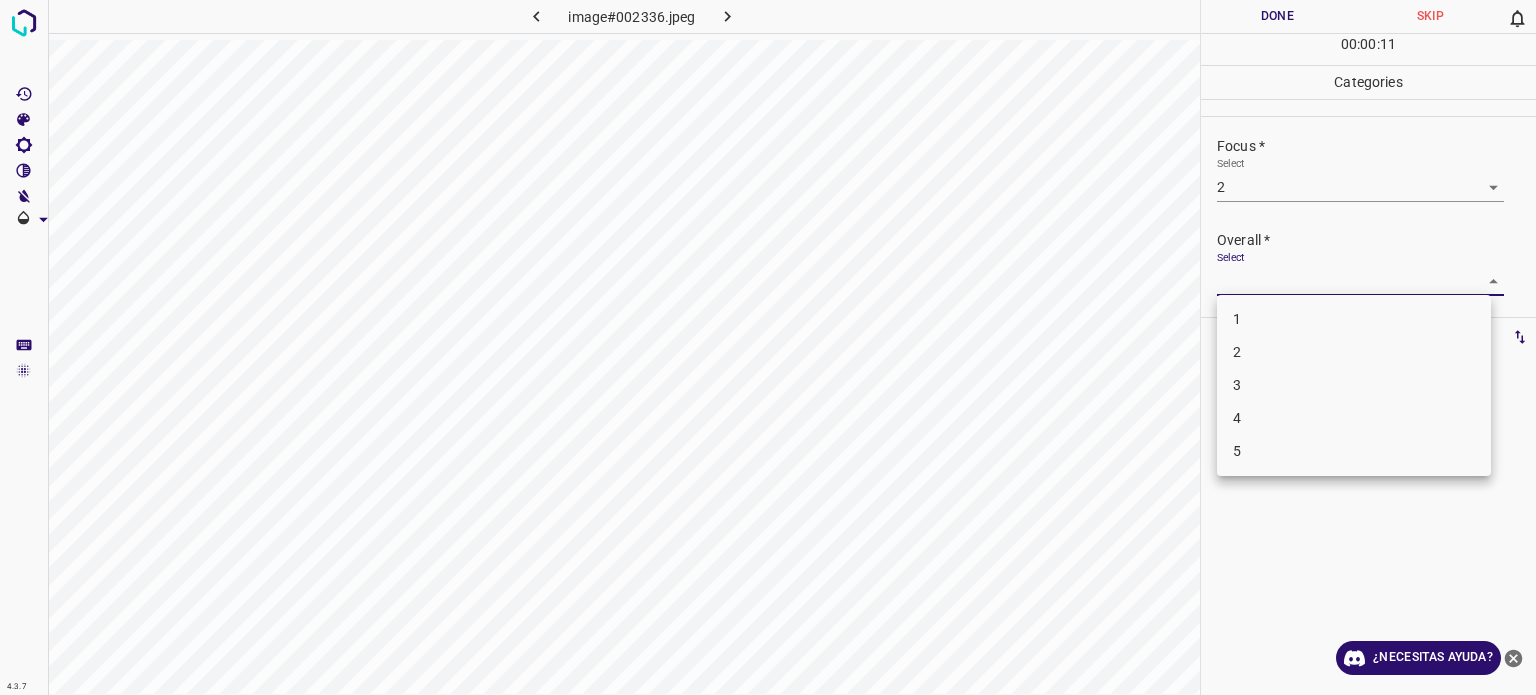 click on "4.3.7 image#002336.jpeg Done Skip 0 00   : 00   : 11   Categories Lighting *  Select 2 2 Focus *  Select 2 2 Overall *  Select ​ Labels   0 Categories 1 Lighting 2 Focus 3 Overall Tools Space Change between modes (Draw & Edit) I Auto labeling R Restore zoom M Zoom in N Zoom out Delete Delete selecte label Filters Z Restore filters X Saturation filter C Brightness filter V Contrast filter B Gray scale filter General O Download ¿Necesitas ayuda? Texto original Valora esta traducción Tu opinión servirá para ayudar a mejorar el Traductor de Google - Texto - Esconder - Borrar 1 2 3 4 5" at bounding box center [768, 347] 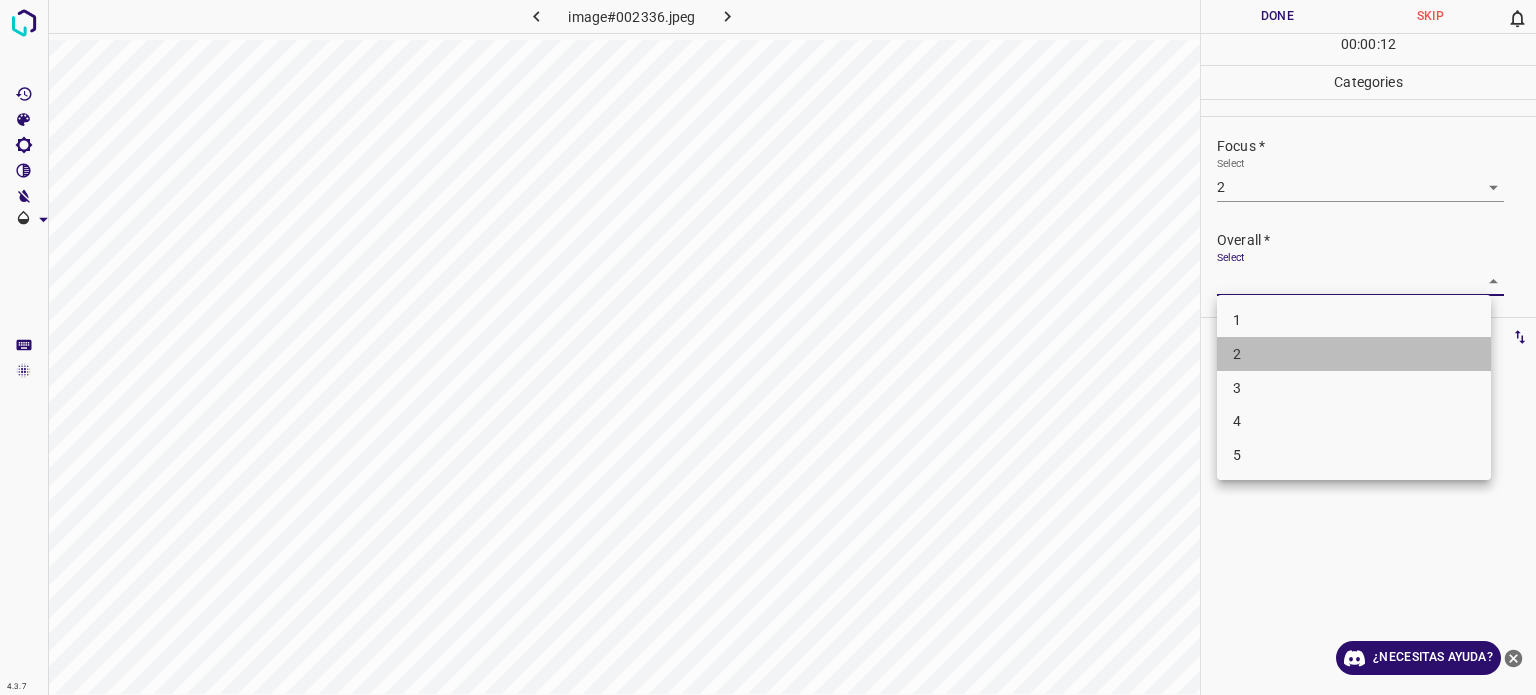 click on "2" at bounding box center (1354, 354) 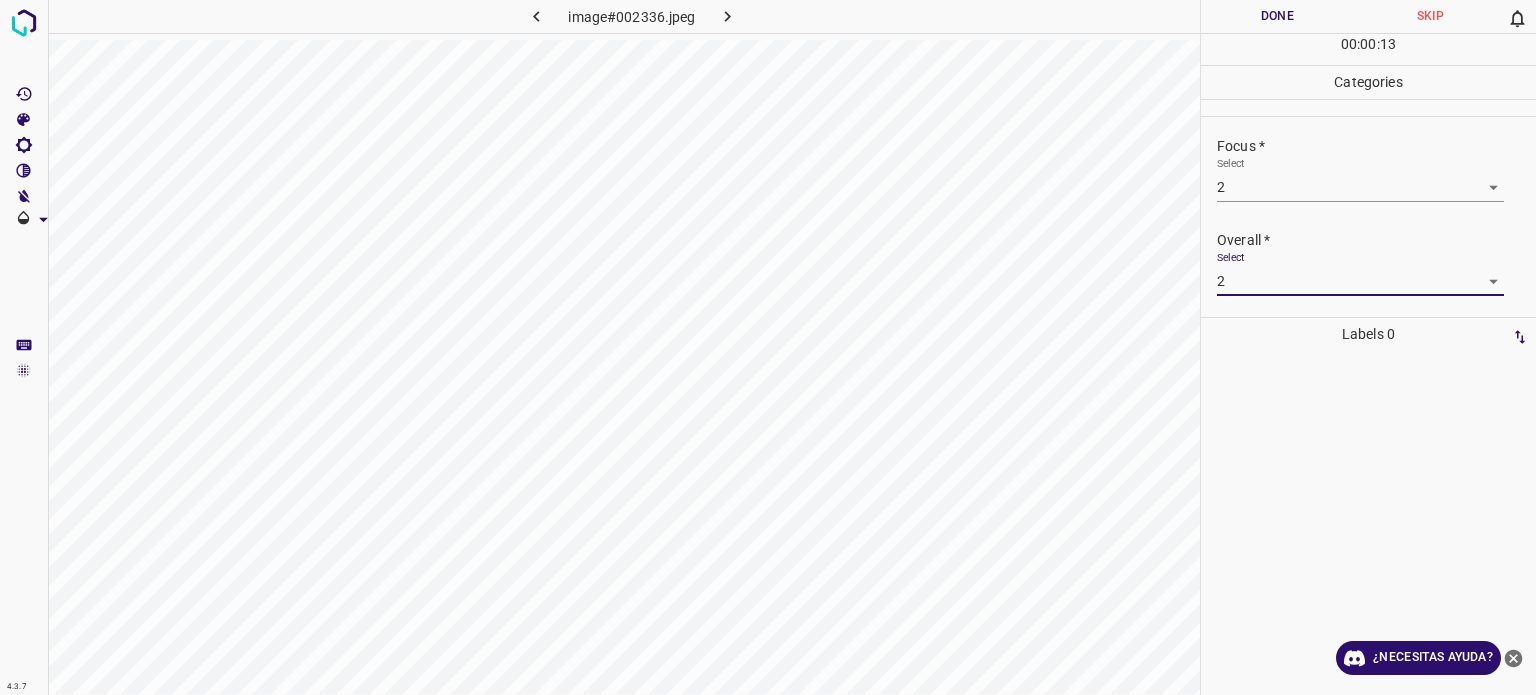 click on "Done" at bounding box center (1277, 16) 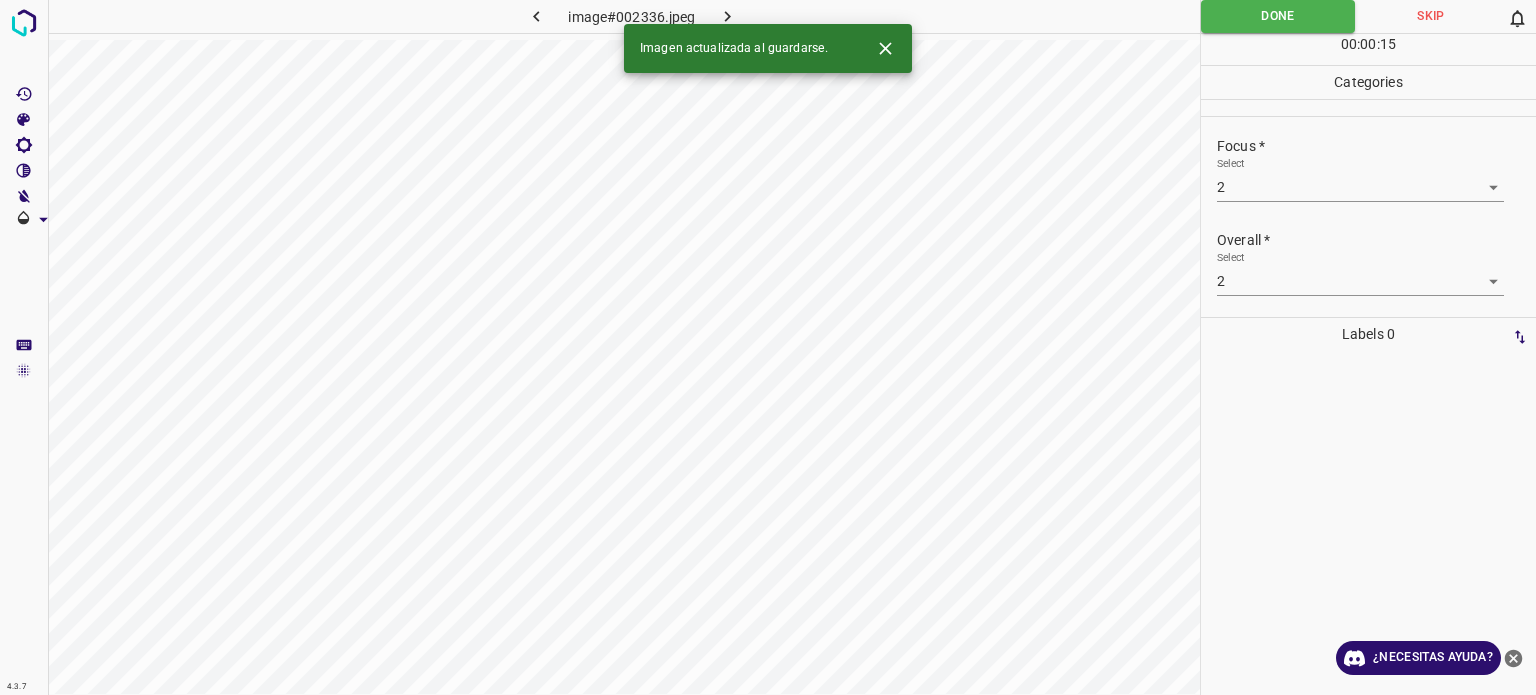 click 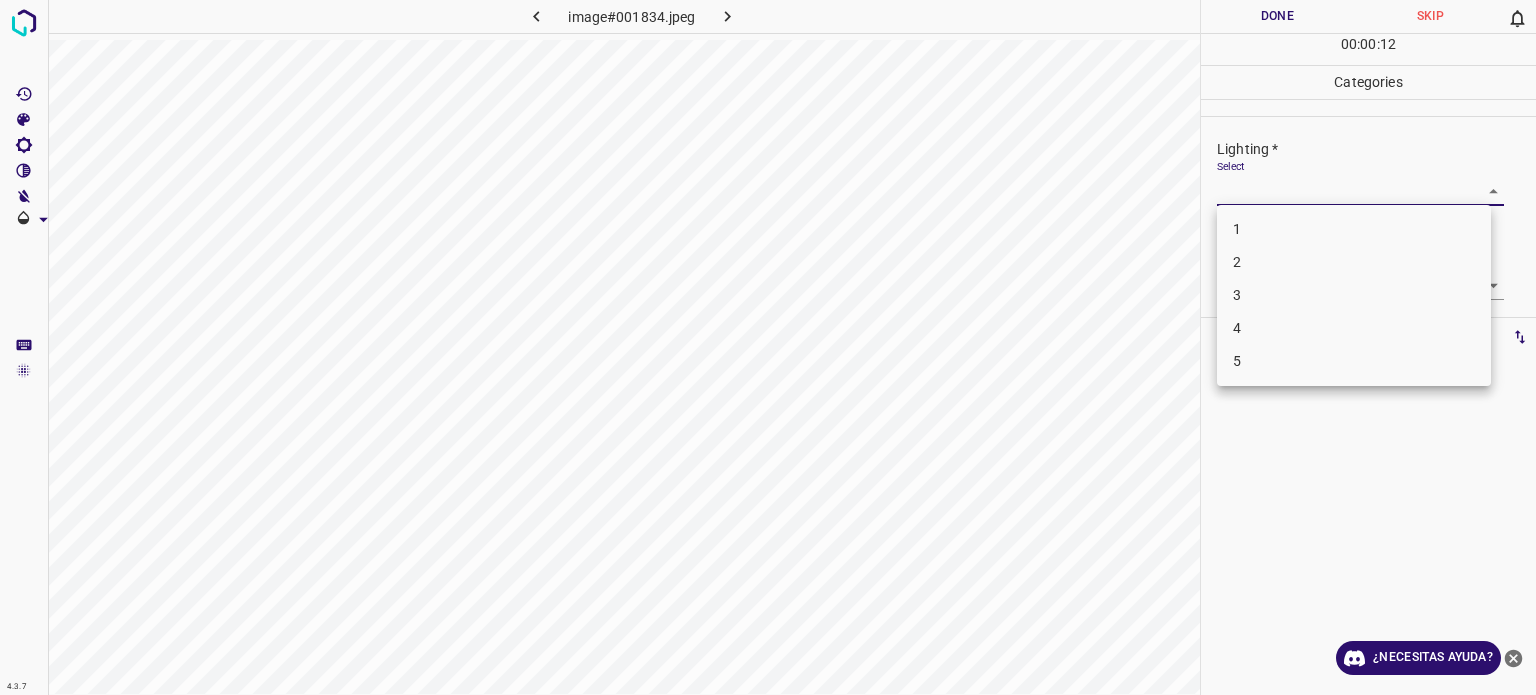 click on "4.3.7 image#001834.jpeg Done Skip 0 00   : 00   : 12   Categories Lighting *  Select ​ Focus *  Select ​ Overall *  Select ​ Labels   0 Categories 1 Lighting 2 Focus 3 Overall Tools Space Change between modes (Draw & Edit) I Auto labeling R Restore zoom M Zoom in N Zoom out Delete Delete selecte label Filters Z Restore filters X Saturation filter C Brightness filter V Contrast filter B Gray scale filter General O Download ¿Necesitas ayuda? Texto original Valora esta traducción Tu opinión servirá para ayudar a mejorar el Traductor de Google - Texto - Esconder - Borrar 1 2 3 4 5" at bounding box center (768, 347) 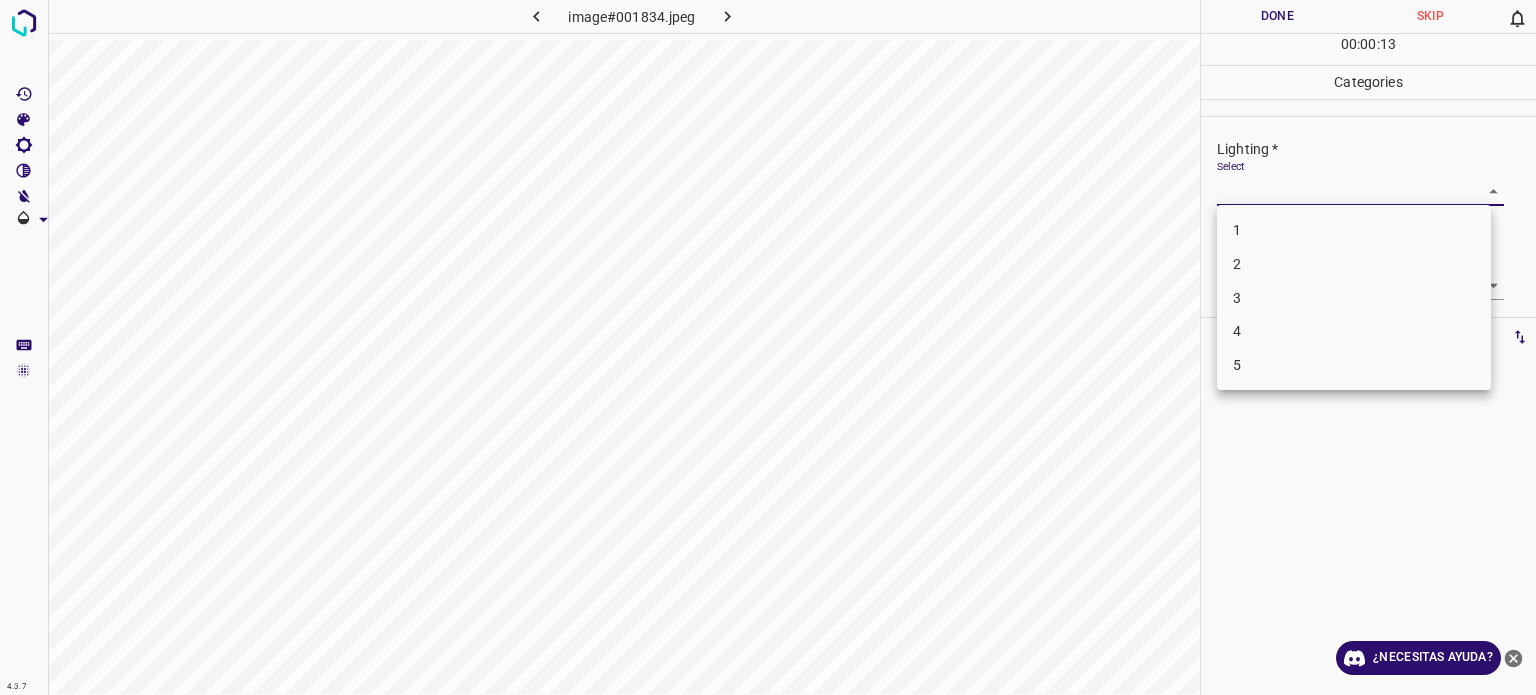 click on "2" at bounding box center [1237, 264] 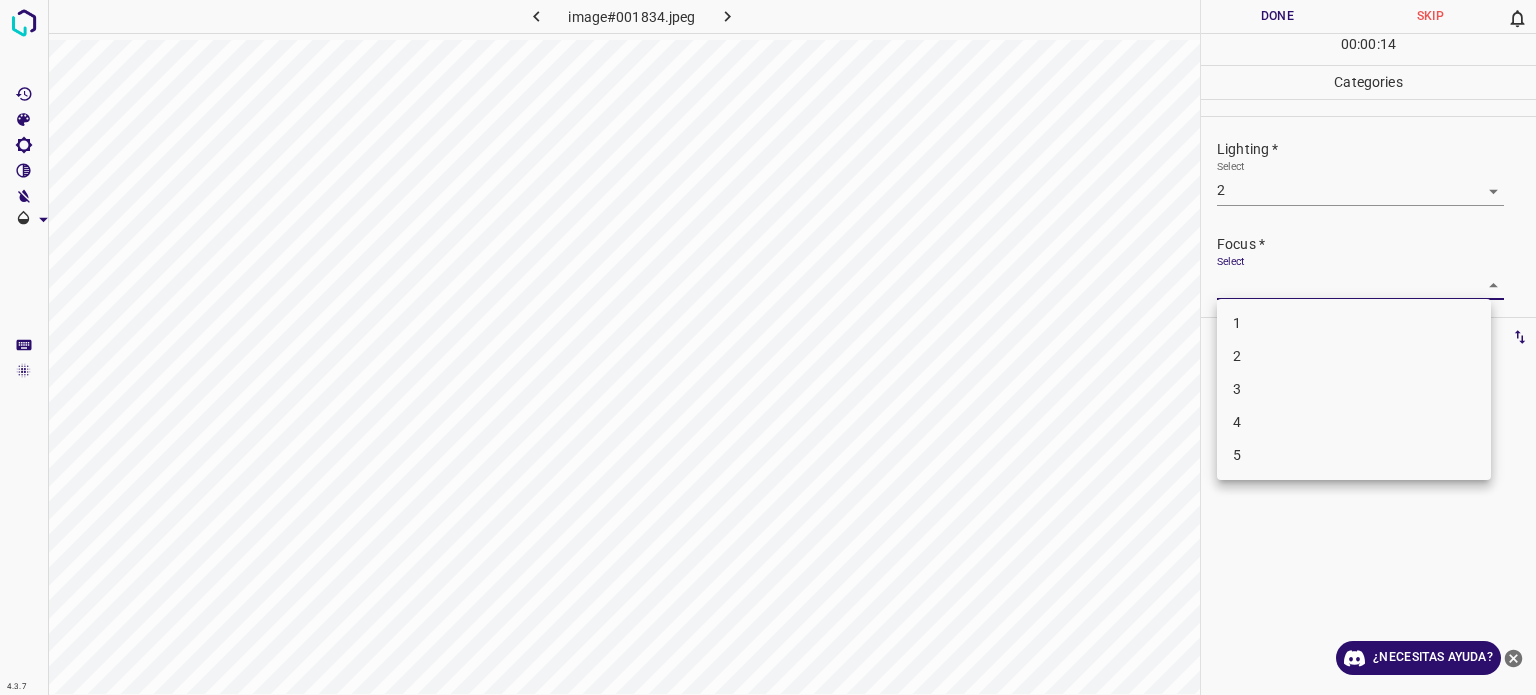 click on "4.3.7 image#001834.jpeg Done Skip 0 00   : 00   : 14   Categories Lighting *  Select 2 2 Focus *  Select ​ Overall *  Select ​ Labels   0 Categories 1 Lighting 2 Focus 3 Overall Tools Space Change between modes (Draw & Edit) I Auto labeling R Restore zoom M Zoom in N Zoom out Delete Delete selecte label Filters Z Restore filters X Saturation filter C Brightness filter V Contrast filter B Gray scale filter General O Download ¿Necesitas ayuda? Texto original Valora esta traducción Tu opinión servirá para ayudar a mejorar el Traductor de Google - Texto - Esconder - Borrar 1 2 3 4 5" at bounding box center [768, 347] 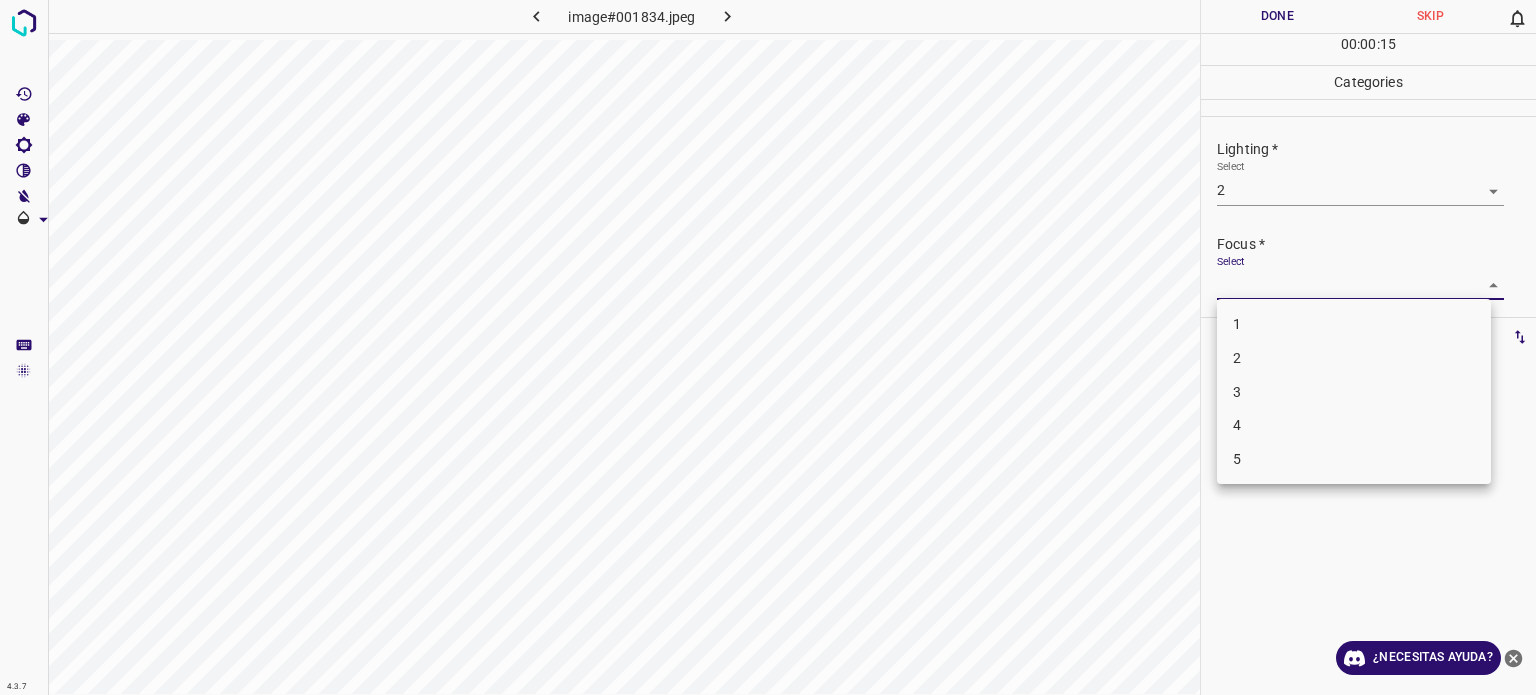 click on "2" at bounding box center [1354, 358] 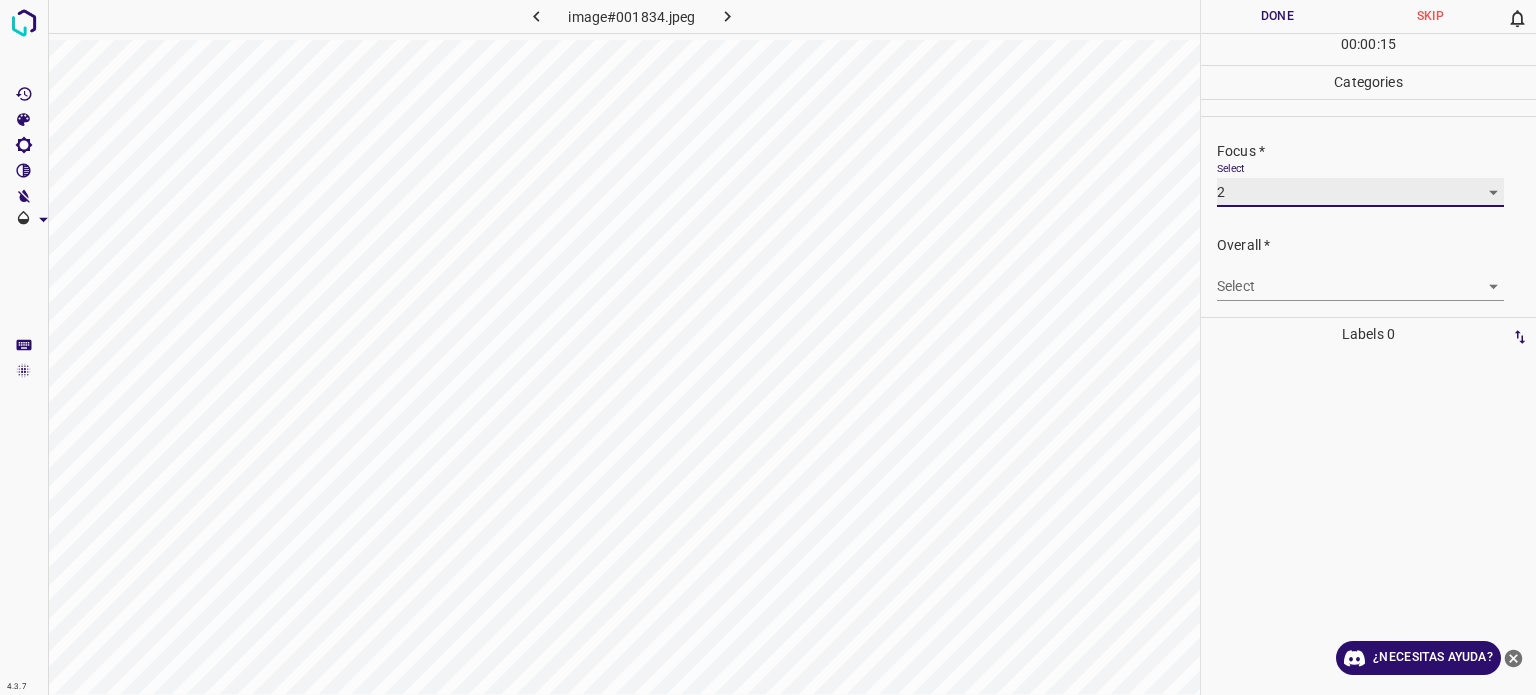 scroll, scrollTop: 98, scrollLeft: 0, axis: vertical 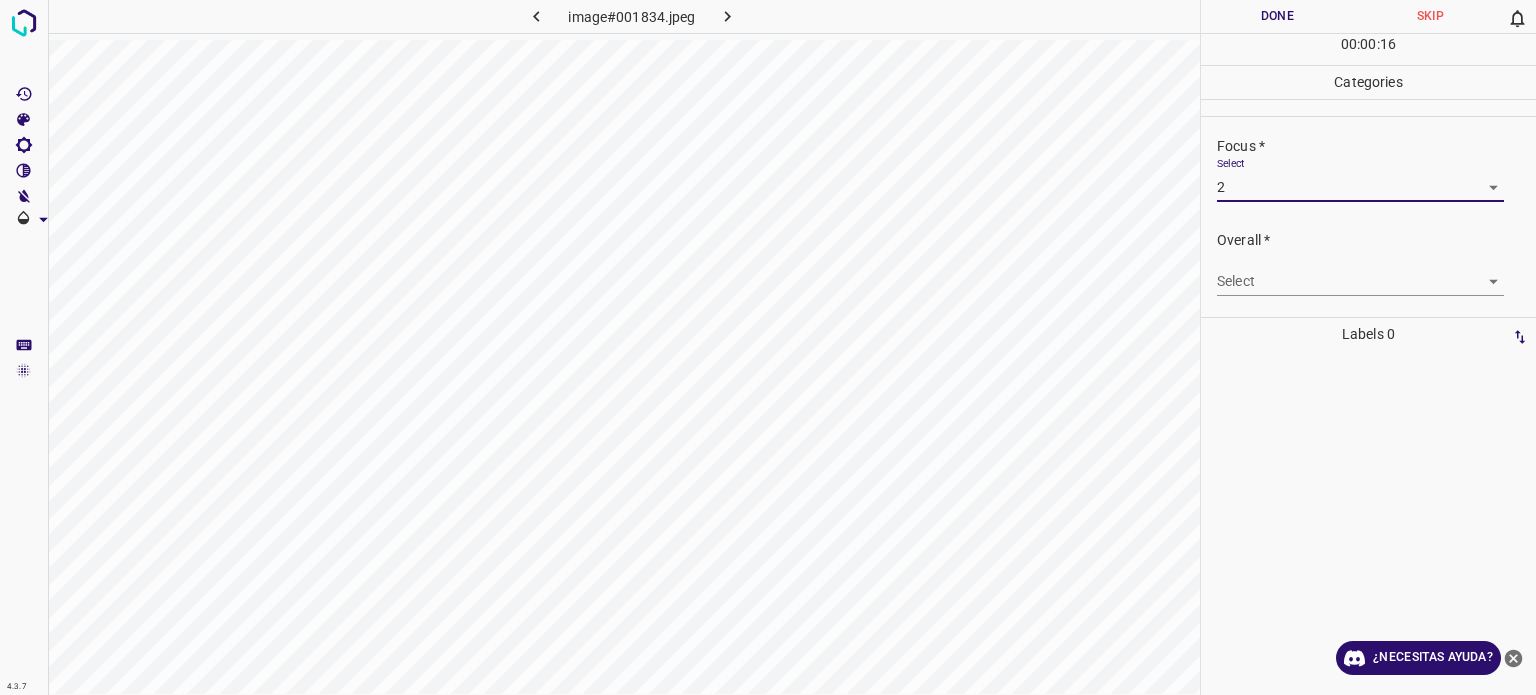 click on "4.3.7 image#001834.jpeg Done Skip 0 00 : 00 : 16 Categories Lighting * Select 2 2 Focus * Select 2 2 Overall * Select ​ Labels 0 Categories 1 Lighting 2 Focus 3 Overall Tools Space Change between modes (Draw & Edit) I Auto labeling R Restore zoom M Zoom in N Zoom out Delete Delete selecte label Filters Z Restore filters X Saturation filter C Brightness filter V Contrast filter B Gray scale filter General O Download ¿Necesitas ayuda? Texto original Valora esta traducción Tu opinión servirá para ayudar a mejorar el Traductor de Google - Texto - Esconder - Borrar" at bounding box center (768, 347) 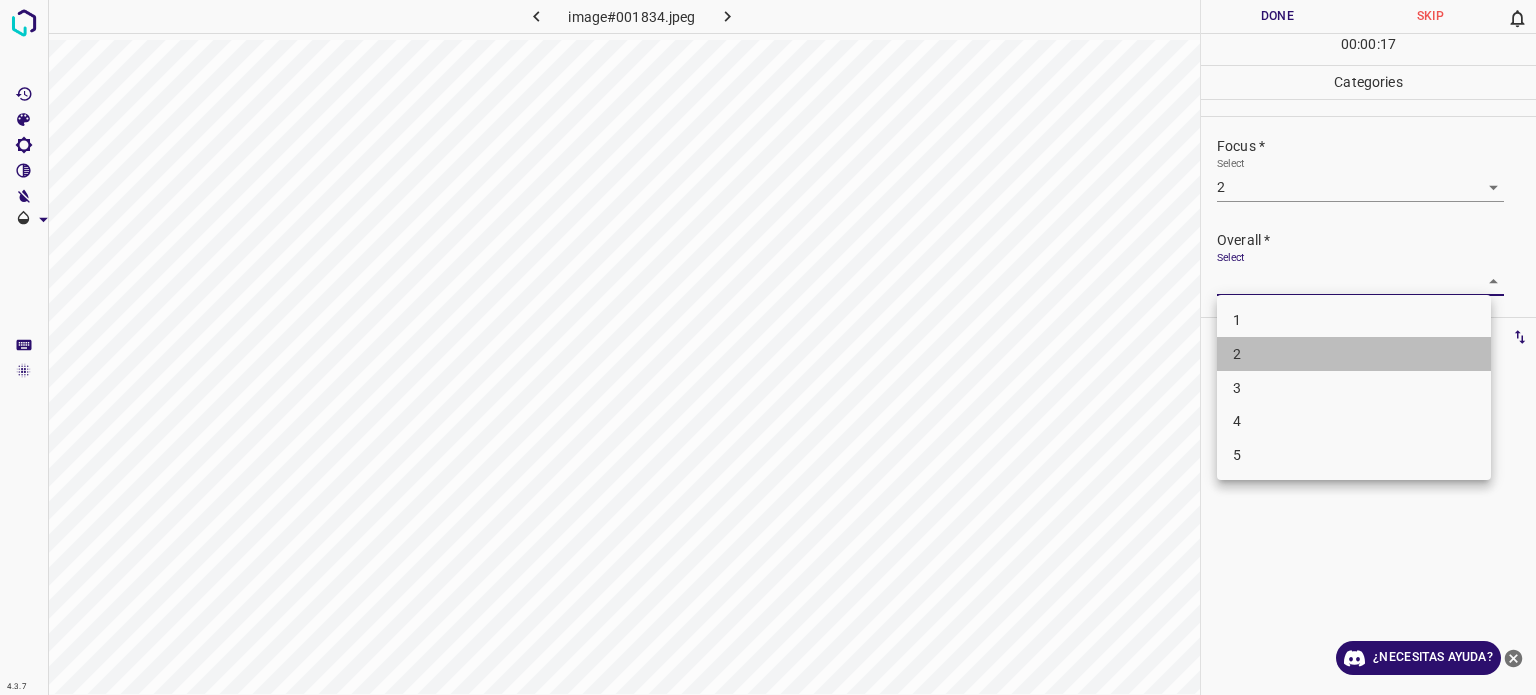 click on "2" at bounding box center (1354, 354) 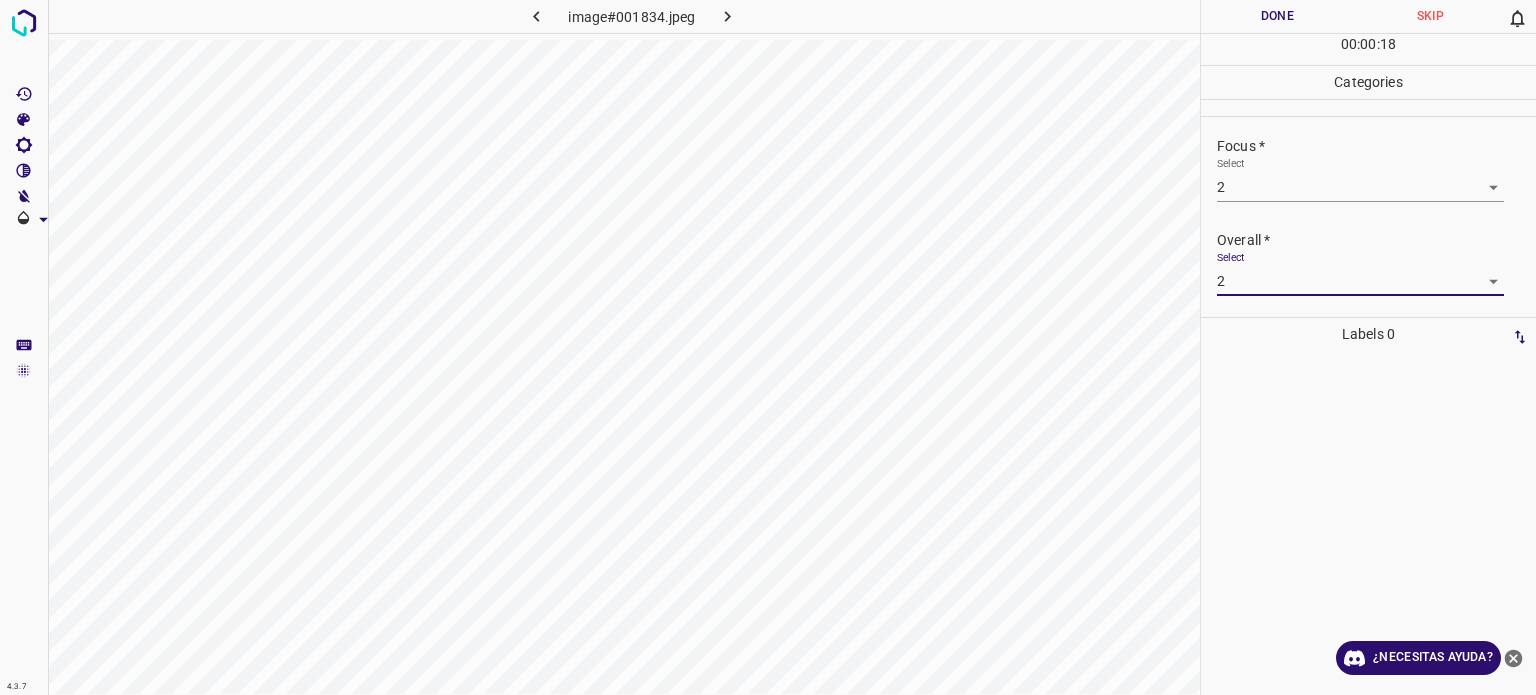 click on "Done" at bounding box center (1277, 16) 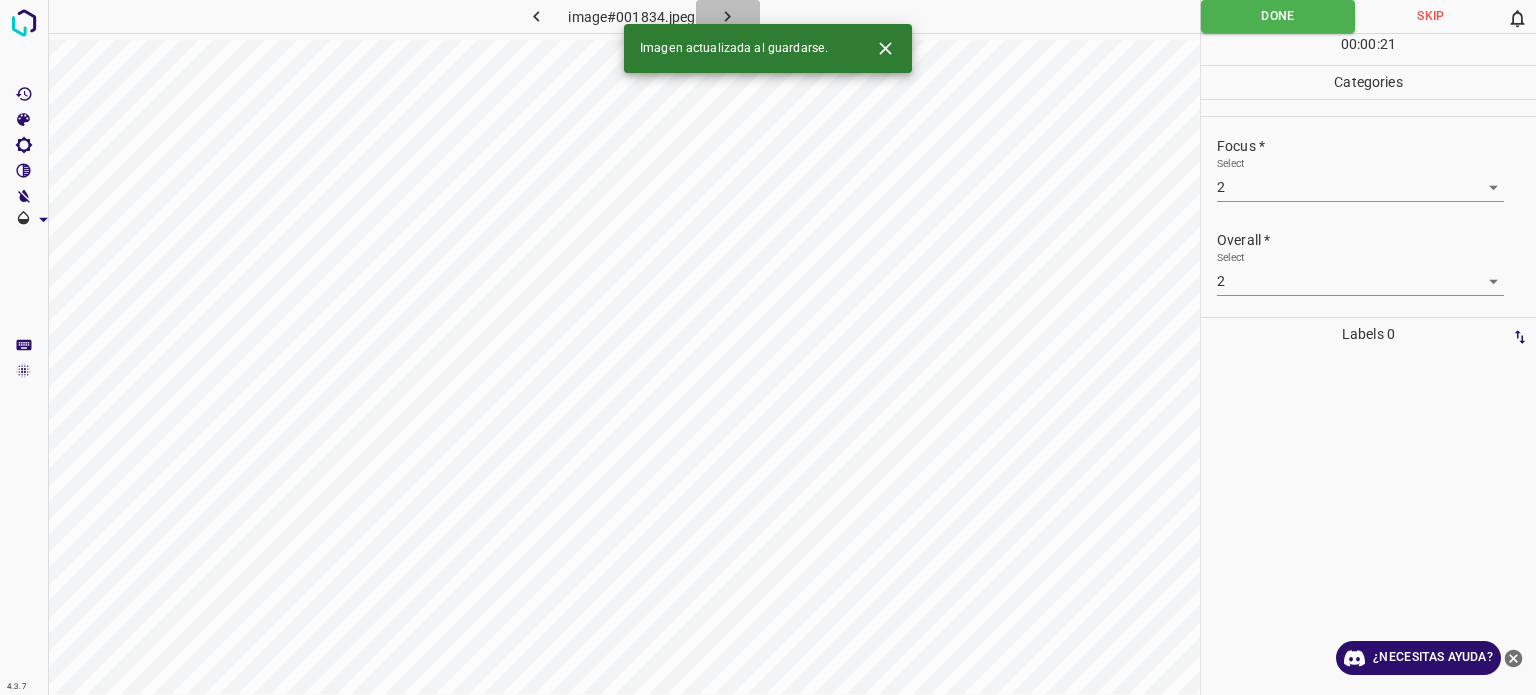 click 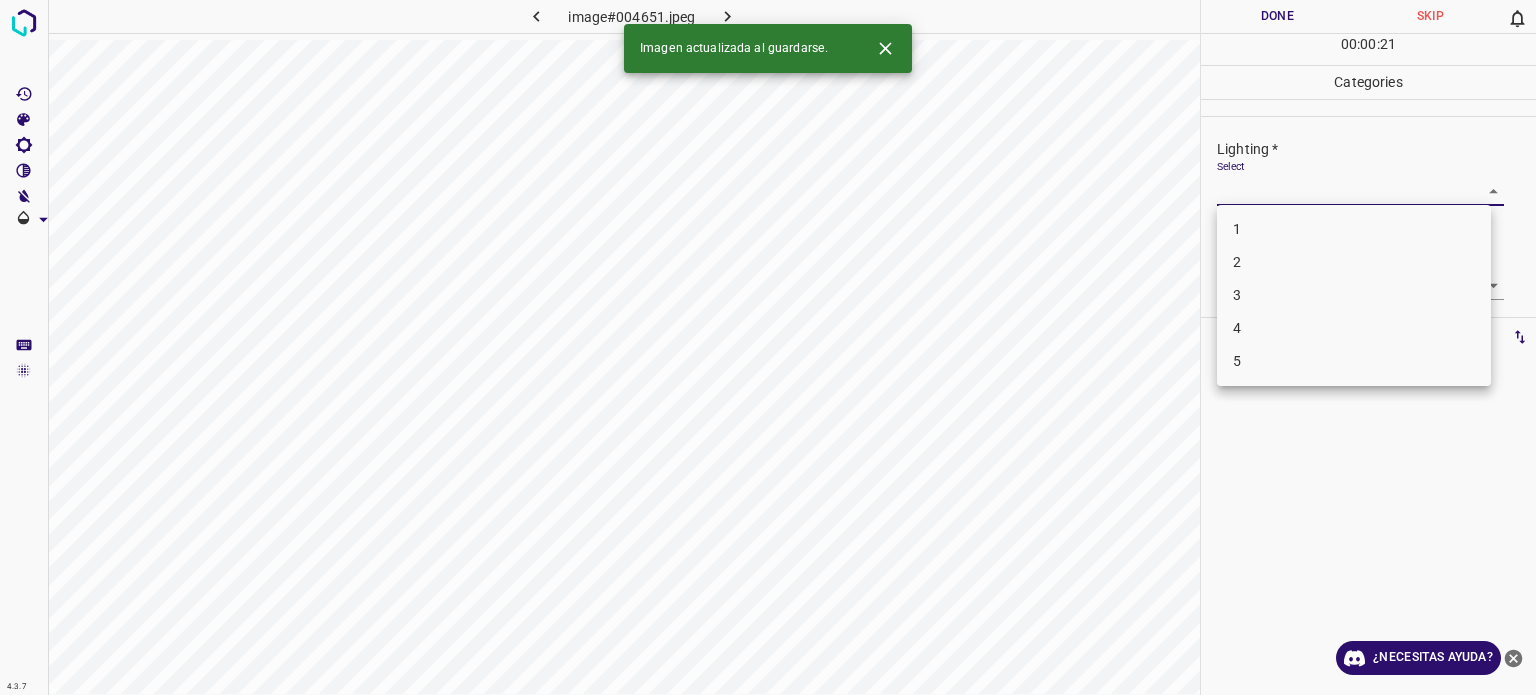 click on "4.3.7 image#004651.jpeg Done Skip 0 00 : 00 : 21 Categories Lighting * Select ​ Focus * Select ​ Overall * Select ​ Labels 0 Categories 1 Lighting 2 Focus 3 Overall Tools Space Change between modes (Draw & Edit) I Auto labeling R Restore zoom M Zoom in N Zoom out Delete Delete selecte label Filters Z Restore filters X Saturation filter C Brightness filter V Contrast filter B Gray scale filter General O Download Imagen actualizada al guardarse. ¿Necesitas ayuda? Texto original Valora esta traducción Tu opinión servirá para ayudar a mejorar el Traductor de Google - Texto - Esconder - Borrar 1 2 3 4 5" at bounding box center (768, 347) 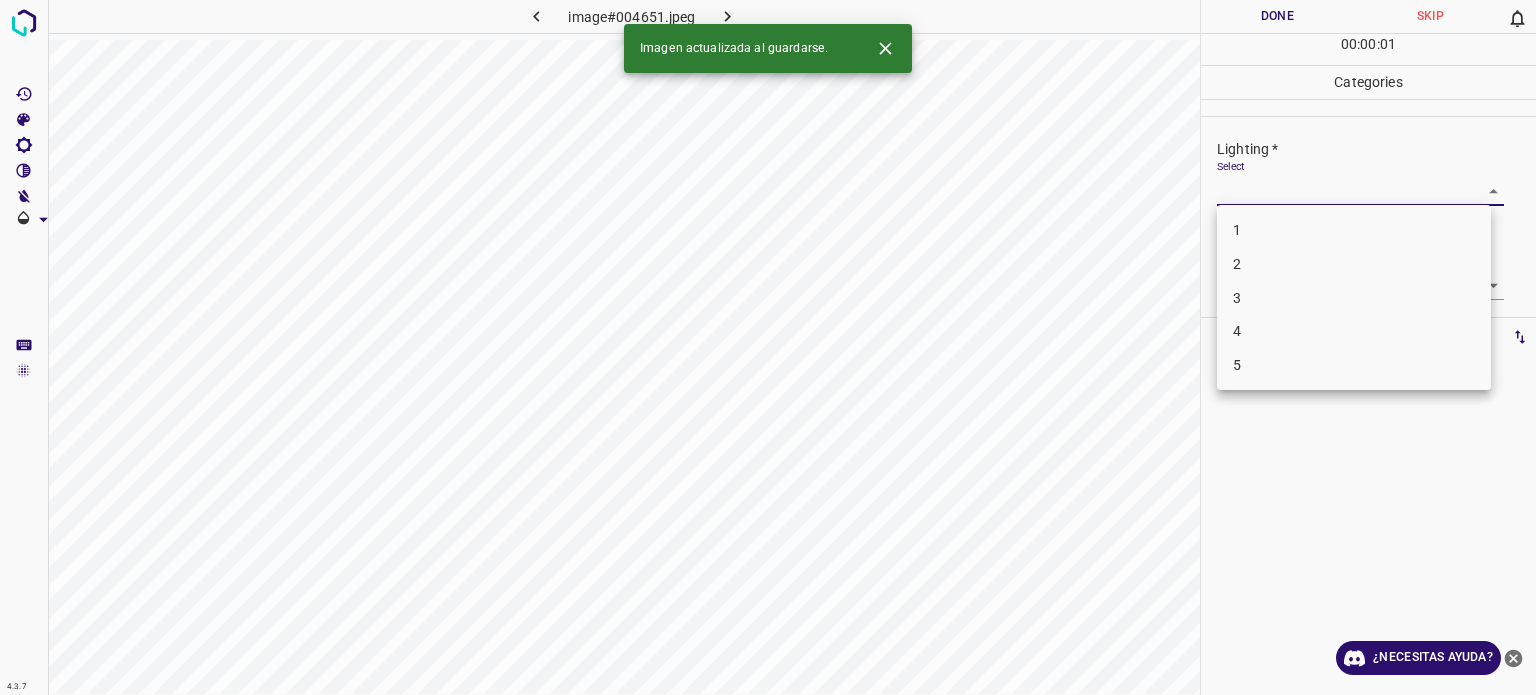 click on "2" at bounding box center (1354, 264) 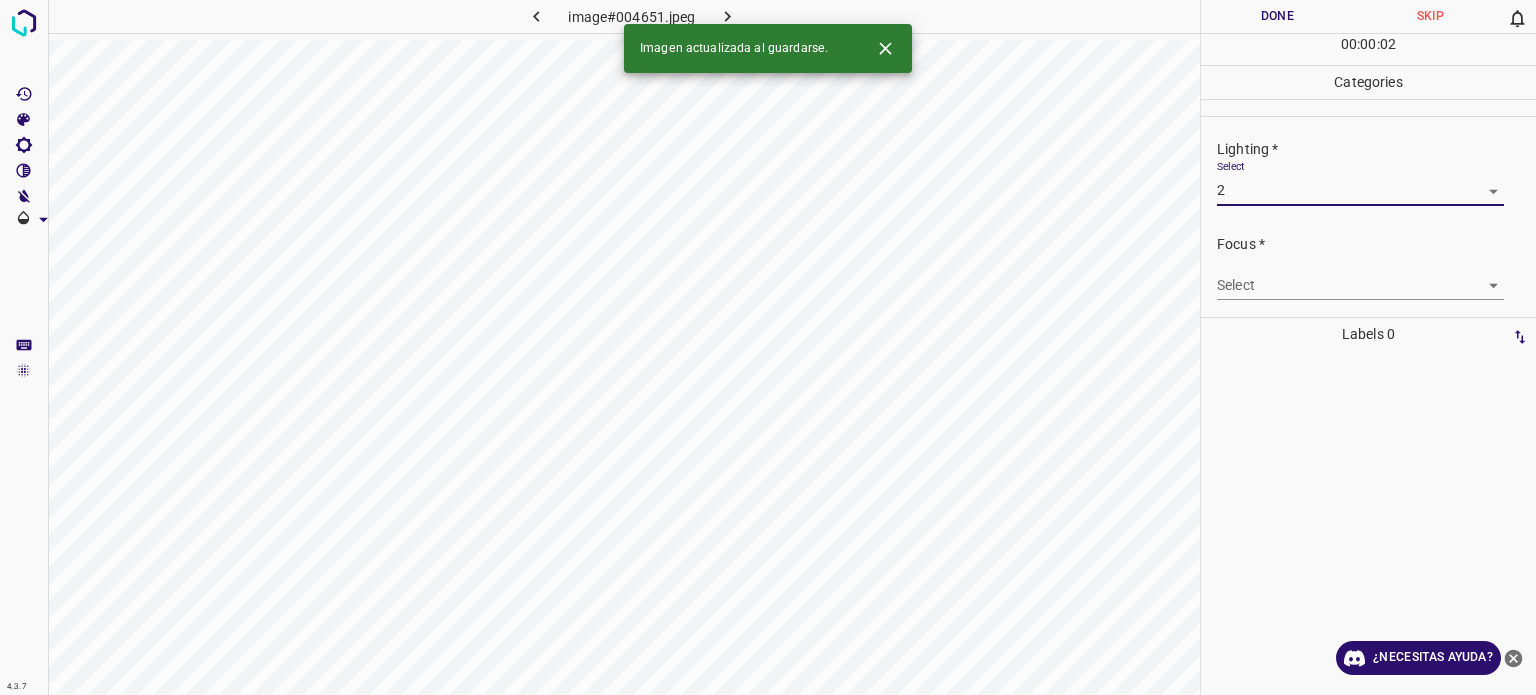 click on "4.3.7 image#004651.jpeg Done Skip 0 00   : 00   : 02   Categories Lighting *  Select 2 2 Focus *  Select ​ Overall *  Select ​ Labels   0 Categories 1 Lighting 2 Focus 3 Overall Tools Space Change between modes (Draw & Edit) I Auto labeling R Restore zoom M Zoom in N Zoom out Delete Delete selecte label Filters Z Restore filters X Saturation filter C Brightness filter V Contrast filter B Gray scale filter General O Download Imagen actualizada al guardarse. ¿Necesitas ayuda? Texto original Valora esta traducción Tu opinión servirá para ayudar a mejorar el Traductor de Google - Texto - Esconder - Borrar" at bounding box center [768, 347] 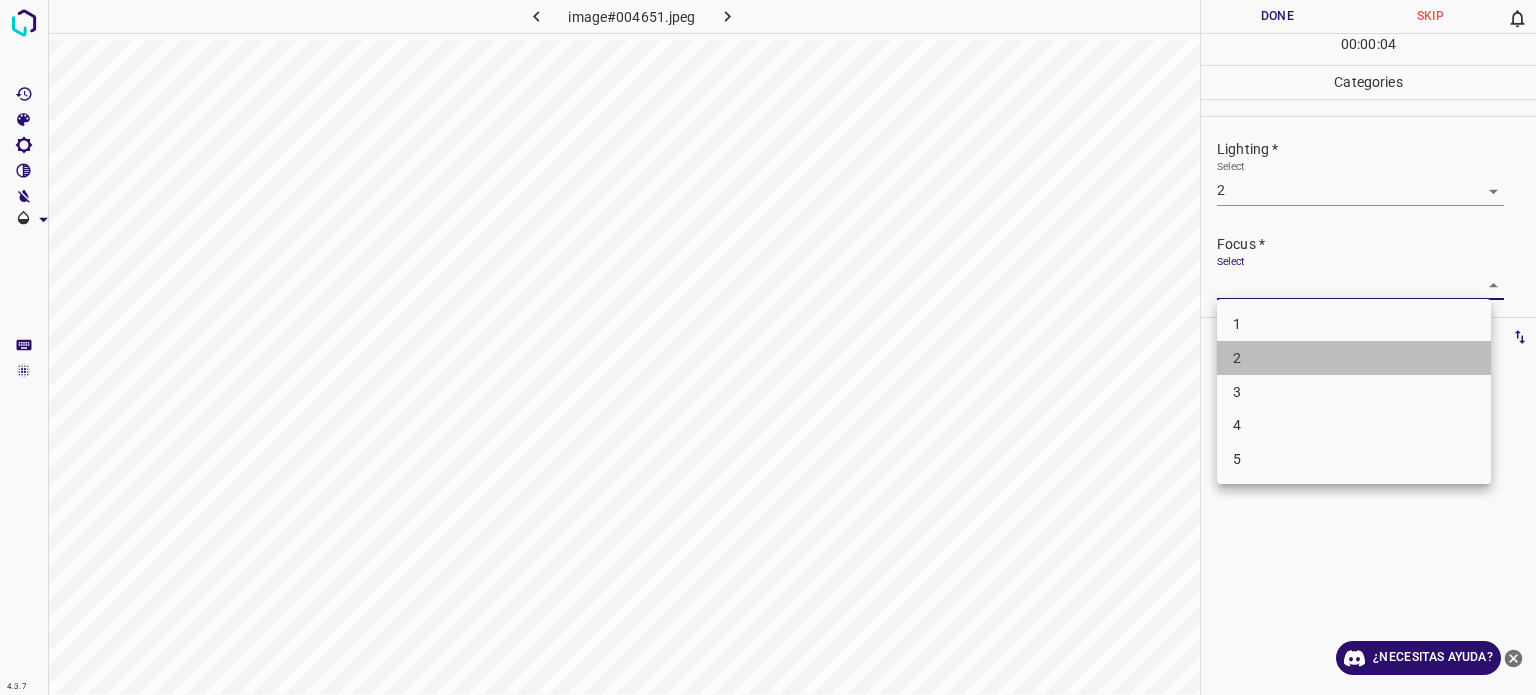 click on "2" at bounding box center [1354, 358] 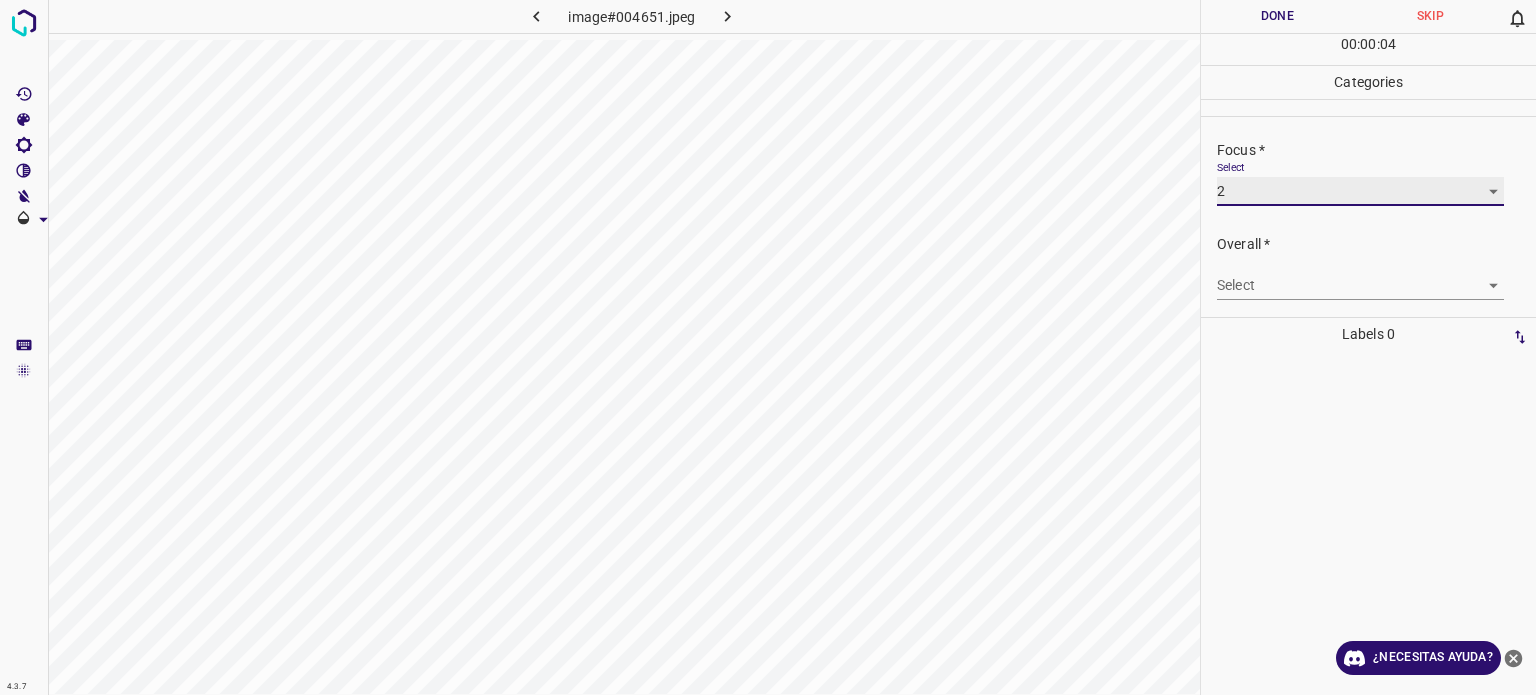 scroll, scrollTop: 98, scrollLeft: 0, axis: vertical 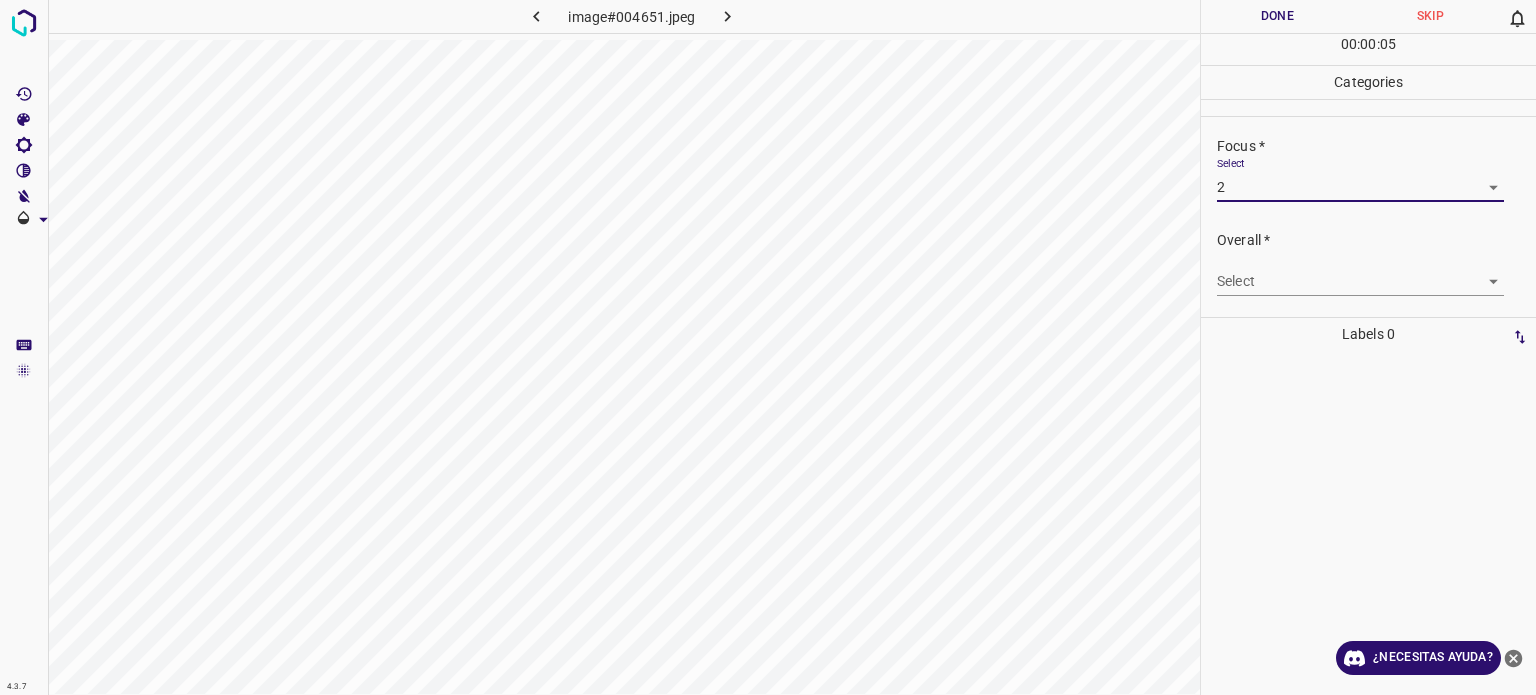 click on "4.3.7 image#004651.jpeg Done Skip 0 00   : 00   : 05   Categories Lighting *  Select 2 2 Focus *  Select 2 2 Overall *  Select ​ Labels   0 Categories 1 Lighting 2 Focus 3 Overall Tools Space Change between modes (Draw & Edit) I Auto labeling R Restore zoom M Zoom in N Zoom out Delete Delete selecte label Filters Z Restore filters X Saturation filter C Brightness filter V Contrast filter B Gray scale filter General O Download ¿Necesitas ayuda? Texto original Valora esta traducción Tu opinión servirá para ayudar a mejorar el Traductor de Google - Texto - Esconder - Borrar" at bounding box center [768, 347] 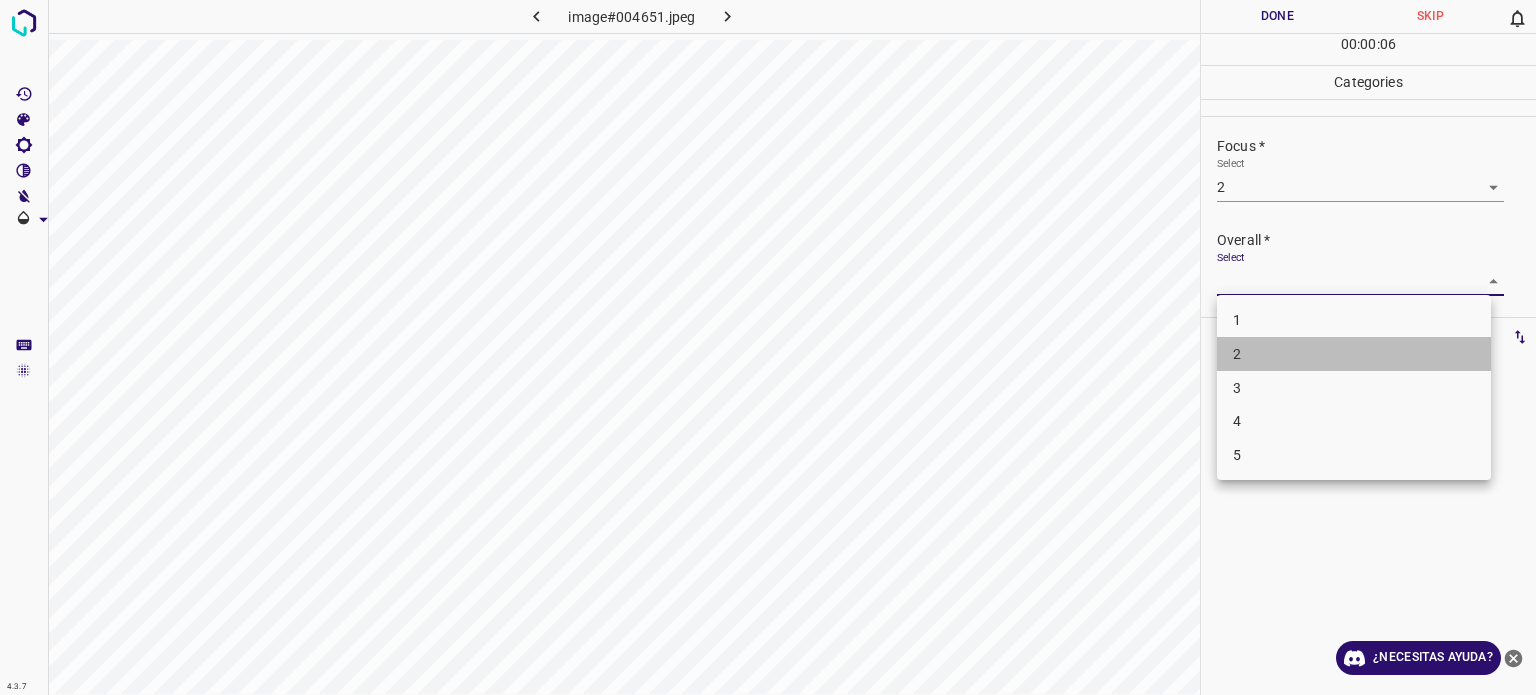 click on "2" at bounding box center (1354, 354) 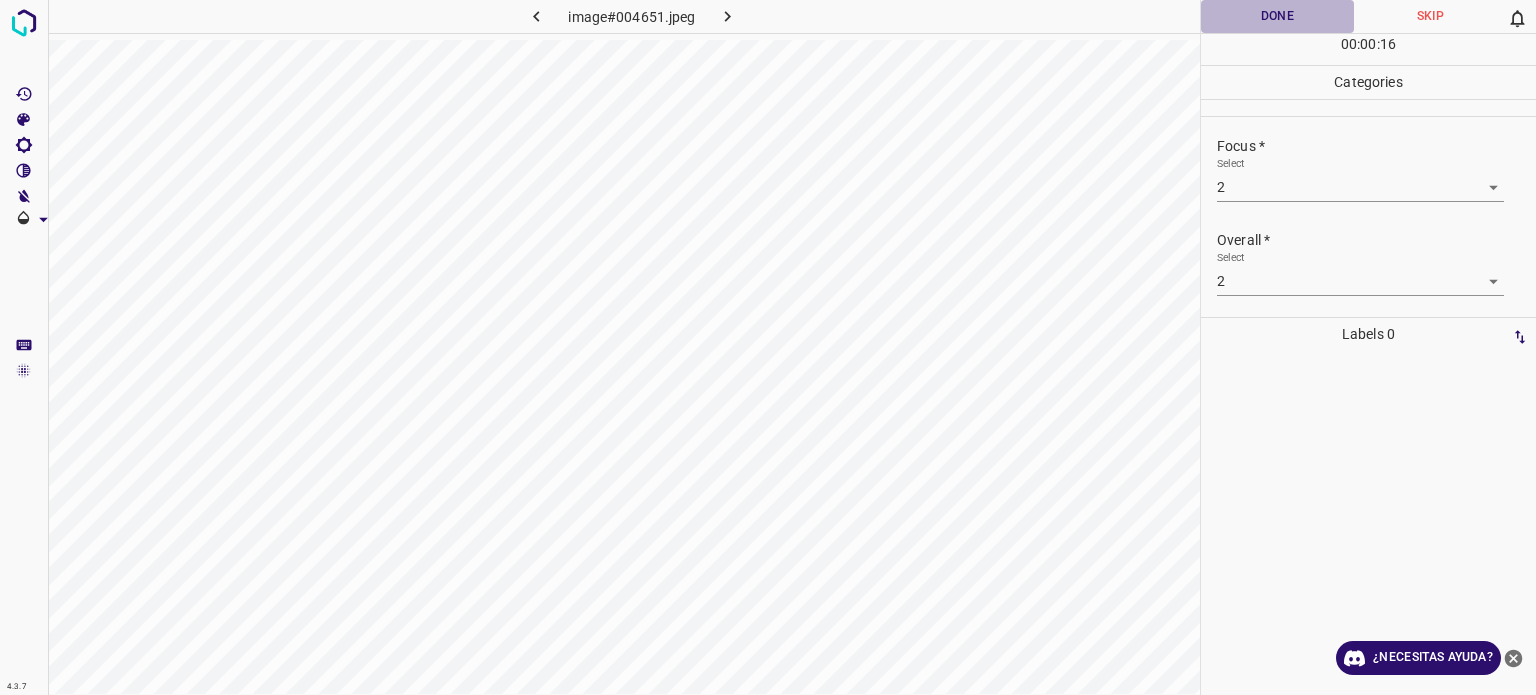 click on "Done" at bounding box center [1277, 16] 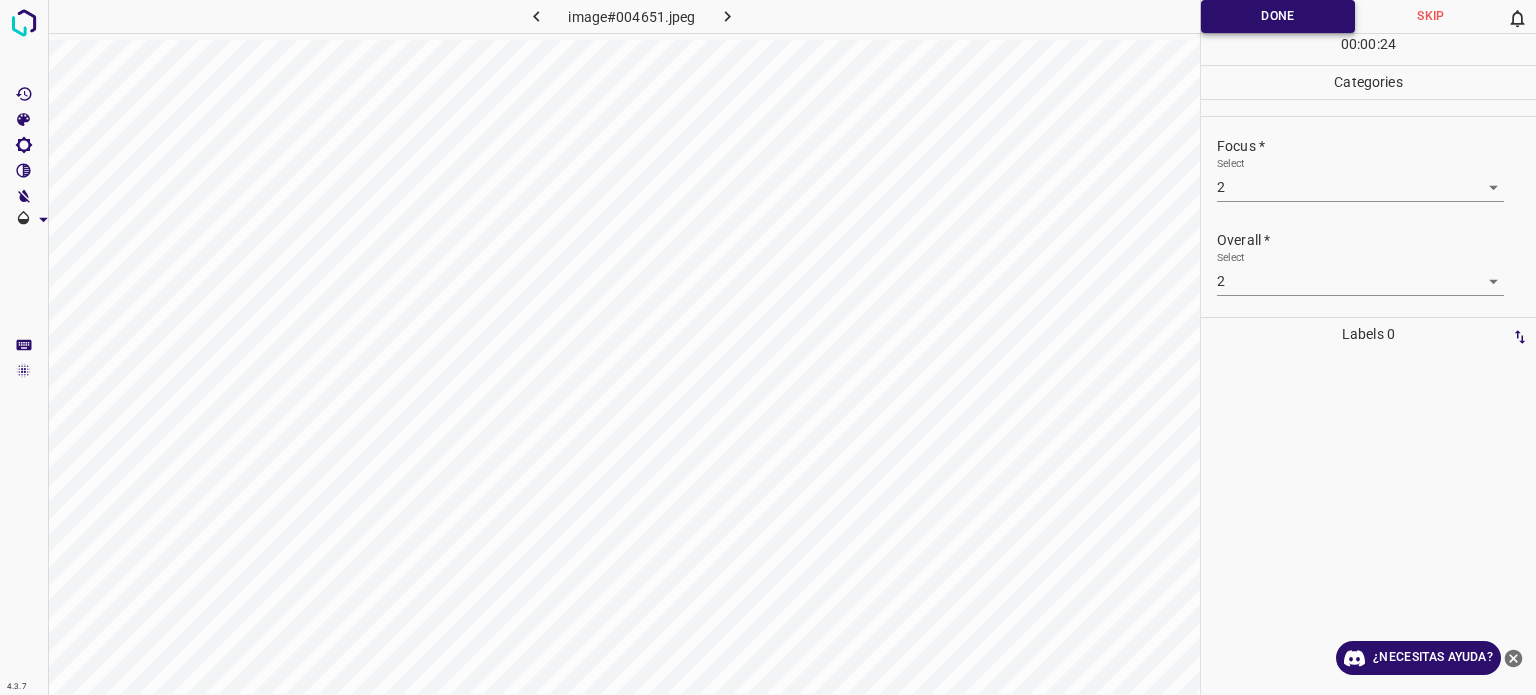 click on "Done" at bounding box center (1278, 16) 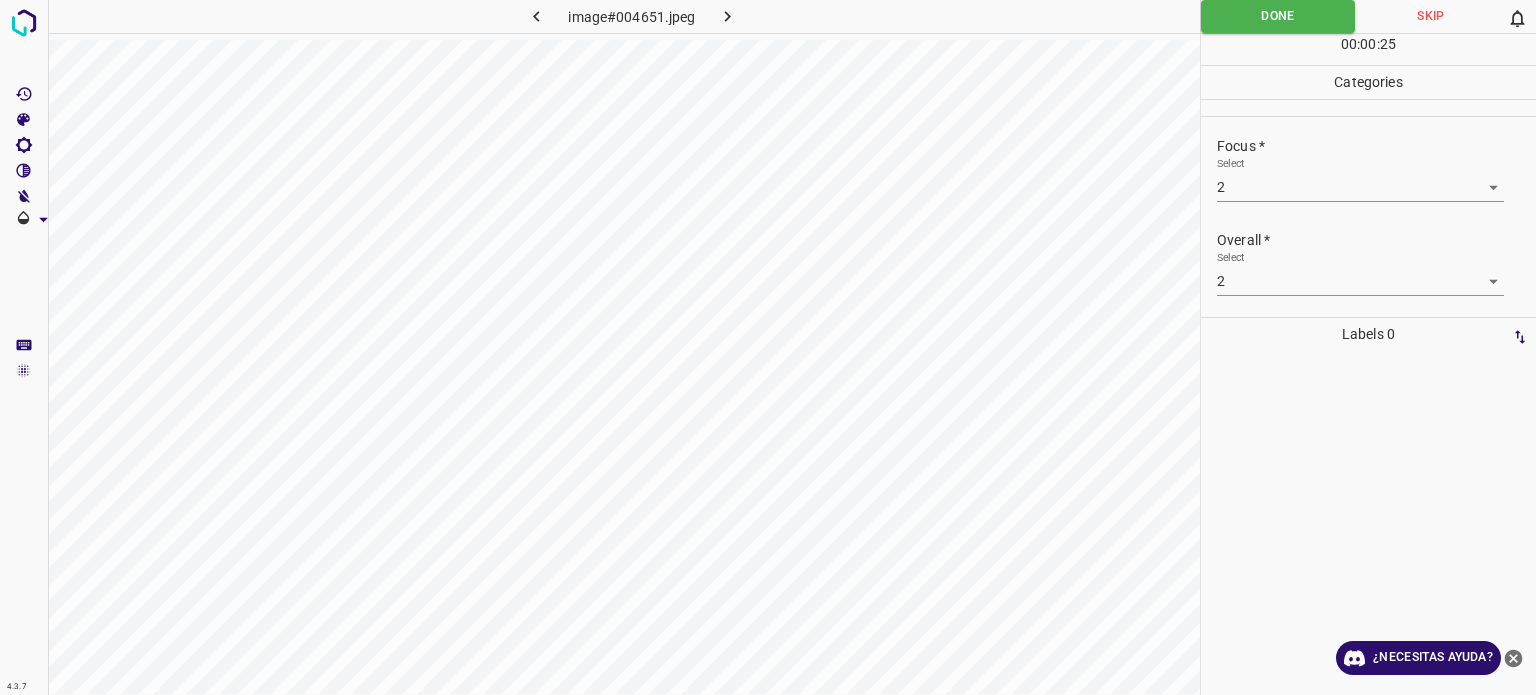 click 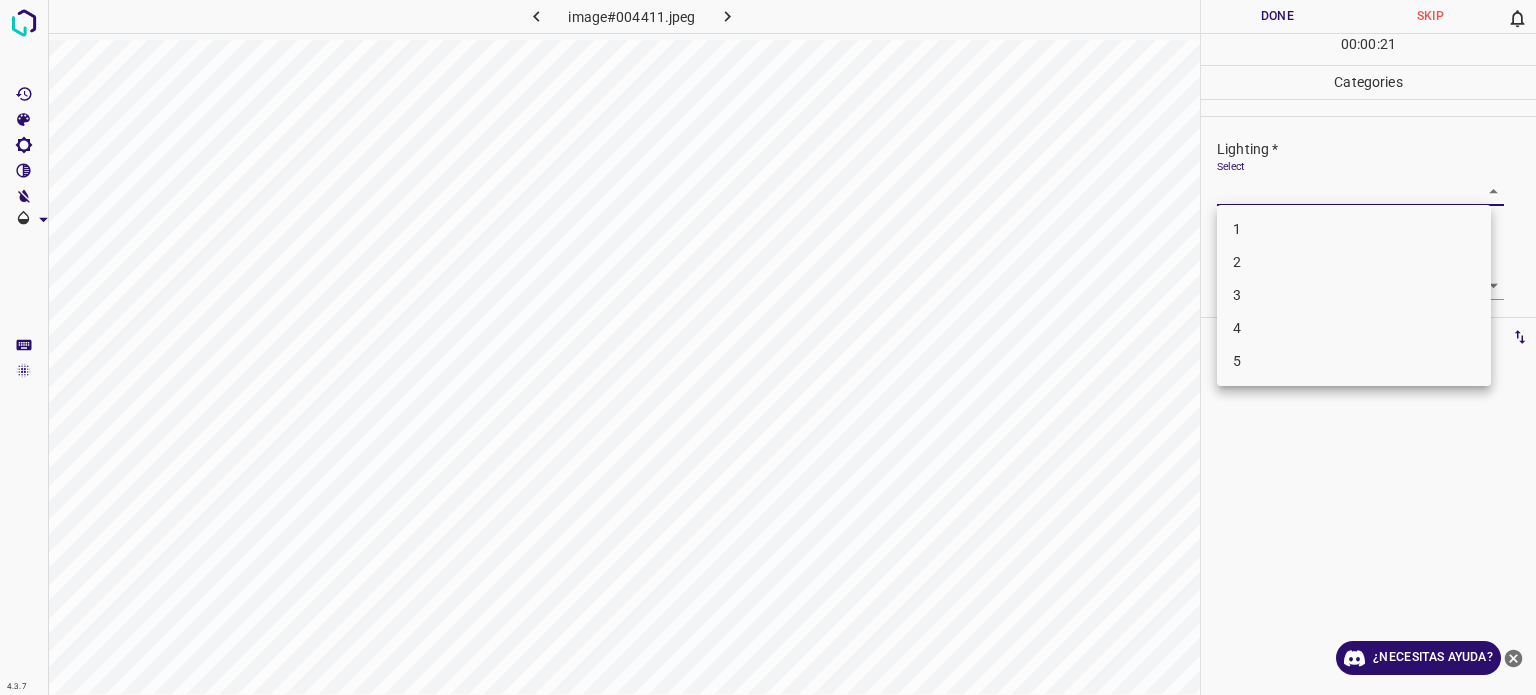 click on "4.3.7 image#004411.jpeg Done Skip 0 00   : 00   : 21   Categories Lighting *  Select ​ Focus *  Select ​ Overall *  Select ​ Labels   0 Categories 1 Lighting 2 Focus 3 Overall Tools Space Change between modes (Draw & Edit) I Auto labeling R Restore zoom M Zoom in N Zoom out Delete Delete selecte label Filters Z Restore filters X Saturation filter C Brightness filter V Contrast filter B Gray scale filter General O Download ¿Necesitas ayuda? Texto original Valora esta traducción Tu opinión servirá para ayudar a mejorar el Traductor de Google - Texto - Esconder - Borrar 1 2 3 4 5" at bounding box center [768, 347] 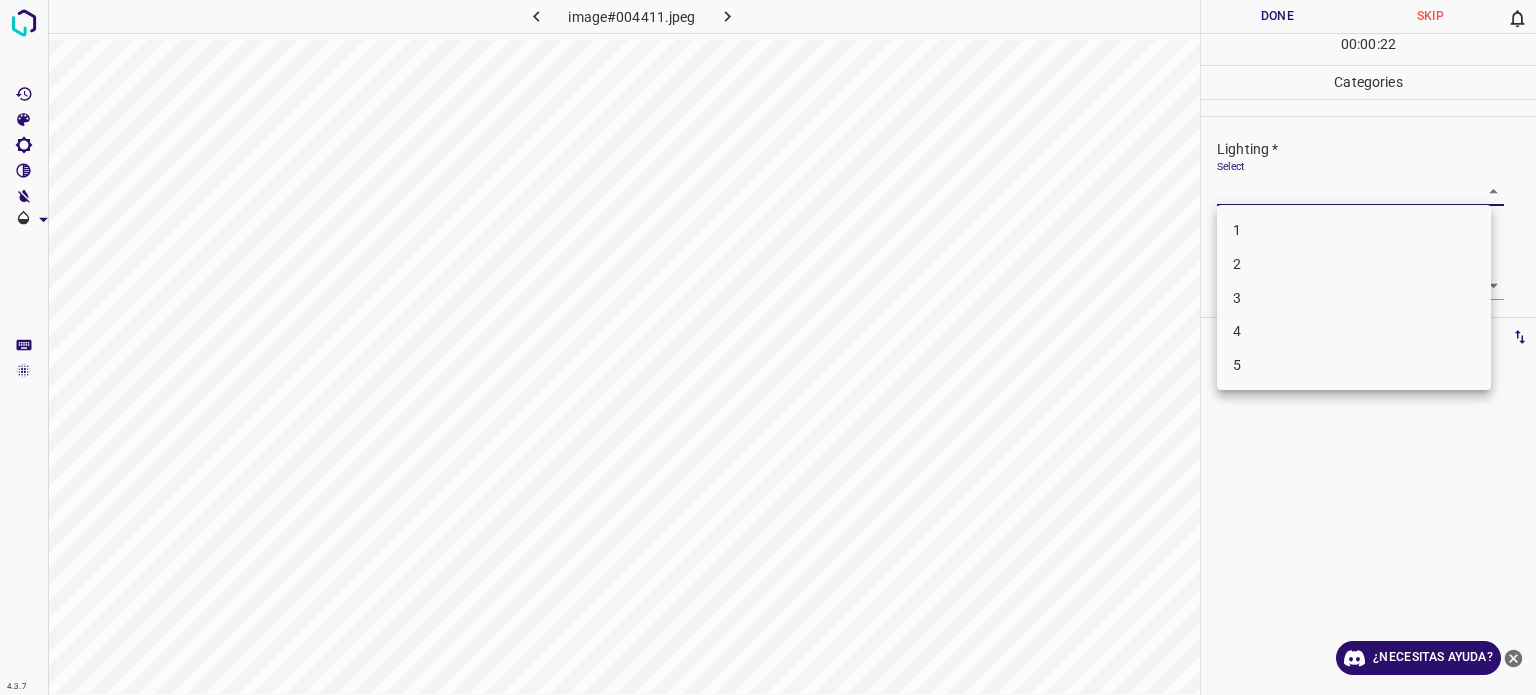 click on "3" at bounding box center (1354, 298) 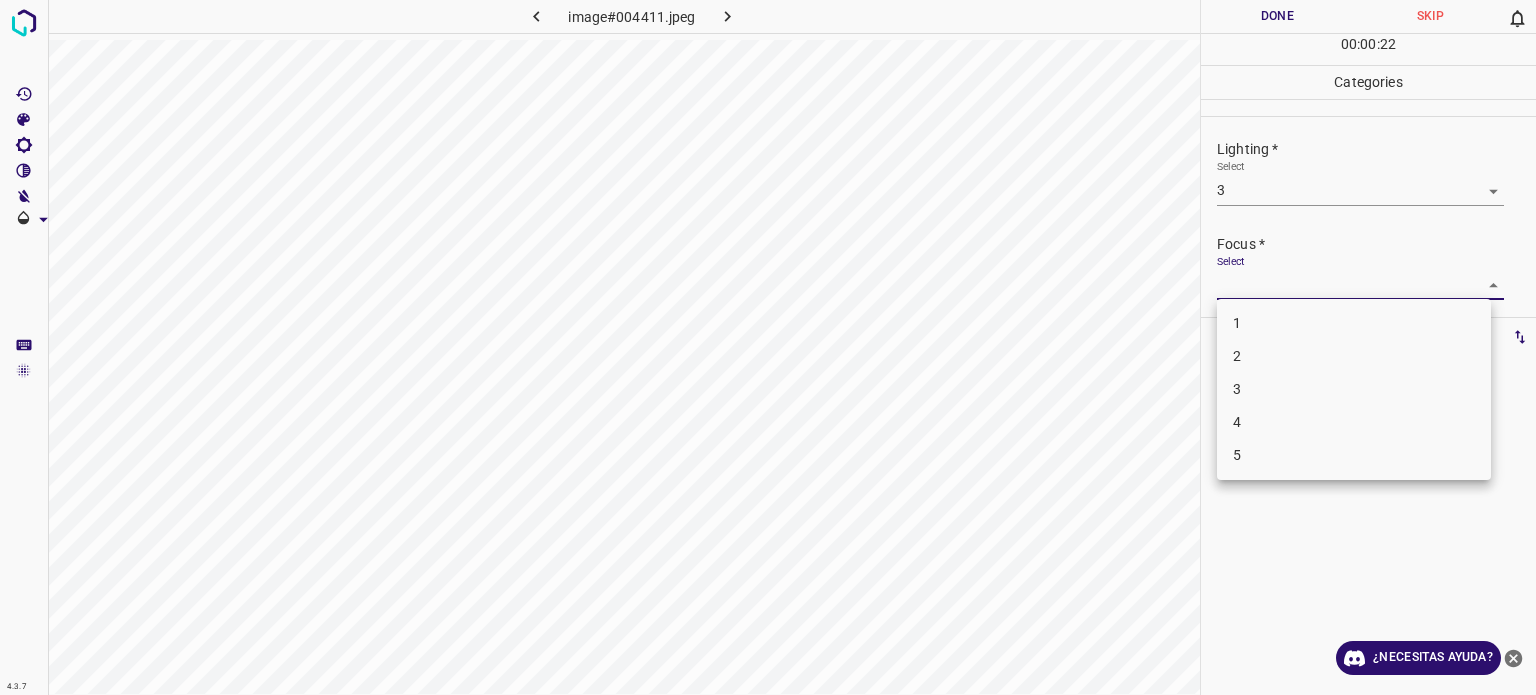 click on "4.3.7 image#004411.jpeg Done Skip 0 00   : 00   : 22   Categories Lighting *  Select 3 3 Focus *  Select ​ Overall *  Select ​ Labels   0 Categories 1 Lighting 2 Focus 3 Overall Tools Space Change between modes (Draw & Edit) I Auto labeling R Restore zoom M Zoom in N Zoom out Delete Delete selecte label Filters Z Restore filters X Saturation filter C Brightness filter V Contrast filter B Gray scale filter General O Download ¿Necesitas ayuda? Texto original Valora esta traducción Tu opinión servirá para ayudar a mejorar el Traductor de Google - Texto - Esconder - Borrar 1 2 3 4 5" at bounding box center [768, 347] 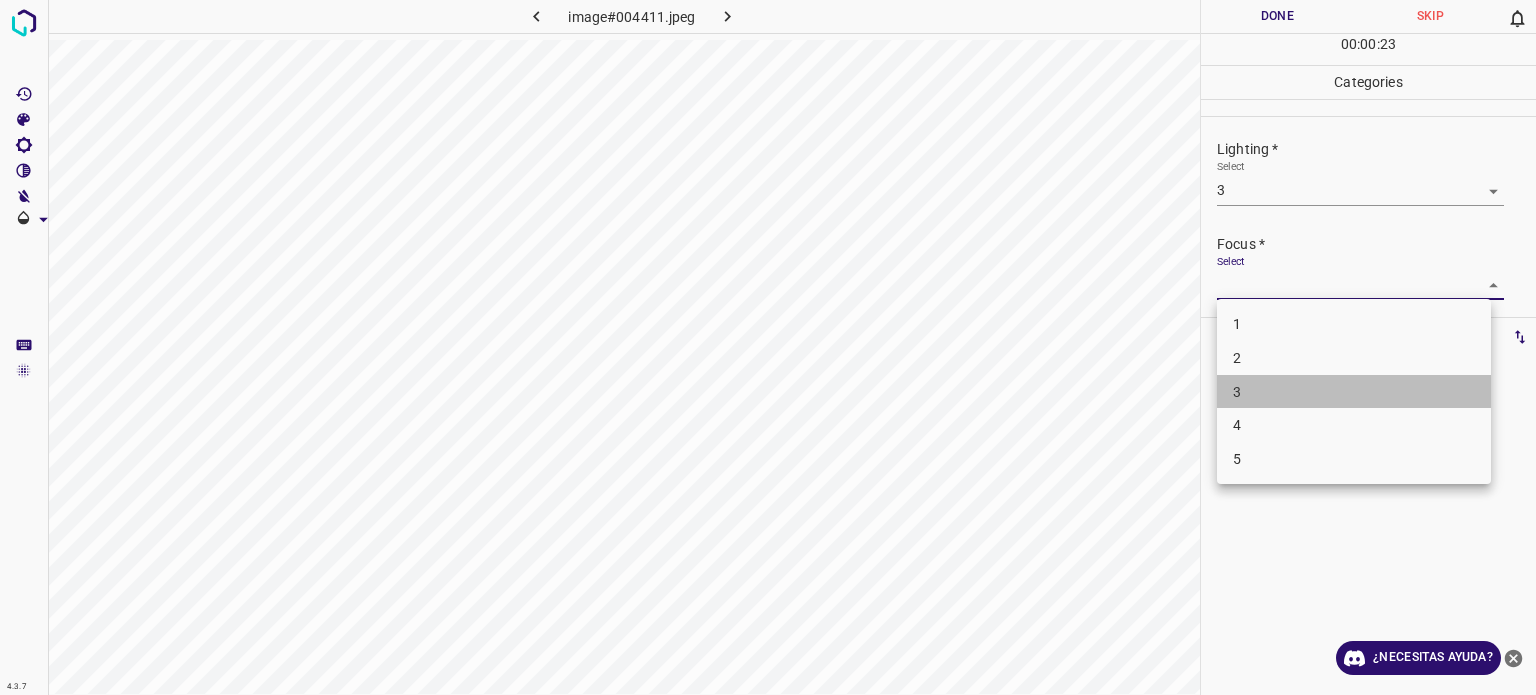 click on "3" at bounding box center (1354, 392) 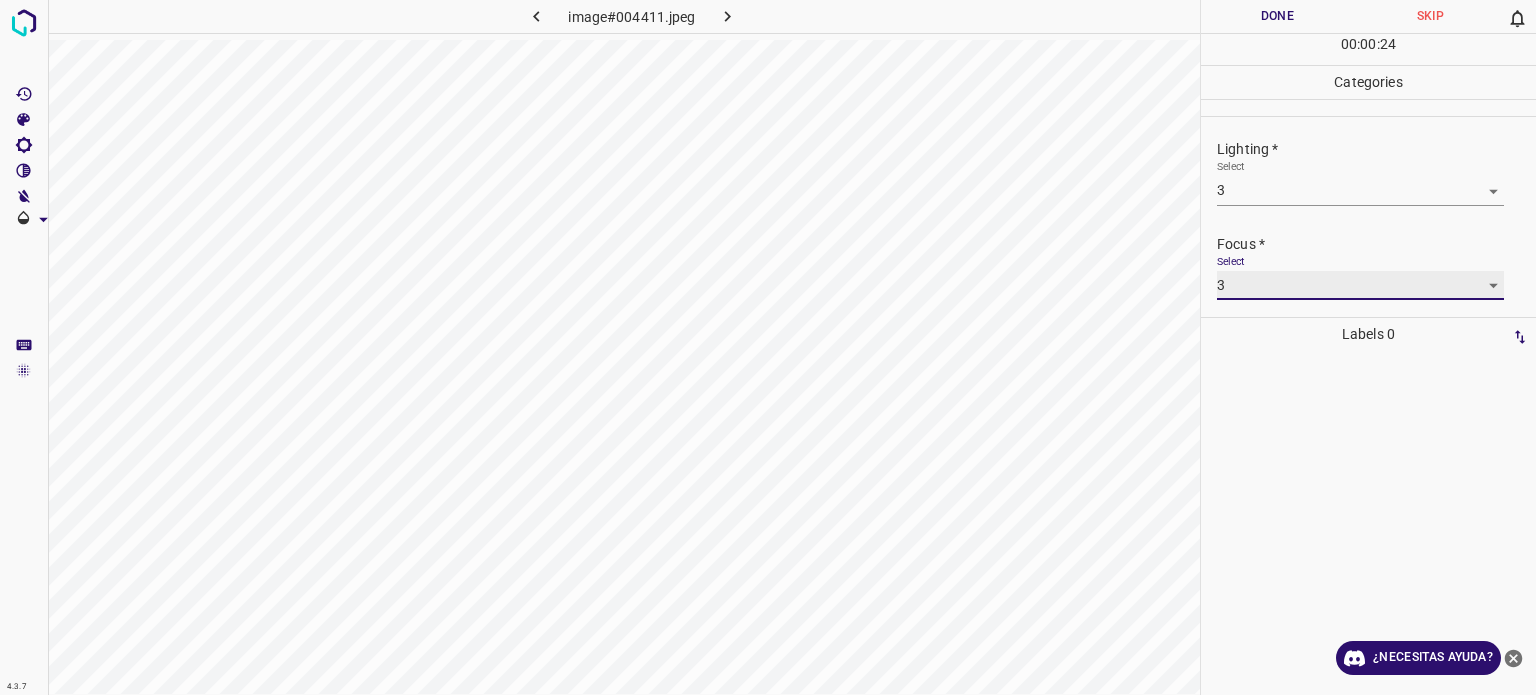 scroll, scrollTop: 98, scrollLeft: 0, axis: vertical 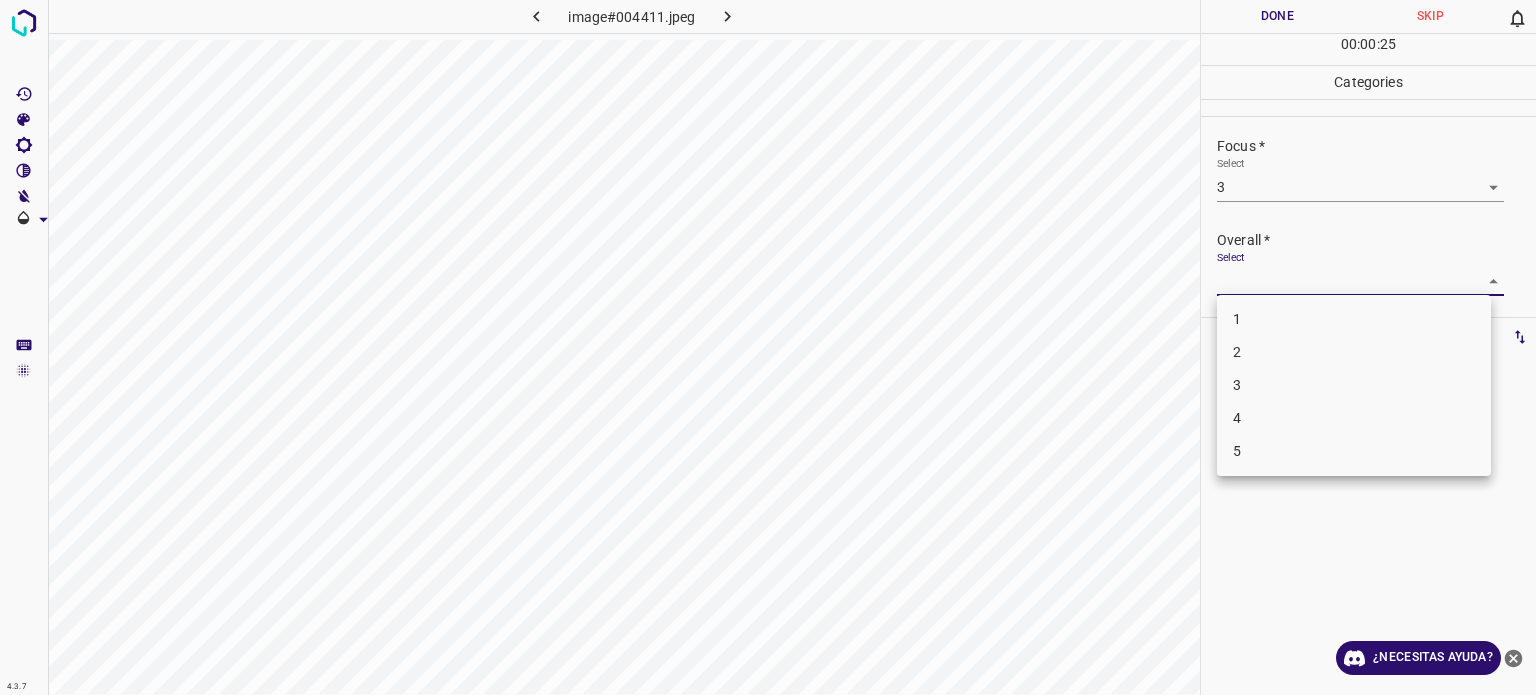 click on "4.3.7 image#004411.jpeg Done Skip 0 00   : 00   : 25   Categories Lighting *  Select 3 3 Focus *  Select 3 3 Overall *  Select ​ Labels   0 Categories 1 Lighting 2 Focus 3 Overall Tools Space Change between modes (Draw & Edit) I Auto labeling R Restore zoom M Zoom in N Zoom out Delete Delete selecte label Filters Z Restore filters X Saturation filter C Brightness filter V Contrast filter B Gray scale filter General O Download ¿Necesitas ayuda? Texto original Valora esta traducción Tu opinión servirá para ayudar a mejorar el Traductor de Google - Texto - Esconder - Borrar 1 2 3 4 5" at bounding box center (768, 347) 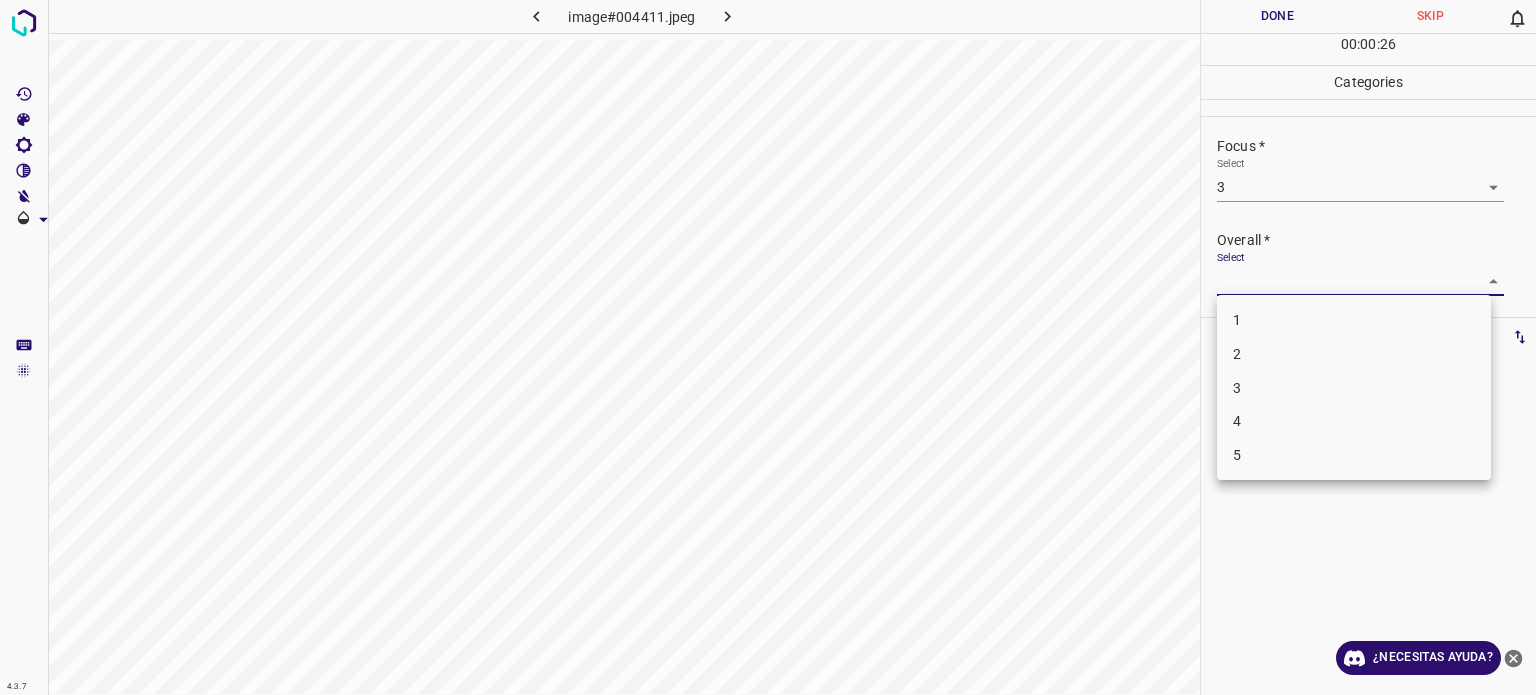click on "3" at bounding box center (1354, 388) 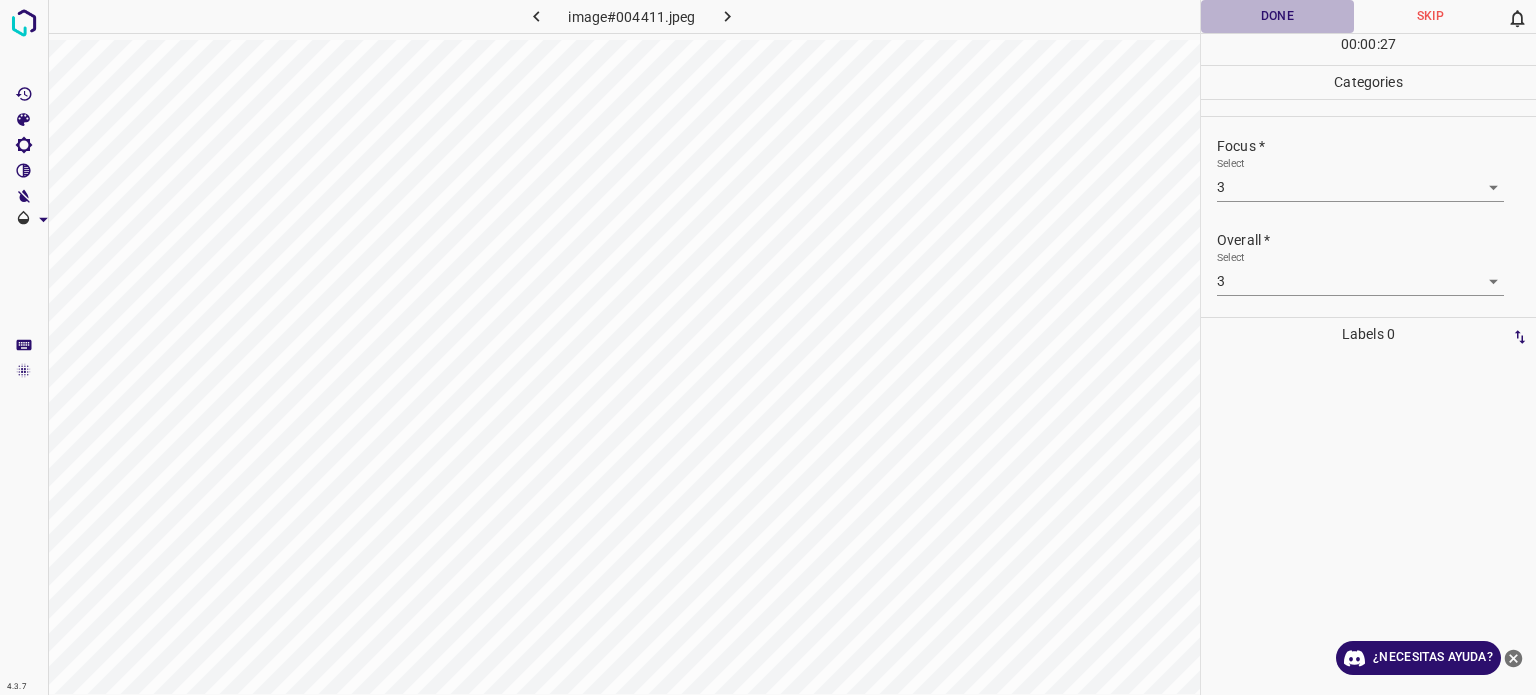 click on "Done" at bounding box center [1277, 16] 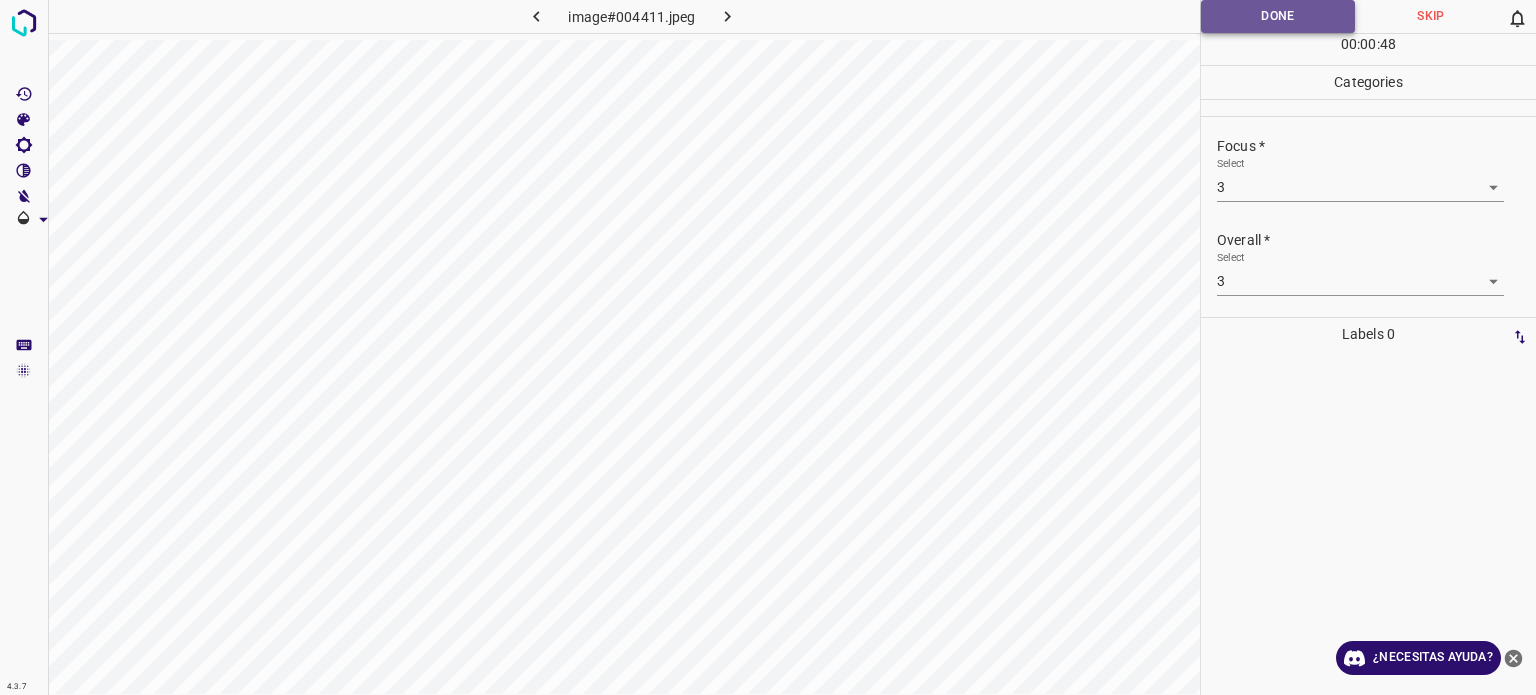 click on "Done" at bounding box center (1278, 16) 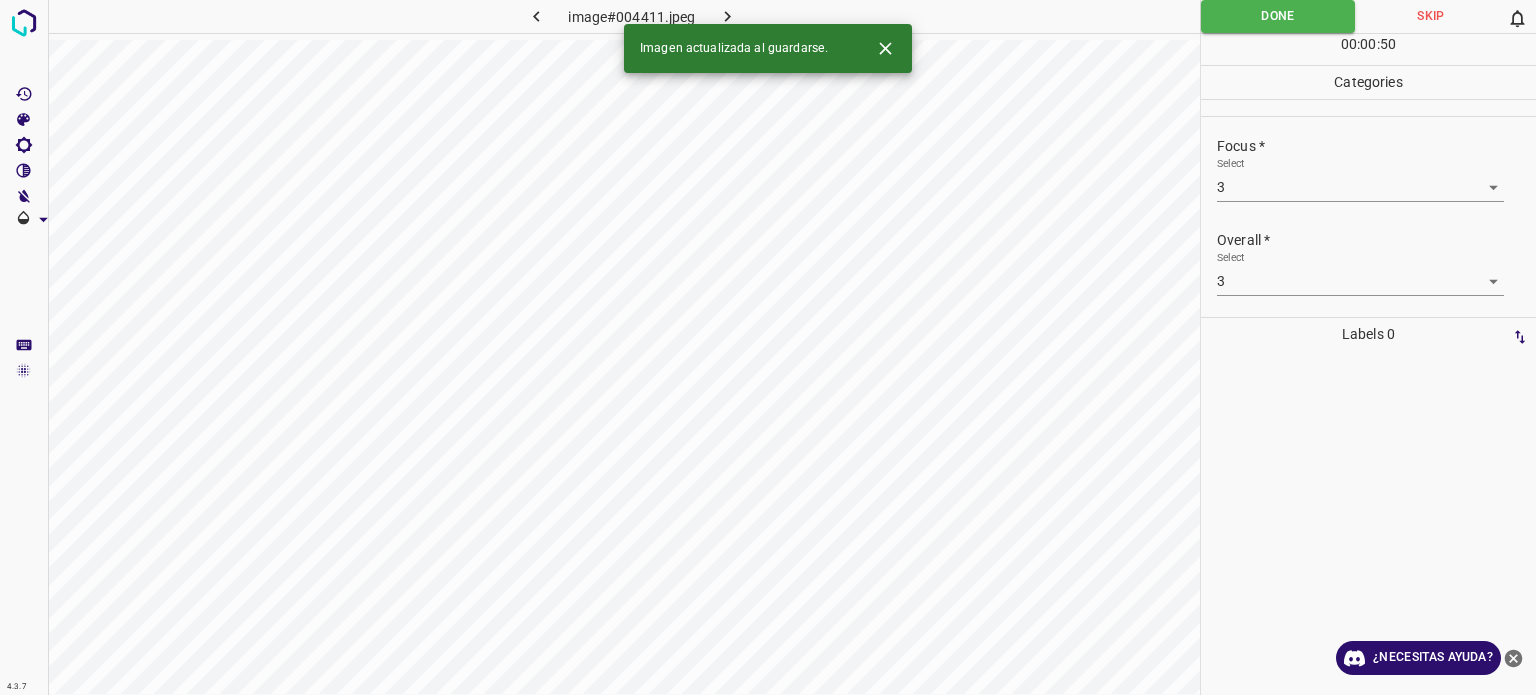 click 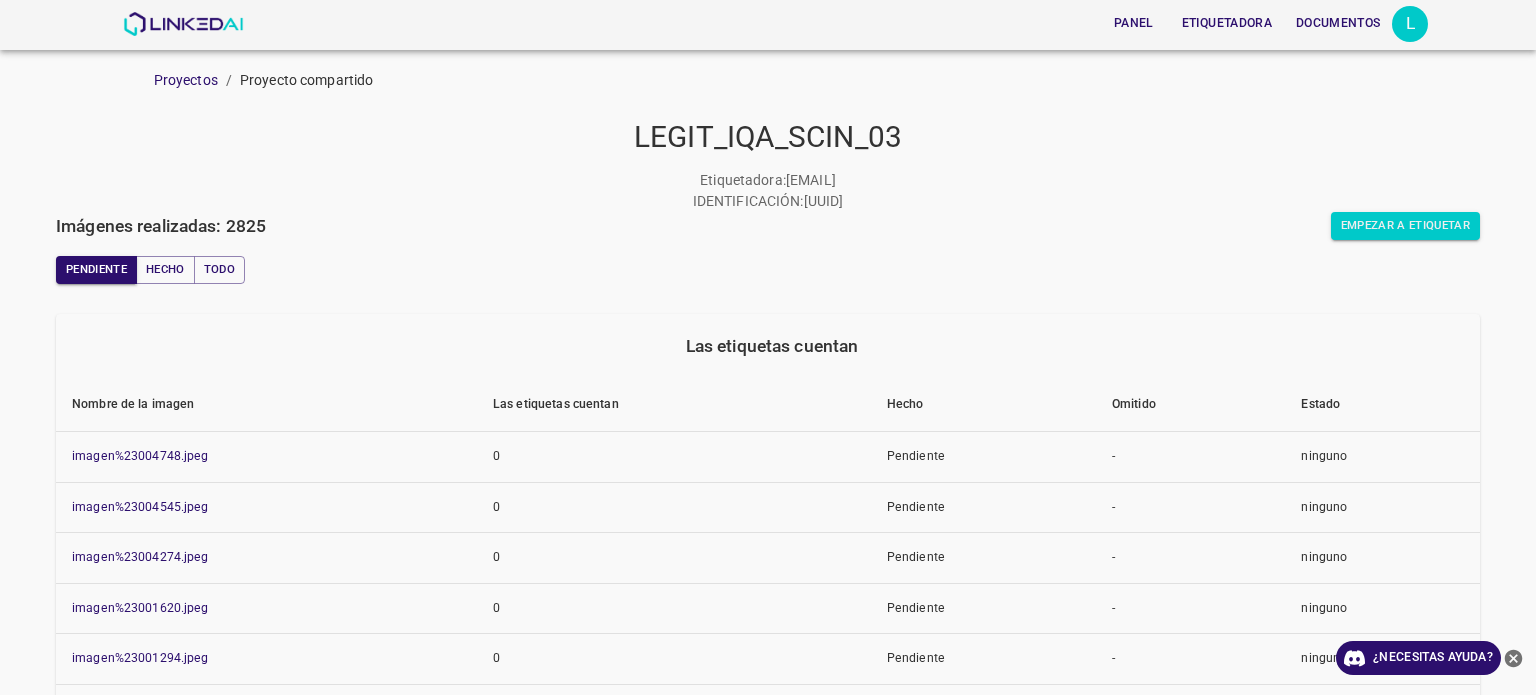 scroll, scrollTop: 0, scrollLeft: 0, axis: both 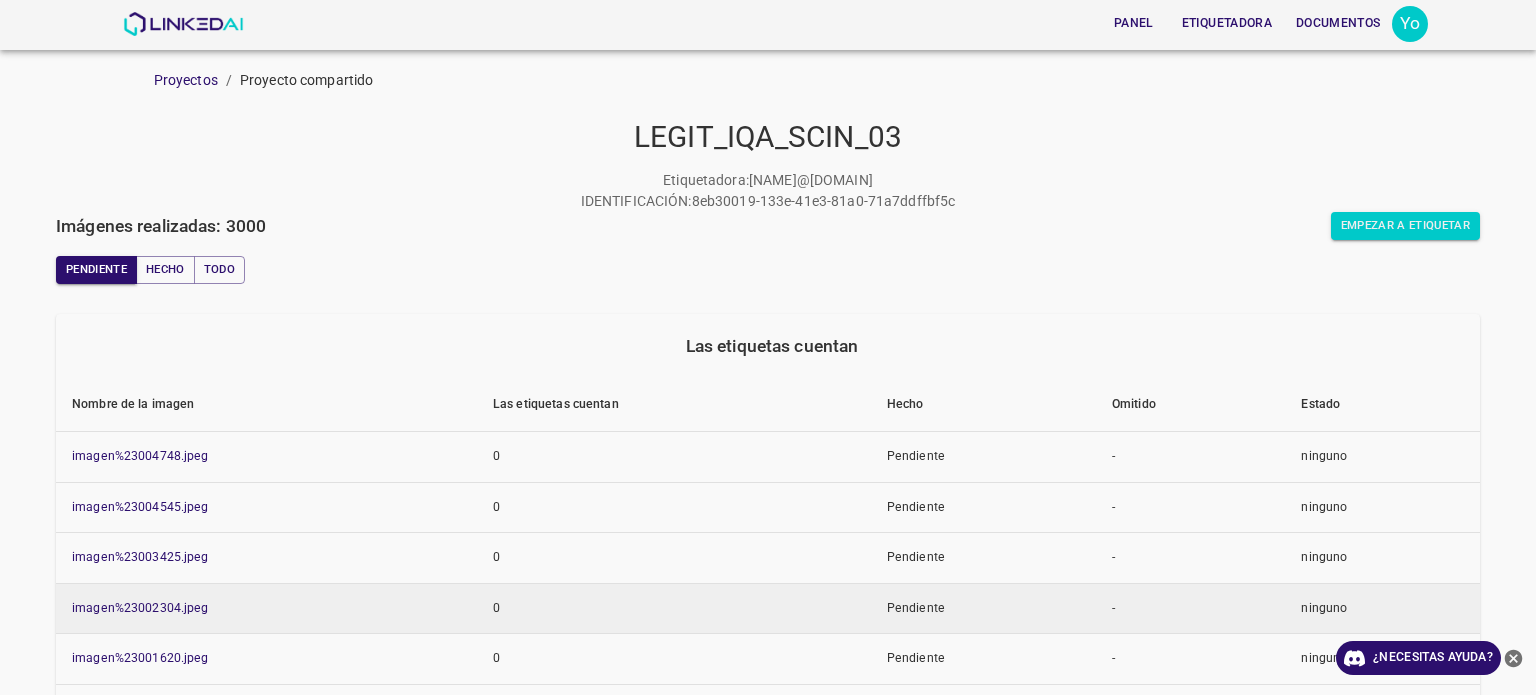 click on "-" at bounding box center (1191, 608) 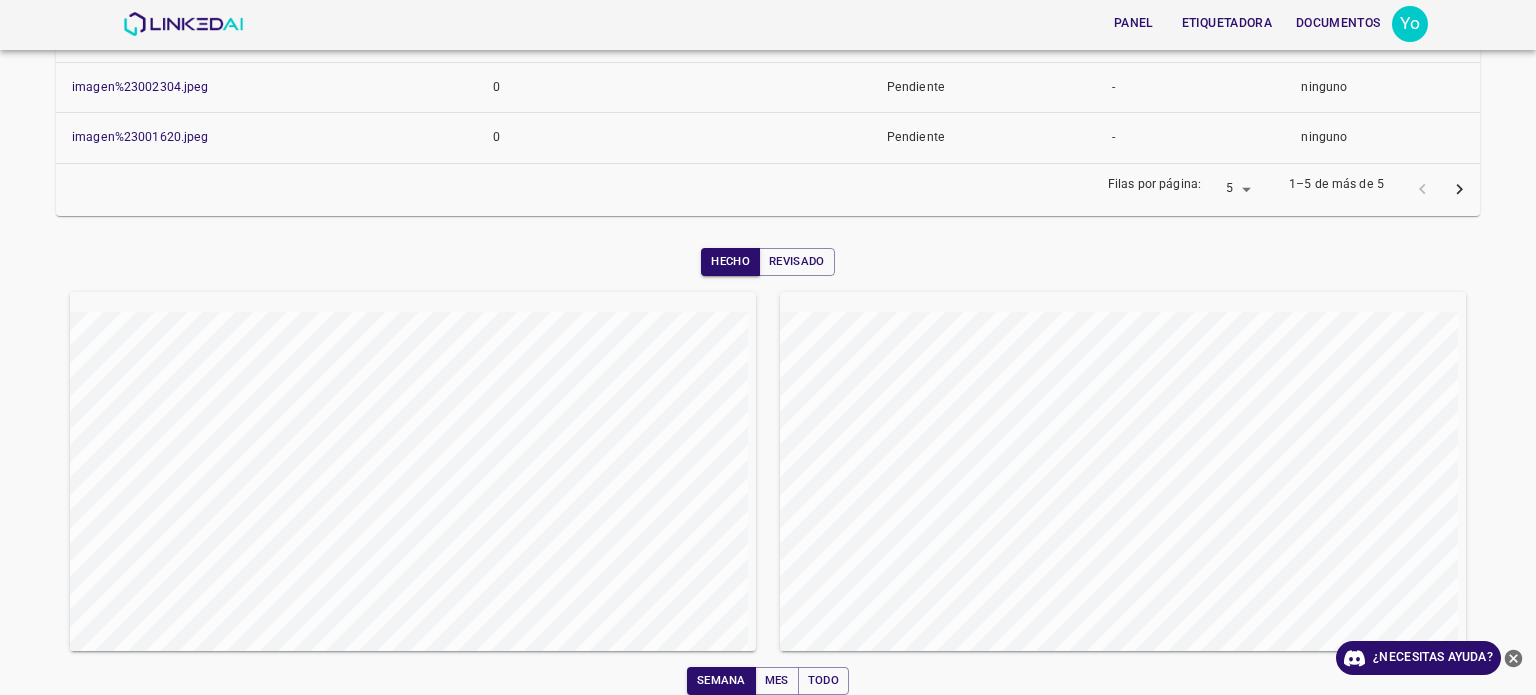 scroll, scrollTop: 544, scrollLeft: 0, axis: vertical 